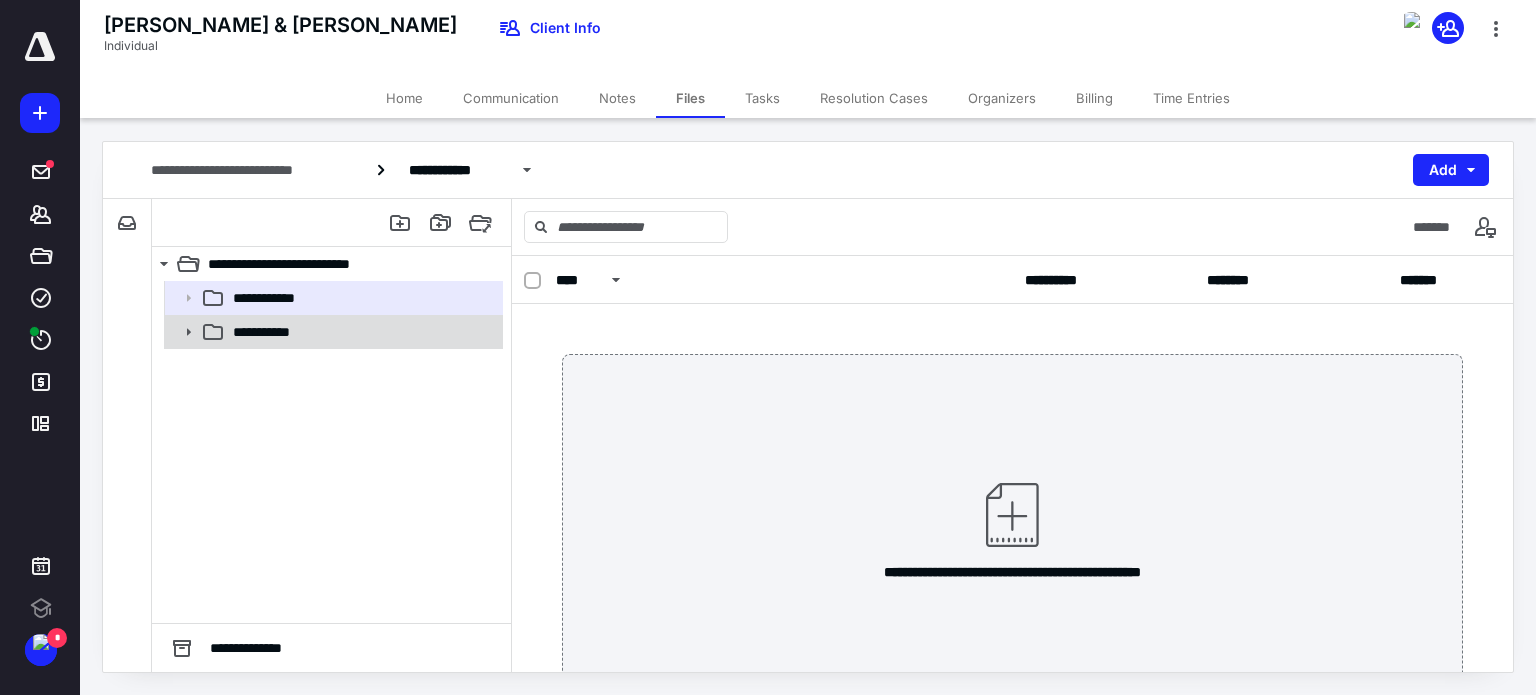 scroll, scrollTop: 0, scrollLeft: 0, axis: both 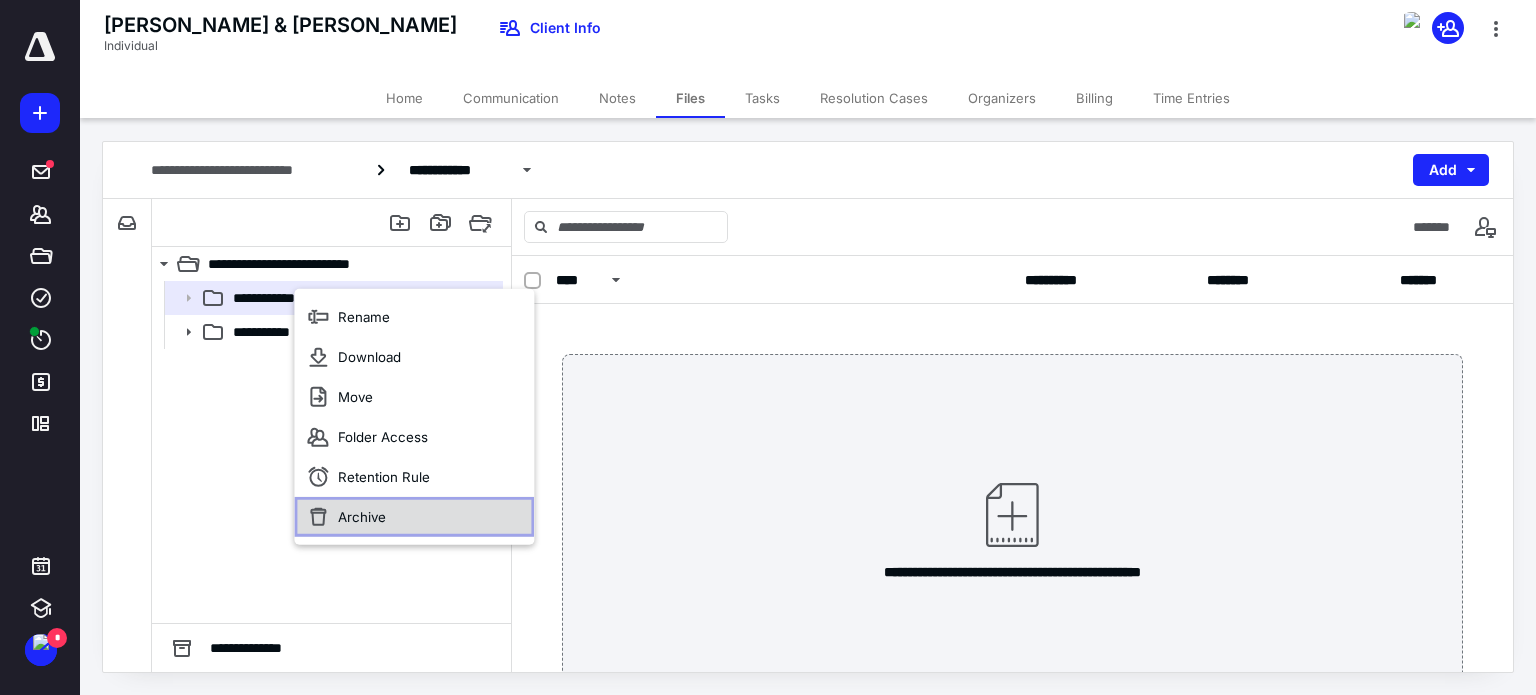 click on "Archive" at bounding box center (362, 517) 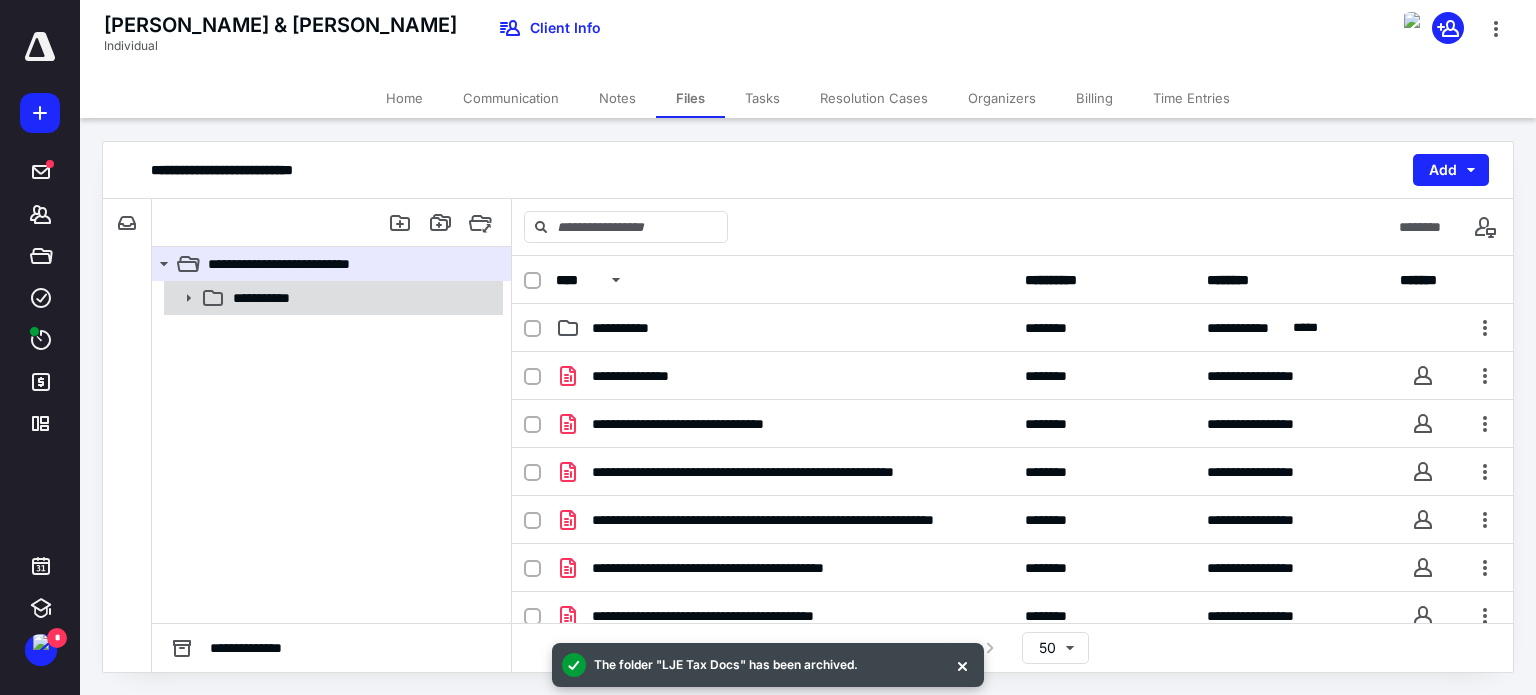 click on "**********" at bounding box center (272, 298) 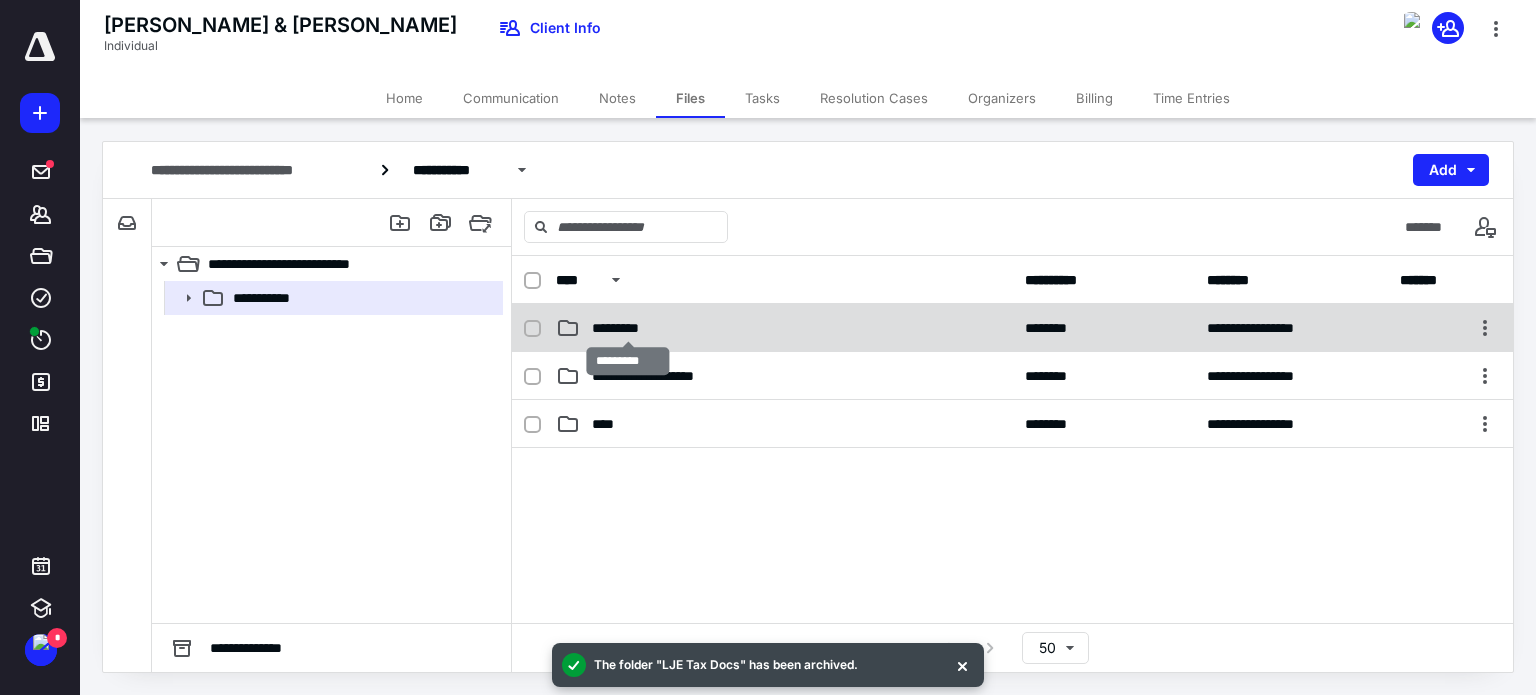click on "*********" at bounding box center [628, 328] 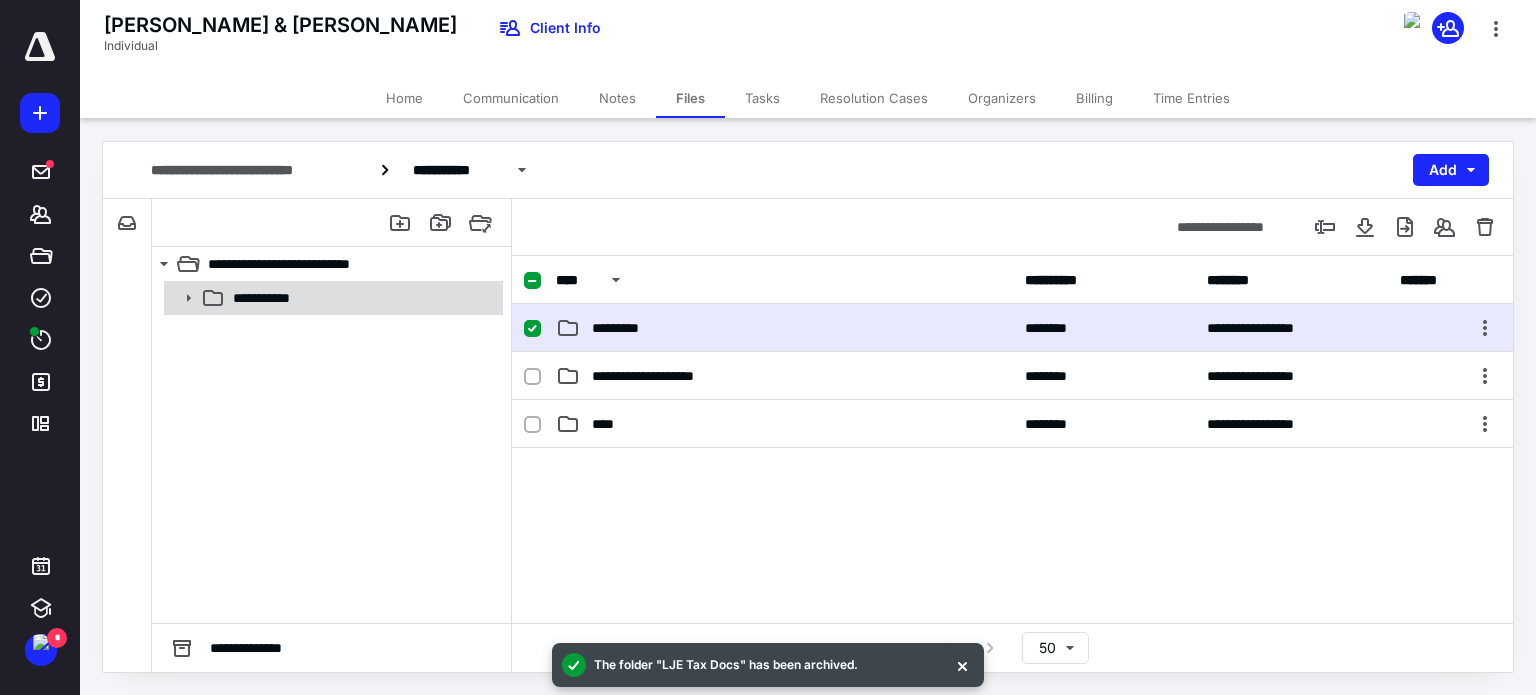 click 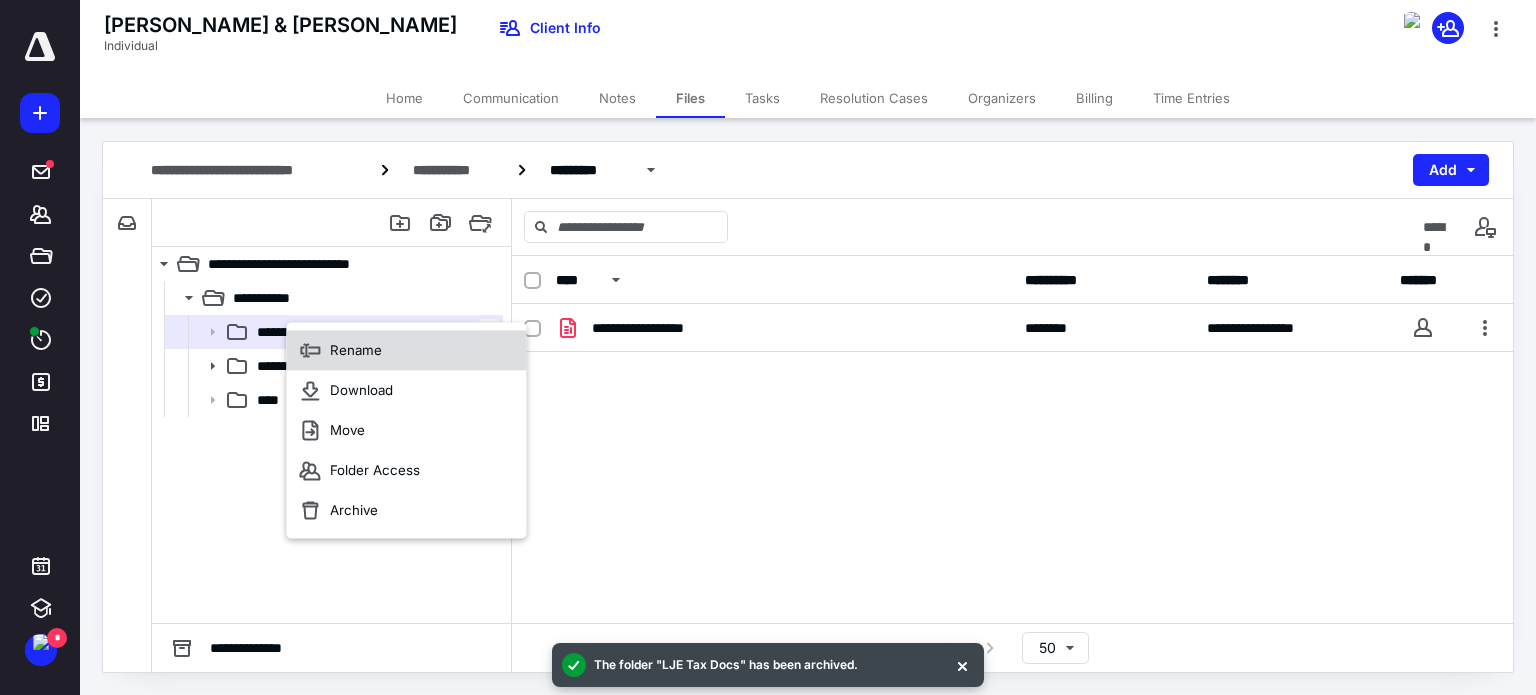 click on "Rename" at bounding box center [356, 350] 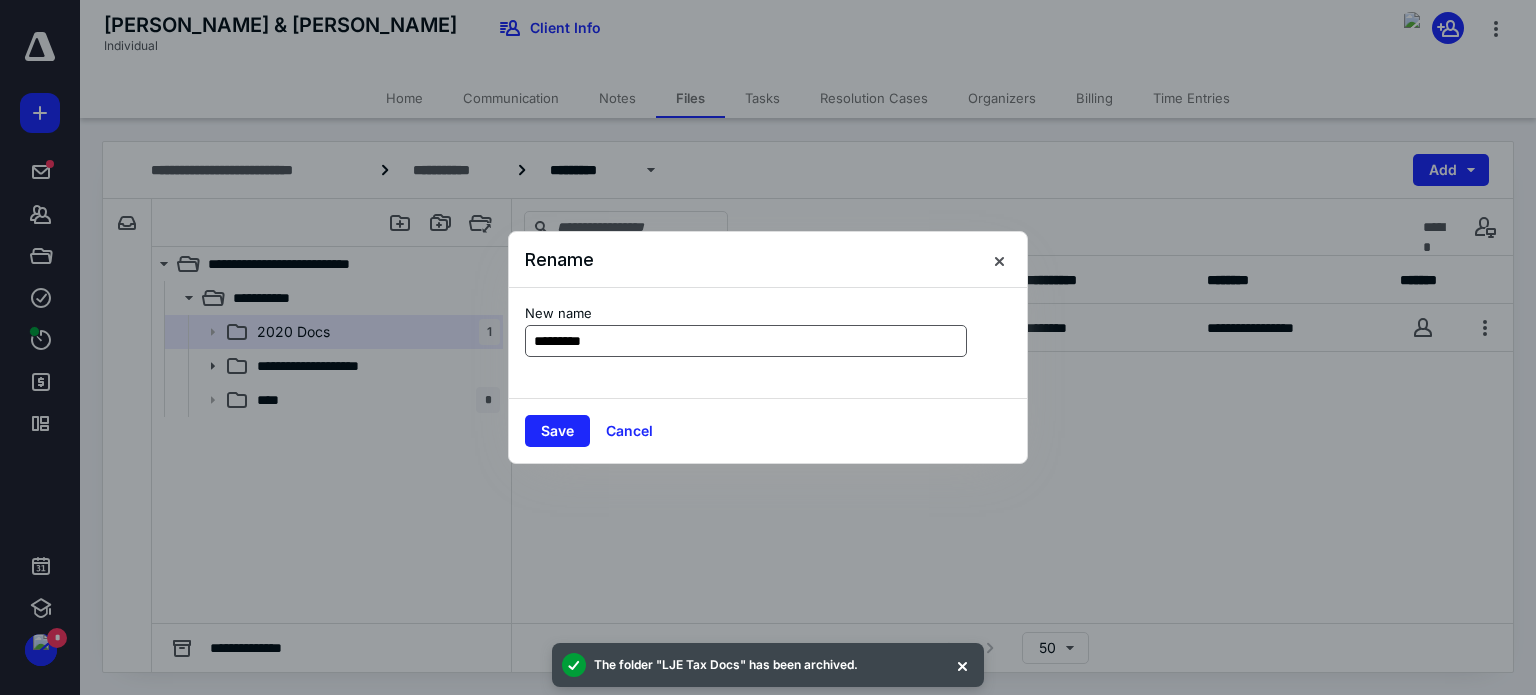 click on "*********" at bounding box center (746, 341) 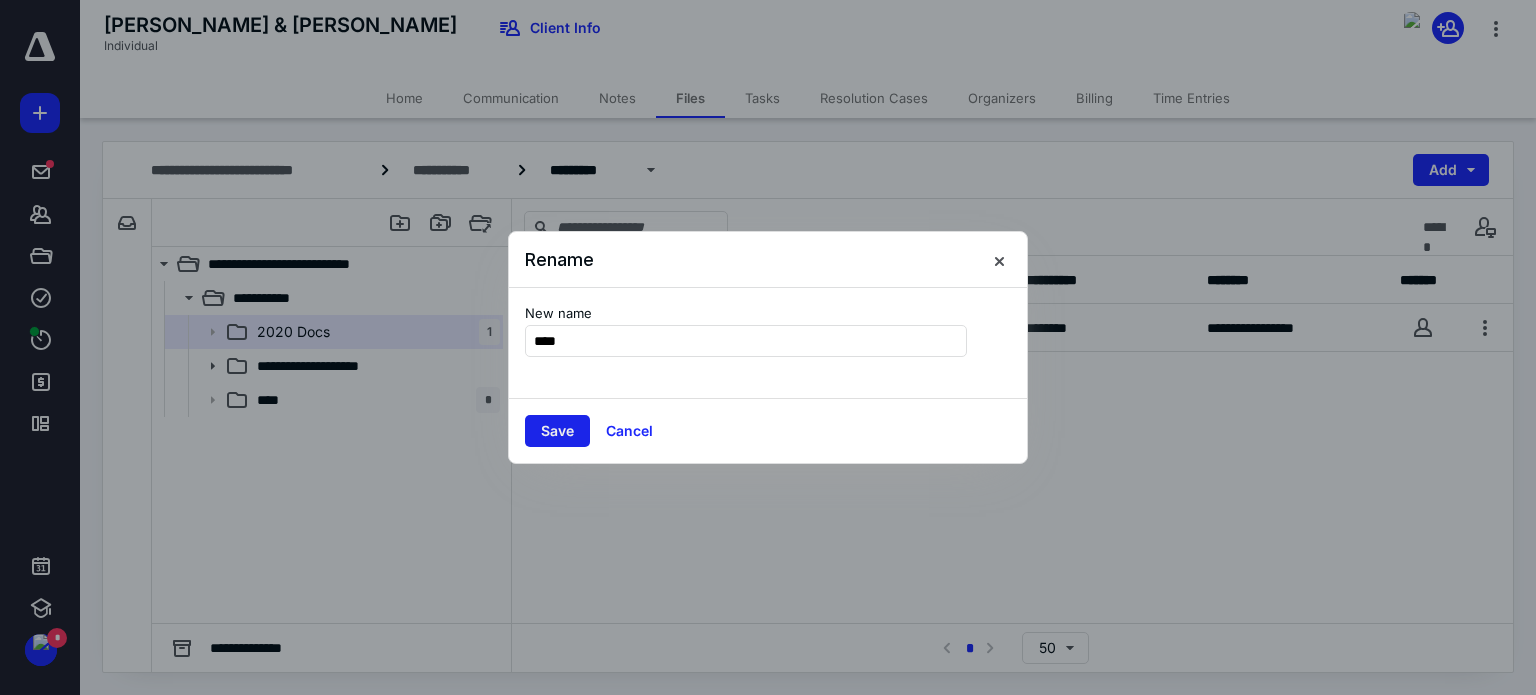 type on "****" 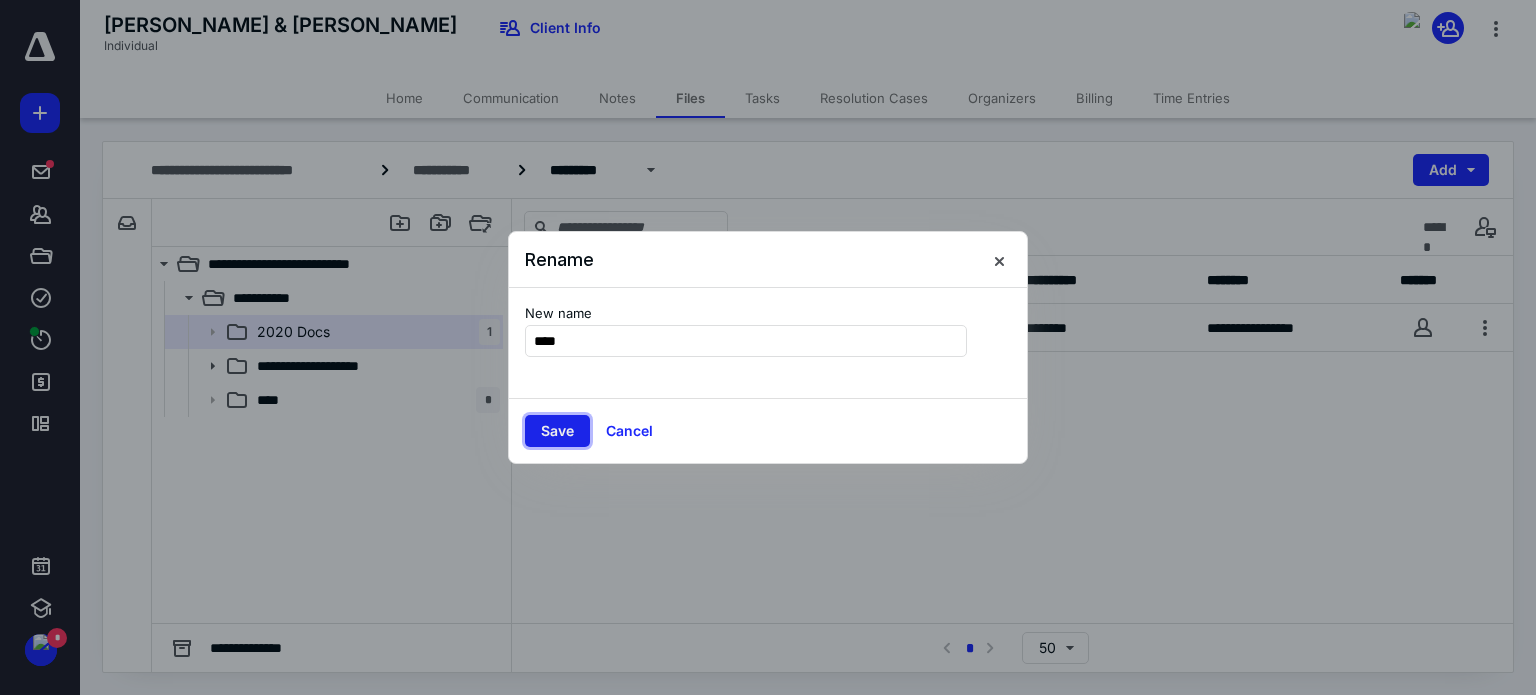 click on "Save" at bounding box center (557, 431) 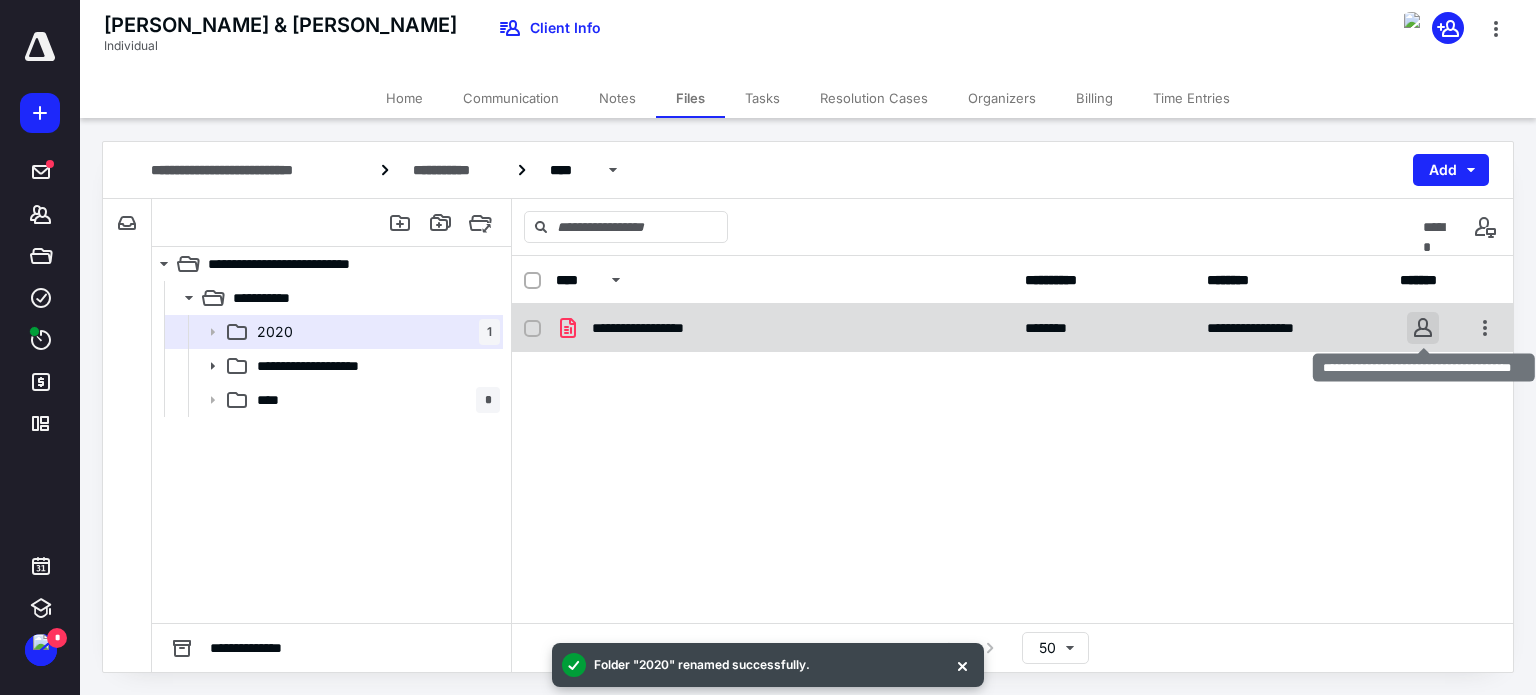 click on "**********" at bounding box center (768, 347) 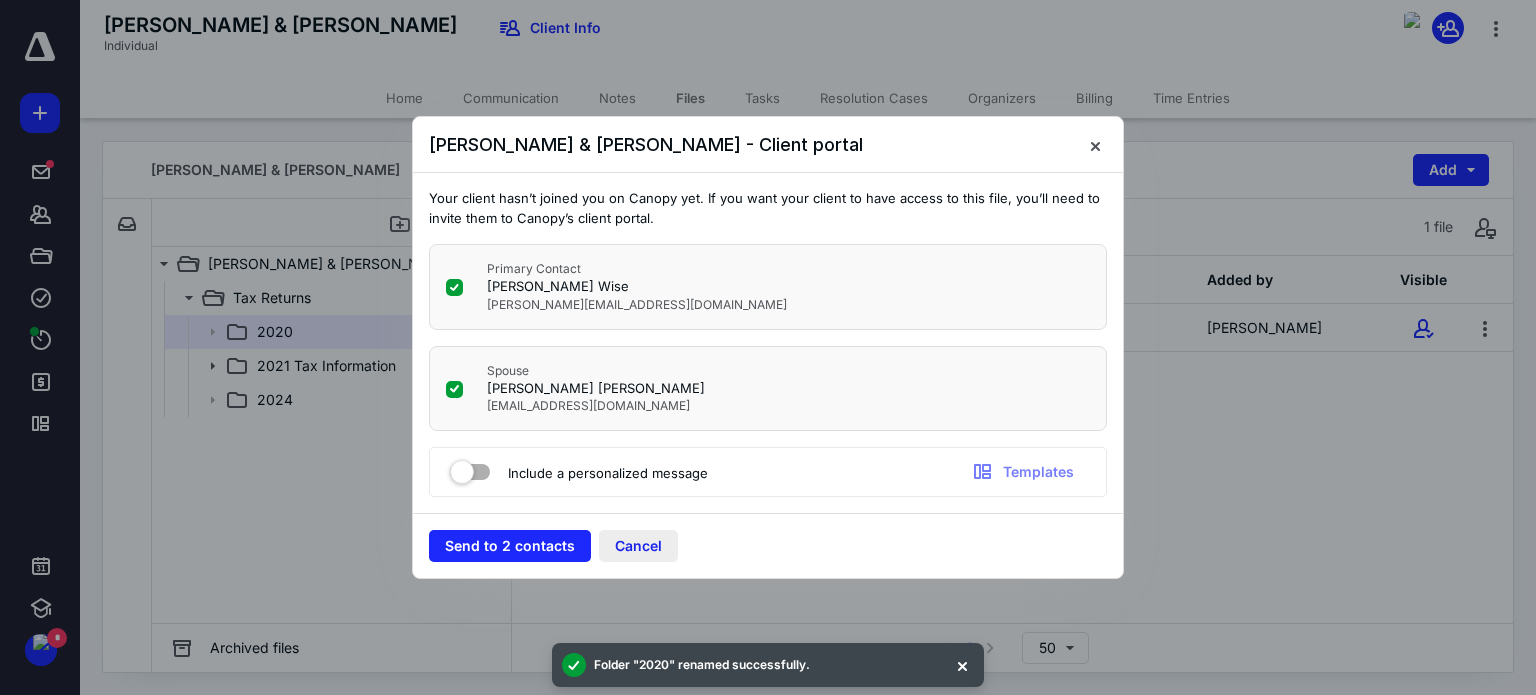 click on "Cancel" at bounding box center (638, 546) 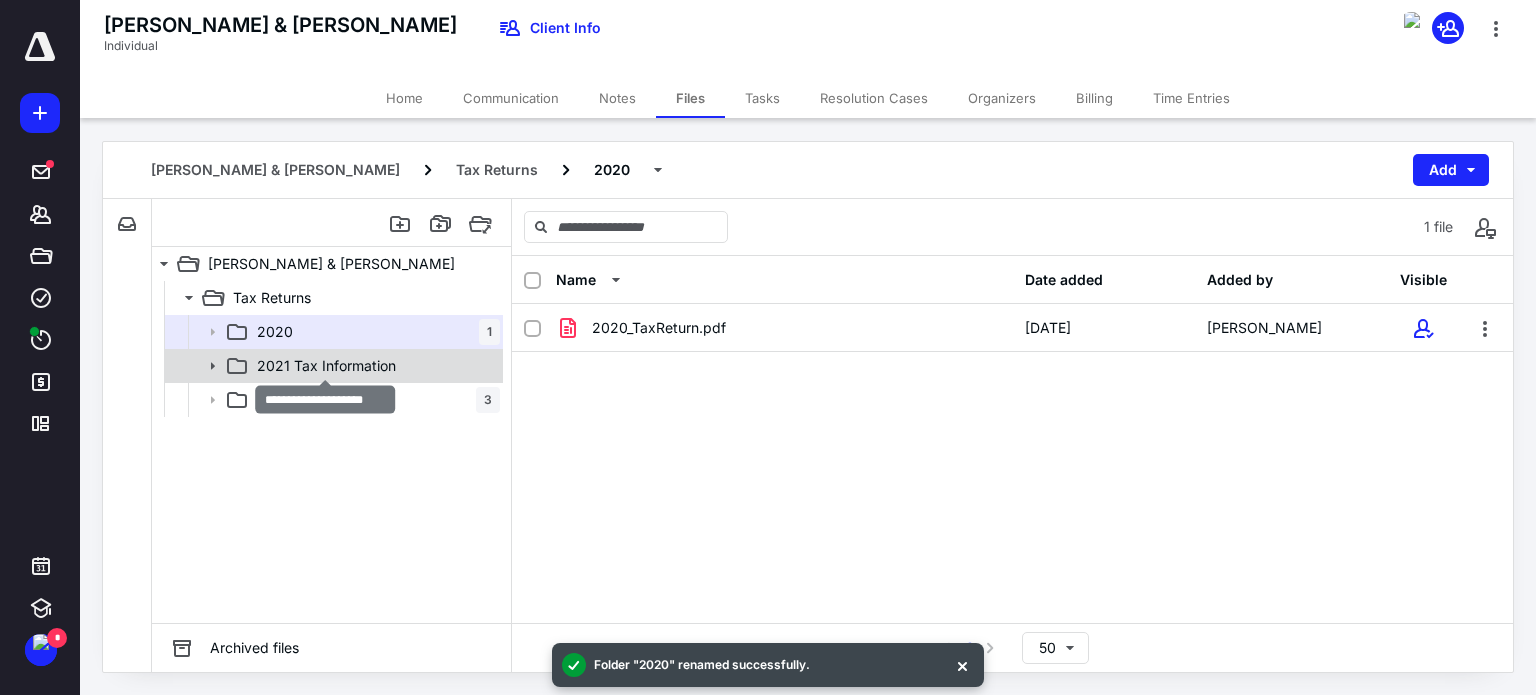 click on "2021 Tax Information" at bounding box center [326, 366] 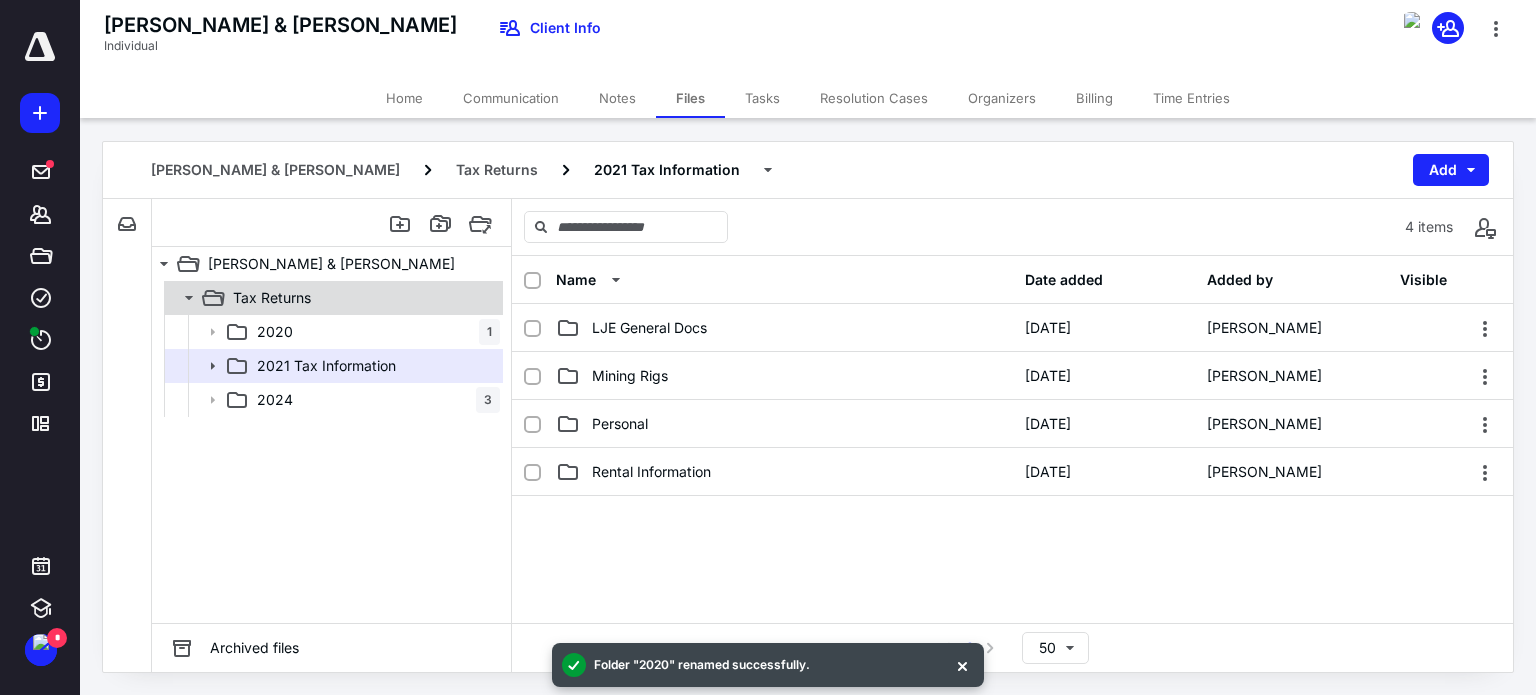 click on "Tax Returns" at bounding box center (272, 298) 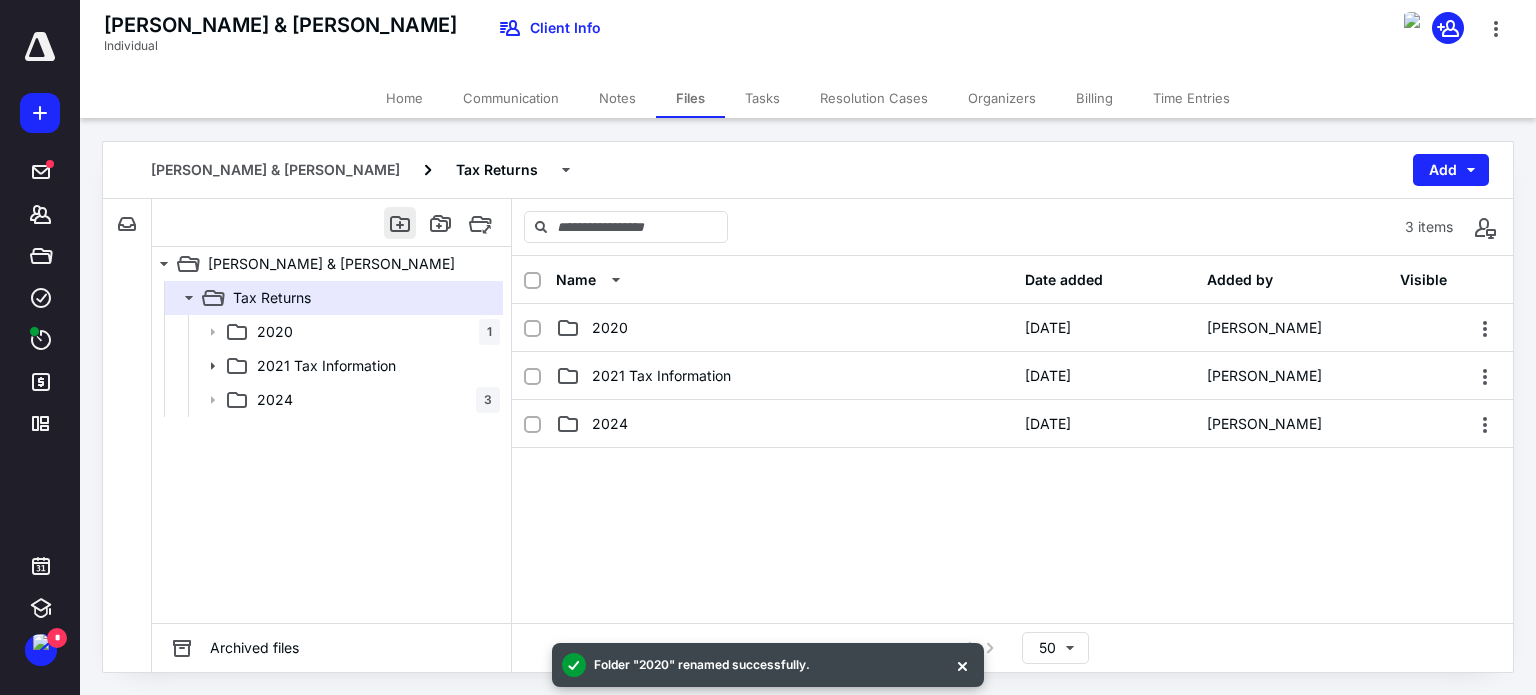 click at bounding box center [400, 223] 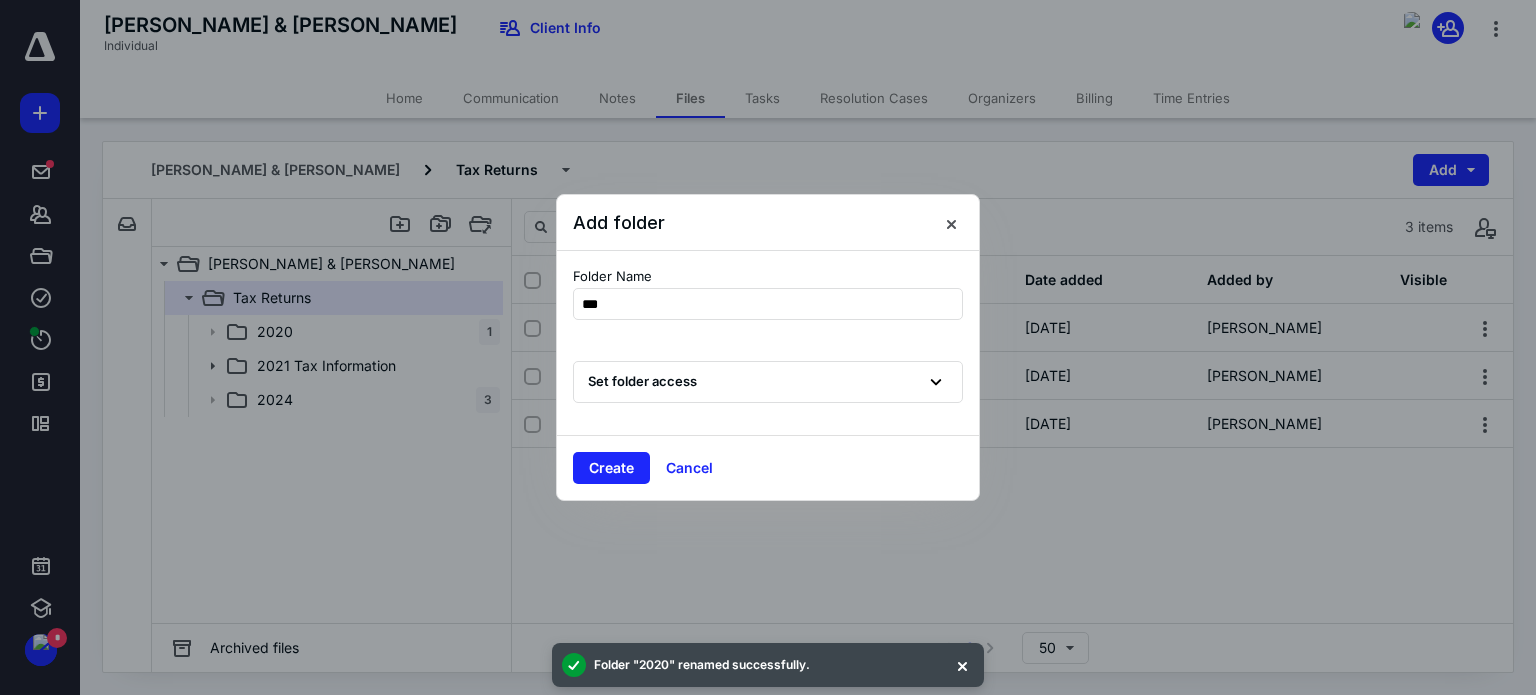 type on "****" 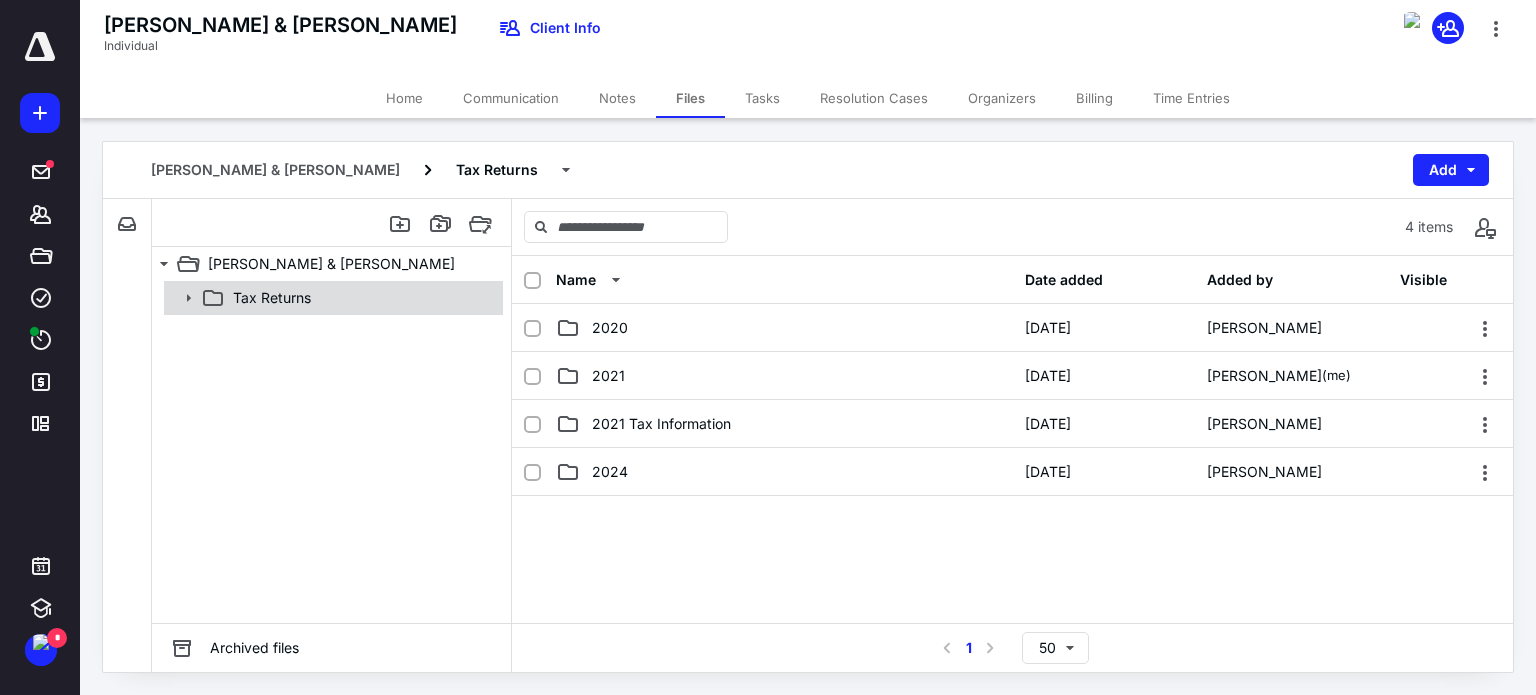 click 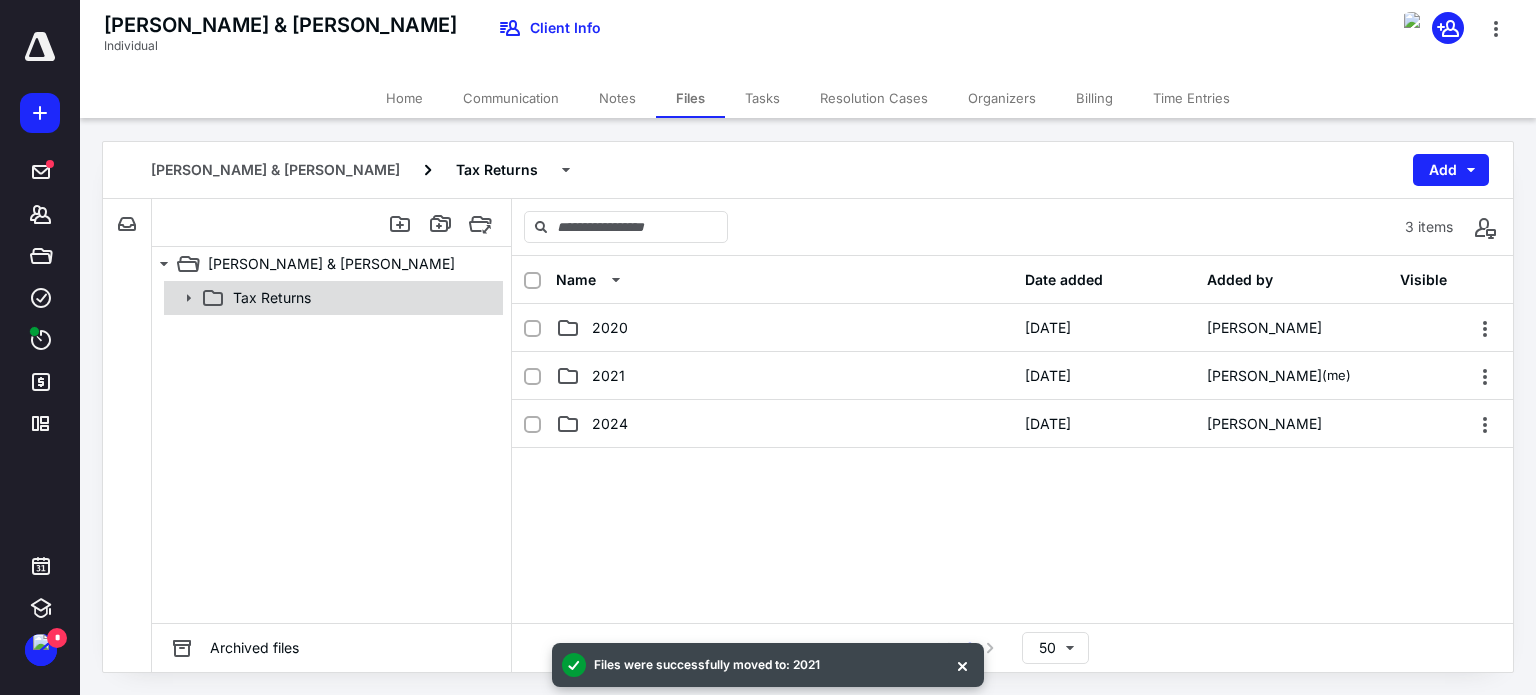 click 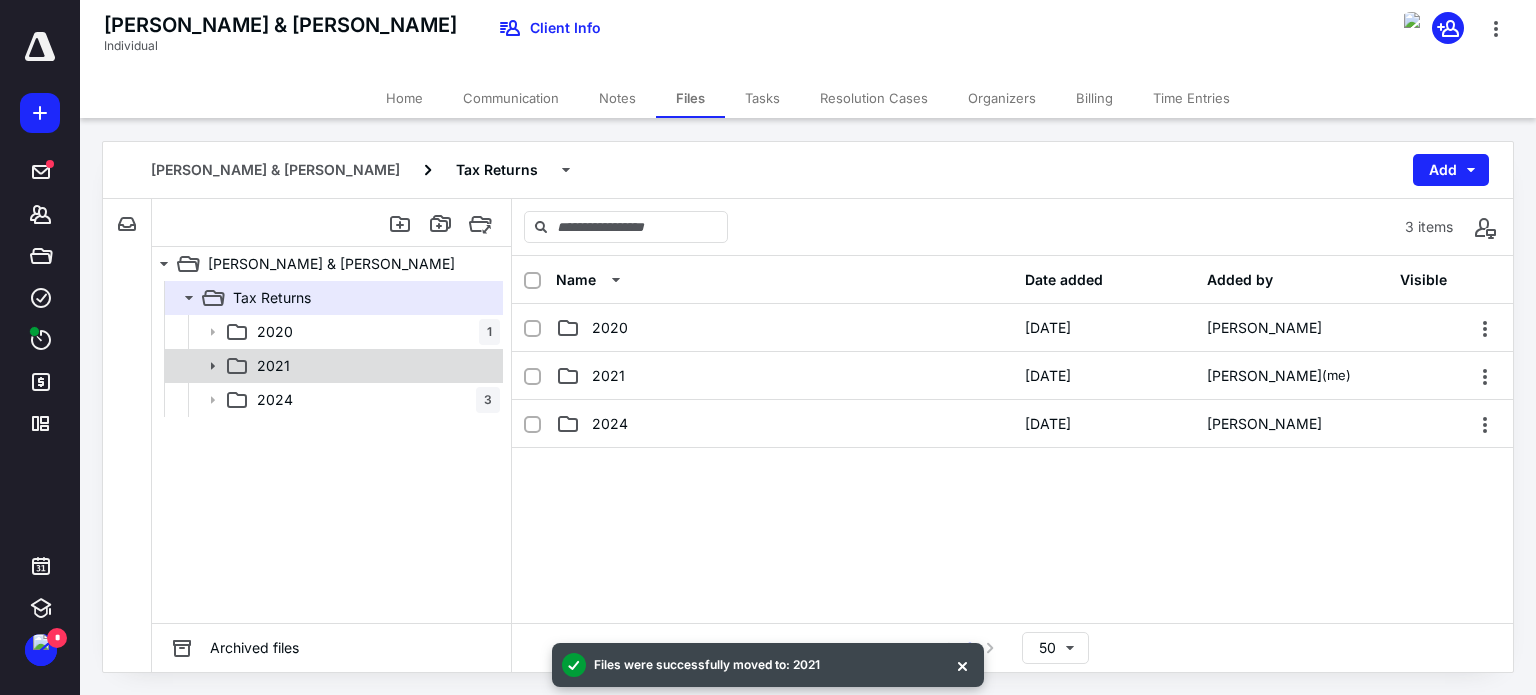 click on "2021" at bounding box center [374, 366] 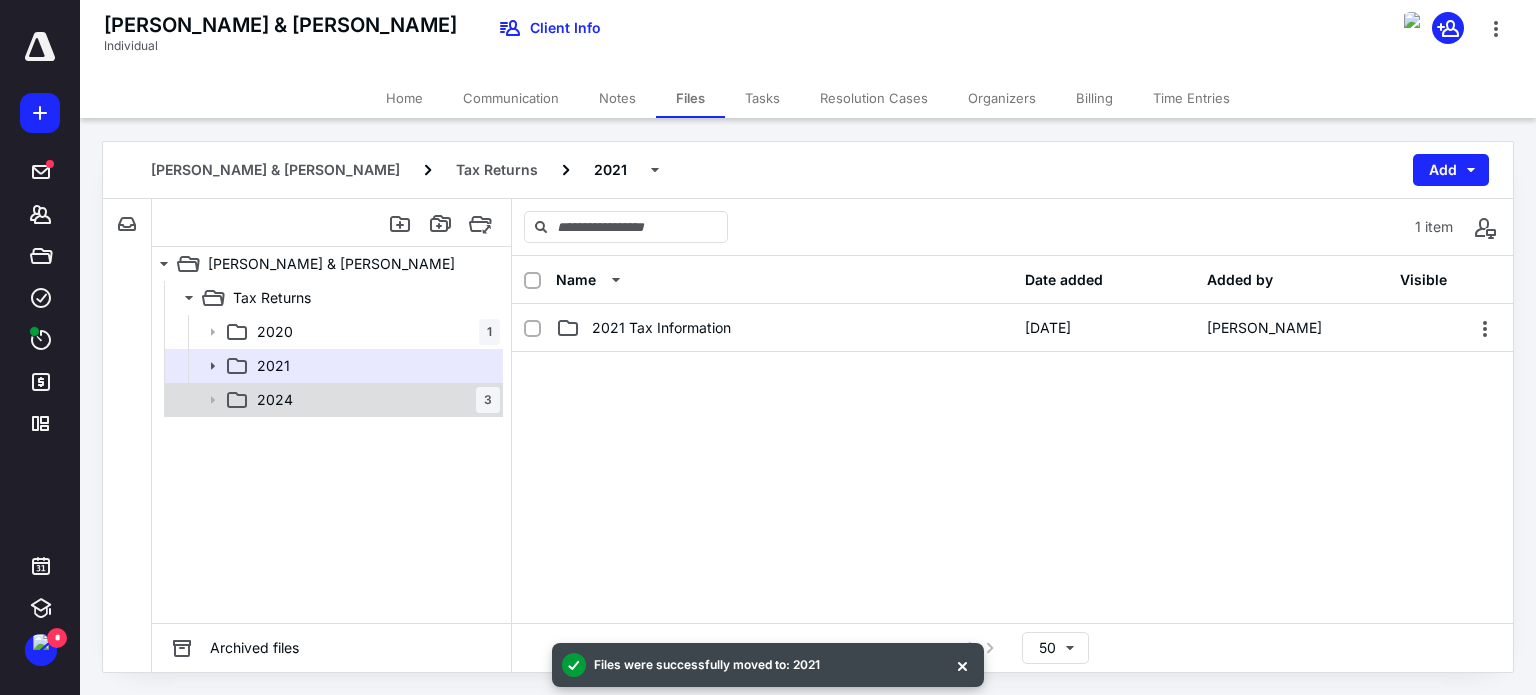 click on "2024" at bounding box center (275, 400) 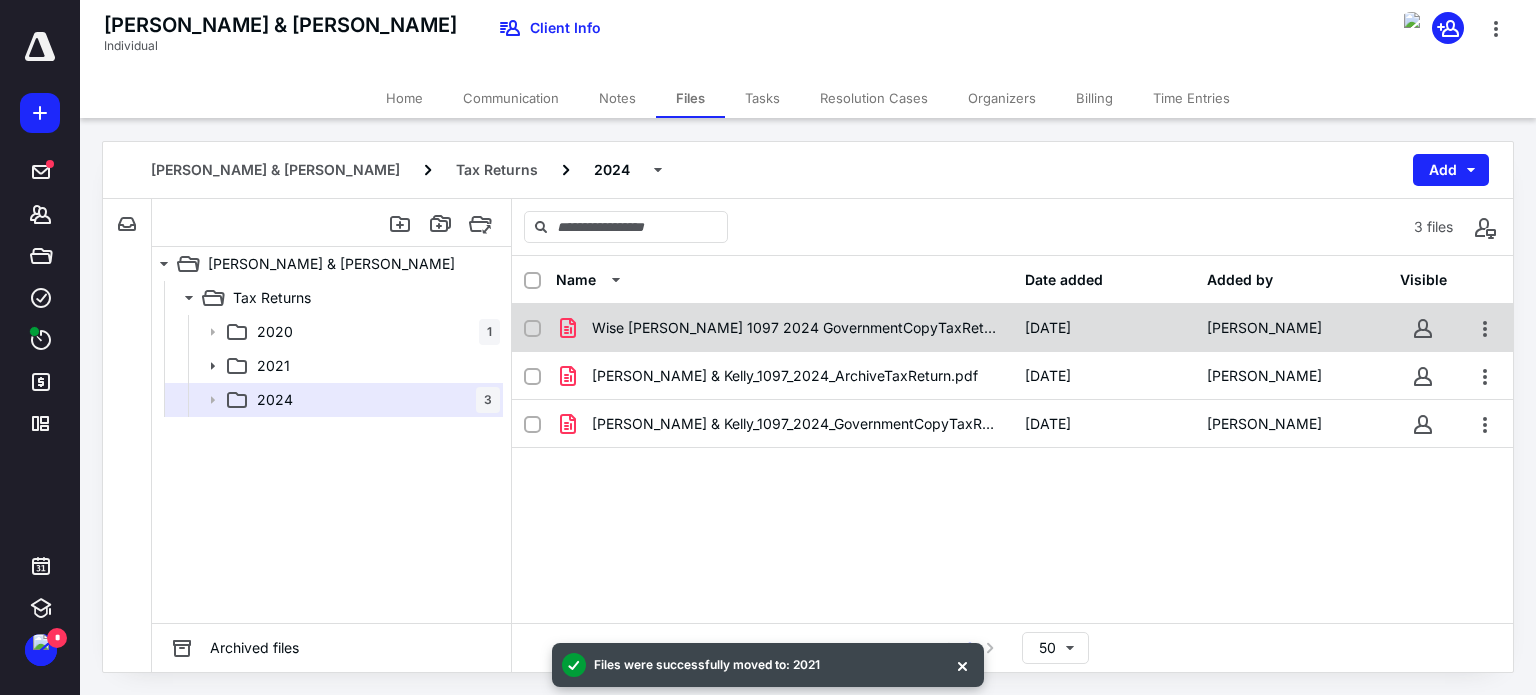 click at bounding box center (532, 329) 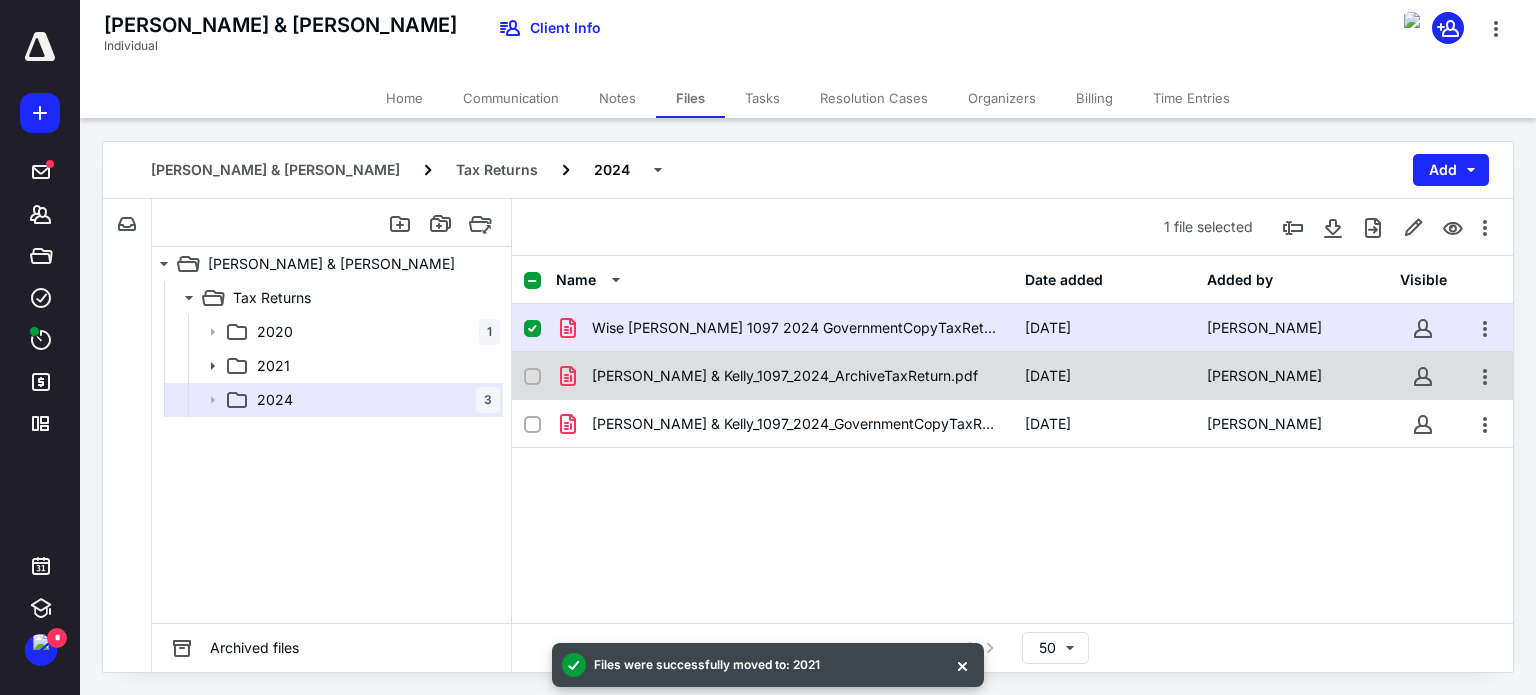 click at bounding box center (532, 377) 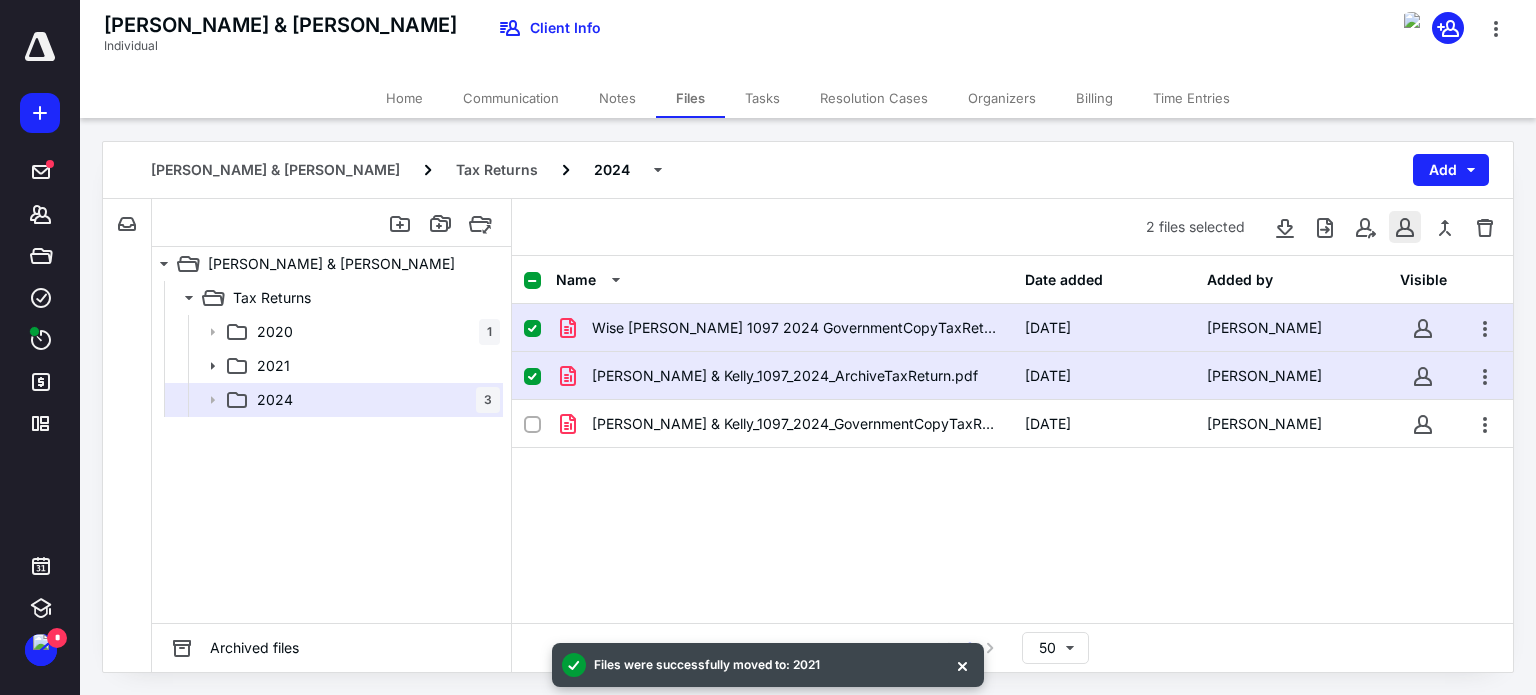 click at bounding box center [1405, 227] 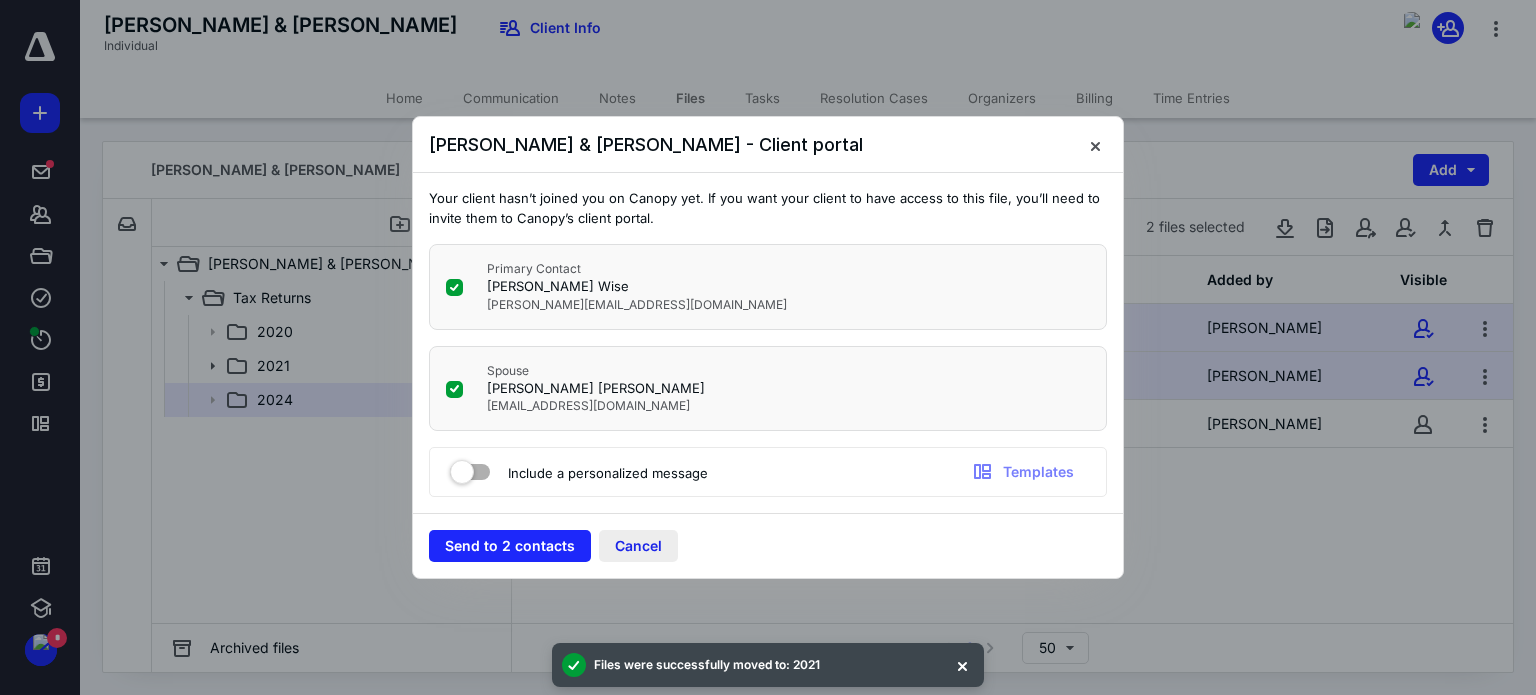 click on "Cancel" at bounding box center [638, 546] 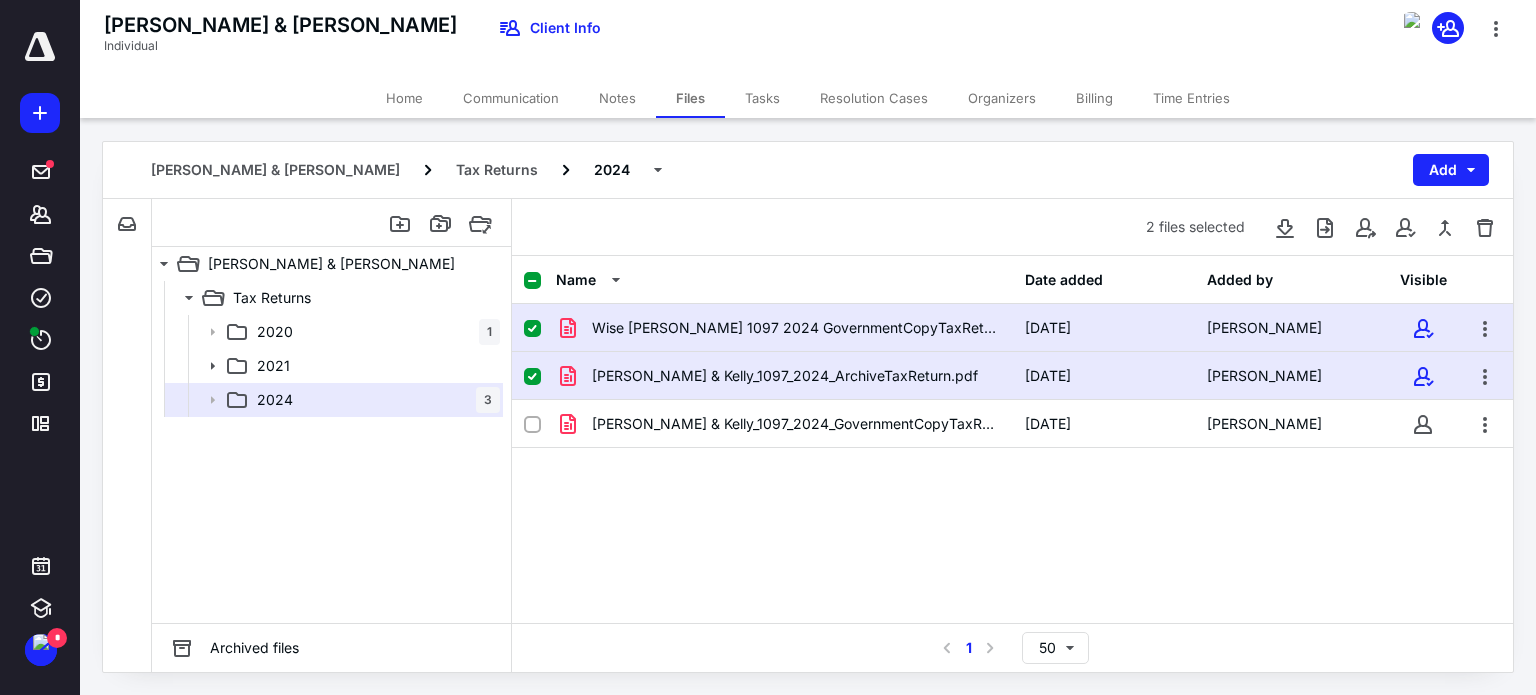 click 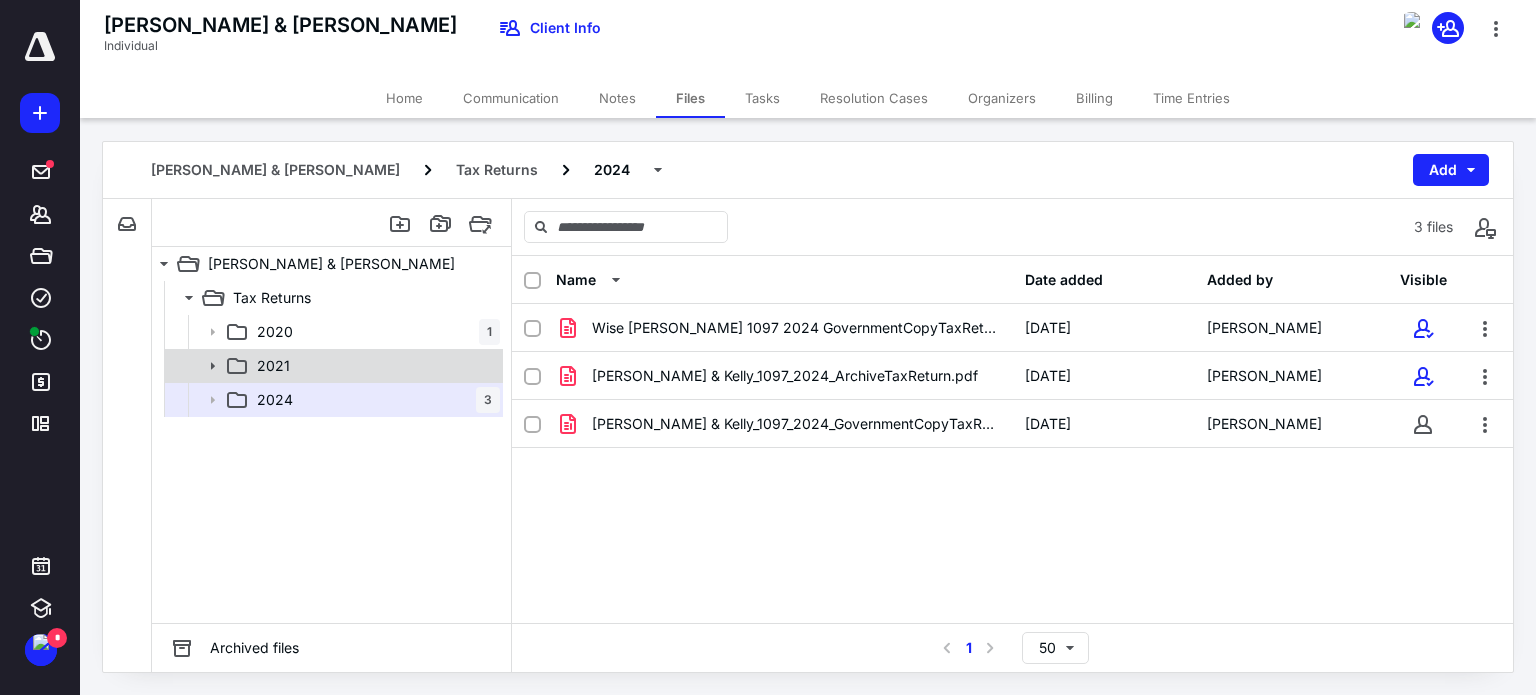 click on "2021" at bounding box center (374, 366) 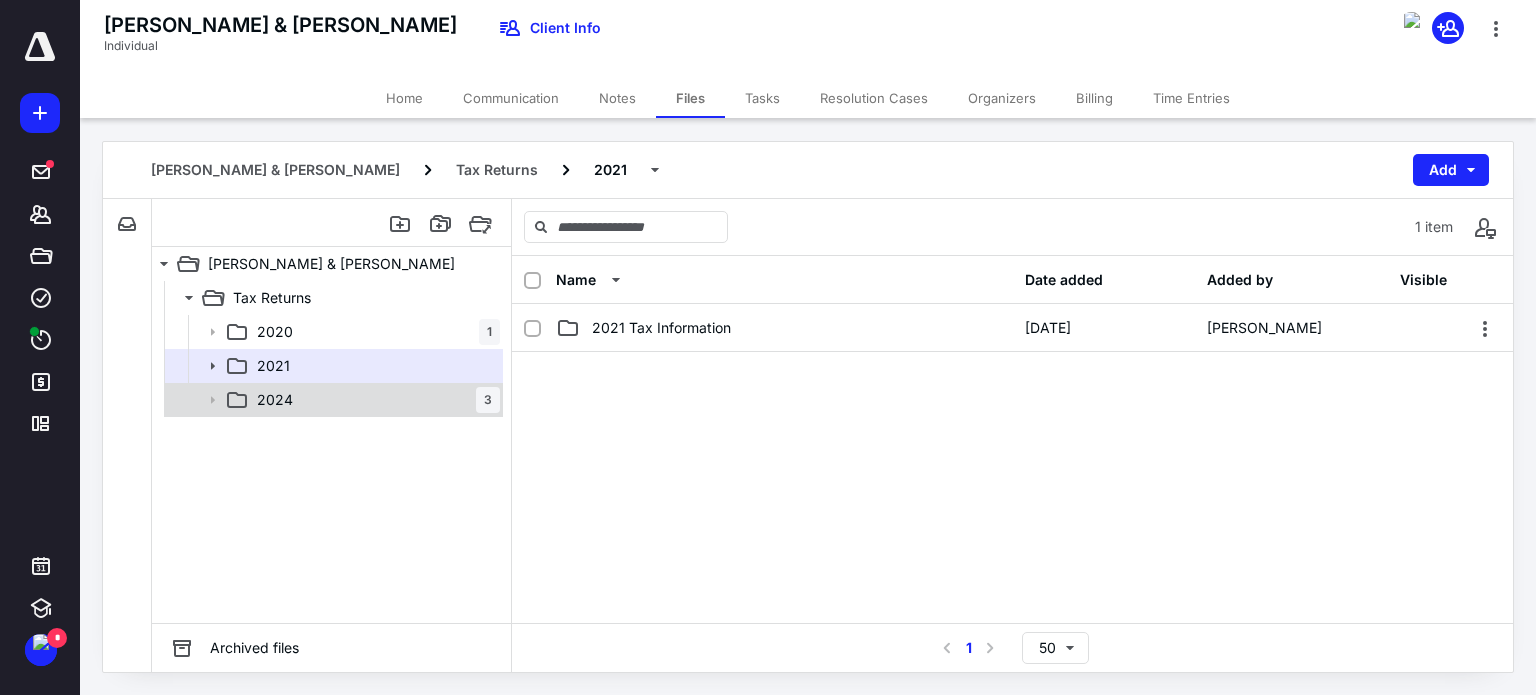 click on "2024" at bounding box center [275, 400] 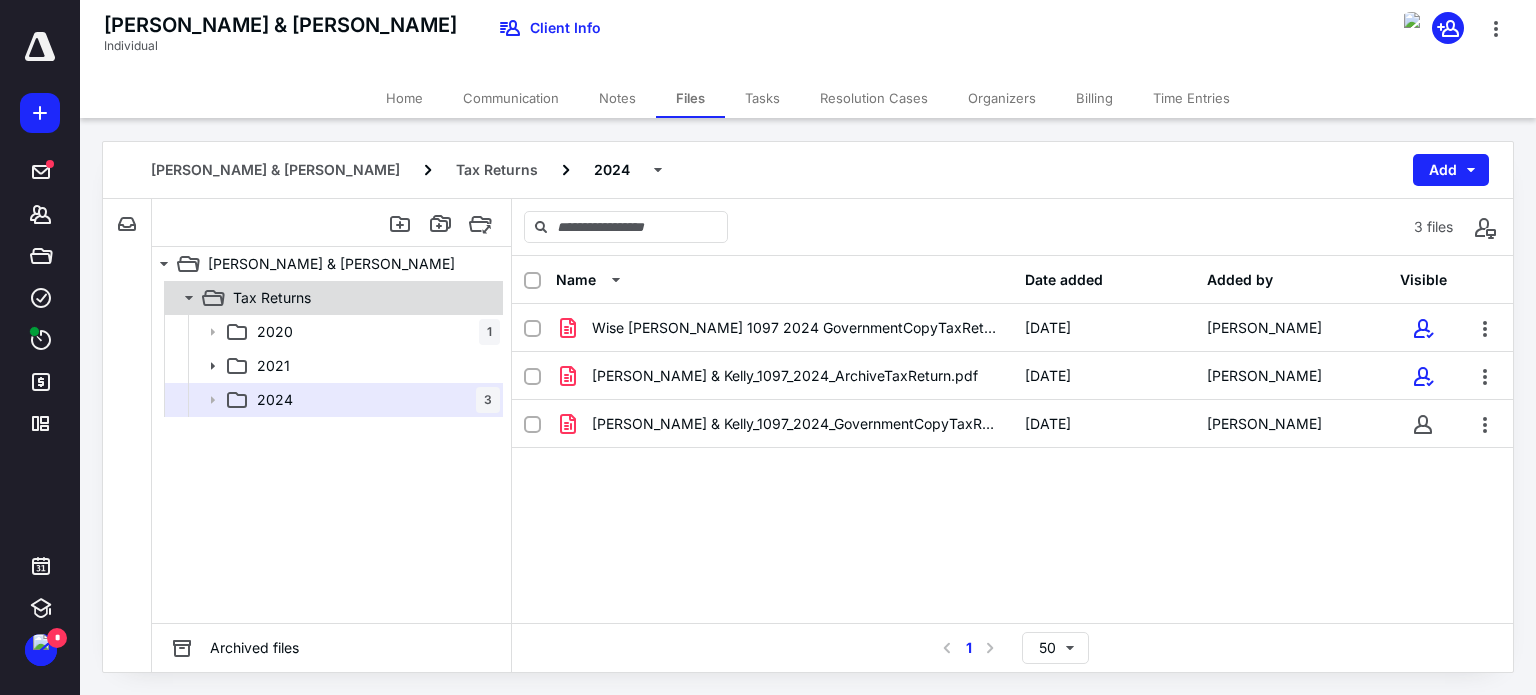 click on "Tax Returns" at bounding box center (272, 298) 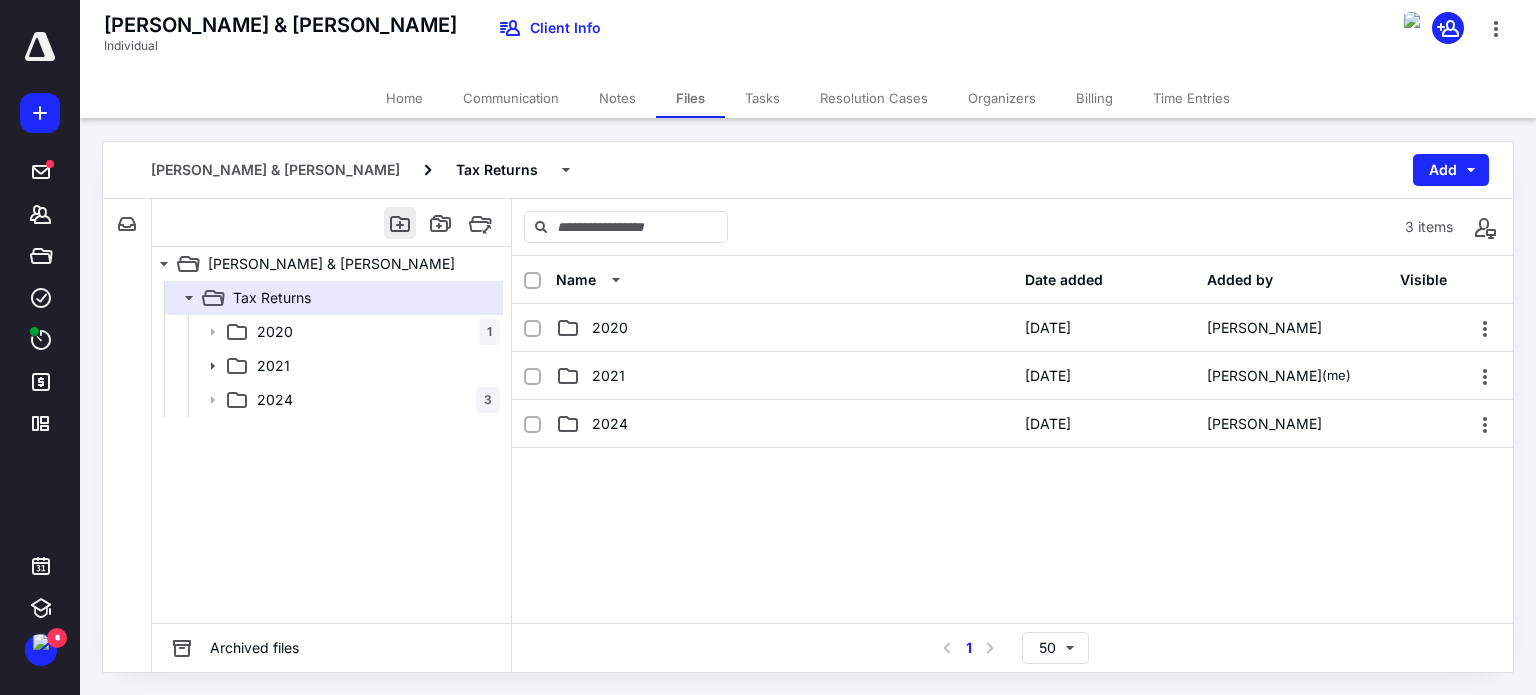 click at bounding box center (400, 223) 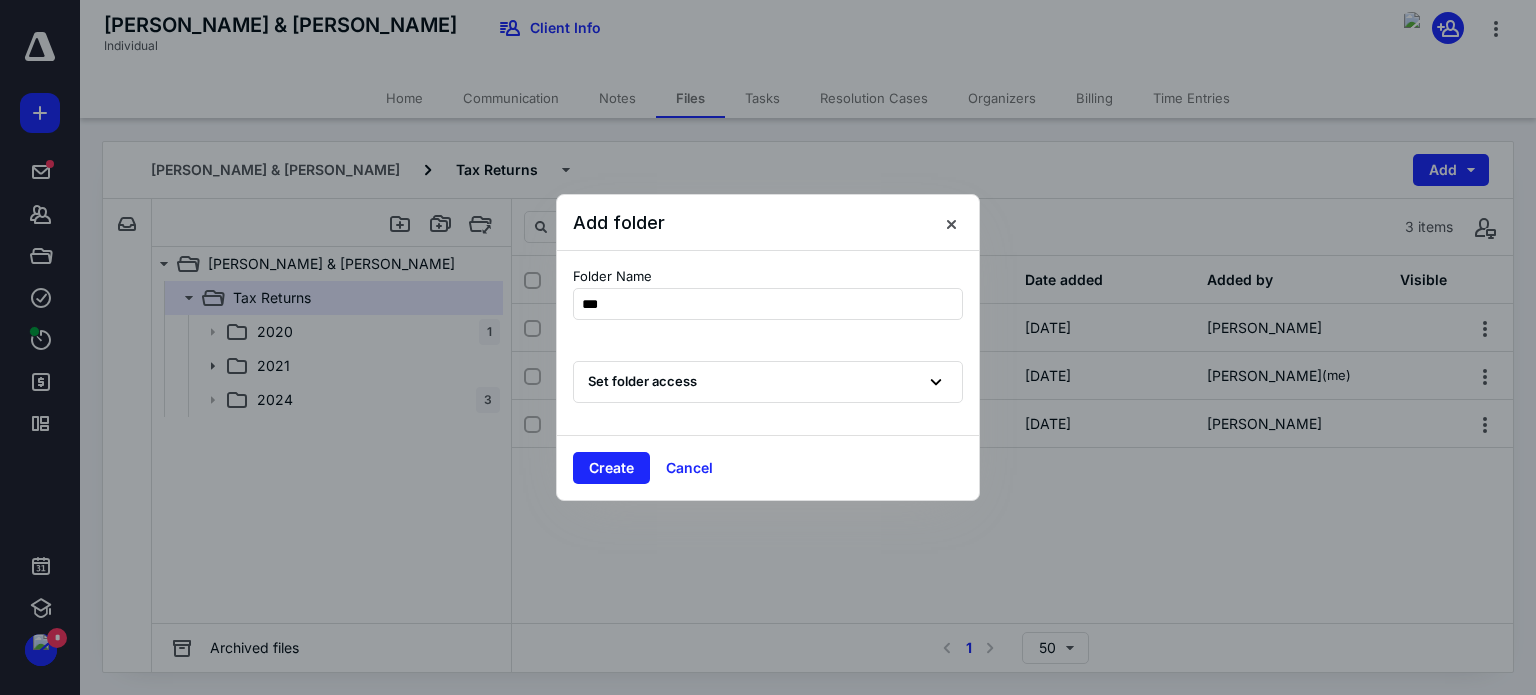 type on "****" 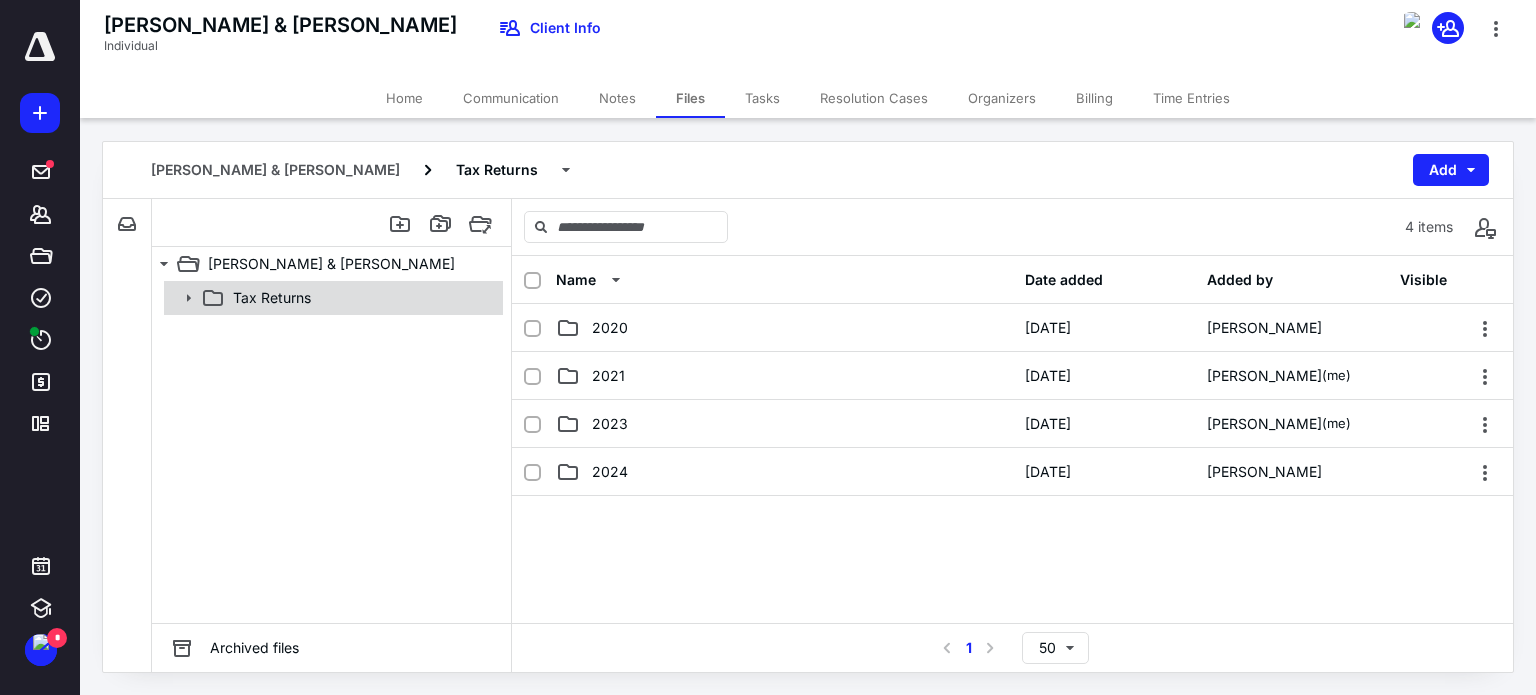 click 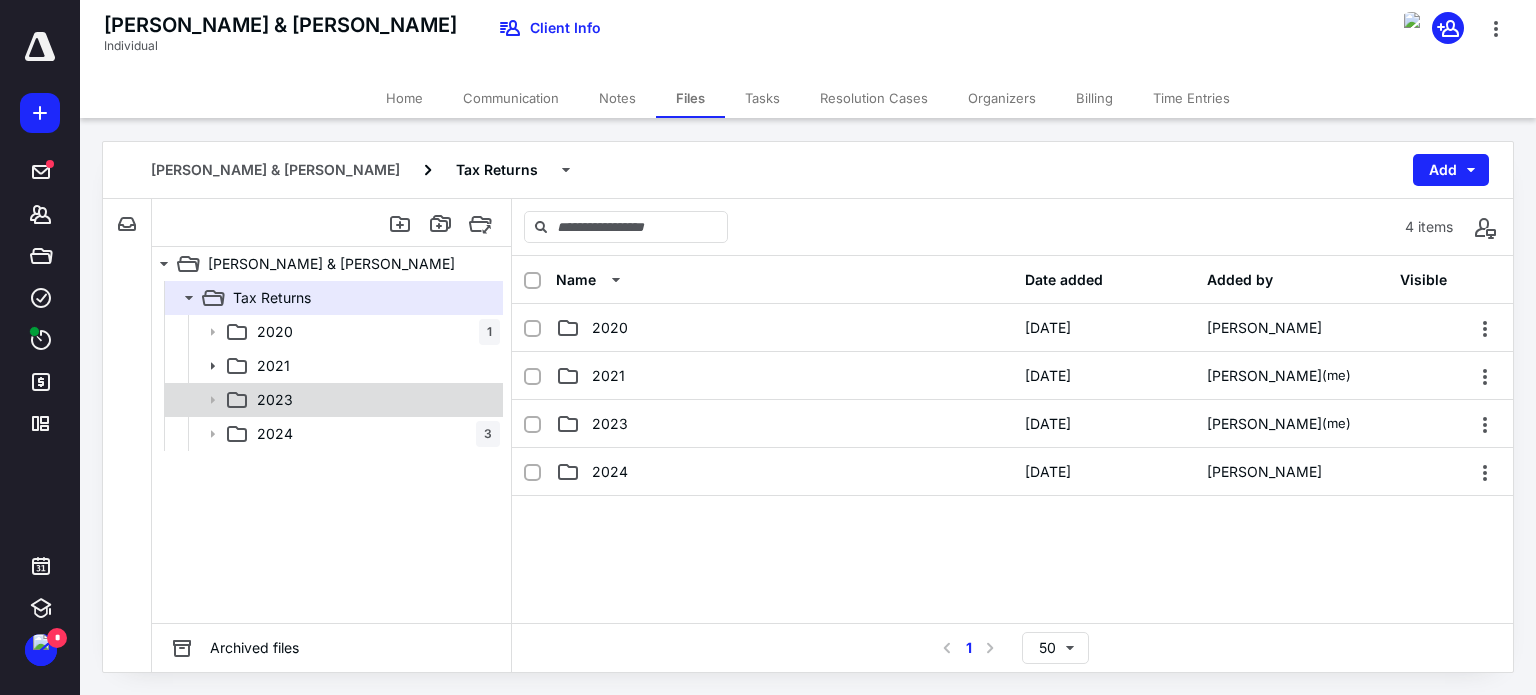 click on "2023" at bounding box center [374, 400] 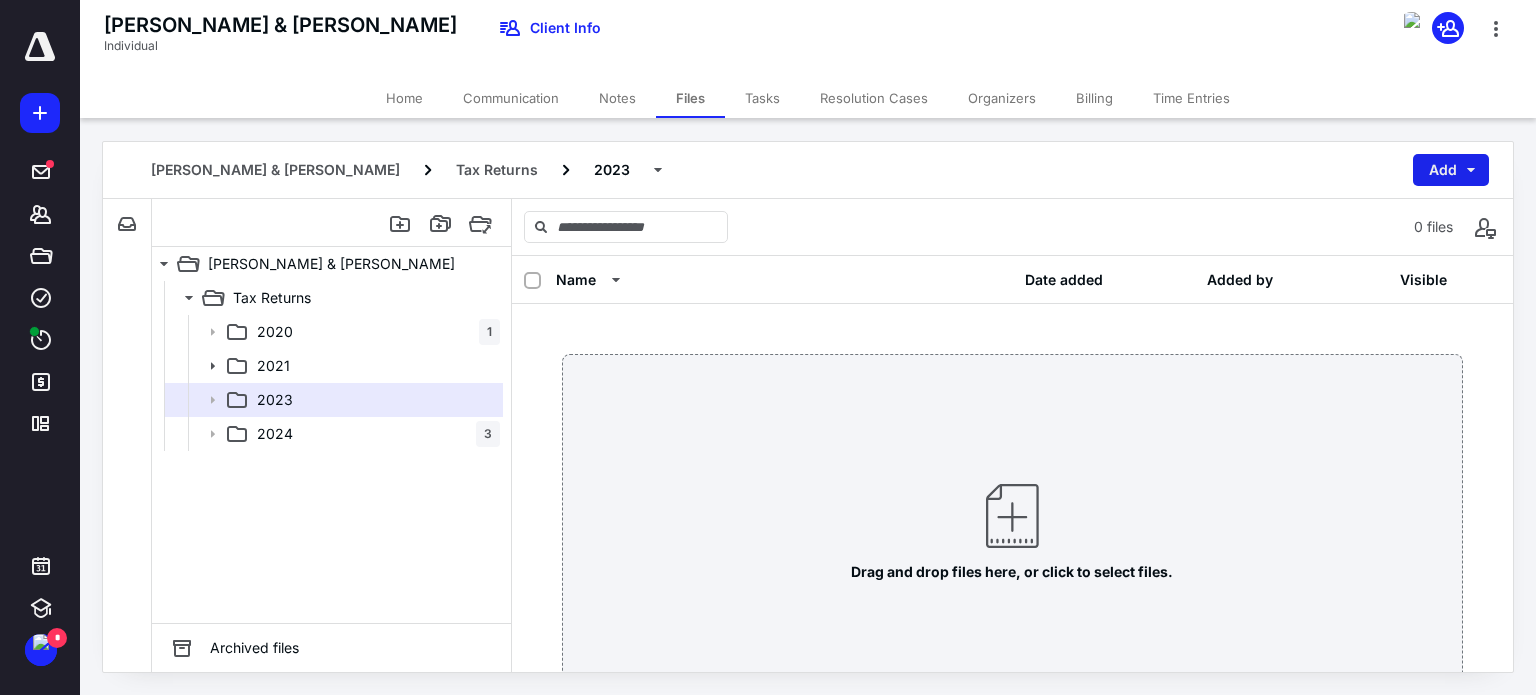 click on "Add" at bounding box center [1451, 170] 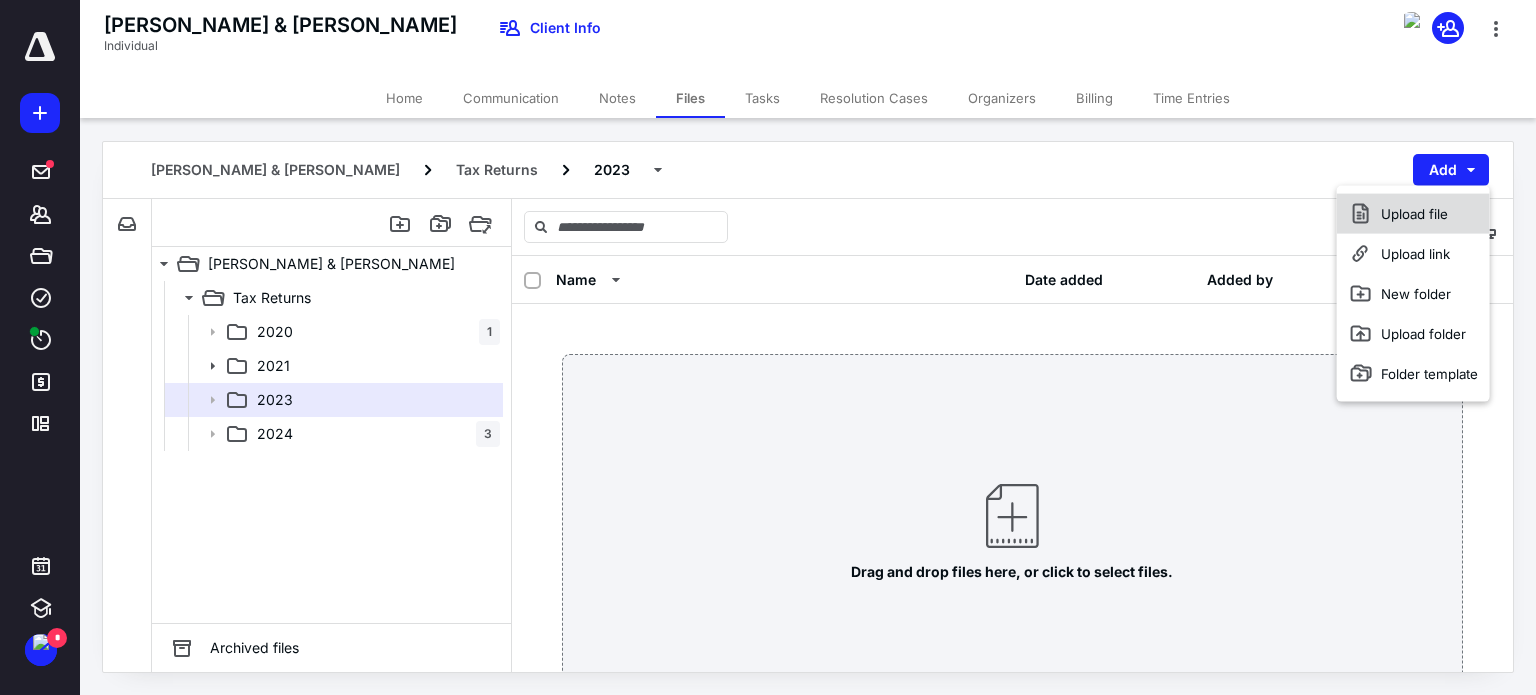 click on "Upload file" at bounding box center (1413, 214) 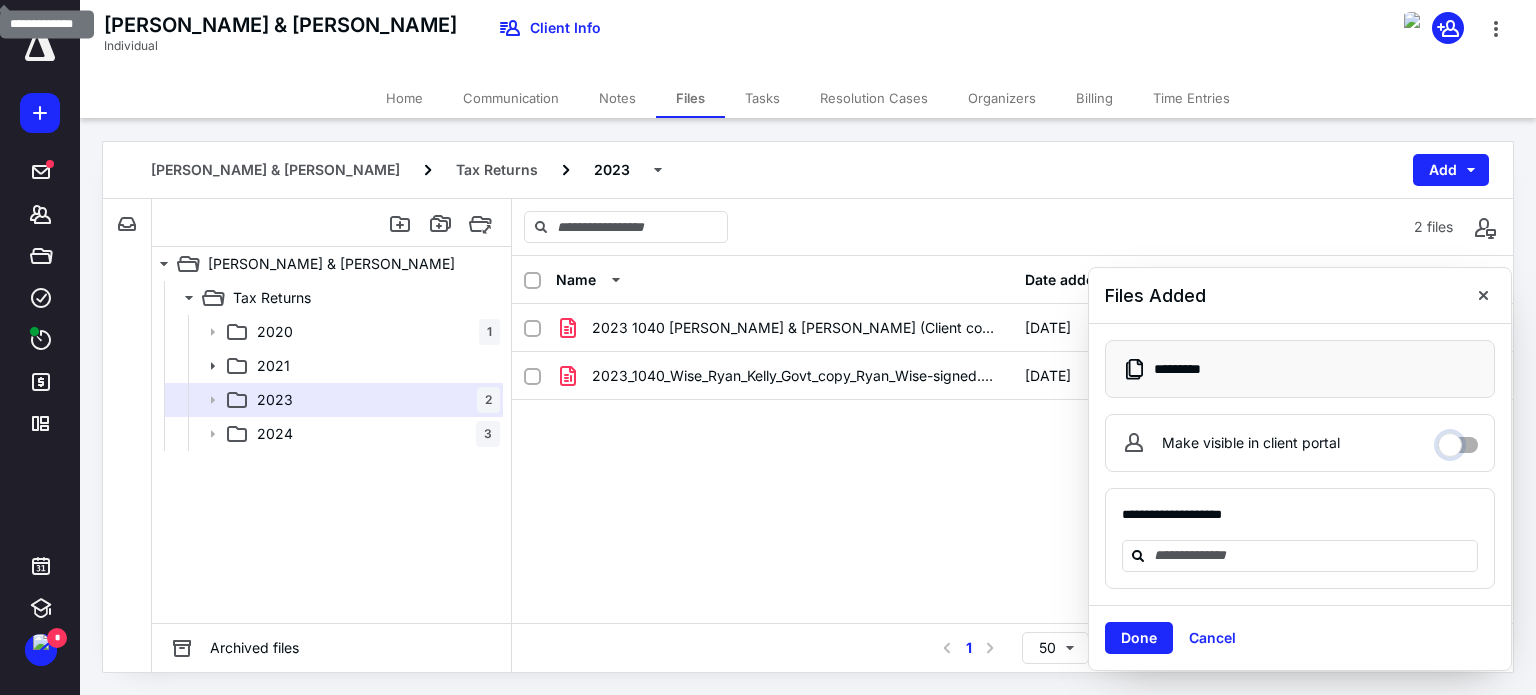 click on "Make visible in client portal" at bounding box center [1458, 440] 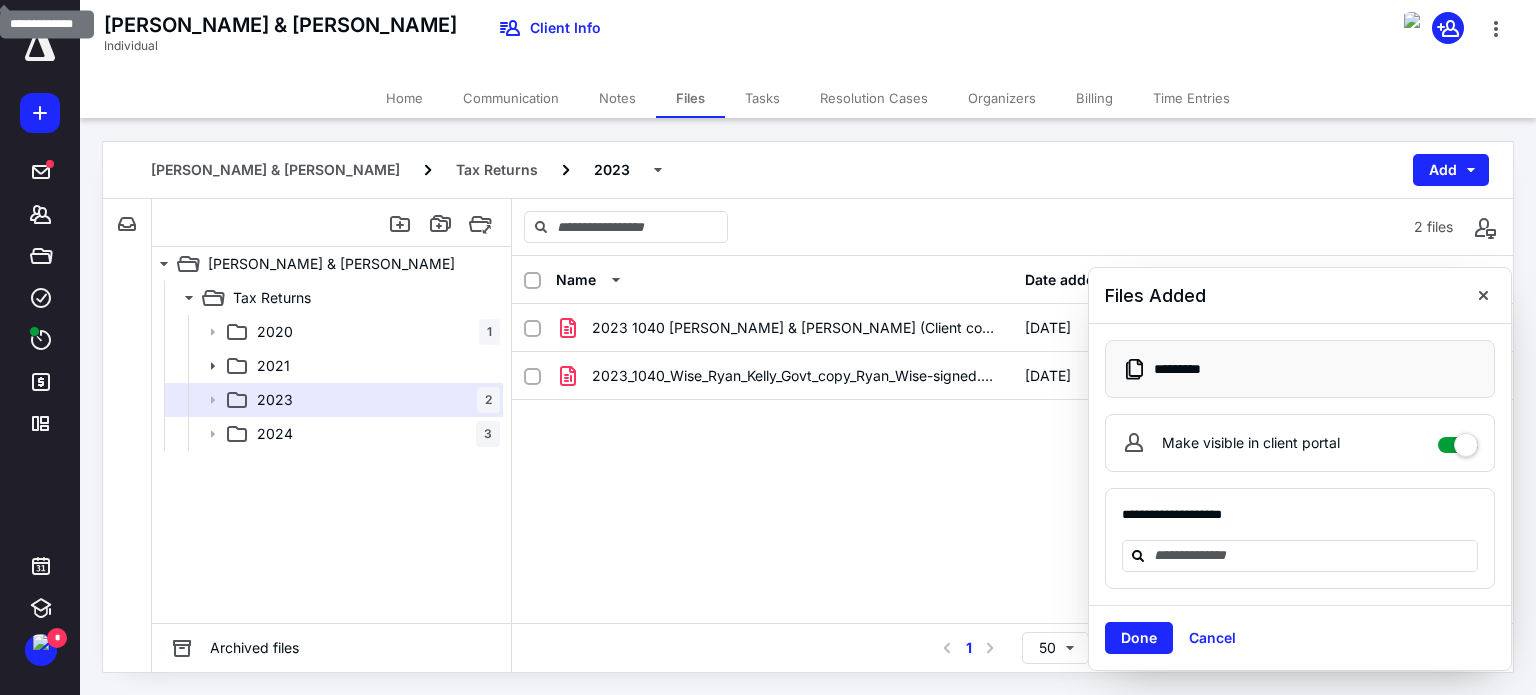 checkbox on "****" 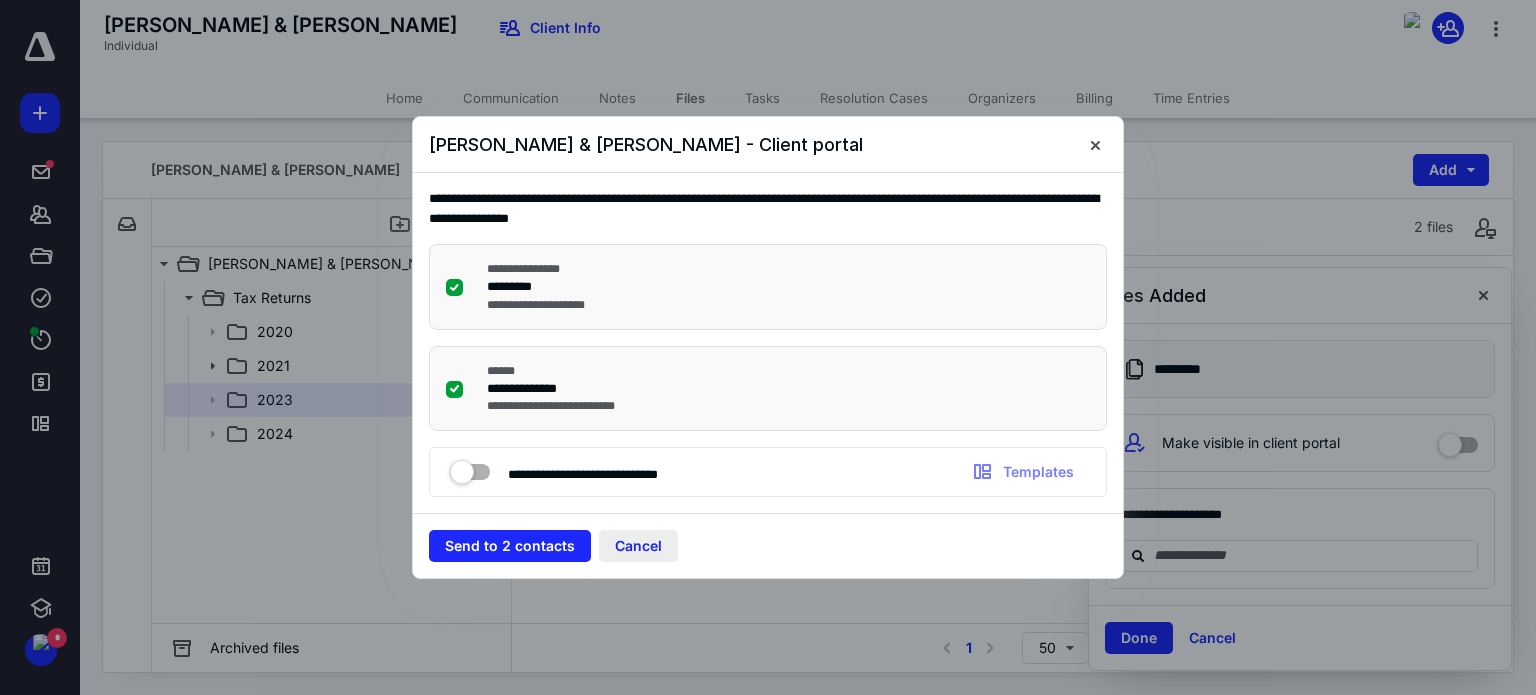 click on "Cancel" at bounding box center [638, 546] 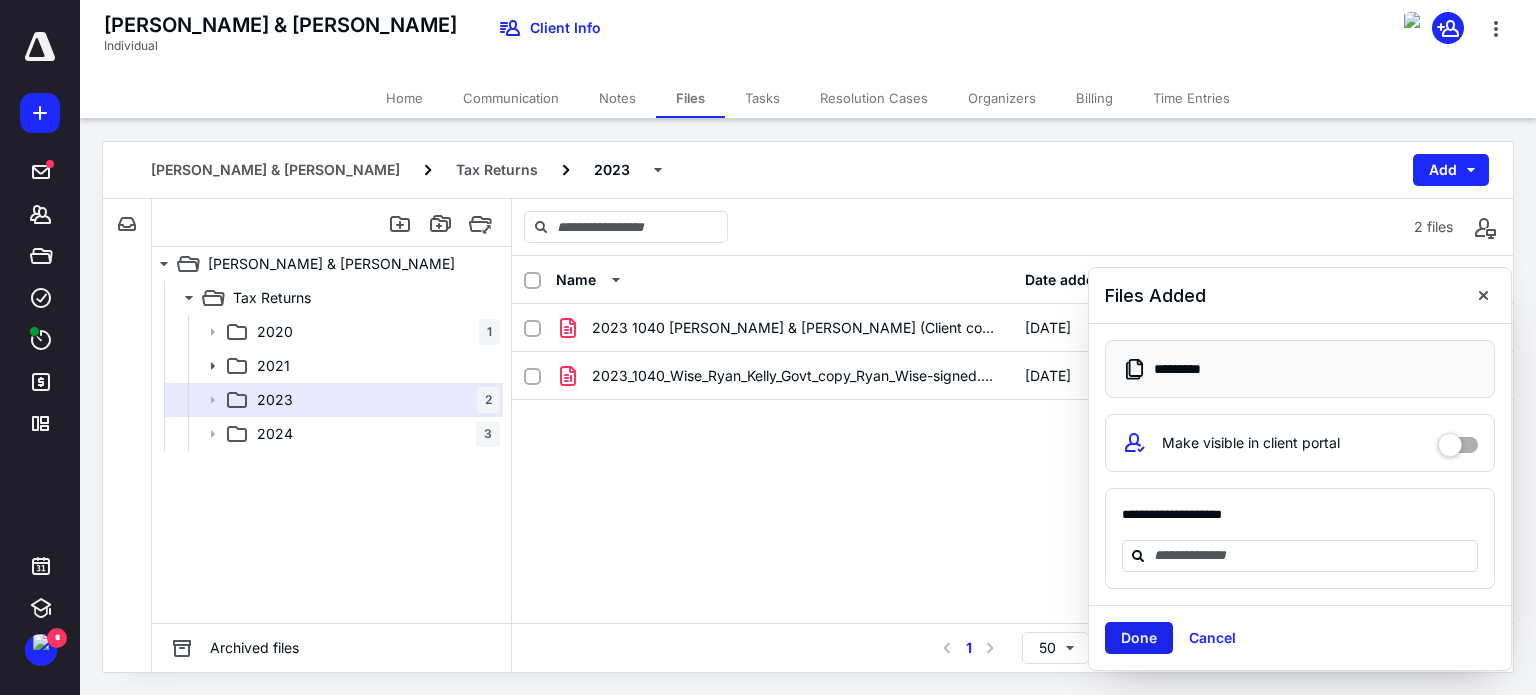 click on "Done" at bounding box center (1139, 638) 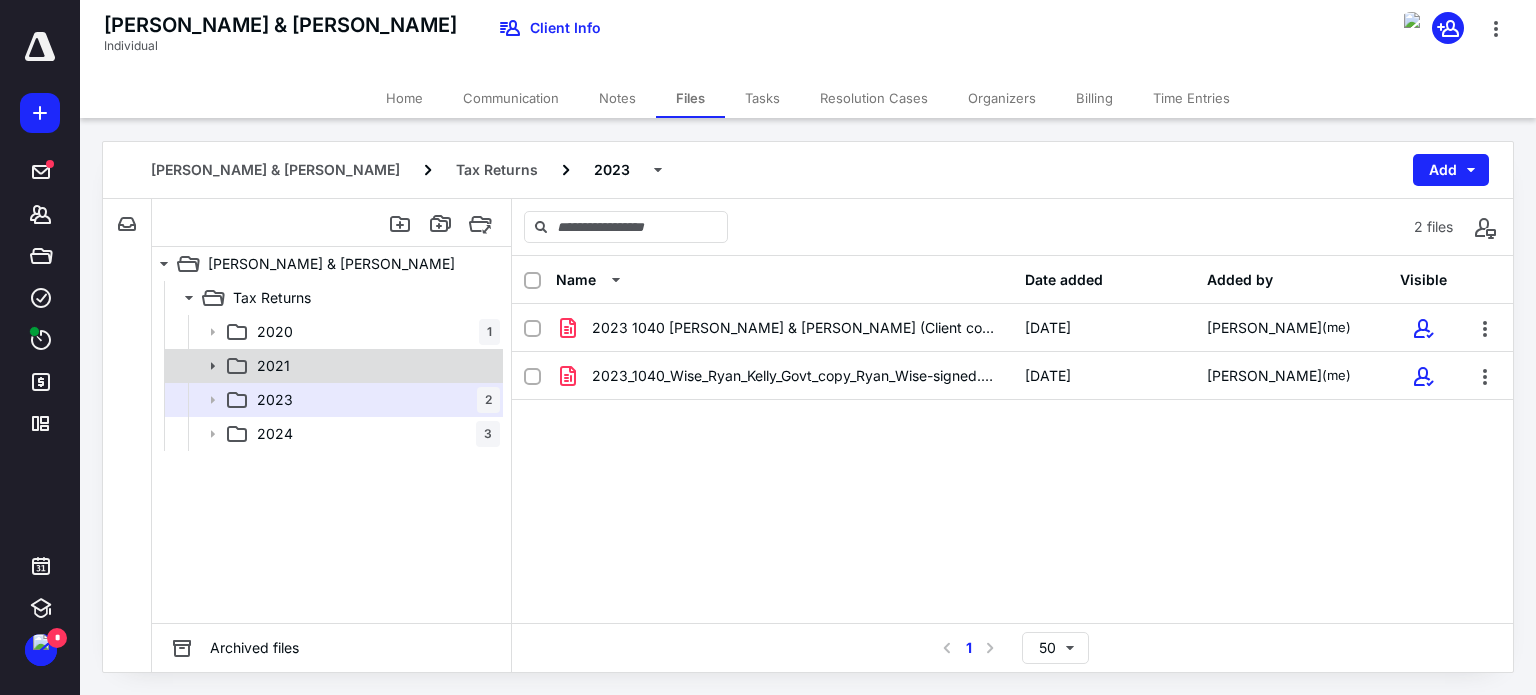 click on "2021" at bounding box center (374, 366) 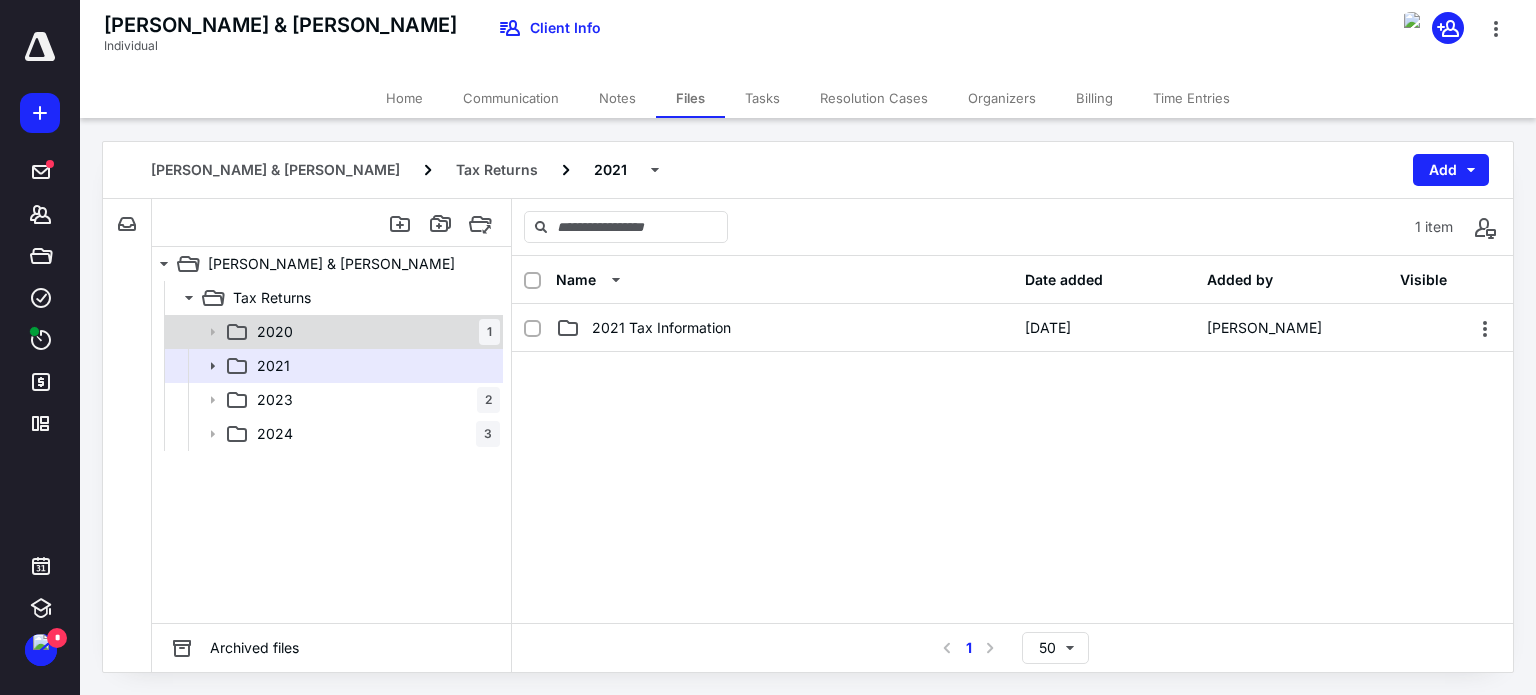 click on "2020 1" at bounding box center [374, 332] 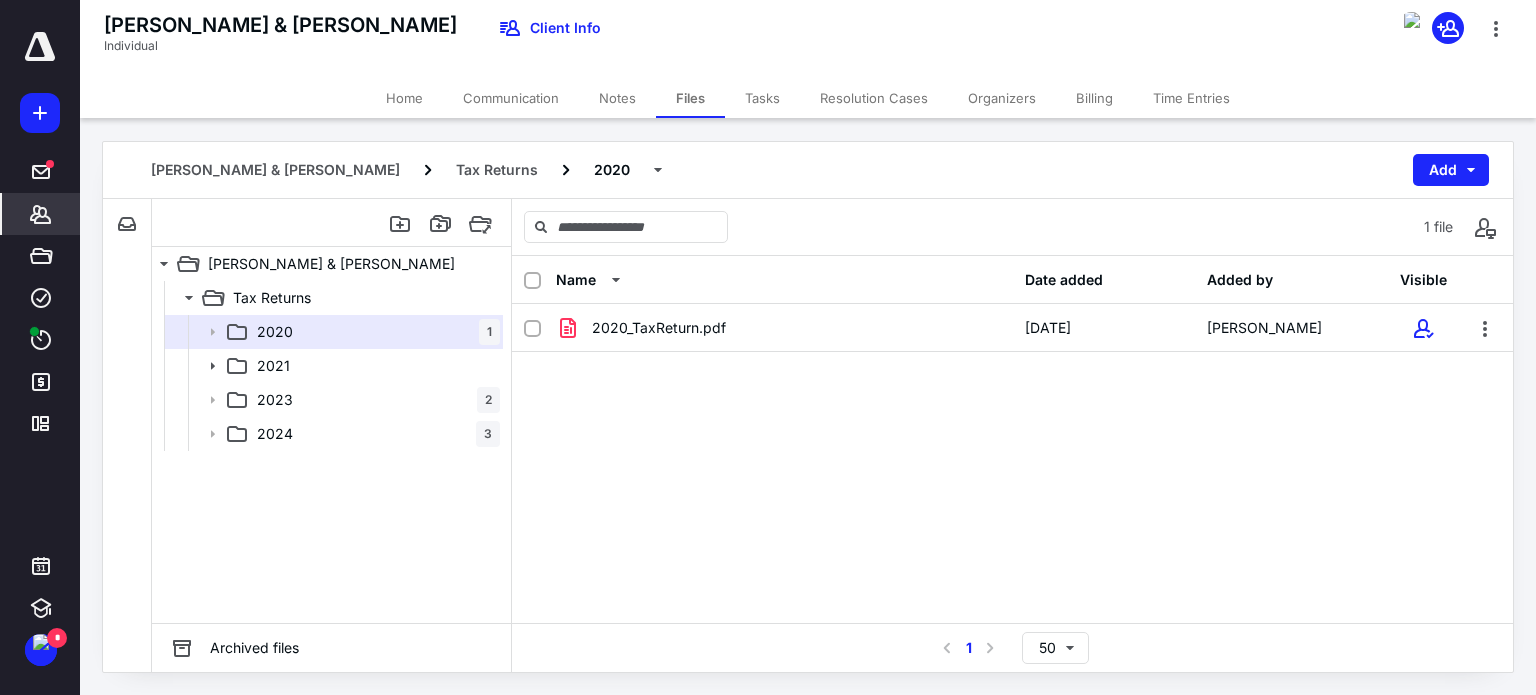 click 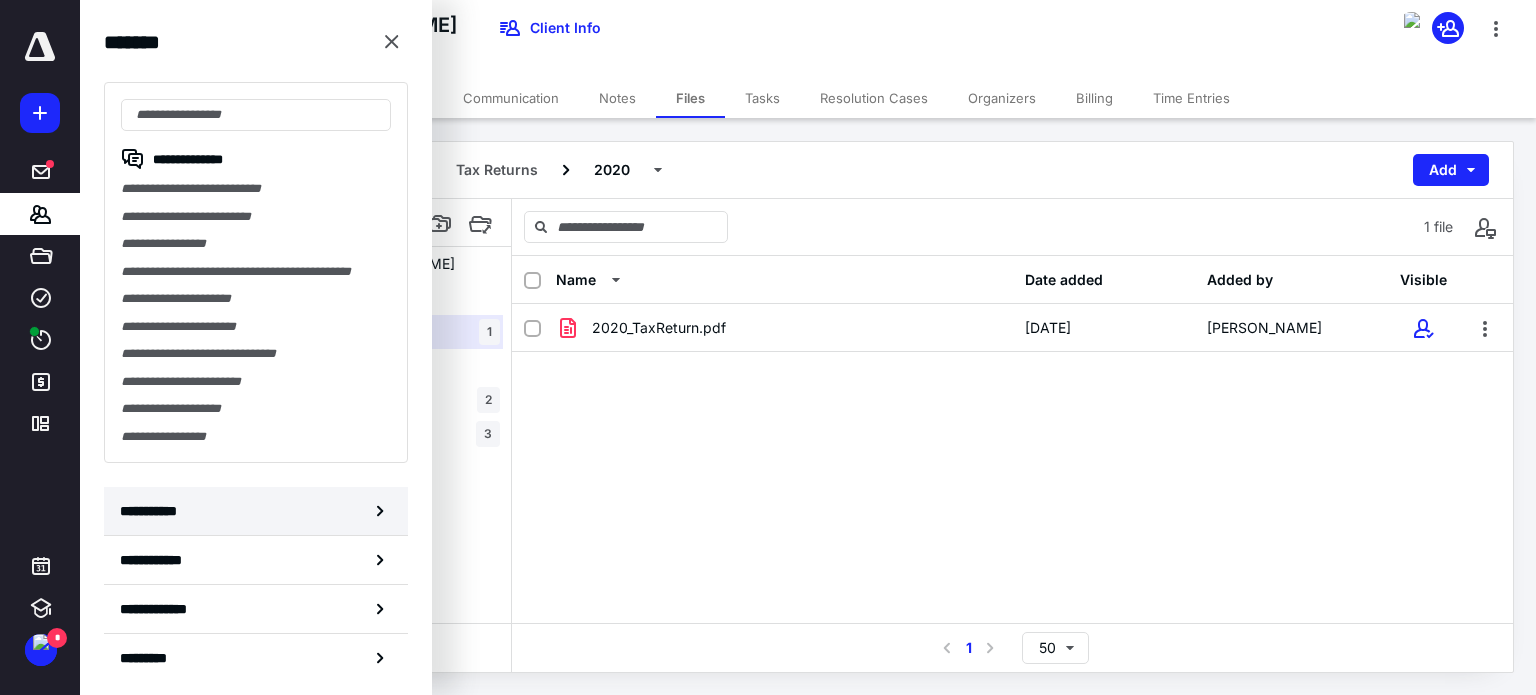 click on "**********" at bounding box center [256, 511] 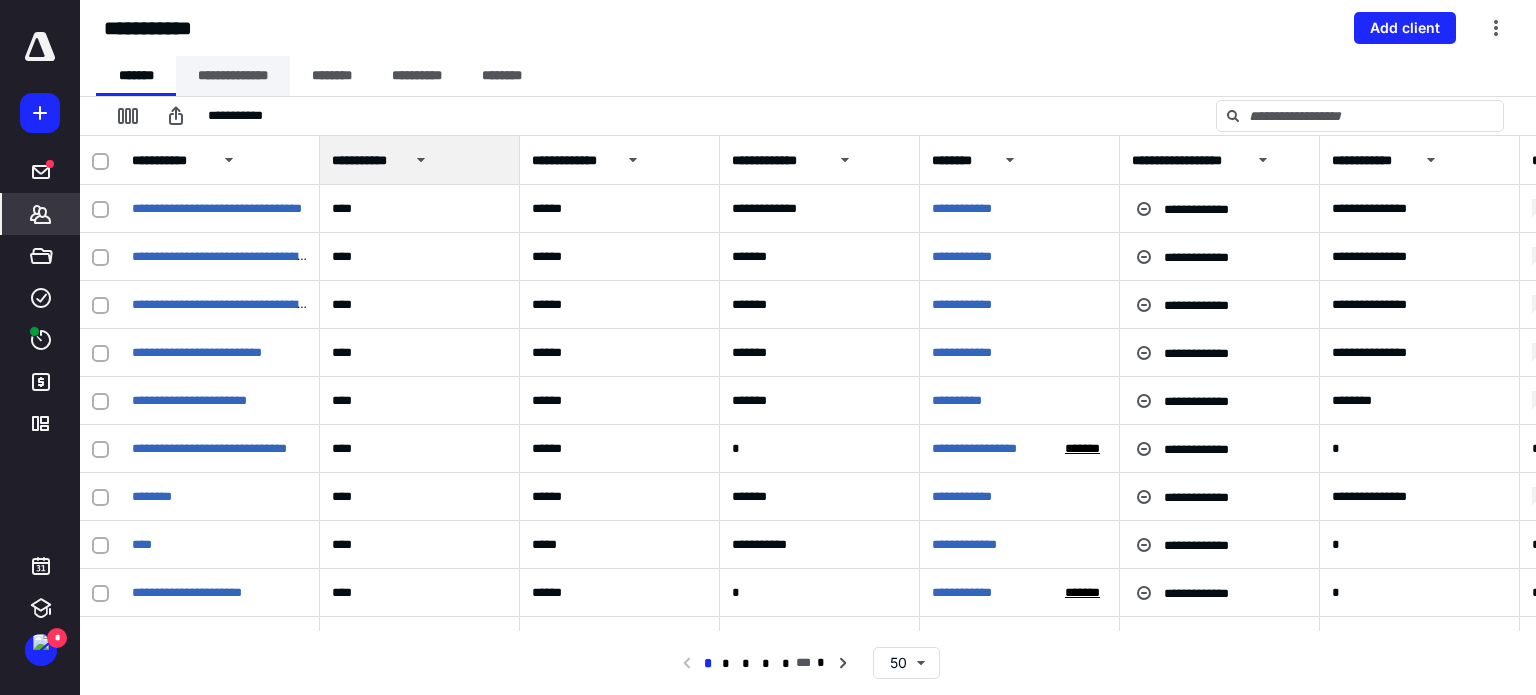 click on "**********" at bounding box center (233, 76) 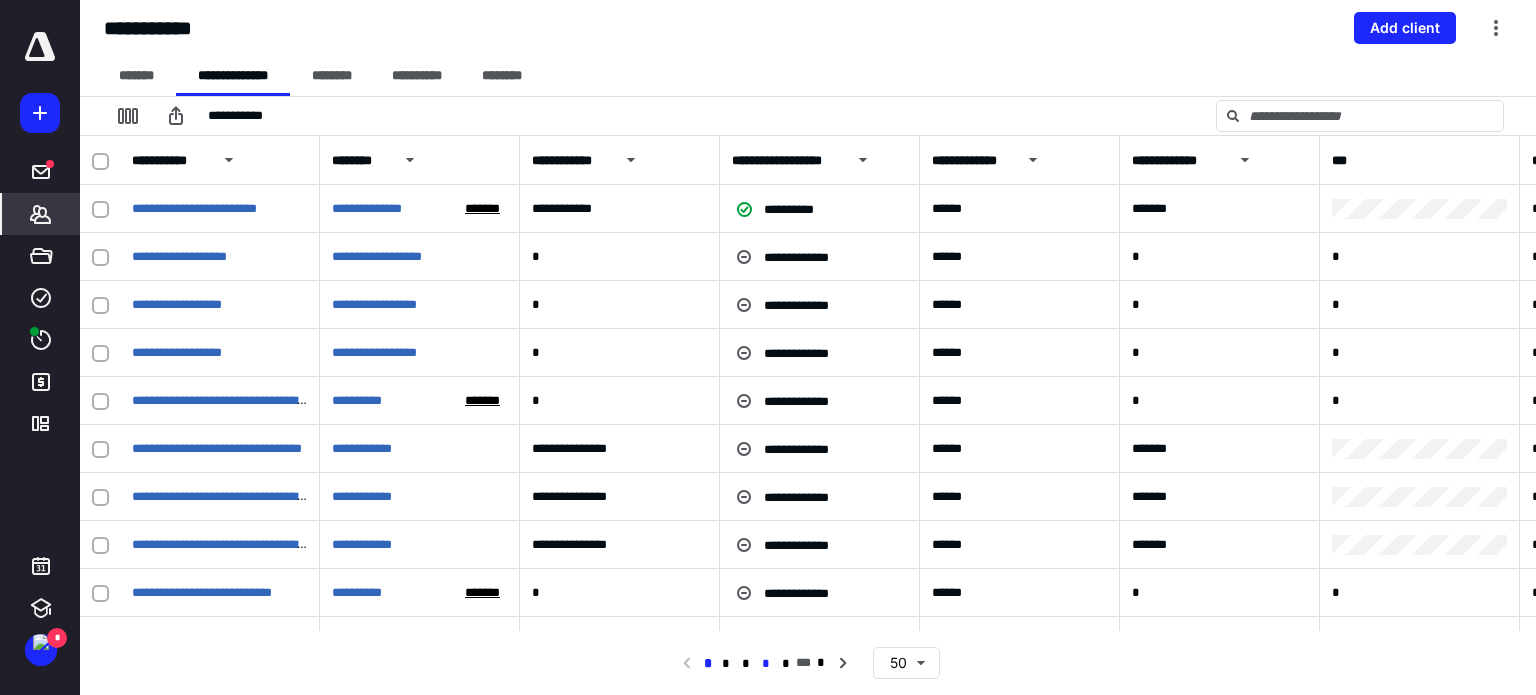 click on "*" at bounding box center [766, 664] 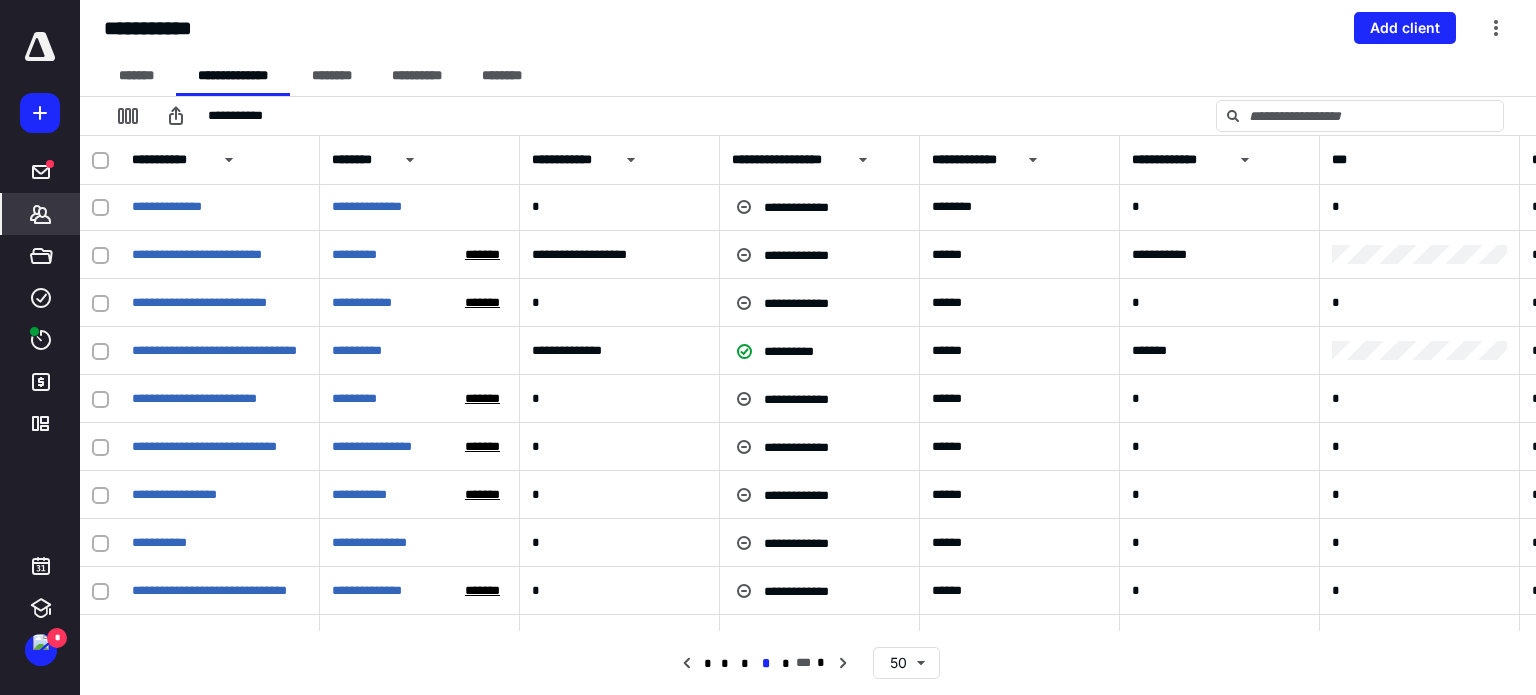 scroll, scrollTop: 1600, scrollLeft: 0, axis: vertical 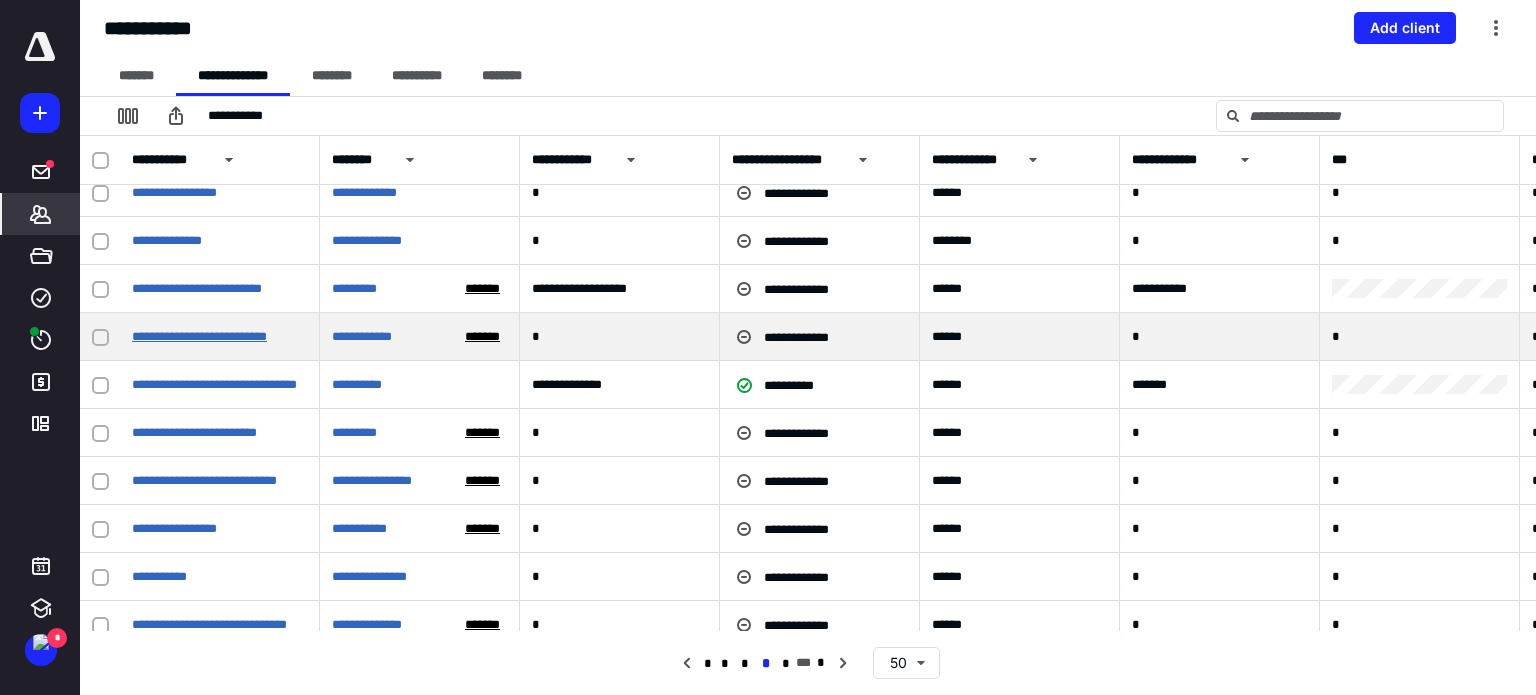 click on "**********" at bounding box center [199, 336] 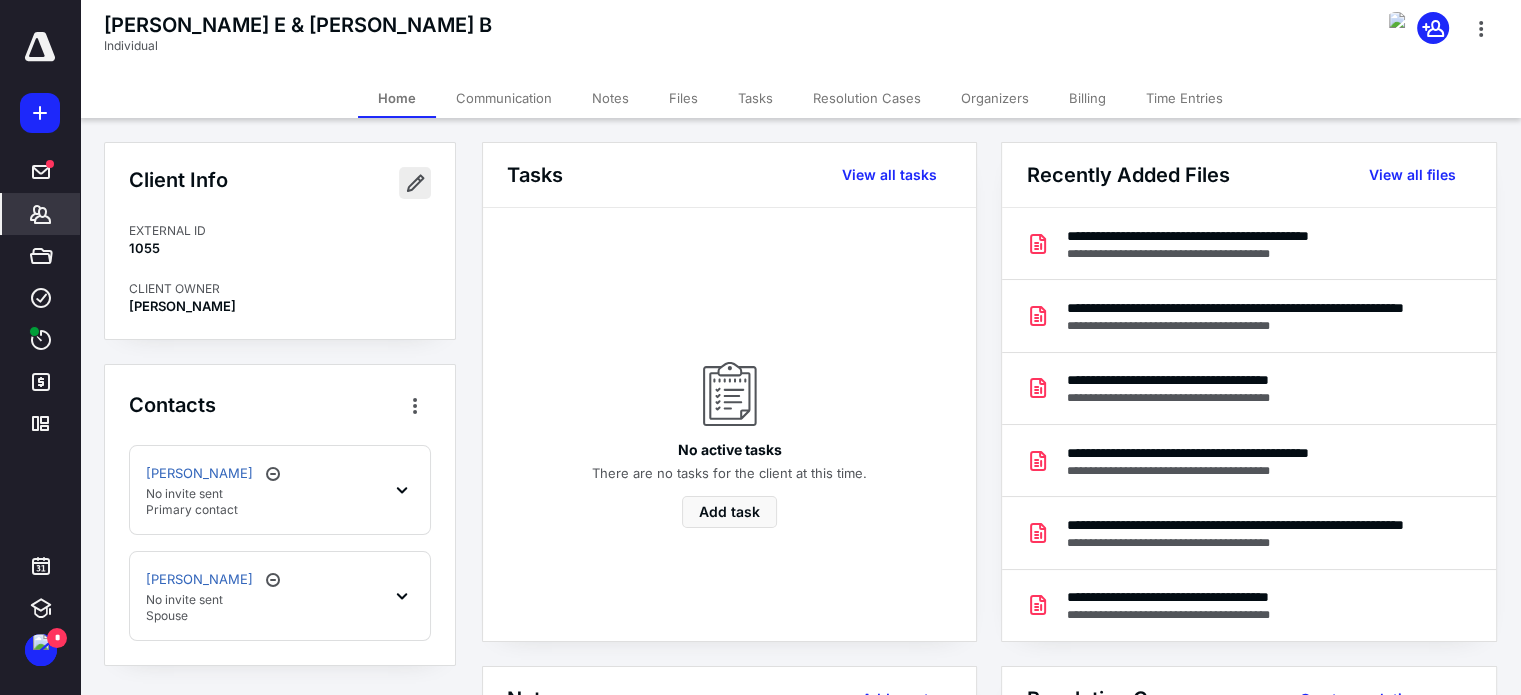 click at bounding box center [415, 183] 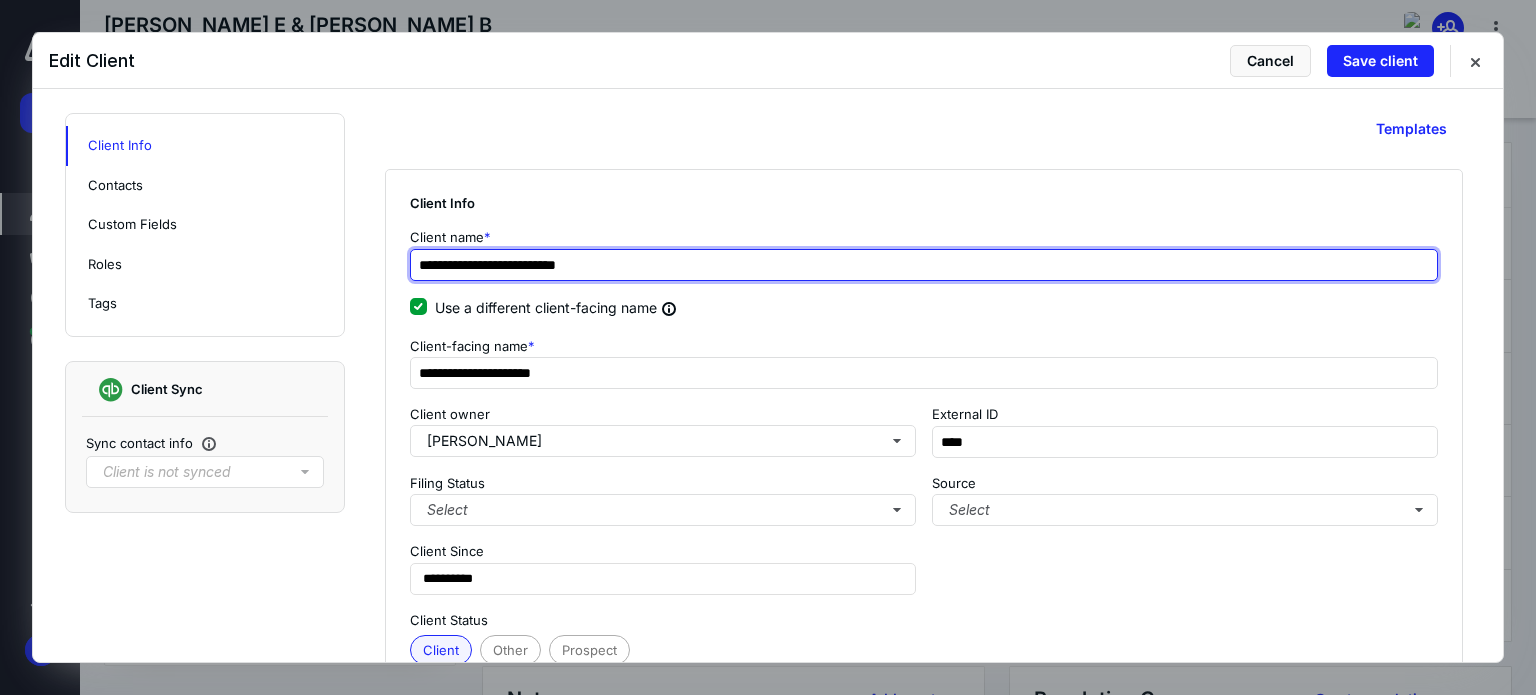 click on "**********" at bounding box center (924, 265) 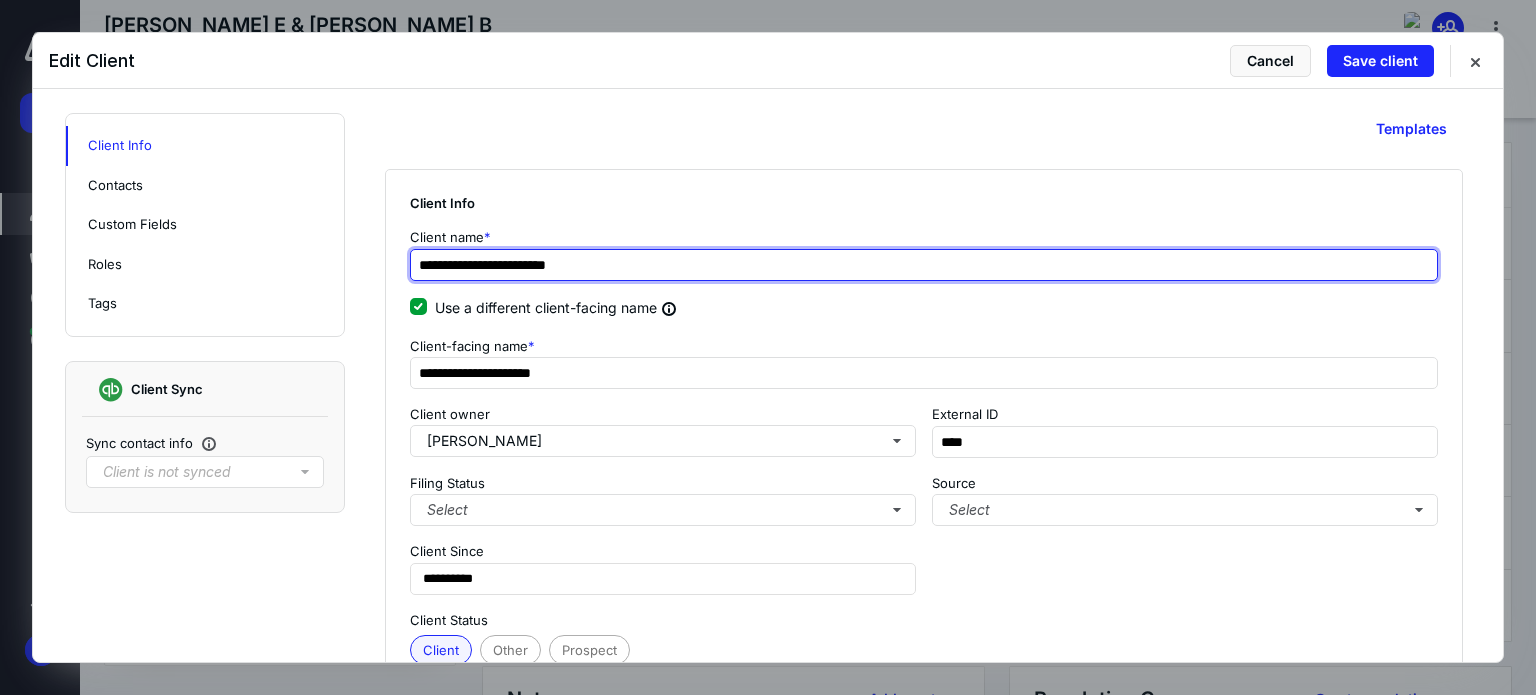 click on "**********" at bounding box center [924, 265] 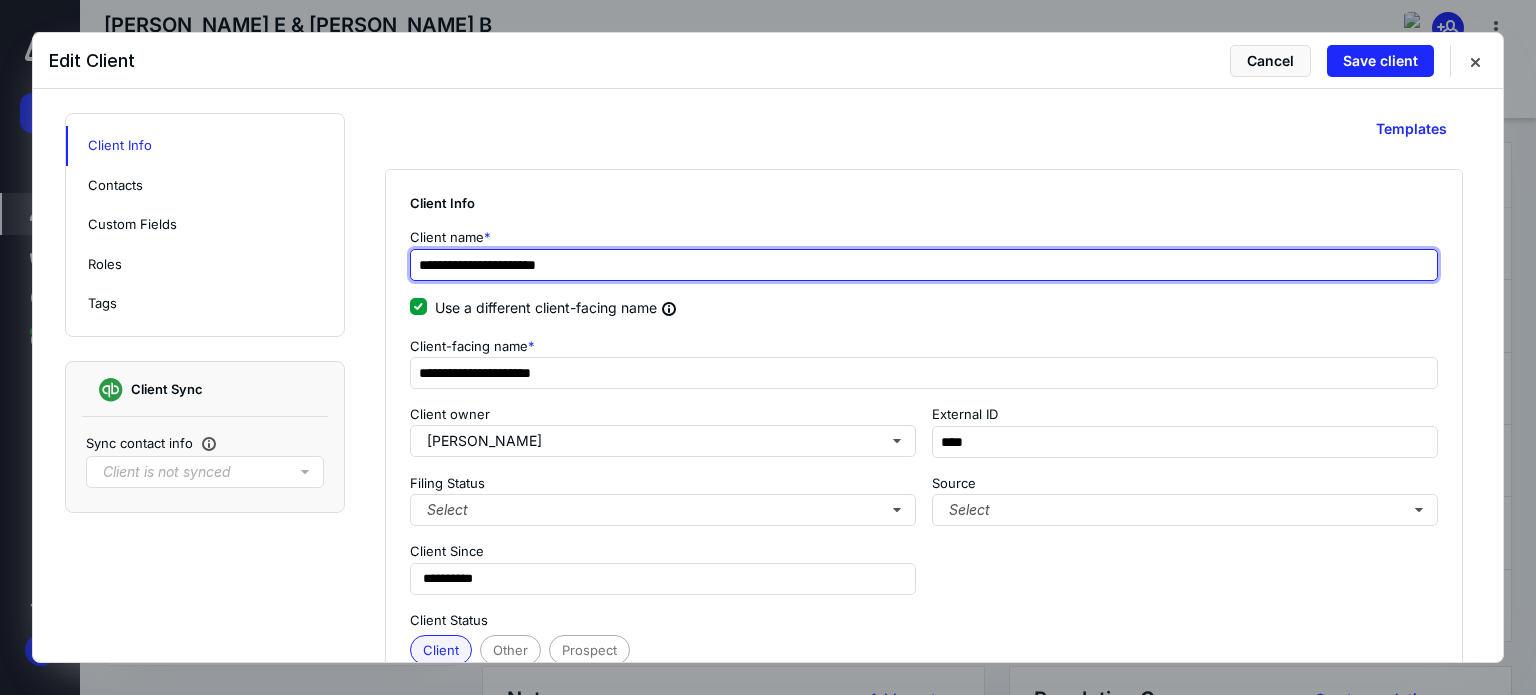 type on "**********" 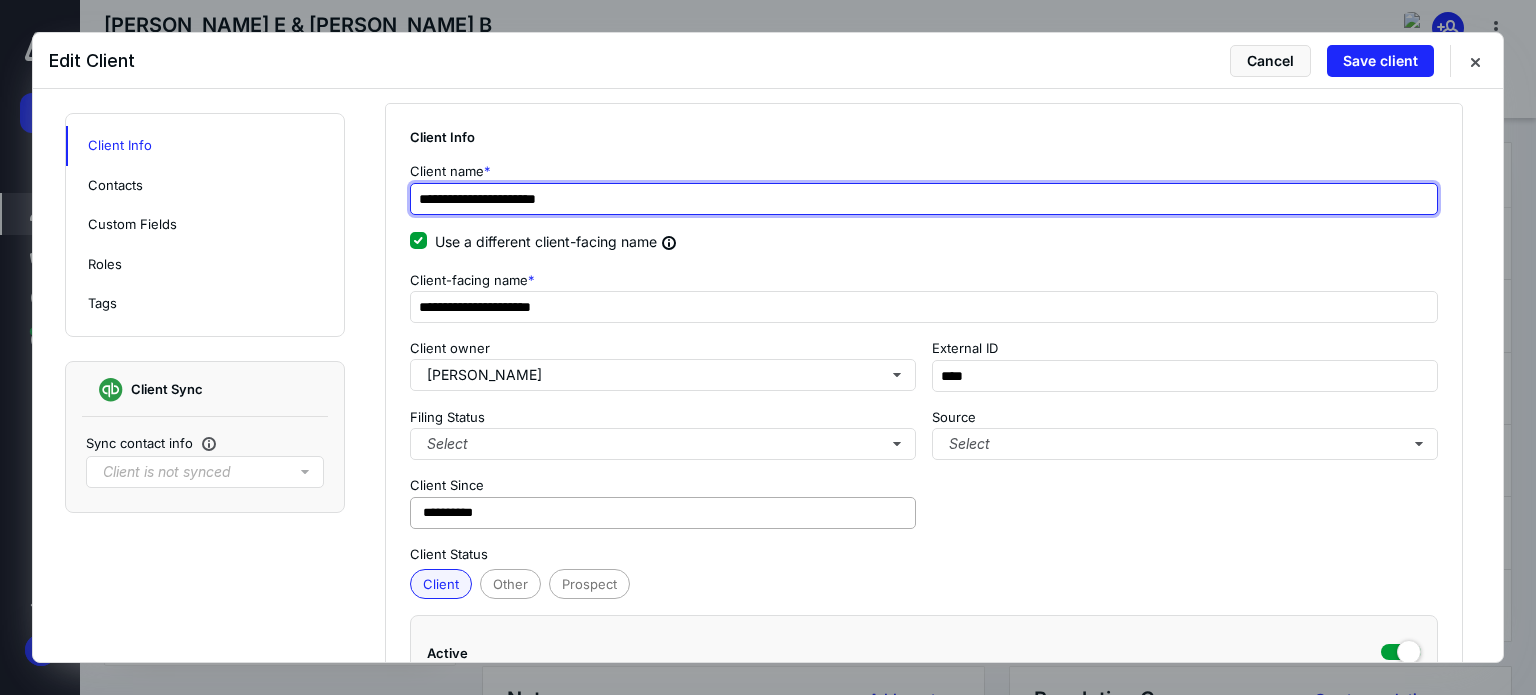 scroll, scrollTop: 100, scrollLeft: 0, axis: vertical 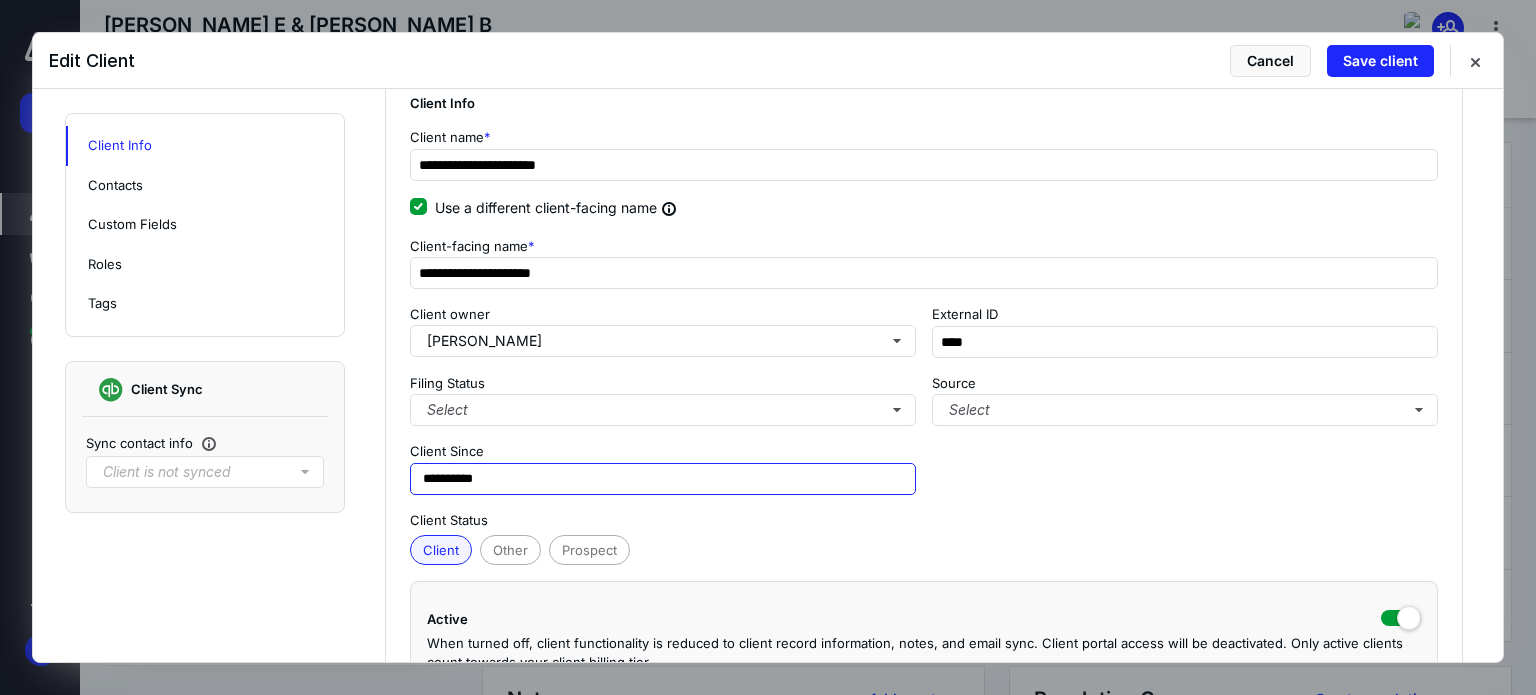 click on "**********" at bounding box center [663, 479] 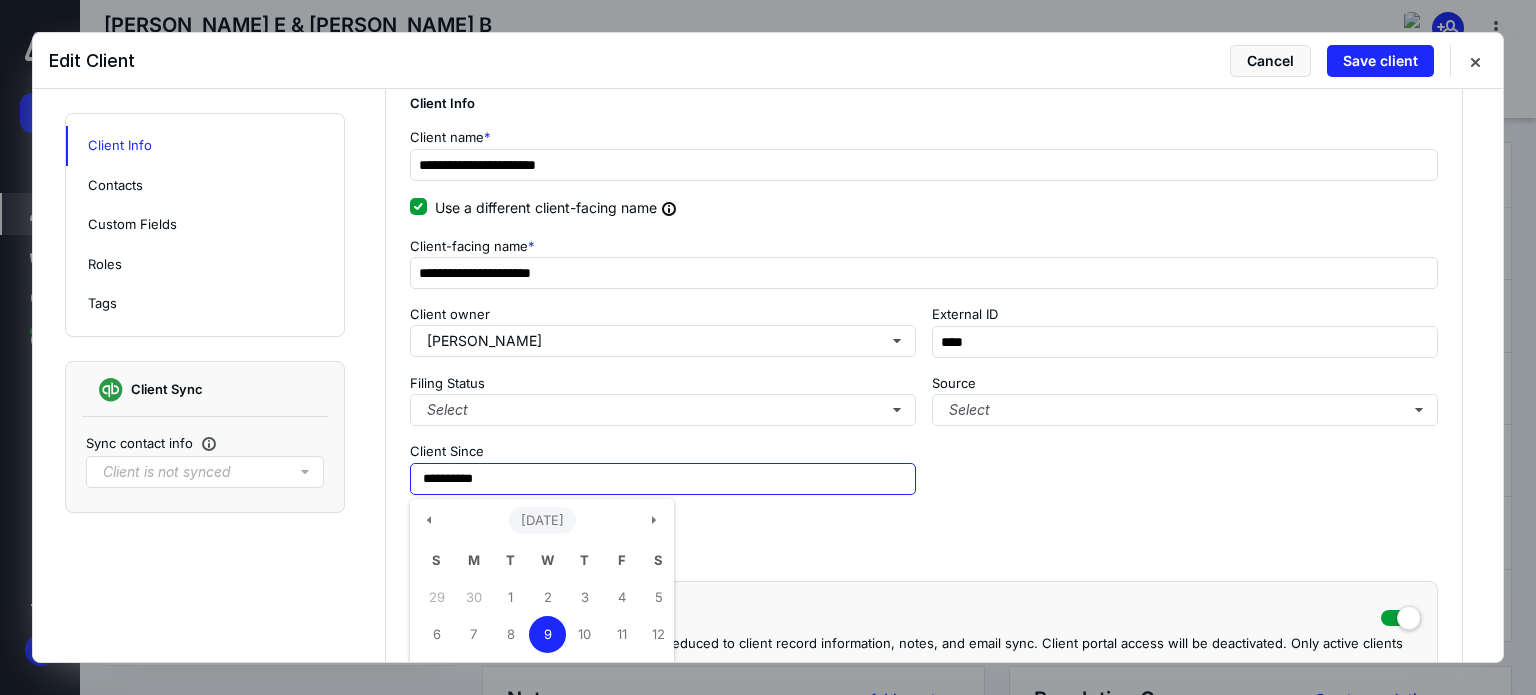 click on "[DATE]" at bounding box center [542, 521] 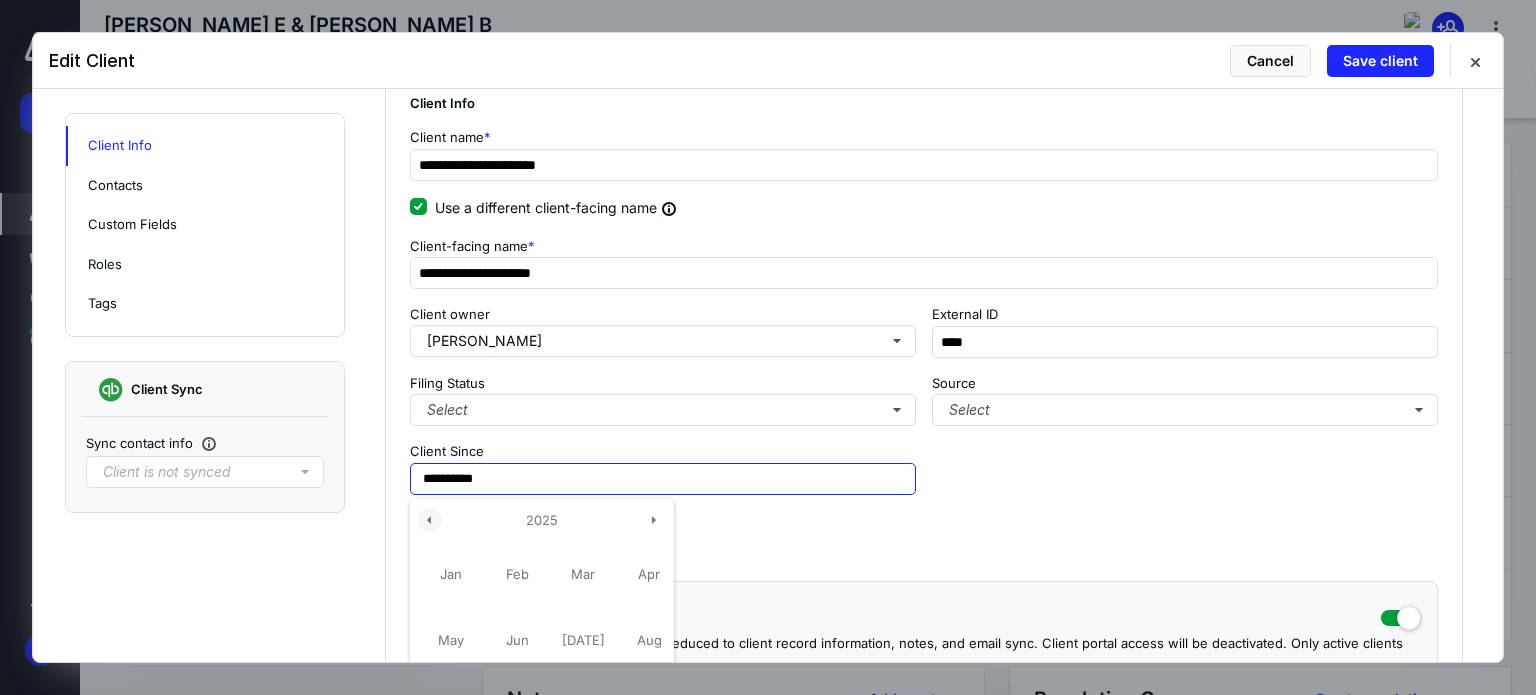 click at bounding box center [430, 520] 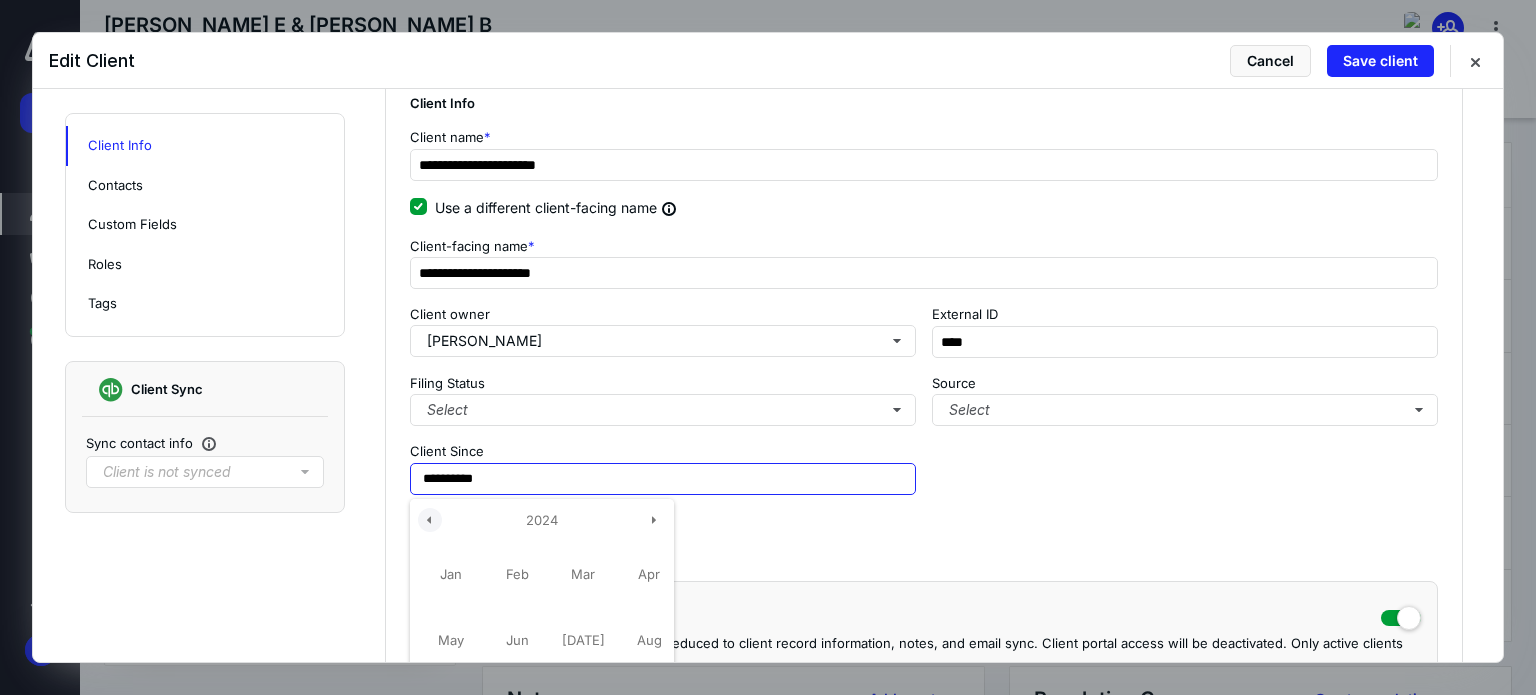 click at bounding box center [430, 520] 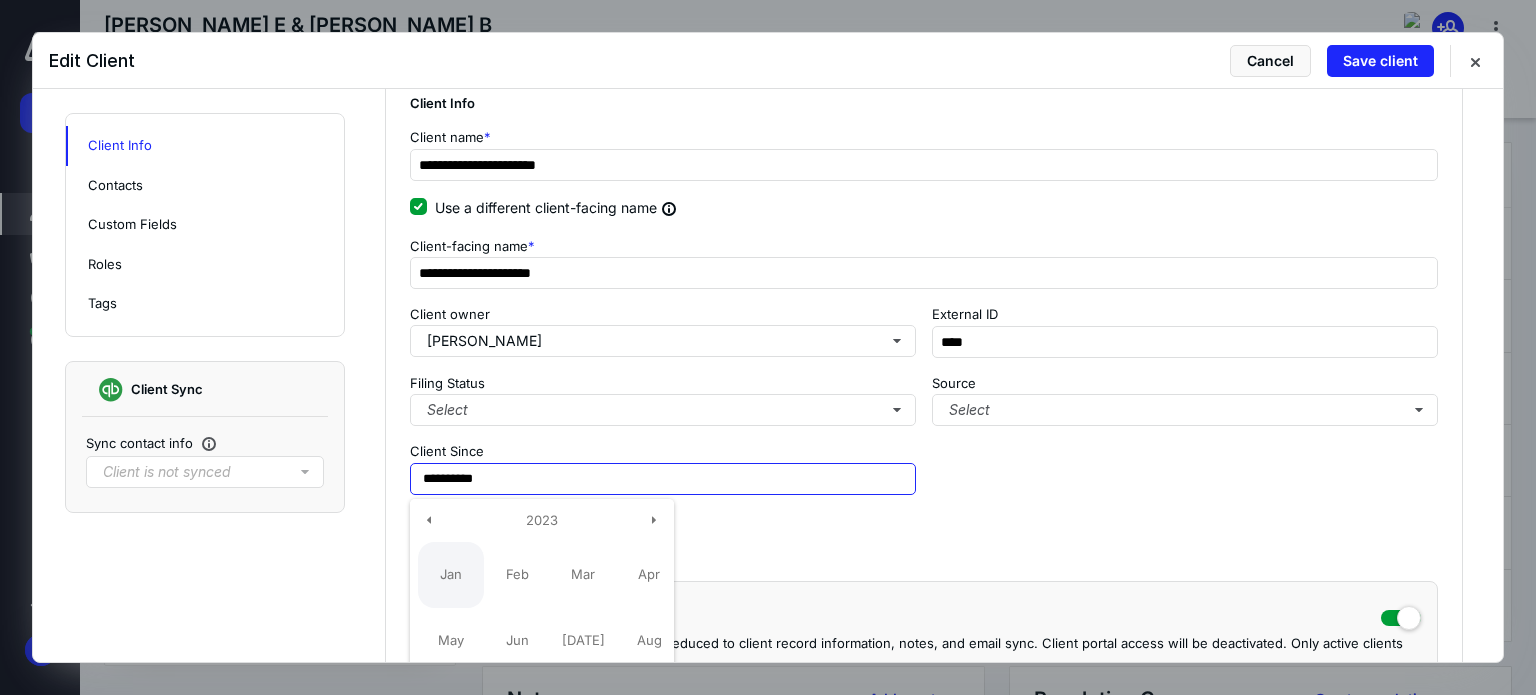 click on "Jan" at bounding box center (451, 575) 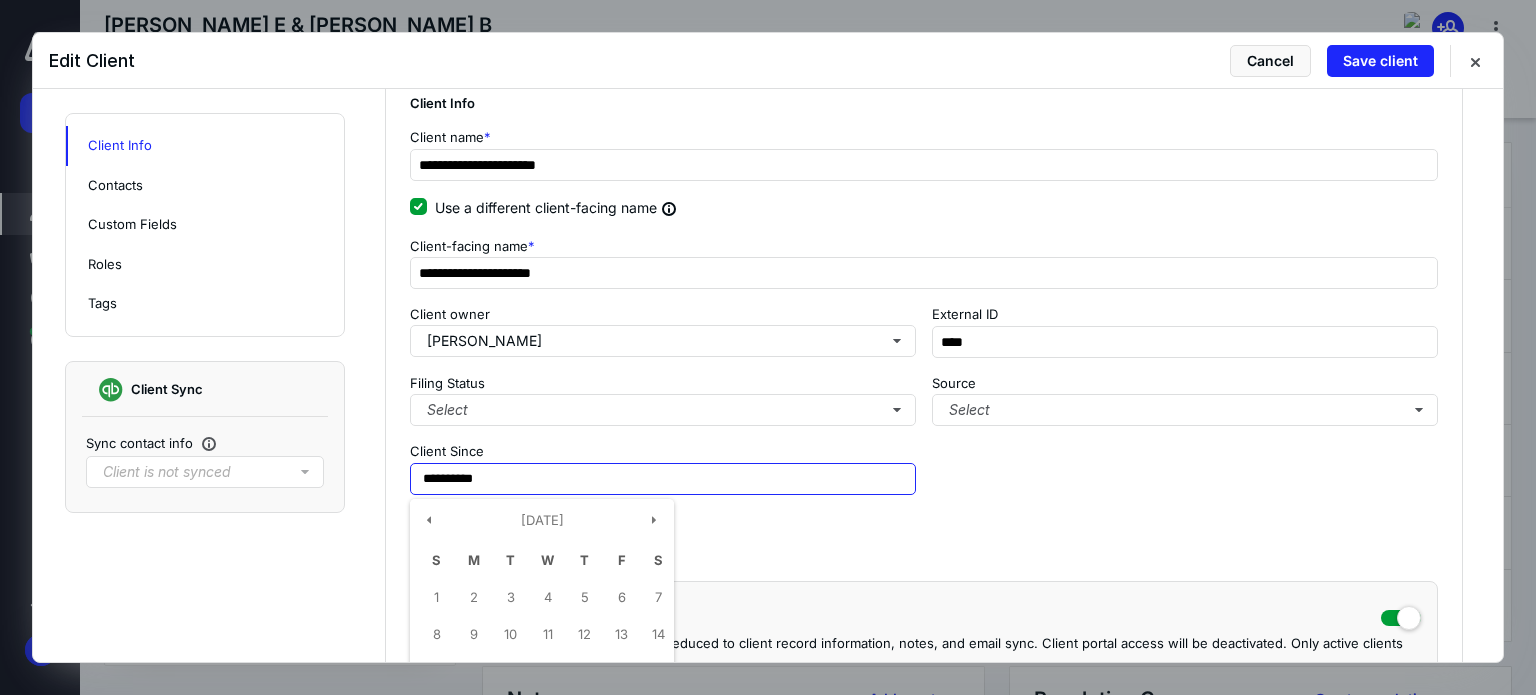 scroll, scrollTop: 300, scrollLeft: 0, axis: vertical 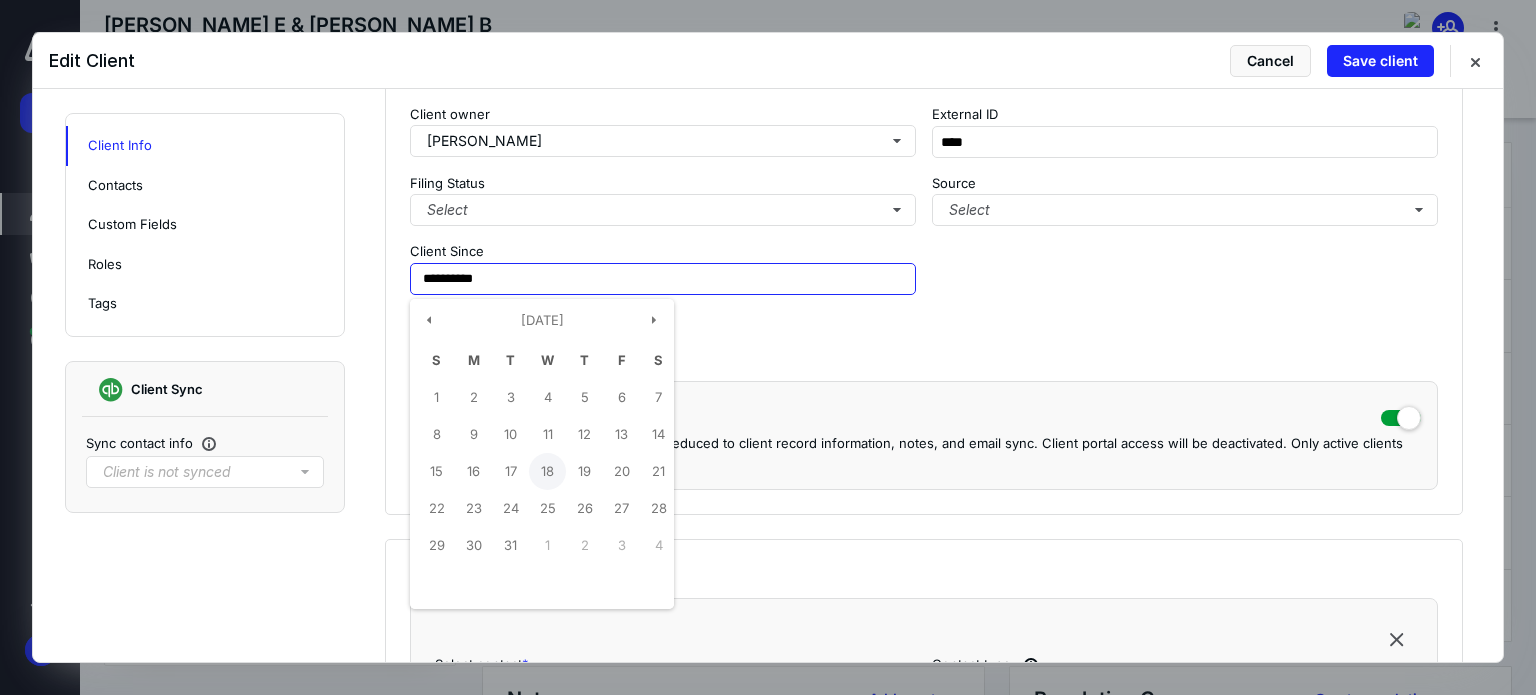 click on "18" at bounding box center [547, 471] 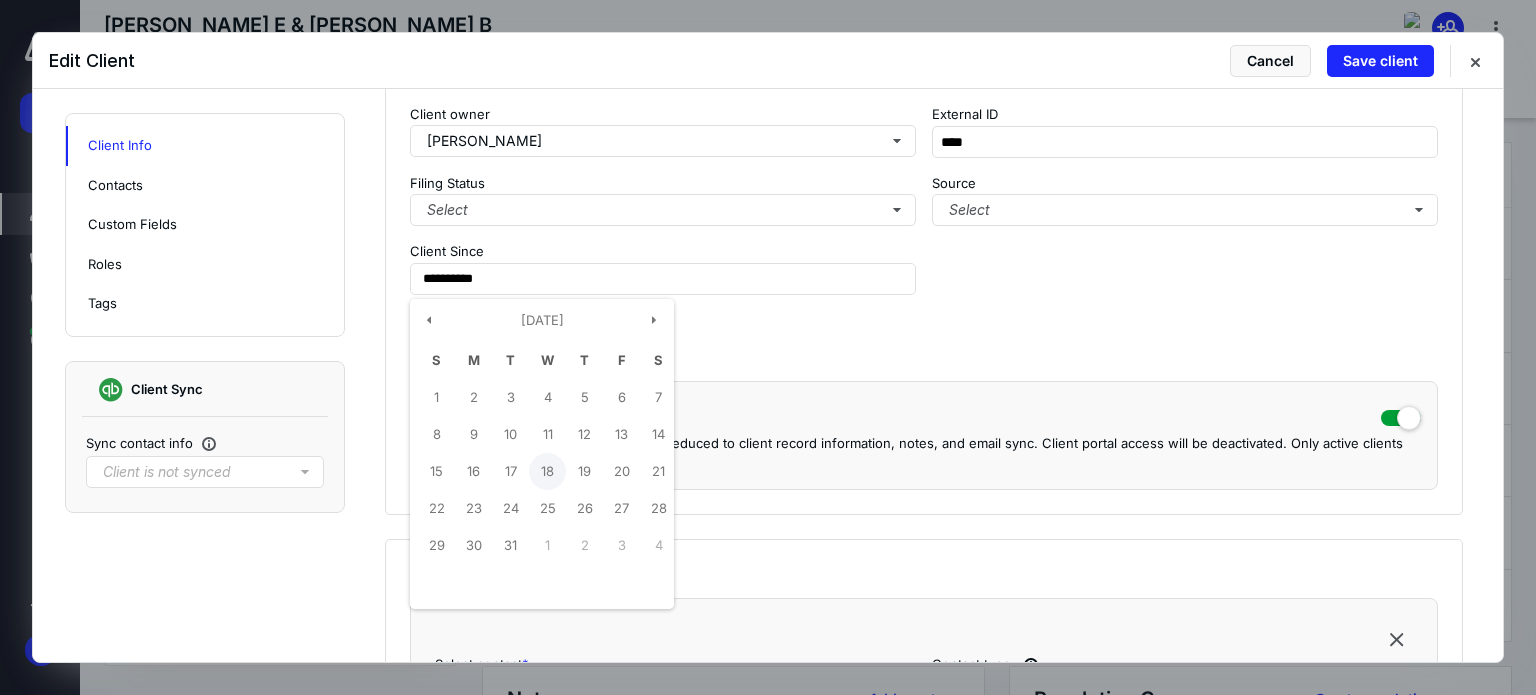 type on "**********" 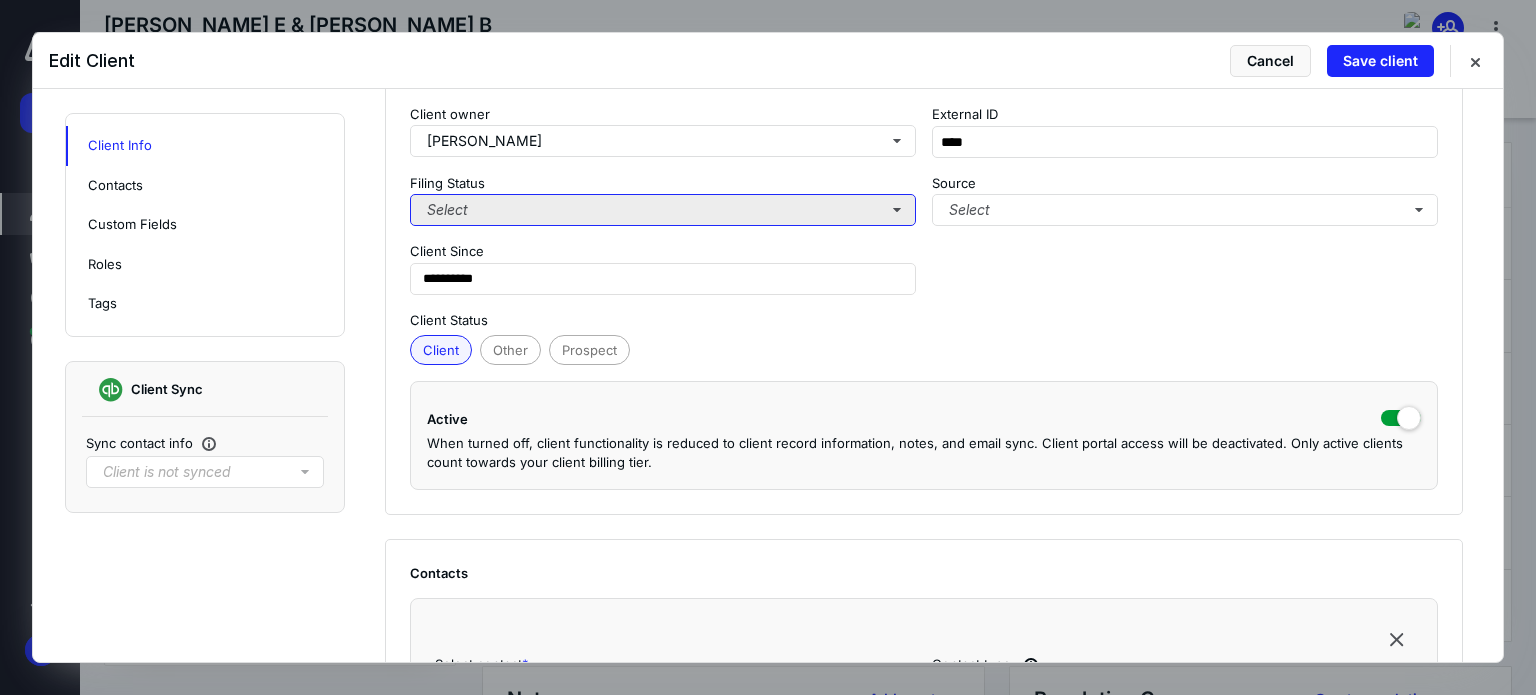 click on "Select" at bounding box center (663, 210) 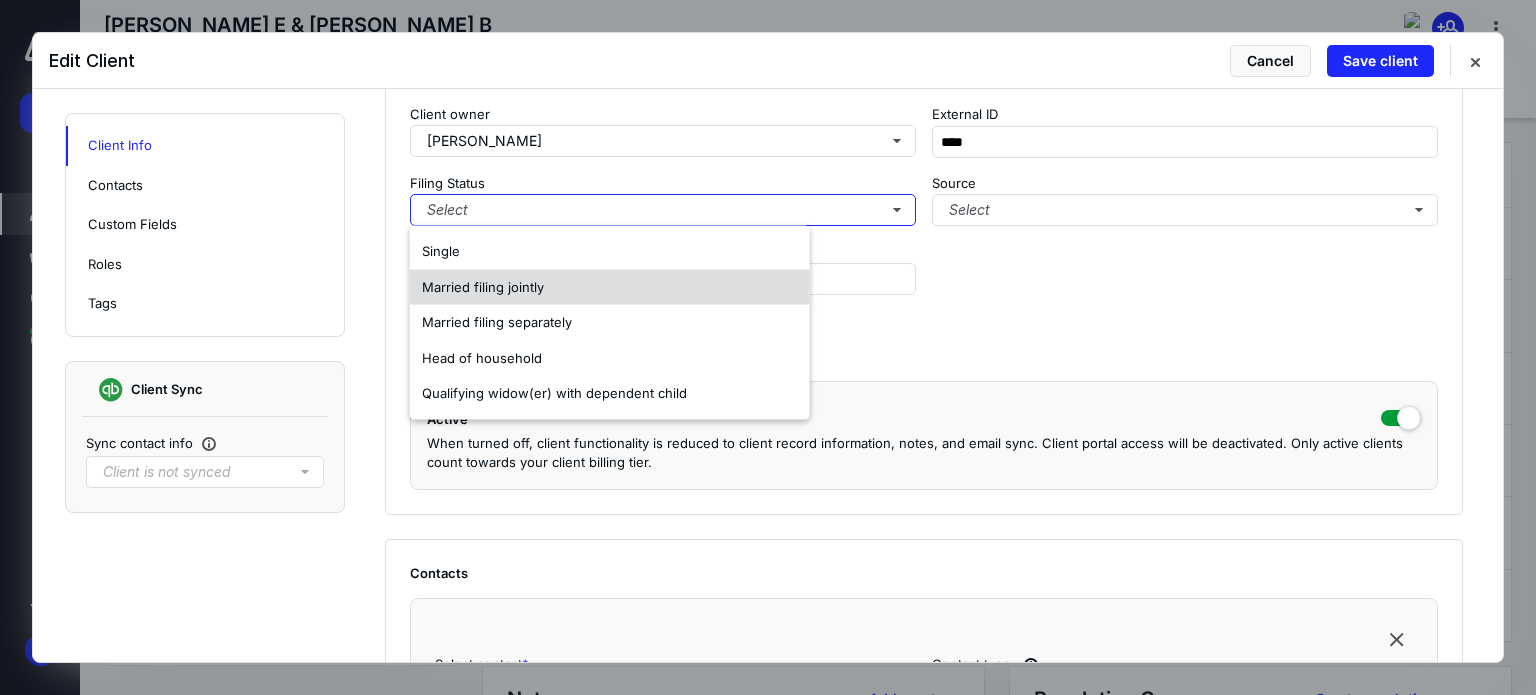 click on "Married filing jointly" at bounding box center (483, 286) 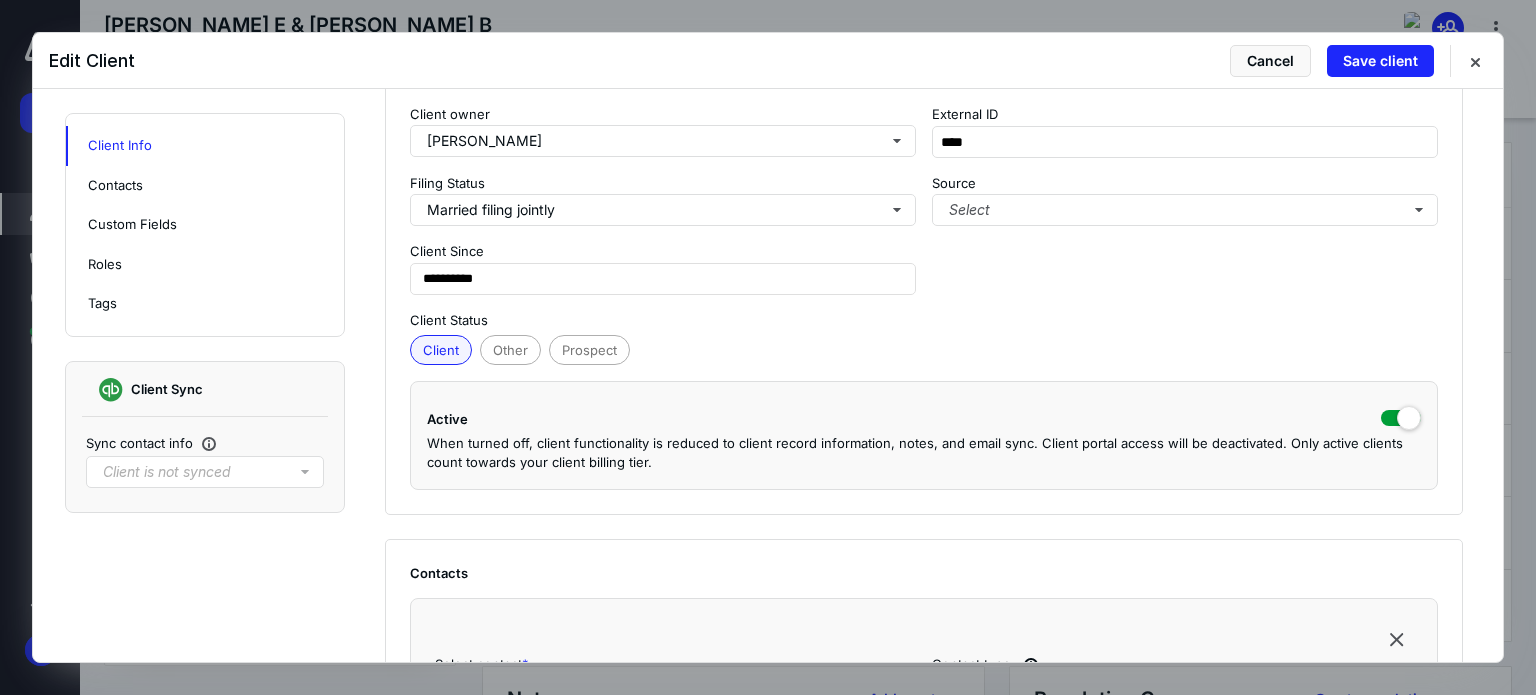 click on "**********" at bounding box center [924, 200] 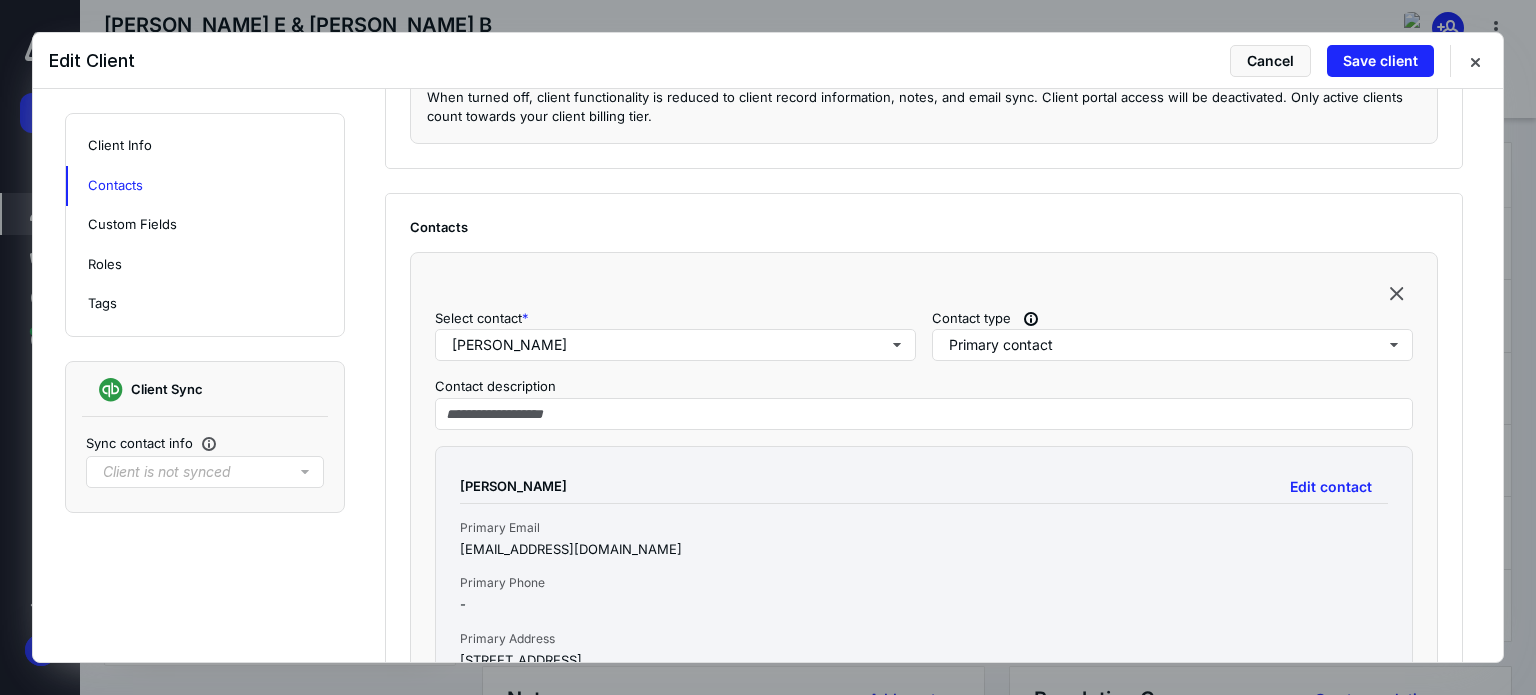 scroll, scrollTop: 800, scrollLeft: 0, axis: vertical 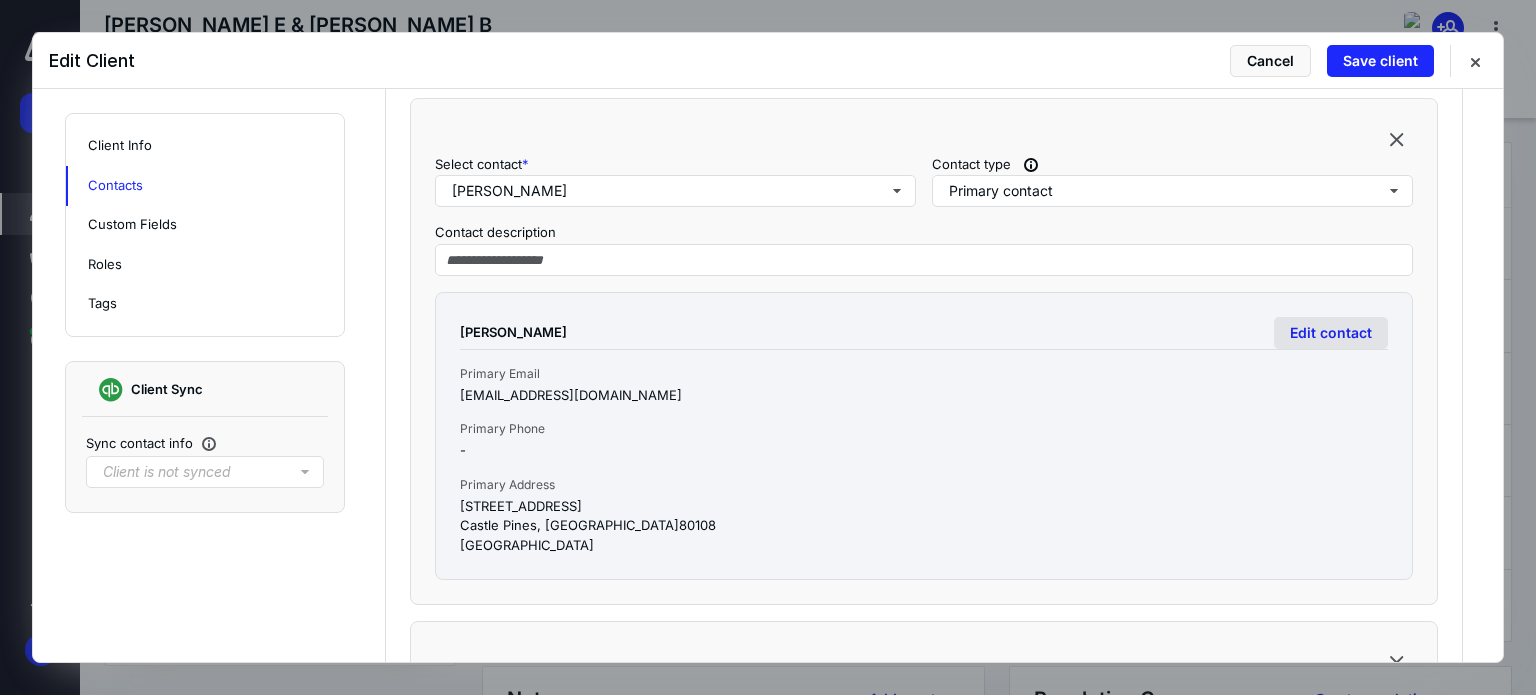 click on "Edit contact" at bounding box center (1331, 333) 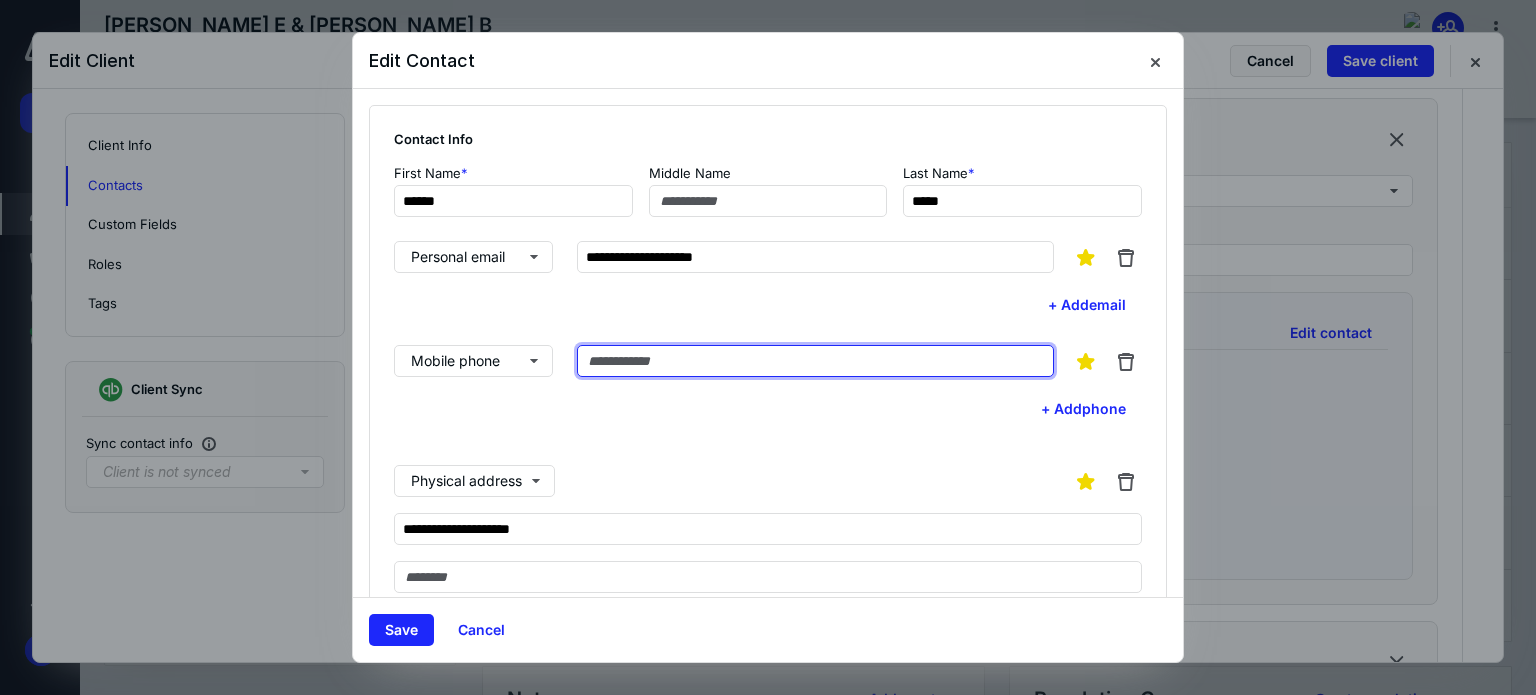 click at bounding box center (815, 361) 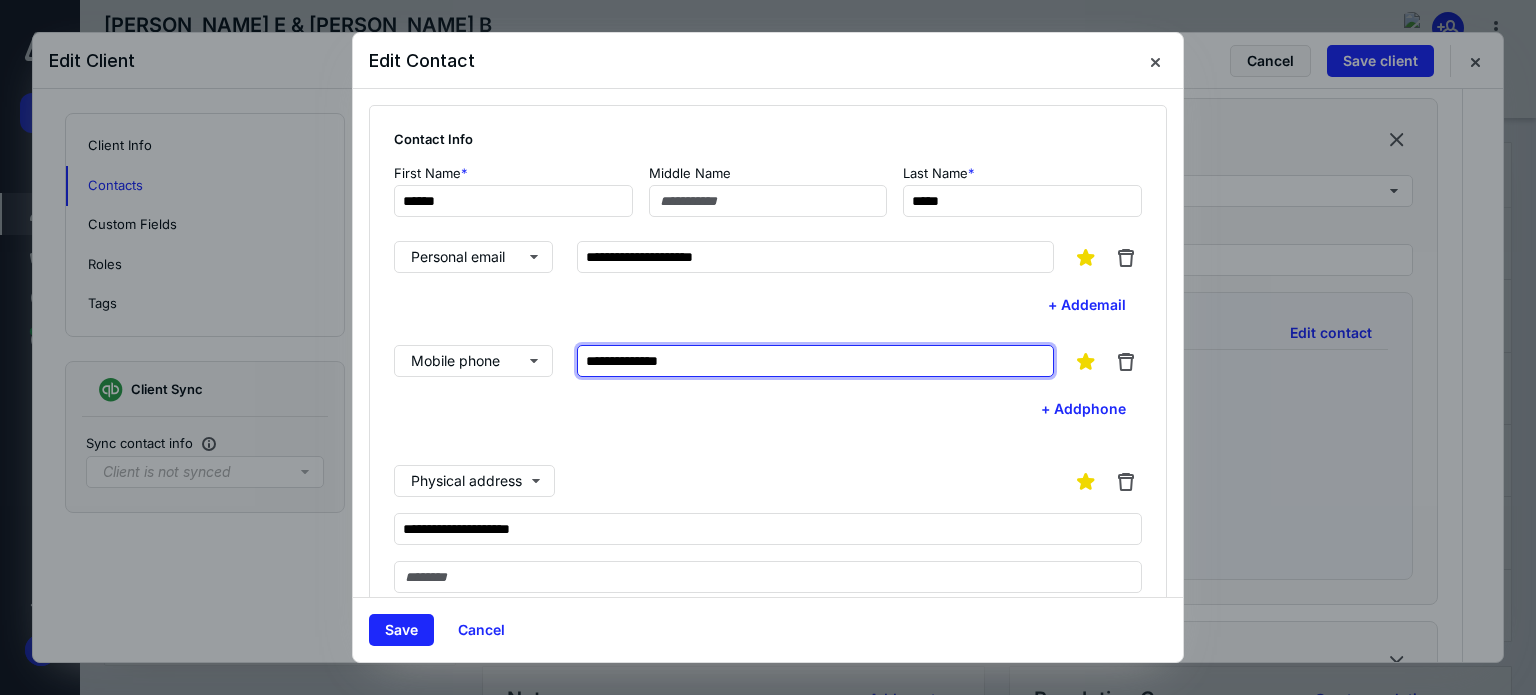 type on "**********" 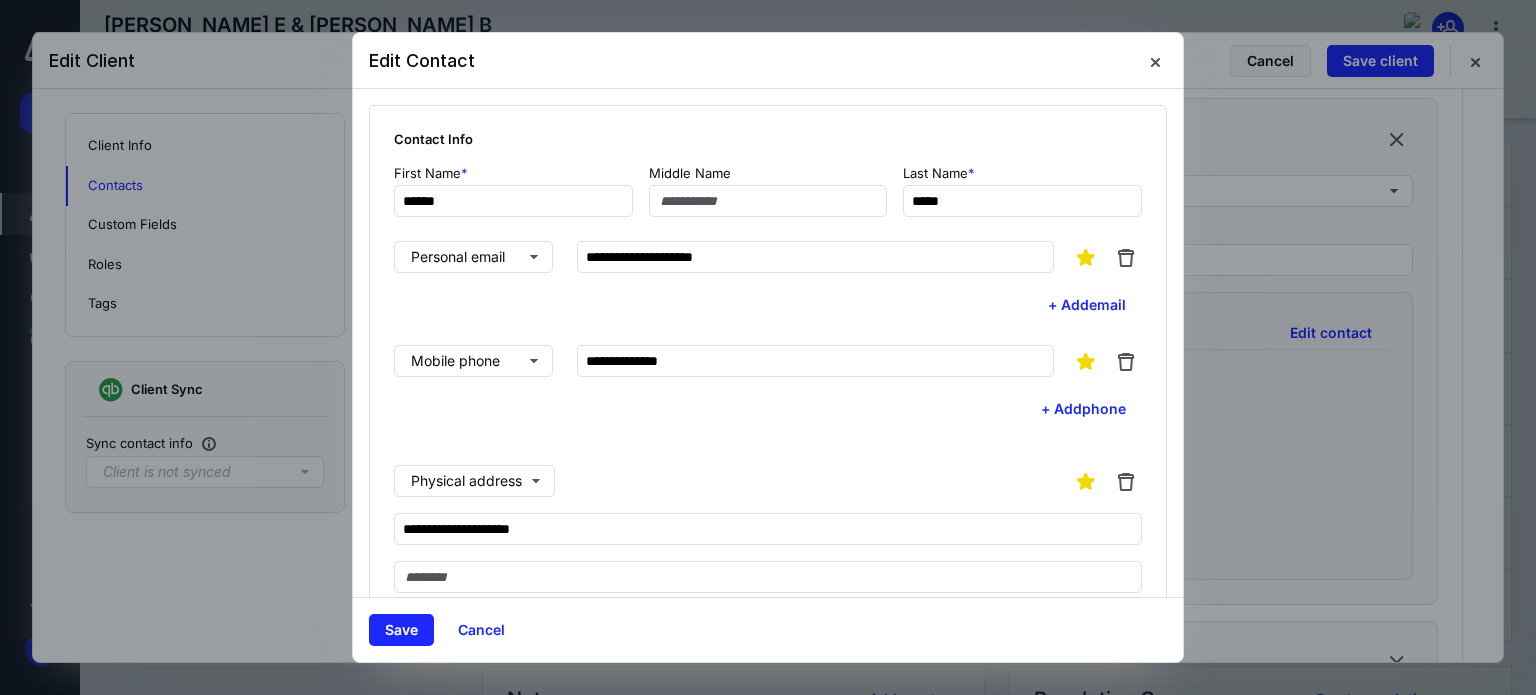 click on "Physical address" at bounding box center [768, 481] 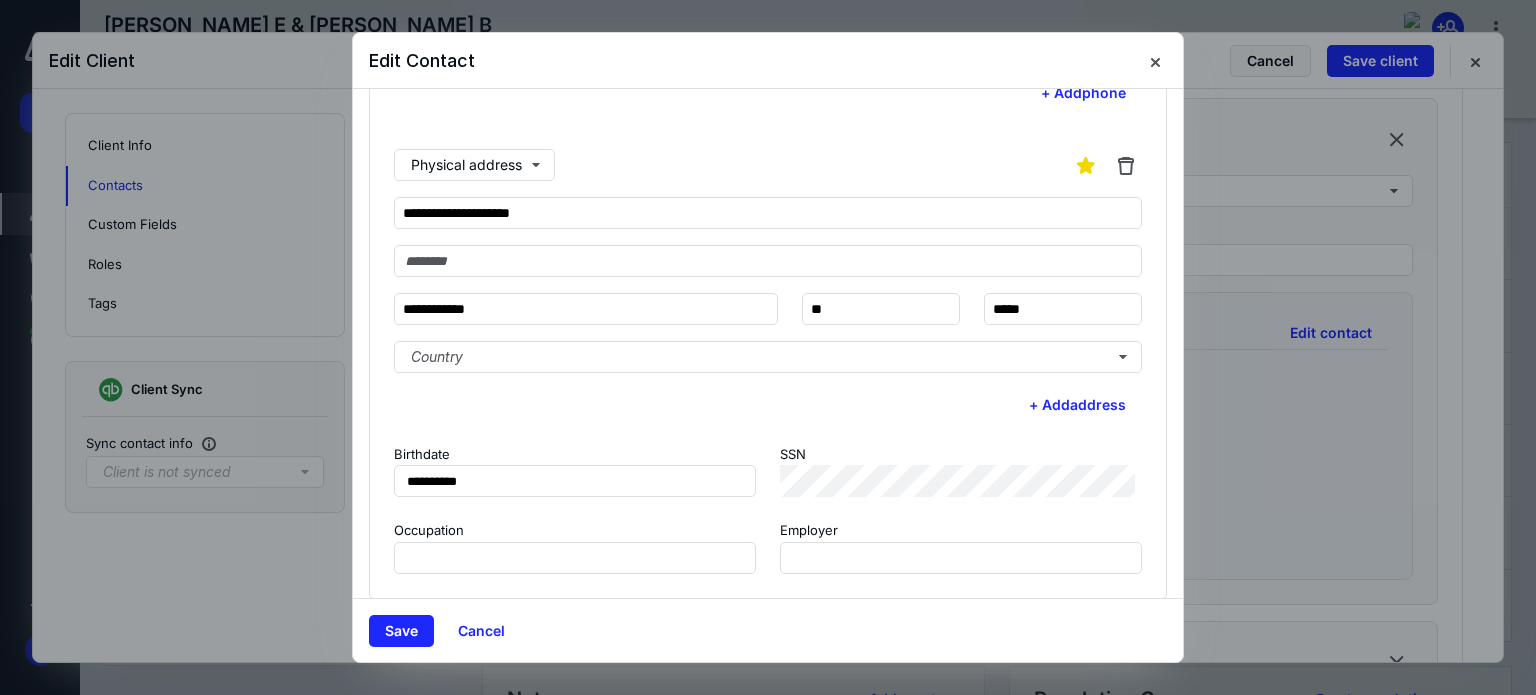 scroll, scrollTop: 332, scrollLeft: 0, axis: vertical 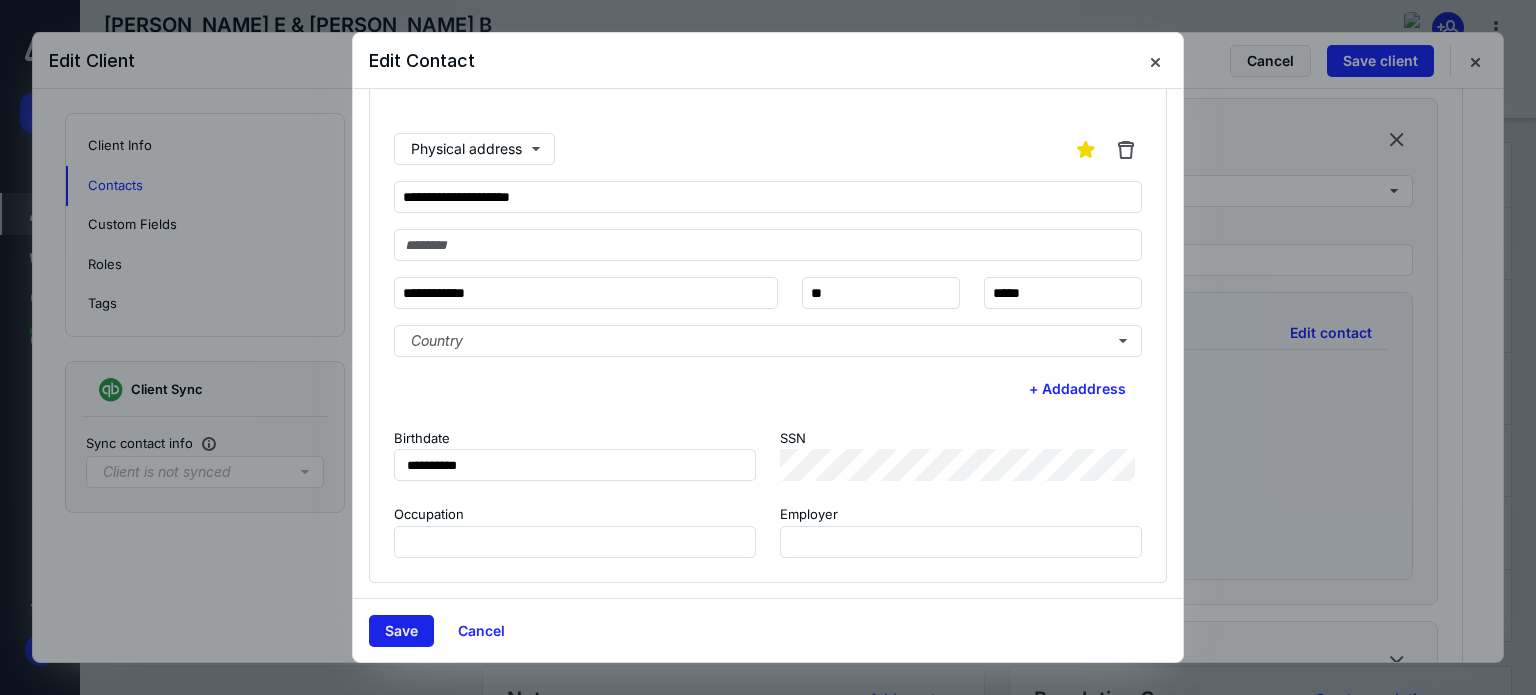 click on "Save" at bounding box center (401, 631) 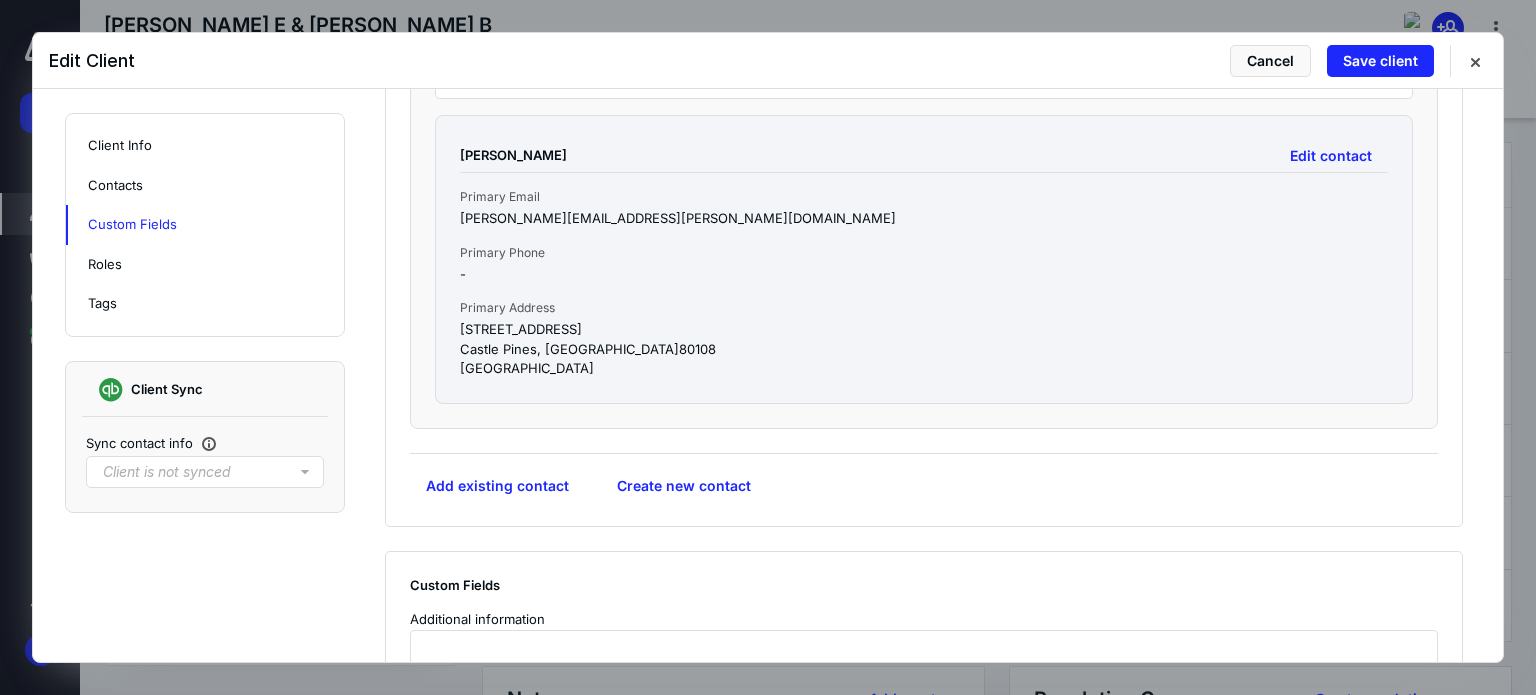 scroll, scrollTop: 1400, scrollLeft: 0, axis: vertical 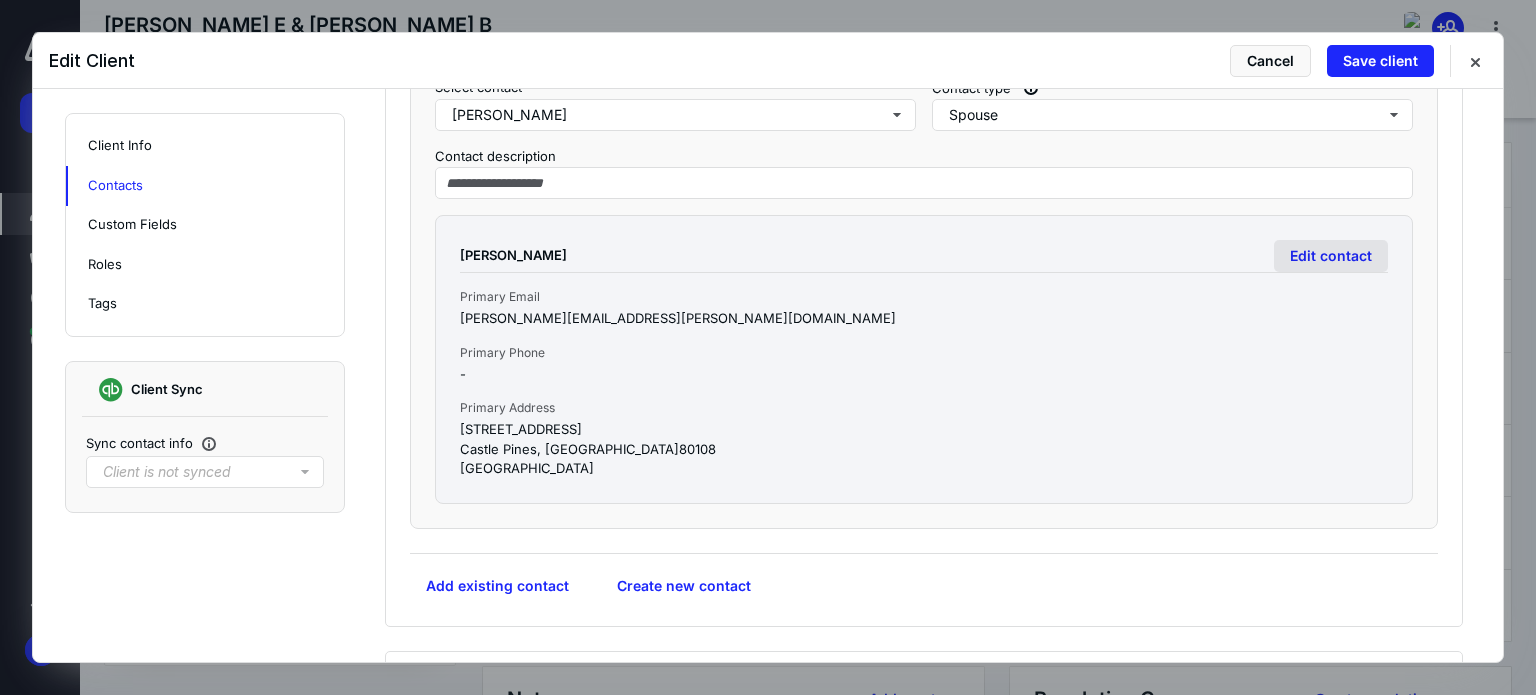 click on "Edit contact" at bounding box center [1331, 256] 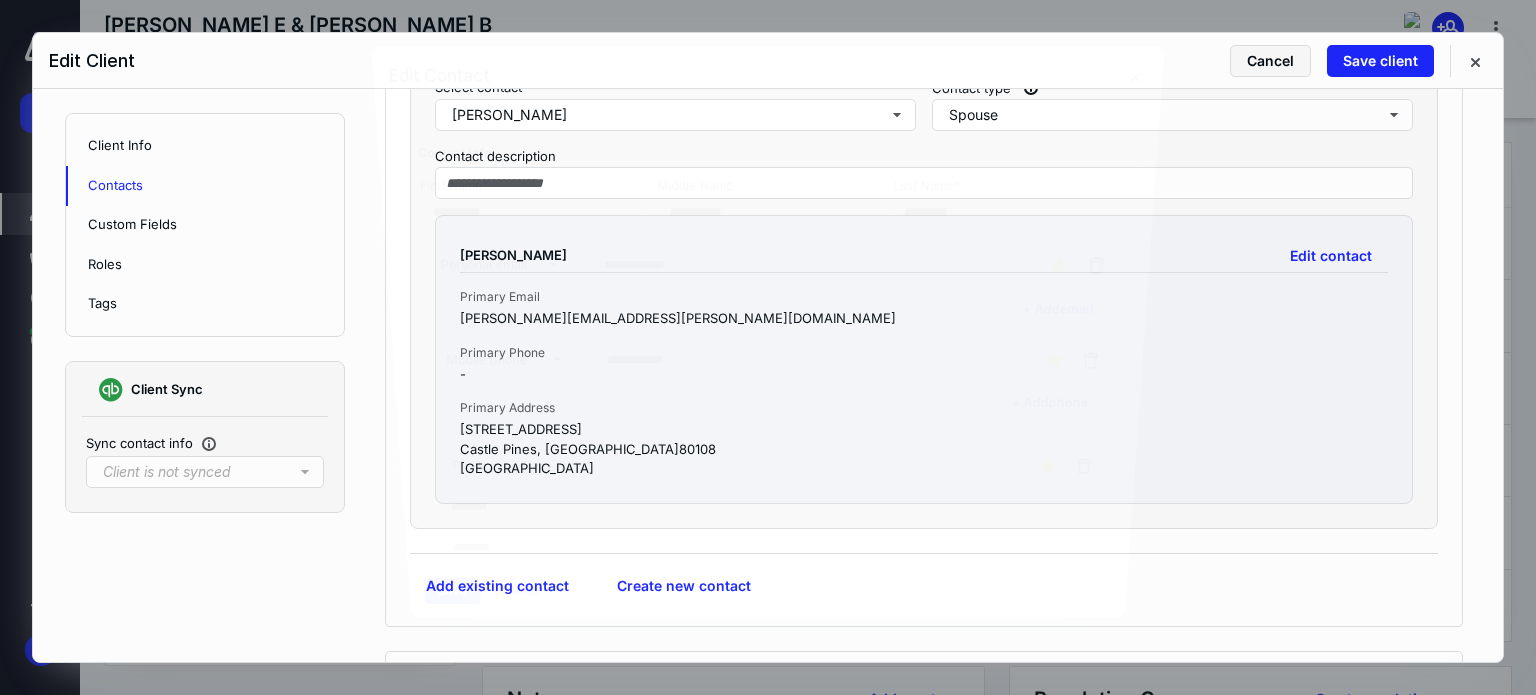 type on "*********" 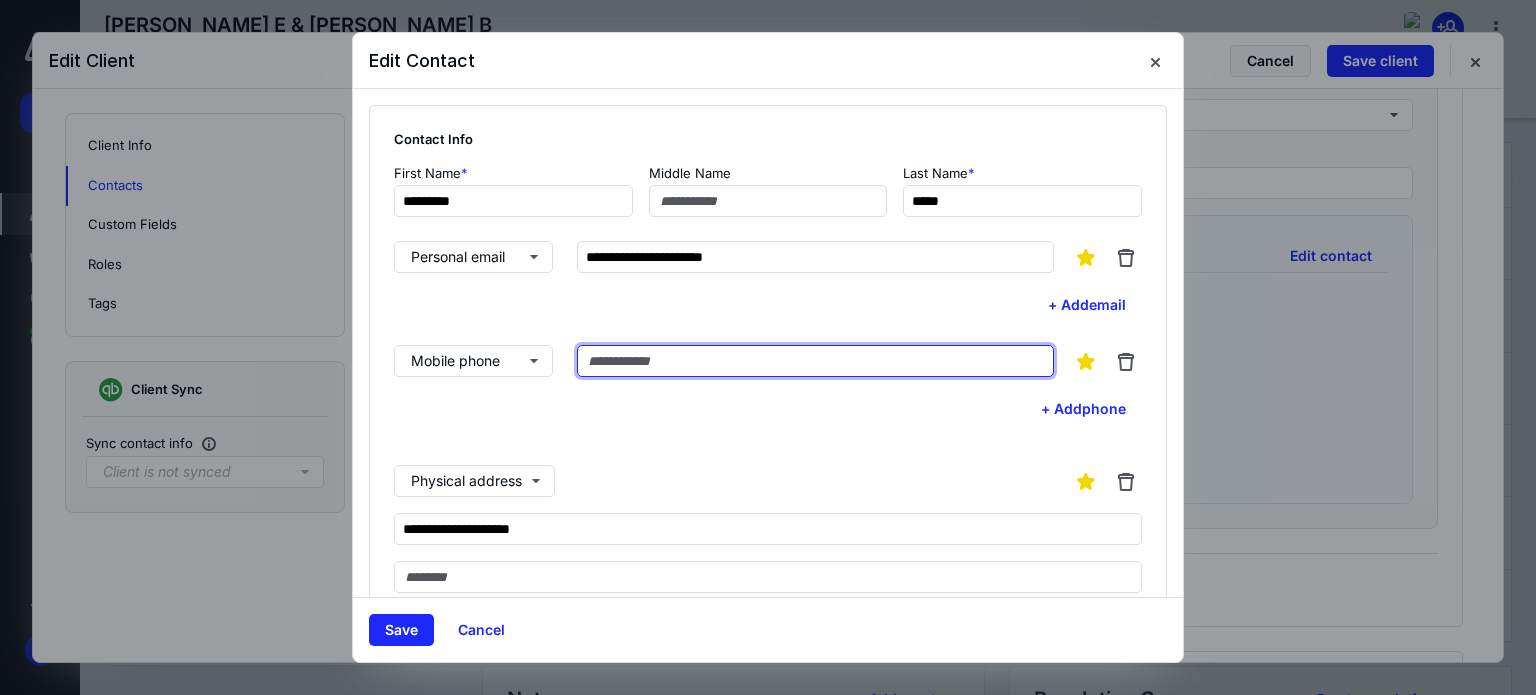 click at bounding box center [815, 361] 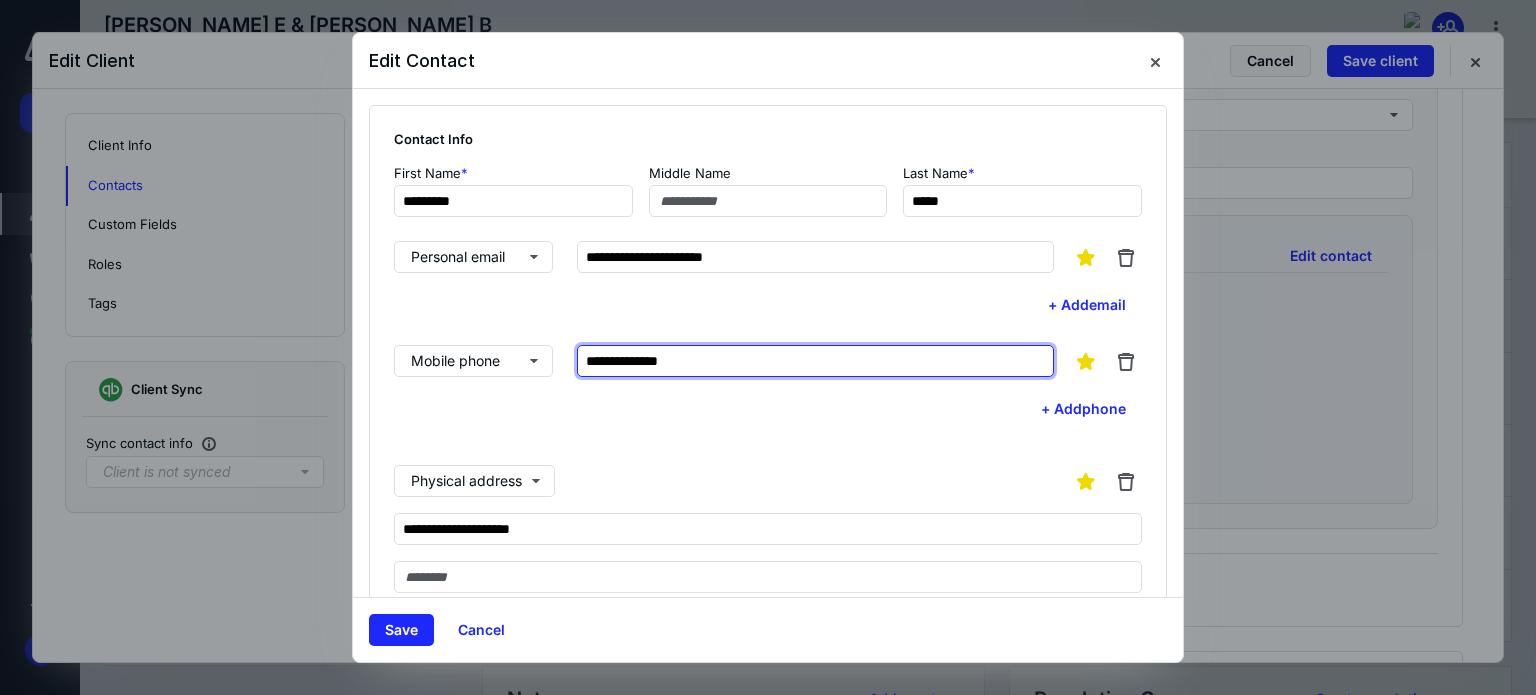 type on "**********" 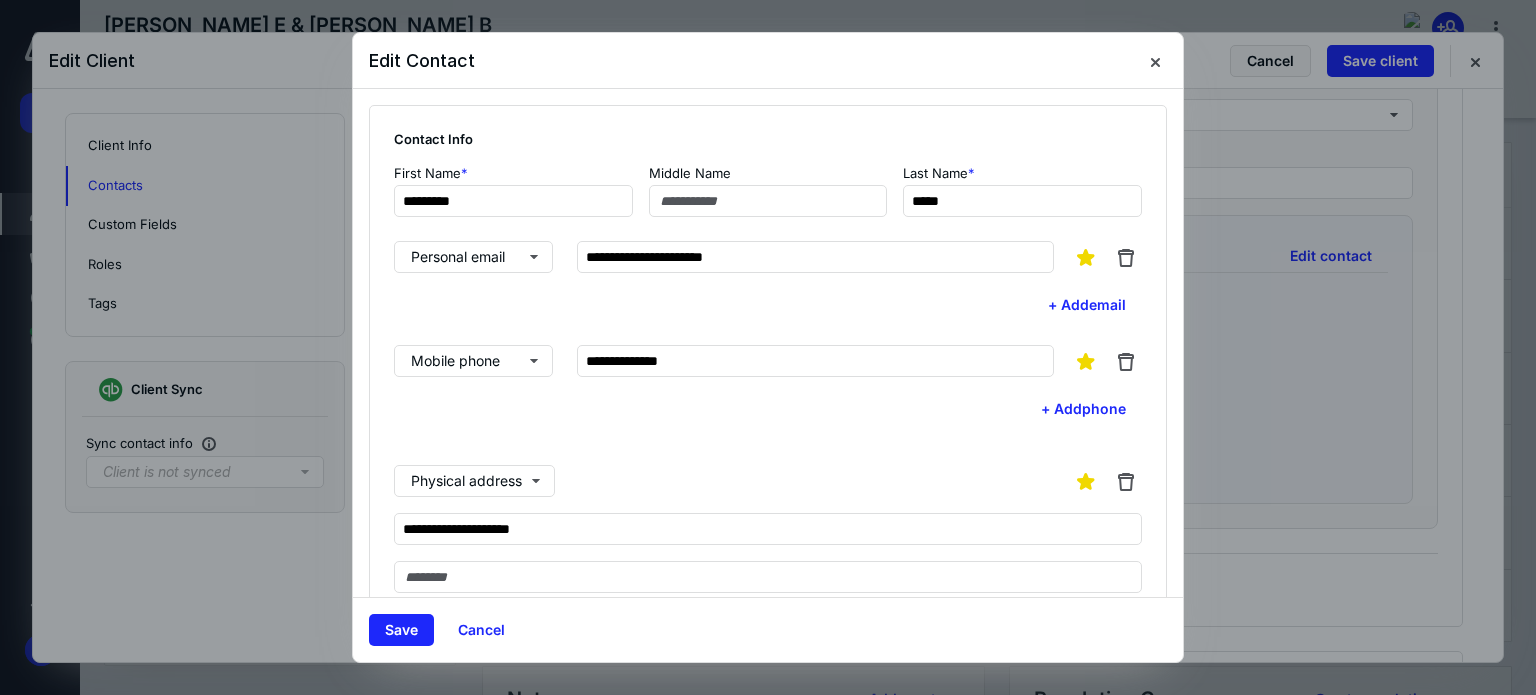 click on "Physical address" at bounding box center [768, 481] 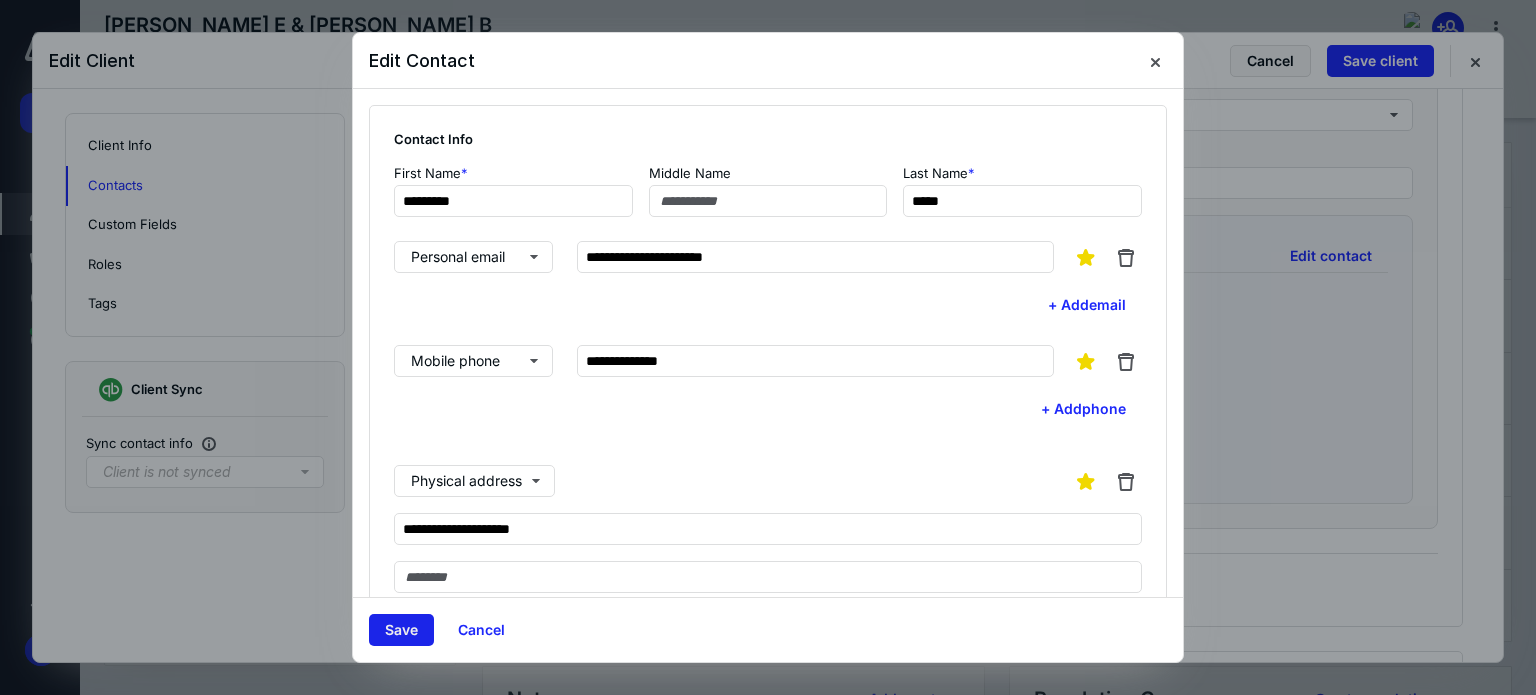 click on "Save" at bounding box center (401, 630) 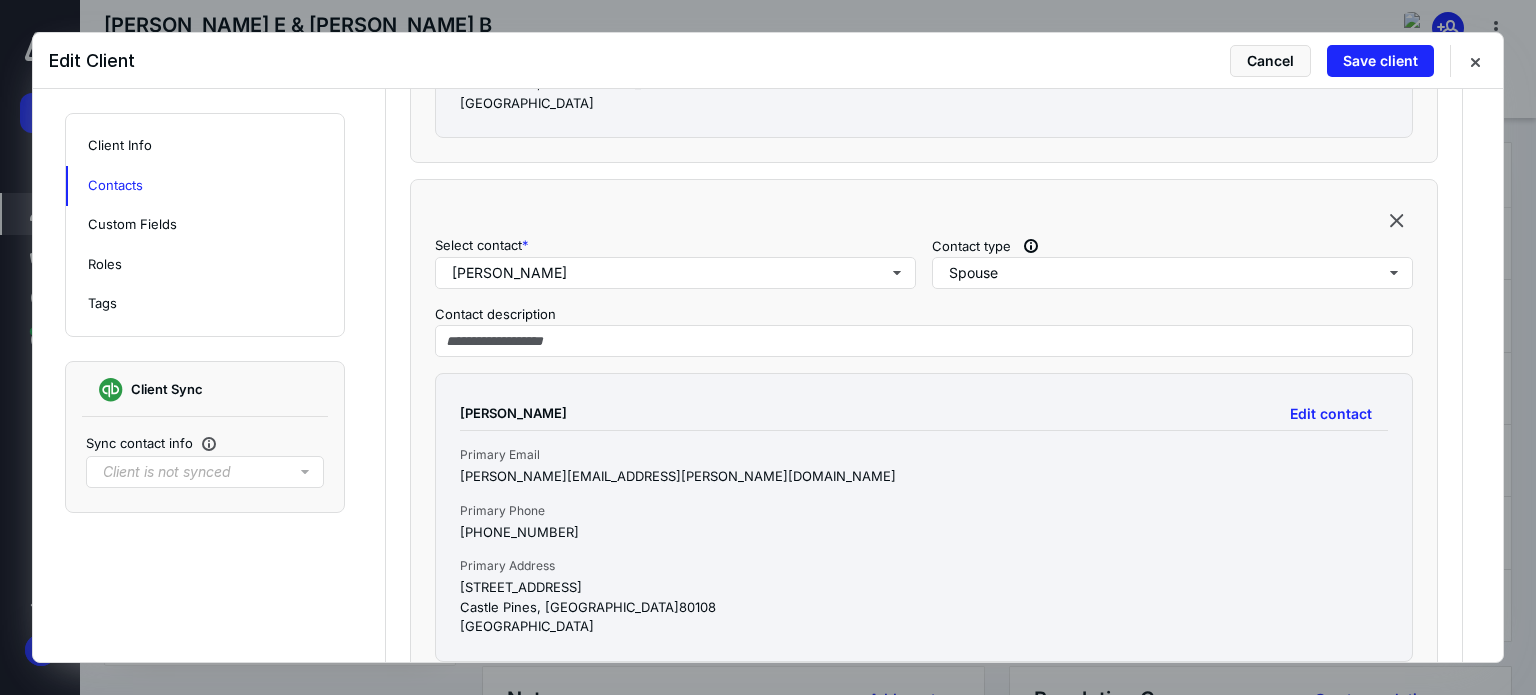 scroll, scrollTop: 1300, scrollLeft: 0, axis: vertical 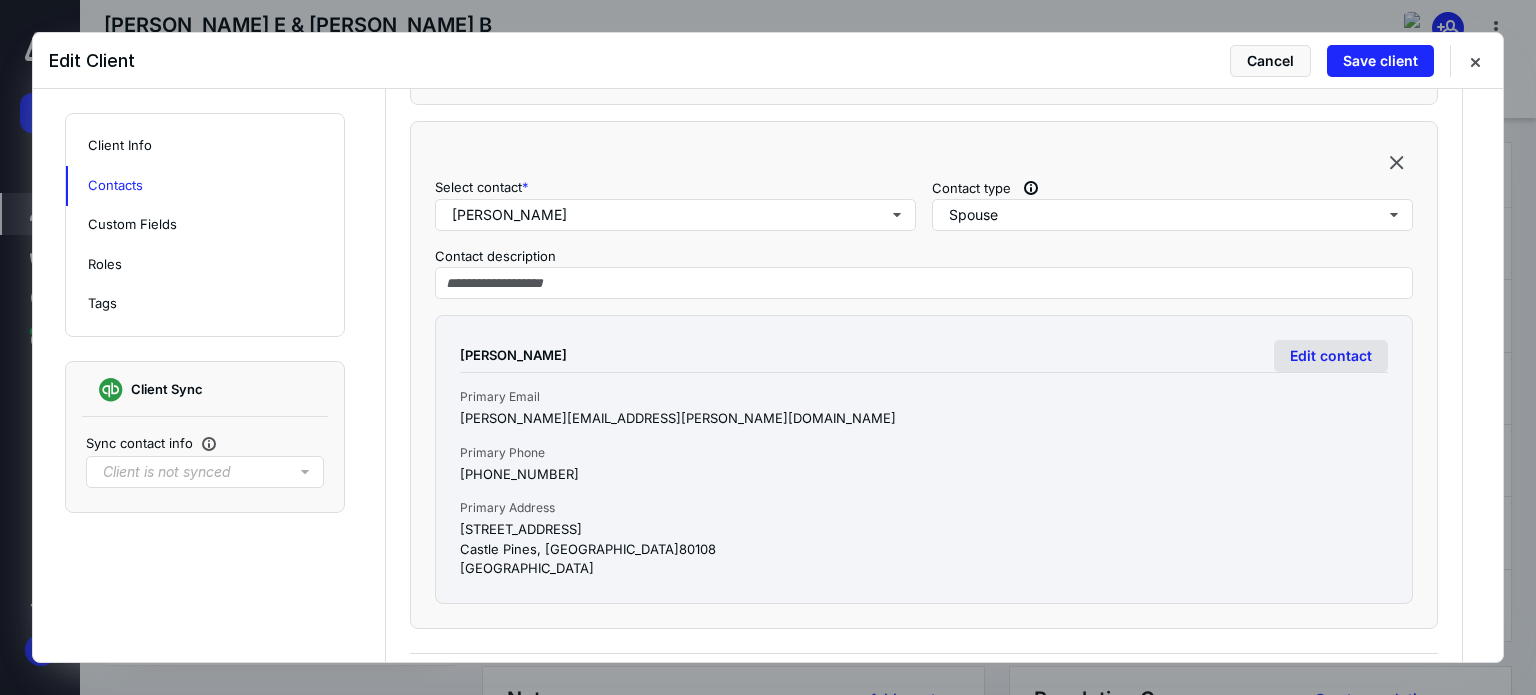 click on "Edit contact" at bounding box center [1331, 356] 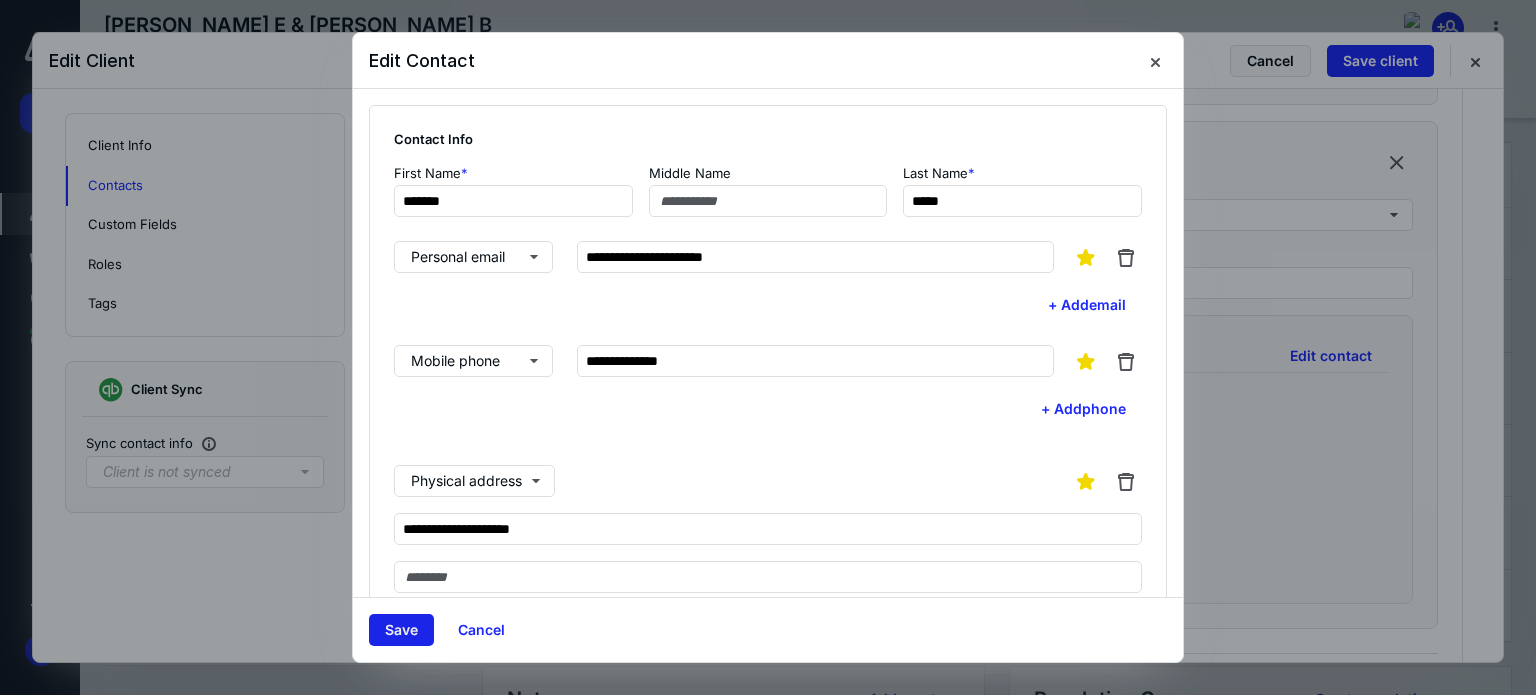 type on "*******" 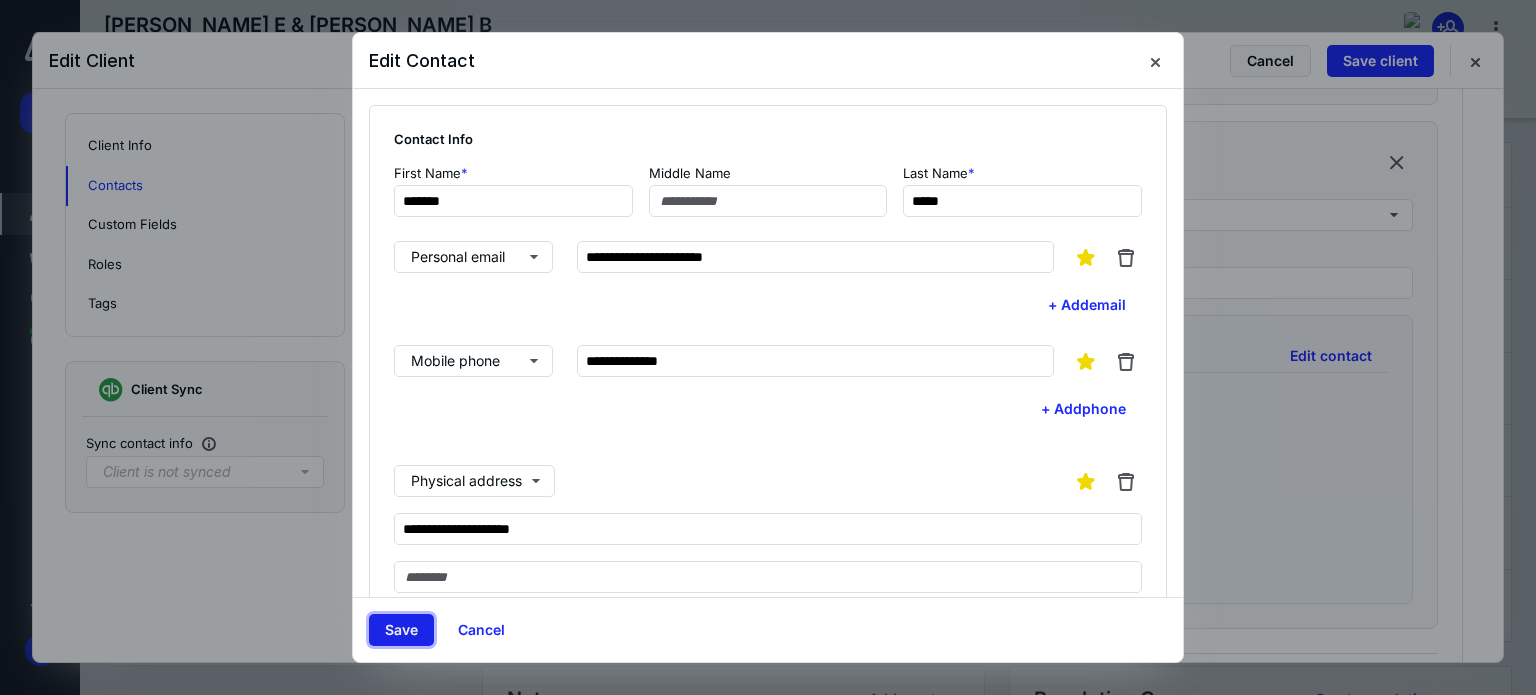 click on "Save" at bounding box center (401, 630) 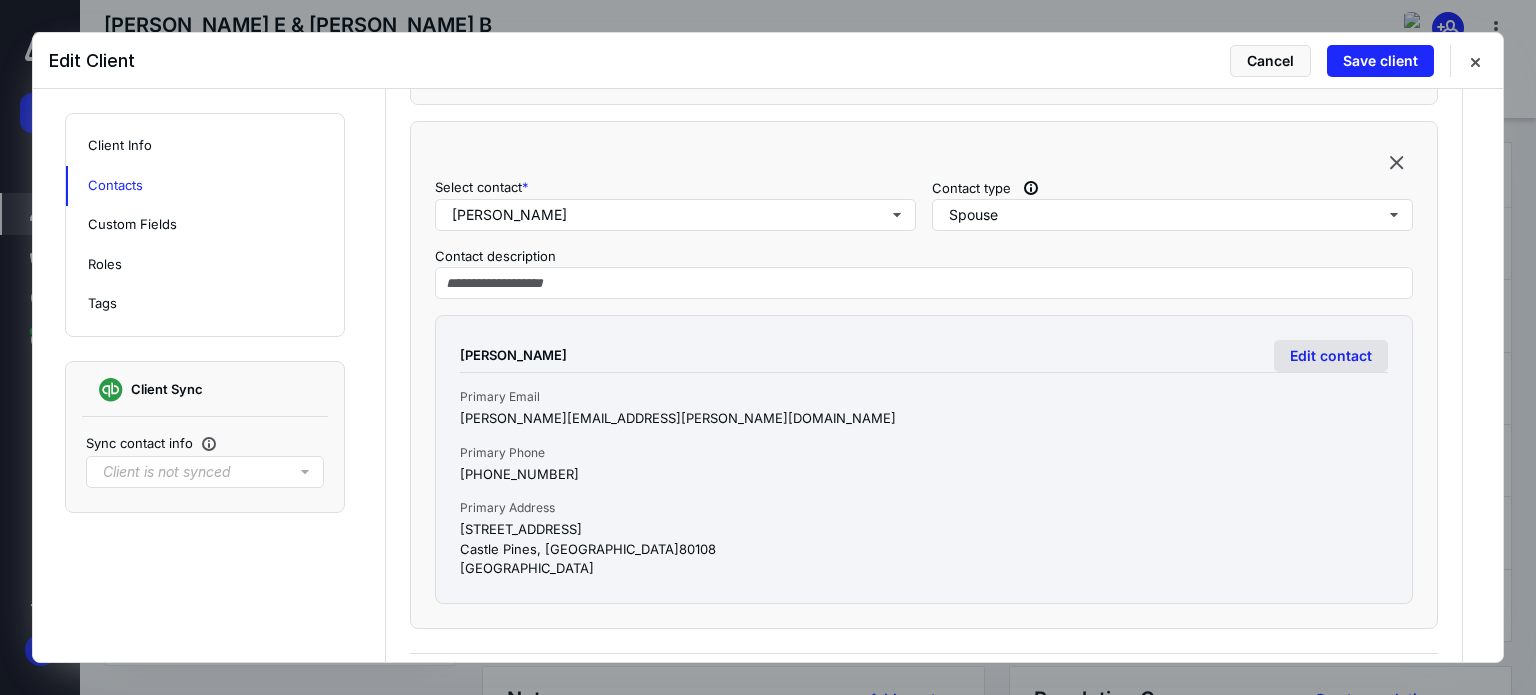 click on "Edit contact" at bounding box center [1331, 356] 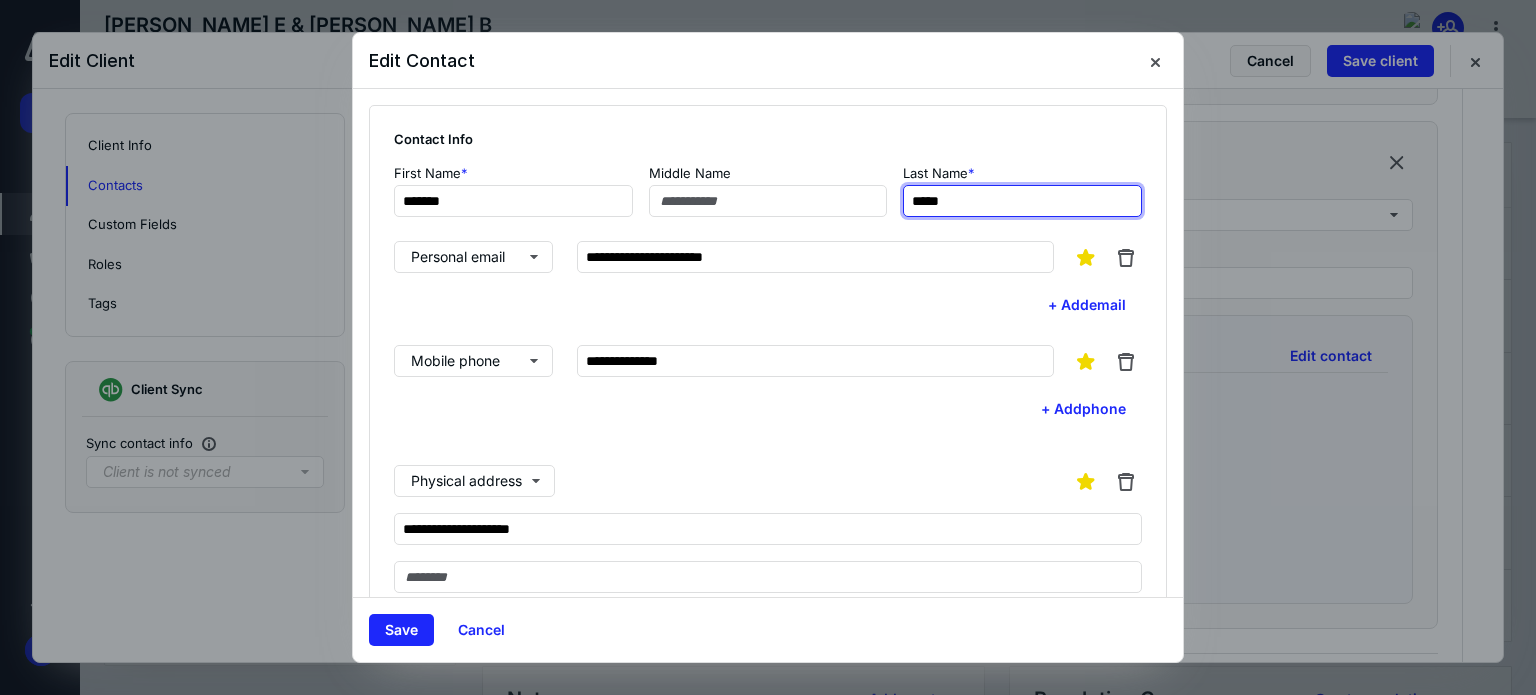 click on "*****" at bounding box center [1022, 201] 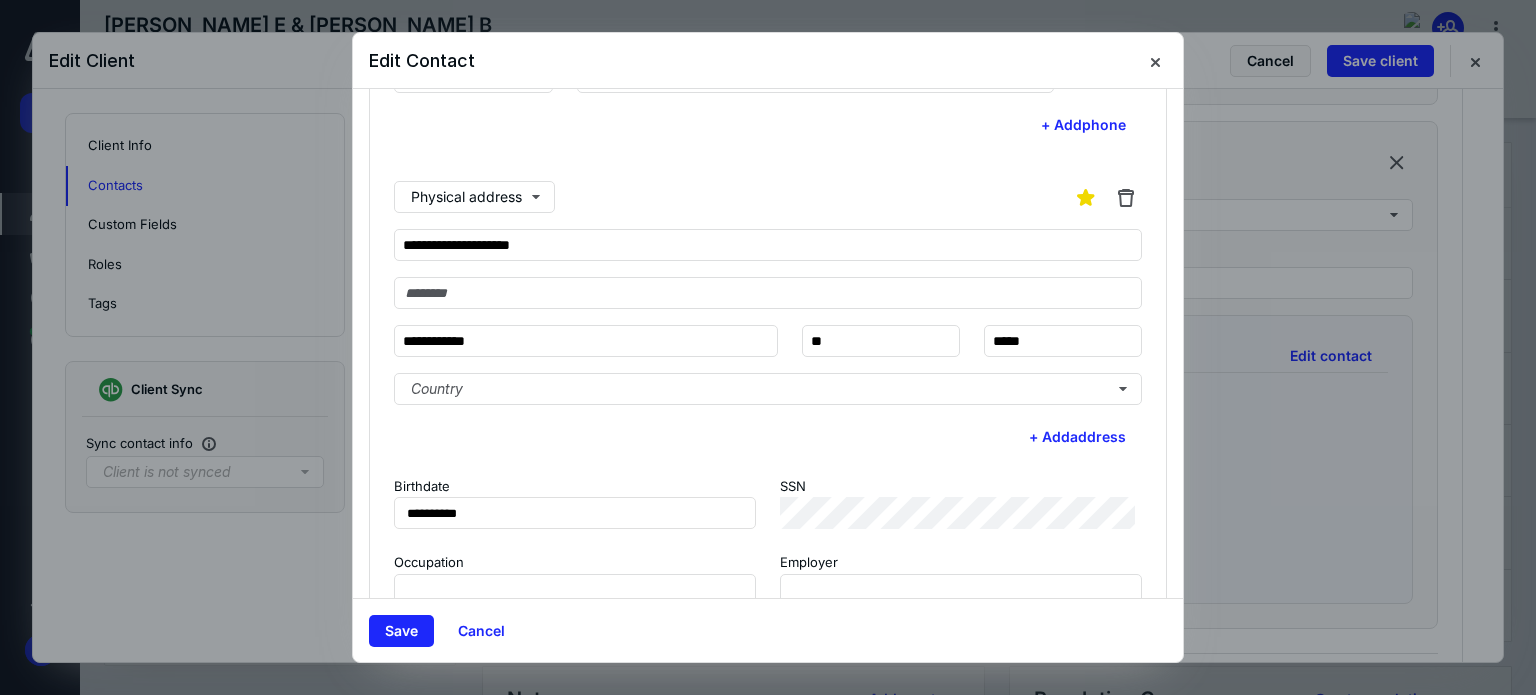 scroll, scrollTop: 332, scrollLeft: 0, axis: vertical 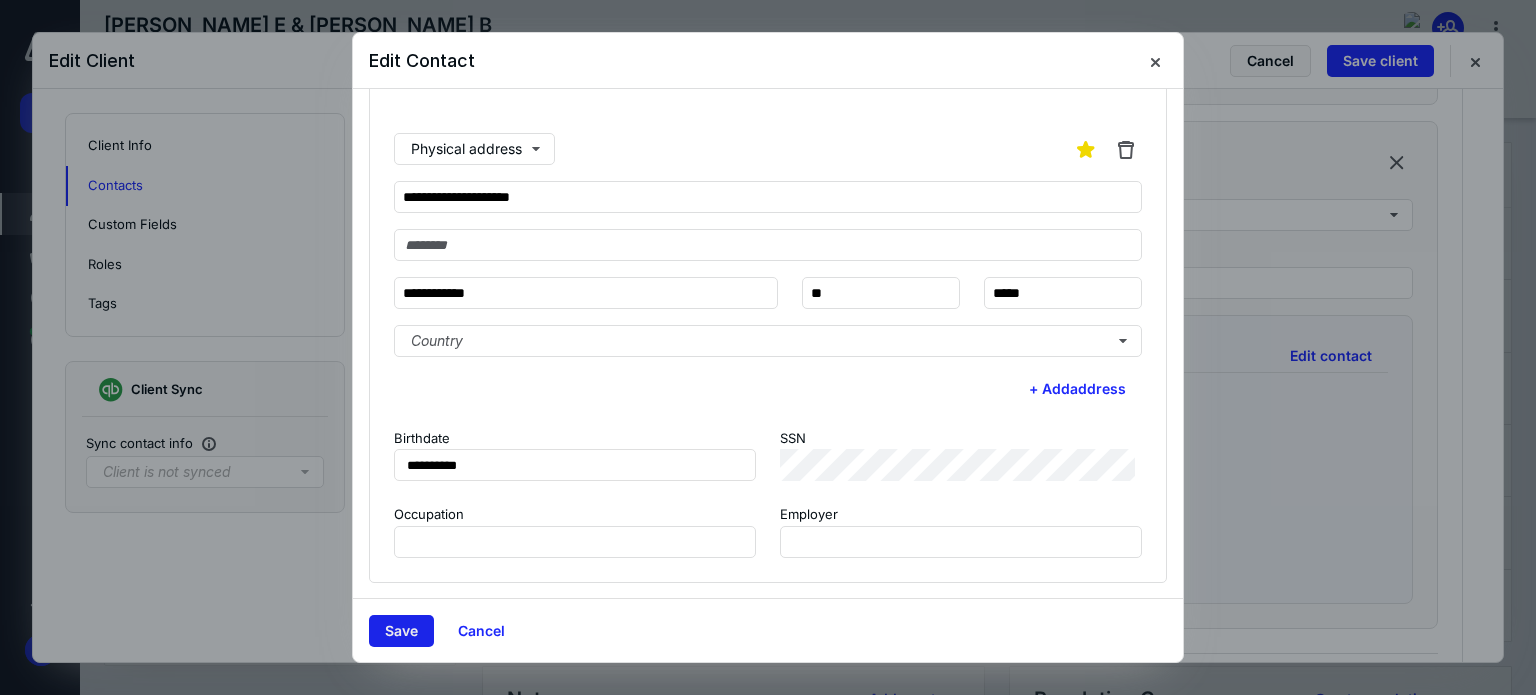 type on "*****" 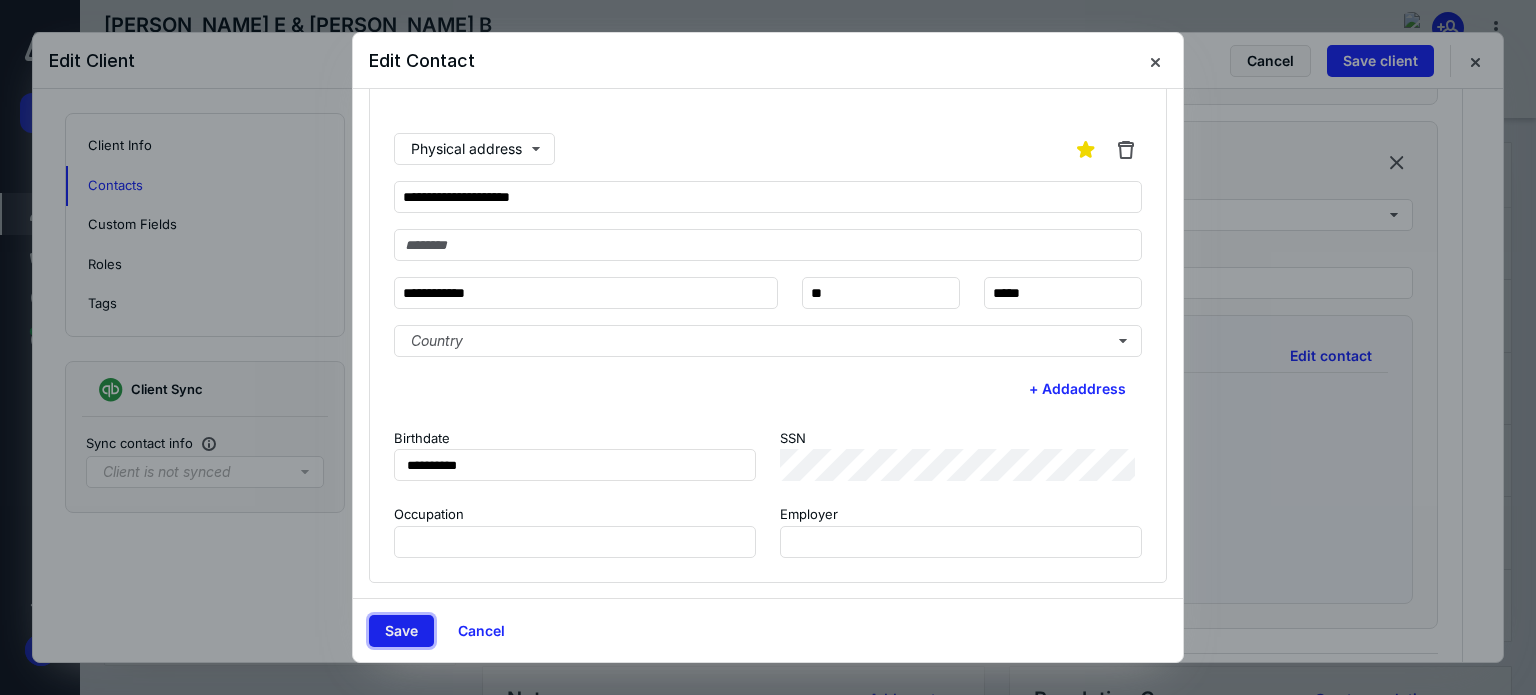 click on "Save" at bounding box center (401, 631) 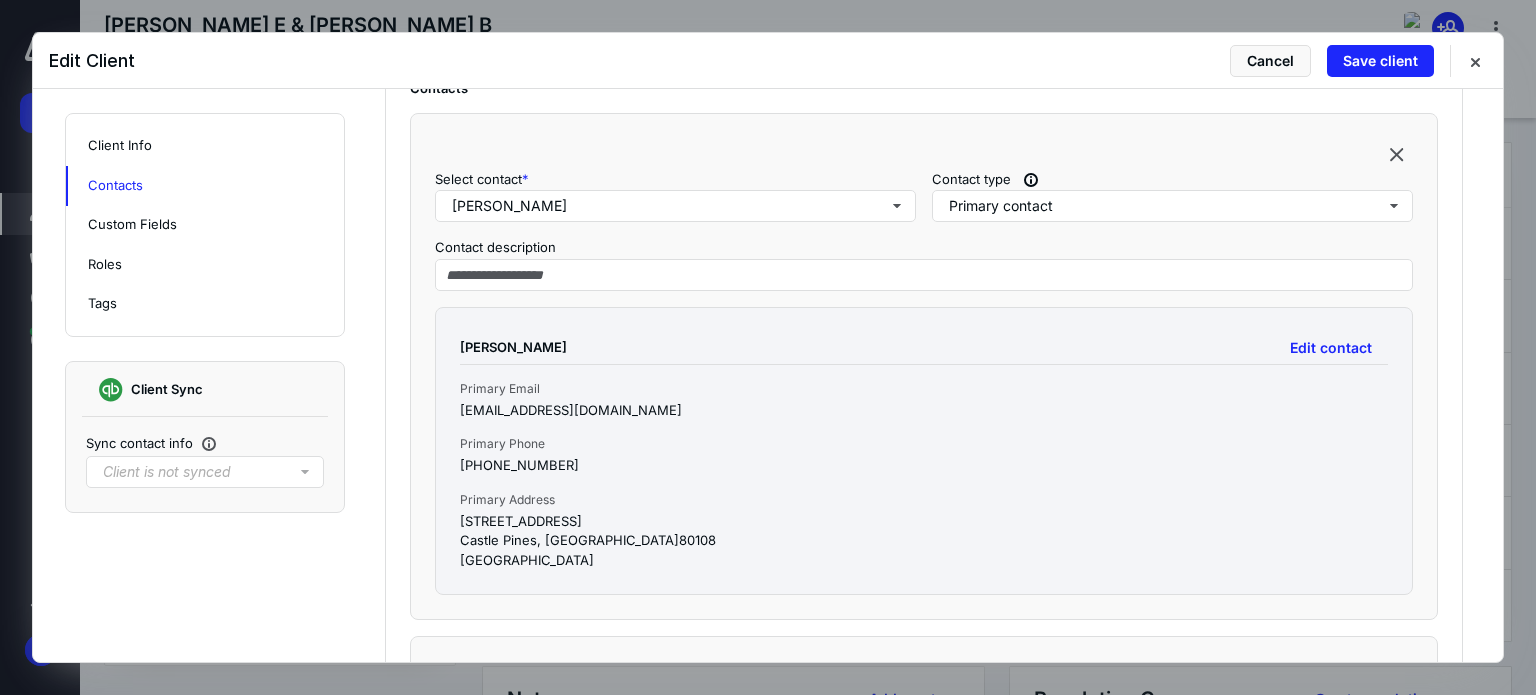 scroll, scrollTop: 700, scrollLeft: 0, axis: vertical 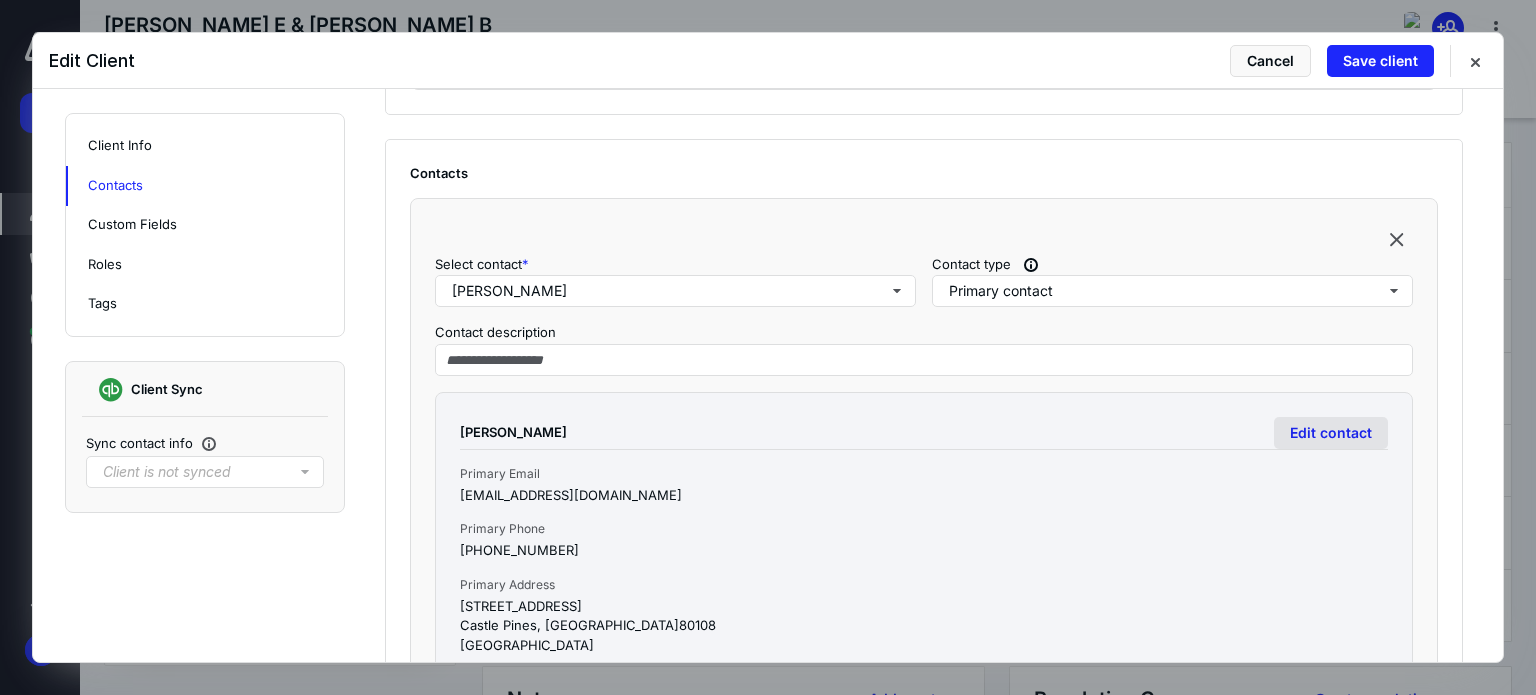 click on "Edit contact" at bounding box center [1331, 433] 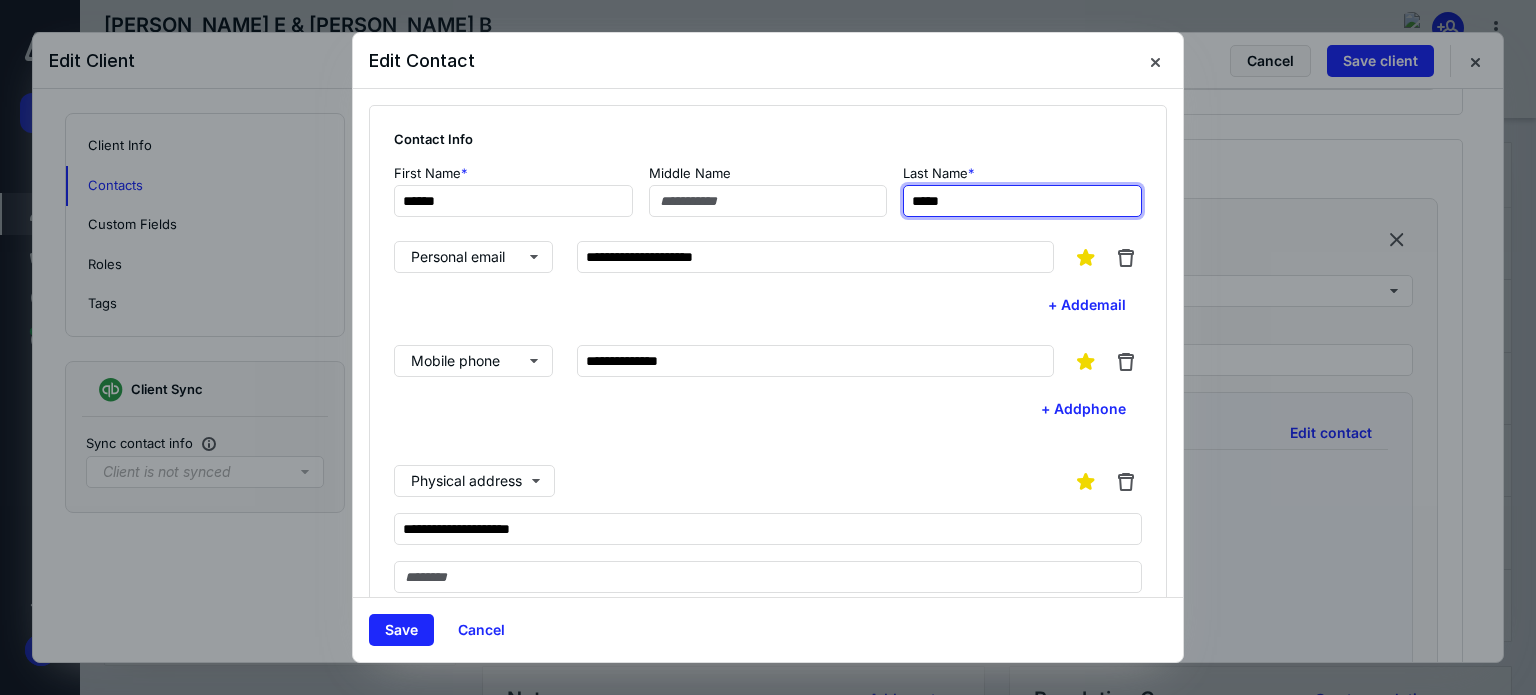 click on "*****" at bounding box center [1022, 201] 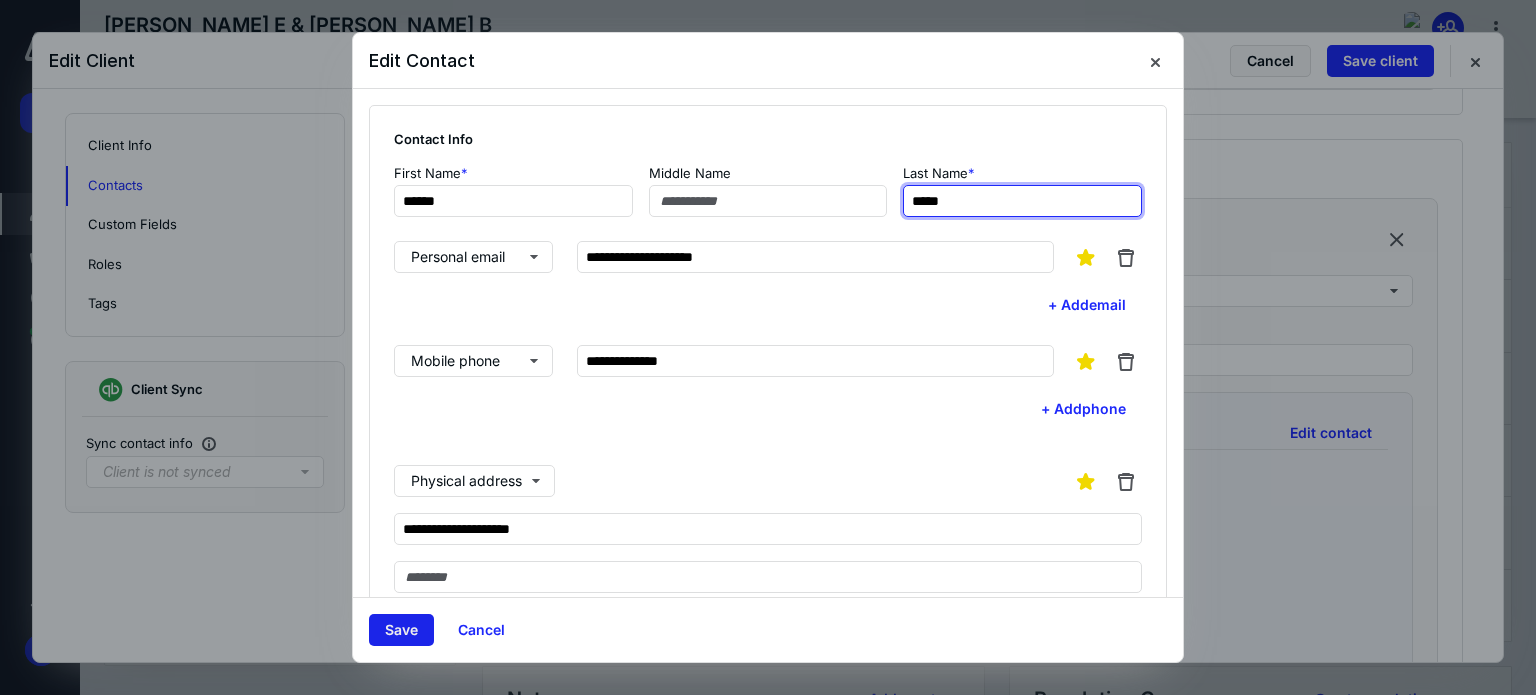 type on "*****" 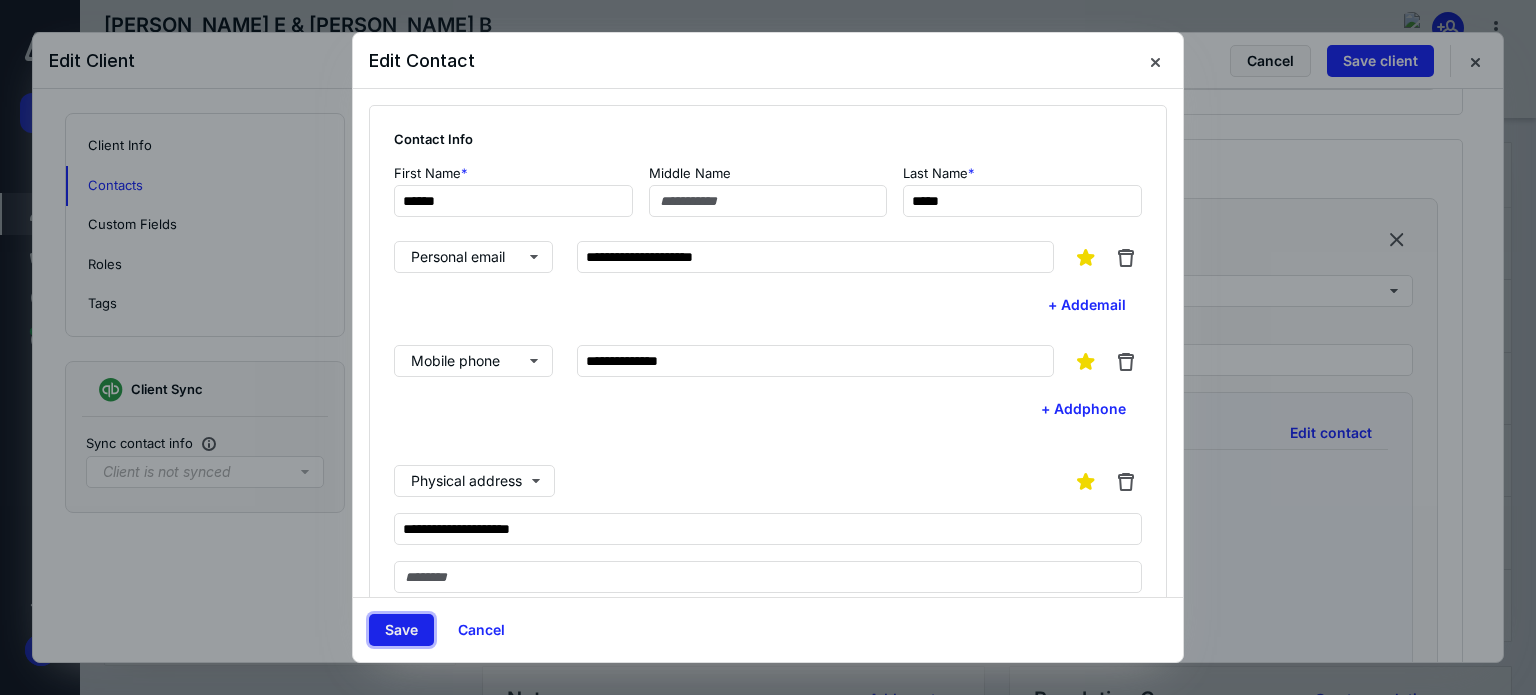 click on "Save" at bounding box center (401, 630) 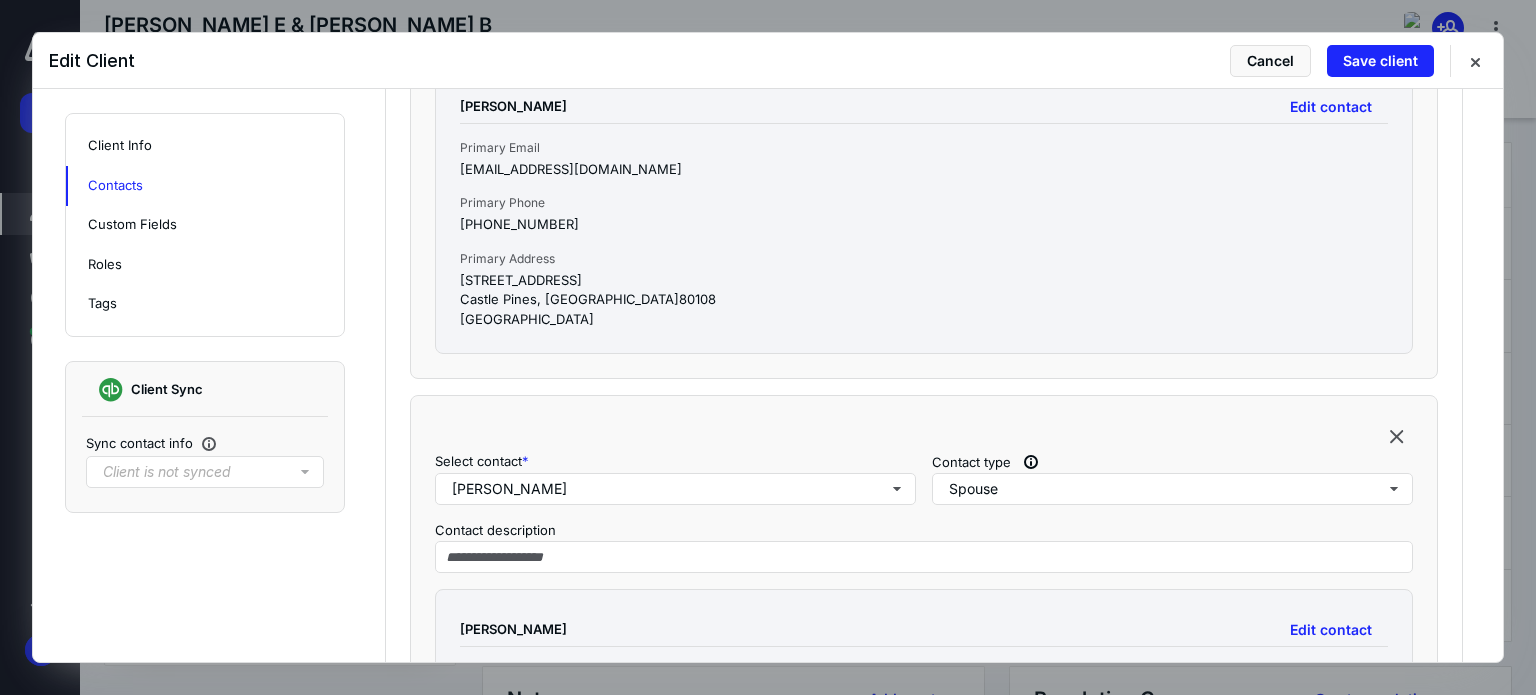 scroll, scrollTop: 700, scrollLeft: 0, axis: vertical 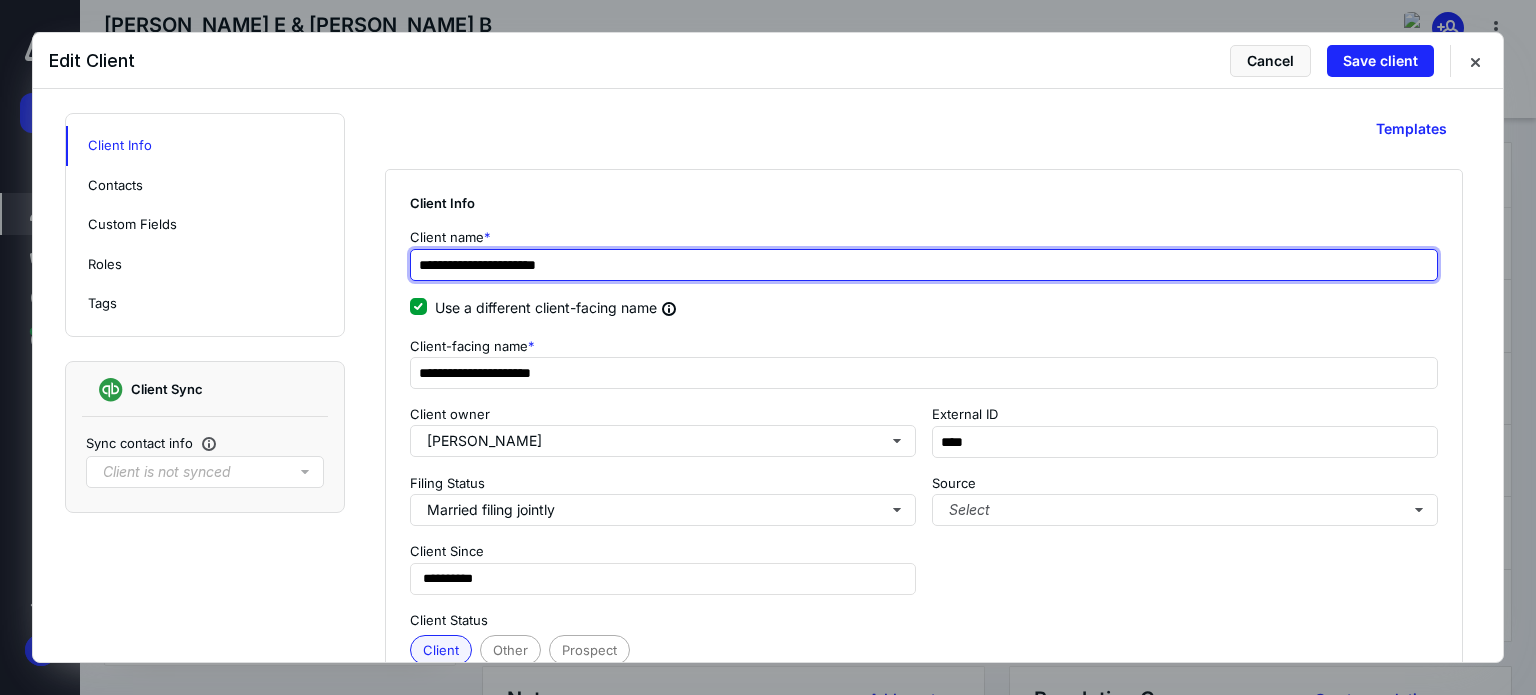 click on "**********" at bounding box center [924, 265] 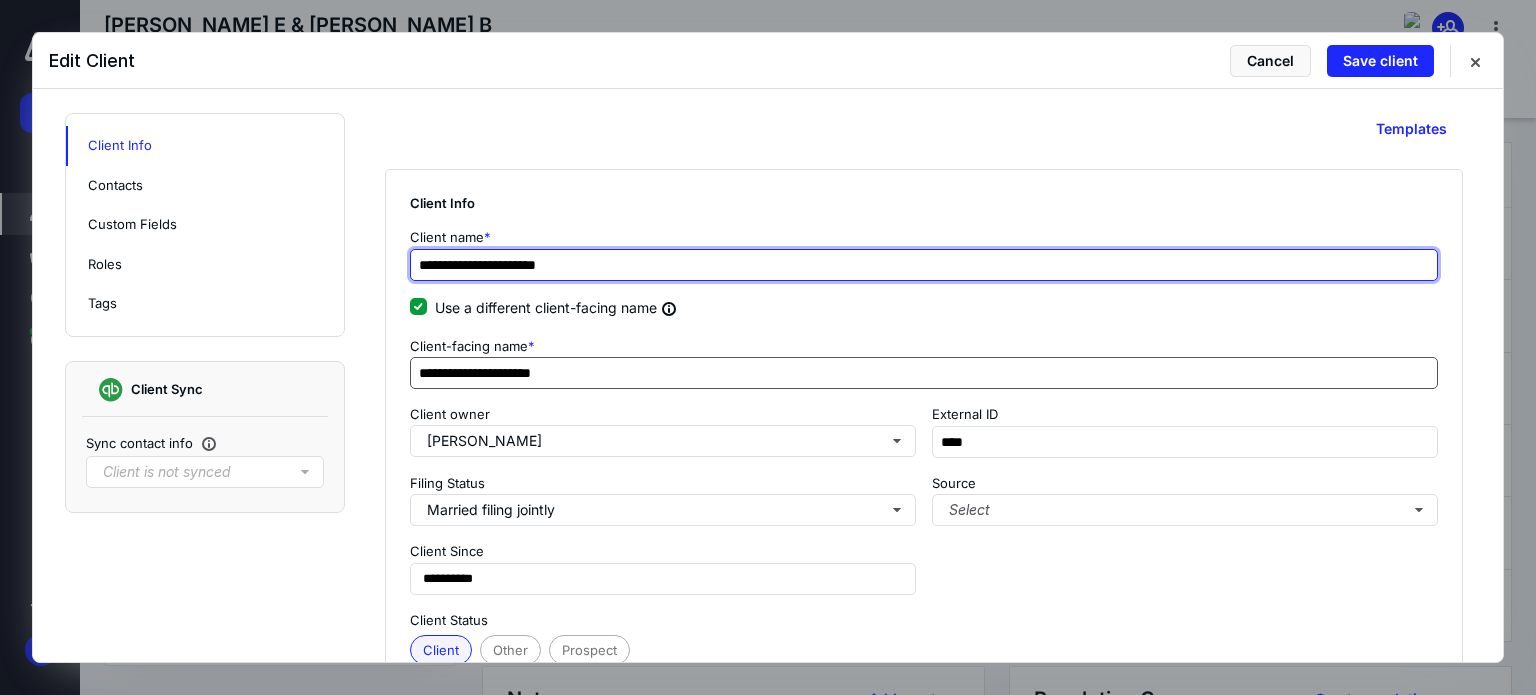 type on "**********" 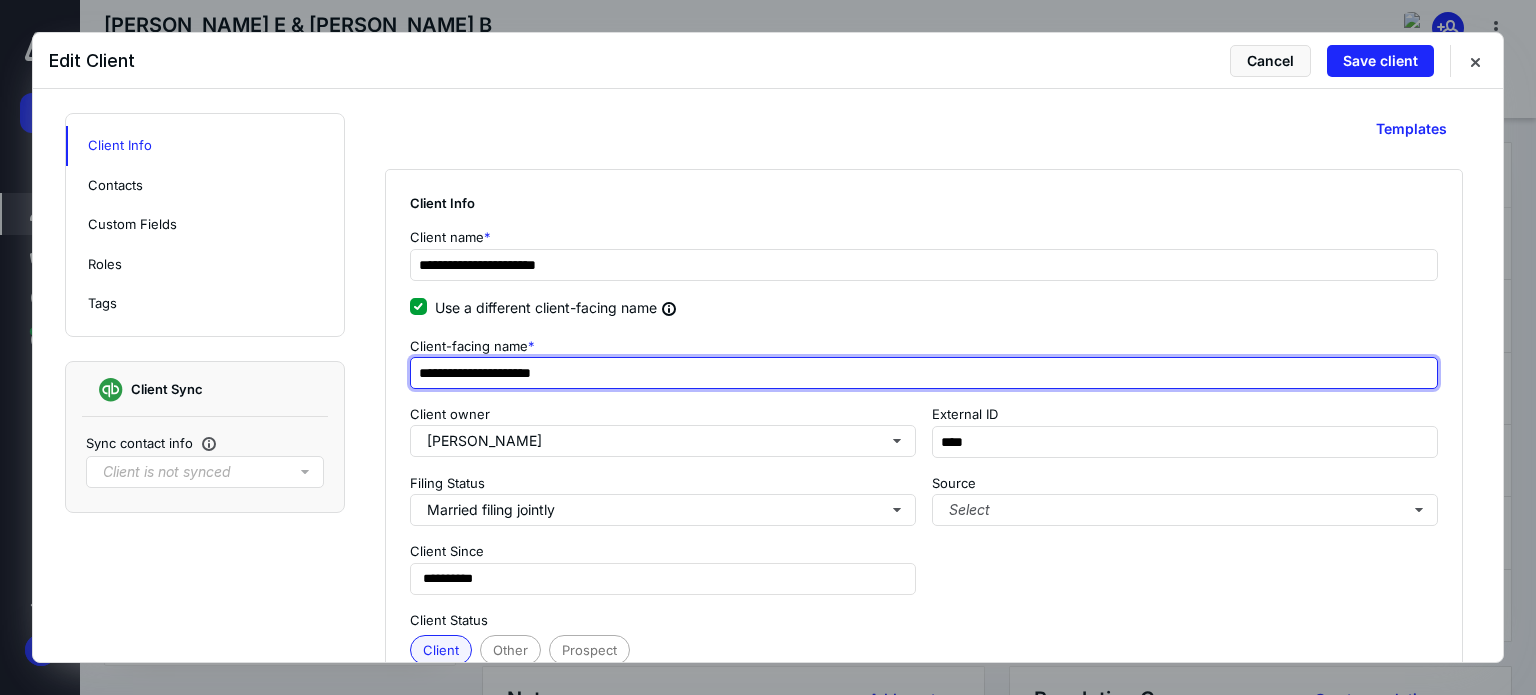 click on "**********" at bounding box center [924, 373] 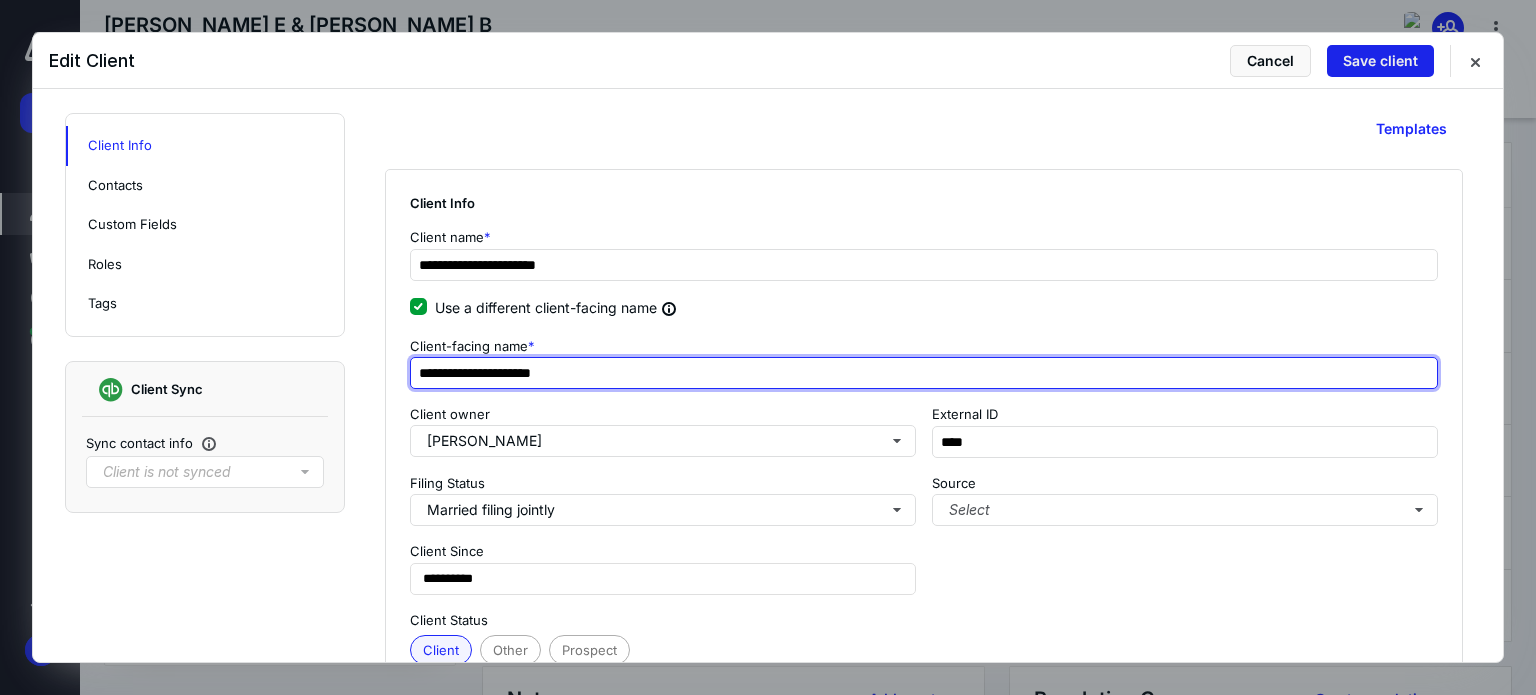 type on "**********" 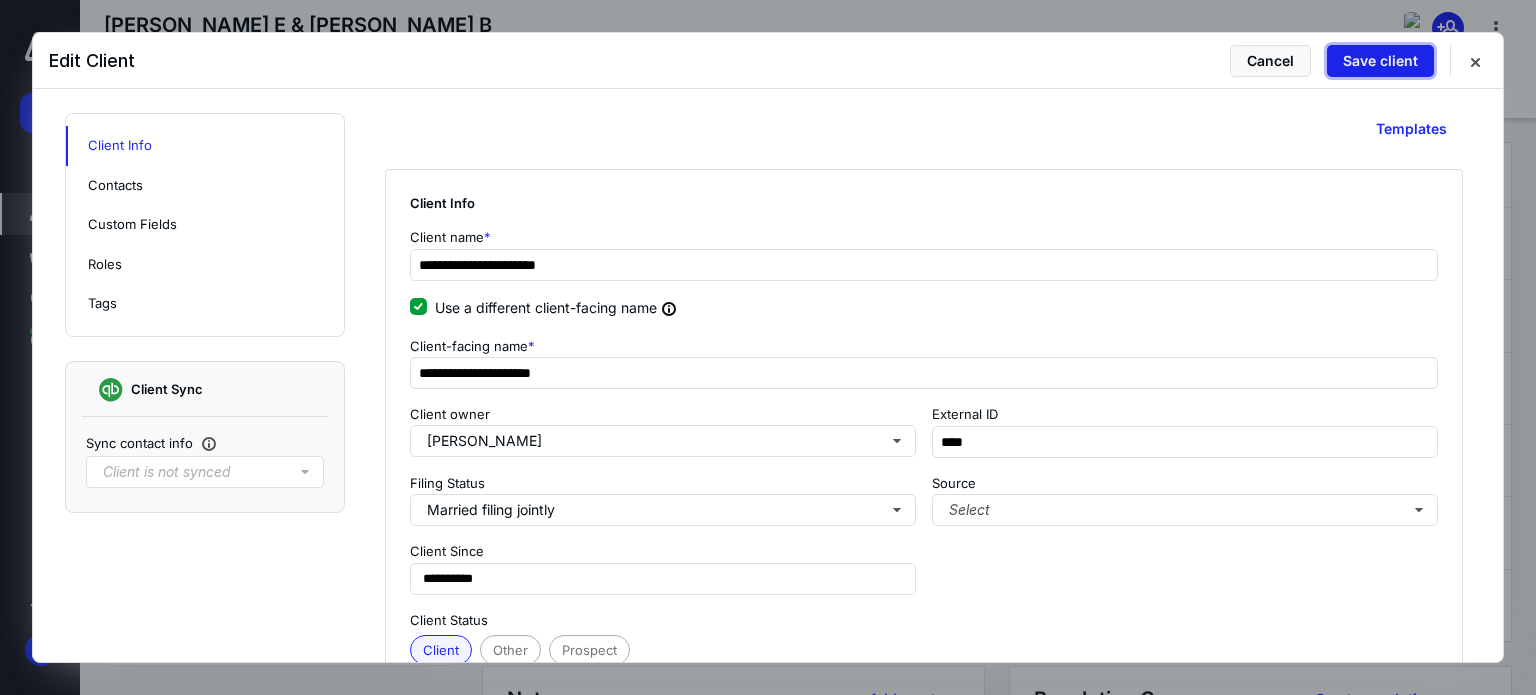 click on "Save client" at bounding box center (1380, 61) 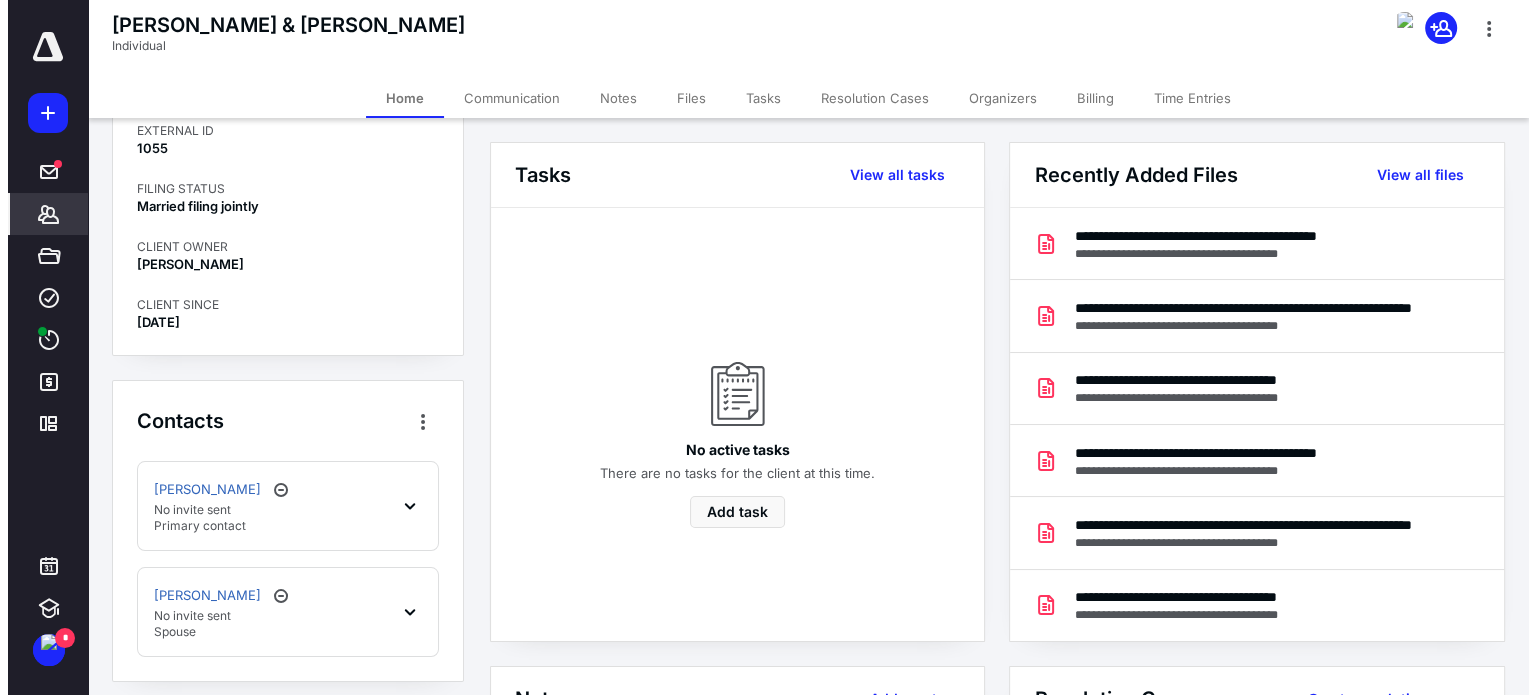 scroll, scrollTop: 0, scrollLeft: 0, axis: both 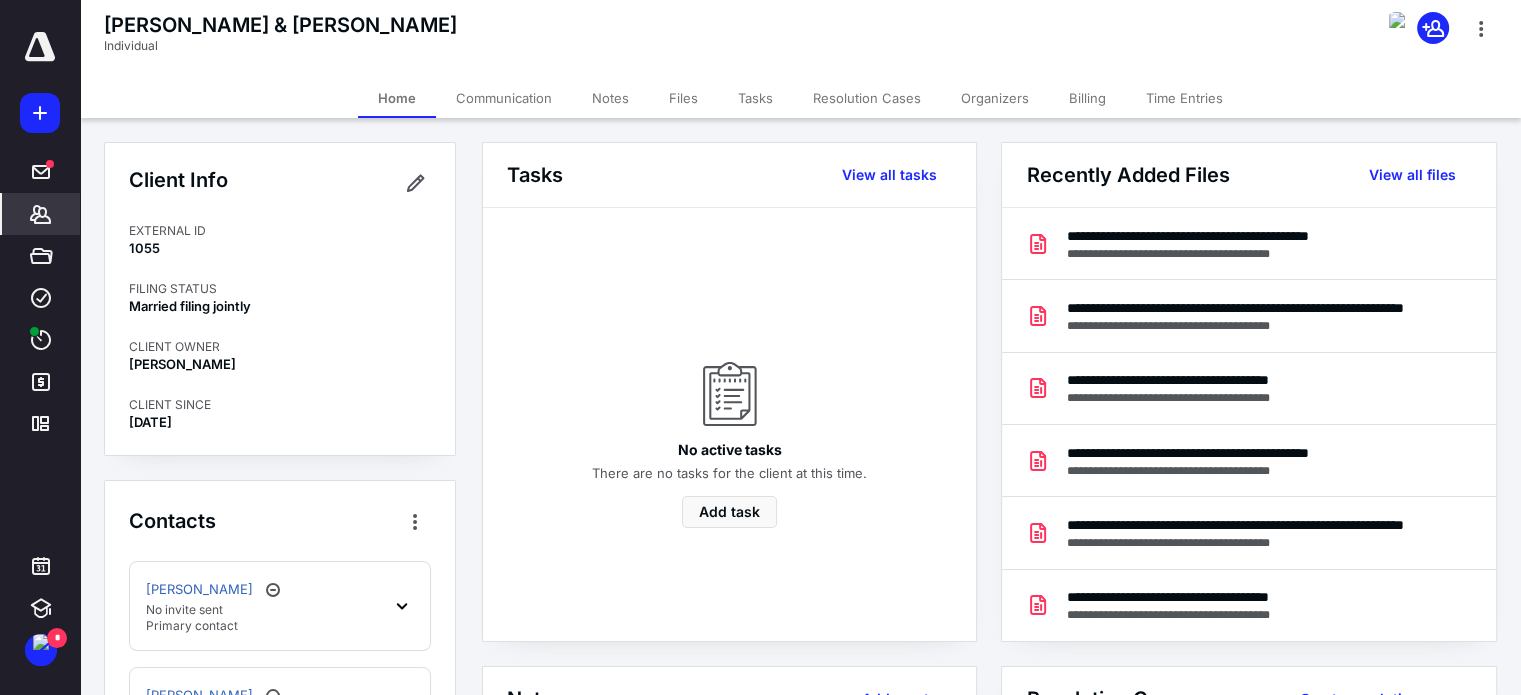 click on "Files" at bounding box center (683, 98) 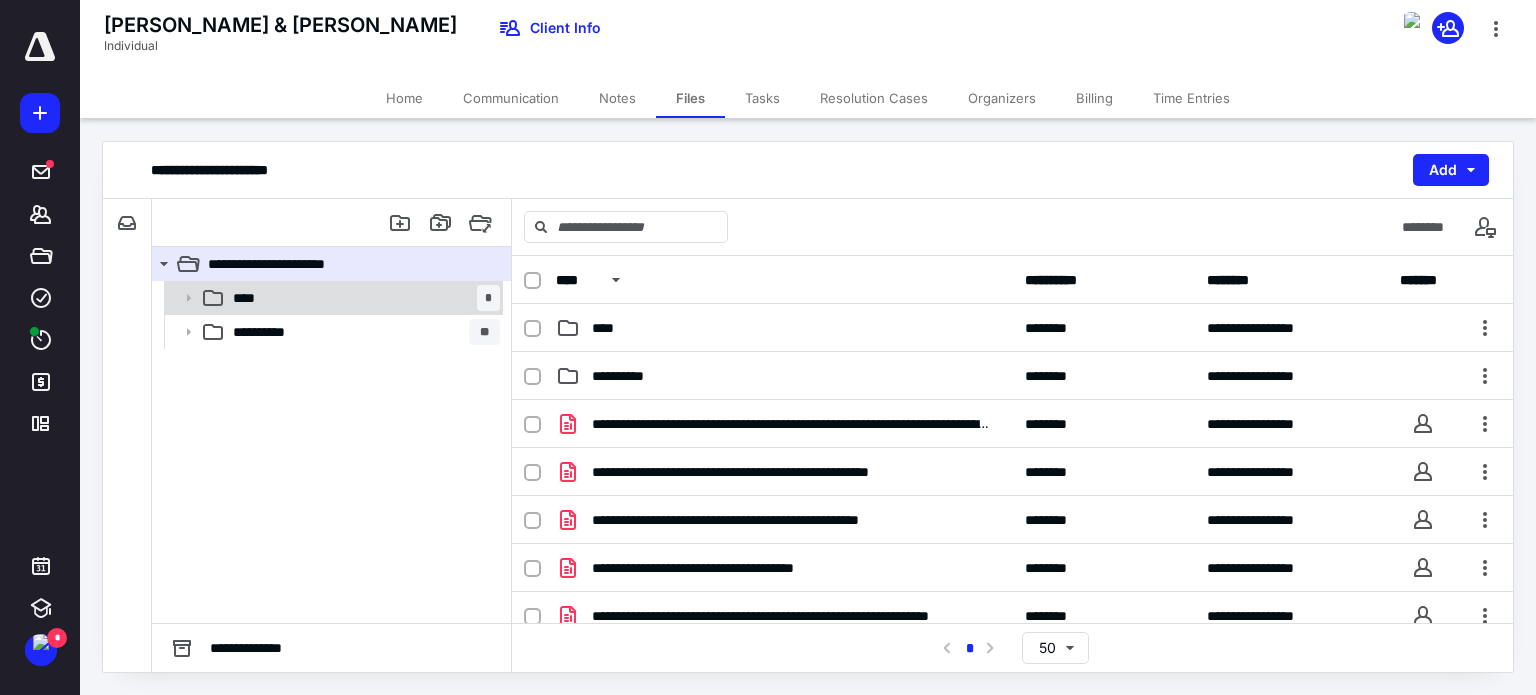 click on "****" at bounding box center (250, 298) 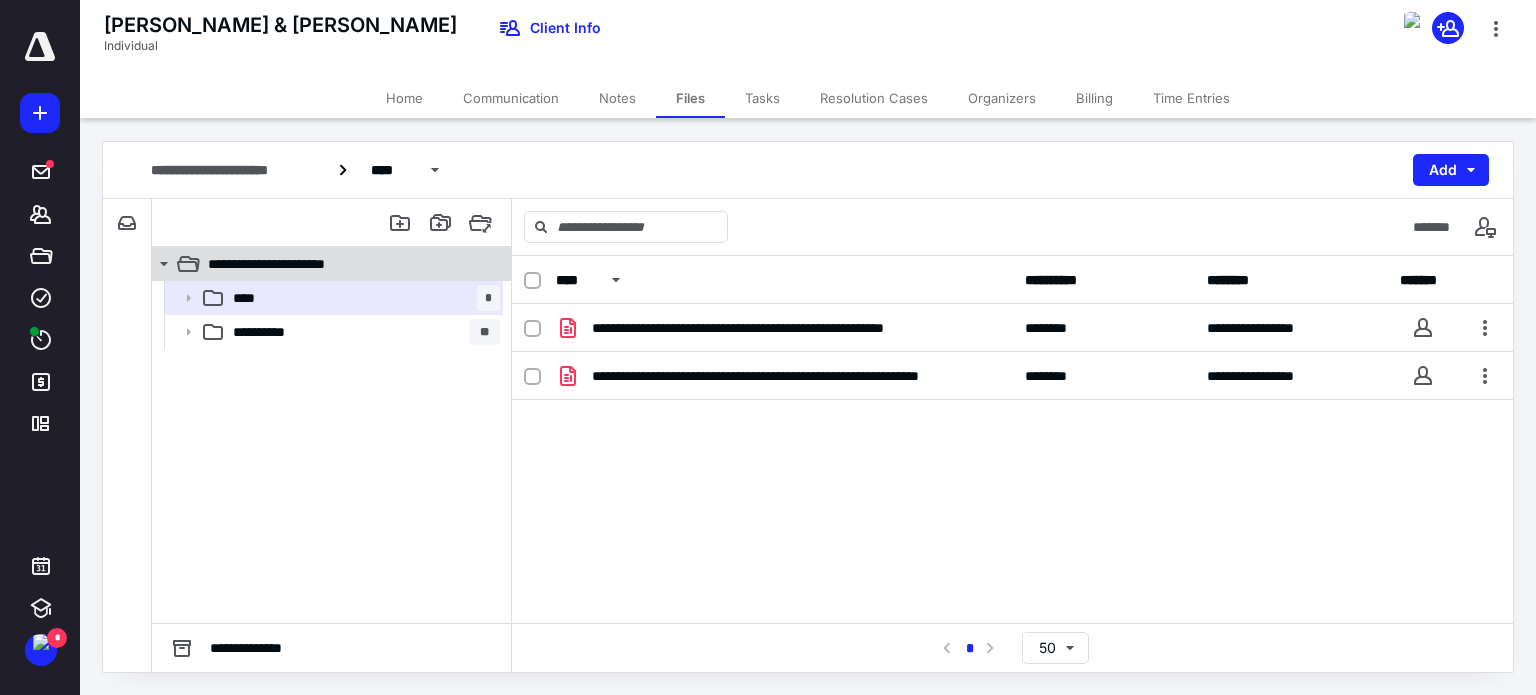 click on "**********" at bounding box center (288, 264) 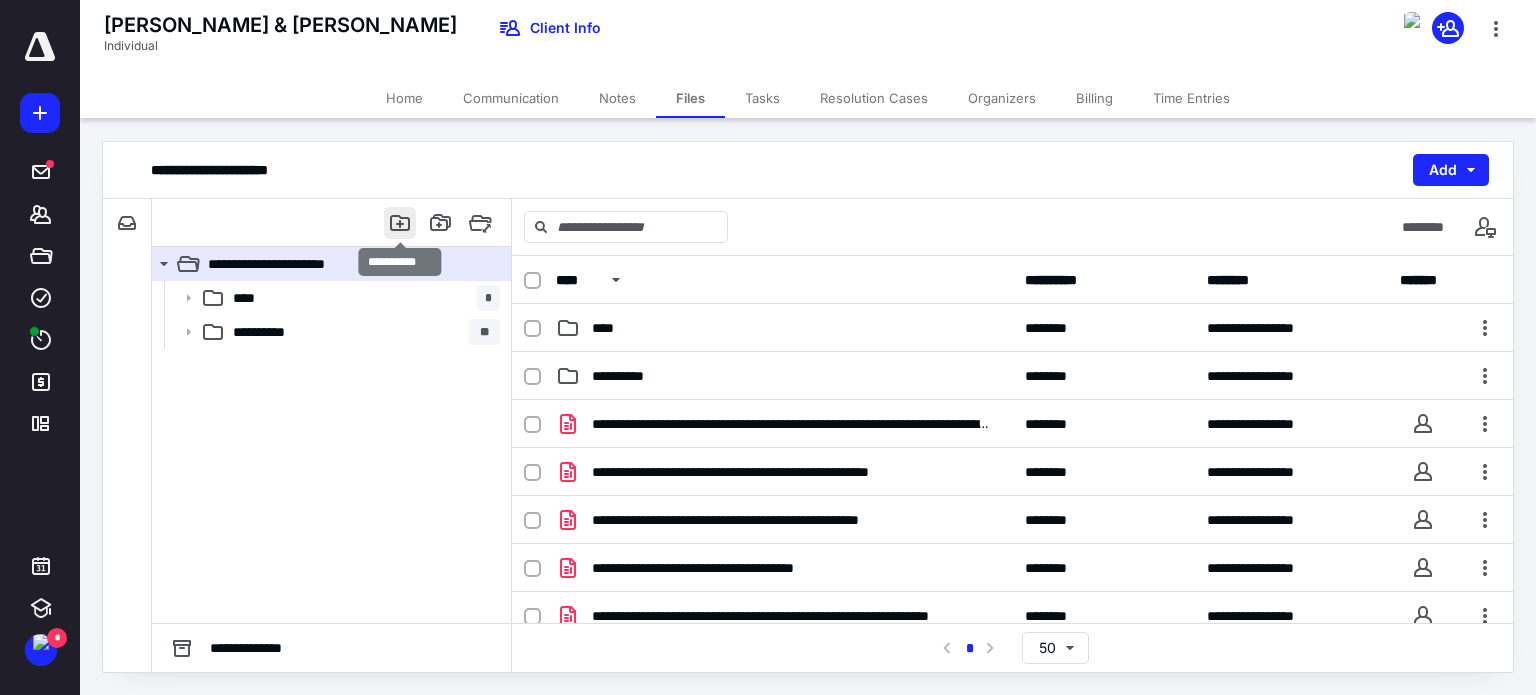 click at bounding box center (400, 223) 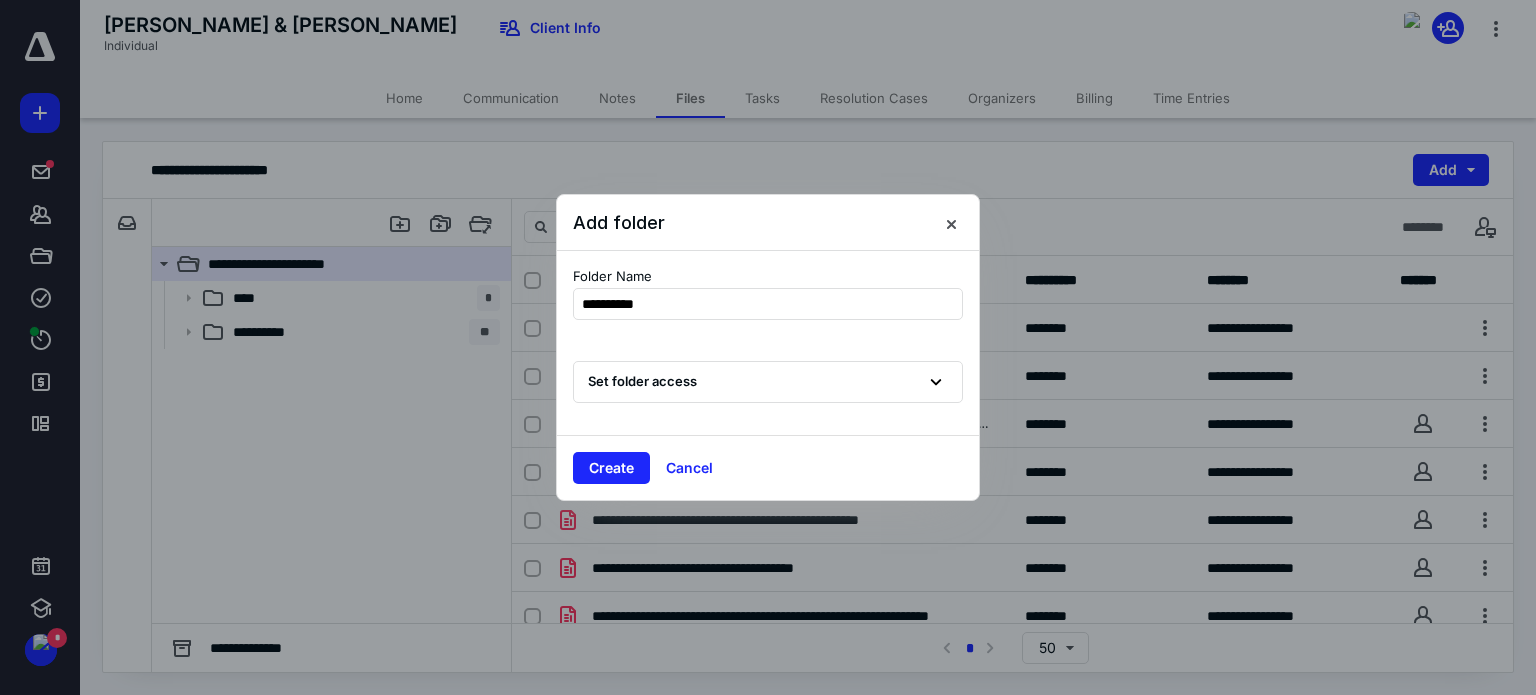 type on "**********" 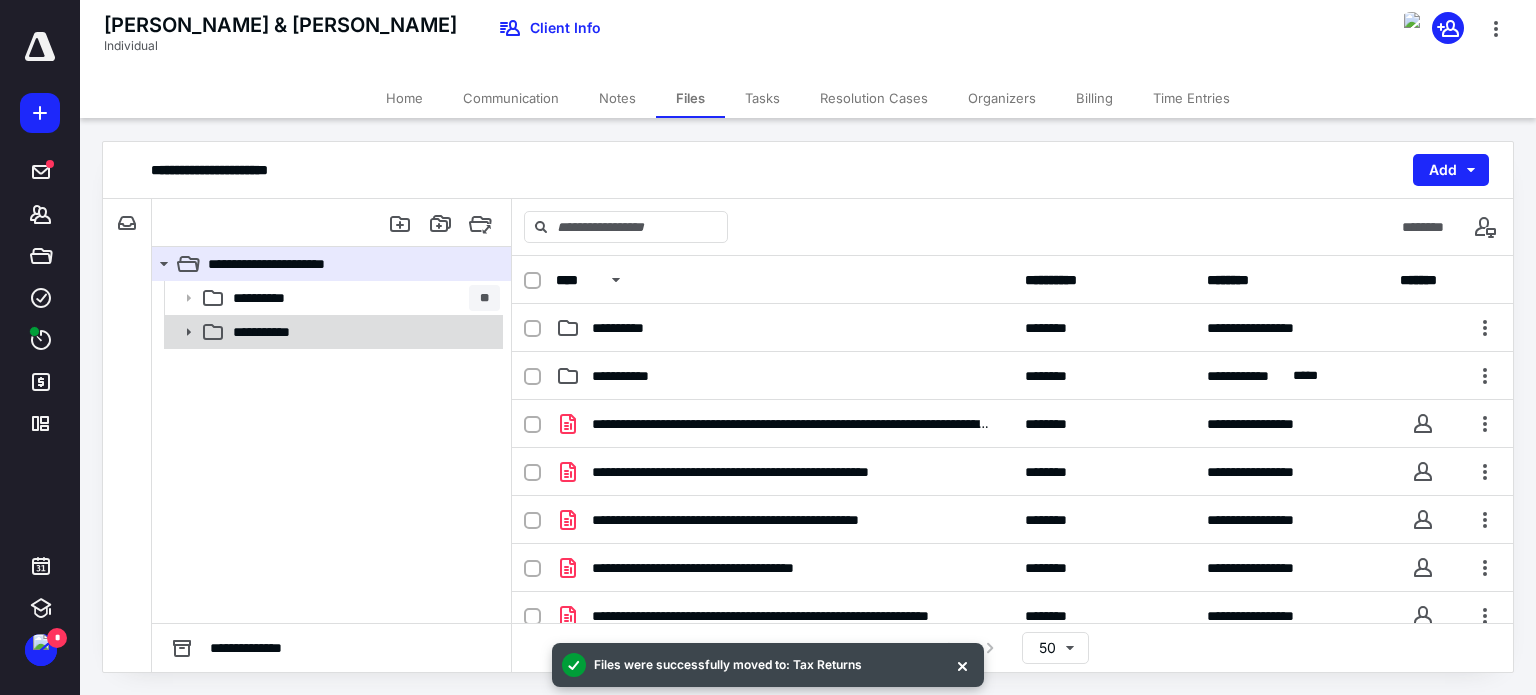 click on "**********" at bounding box center [272, 332] 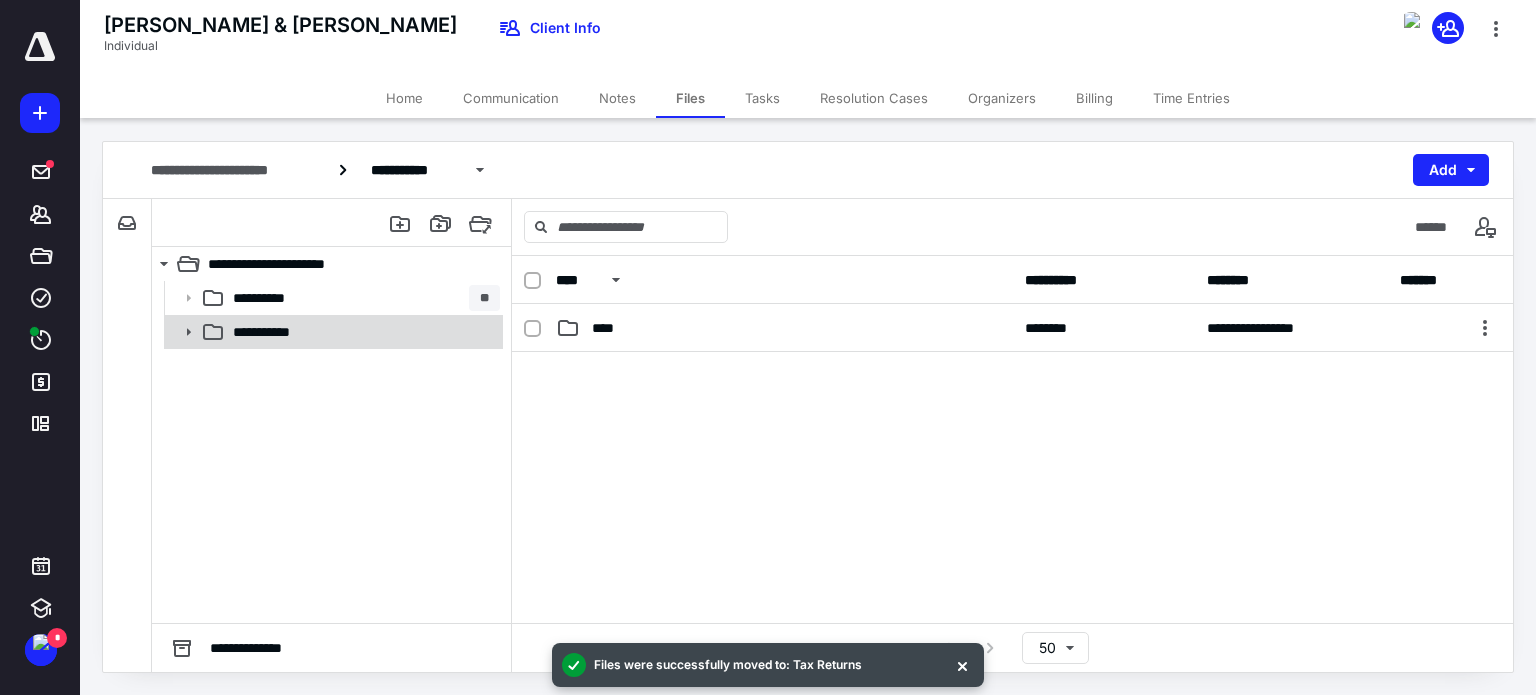click 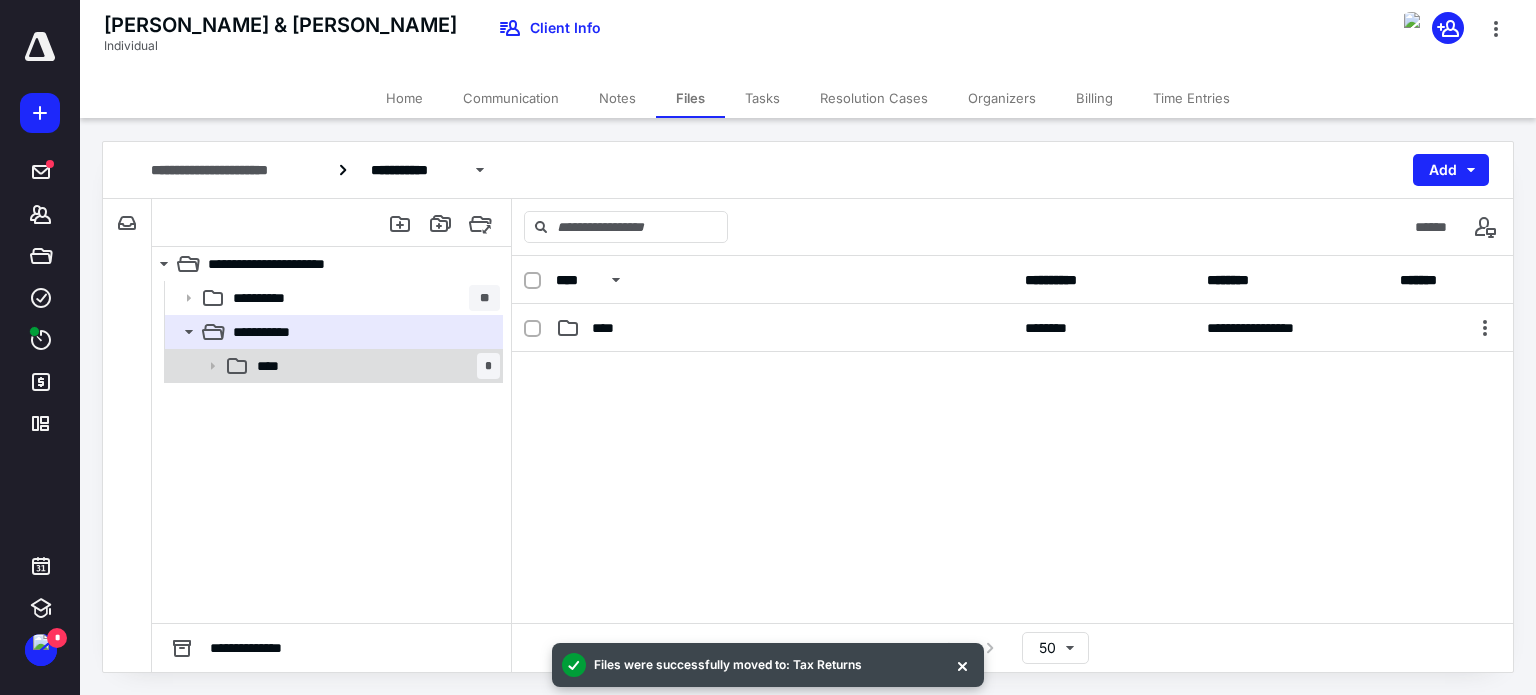 click on "****" at bounding box center [274, 366] 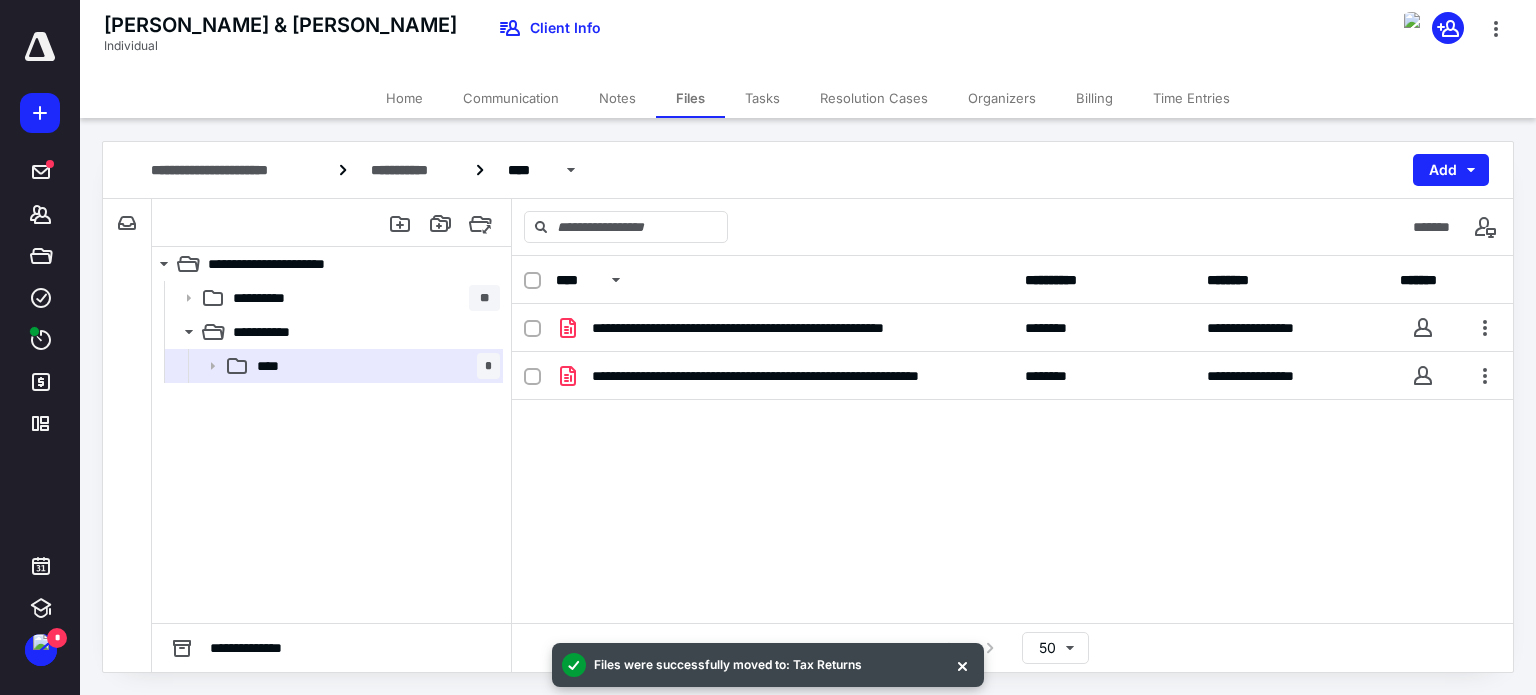 click at bounding box center (532, 281) 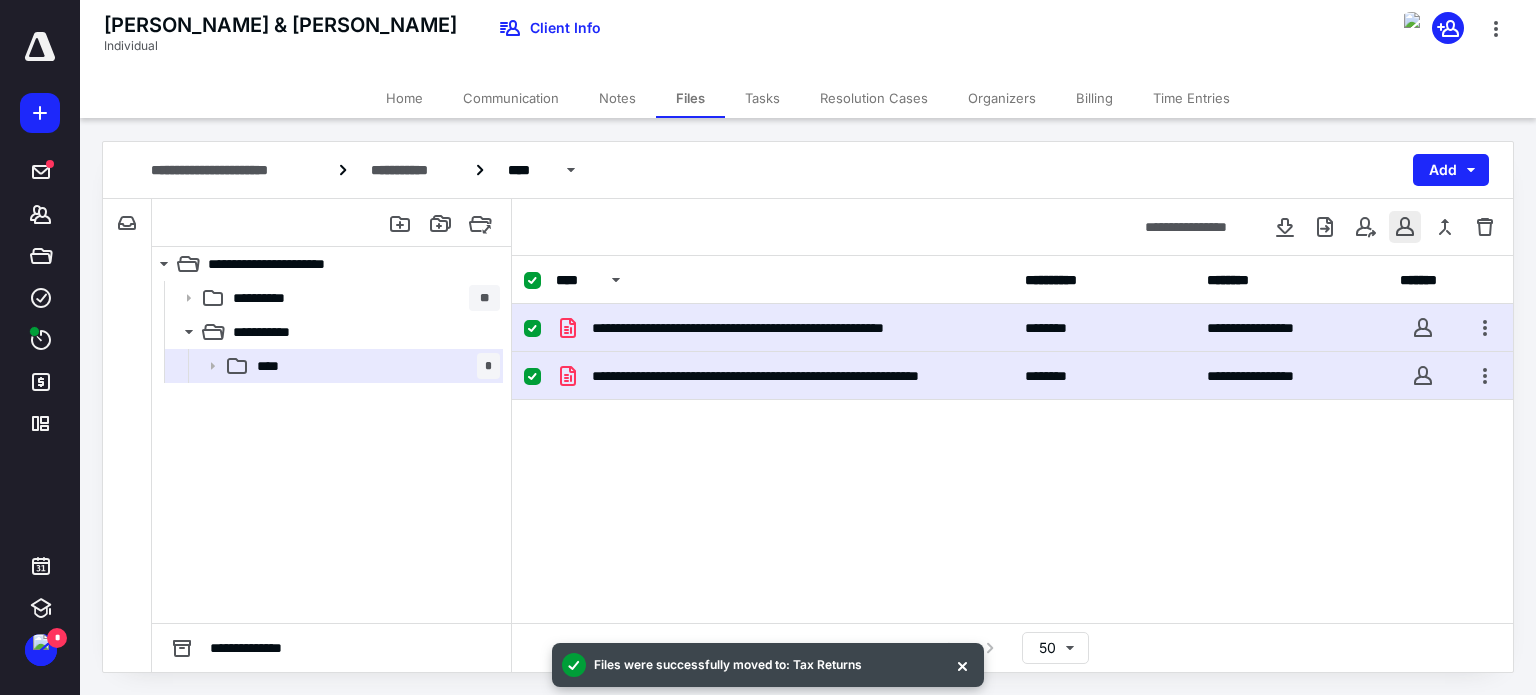 click at bounding box center [1405, 227] 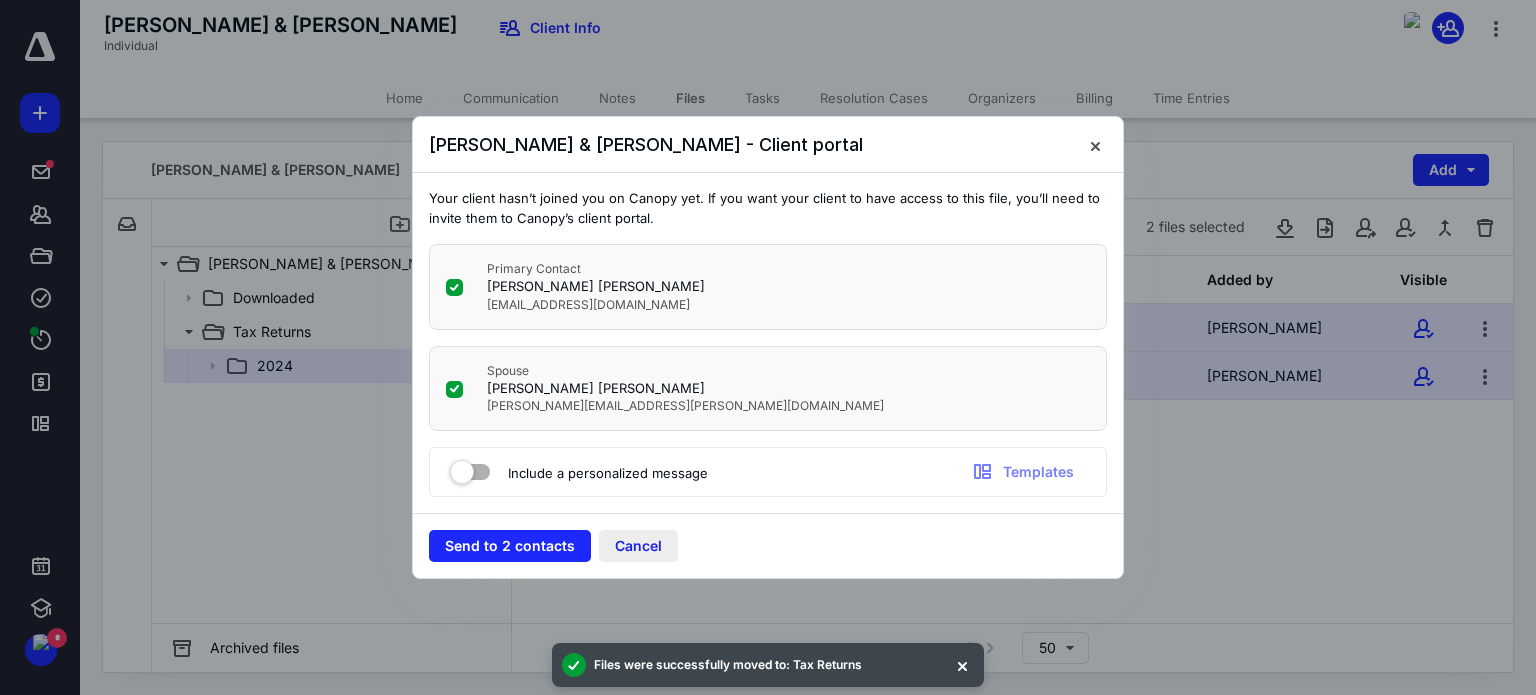 click on "Cancel" at bounding box center [638, 546] 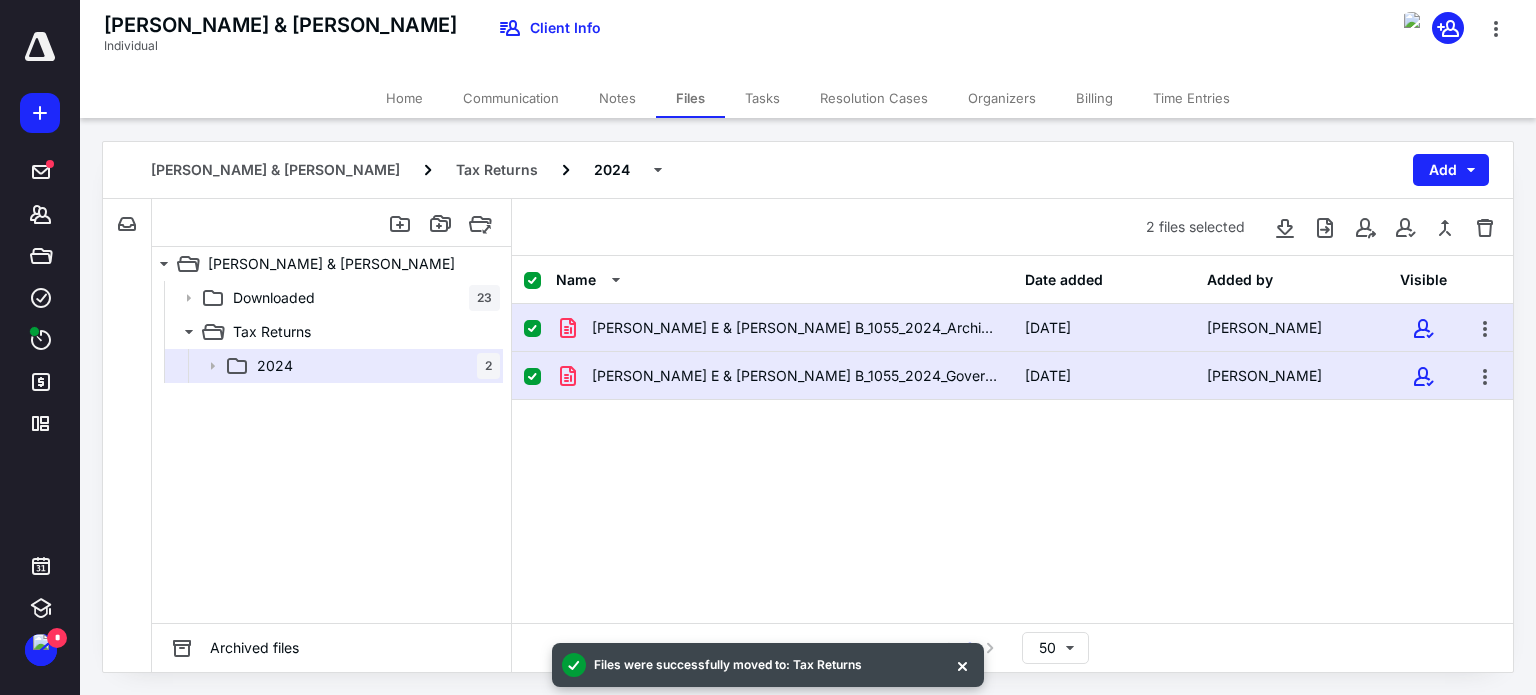 click at bounding box center [540, 280] 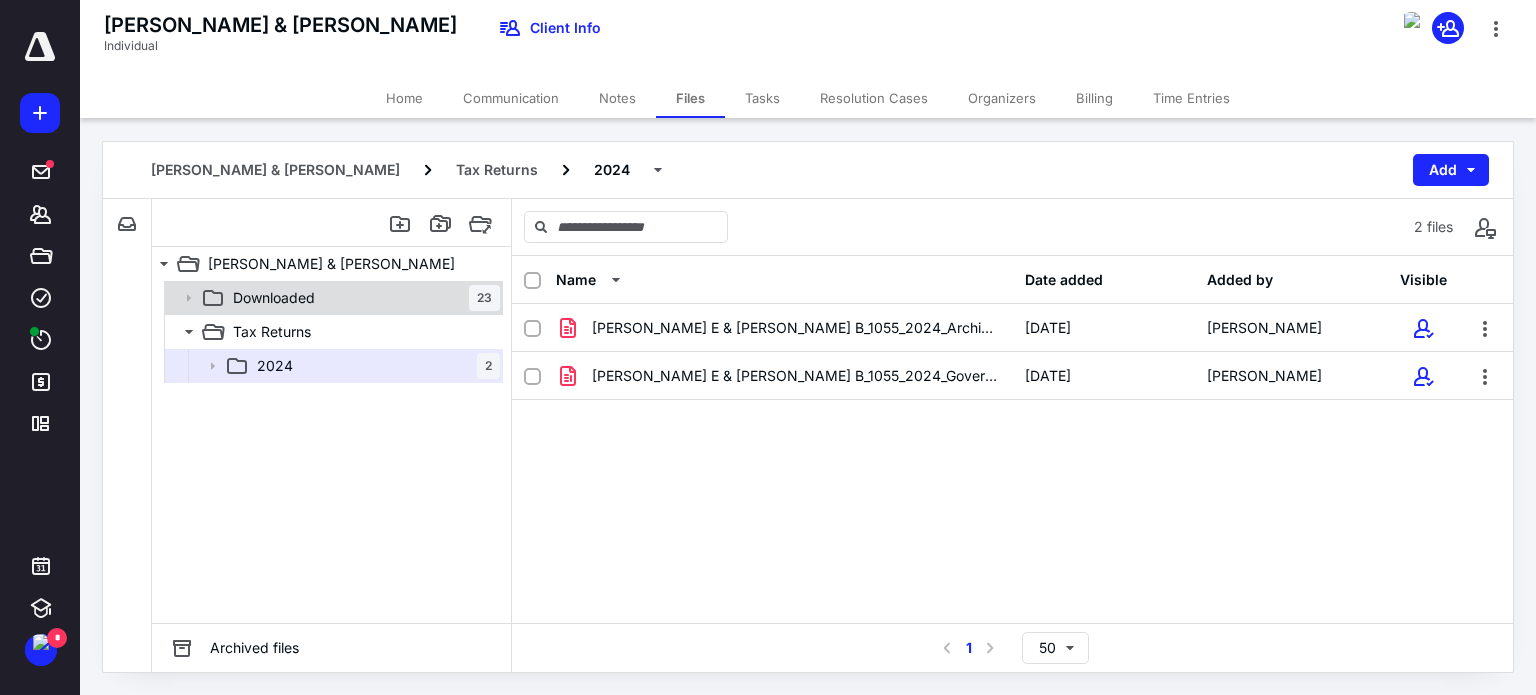 click on "Downloaded" at bounding box center (274, 298) 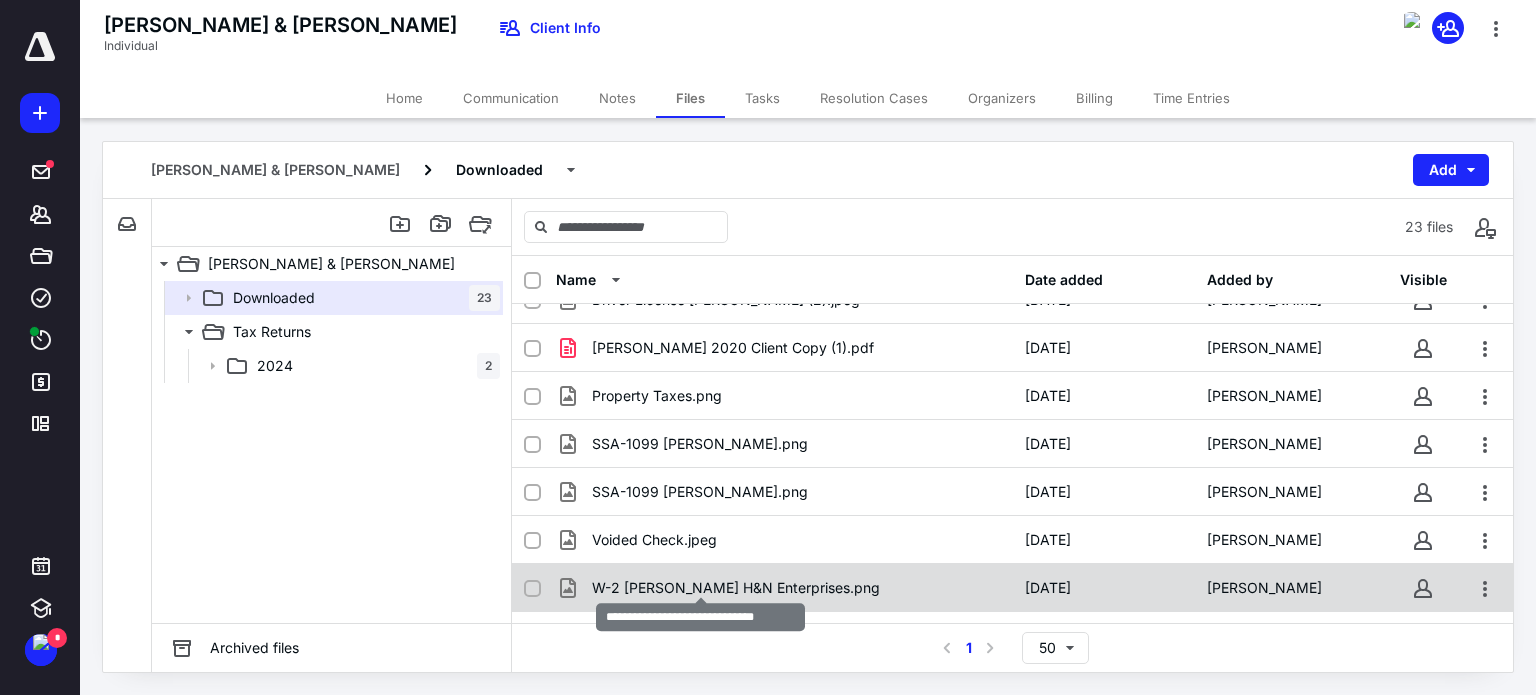 scroll, scrollTop: 779, scrollLeft: 0, axis: vertical 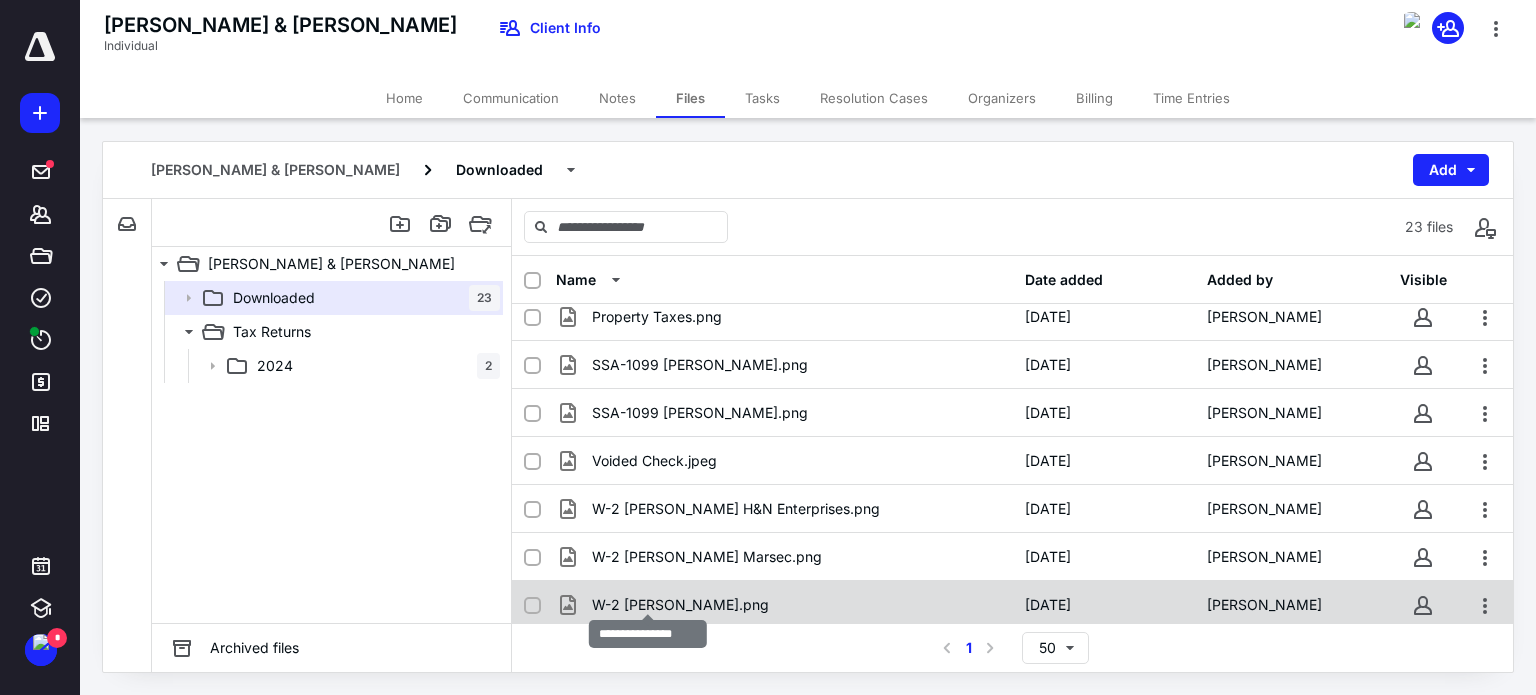 click on "W-2 Sharron.png" at bounding box center [680, 605] 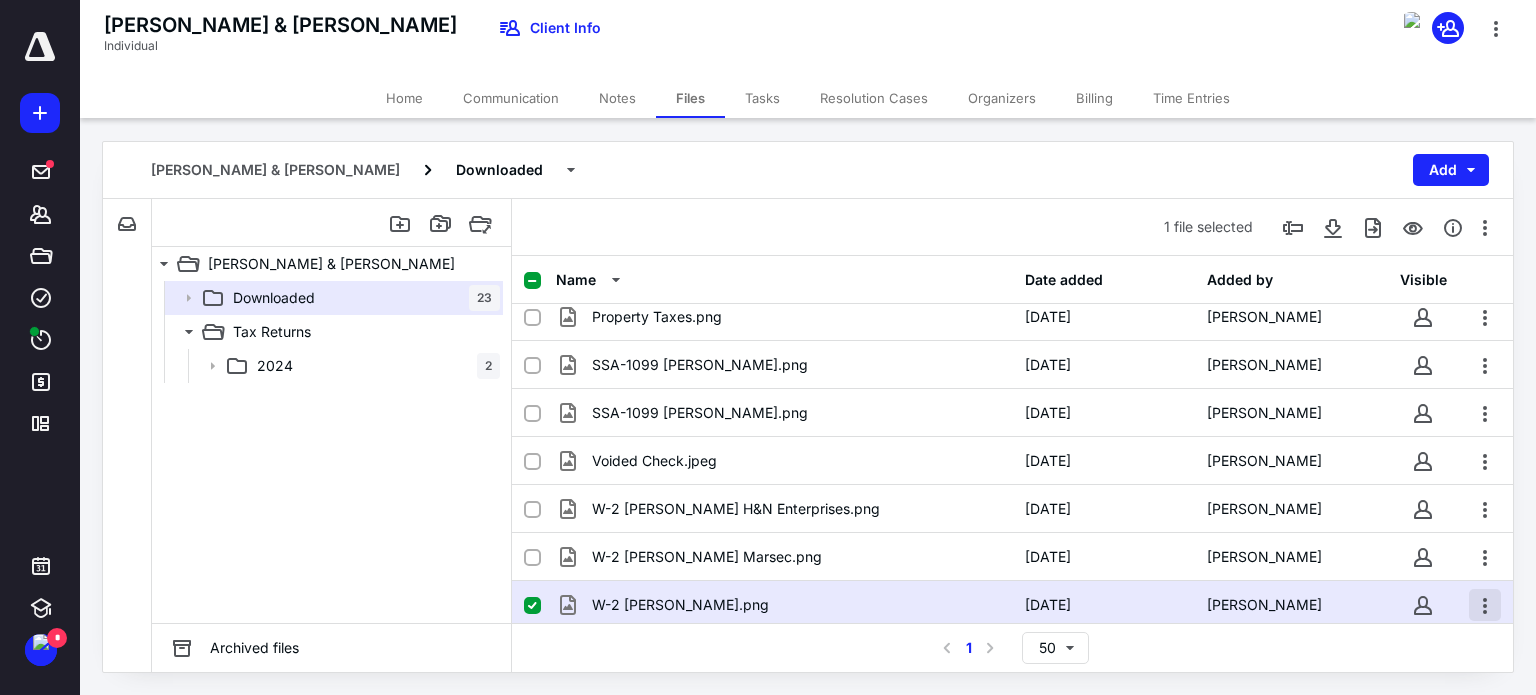 click at bounding box center (1485, 605) 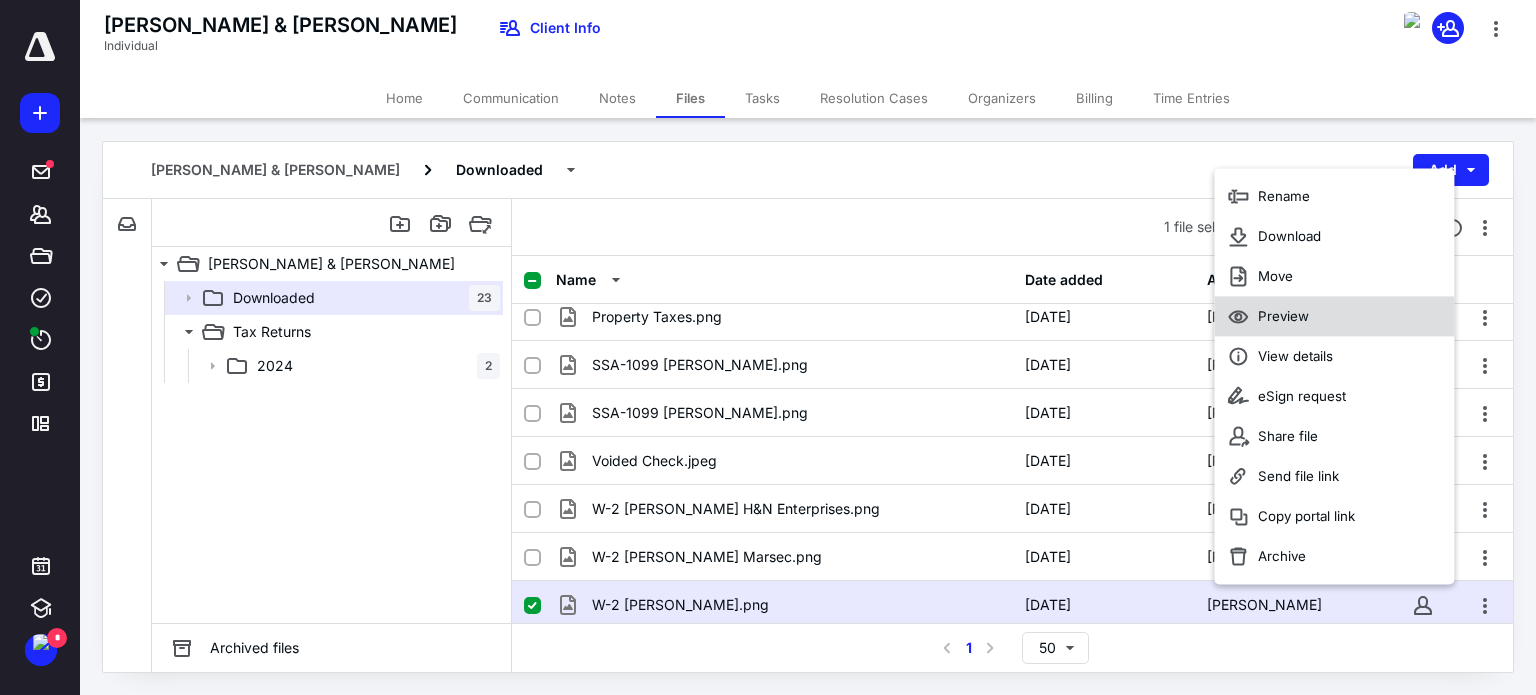 click on "Preview" at bounding box center (1334, 317) 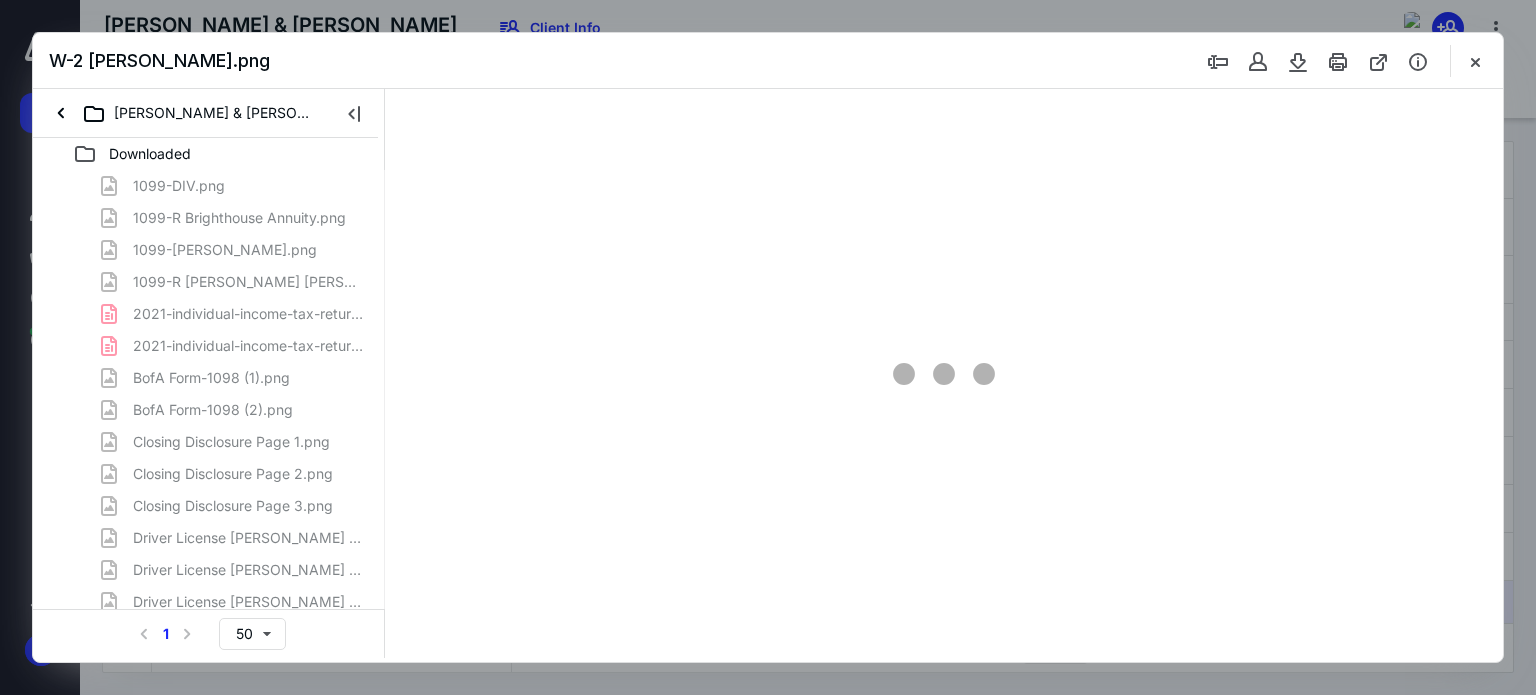 scroll, scrollTop: 0, scrollLeft: 0, axis: both 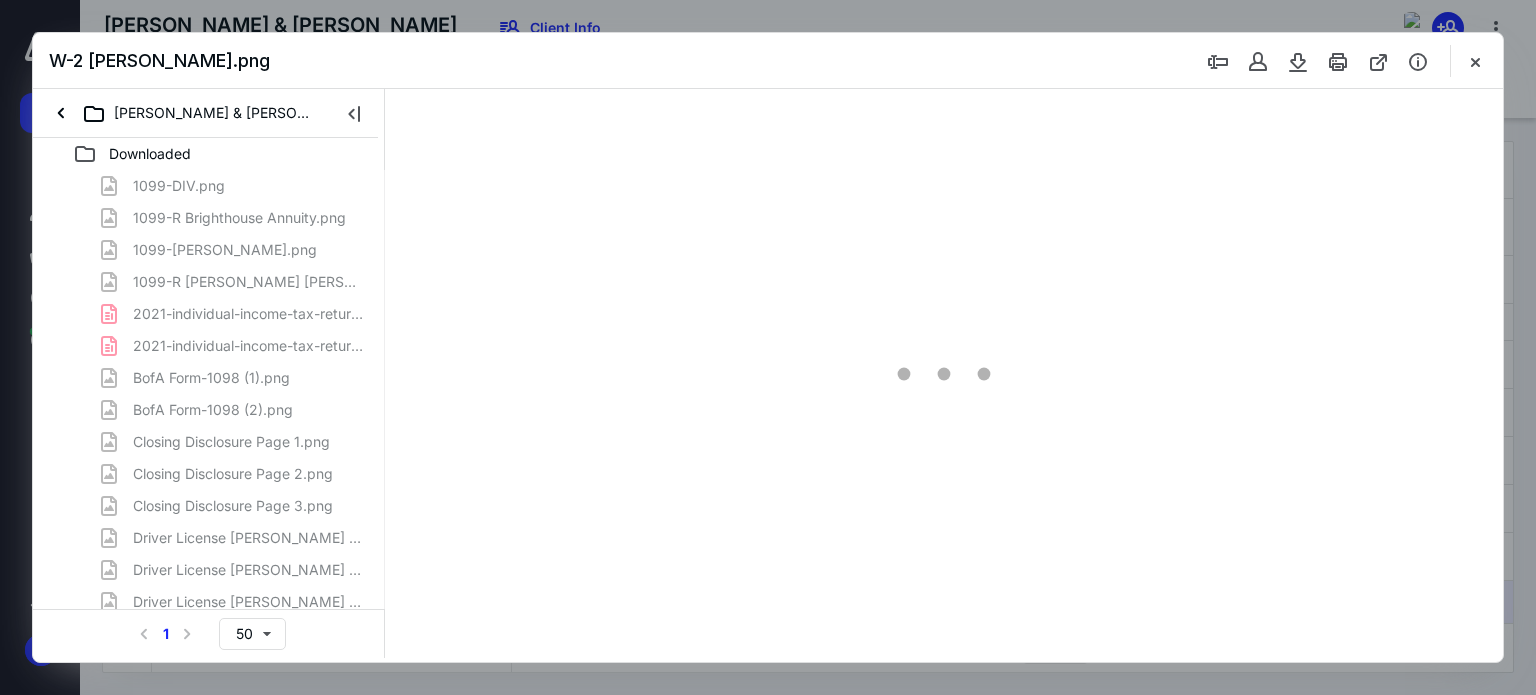 type on "62" 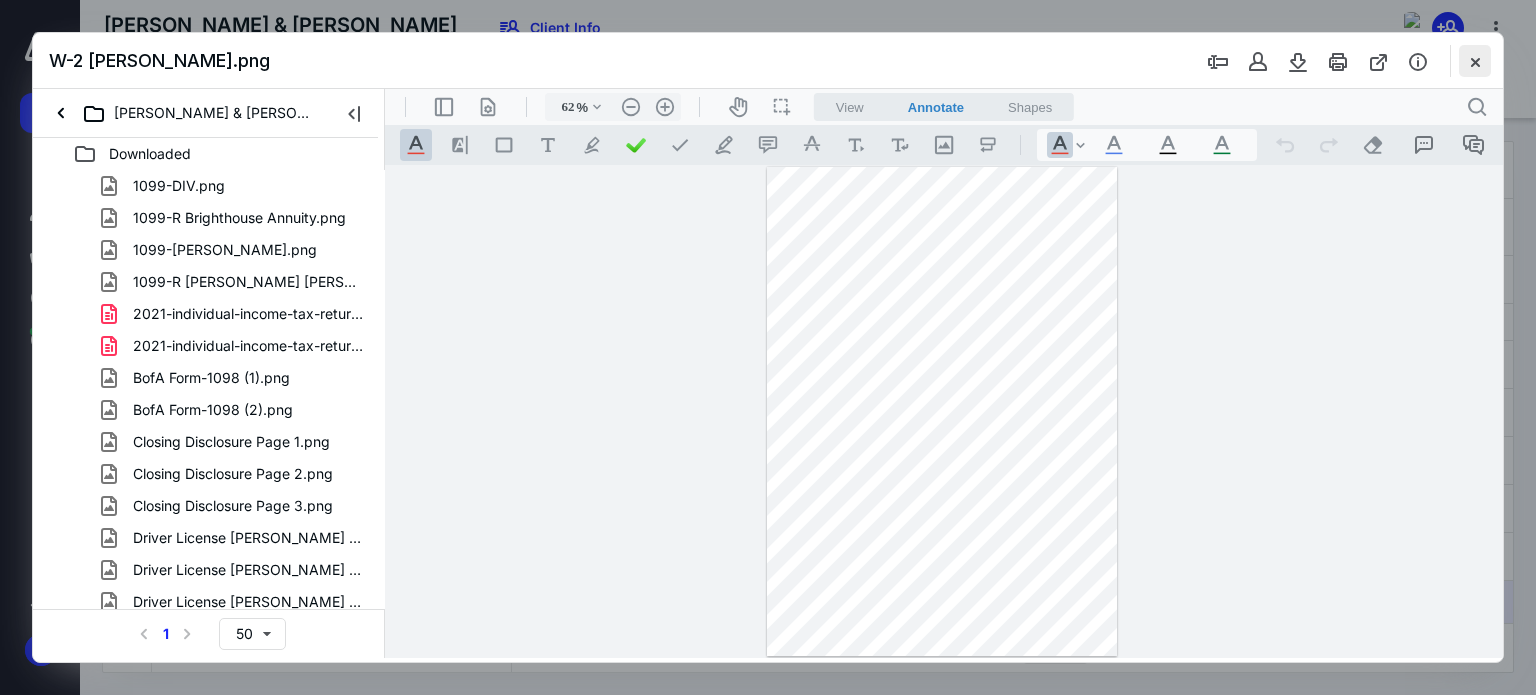 click at bounding box center (1475, 61) 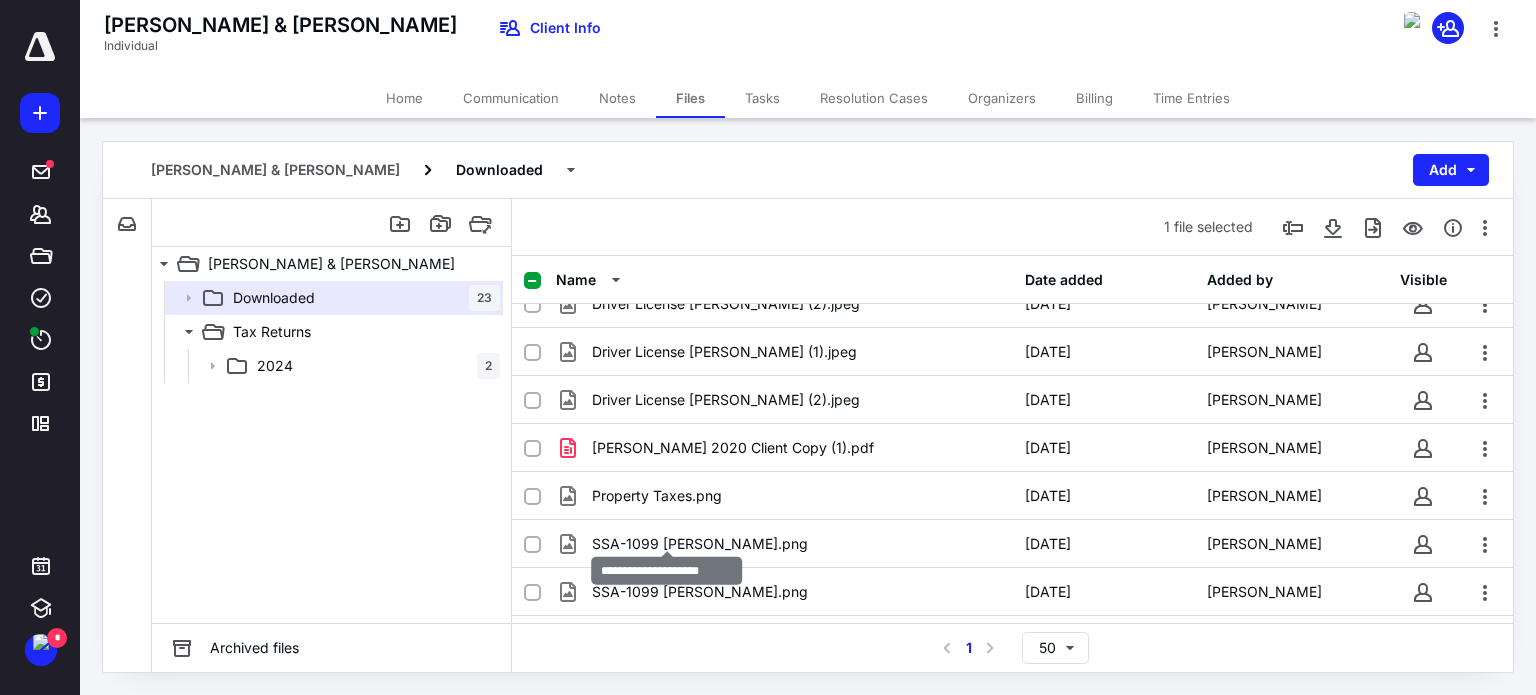 scroll, scrollTop: 700, scrollLeft: 0, axis: vertical 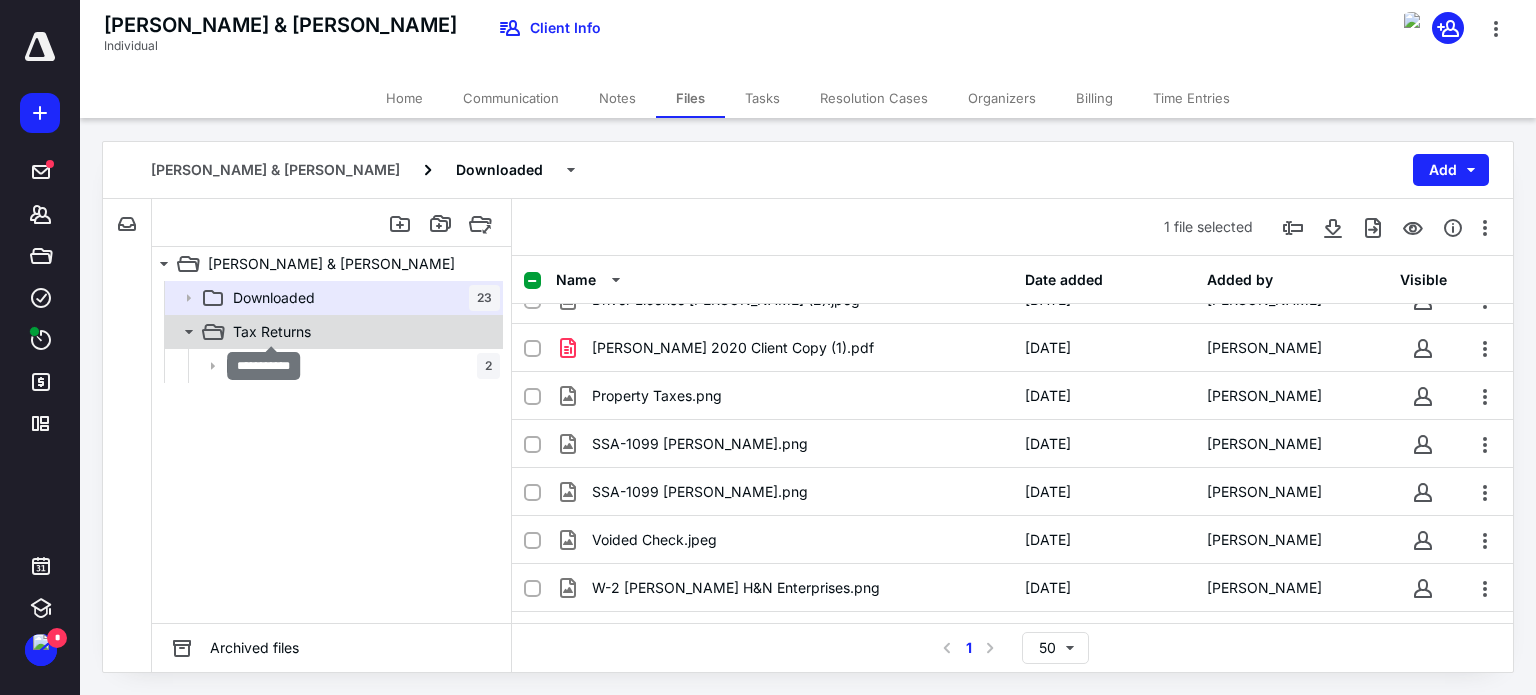 click on "Tax Returns" at bounding box center (272, 332) 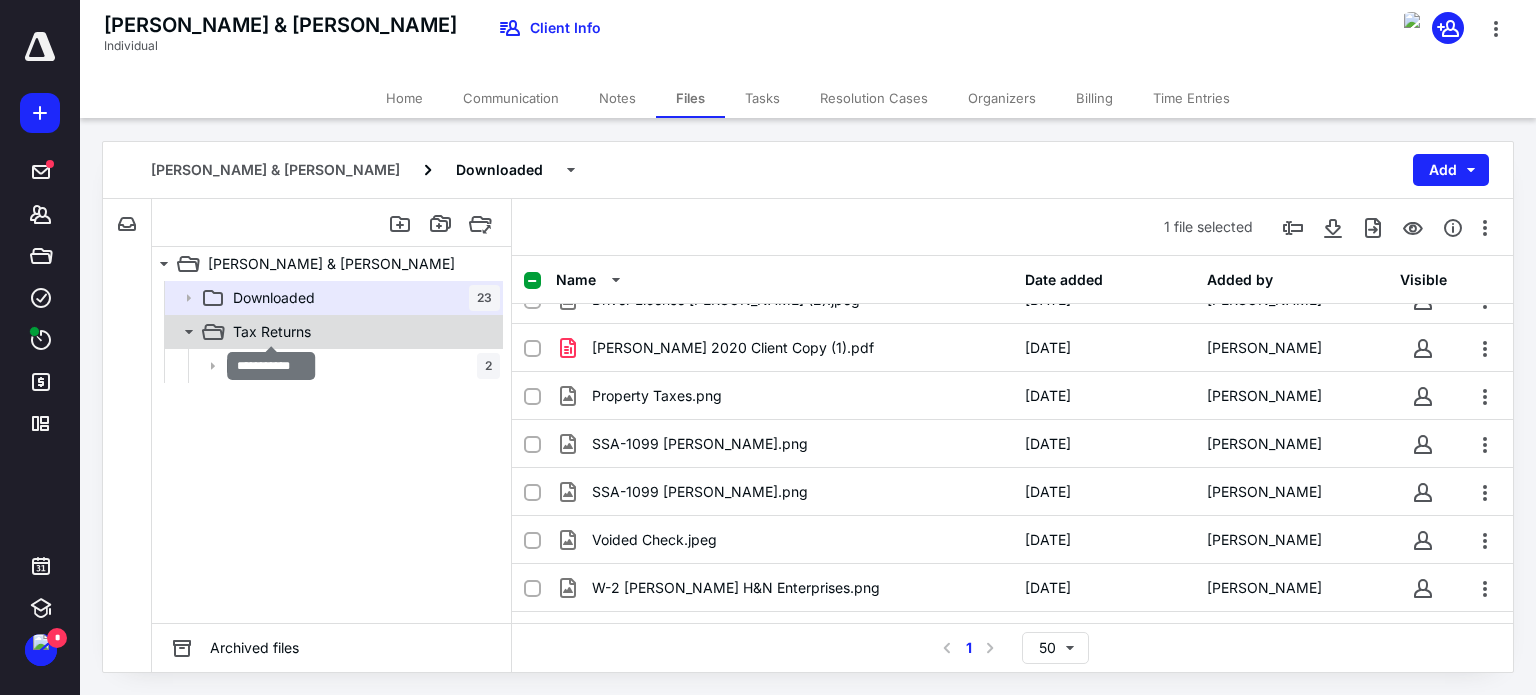 scroll, scrollTop: 0, scrollLeft: 0, axis: both 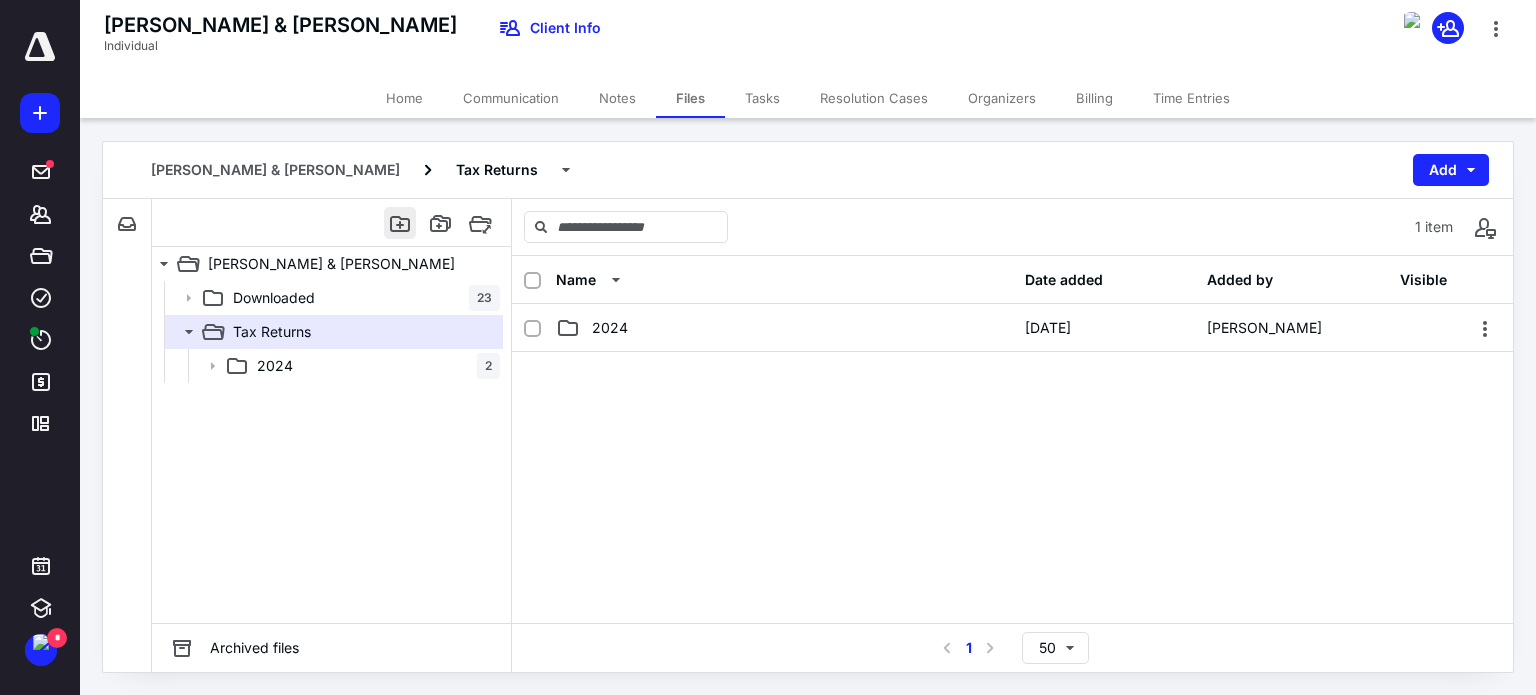 click at bounding box center (400, 223) 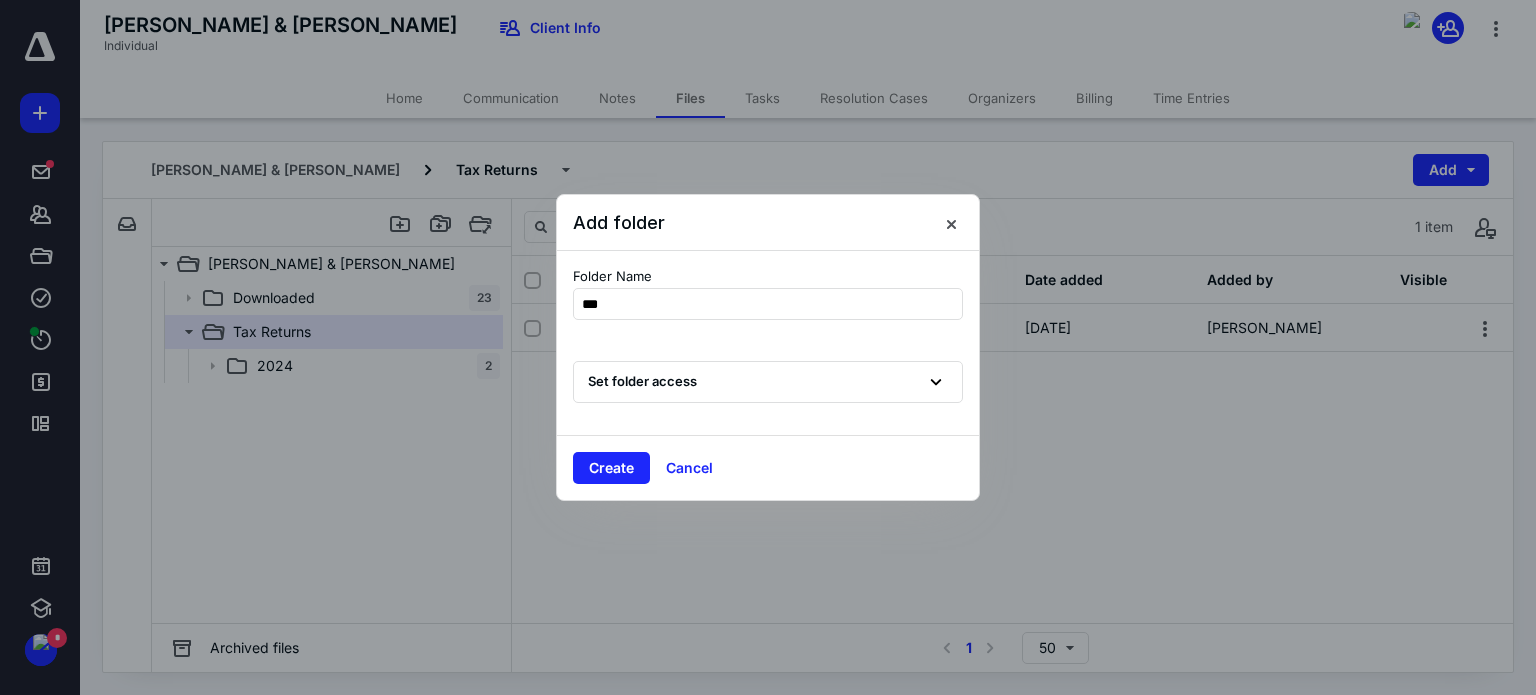 type on "****" 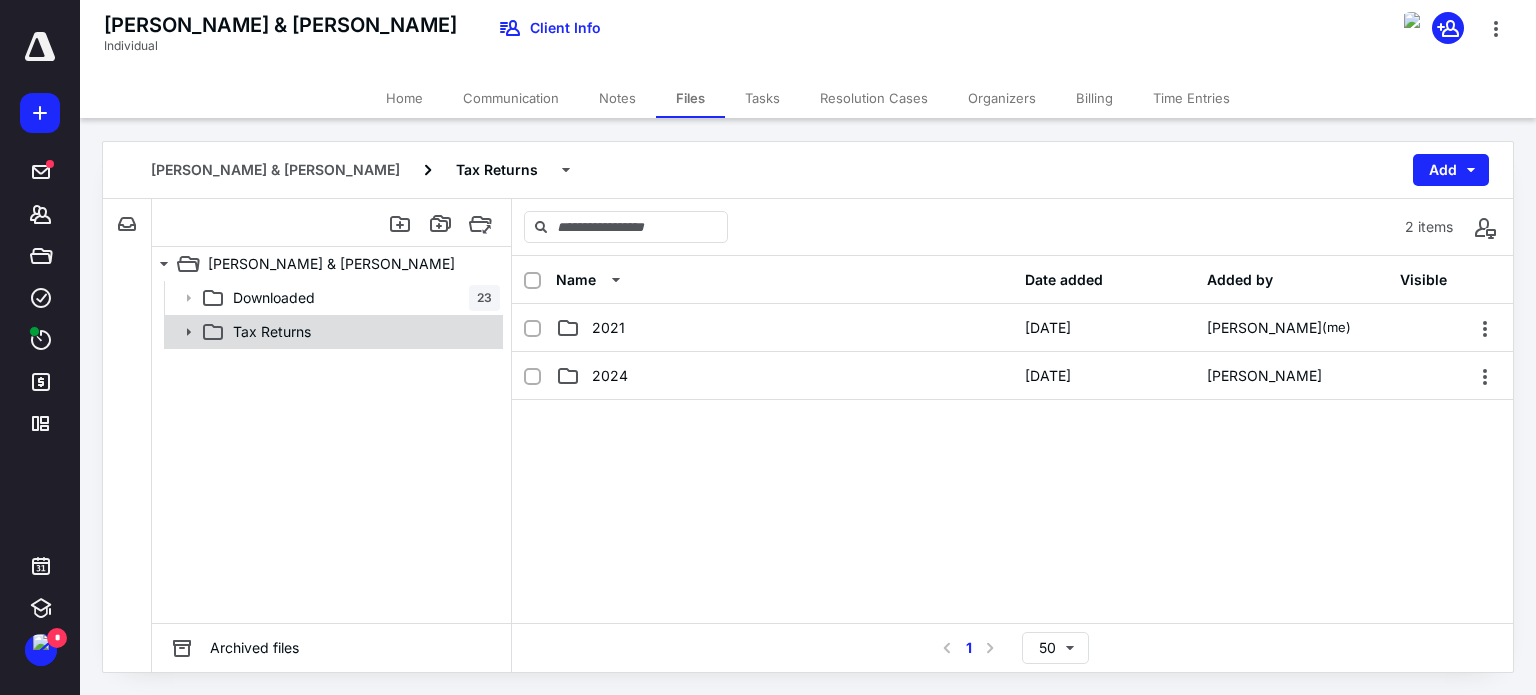 click 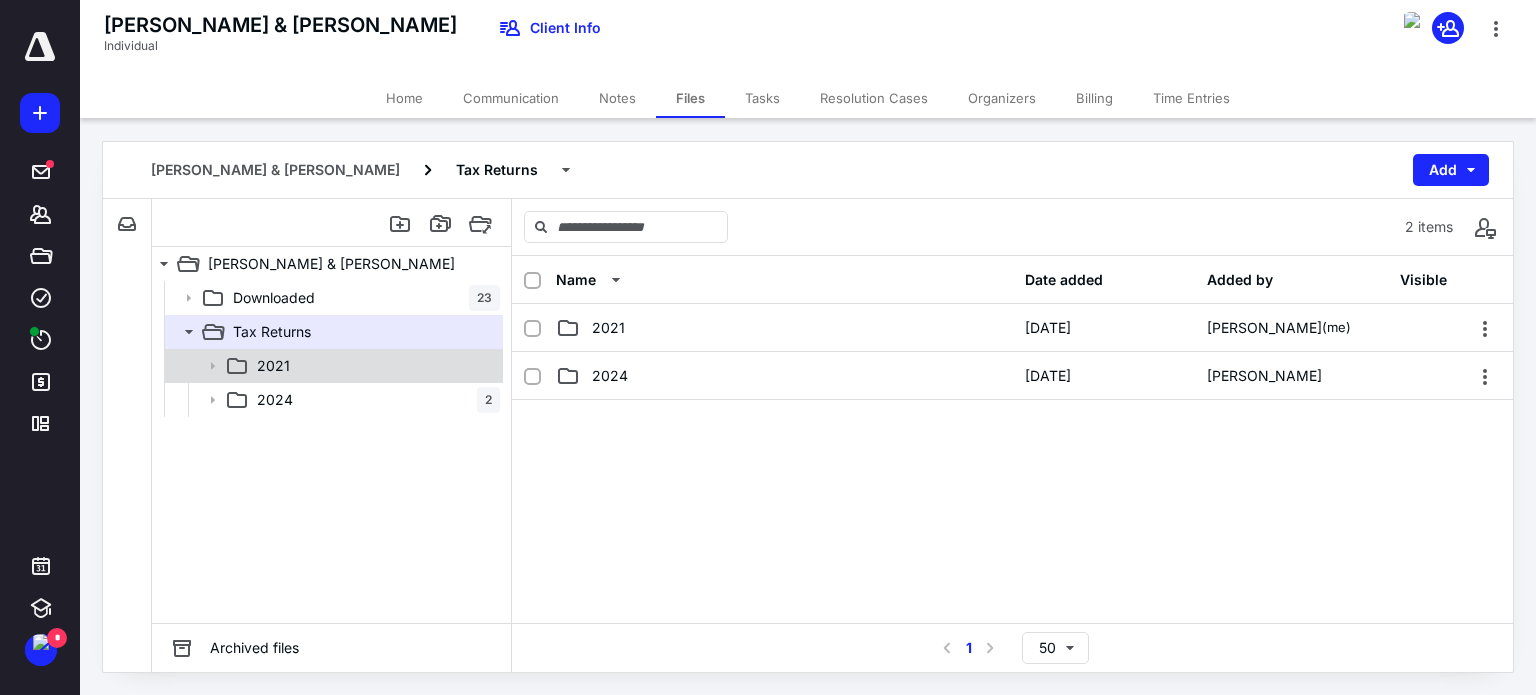 click on "2021" at bounding box center (273, 366) 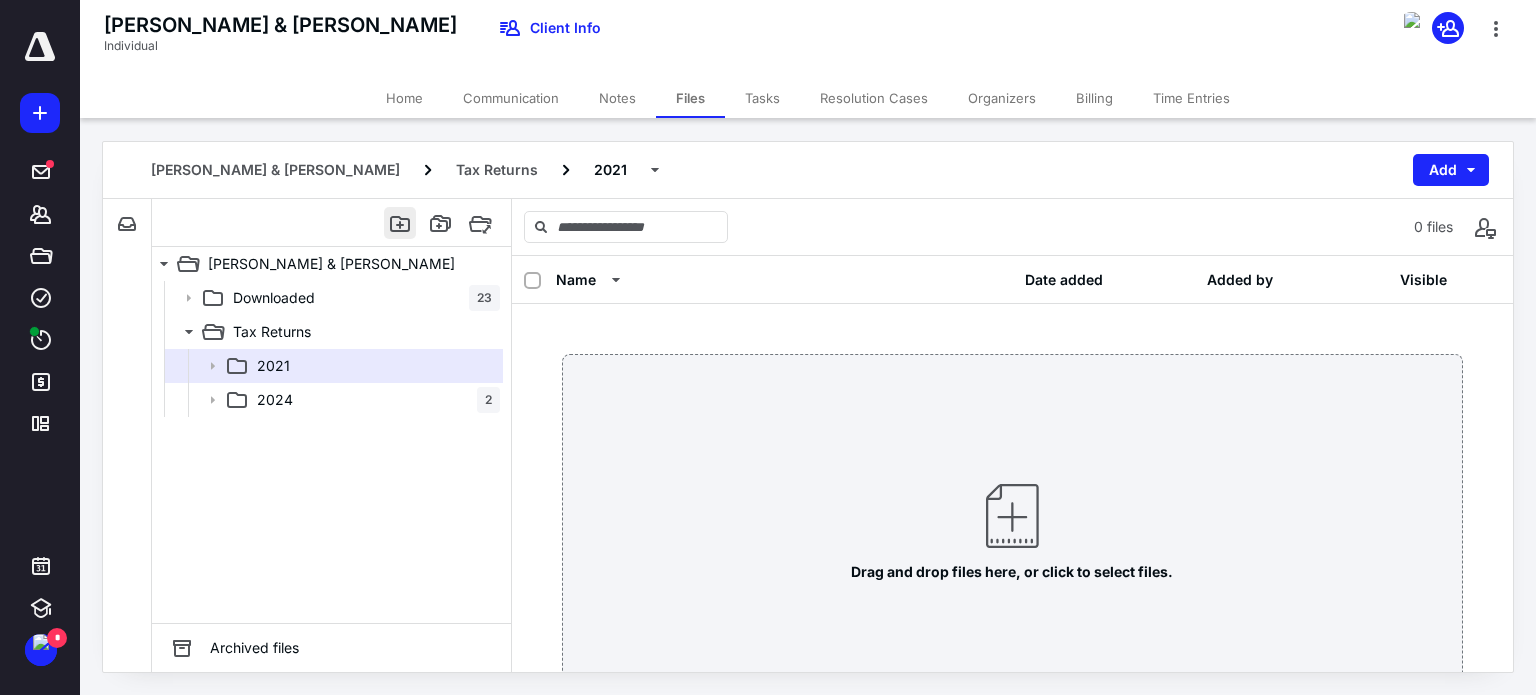 click at bounding box center (400, 223) 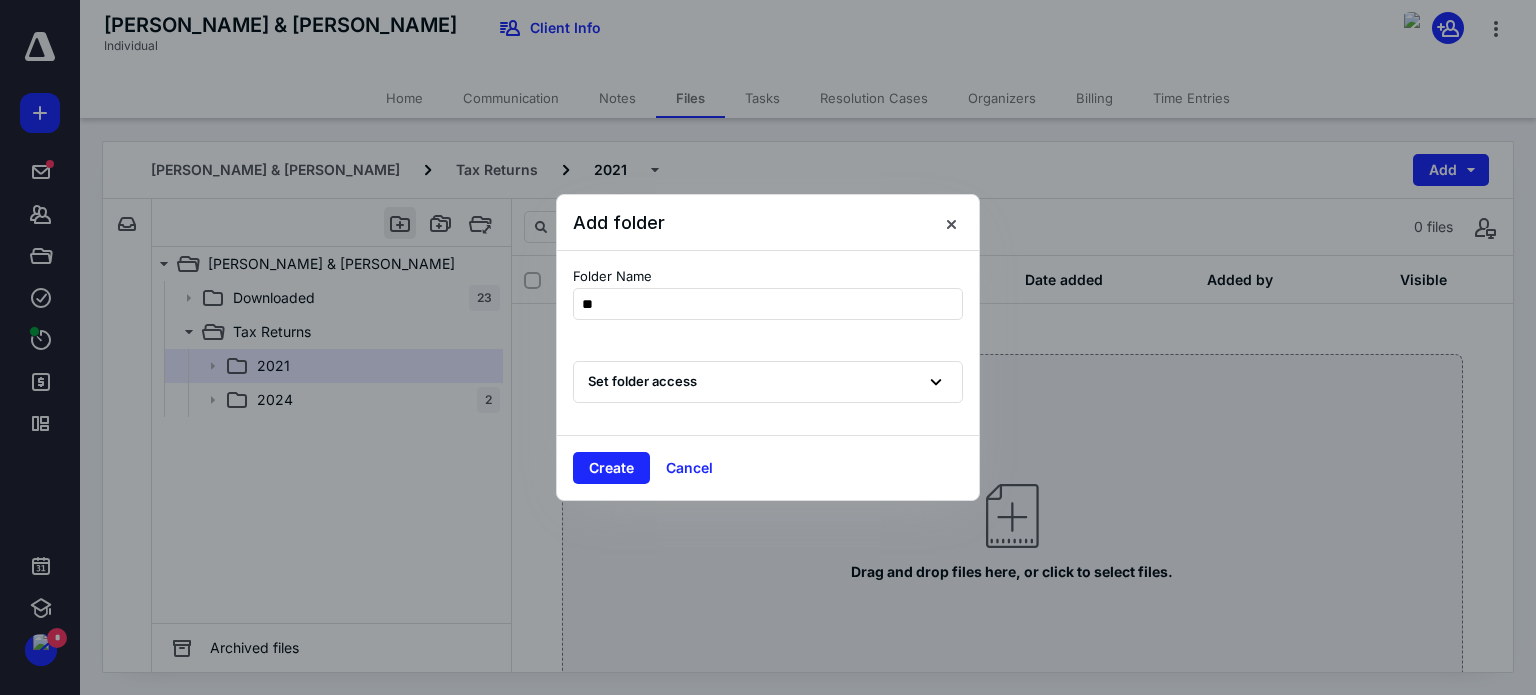 type on "*" 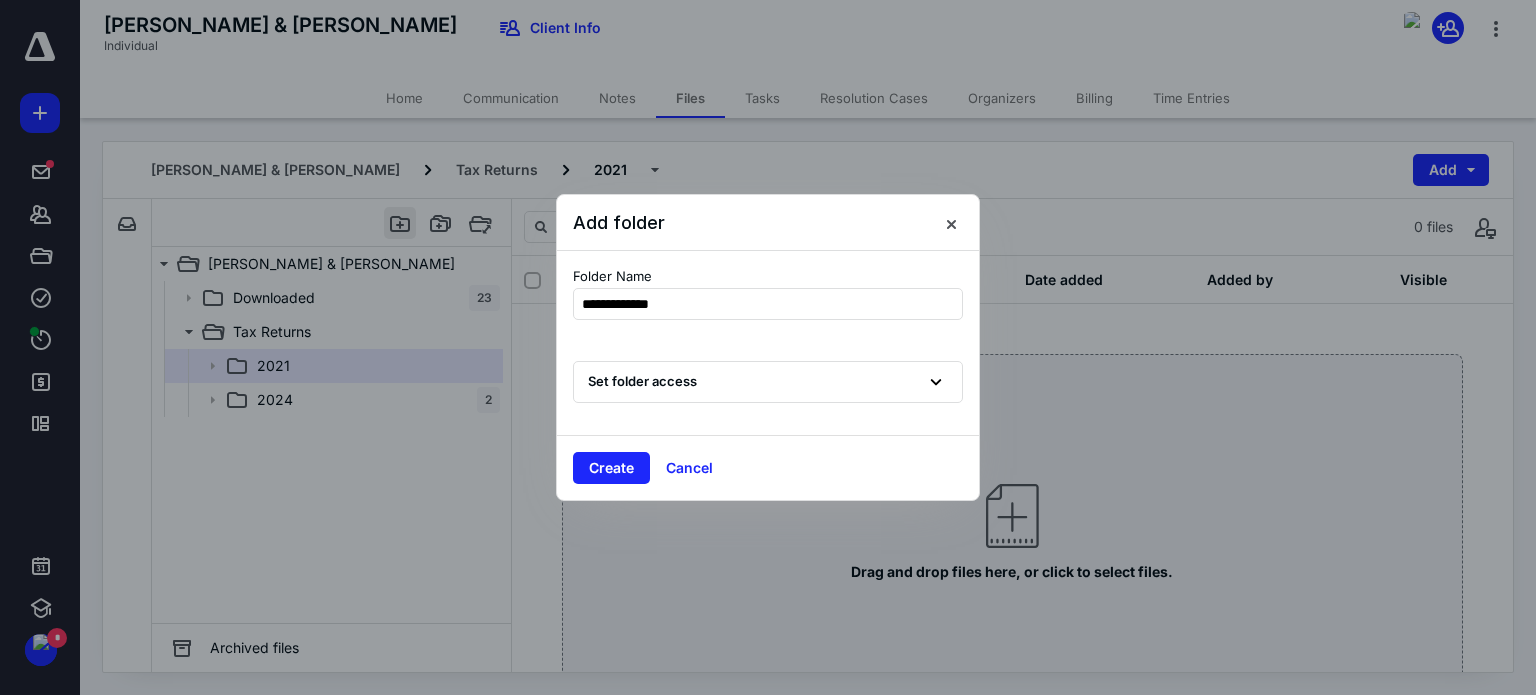 type on "**********" 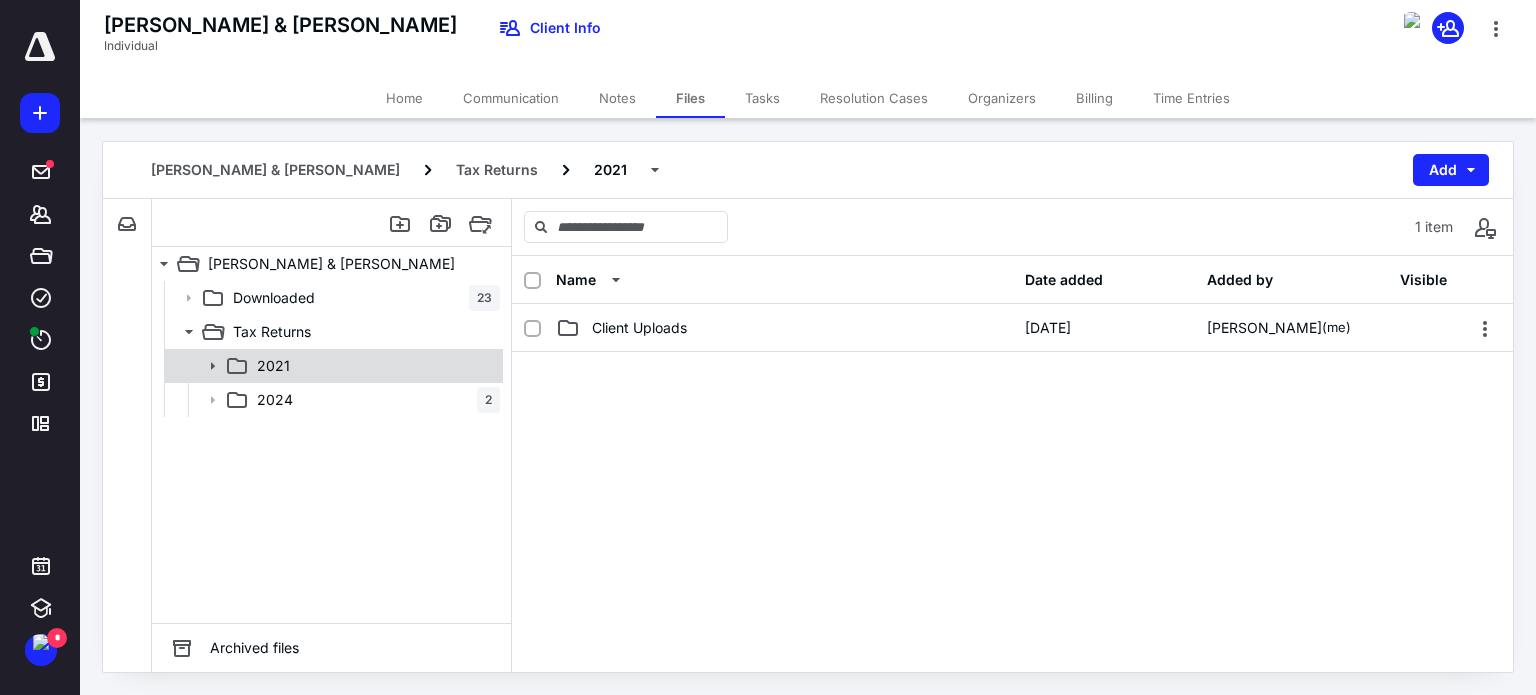 click 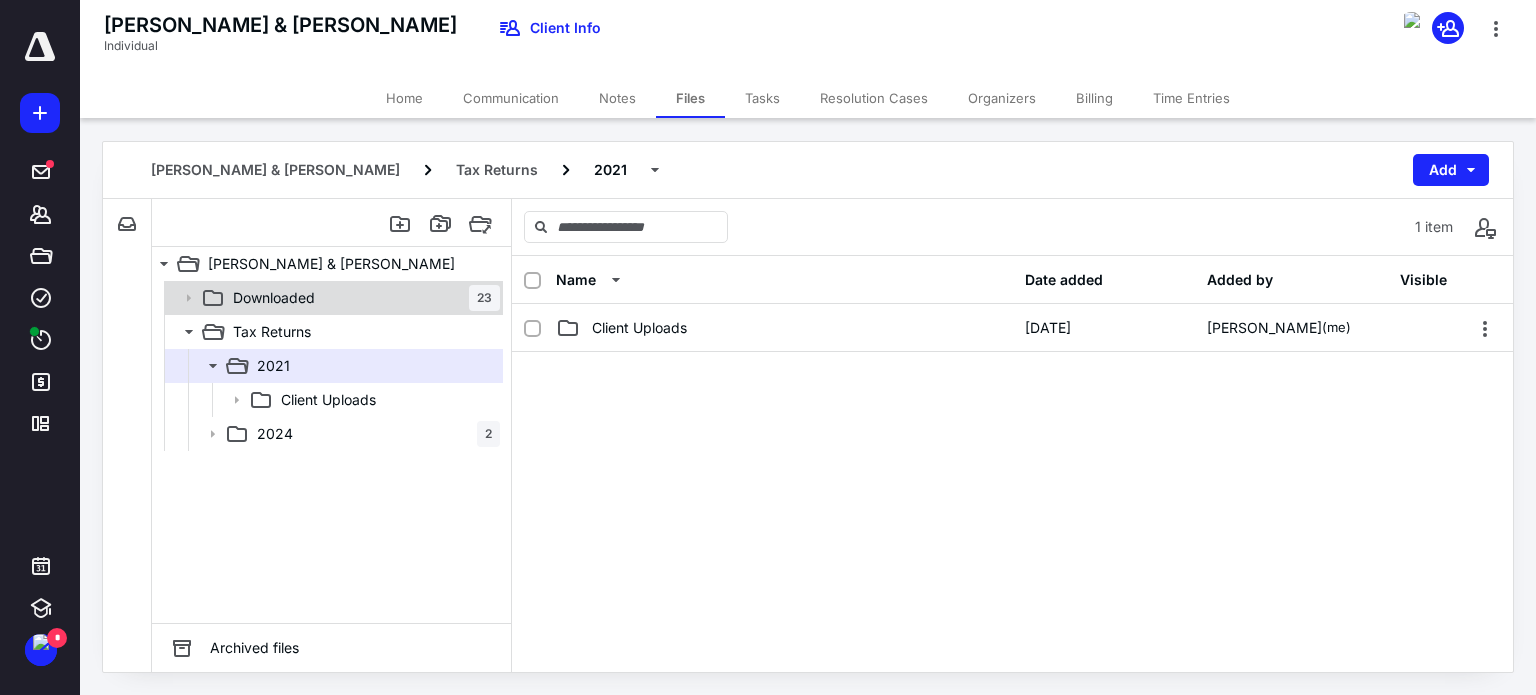 click on "Downloaded" at bounding box center (274, 298) 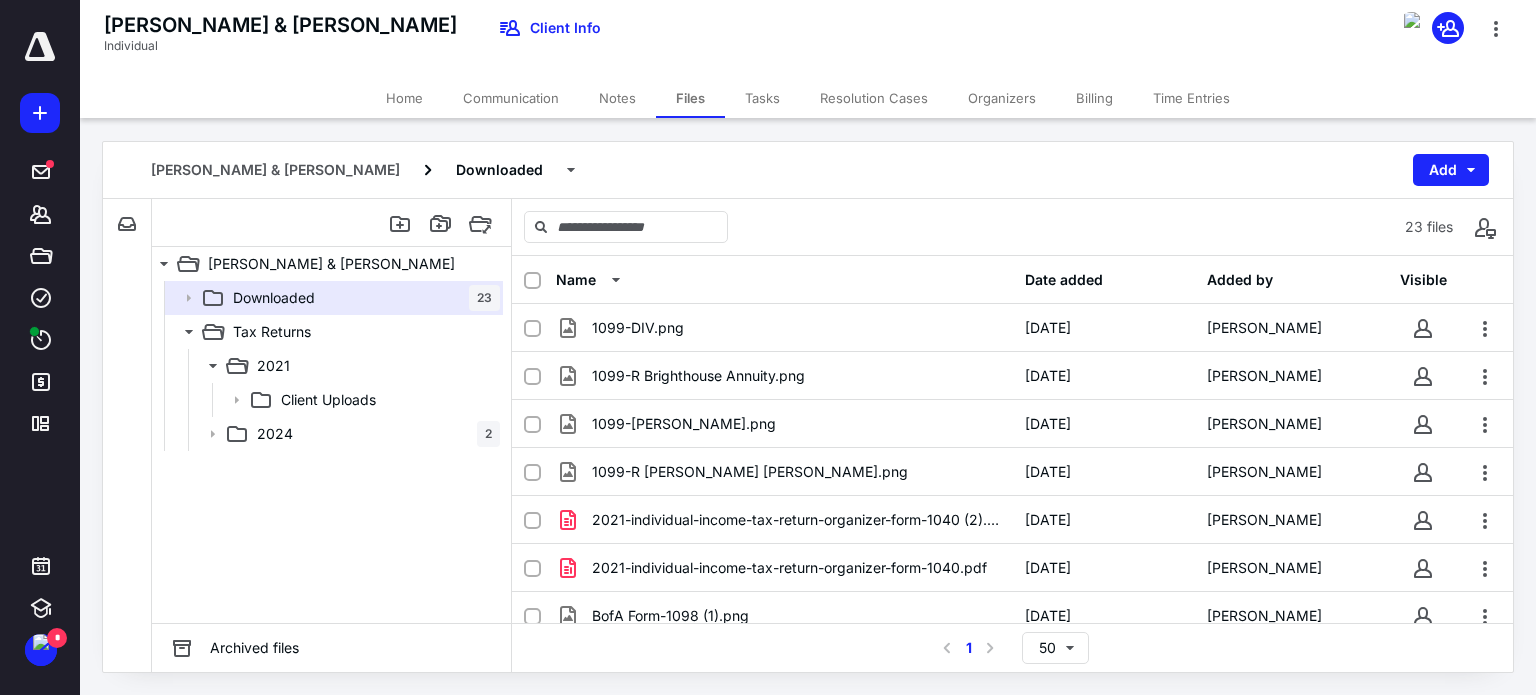 click at bounding box center [532, 281] 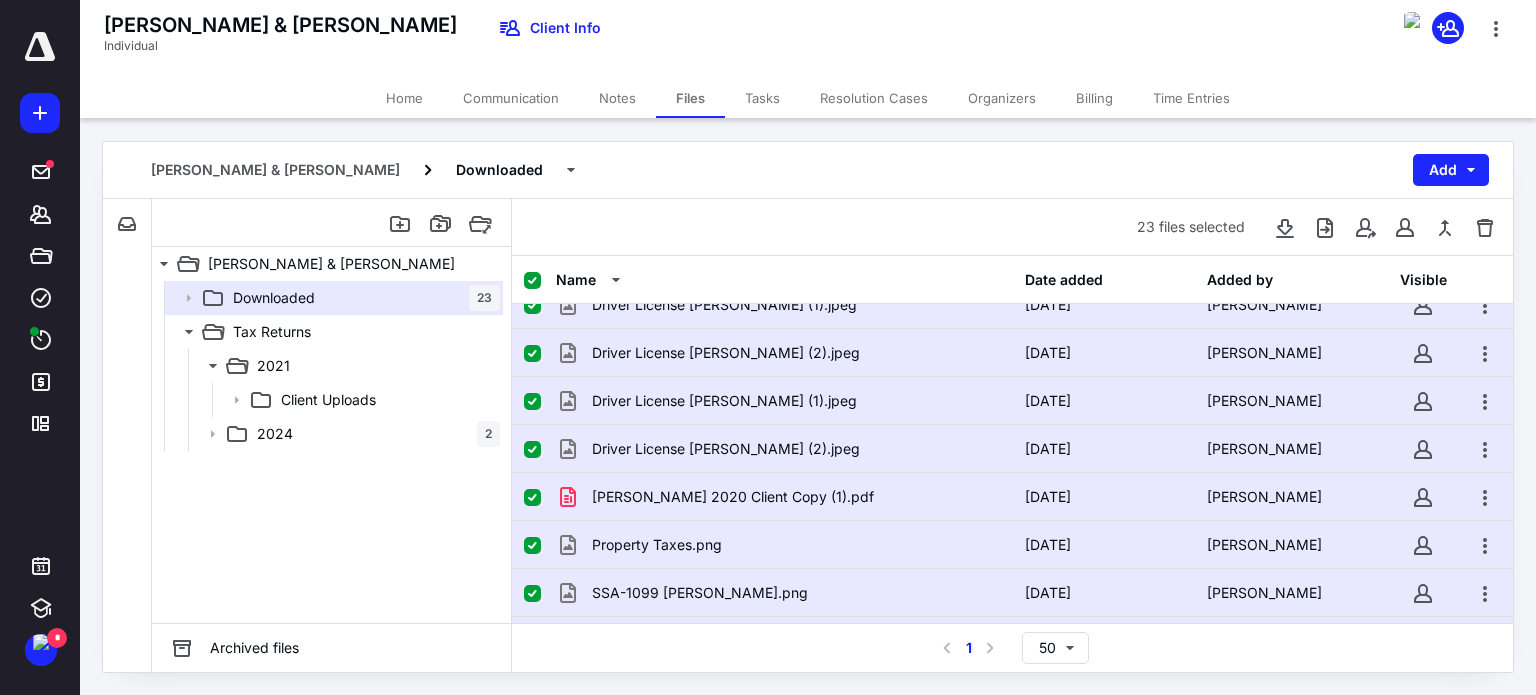 scroll, scrollTop: 600, scrollLeft: 0, axis: vertical 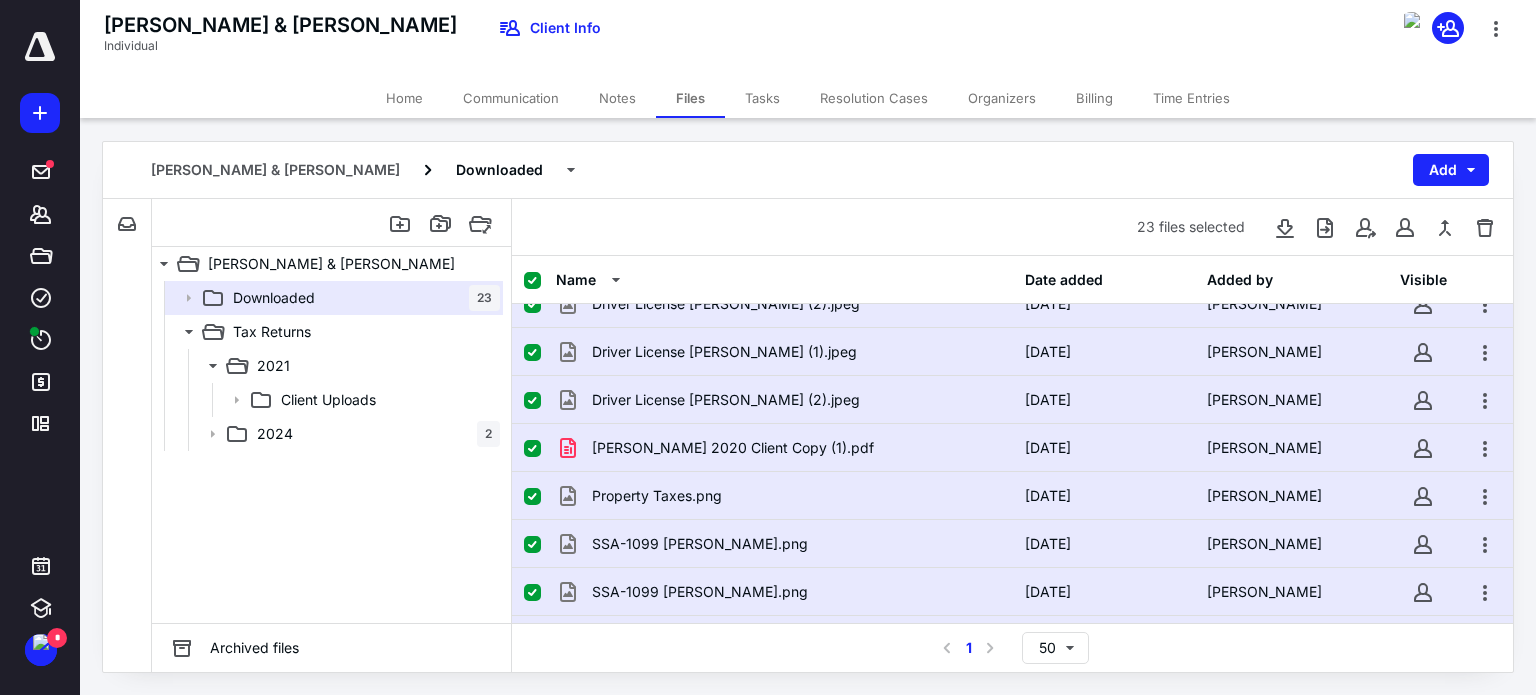 click at bounding box center (532, 449) 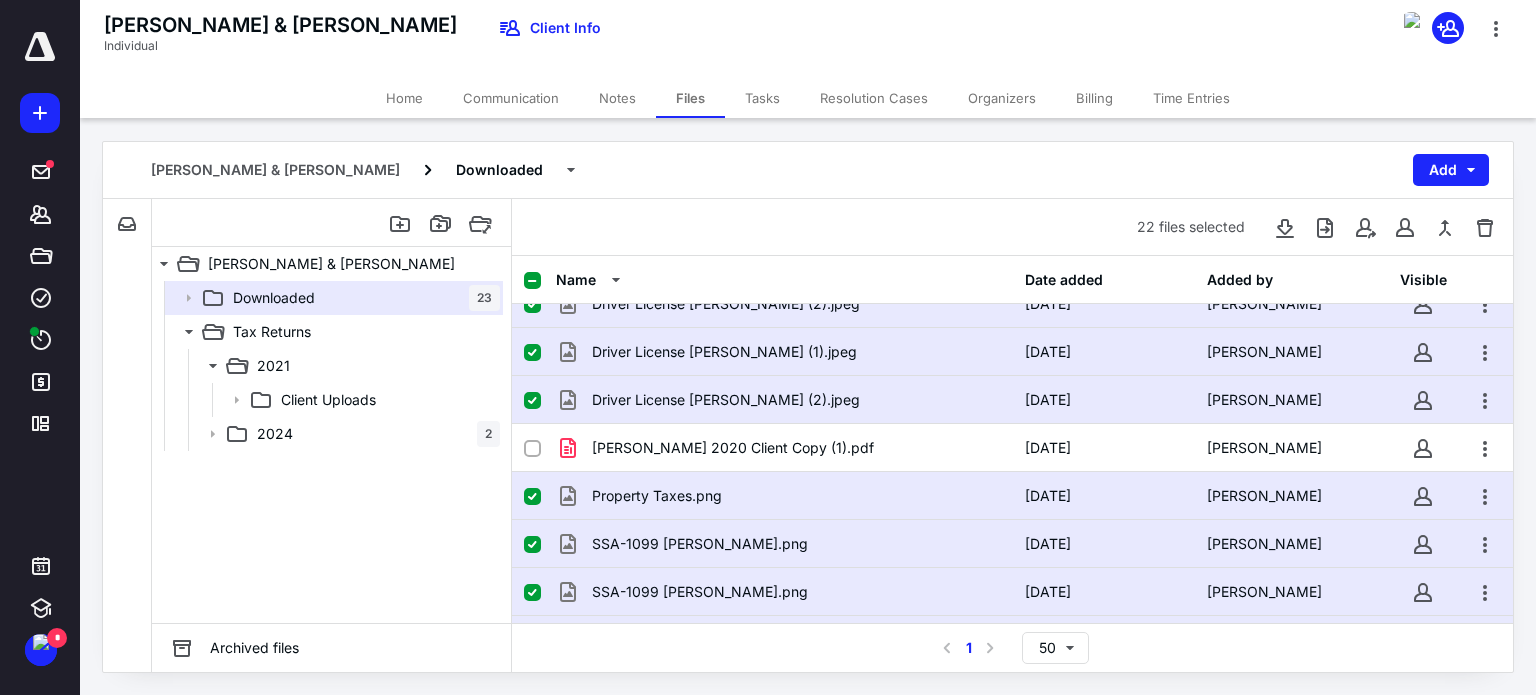 scroll, scrollTop: 779, scrollLeft: 0, axis: vertical 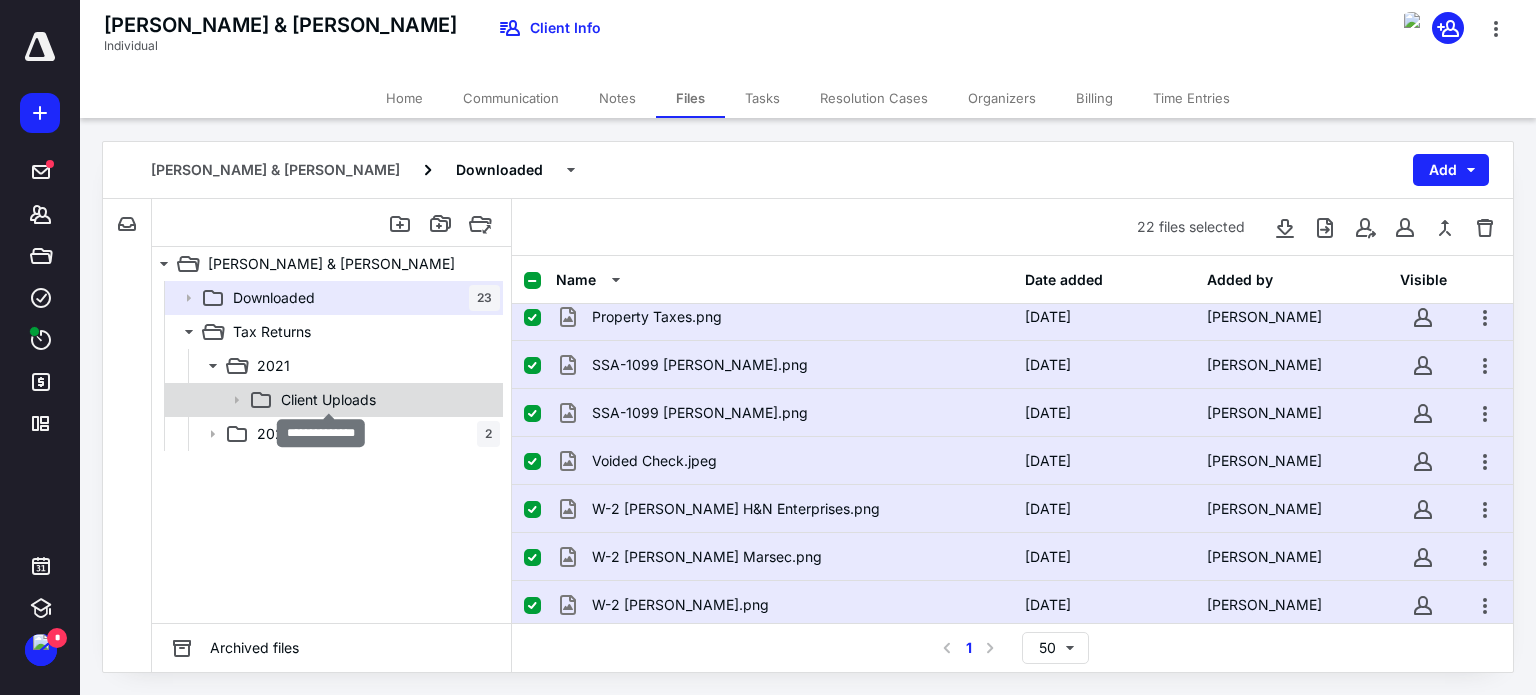 checkbox on "false" 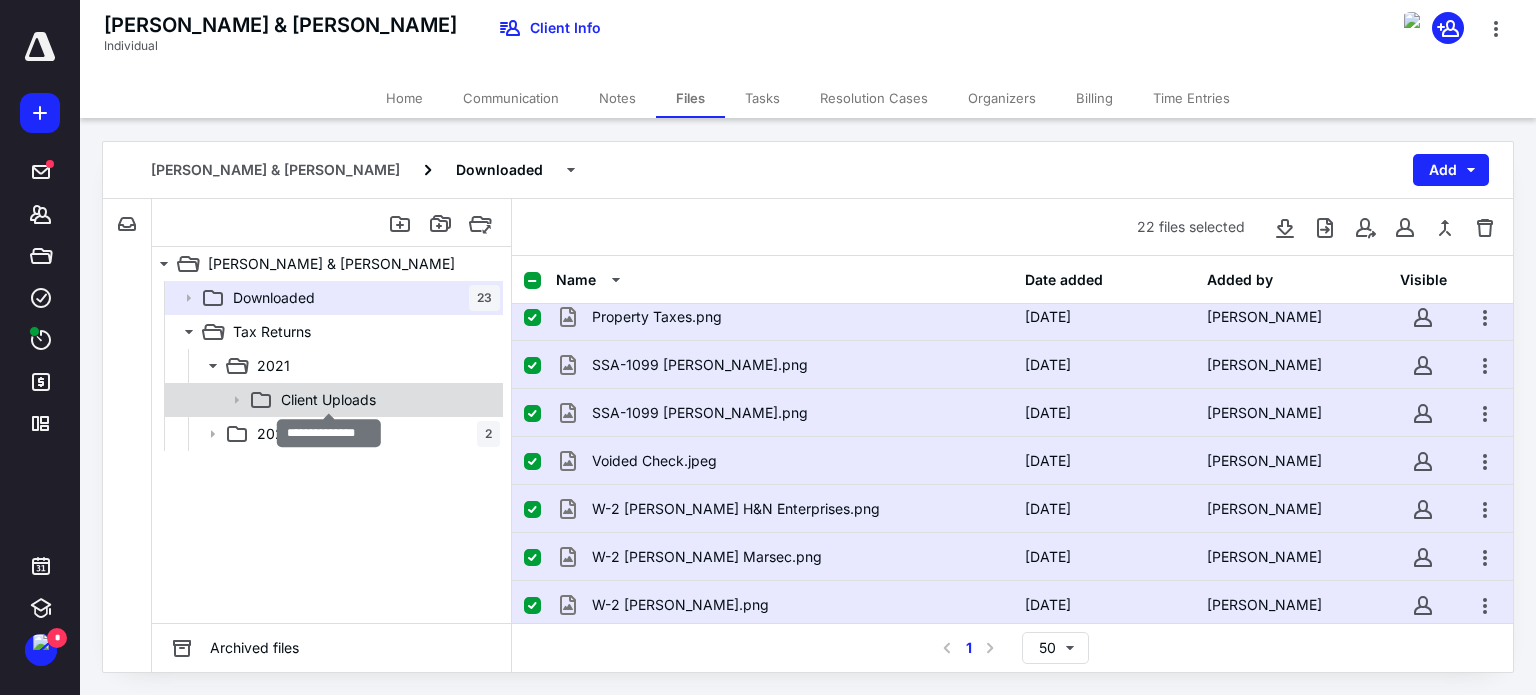 scroll, scrollTop: 0, scrollLeft: 0, axis: both 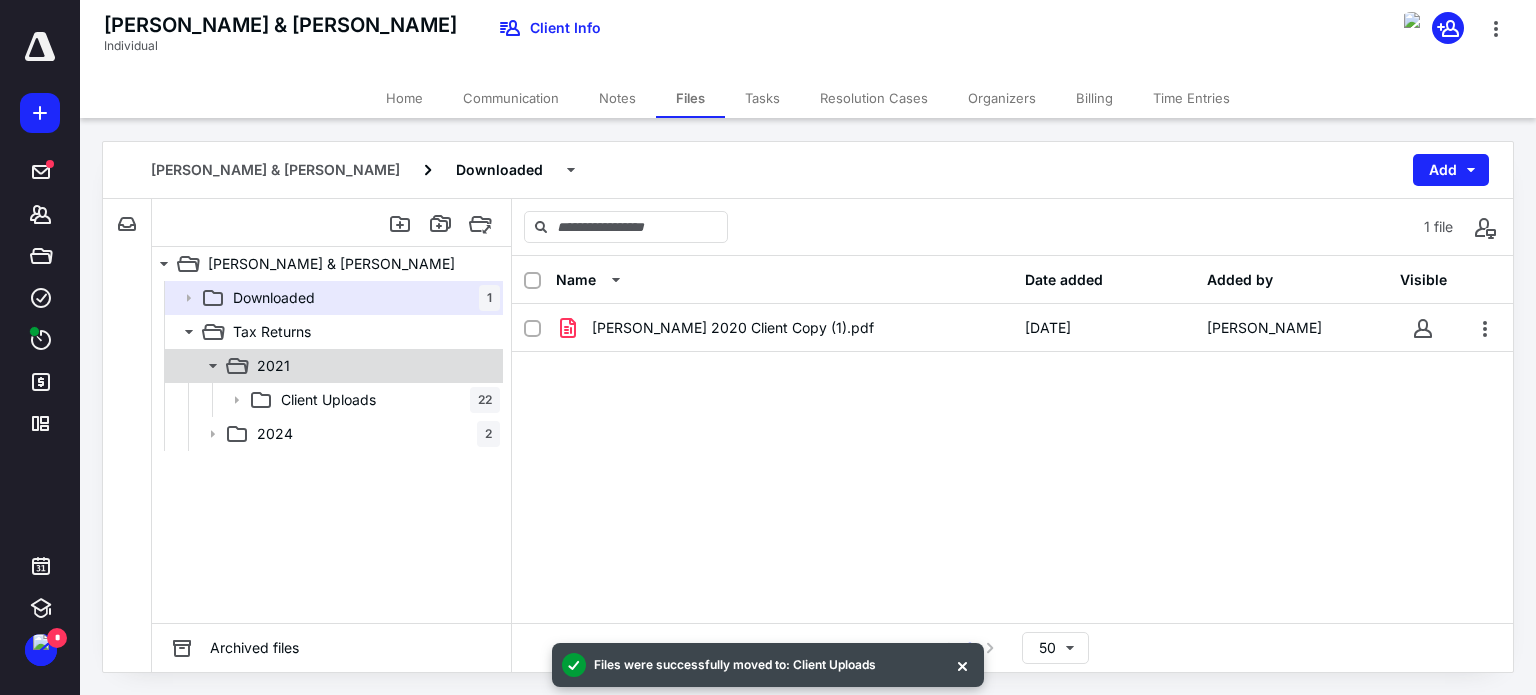 click 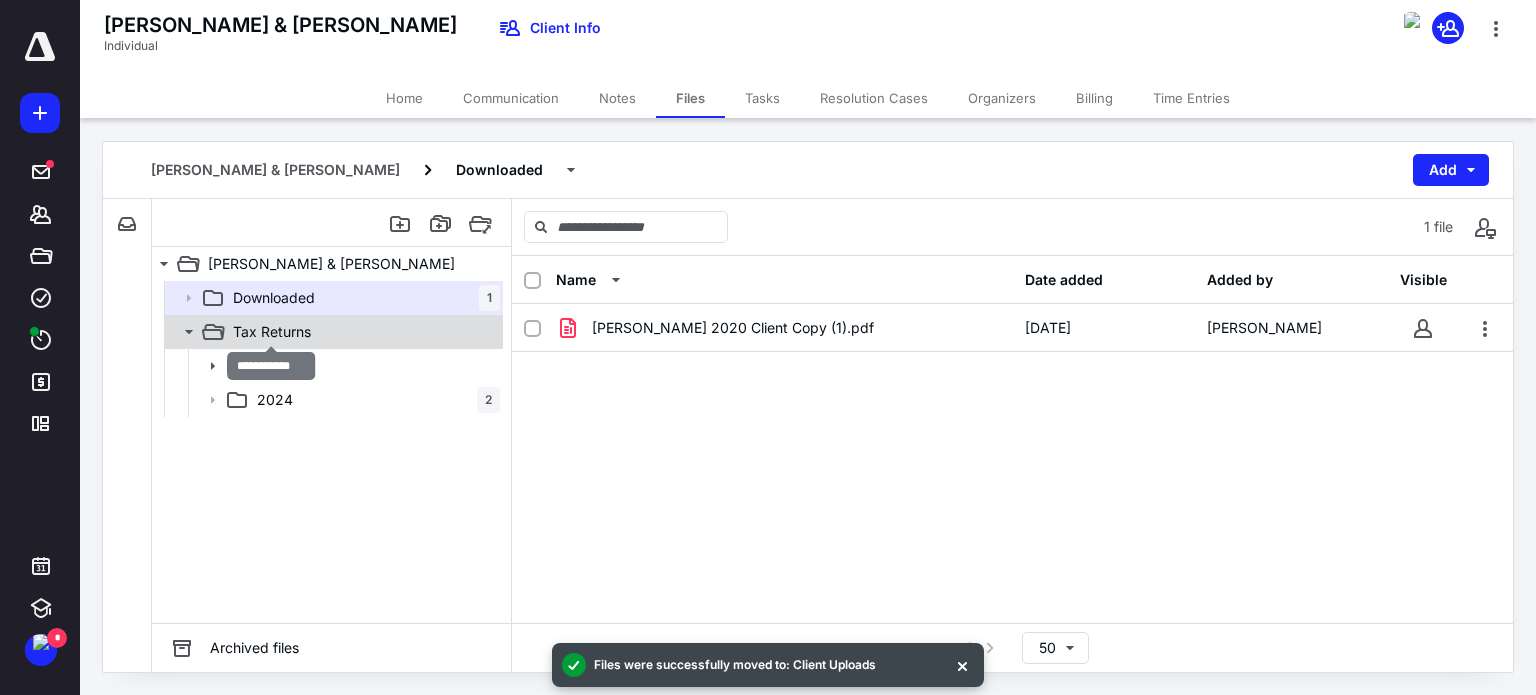 click on "Tax Returns" at bounding box center (272, 332) 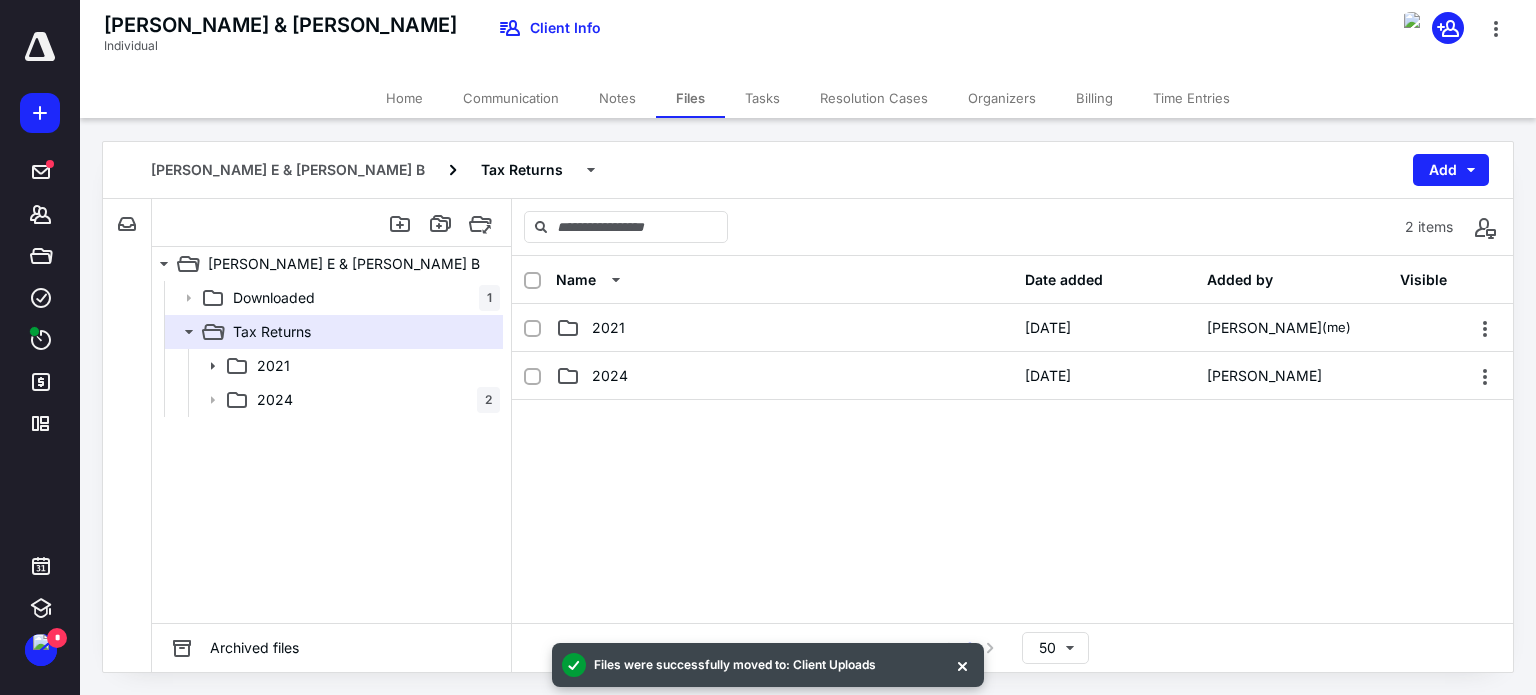 click at bounding box center [332, 223] 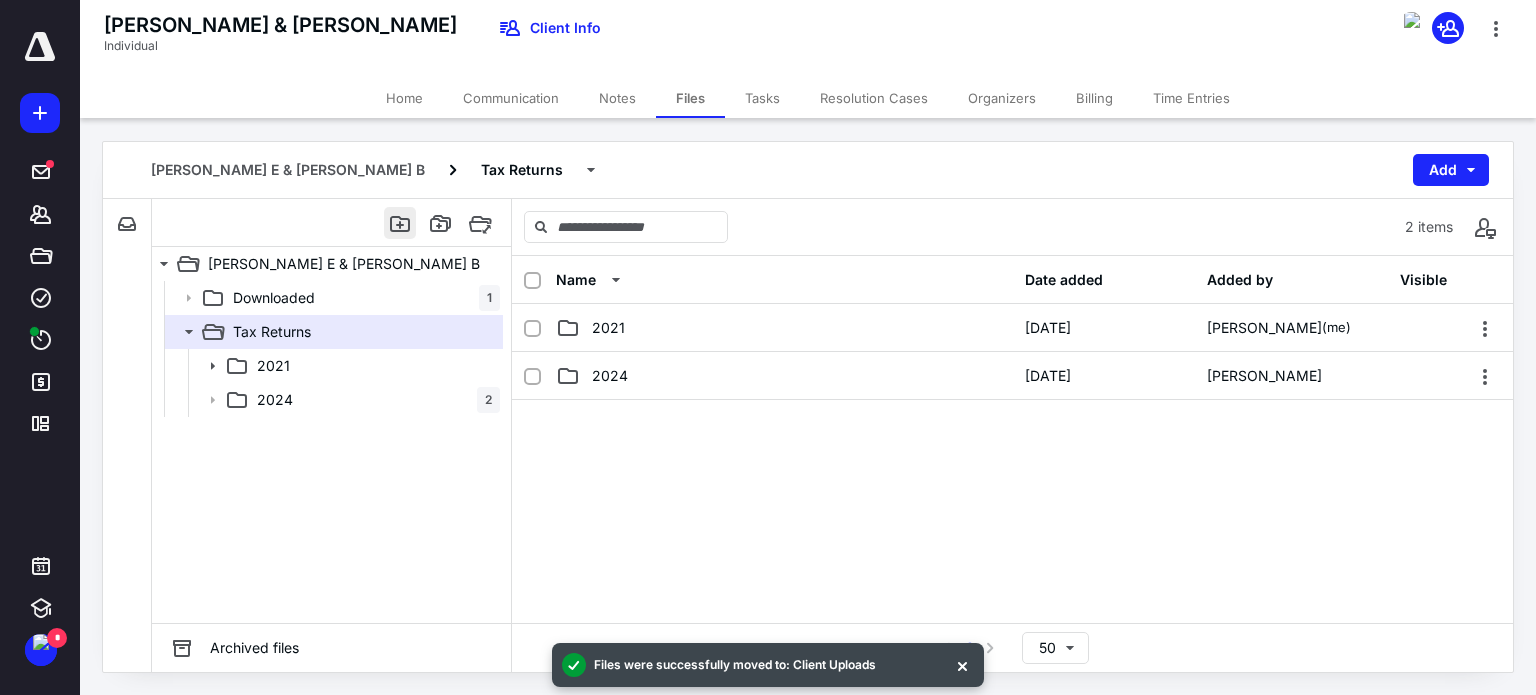 click at bounding box center [400, 223] 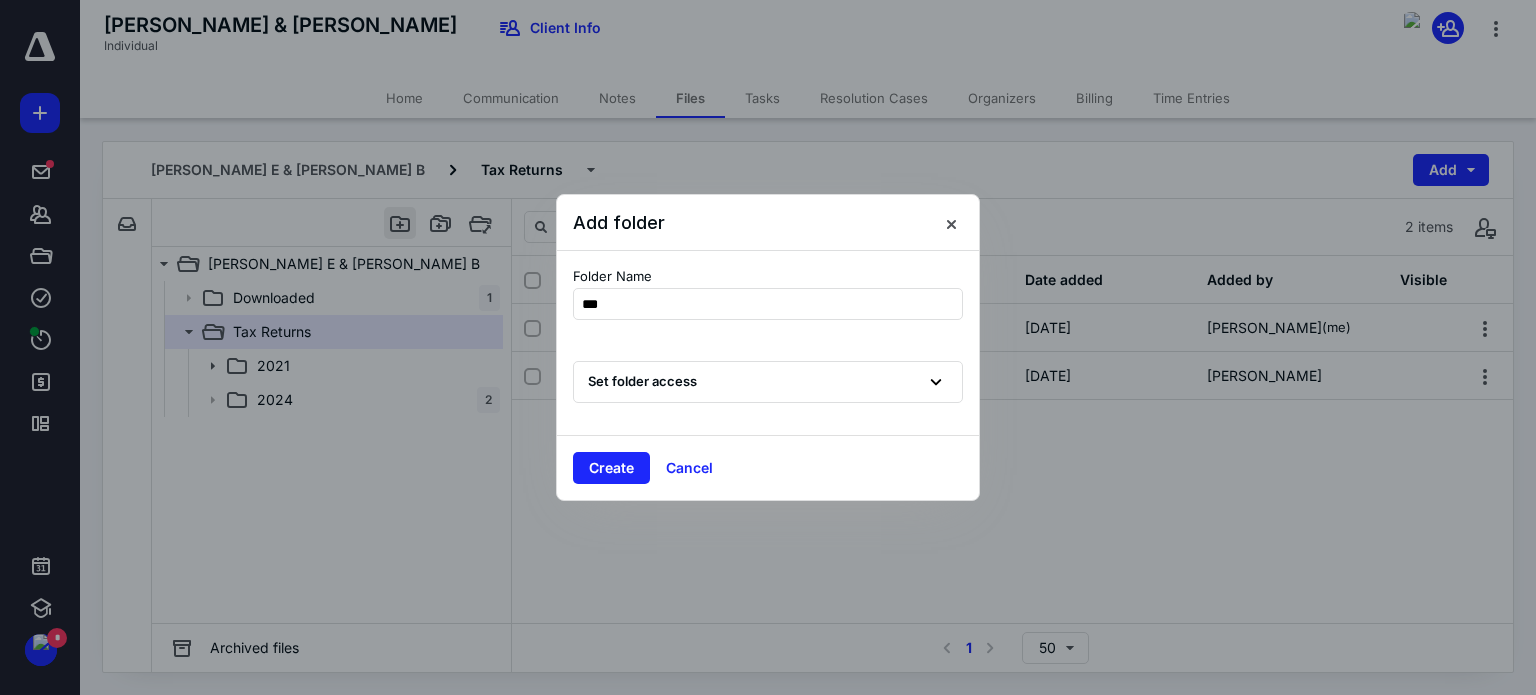 type on "****" 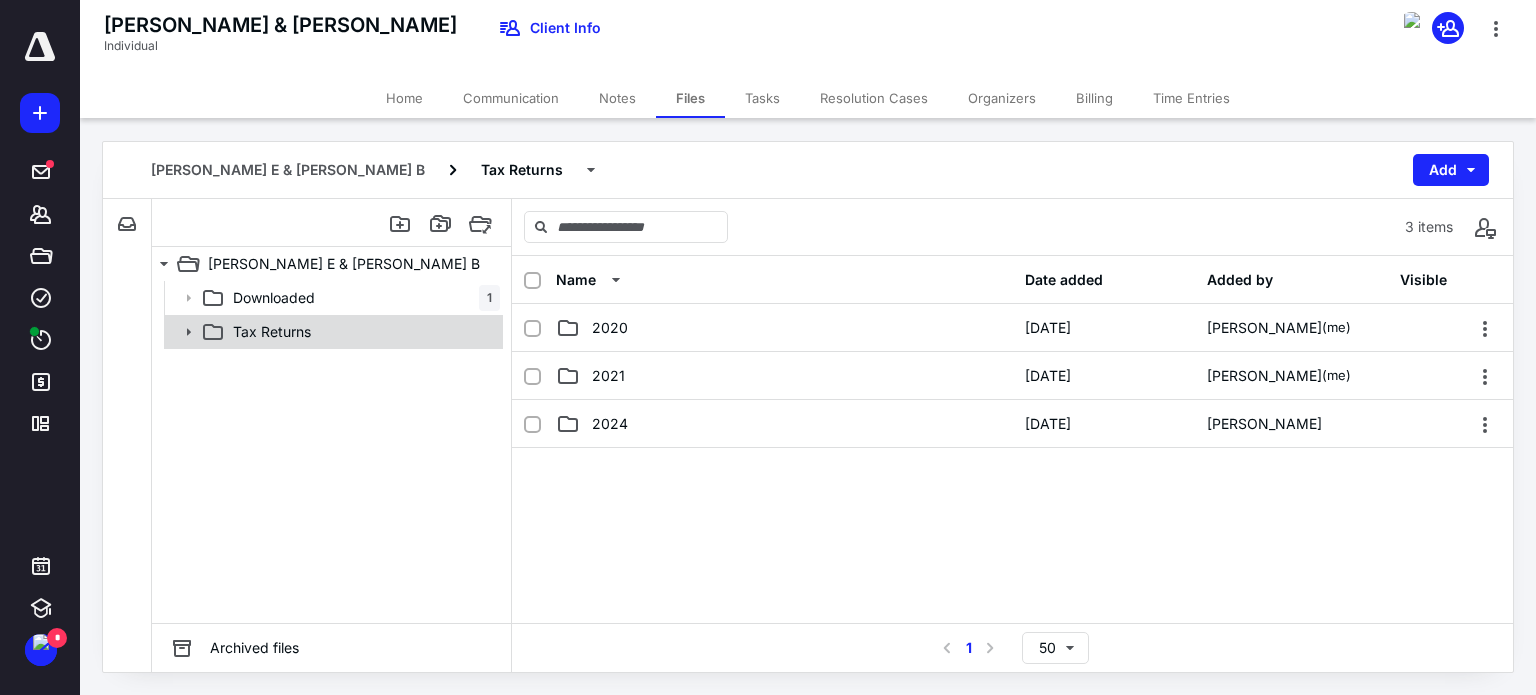 click 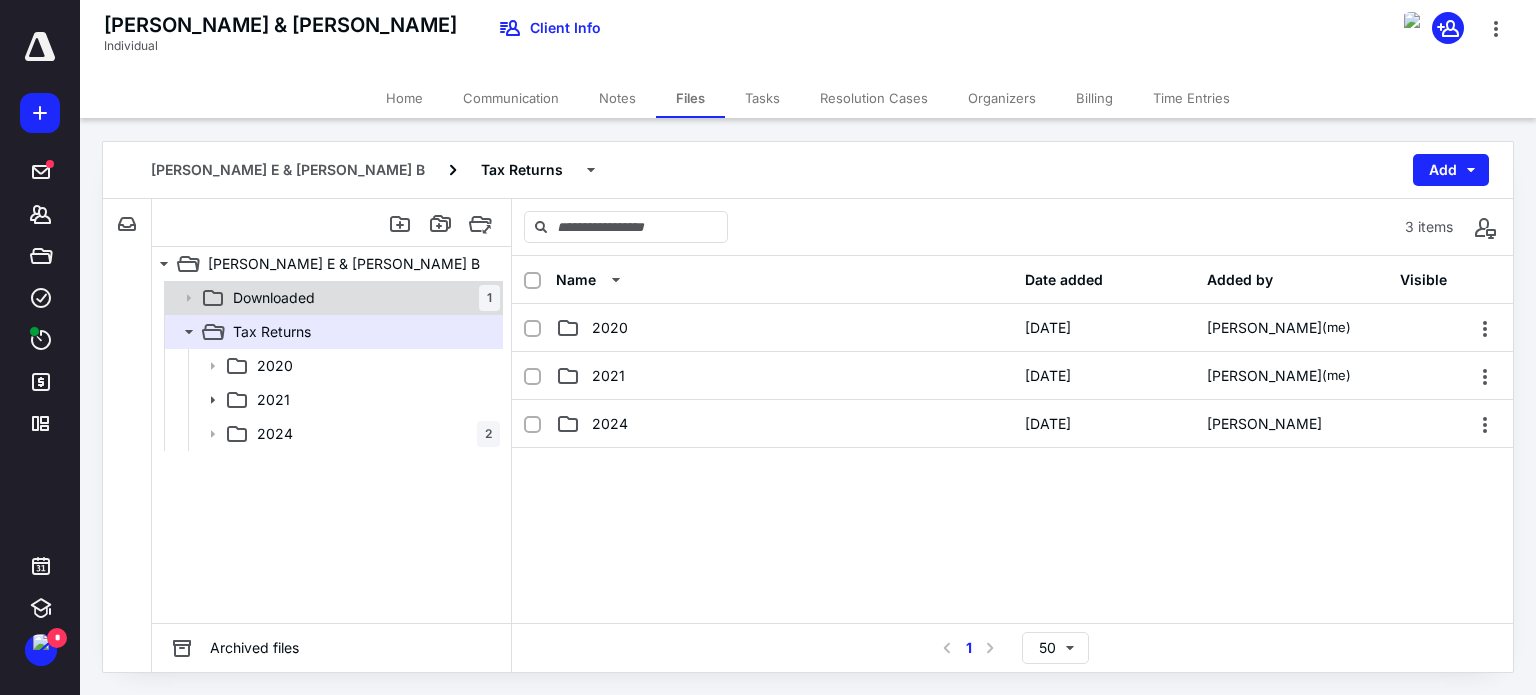 click on "Downloaded" at bounding box center (274, 298) 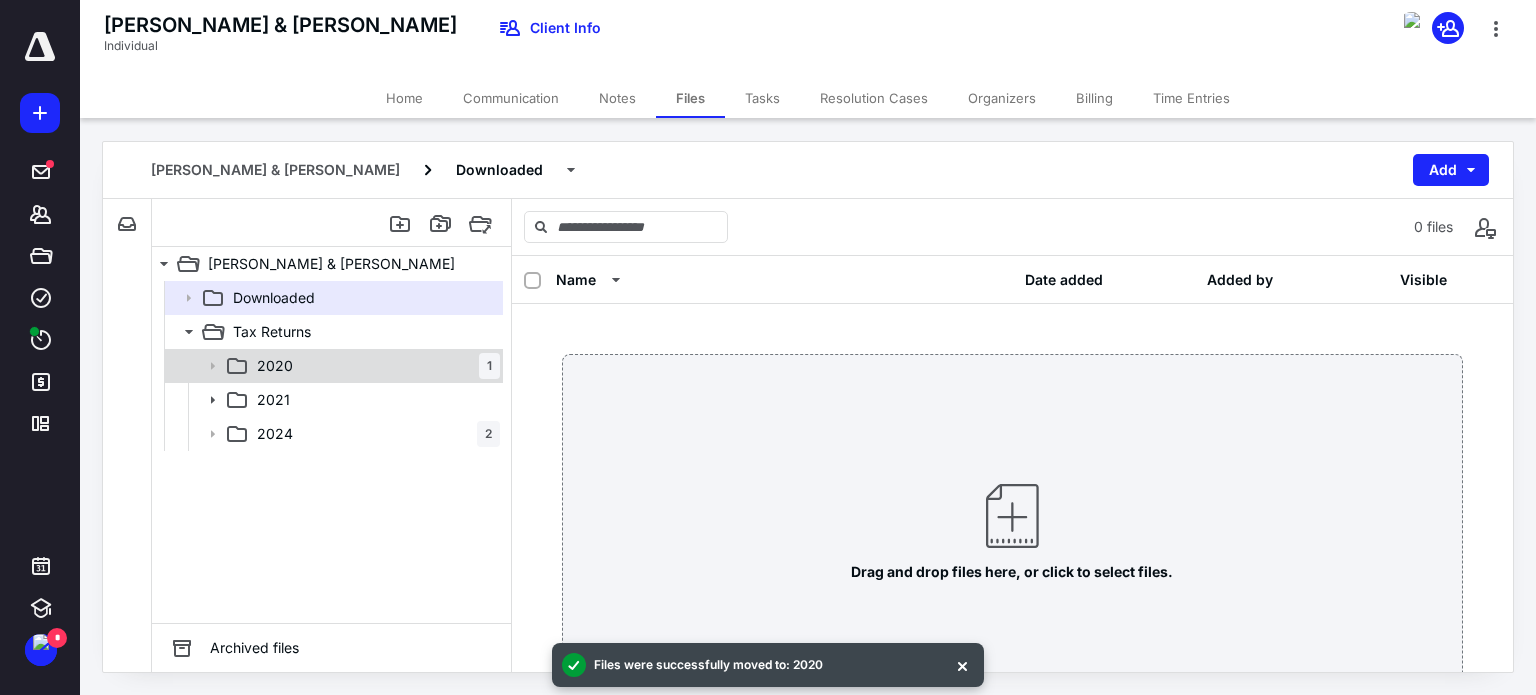 click on "2020 1" at bounding box center (374, 366) 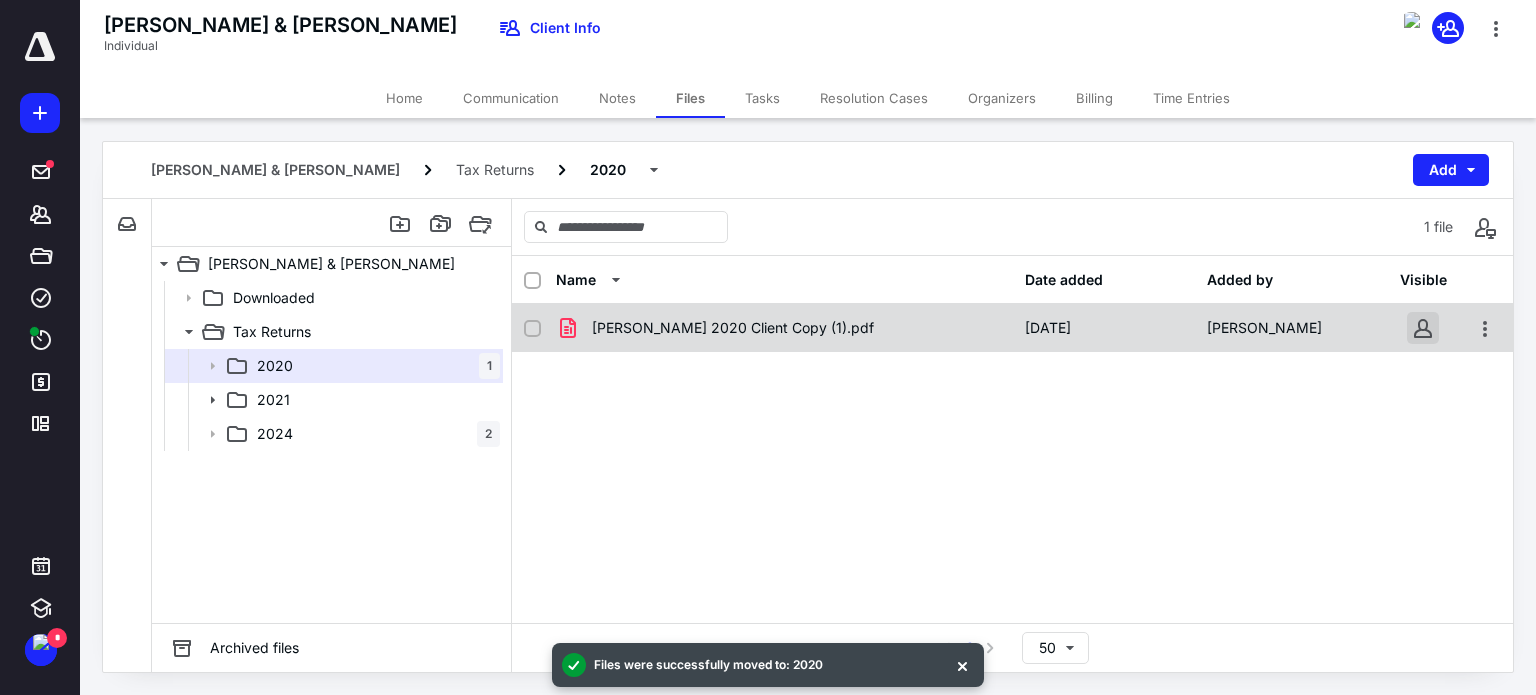 click on "**********" at bounding box center (768, 347) 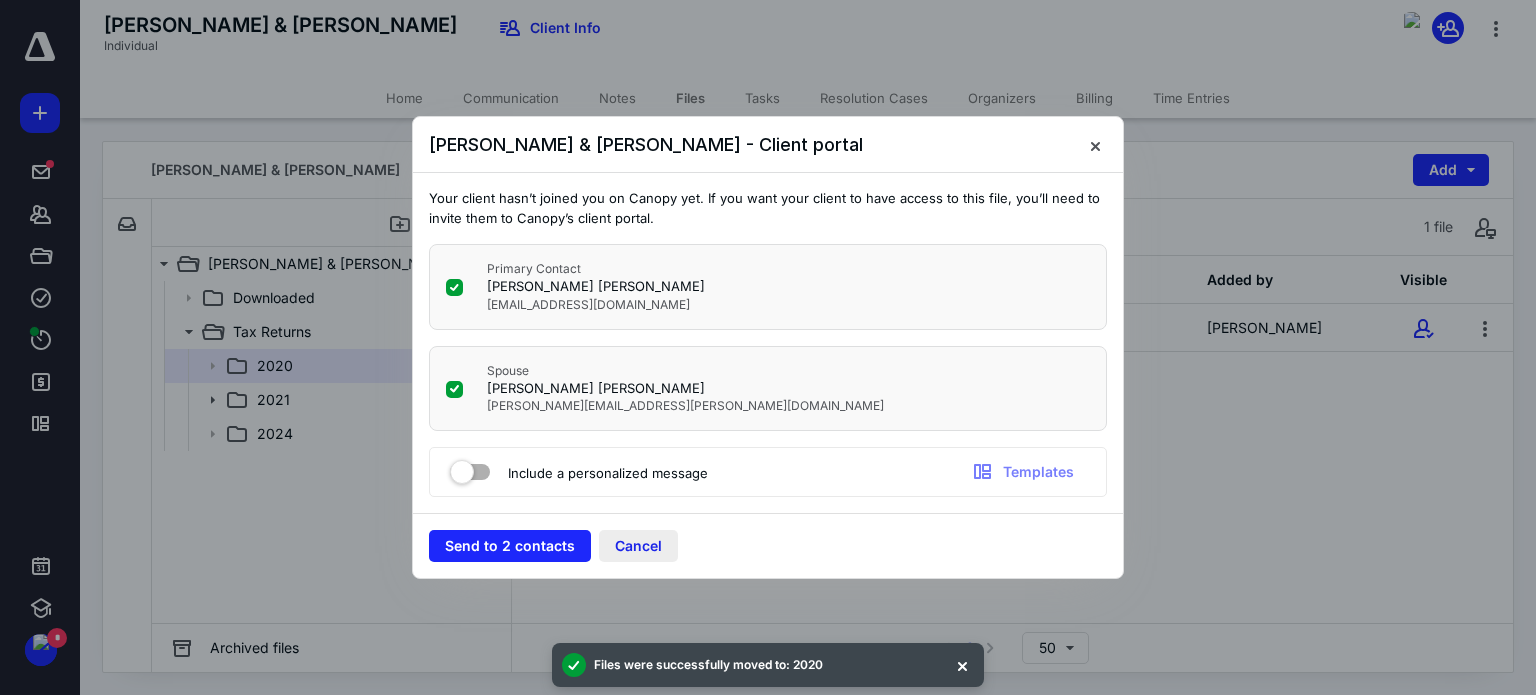 click on "Cancel" at bounding box center (638, 546) 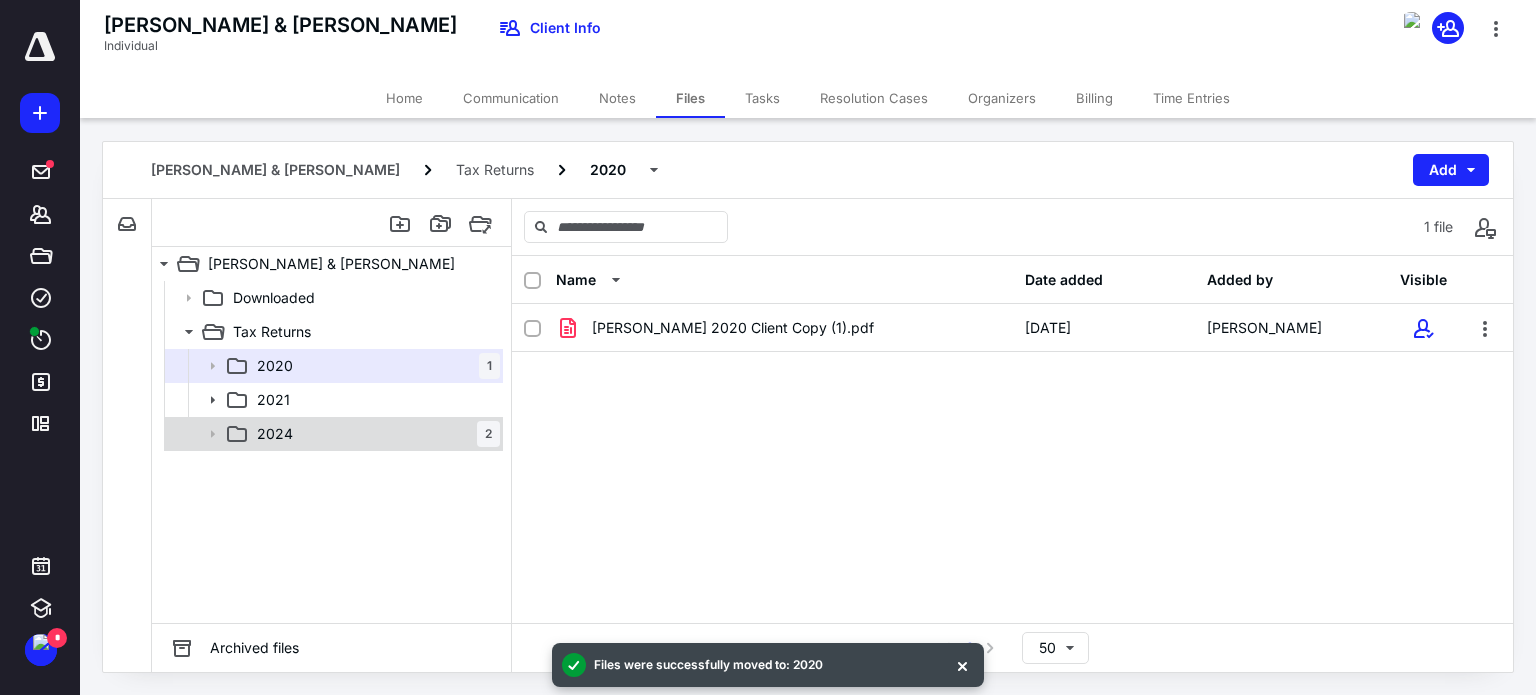 click on "2024 2" at bounding box center [374, 434] 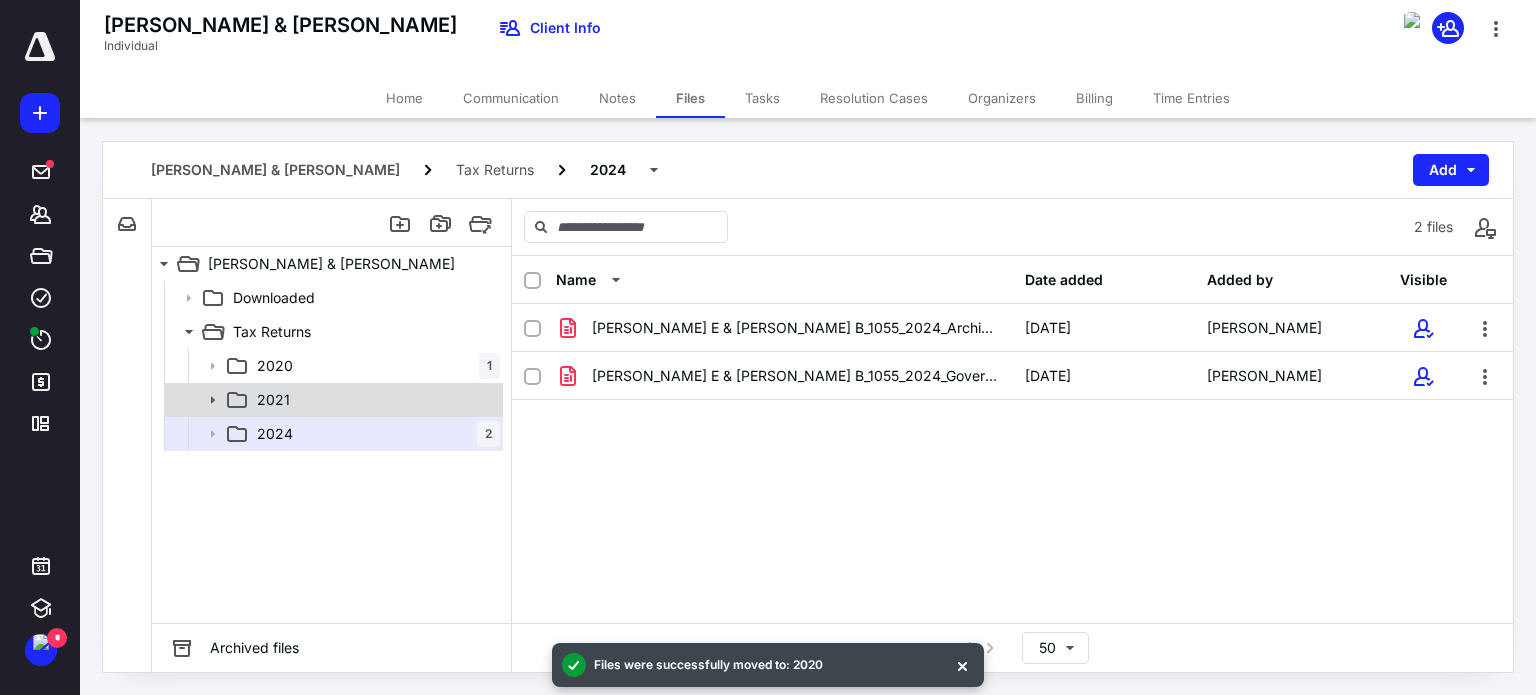 click on "2021" at bounding box center [374, 400] 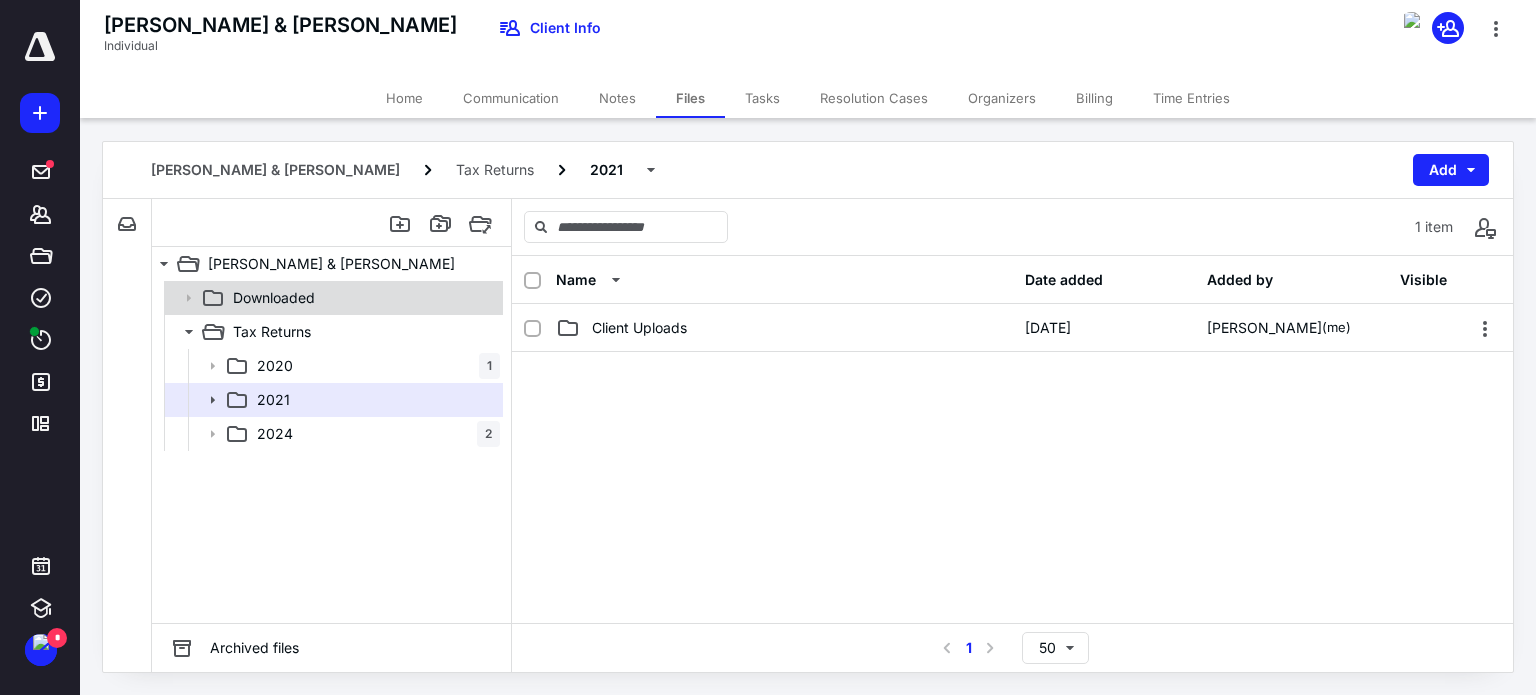 click on "Downloaded" at bounding box center [274, 298] 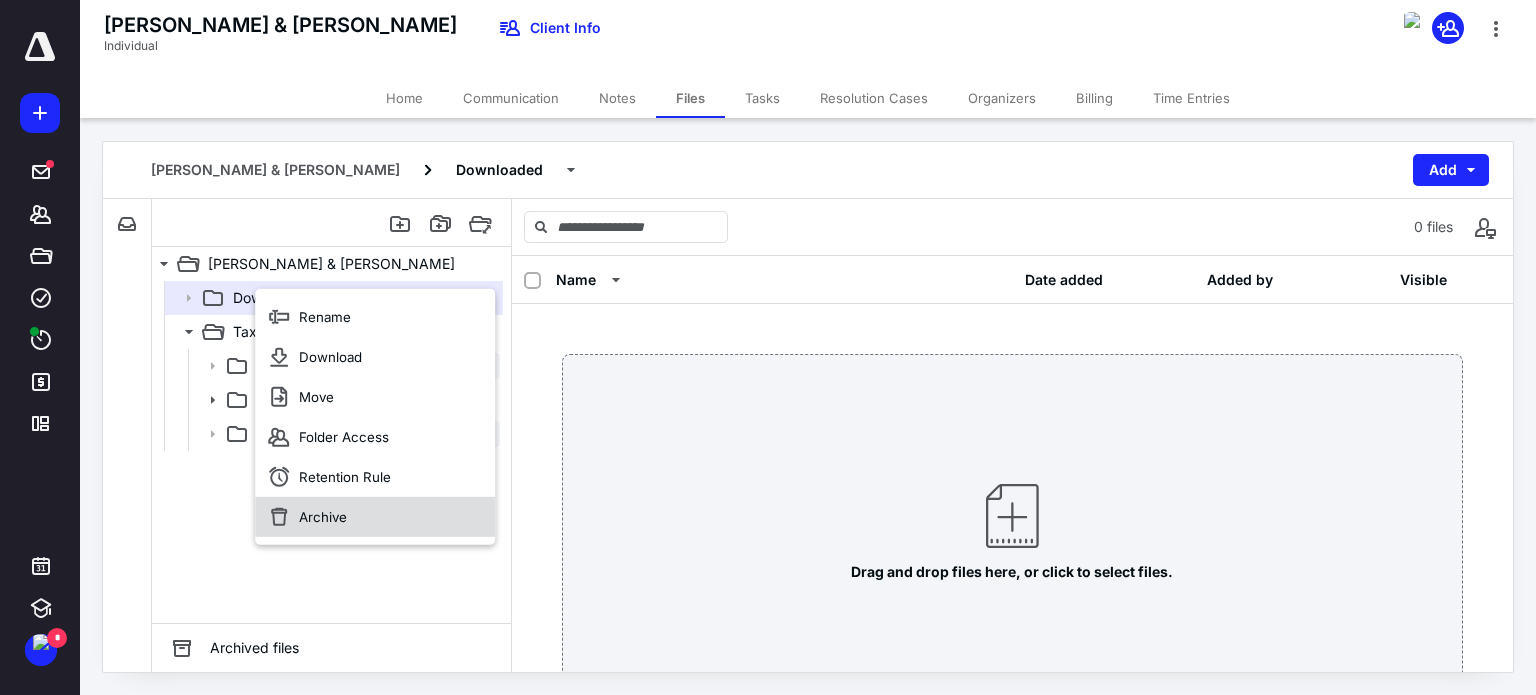 click on "Archive" at bounding box center [323, 517] 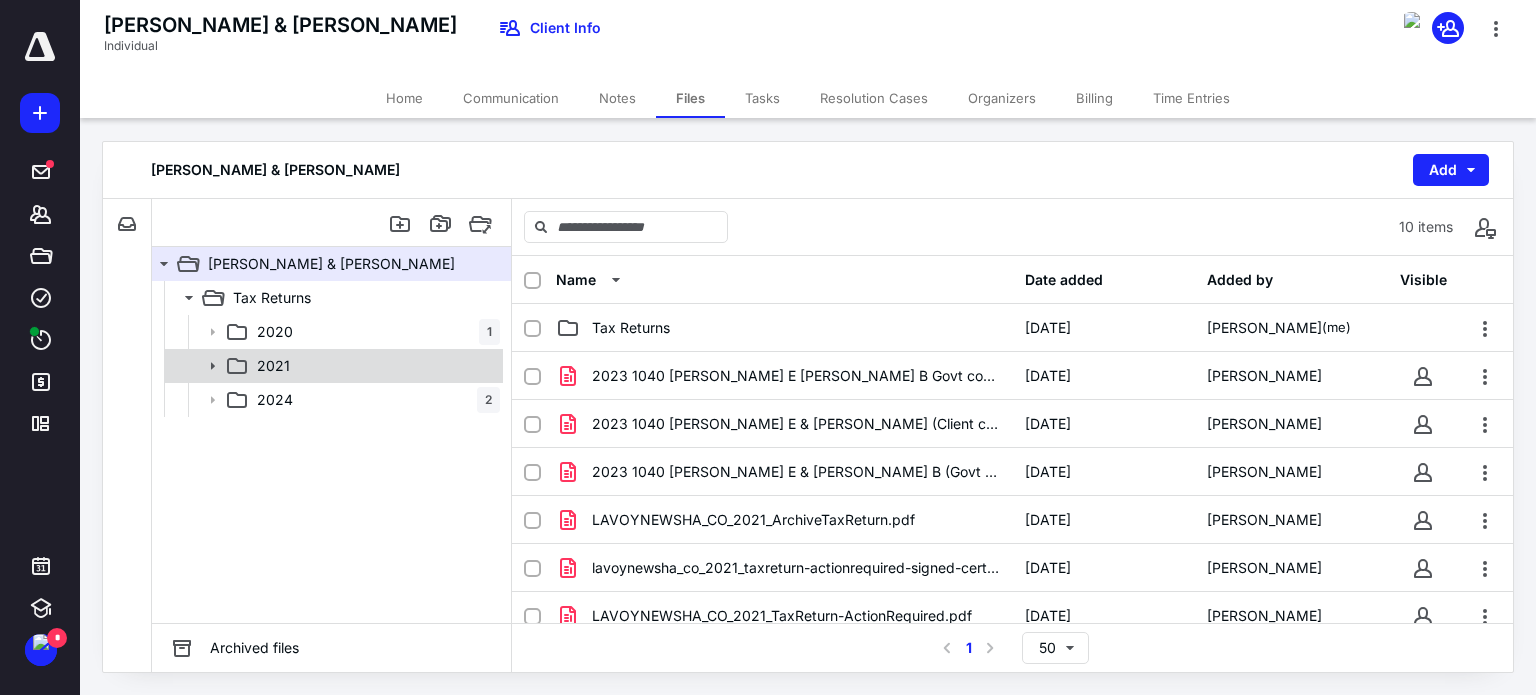click on "2021" at bounding box center [273, 366] 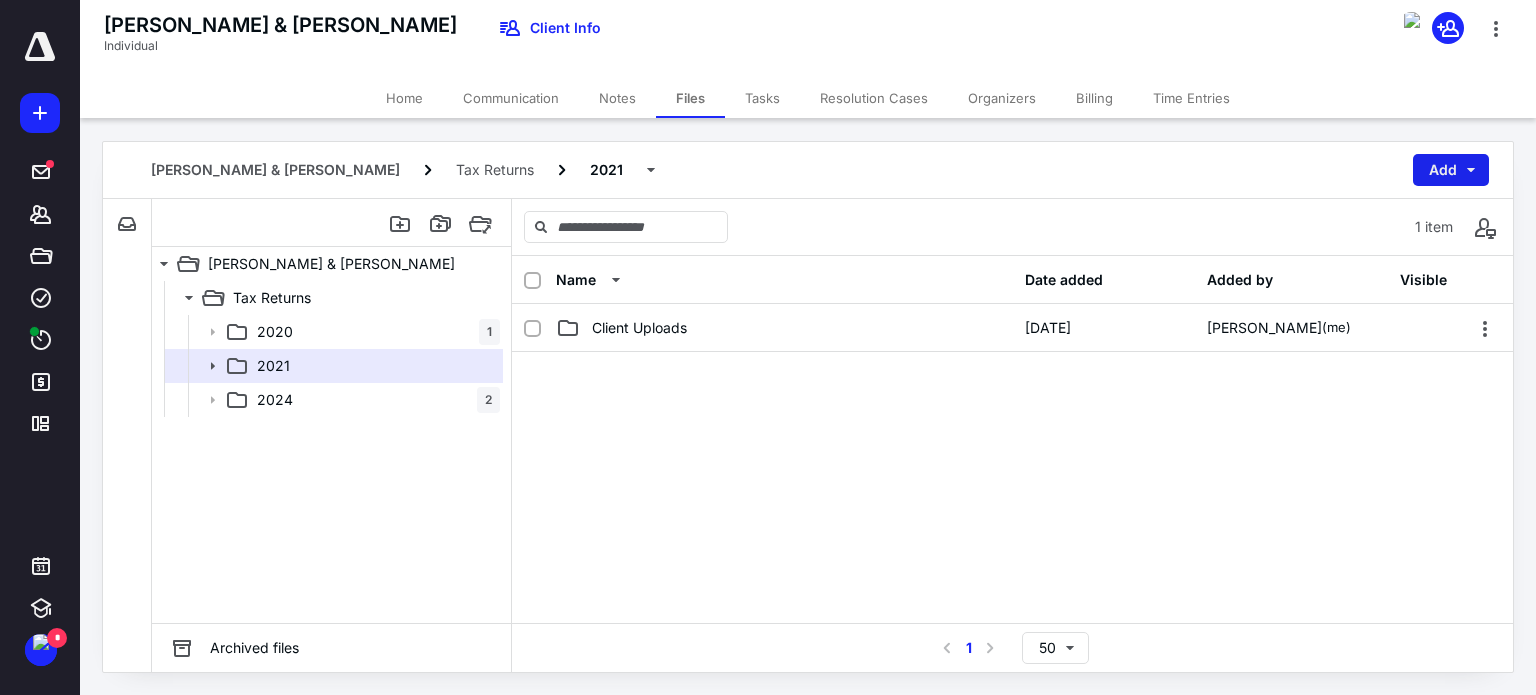 click on "Add" at bounding box center (1451, 170) 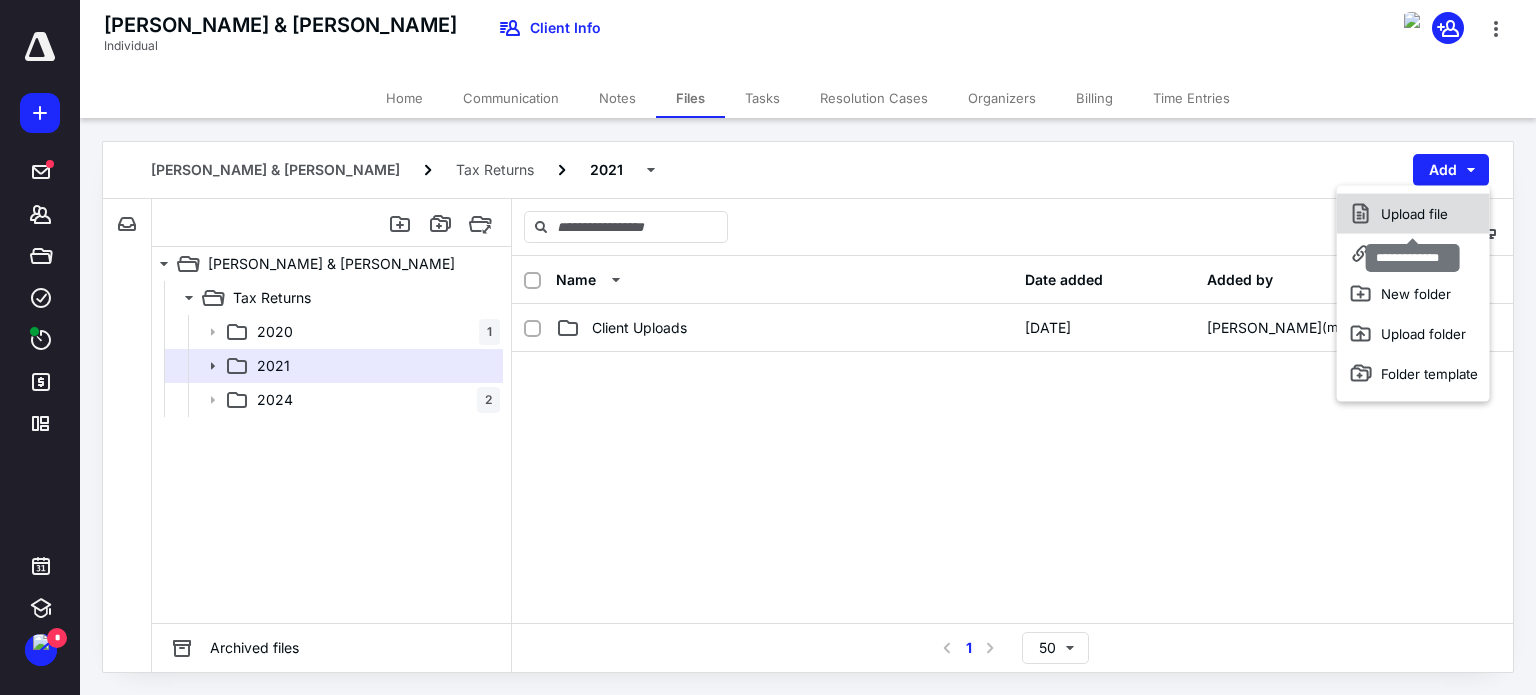 click on "Upload file" at bounding box center [1413, 214] 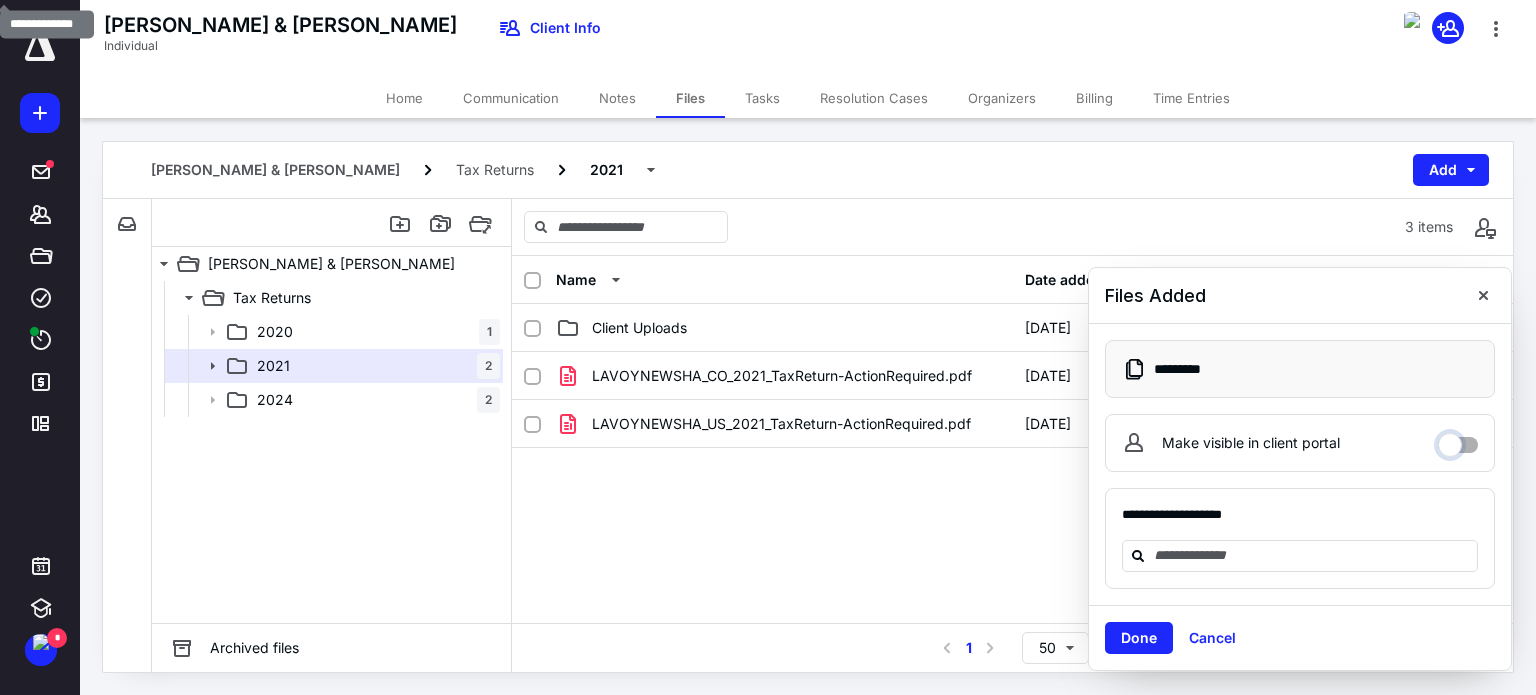 click on "Make visible in client portal" at bounding box center [1458, 440] 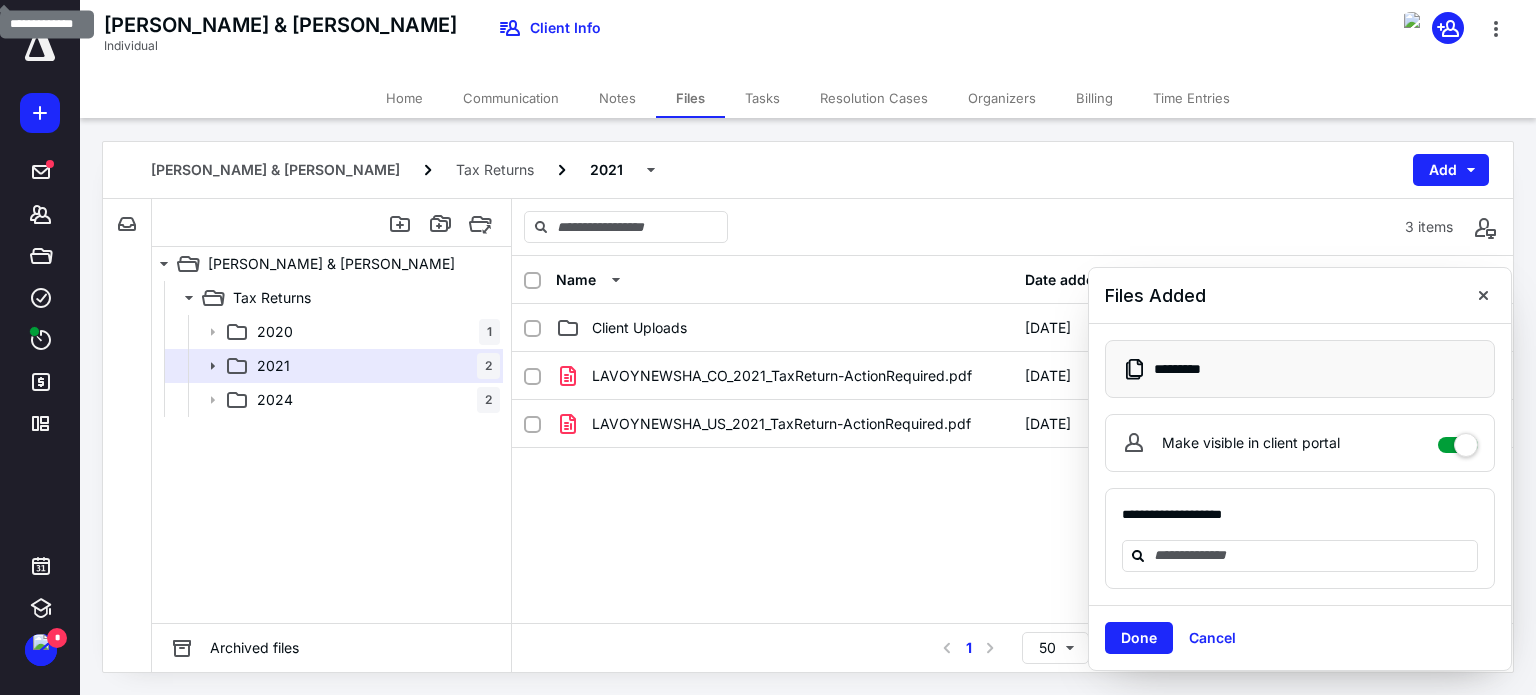 checkbox on "****" 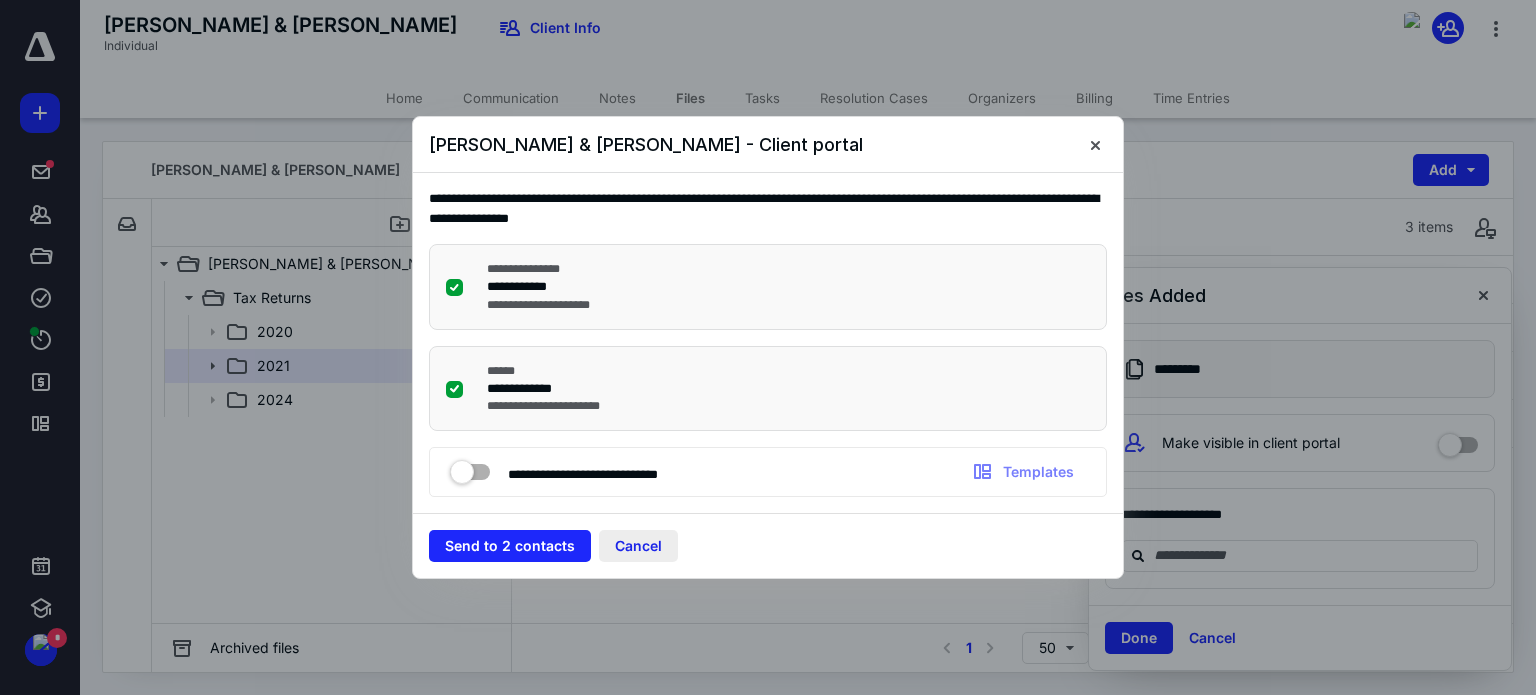 click on "Cancel" at bounding box center (638, 546) 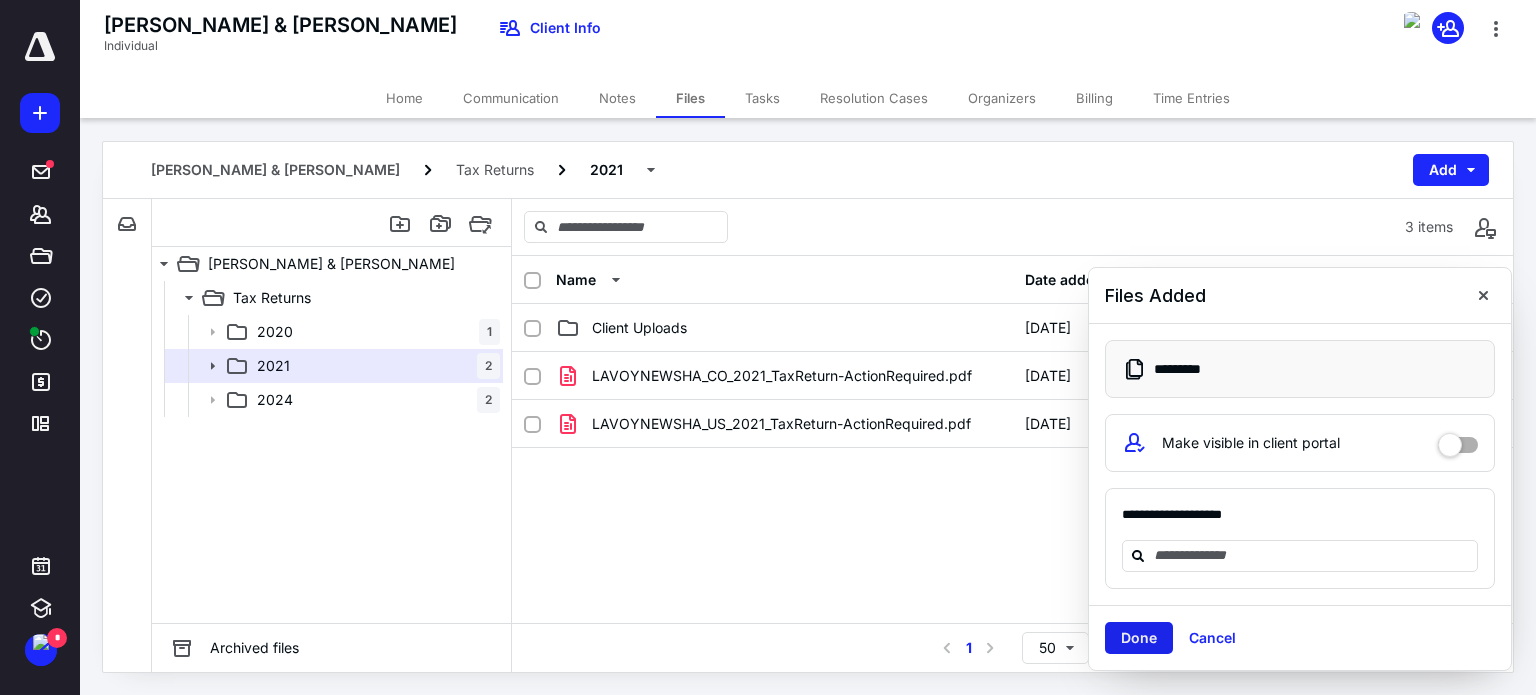 click on "Done" at bounding box center [1139, 638] 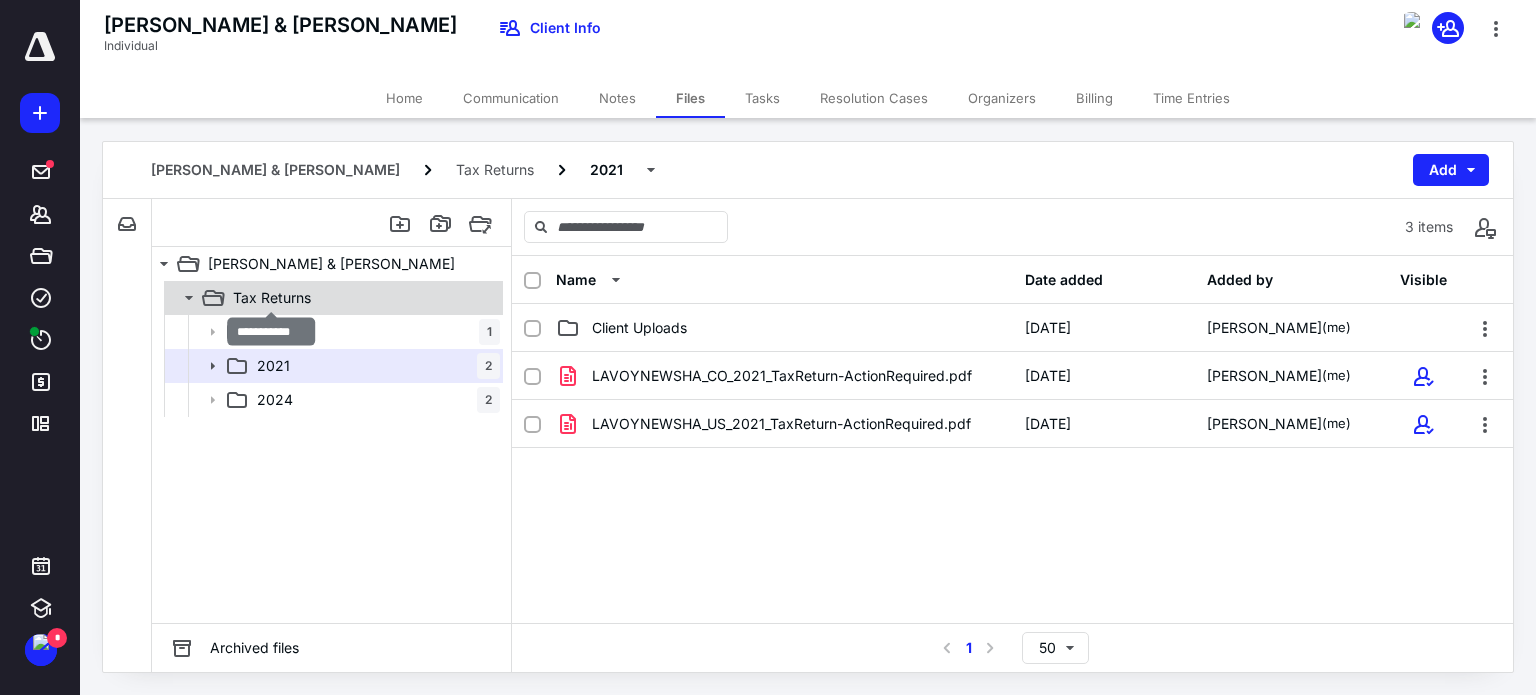 click on "Tax Returns" at bounding box center [272, 298] 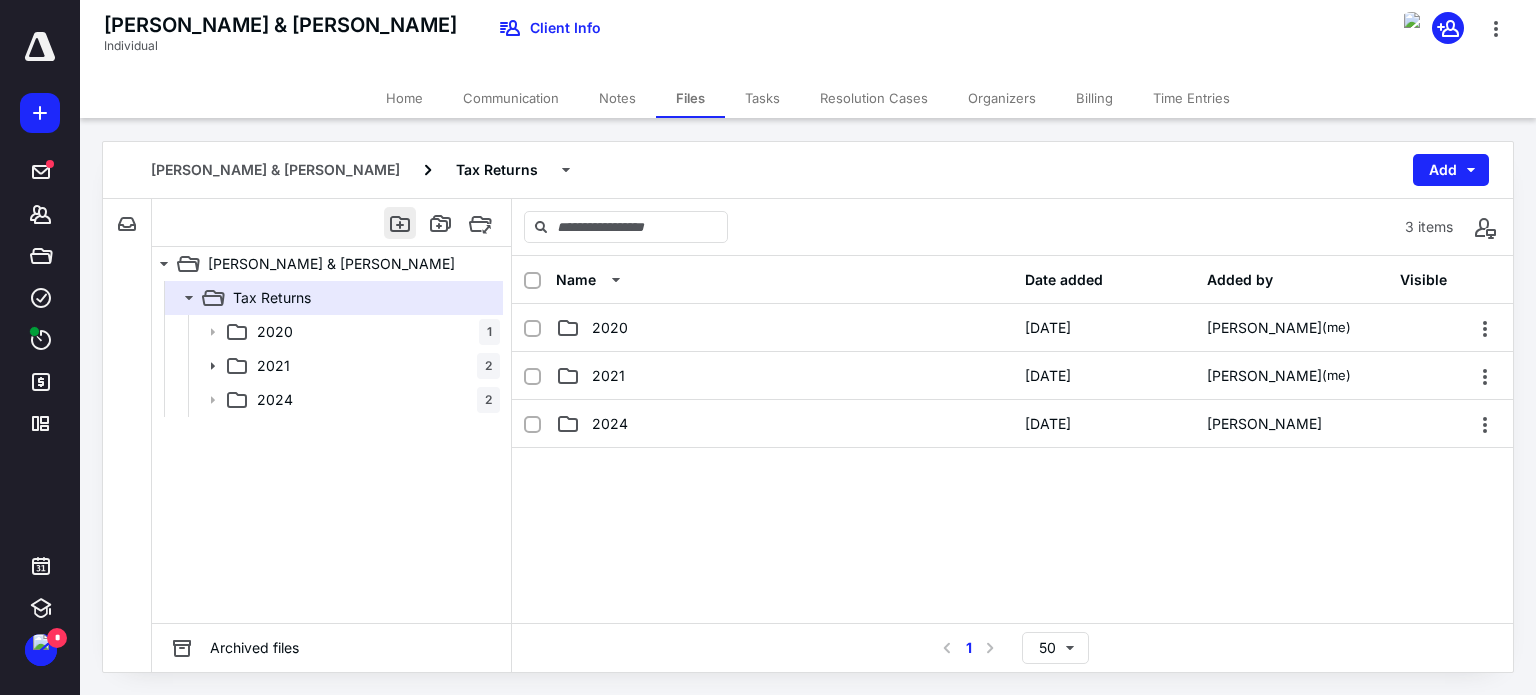 click at bounding box center (400, 223) 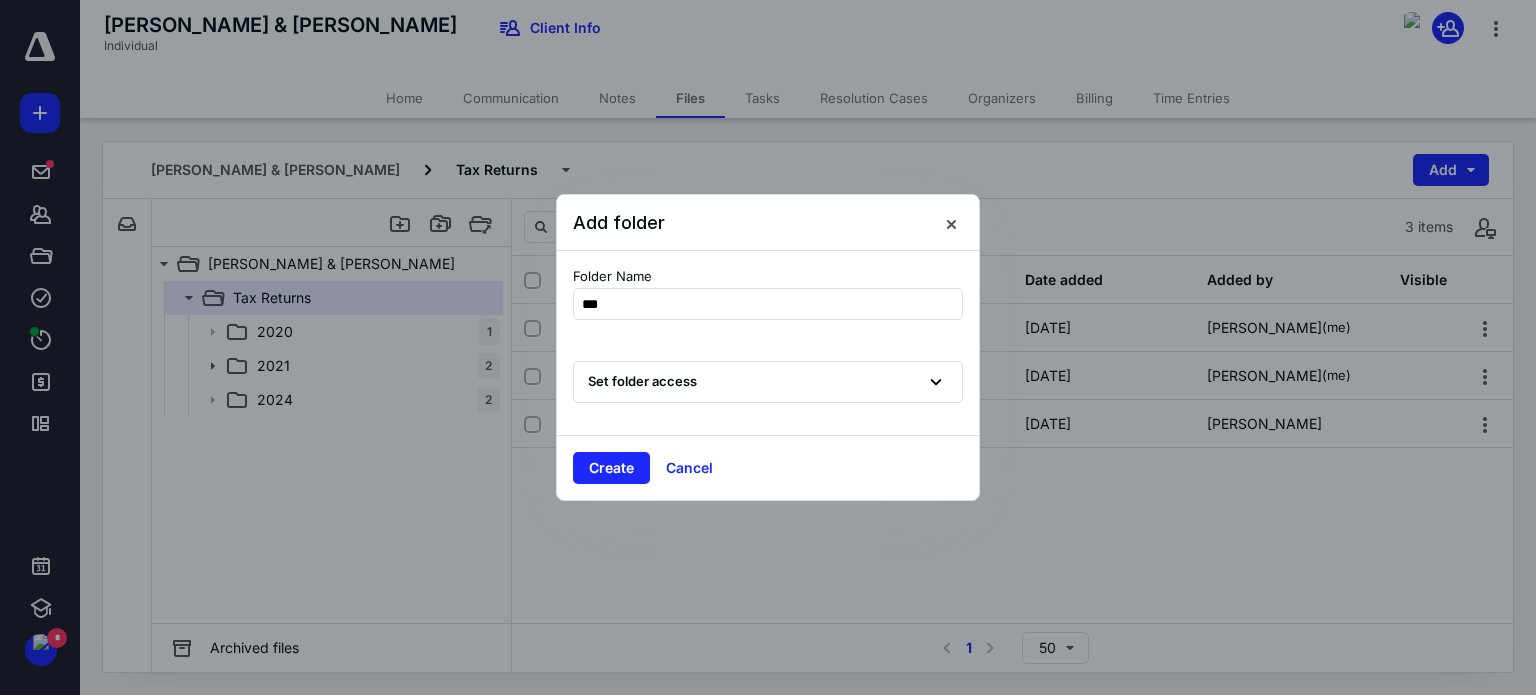 type on "****" 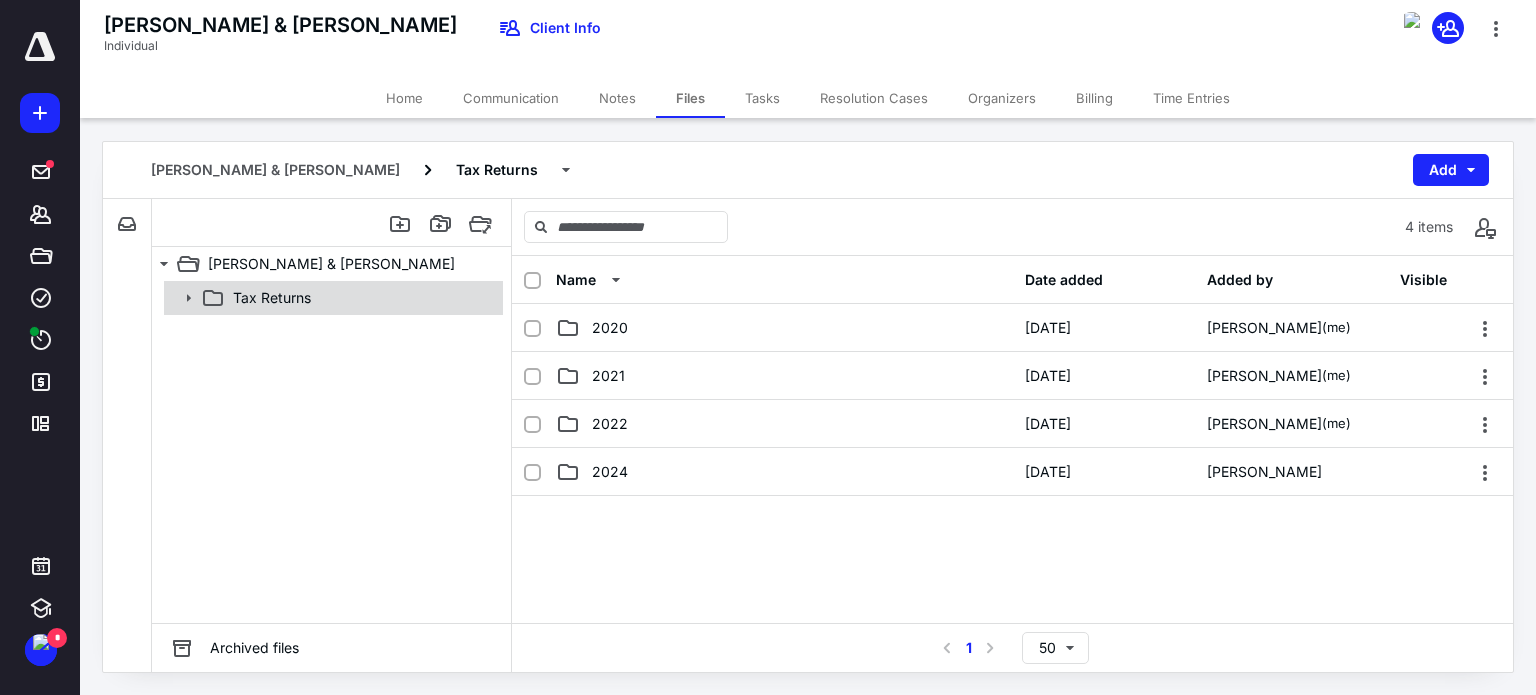click 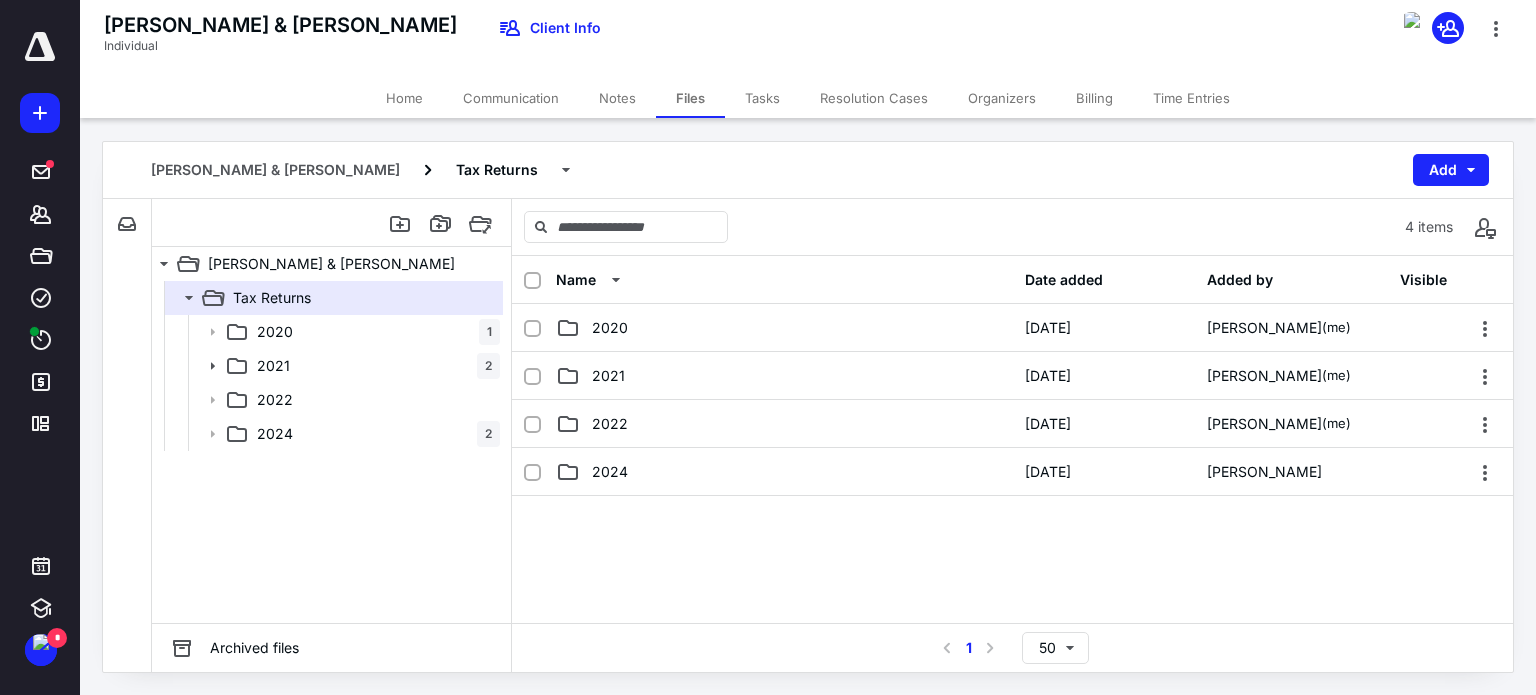 click at bounding box center (332, 223) 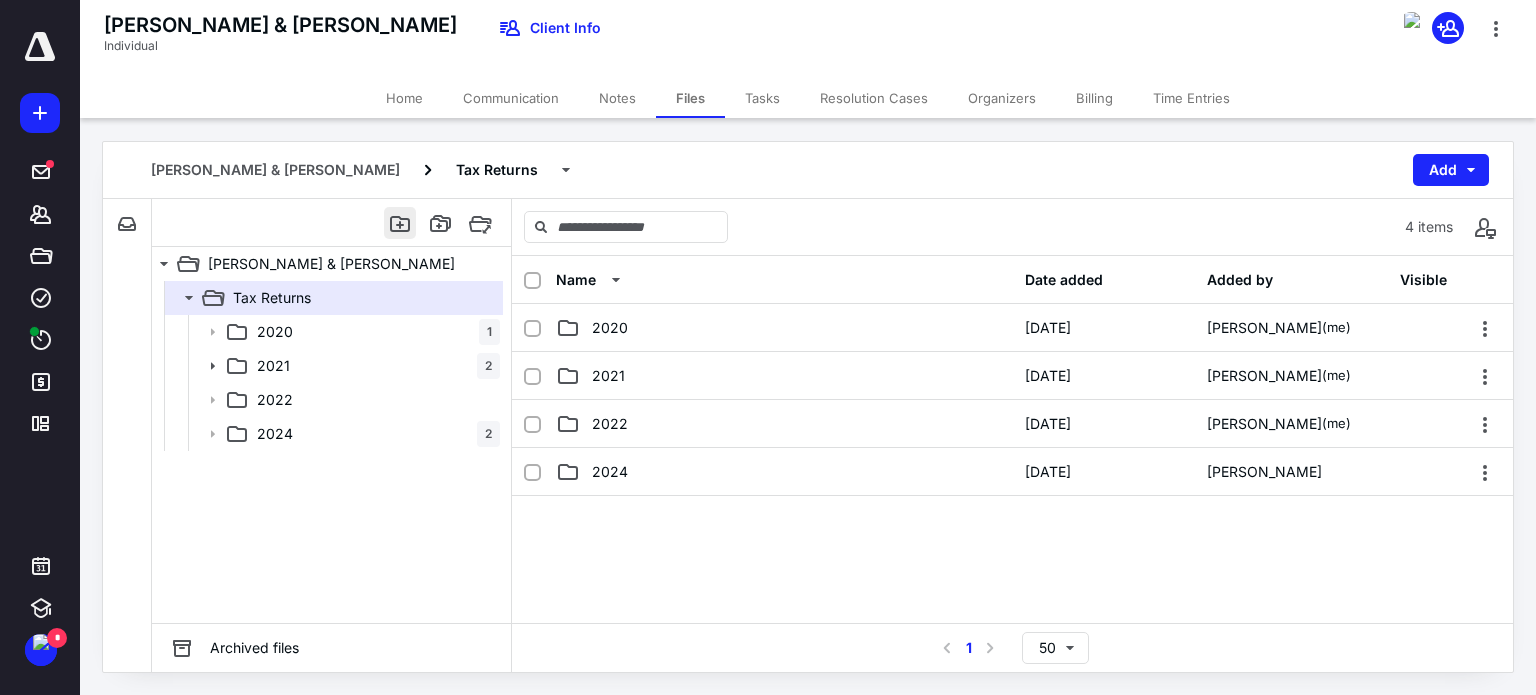 click at bounding box center [400, 223] 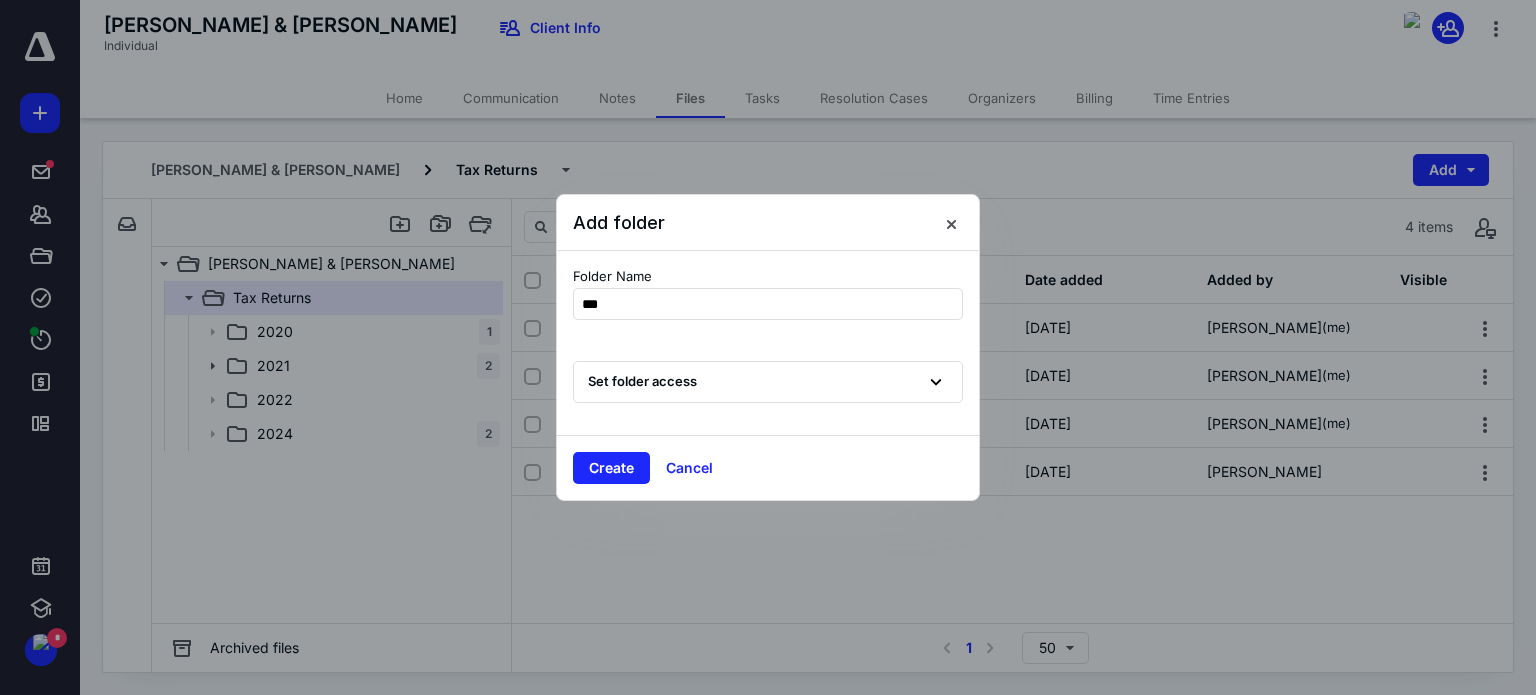 type on "****" 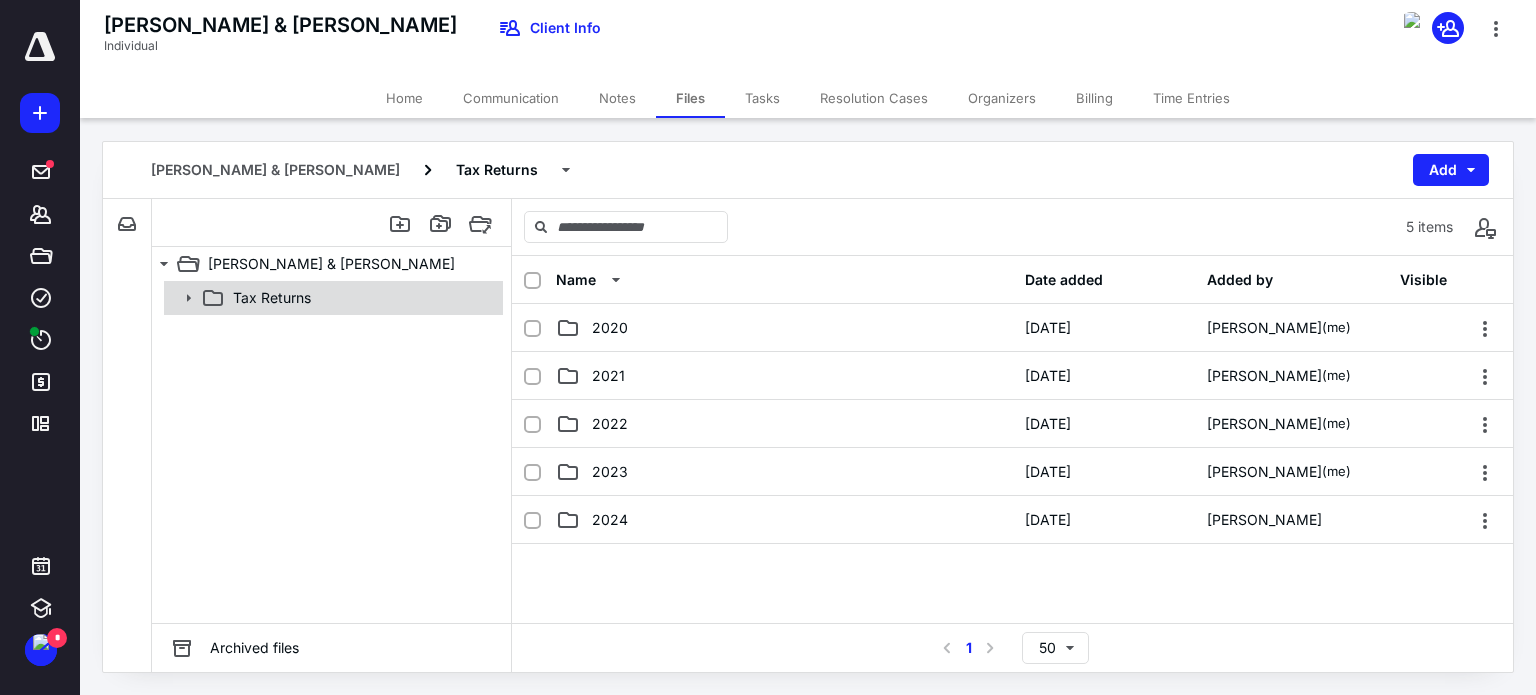 click 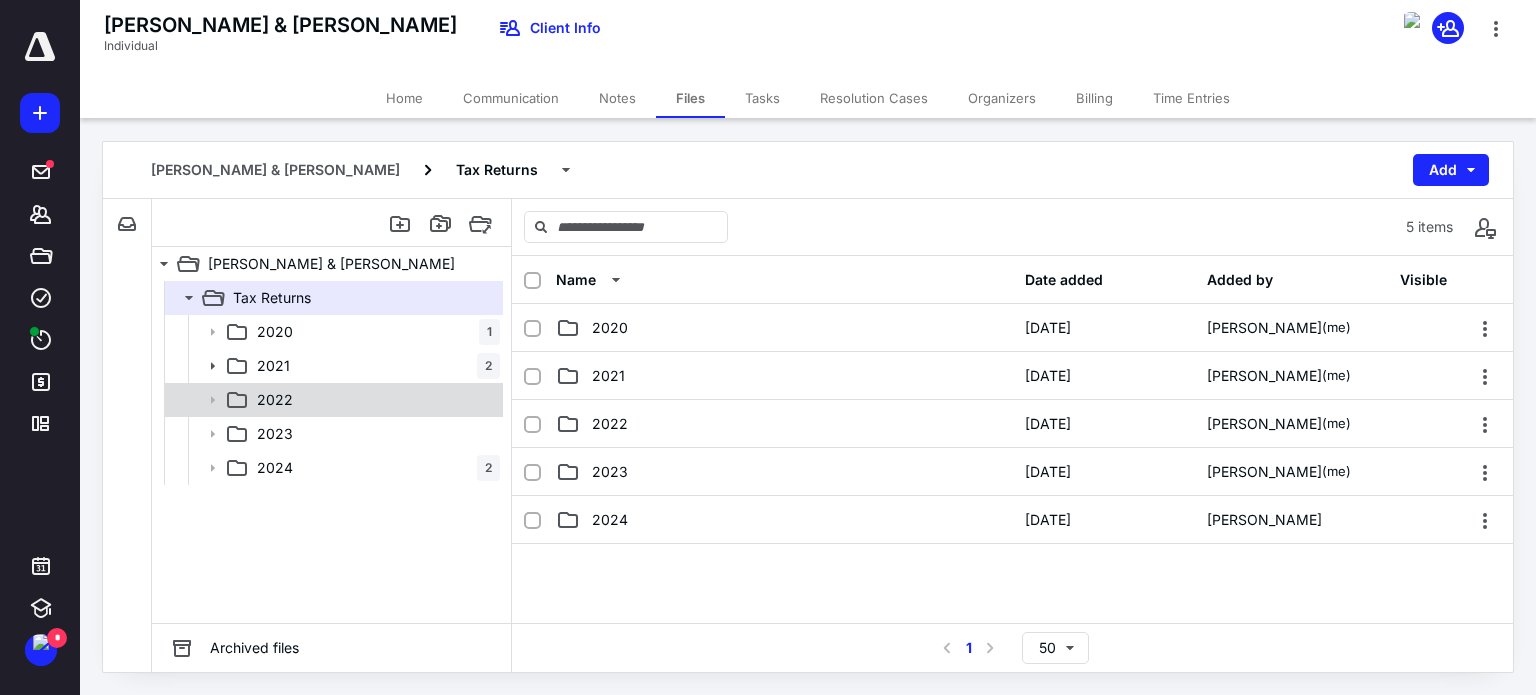 click on "2022" at bounding box center (275, 400) 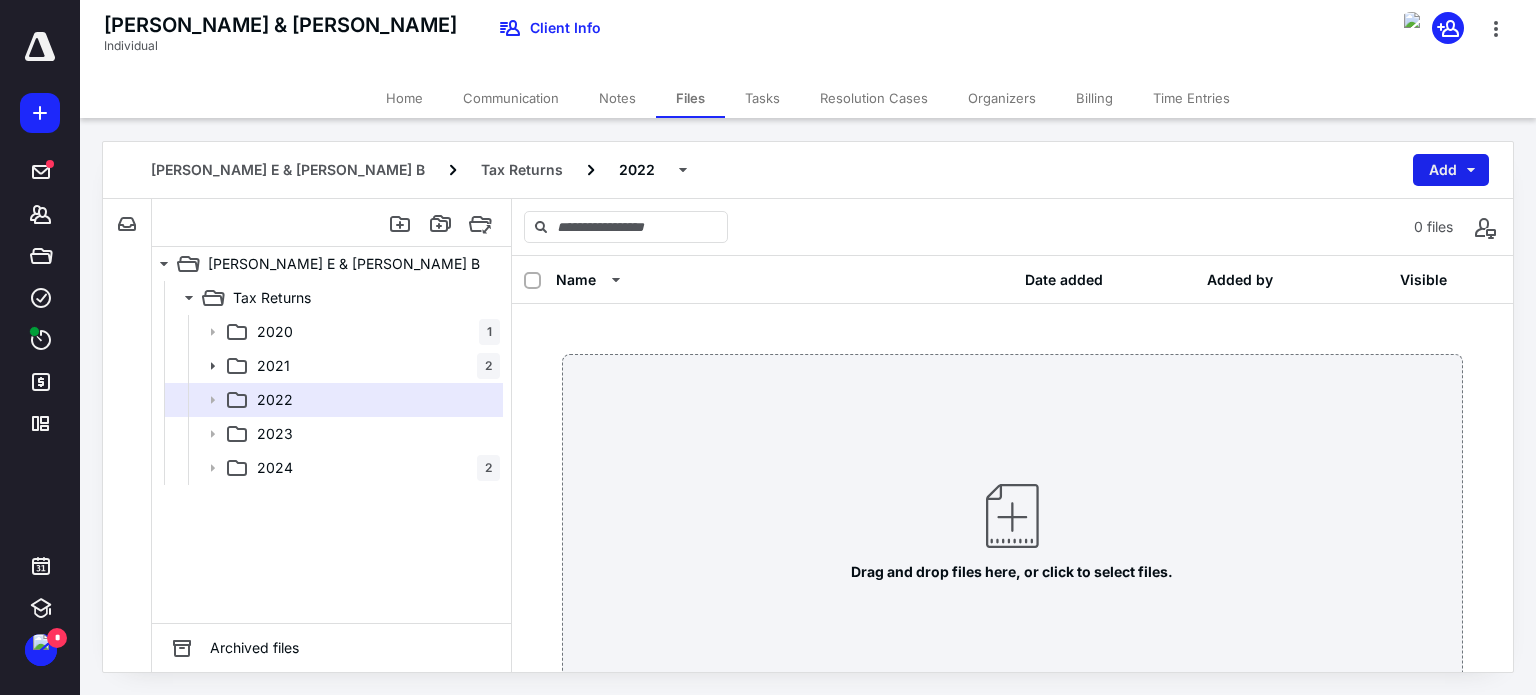 click on "Add" at bounding box center (1451, 170) 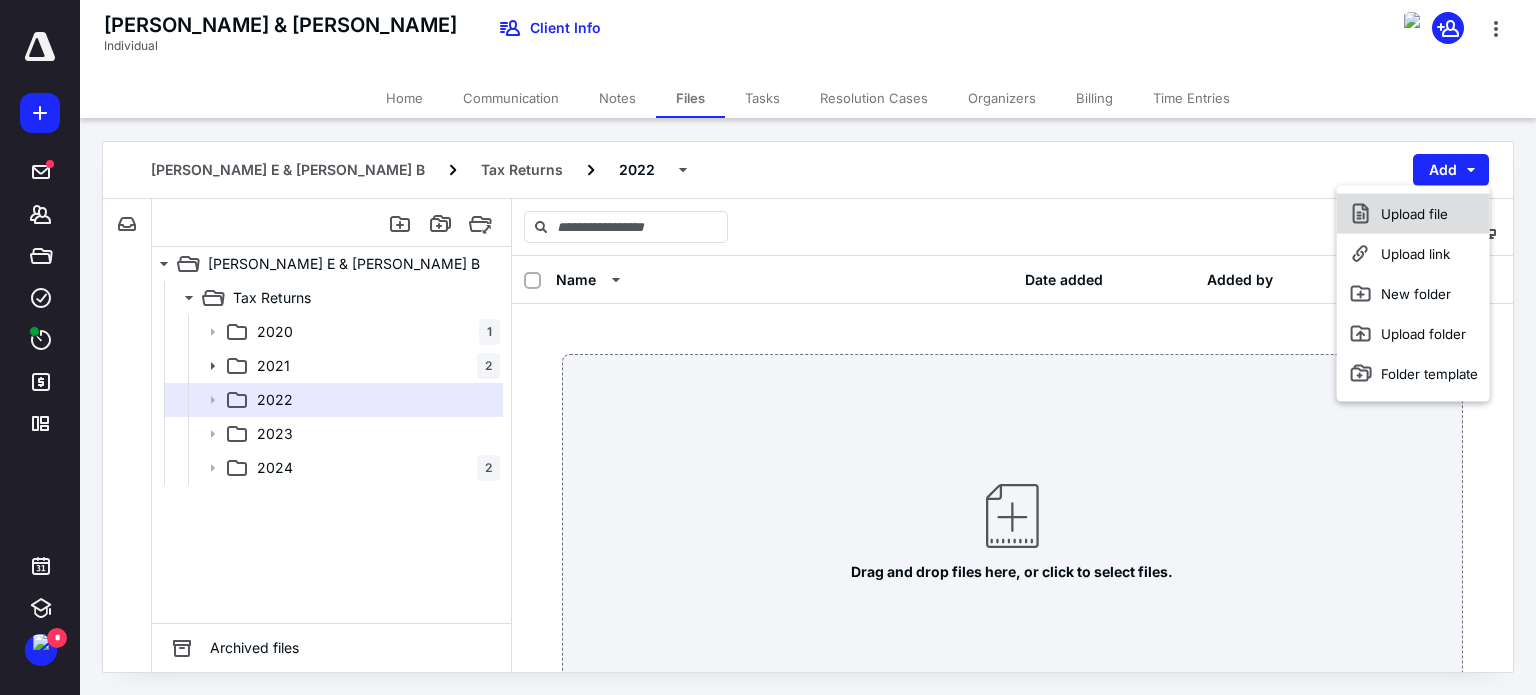 click on "Upload file" at bounding box center [1413, 214] 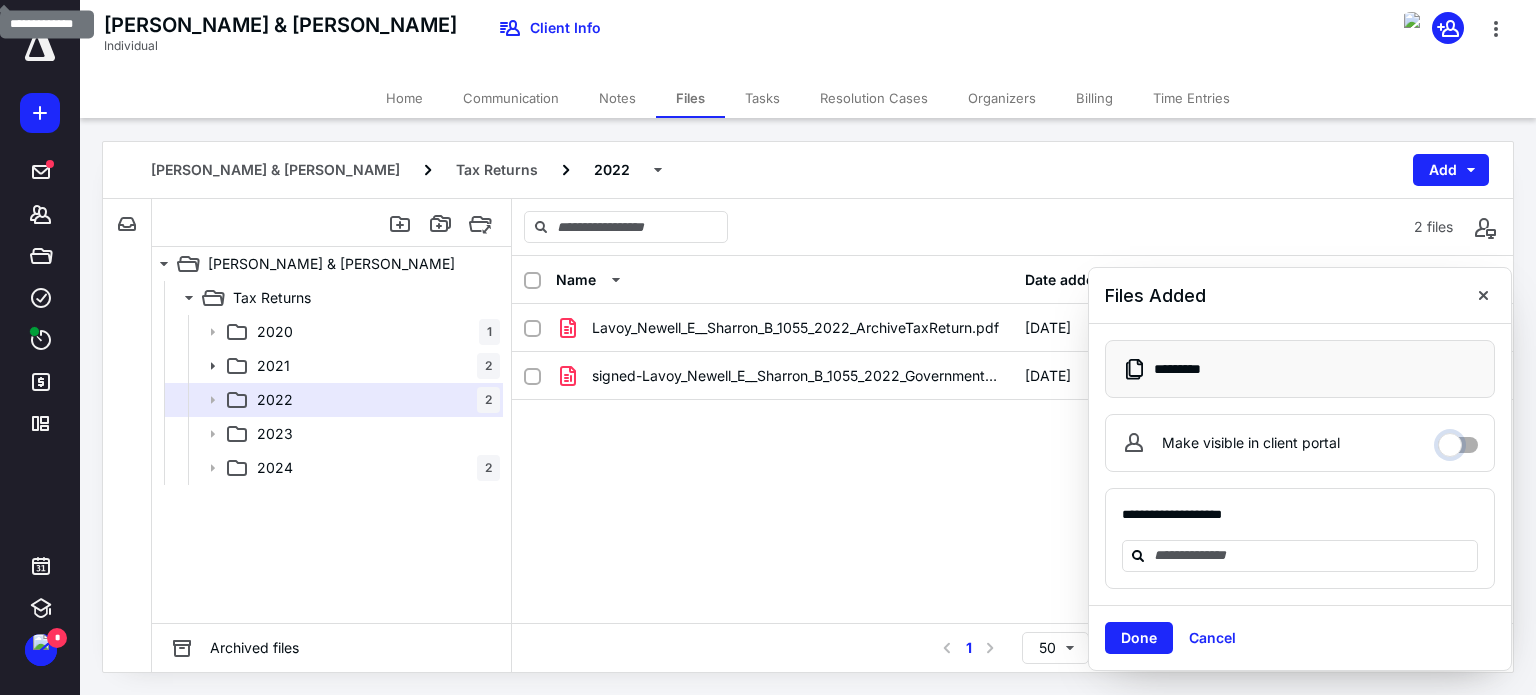 click on "Make visible in client portal" at bounding box center (1458, 440) 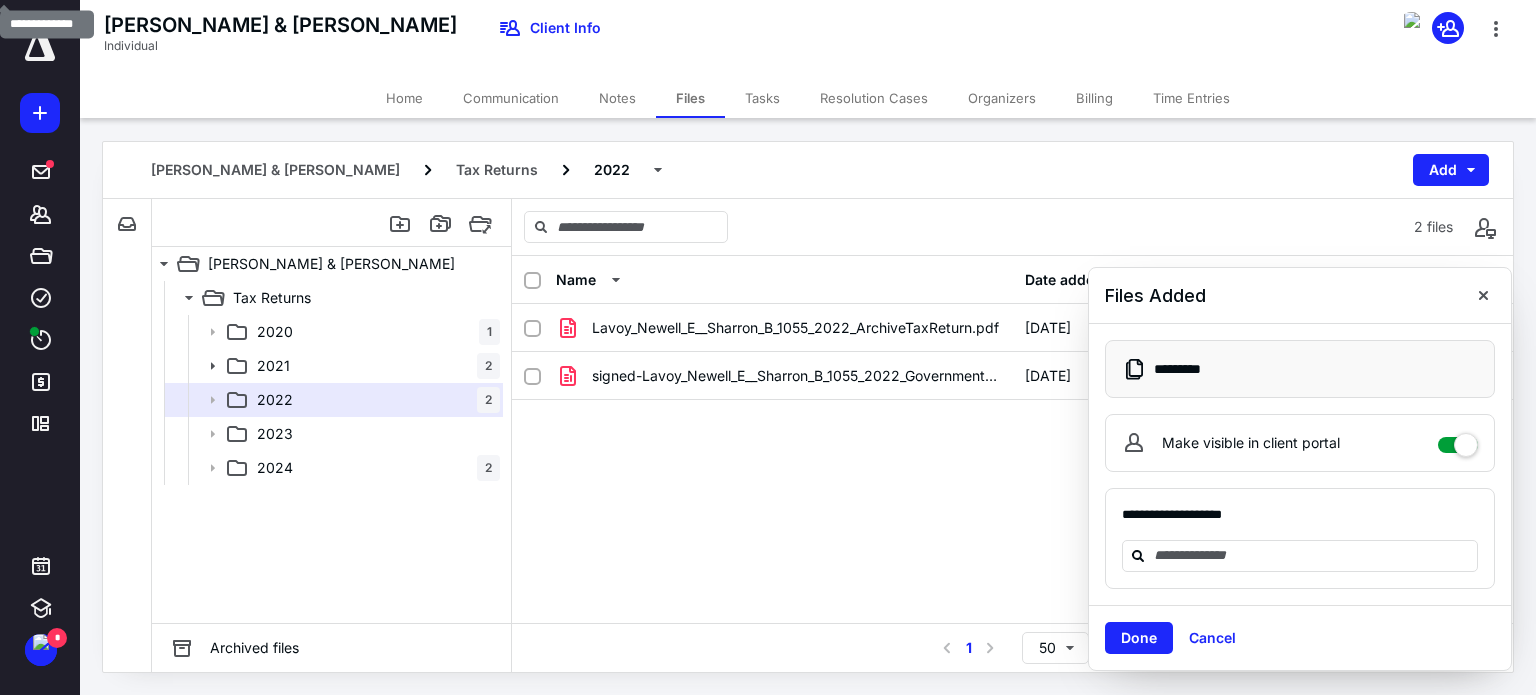 checkbox on "****" 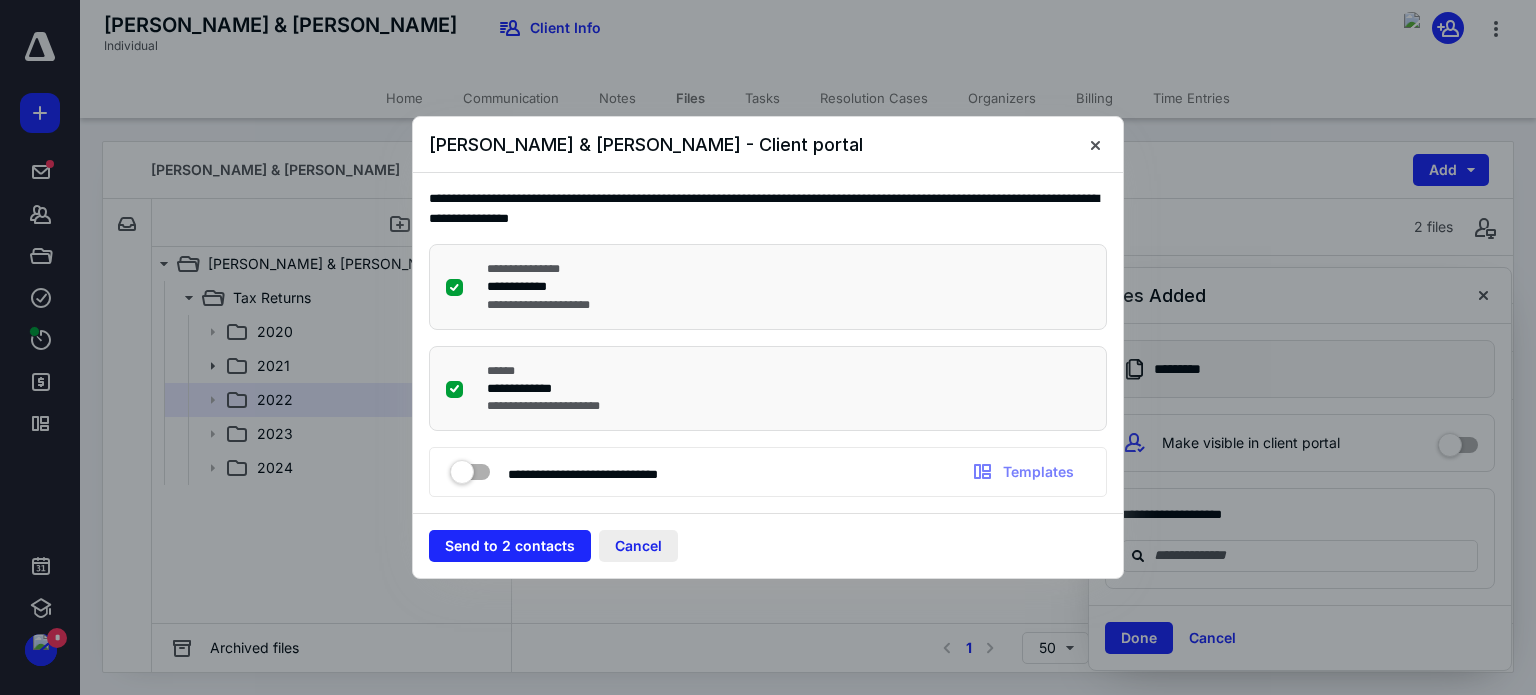 click on "Cancel" at bounding box center [638, 546] 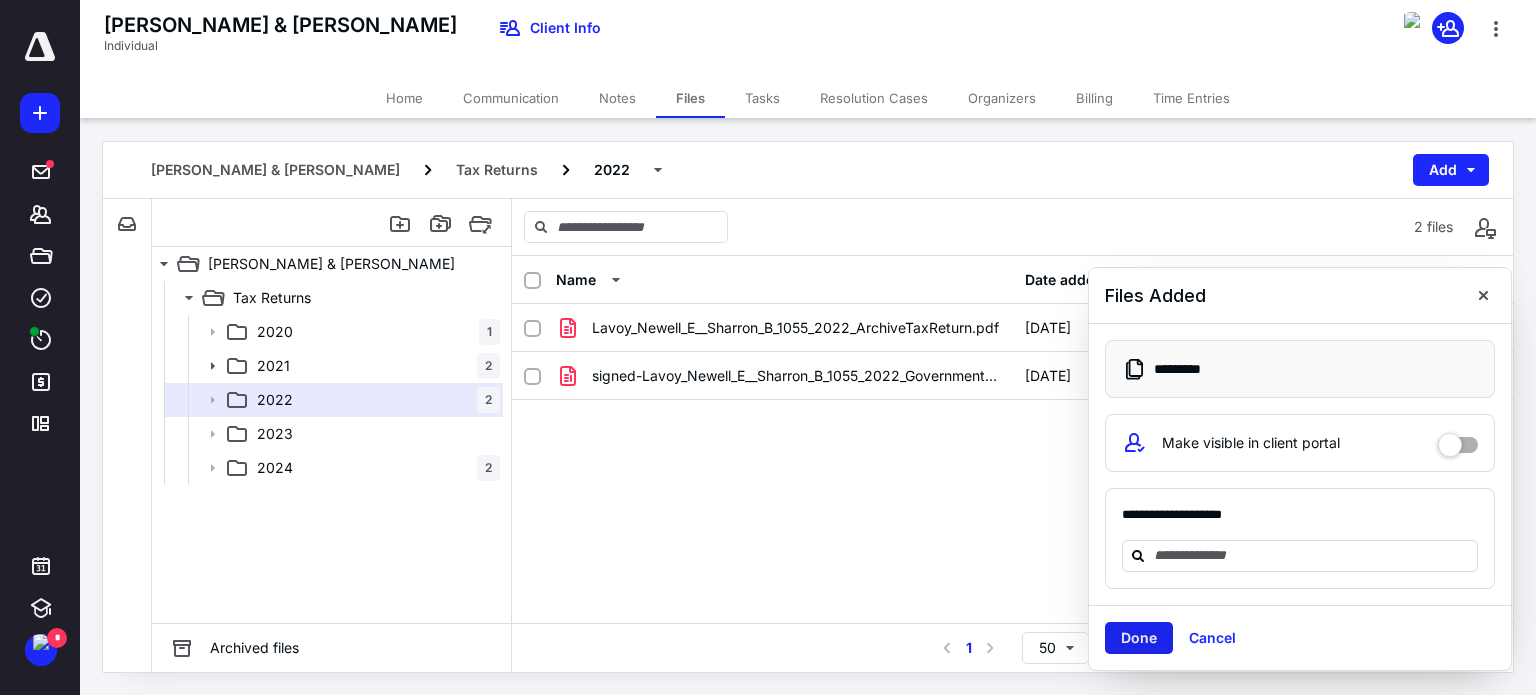 click on "Done" at bounding box center [1139, 638] 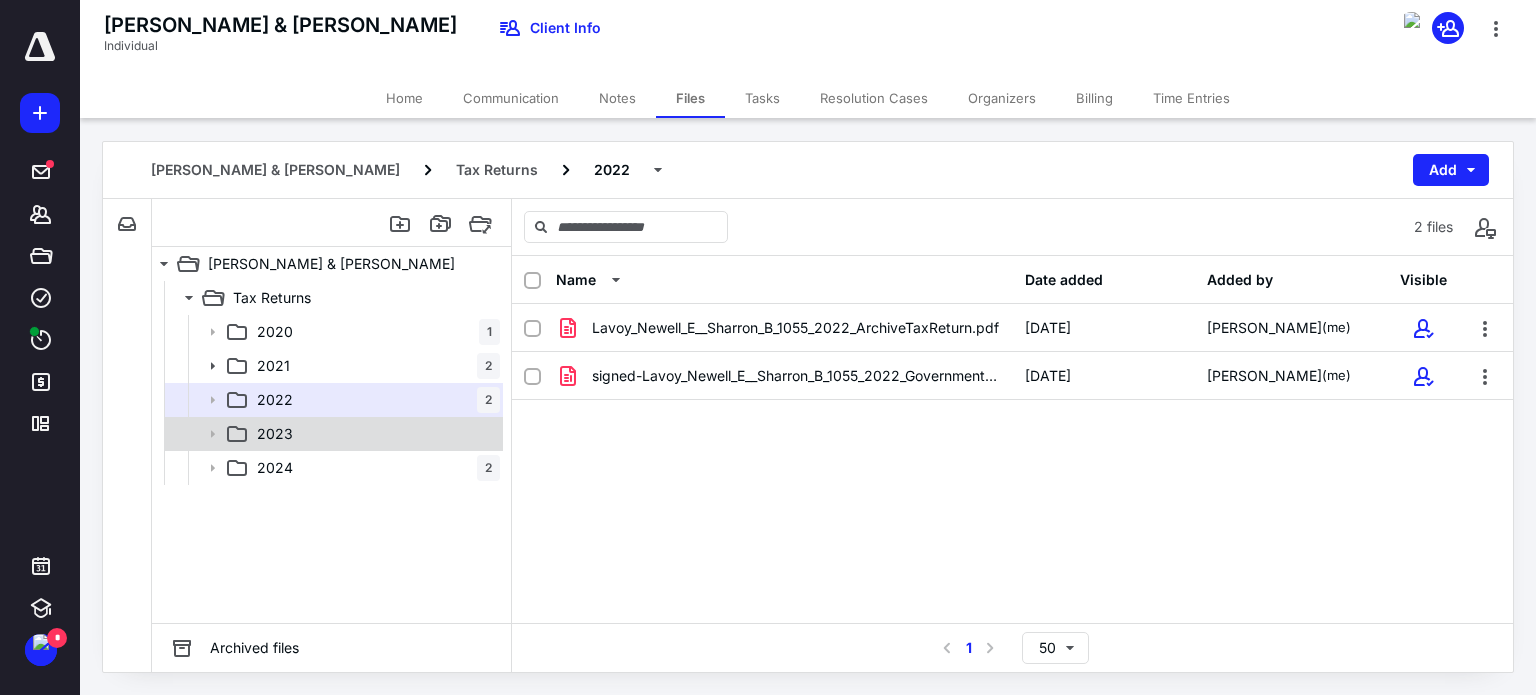 click on "2023" at bounding box center [332, 434] 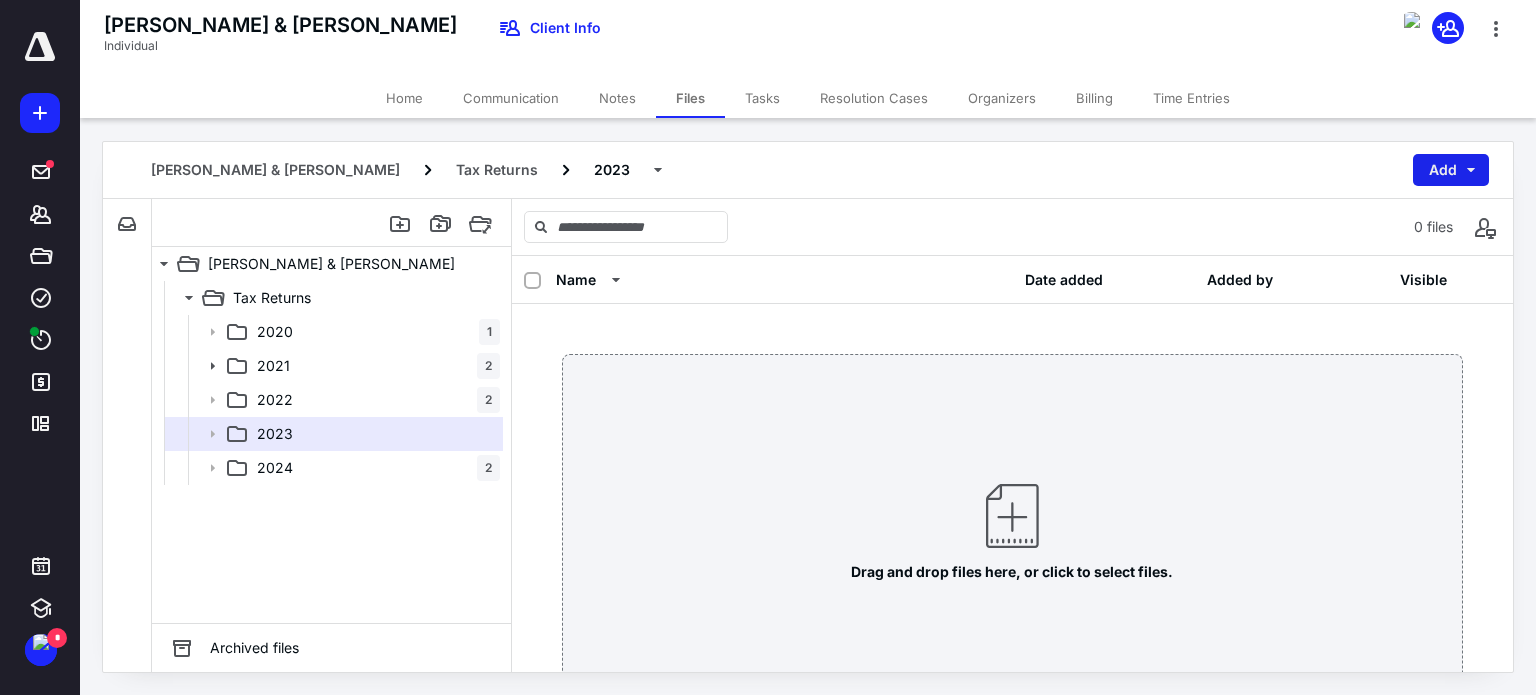 click on "Add" at bounding box center (1451, 170) 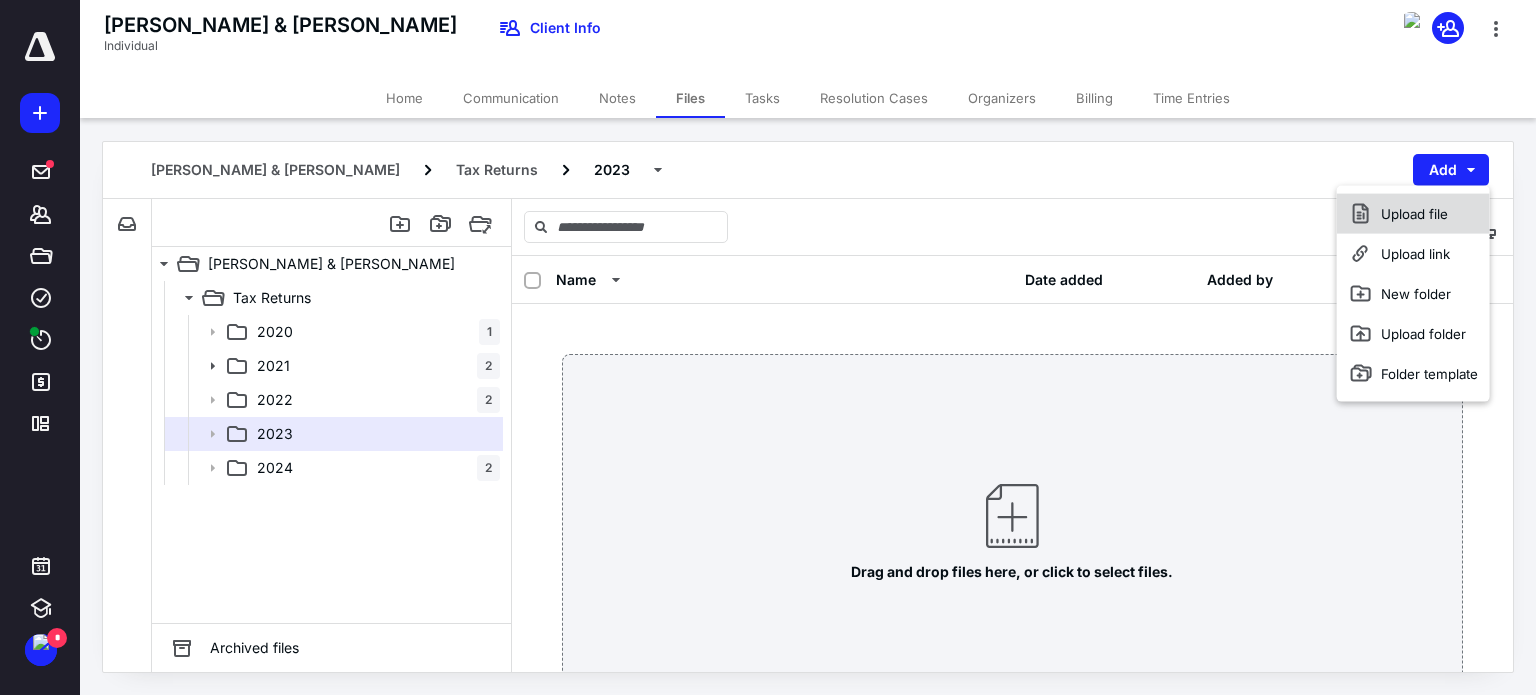 click on "Upload file" at bounding box center (1413, 214) 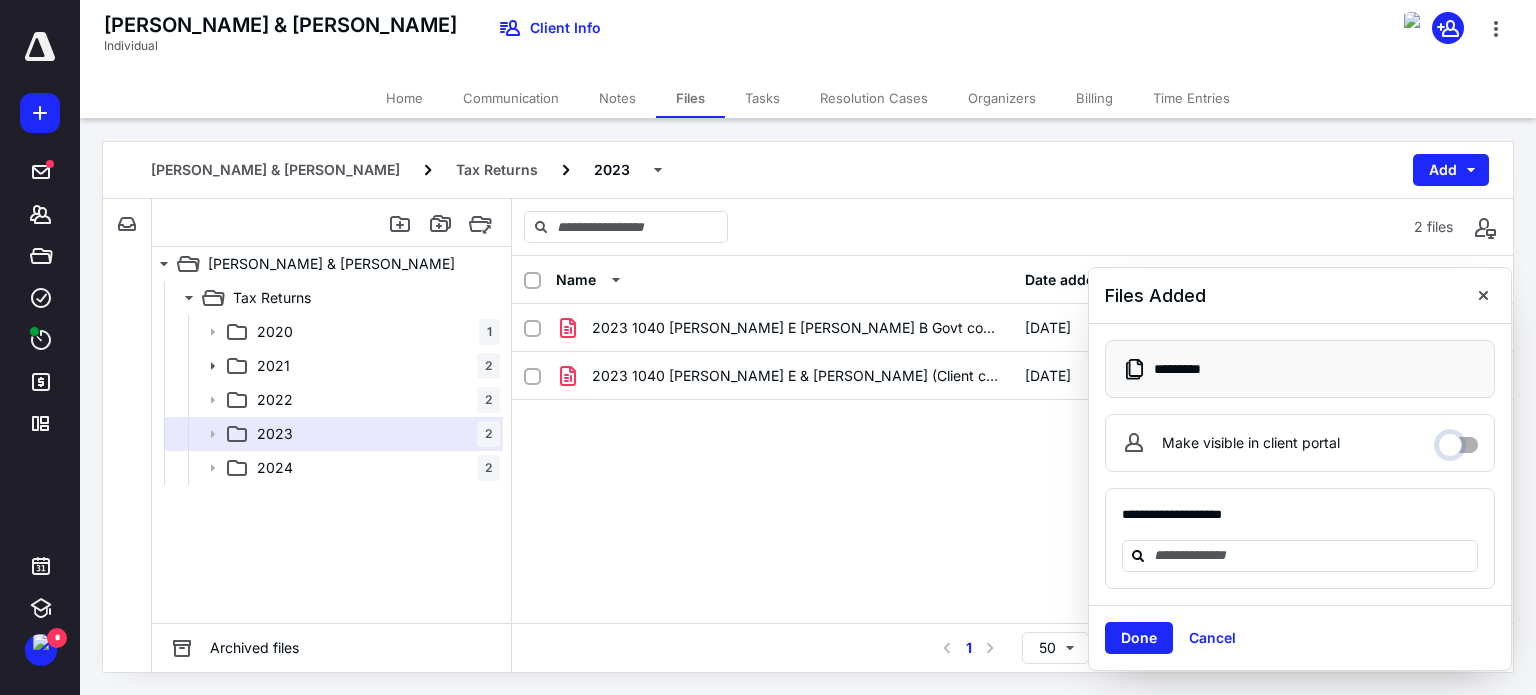 click on "Make visible in client portal" at bounding box center [1458, 440] 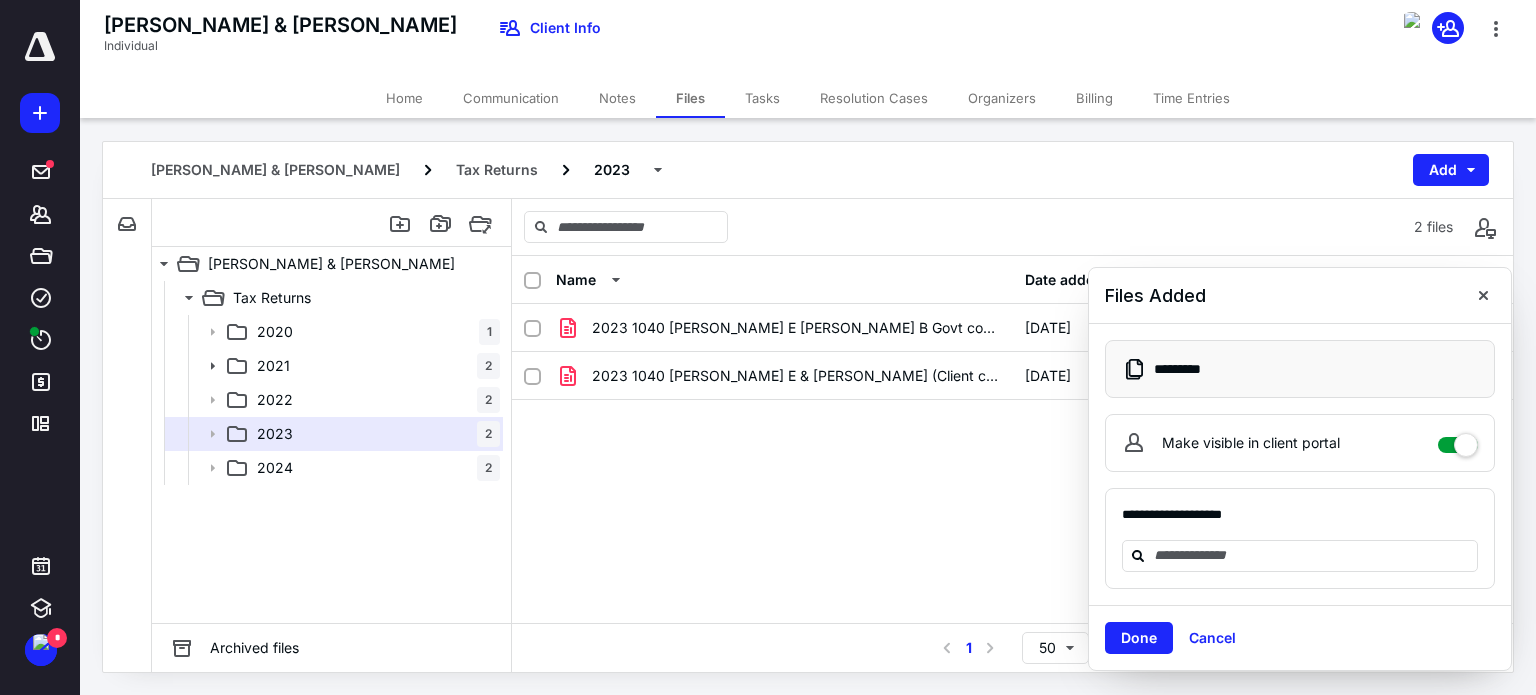 checkbox on "****" 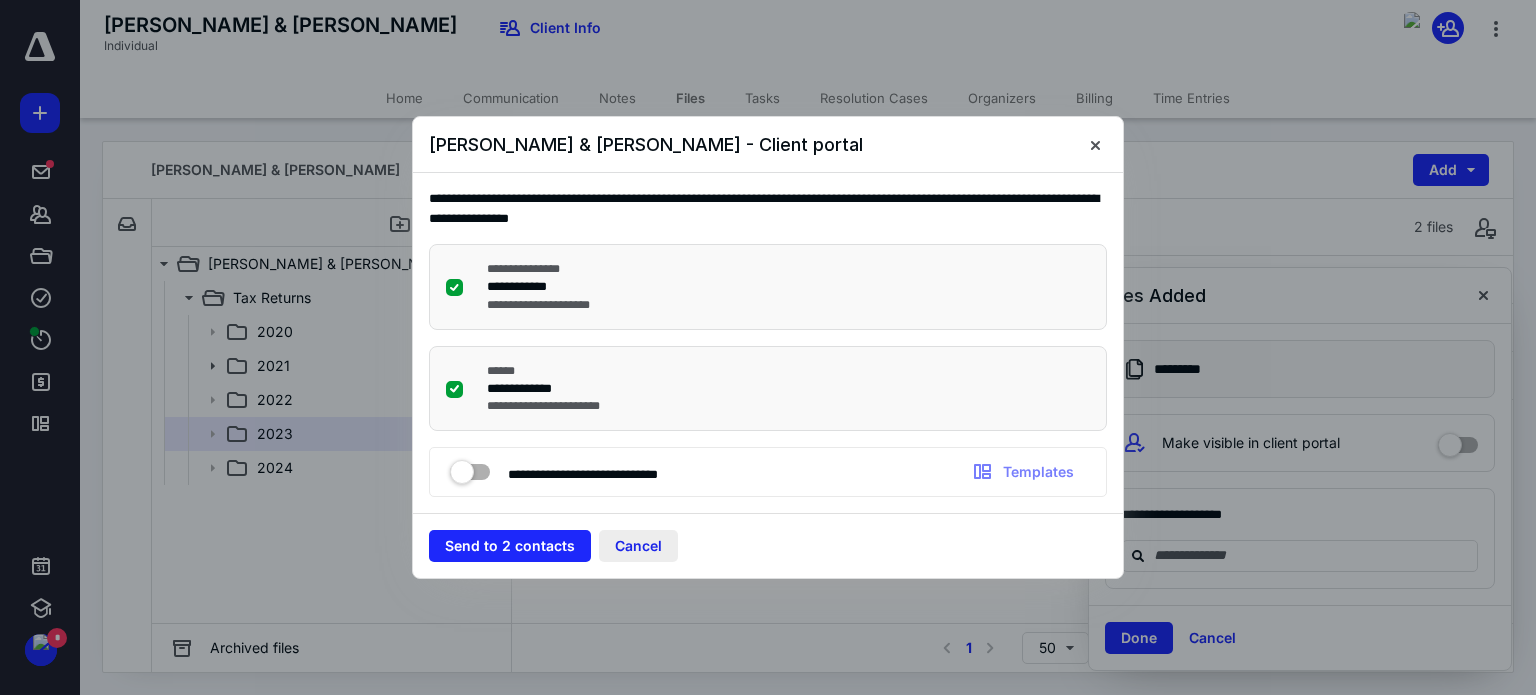 click on "Cancel" at bounding box center (638, 546) 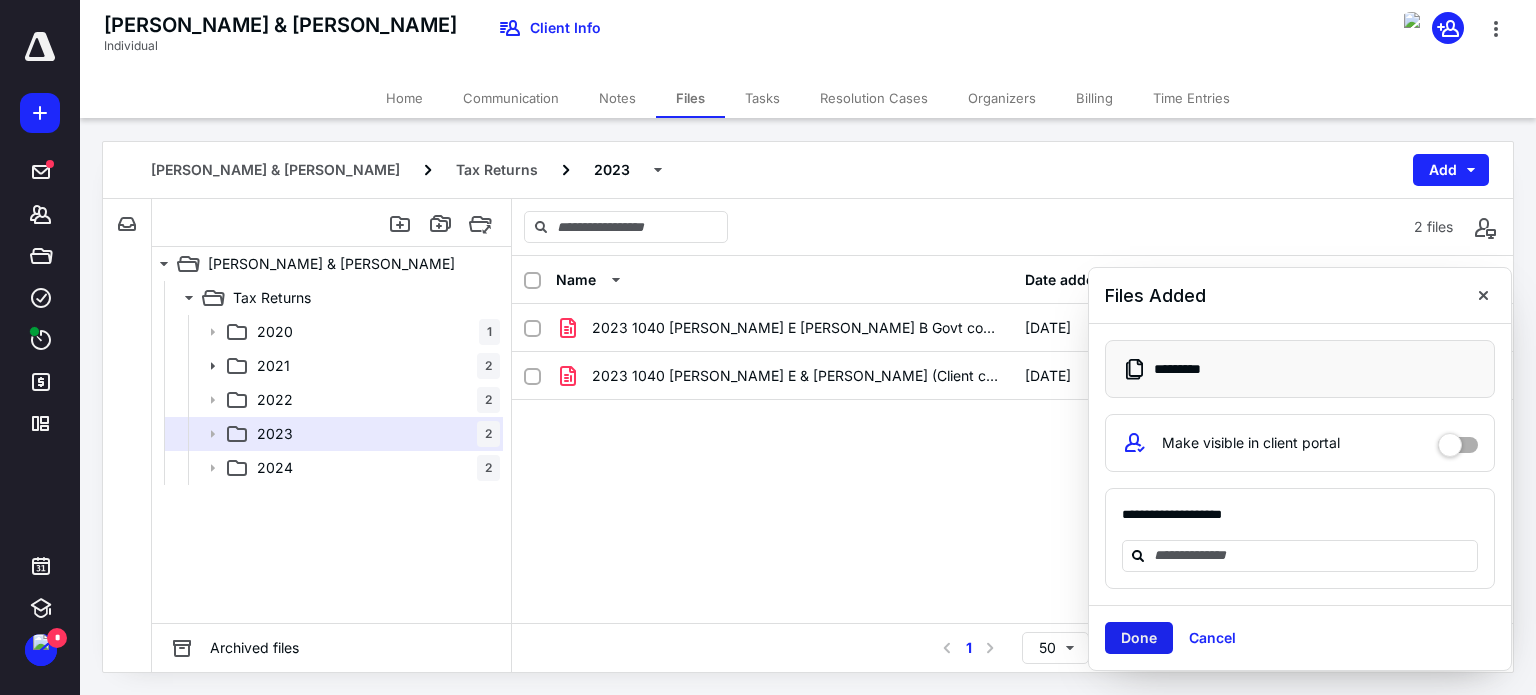 click on "Done" at bounding box center (1139, 638) 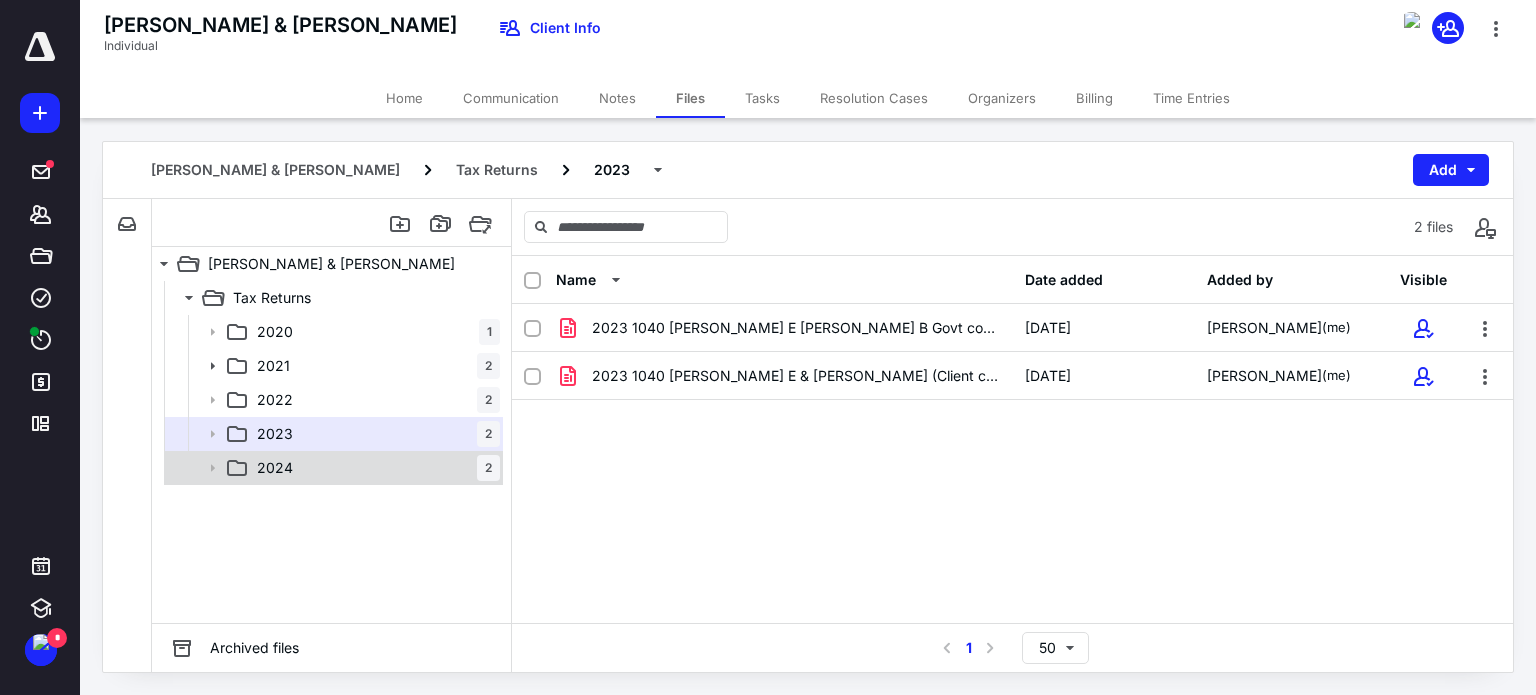 click on "2024 2" at bounding box center [374, 468] 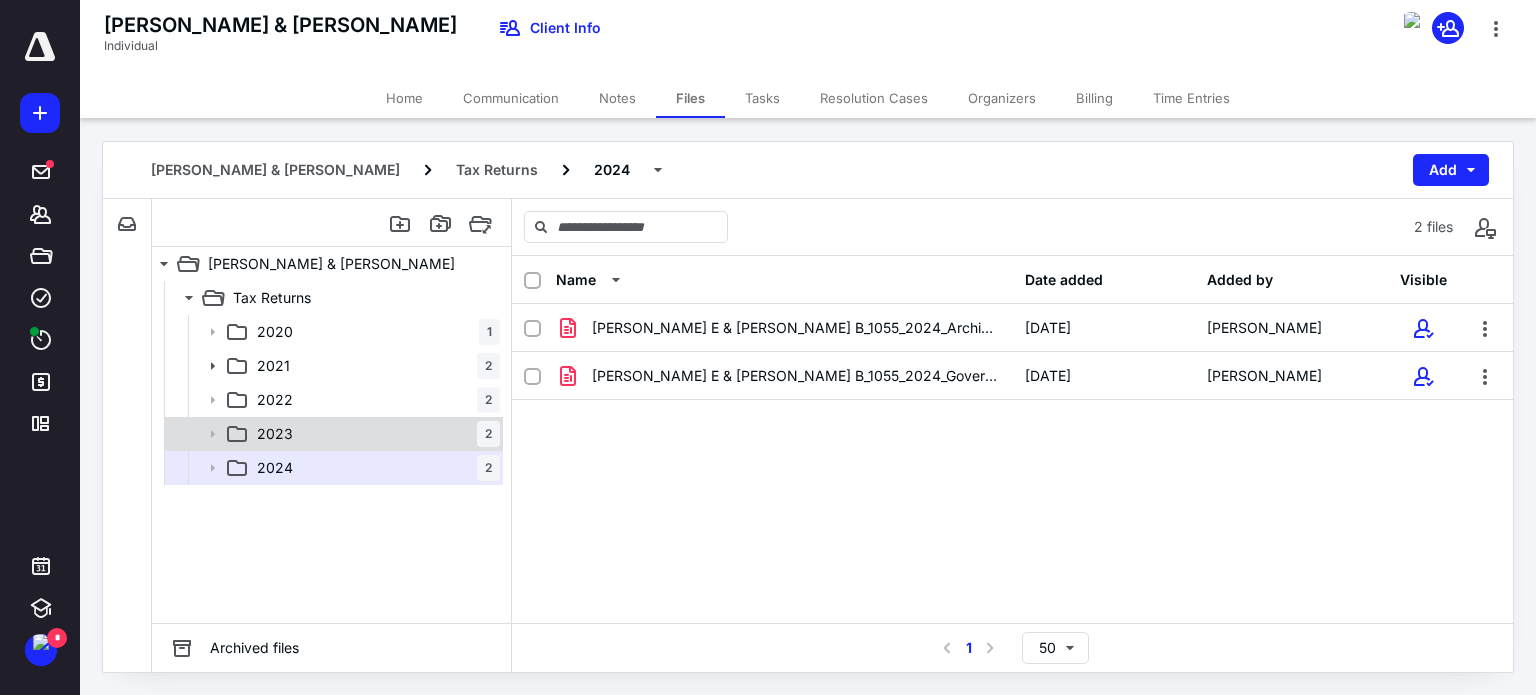 click on "2023 2" at bounding box center [374, 434] 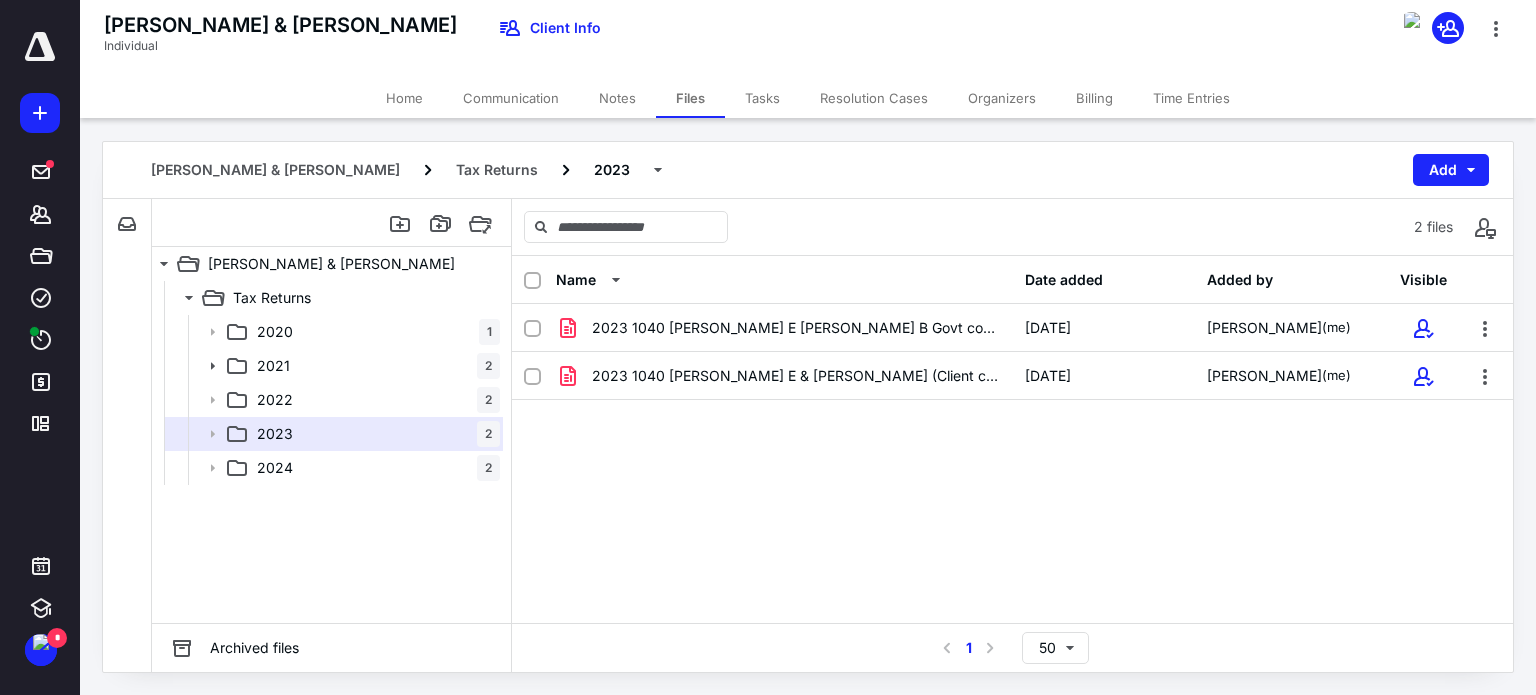 click on "2023 1040 Lavoy Newell E Sharron B Govt copy_Newell Lavoy-.pdf 7/9/2025 Katie Matson  (me) 2023 1040 Lavoy, Newell E & Sharron B (Client copy).pdf 7/9/2025 Katie Matson  (me)" at bounding box center [1012, 454] 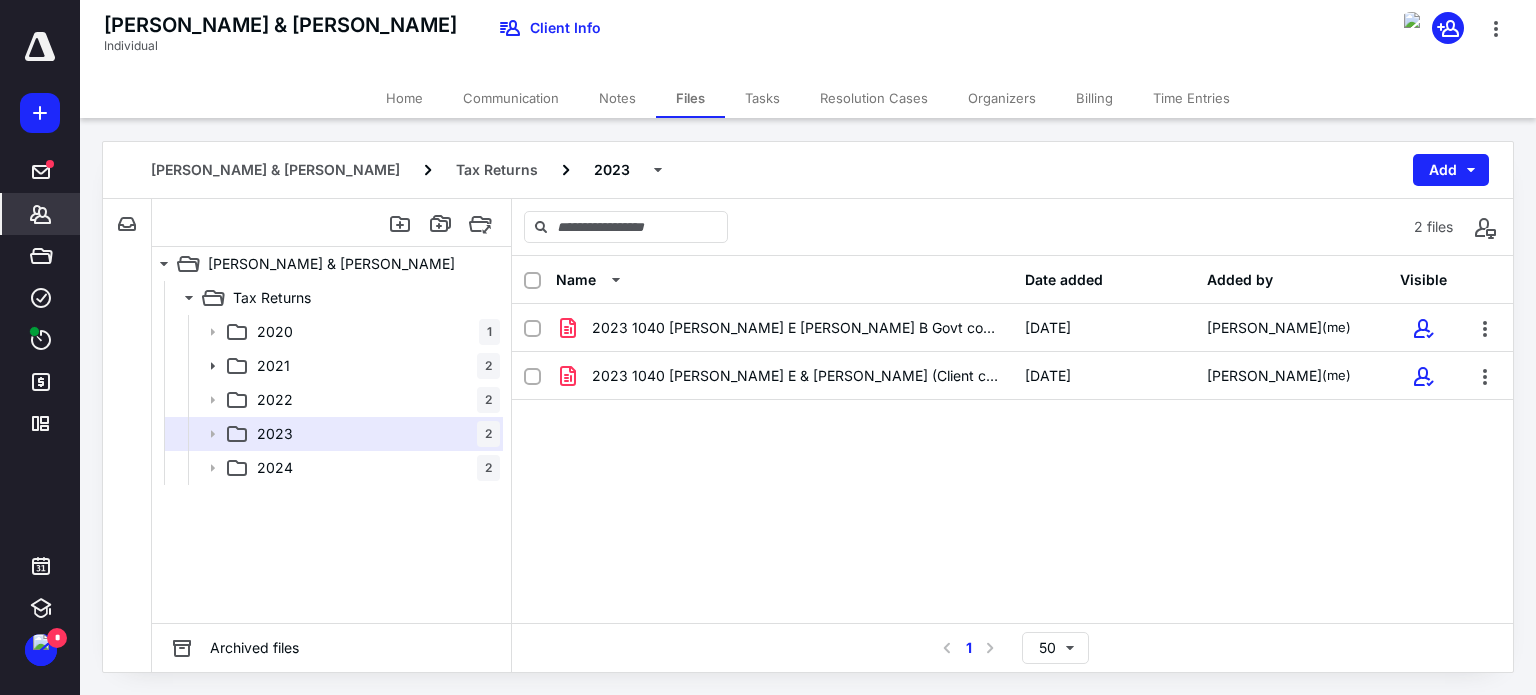 click 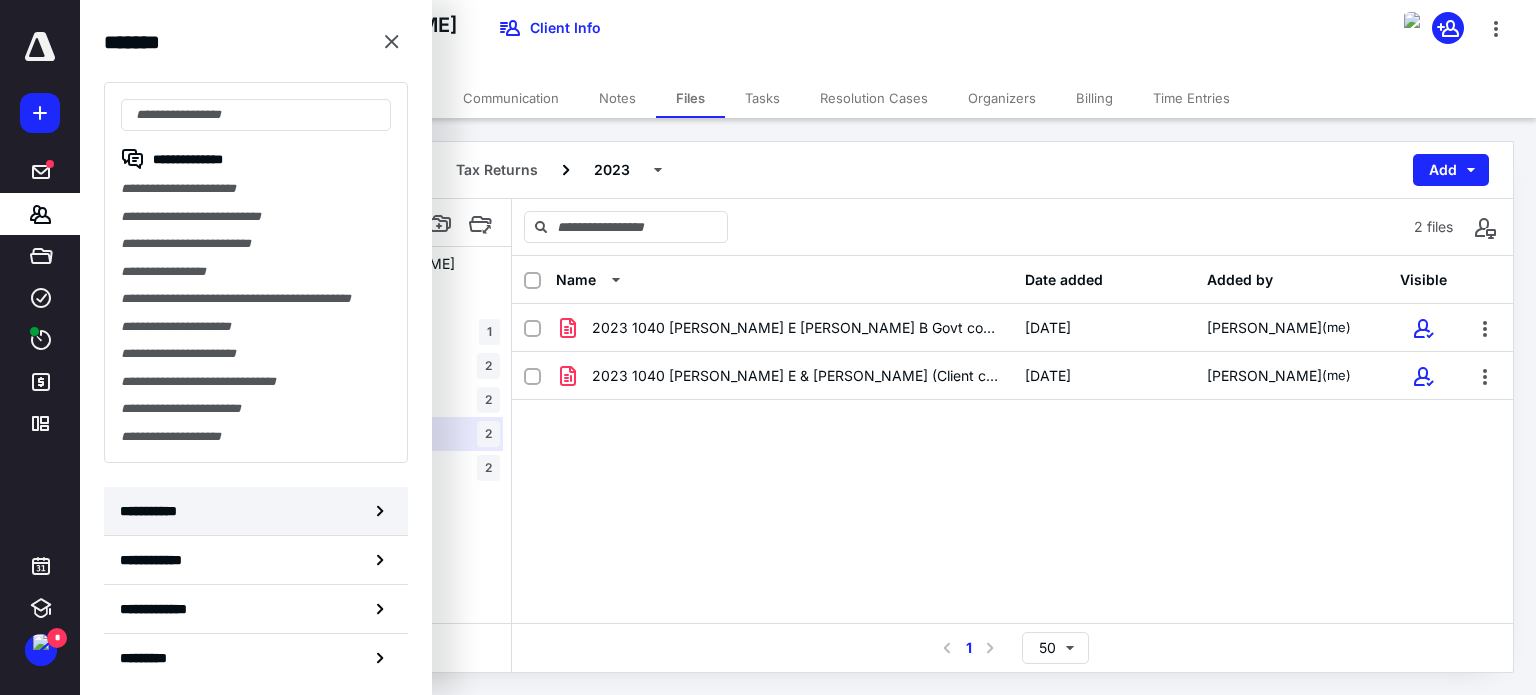 click on "**********" at bounding box center (256, 511) 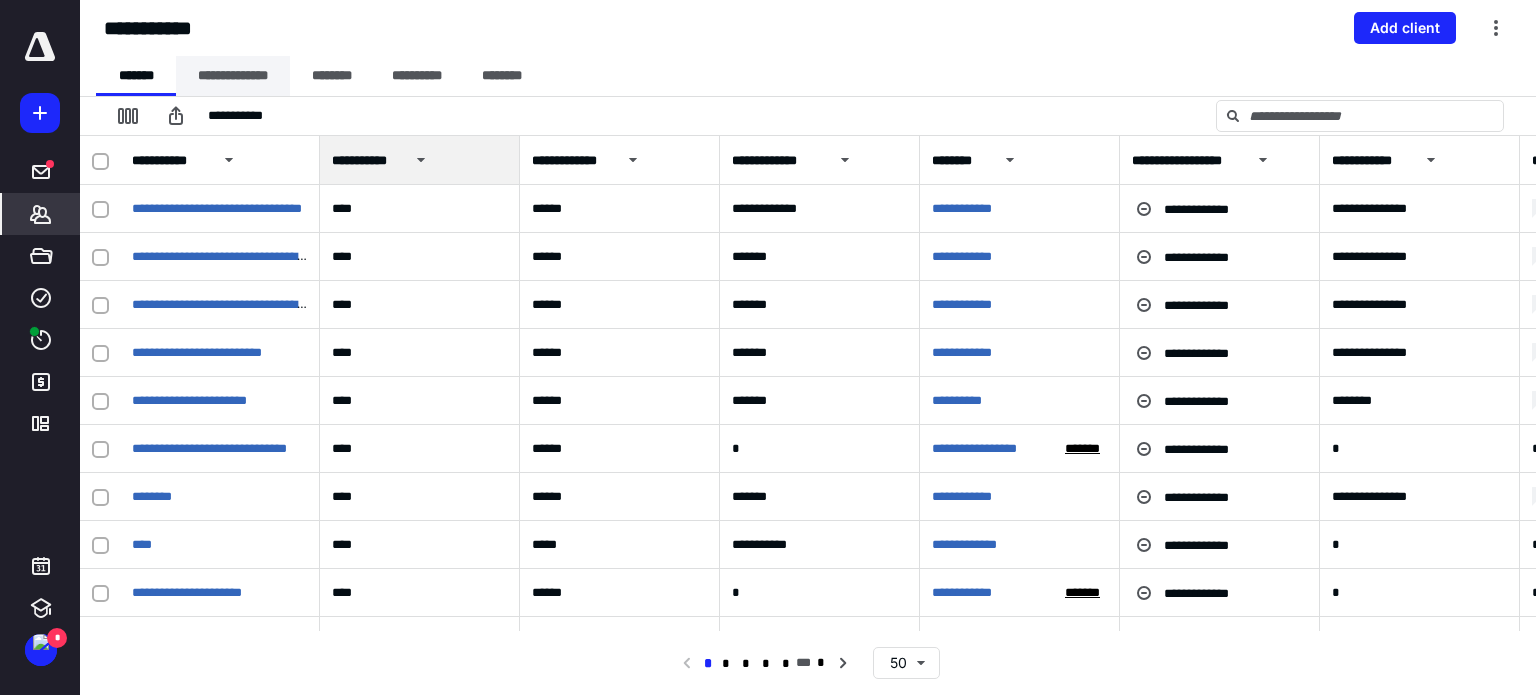 click on "**********" at bounding box center [233, 76] 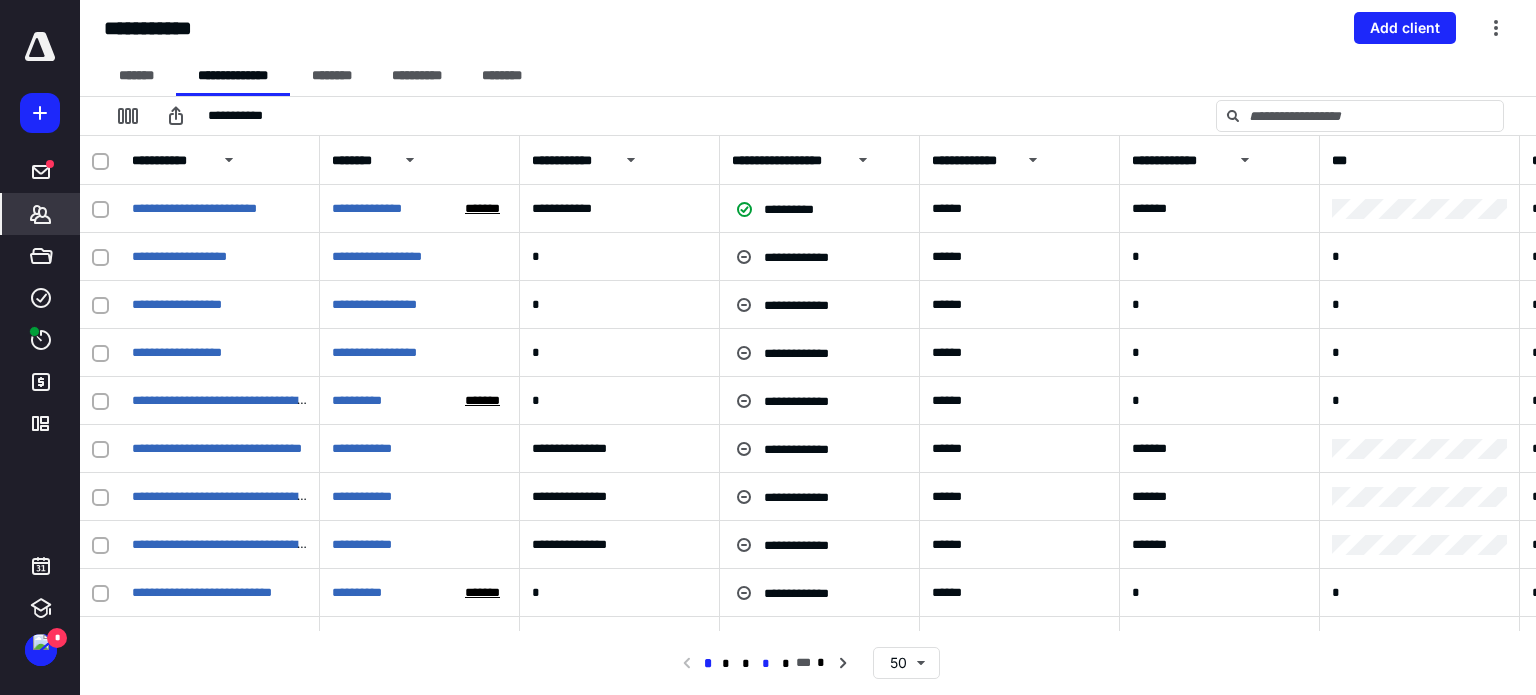 click on "*" at bounding box center [766, 664] 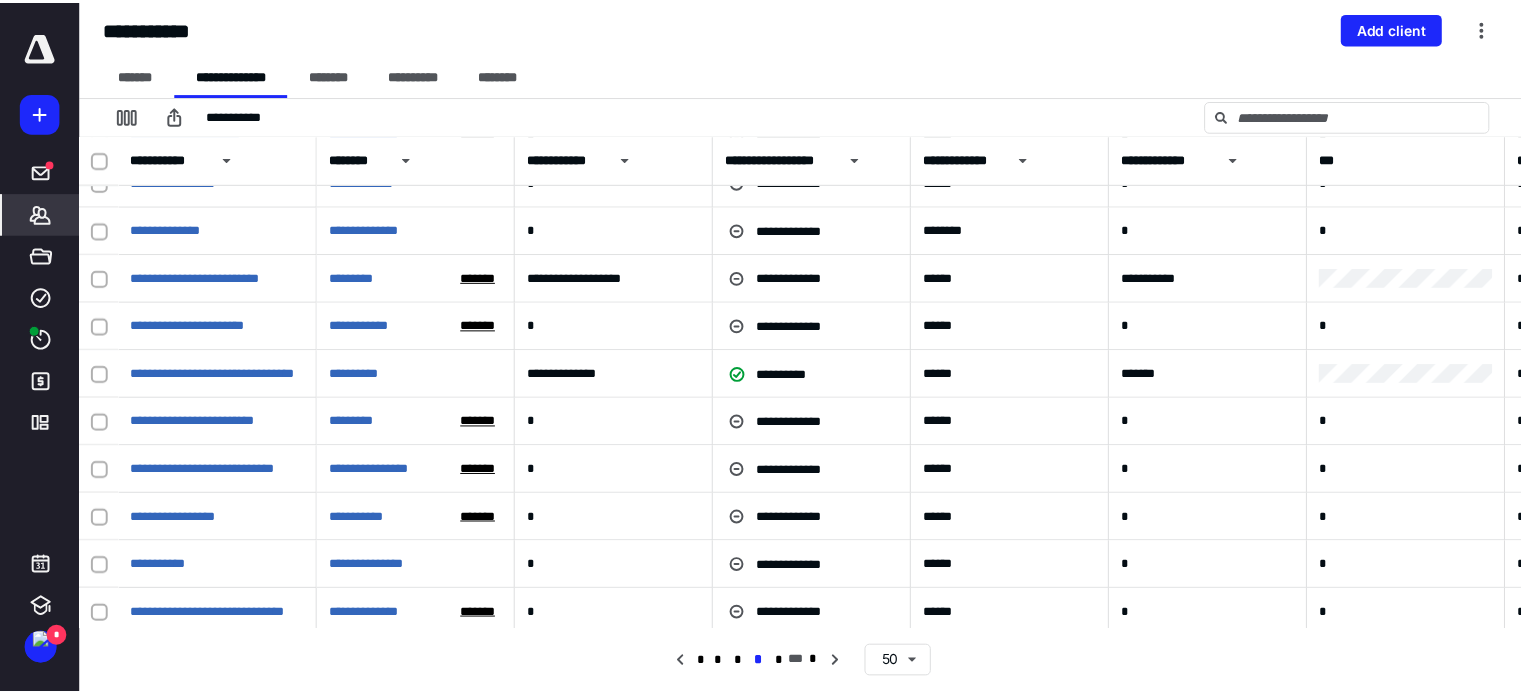 scroll, scrollTop: 1700, scrollLeft: 0, axis: vertical 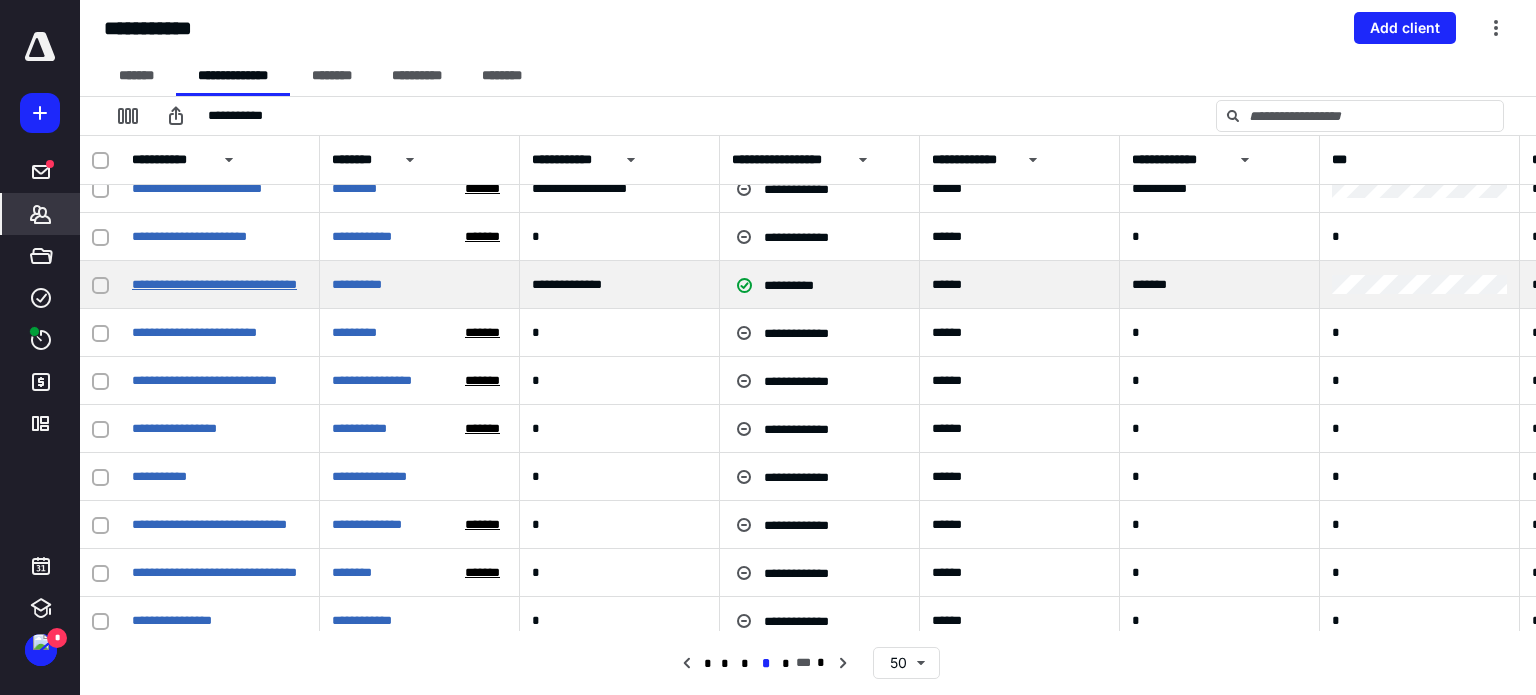click on "**********" at bounding box center [214, 284] 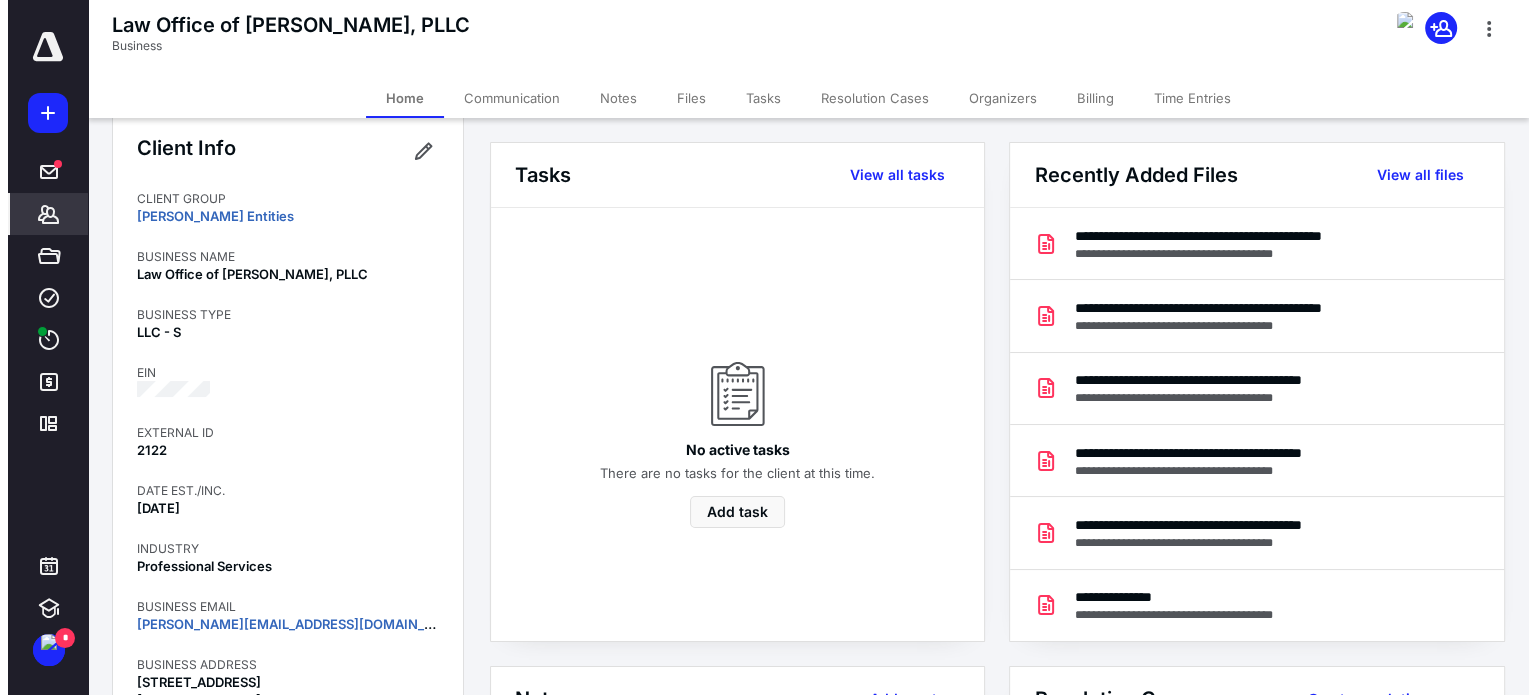 scroll, scrollTop: 0, scrollLeft: 0, axis: both 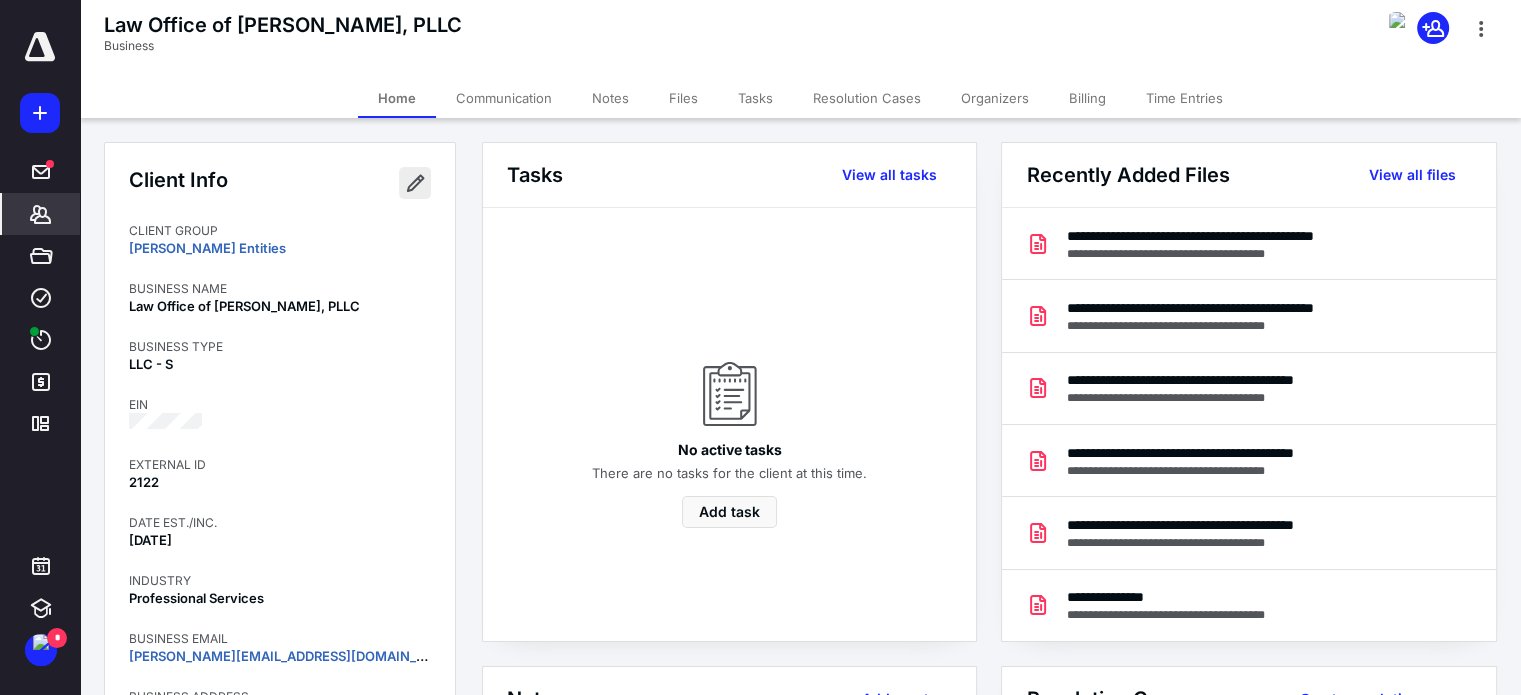 click at bounding box center [415, 183] 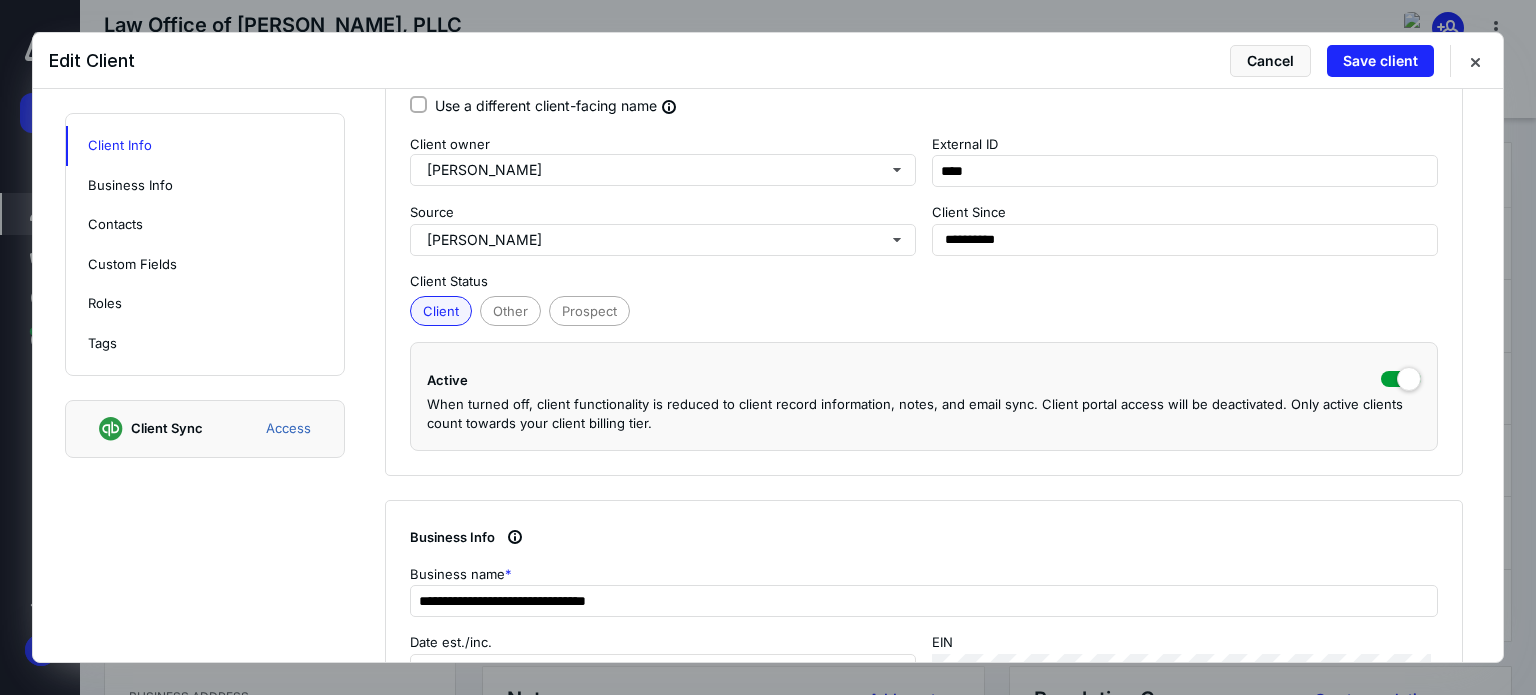 scroll, scrollTop: 100, scrollLeft: 0, axis: vertical 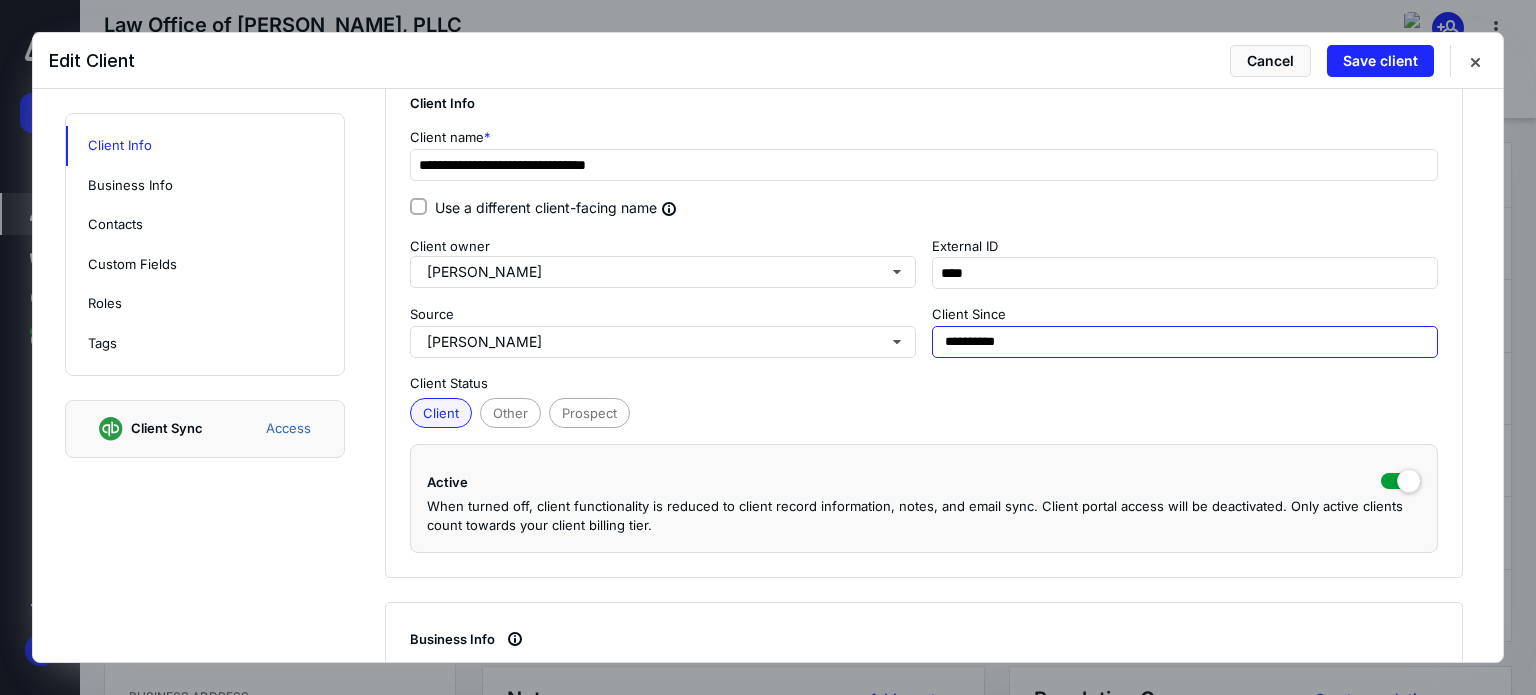 click on "**********" at bounding box center [1185, 342] 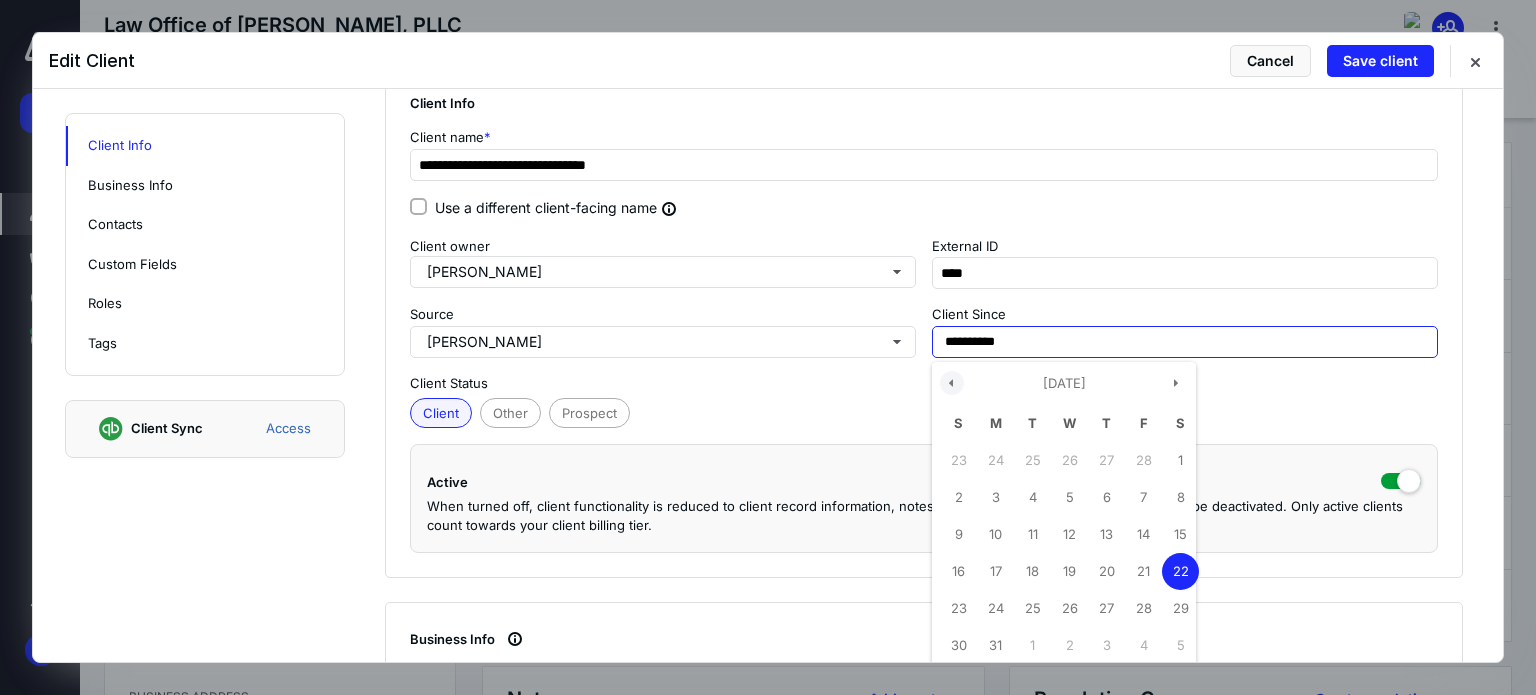 click at bounding box center (952, 383) 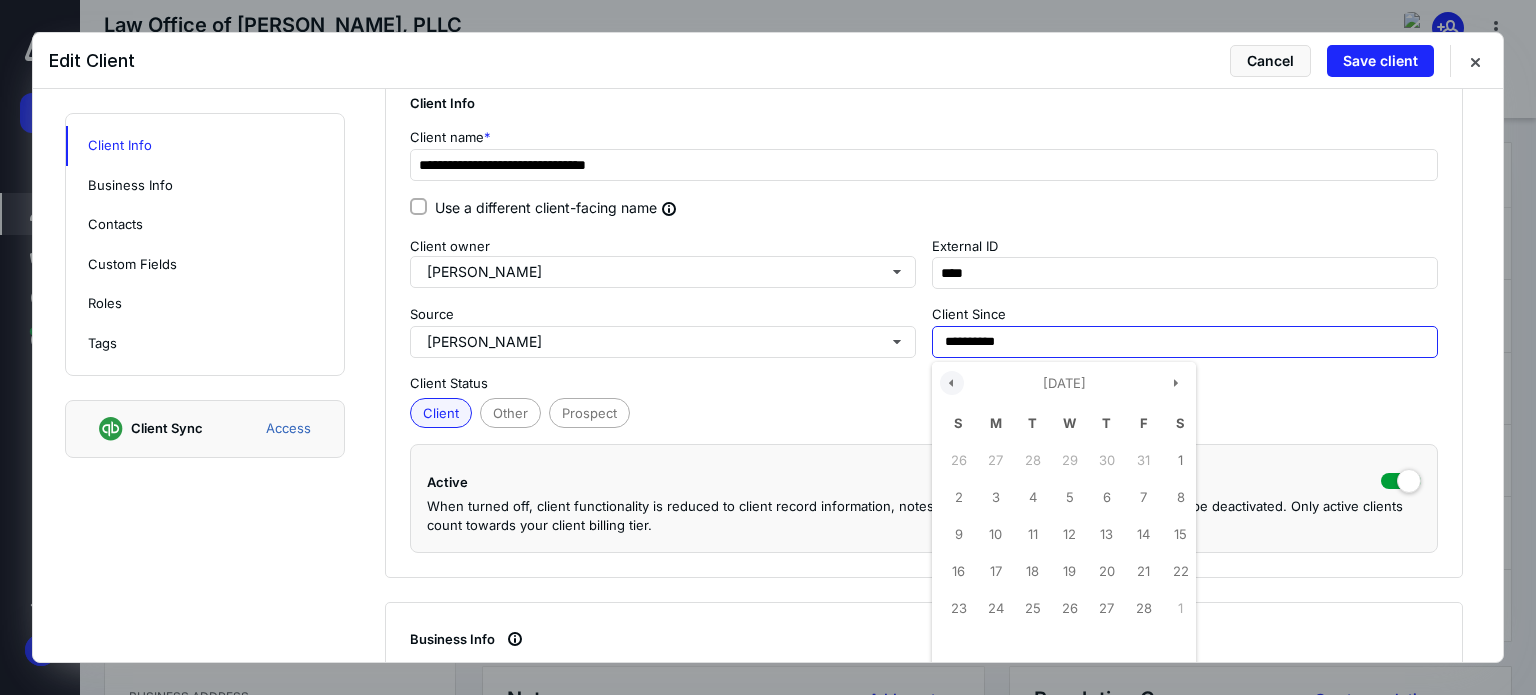 click at bounding box center (952, 383) 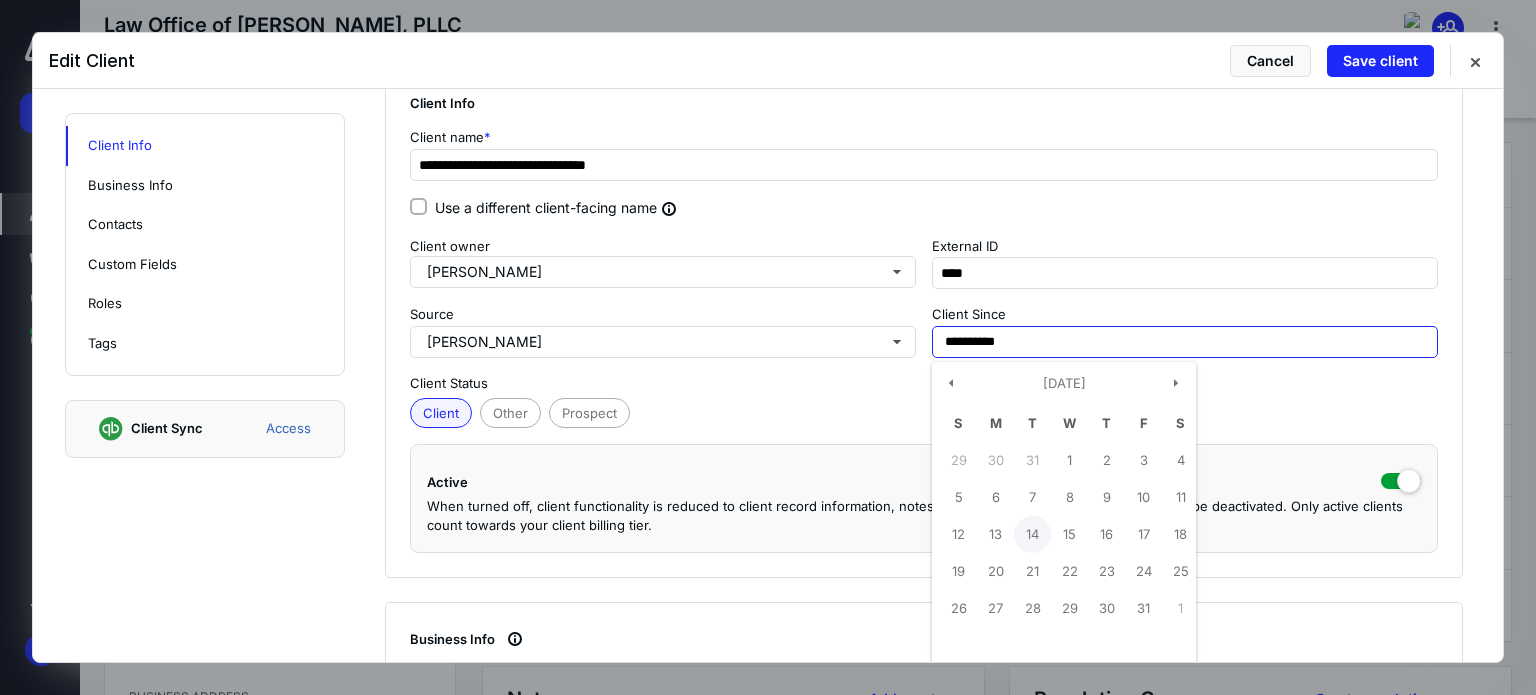 click on "14" at bounding box center [1032, 534] 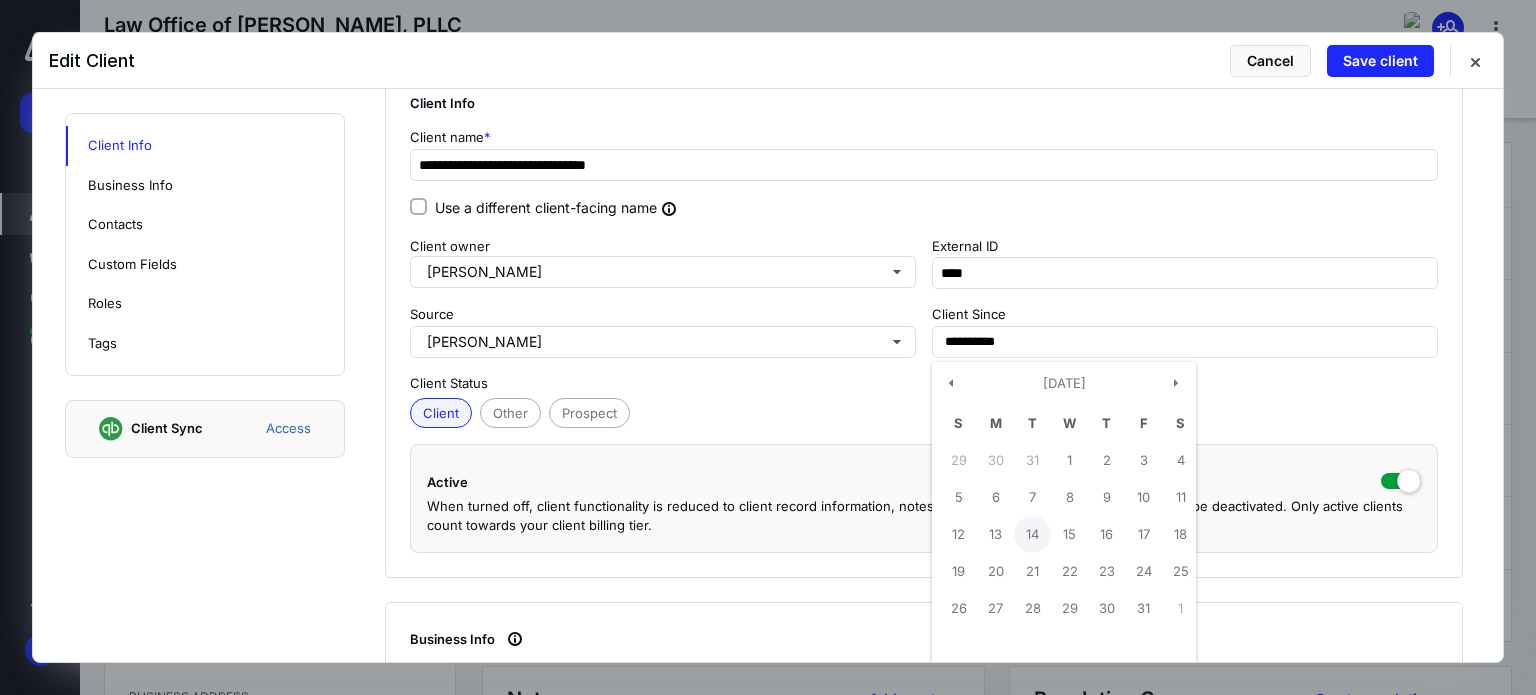 type on "**********" 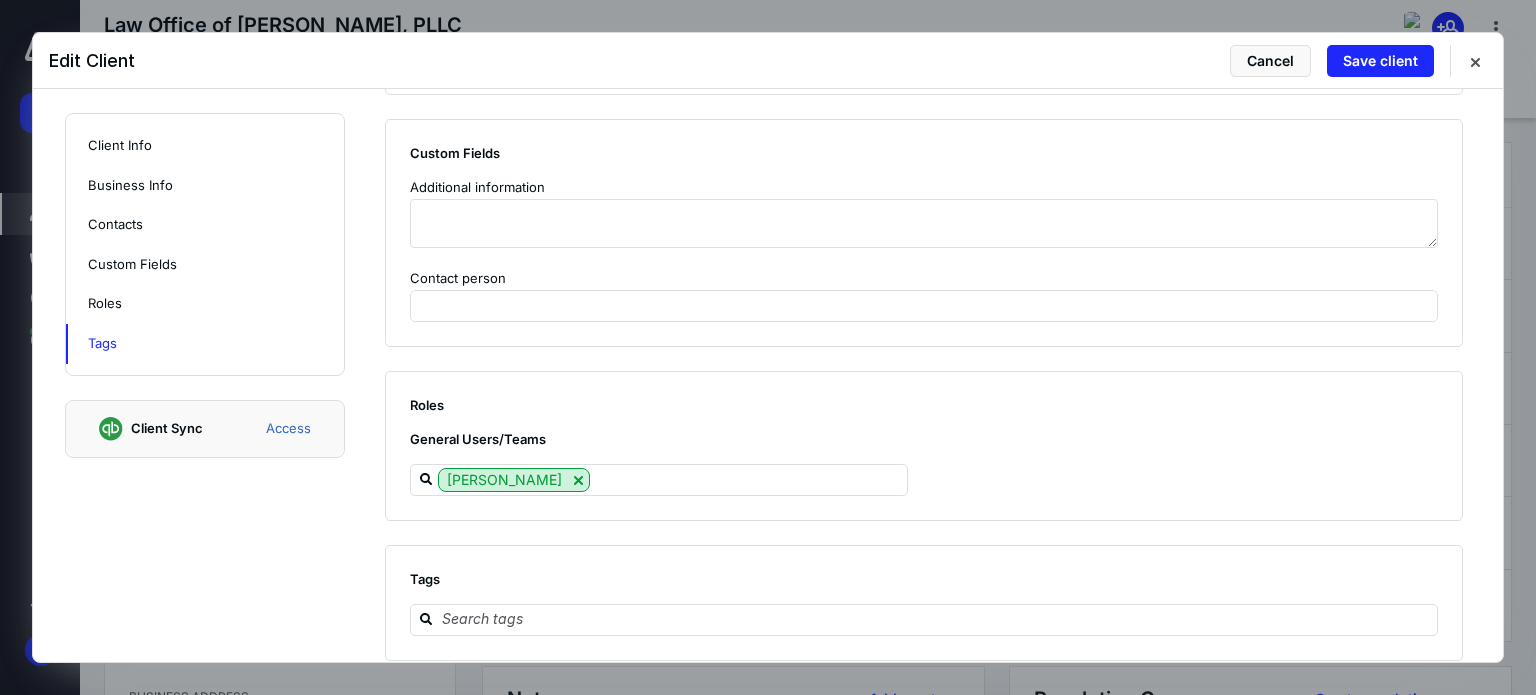 scroll, scrollTop: 2050, scrollLeft: 0, axis: vertical 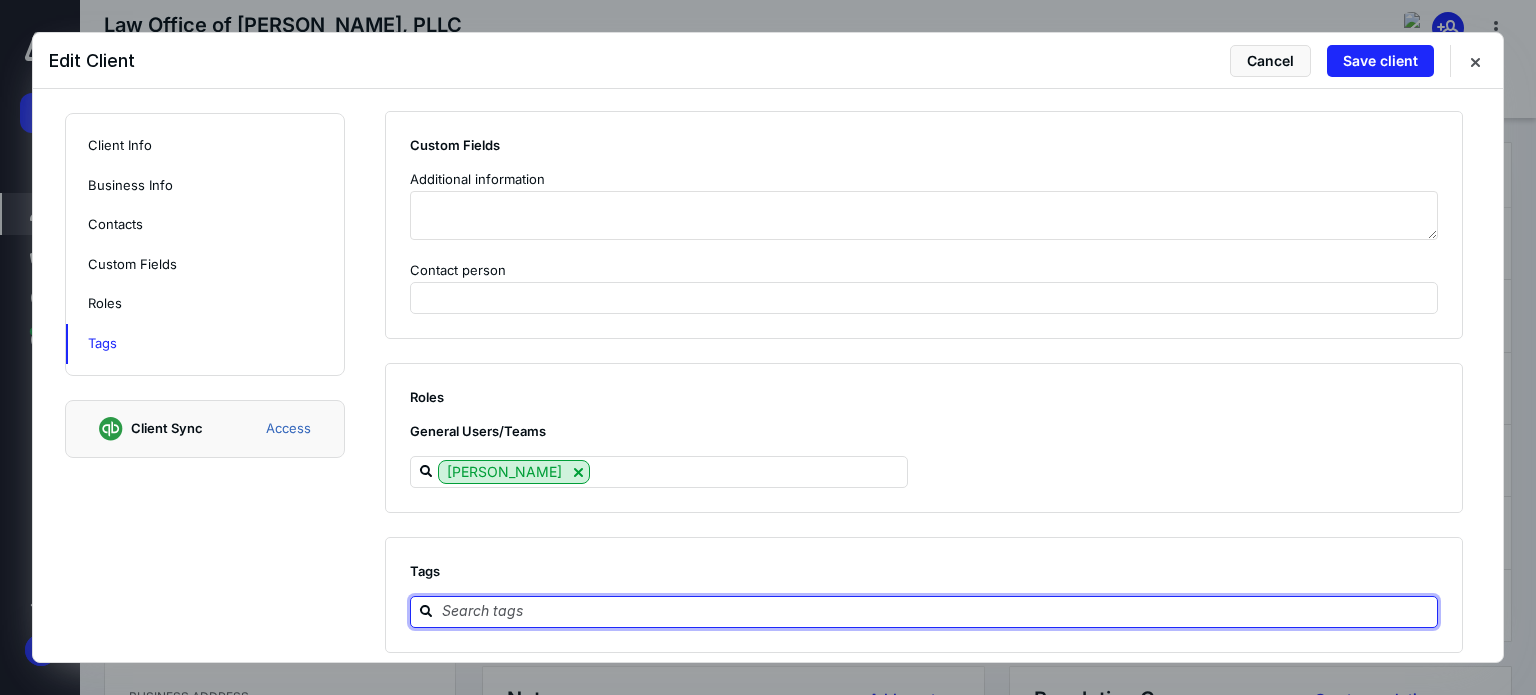 click at bounding box center (936, 611) 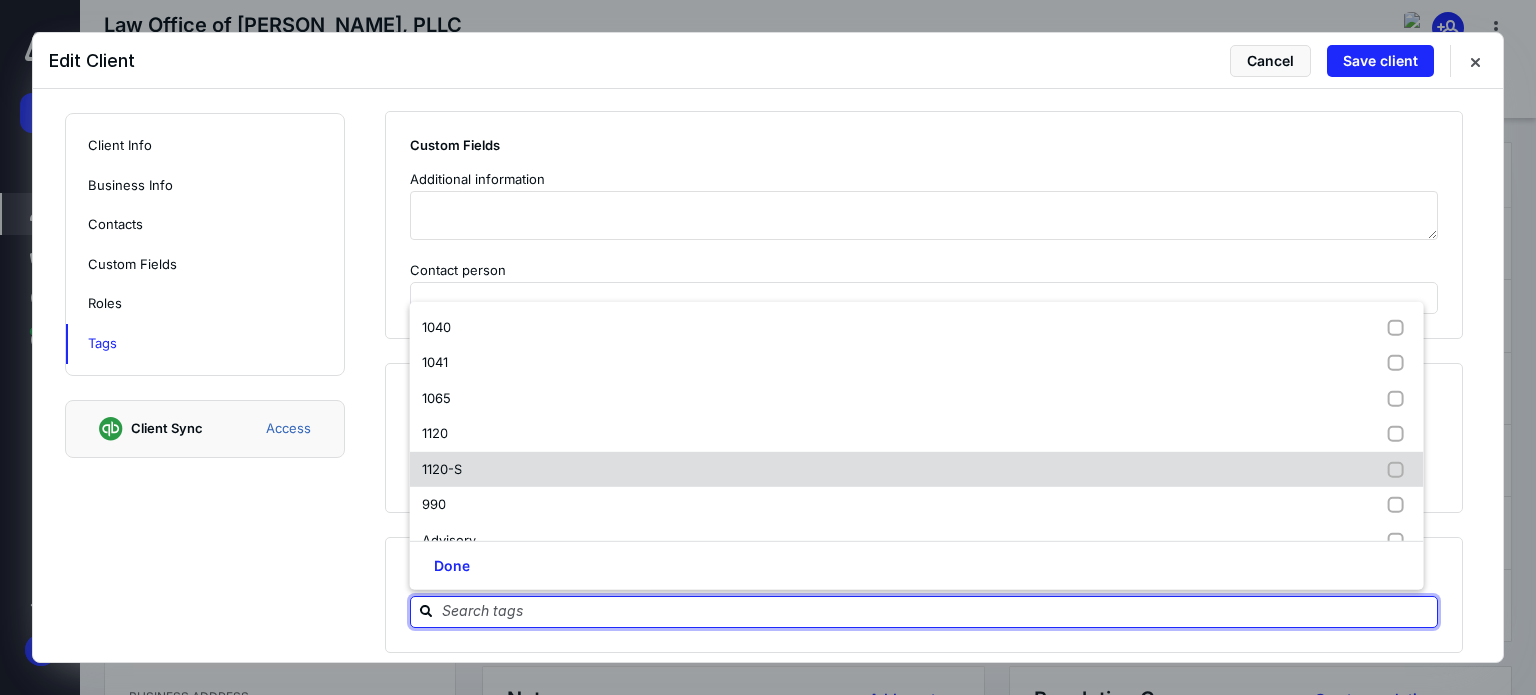 click on "1120-S" at bounding box center (446, 470) 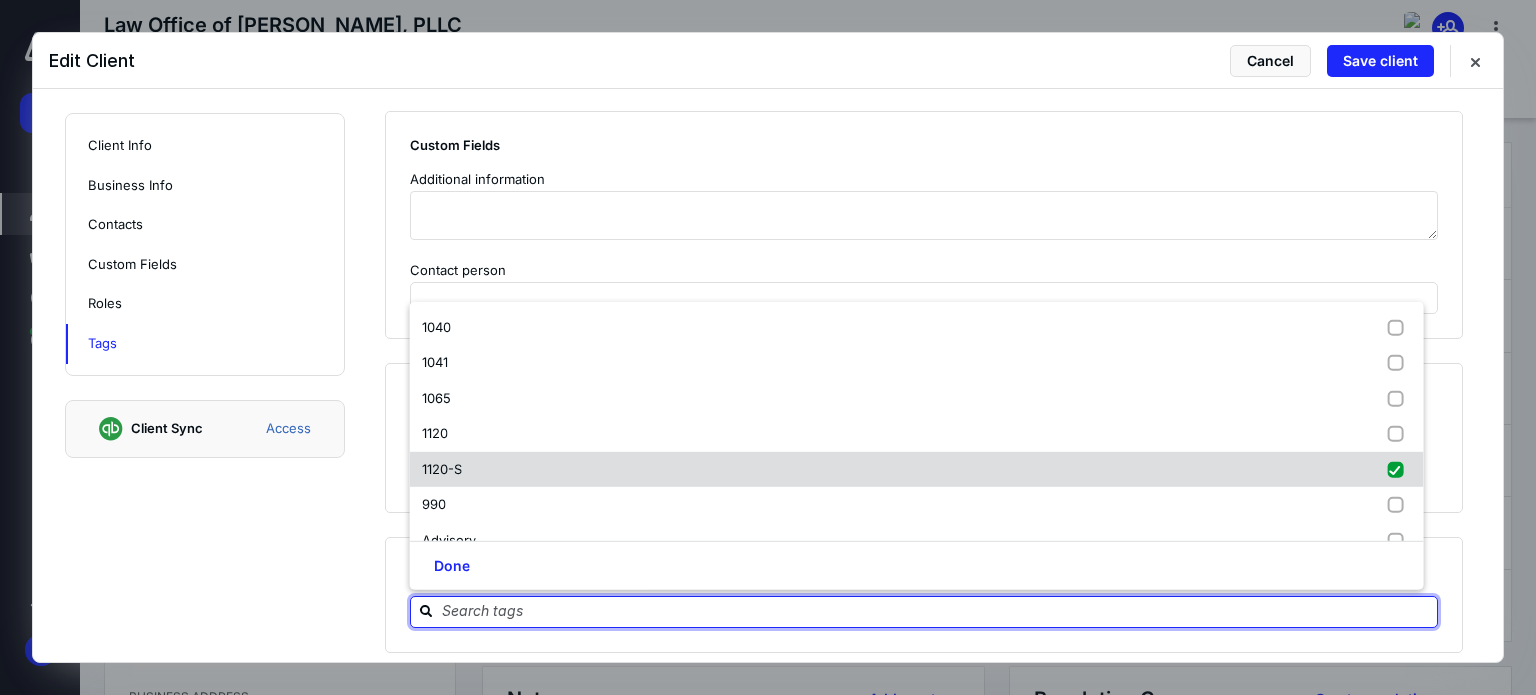 checkbox on "true" 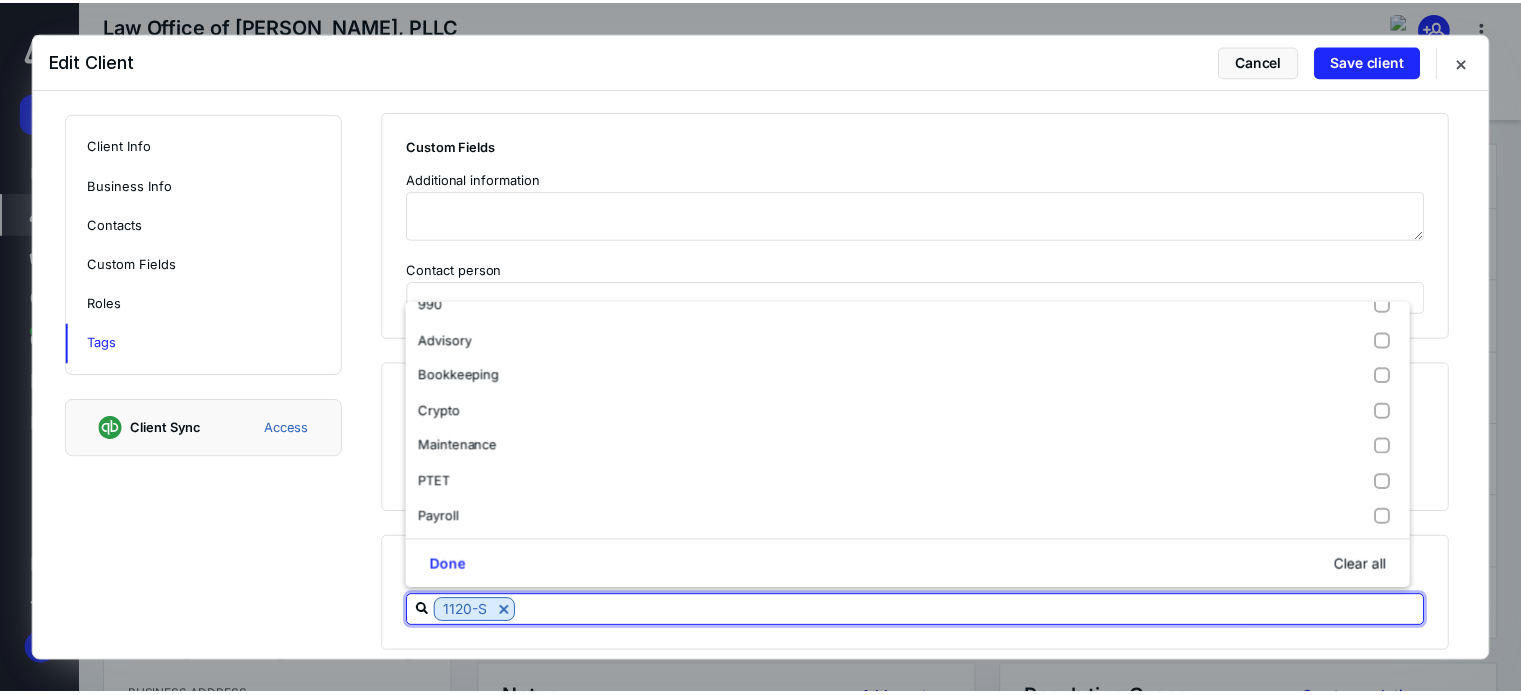 scroll, scrollTop: 240, scrollLeft: 0, axis: vertical 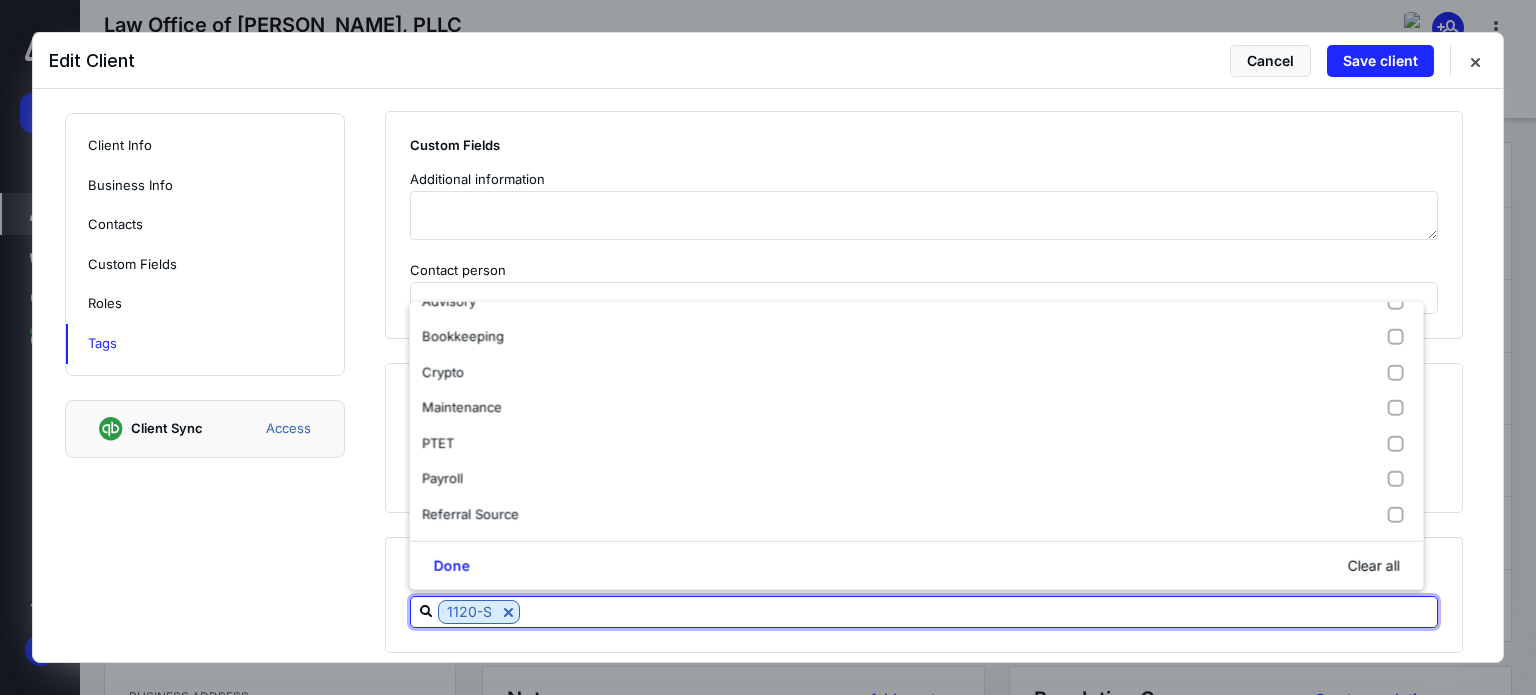 click on "**********" at bounding box center (768, -646) 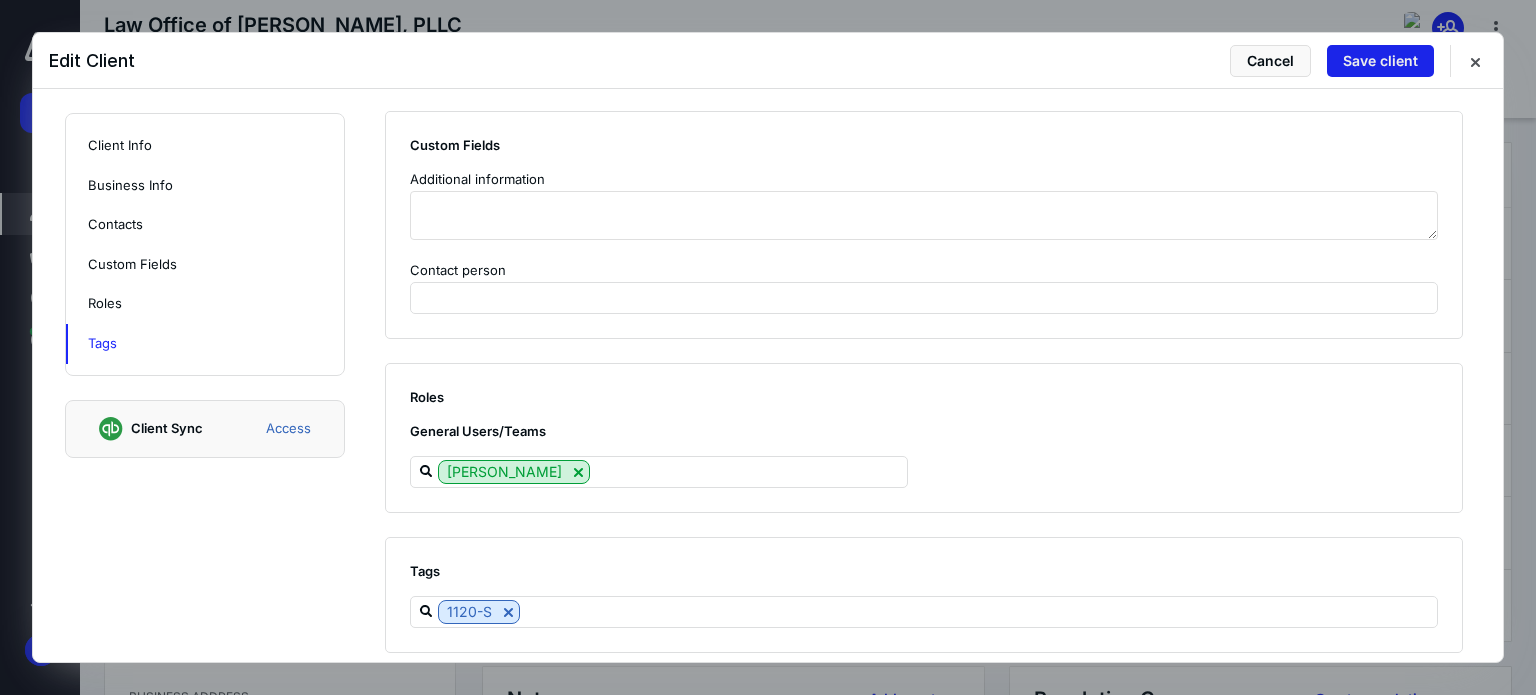 click on "Save client" at bounding box center [1380, 61] 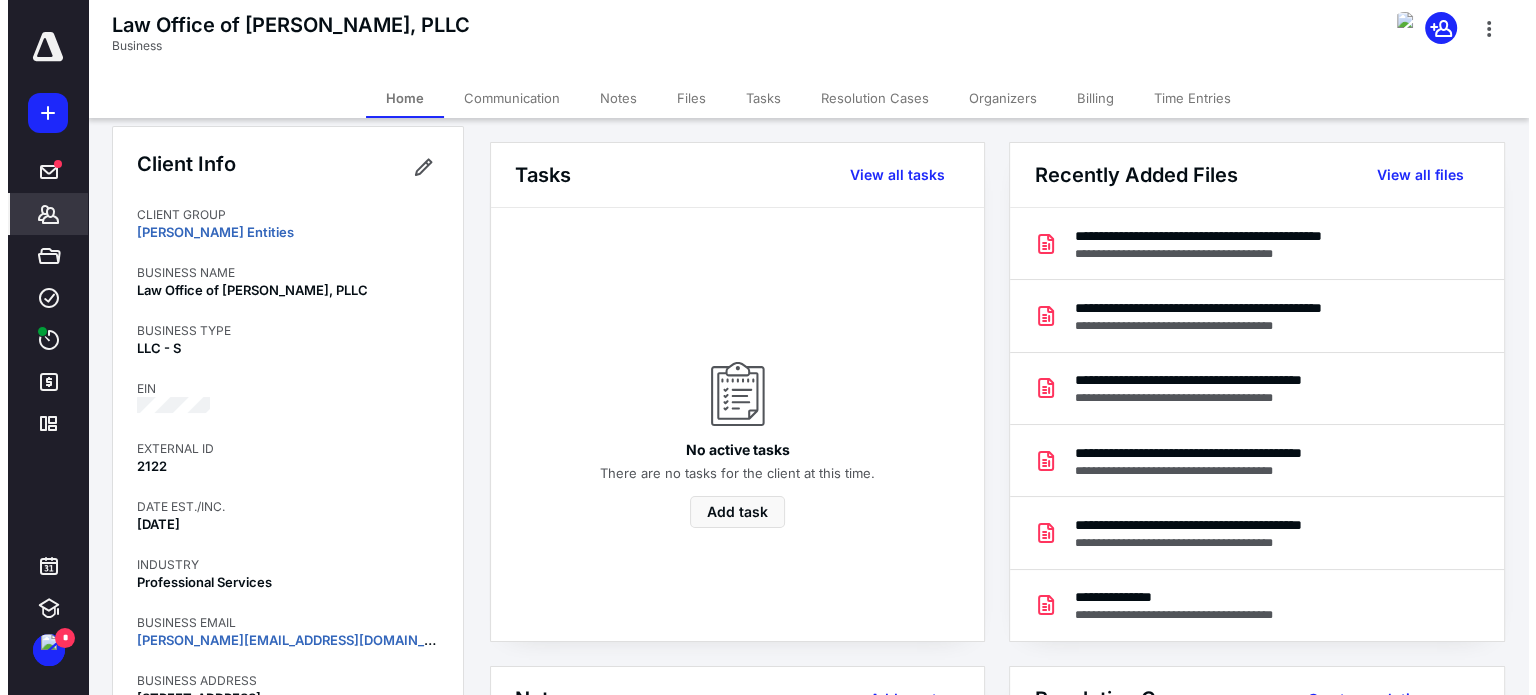 scroll, scrollTop: 0, scrollLeft: 0, axis: both 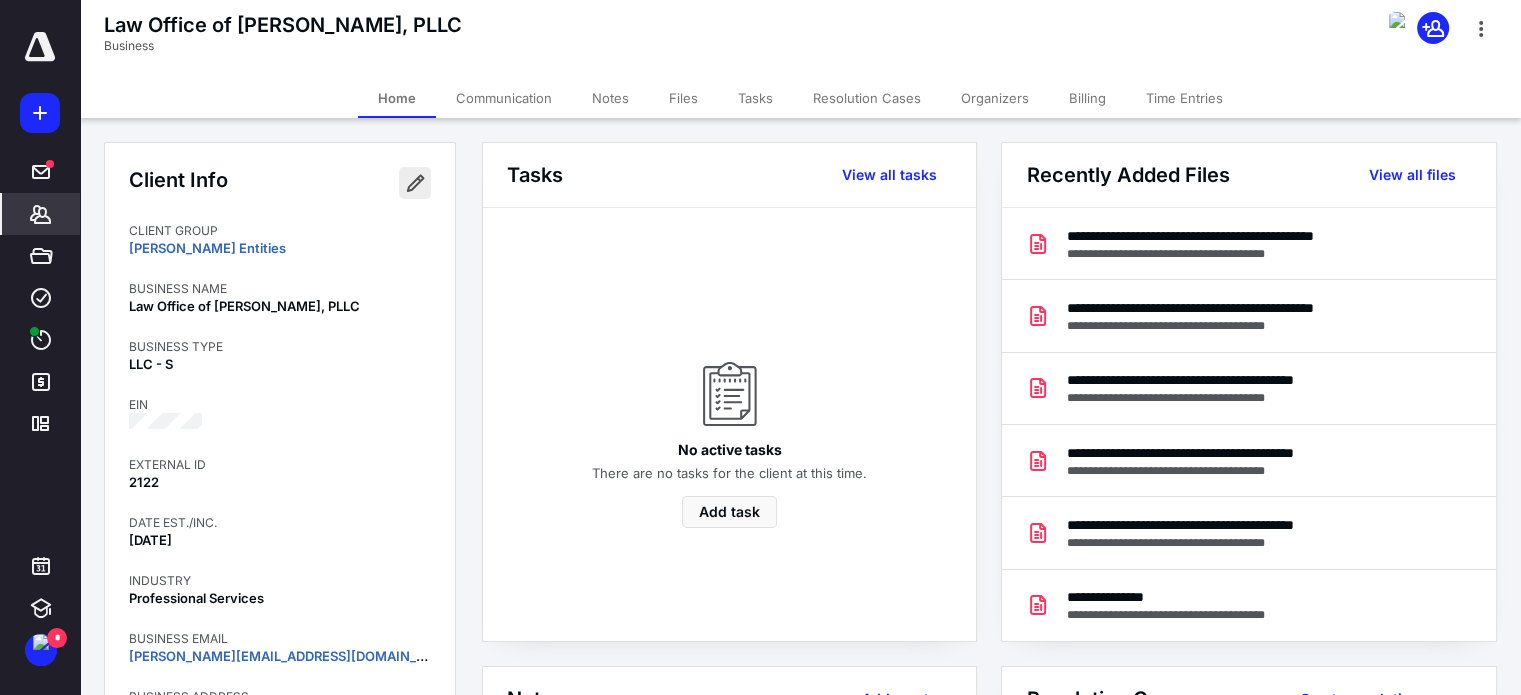 click at bounding box center [415, 183] 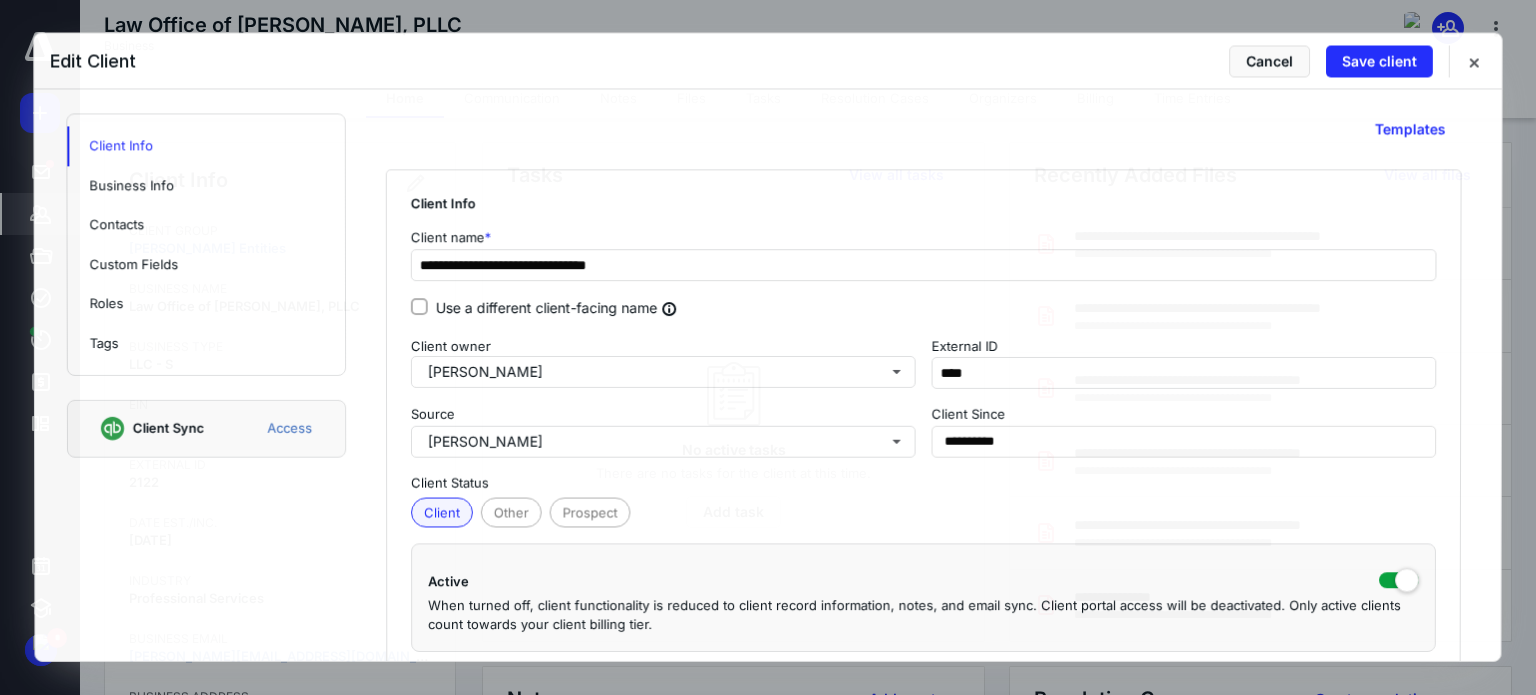 type on "**********" 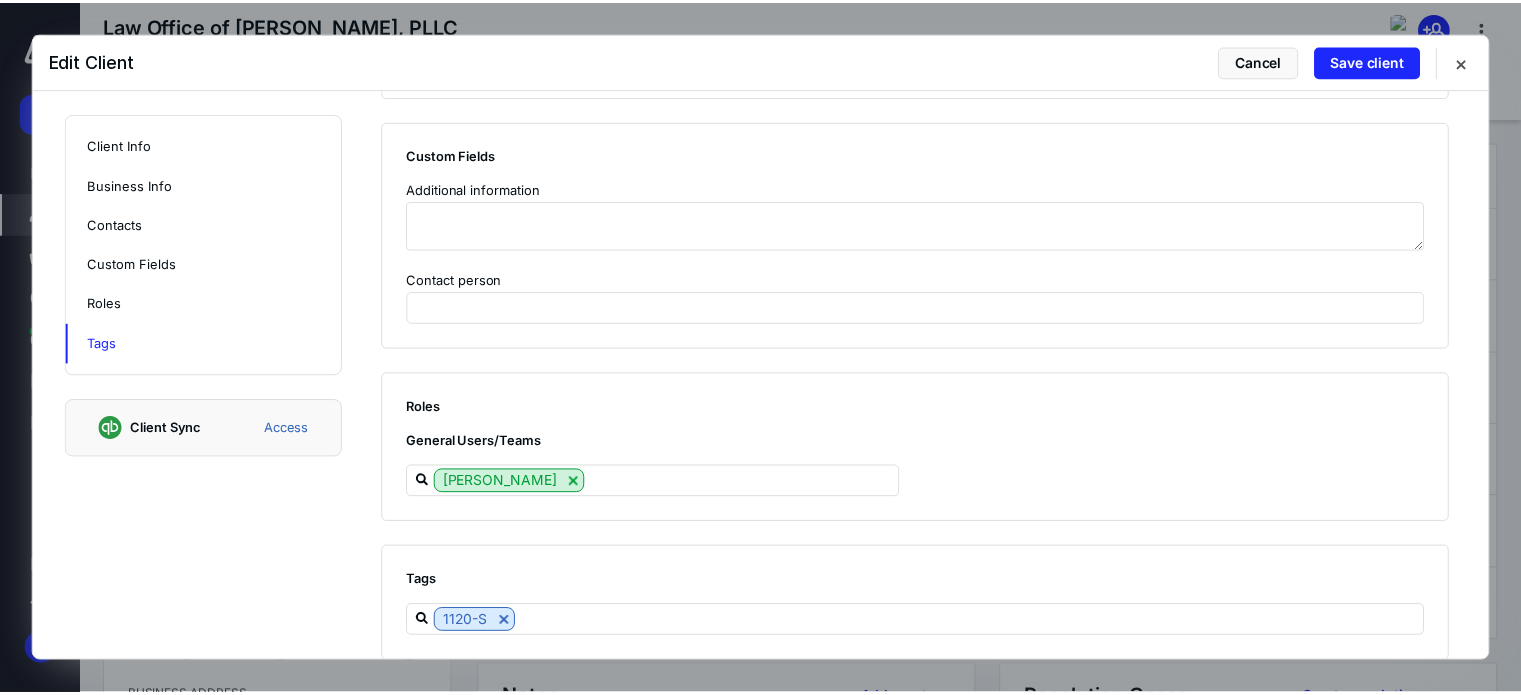 scroll, scrollTop: 2050, scrollLeft: 0, axis: vertical 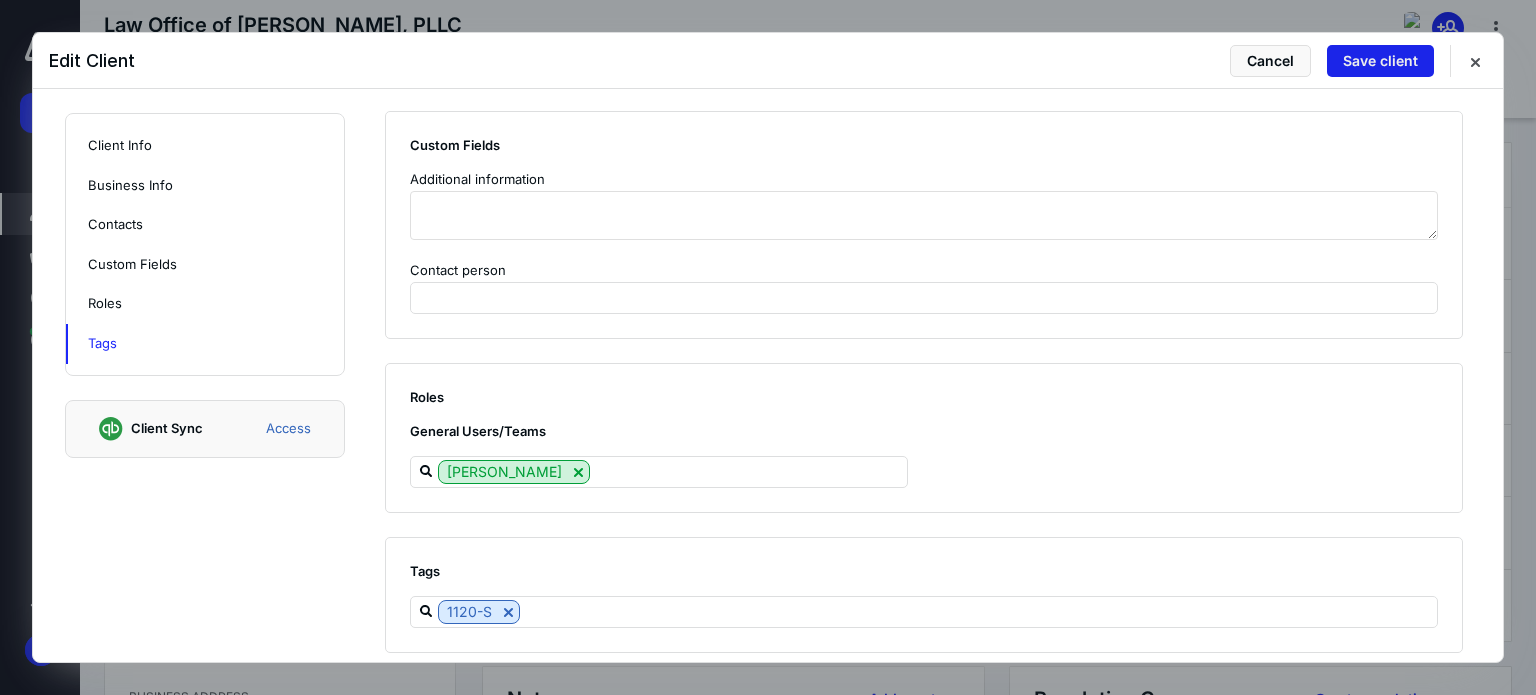 click on "Save client" at bounding box center (1380, 61) 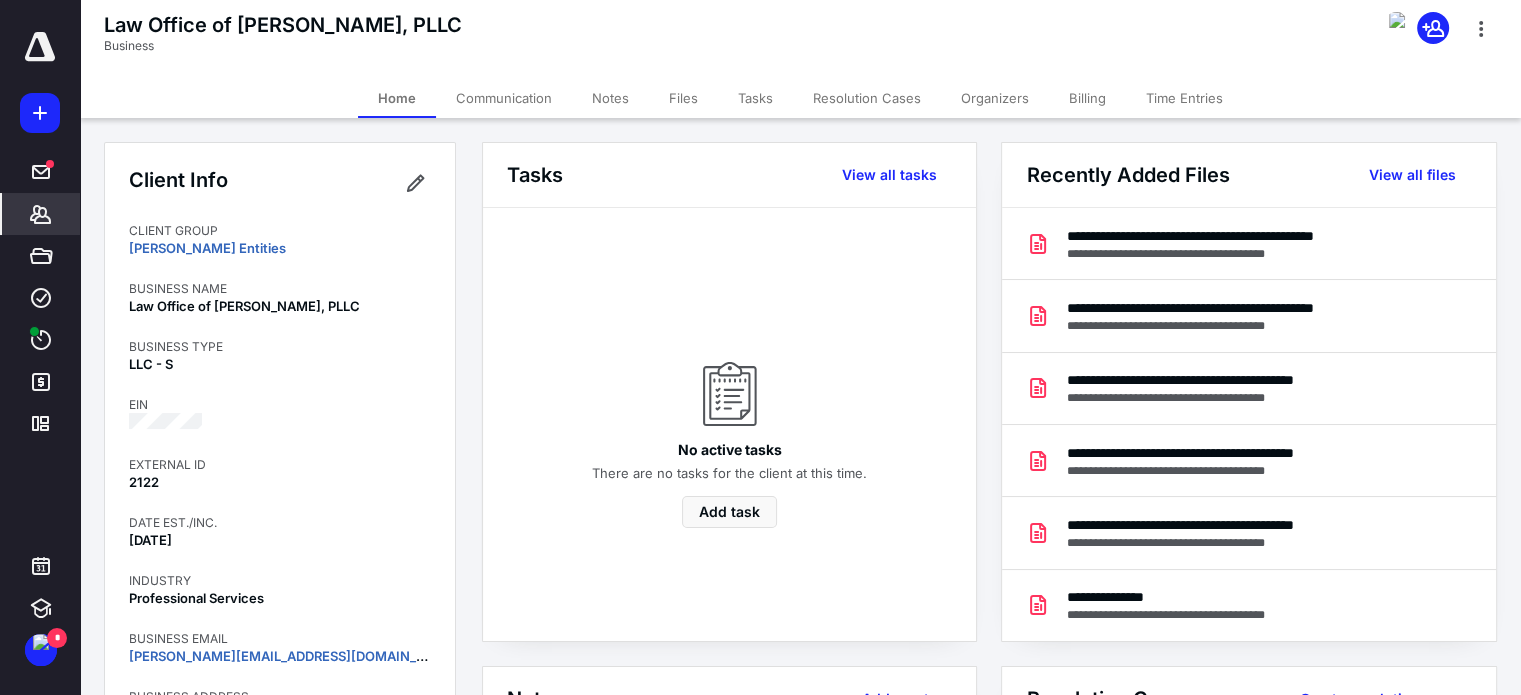 click on "Files" at bounding box center (683, 98) 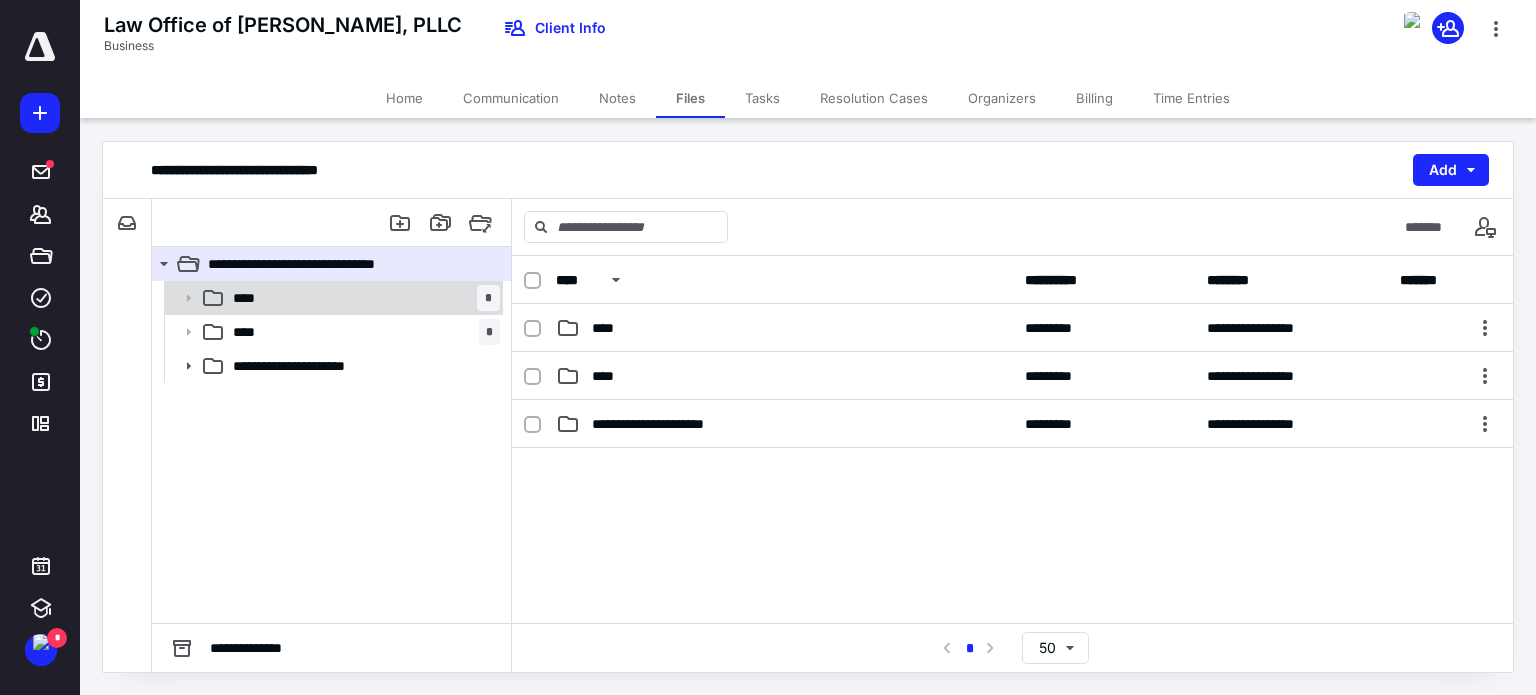 click on "**** *" at bounding box center (362, 298) 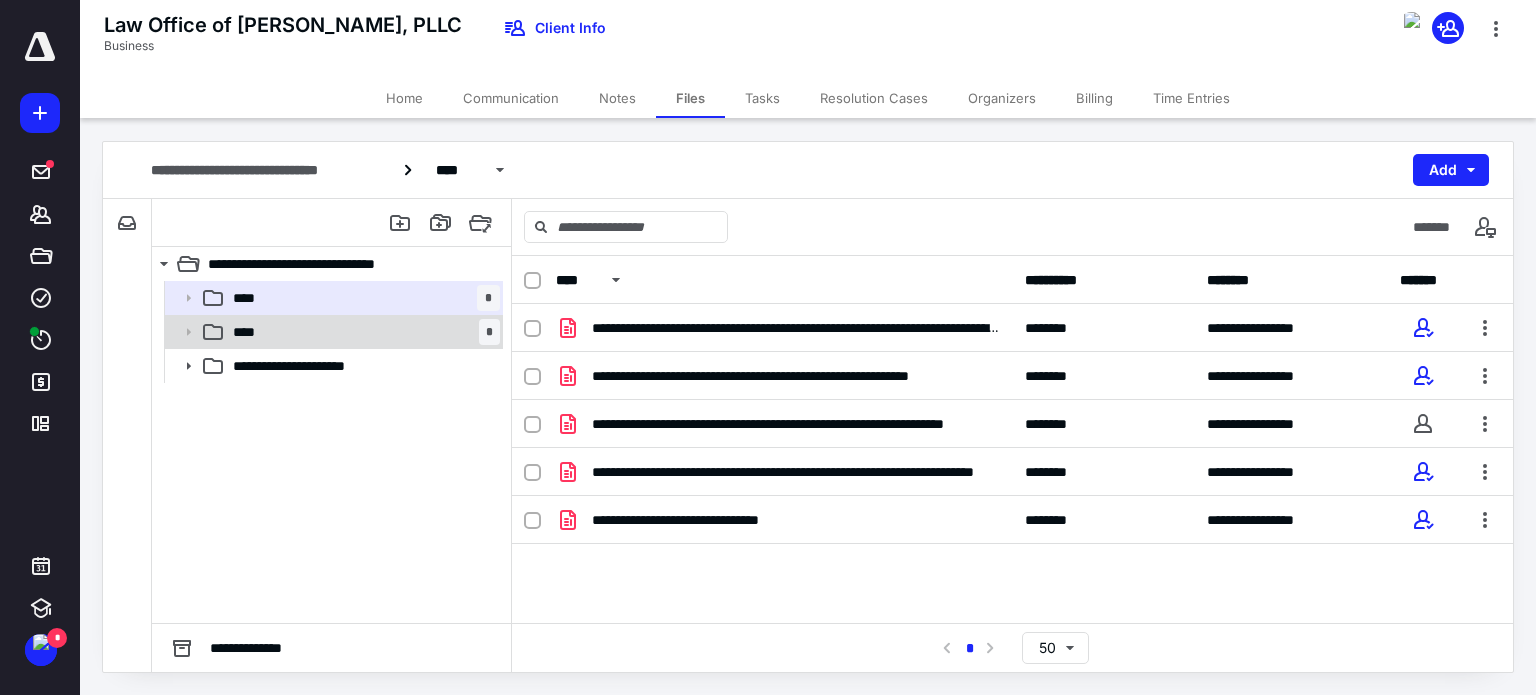 click on "**** *" at bounding box center [362, 332] 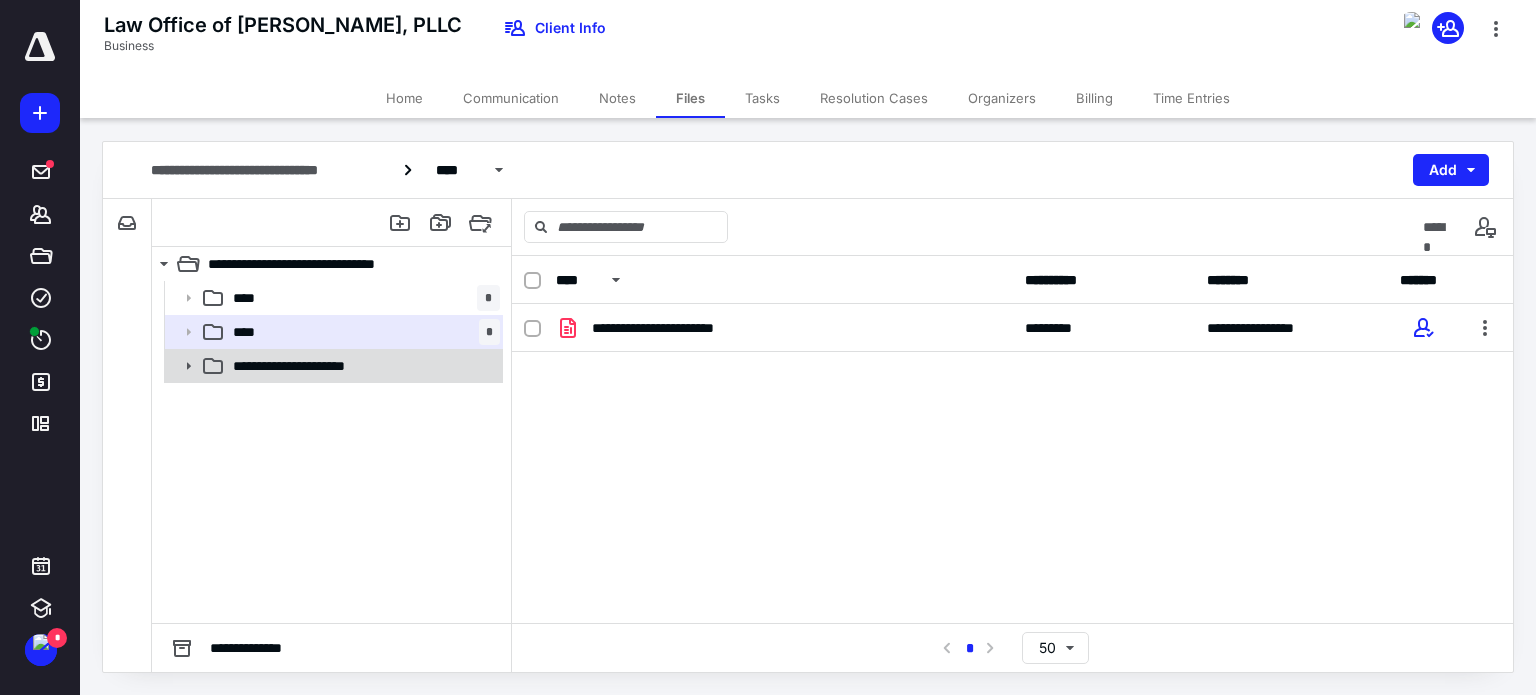 click on "**********" at bounding box center (304, 366) 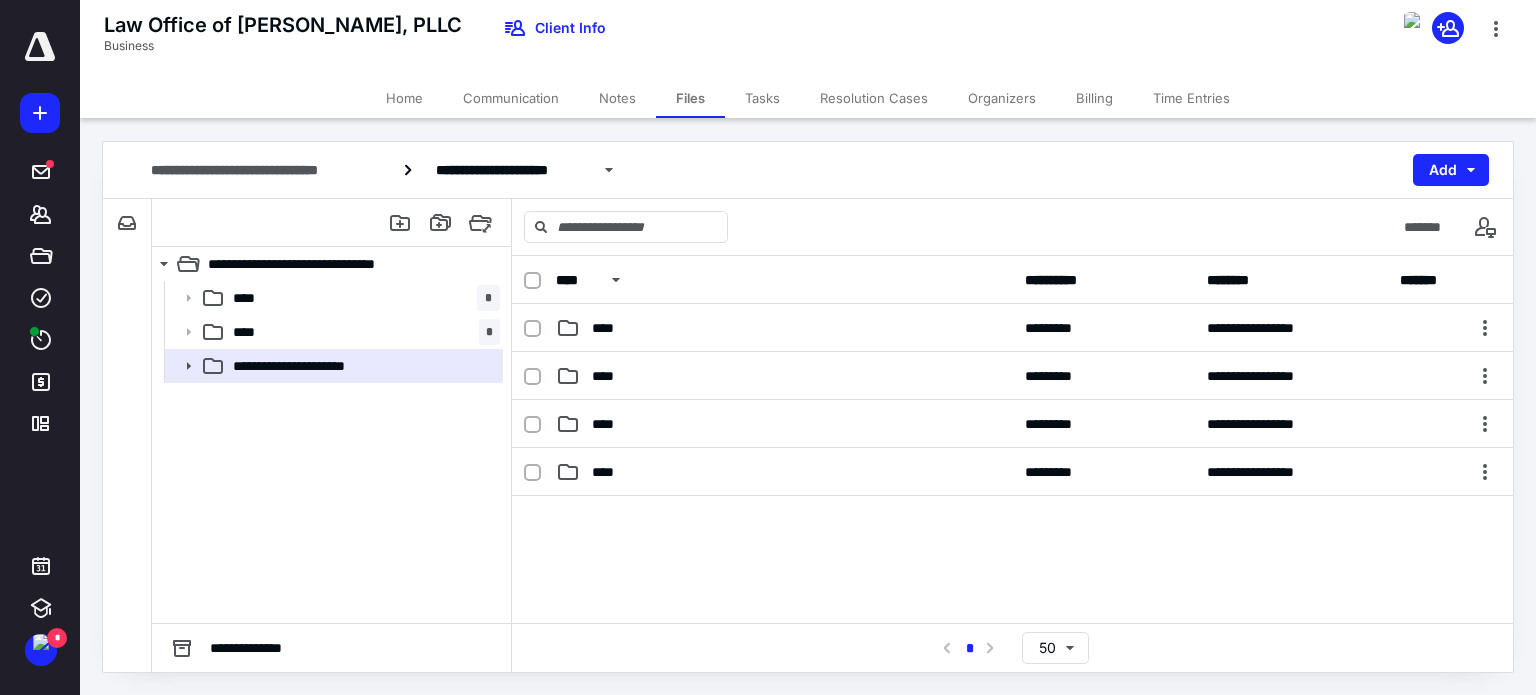 click on "Home" at bounding box center (404, 98) 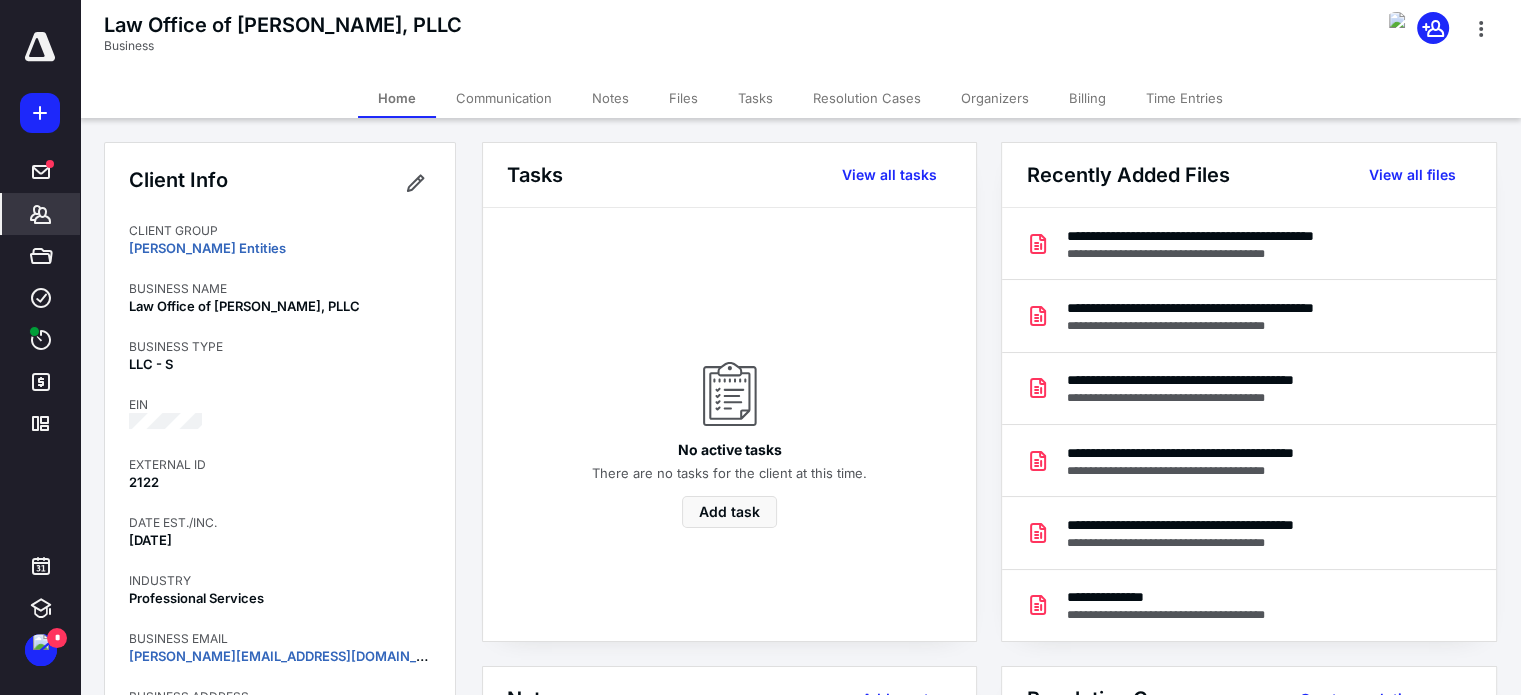 click on "Files" at bounding box center (683, 98) 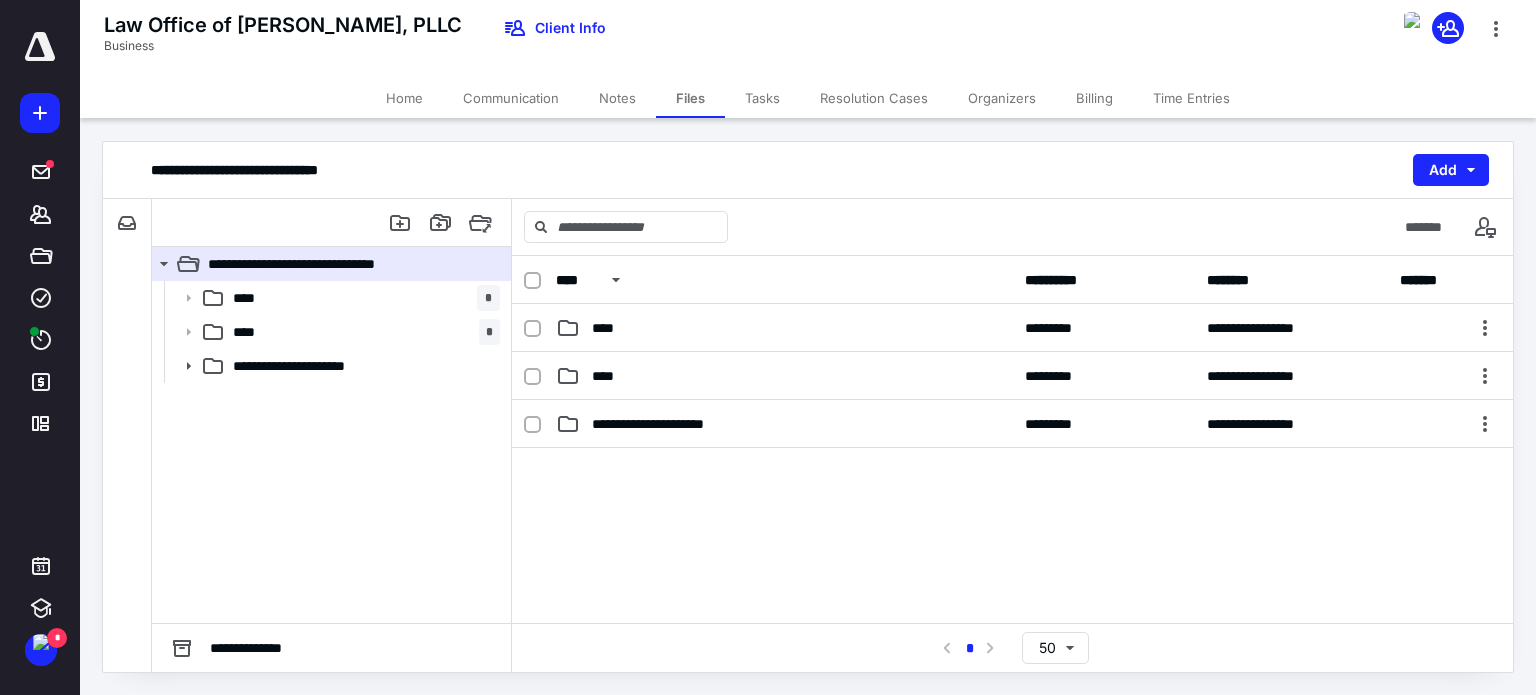 click on "Home" at bounding box center [404, 98] 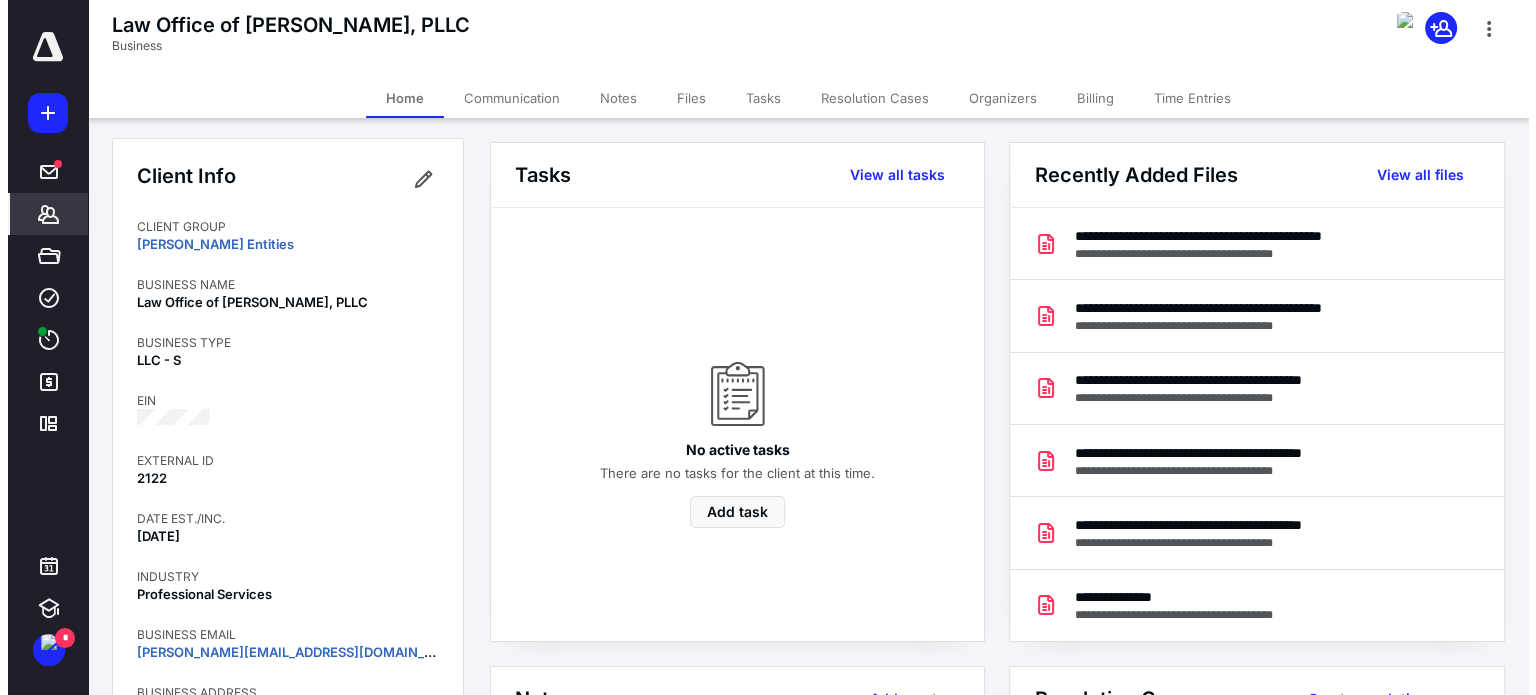 scroll, scrollTop: 0, scrollLeft: 0, axis: both 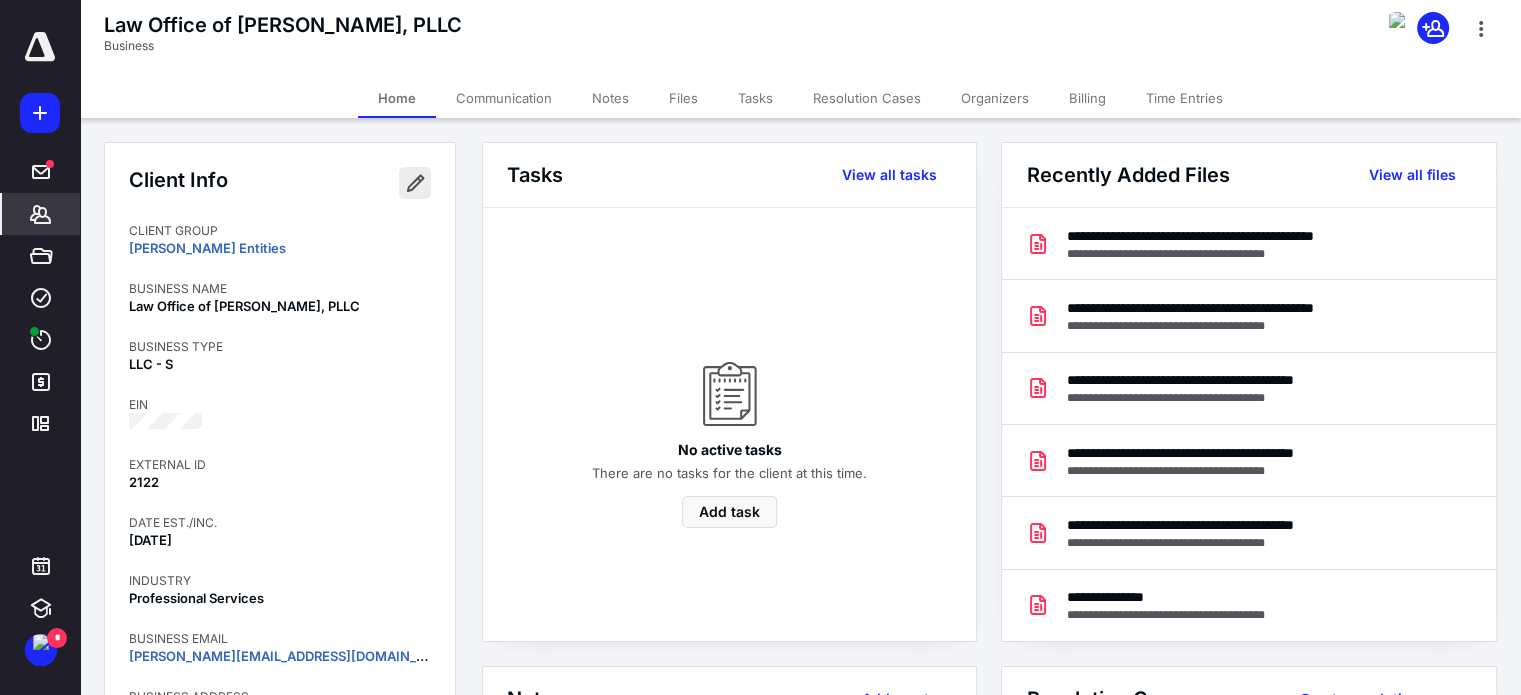 click at bounding box center [415, 183] 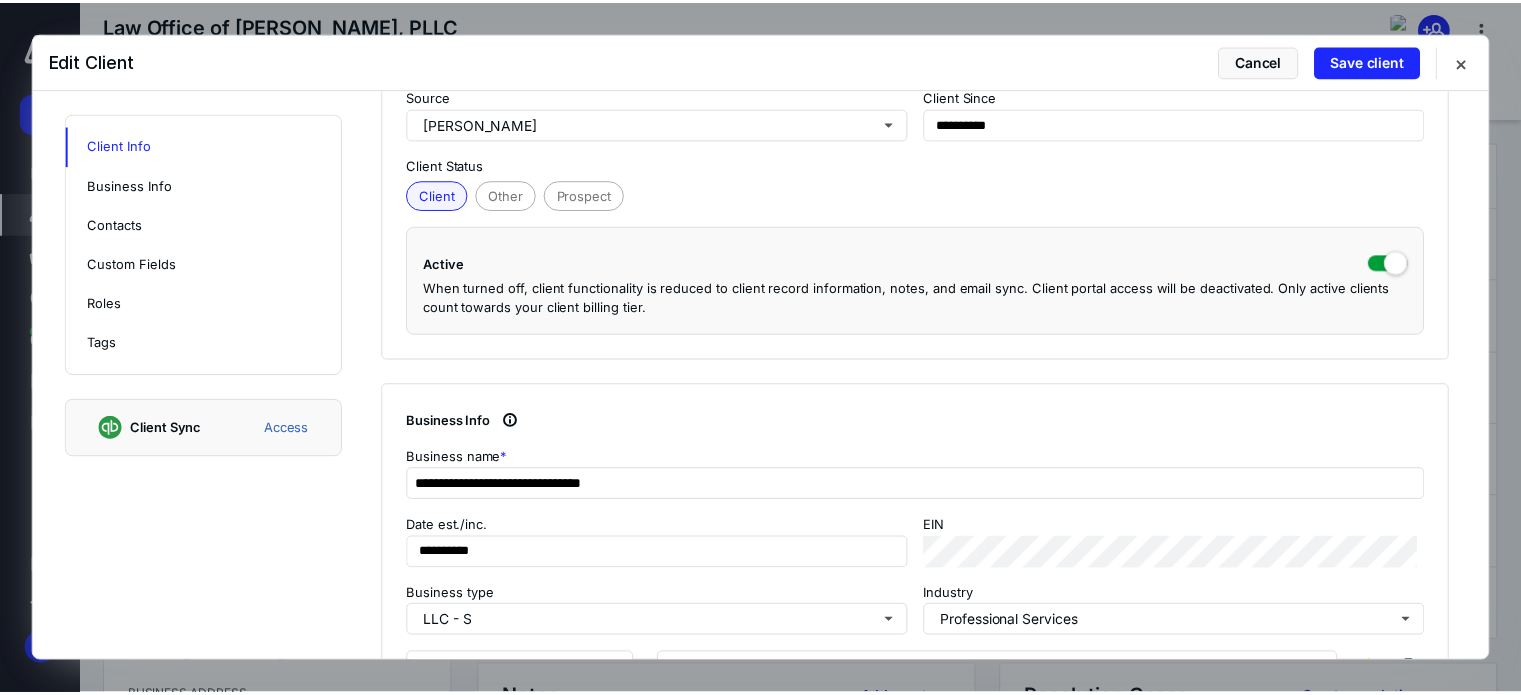 scroll, scrollTop: 600, scrollLeft: 0, axis: vertical 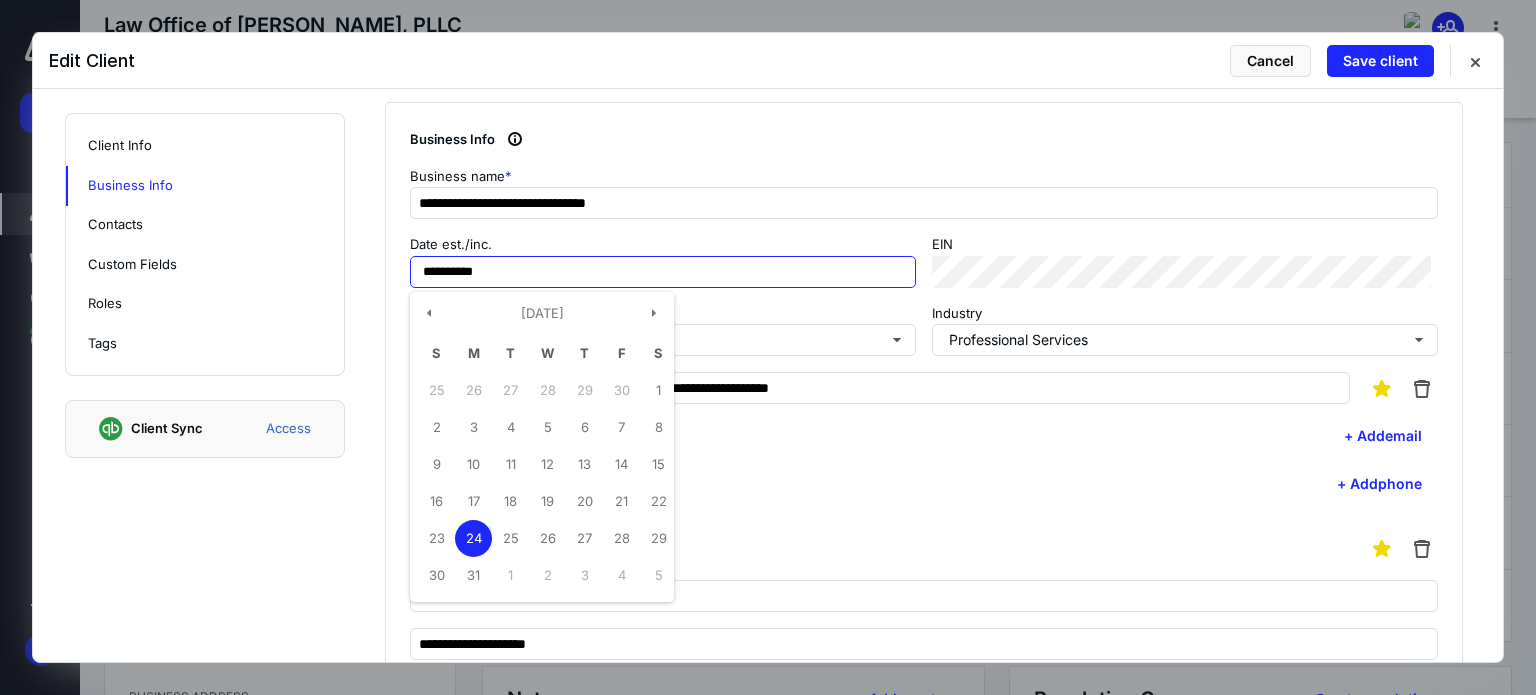 drag, startPoint x: 512, startPoint y: 275, endPoint x: 379, endPoint y: 271, distance: 133.06013 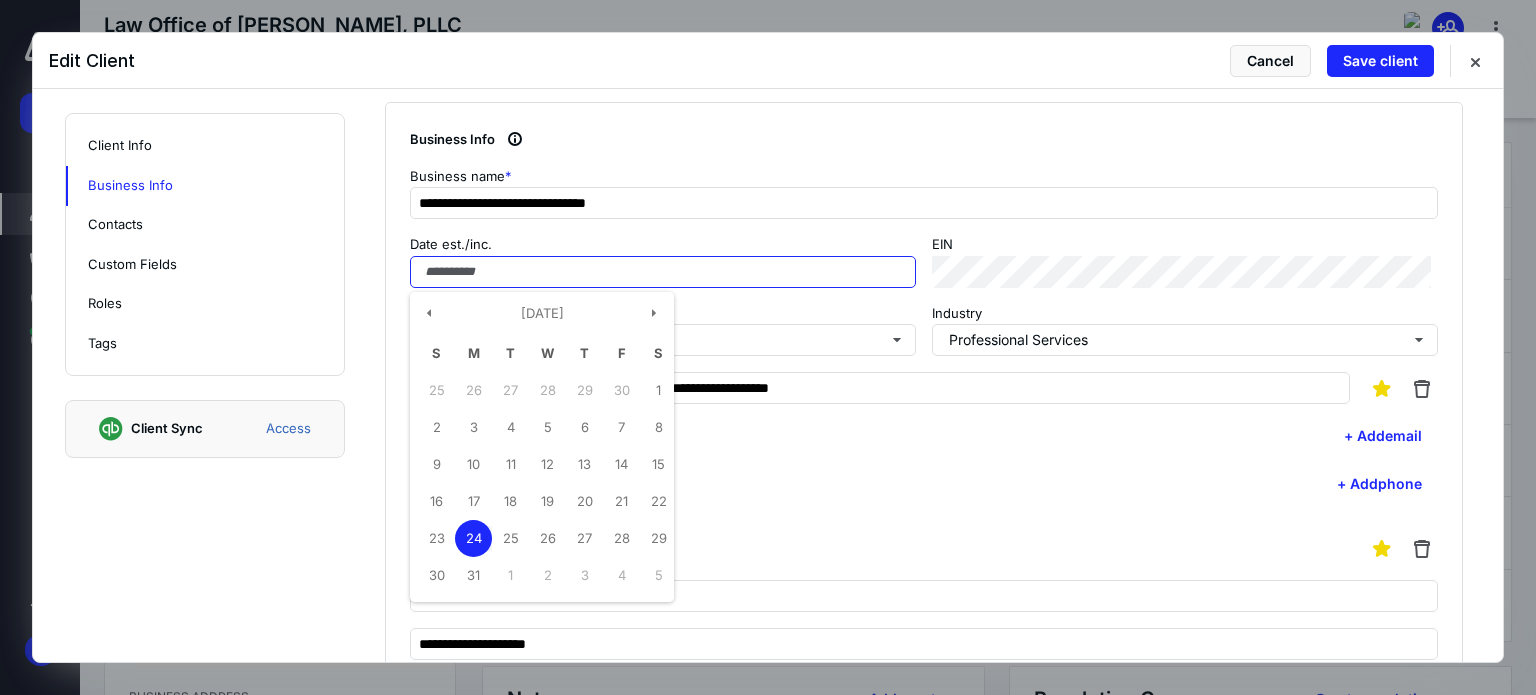 type 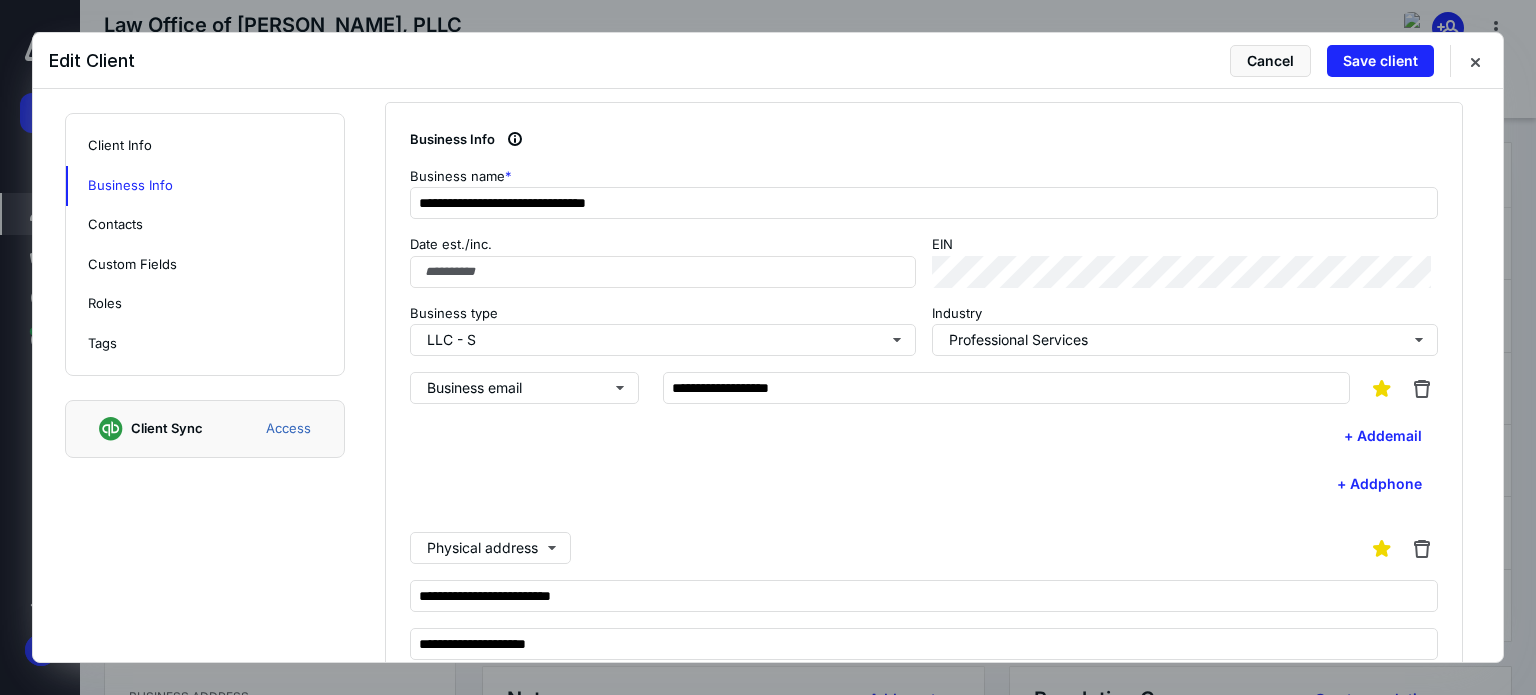 click on "**********" at bounding box center (924, 466) 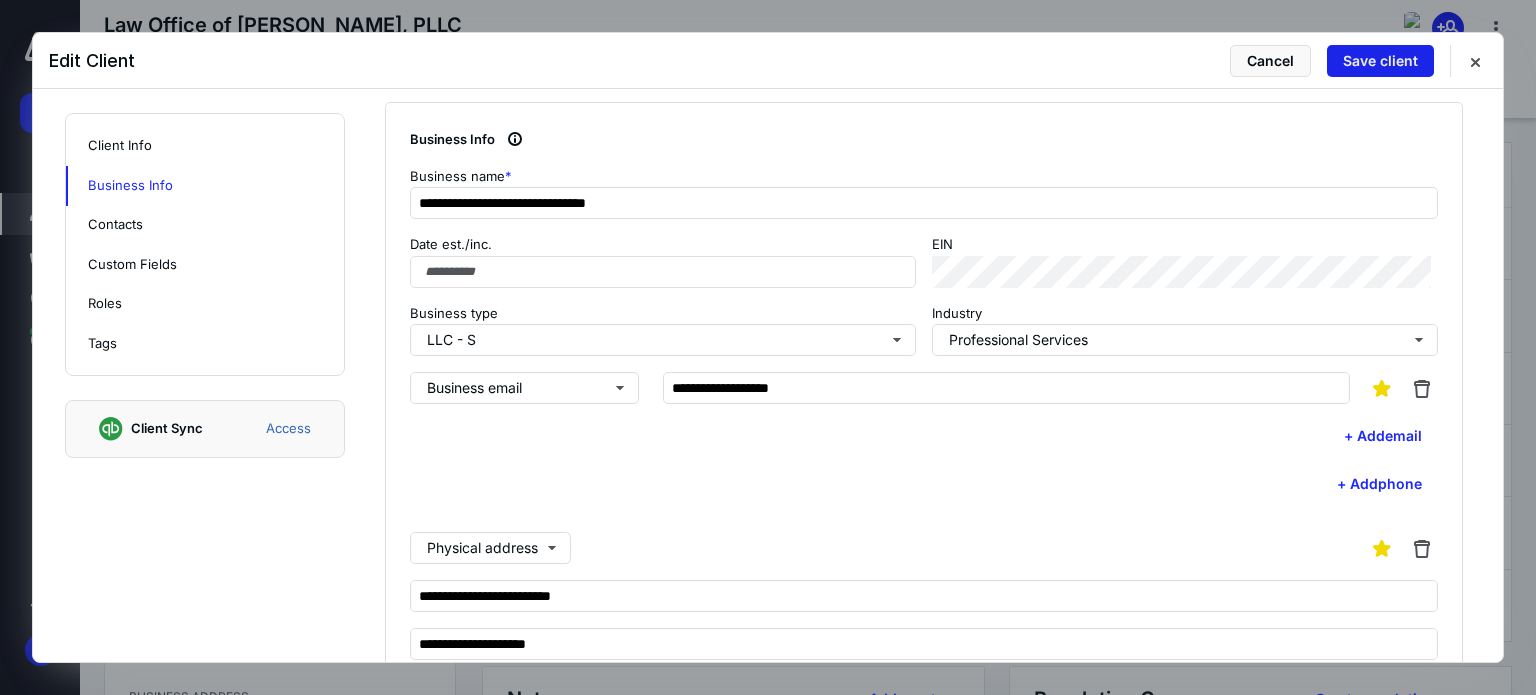 click on "Save client" at bounding box center [1380, 61] 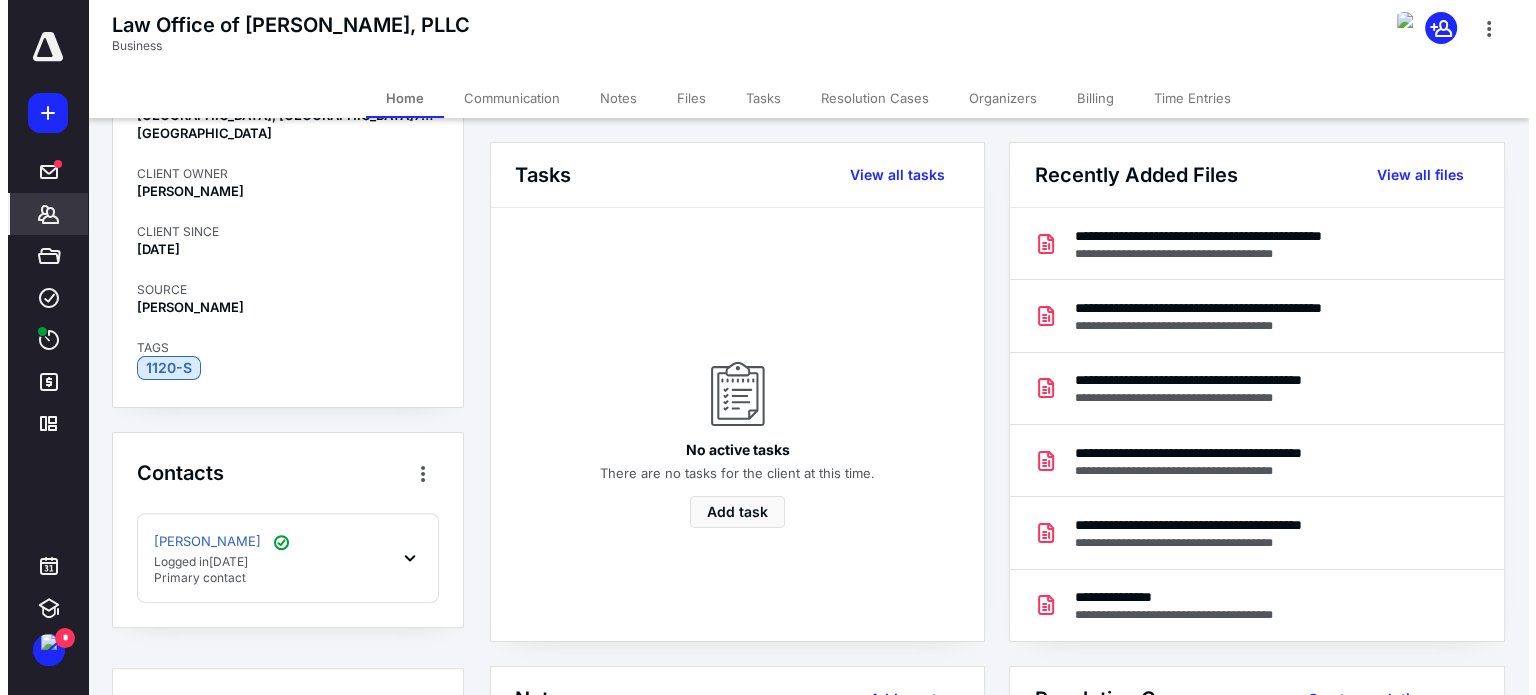 scroll, scrollTop: 600, scrollLeft: 0, axis: vertical 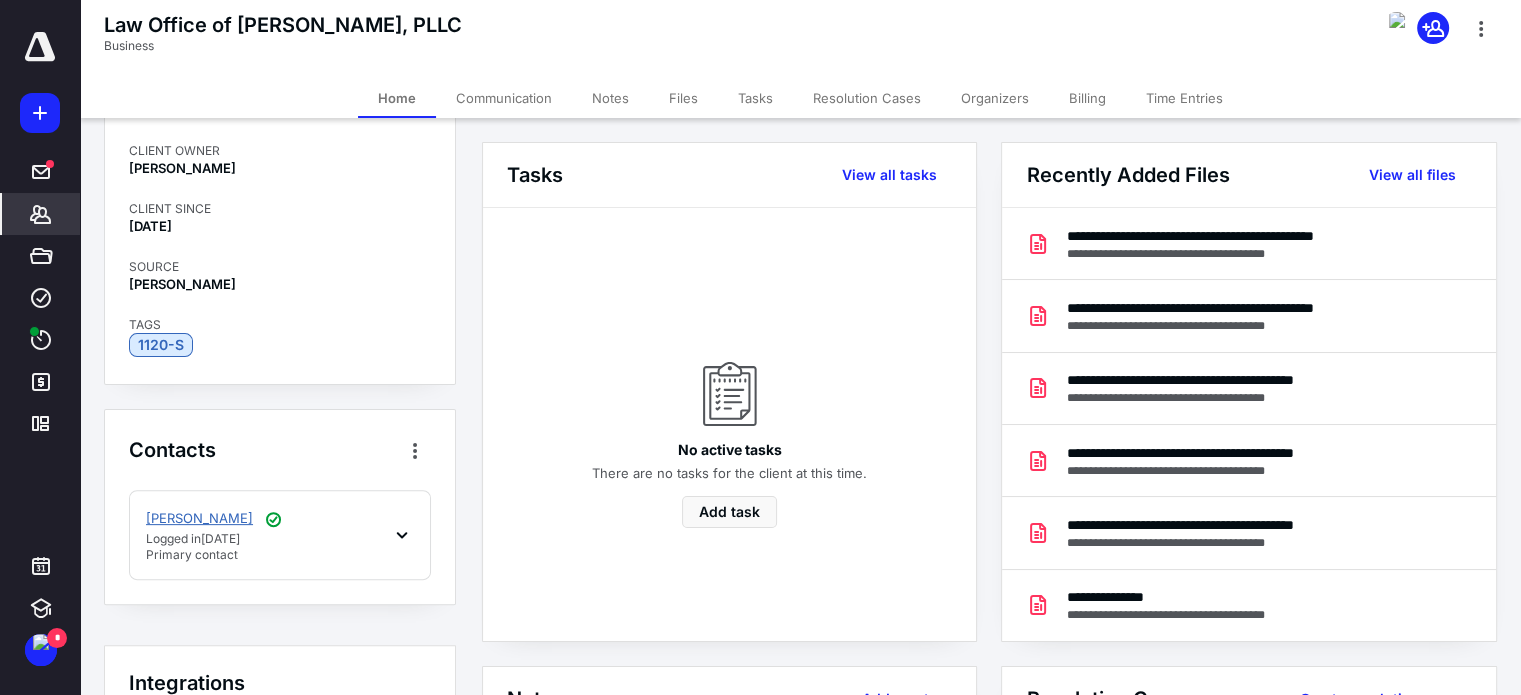 click on "John Rubin" at bounding box center [199, 519] 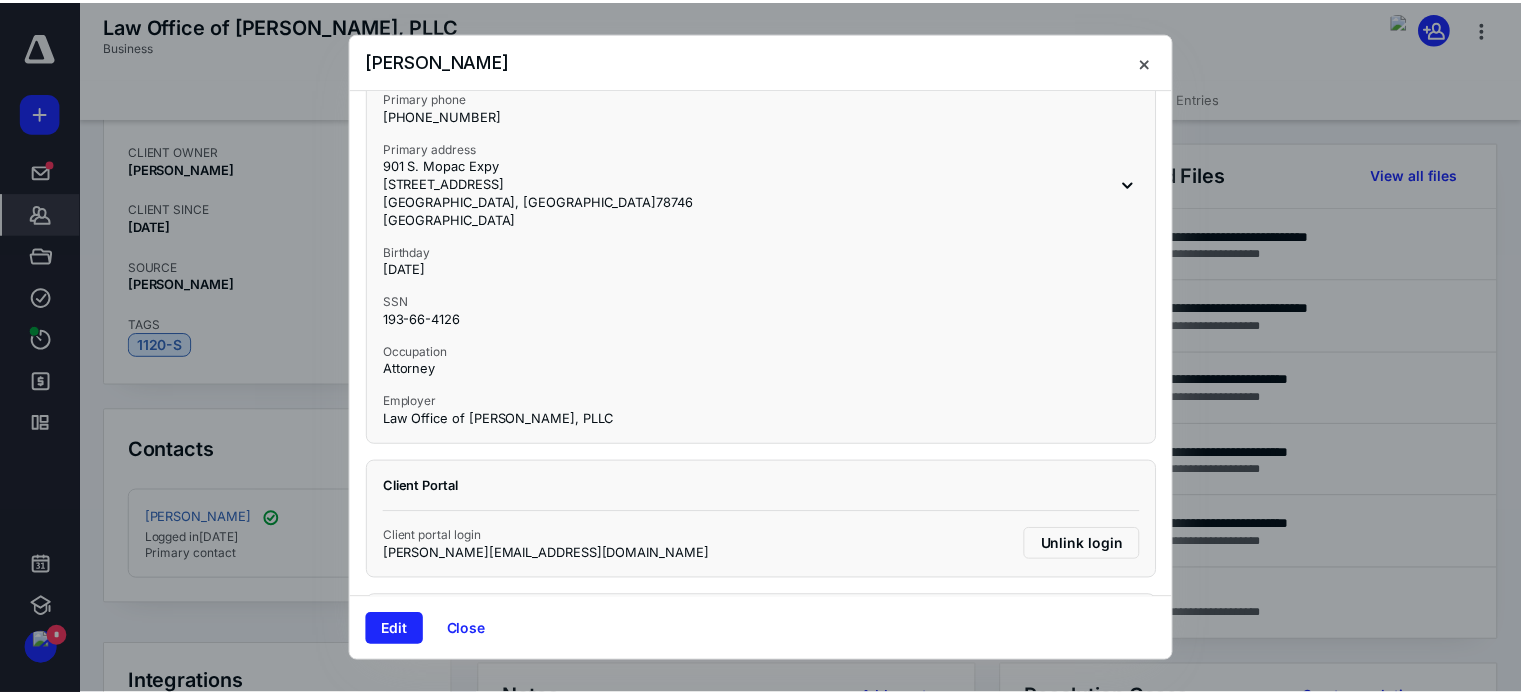 scroll, scrollTop: 300, scrollLeft: 0, axis: vertical 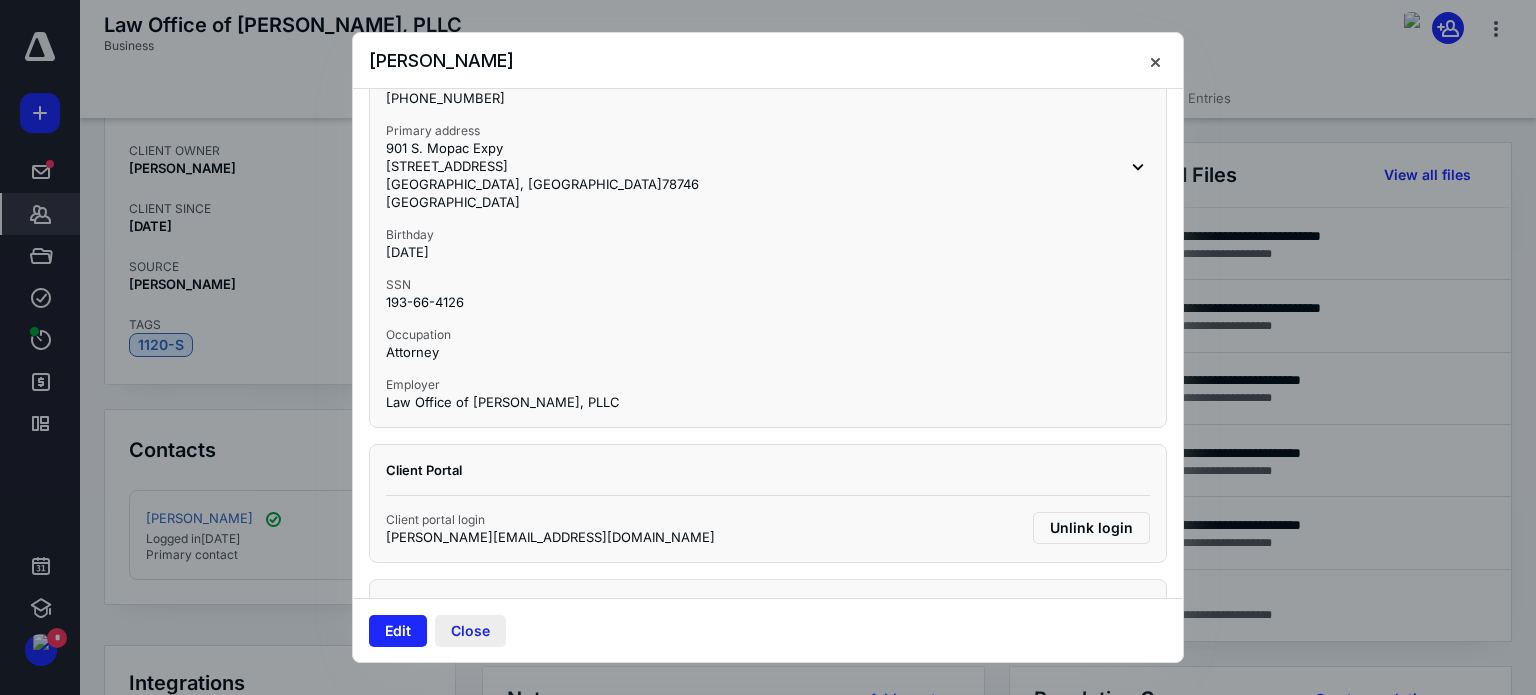 click on "Close" at bounding box center [470, 631] 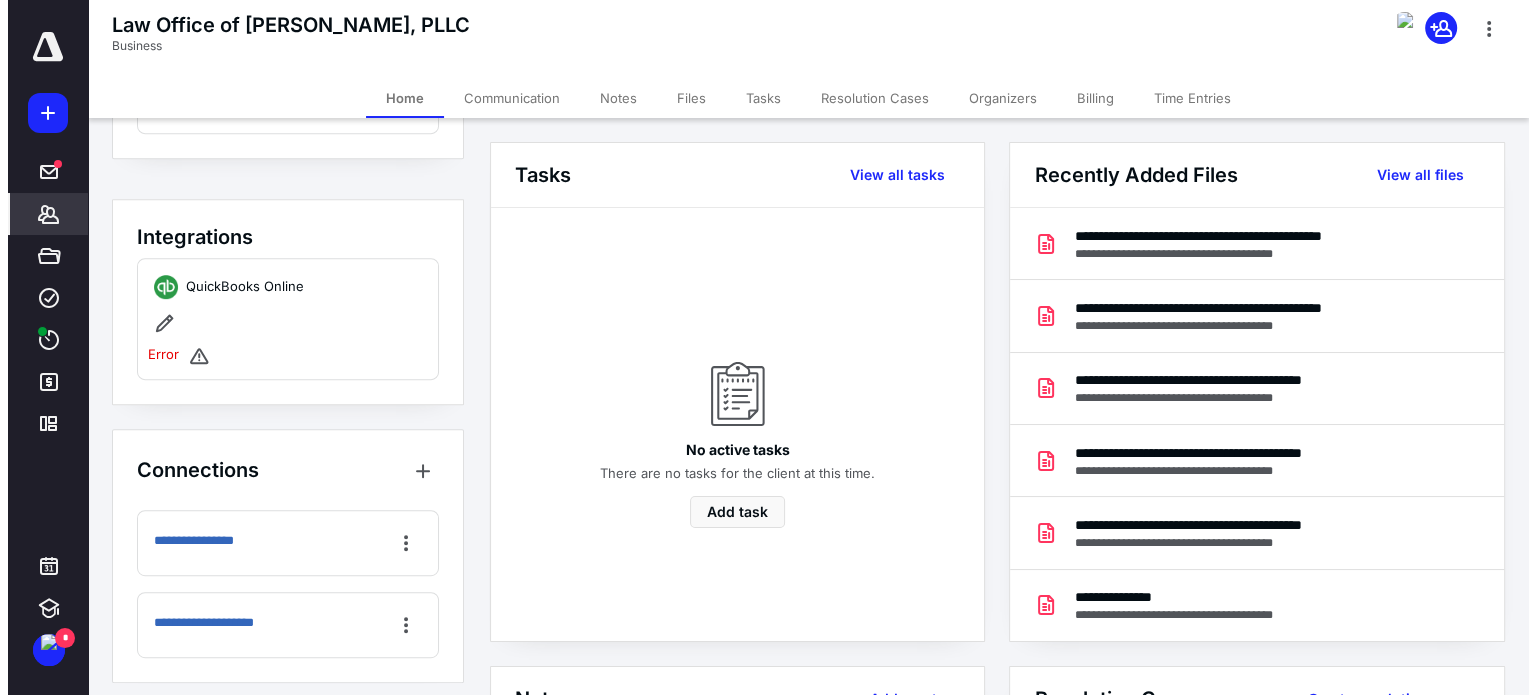 scroll, scrollTop: 1052, scrollLeft: 0, axis: vertical 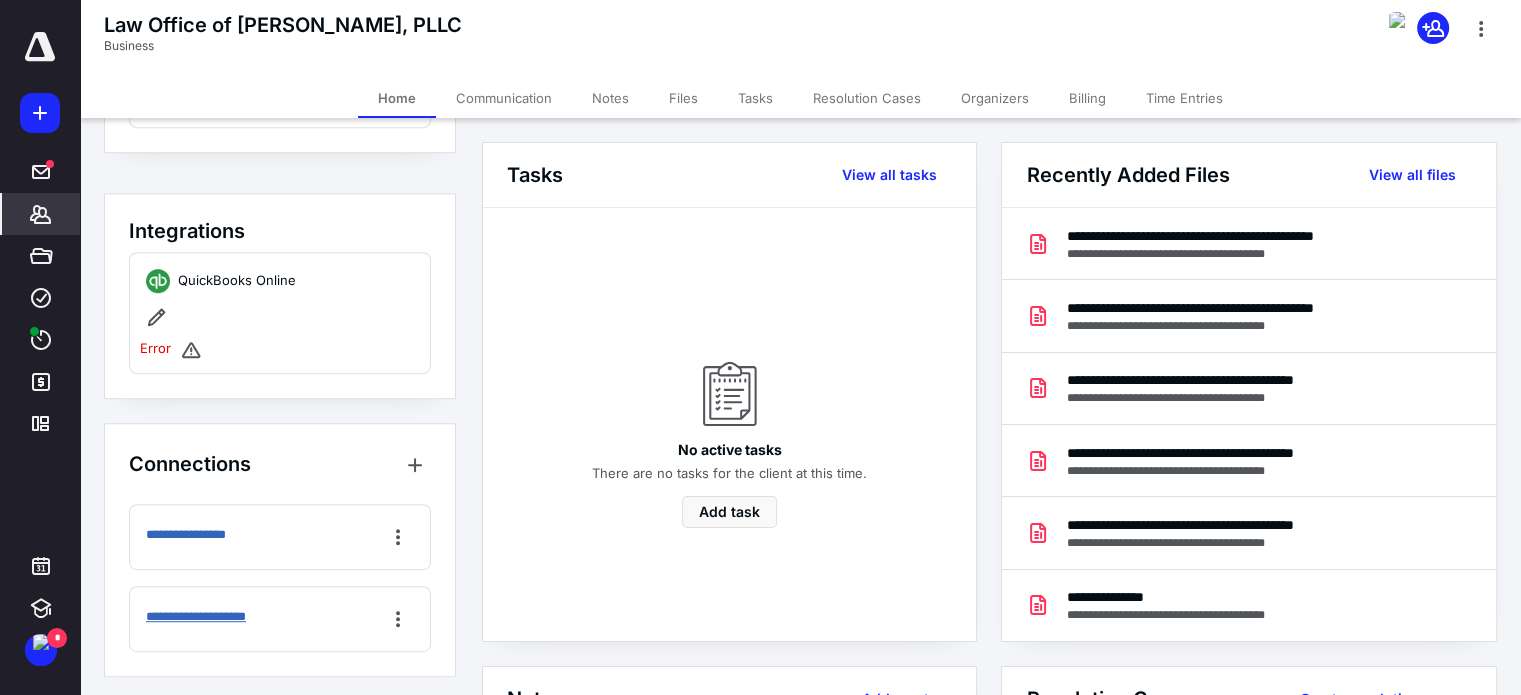 click on "**********" at bounding box center [212, 617] 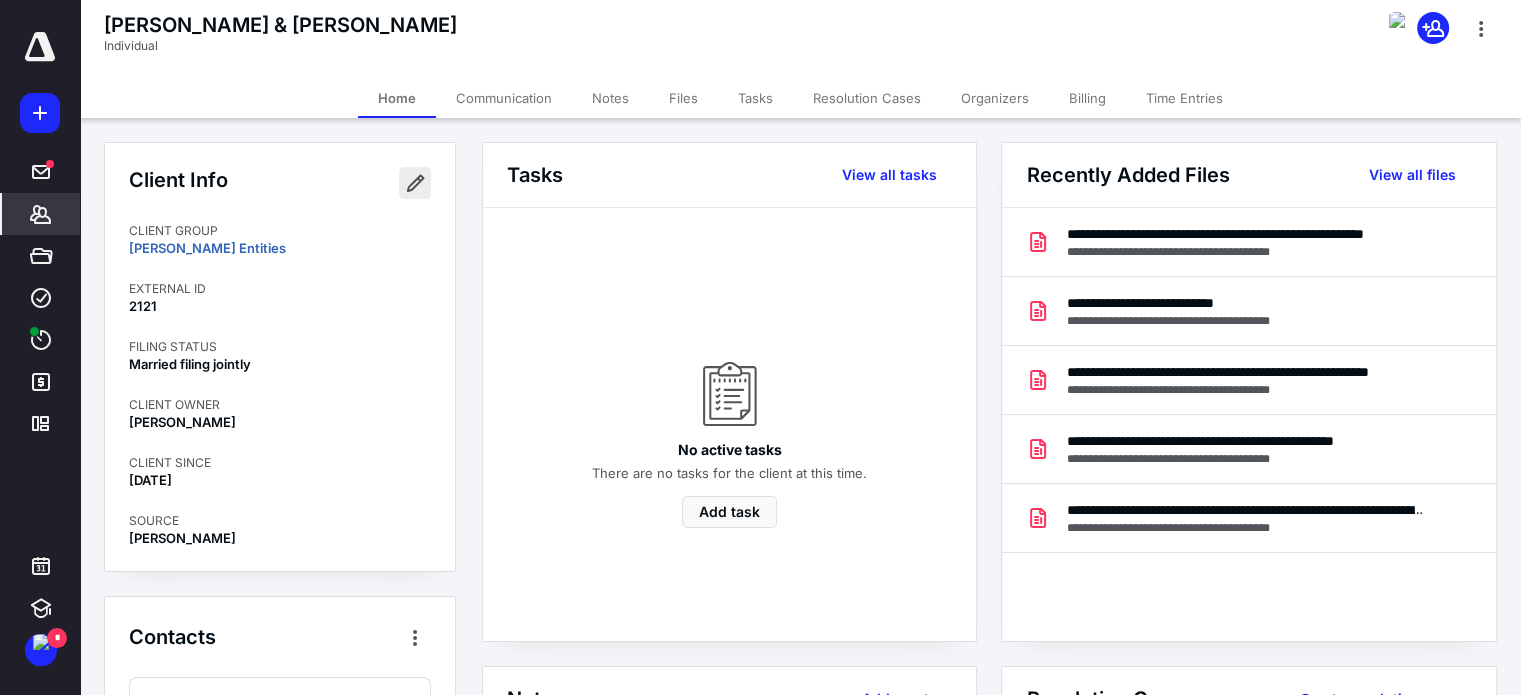 click at bounding box center (415, 183) 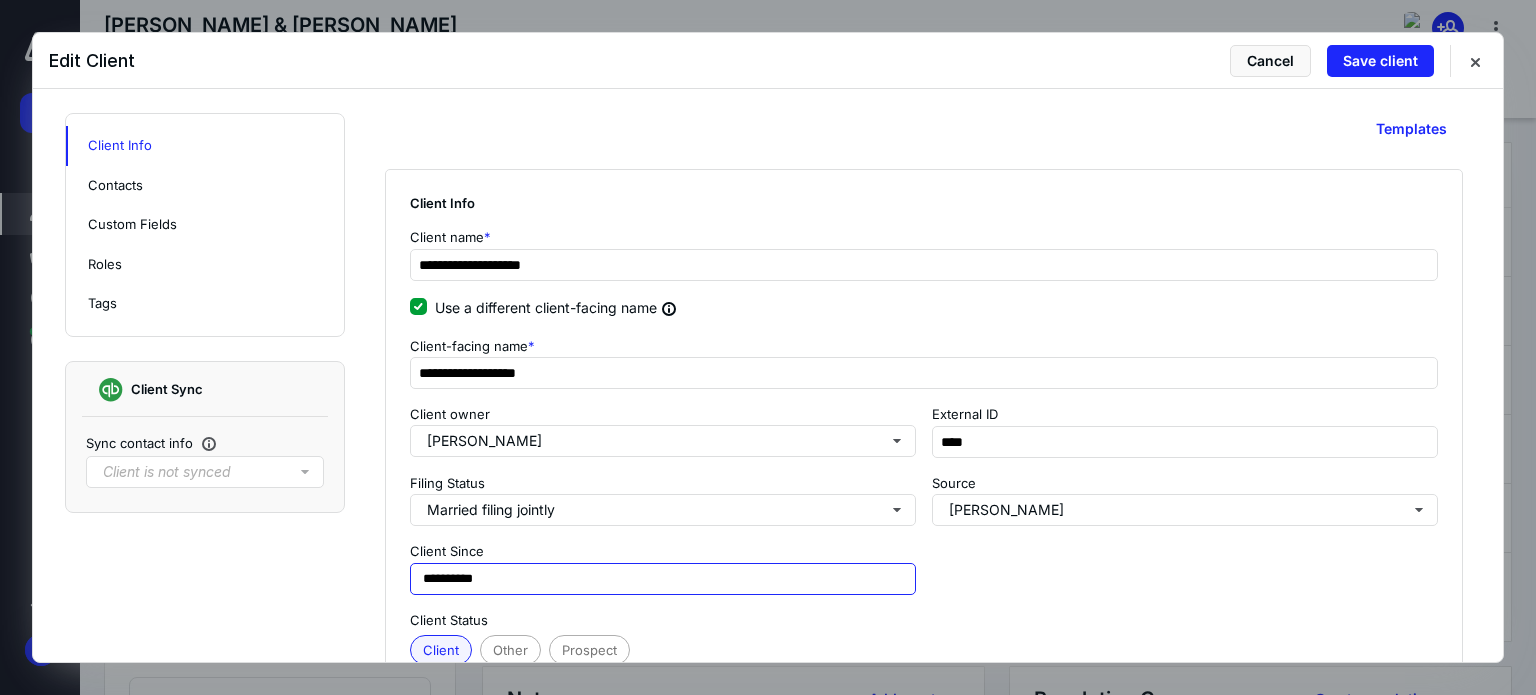 click on "**********" at bounding box center [663, 579] 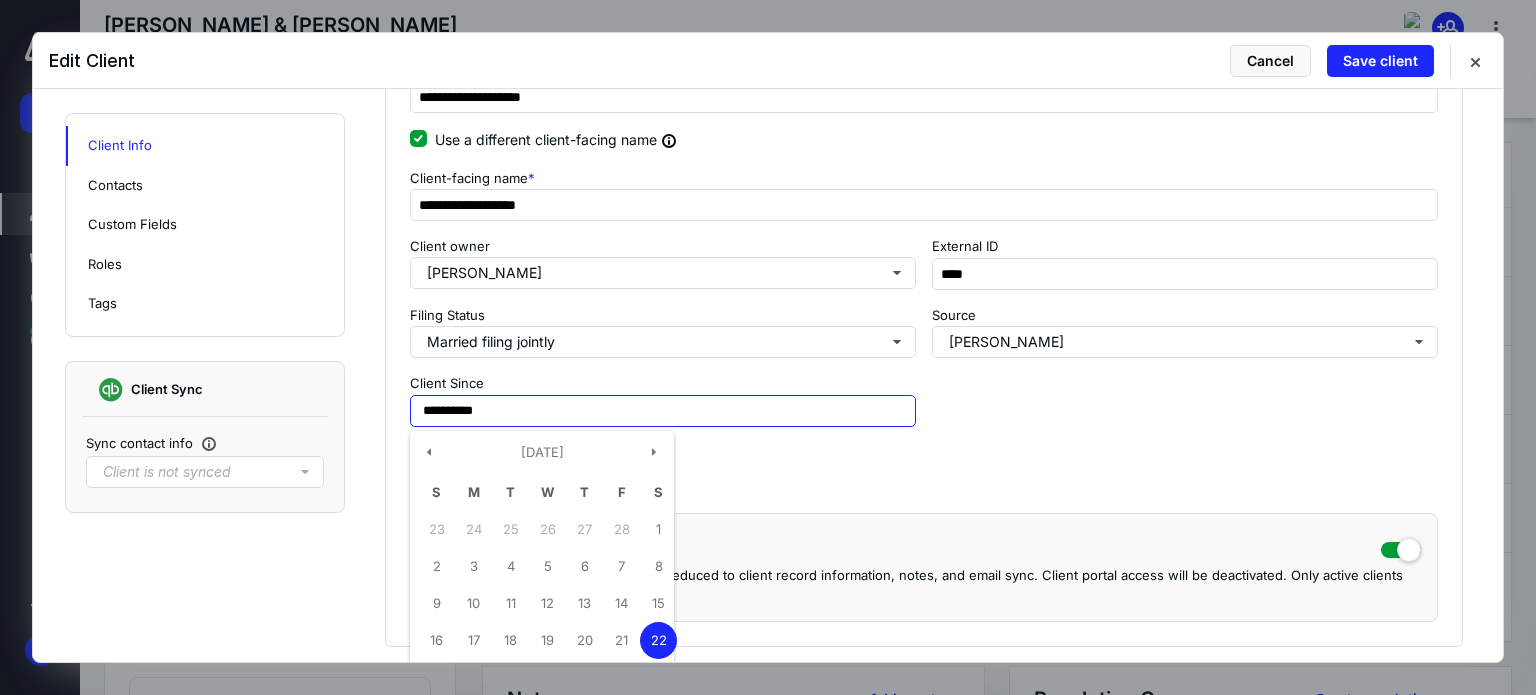 scroll, scrollTop: 200, scrollLeft: 0, axis: vertical 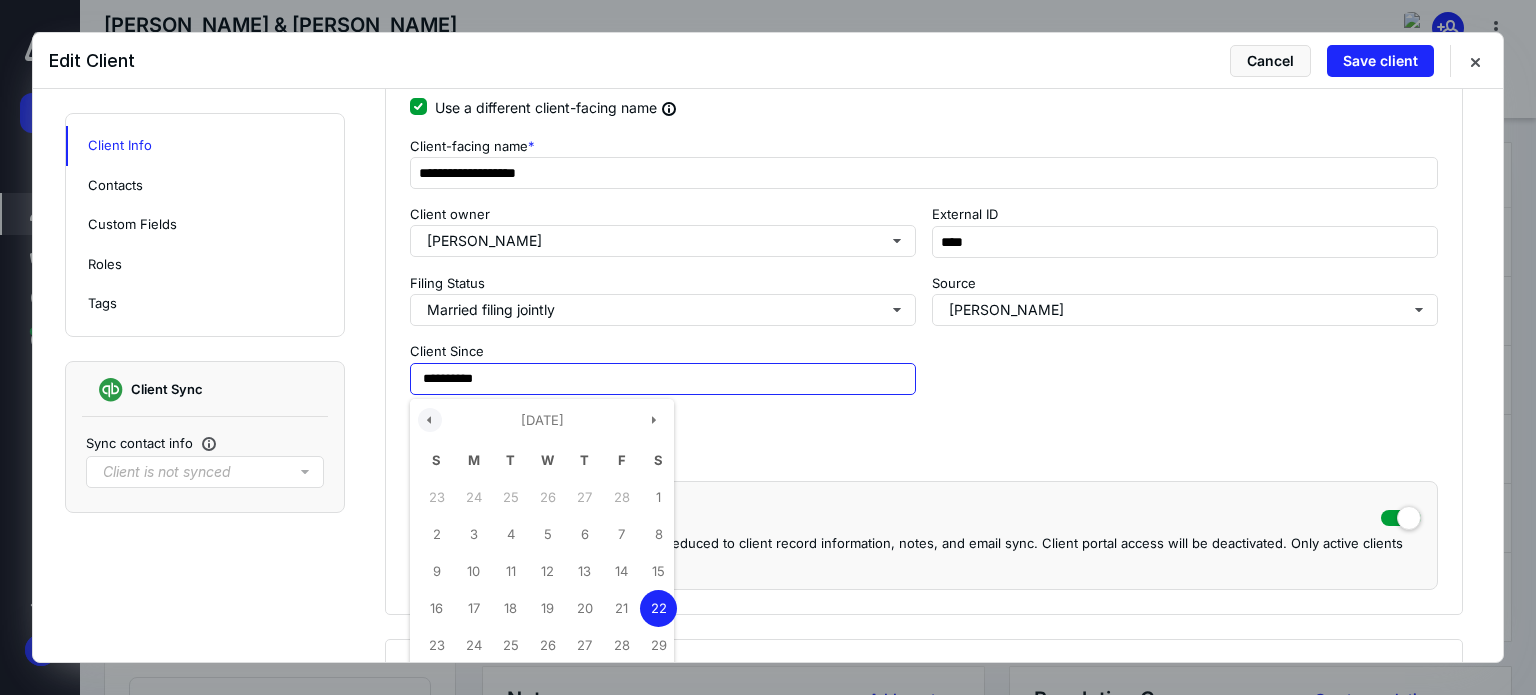 click at bounding box center (430, 420) 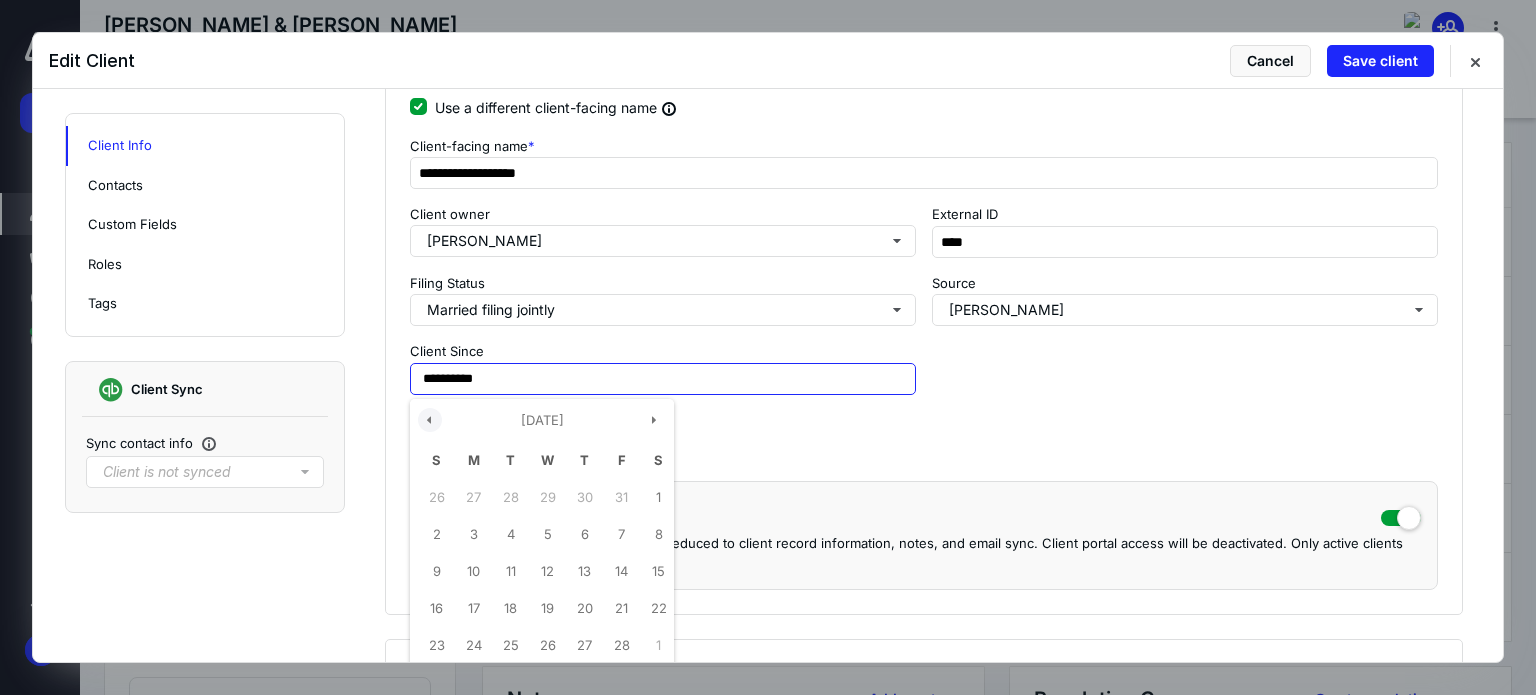 click at bounding box center [430, 420] 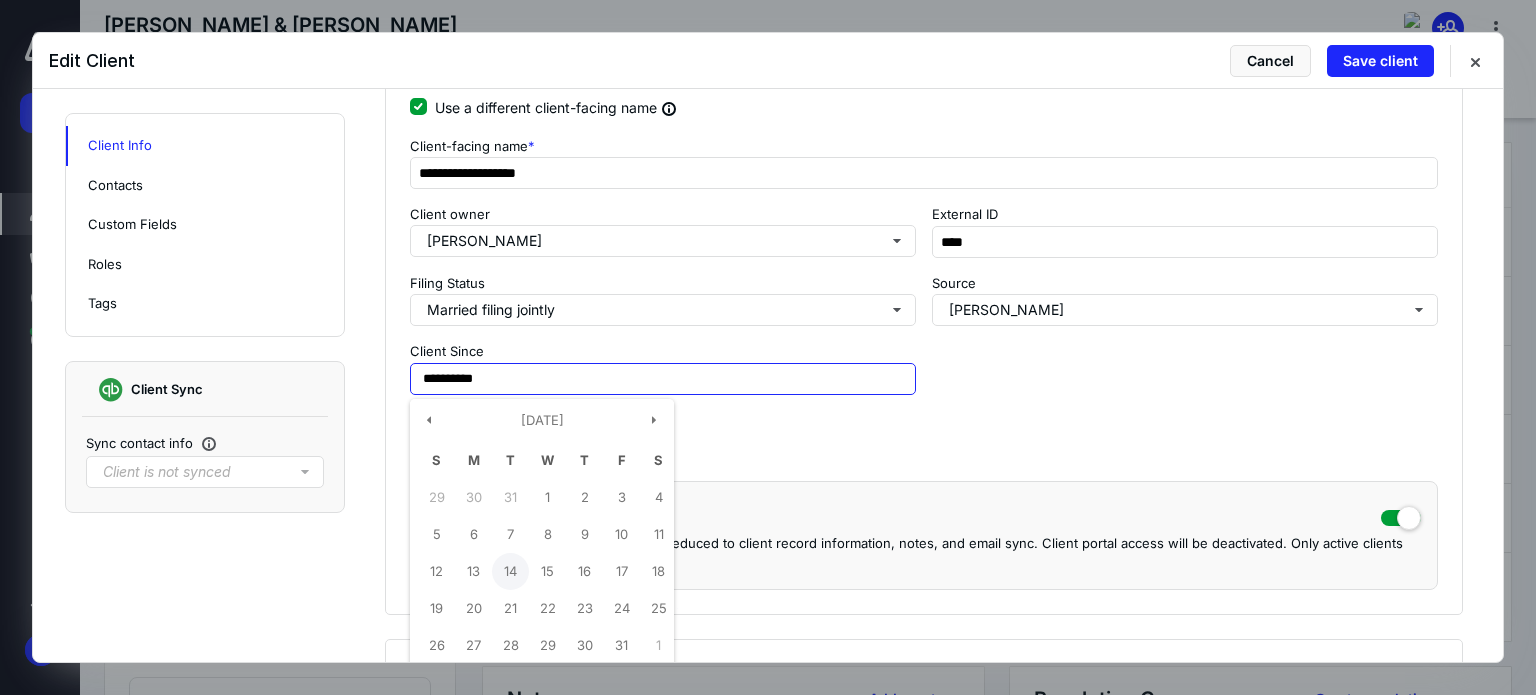 click on "14" at bounding box center (510, 571) 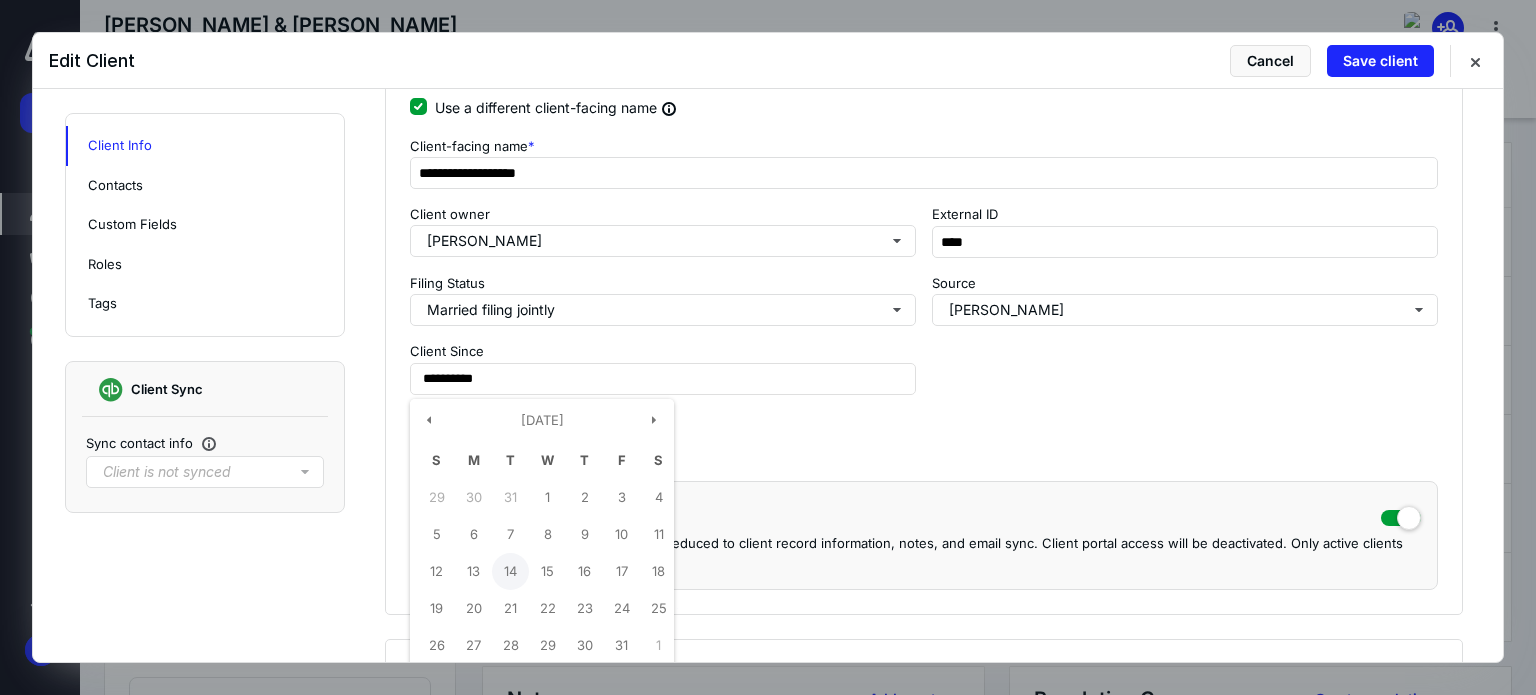 type on "**********" 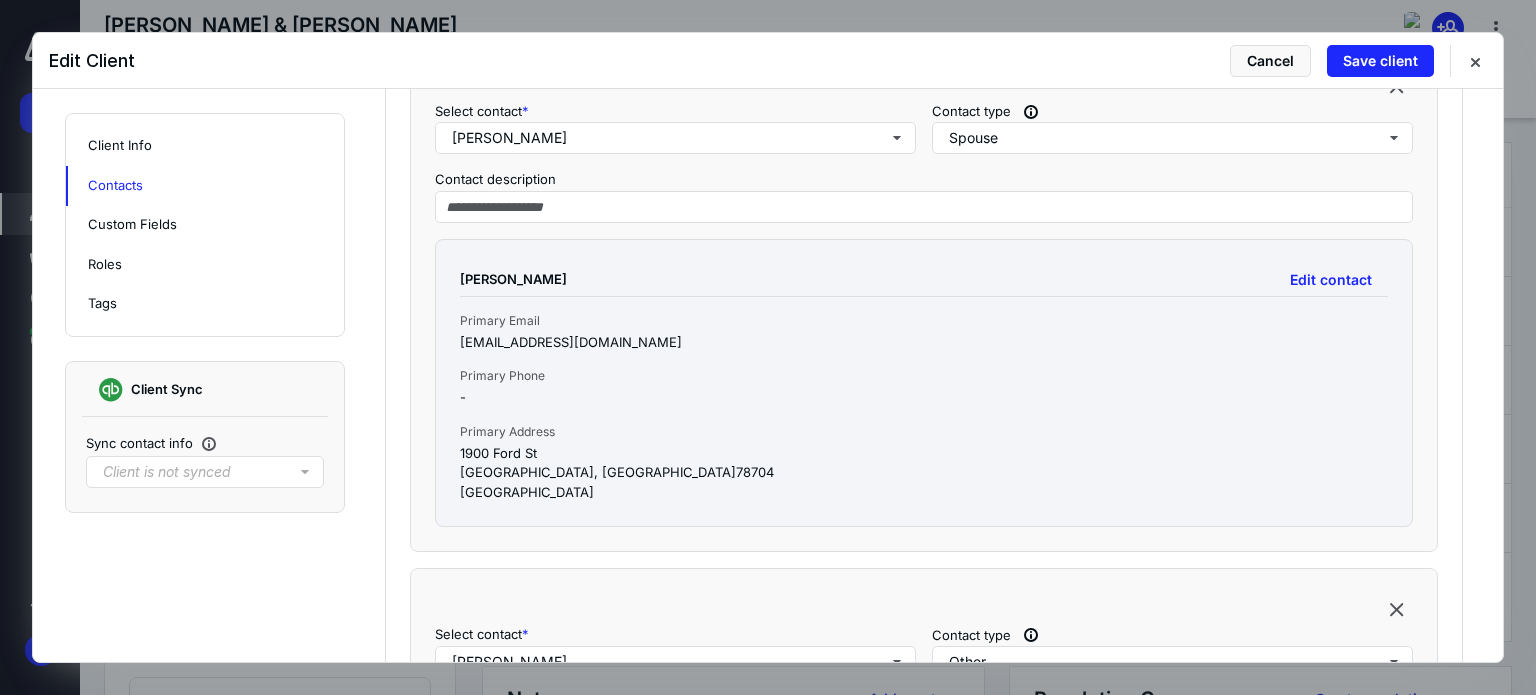 scroll, scrollTop: 1400, scrollLeft: 0, axis: vertical 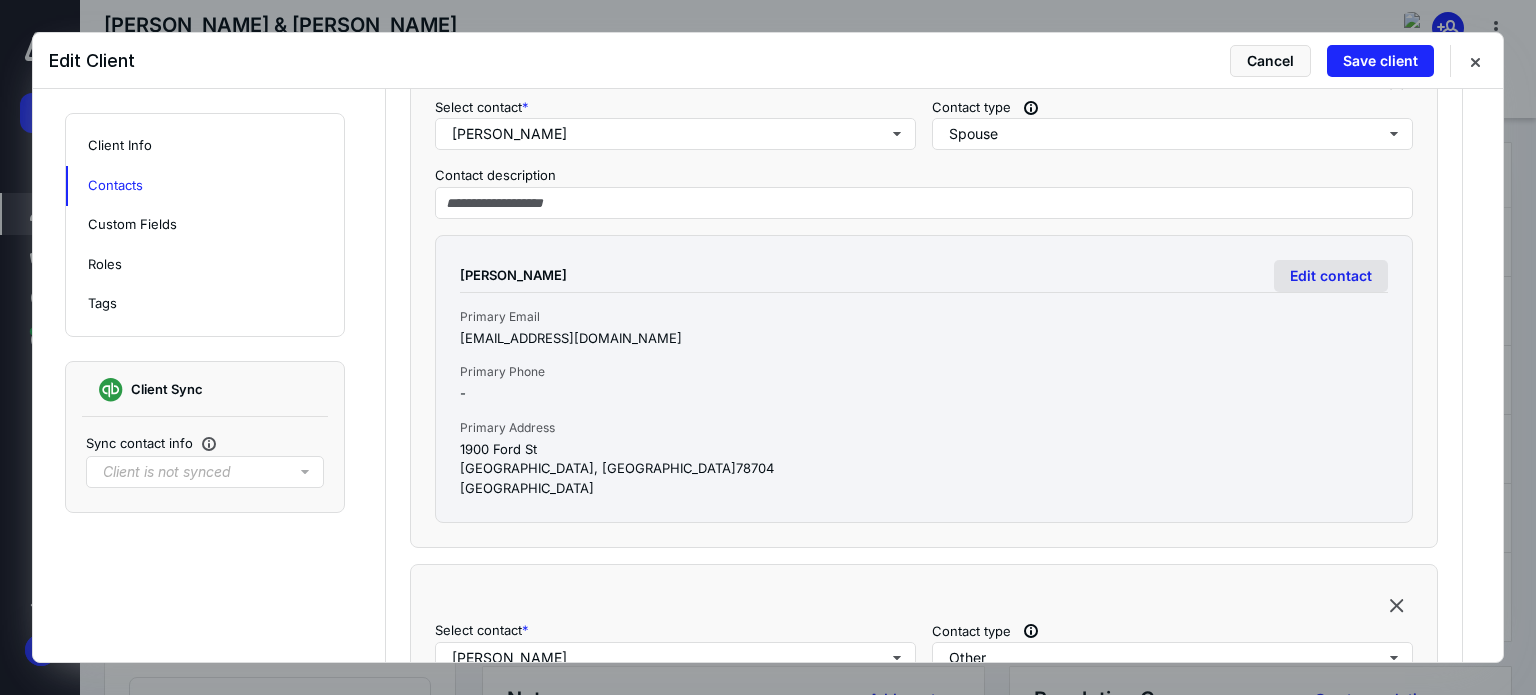 click on "Edit contact" at bounding box center [1331, 276] 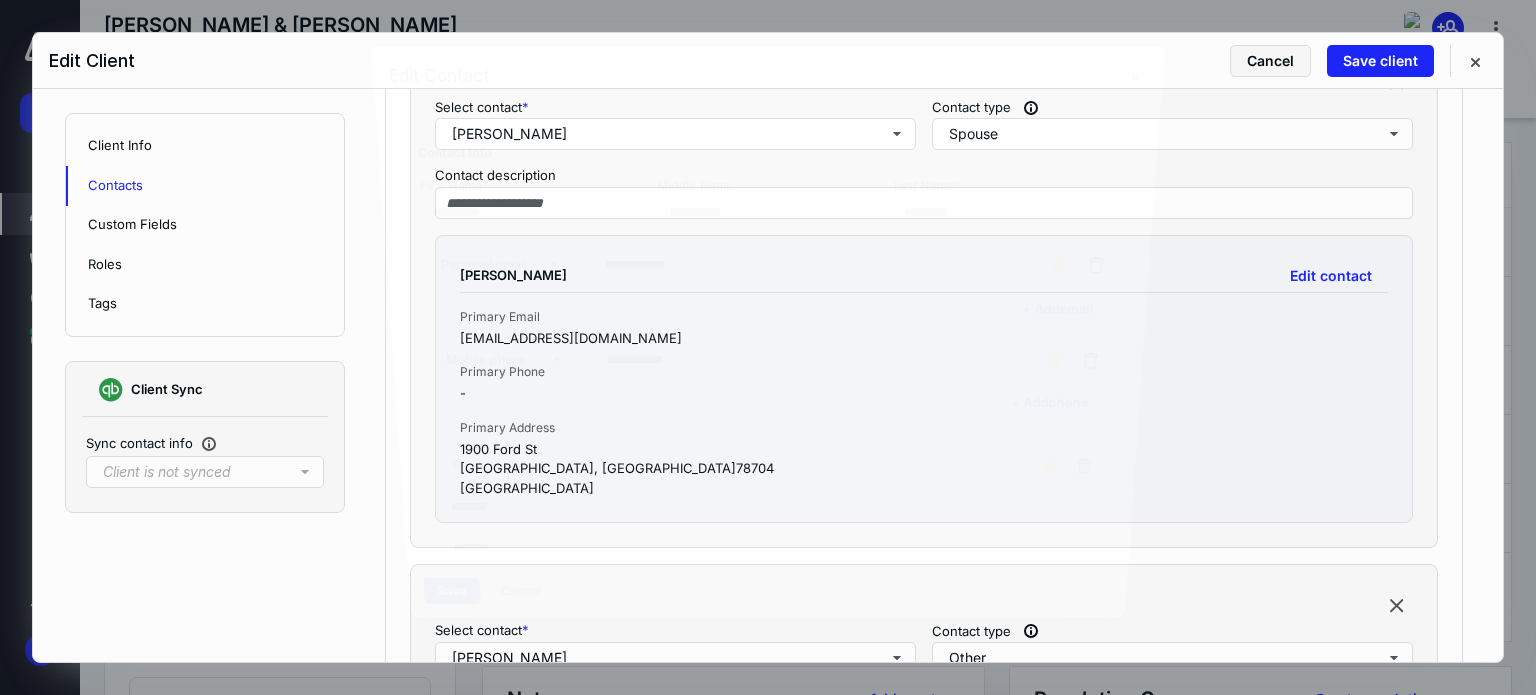 type on "******" 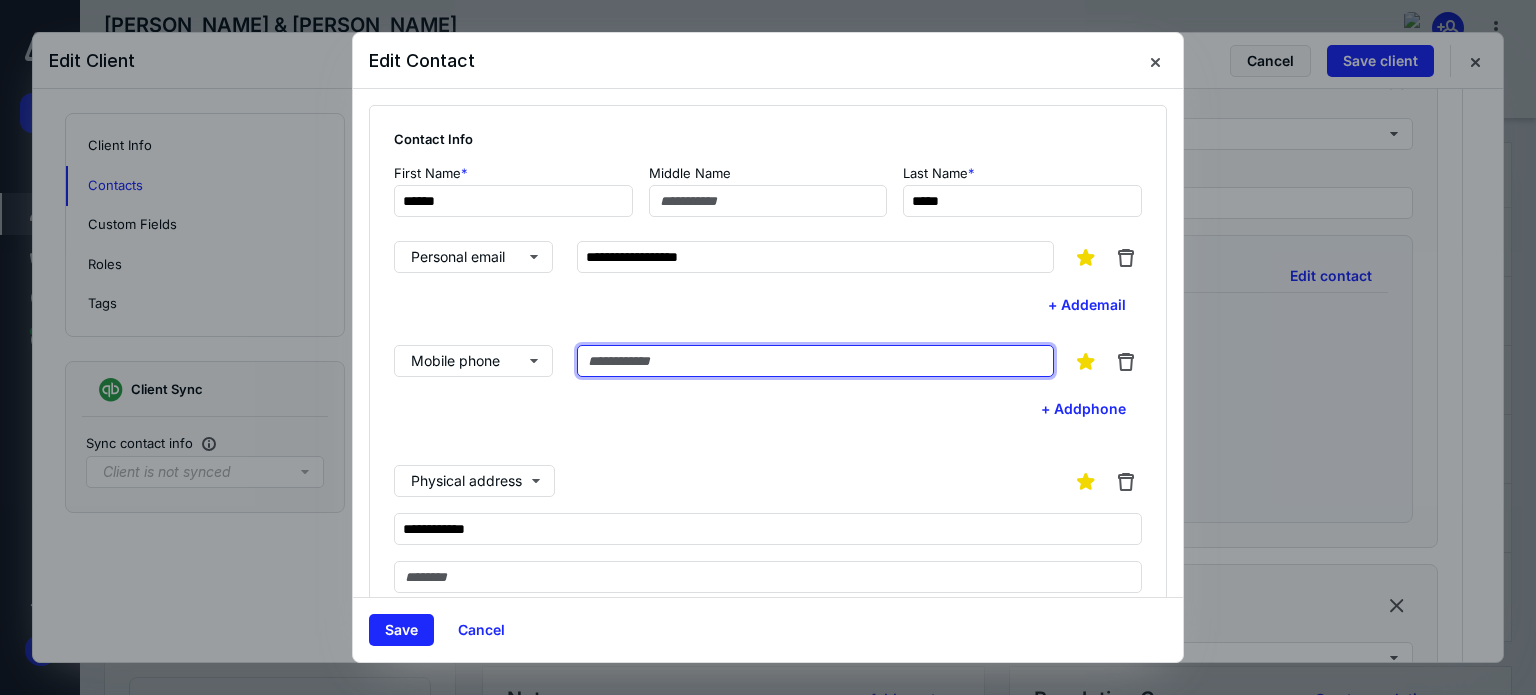 click at bounding box center [815, 361] 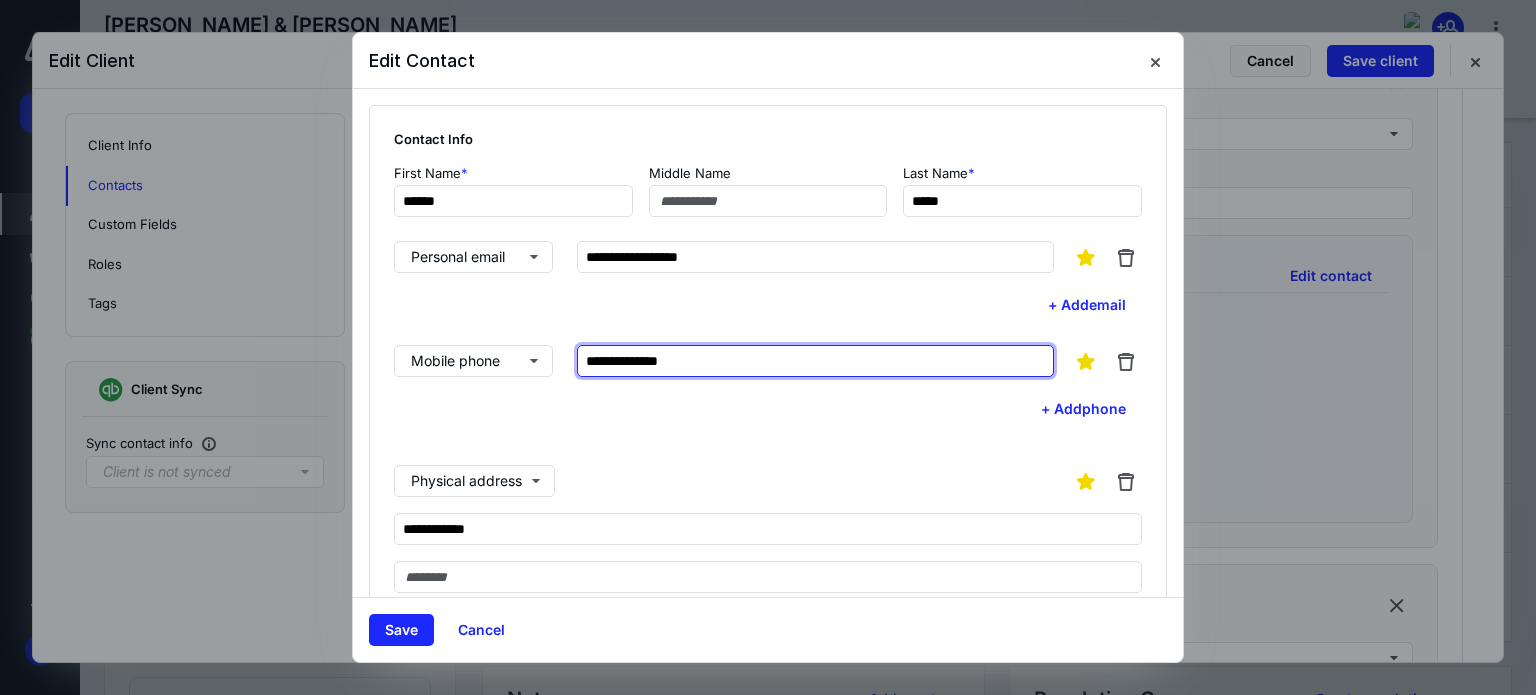 type on "**********" 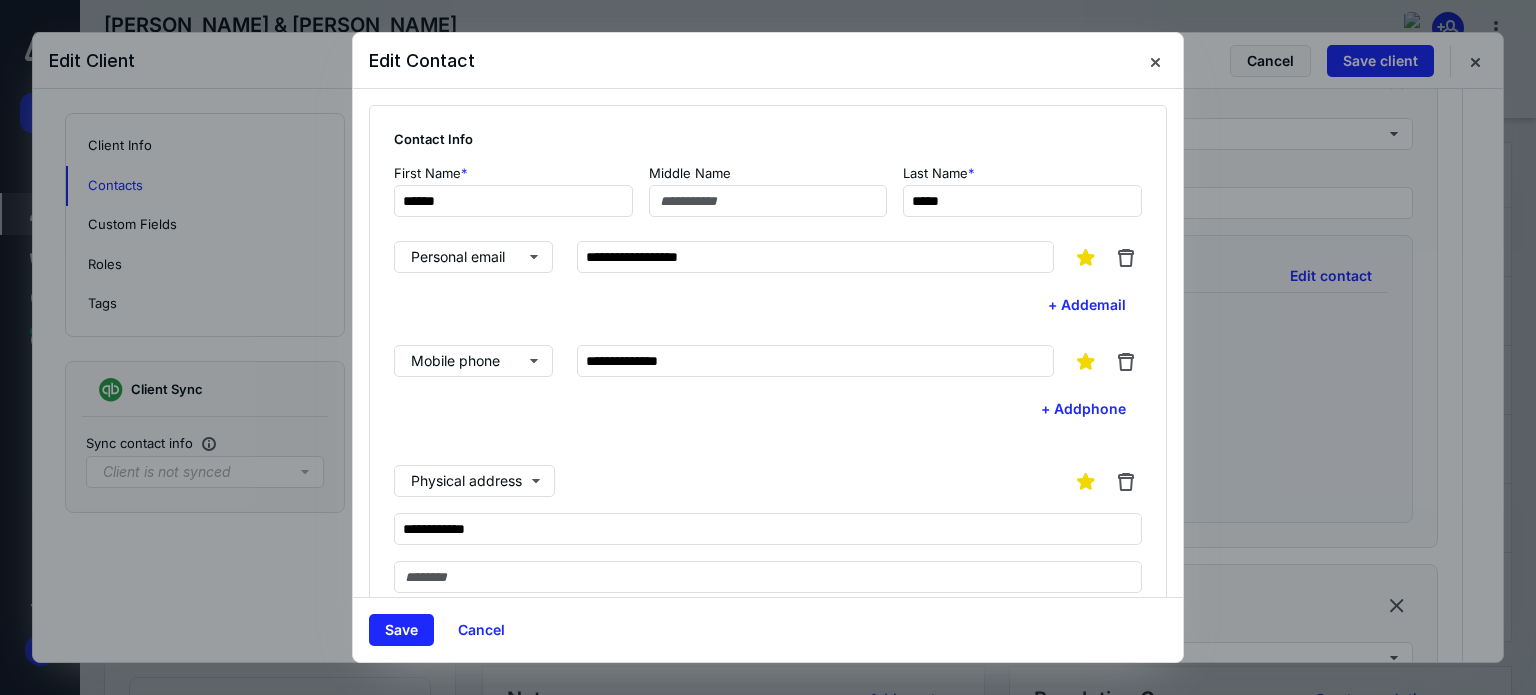 click on "**********" at bounding box center (768, 569) 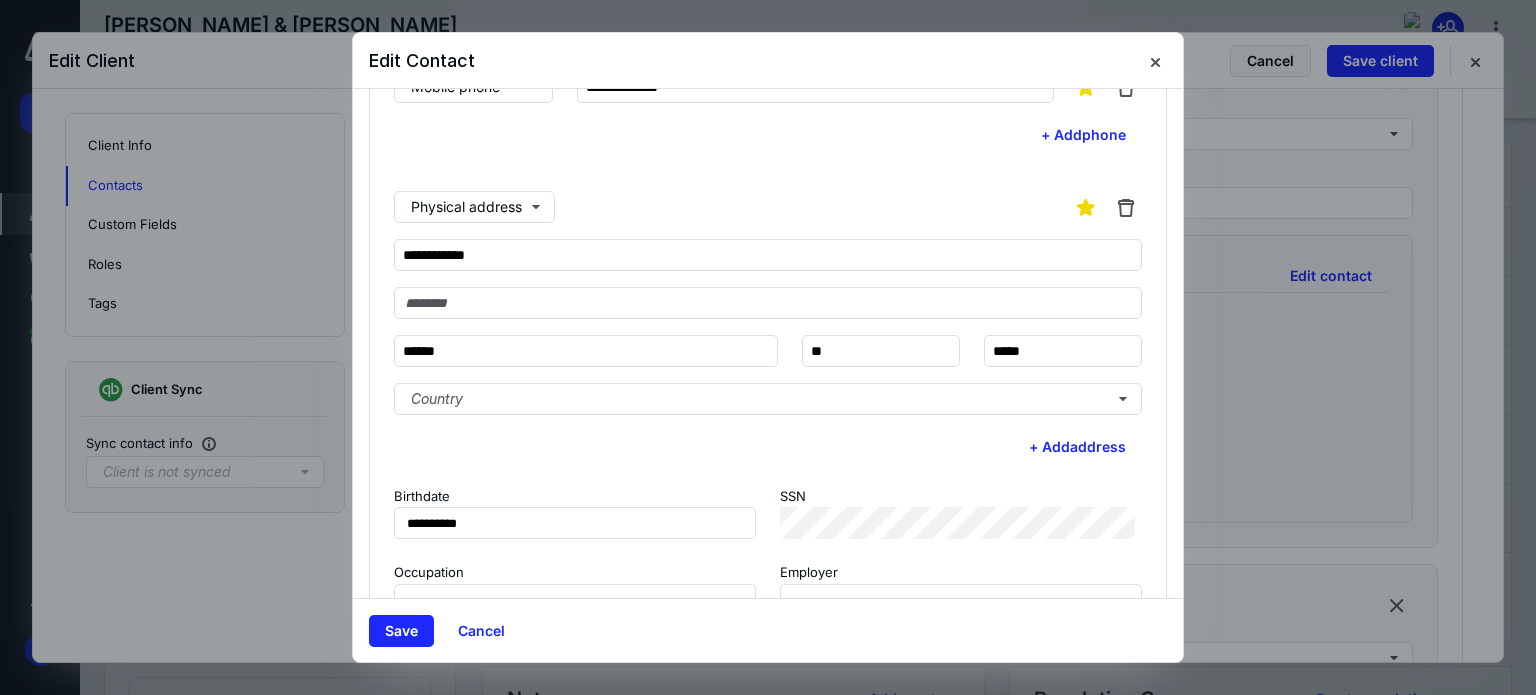 scroll, scrollTop: 332, scrollLeft: 0, axis: vertical 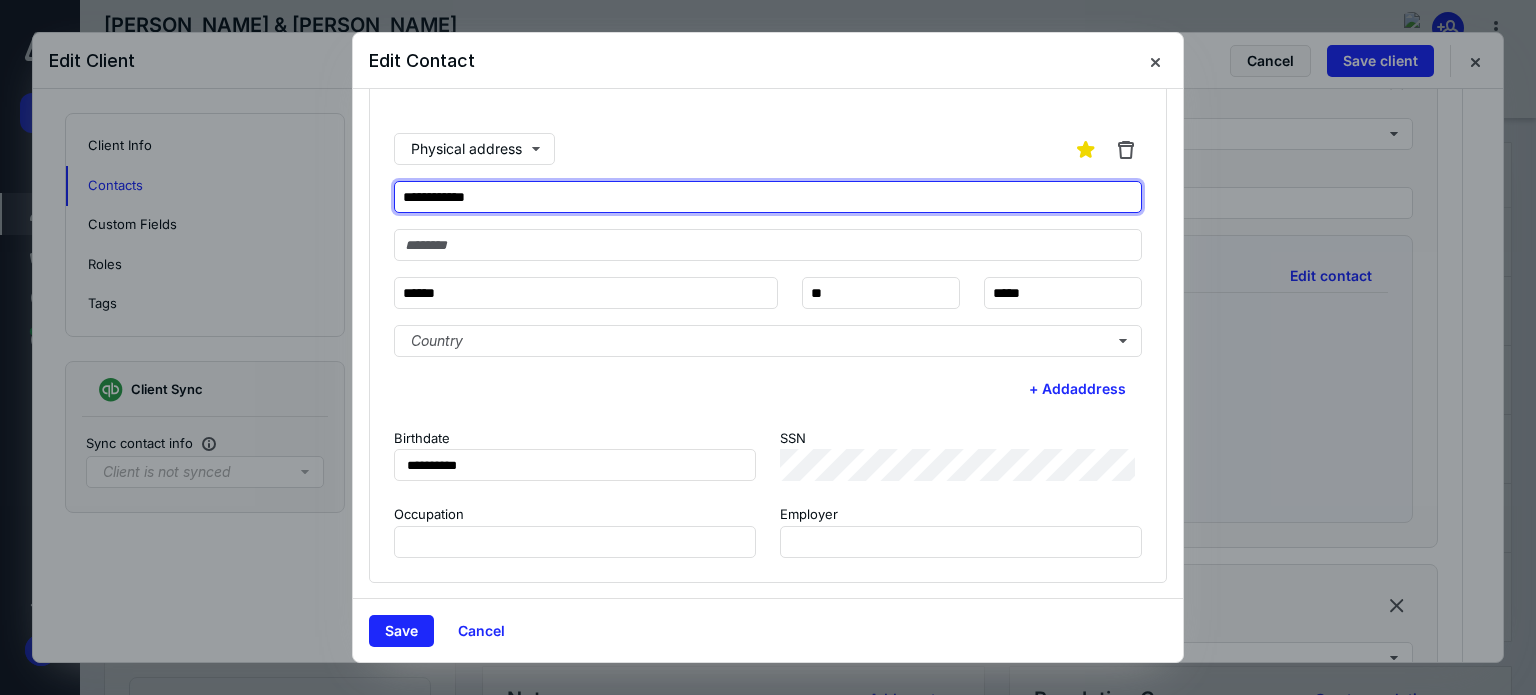 click on "**********" at bounding box center [768, 197] 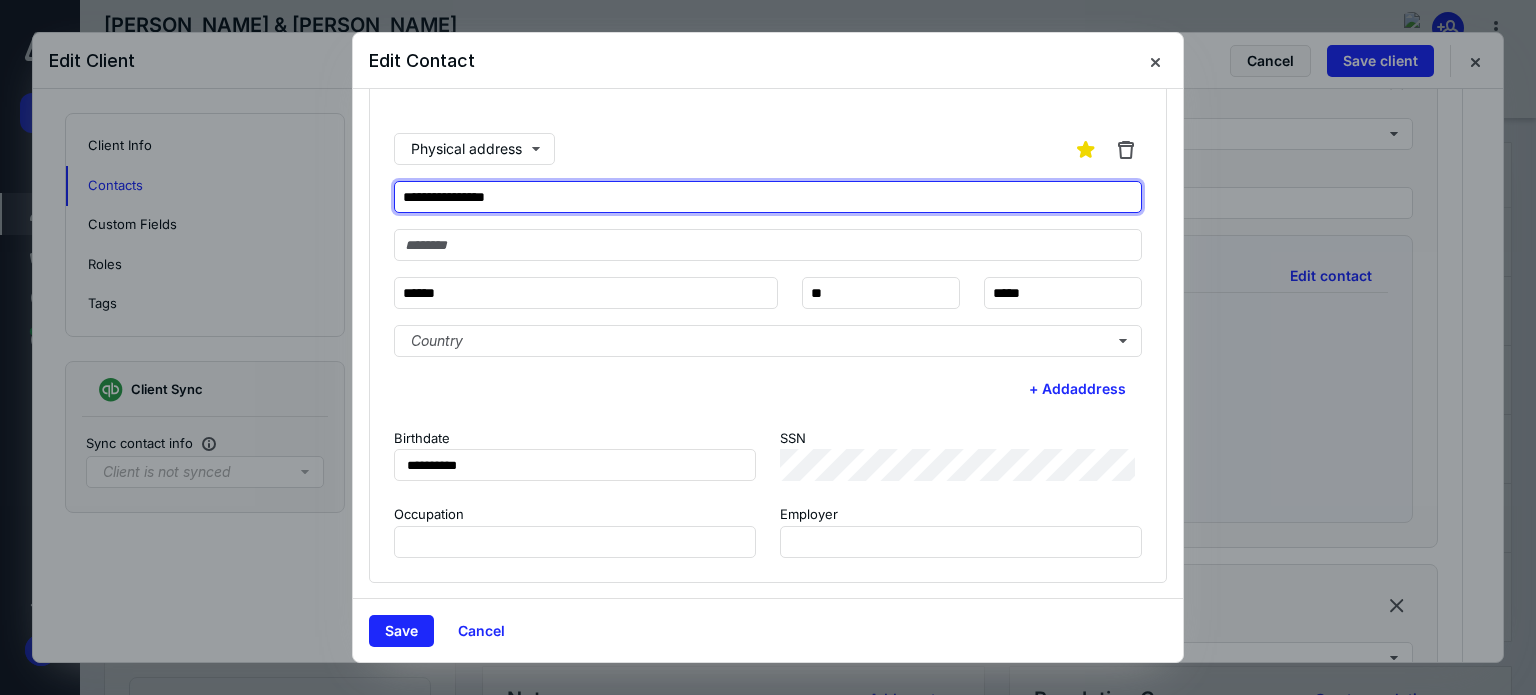 type on "**********" 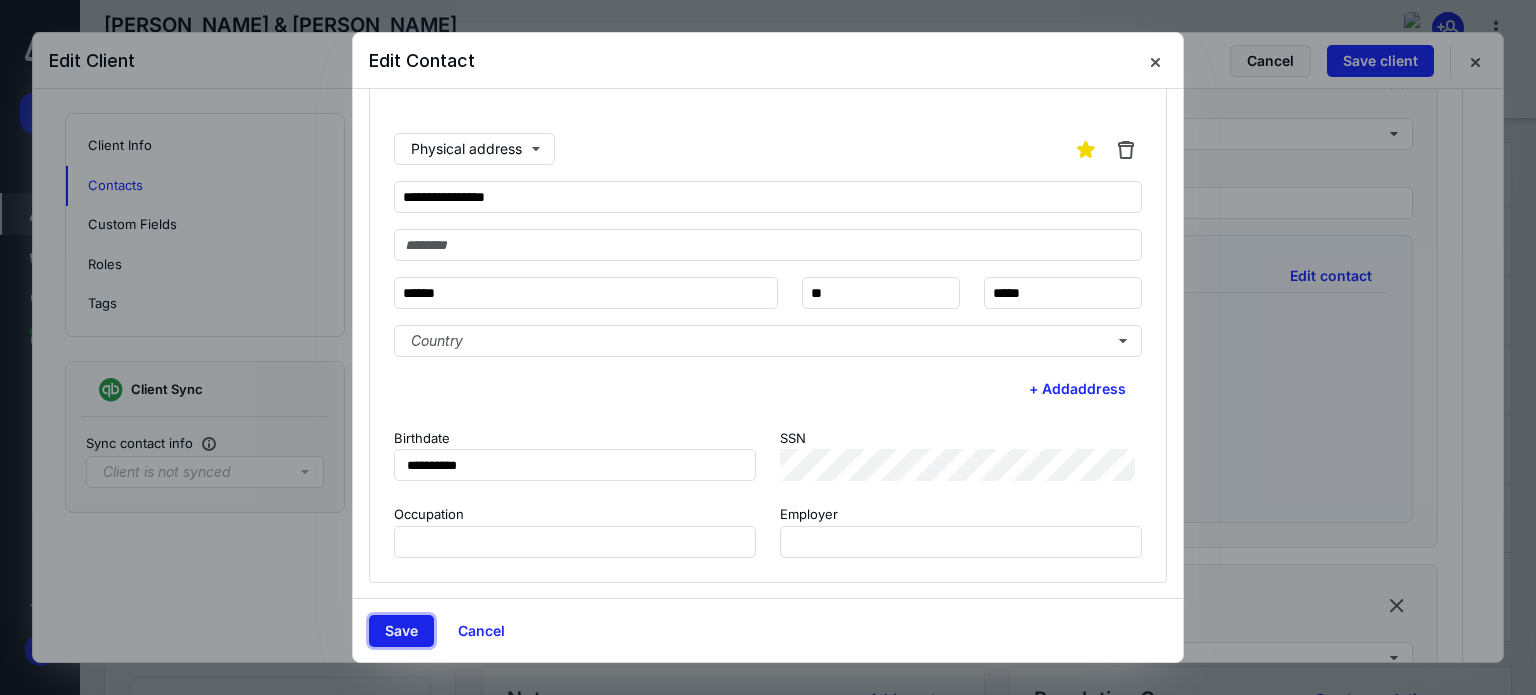 click on "Save" at bounding box center [401, 631] 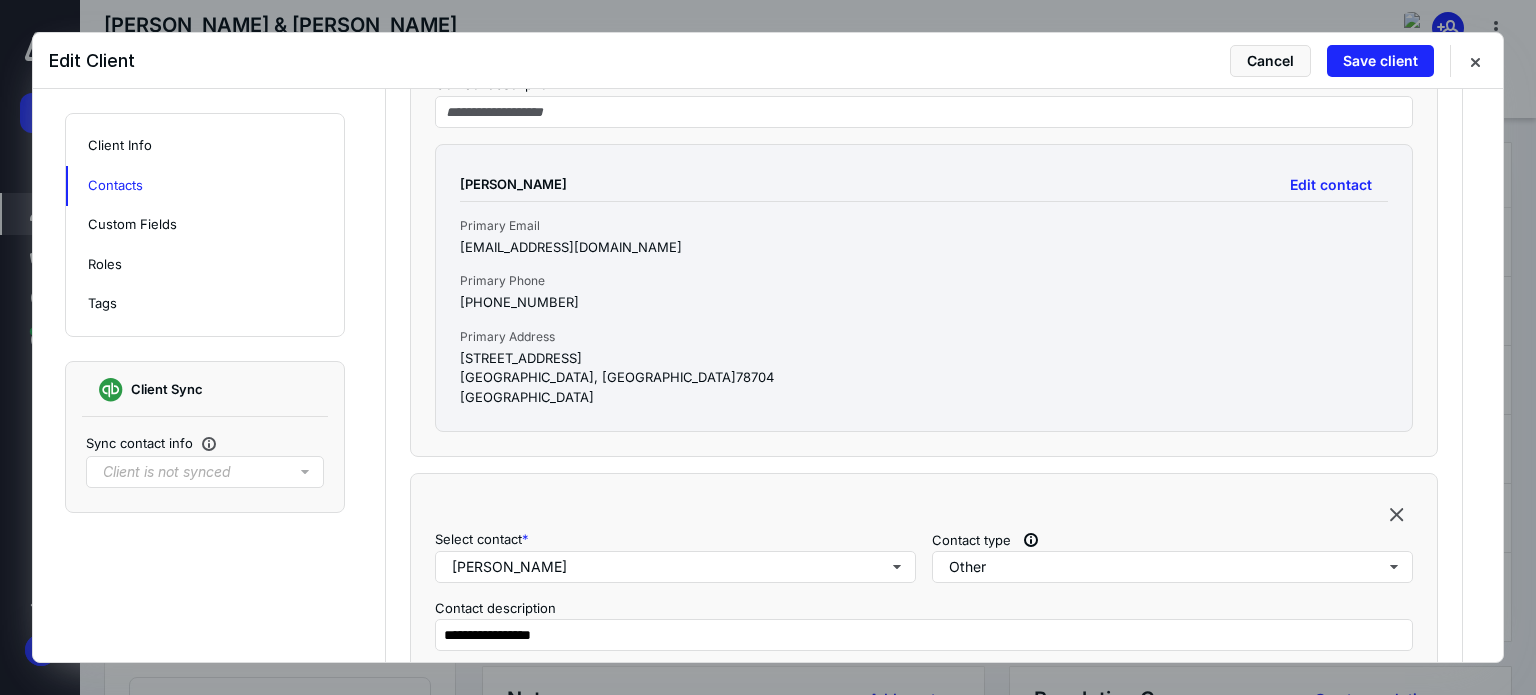 scroll, scrollTop: 1500, scrollLeft: 0, axis: vertical 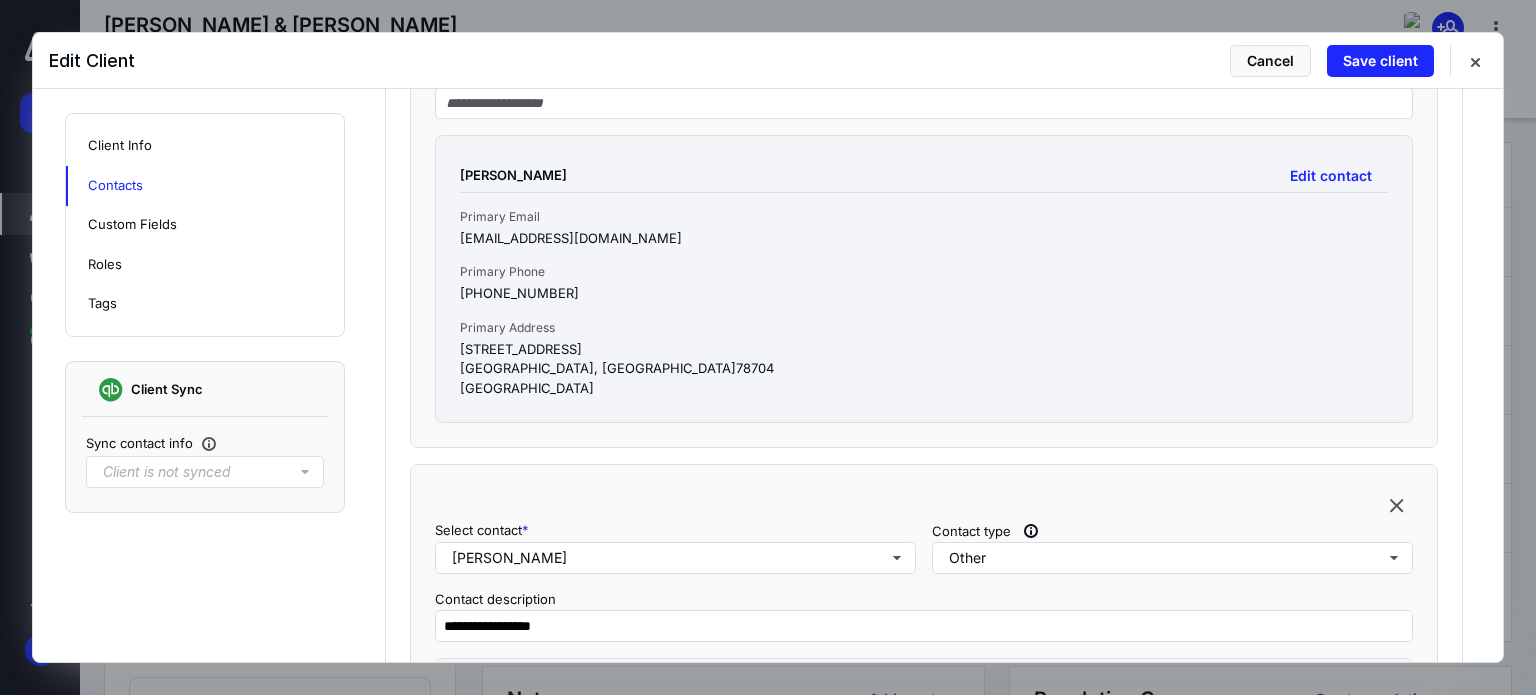 drag, startPoint x: 459, startPoint y: 343, endPoint x: 578, endPoint y: 363, distance: 120.66897 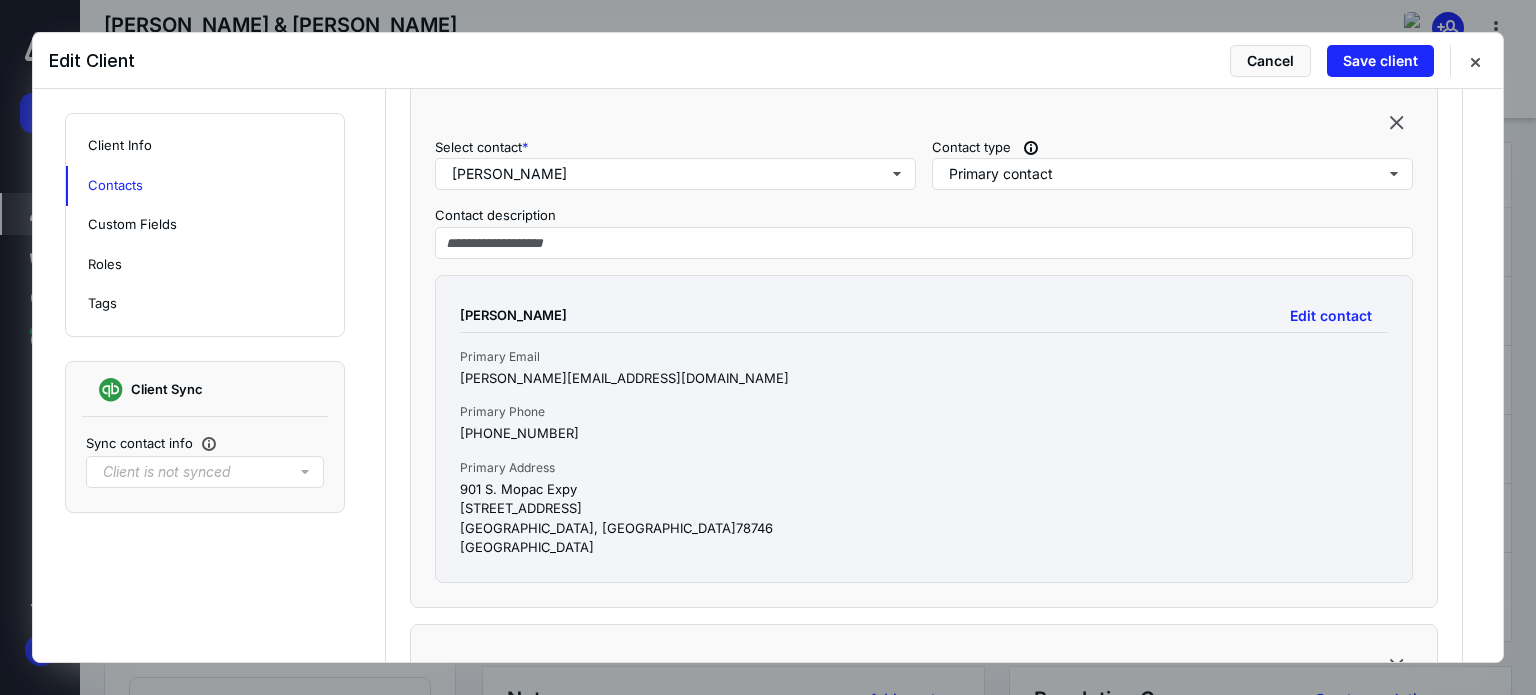 scroll, scrollTop: 800, scrollLeft: 0, axis: vertical 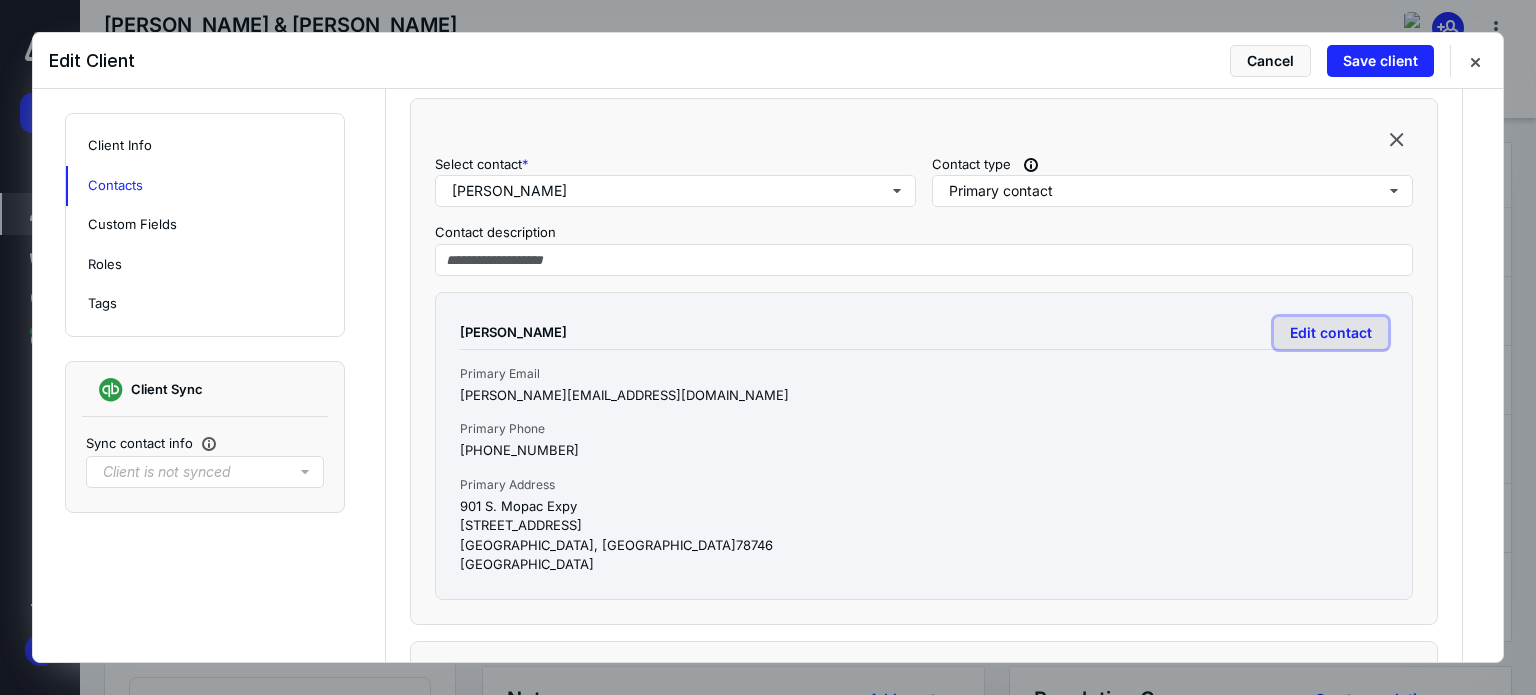 click on "Edit contact" at bounding box center (1331, 333) 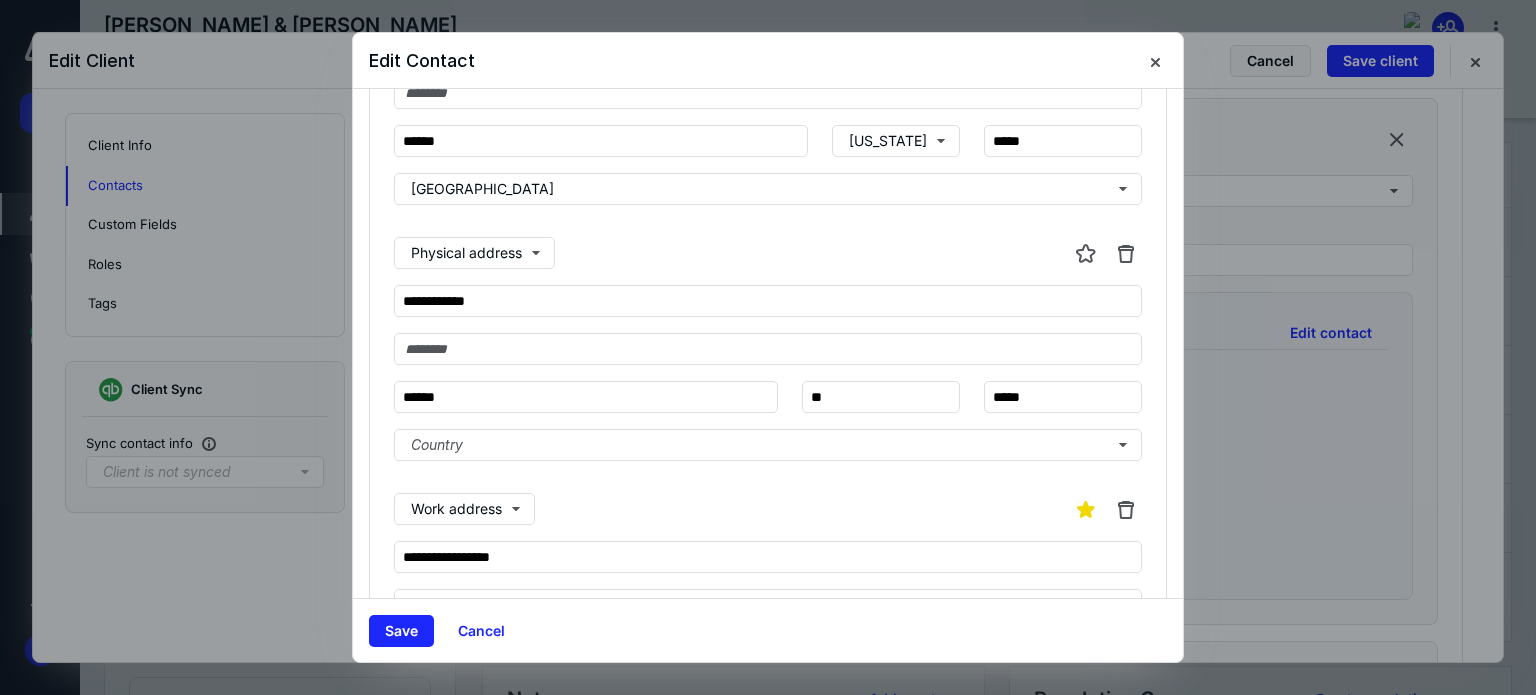scroll, scrollTop: 400, scrollLeft: 0, axis: vertical 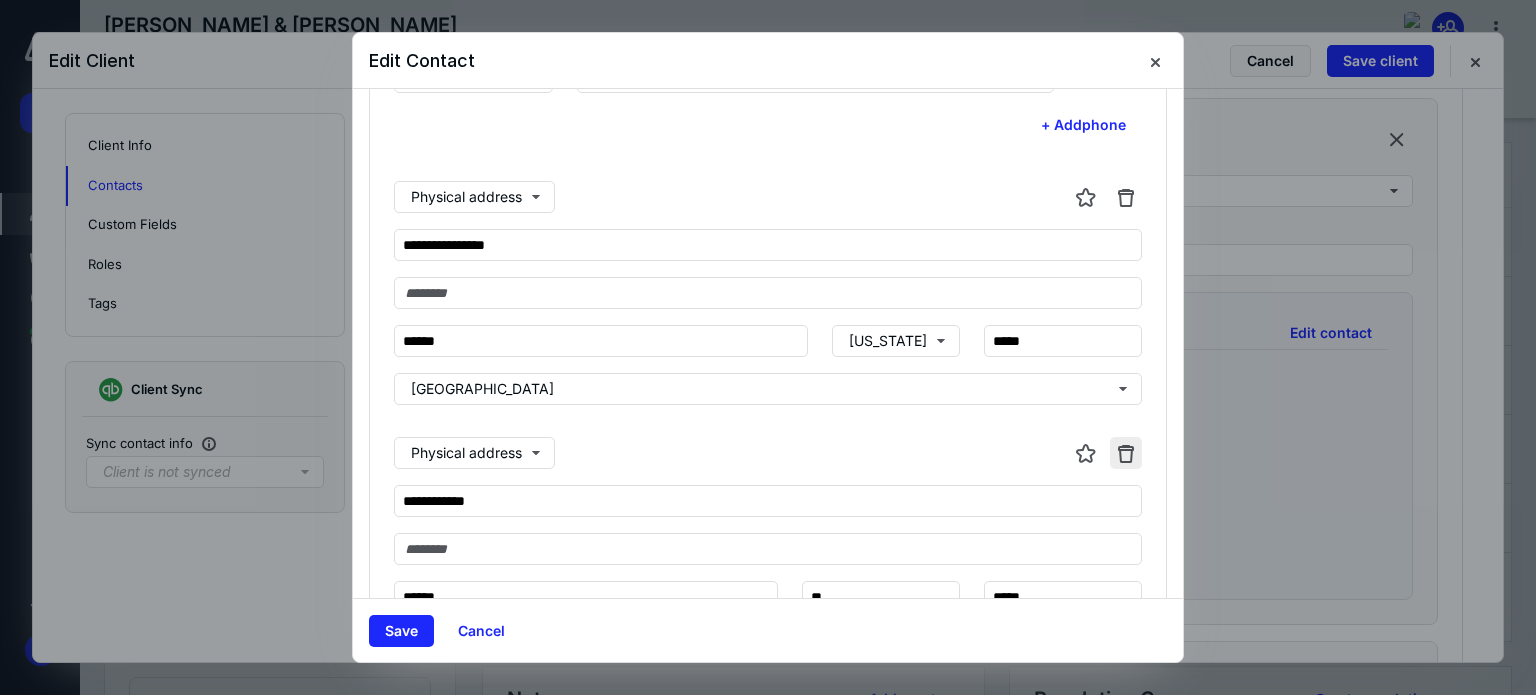 click at bounding box center (1126, 453) 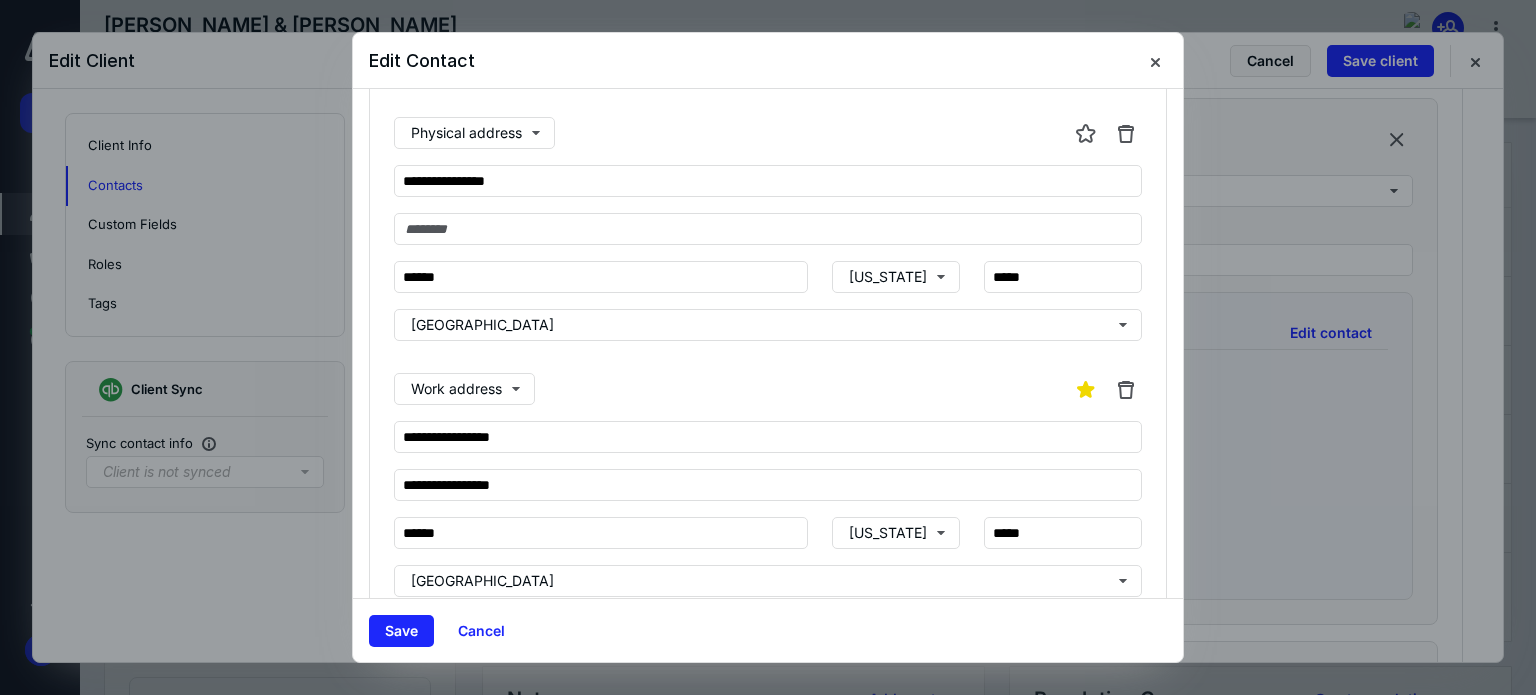 scroll, scrollTop: 400, scrollLeft: 0, axis: vertical 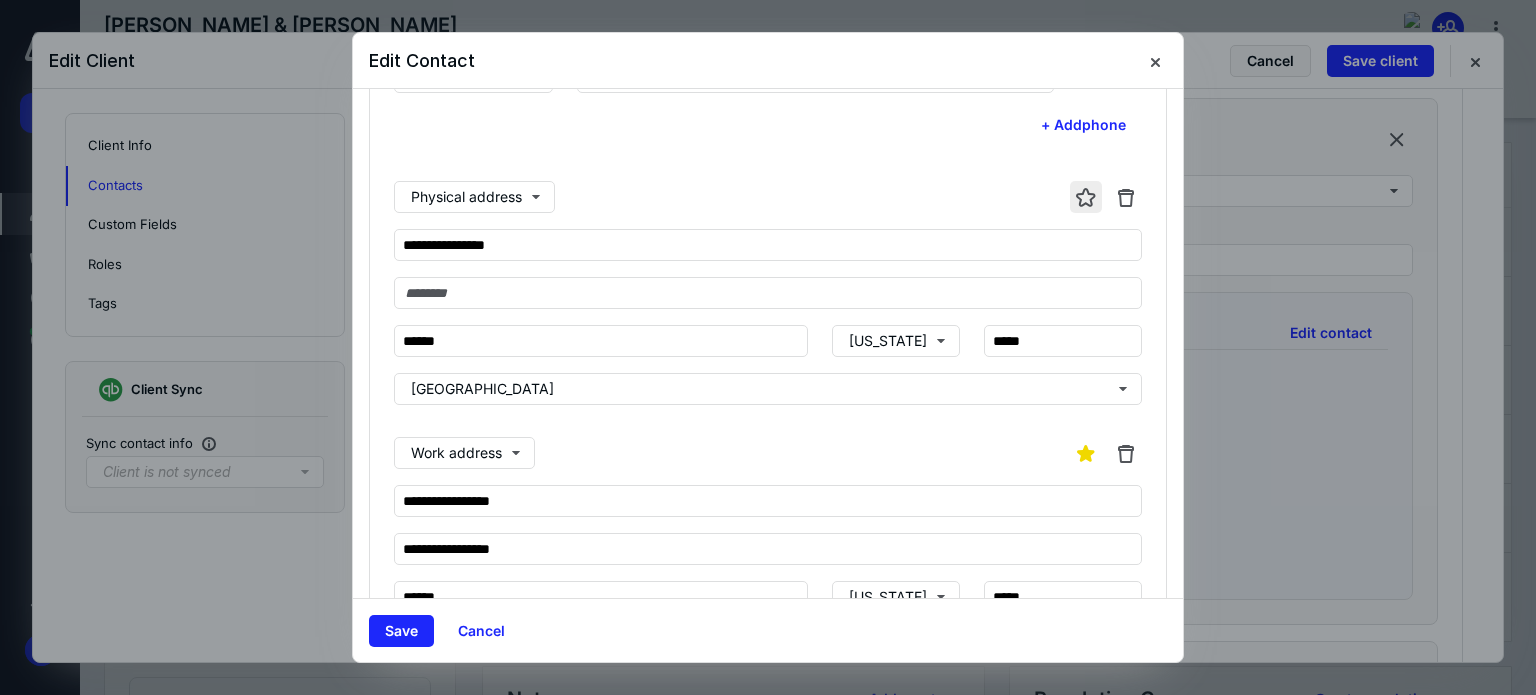 click at bounding box center (1086, 197) 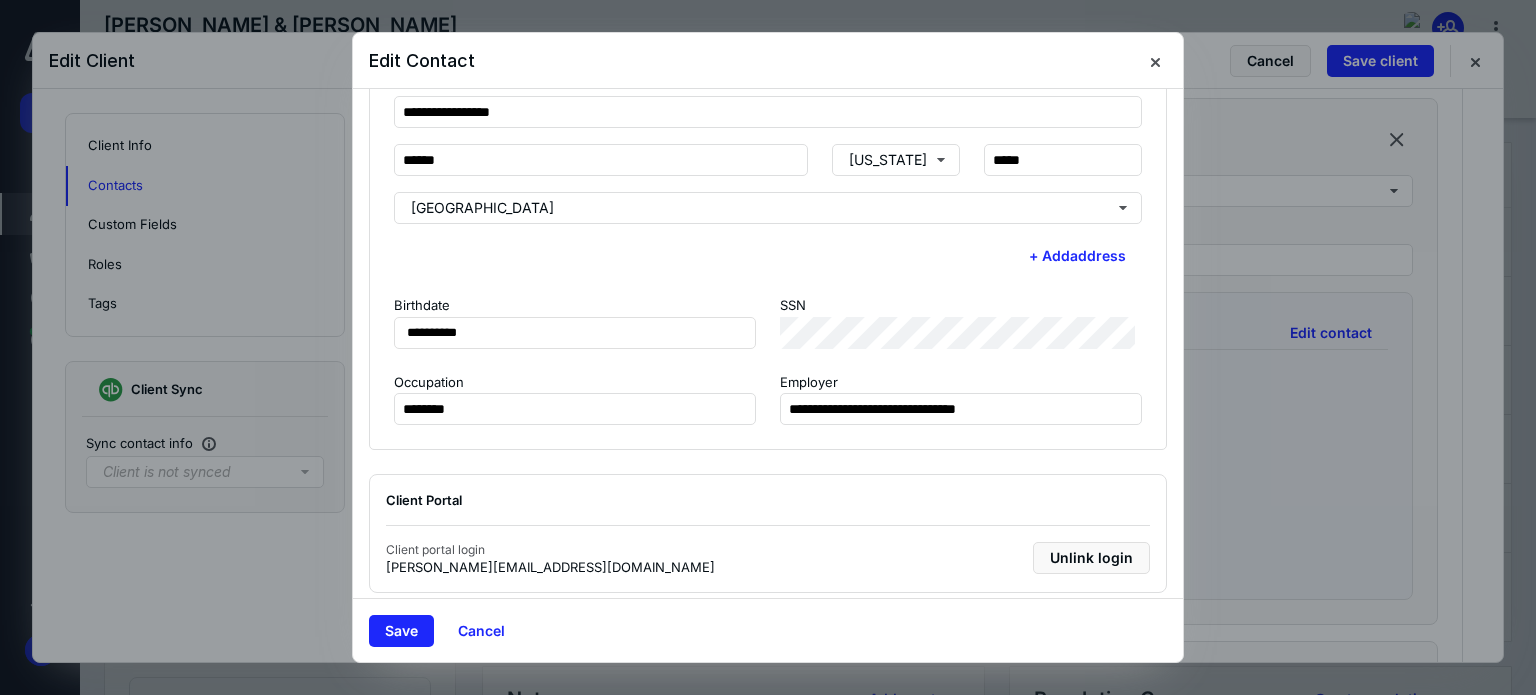 scroll, scrollTop: 847, scrollLeft: 0, axis: vertical 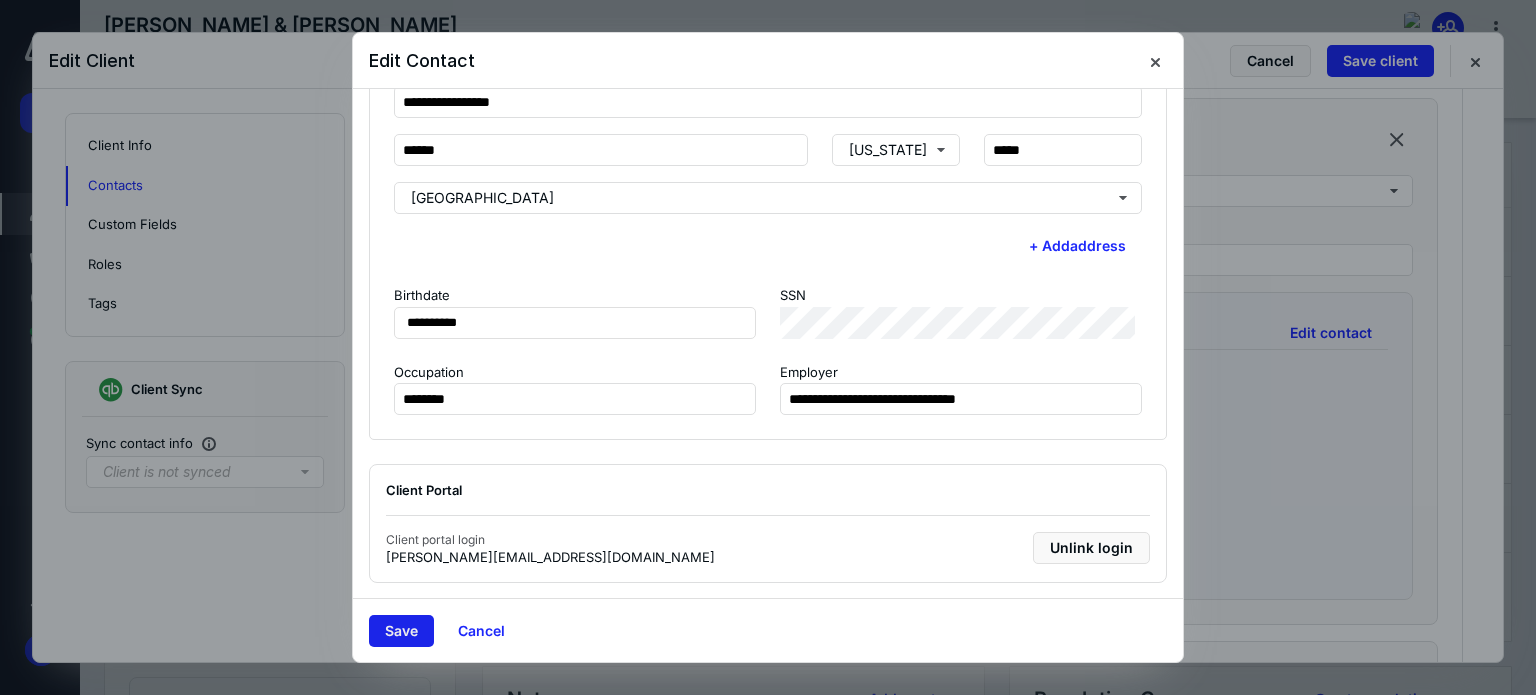 click on "Save" at bounding box center [401, 631] 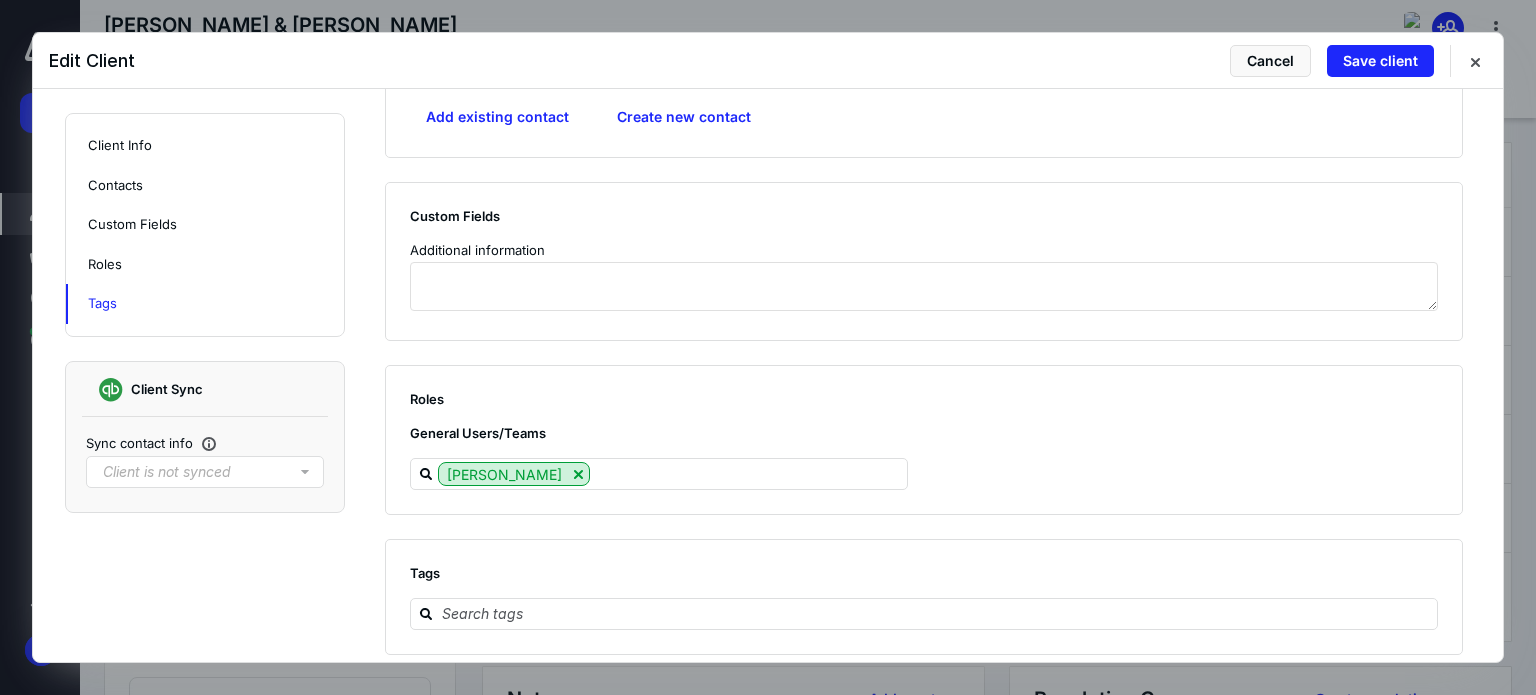 scroll, scrollTop: 2393, scrollLeft: 0, axis: vertical 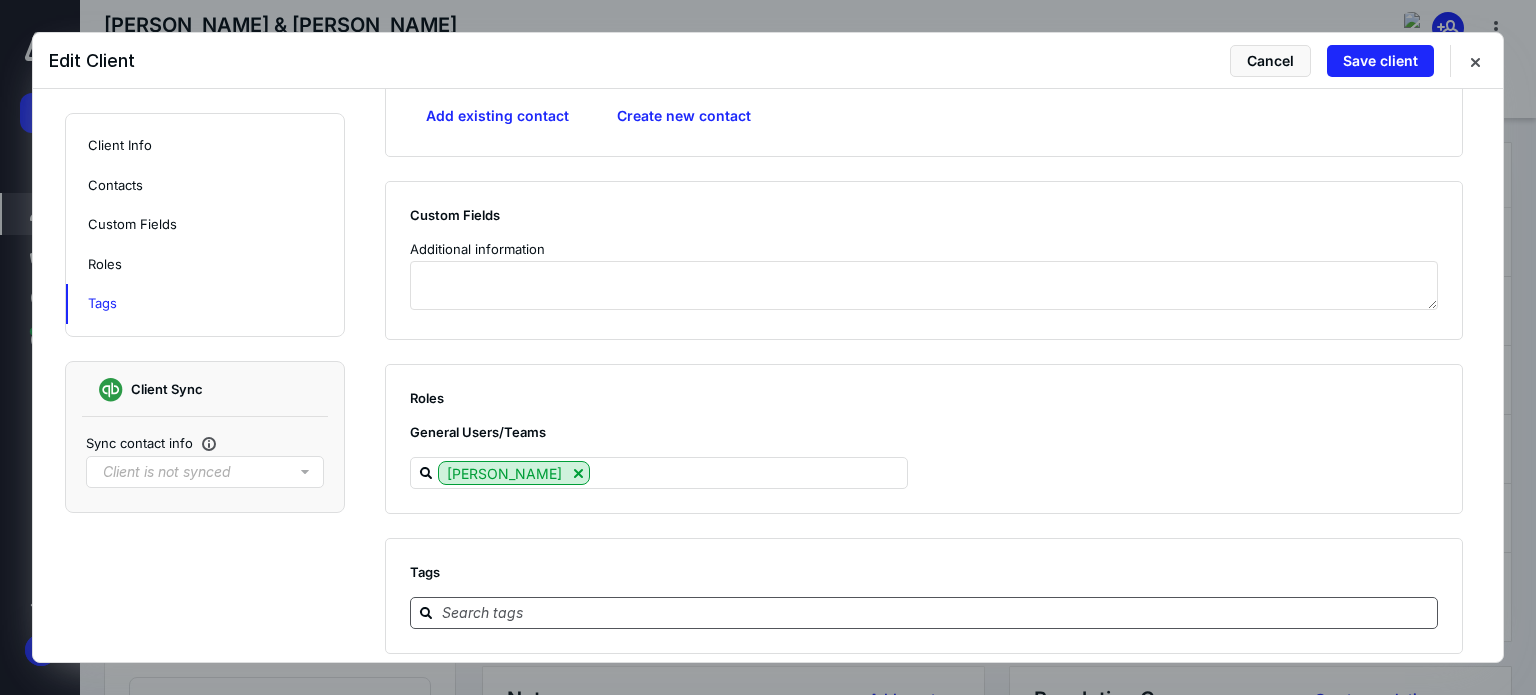 click at bounding box center (936, 612) 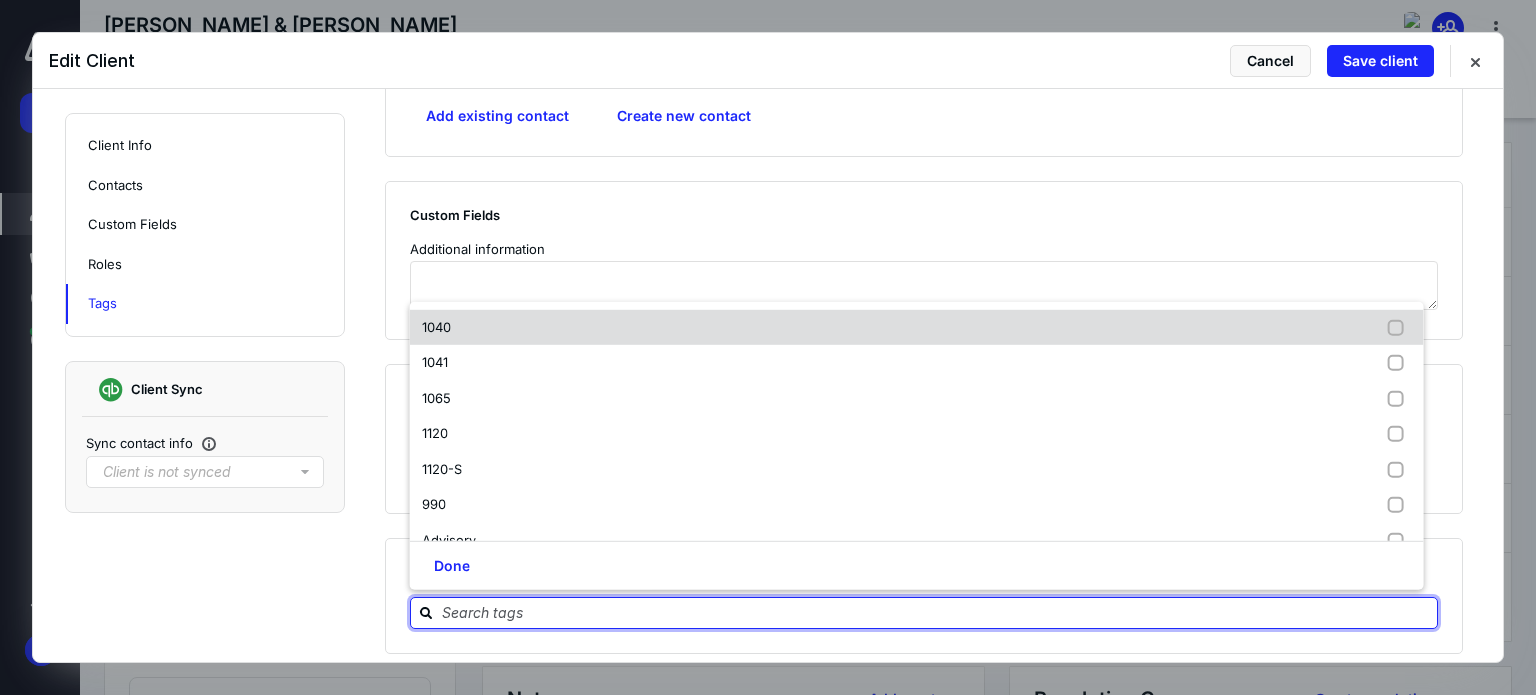 click on "1040" at bounding box center (917, 328) 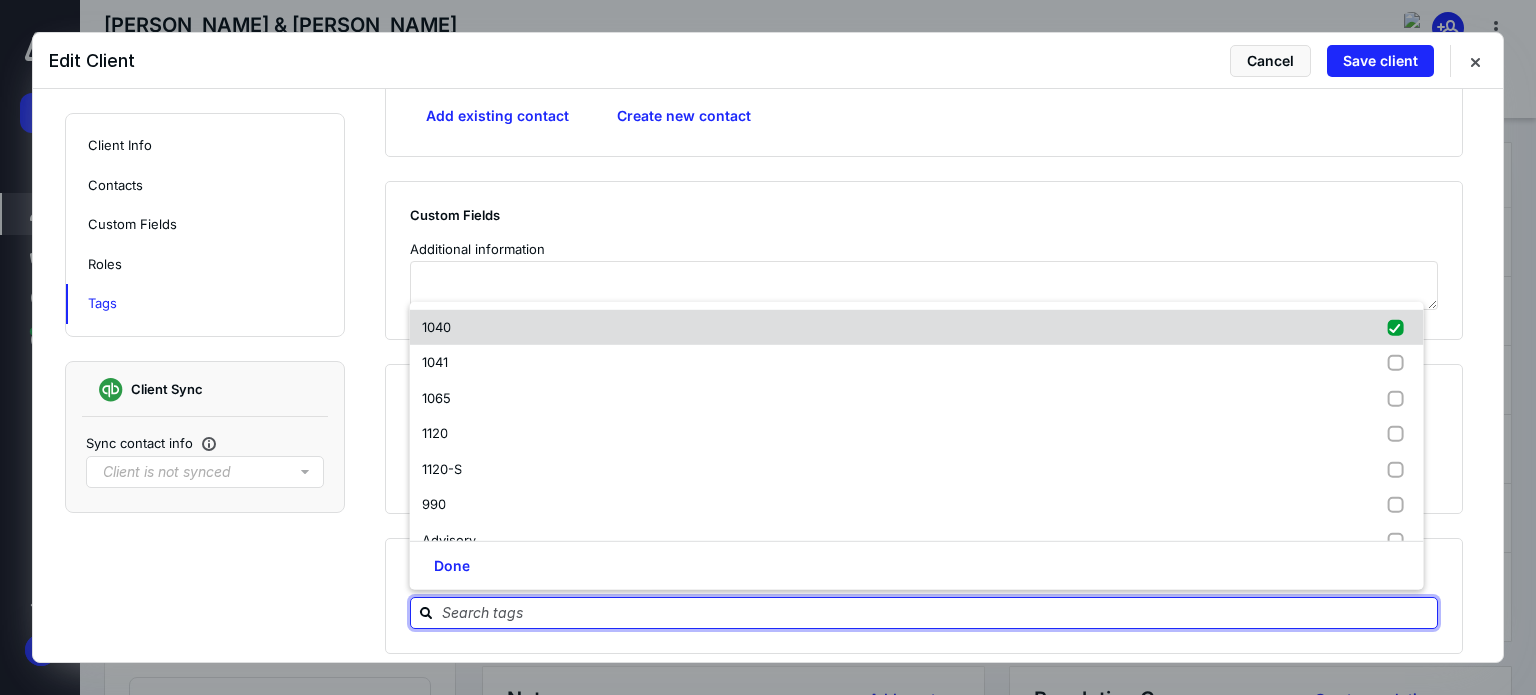 checkbox on "true" 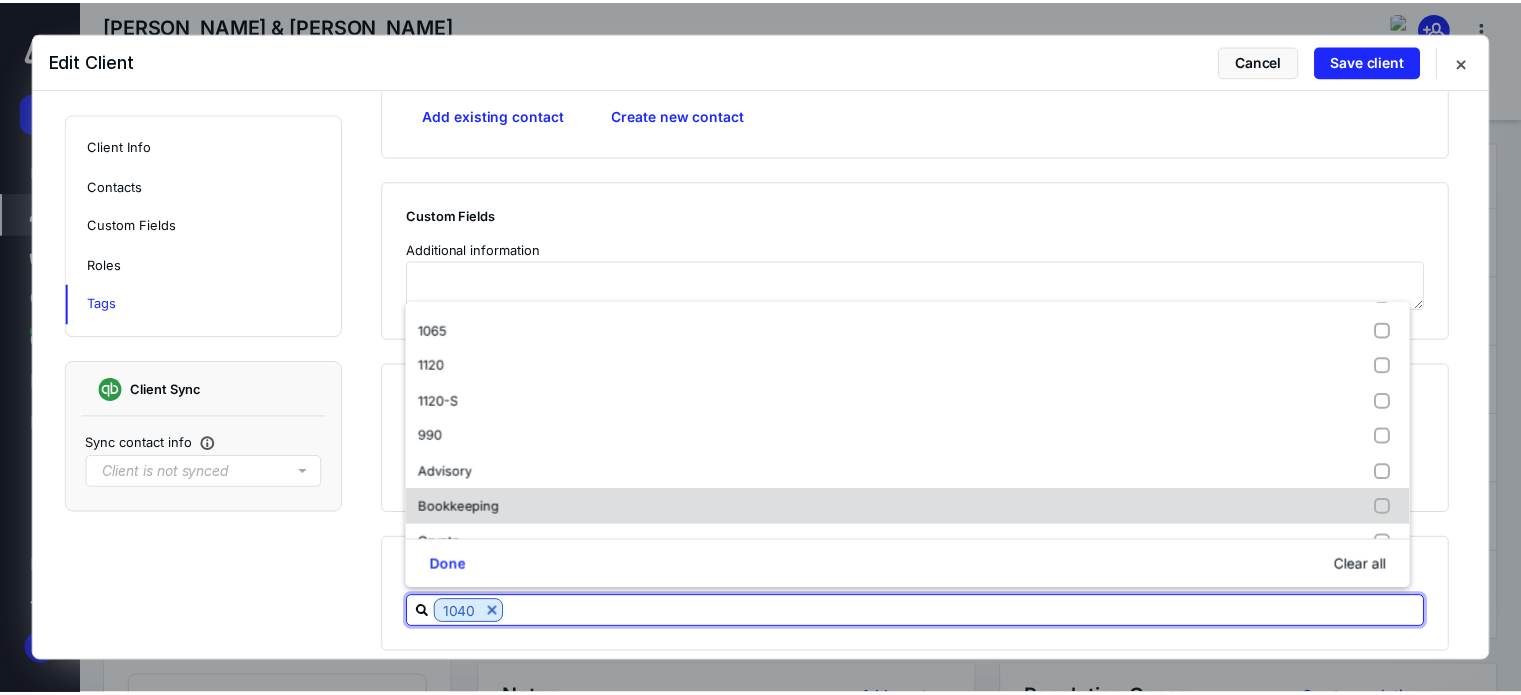 scroll, scrollTop: 100, scrollLeft: 0, axis: vertical 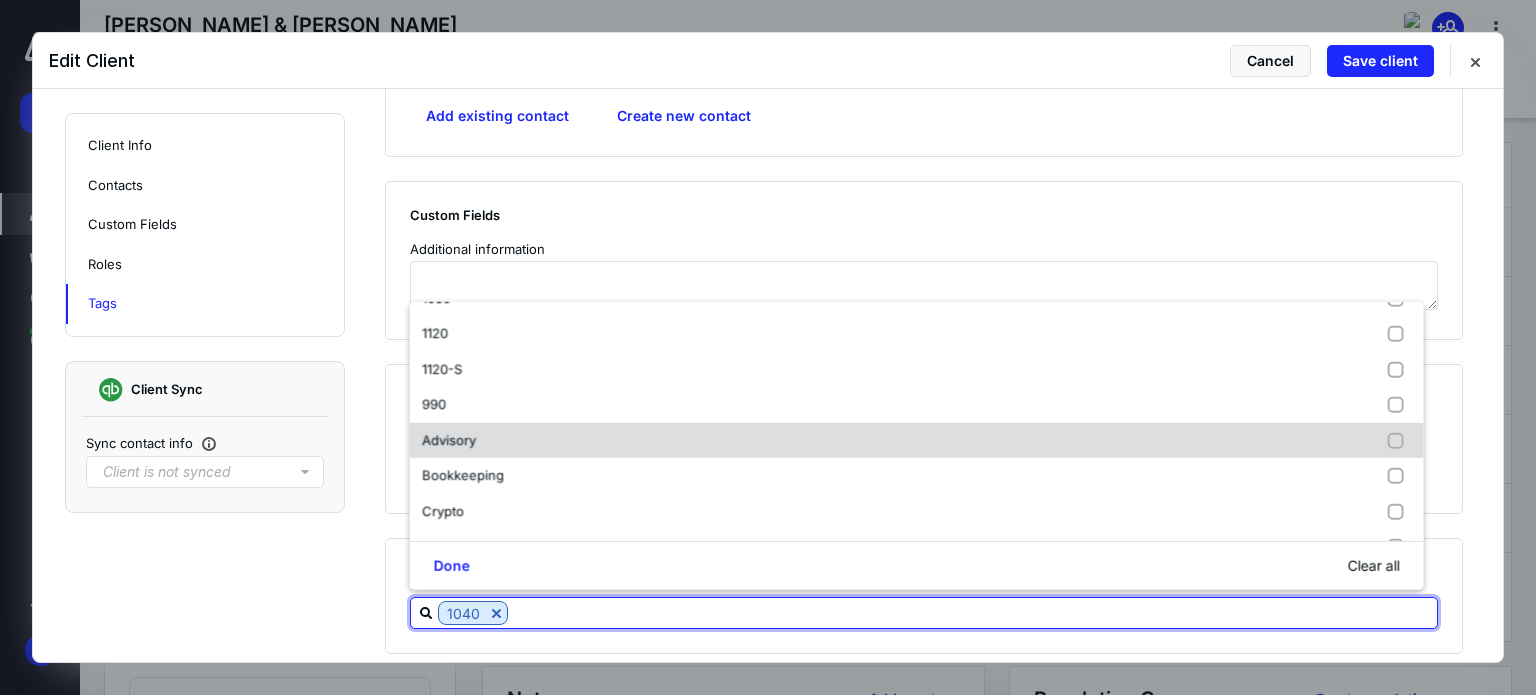 click on "Advisory" at bounding box center (917, 441) 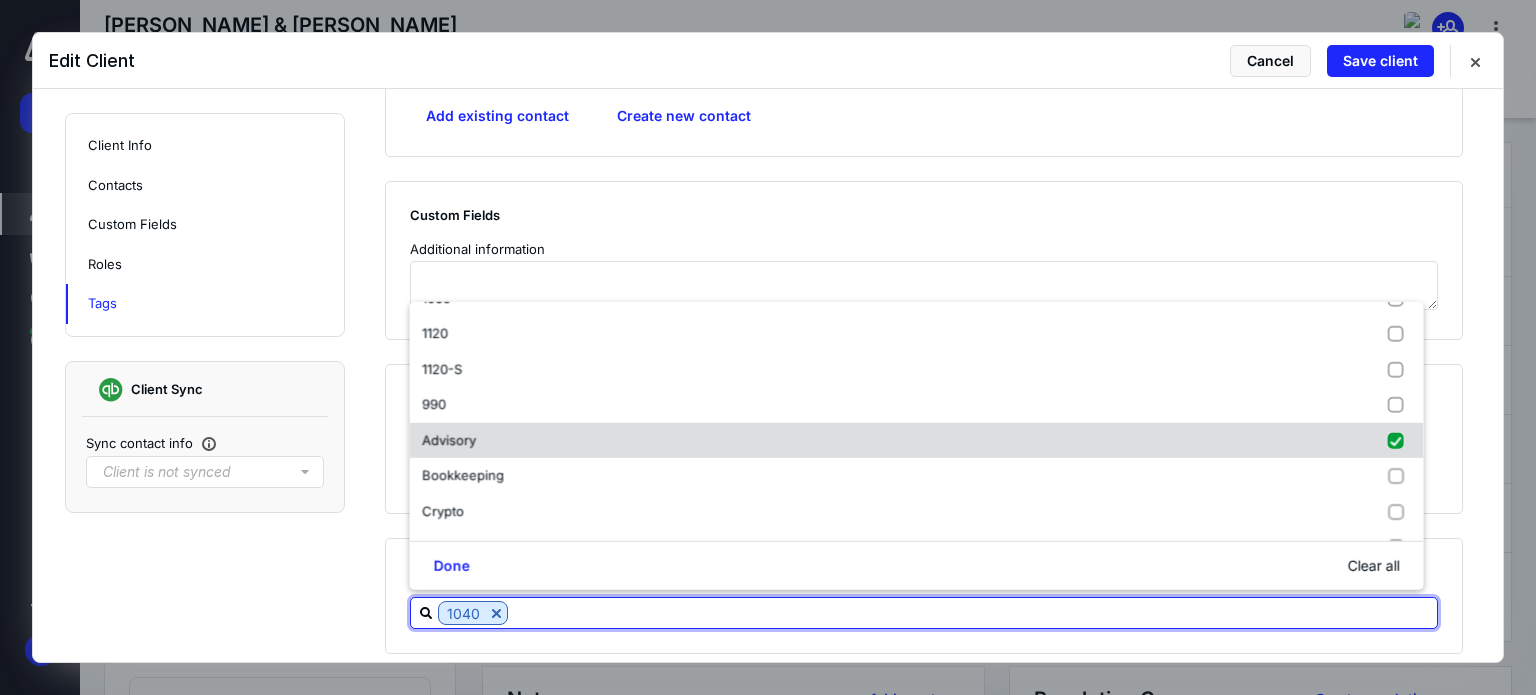 checkbox on "true" 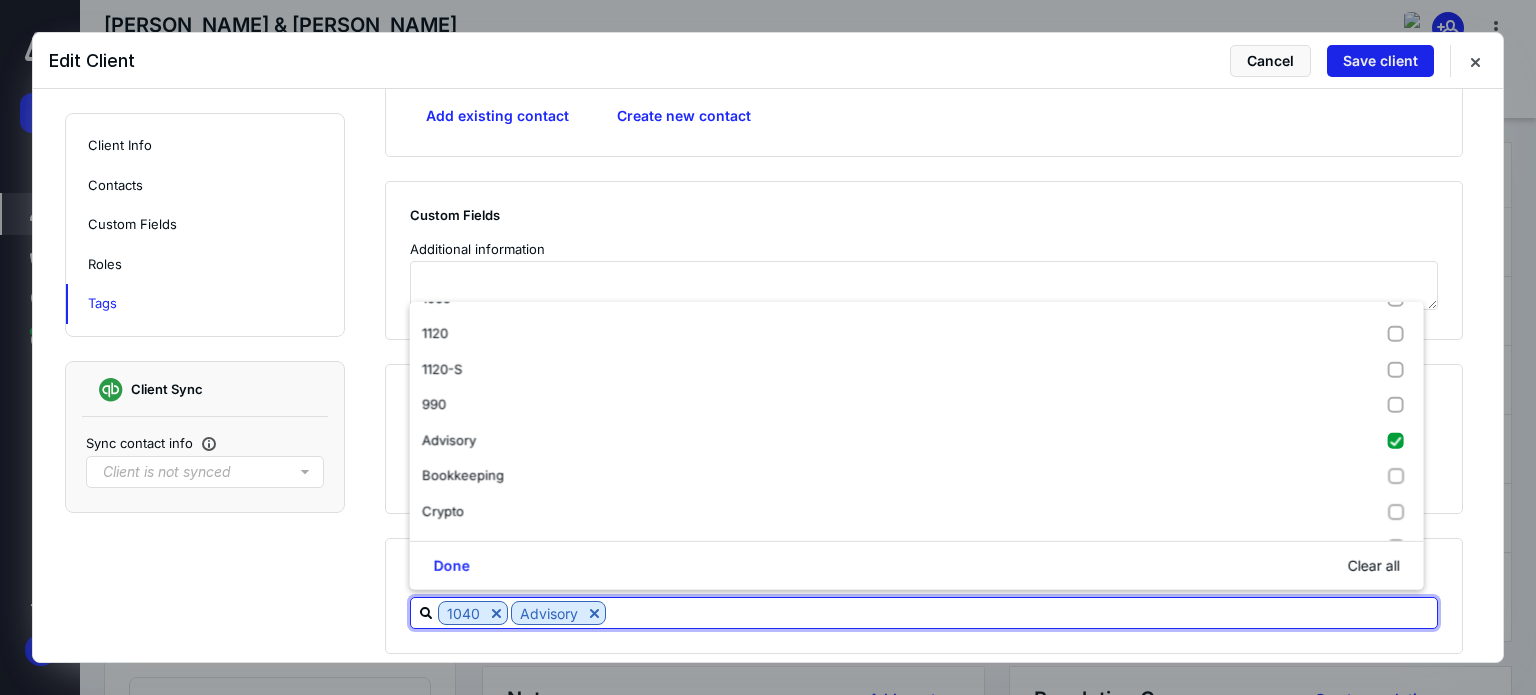 click on "Save client" at bounding box center (1380, 61) 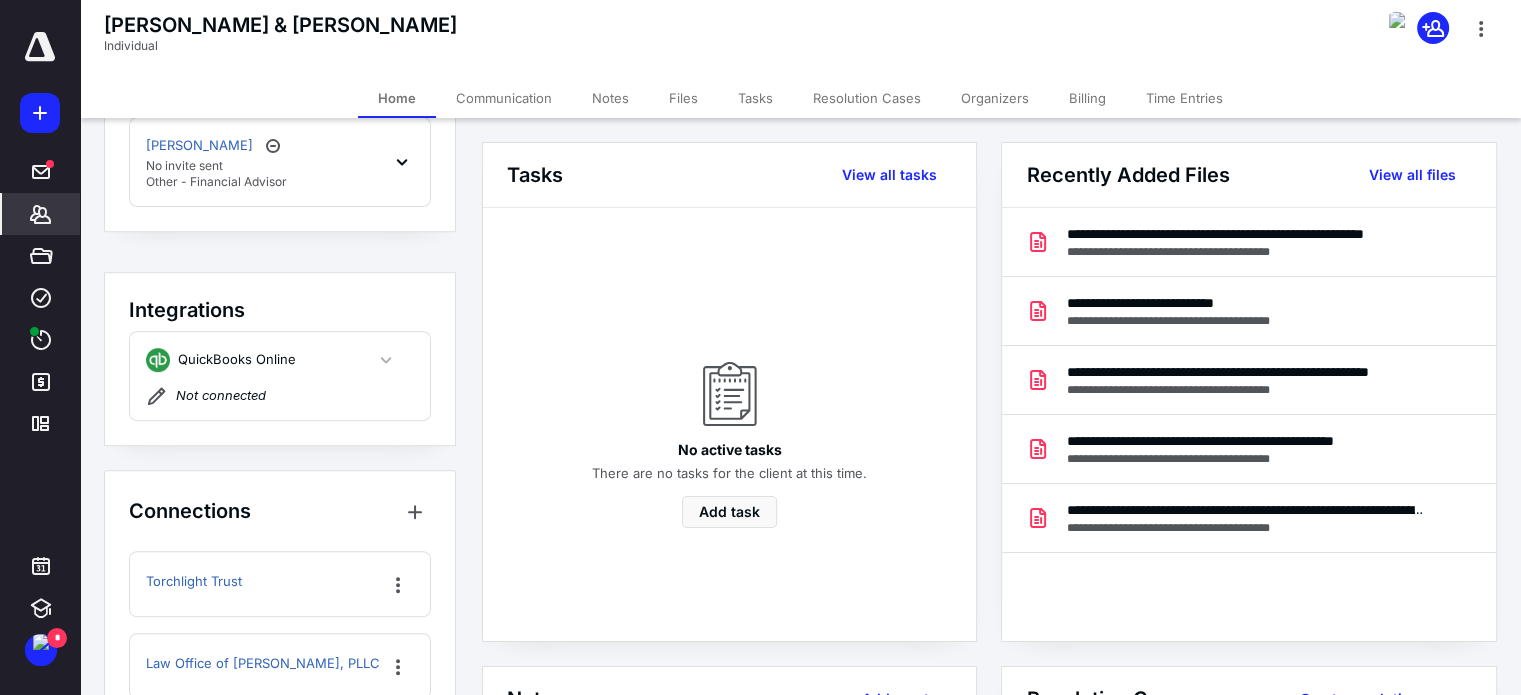 scroll, scrollTop: 887, scrollLeft: 0, axis: vertical 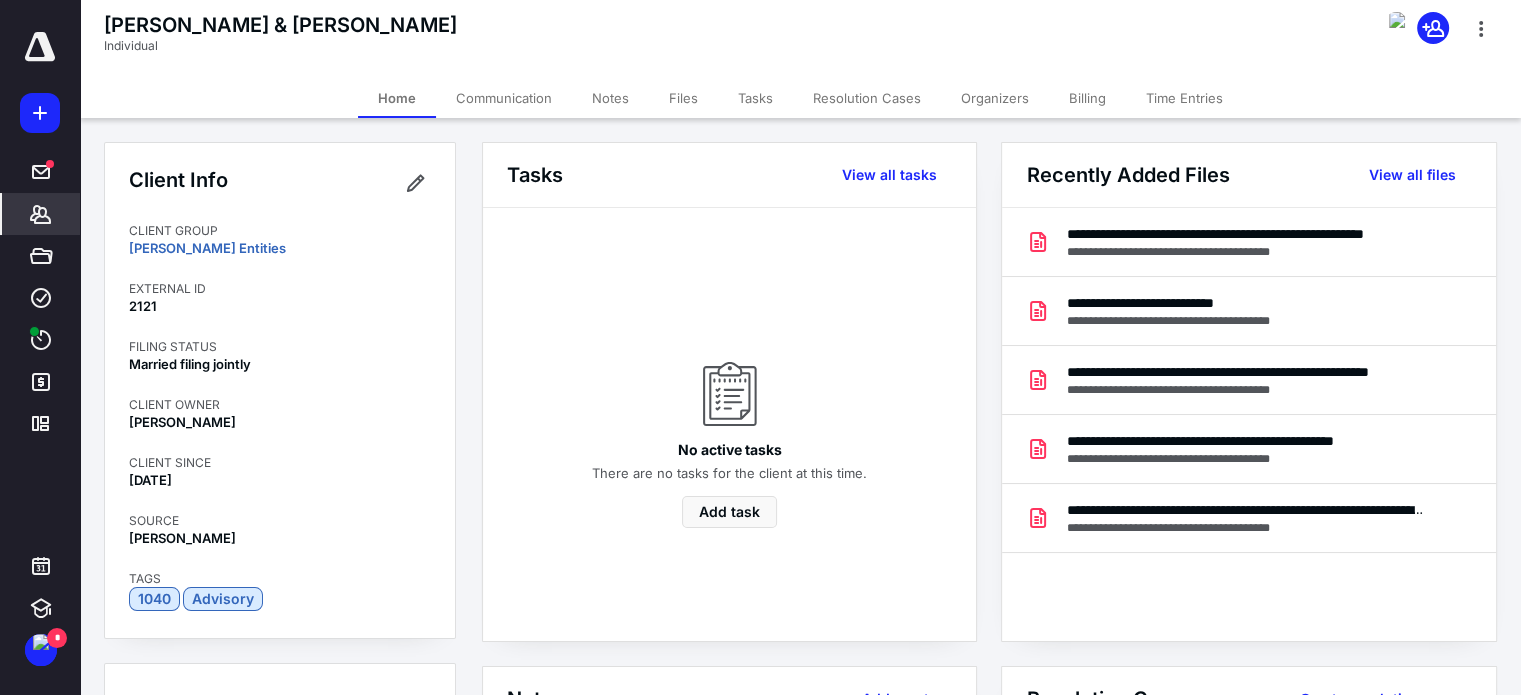 click on "Files" at bounding box center [683, 98] 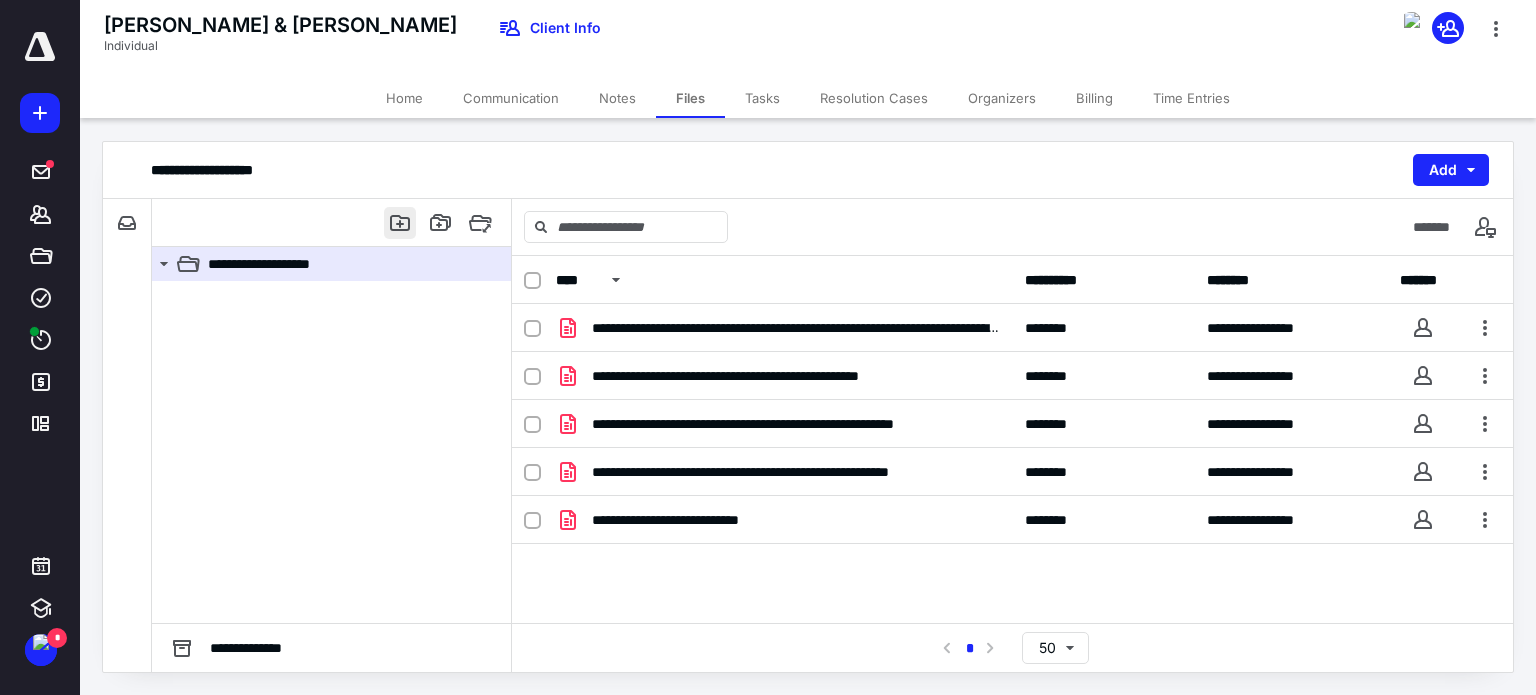 click at bounding box center [400, 223] 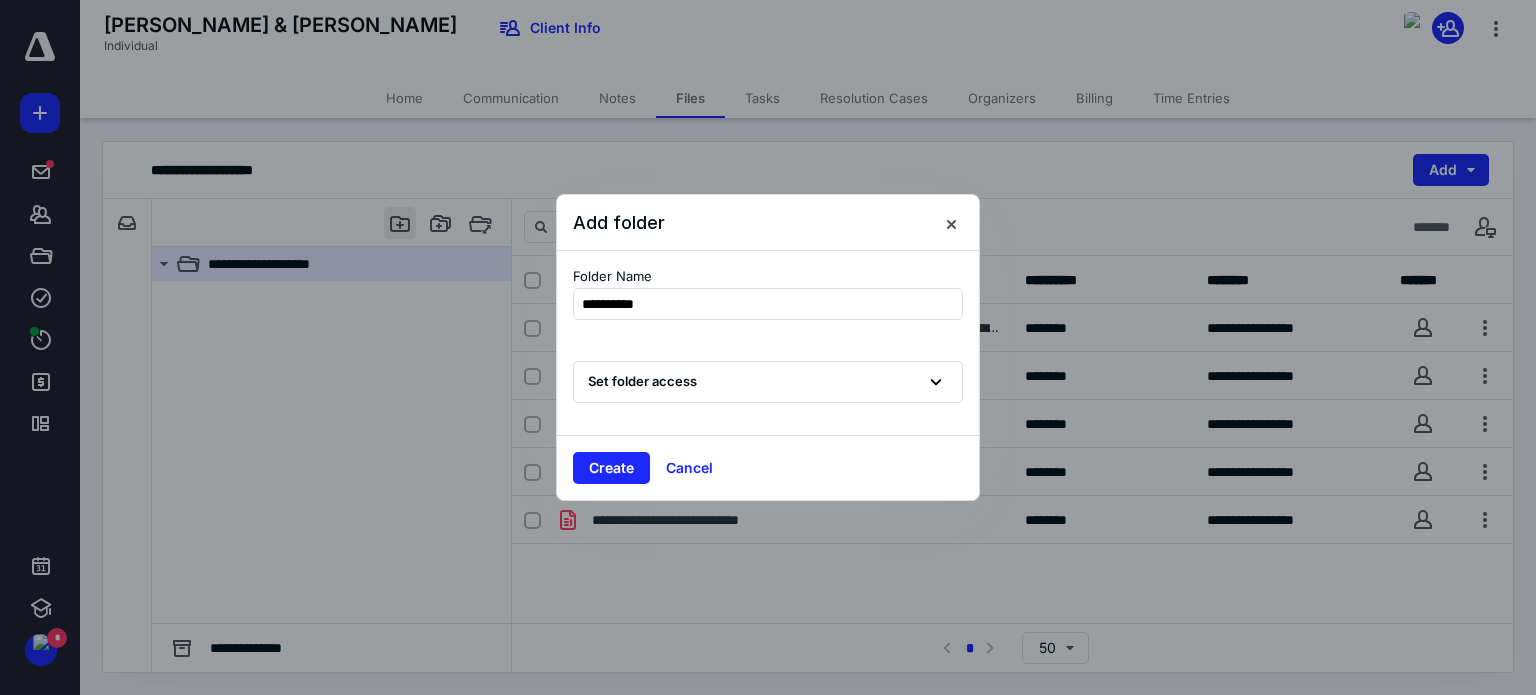 type on "**********" 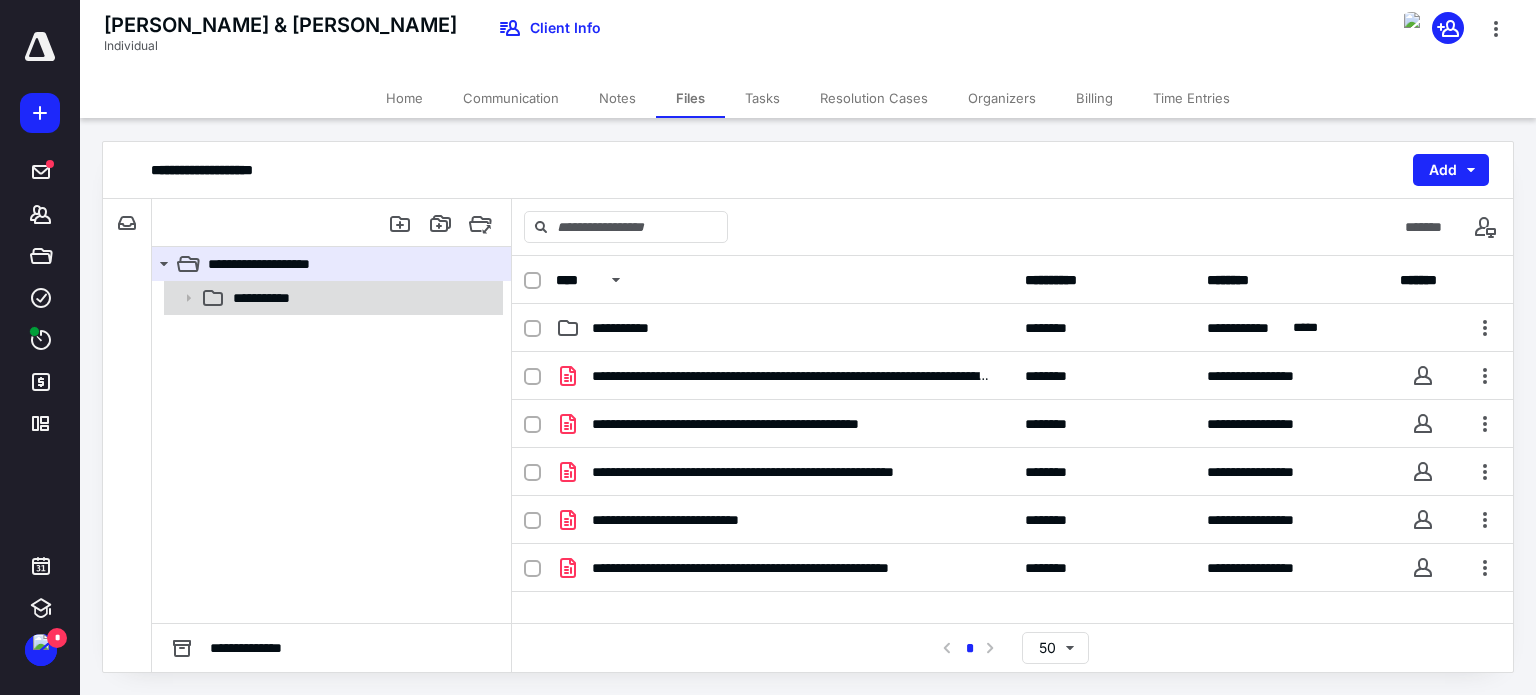 click on "**********" at bounding box center [362, 298] 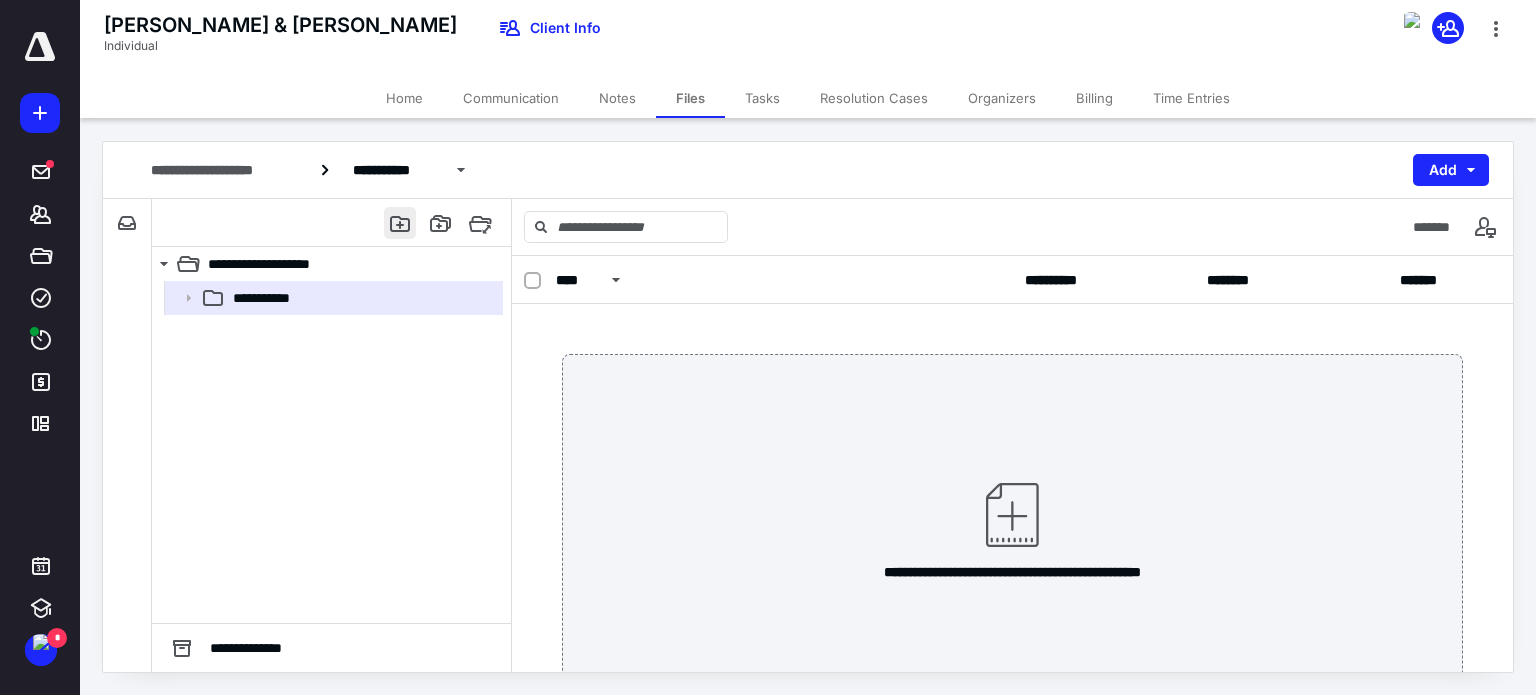 click at bounding box center (400, 223) 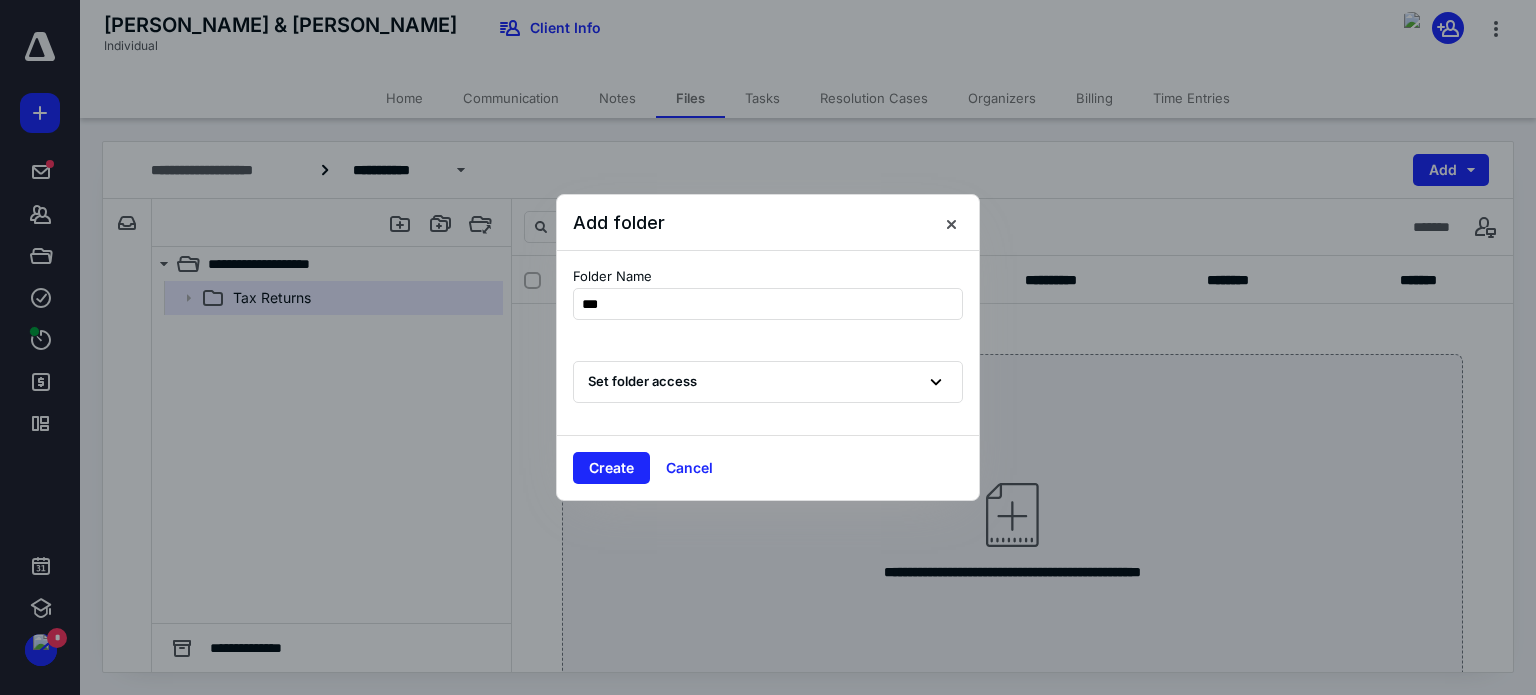 type on "****" 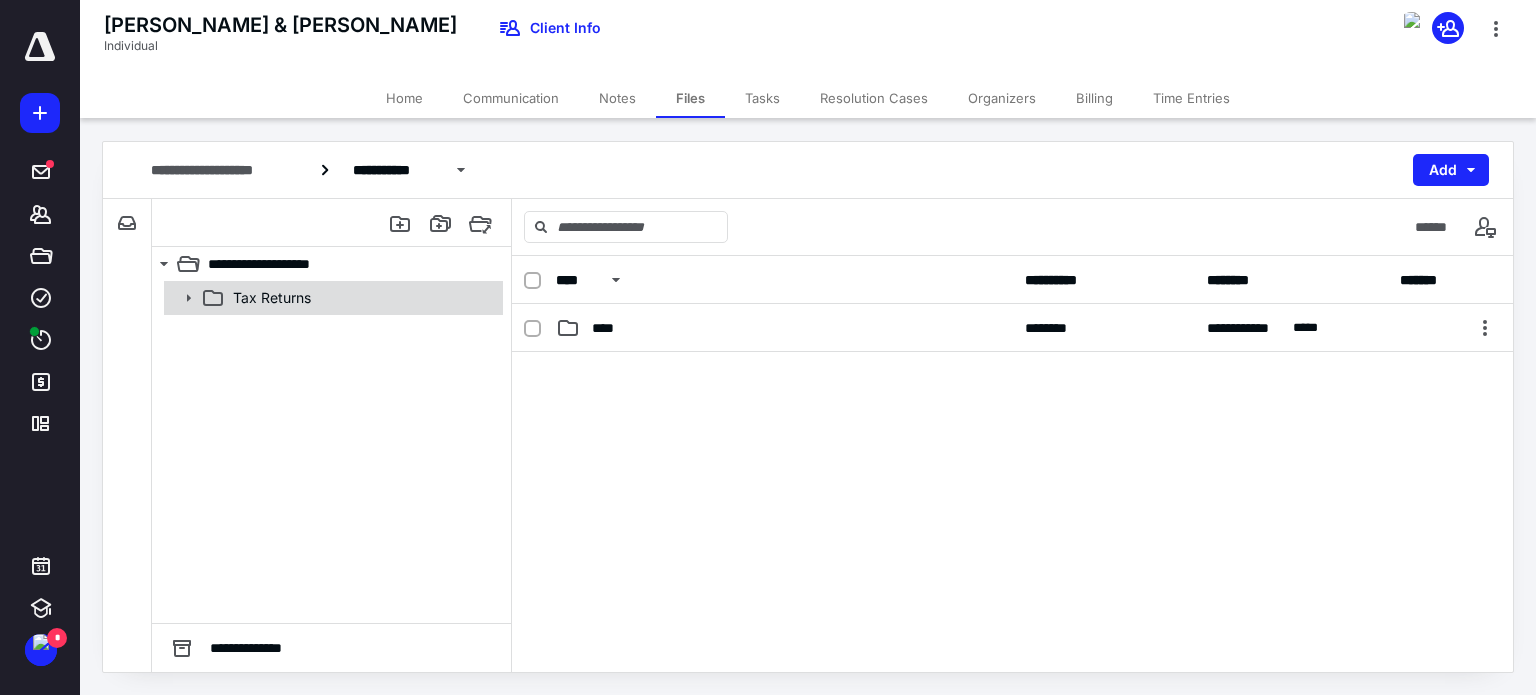 click 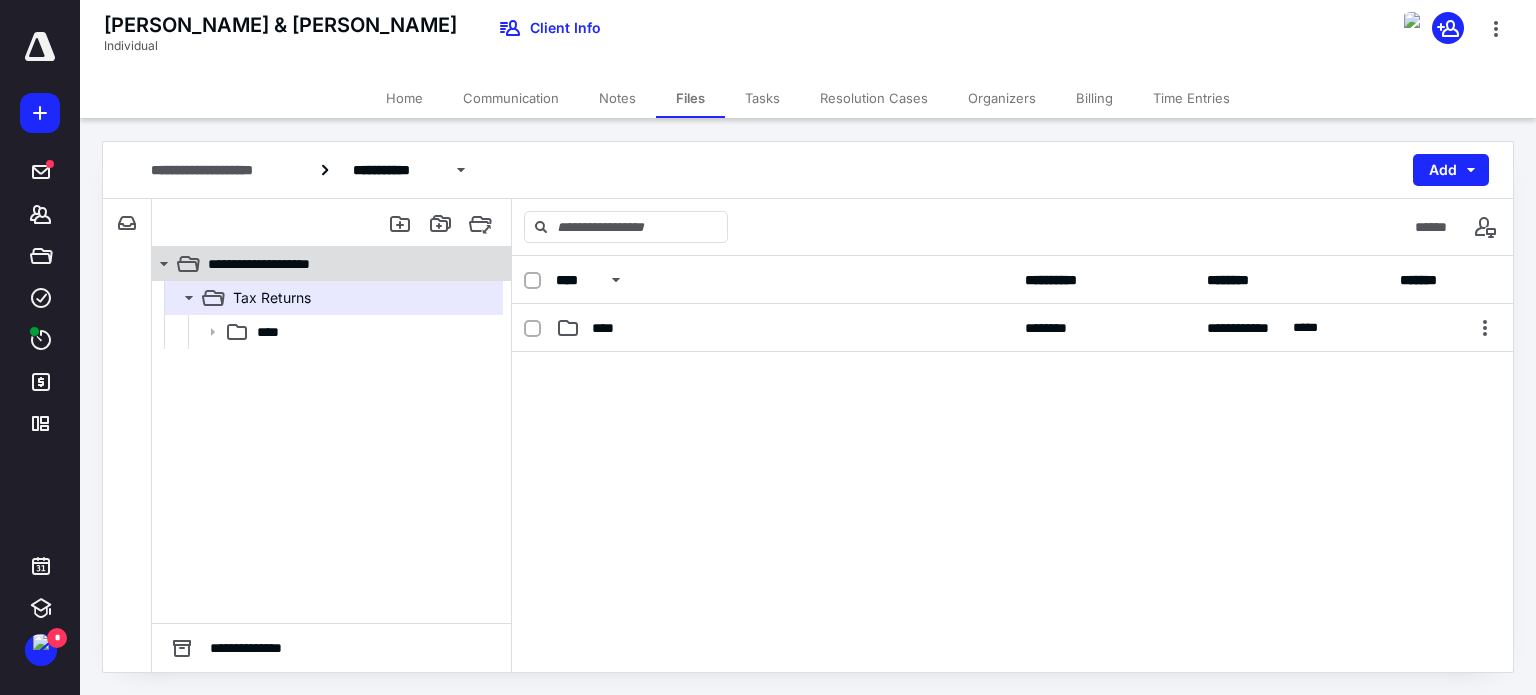 click on "**********" at bounding box center [279, 264] 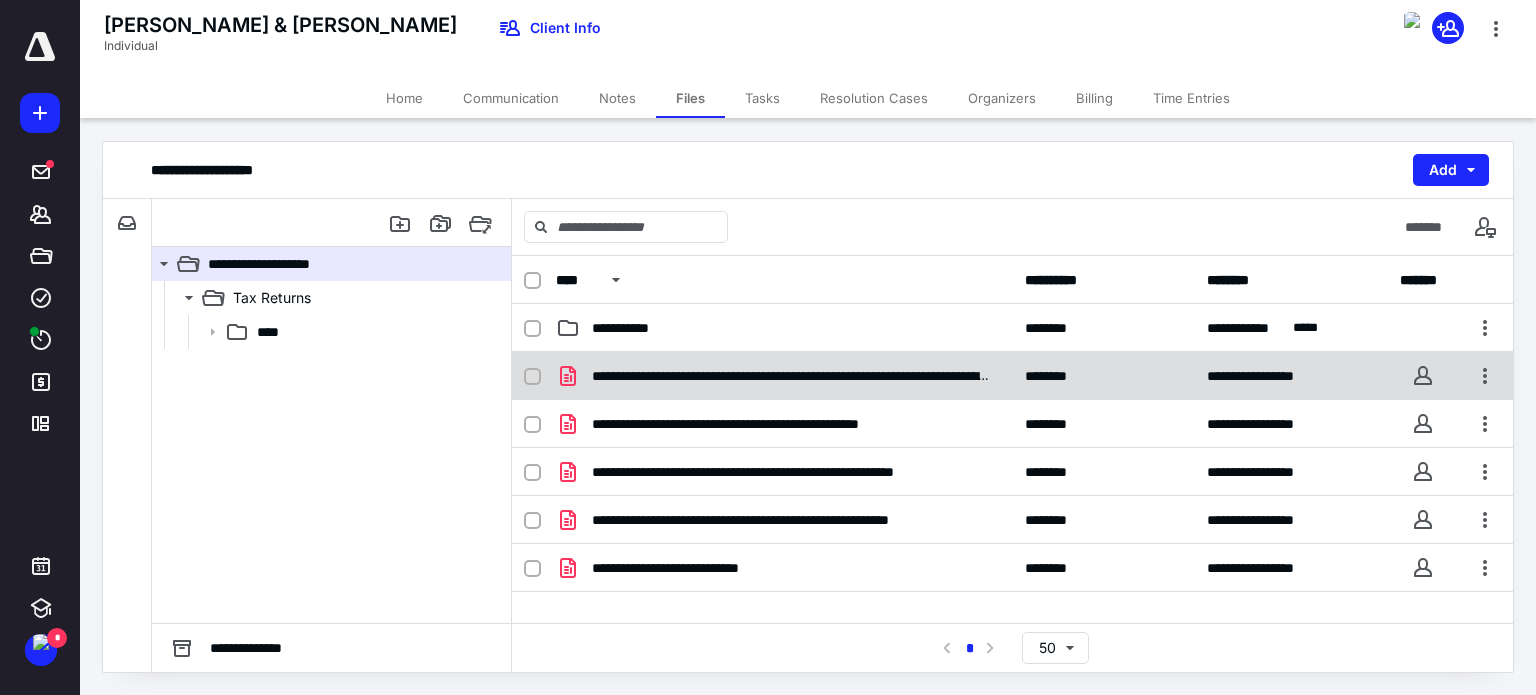 click 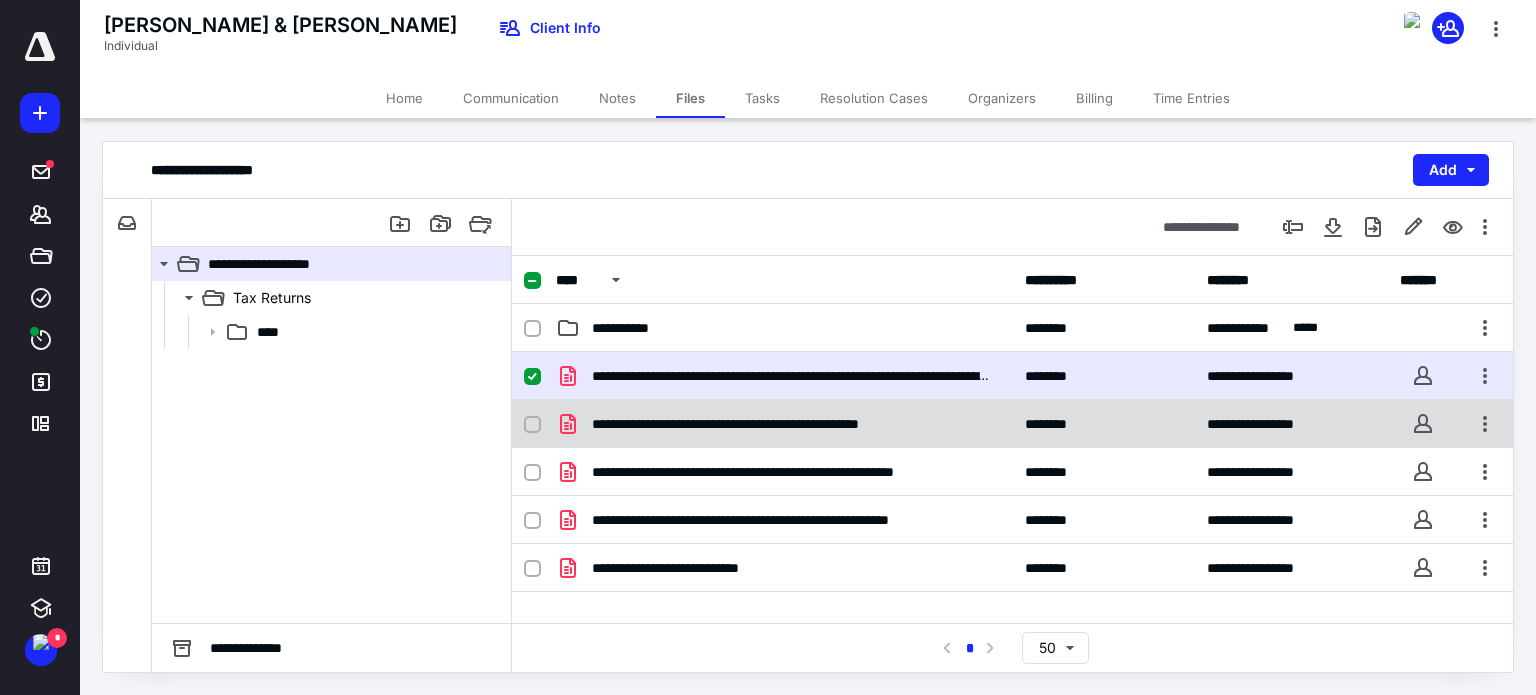 click 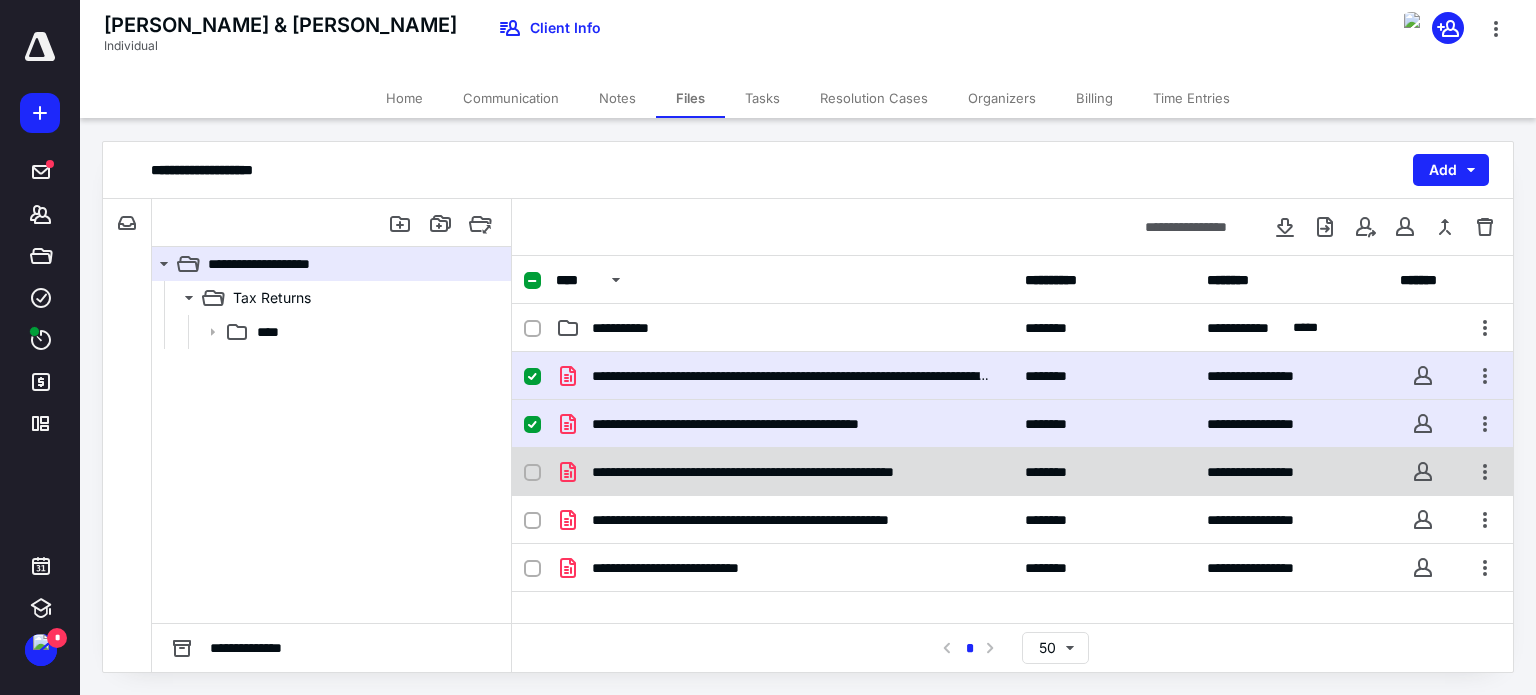 click 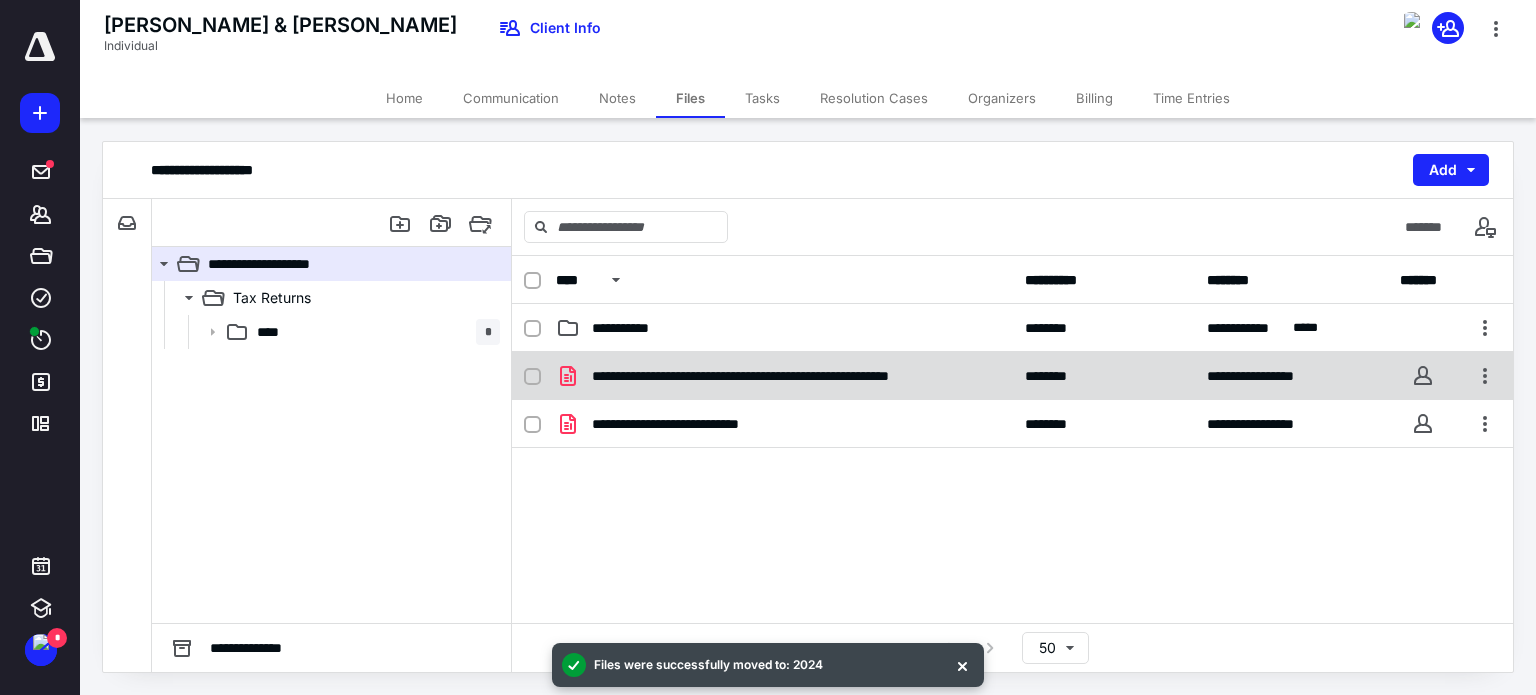 click on "**********" at bounding box center [792, 376] 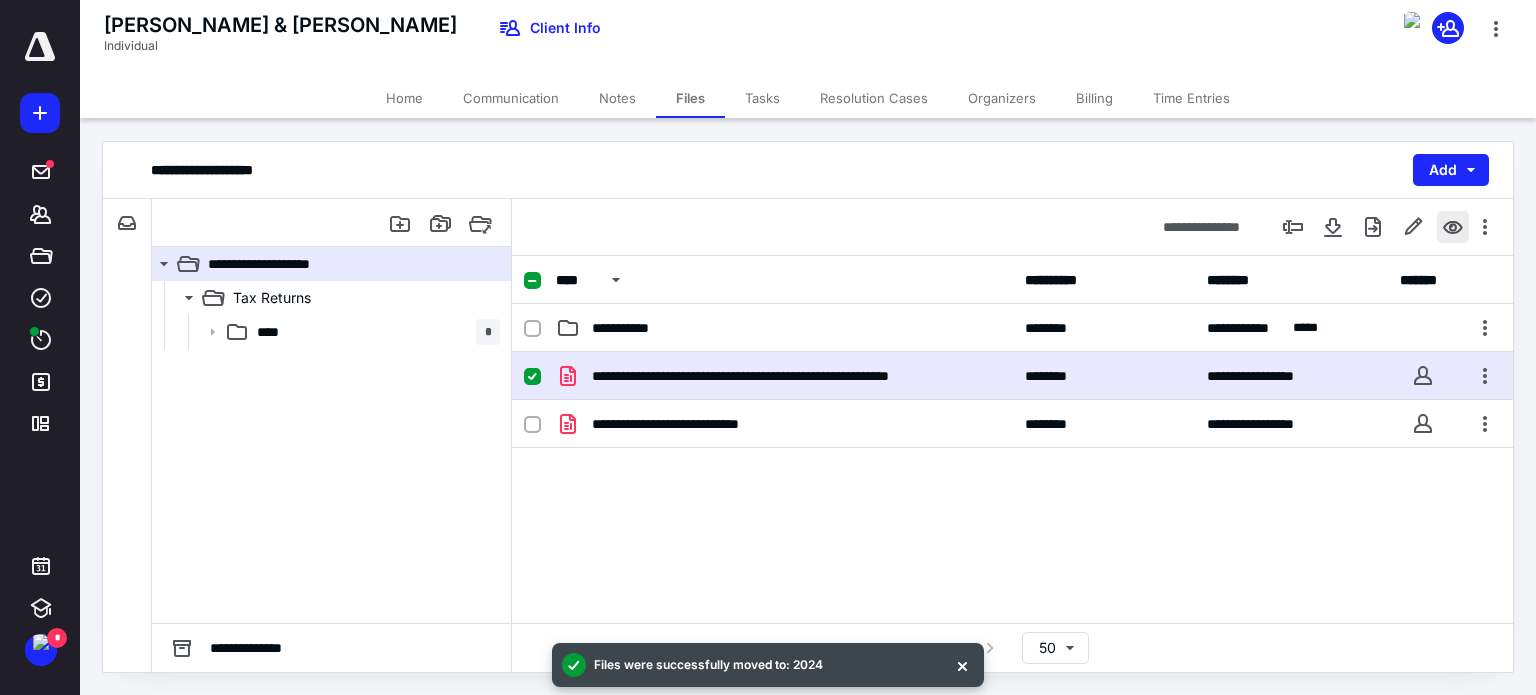 click at bounding box center [1453, 227] 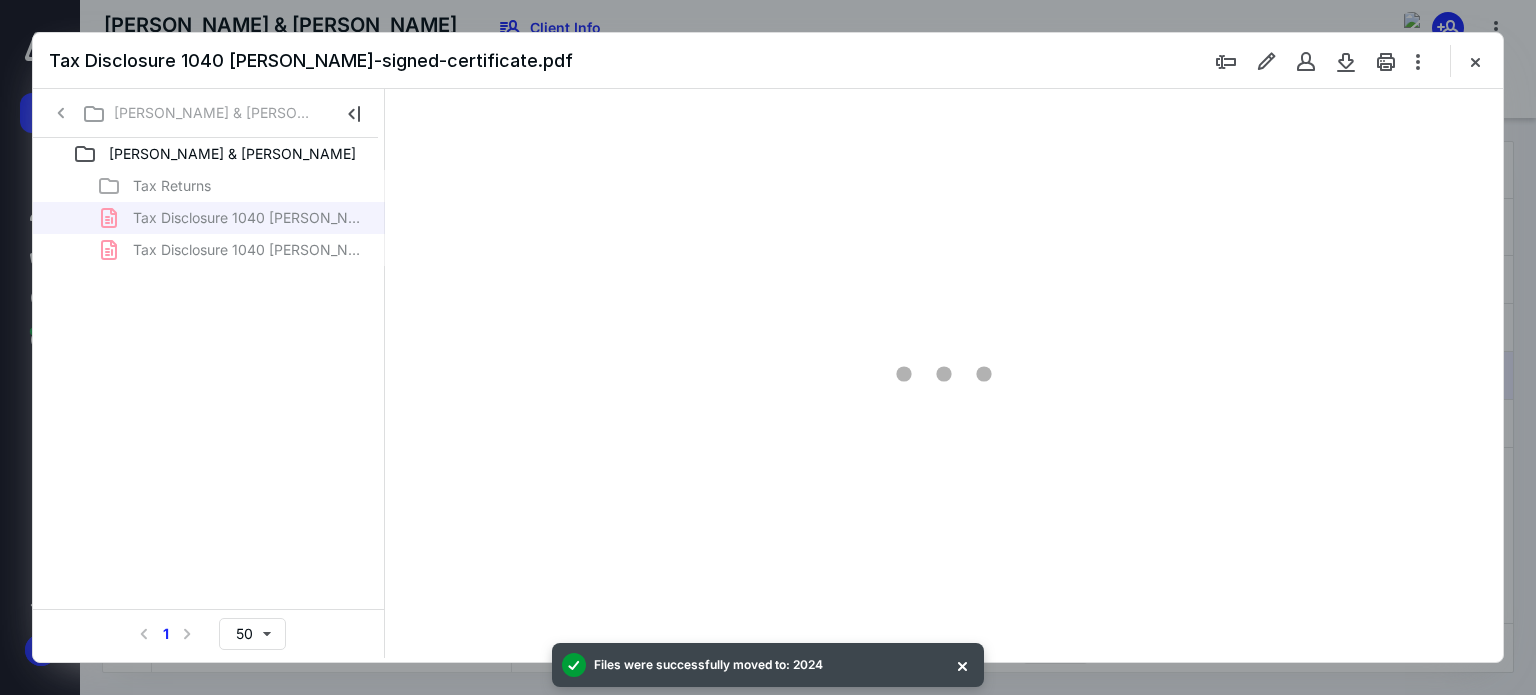 scroll, scrollTop: 0, scrollLeft: 0, axis: both 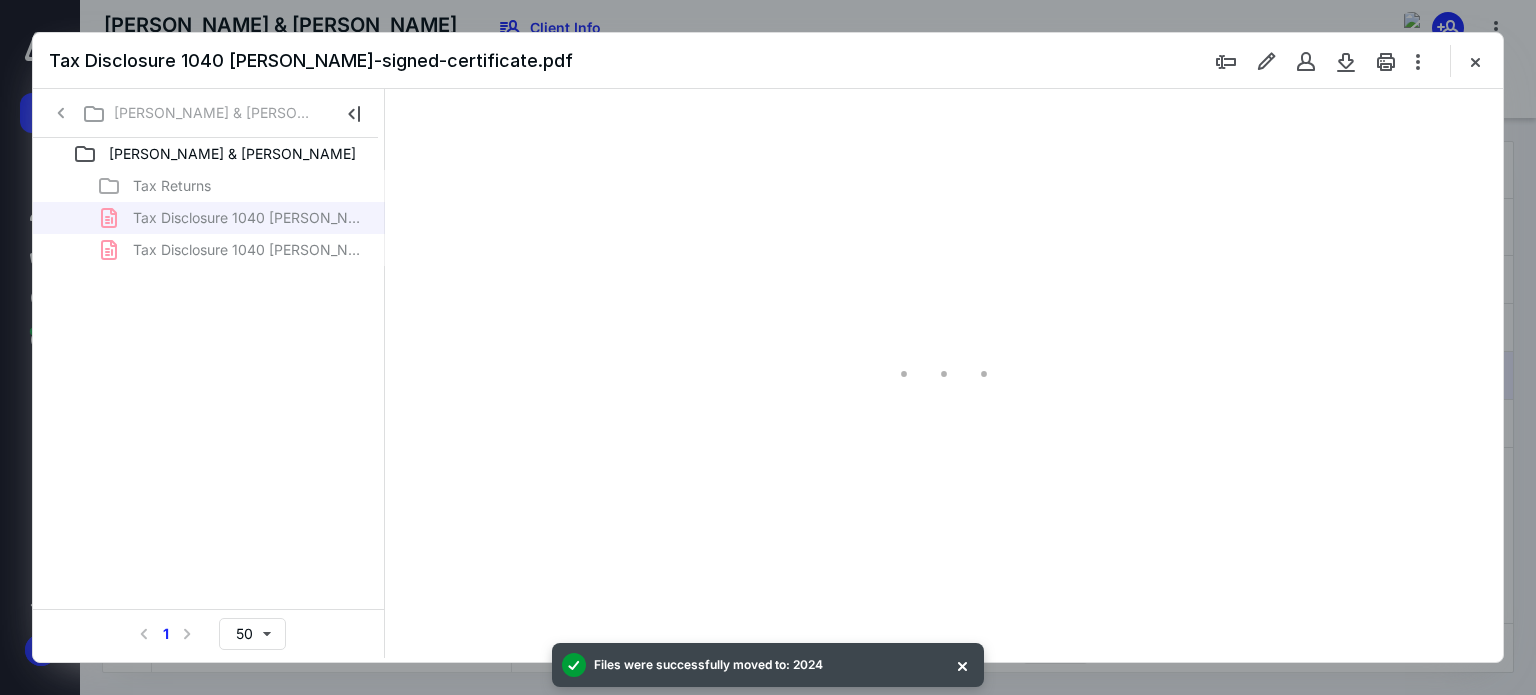 type on "62" 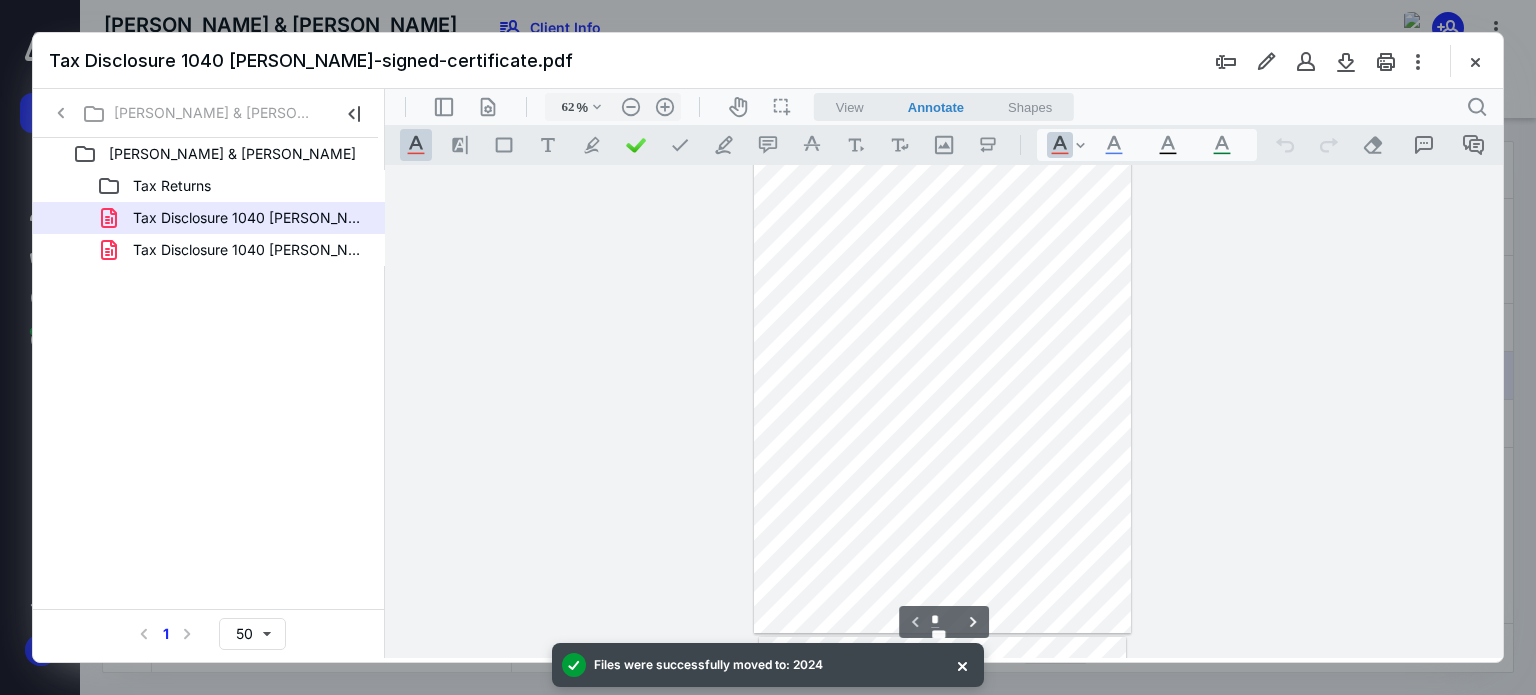 scroll, scrollTop: 0, scrollLeft: 0, axis: both 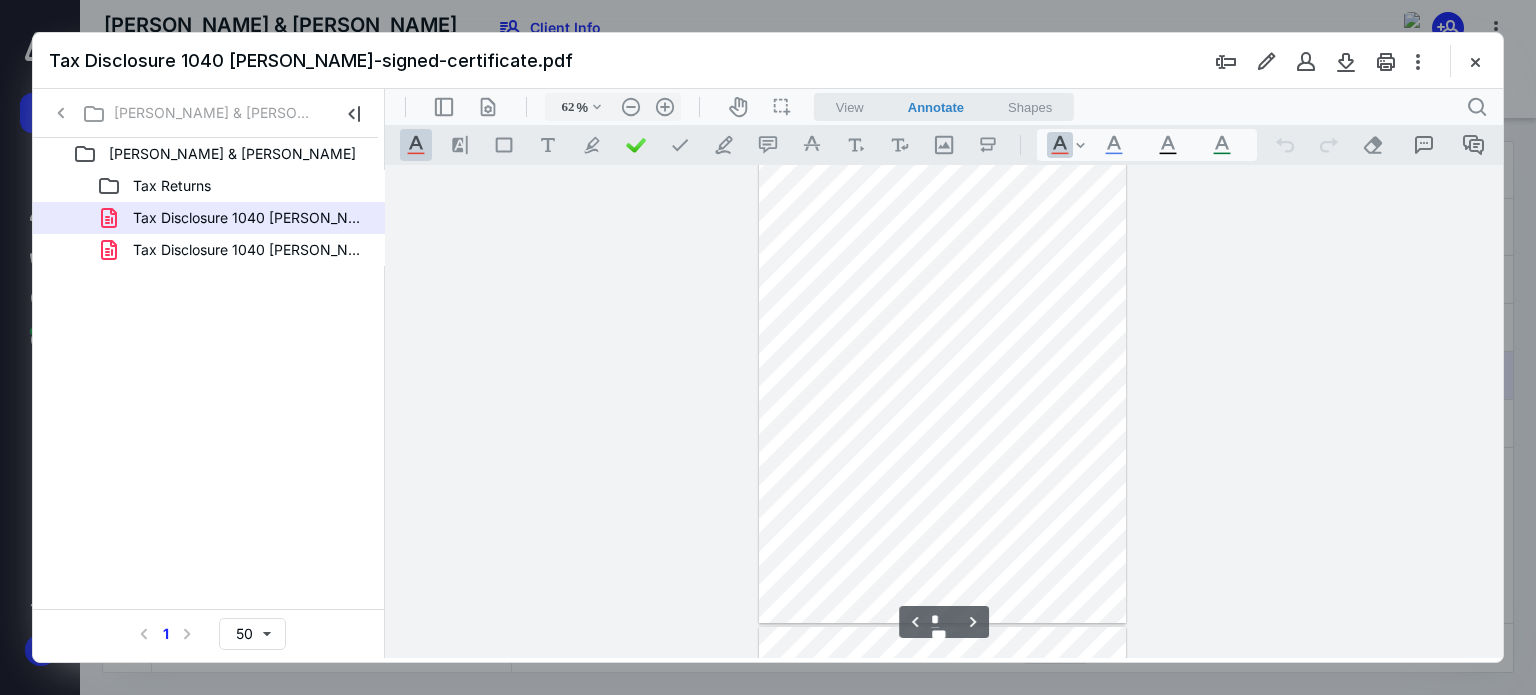 type on "*" 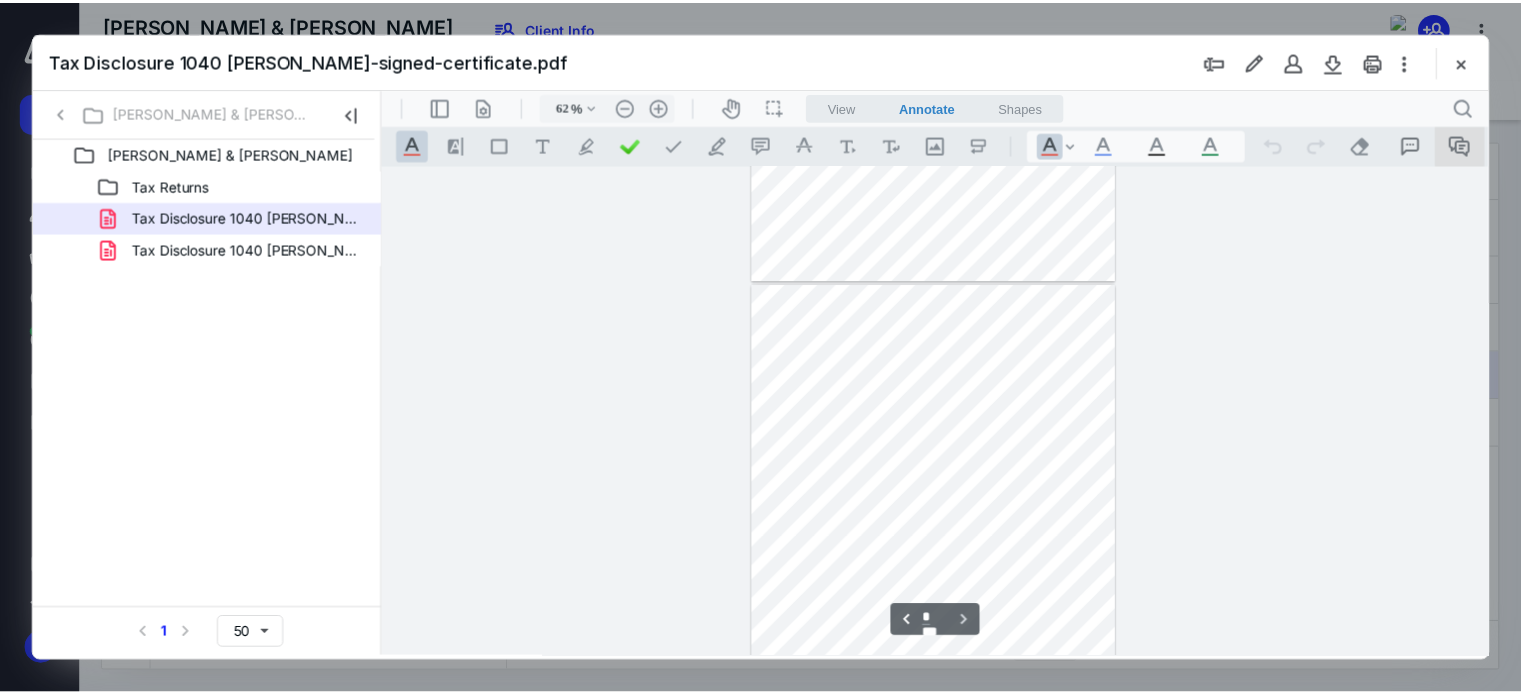 scroll, scrollTop: 900, scrollLeft: 0, axis: vertical 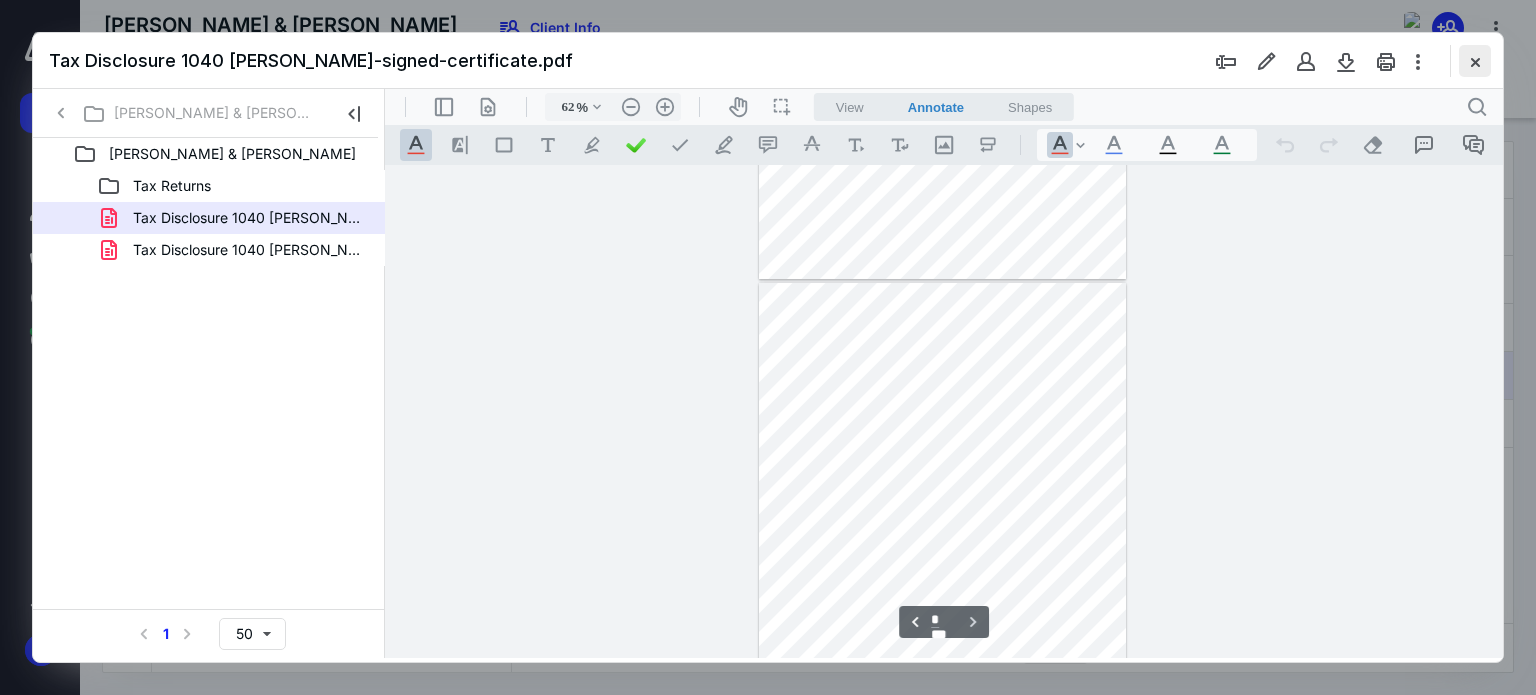 click at bounding box center (1475, 61) 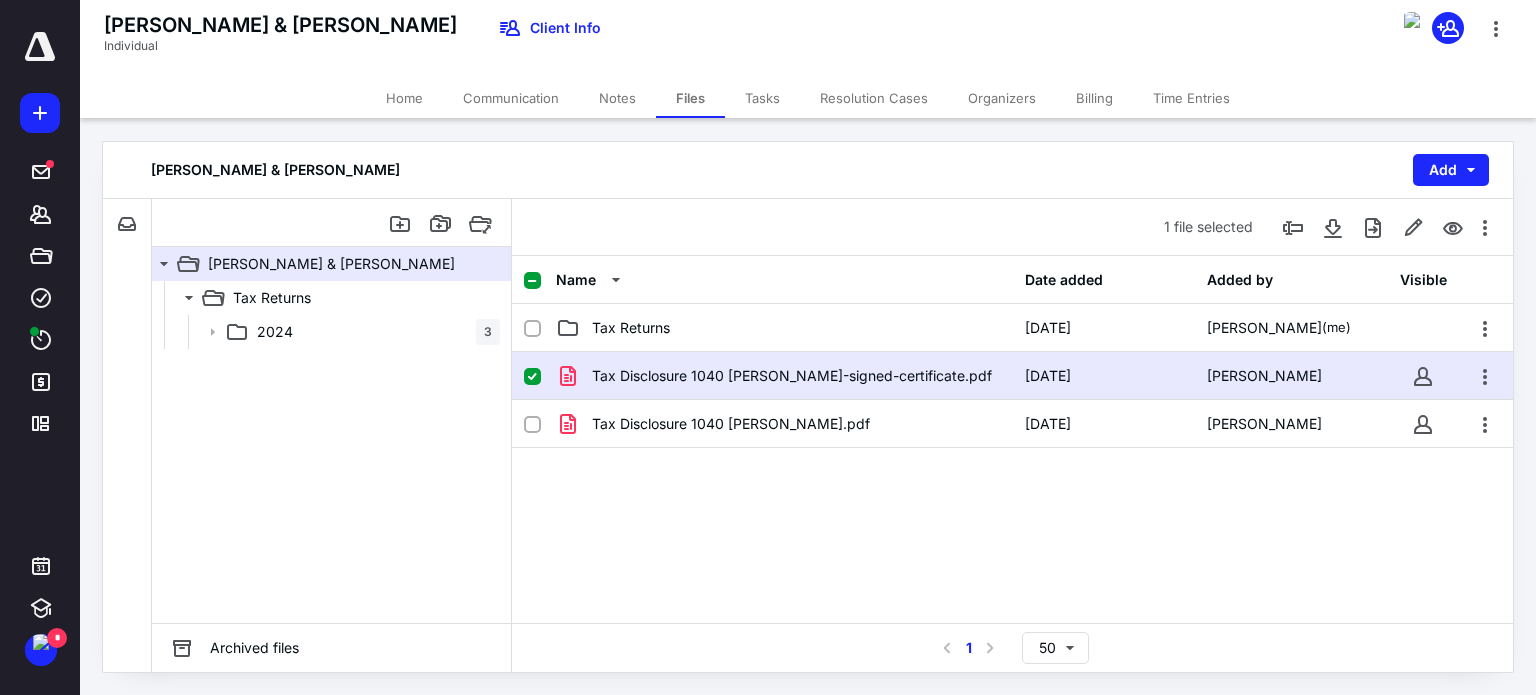 click at bounding box center [532, 377] 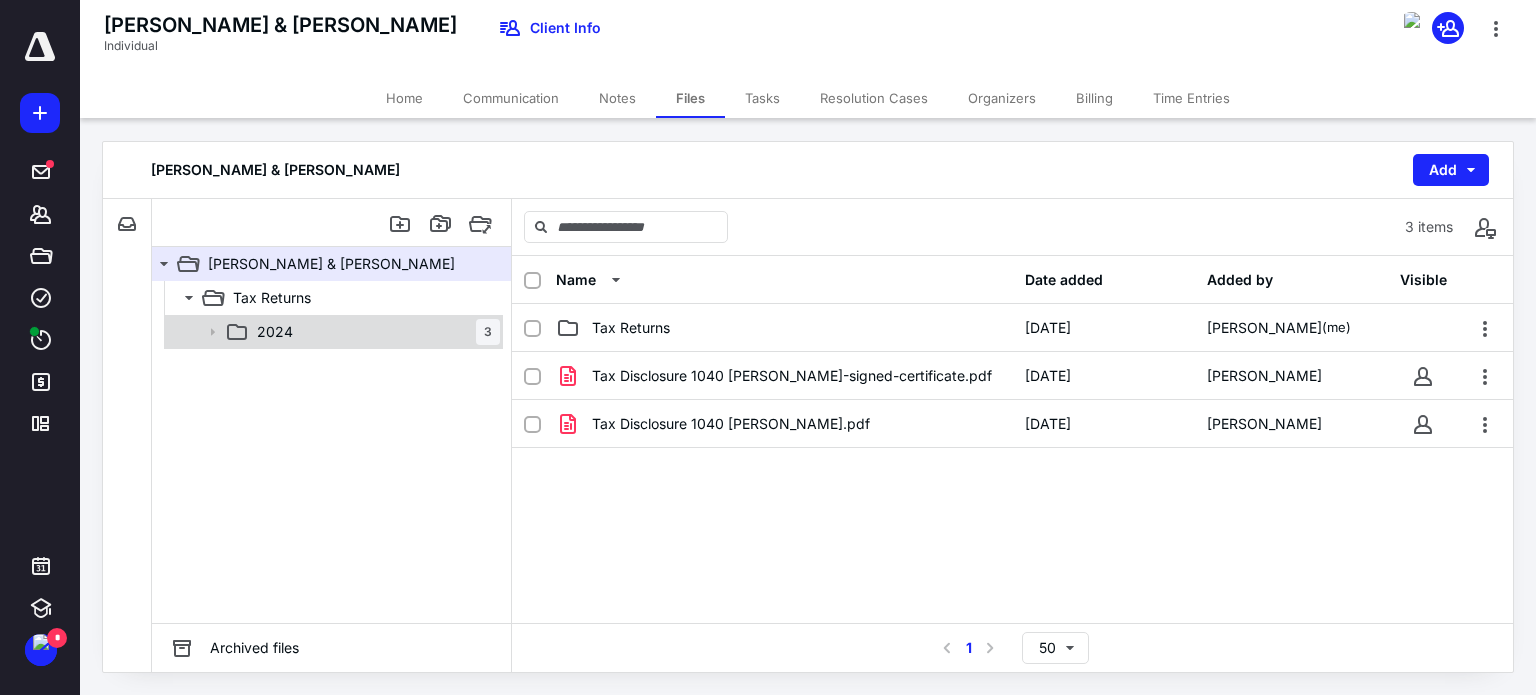 click on "2024 3" at bounding box center (374, 332) 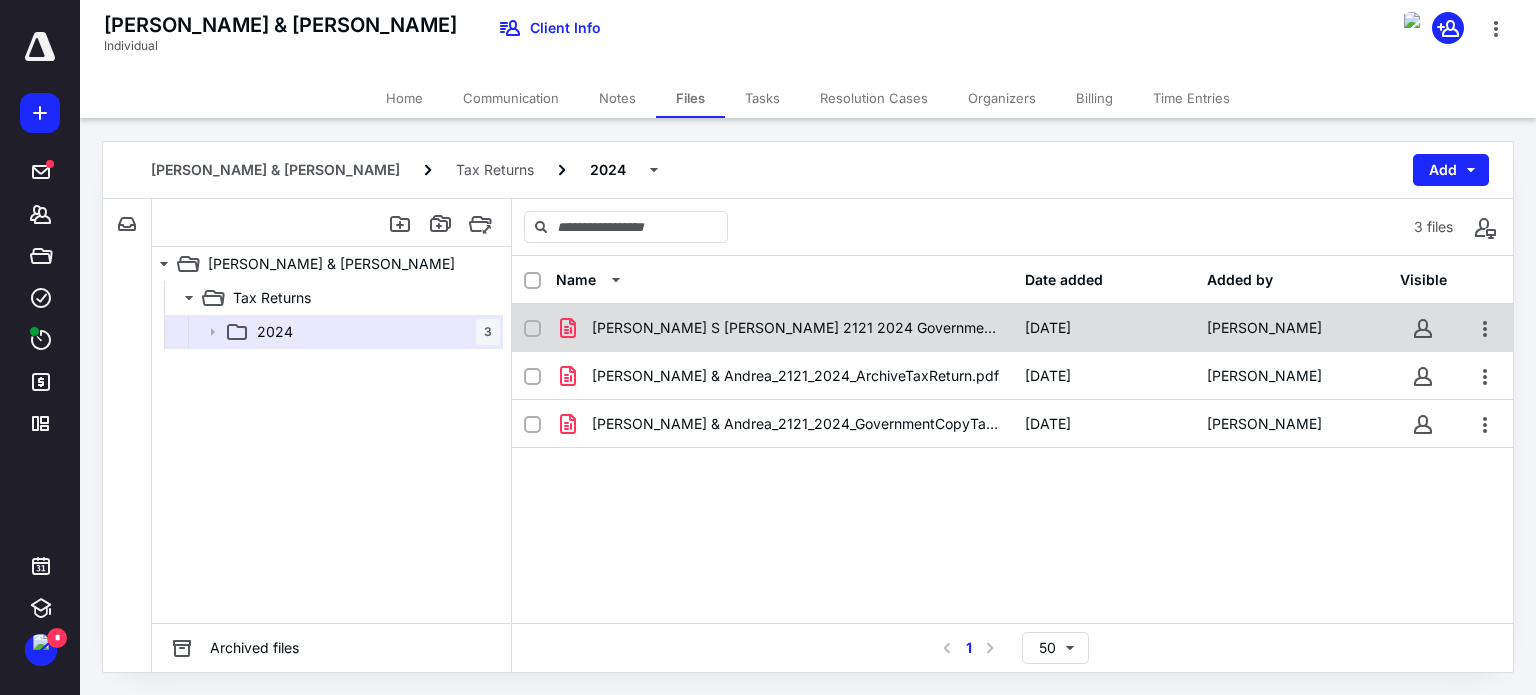 click at bounding box center (532, 329) 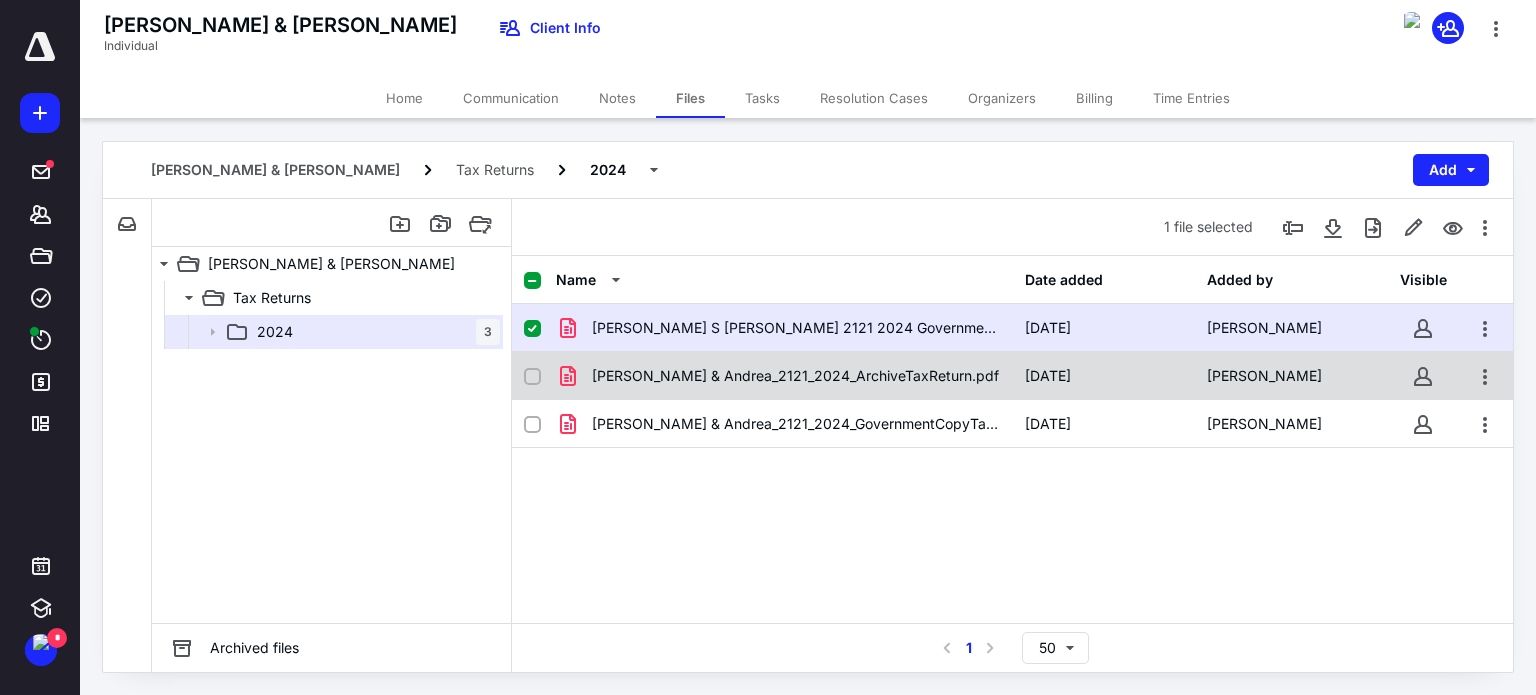 click 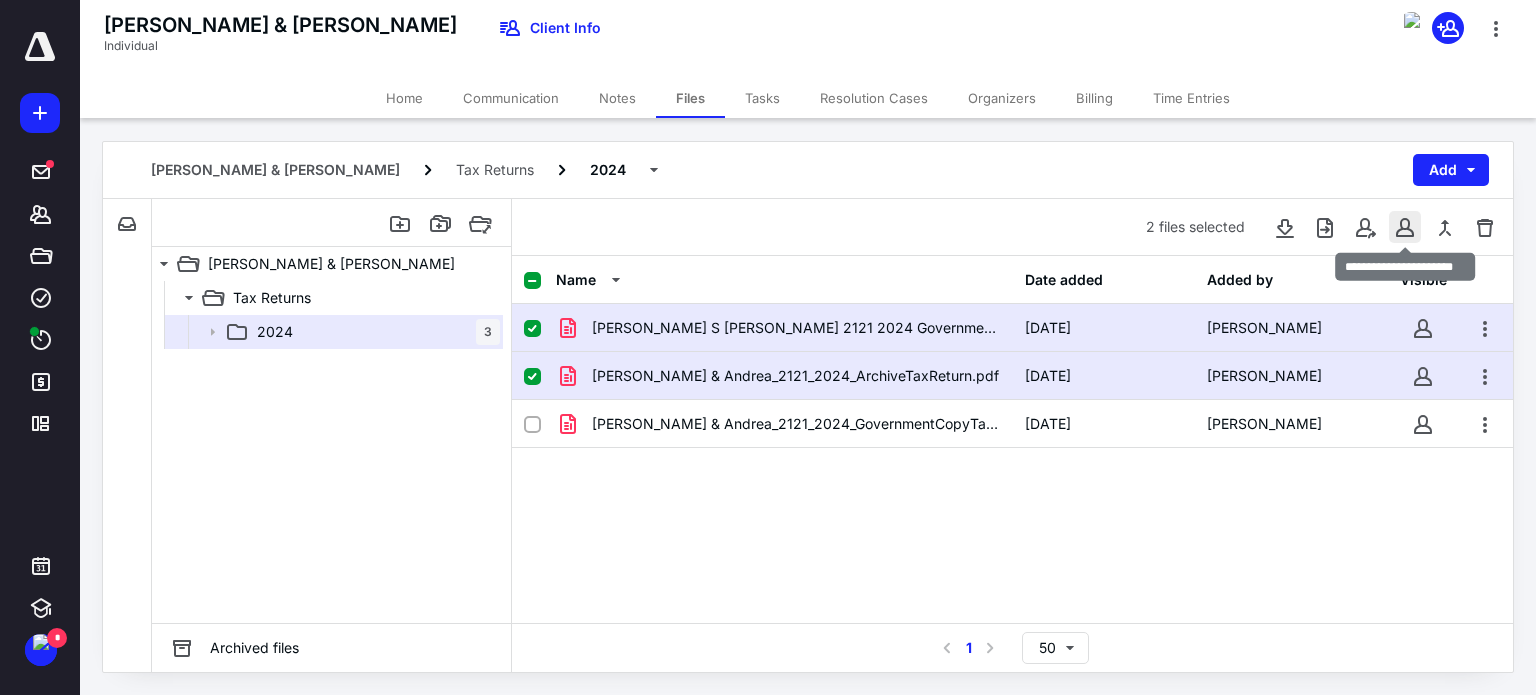 click at bounding box center [1405, 227] 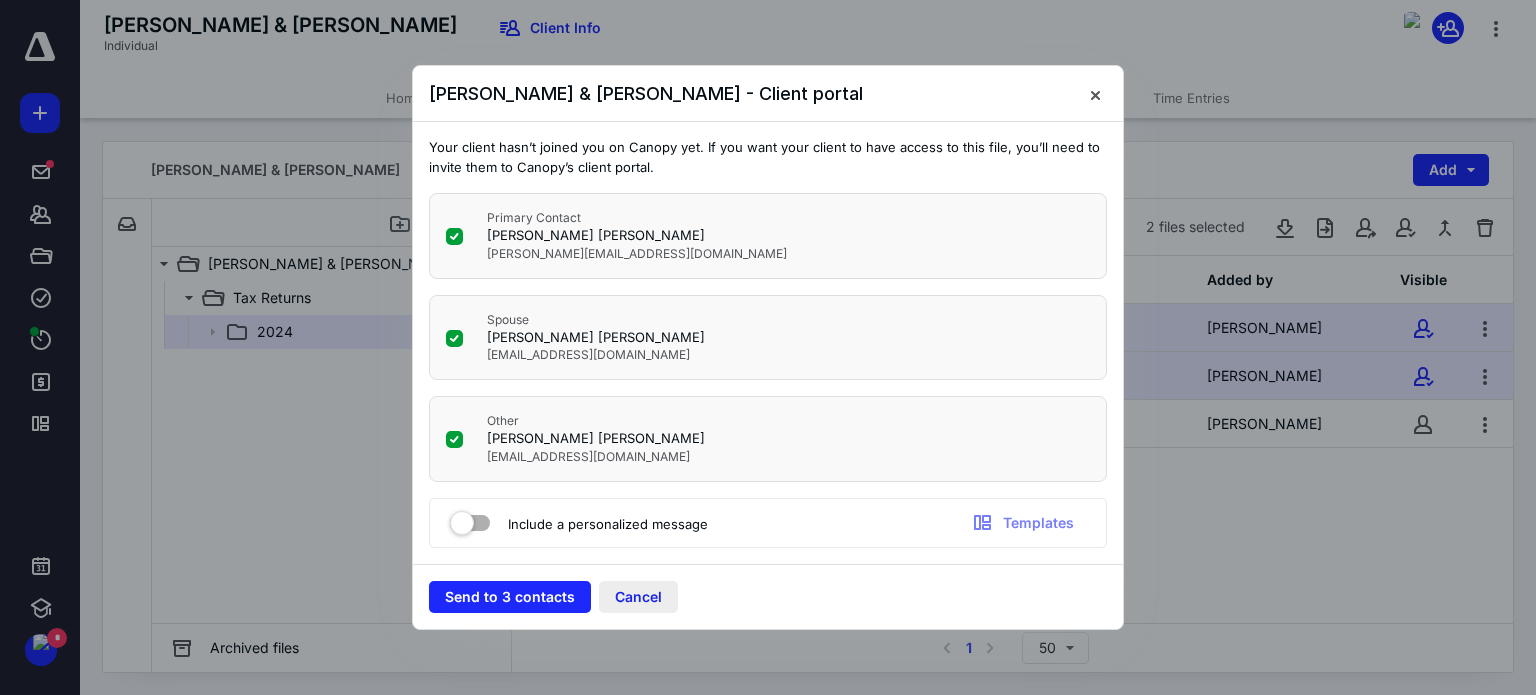 click on "Cancel" at bounding box center [638, 597] 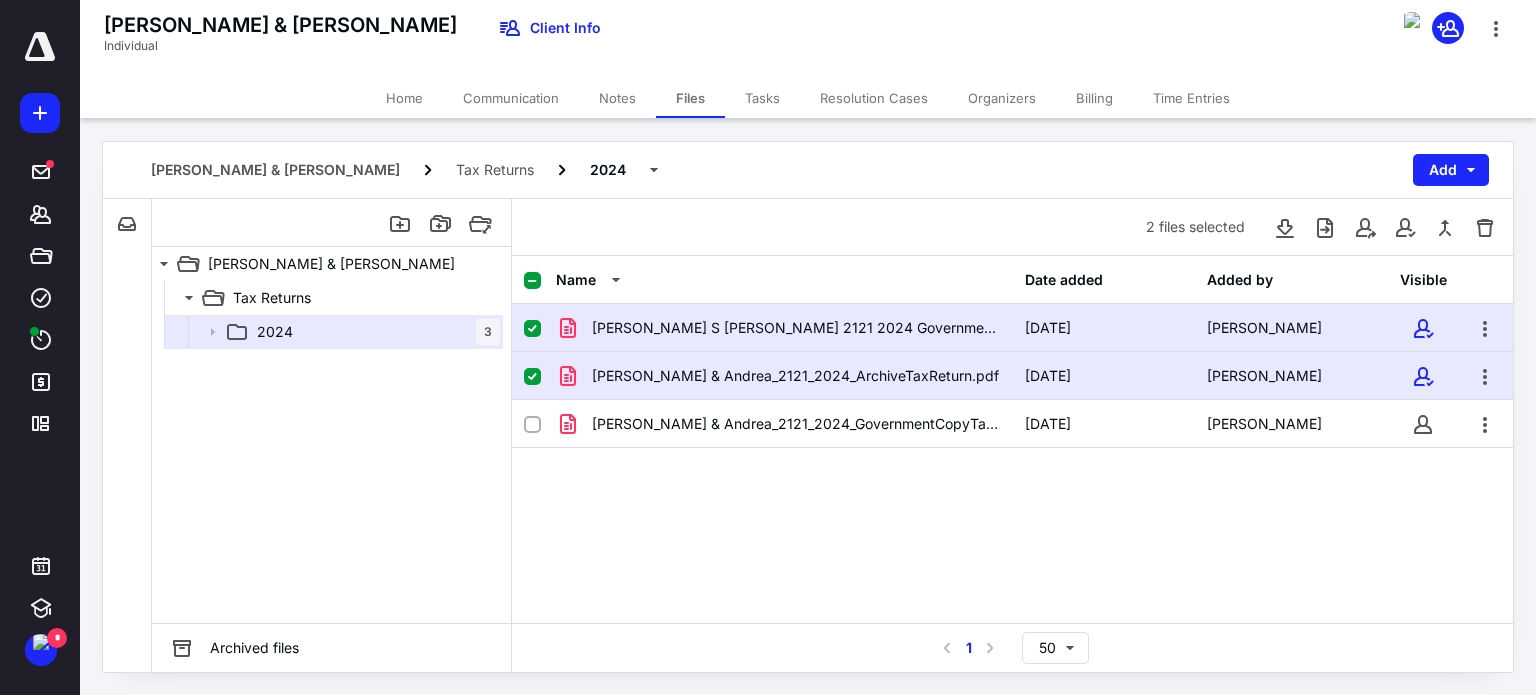 click 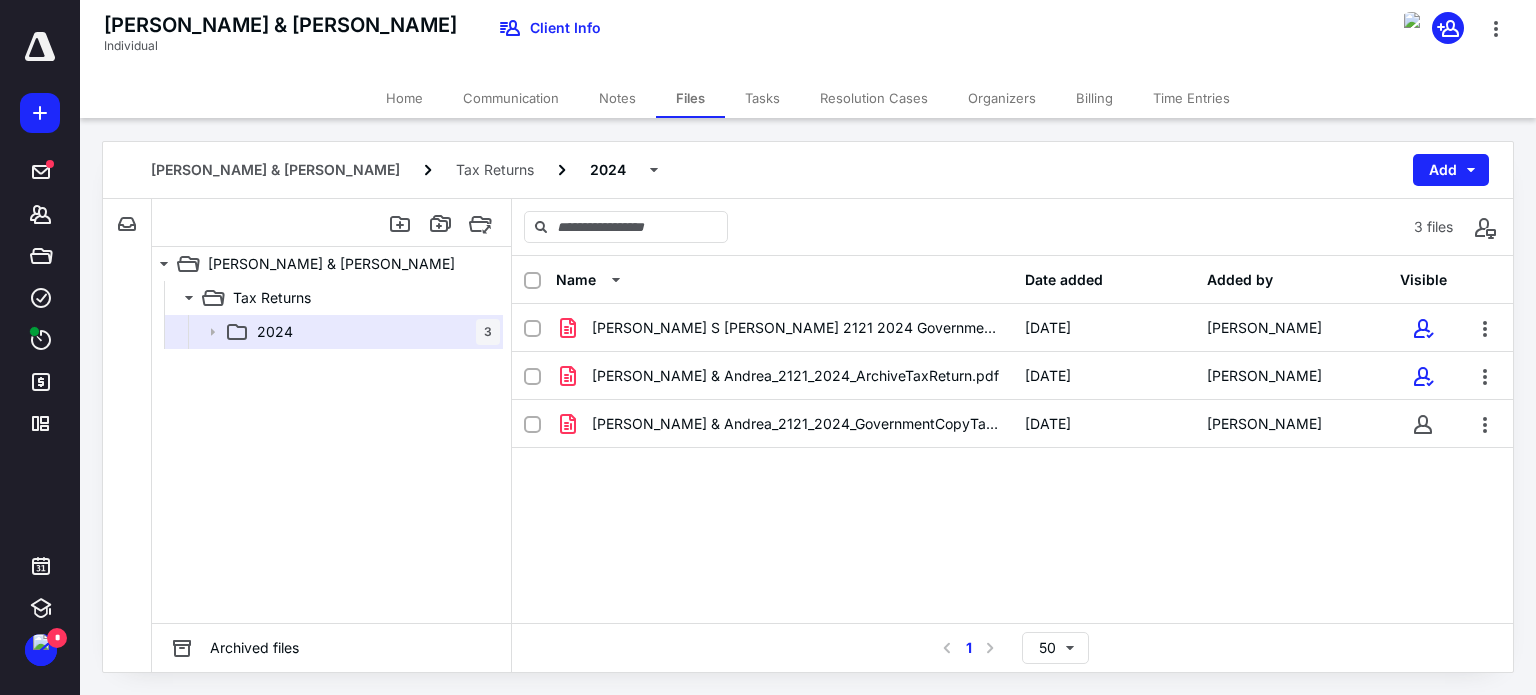 click on "Home" at bounding box center (404, 98) 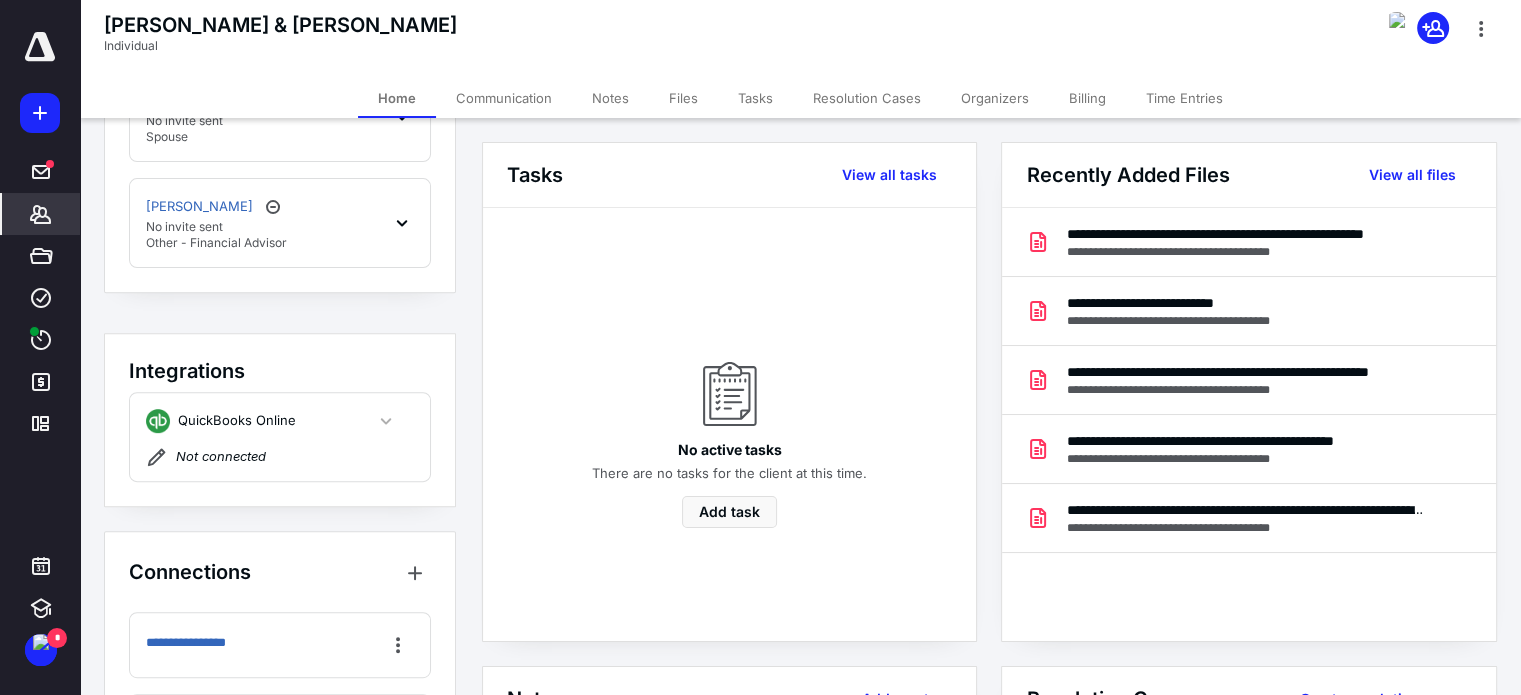 scroll, scrollTop: 887, scrollLeft: 0, axis: vertical 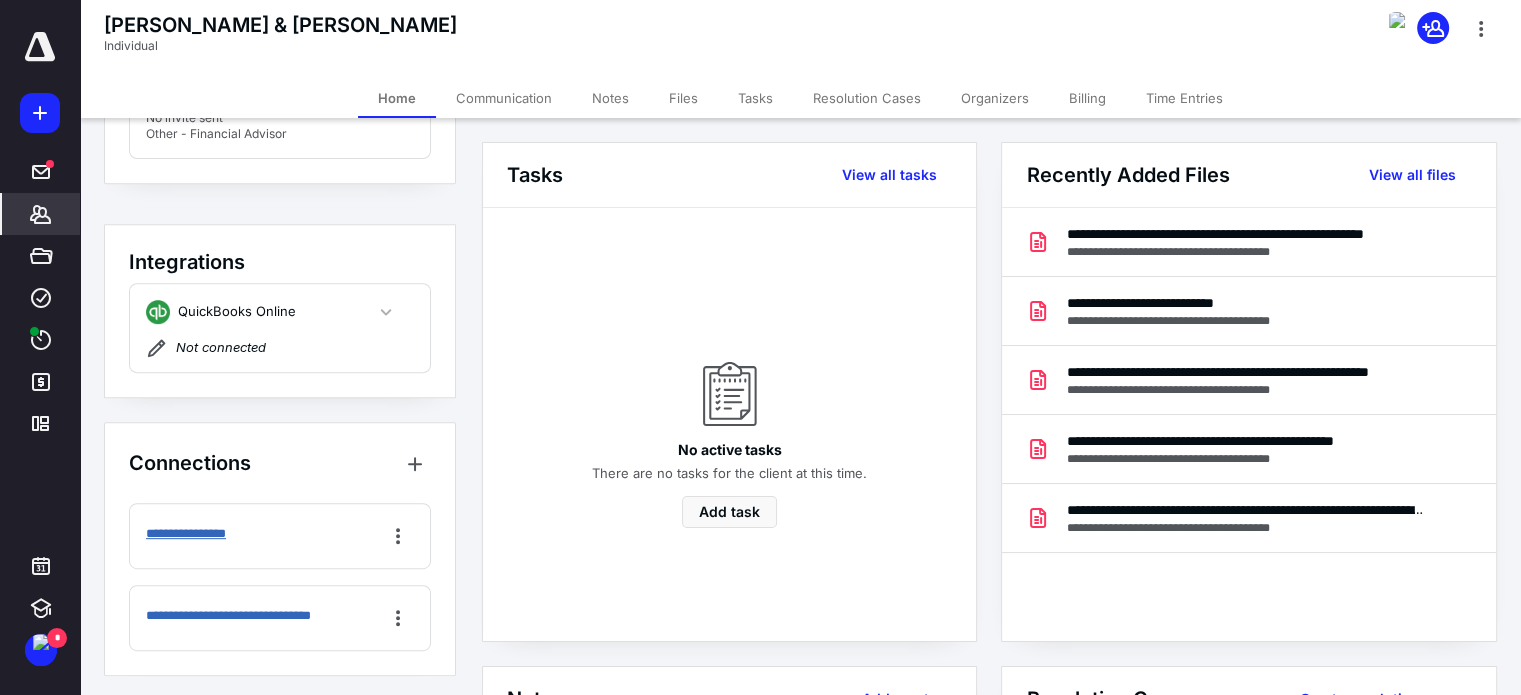 click on "**********" at bounding box center (194, 534) 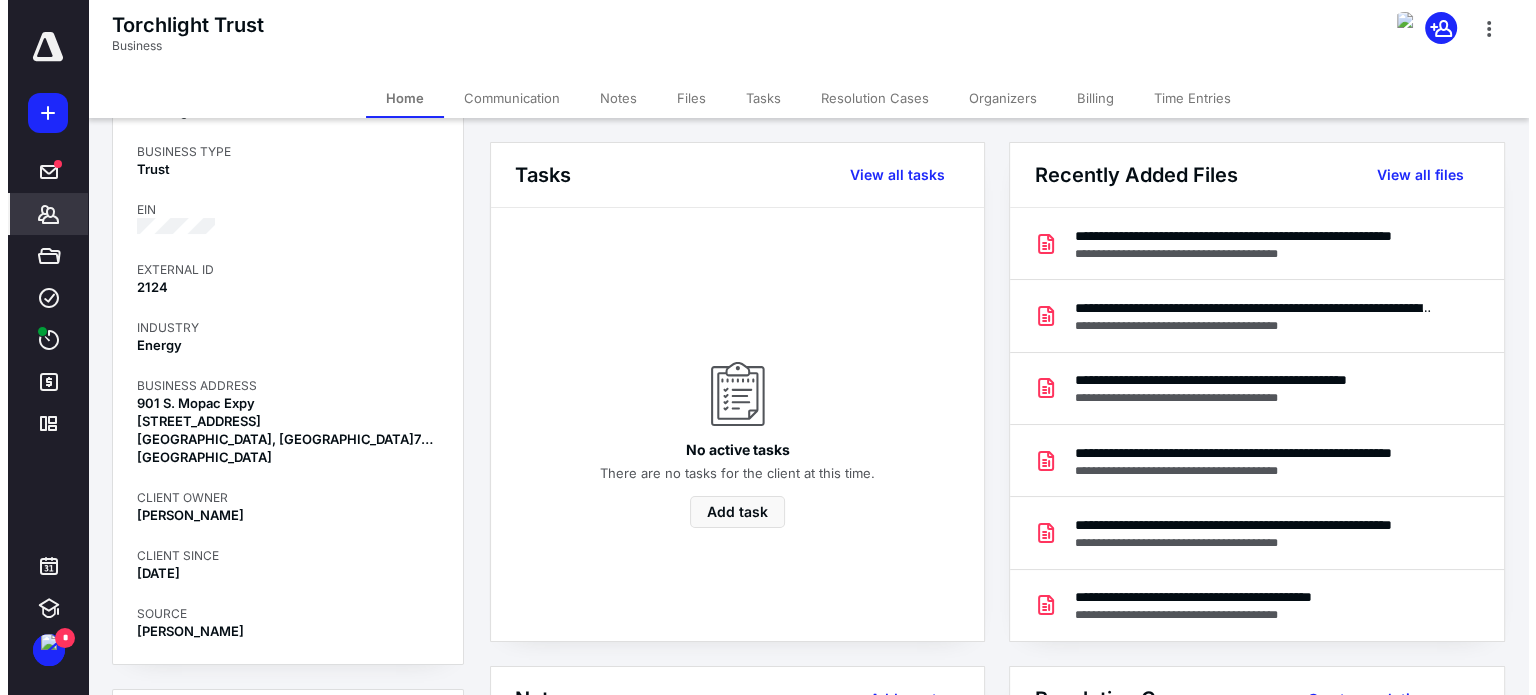 scroll, scrollTop: 0, scrollLeft: 0, axis: both 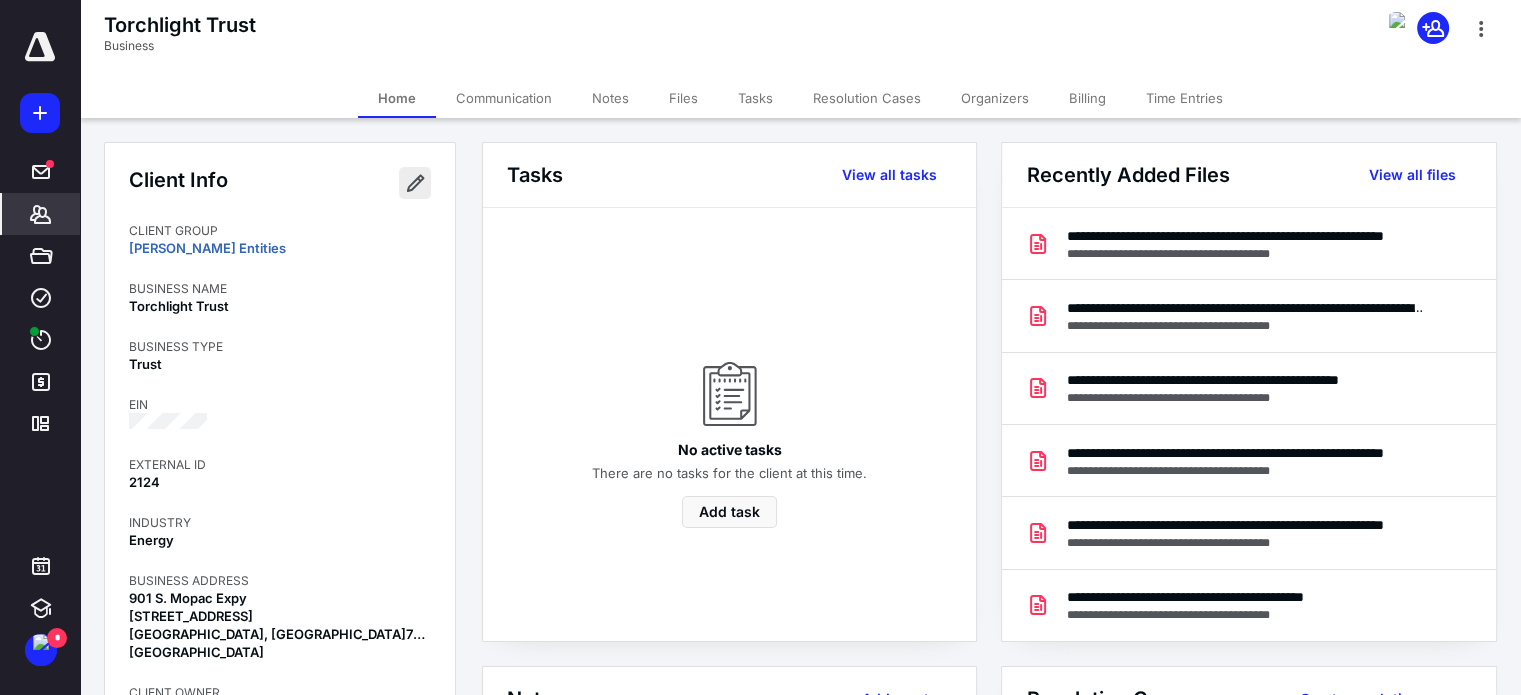 click at bounding box center (415, 183) 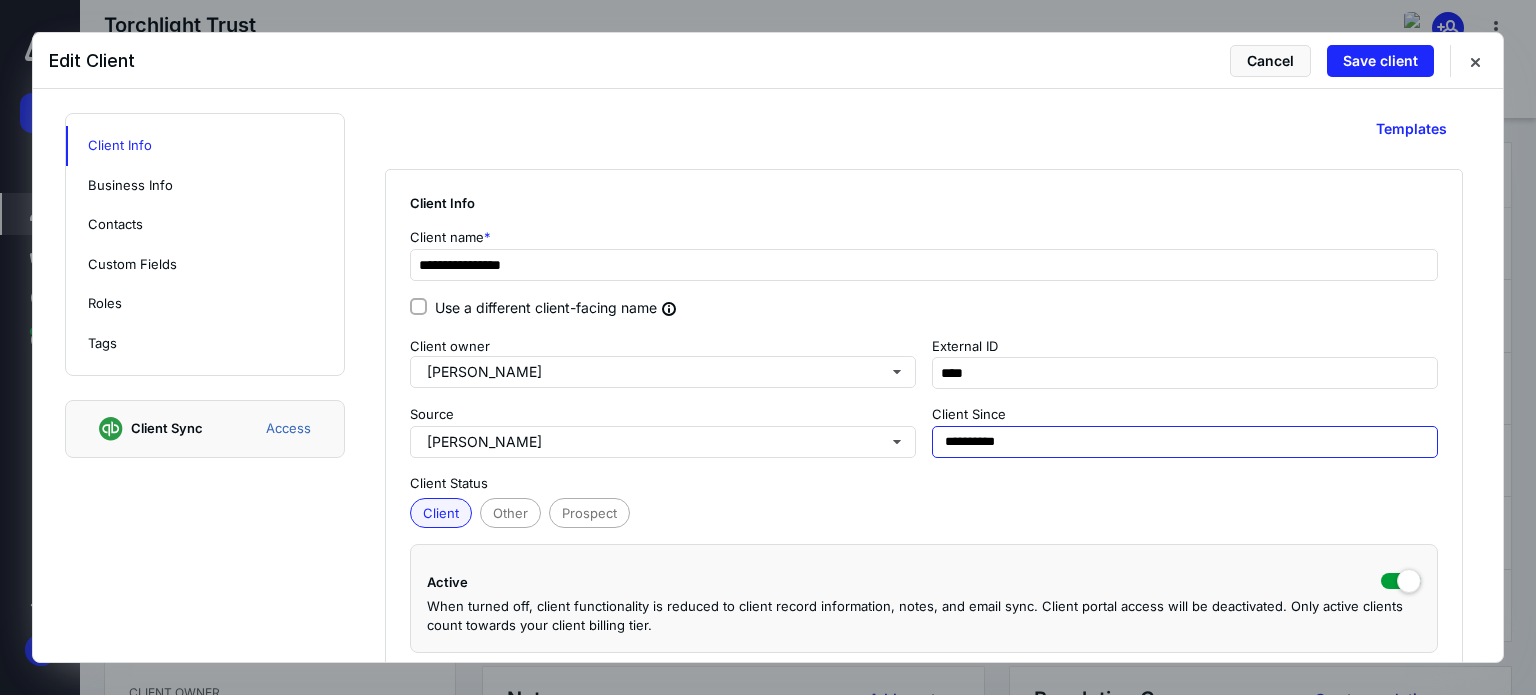 click on "**********" at bounding box center (1185, 442) 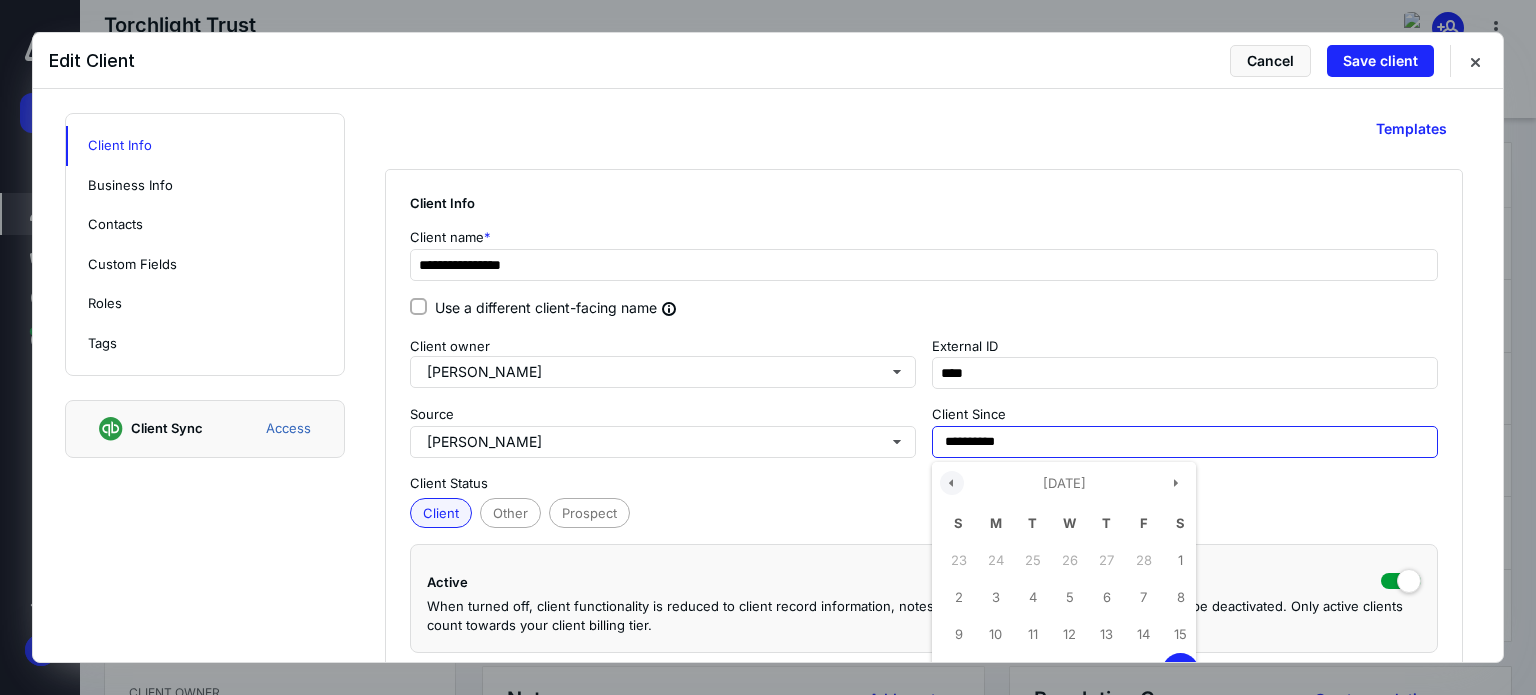 click at bounding box center (952, 483) 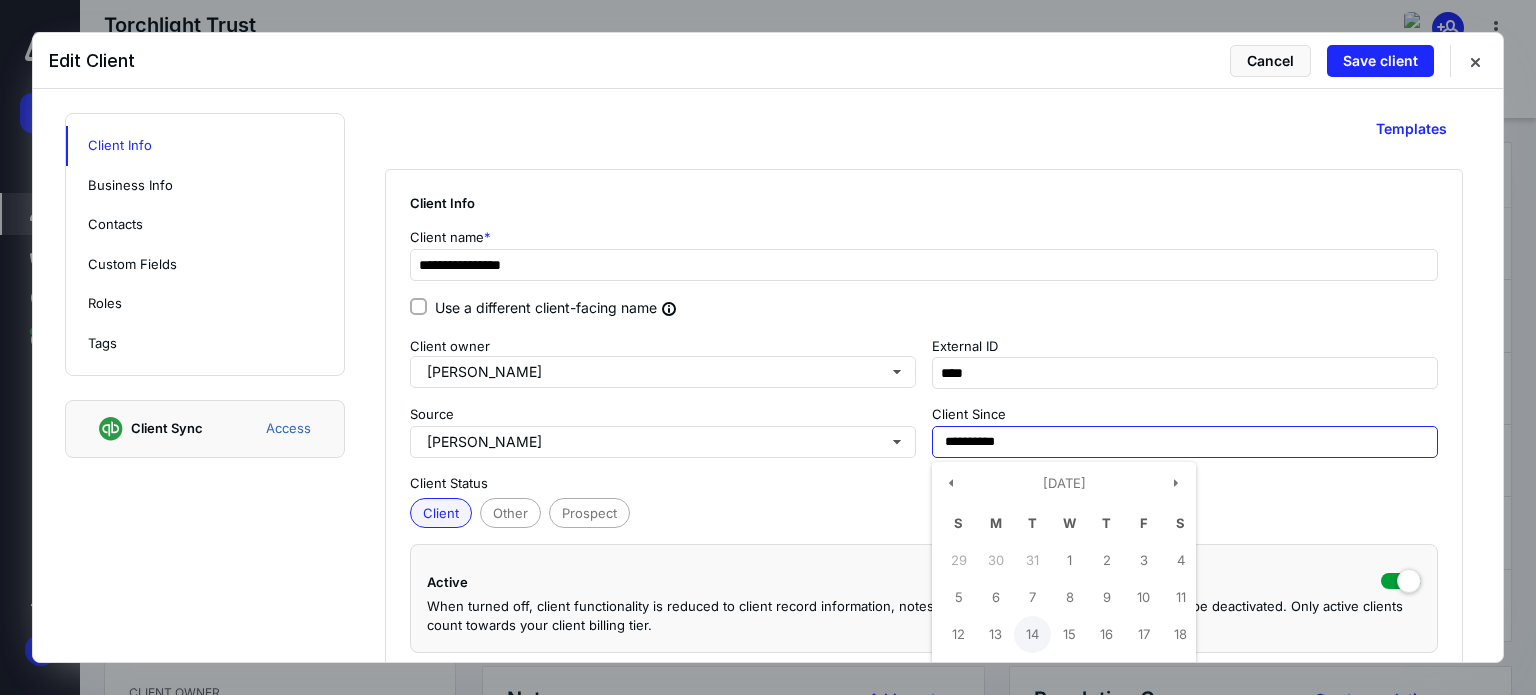 click on "14" at bounding box center [1032, 634] 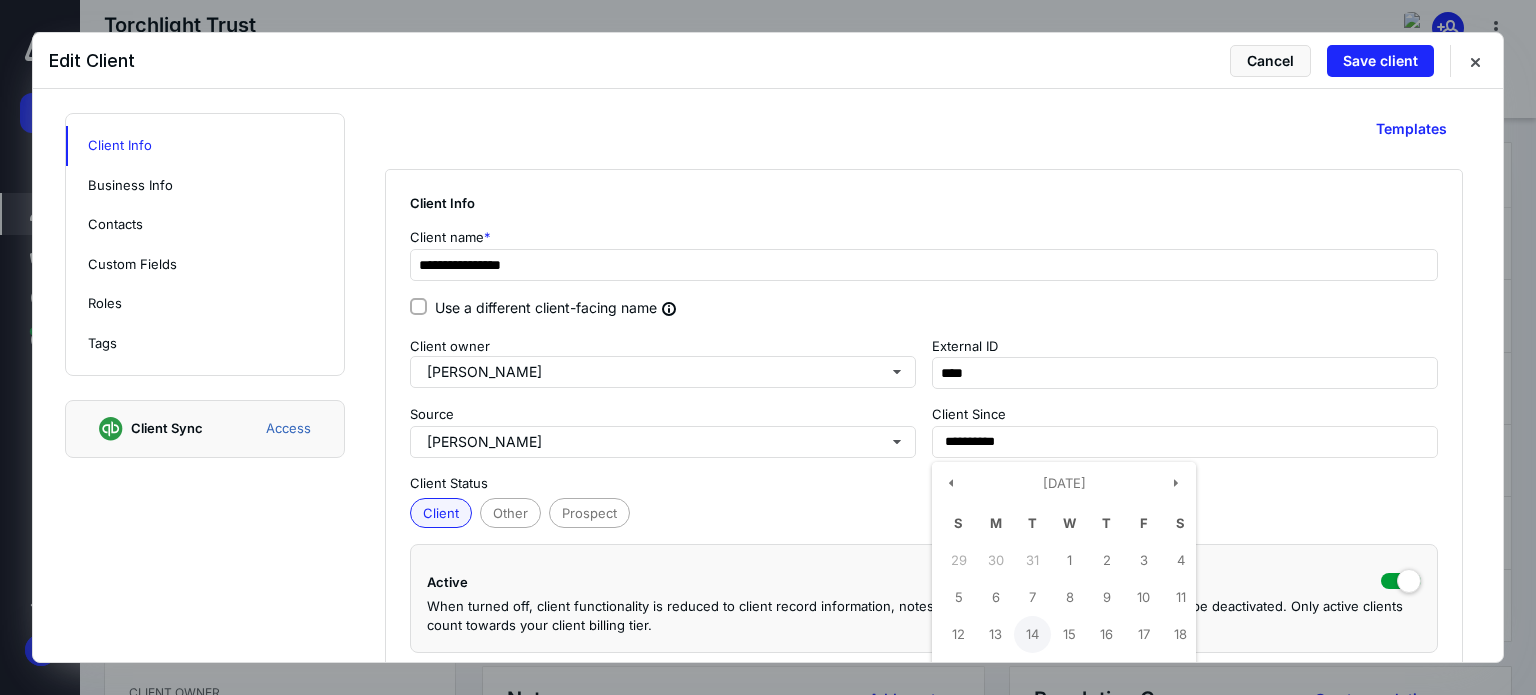 type on "**********" 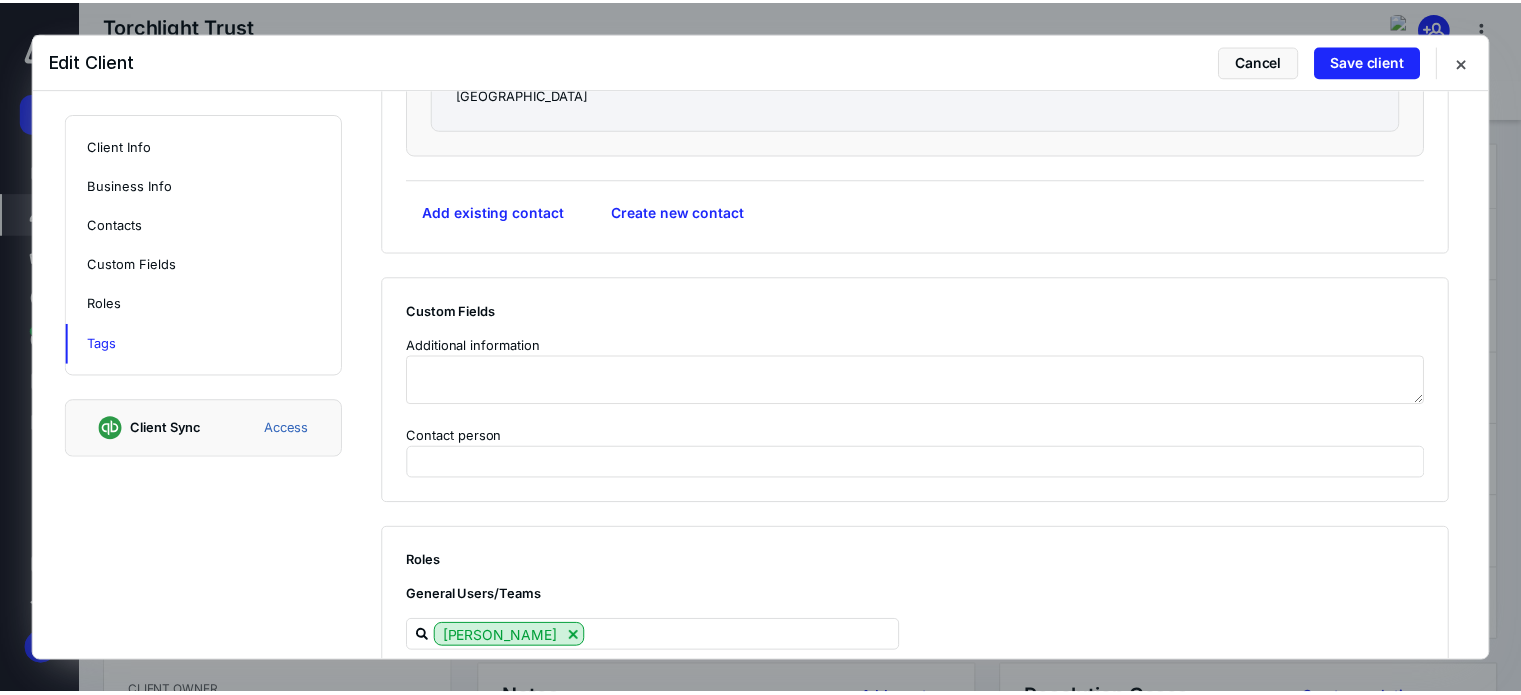 scroll, scrollTop: 1983, scrollLeft: 0, axis: vertical 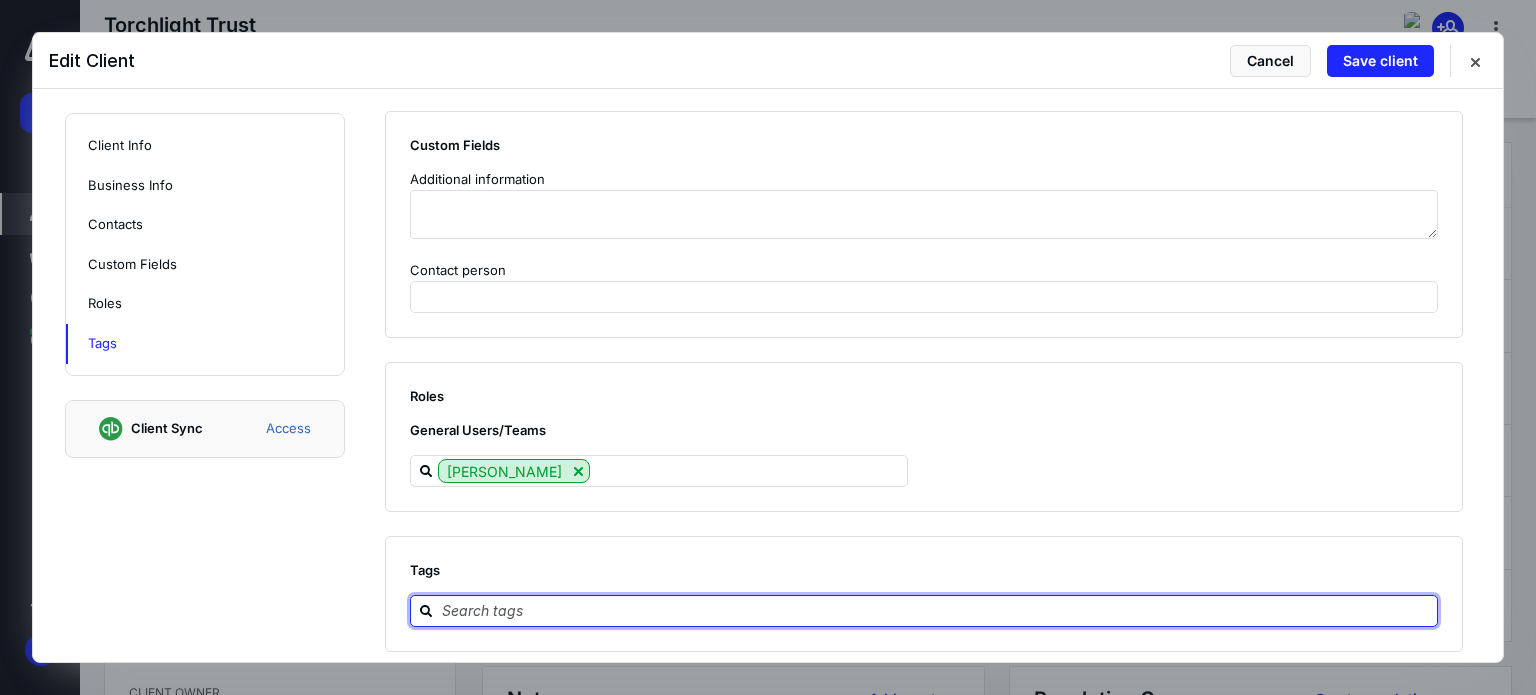click at bounding box center [936, 610] 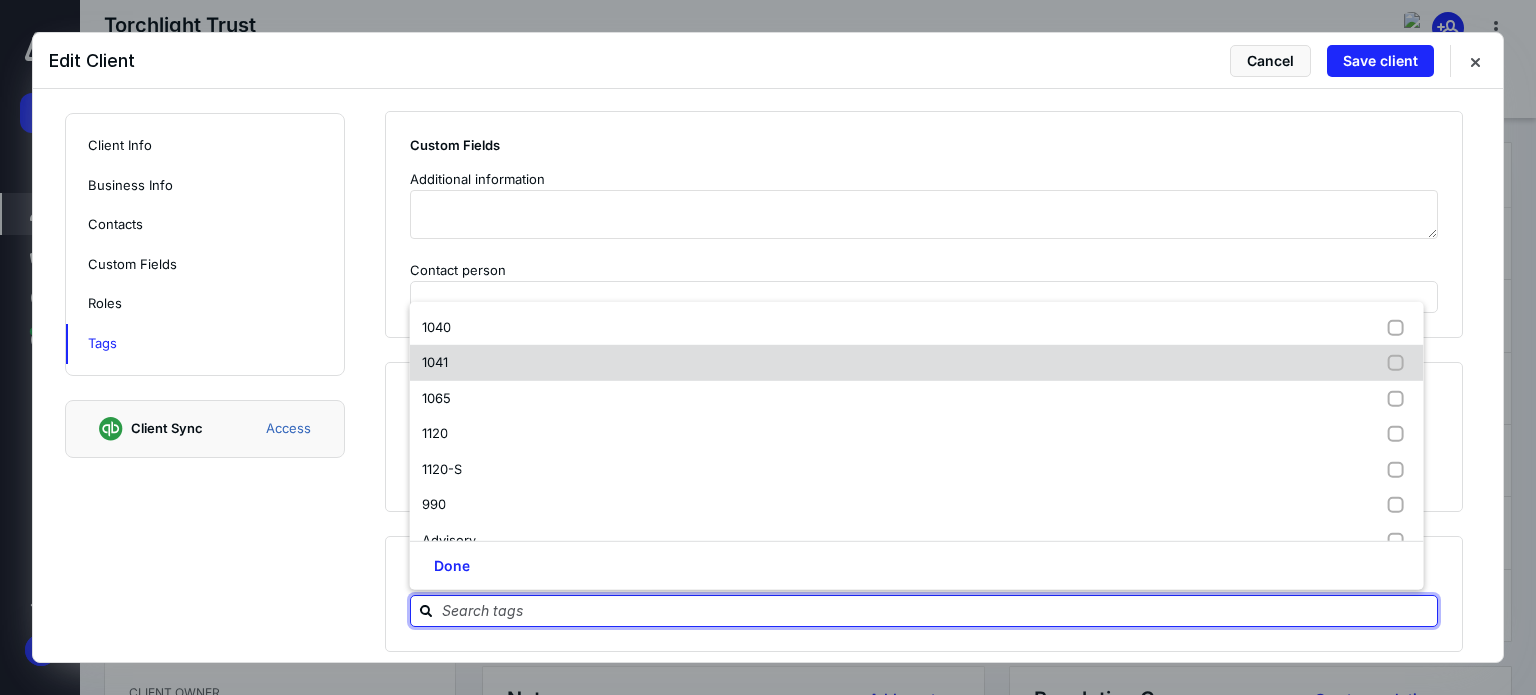 click on "1041" at bounding box center (917, 363) 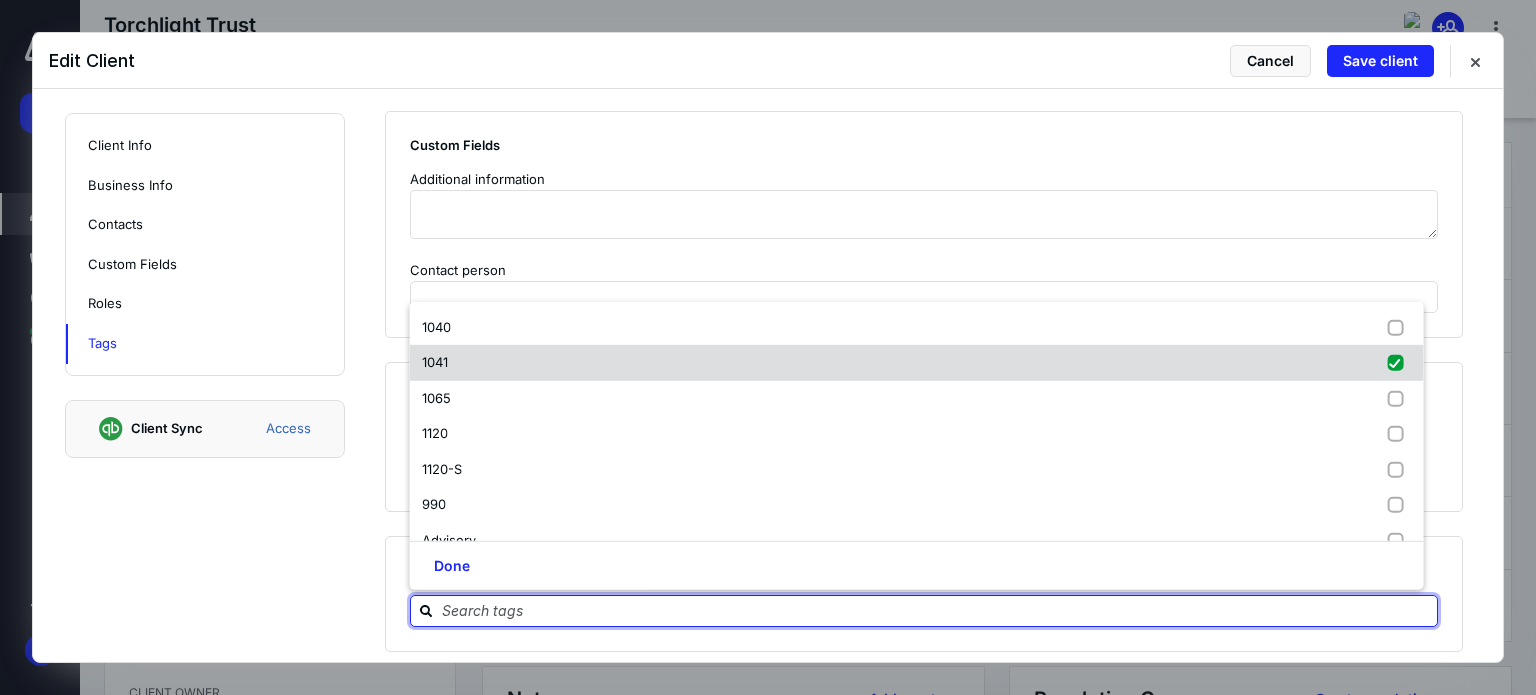 checkbox on "true" 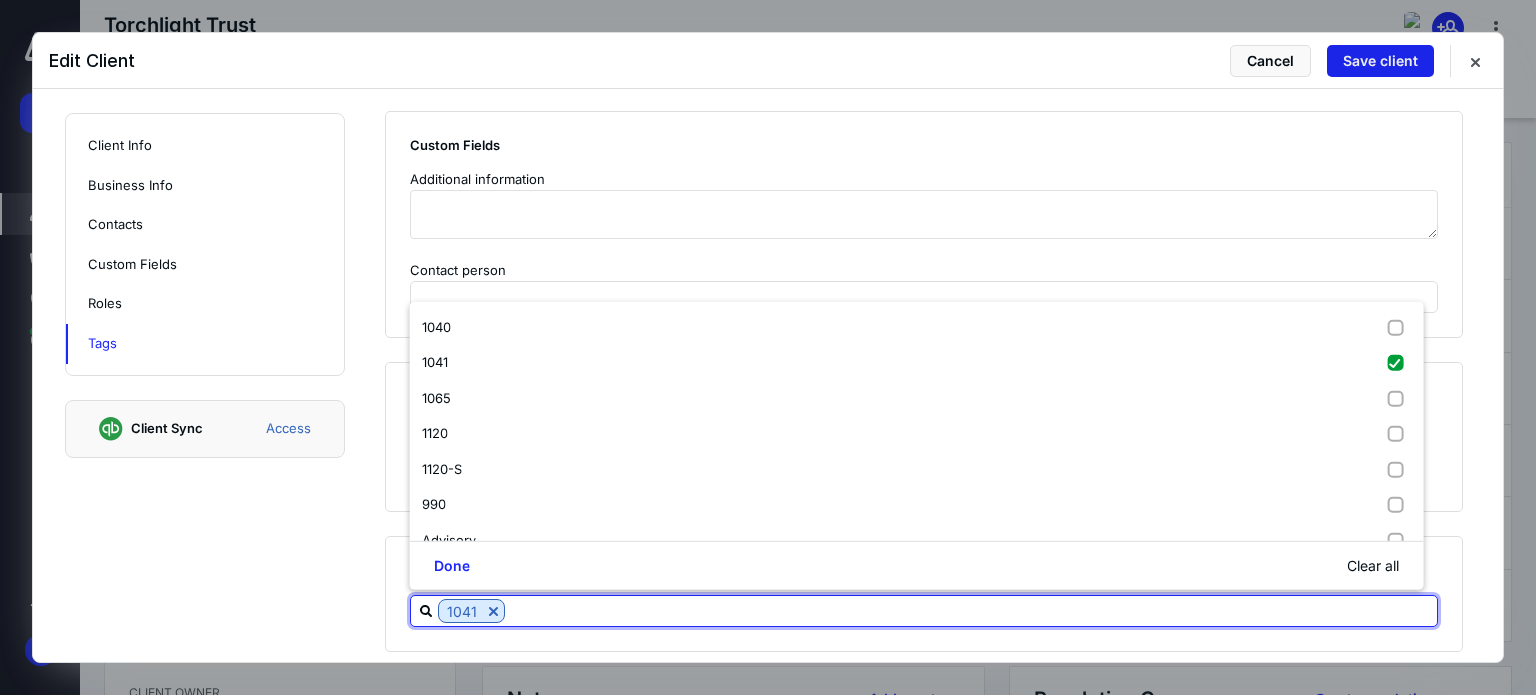 click on "Save client" at bounding box center [1380, 61] 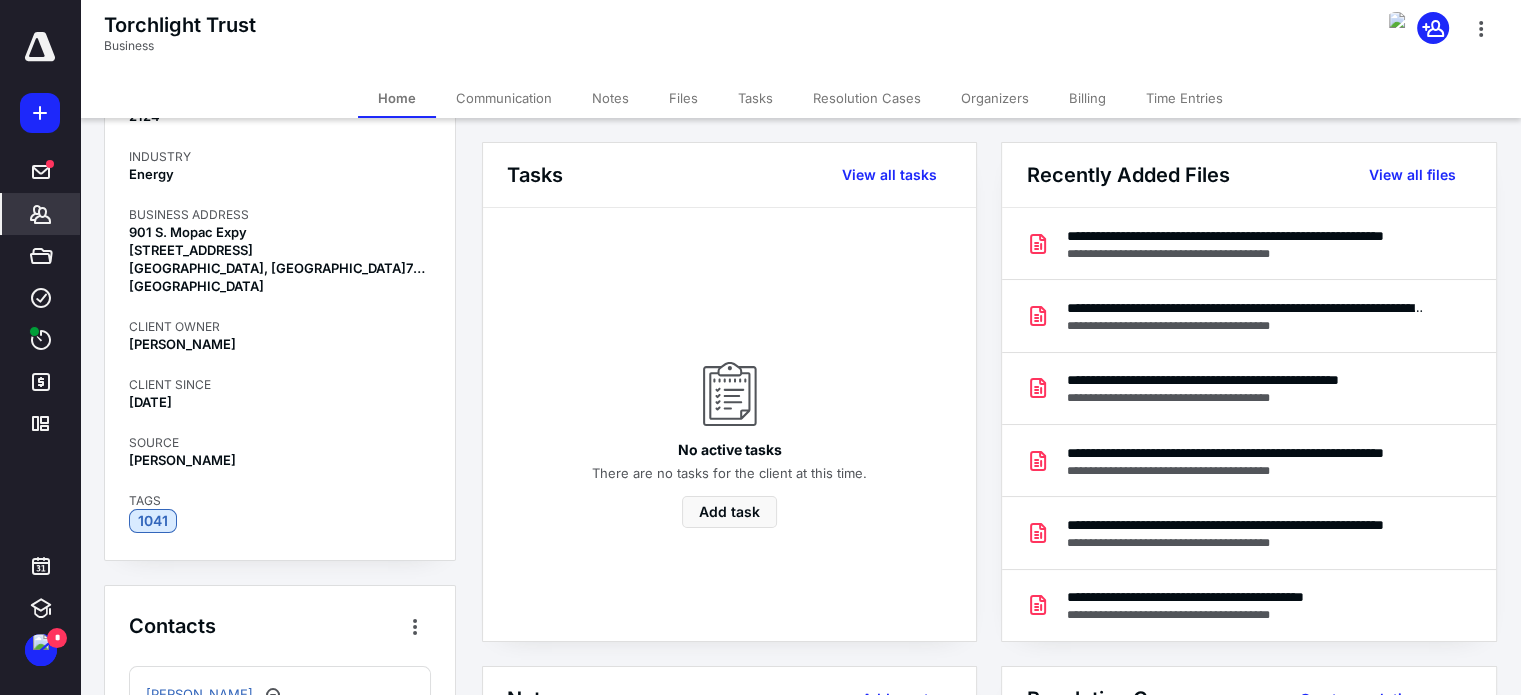 scroll, scrollTop: 362, scrollLeft: 0, axis: vertical 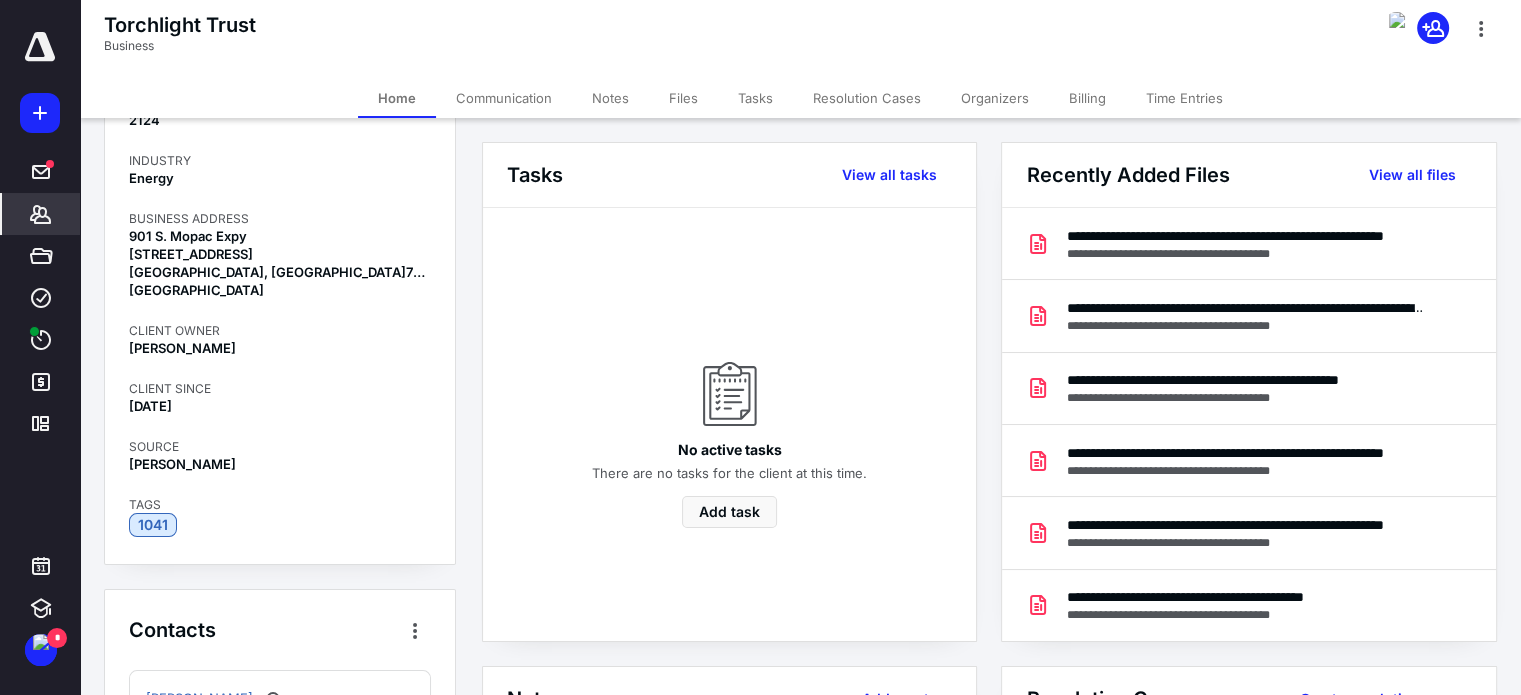click on "Files" at bounding box center (683, 98) 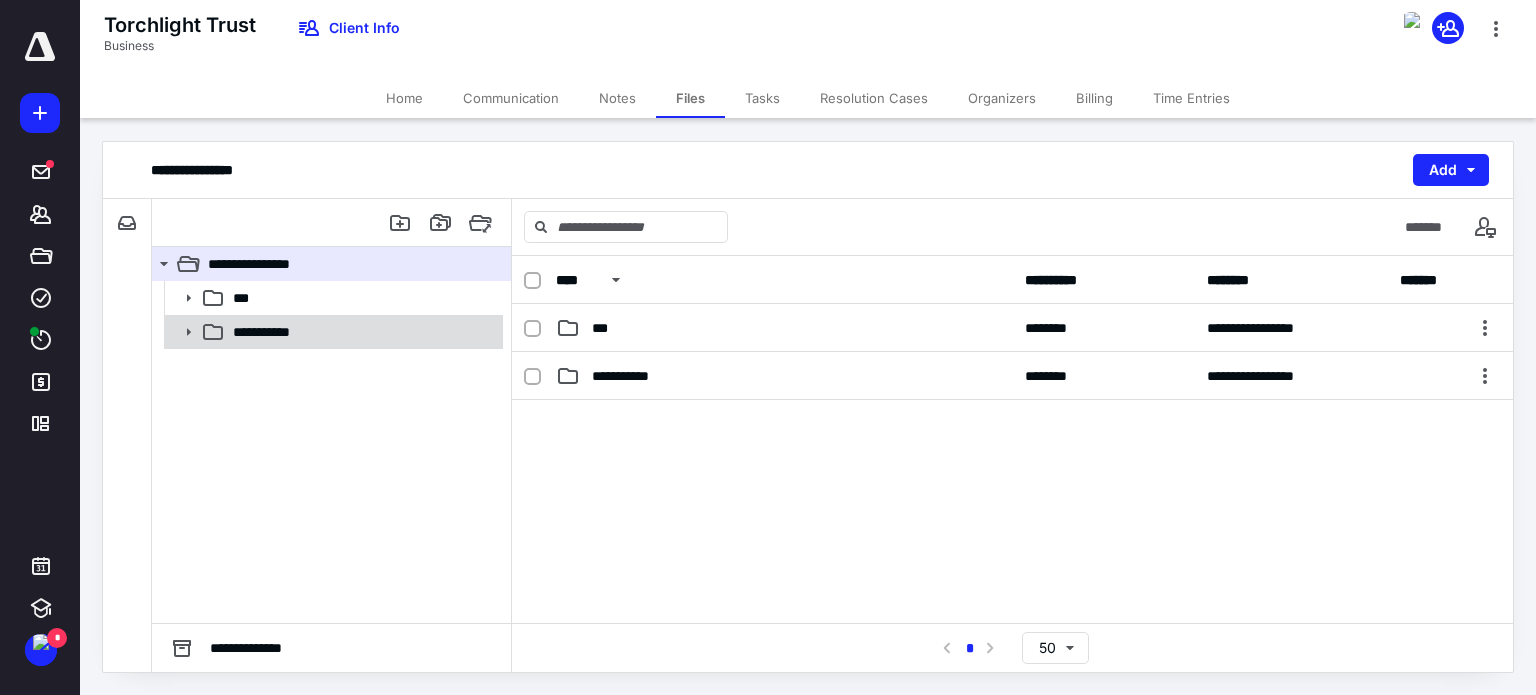 click on "**********" at bounding box center [272, 332] 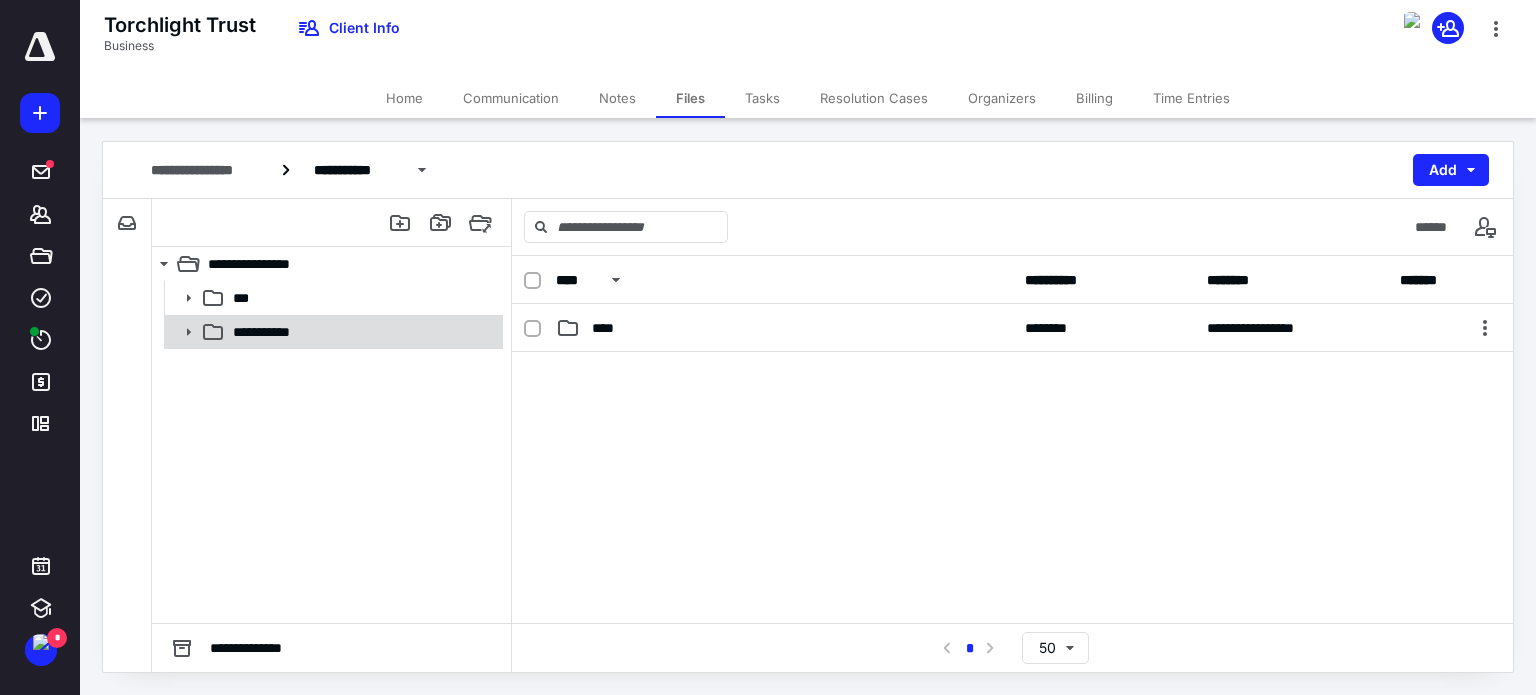 click 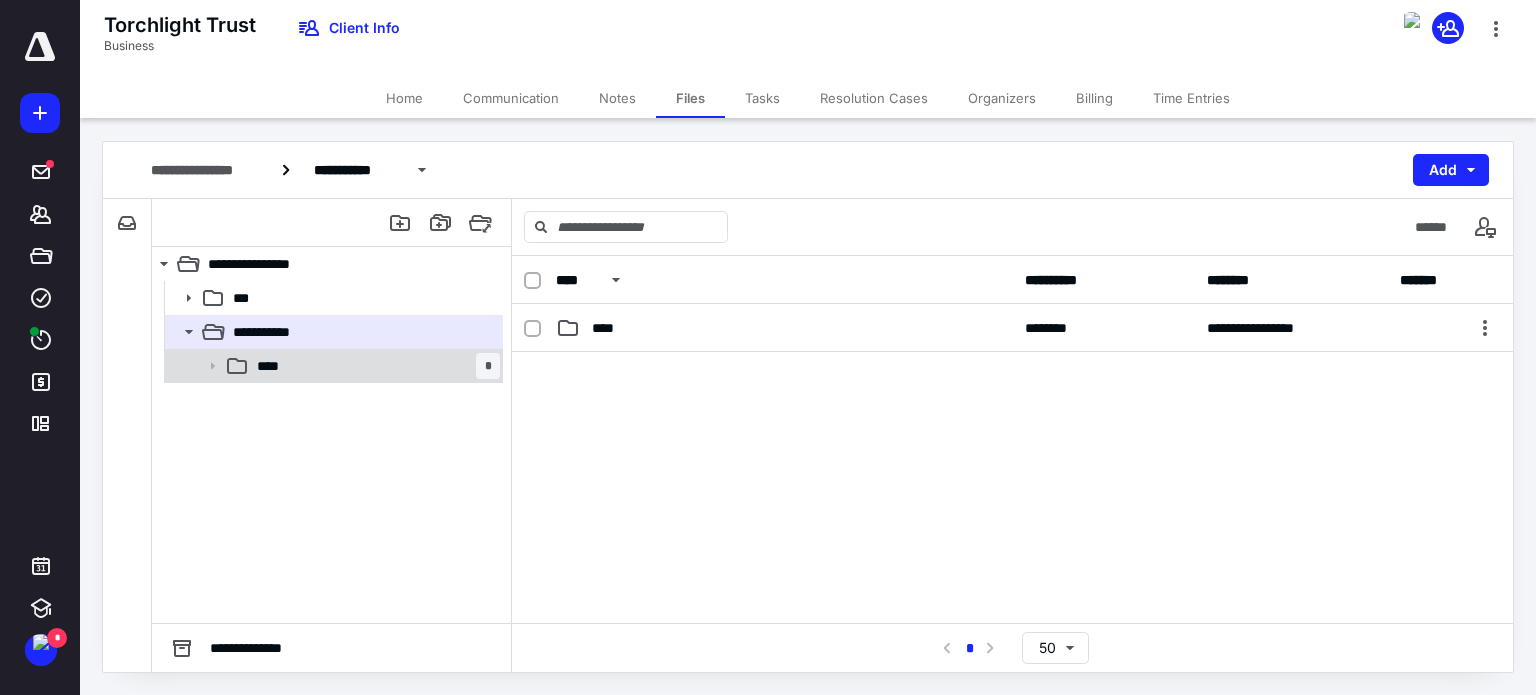 click on "****" at bounding box center (274, 366) 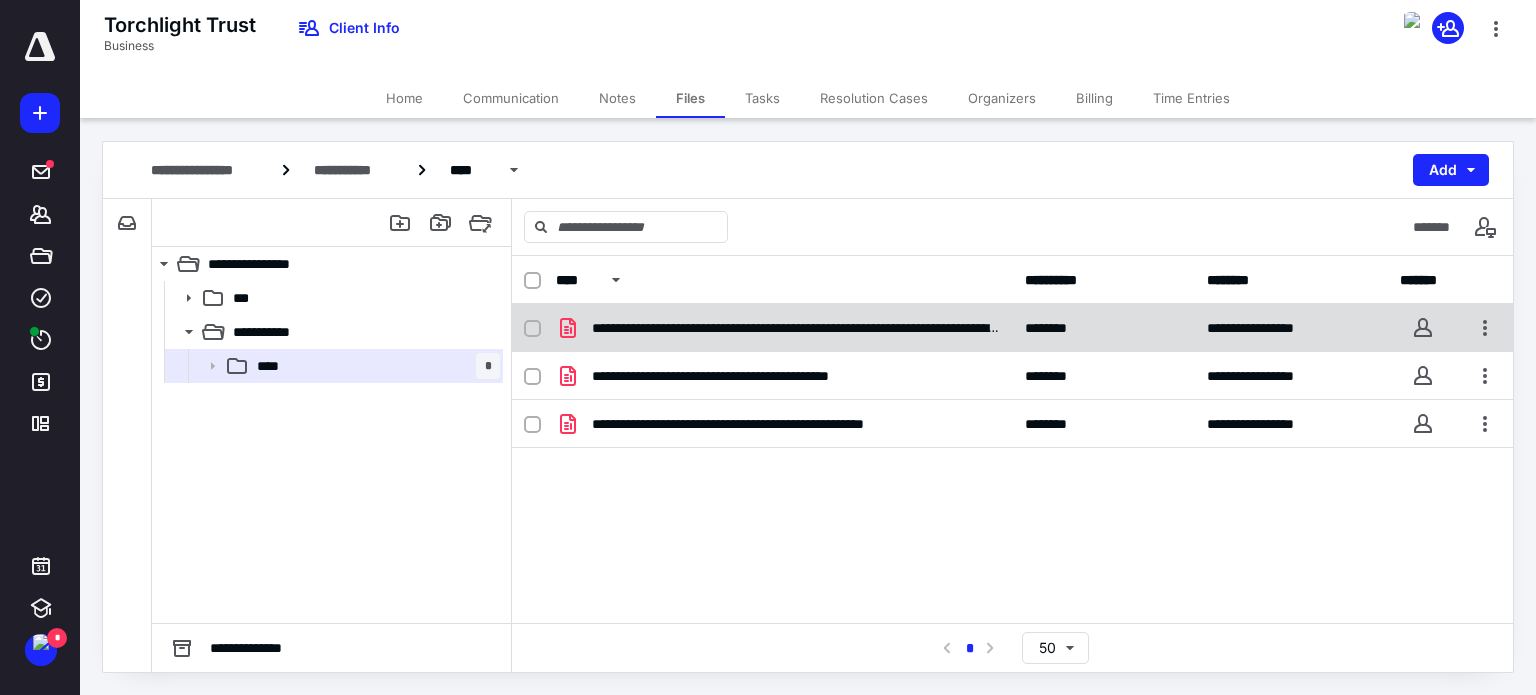 click 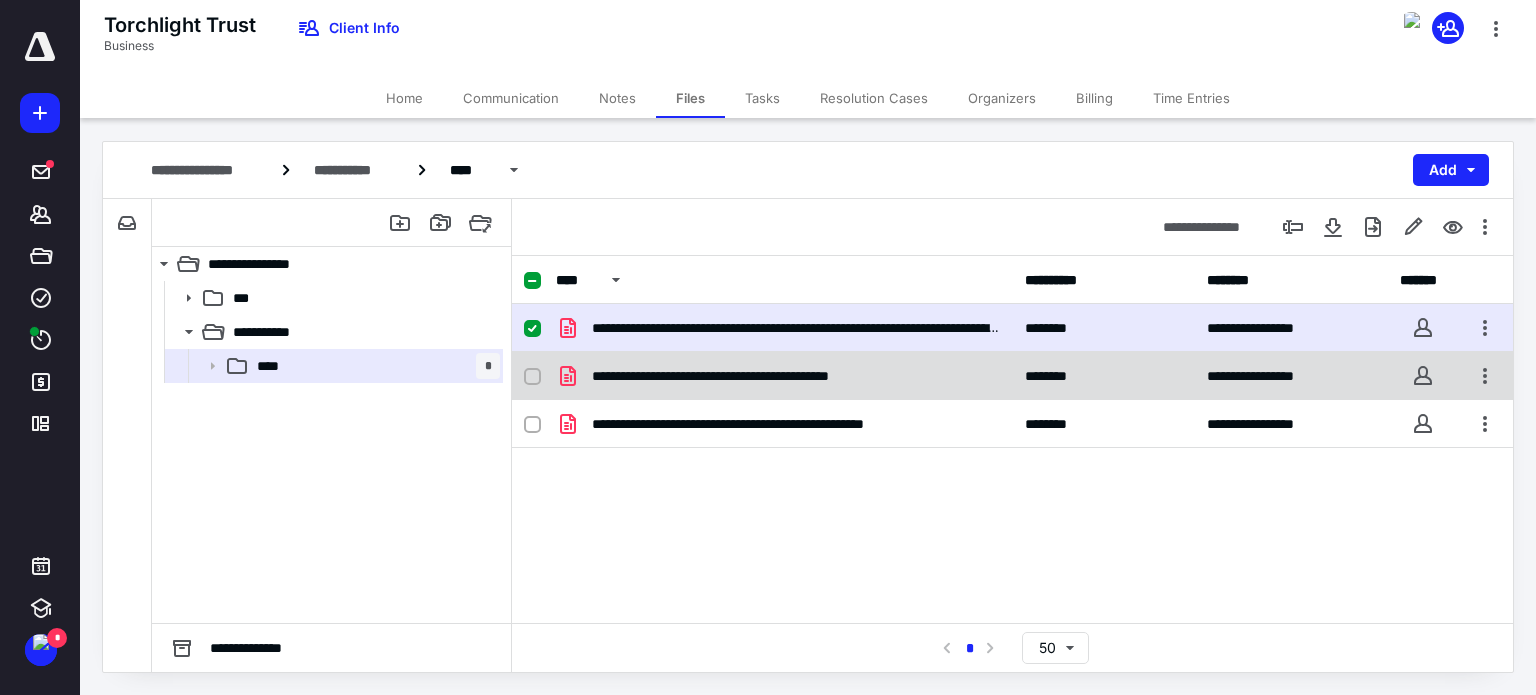 click 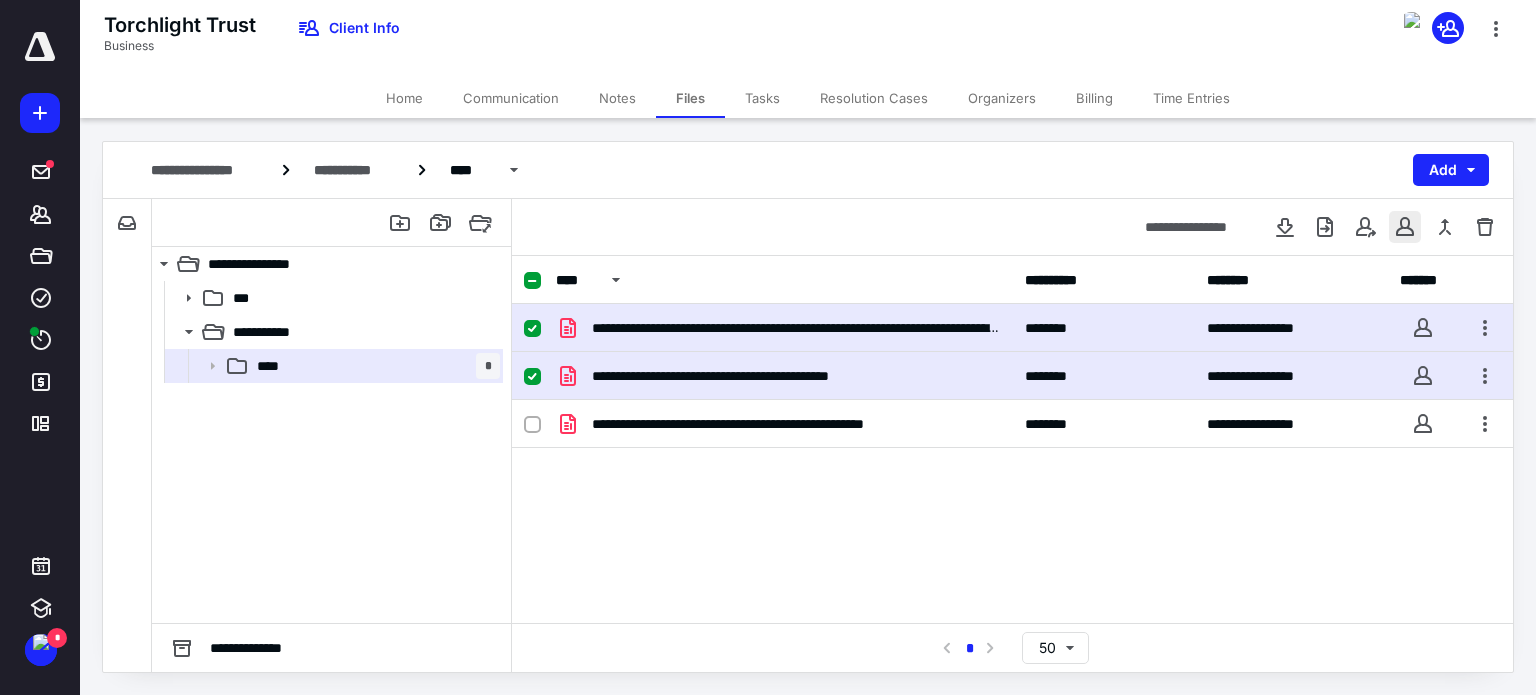 click at bounding box center [1405, 227] 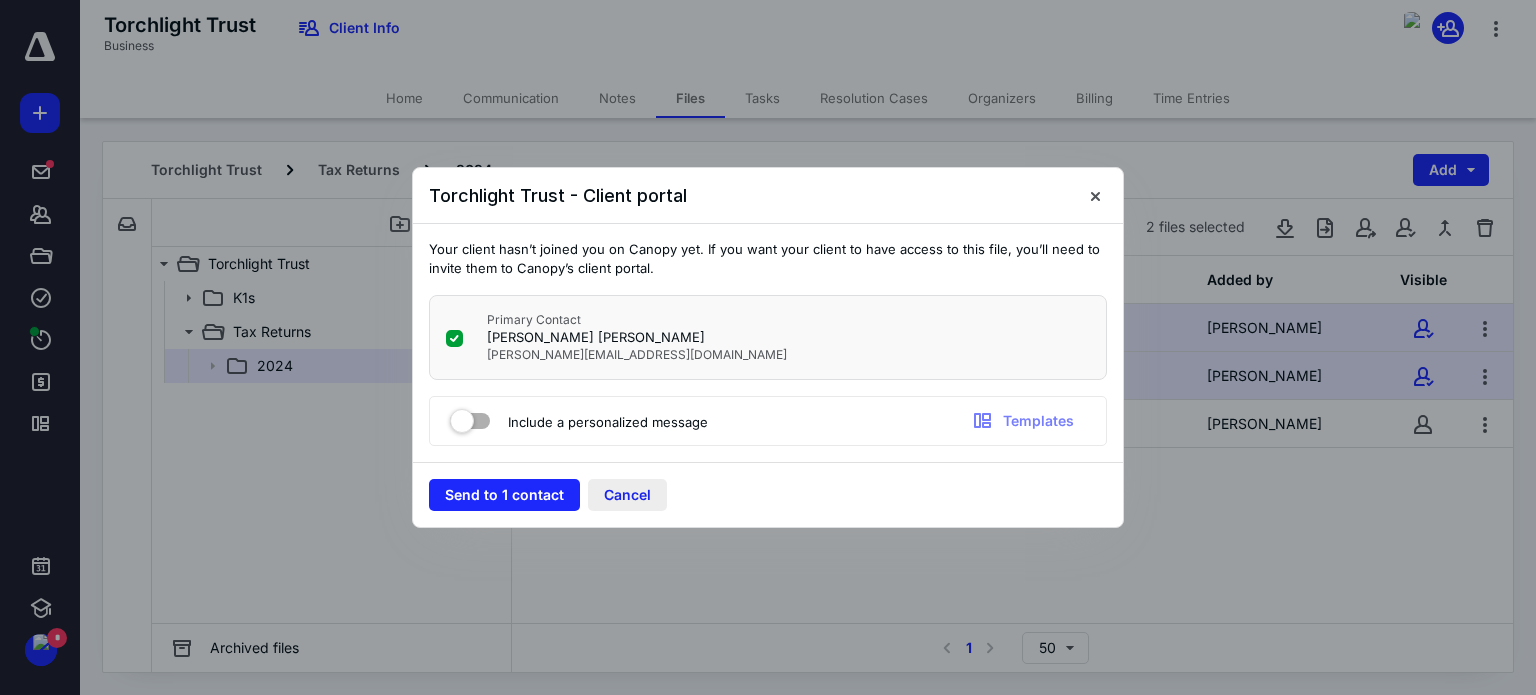 click on "Cancel" at bounding box center [627, 495] 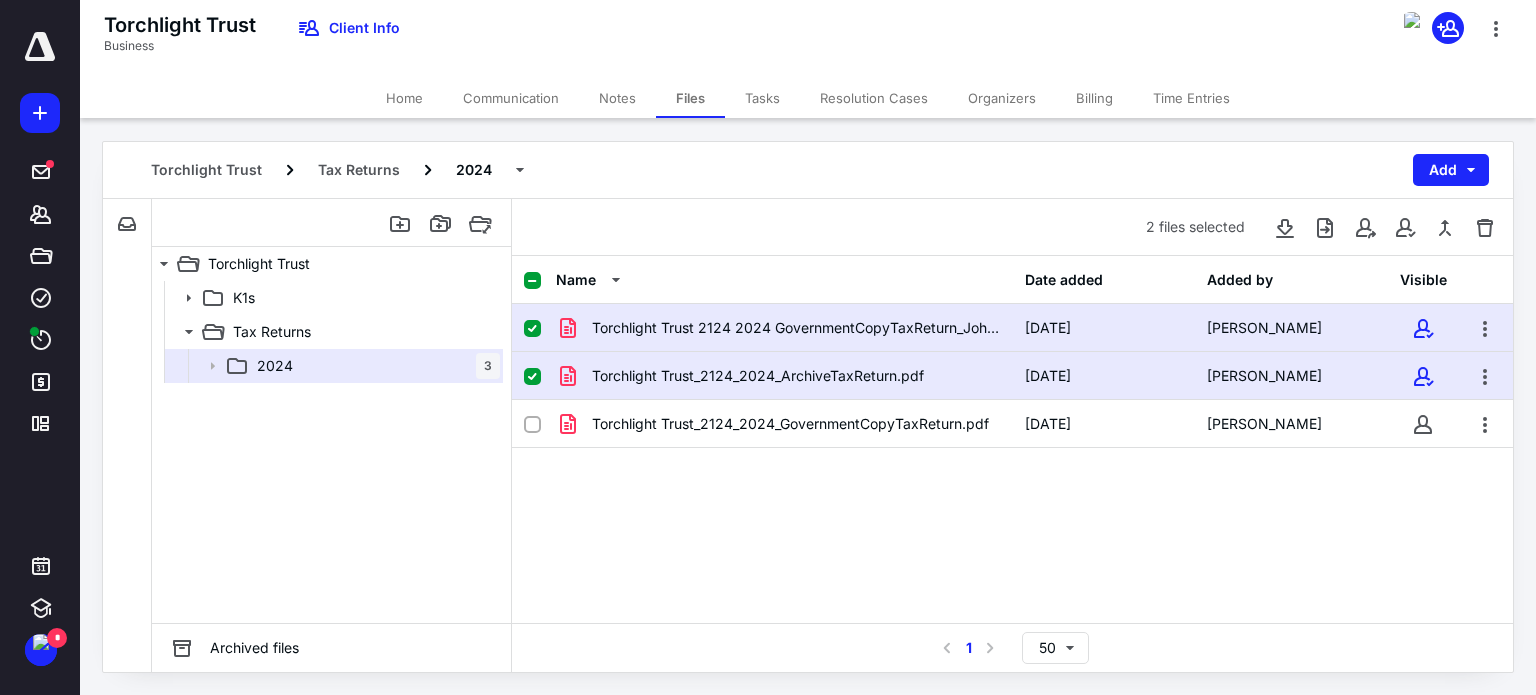 click 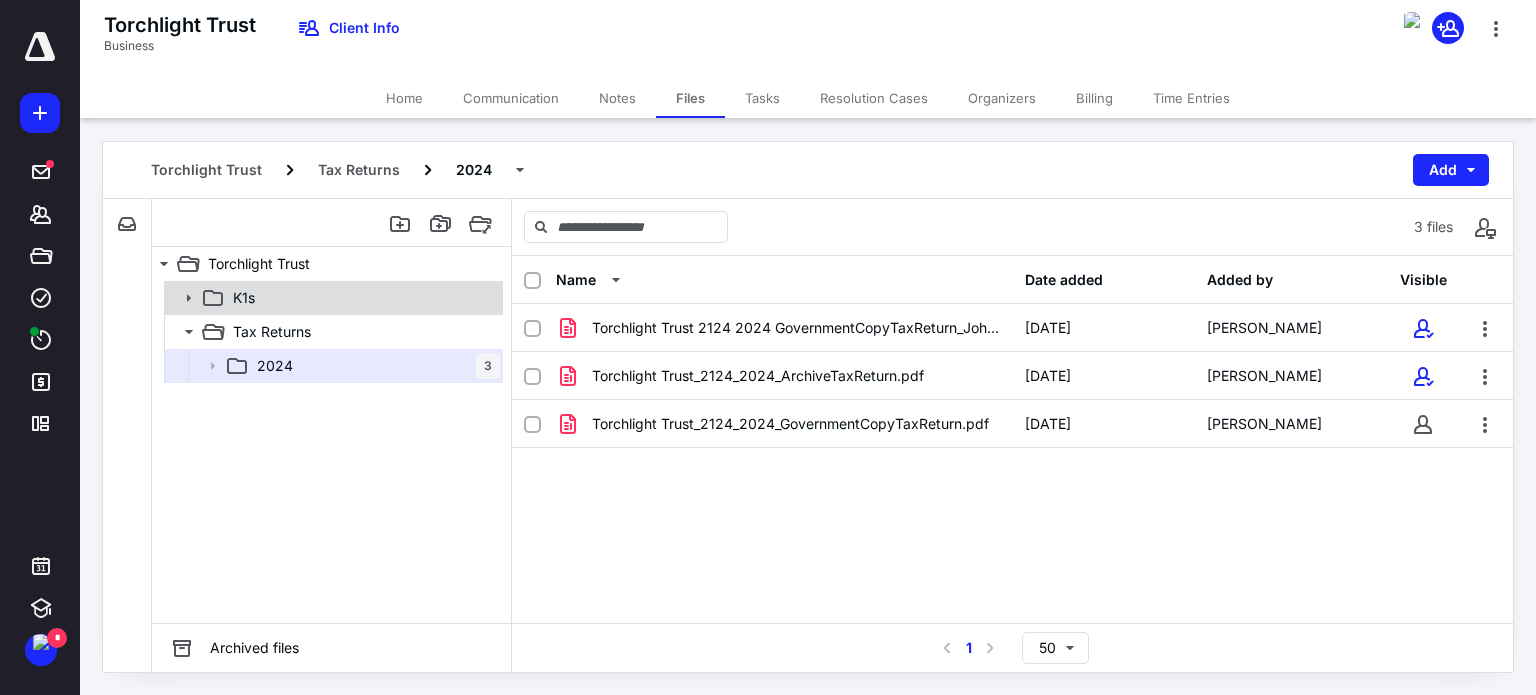 click on "K1s" at bounding box center [244, 298] 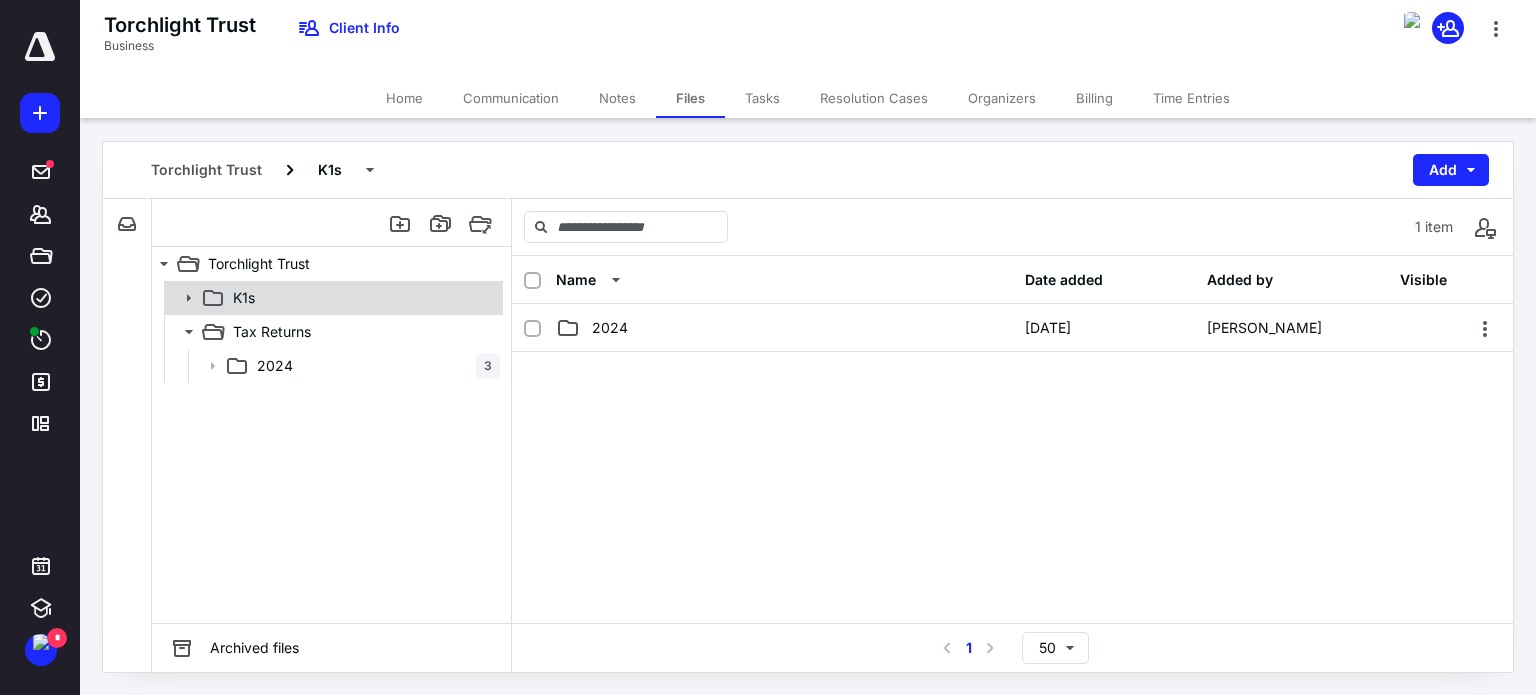 click 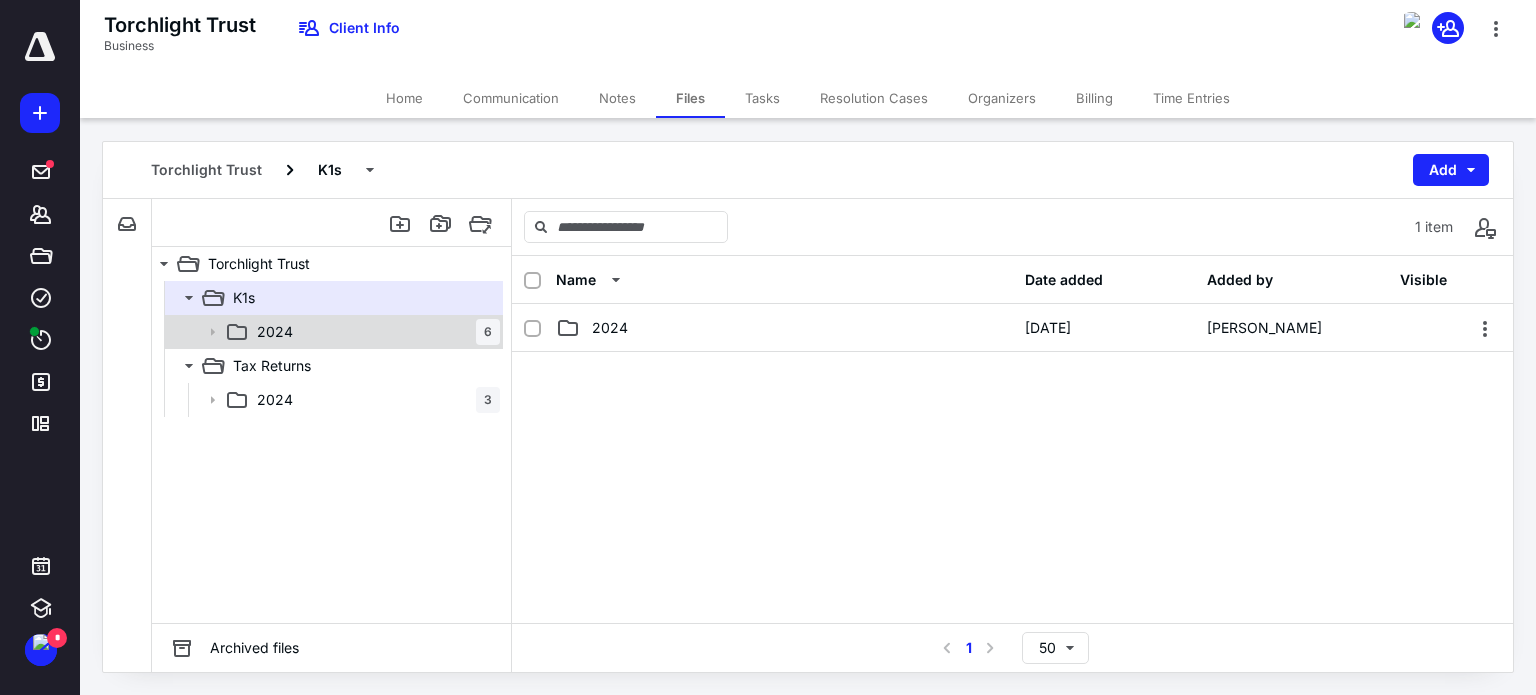 click on "2024" at bounding box center (275, 332) 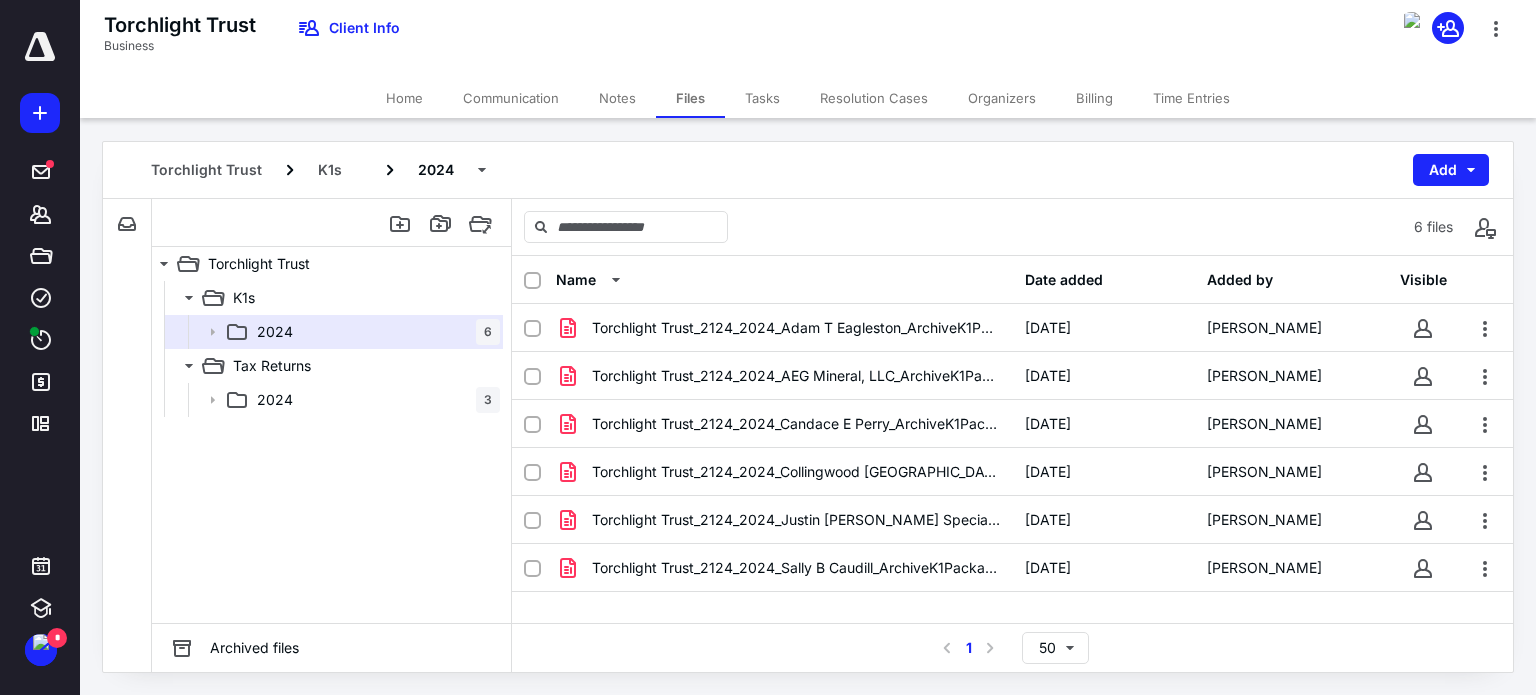 click 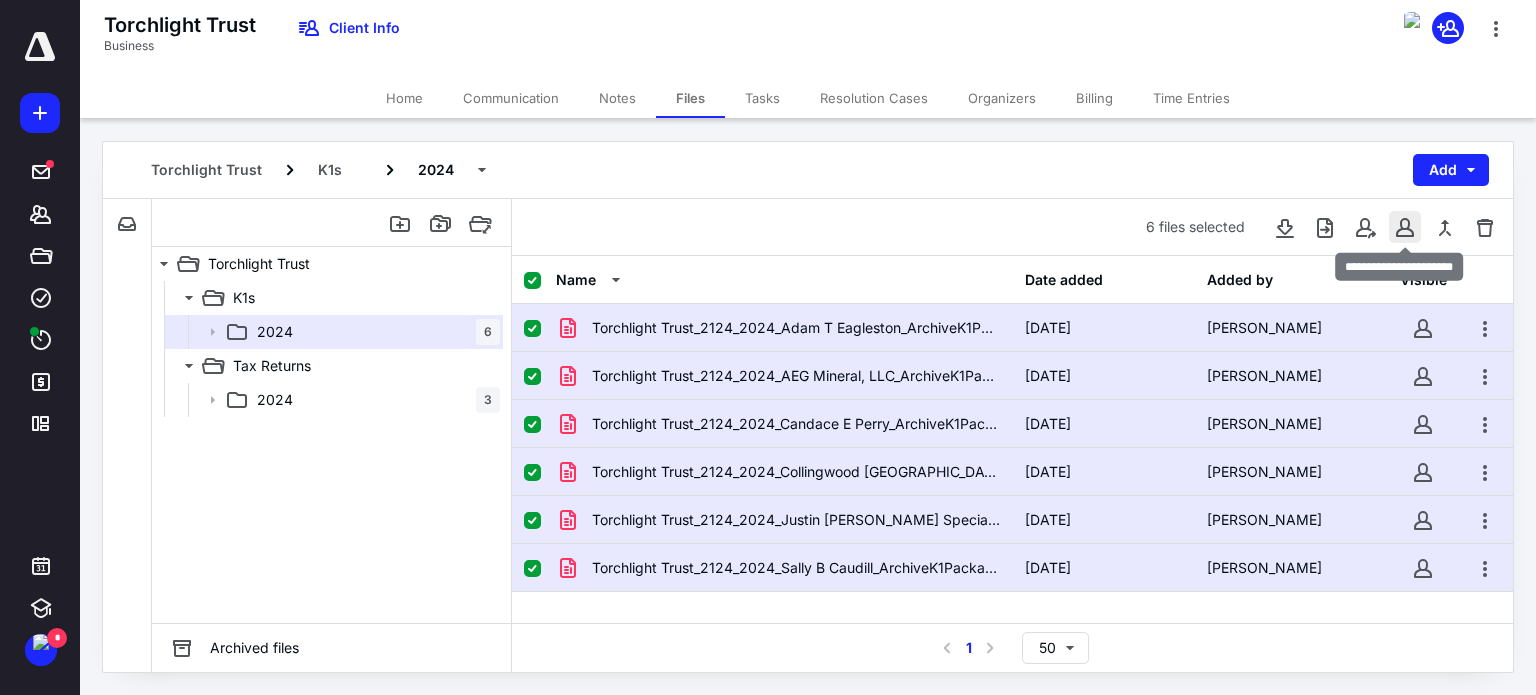 click at bounding box center (1405, 227) 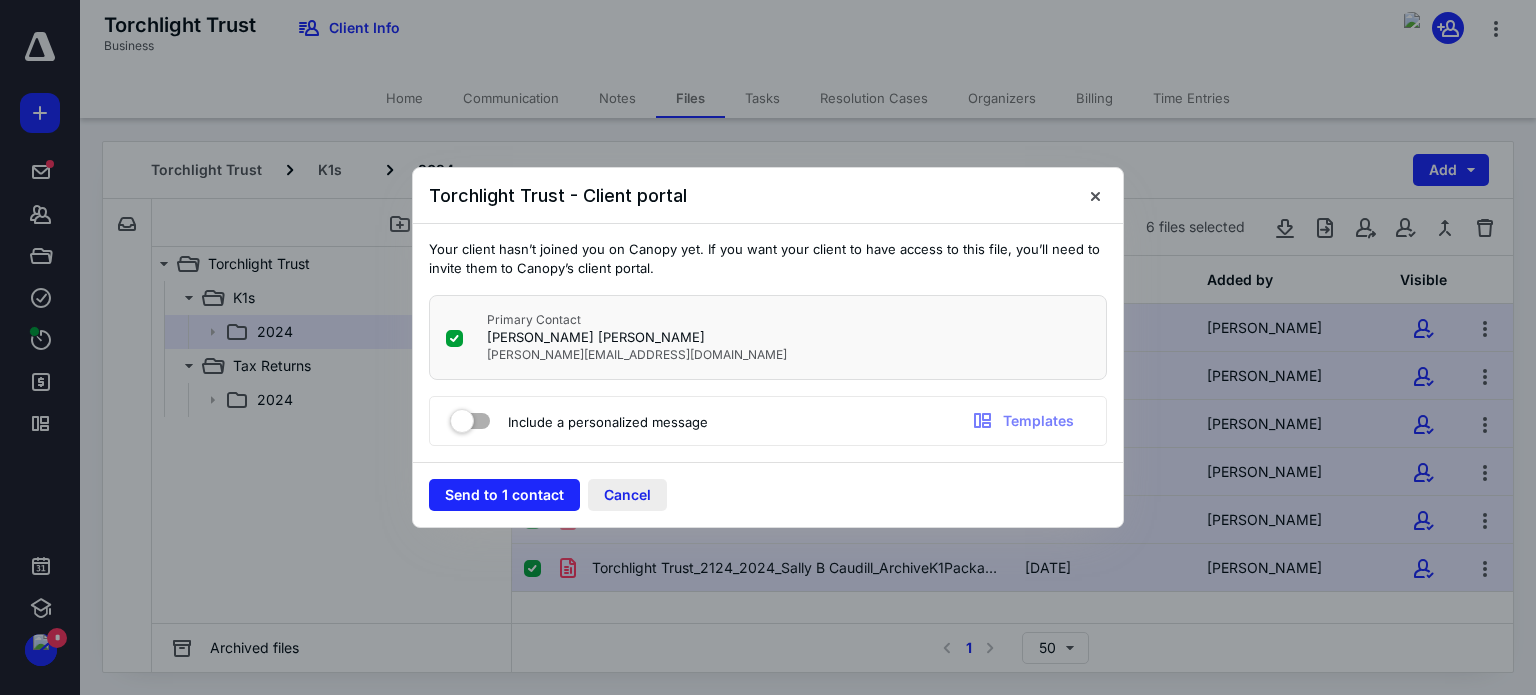 click on "Cancel" at bounding box center (627, 495) 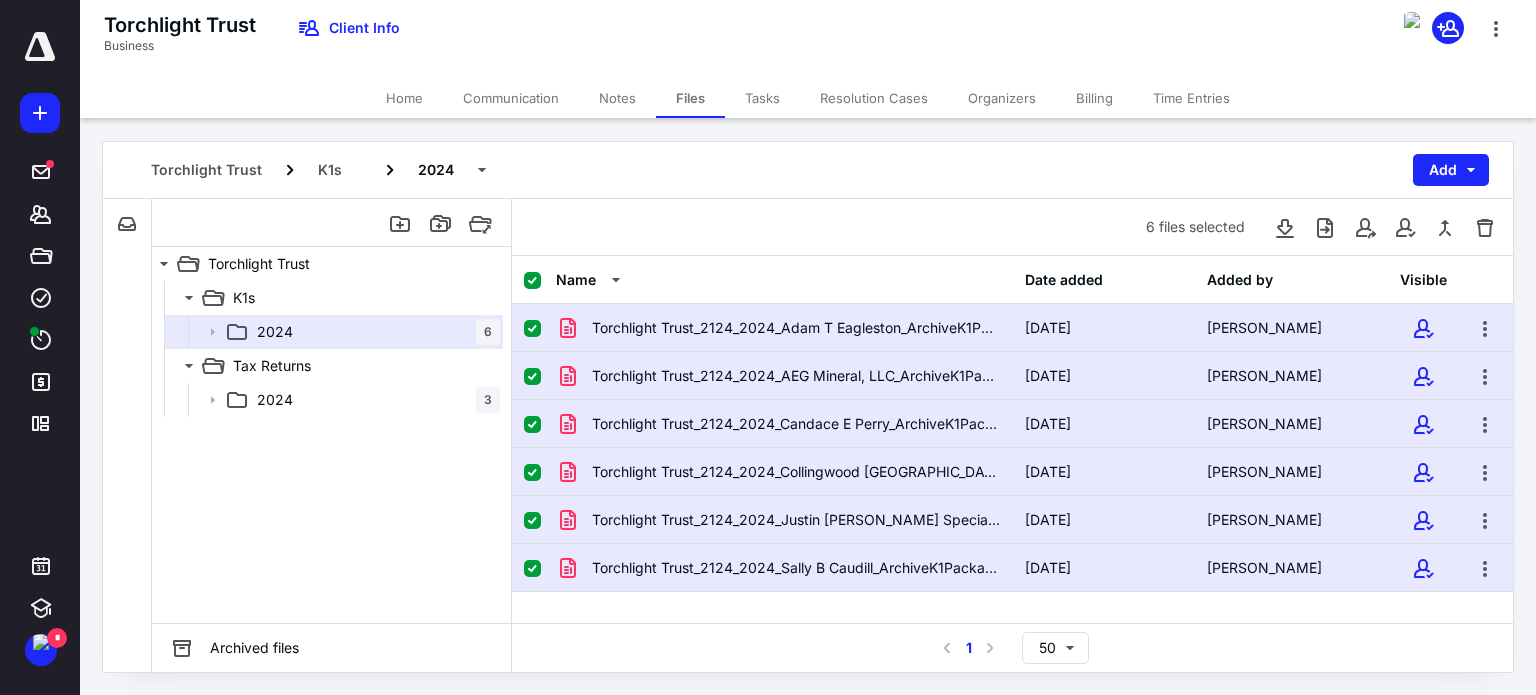 click 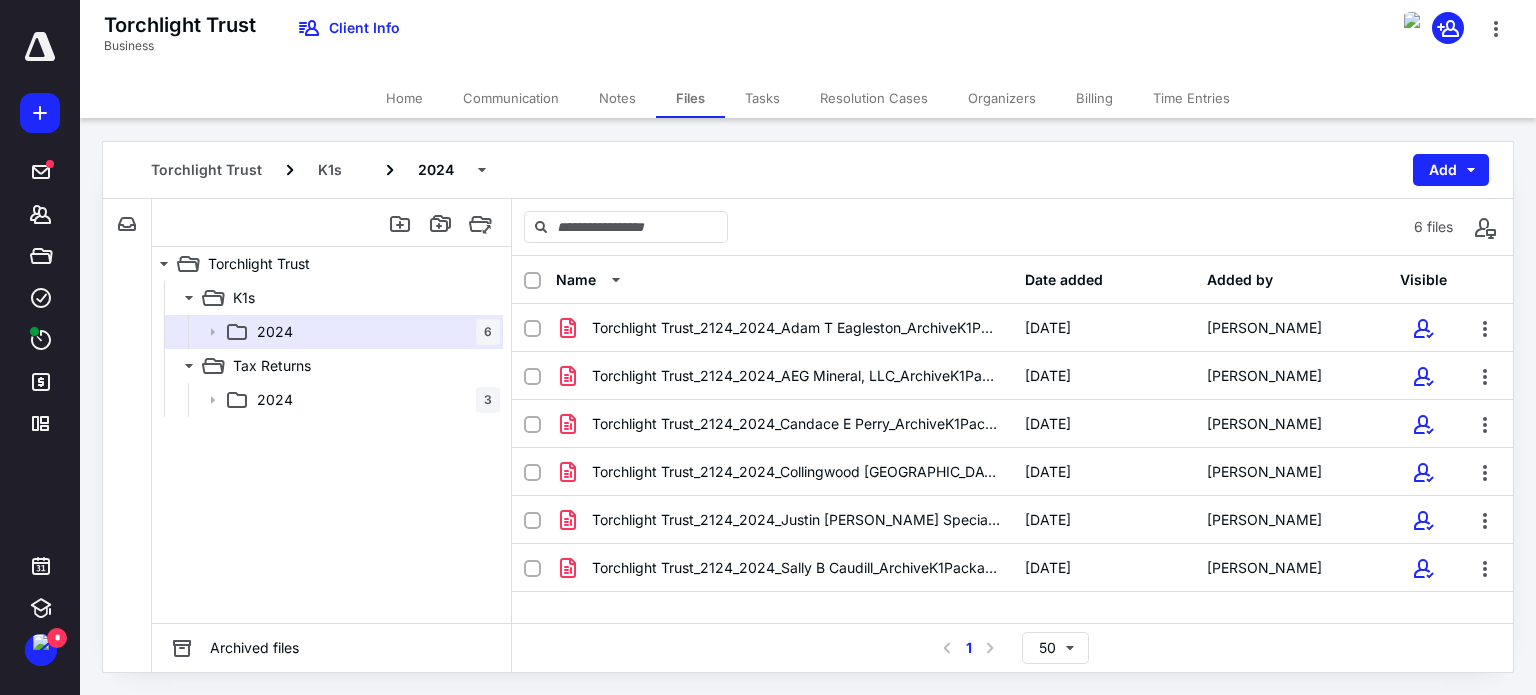 click on "Home" at bounding box center (404, 98) 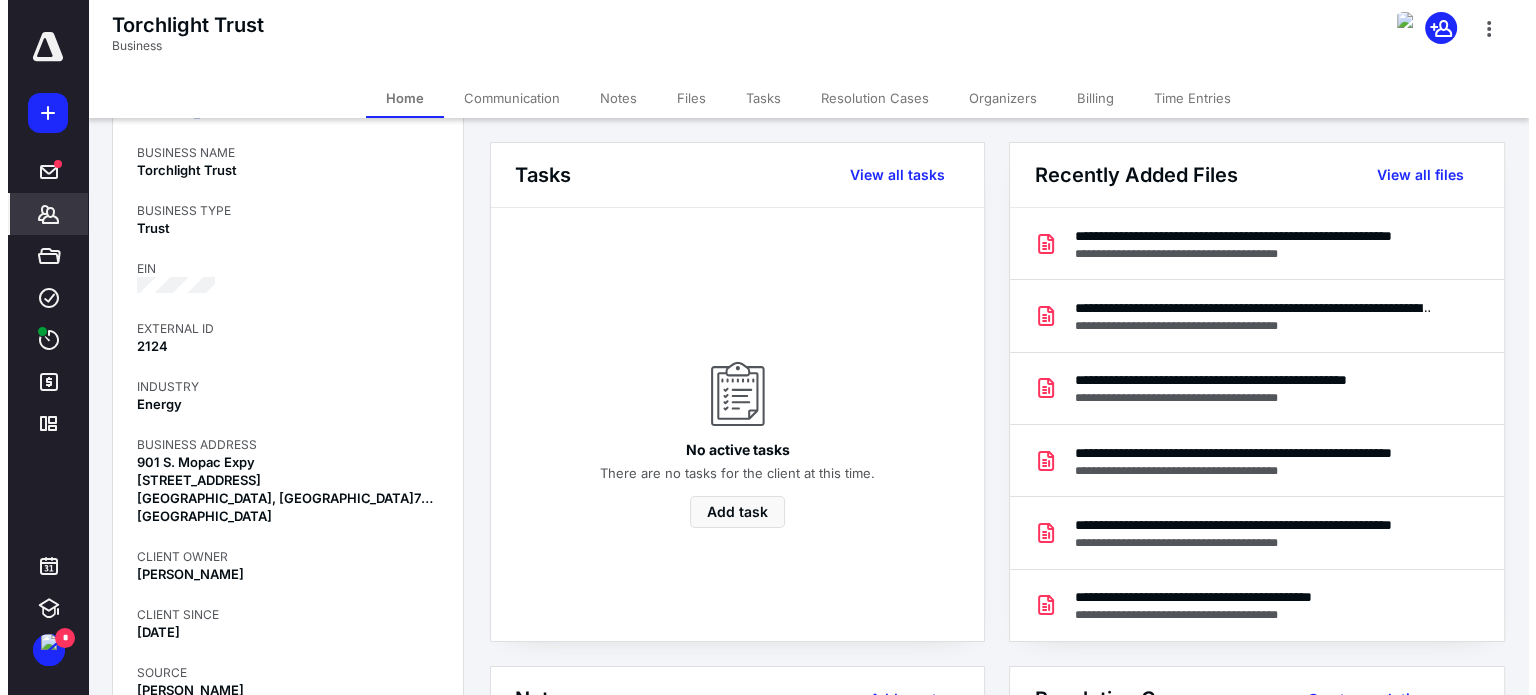 scroll, scrollTop: 0, scrollLeft: 0, axis: both 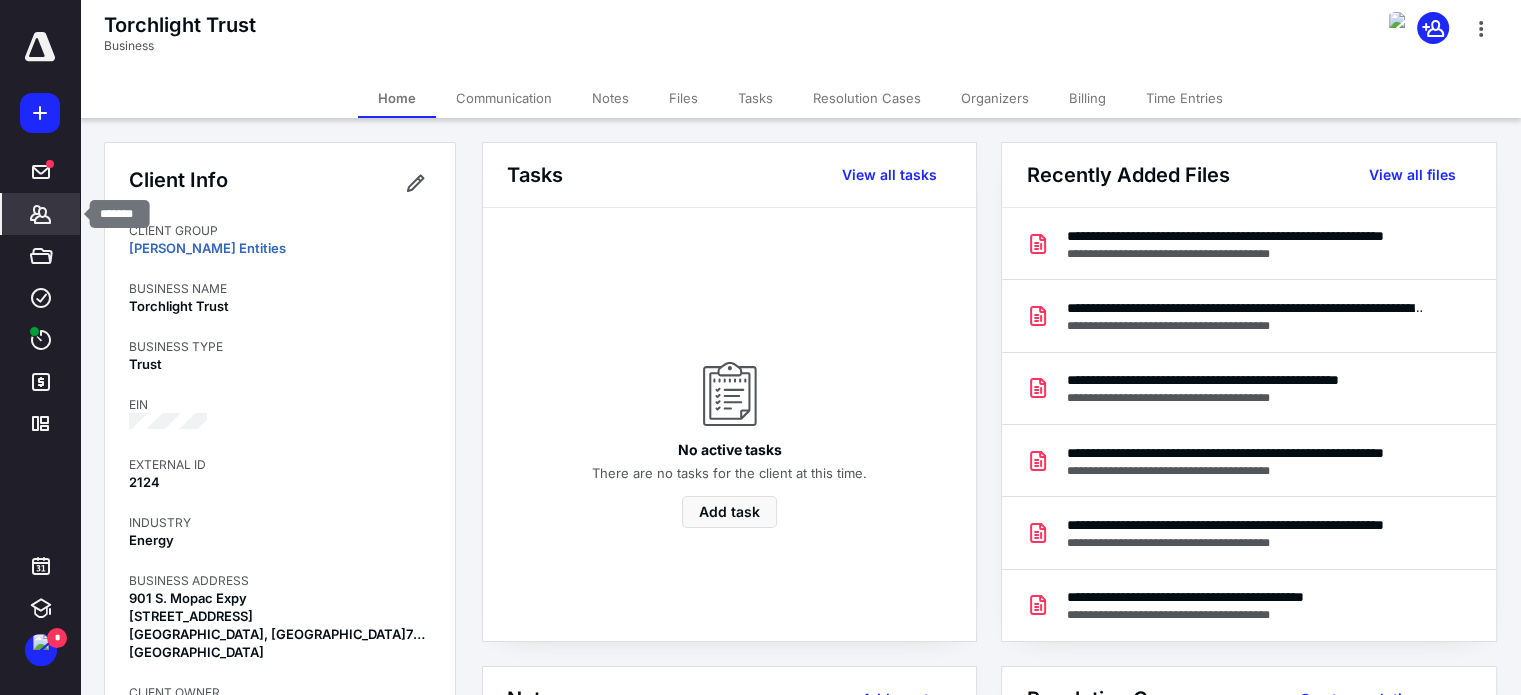 click 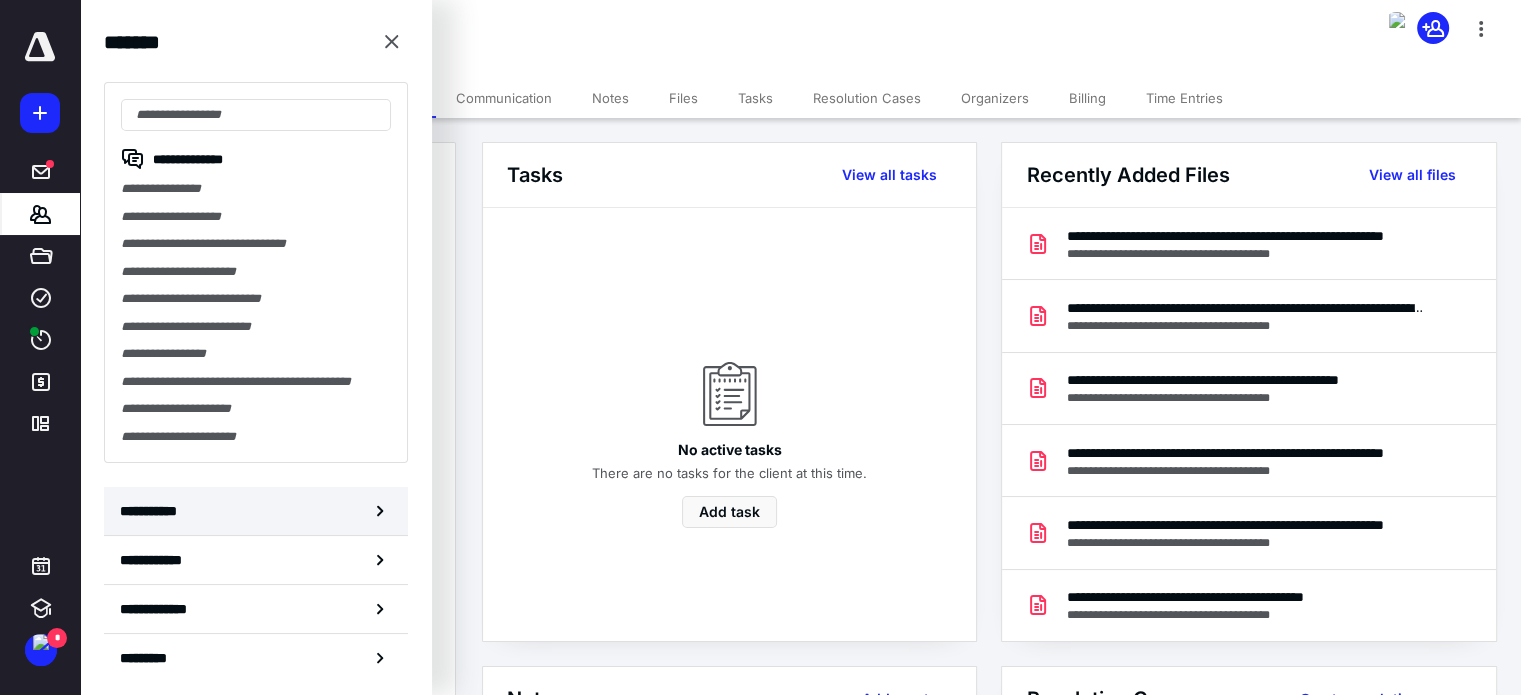 click on "**********" at bounding box center [256, 511] 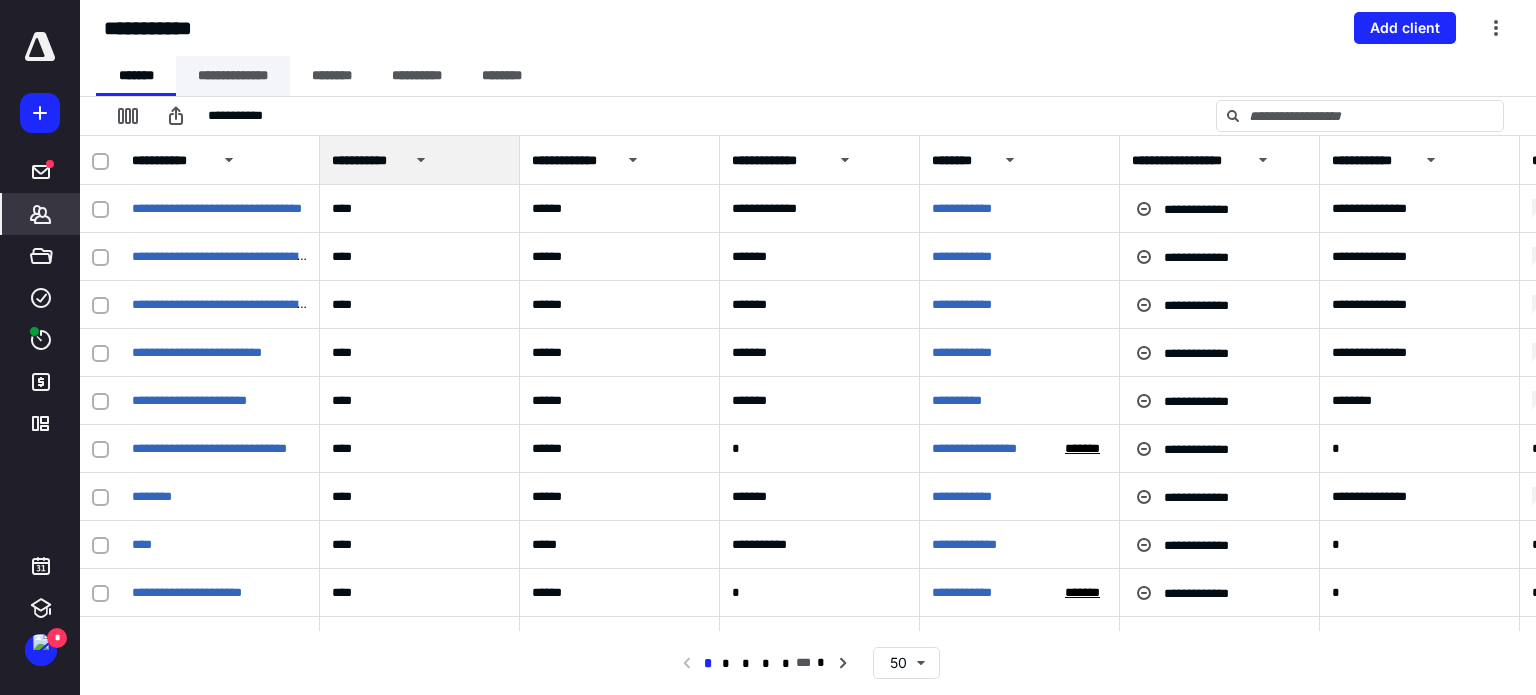 click on "**********" at bounding box center [233, 76] 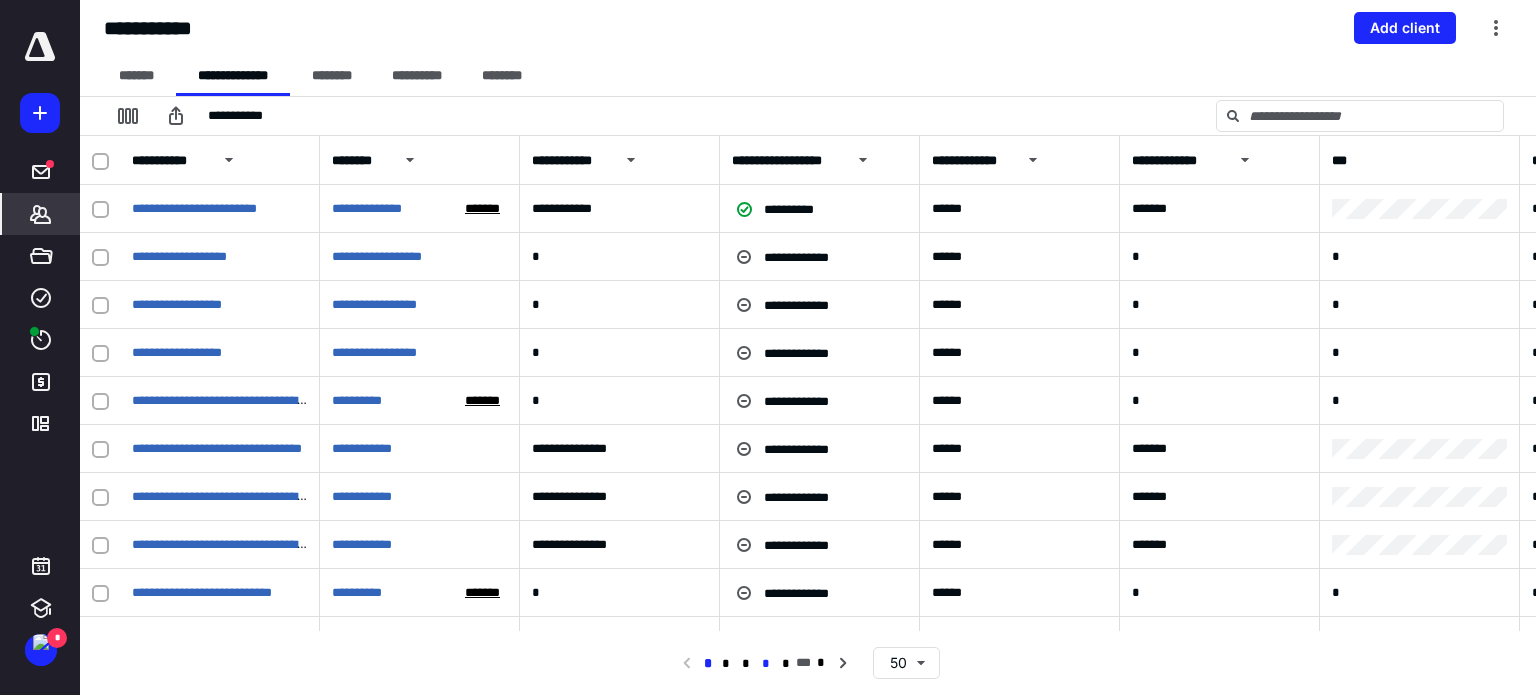 click on "*" at bounding box center [766, 664] 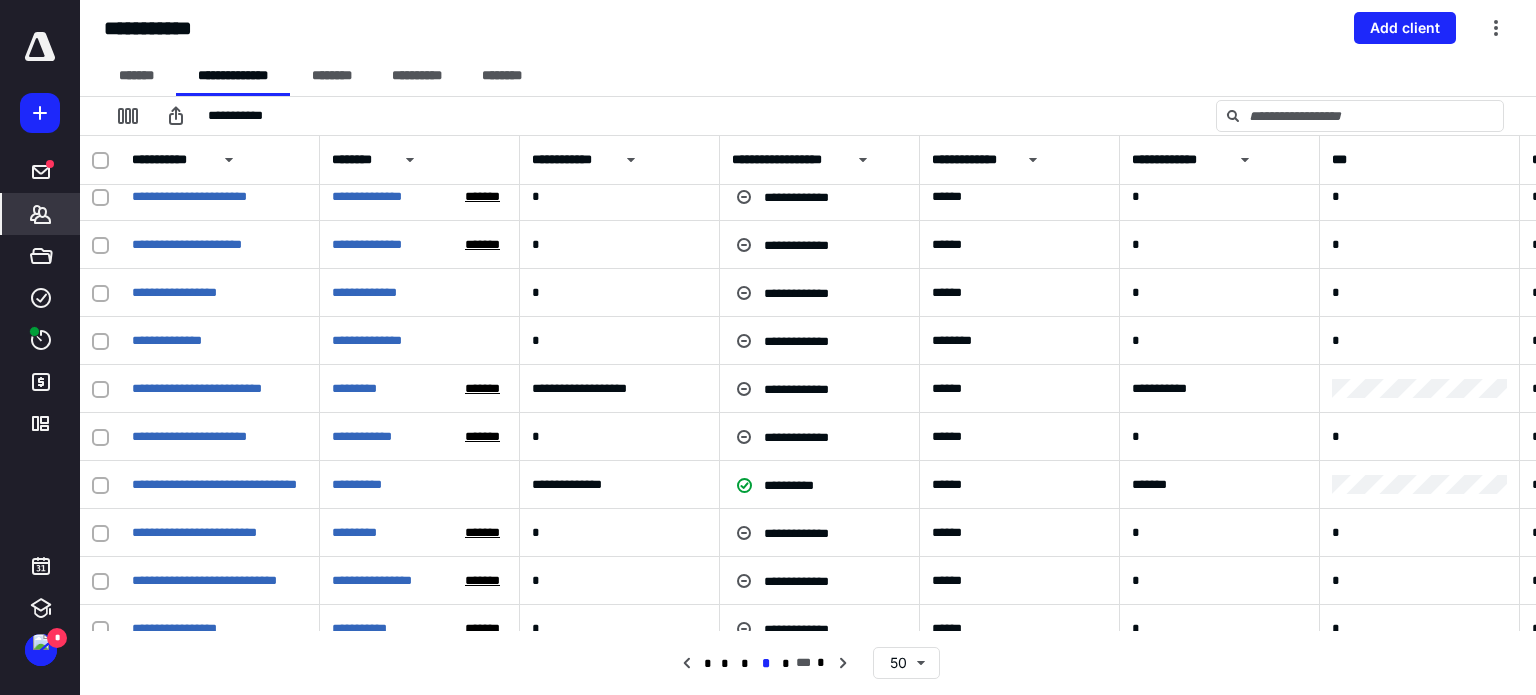 scroll, scrollTop: 1600, scrollLeft: 0, axis: vertical 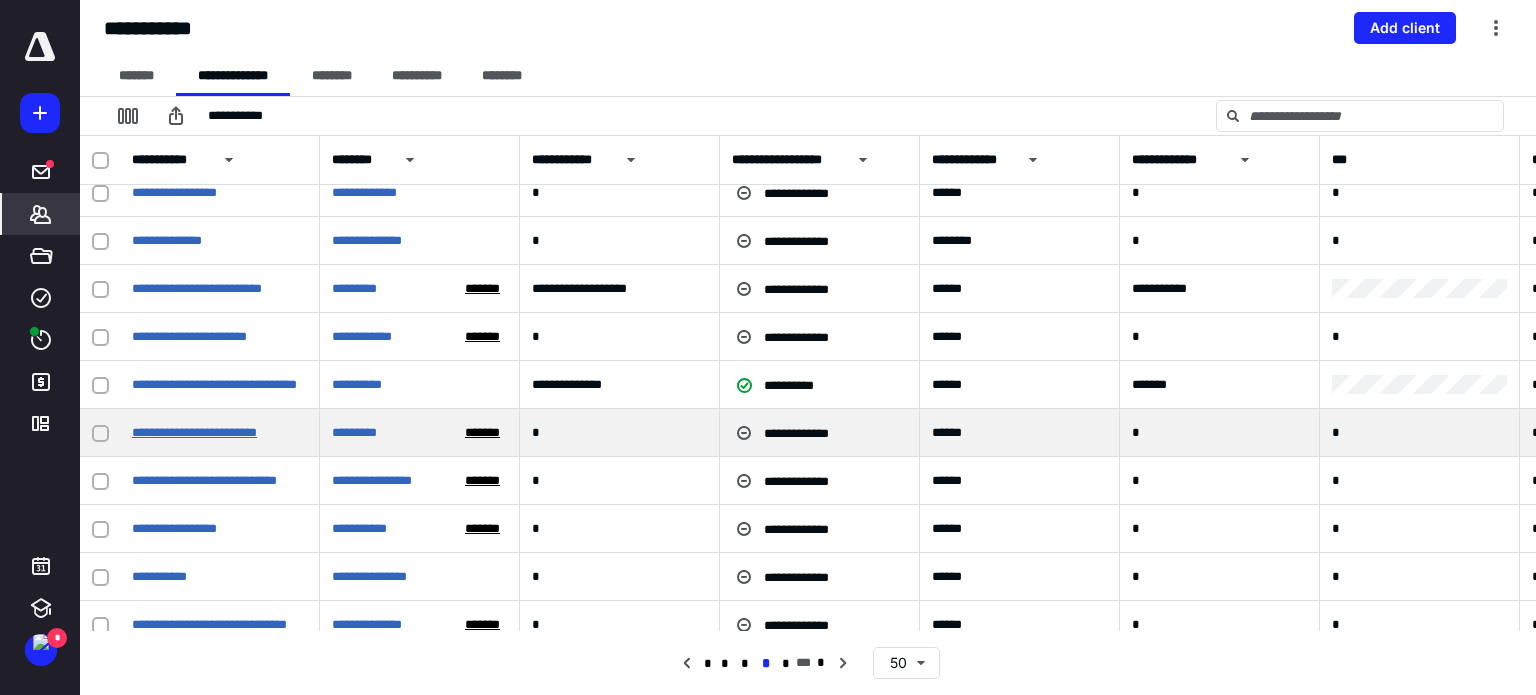click on "**********" at bounding box center (194, 432) 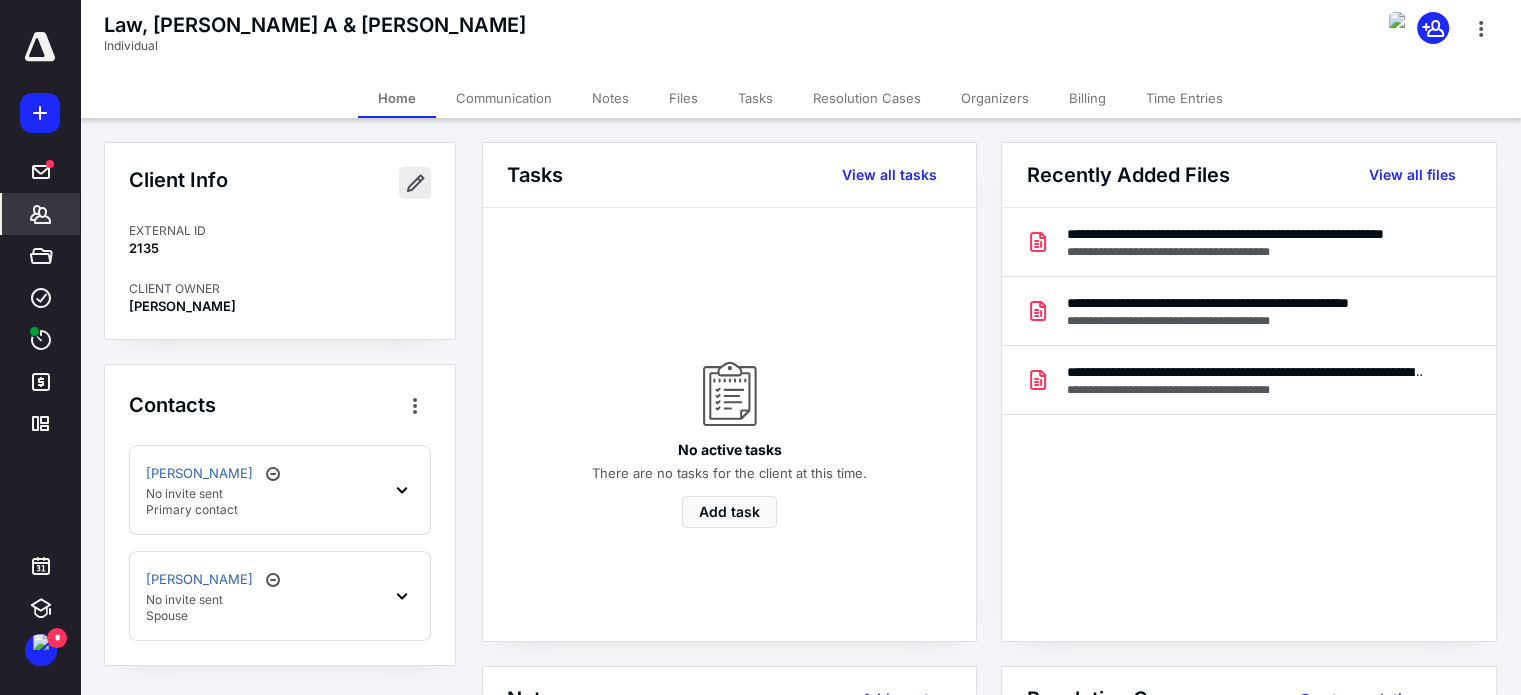 click at bounding box center (415, 183) 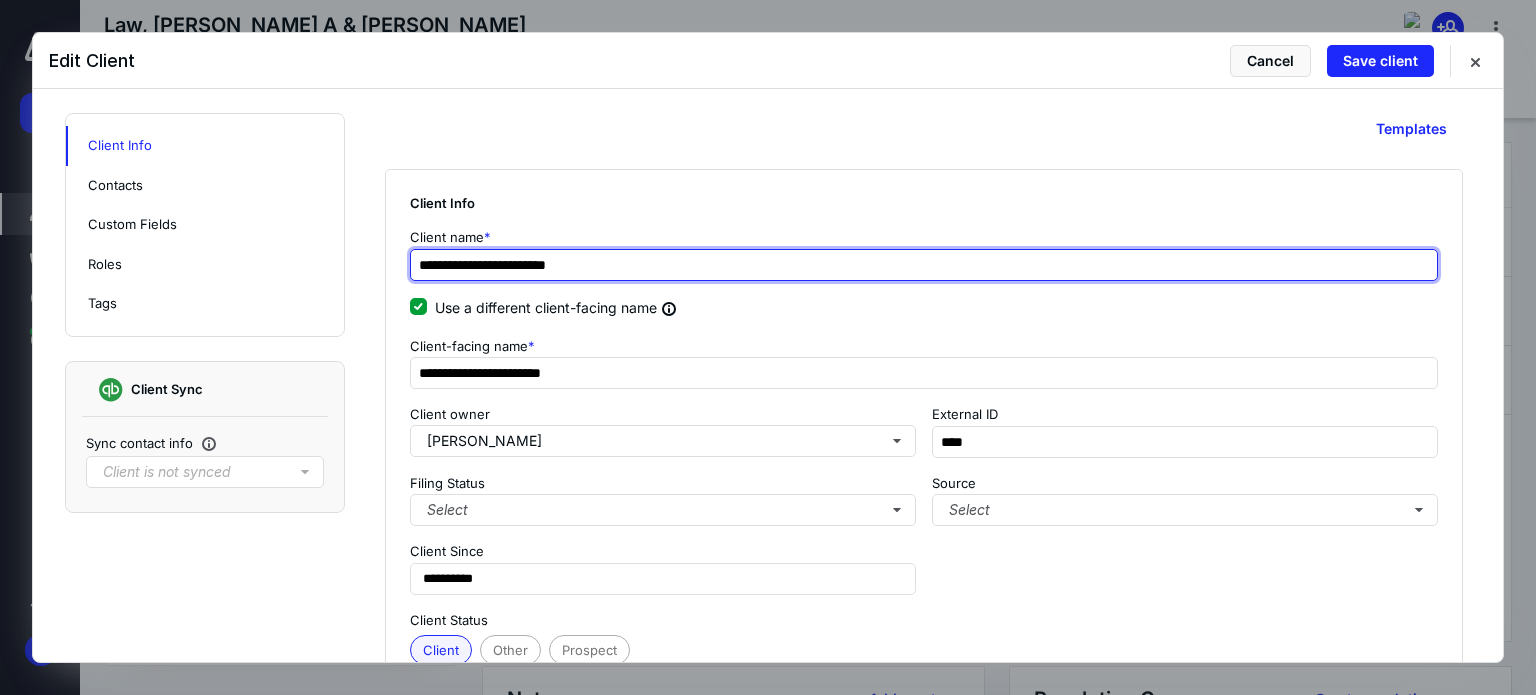 click on "**********" at bounding box center [924, 265] 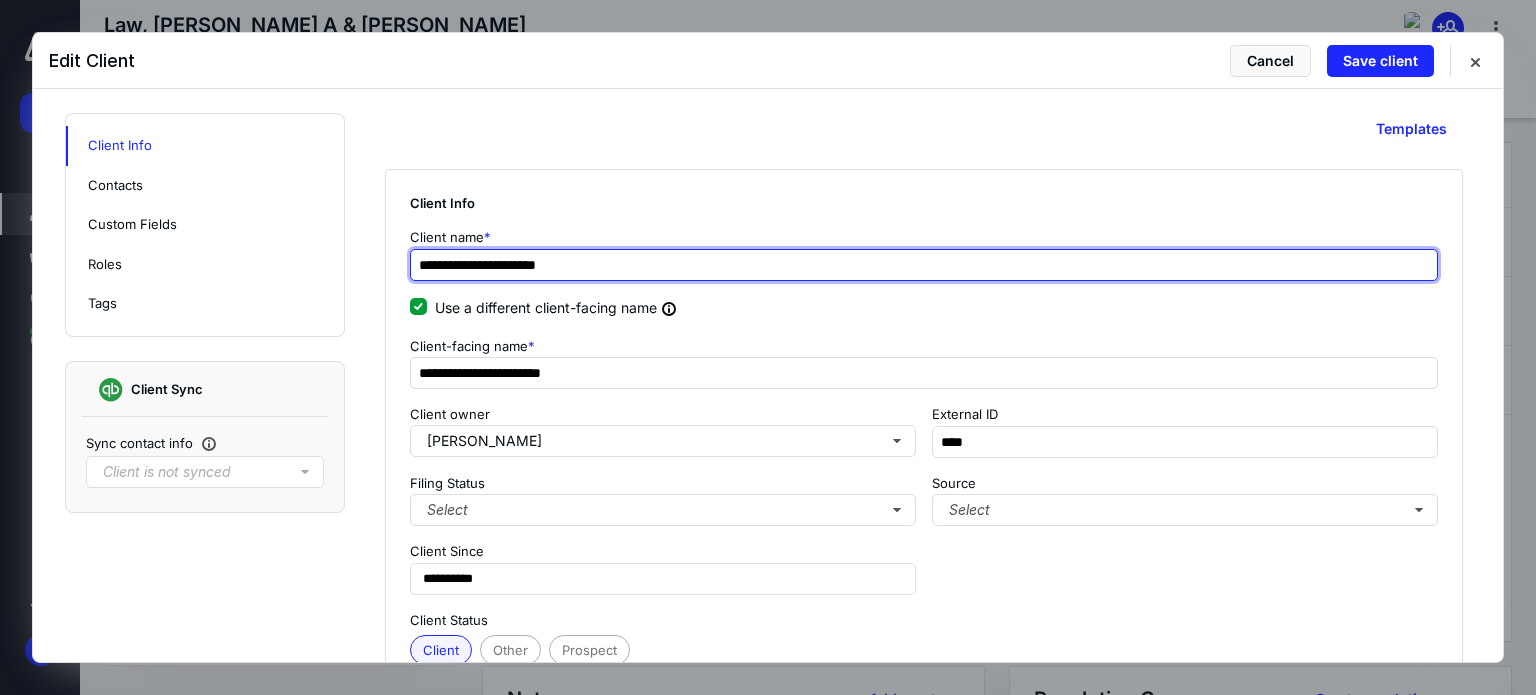 click on "**********" at bounding box center (924, 265) 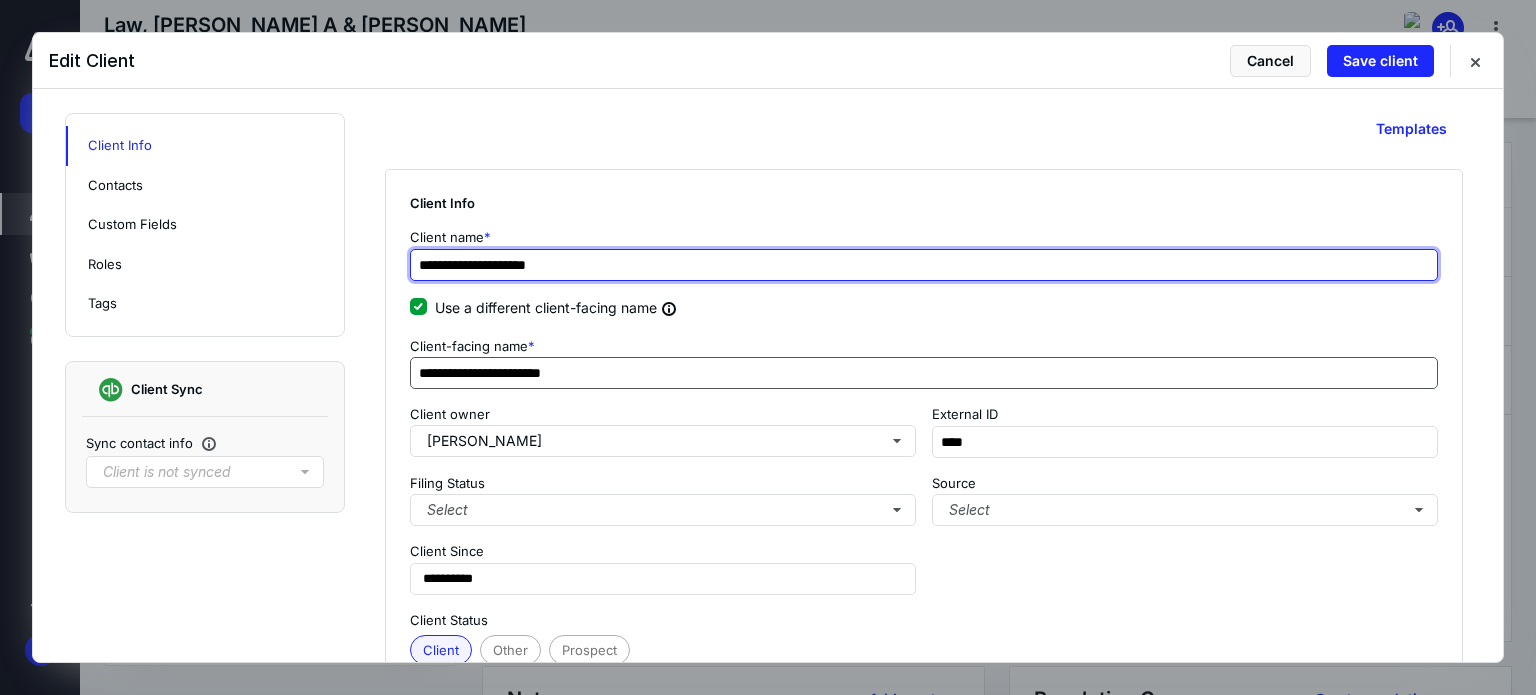 type on "**********" 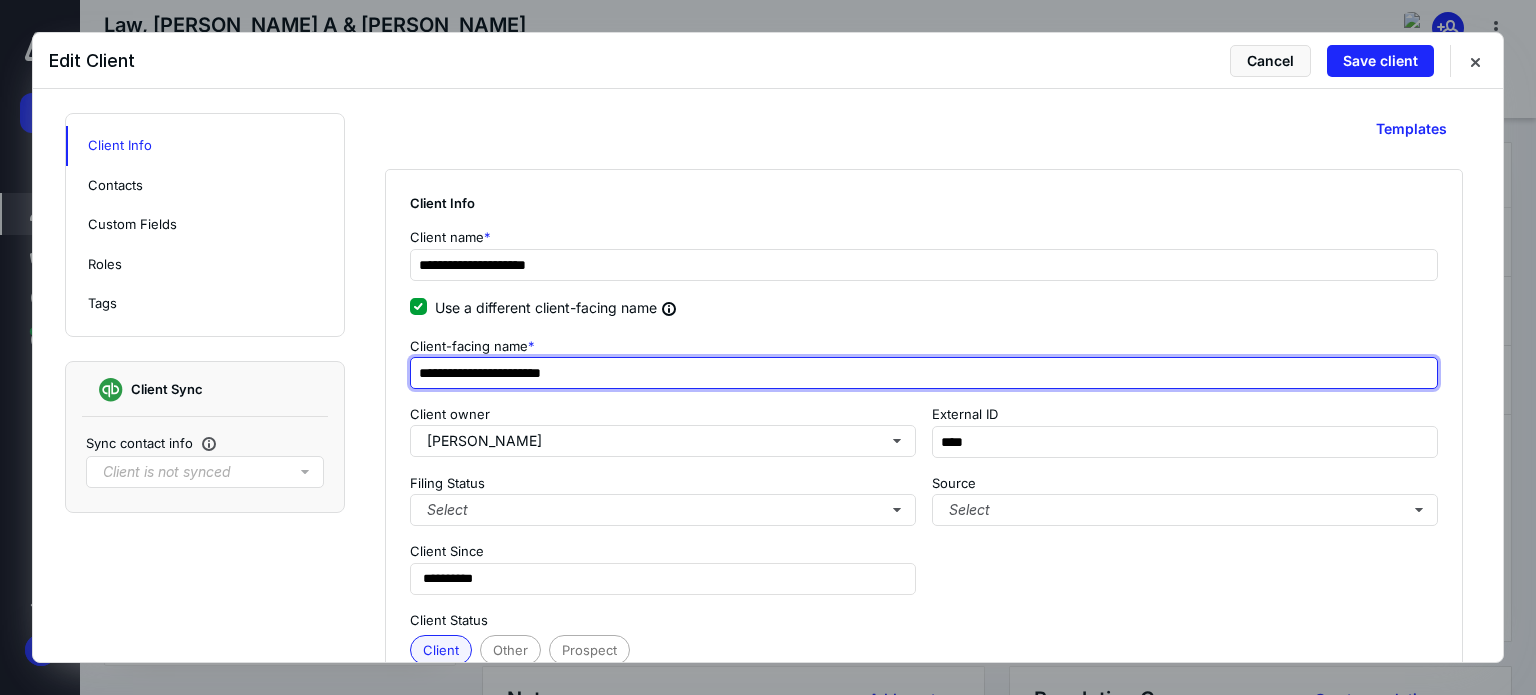 click on "**********" at bounding box center [924, 373] 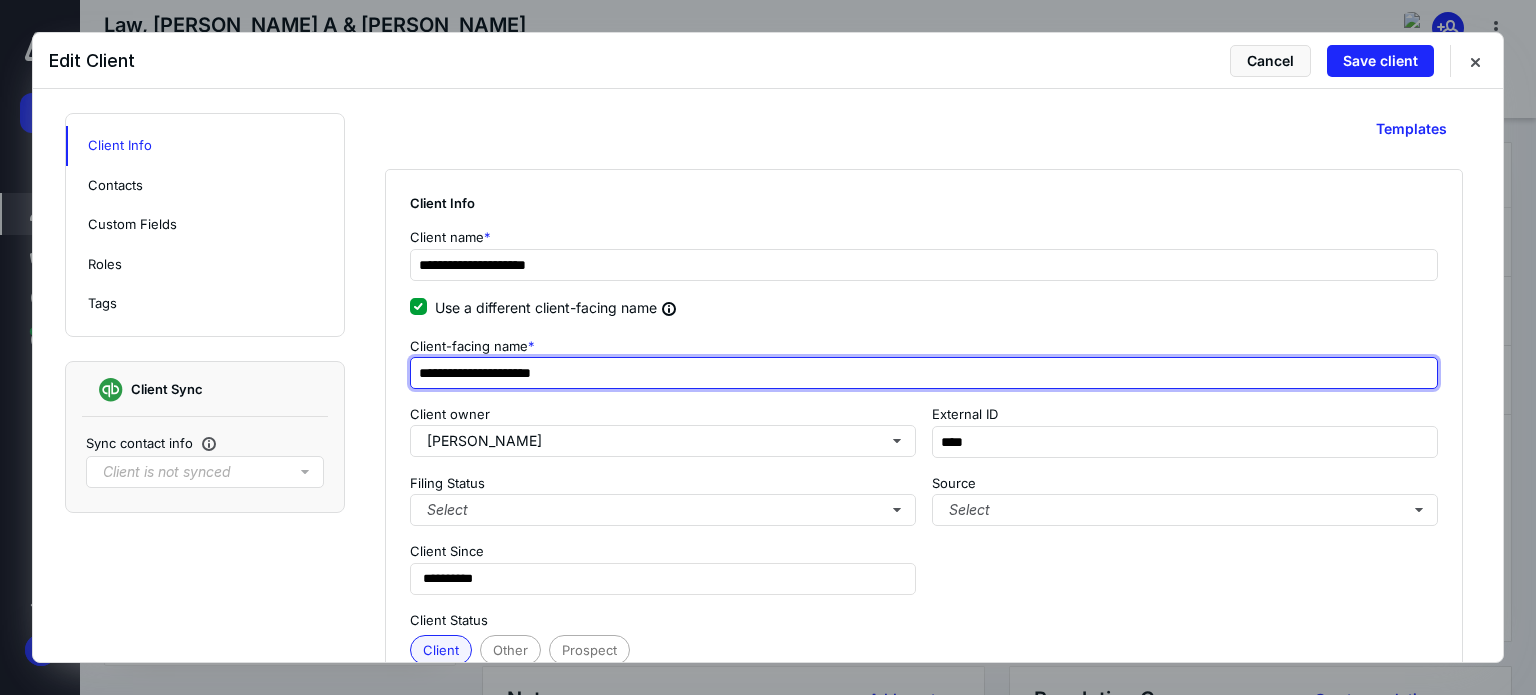 click on "**********" at bounding box center [924, 373] 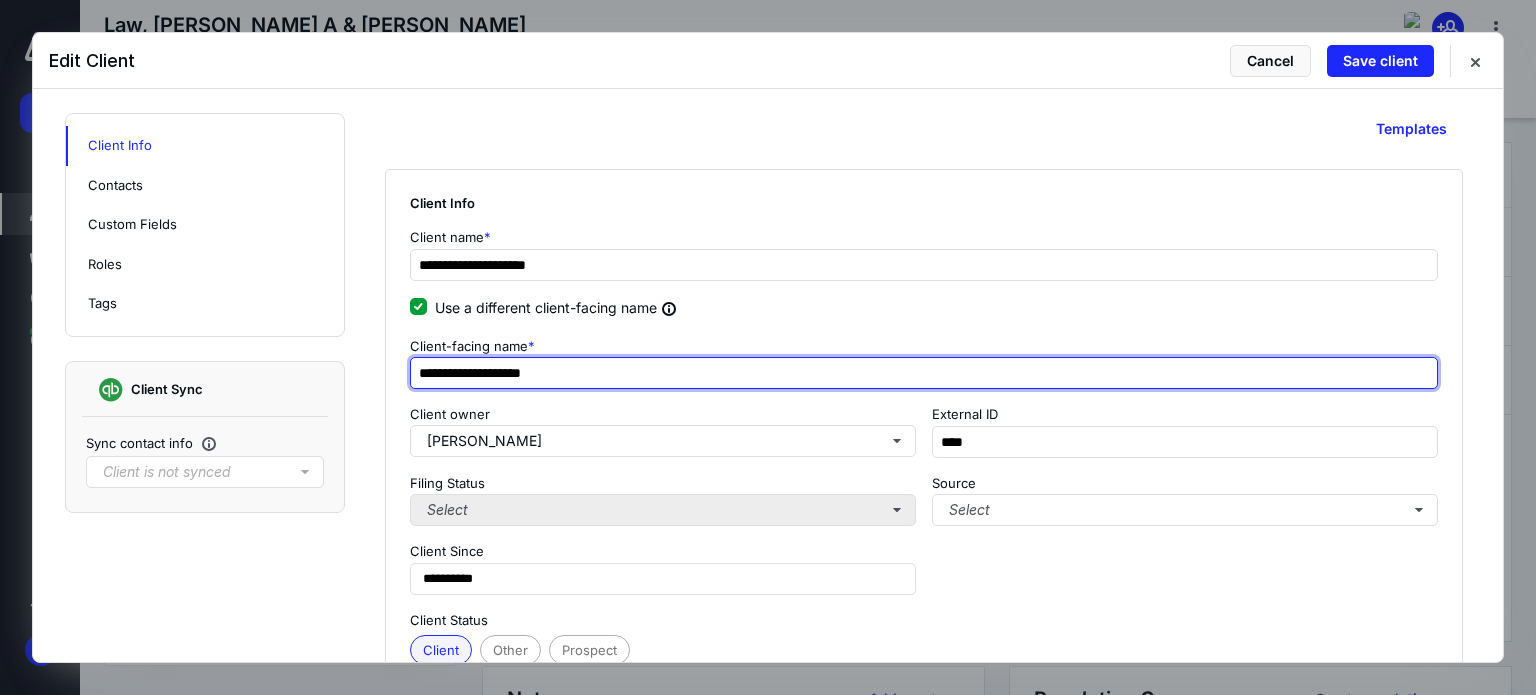 type on "**********" 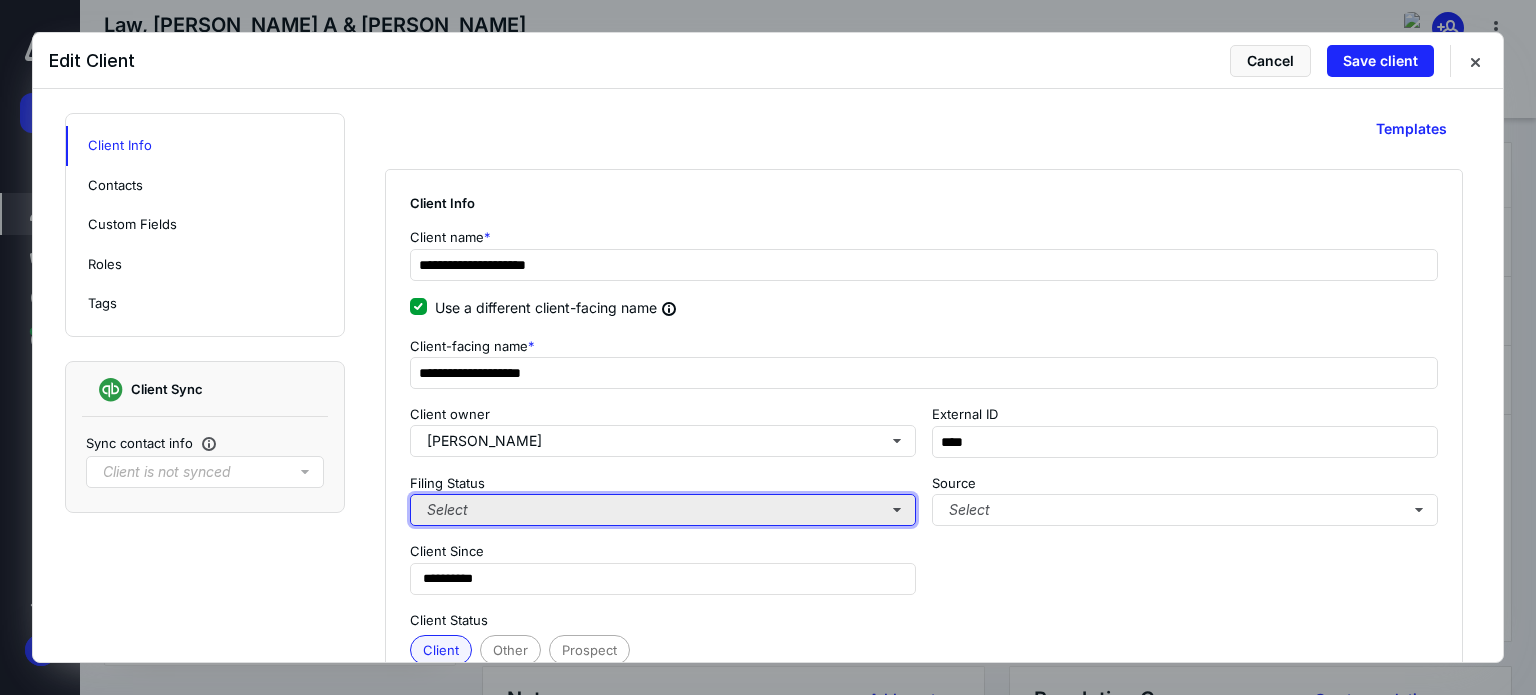 click on "Select" at bounding box center (663, 510) 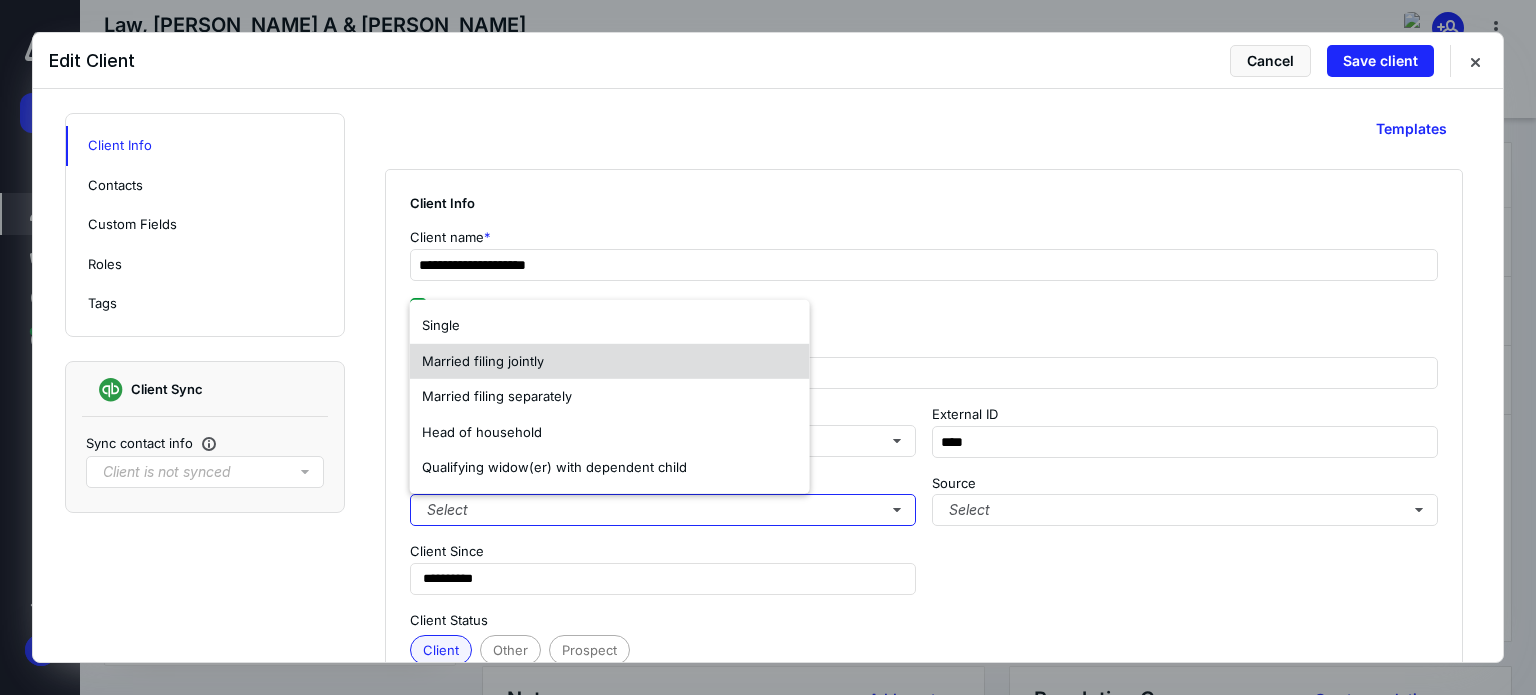 click on "Married filing jointly" at bounding box center (483, 361) 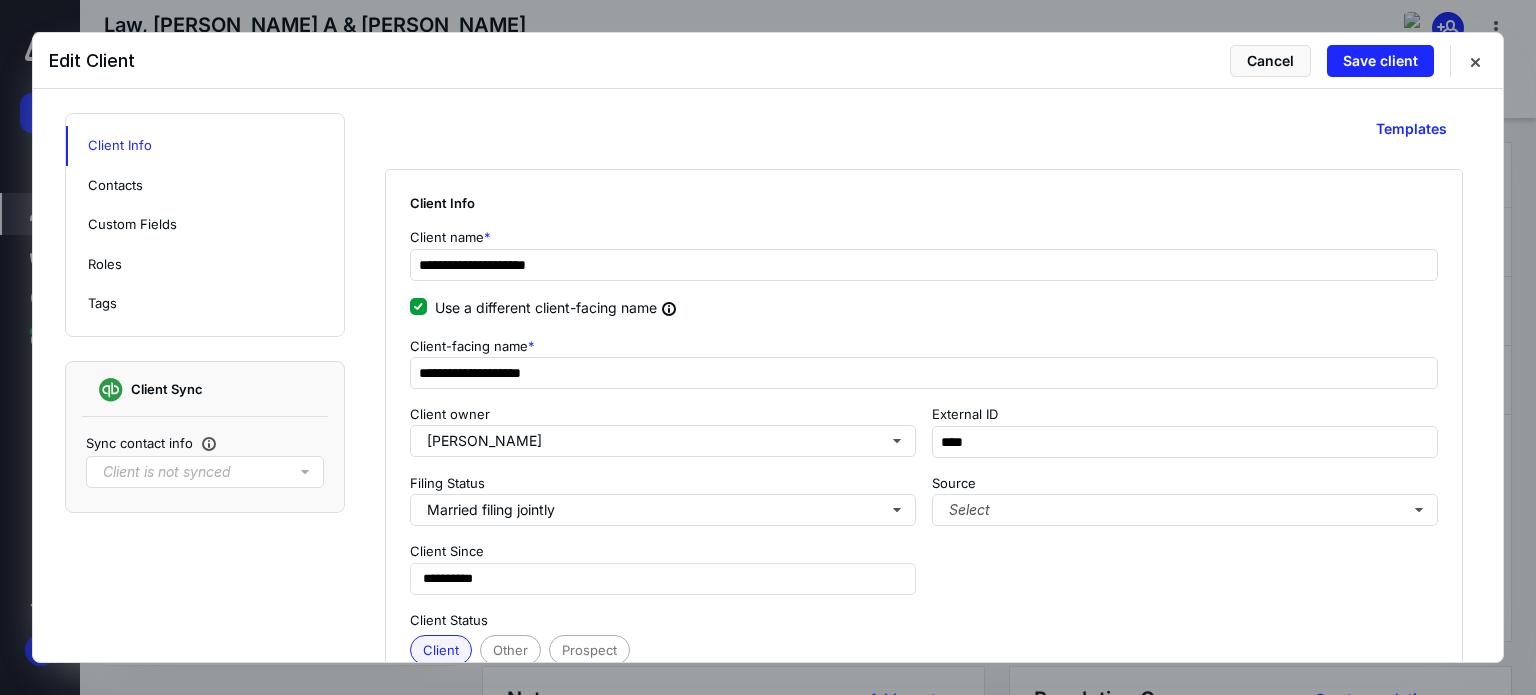 click on "**********" at bounding box center [924, 500] 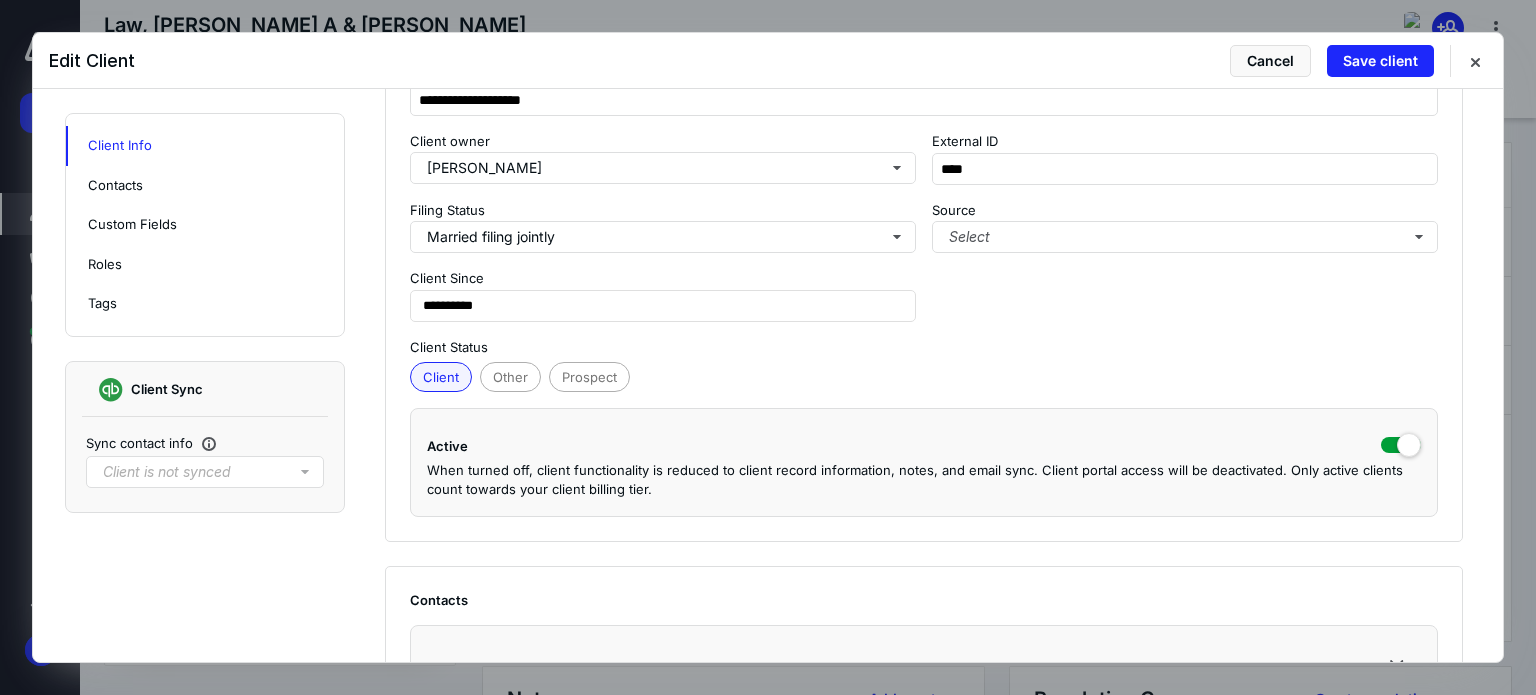 scroll, scrollTop: 300, scrollLeft: 0, axis: vertical 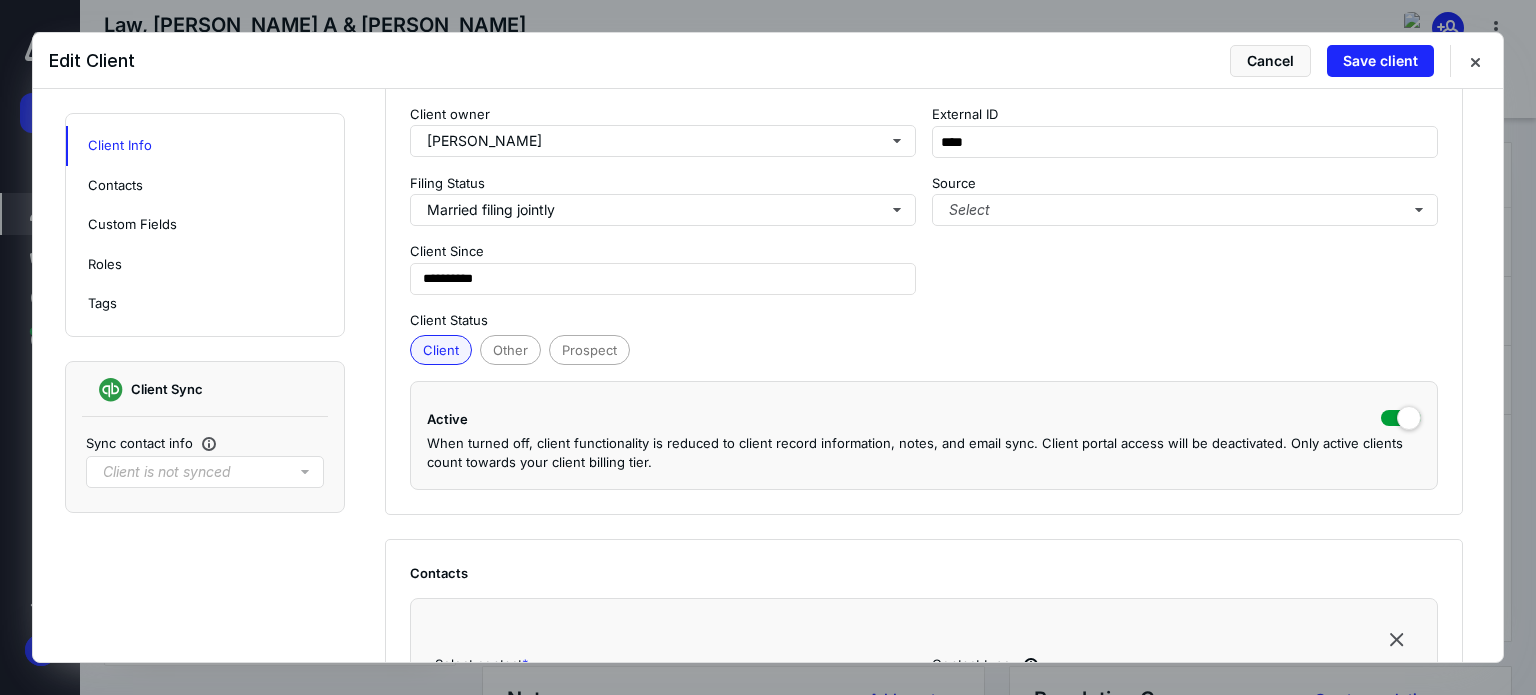 click on "Client Since" at bounding box center [663, 252] 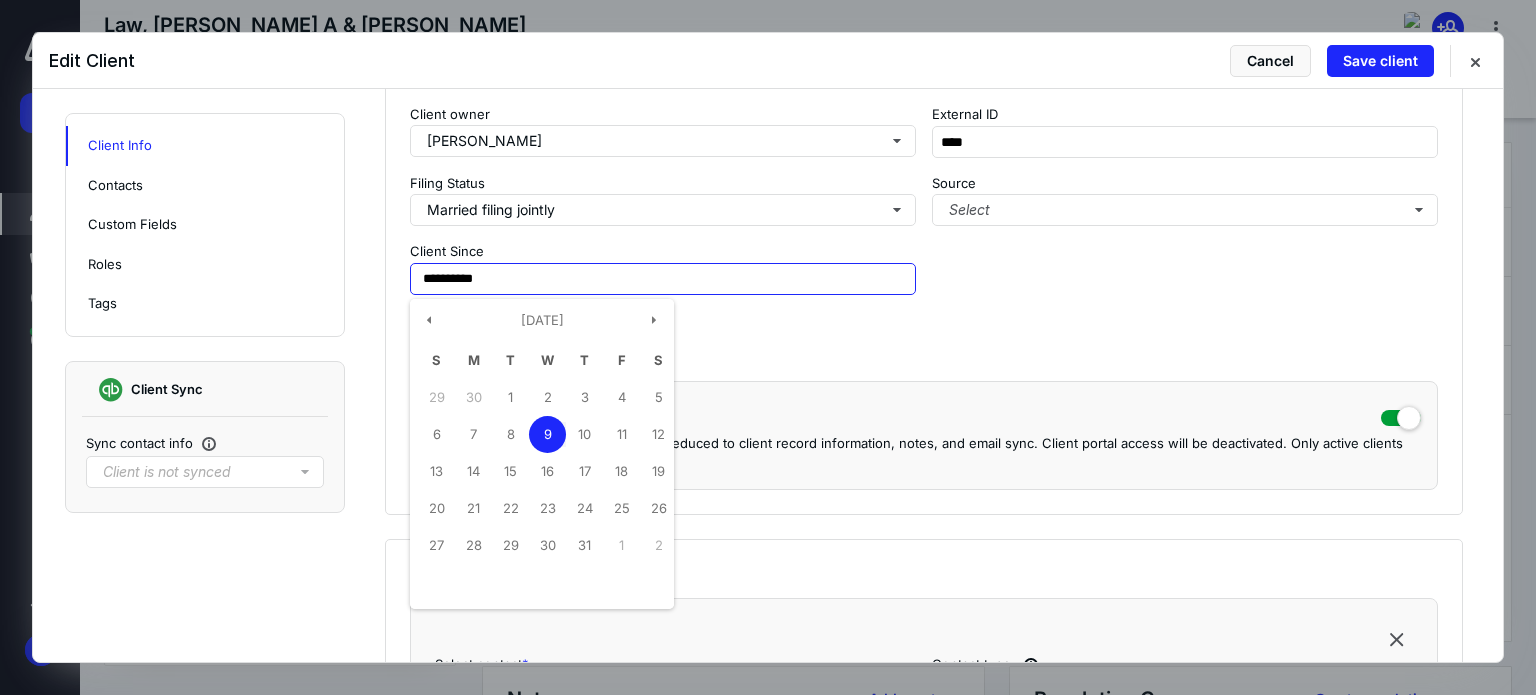 click on "**********" at bounding box center [663, 279] 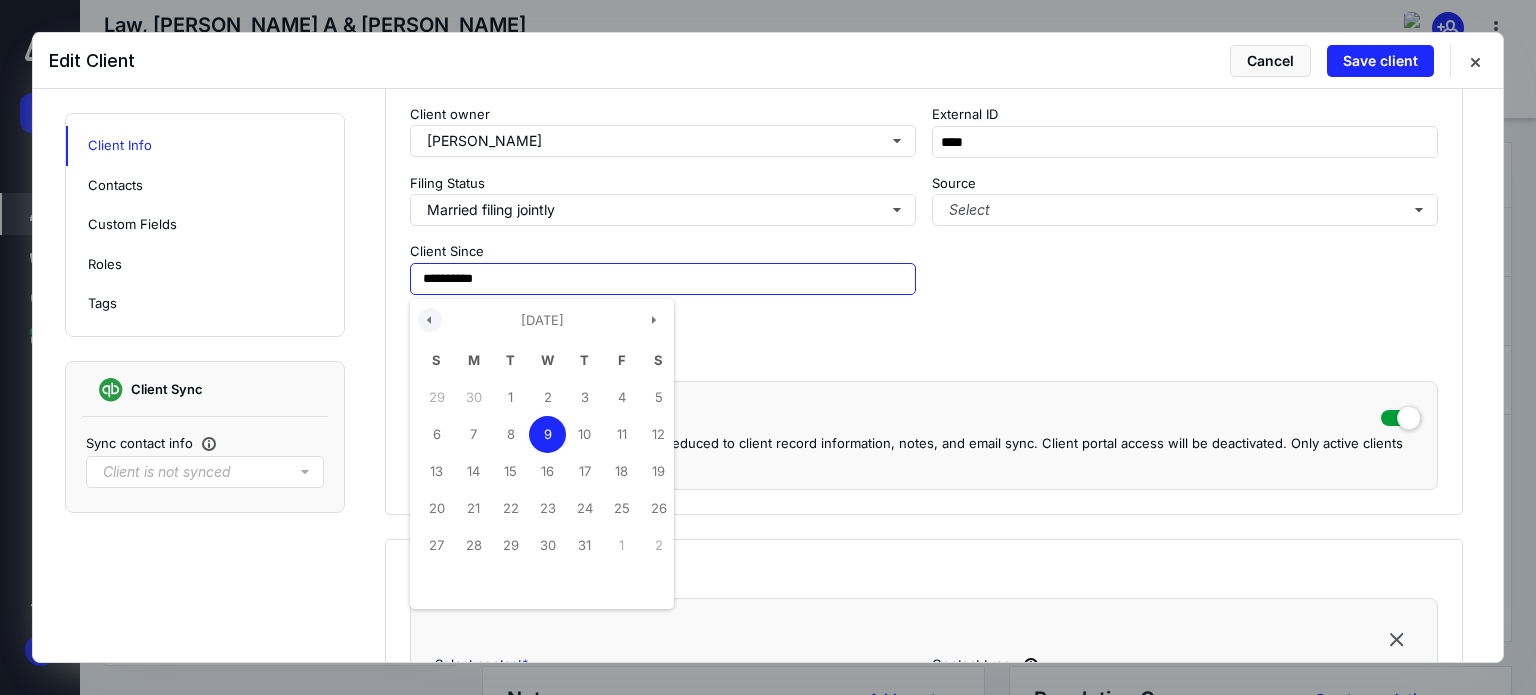 click at bounding box center (430, 320) 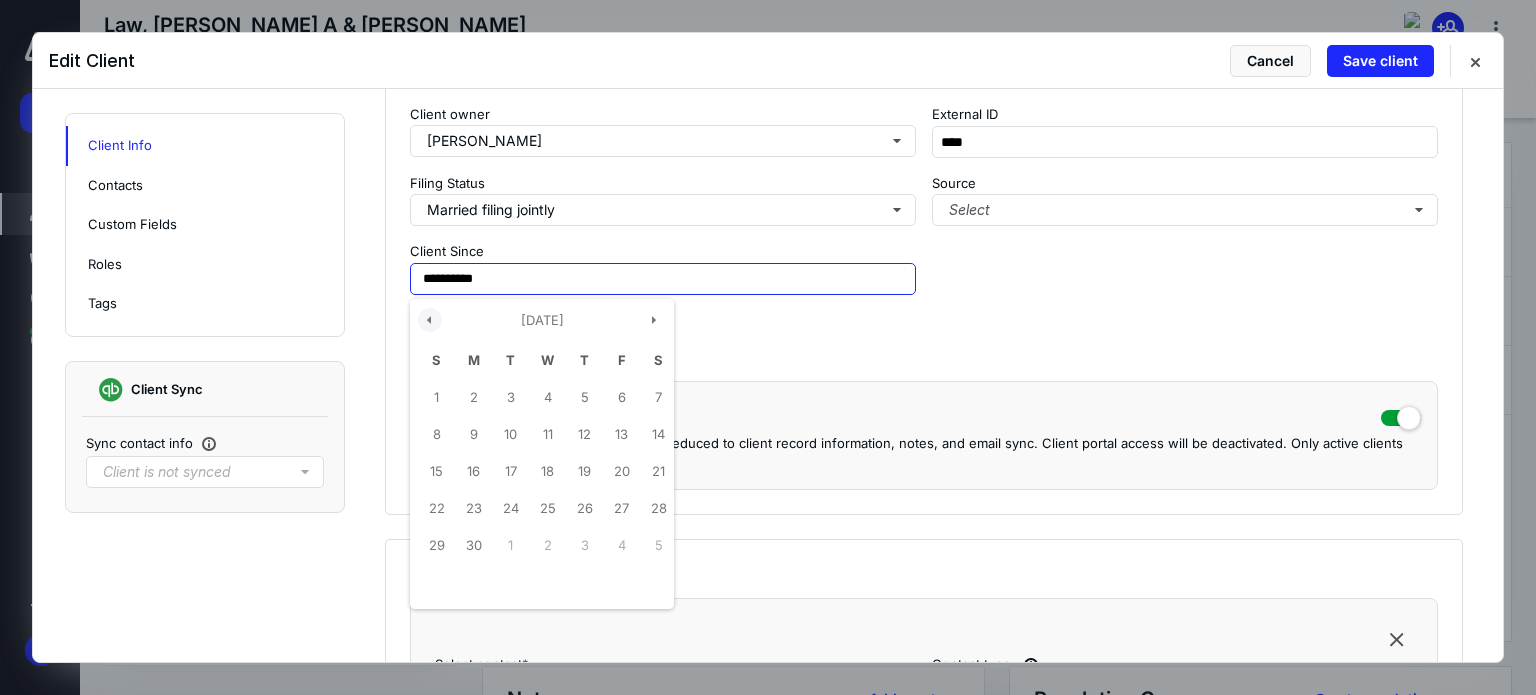 click at bounding box center [430, 320] 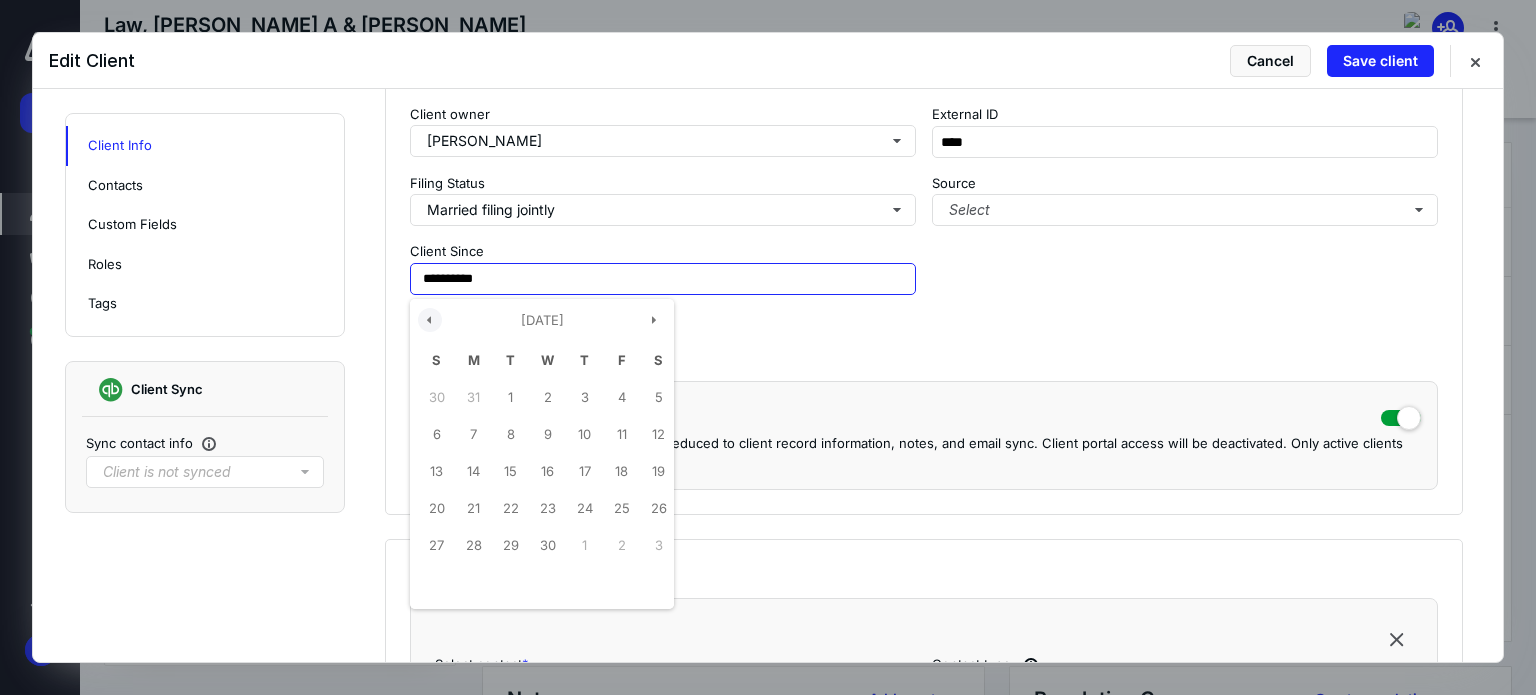 click at bounding box center [430, 320] 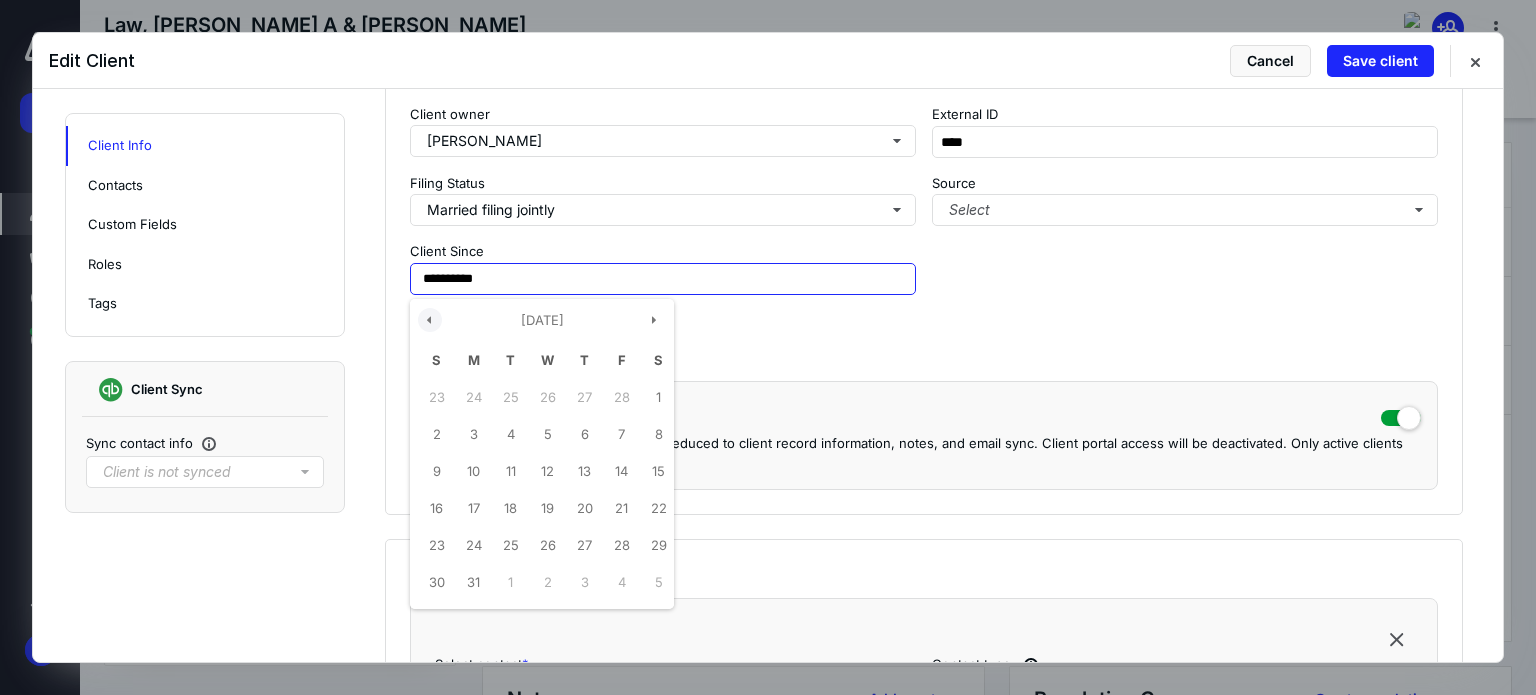 click at bounding box center [430, 320] 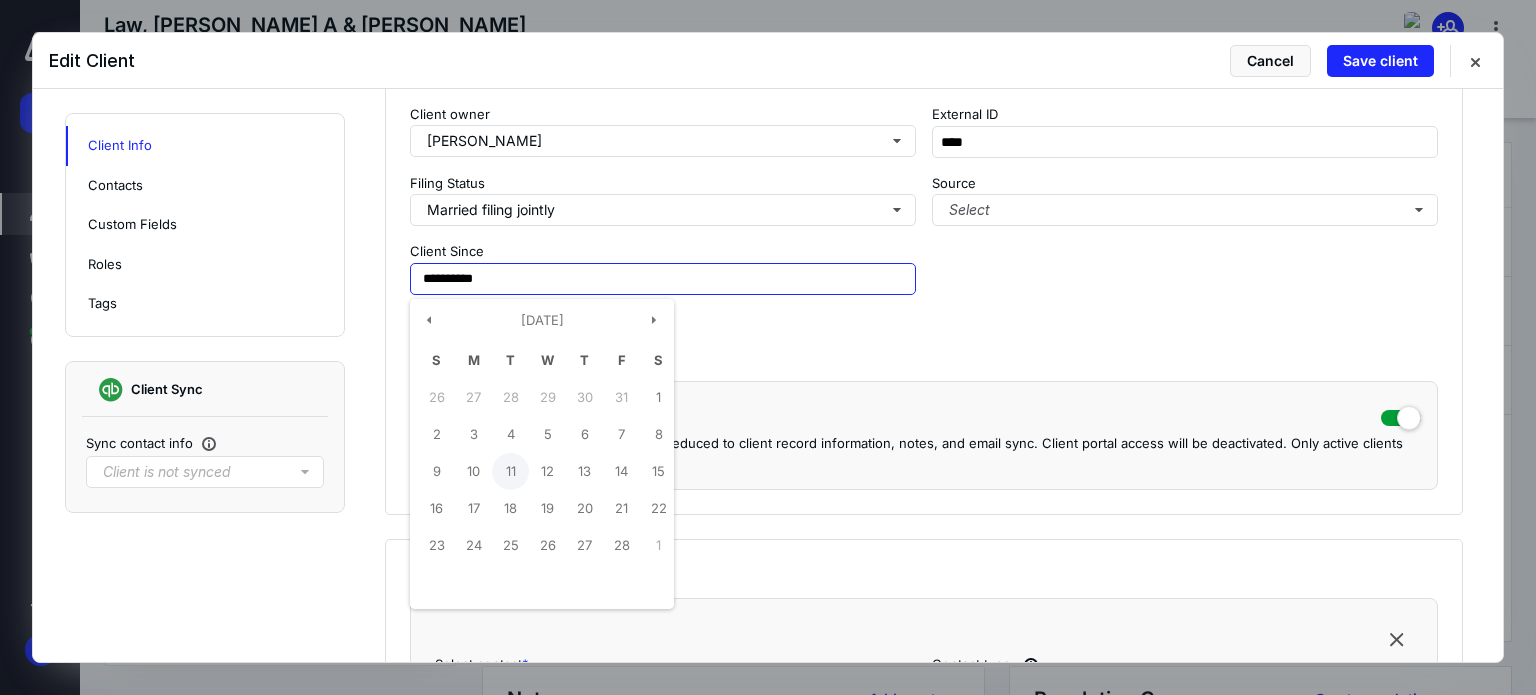 click on "11" at bounding box center [510, 471] 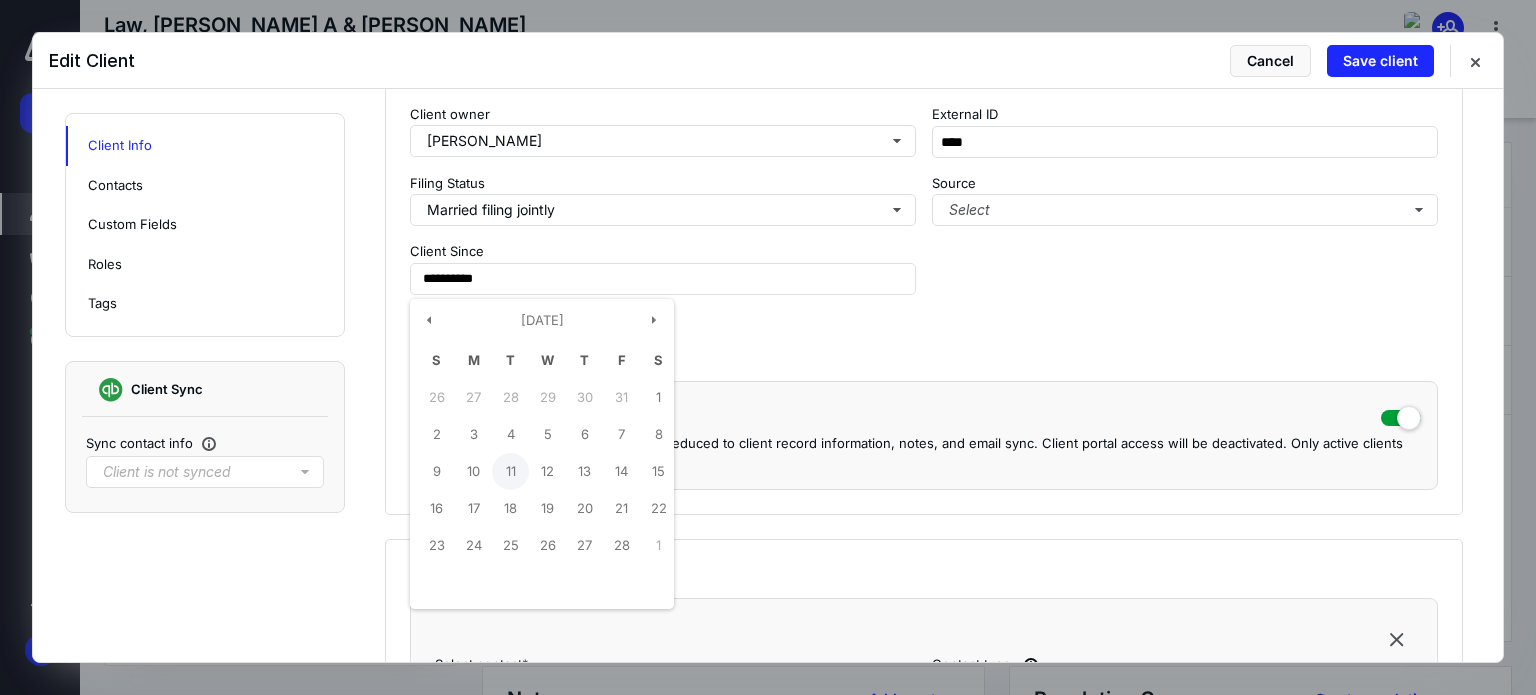 type on "**********" 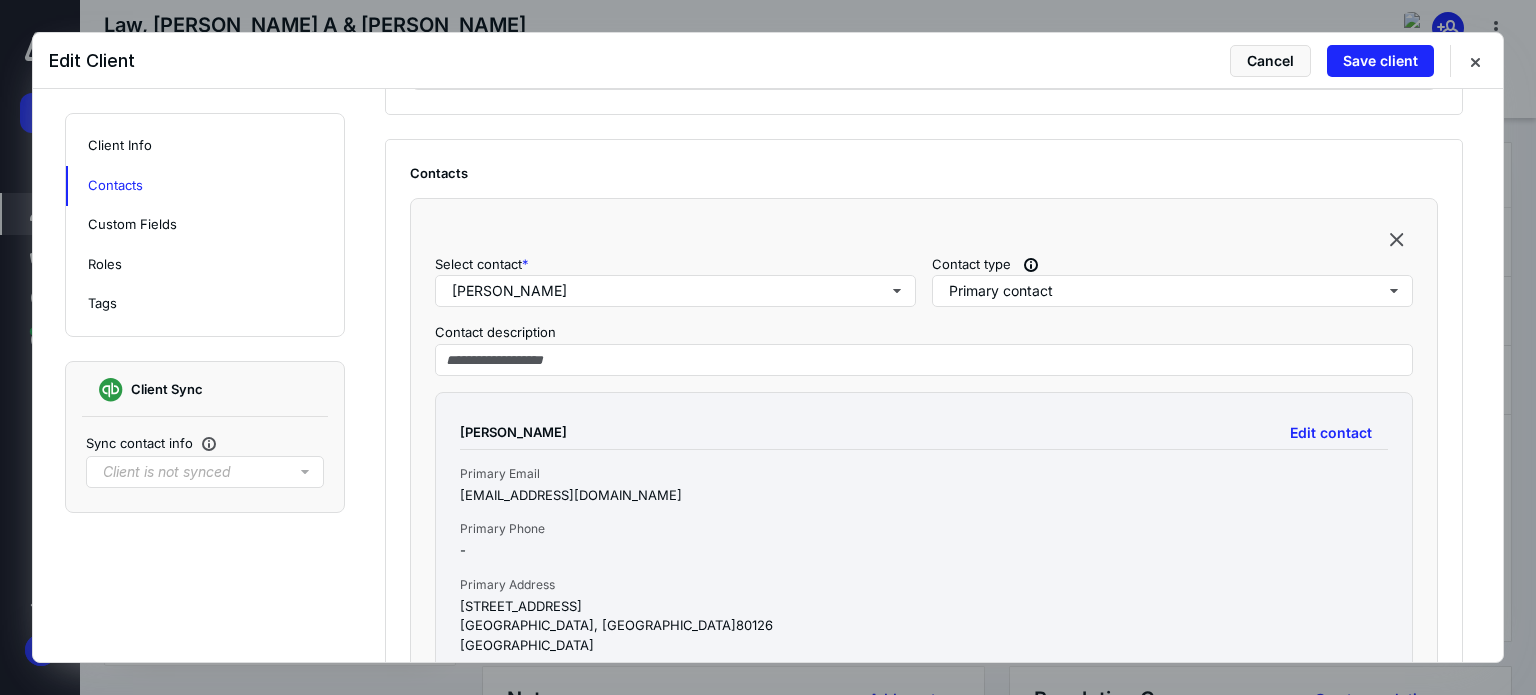 scroll, scrollTop: 800, scrollLeft: 0, axis: vertical 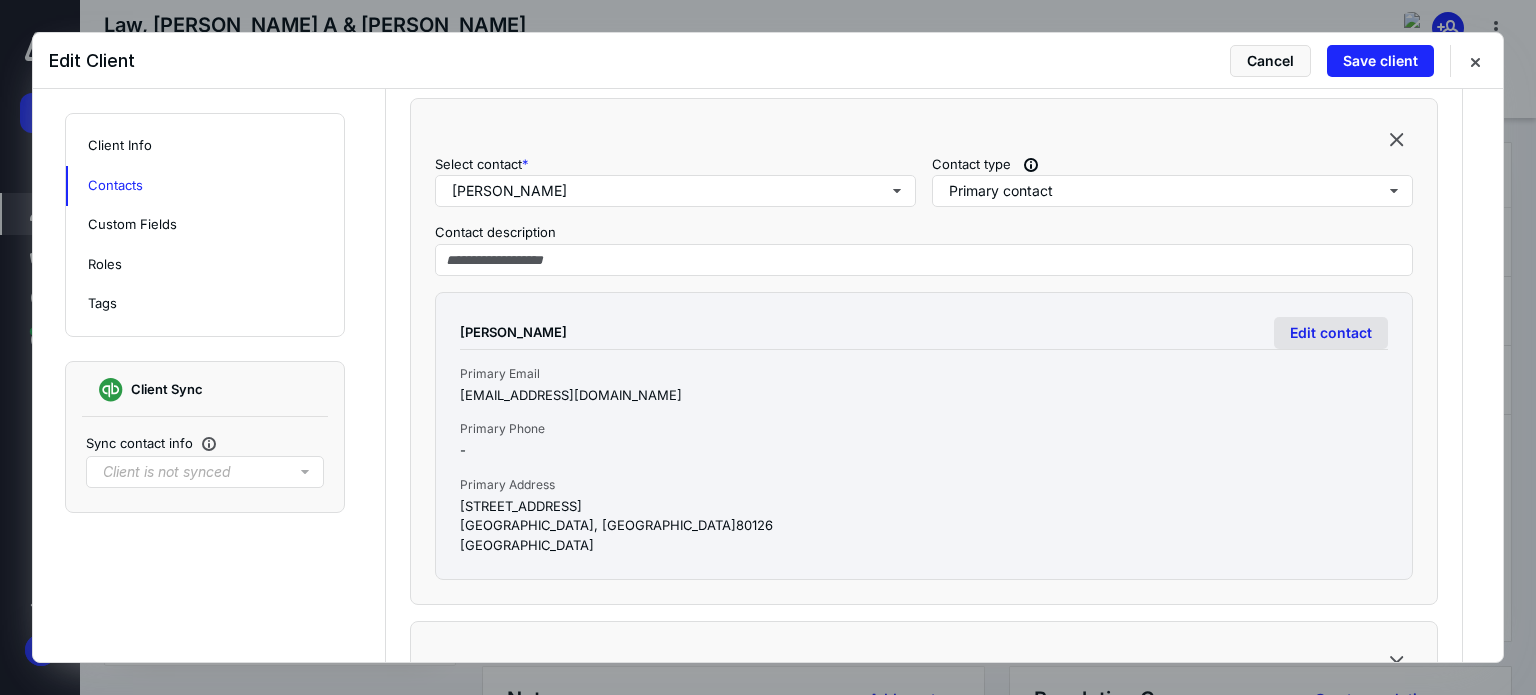 click on "Edit contact" at bounding box center [1331, 333] 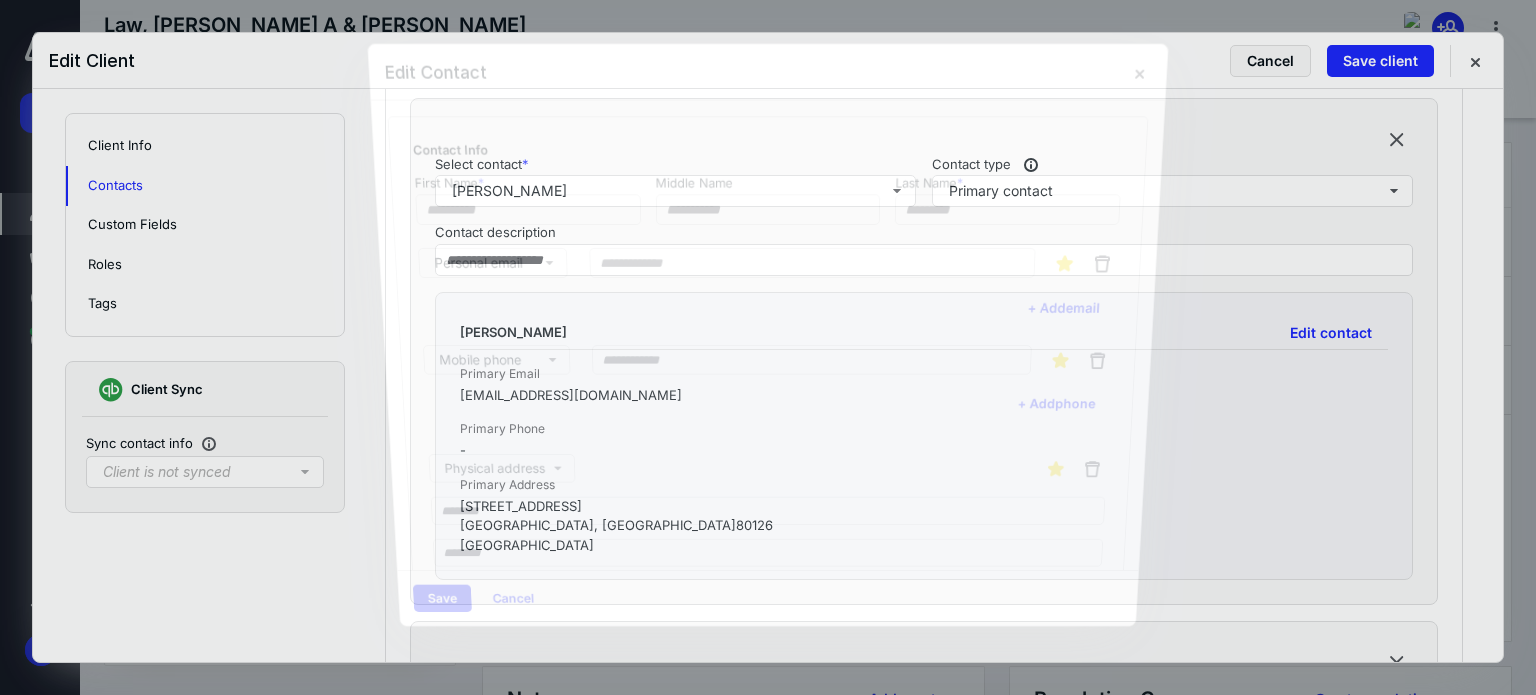 type on "*****" 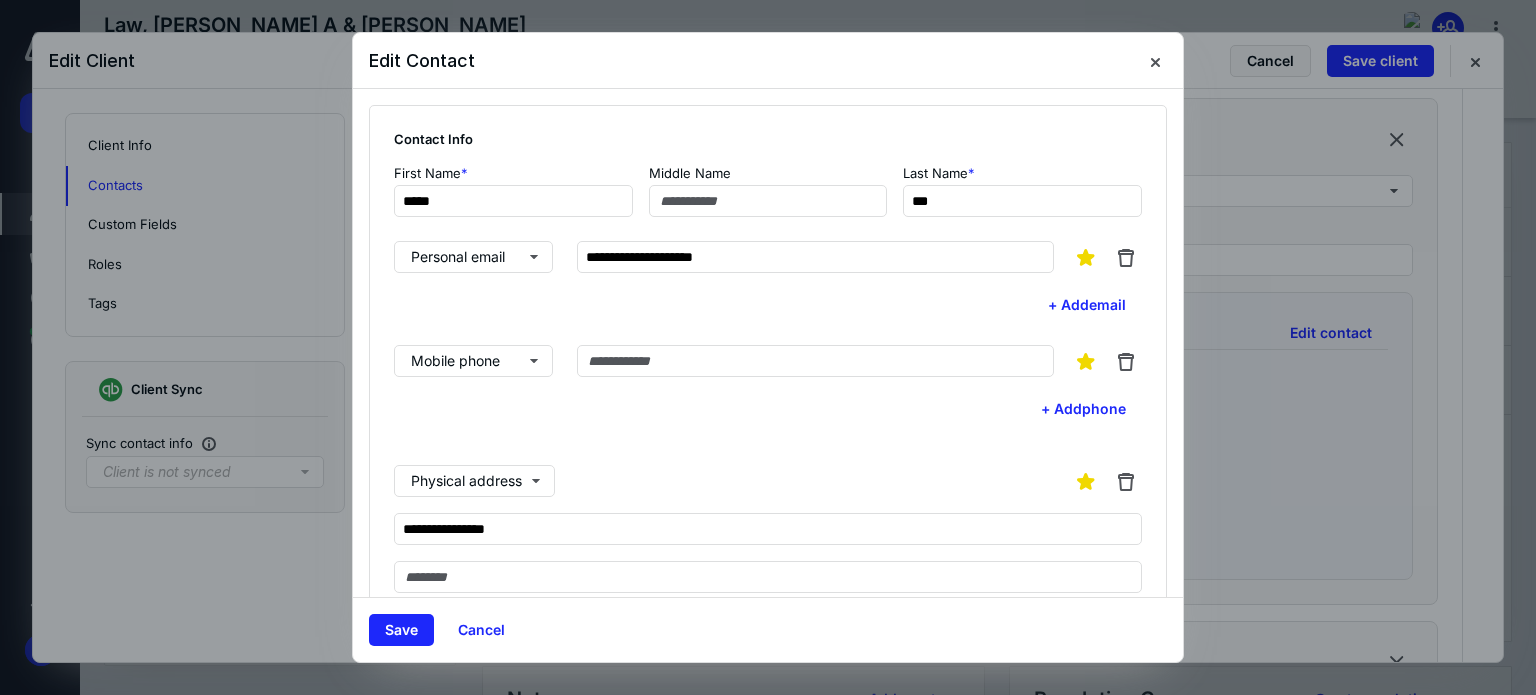 click on "Physical address" at bounding box center [768, 481] 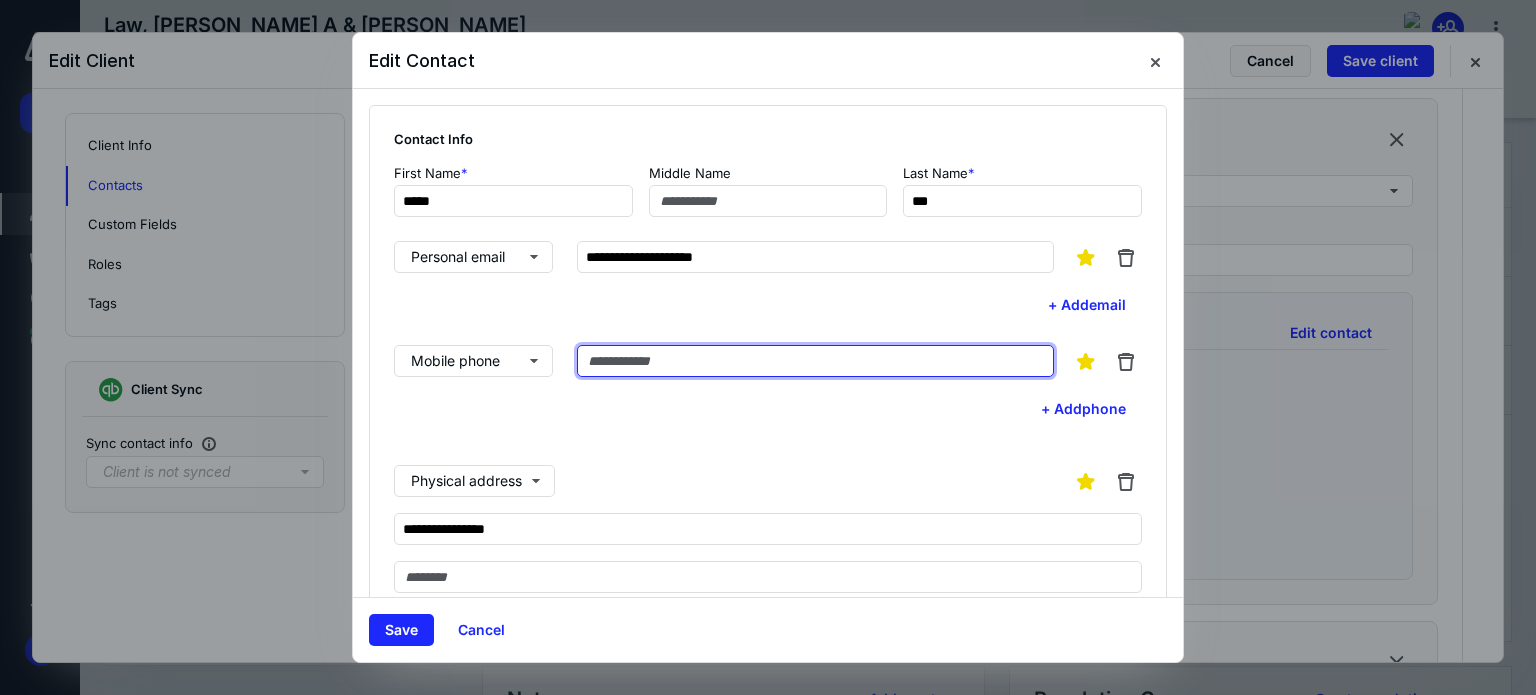 click at bounding box center (815, 361) 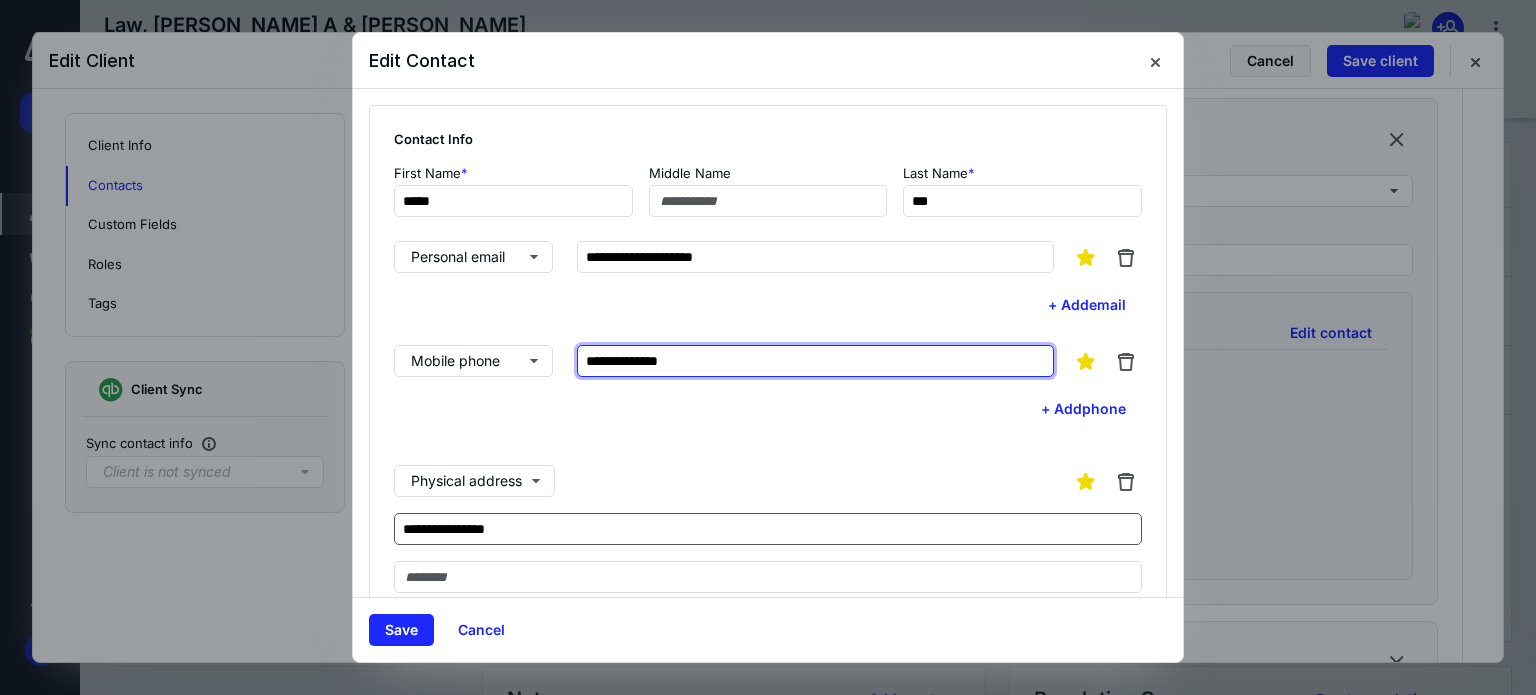 type on "**********" 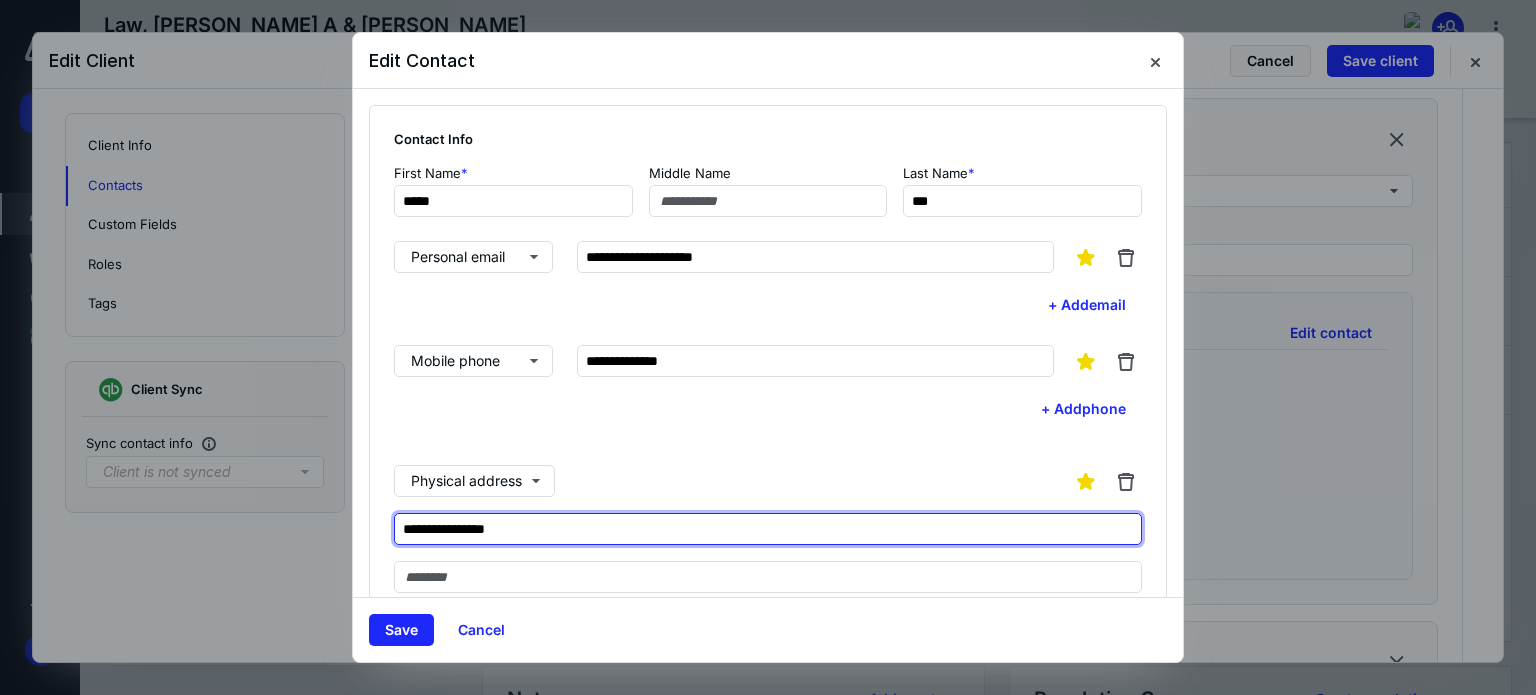 click on "**********" at bounding box center [768, 529] 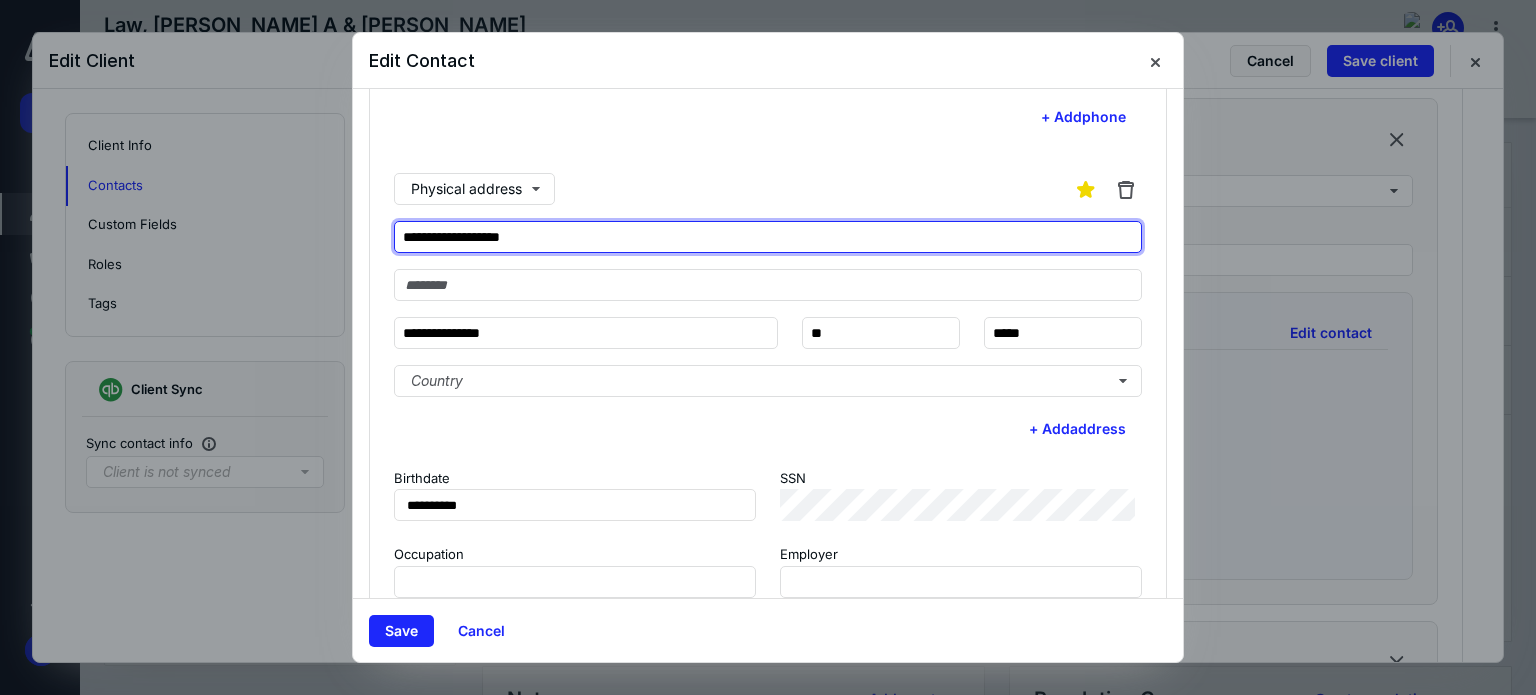 scroll, scrollTop: 332, scrollLeft: 0, axis: vertical 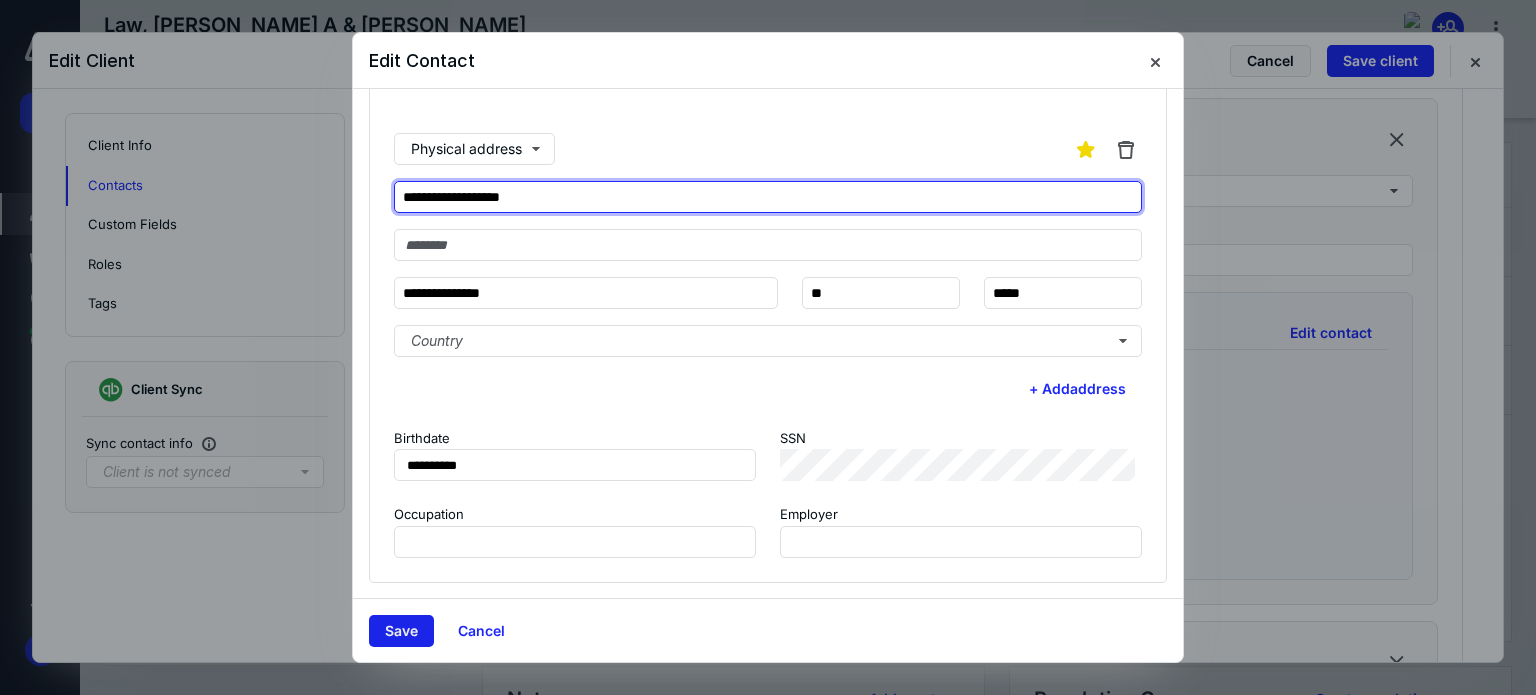 type on "**********" 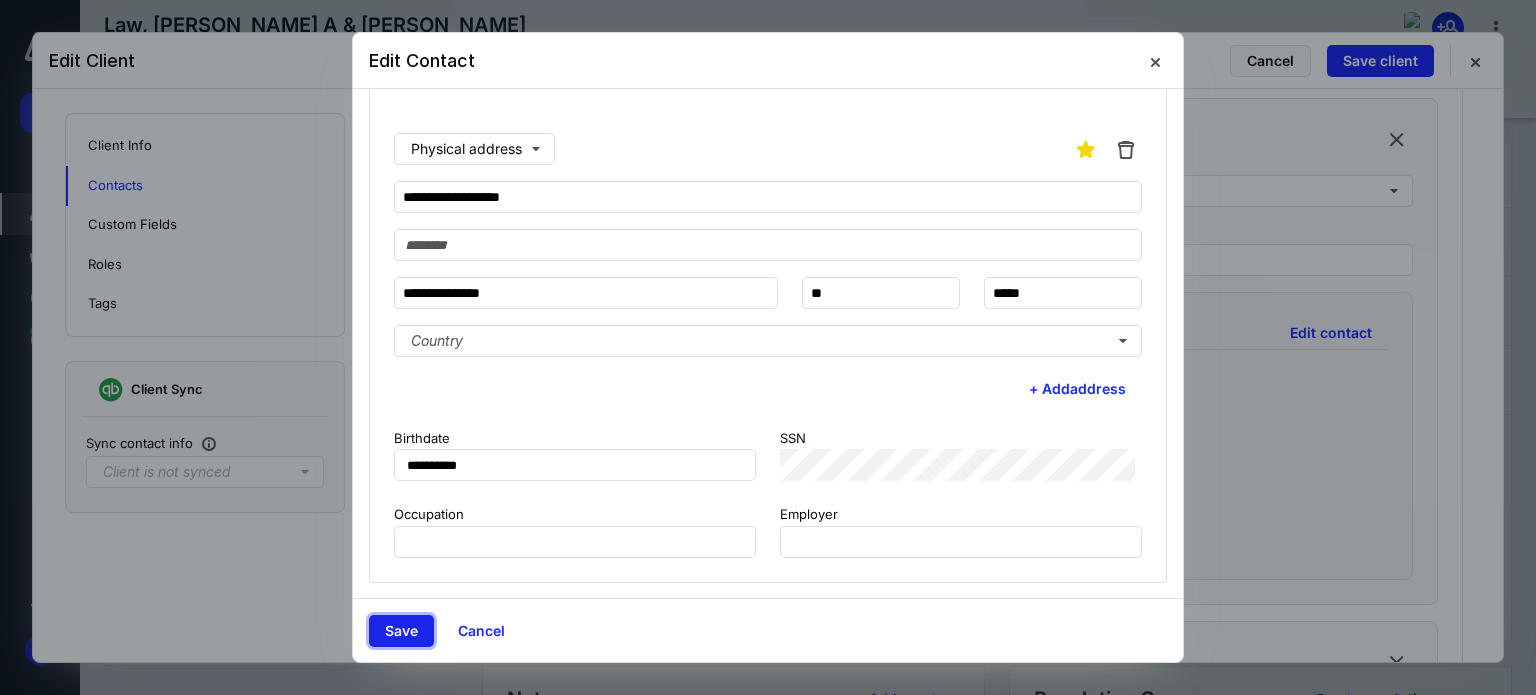 click on "Save" at bounding box center (401, 631) 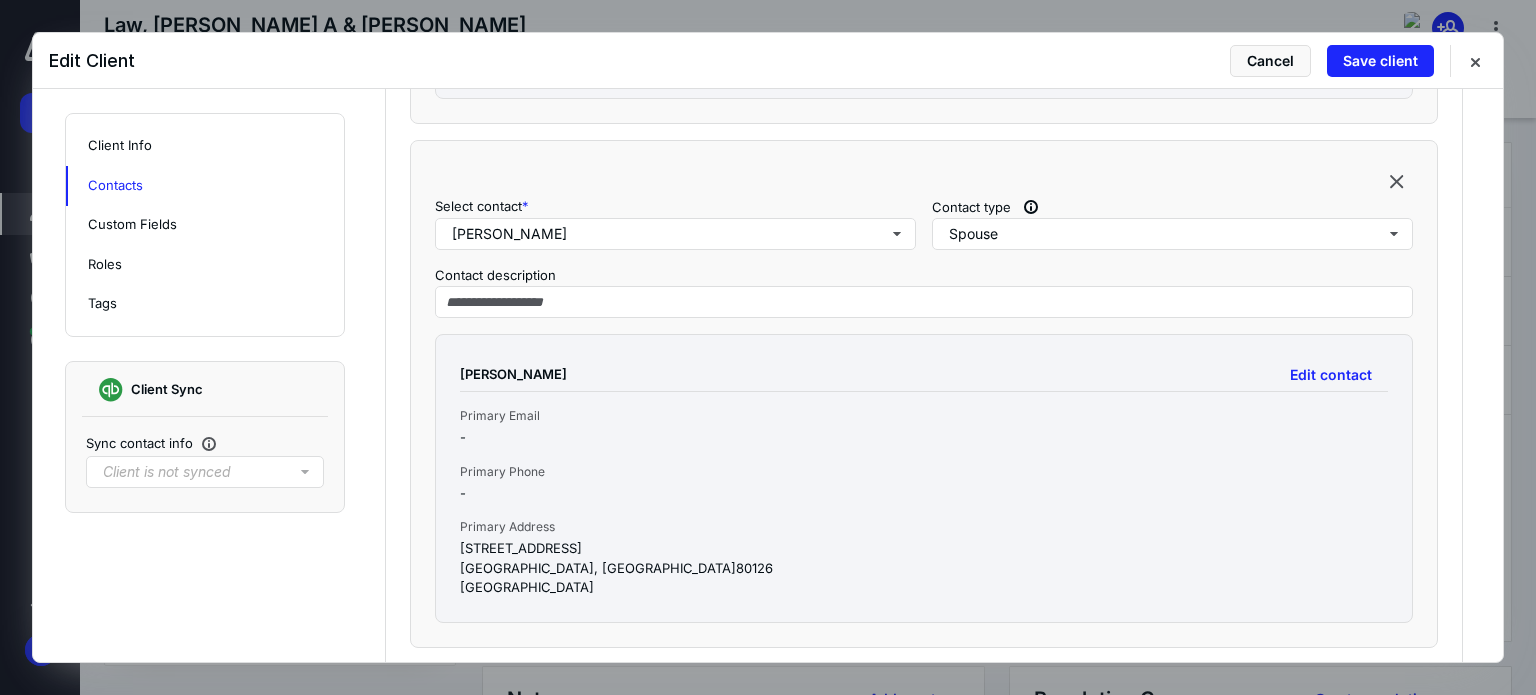 scroll, scrollTop: 1300, scrollLeft: 0, axis: vertical 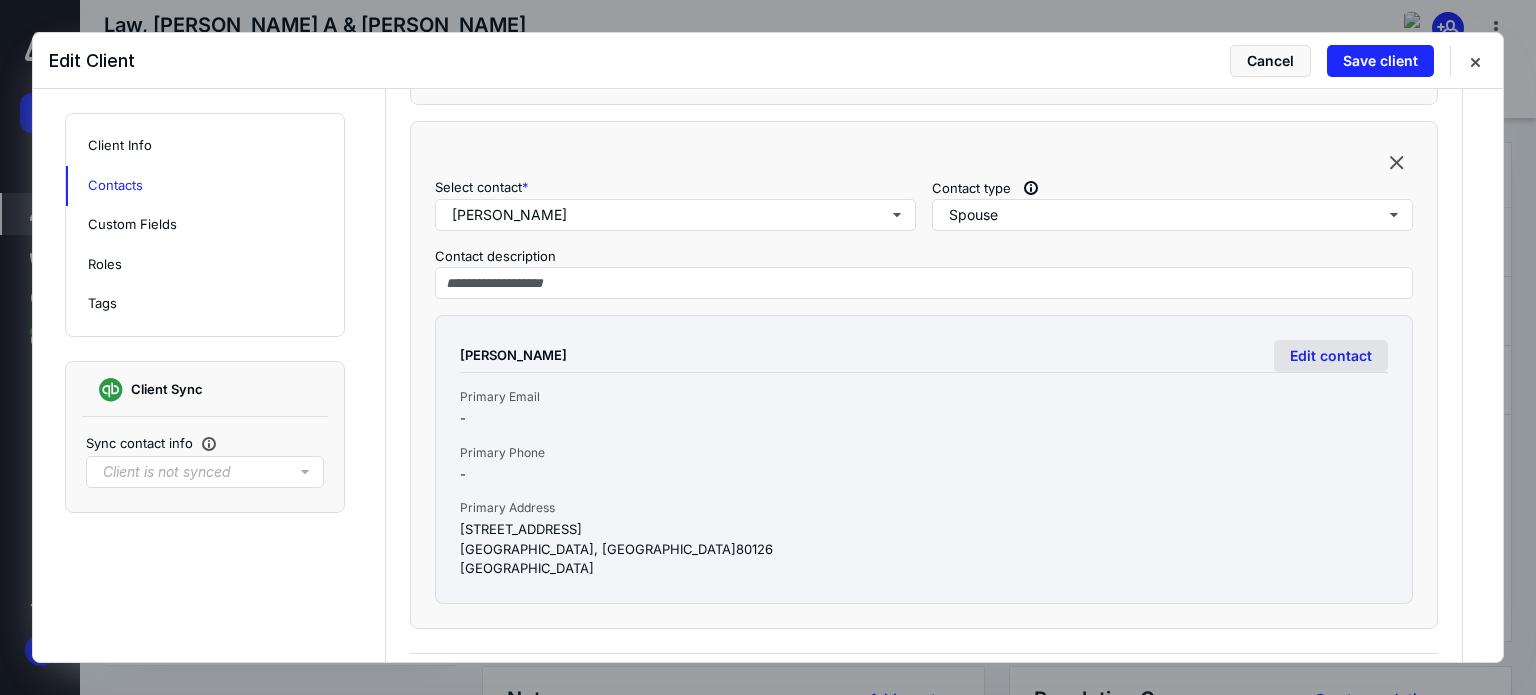 click on "Edit contact" at bounding box center (1331, 356) 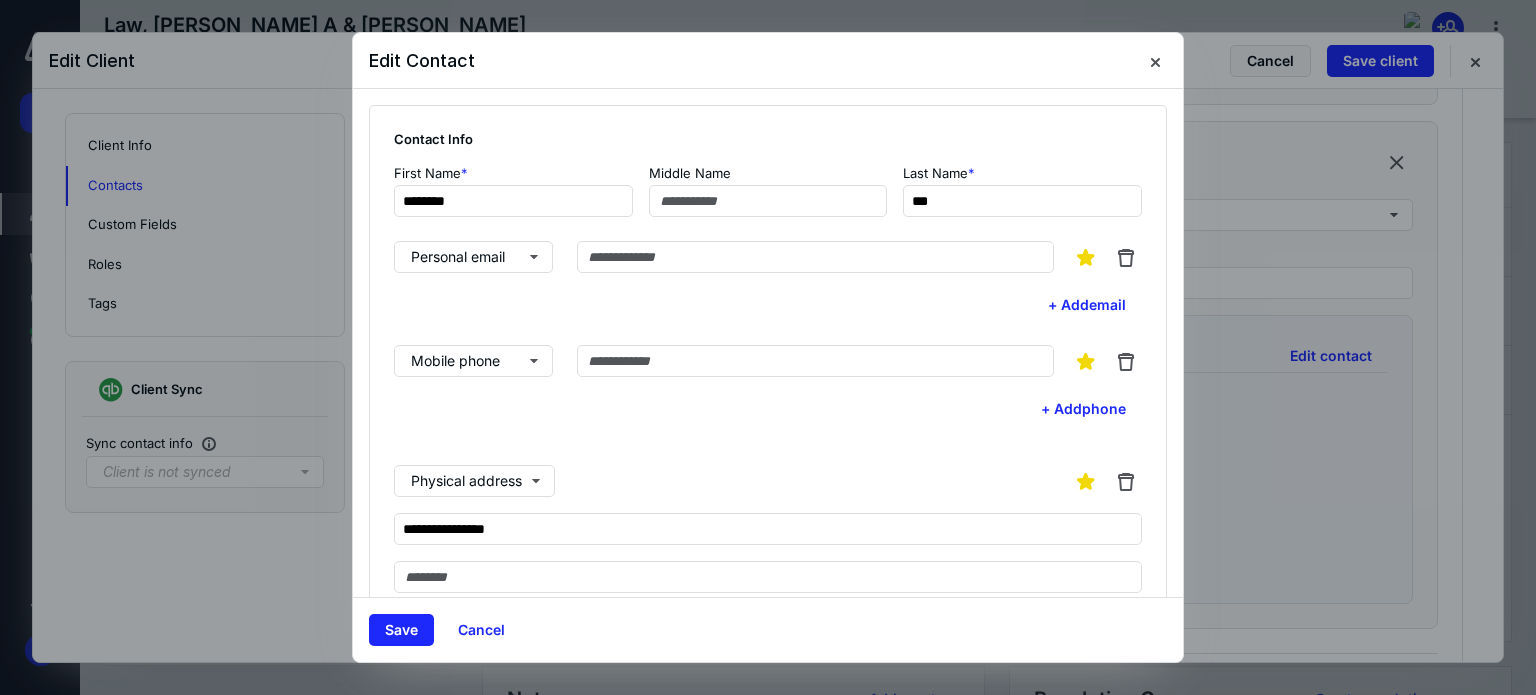 type on "********" 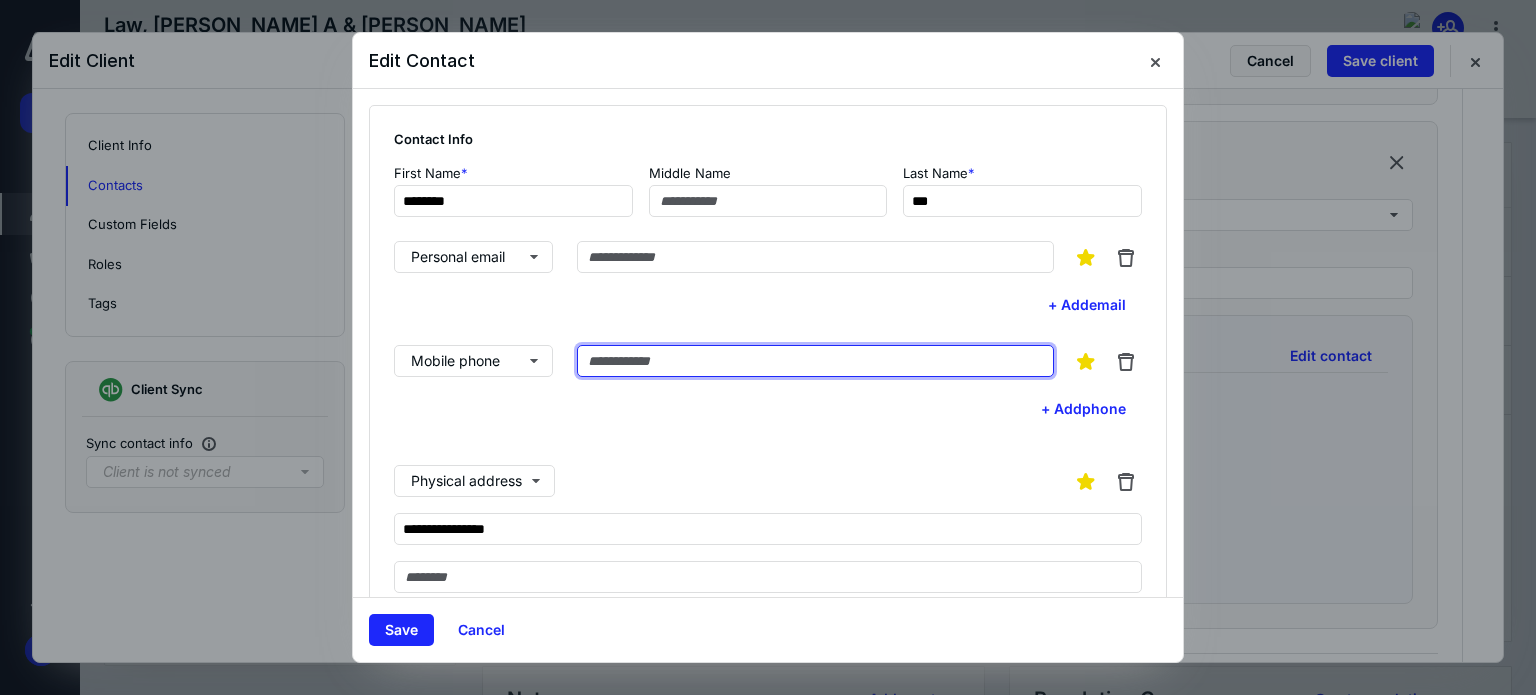 click at bounding box center [815, 361] 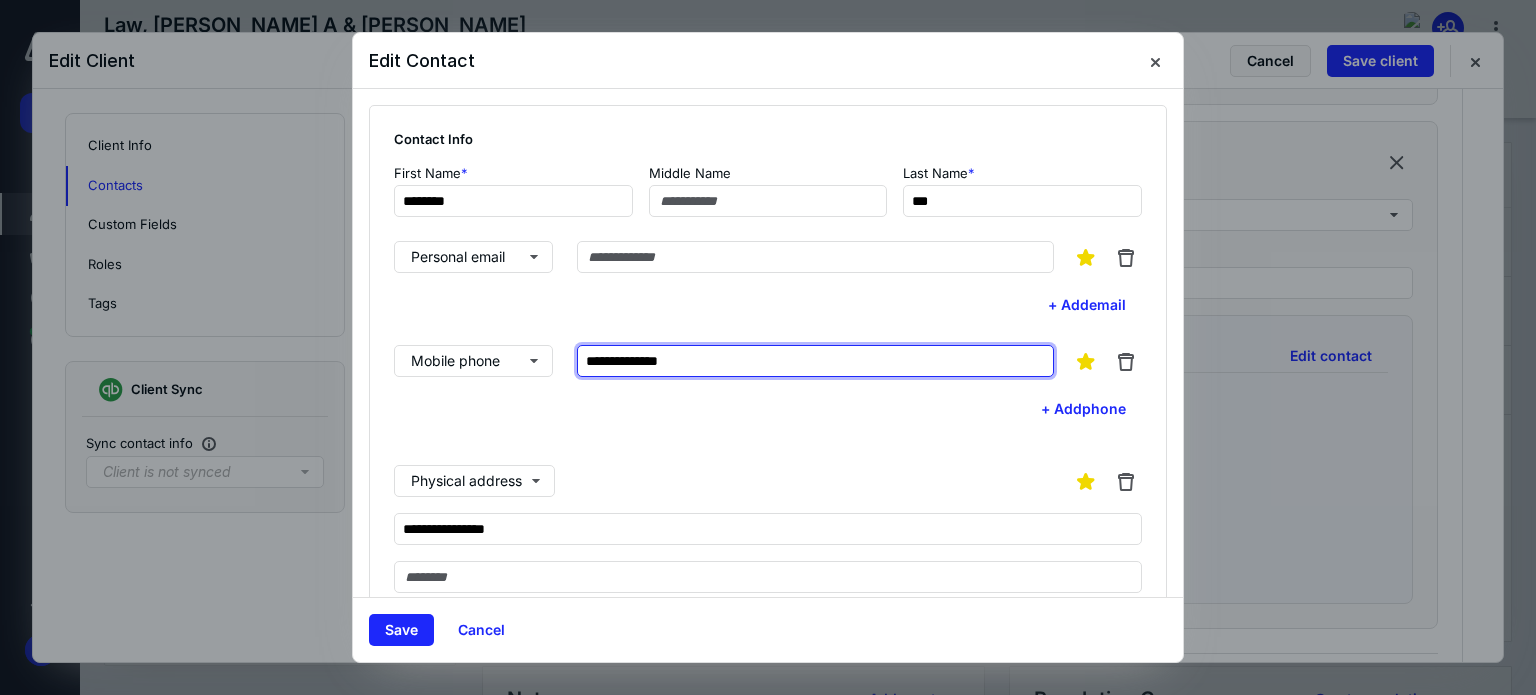type on "**********" 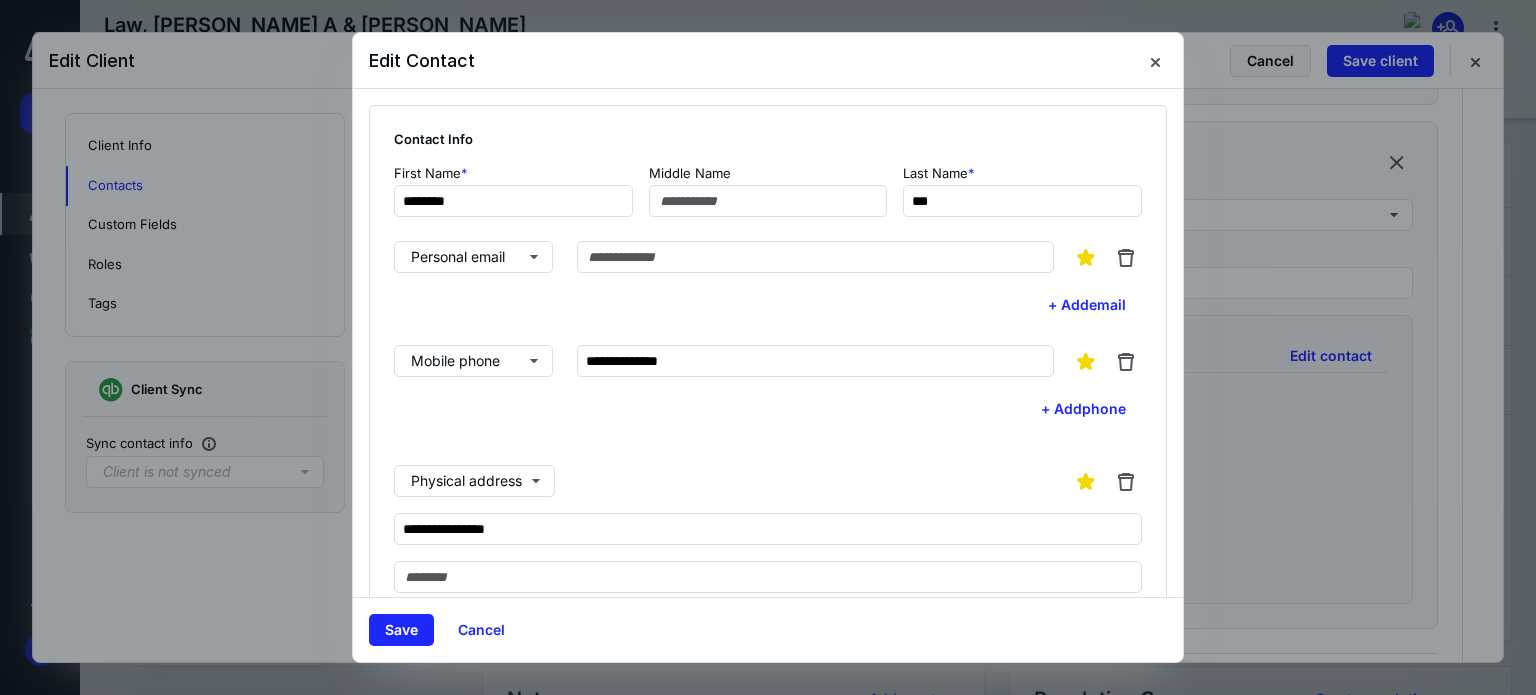 click on "**********" at bounding box center (768, 527) 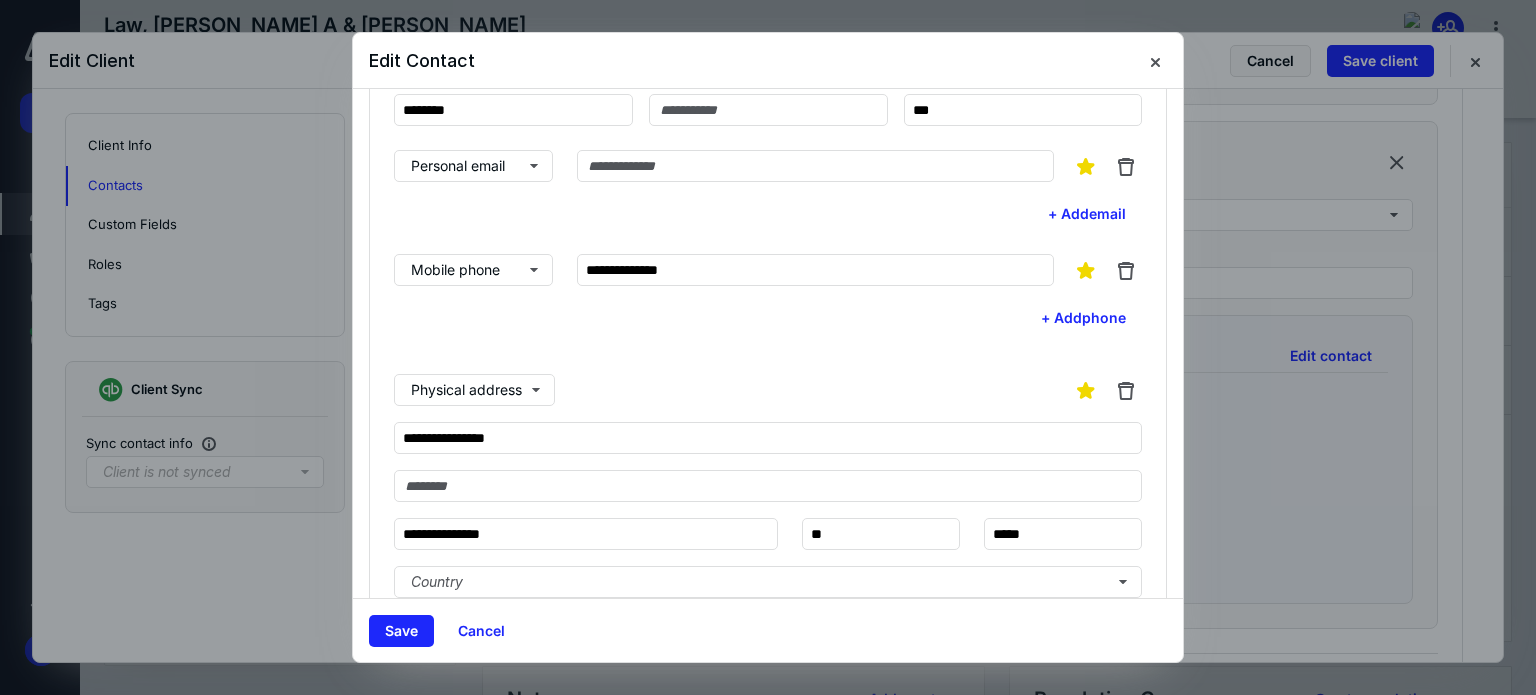 scroll, scrollTop: 200, scrollLeft: 0, axis: vertical 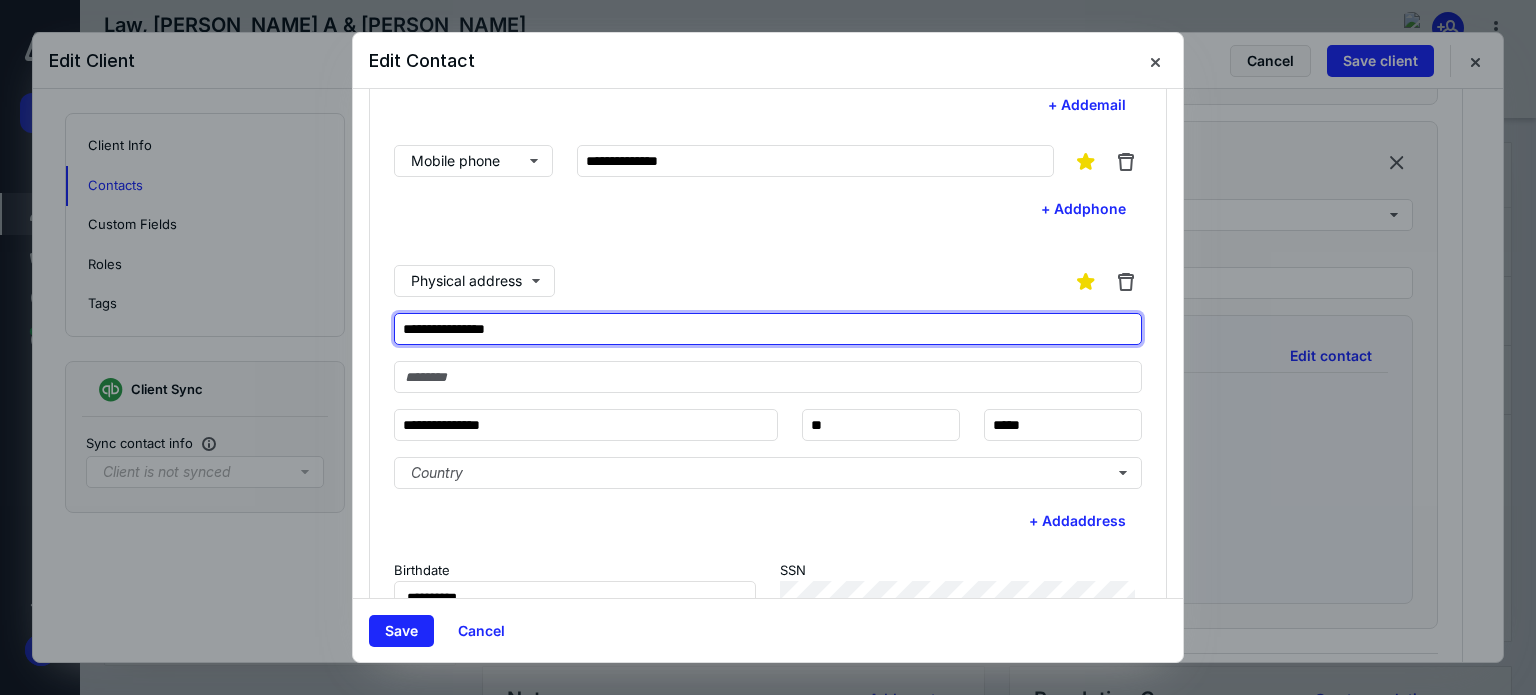 click on "**********" at bounding box center [768, 329] 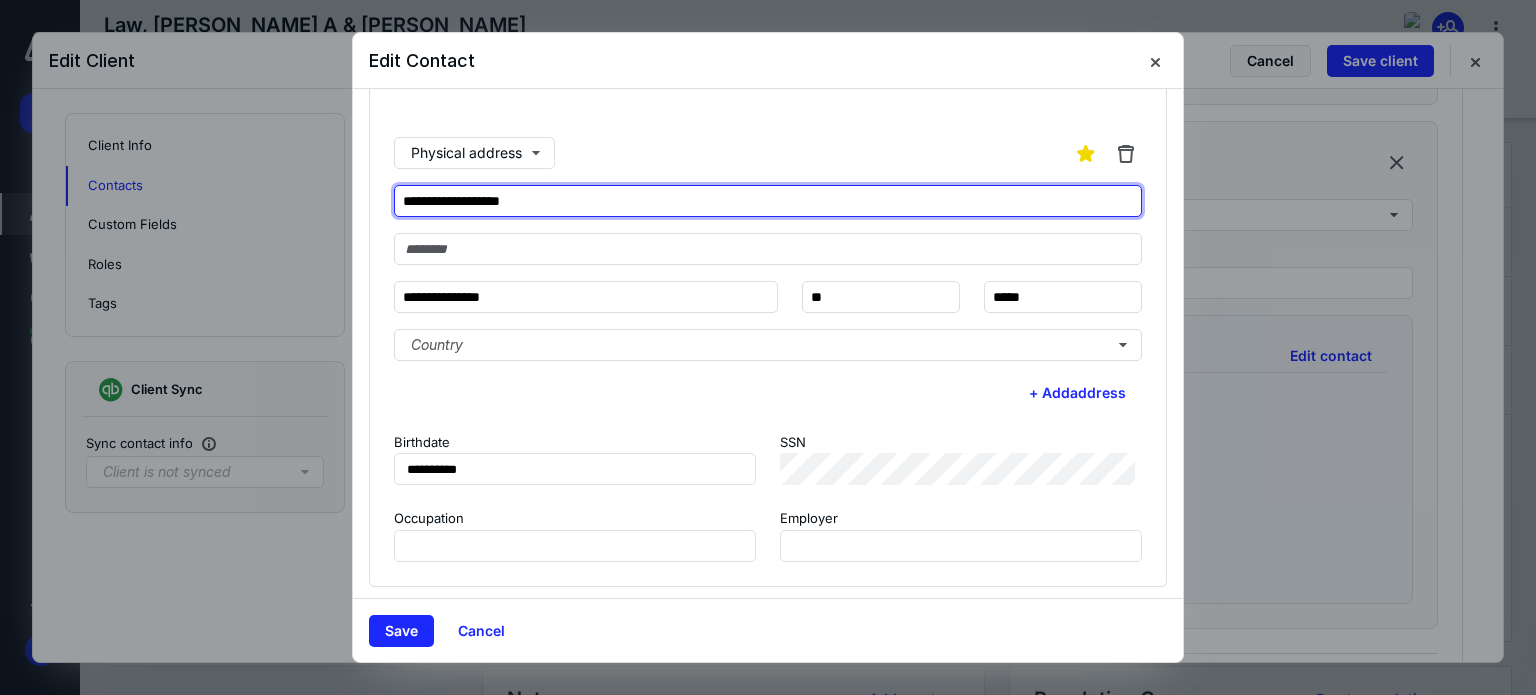 scroll, scrollTop: 332, scrollLeft: 0, axis: vertical 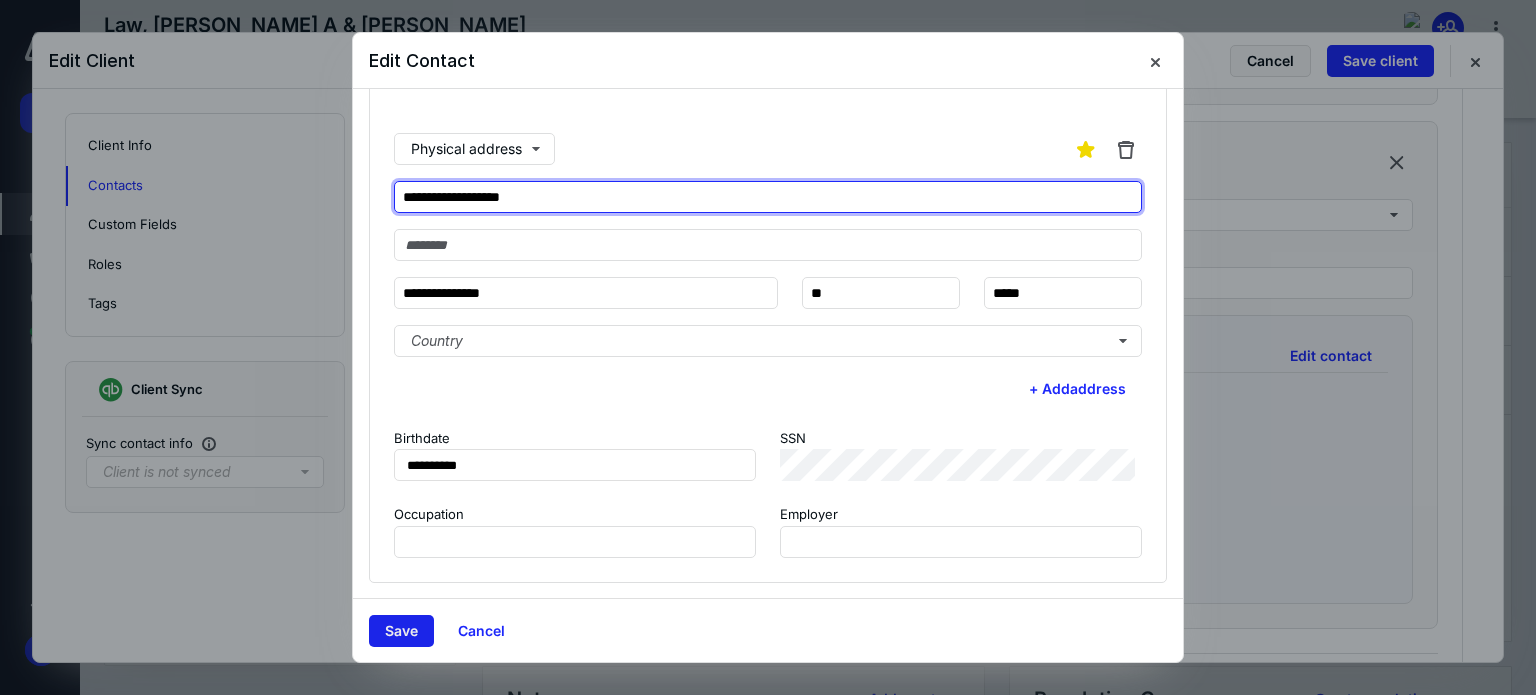 type on "**********" 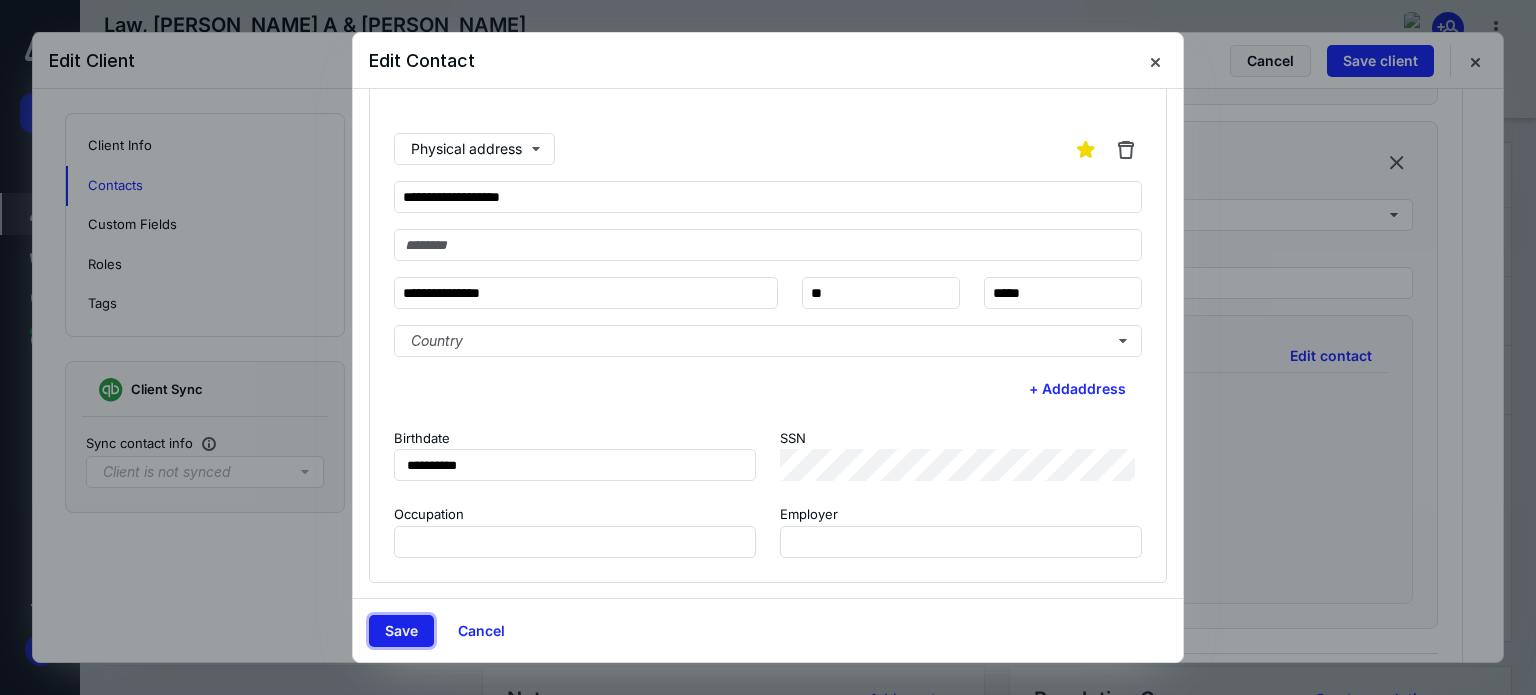 click on "Save" at bounding box center [401, 631] 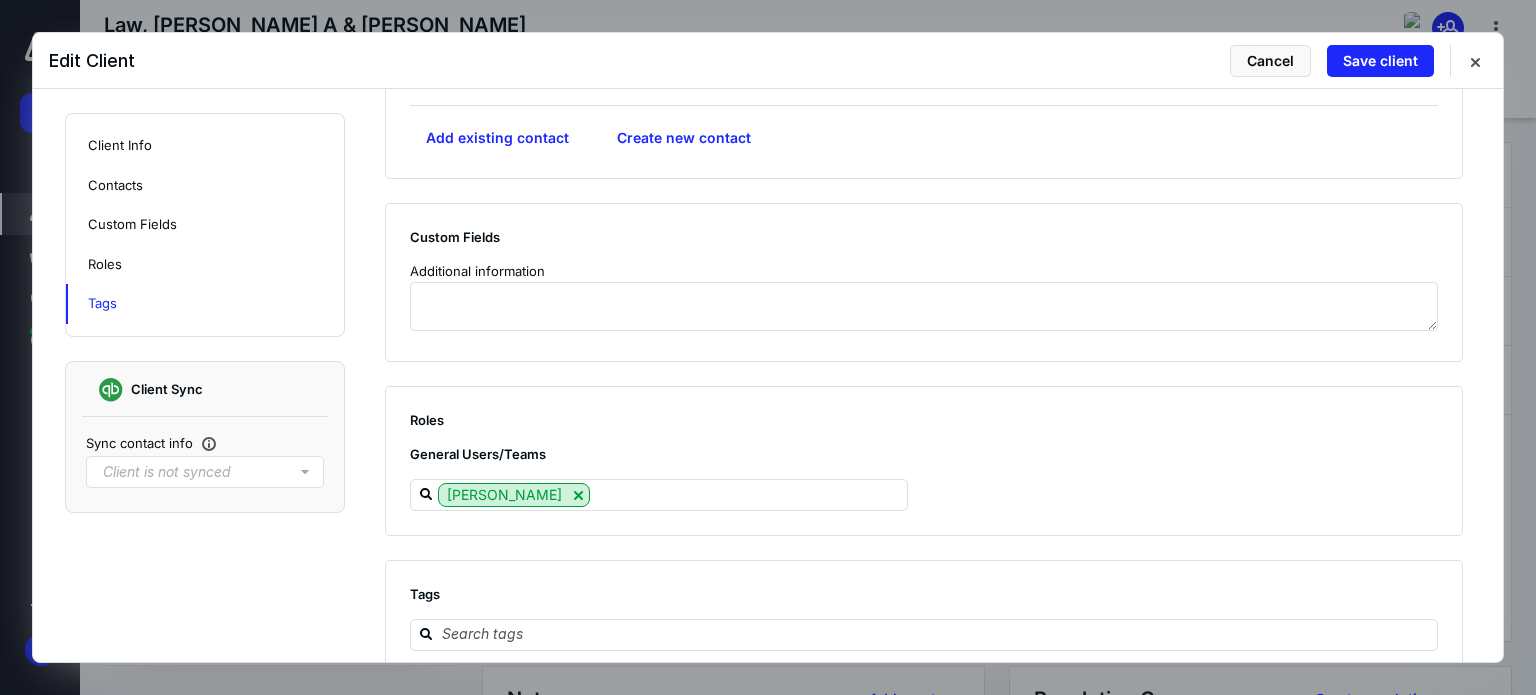 scroll, scrollTop: 1871, scrollLeft: 0, axis: vertical 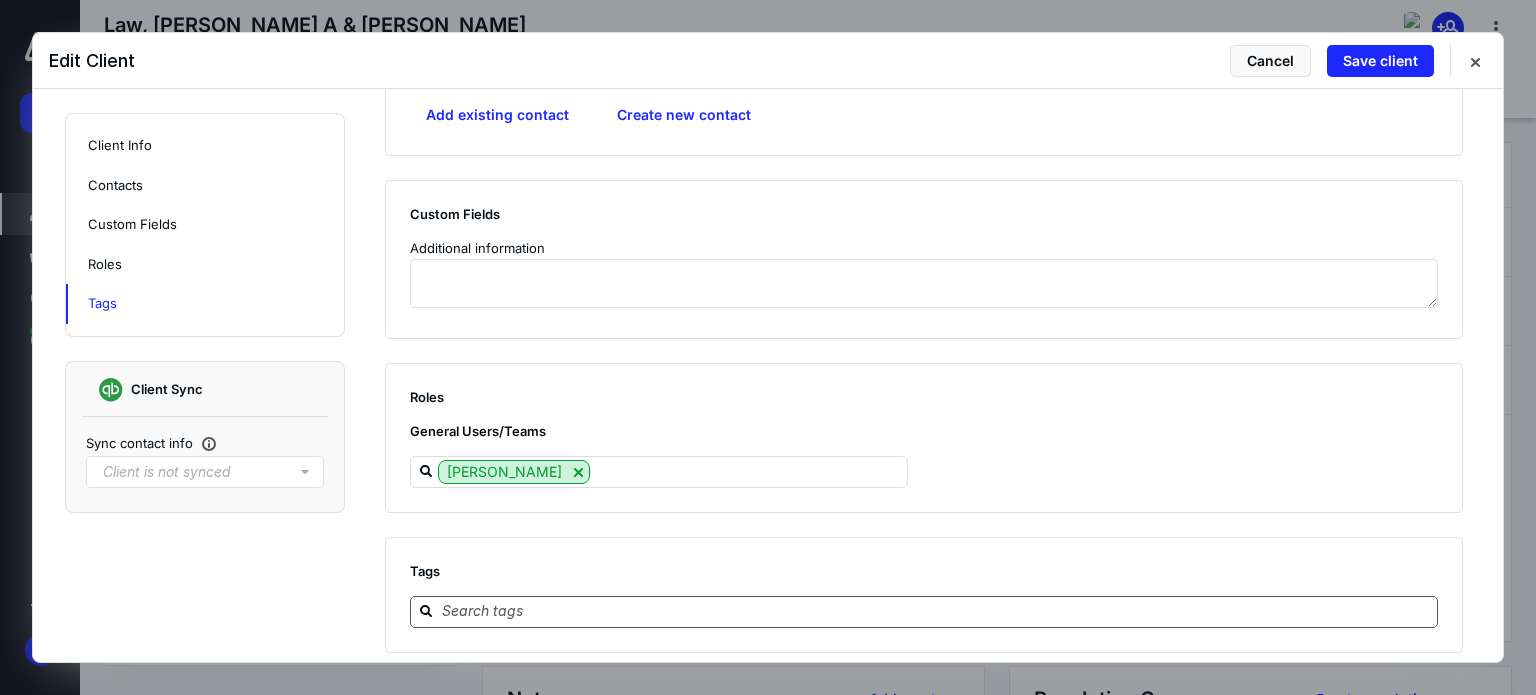 click at bounding box center [936, 611] 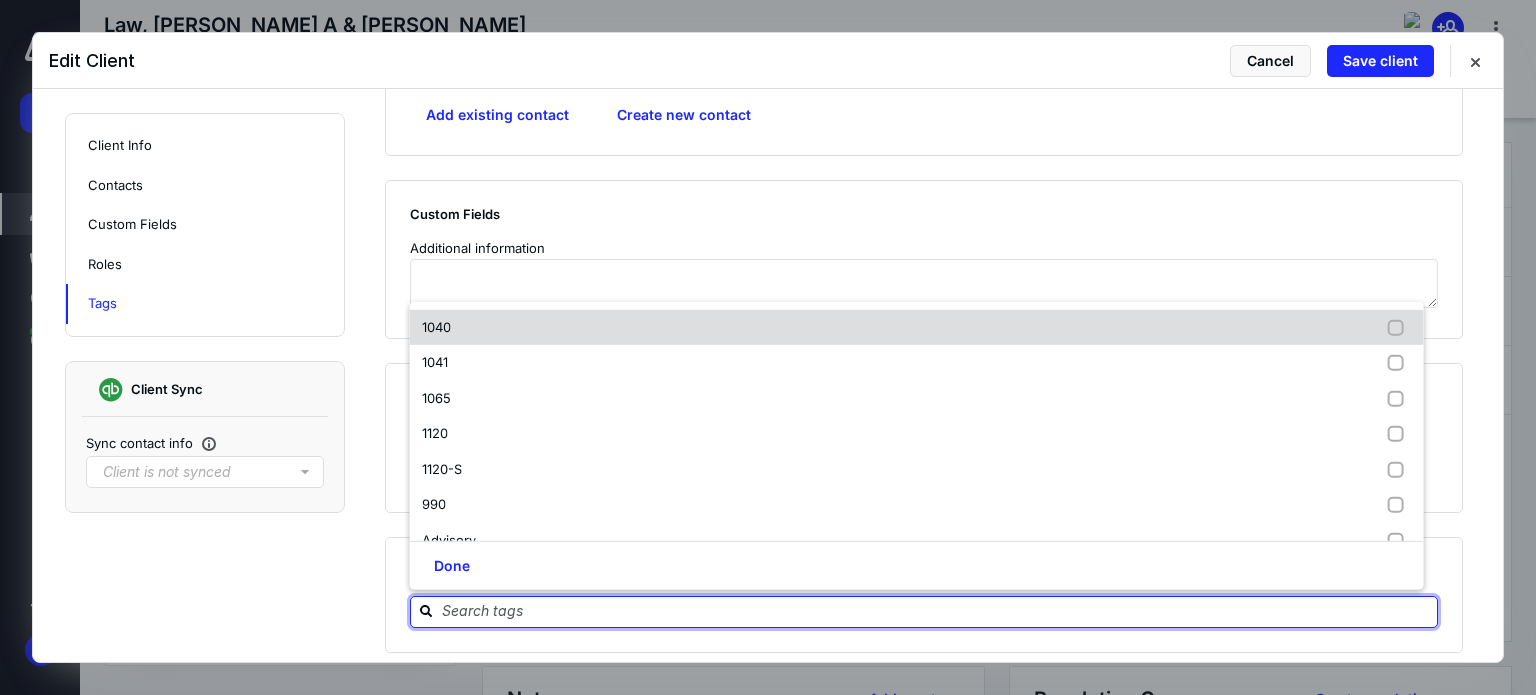 click on "1040" at bounding box center [917, 328] 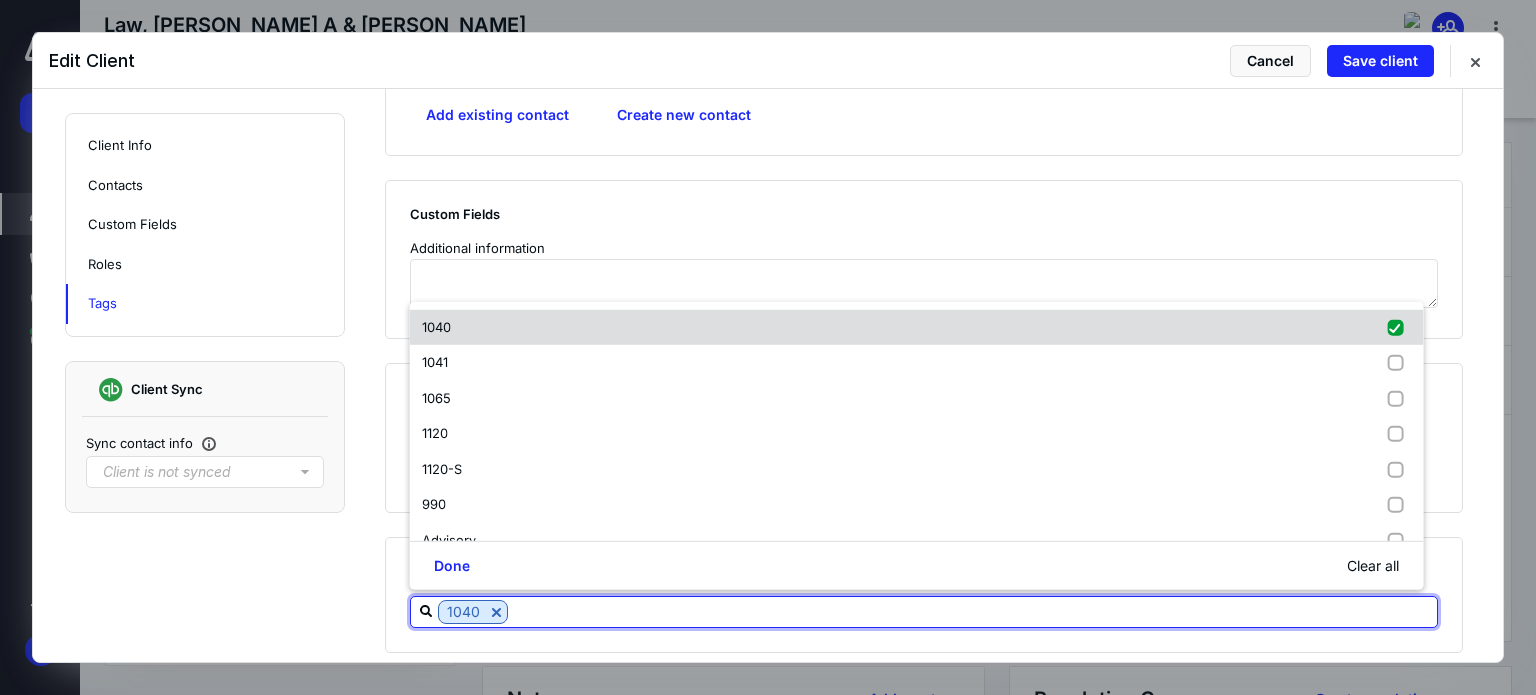 checkbox on "true" 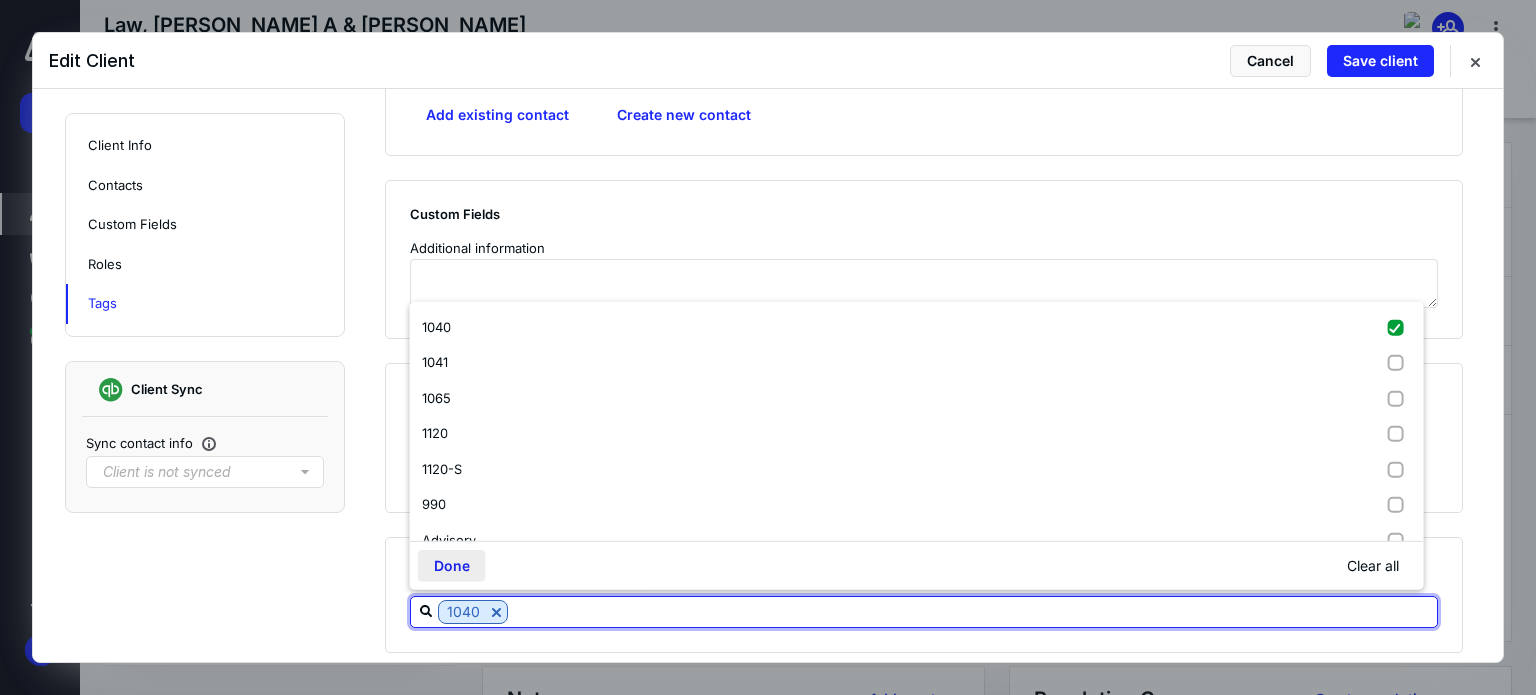 click on "Done" at bounding box center [452, 566] 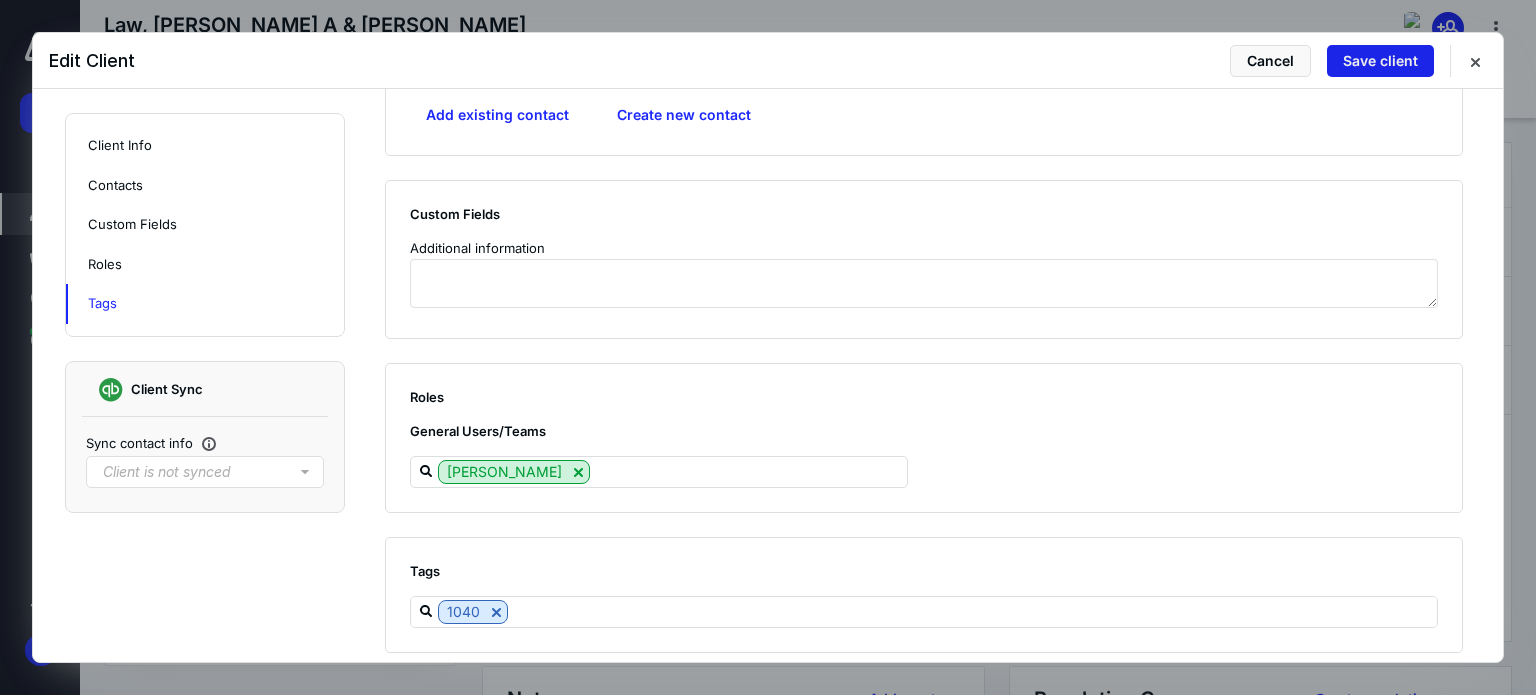 click on "Save client" at bounding box center [1380, 61] 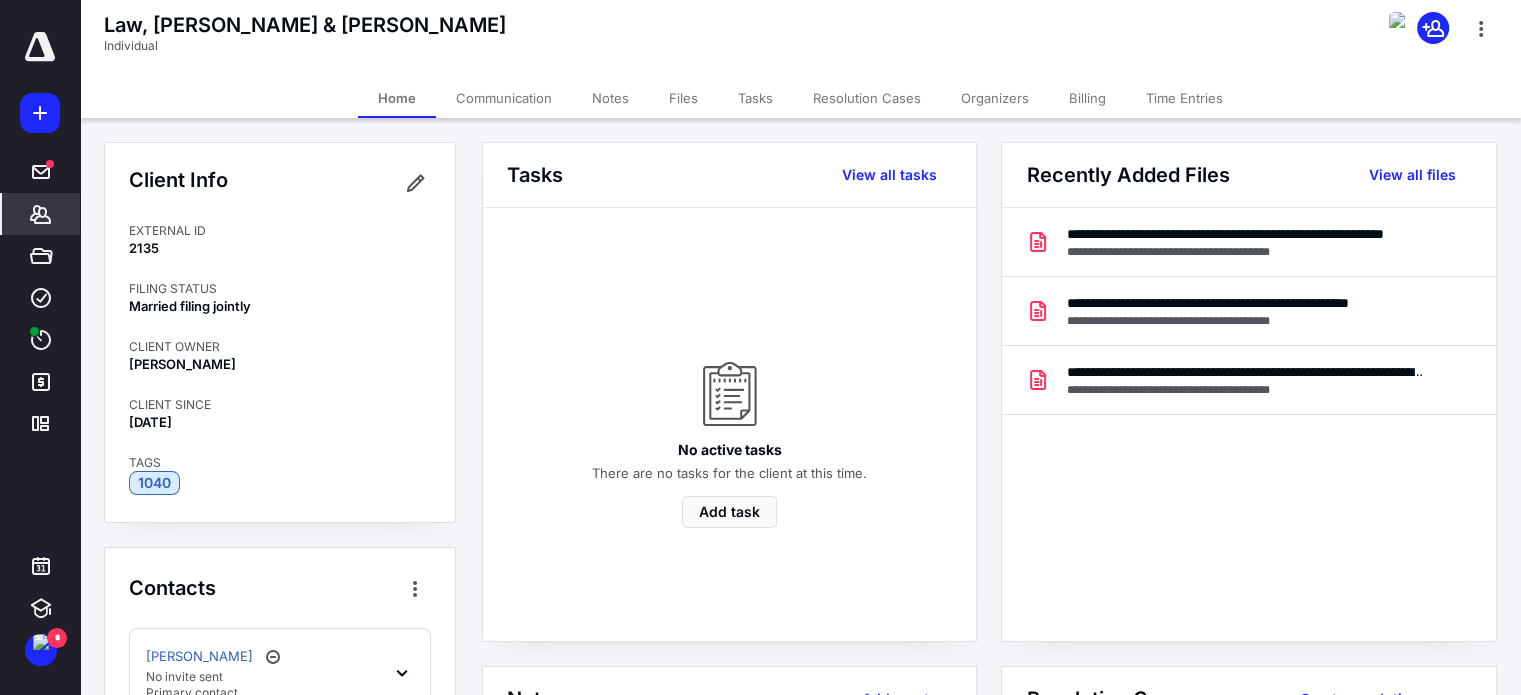 click on "Files" at bounding box center [683, 98] 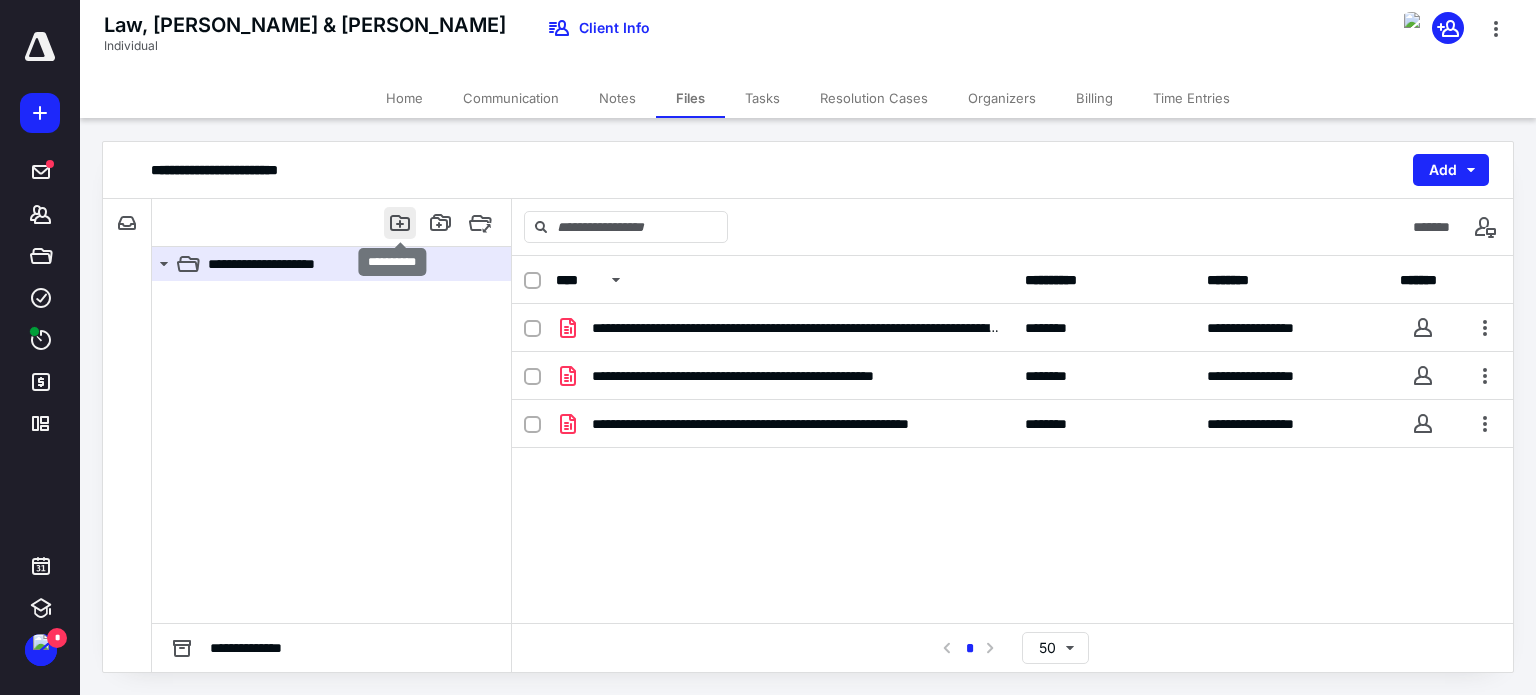 click at bounding box center (400, 223) 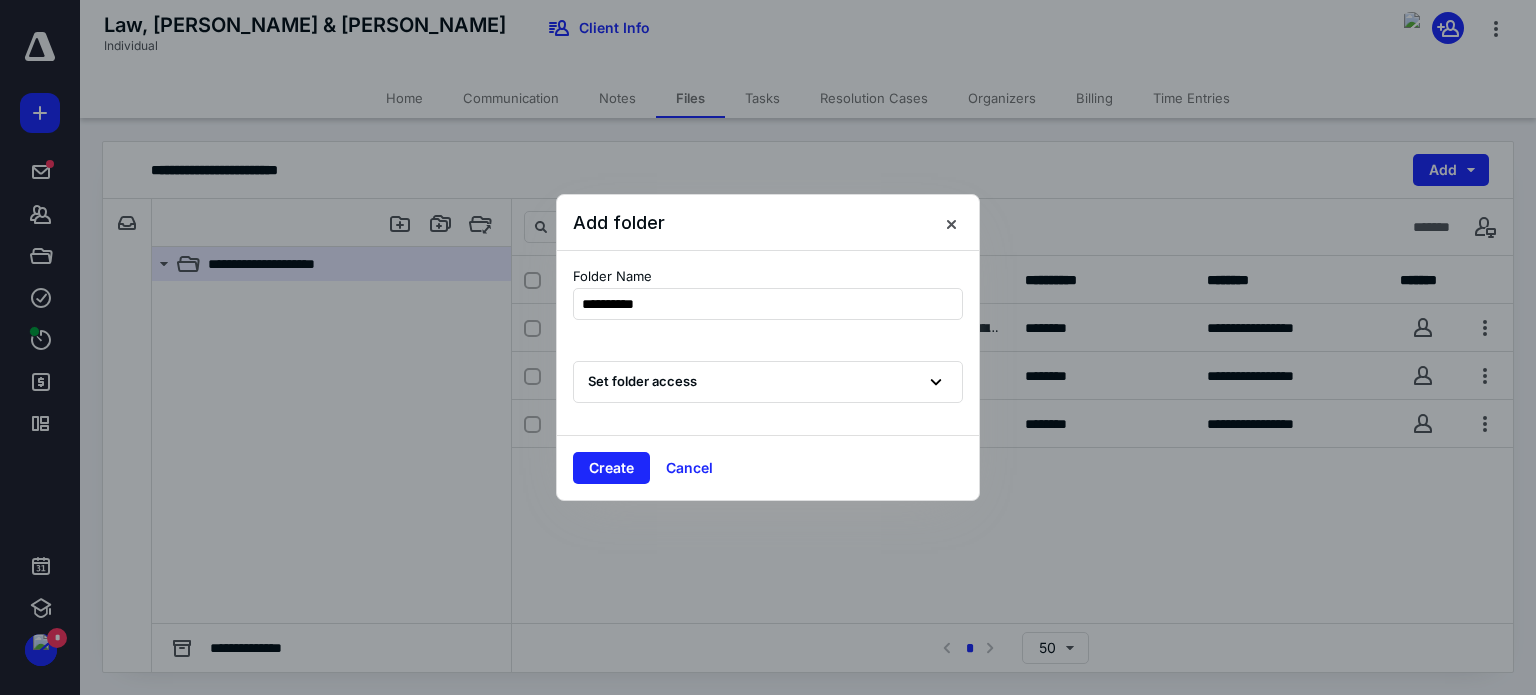 type on "**********" 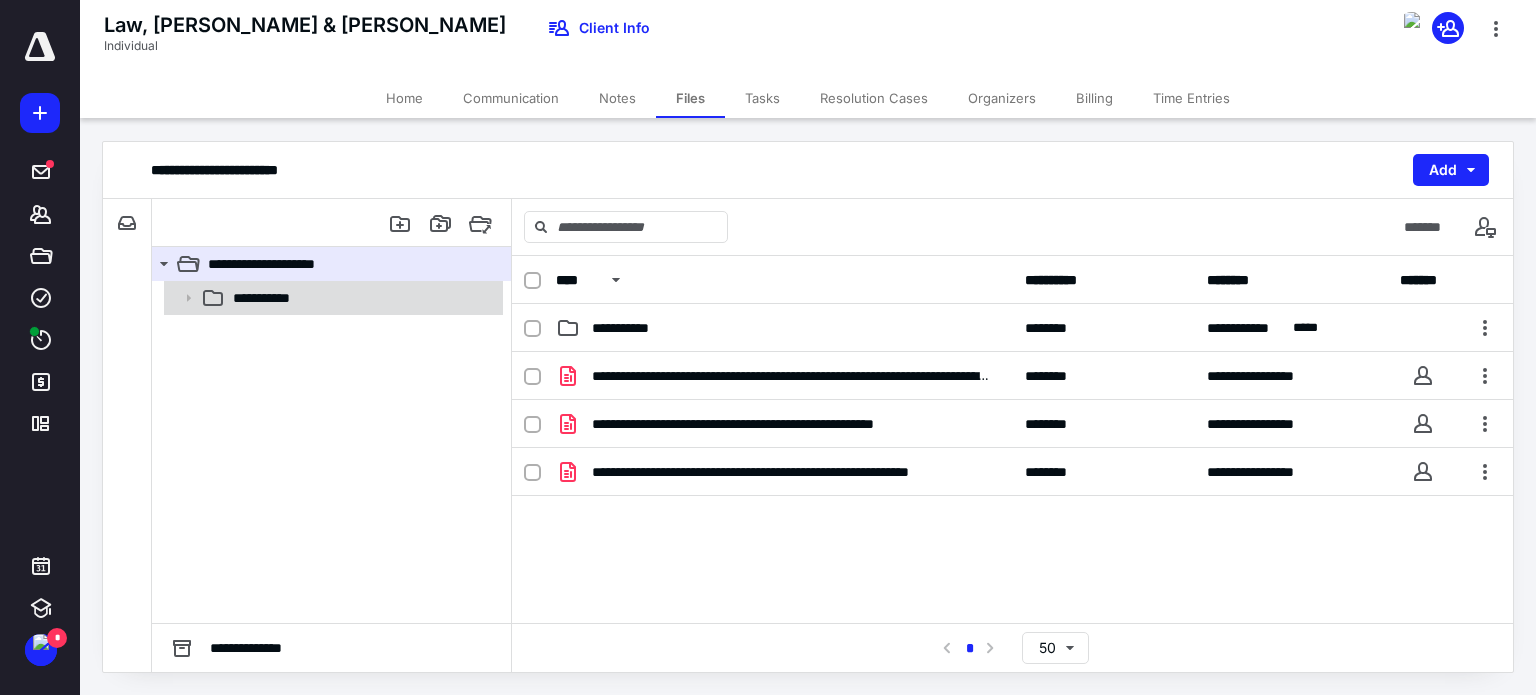 click 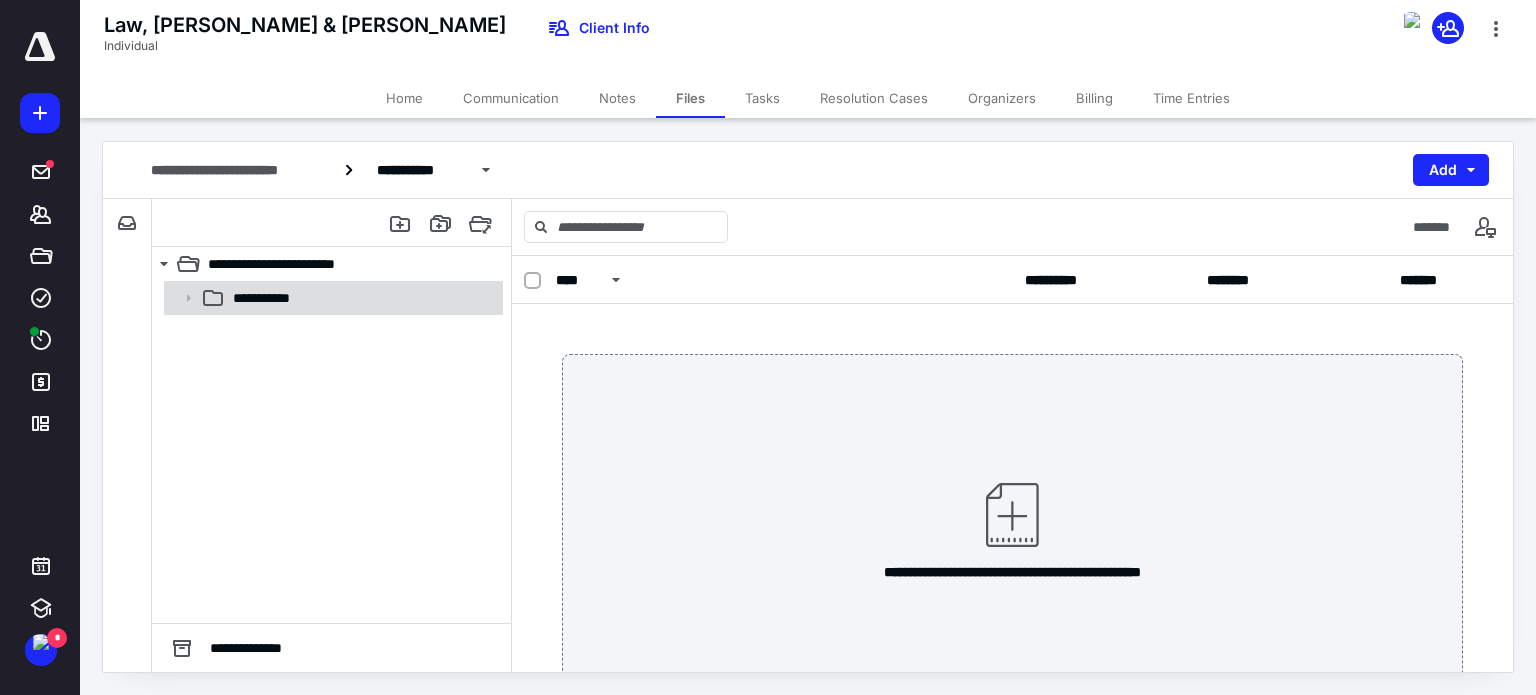 click 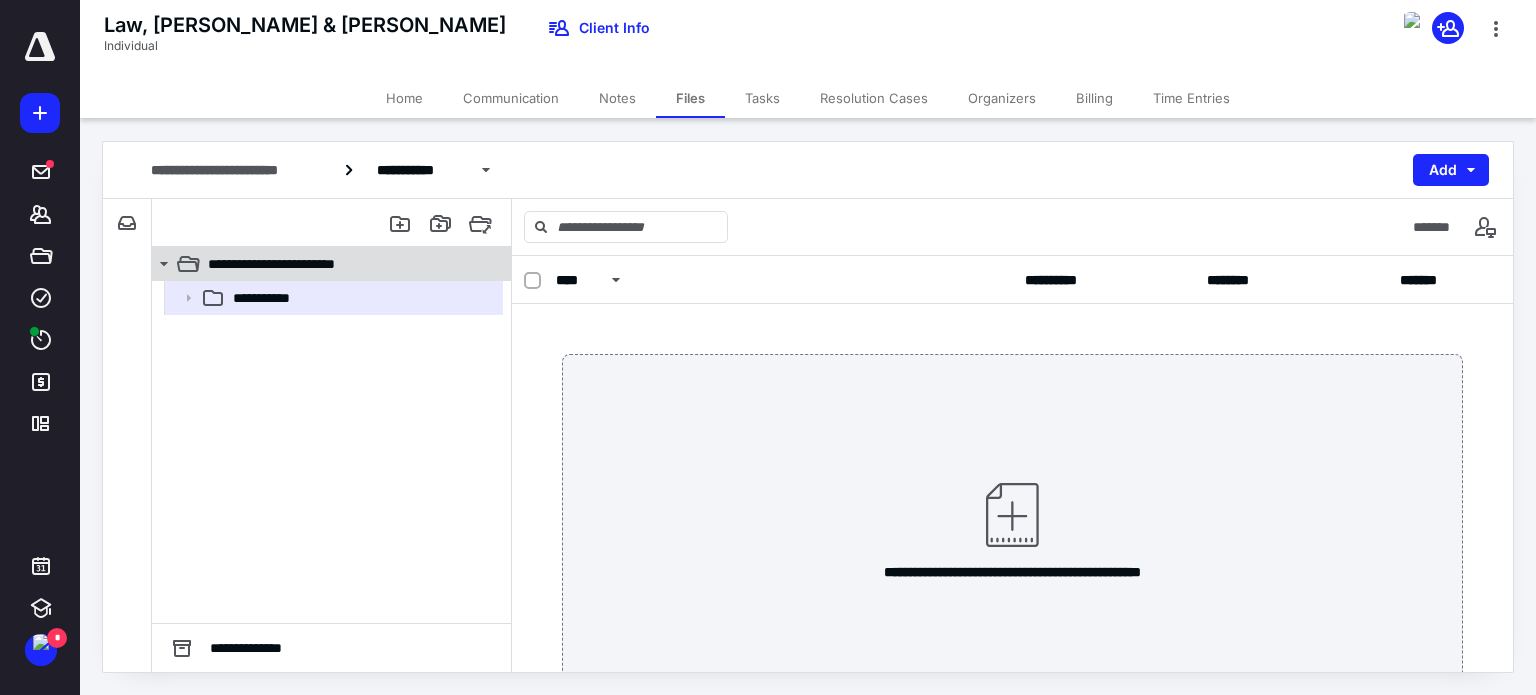 click on "**********" at bounding box center [292, 264] 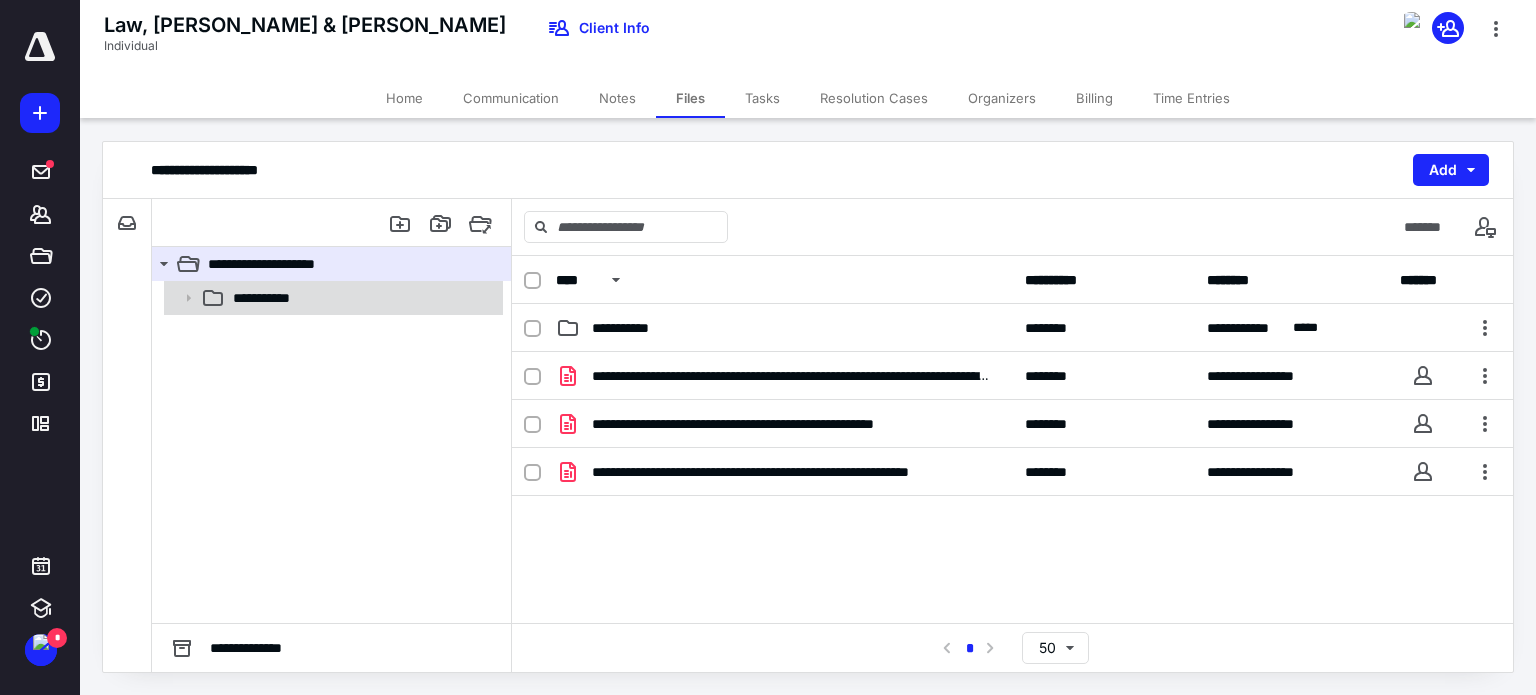 click on "**********" at bounding box center (272, 298) 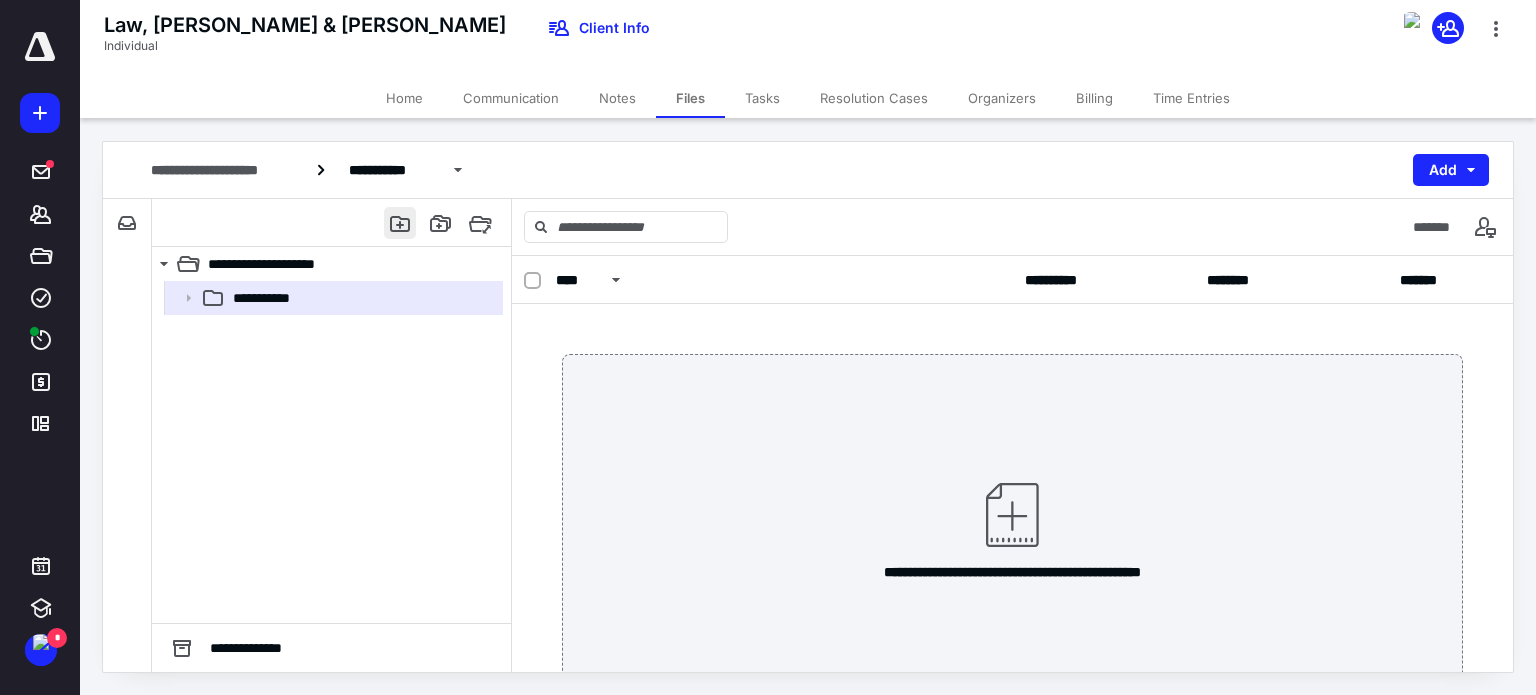 click at bounding box center (400, 223) 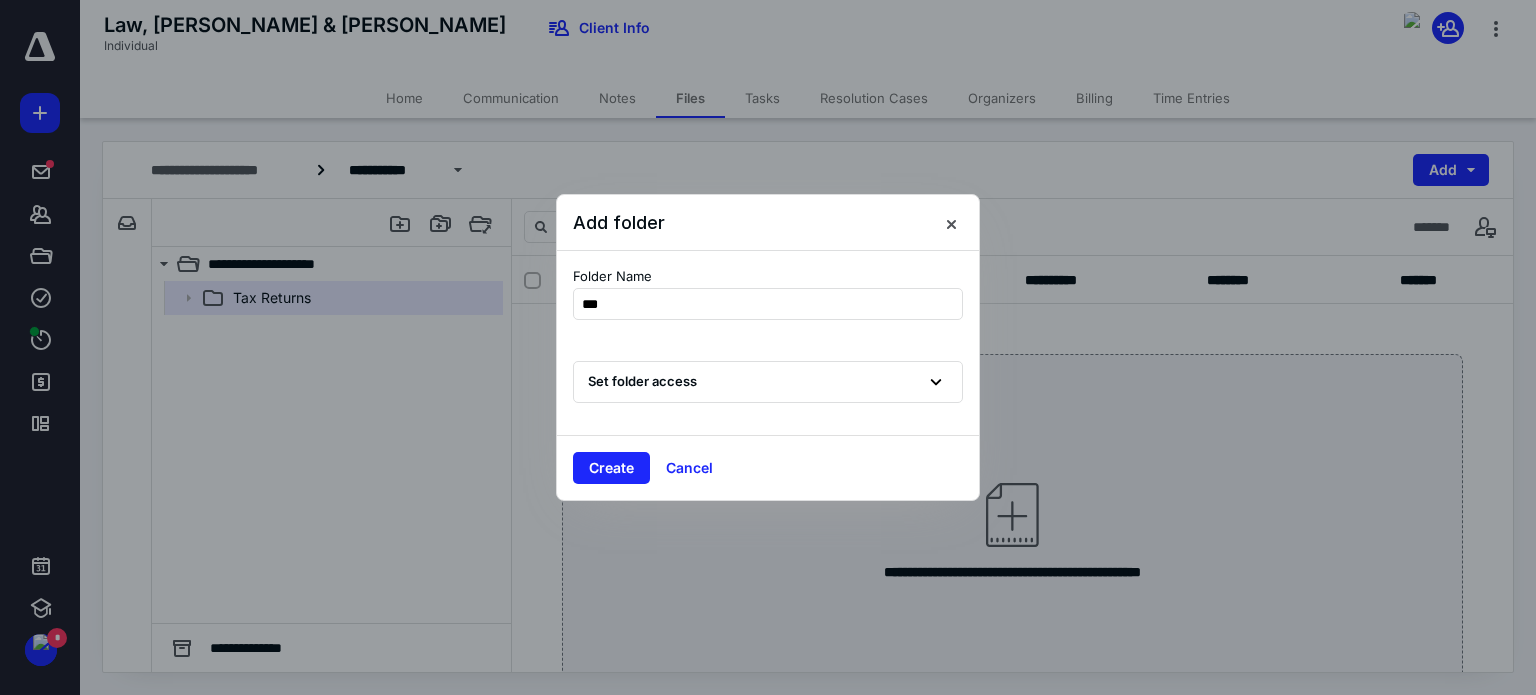 type on "****" 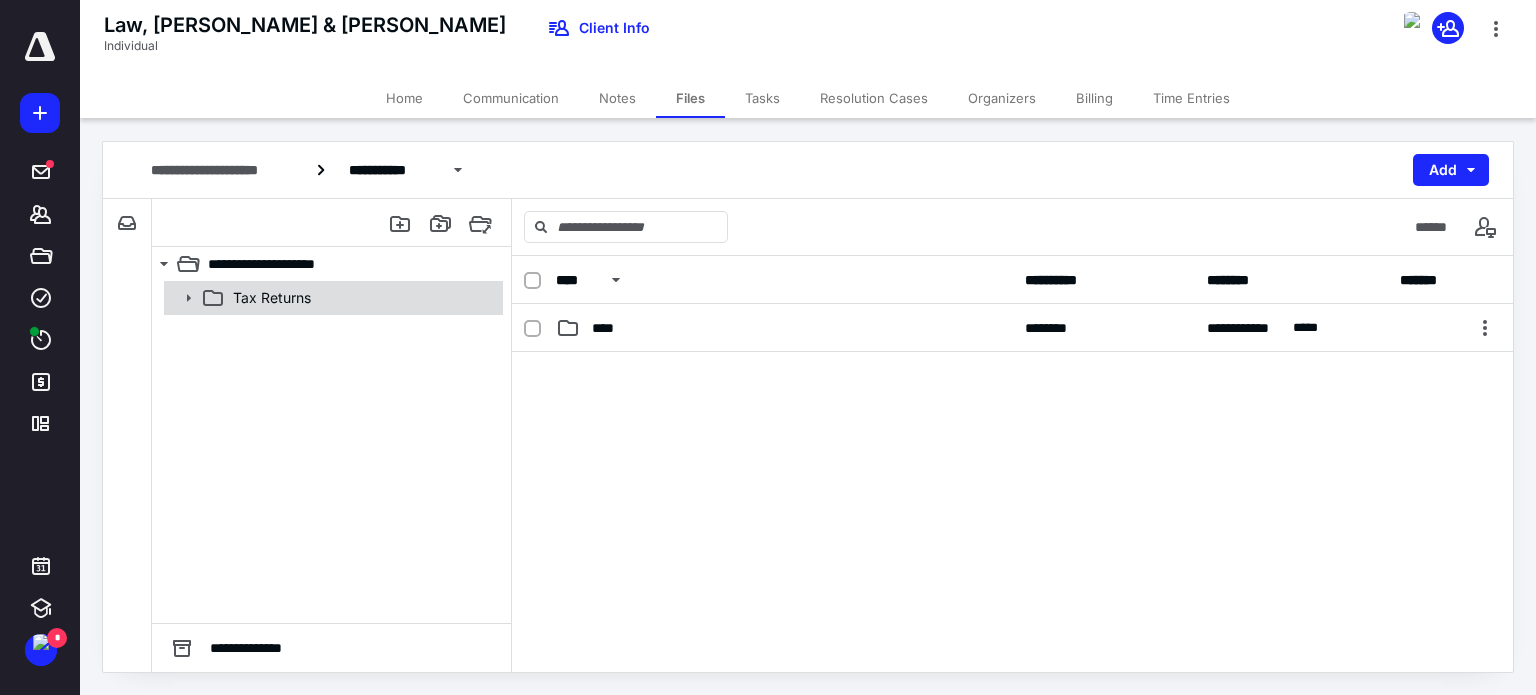 click 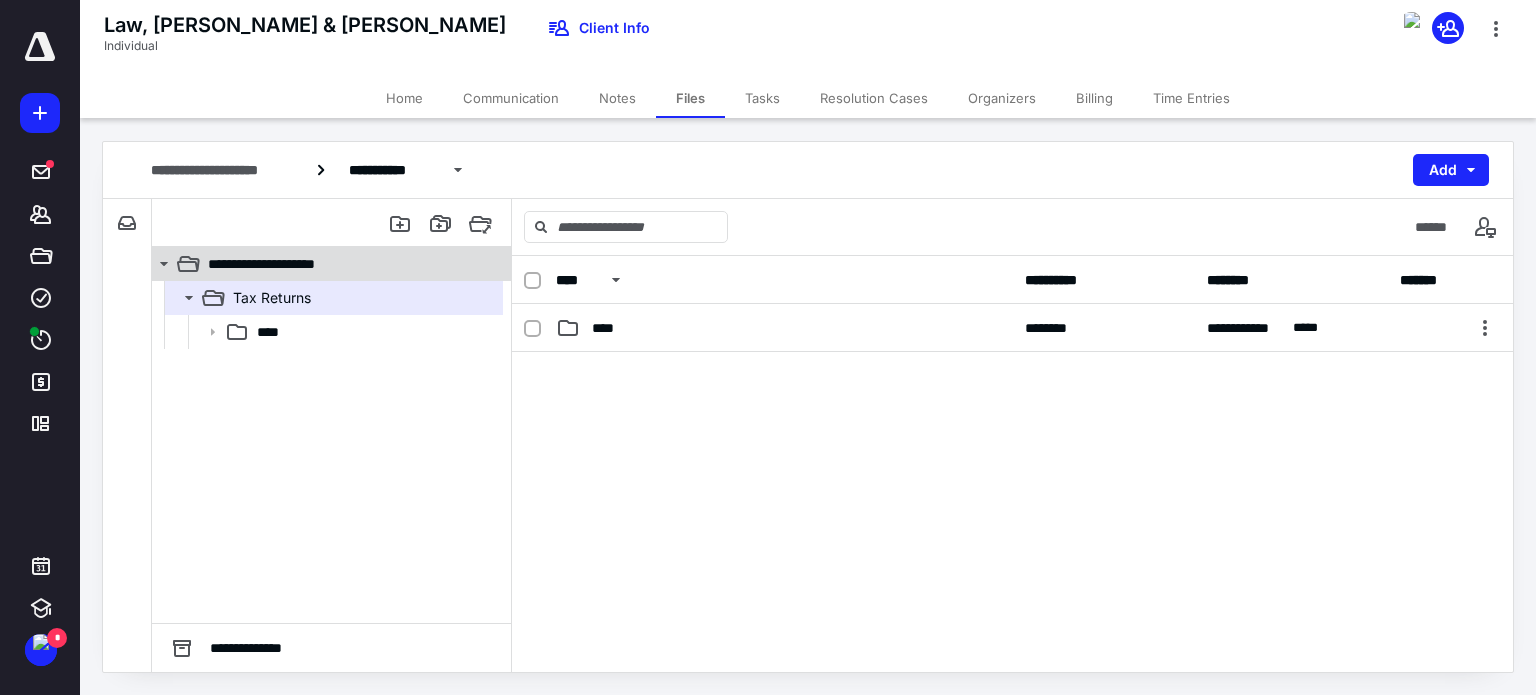 click on "**********" at bounding box center (278, 264) 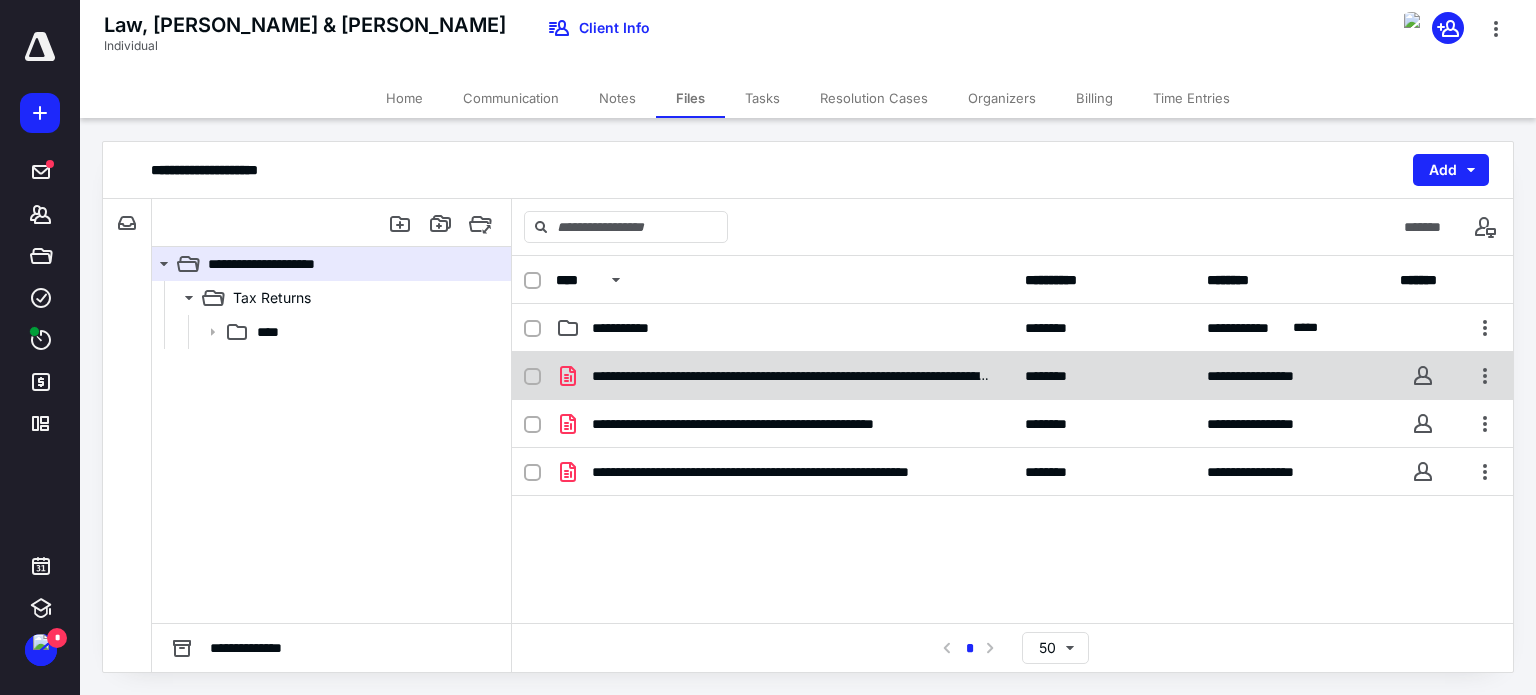 click 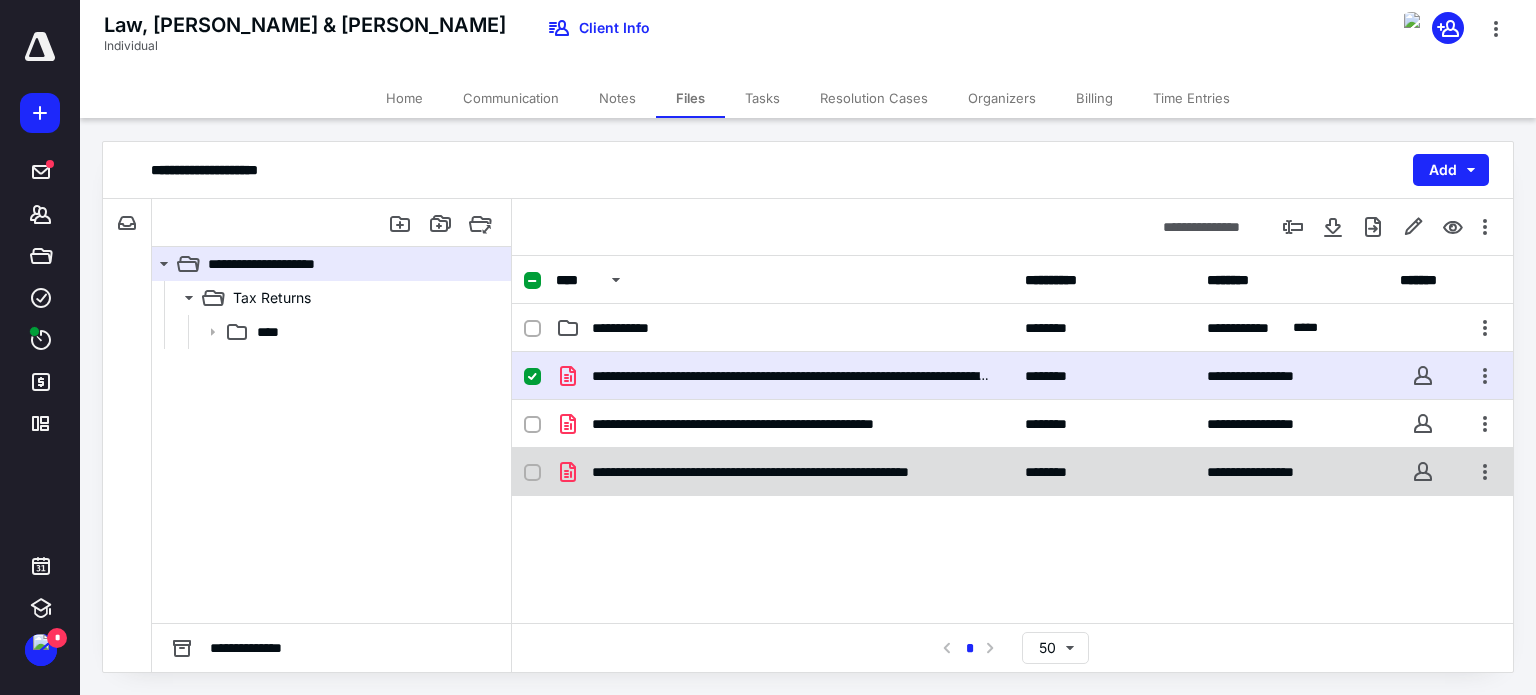 click 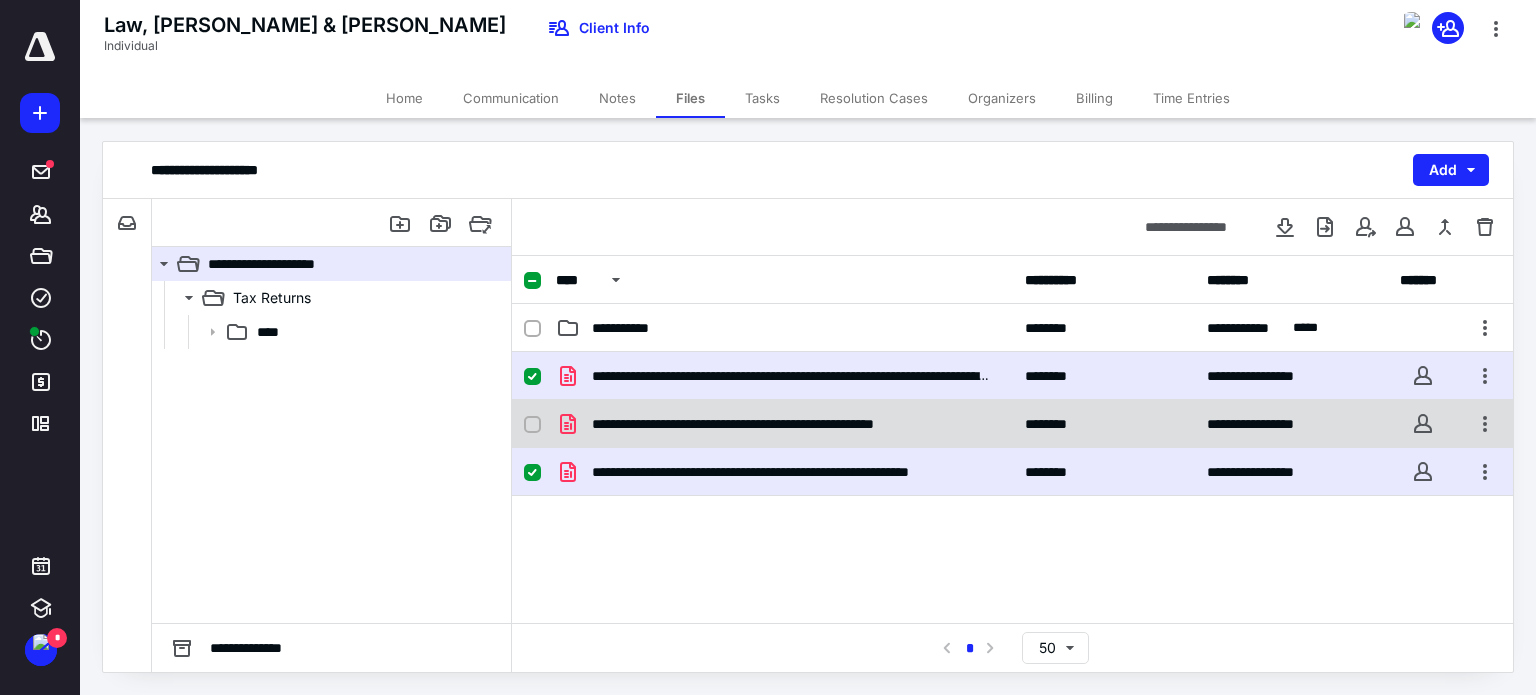 click at bounding box center (532, 425) 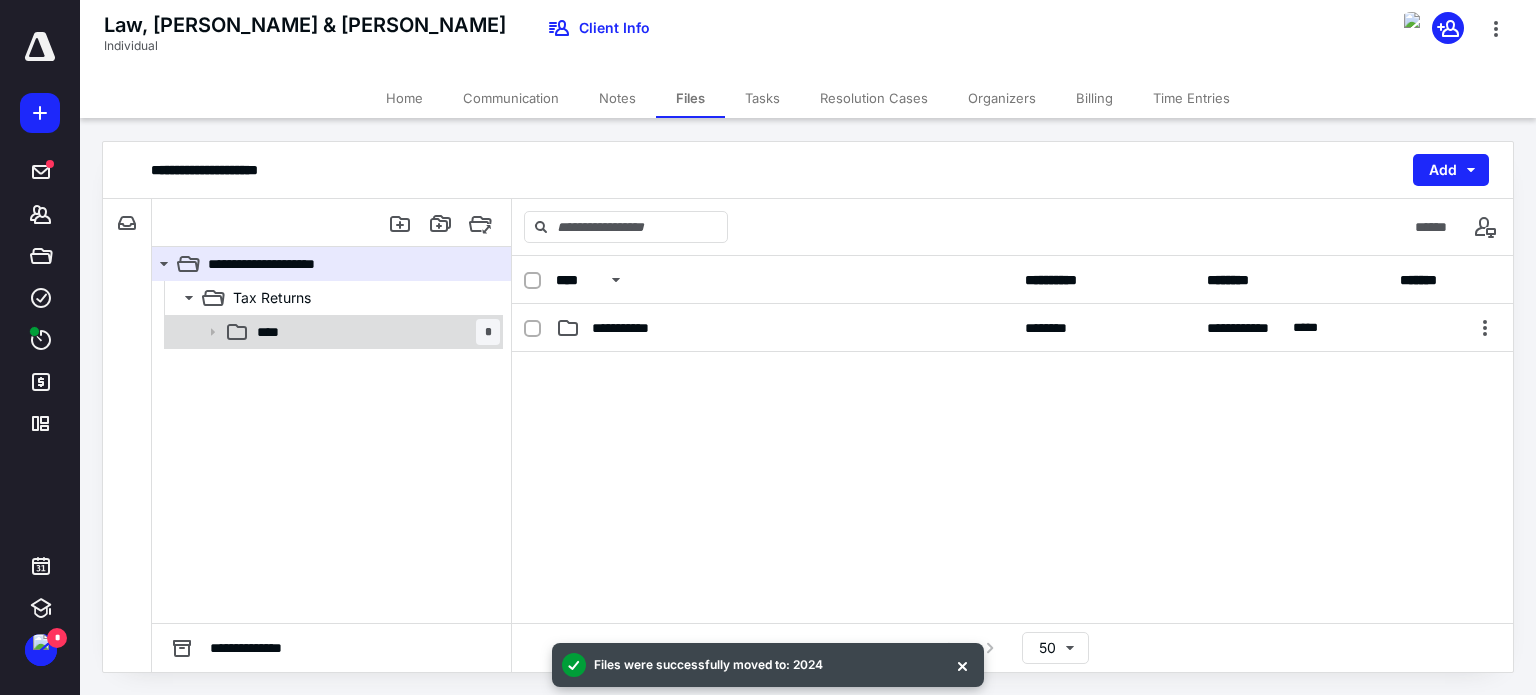 click on "**** *" at bounding box center (374, 332) 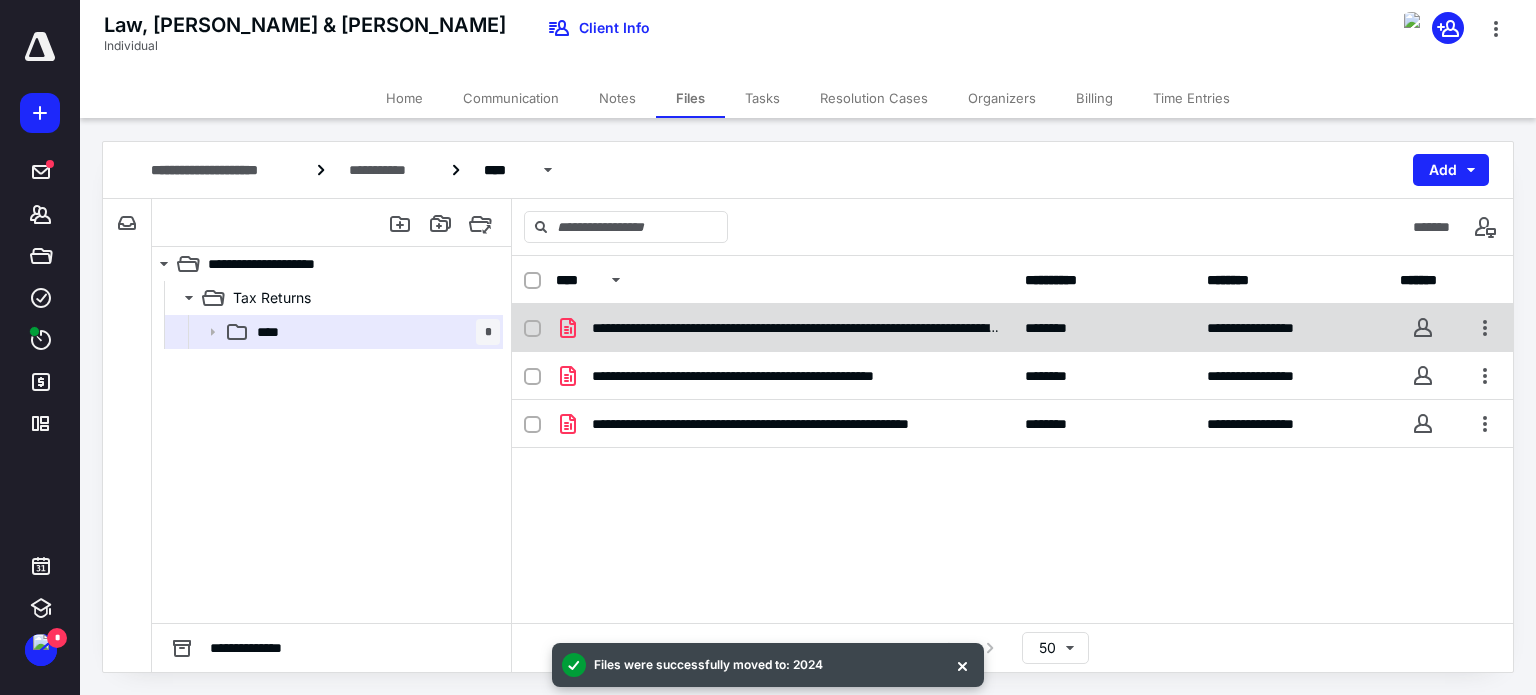 click 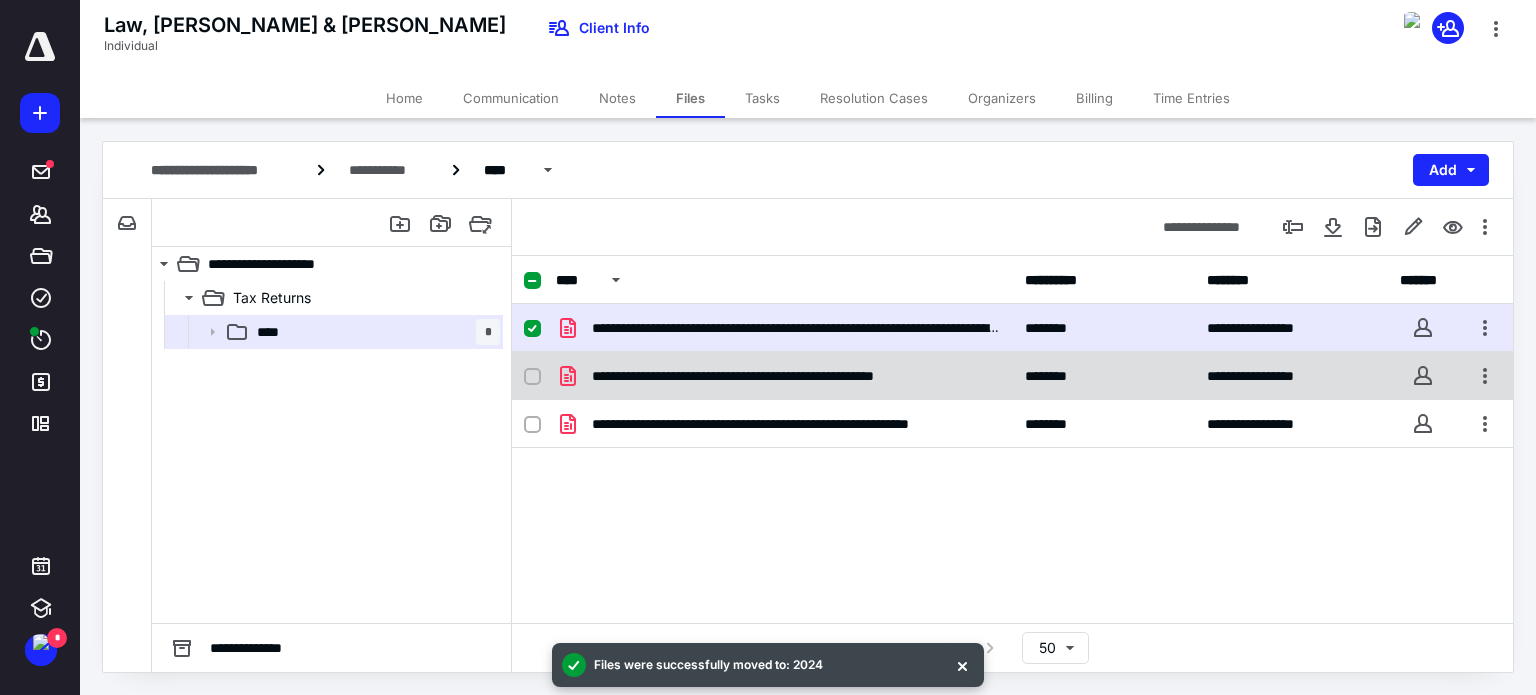 click 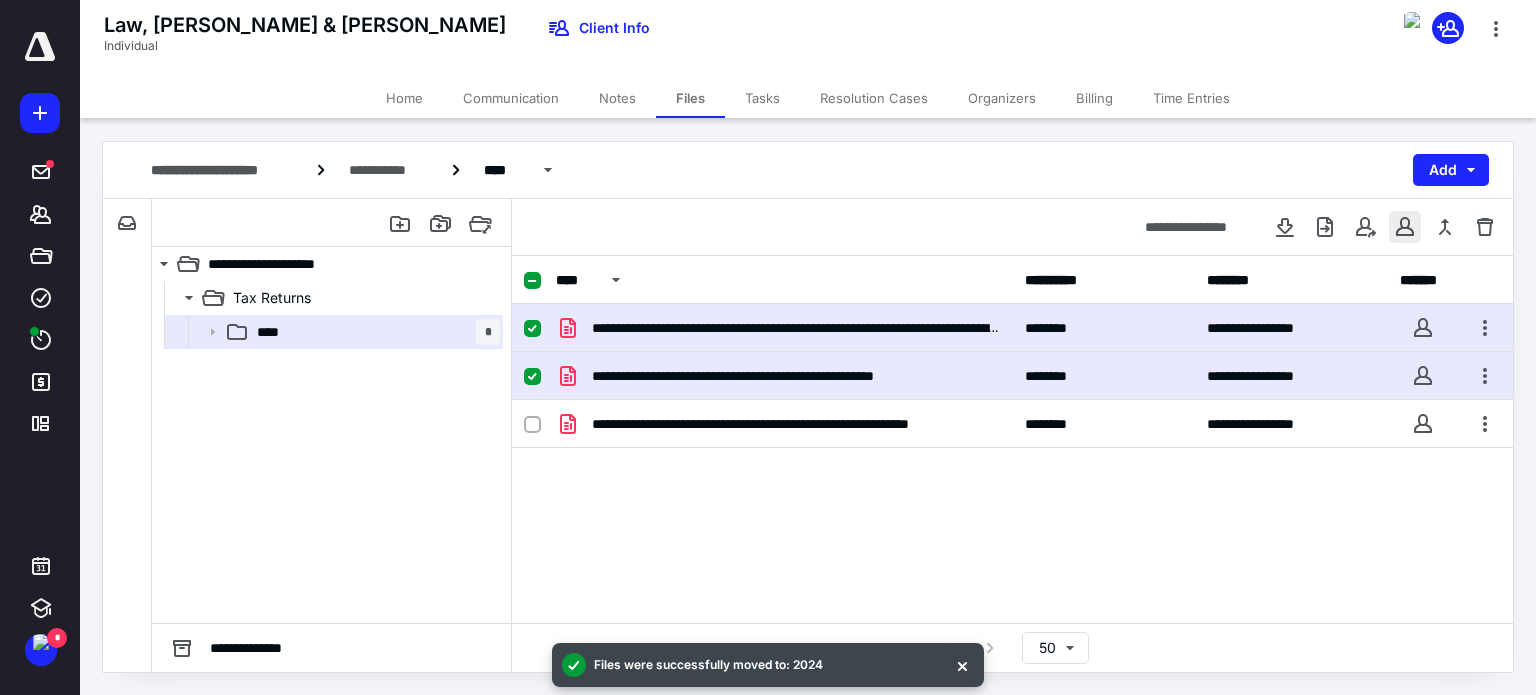click at bounding box center (1405, 227) 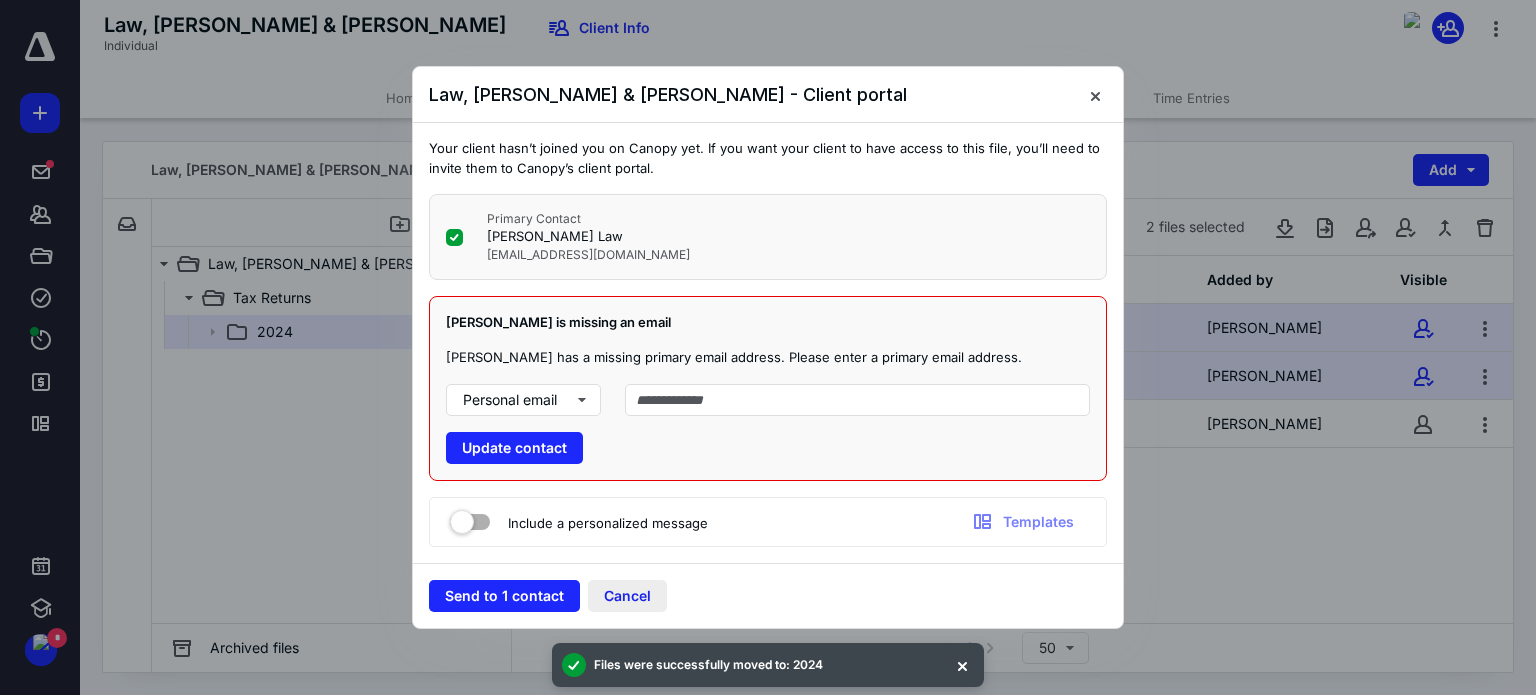 click on "Cancel" at bounding box center [627, 596] 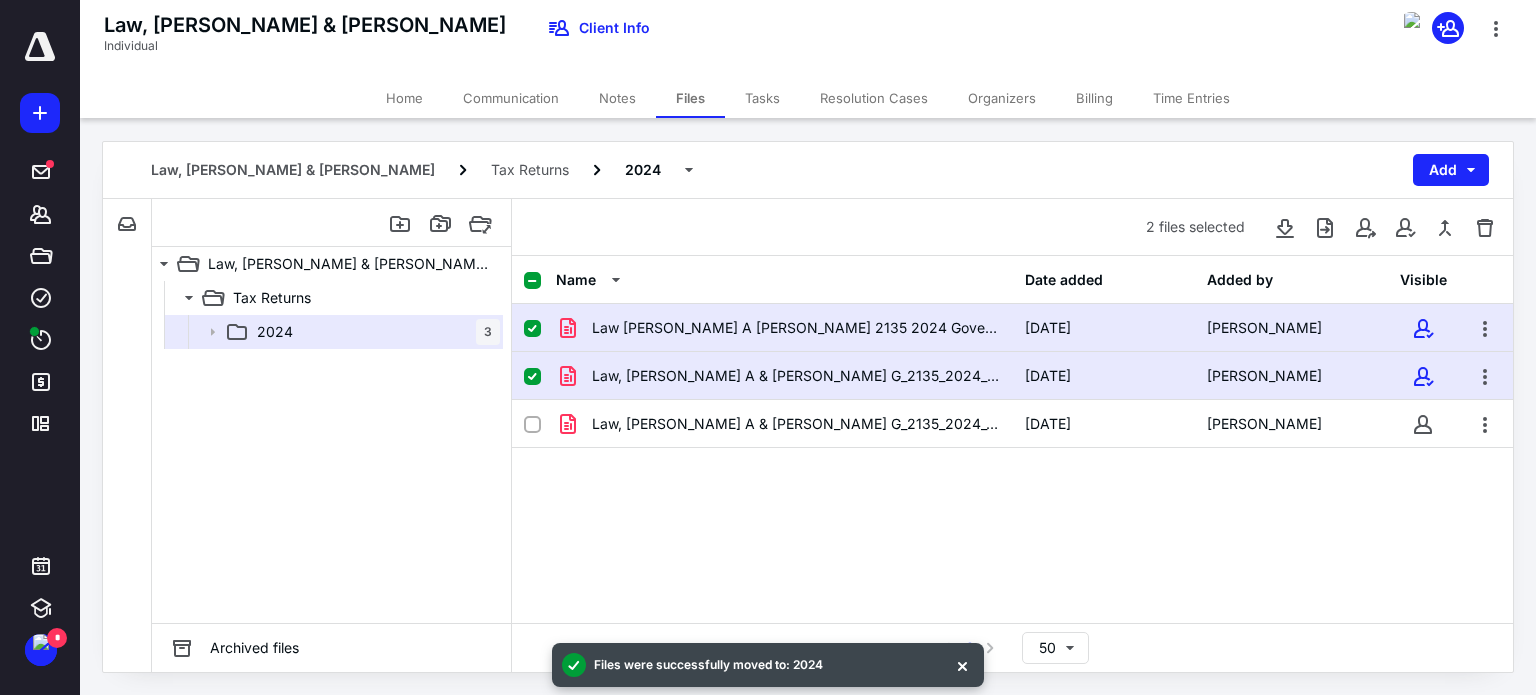 click 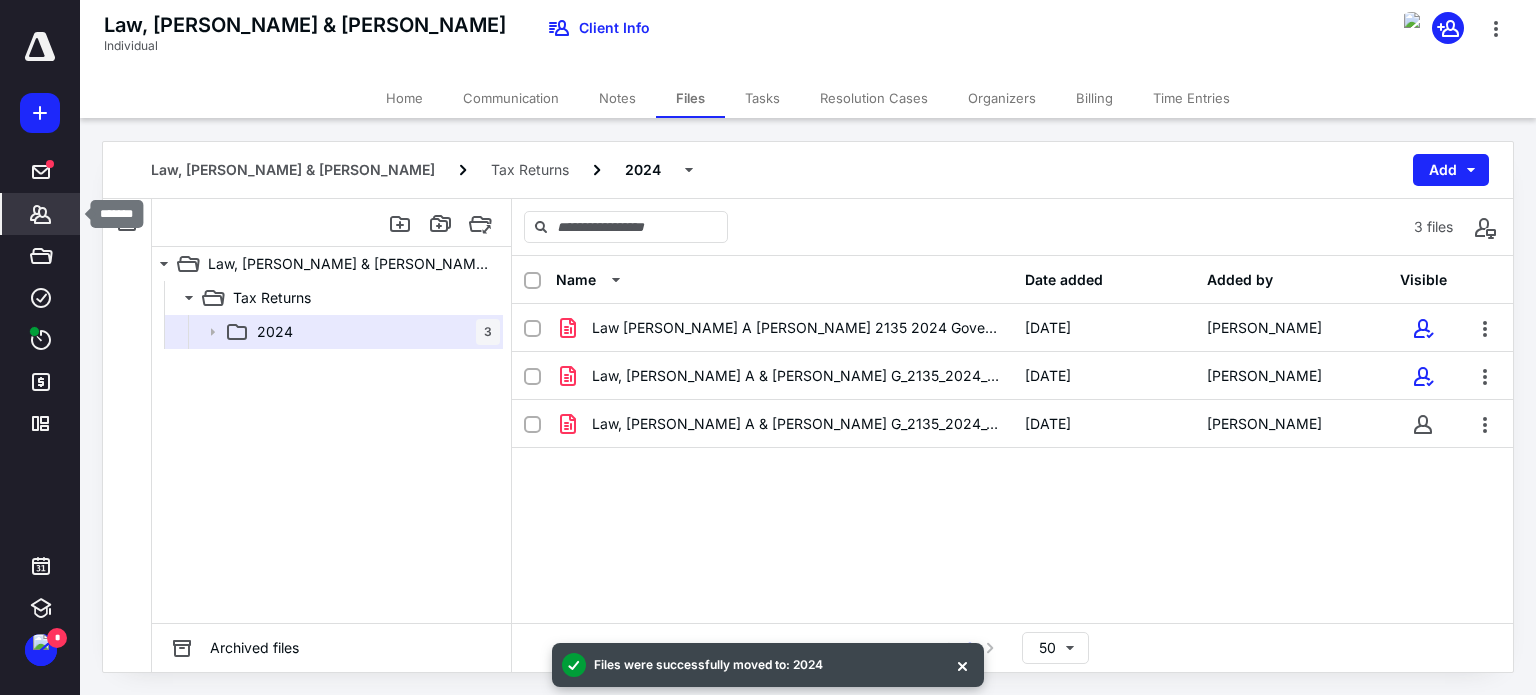 click 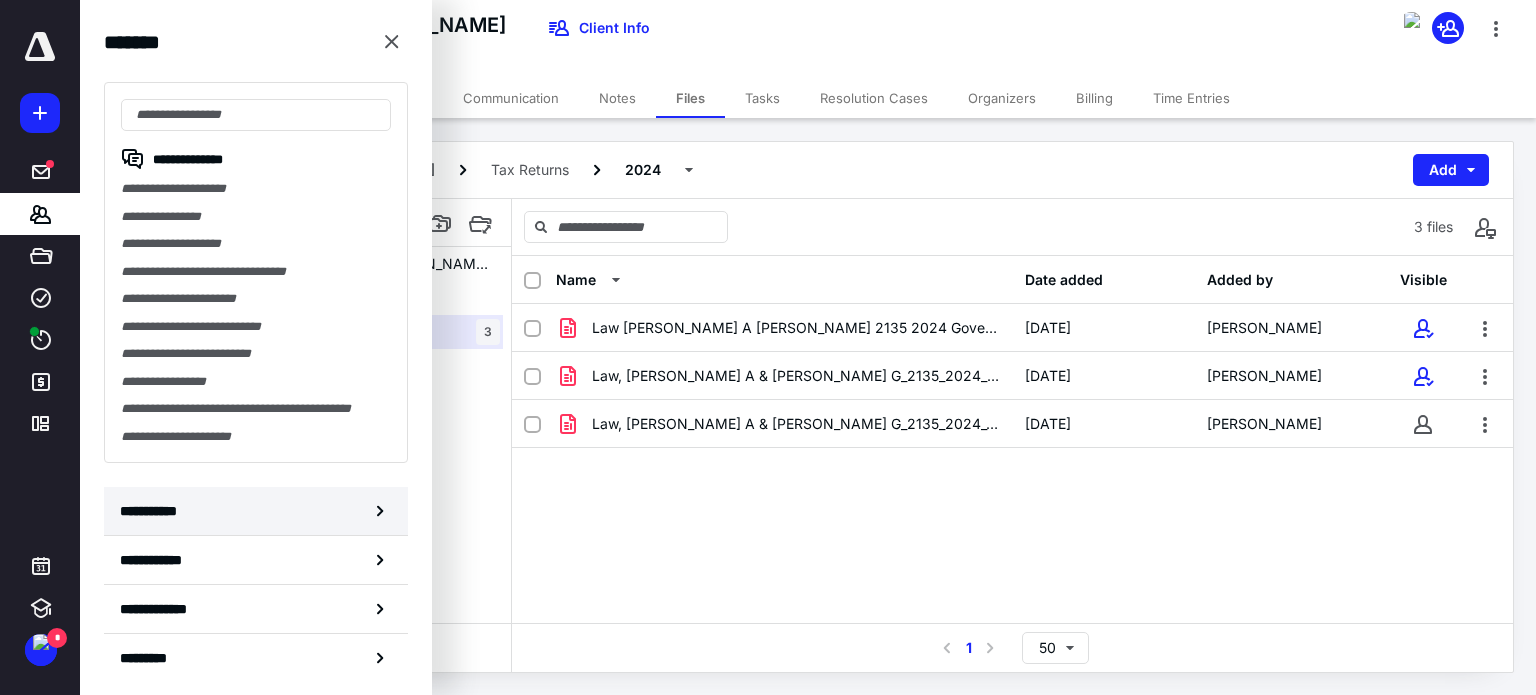 click on "**********" at bounding box center (256, 511) 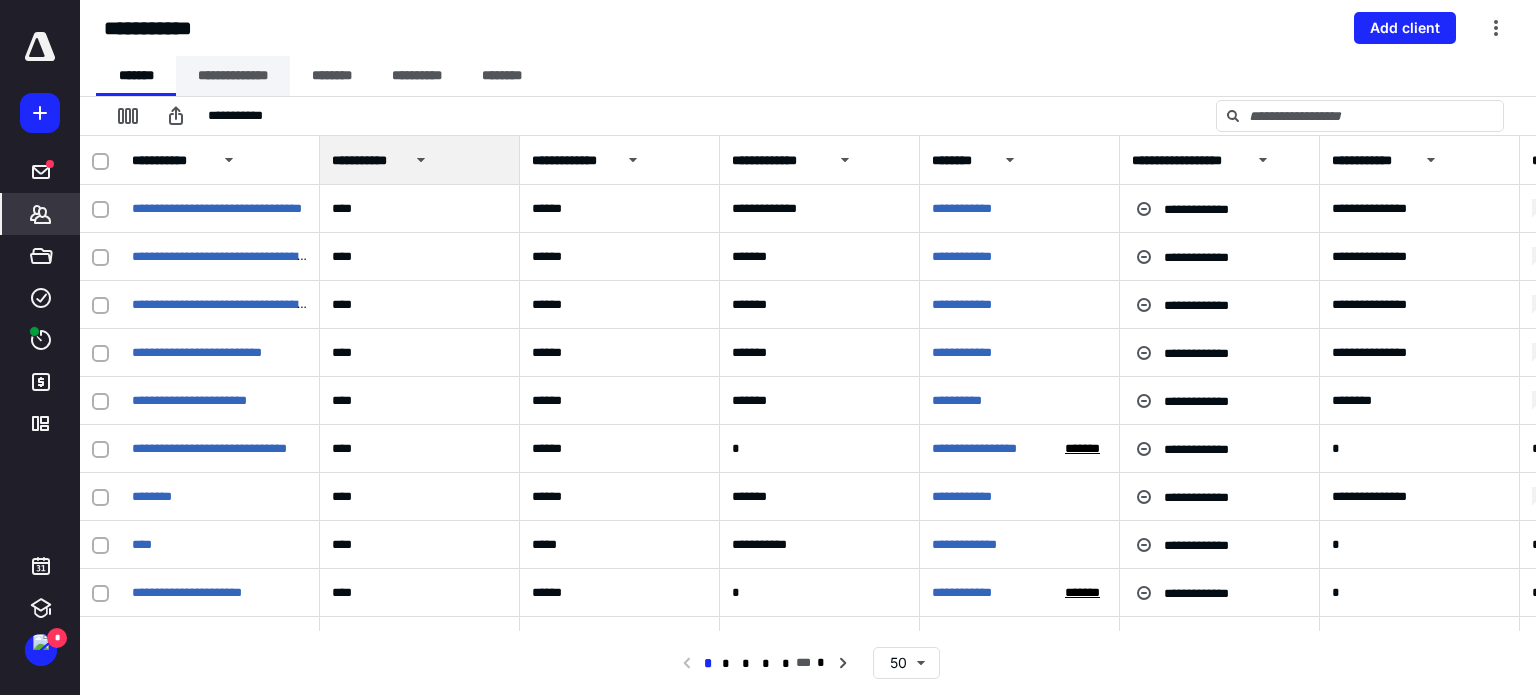 click on "**********" at bounding box center (233, 76) 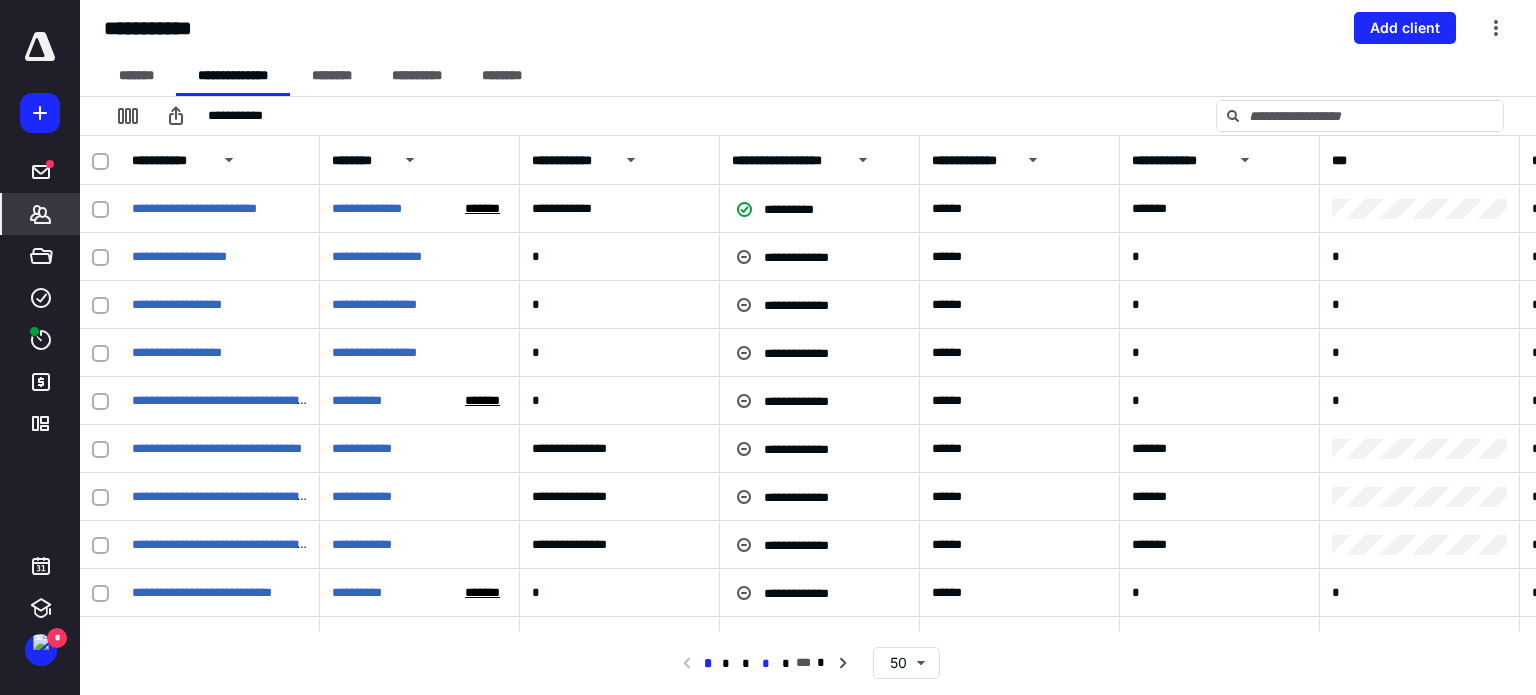 click on "*" at bounding box center (766, 664) 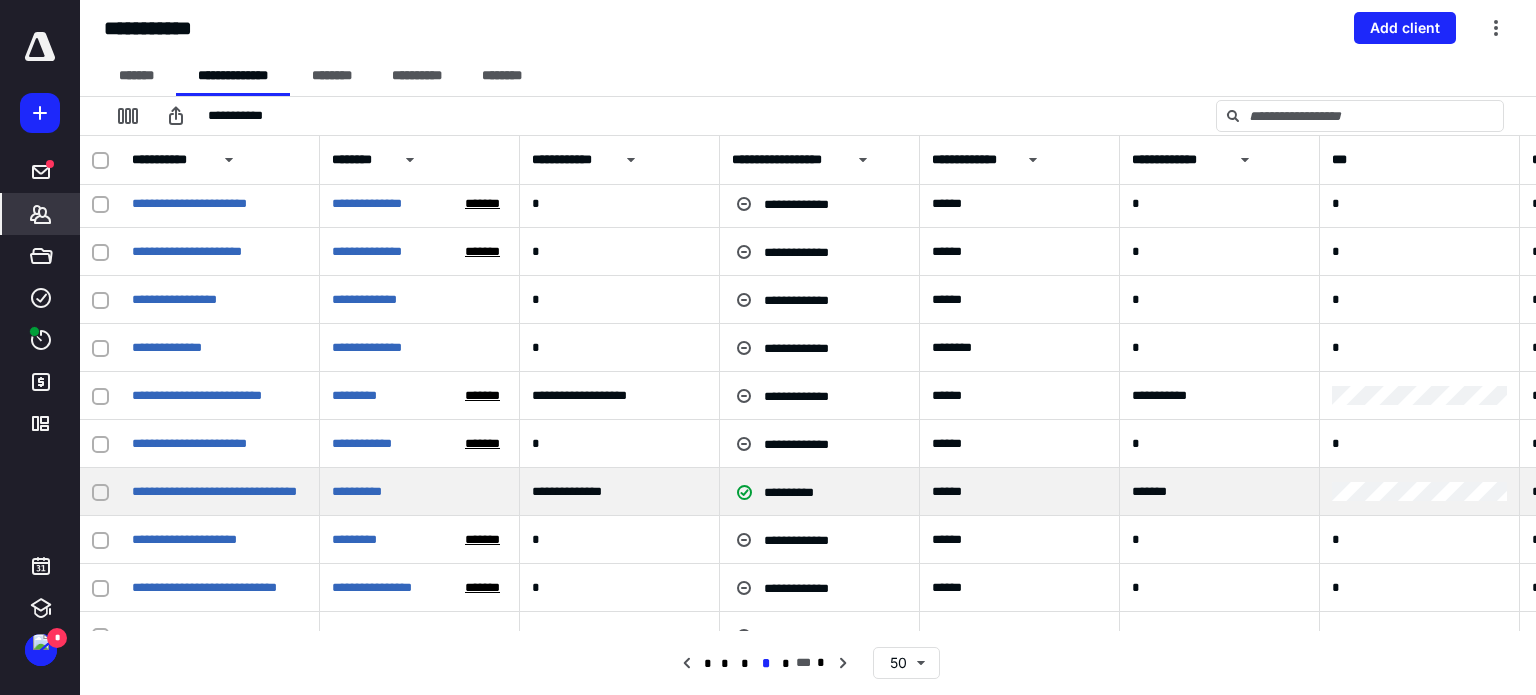 scroll, scrollTop: 1500, scrollLeft: 0, axis: vertical 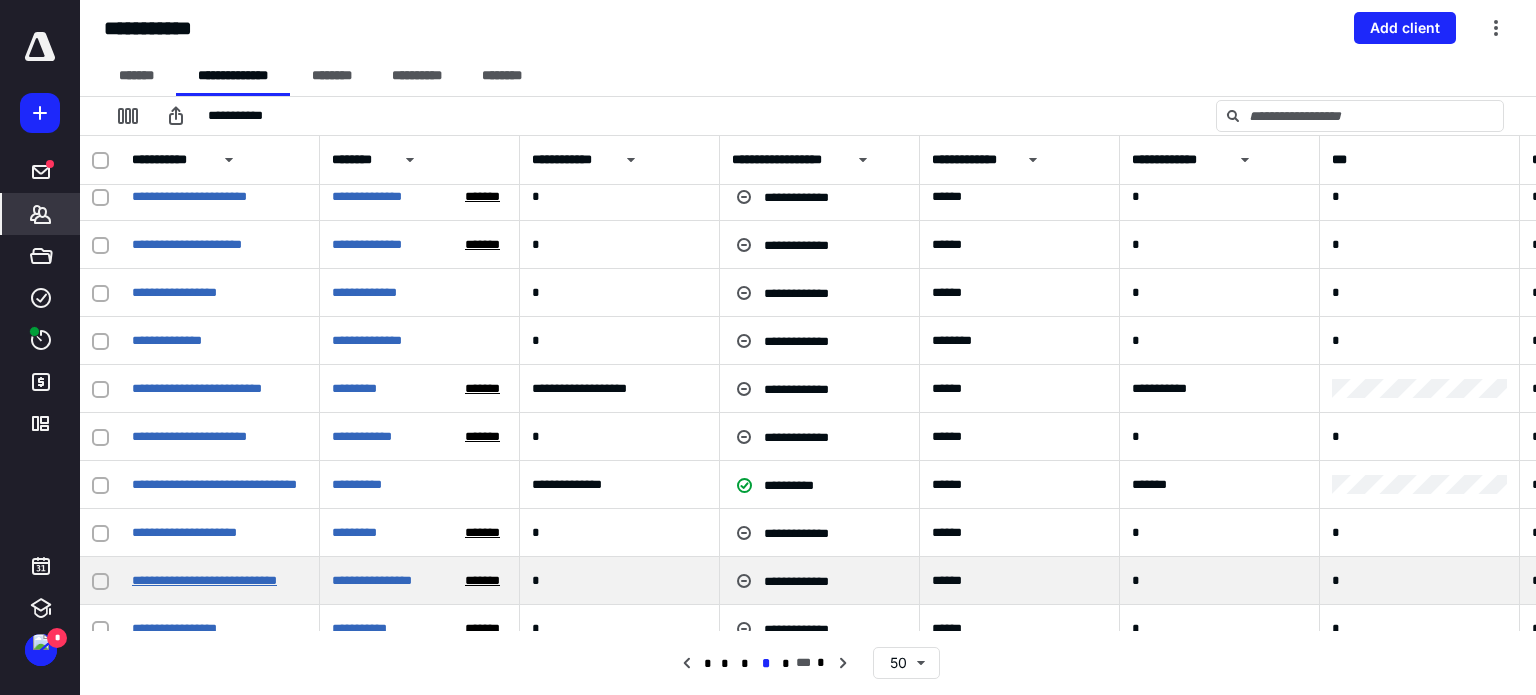 click on "**********" at bounding box center [204, 580] 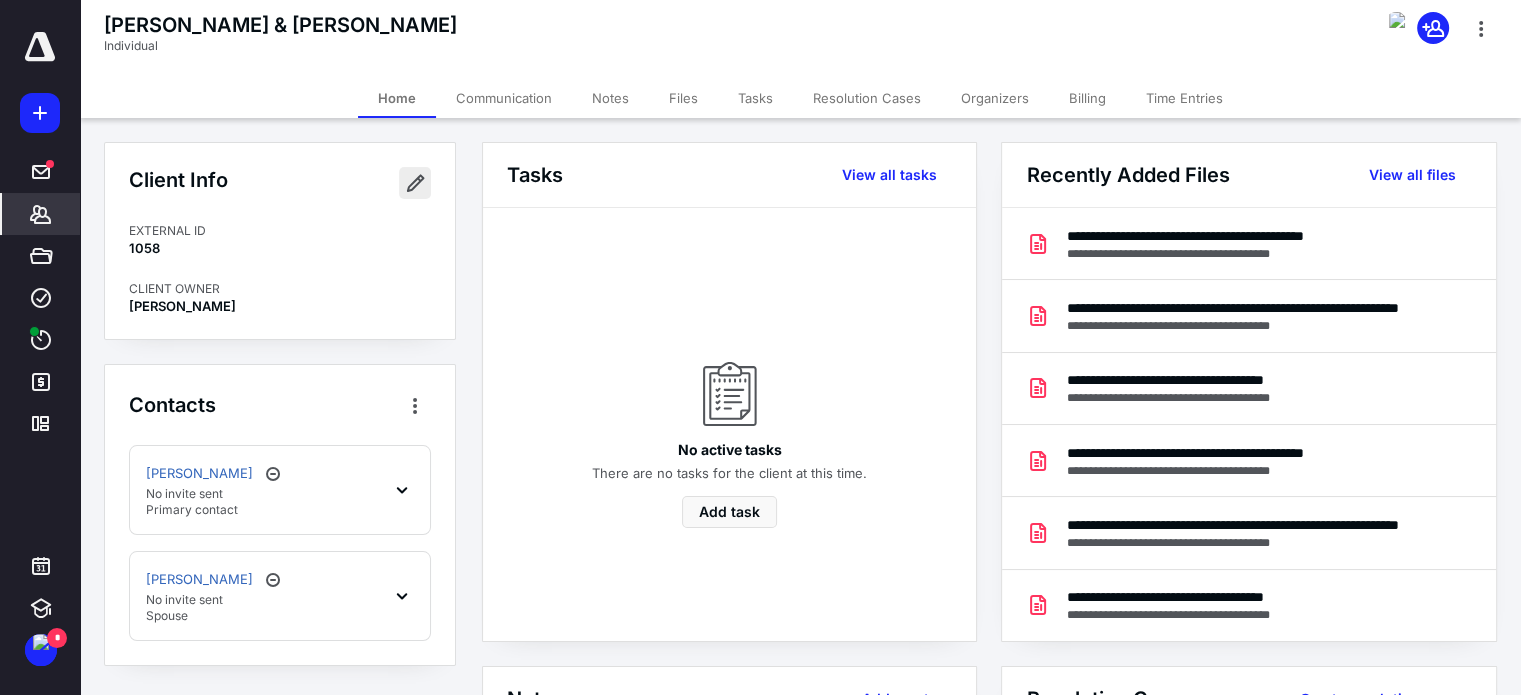 click at bounding box center [415, 183] 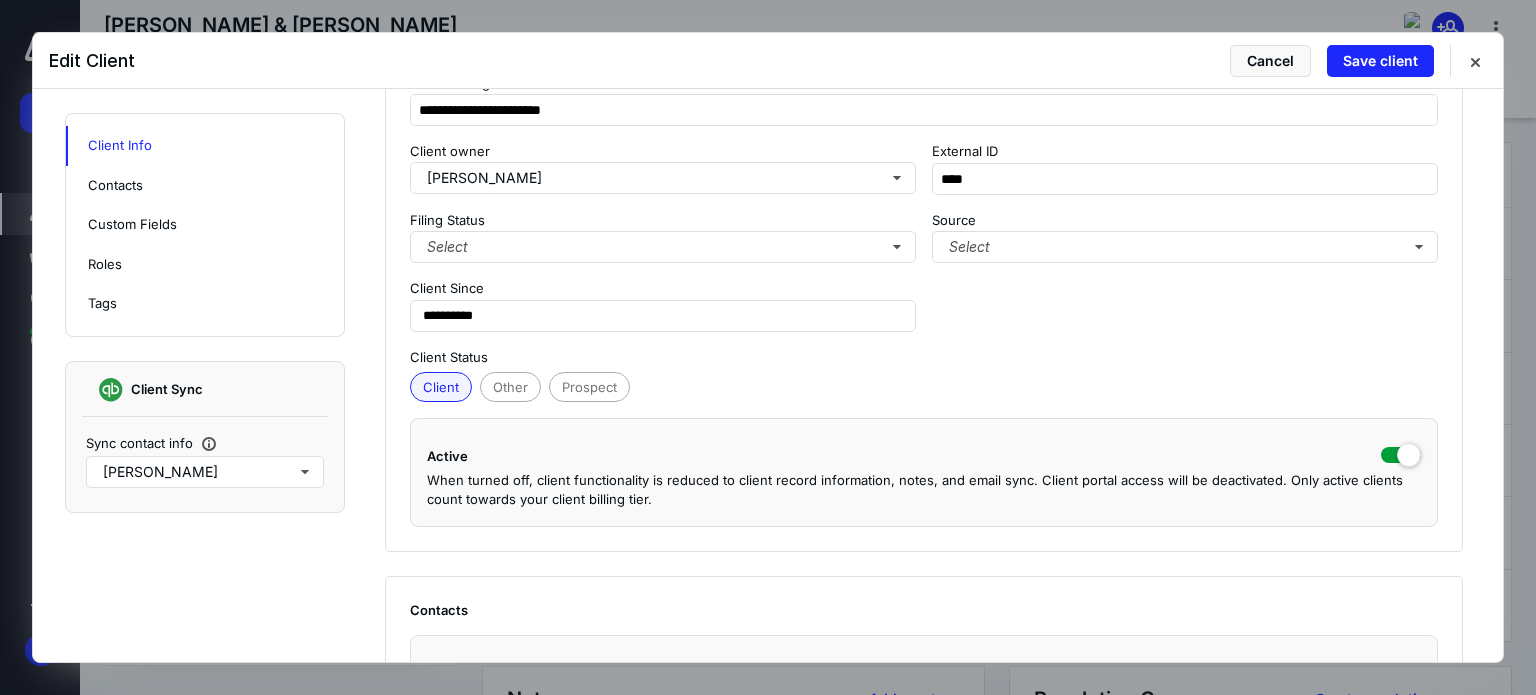 scroll, scrollTop: 300, scrollLeft: 0, axis: vertical 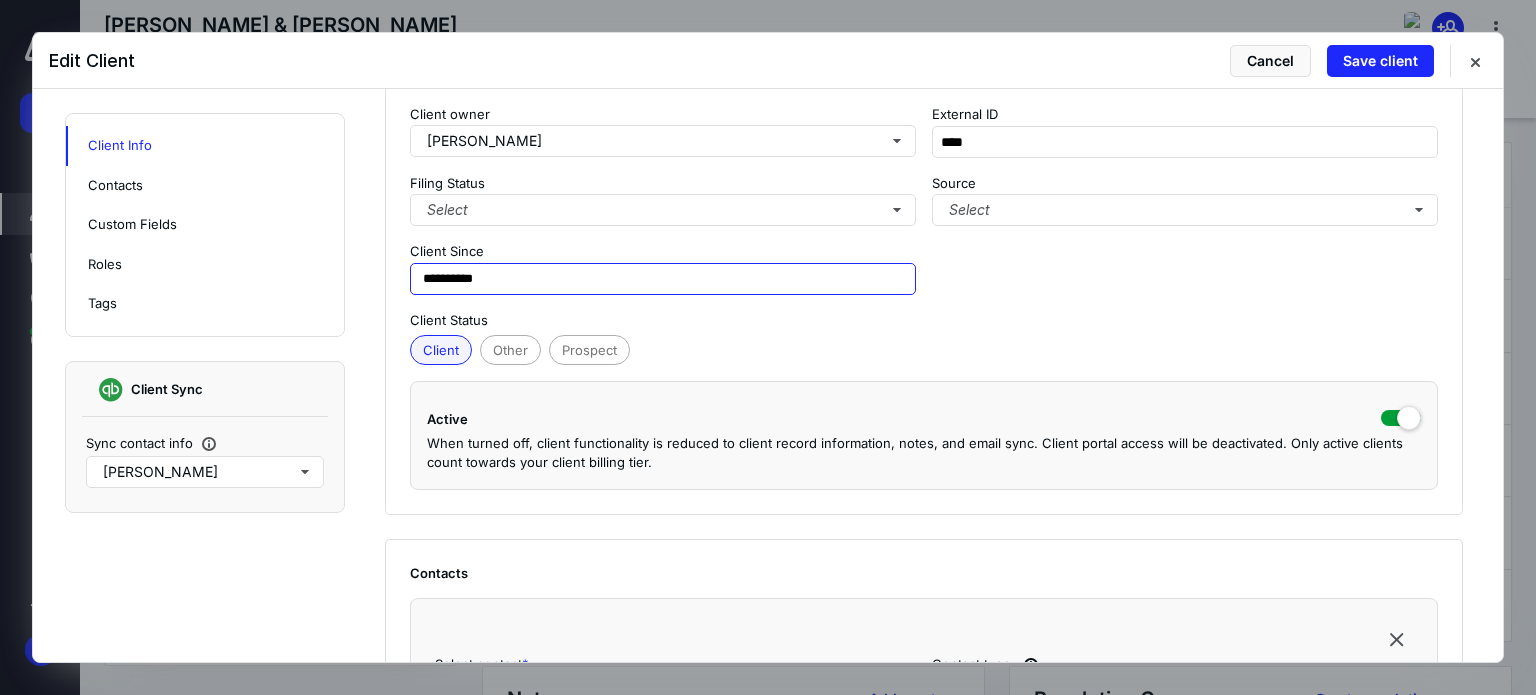 click on "**********" at bounding box center [663, 279] 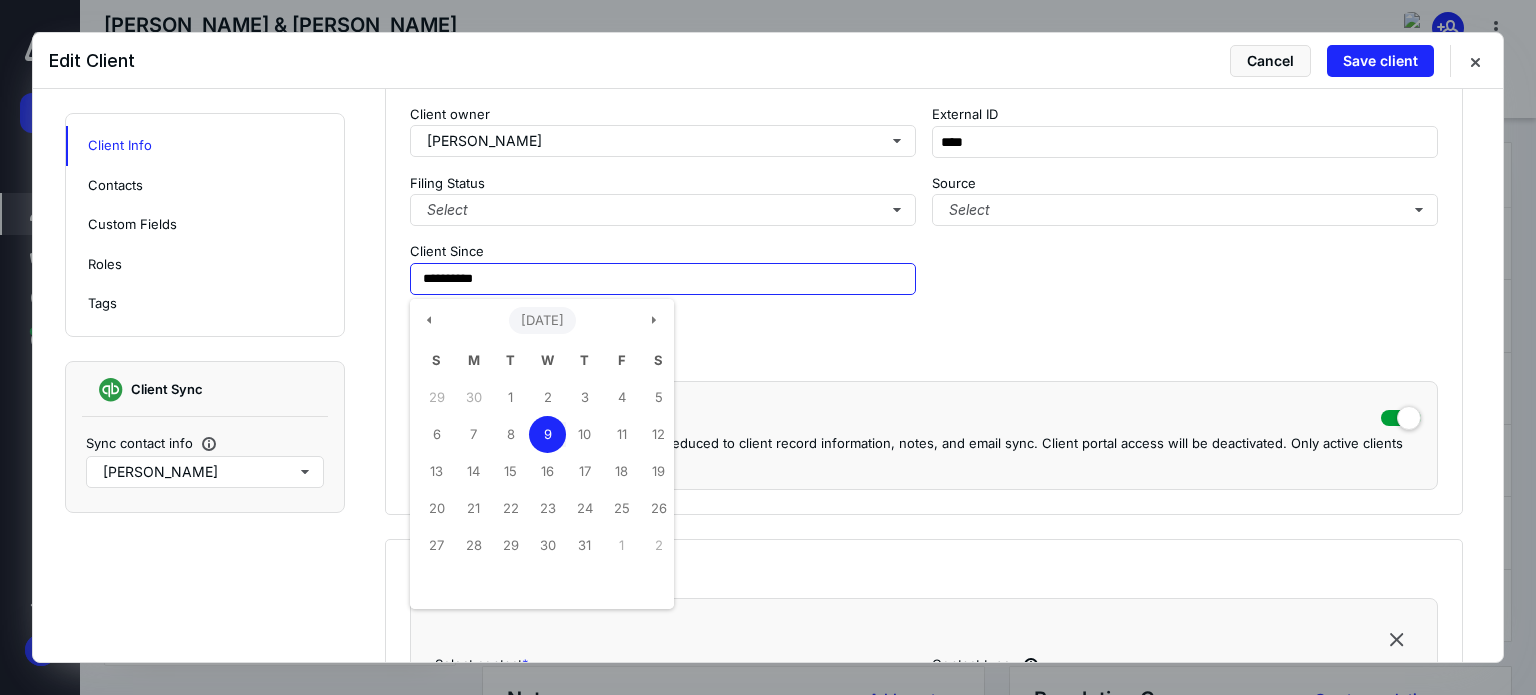 click on "[DATE]" at bounding box center [542, 321] 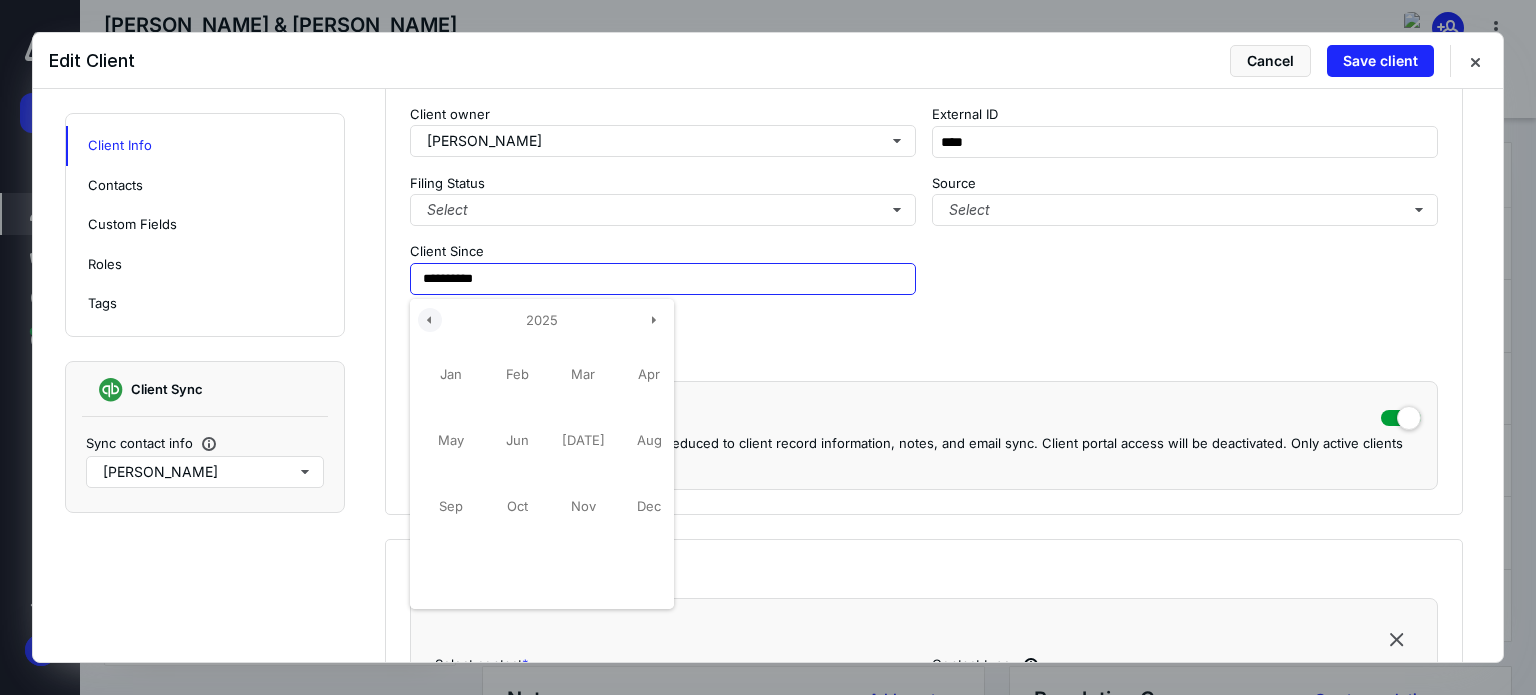 click at bounding box center (430, 320) 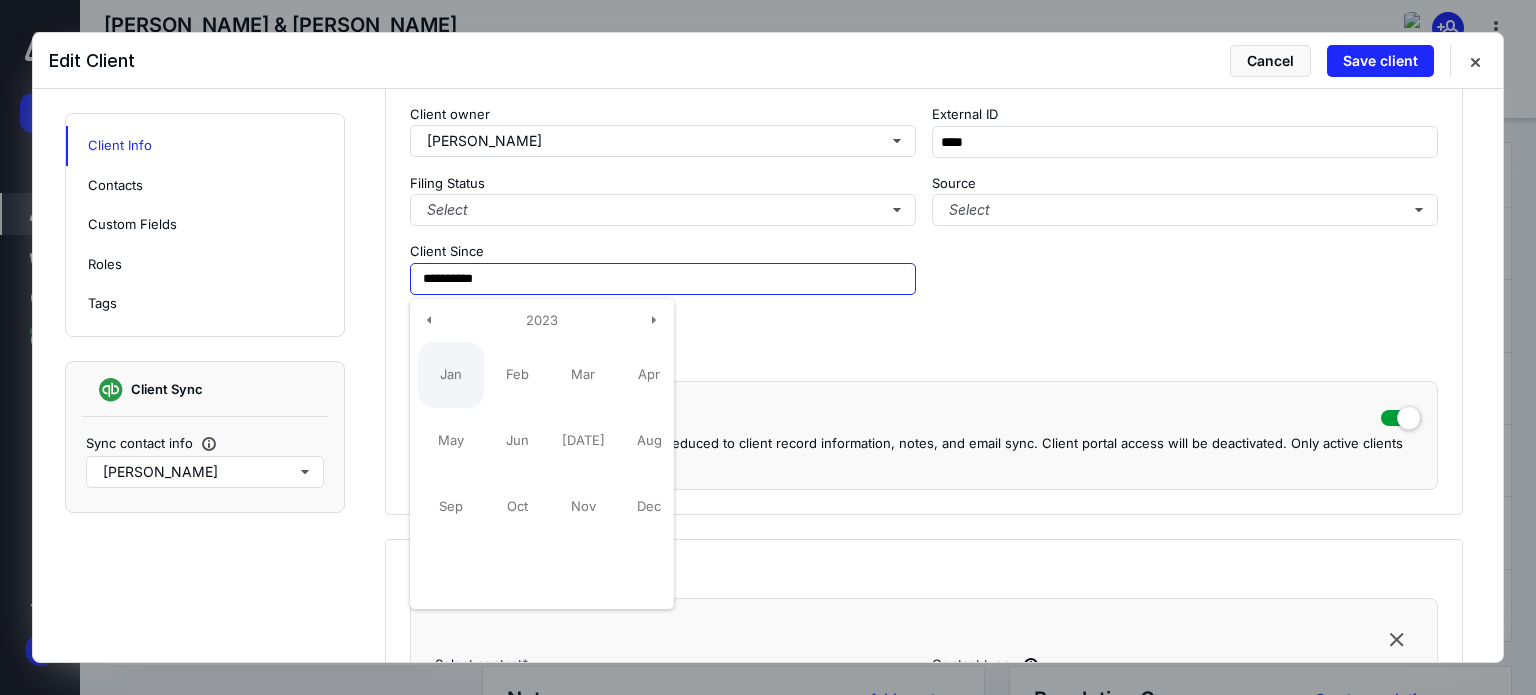 click on "Jan" at bounding box center [451, 375] 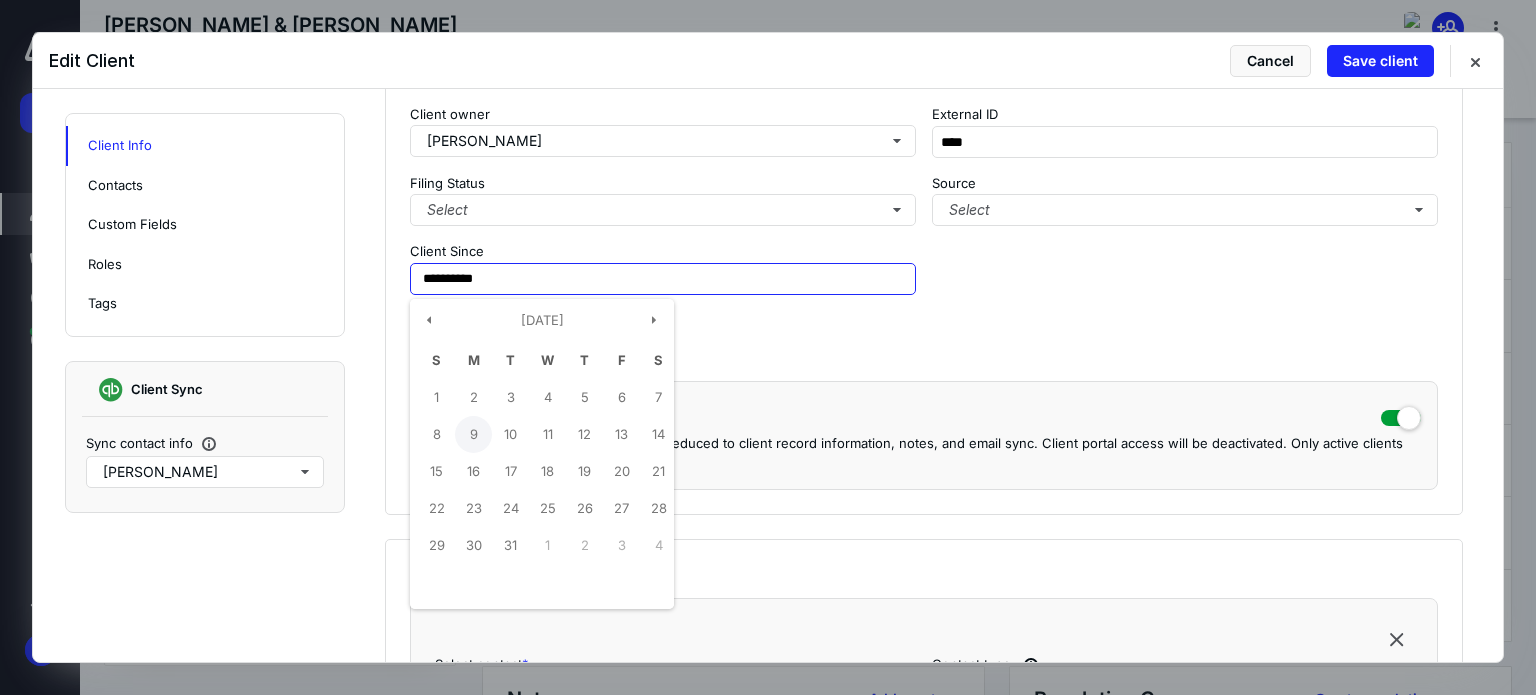 click on "9" at bounding box center (473, 434) 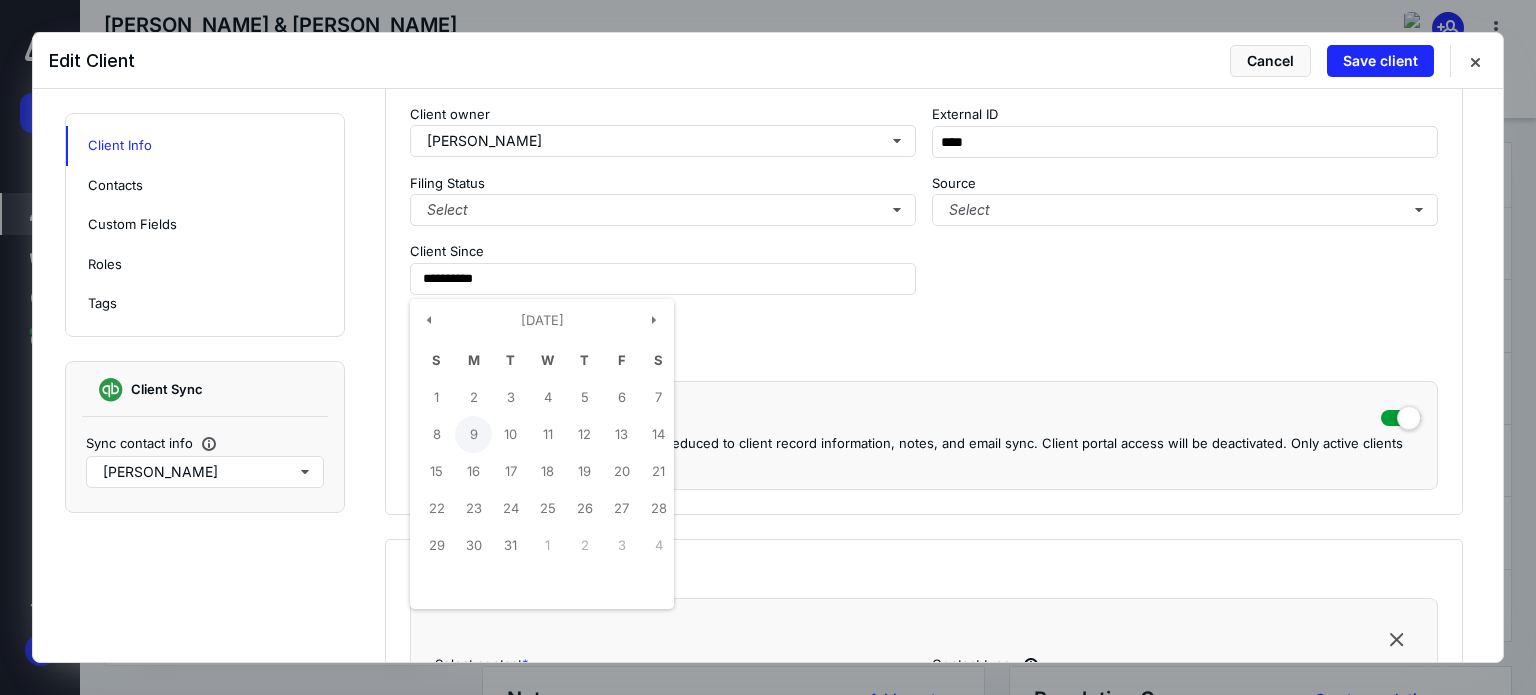 type on "**********" 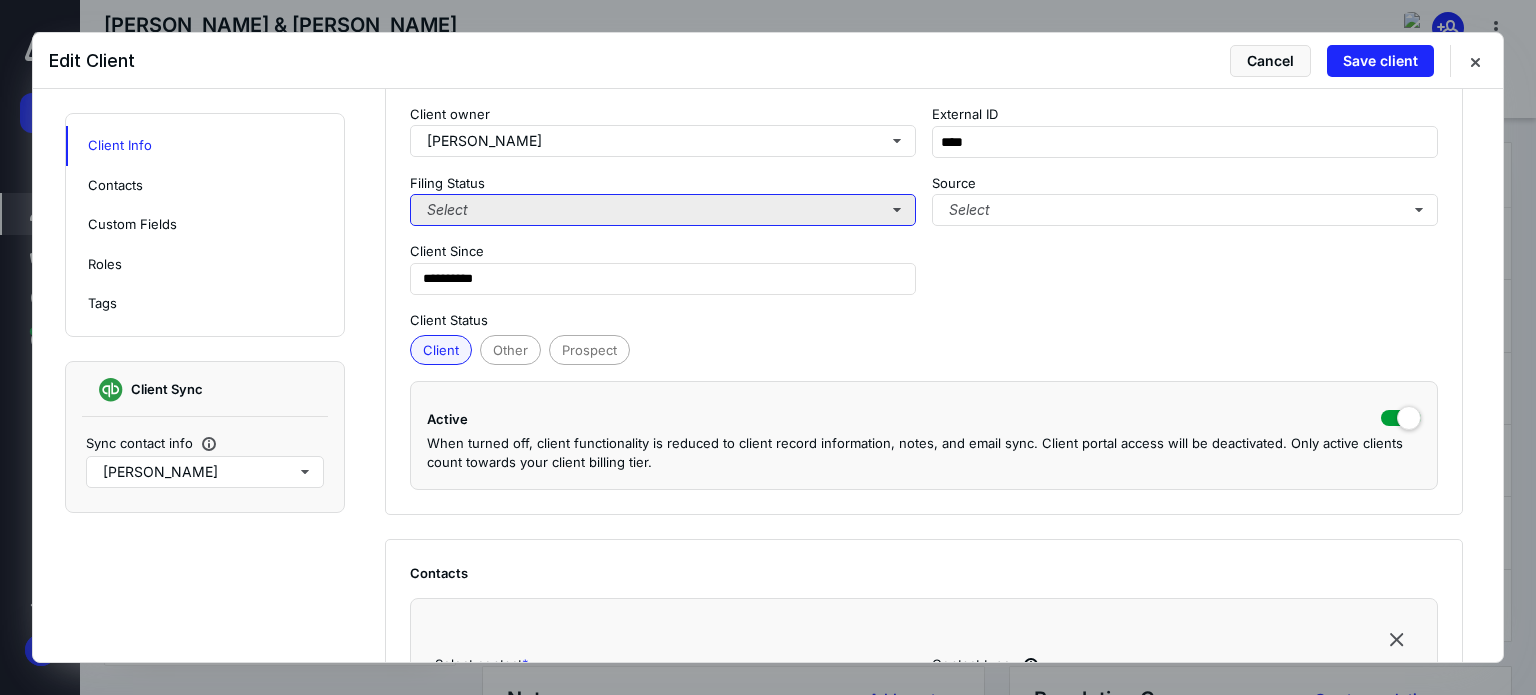 click on "Select" at bounding box center (663, 210) 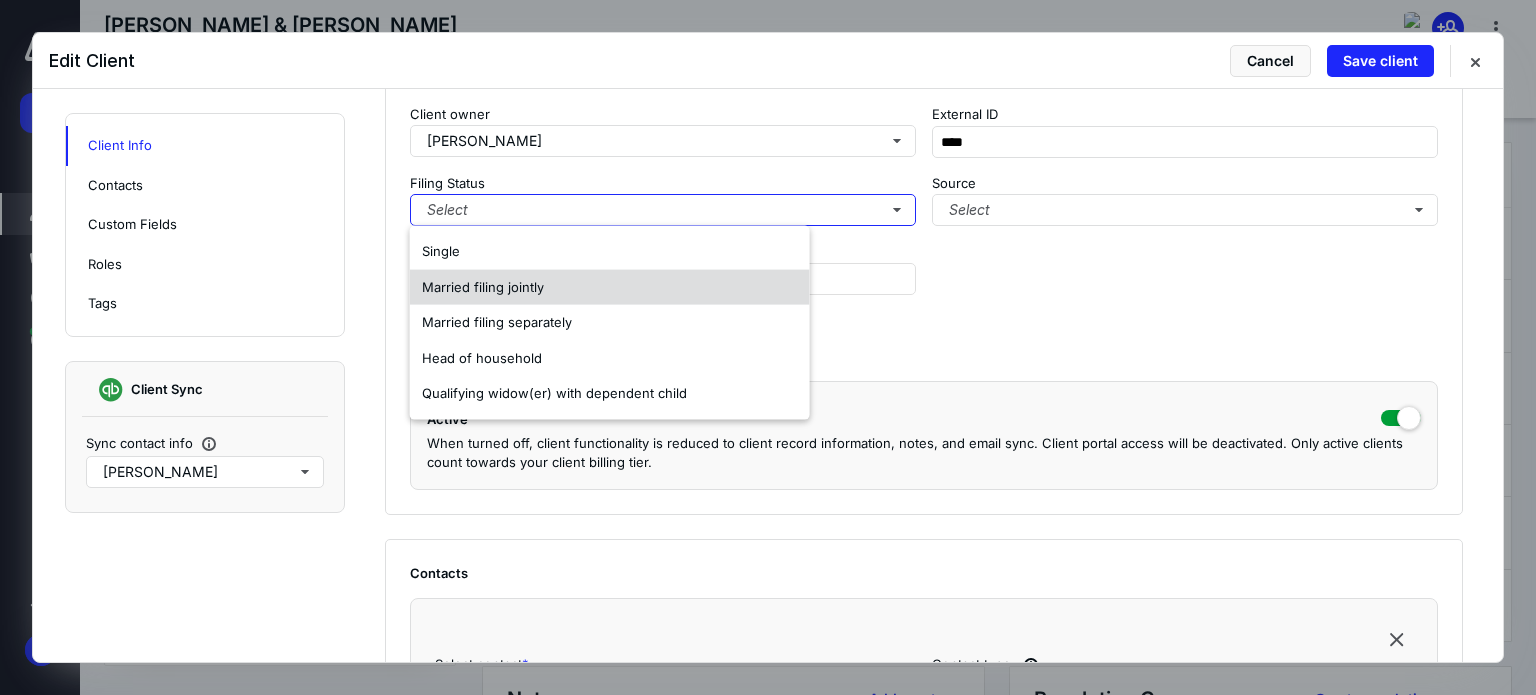 click on "Married filing jointly" at bounding box center [483, 286] 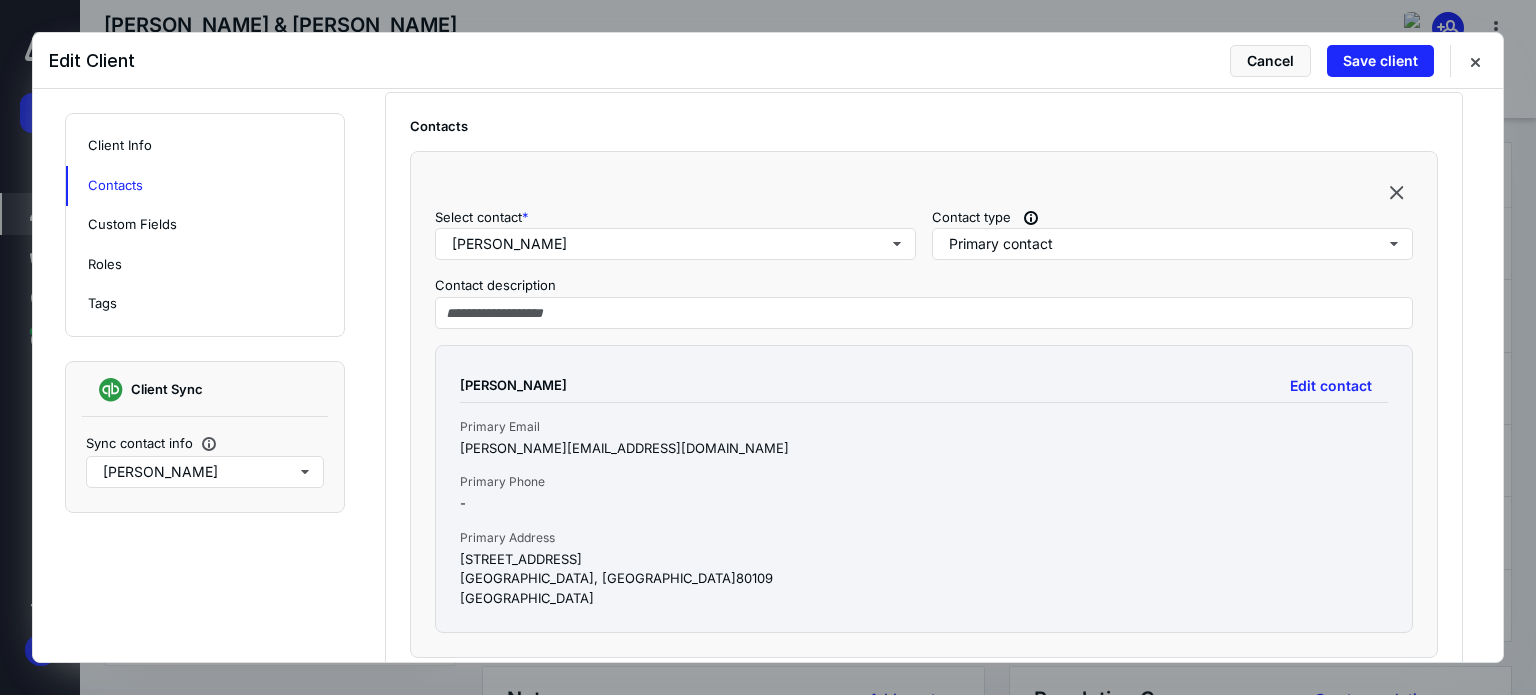 scroll, scrollTop: 900, scrollLeft: 0, axis: vertical 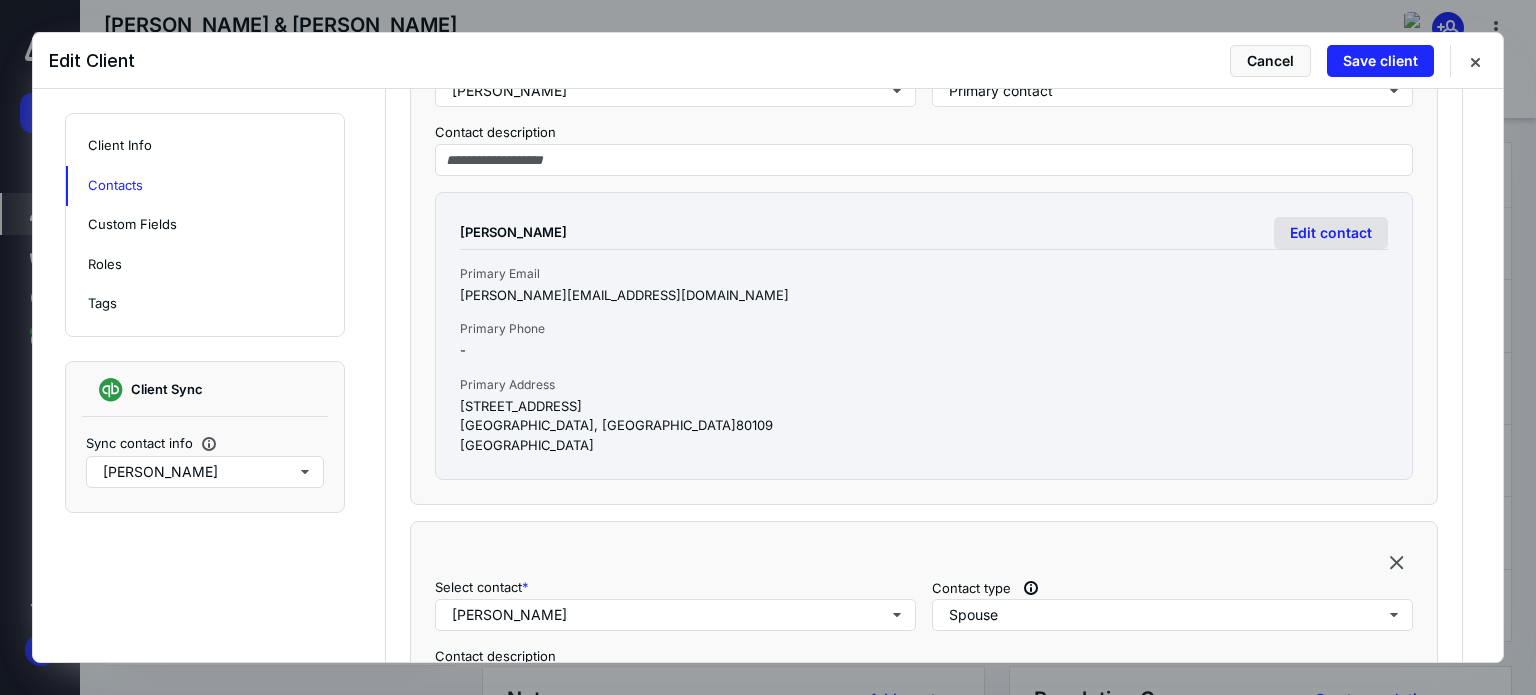 click on "Edit contact" at bounding box center (1331, 233) 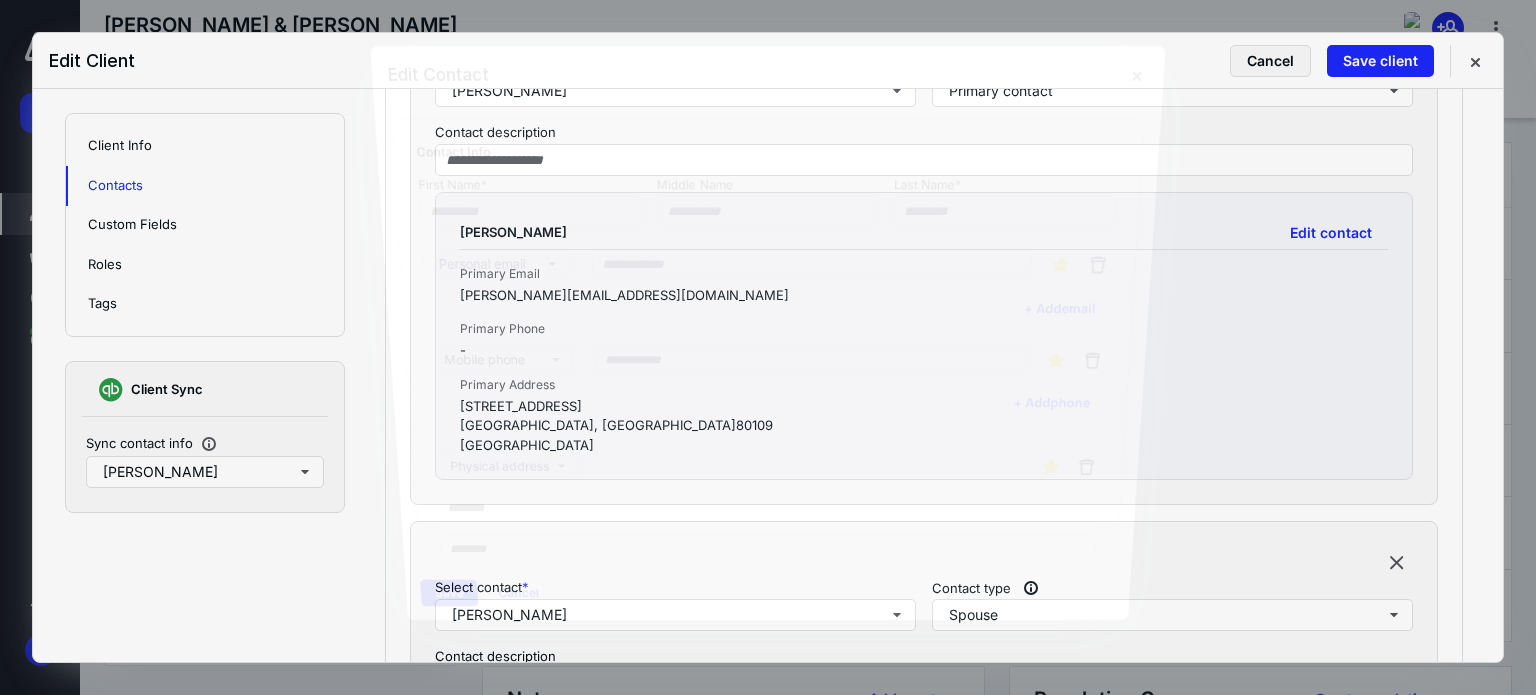 type on "*******" 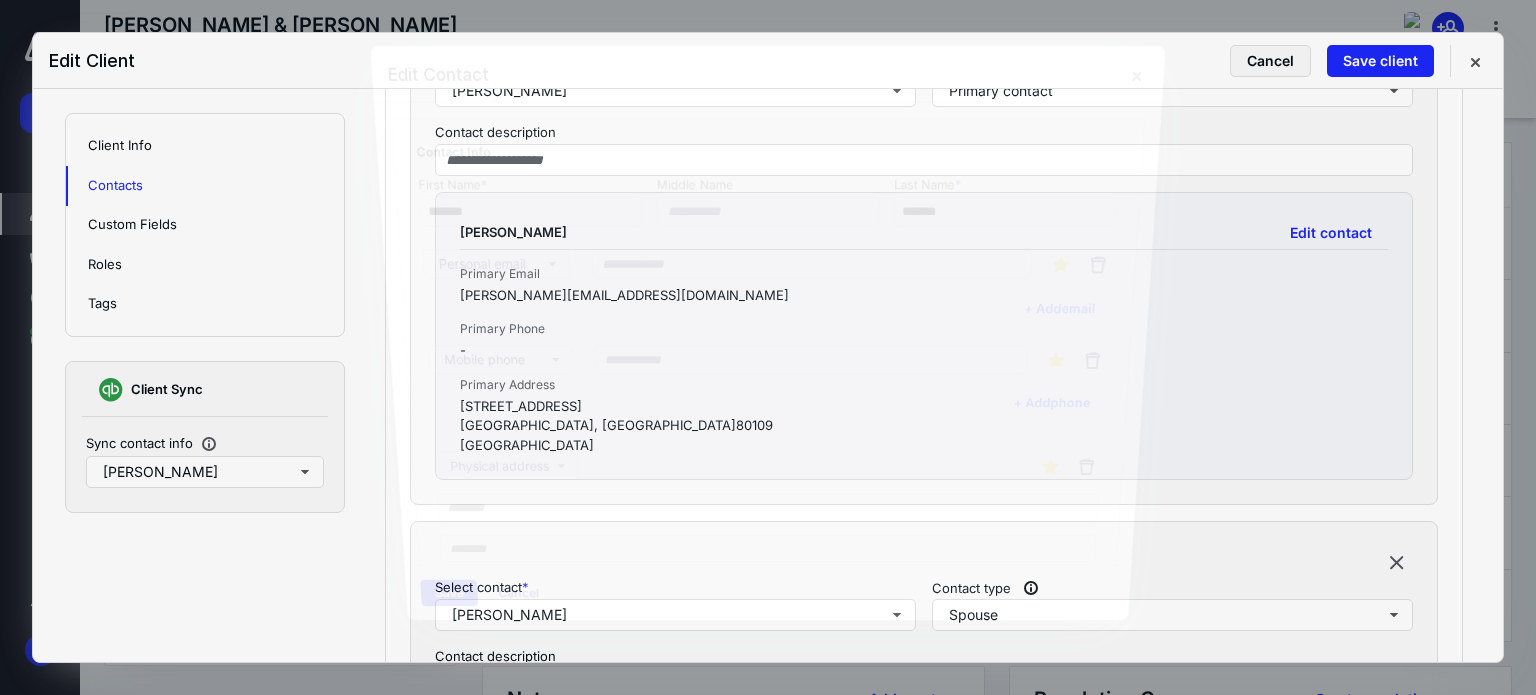 type on "**********" 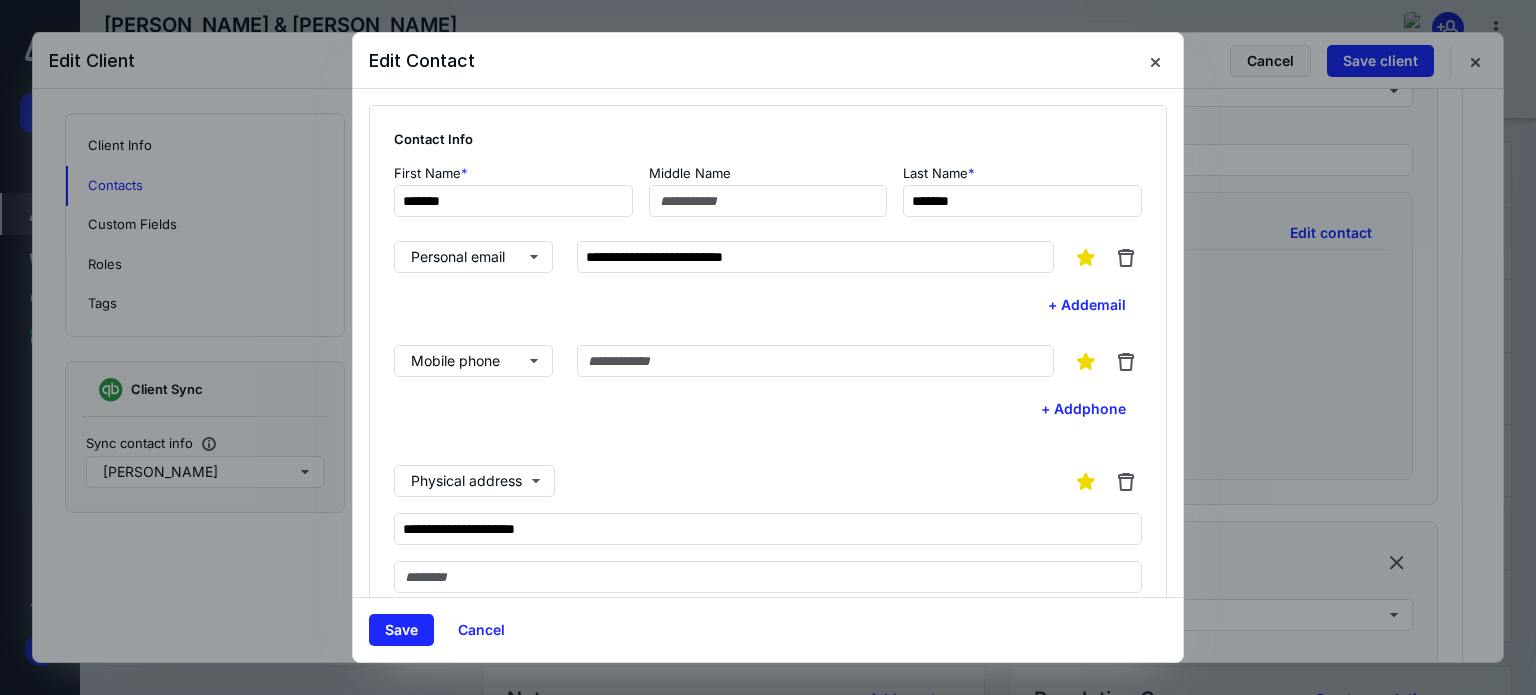 click on "Mobile phone + Add  phone" at bounding box center [768, 385] 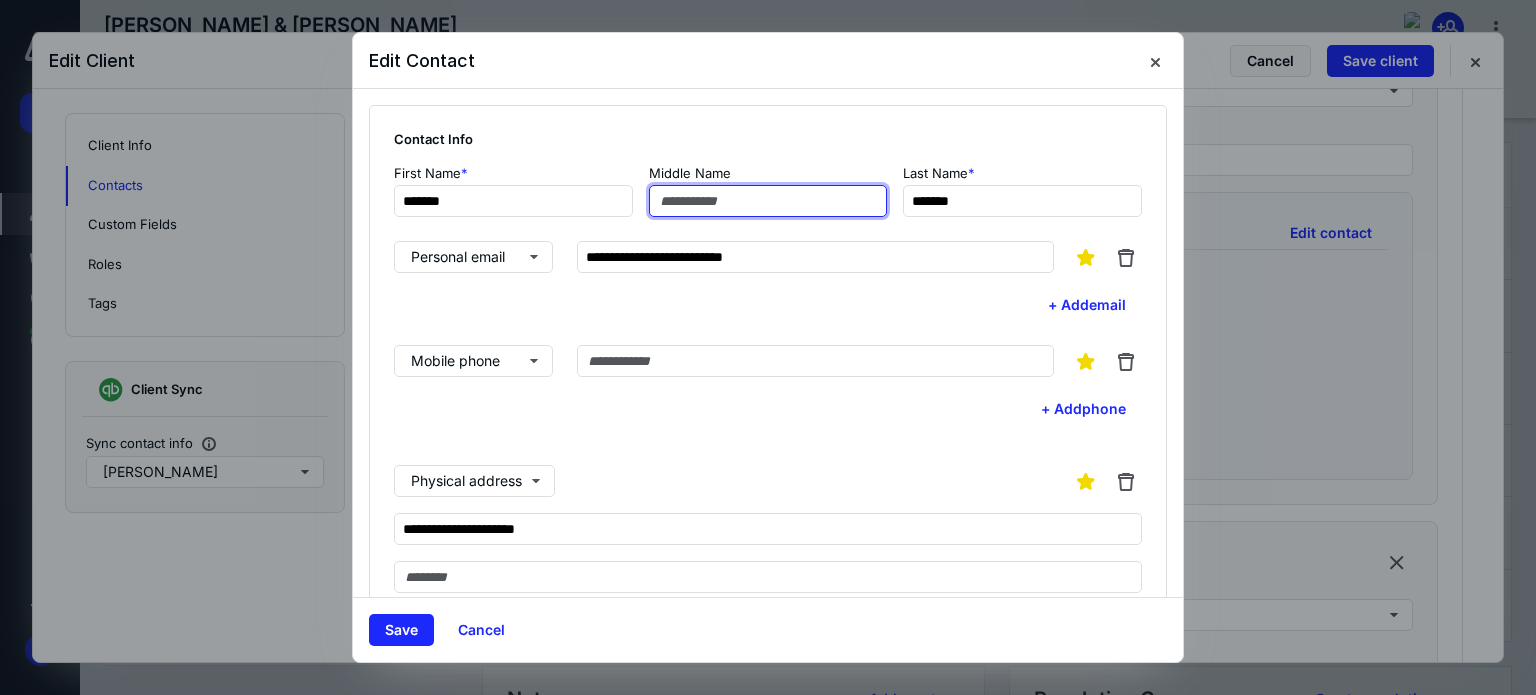 click at bounding box center [768, 201] 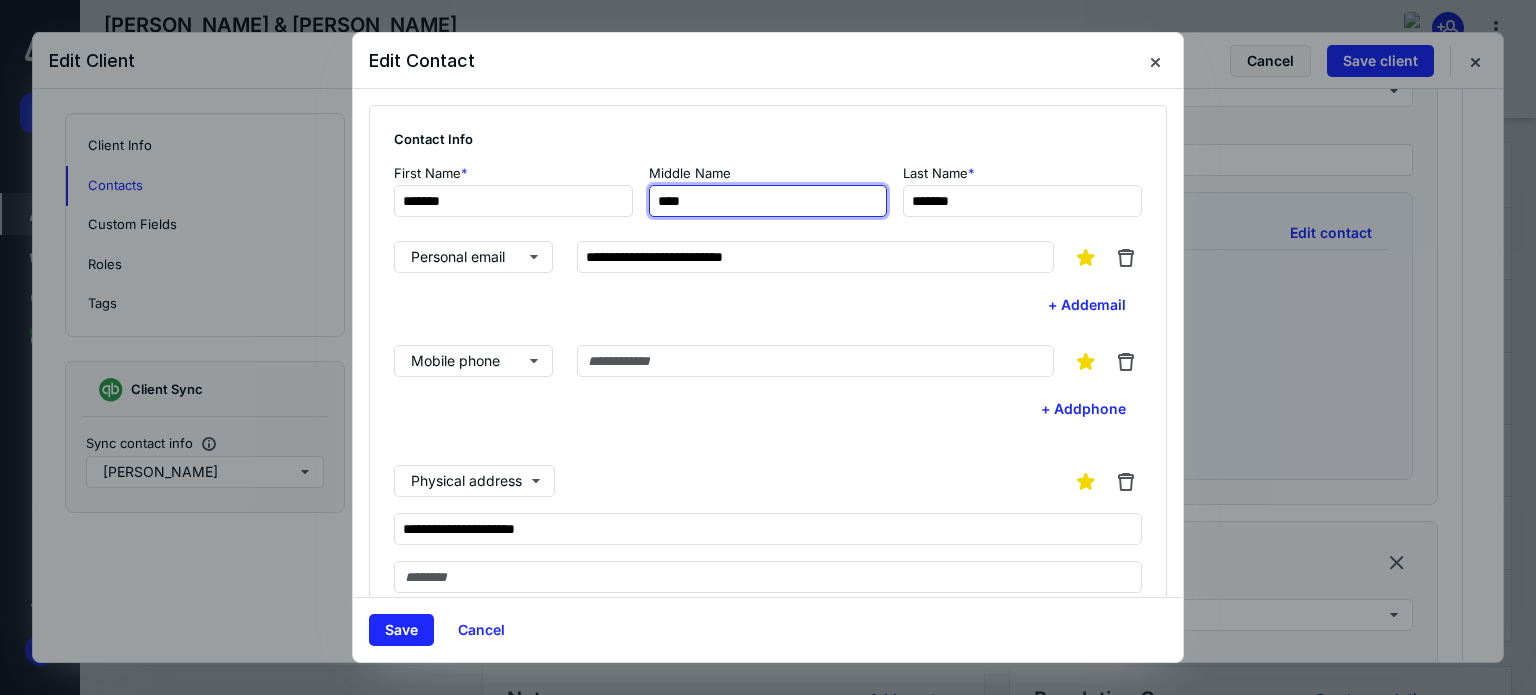 type on "****" 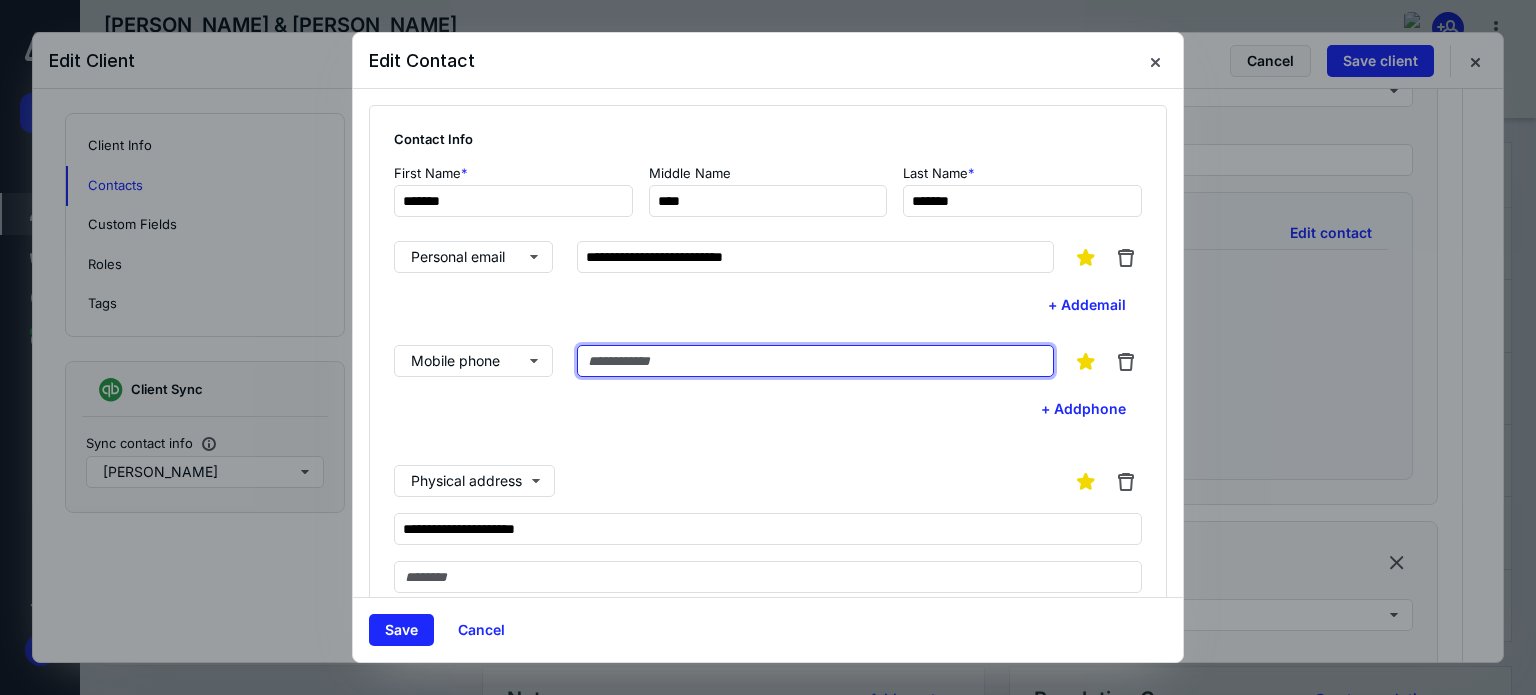 click at bounding box center (815, 361) 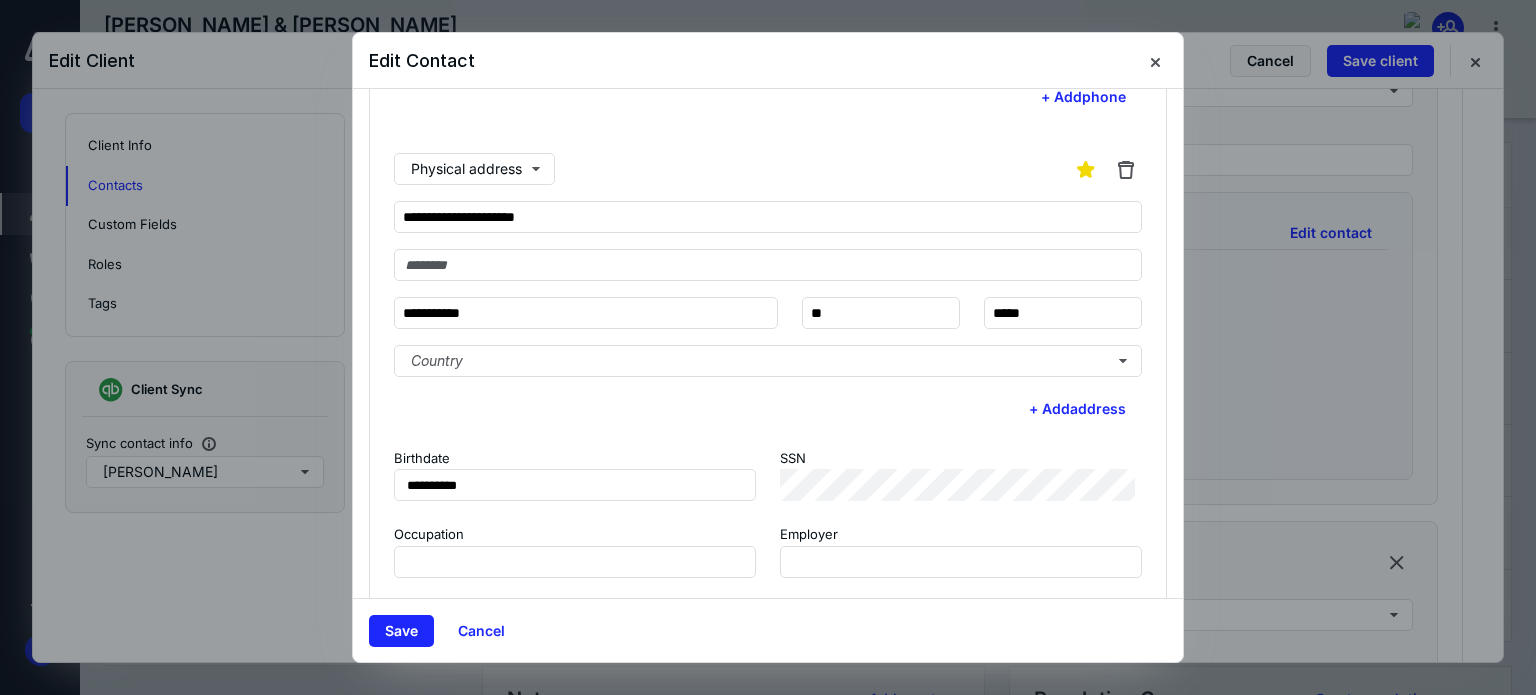 scroll, scrollTop: 332, scrollLeft: 0, axis: vertical 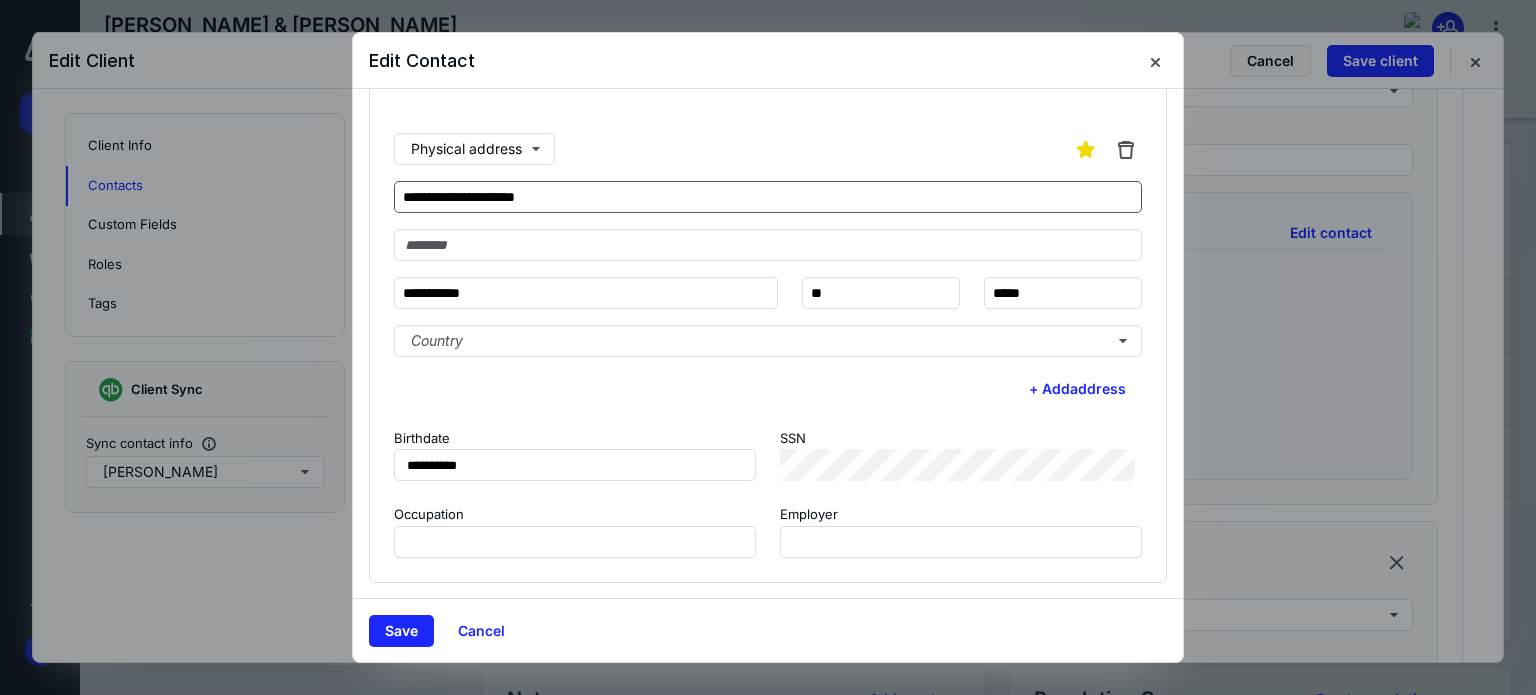 type on "**********" 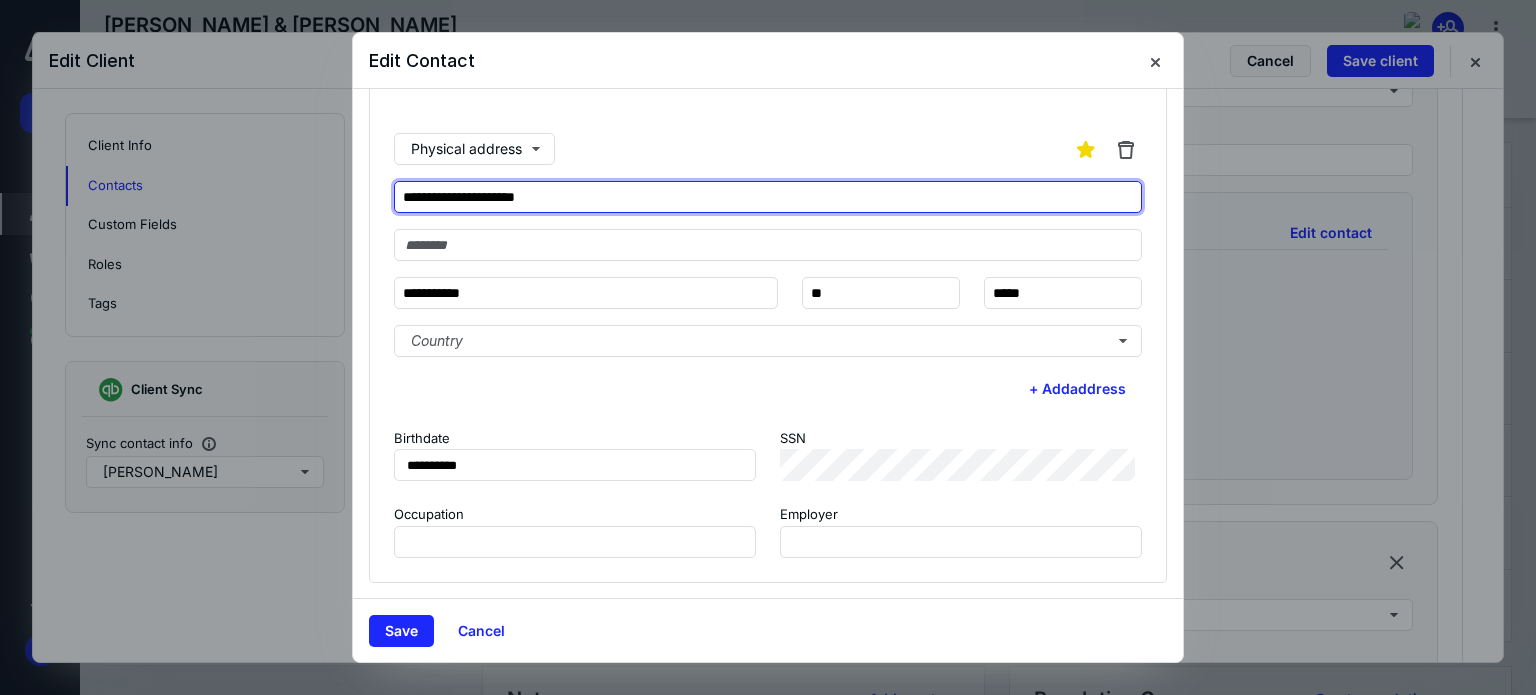 click on "**********" at bounding box center [768, 197] 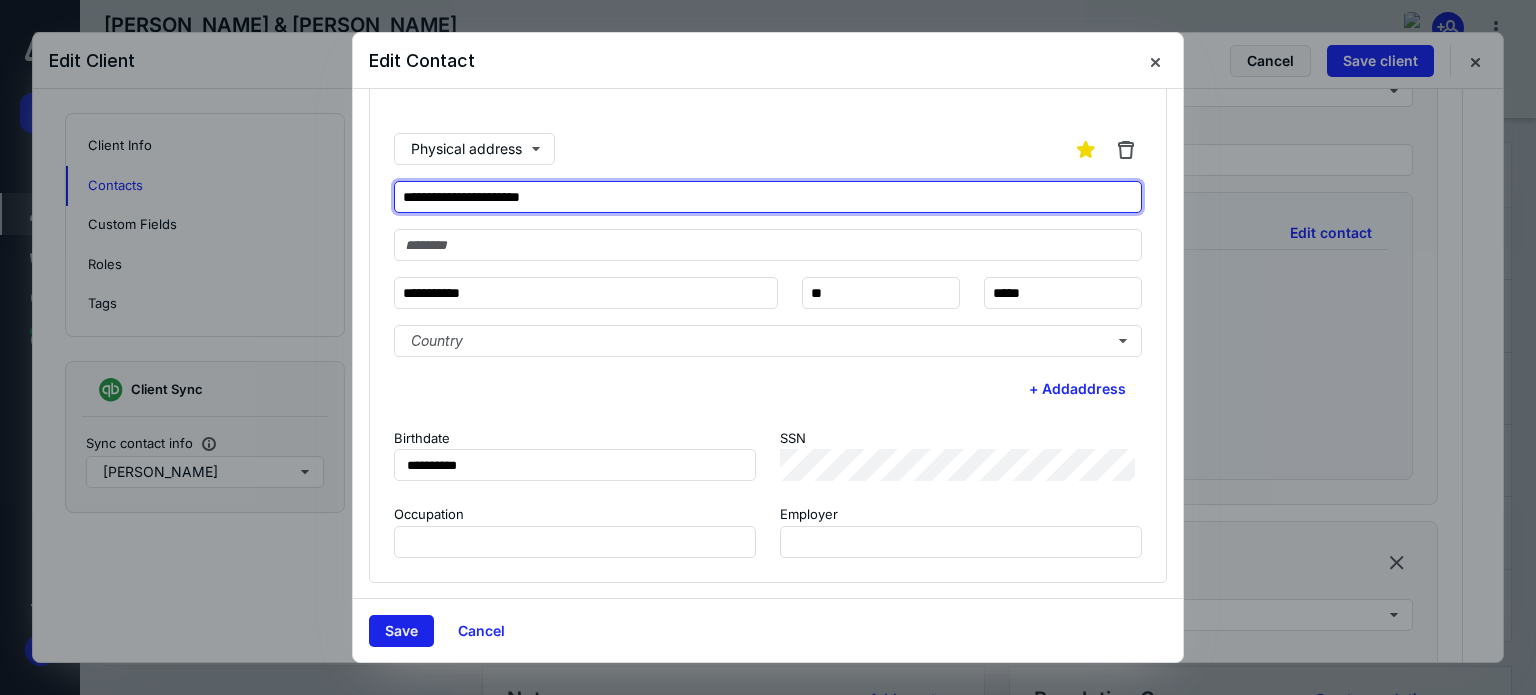type on "**********" 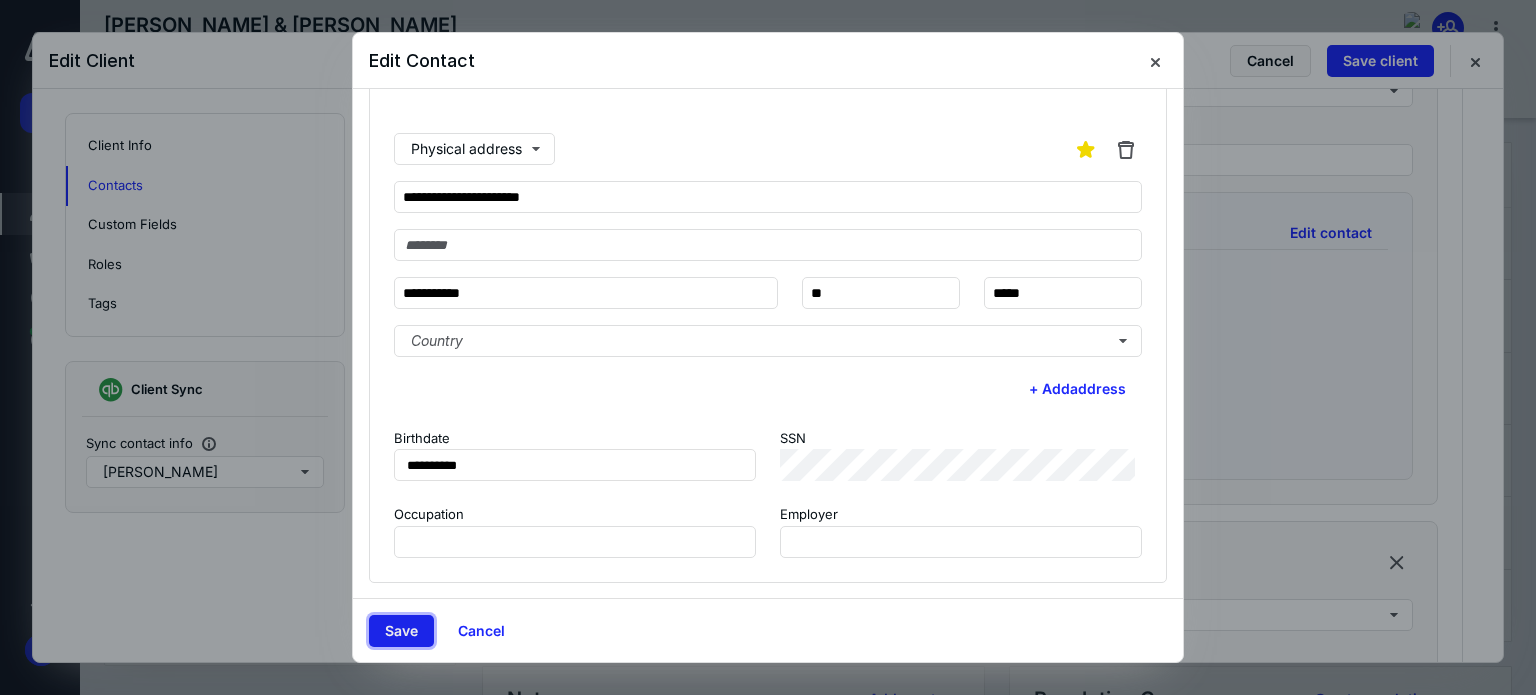click on "Save" at bounding box center (401, 631) 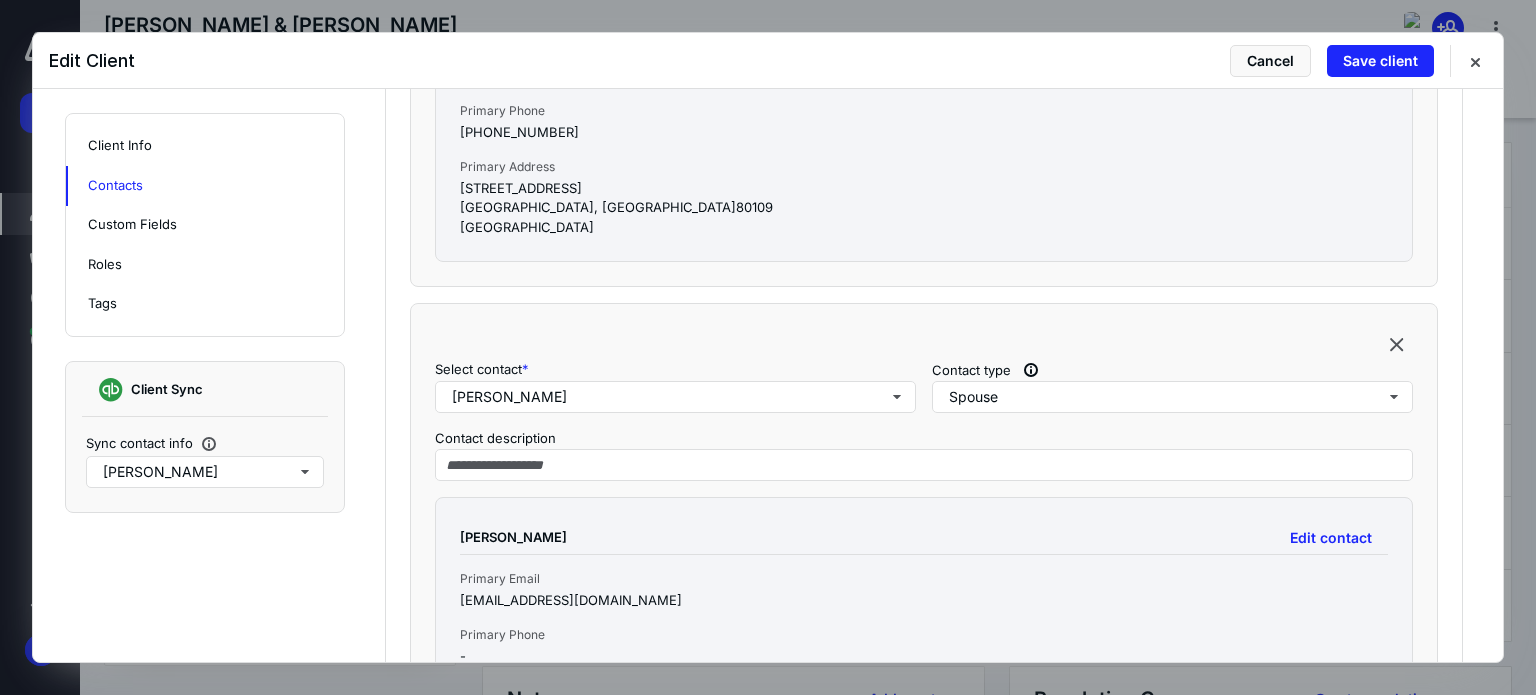scroll, scrollTop: 1300, scrollLeft: 0, axis: vertical 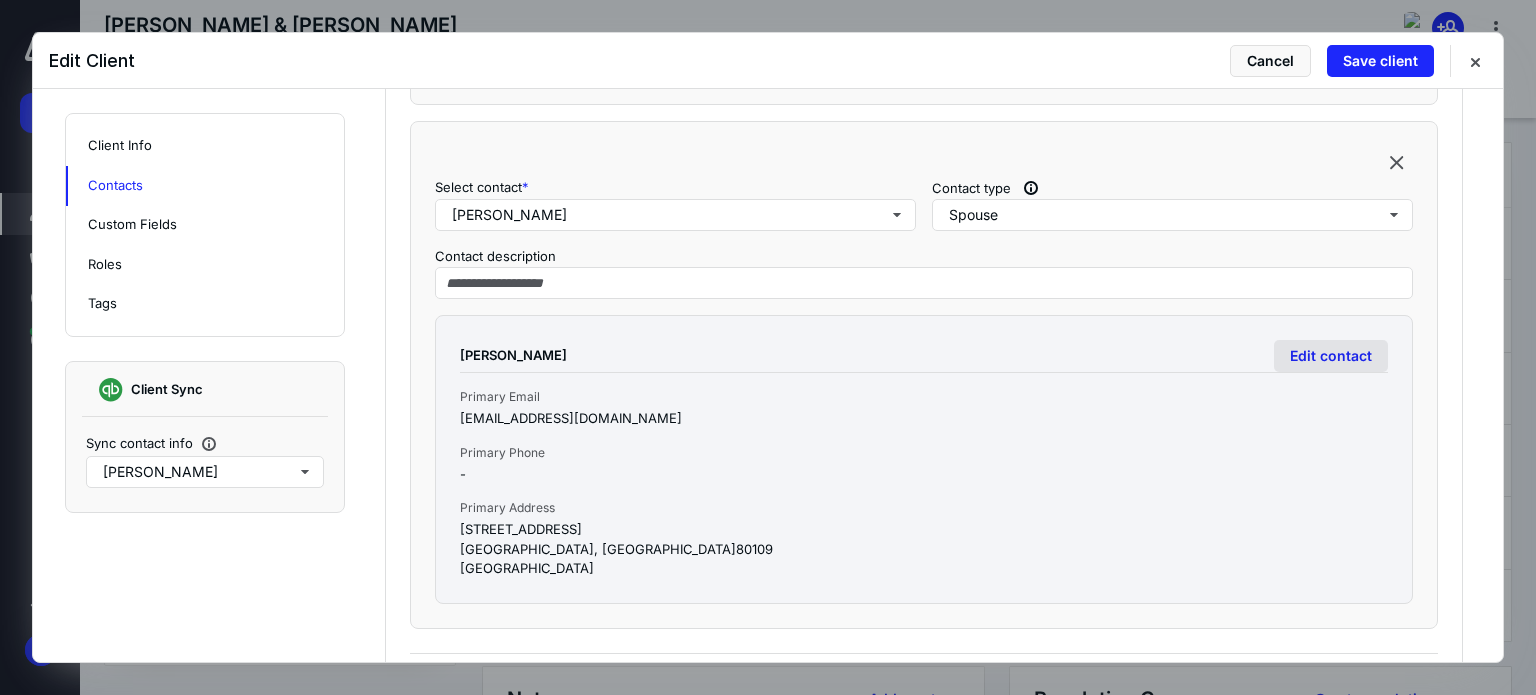 click on "Edit contact" at bounding box center (1331, 356) 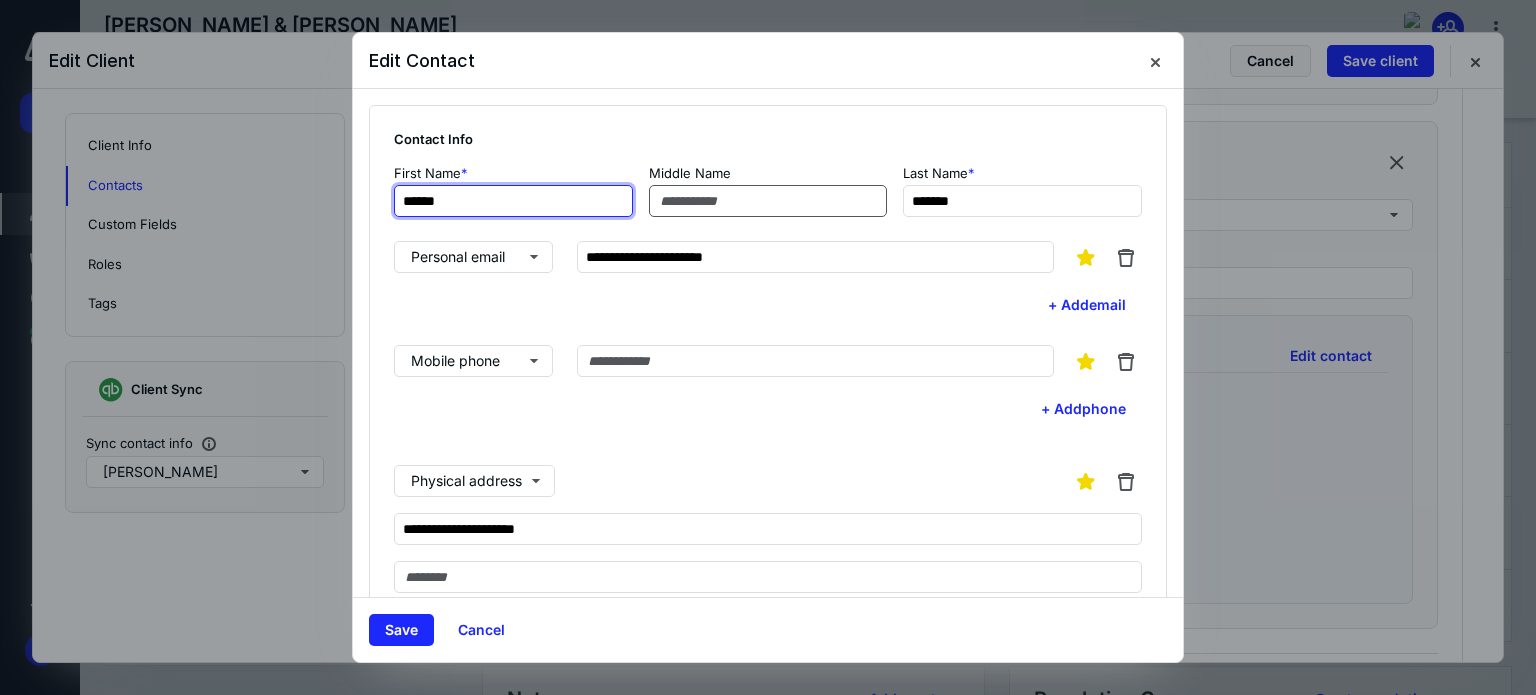 type on "******" 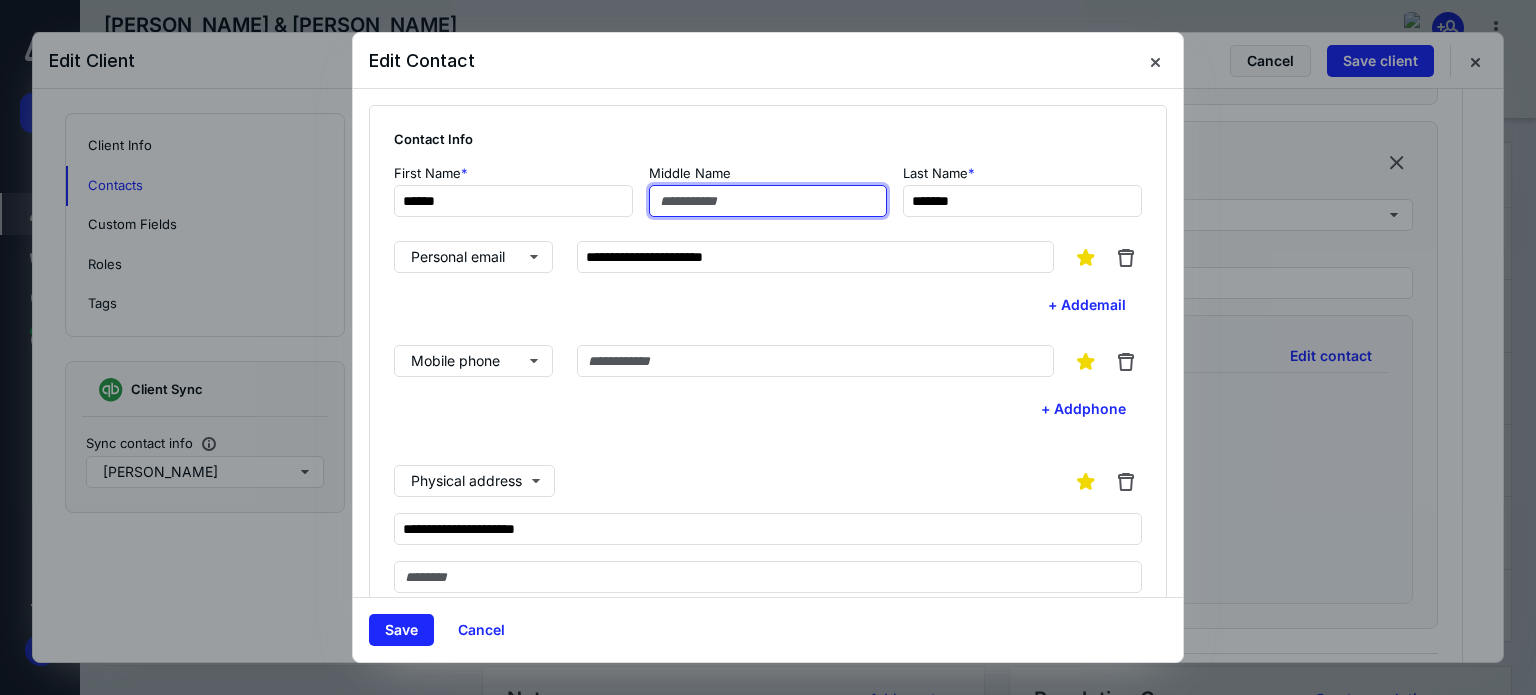 click at bounding box center (768, 201) 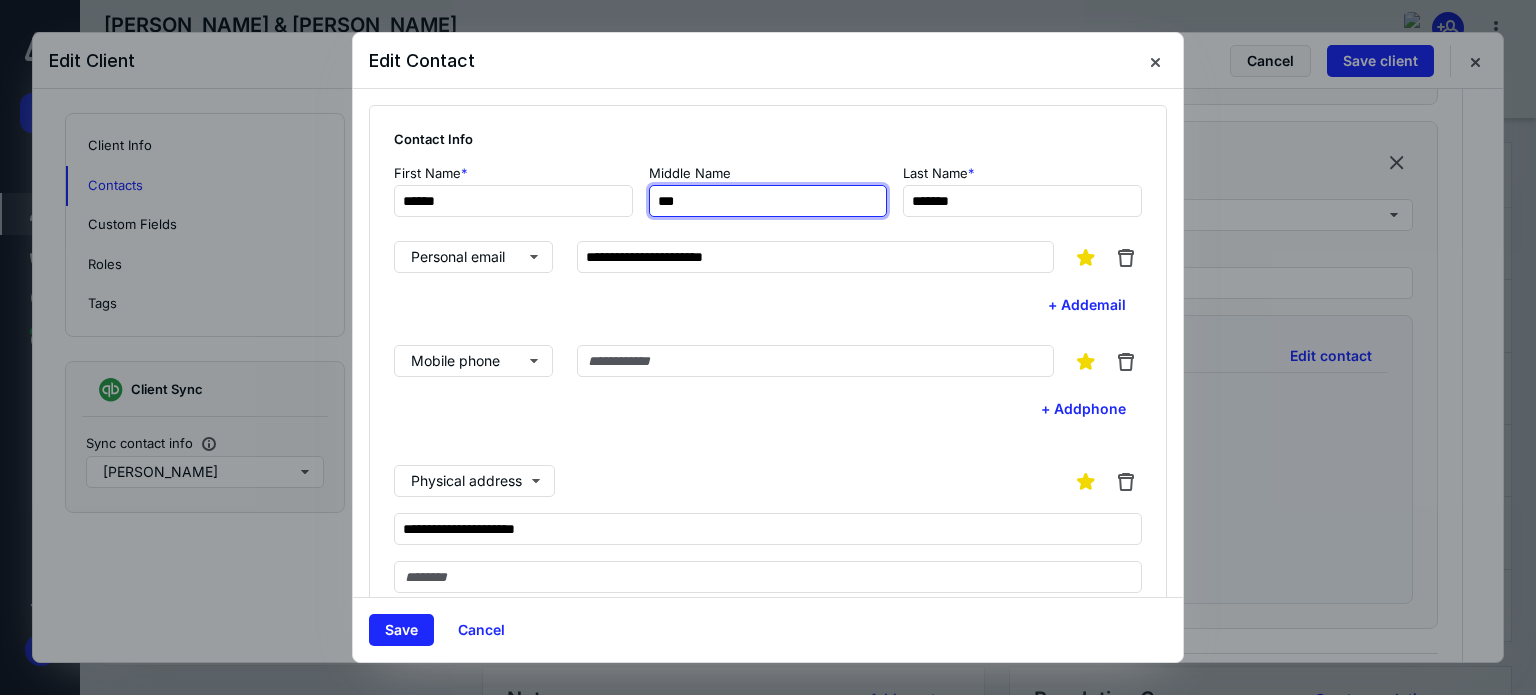 type on "***" 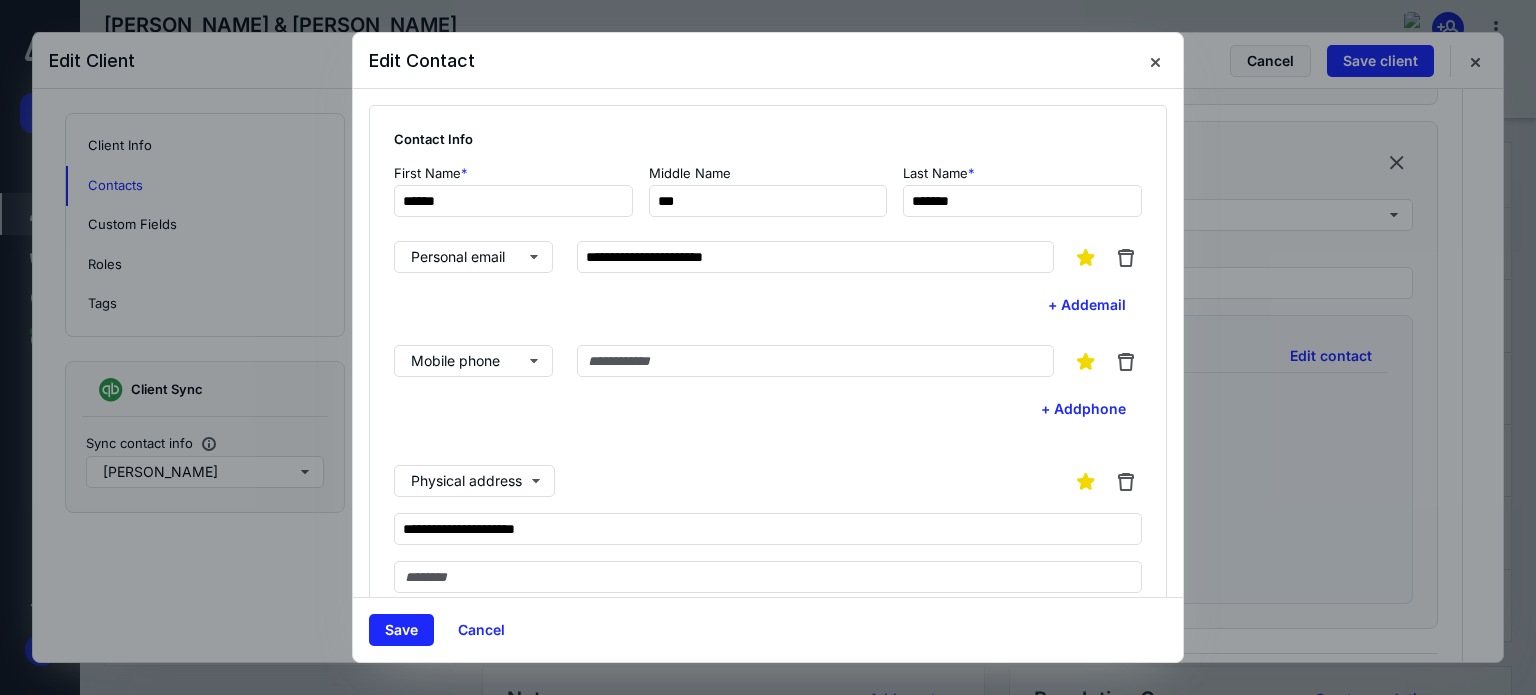 click on "**********" at bounding box center [768, 527] 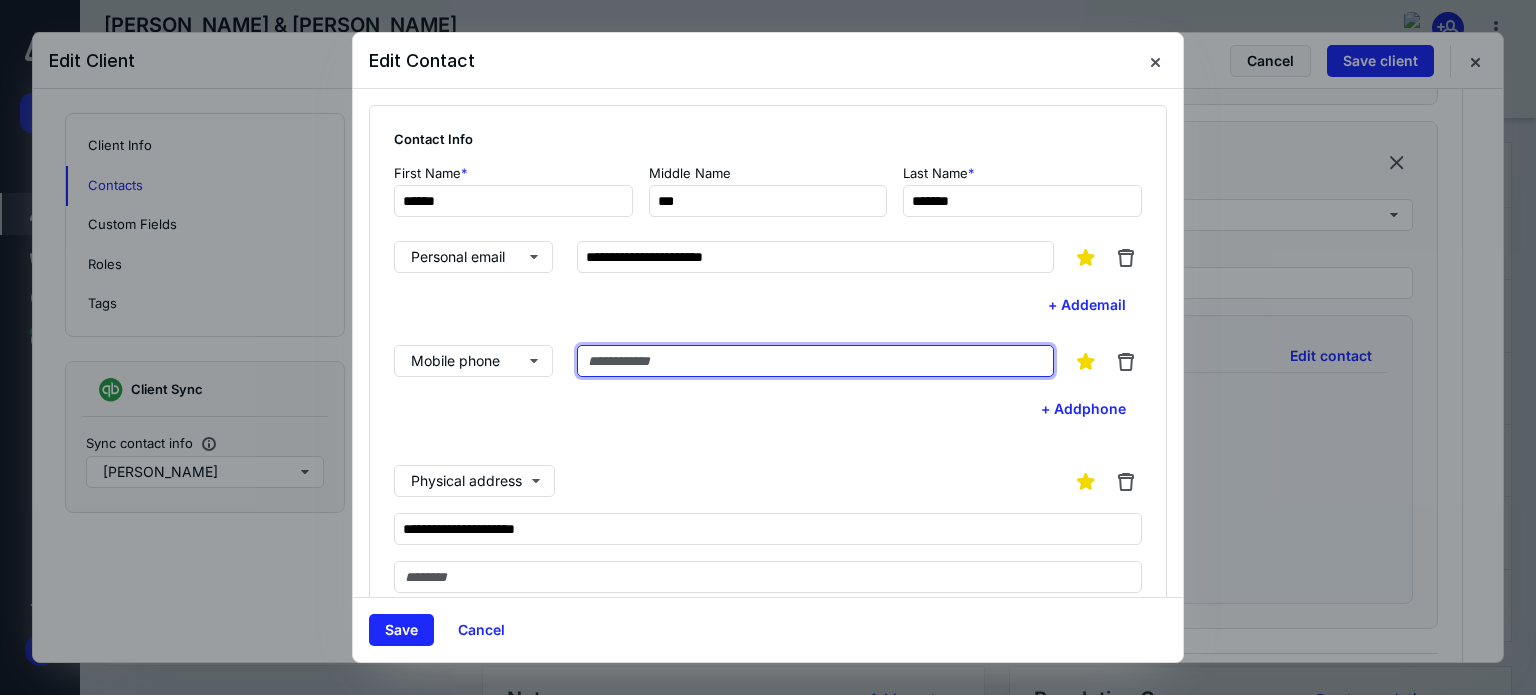 click at bounding box center [815, 361] 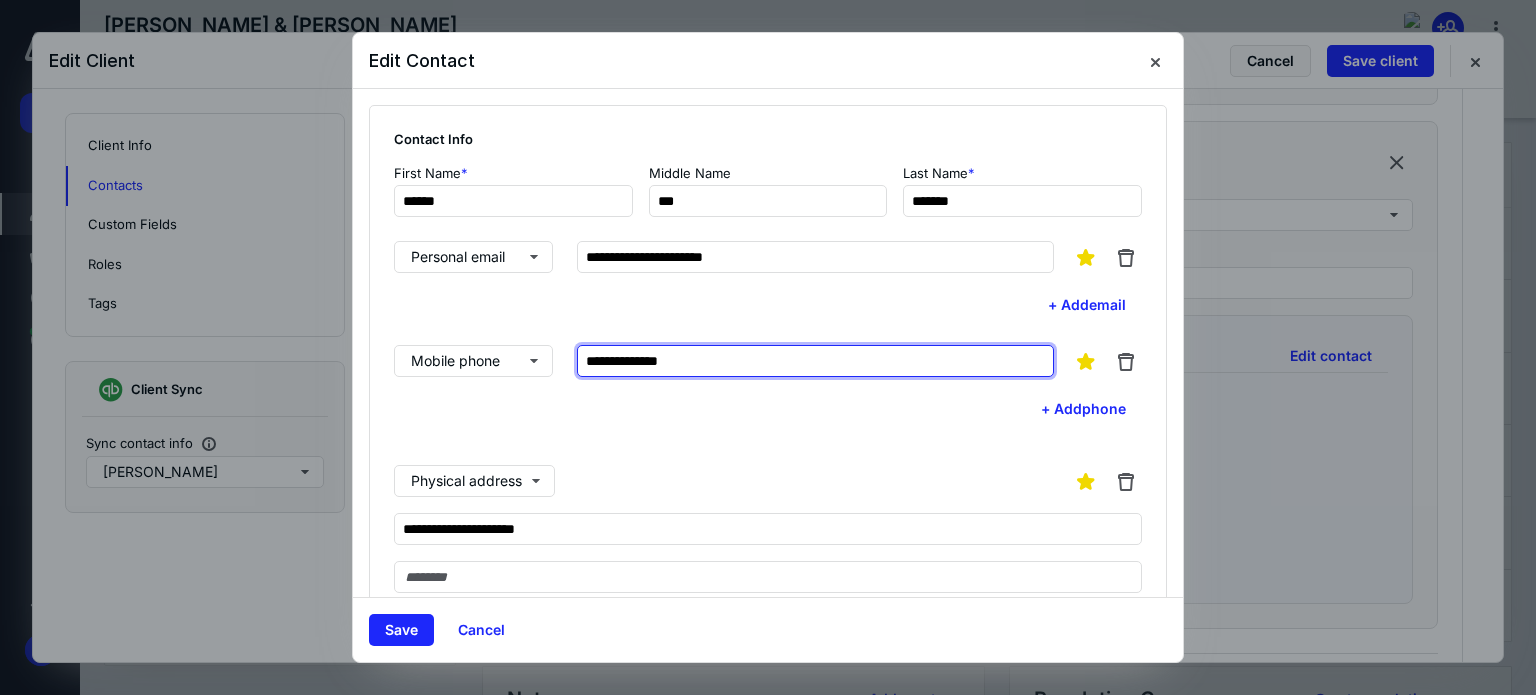 type on "**********" 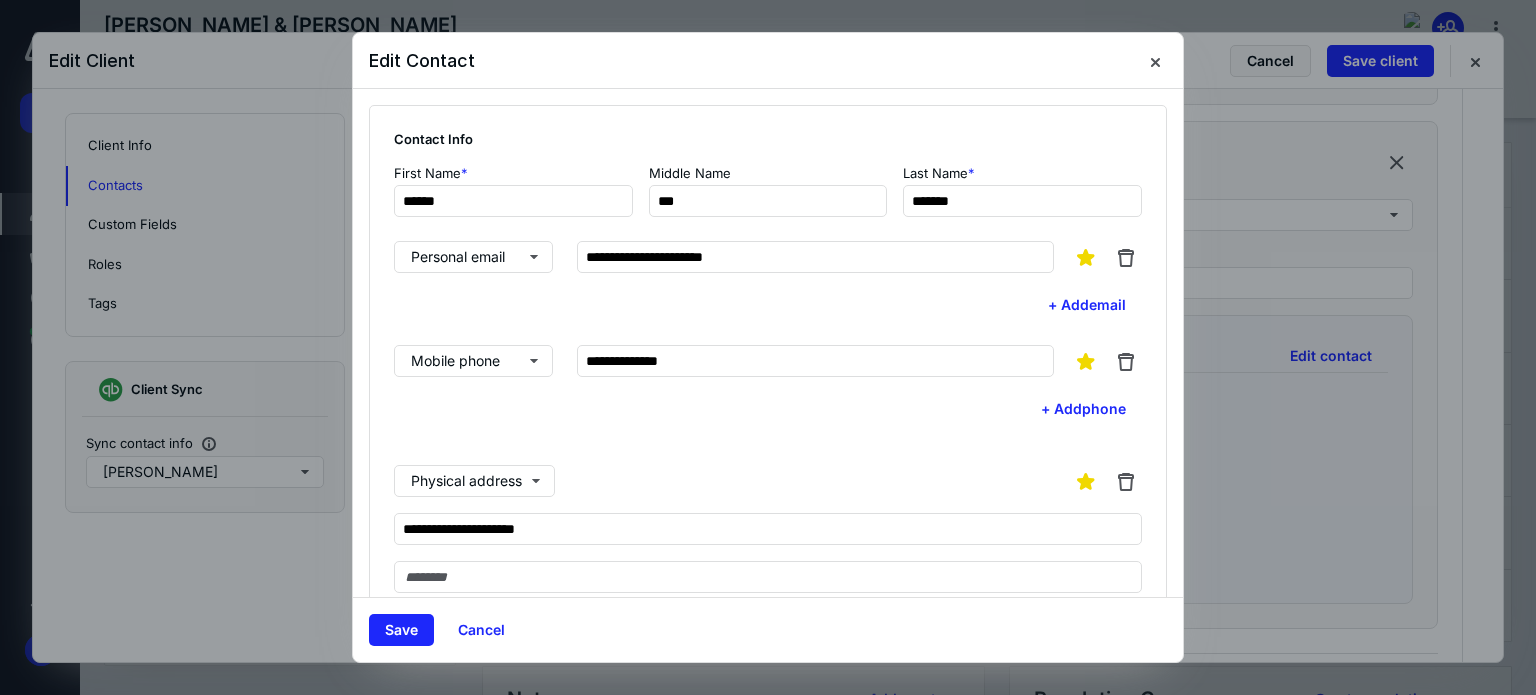 click on "Physical address" at bounding box center [768, 481] 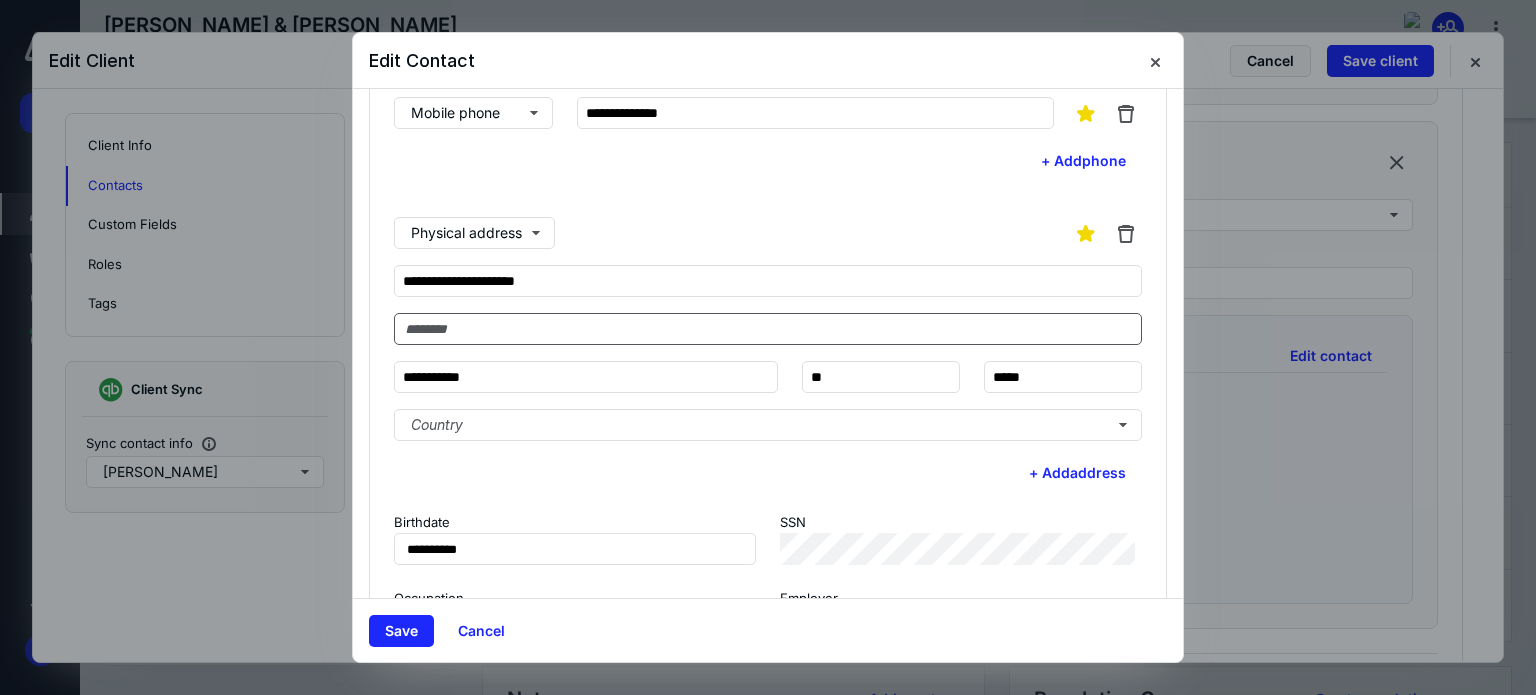 scroll, scrollTop: 300, scrollLeft: 0, axis: vertical 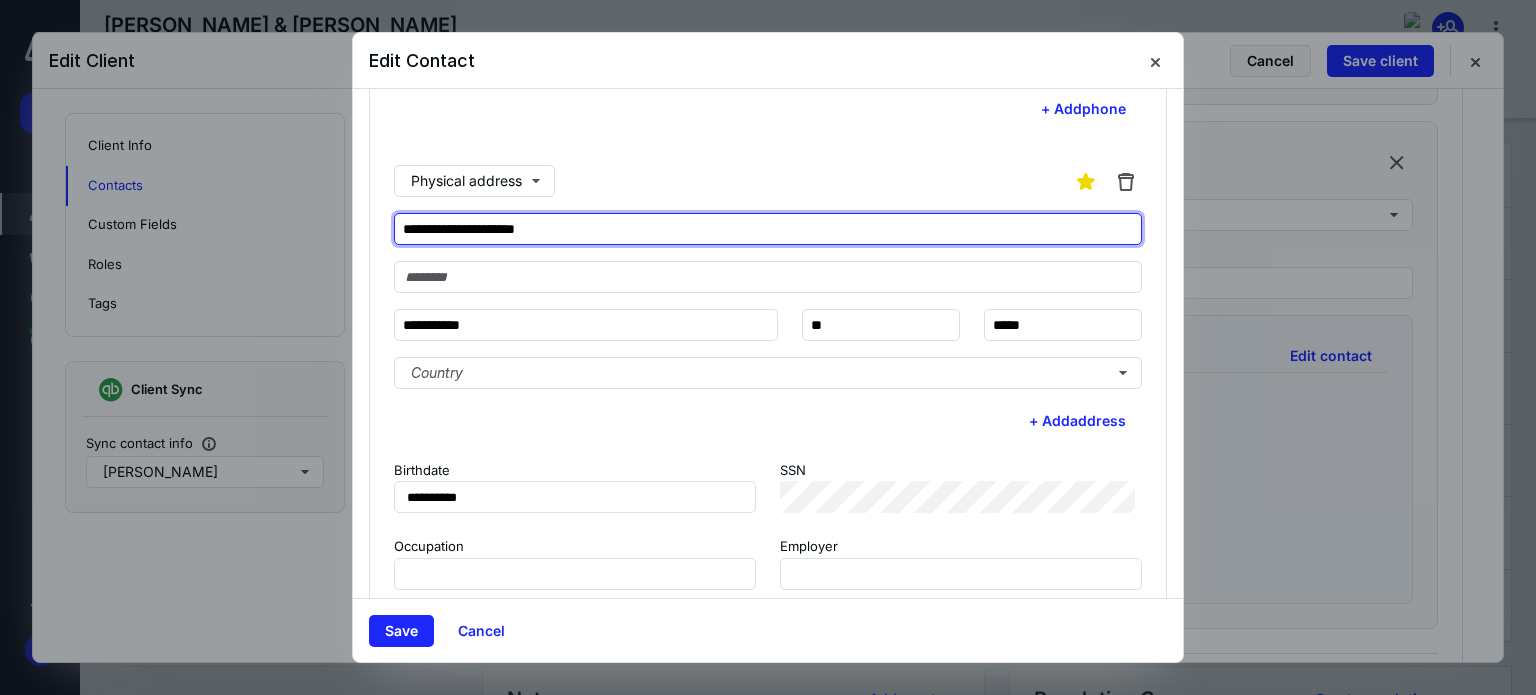 click on "**********" at bounding box center [768, 229] 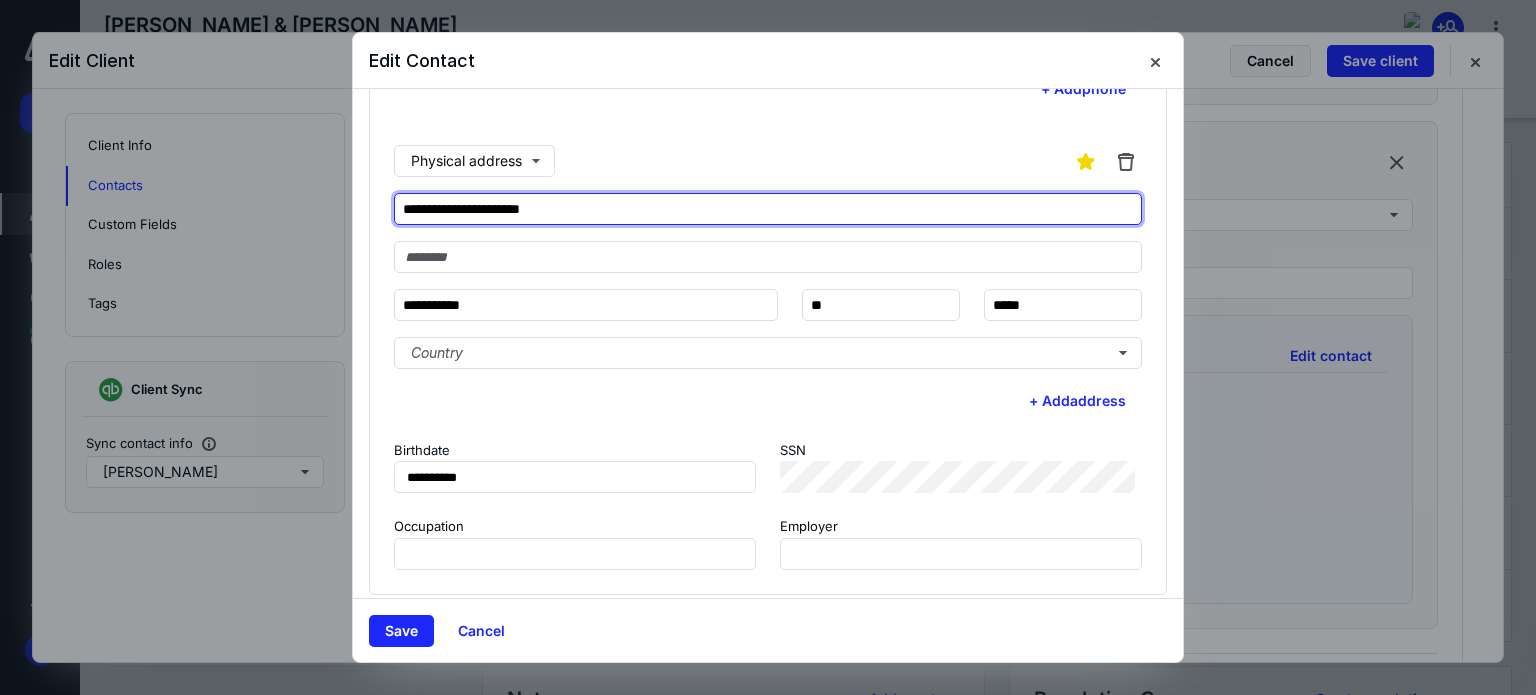 scroll, scrollTop: 332, scrollLeft: 0, axis: vertical 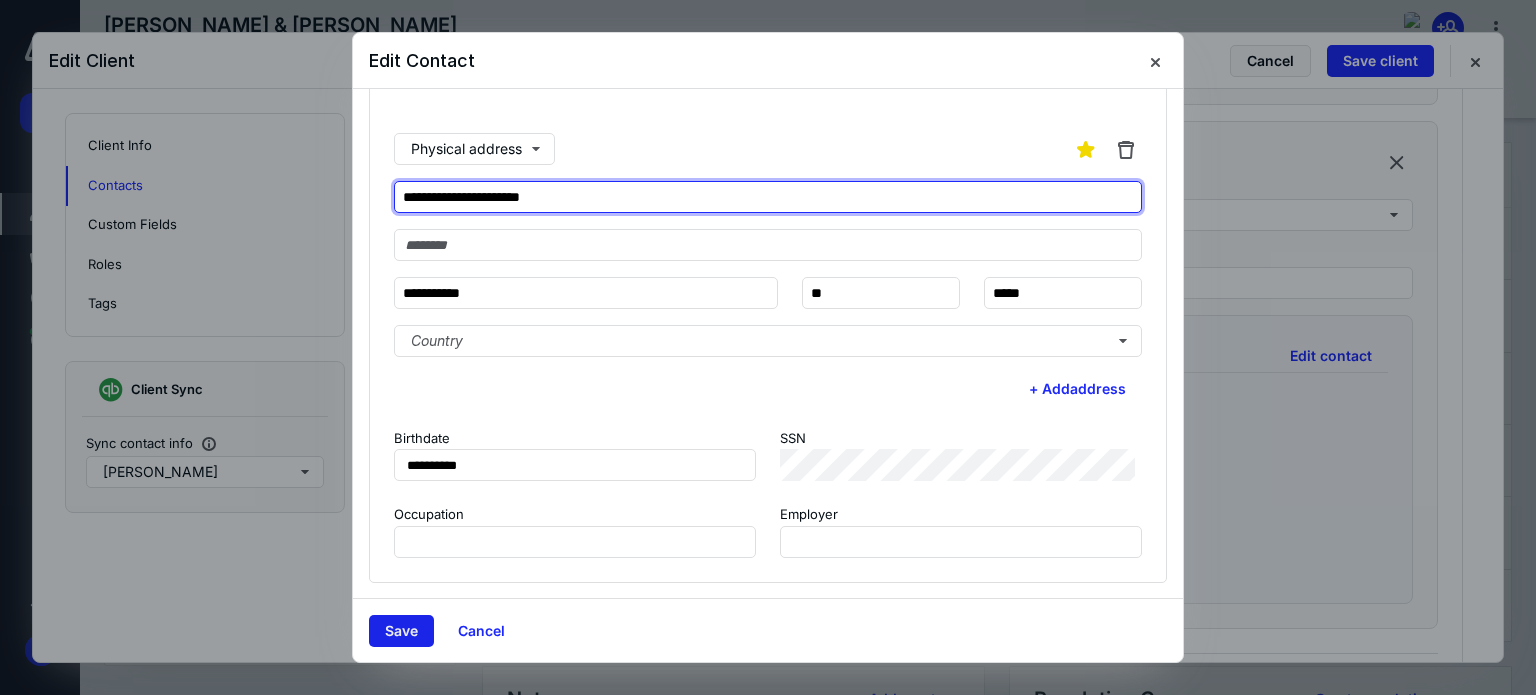 type on "**********" 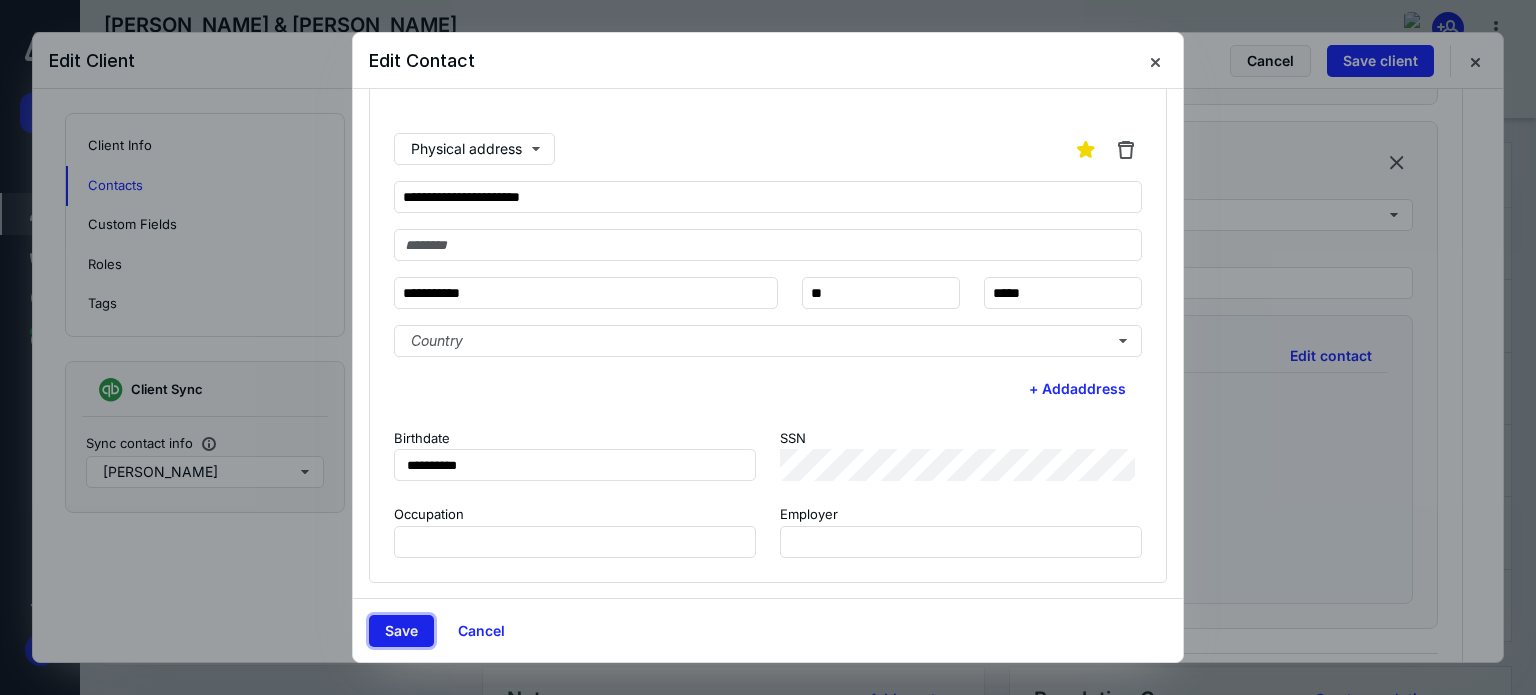 click on "Save" at bounding box center [401, 631] 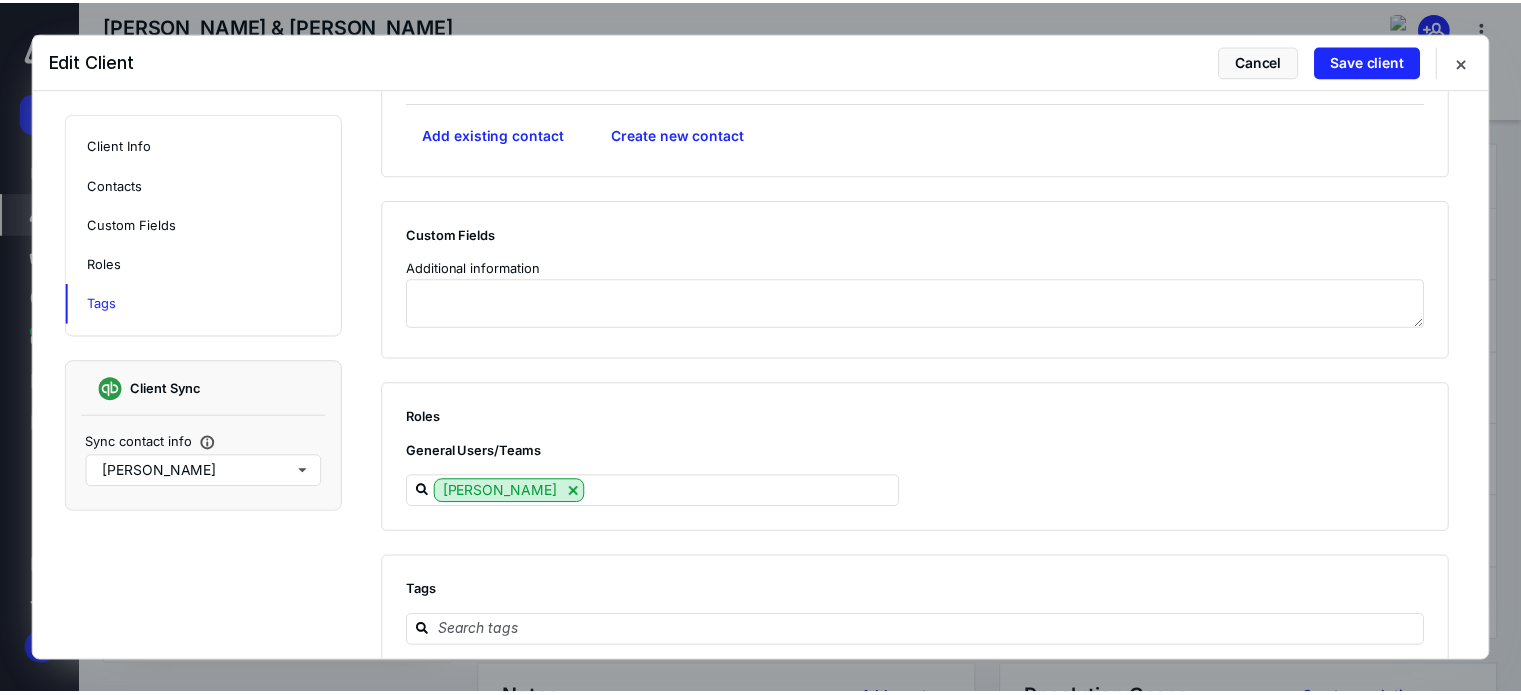scroll, scrollTop: 1871, scrollLeft: 0, axis: vertical 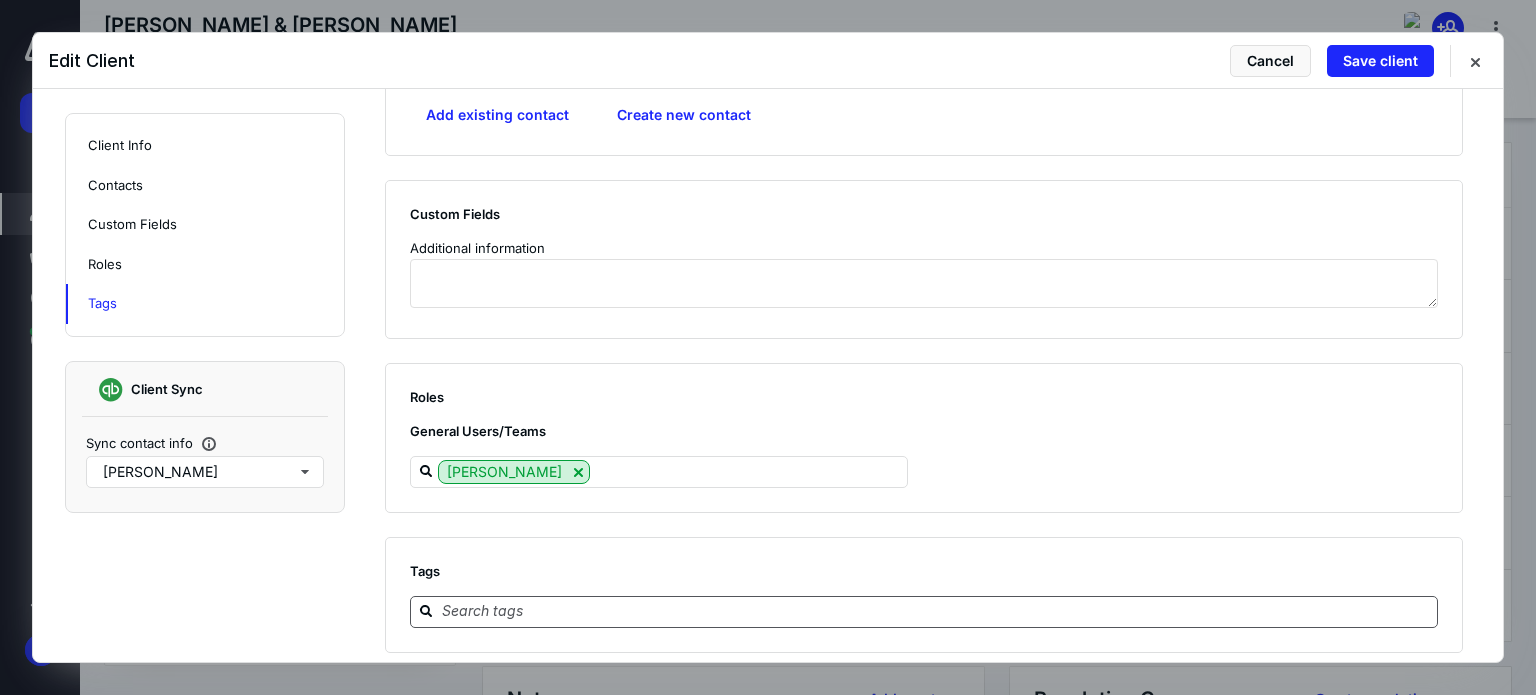 click at bounding box center (936, 611) 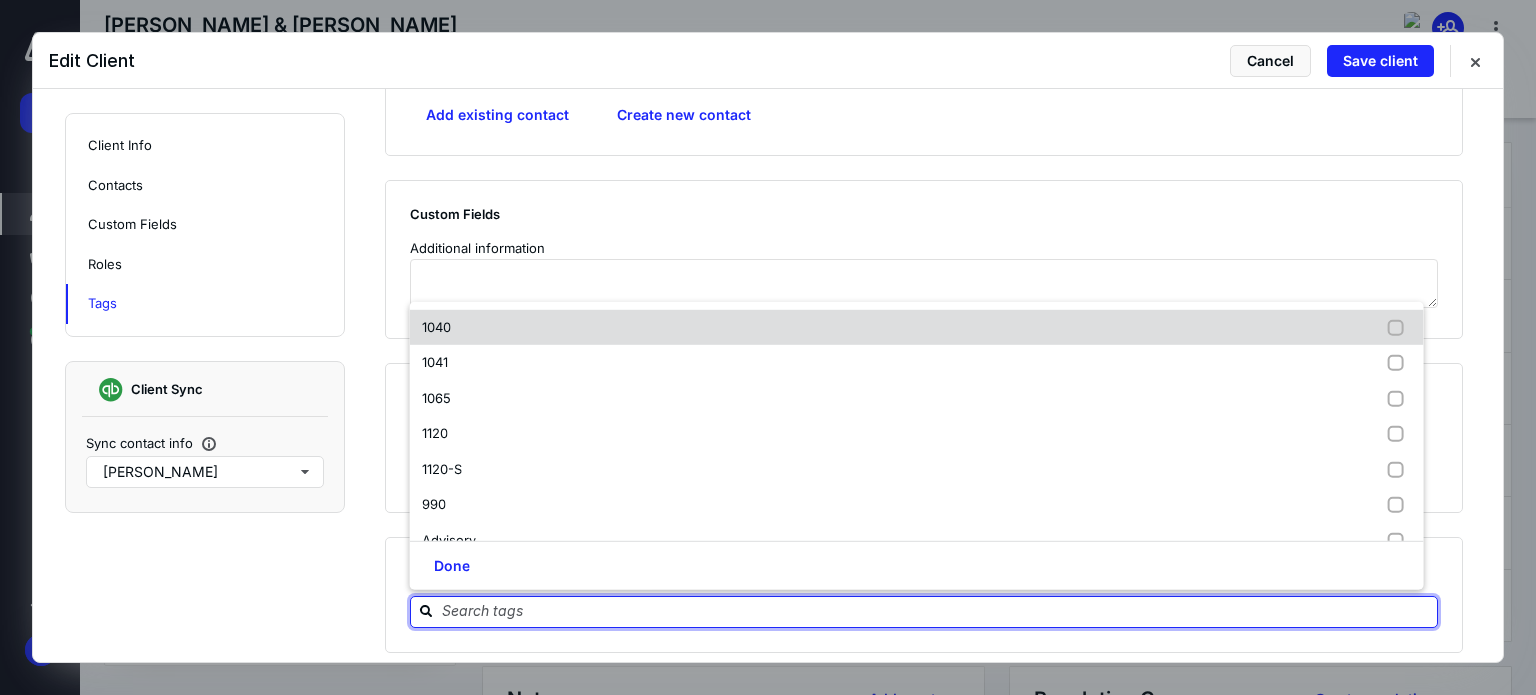 click on "1040" at bounding box center [917, 328] 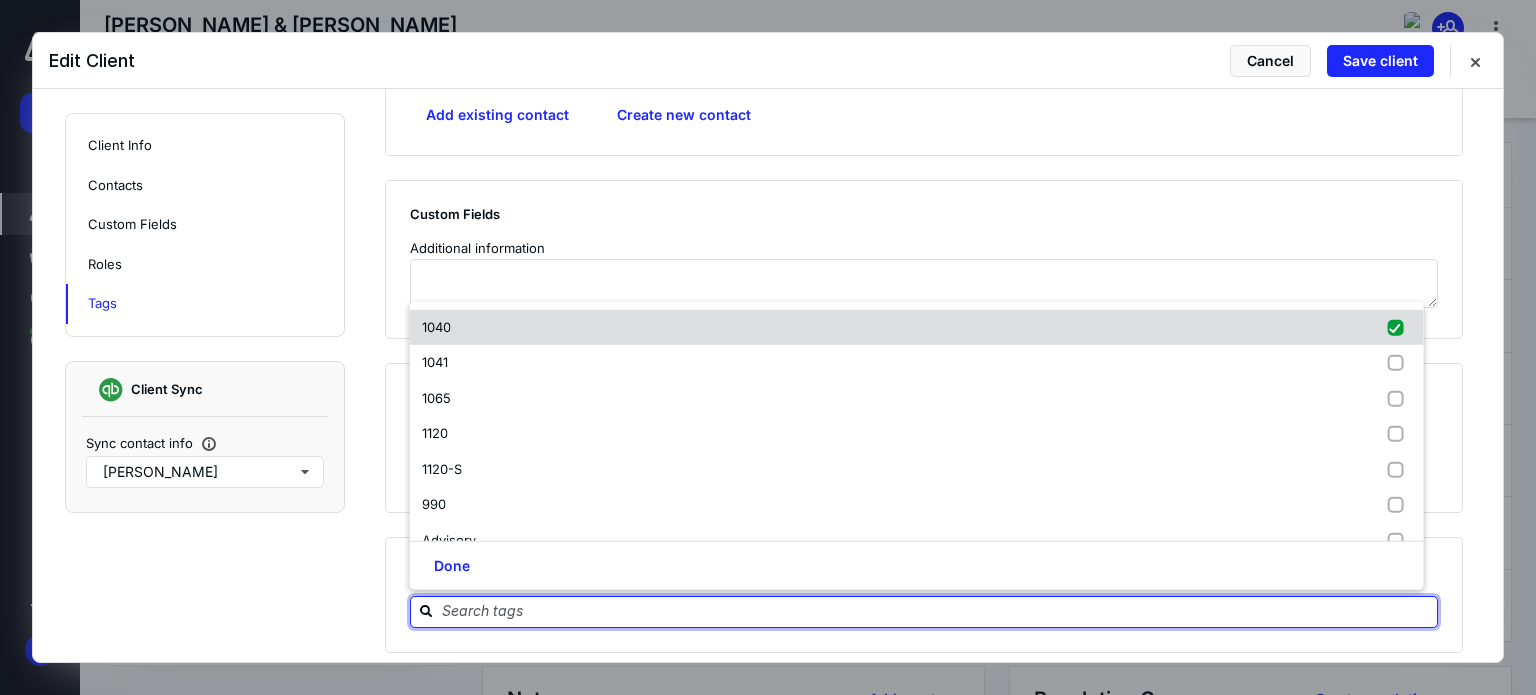 checkbox on "true" 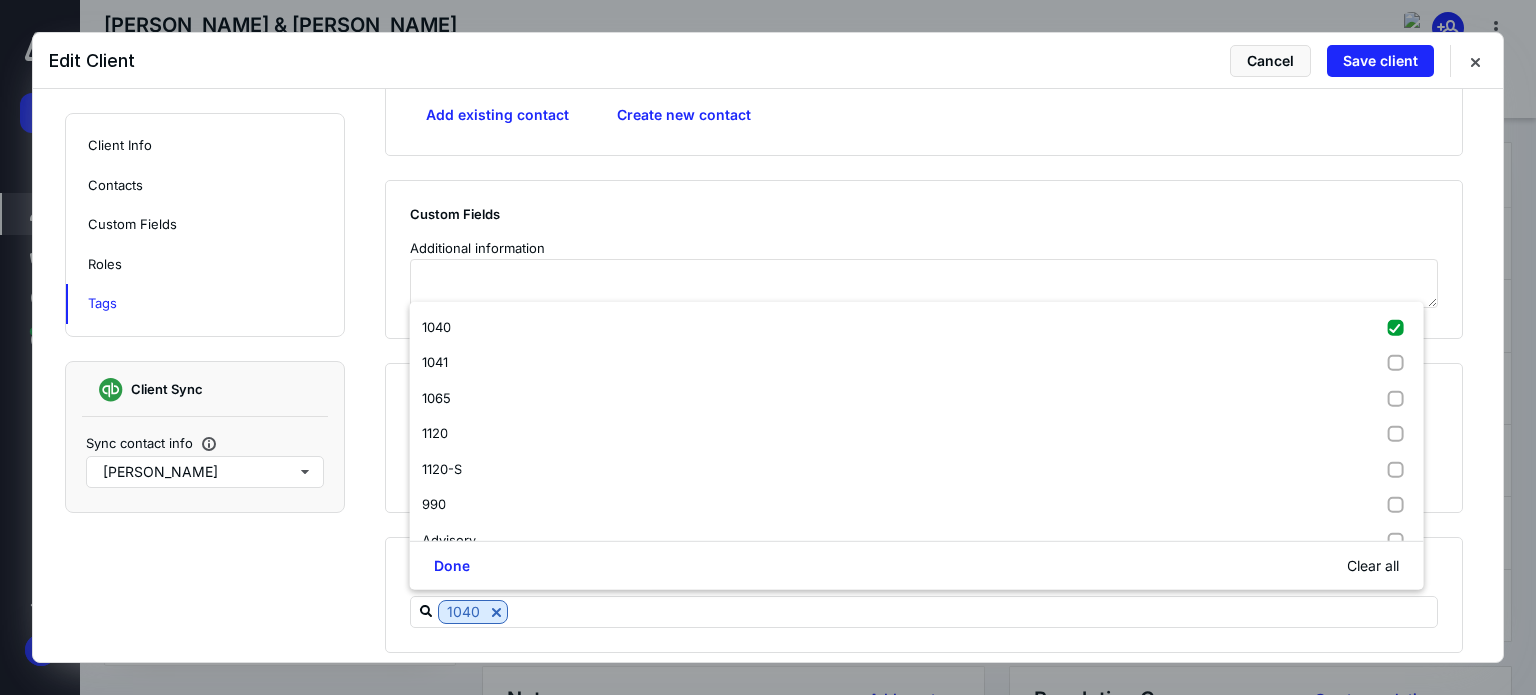 click on "**********" at bounding box center [768, -557] 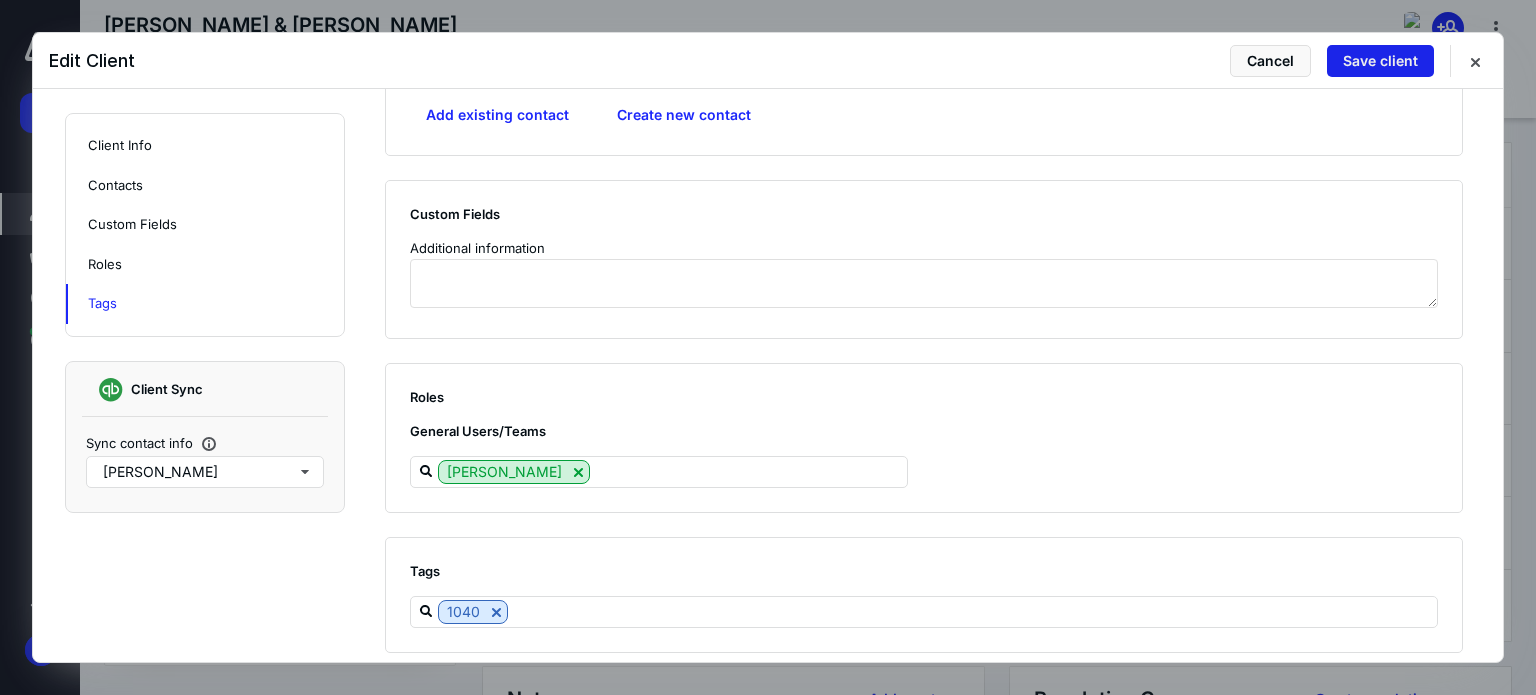 click on "Save client" at bounding box center (1380, 61) 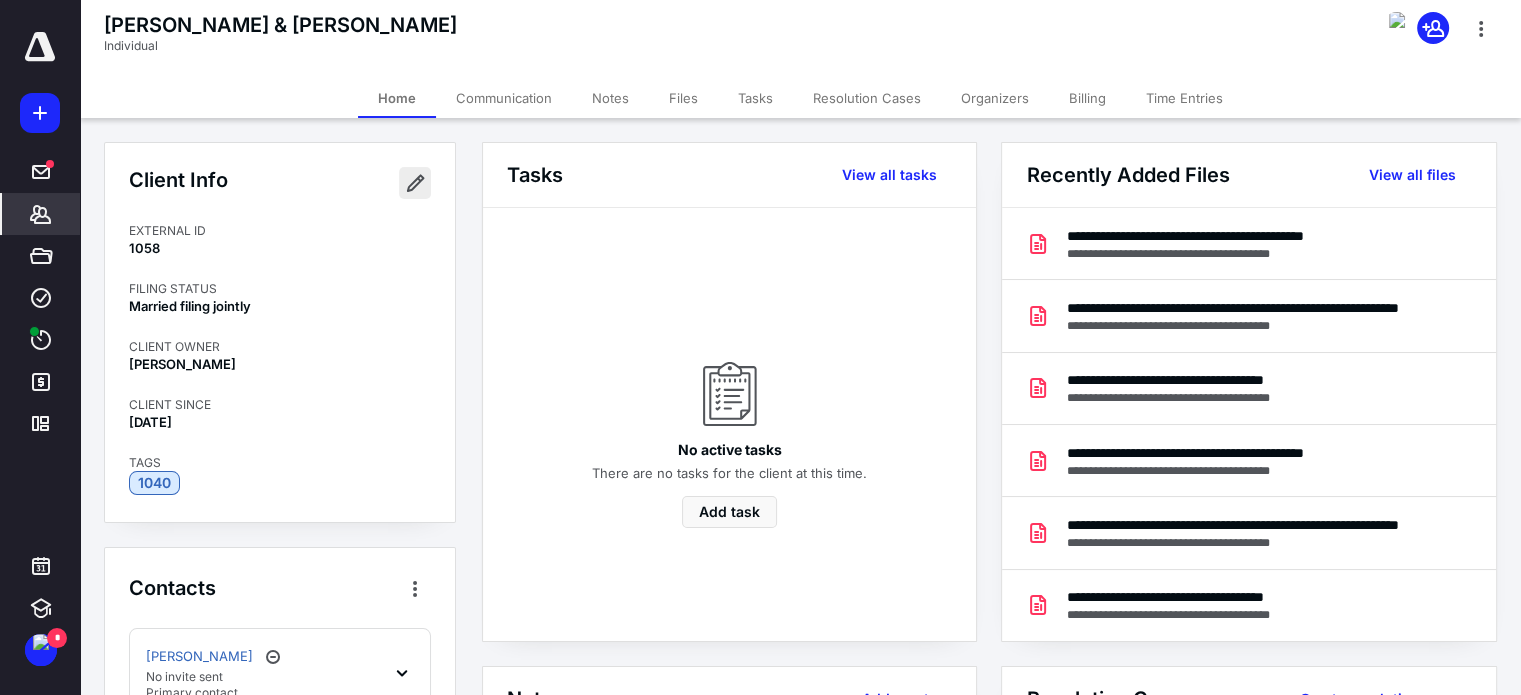 click at bounding box center [415, 183] 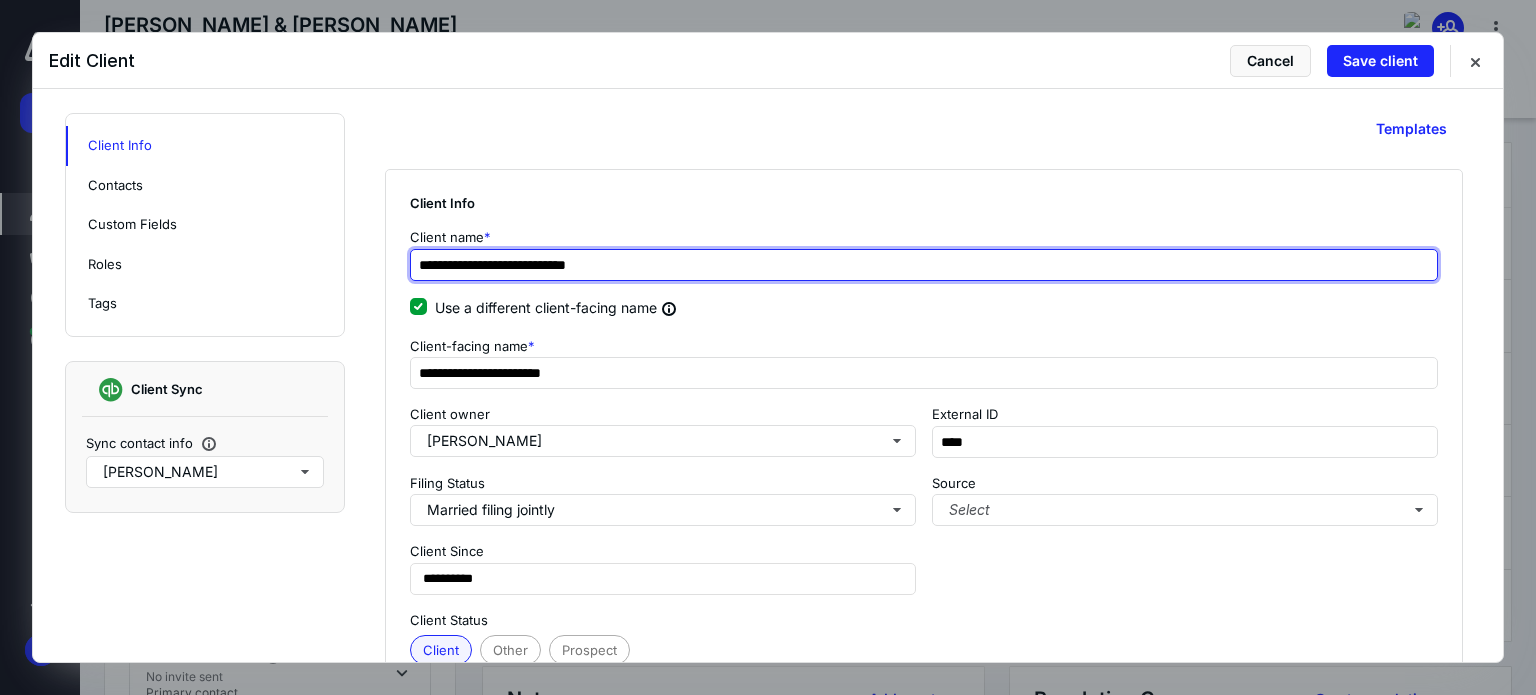 click on "**********" at bounding box center (924, 265) 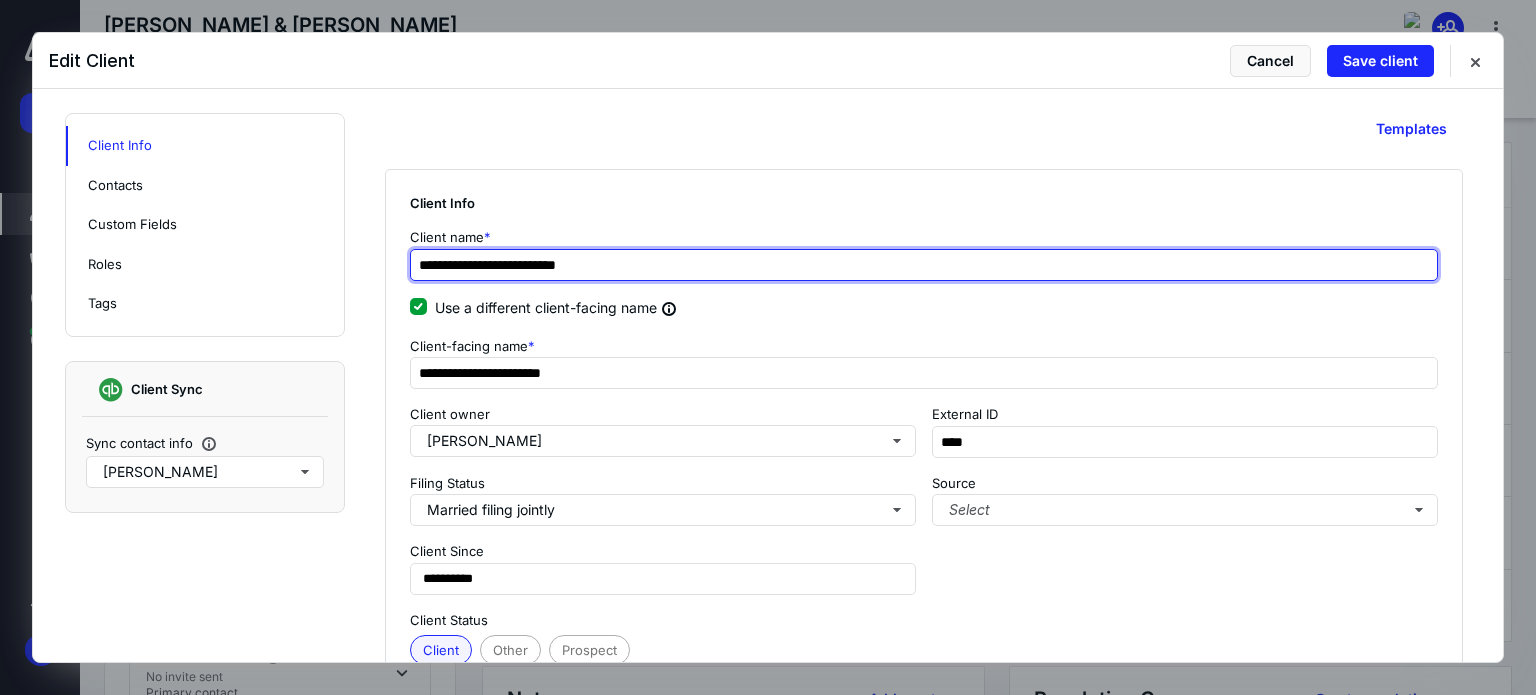 click on "**********" at bounding box center (924, 265) 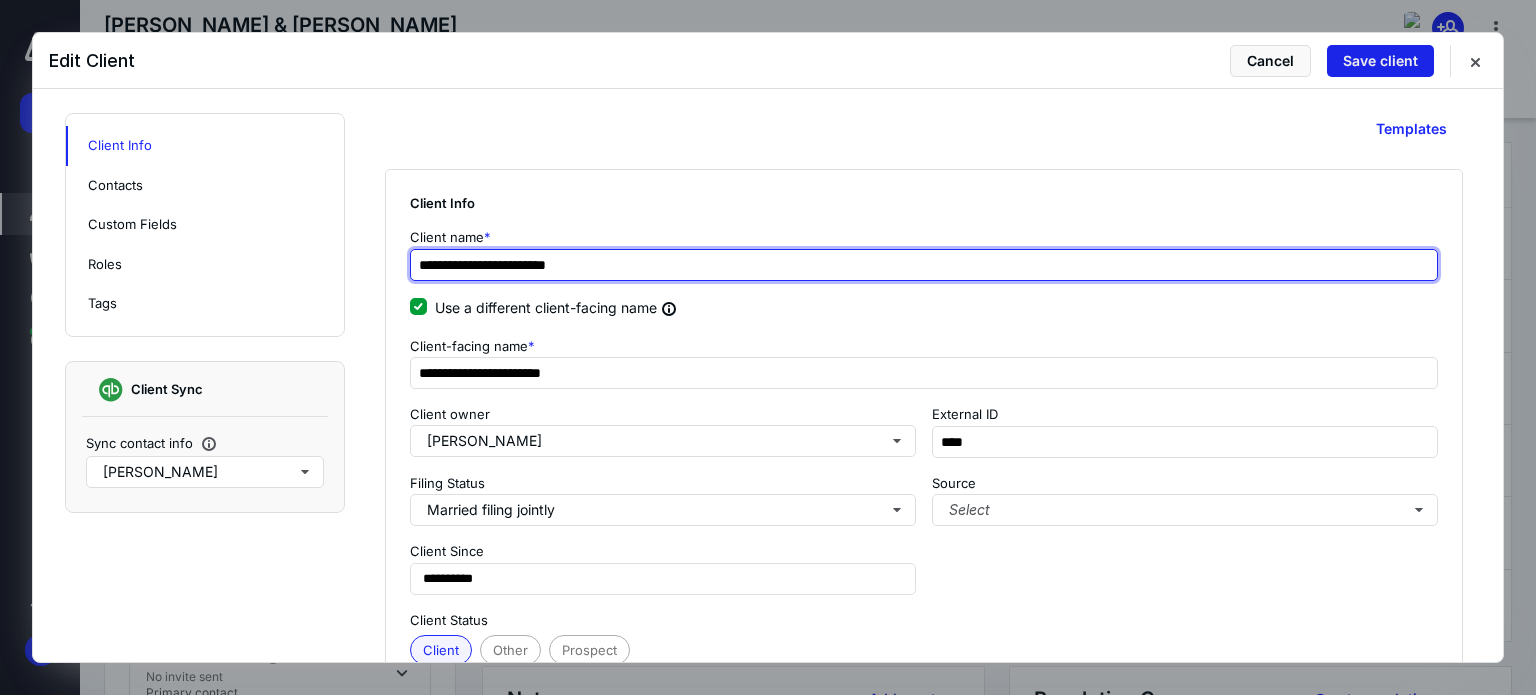 type on "**********" 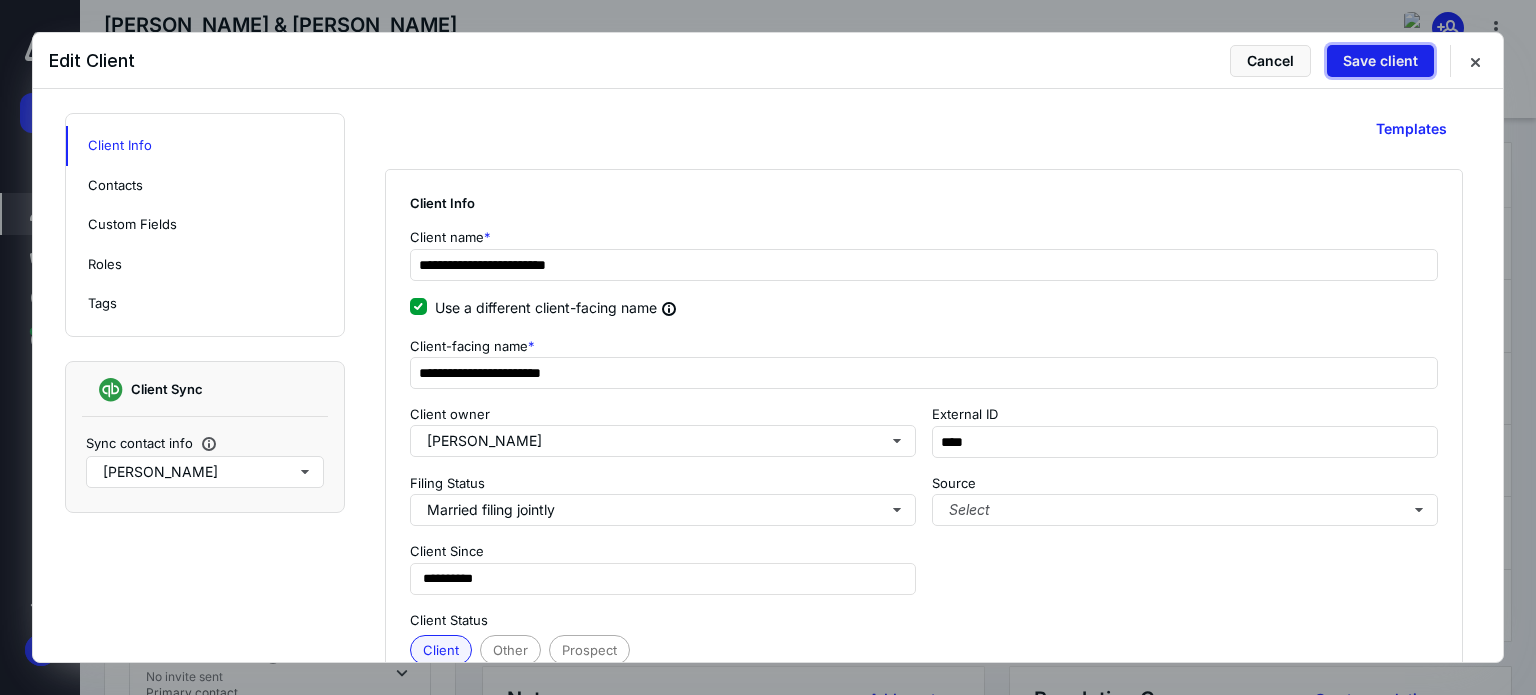 click on "Save client" at bounding box center (1380, 61) 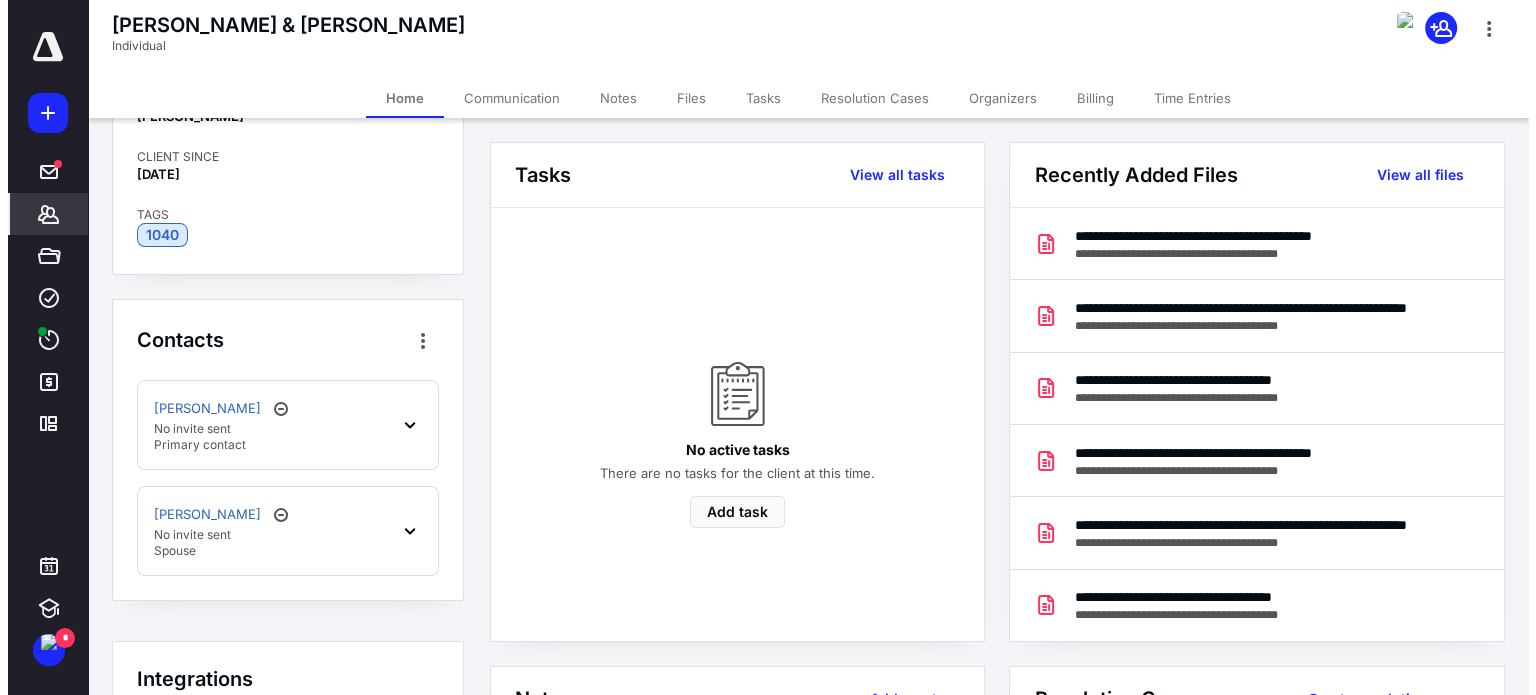 scroll, scrollTop: 0, scrollLeft: 0, axis: both 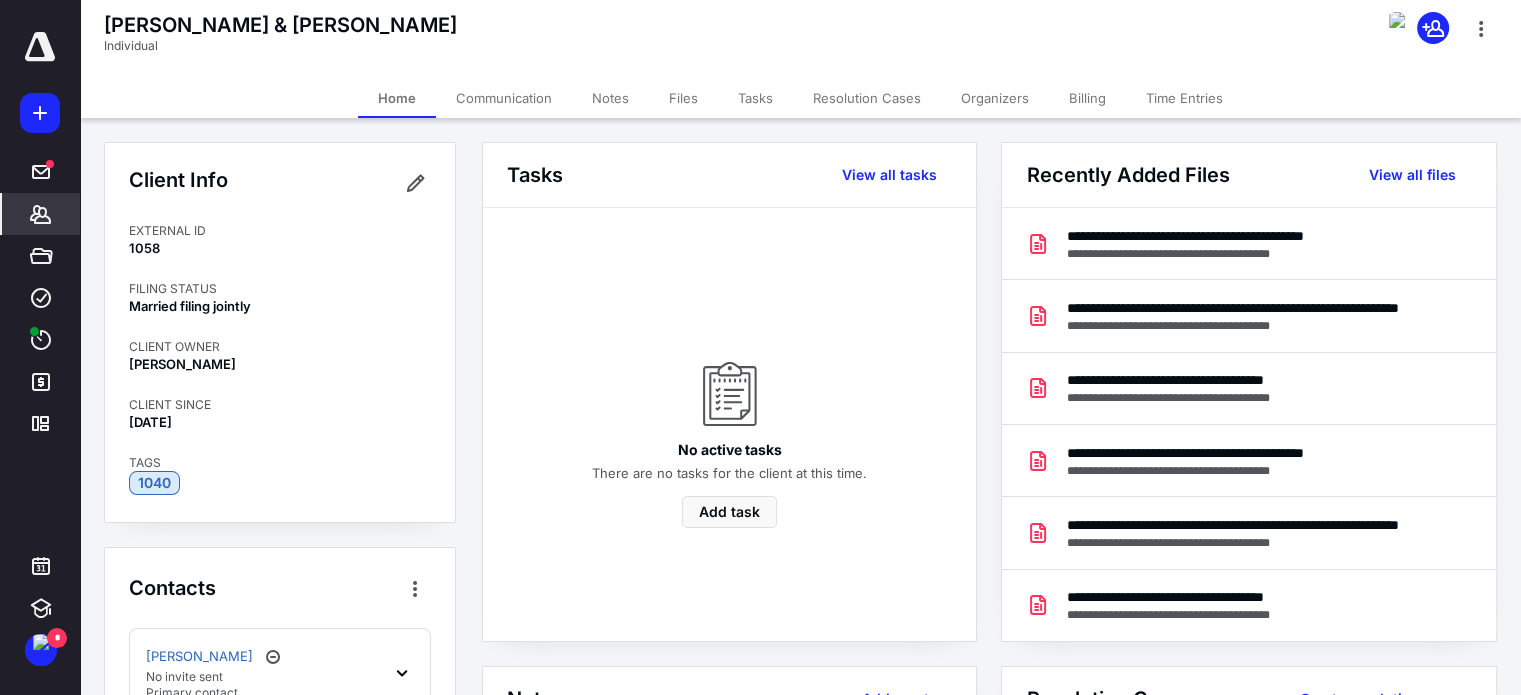 click on "Files" at bounding box center (683, 98) 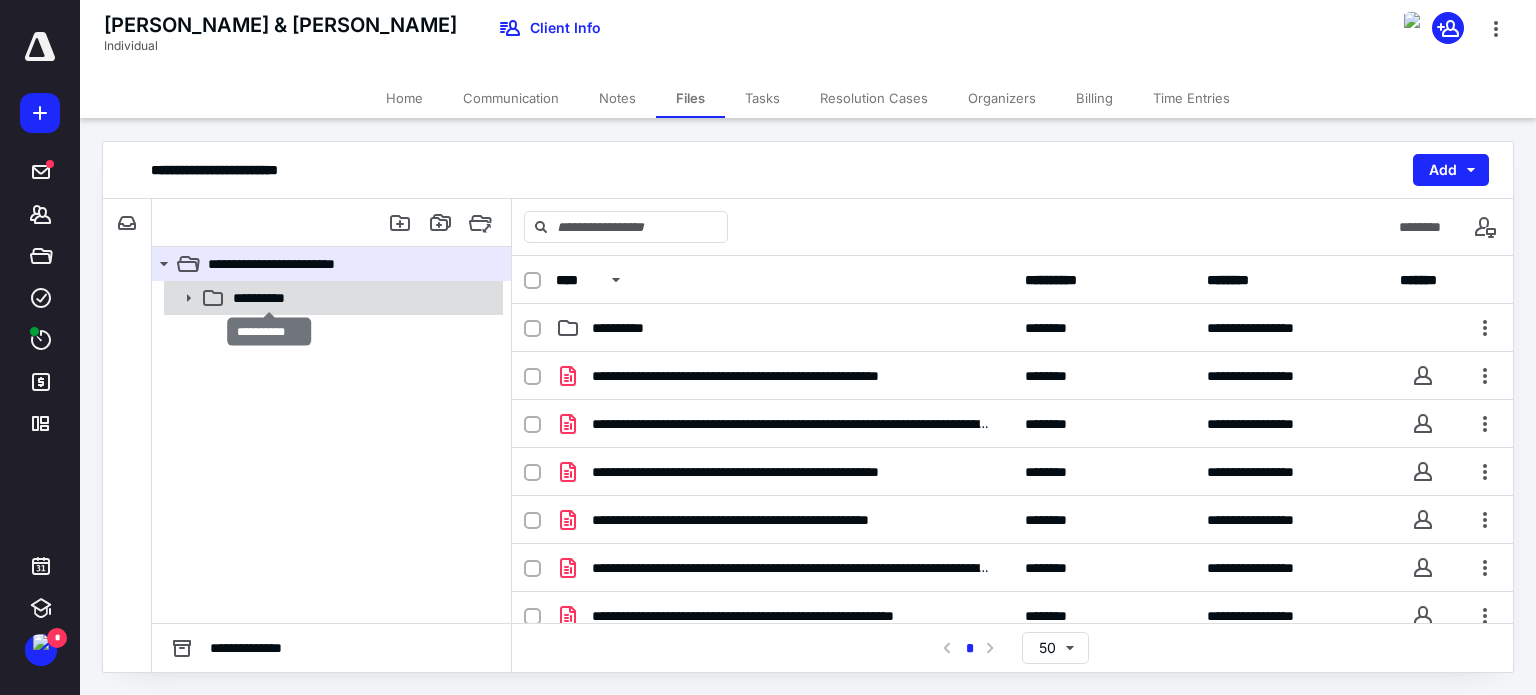 click on "**********" at bounding box center [270, 298] 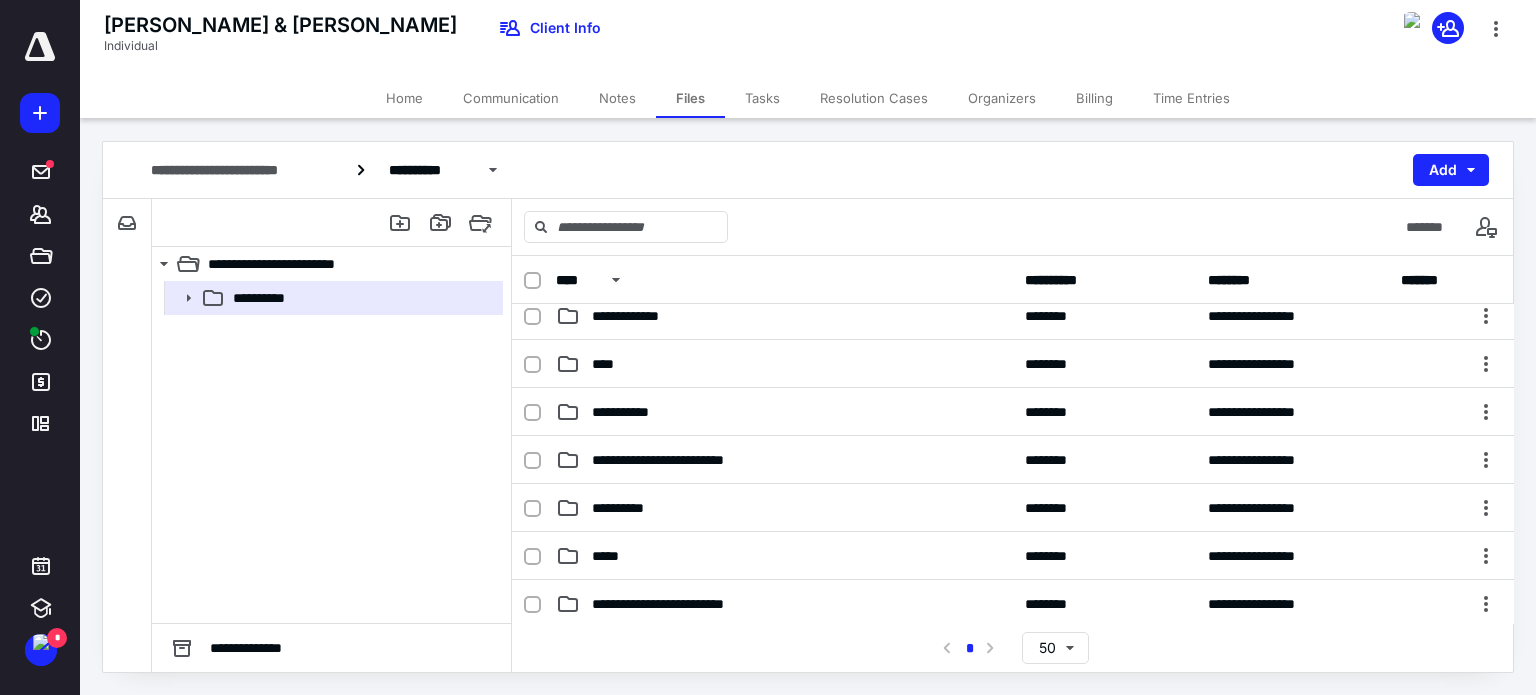 scroll, scrollTop: 0, scrollLeft: 0, axis: both 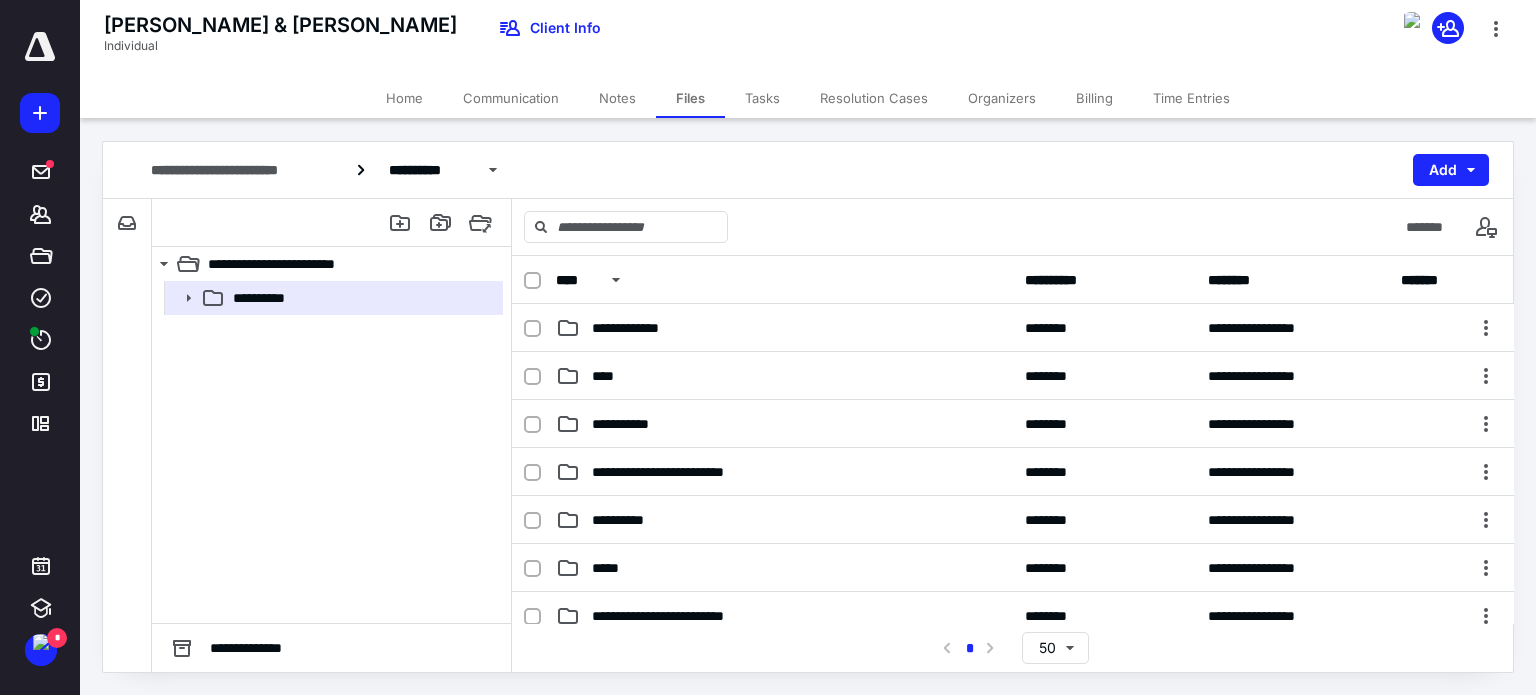 click on "Home" at bounding box center [404, 98] 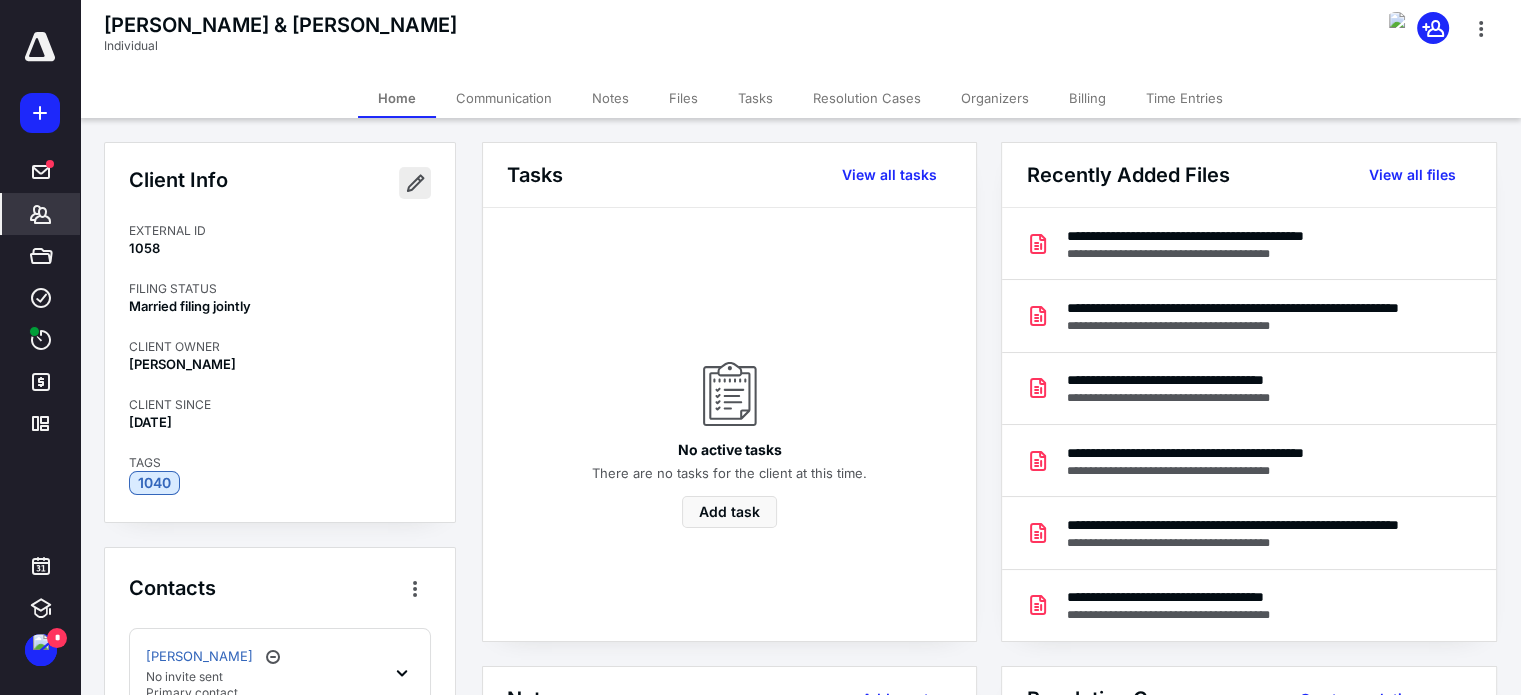 click at bounding box center (415, 183) 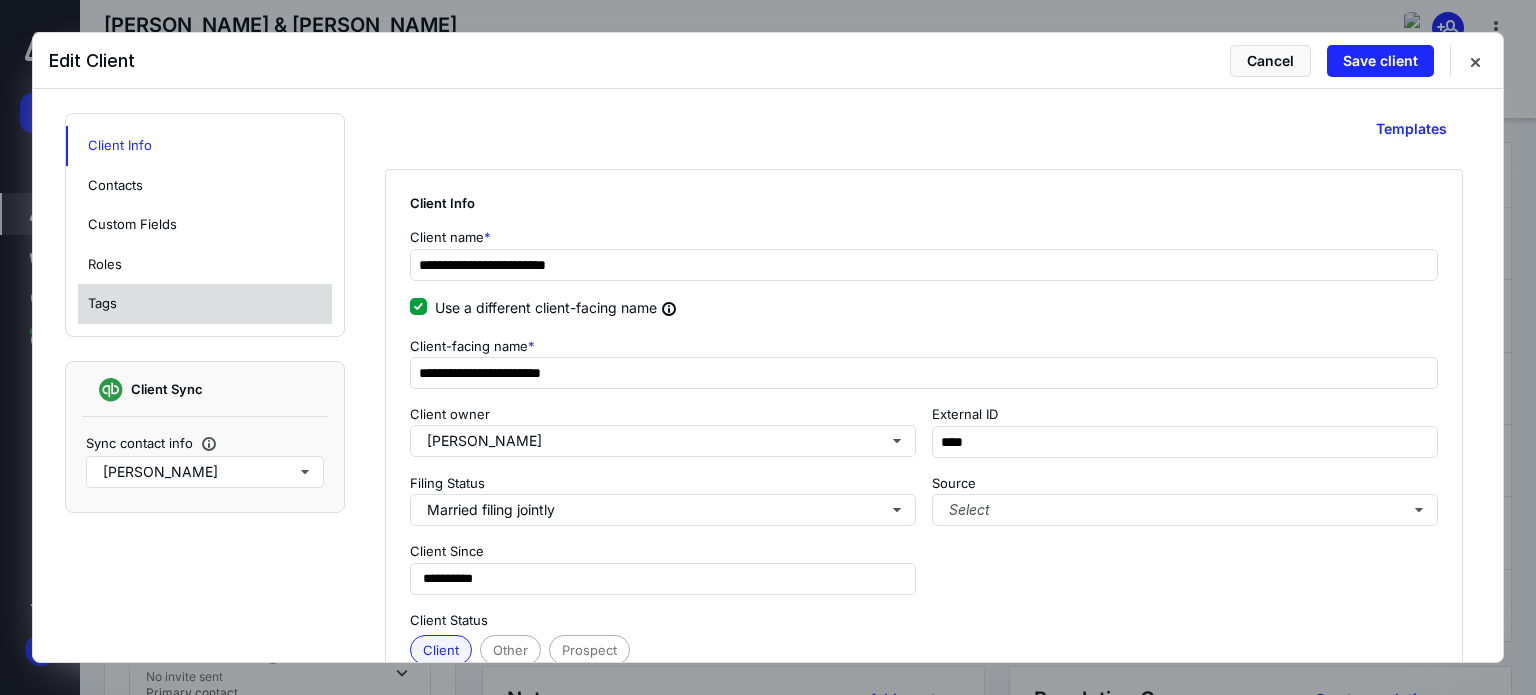 click on "Tags" at bounding box center (205, 304) 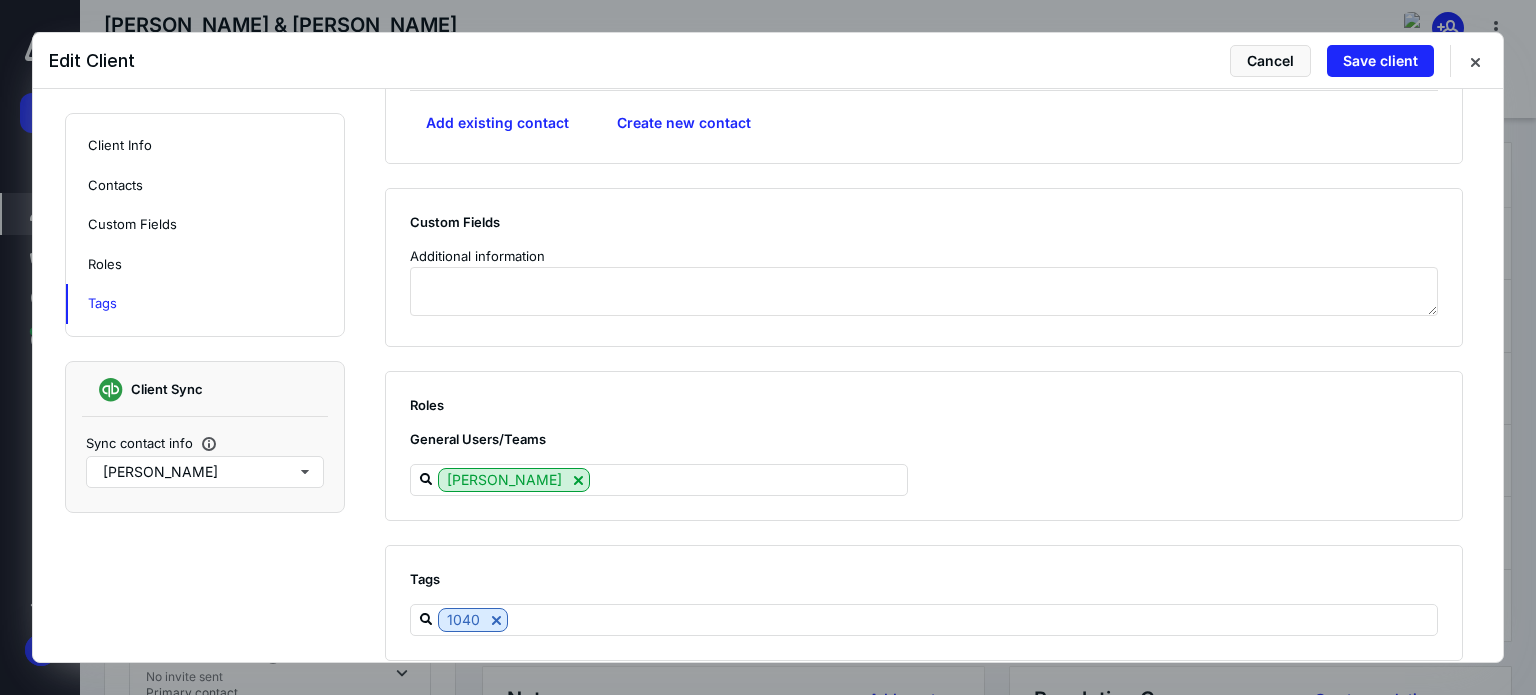 scroll, scrollTop: 1871, scrollLeft: 0, axis: vertical 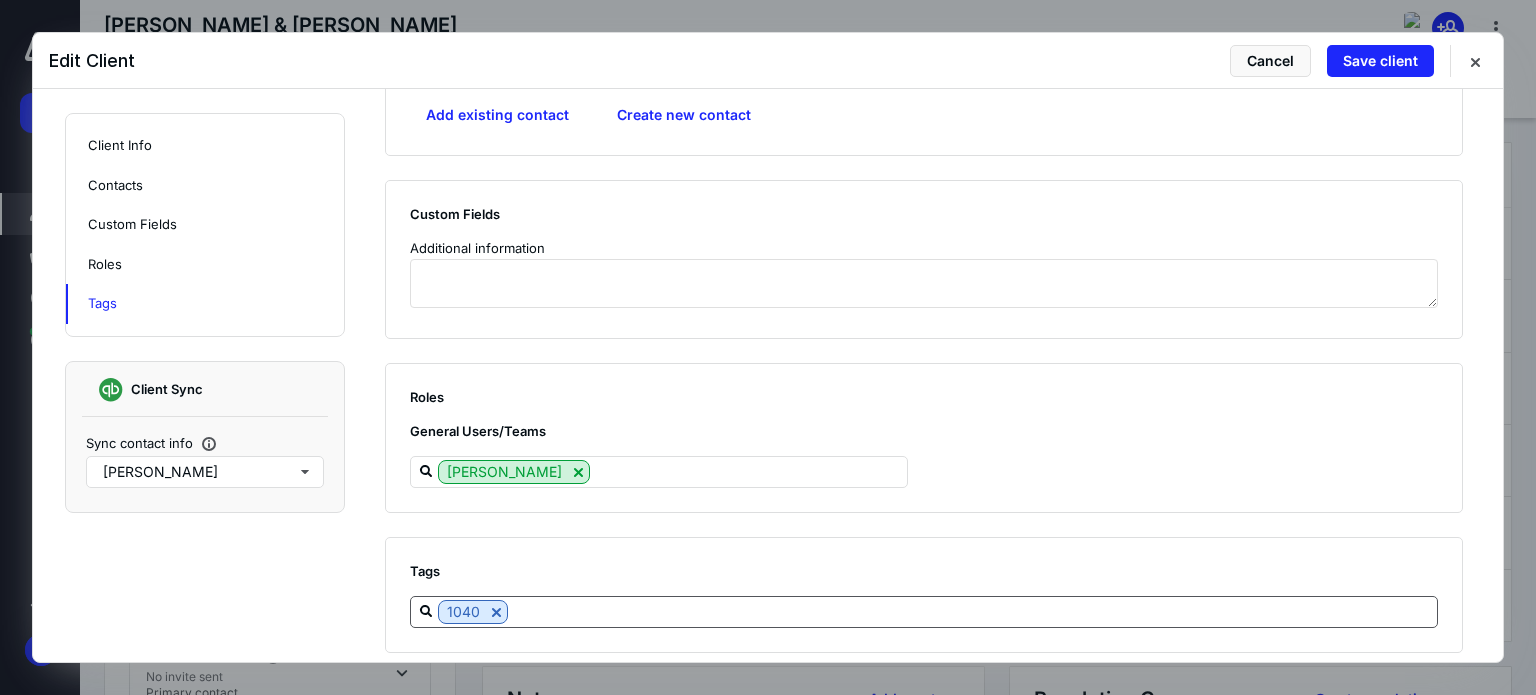 click at bounding box center [972, 611] 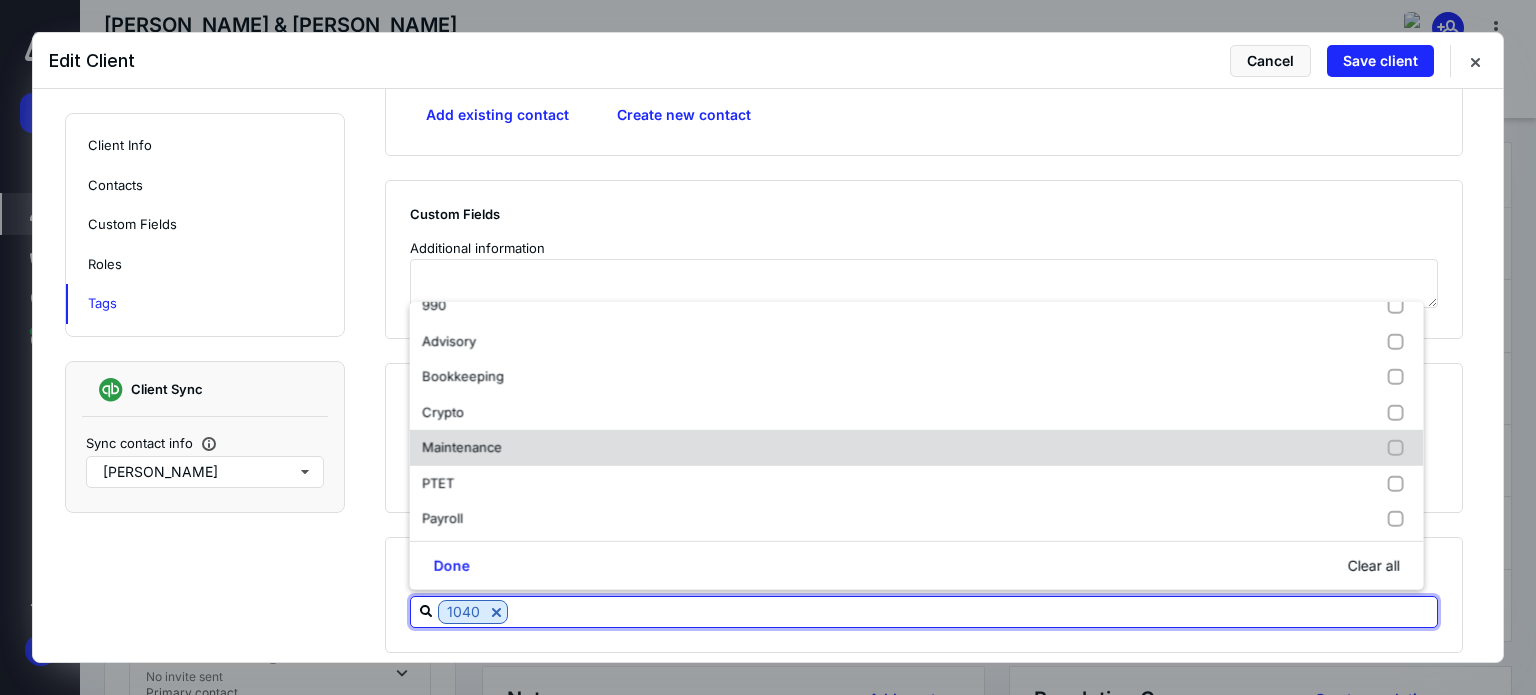 scroll, scrollTop: 200, scrollLeft: 0, axis: vertical 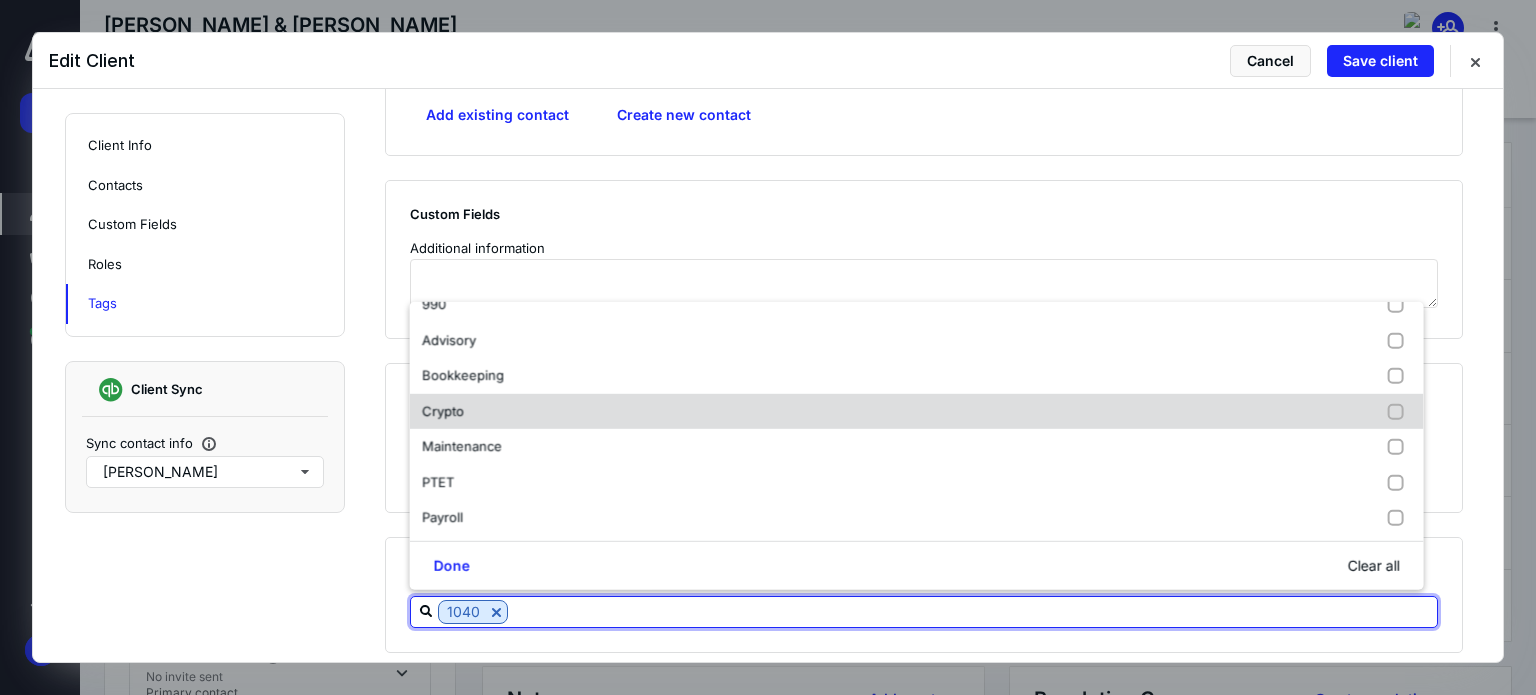 click on "Crypto" at bounding box center [917, 412] 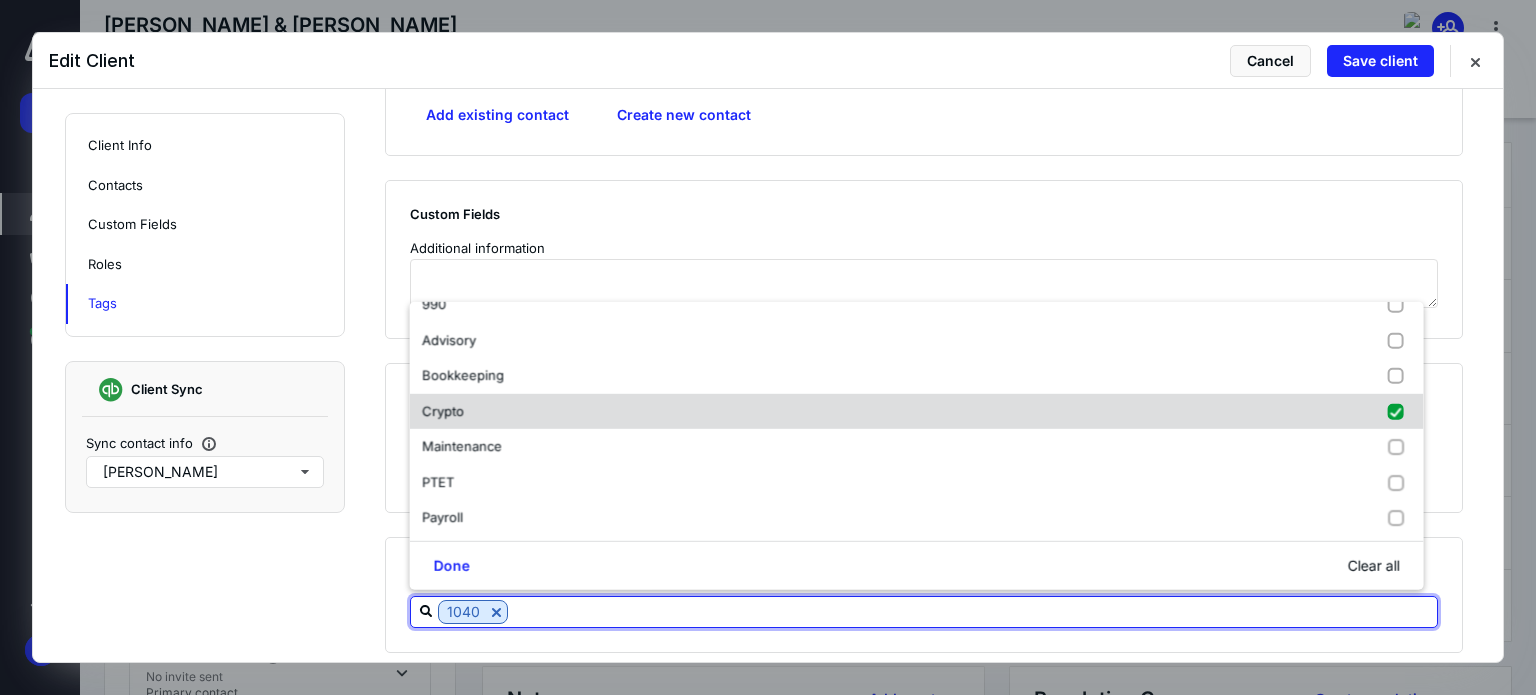checkbox on "true" 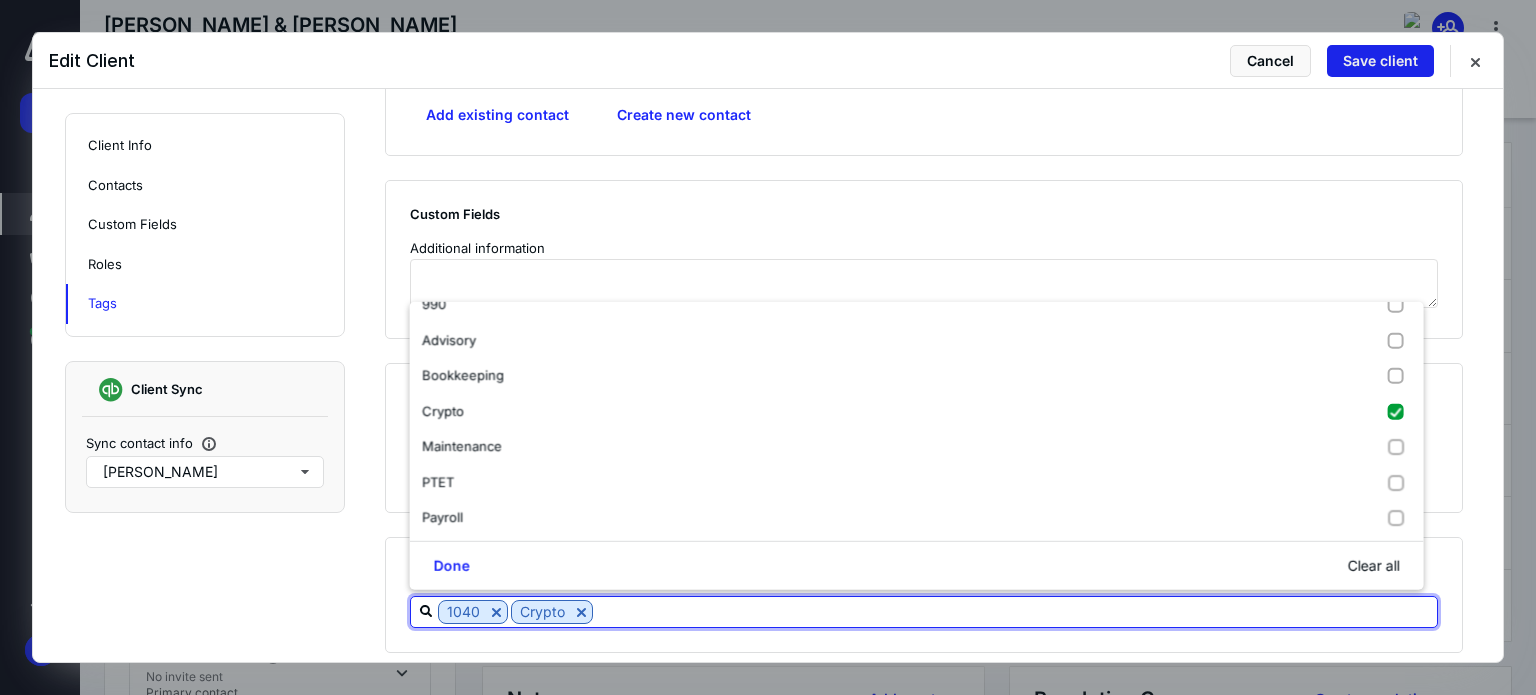 click on "Save client" at bounding box center (1380, 61) 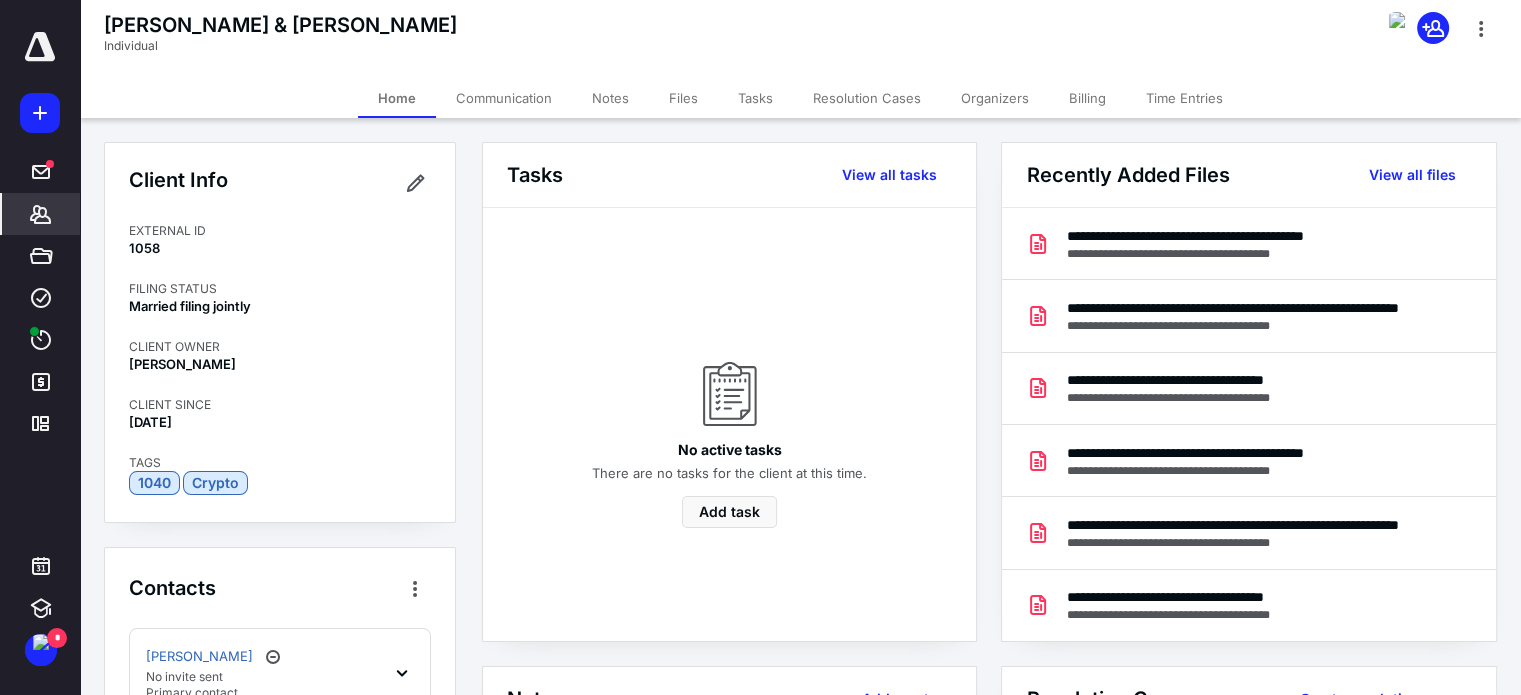 click on "Files" at bounding box center (683, 98) 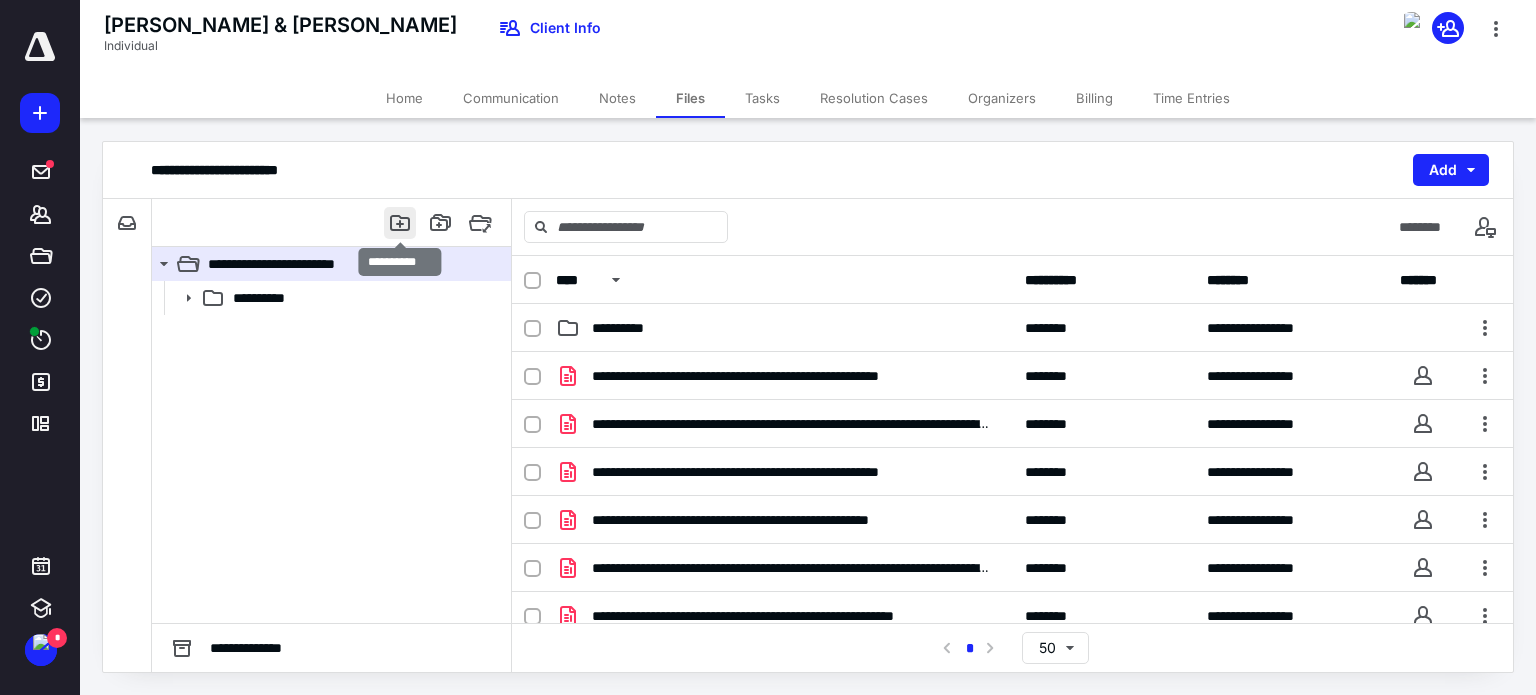 click at bounding box center (400, 223) 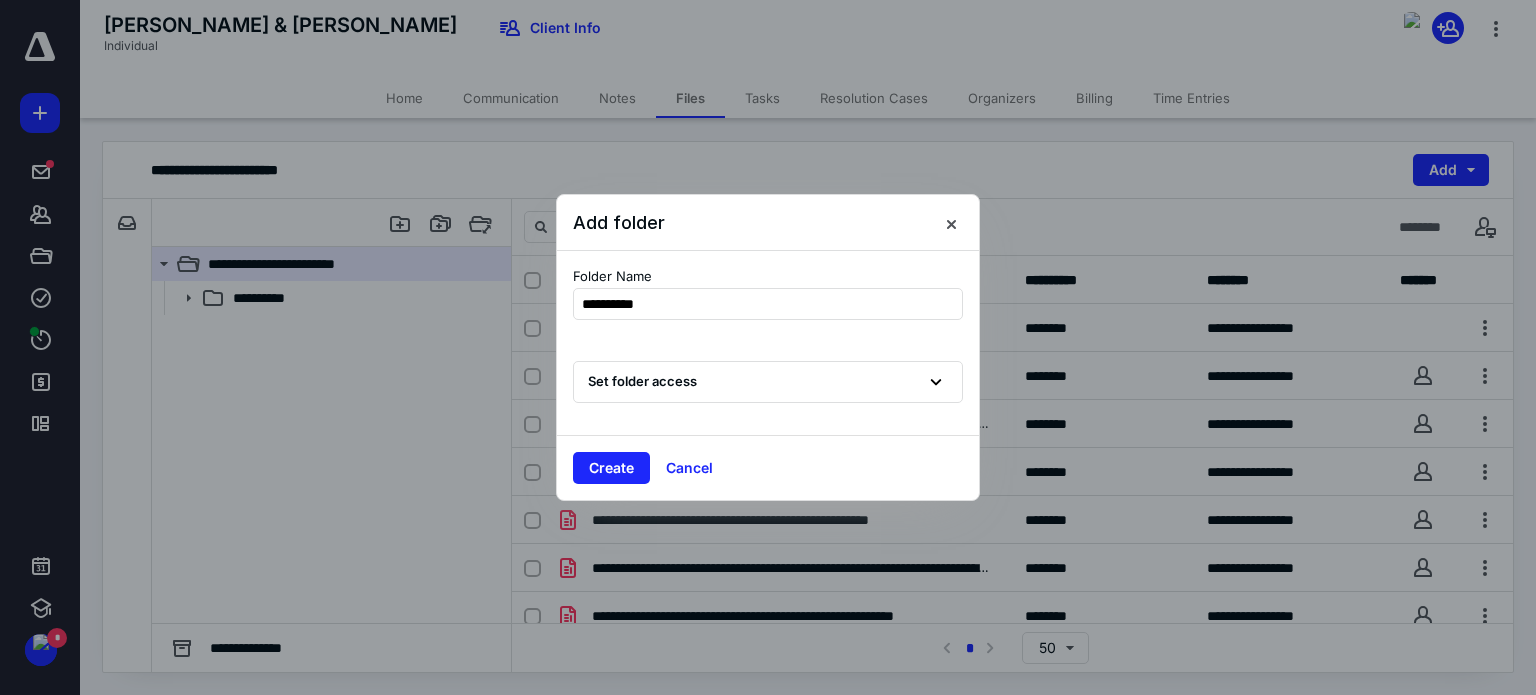 type on "**********" 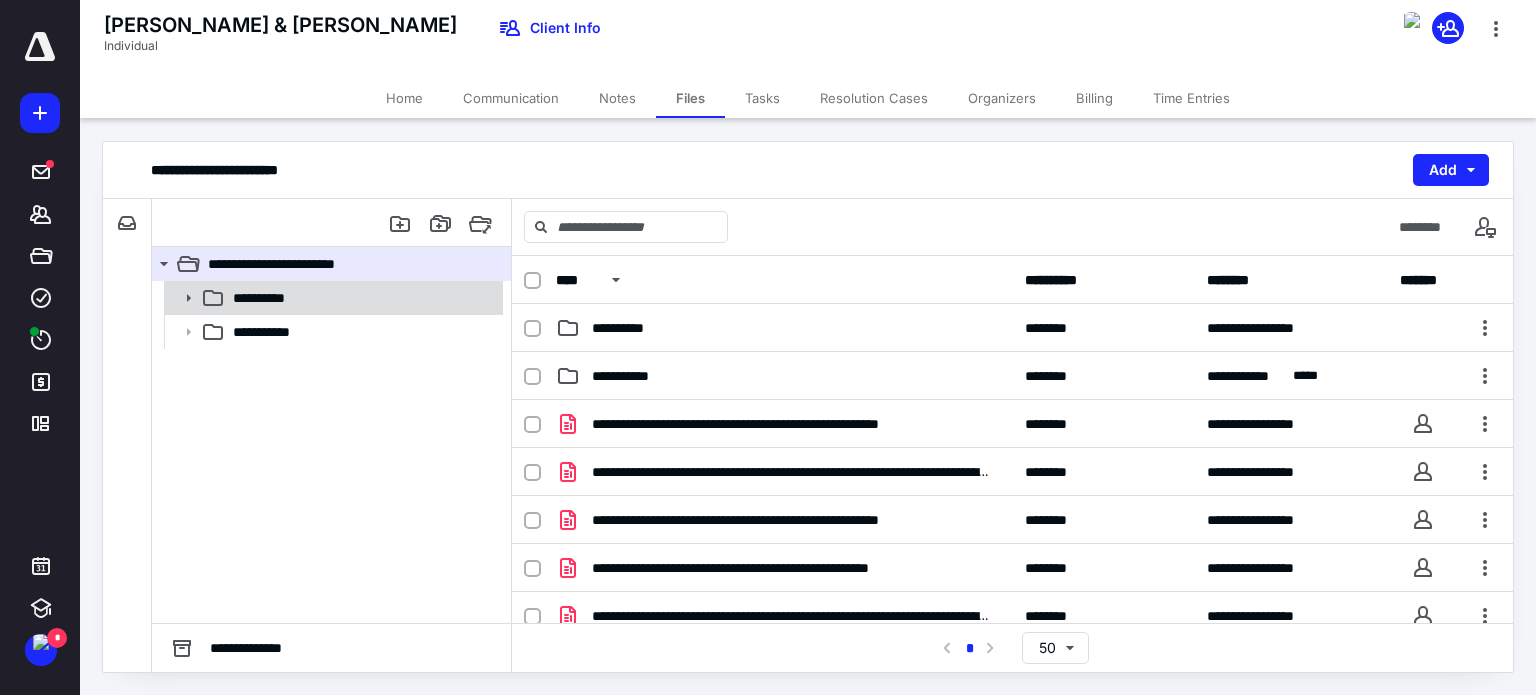 click on "**********" at bounding box center (270, 298) 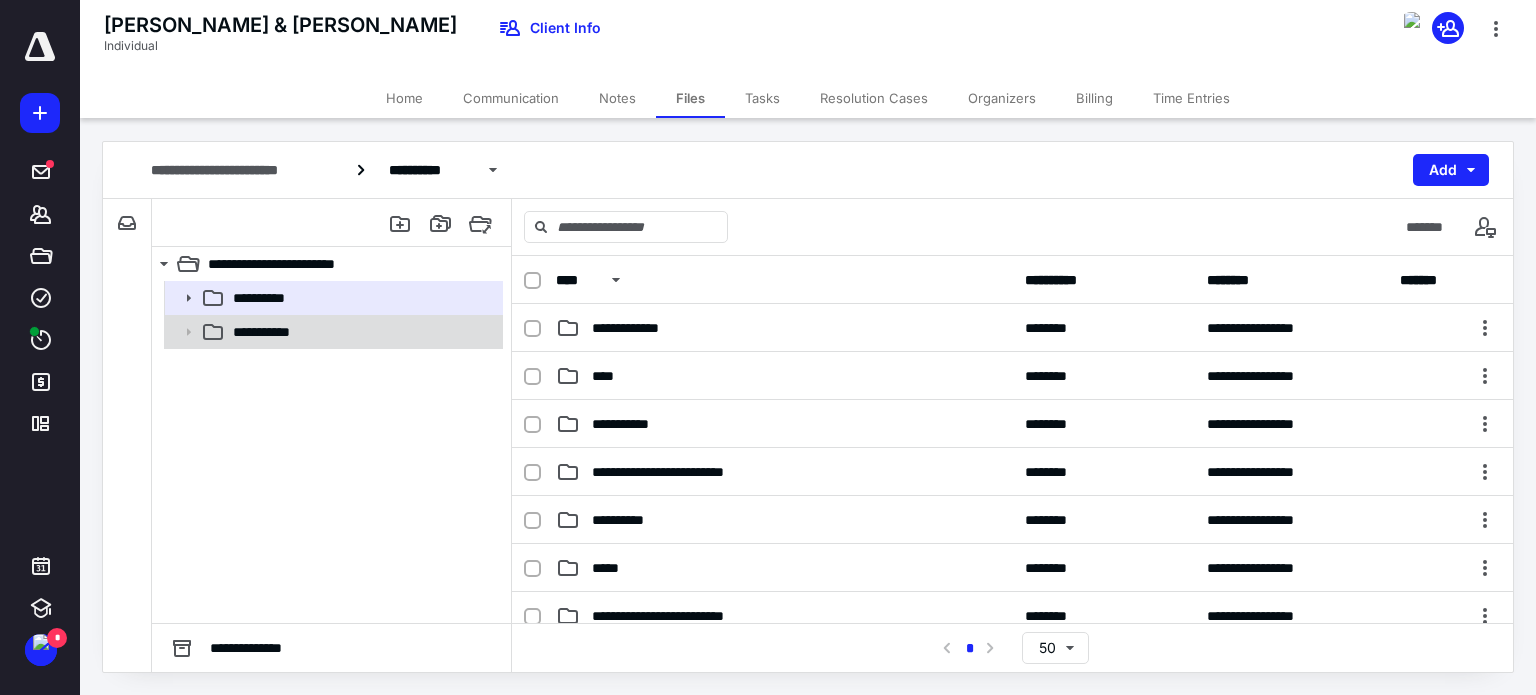 click on "**********" at bounding box center (362, 332) 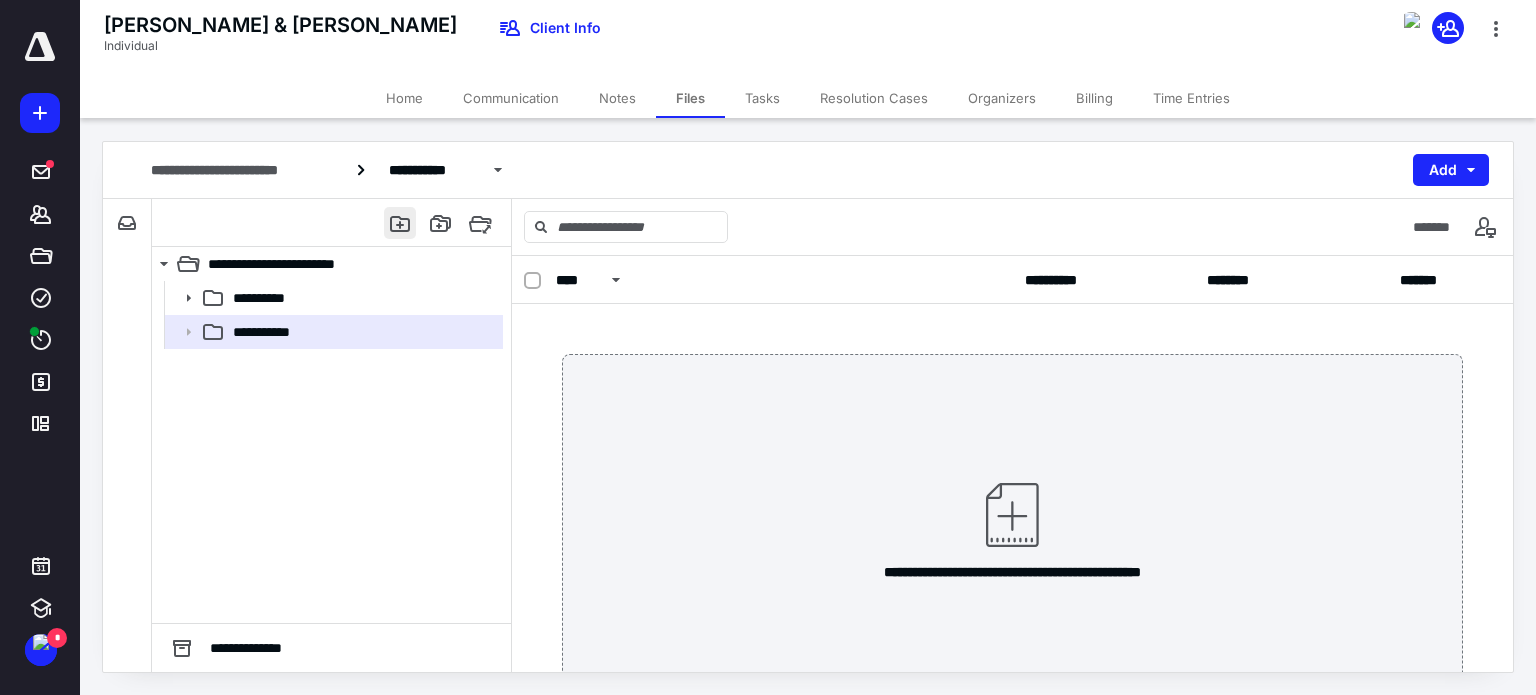 click at bounding box center (400, 223) 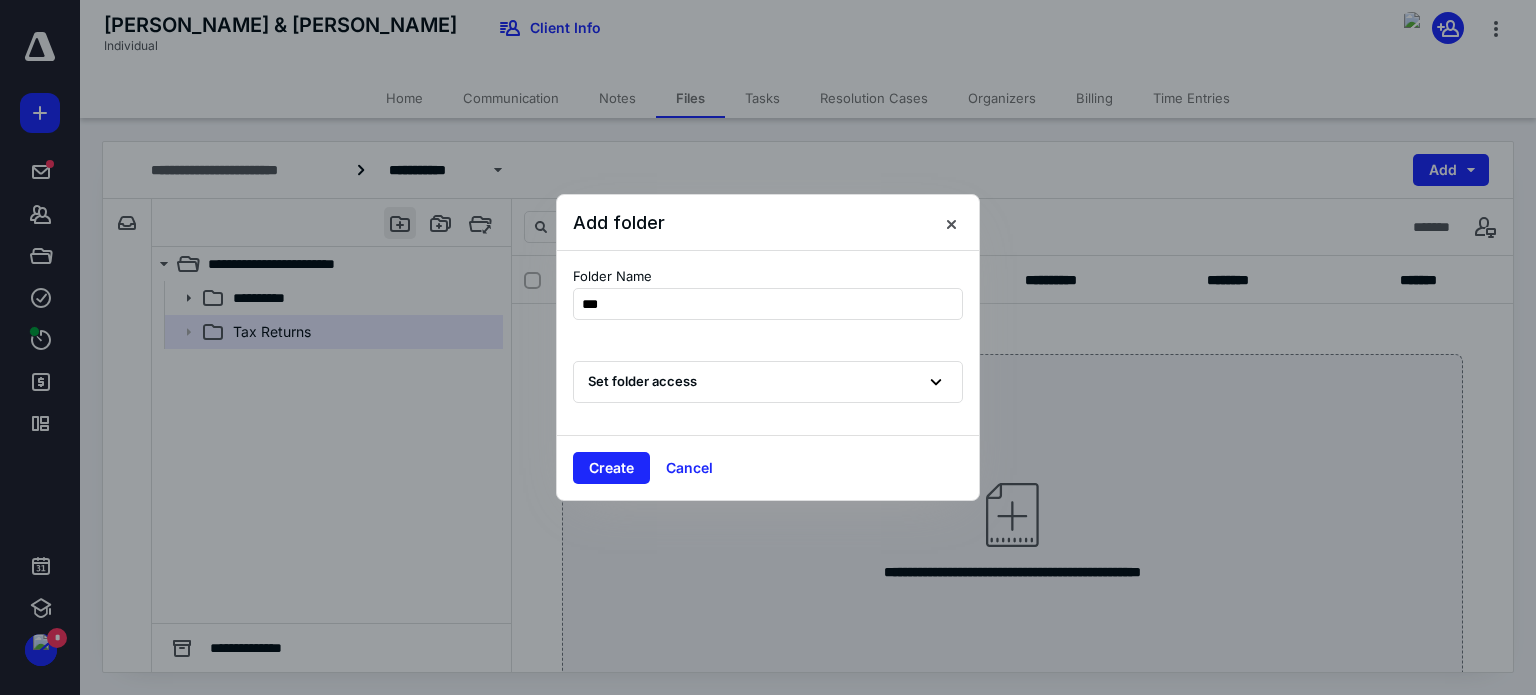type on "****" 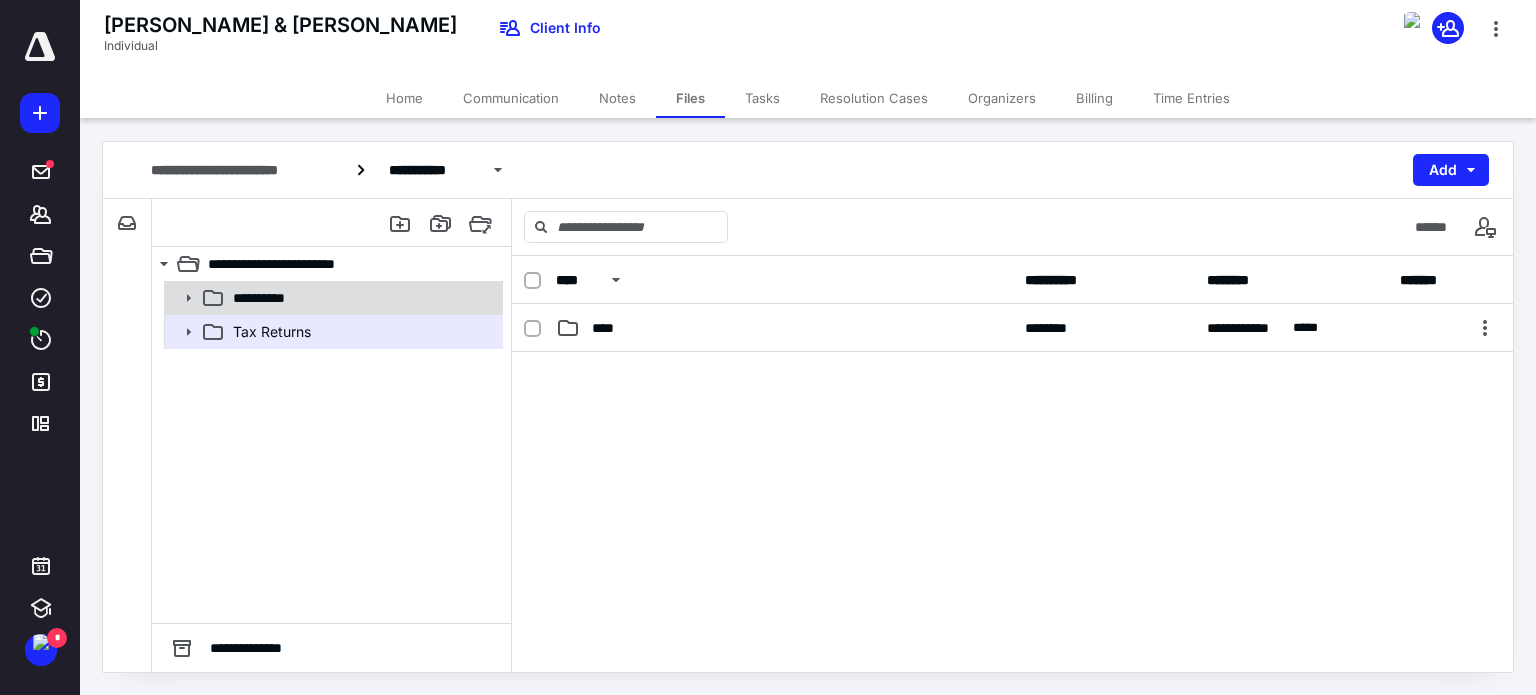 click on "**********" at bounding box center (270, 298) 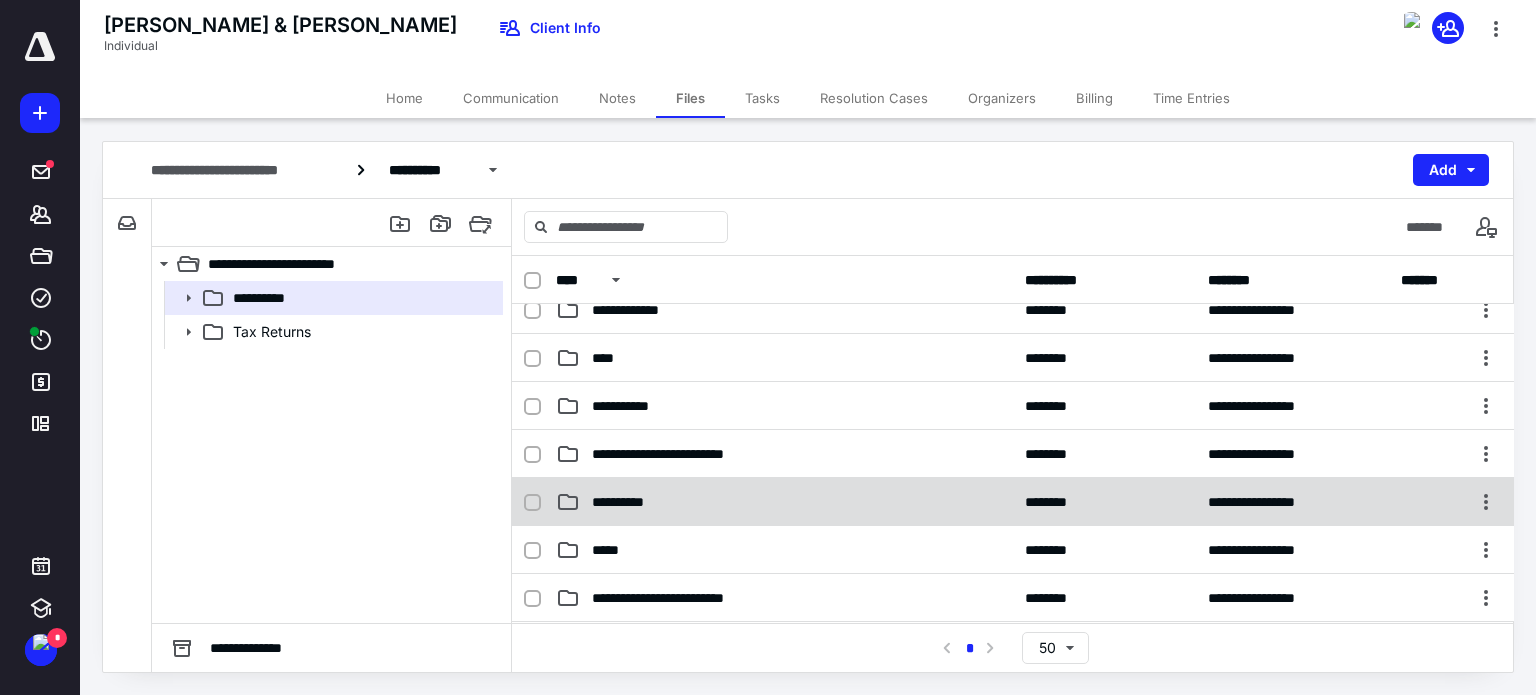 scroll, scrollTop: 0, scrollLeft: 0, axis: both 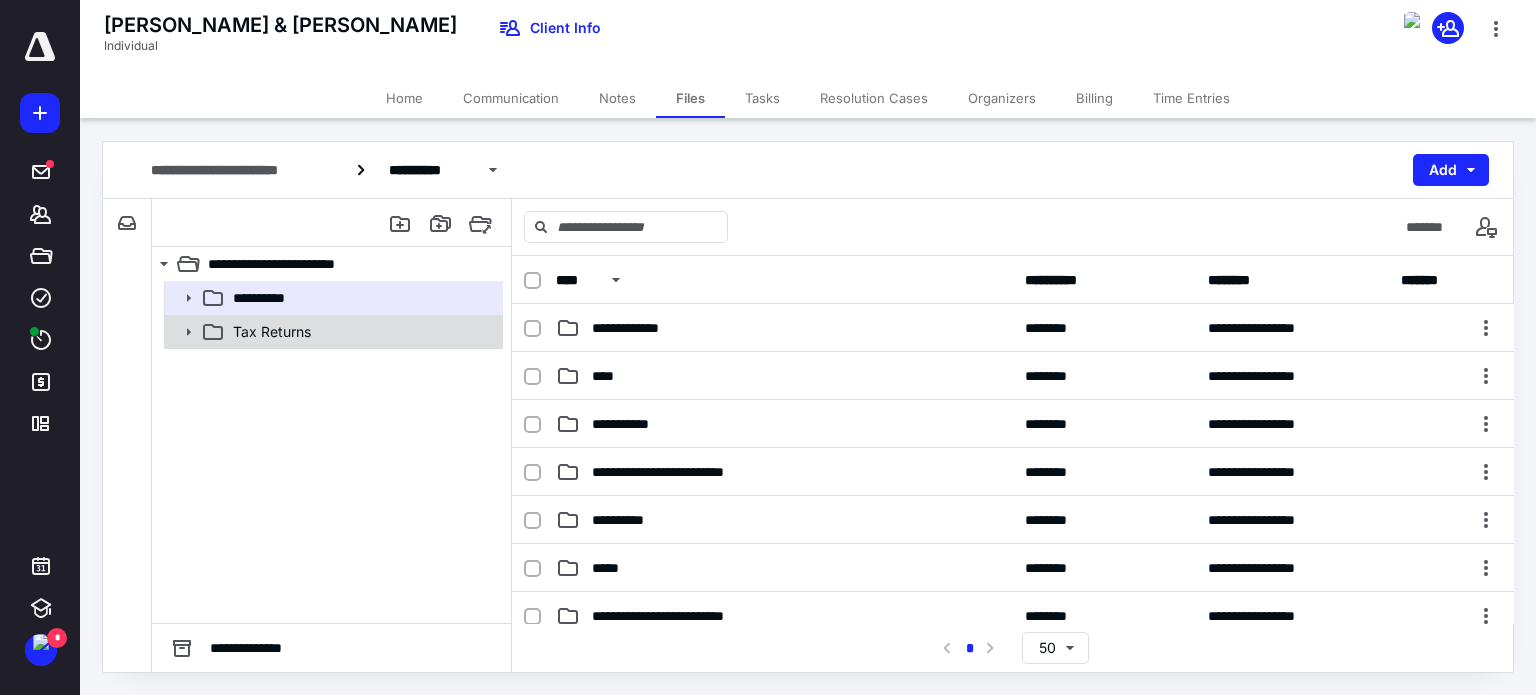 click on "Tax Returns" at bounding box center (272, 332) 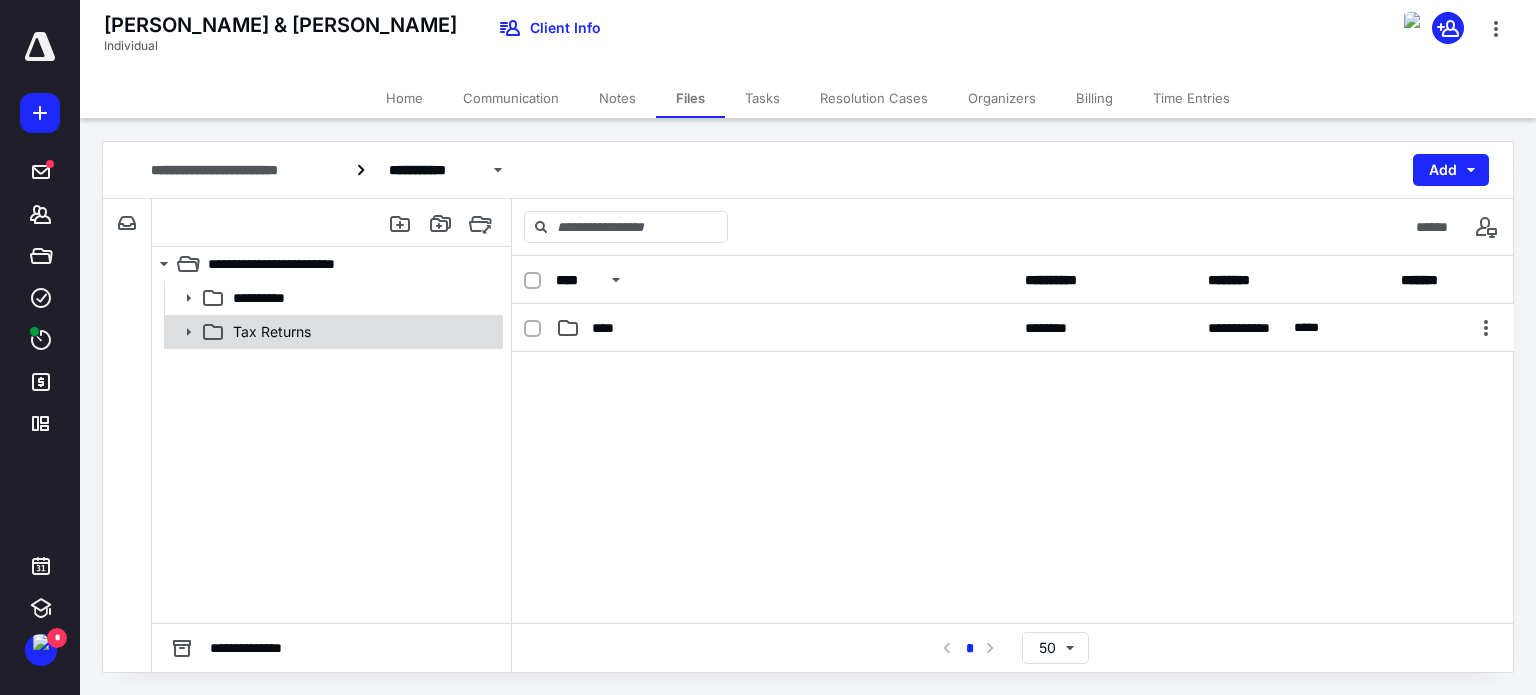 click 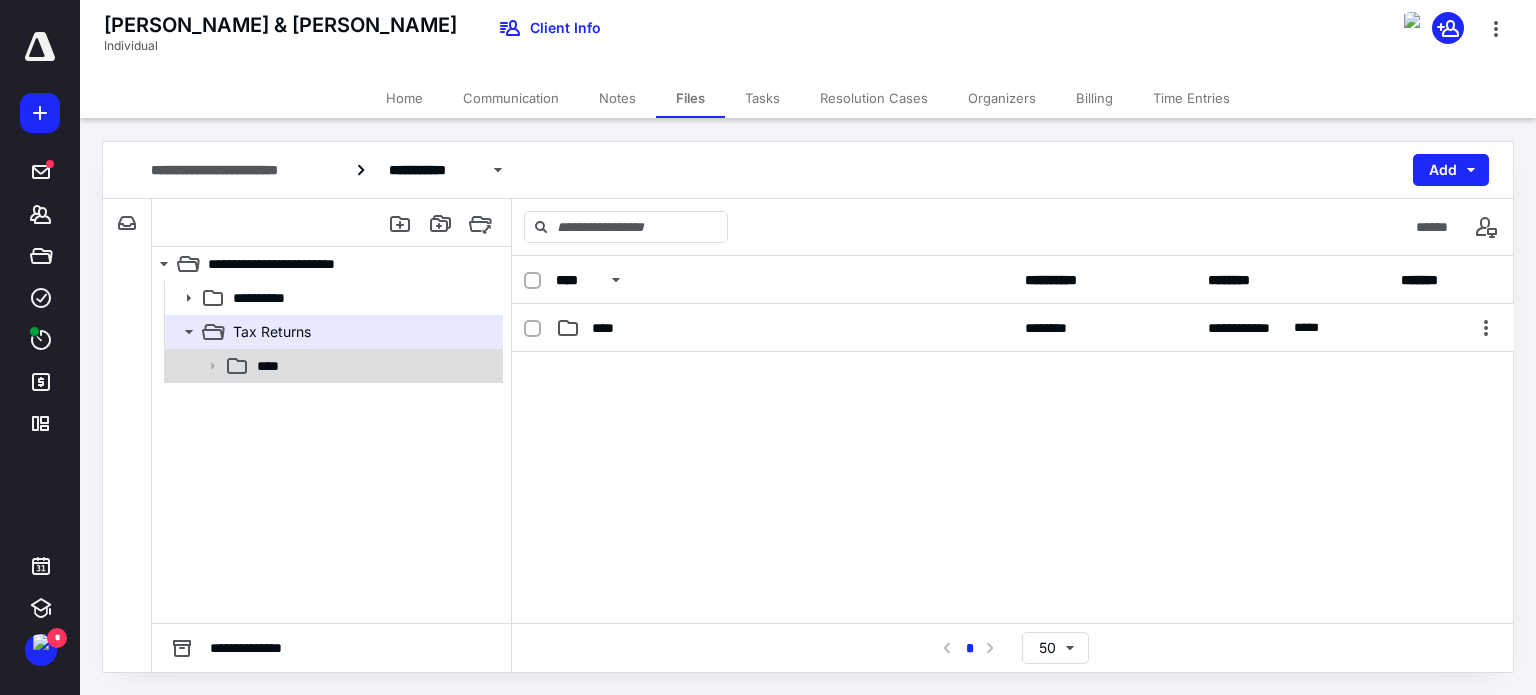 click on "****" at bounding box center [374, 366] 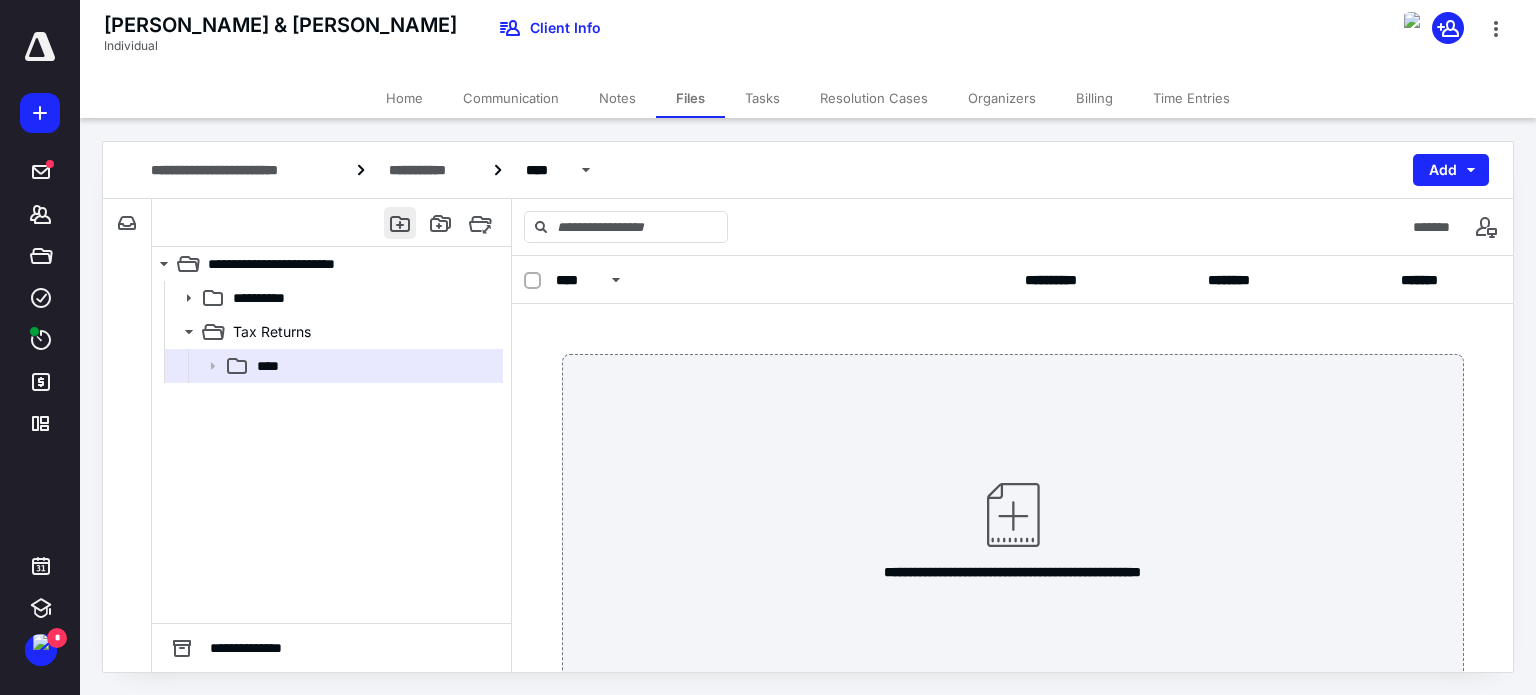 click at bounding box center [400, 223] 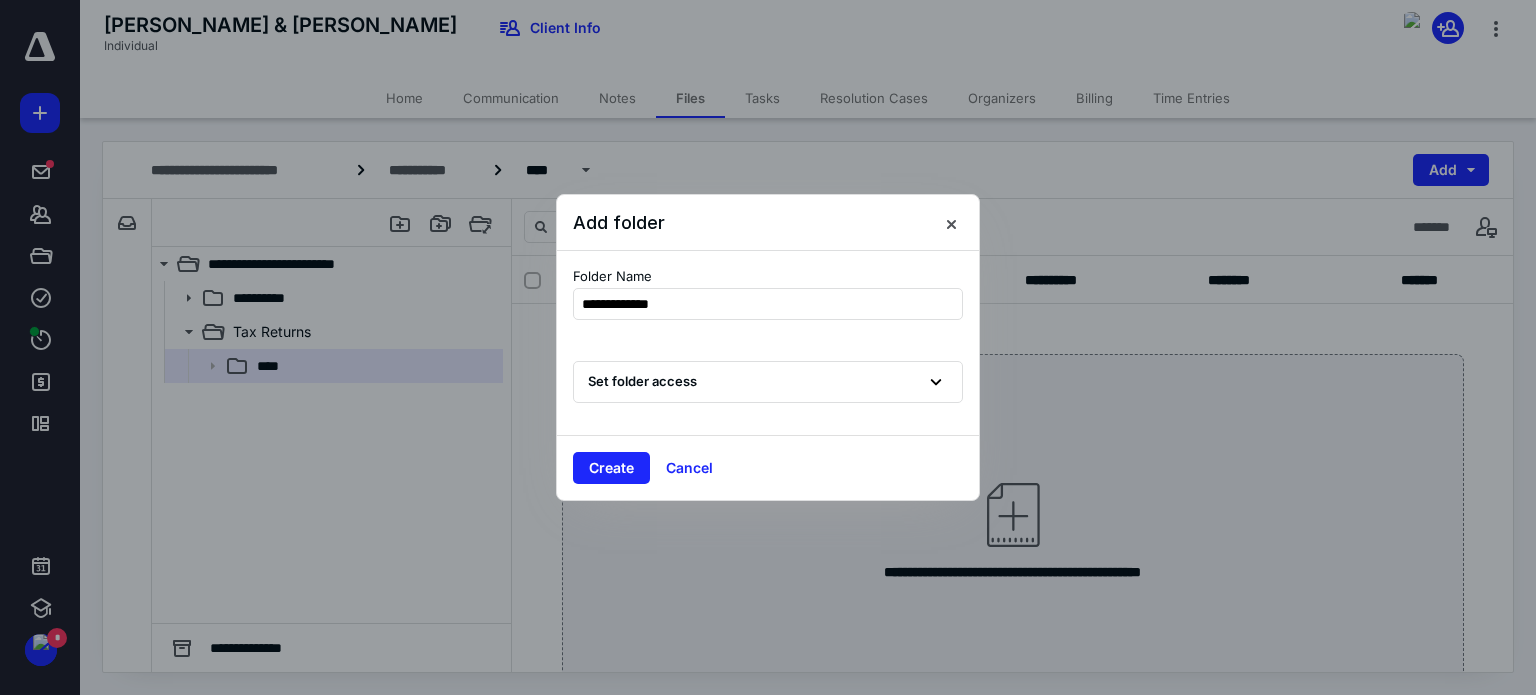 type on "**********" 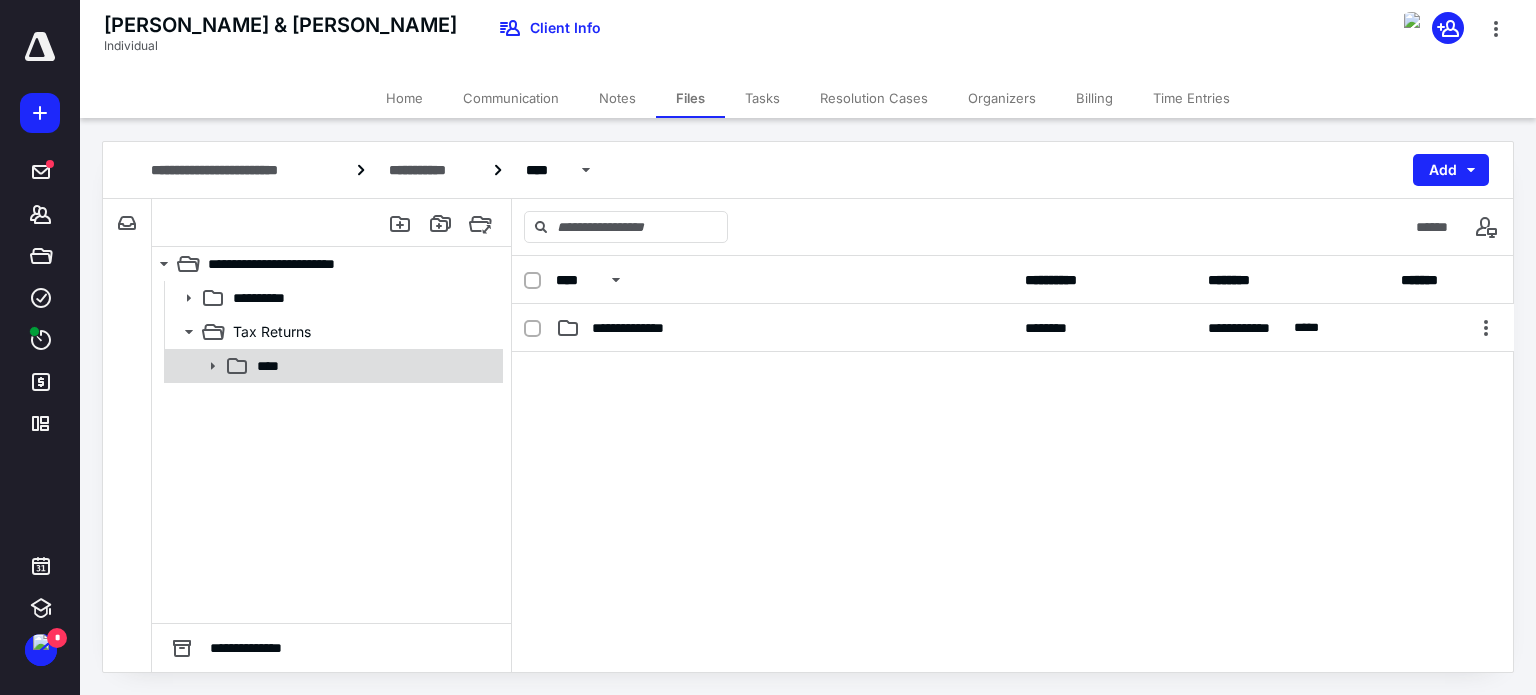click 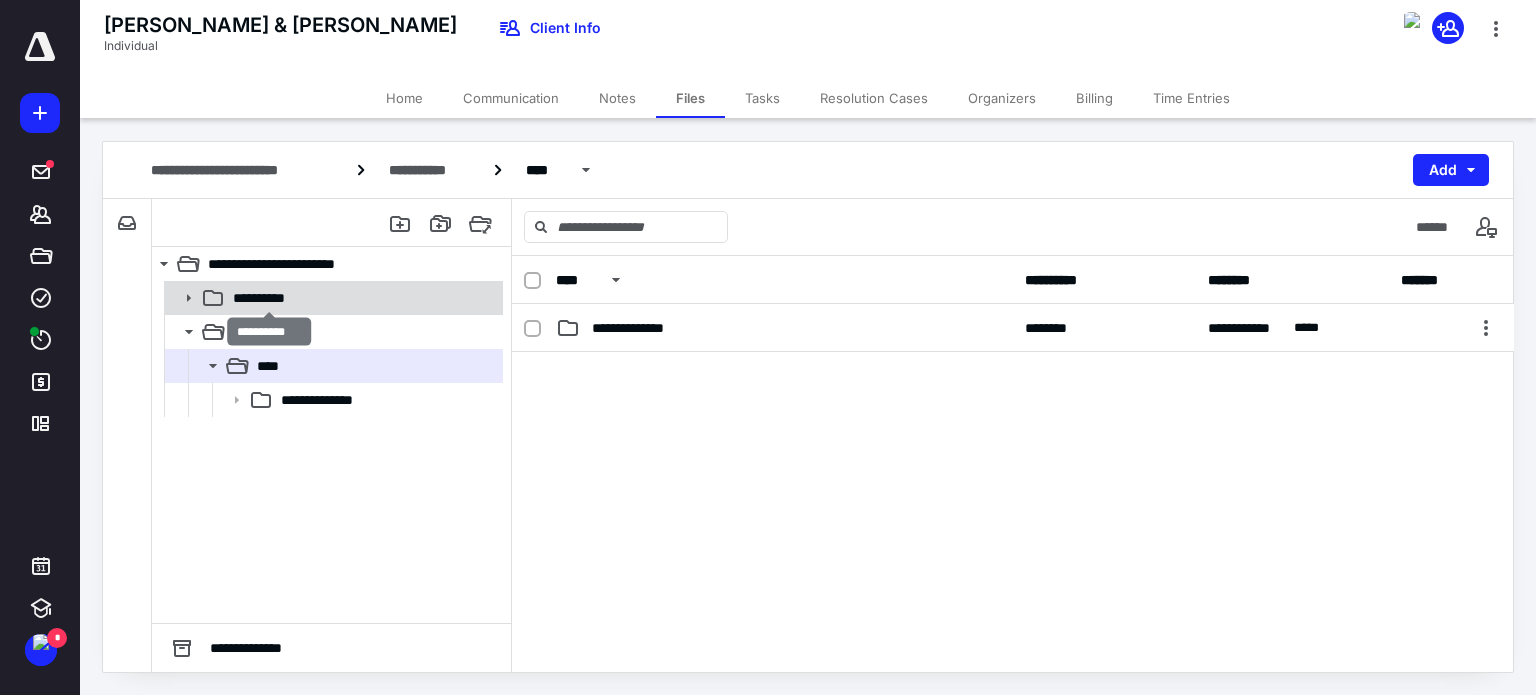 click on "**********" at bounding box center (270, 298) 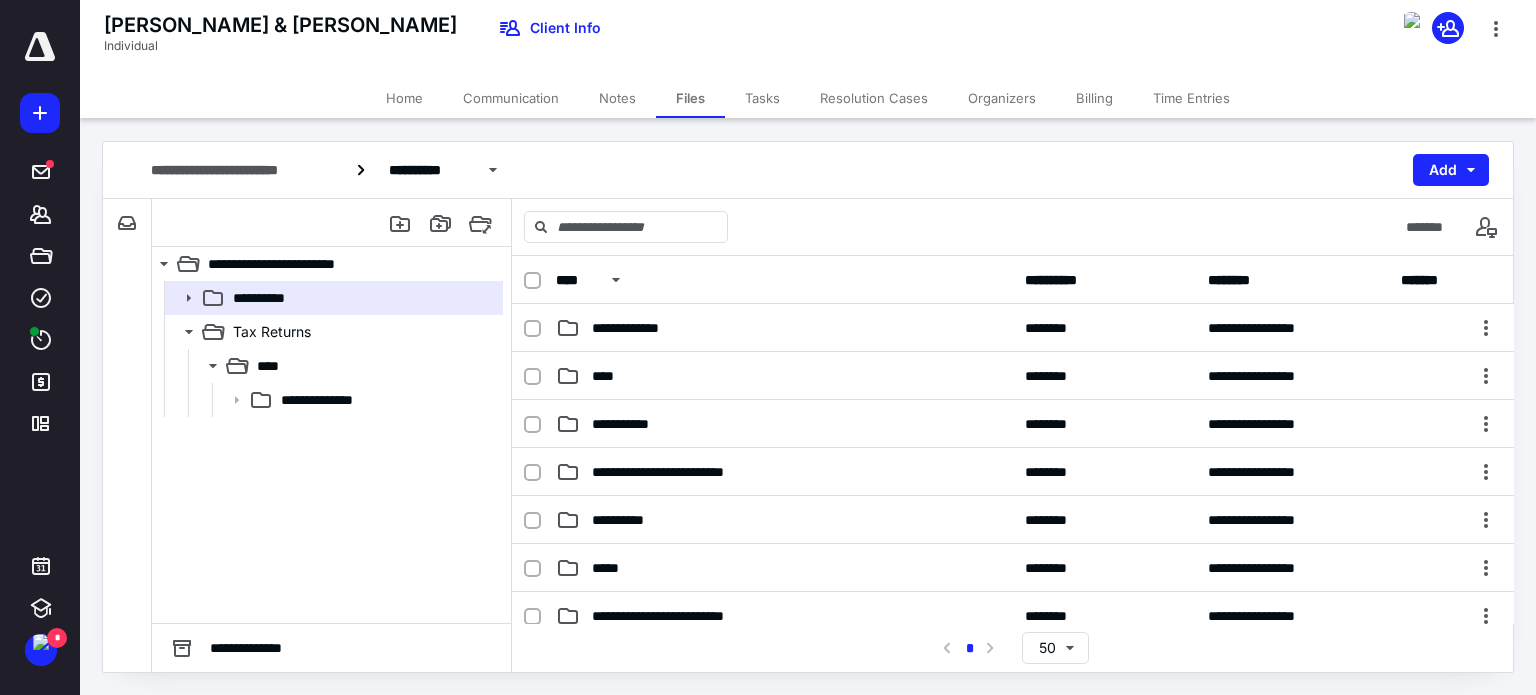 click at bounding box center [532, 281] 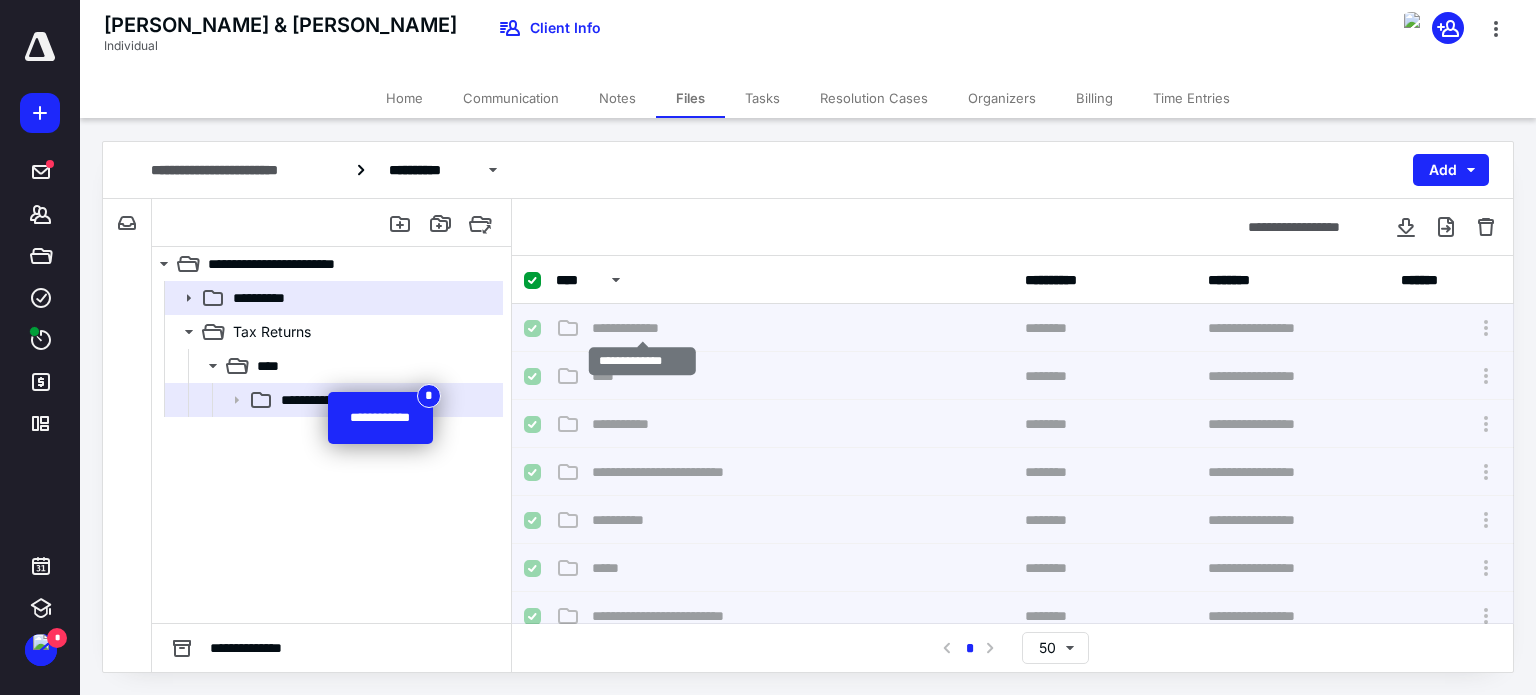 checkbox on "false" 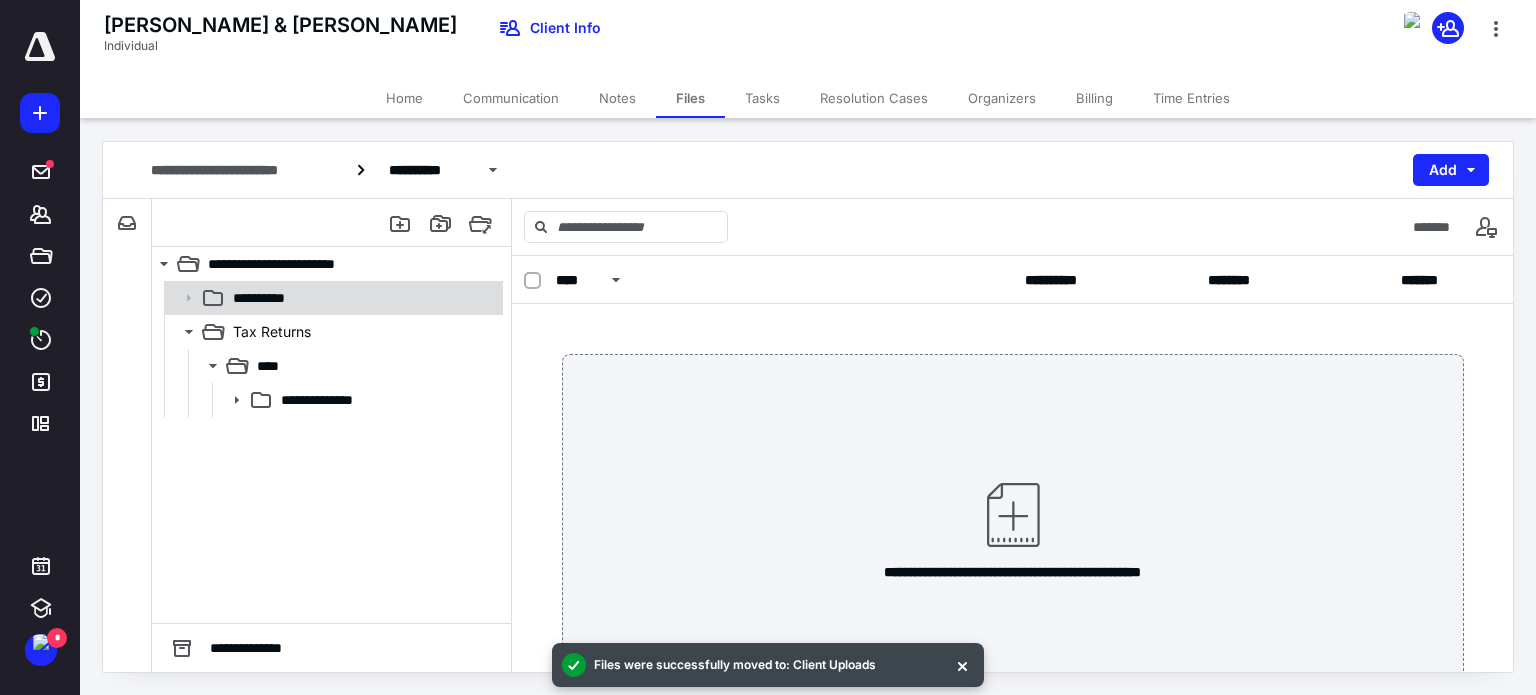 click on "**********" at bounding box center [270, 298] 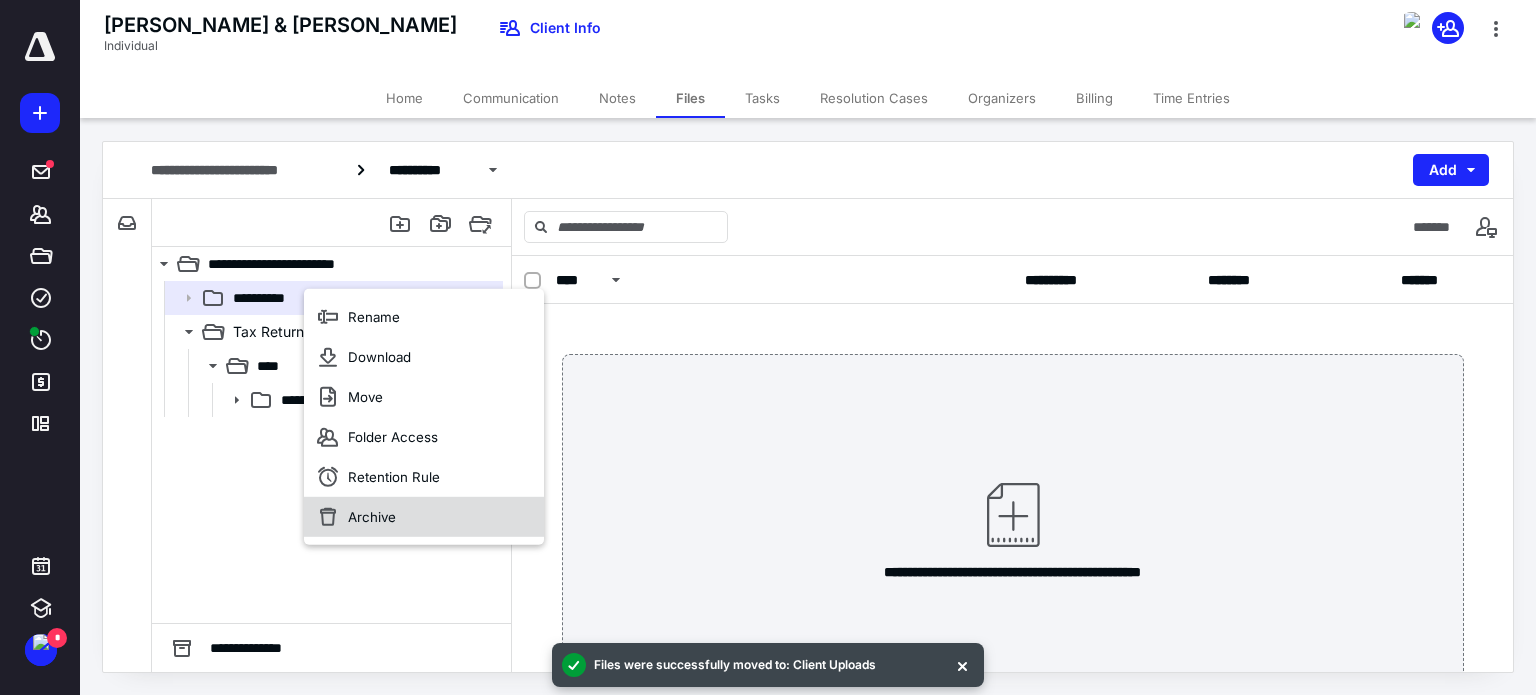 click on "Archive" at bounding box center (372, 517) 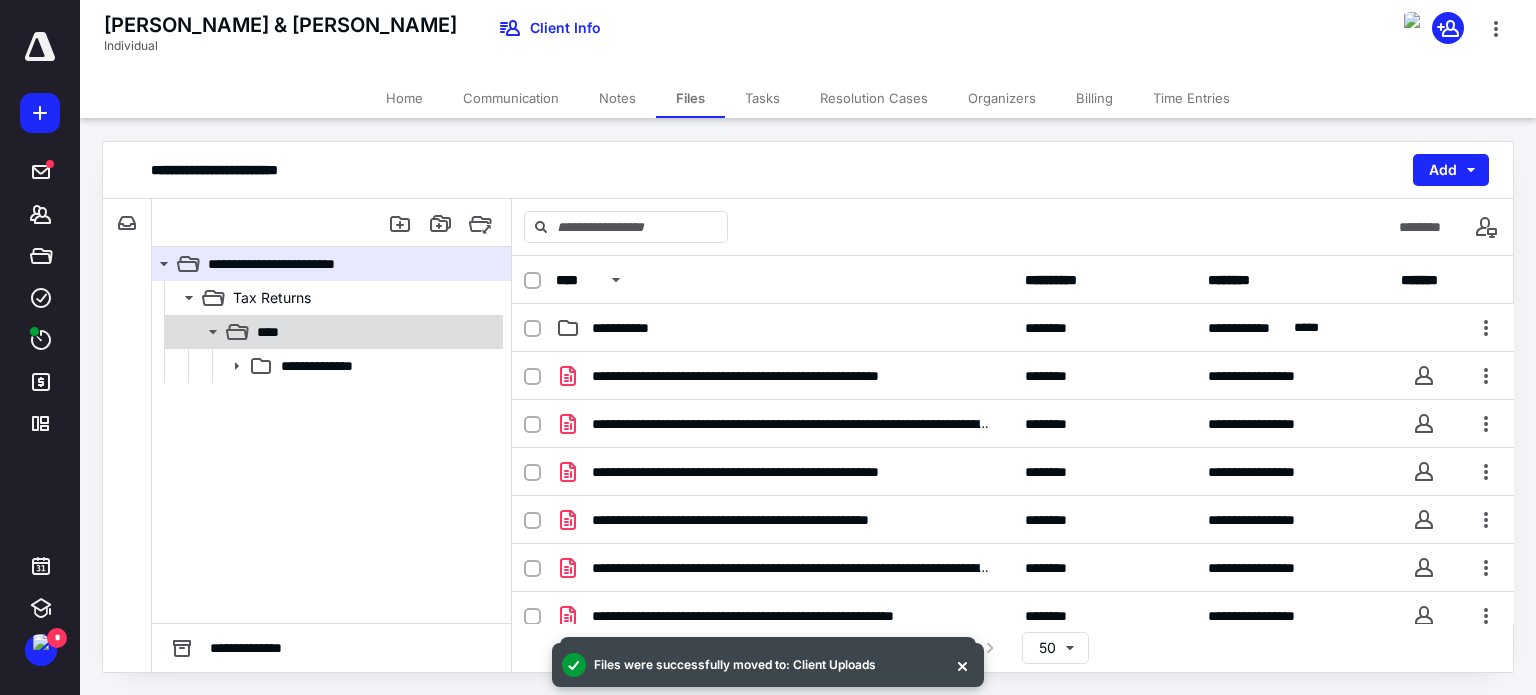 click on "****" at bounding box center (374, 332) 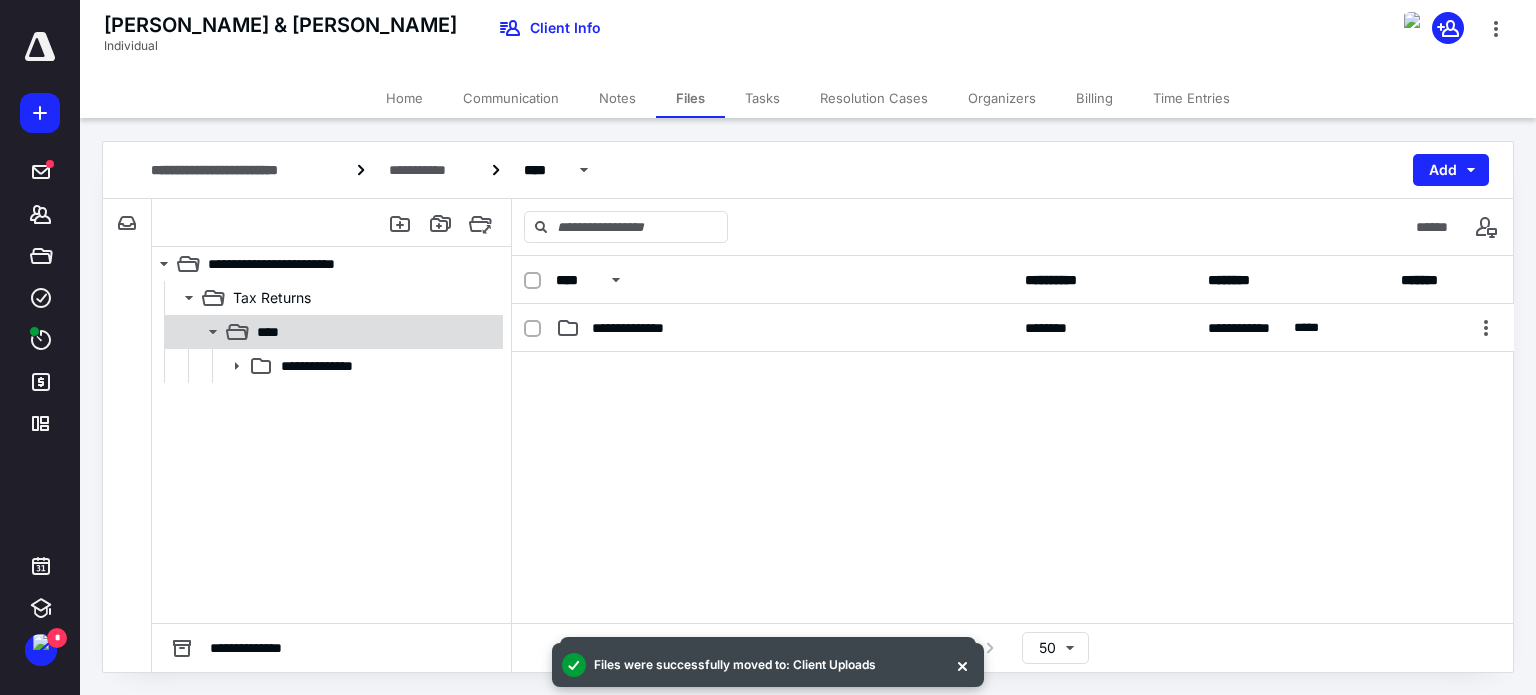 click 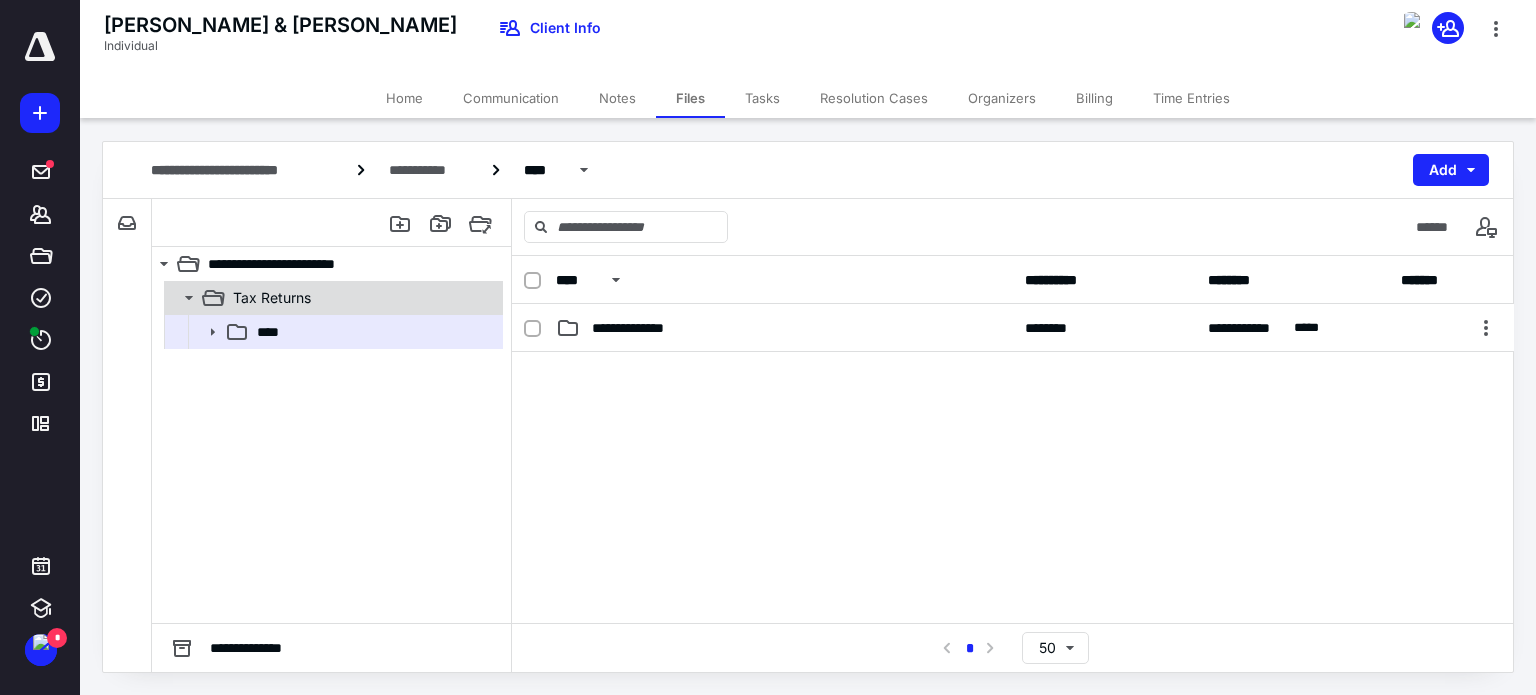 click on "Tax Returns" at bounding box center [272, 298] 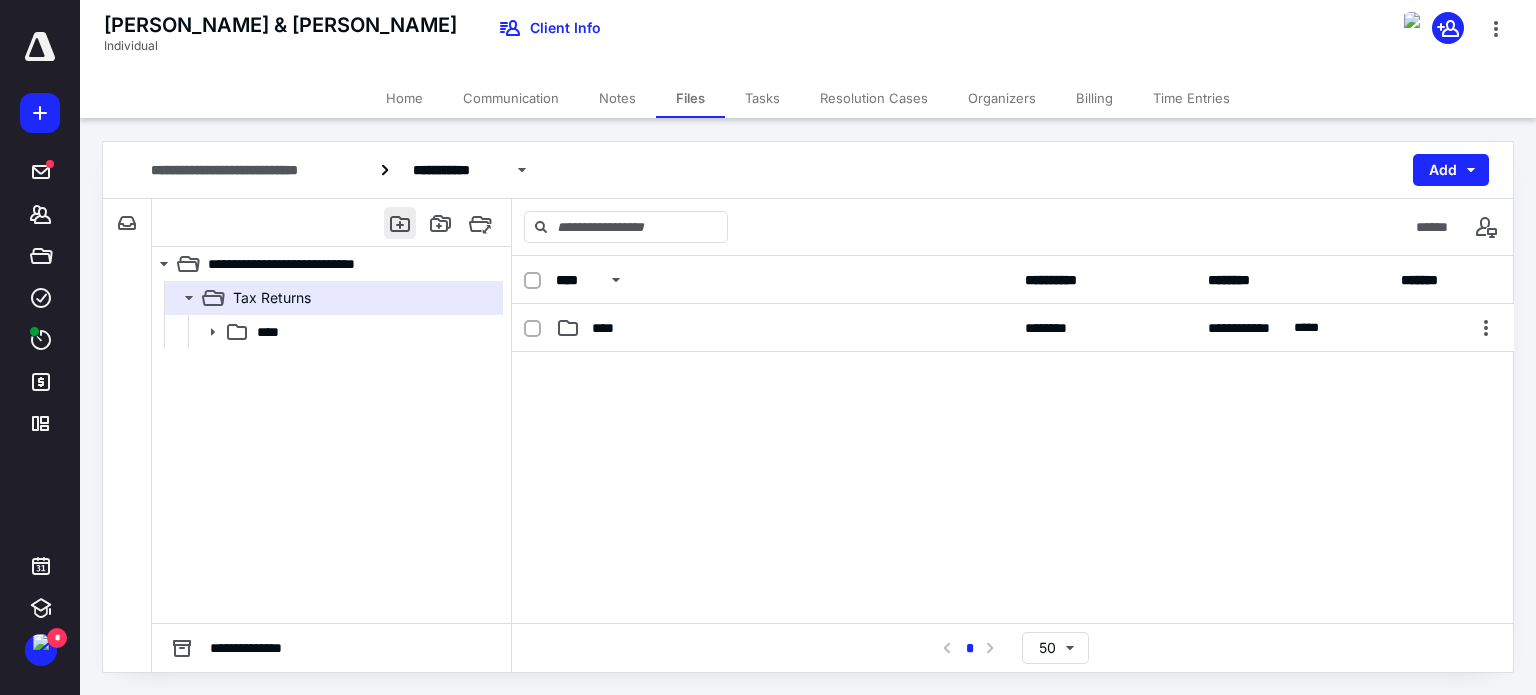click at bounding box center [400, 223] 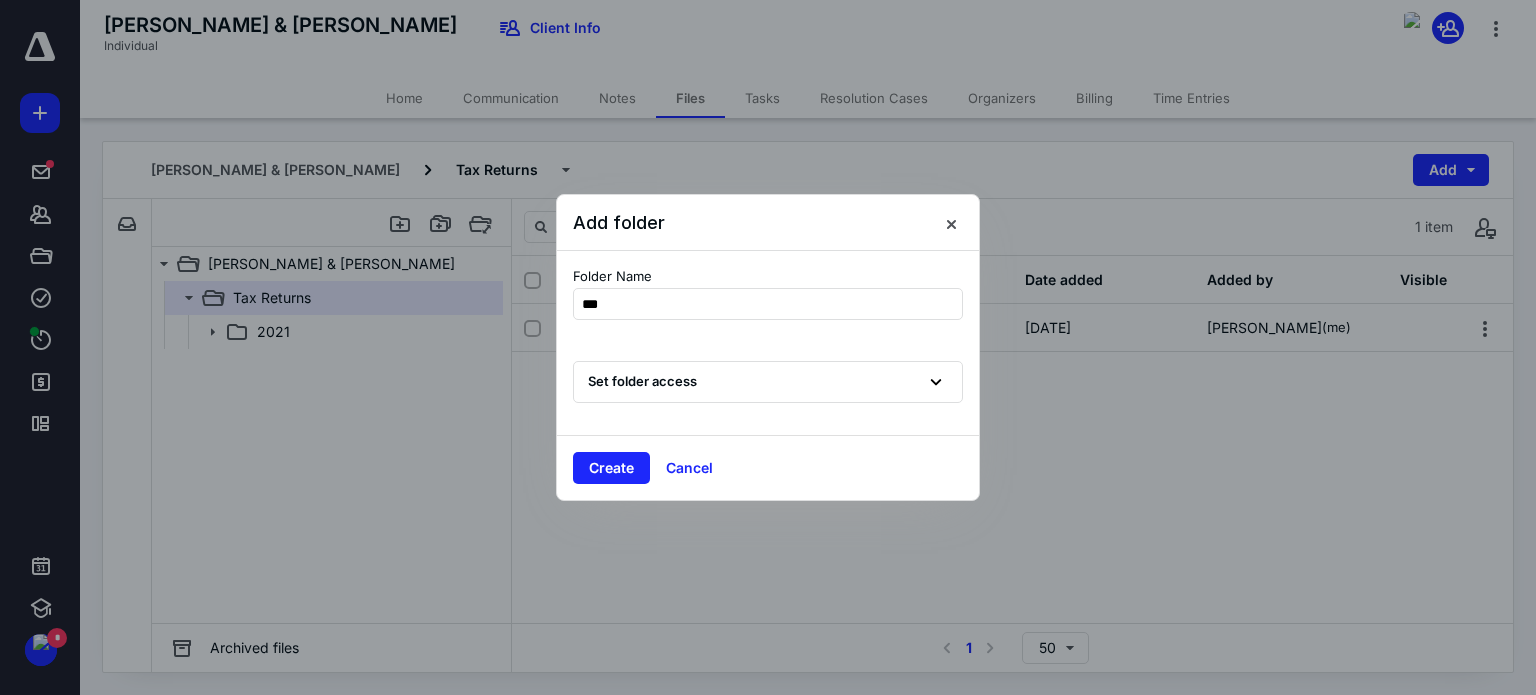 type on "****" 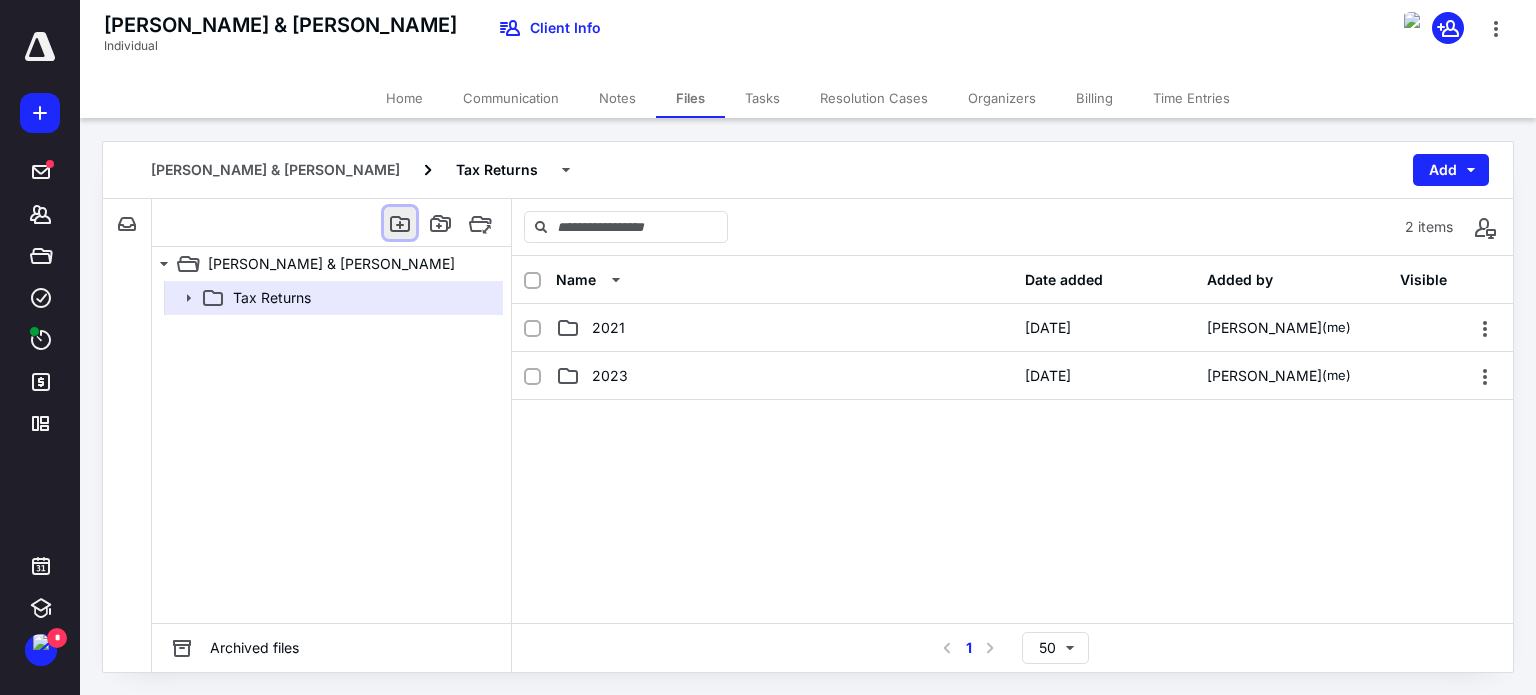 click at bounding box center (400, 223) 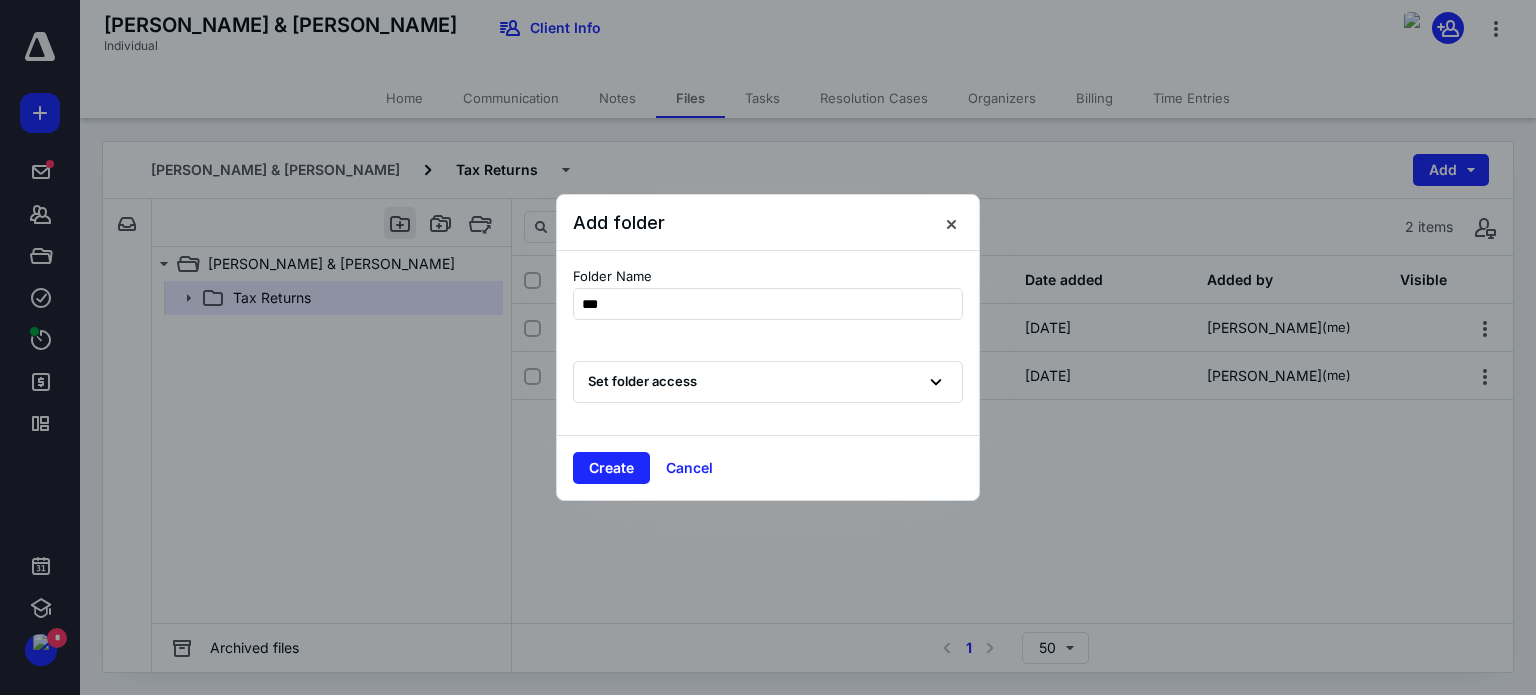 type on "****" 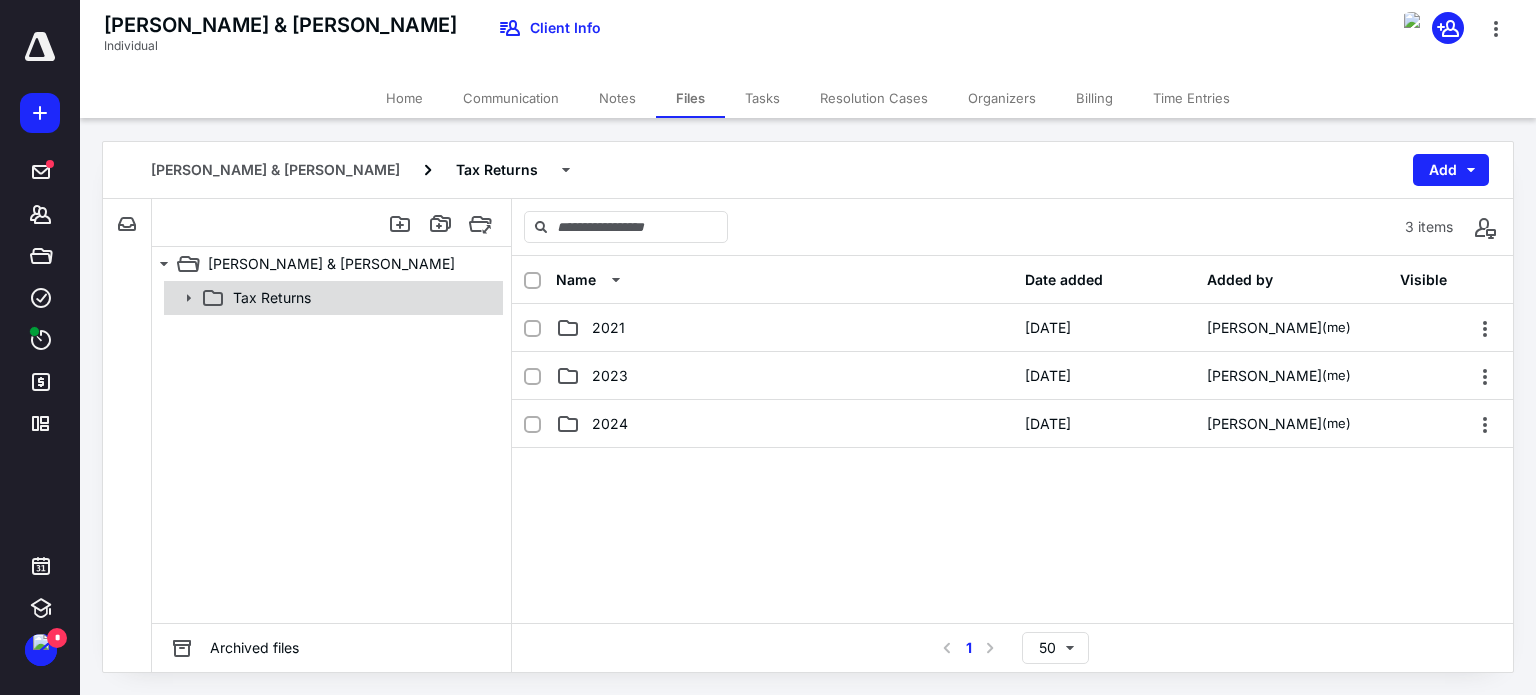 click 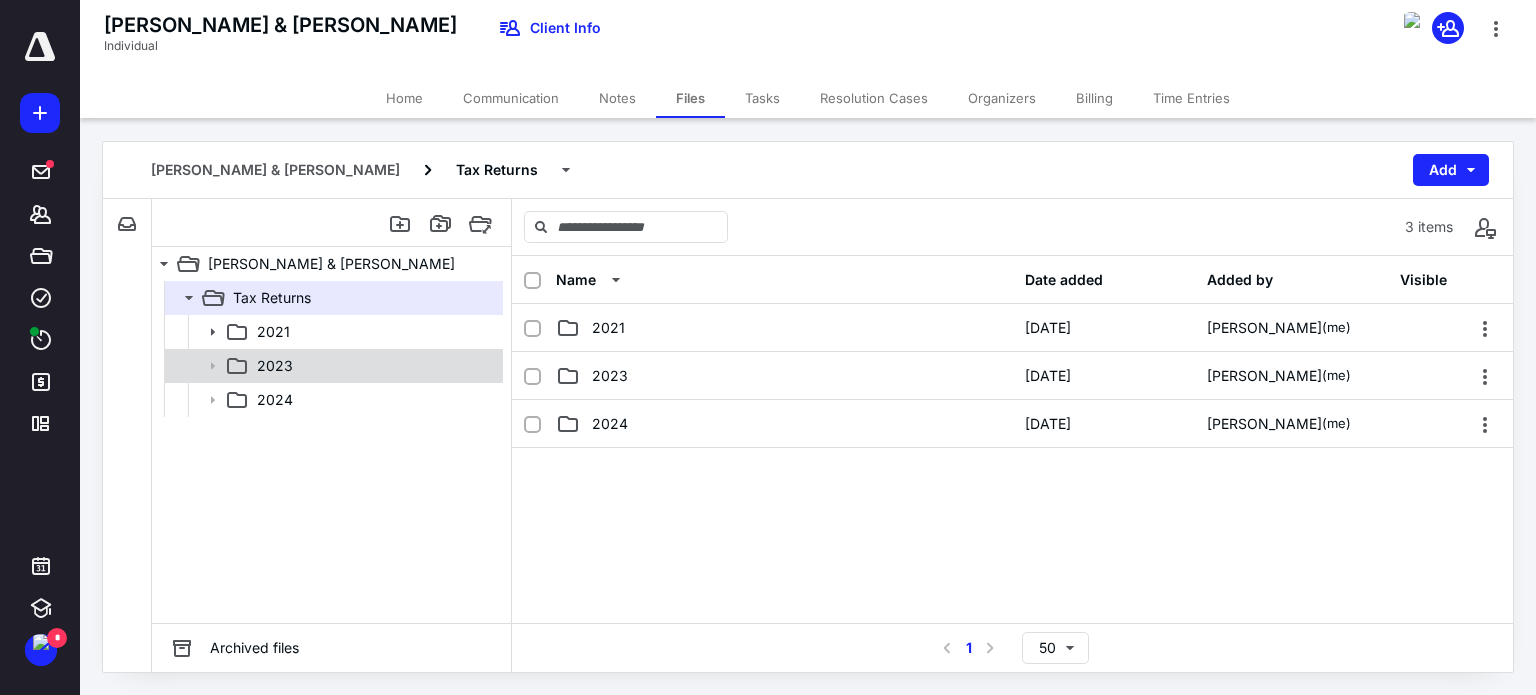 click on "2023" at bounding box center (275, 366) 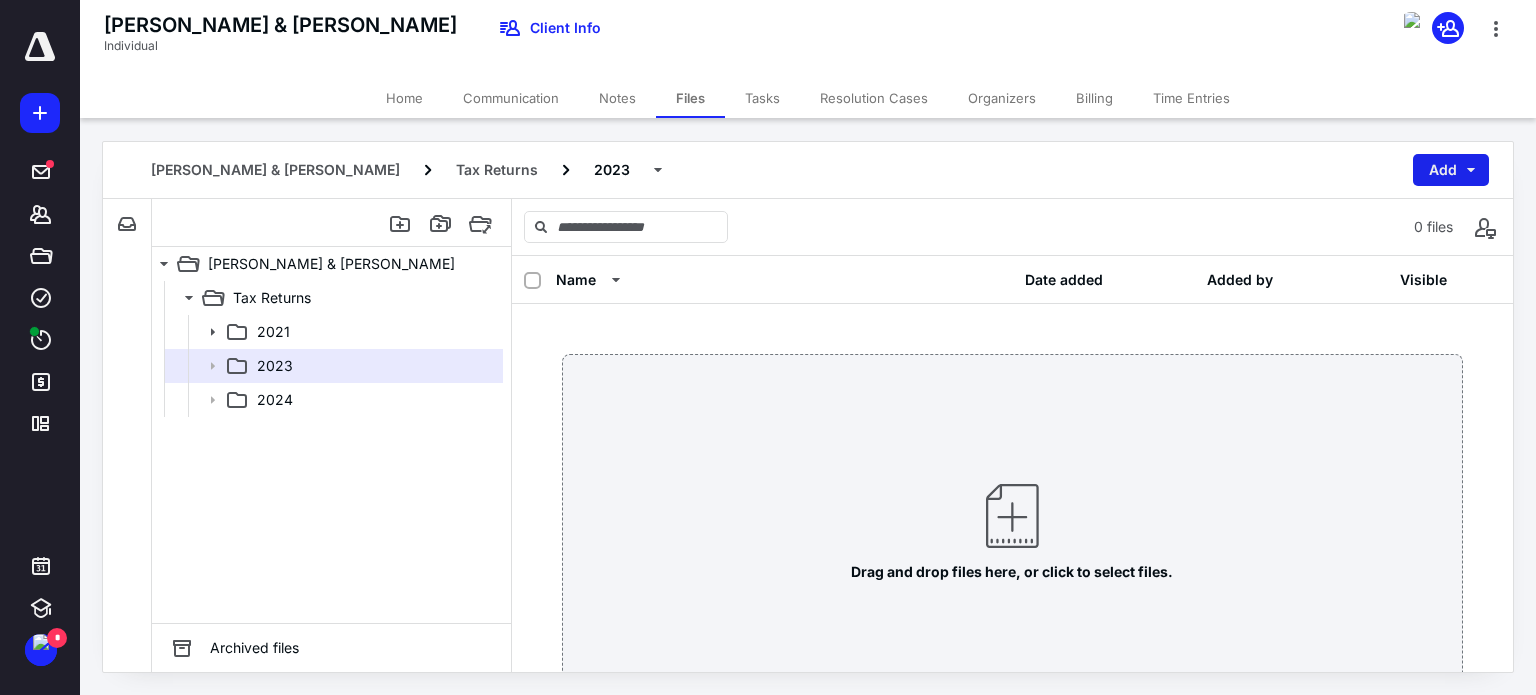 click on "Add" at bounding box center (1451, 170) 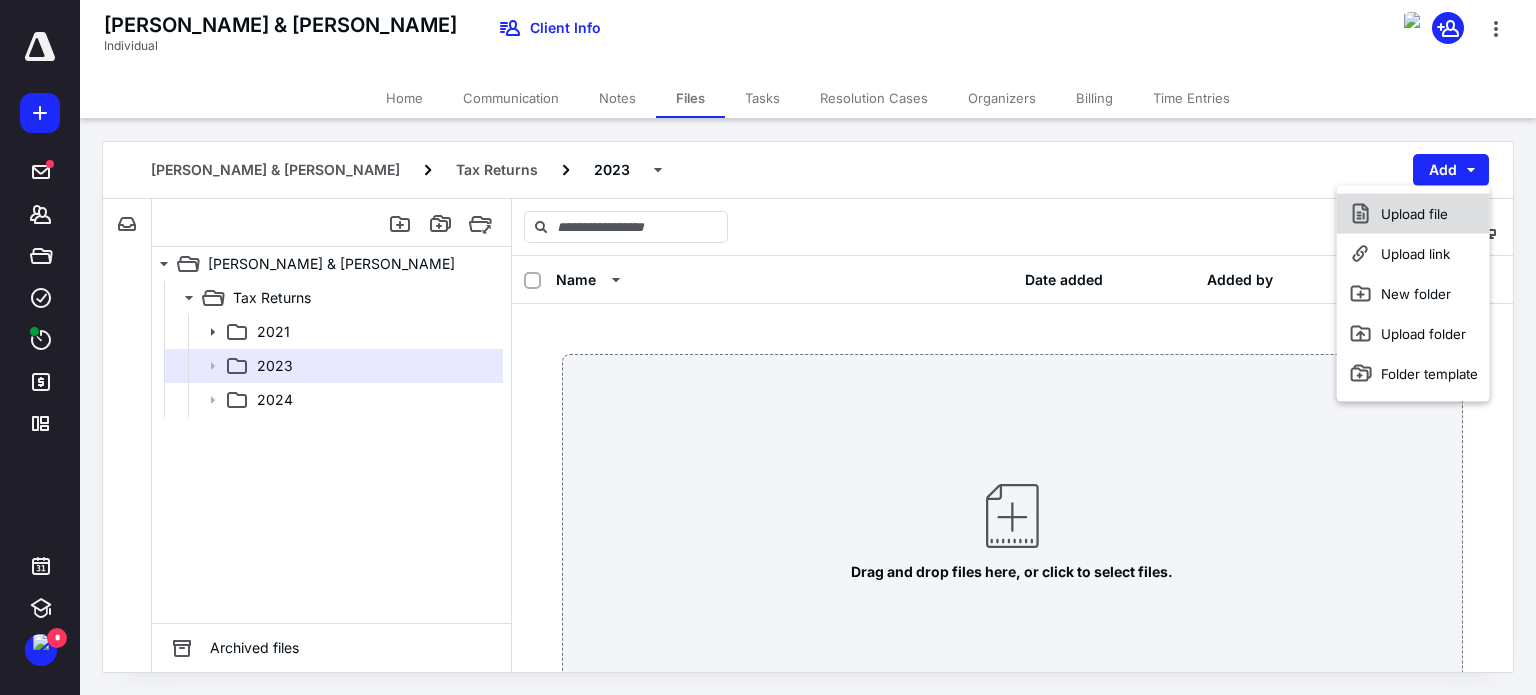 click on "Upload file" at bounding box center [1413, 214] 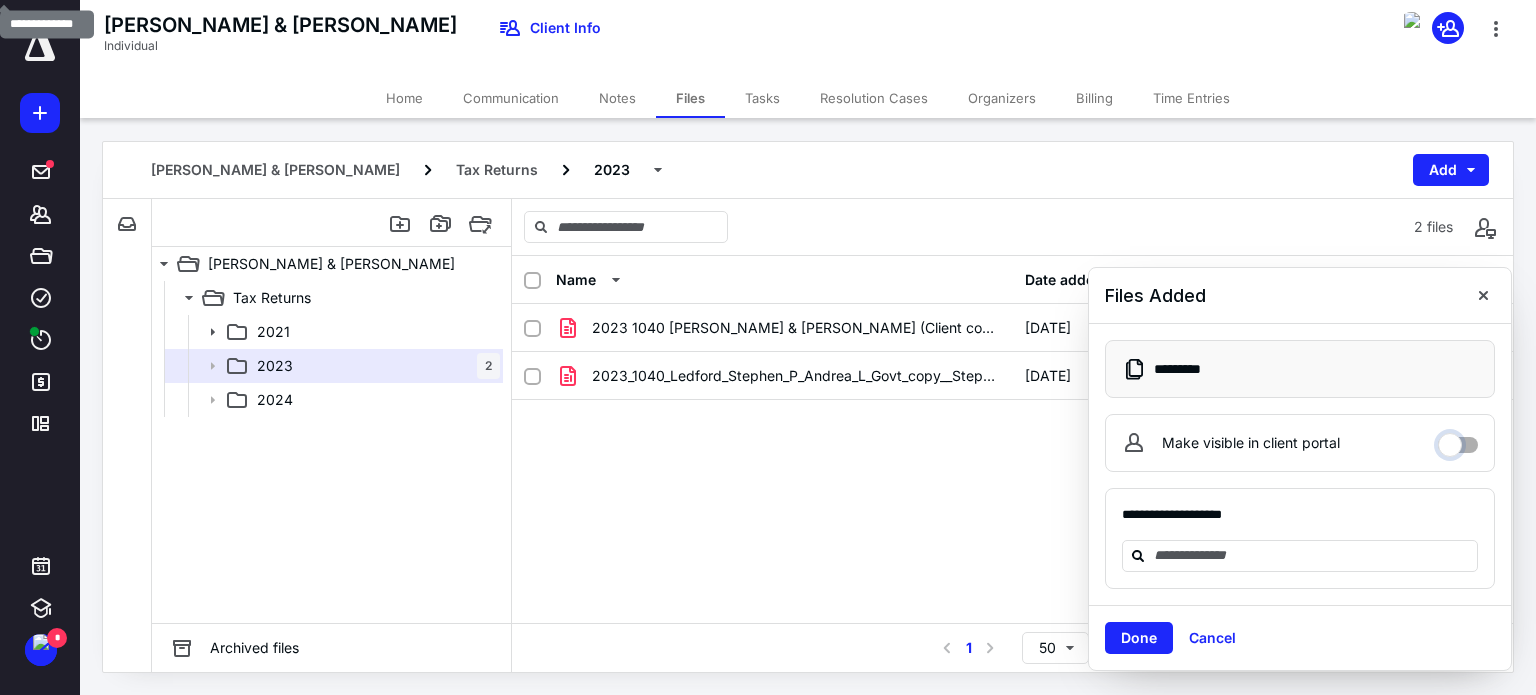 click on "Make visible in client portal" at bounding box center [1458, 440] 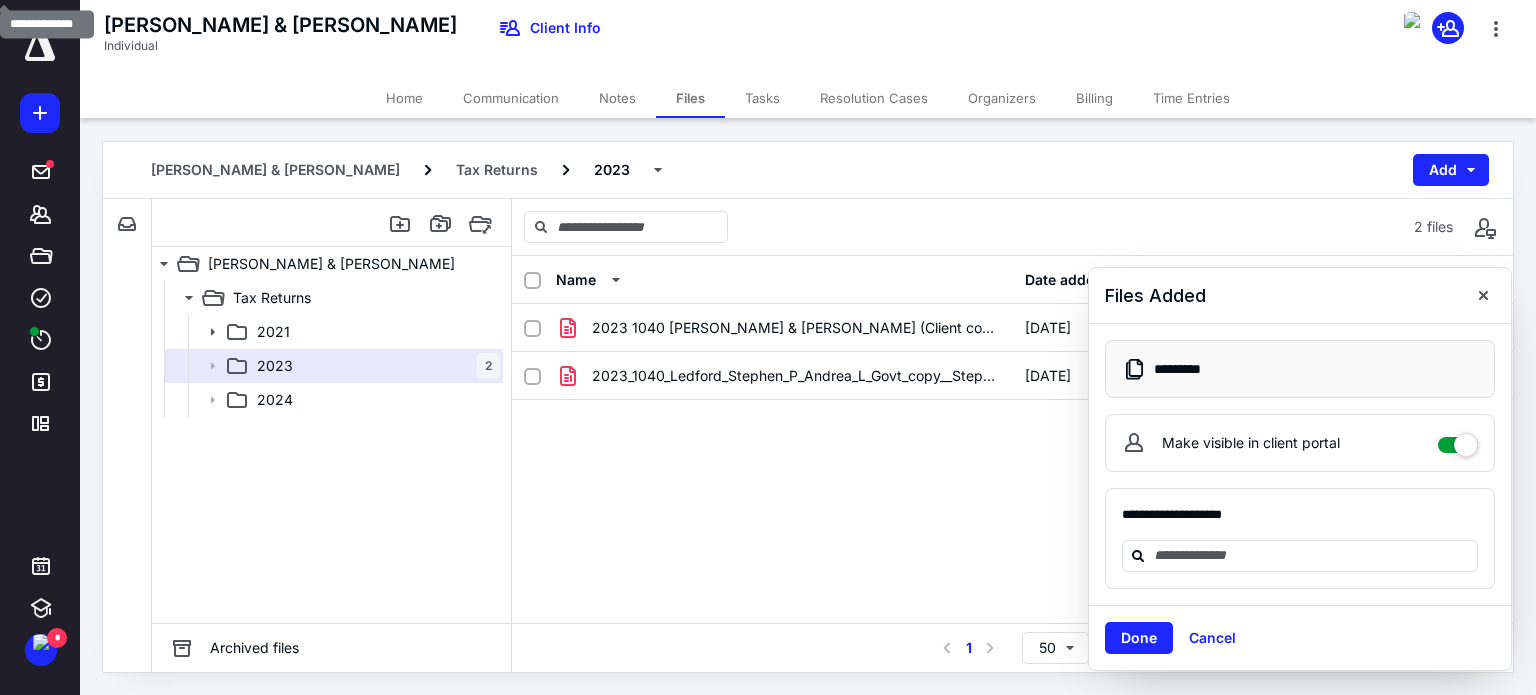 checkbox on "****" 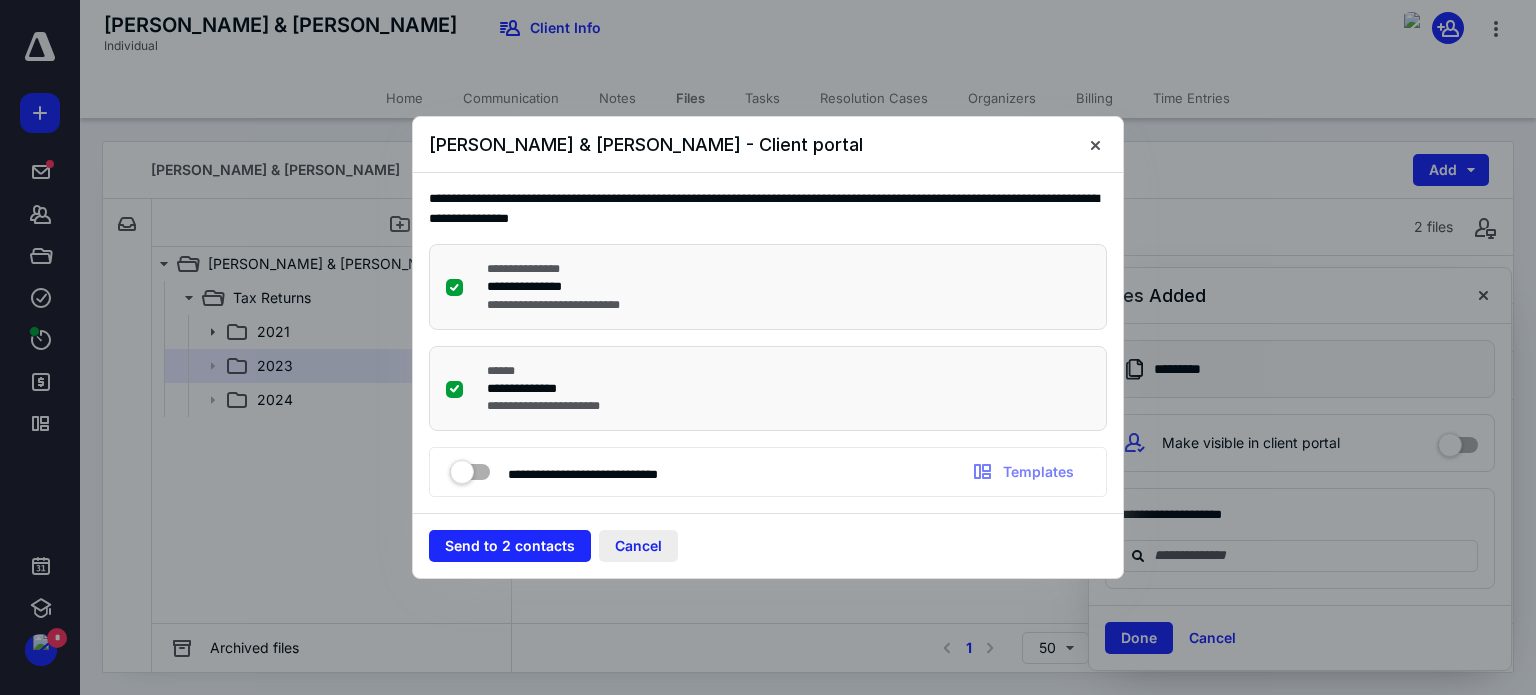 click on "Cancel" at bounding box center (638, 546) 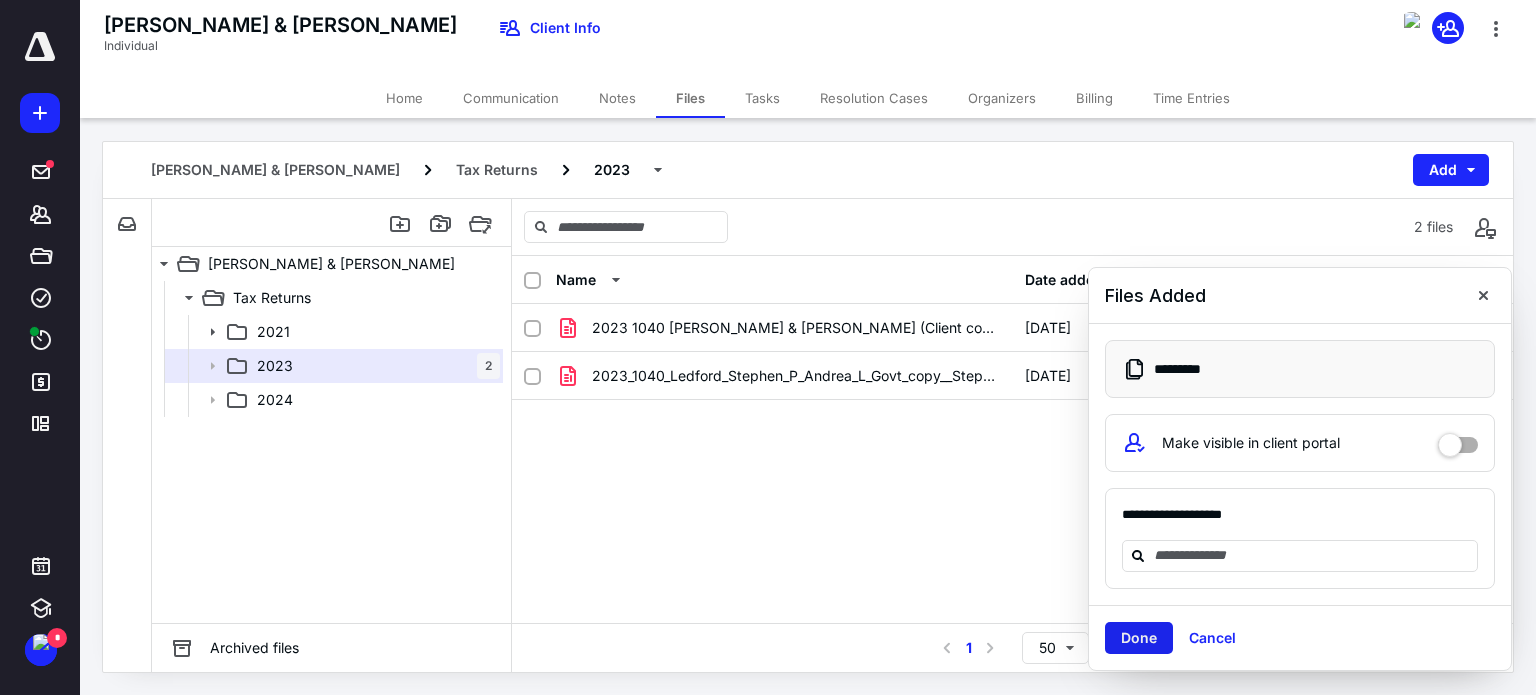 click on "Done" at bounding box center [1139, 638] 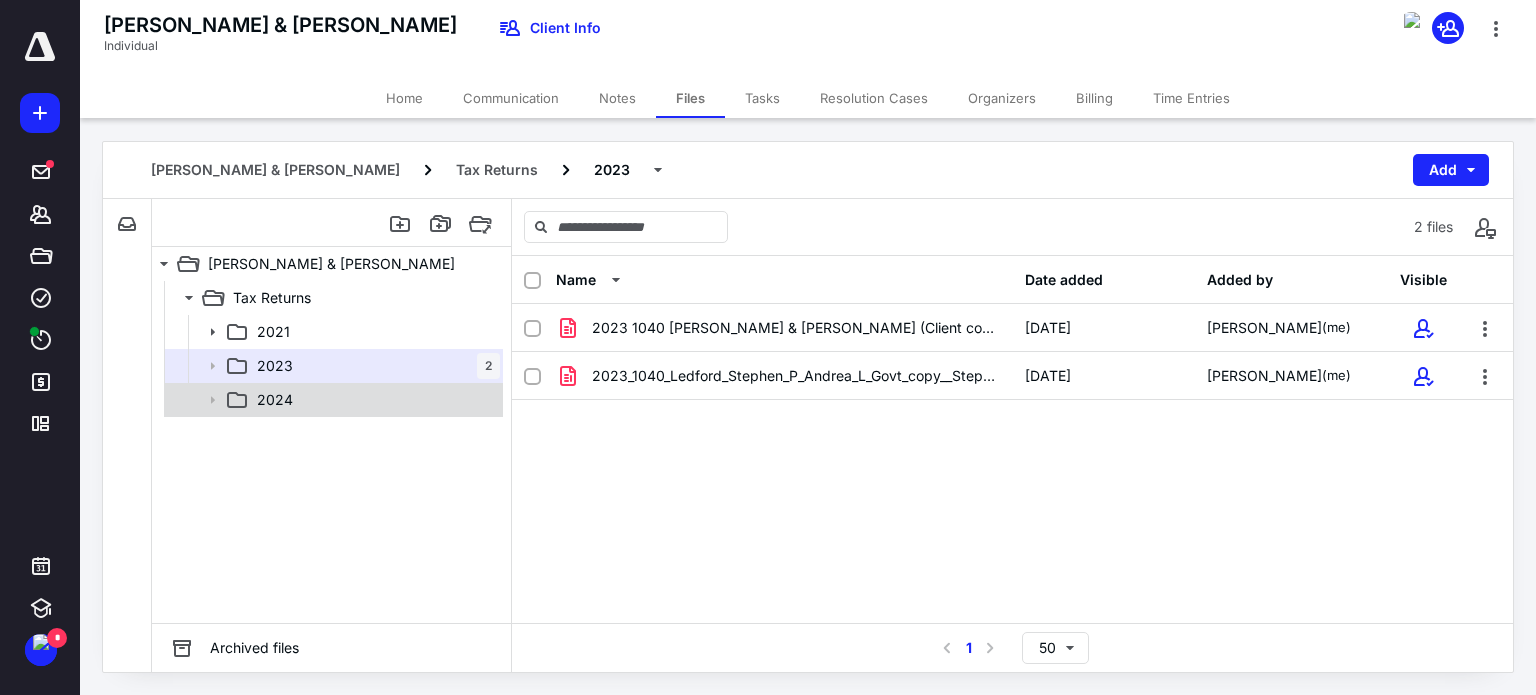 click on "2024" at bounding box center (275, 400) 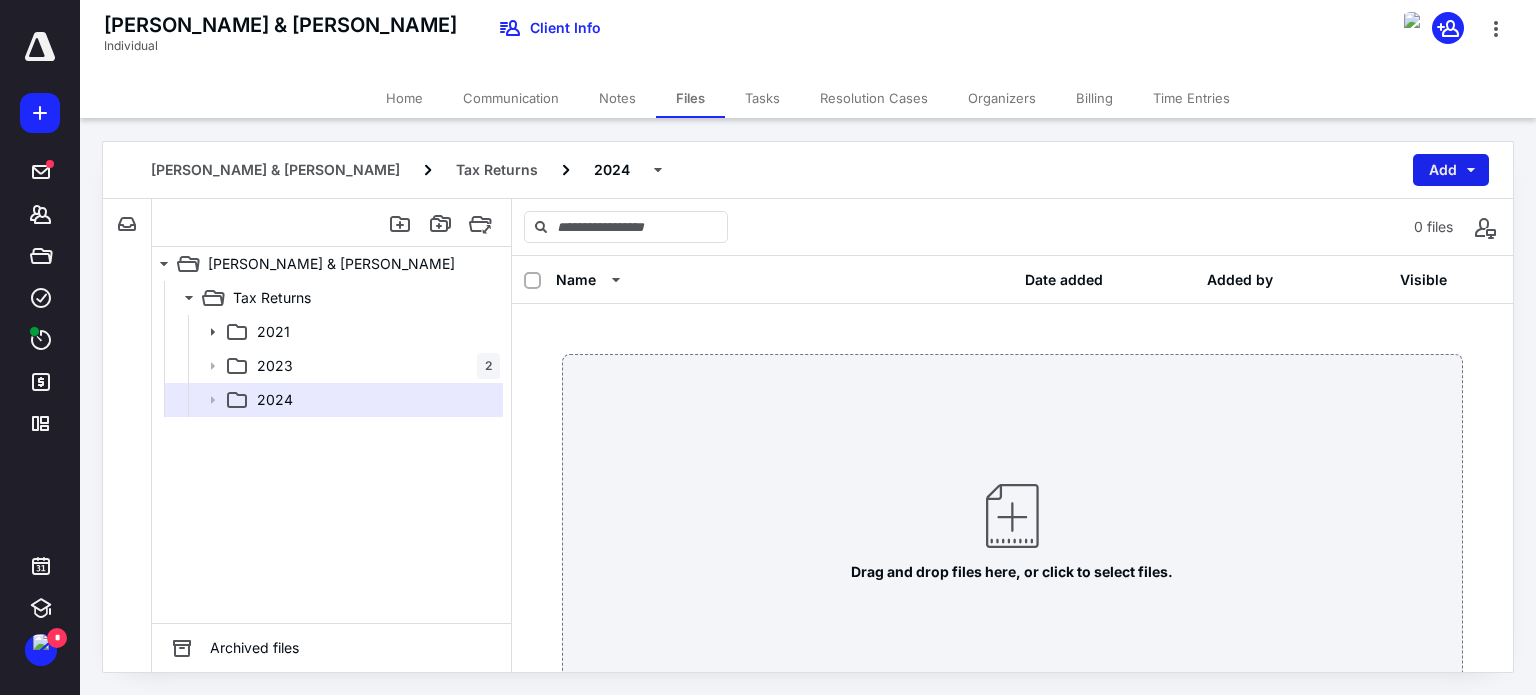 click on "Add" at bounding box center (1451, 170) 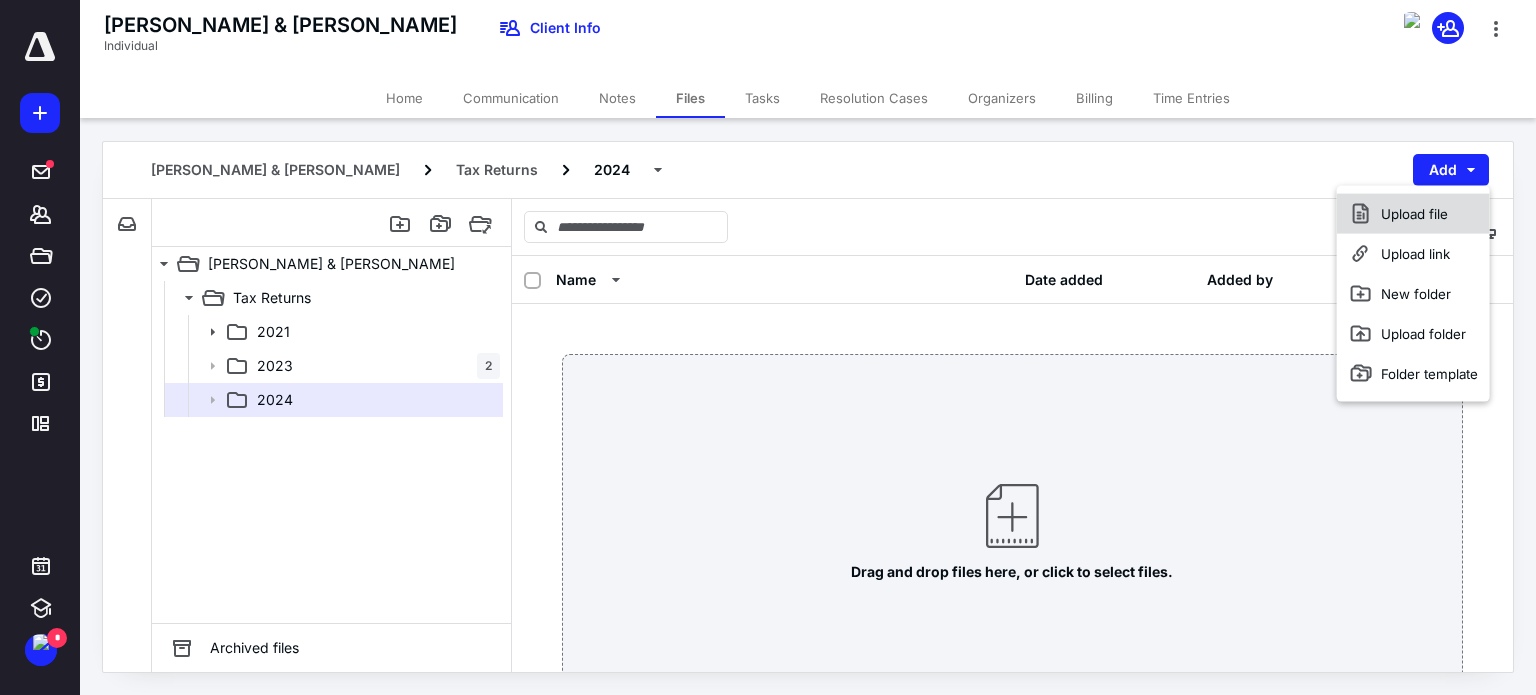 click on "Upload file" at bounding box center [1413, 214] 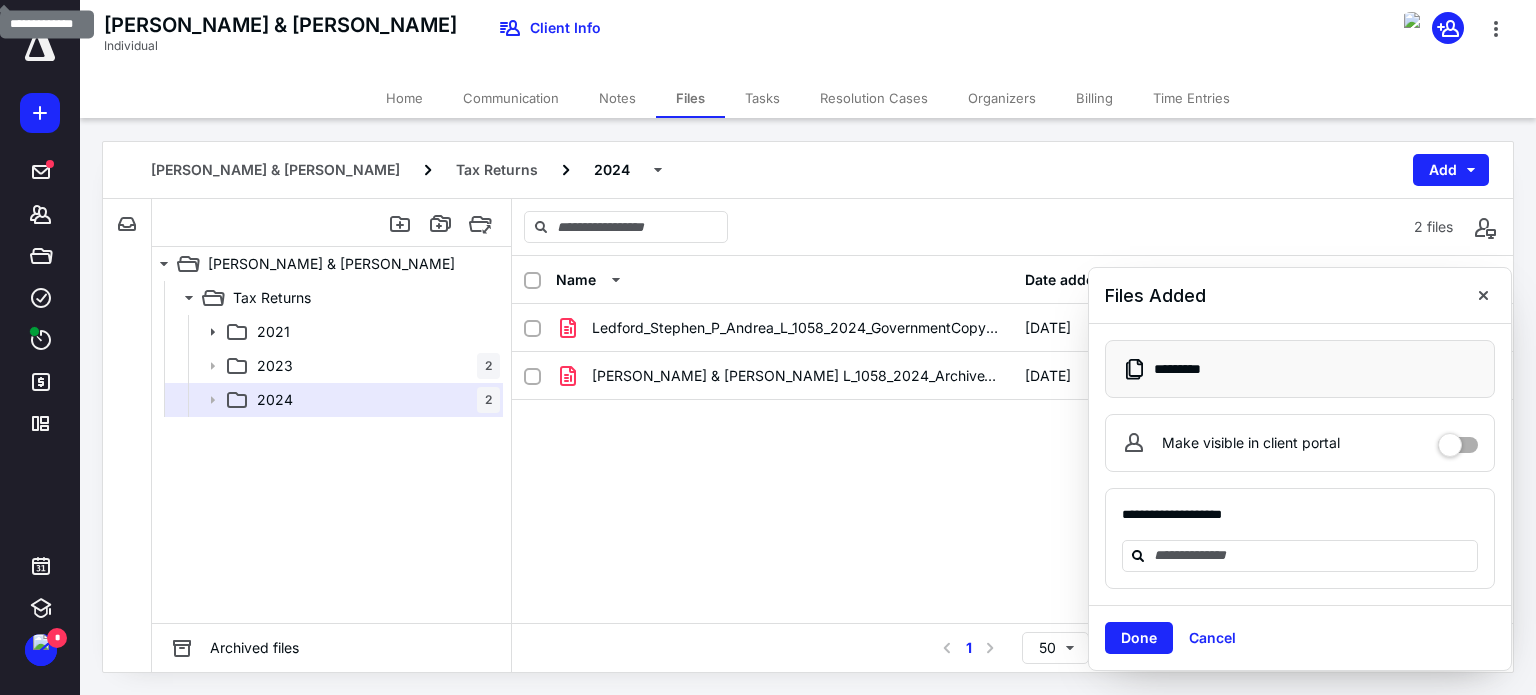 click at bounding box center (1458, 438) 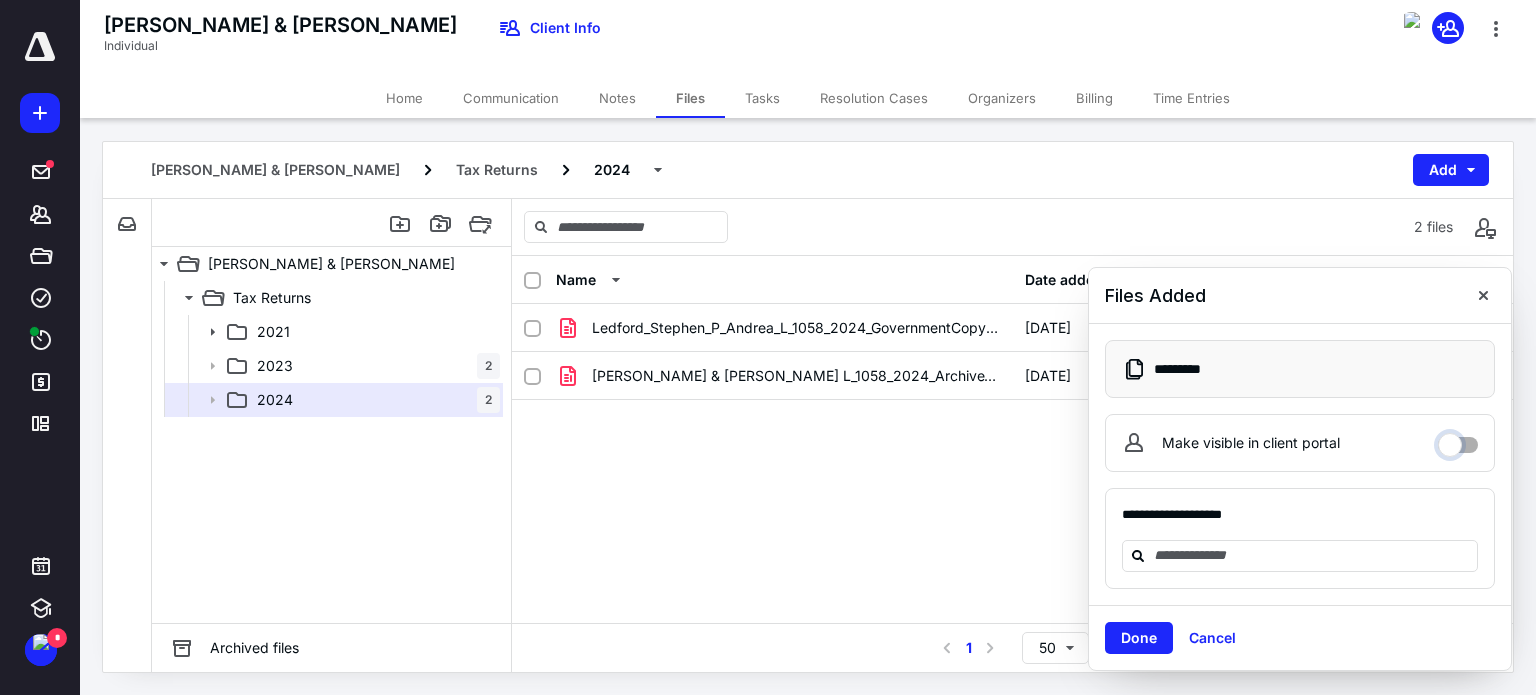 click on "Make visible in client portal" at bounding box center (1458, 440) 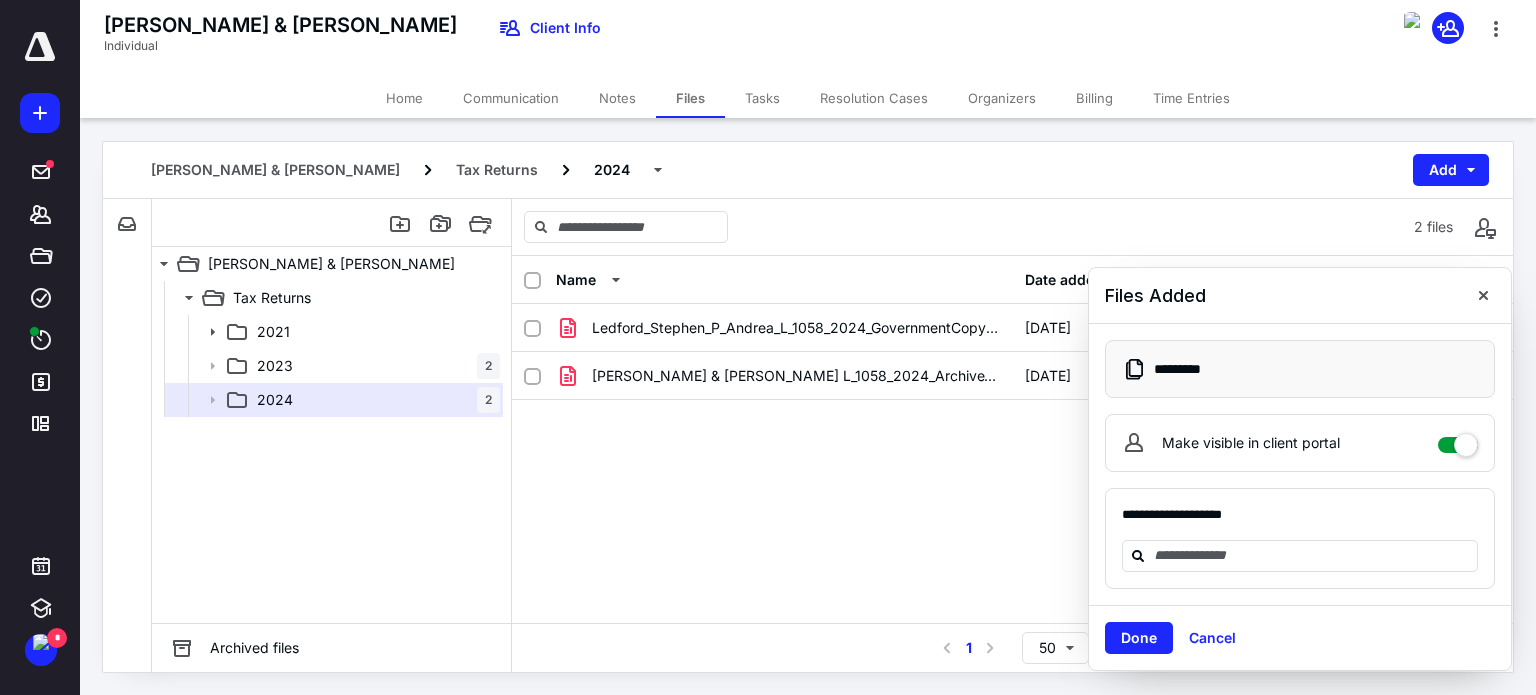 checkbox on "****" 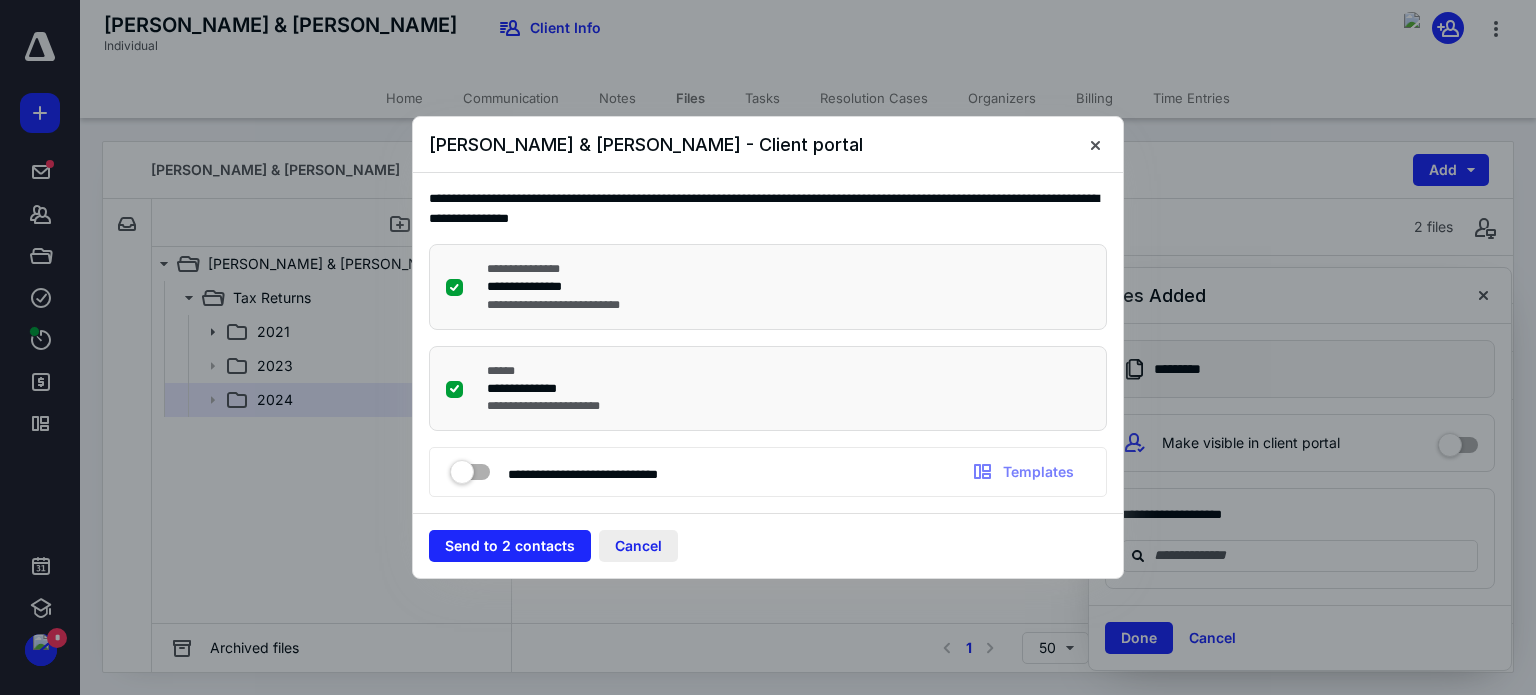 click on "Cancel" at bounding box center [638, 546] 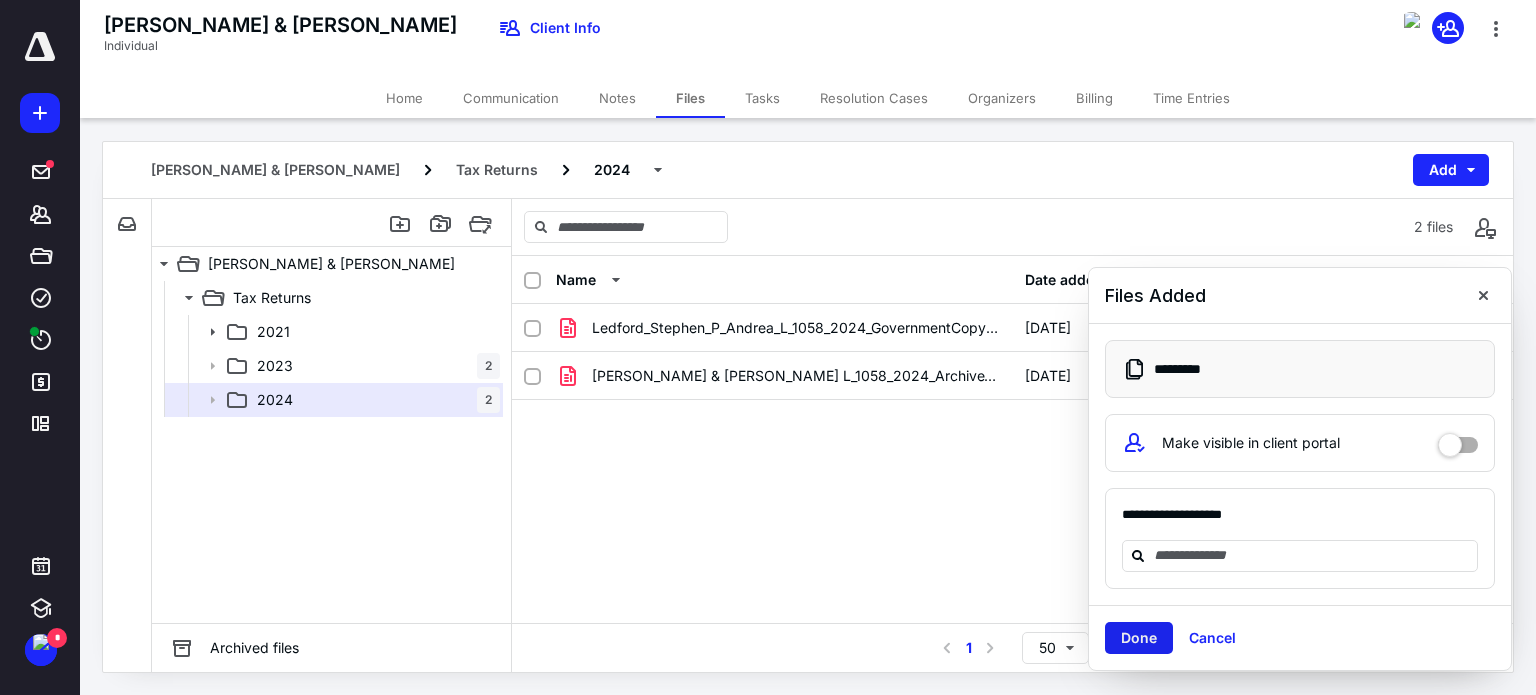click on "Done" at bounding box center (1139, 638) 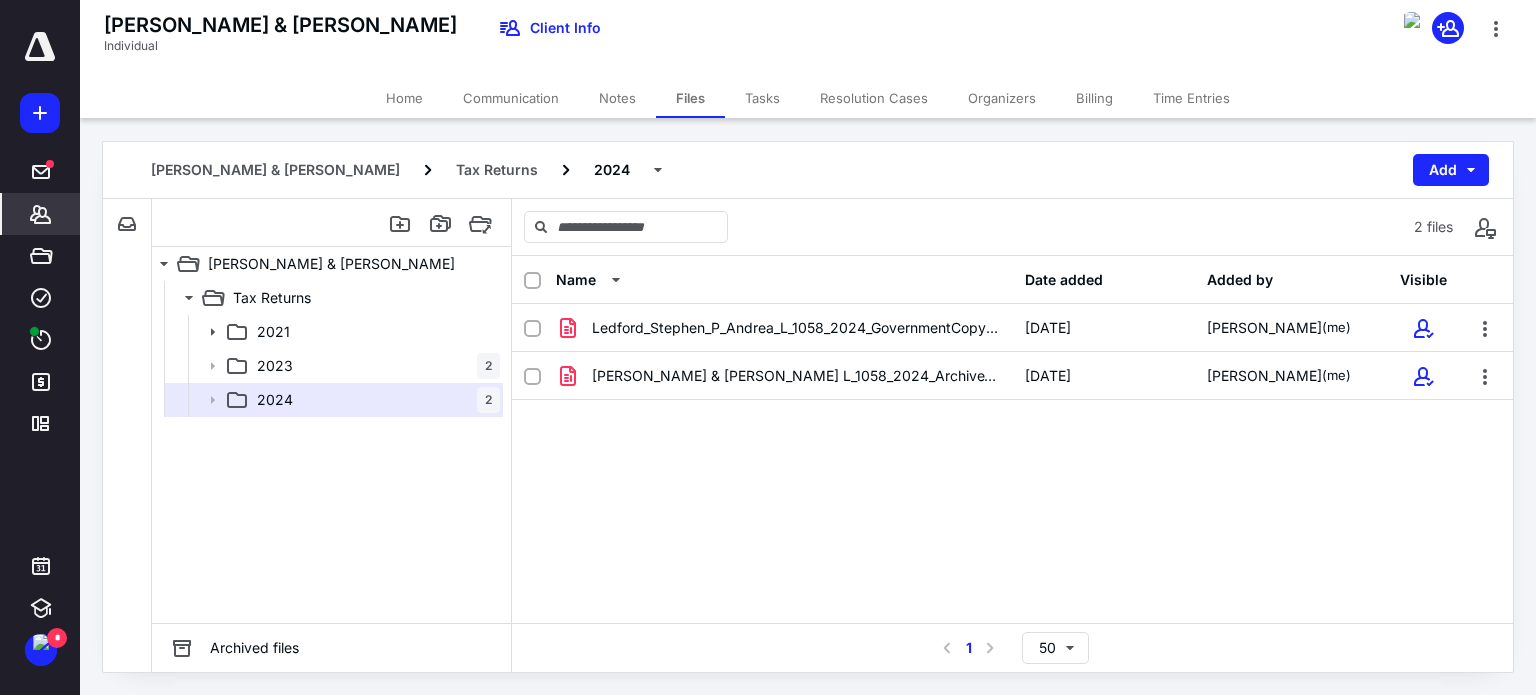 click on "*******" at bounding box center [41, 214] 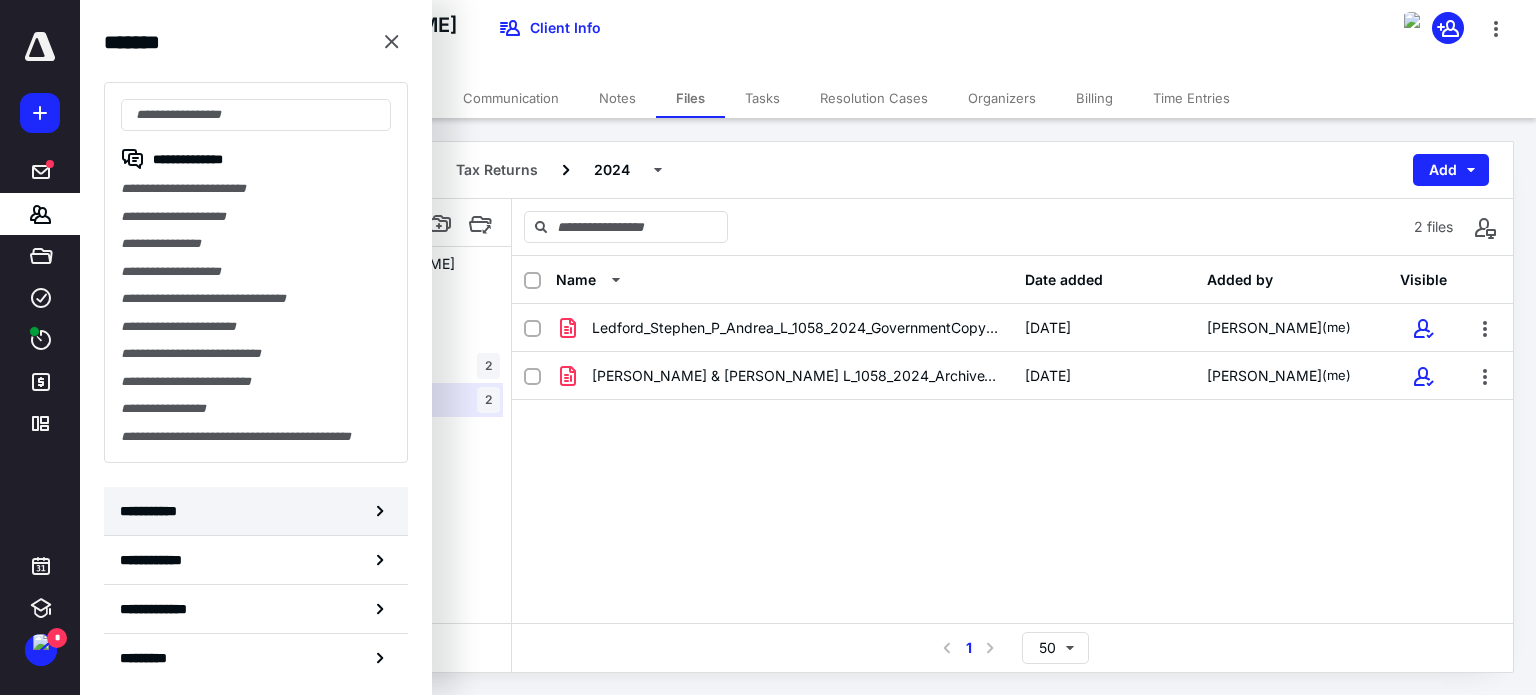 click on "**********" at bounding box center [153, 511] 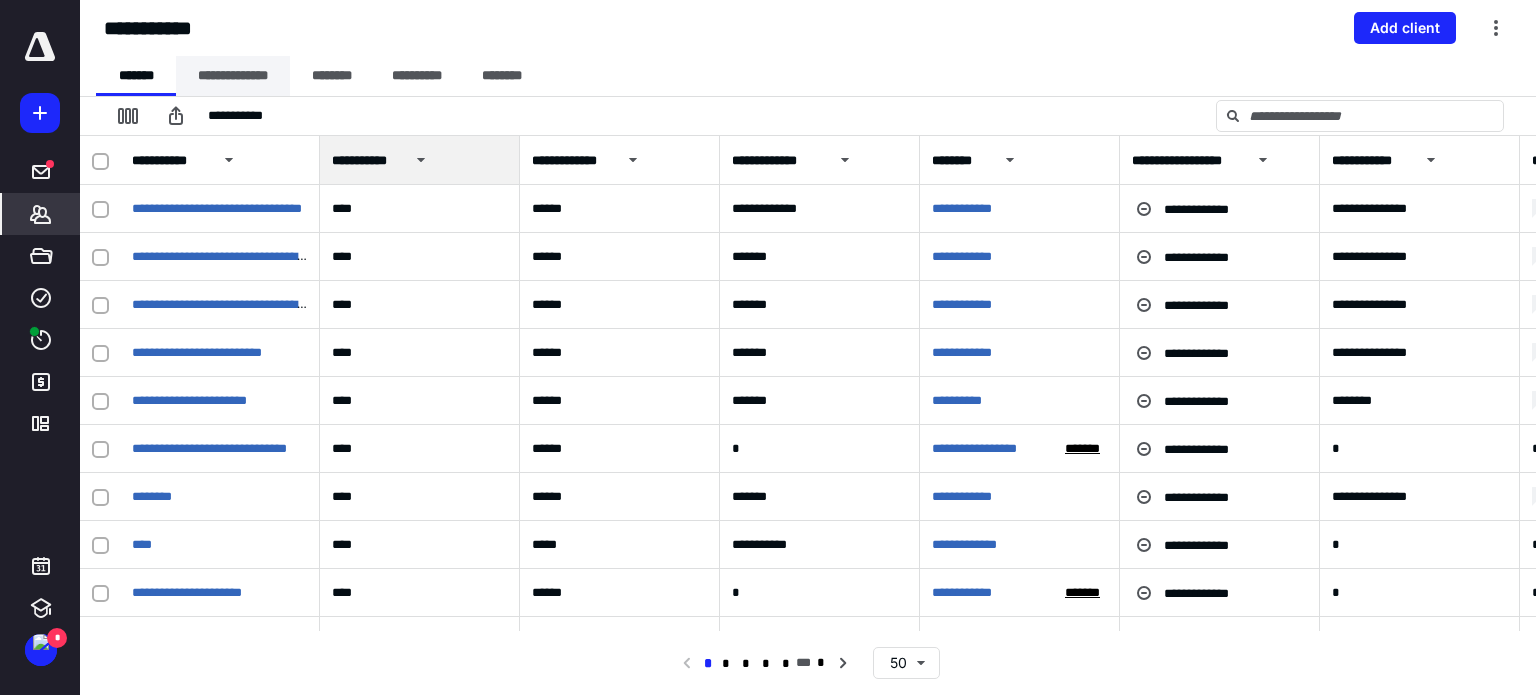 click on "**********" at bounding box center [233, 76] 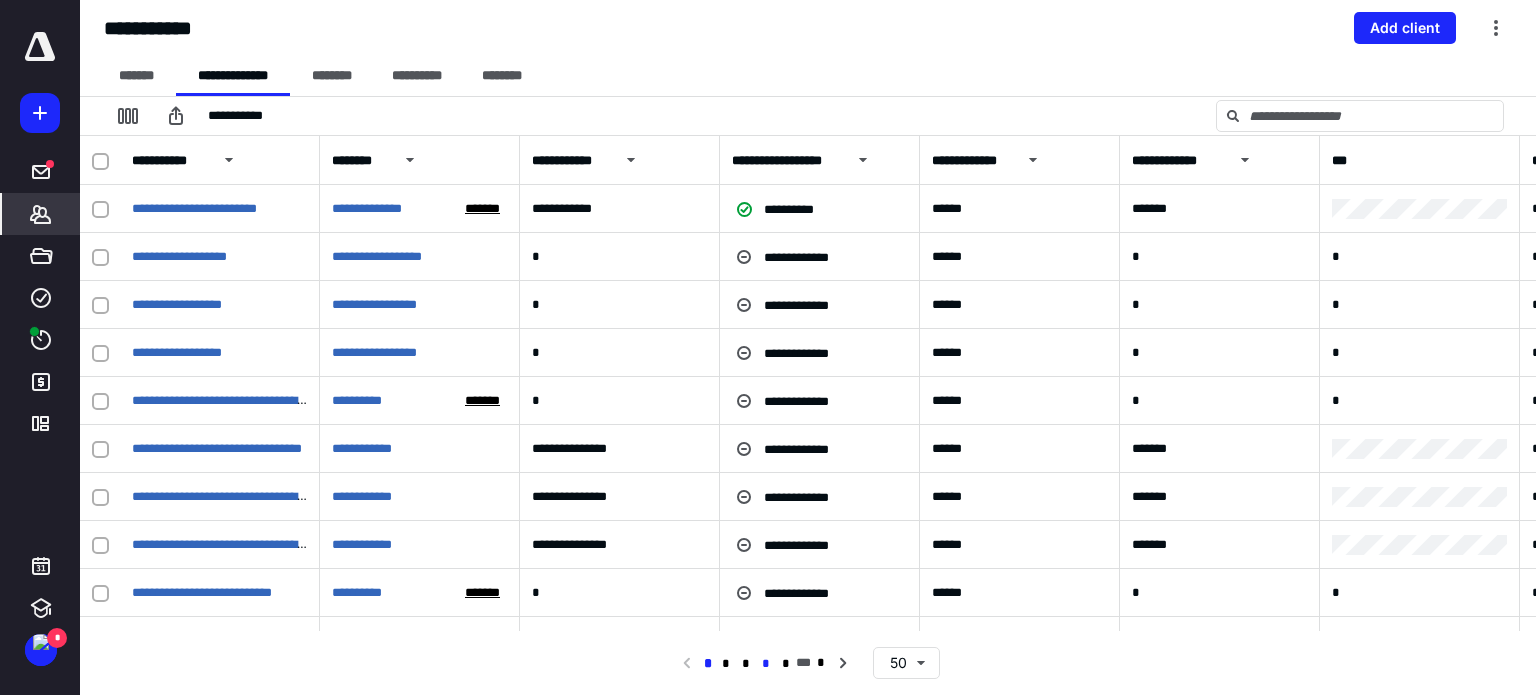 click on "*" at bounding box center [766, 664] 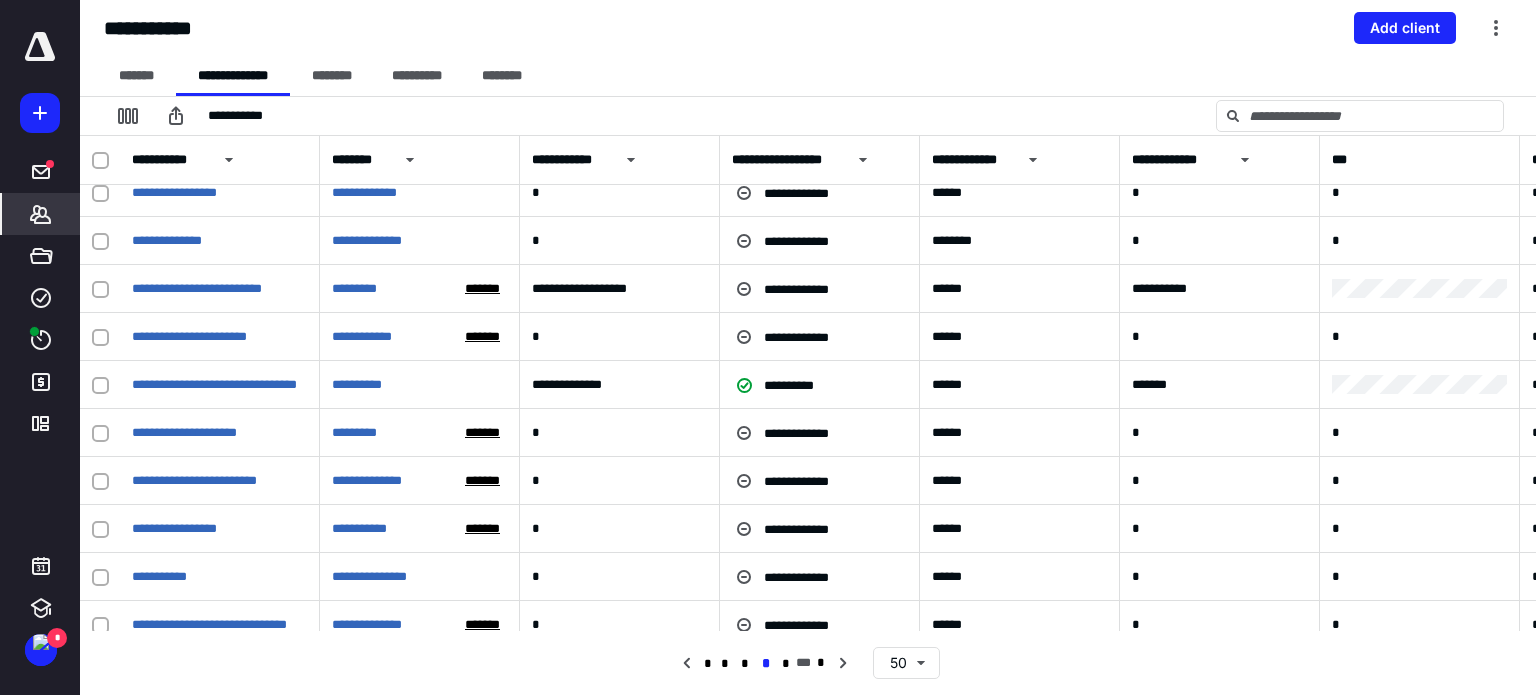 scroll, scrollTop: 1700, scrollLeft: 0, axis: vertical 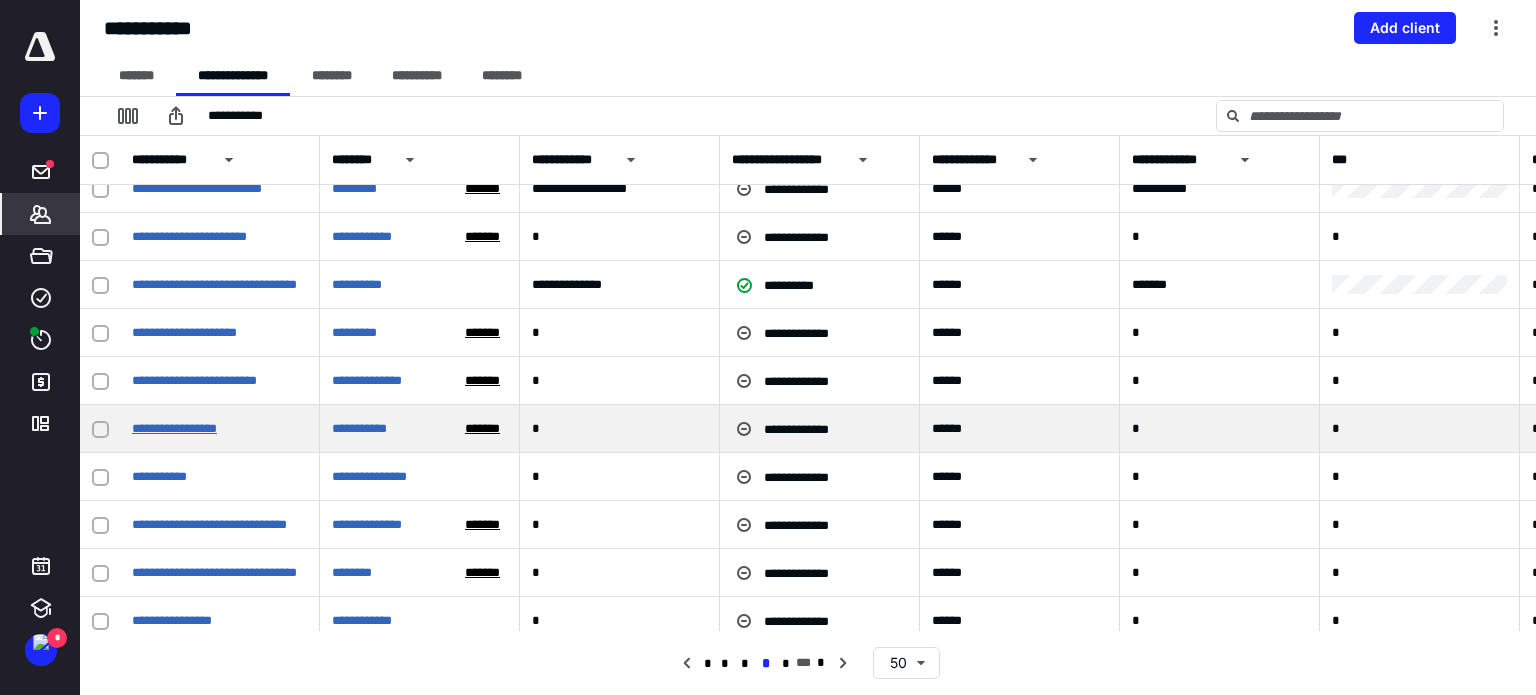 click on "**********" at bounding box center (174, 428) 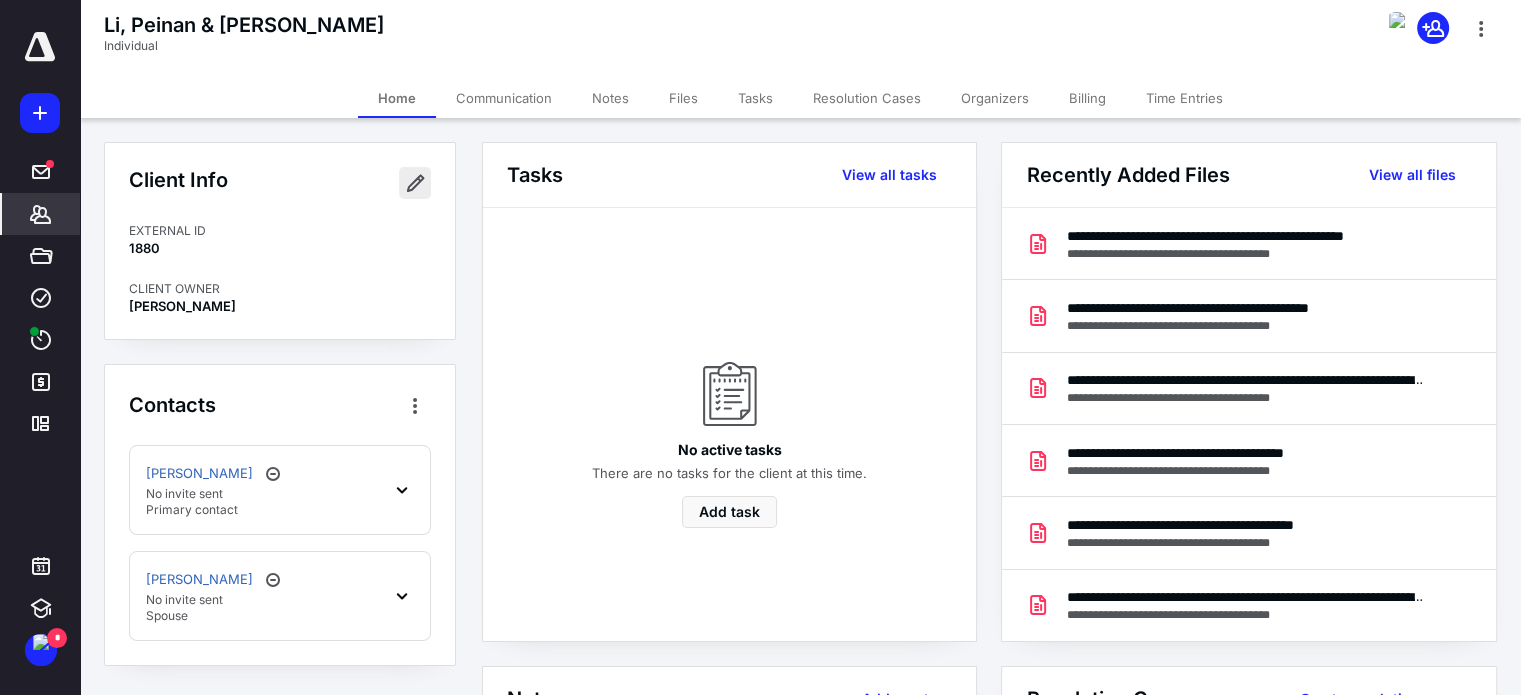 click at bounding box center (415, 183) 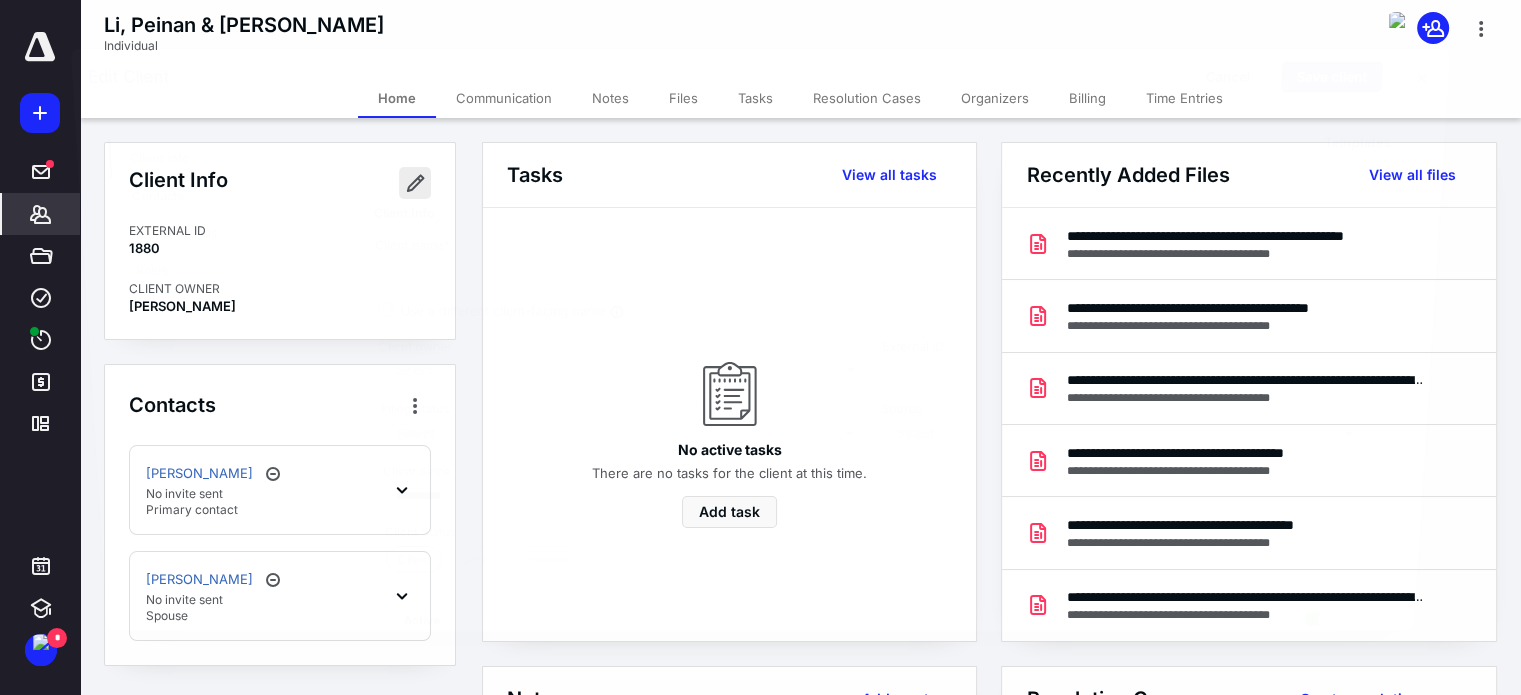 type on "**********" 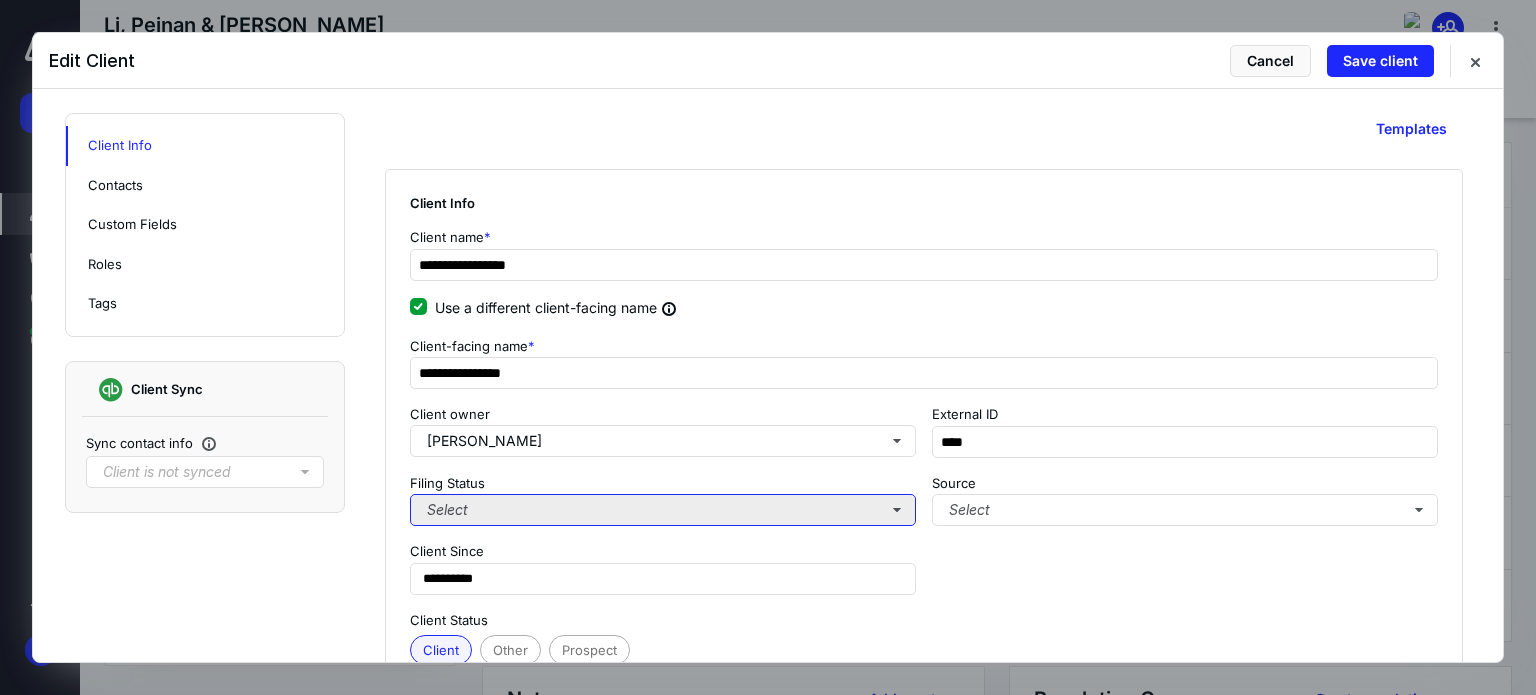 click on "Select" at bounding box center (663, 510) 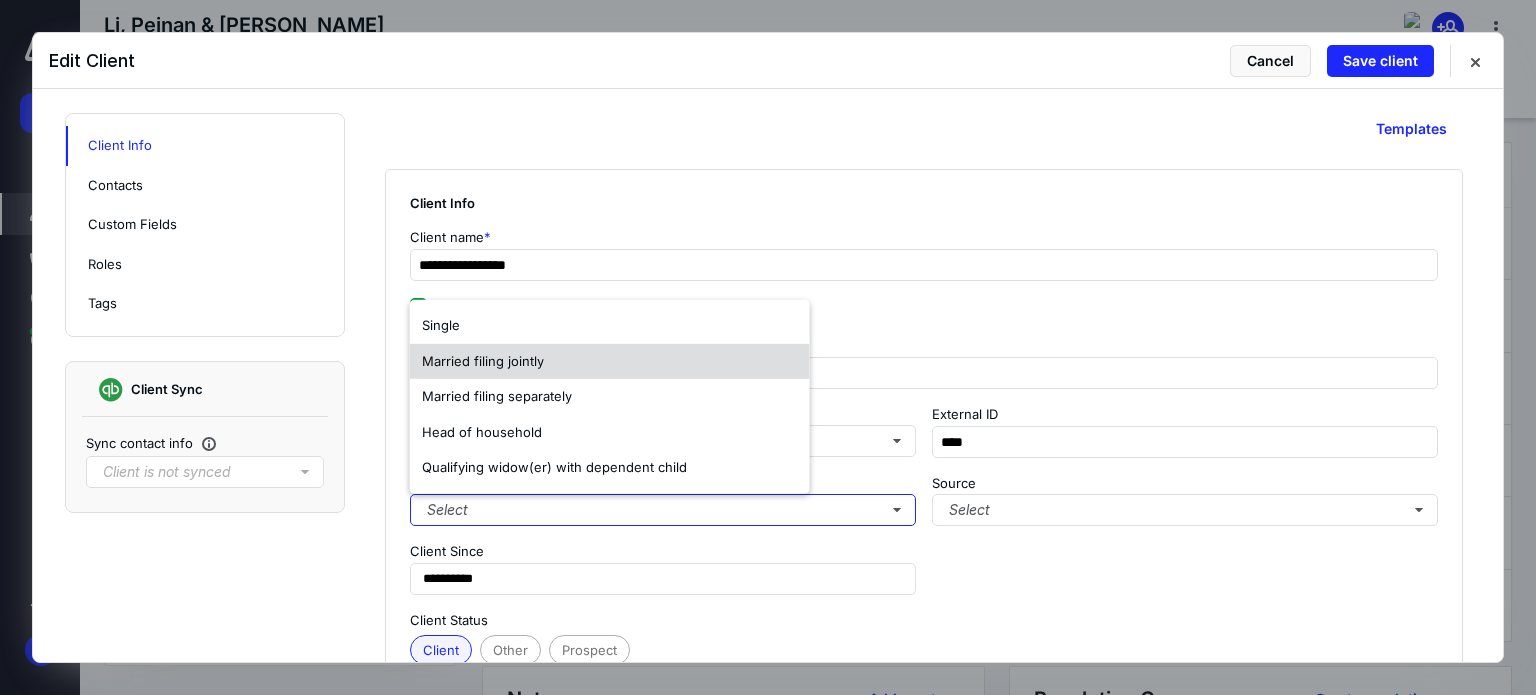 click on "Married filing jointly" at bounding box center [610, 362] 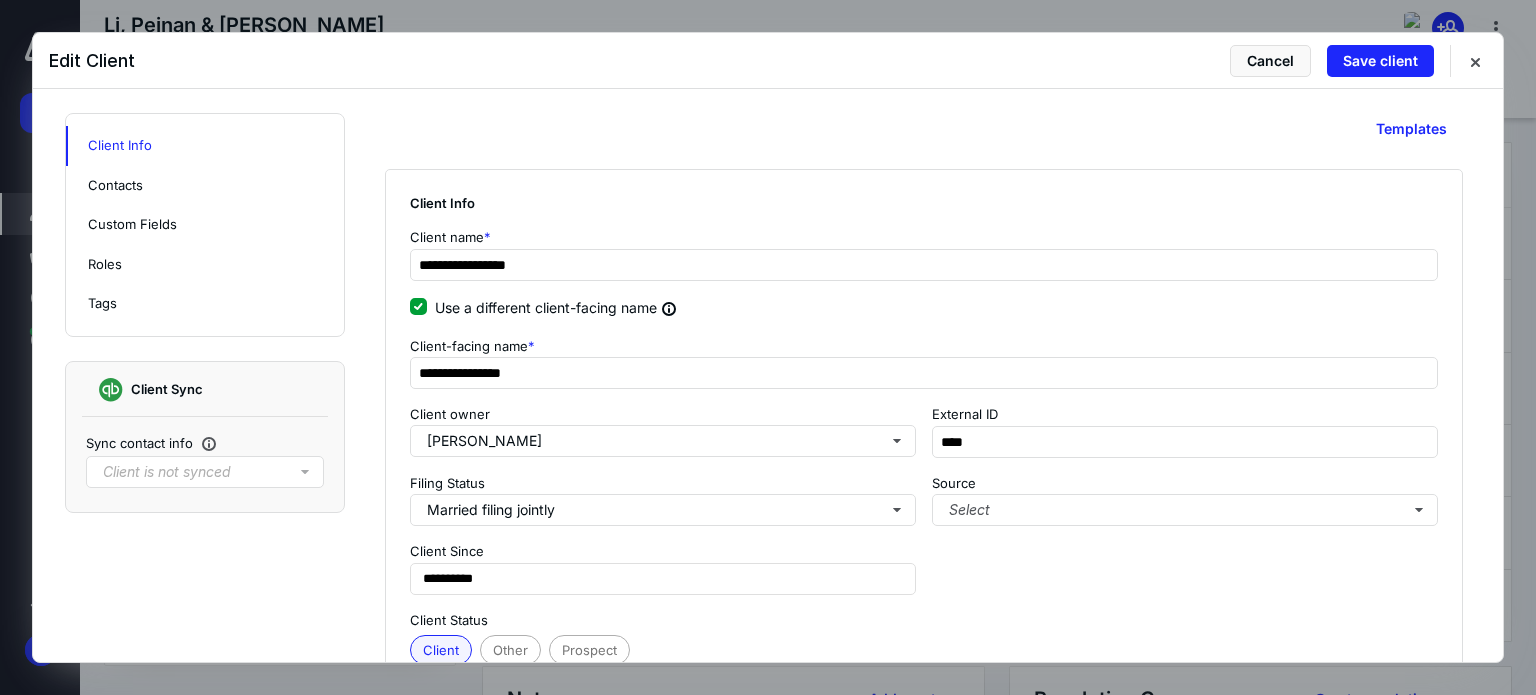 click on "**********" at bounding box center [924, 492] 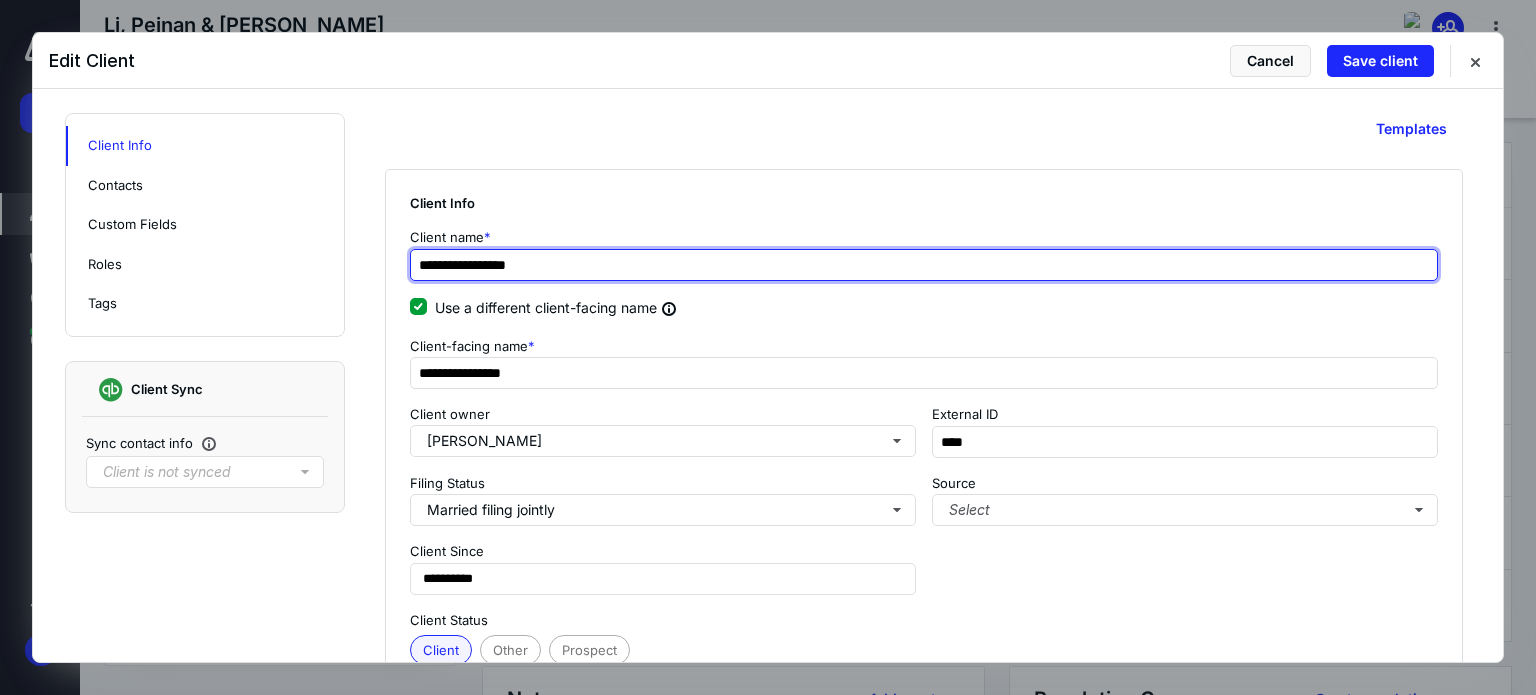 click on "**********" at bounding box center (924, 265) 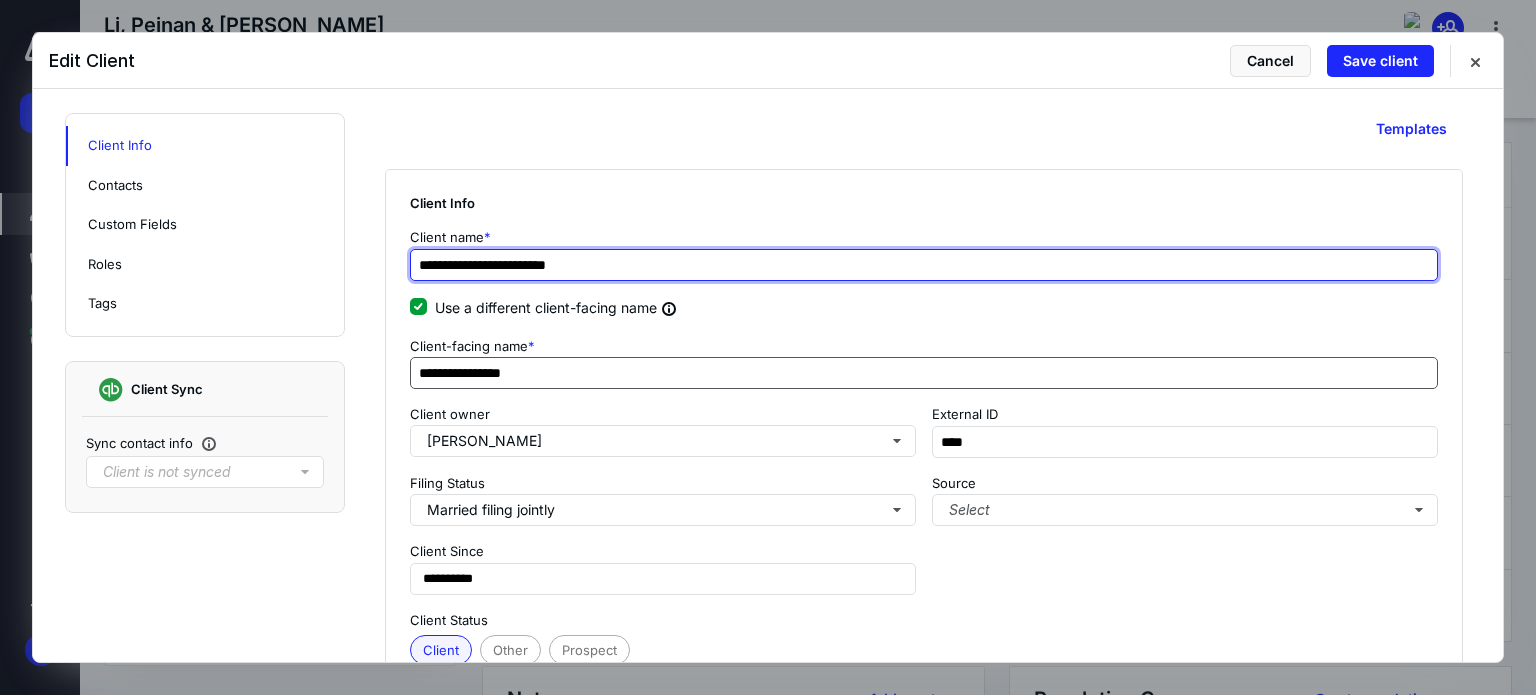 type on "**********" 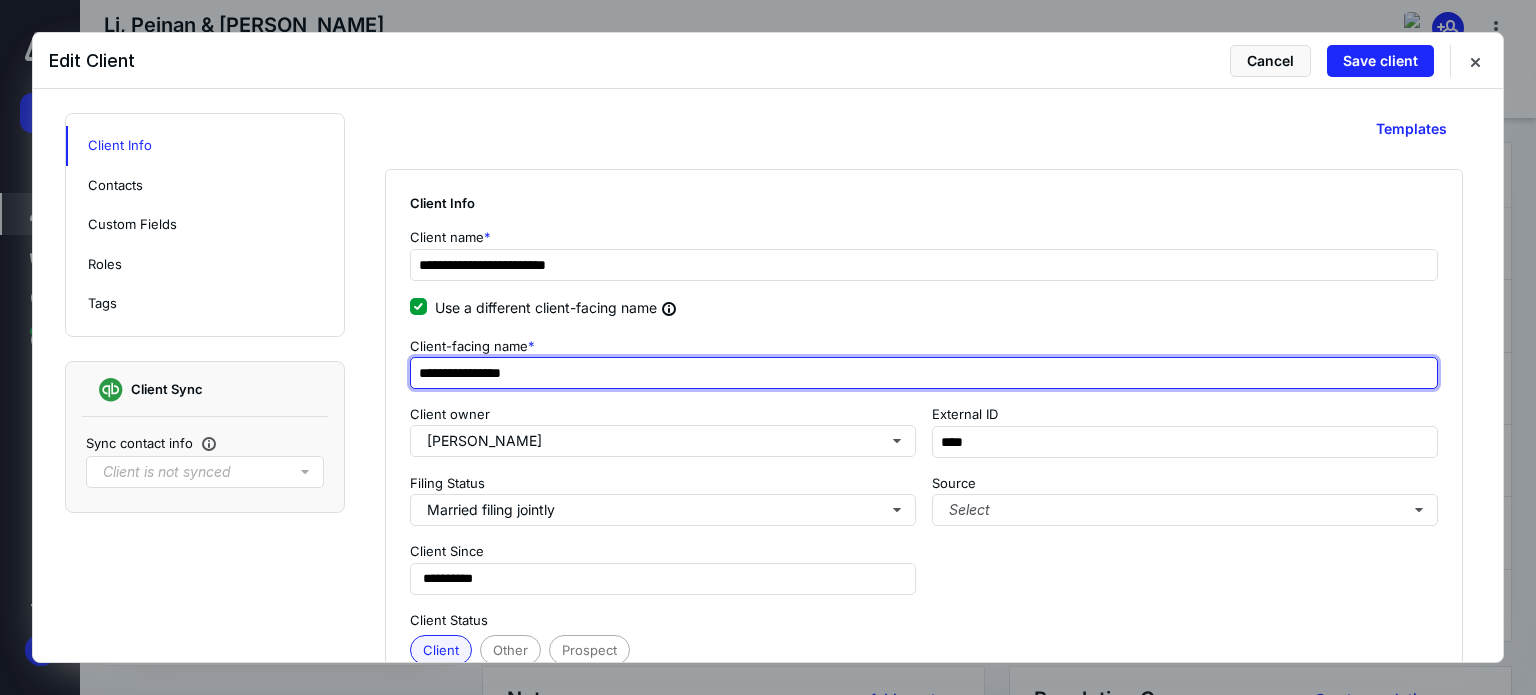 click on "**********" at bounding box center [924, 373] 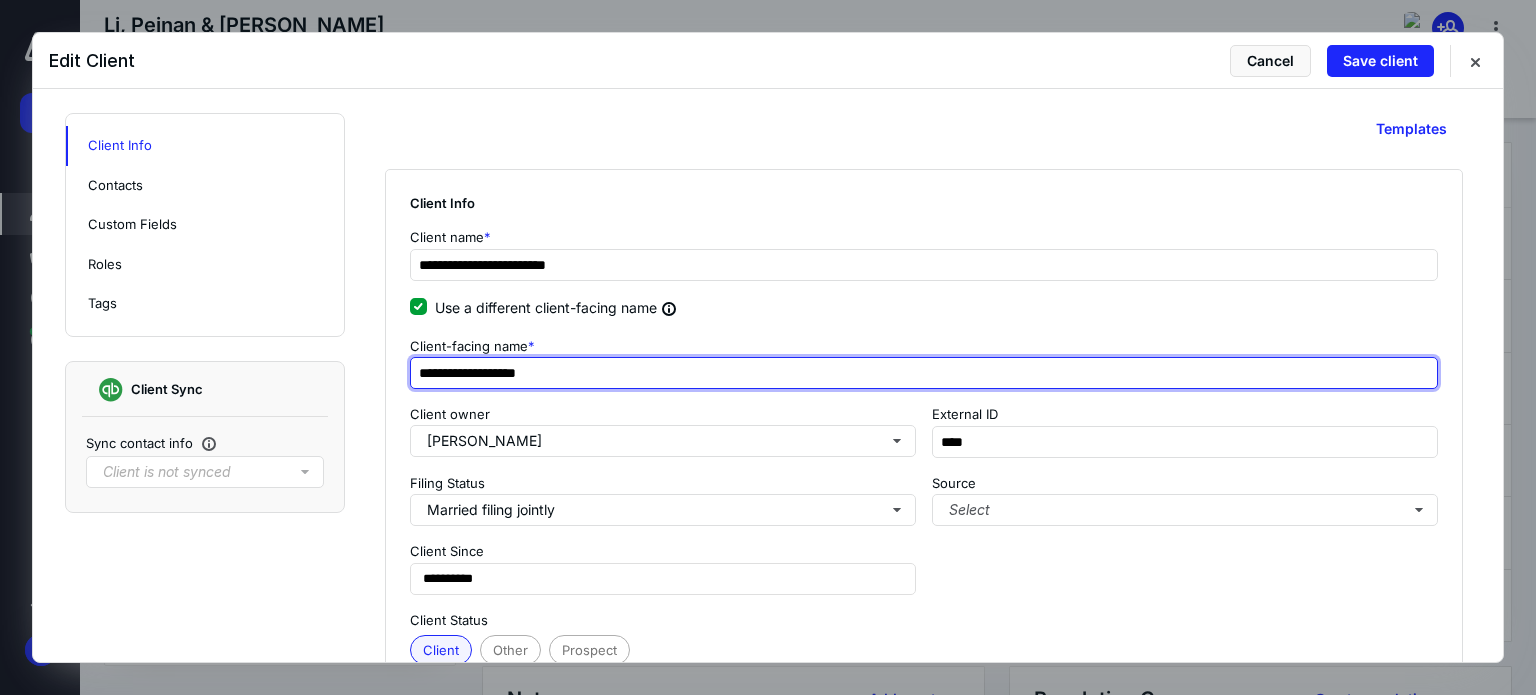click on "**********" at bounding box center (924, 373) 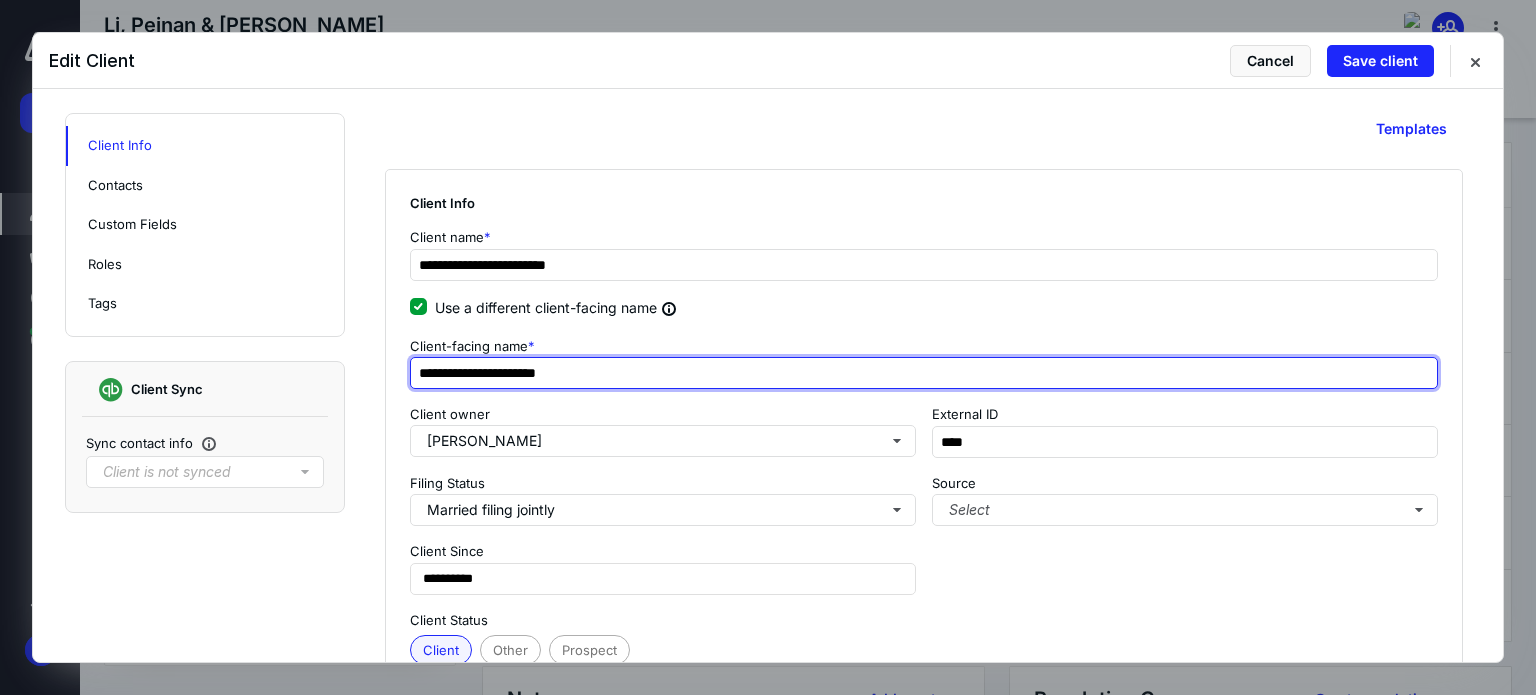 type on "**********" 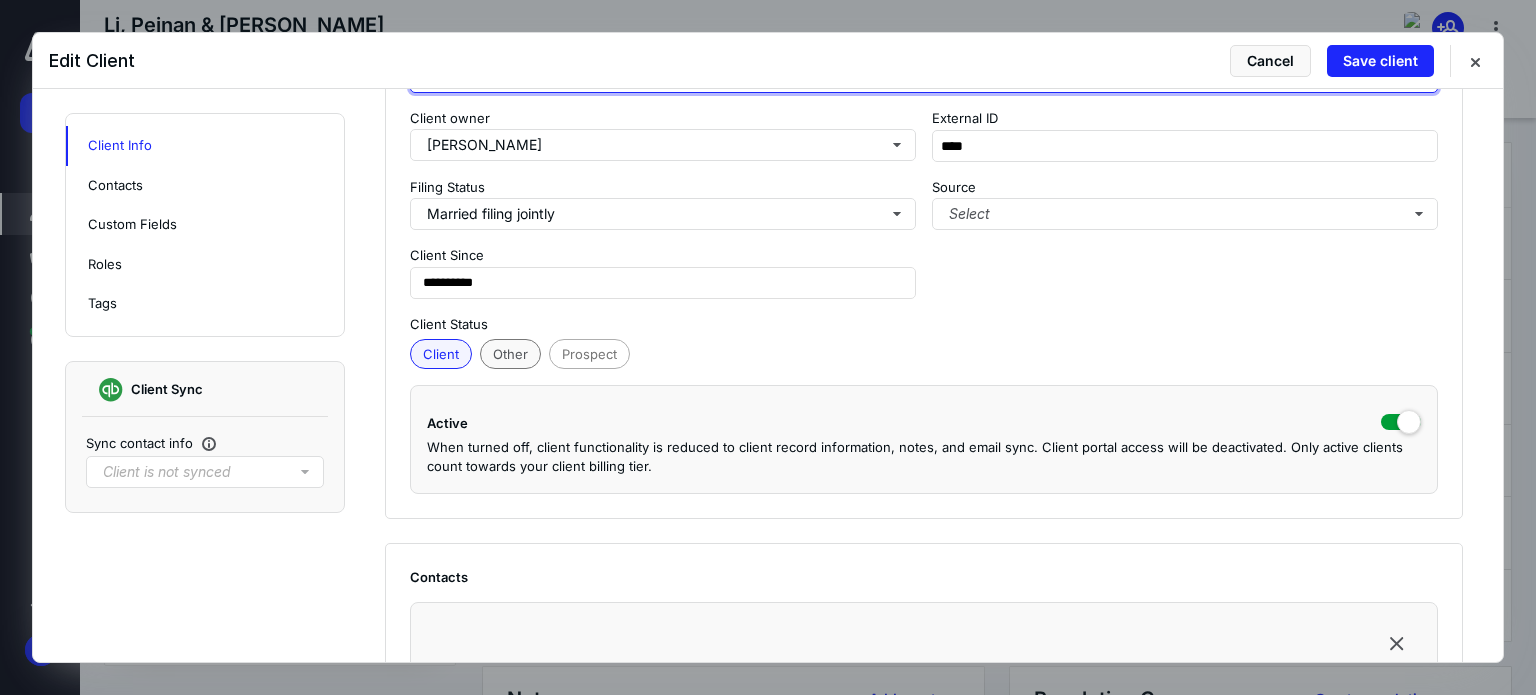 scroll, scrollTop: 300, scrollLeft: 0, axis: vertical 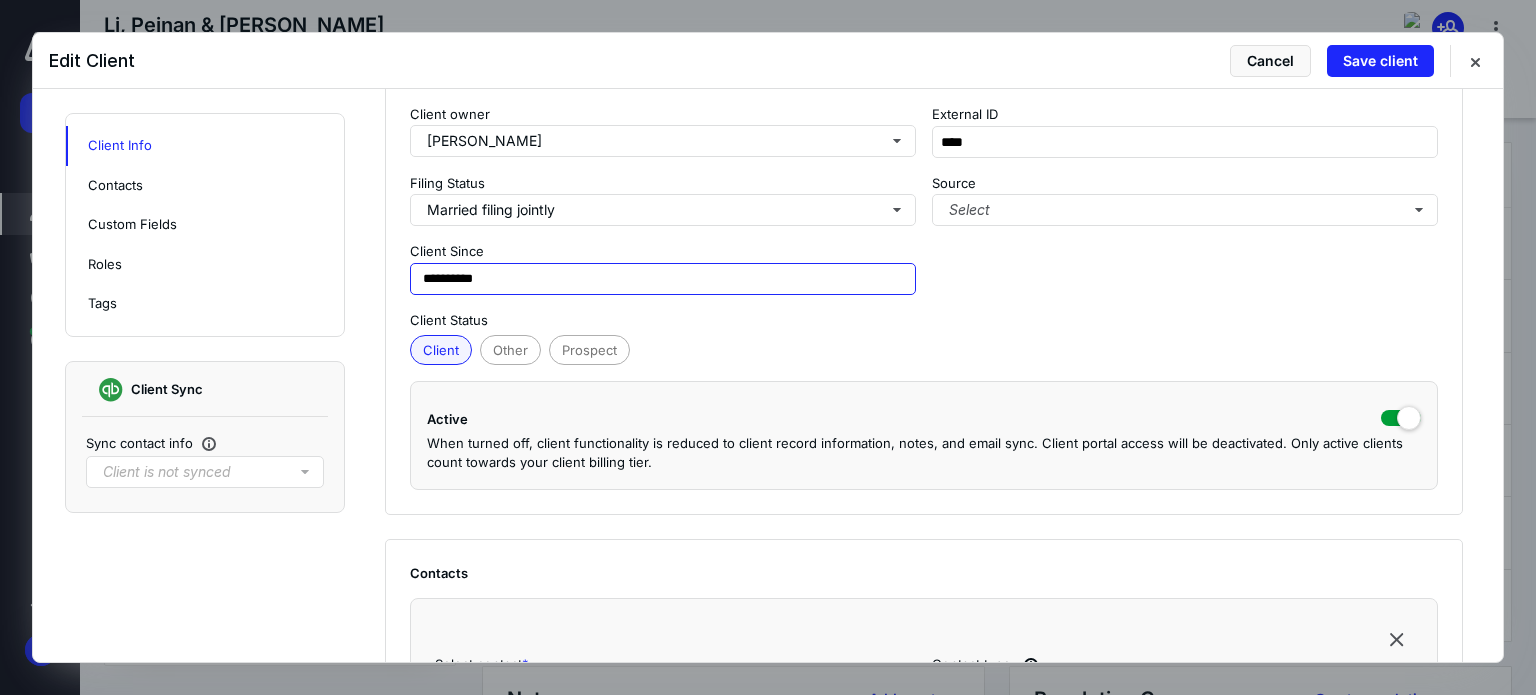 click on "**********" at bounding box center [663, 279] 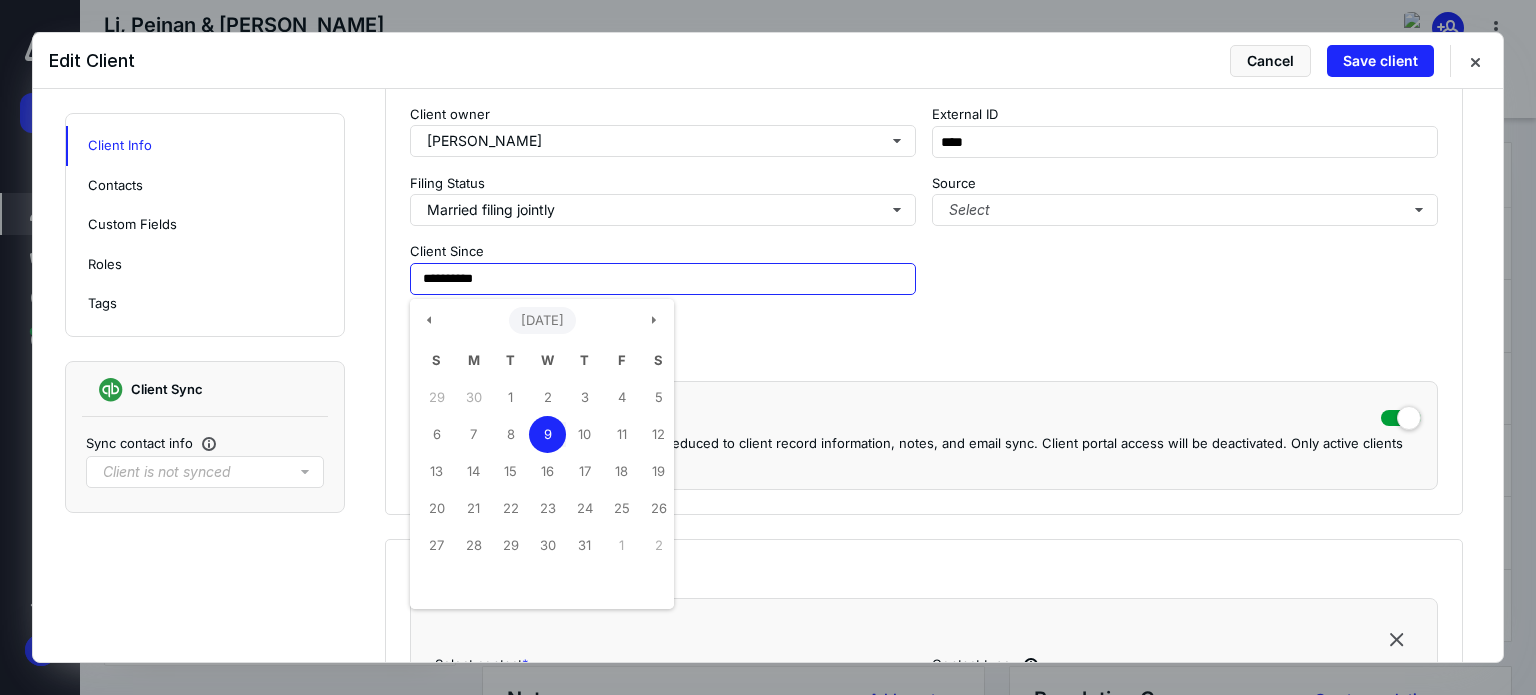 click on "[DATE]" at bounding box center (542, 321) 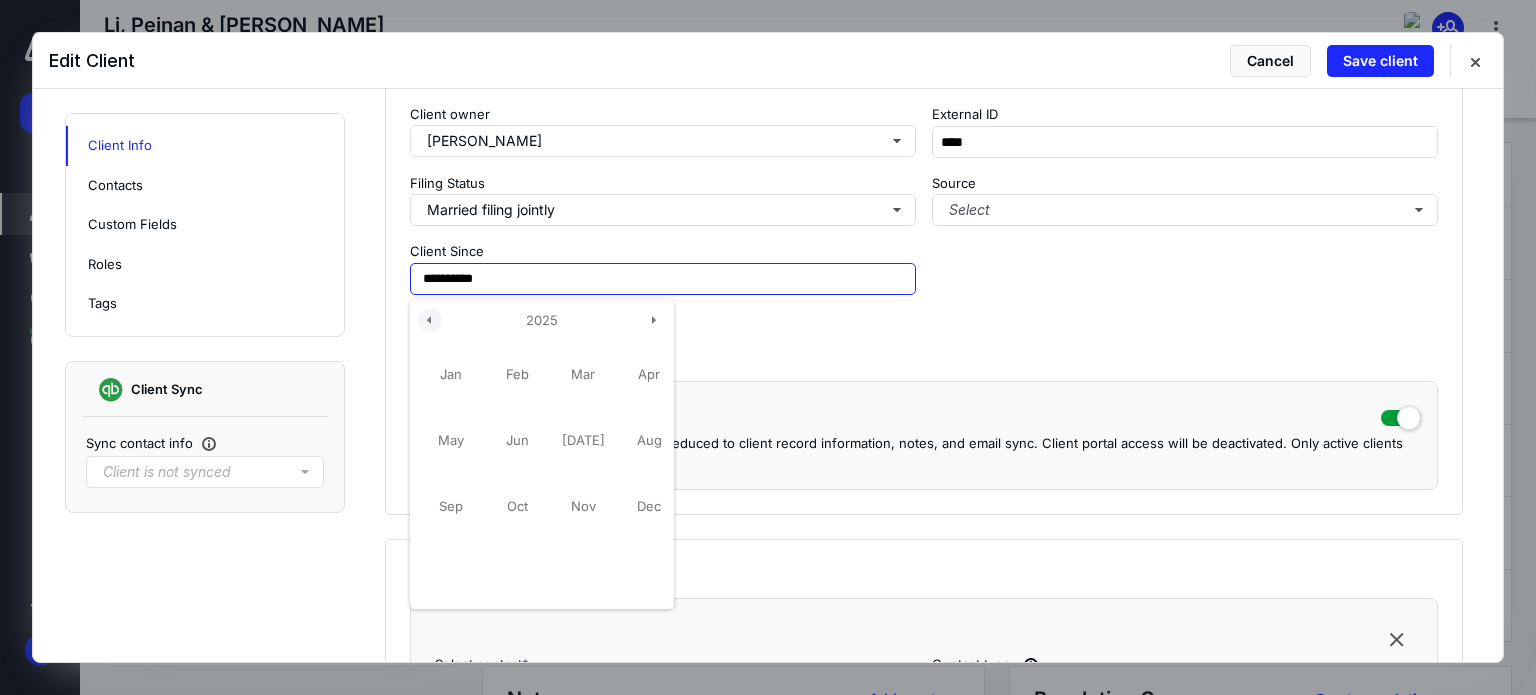 click at bounding box center (430, 320) 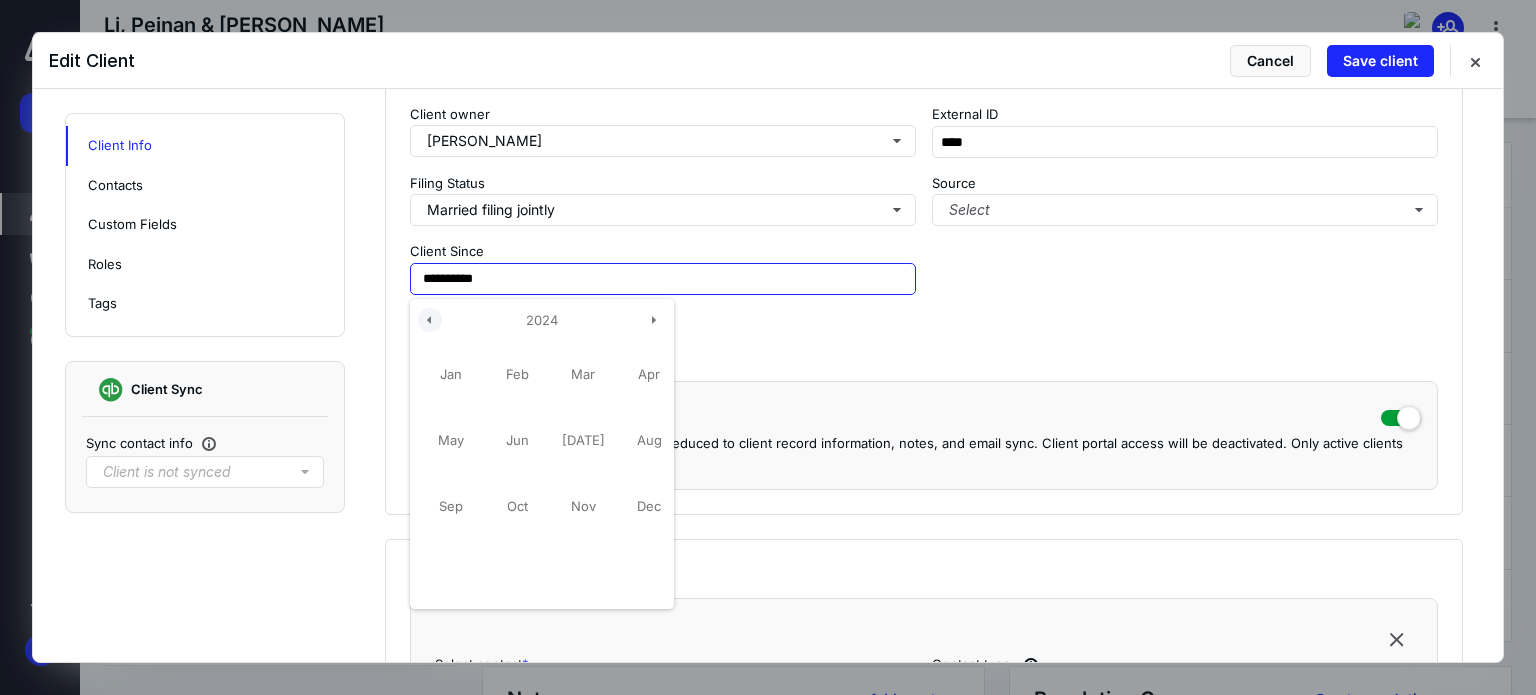 click at bounding box center [430, 320] 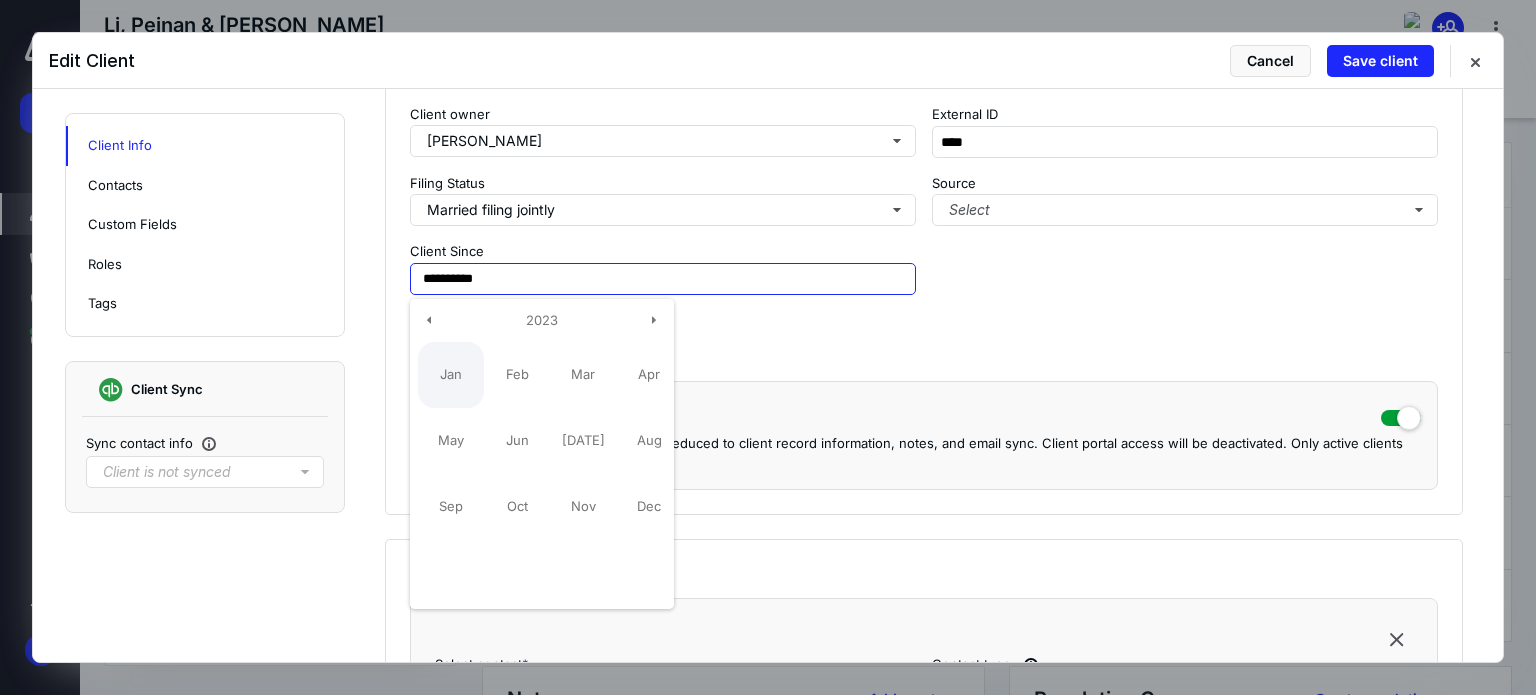 click on "Jan" at bounding box center [451, 375] 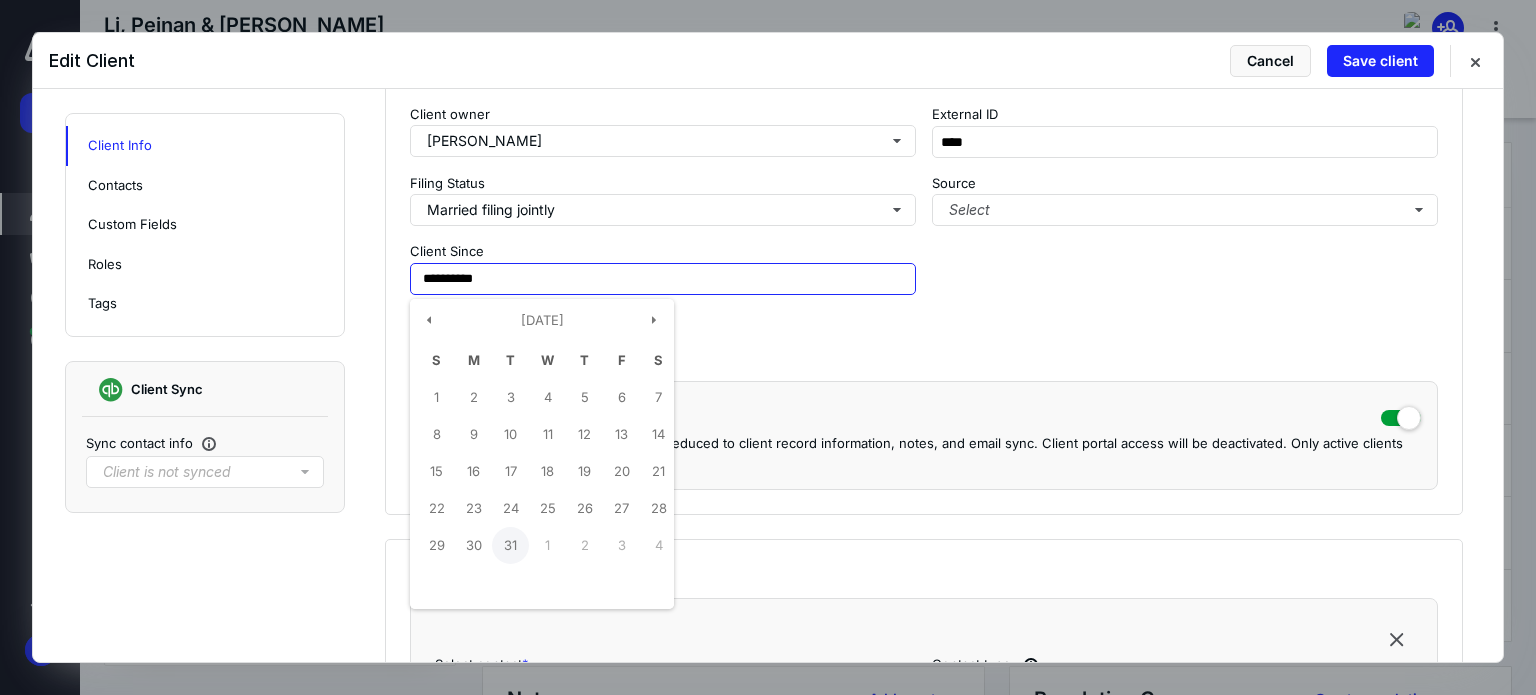 click on "31" at bounding box center [510, 545] 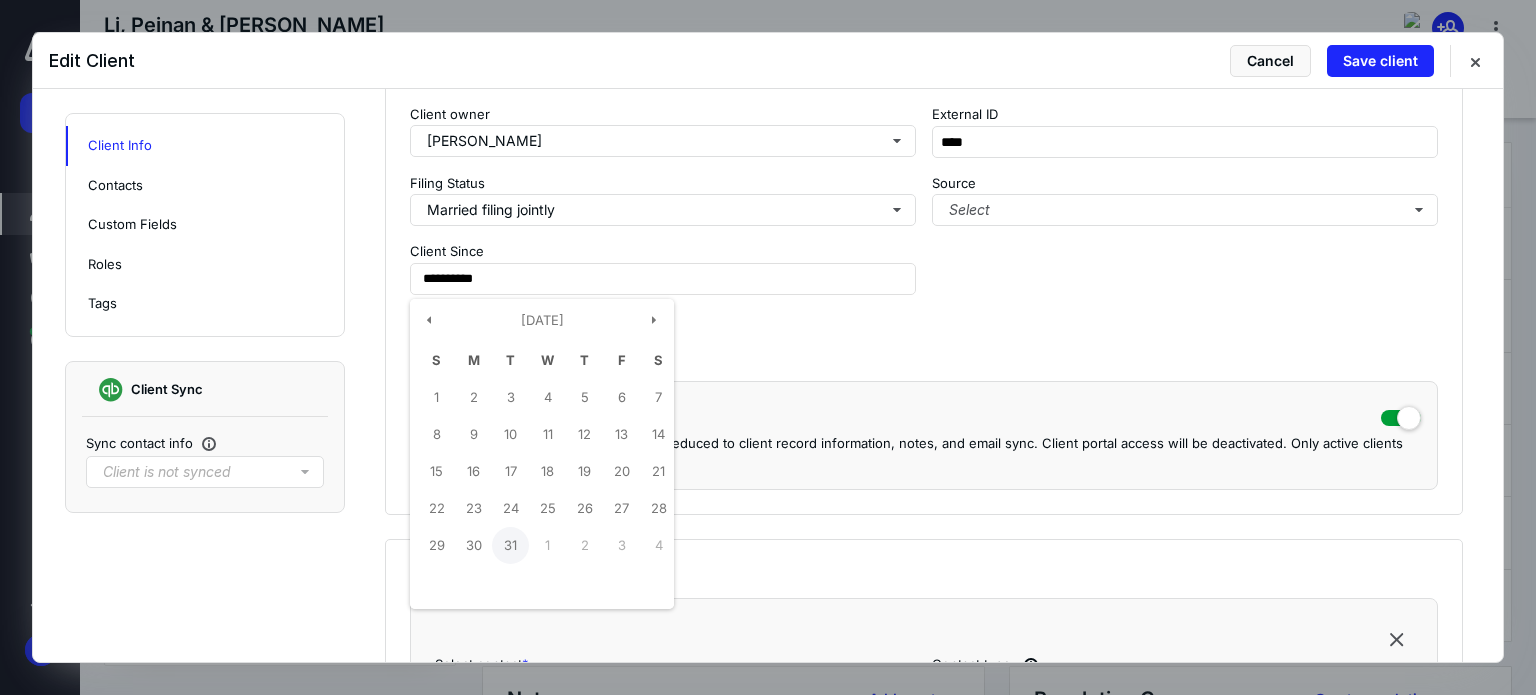 type on "**********" 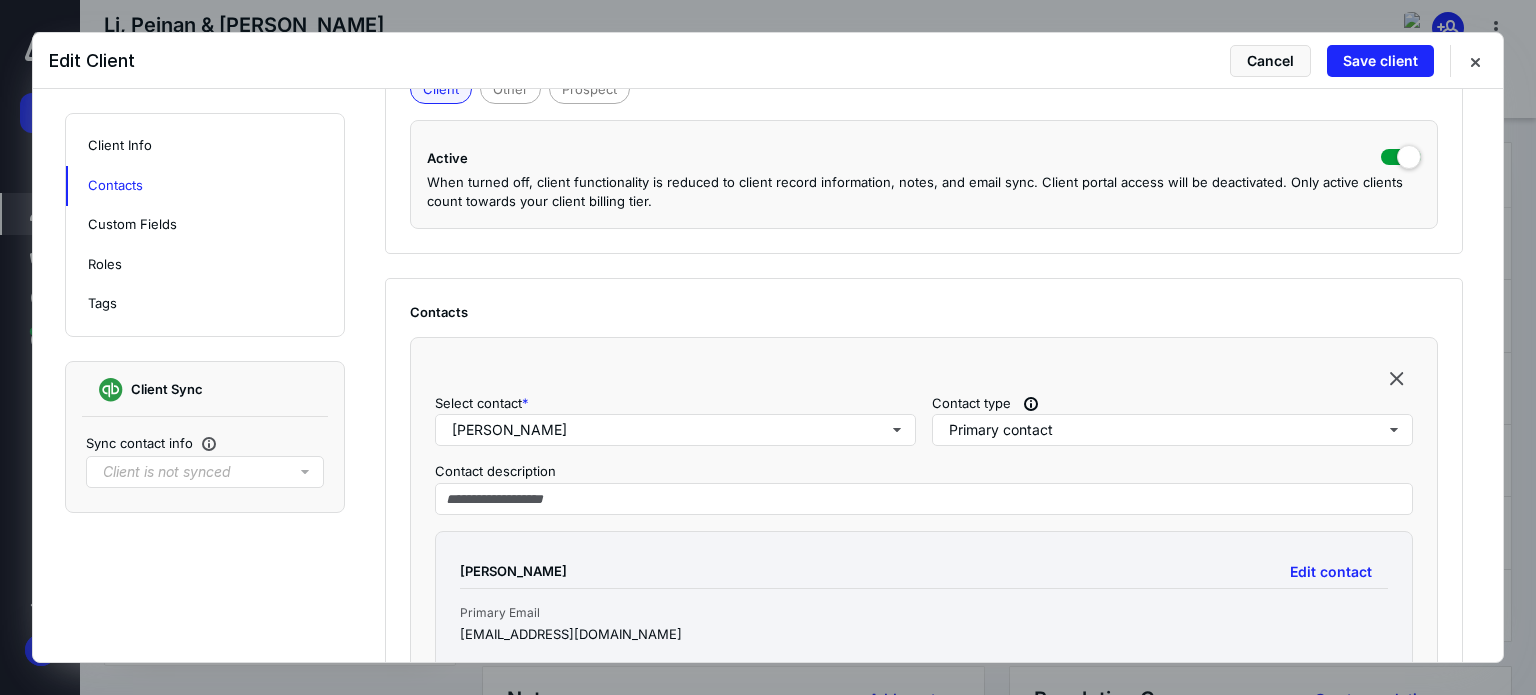 scroll, scrollTop: 800, scrollLeft: 0, axis: vertical 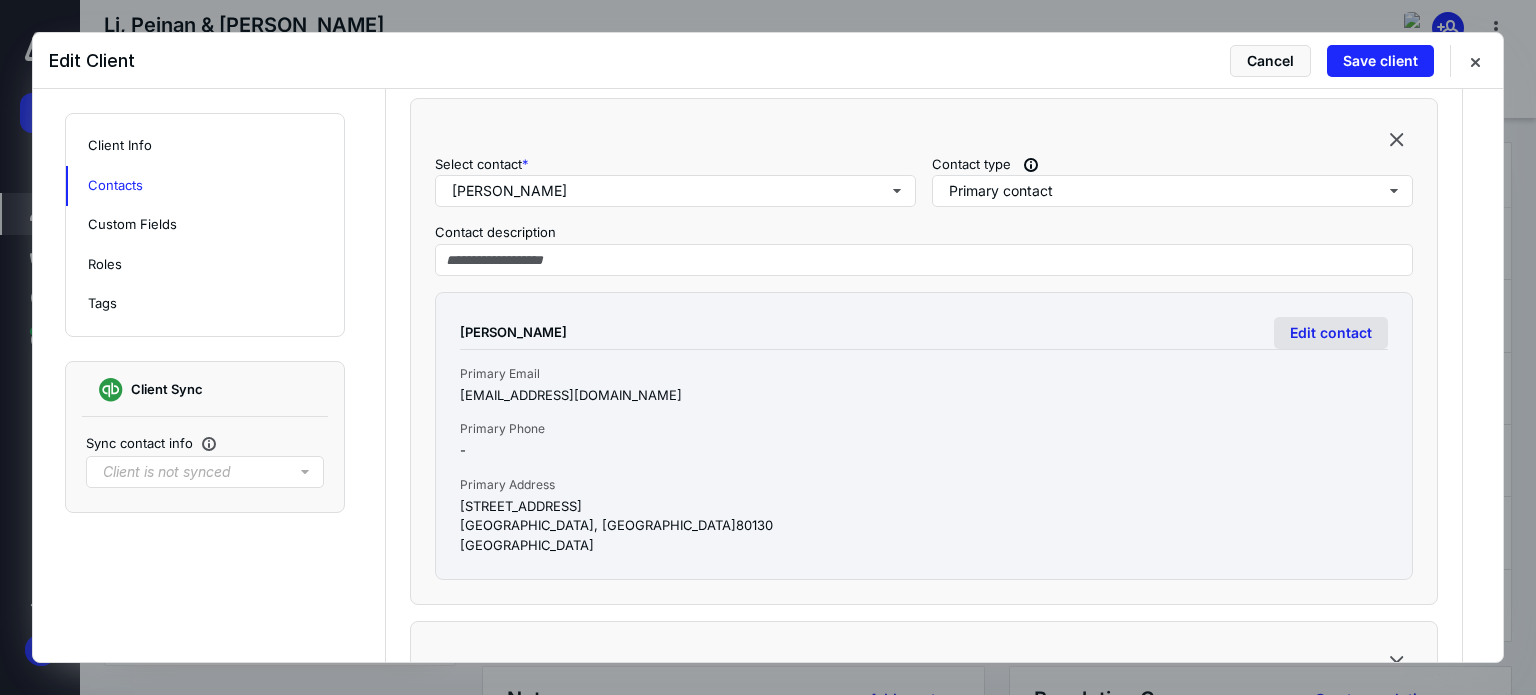 click on "Edit contact" at bounding box center (1331, 333) 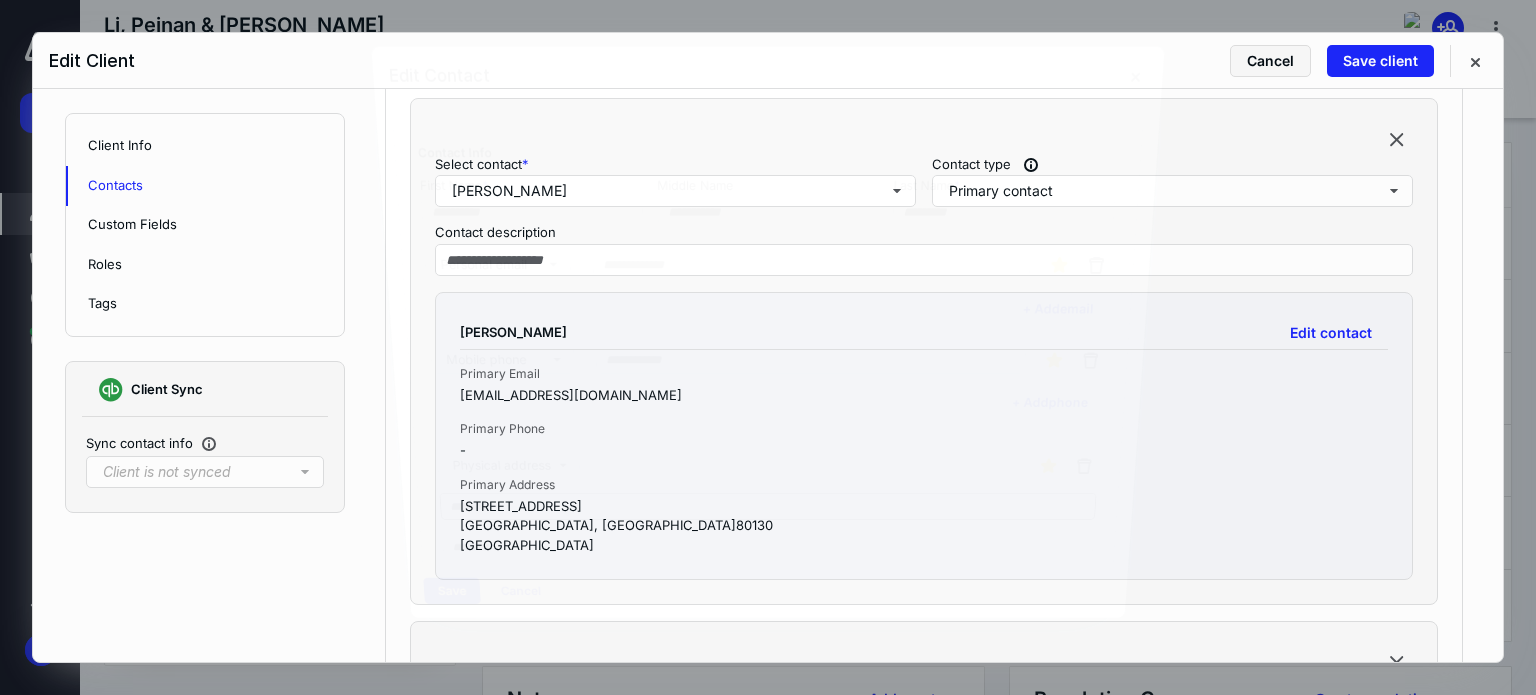 type on "******" 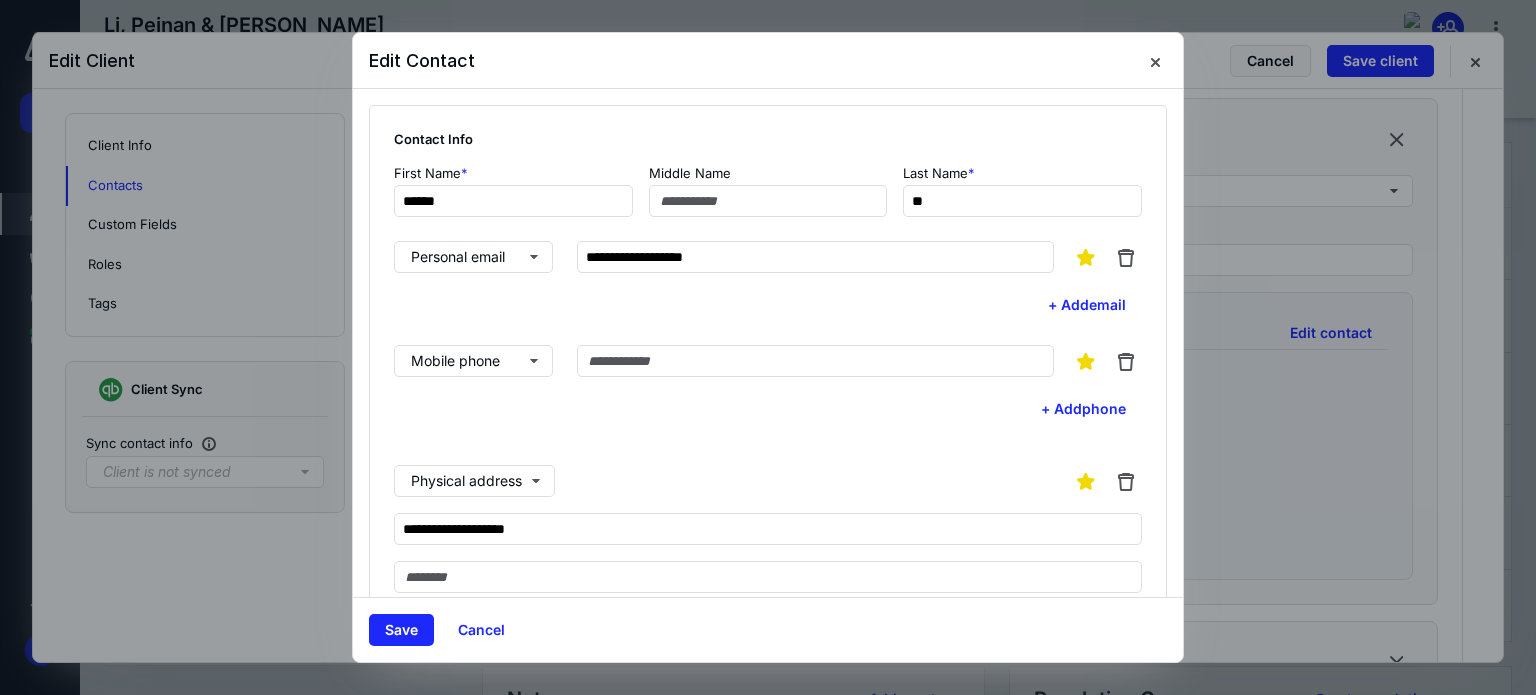 drag, startPoint x: 461, startPoint y: 202, endPoint x: 337, endPoint y: 190, distance: 124.57929 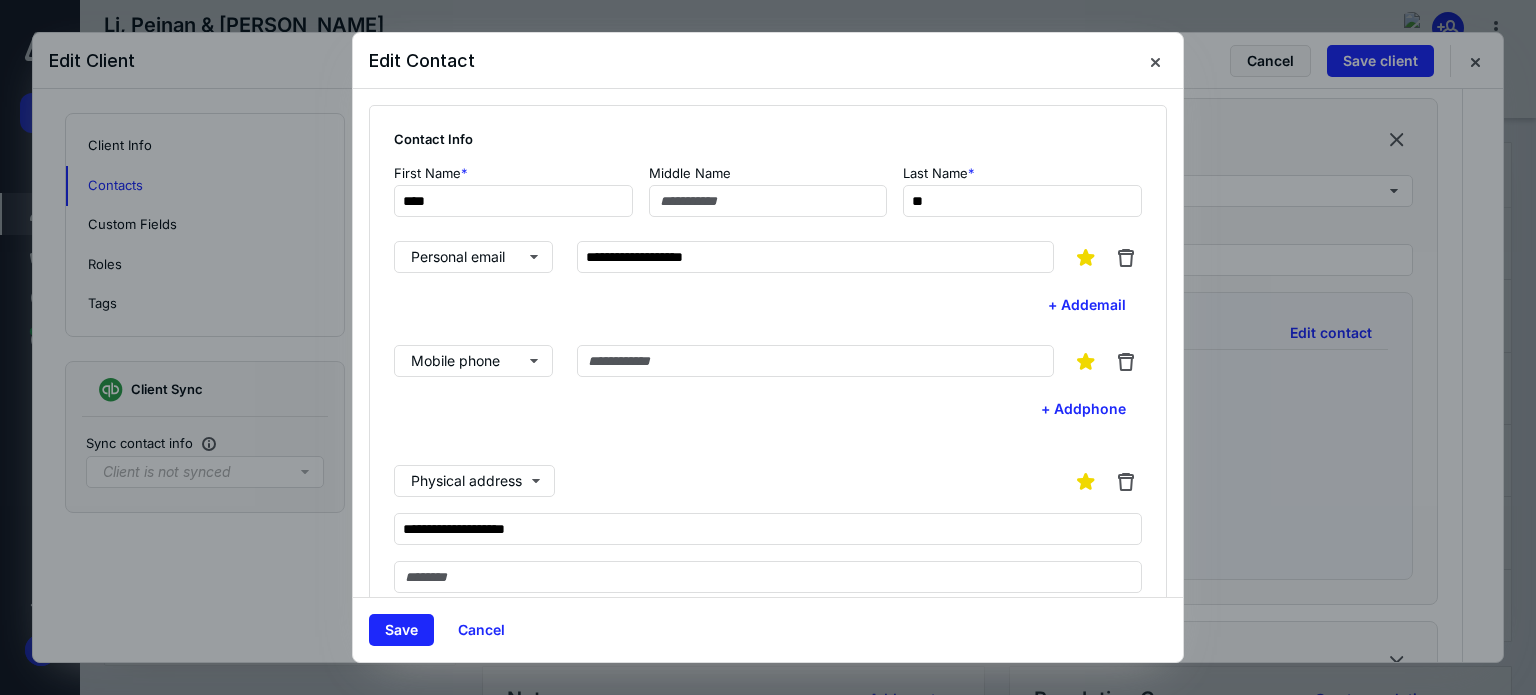 type on "****" 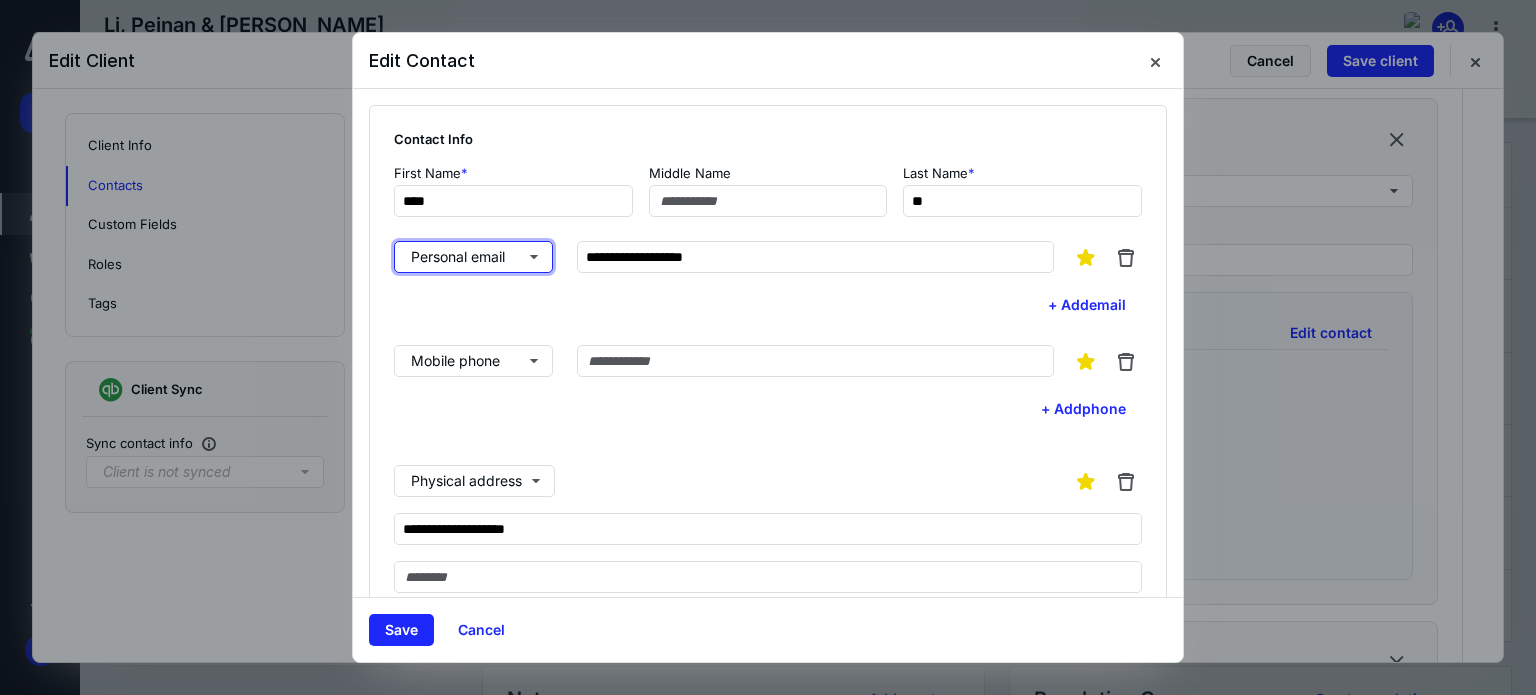 type 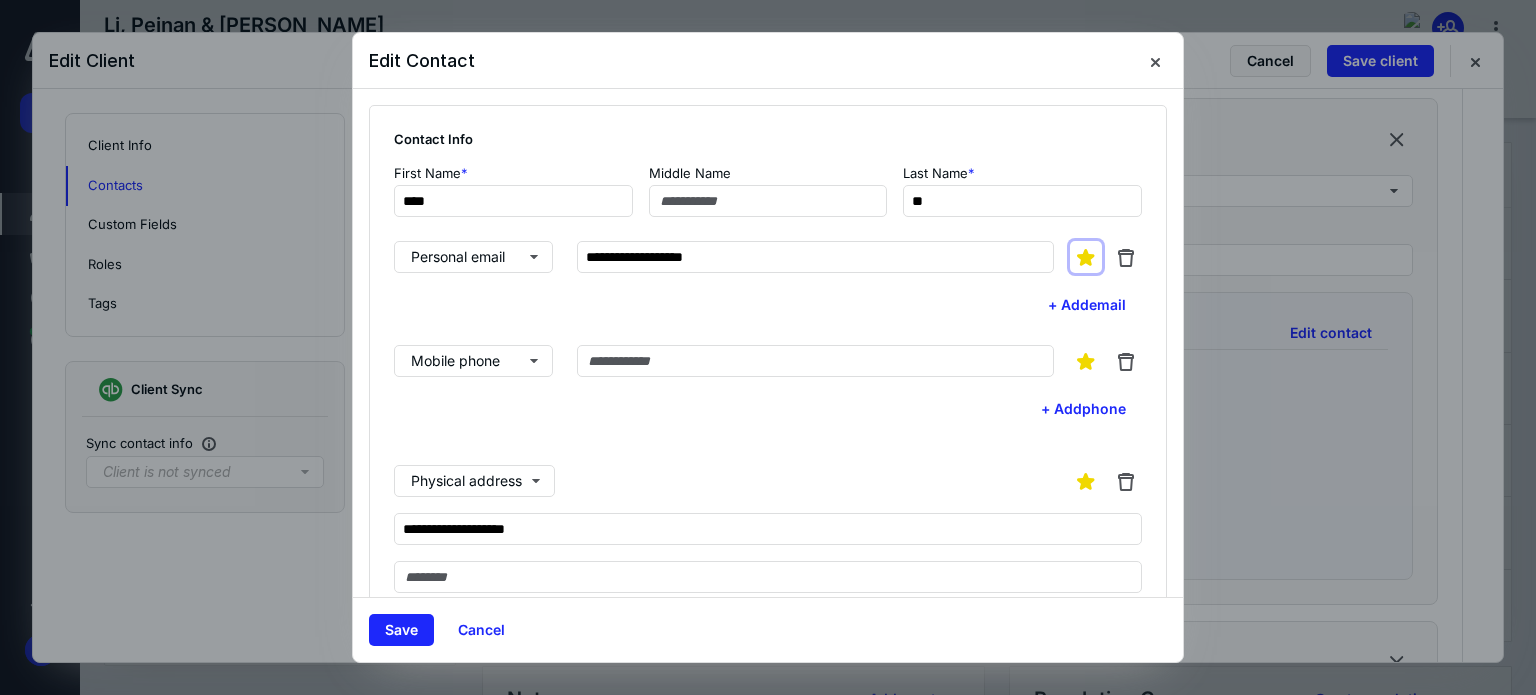 type 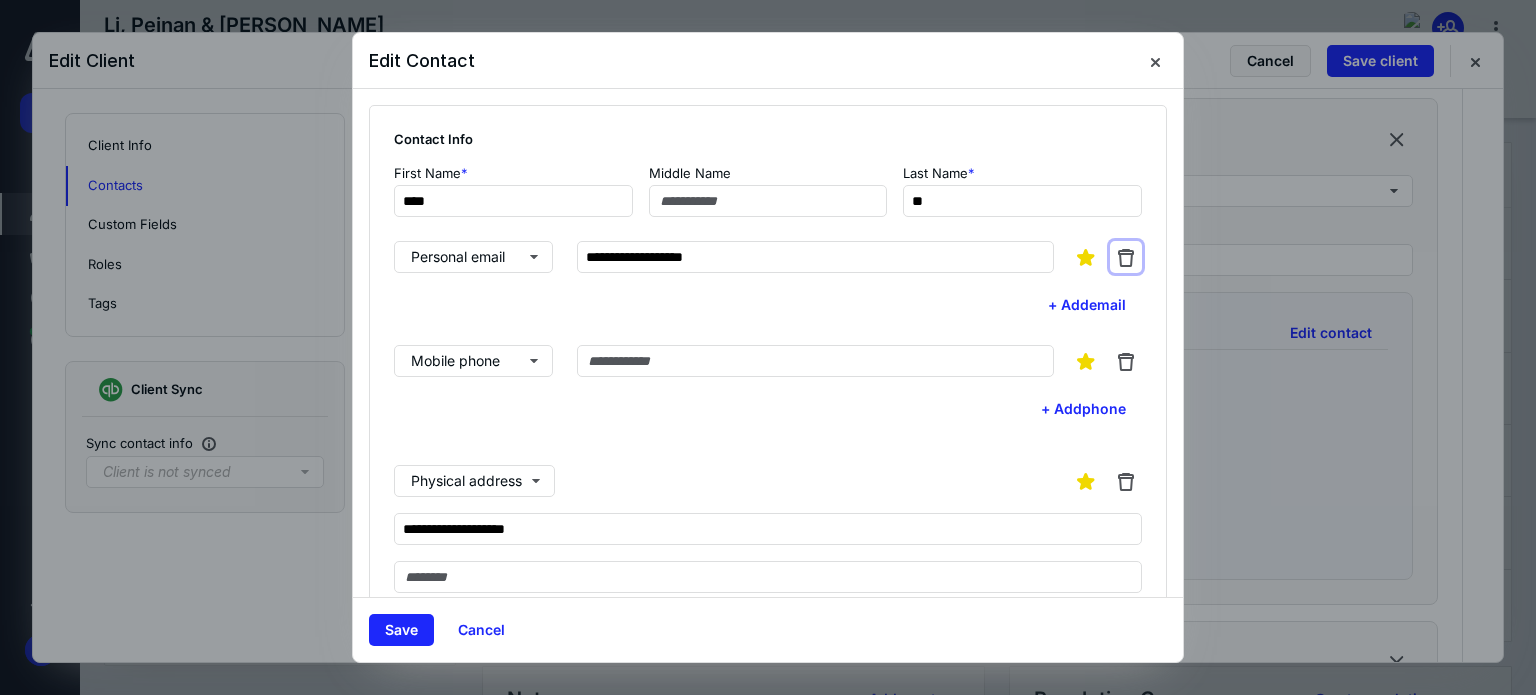 type 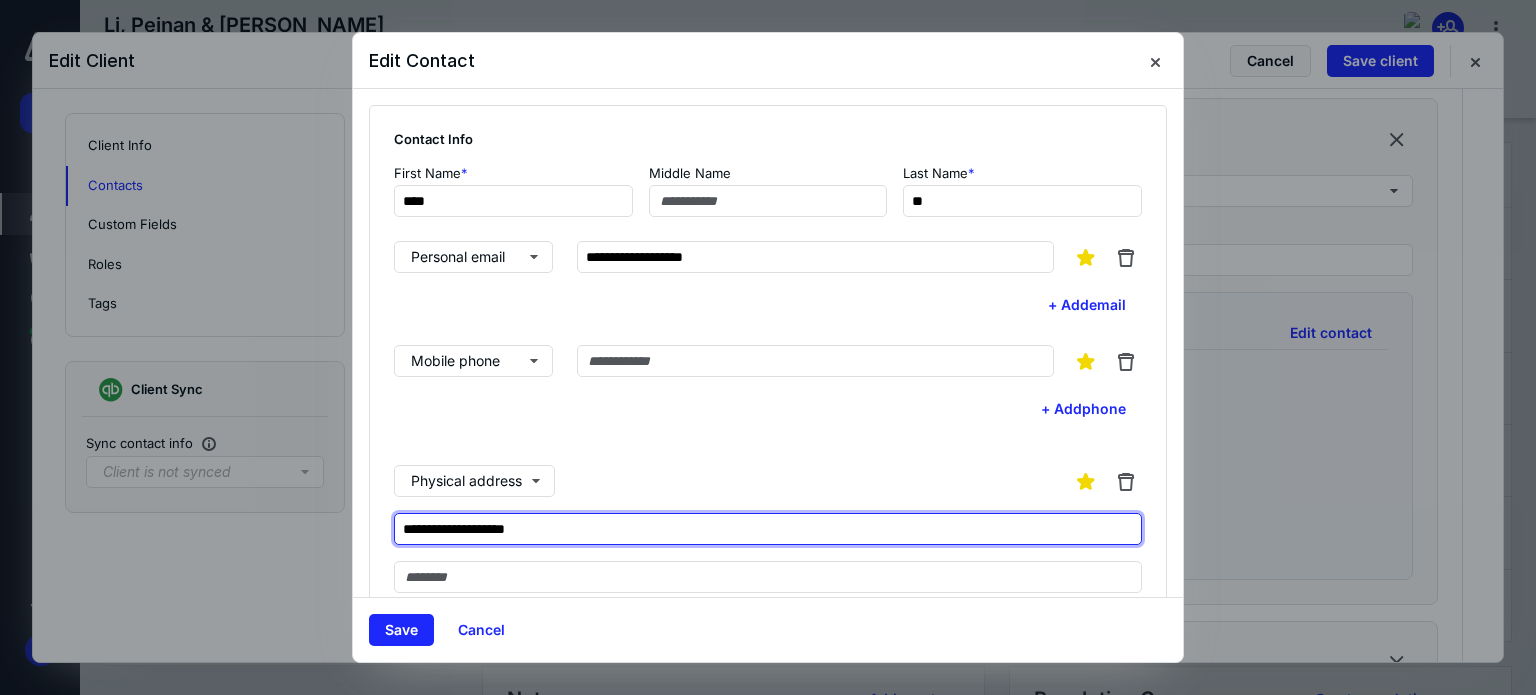 click on "**********" at bounding box center [768, 529] 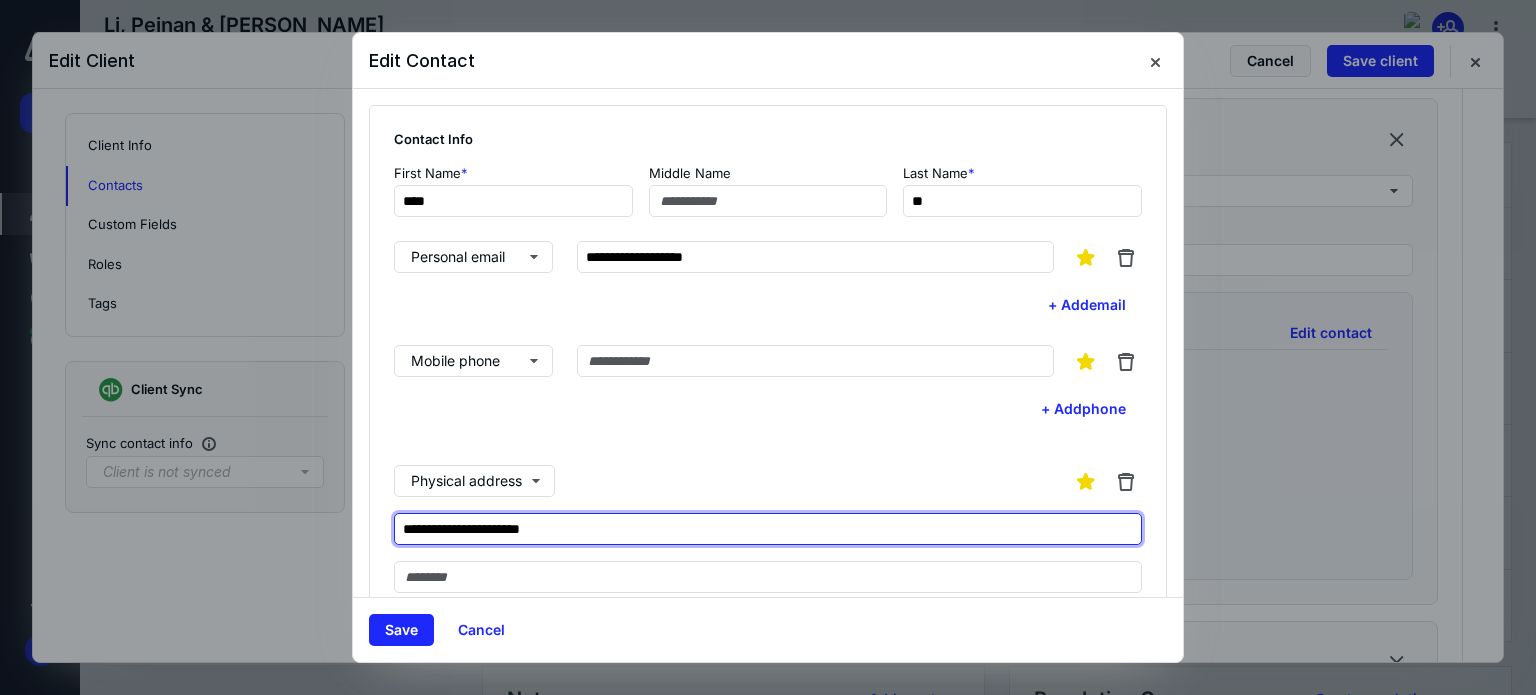 type on "**********" 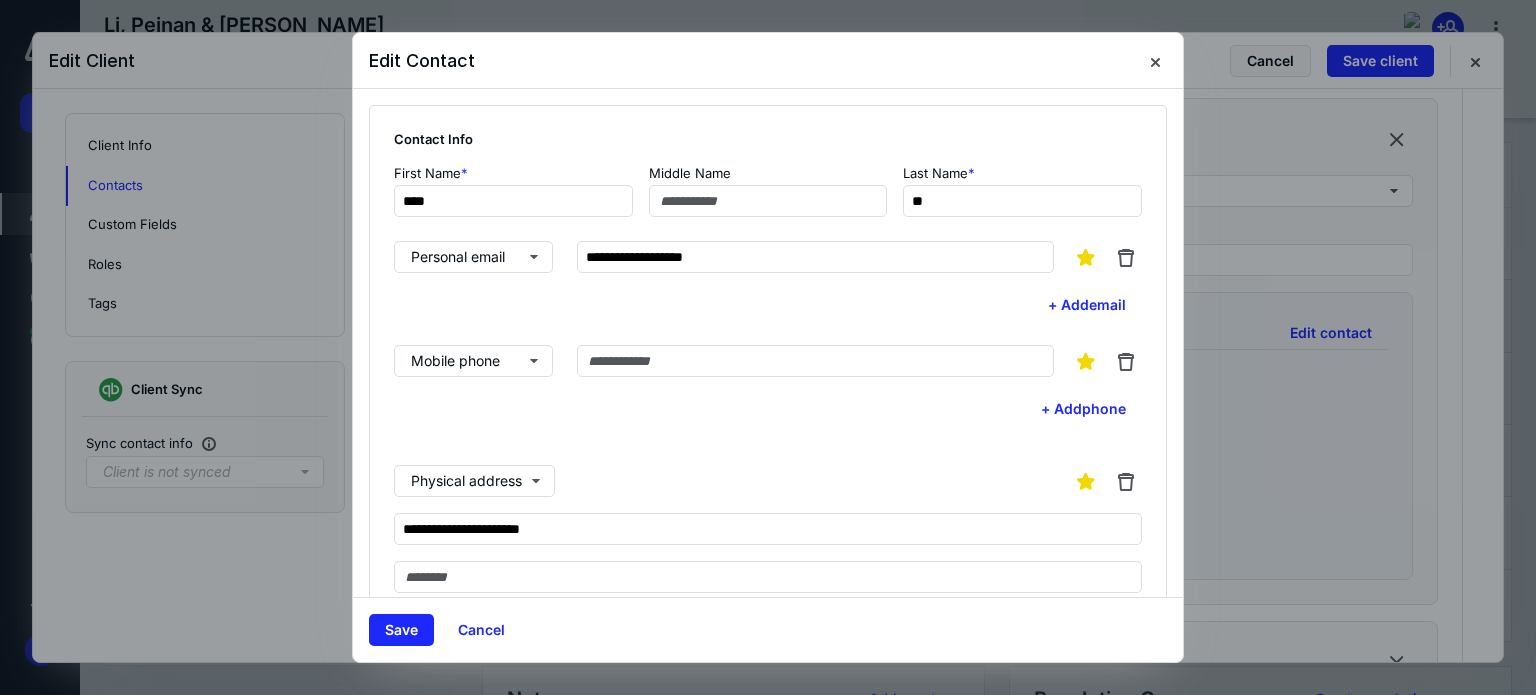 click on "Mobile phone + Add  phone" at bounding box center [768, 385] 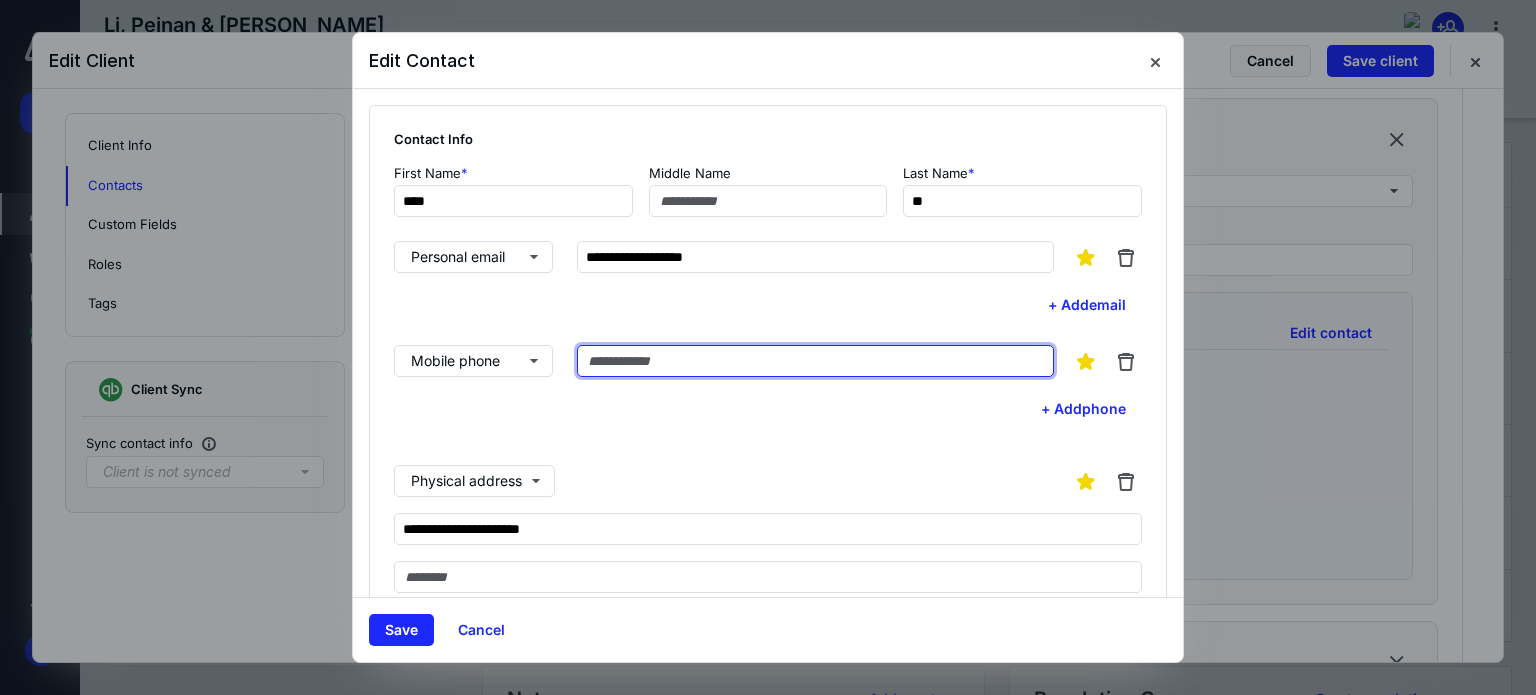 click at bounding box center [815, 361] 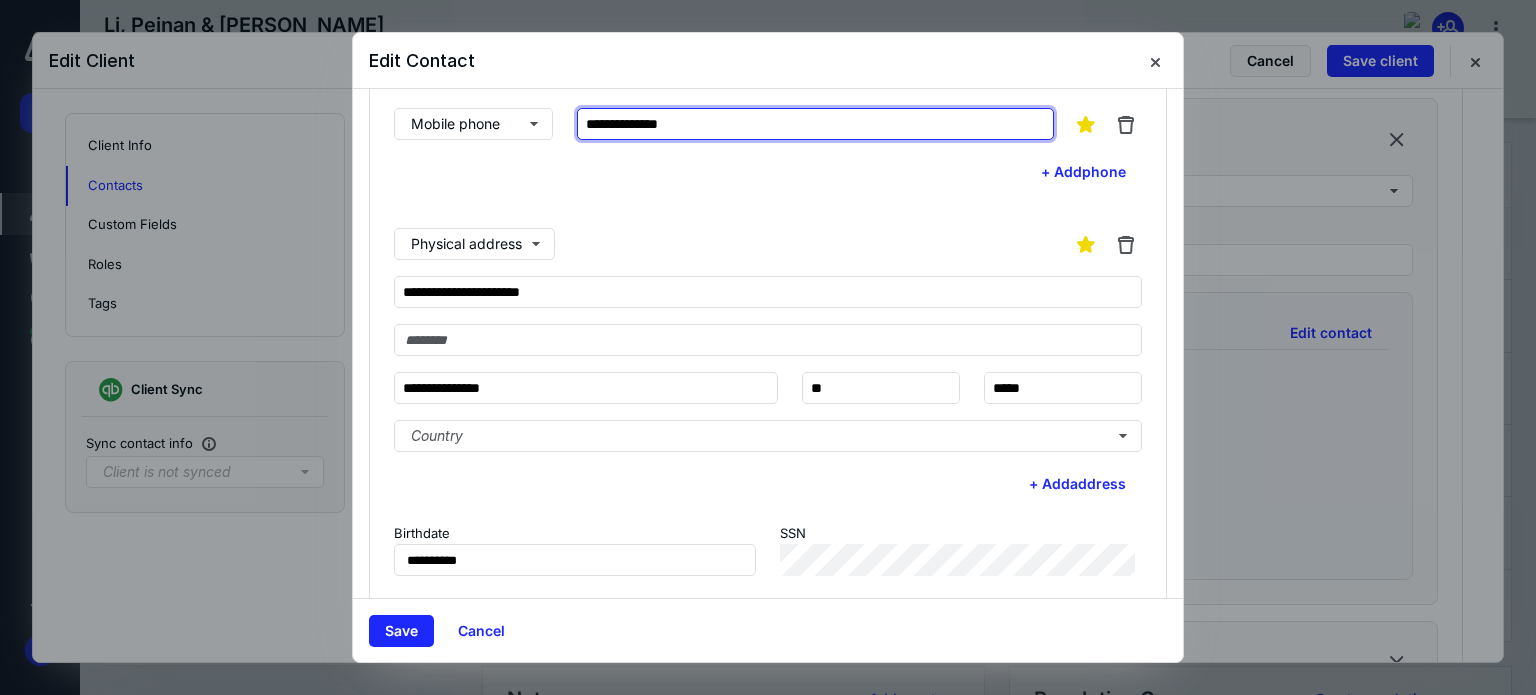 scroll, scrollTop: 332, scrollLeft: 0, axis: vertical 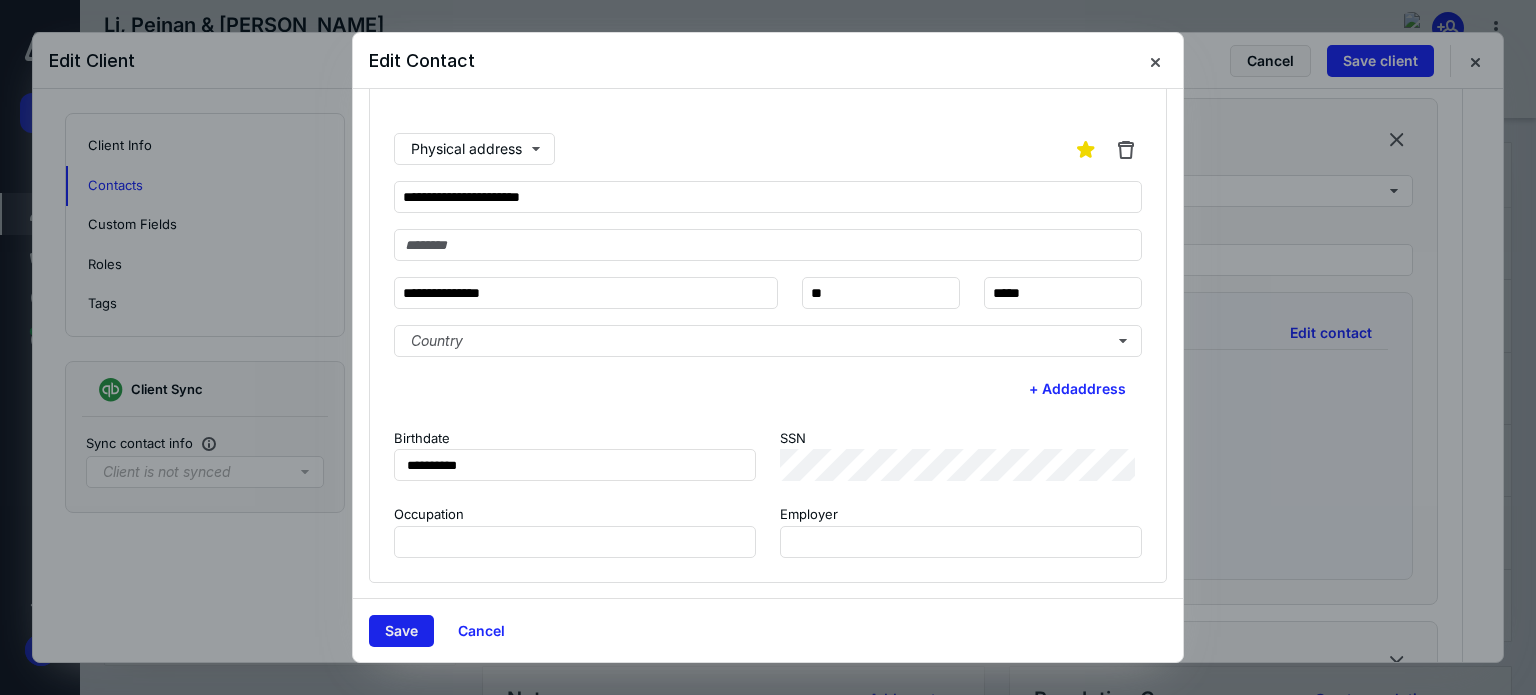 type on "**********" 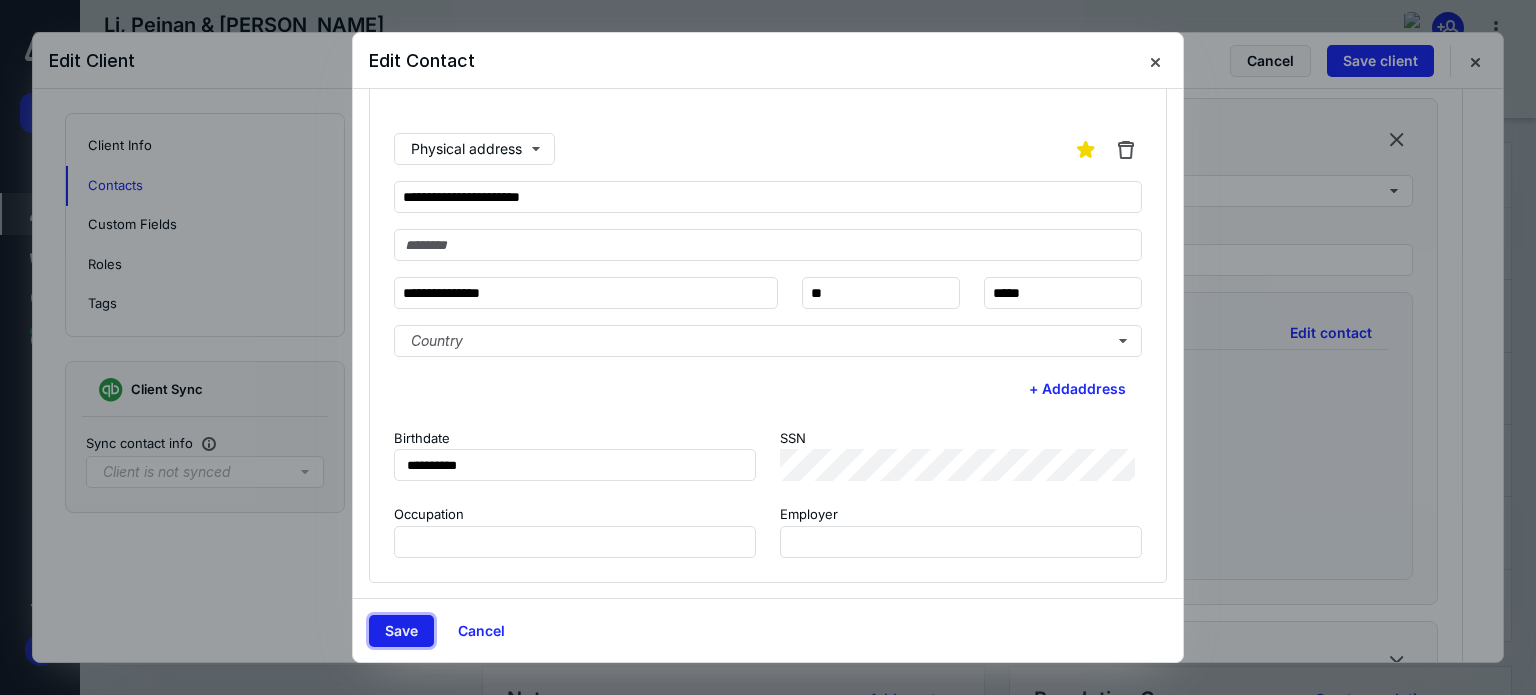 click on "Save" at bounding box center (401, 631) 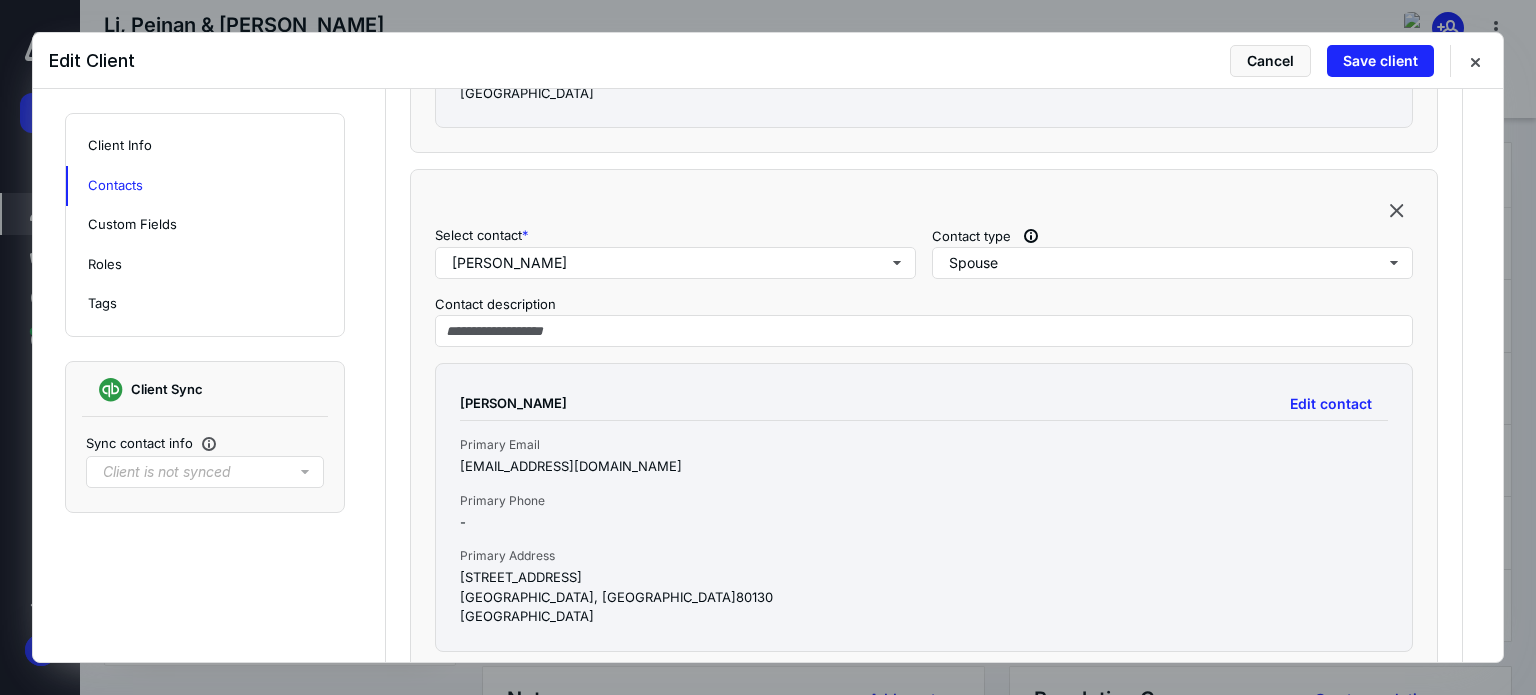scroll, scrollTop: 1300, scrollLeft: 0, axis: vertical 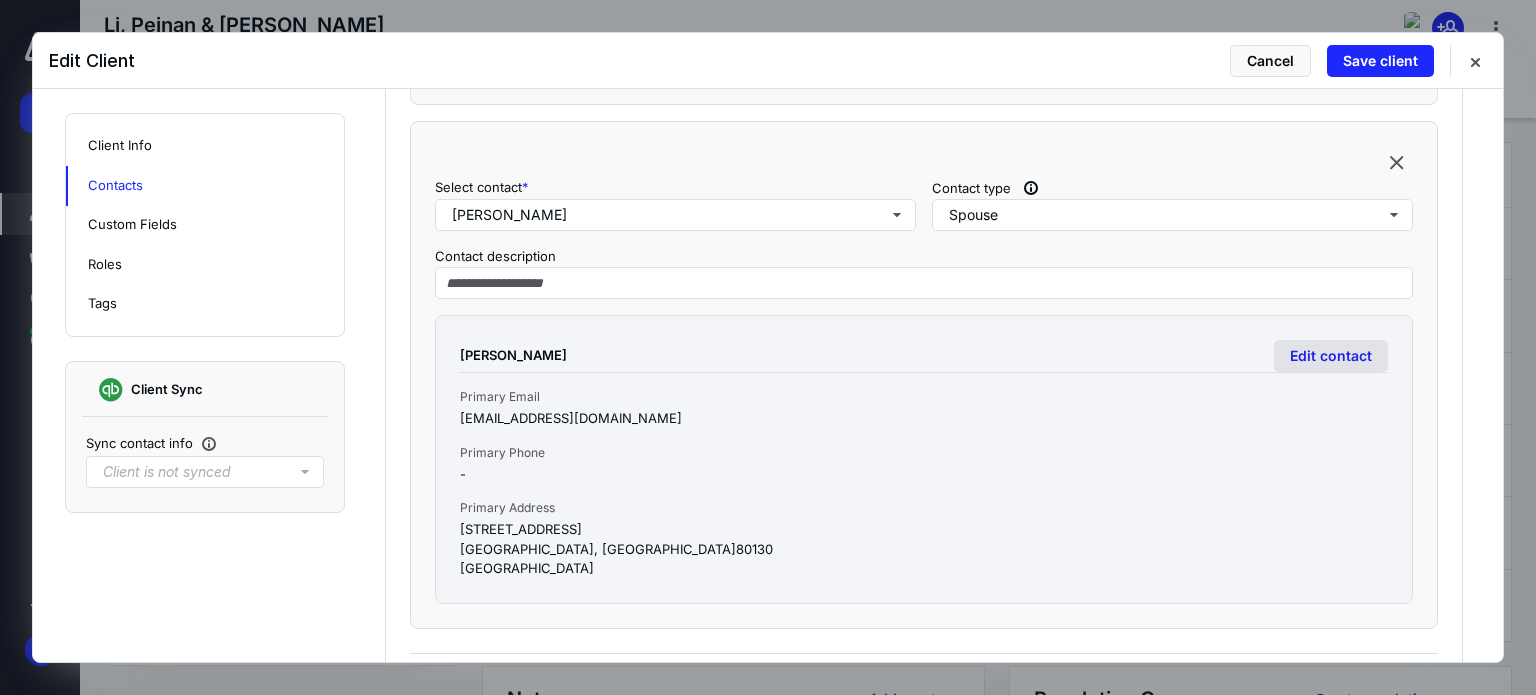 click on "Edit contact" at bounding box center [1331, 356] 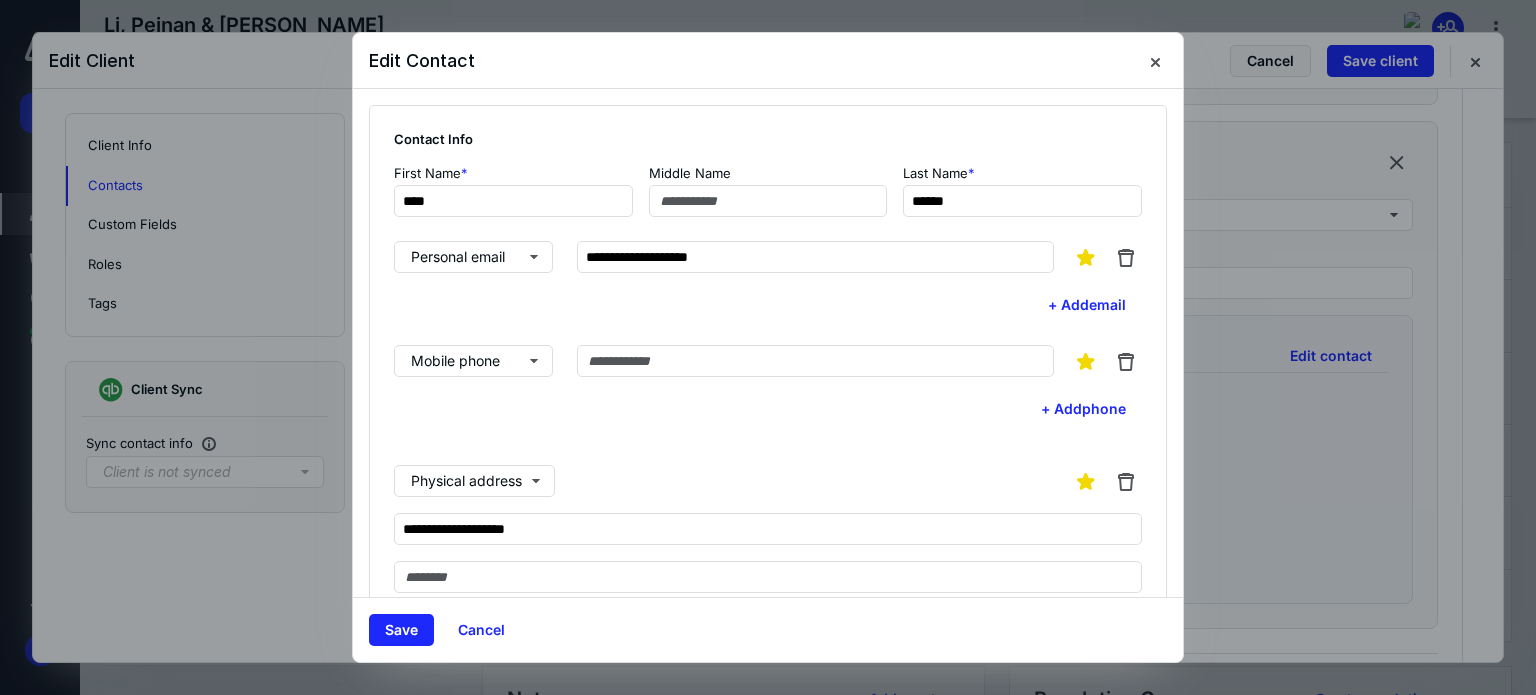click on "**********" at bounding box center [768, 569] 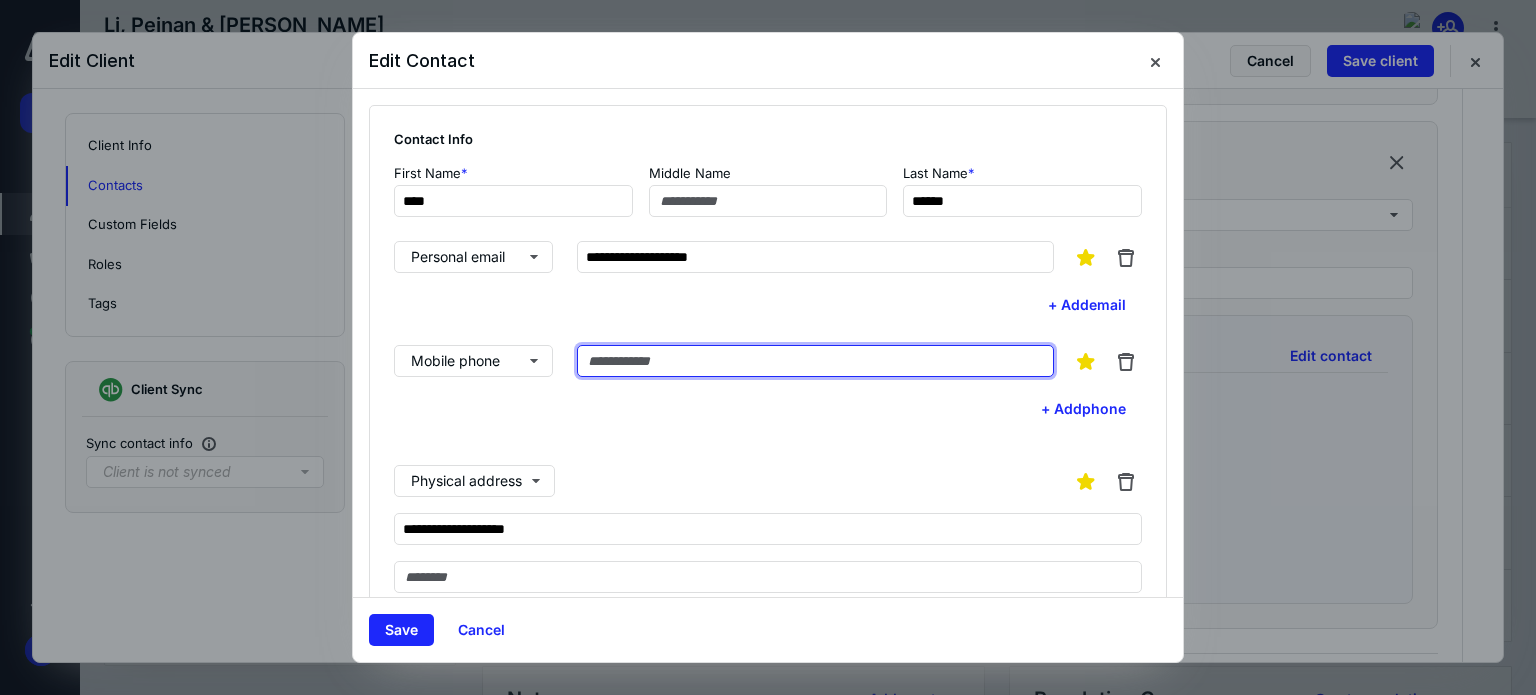 click at bounding box center (815, 361) 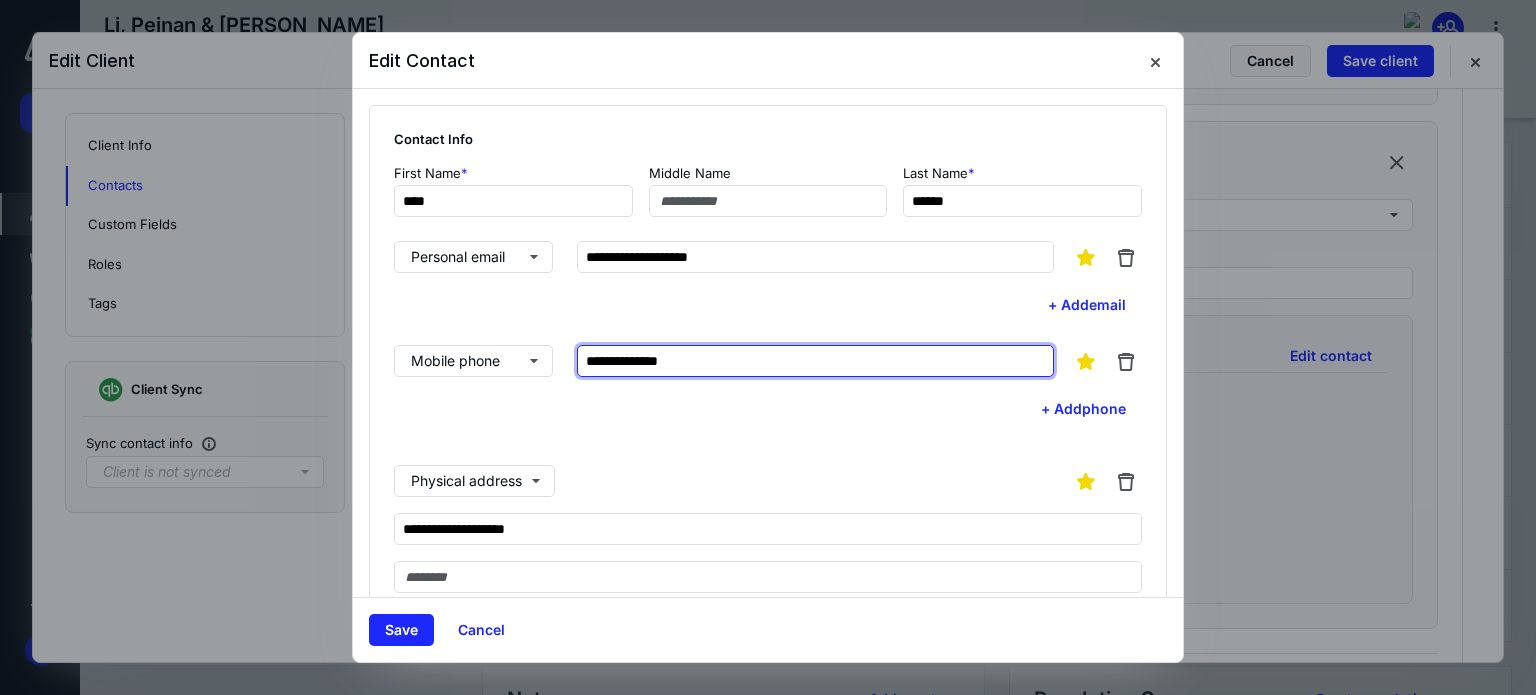 type on "**********" 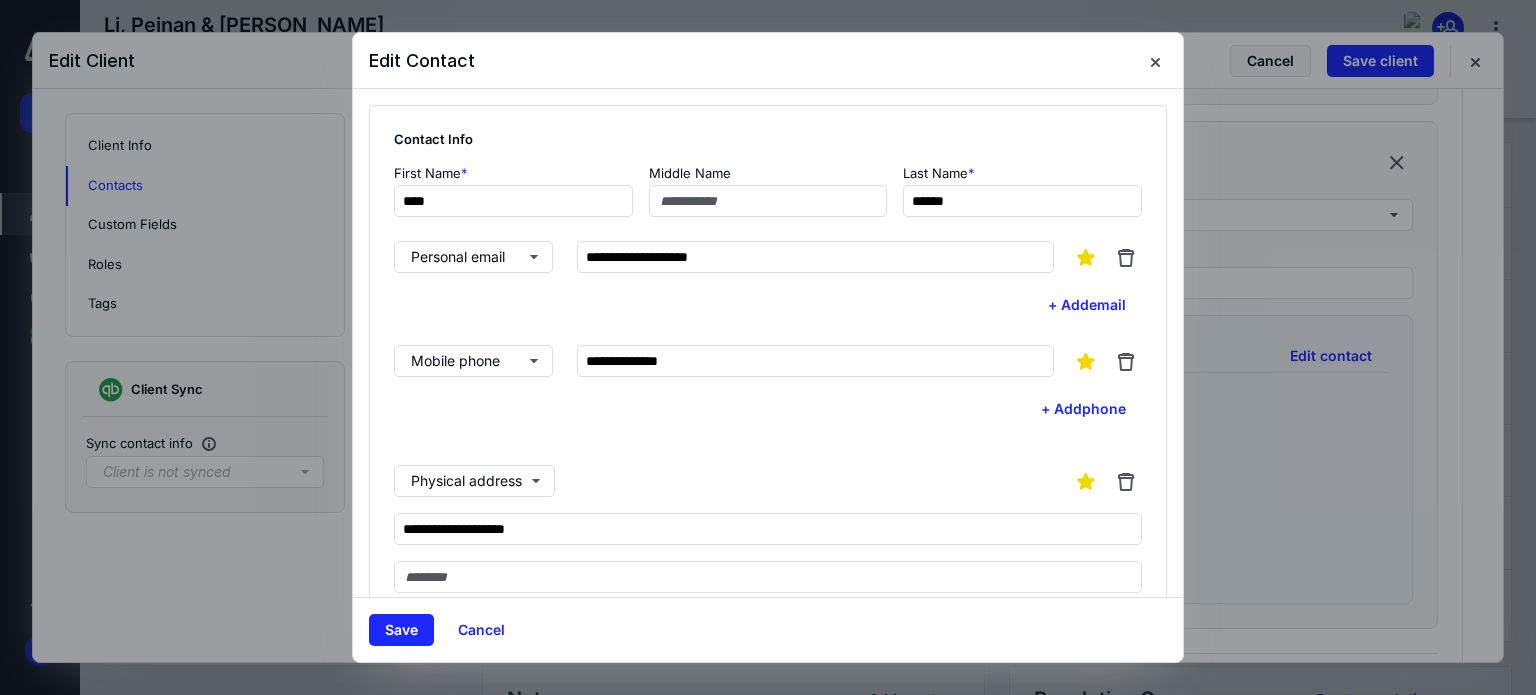 click on "Physical address" at bounding box center [768, 481] 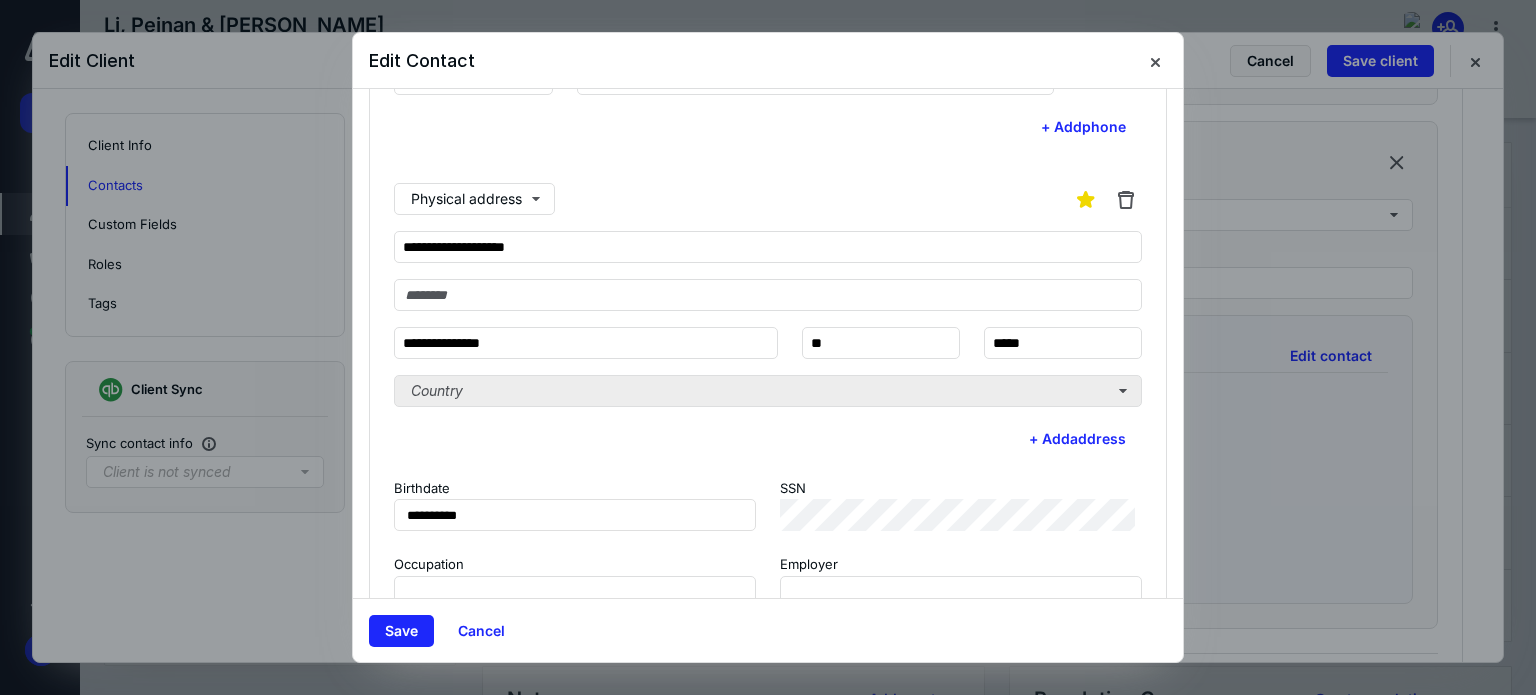 scroll, scrollTop: 300, scrollLeft: 0, axis: vertical 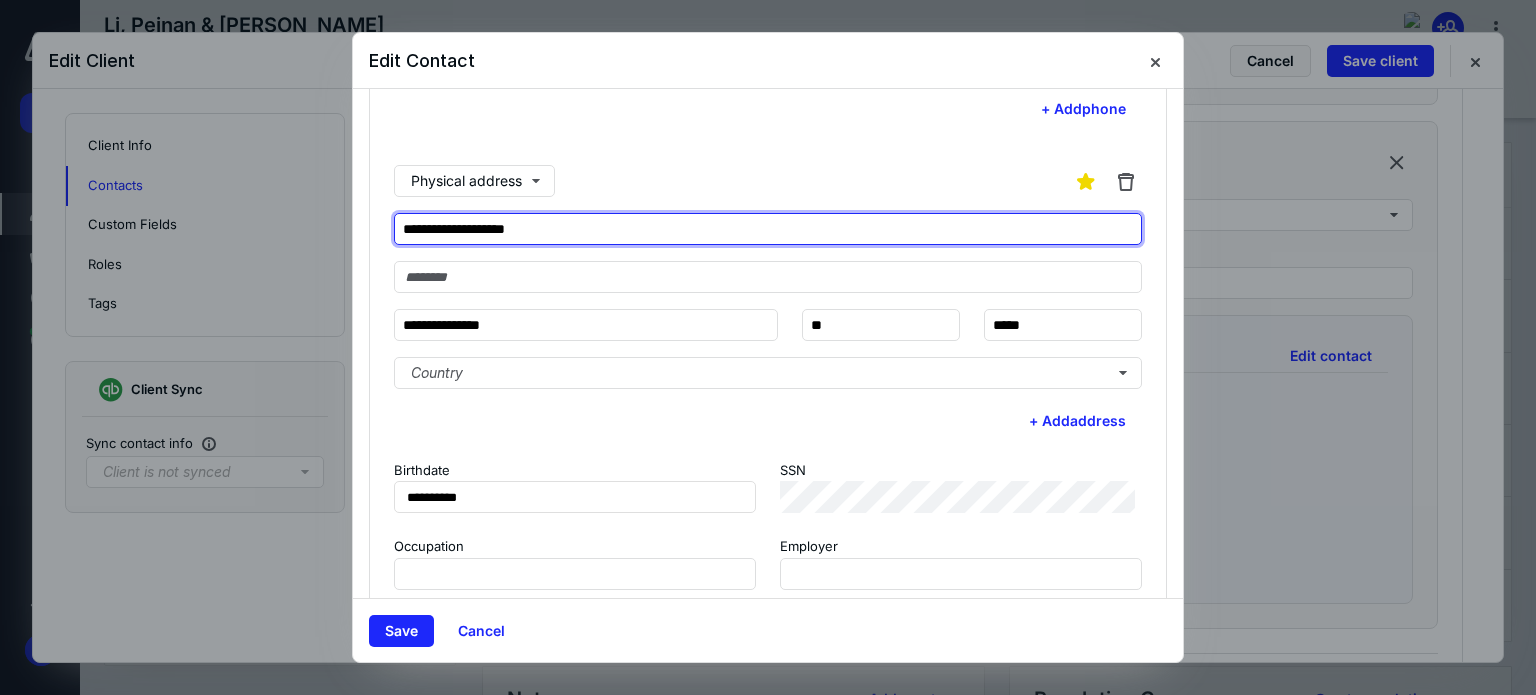 click on "**********" at bounding box center [768, 229] 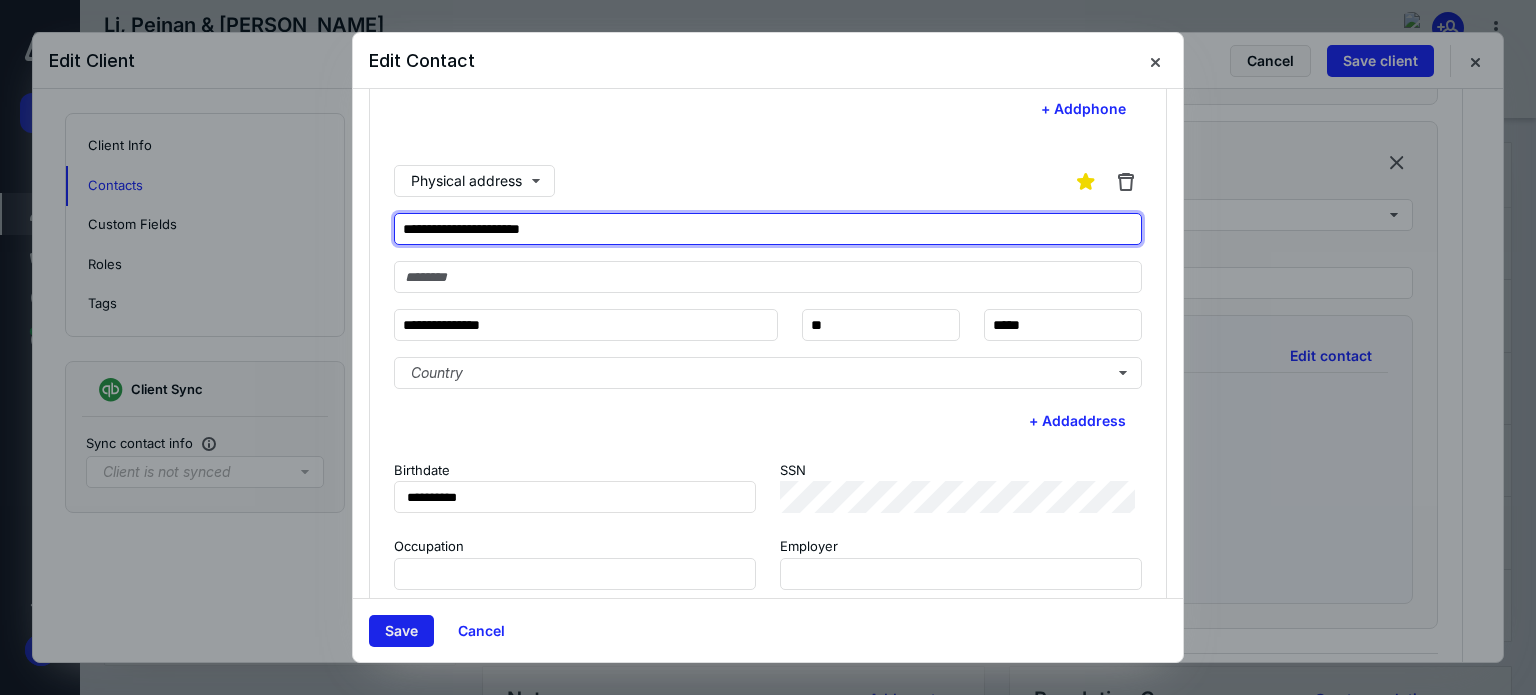 type on "**********" 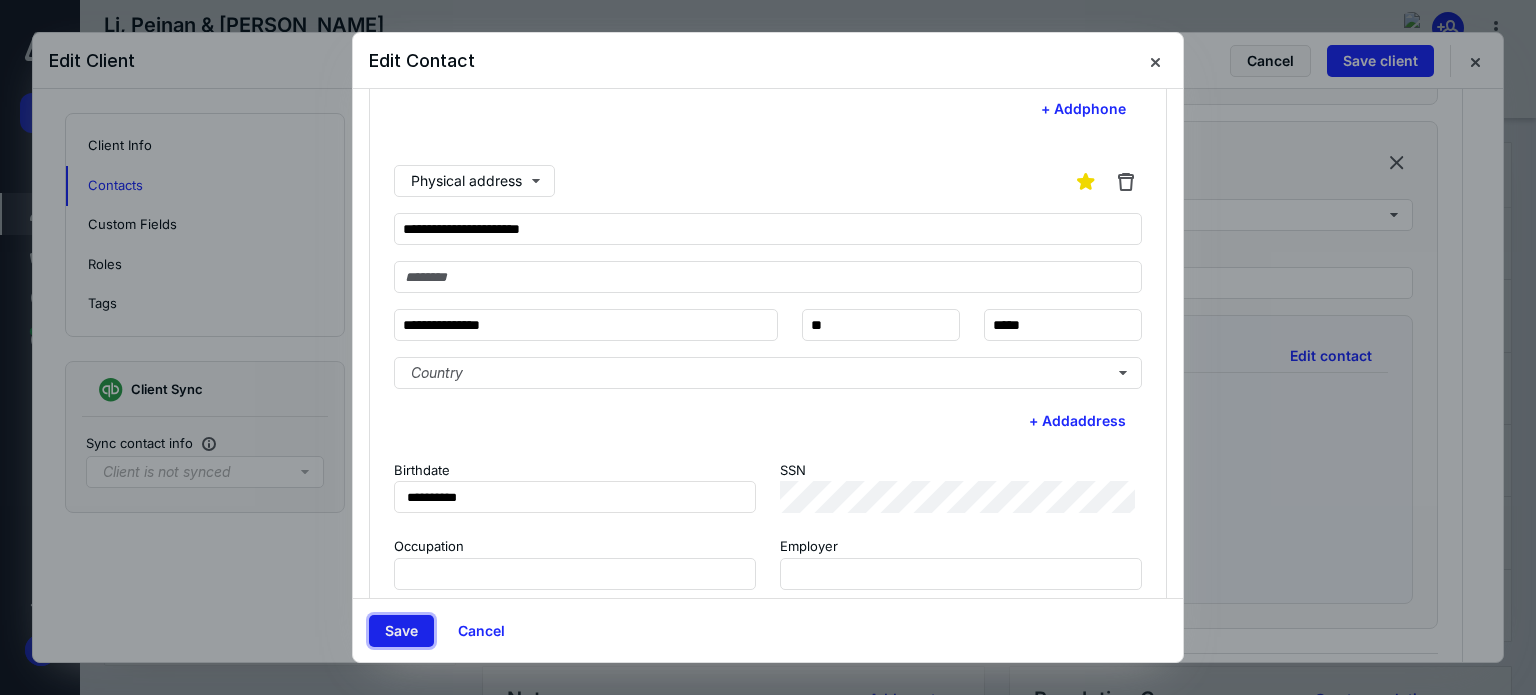 click on "Save" at bounding box center [401, 631] 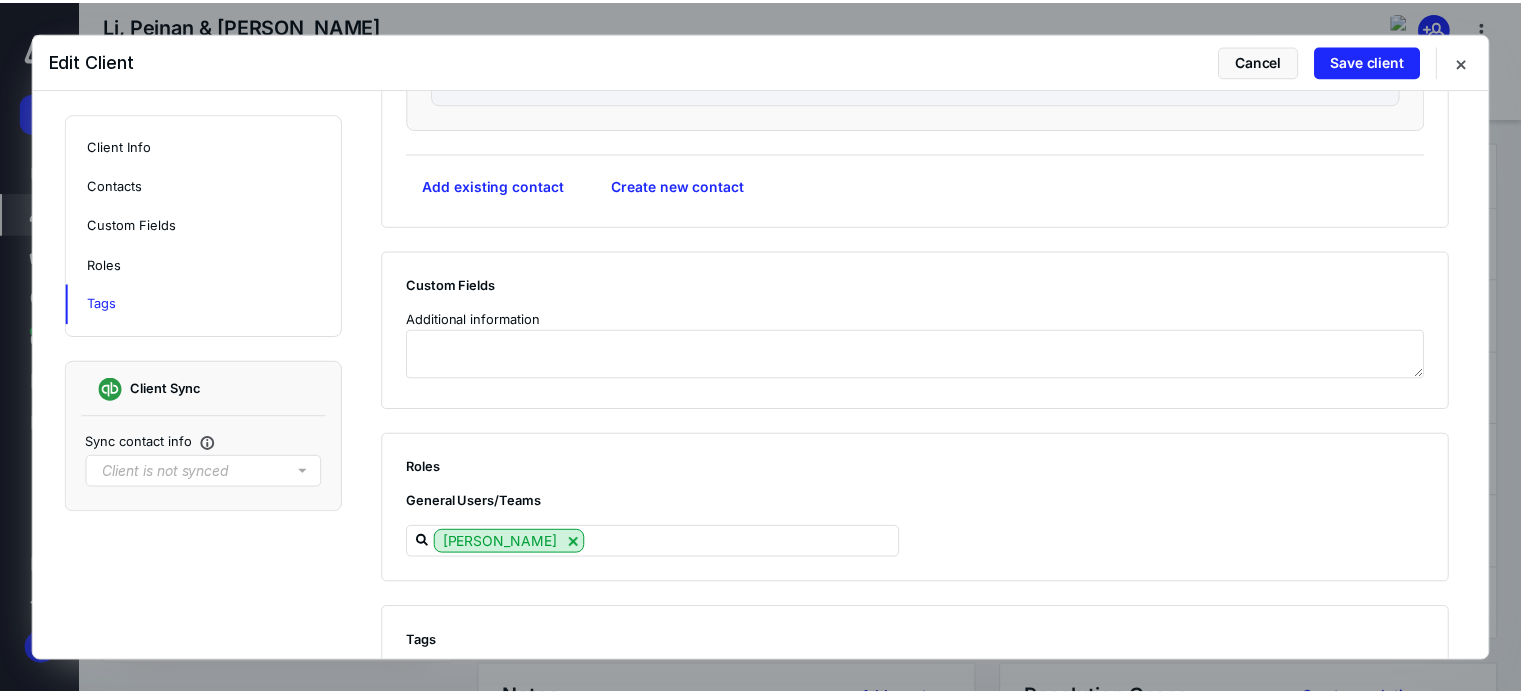 scroll, scrollTop: 1871, scrollLeft: 0, axis: vertical 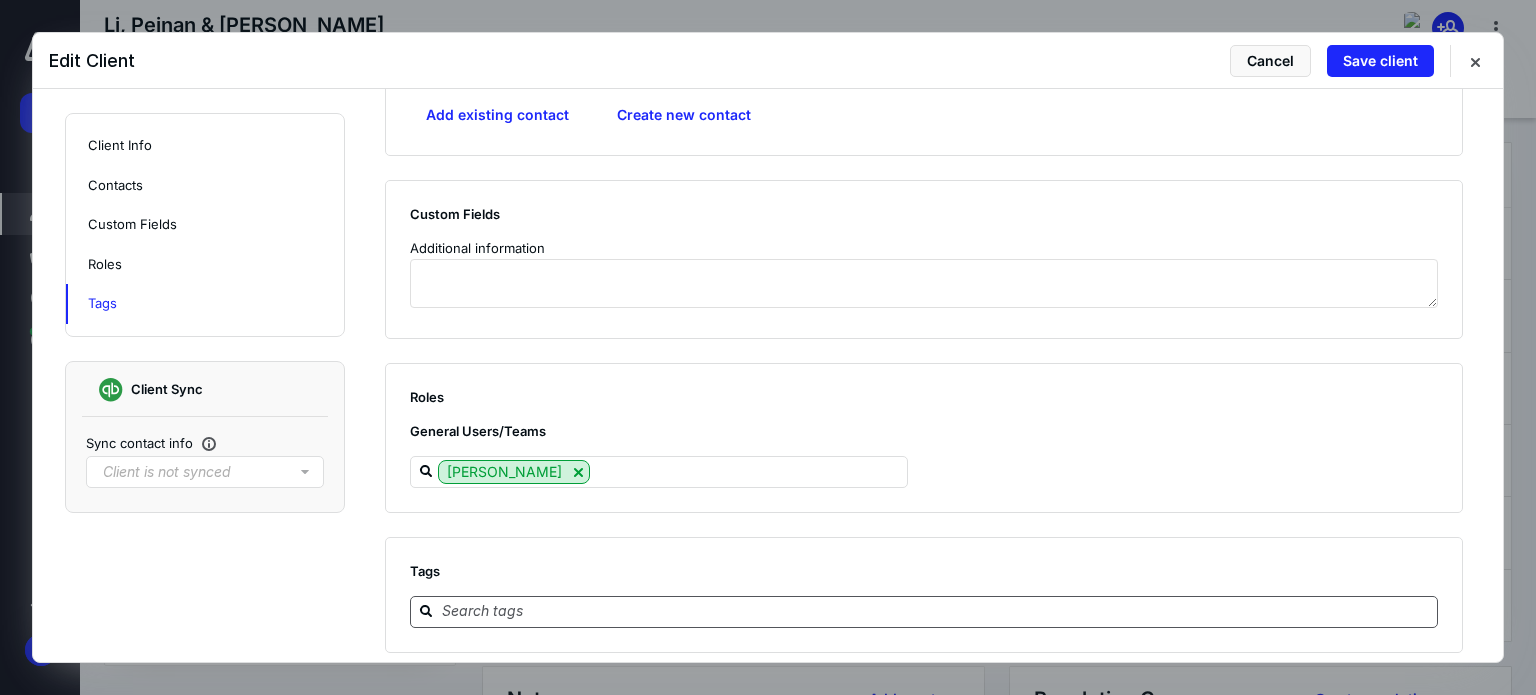 click at bounding box center [936, 611] 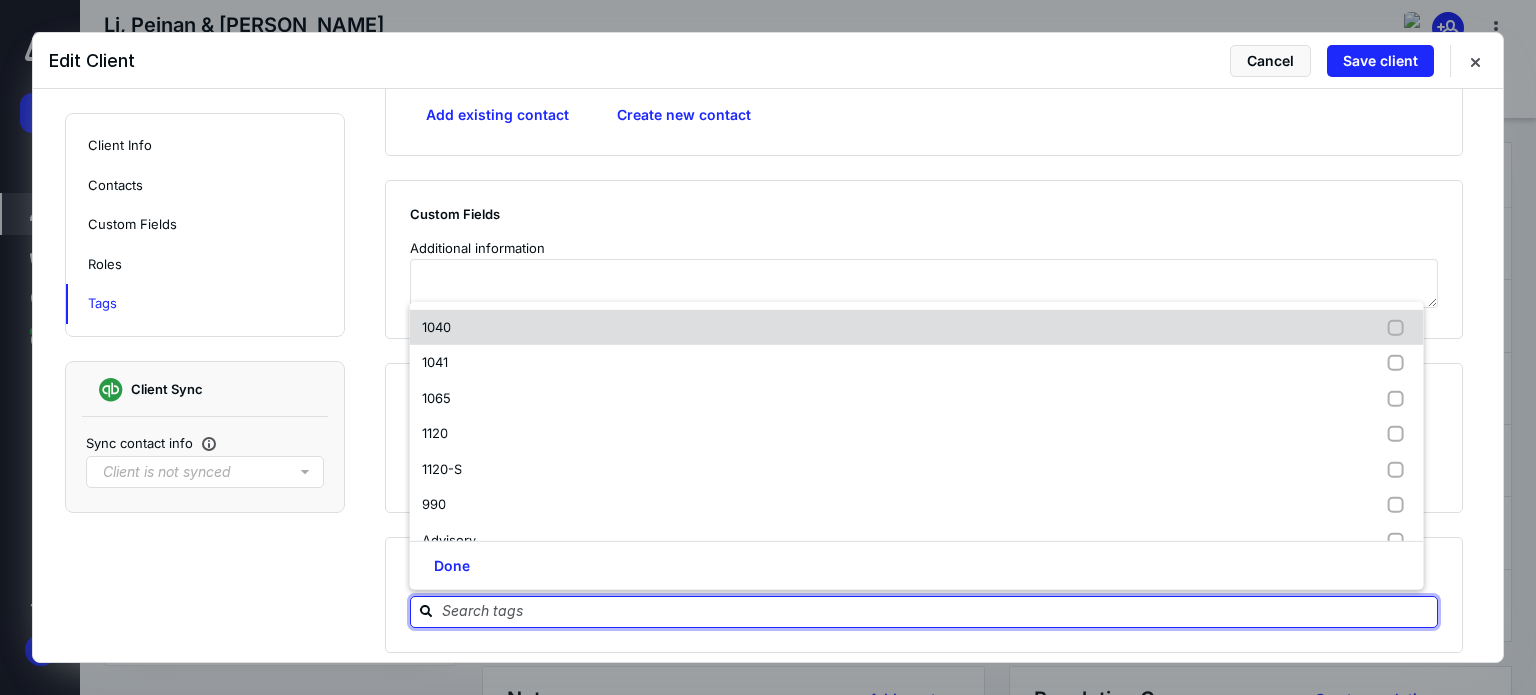 click on "1040" at bounding box center (917, 328) 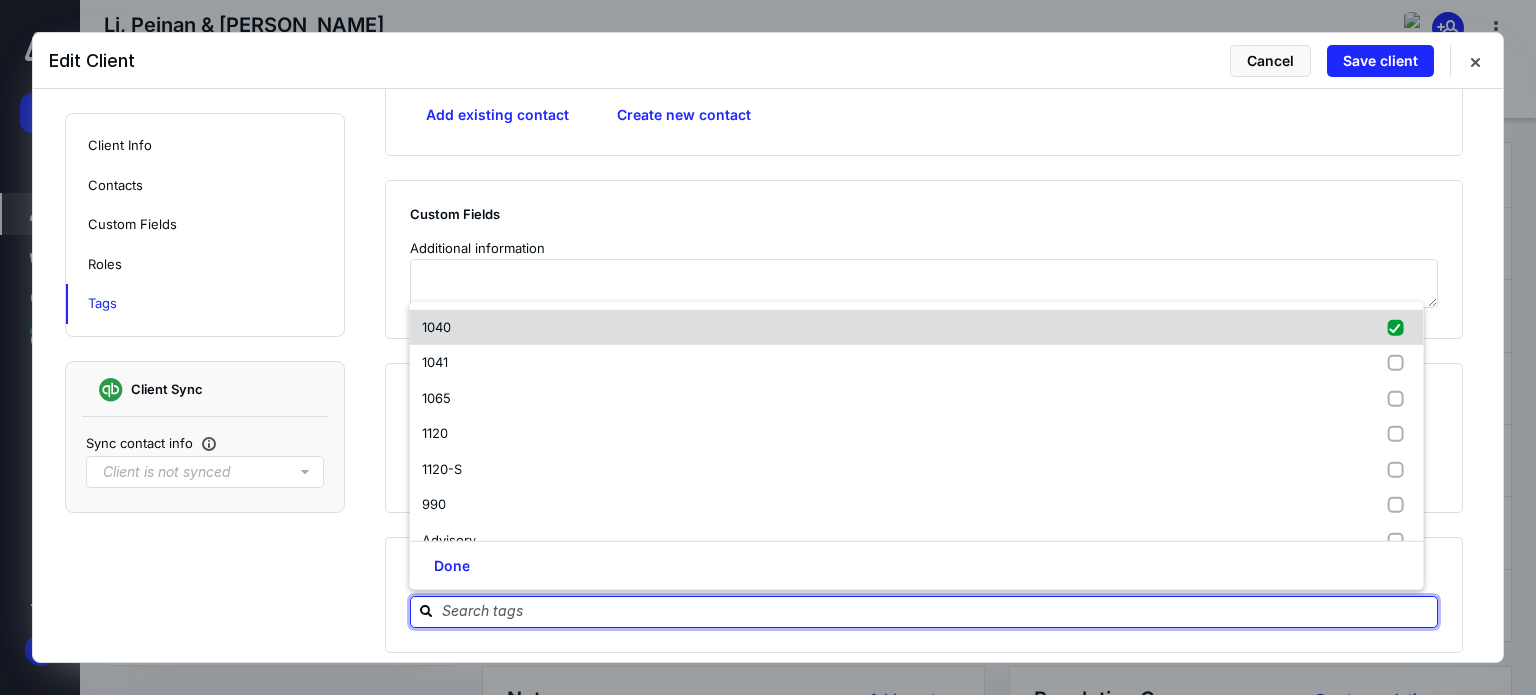 checkbox on "true" 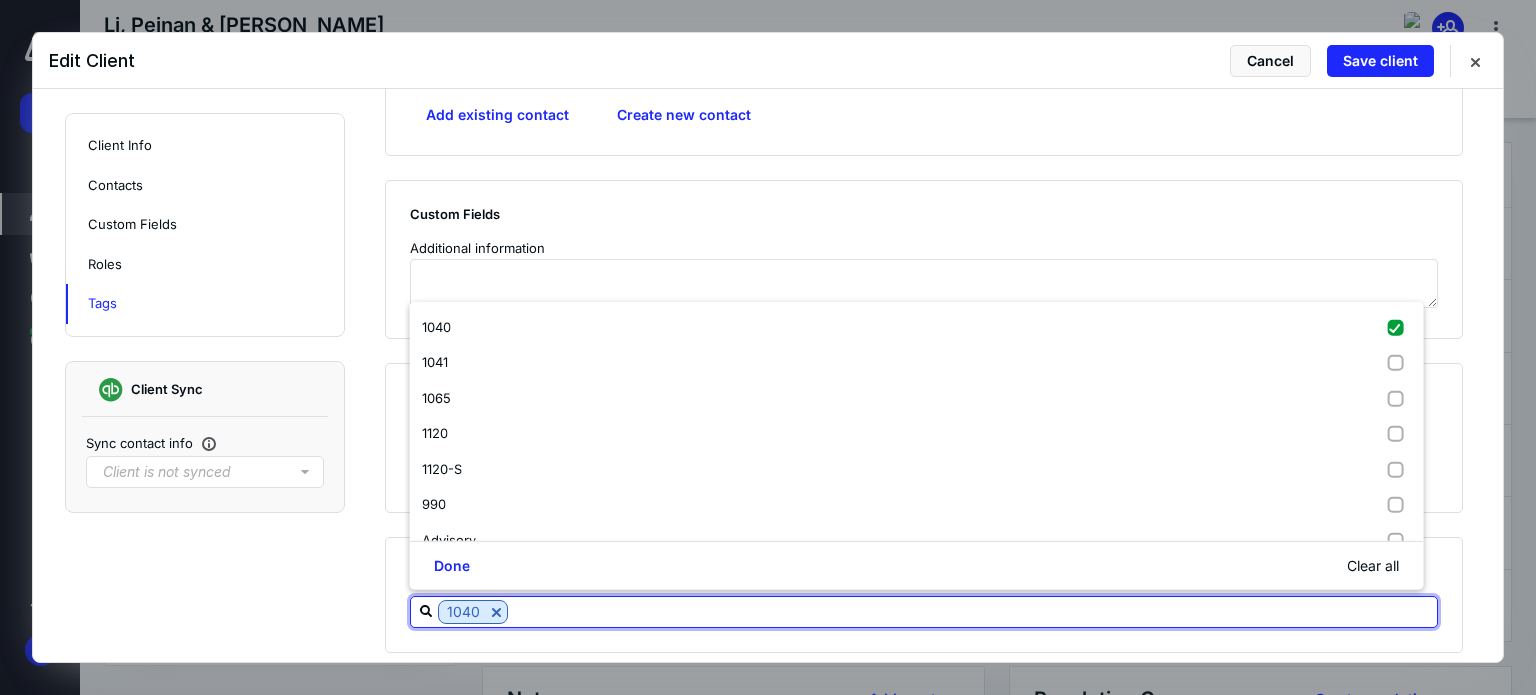 click on "**********" at bounding box center [768, -557] 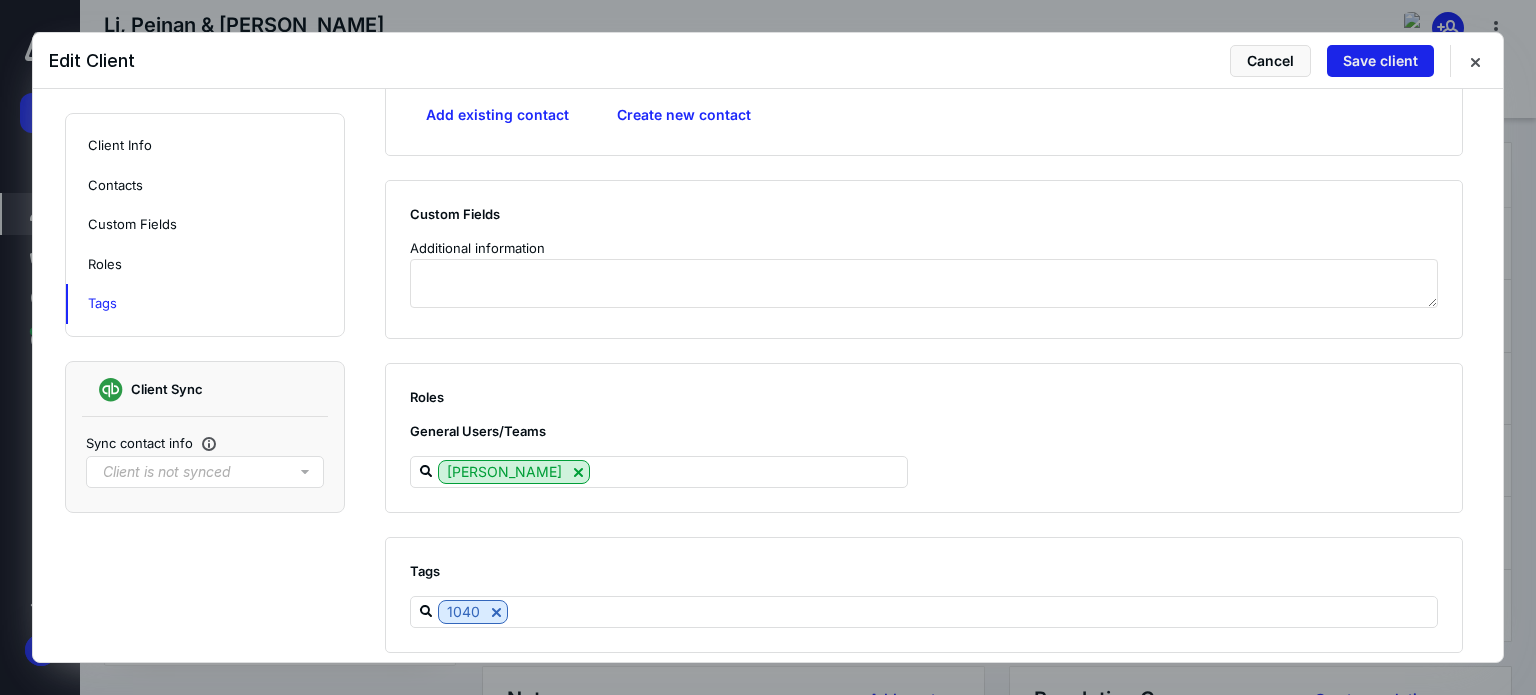 click on "Save client" at bounding box center [1380, 61] 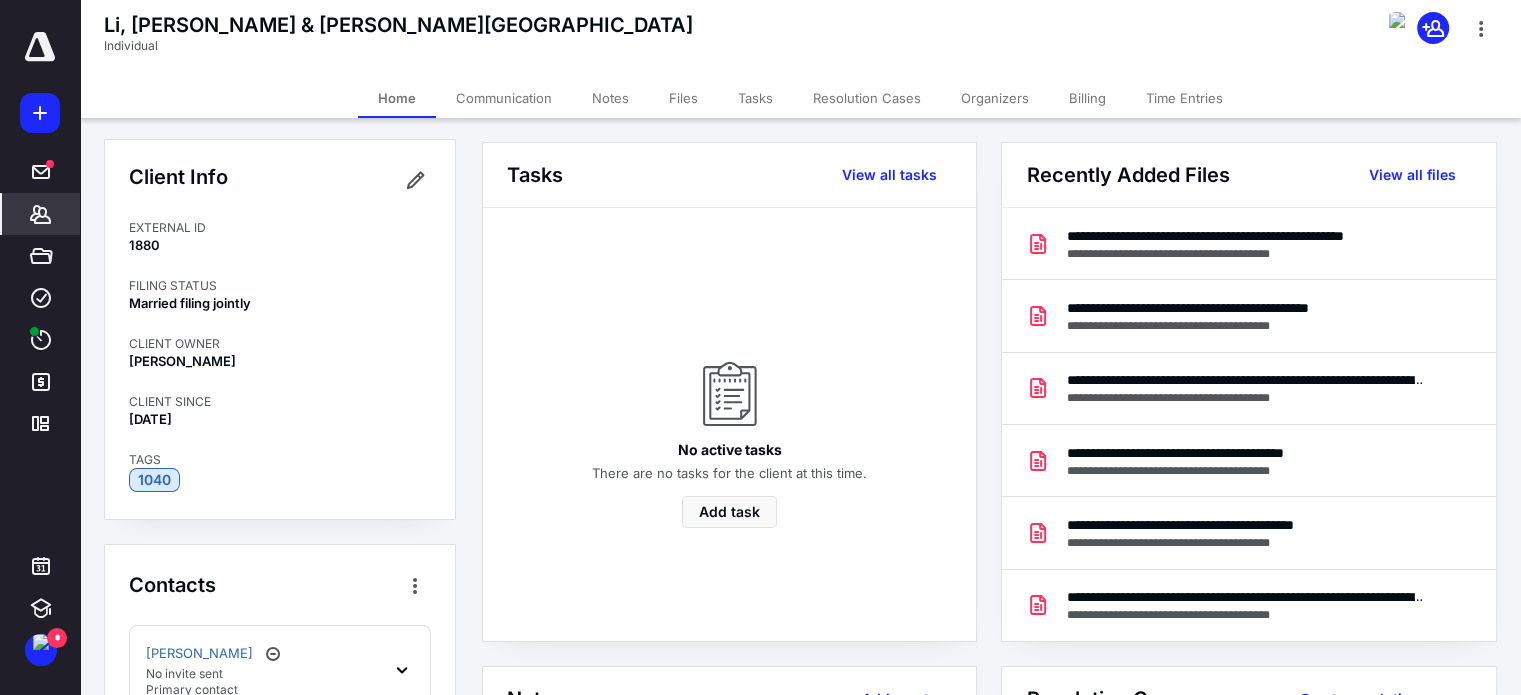 scroll, scrollTop: 0, scrollLeft: 0, axis: both 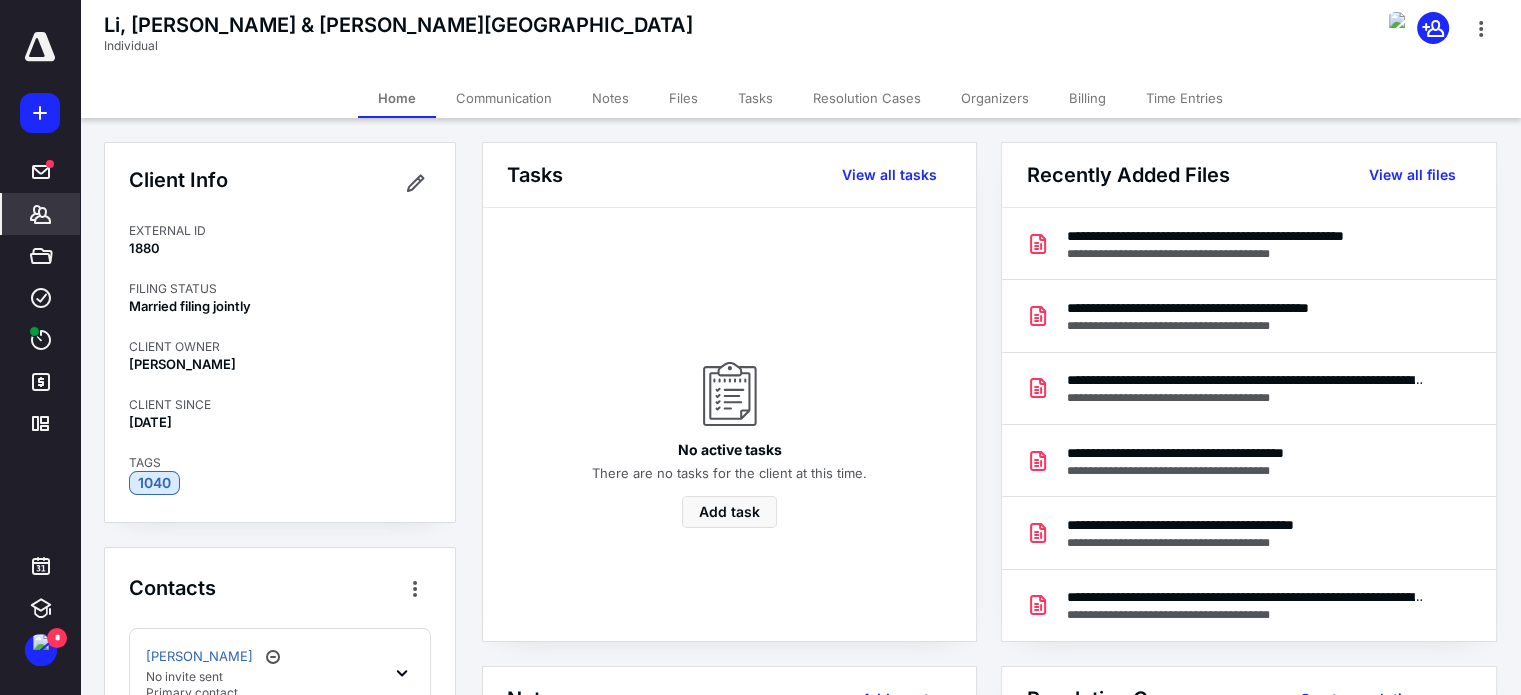 click on "Files" at bounding box center (683, 98) 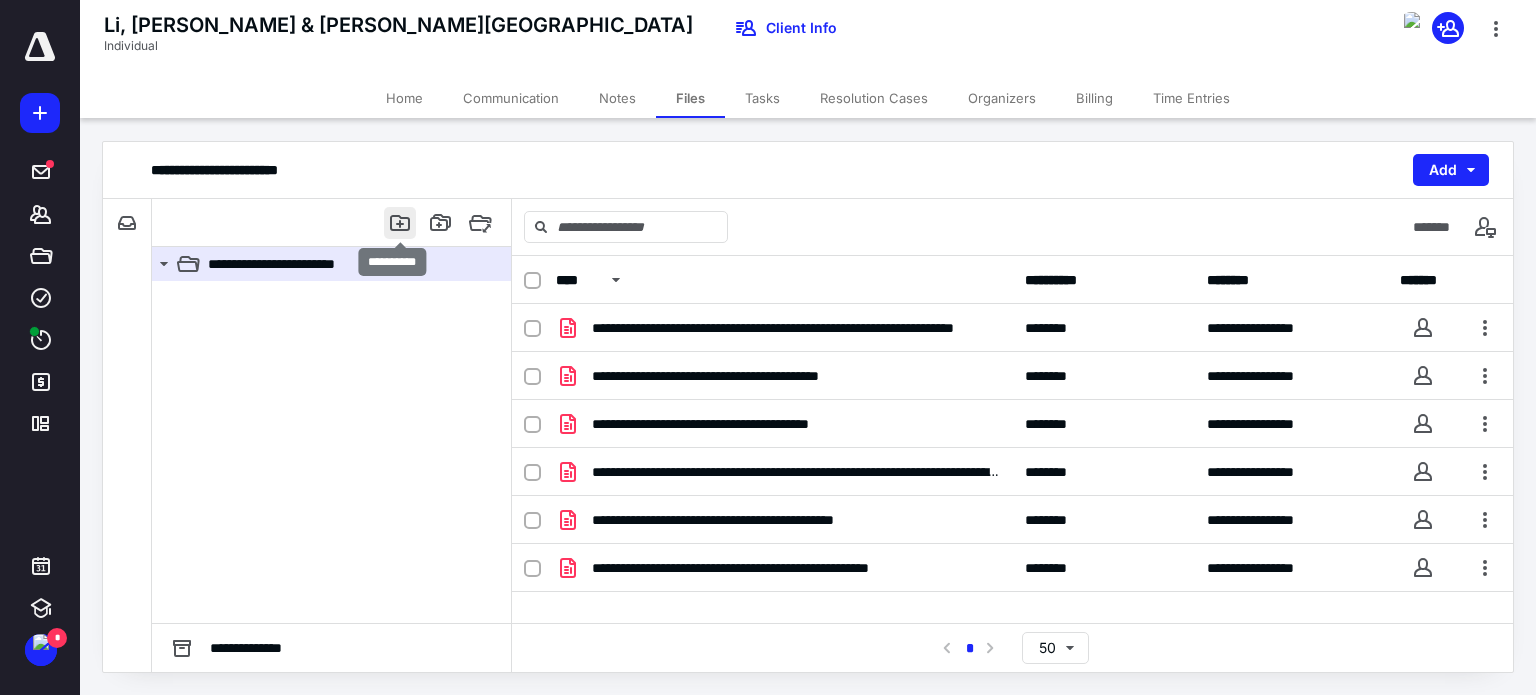 click at bounding box center (400, 223) 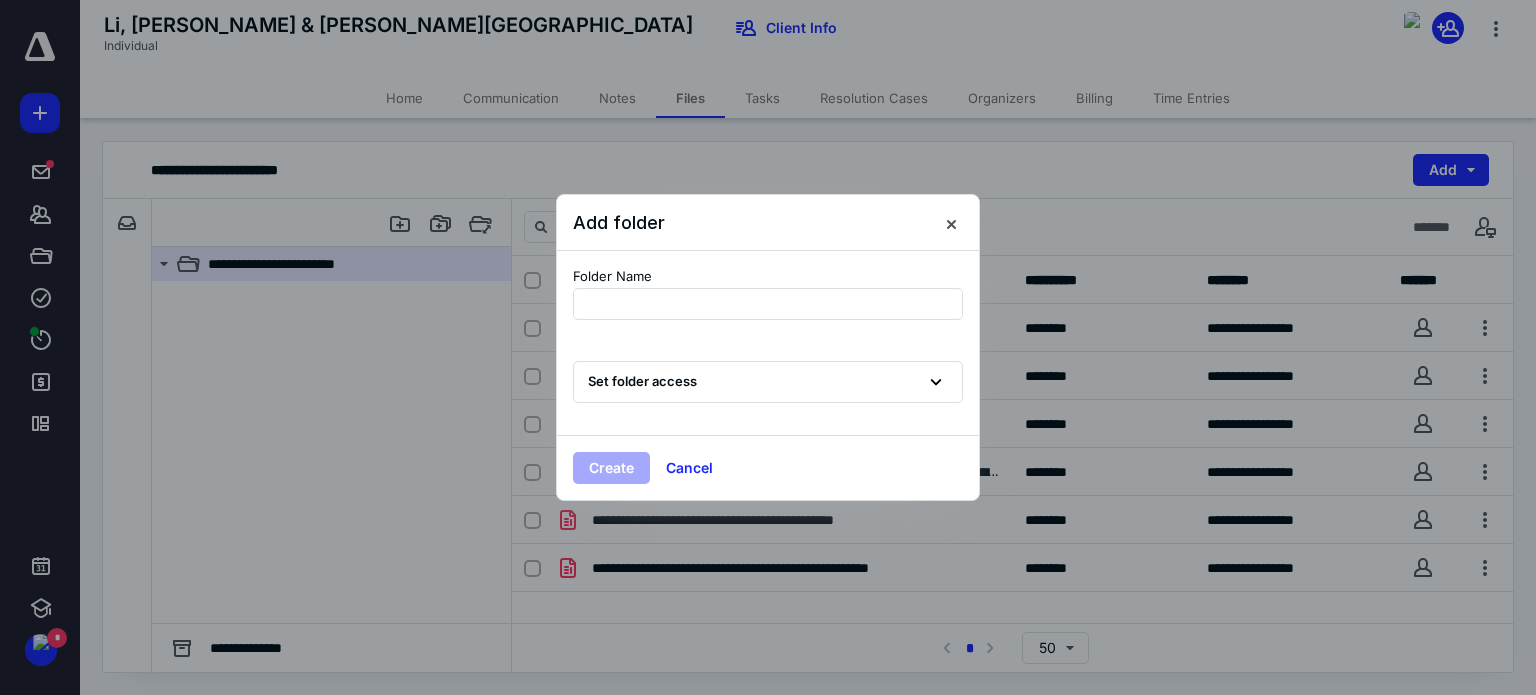 type on "*" 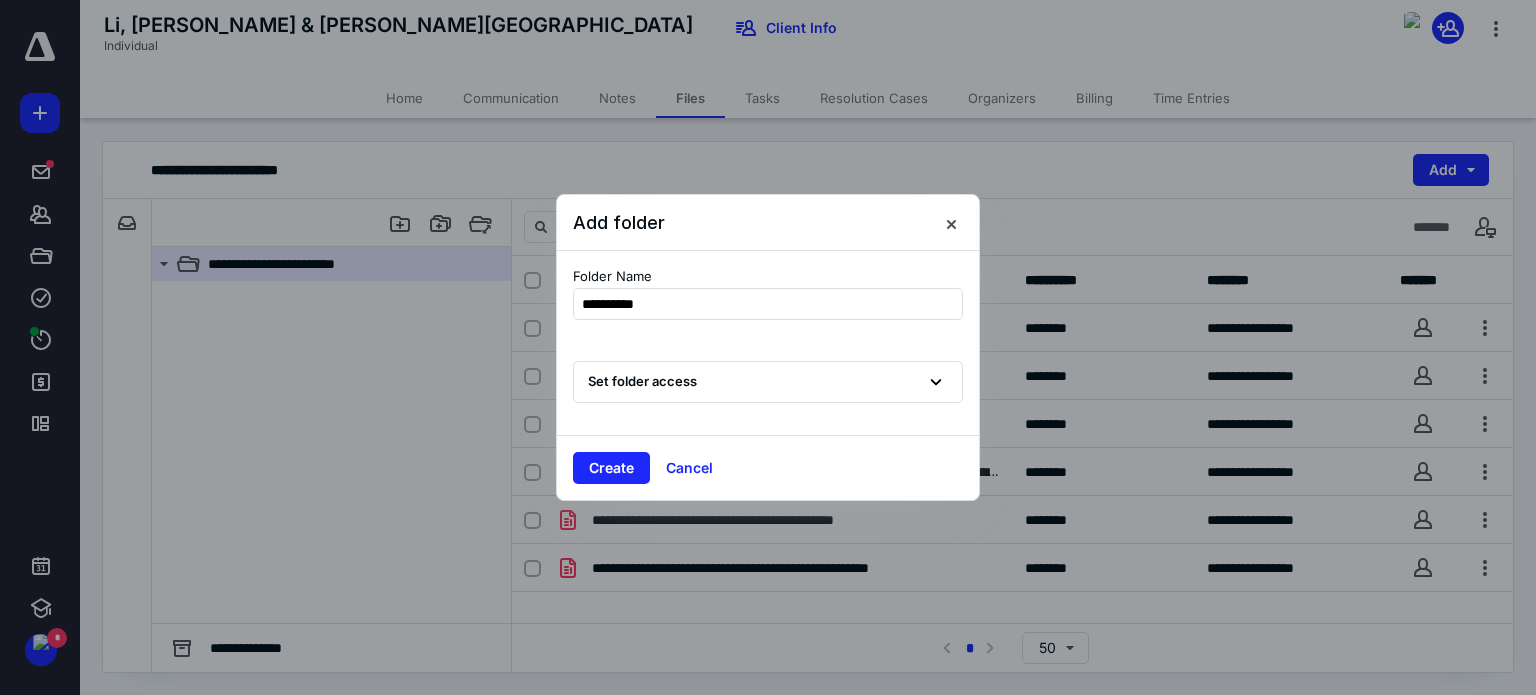 type on "**********" 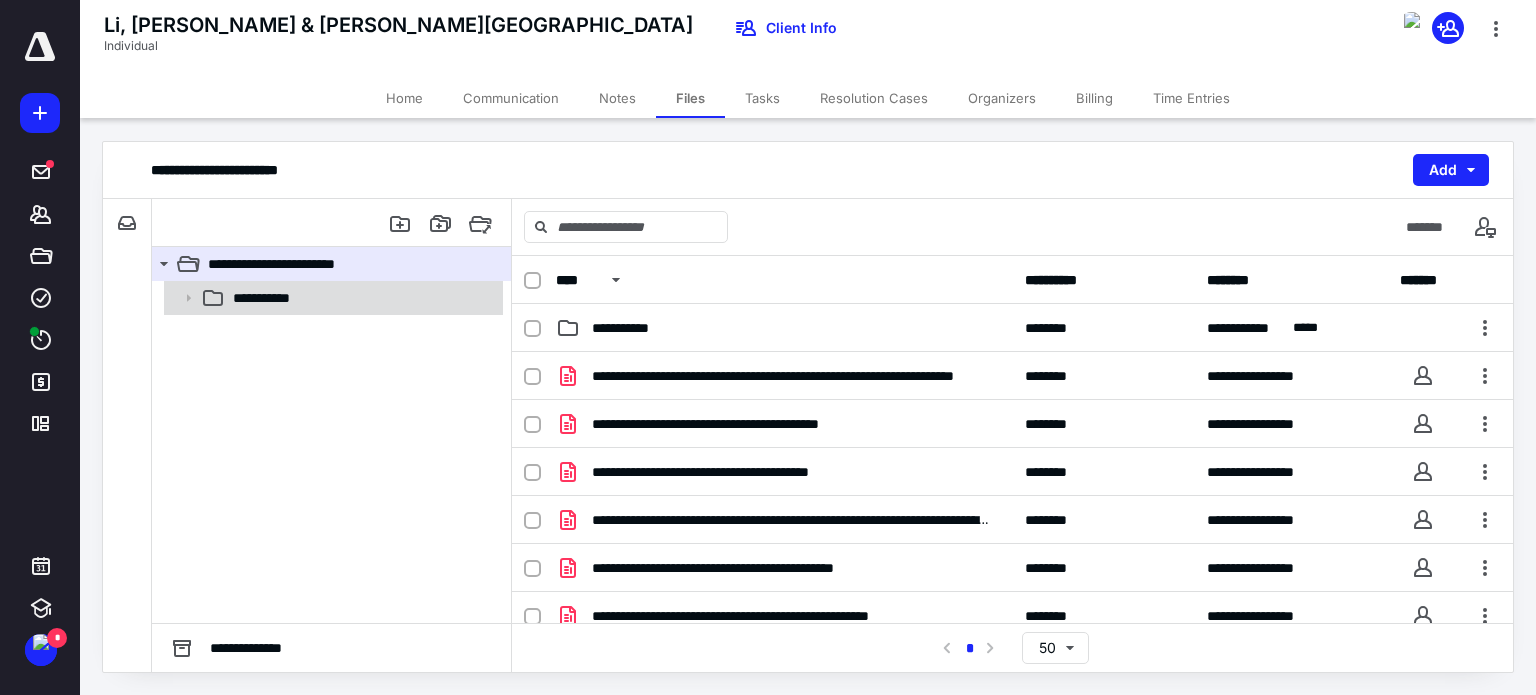 click on "**********" at bounding box center [362, 298] 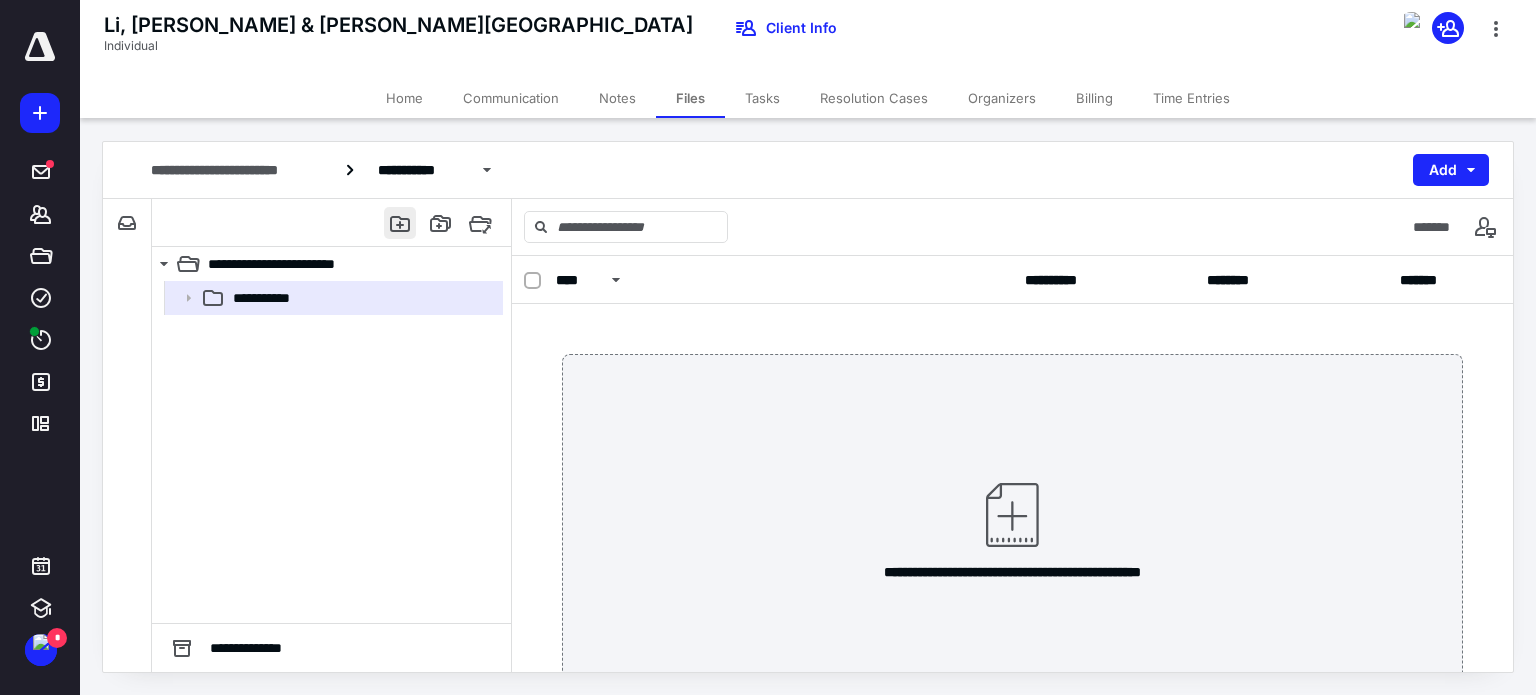 click at bounding box center (400, 223) 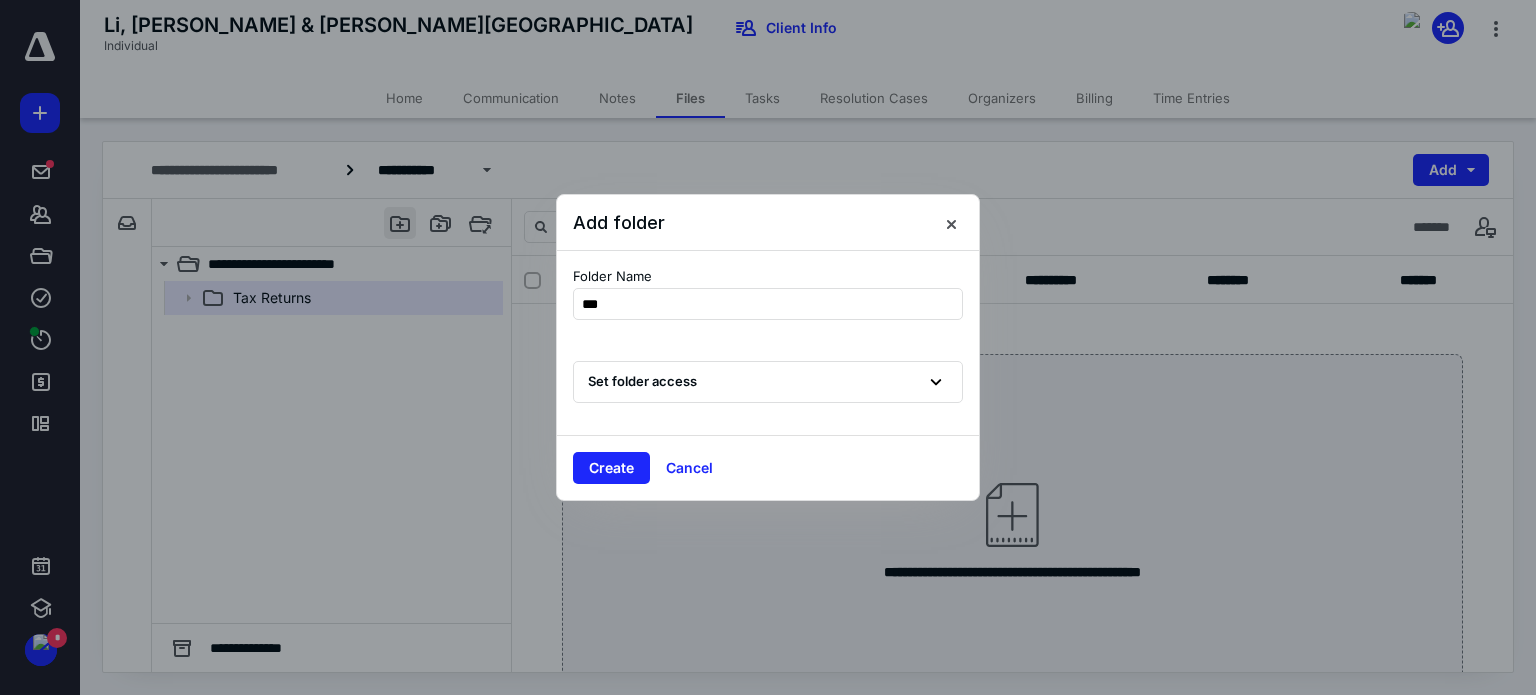 type on "****" 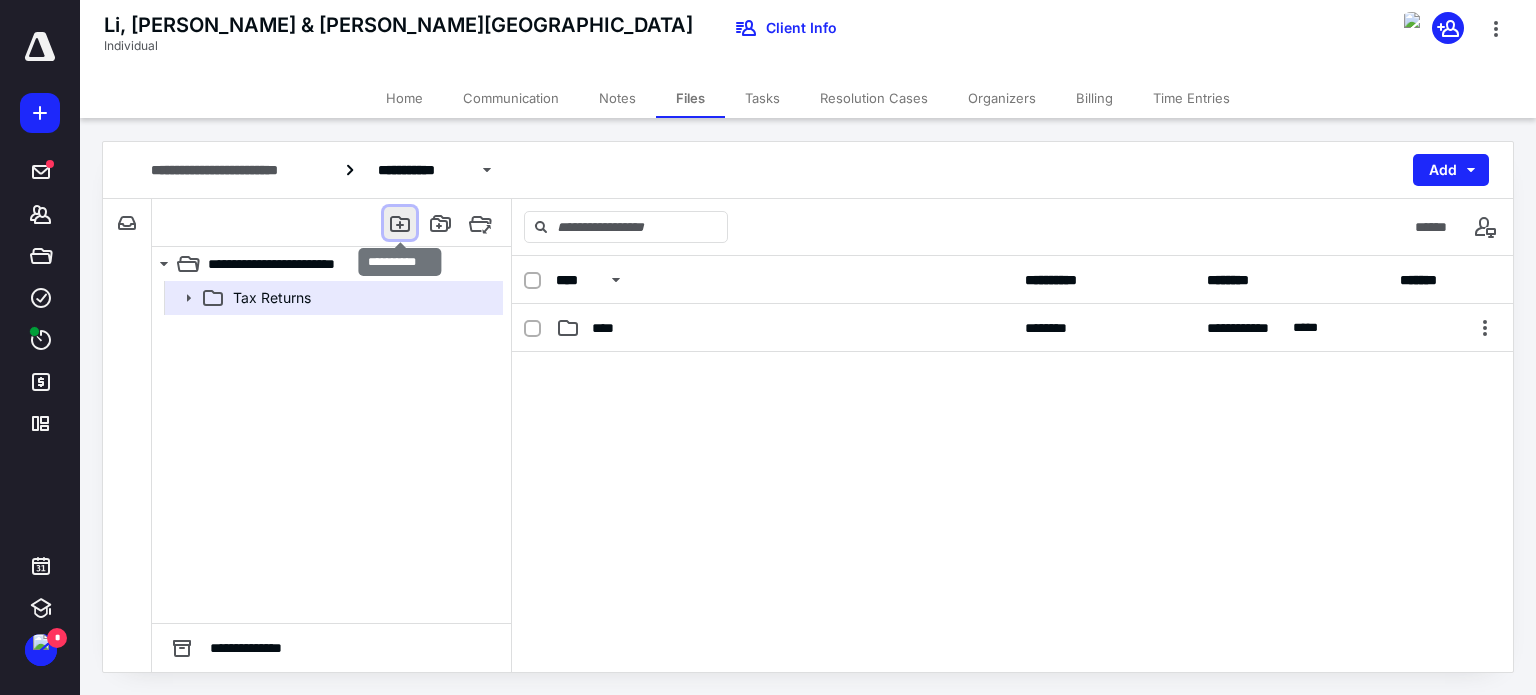 click at bounding box center [400, 223] 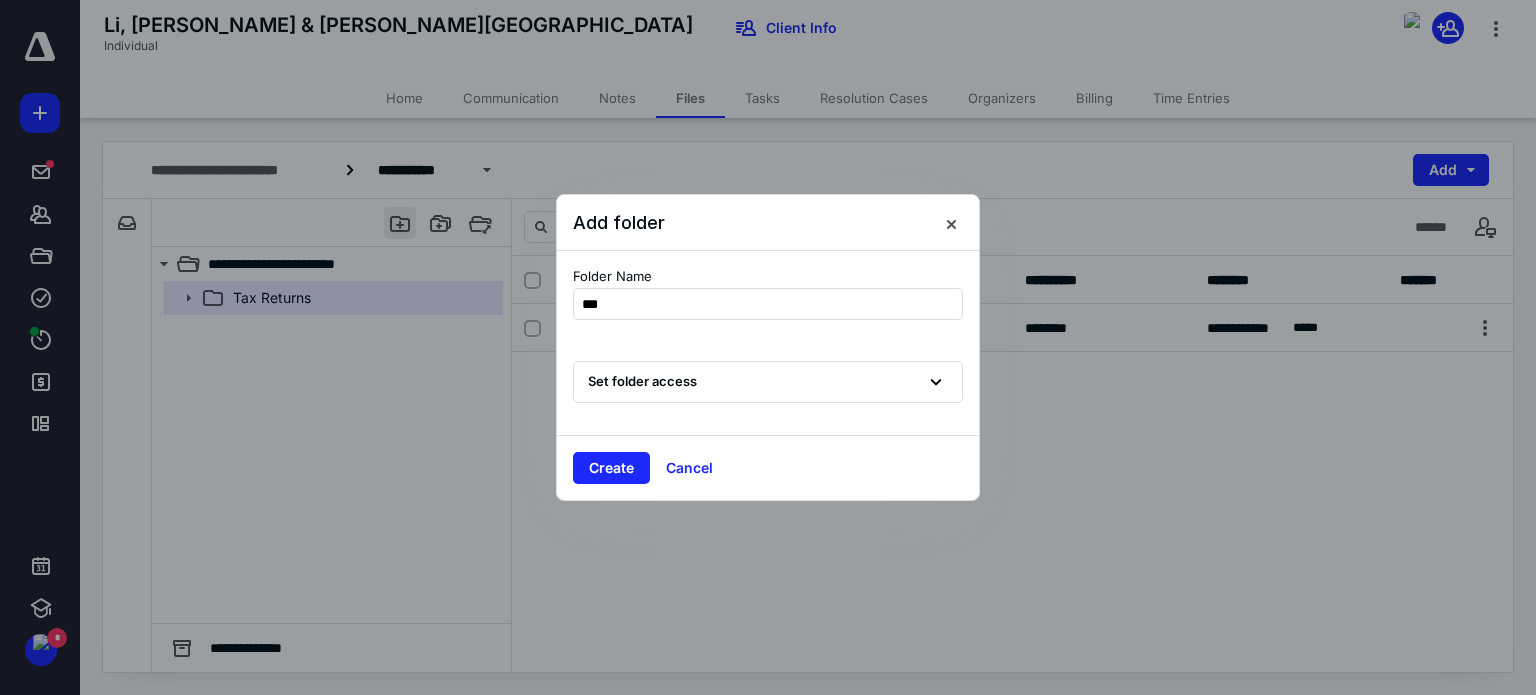 type on "****" 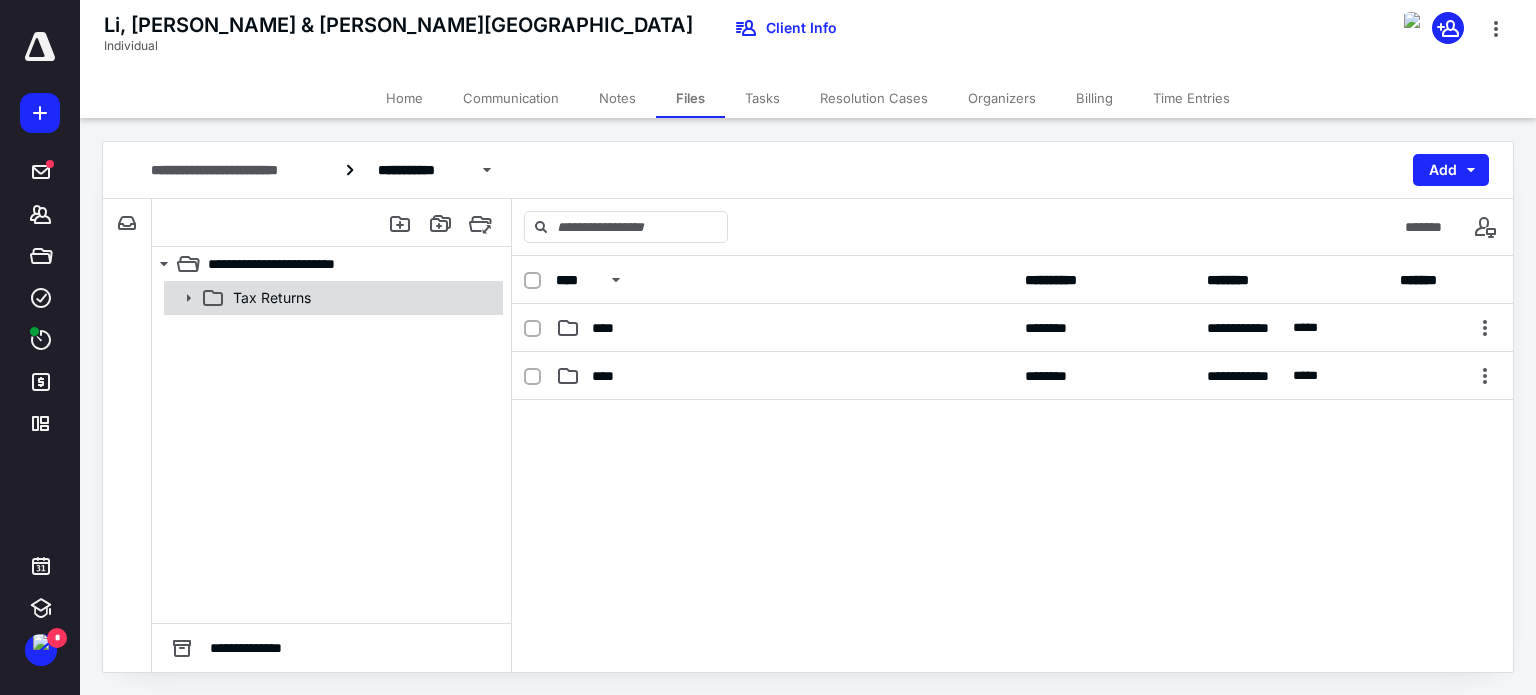 click 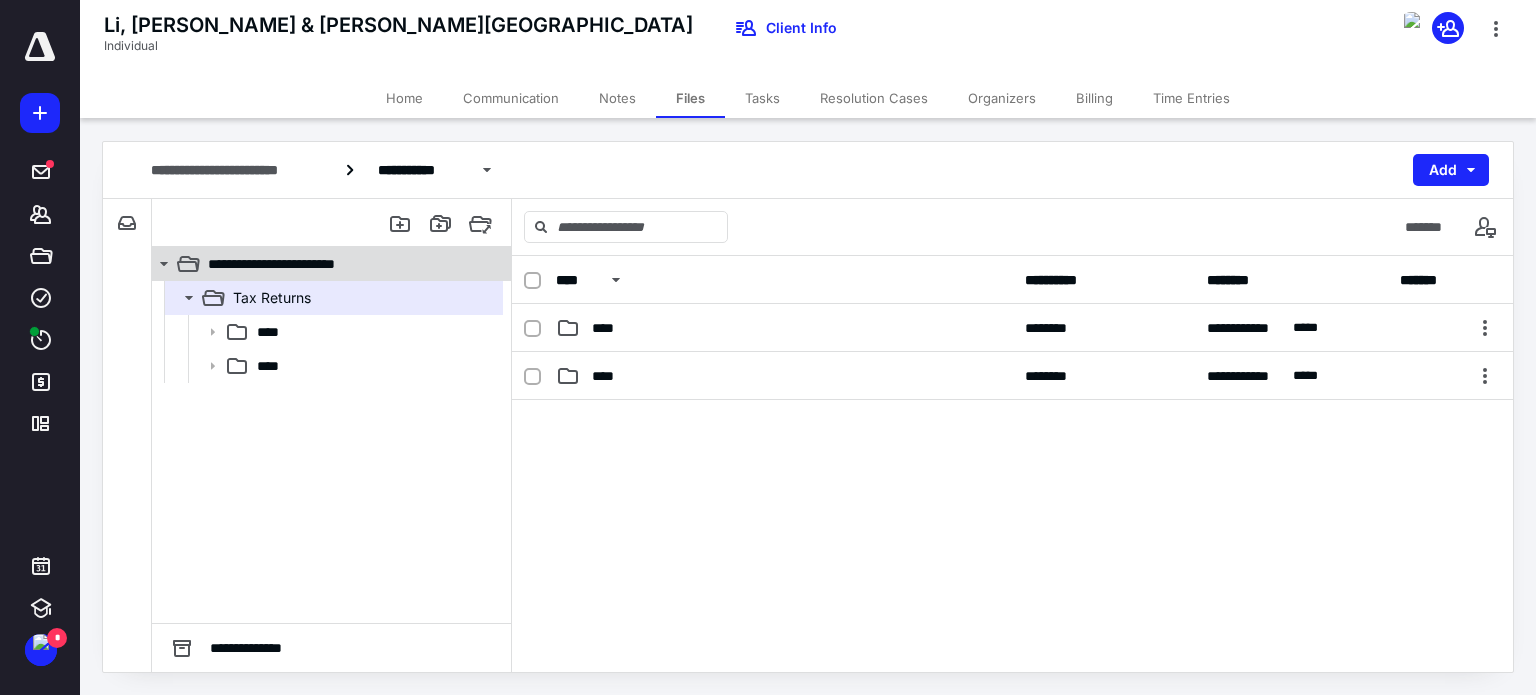 click on "**********" at bounding box center (292, 264) 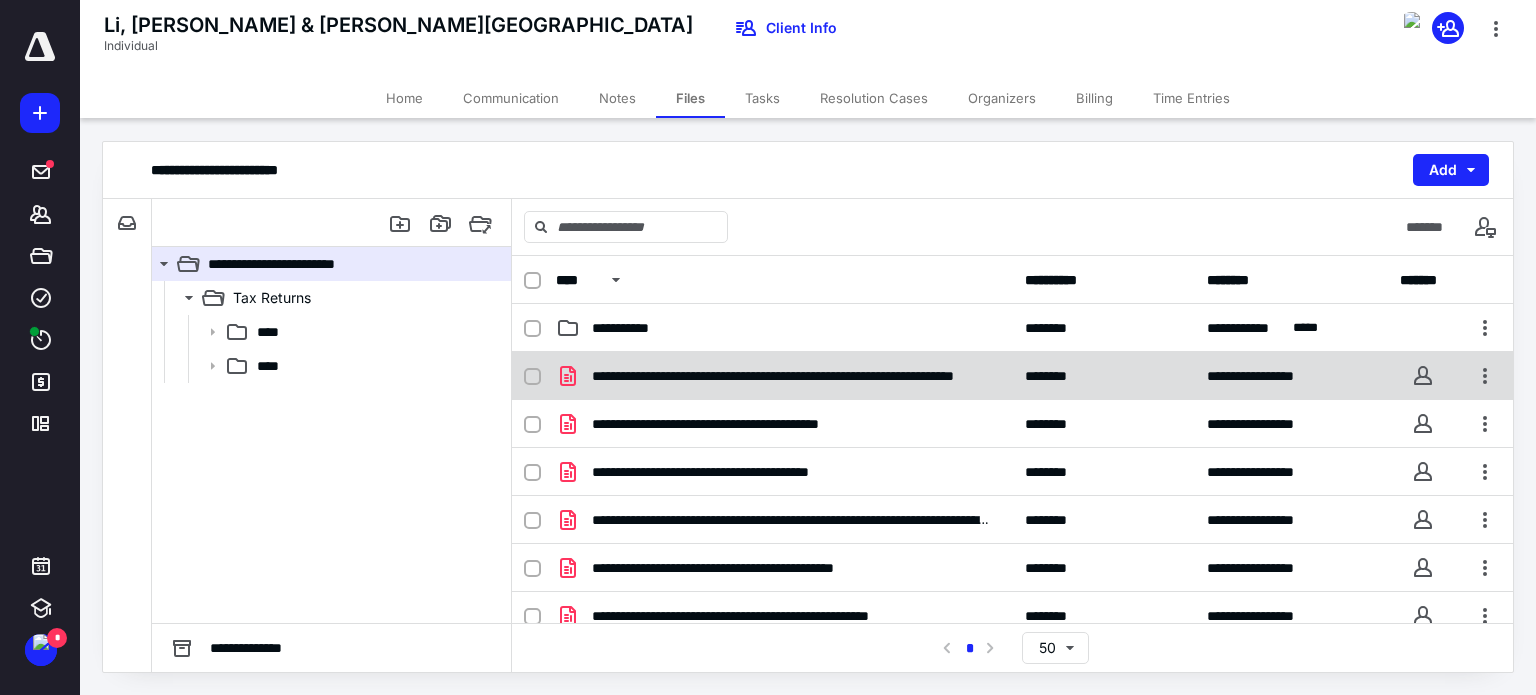 click at bounding box center (532, 377) 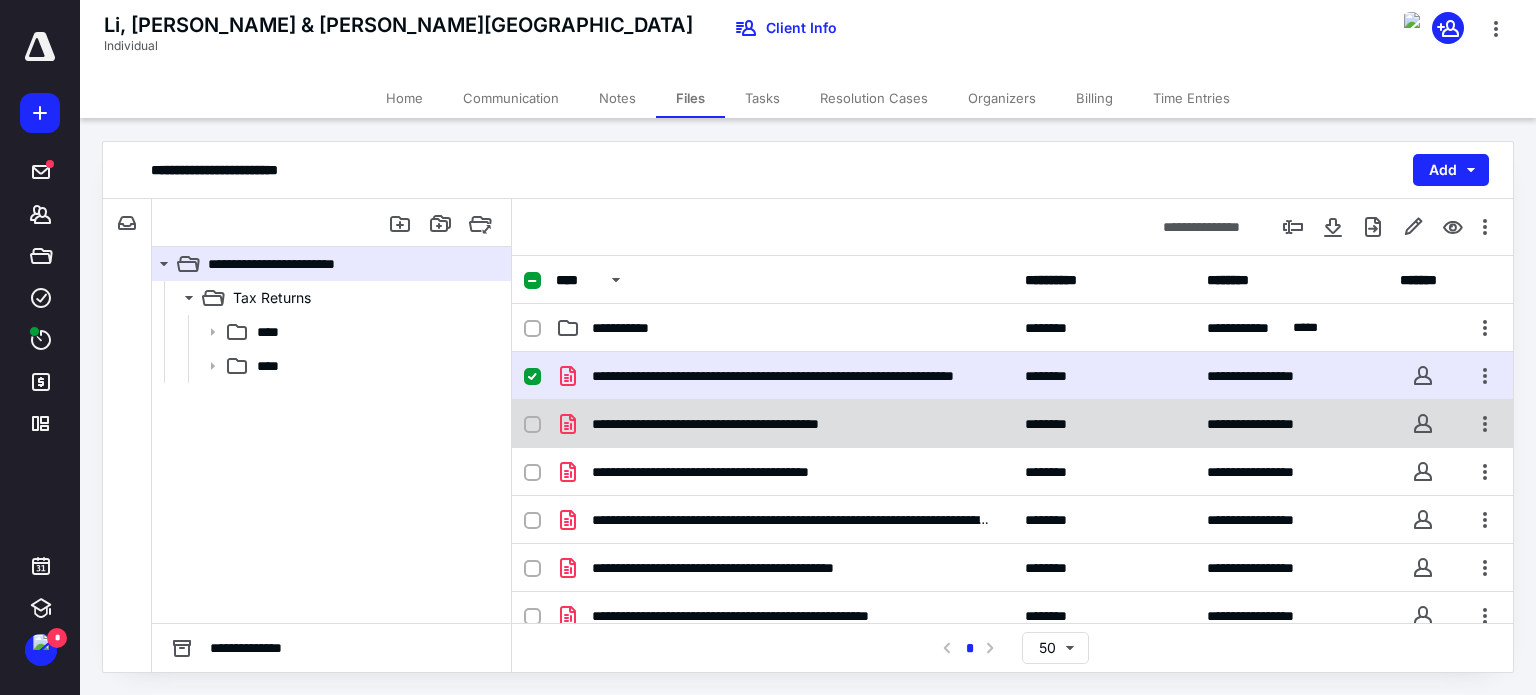 click 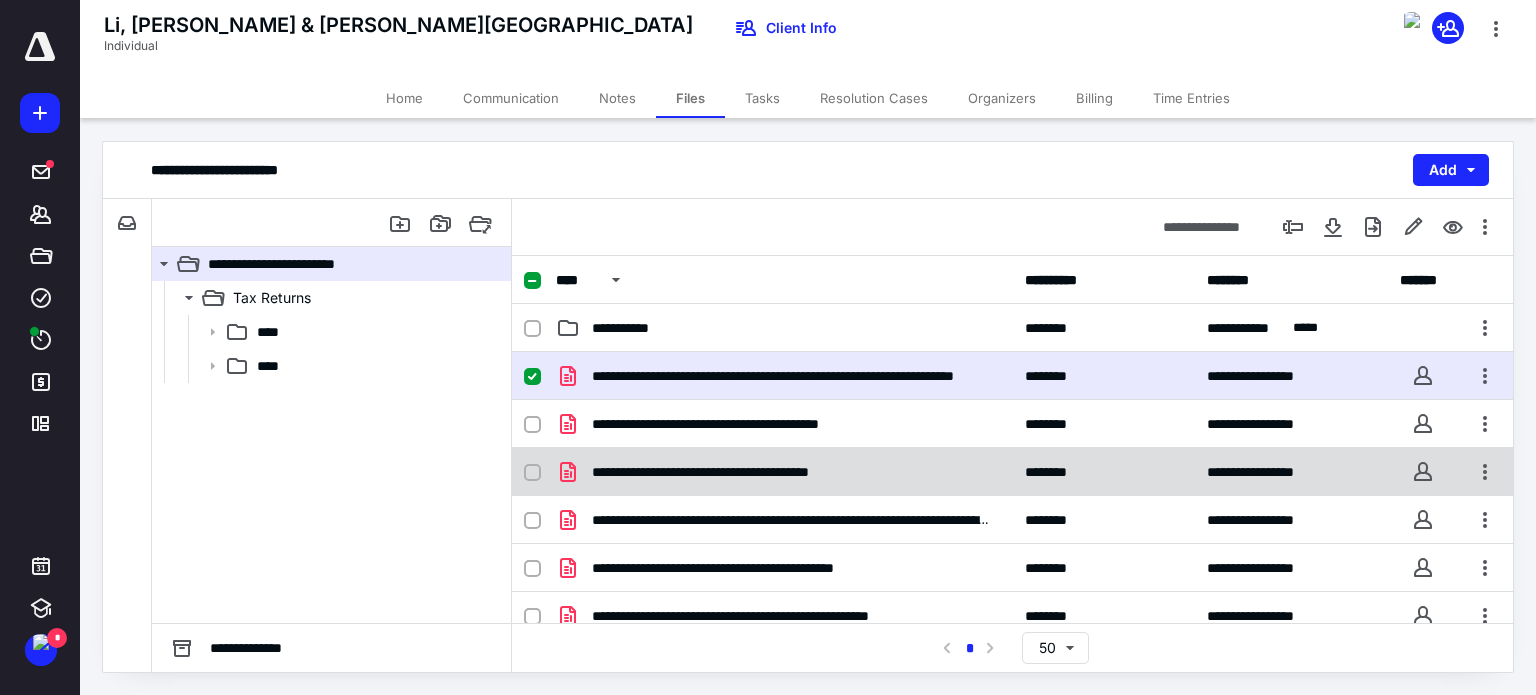 checkbox on "true" 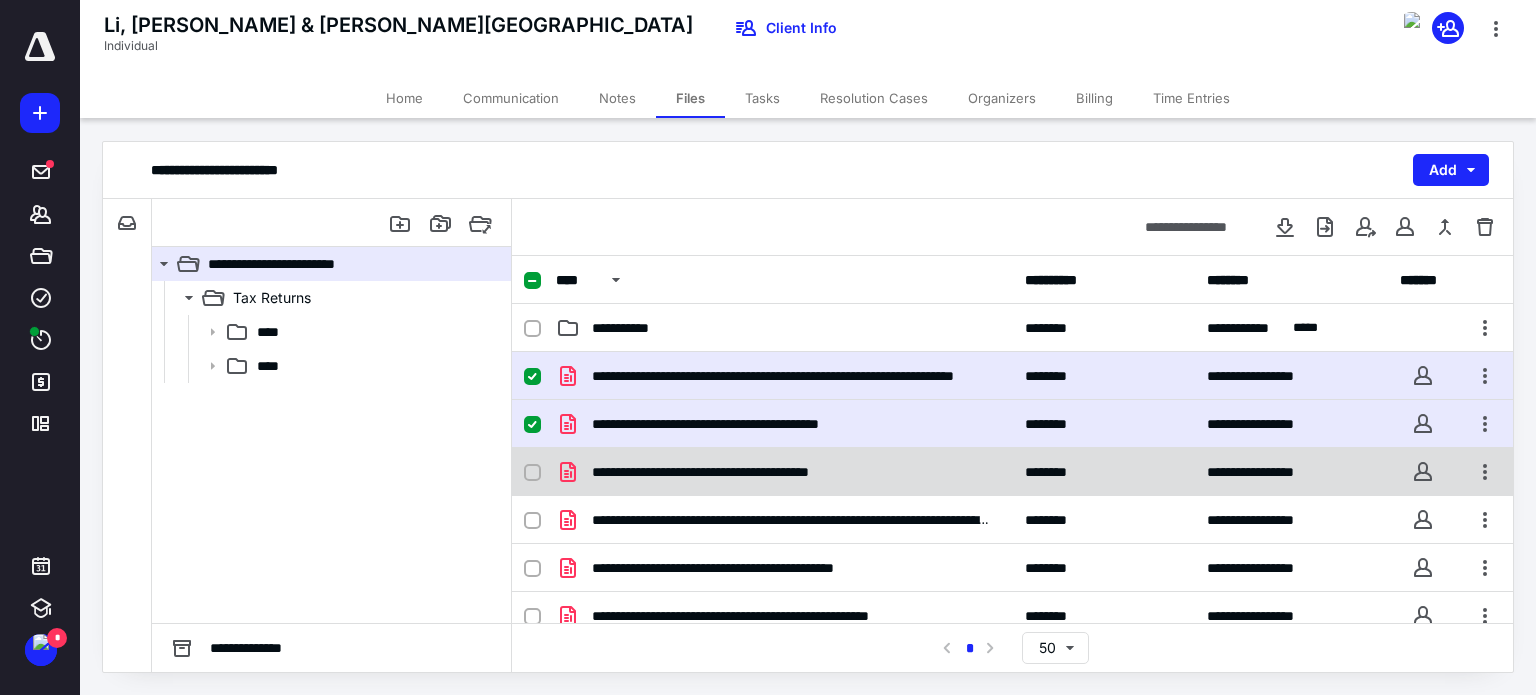 click 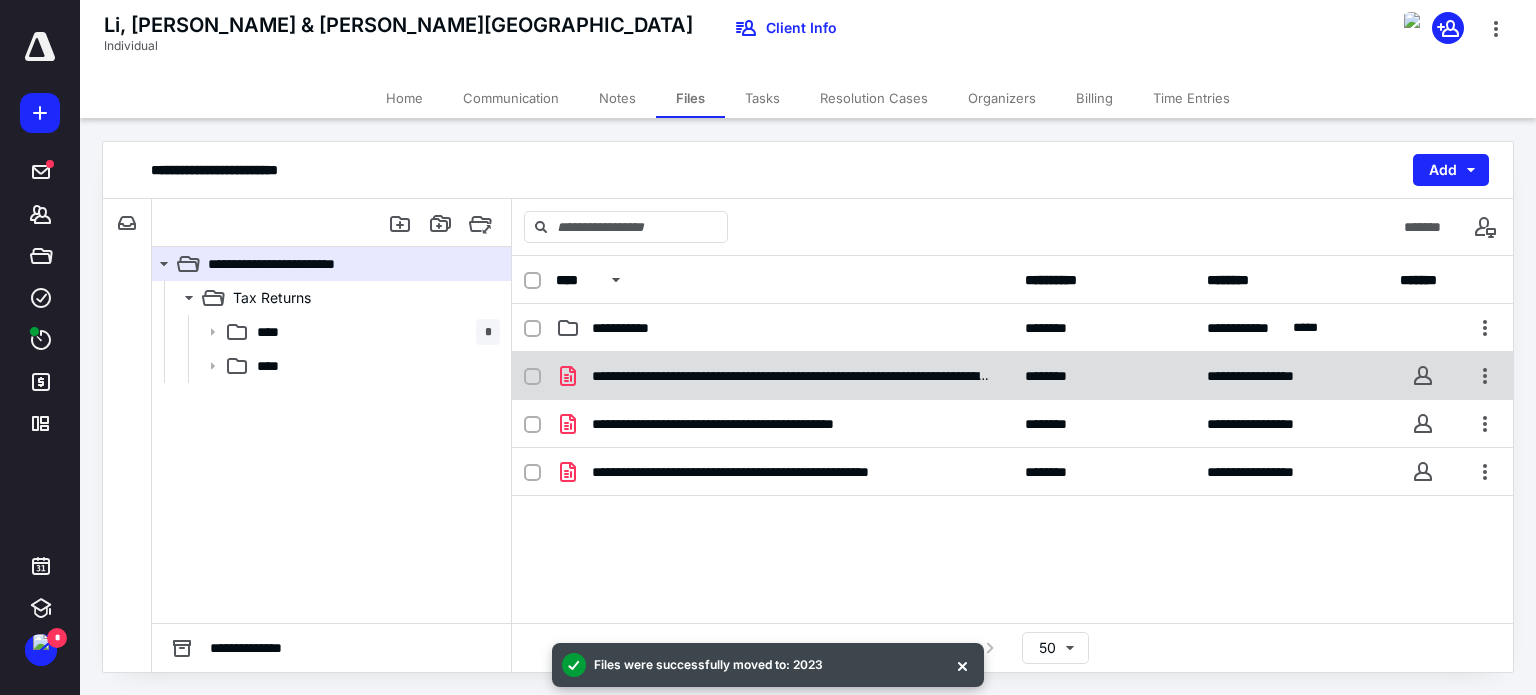 click 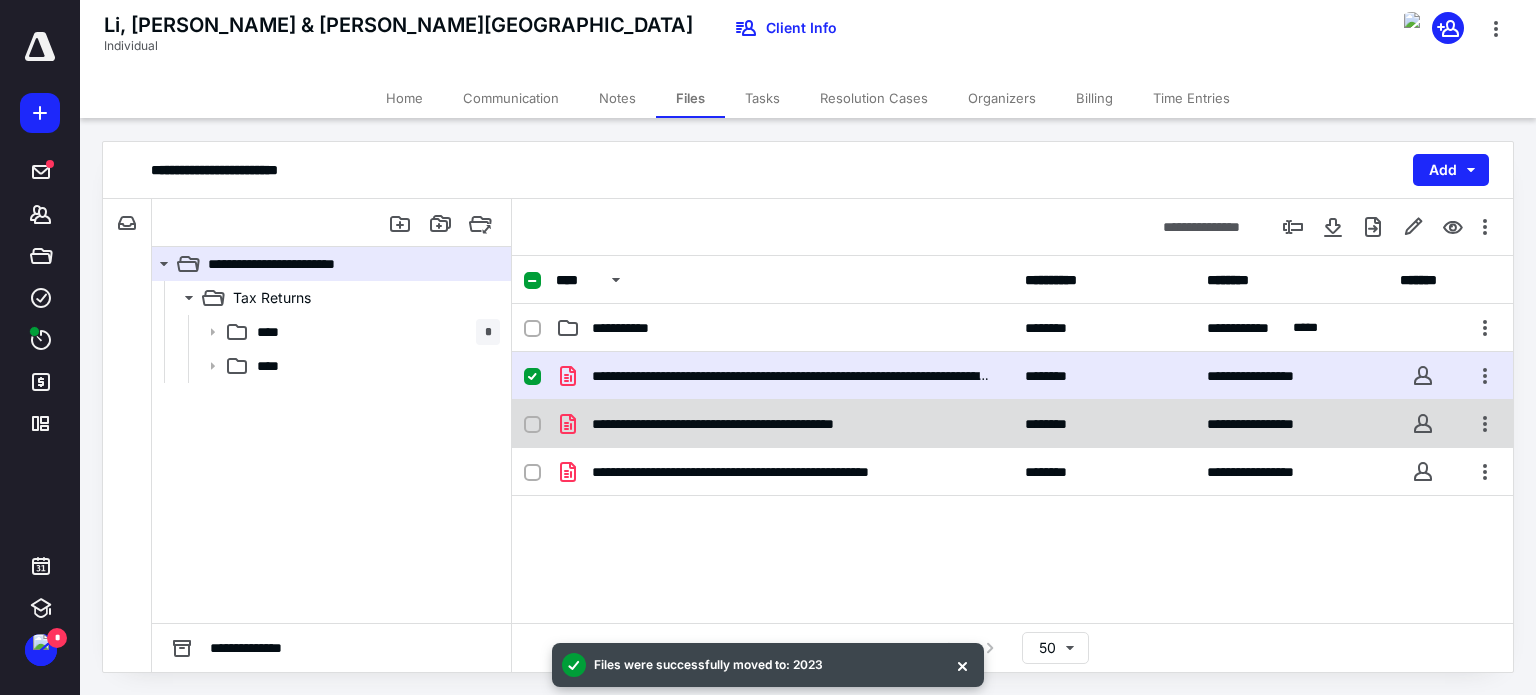 click at bounding box center [532, 425] 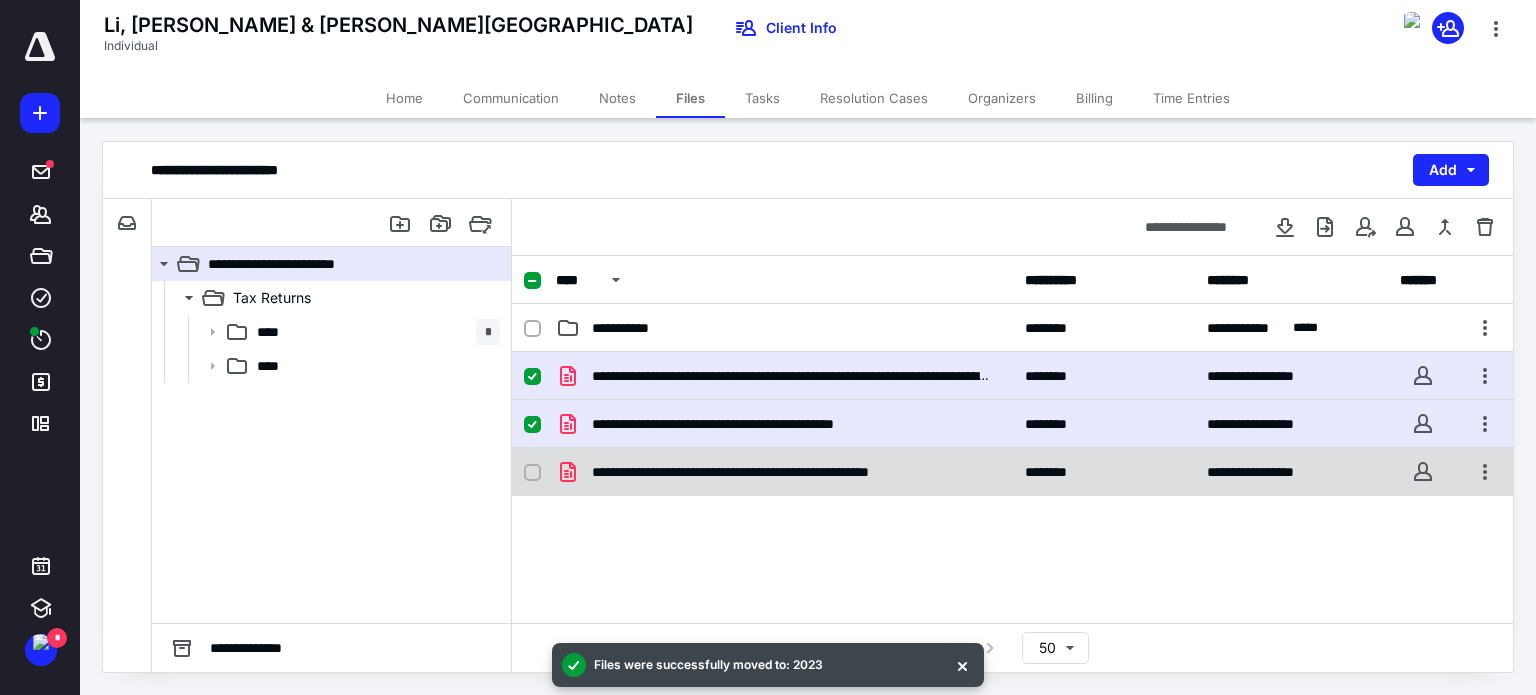 click at bounding box center [532, 473] 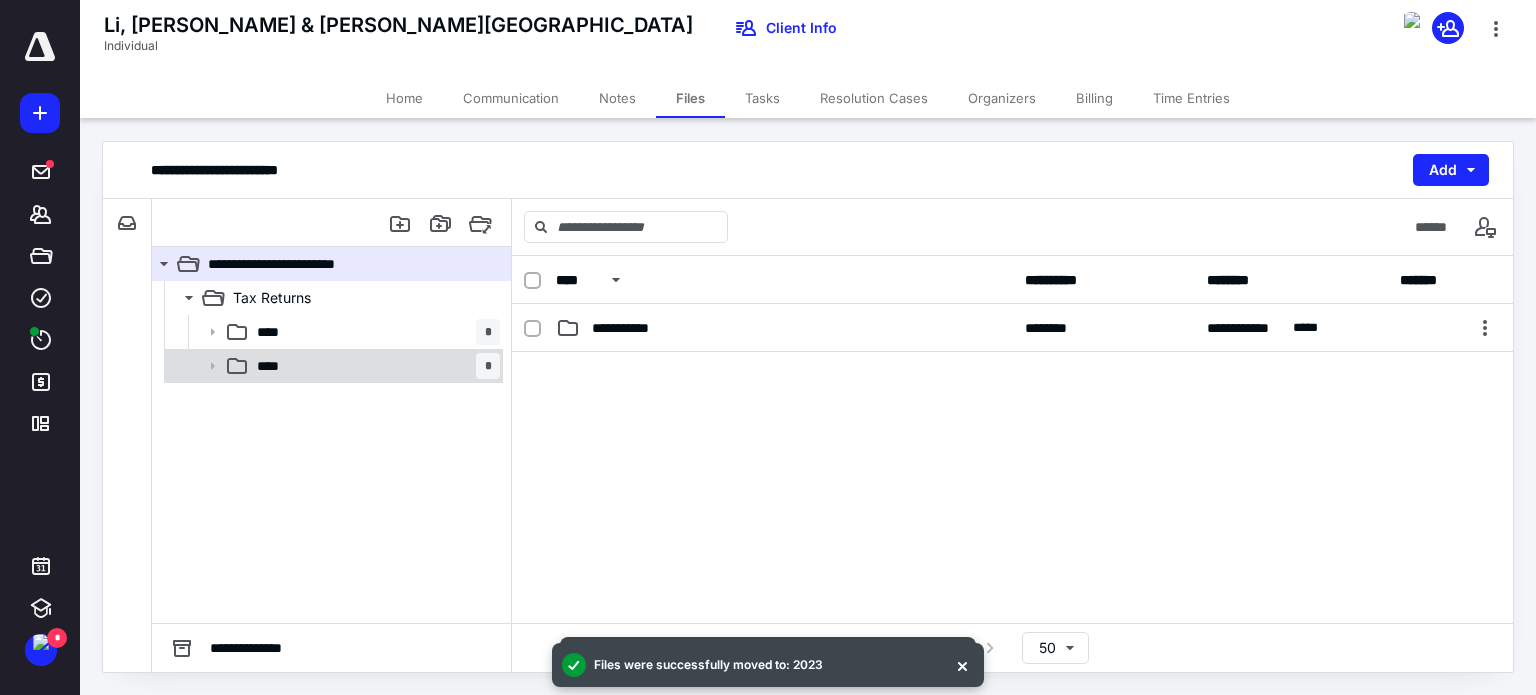 click on "**** *" at bounding box center (374, 366) 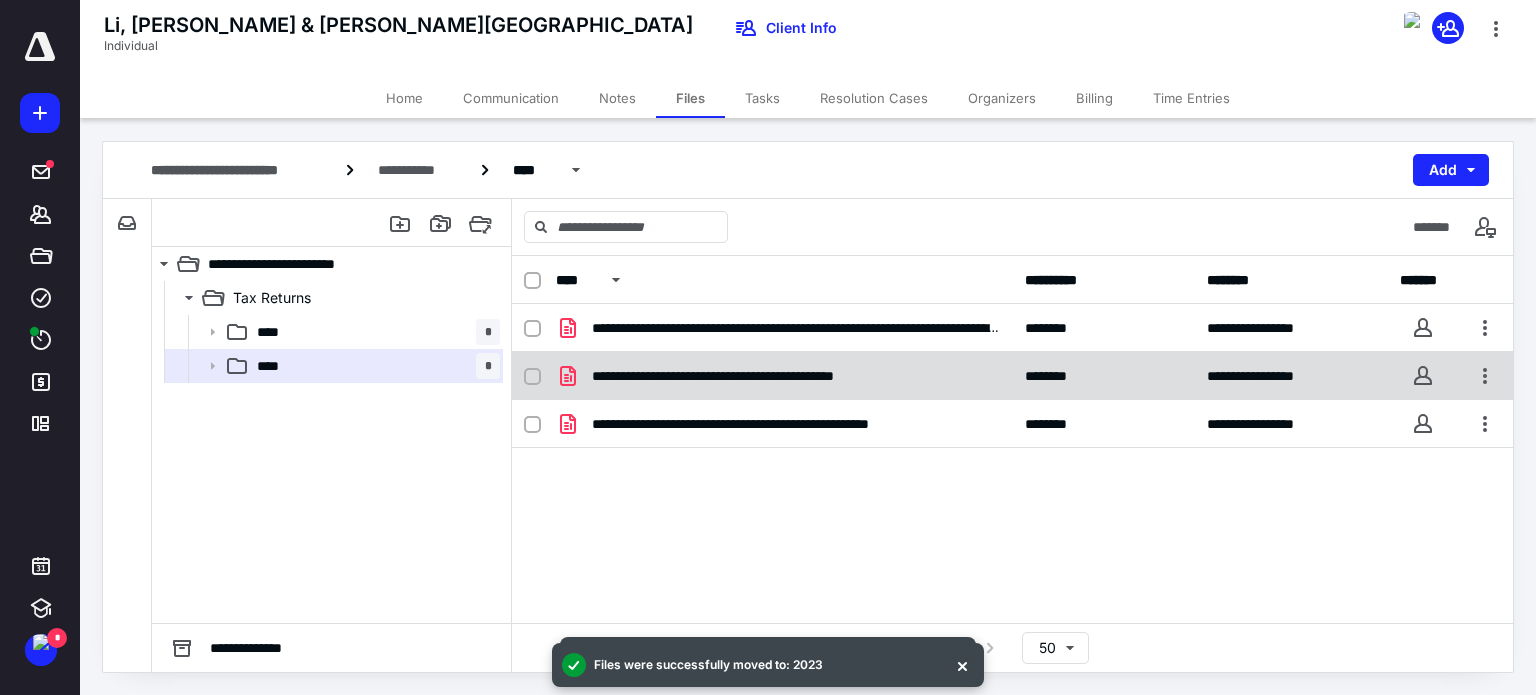 click 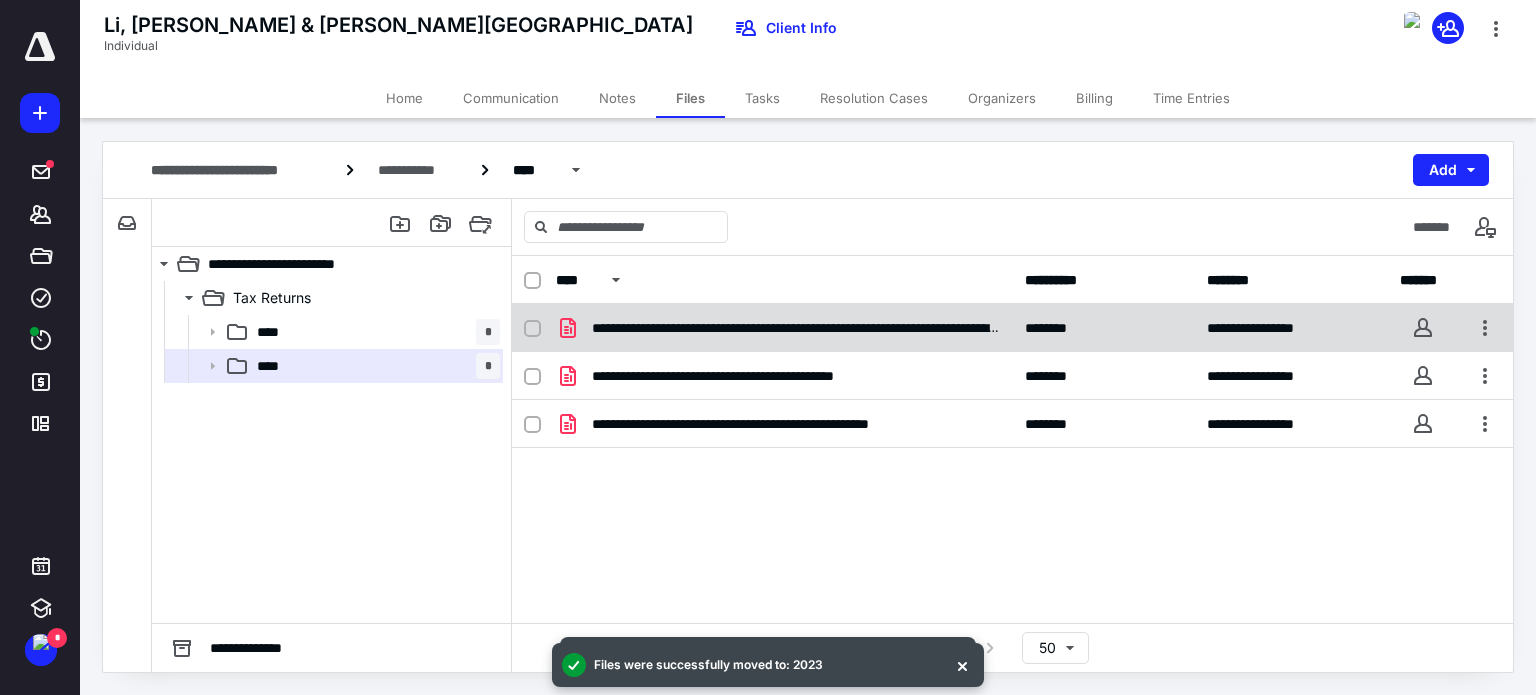 type 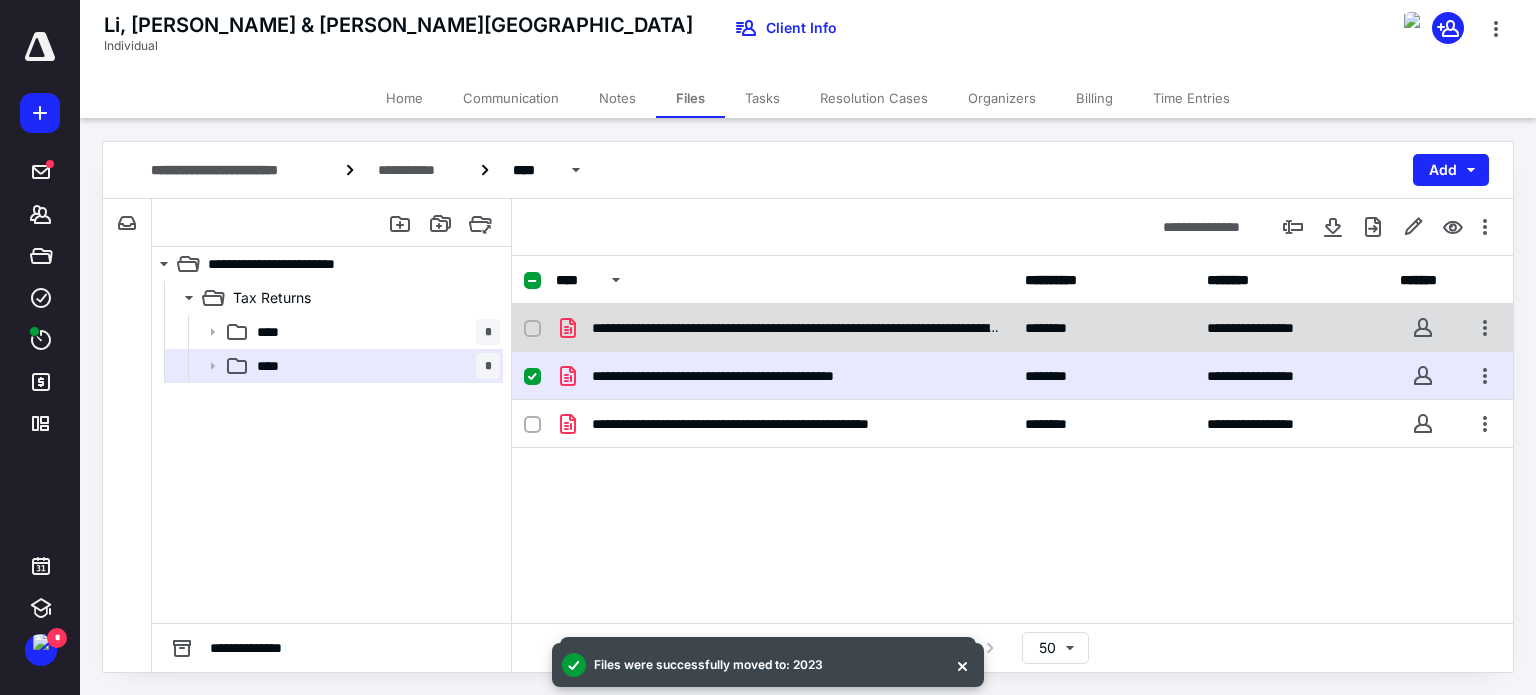 click at bounding box center [532, 329] 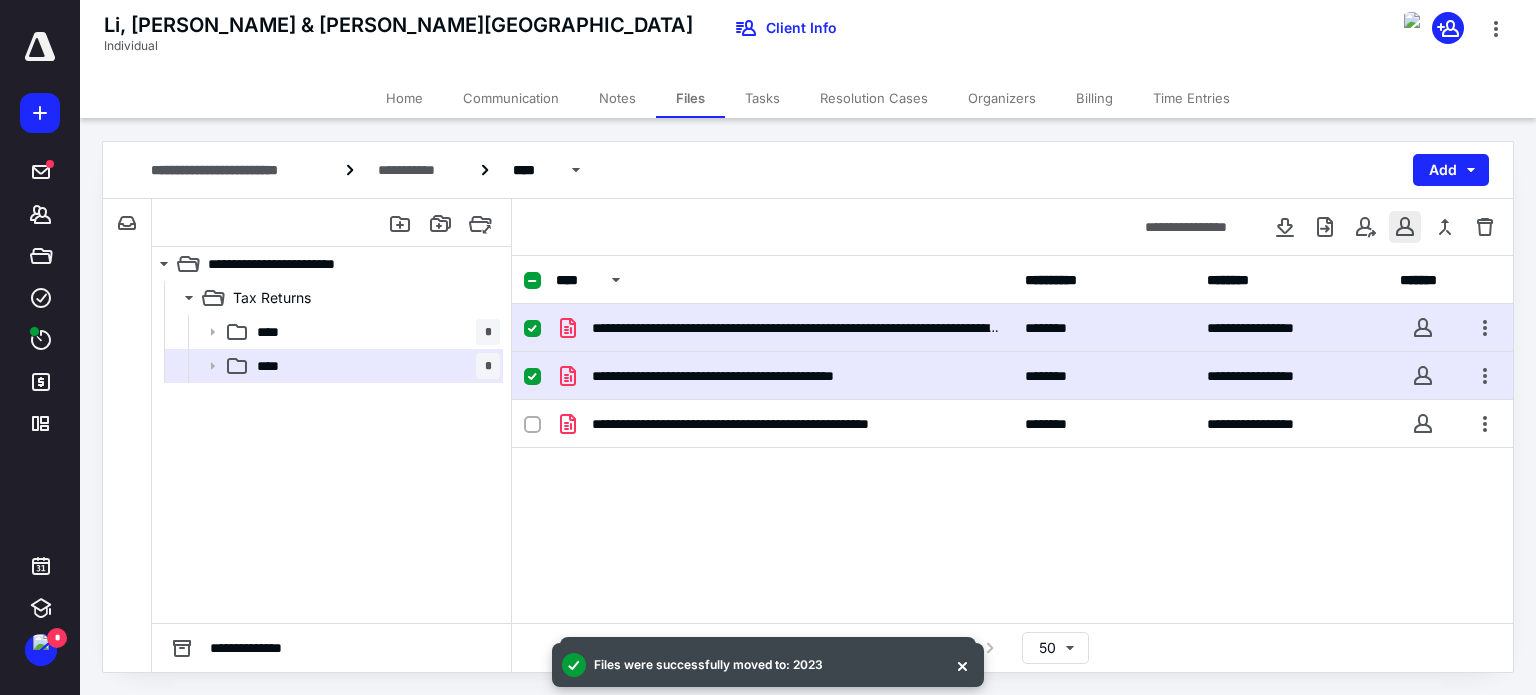 click at bounding box center (1405, 227) 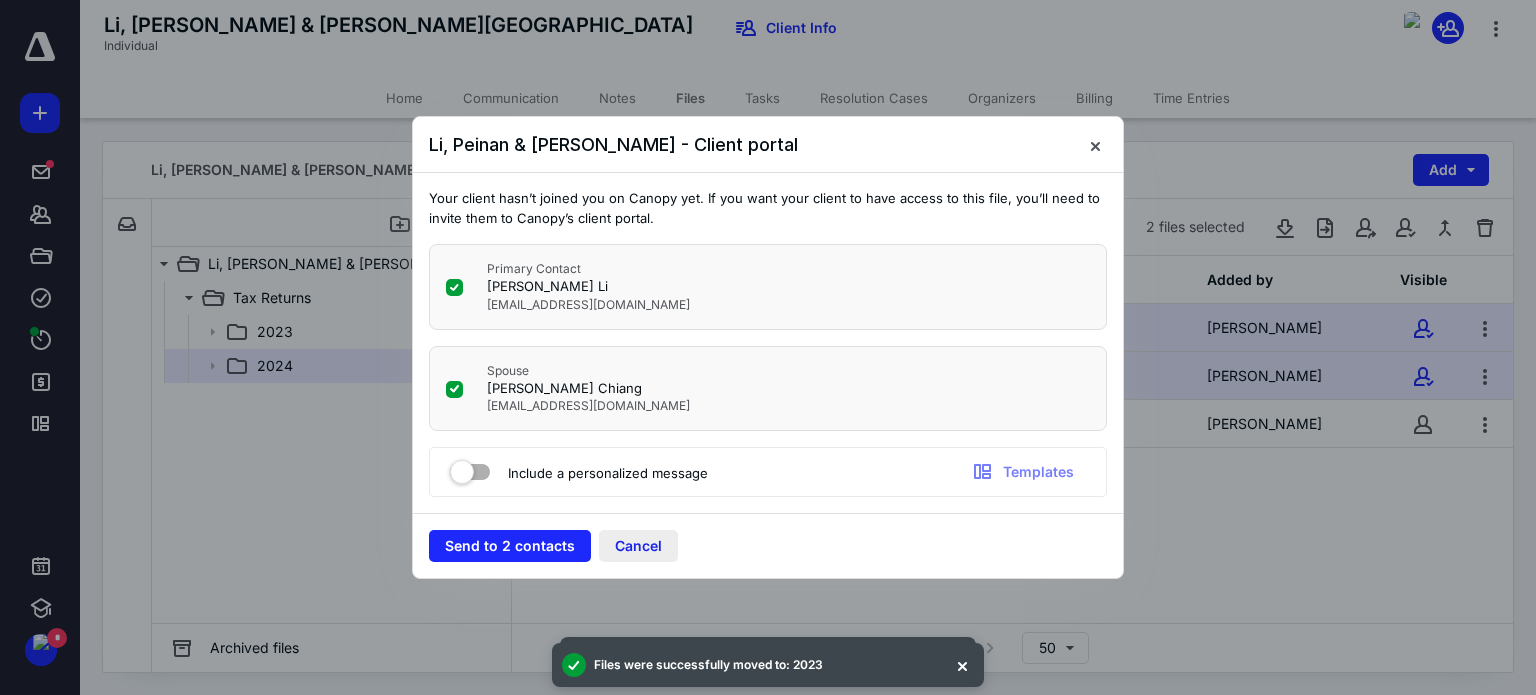 click on "Cancel" at bounding box center [638, 546] 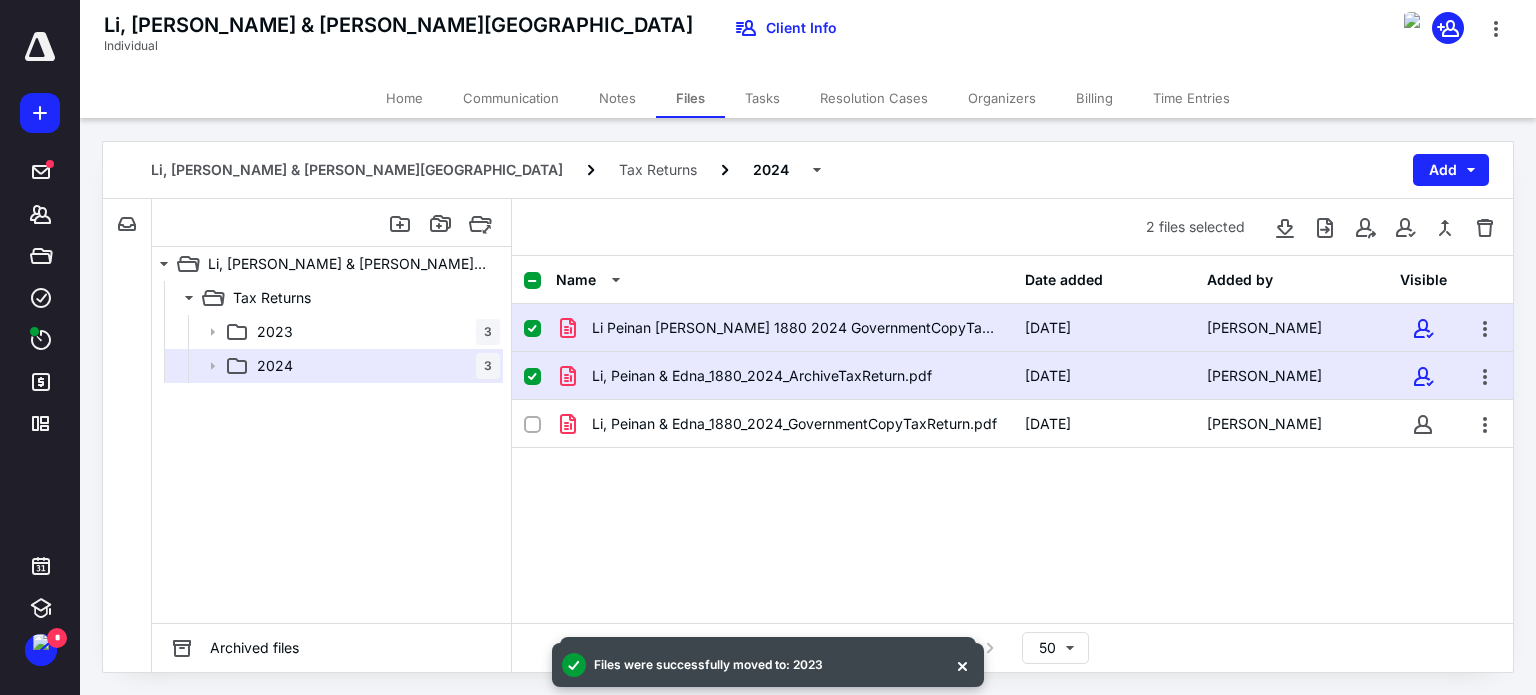 click at bounding box center (532, 281) 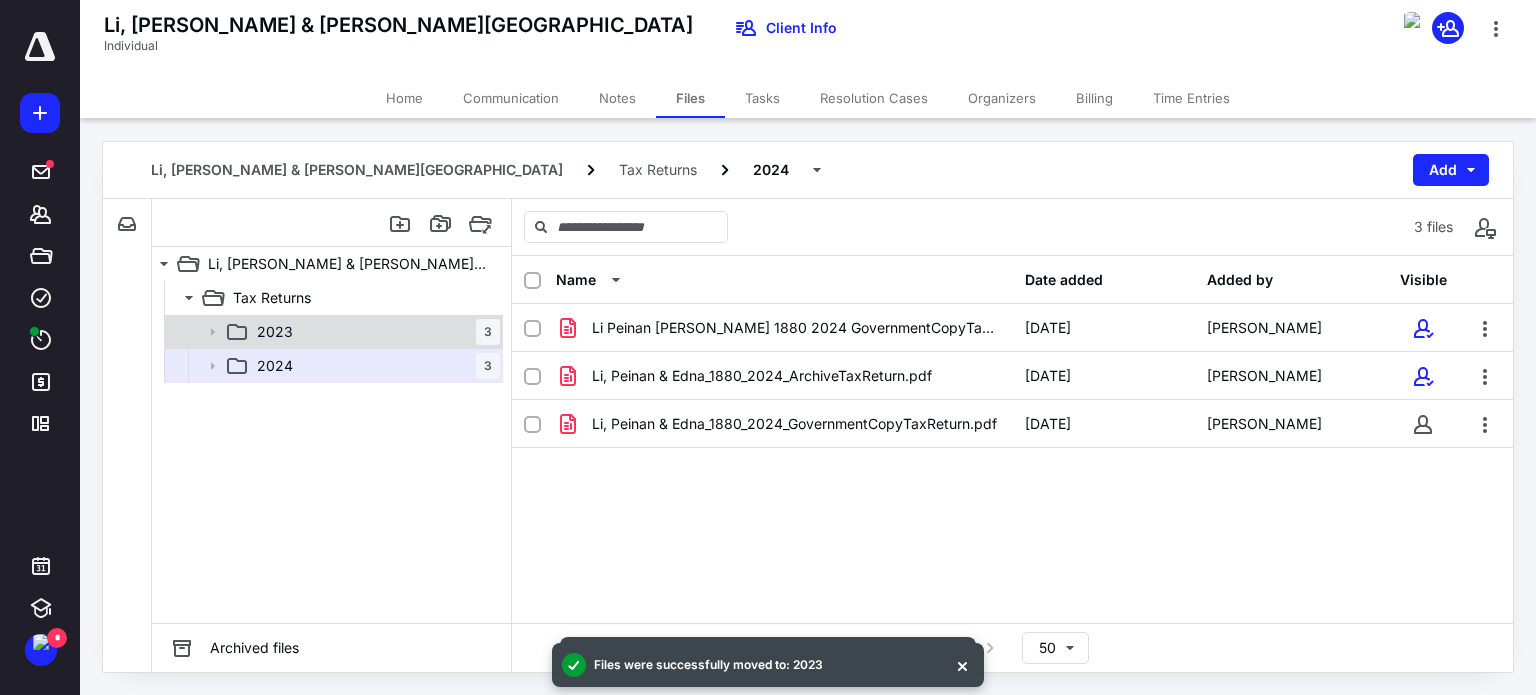 click on "2023 3" at bounding box center (374, 332) 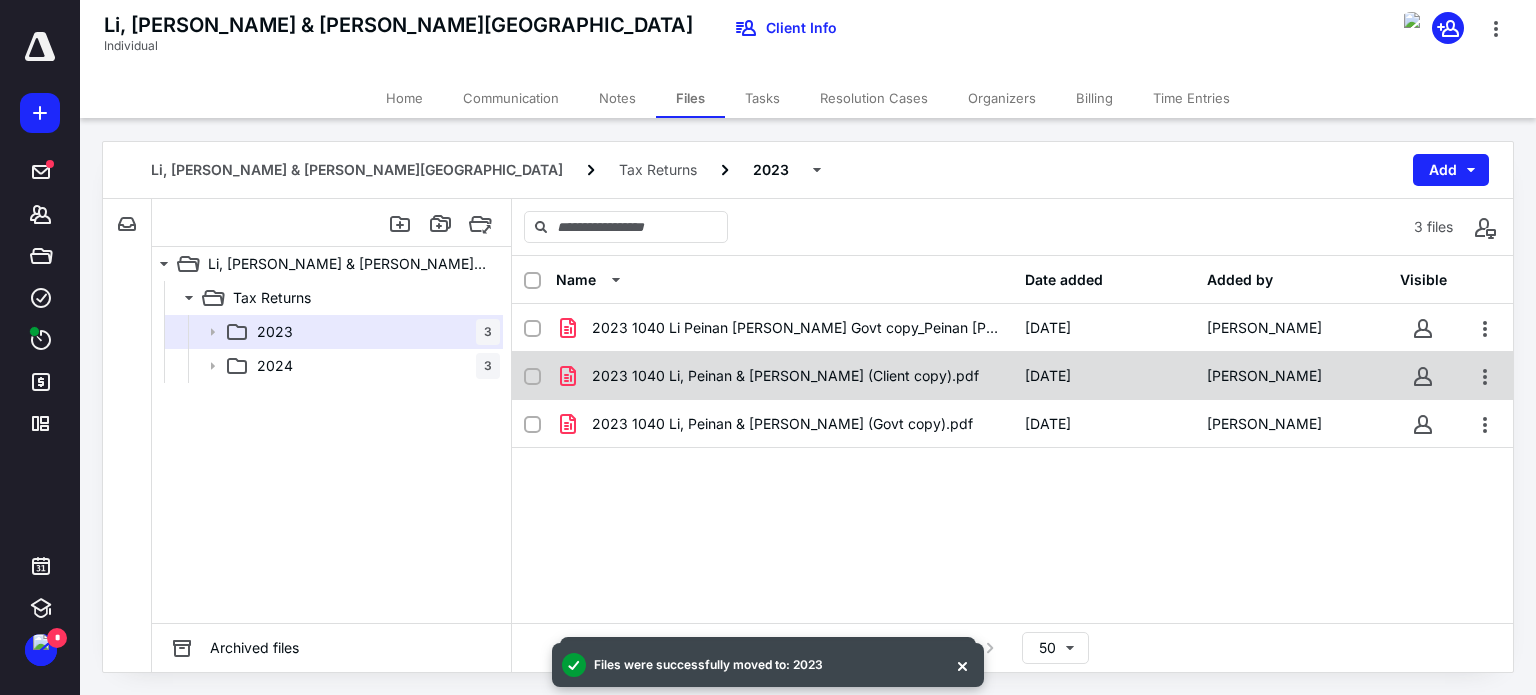 click at bounding box center [532, 377] 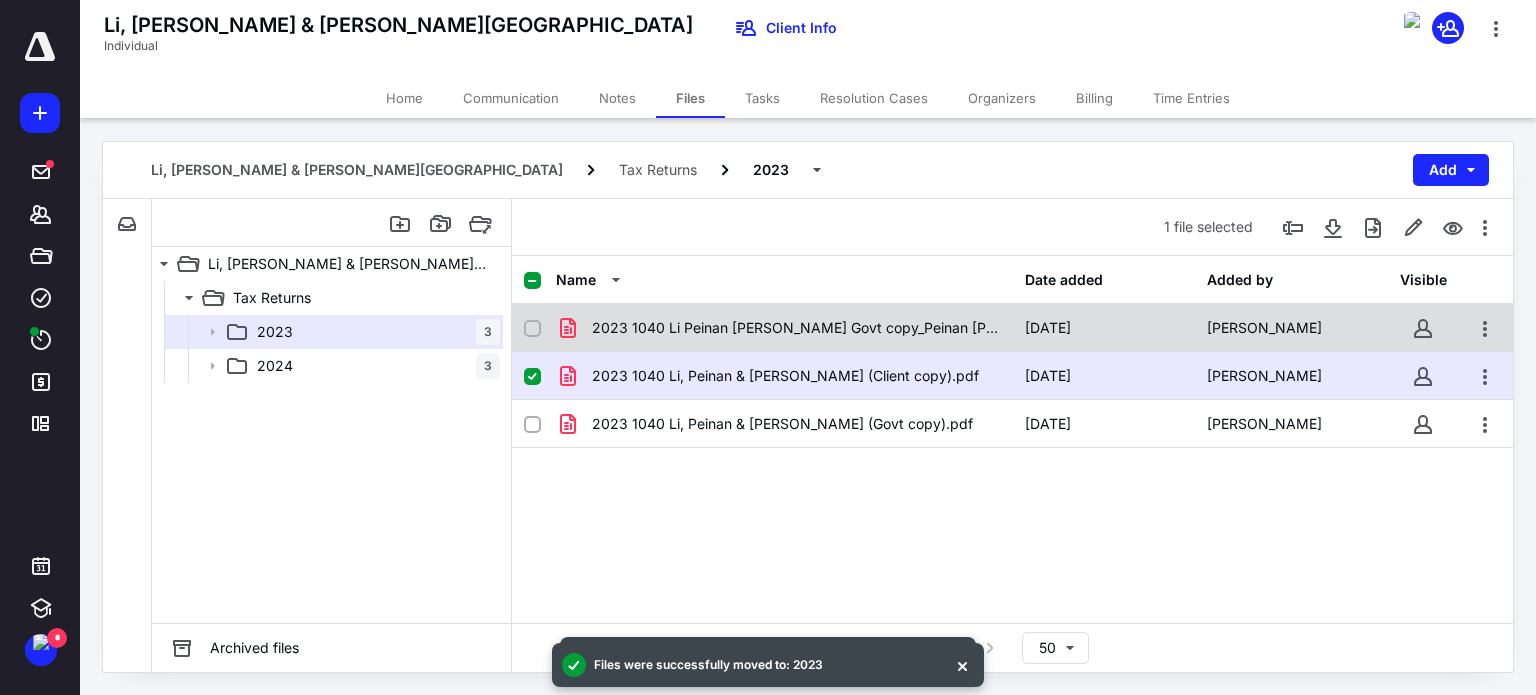 click at bounding box center [532, 329] 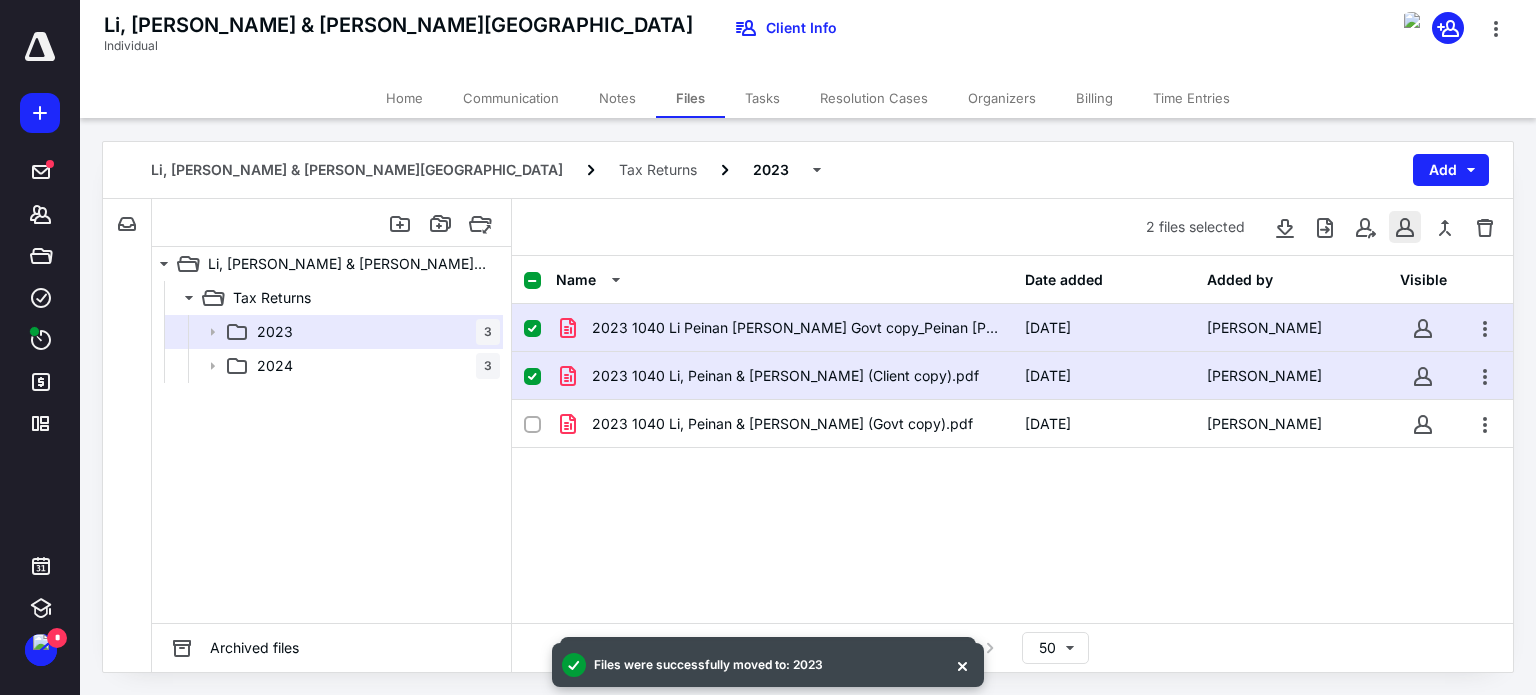click at bounding box center [1405, 227] 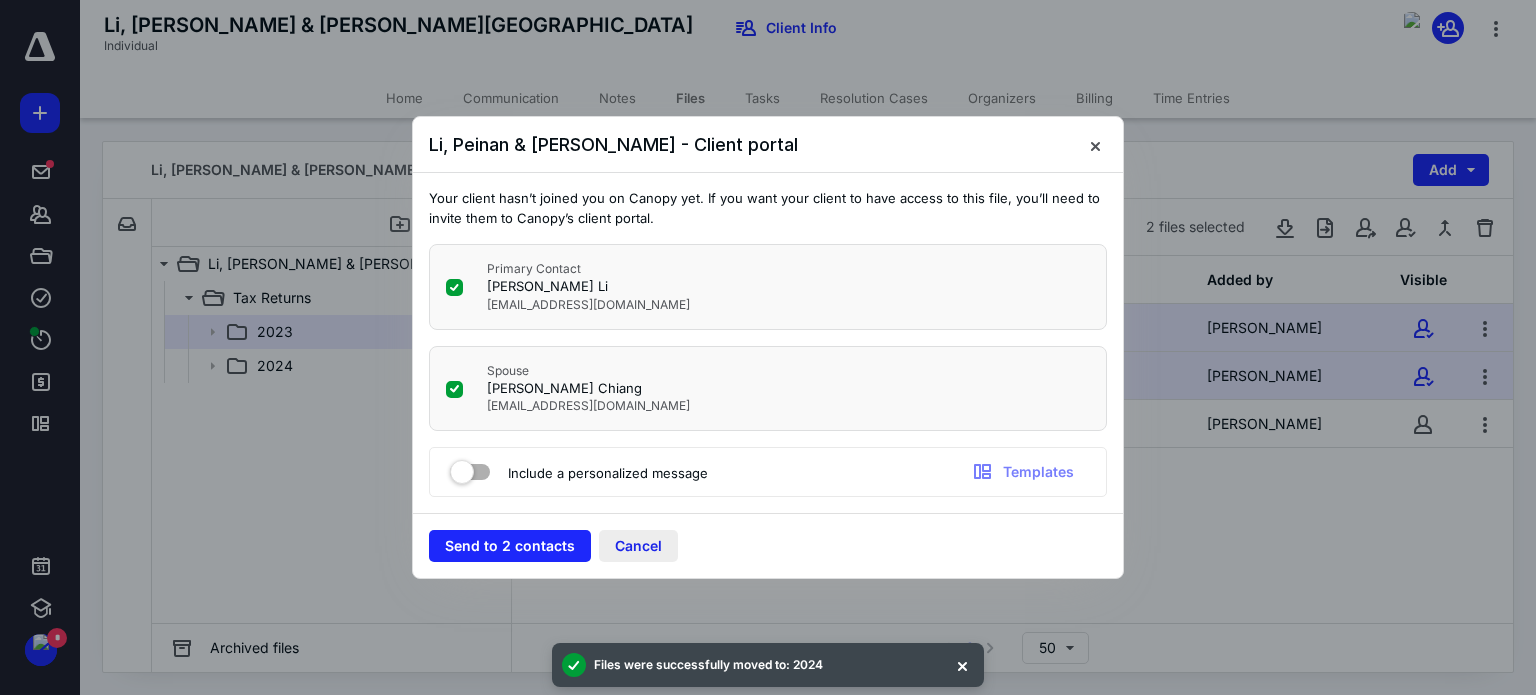 click on "Cancel" at bounding box center [638, 546] 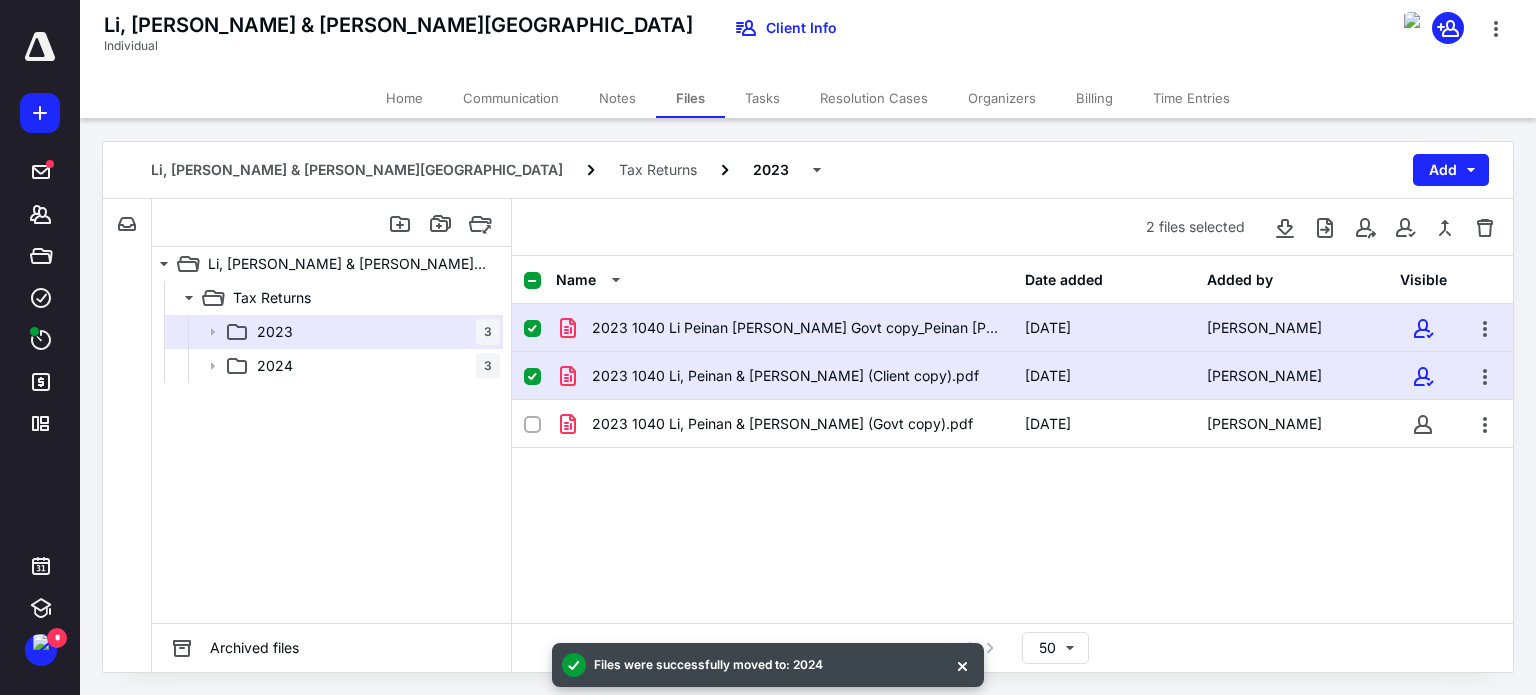 click 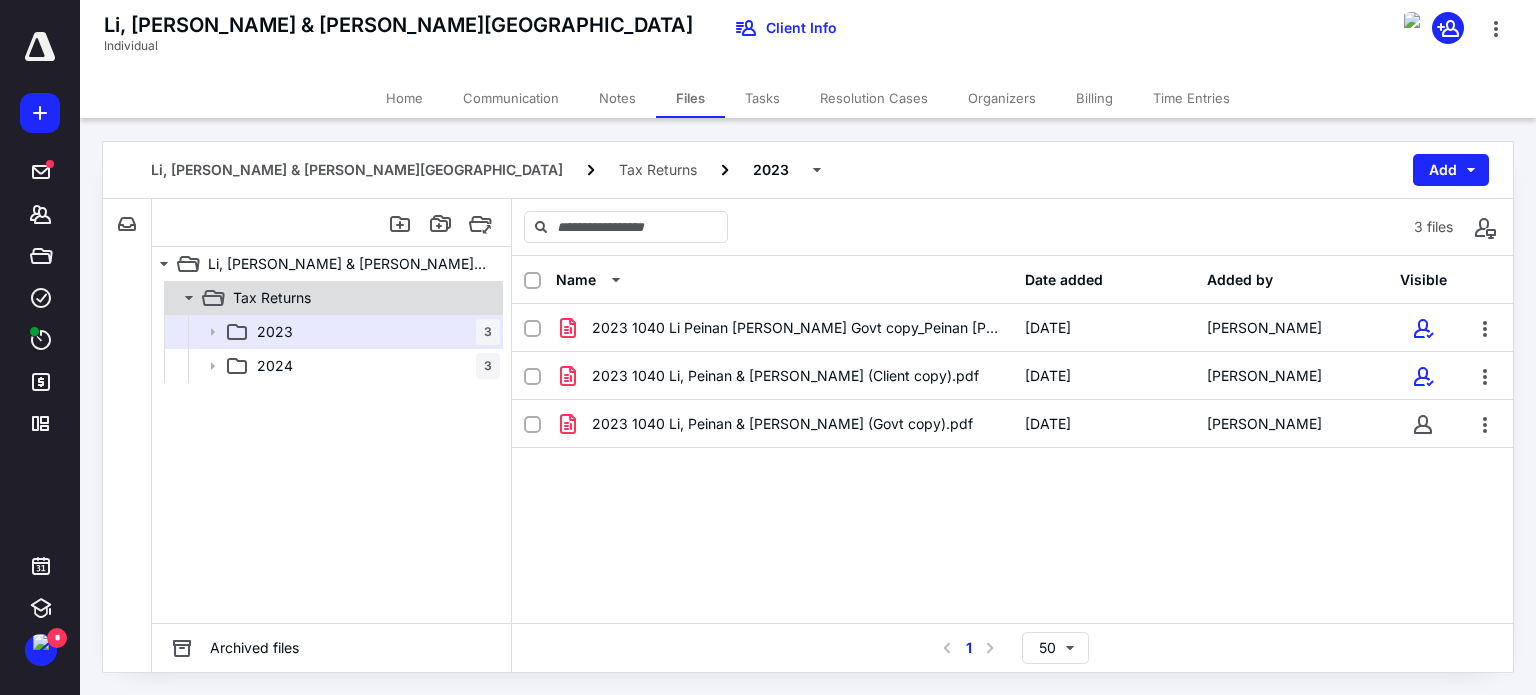 click on "Tax Returns" at bounding box center (362, 298) 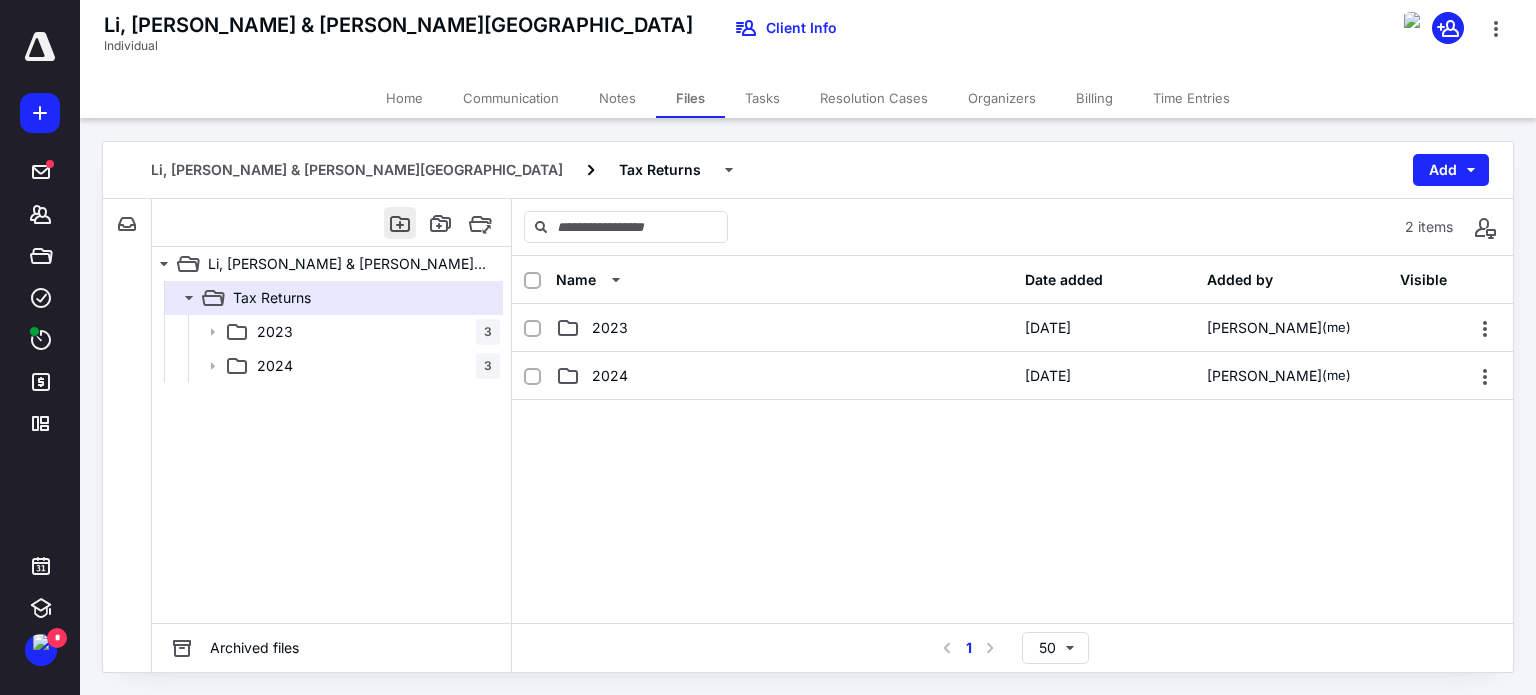 click at bounding box center [400, 223] 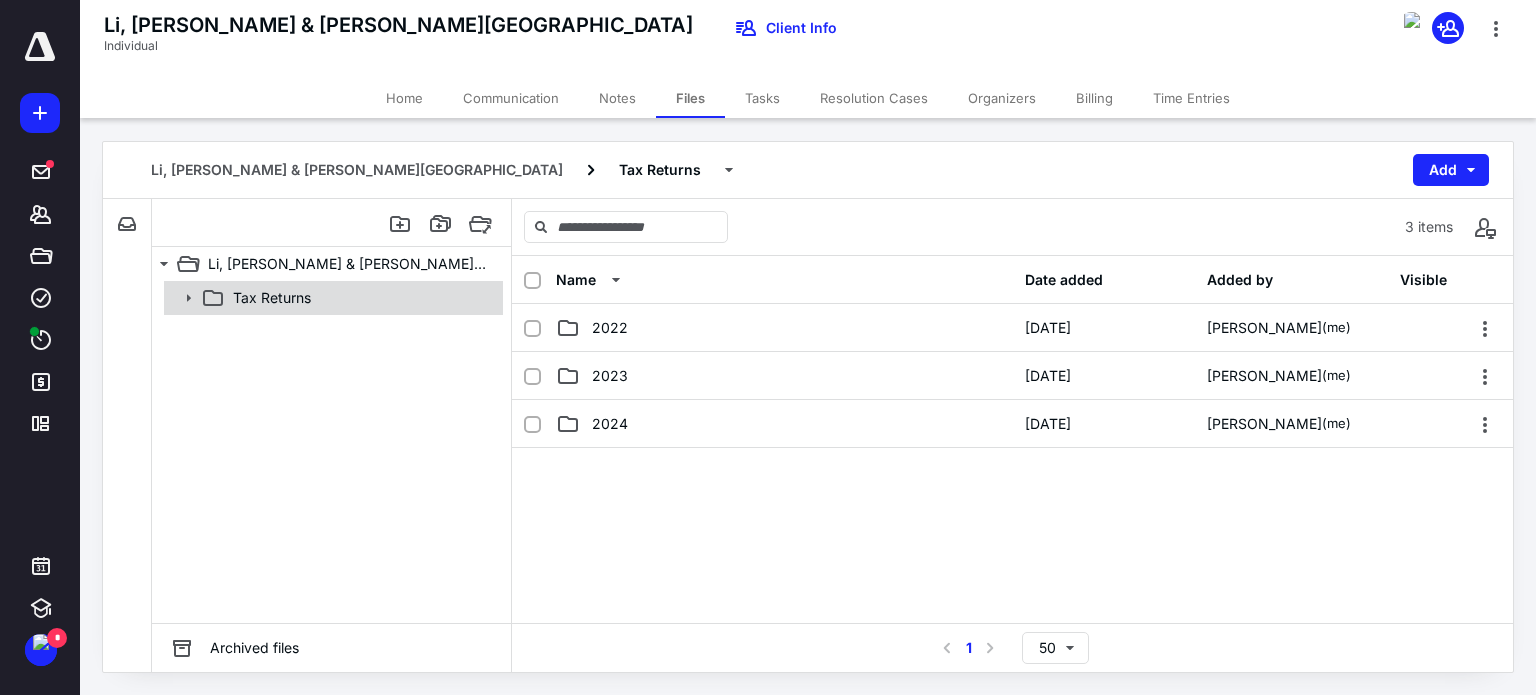 click 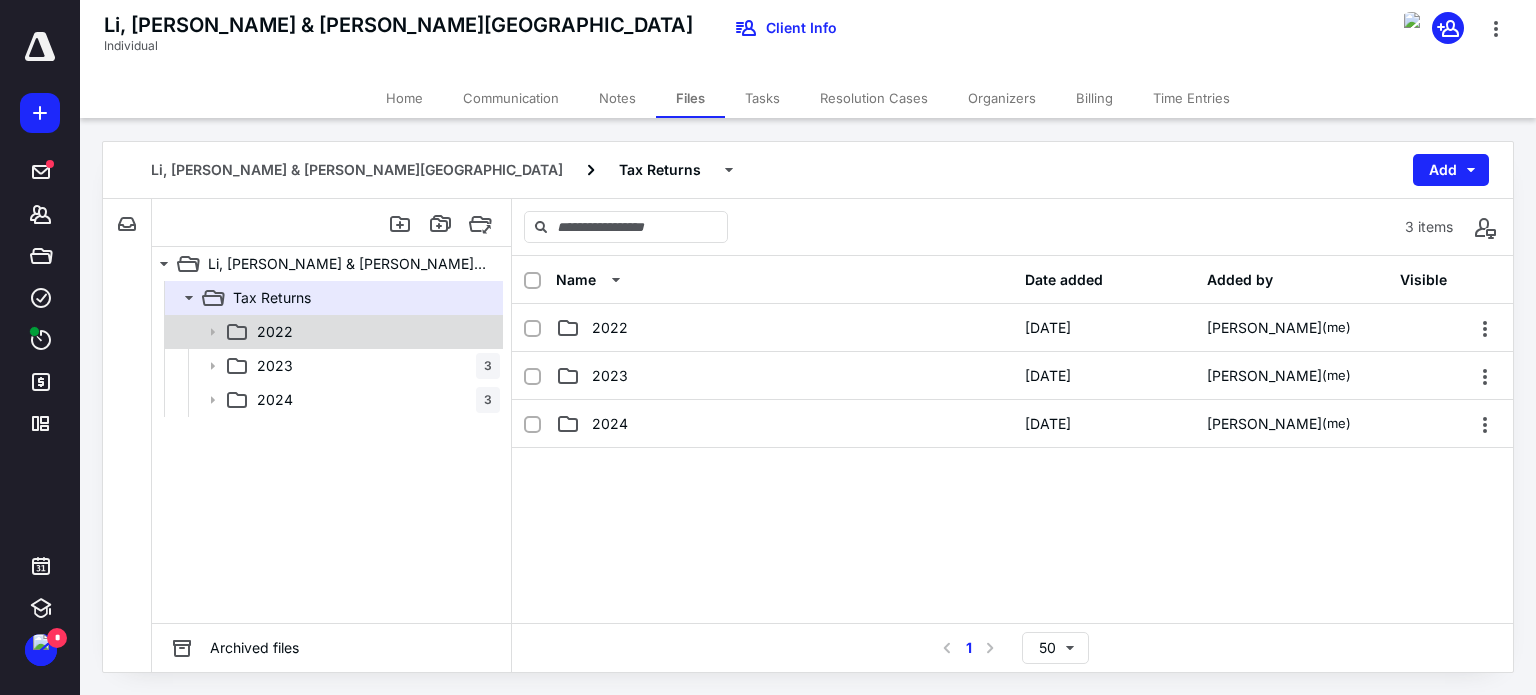 click on "2022" at bounding box center [332, 332] 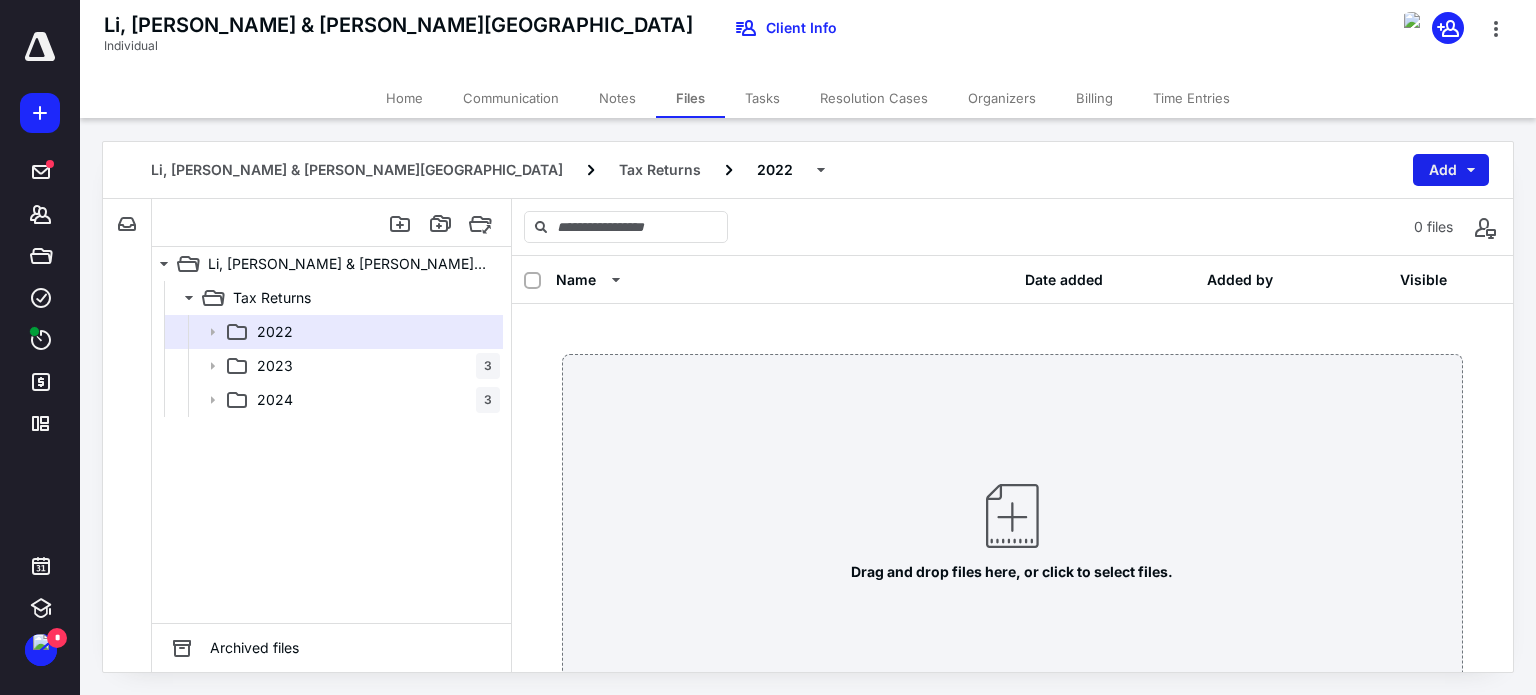 click on "Add" at bounding box center [1451, 170] 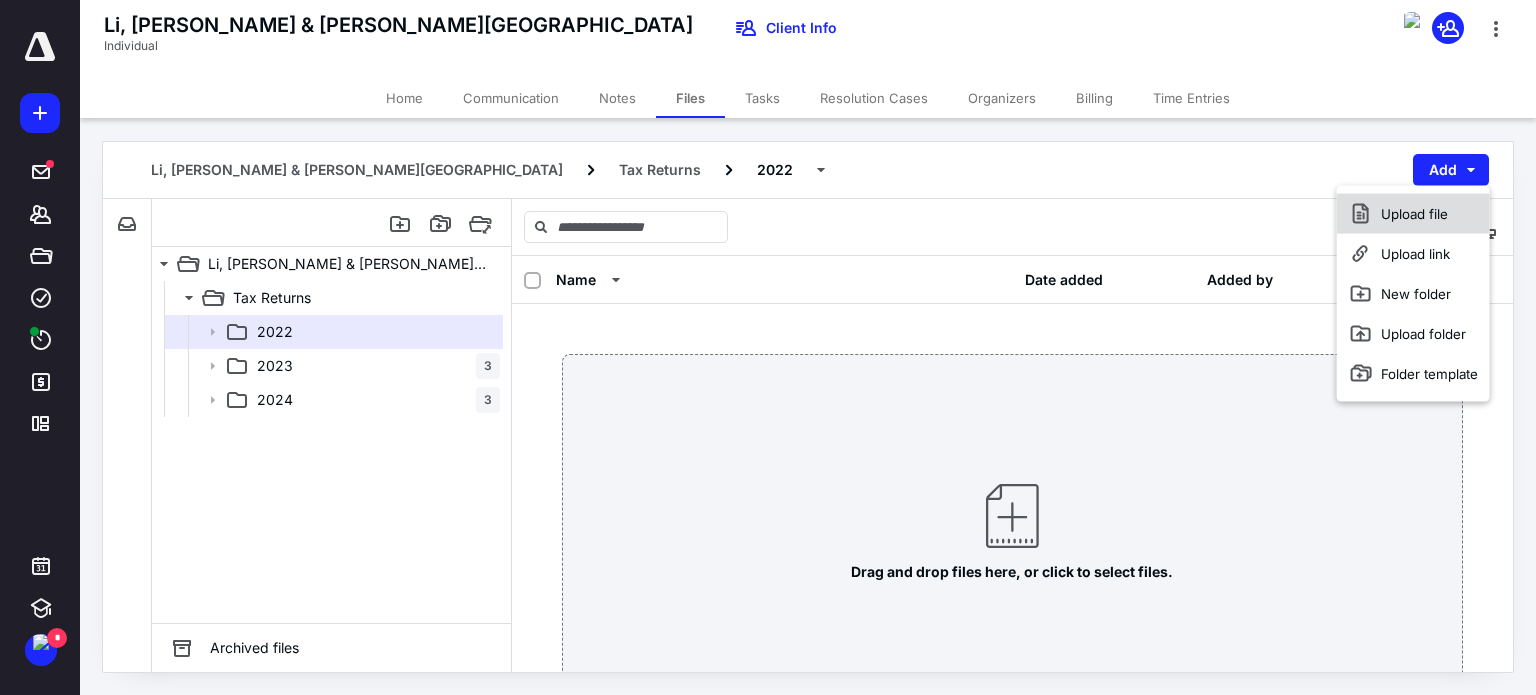 click on "Upload file" at bounding box center [1413, 214] 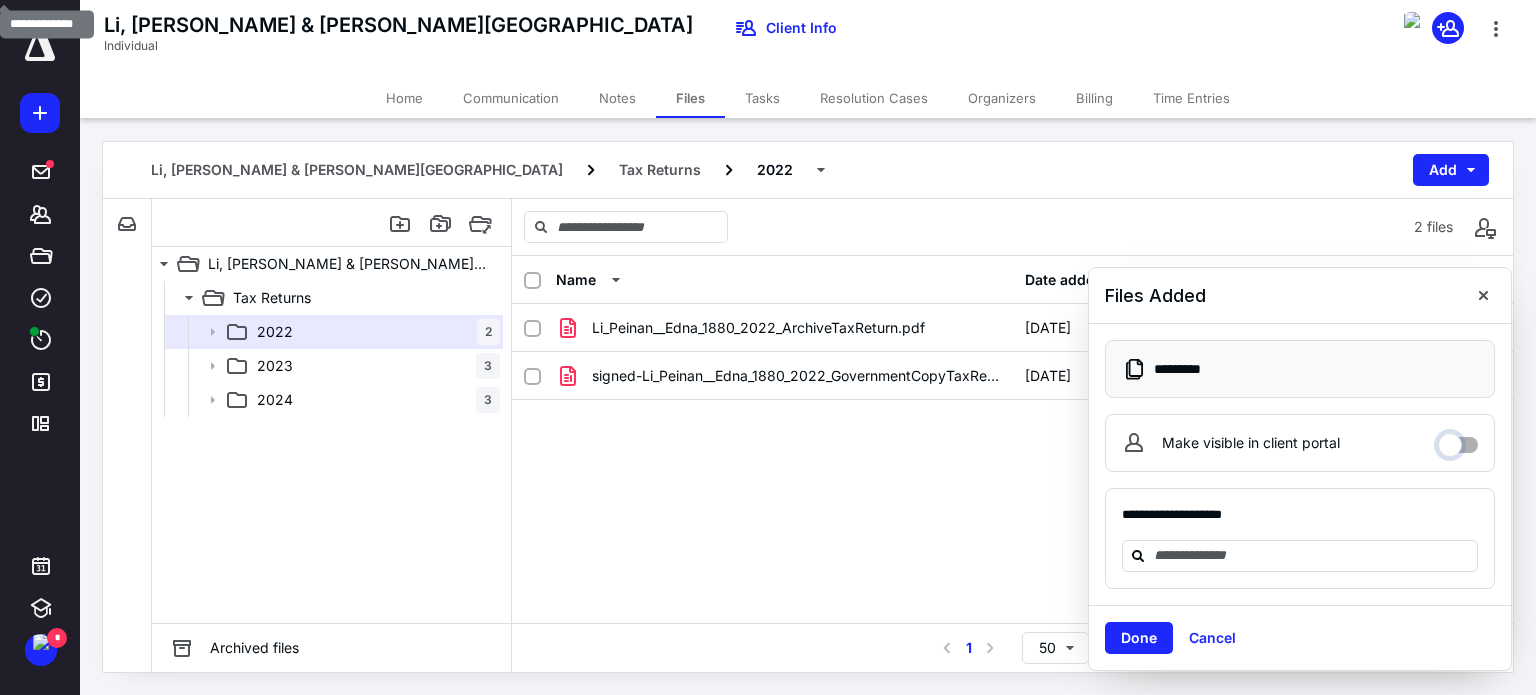 click on "Make visible in client portal" at bounding box center [1458, 440] 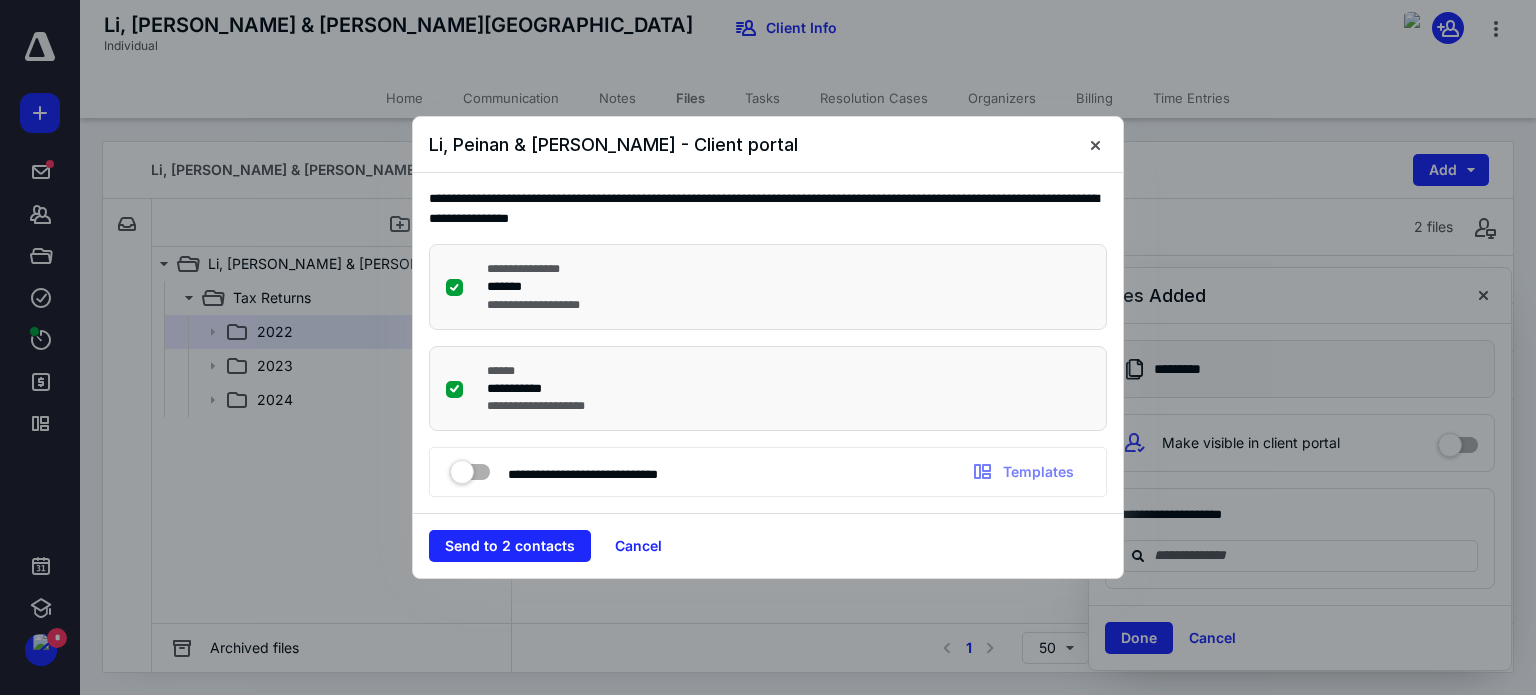 drag, startPoint x: 640, startPoint y: 539, endPoint x: 806, endPoint y: 539, distance: 166 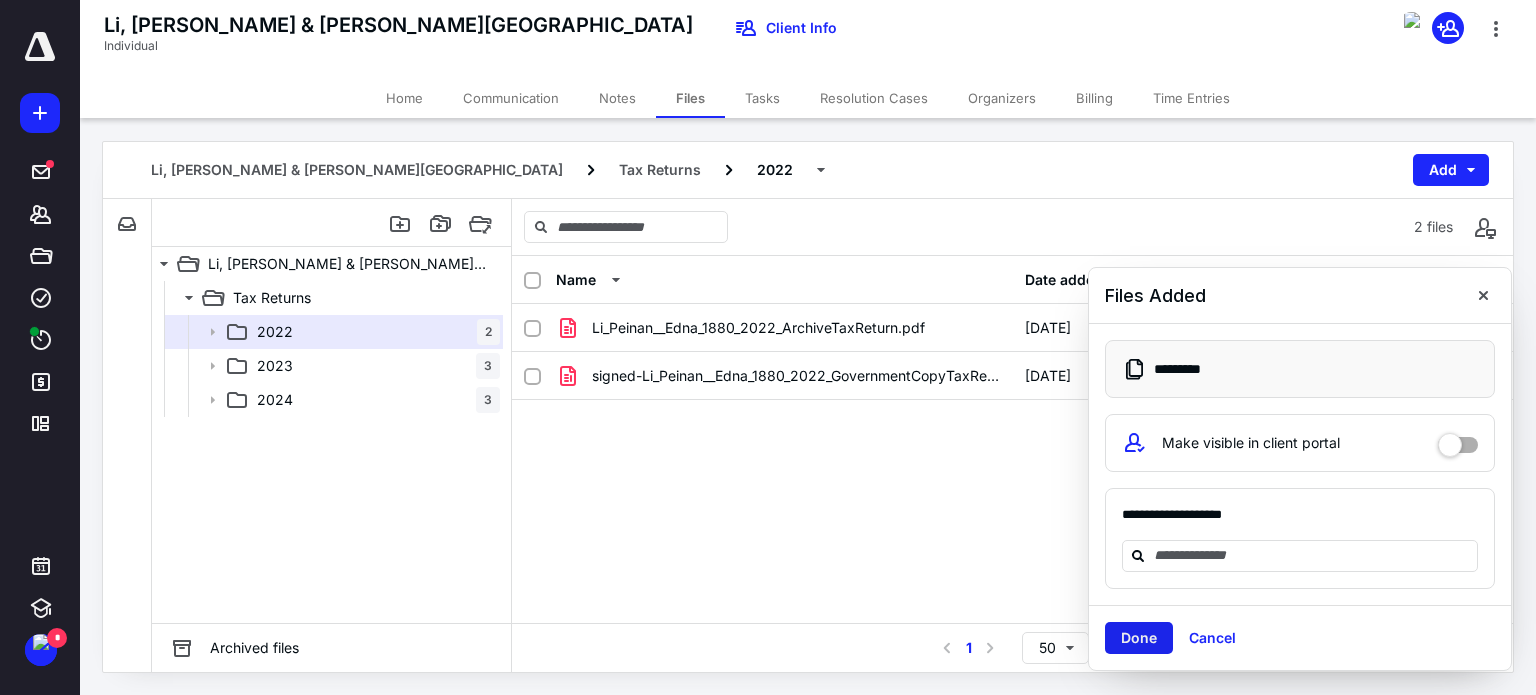 click on "Done" at bounding box center [1139, 638] 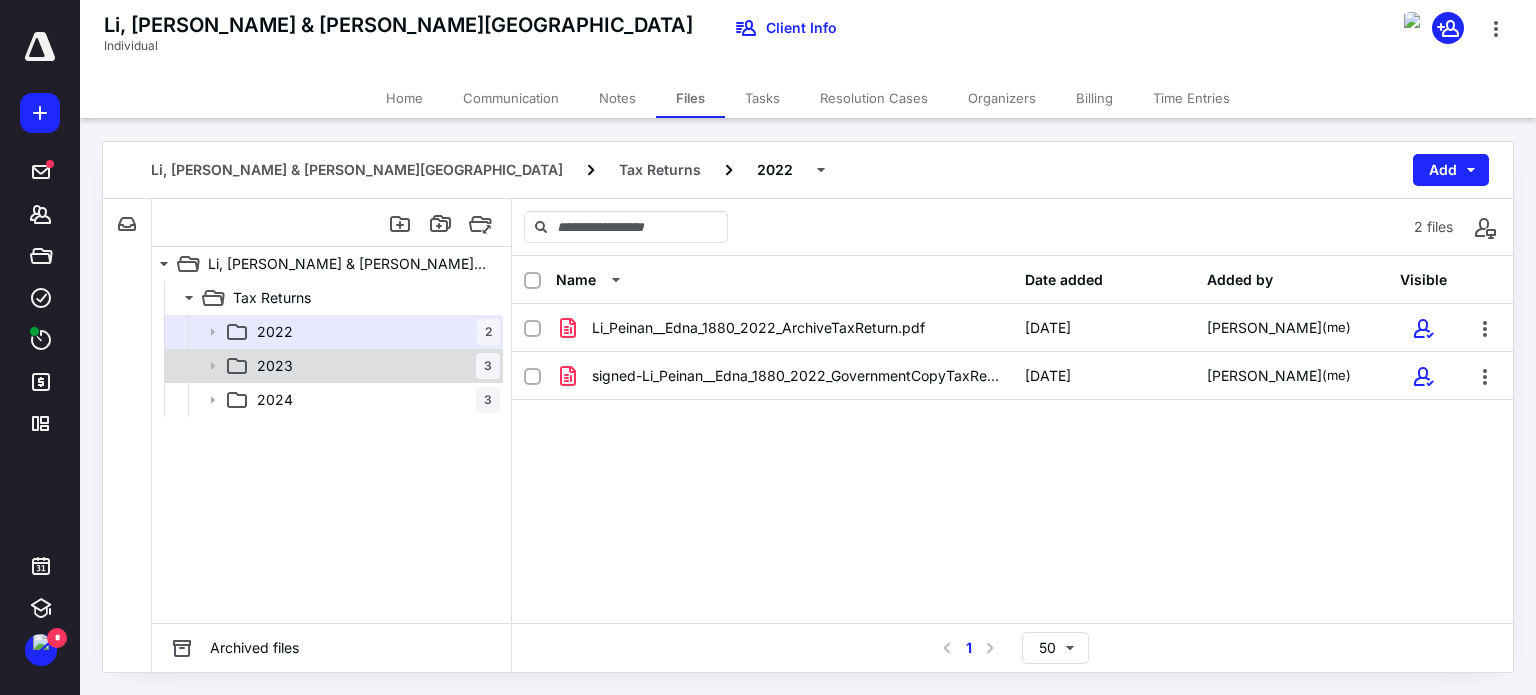 click on "2023 3" at bounding box center [374, 366] 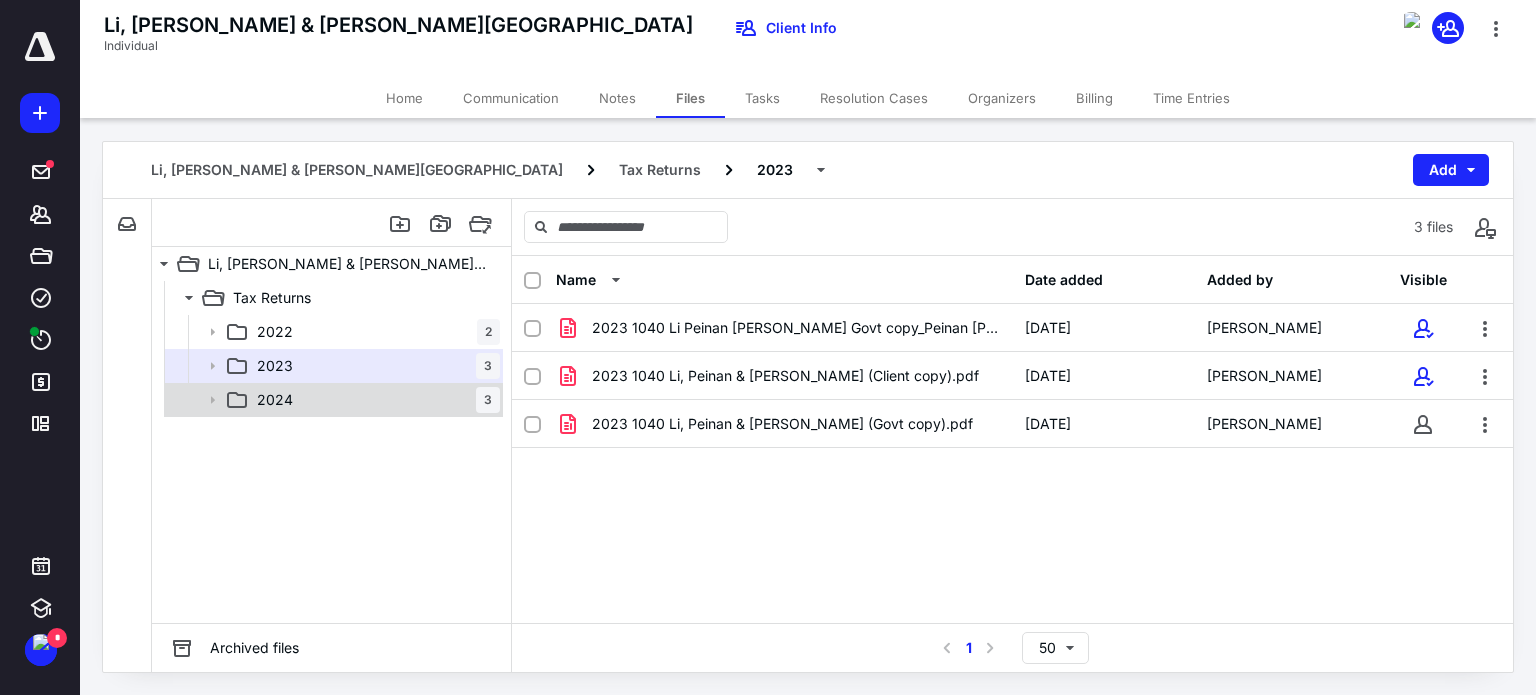 click on "2024 3" at bounding box center (374, 400) 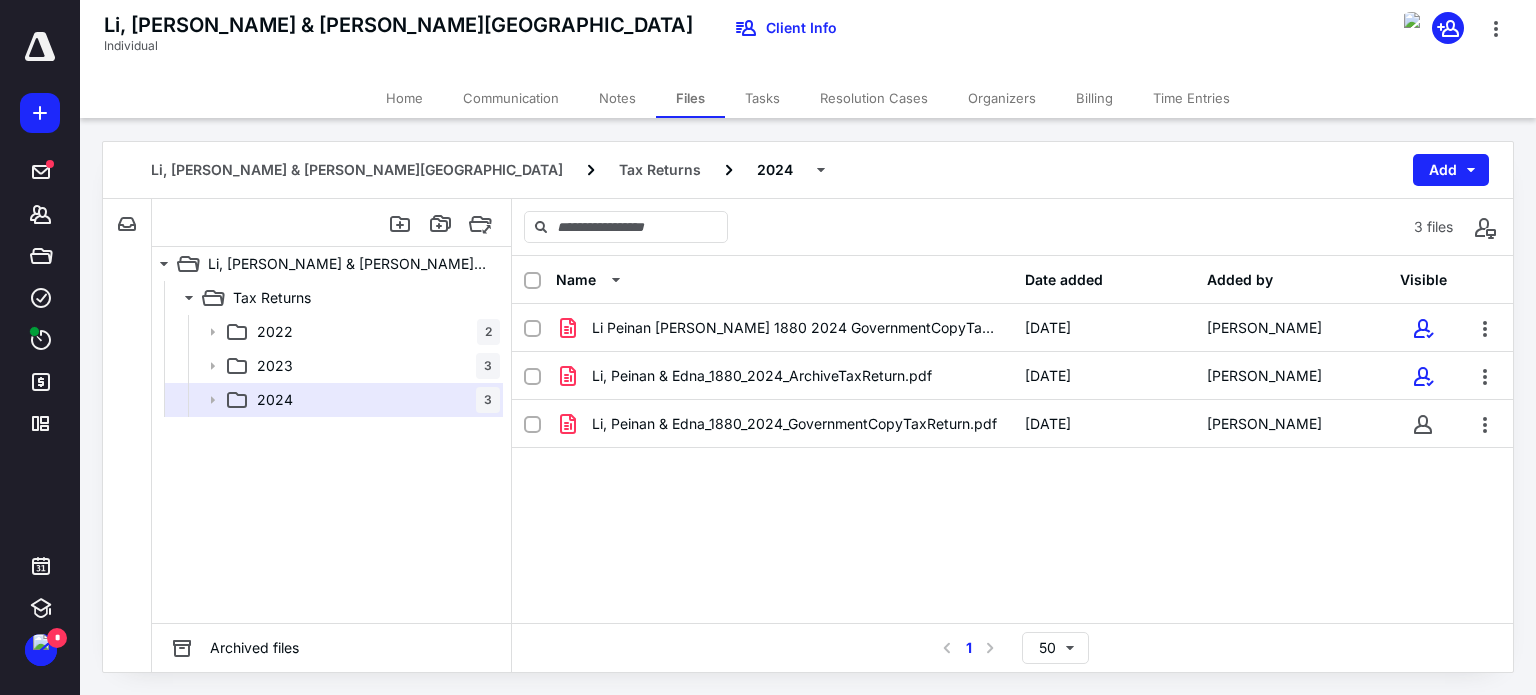 click on "Home" at bounding box center (404, 98) 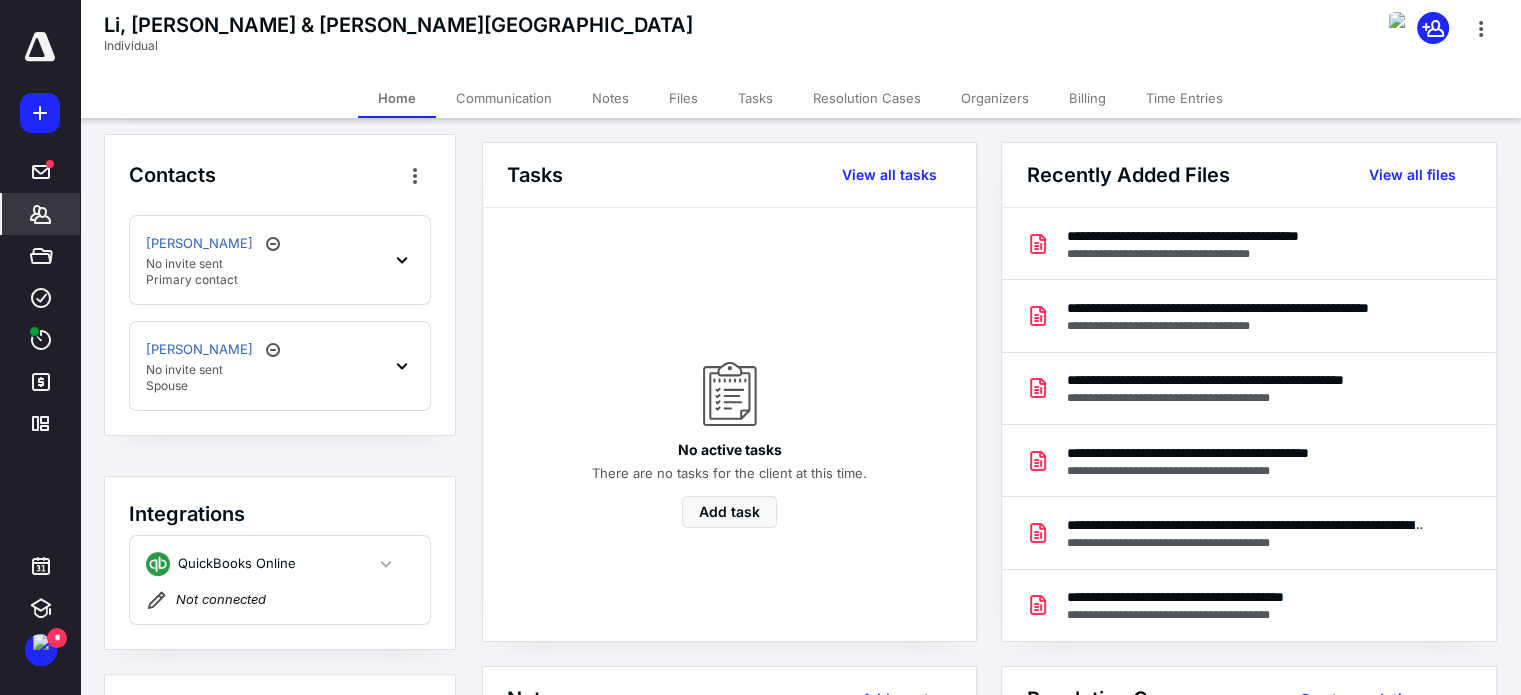 scroll, scrollTop: 494, scrollLeft: 0, axis: vertical 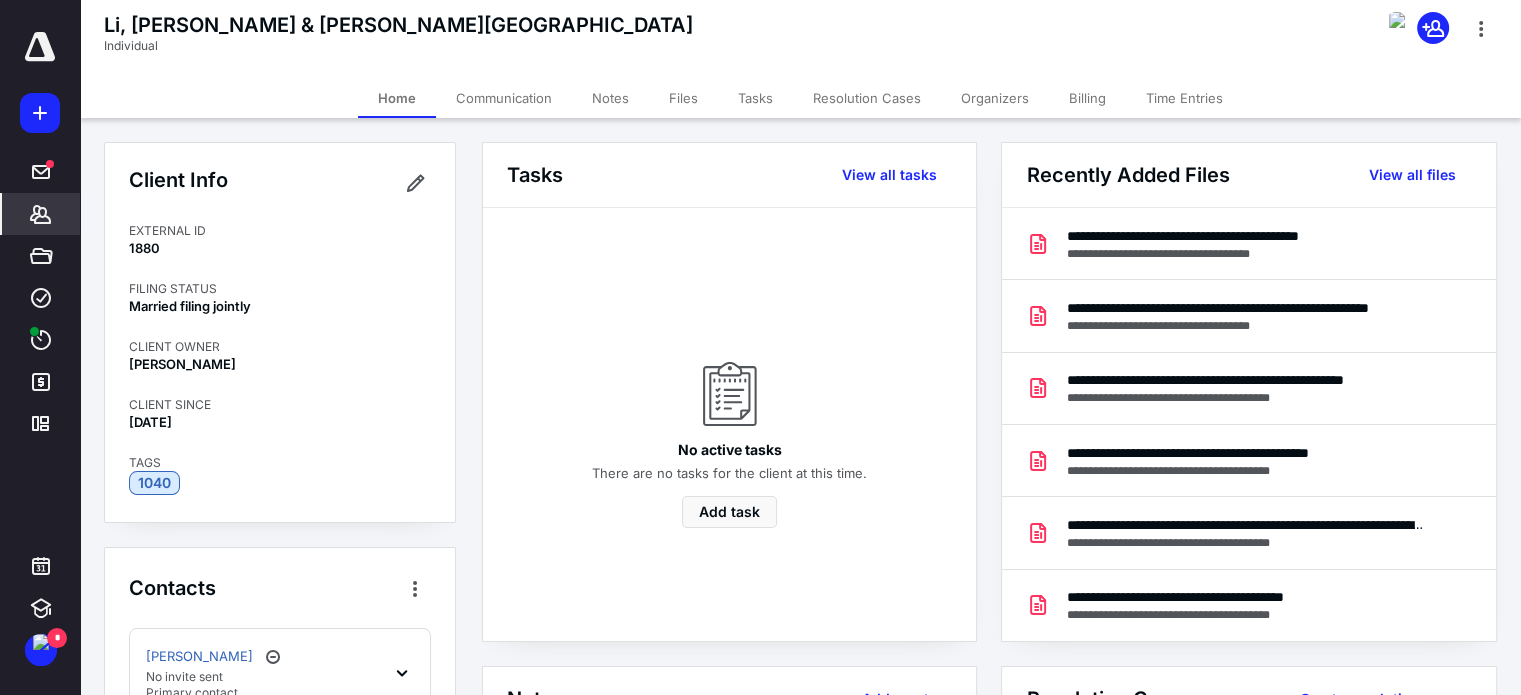 click 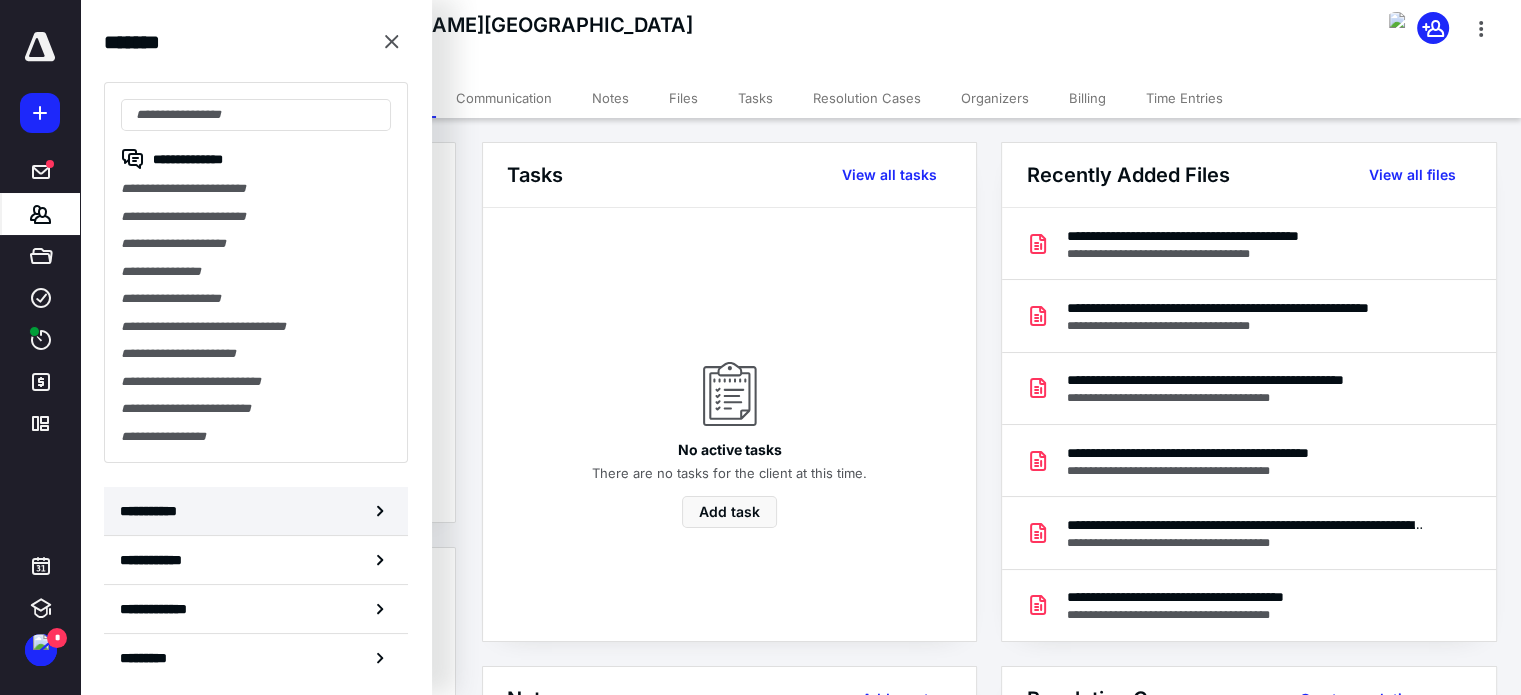 click on "**********" at bounding box center [256, 511] 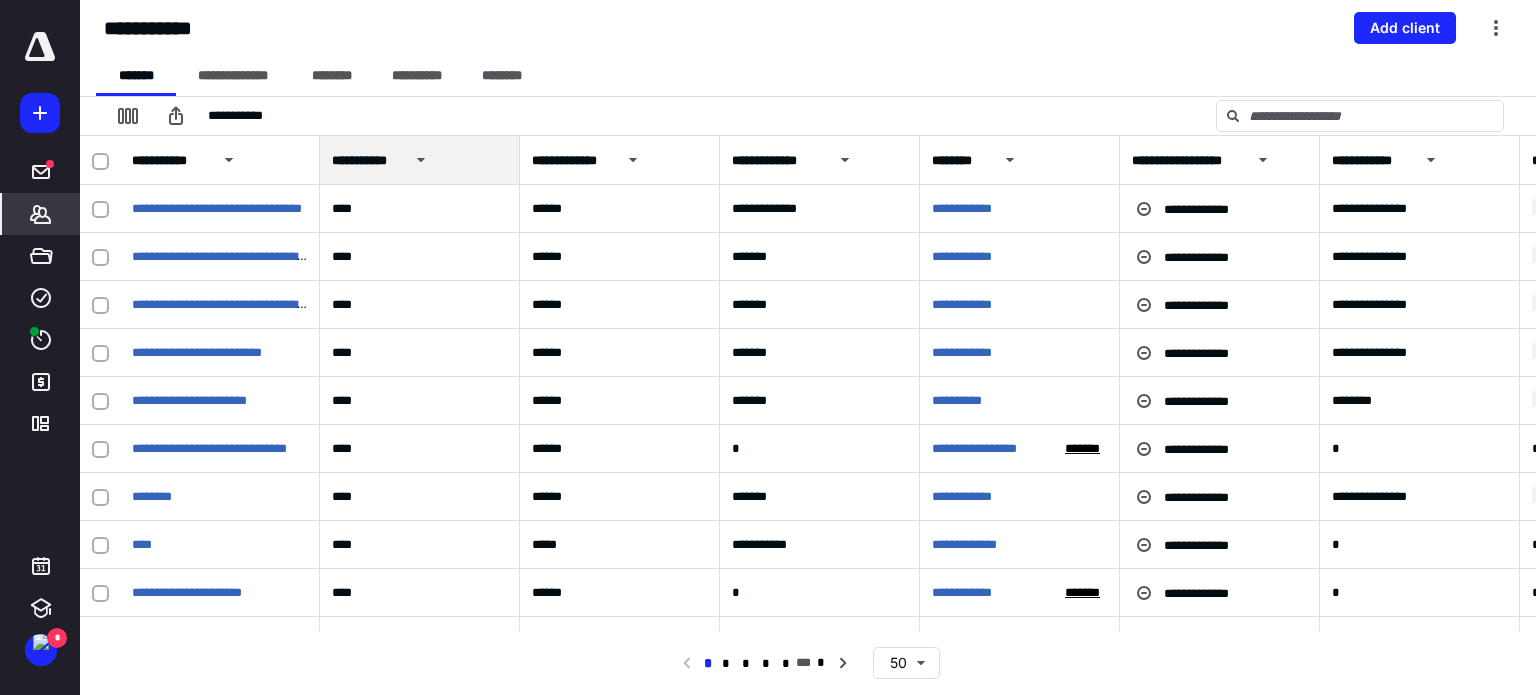 click on "**********" at bounding box center (808, 116) 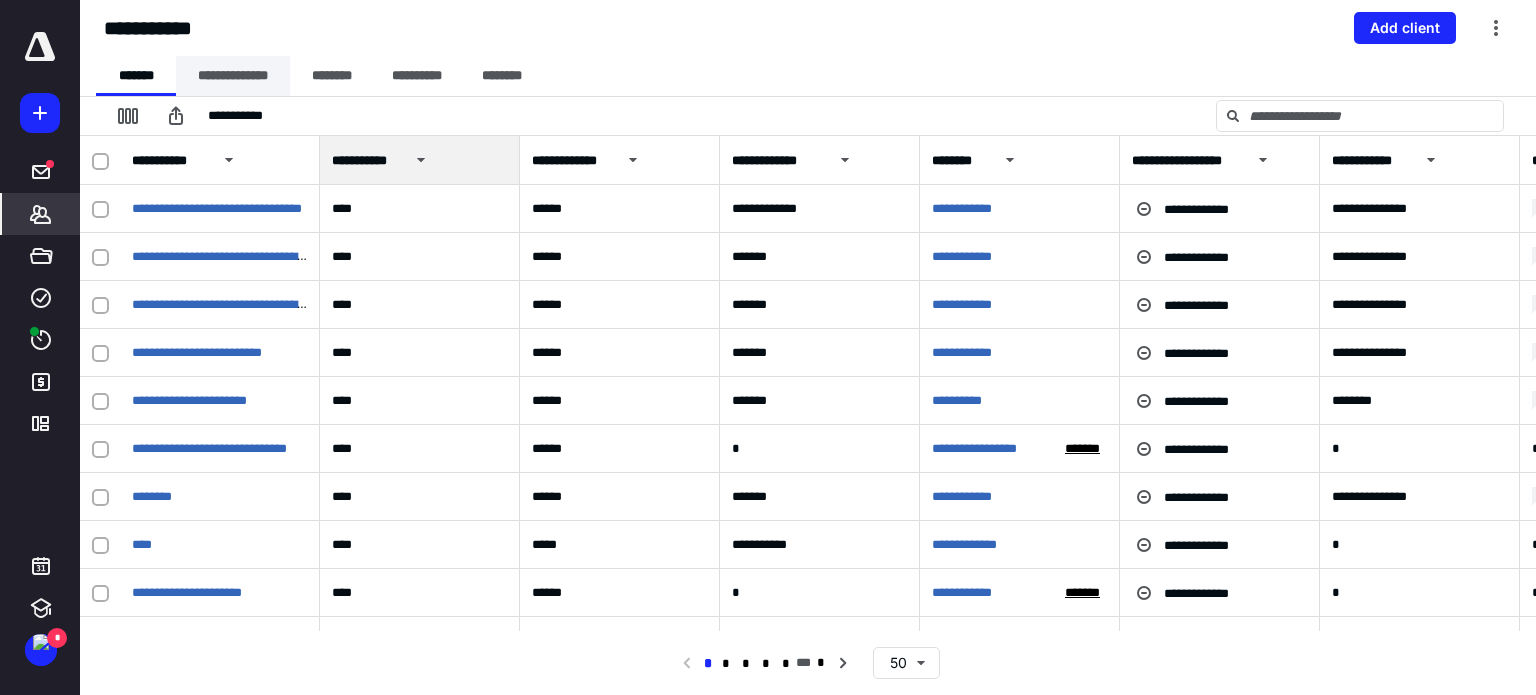 click on "**********" at bounding box center (233, 76) 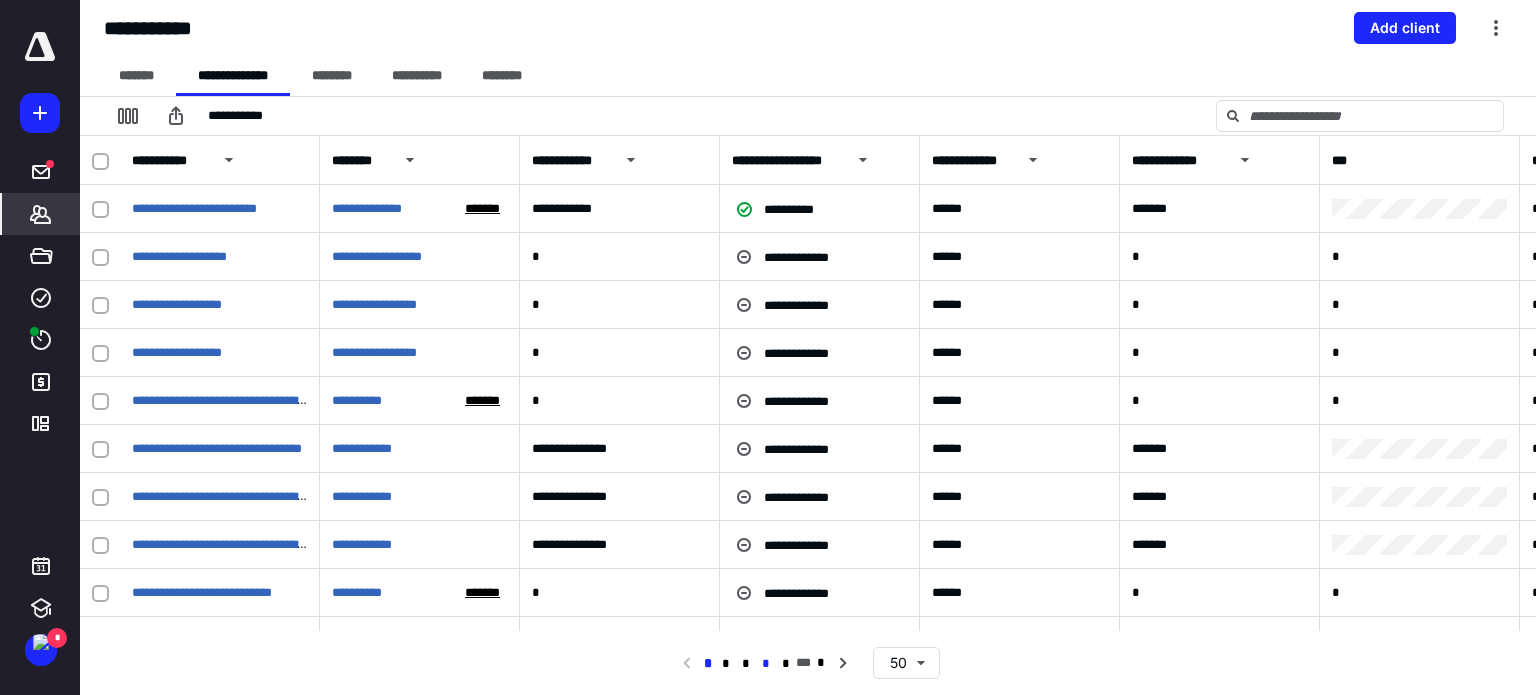 click on "*" at bounding box center (766, 664) 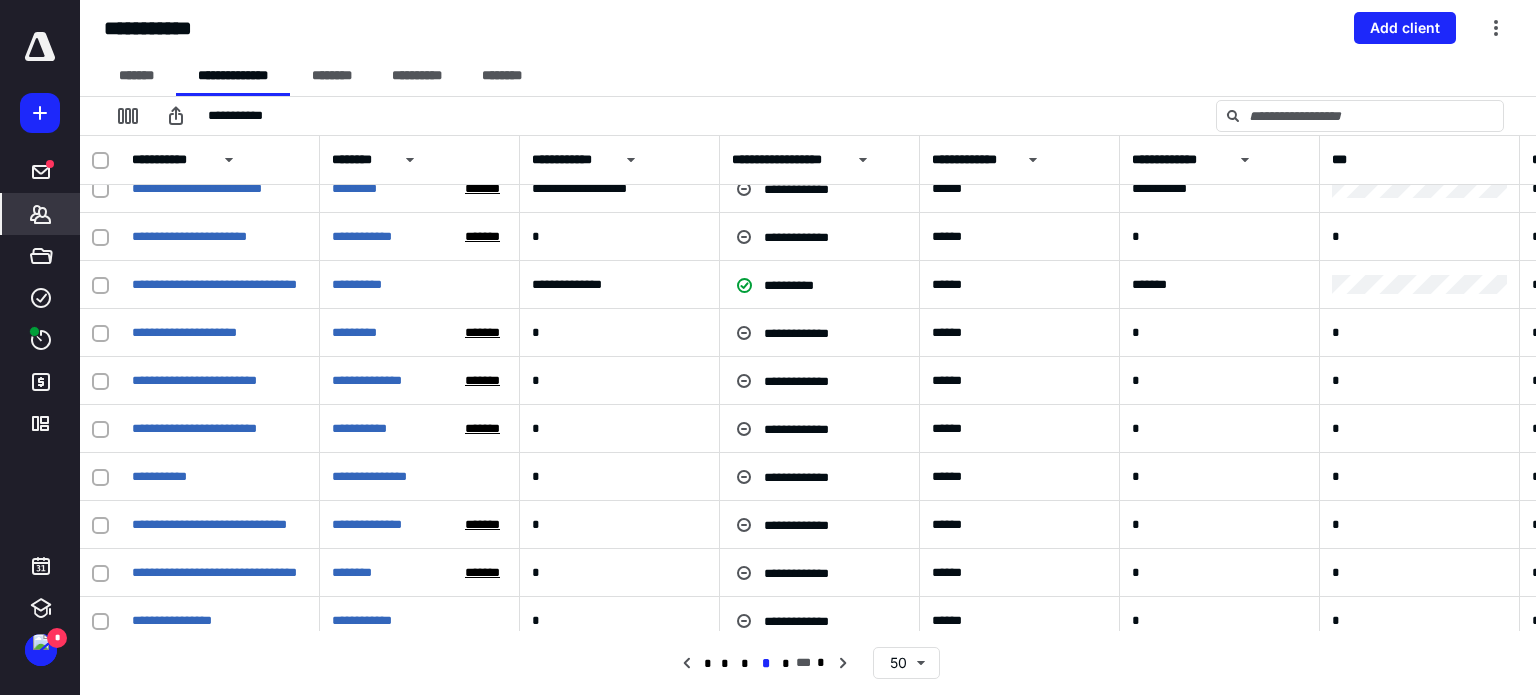 scroll, scrollTop: 1800, scrollLeft: 0, axis: vertical 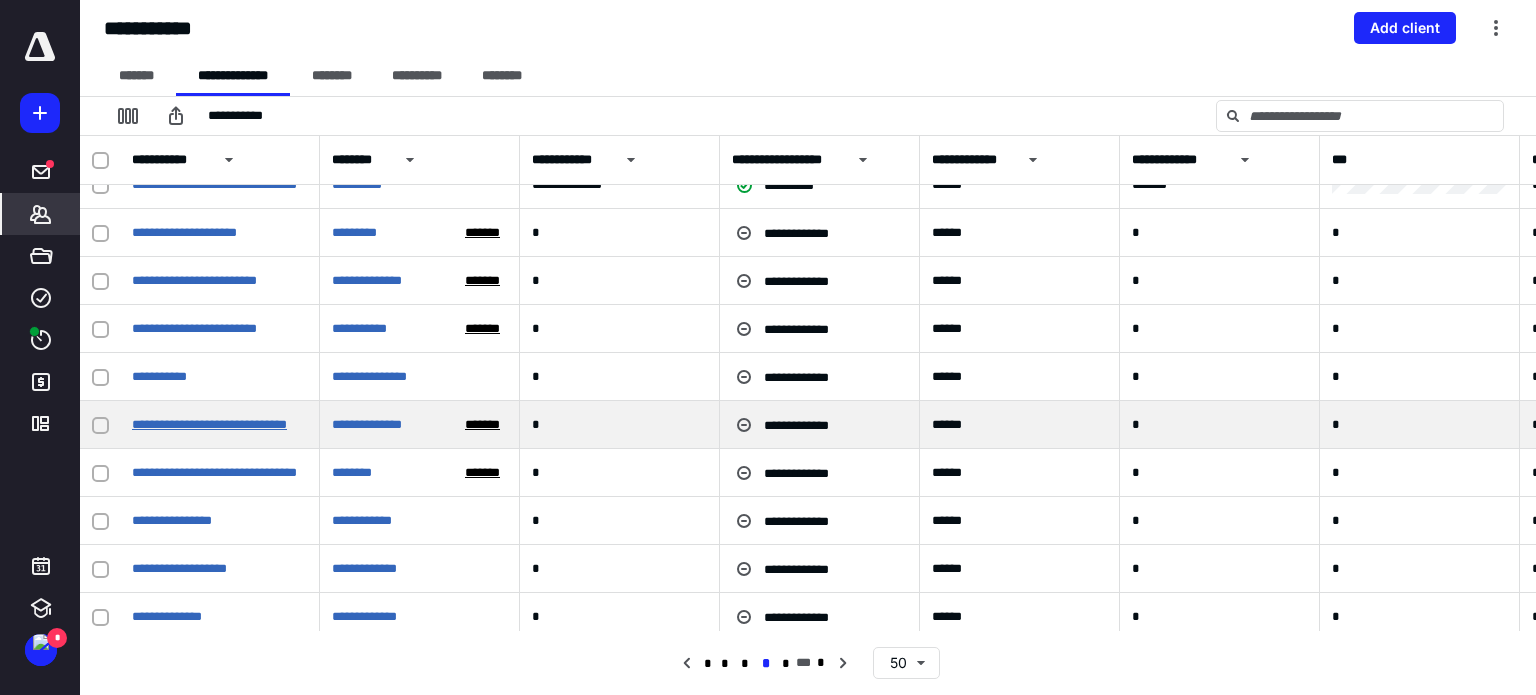 click on "**********" at bounding box center [209, 424] 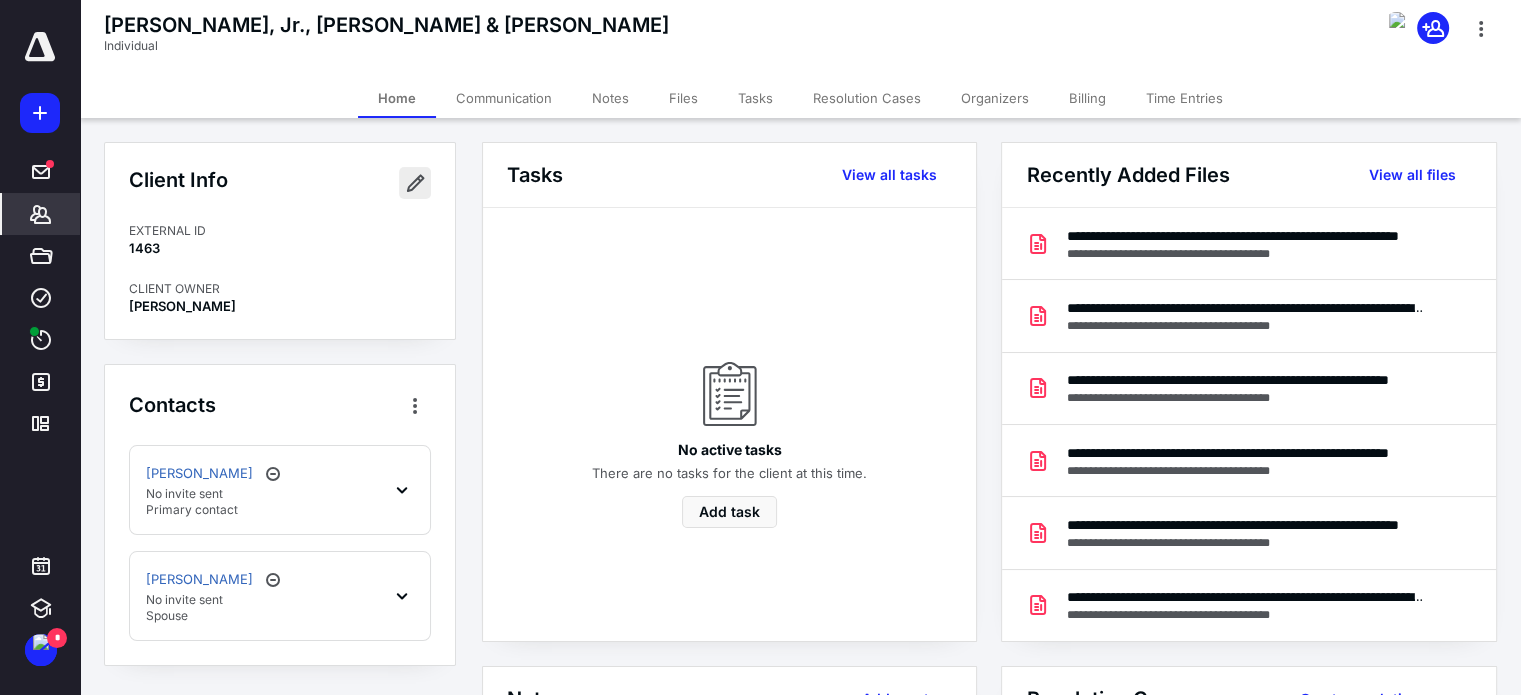 click at bounding box center (415, 183) 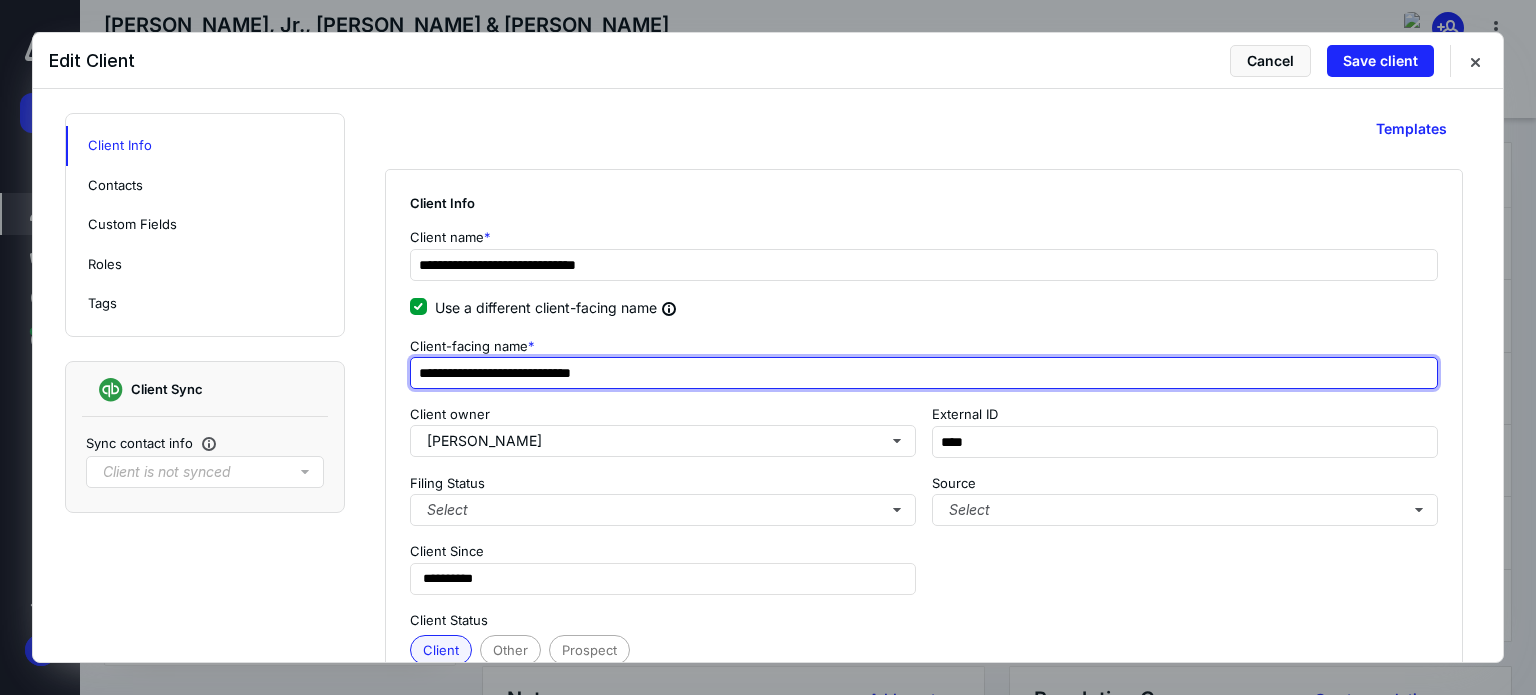 drag, startPoint x: 489, startPoint y: 372, endPoint x: 512, endPoint y: 378, distance: 23.769728 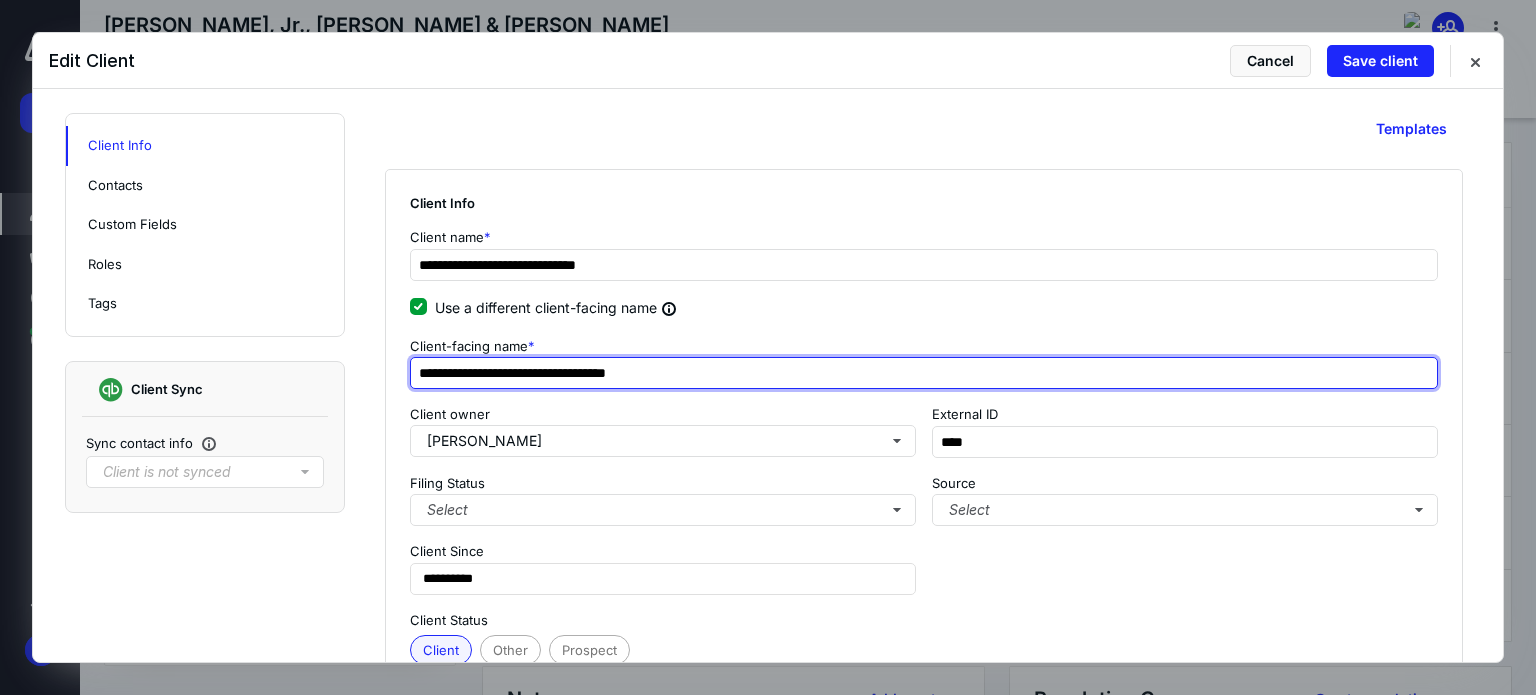 click on "**********" at bounding box center (924, 373) 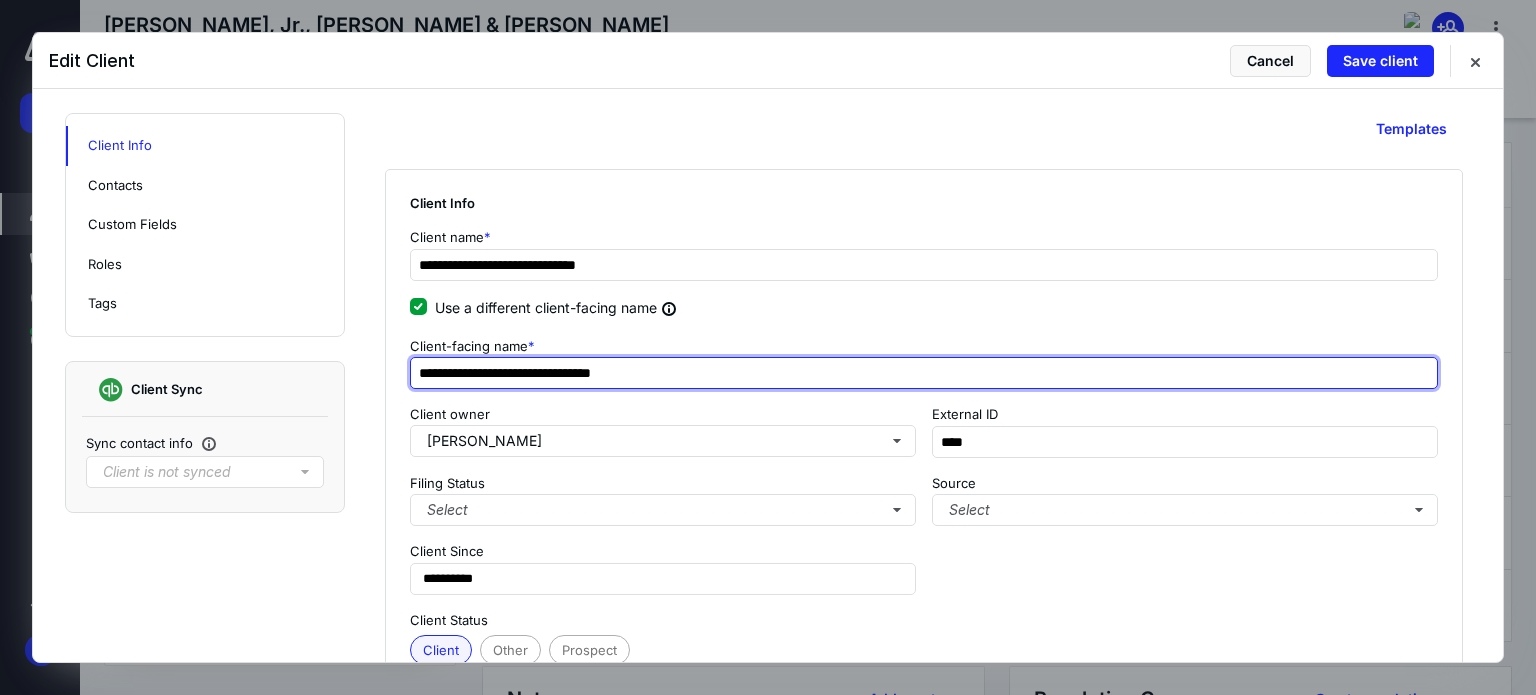 drag, startPoint x: 444, startPoint y: 375, endPoint x: 380, endPoint y: 380, distance: 64.195015 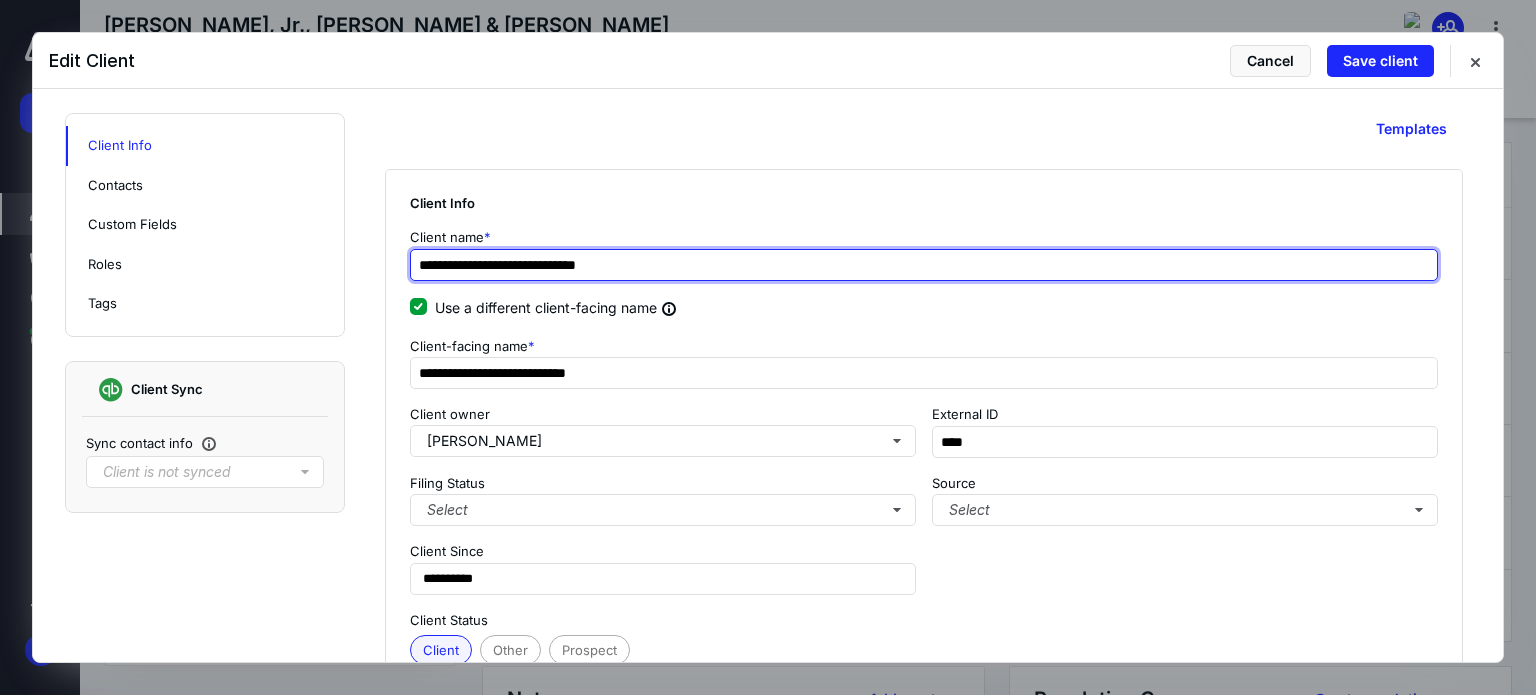 click on "**********" at bounding box center [924, 265] 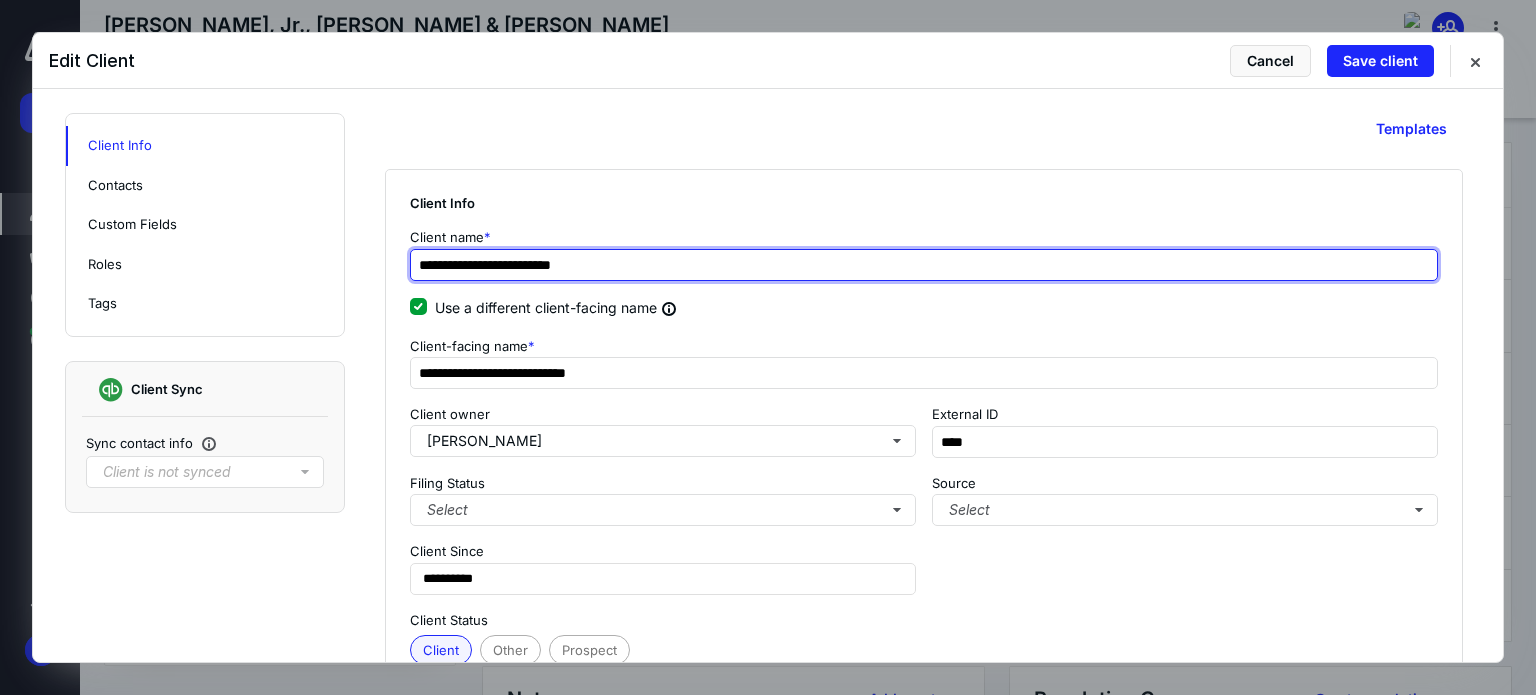 click on "**********" at bounding box center (924, 265) 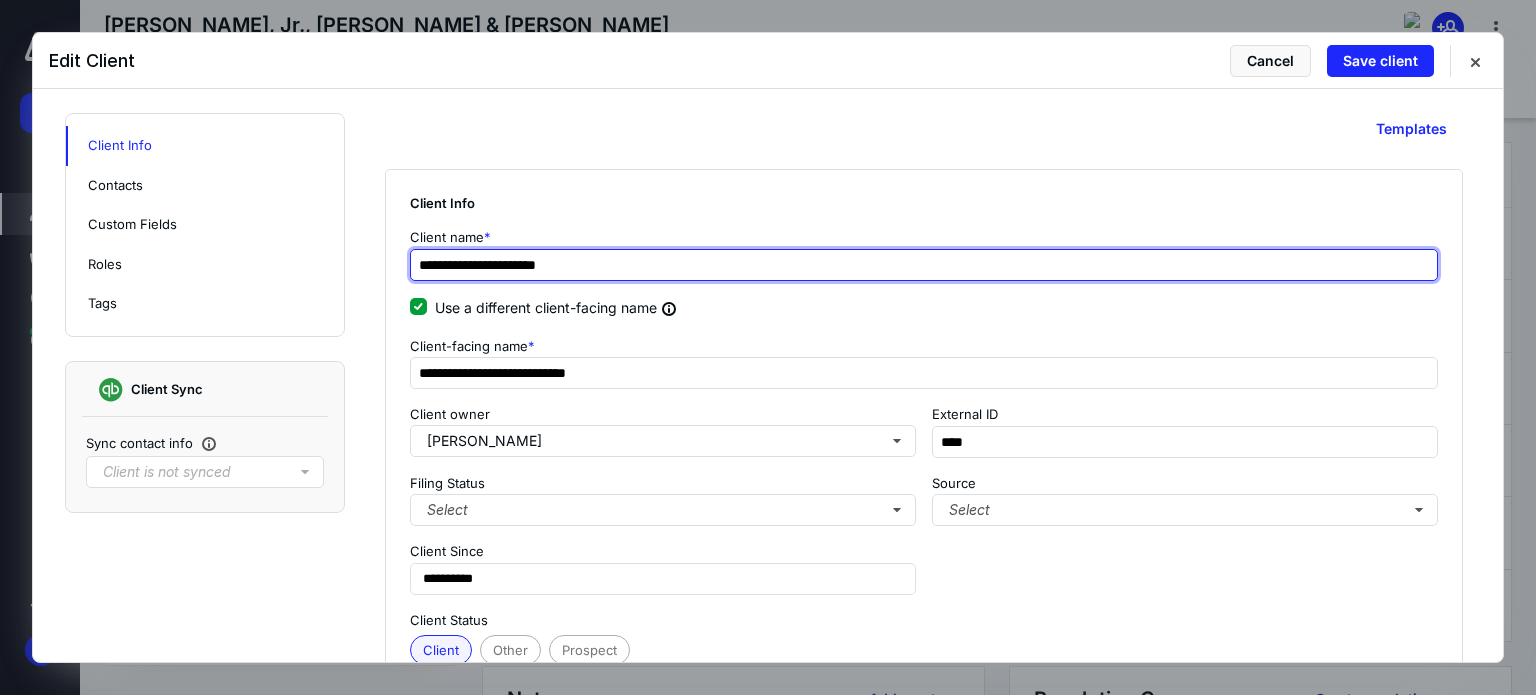 click on "**********" at bounding box center (924, 265) 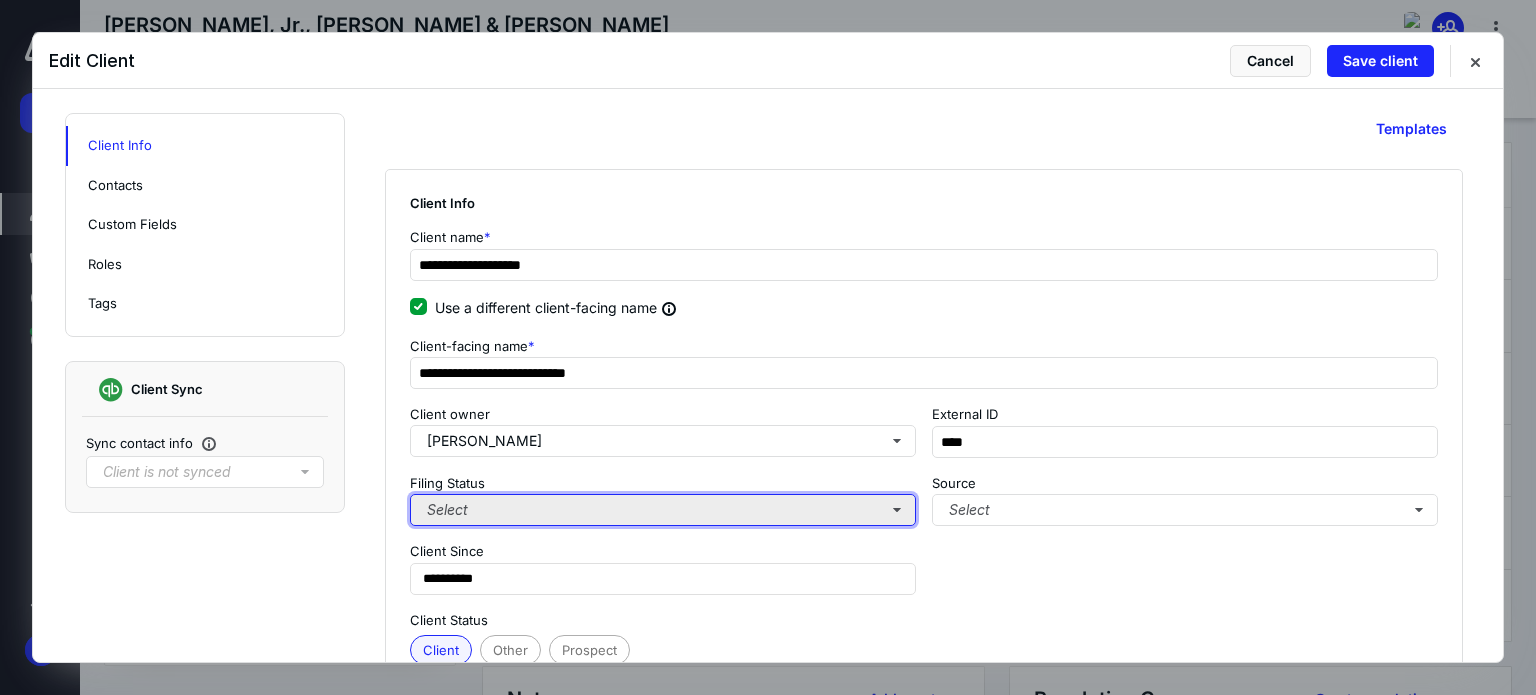 click on "Select" at bounding box center [663, 510] 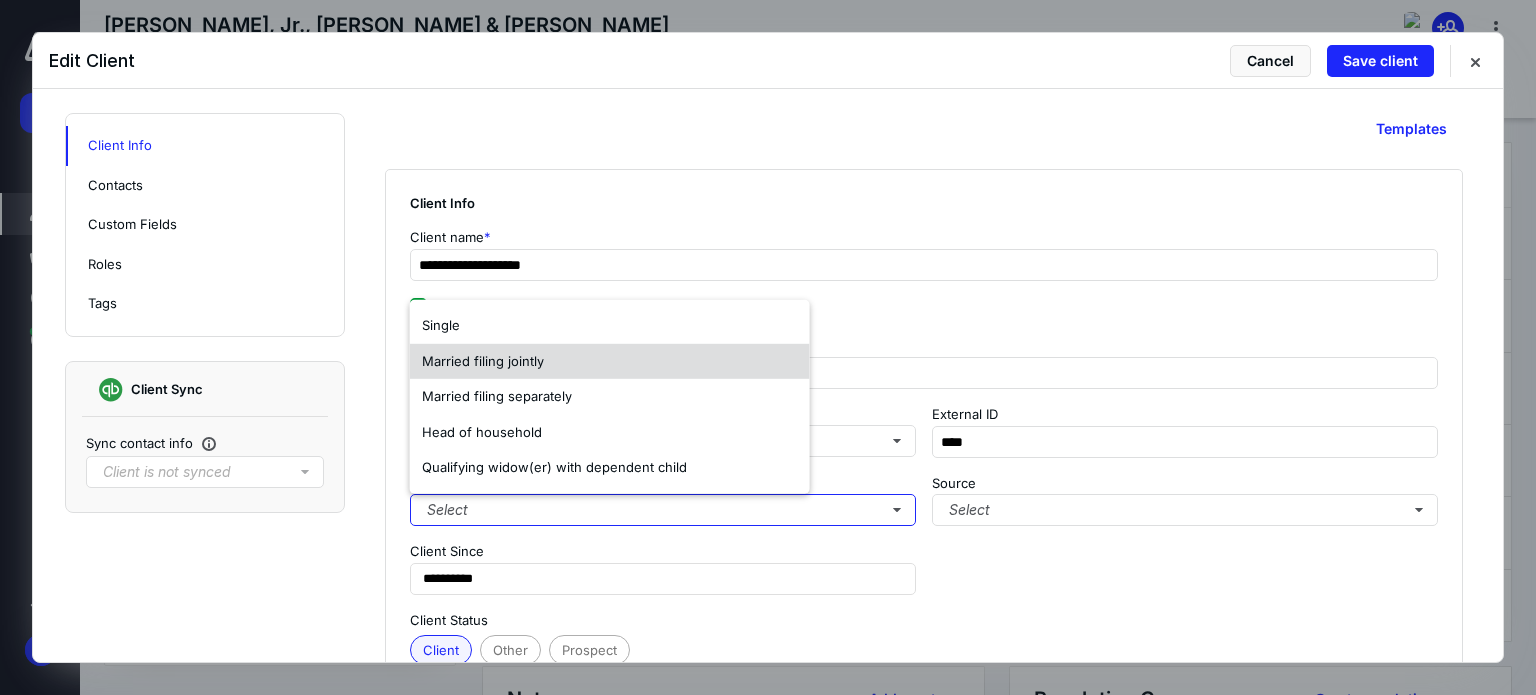 click on "Married filing jointly" at bounding box center [483, 362] 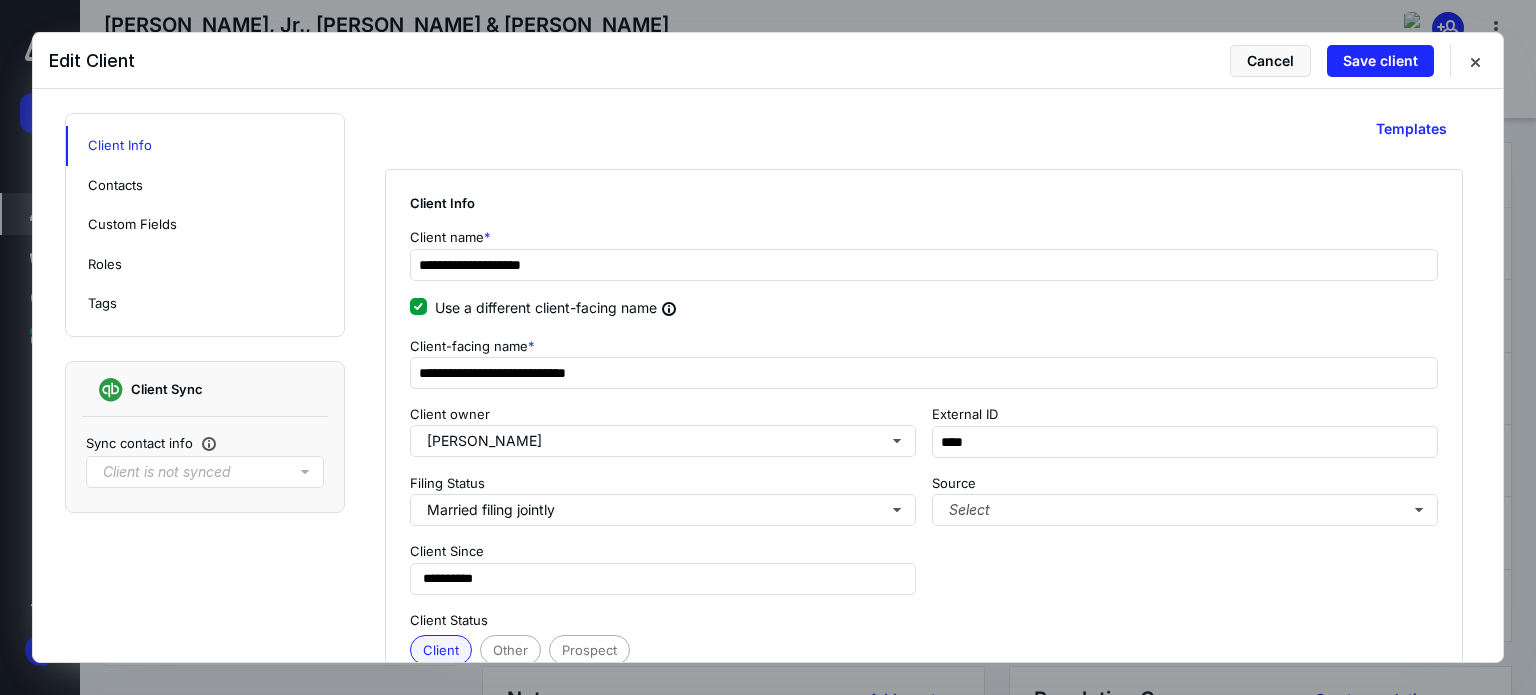 click on "**********" at bounding box center (924, 500) 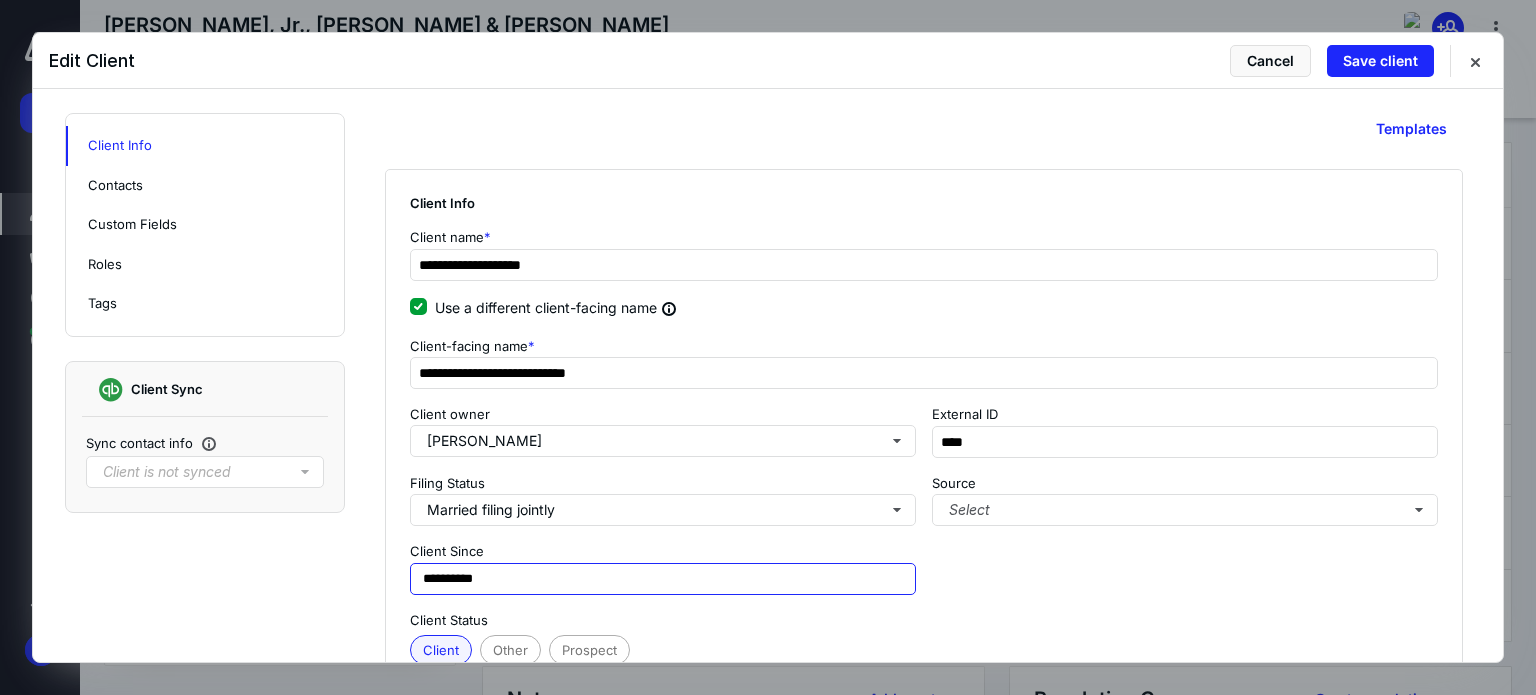 click on "**********" at bounding box center (663, 579) 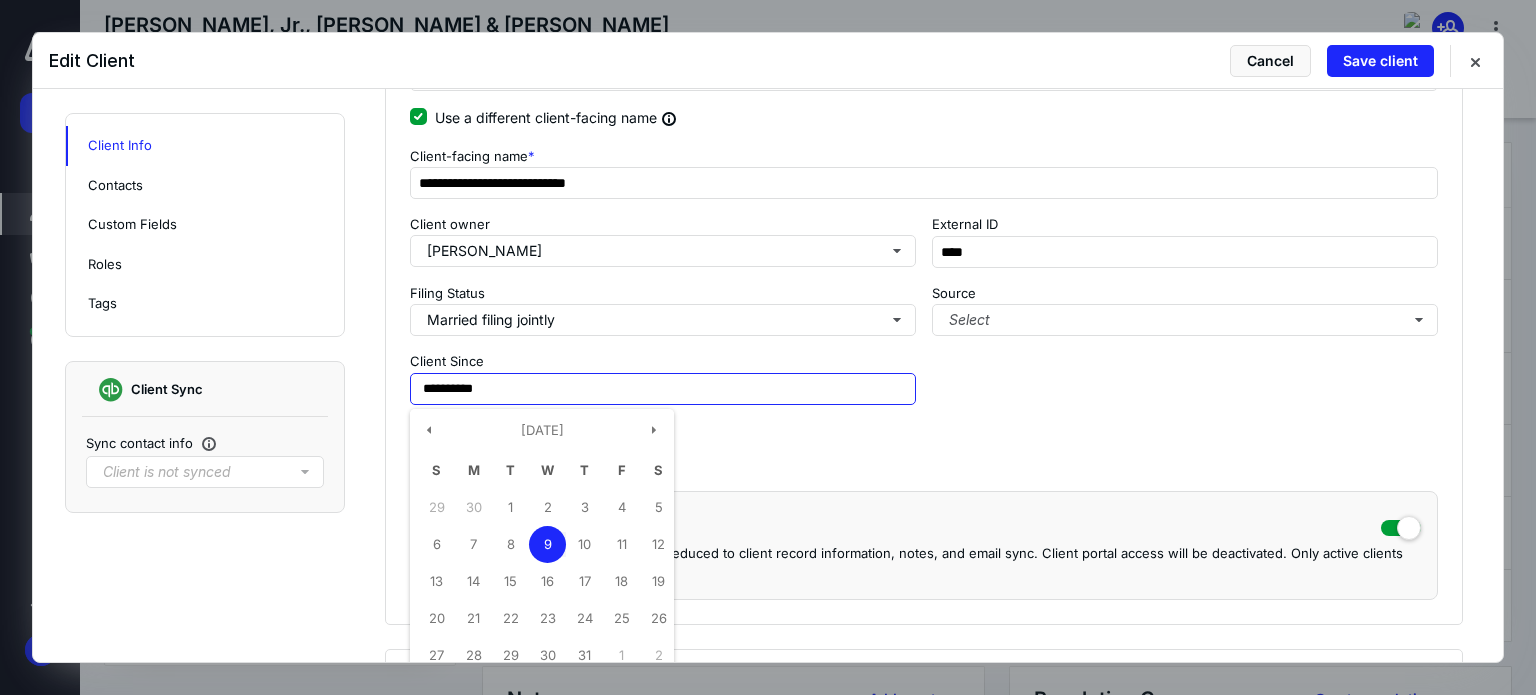 scroll, scrollTop: 200, scrollLeft: 0, axis: vertical 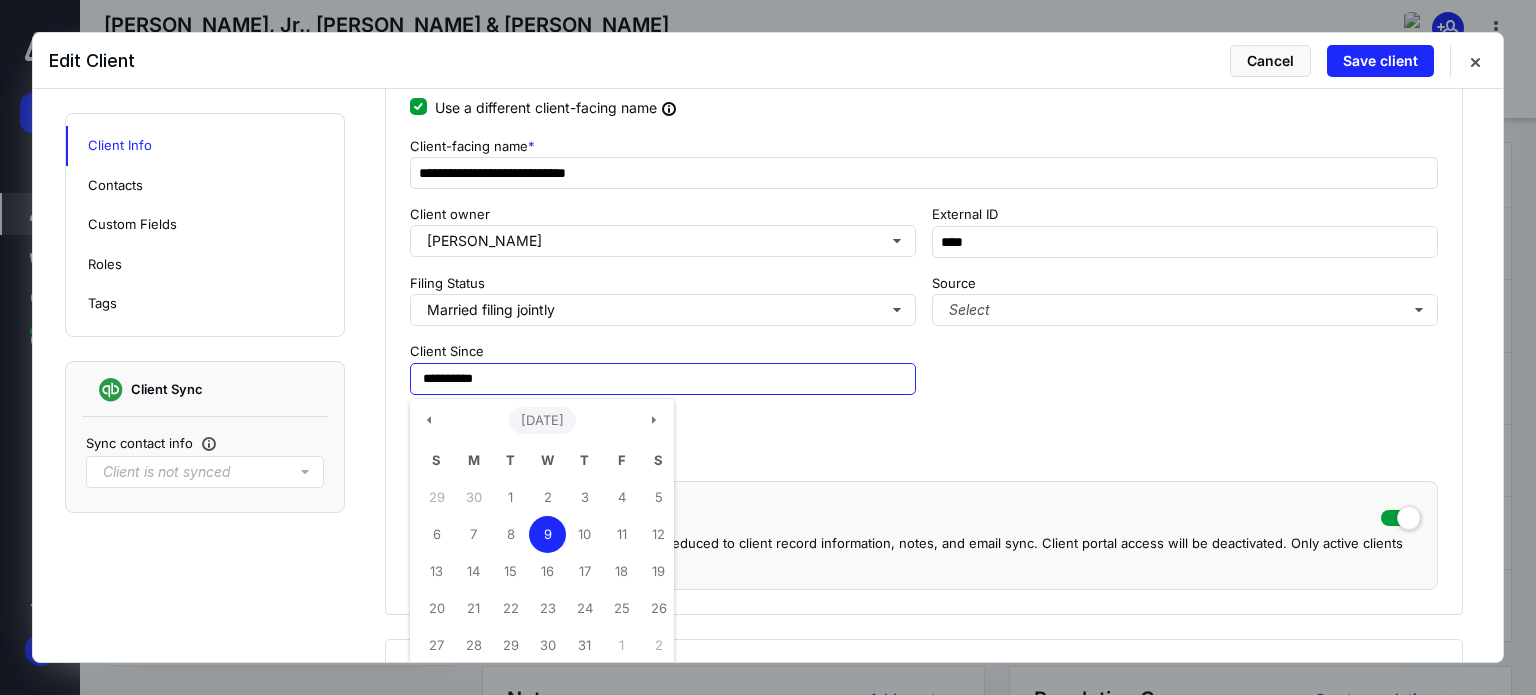 click on "[DATE]" at bounding box center (542, 421) 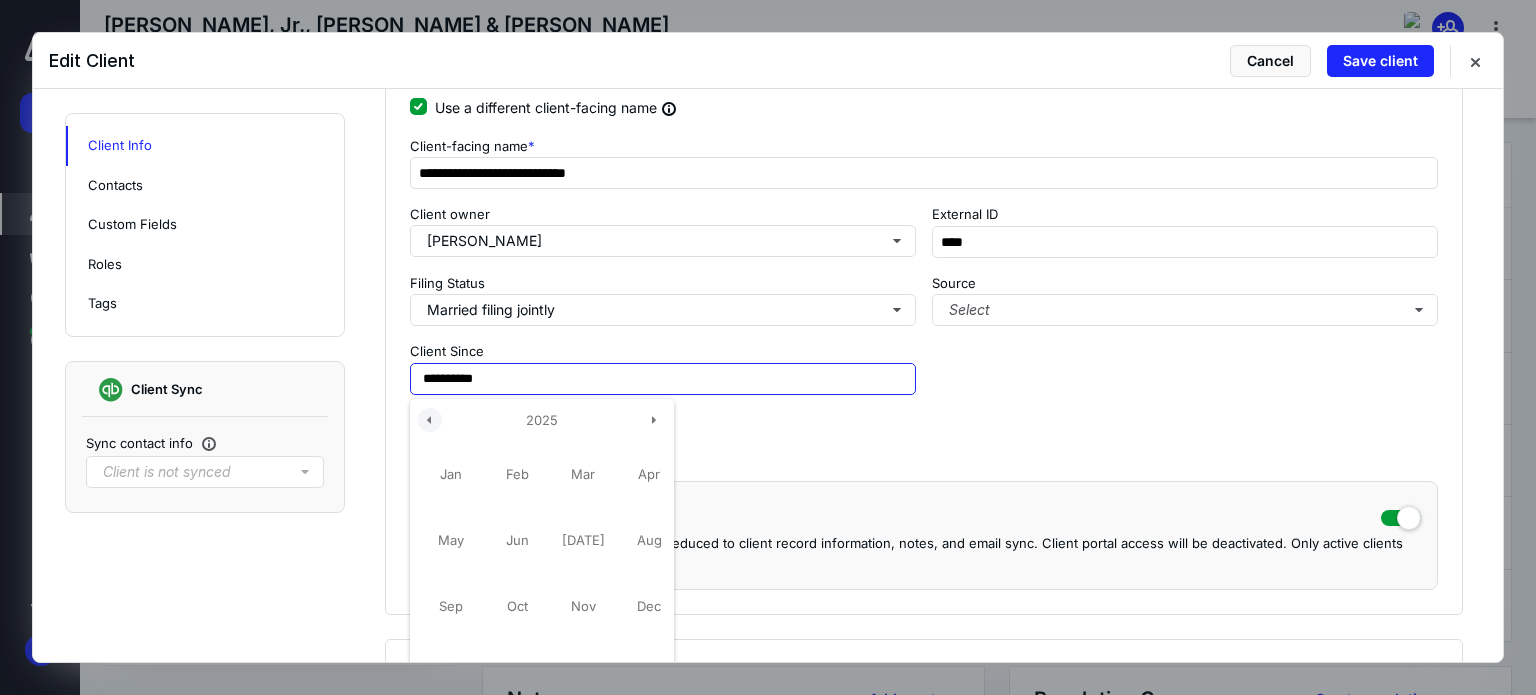 click at bounding box center (430, 420) 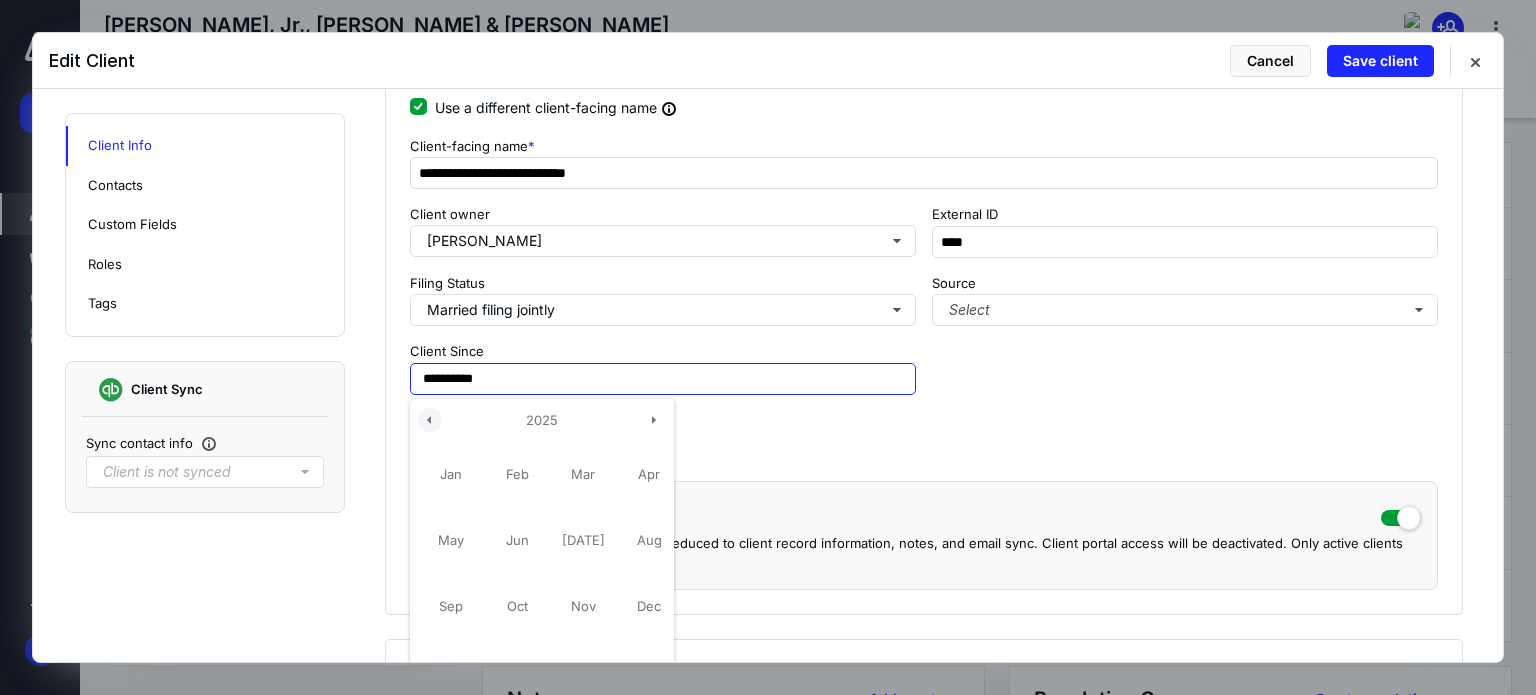 click at bounding box center (430, 420) 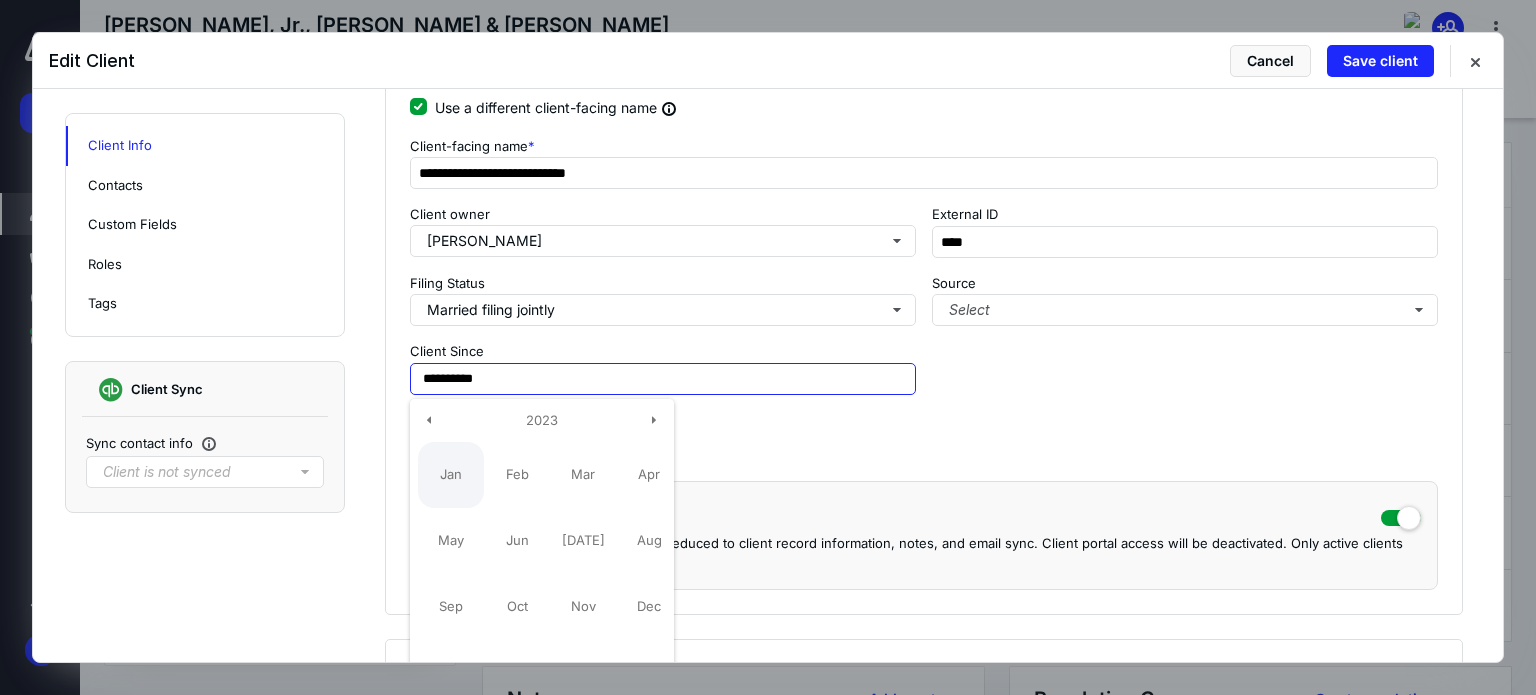 click on "Jan" at bounding box center [451, 475] 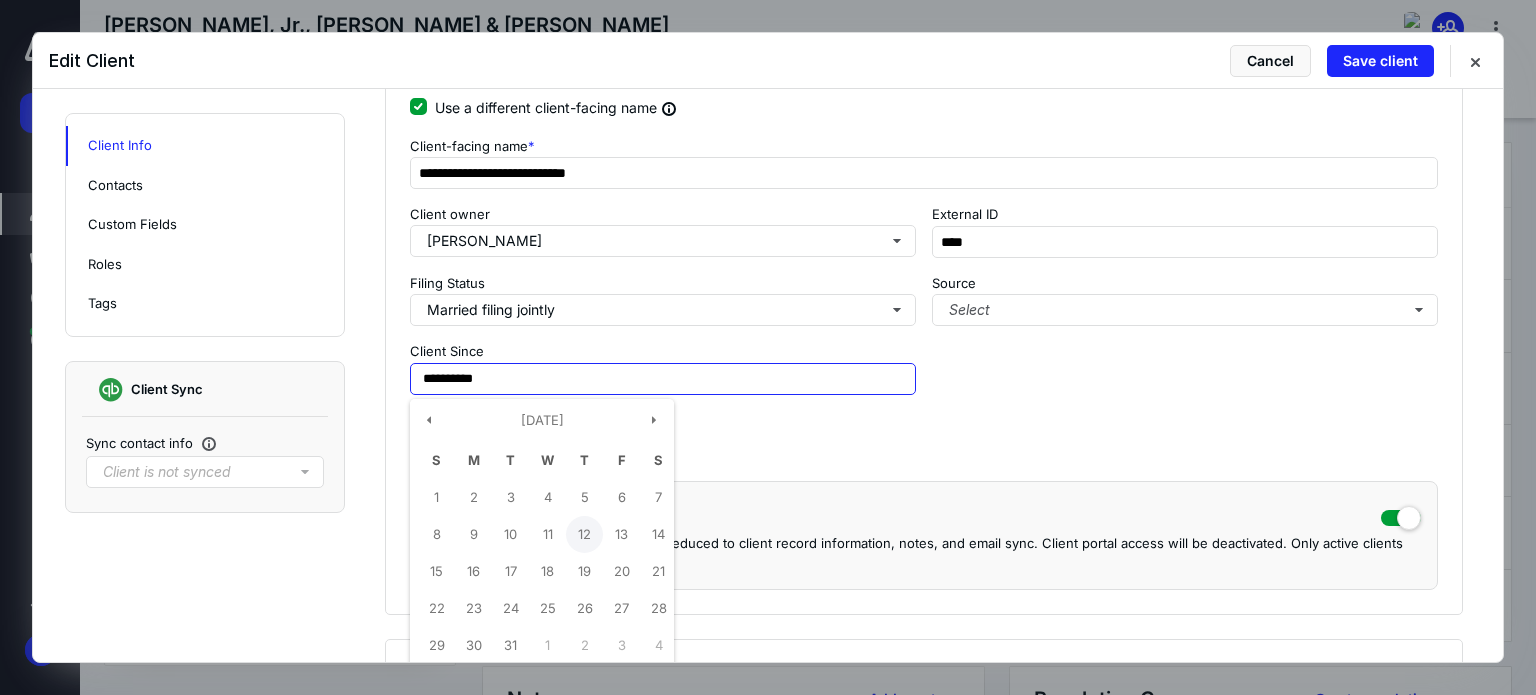 click on "12" at bounding box center [584, 534] 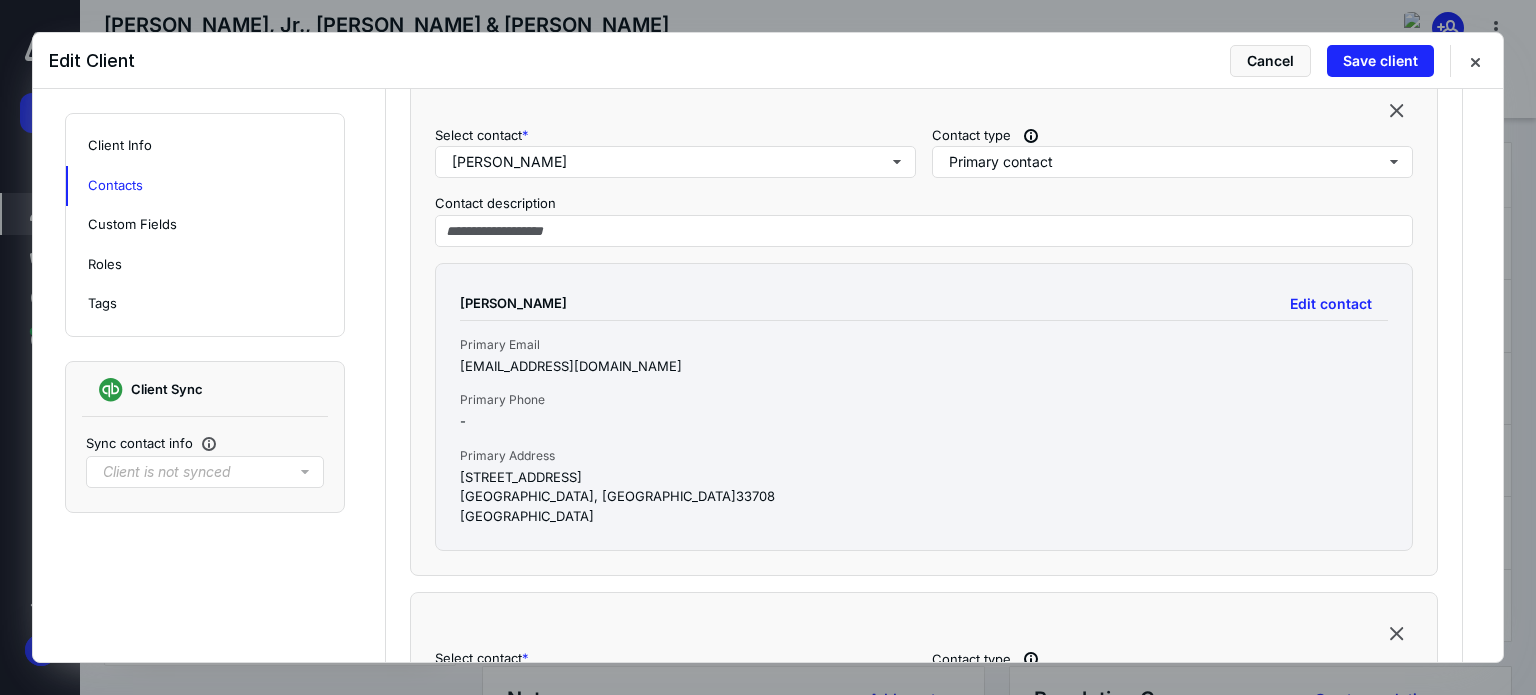 scroll, scrollTop: 800, scrollLeft: 0, axis: vertical 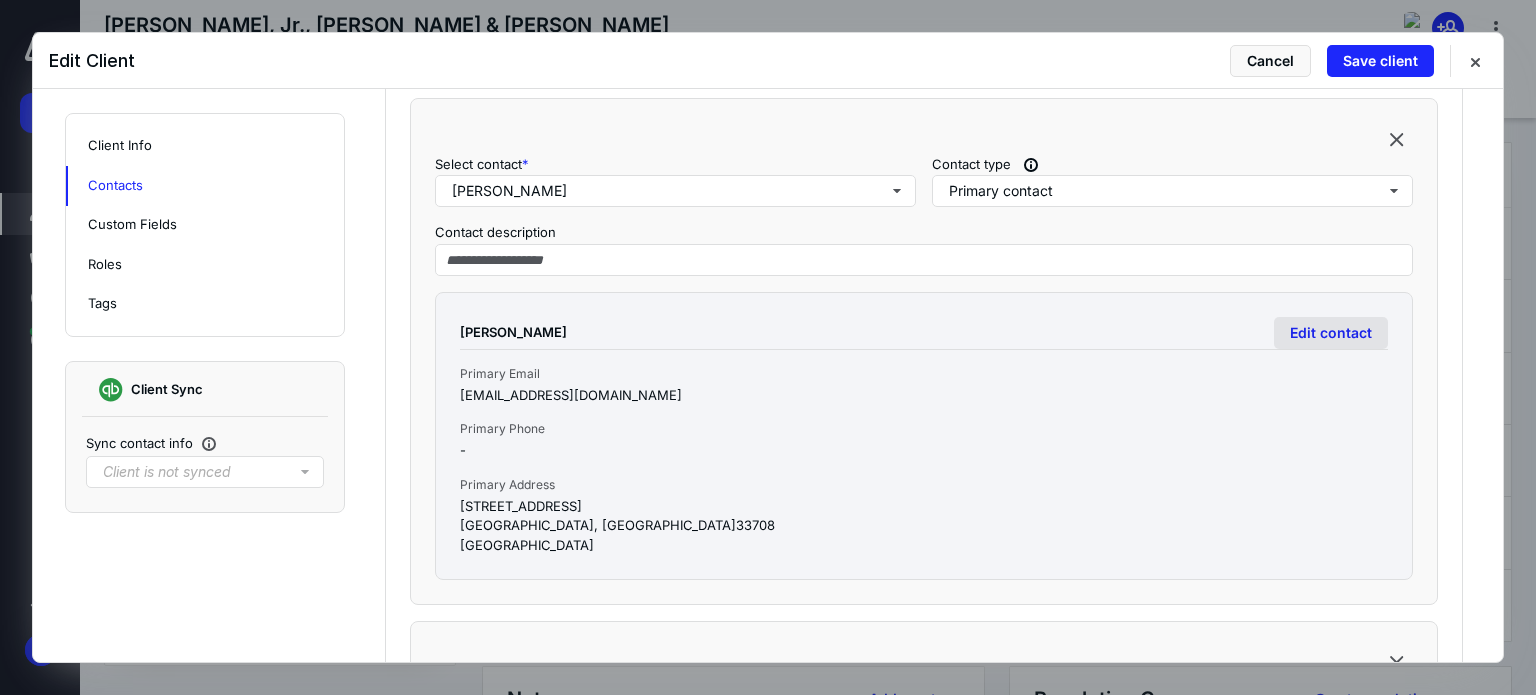 click on "Edit contact" at bounding box center (1331, 333) 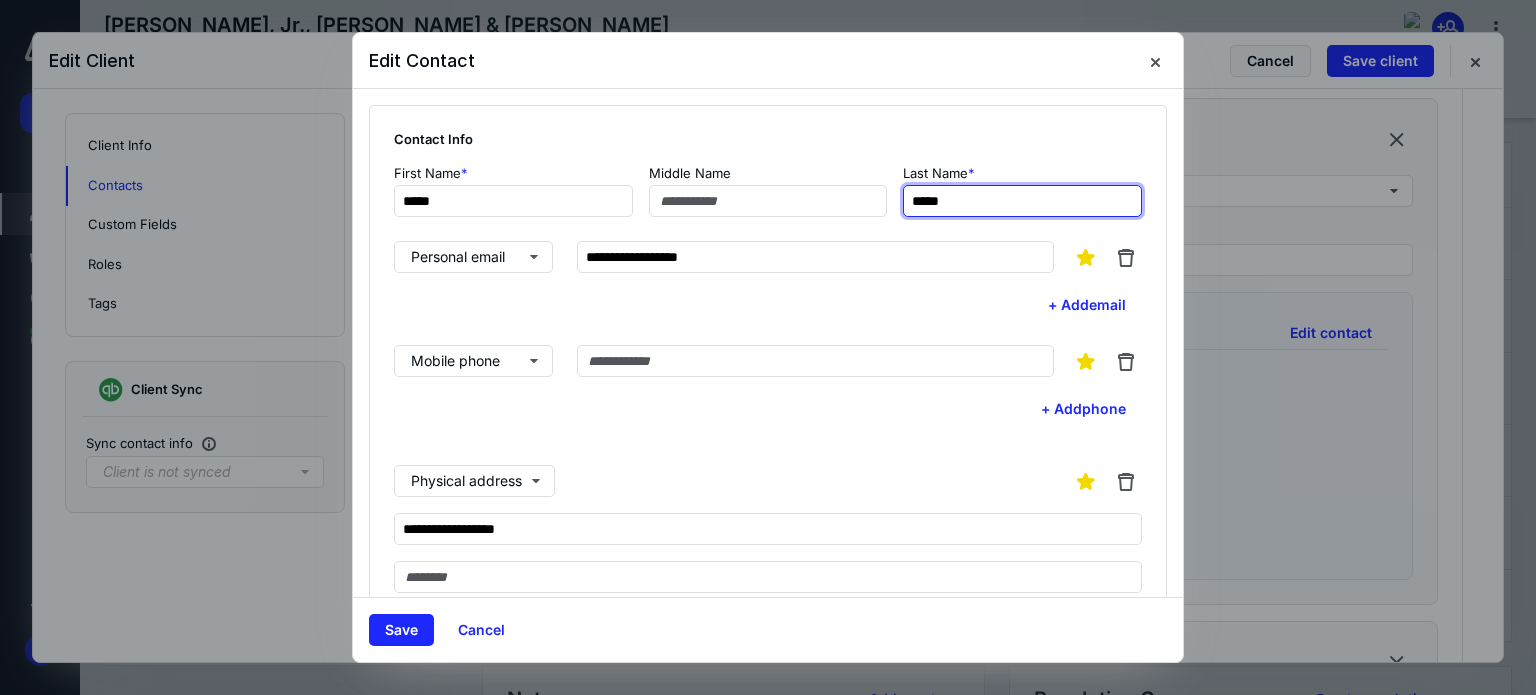 click on "*****" at bounding box center [1022, 201] 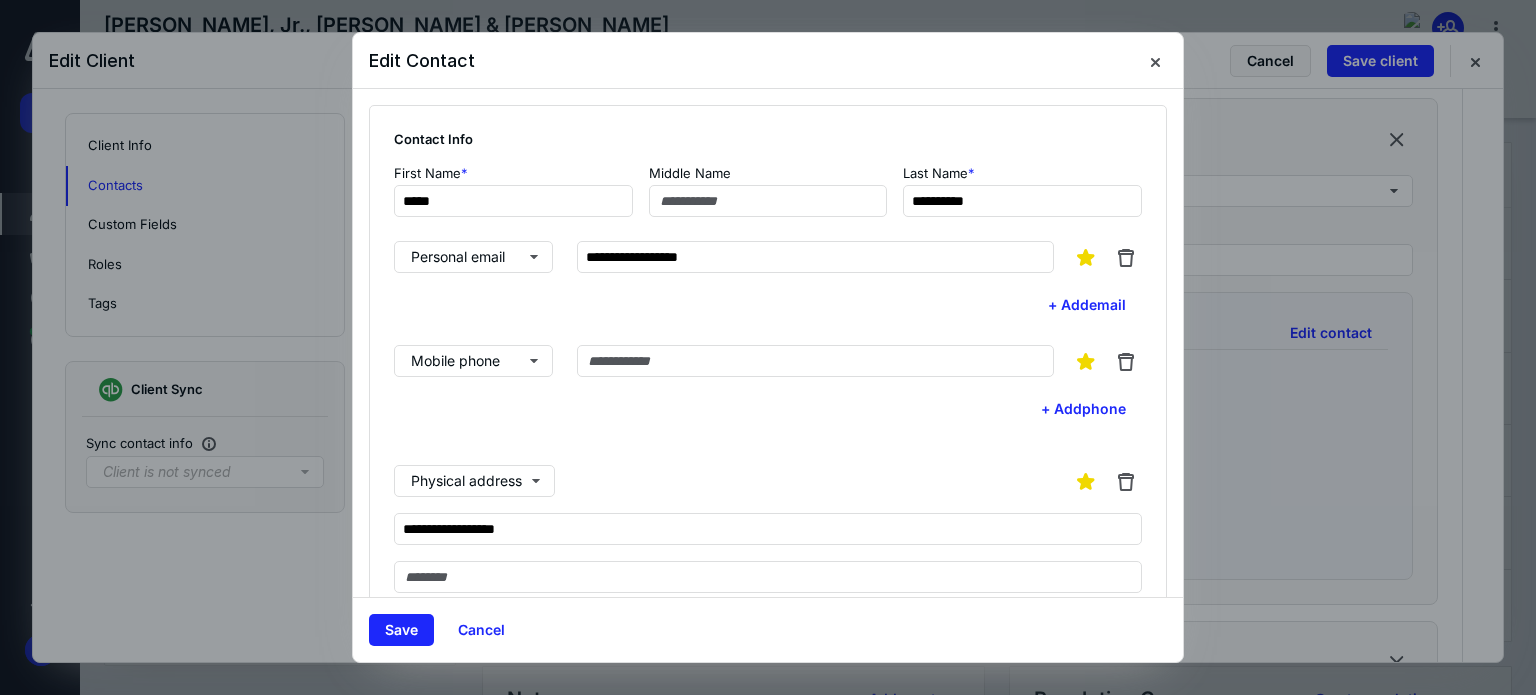 click on "**********" at bounding box center [768, 527] 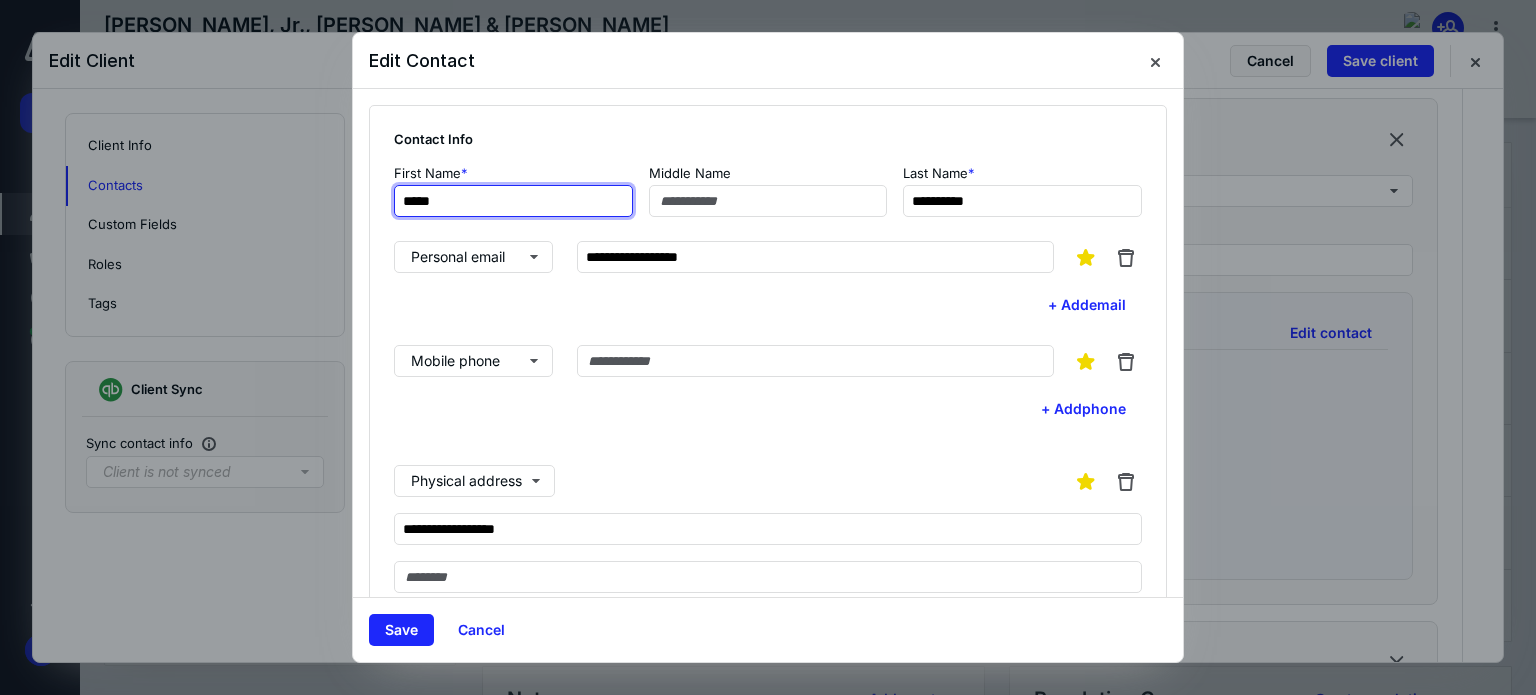 drag, startPoint x: 485, startPoint y: 211, endPoint x: 529, endPoint y: 213, distance: 44.04543 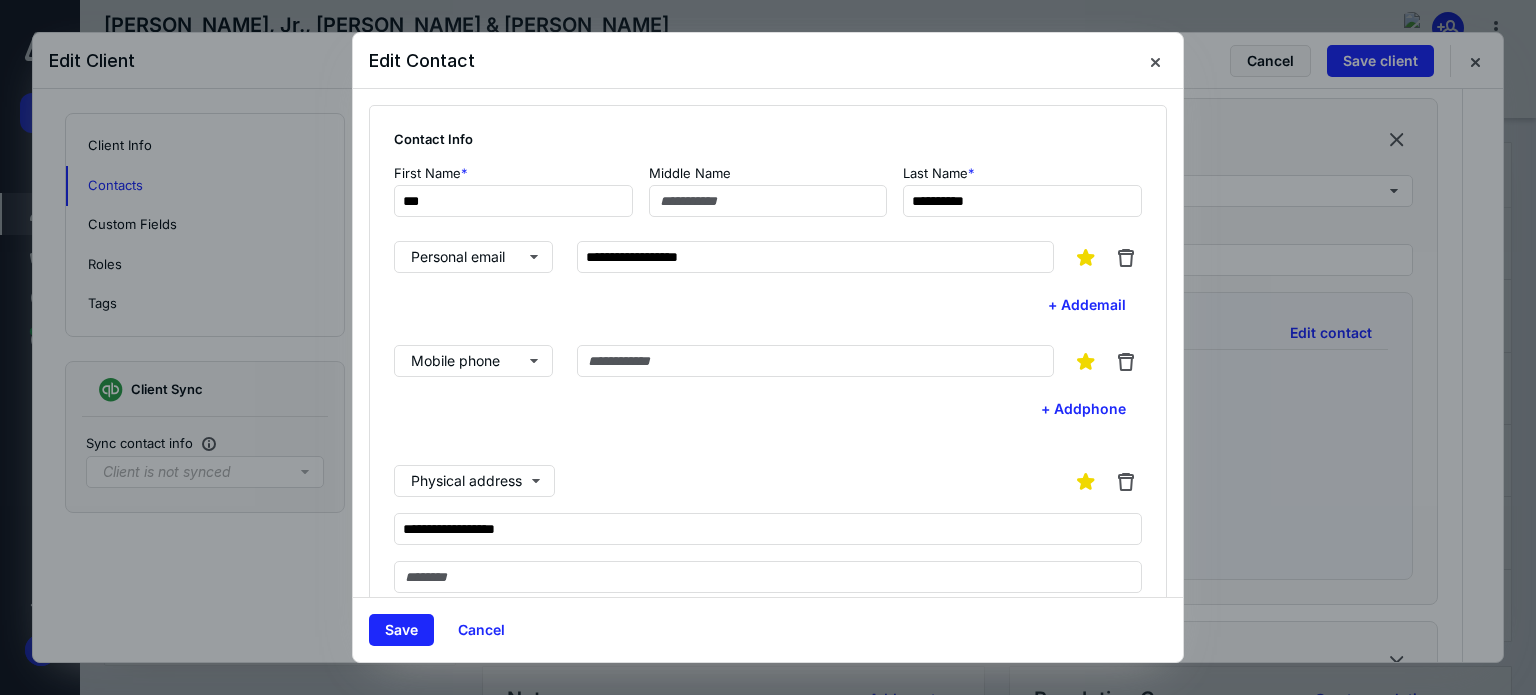 click on "**********" at bounding box center (768, 527) 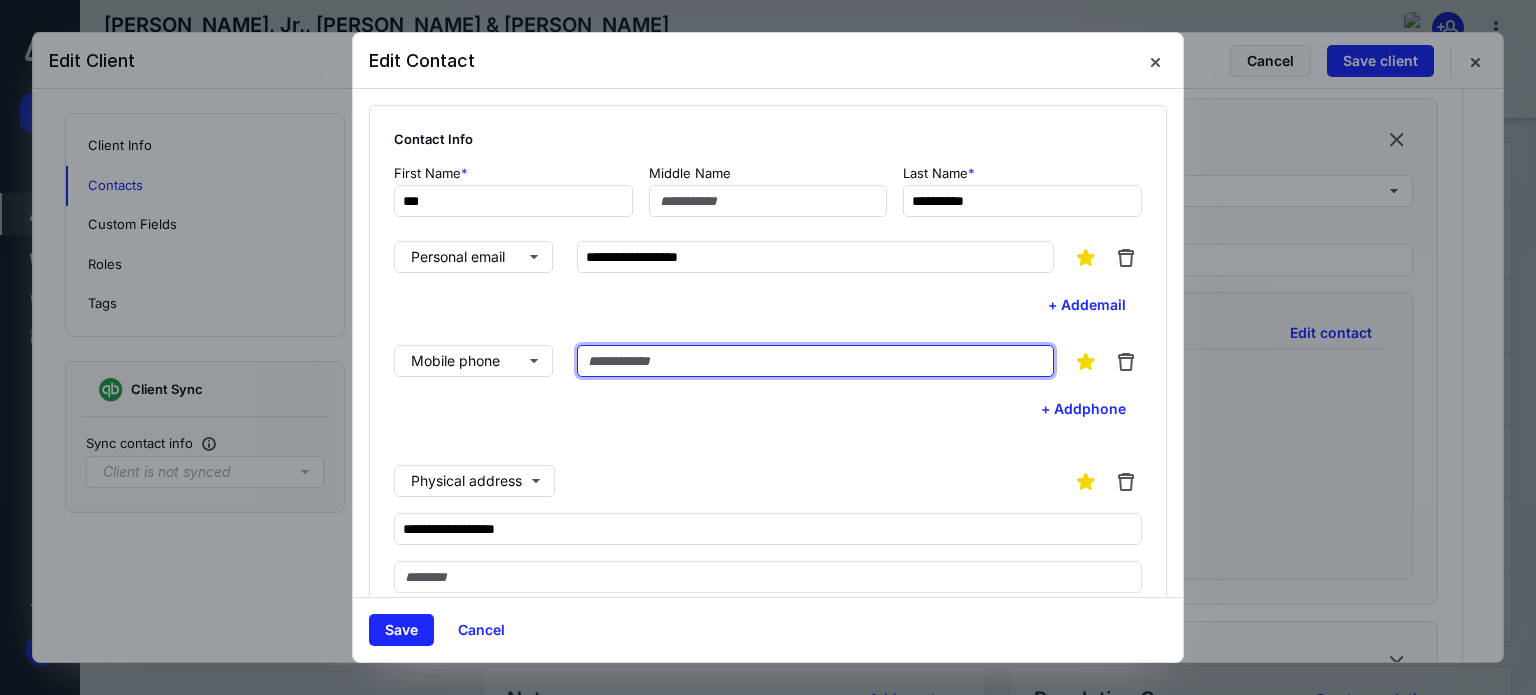 click at bounding box center (815, 361) 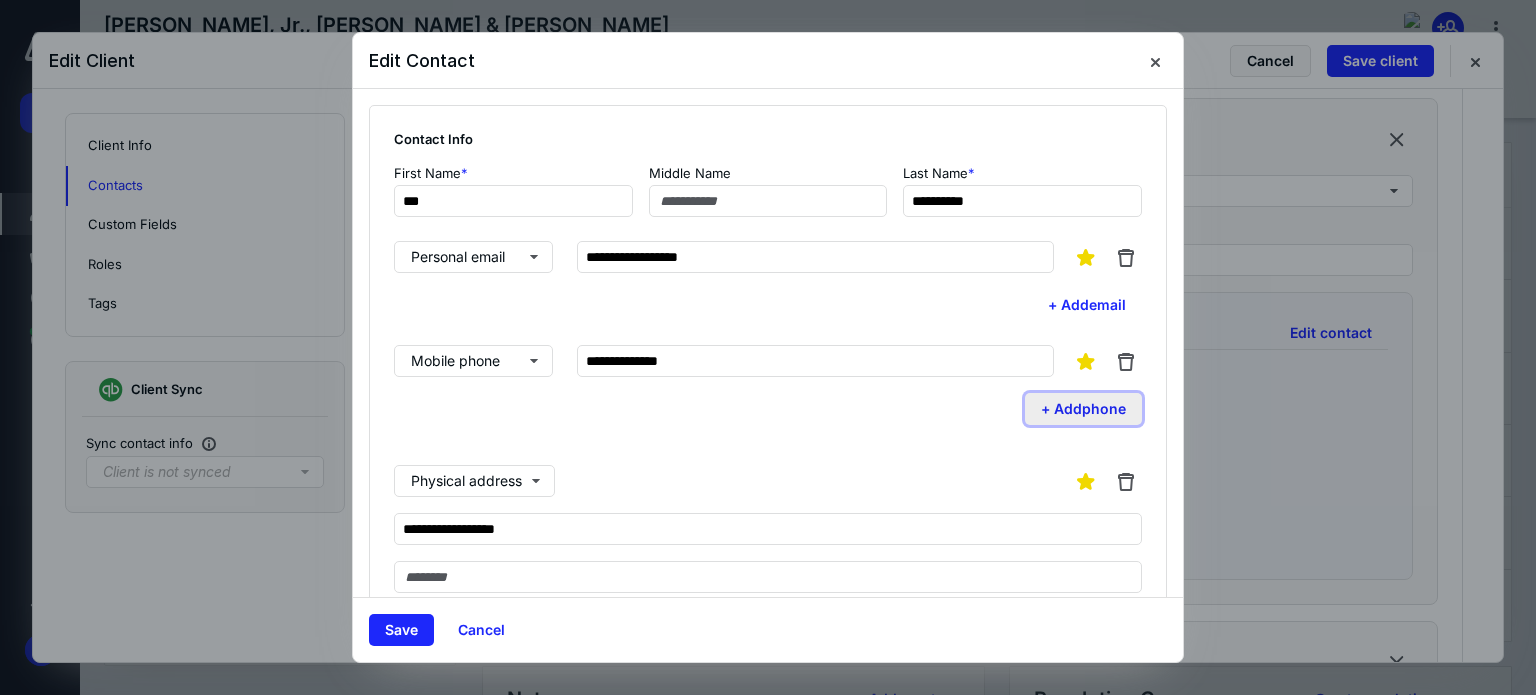click on "+ Add  phone" at bounding box center [1083, 409] 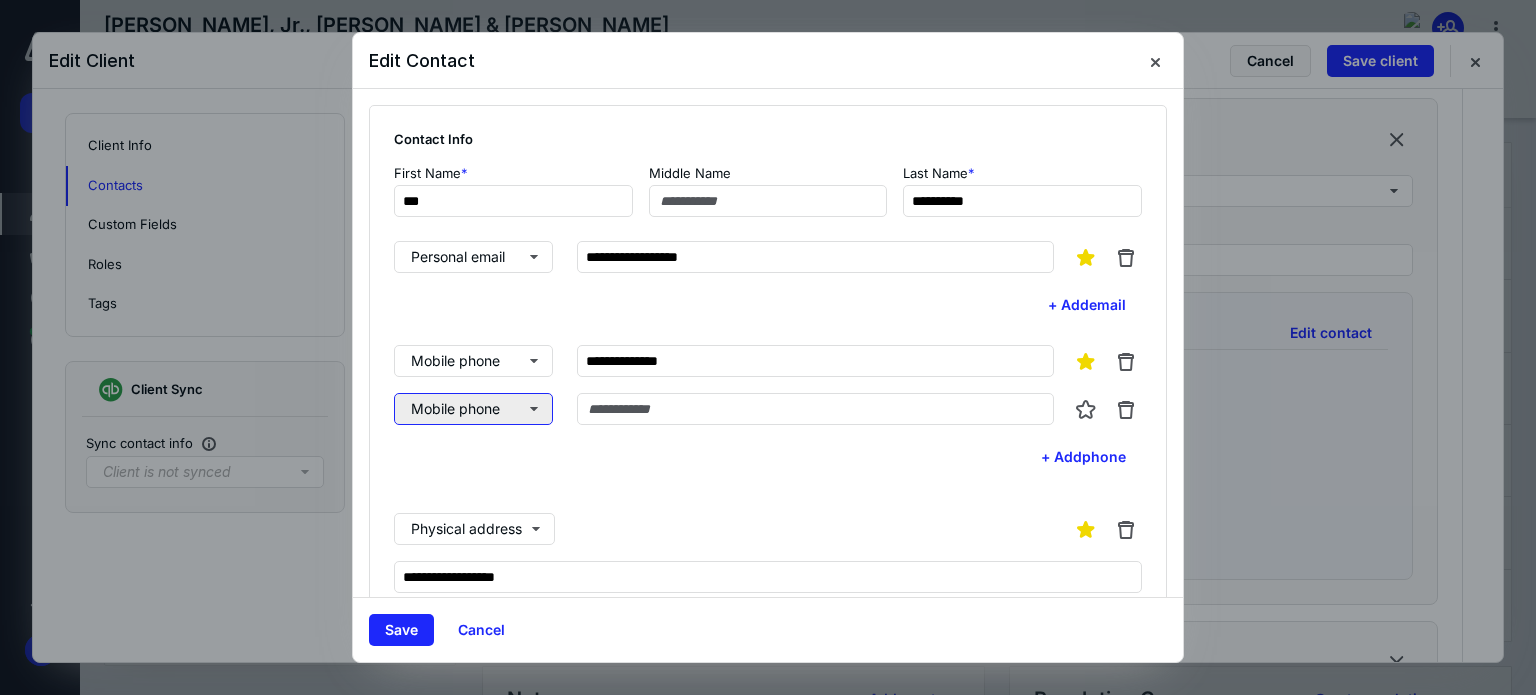 click on "Mobile phone" at bounding box center [473, 409] 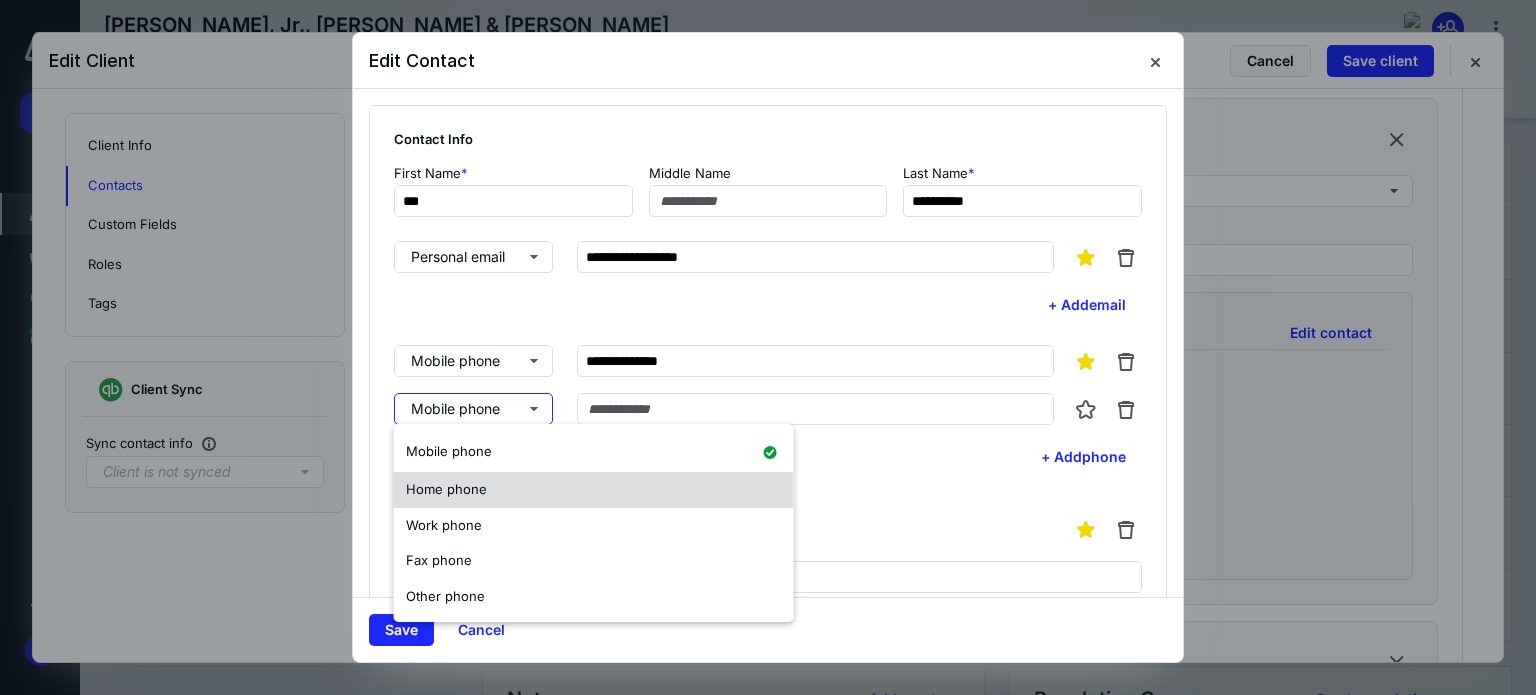 click on "Home phone" at bounding box center [446, 489] 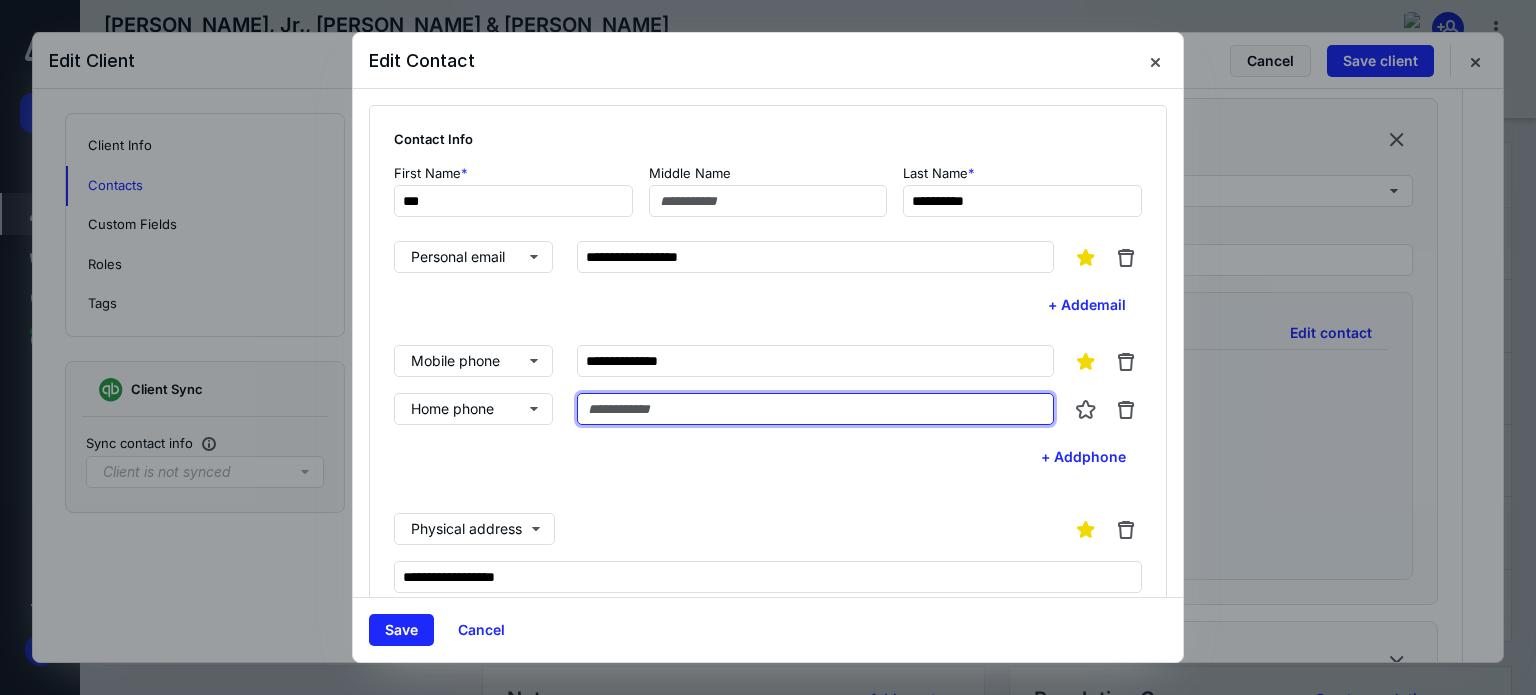 click at bounding box center [815, 409] 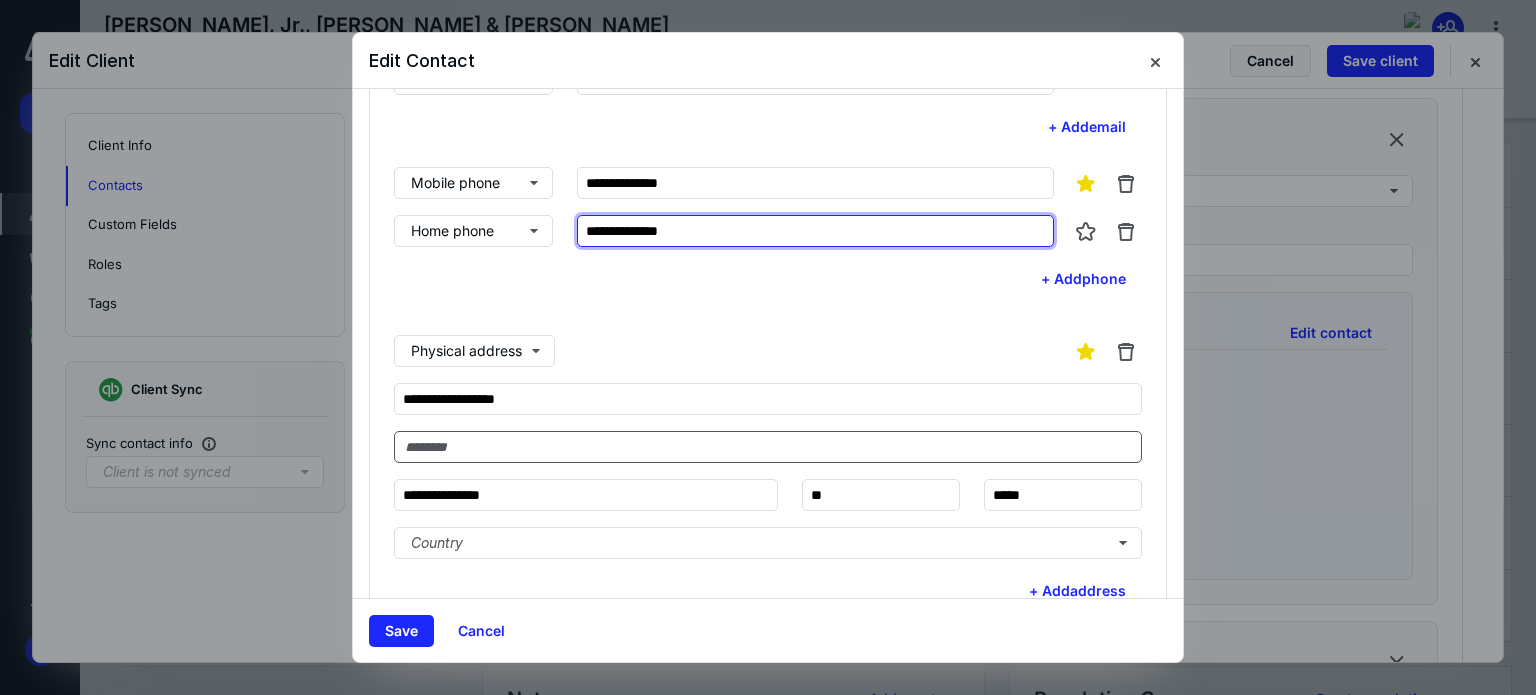 scroll, scrollTop: 200, scrollLeft: 0, axis: vertical 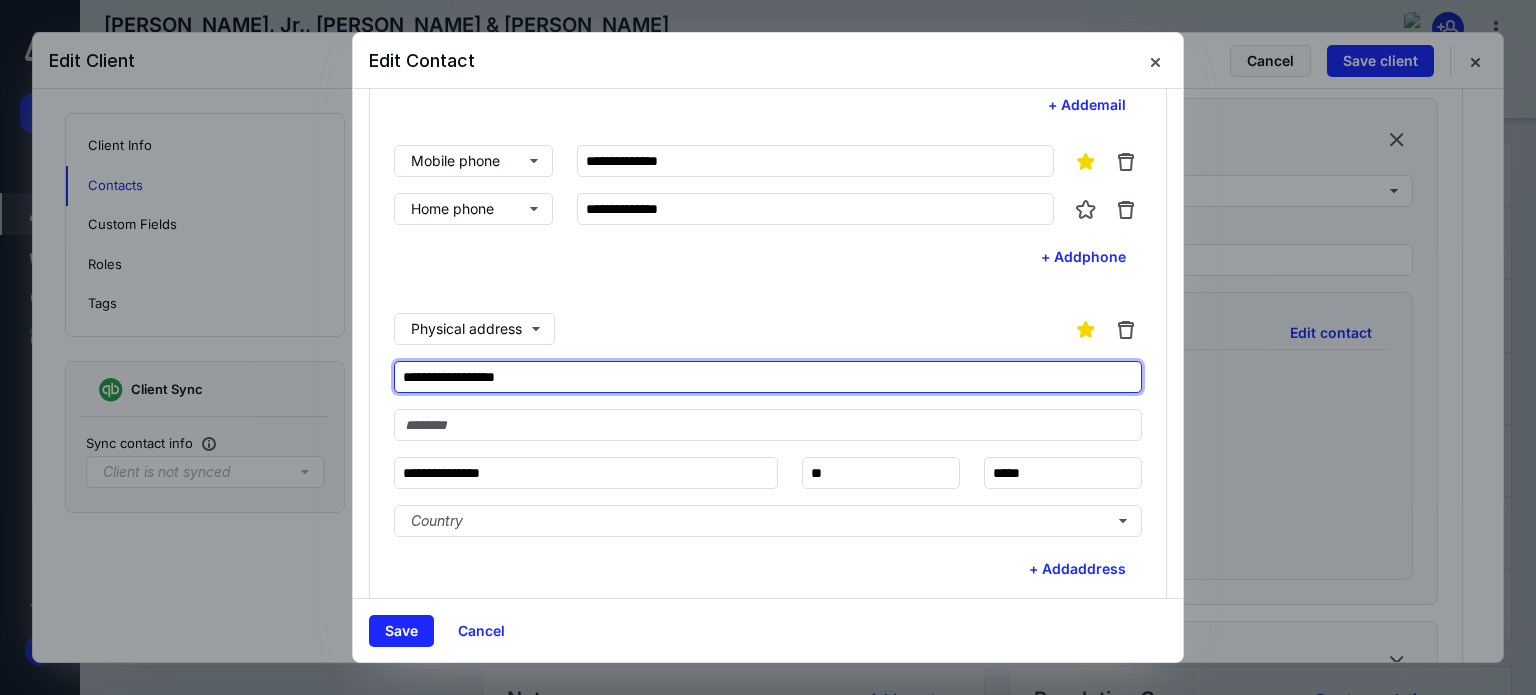 click on "**********" at bounding box center [768, 377] 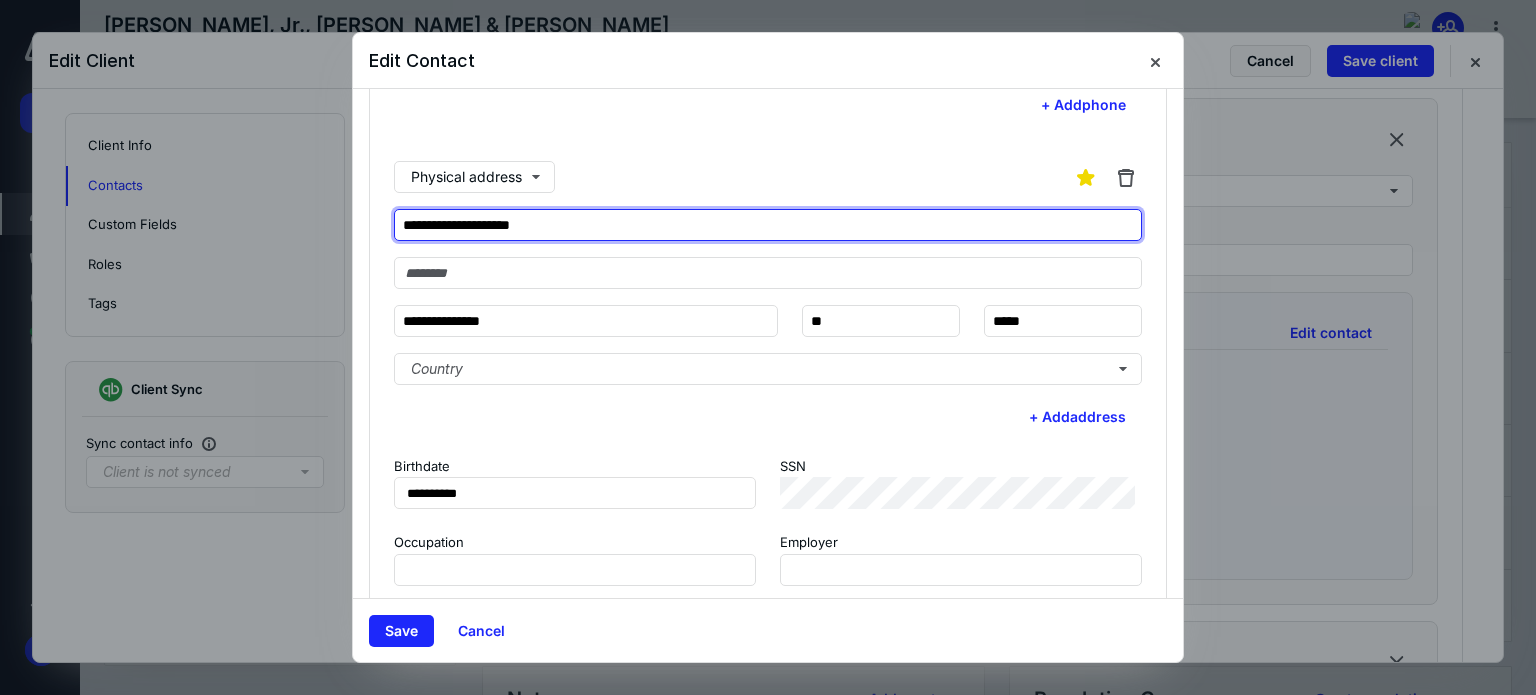 scroll, scrollTop: 380, scrollLeft: 0, axis: vertical 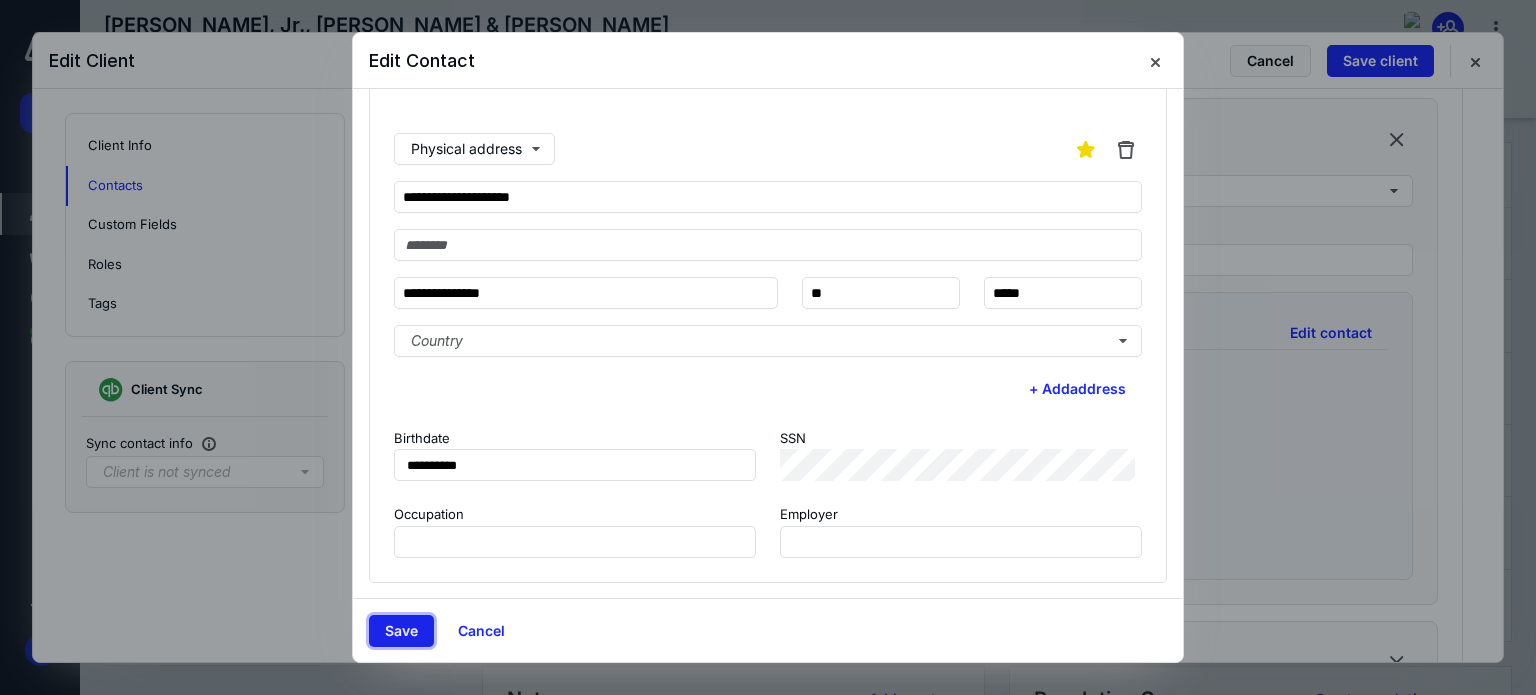 click on "Save" at bounding box center (401, 631) 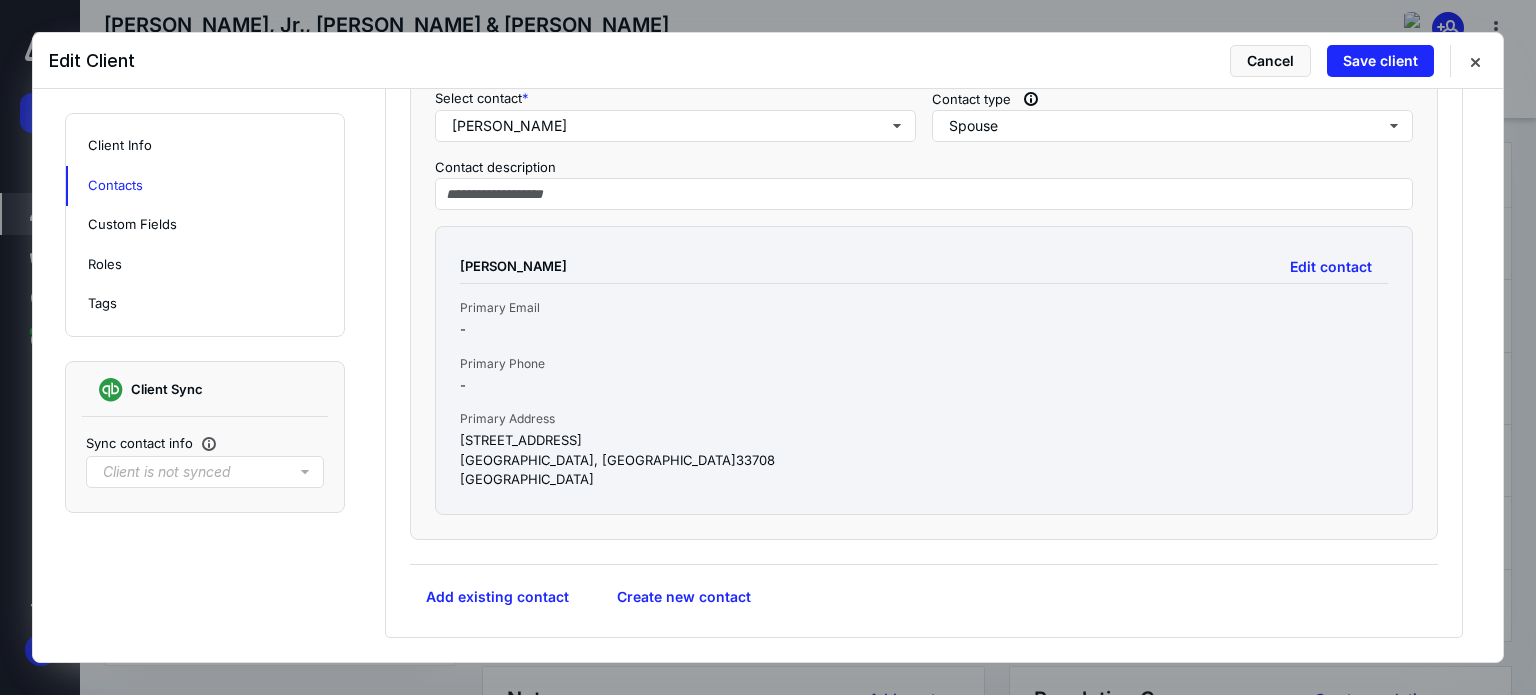 scroll, scrollTop: 1400, scrollLeft: 0, axis: vertical 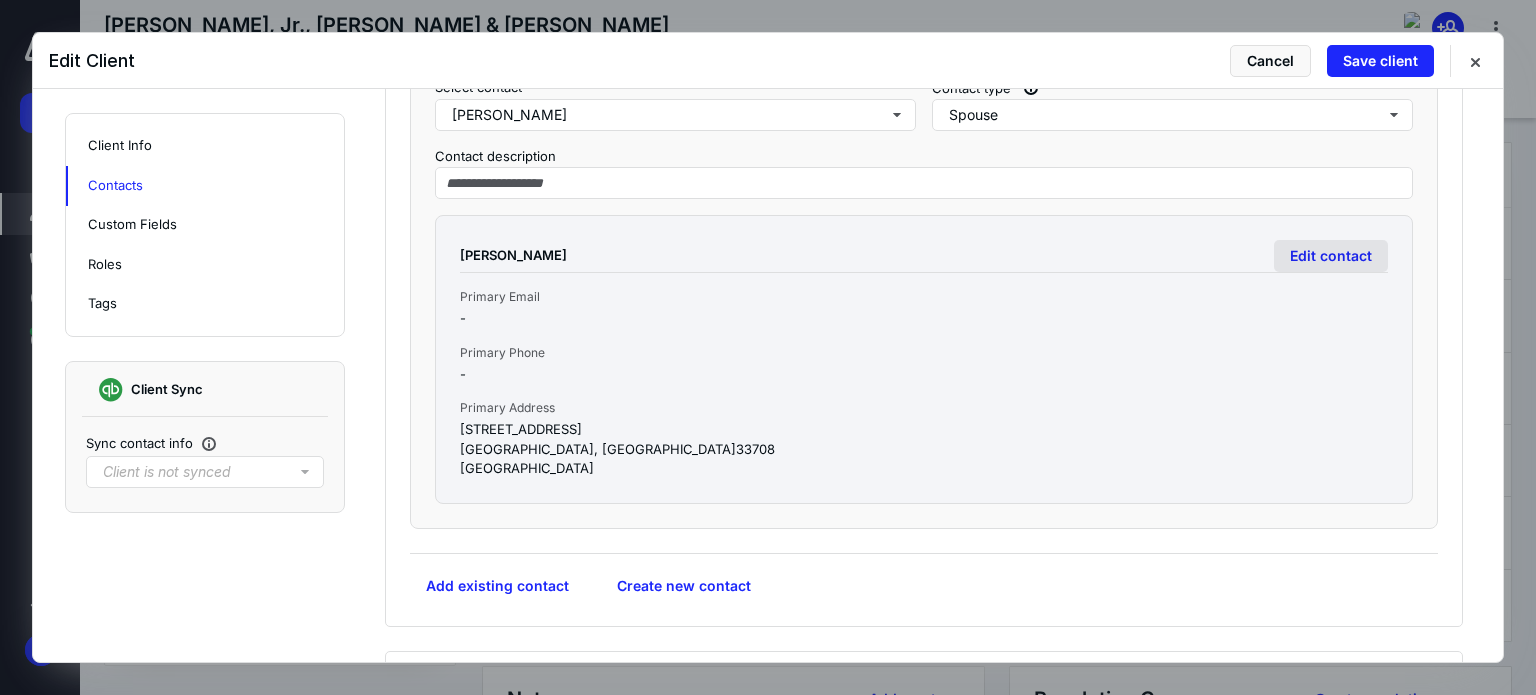 click on "Edit contact" at bounding box center [1331, 256] 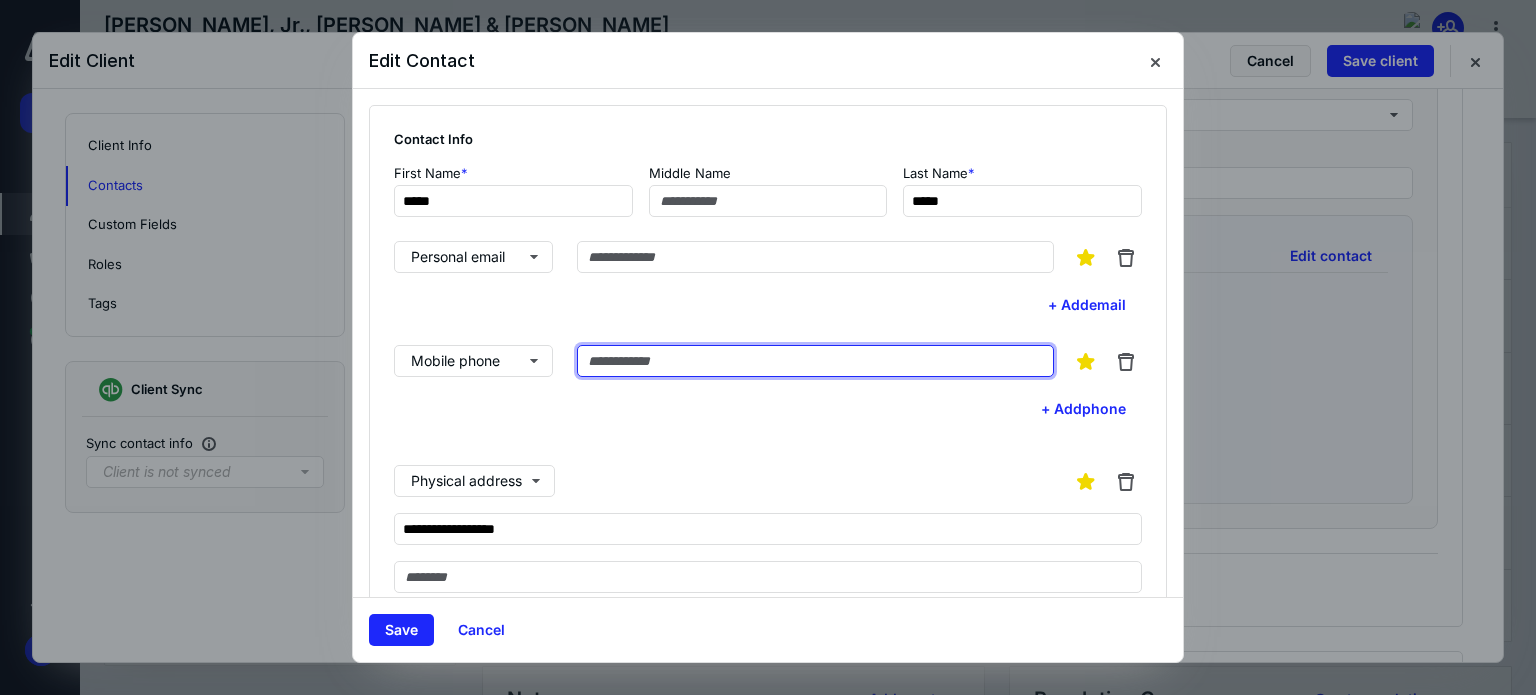 click at bounding box center (815, 361) 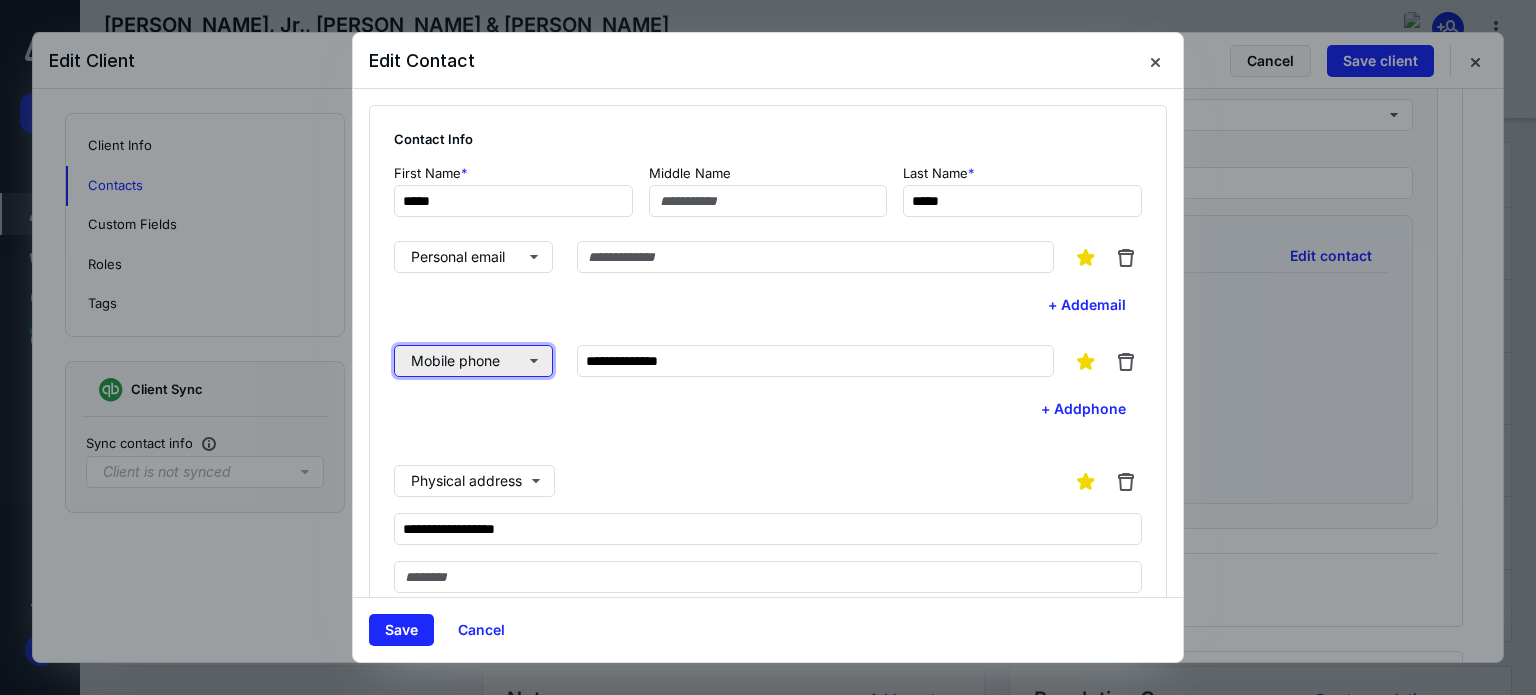 click on "Mobile phone" at bounding box center [473, 361] 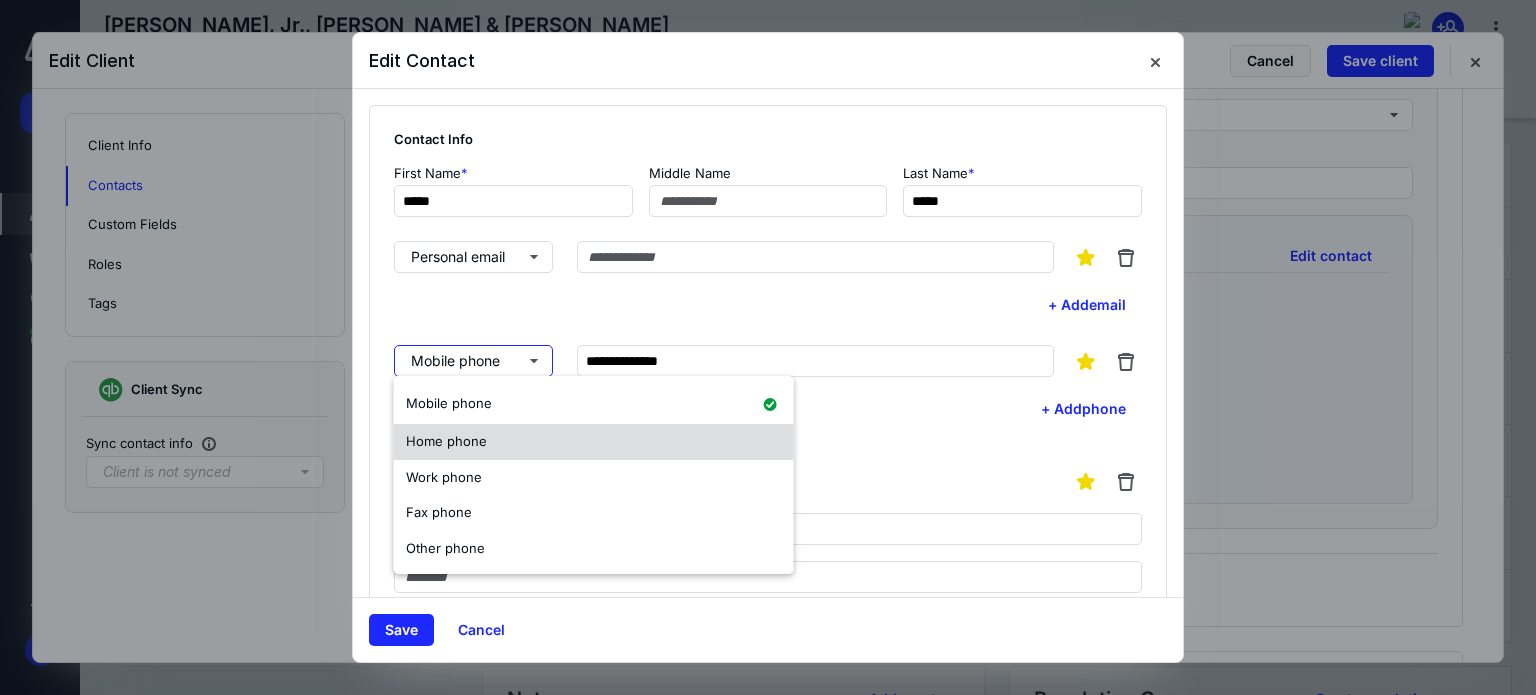 click on "Home phone" at bounding box center [446, 441] 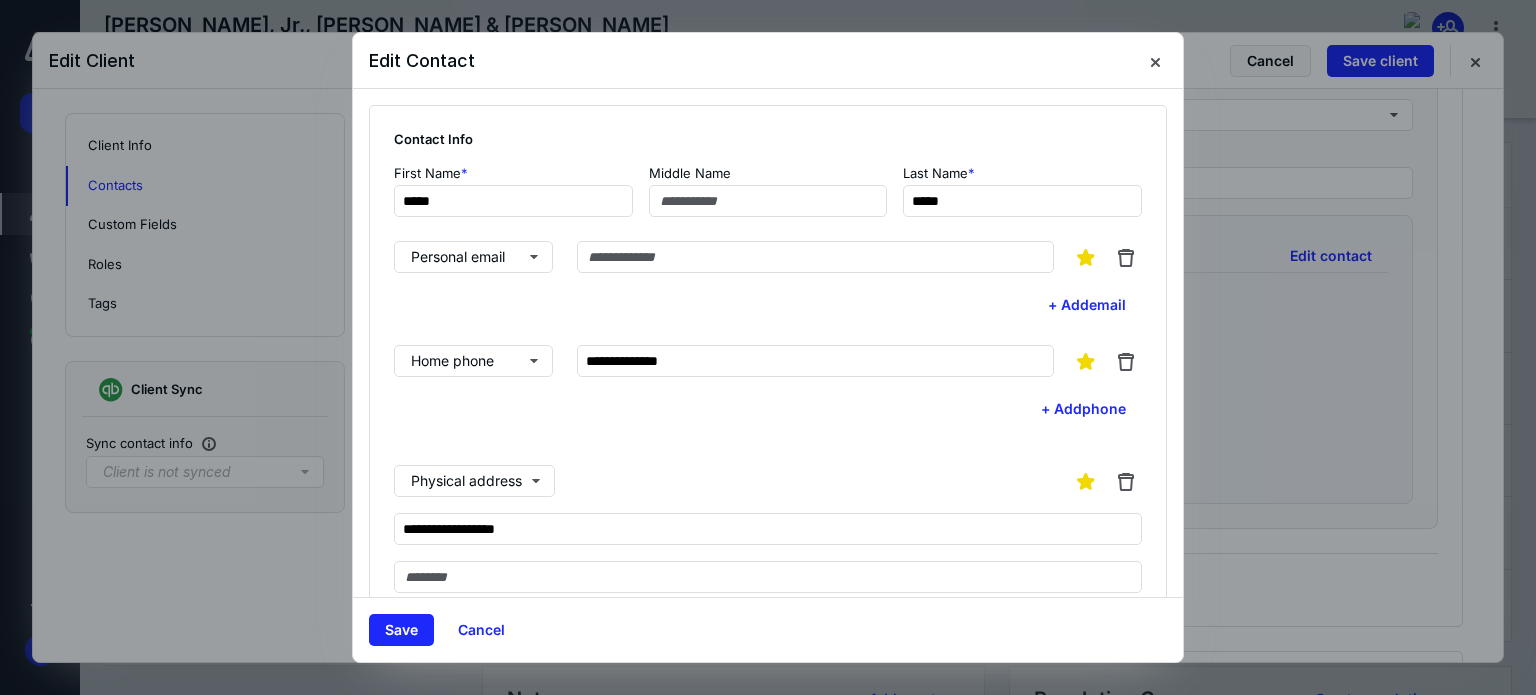 click on "**********" at bounding box center (768, 527) 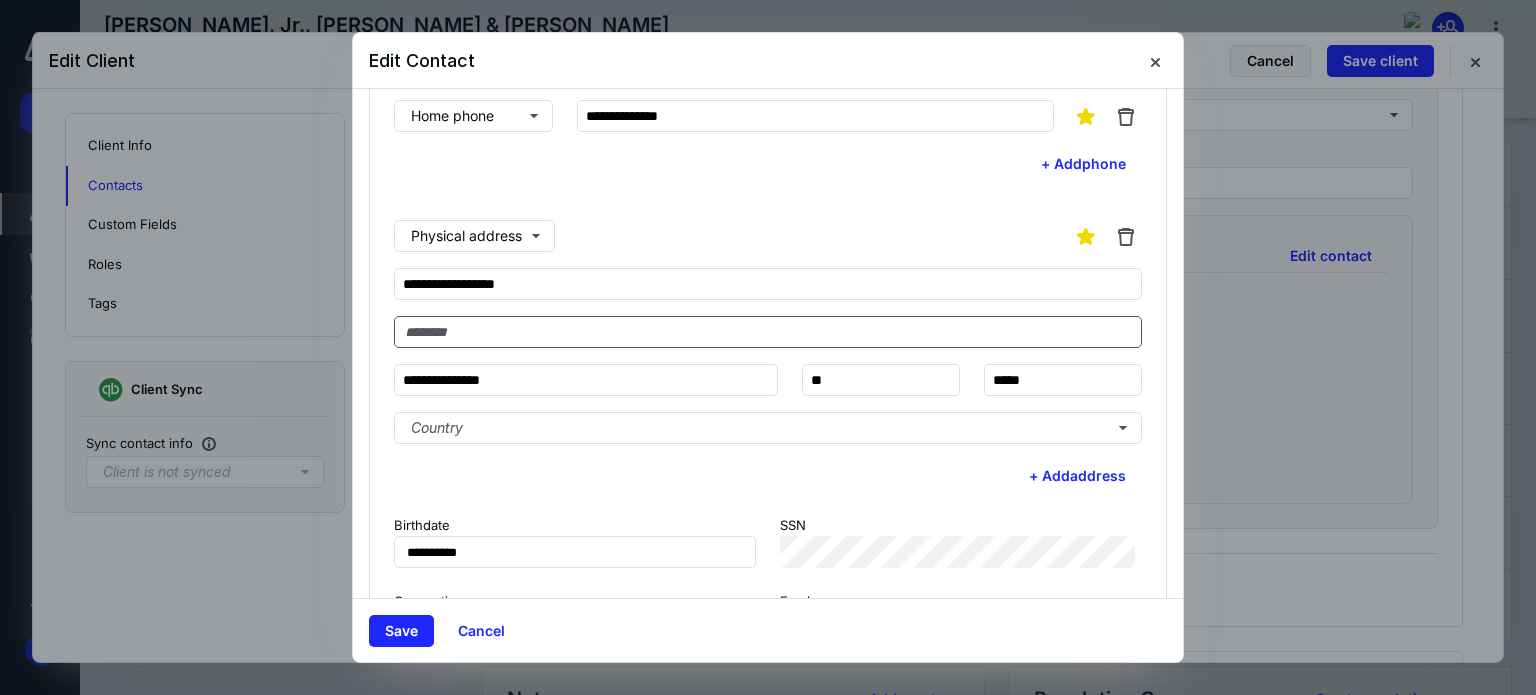 scroll, scrollTop: 300, scrollLeft: 0, axis: vertical 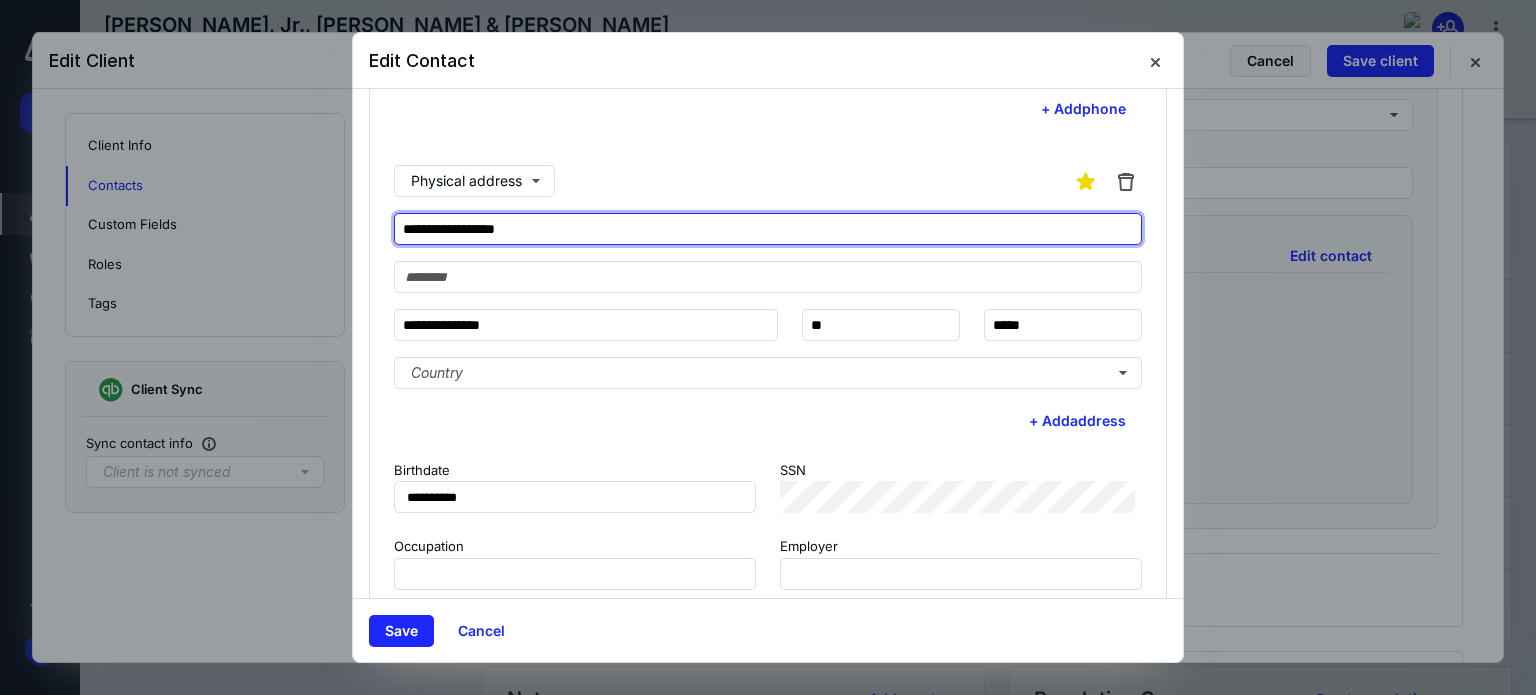 click on "**********" at bounding box center (768, 229) 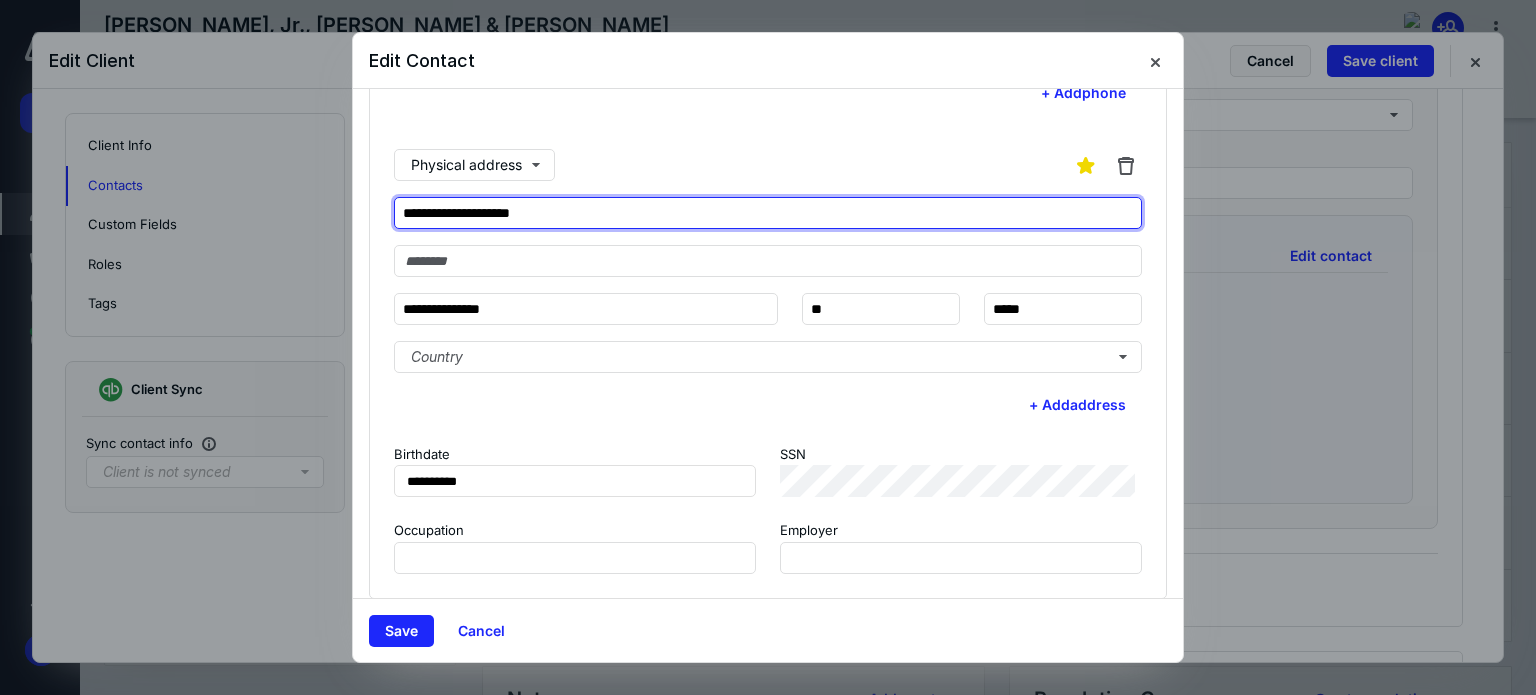 scroll, scrollTop: 332, scrollLeft: 0, axis: vertical 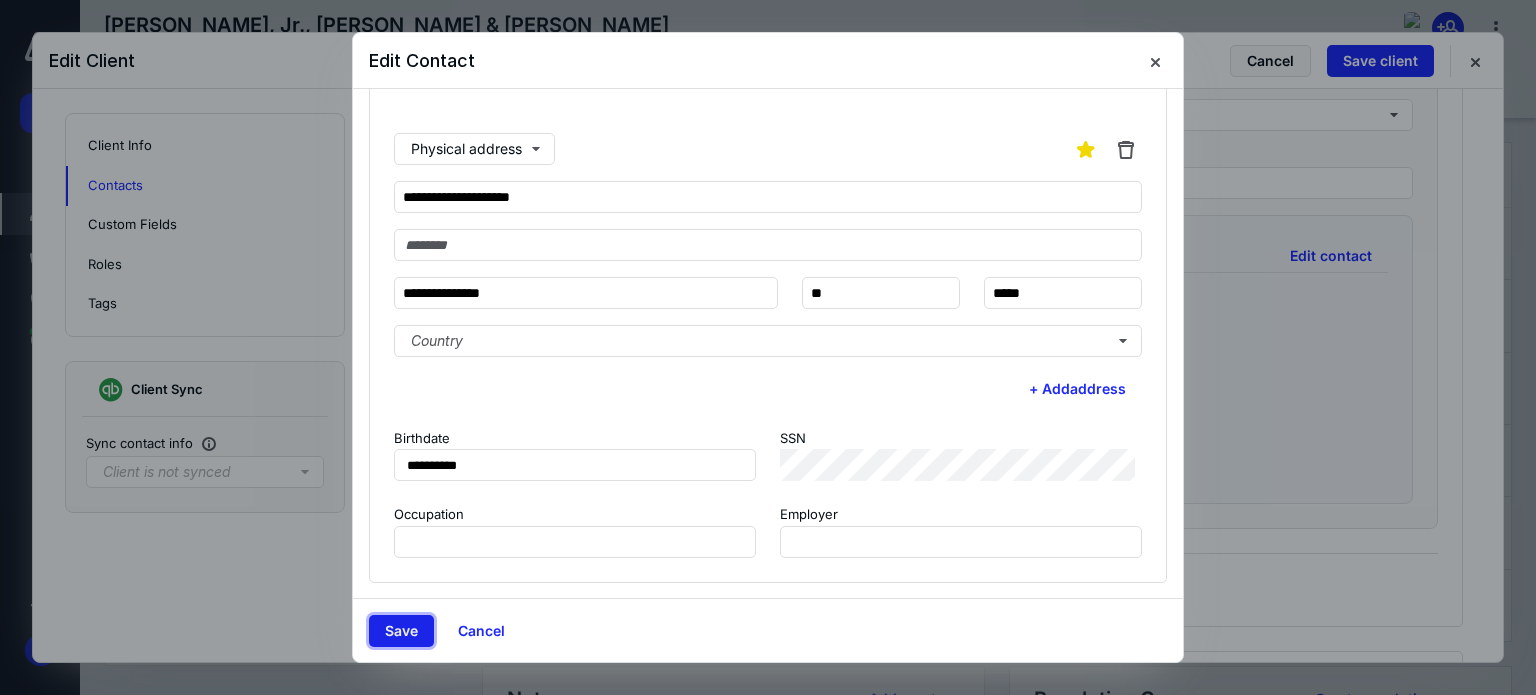 click on "Save" at bounding box center (401, 631) 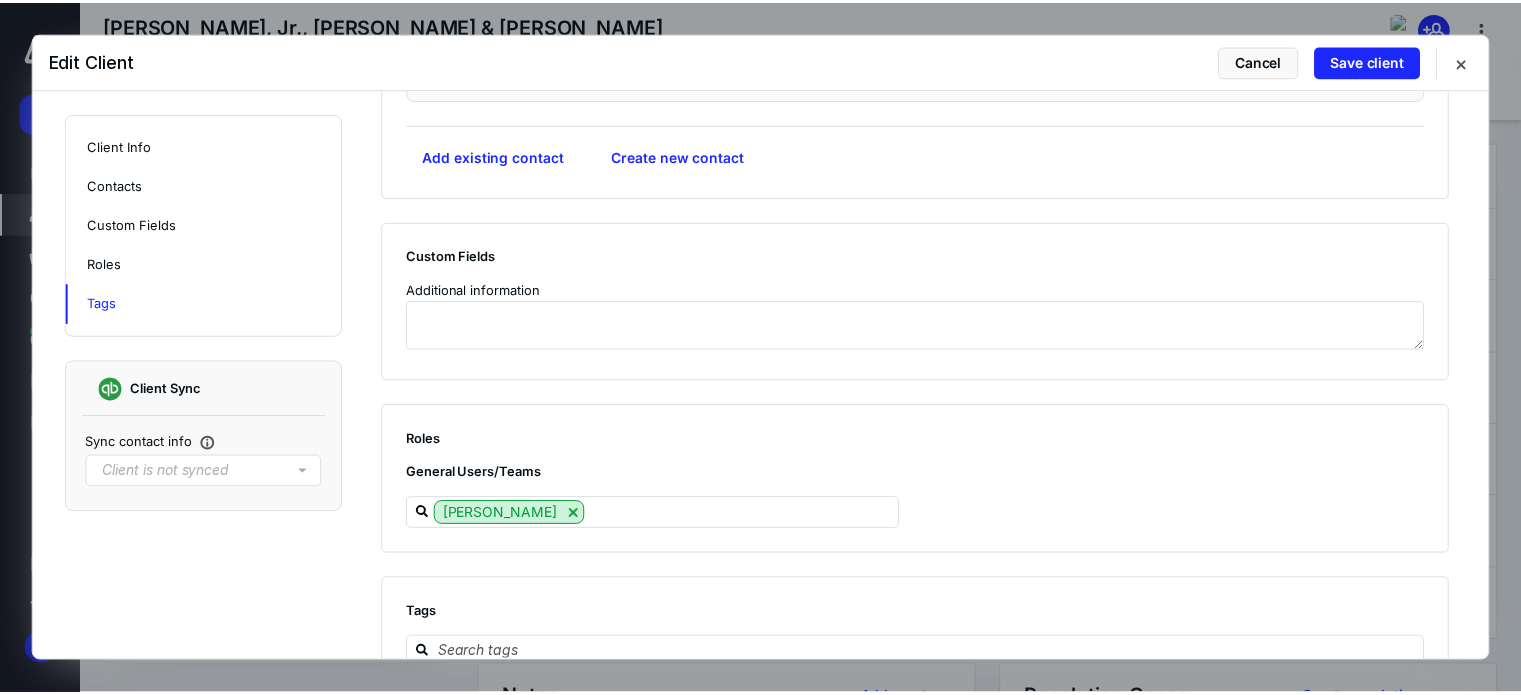 scroll, scrollTop: 1871, scrollLeft: 0, axis: vertical 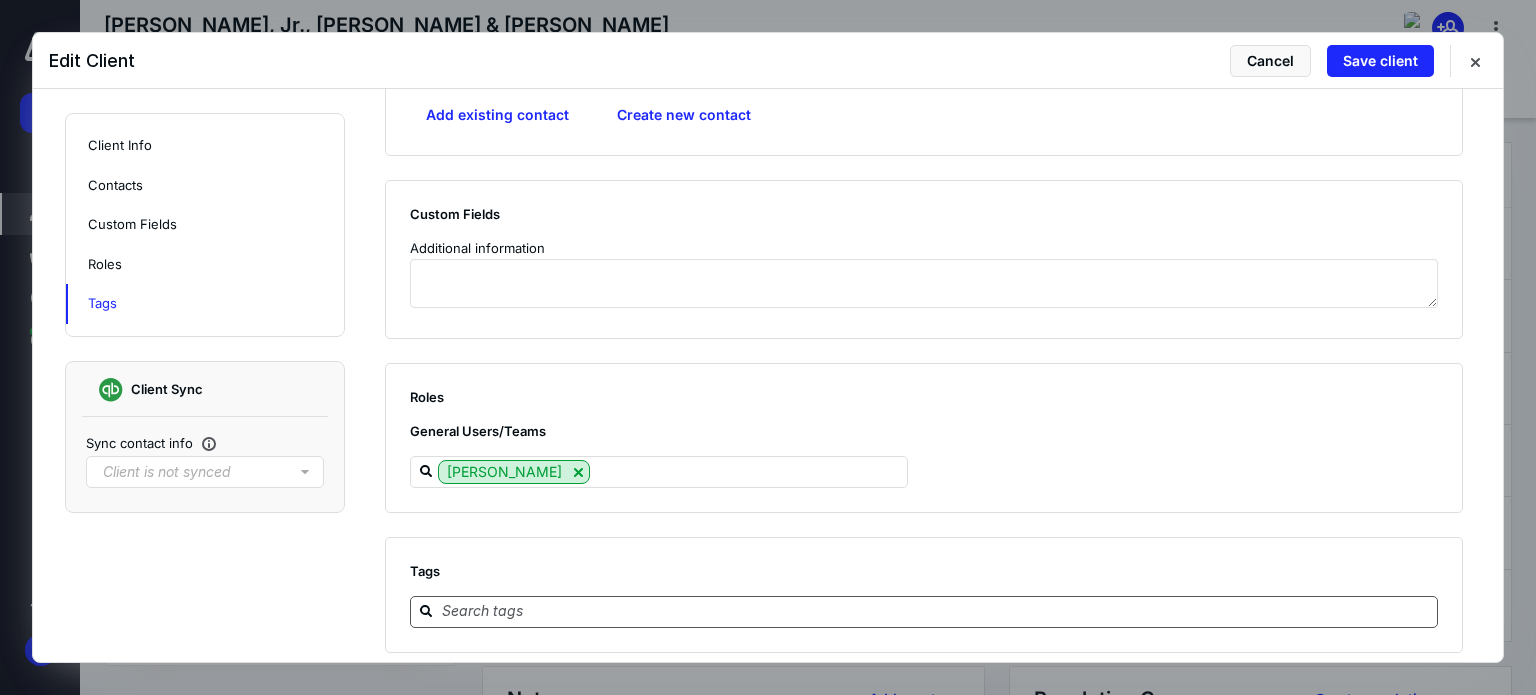 click at bounding box center (936, 611) 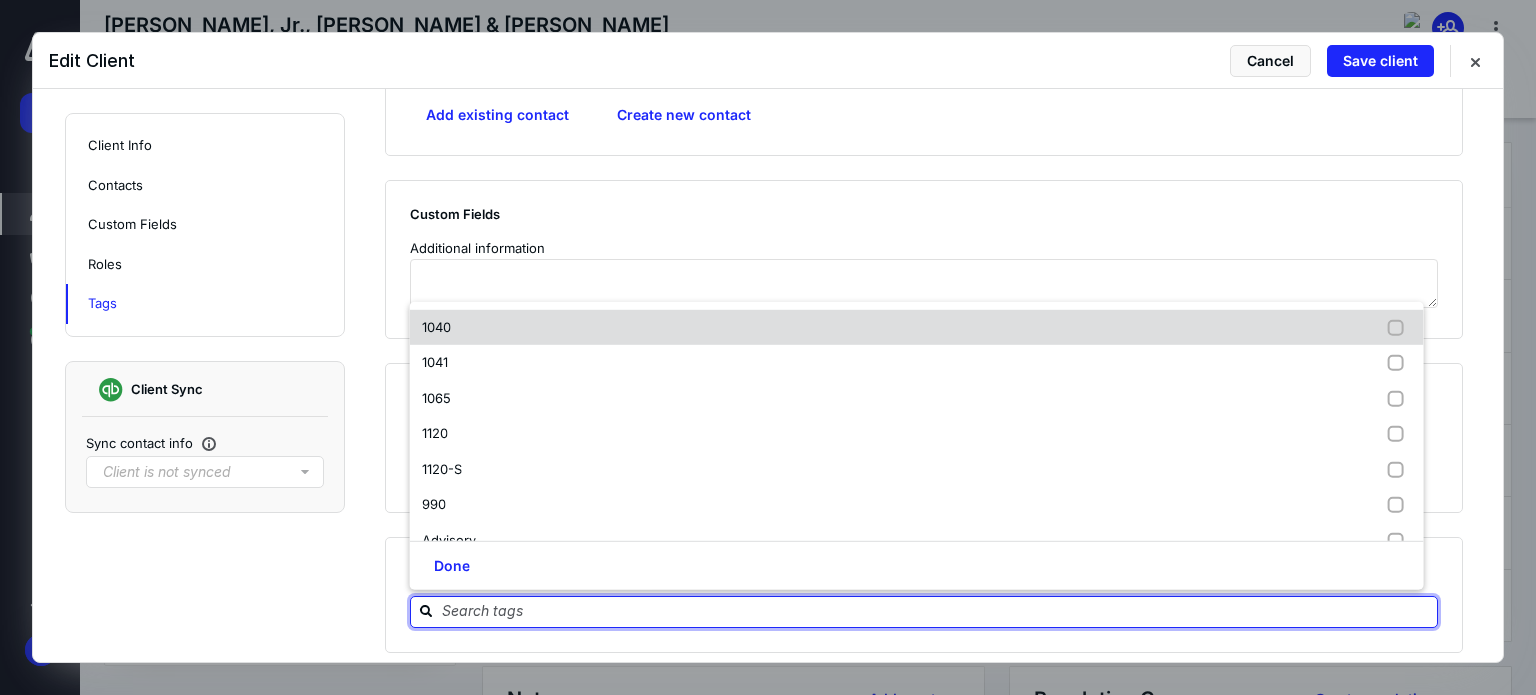 click on "1040" at bounding box center (917, 328) 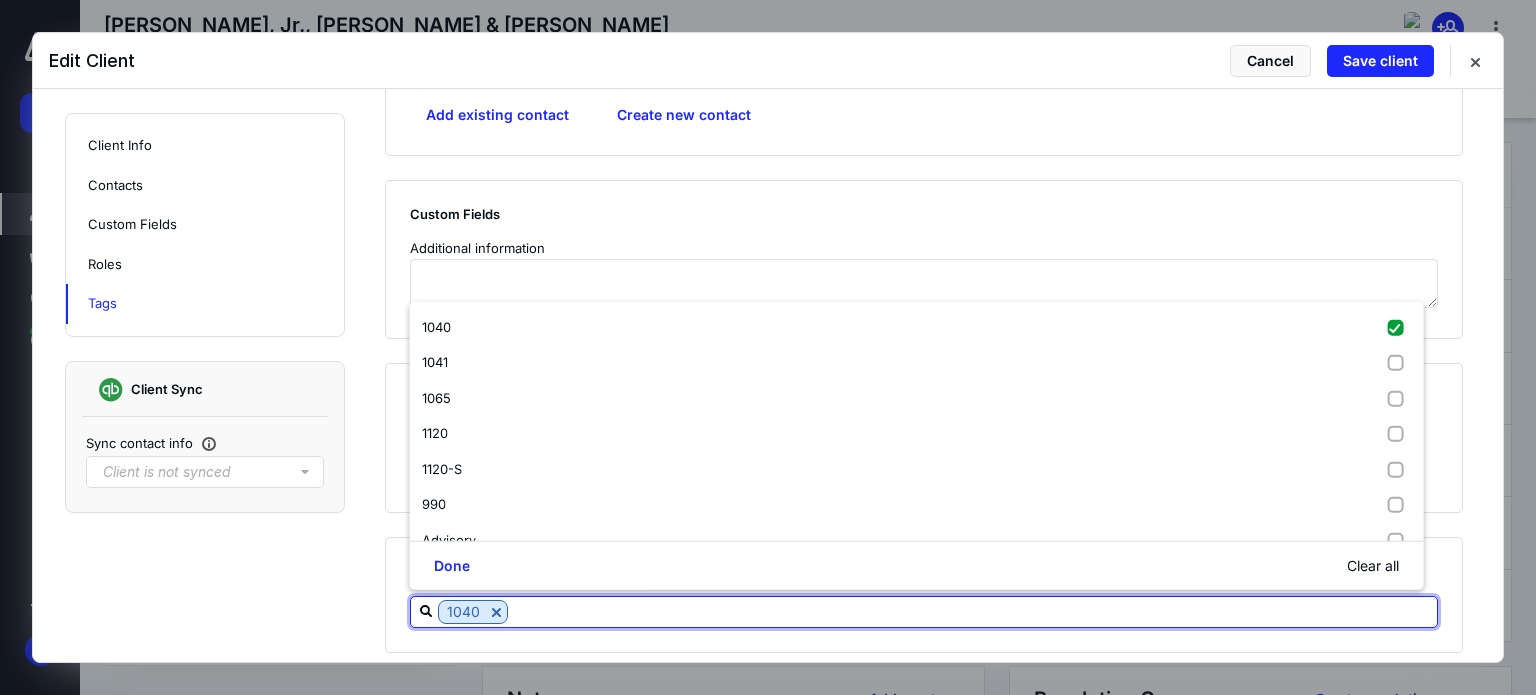 click on "**********" at bounding box center (768, -557) 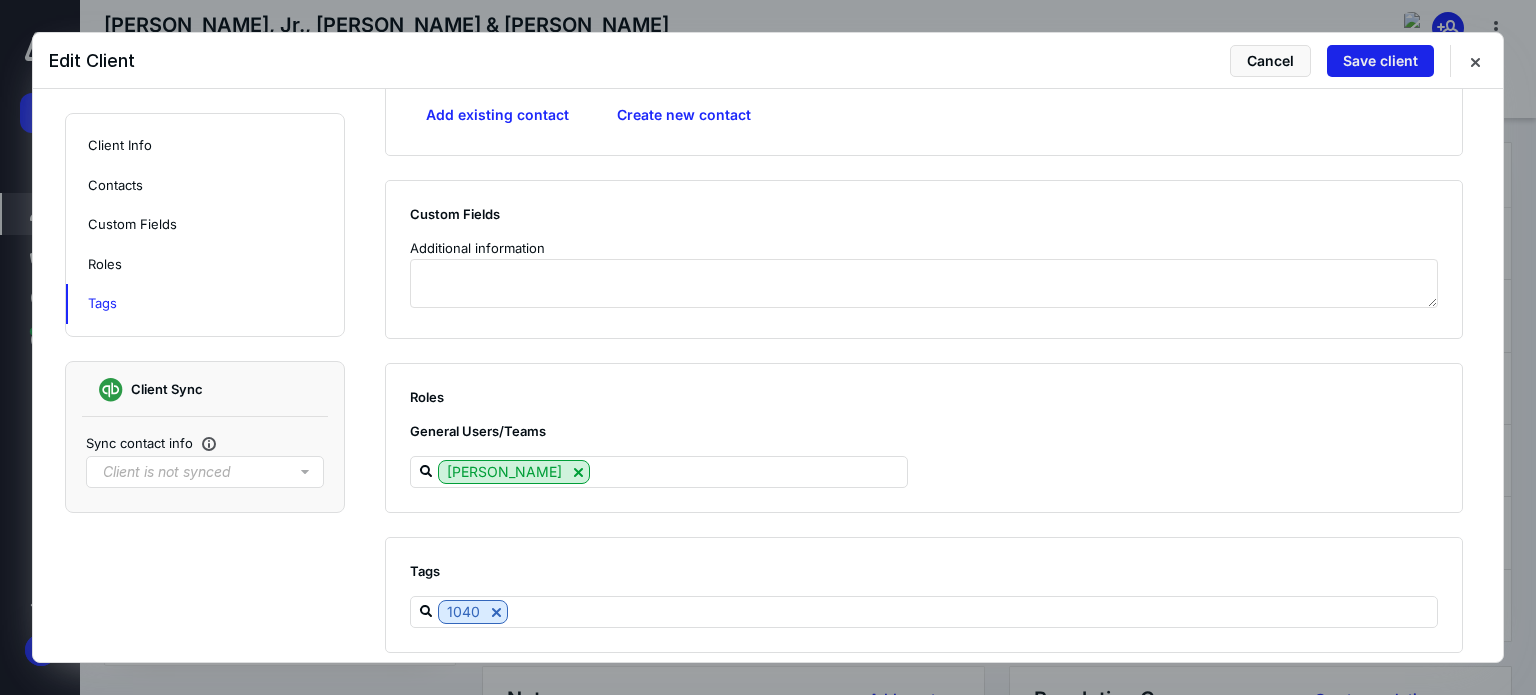 click on "Save client" at bounding box center [1380, 61] 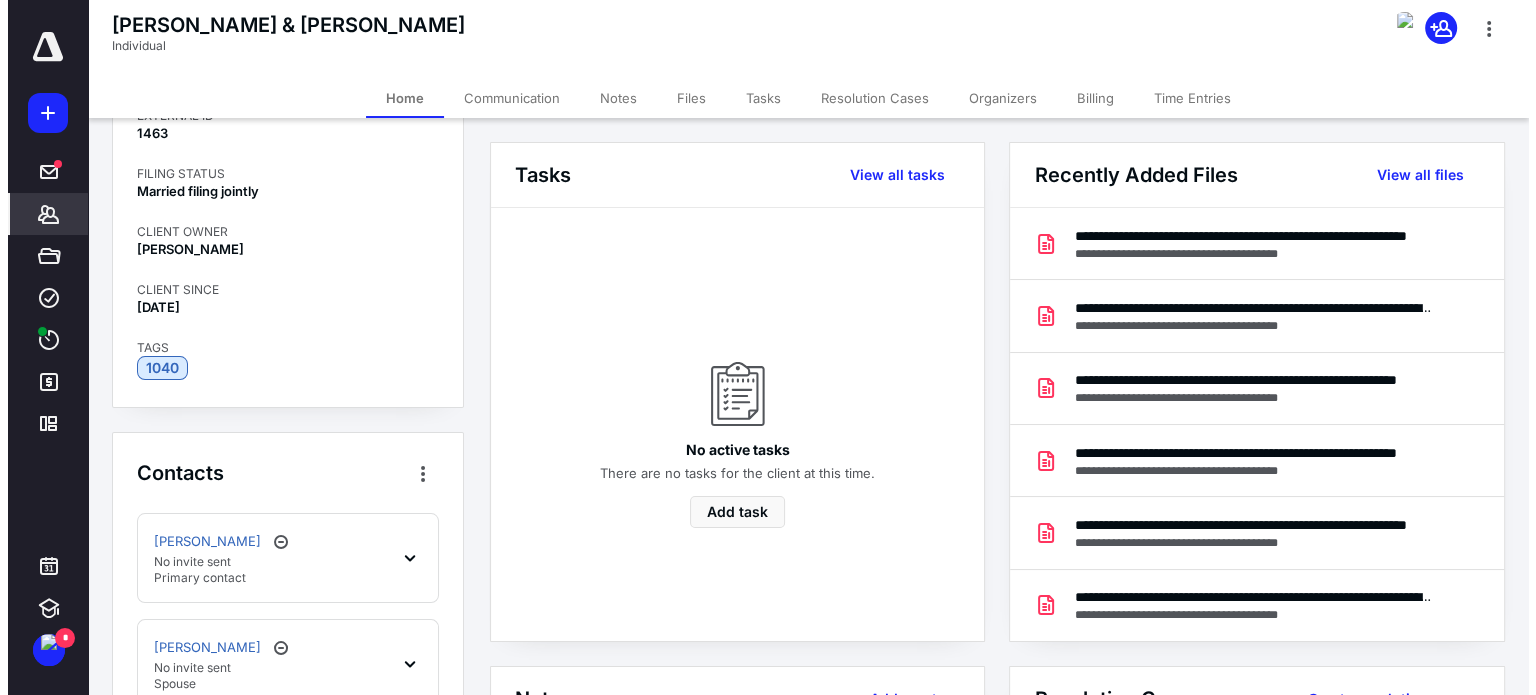 scroll, scrollTop: 0, scrollLeft: 0, axis: both 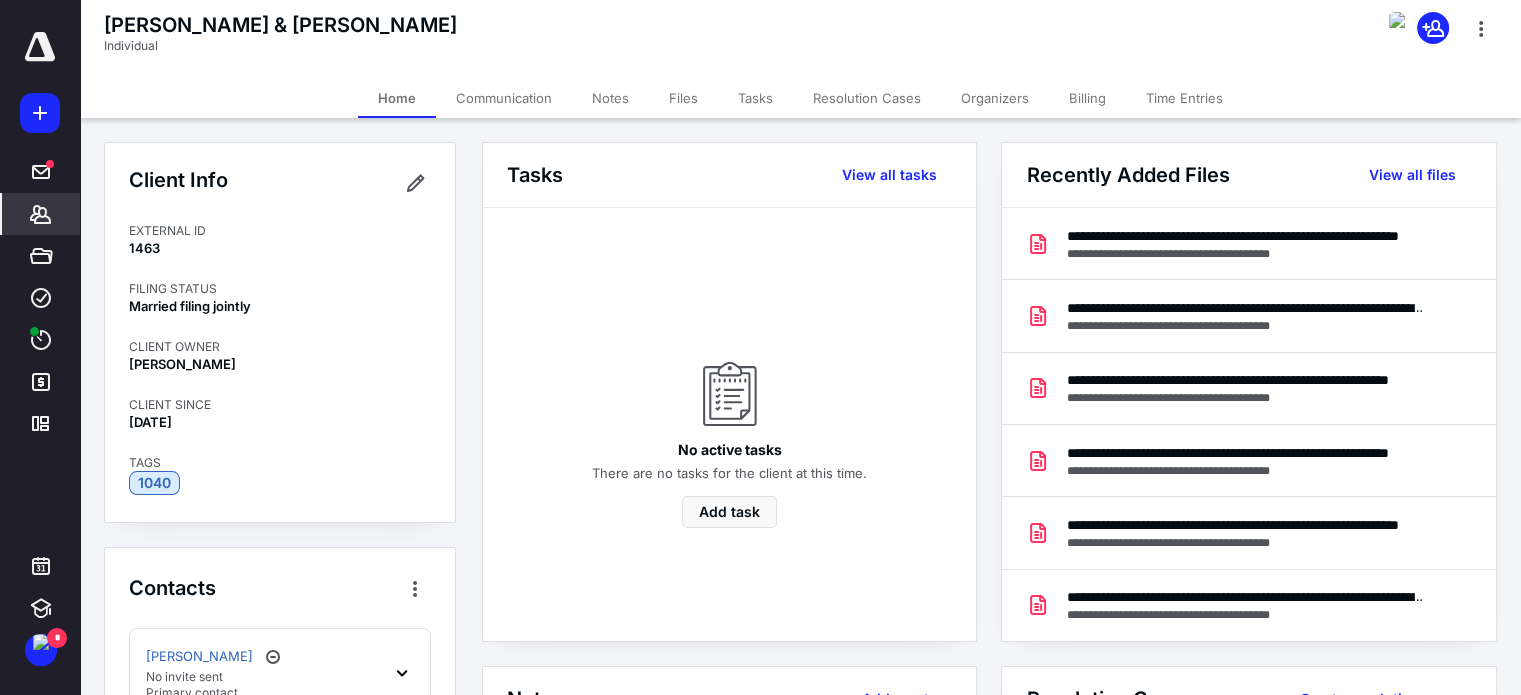 click on "Files" at bounding box center [683, 98] 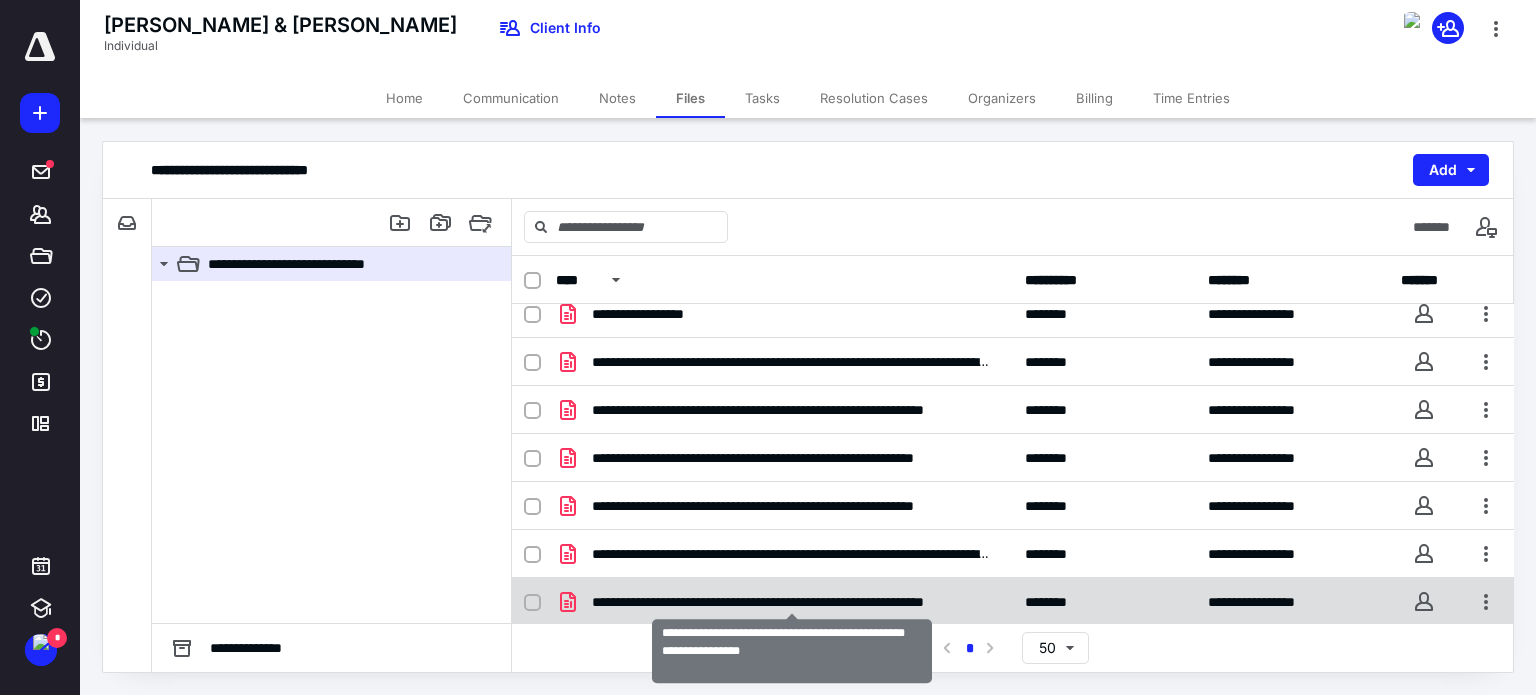 scroll, scrollTop: 0, scrollLeft: 0, axis: both 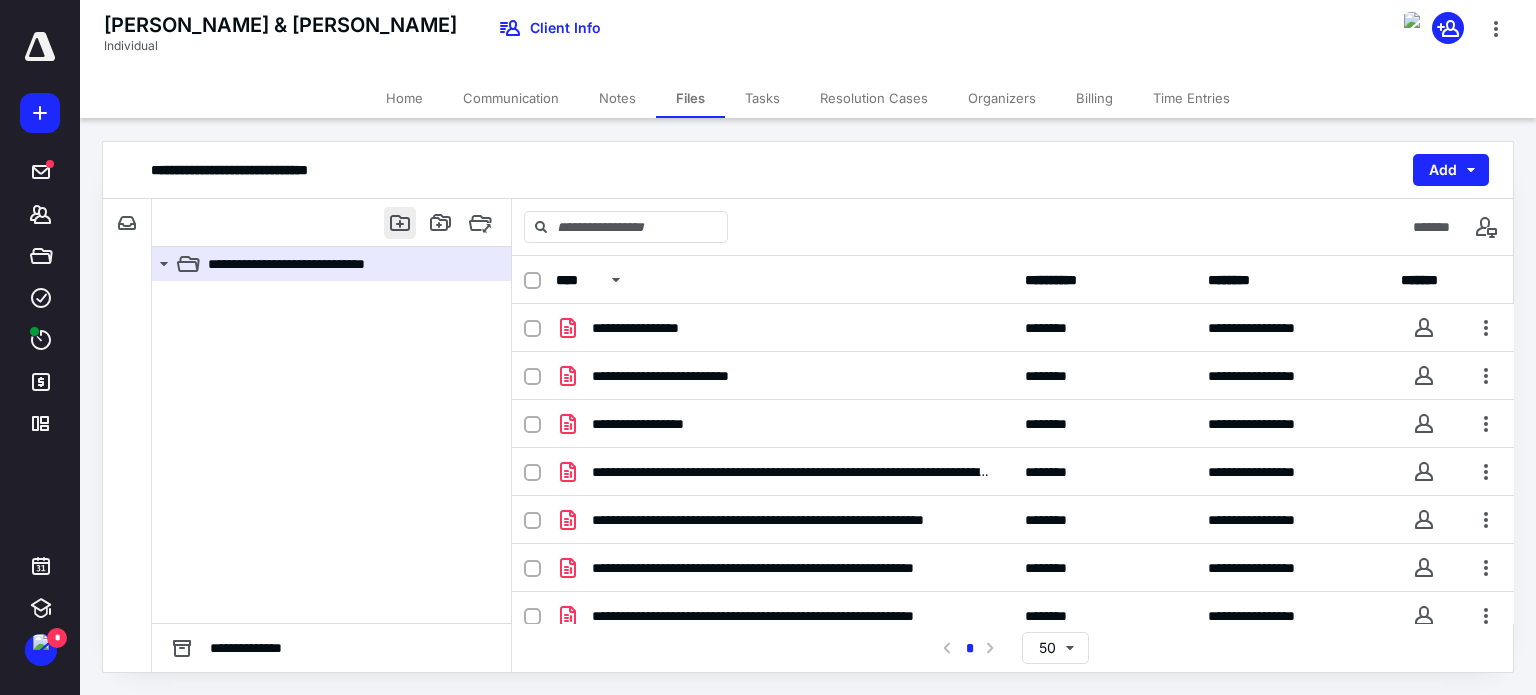 click at bounding box center (400, 223) 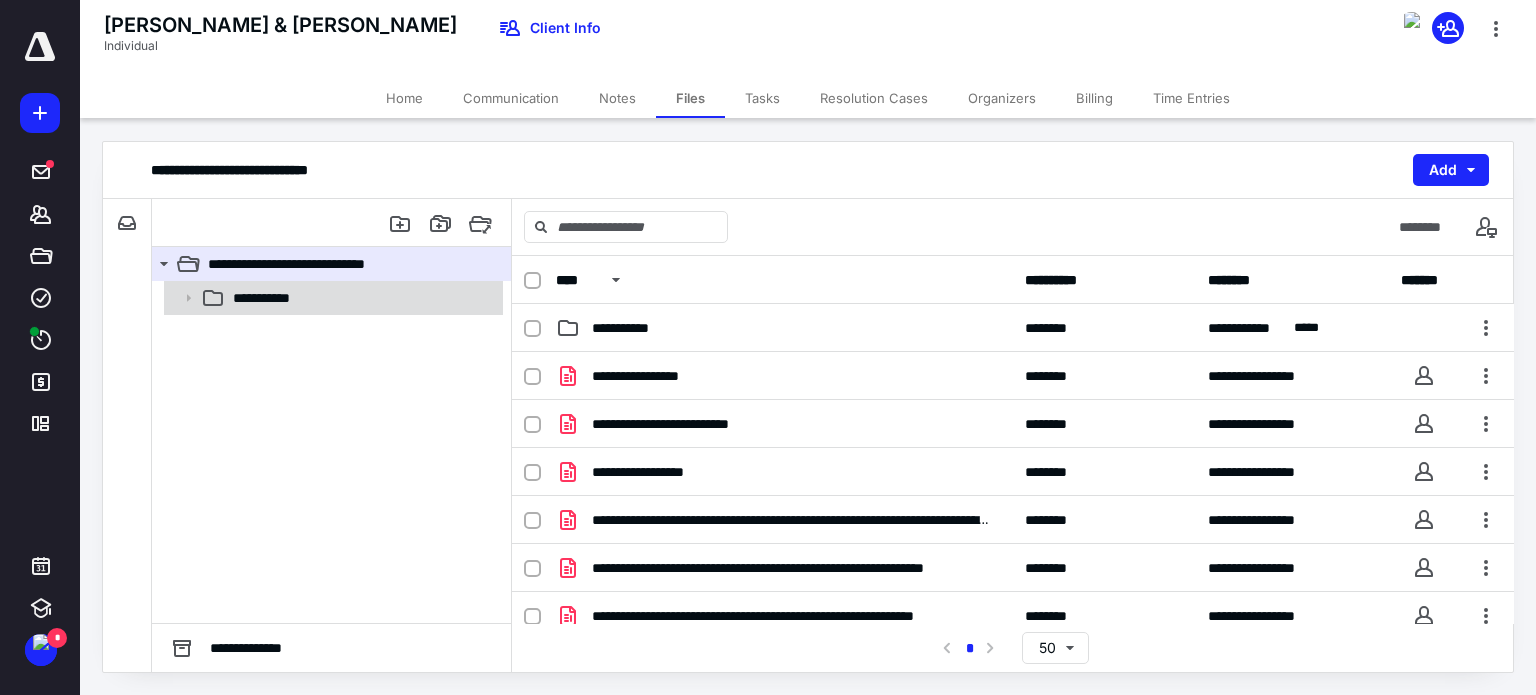 click on "**********" at bounding box center [272, 298] 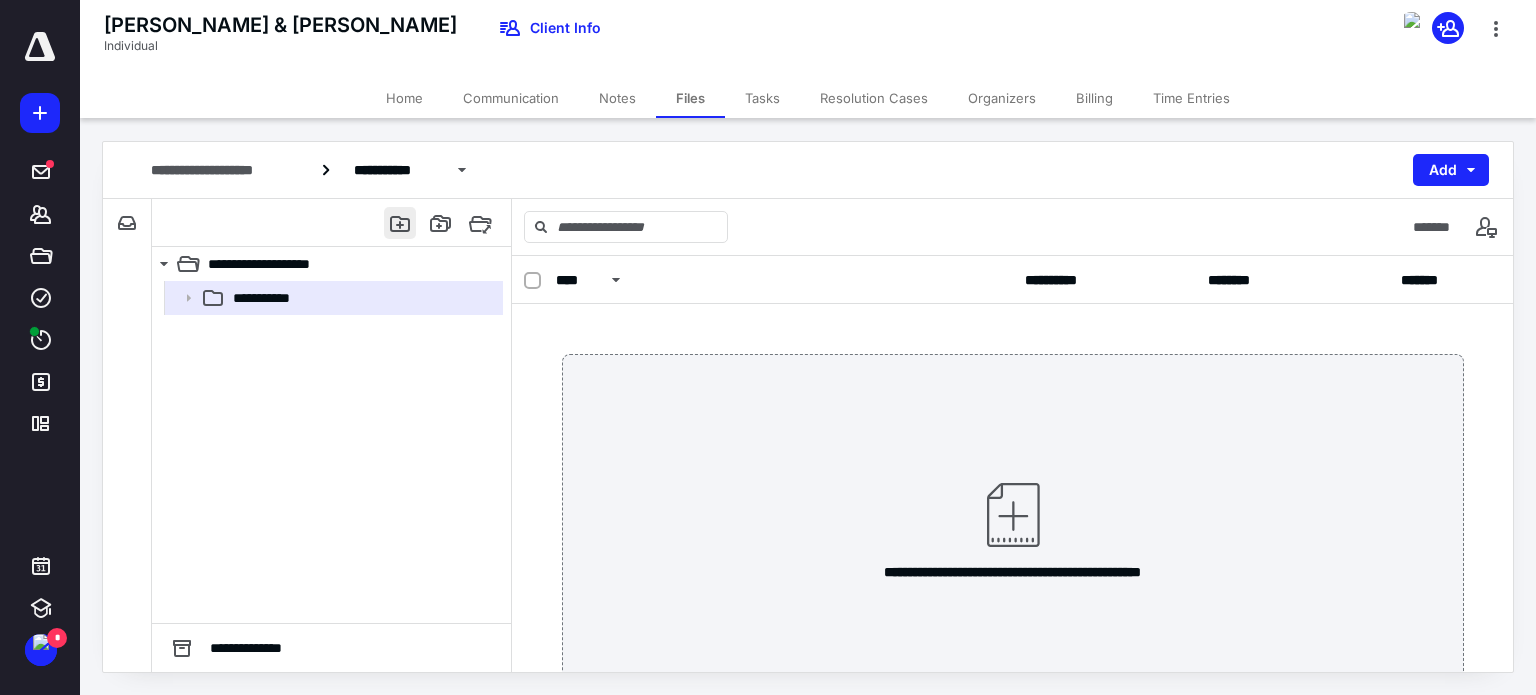 click at bounding box center [400, 223] 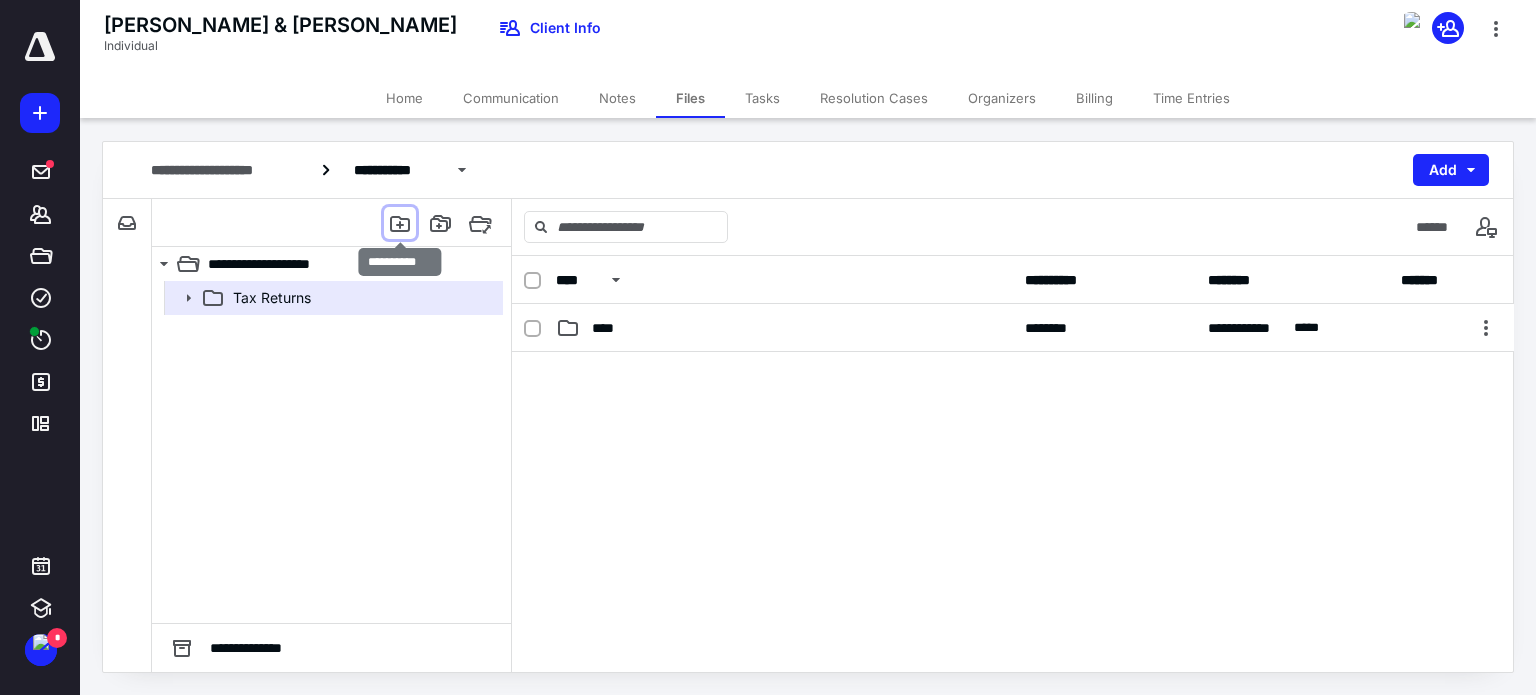 click at bounding box center [400, 223] 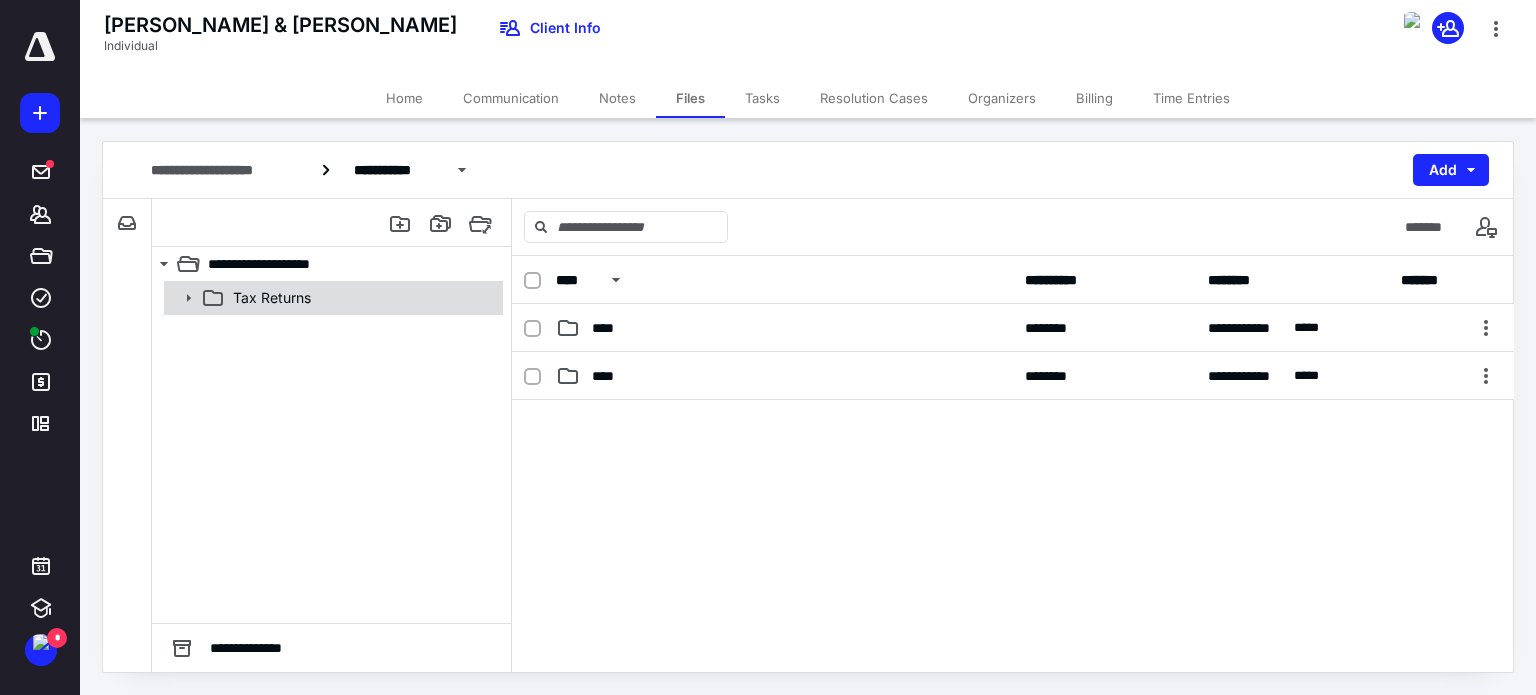 click 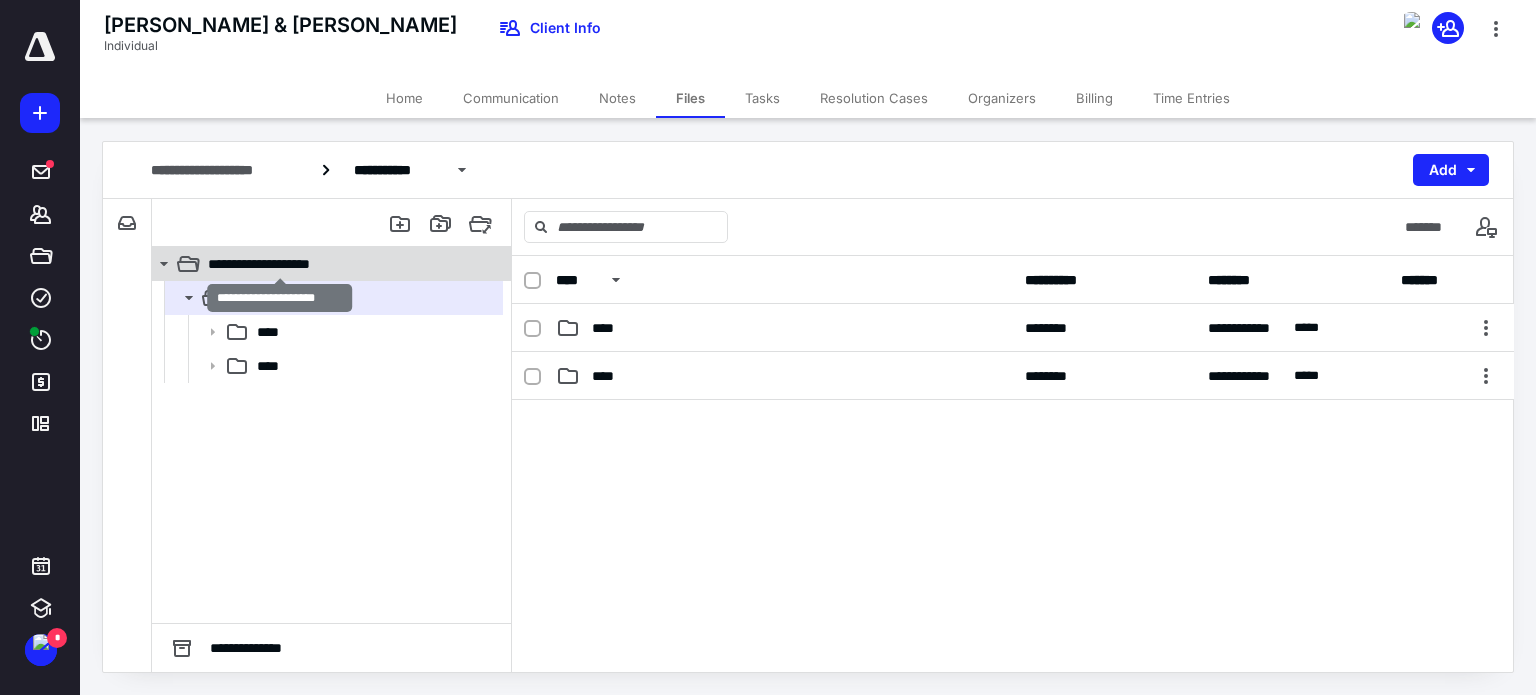 click on "**********" at bounding box center (280, 264) 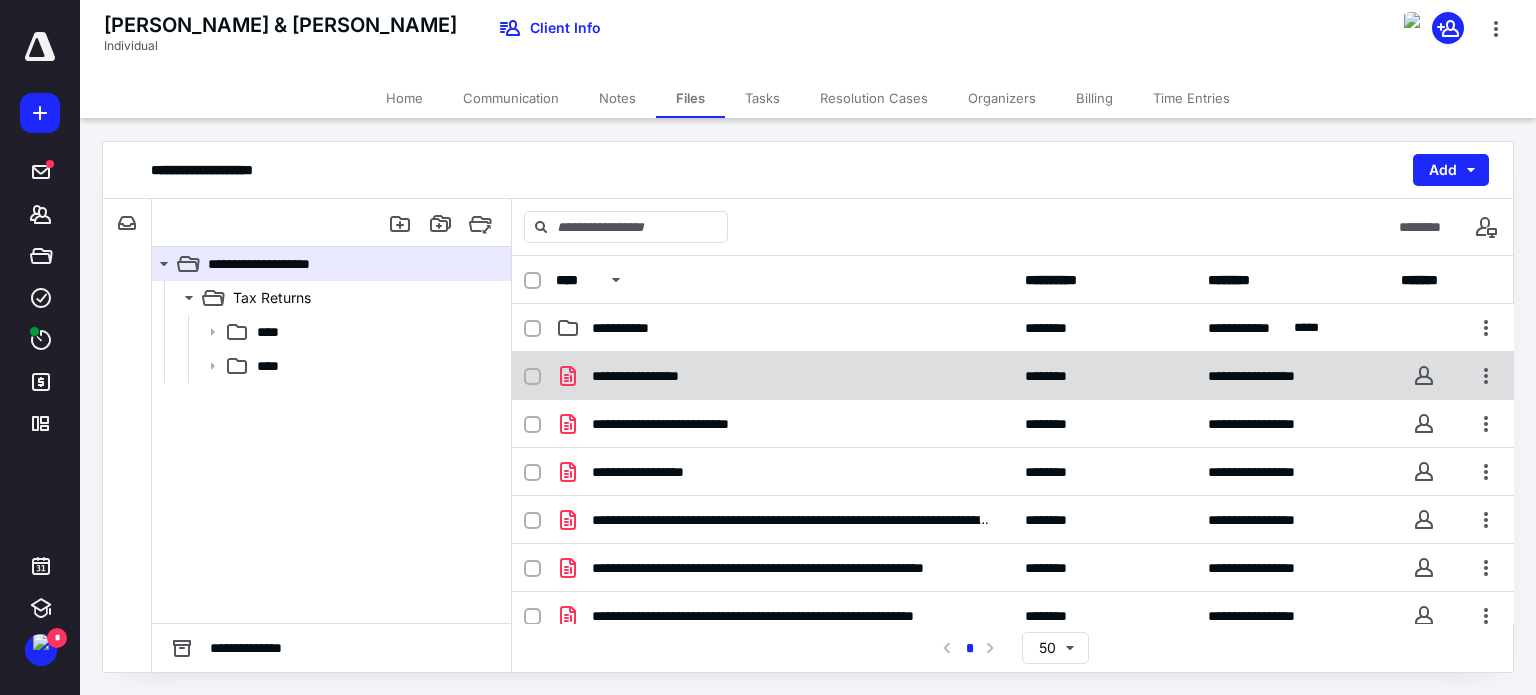 click 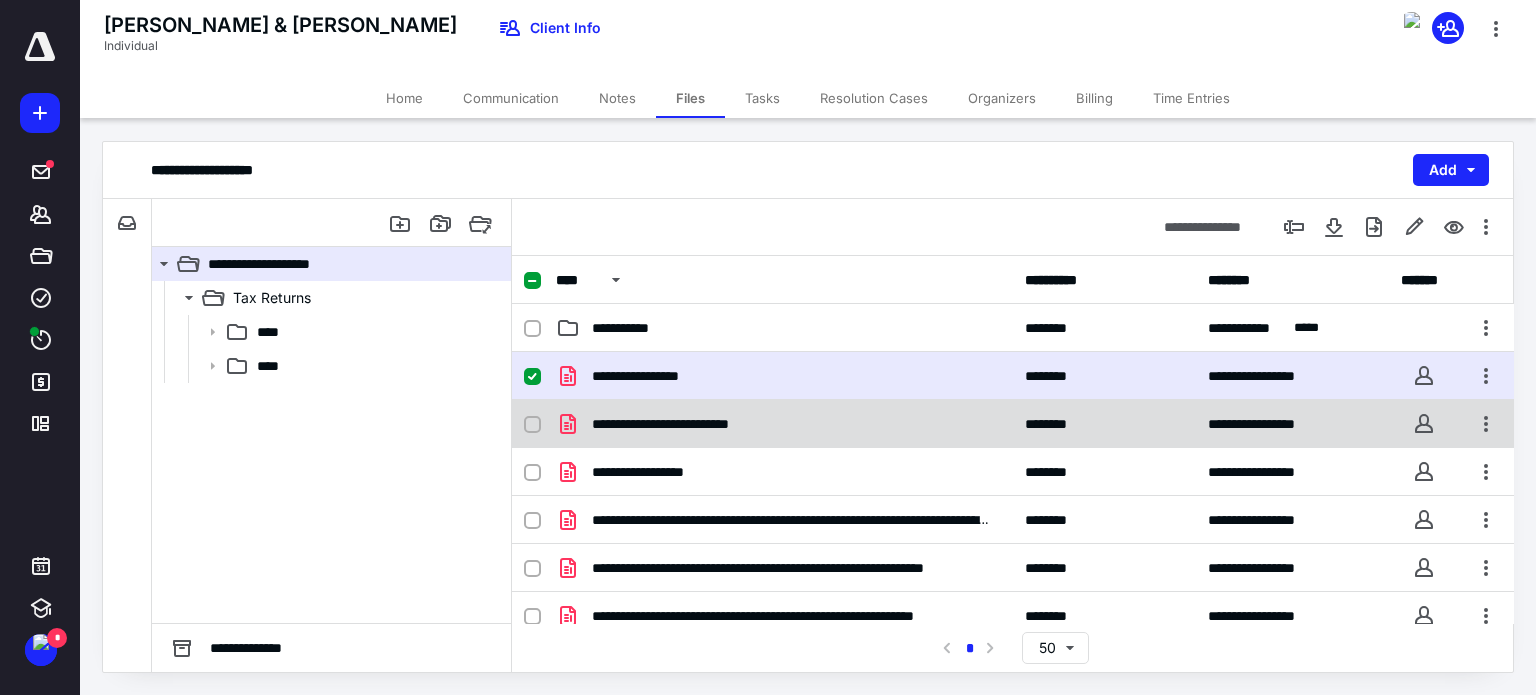 click 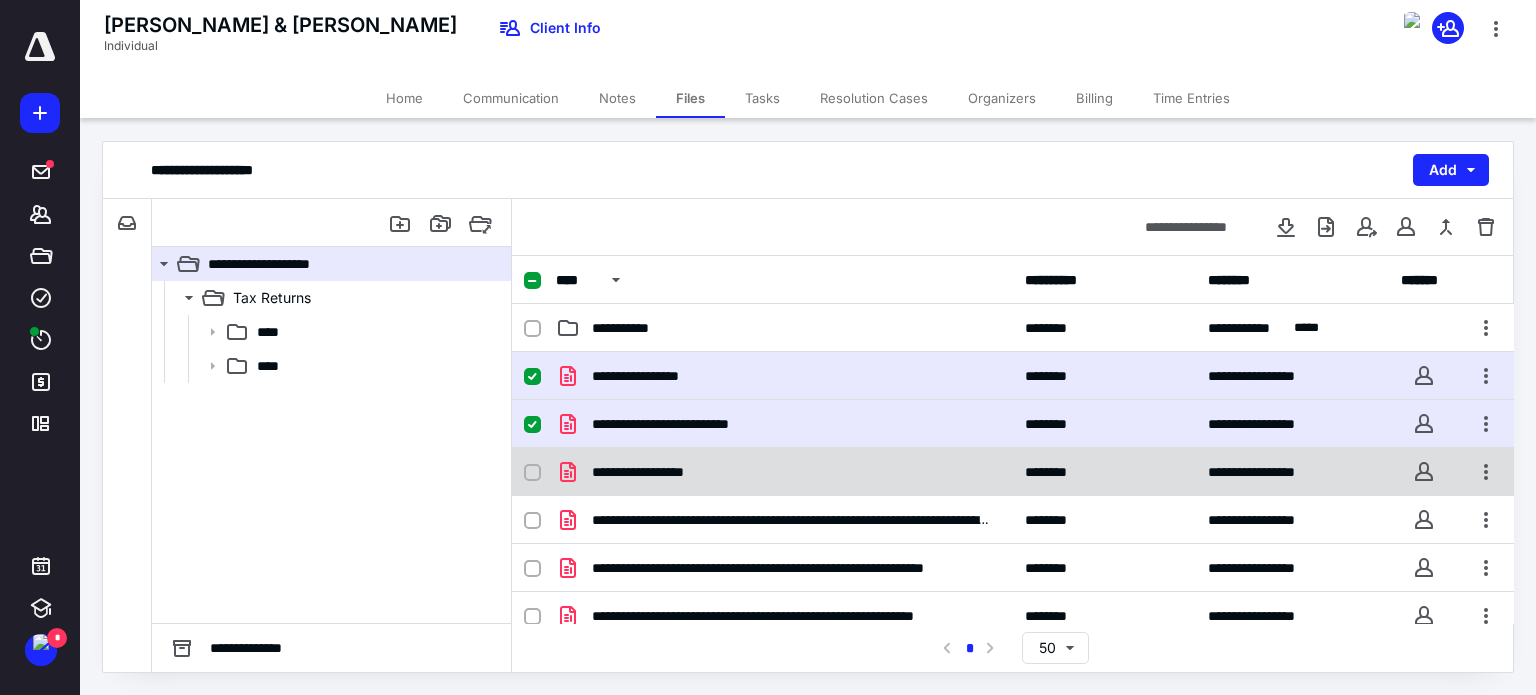 click 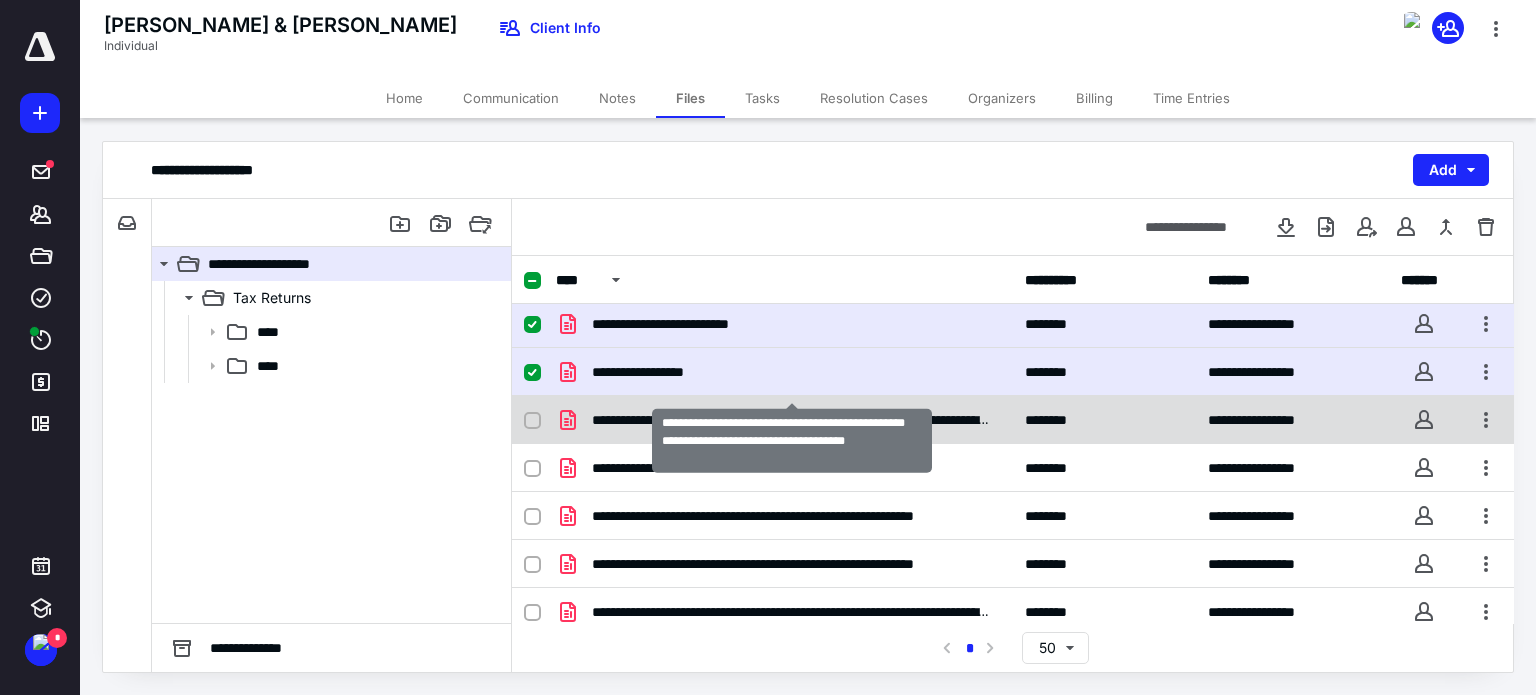 scroll, scrollTop: 158, scrollLeft: 0, axis: vertical 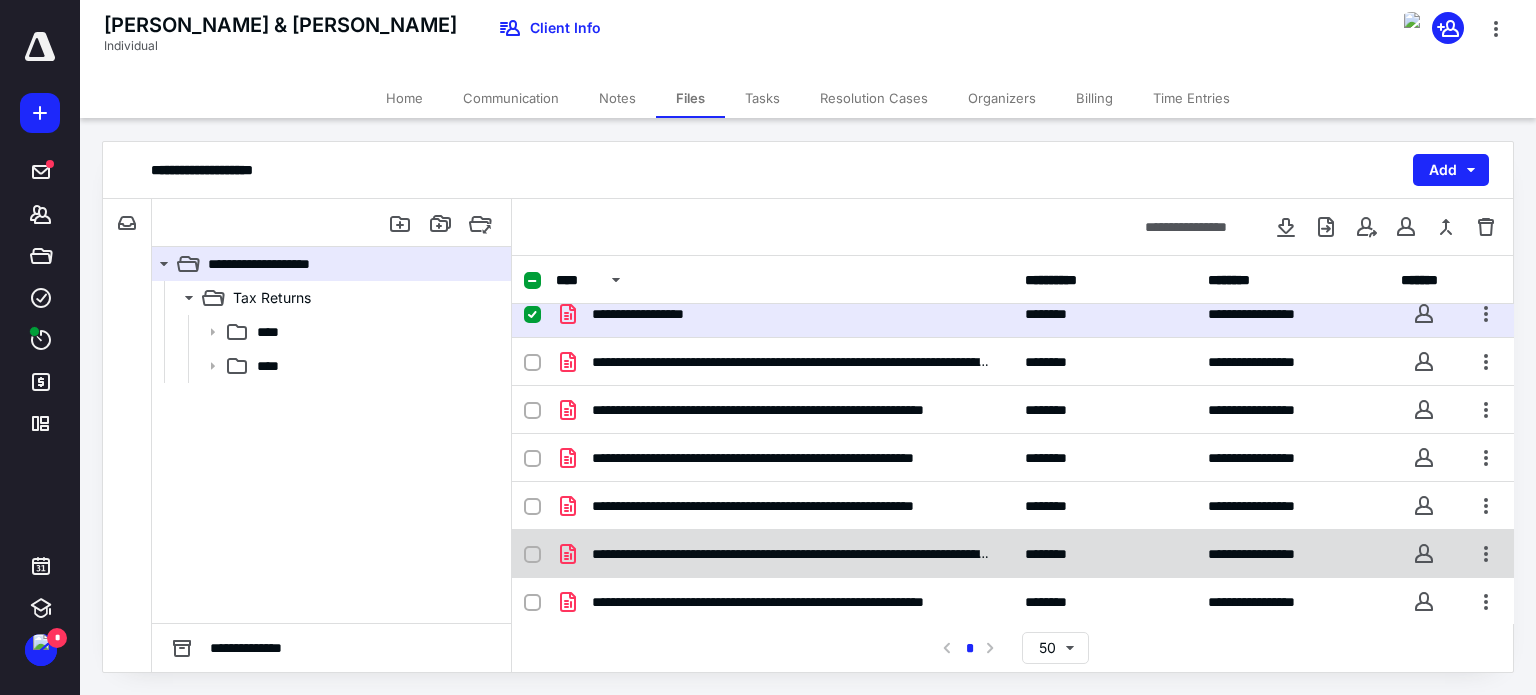 click at bounding box center (532, 555) 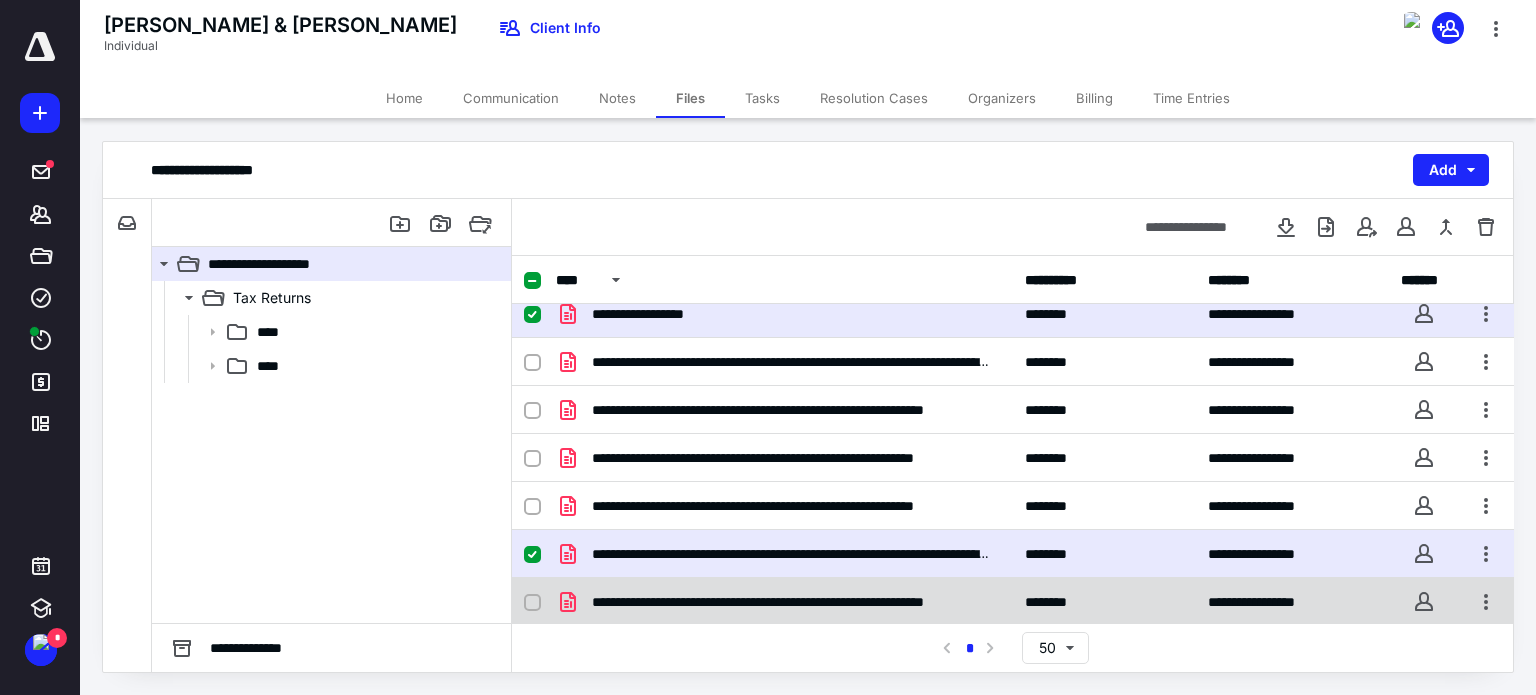 click at bounding box center [532, 603] 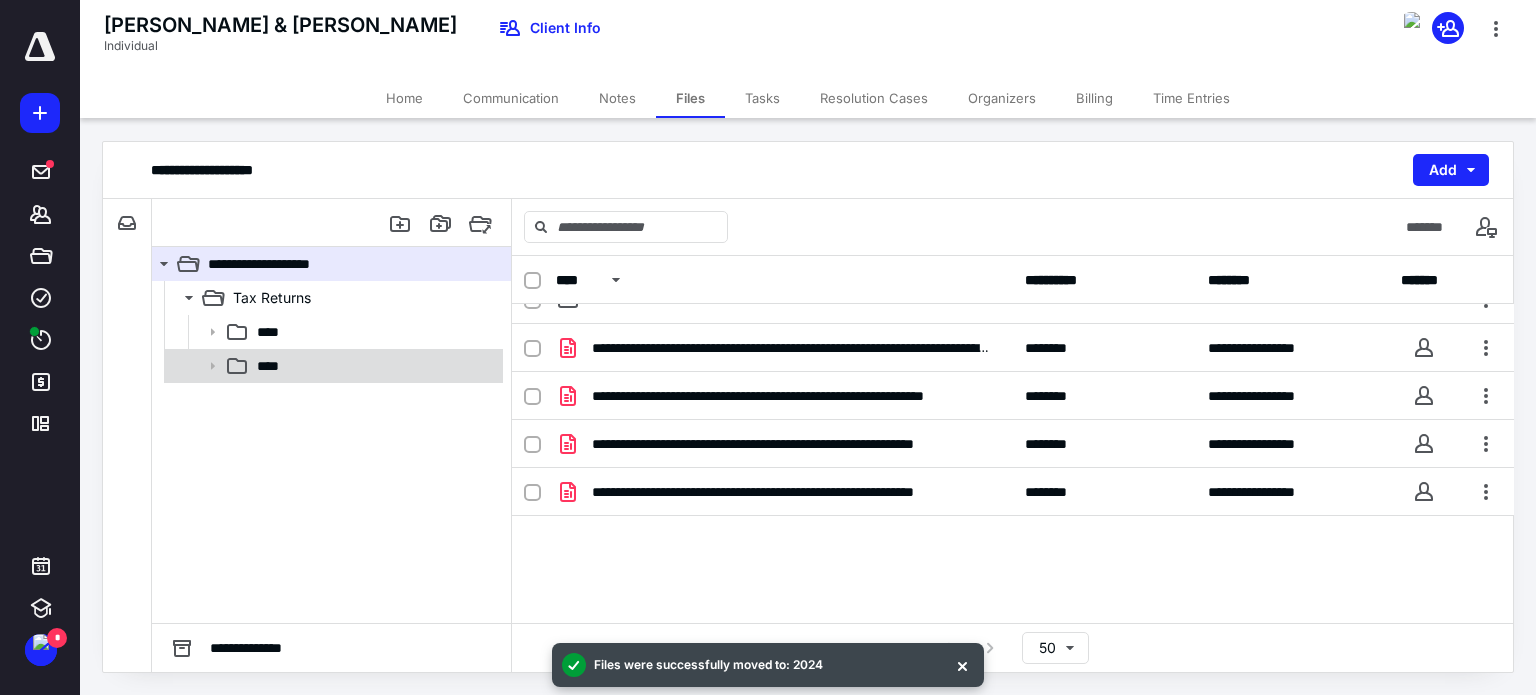 scroll, scrollTop: 15, scrollLeft: 0, axis: vertical 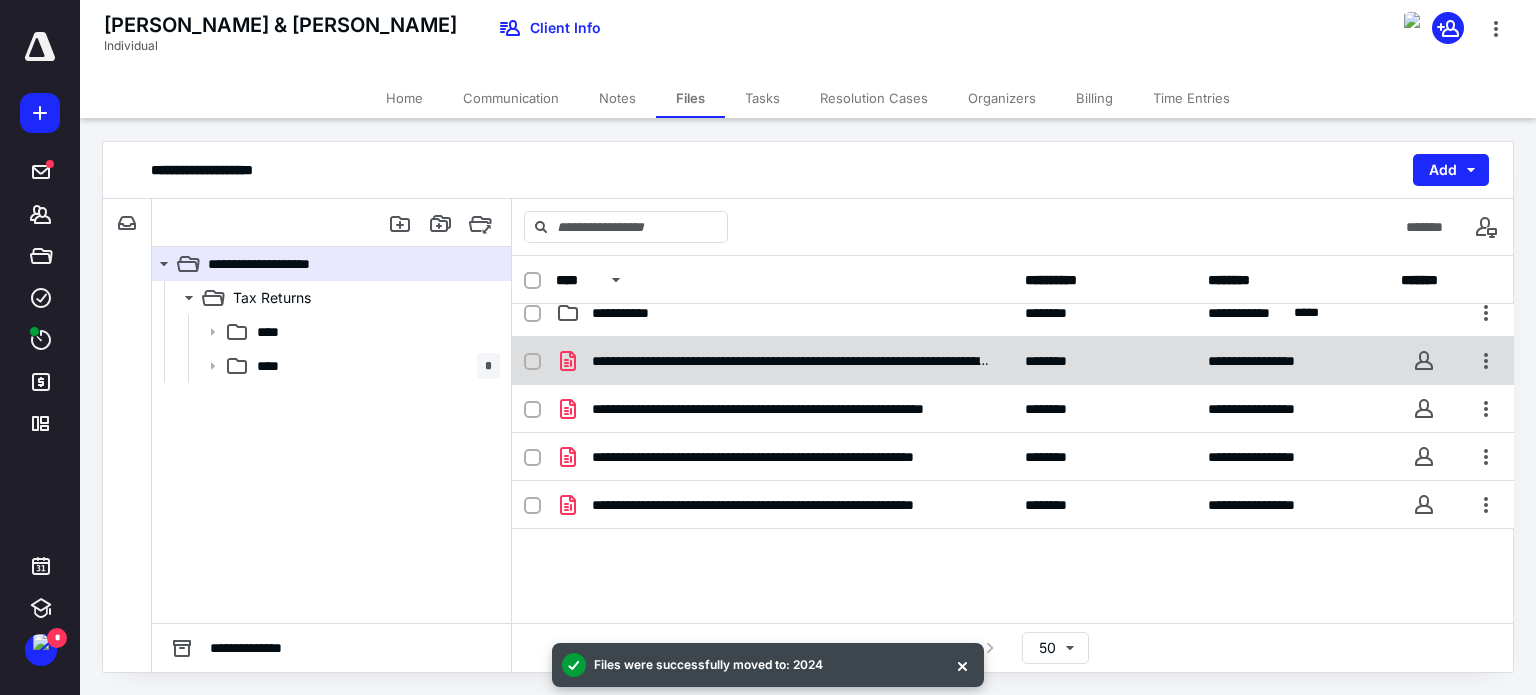 click at bounding box center [532, 362] 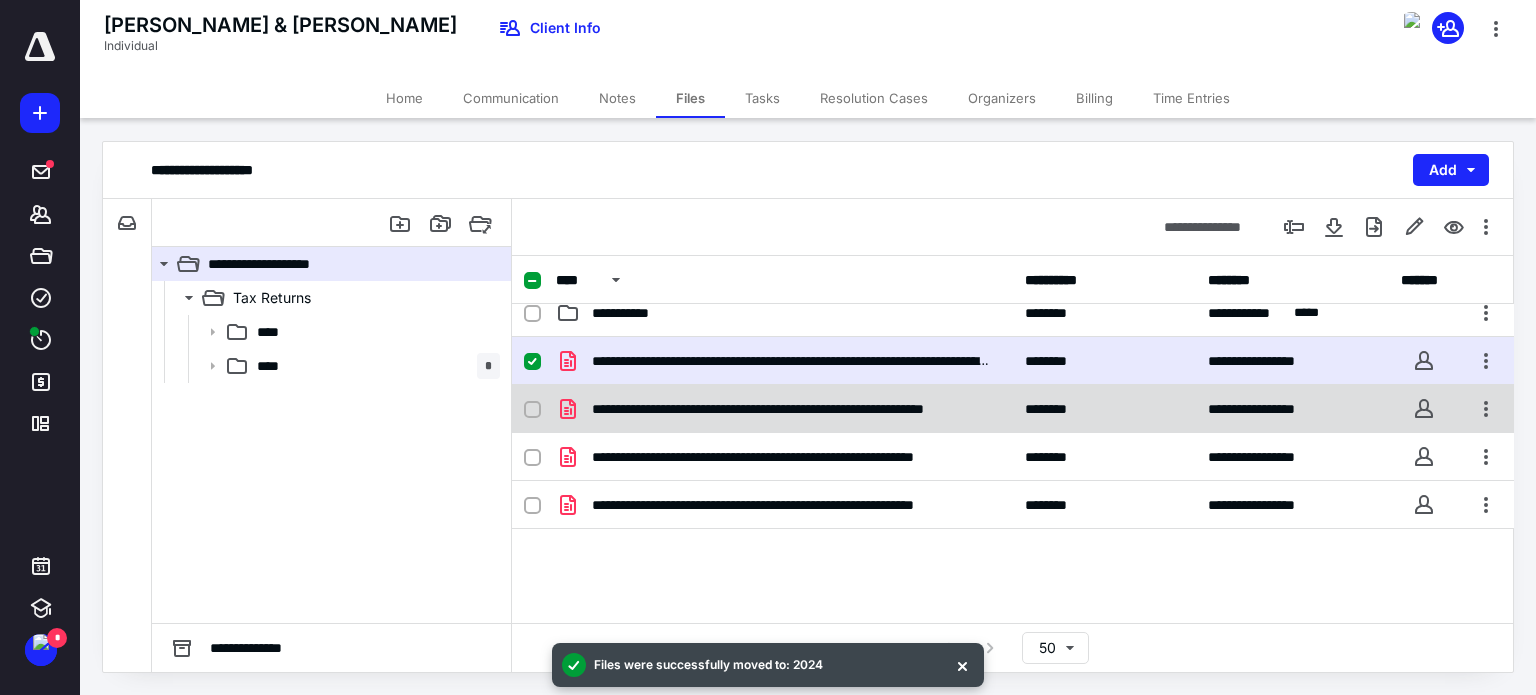 click at bounding box center [532, 410] 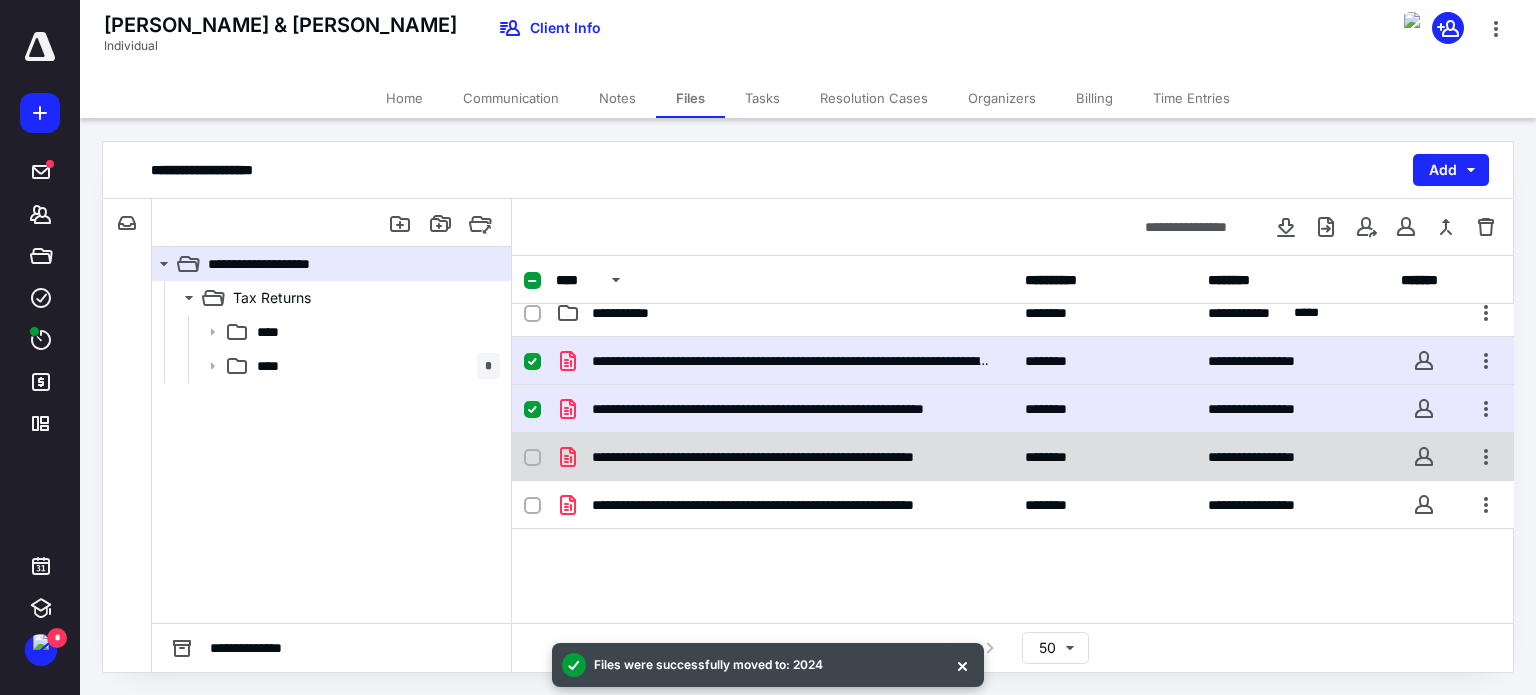 click at bounding box center [532, 458] 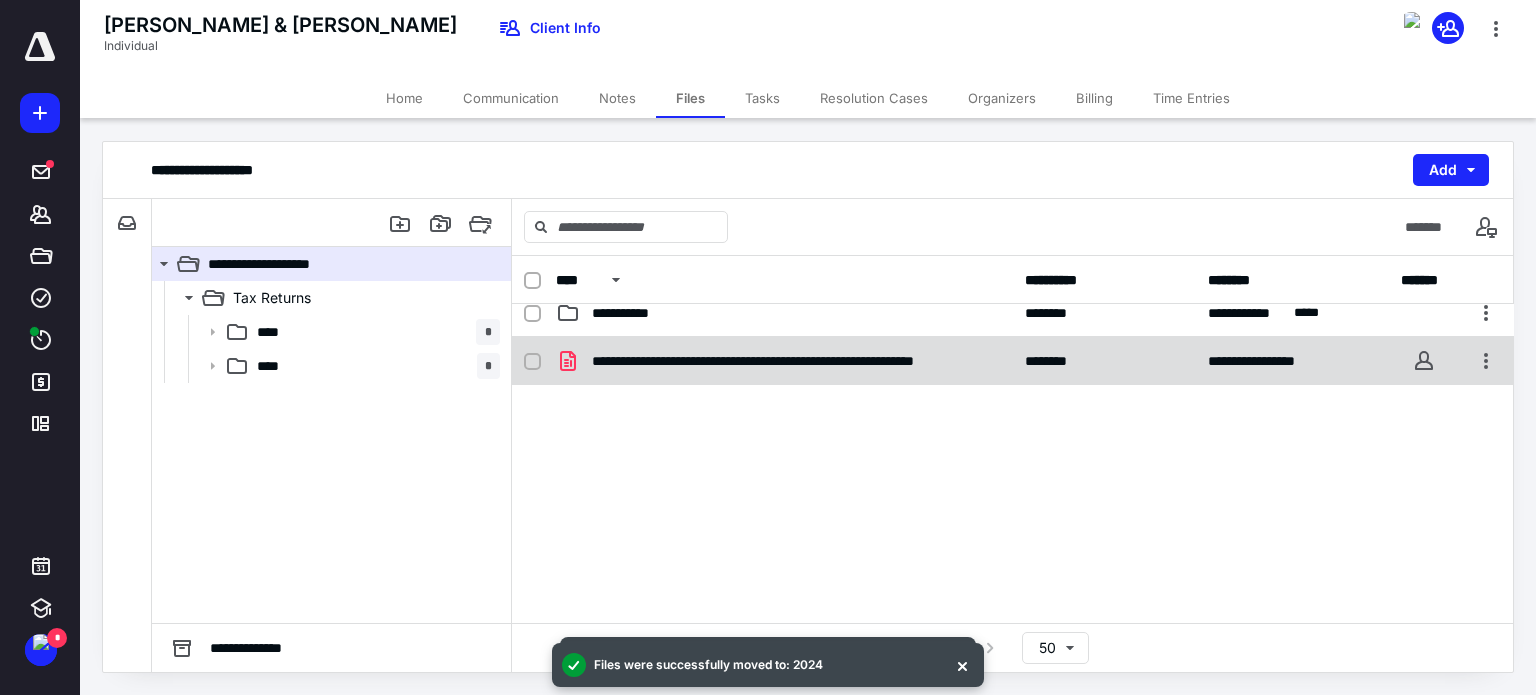 click 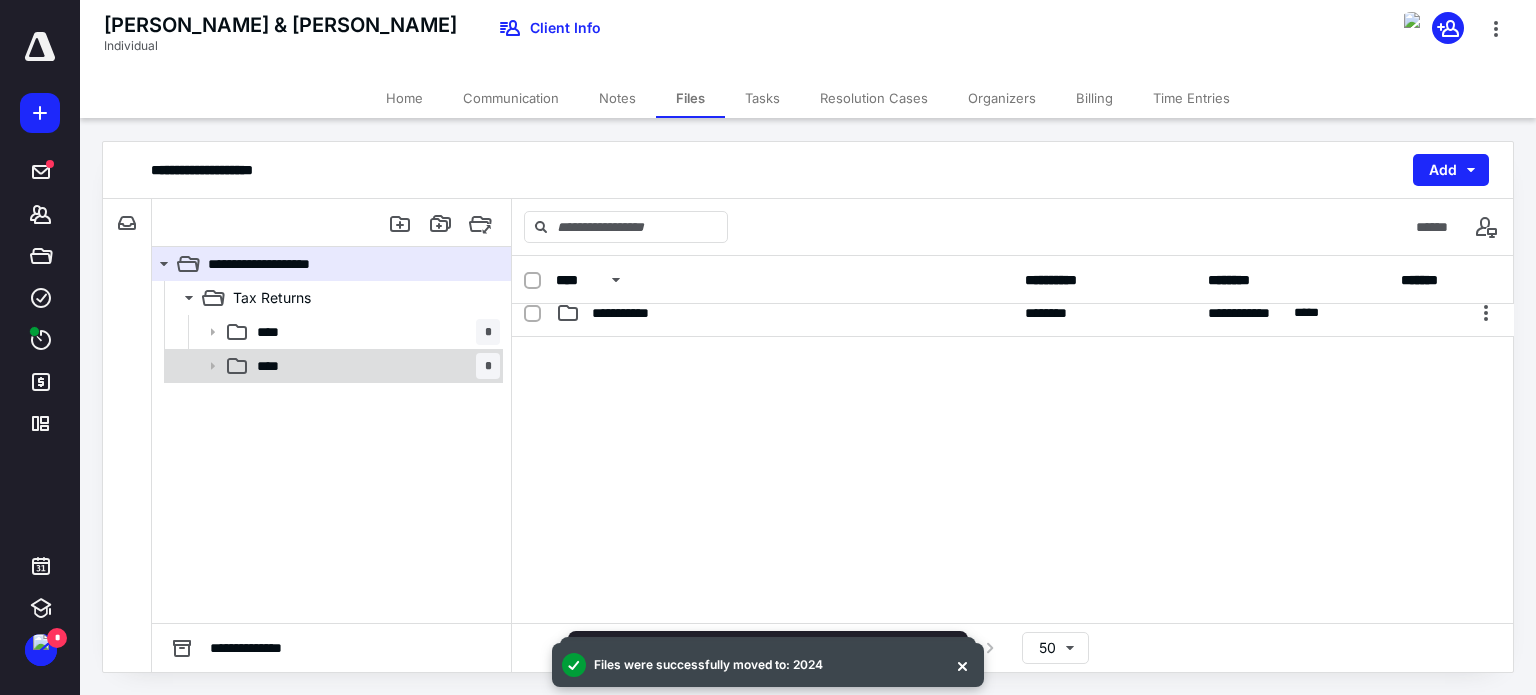 click on "**** *" at bounding box center (374, 366) 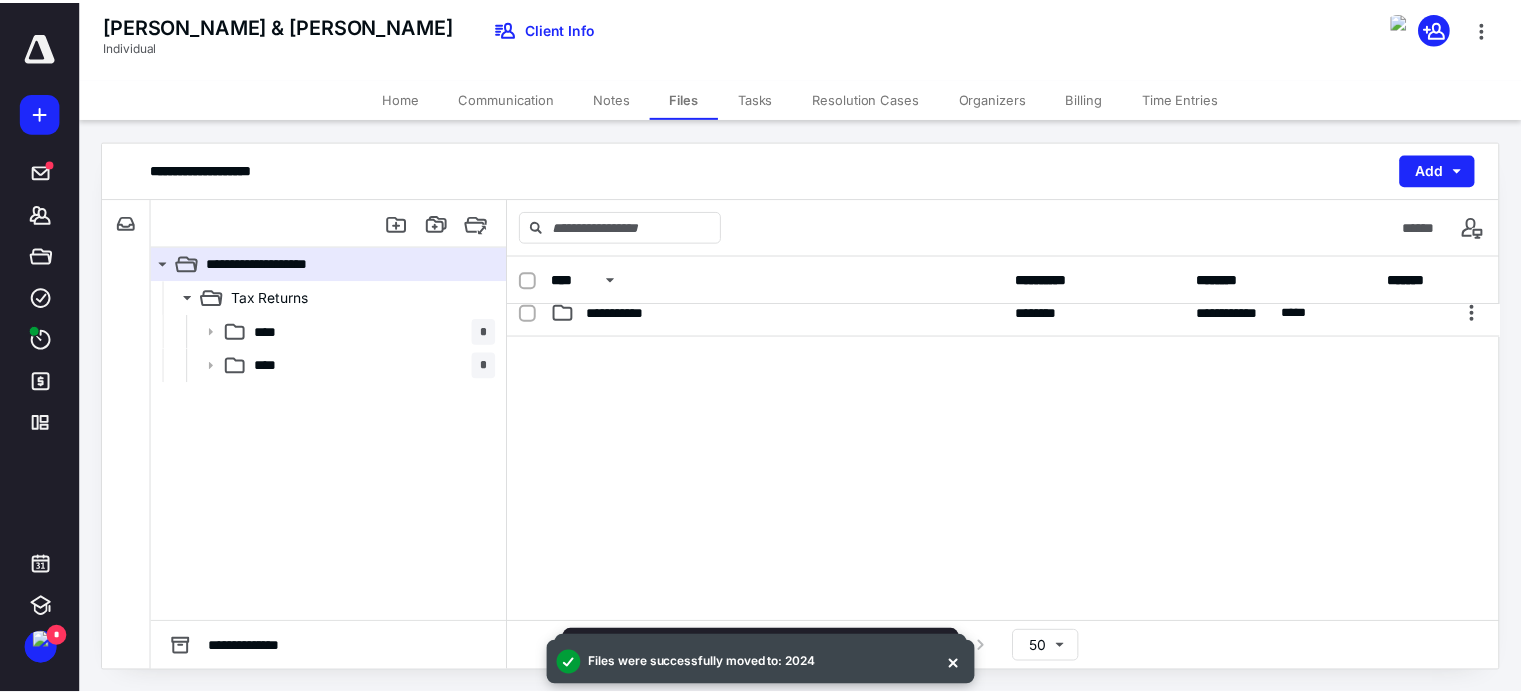 scroll, scrollTop: 0, scrollLeft: 0, axis: both 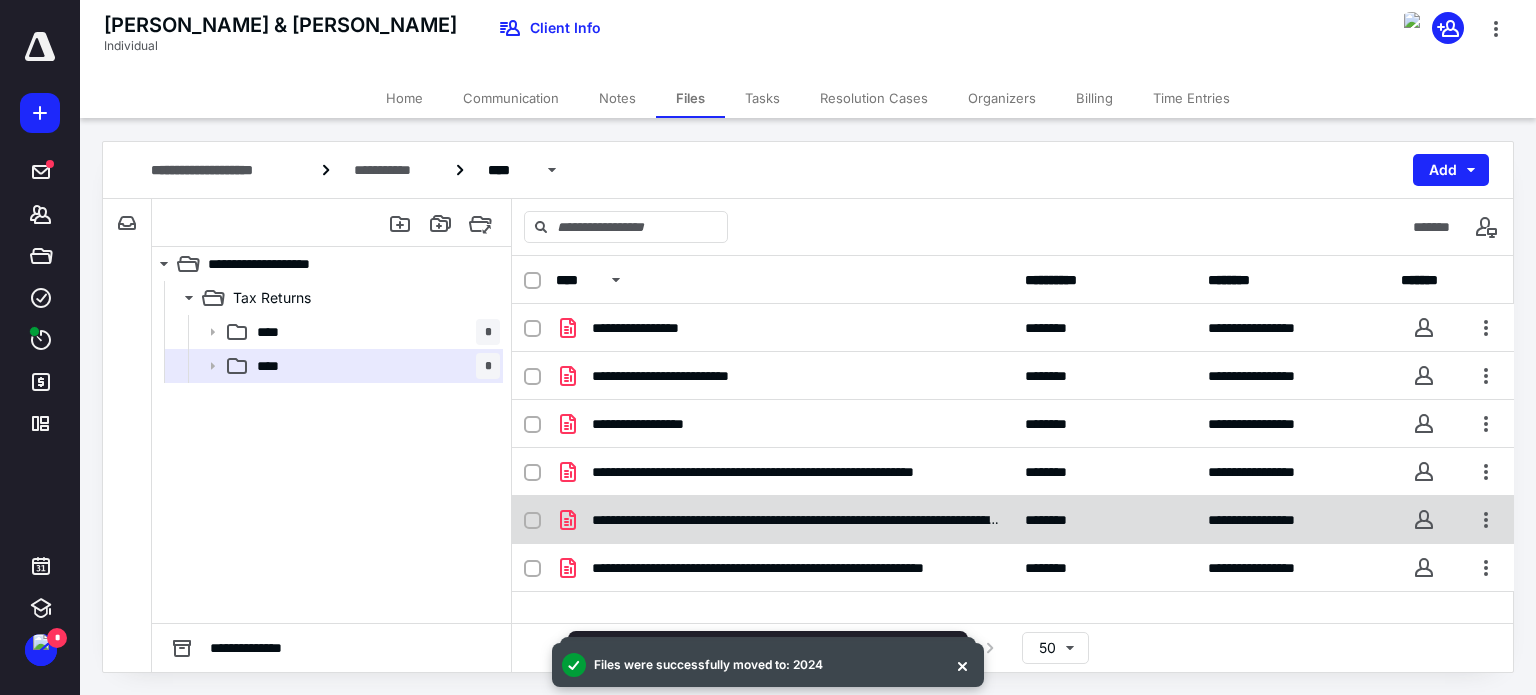 click at bounding box center (532, 521) 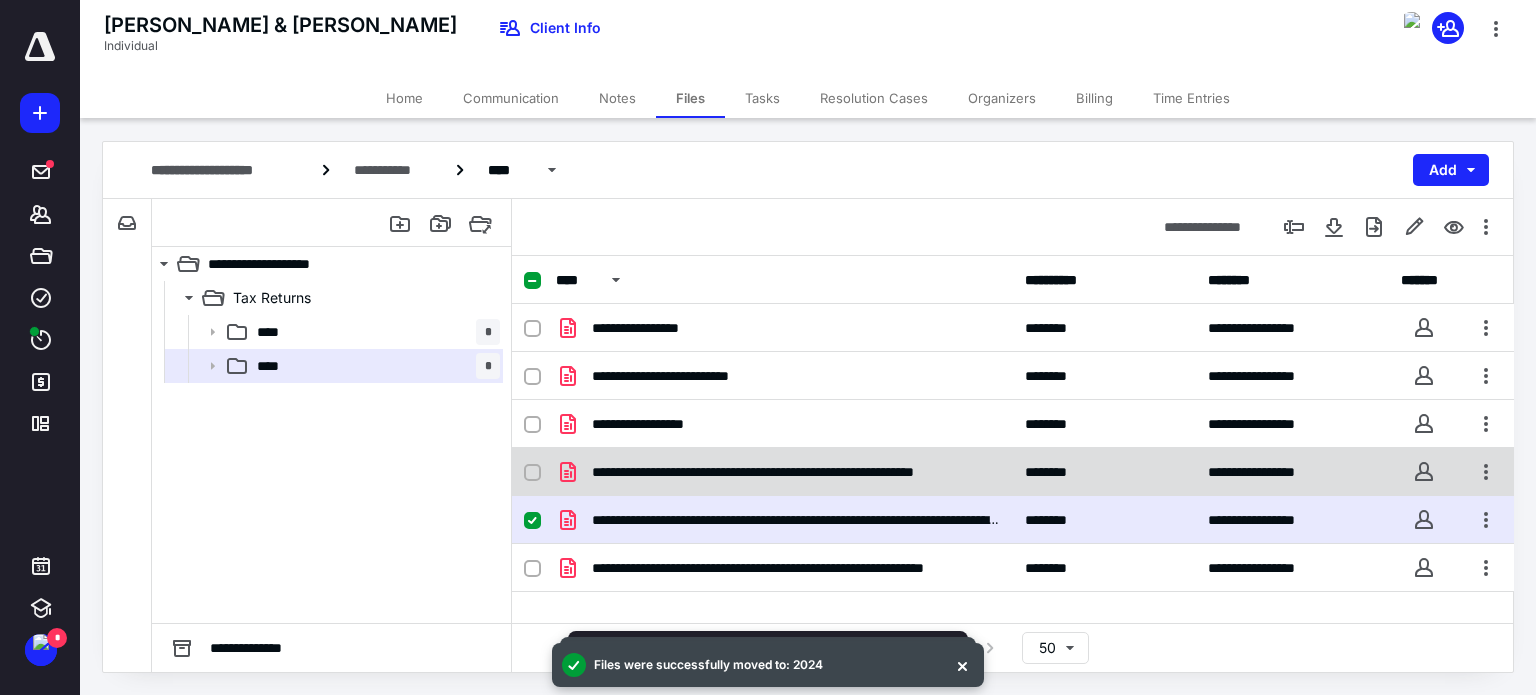 click 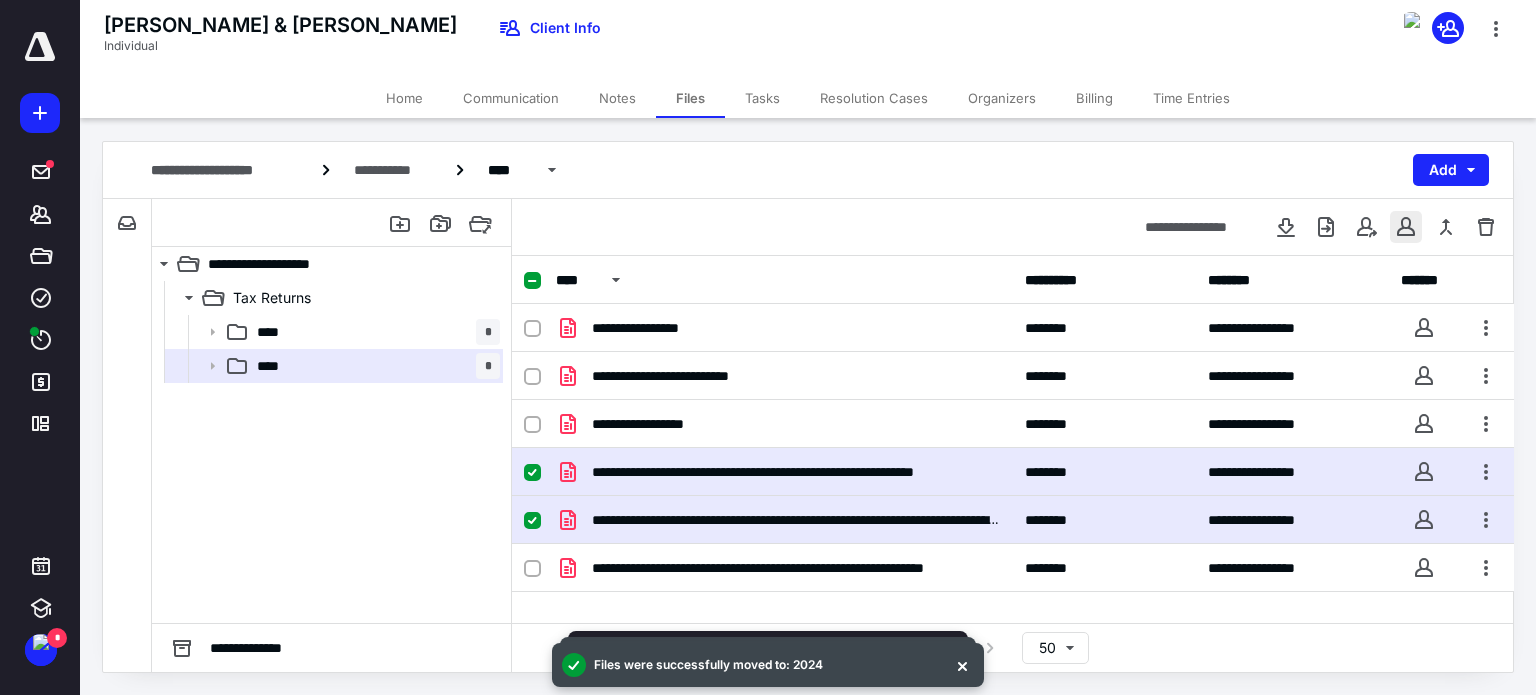 click at bounding box center (1406, 227) 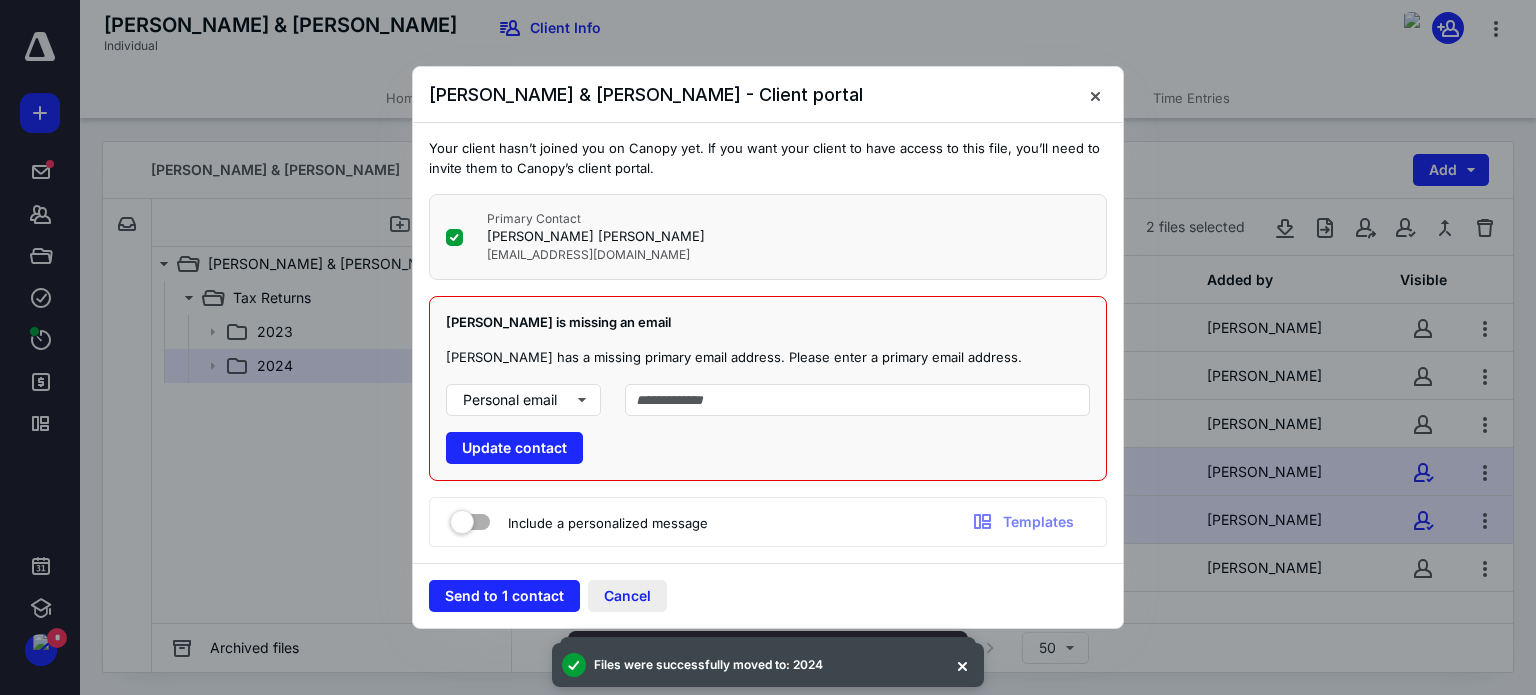 click on "Cancel" at bounding box center [627, 596] 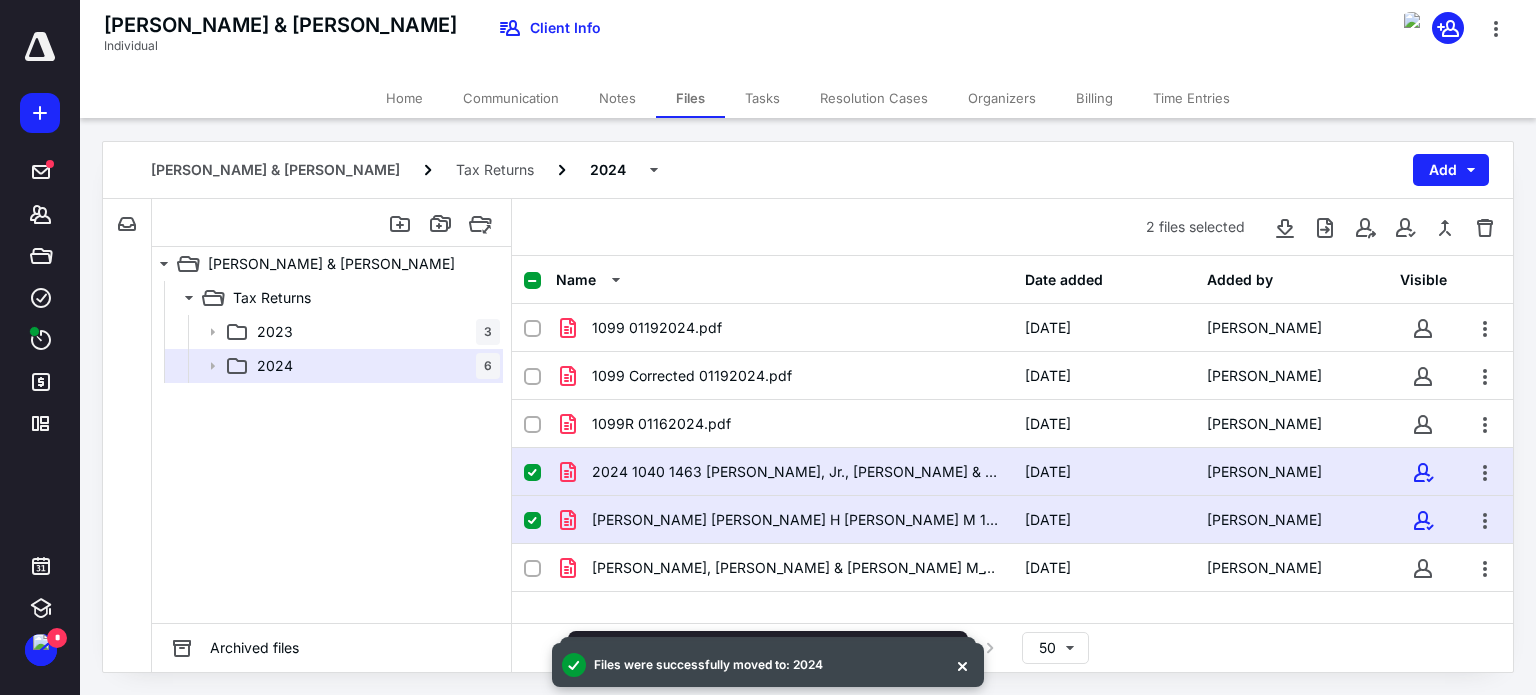 click at bounding box center [532, 281] 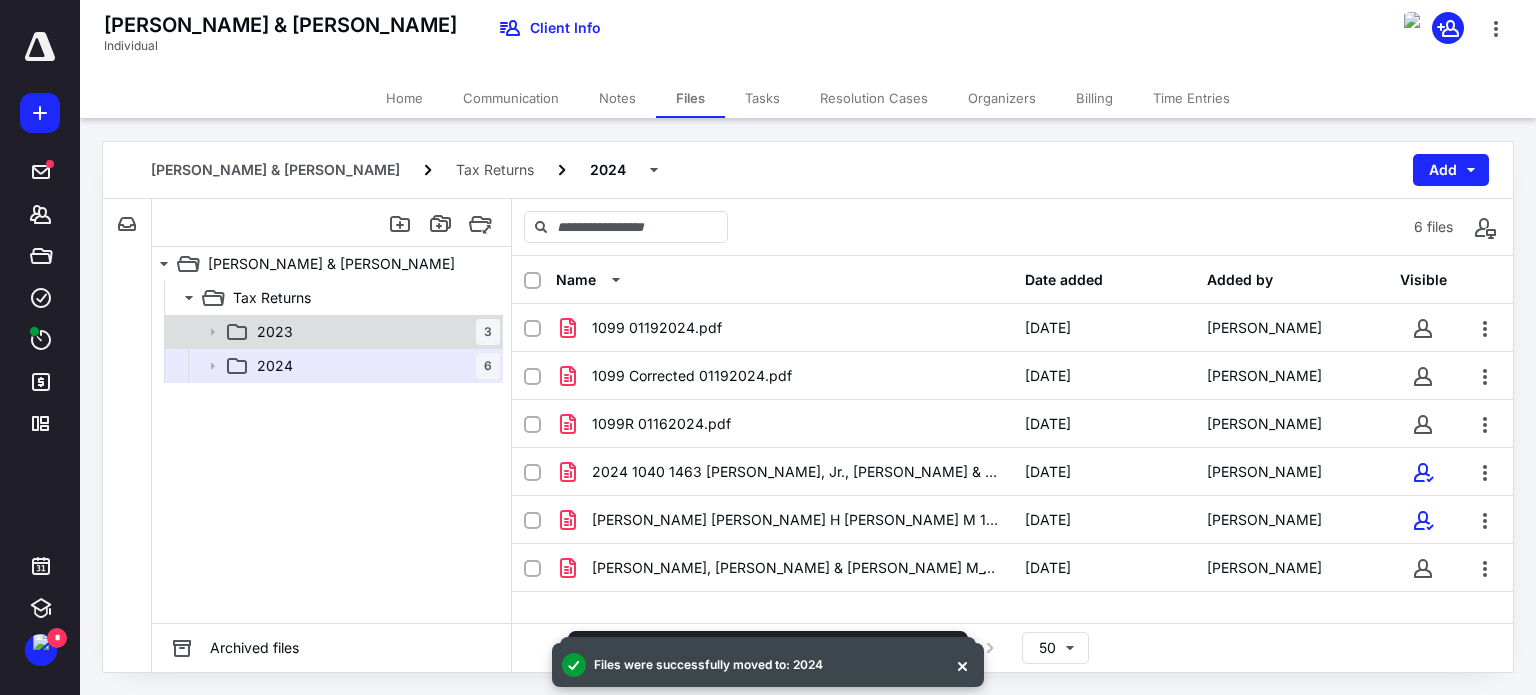 click on "2023 3" at bounding box center [374, 332] 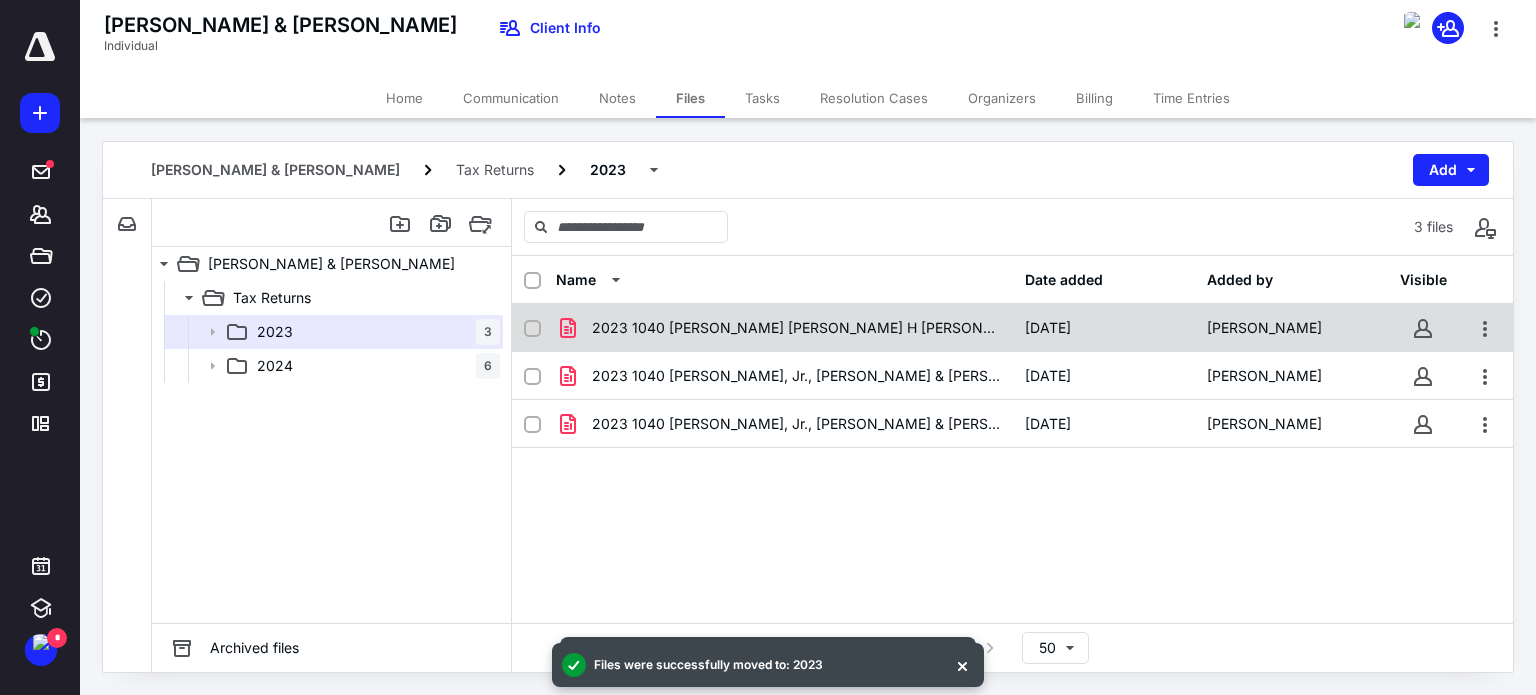 click 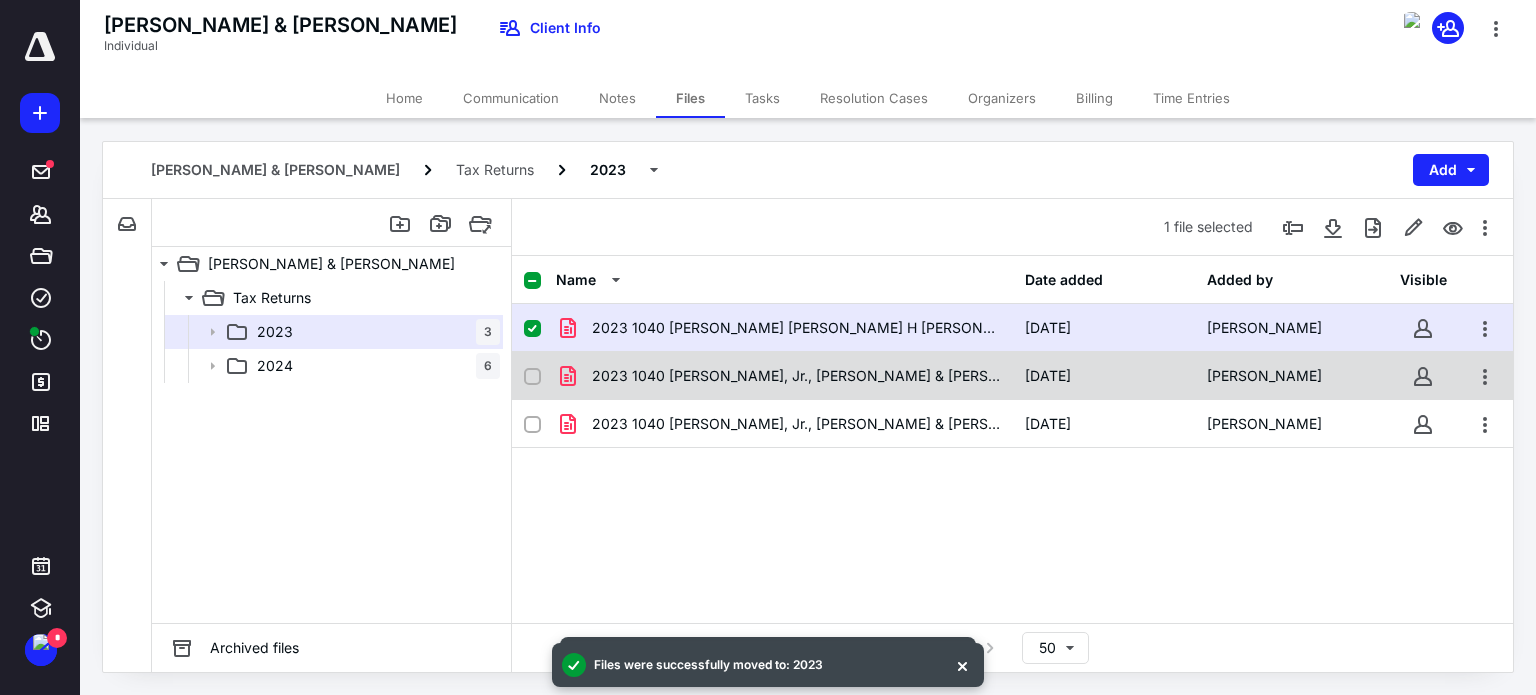click 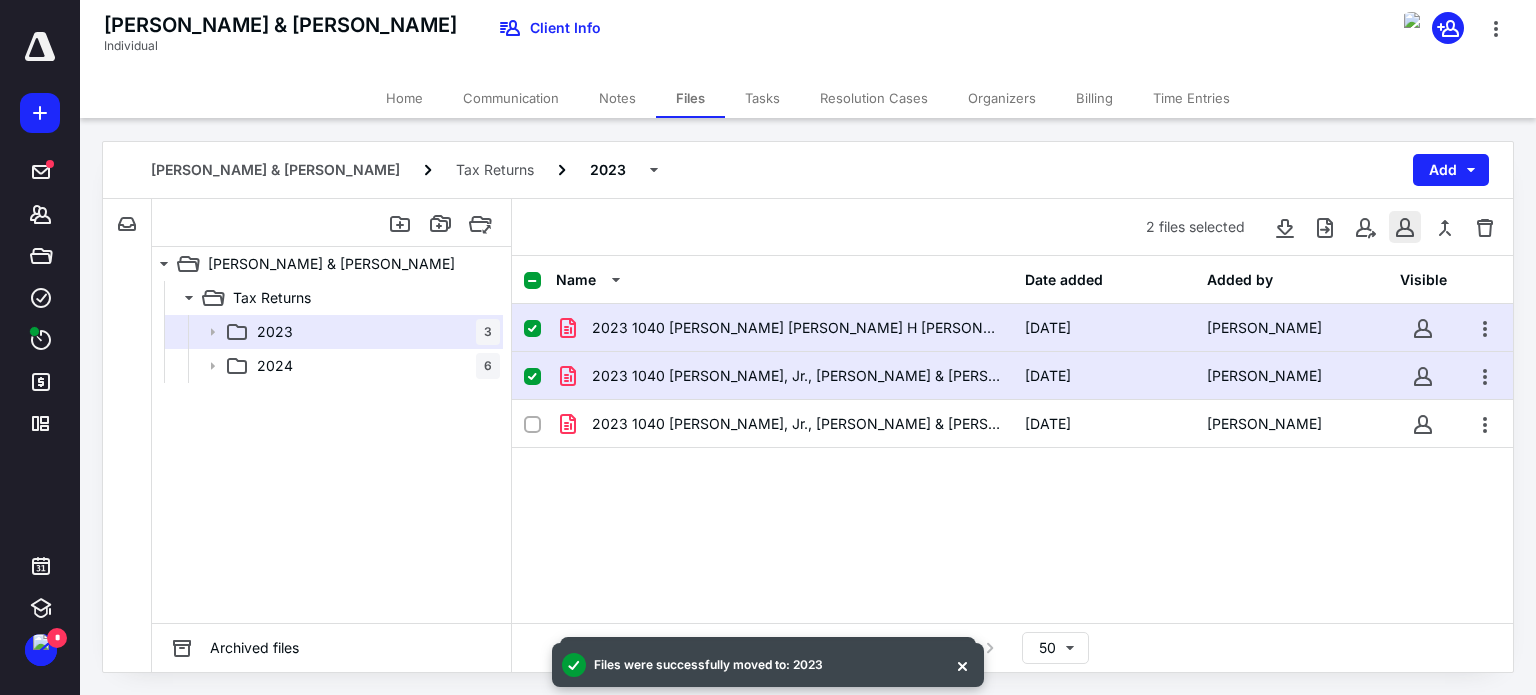 click at bounding box center [1405, 227] 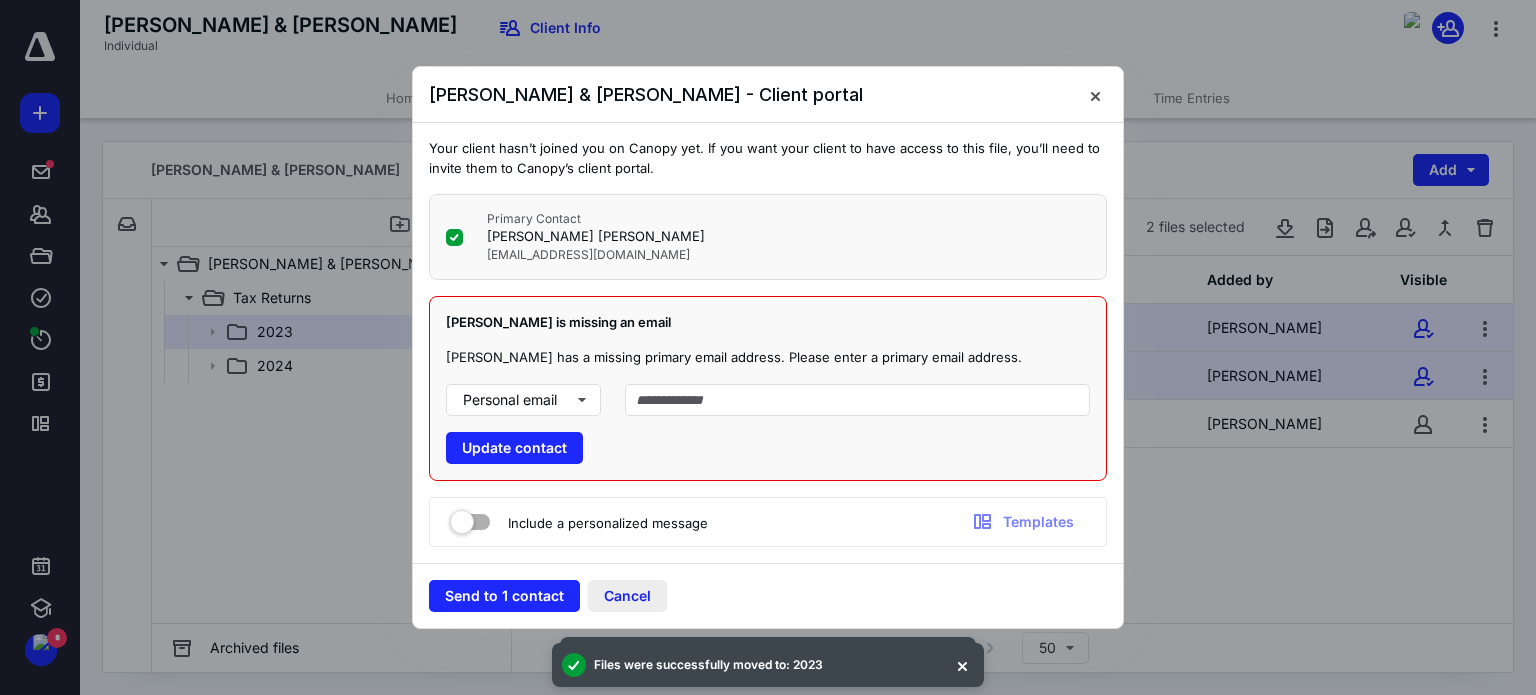 click on "Cancel" at bounding box center (627, 596) 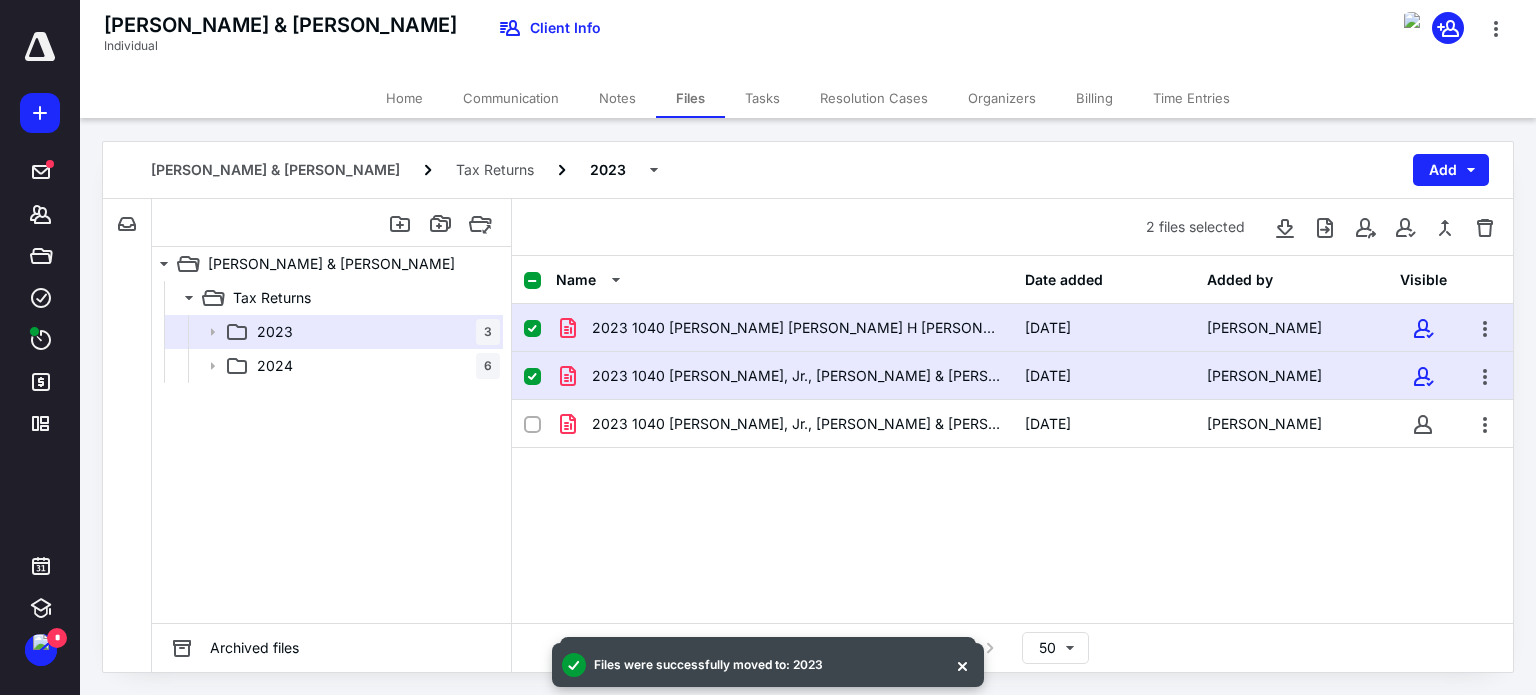 click 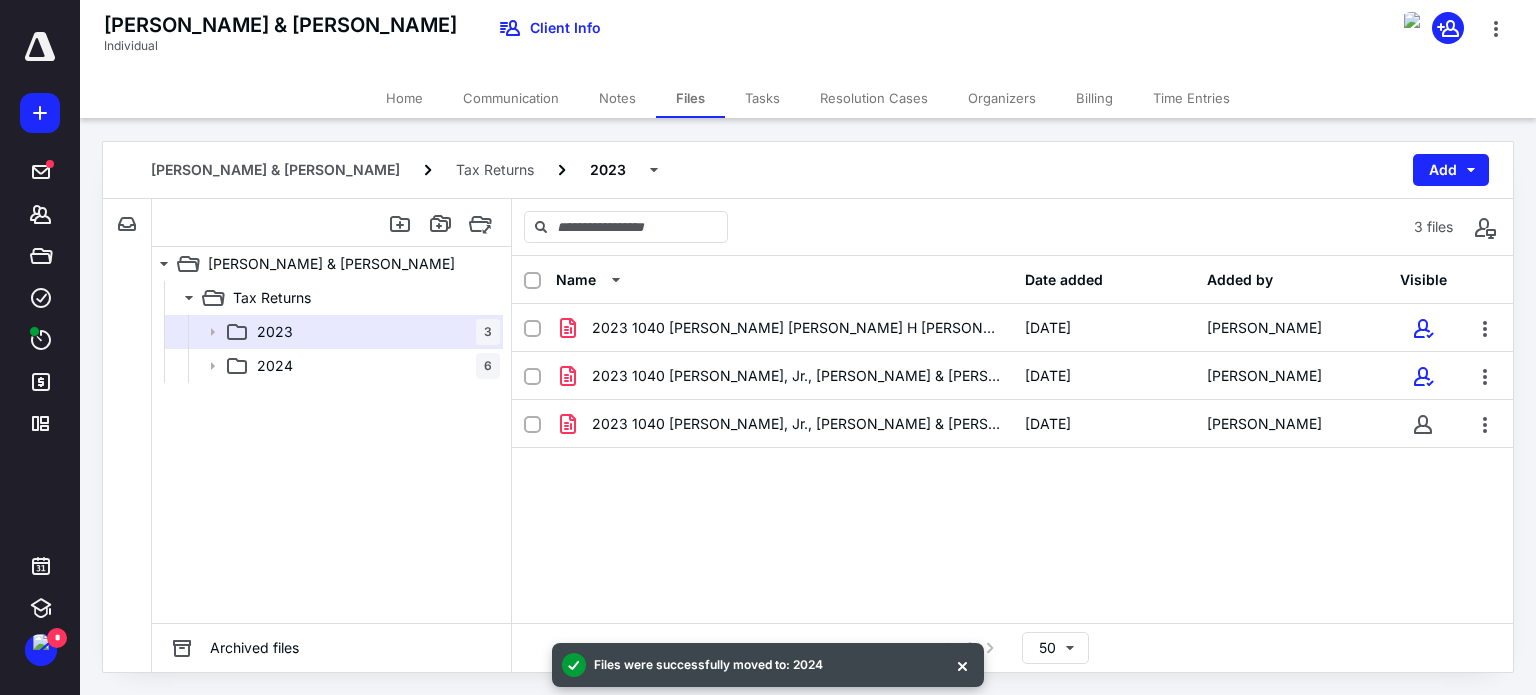 click on "Home" at bounding box center (404, 98) 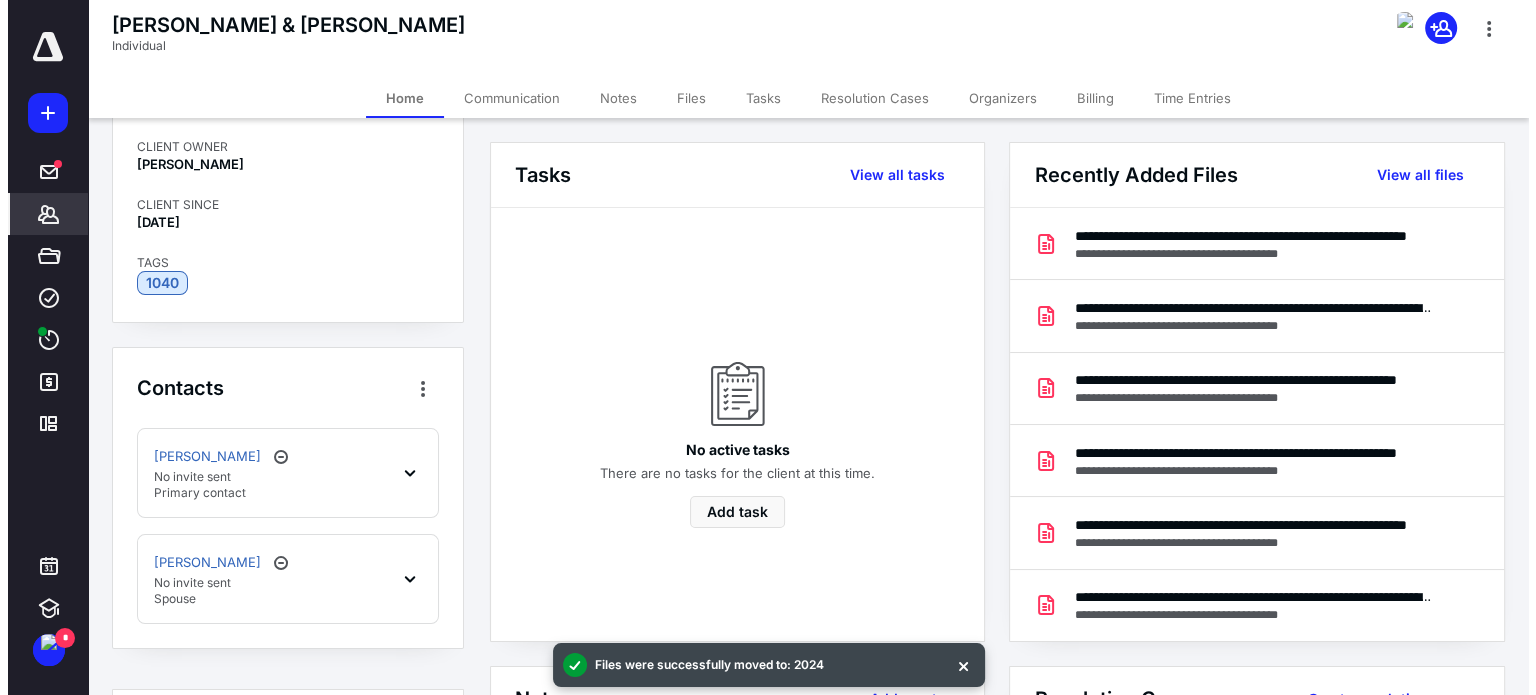 scroll, scrollTop: 0, scrollLeft: 0, axis: both 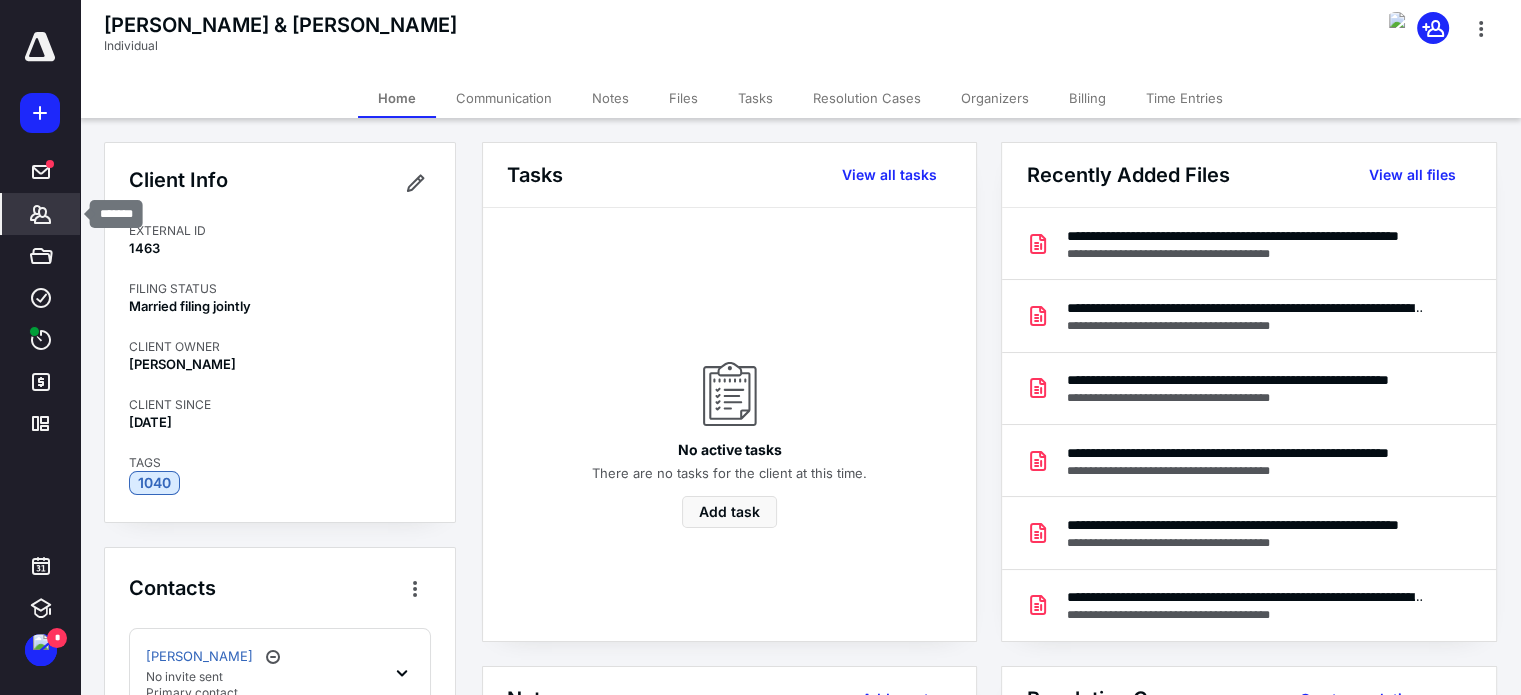 click on "*******" at bounding box center (41, 214) 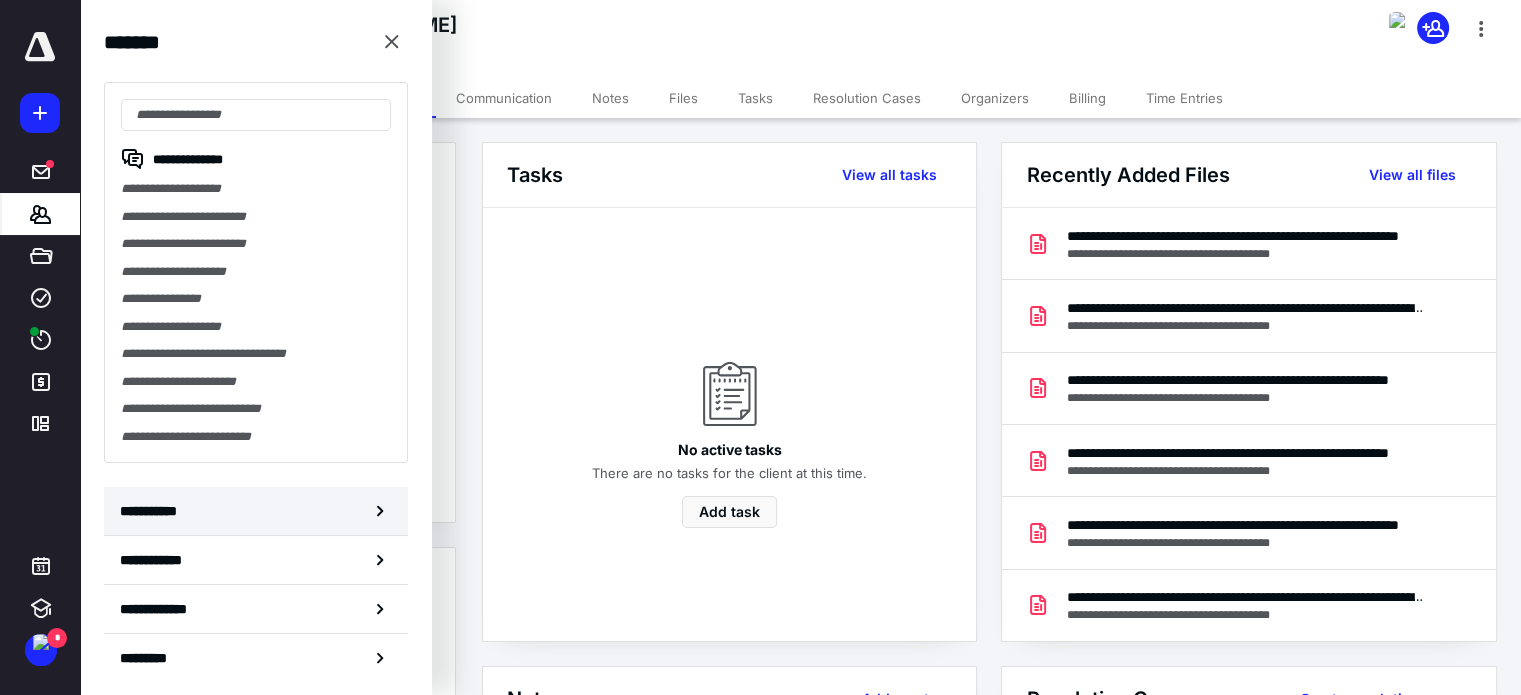 click on "**********" at bounding box center (256, 511) 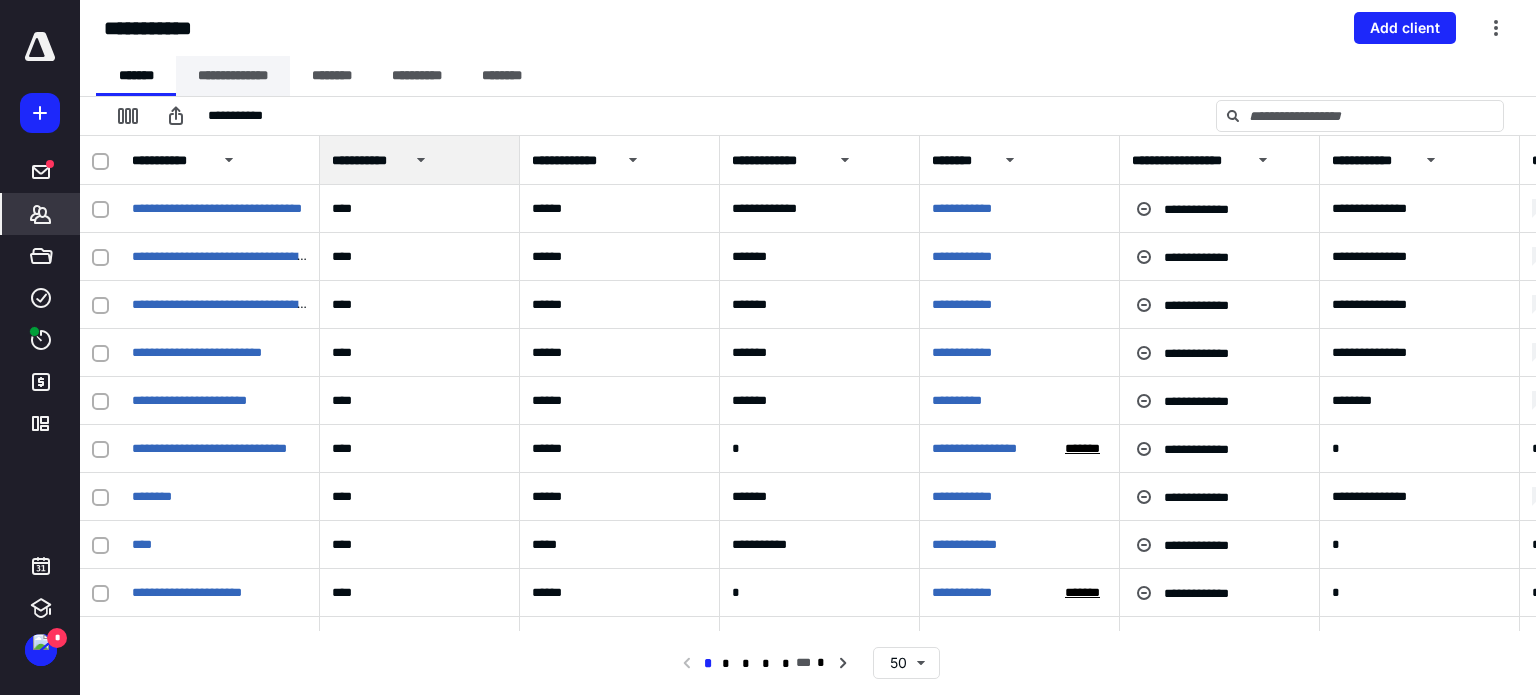 click on "**********" at bounding box center [233, 76] 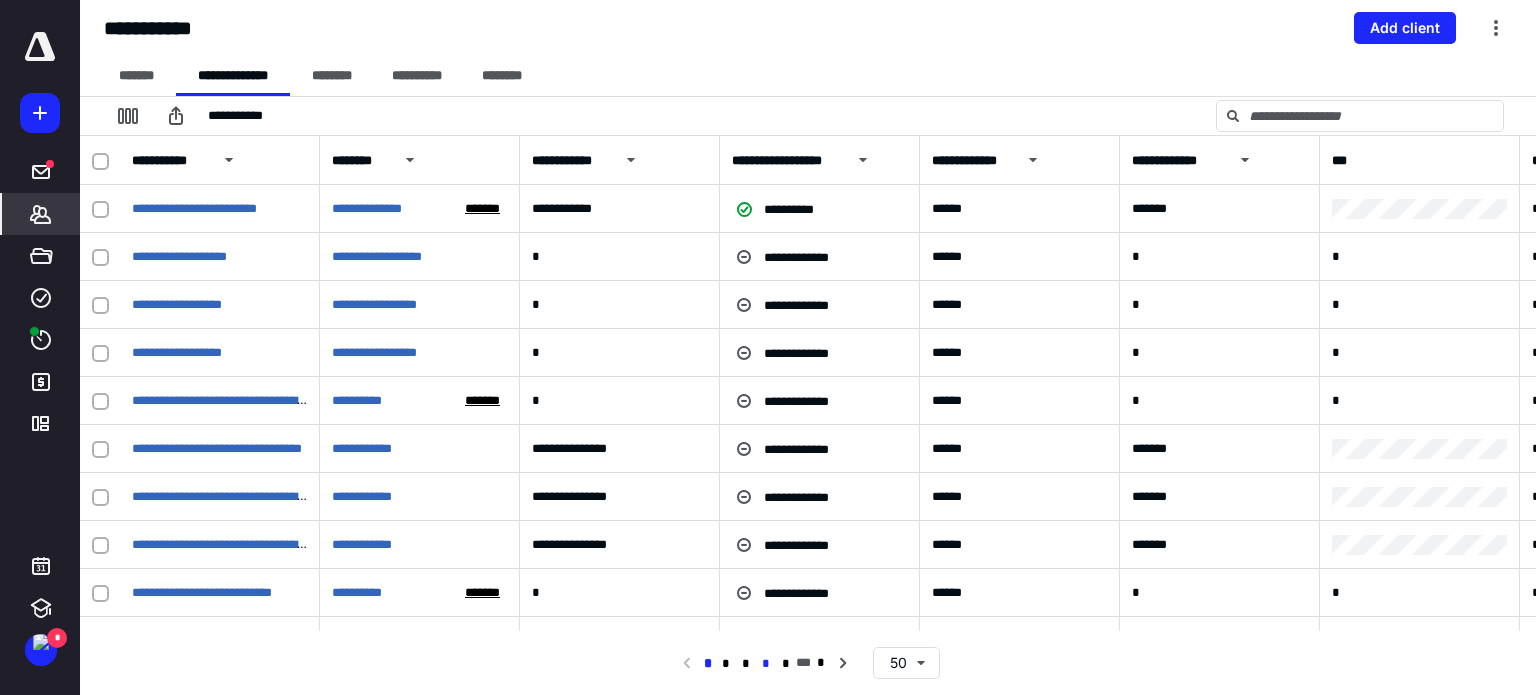 click on "*" at bounding box center [766, 664] 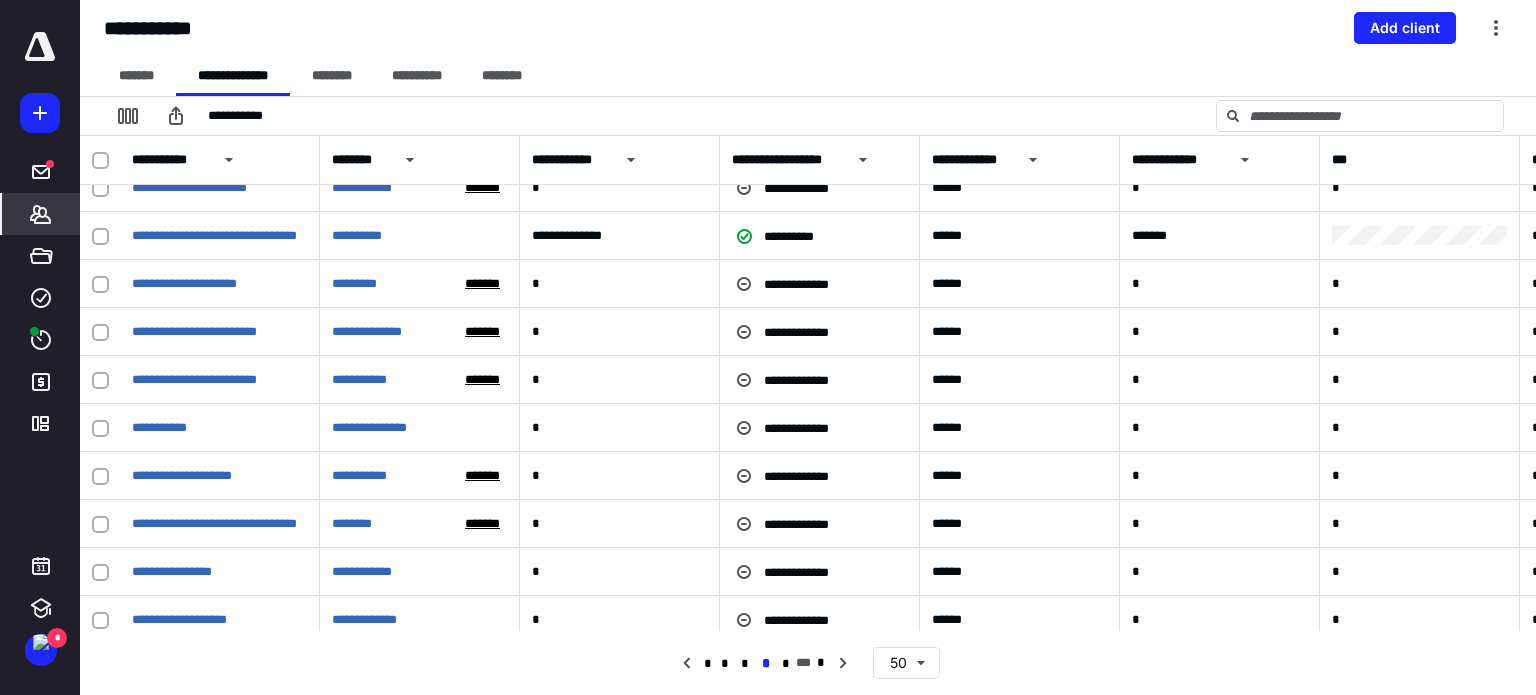 scroll, scrollTop: 1800, scrollLeft: 0, axis: vertical 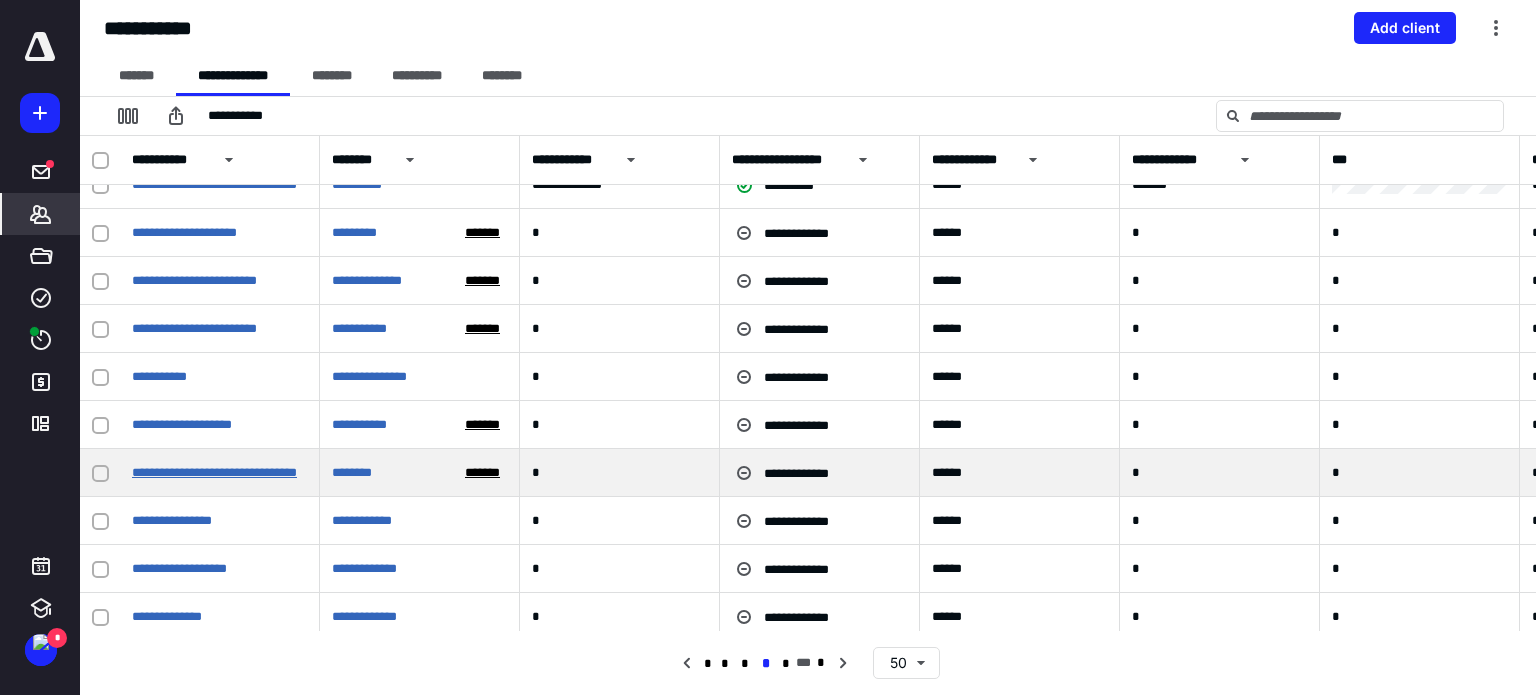 click on "**********" at bounding box center [214, 472] 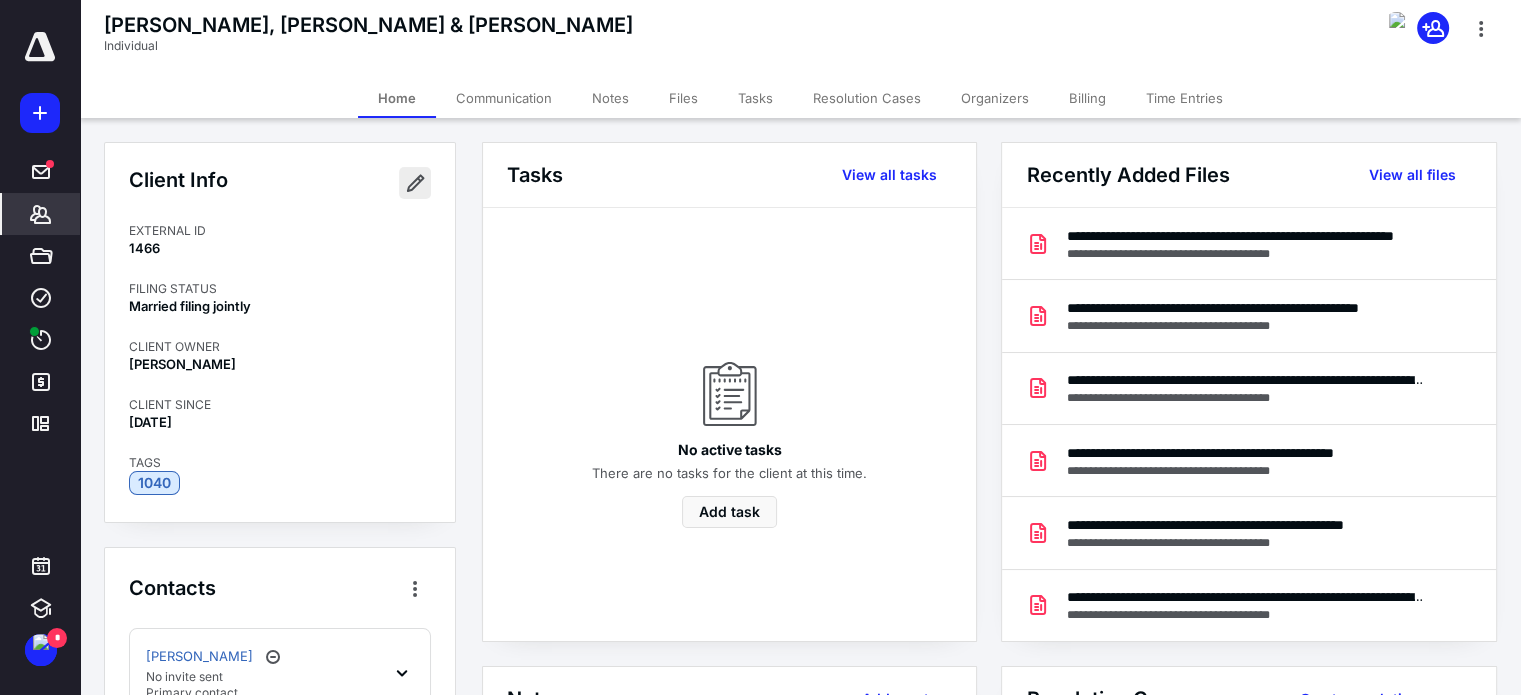 click at bounding box center [415, 183] 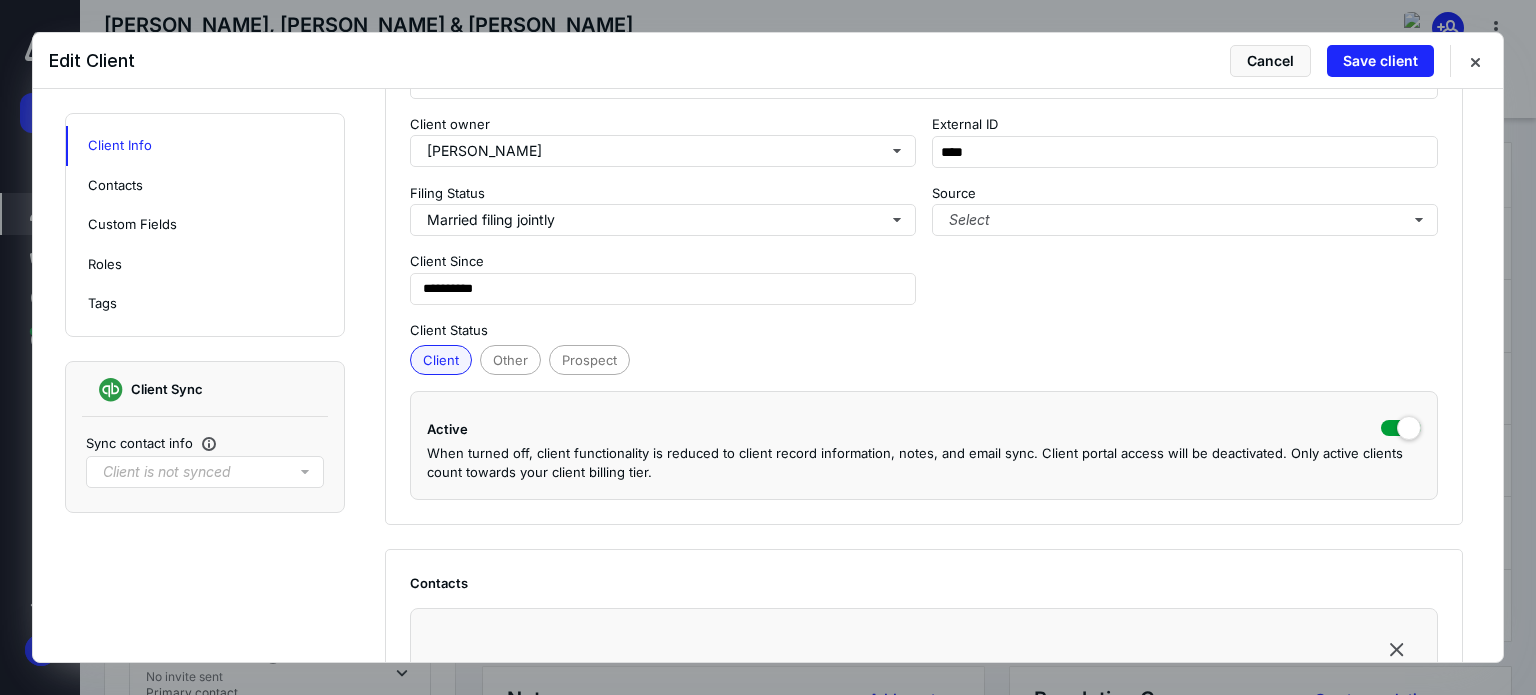 scroll, scrollTop: 300, scrollLeft: 0, axis: vertical 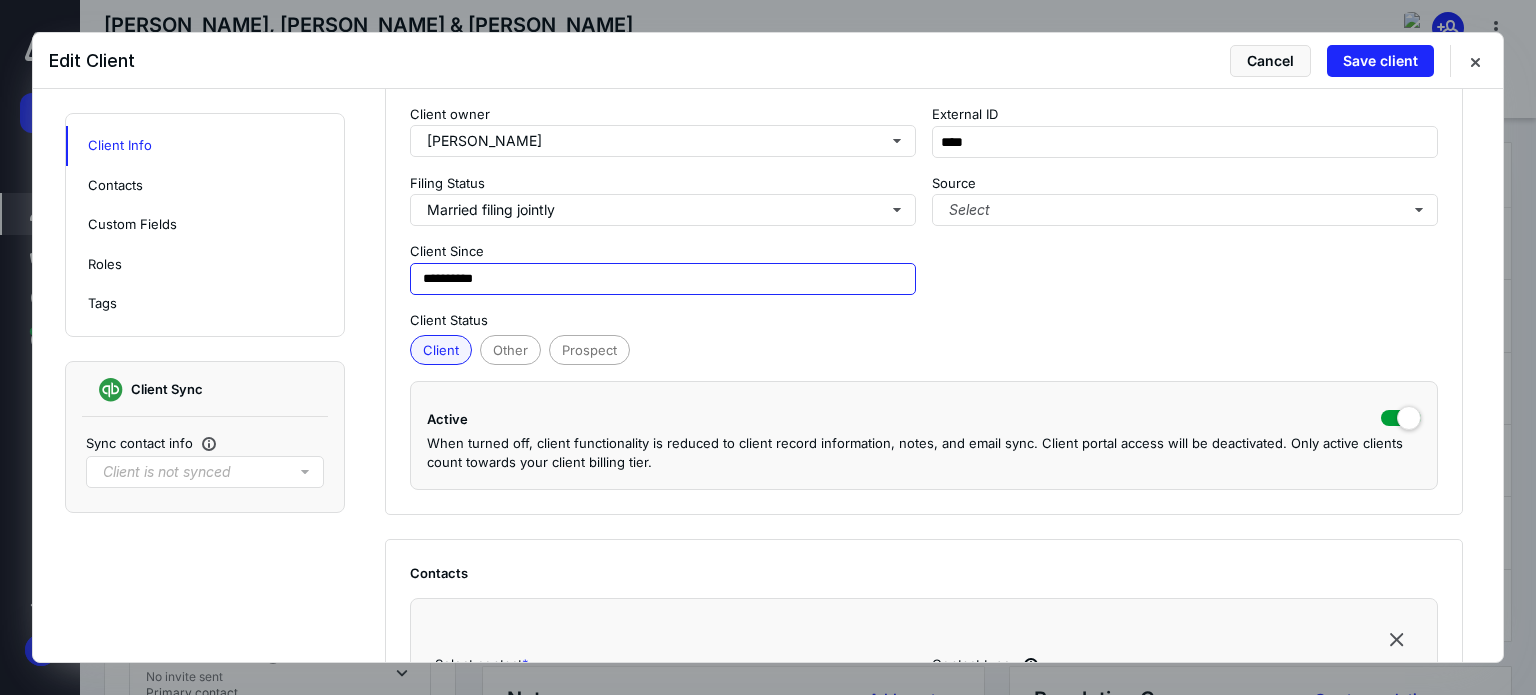 click on "**********" at bounding box center (663, 279) 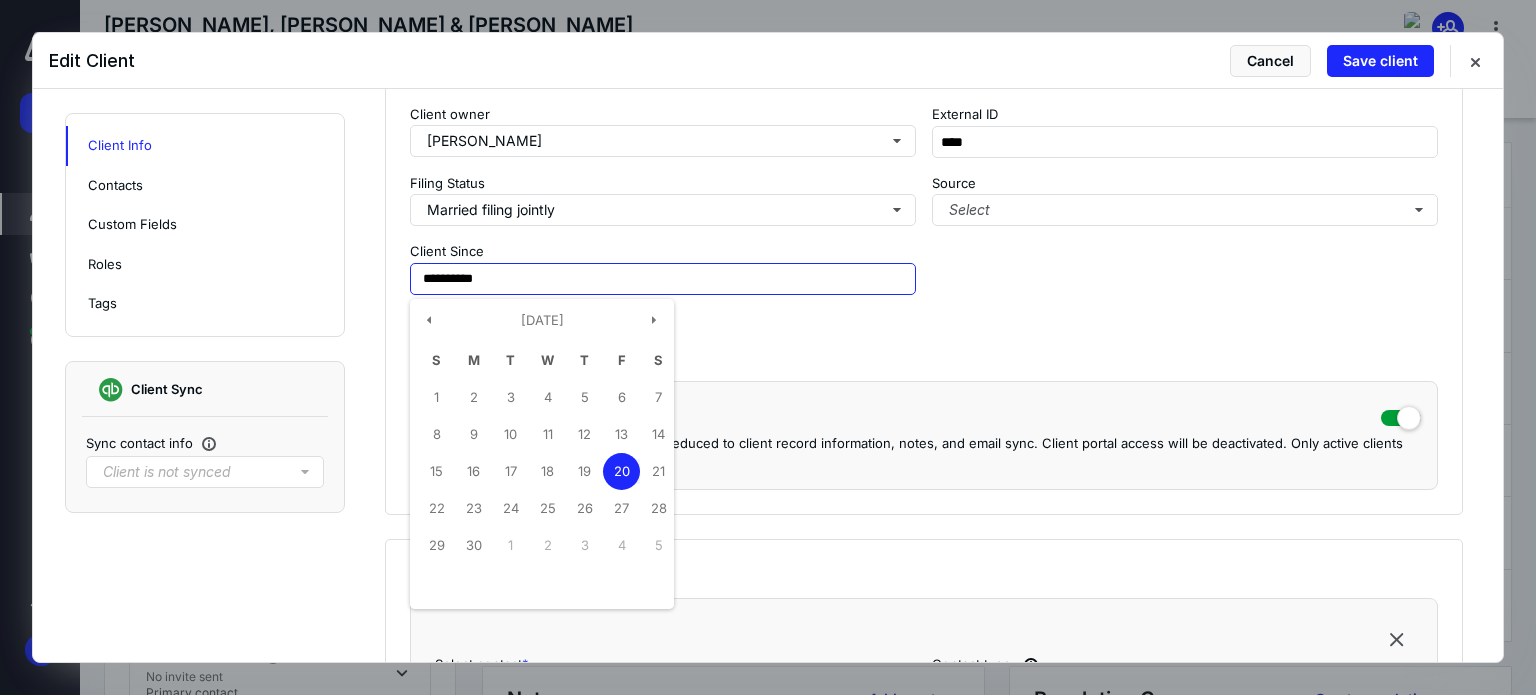 click on "T" at bounding box center (510, 360) 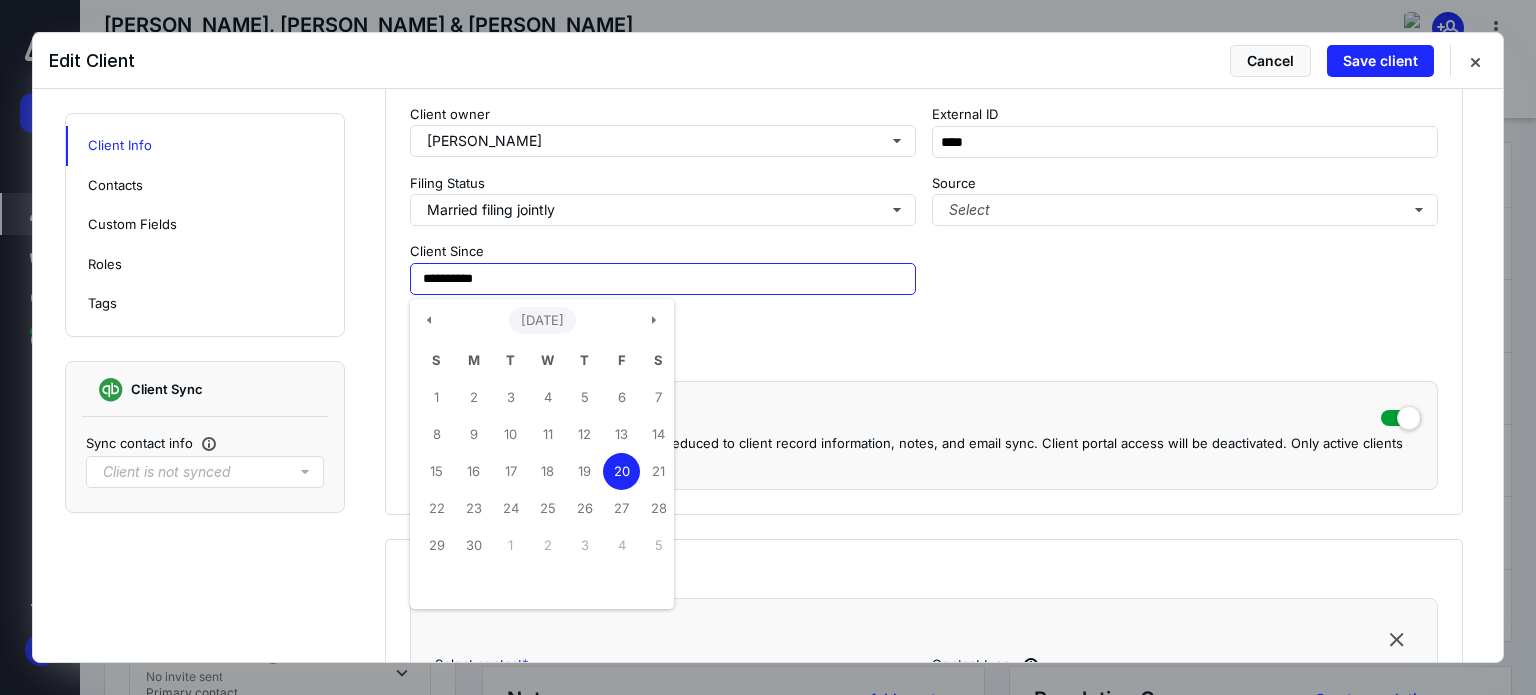 click on "[DATE]" at bounding box center (542, 321) 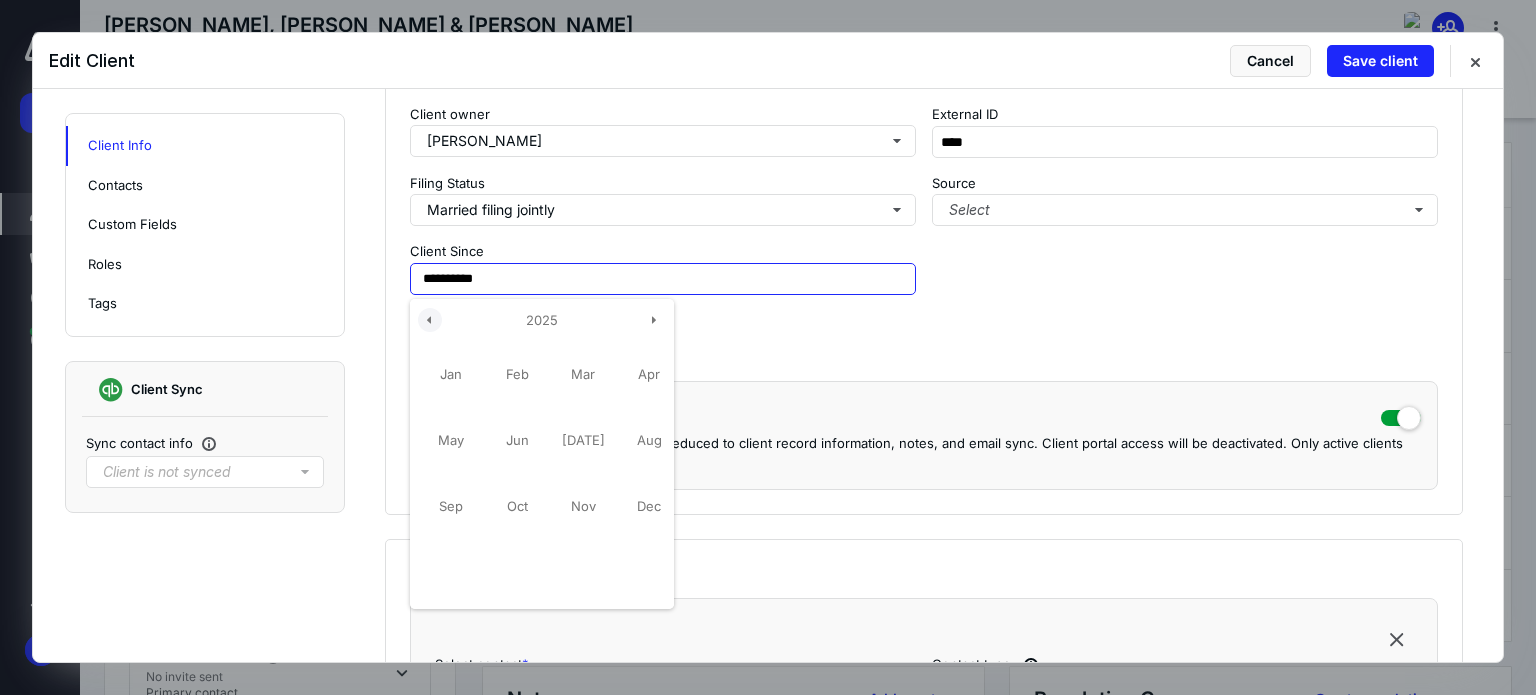 click at bounding box center (430, 320) 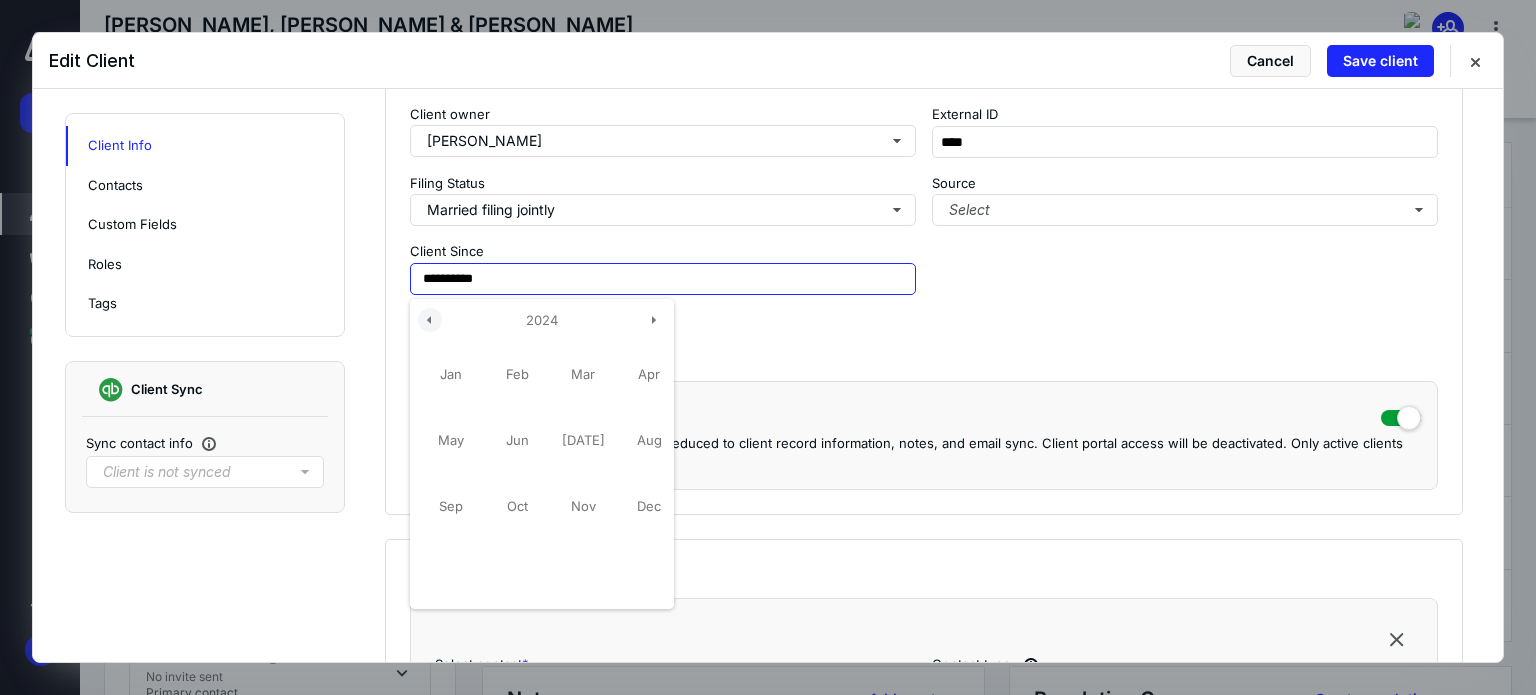 click at bounding box center (430, 320) 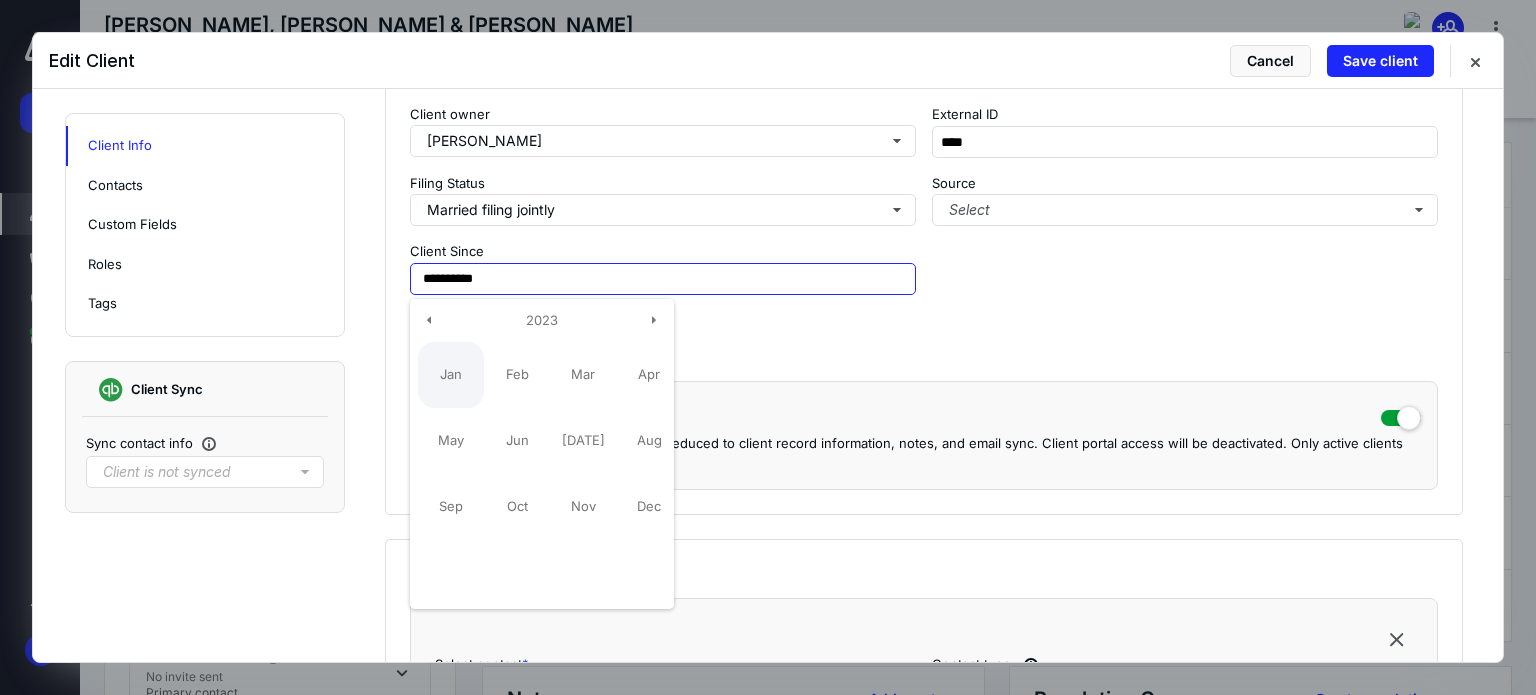 click on "Jan" at bounding box center (451, 375) 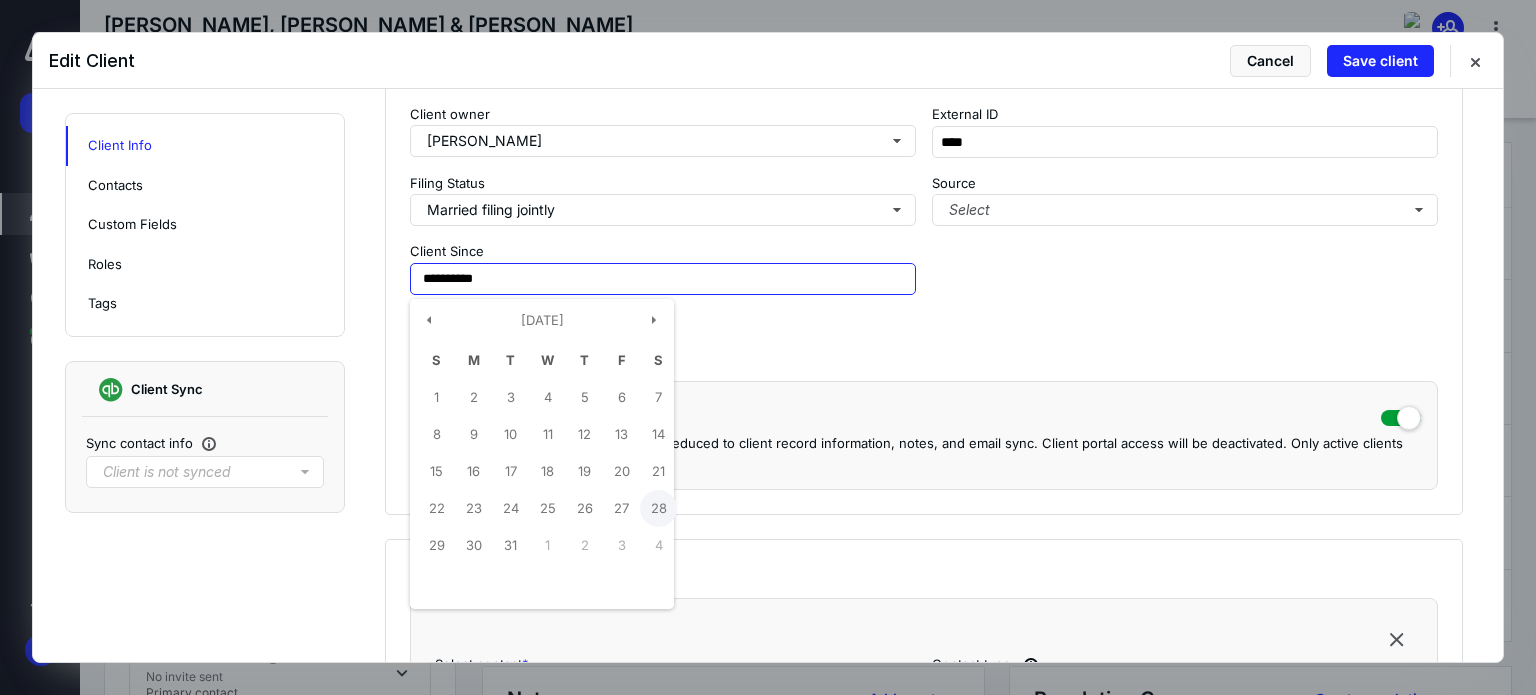 click on "28" at bounding box center [658, 508] 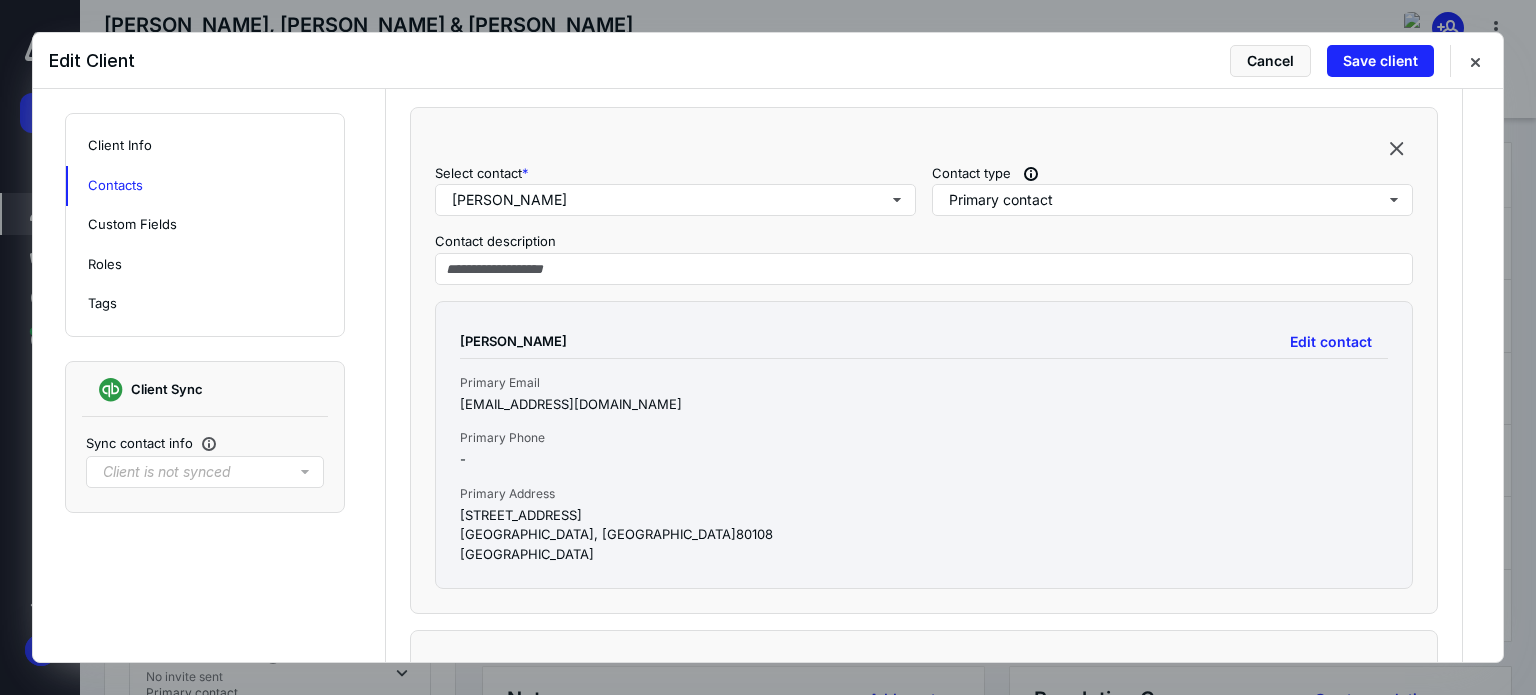 scroll, scrollTop: 800, scrollLeft: 0, axis: vertical 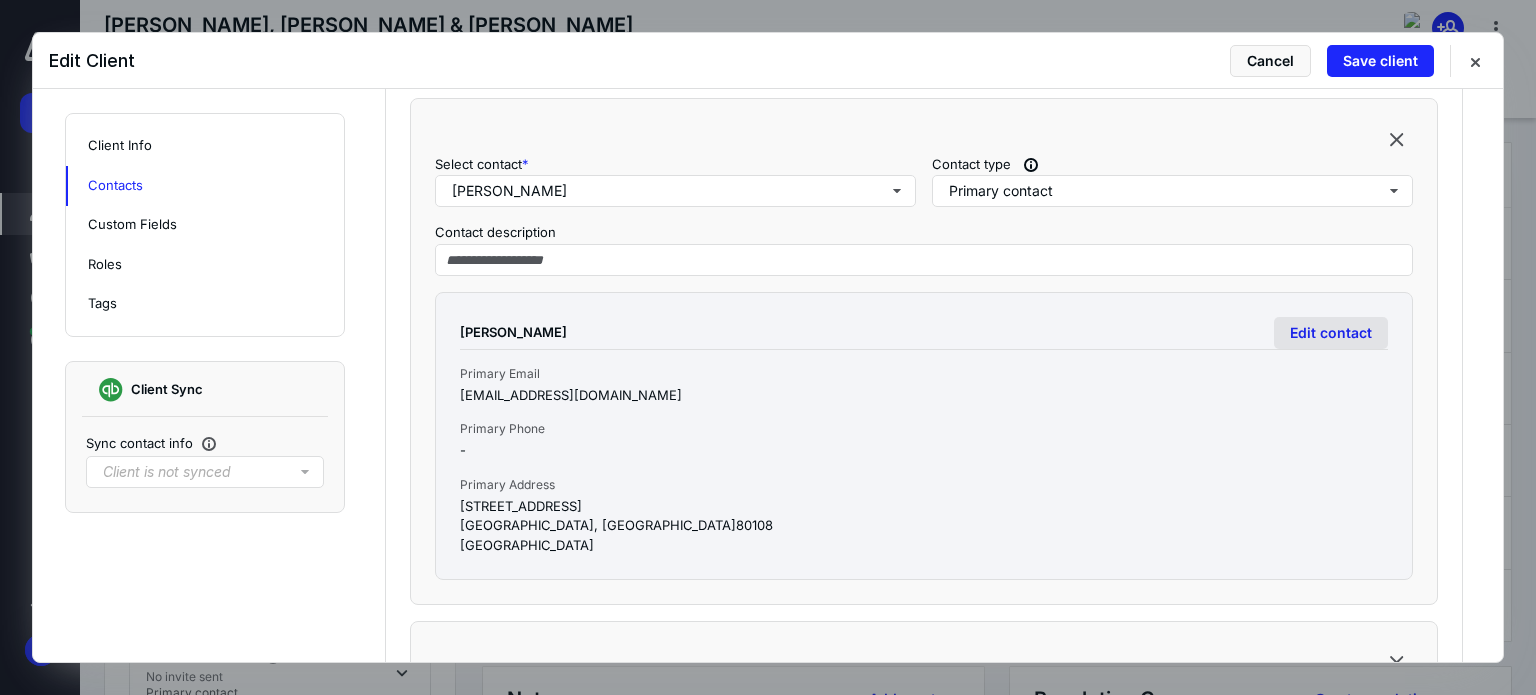 click on "Edit contact" at bounding box center (1331, 333) 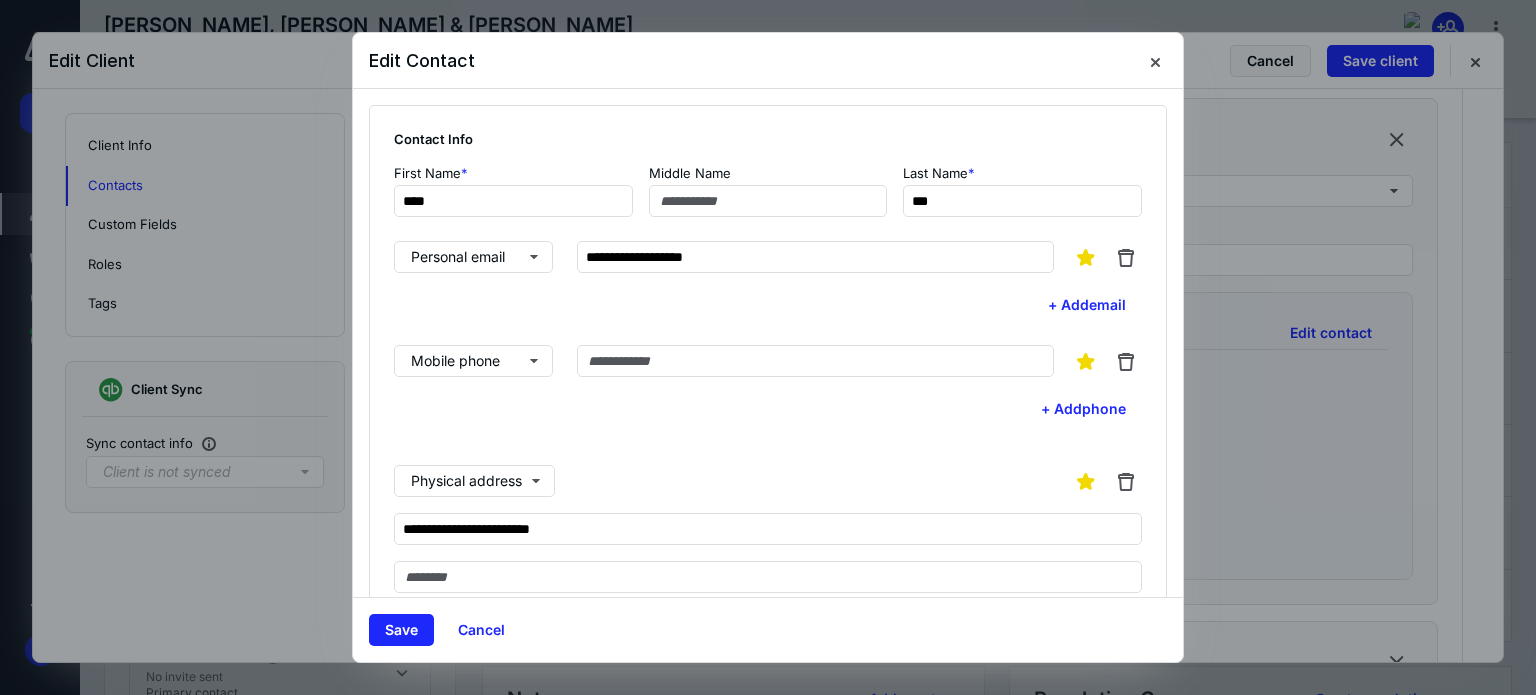 click on "**********" at bounding box center [768, 527] 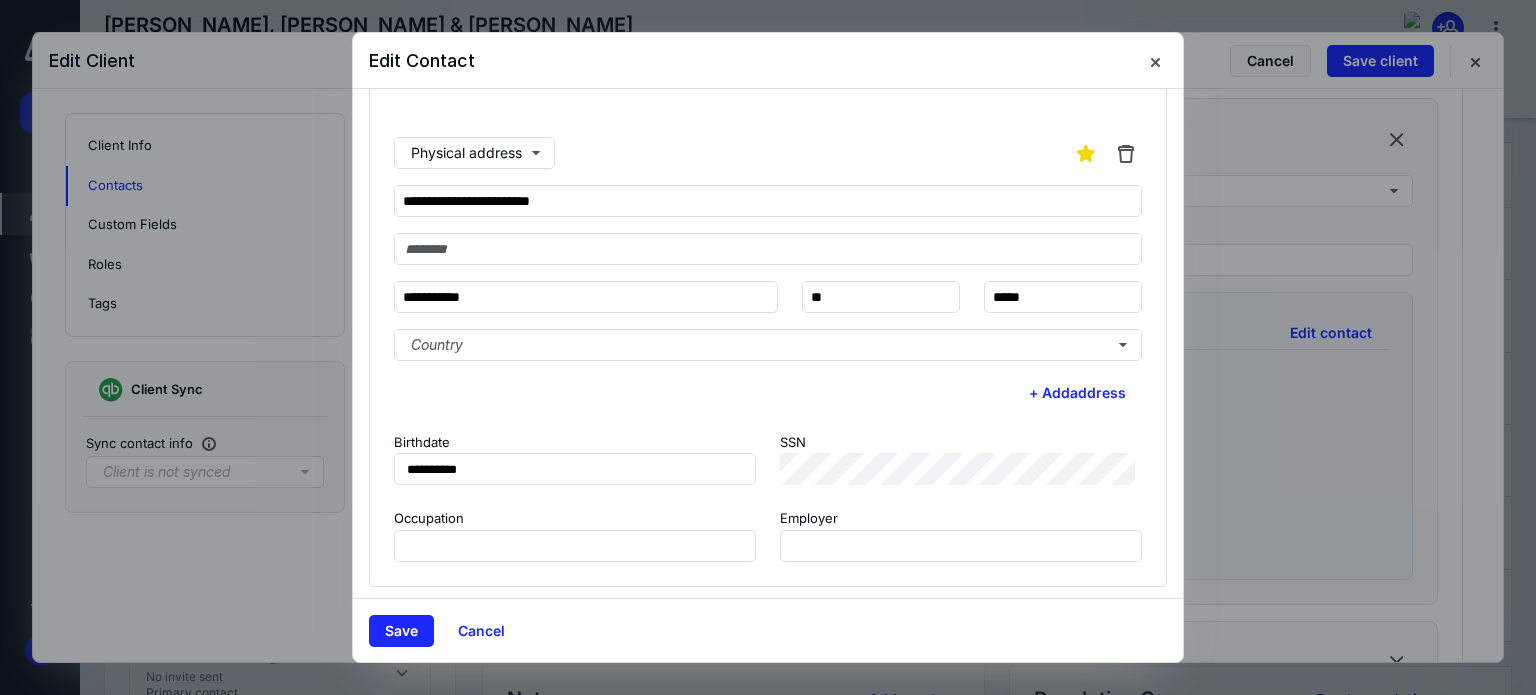scroll, scrollTop: 332, scrollLeft: 0, axis: vertical 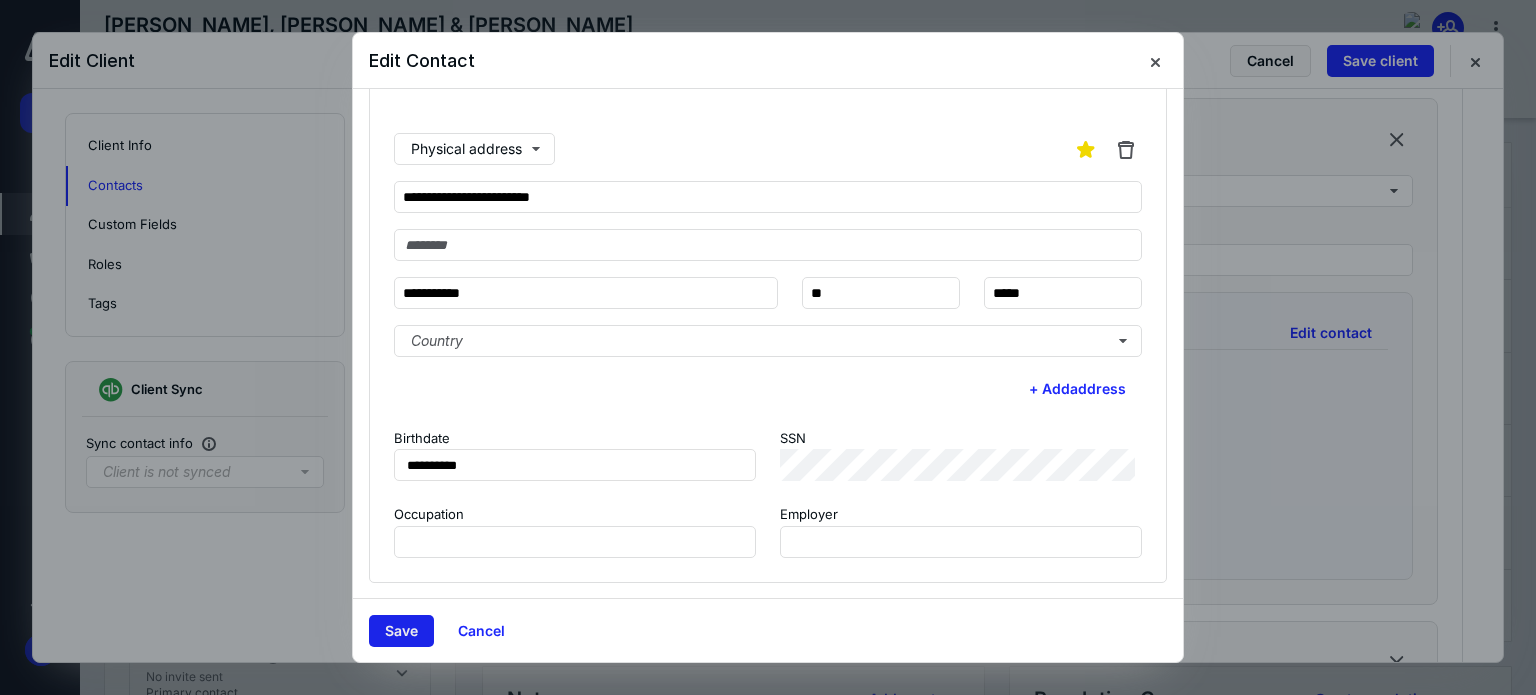 click on "Save" at bounding box center (401, 631) 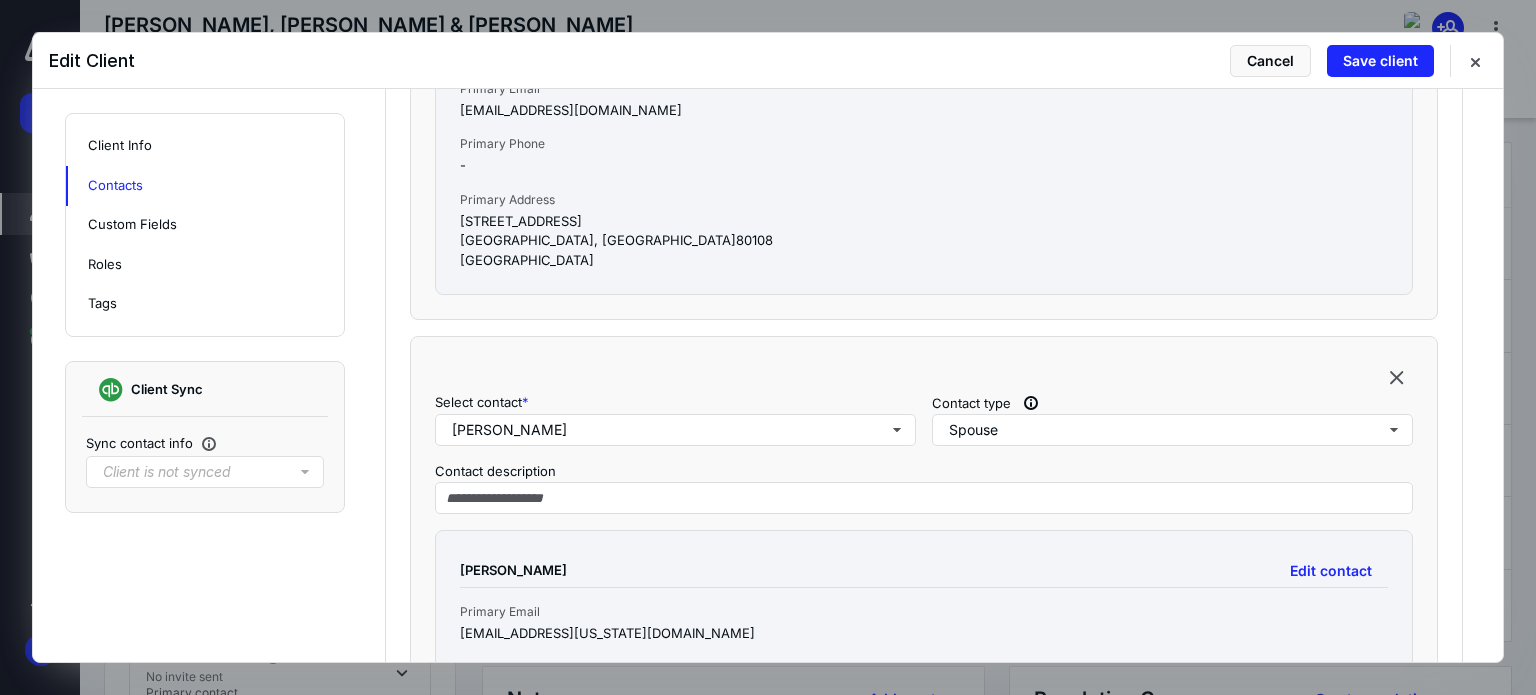 scroll, scrollTop: 1200, scrollLeft: 0, axis: vertical 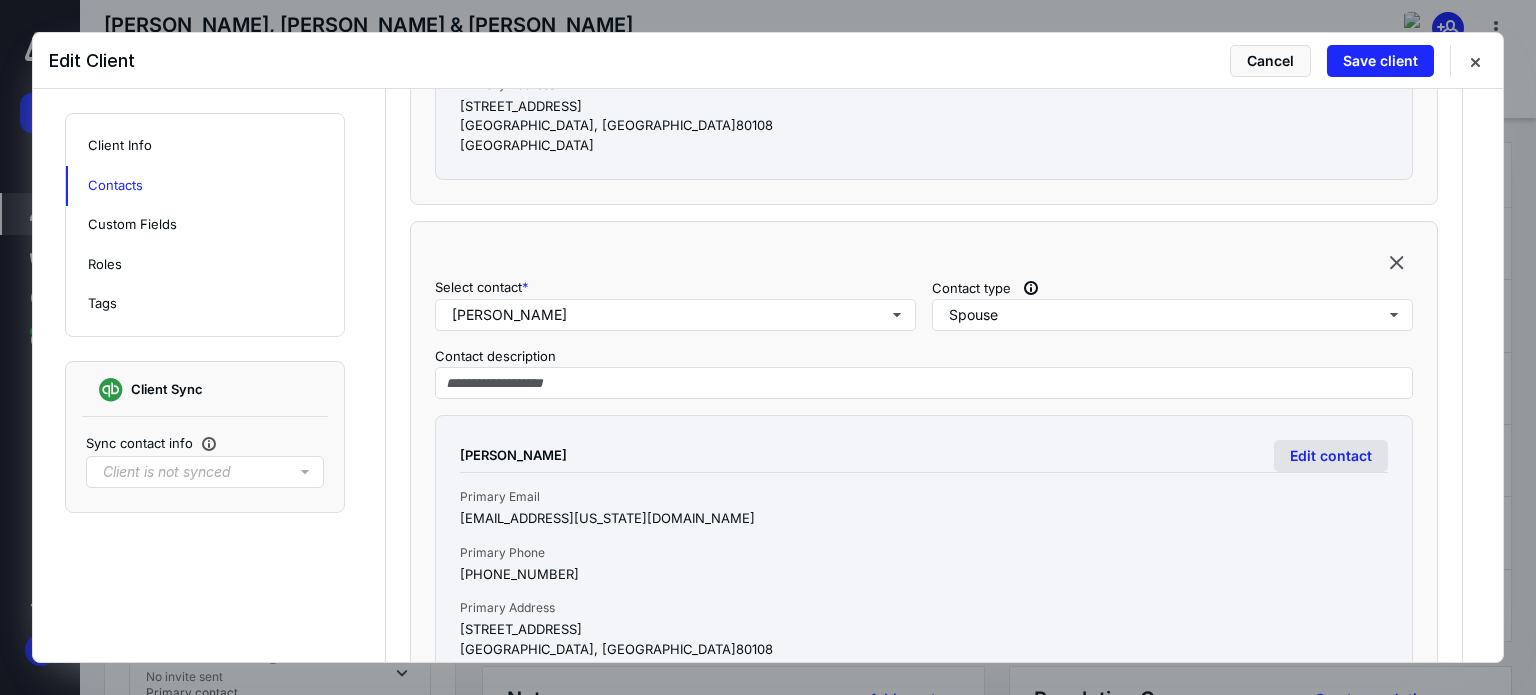 click on "Edit contact" at bounding box center [1331, 456] 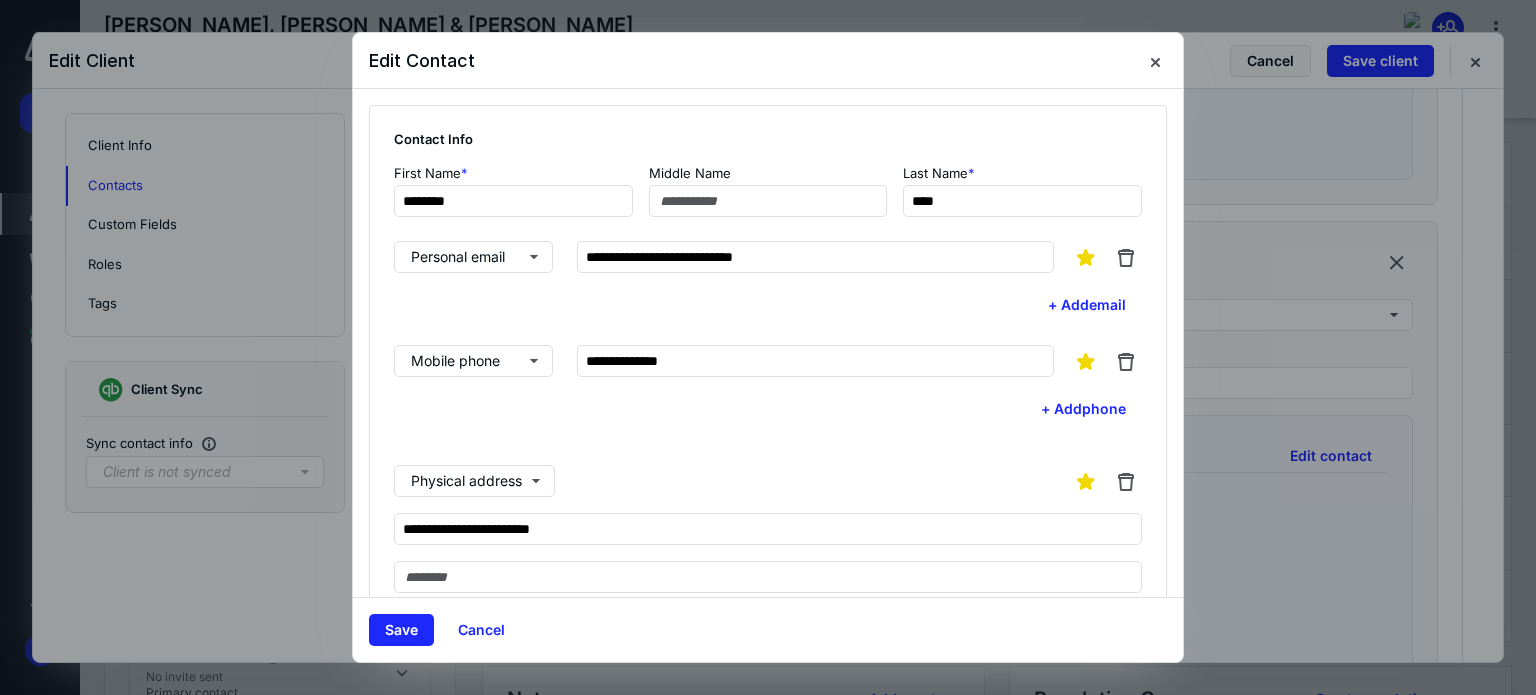 click on "**********" at bounding box center (768, 527) 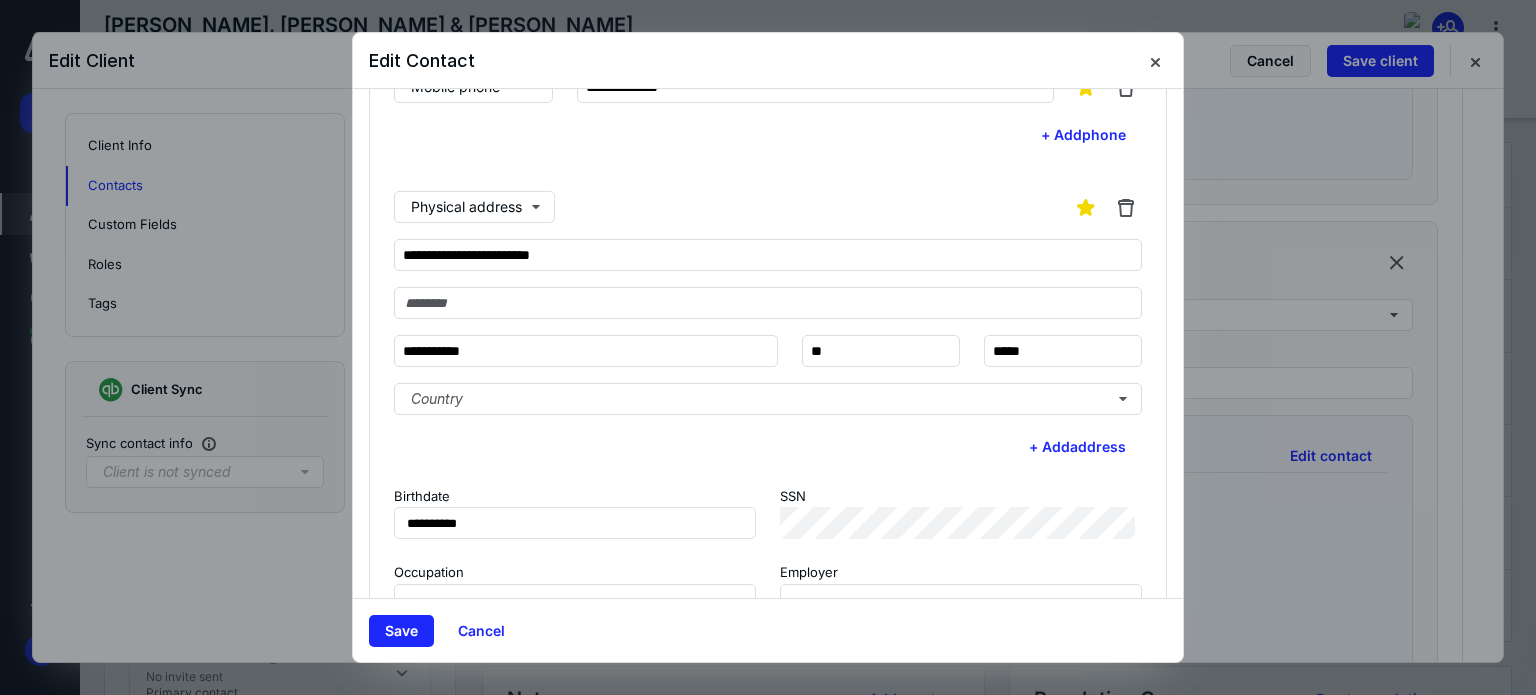 scroll, scrollTop: 332, scrollLeft: 0, axis: vertical 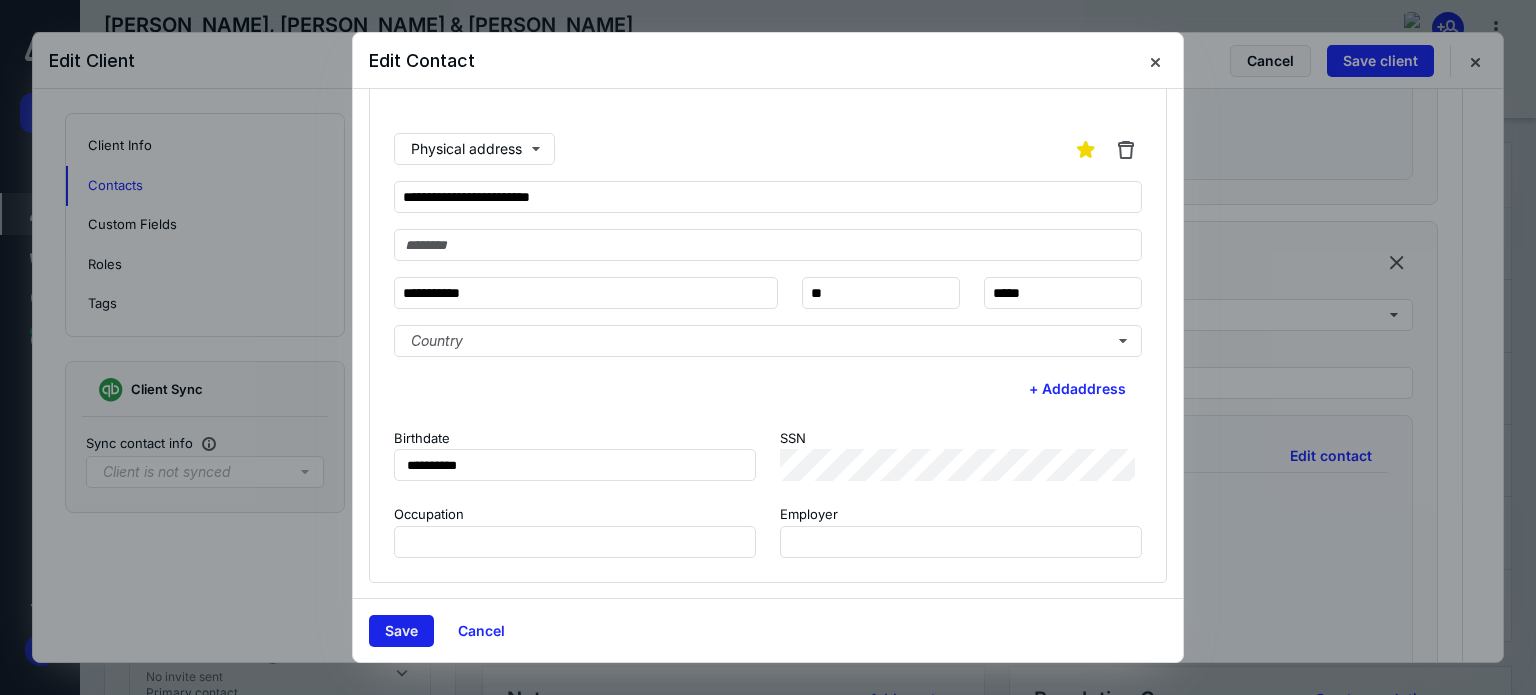 click on "Save" at bounding box center [401, 631] 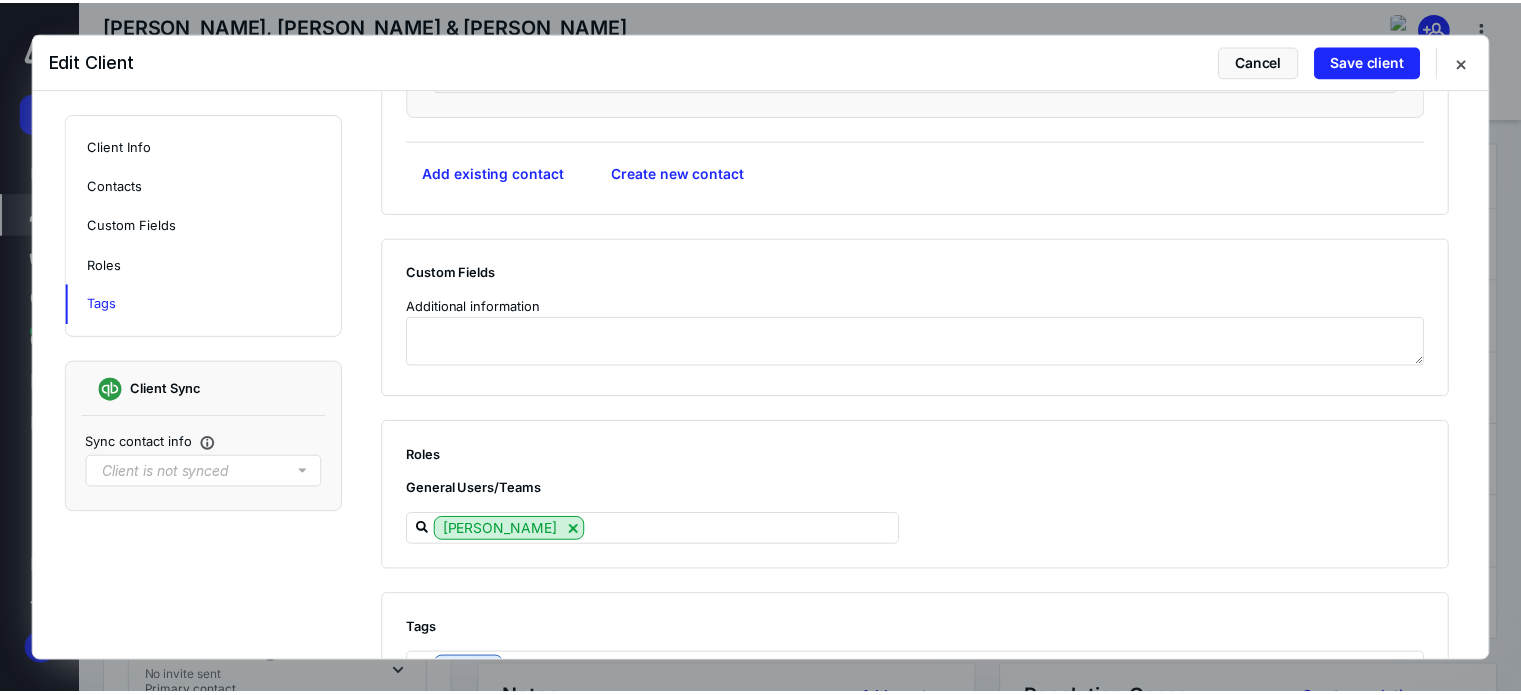 scroll, scrollTop: 1871, scrollLeft: 0, axis: vertical 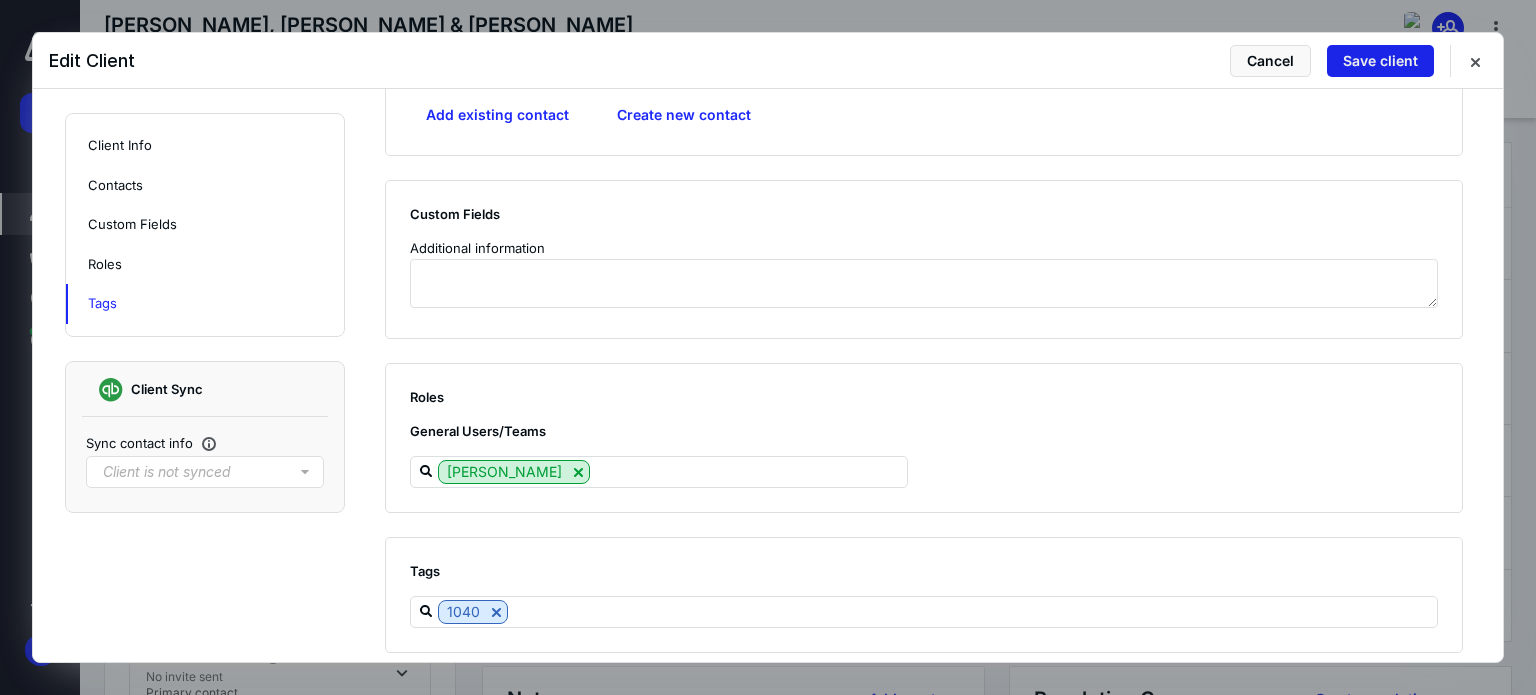 click on "Save client" at bounding box center [1380, 61] 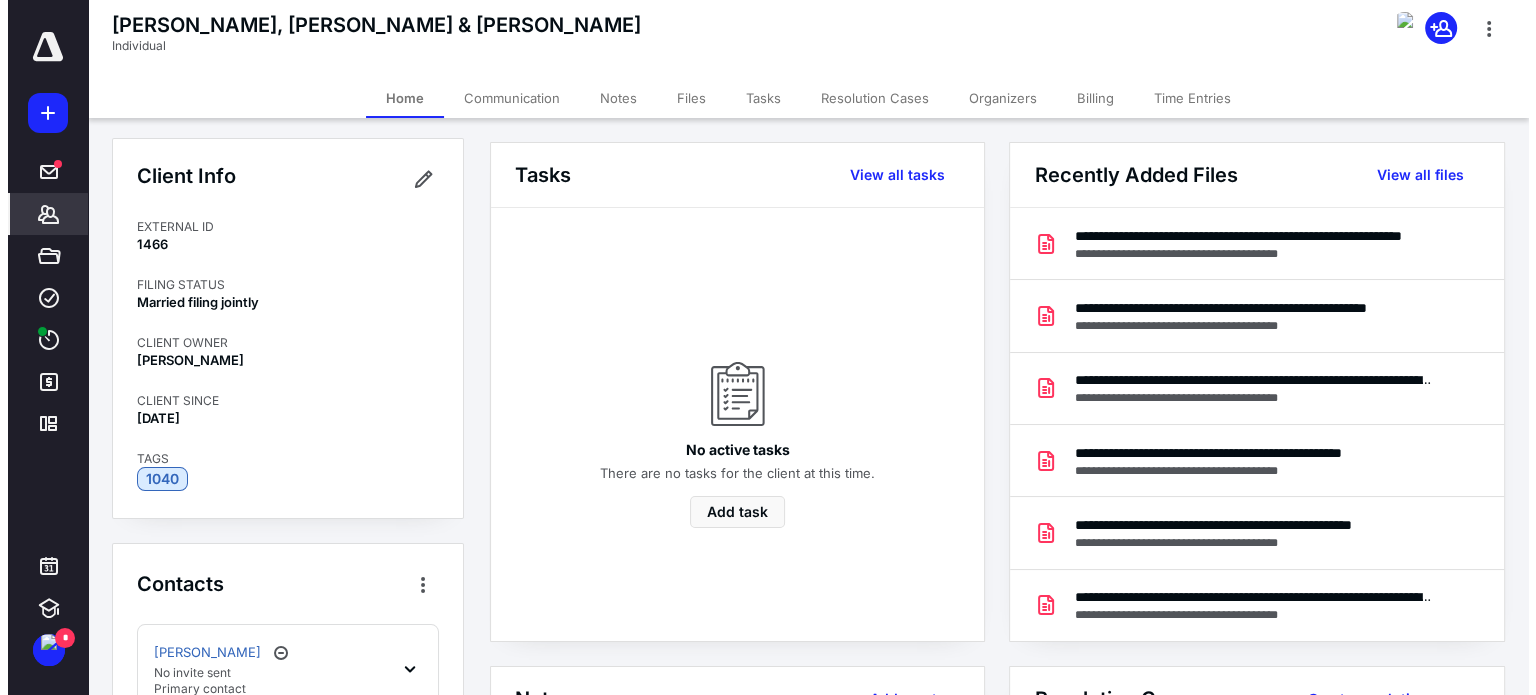 scroll, scrollTop: 0, scrollLeft: 0, axis: both 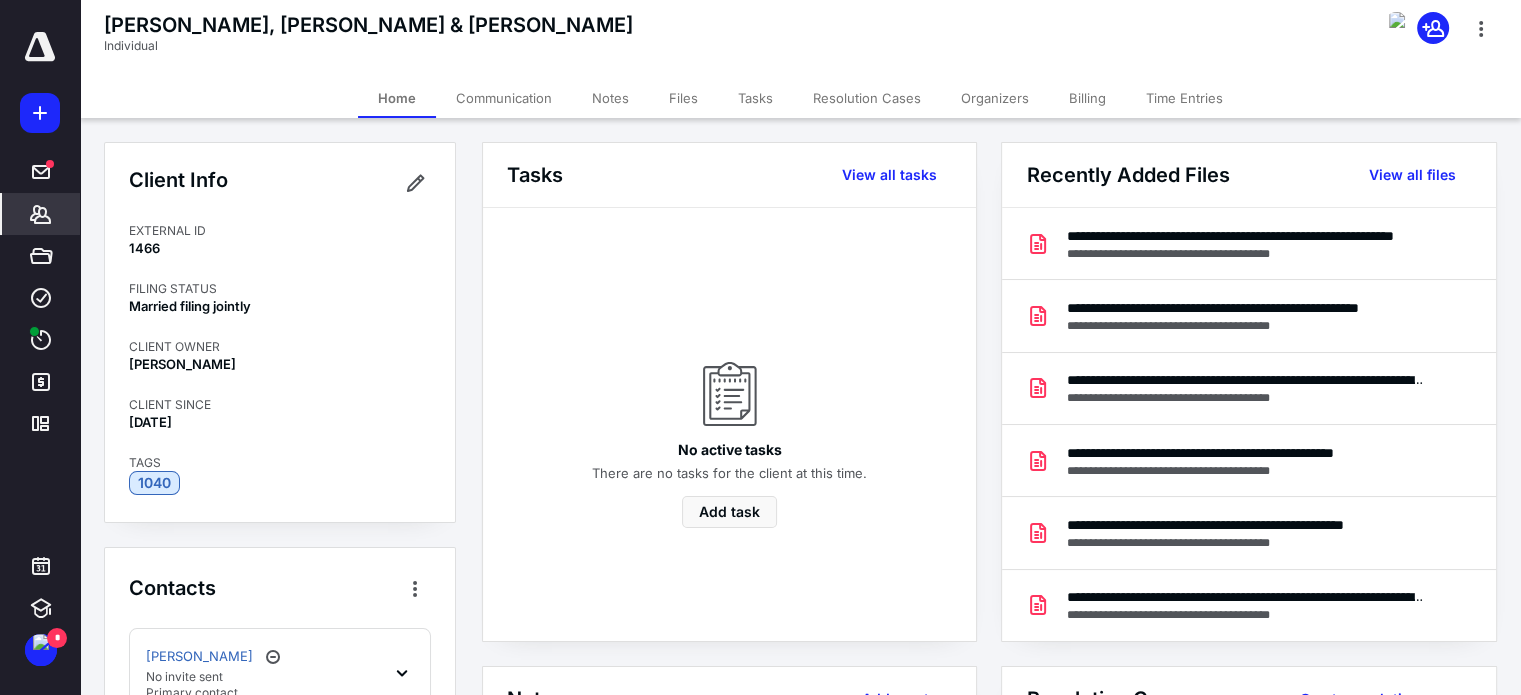 click on "Files" at bounding box center [683, 98] 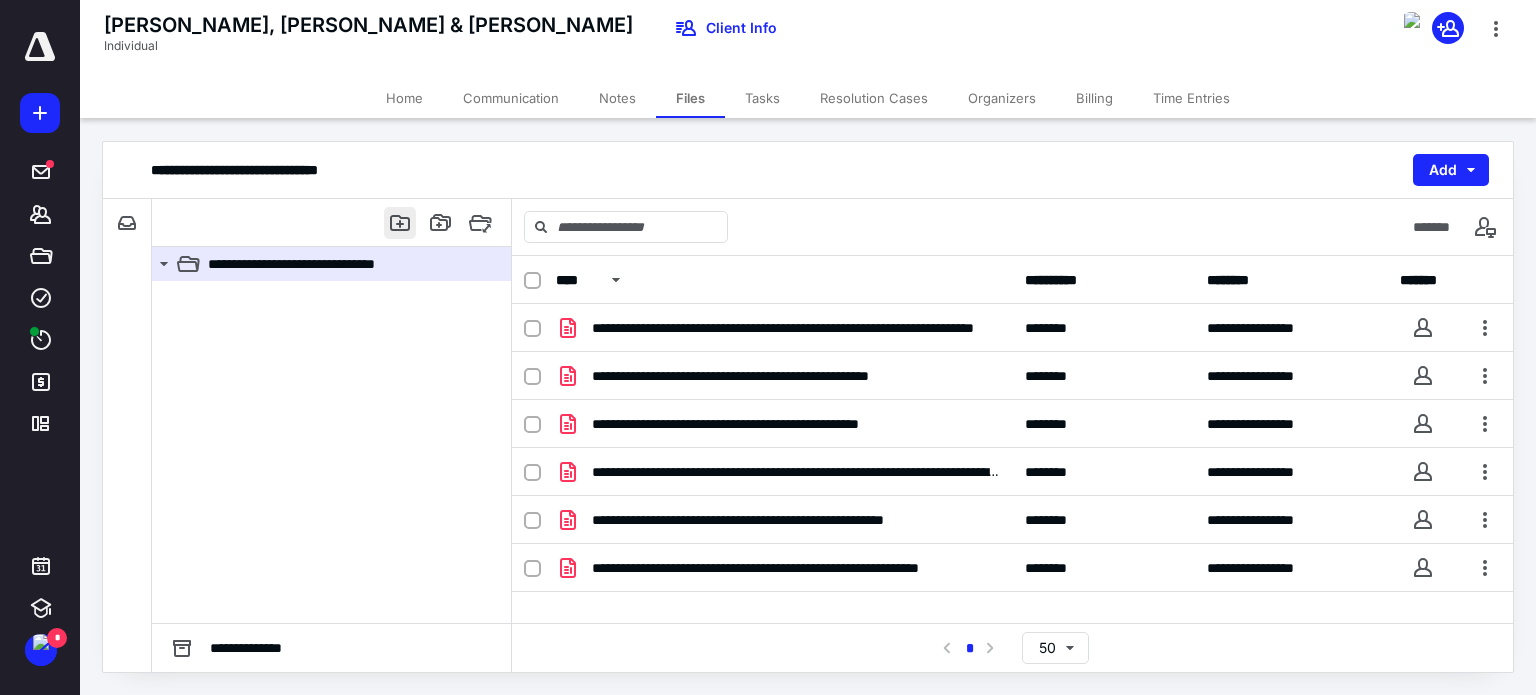 click at bounding box center [400, 223] 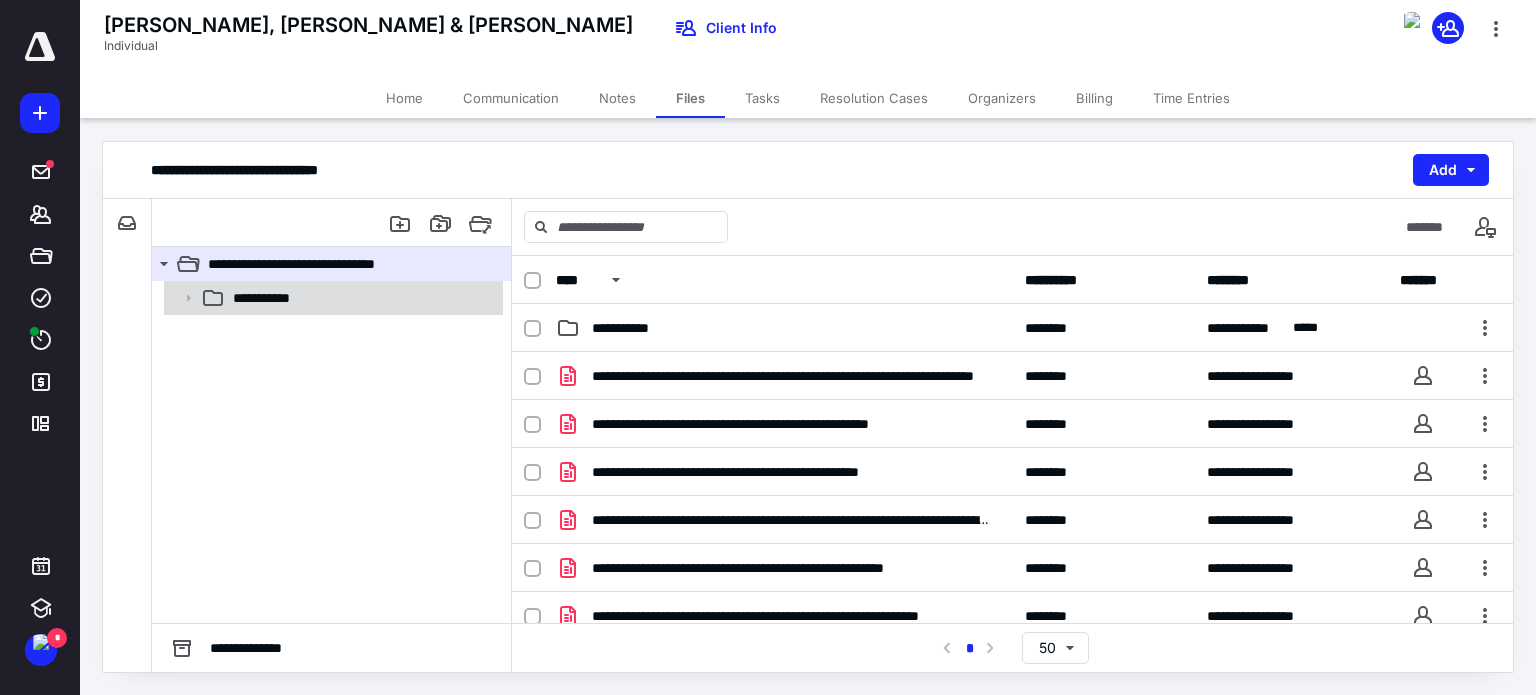 click on "**********" at bounding box center [362, 298] 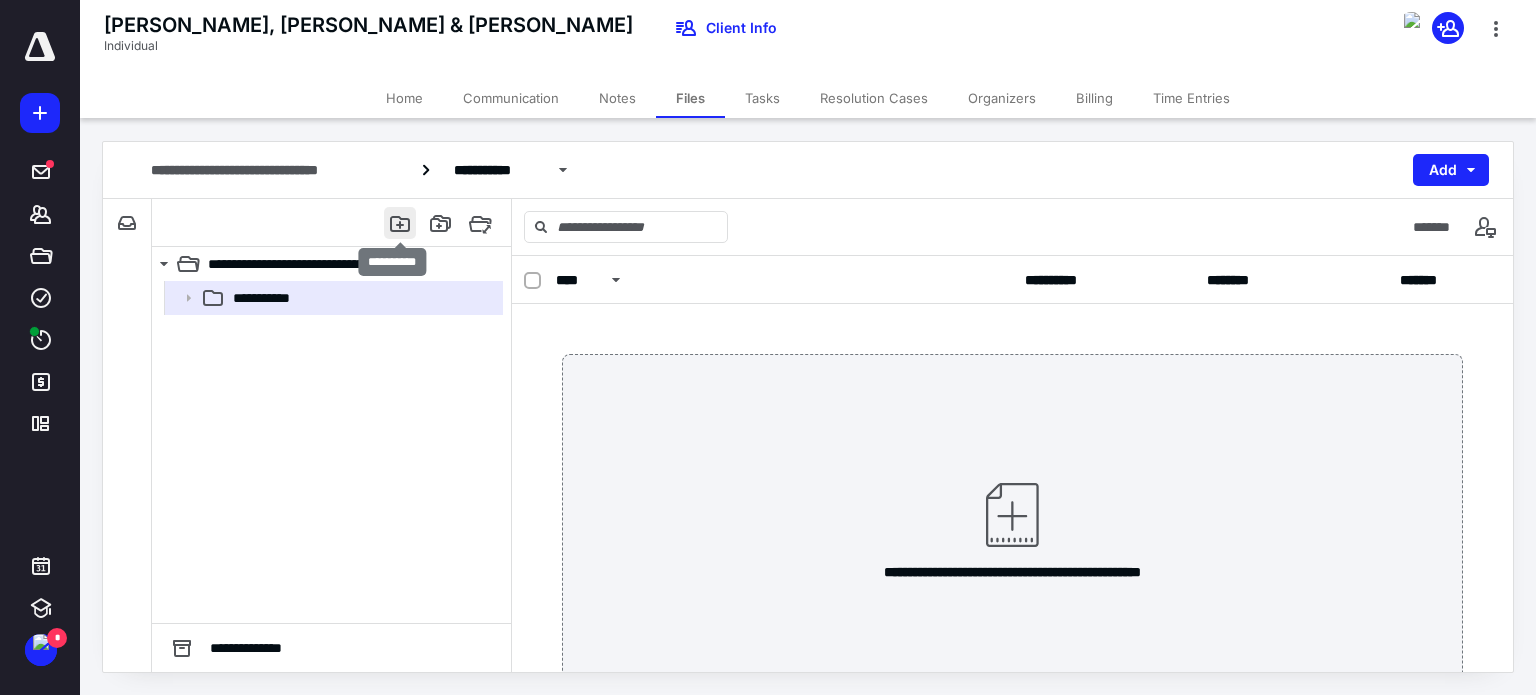 click at bounding box center (400, 223) 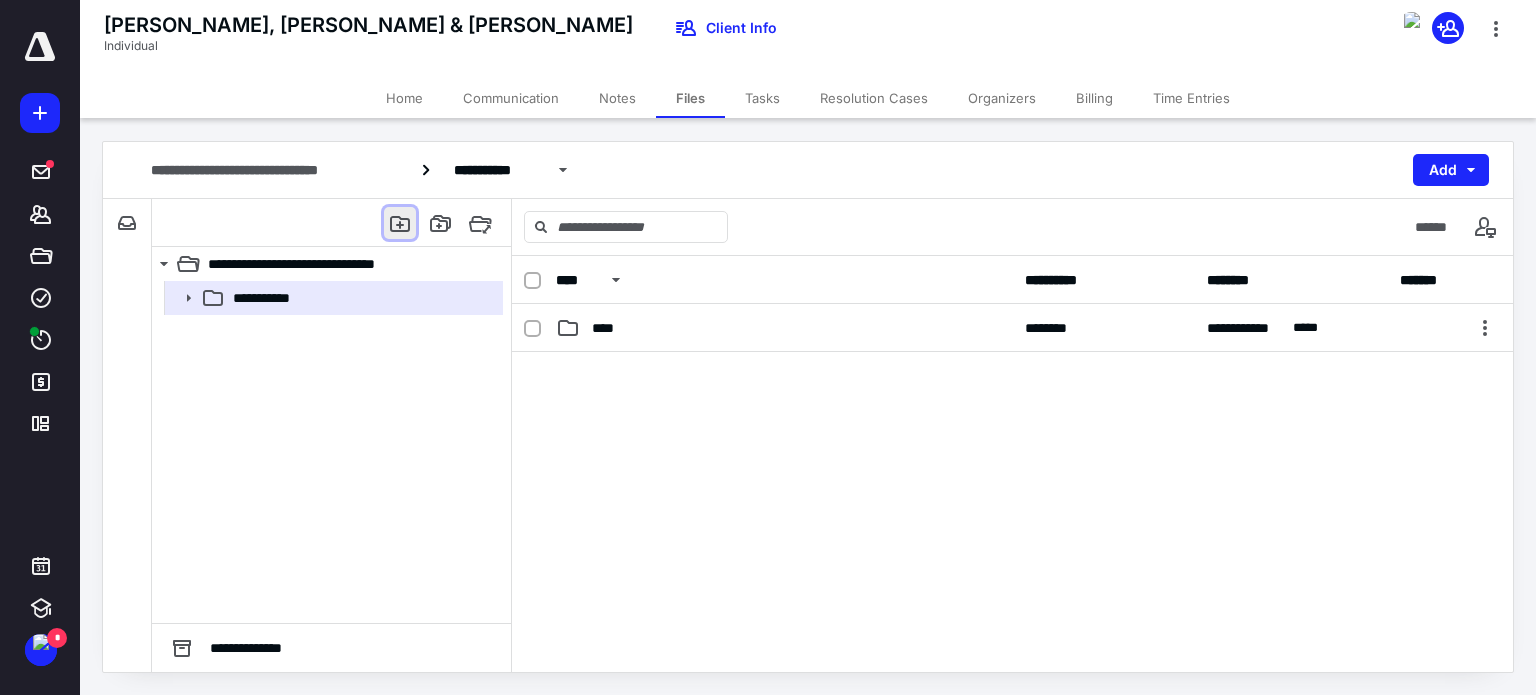 click at bounding box center [400, 223] 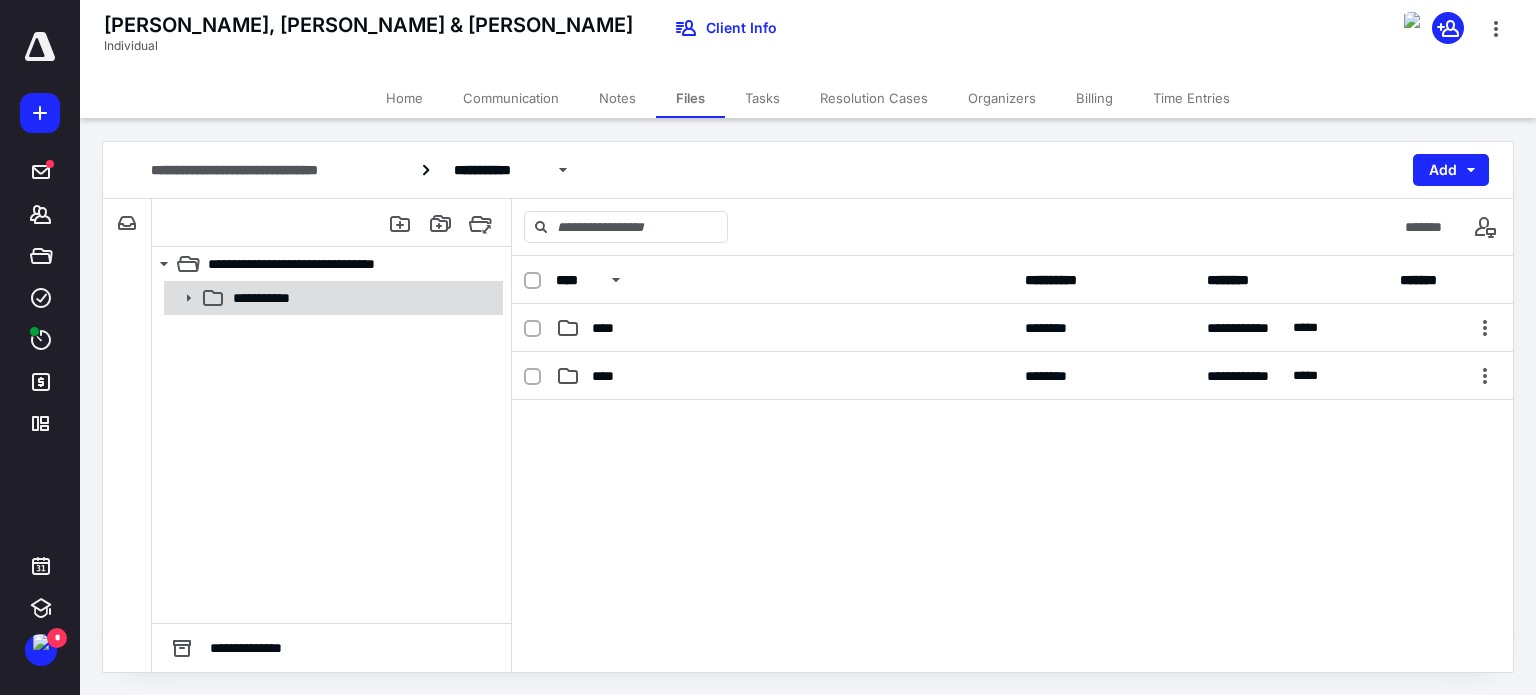 click 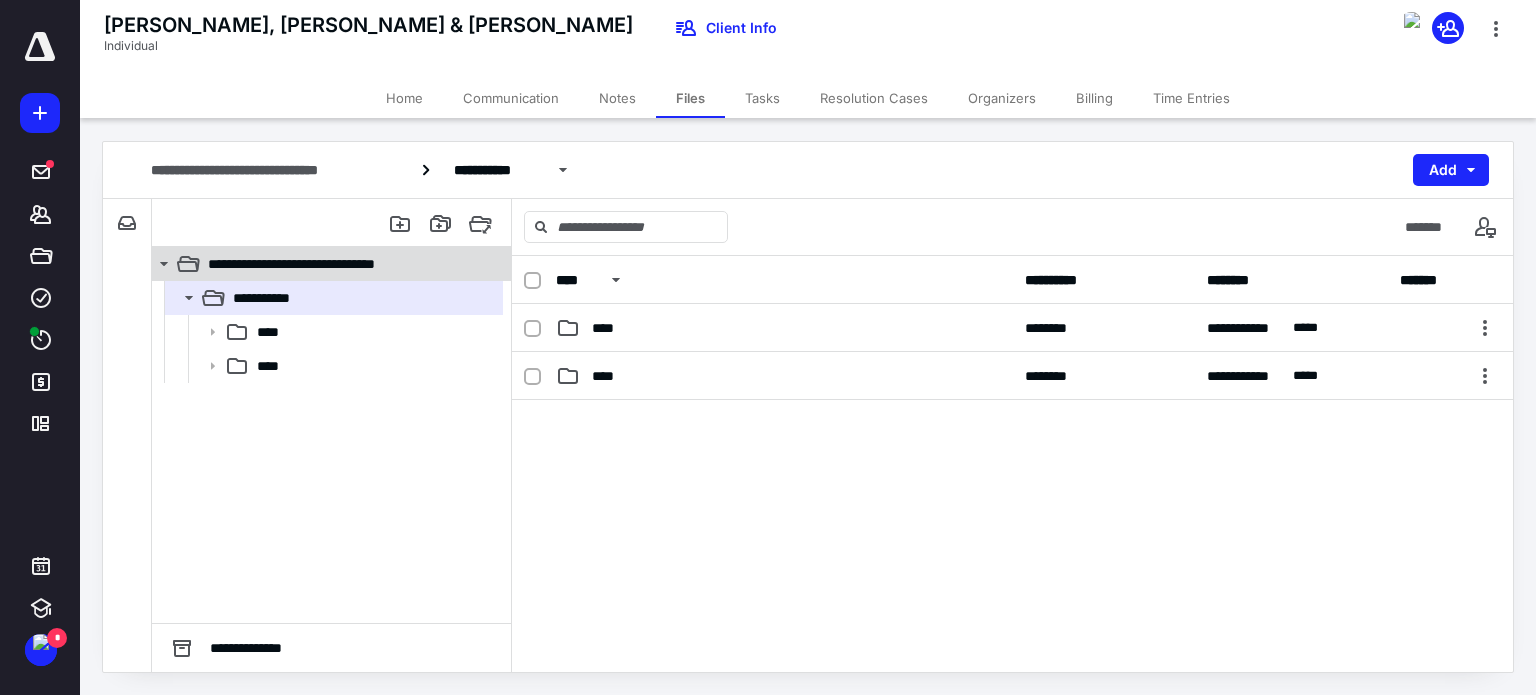 click on "**********" at bounding box center [329, 264] 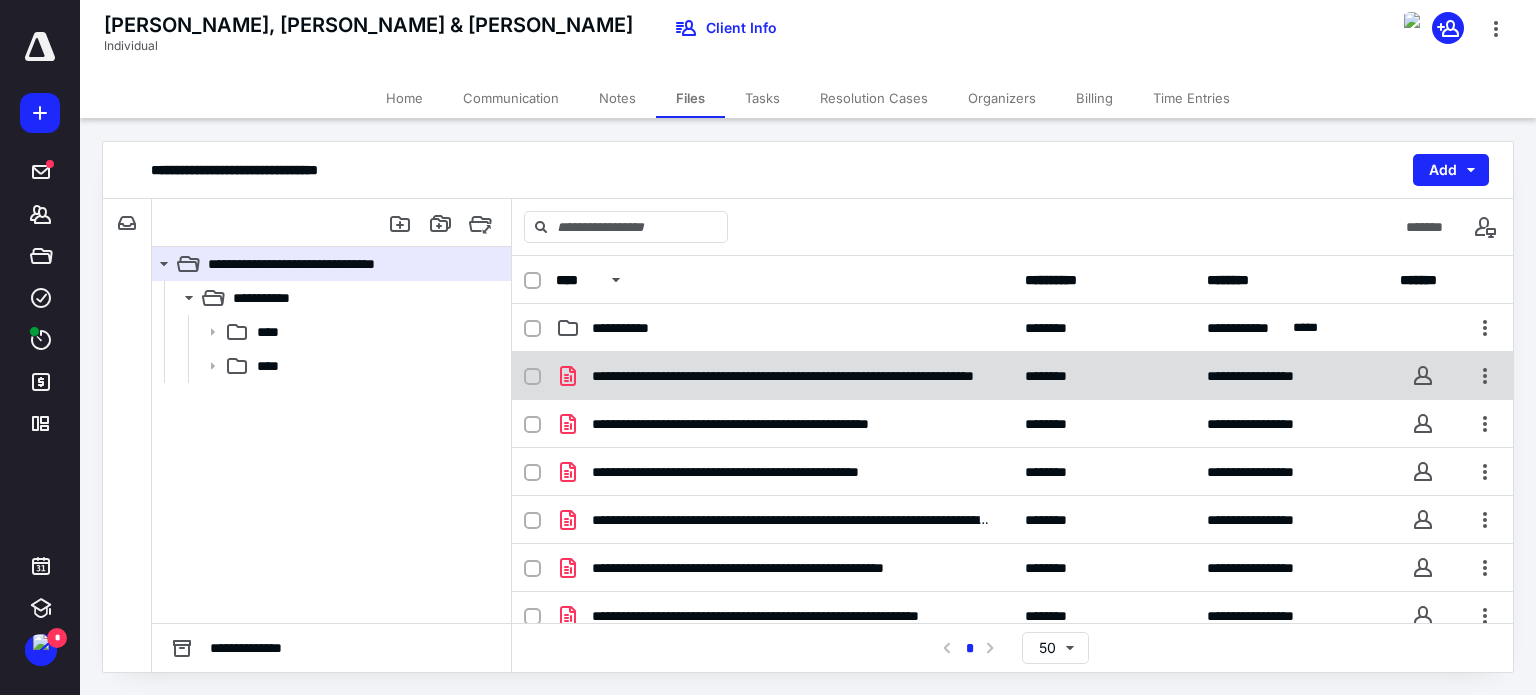 click 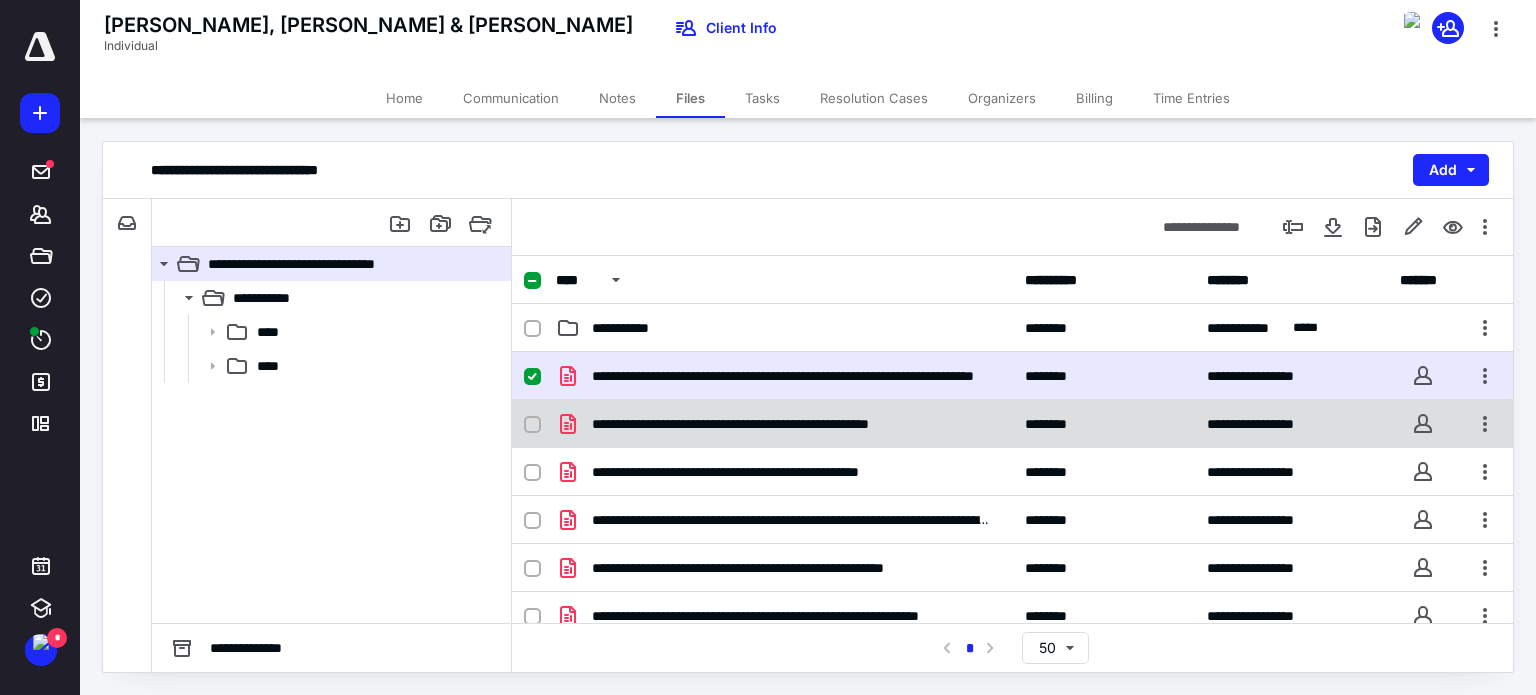 click at bounding box center (532, 425) 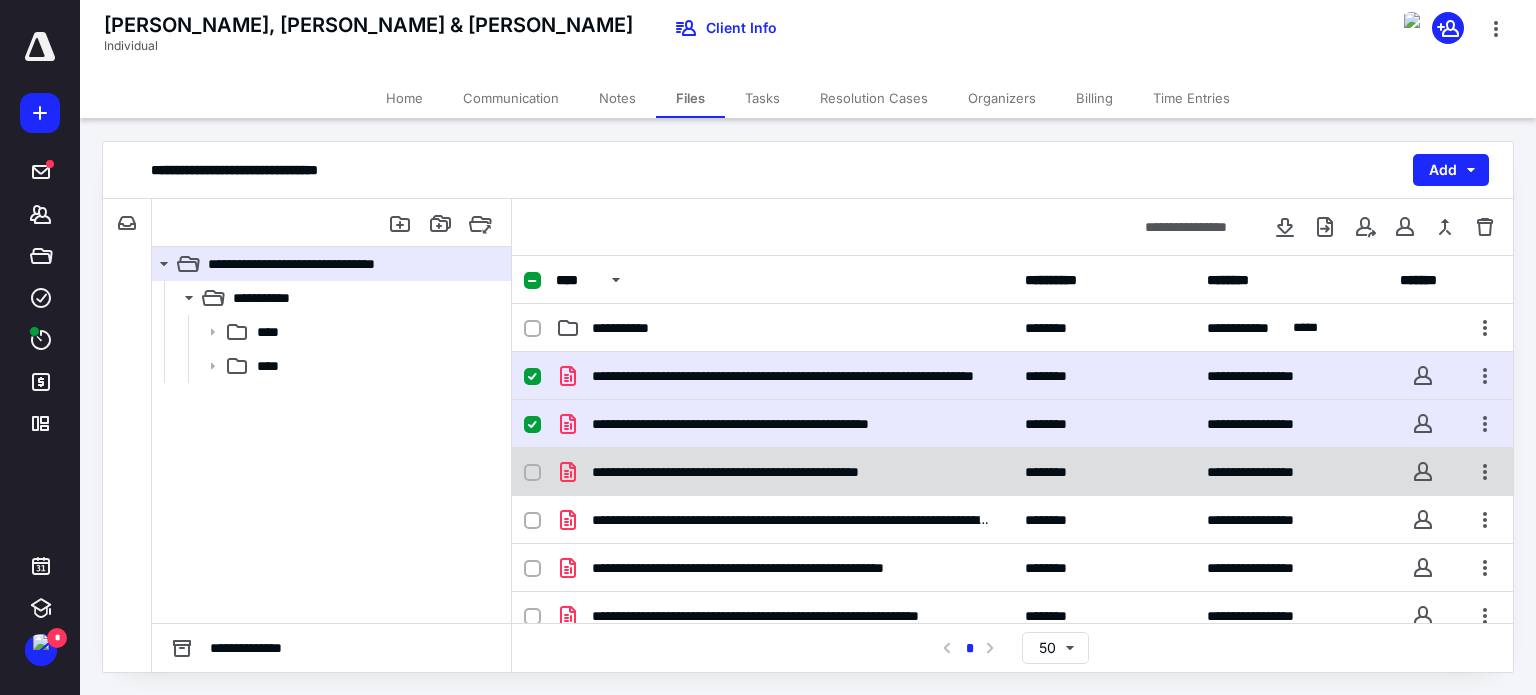 click 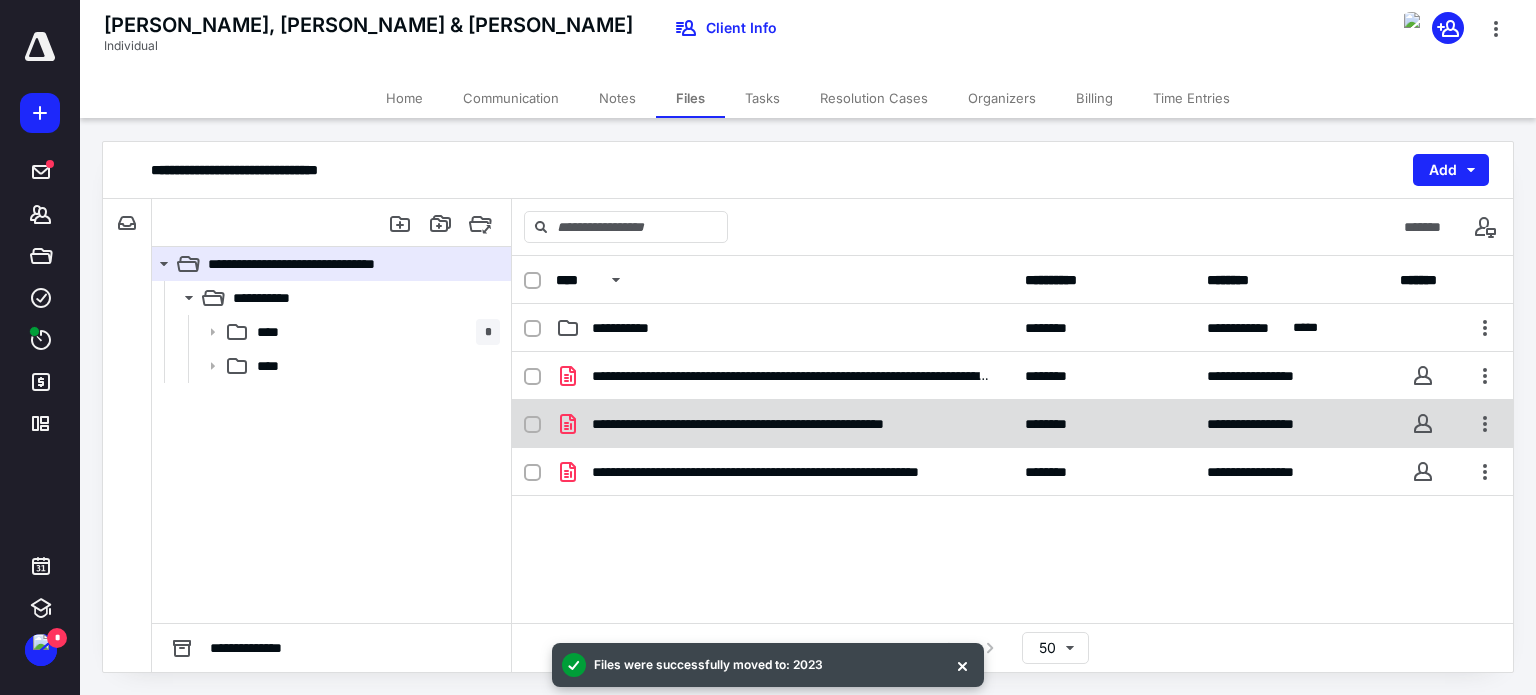 click at bounding box center (540, 424) 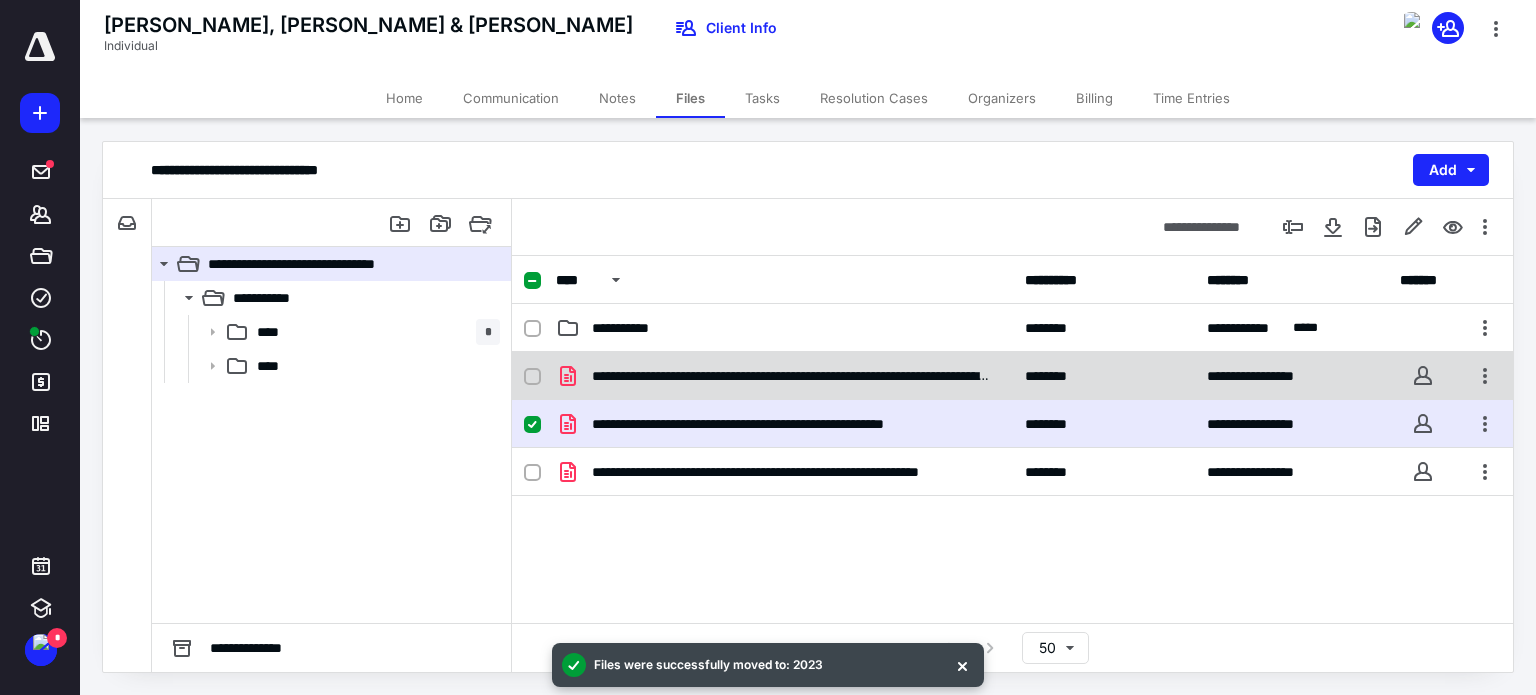 click at bounding box center [532, 377] 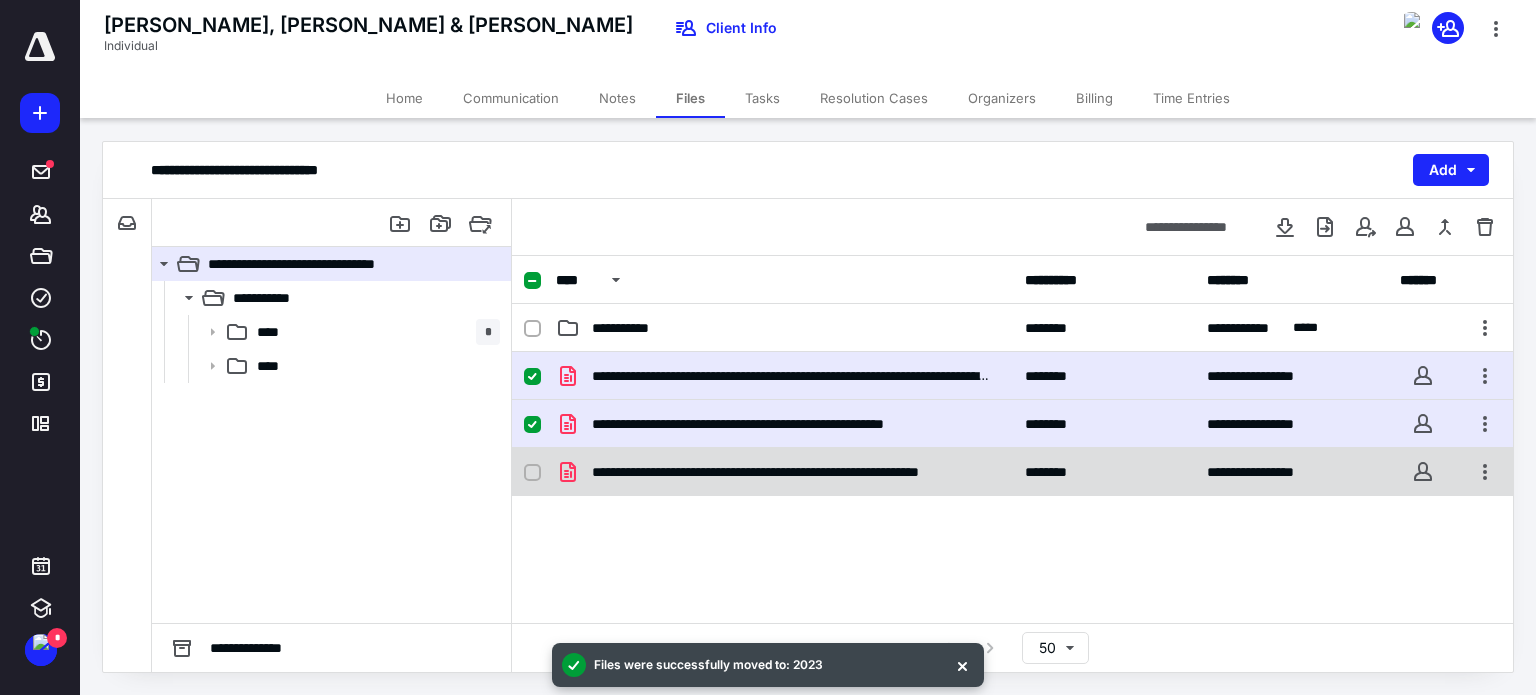 click 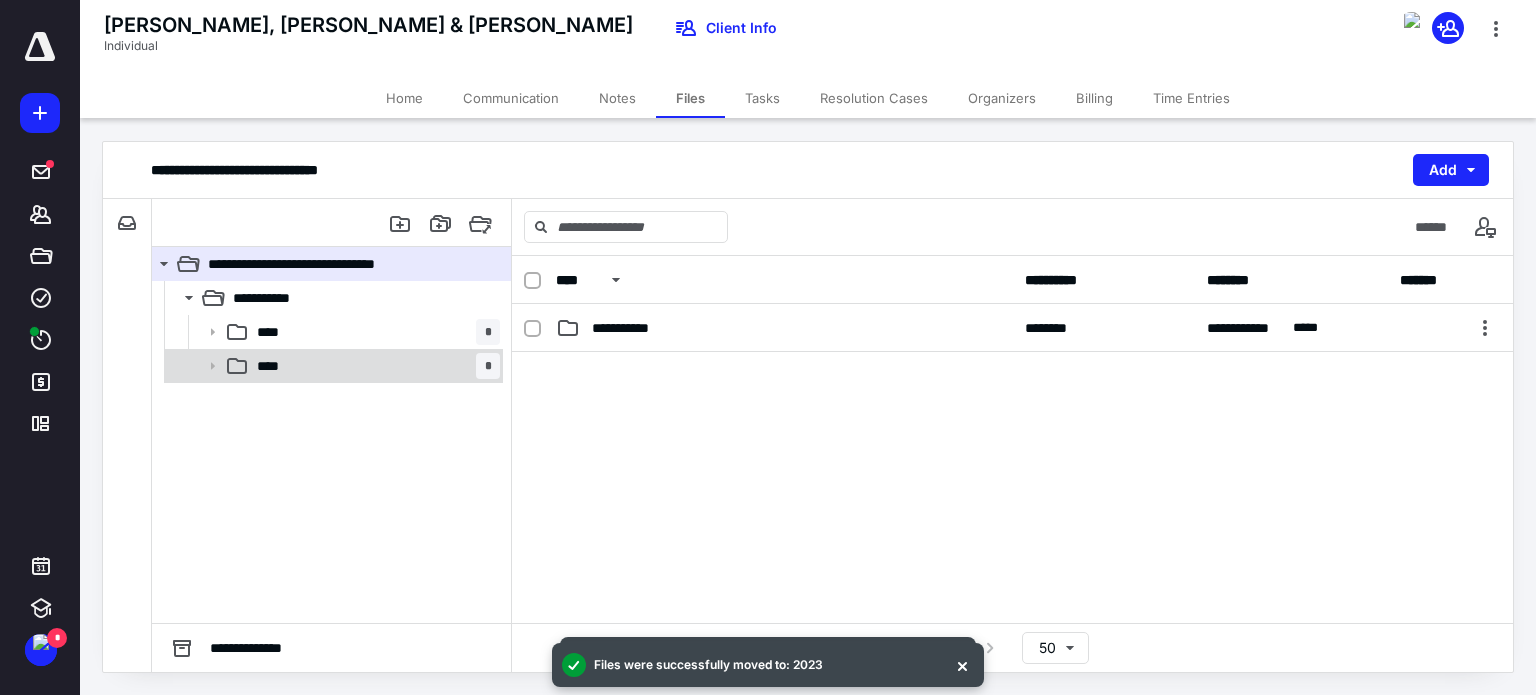 click on "**** *" at bounding box center (374, 366) 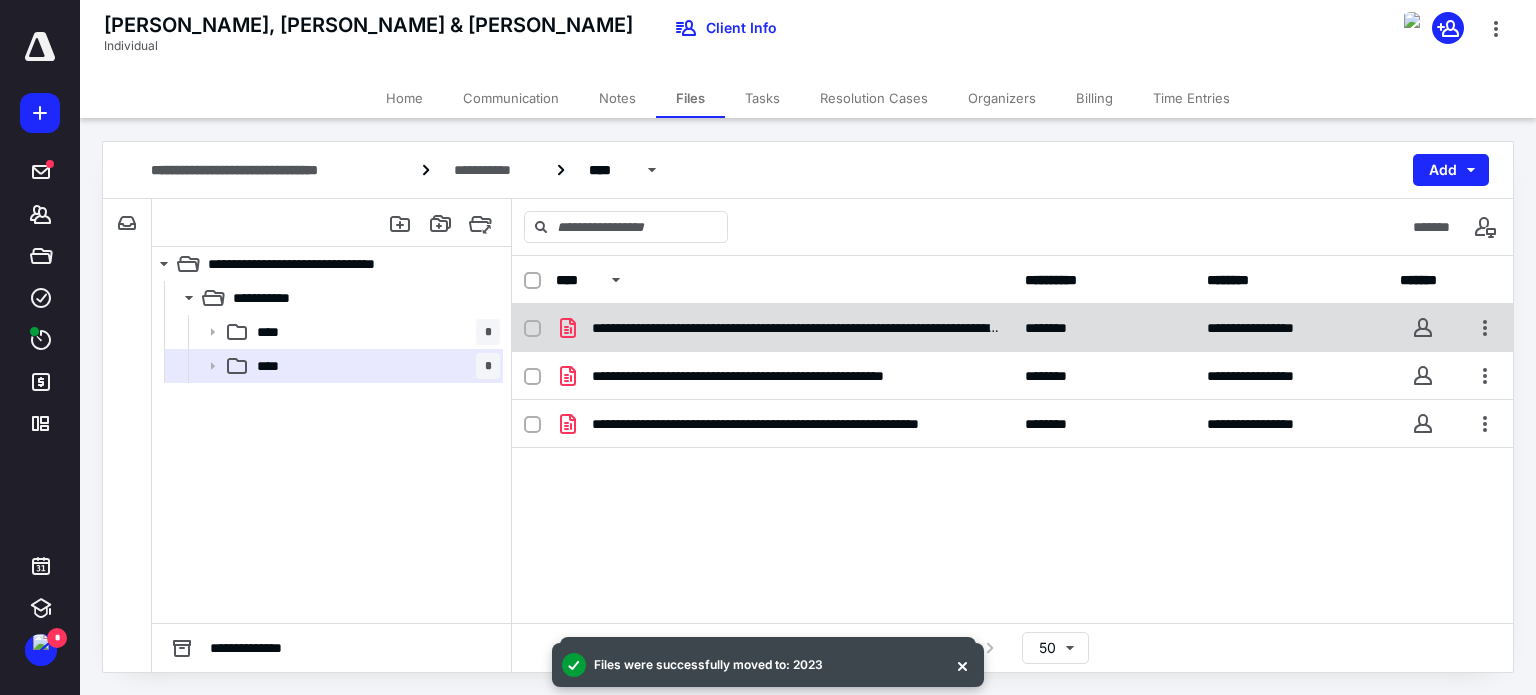 click 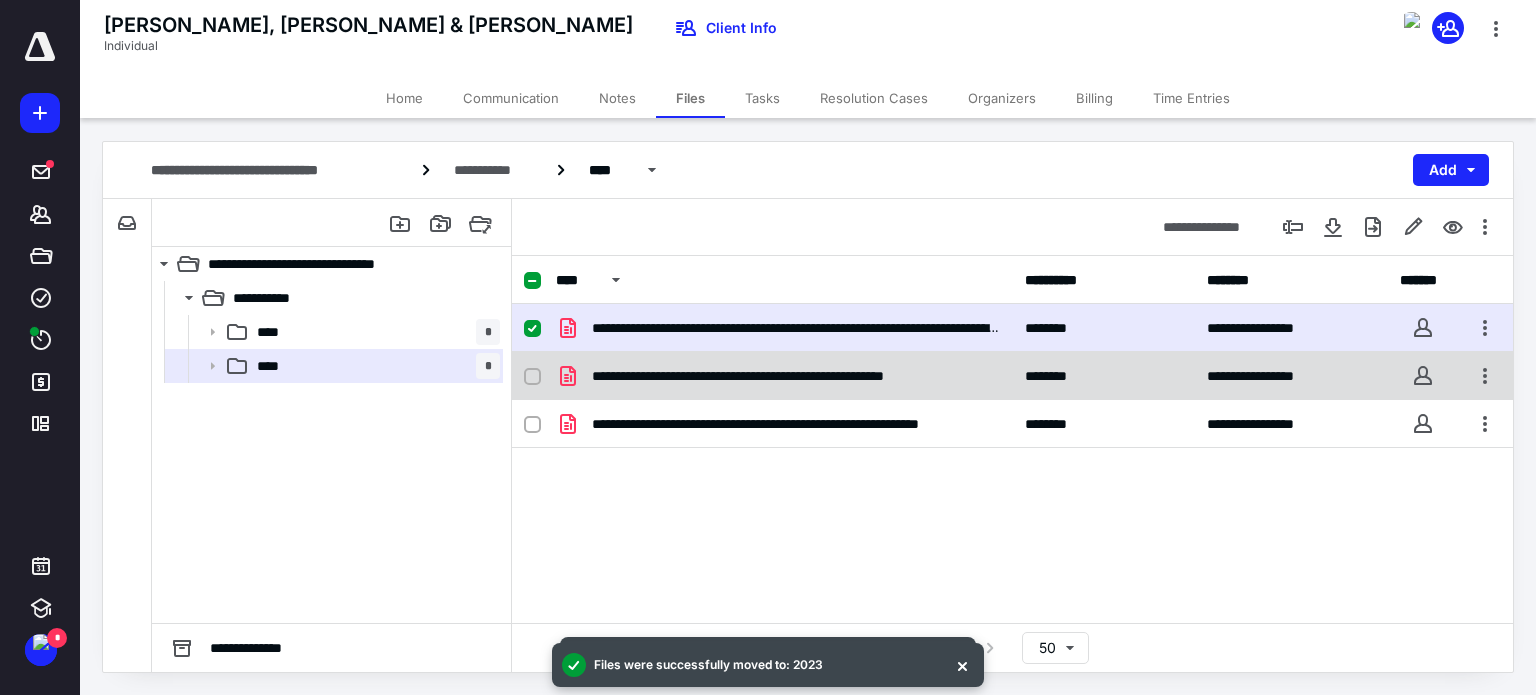 click 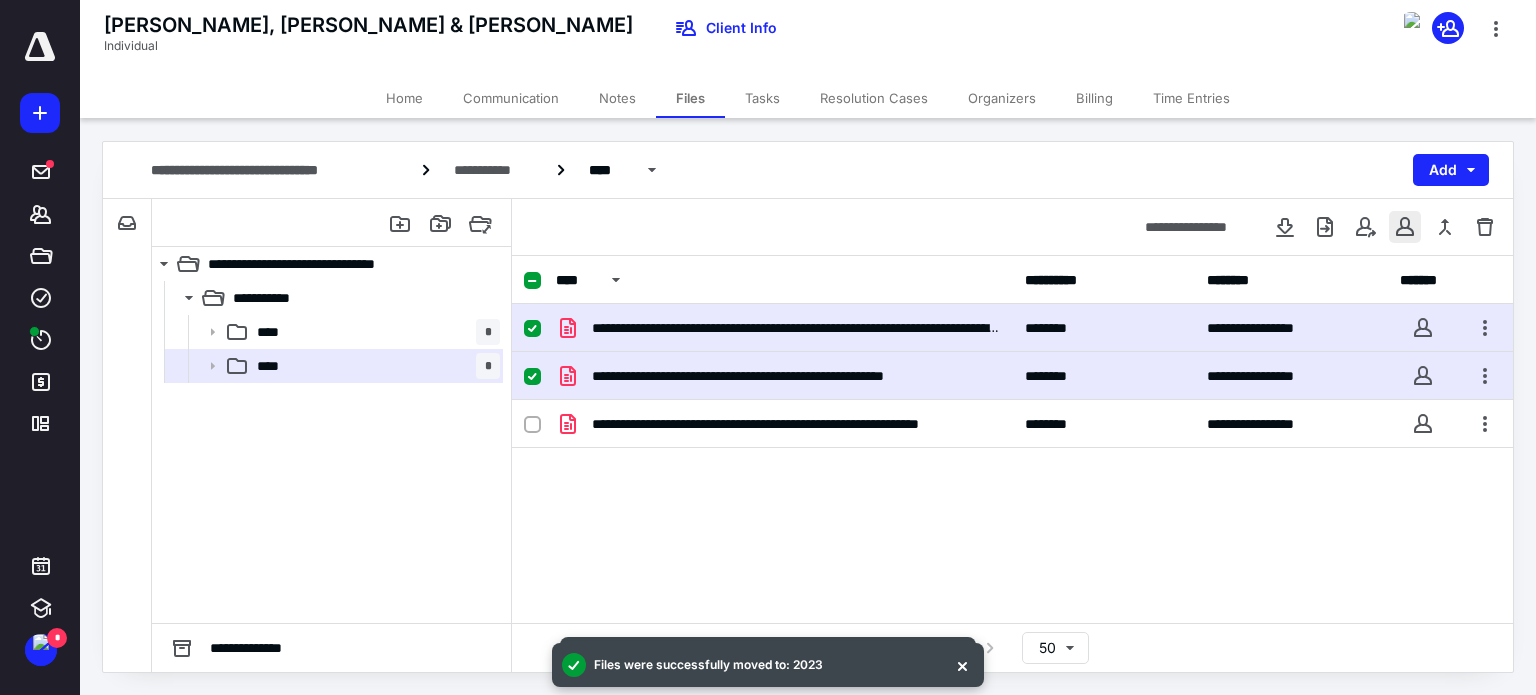 click at bounding box center (1405, 227) 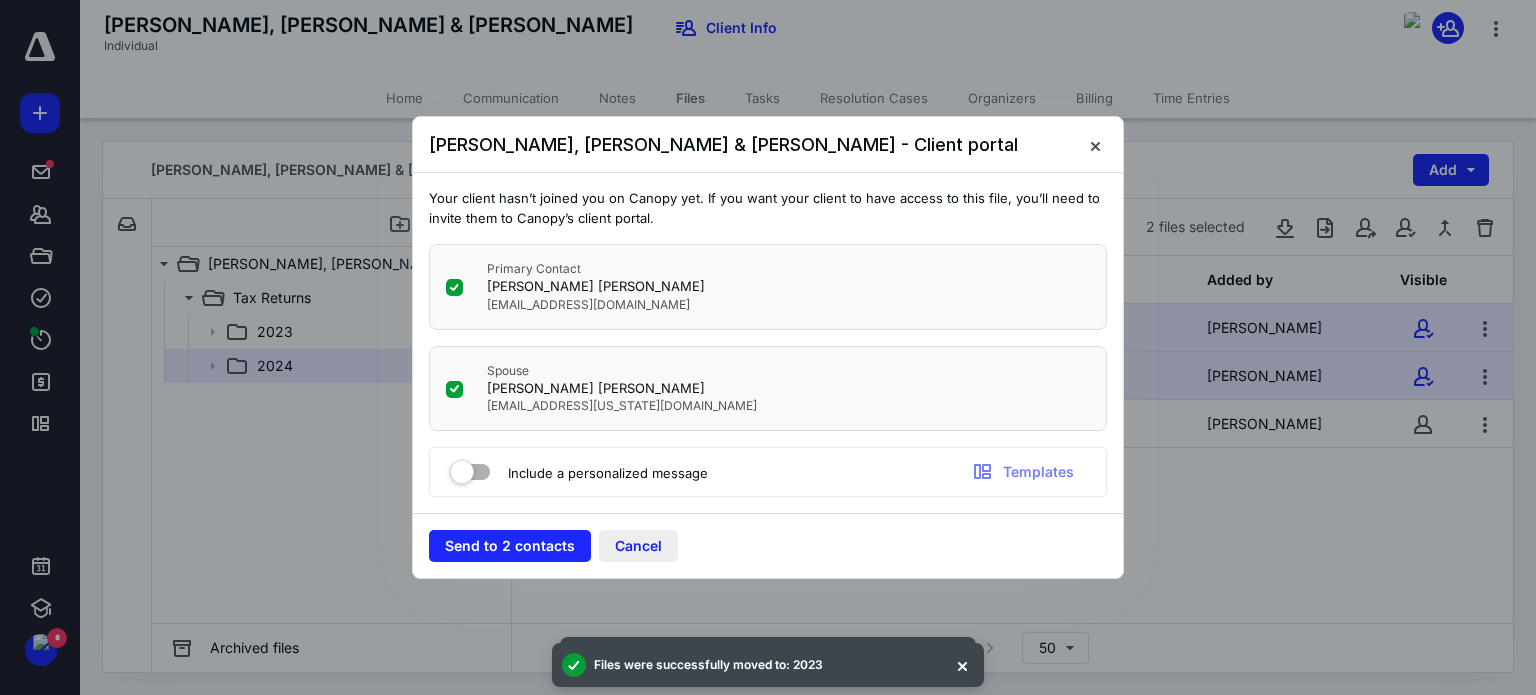 click on "Cancel" at bounding box center (638, 546) 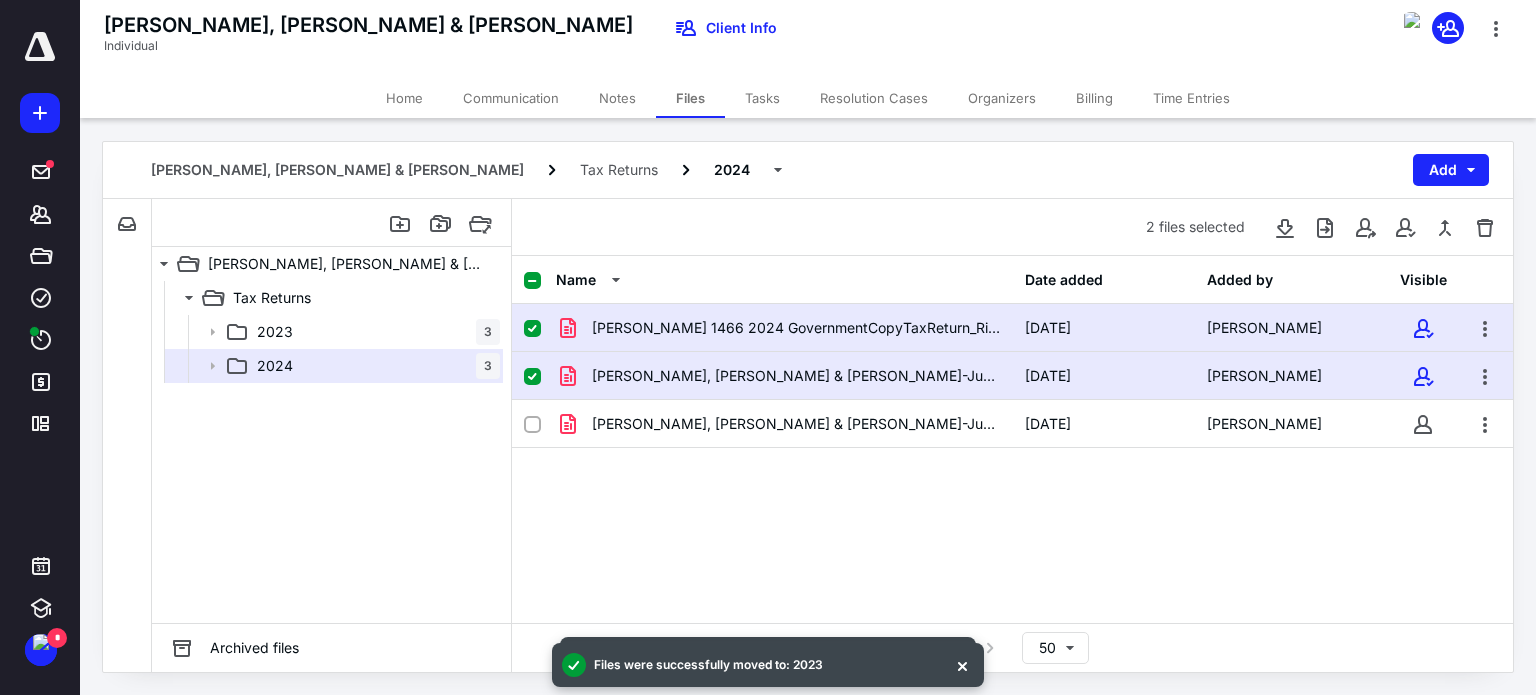 click 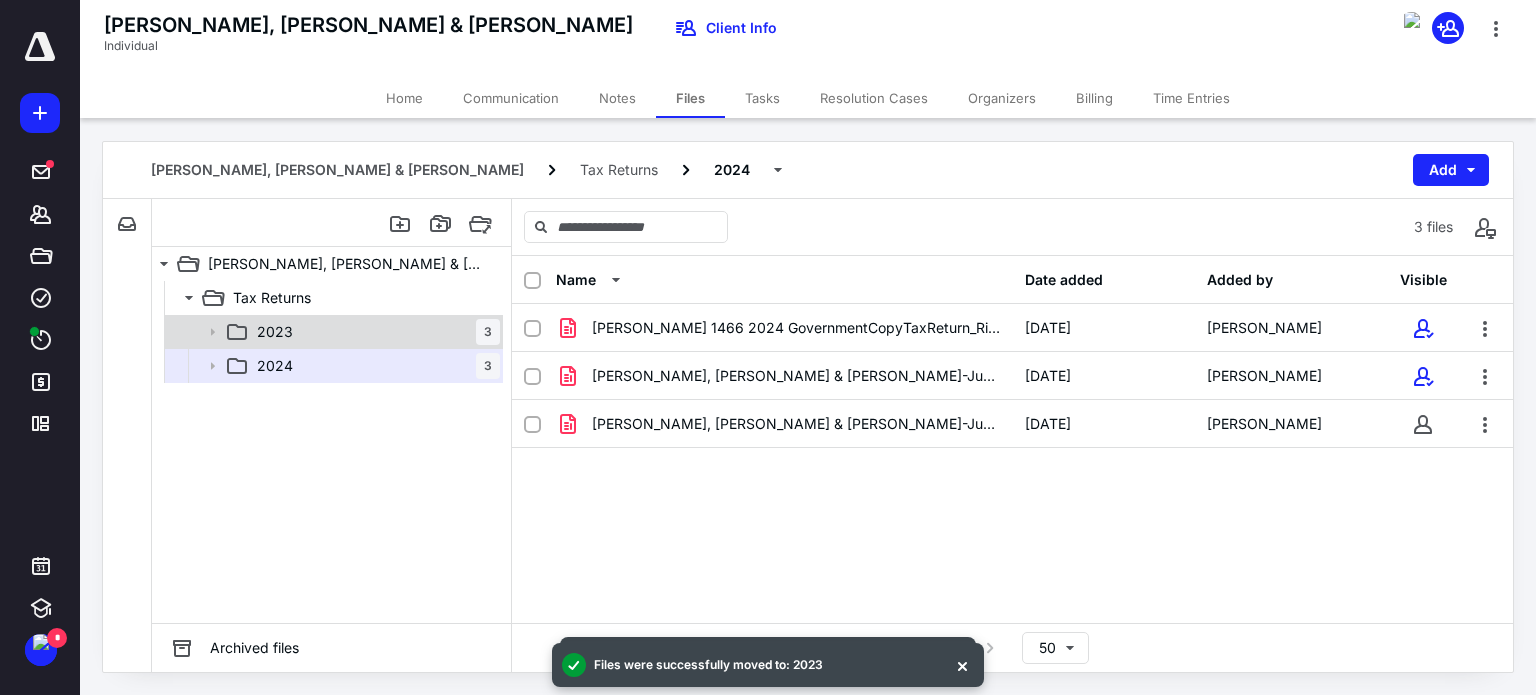 click on "2023 3" at bounding box center (332, 332) 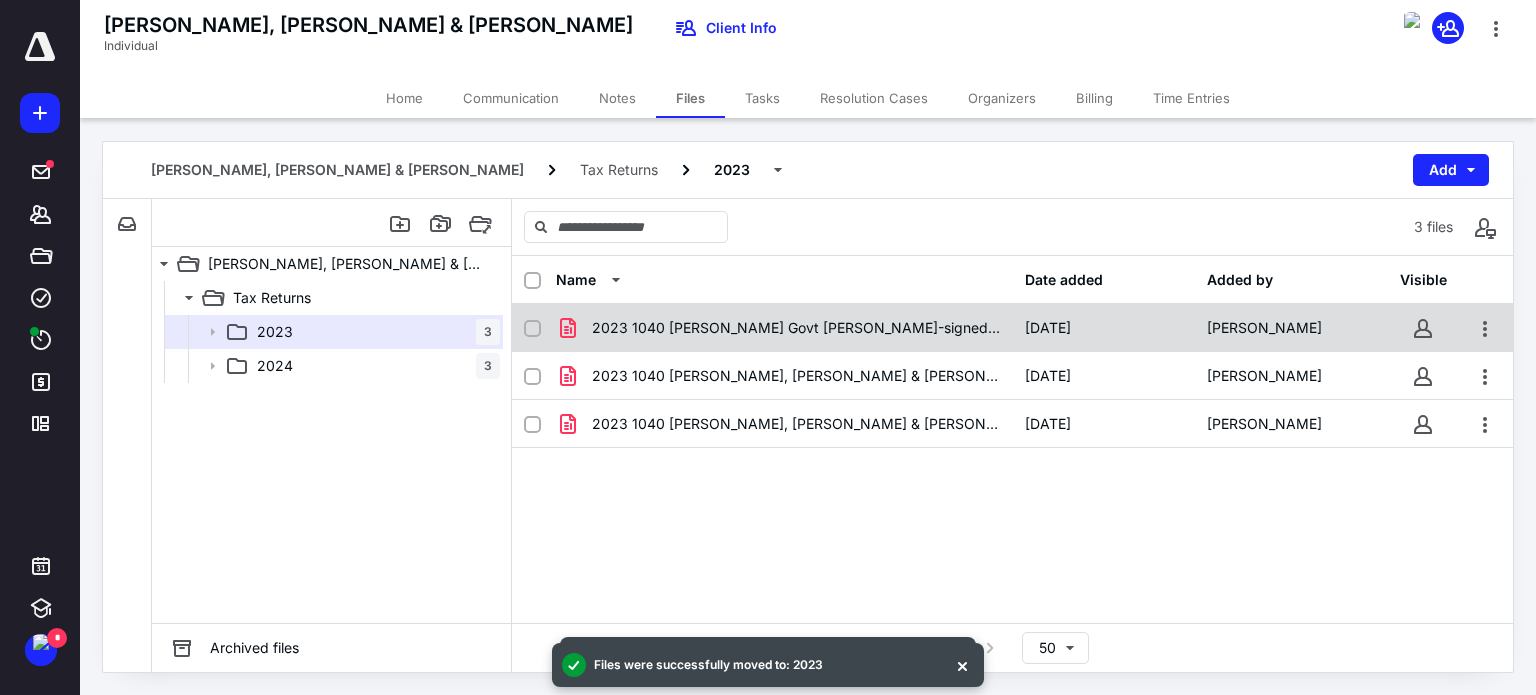 click at bounding box center (532, 329) 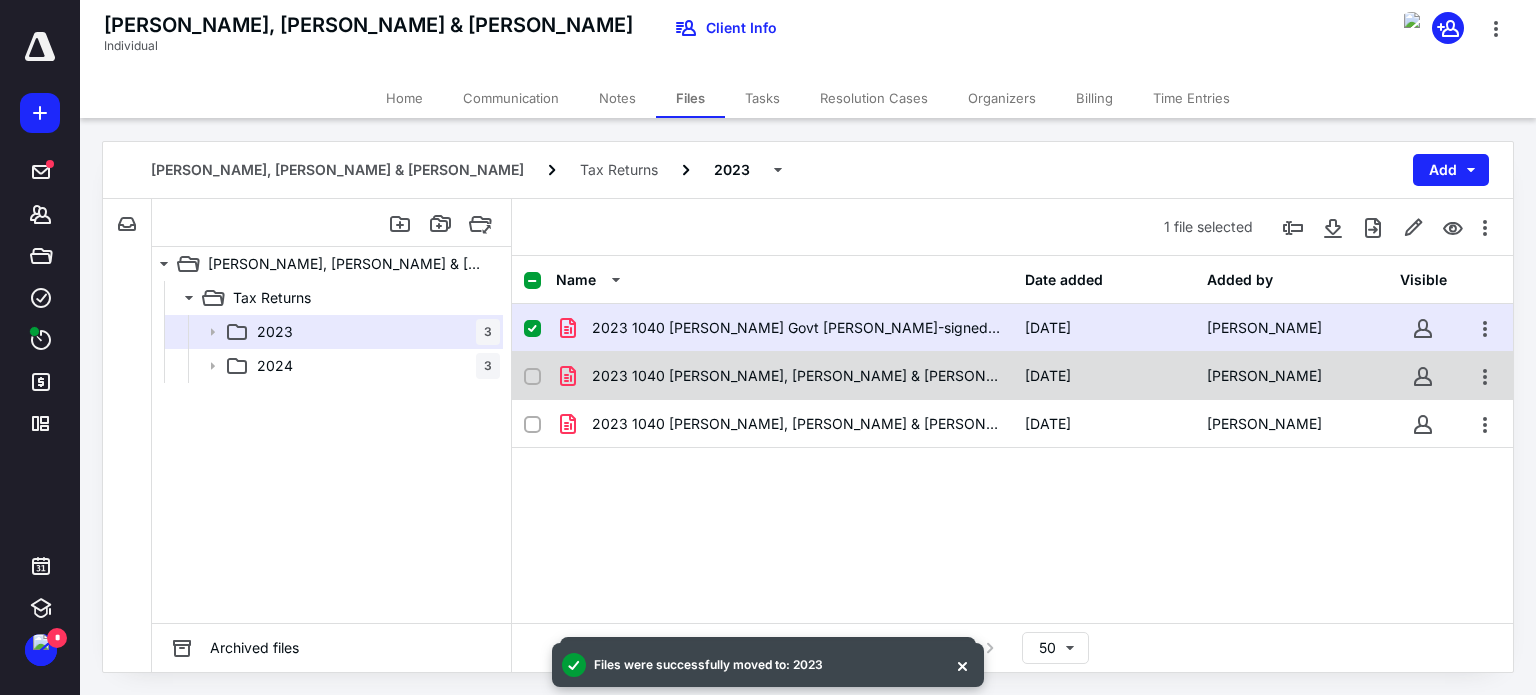 click 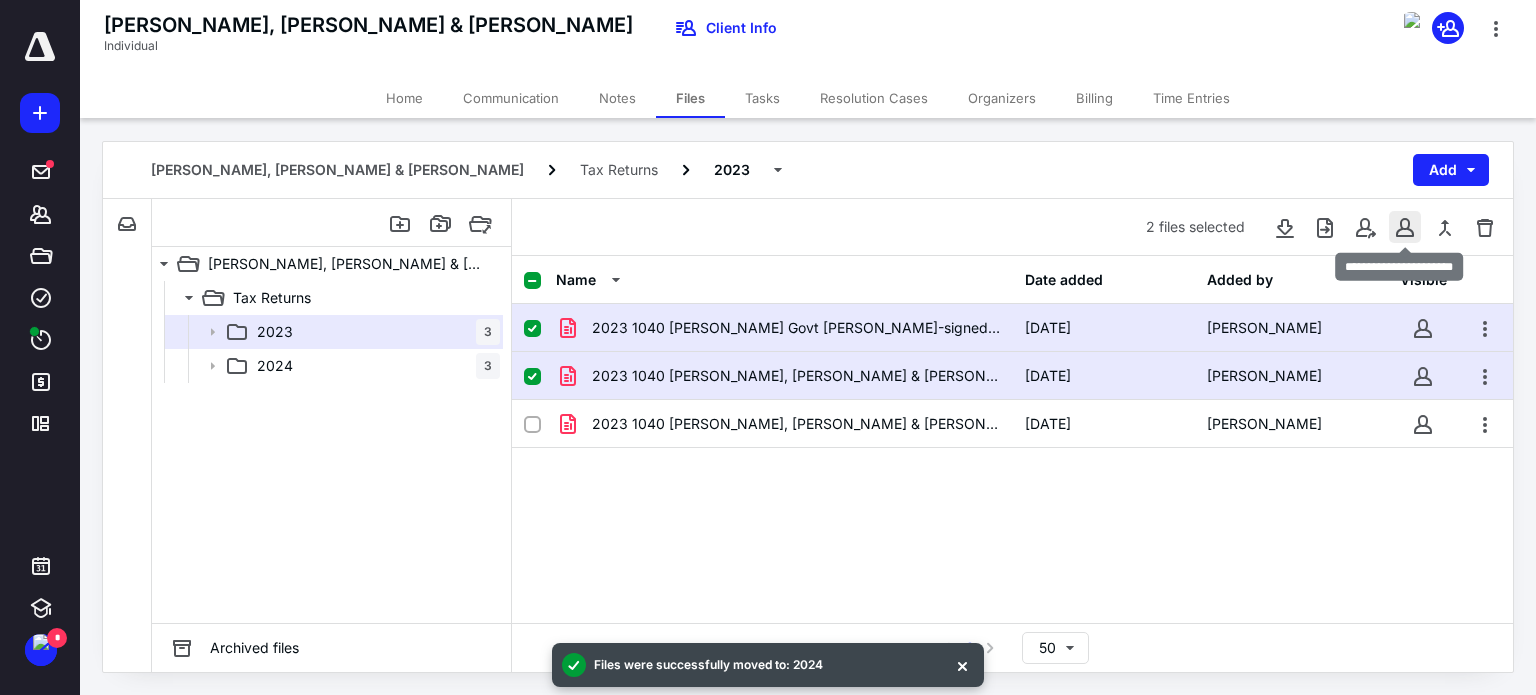 click at bounding box center (1405, 227) 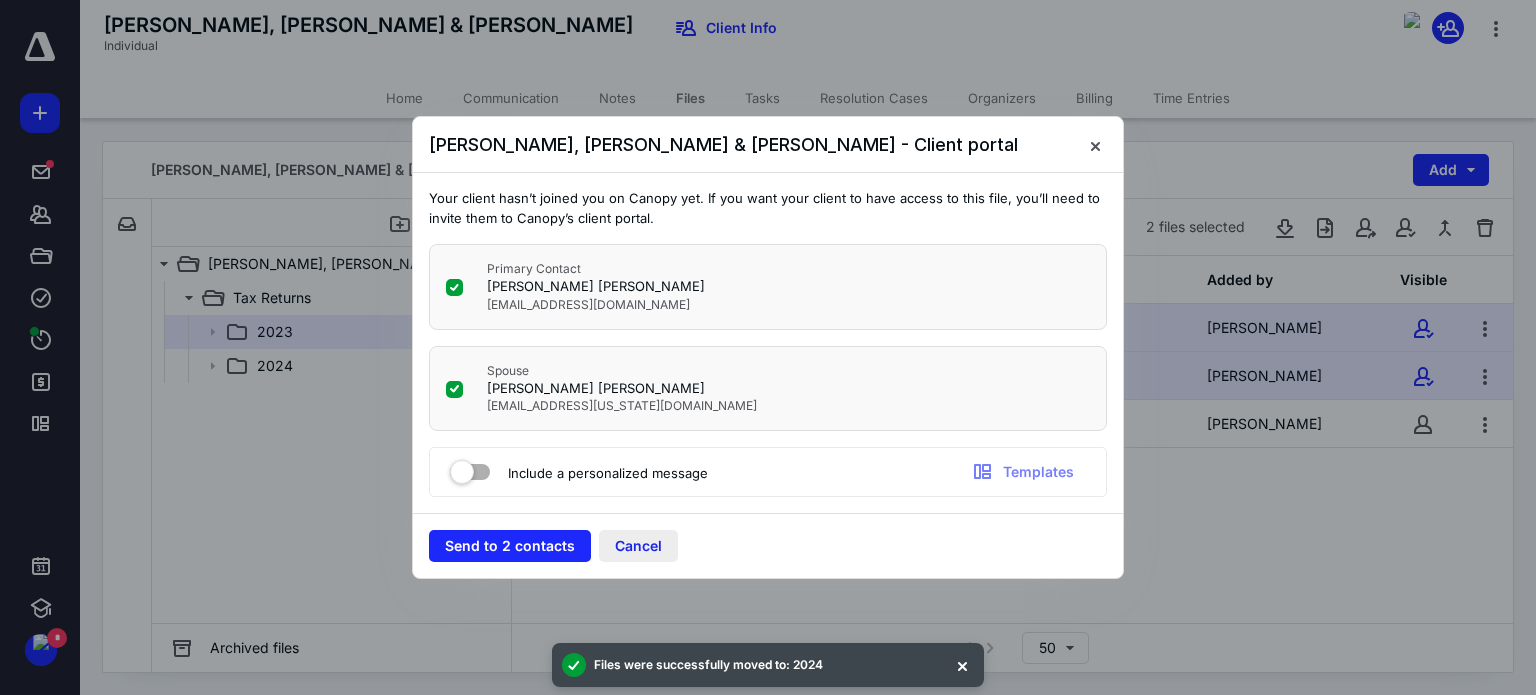 click on "Cancel" at bounding box center [638, 546] 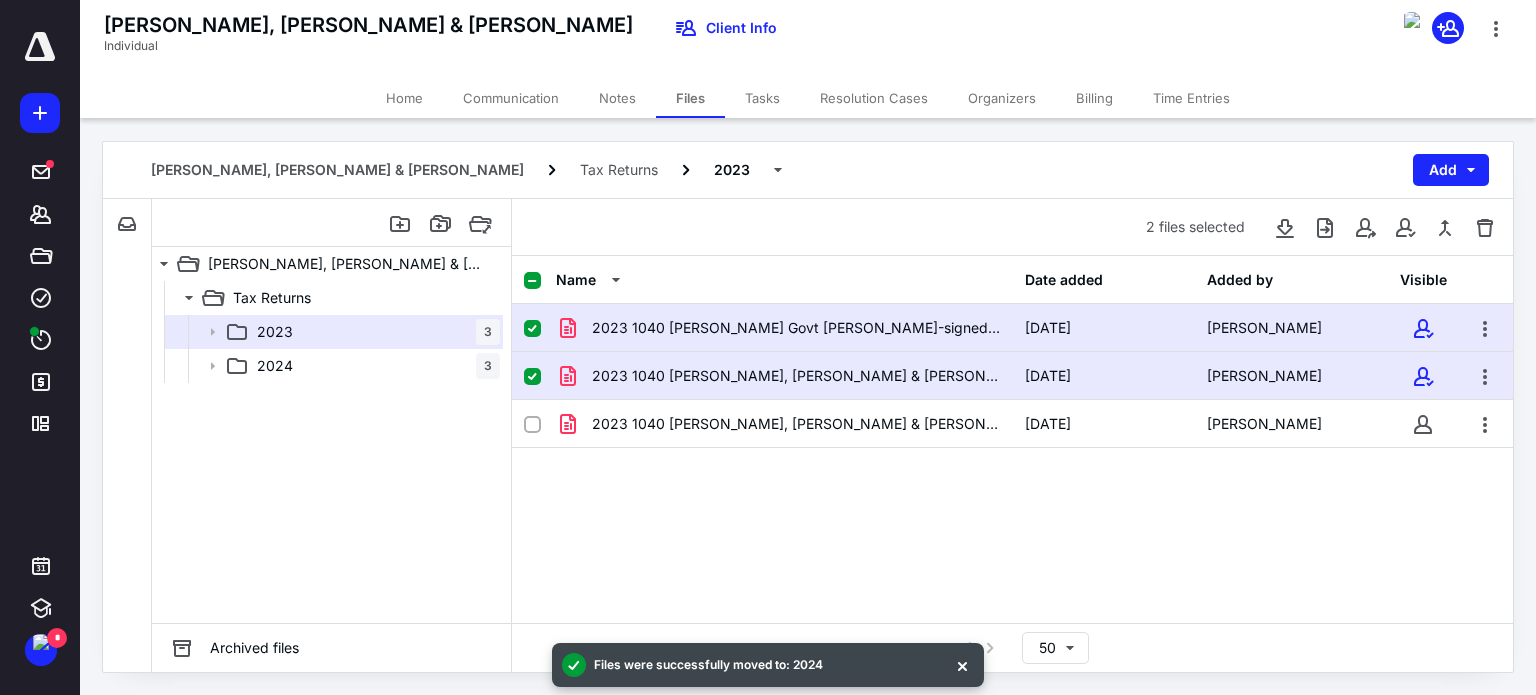 click 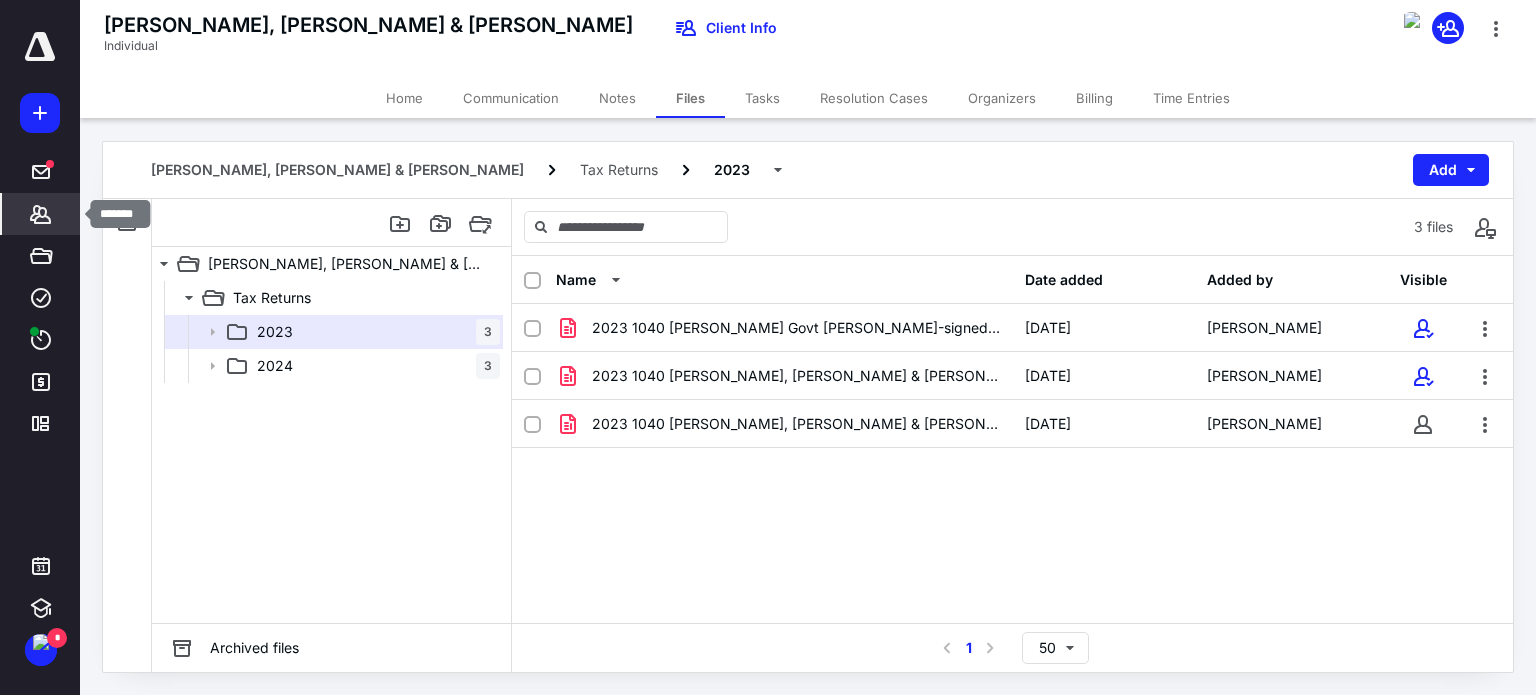 click 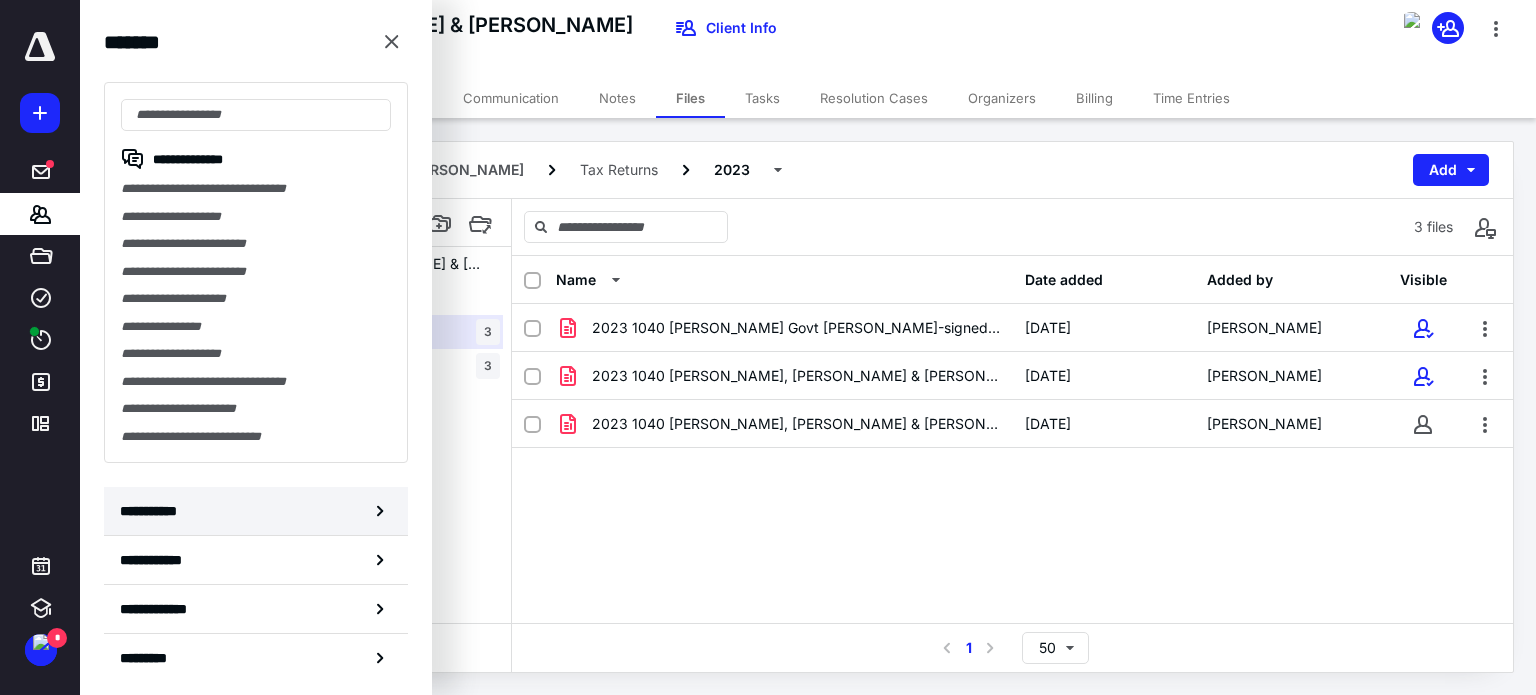 click on "**********" at bounding box center (256, 511) 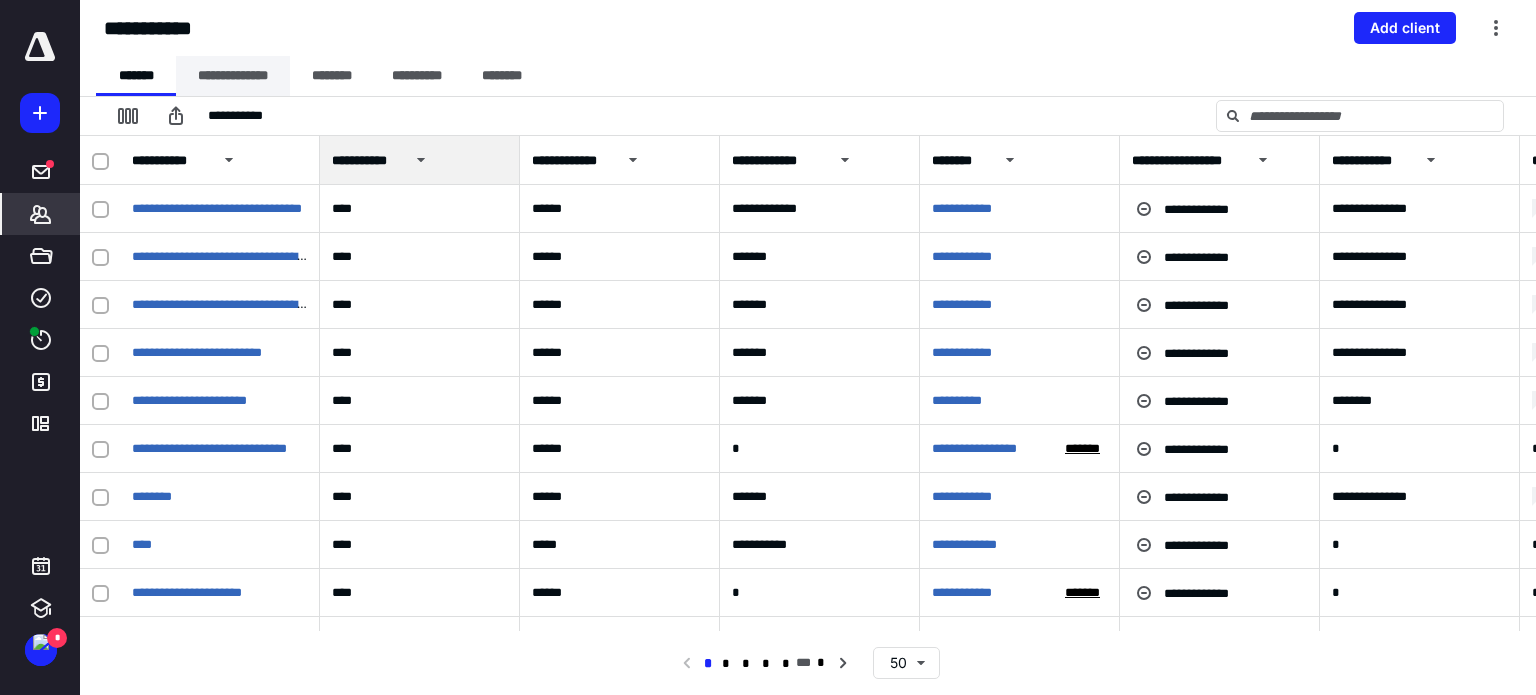 click on "**********" at bounding box center (233, 76) 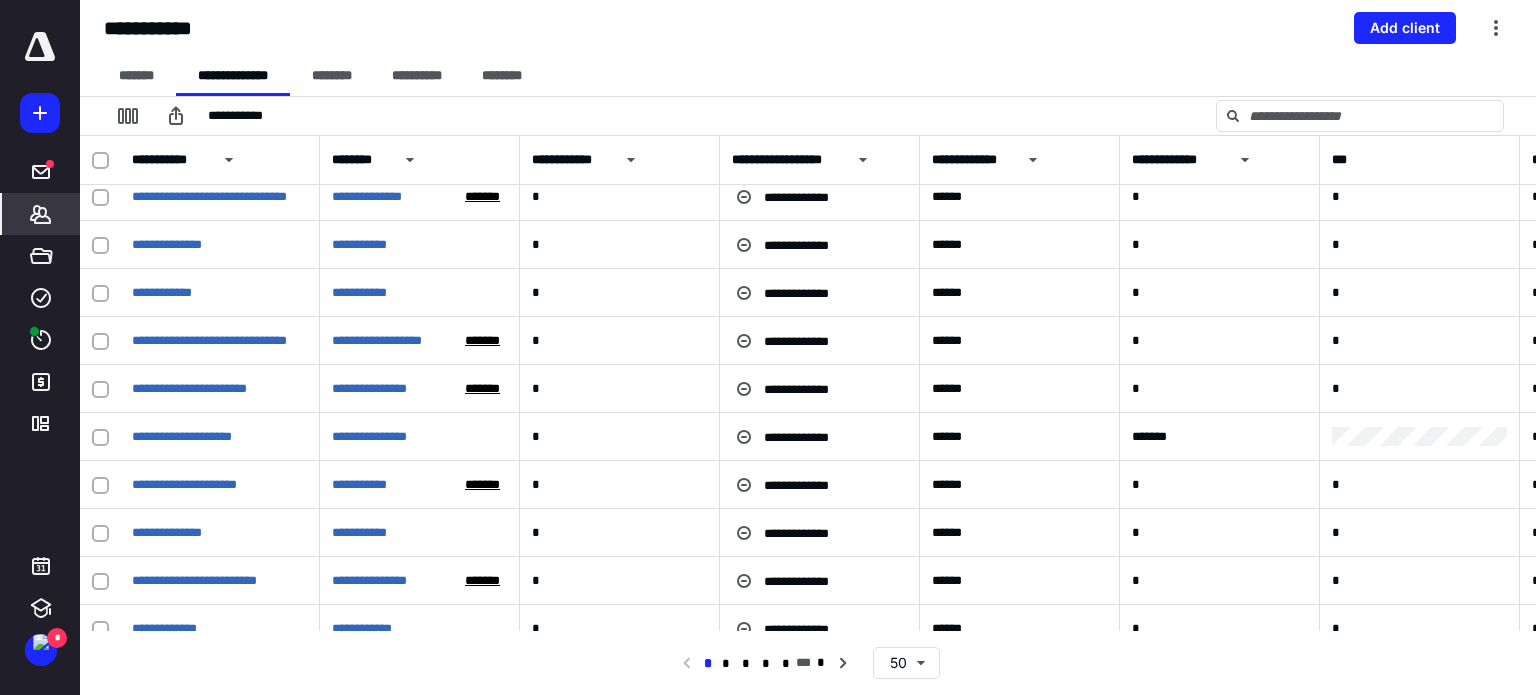 scroll, scrollTop: 1600, scrollLeft: 0, axis: vertical 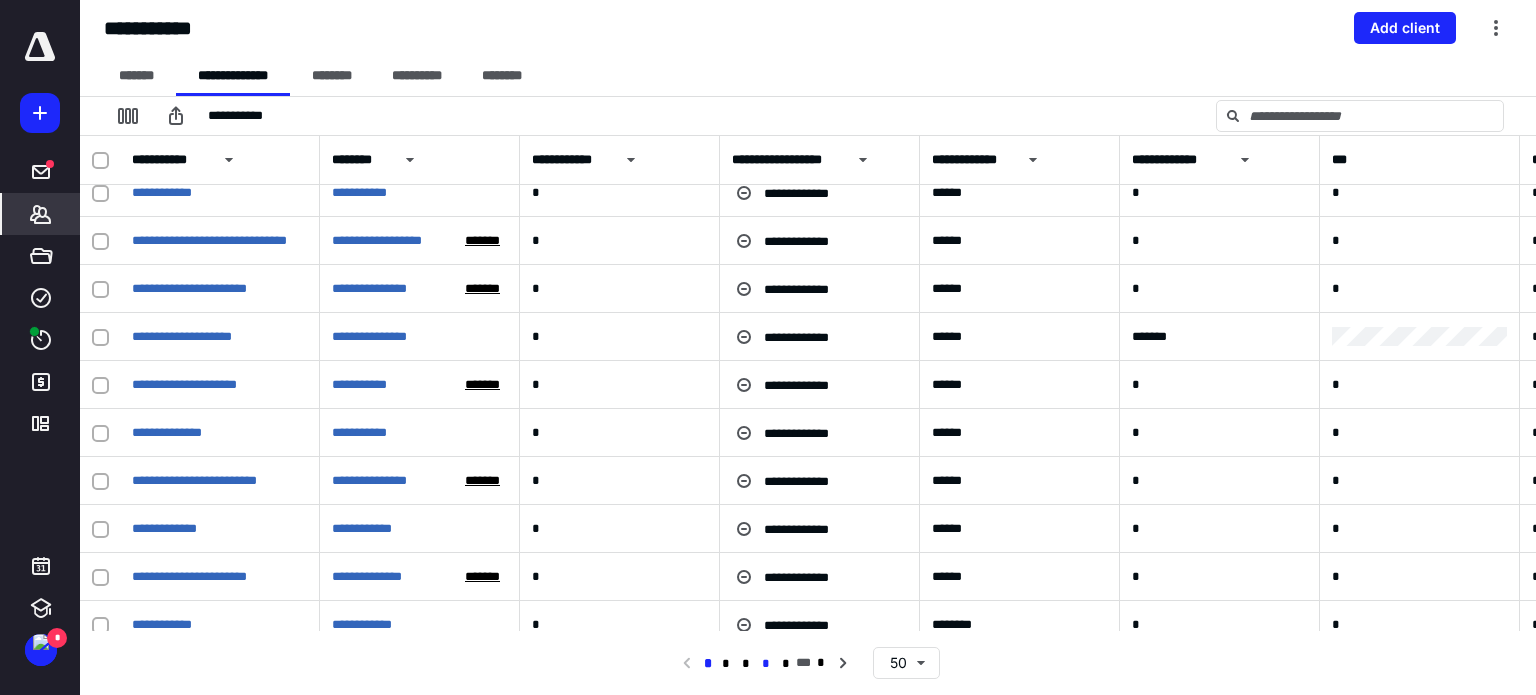 click on "*" at bounding box center [766, 664] 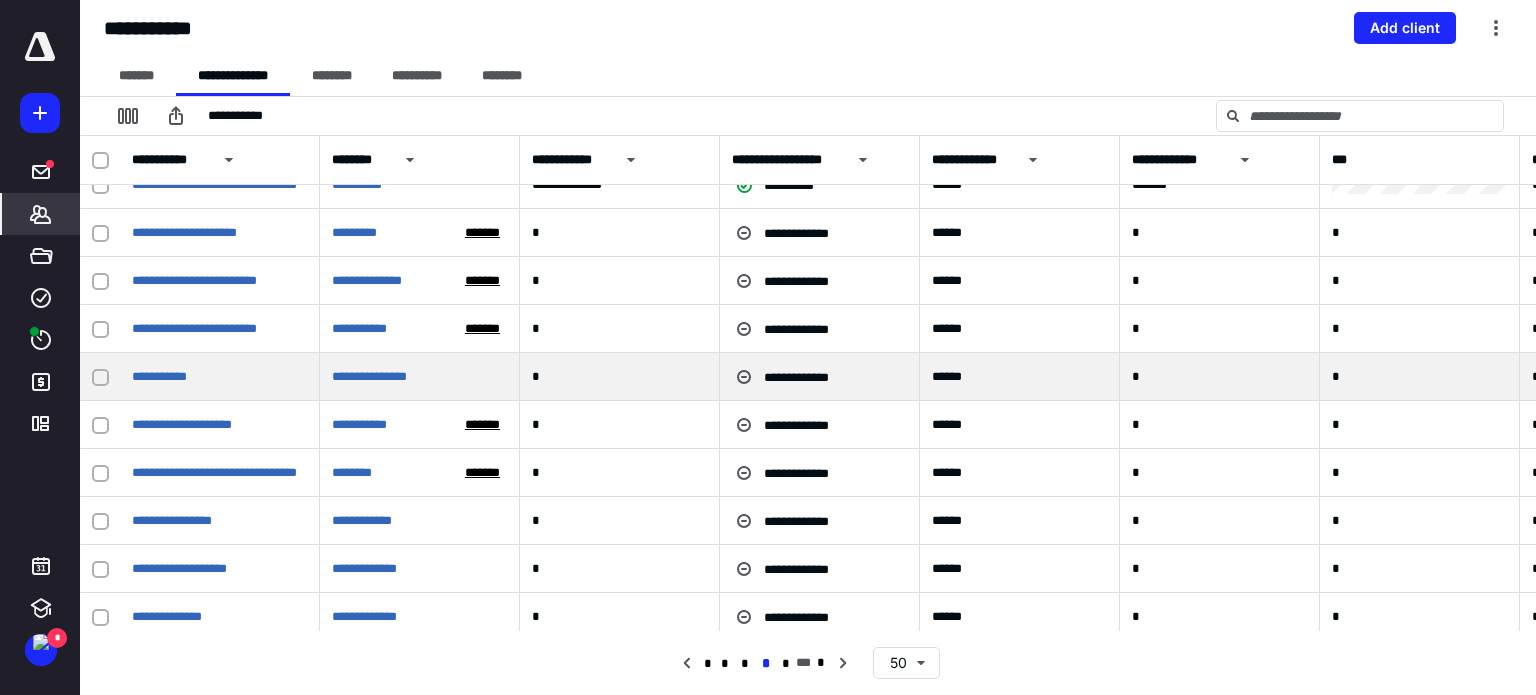 scroll, scrollTop: 1900, scrollLeft: 0, axis: vertical 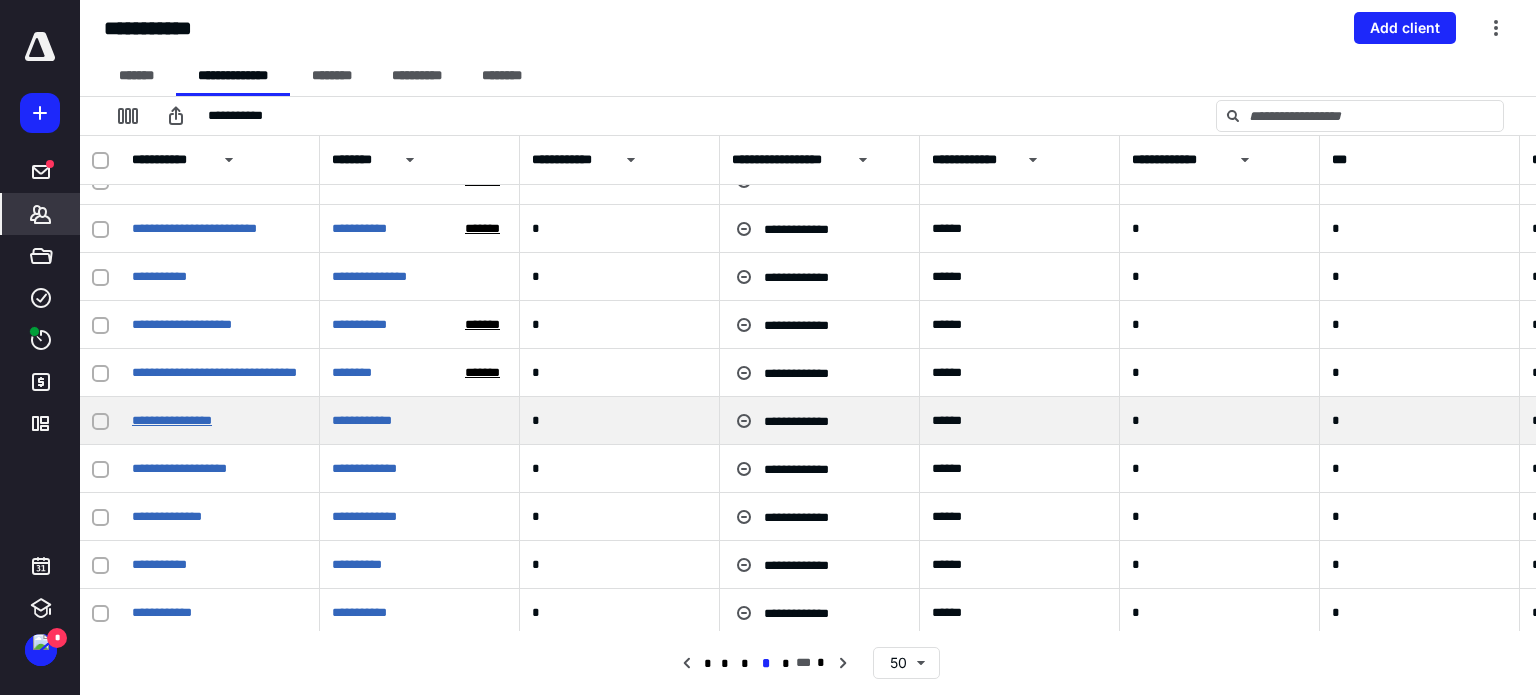 click on "**********" at bounding box center [172, 420] 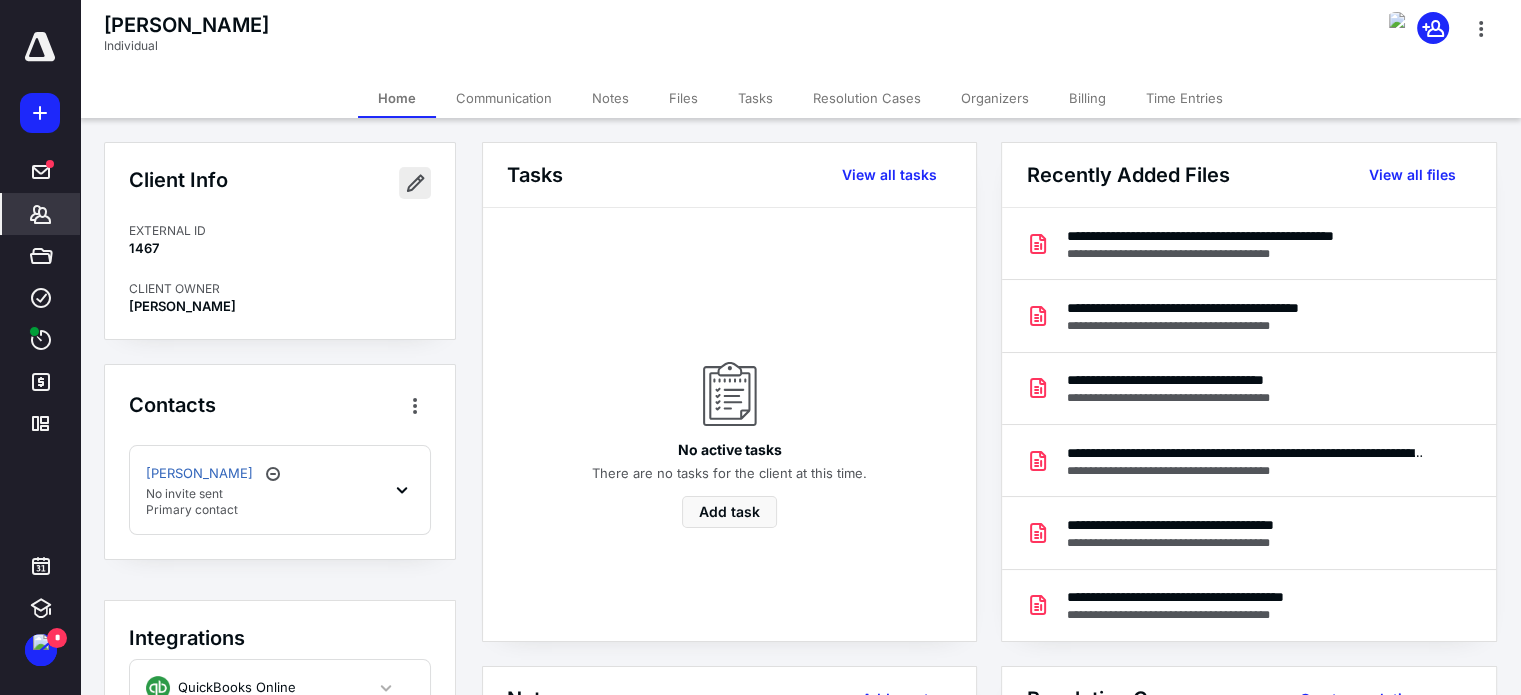 click at bounding box center [415, 183] 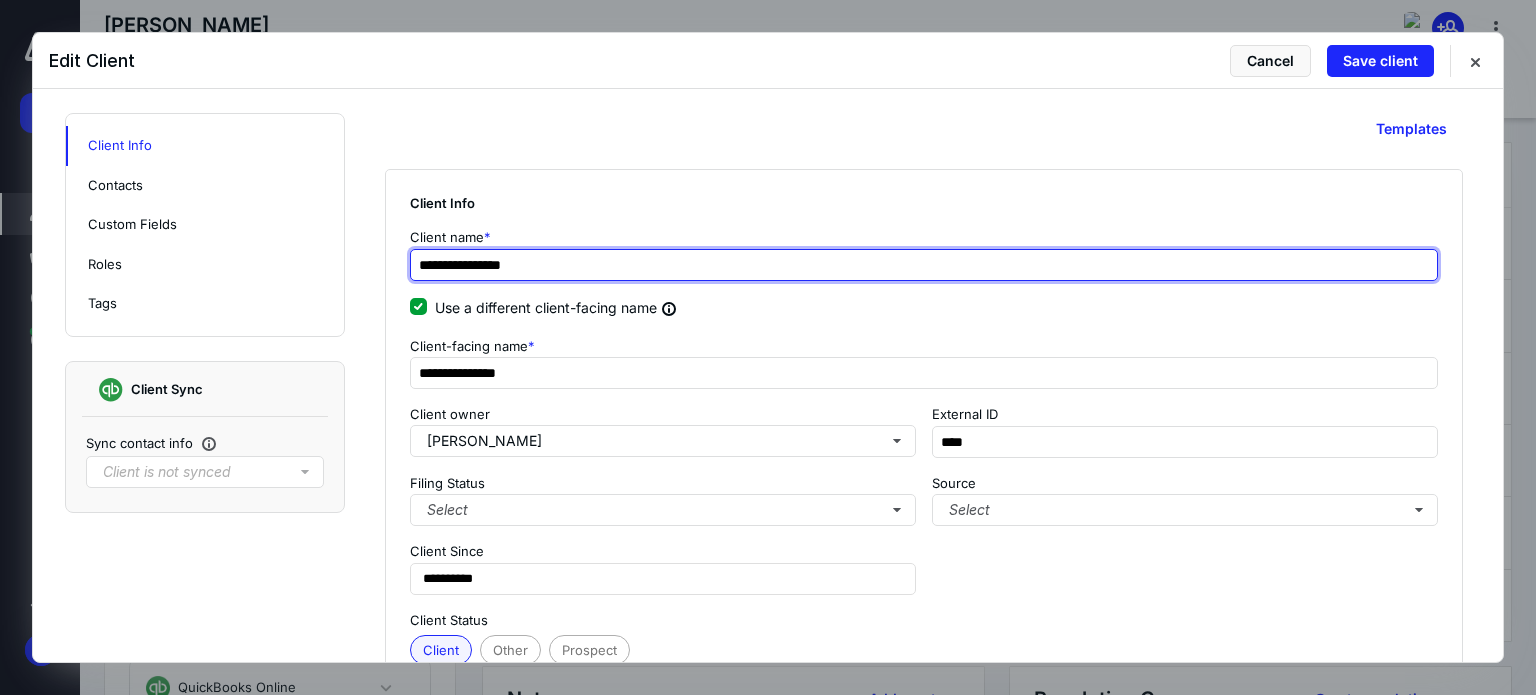 click on "**********" at bounding box center (924, 265) 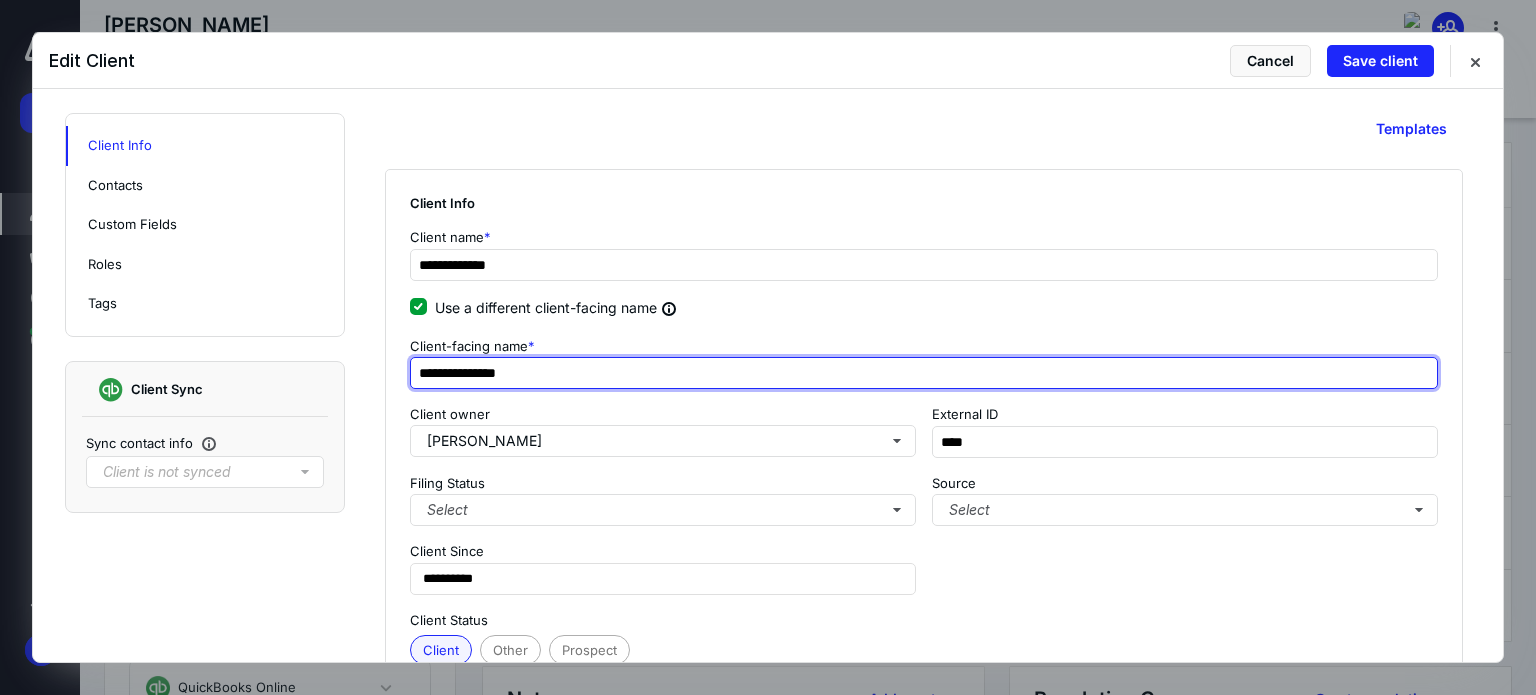 click on "**********" at bounding box center [924, 373] 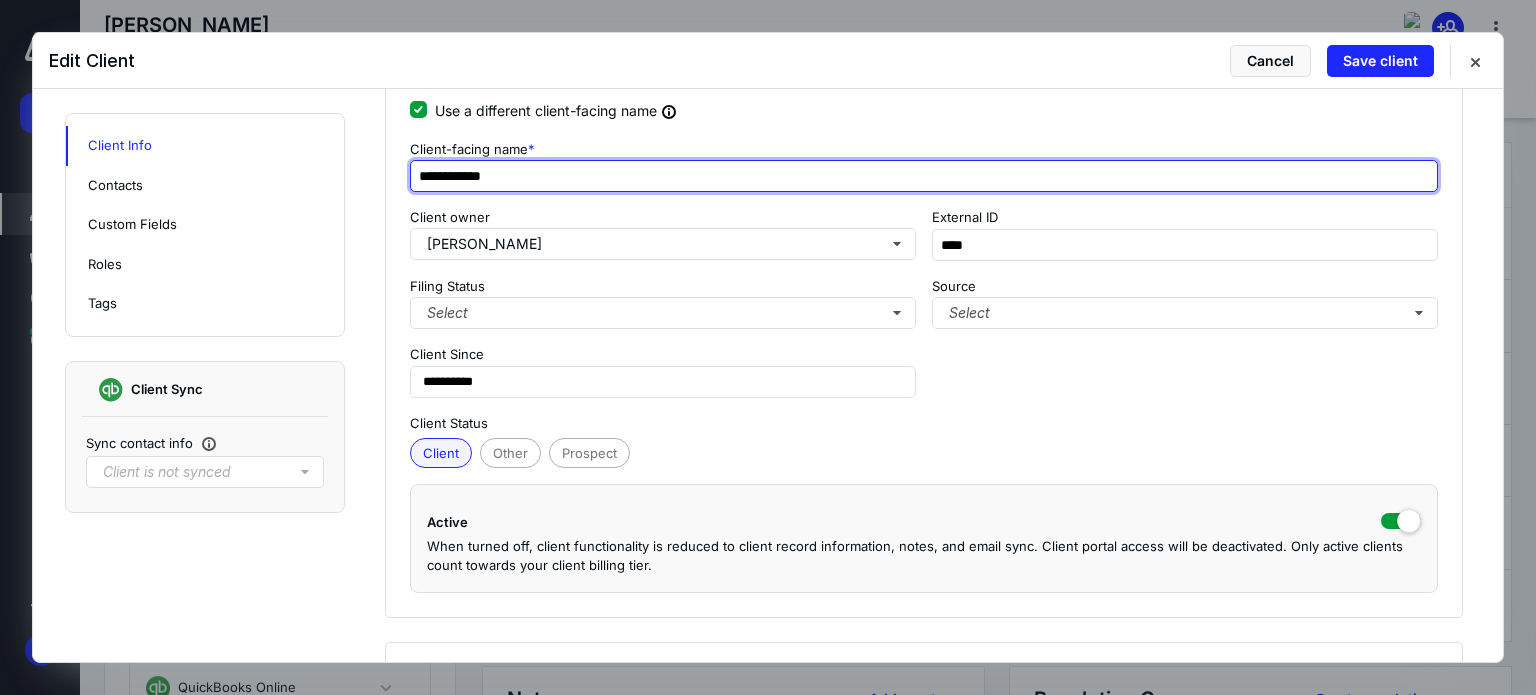scroll, scrollTop: 200, scrollLeft: 0, axis: vertical 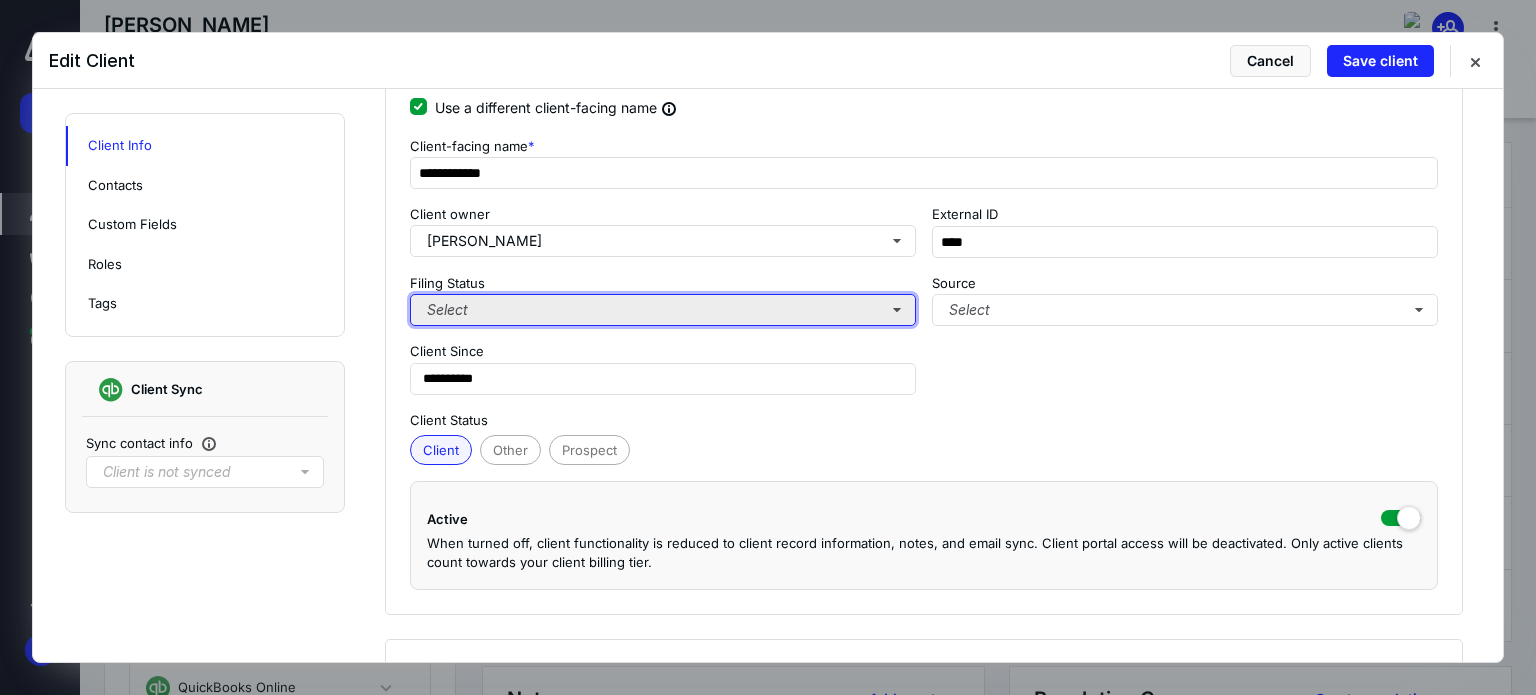 click on "Select" at bounding box center [663, 310] 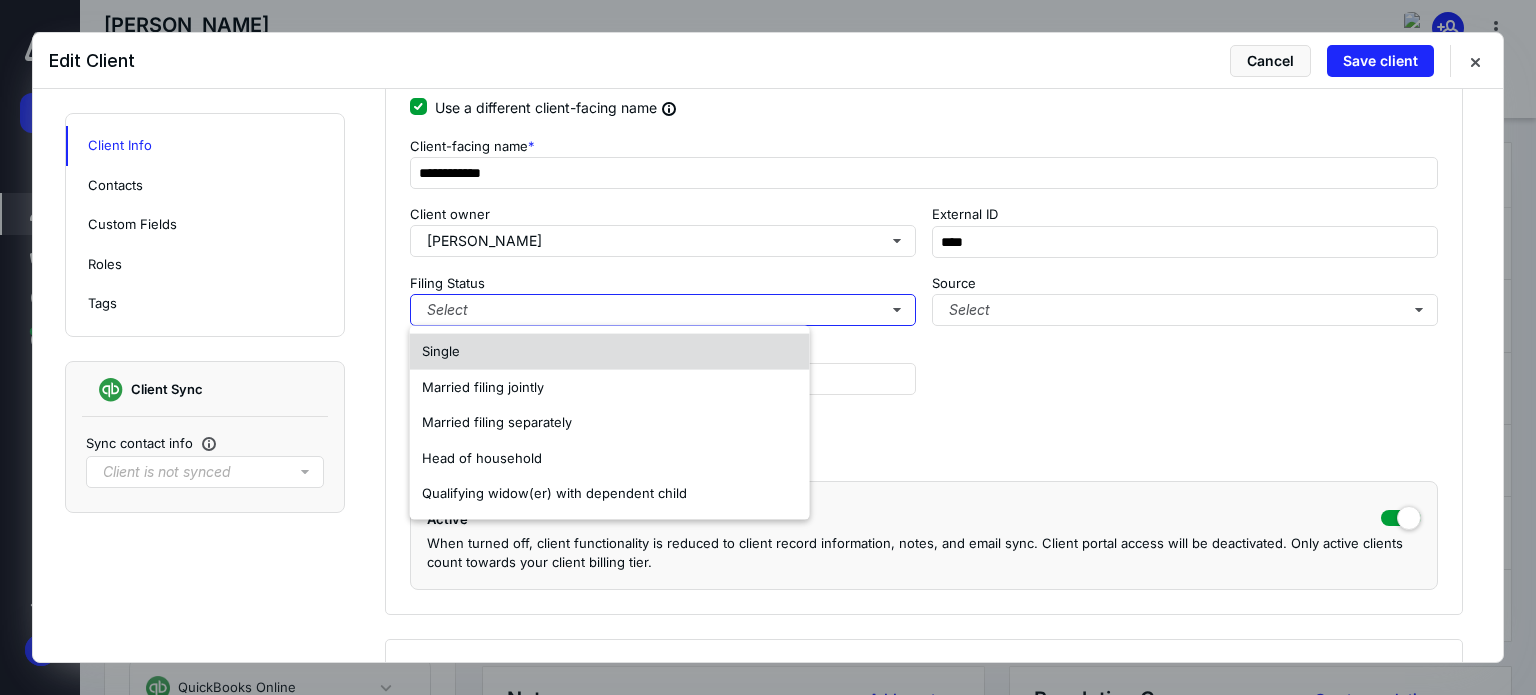 click on "Single" at bounding box center [610, 352] 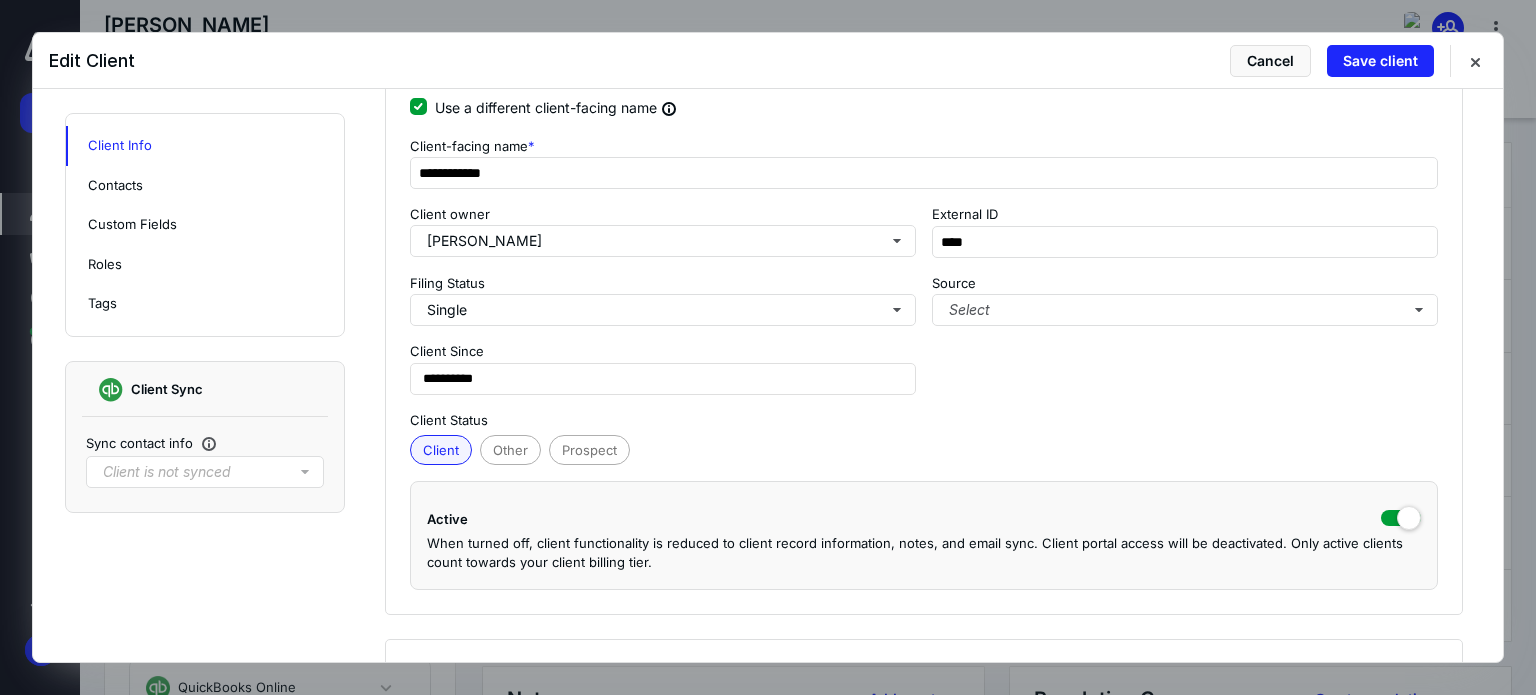 click on "Client Status" at bounding box center [924, 421] 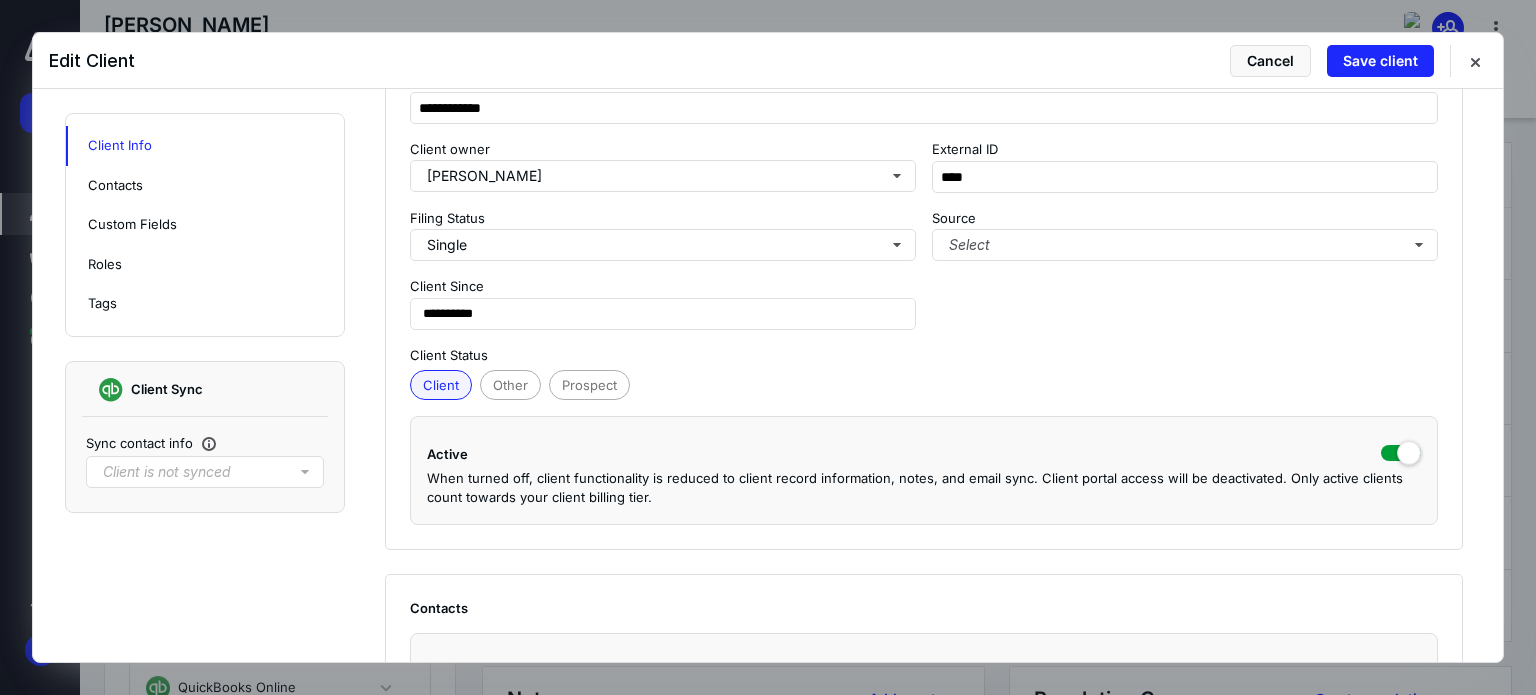 scroll, scrollTop: 300, scrollLeft: 0, axis: vertical 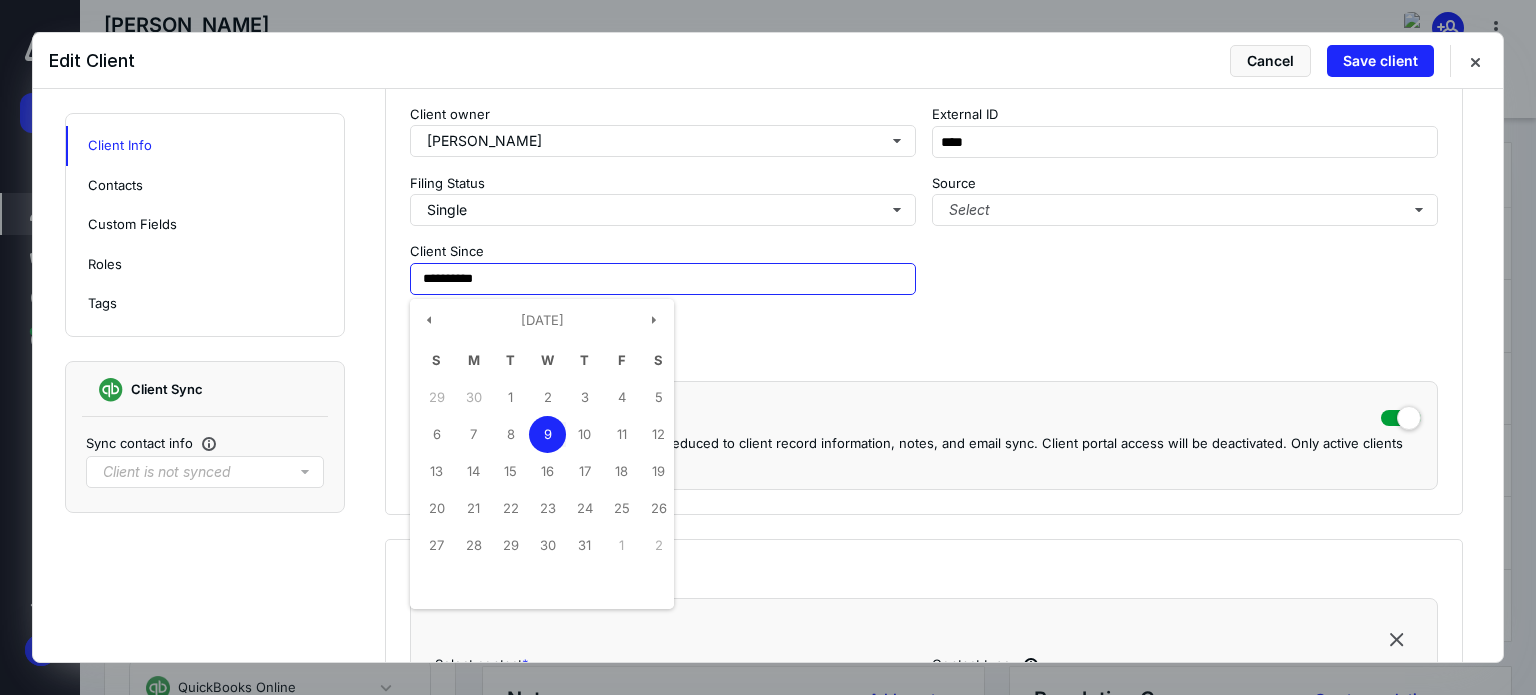 click on "**********" at bounding box center [663, 279] 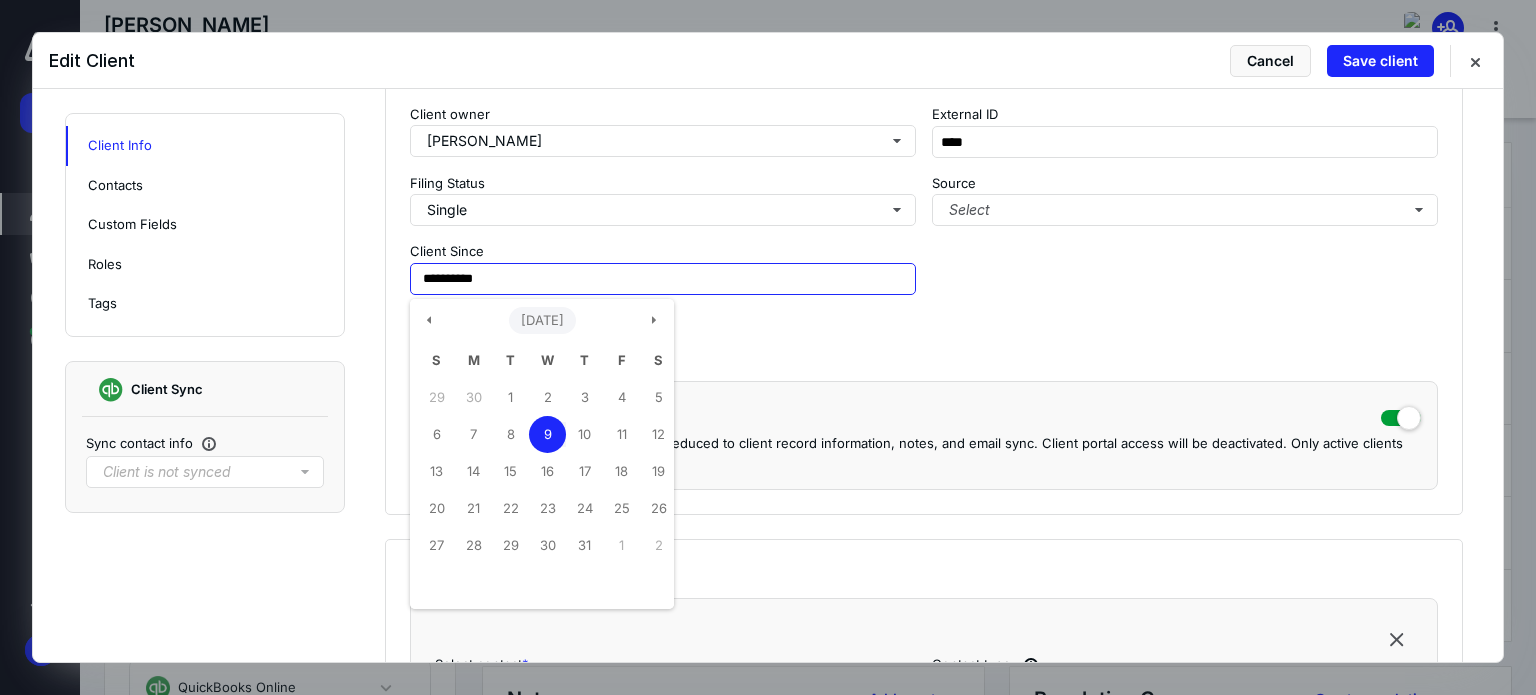 click on "[DATE]" at bounding box center [542, 321] 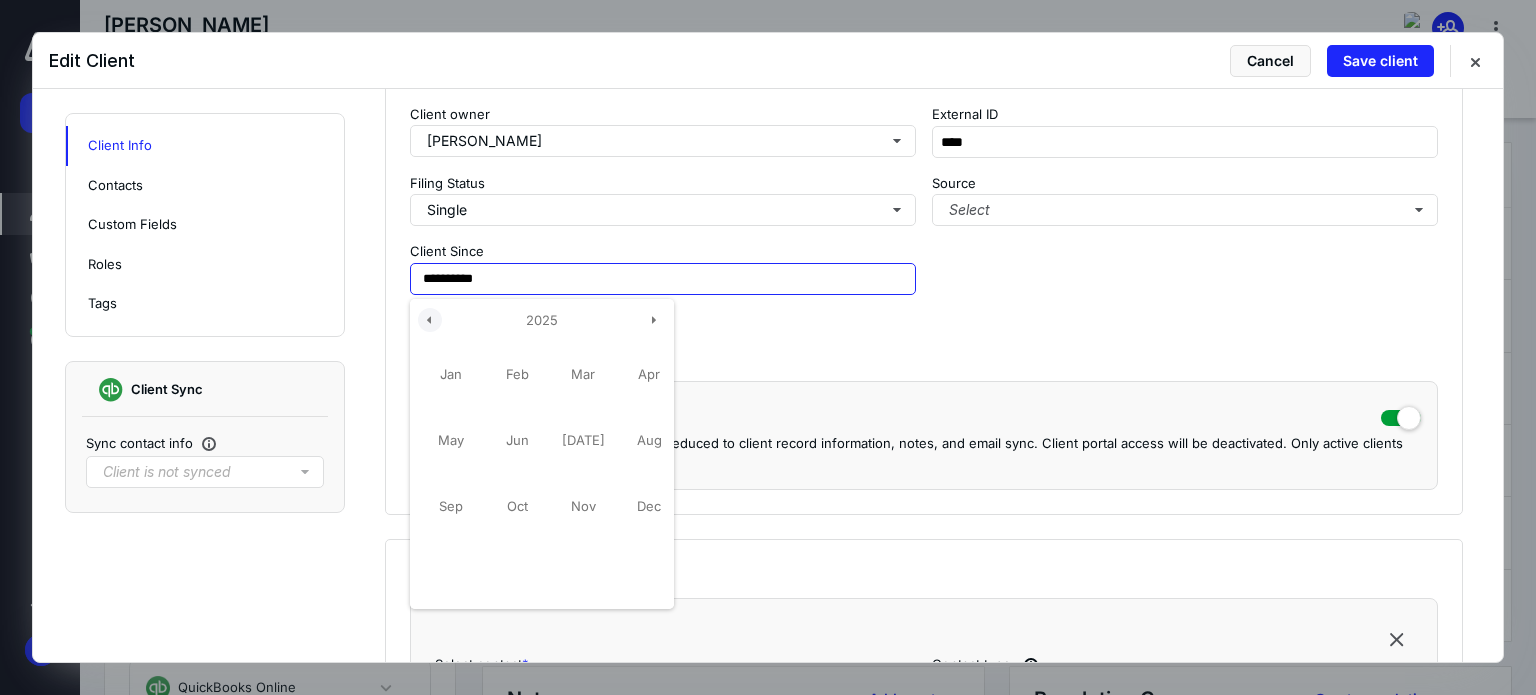 click at bounding box center [430, 320] 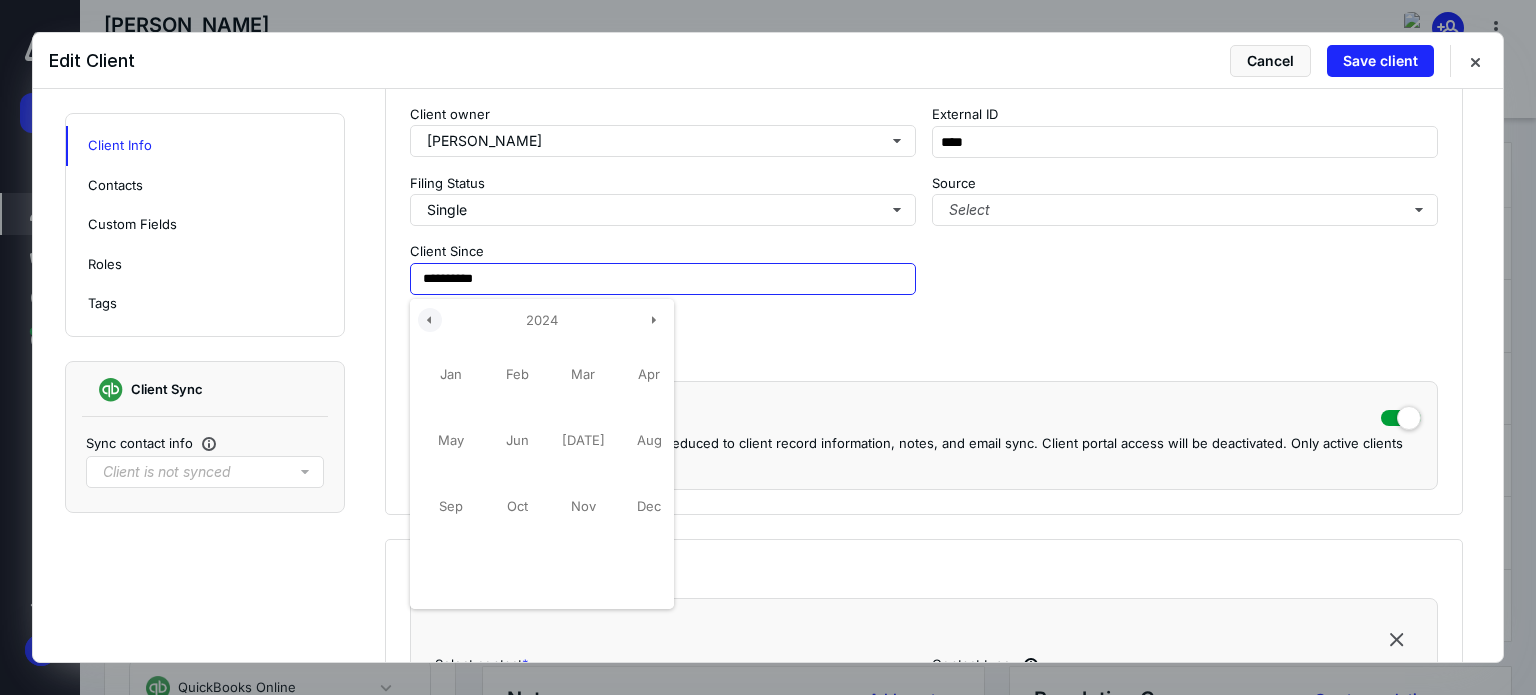 click at bounding box center [430, 320] 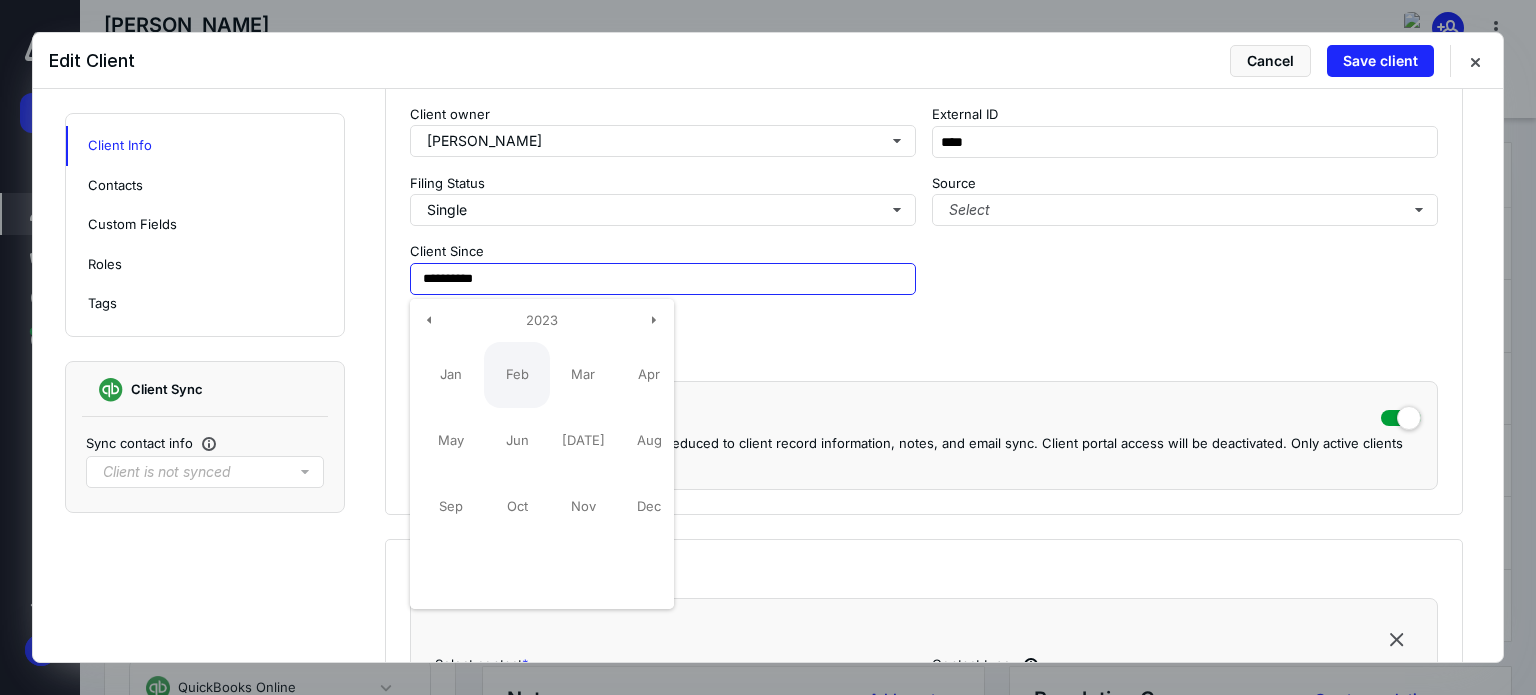 click on "Feb" at bounding box center [517, 375] 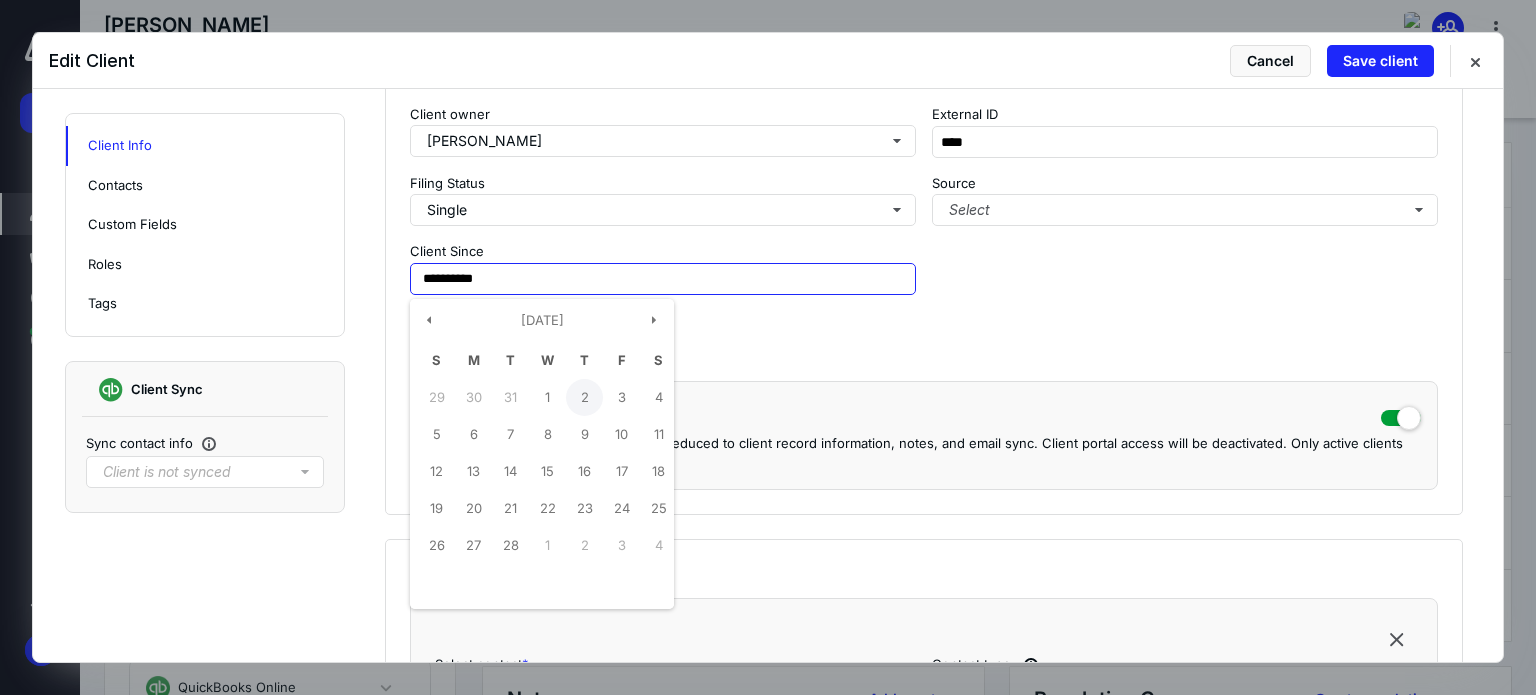 click on "2" at bounding box center (584, 397) 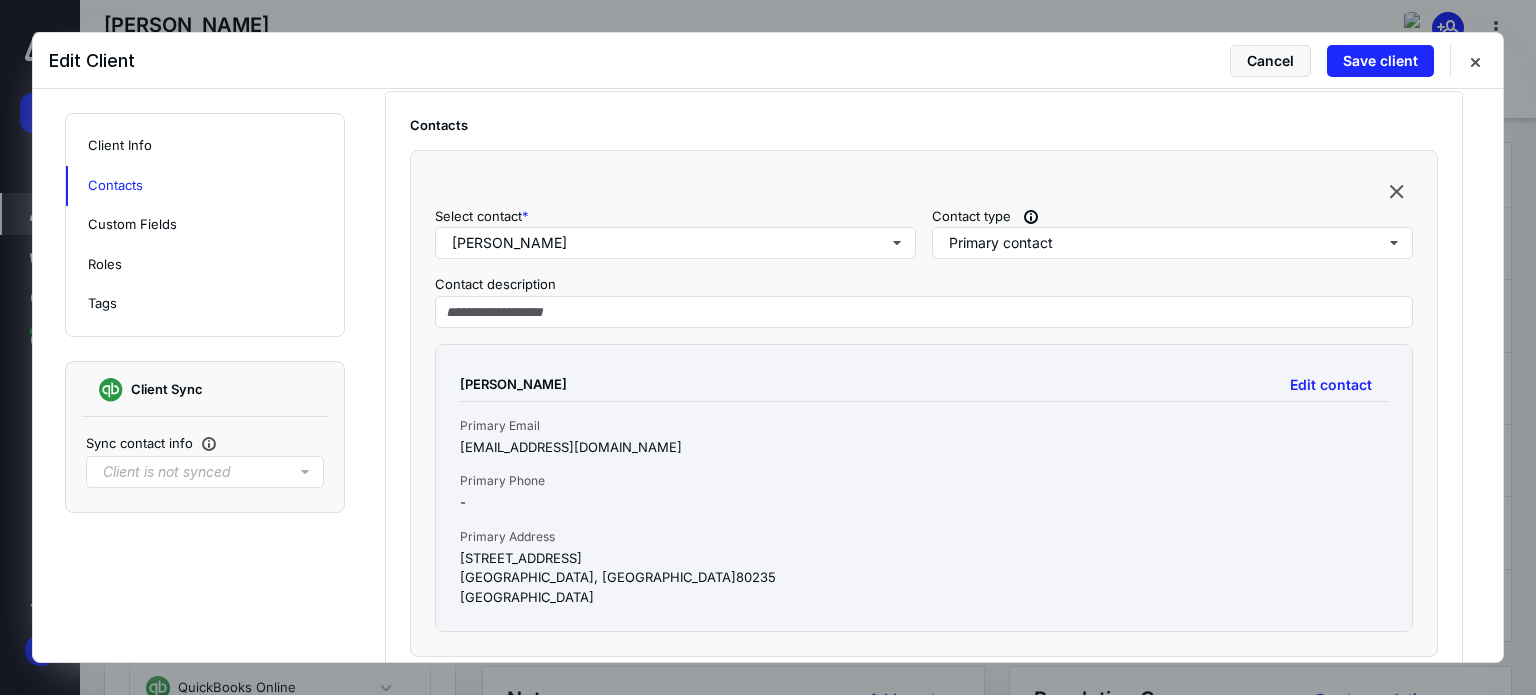 scroll, scrollTop: 800, scrollLeft: 0, axis: vertical 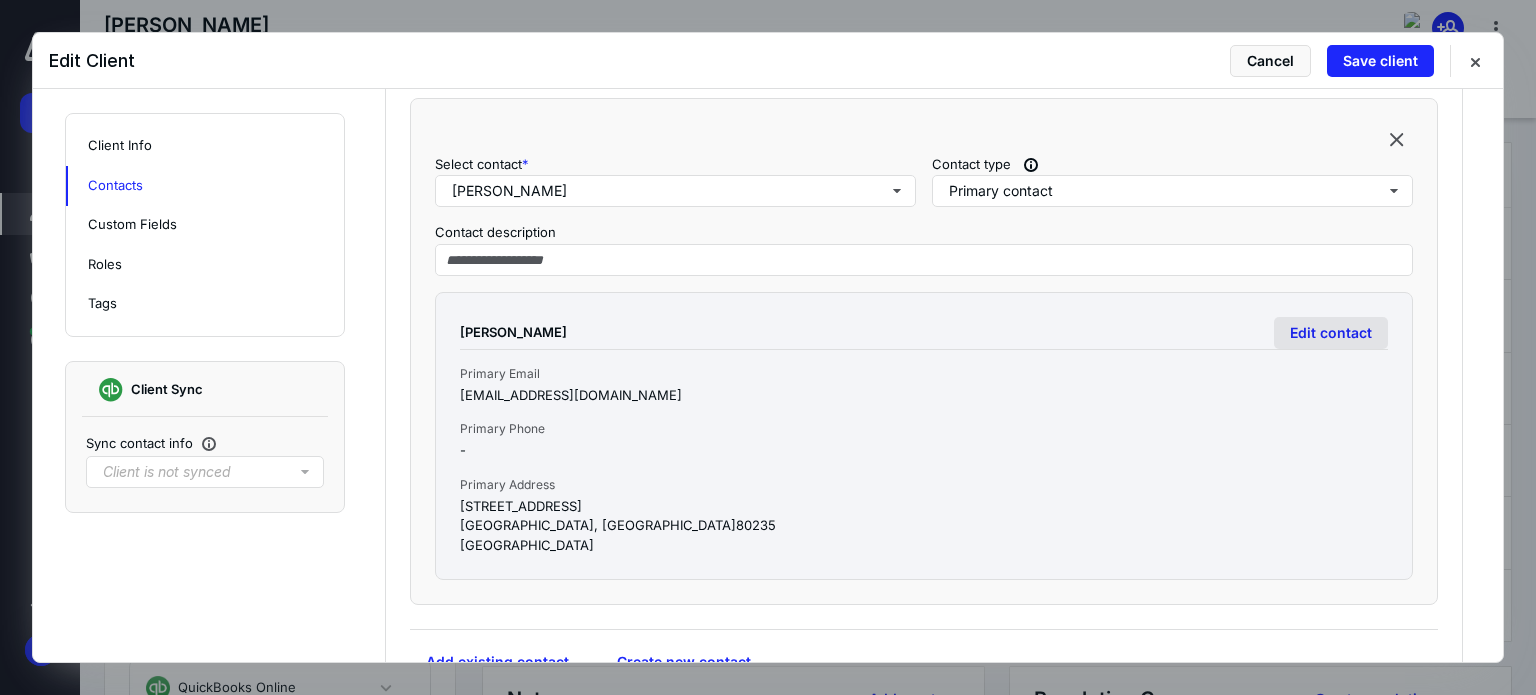 click on "Edit contact" at bounding box center (1331, 333) 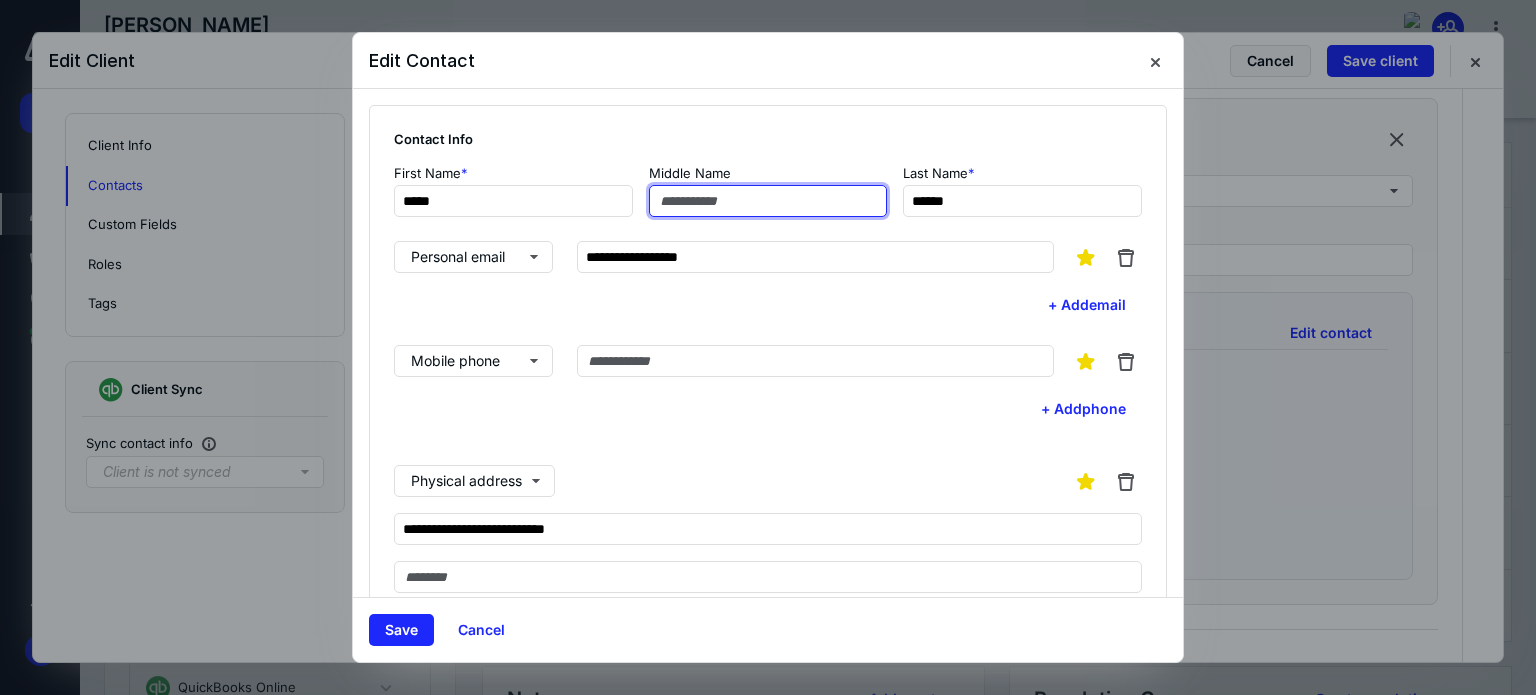 click at bounding box center (768, 201) 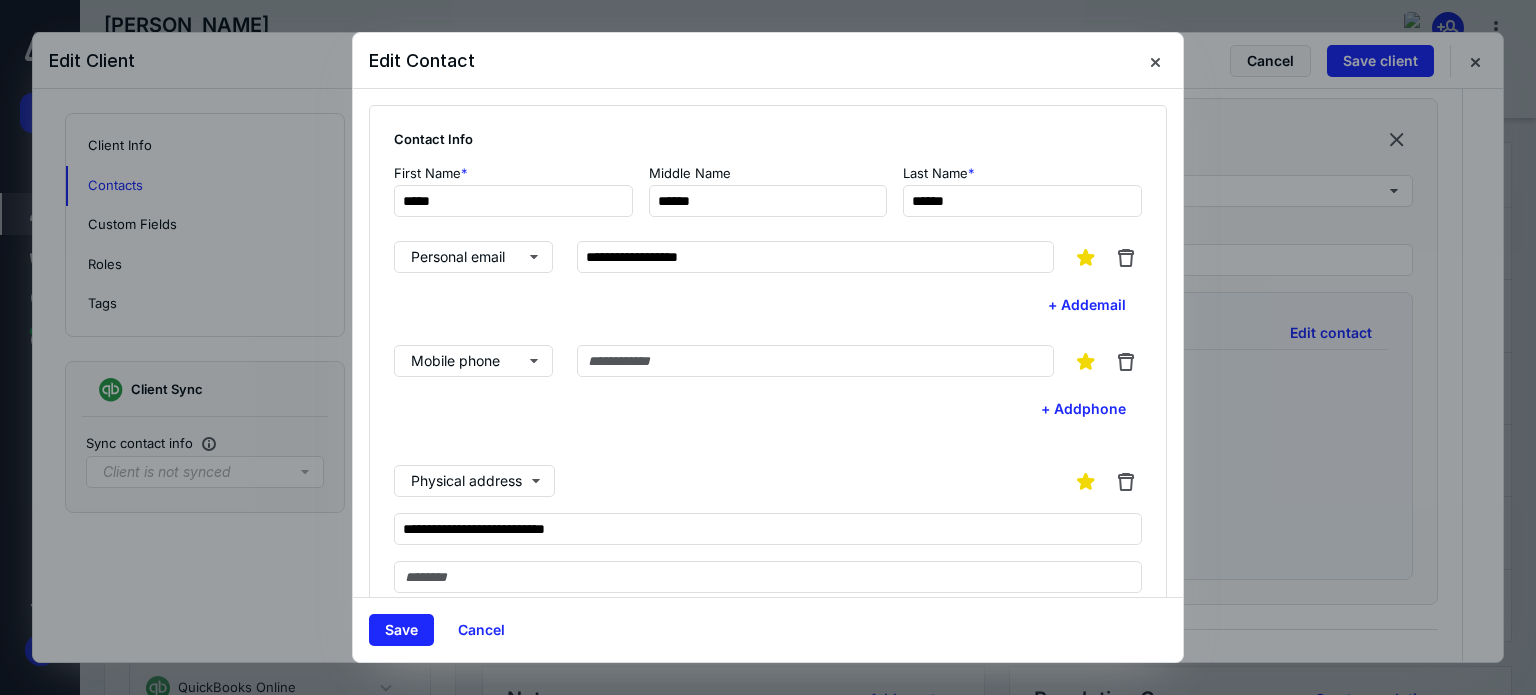 click on "**********" at bounding box center (768, 527) 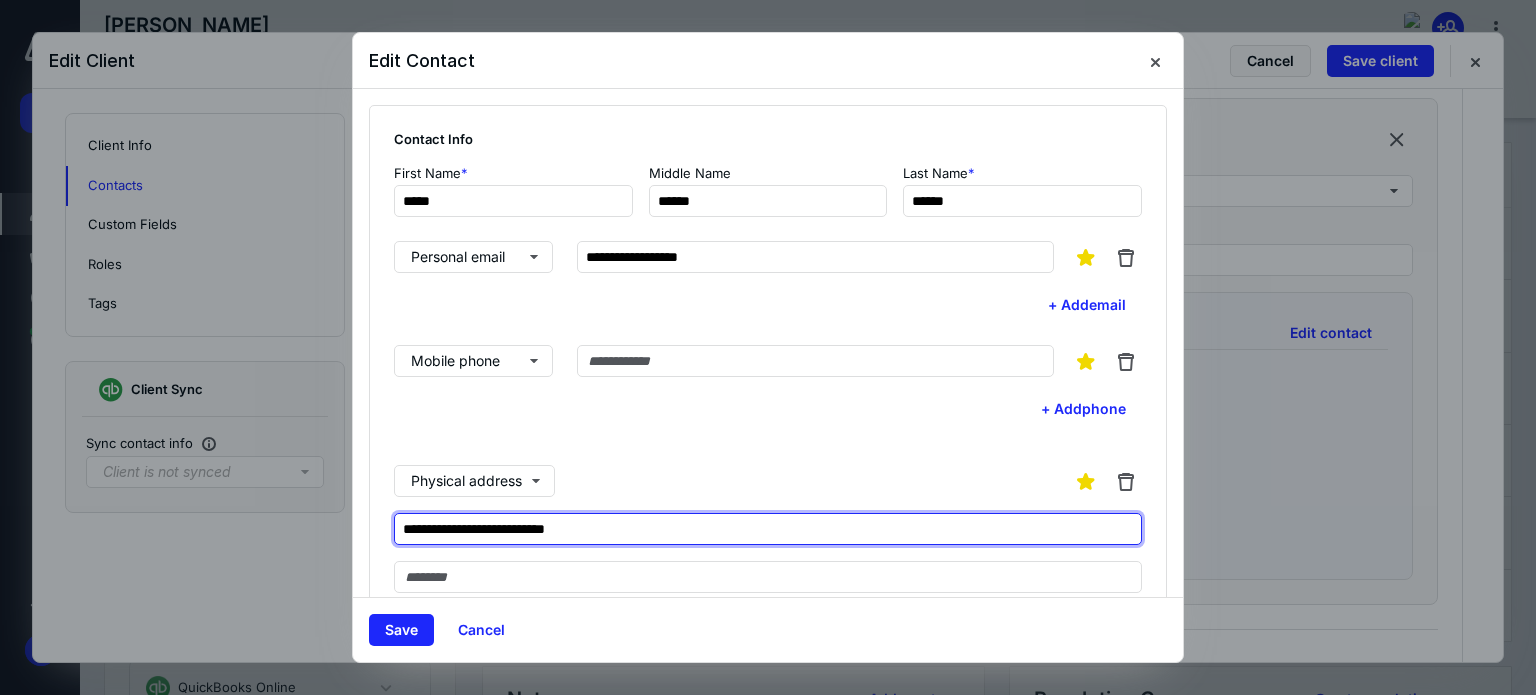 drag, startPoint x: 558, startPoint y: 527, endPoint x: 620, endPoint y: 527, distance: 62 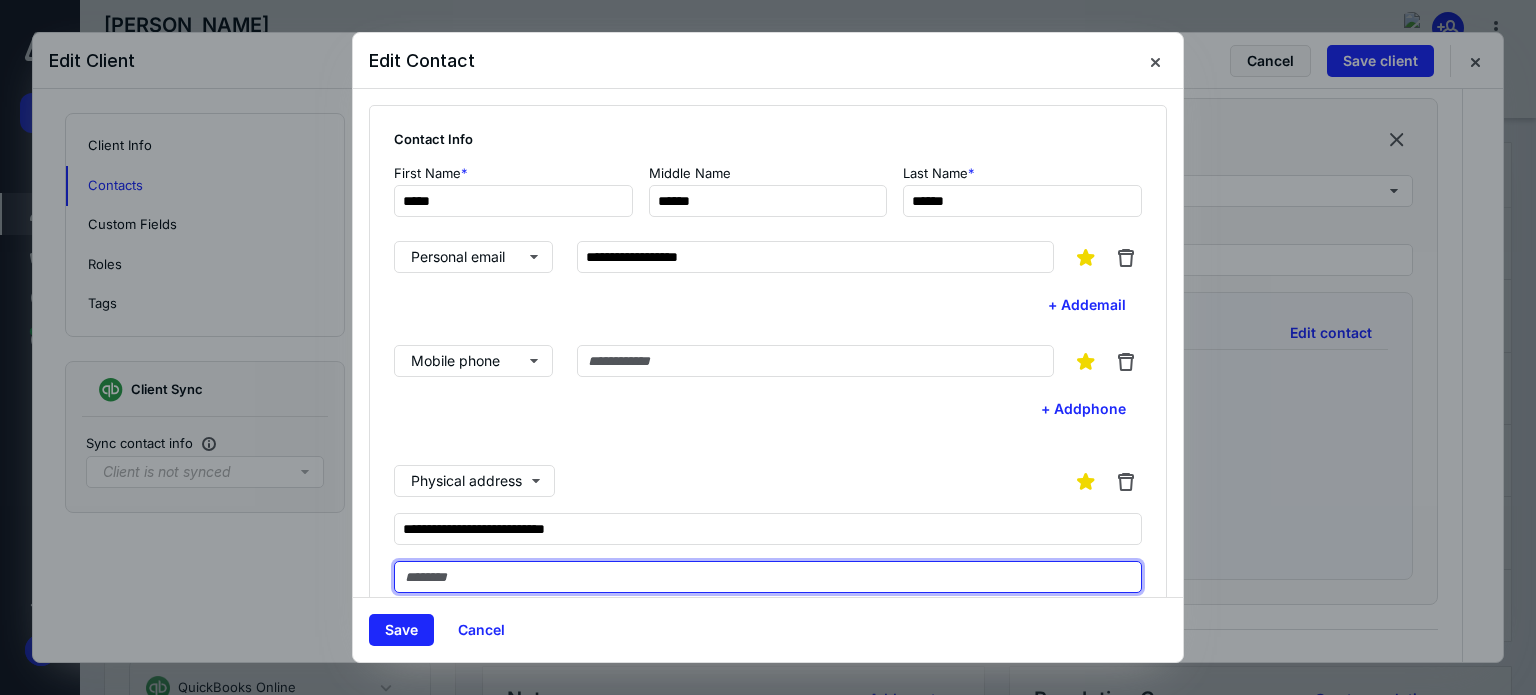click at bounding box center [768, 577] 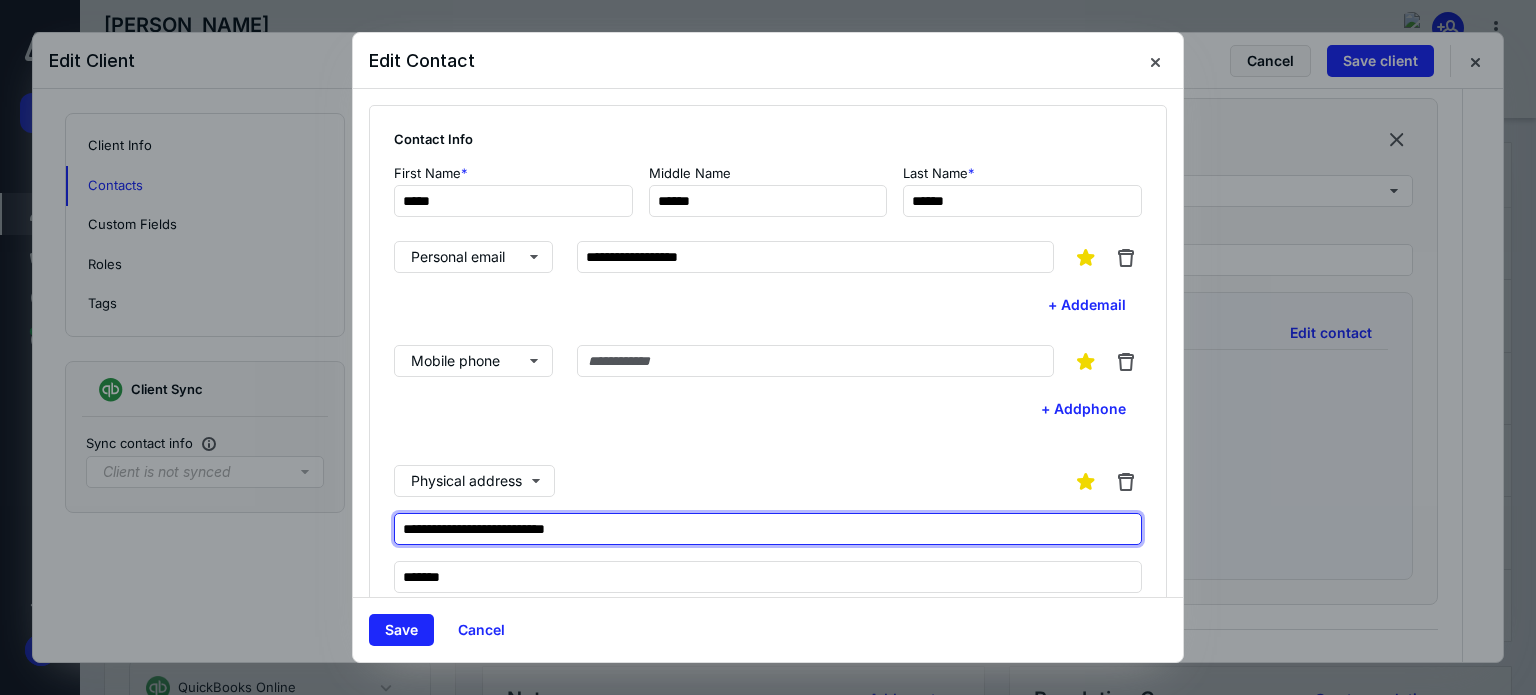 click on "**********" at bounding box center (768, 529) 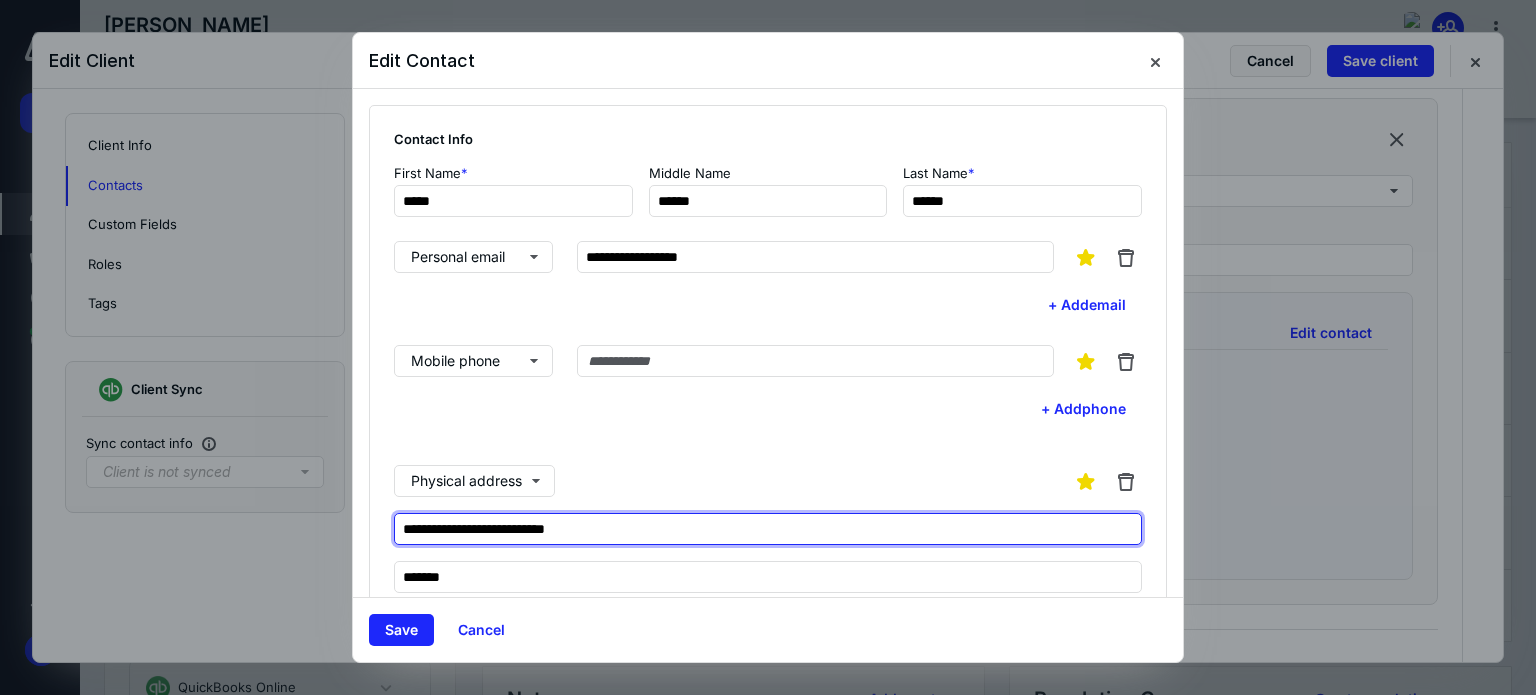 drag, startPoint x: 630, startPoint y: 532, endPoint x: 548, endPoint y: 532, distance: 82 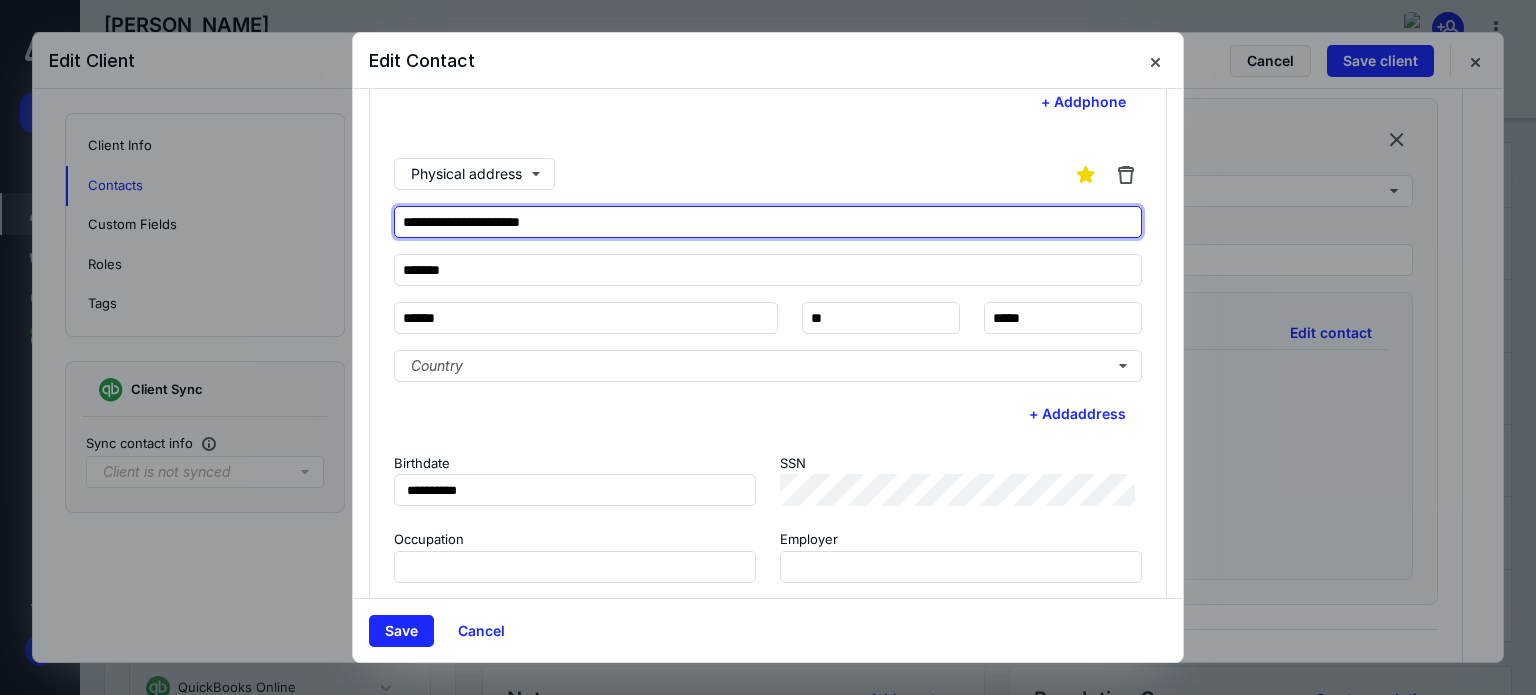 scroll, scrollTop: 332, scrollLeft: 0, axis: vertical 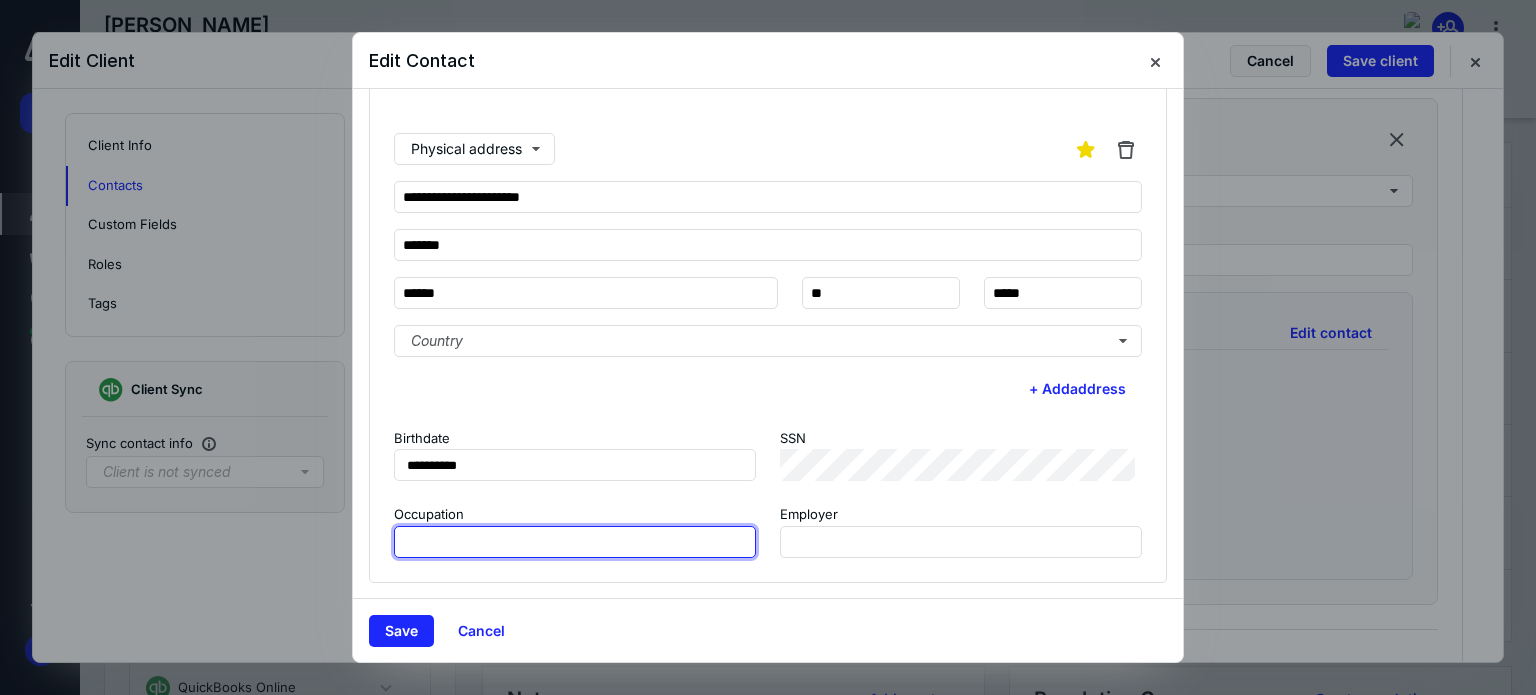 click at bounding box center [575, 542] 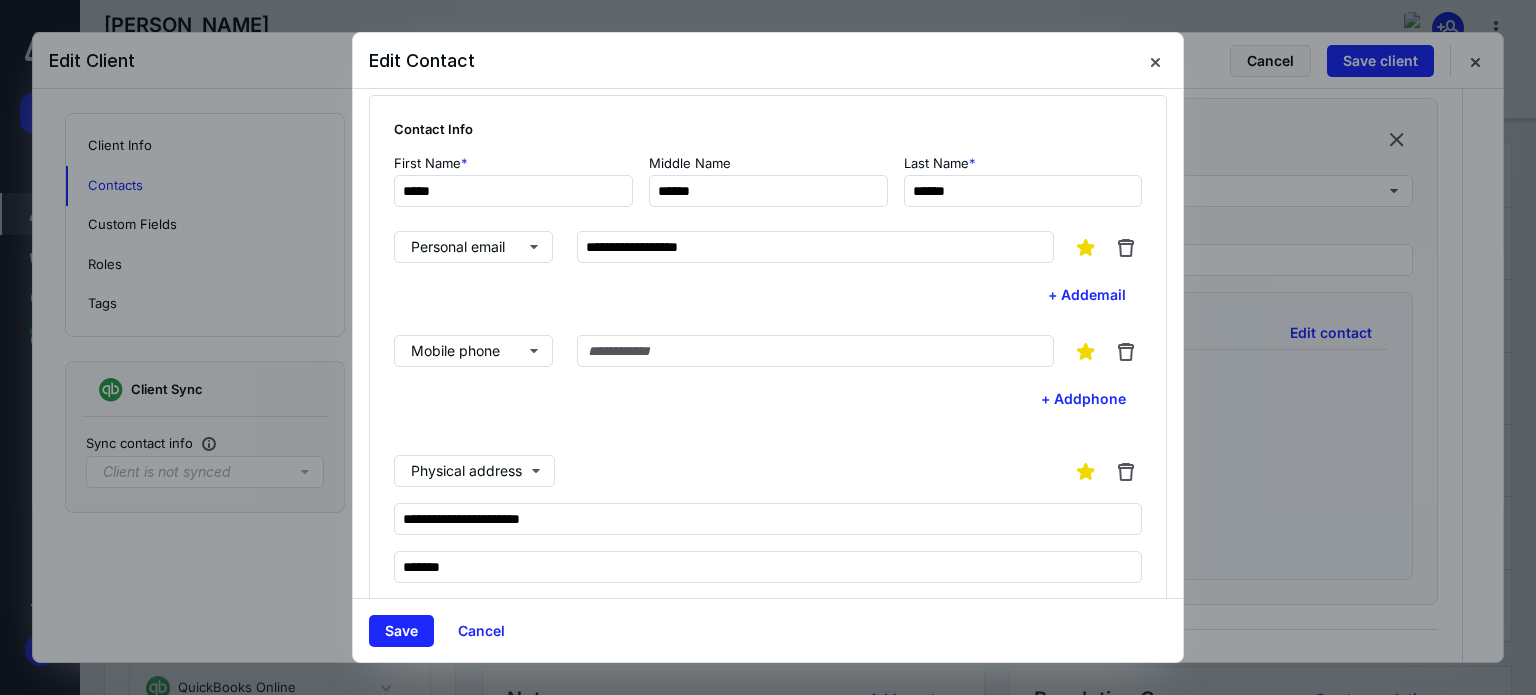 scroll, scrollTop: 0, scrollLeft: 0, axis: both 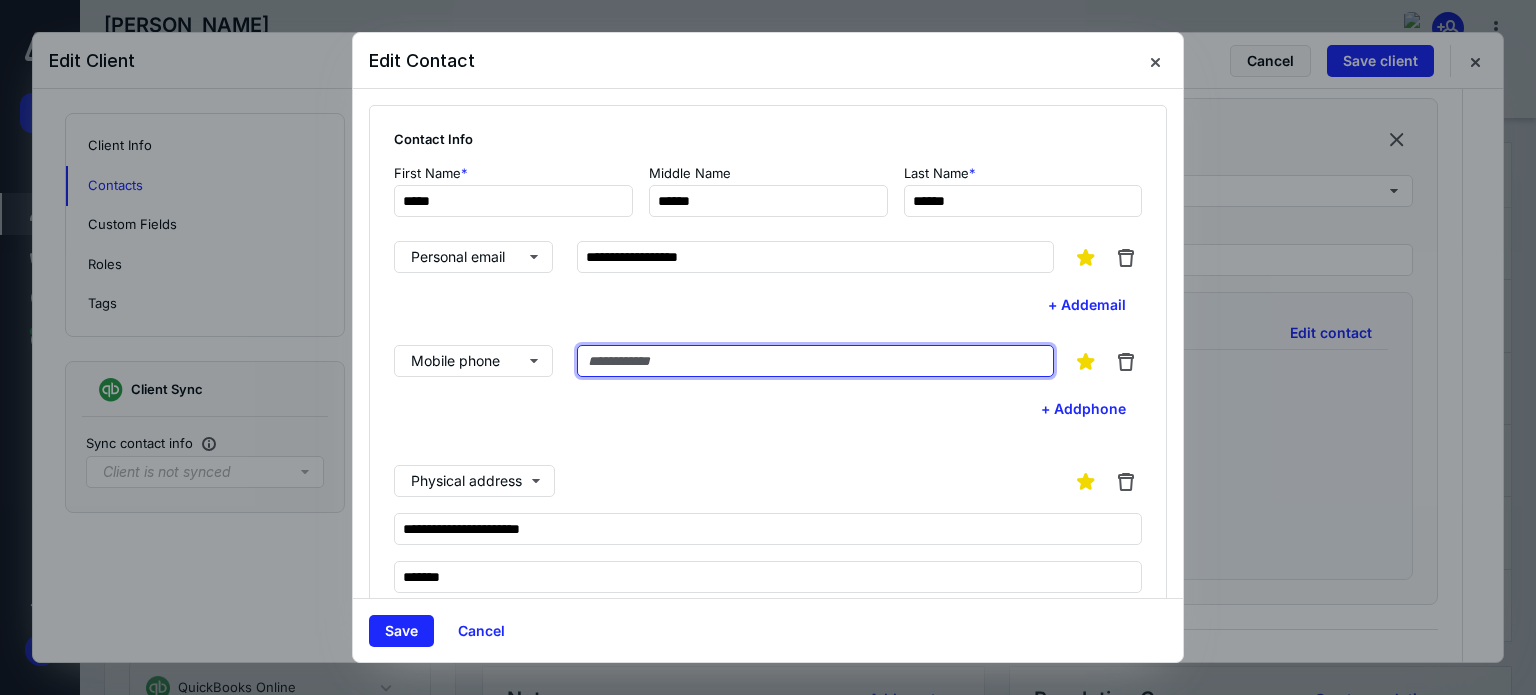click at bounding box center (815, 361) 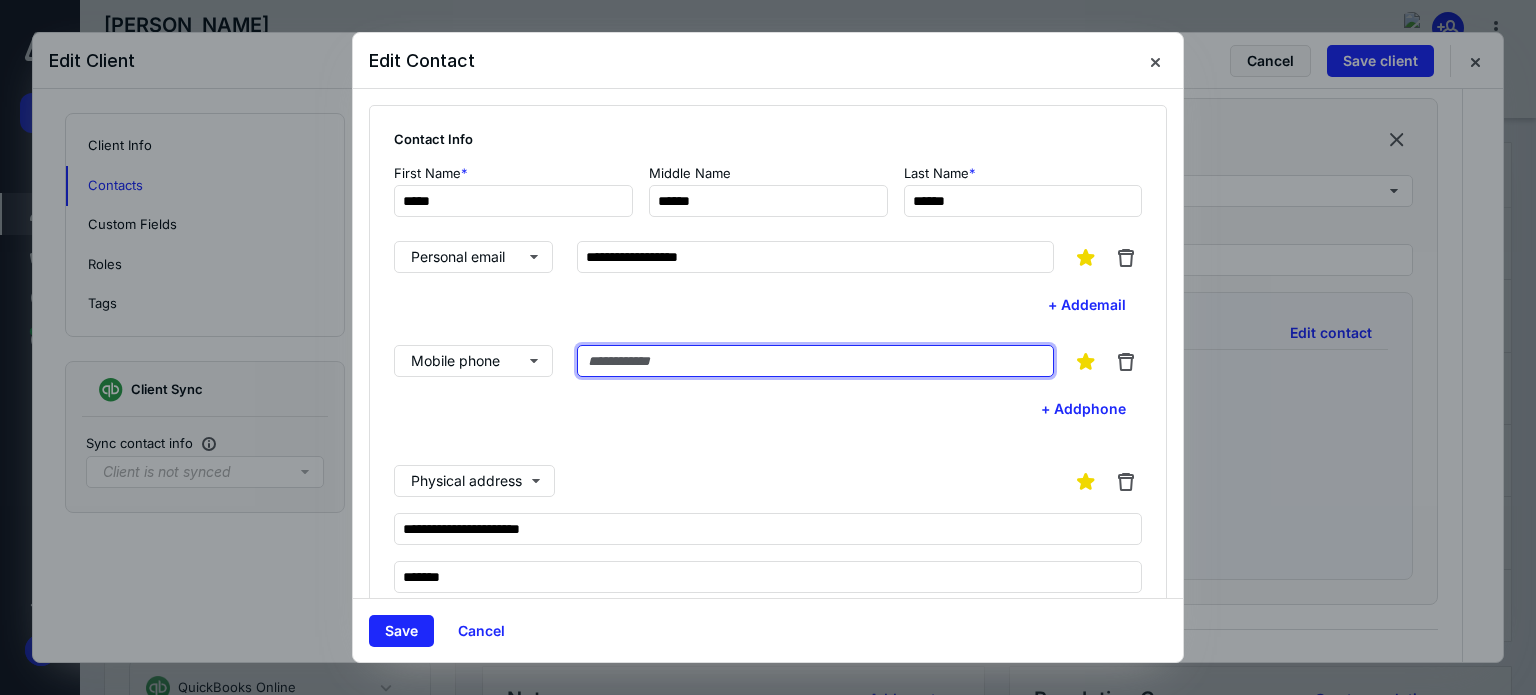 paste on "**********" 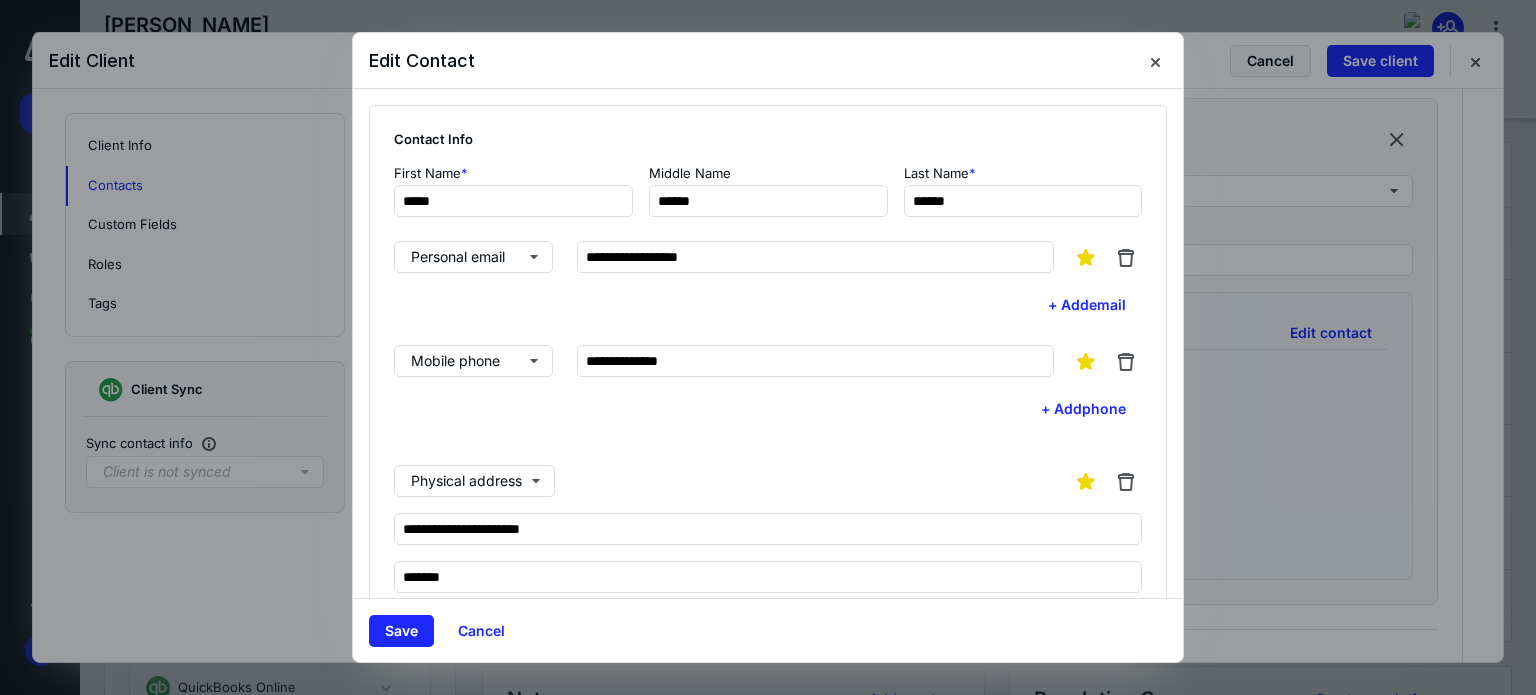 click on "**********" at bounding box center [768, 527] 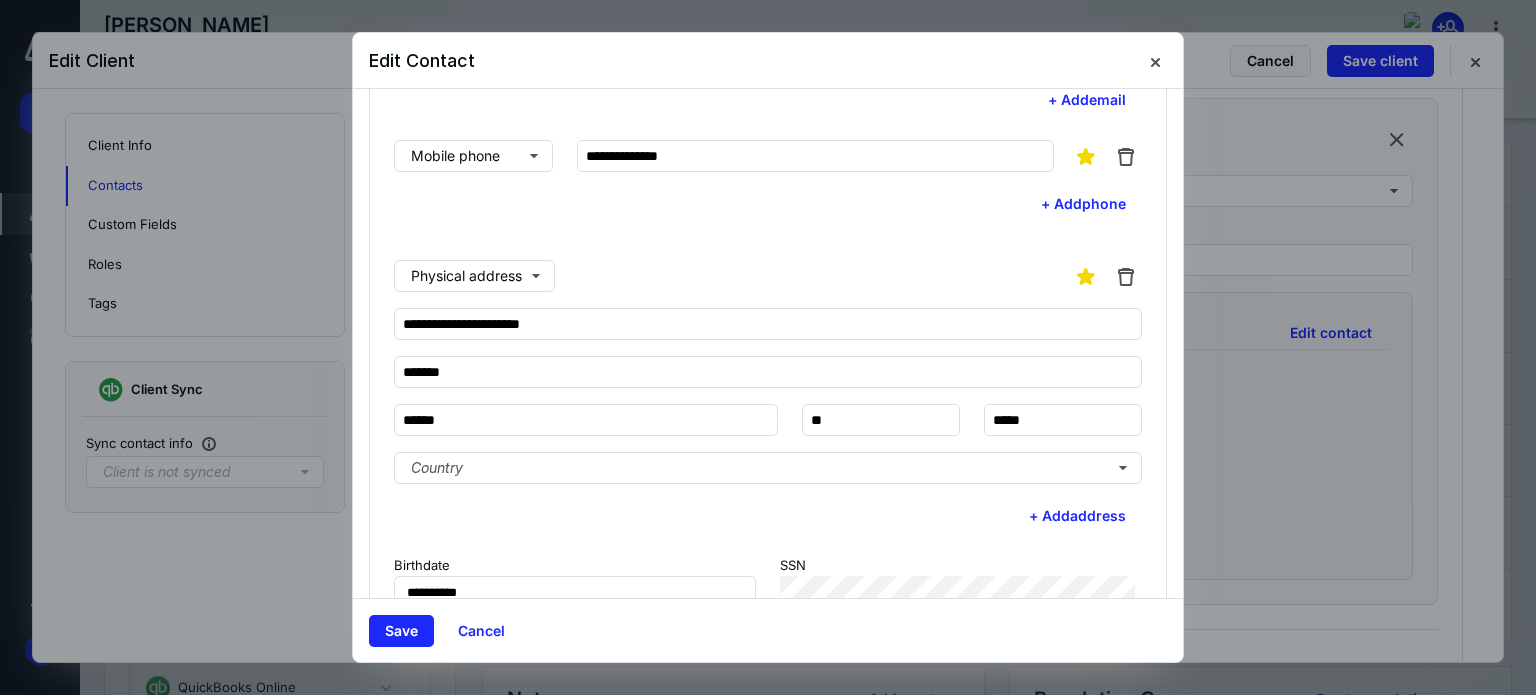 scroll, scrollTop: 332, scrollLeft: 0, axis: vertical 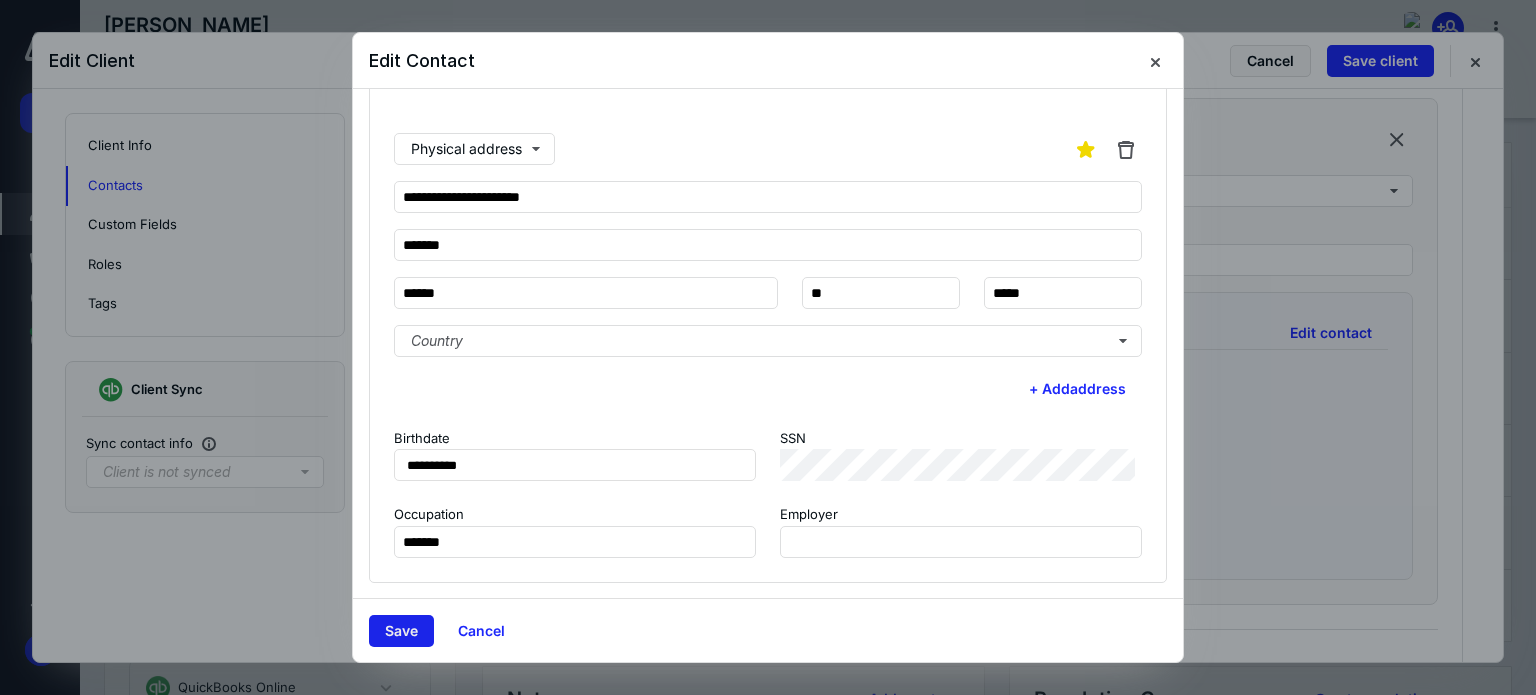 click on "Save" at bounding box center [401, 631] 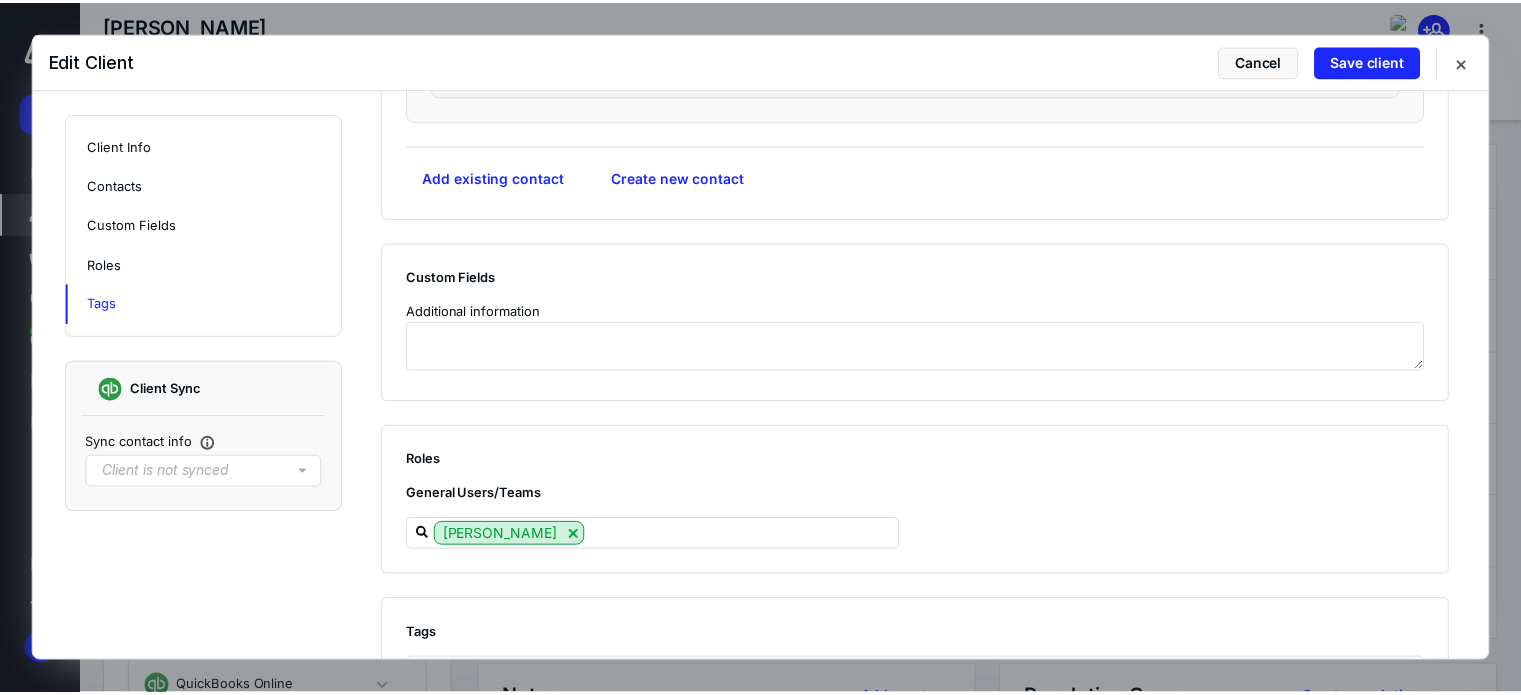scroll, scrollTop: 1368, scrollLeft: 0, axis: vertical 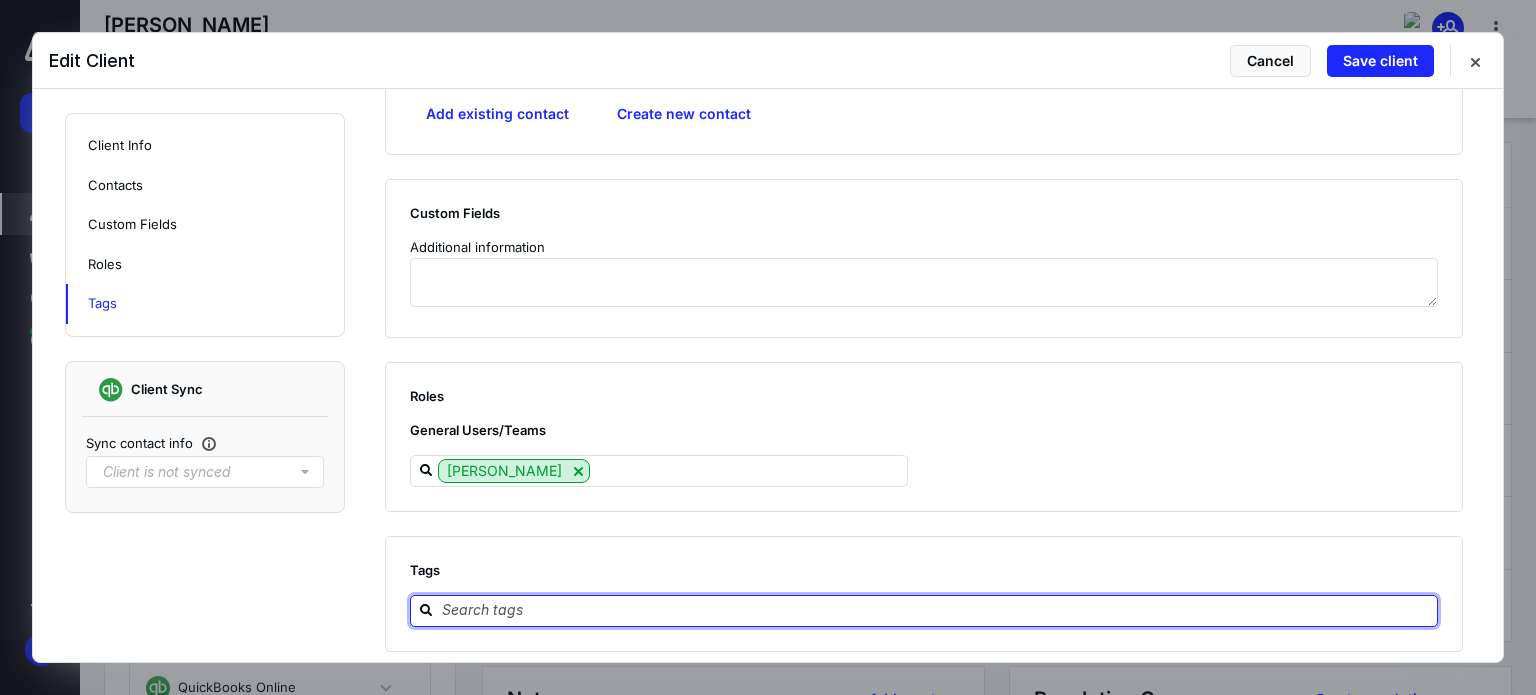 click at bounding box center [936, 610] 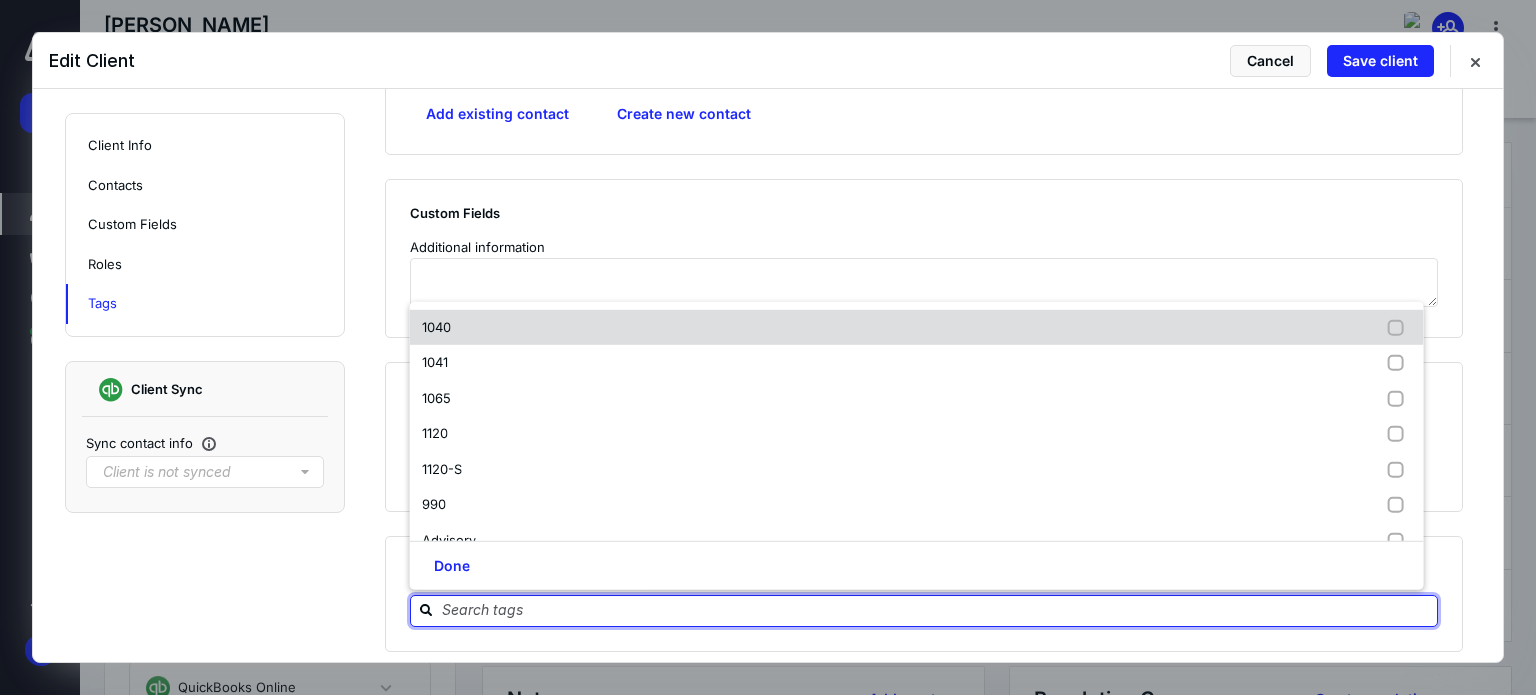click on "1040" at bounding box center (917, 328) 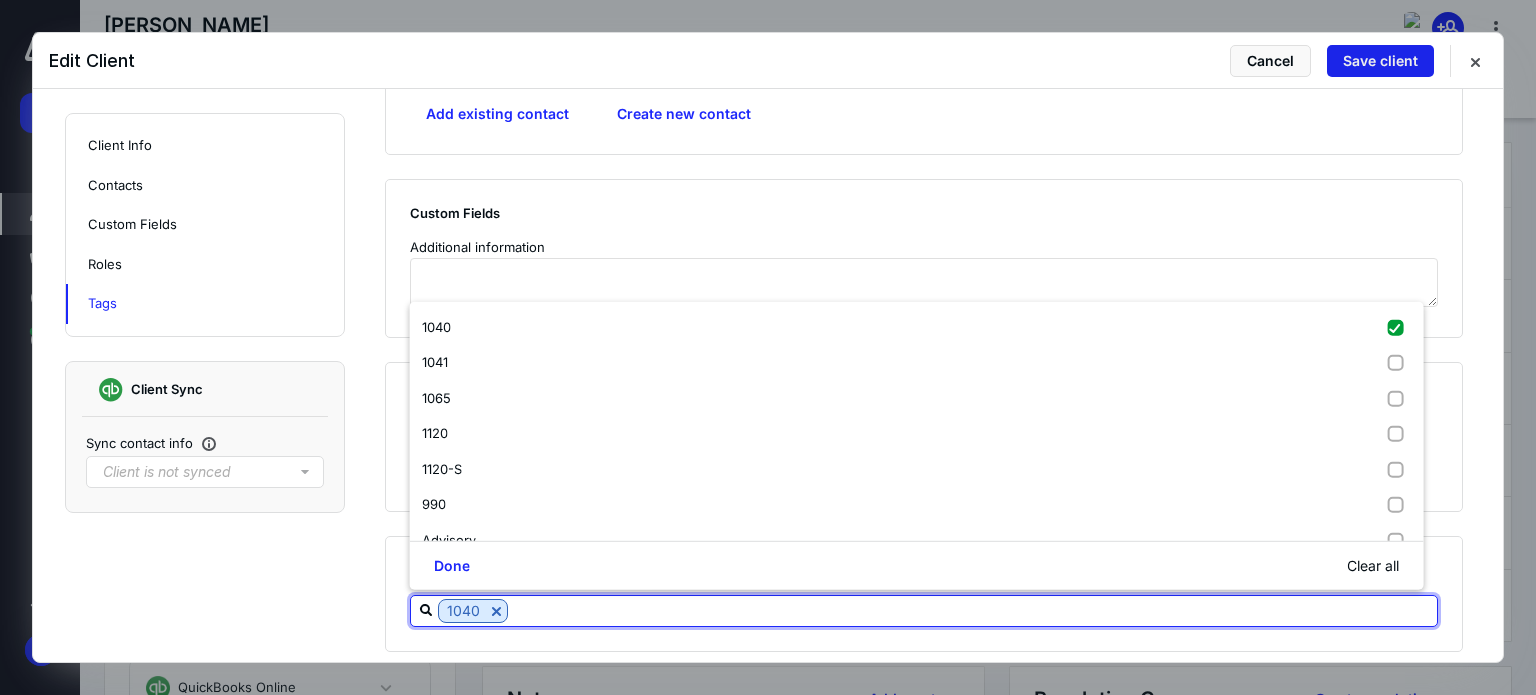 click on "Save client" at bounding box center (1380, 61) 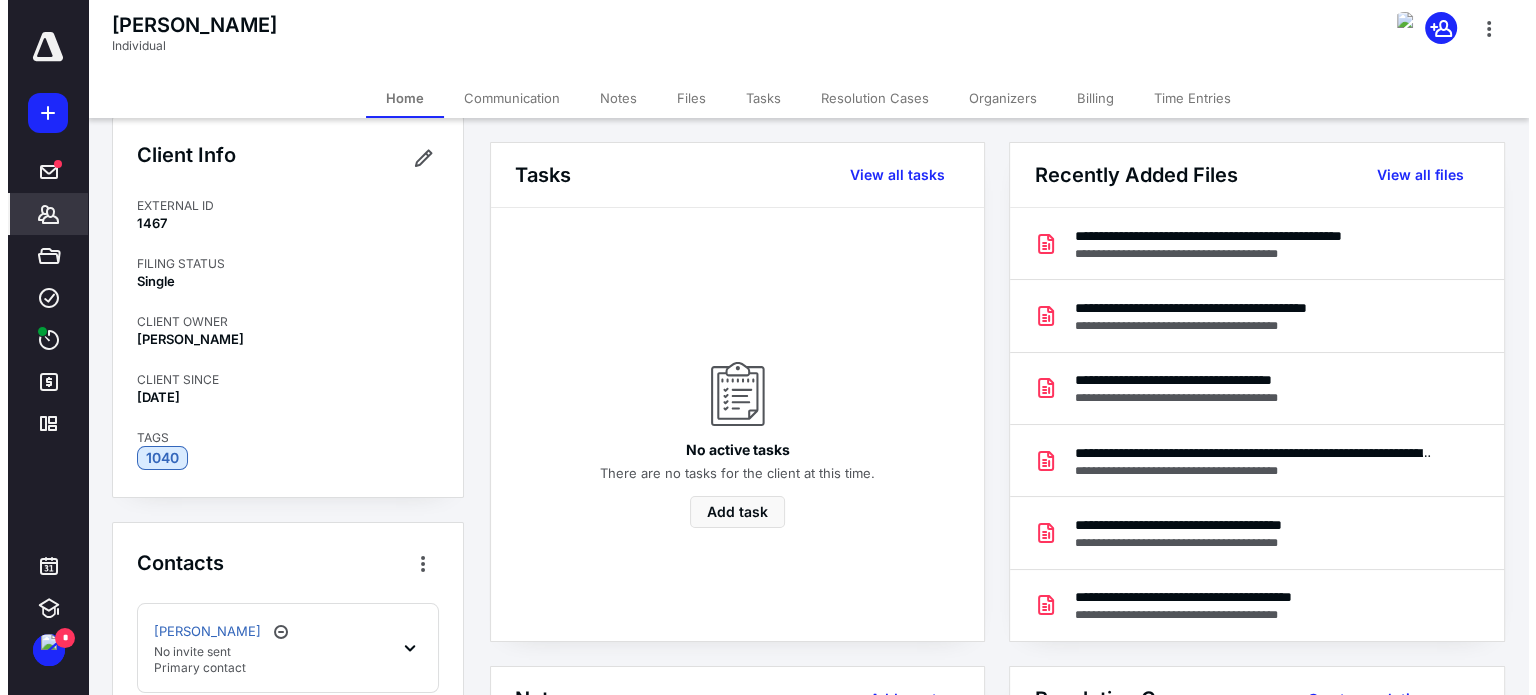 scroll, scrollTop: 0, scrollLeft: 0, axis: both 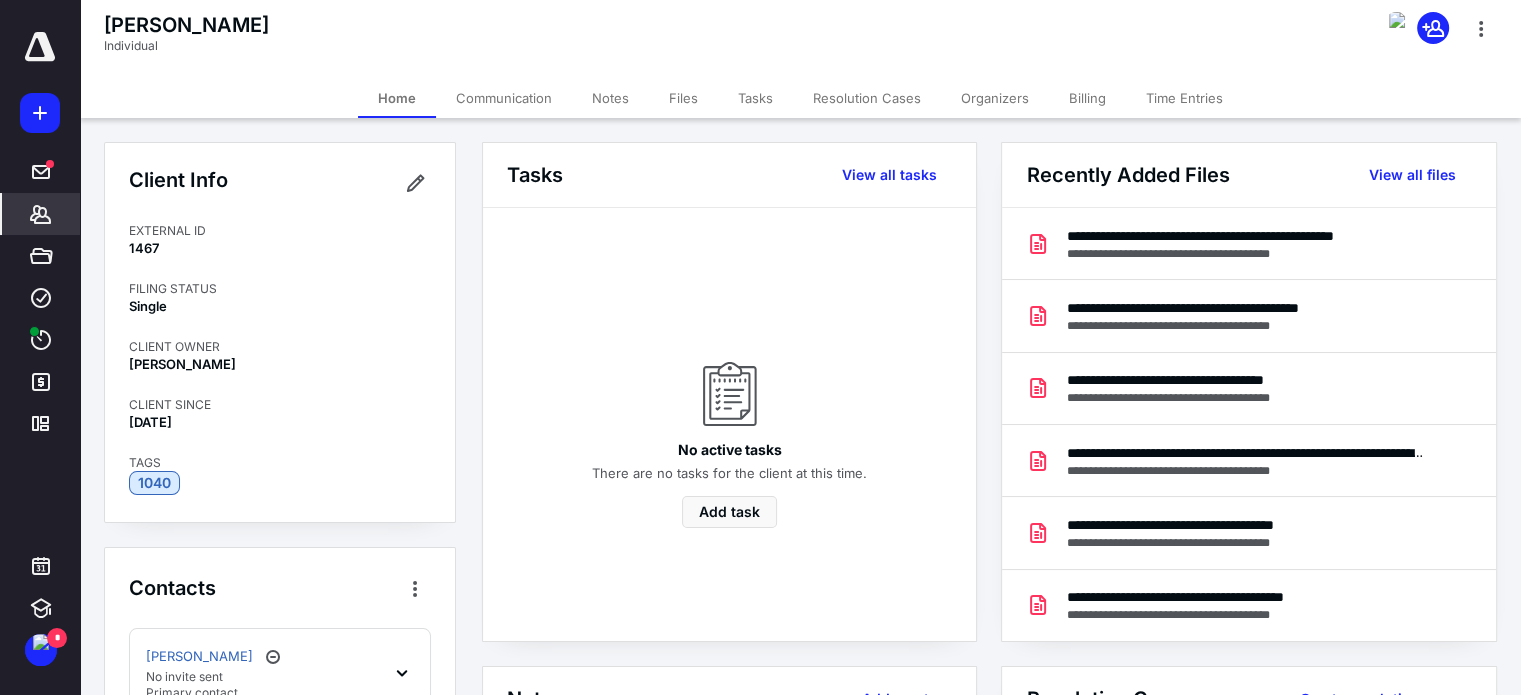 click on "Files" at bounding box center [683, 98] 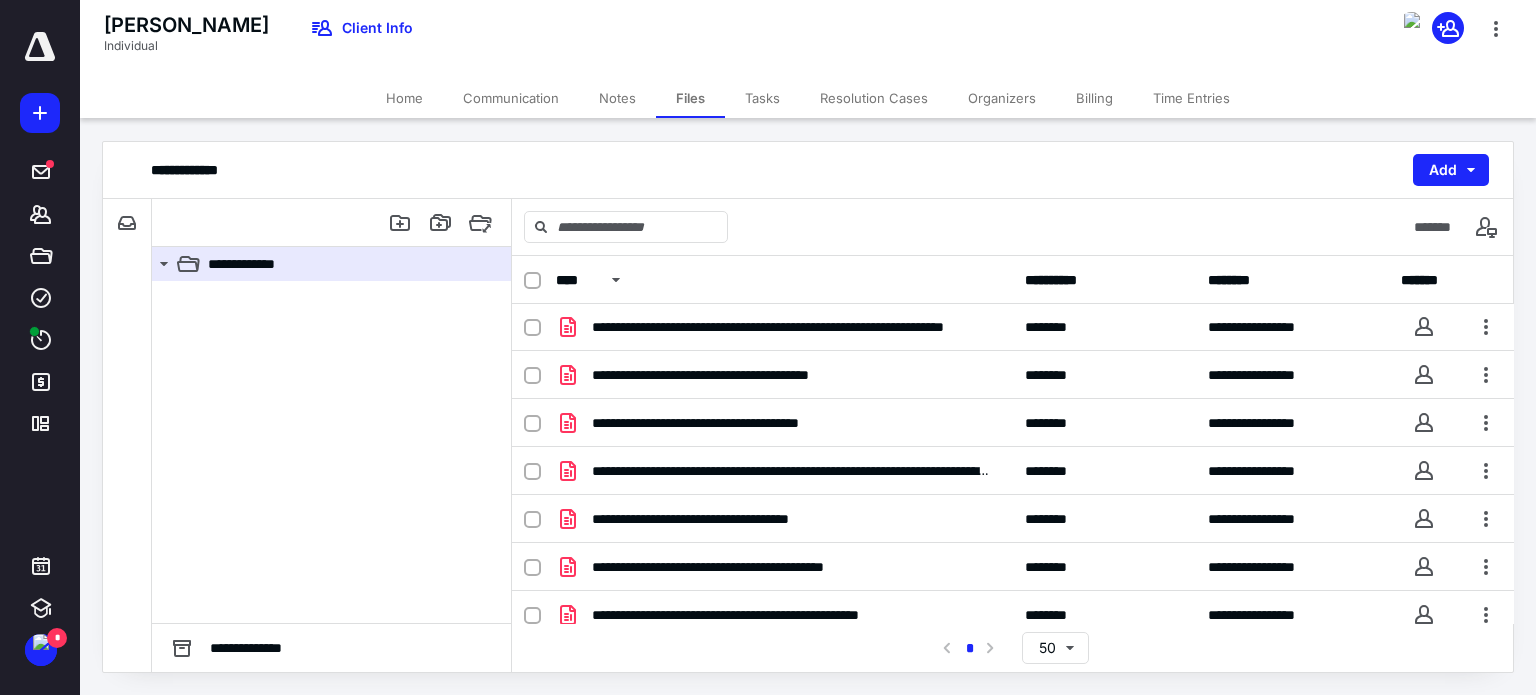 scroll, scrollTop: 0, scrollLeft: 0, axis: both 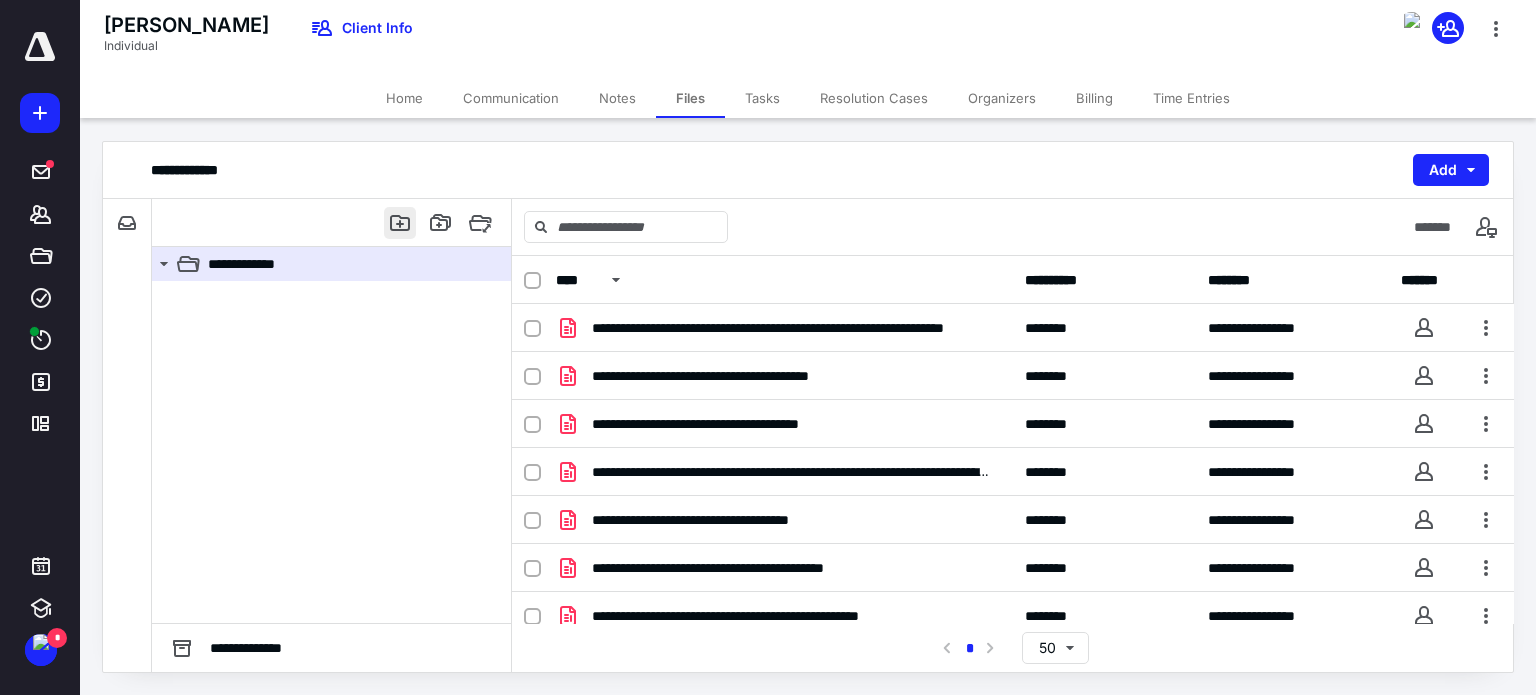 click at bounding box center [400, 223] 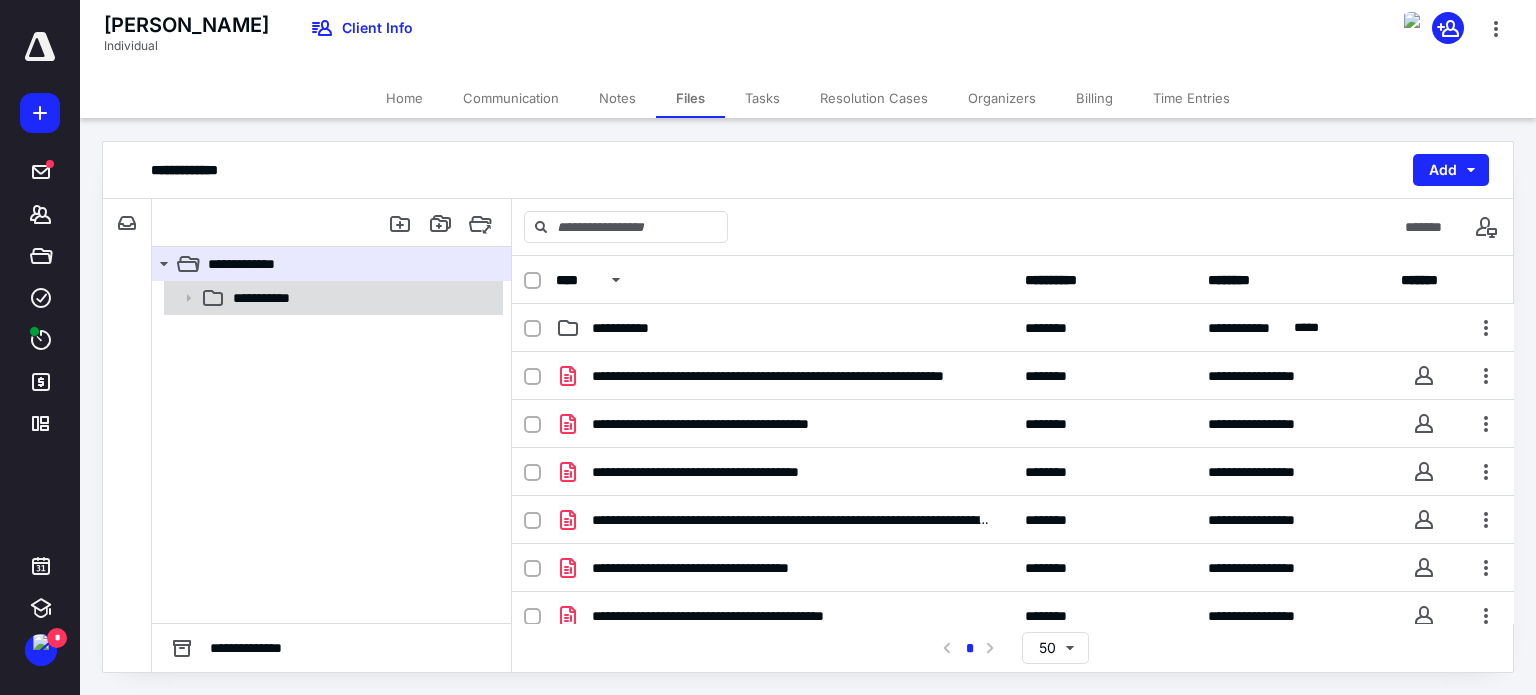 click on "**********" at bounding box center [362, 298] 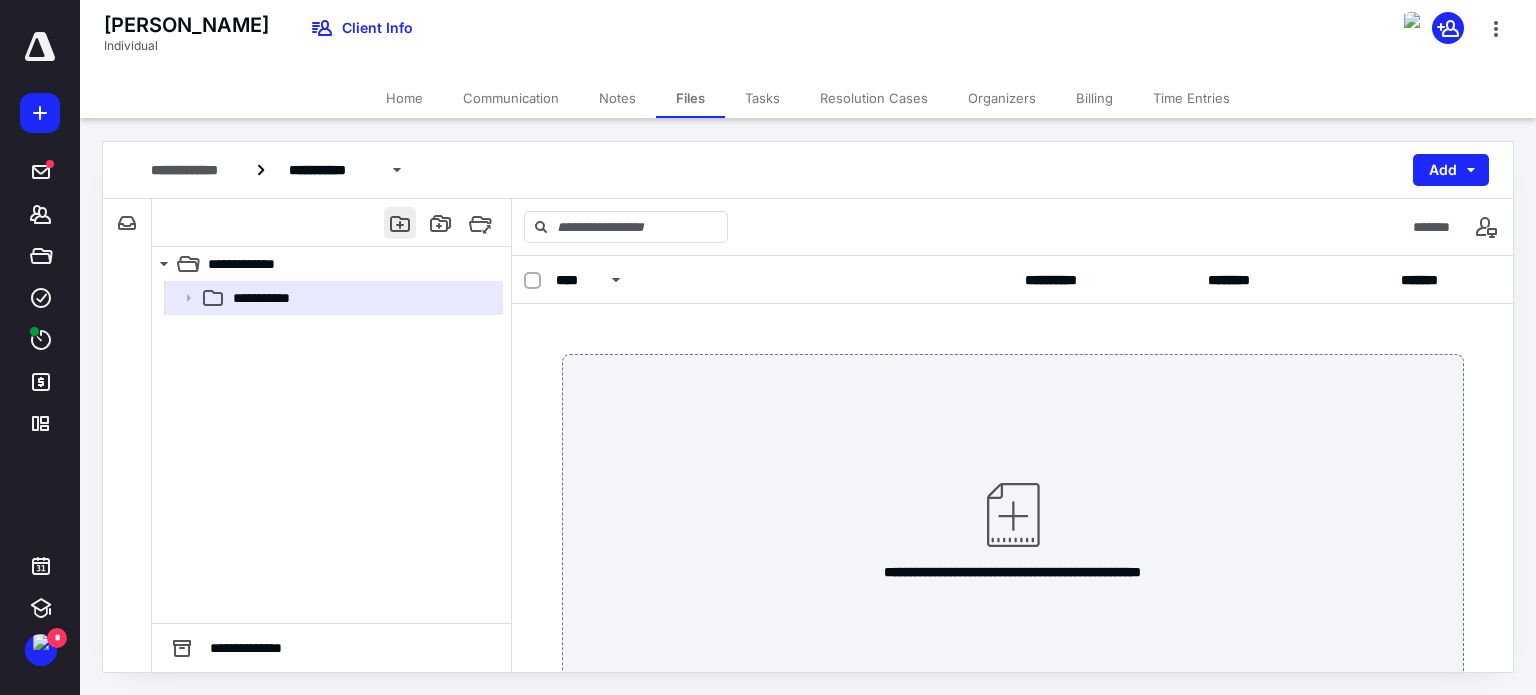 click at bounding box center [400, 223] 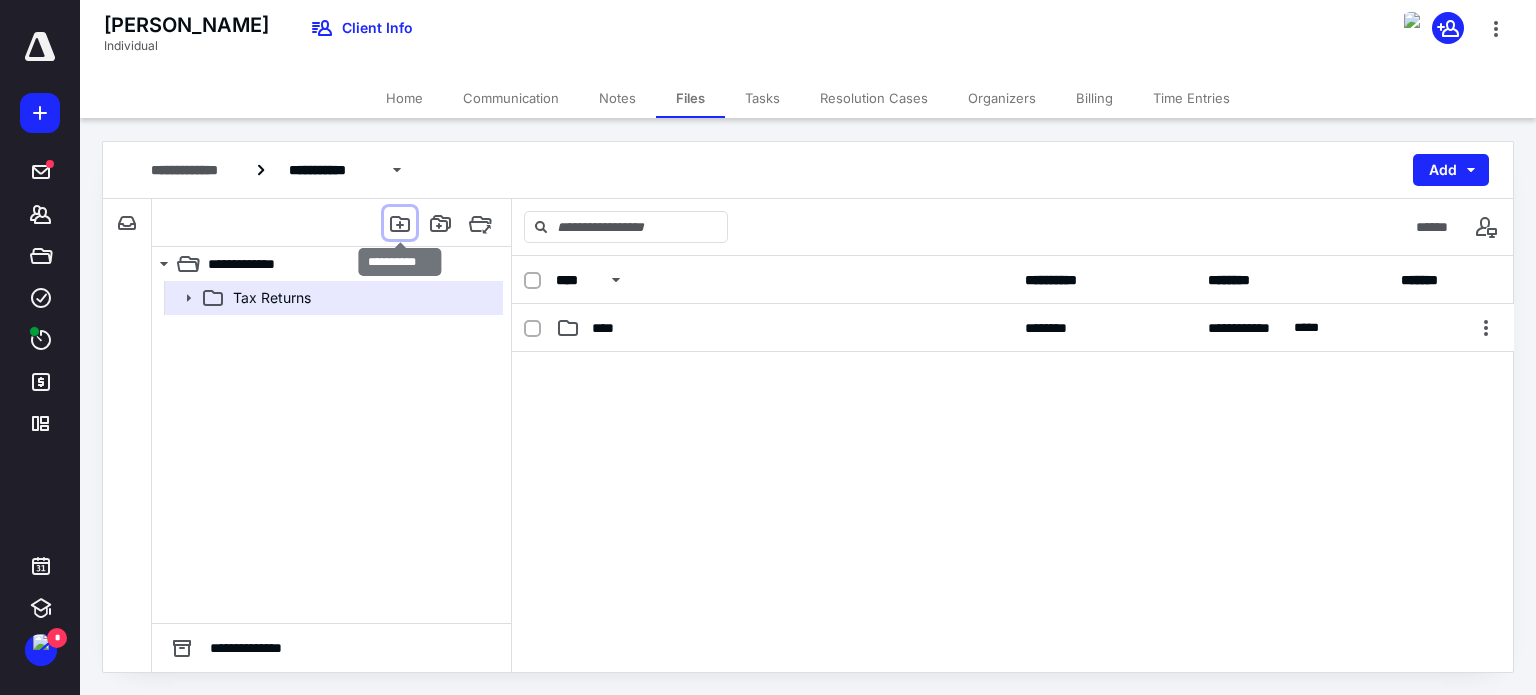 click at bounding box center (400, 223) 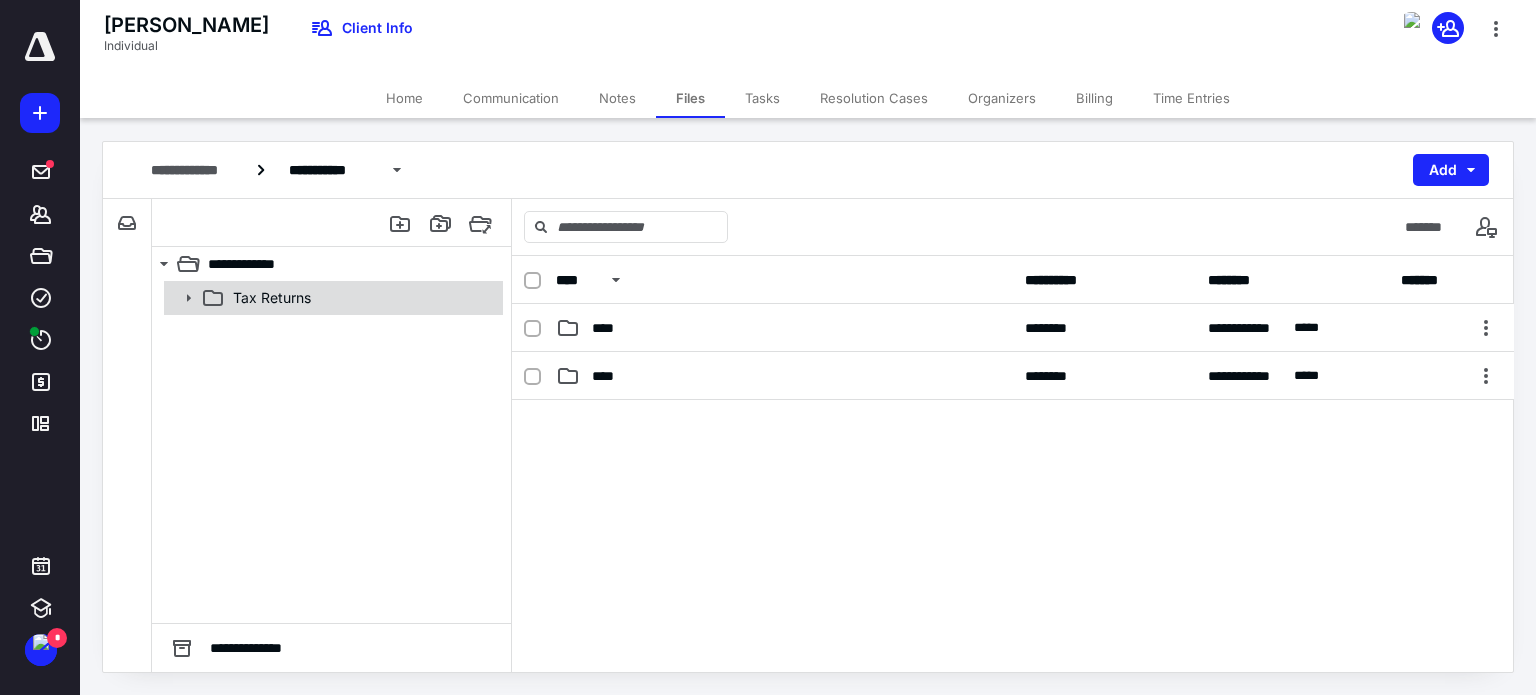 click 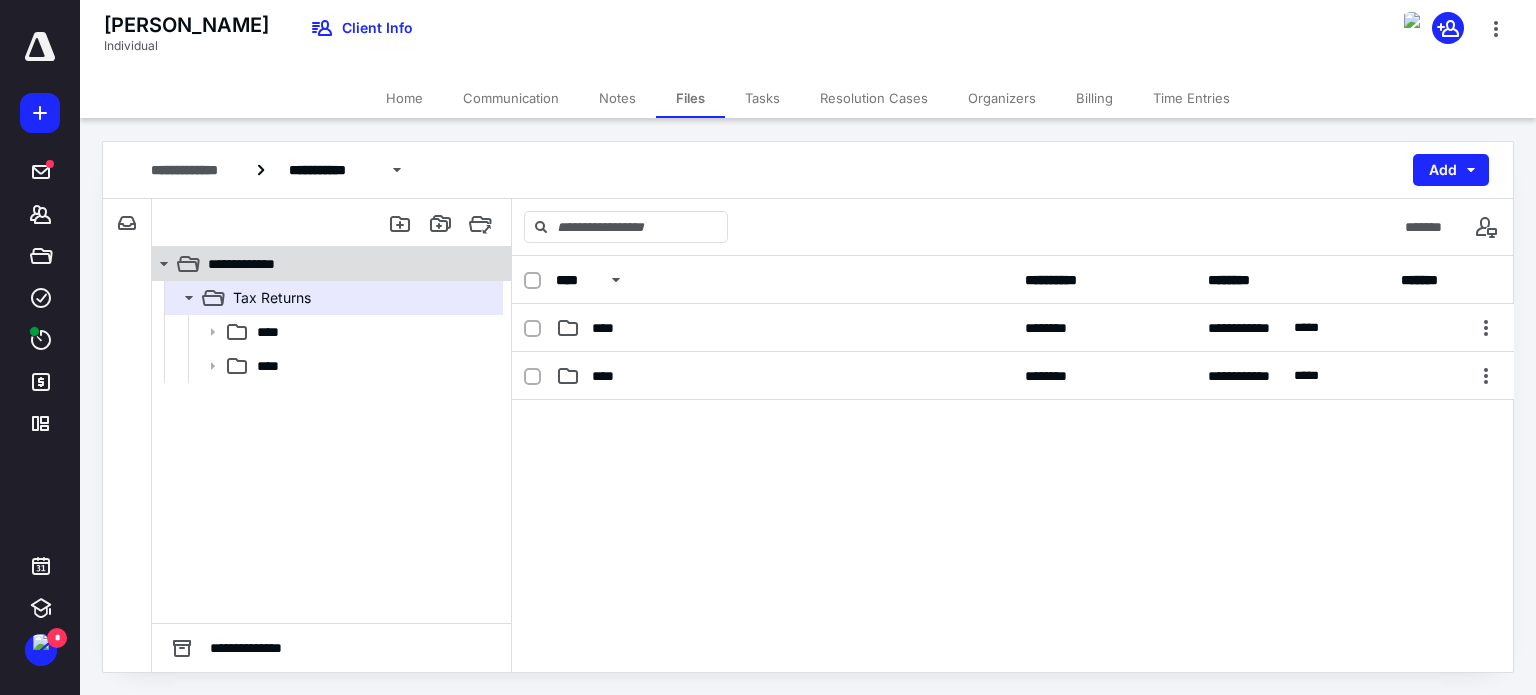 click on "**********" at bounding box center [248, 264] 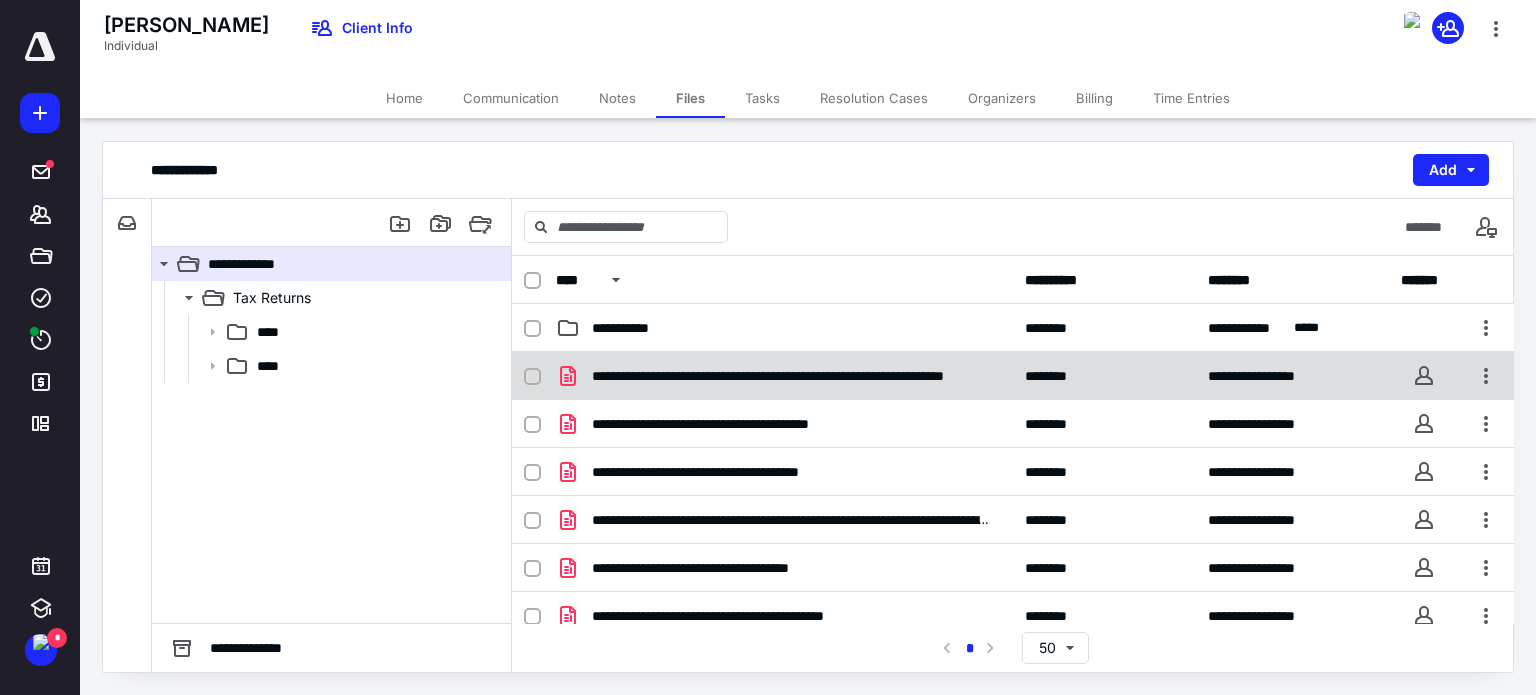 click 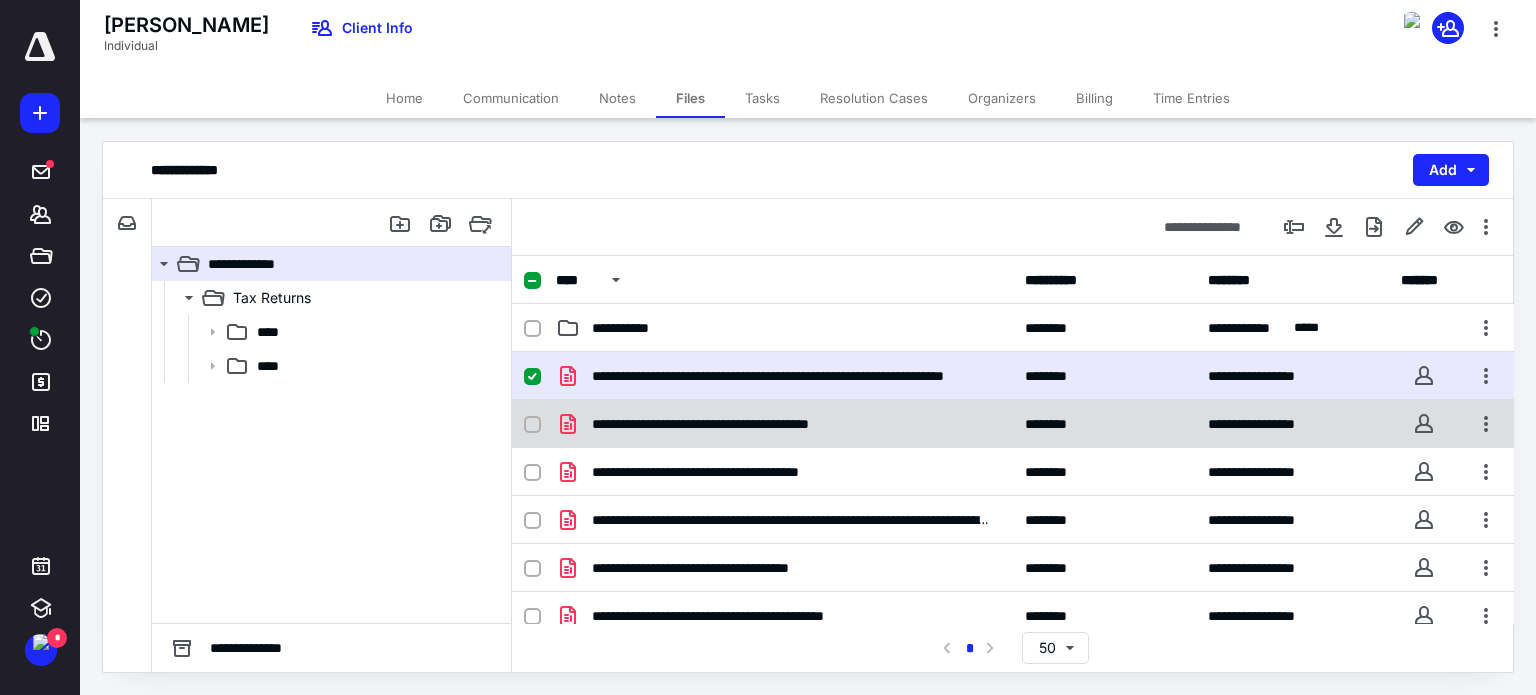 drag, startPoint x: 537, startPoint y: 412, endPoint x: 534, endPoint y: 422, distance: 10.440307 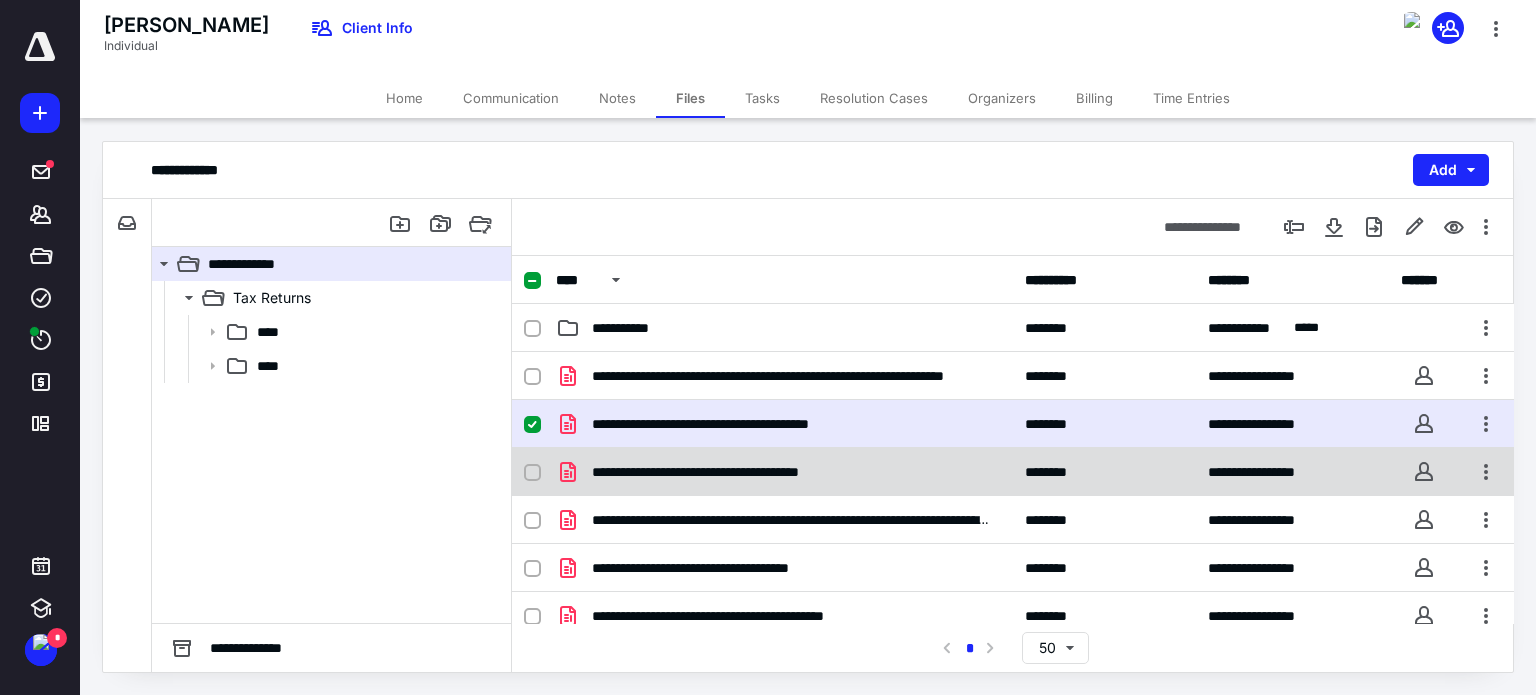 click 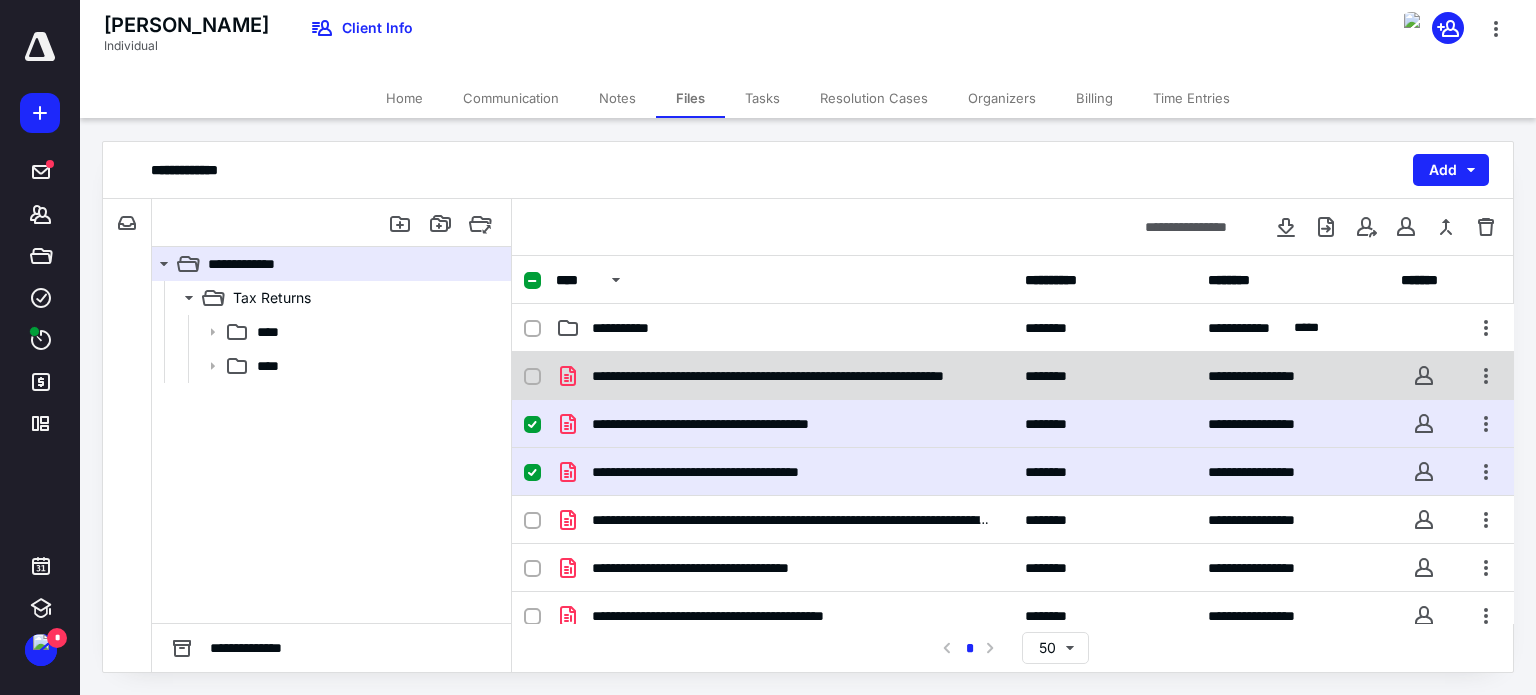 click 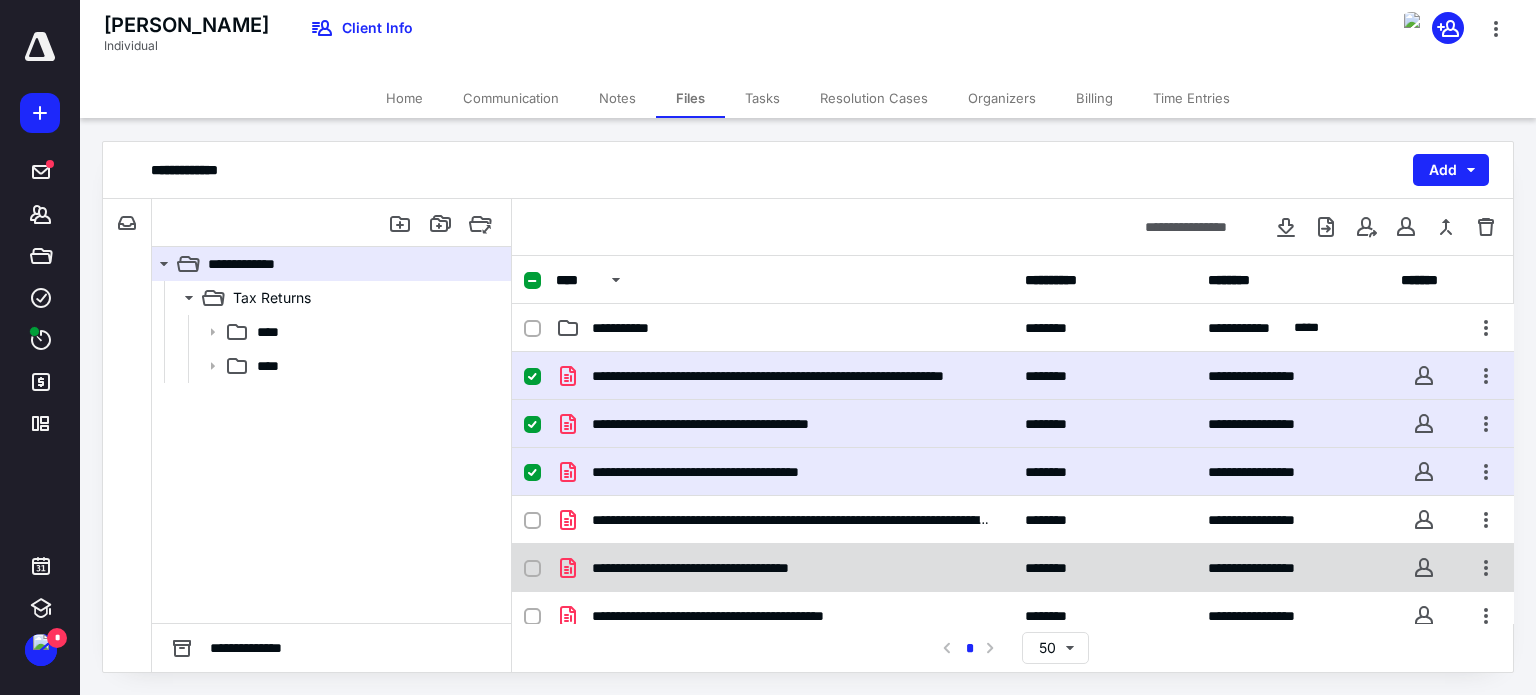 click 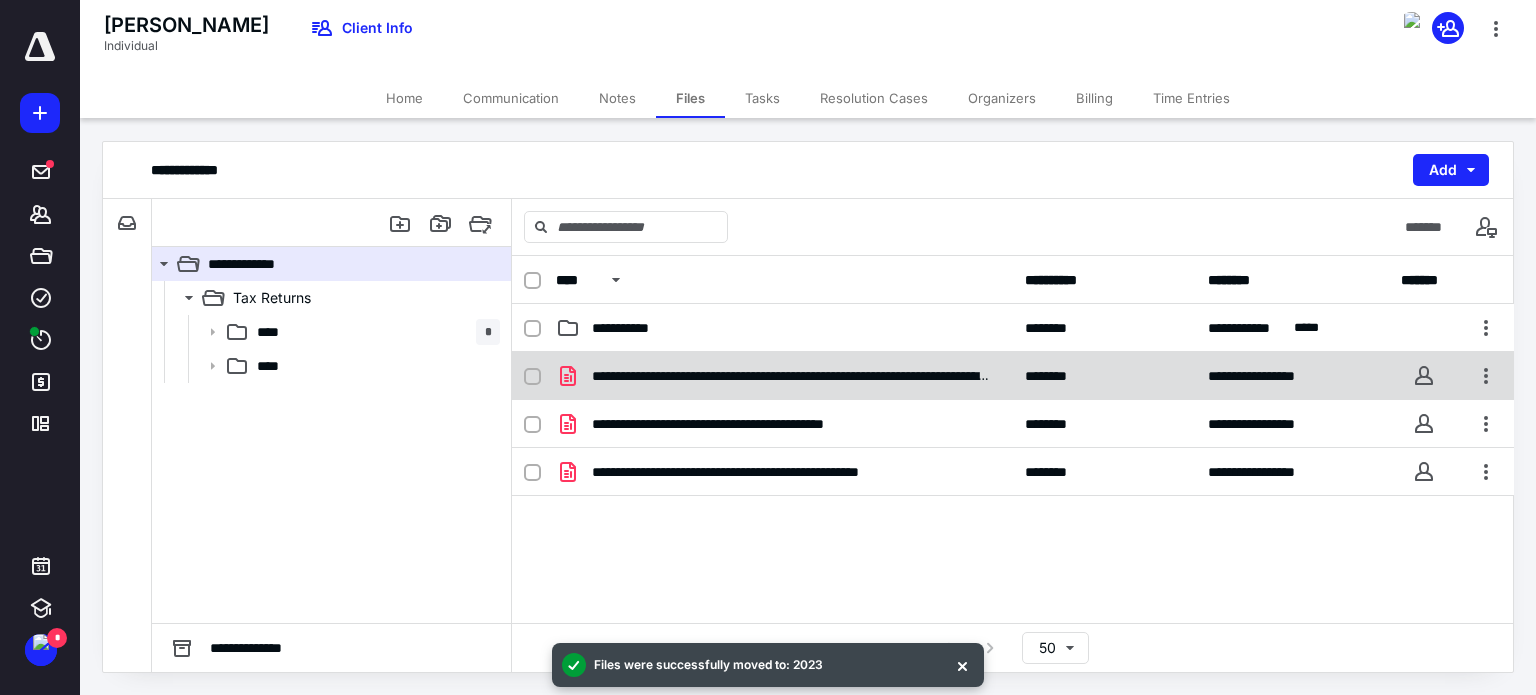 click 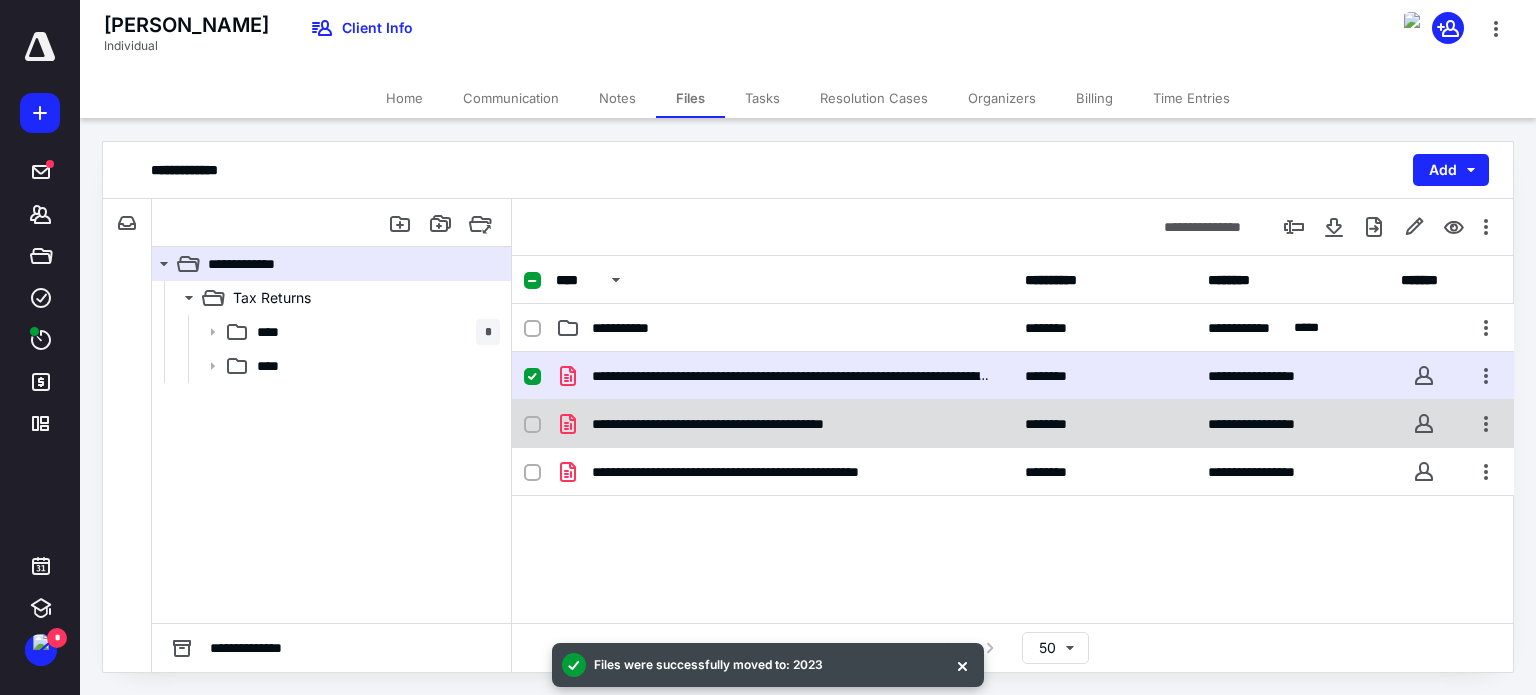click 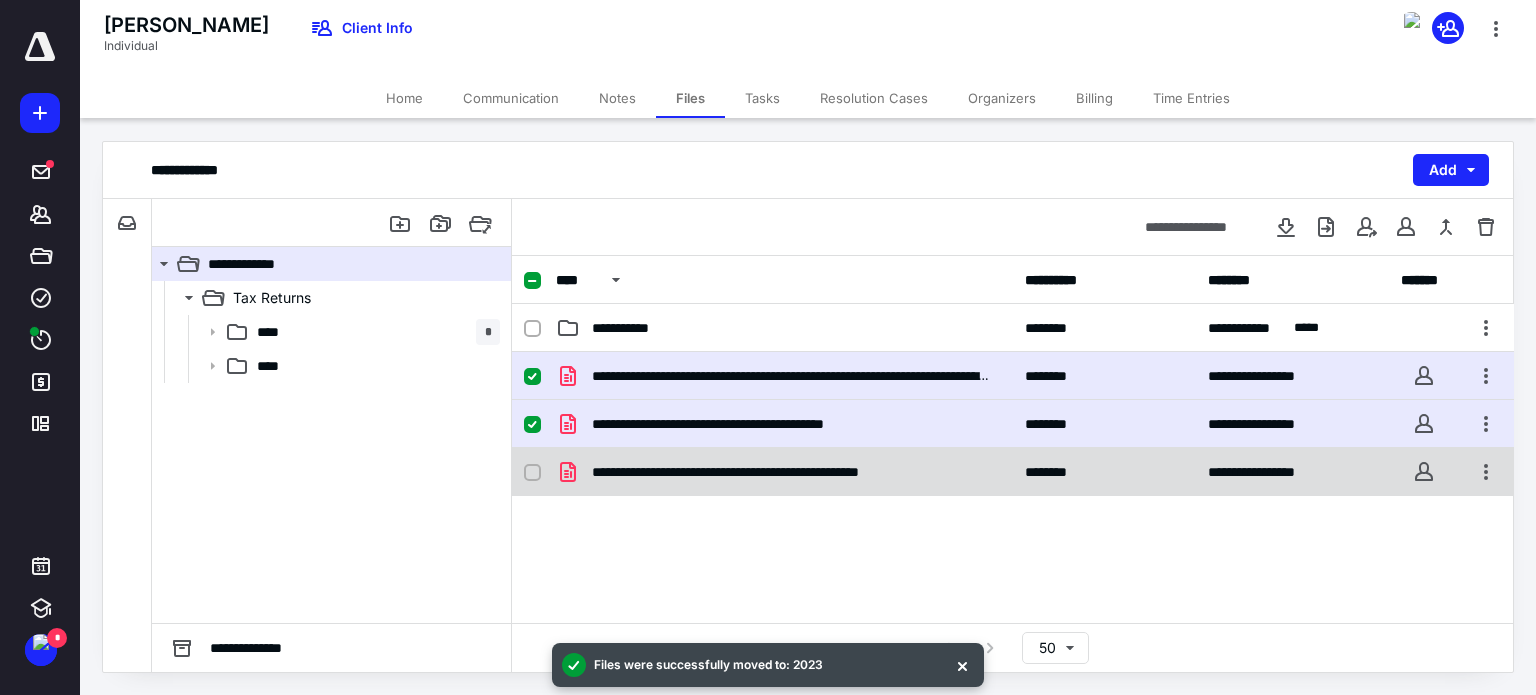 click 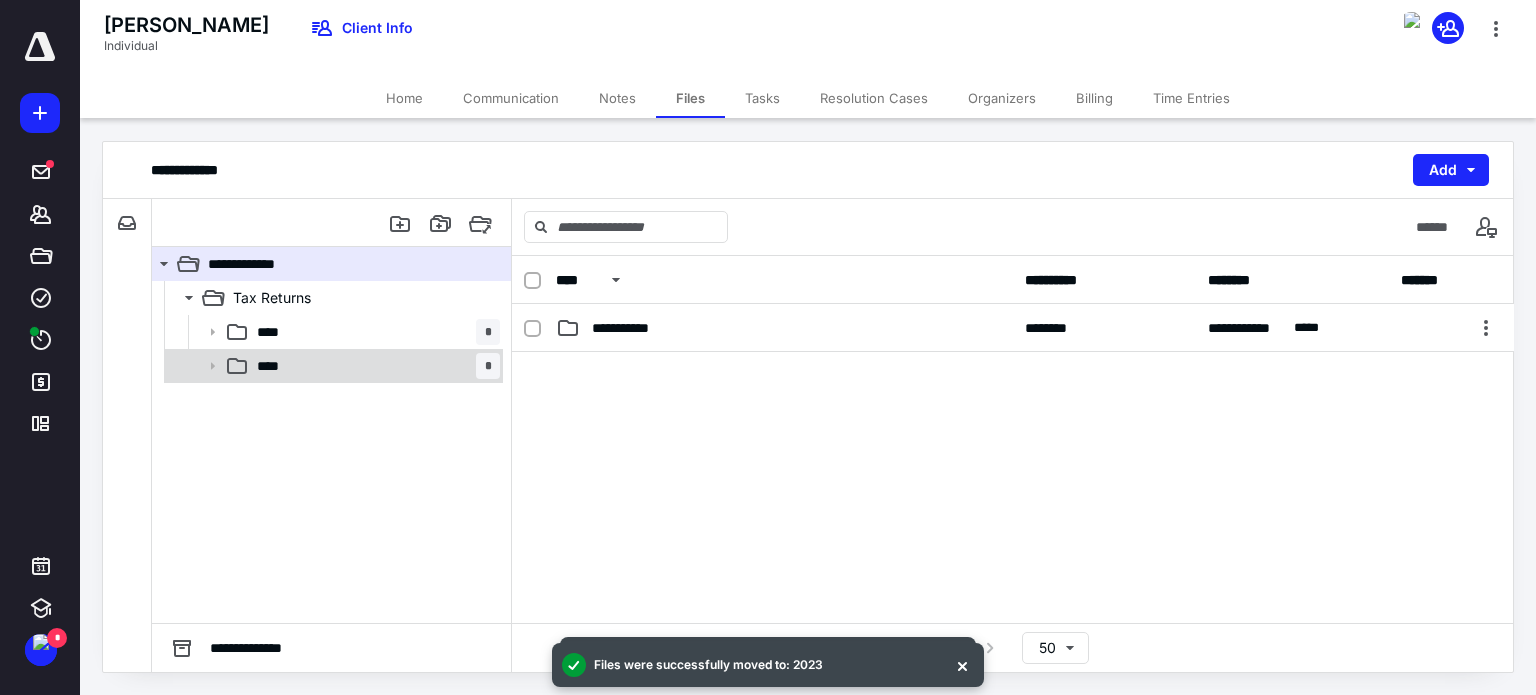 click on "**** *" at bounding box center (374, 366) 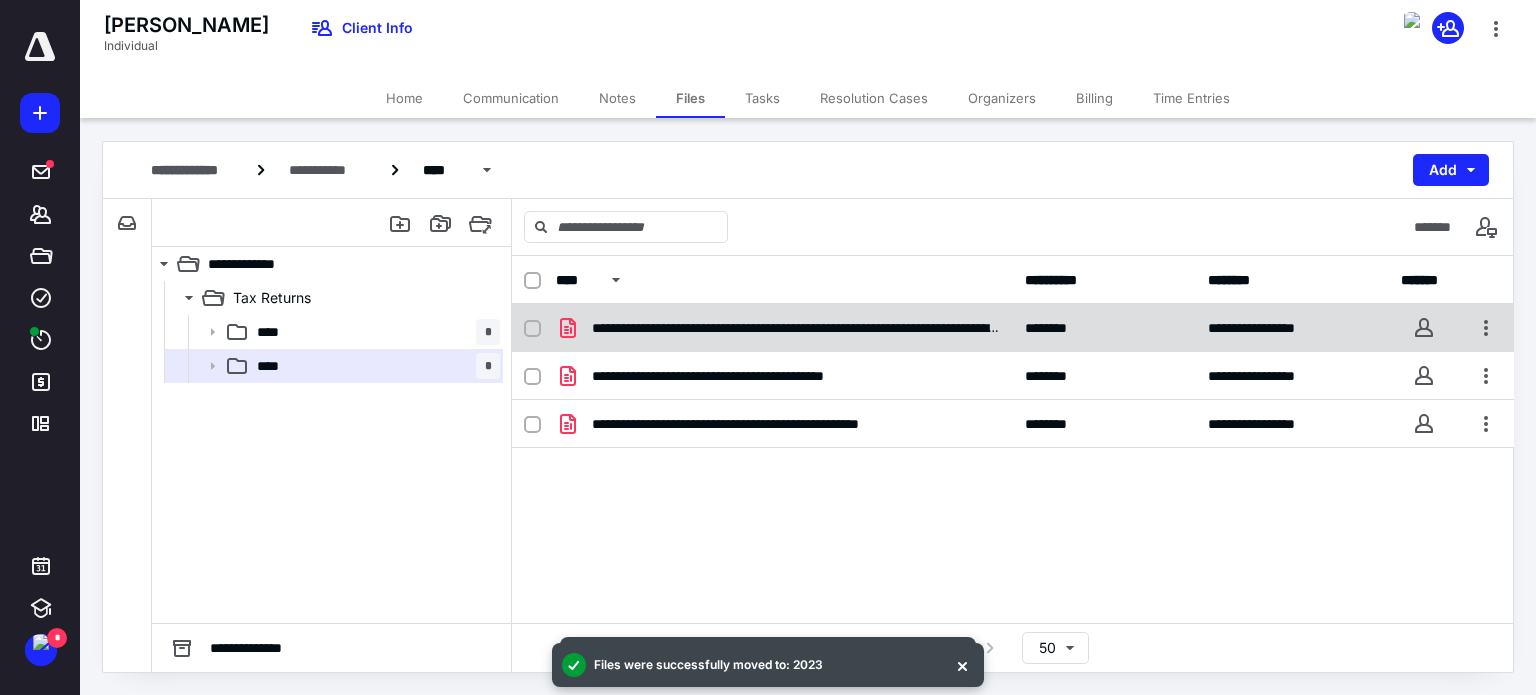 click at bounding box center [532, 329] 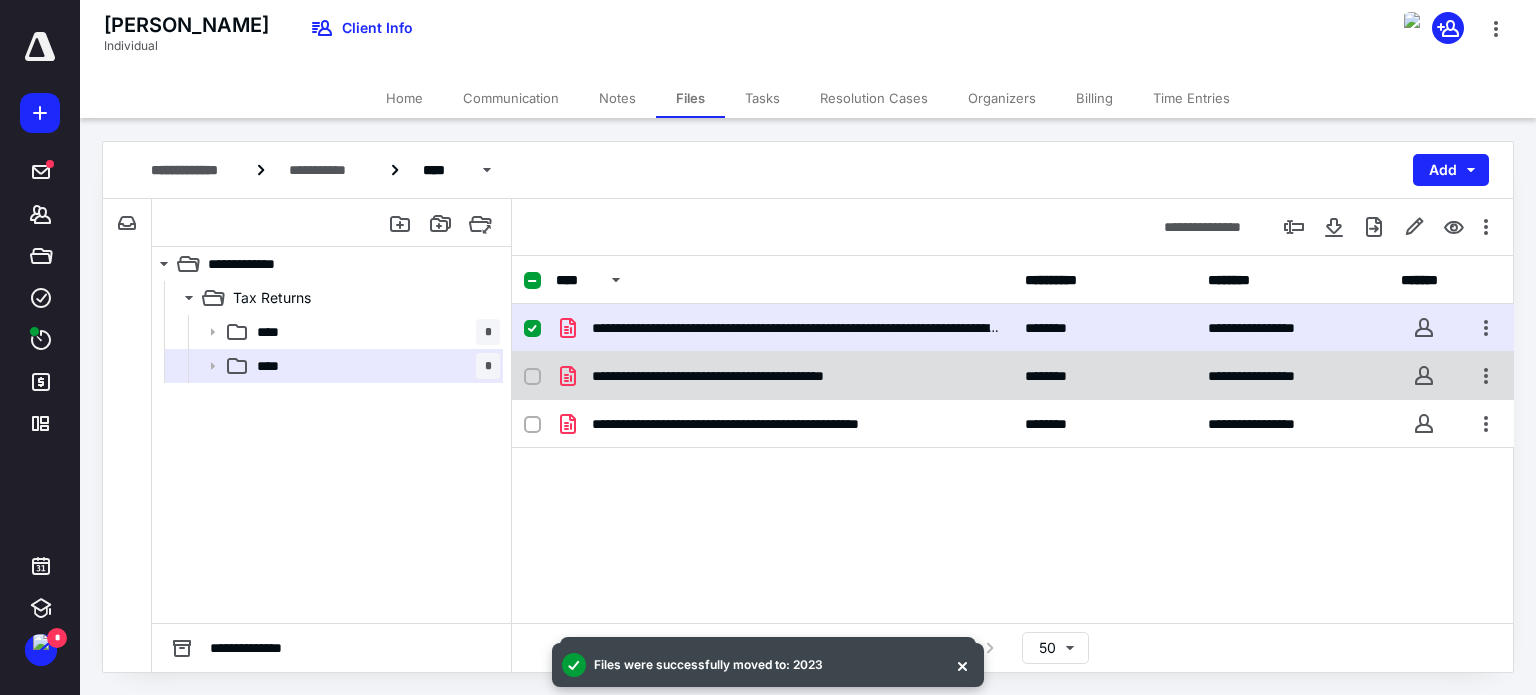 click at bounding box center (532, 377) 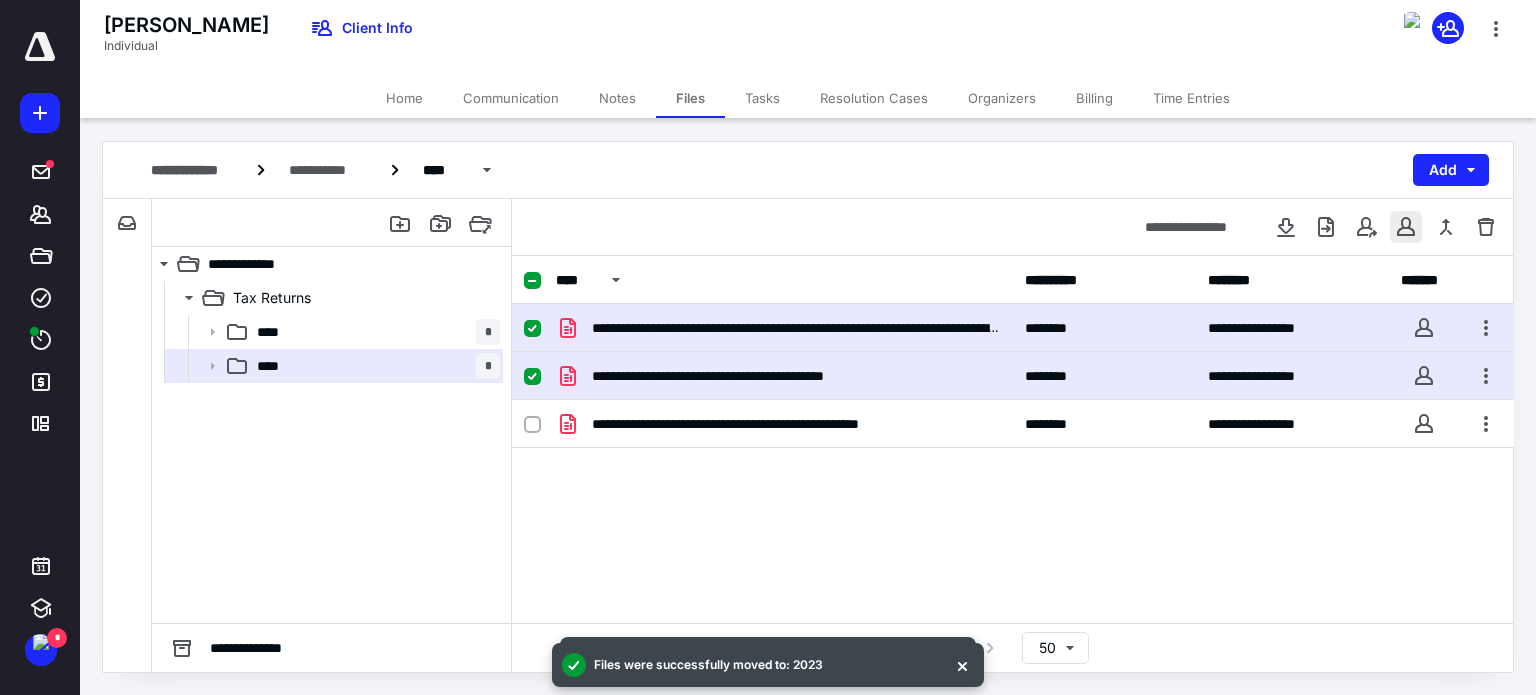 click at bounding box center [1406, 227] 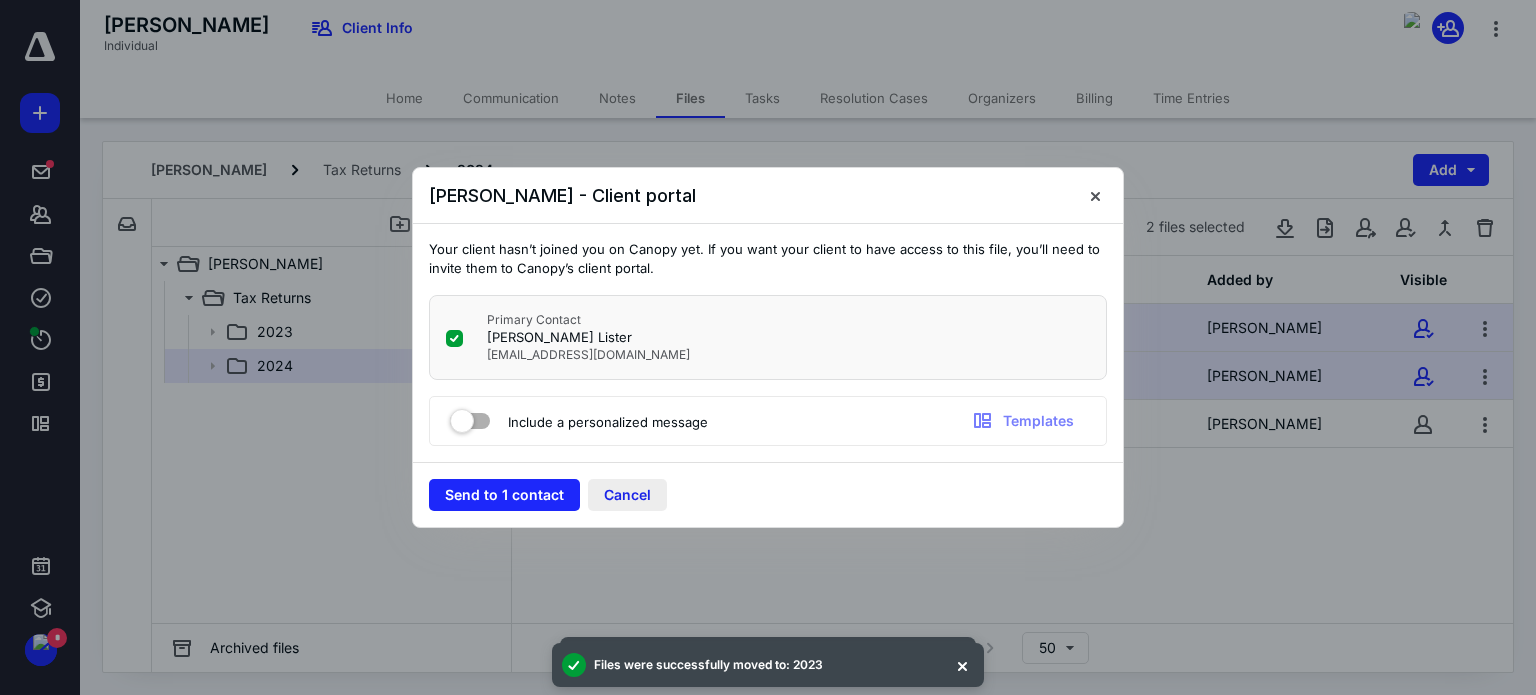 click on "Cancel" at bounding box center [627, 495] 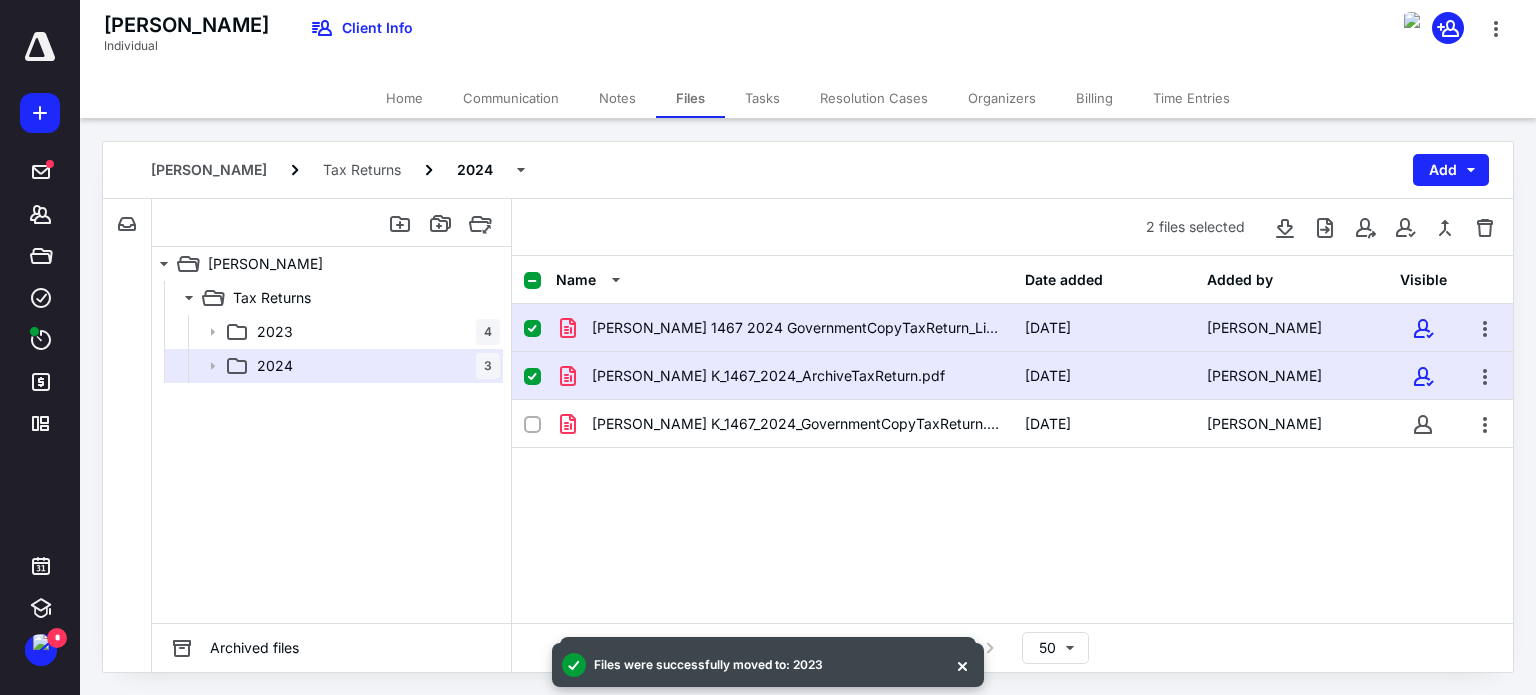 click at bounding box center [532, 281] 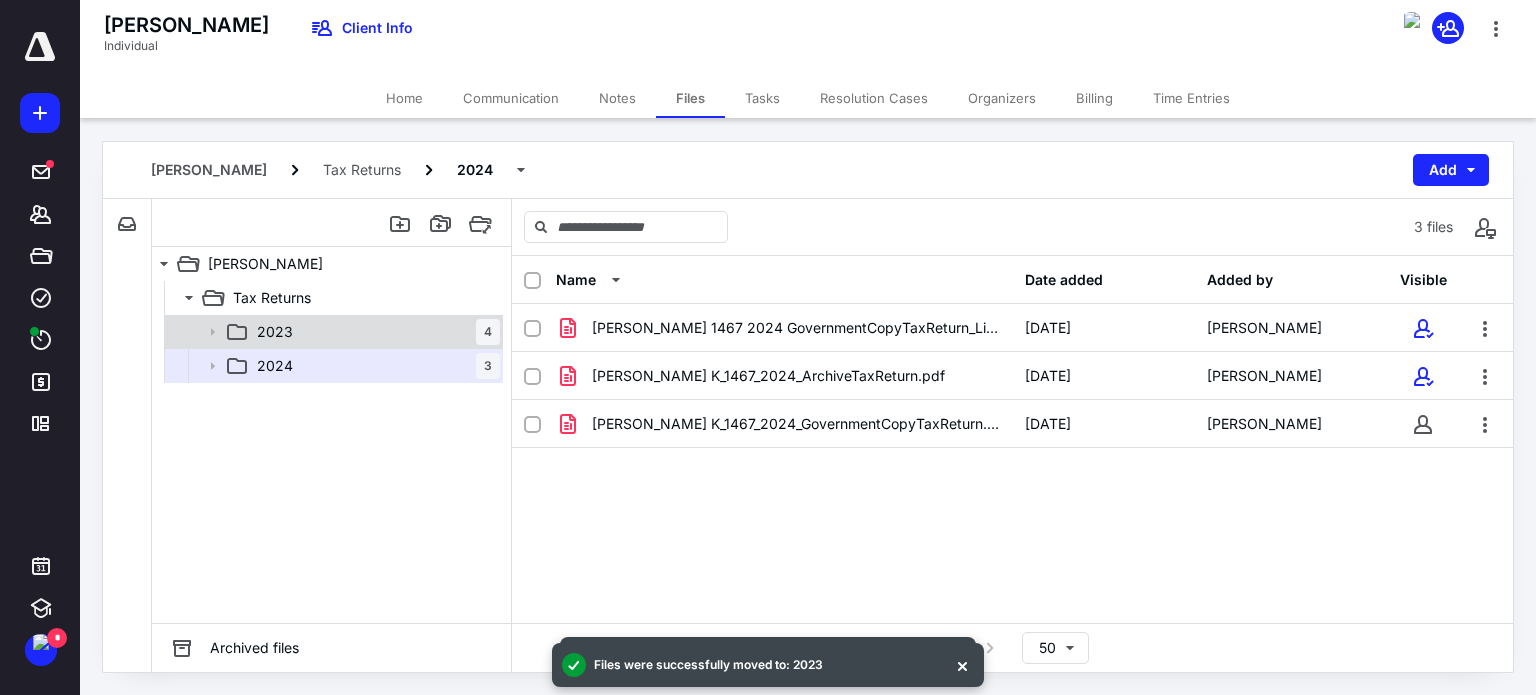 click on "2023 4" at bounding box center (374, 332) 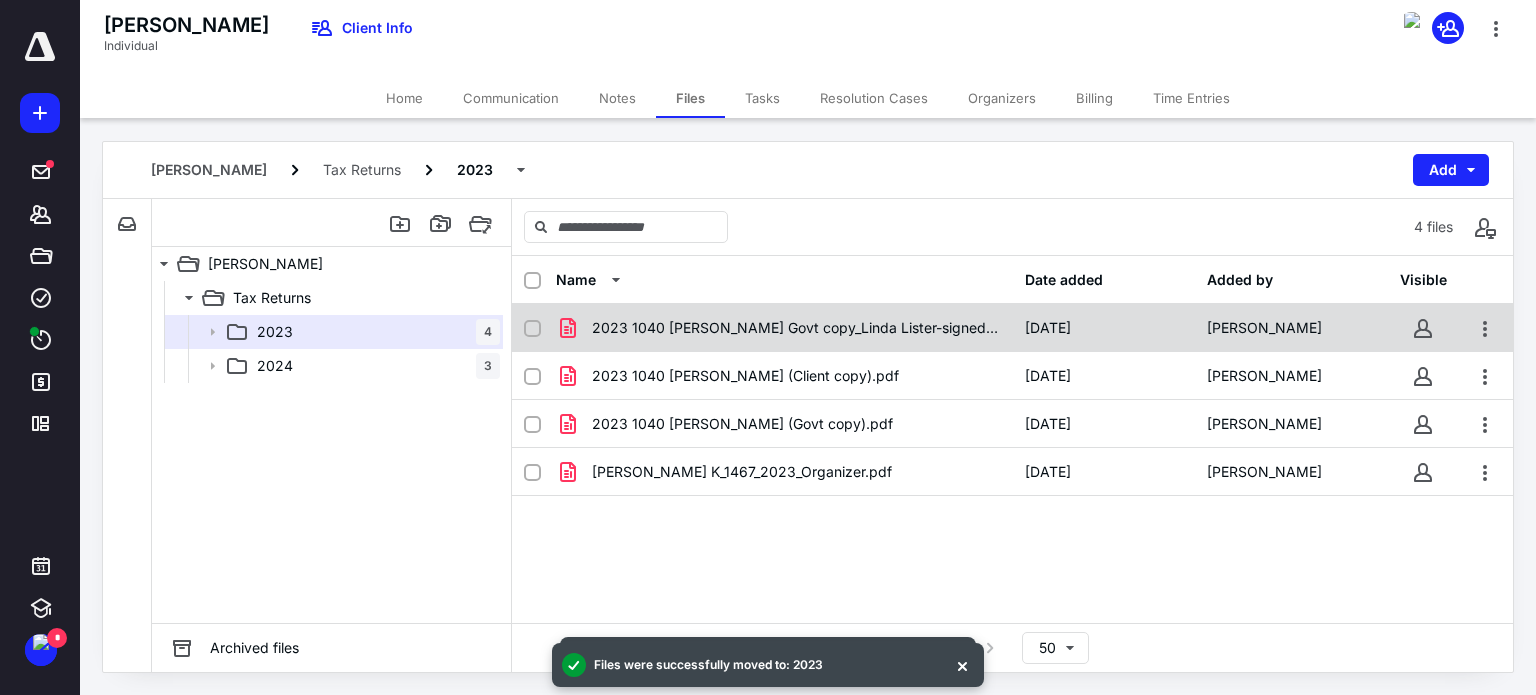 click 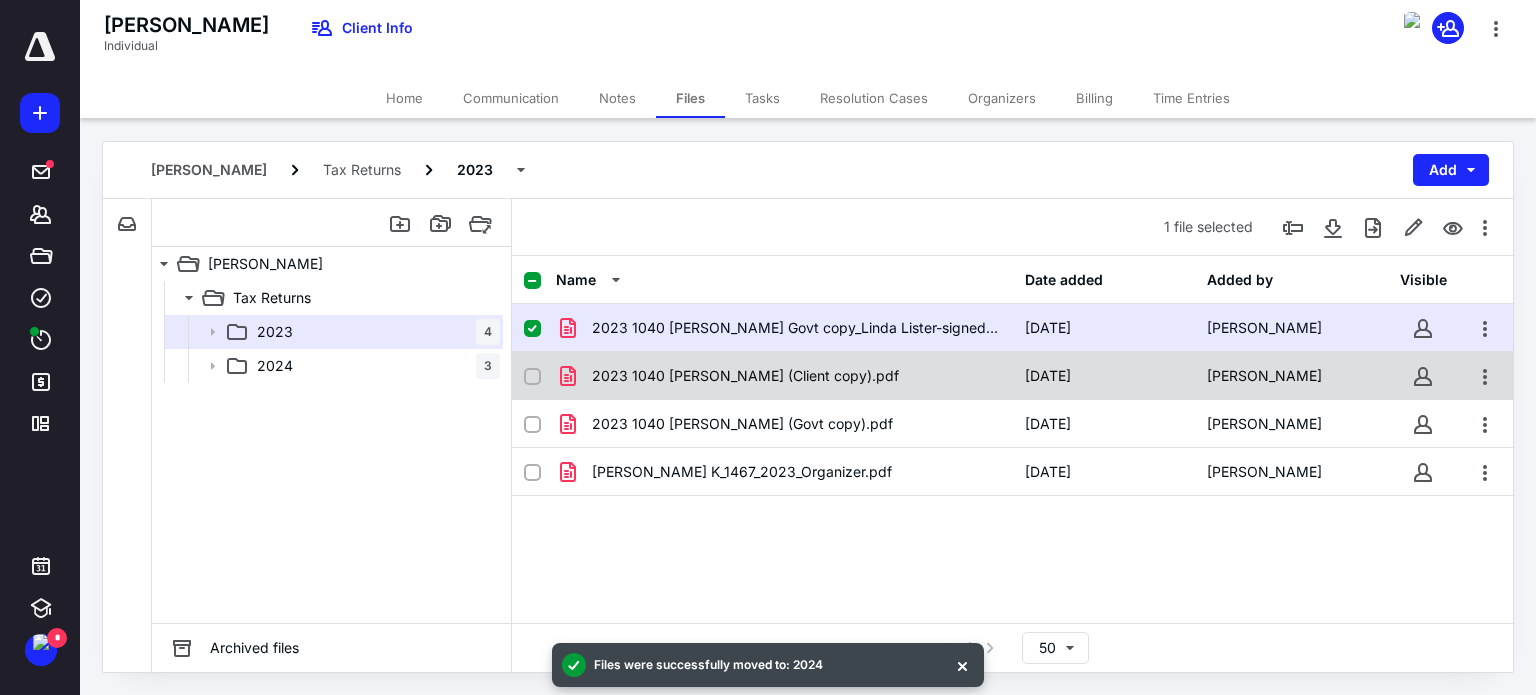 click 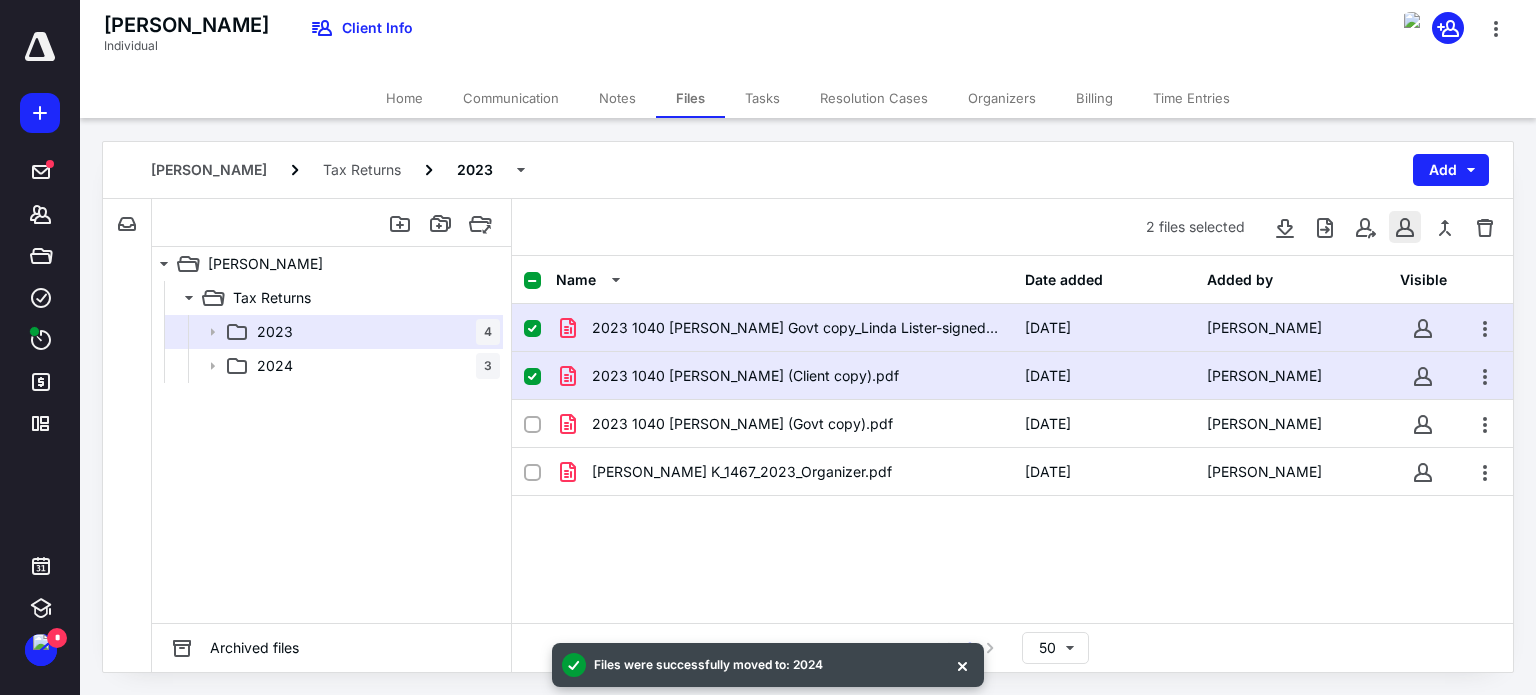 click at bounding box center (1405, 227) 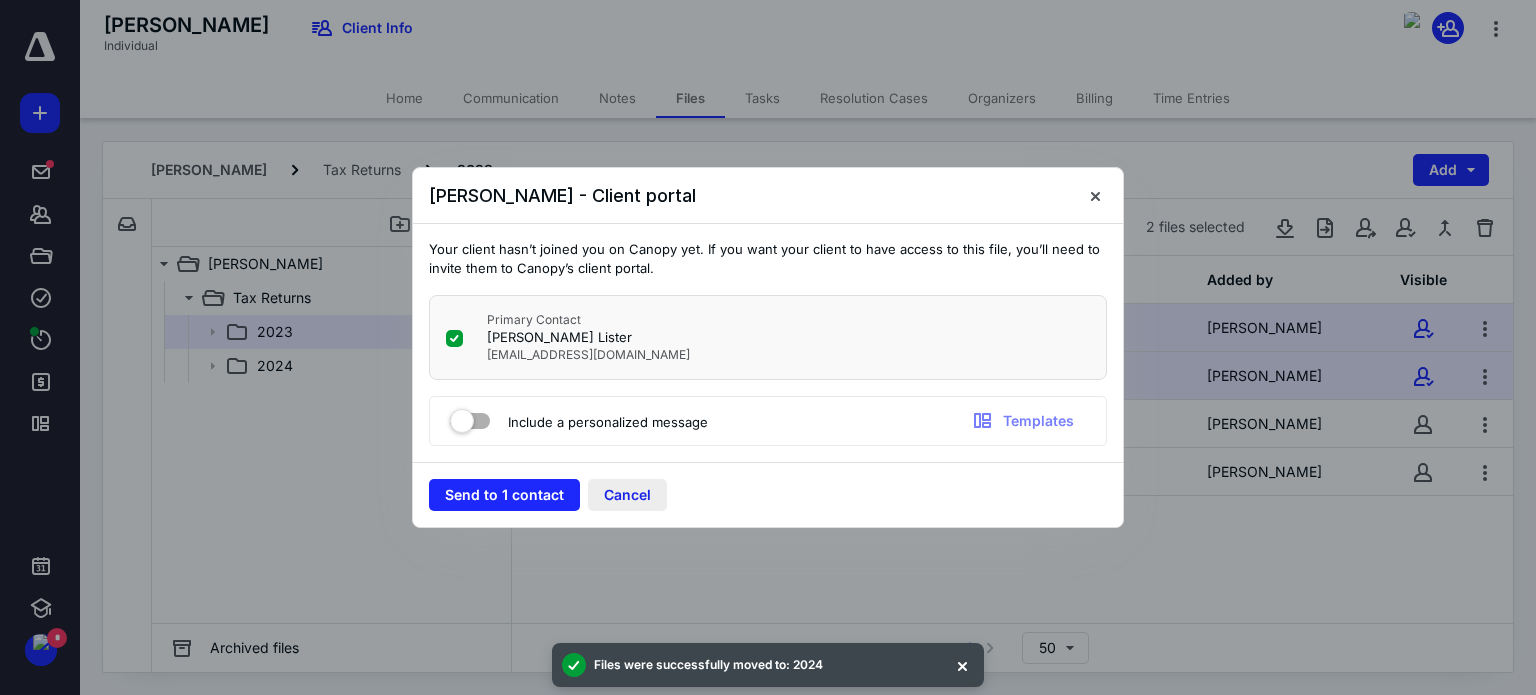 click on "Cancel" at bounding box center [627, 495] 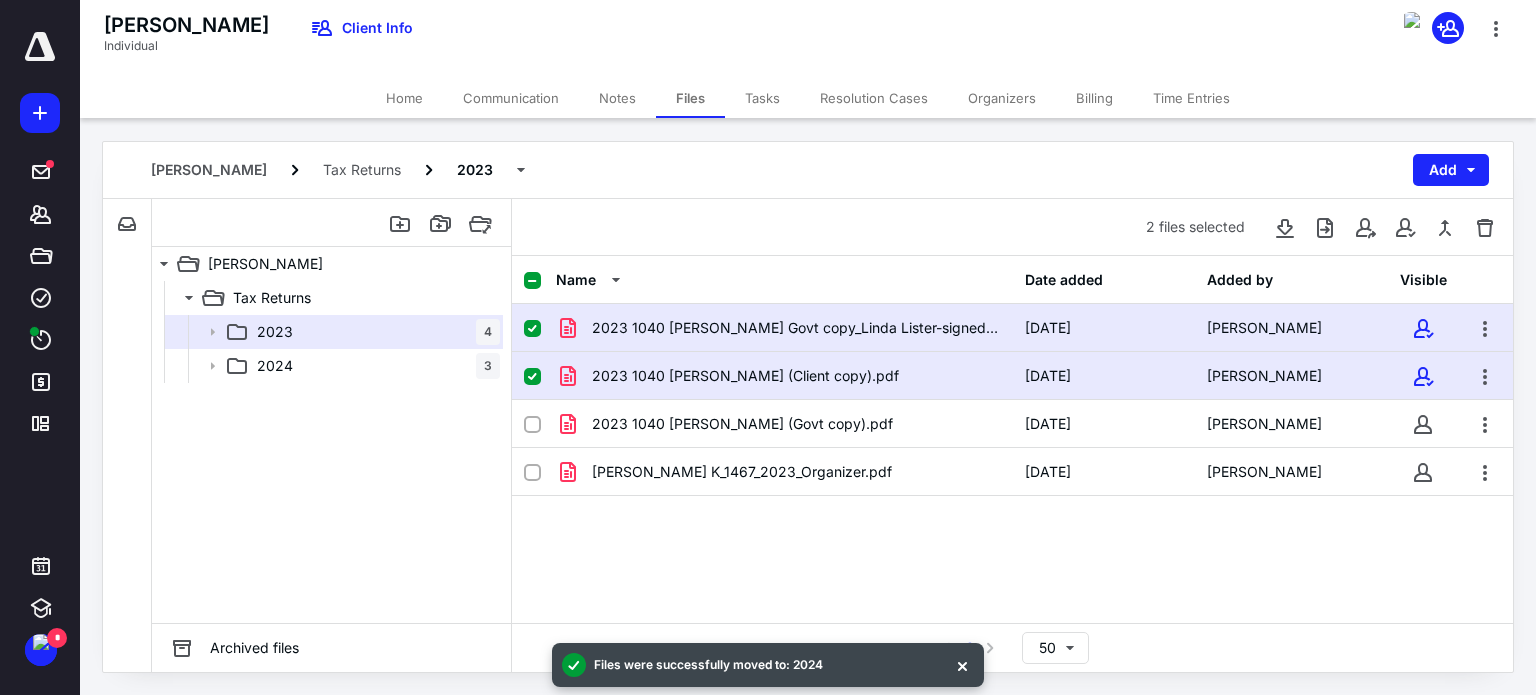 click at bounding box center (532, 281) 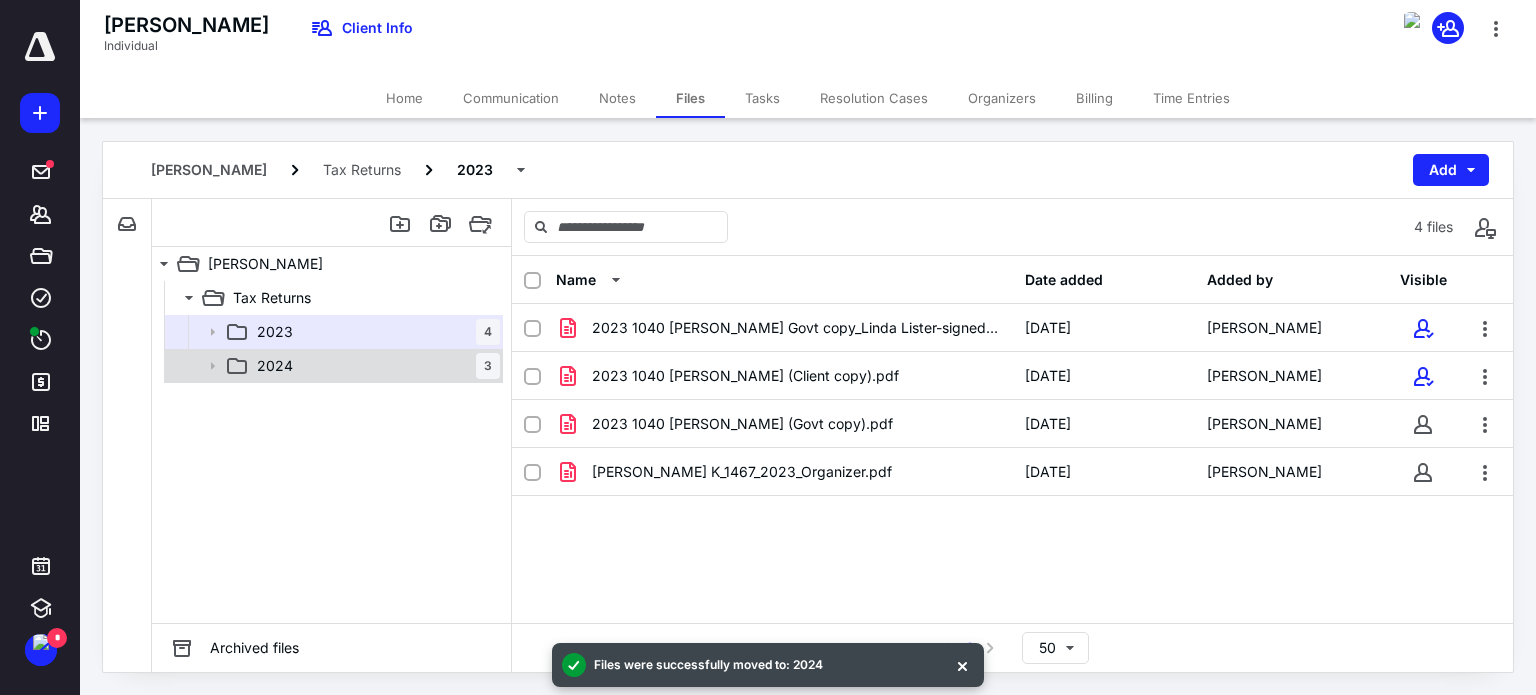 click on "2024 3" at bounding box center [374, 366] 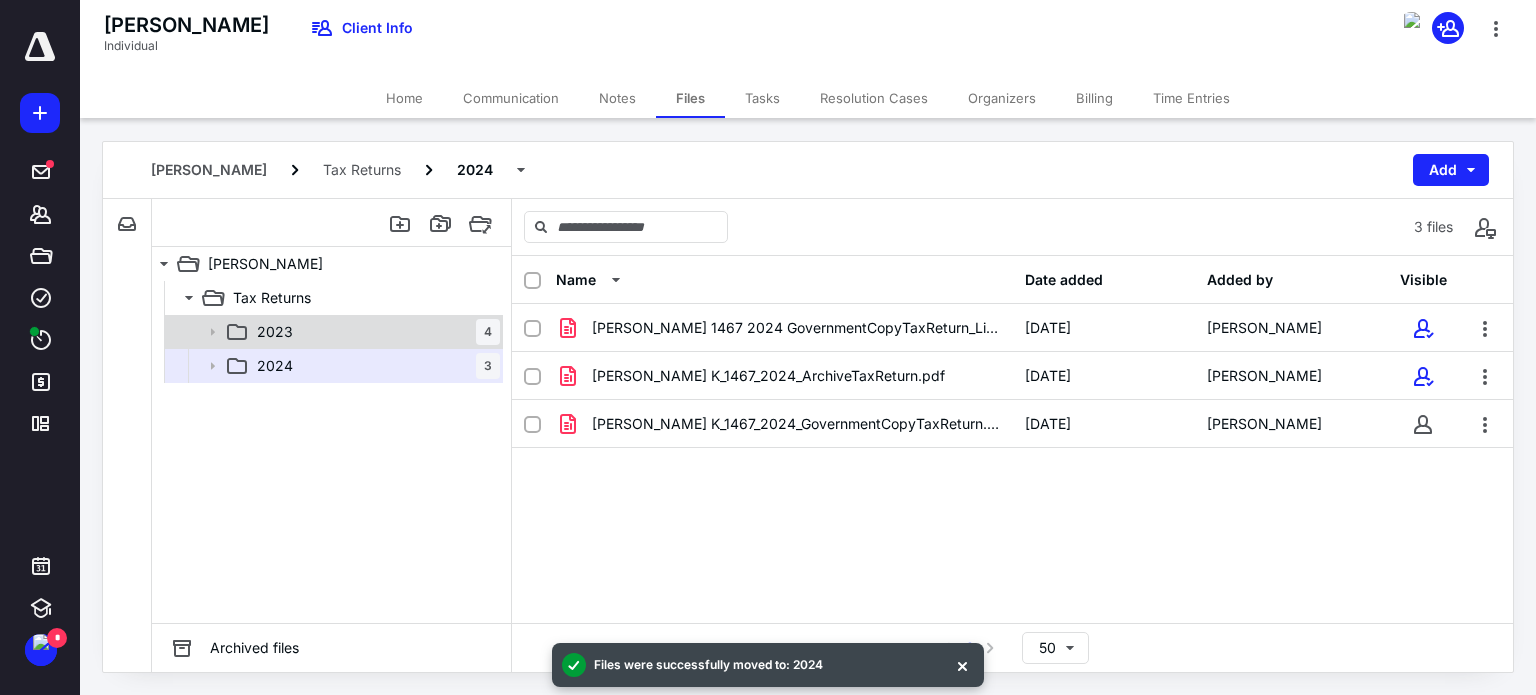 click on "2023 4" at bounding box center (374, 332) 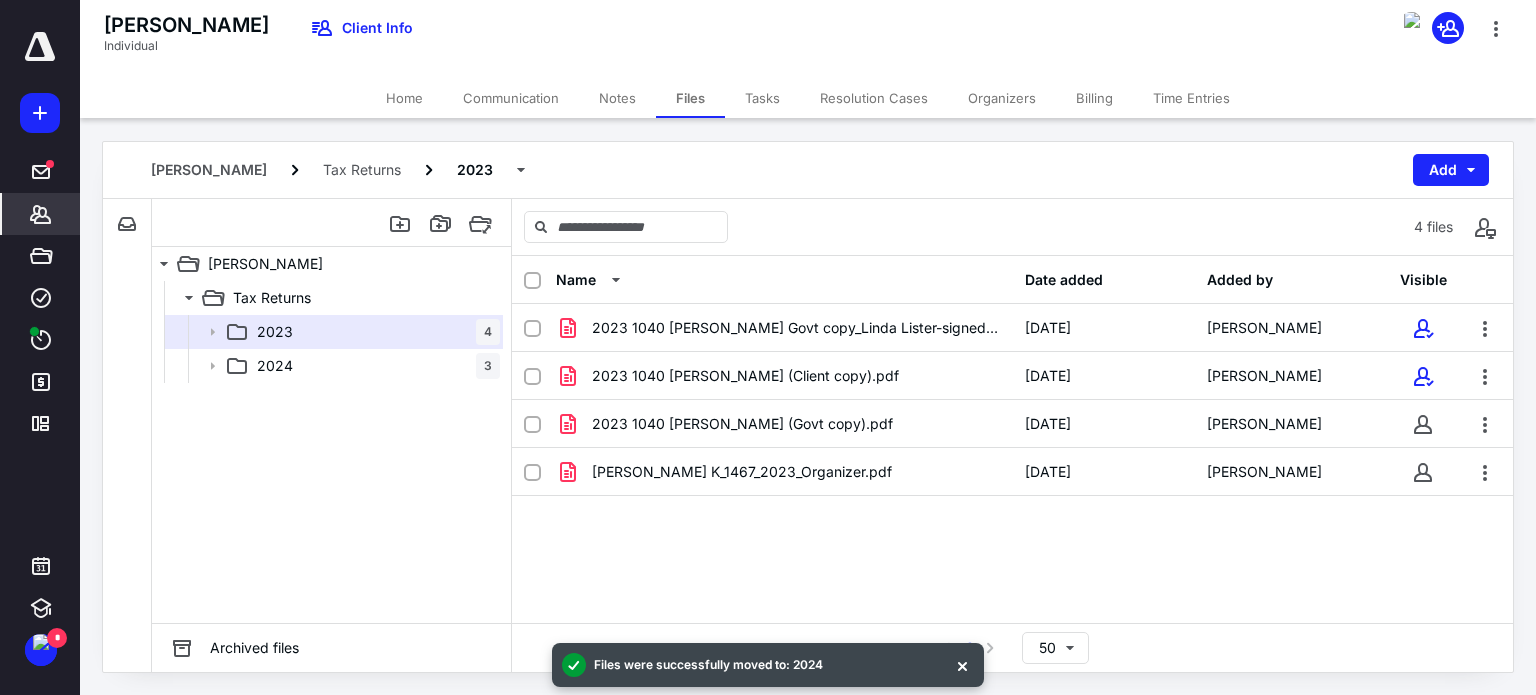 click 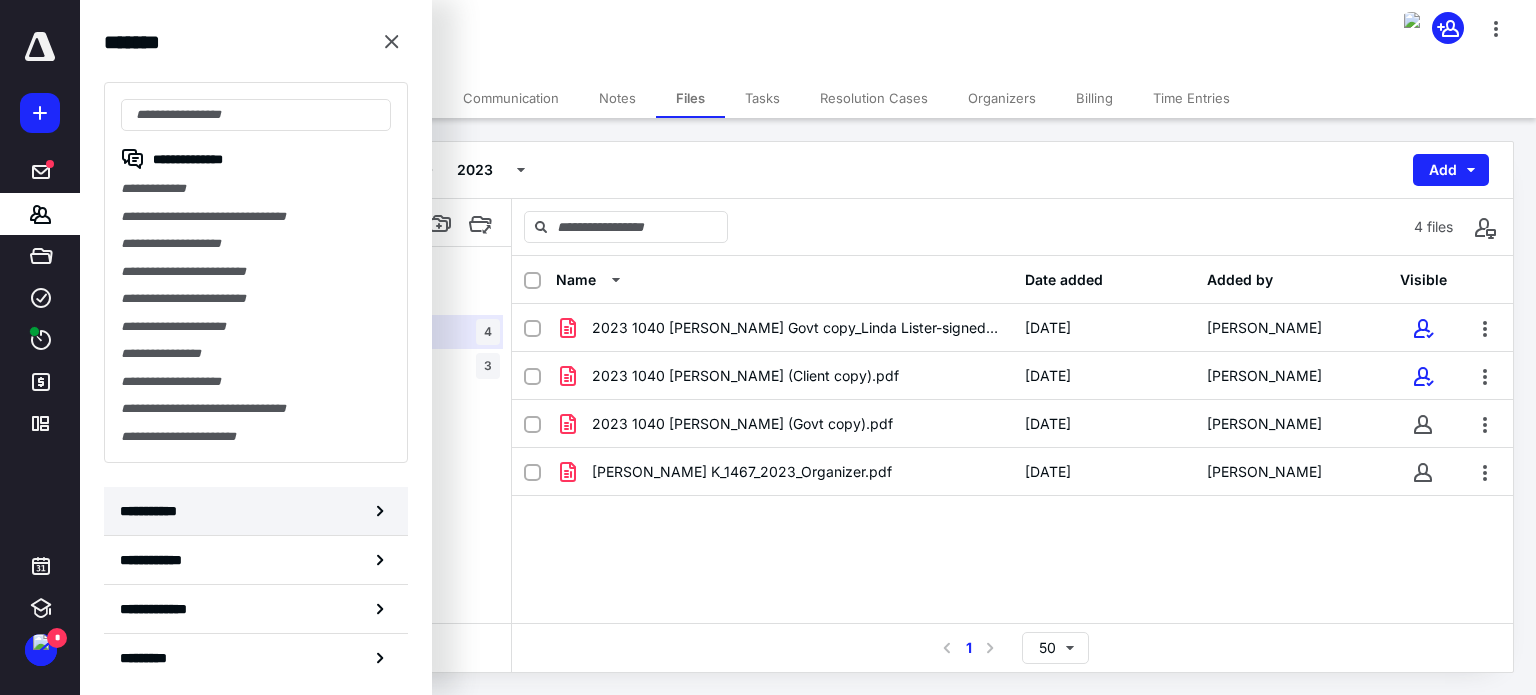 click on "**********" at bounding box center [256, 511] 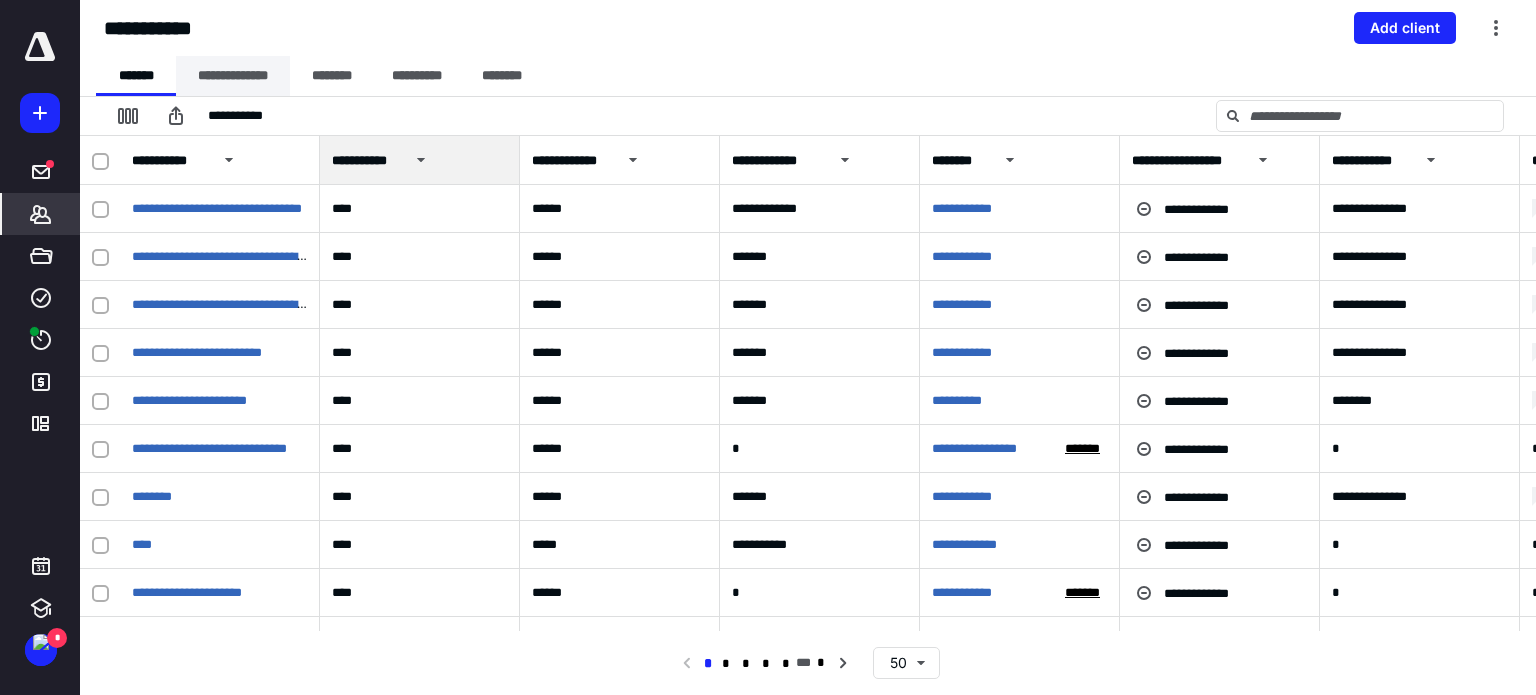 click on "**********" at bounding box center (233, 76) 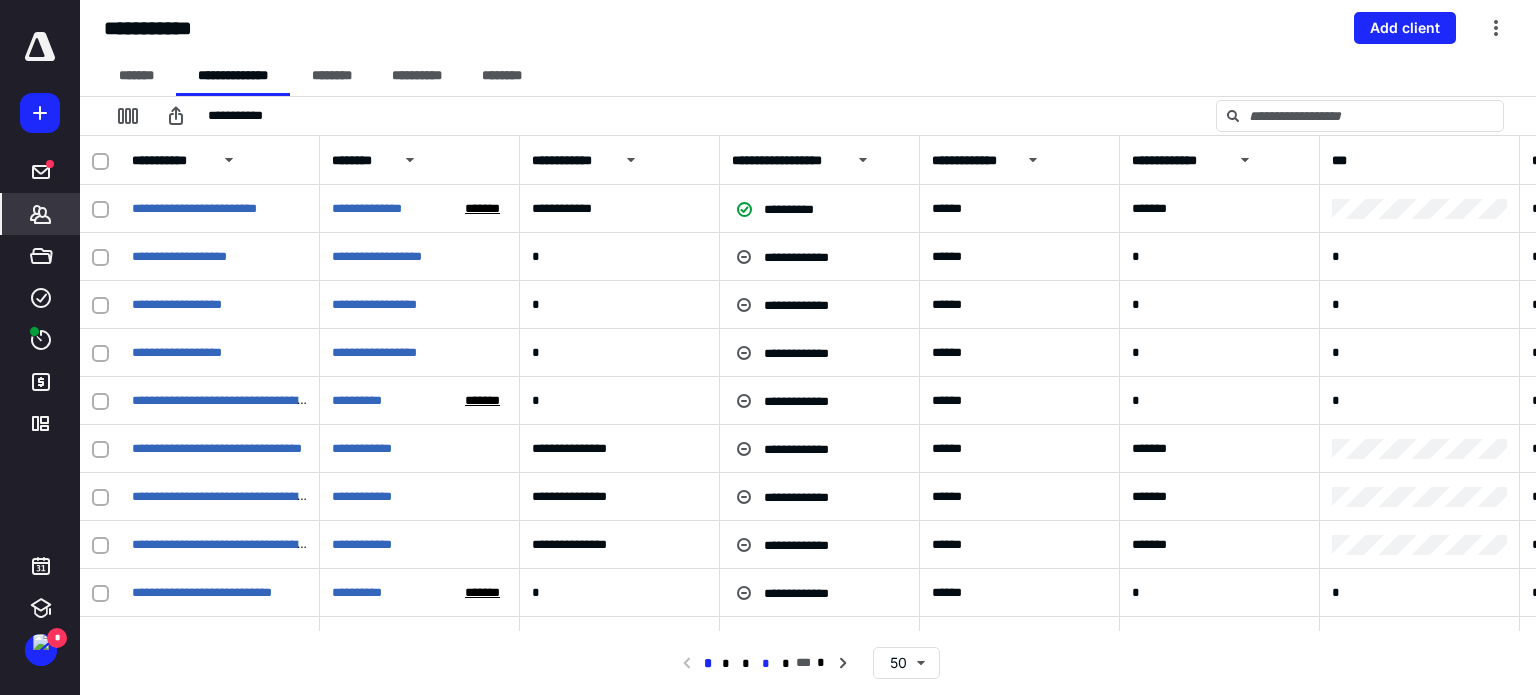 click on "*" at bounding box center [766, 664] 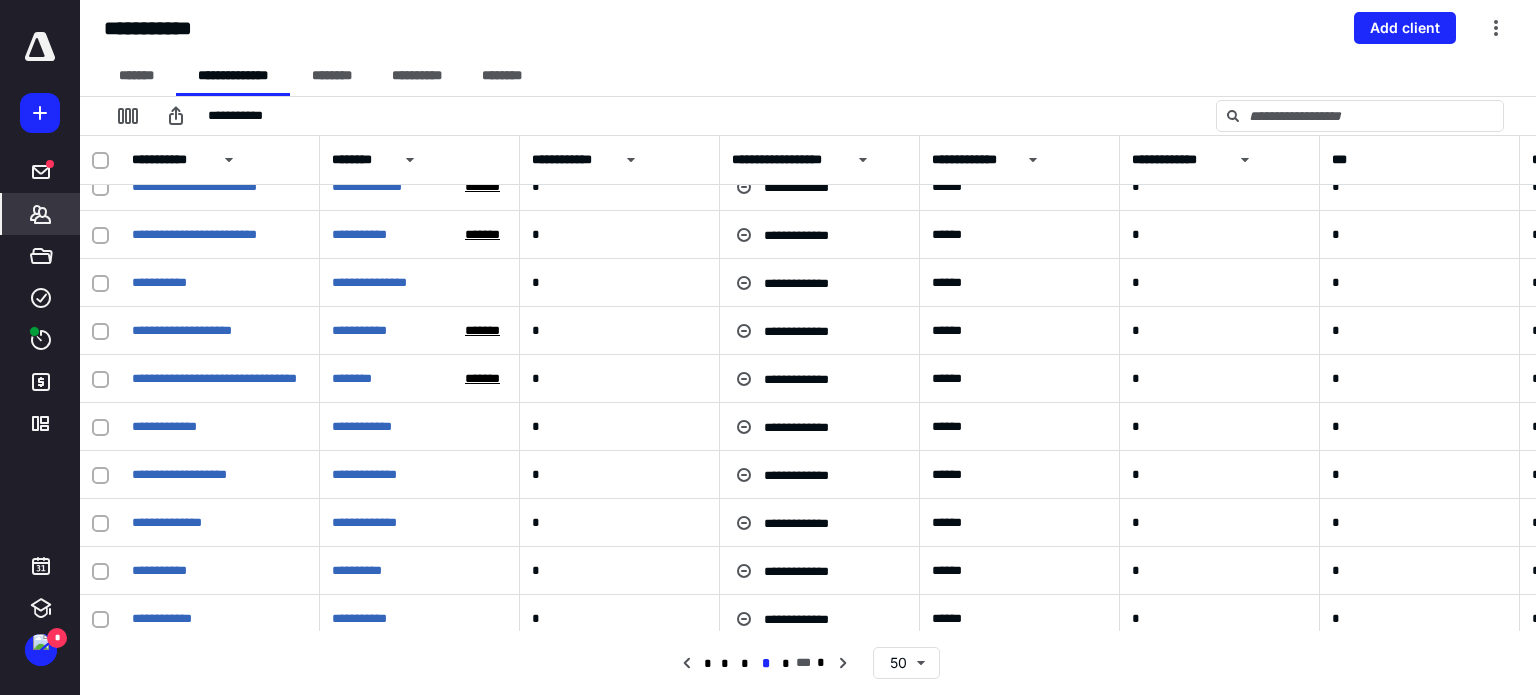 scroll, scrollTop: 1900, scrollLeft: 0, axis: vertical 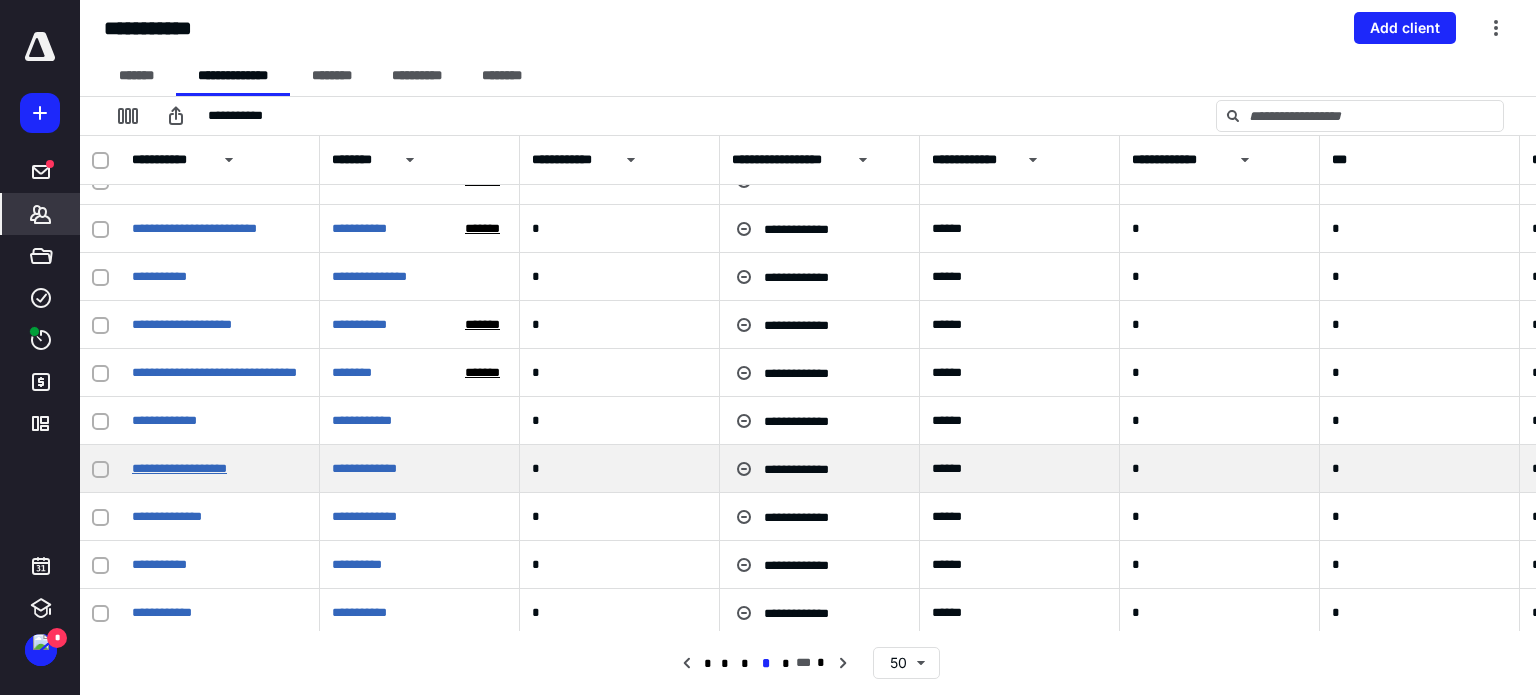 click on "**********" at bounding box center [179, 468] 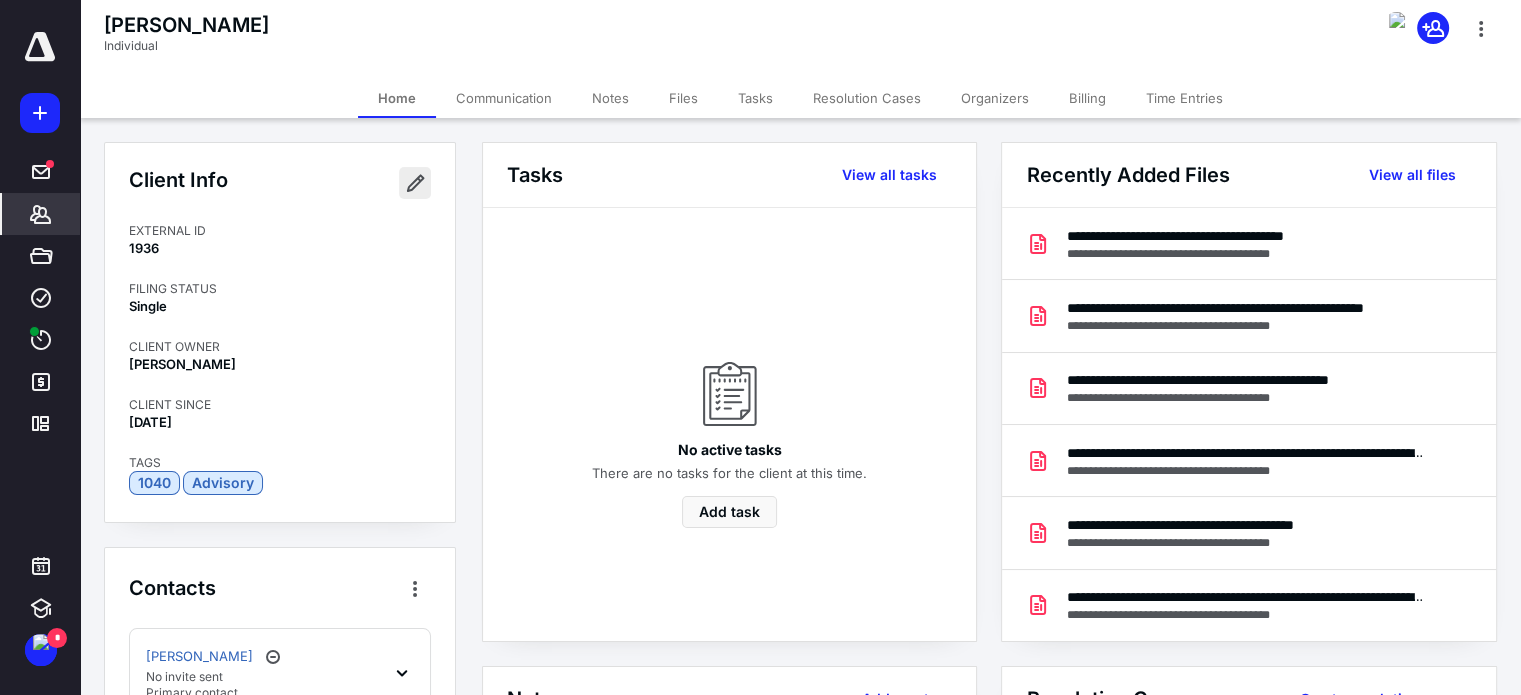 click at bounding box center (415, 183) 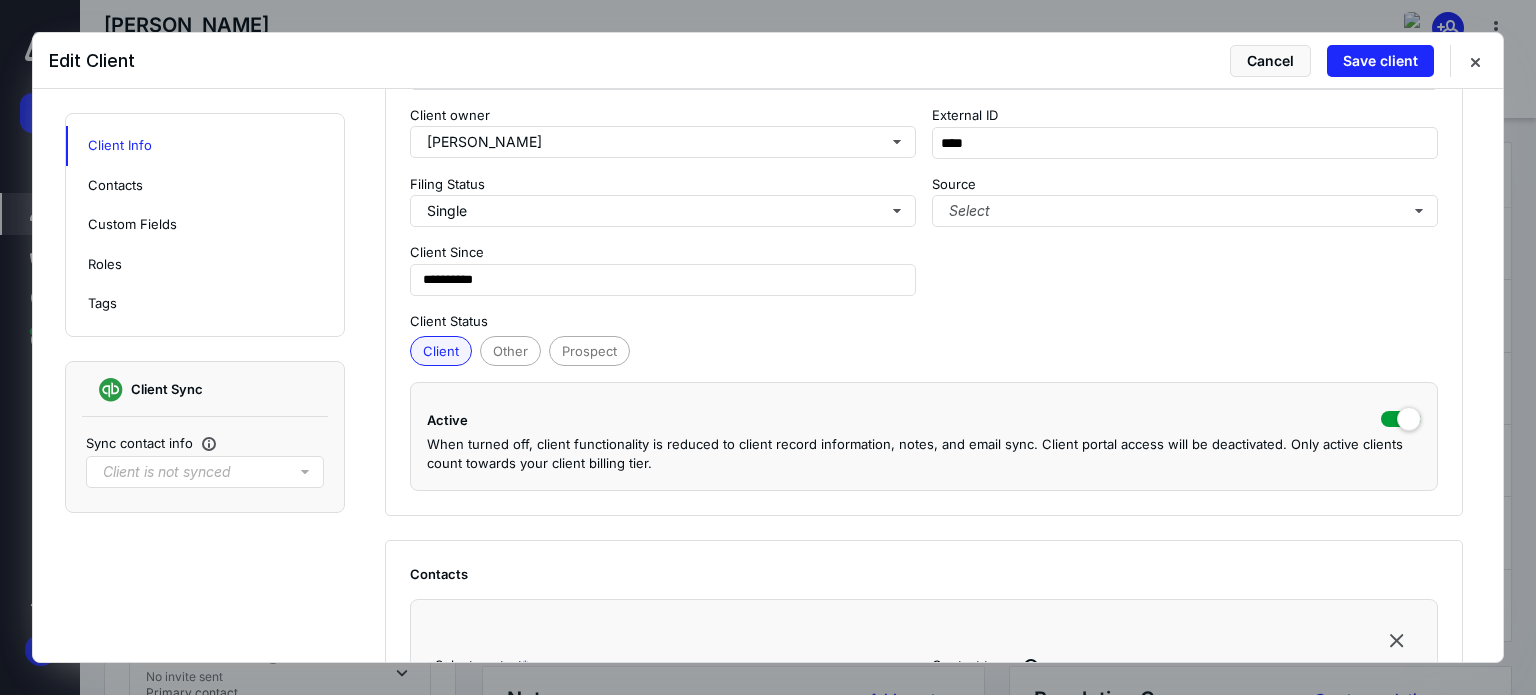 scroll, scrollTop: 300, scrollLeft: 0, axis: vertical 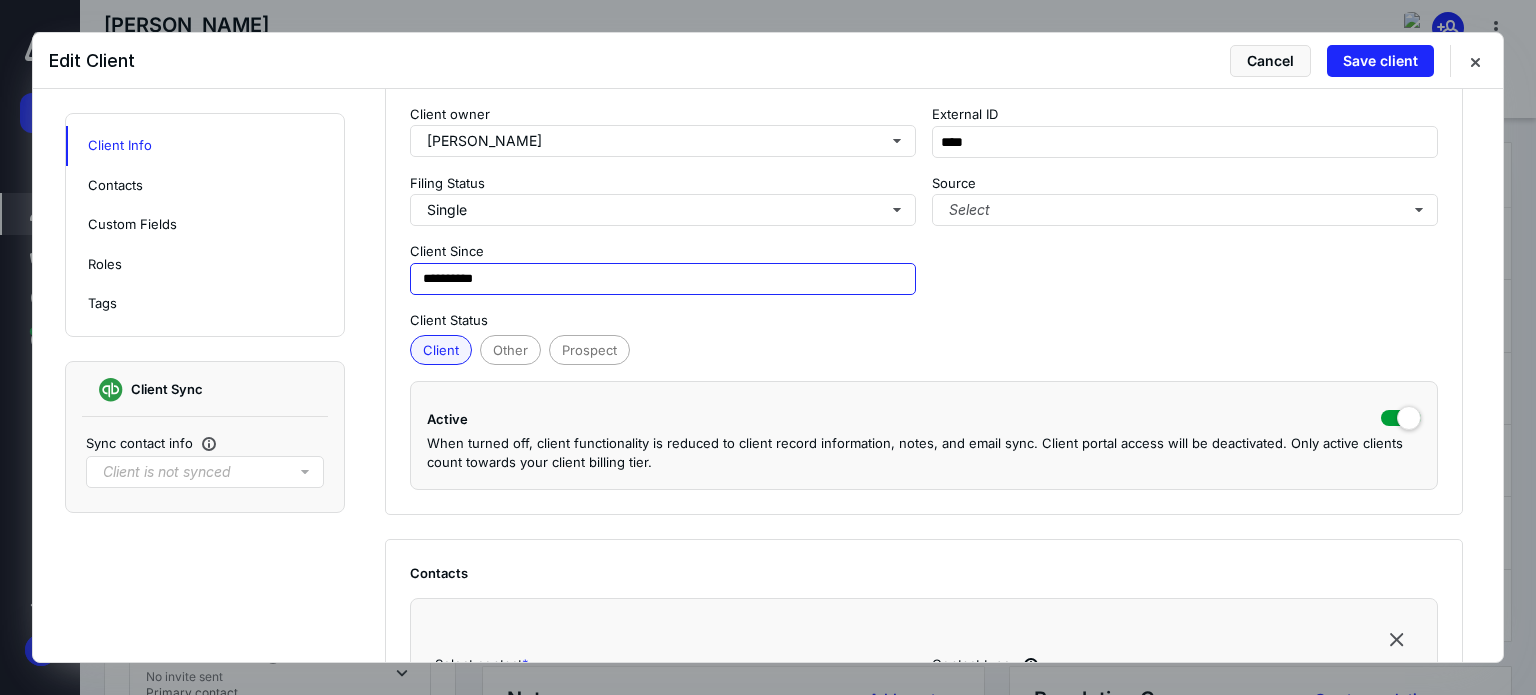 click on "**********" at bounding box center [663, 279] 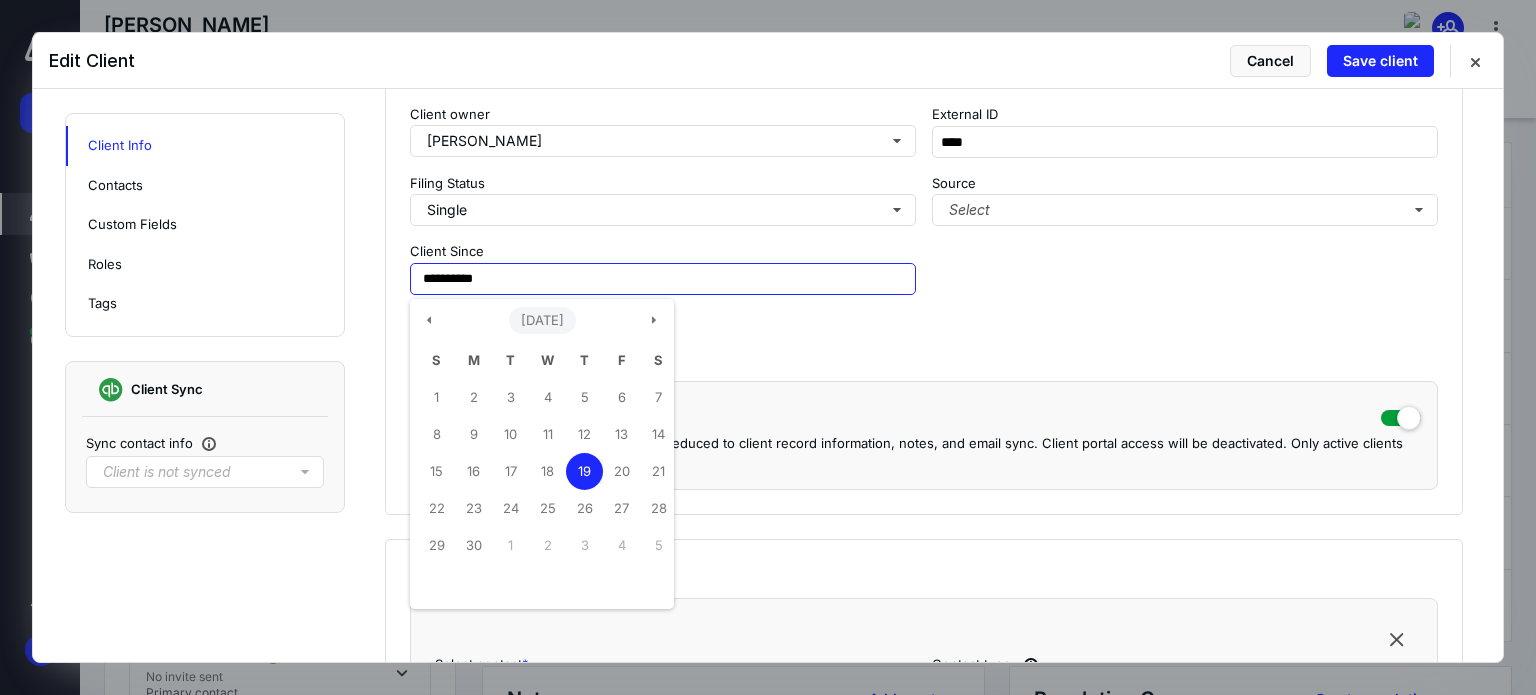 click on "[DATE]" at bounding box center [542, 321] 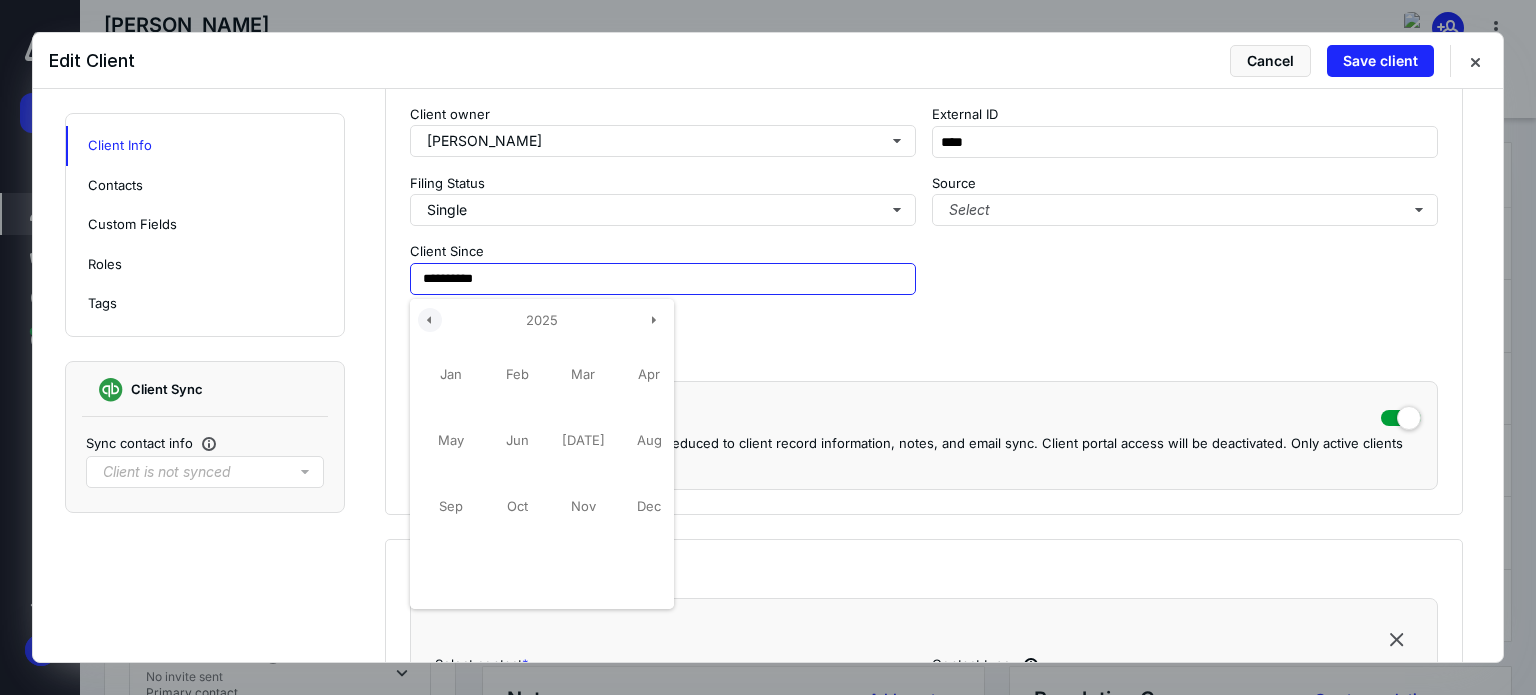 click at bounding box center [430, 320] 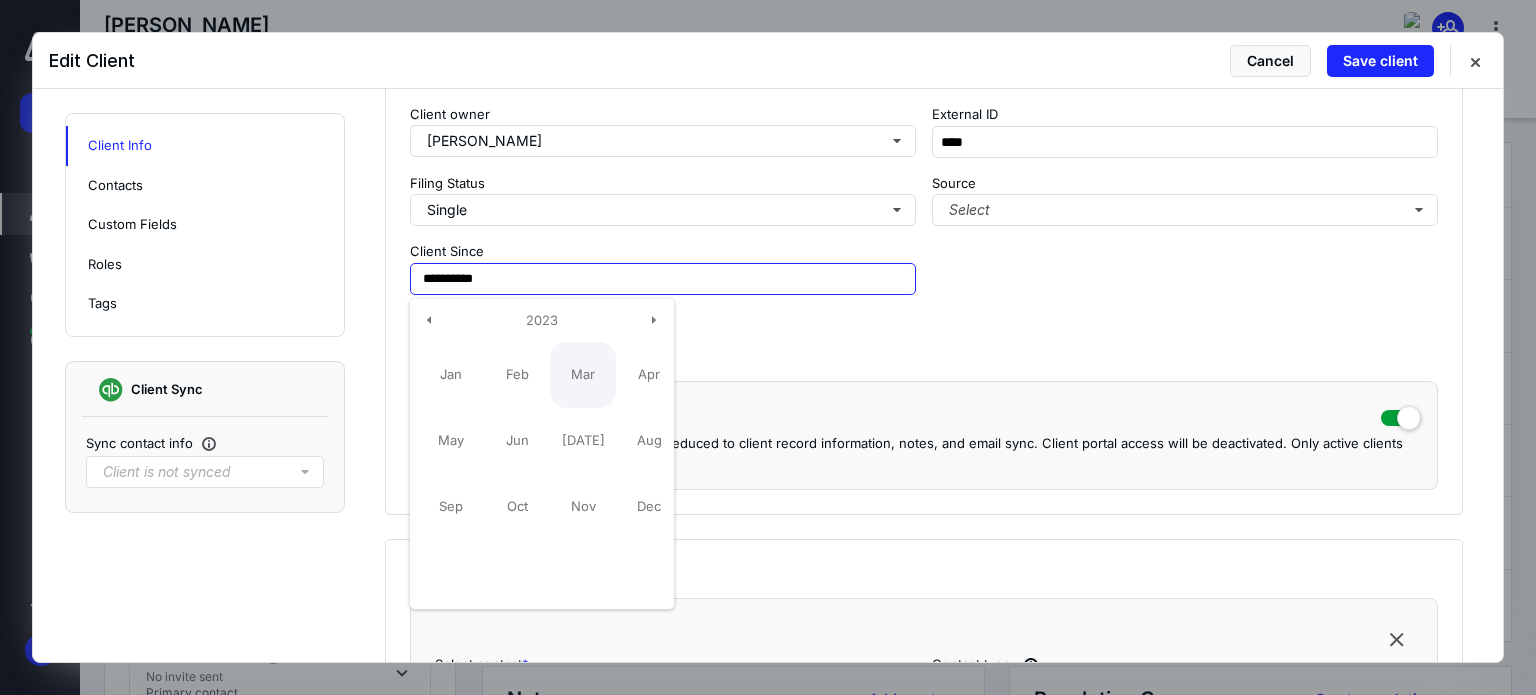click on "Mar" at bounding box center [583, 375] 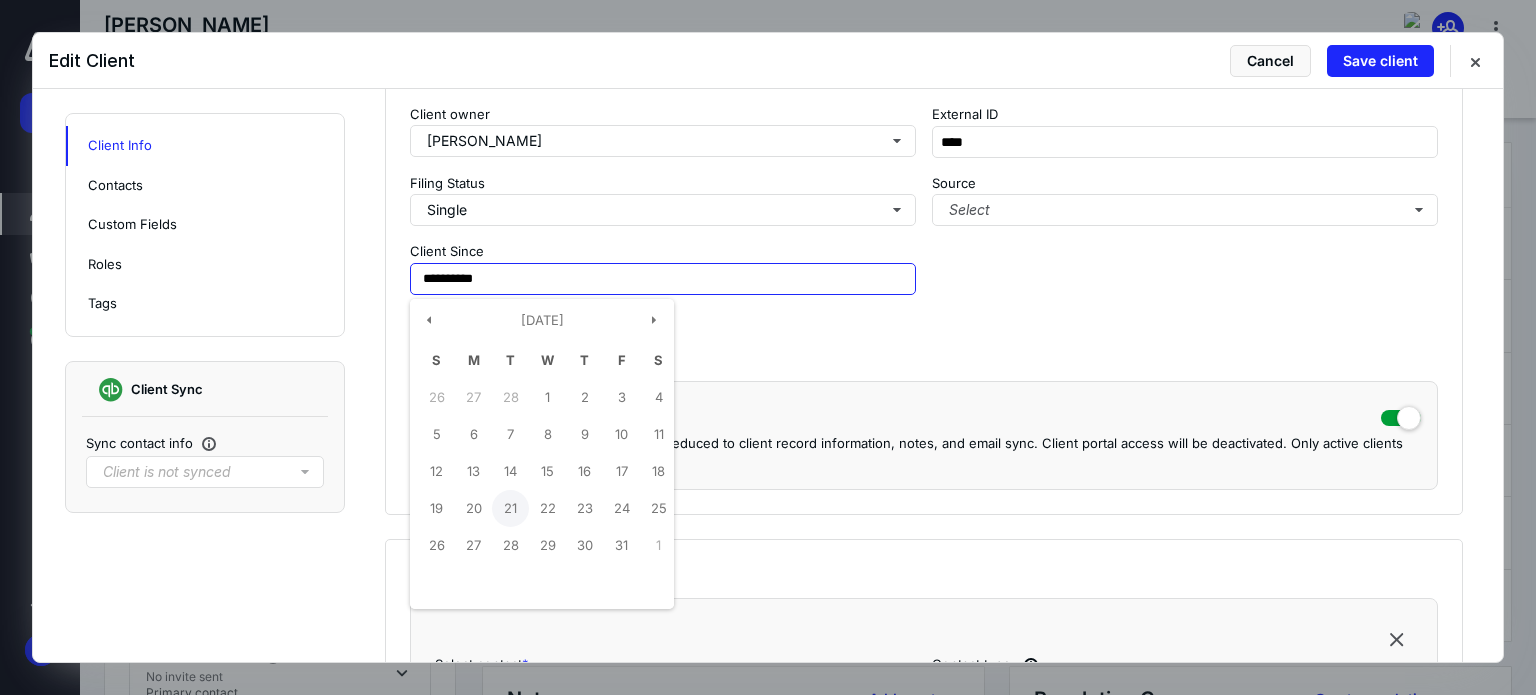 click on "21" at bounding box center [510, 508] 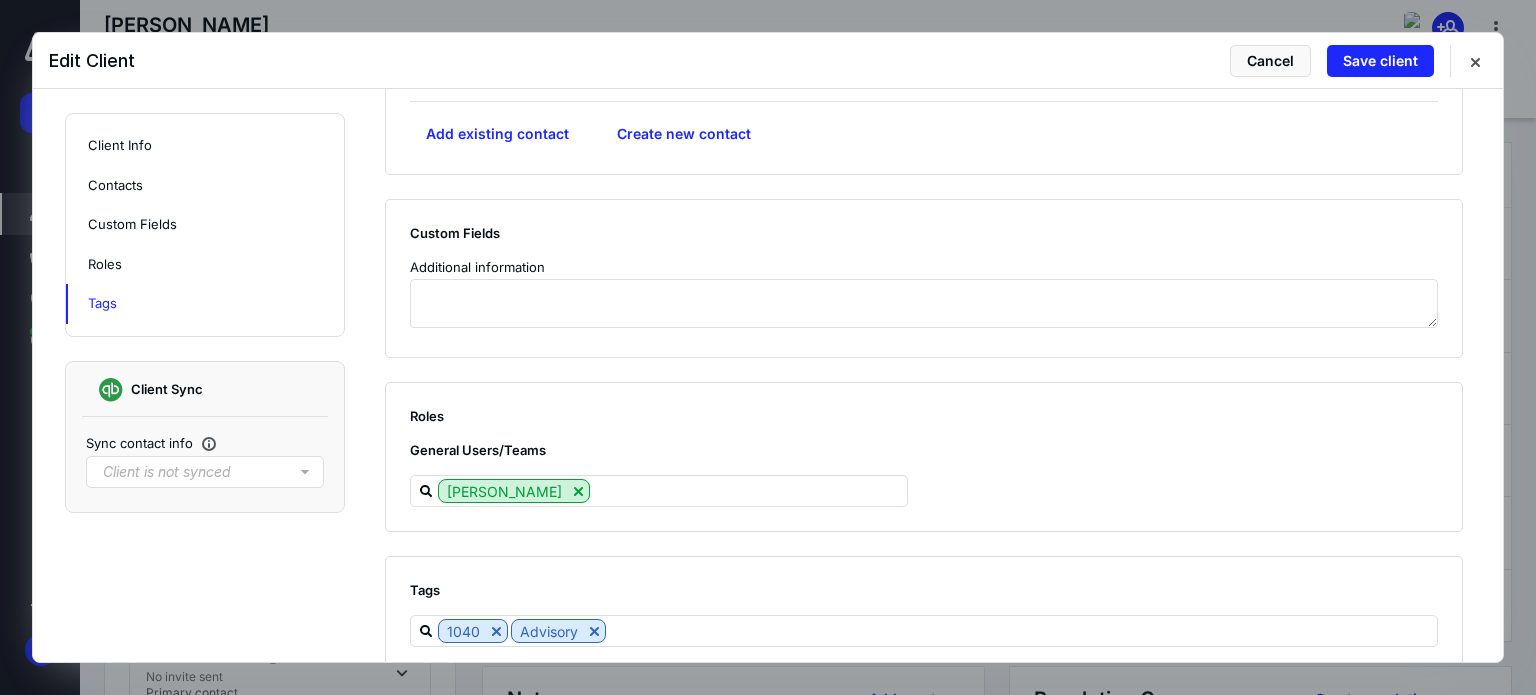 scroll, scrollTop: 1348, scrollLeft: 0, axis: vertical 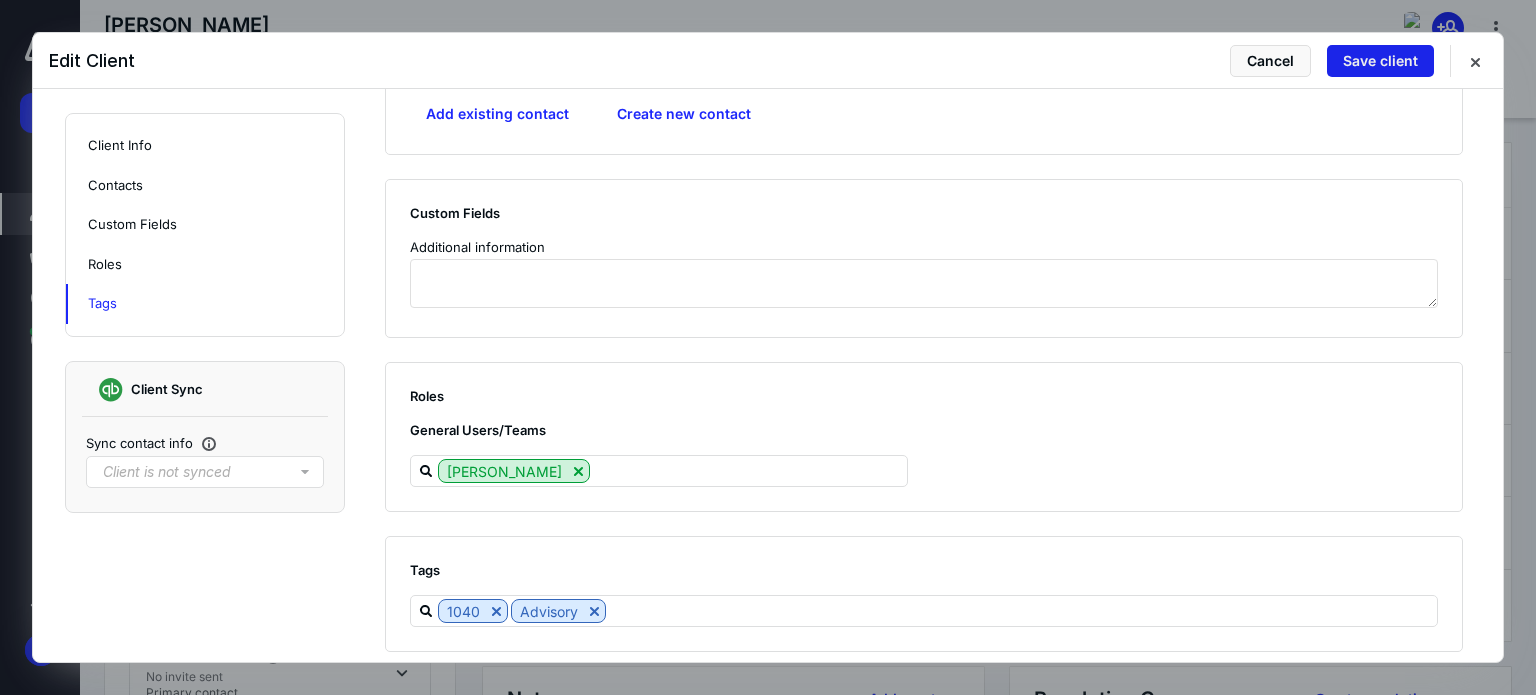 click on "Save client" at bounding box center [1380, 61] 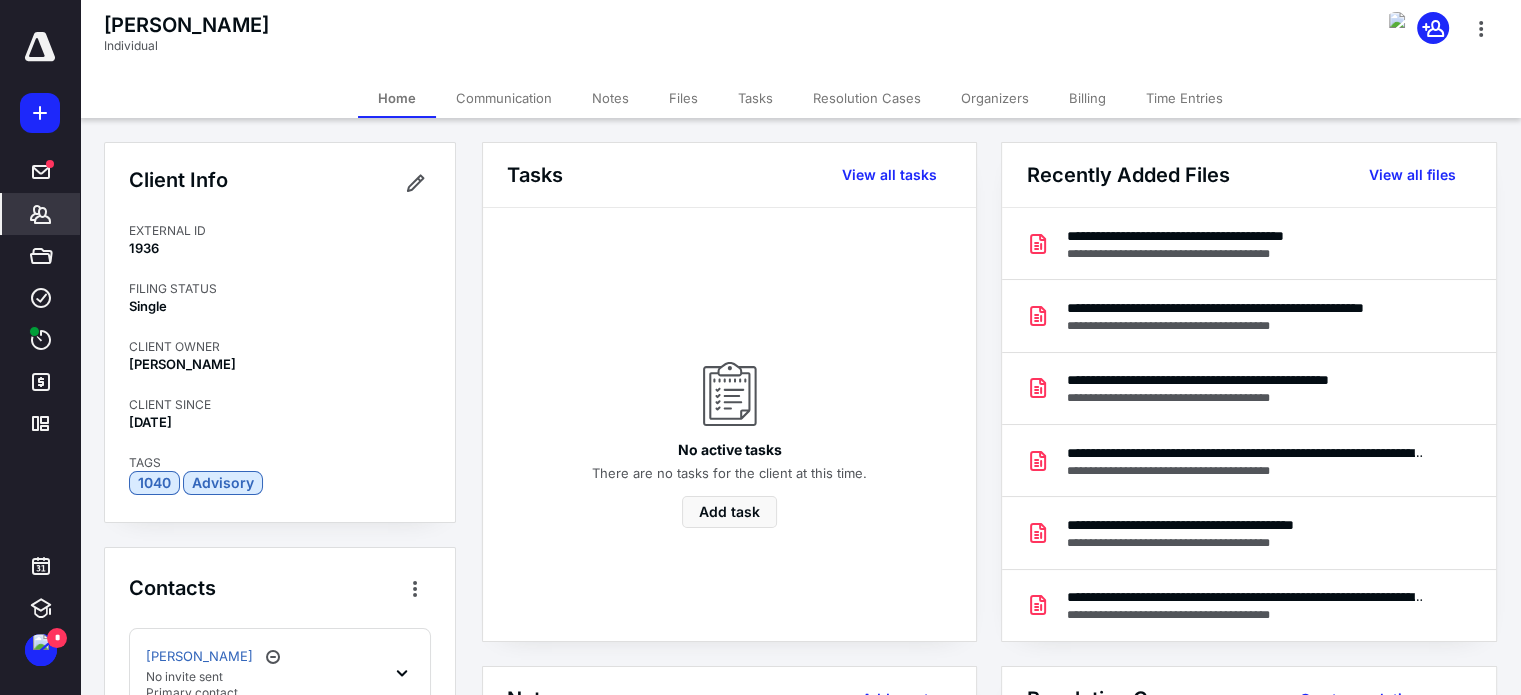 click on "Files" at bounding box center (683, 98) 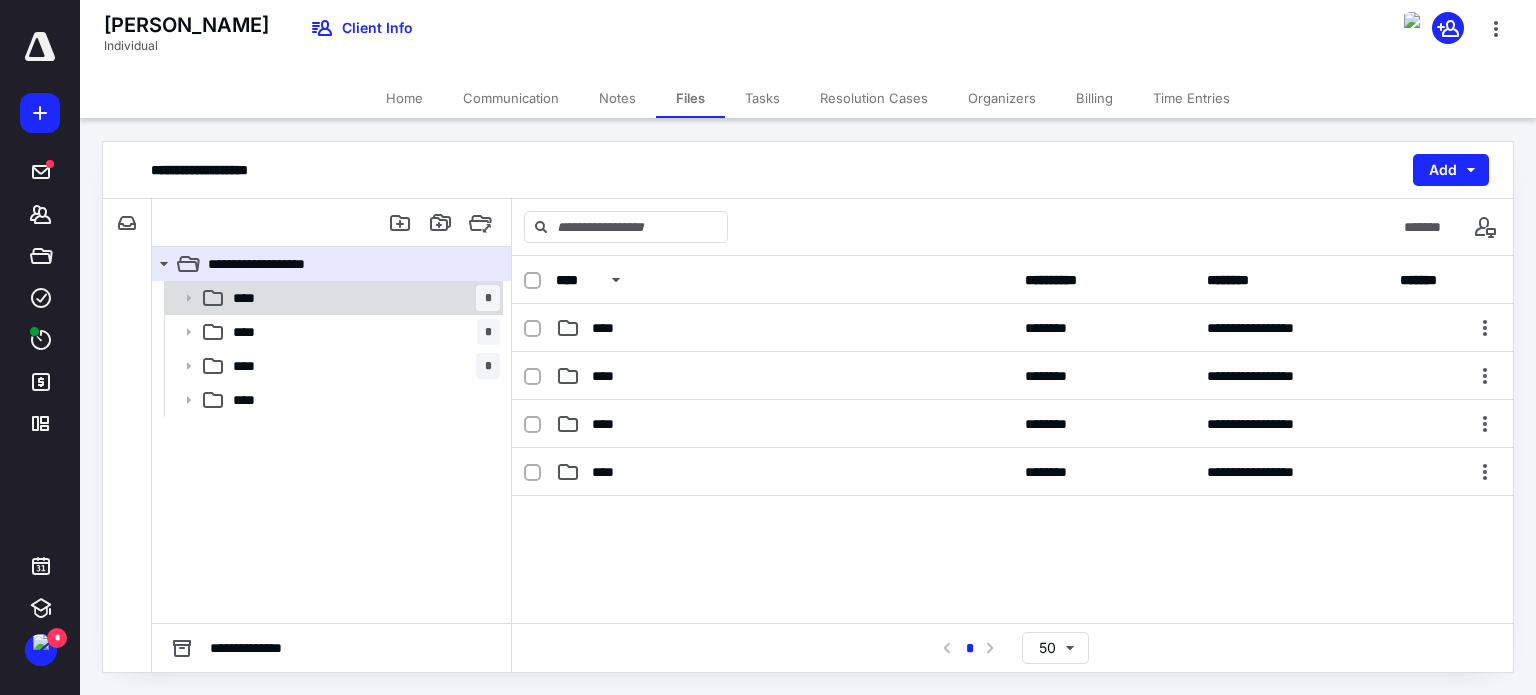 click on "**** *" at bounding box center [362, 298] 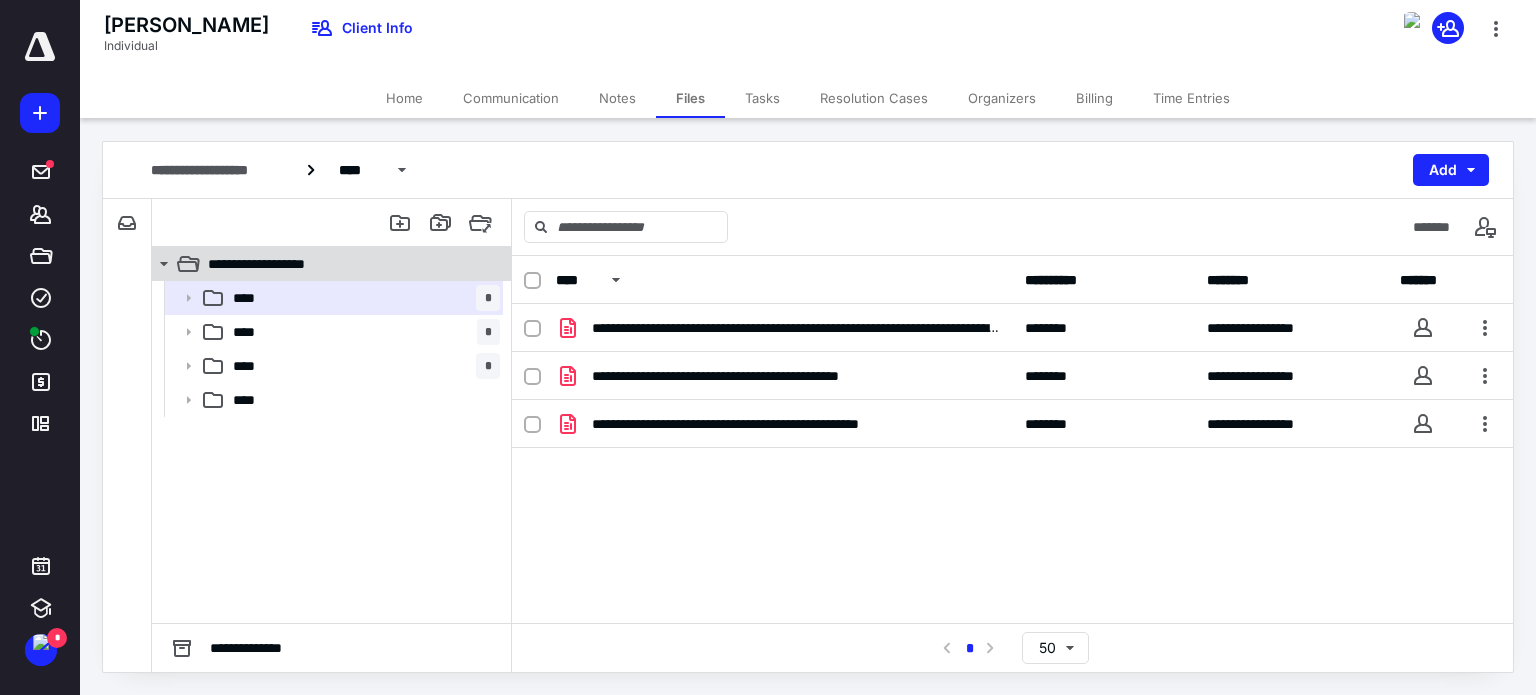 click on "**********" at bounding box center [344, 264] 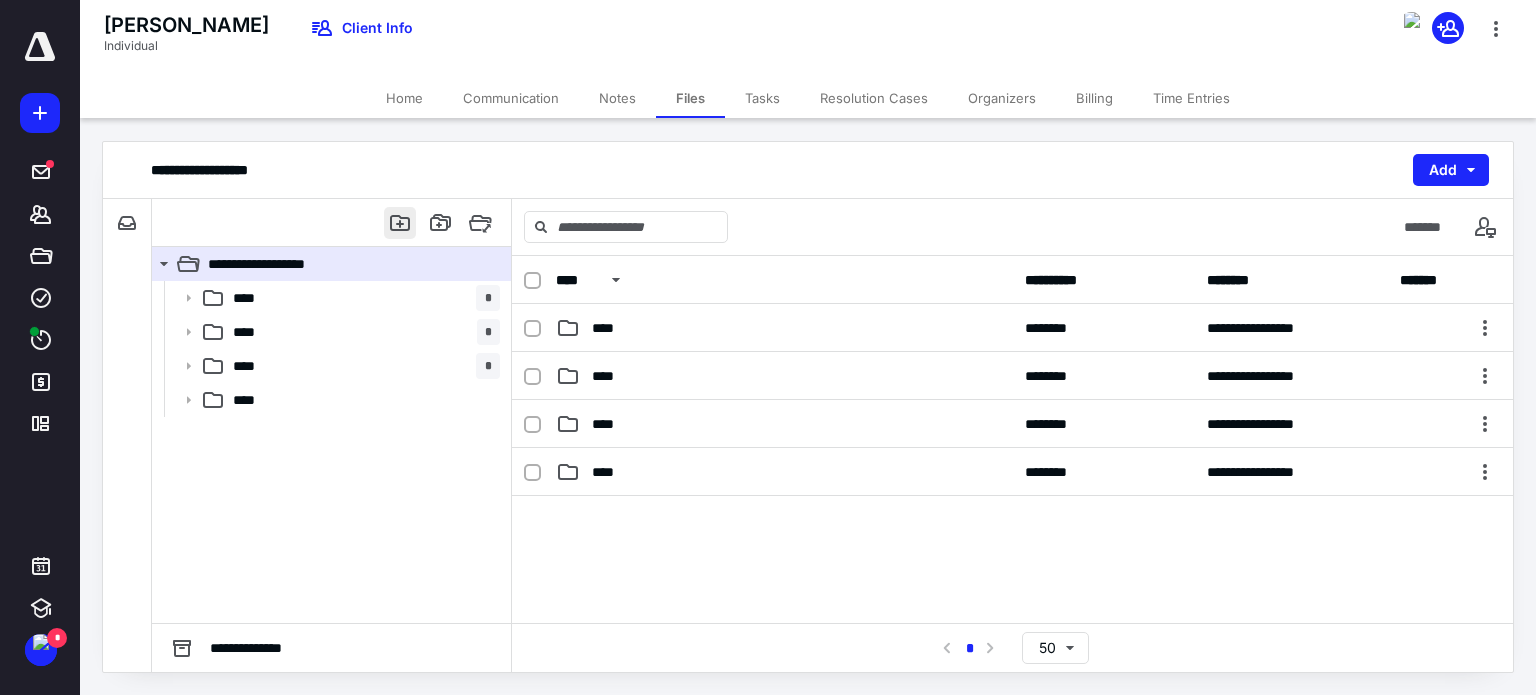 click at bounding box center [400, 223] 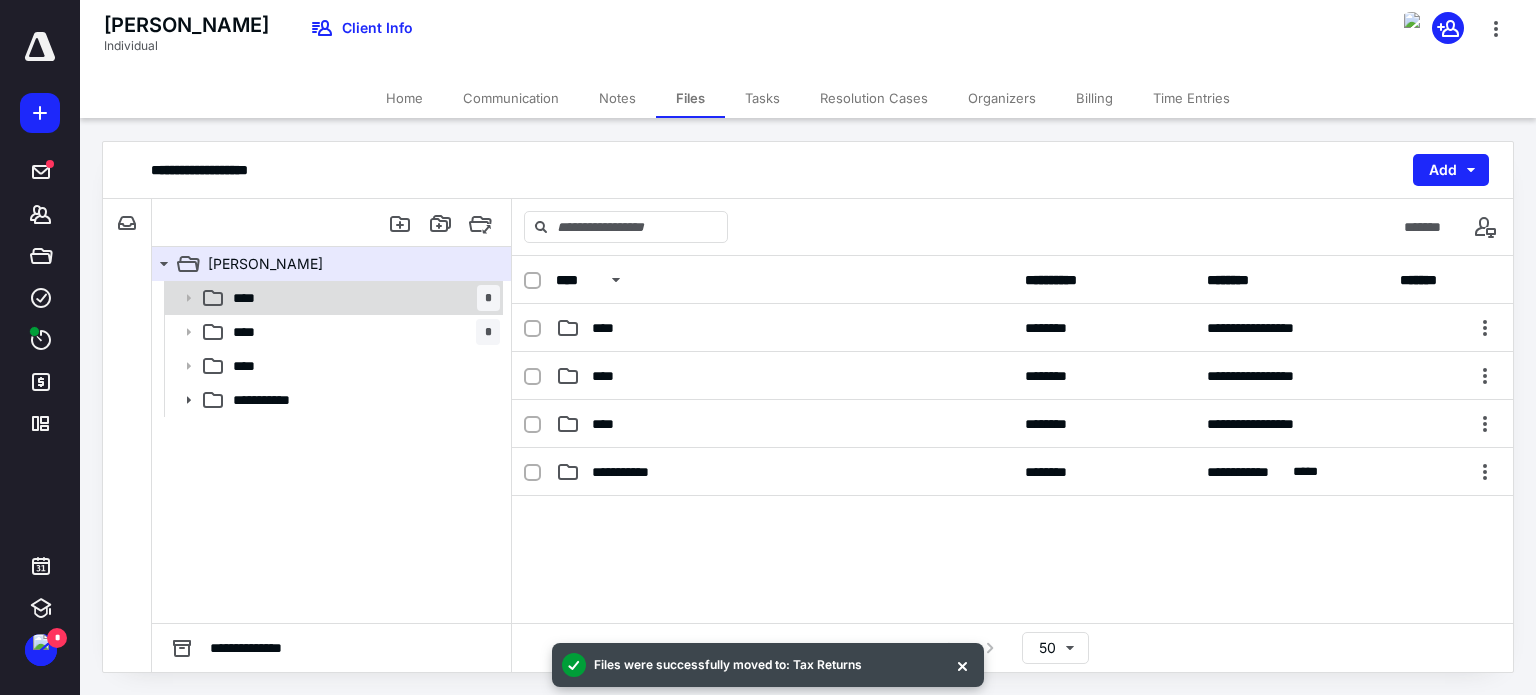click on "**** *" at bounding box center (362, 298) 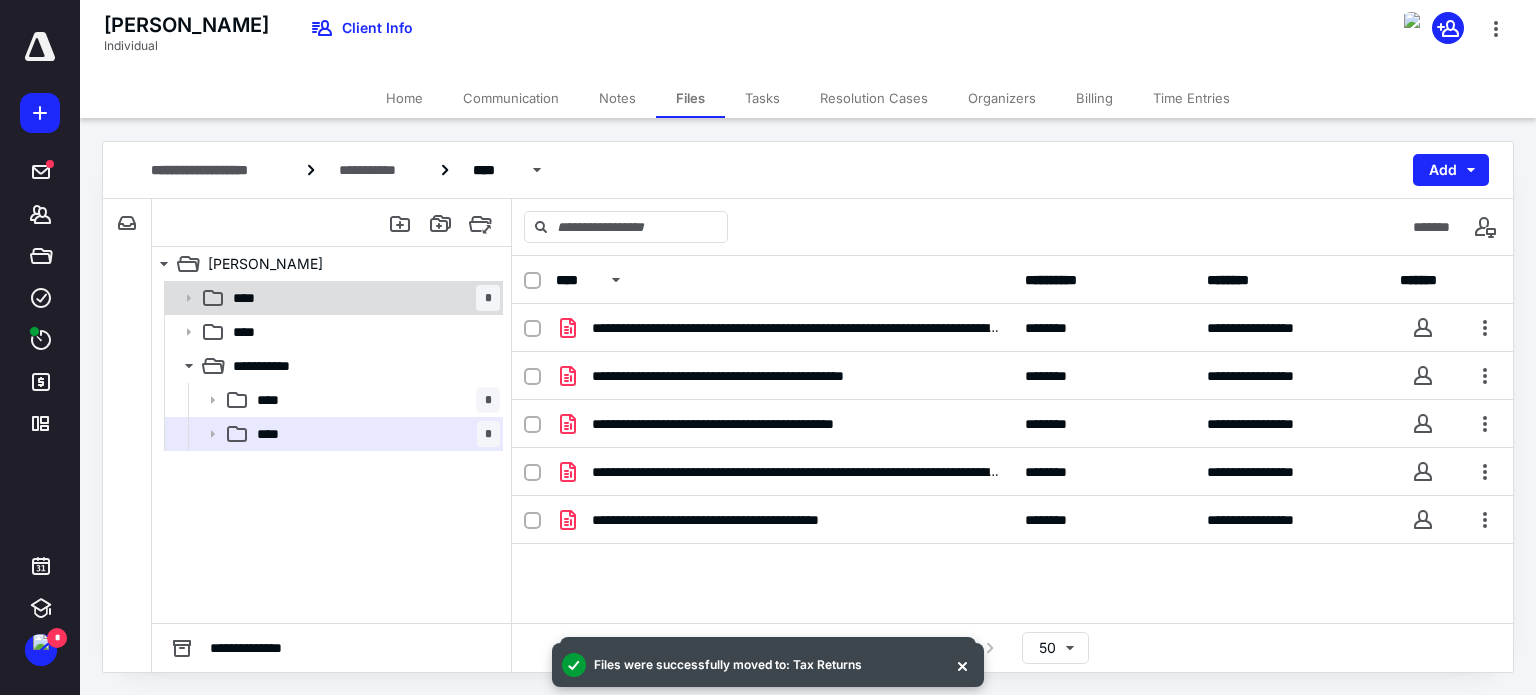 click on "**** *" at bounding box center (362, 298) 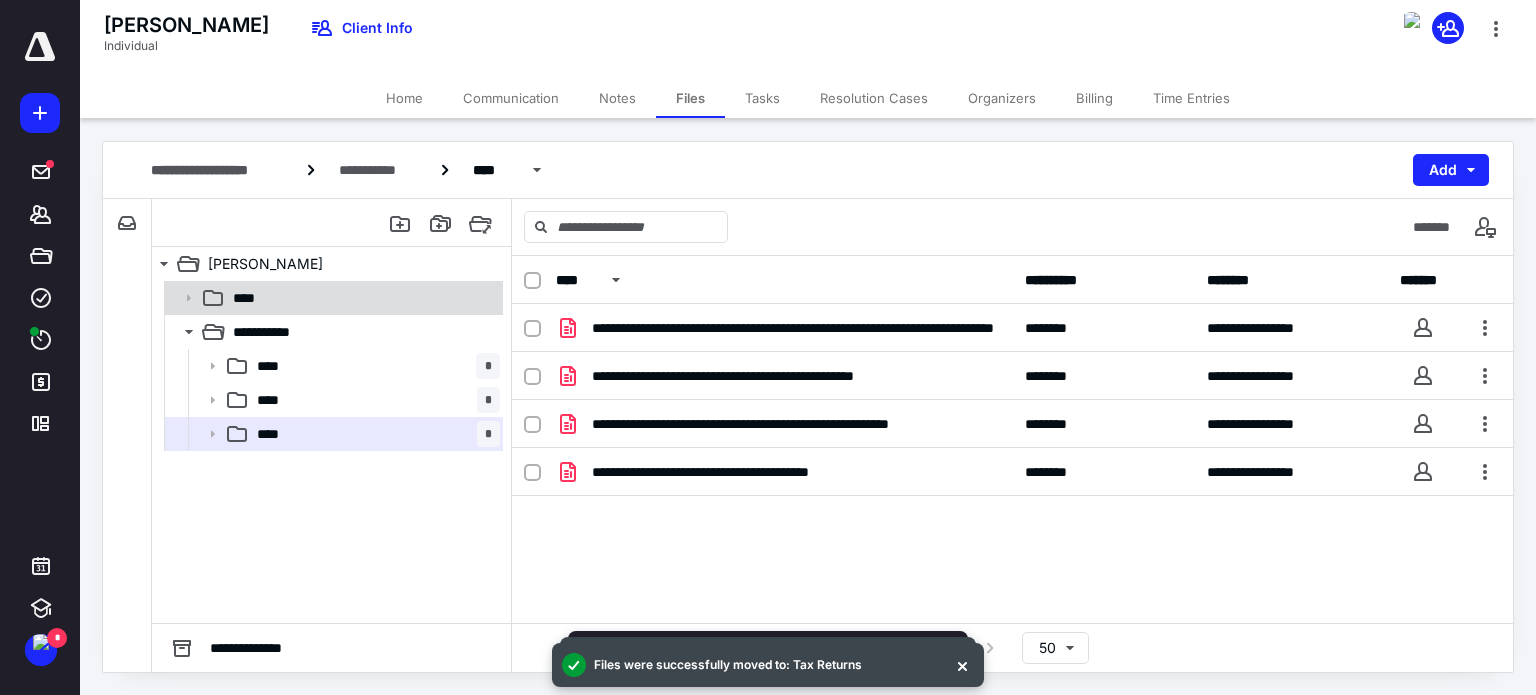 click on "****" at bounding box center (362, 298) 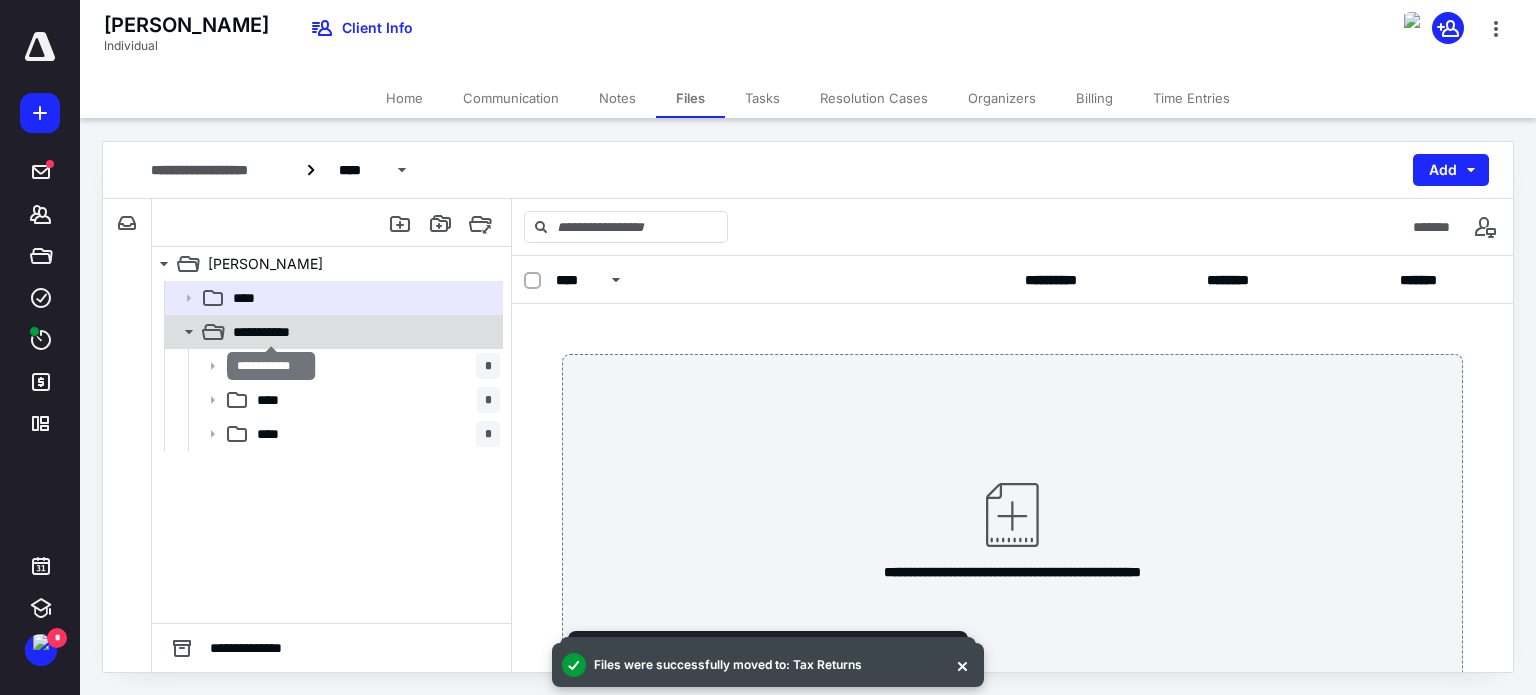 click on "**********" at bounding box center (272, 332) 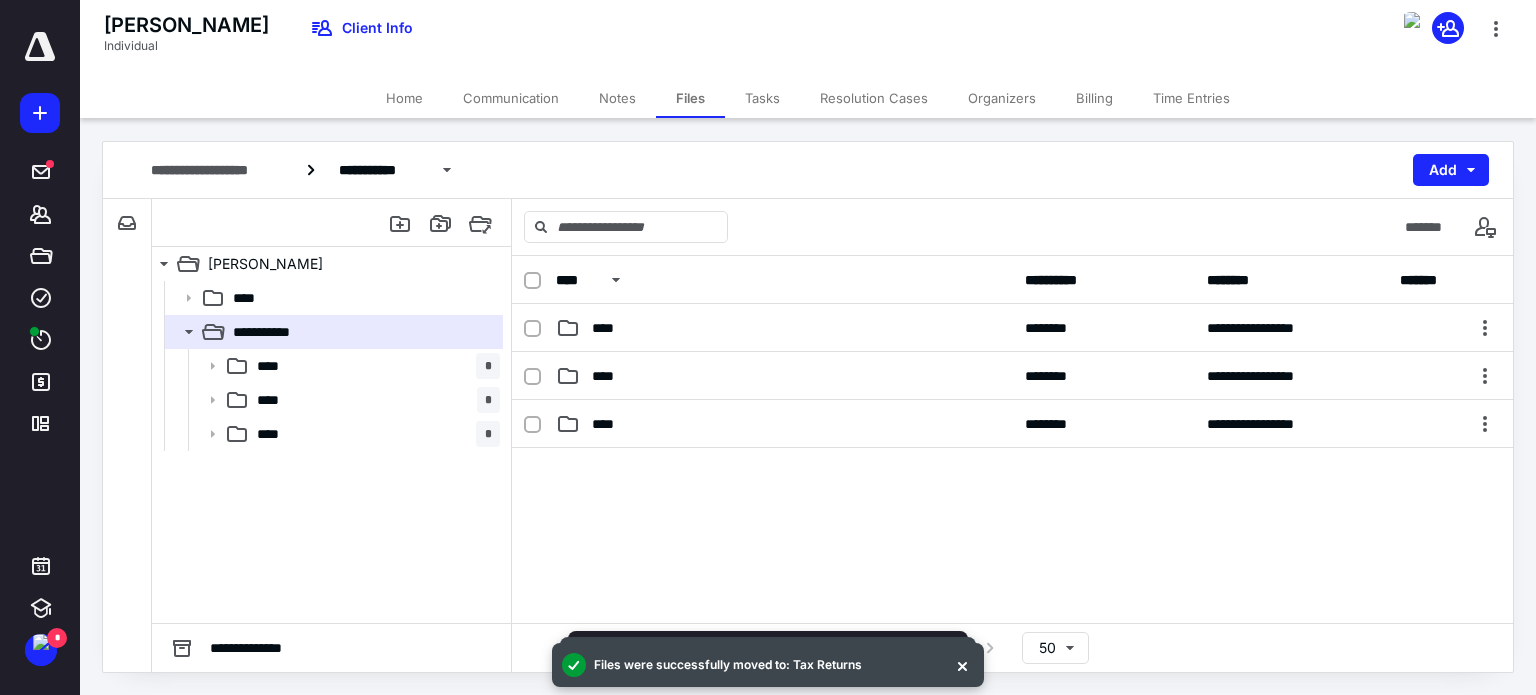 click on "**** *" at bounding box center [374, 366] 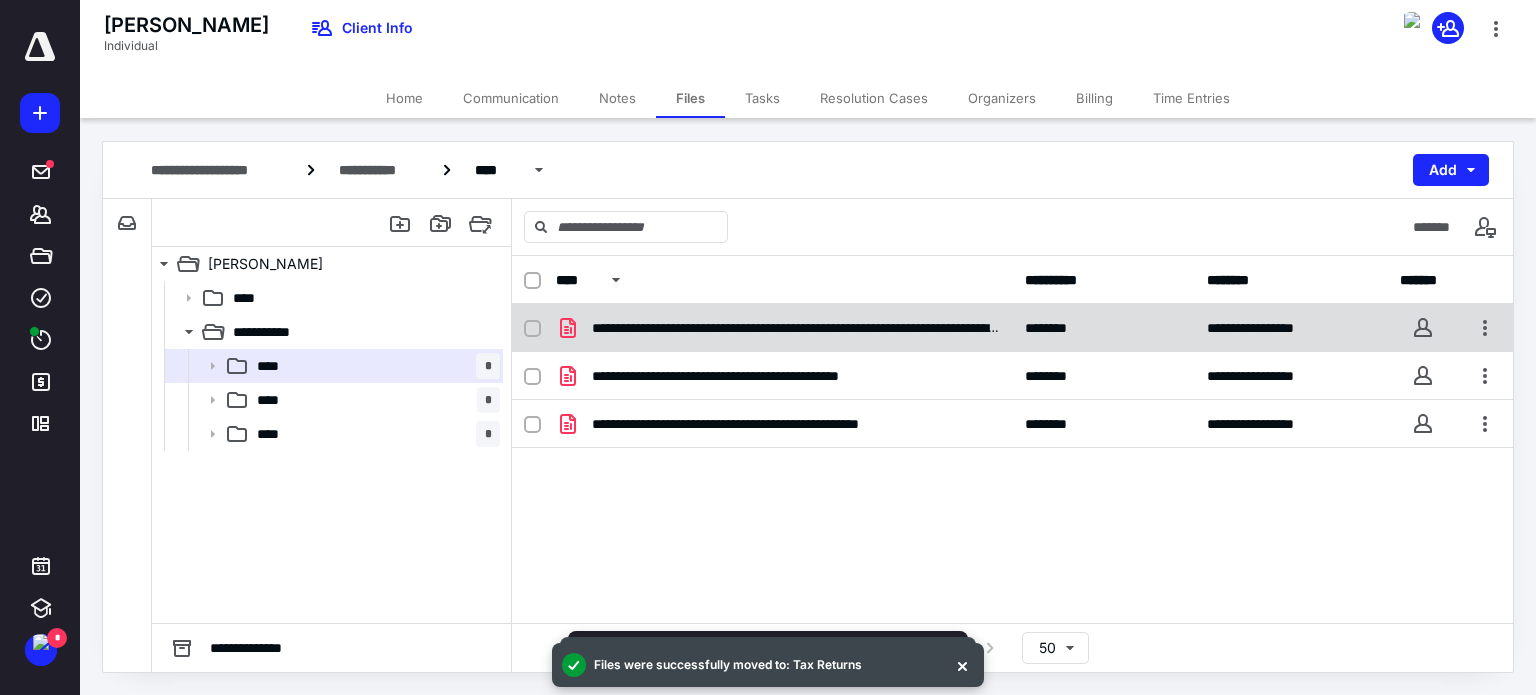 click 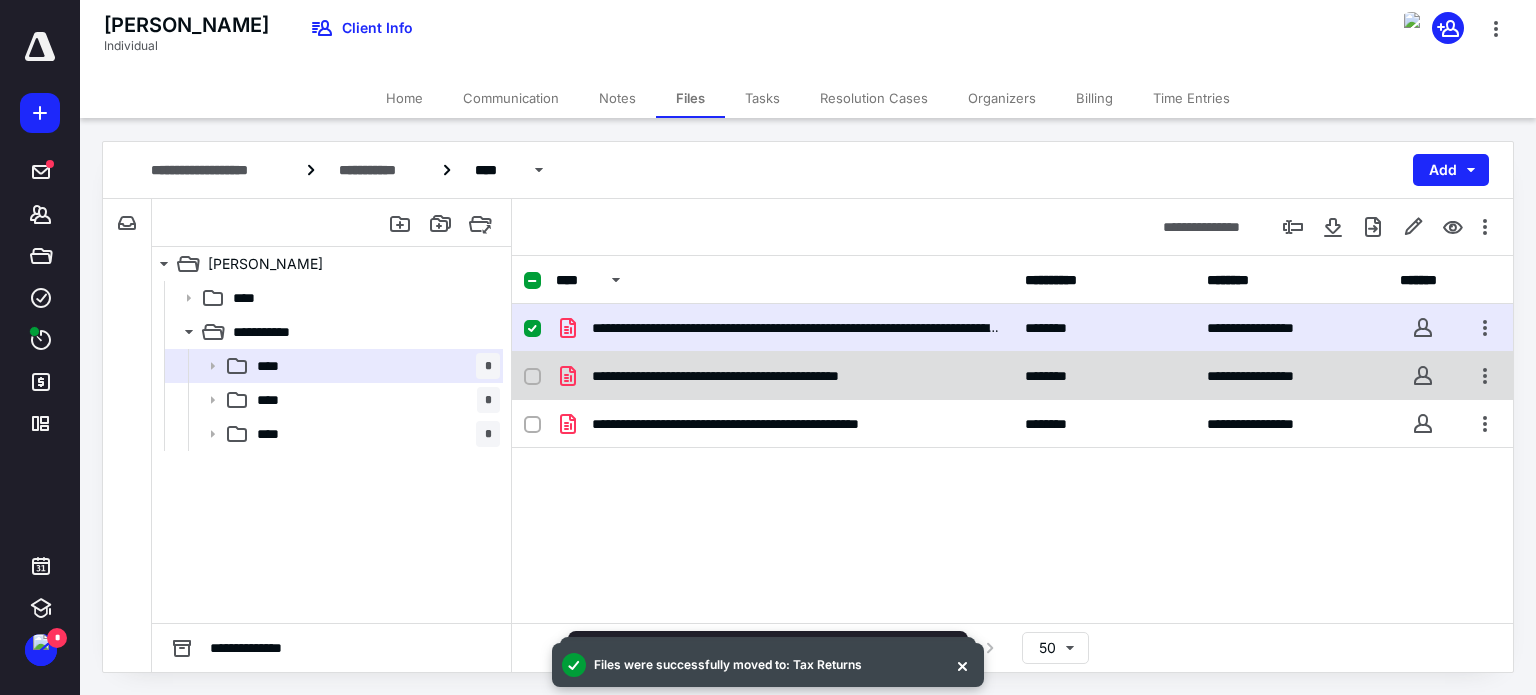 click at bounding box center (532, 377) 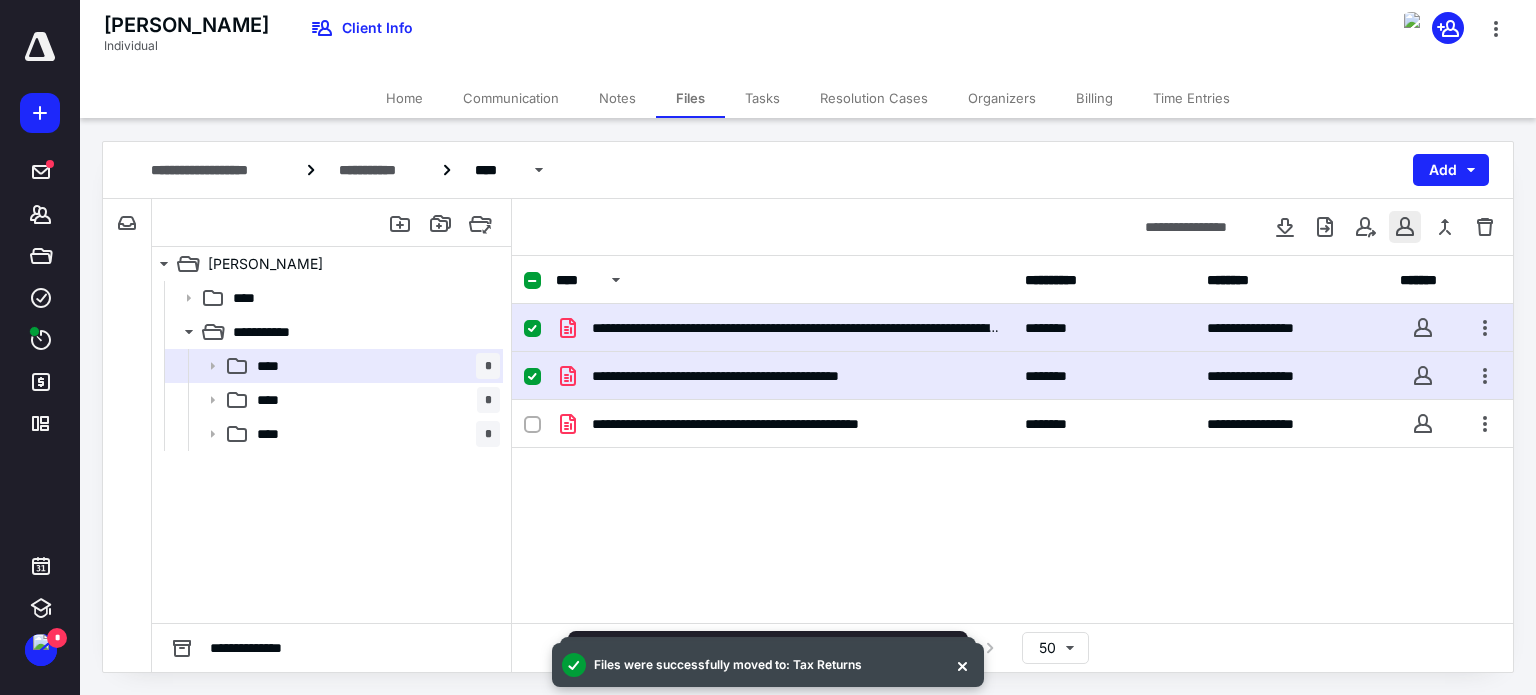 click at bounding box center (1405, 227) 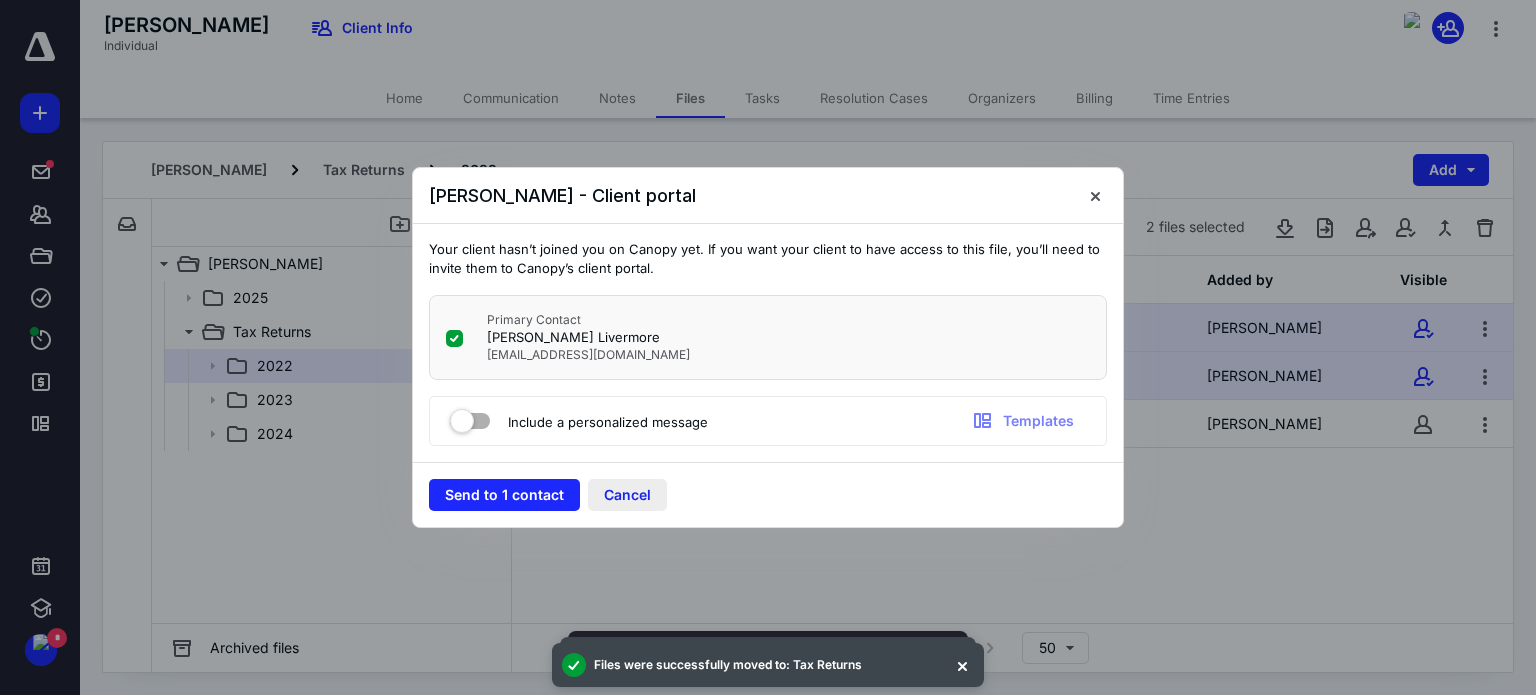 click on "Cancel" at bounding box center [627, 495] 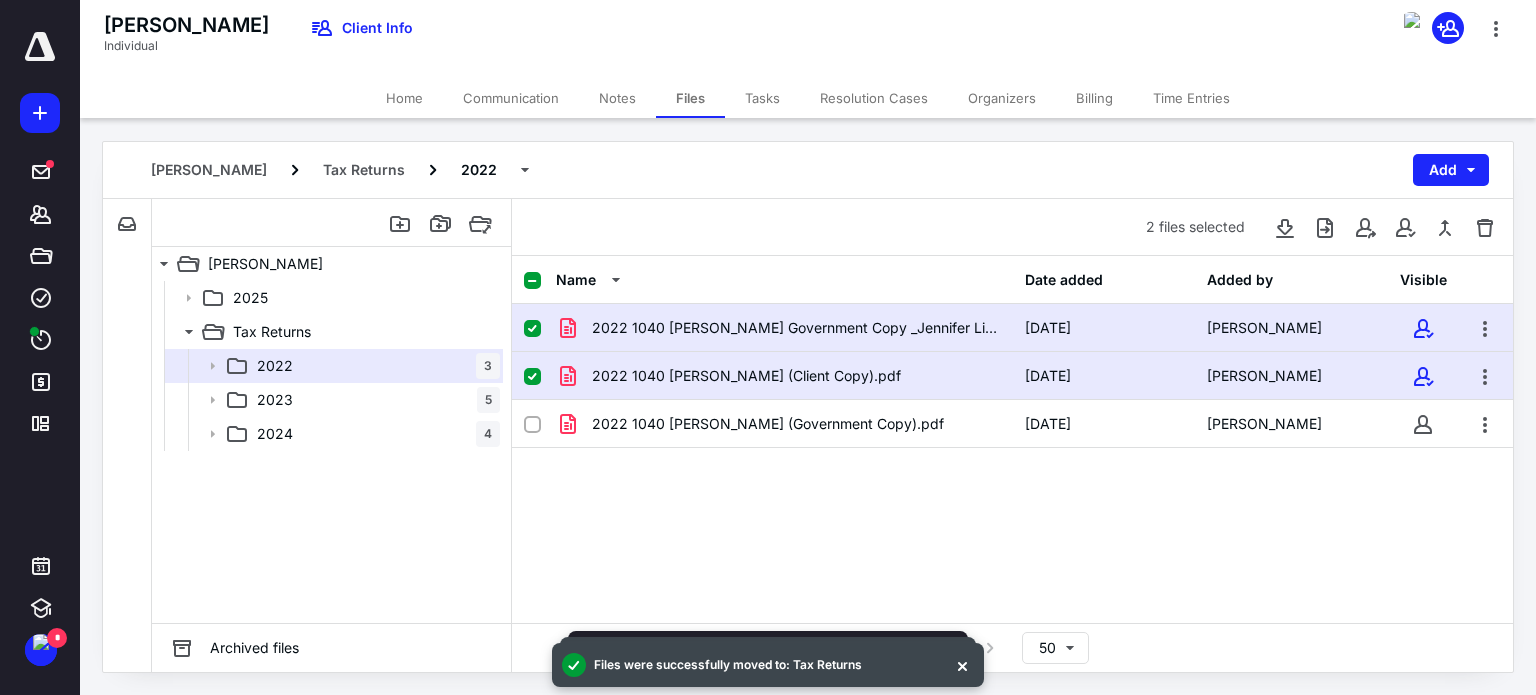 click 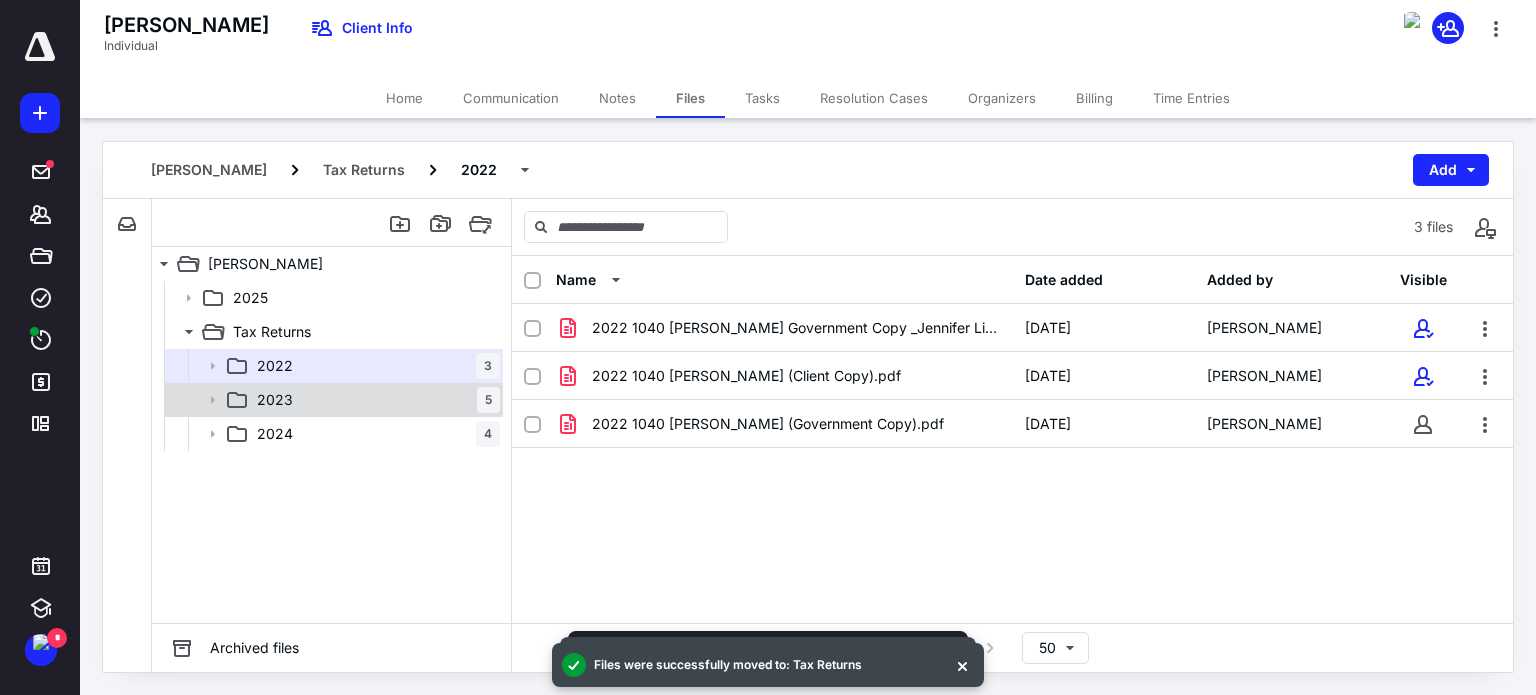 click on "2023 5" at bounding box center [374, 400] 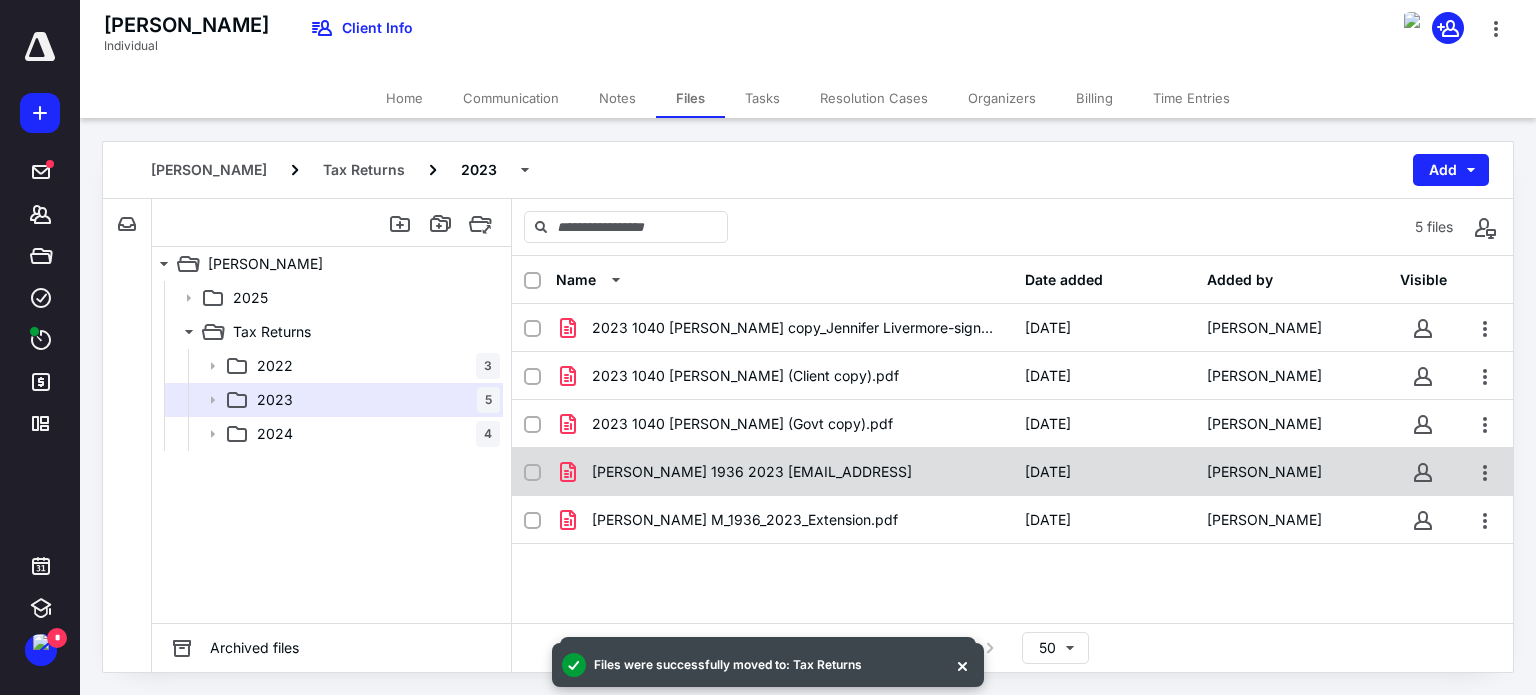 click at bounding box center (532, 473) 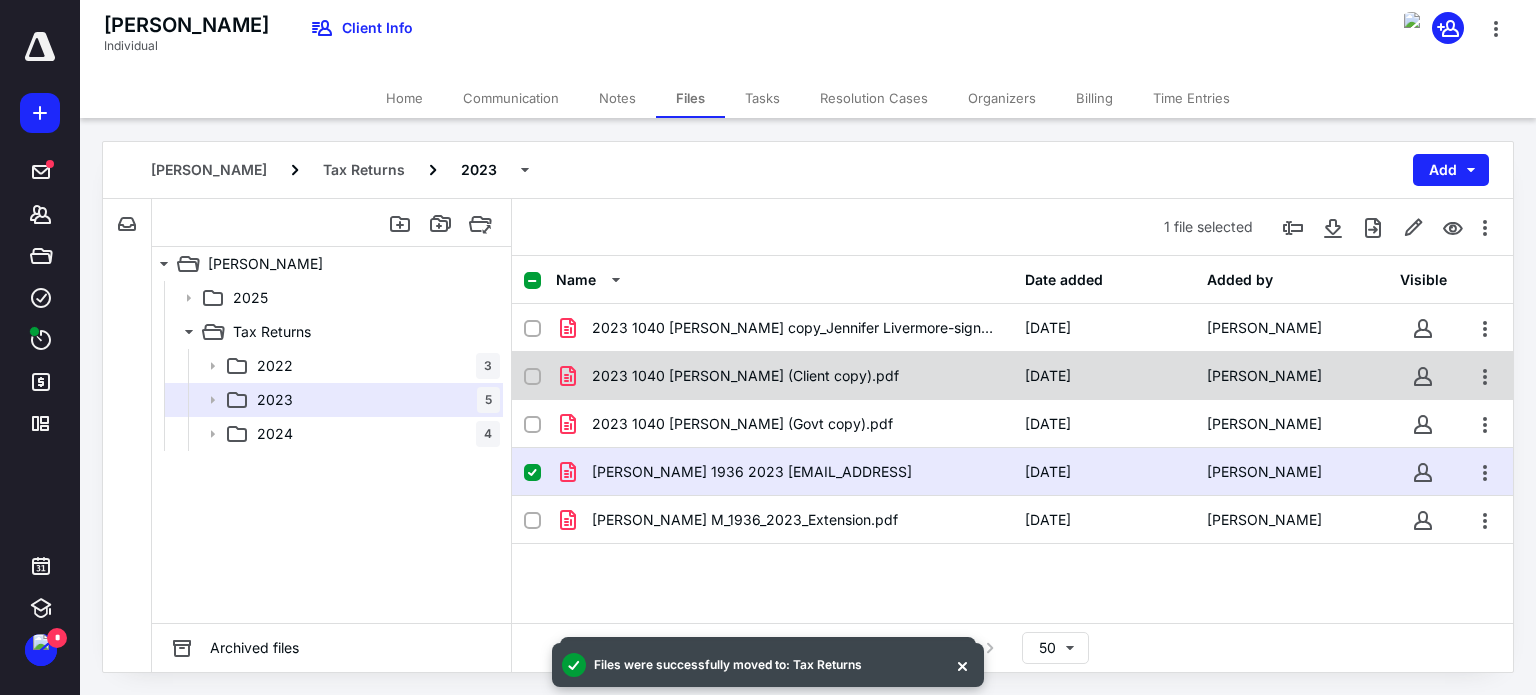 click at bounding box center (532, 377) 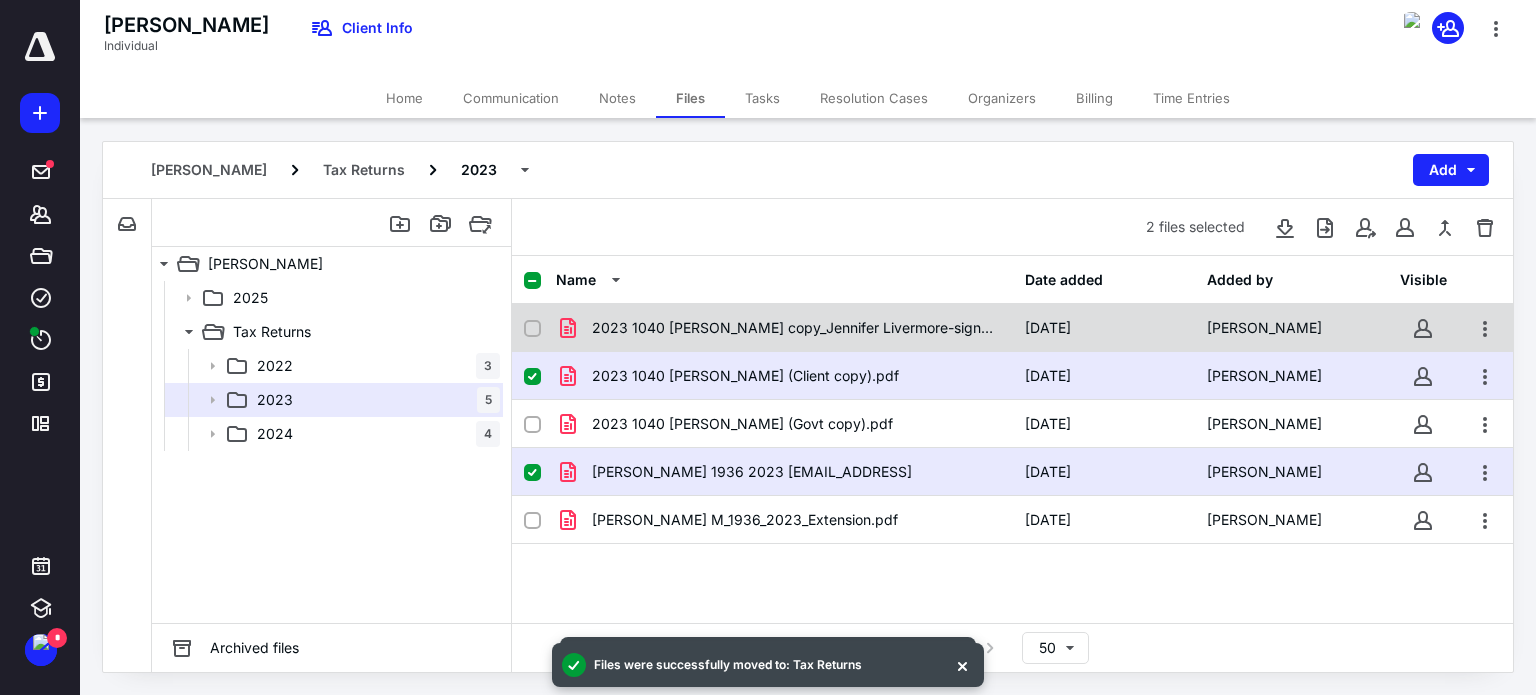 click 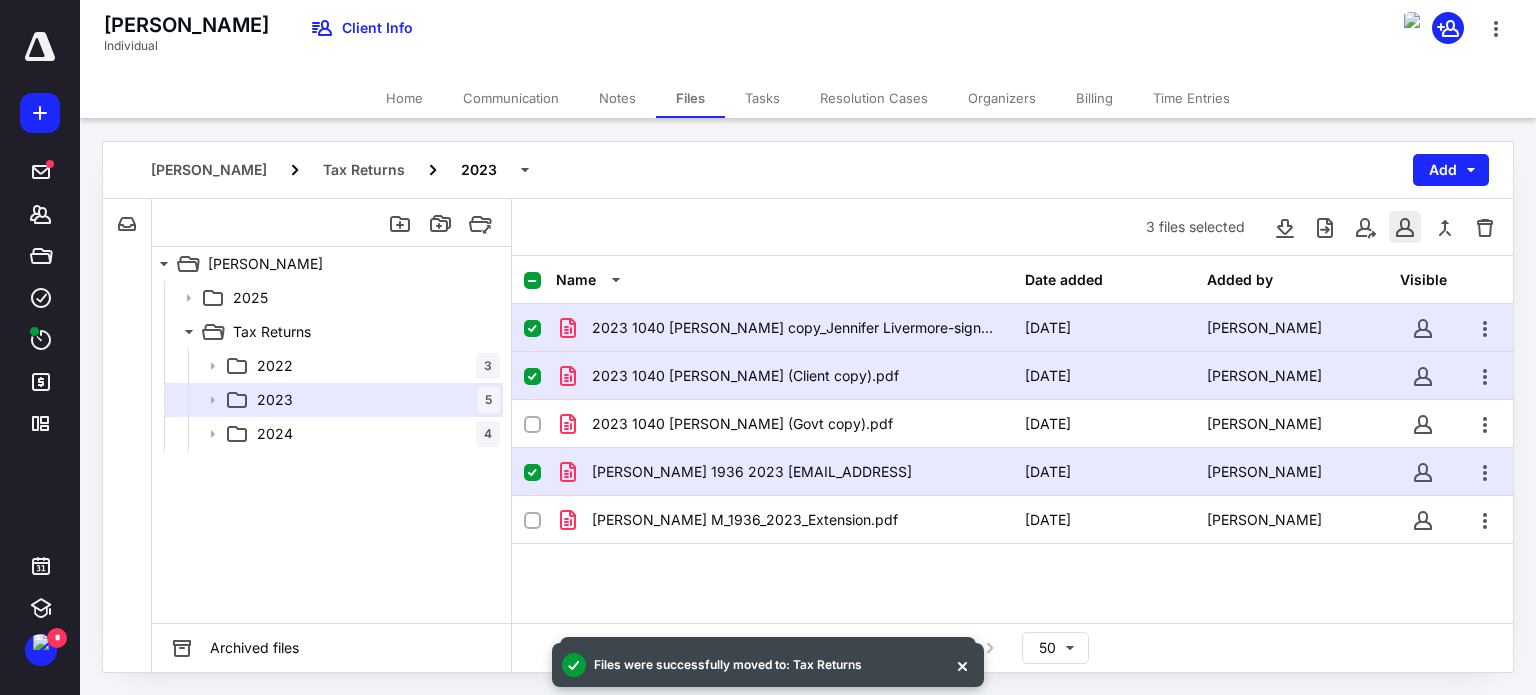 click at bounding box center (1405, 227) 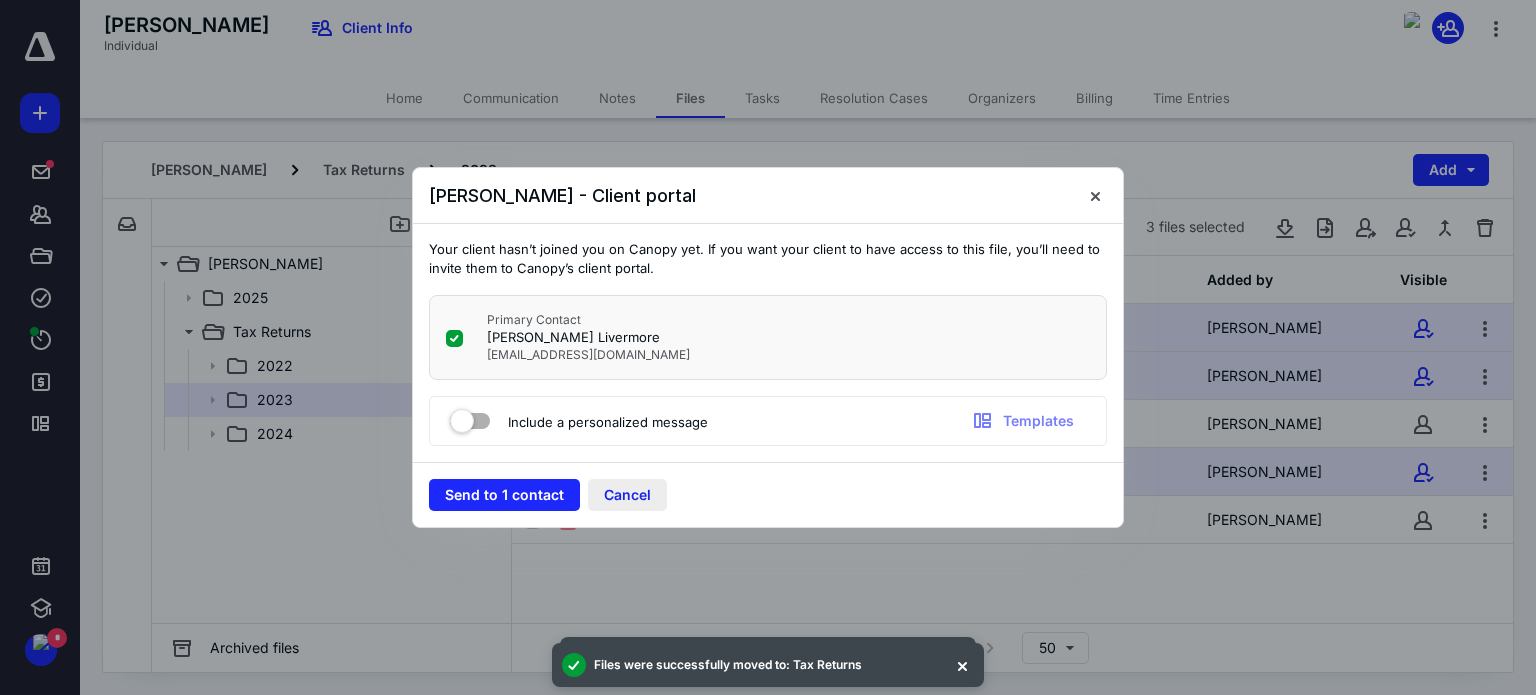 click on "Cancel" at bounding box center (627, 495) 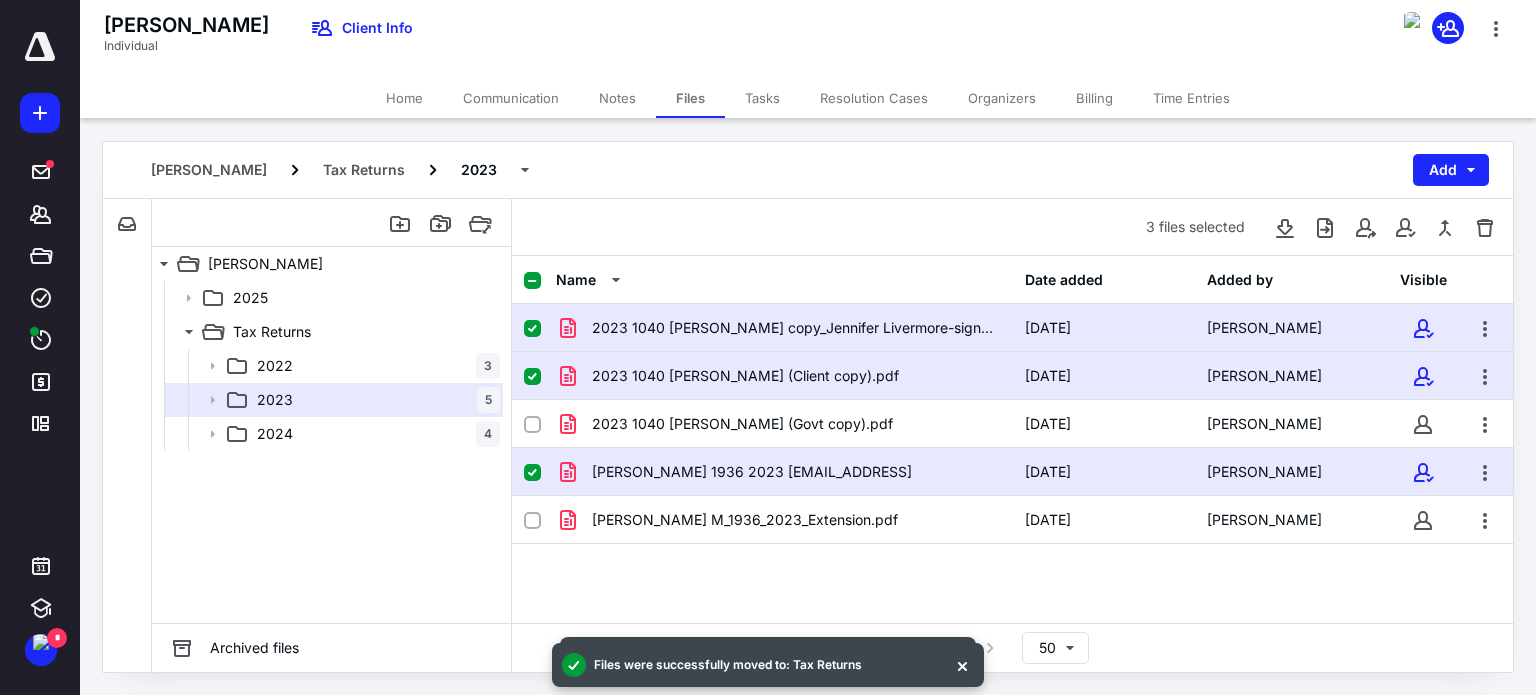 click 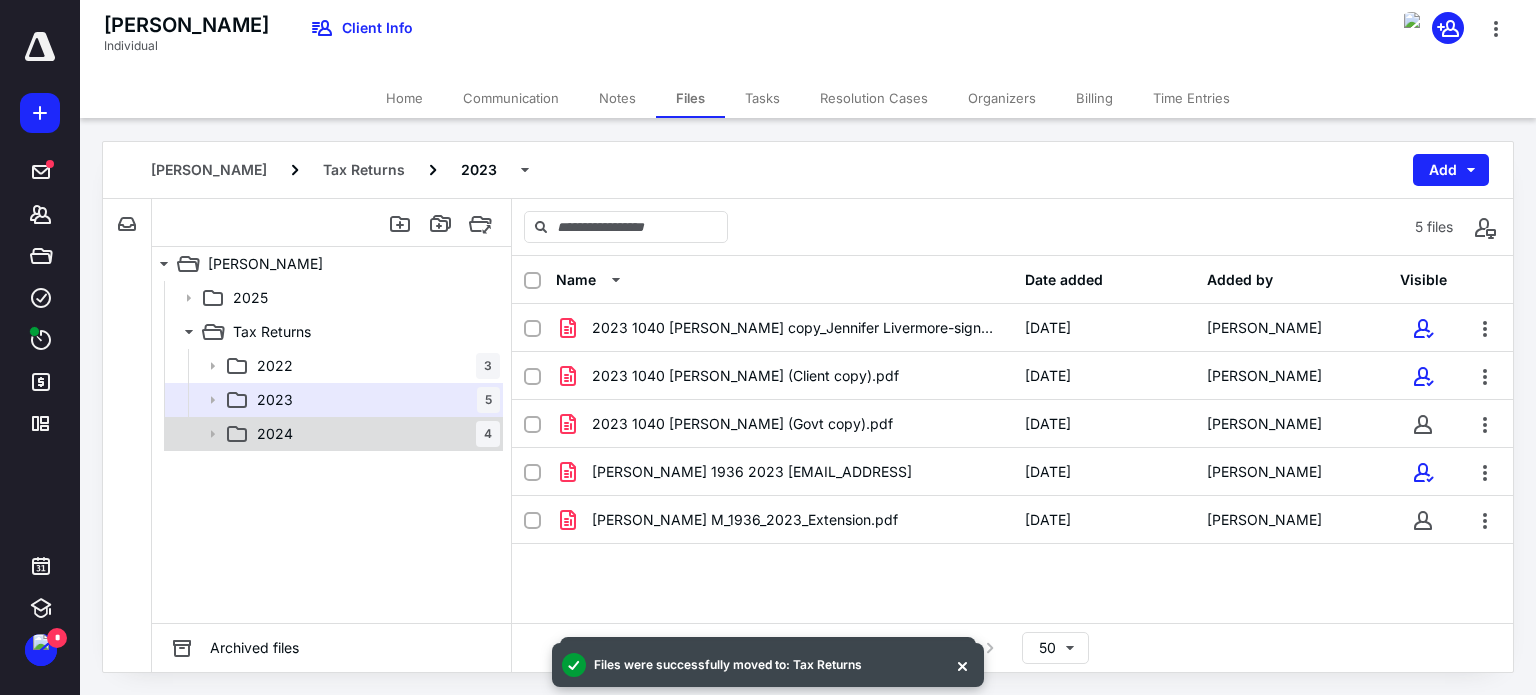 click on "2024 4" at bounding box center [374, 434] 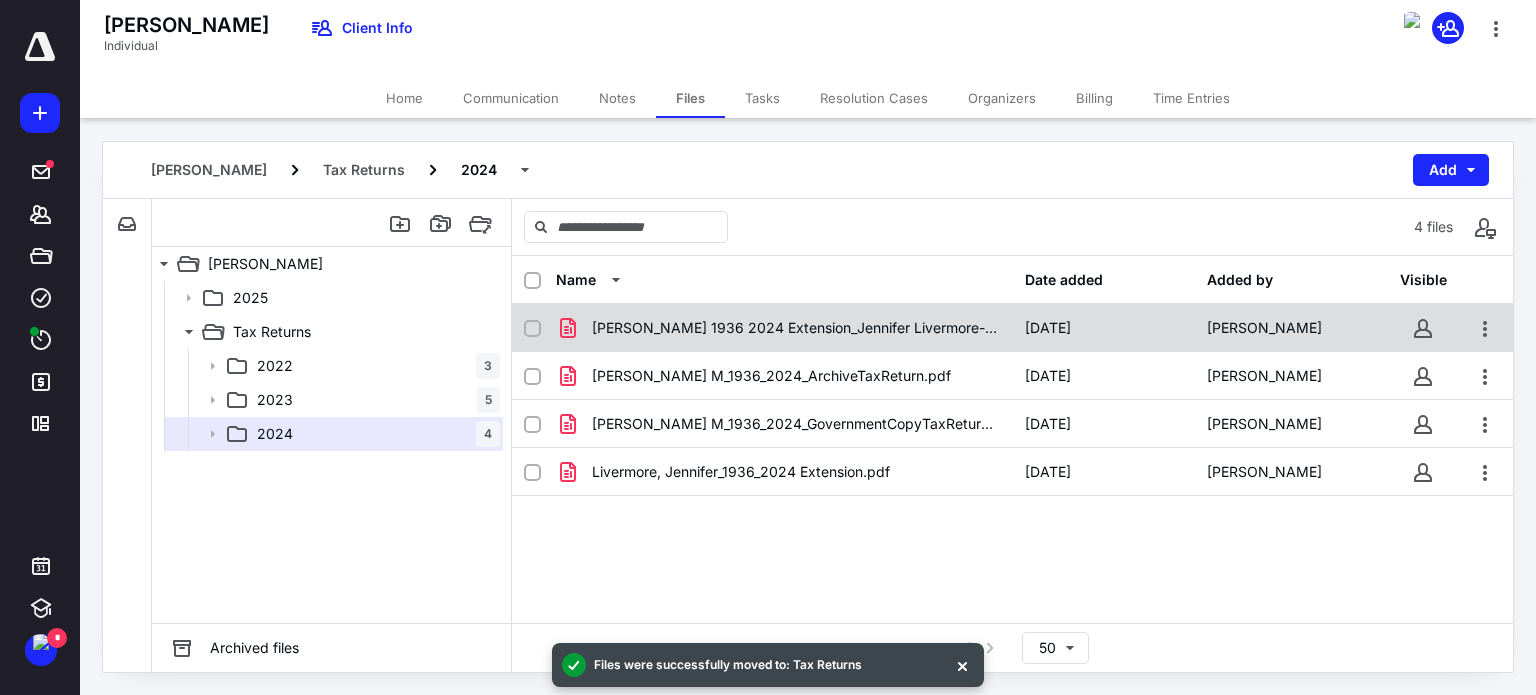 click at bounding box center [532, 329] 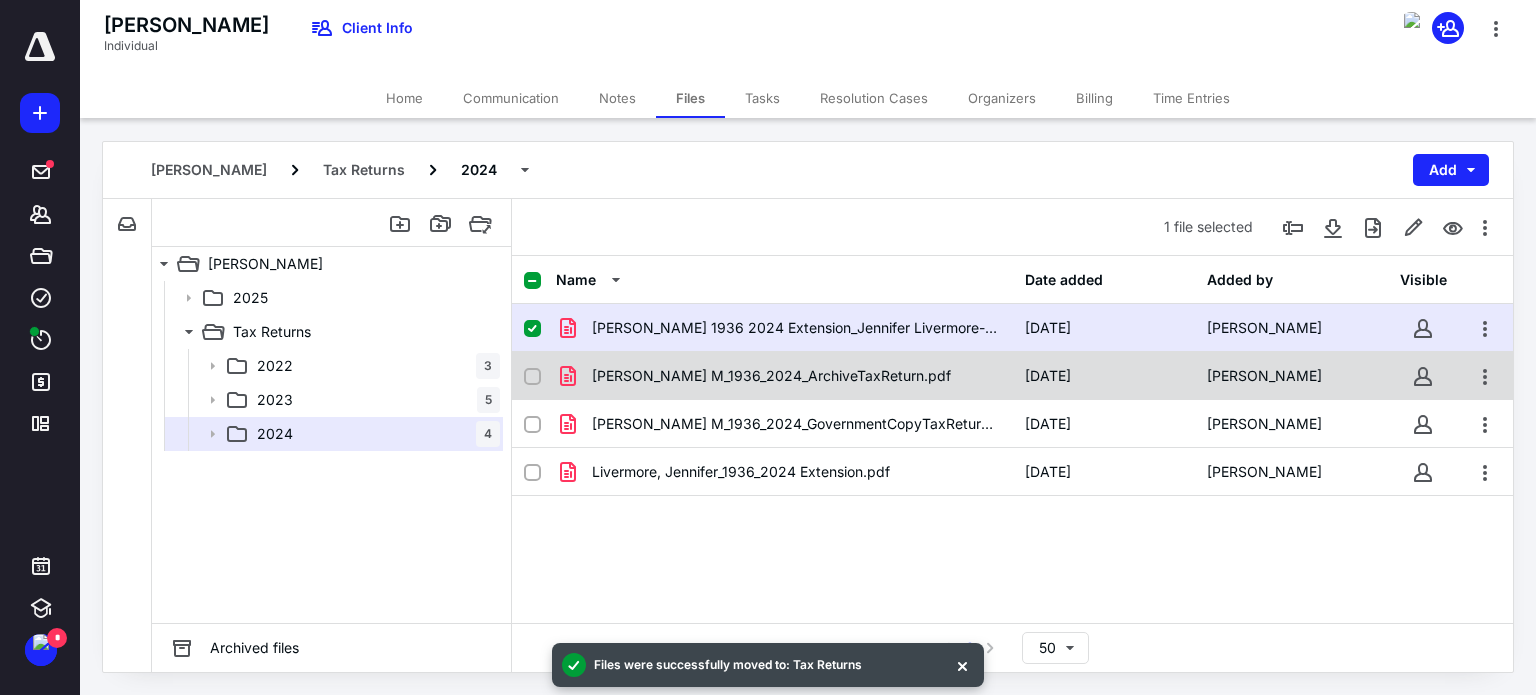 click at bounding box center (532, 377) 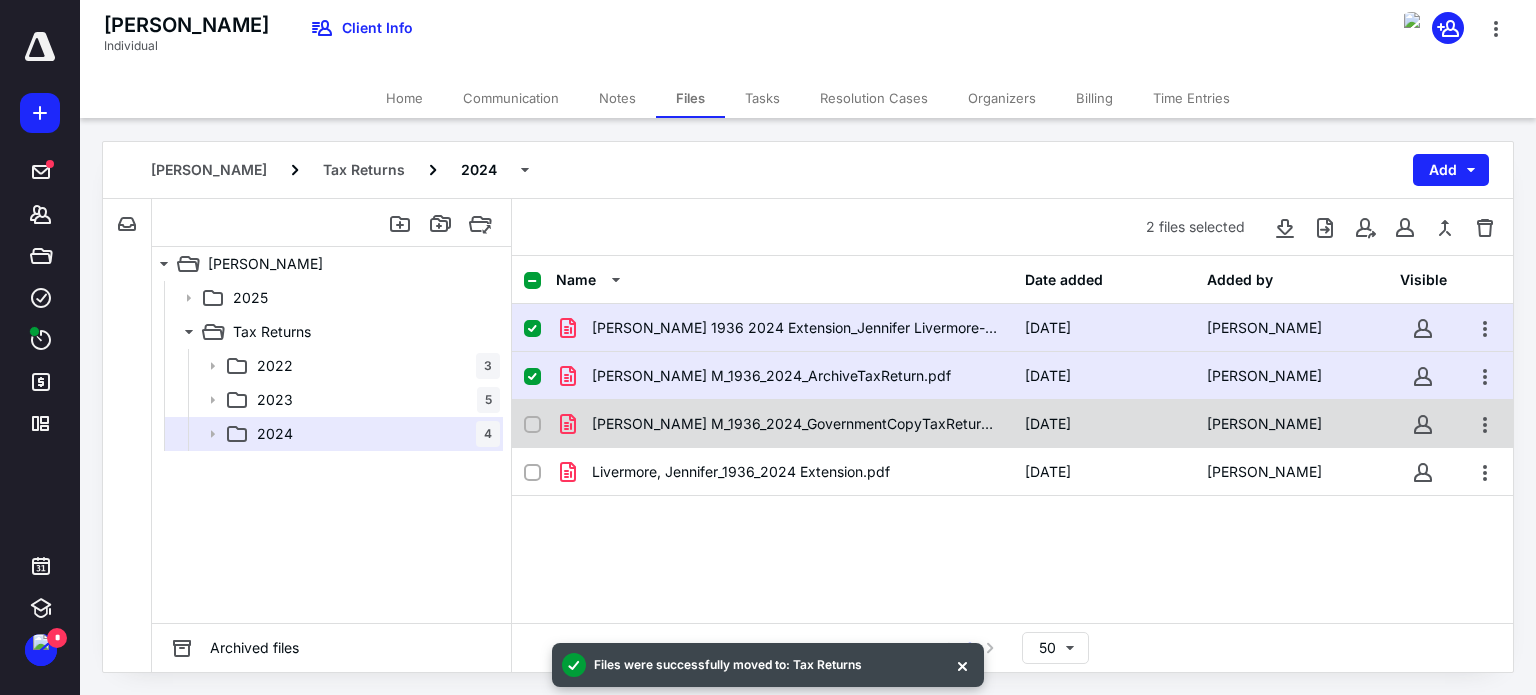 click 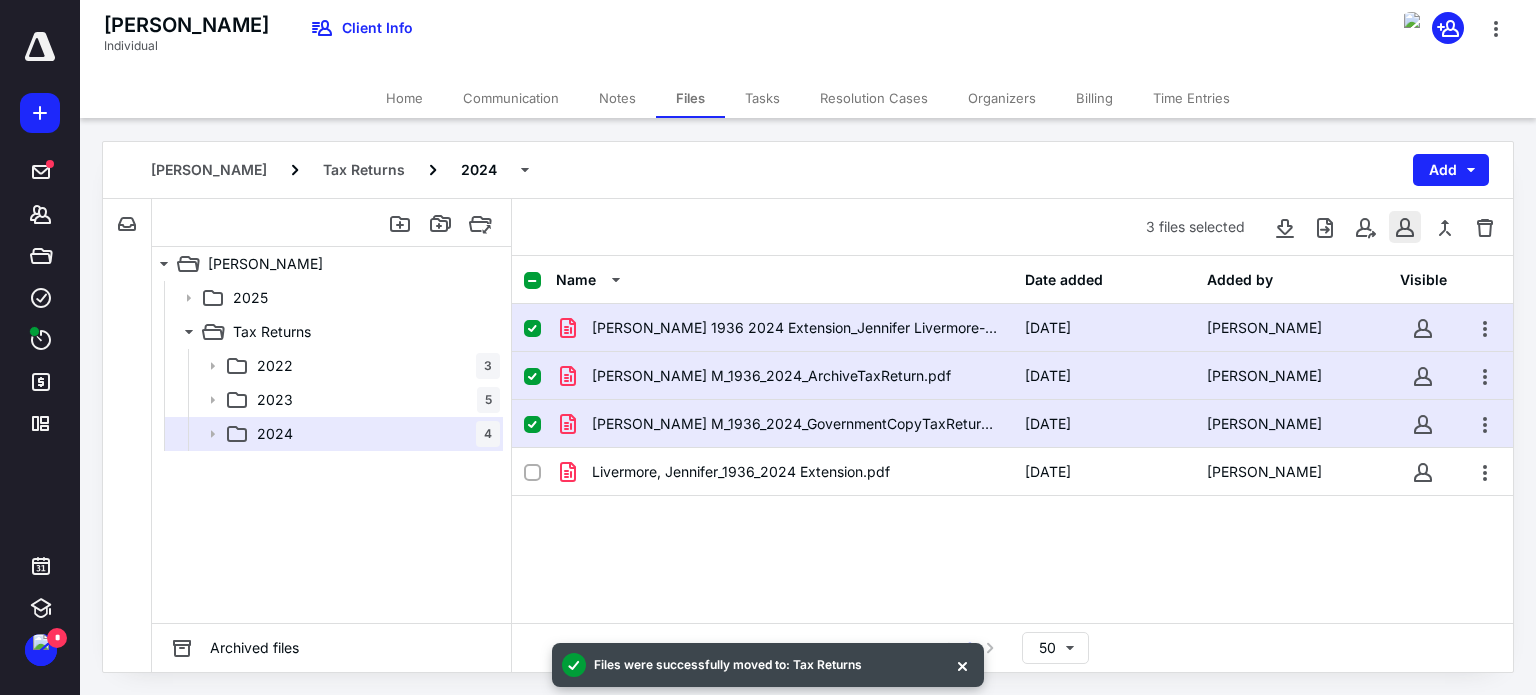 click at bounding box center (1405, 227) 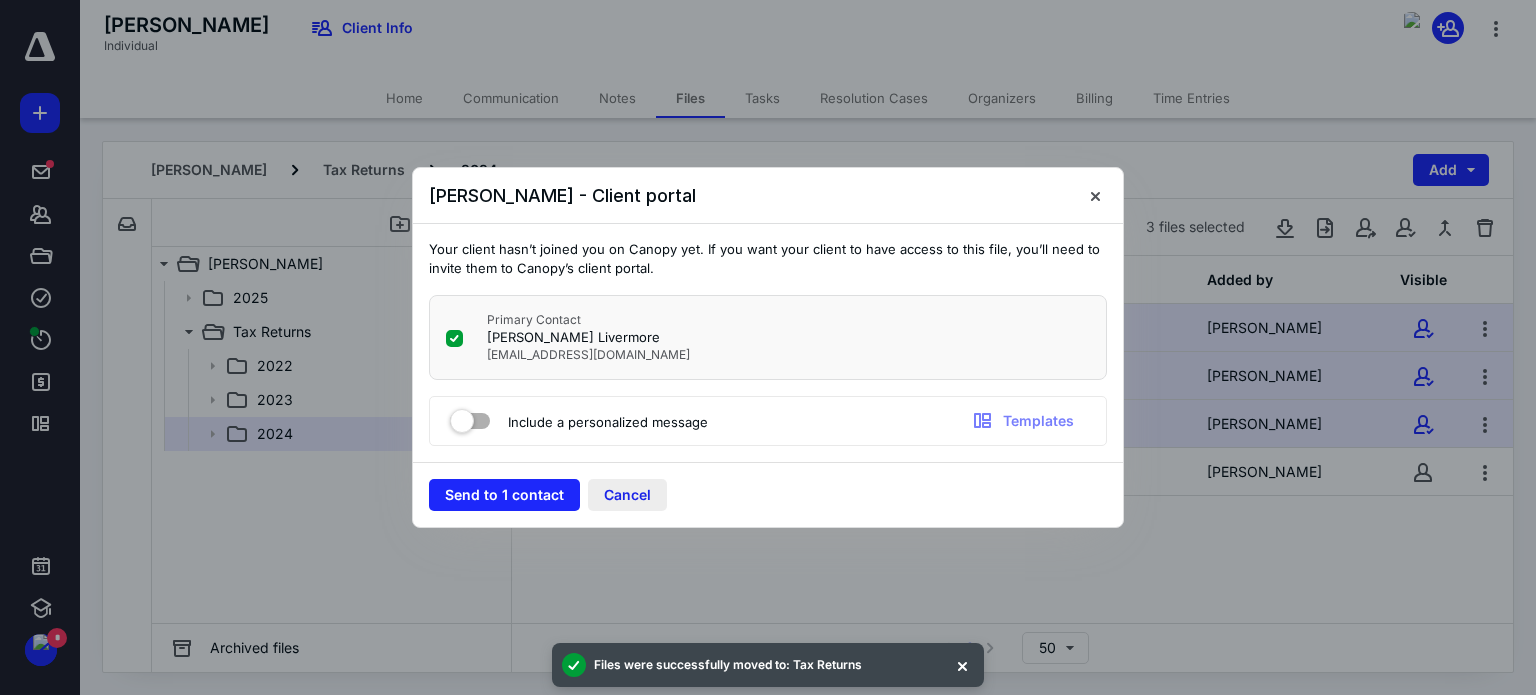 click on "Cancel" at bounding box center (627, 495) 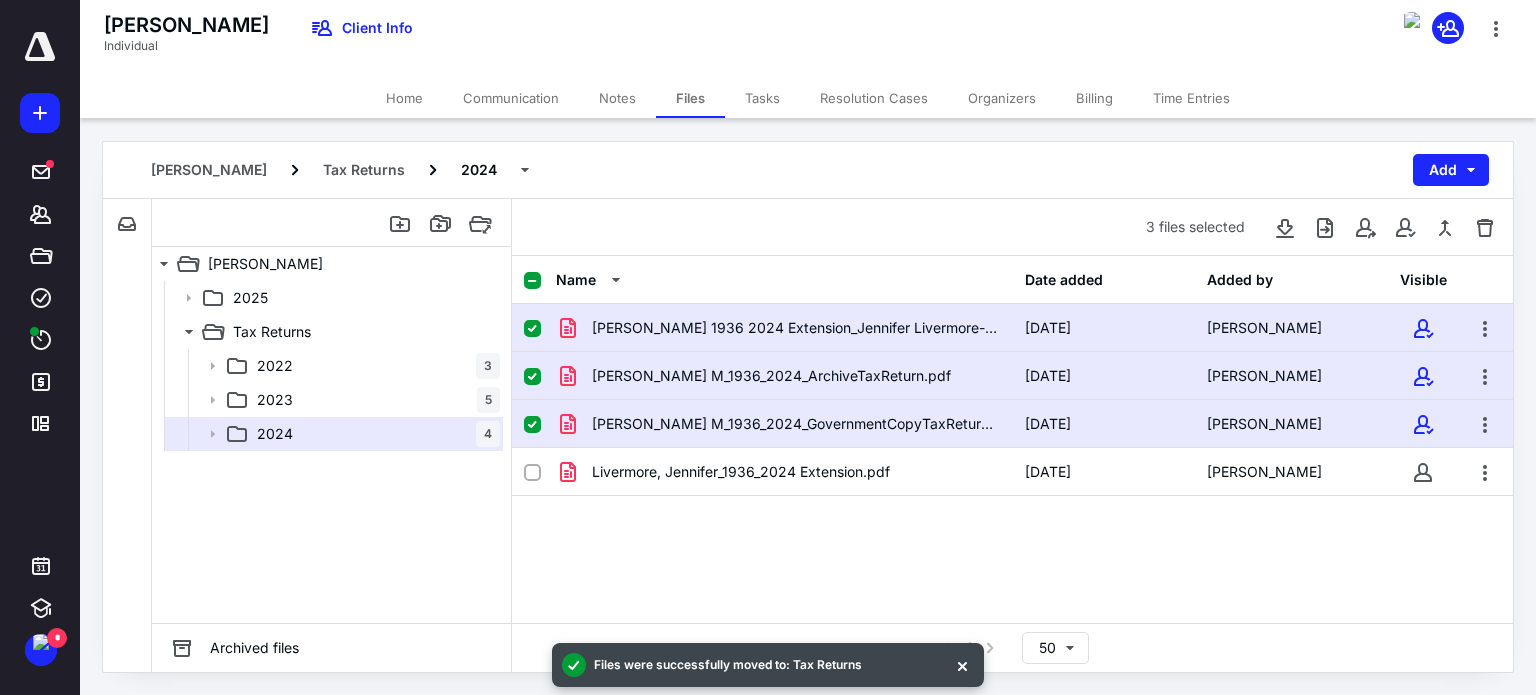 click 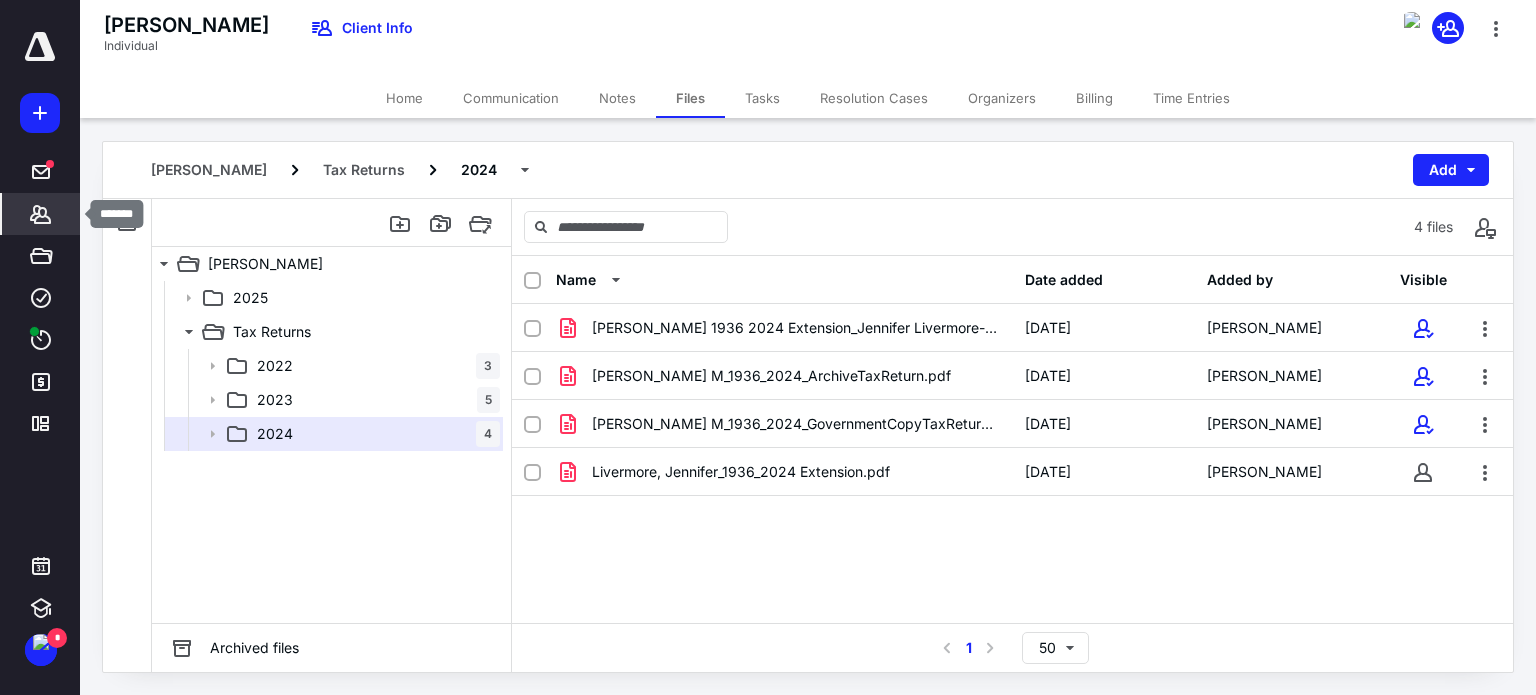 click 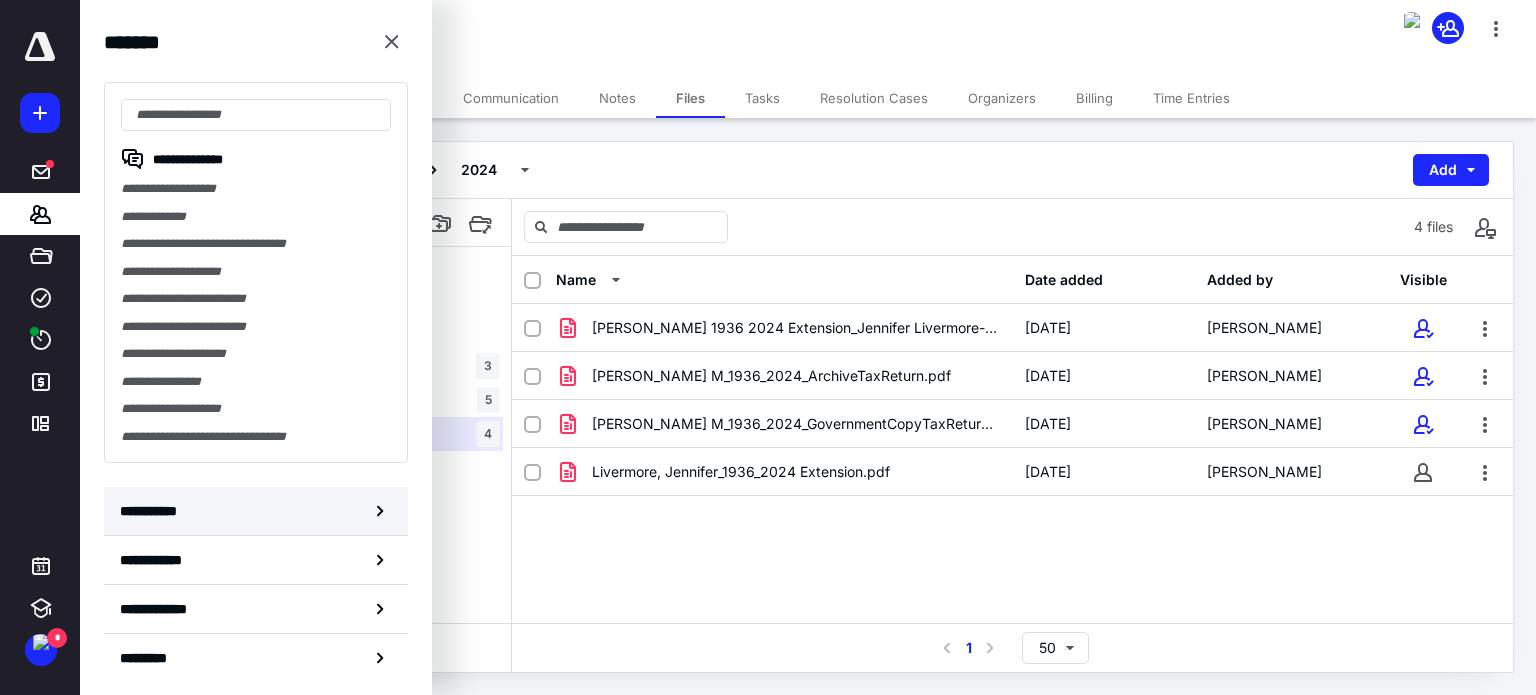 click on "**********" at bounding box center [256, 511] 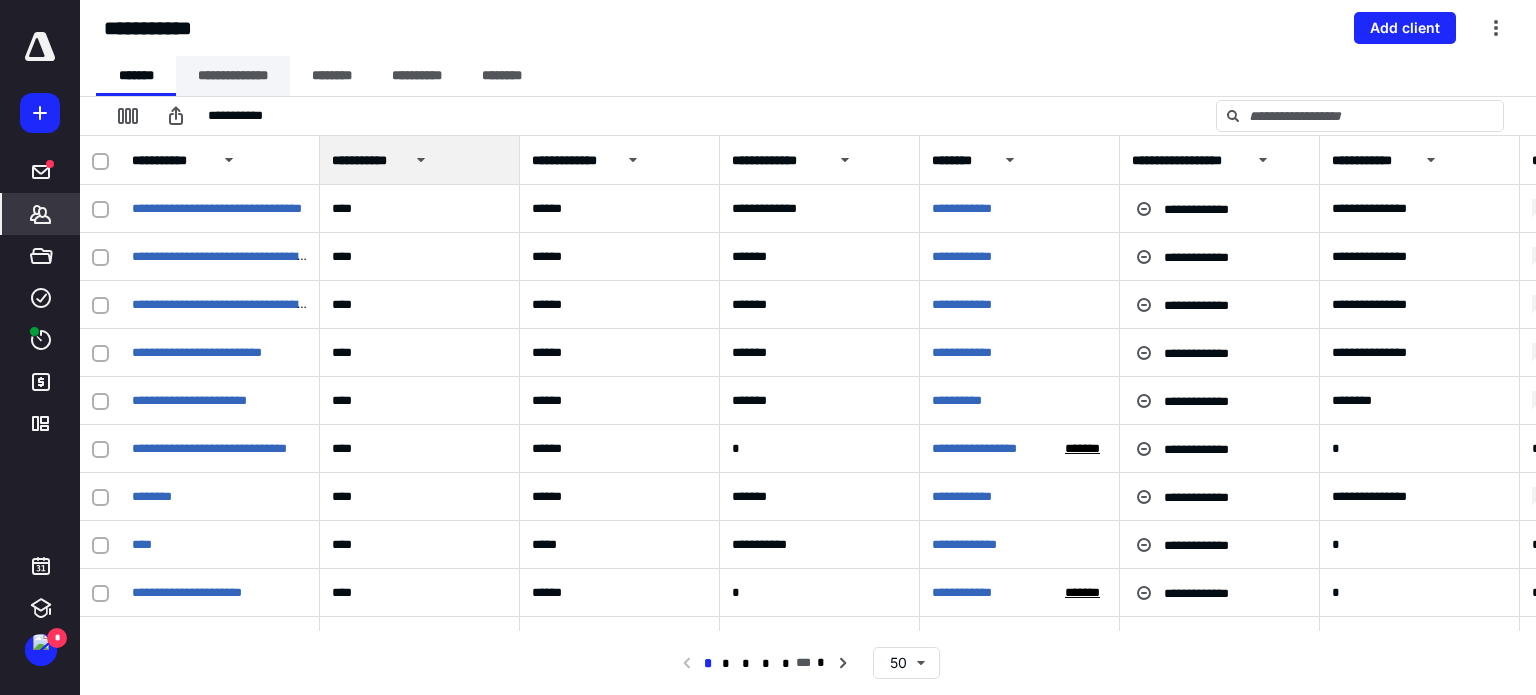 click on "**********" at bounding box center [233, 76] 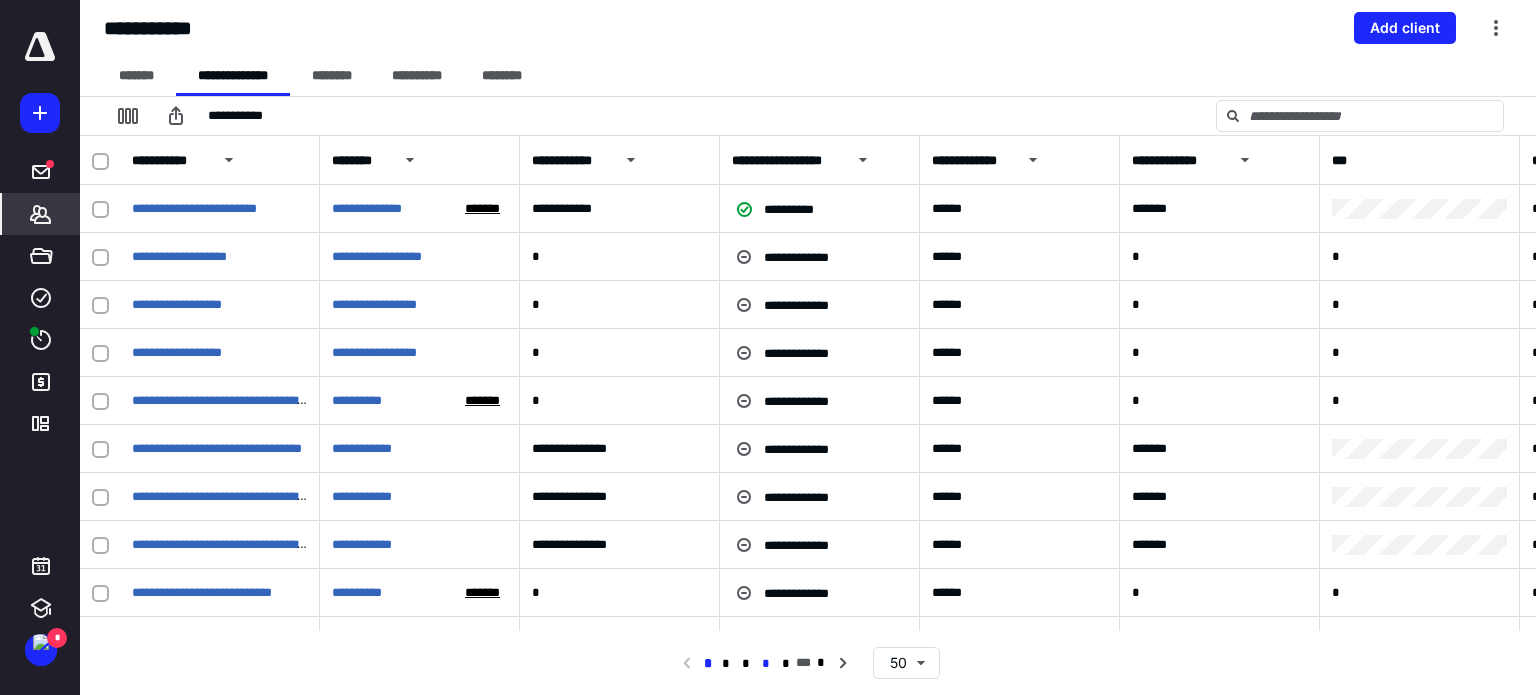click on "*" at bounding box center (766, 664) 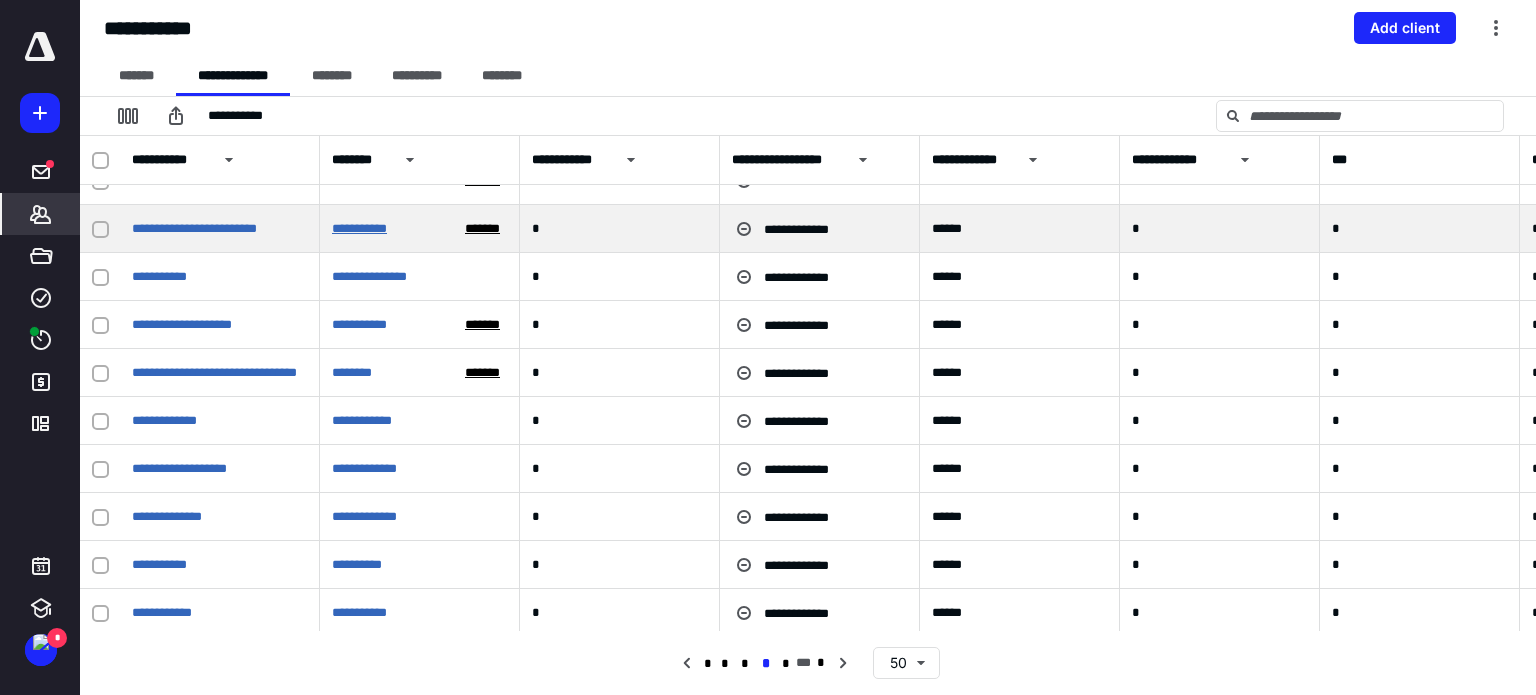 scroll, scrollTop: 1968, scrollLeft: 0, axis: vertical 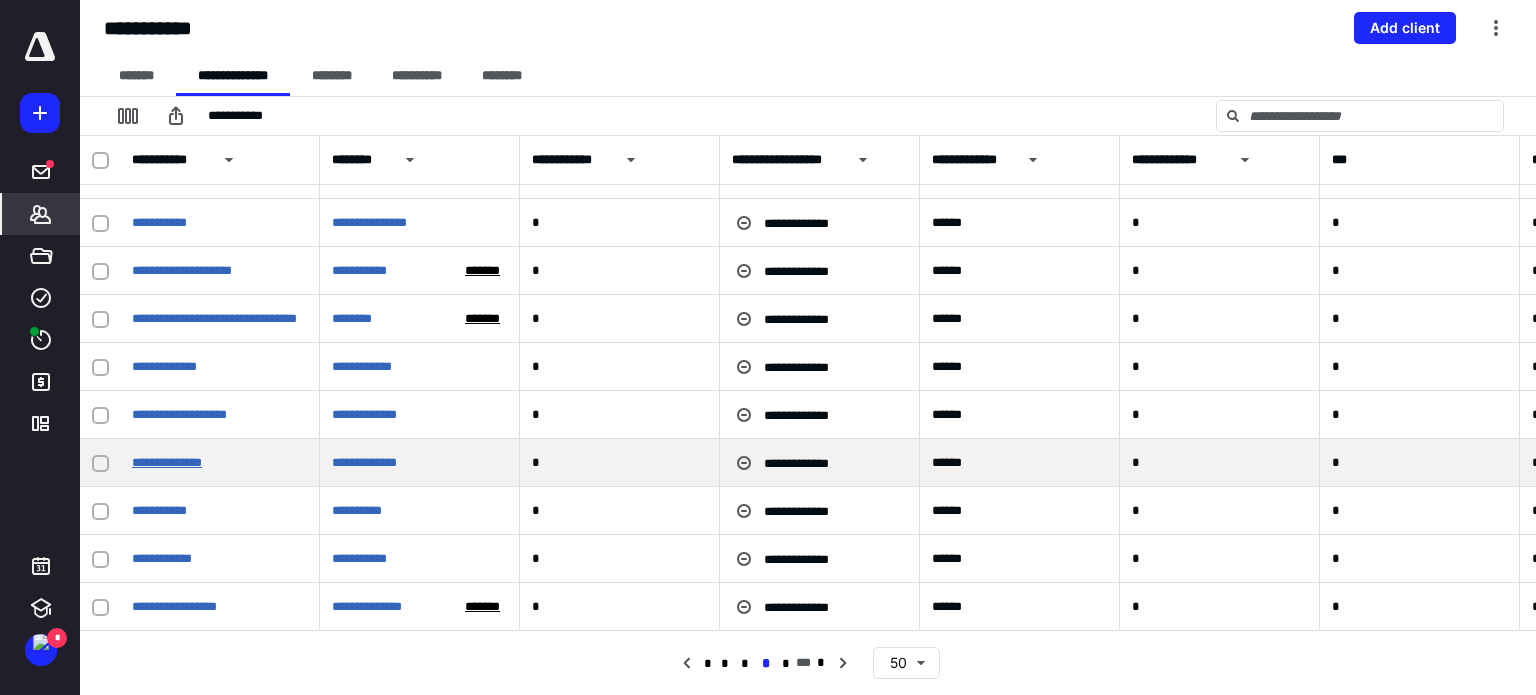 click on "**********" at bounding box center [167, 462] 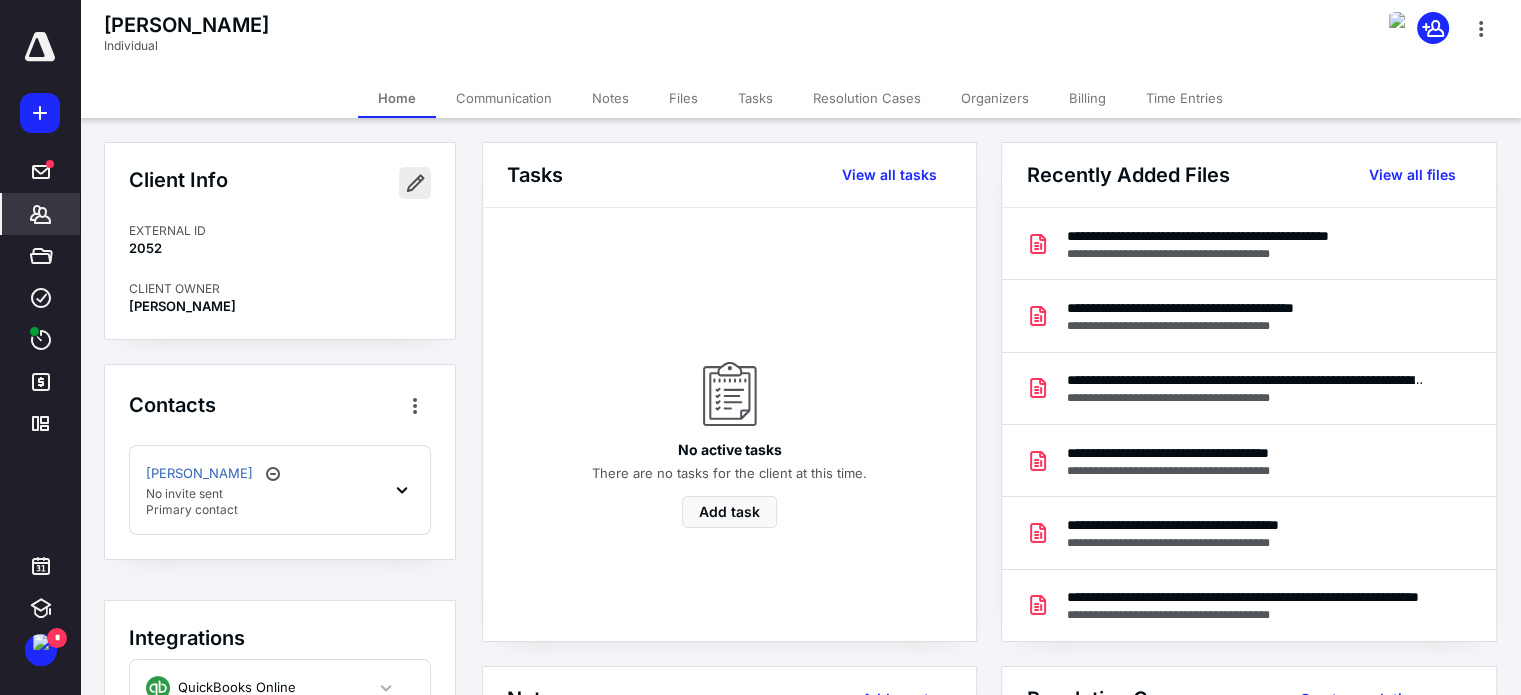 click at bounding box center [415, 183] 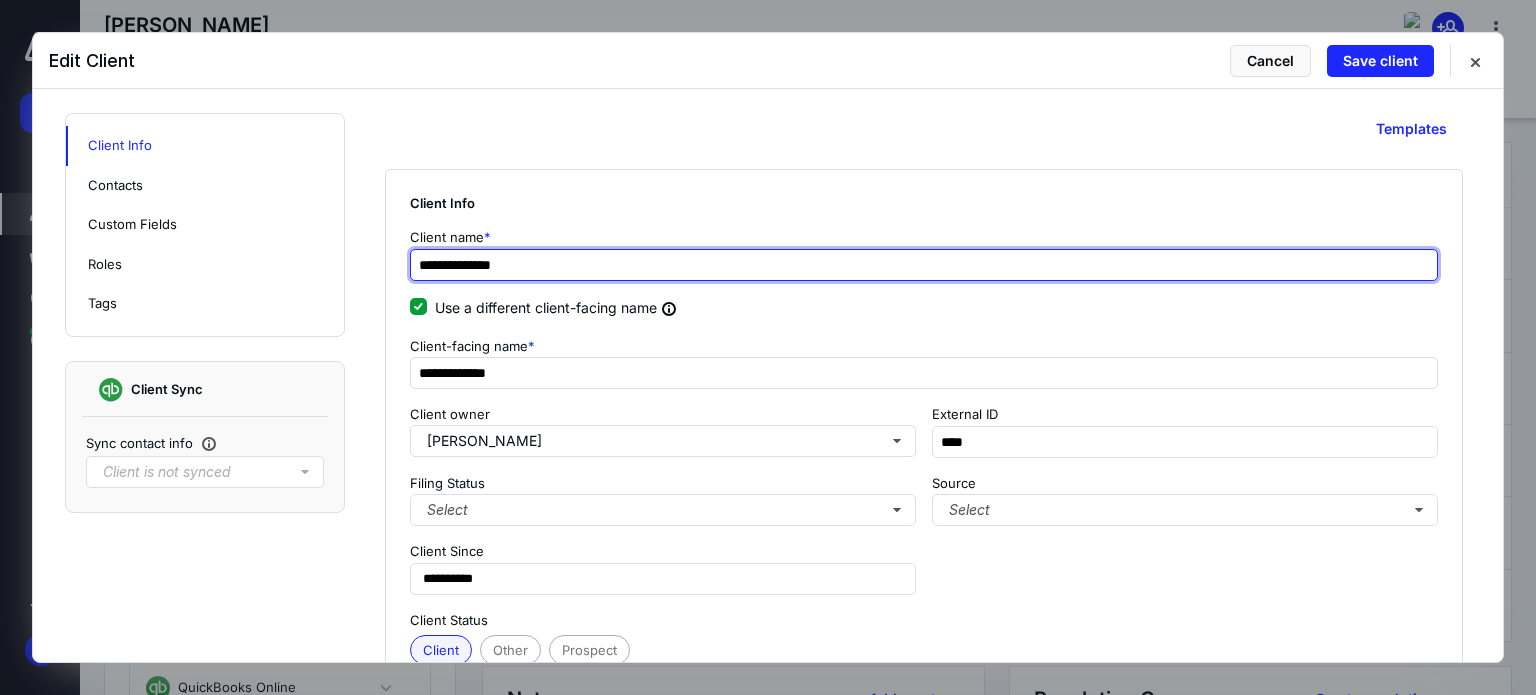 click on "**********" at bounding box center [924, 265] 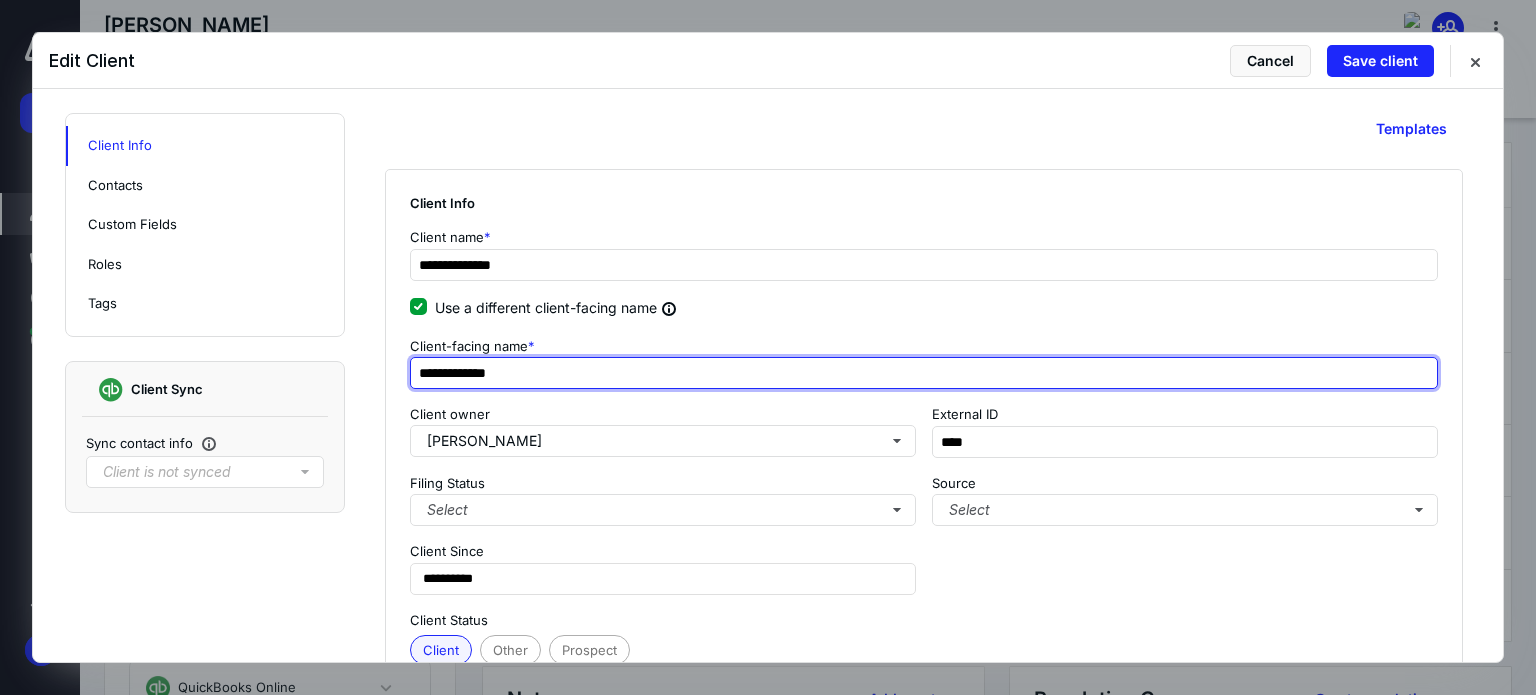 click on "**********" at bounding box center [924, 373] 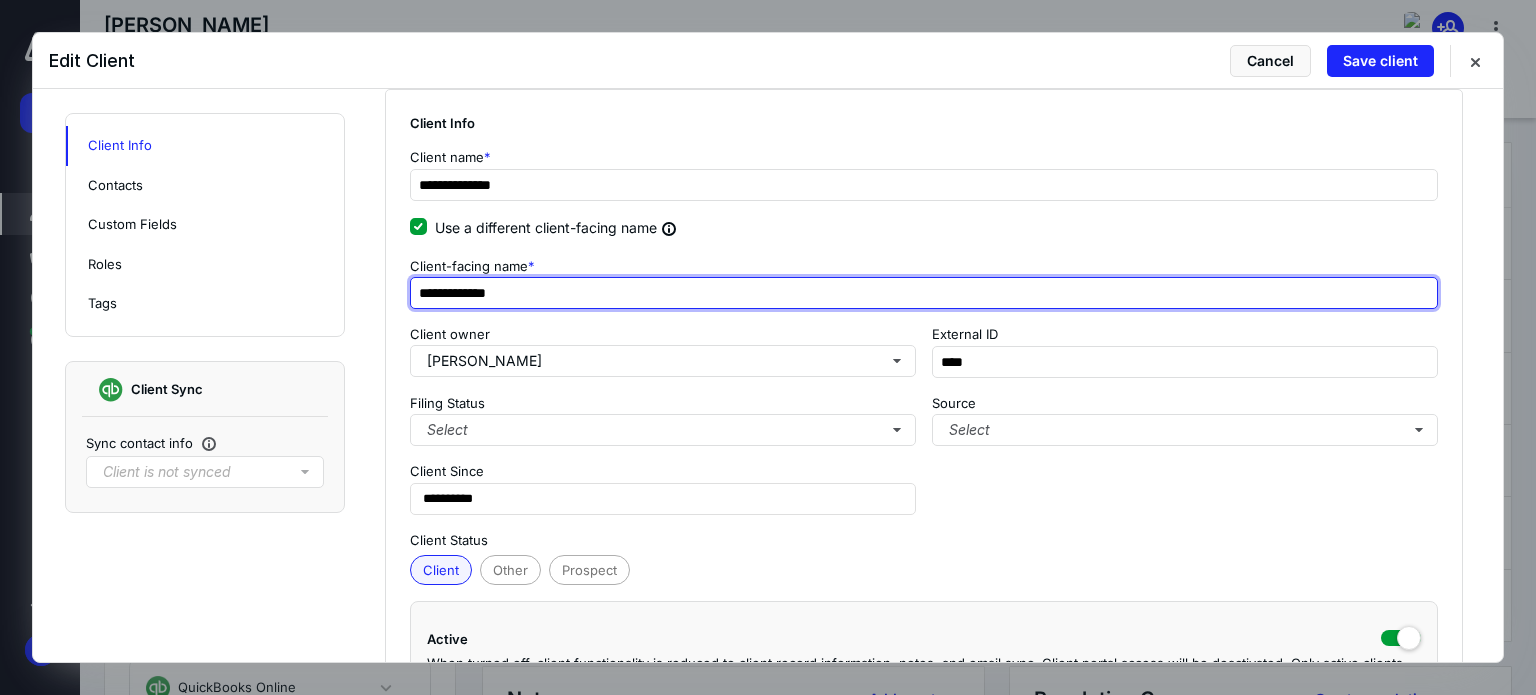 scroll, scrollTop: 200, scrollLeft: 0, axis: vertical 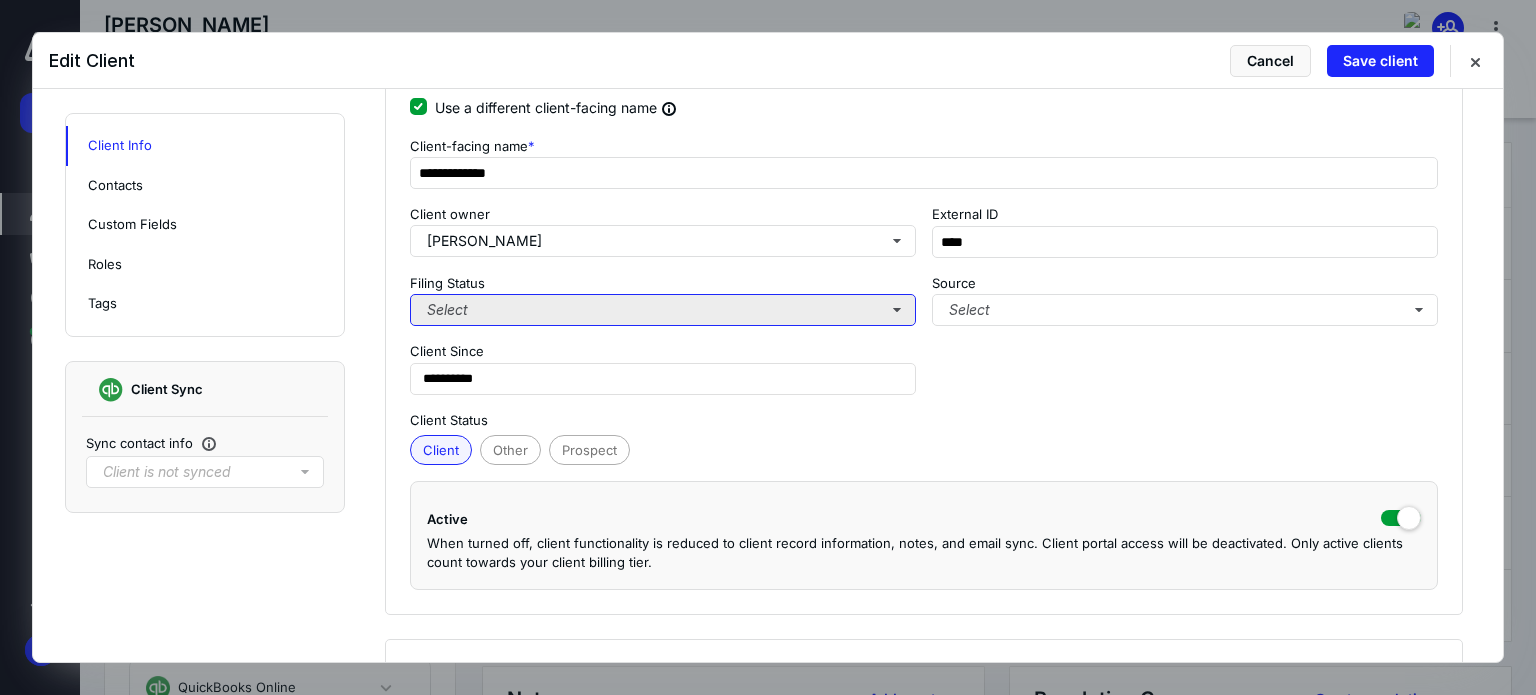 click on "Select" at bounding box center [663, 310] 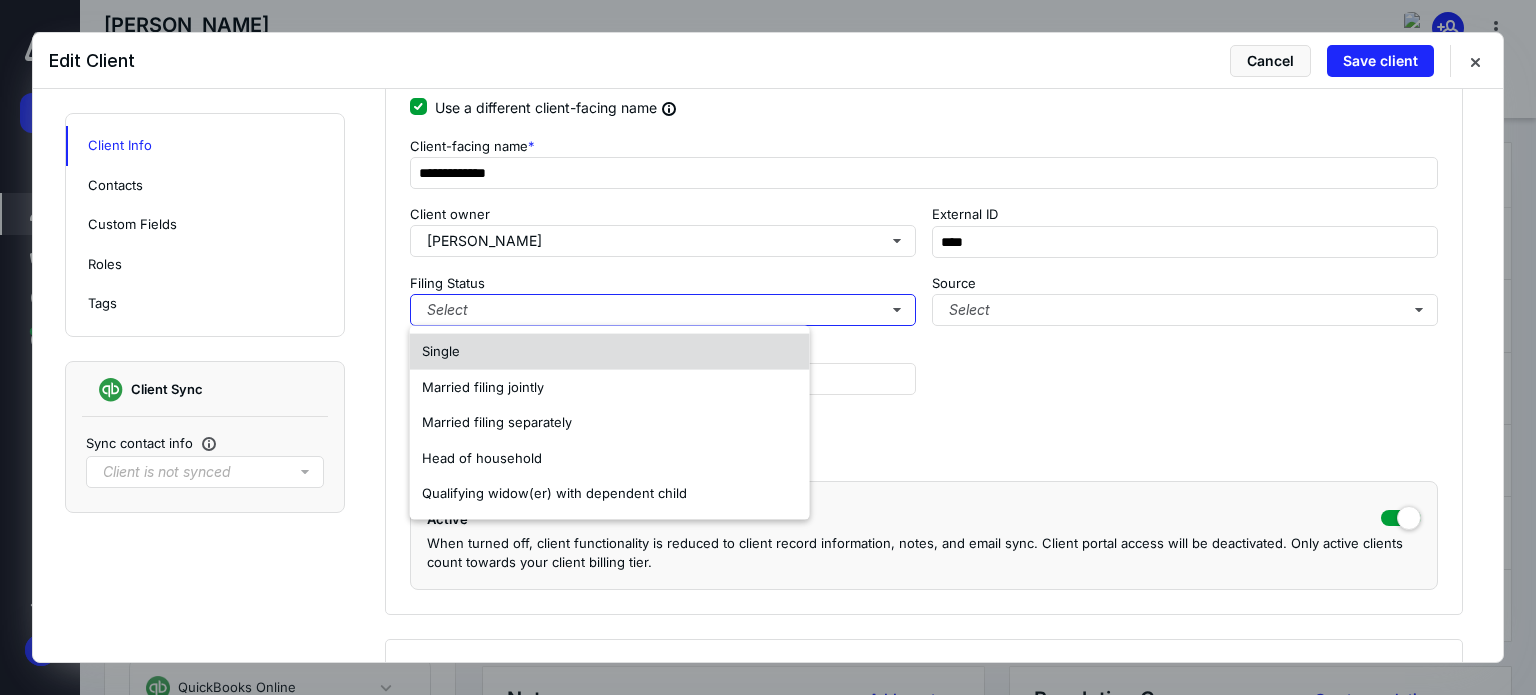 click on "Single" at bounding box center [610, 352] 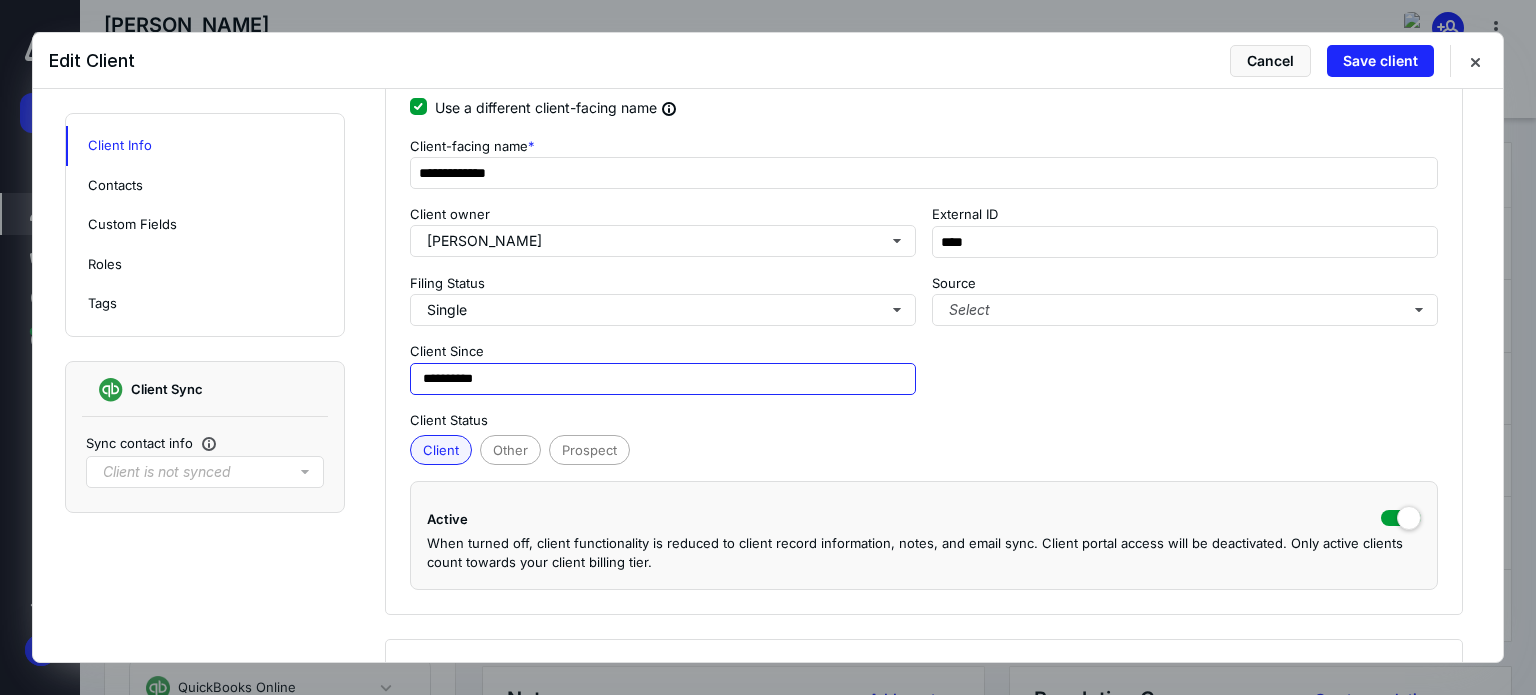click on "**********" at bounding box center (663, 379) 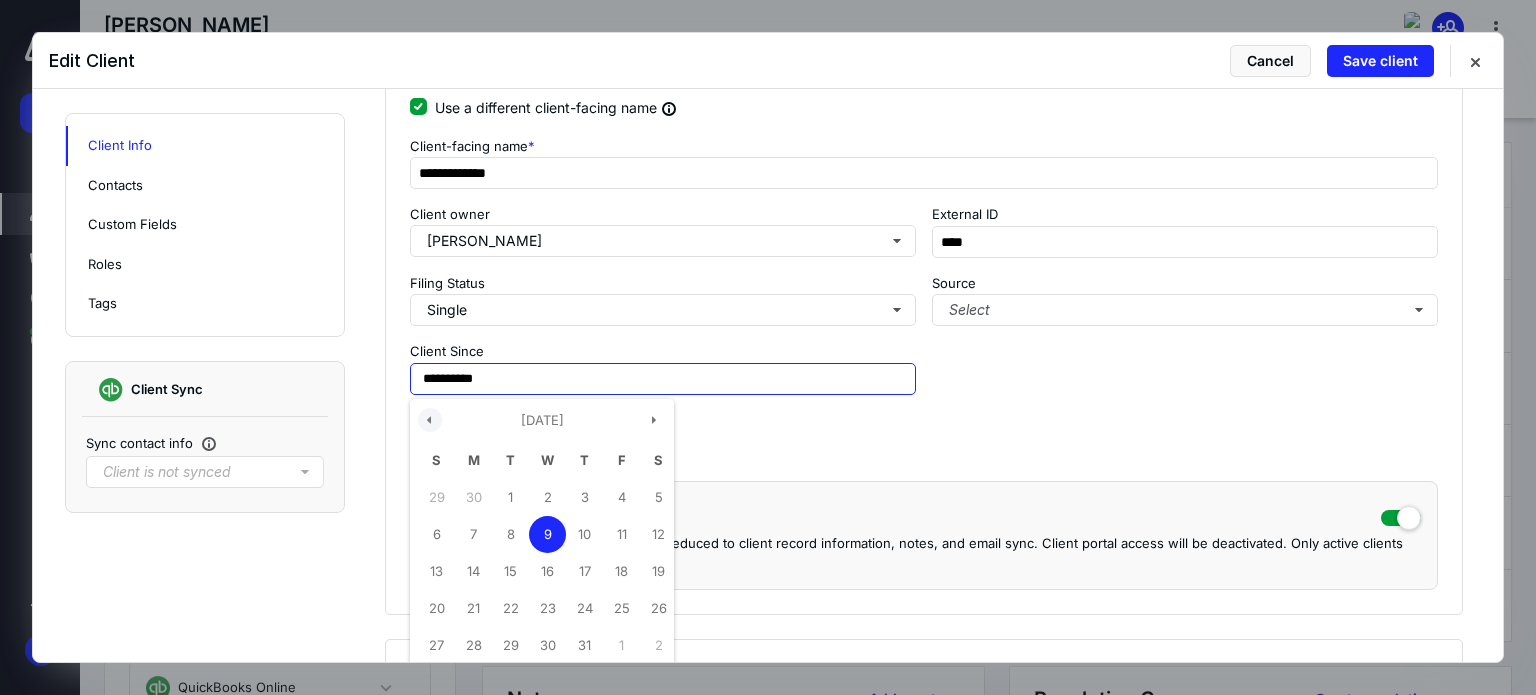 click at bounding box center [430, 420] 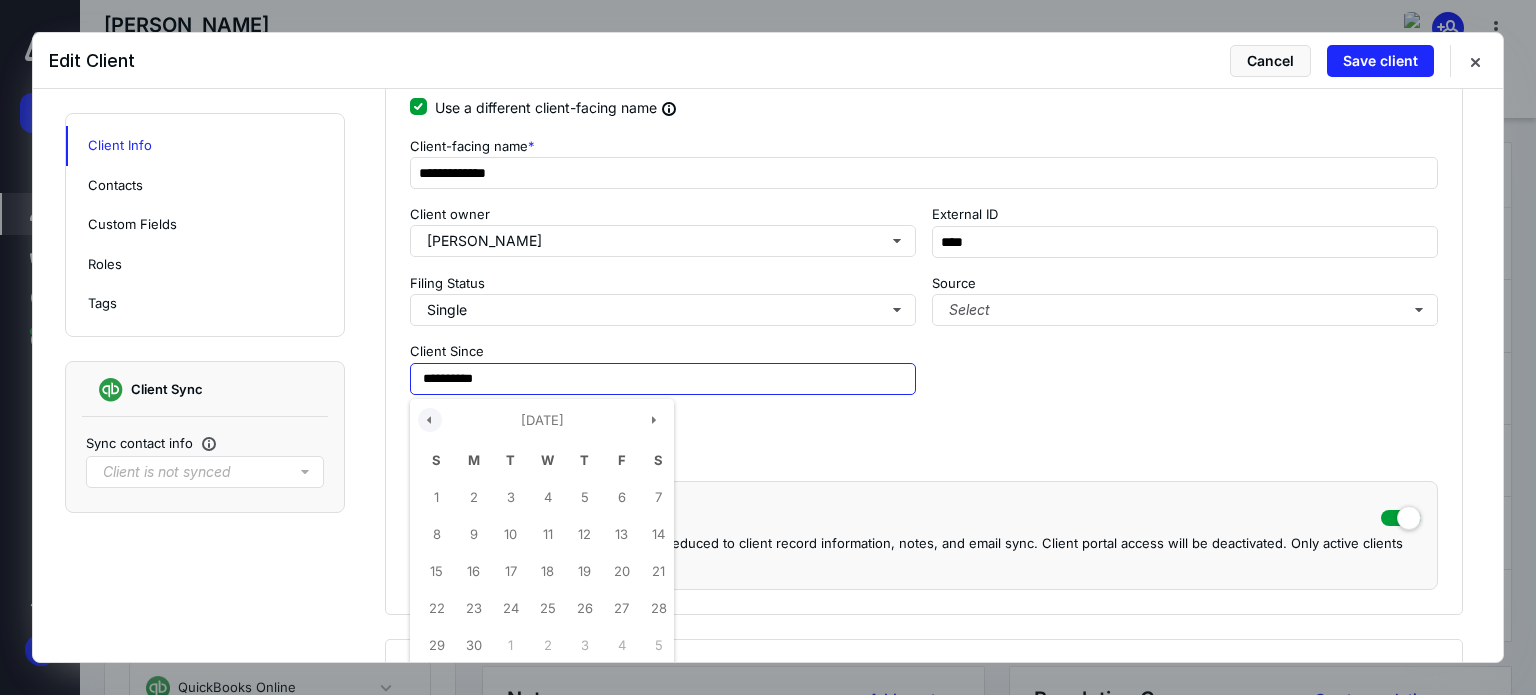click at bounding box center (430, 420) 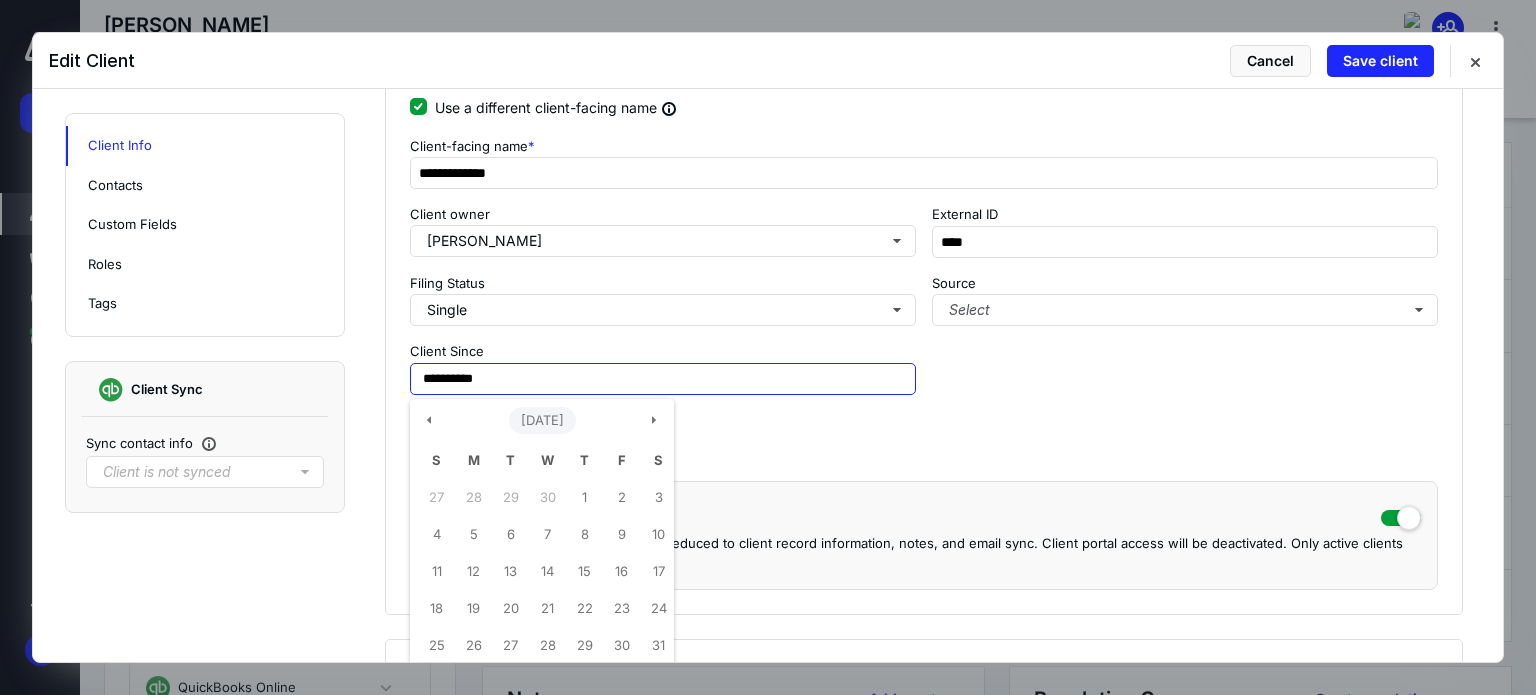 click on "[DATE]" at bounding box center [542, 421] 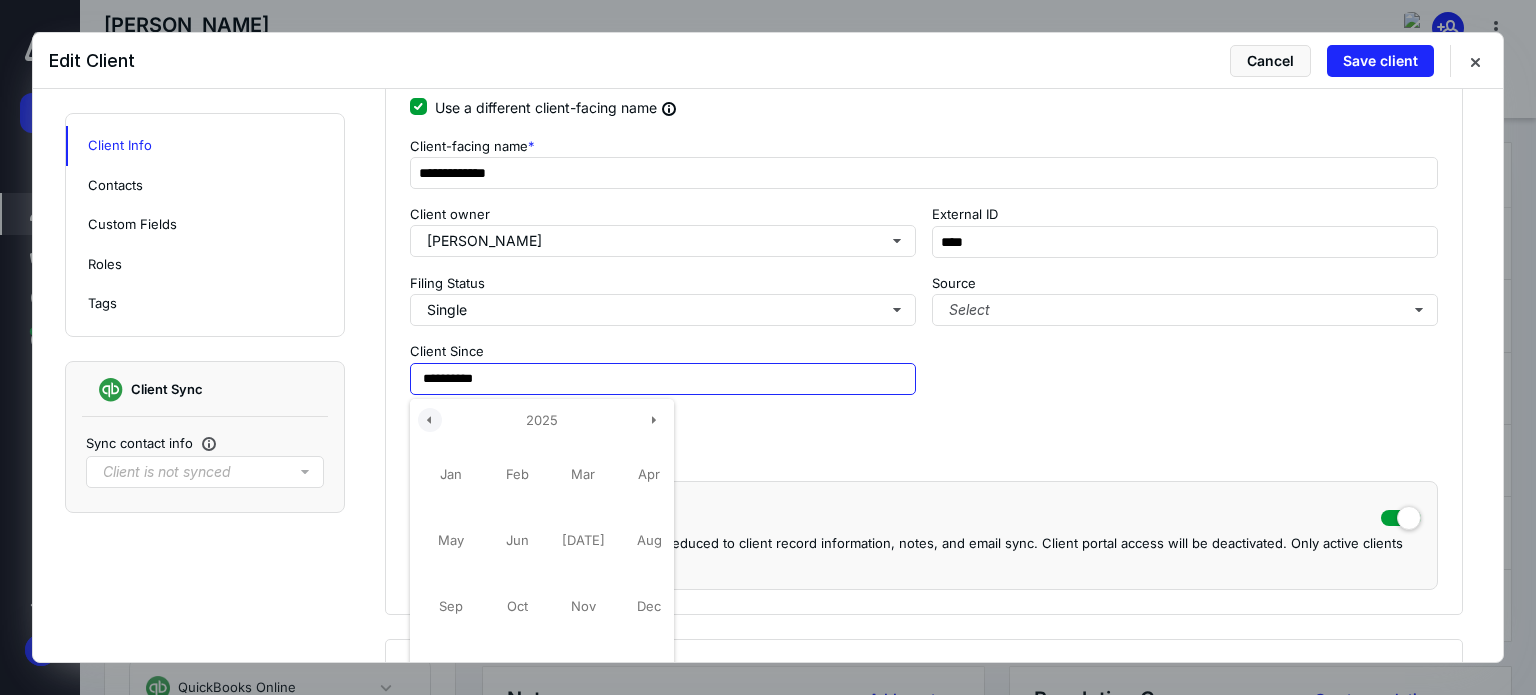 click at bounding box center (430, 420) 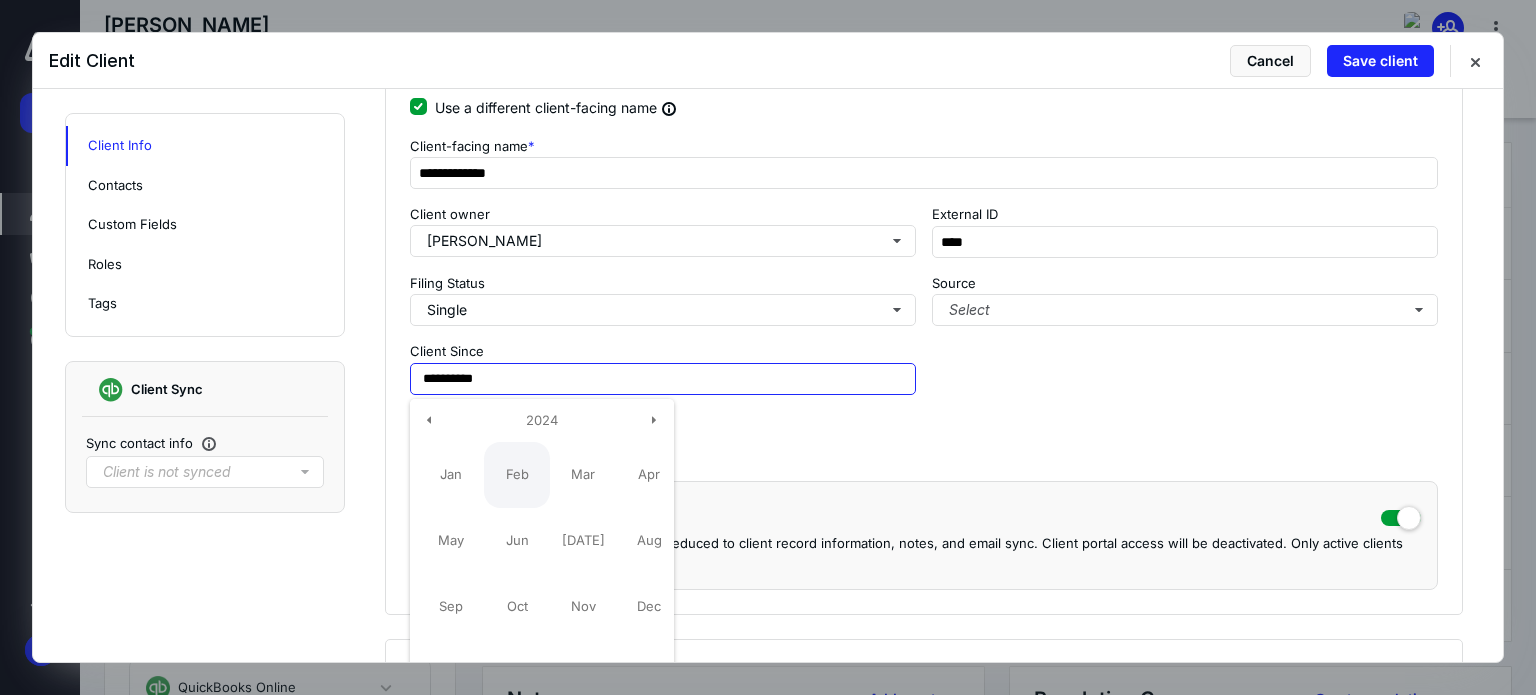 click on "Feb" at bounding box center [517, 475] 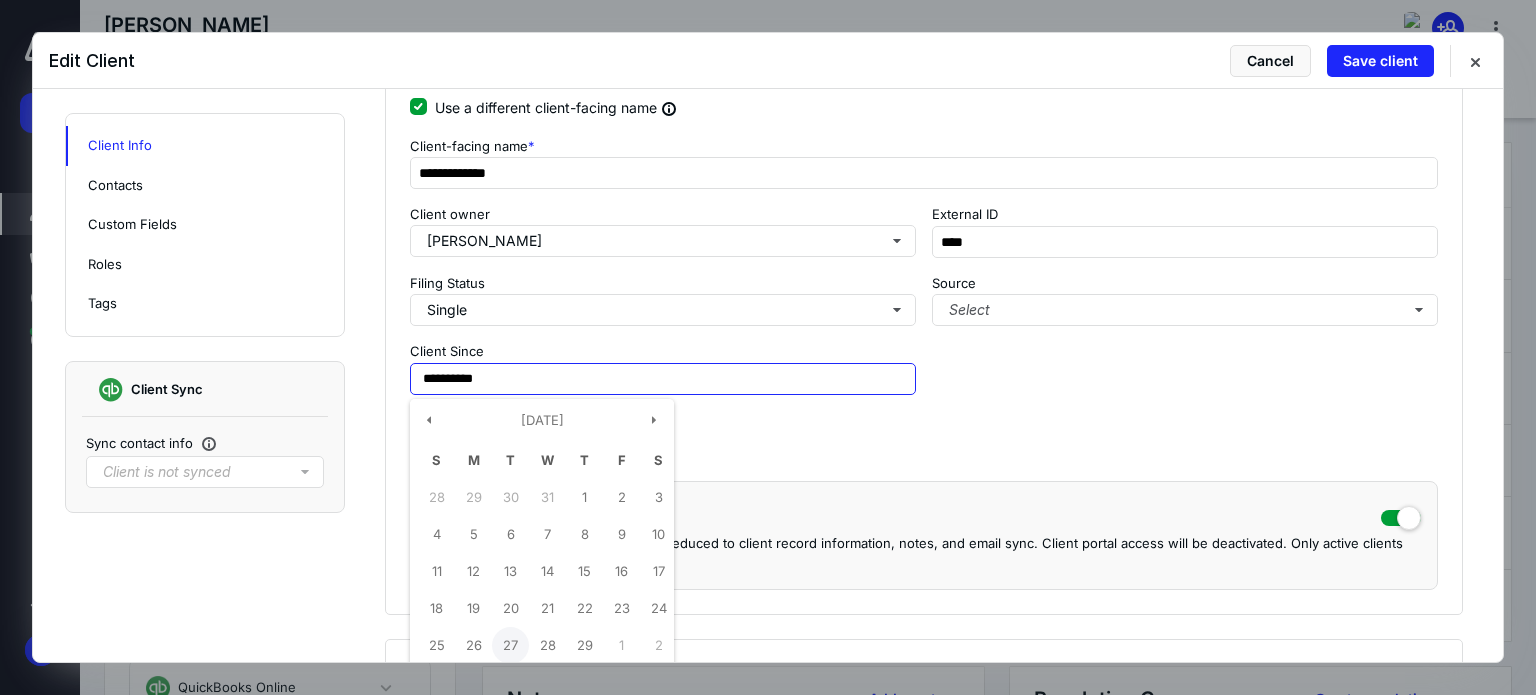 click on "27" at bounding box center [510, 645] 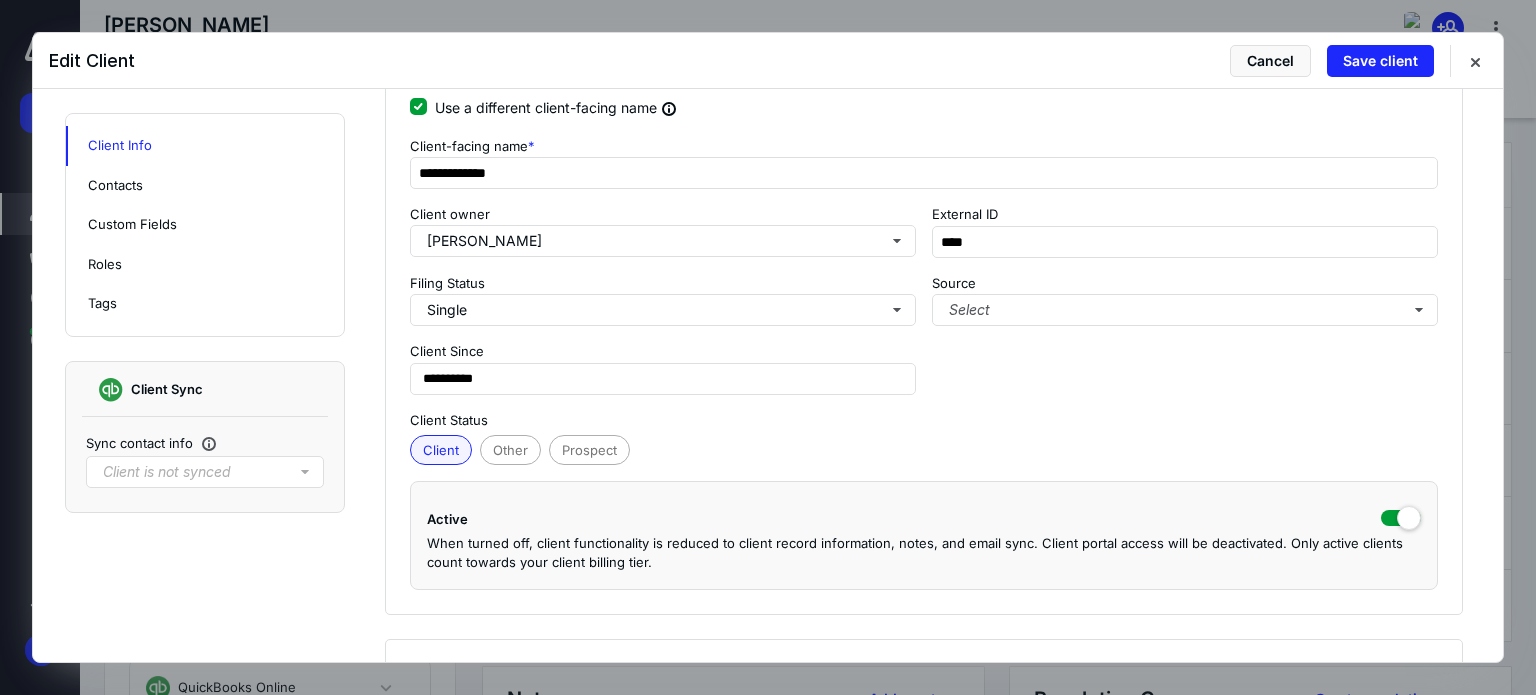 click on "**********" at bounding box center [924, 292] 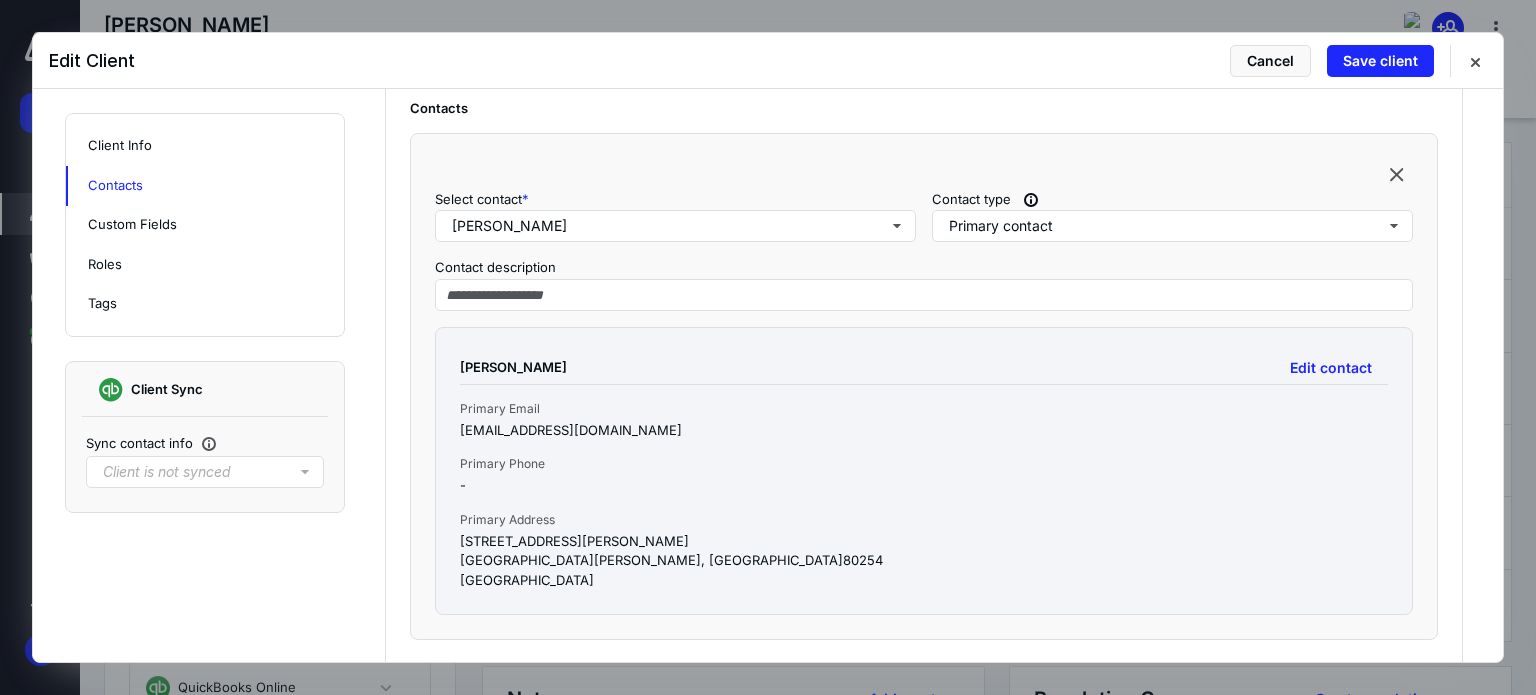 scroll, scrollTop: 800, scrollLeft: 0, axis: vertical 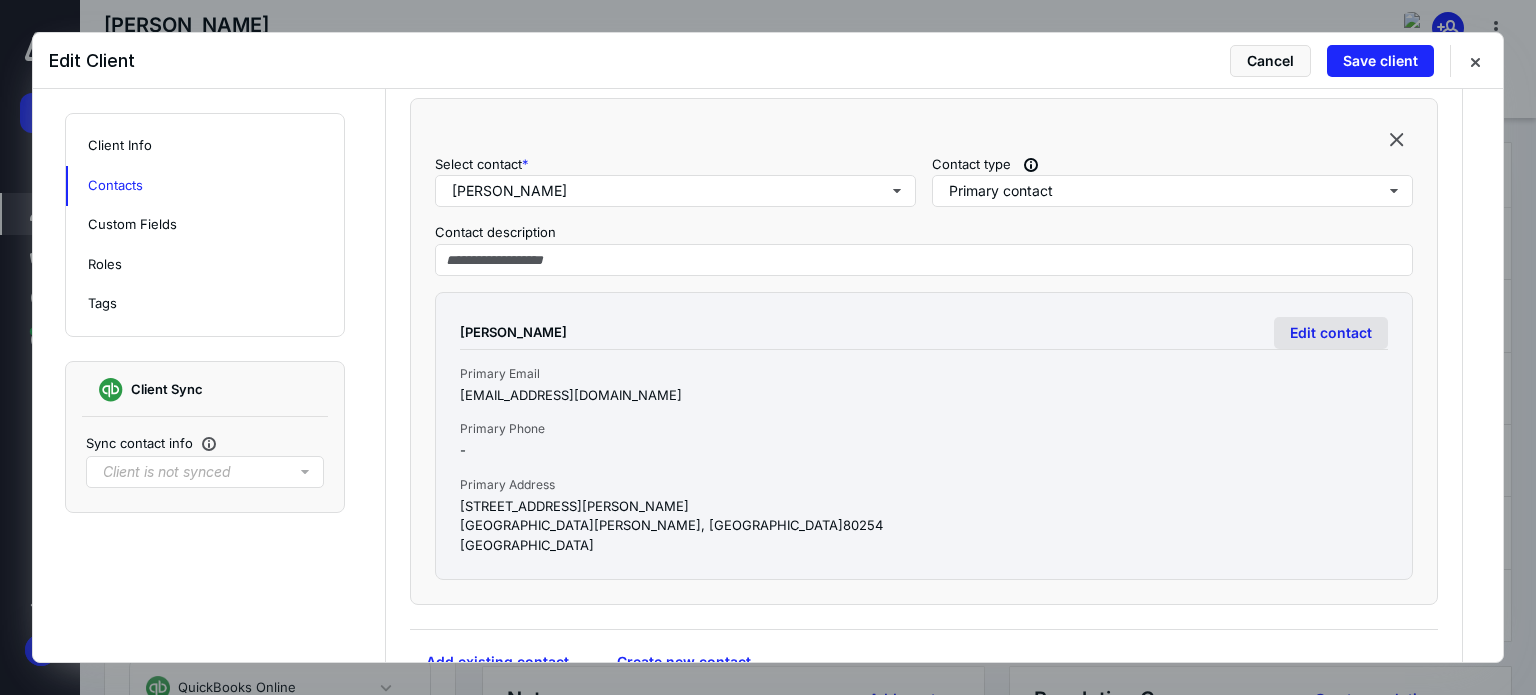click on "Edit contact" at bounding box center (1331, 333) 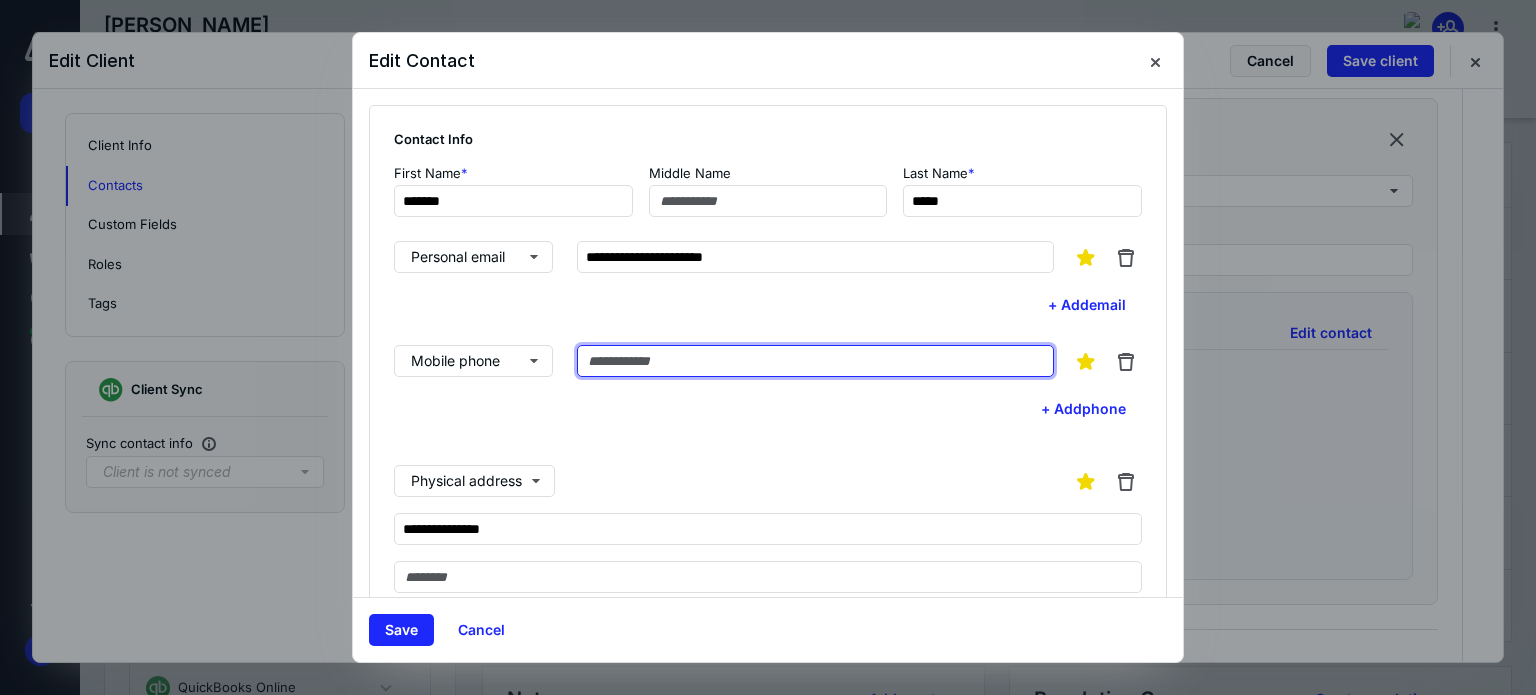 click at bounding box center [815, 361] 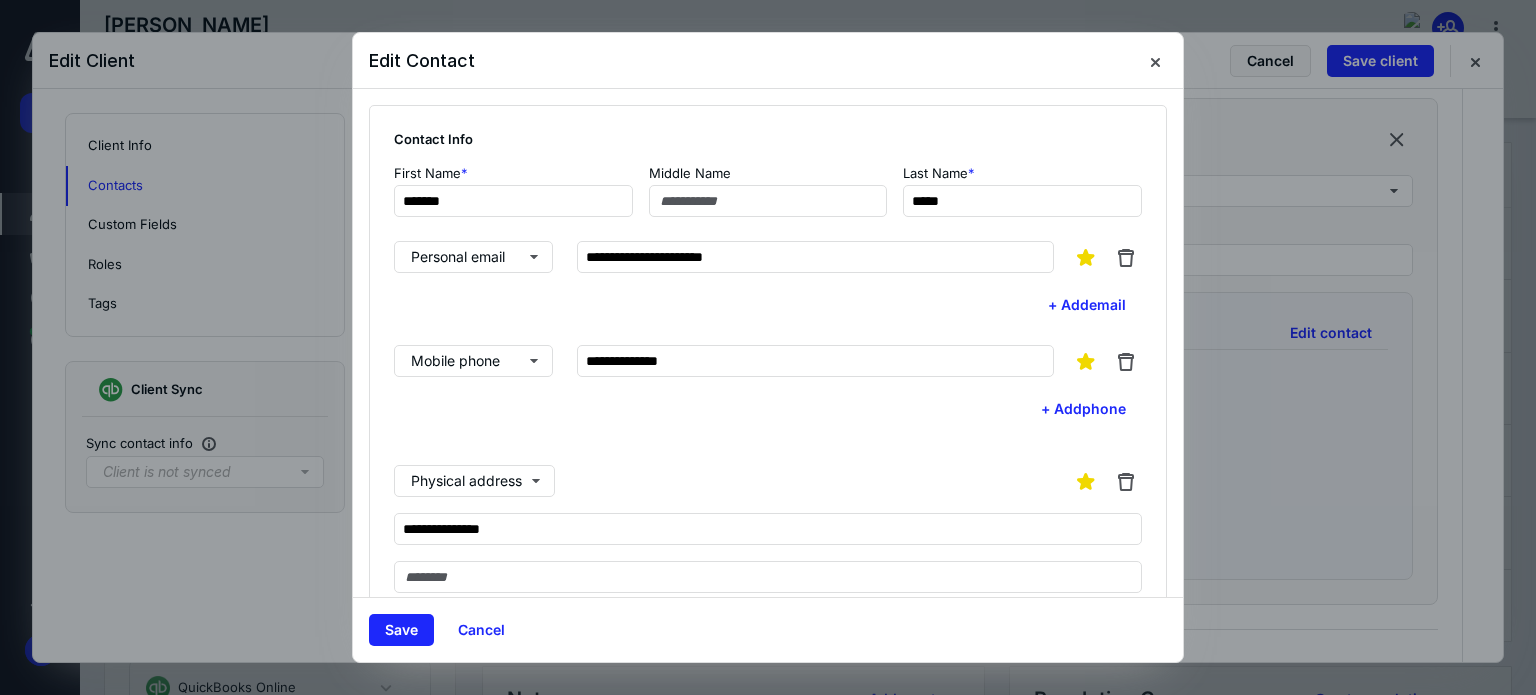 click on "**********" at bounding box center (768, 527) 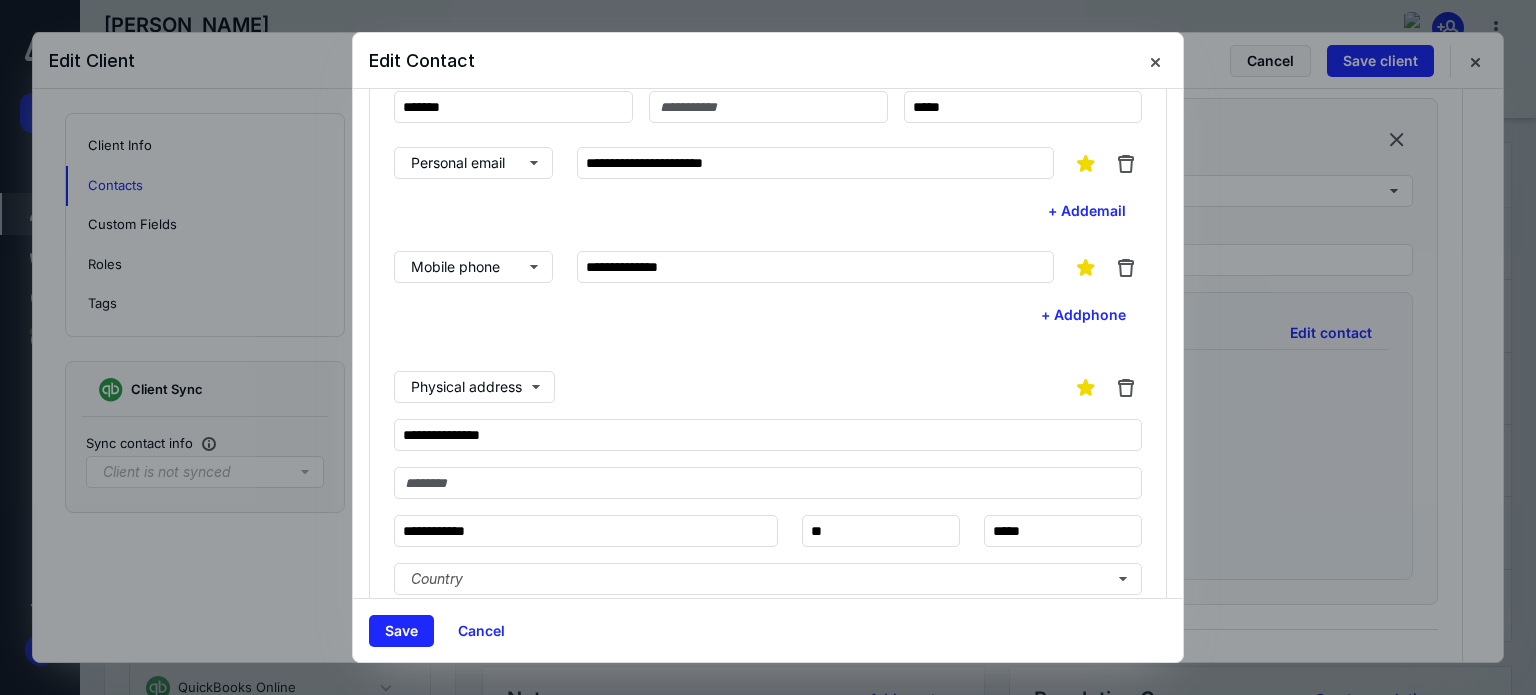 scroll, scrollTop: 200, scrollLeft: 0, axis: vertical 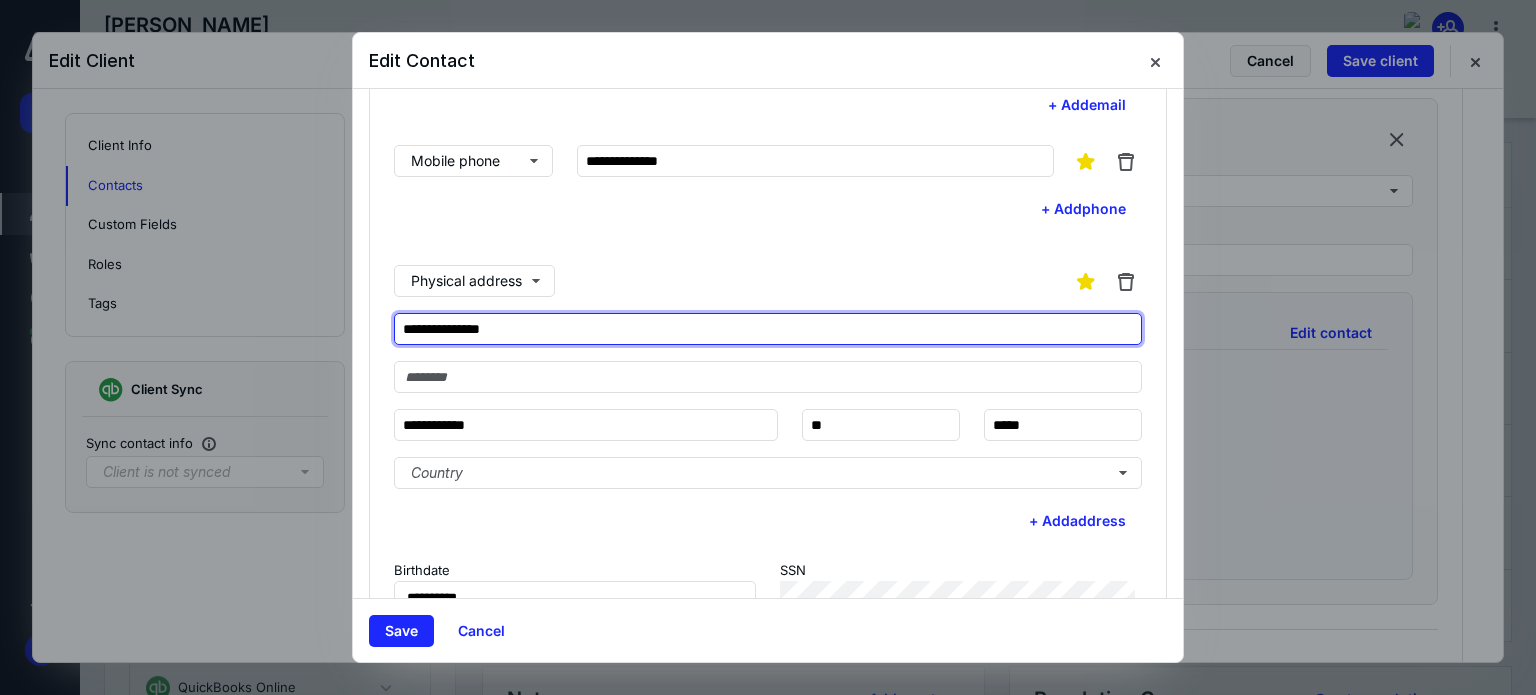 click on "**********" at bounding box center (768, 329) 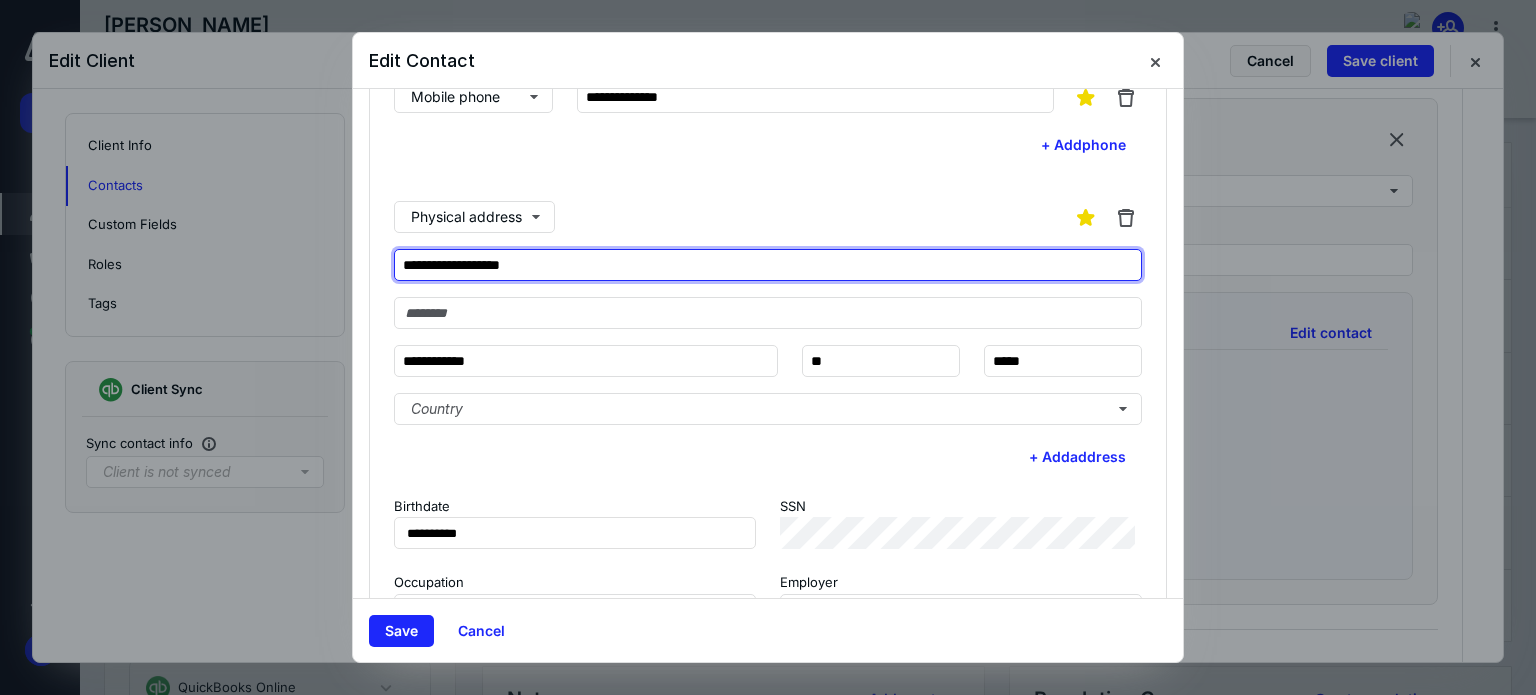 scroll, scrollTop: 332, scrollLeft: 0, axis: vertical 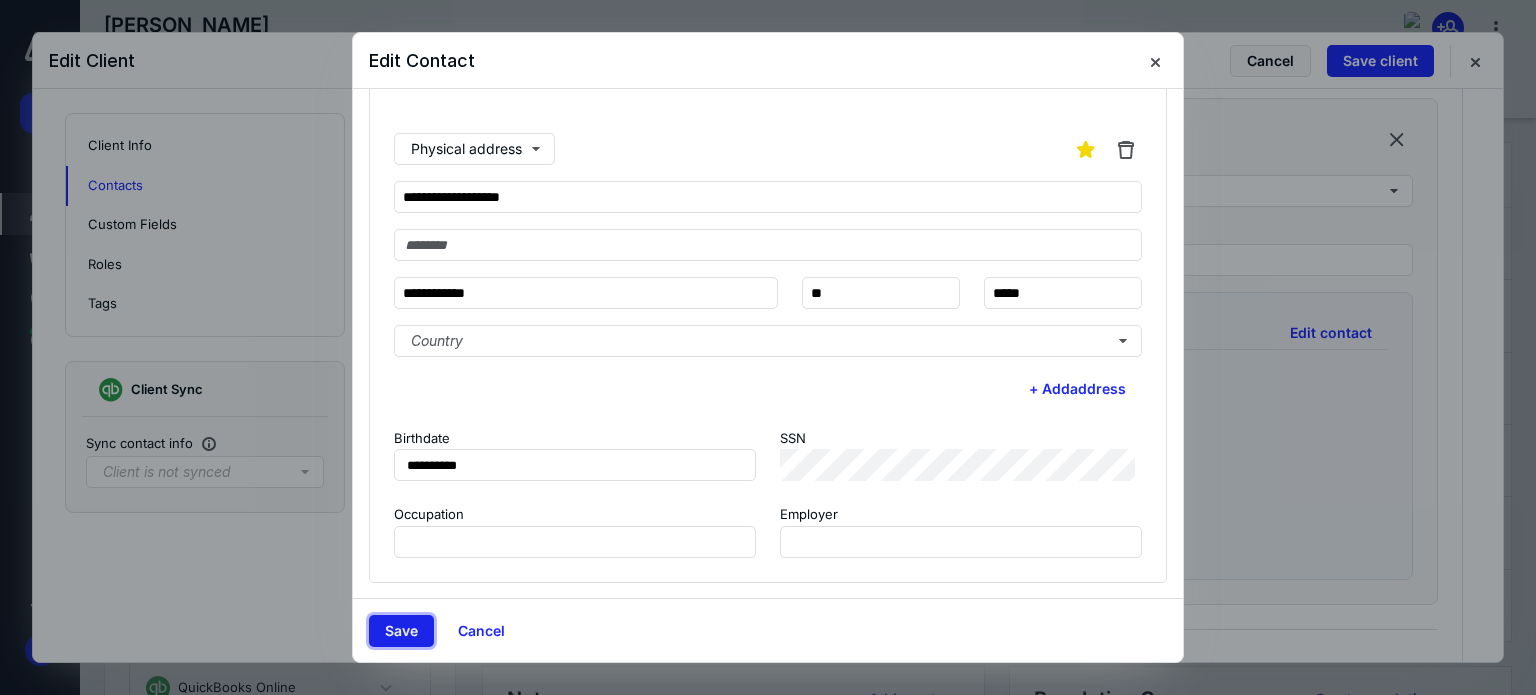 click on "Save" at bounding box center (401, 631) 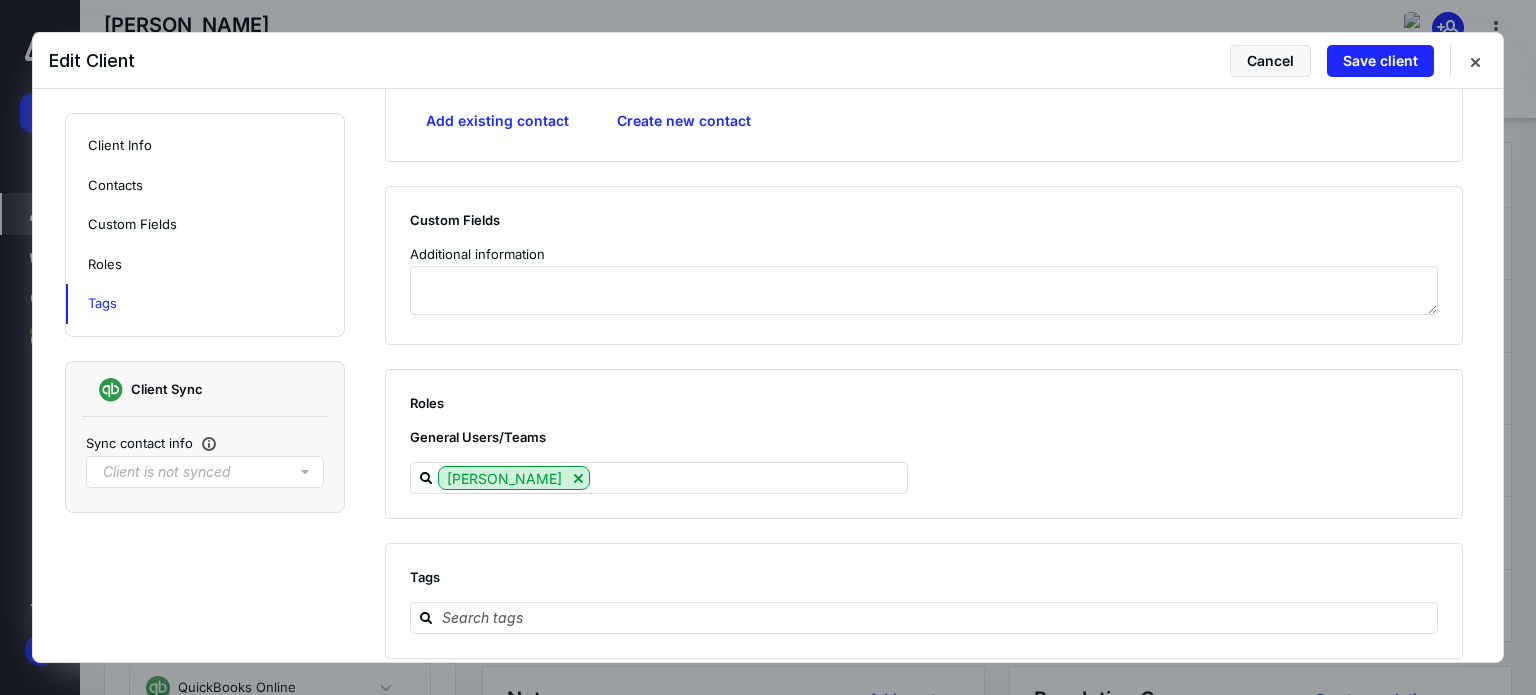 scroll, scrollTop: 1348, scrollLeft: 0, axis: vertical 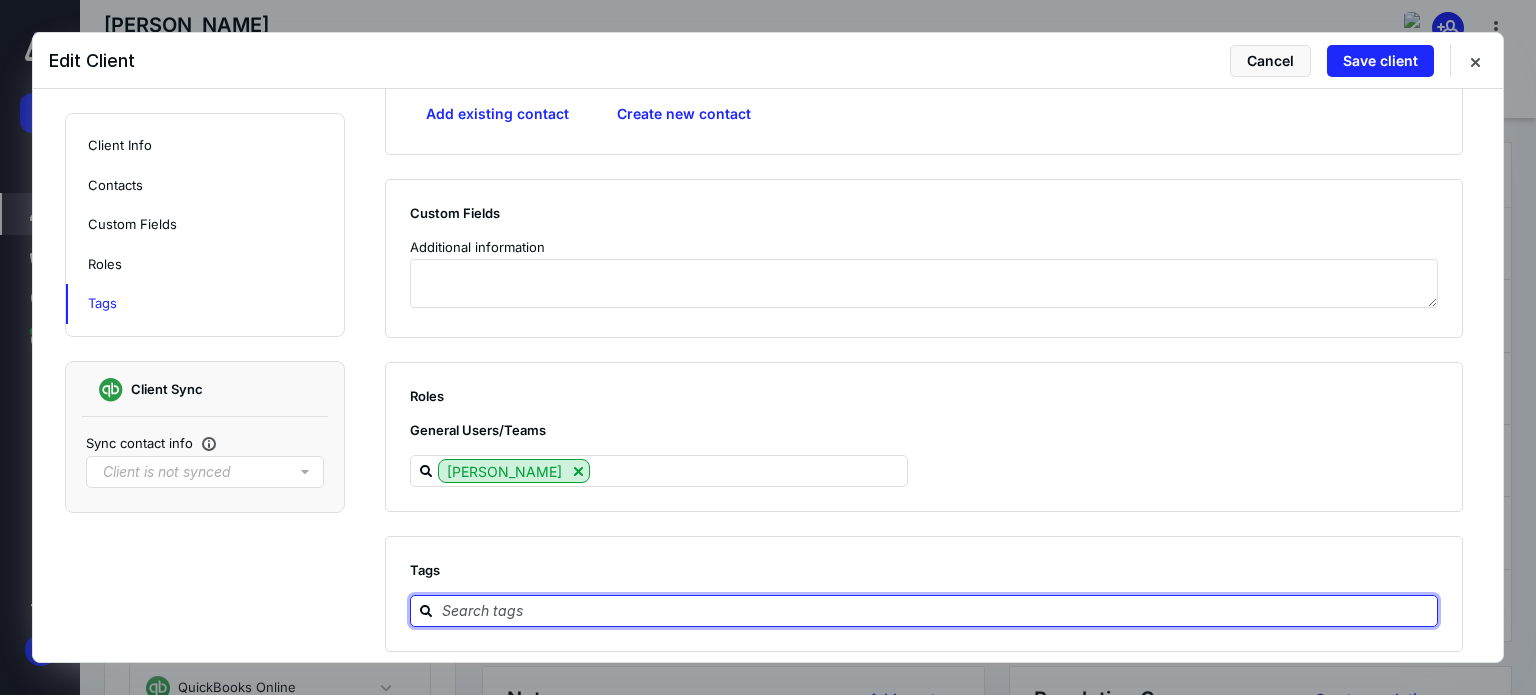 click at bounding box center [936, 610] 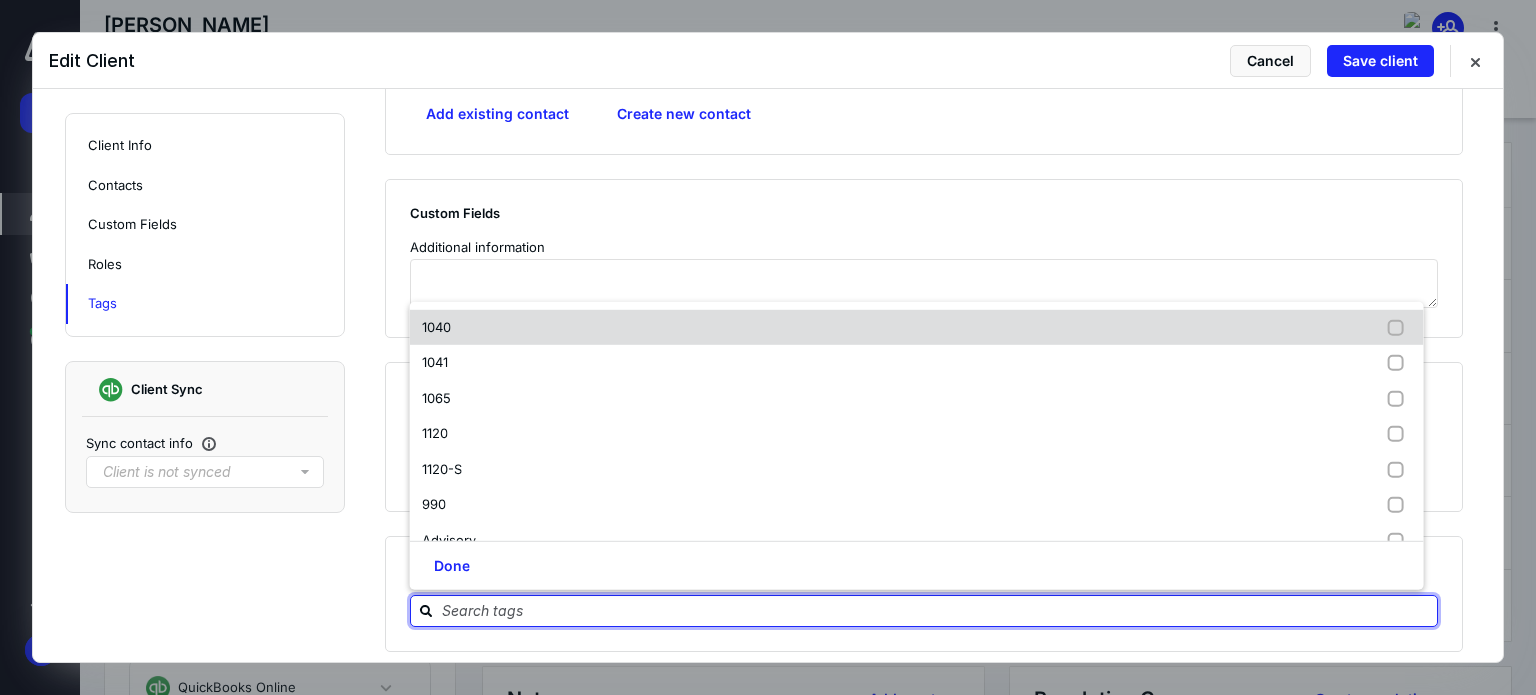 click on "1040" at bounding box center (917, 328) 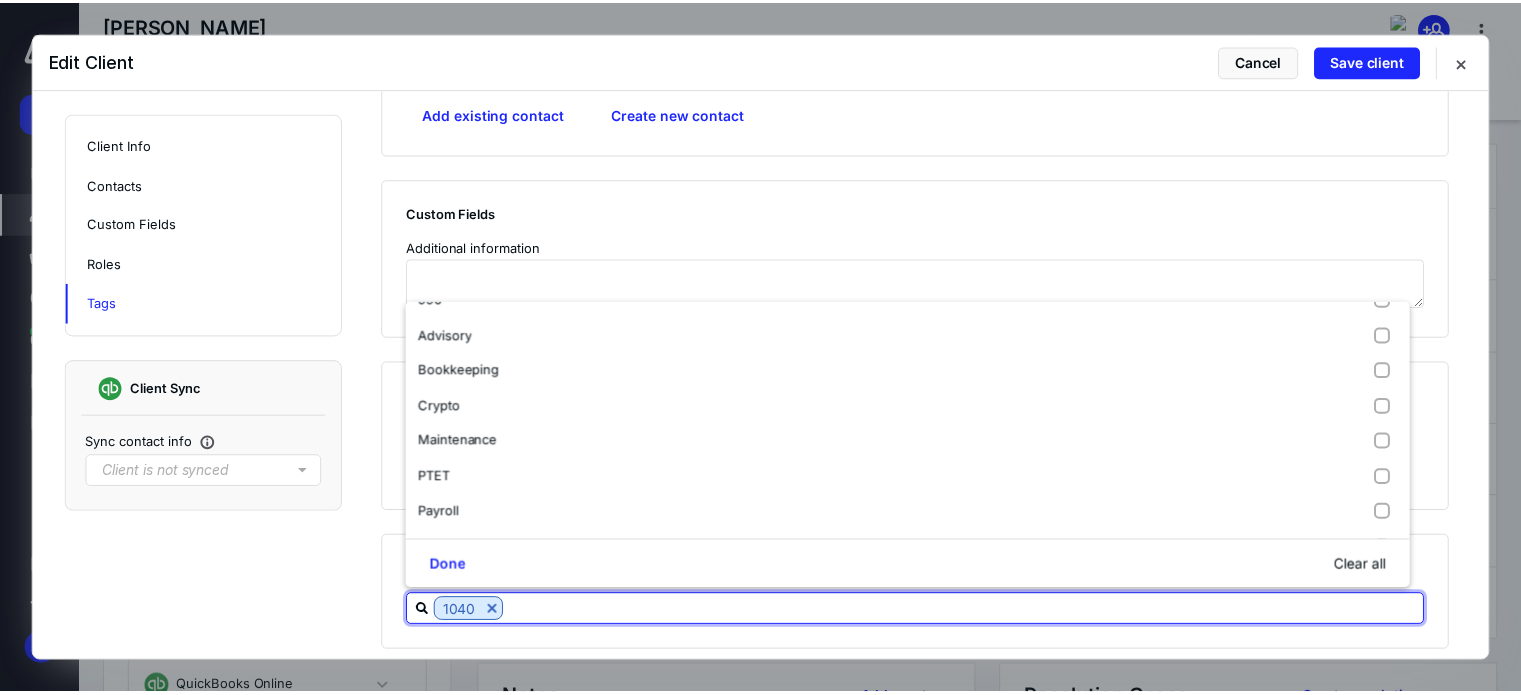 scroll, scrollTop: 240, scrollLeft: 0, axis: vertical 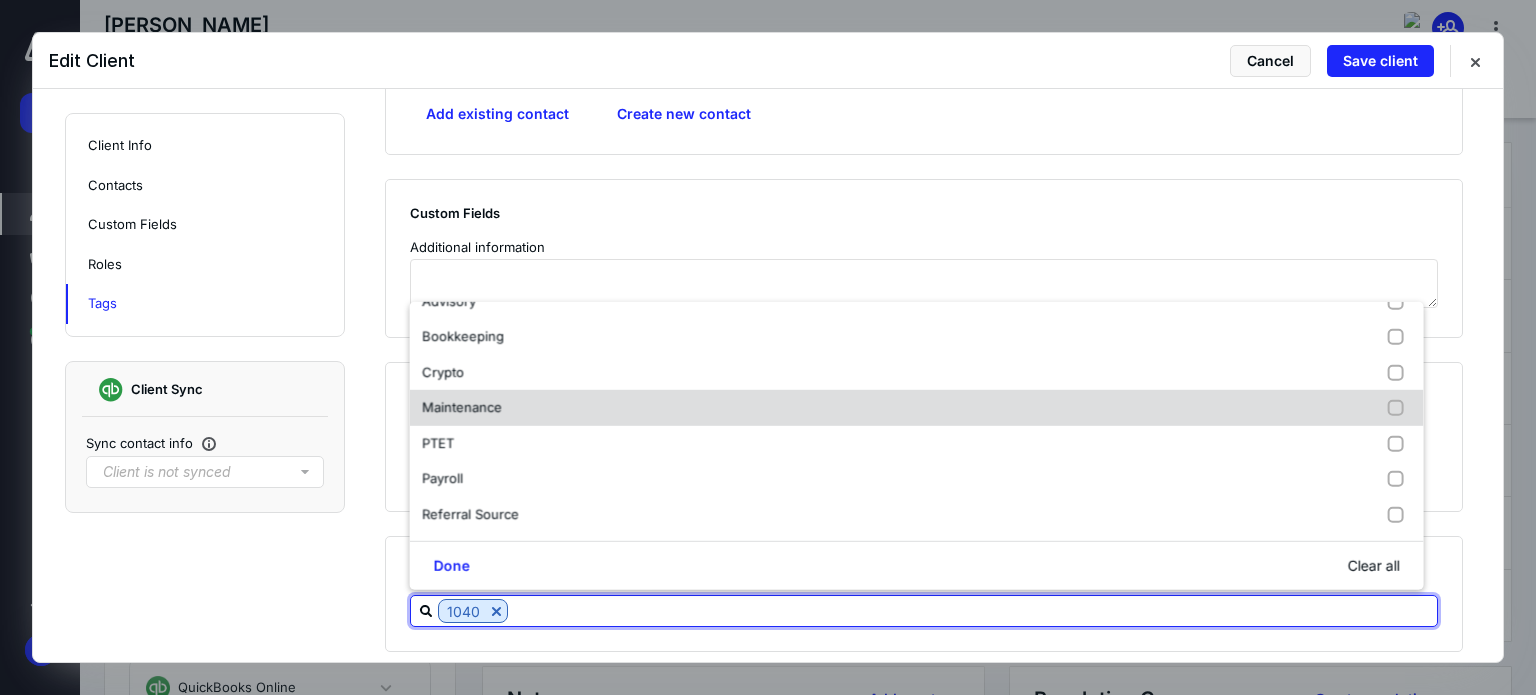 click on "Maintenance" at bounding box center [917, 408] 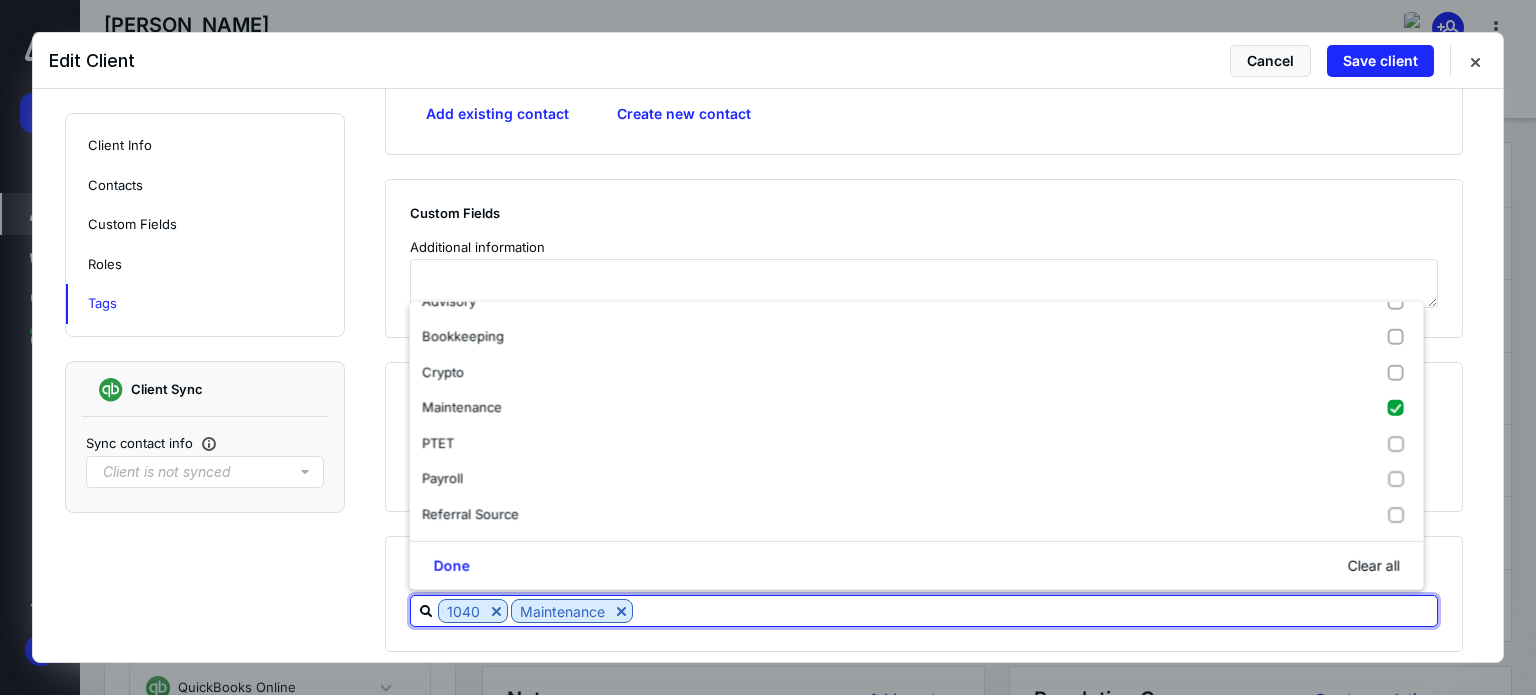 click on "**********" at bounding box center [768, -296] 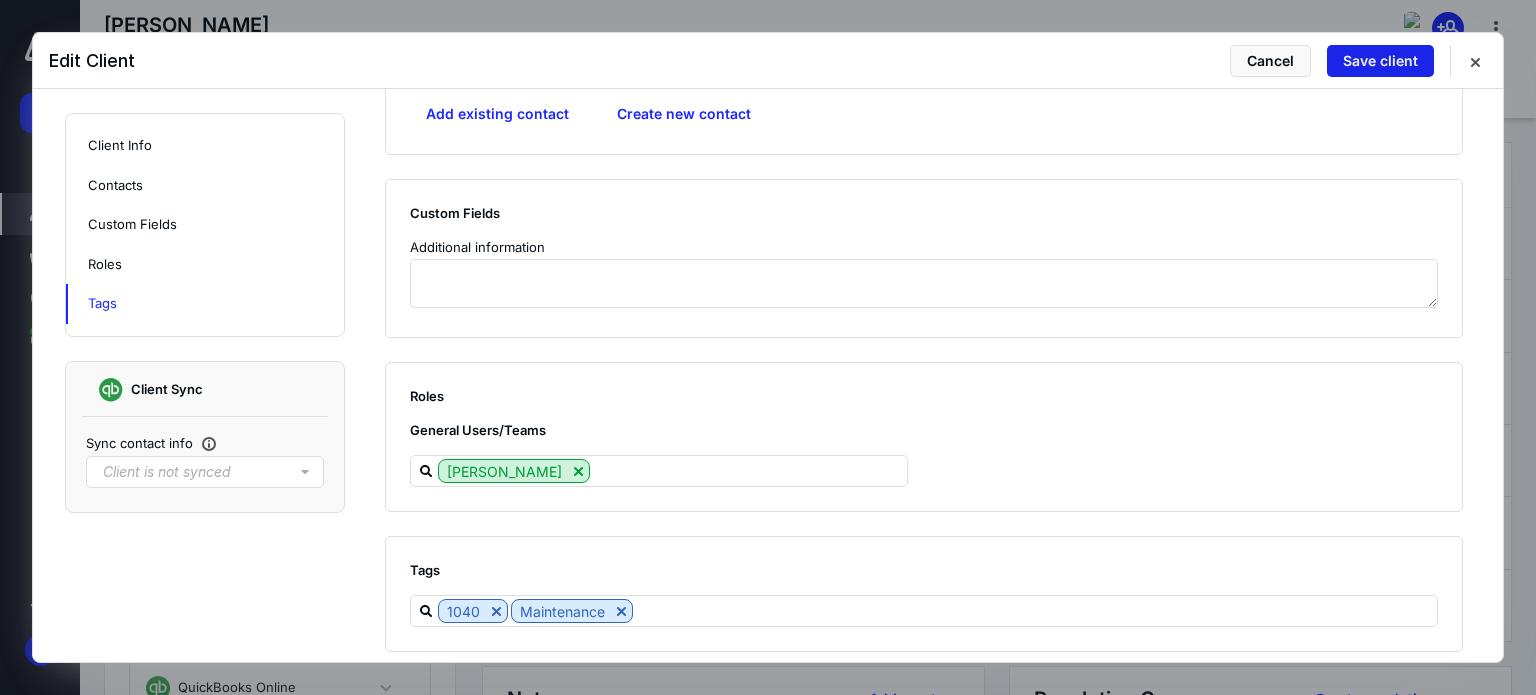 click on "Save client" at bounding box center (1380, 61) 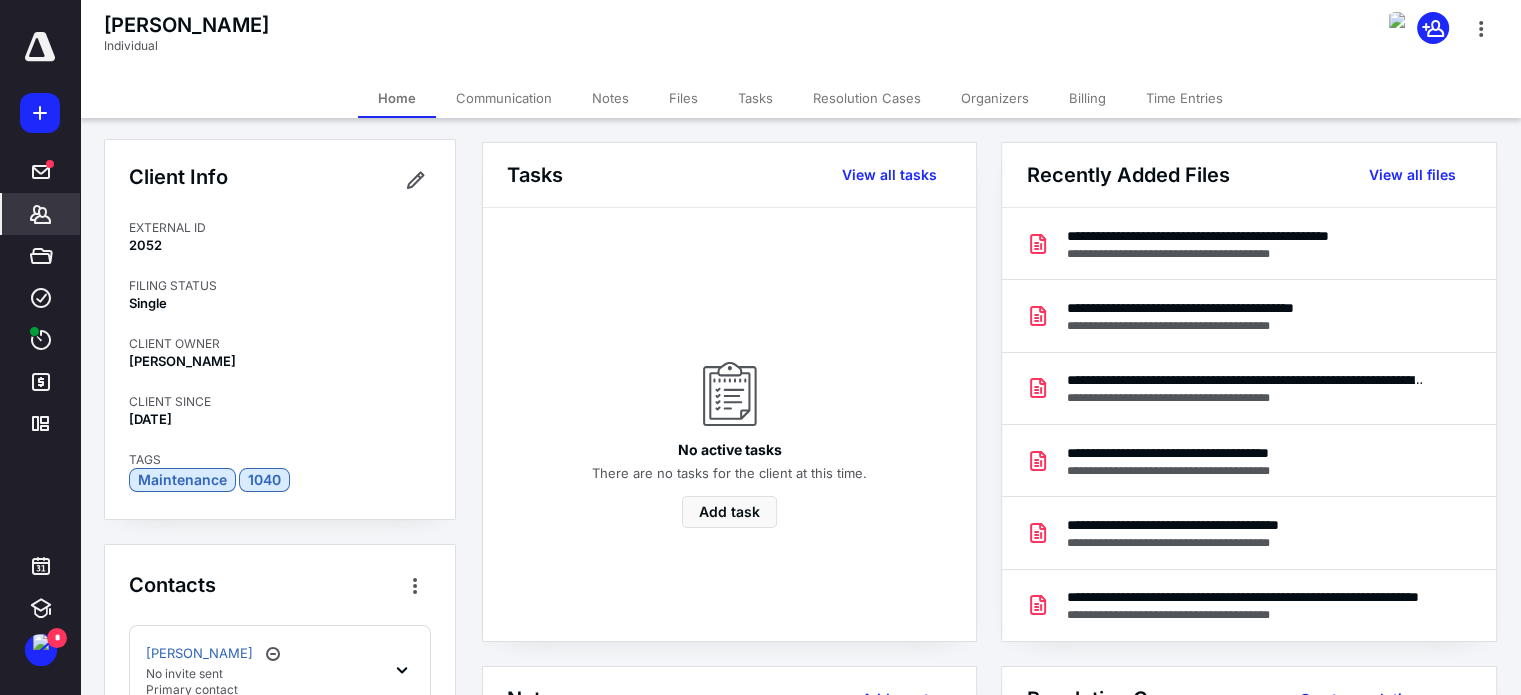scroll, scrollTop: 0, scrollLeft: 0, axis: both 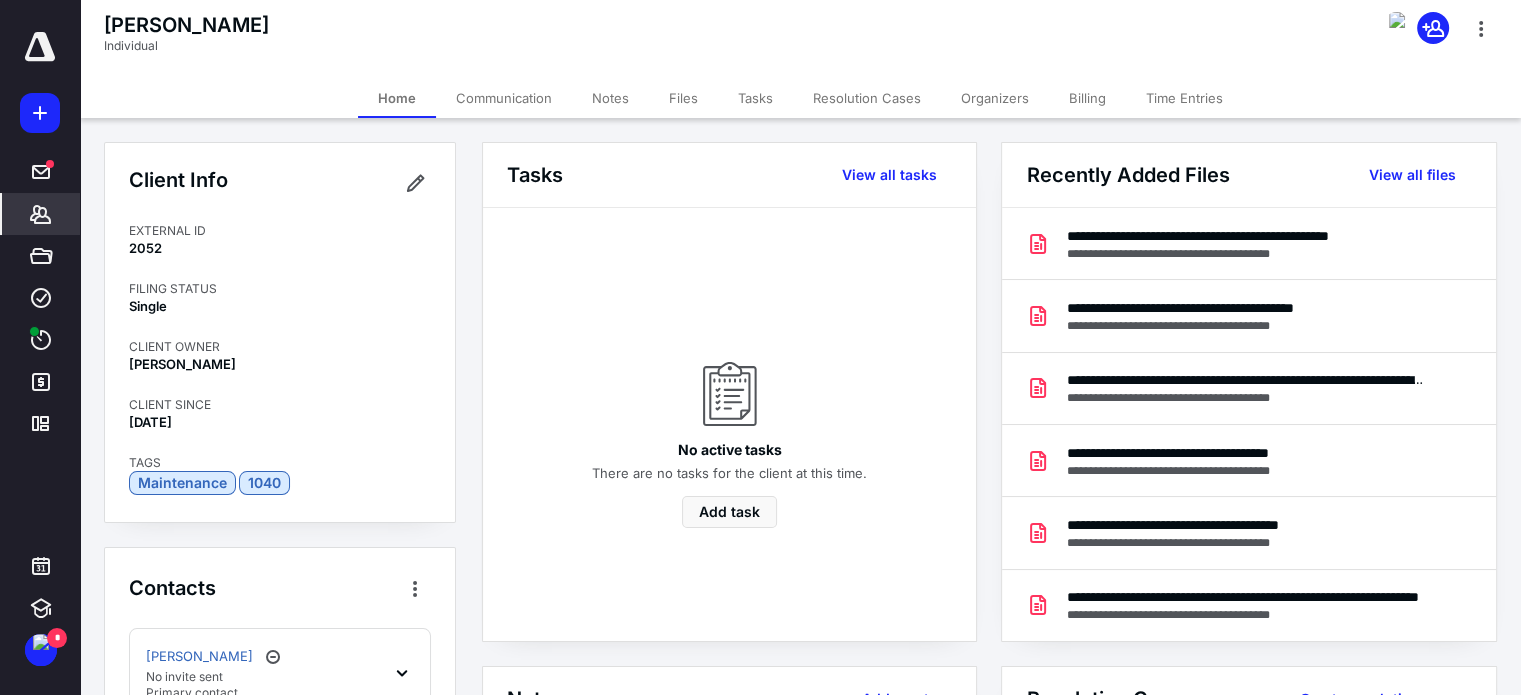 click on "Files" at bounding box center [683, 98] 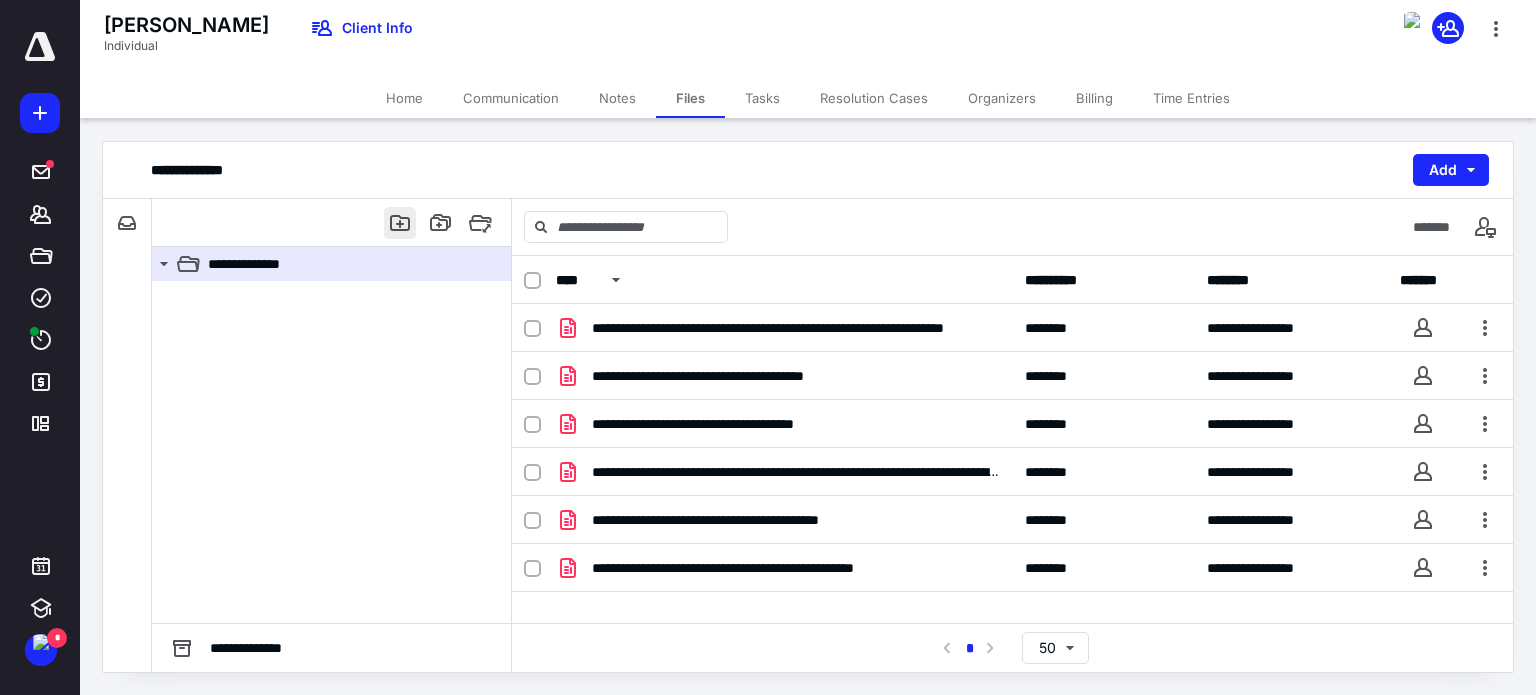 click at bounding box center [400, 223] 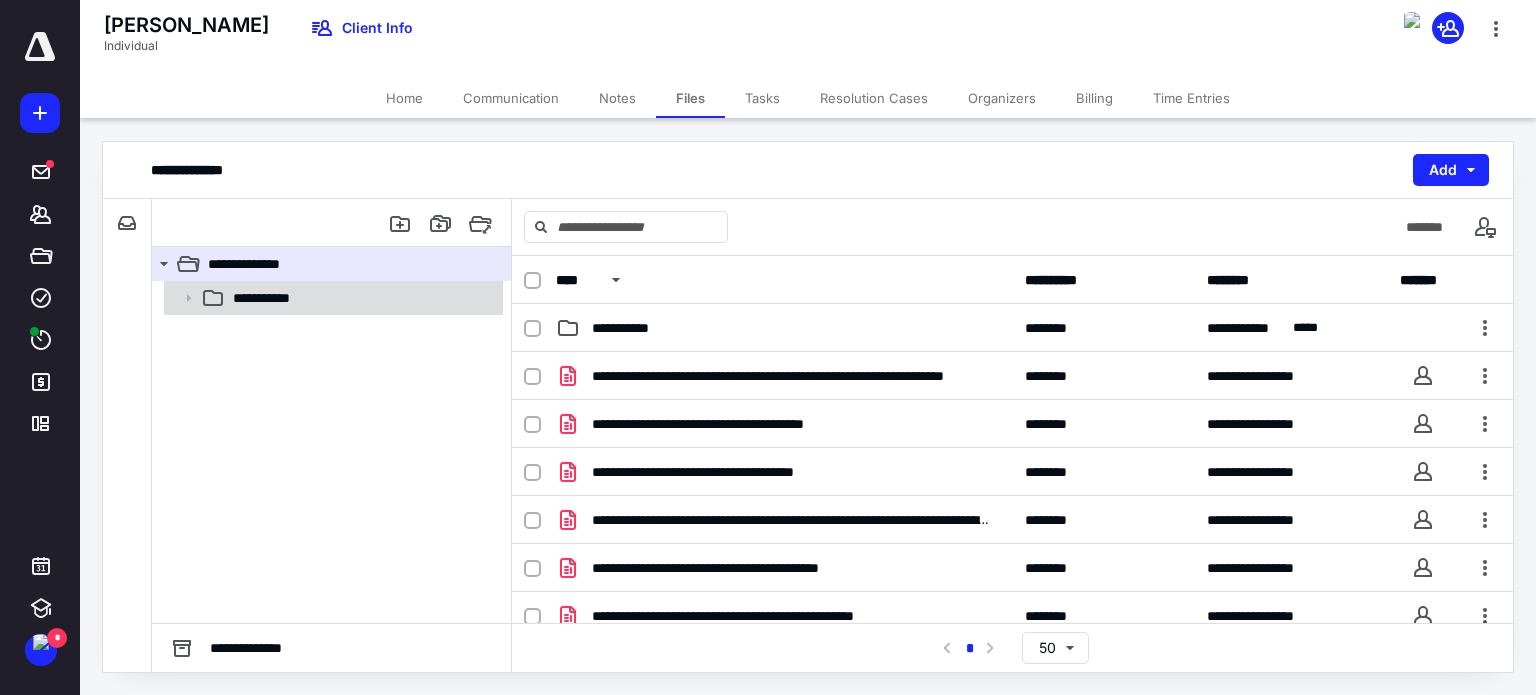 click on "**********" at bounding box center (362, 298) 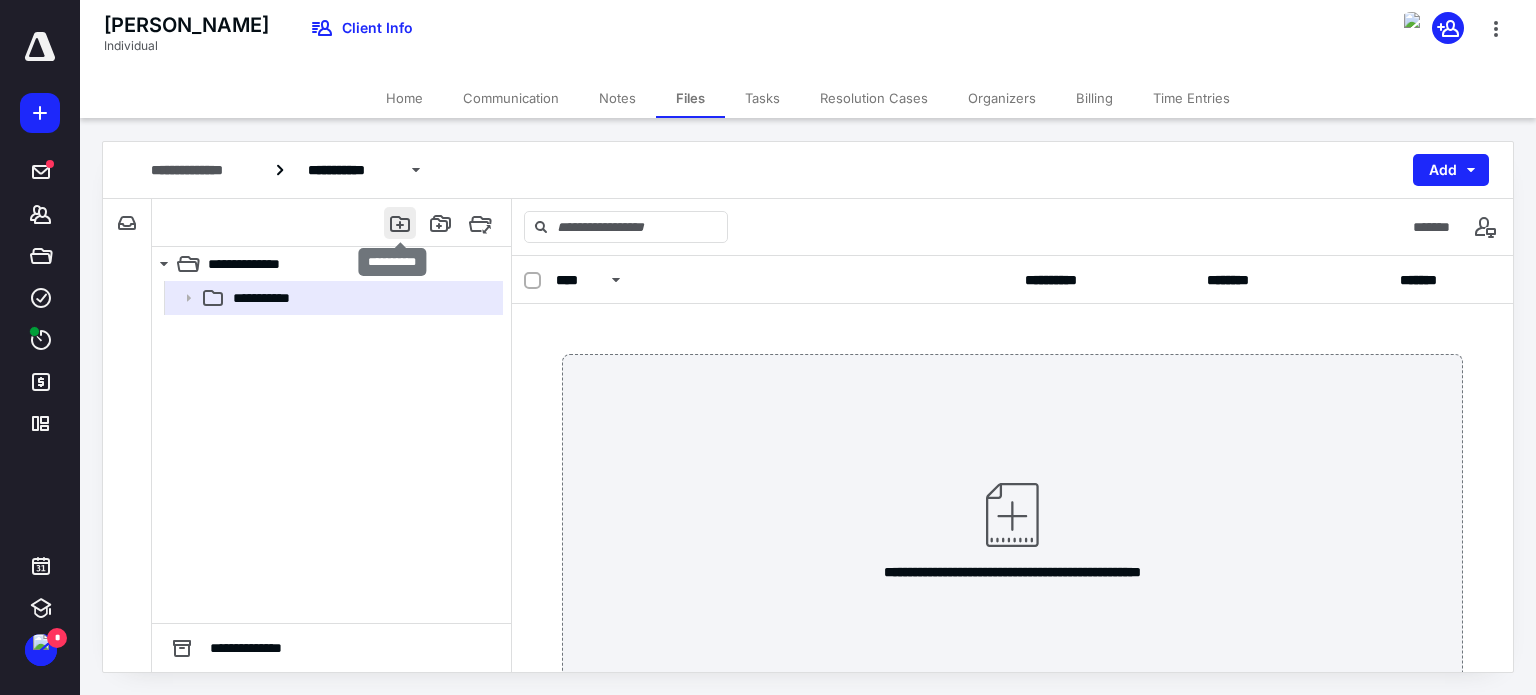 click at bounding box center [400, 223] 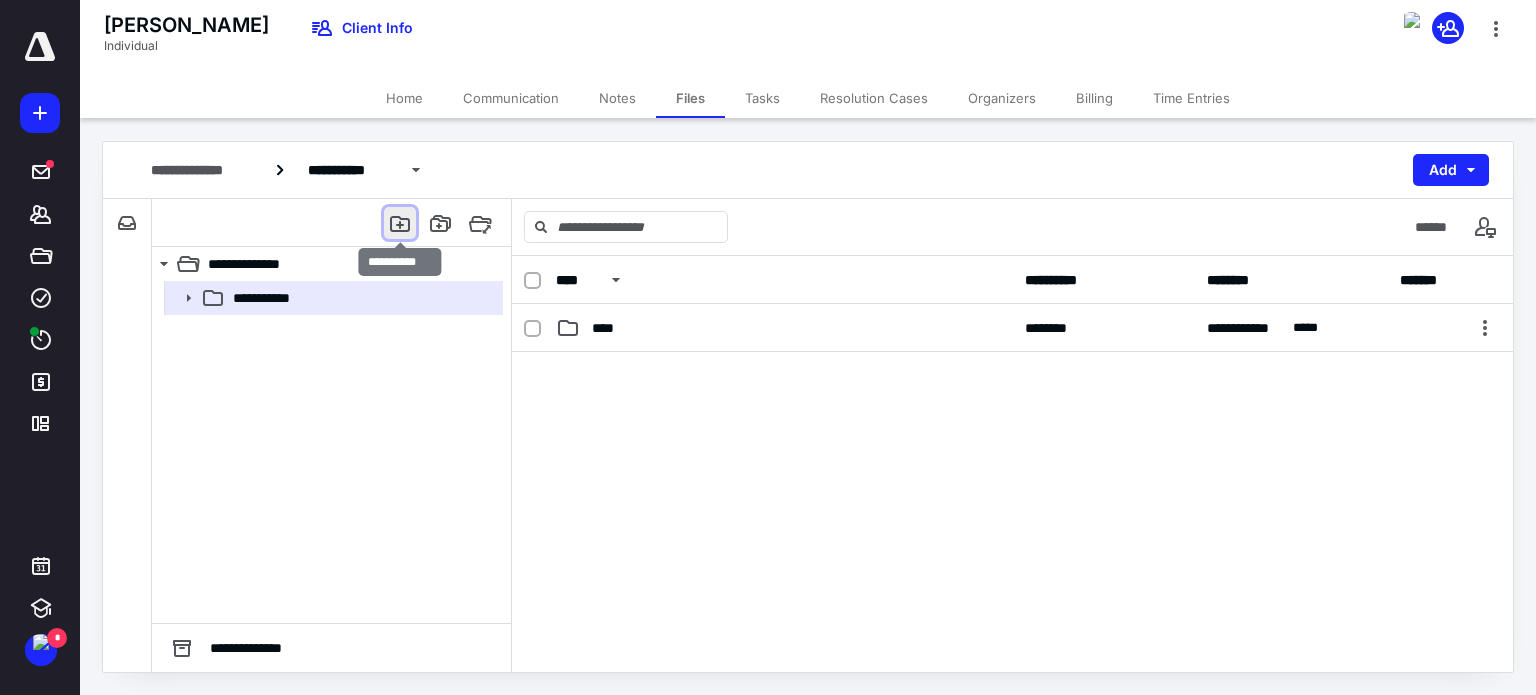 click at bounding box center (400, 223) 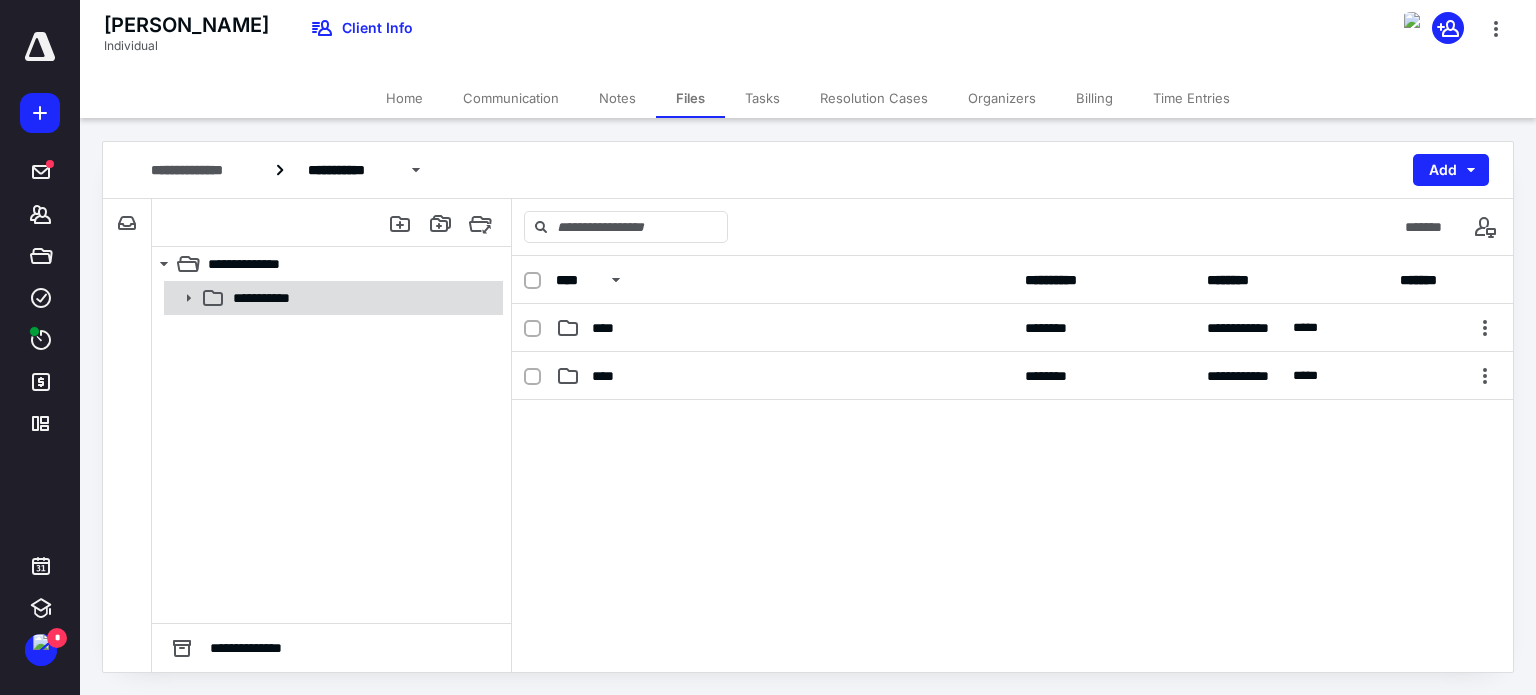 click 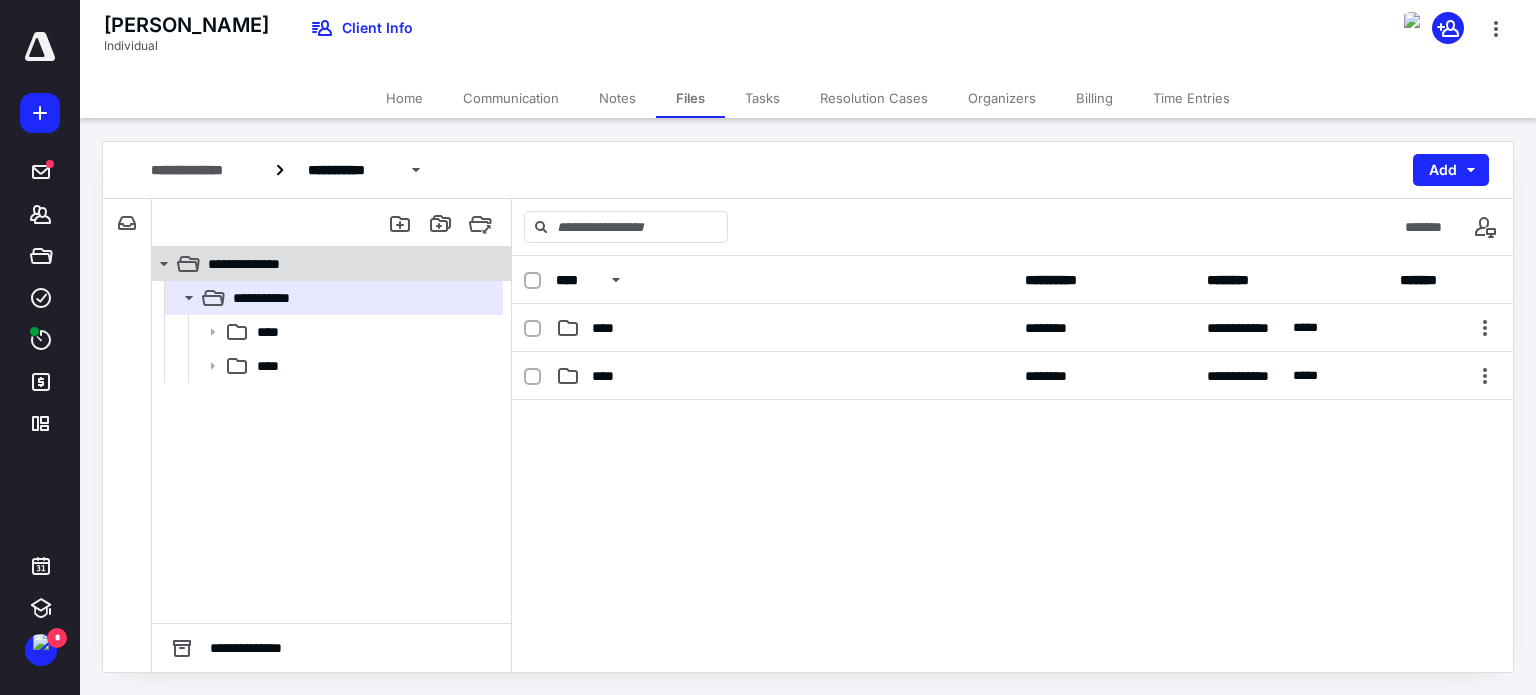 click on "**********" at bounding box center (257, 264) 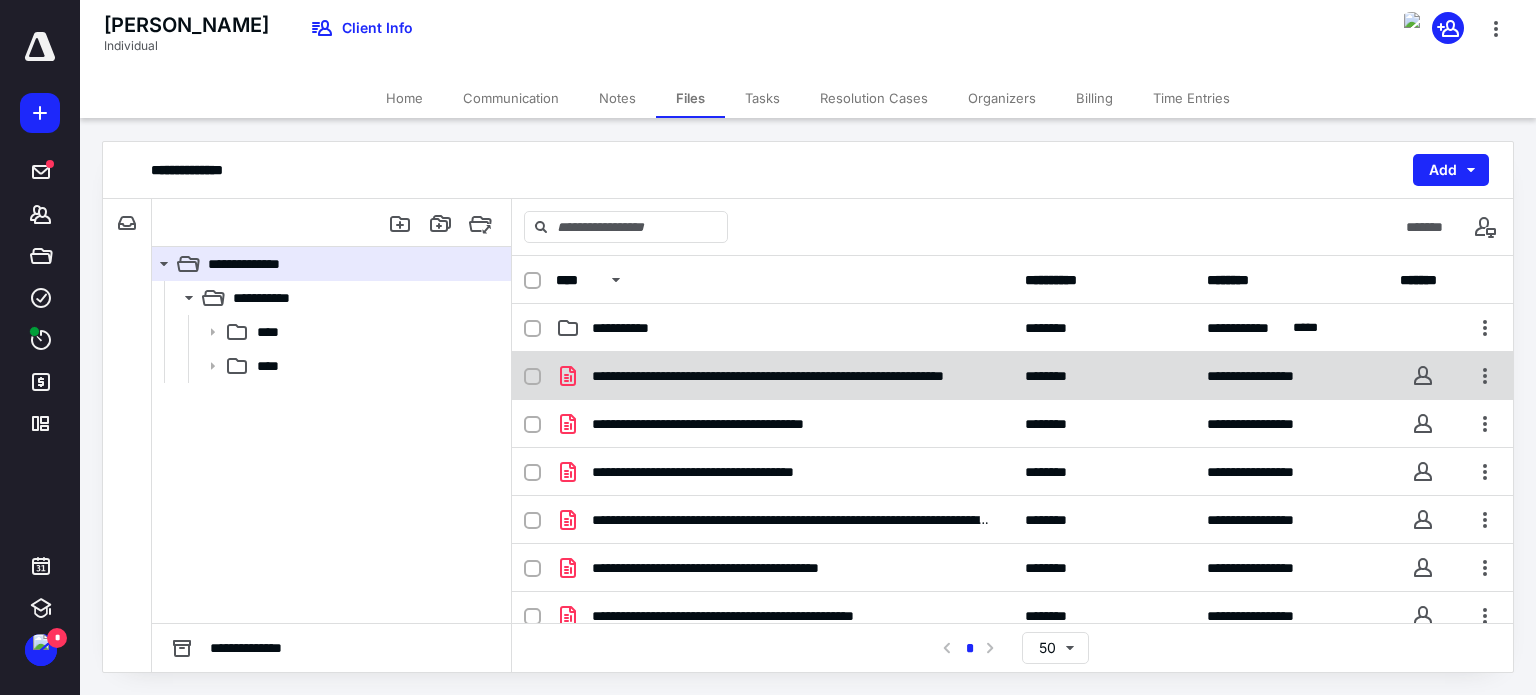 click at bounding box center (532, 377) 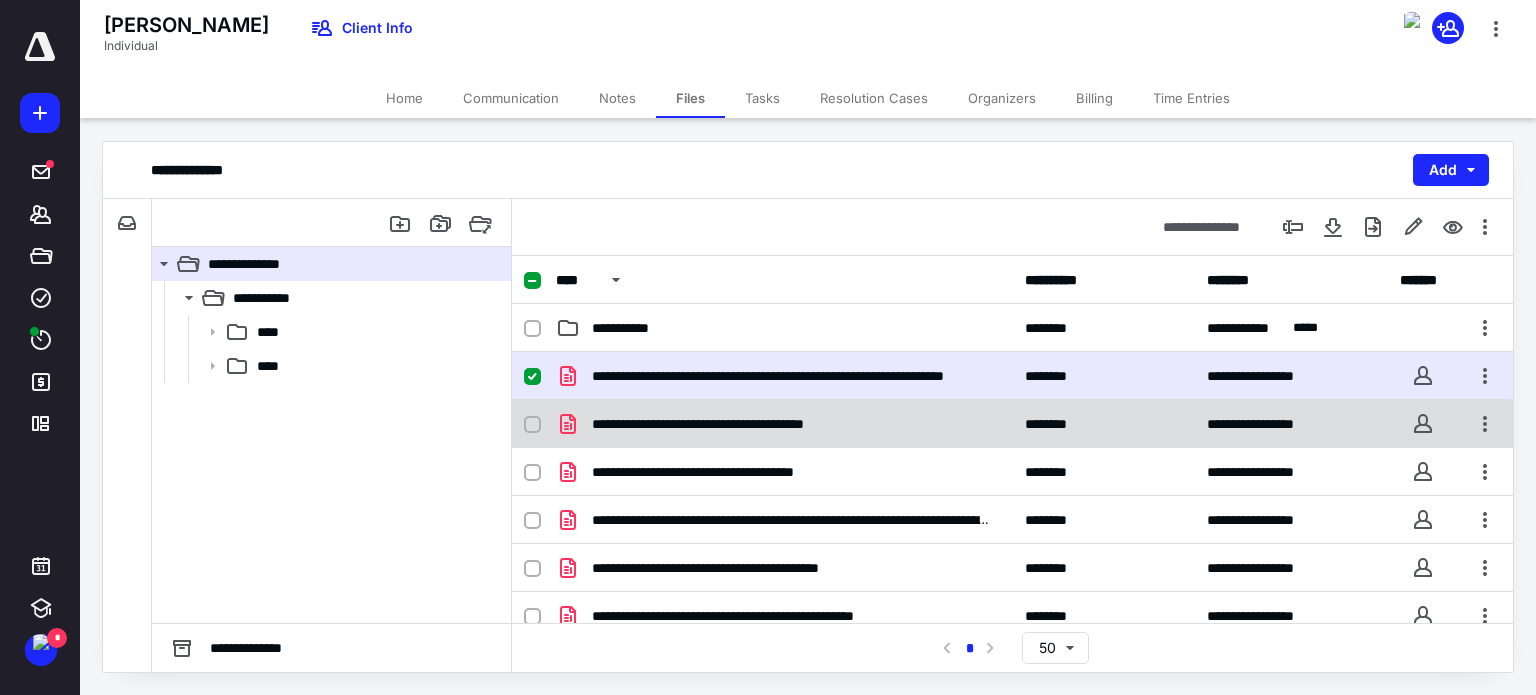 click at bounding box center (532, 425) 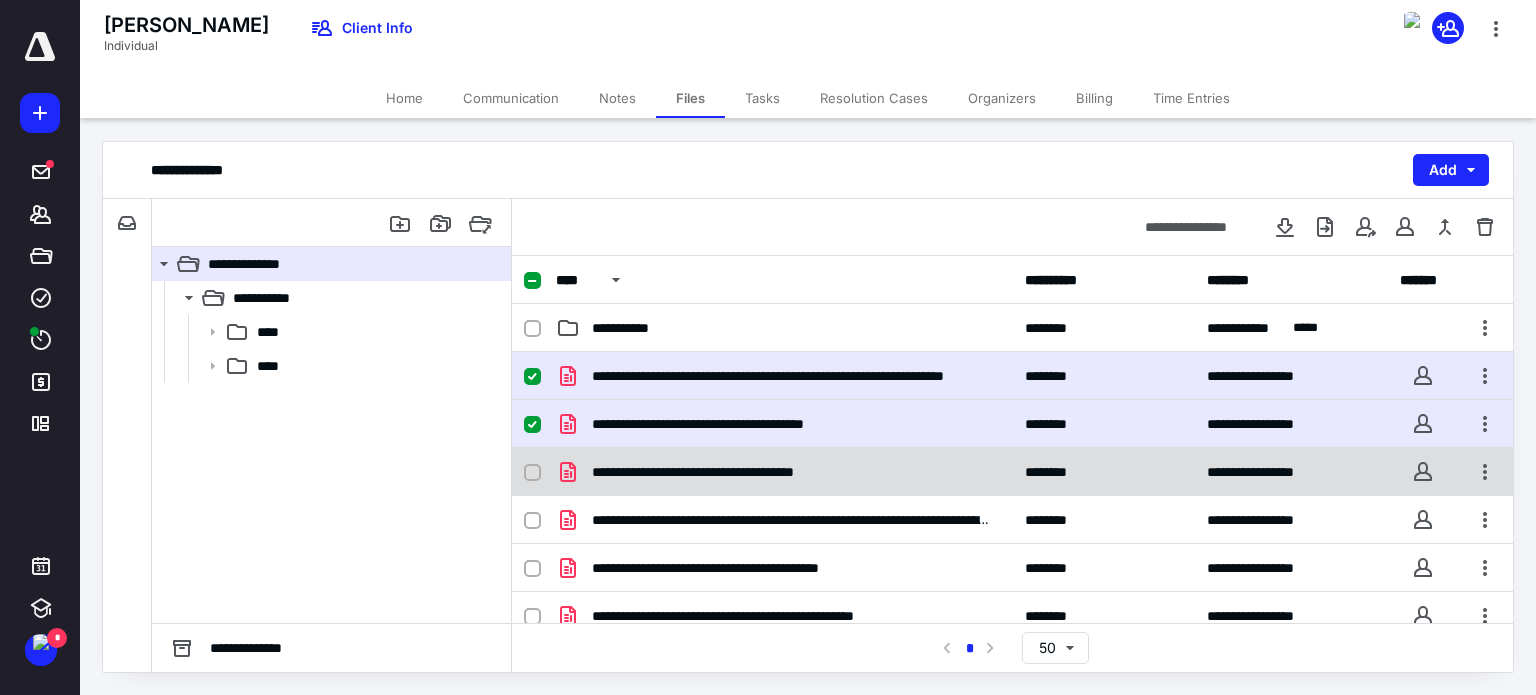 click at bounding box center [532, 473] 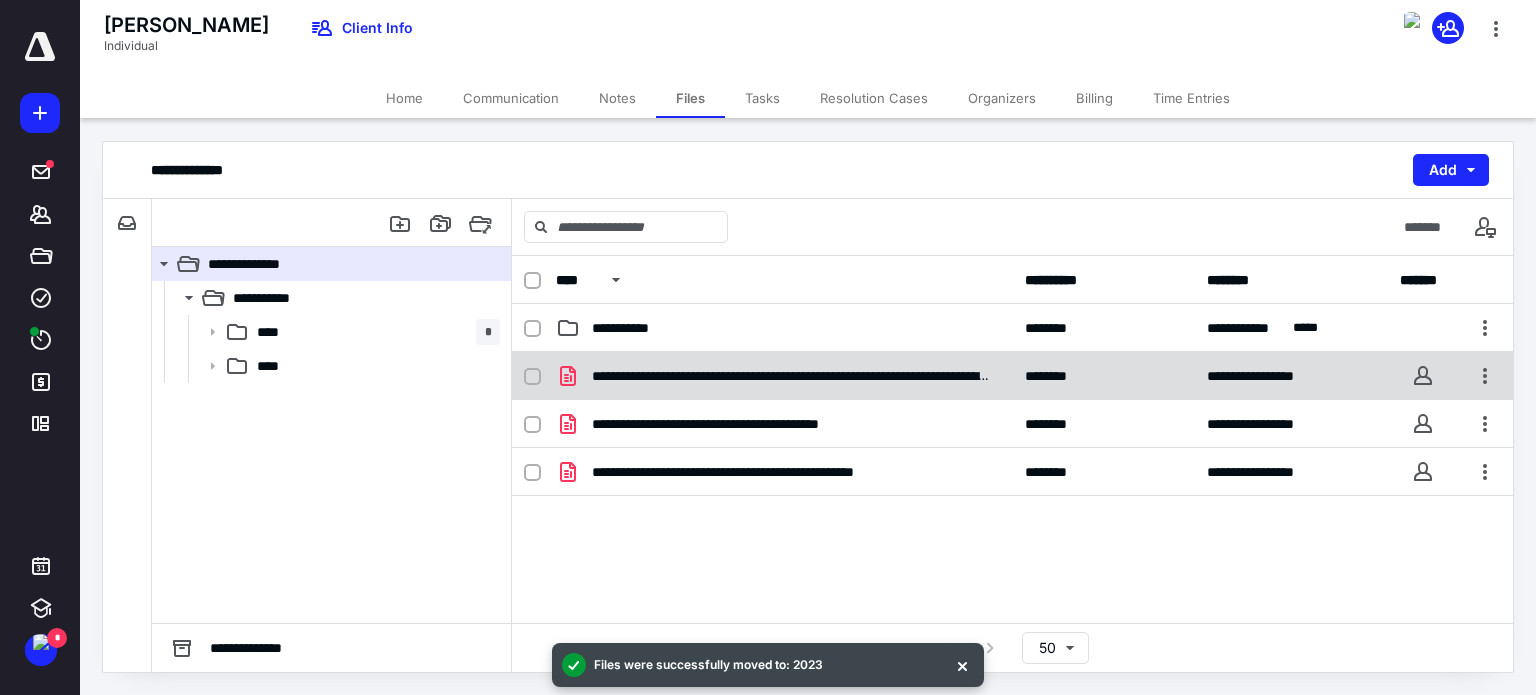 click at bounding box center [532, 377] 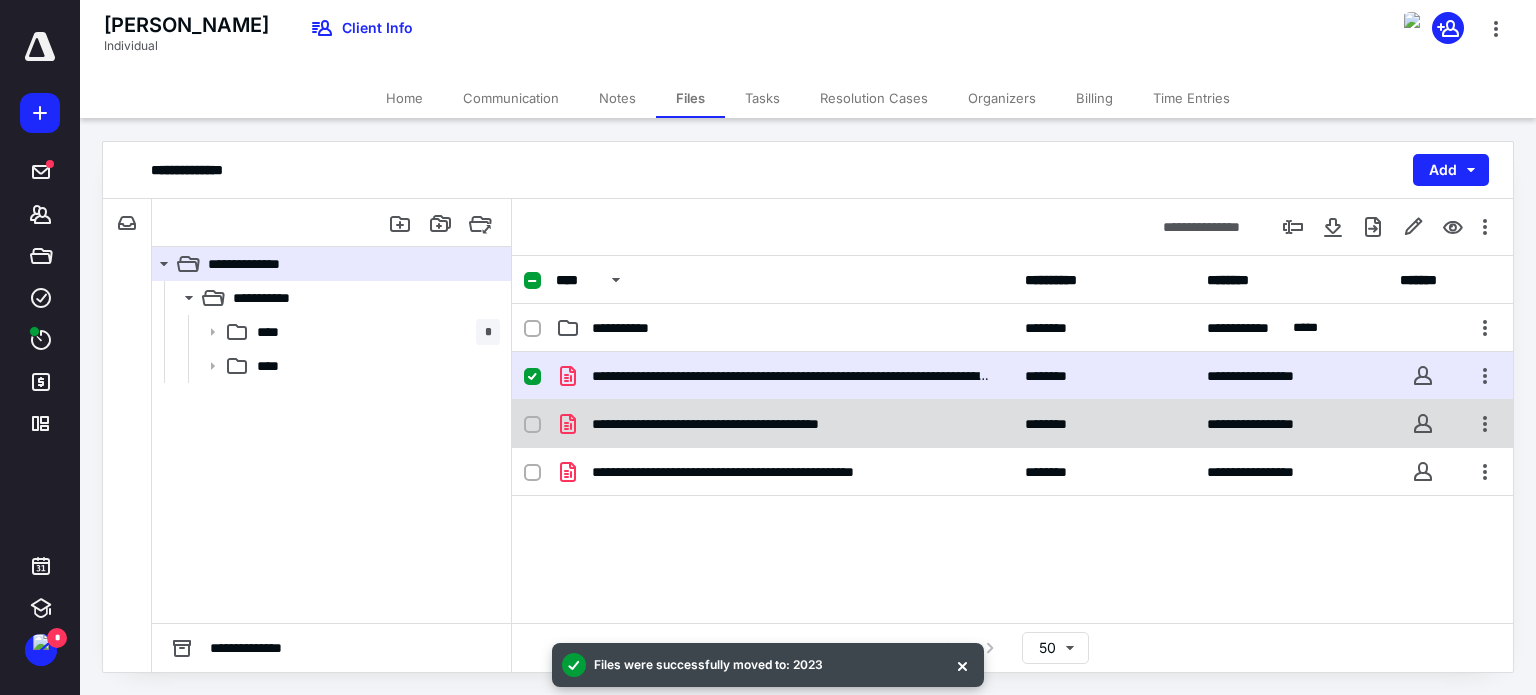 click 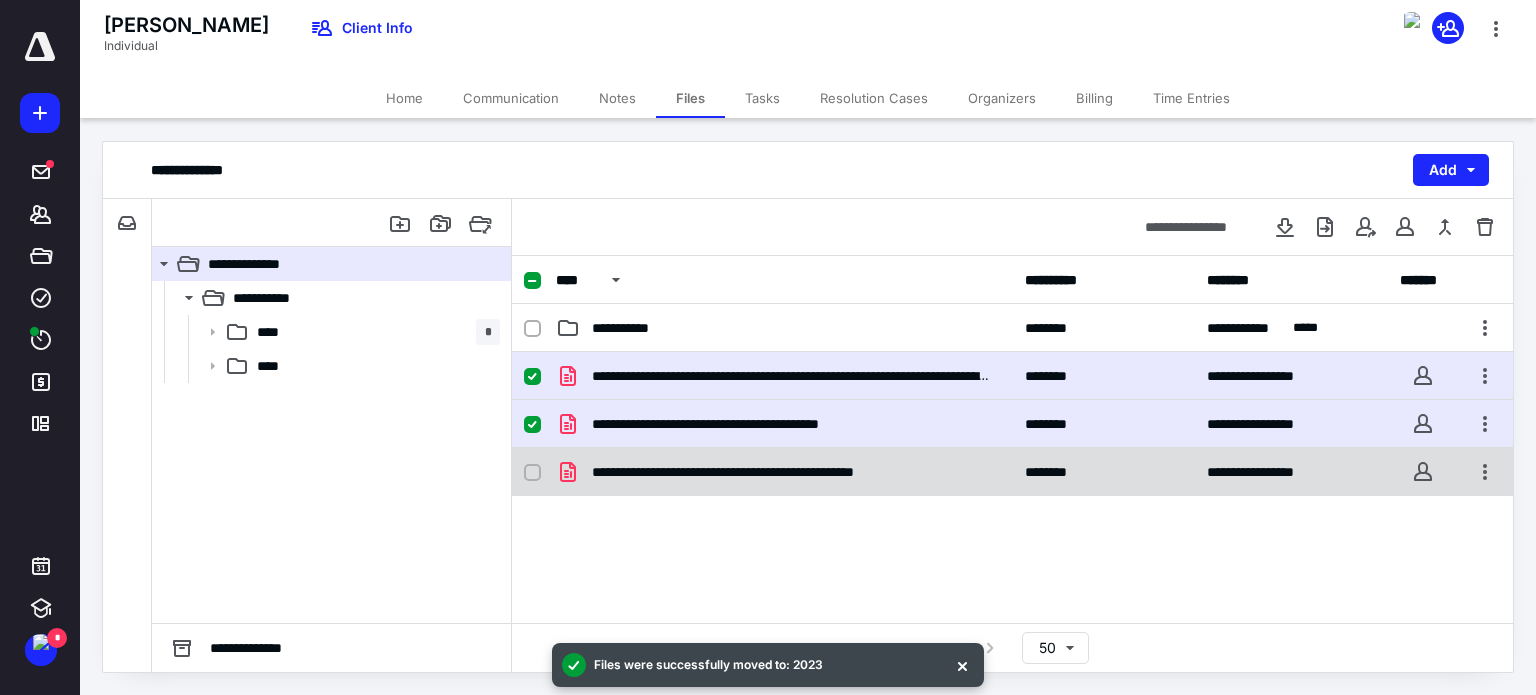click 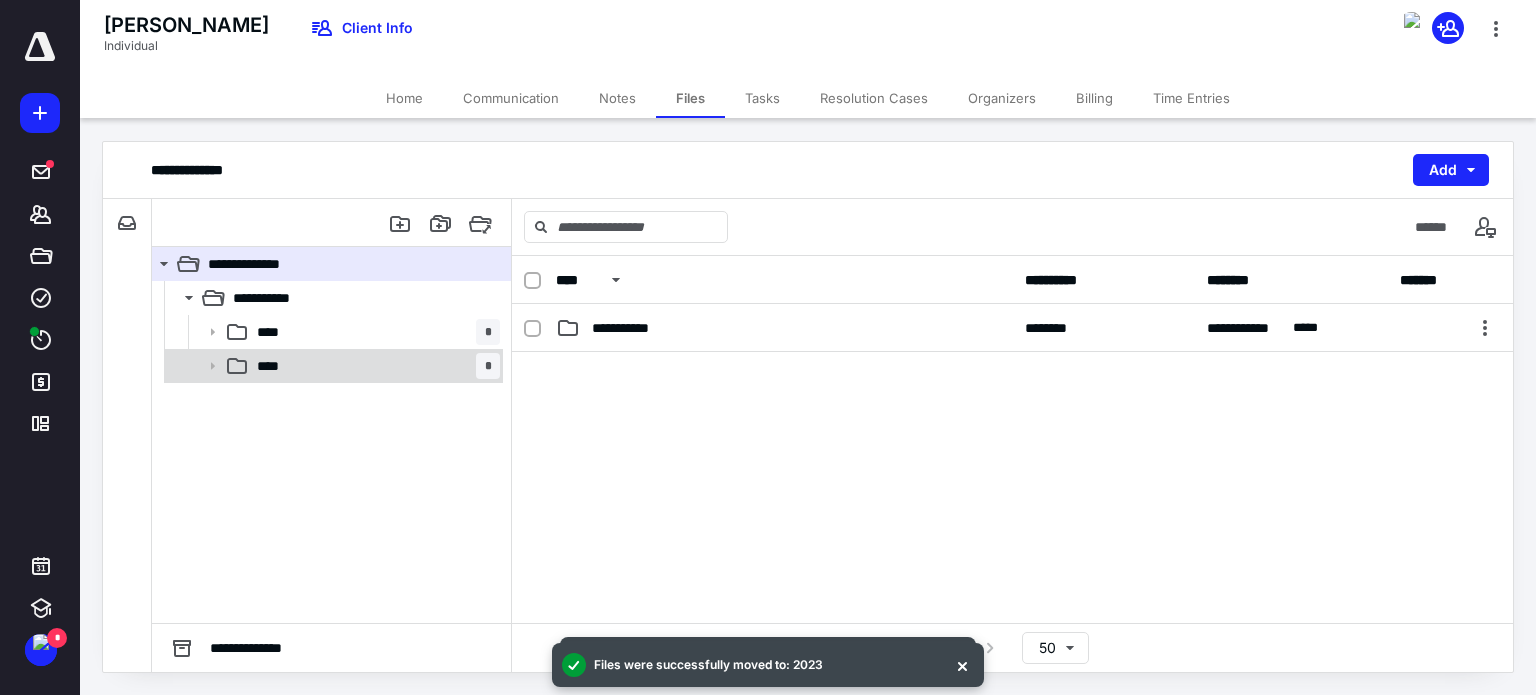 click on "**** *" at bounding box center [374, 366] 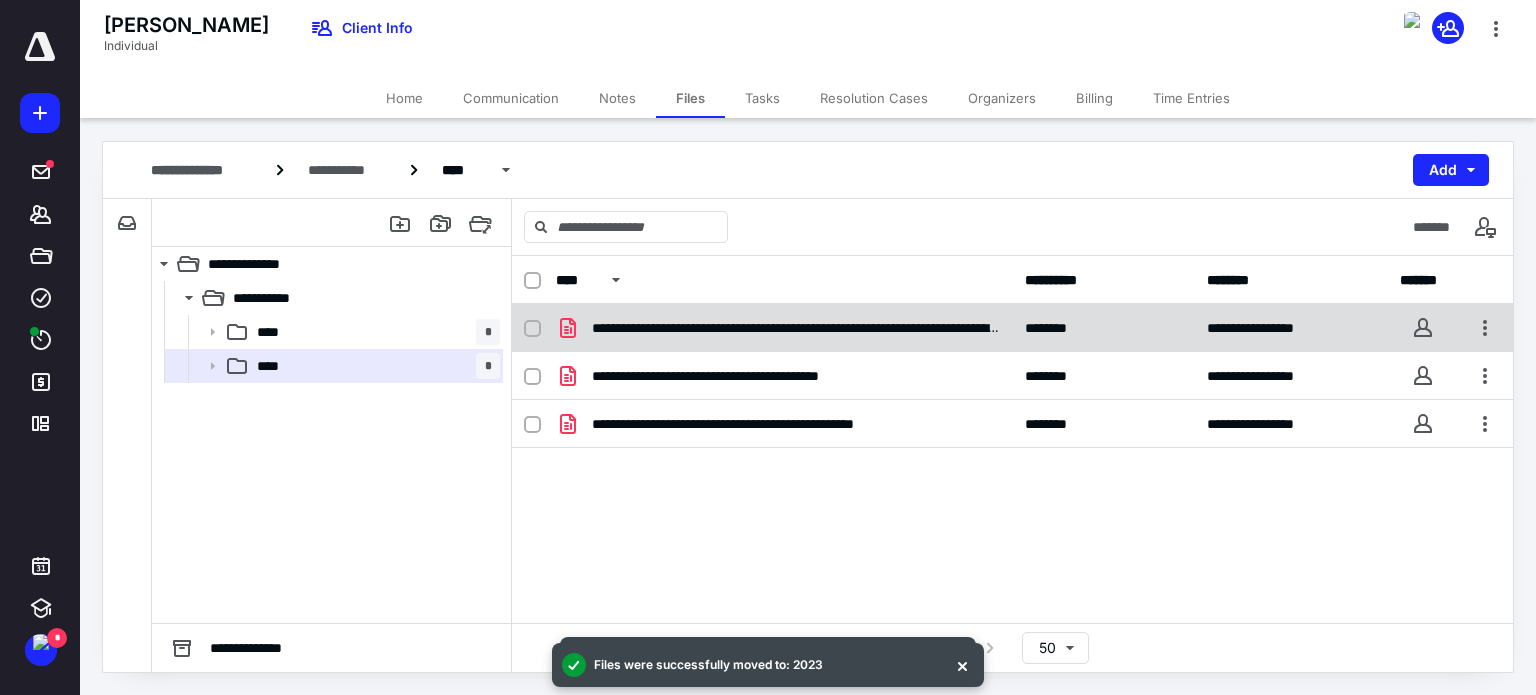 click 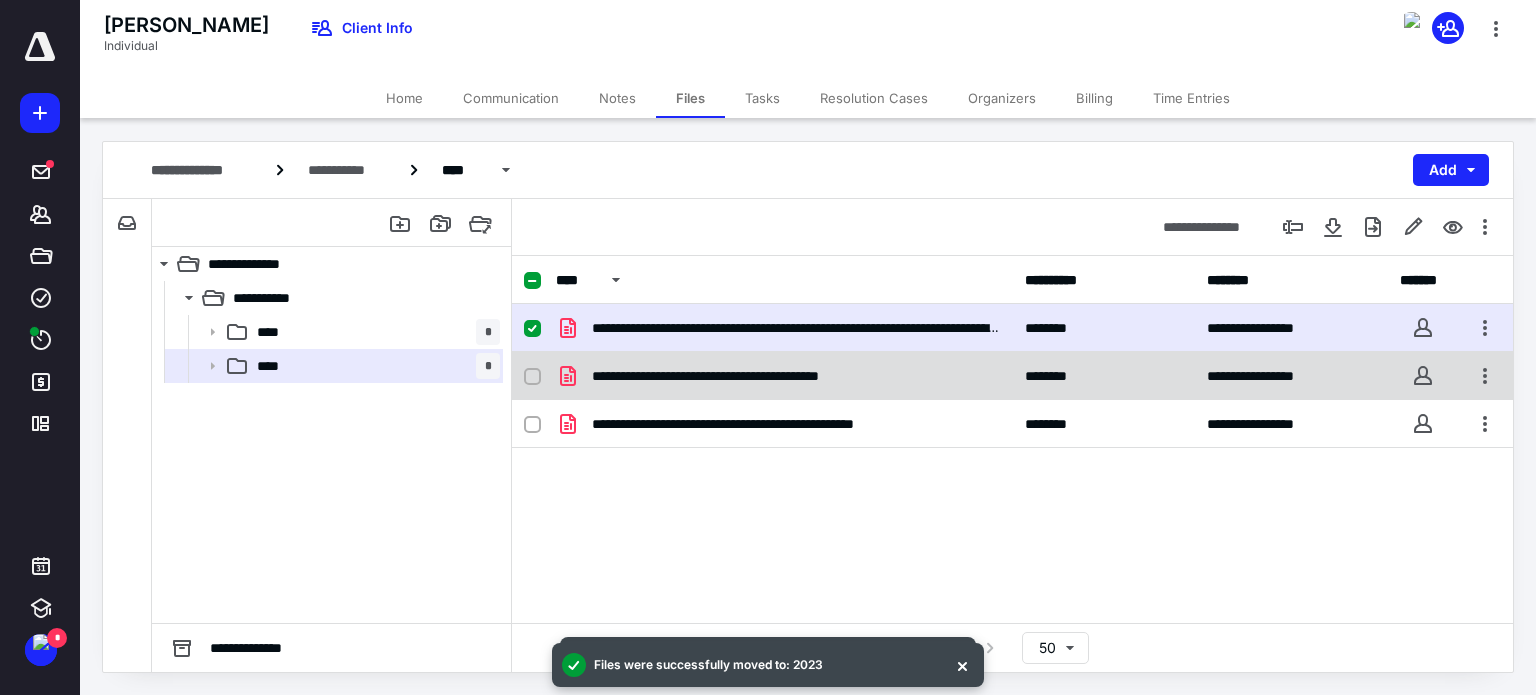 click at bounding box center (532, 377) 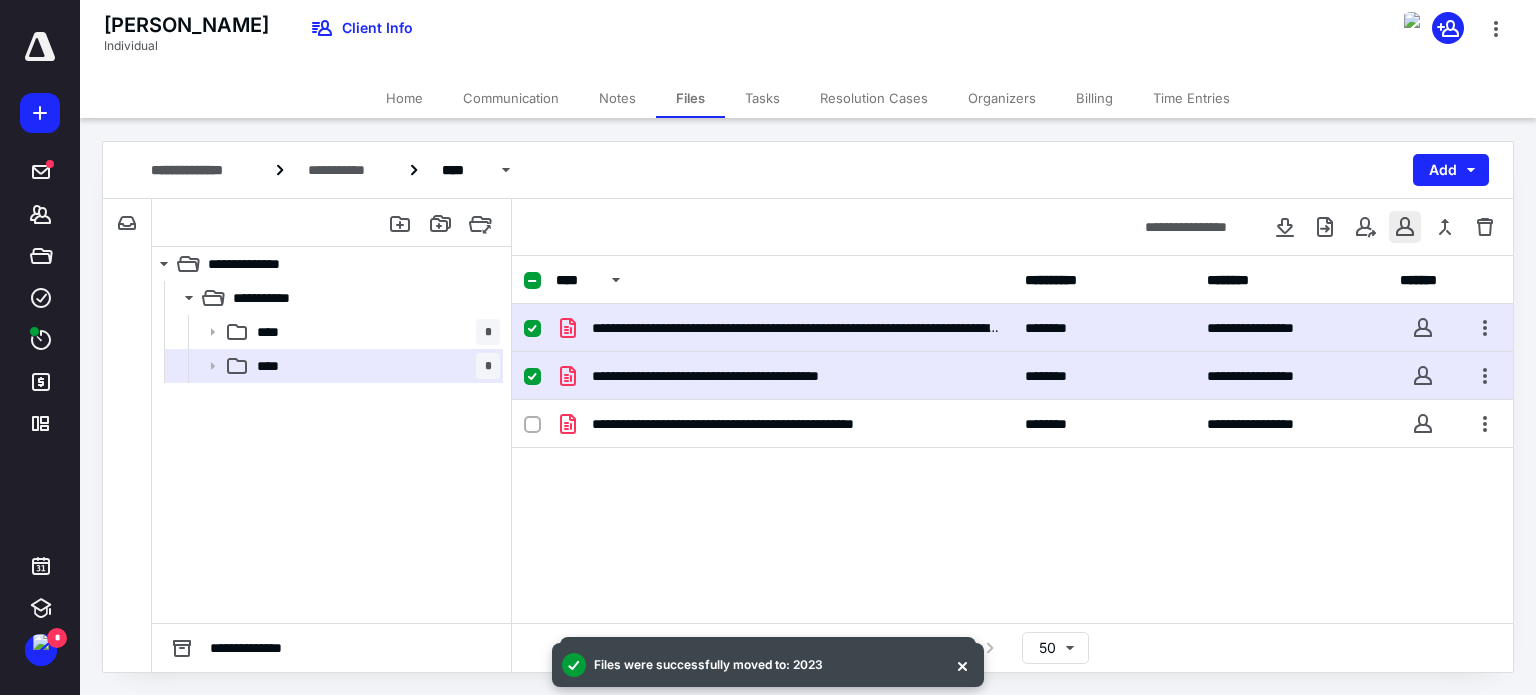 click at bounding box center (1405, 227) 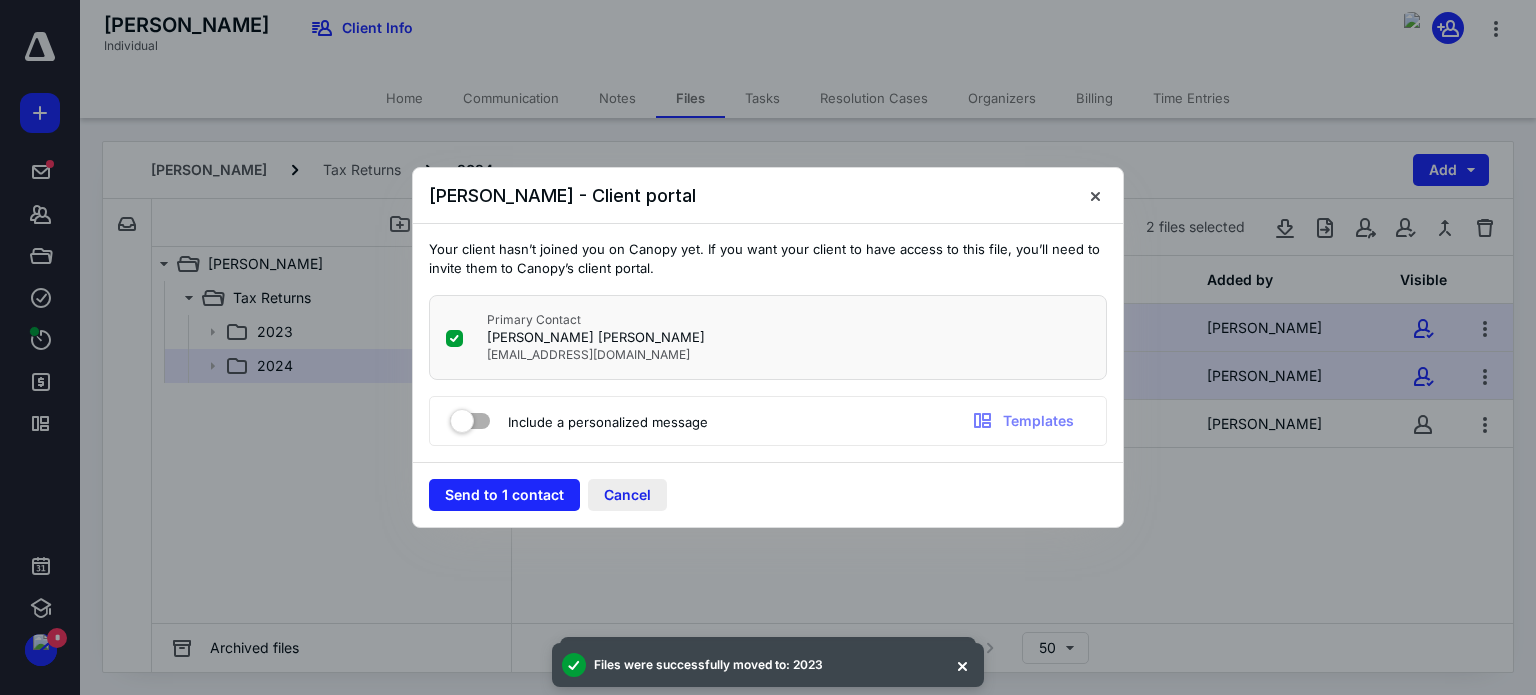 click on "Cancel" at bounding box center (627, 495) 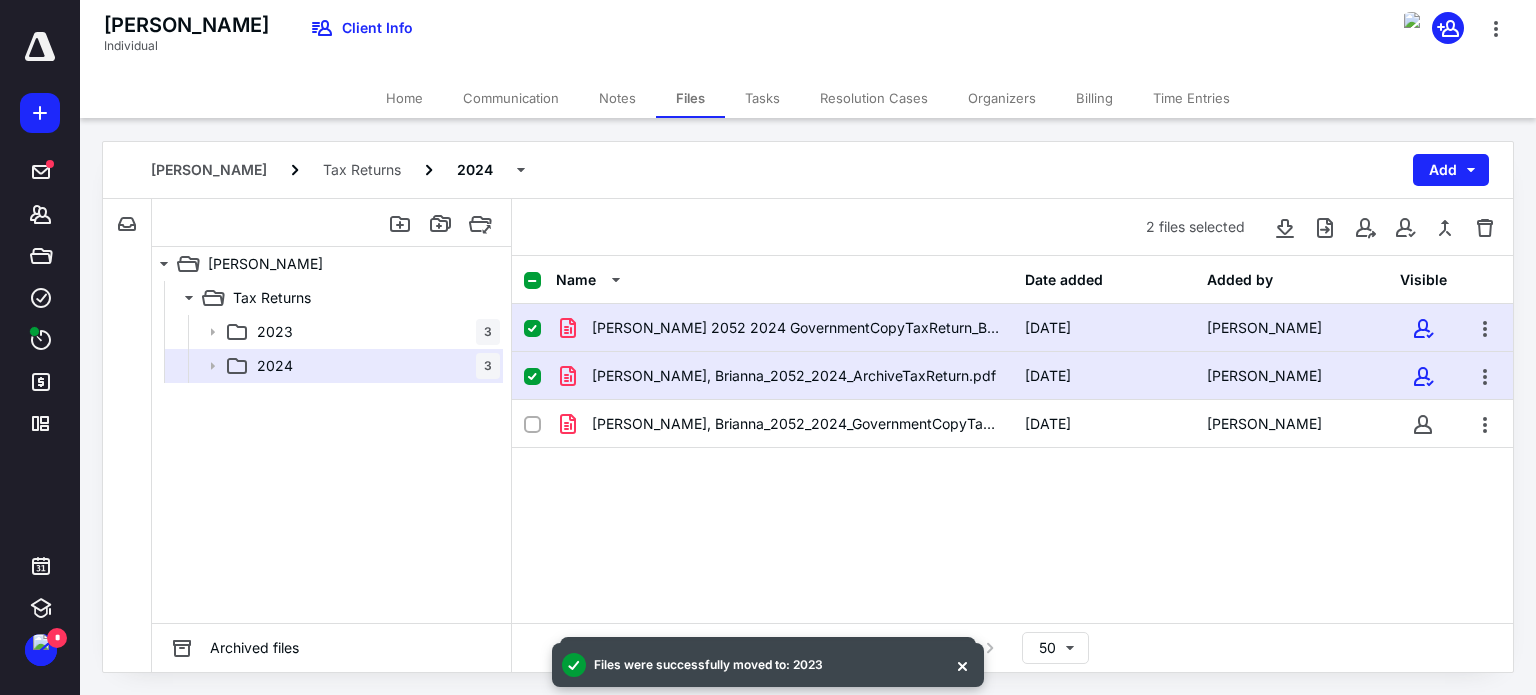 click 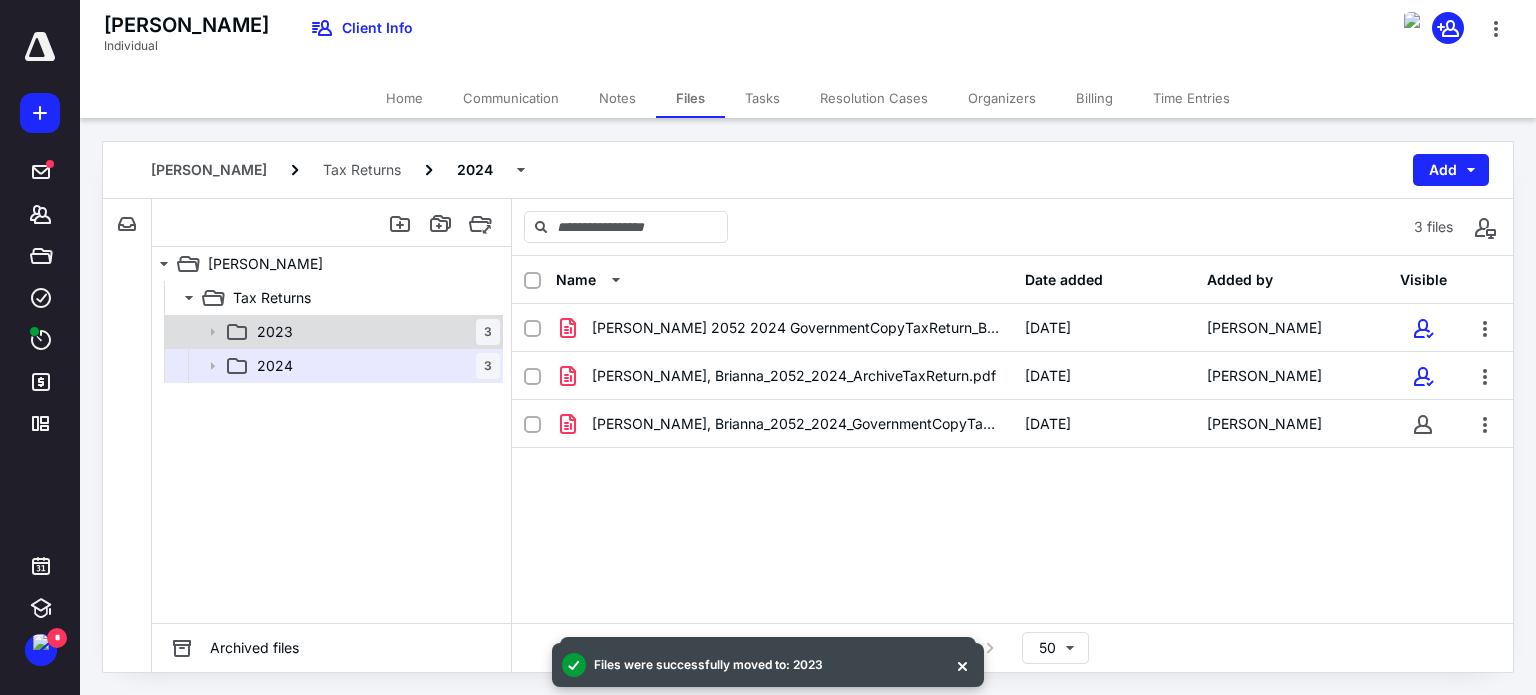 click on "2023 3" at bounding box center [374, 332] 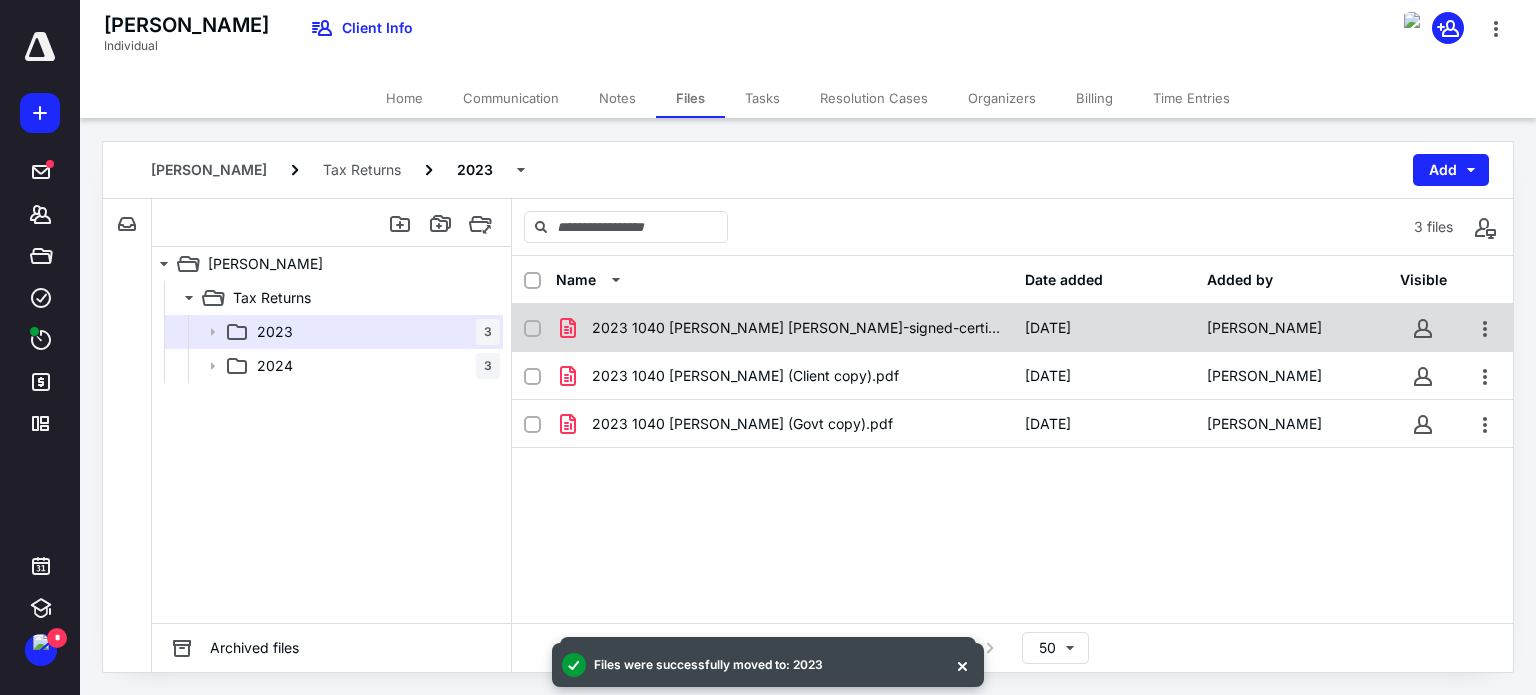 click 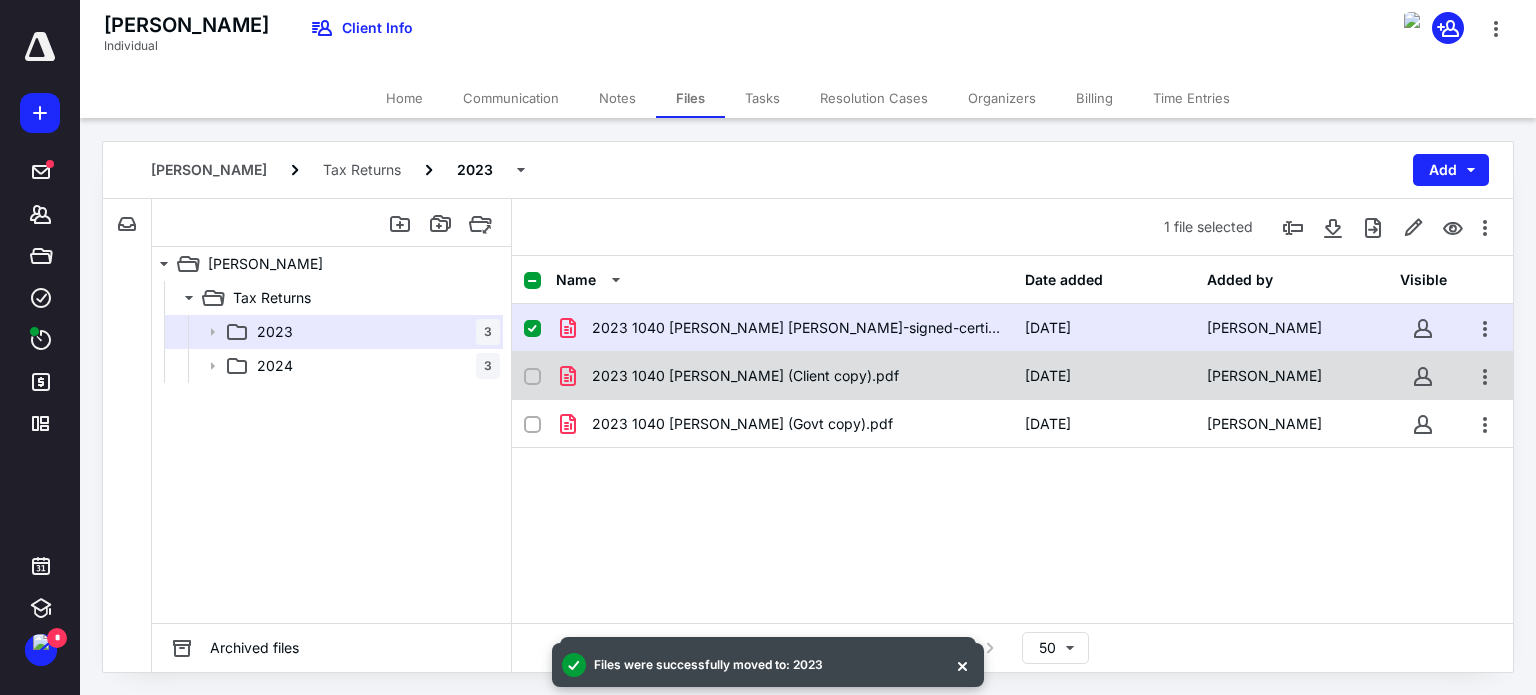 click 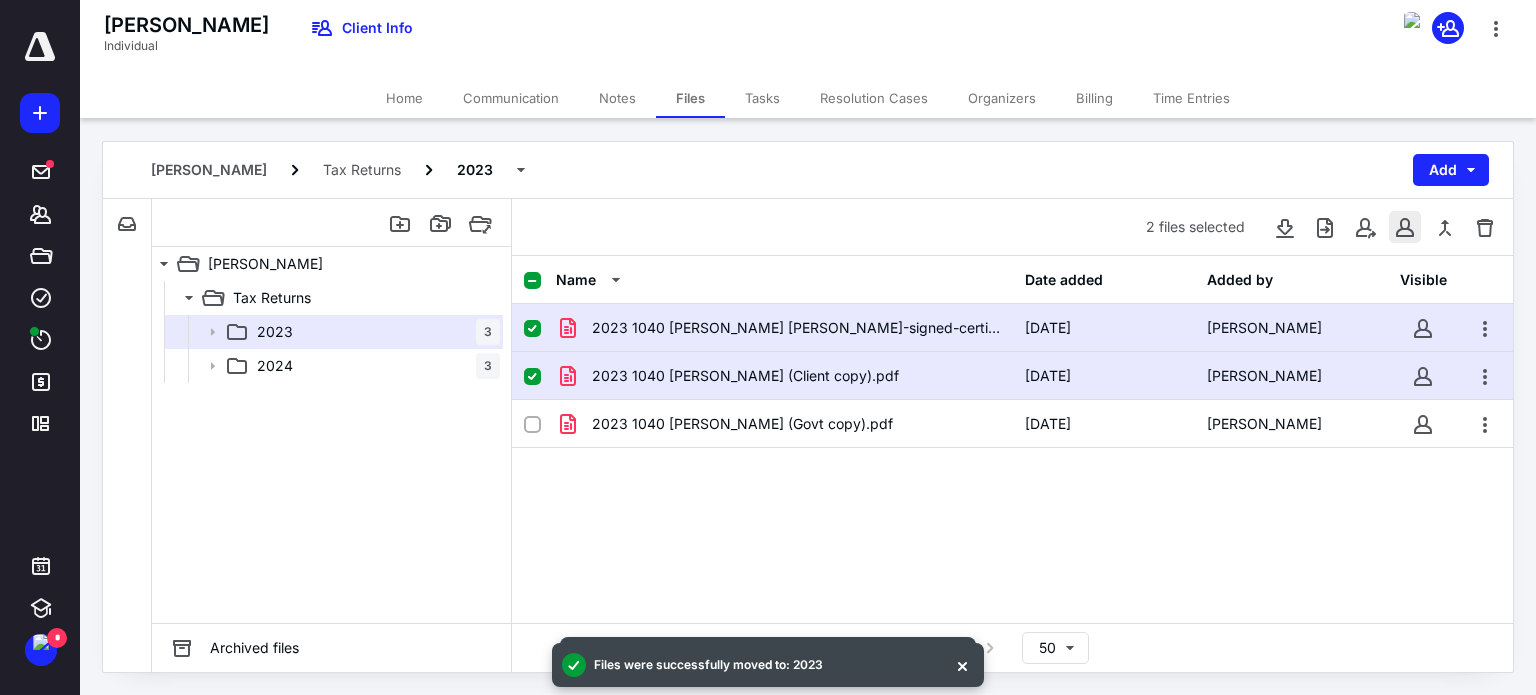 click at bounding box center (1405, 227) 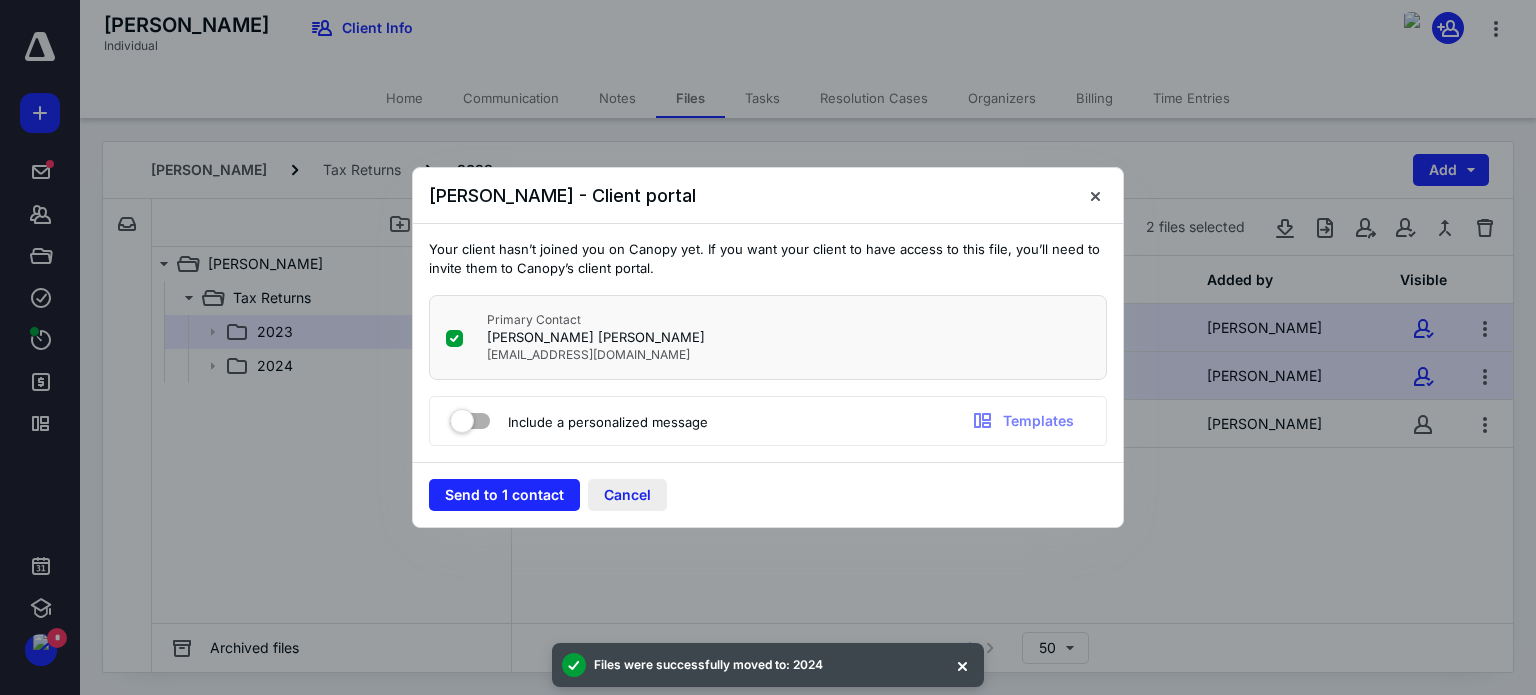 click on "Cancel" at bounding box center (627, 495) 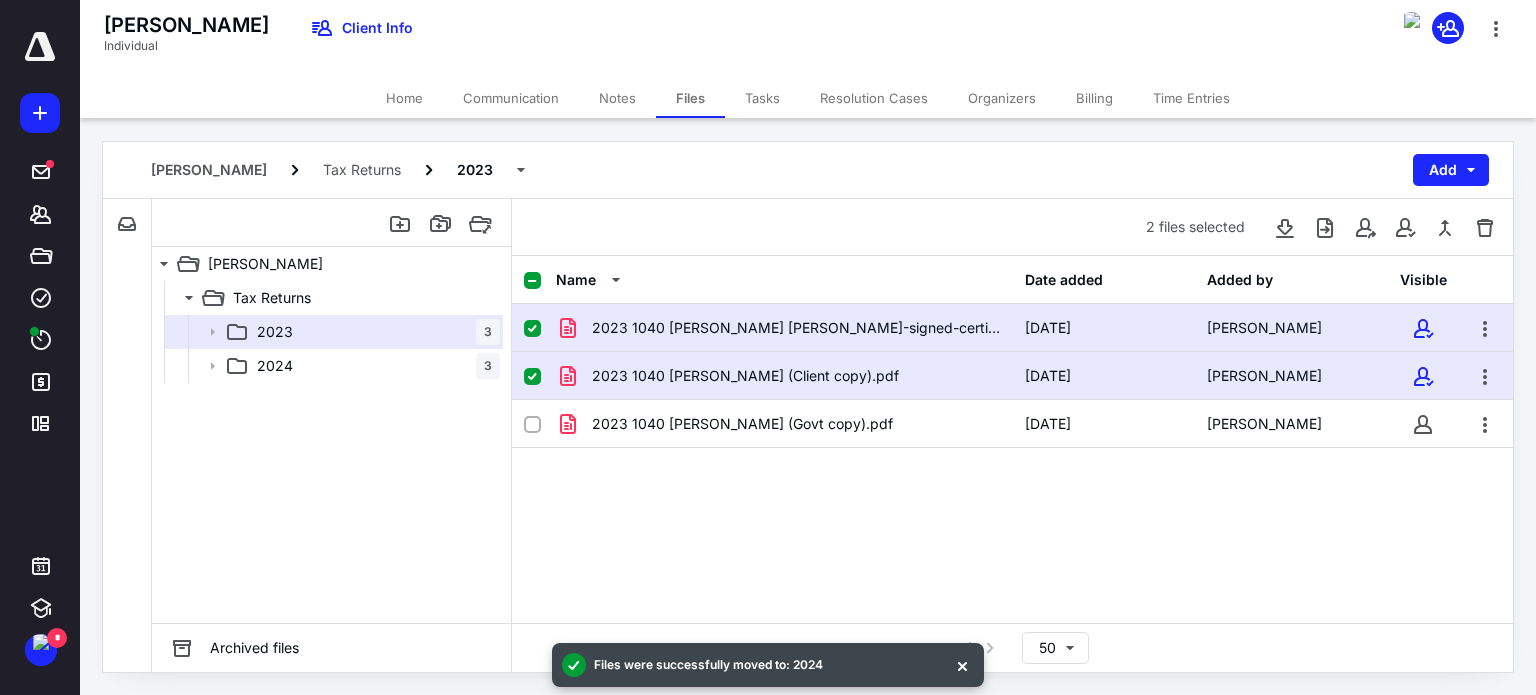 click 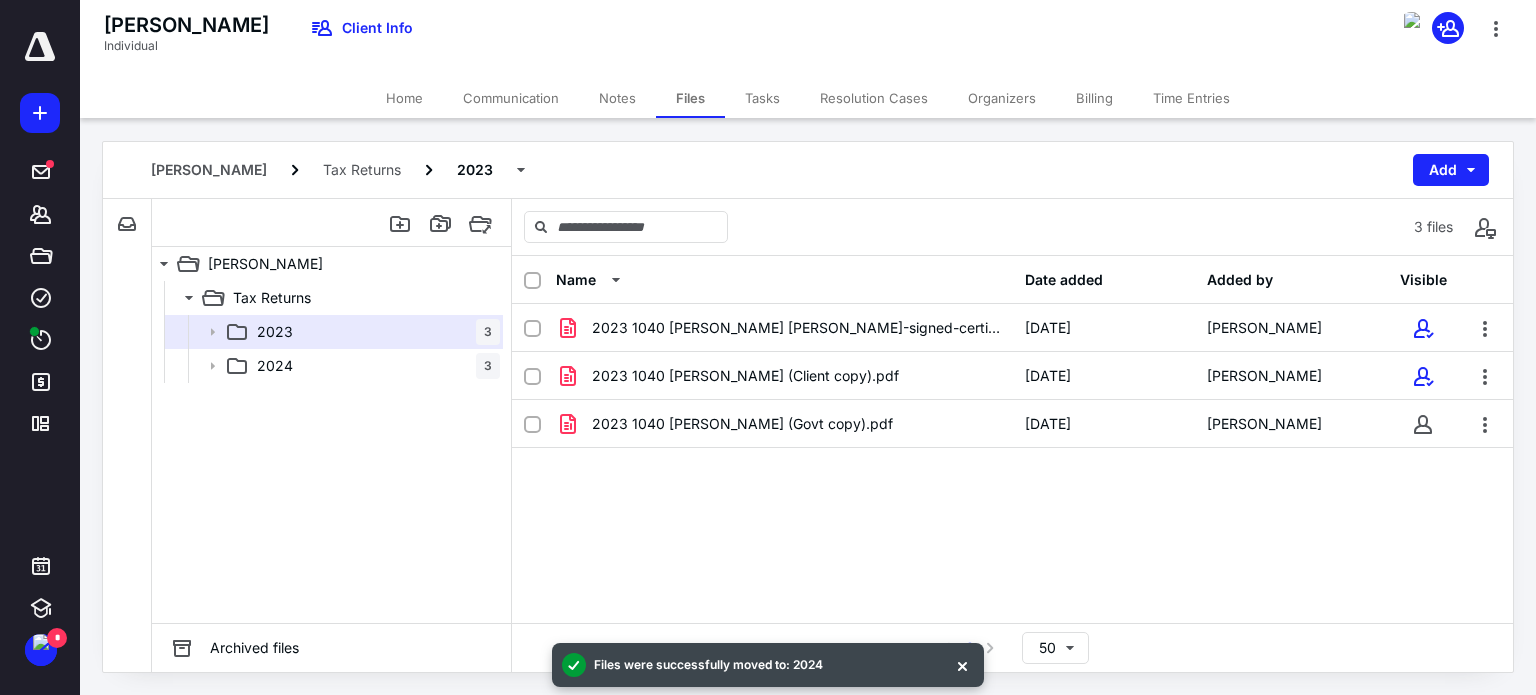 click on "Home" at bounding box center [404, 98] 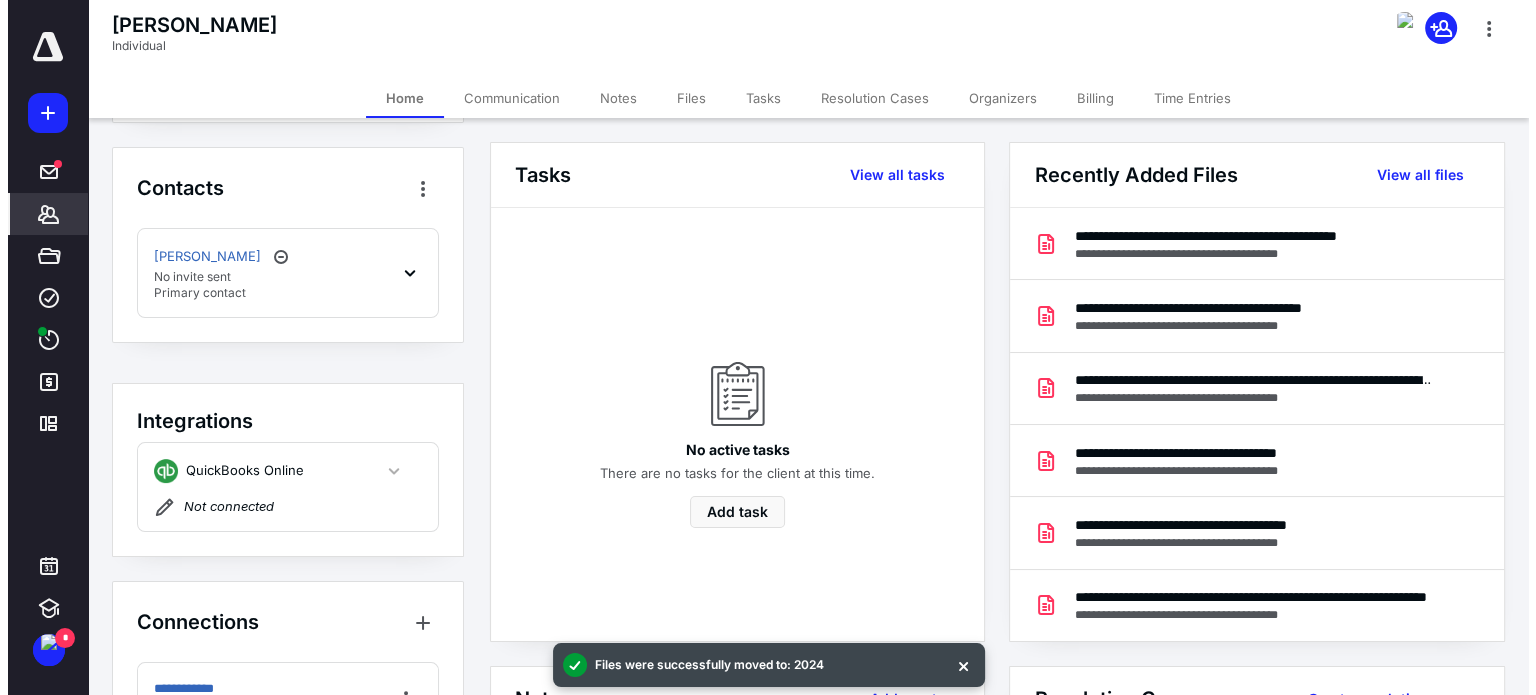scroll, scrollTop: 486, scrollLeft: 0, axis: vertical 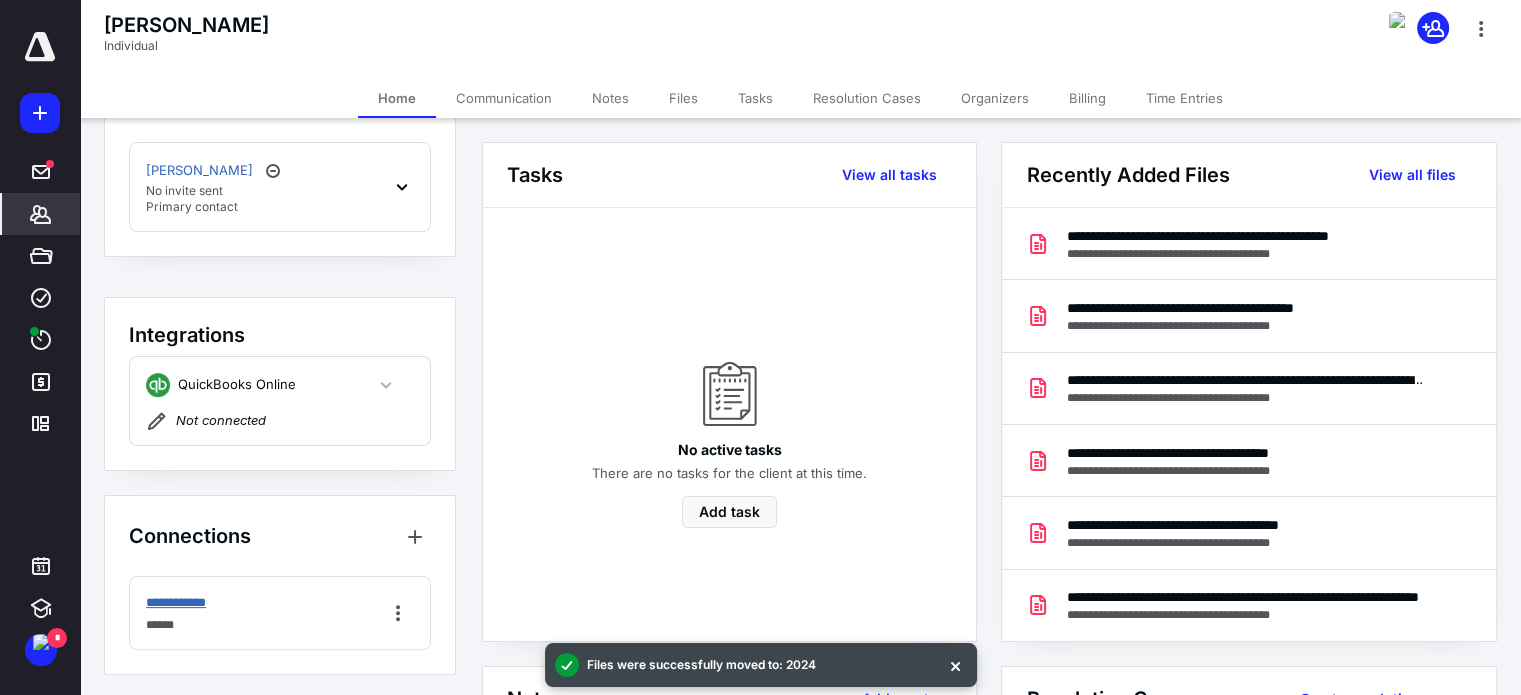 click on "**********" at bounding box center (184, 603) 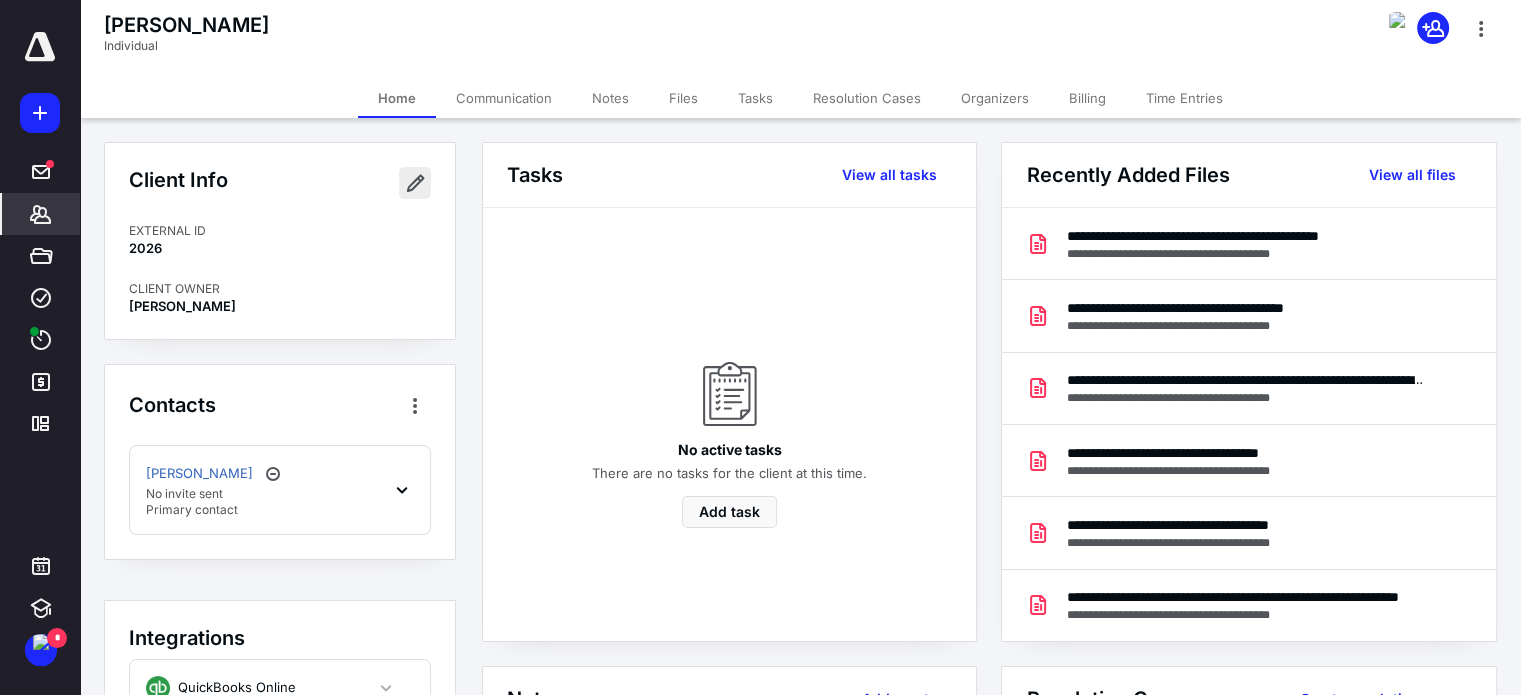 click at bounding box center (415, 183) 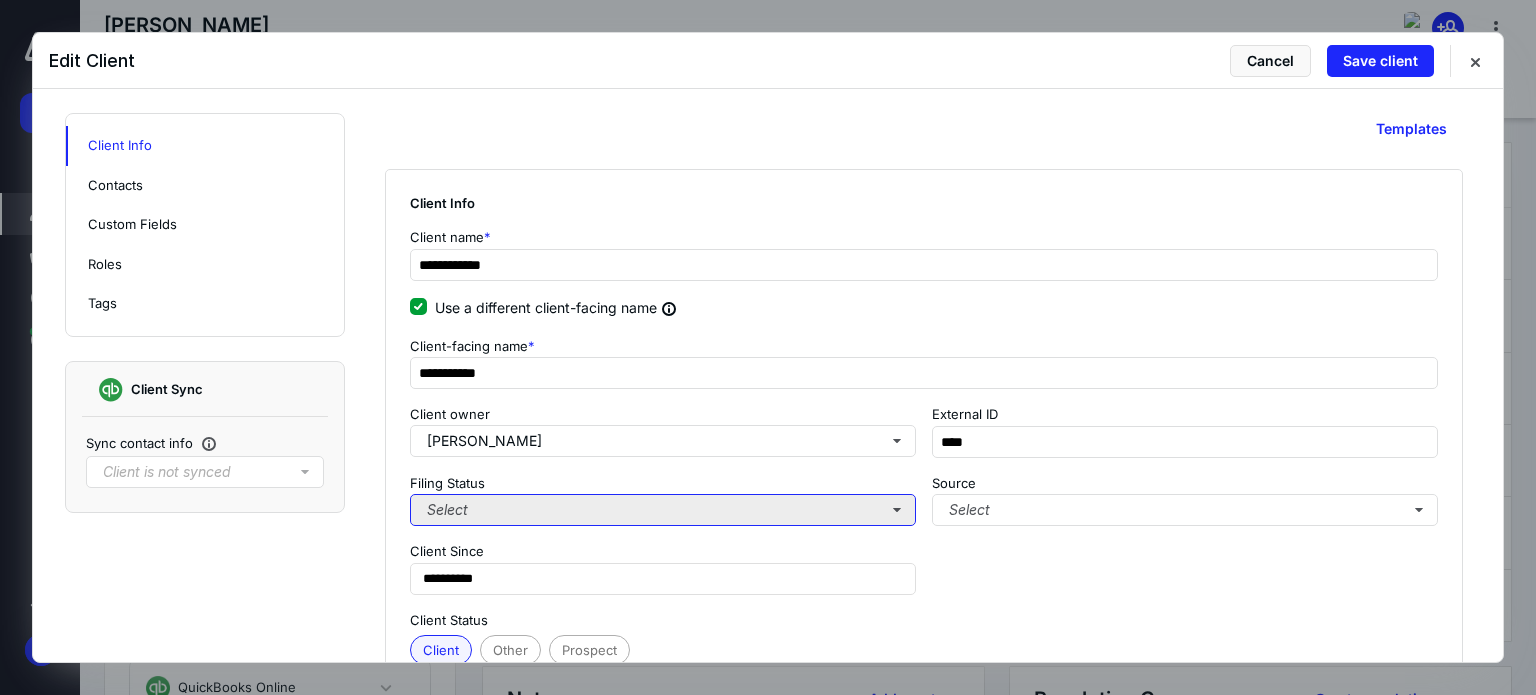 click on "Select" at bounding box center [663, 510] 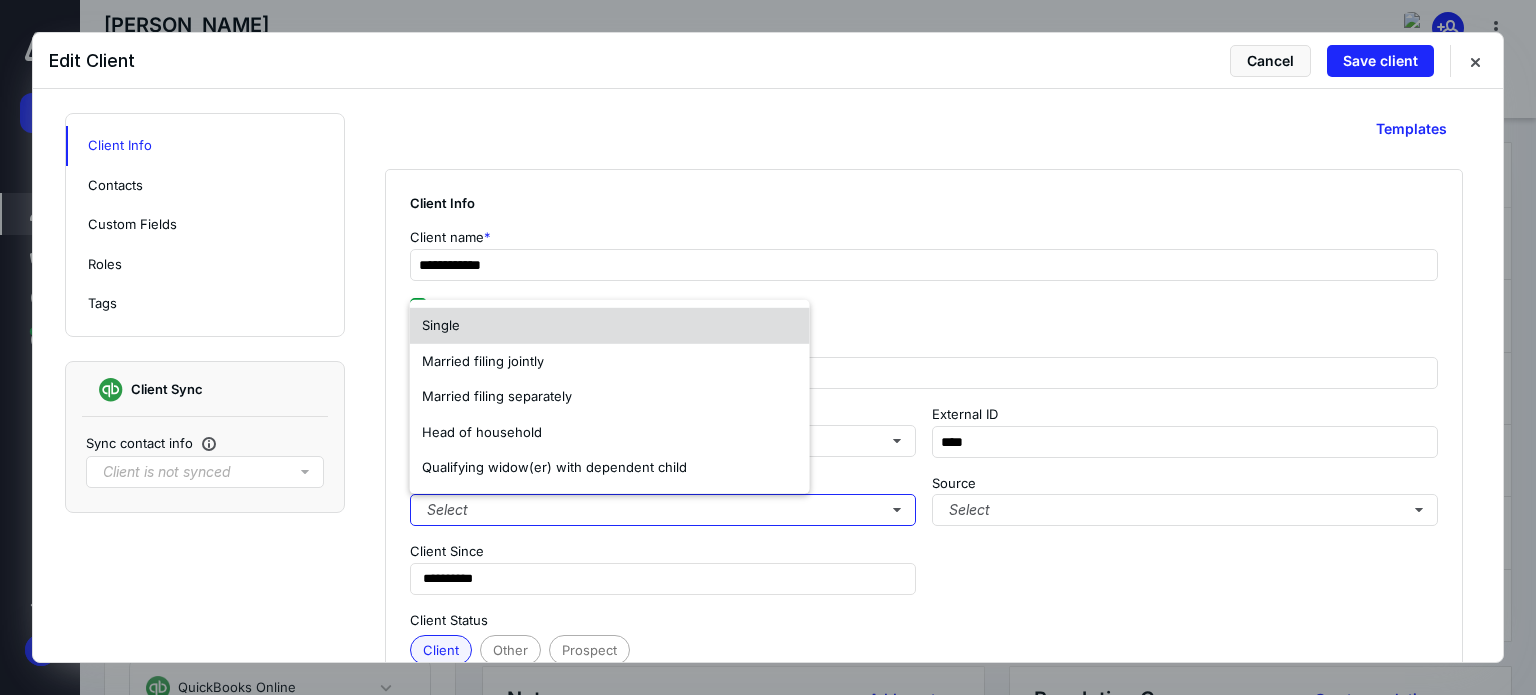 click on "Single" at bounding box center (610, 326) 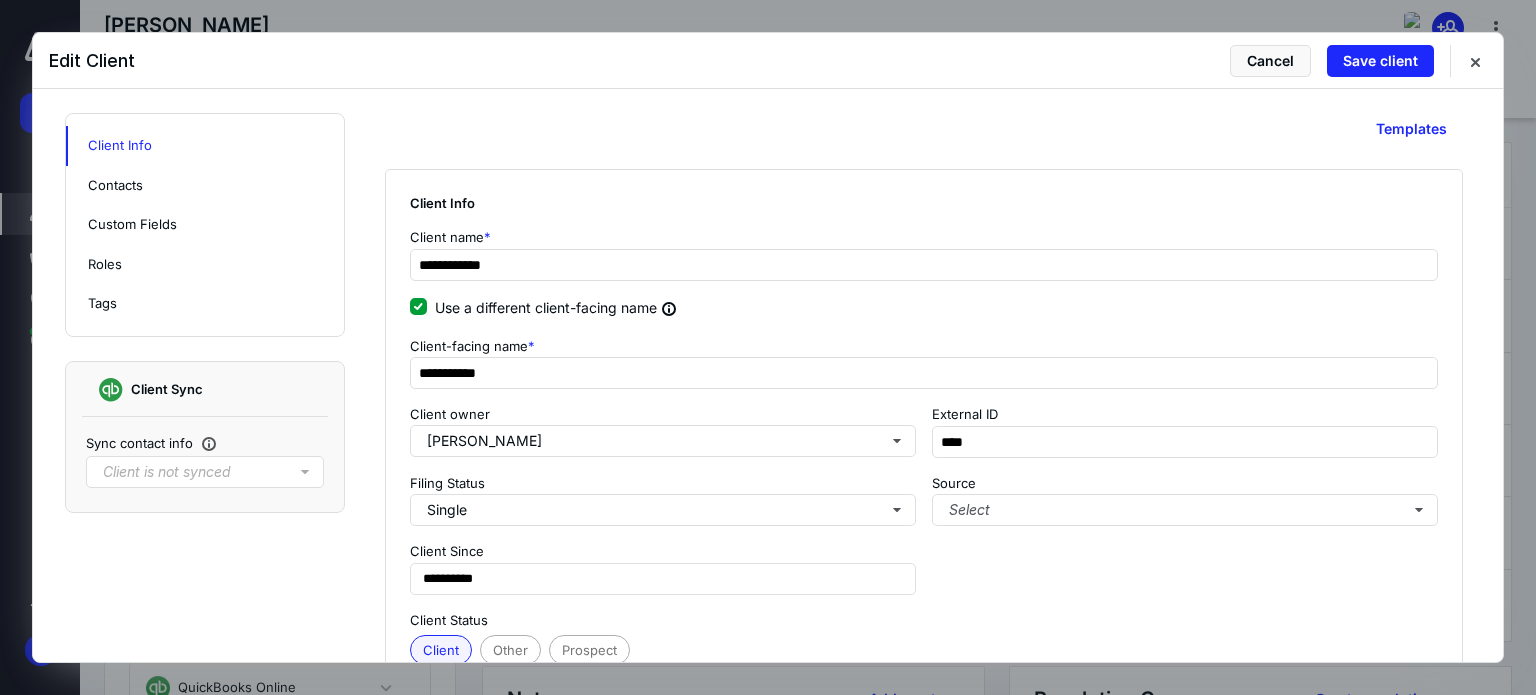 click on "Client Status" at bounding box center (924, 621) 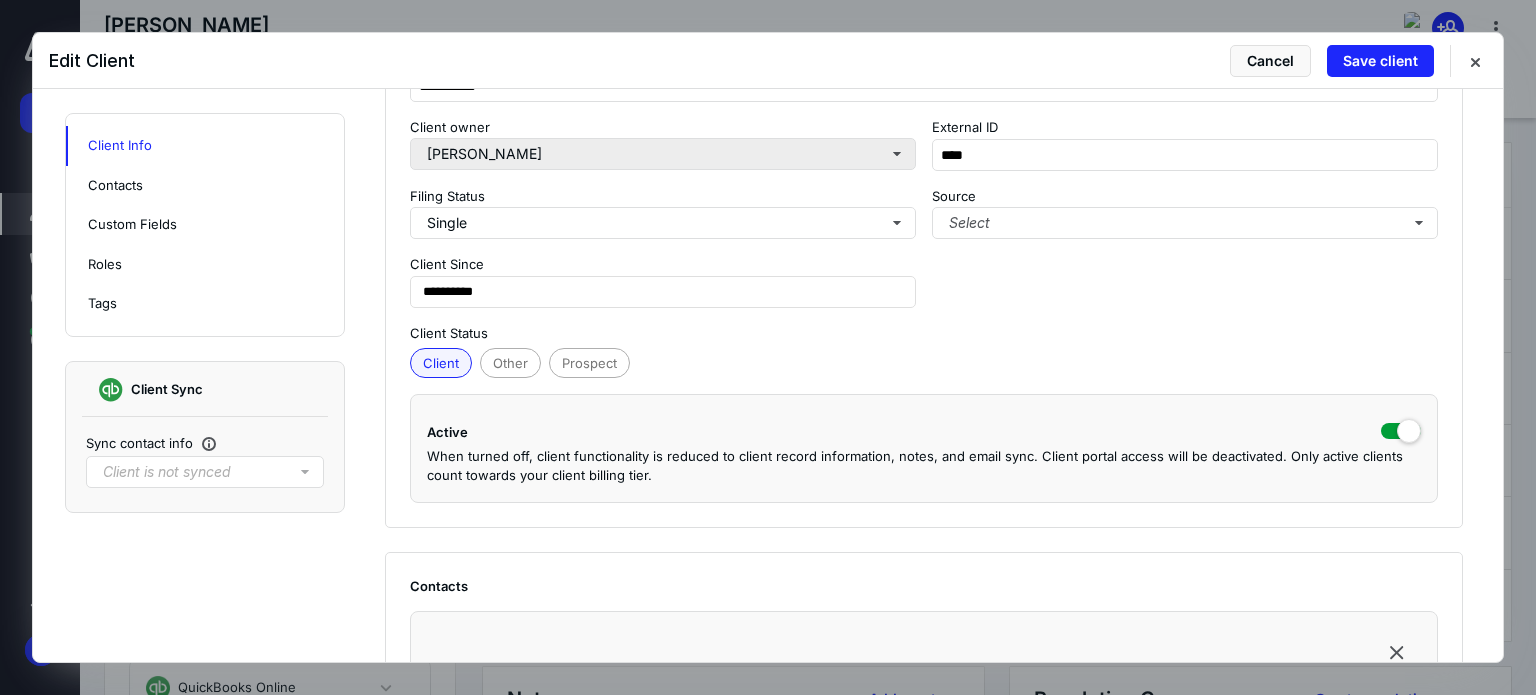 scroll, scrollTop: 300, scrollLeft: 0, axis: vertical 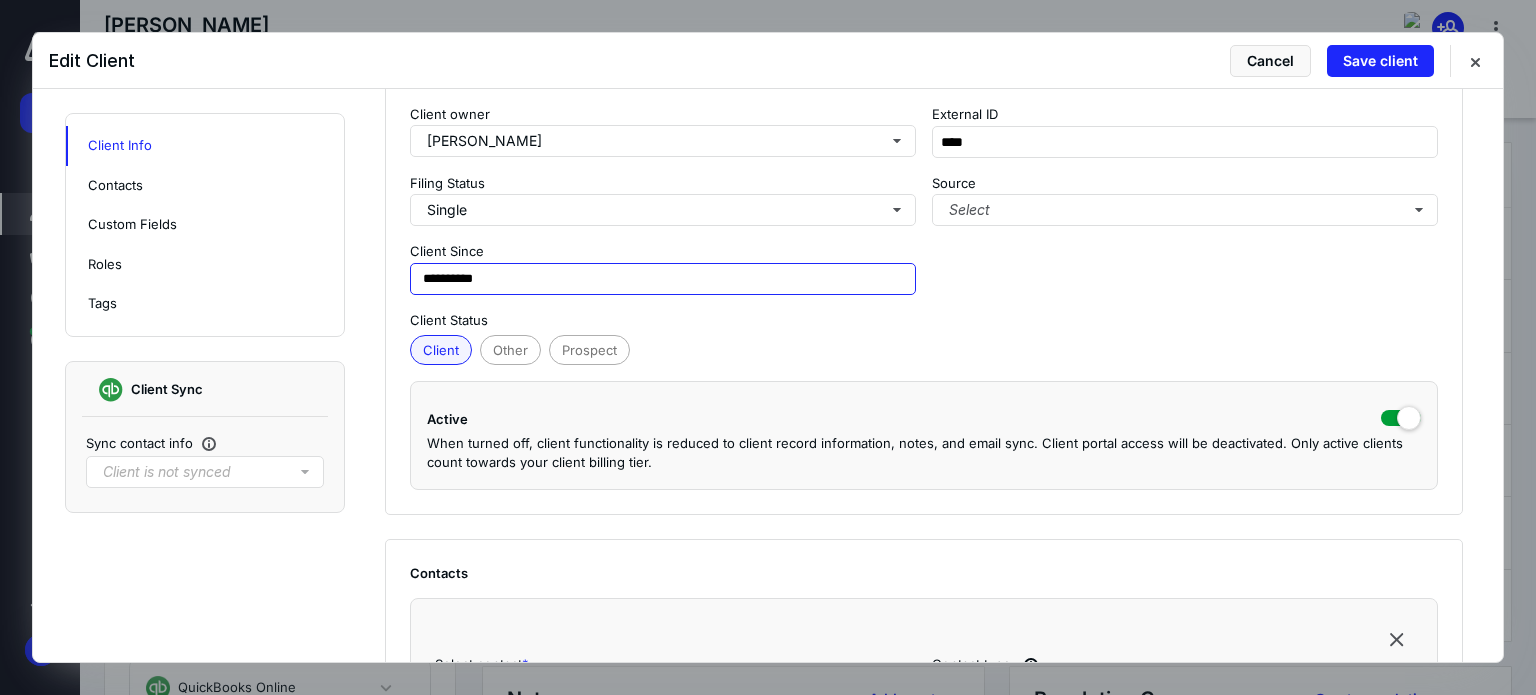 click on "**********" at bounding box center (663, 279) 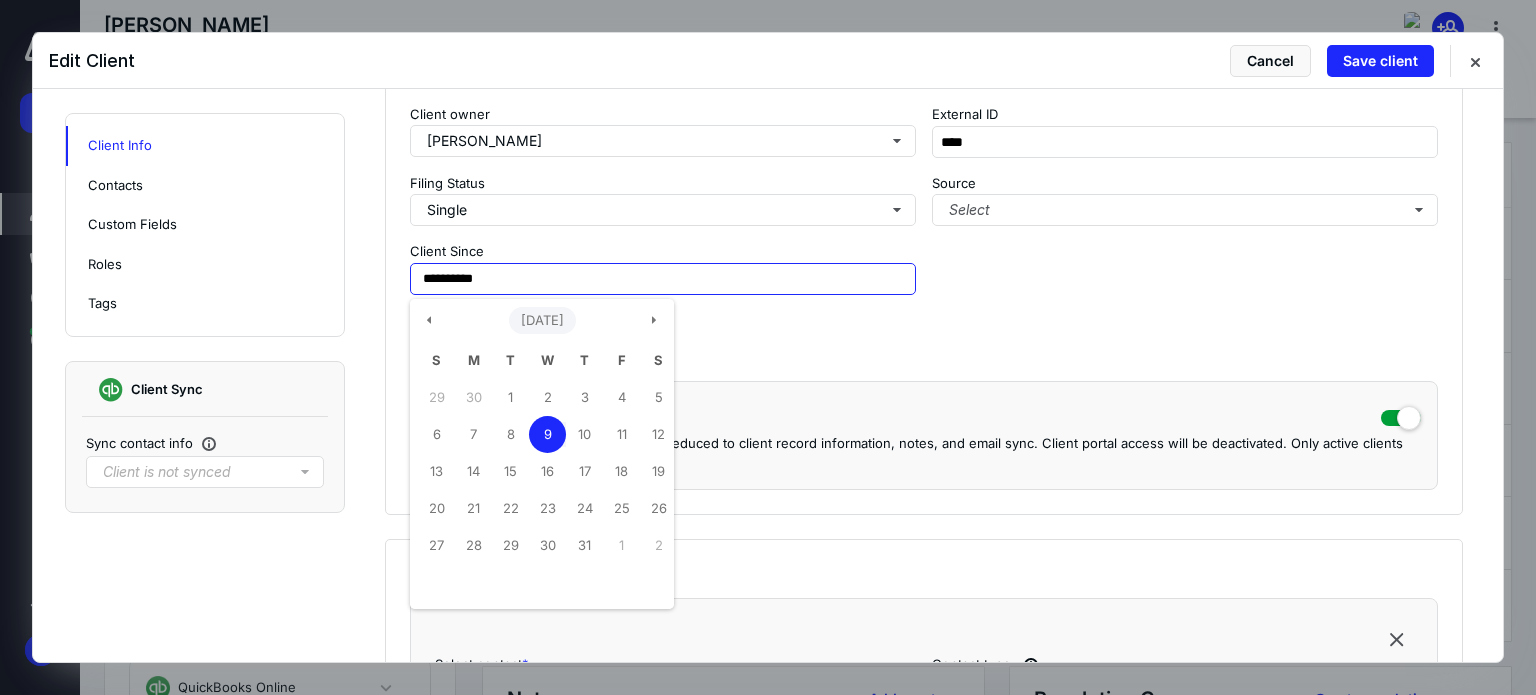 click on "[DATE]" at bounding box center [542, 321] 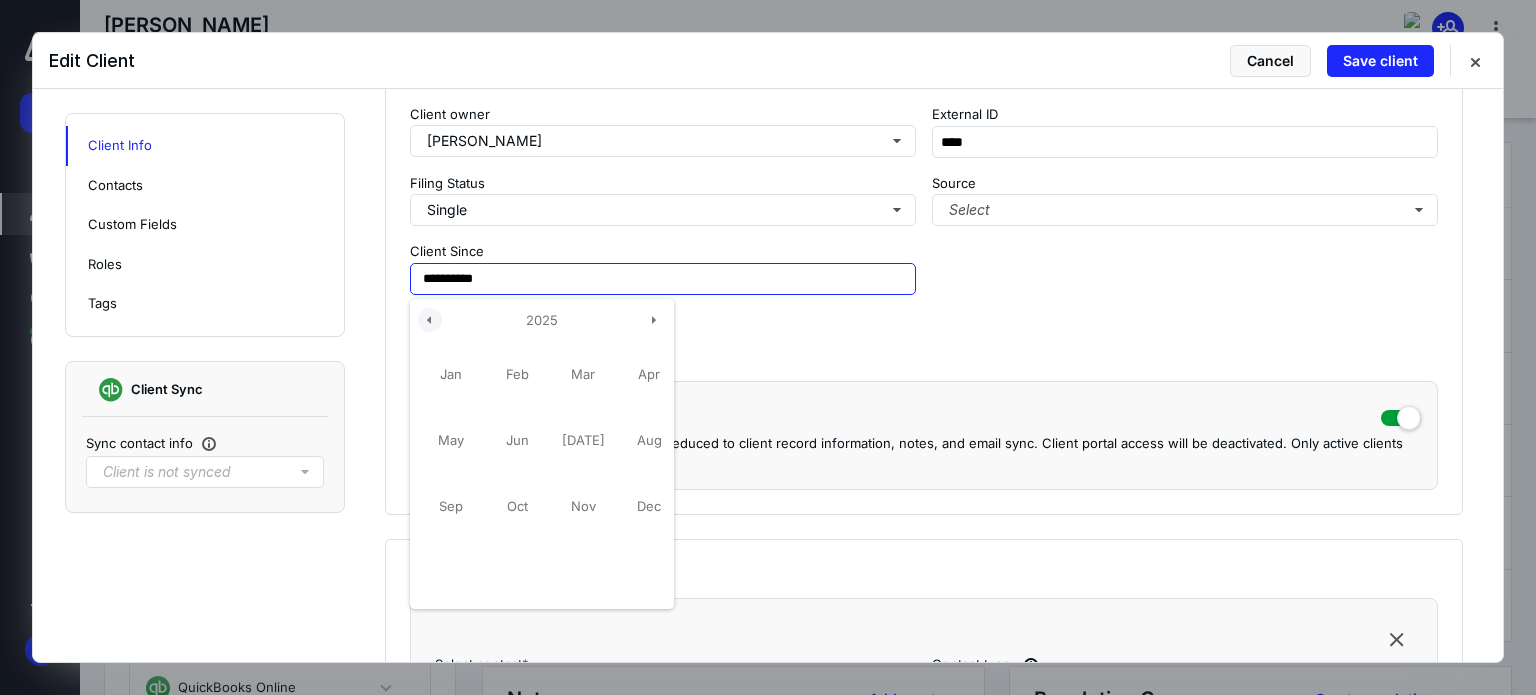 click at bounding box center (430, 320) 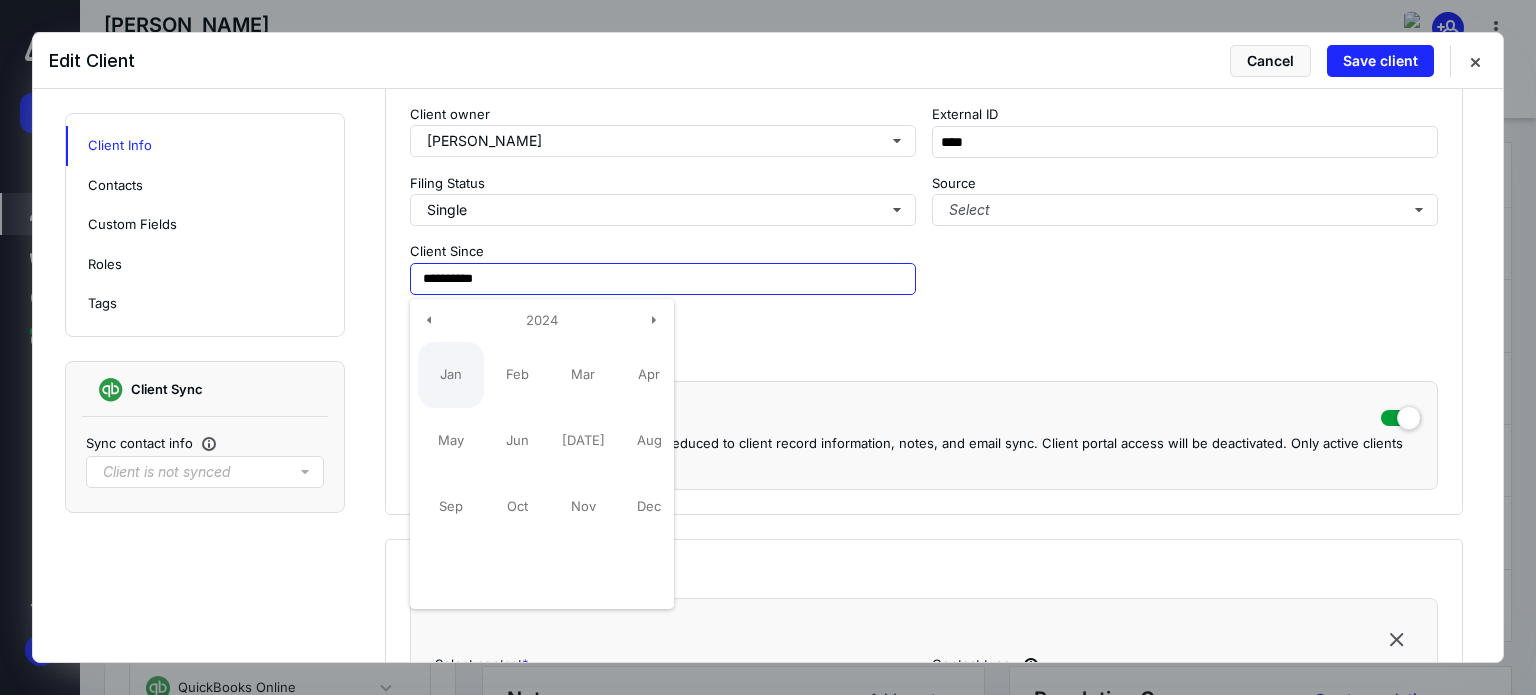 click on "Jan" at bounding box center [451, 375] 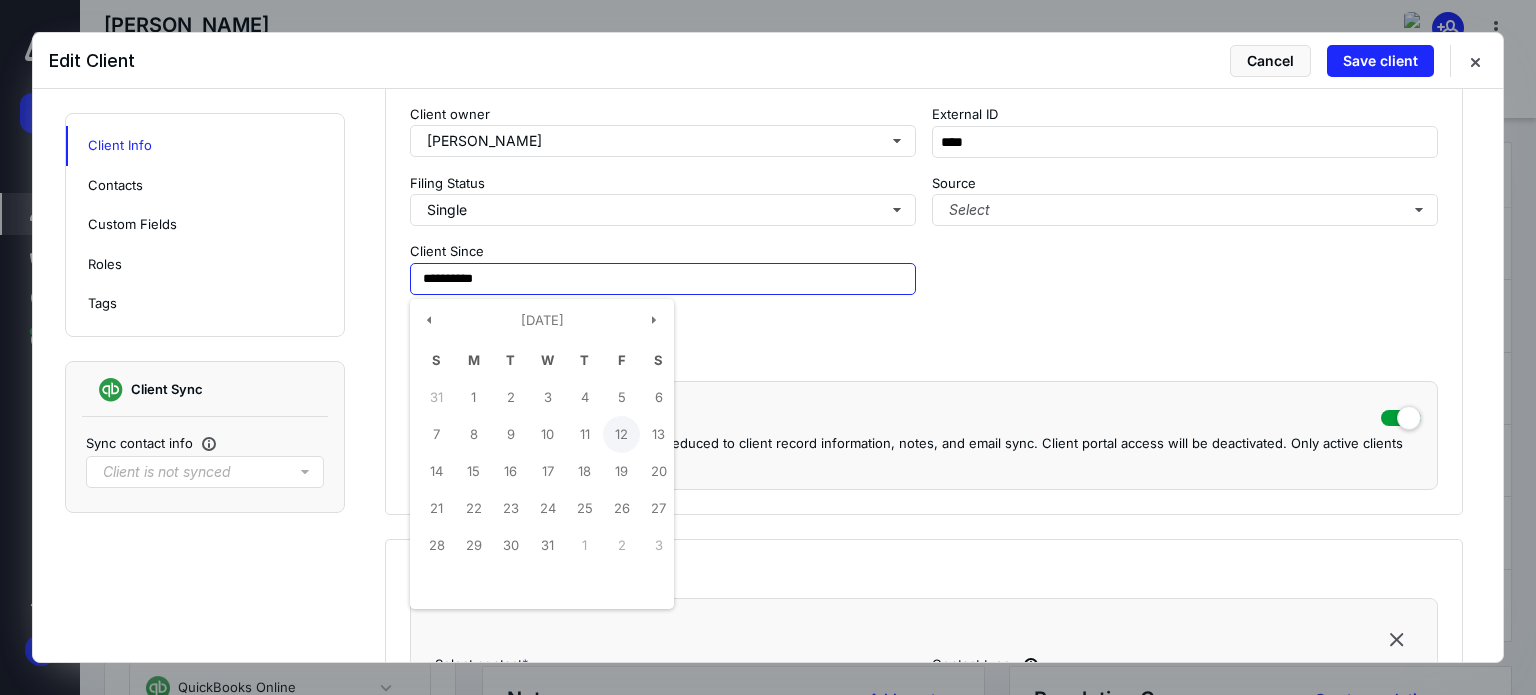click on "12" at bounding box center (621, 434) 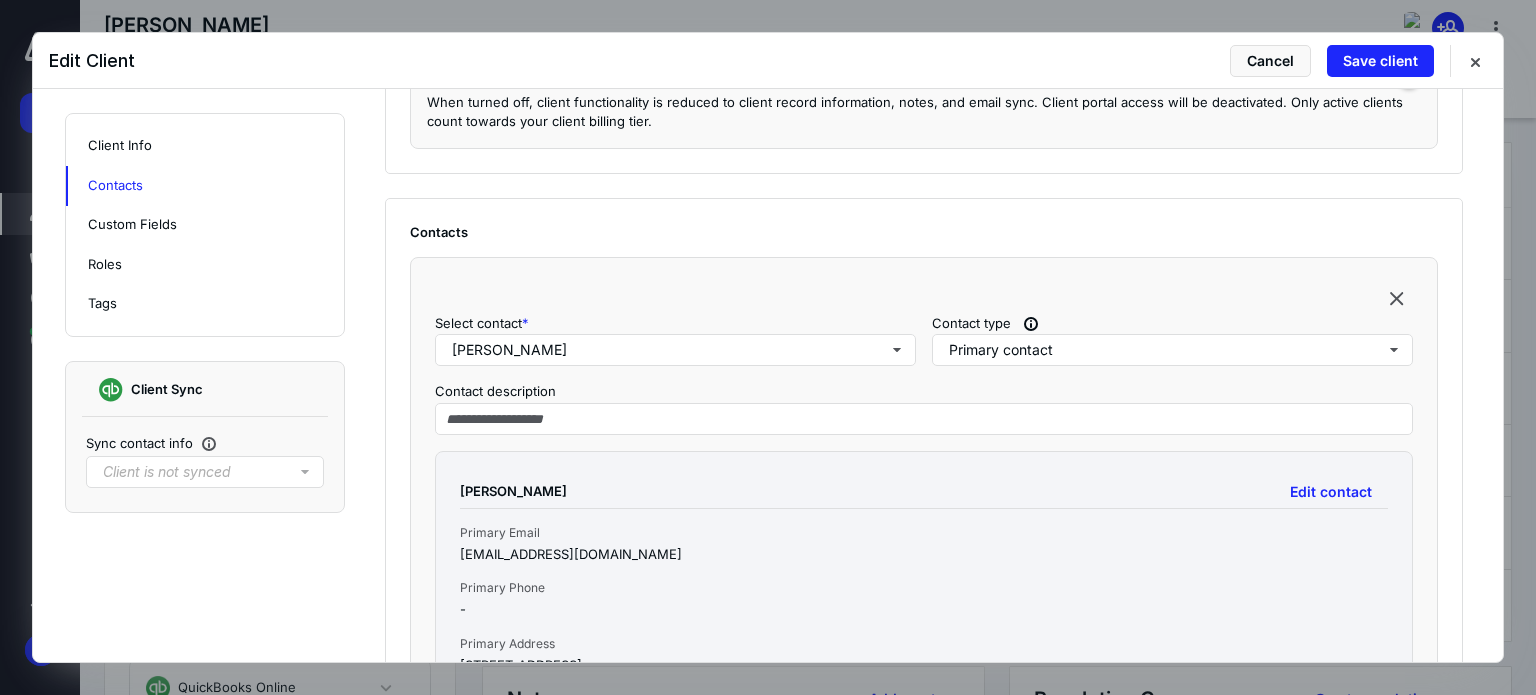 scroll, scrollTop: 800, scrollLeft: 0, axis: vertical 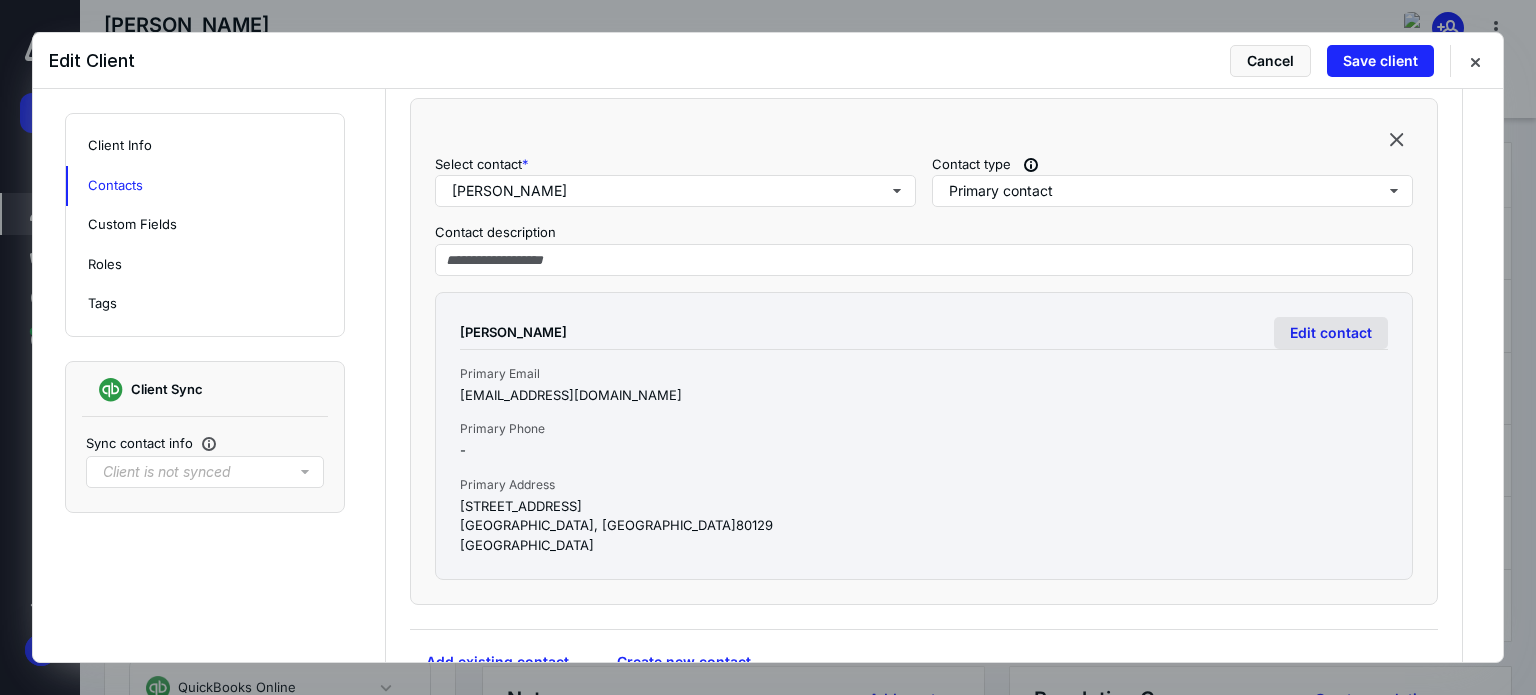 click on "Edit contact" at bounding box center (1331, 333) 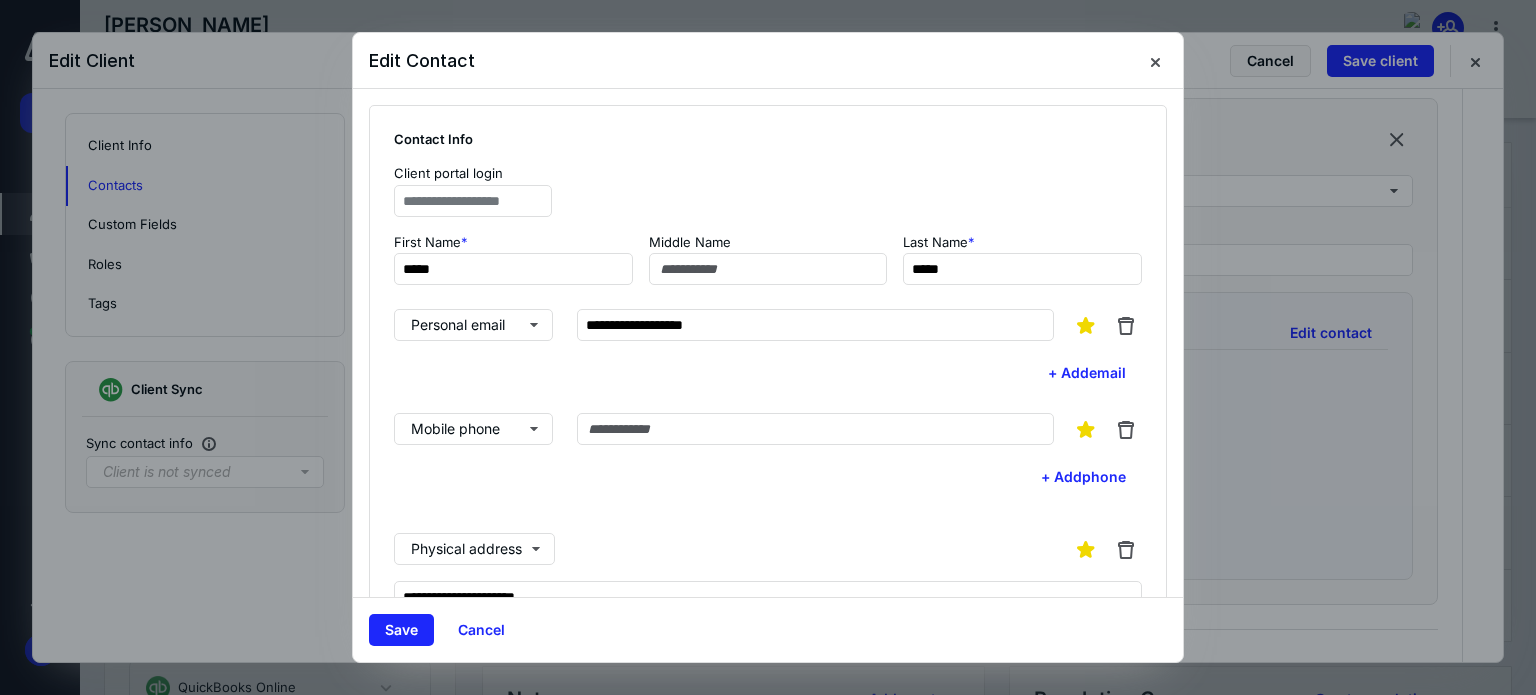 click on "**********" at bounding box center [768, 349] 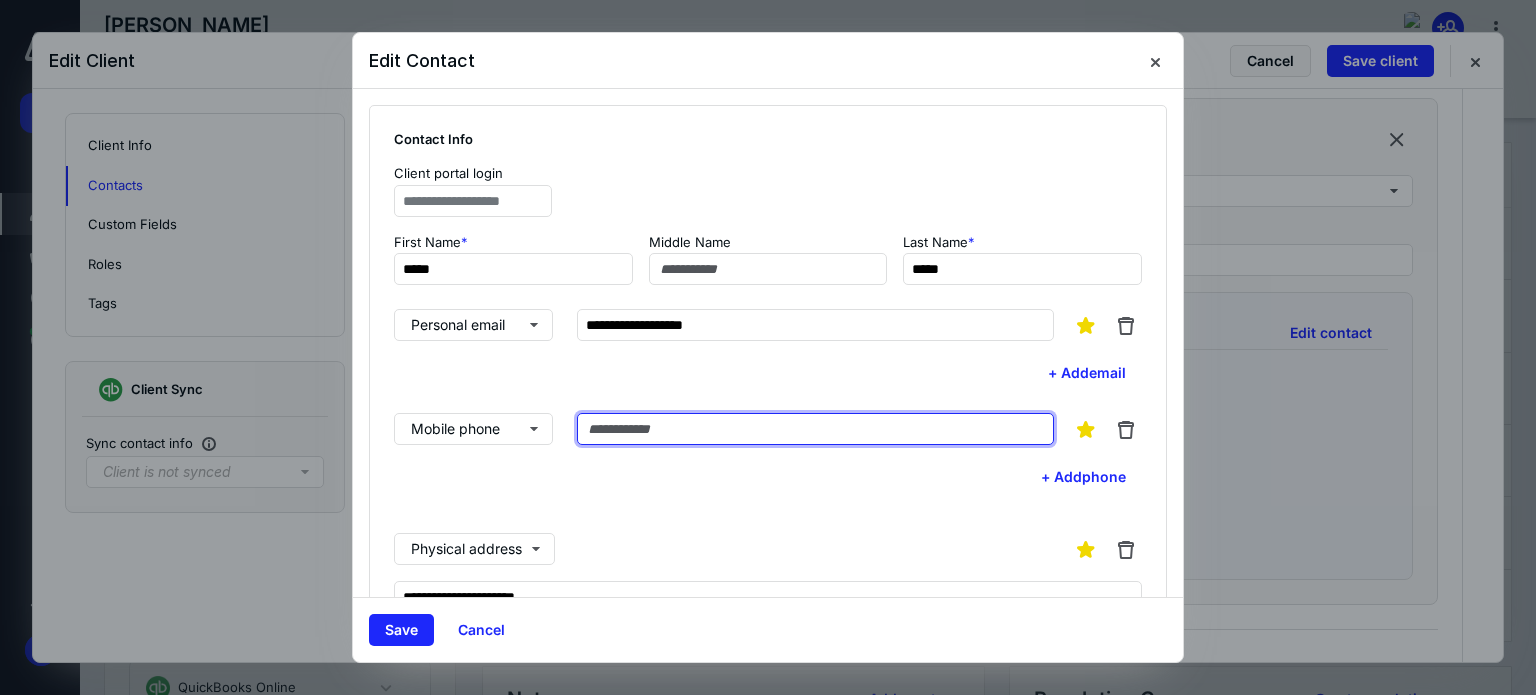 click at bounding box center [815, 429] 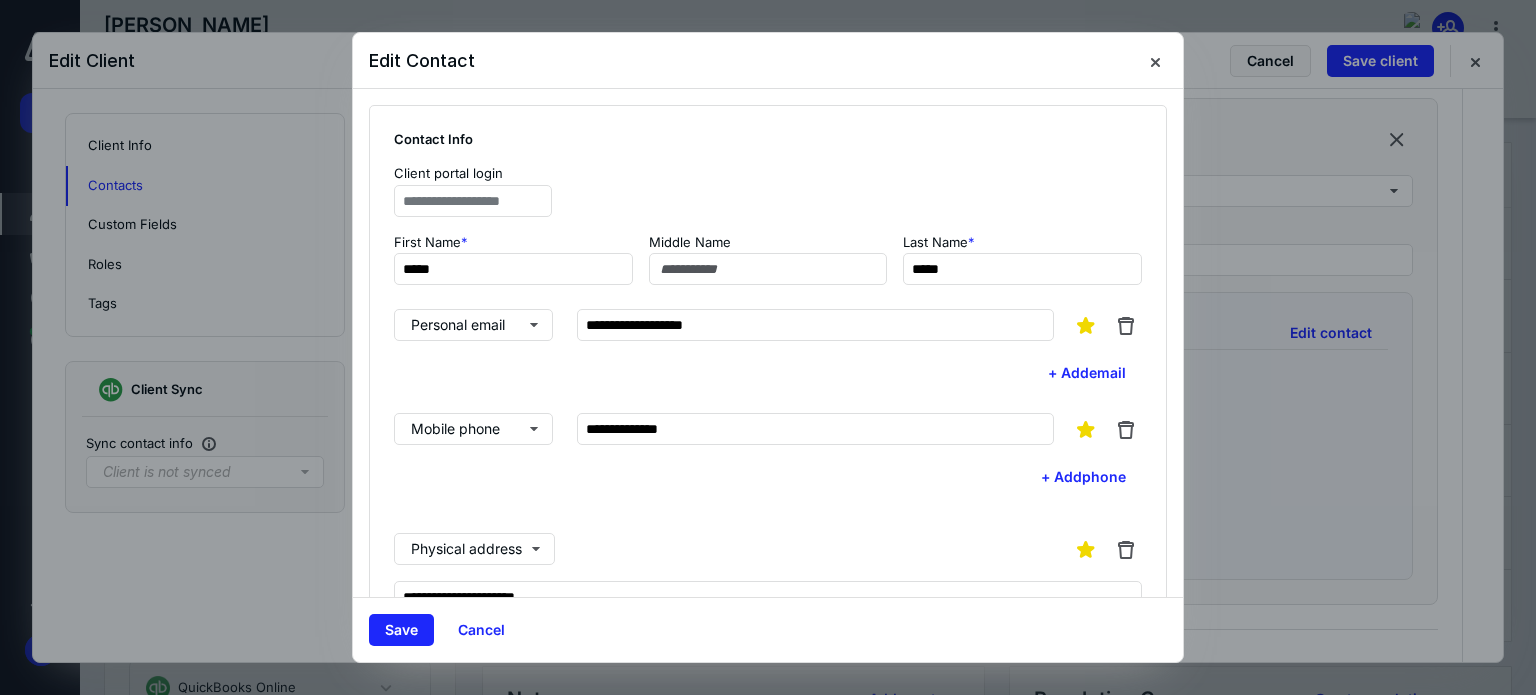 click on "**********" at bounding box center [768, 596] 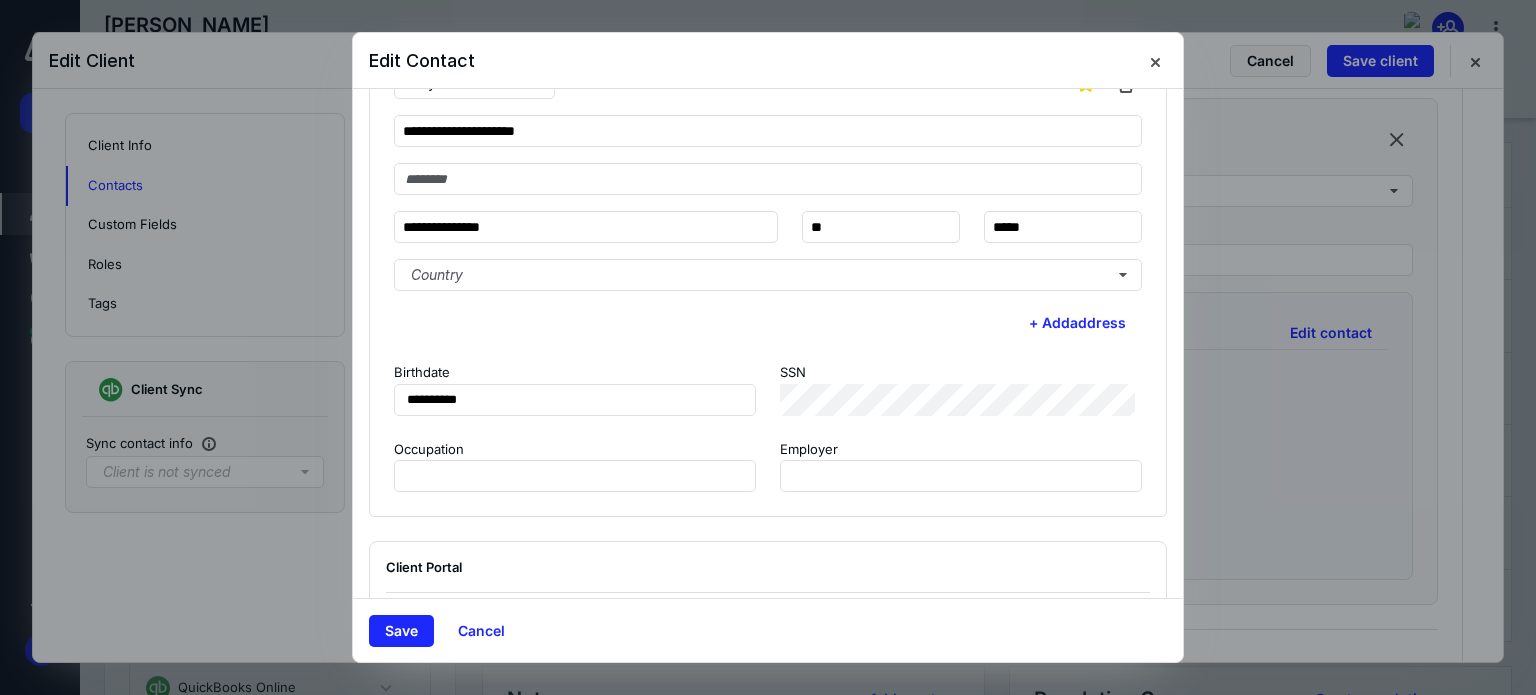 scroll, scrollTop: 543, scrollLeft: 0, axis: vertical 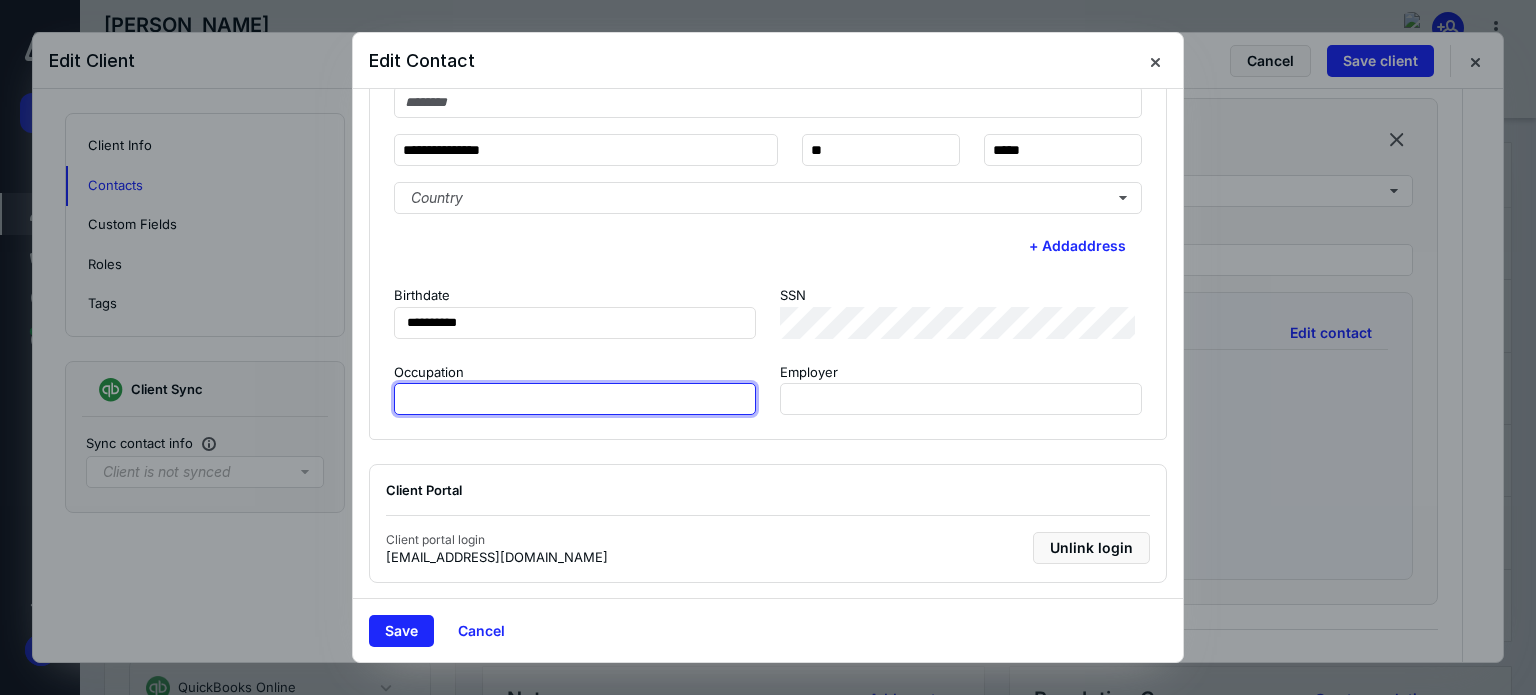 click at bounding box center [575, 399] 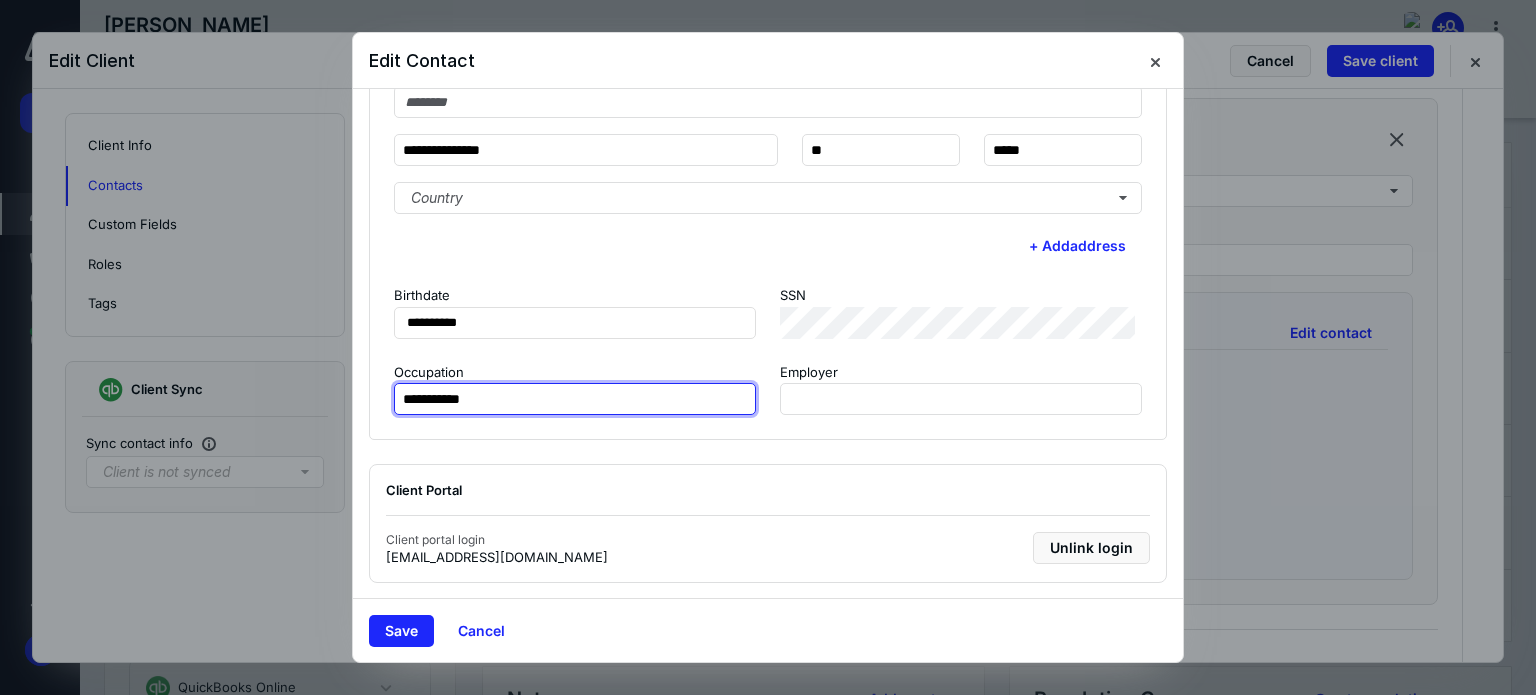 drag, startPoint x: 491, startPoint y: 399, endPoint x: 358, endPoint y: 399, distance: 133 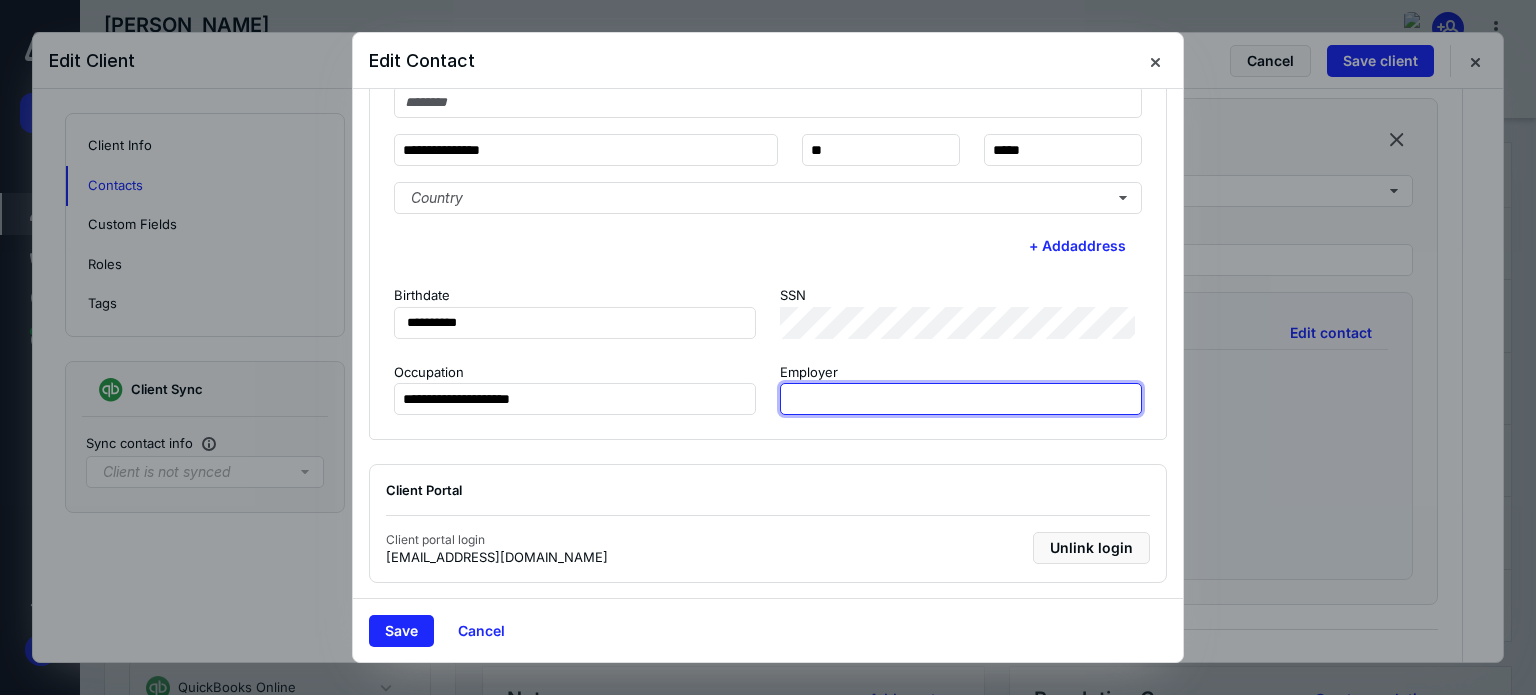 click at bounding box center (961, 399) 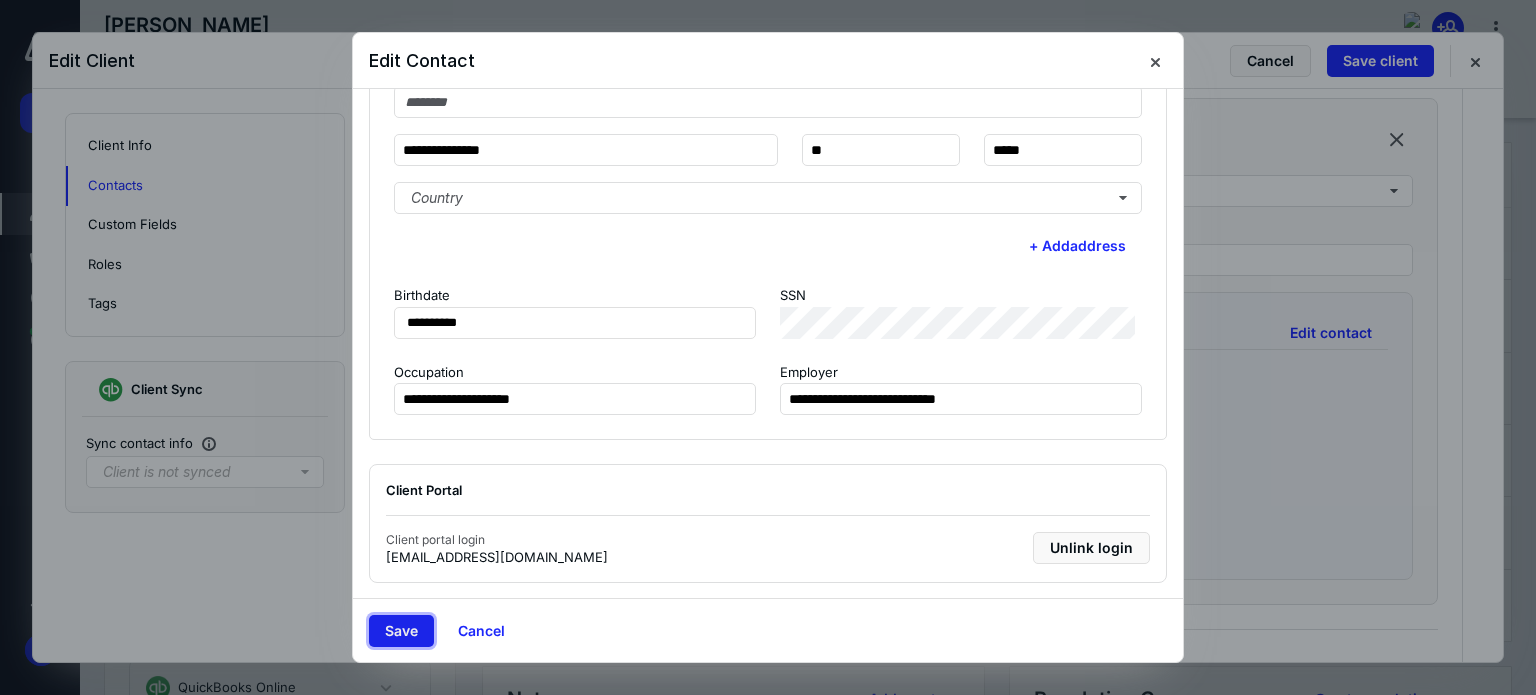 click on "Save" at bounding box center (401, 631) 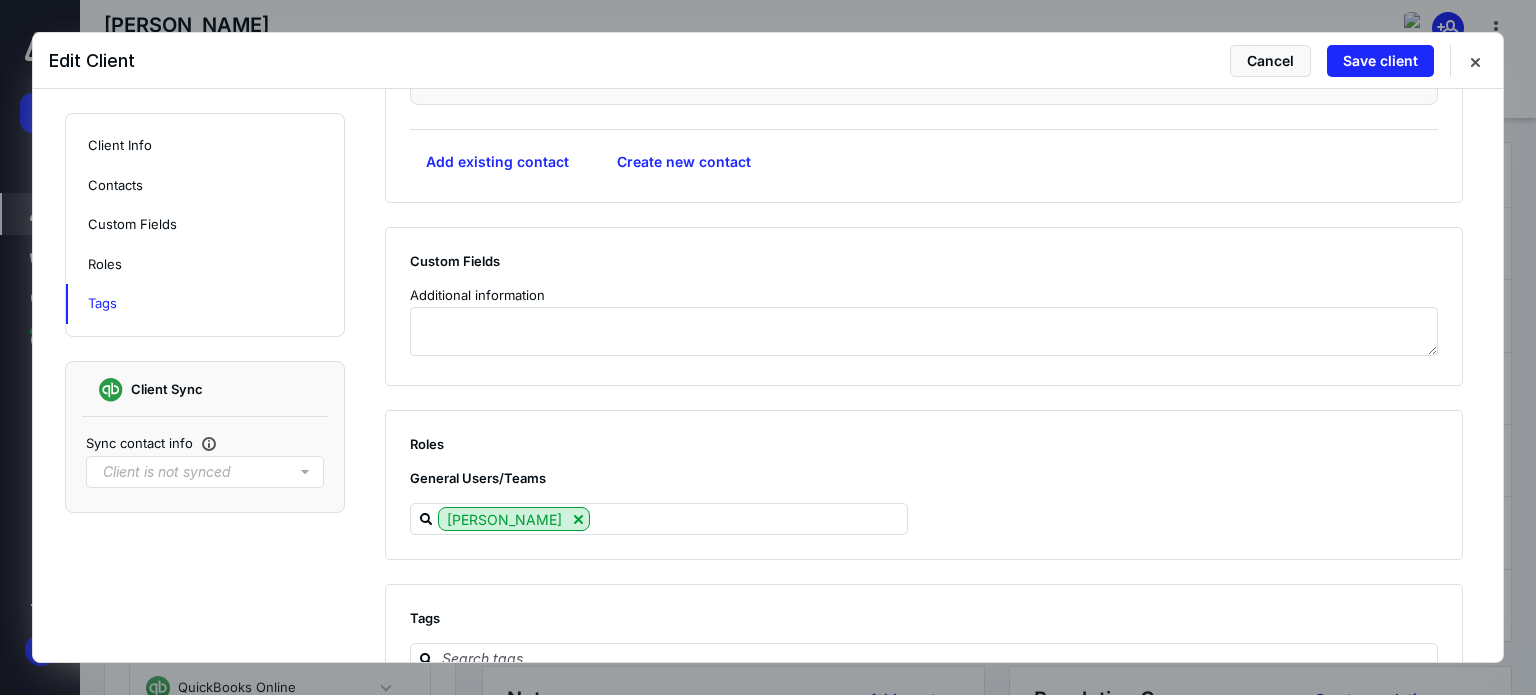 scroll, scrollTop: 1348, scrollLeft: 0, axis: vertical 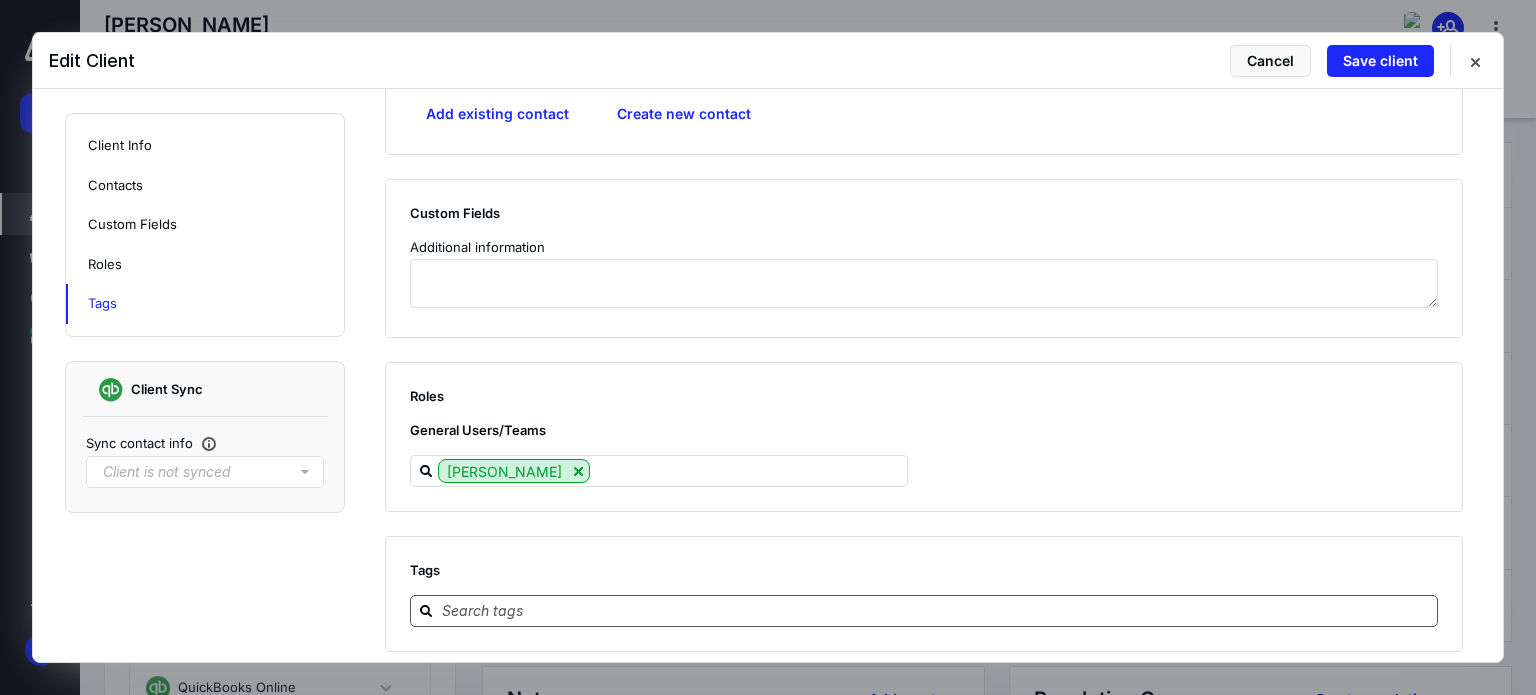 click at bounding box center (924, 611) 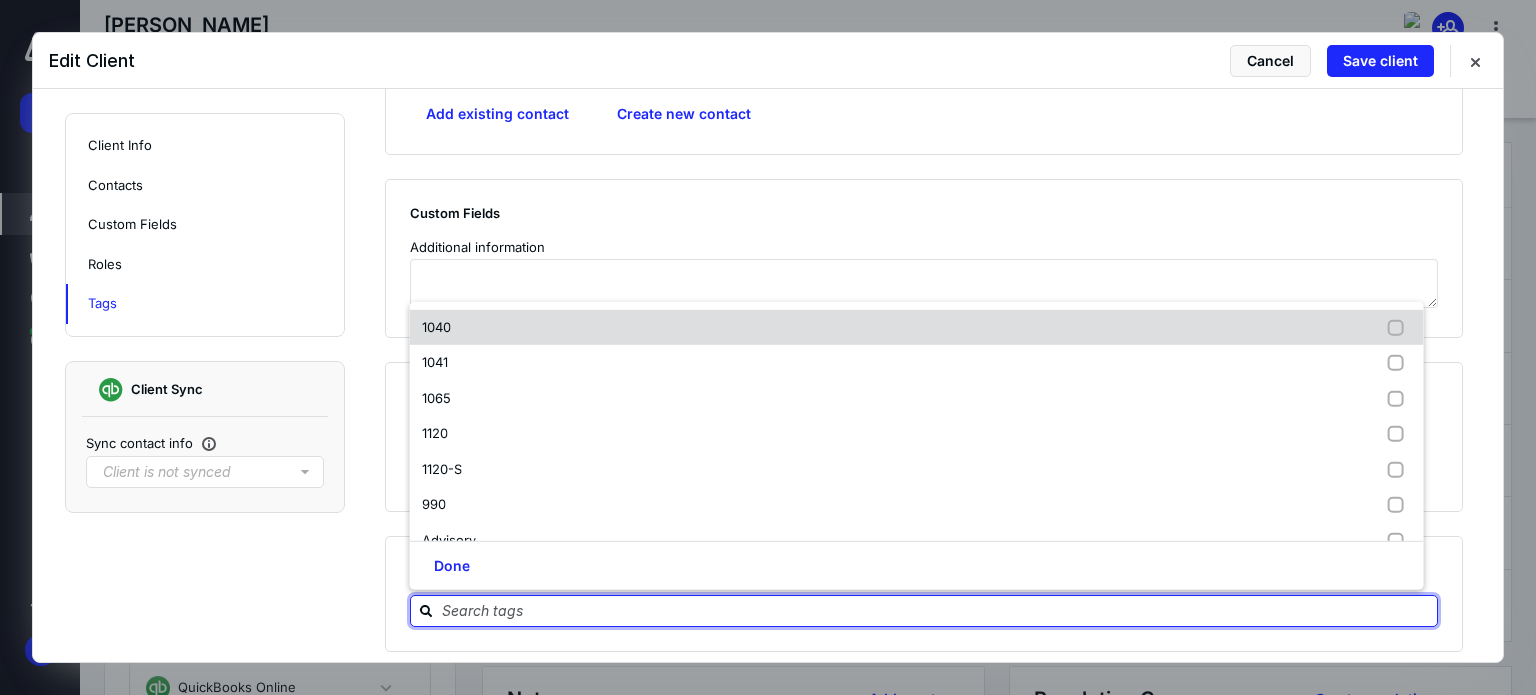 click on "1040" at bounding box center [917, 328] 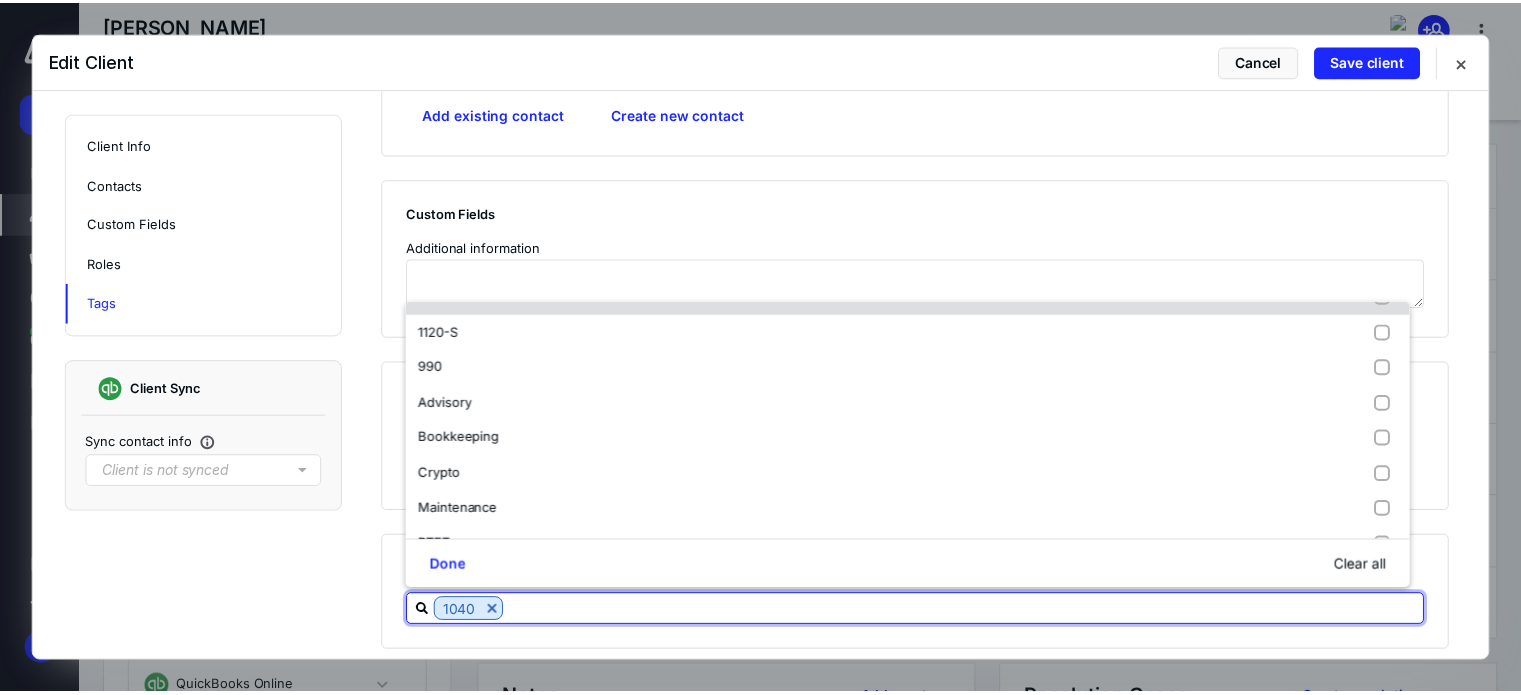 scroll, scrollTop: 200, scrollLeft: 0, axis: vertical 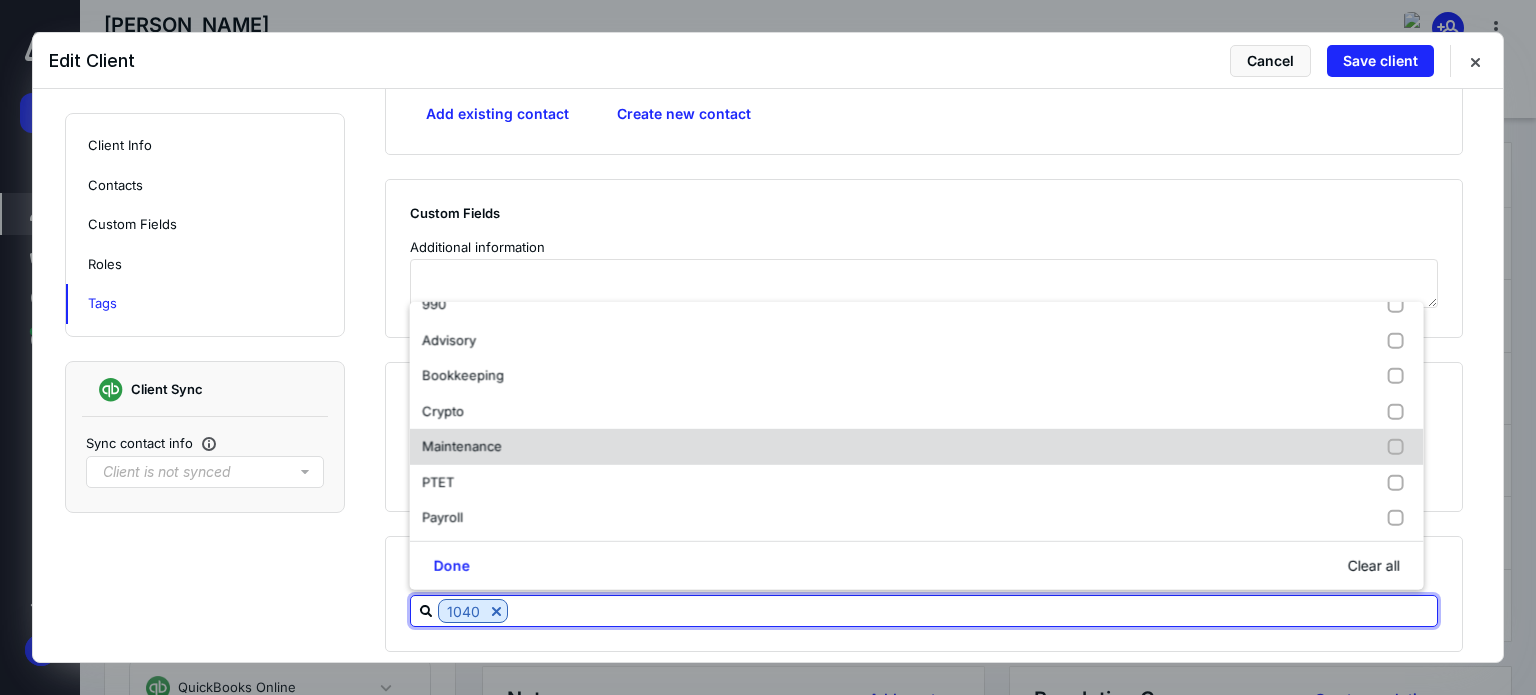 click on "Maintenance" at bounding box center (462, 446) 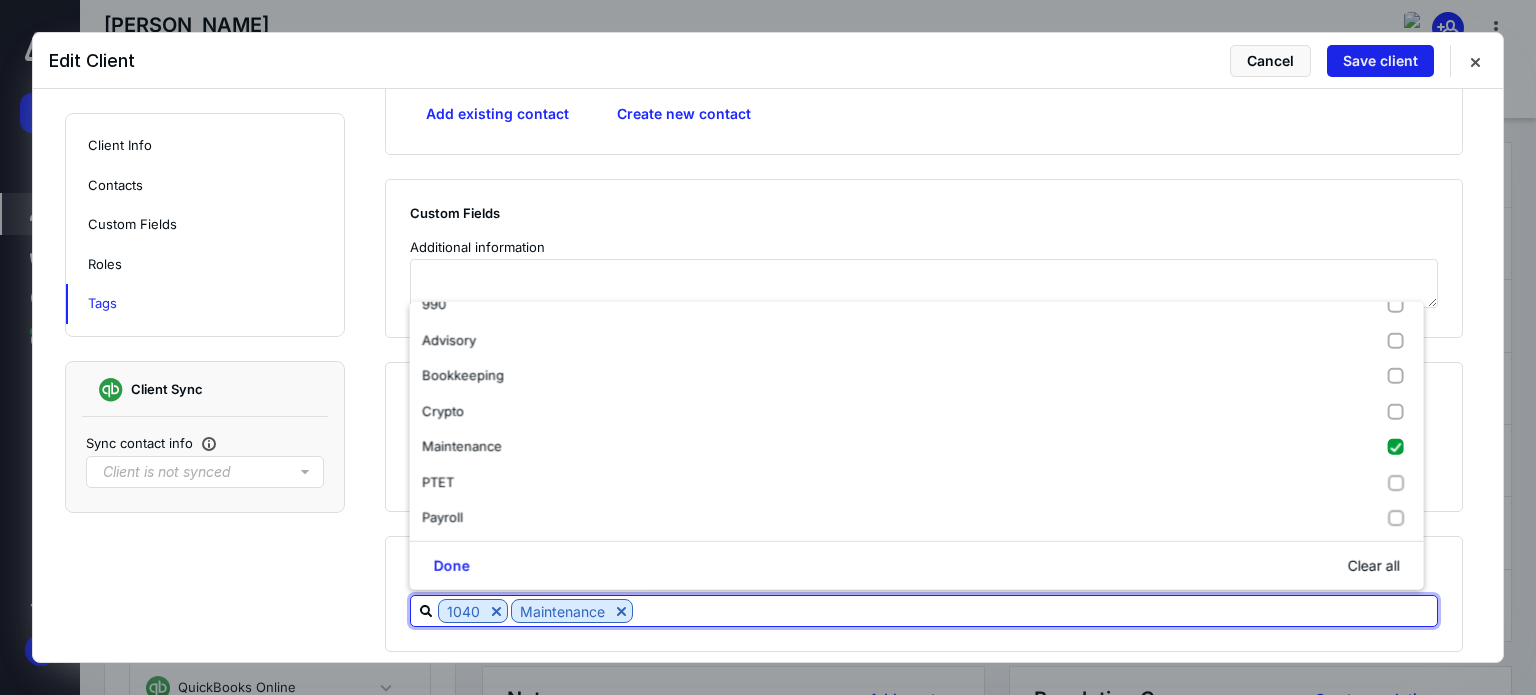 click on "Save client" at bounding box center [1380, 61] 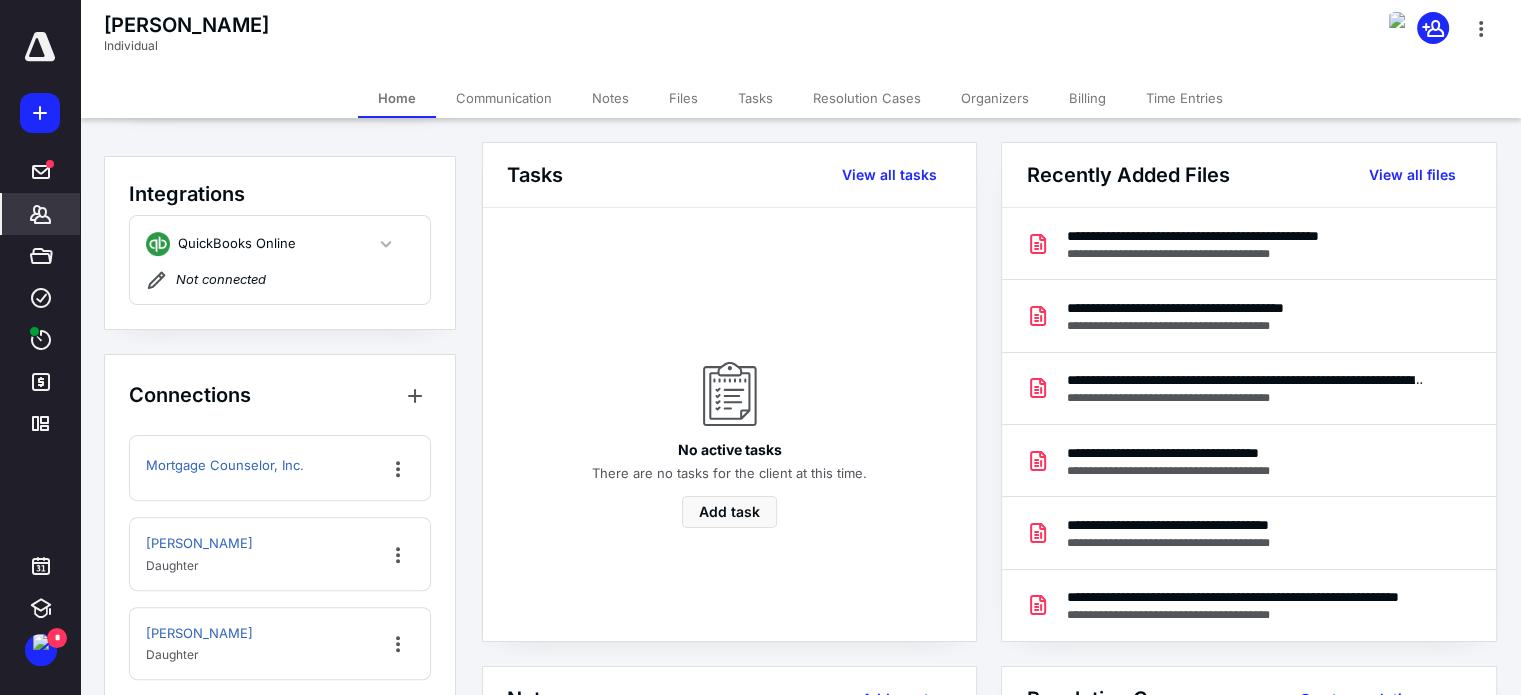 scroll, scrollTop: 656, scrollLeft: 0, axis: vertical 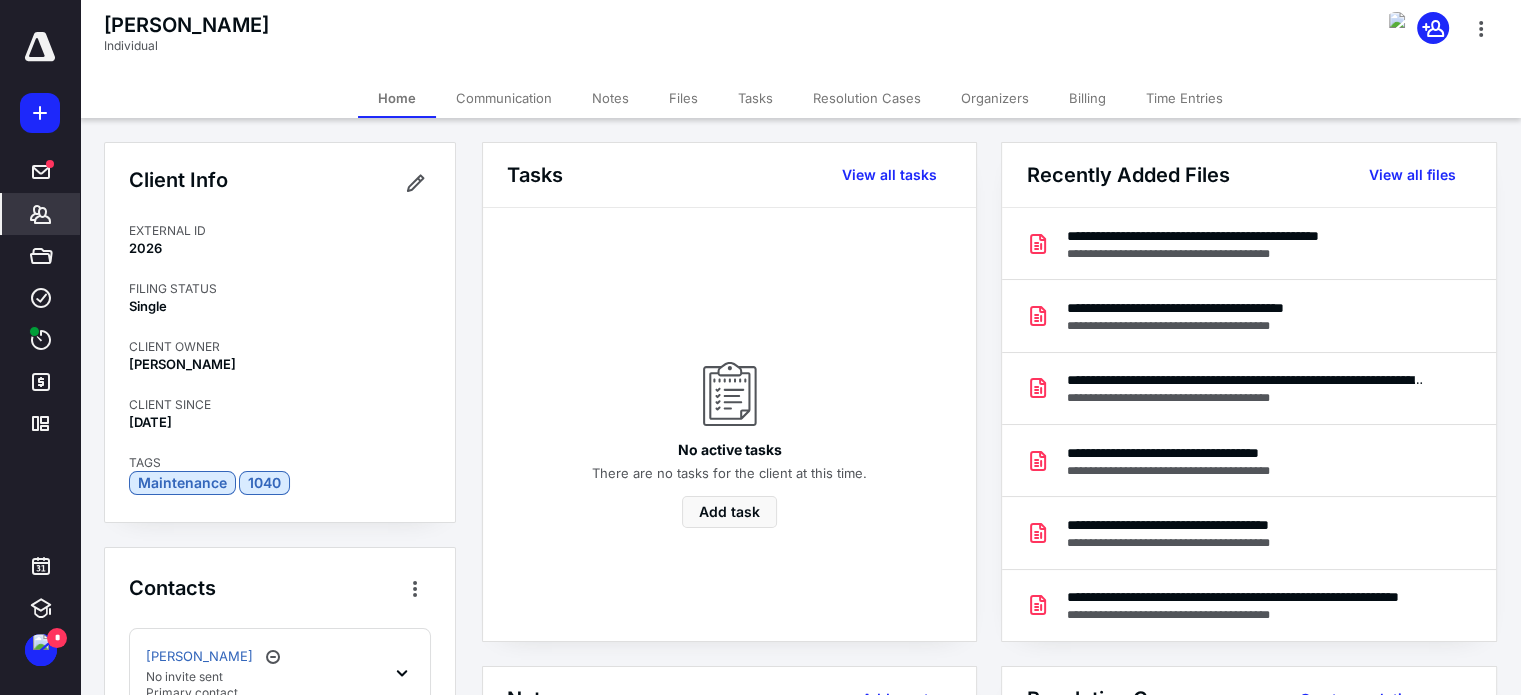 click on "Files" at bounding box center [683, 98] 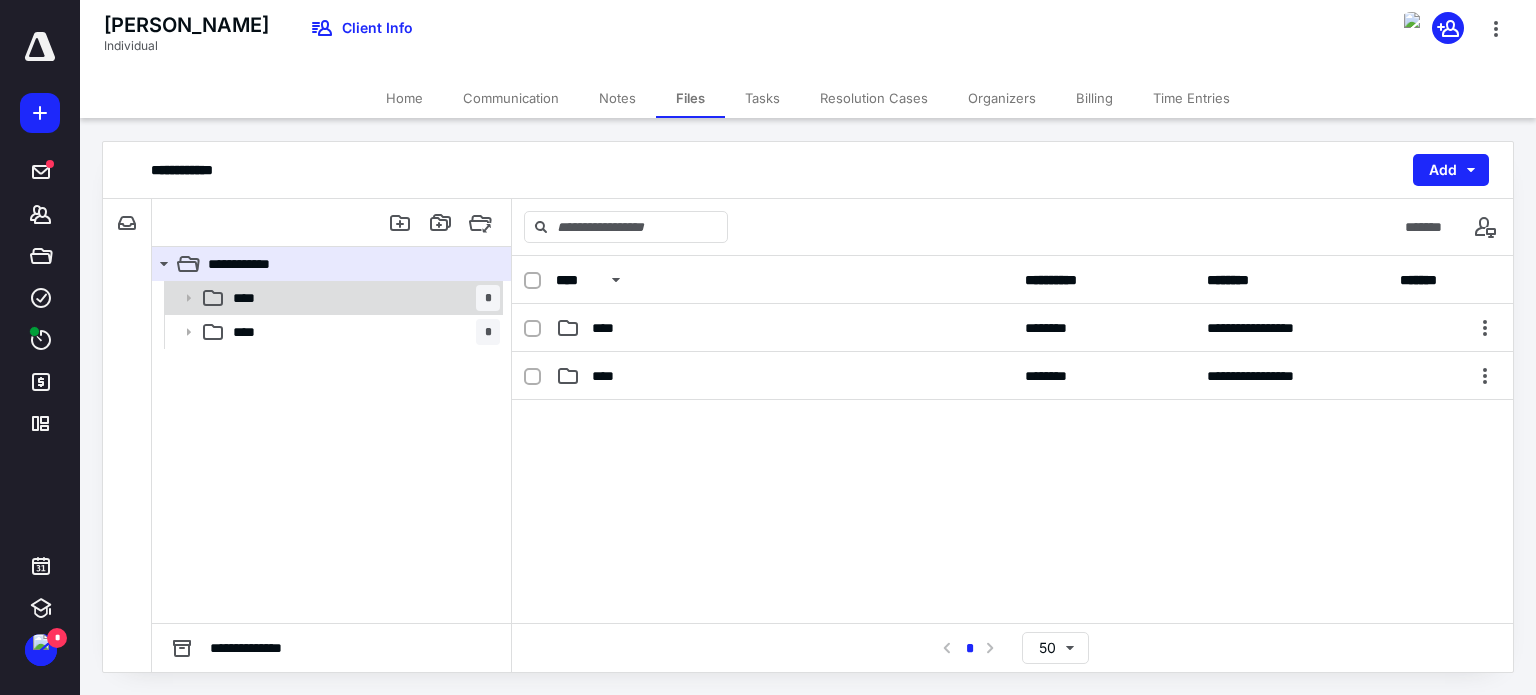 click on "**** *" at bounding box center (362, 298) 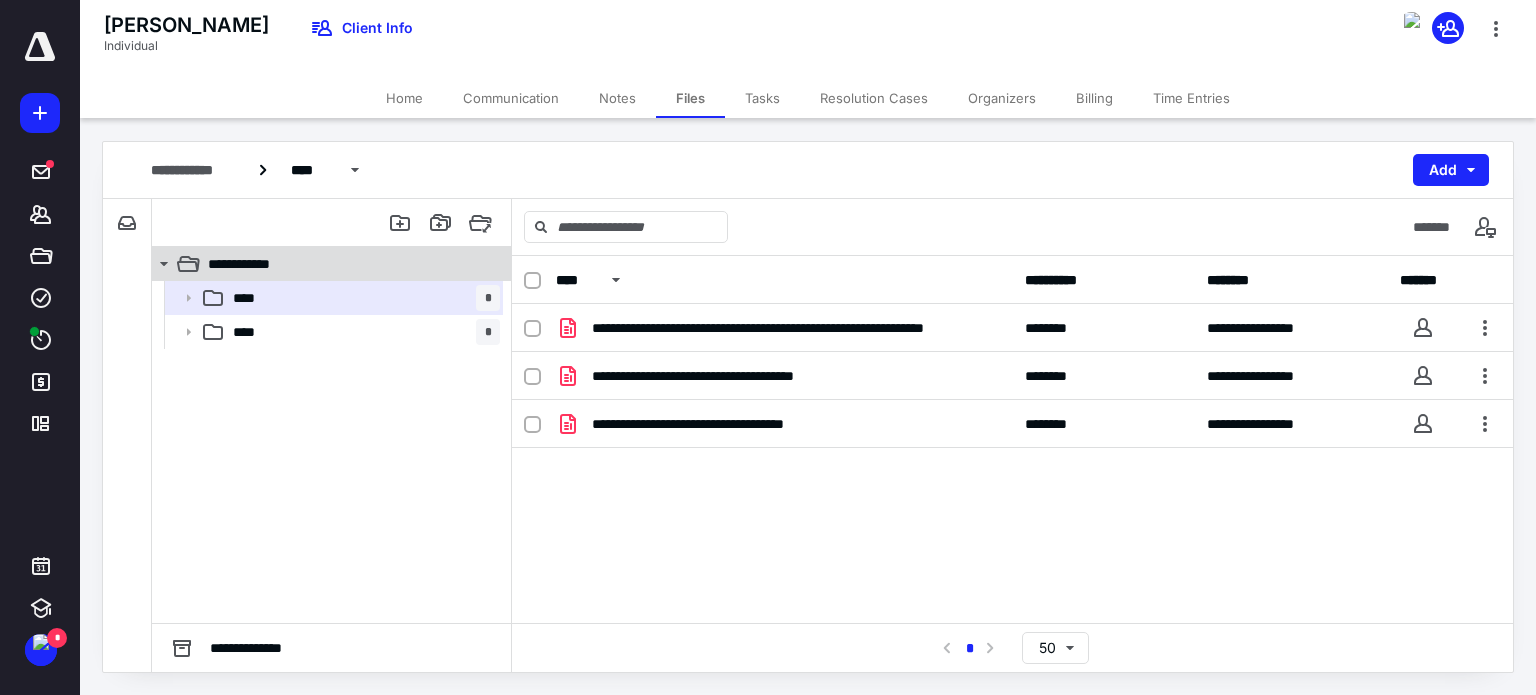 click on "**********" at bounding box center (344, 264) 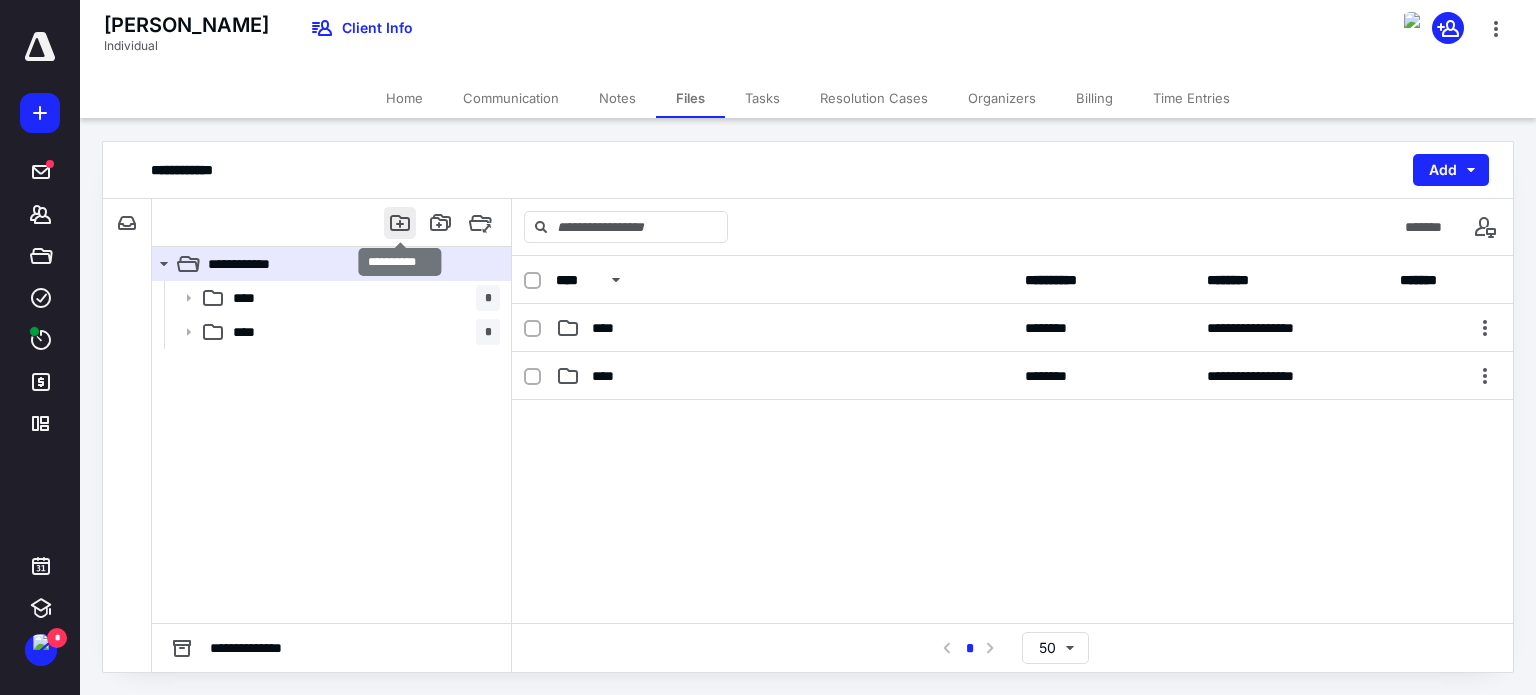 click at bounding box center [400, 223] 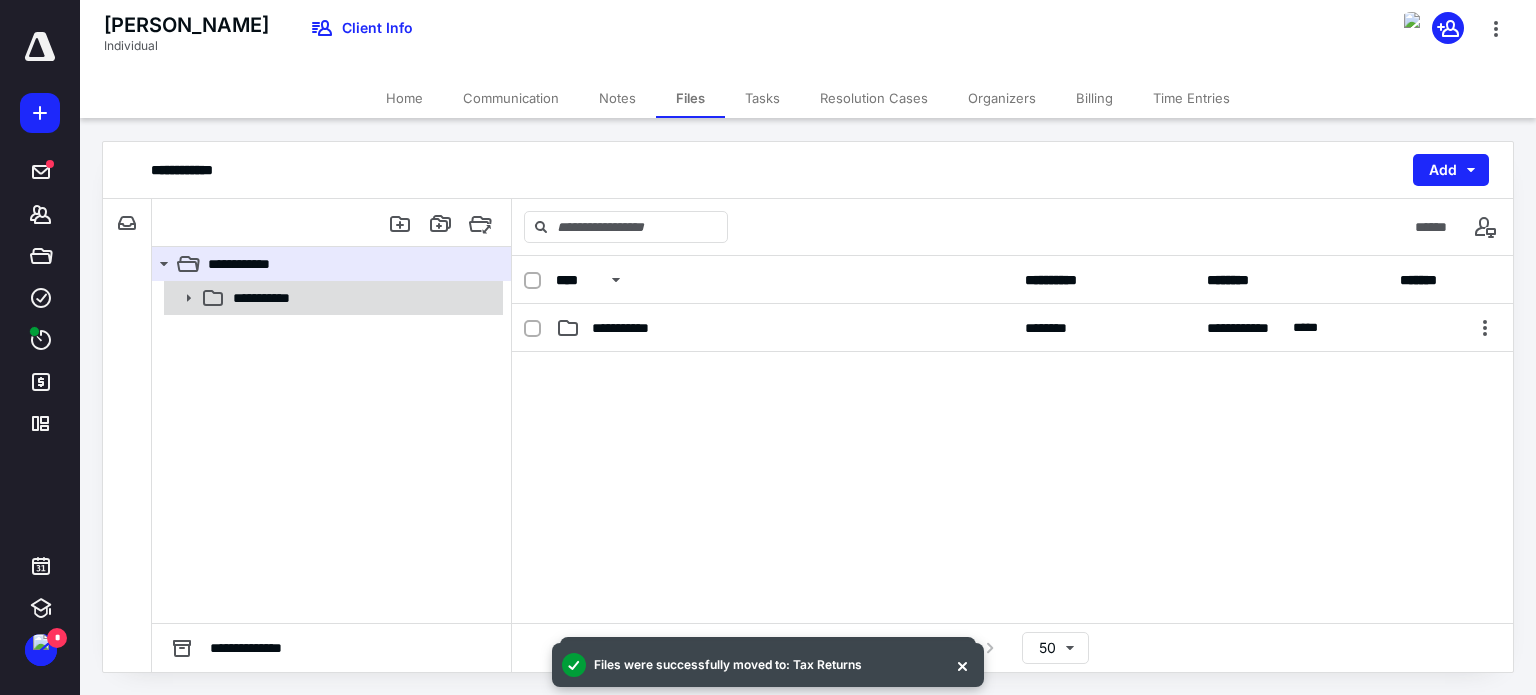 click 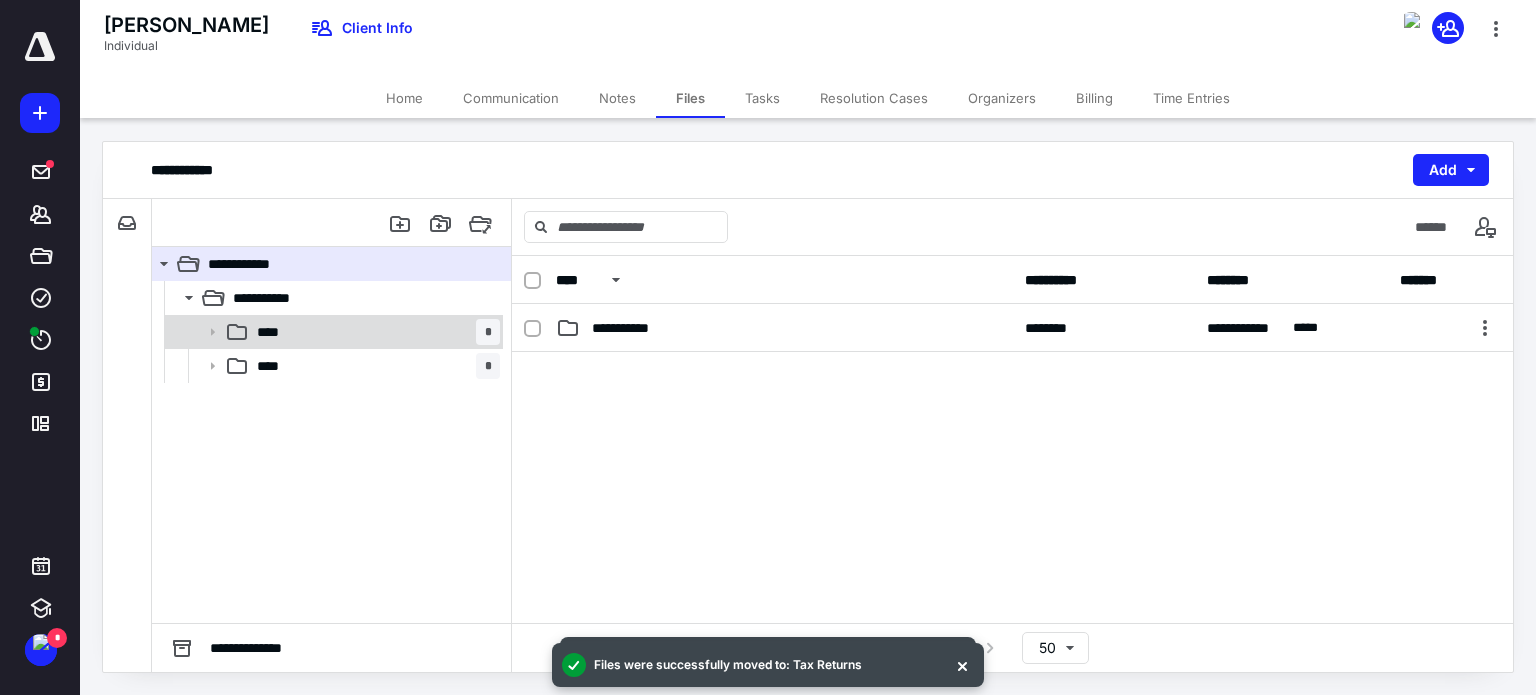 click on "****" at bounding box center (274, 332) 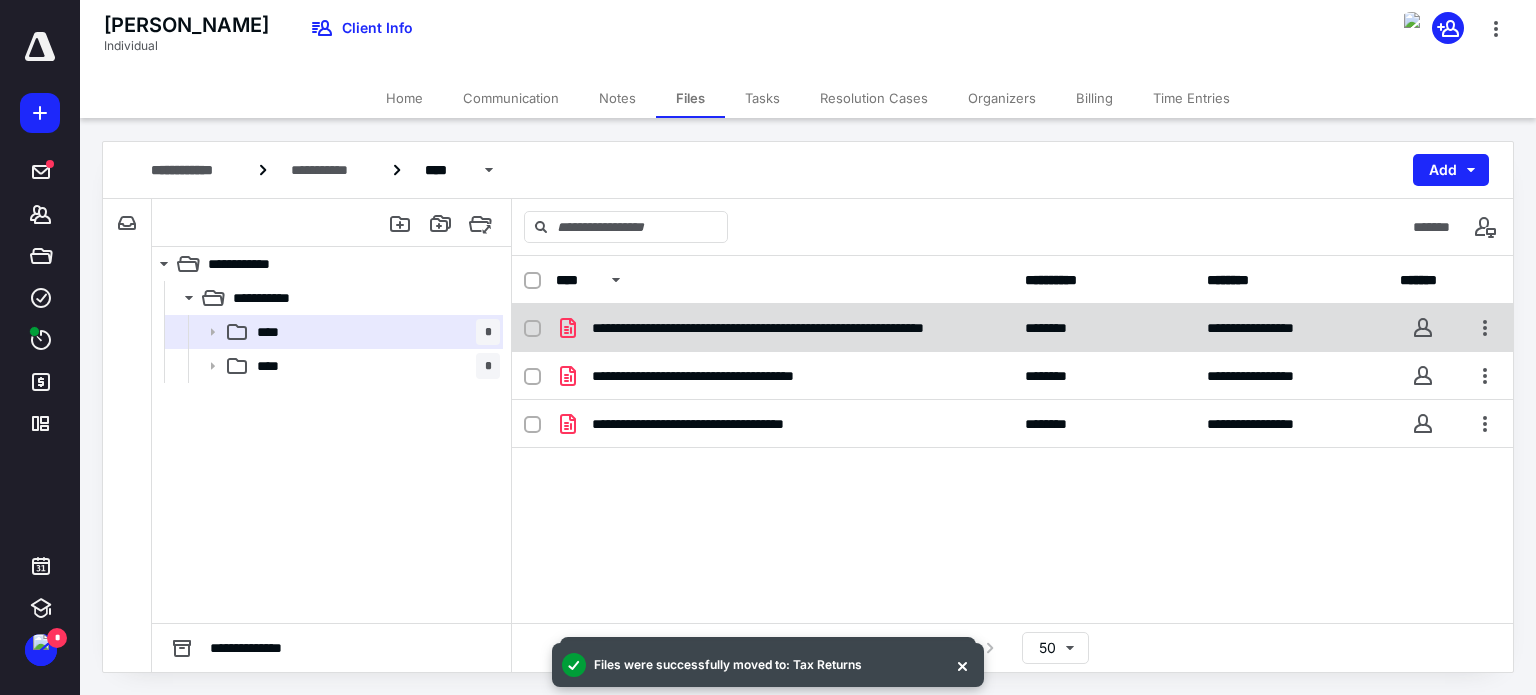 click 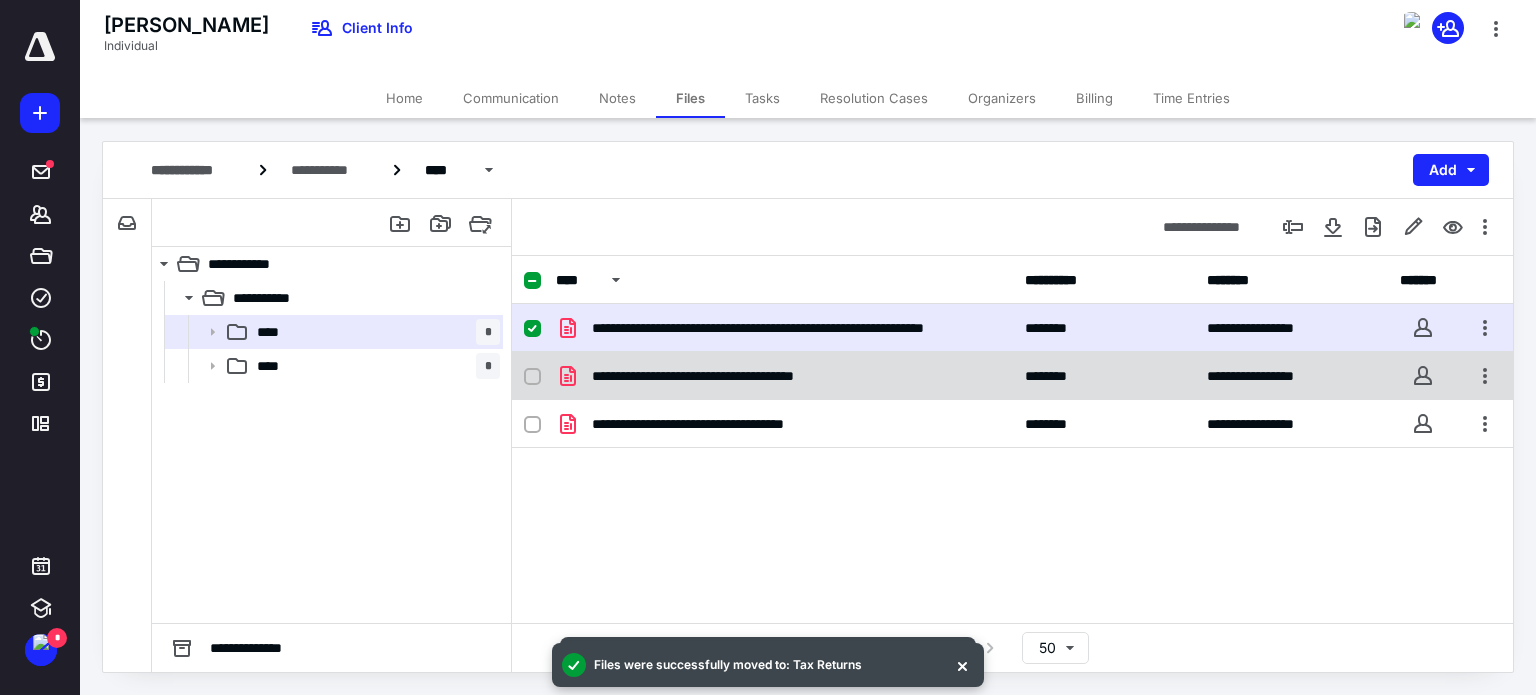 click at bounding box center (540, 376) 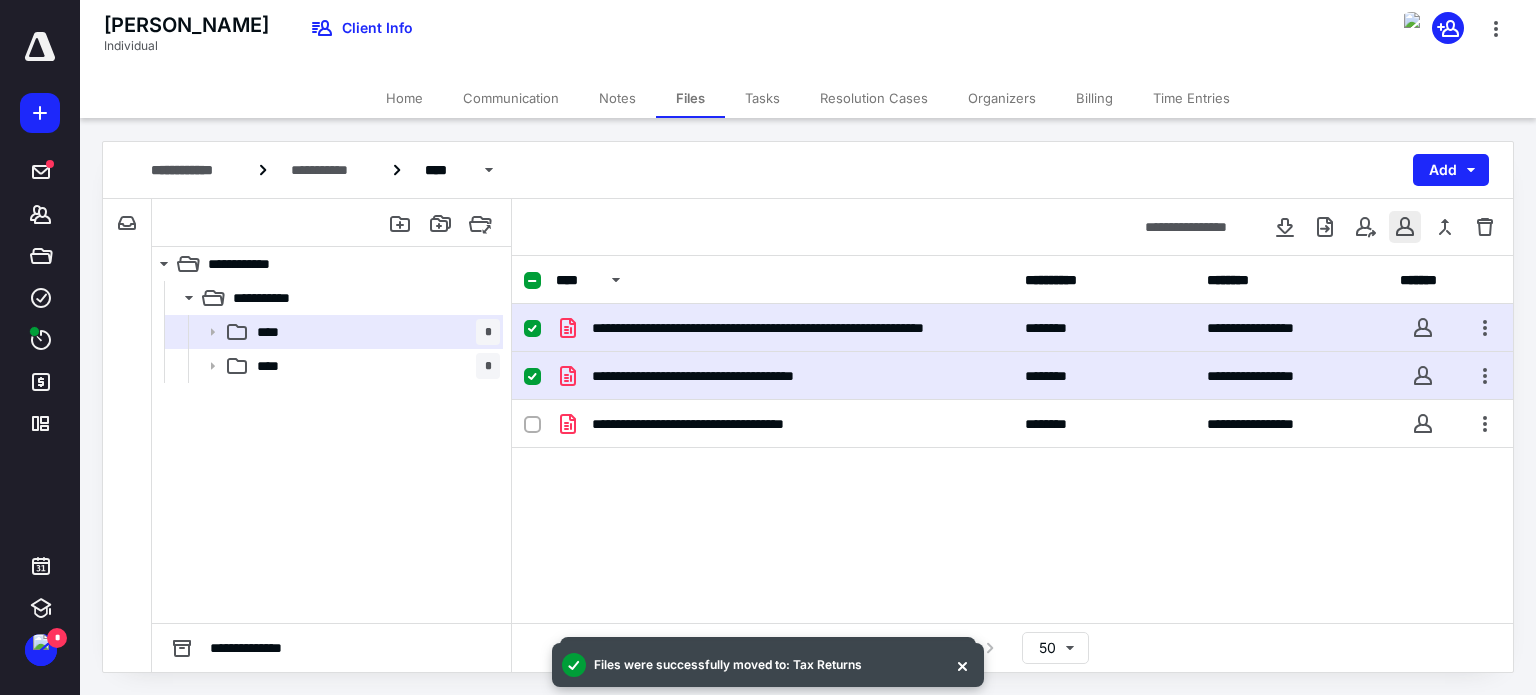 click at bounding box center [1405, 227] 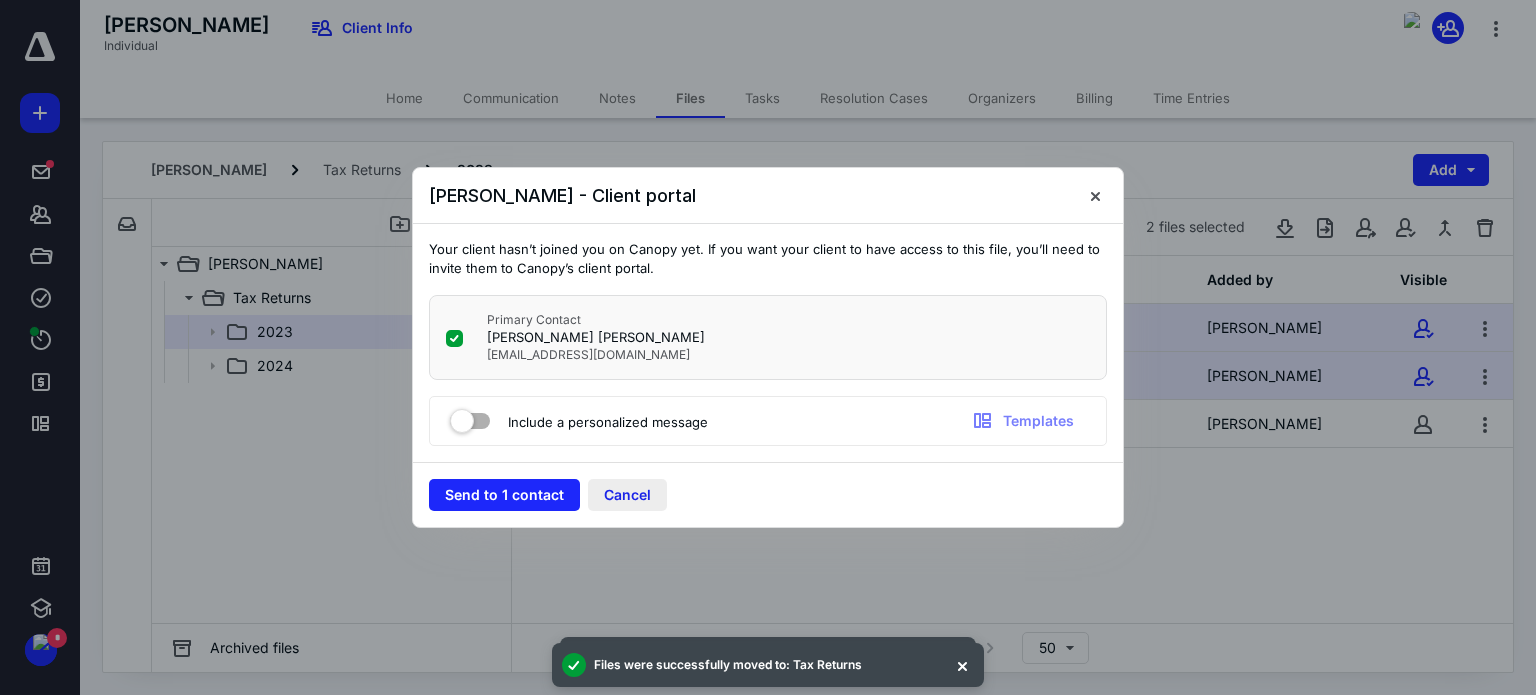 click on "Cancel" at bounding box center (627, 495) 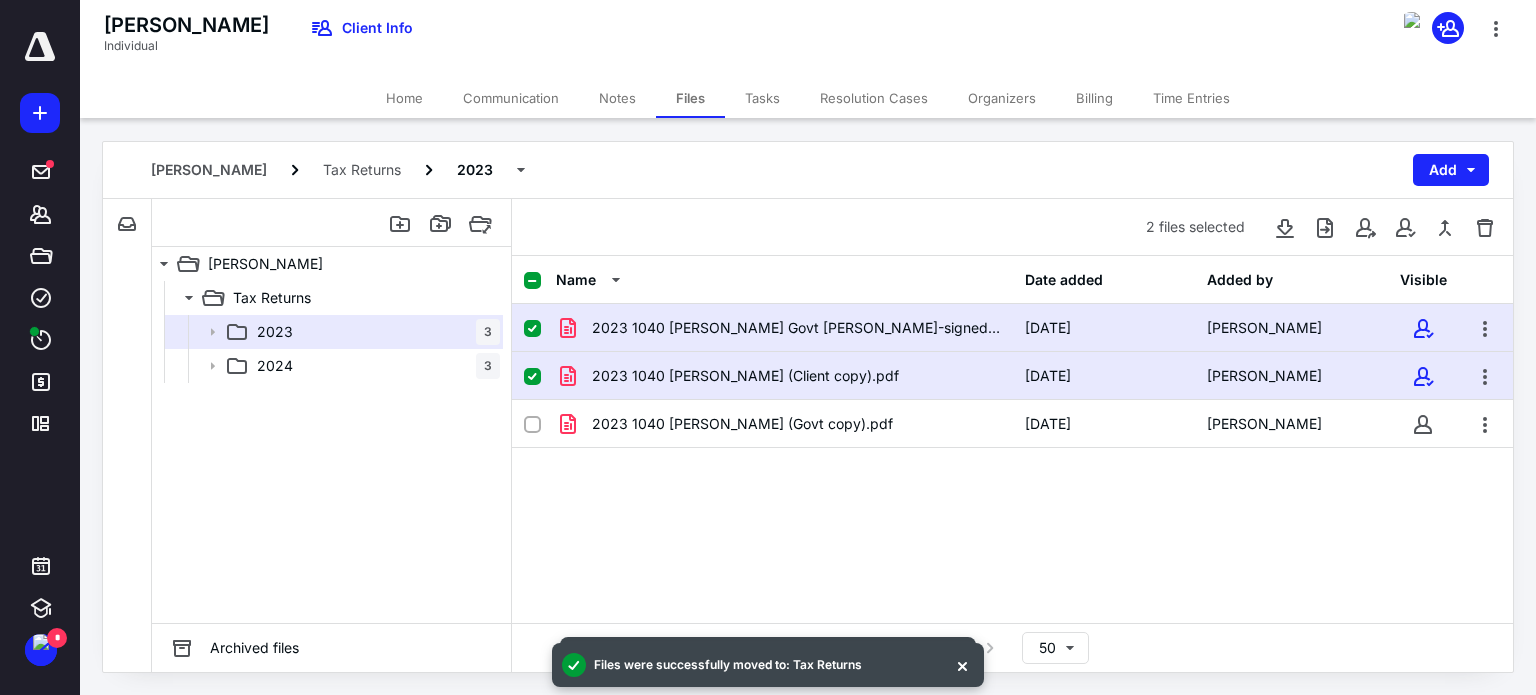 click 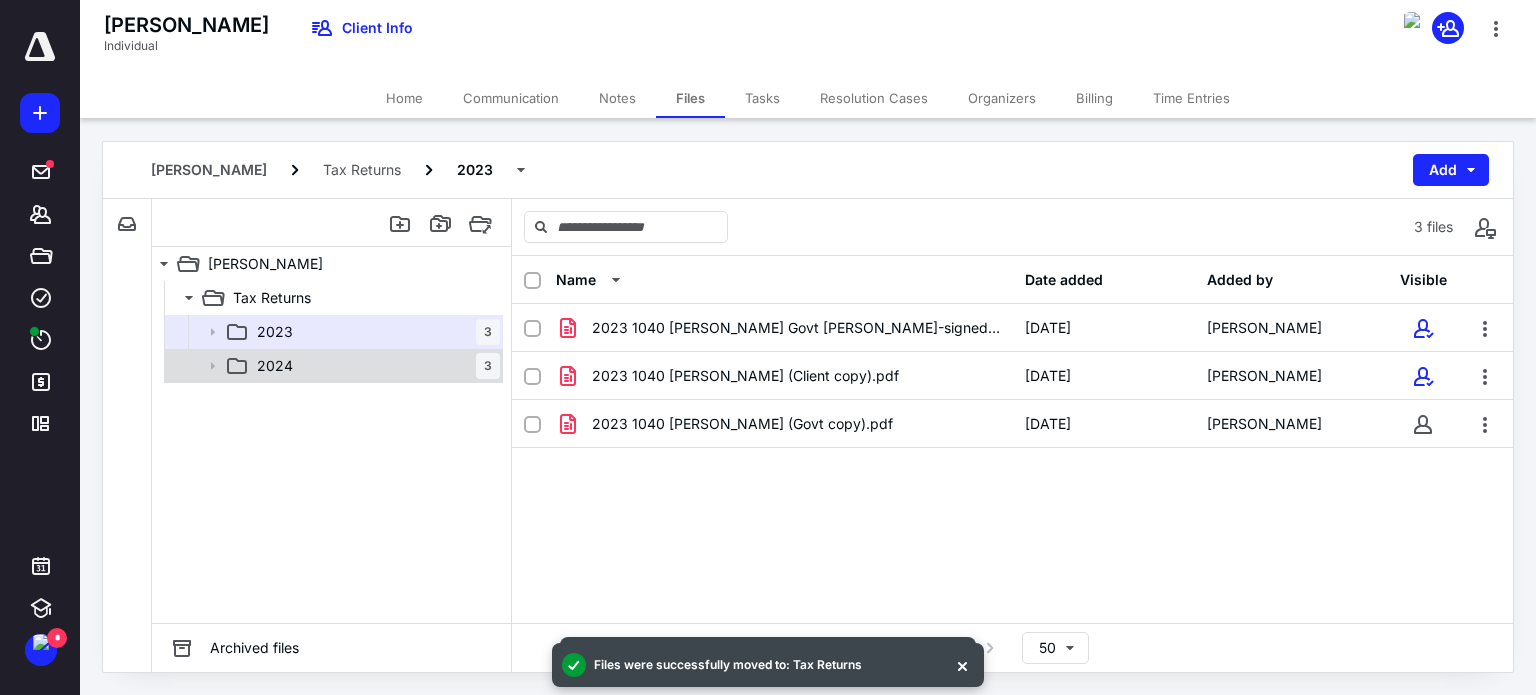 click on "2024 3" at bounding box center (374, 366) 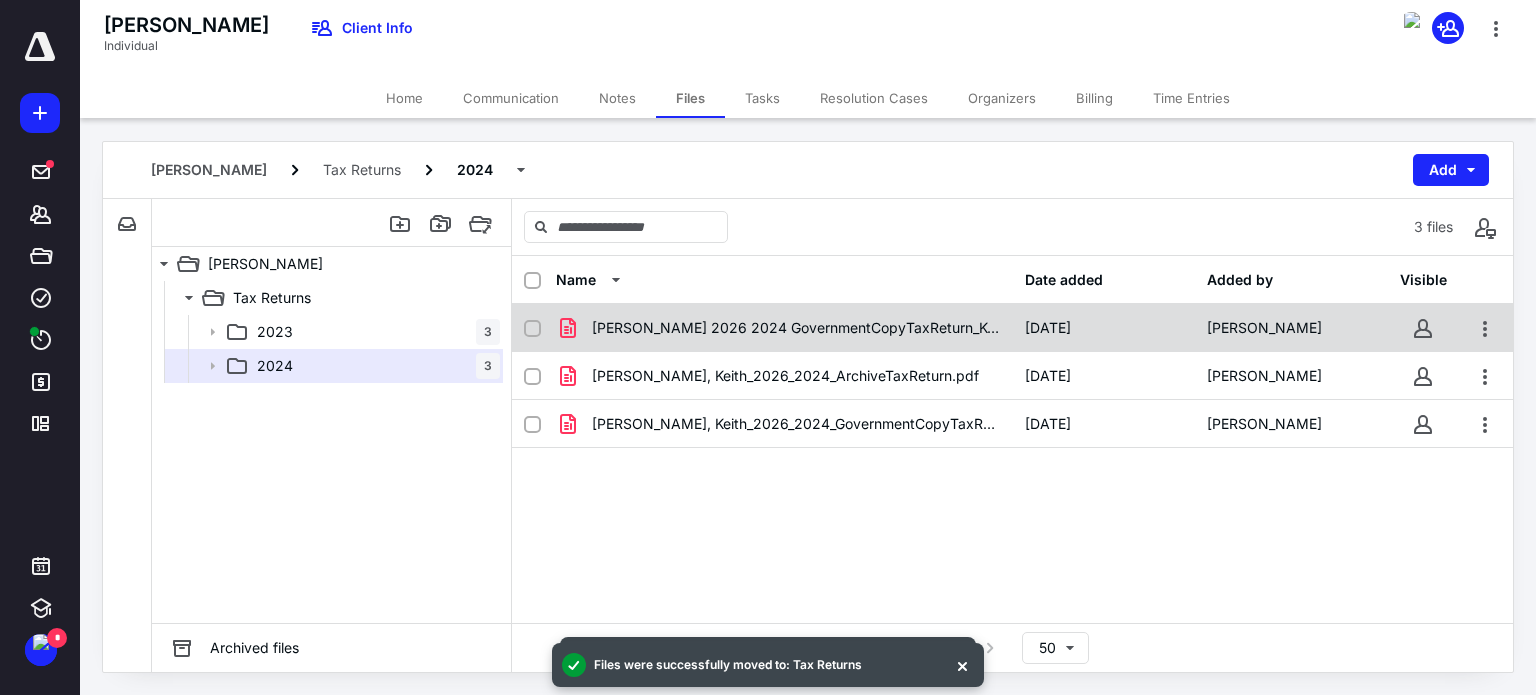 click at bounding box center [532, 329] 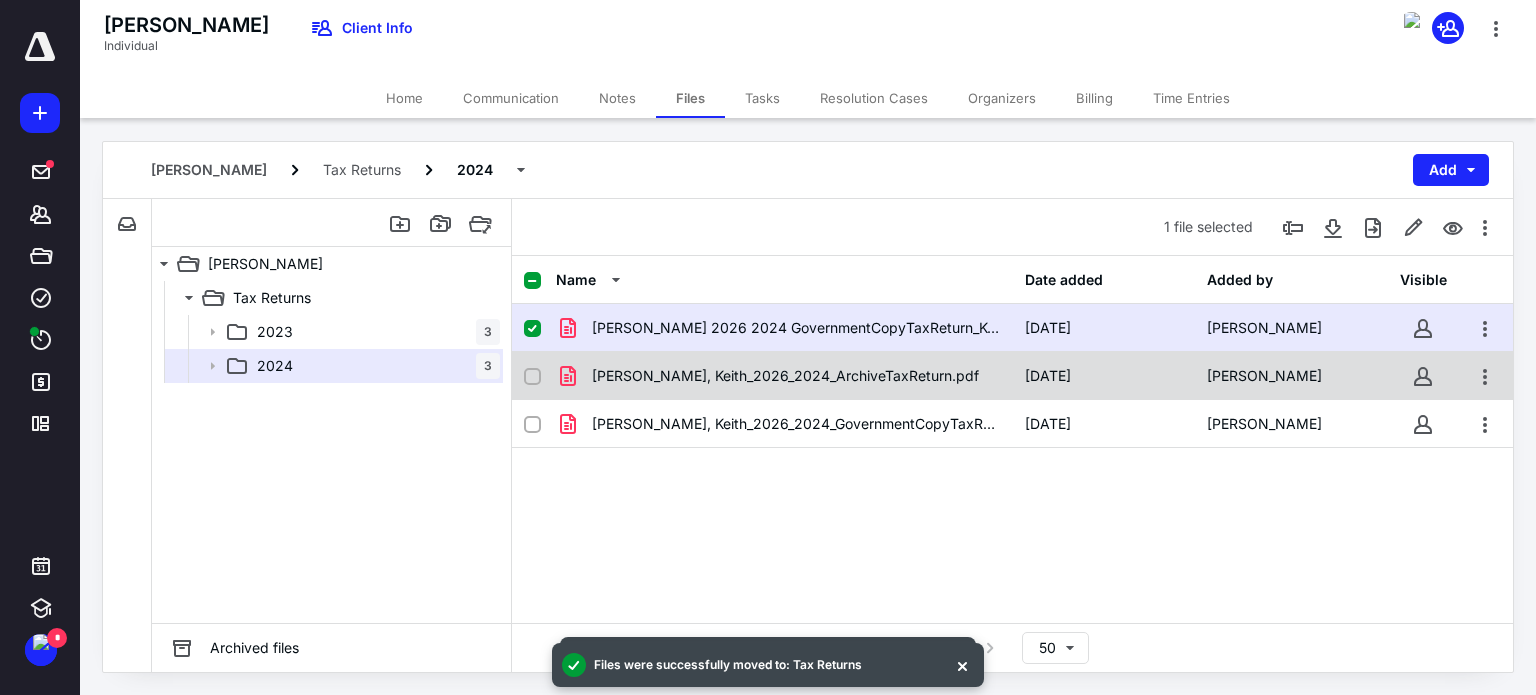 click 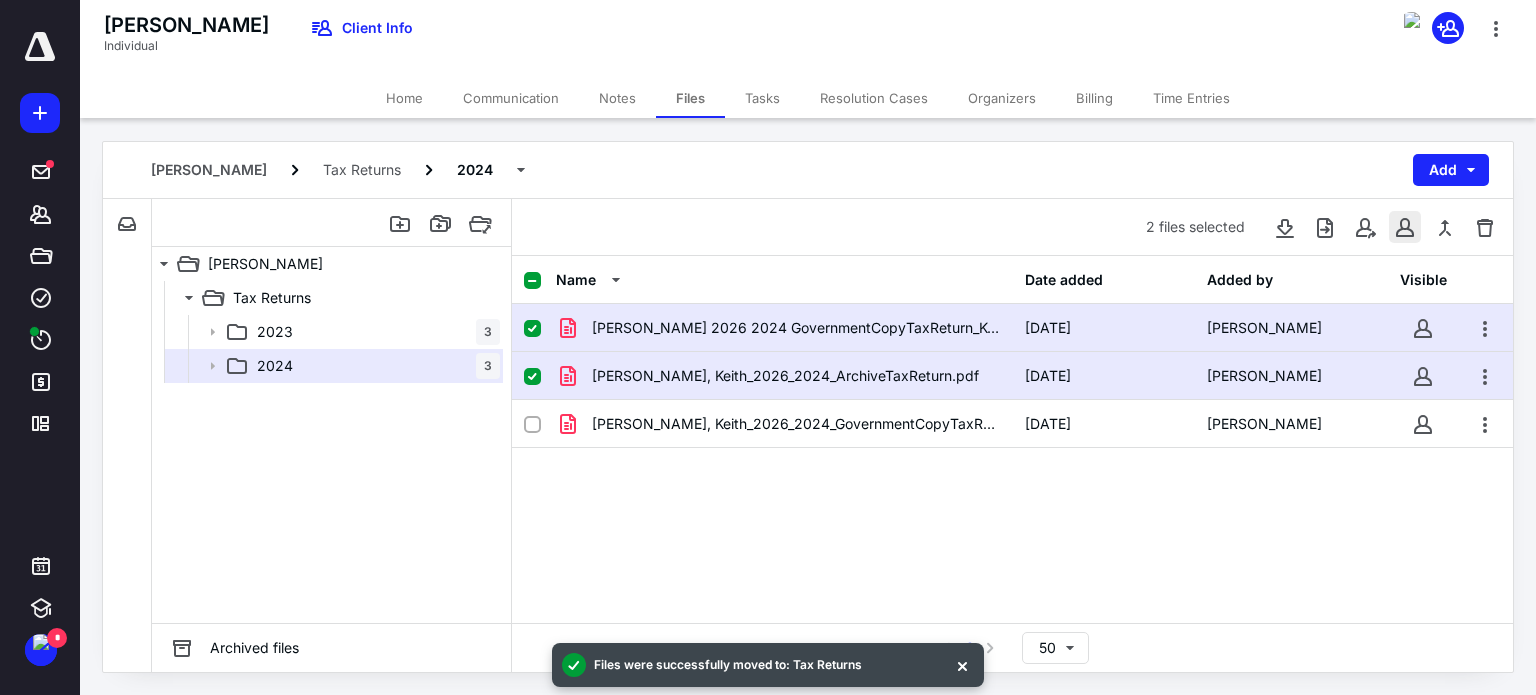 click at bounding box center [1405, 227] 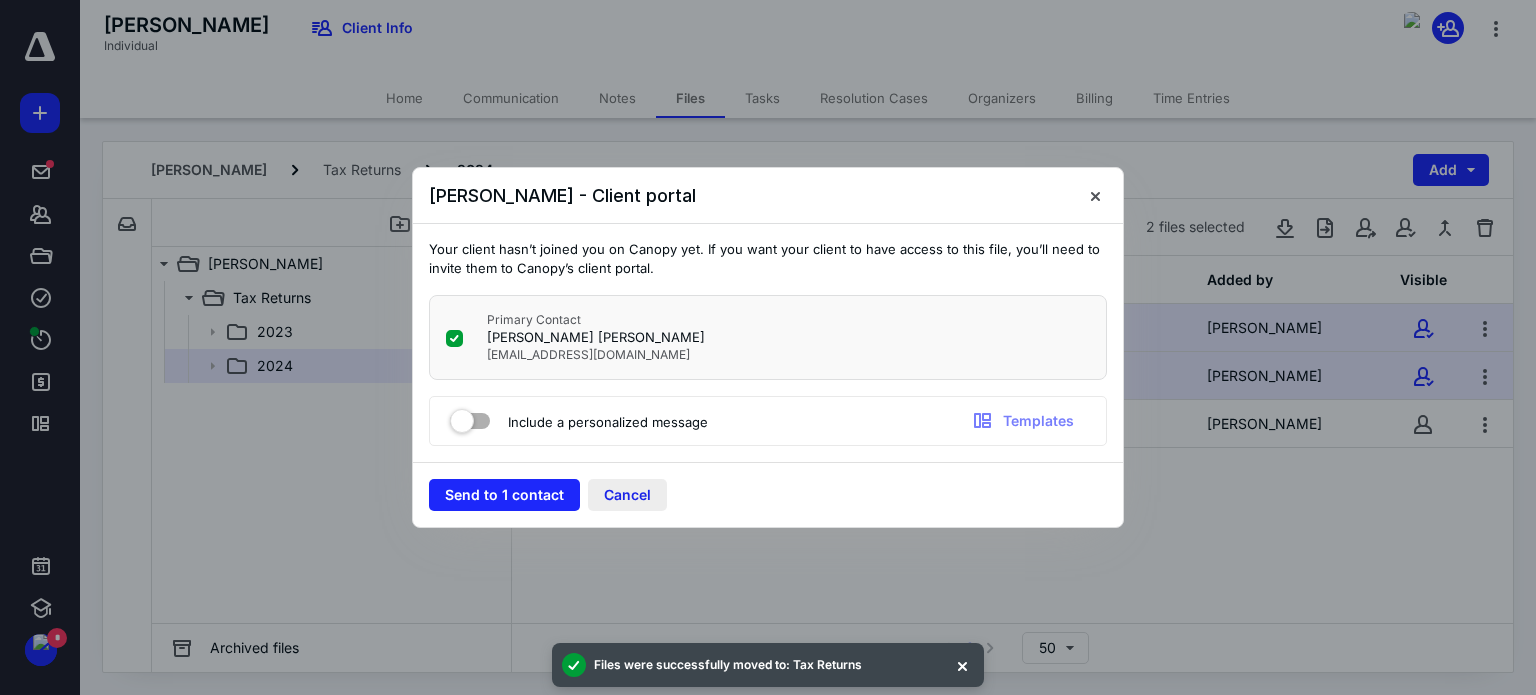 click on "Cancel" at bounding box center [627, 495] 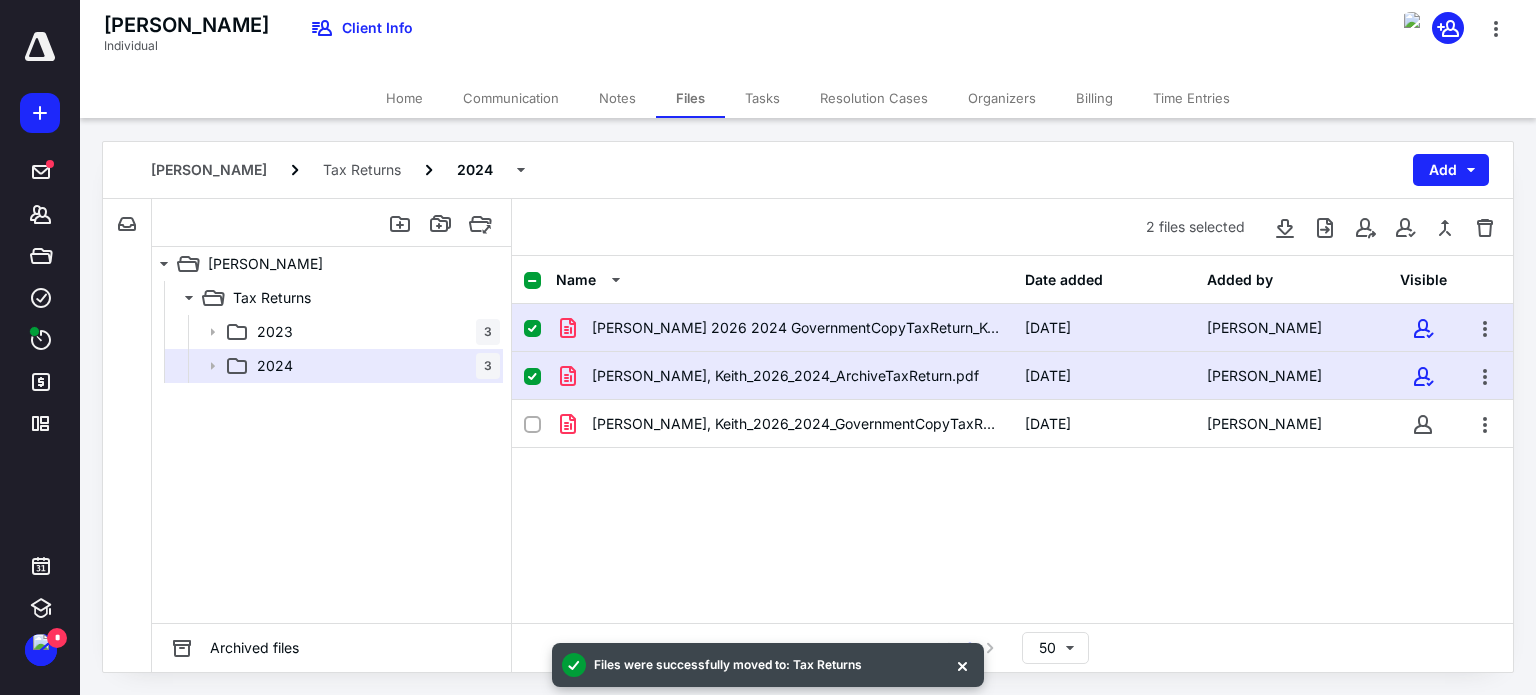 click 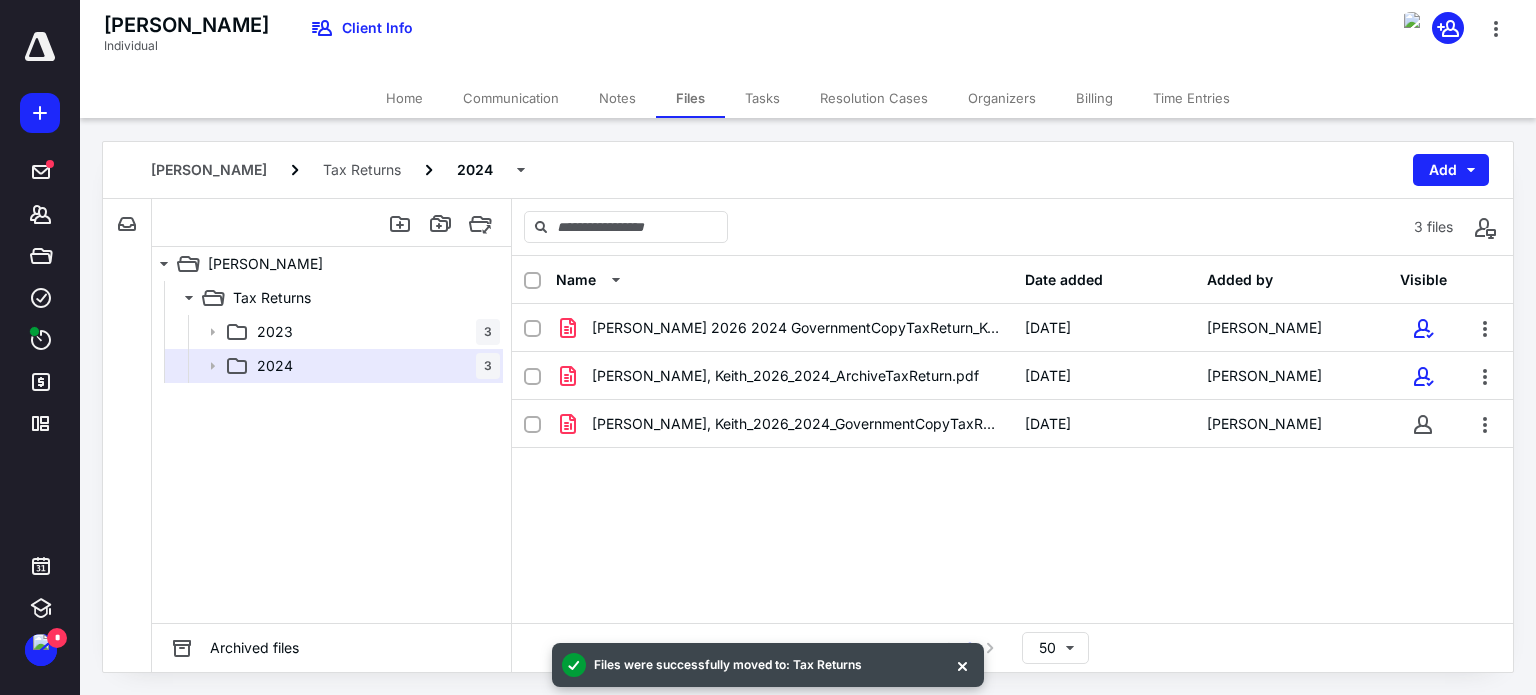 click on "Home" at bounding box center [404, 98] 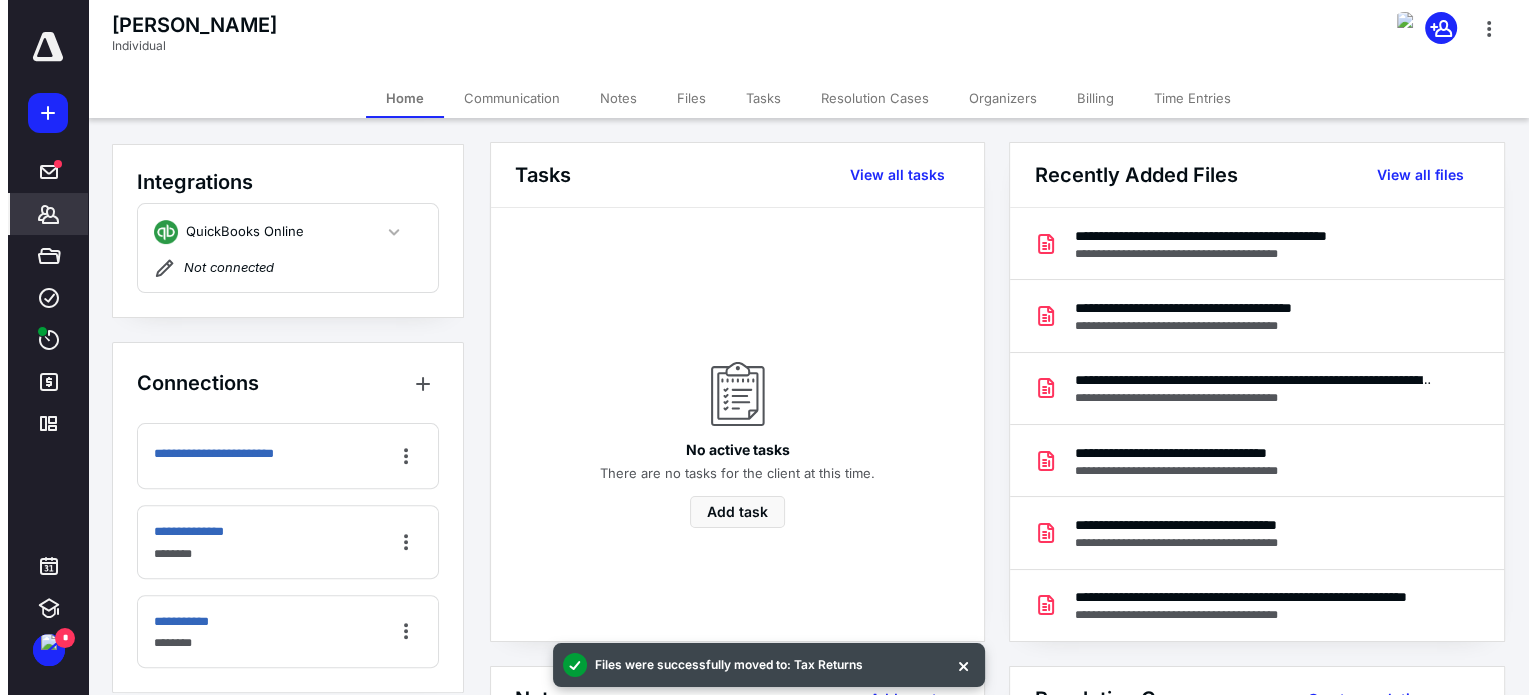 scroll, scrollTop: 656, scrollLeft: 0, axis: vertical 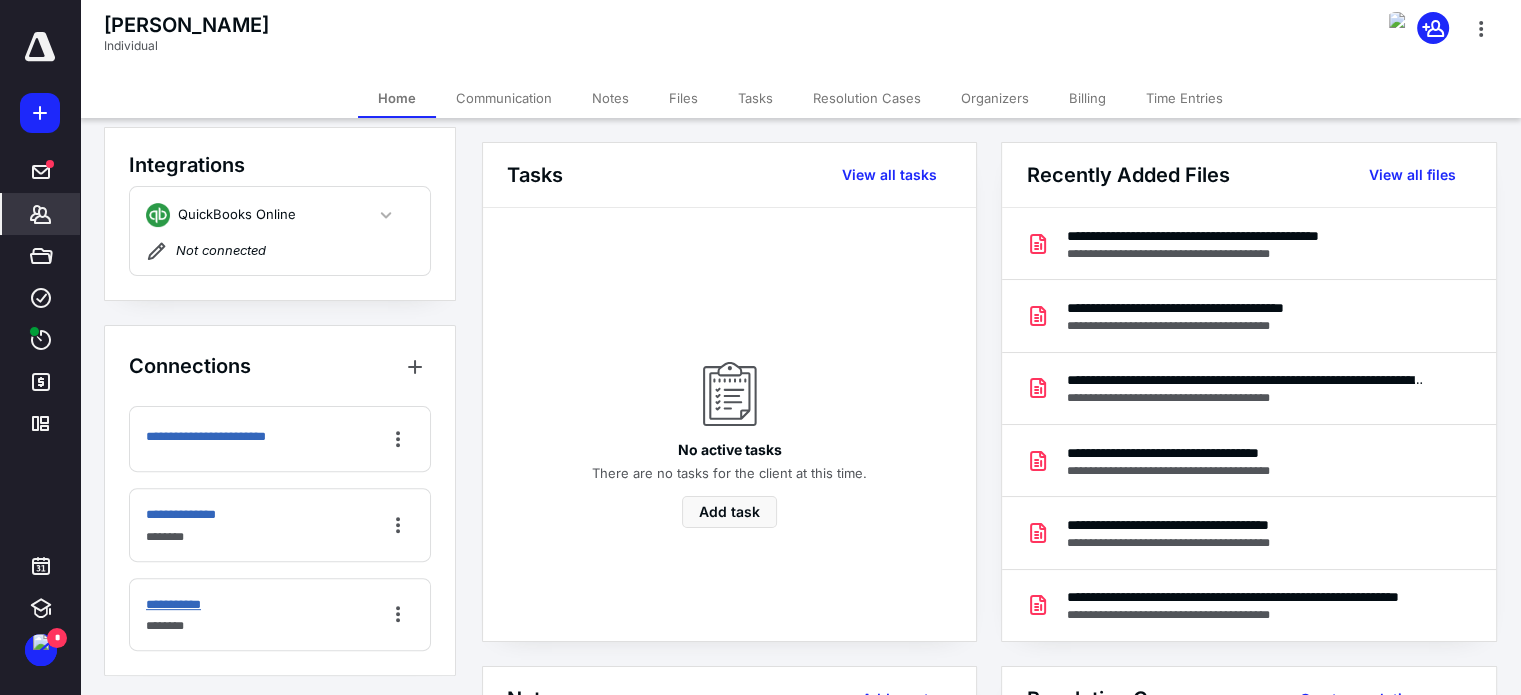 click on "**********" at bounding box center (187, 605) 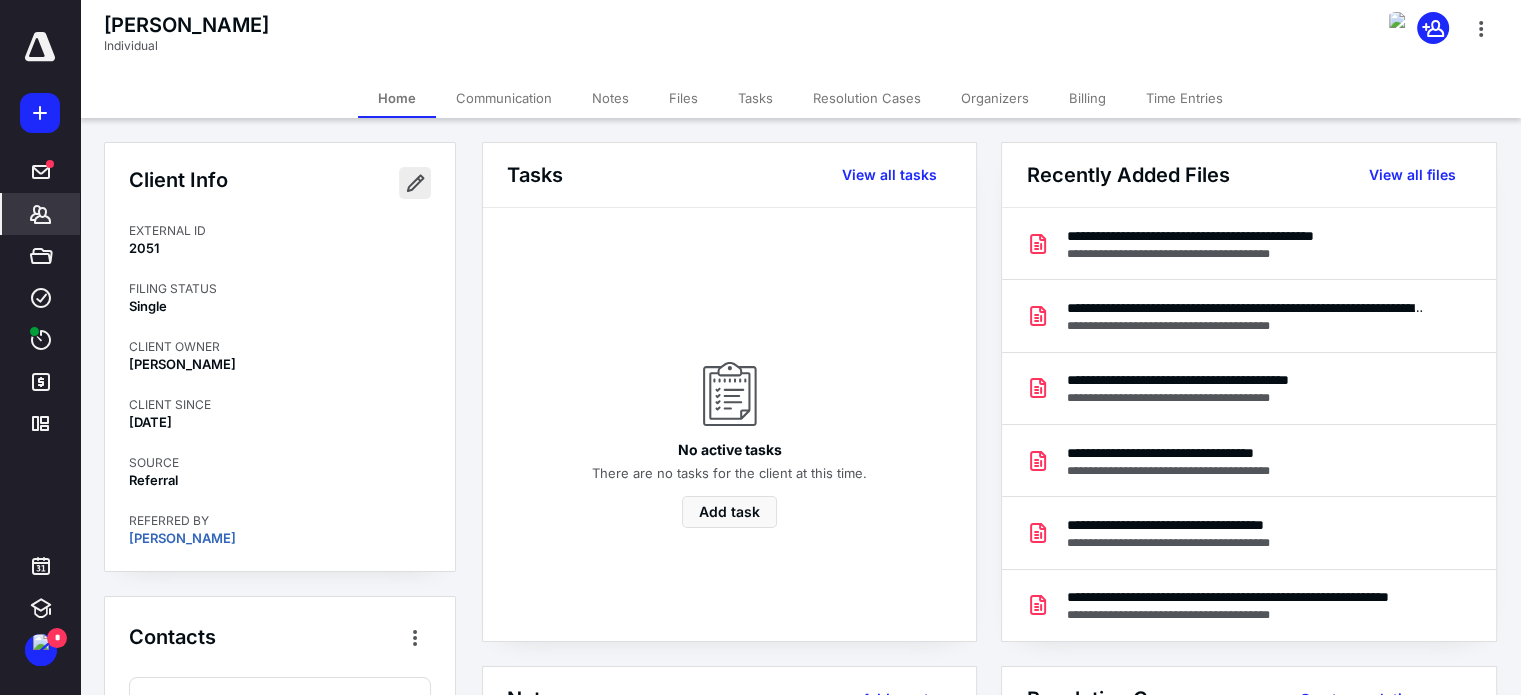 click at bounding box center (415, 183) 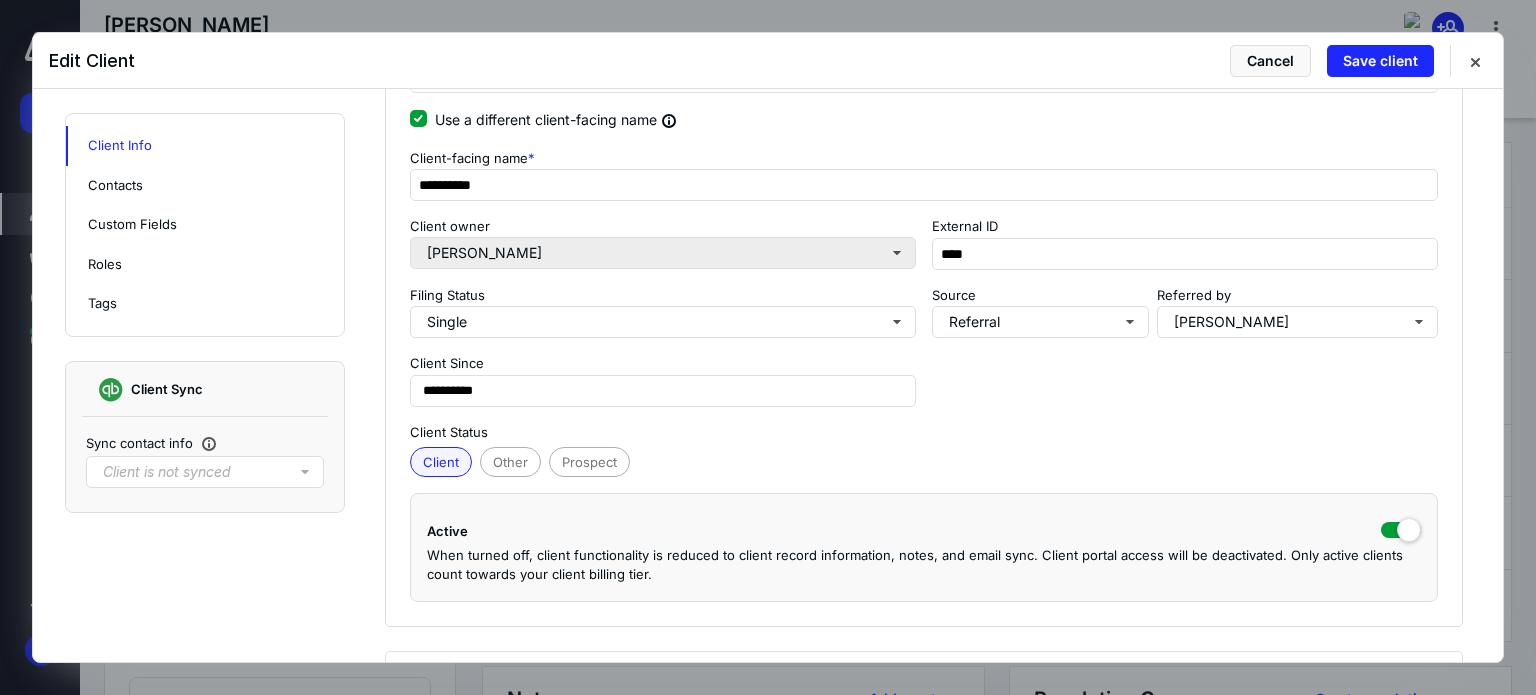 scroll, scrollTop: 200, scrollLeft: 0, axis: vertical 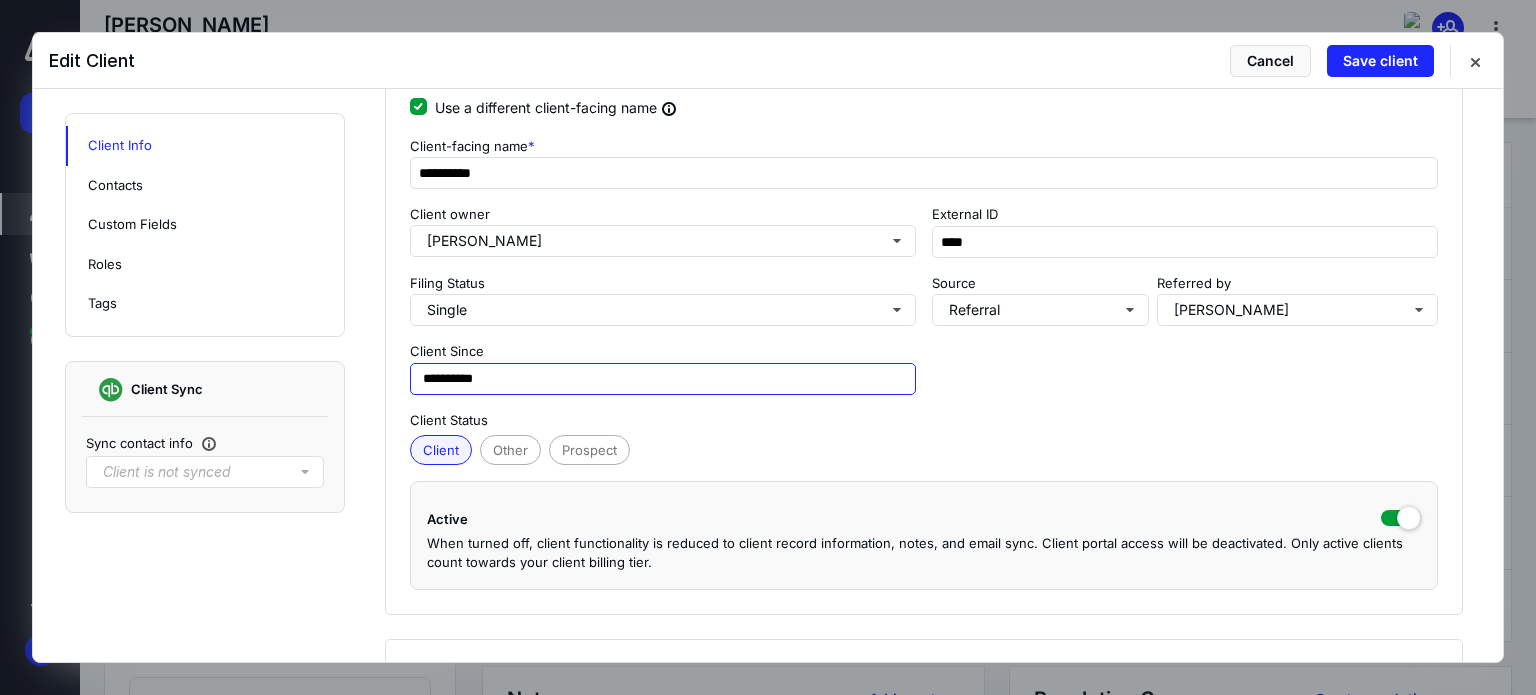 click on "**********" at bounding box center [663, 379] 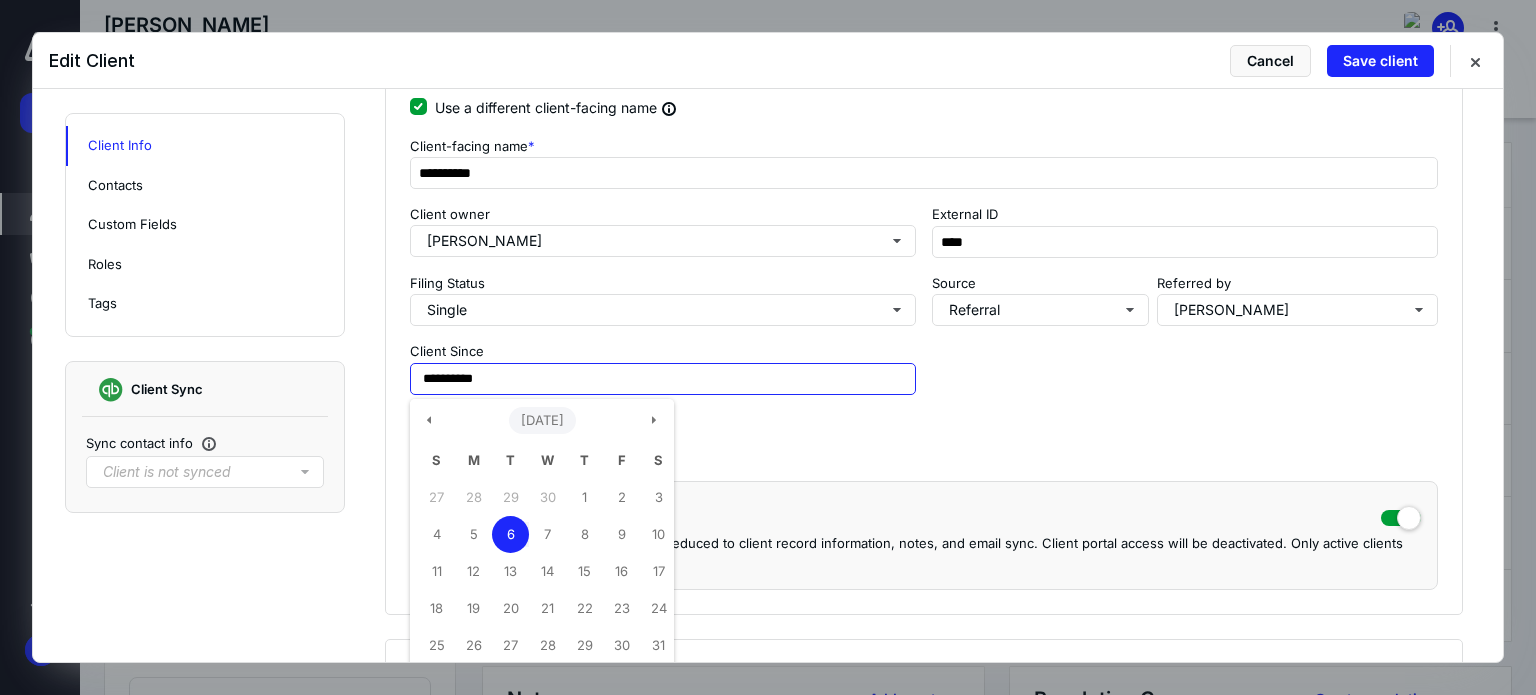 click on "[DATE]" at bounding box center (542, 421) 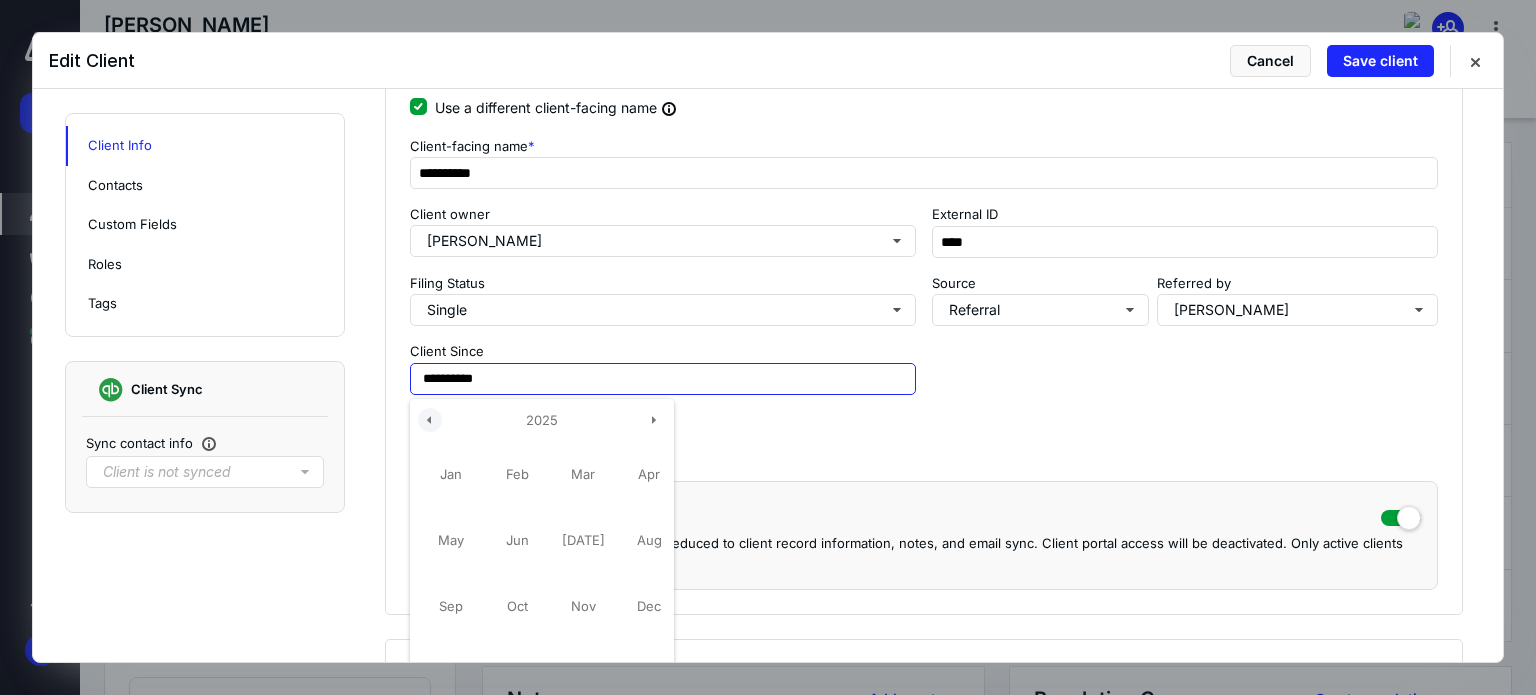 click at bounding box center (430, 420) 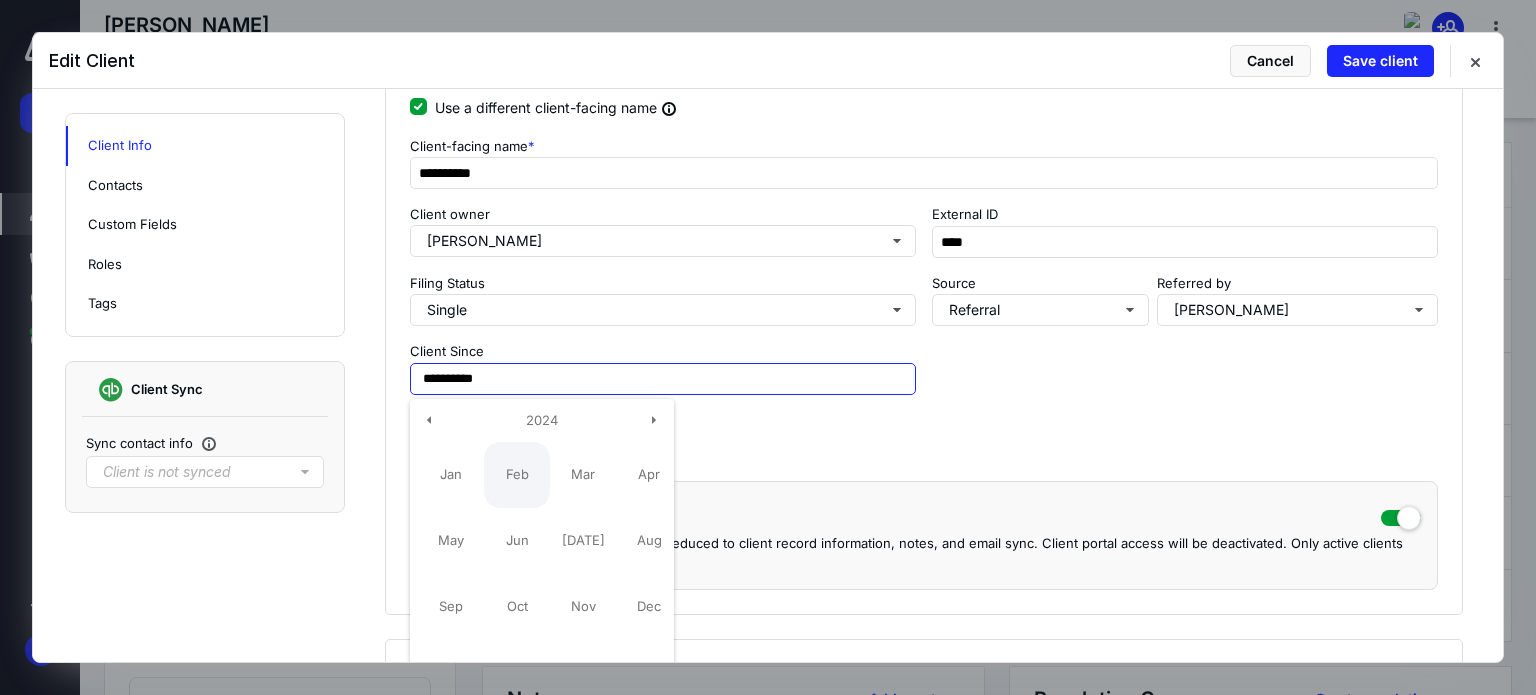 click on "Feb" at bounding box center [517, 475] 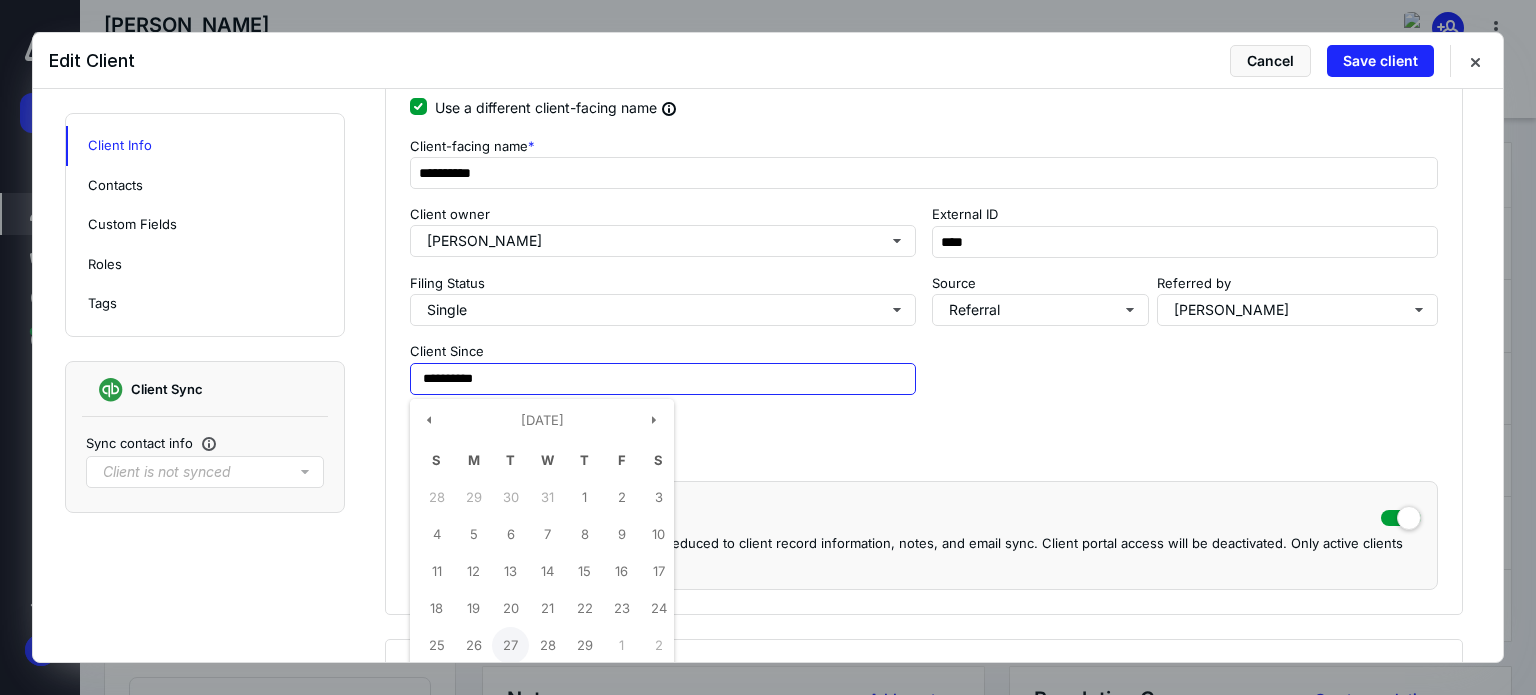 click on "27" at bounding box center [510, 645] 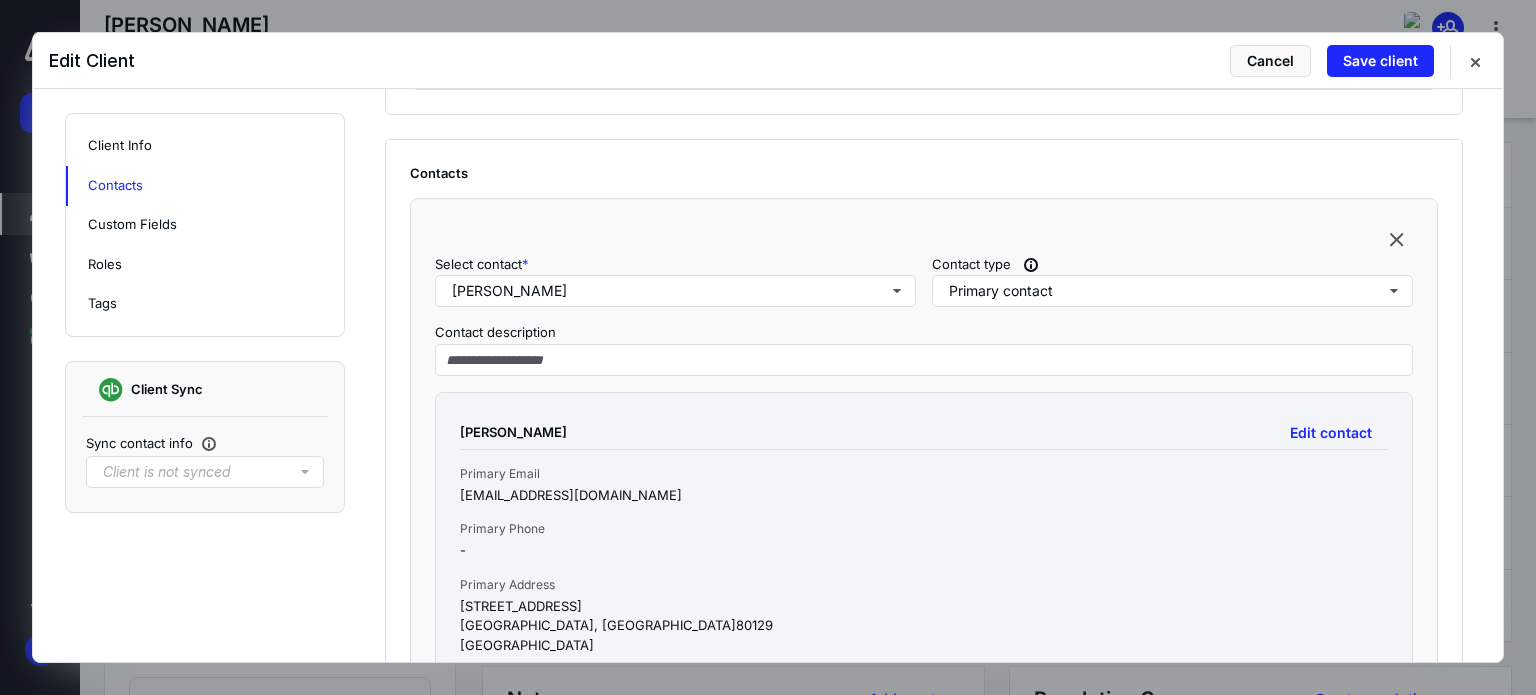 scroll, scrollTop: 800, scrollLeft: 0, axis: vertical 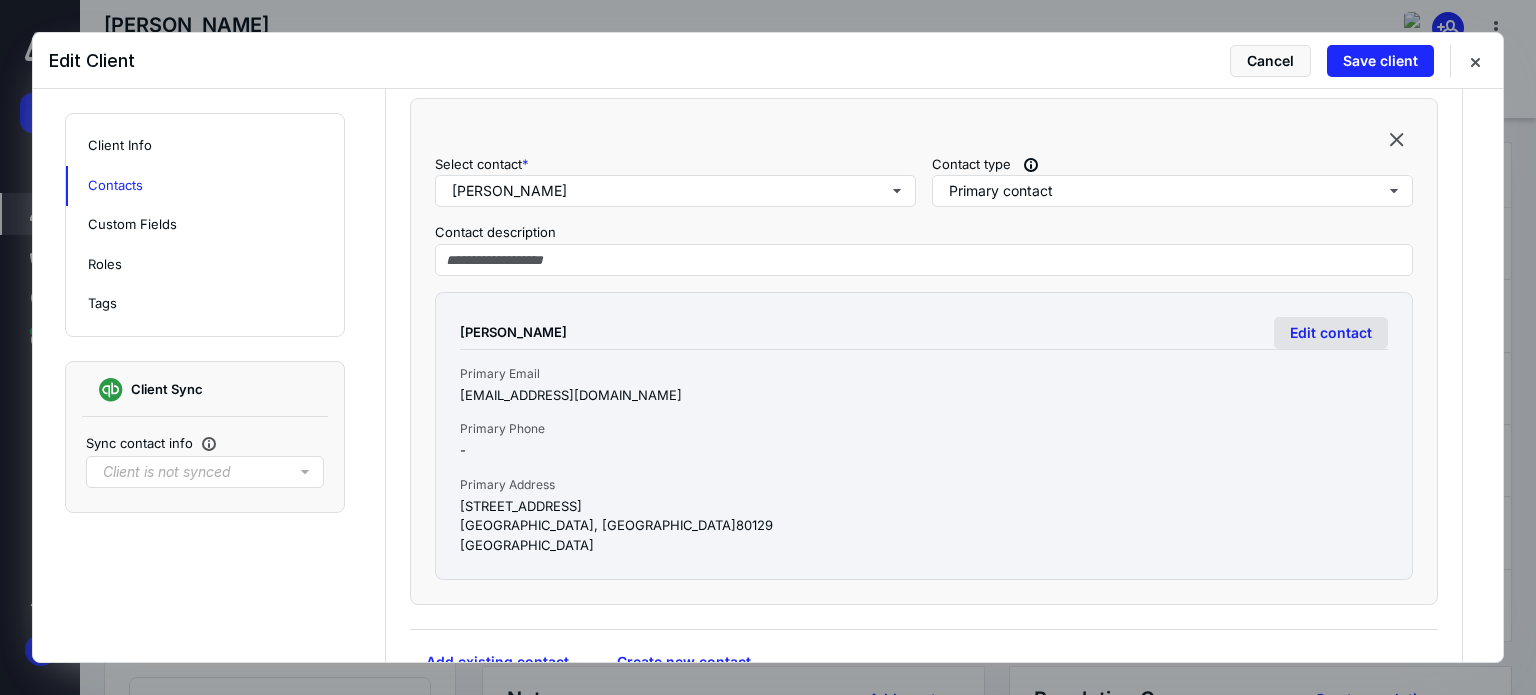 click on "Edit contact" at bounding box center (1331, 333) 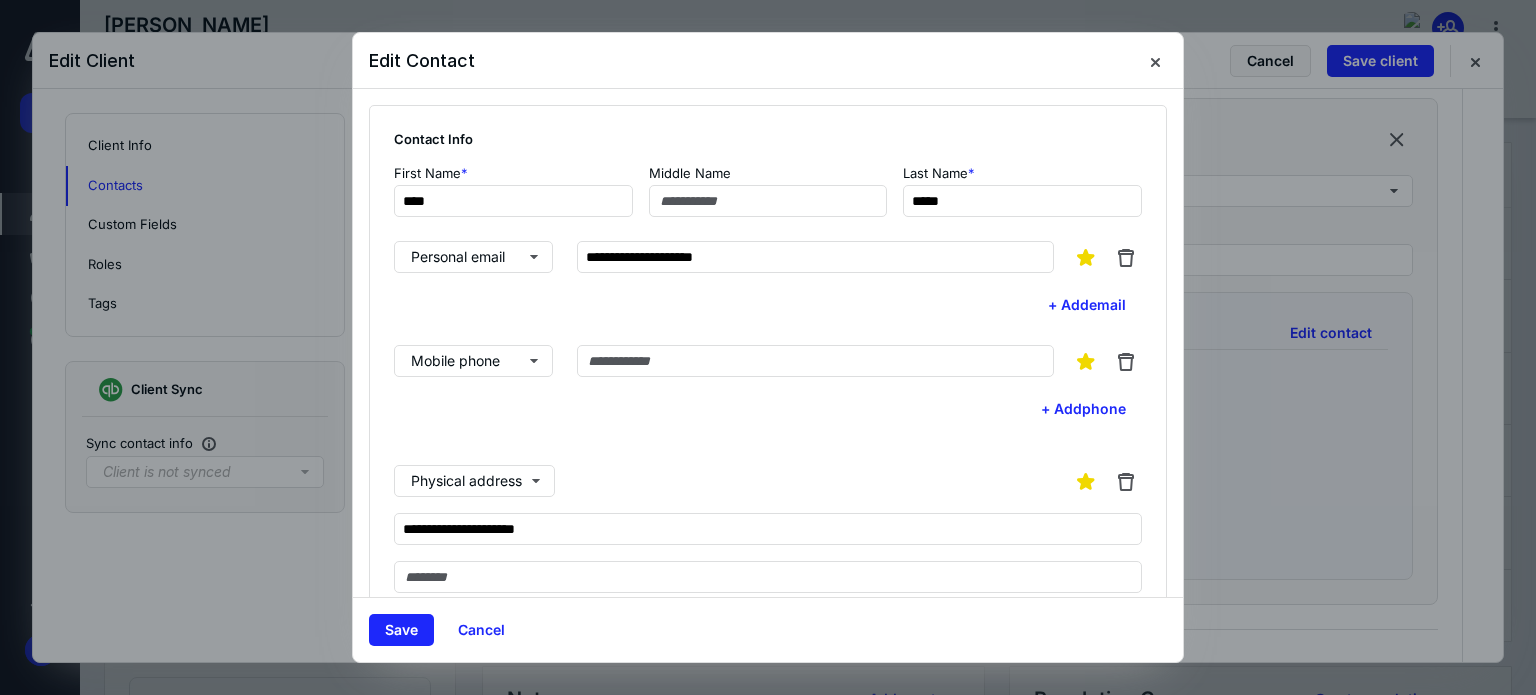 click on "**********" at bounding box center (768, 569) 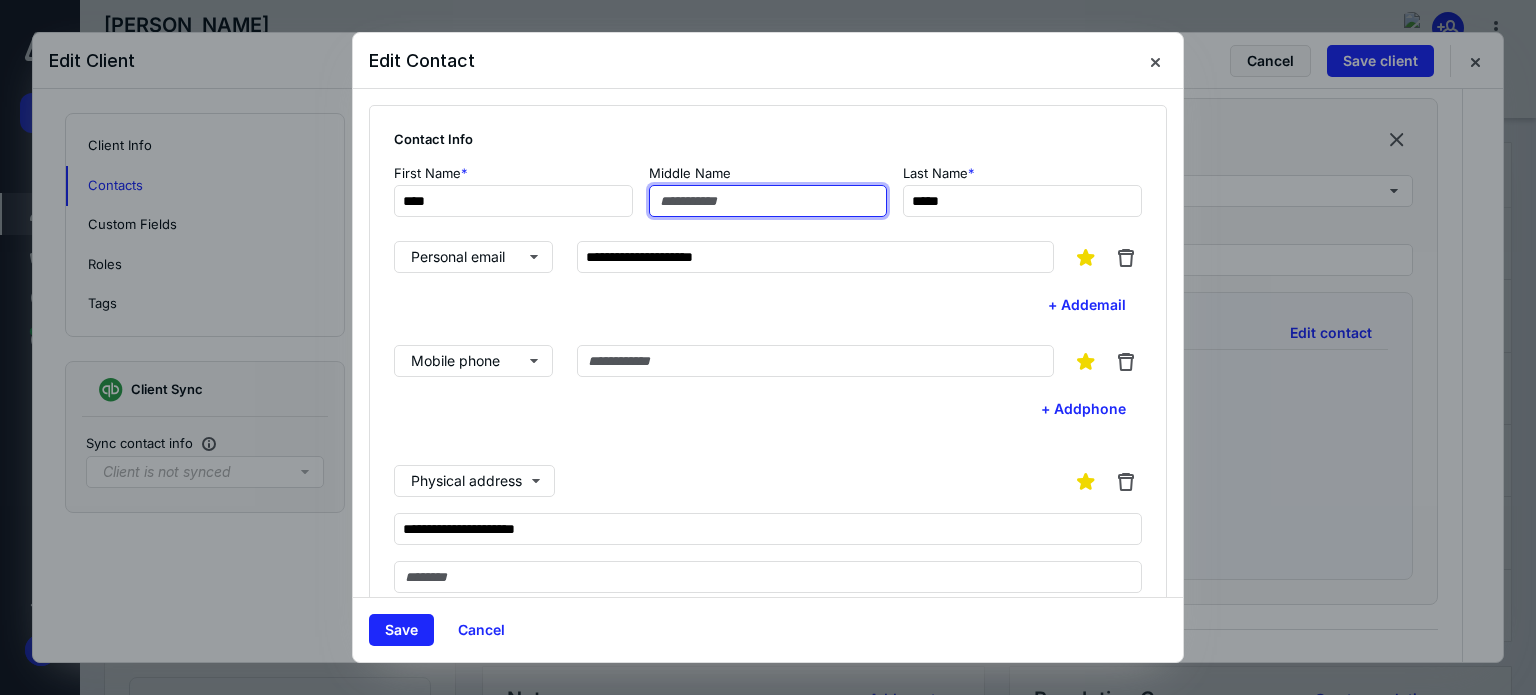 click at bounding box center [768, 201] 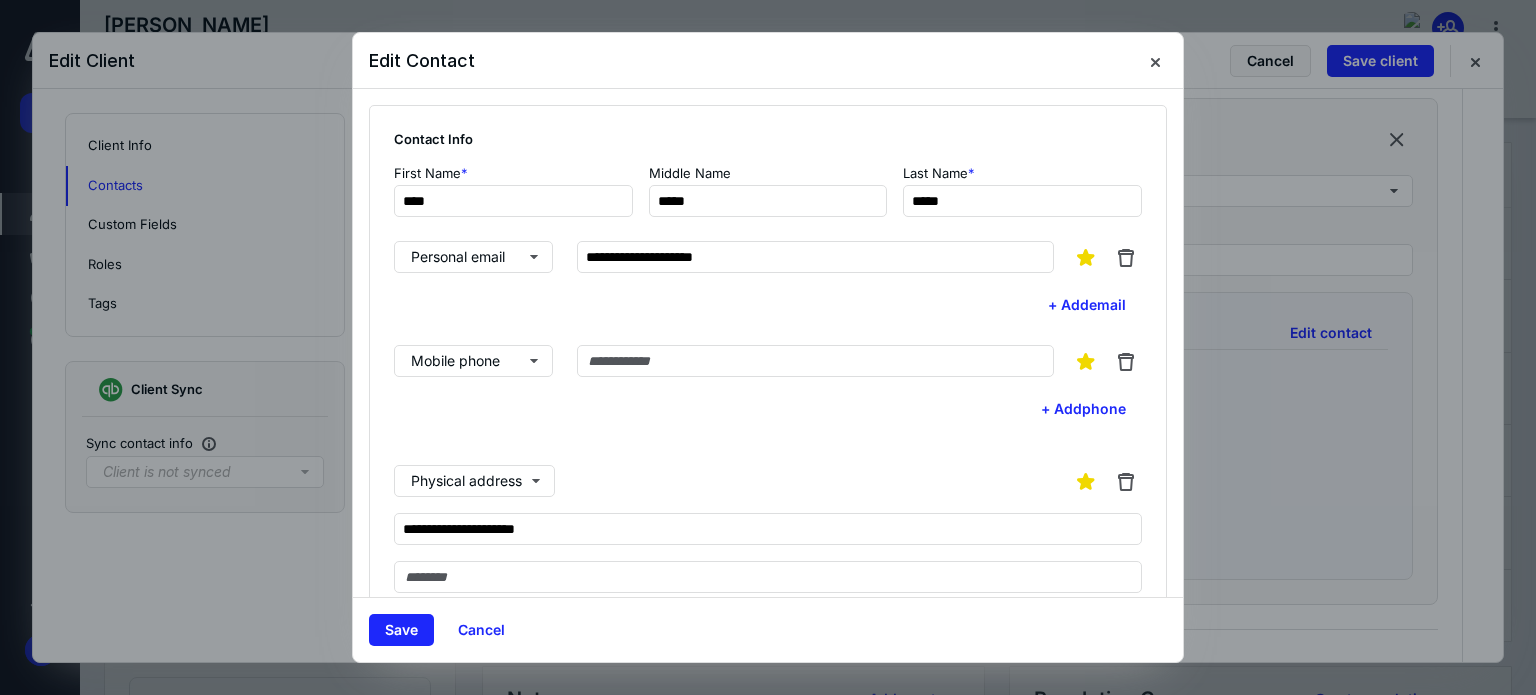 click on "**********" at bounding box center [768, 569] 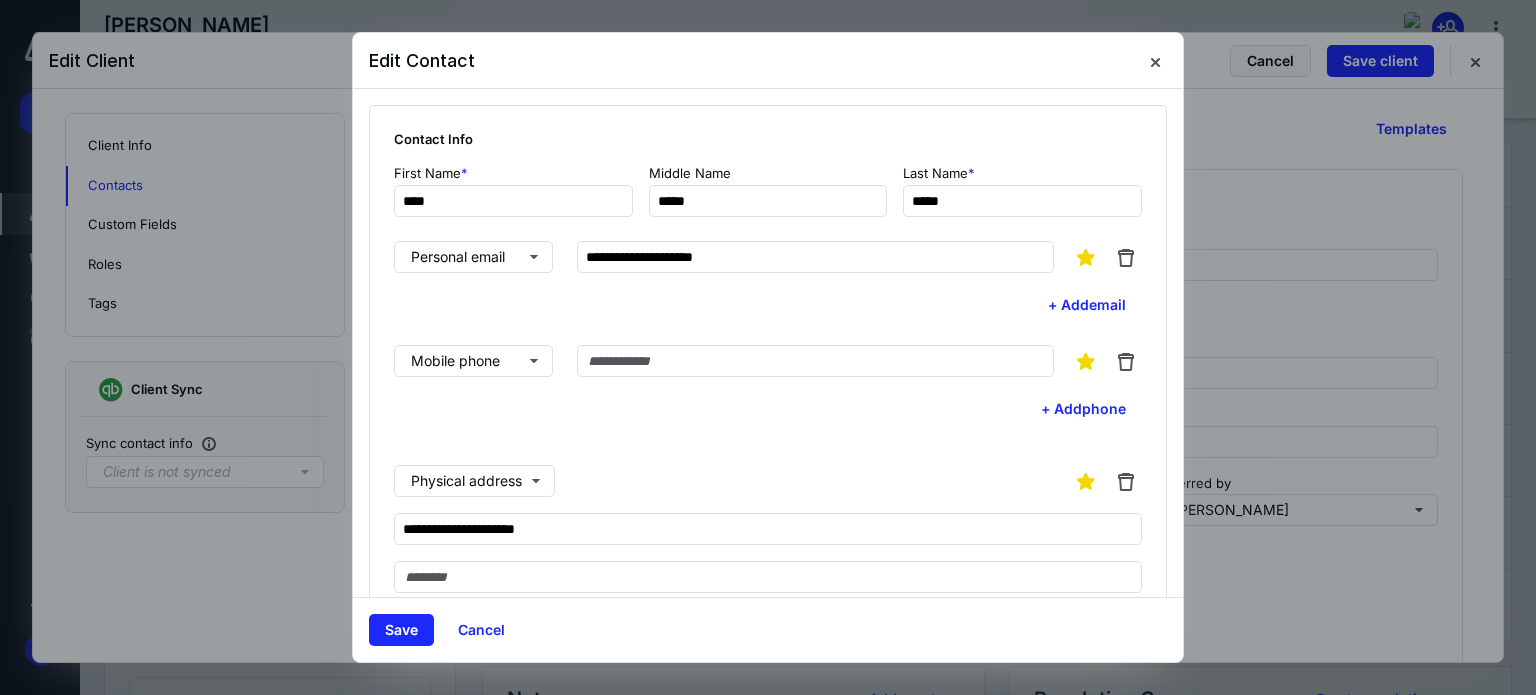 scroll, scrollTop: 0, scrollLeft: 0, axis: both 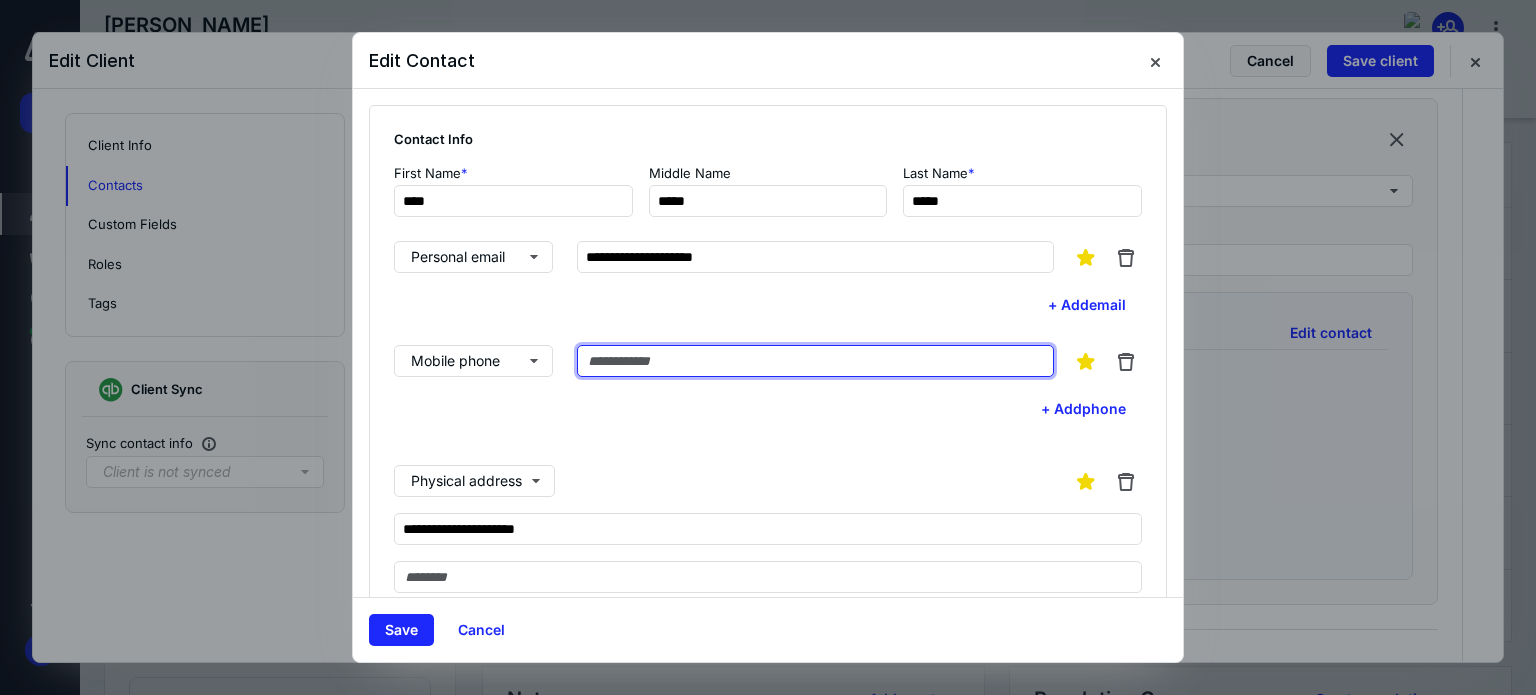 click at bounding box center [815, 361] 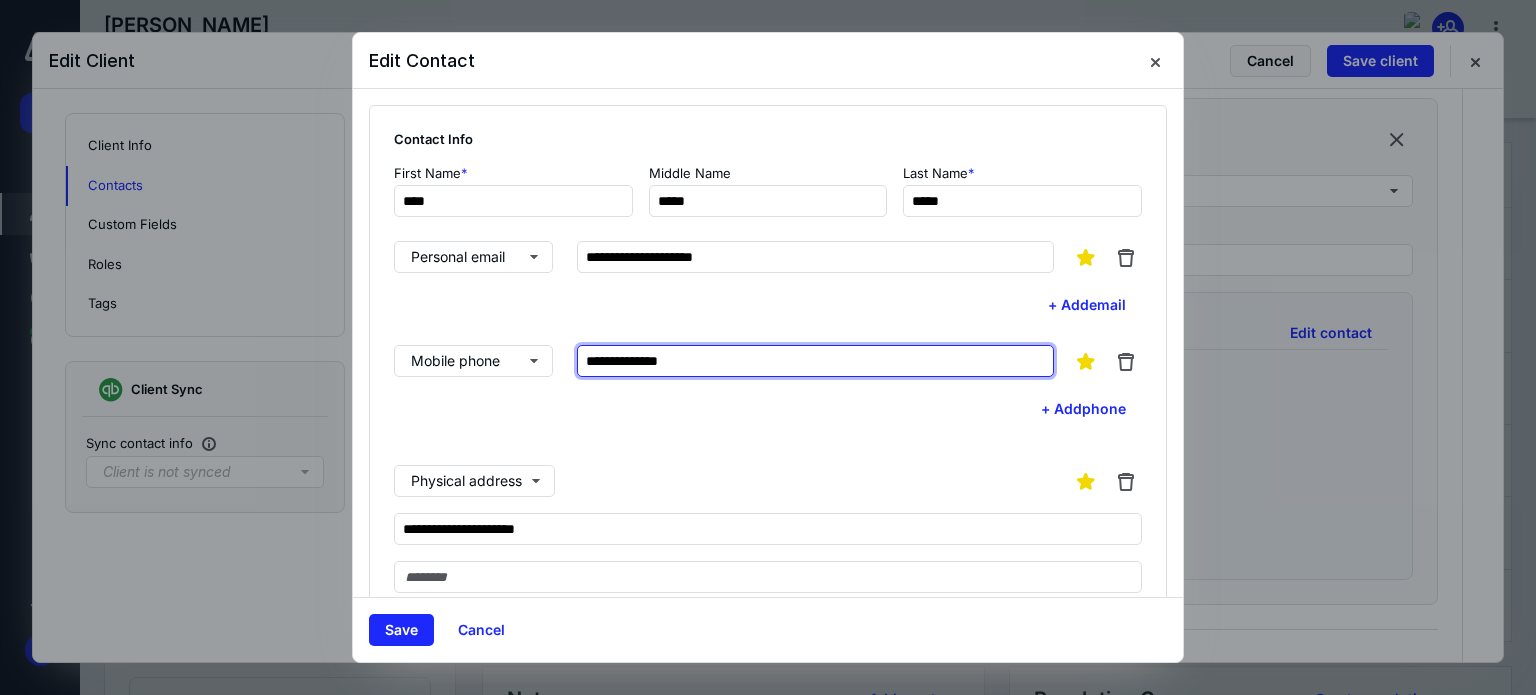 type on "**********" 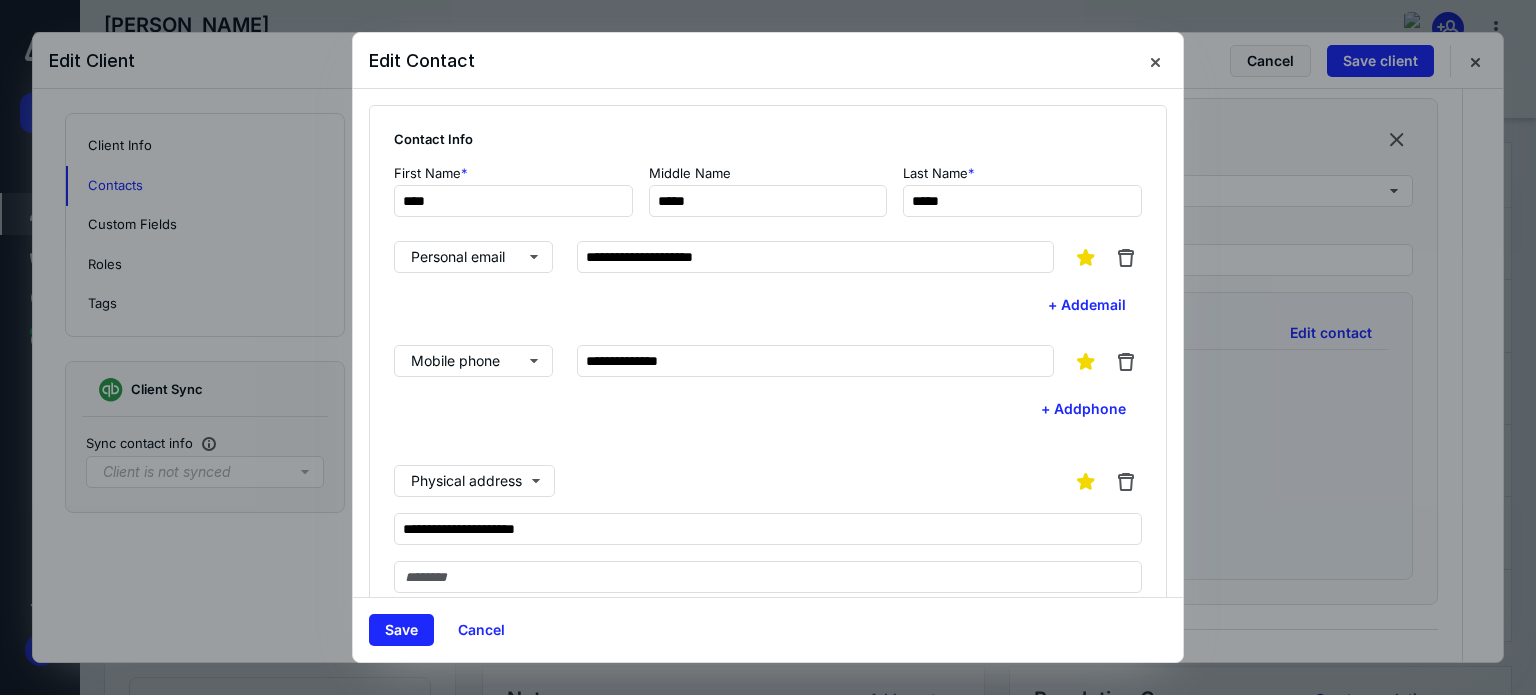 click on "**********" at bounding box center (768, 569) 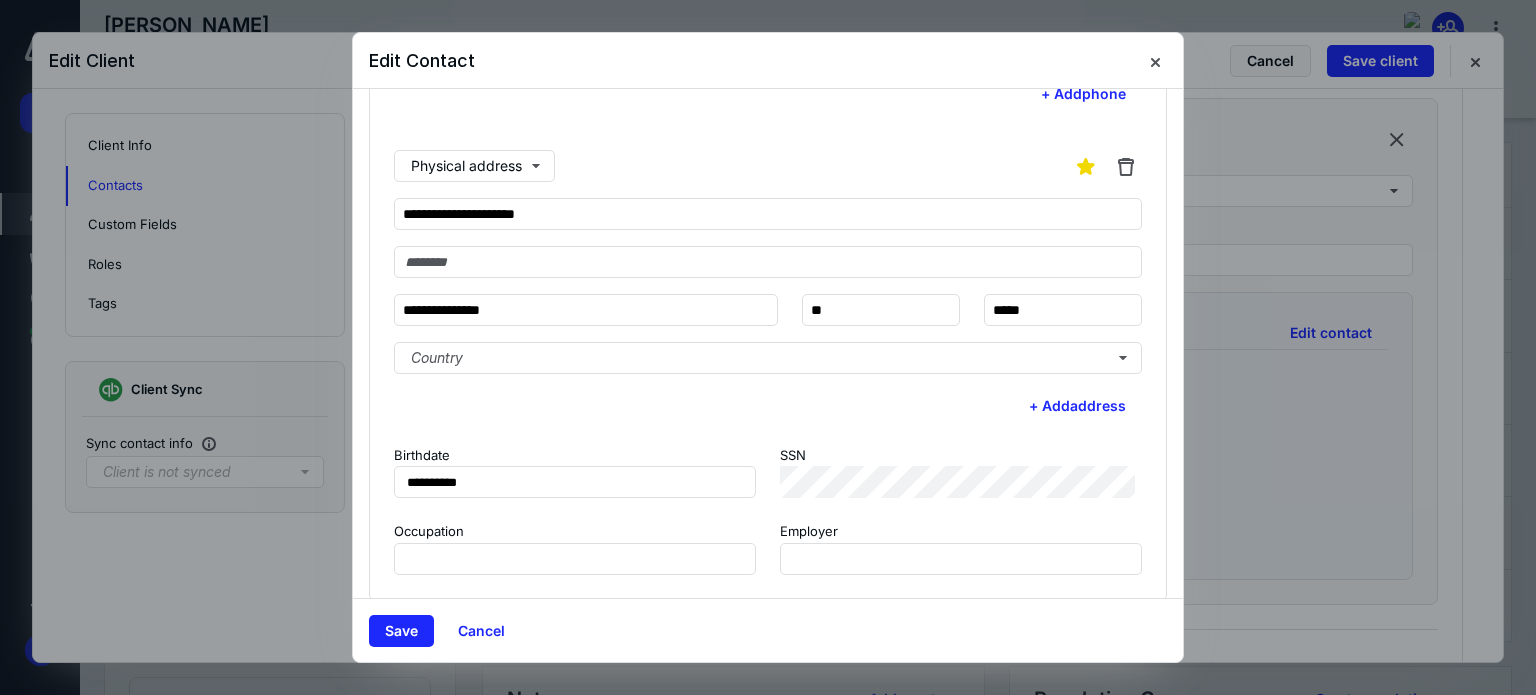 scroll, scrollTop: 332, scrollLeft: 0, axis: vertical 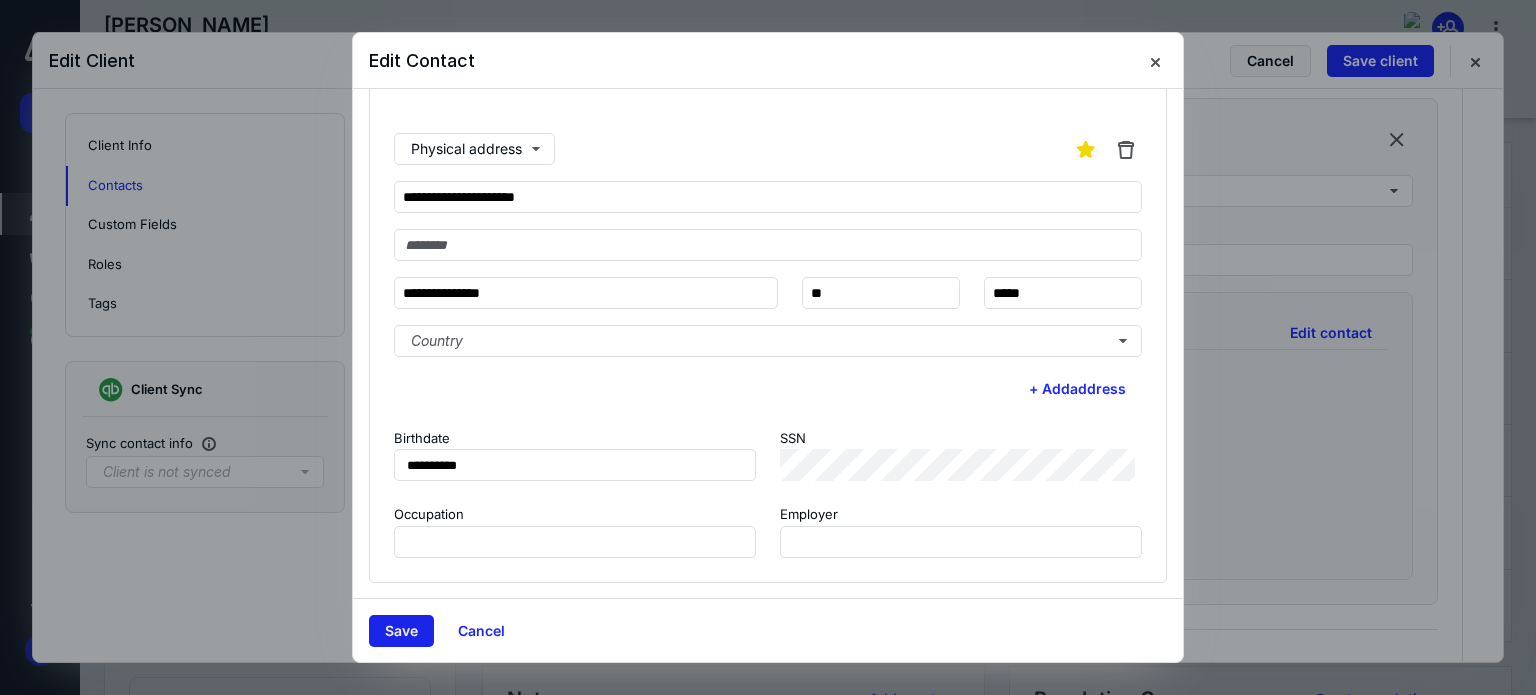 click on "Save" at bounding box center (401, 631) 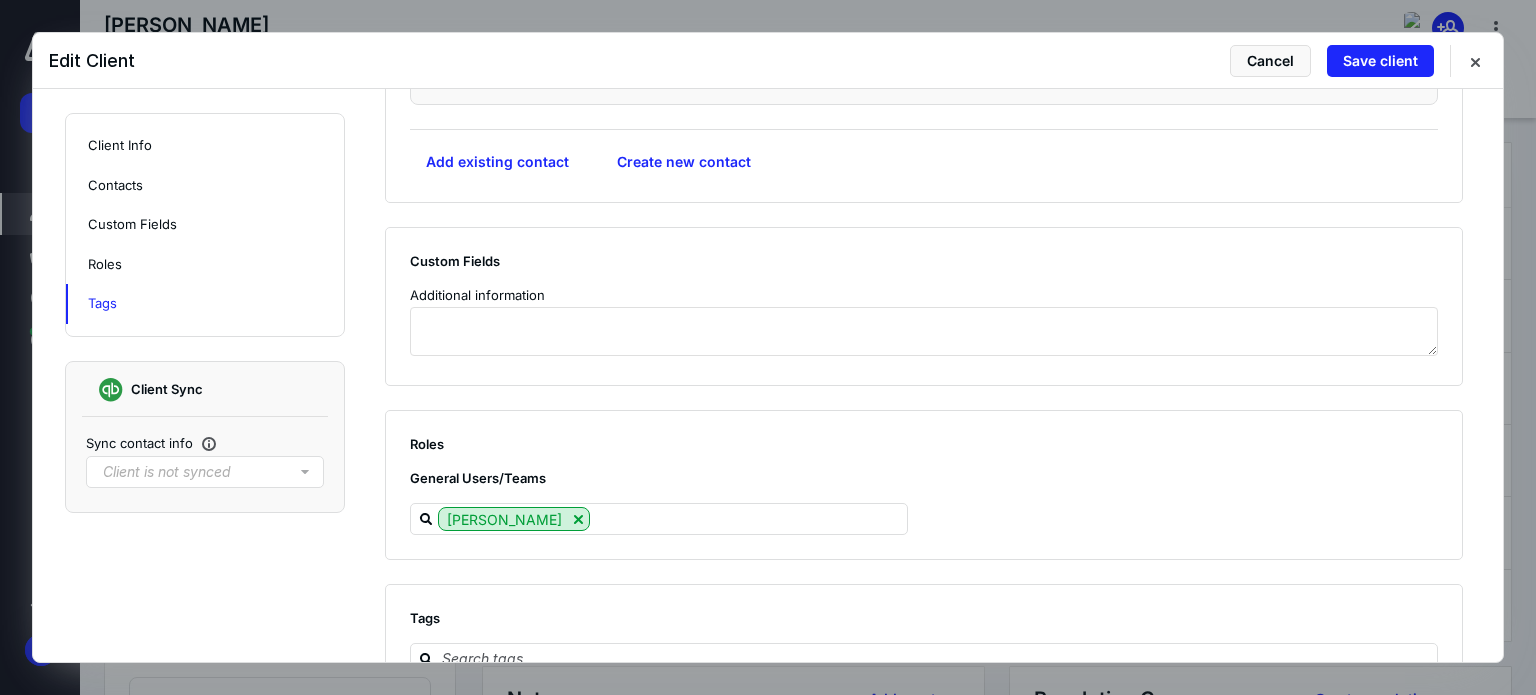 scroll, scrollTop: 1348, scrollLeft: 0, axis: vertical 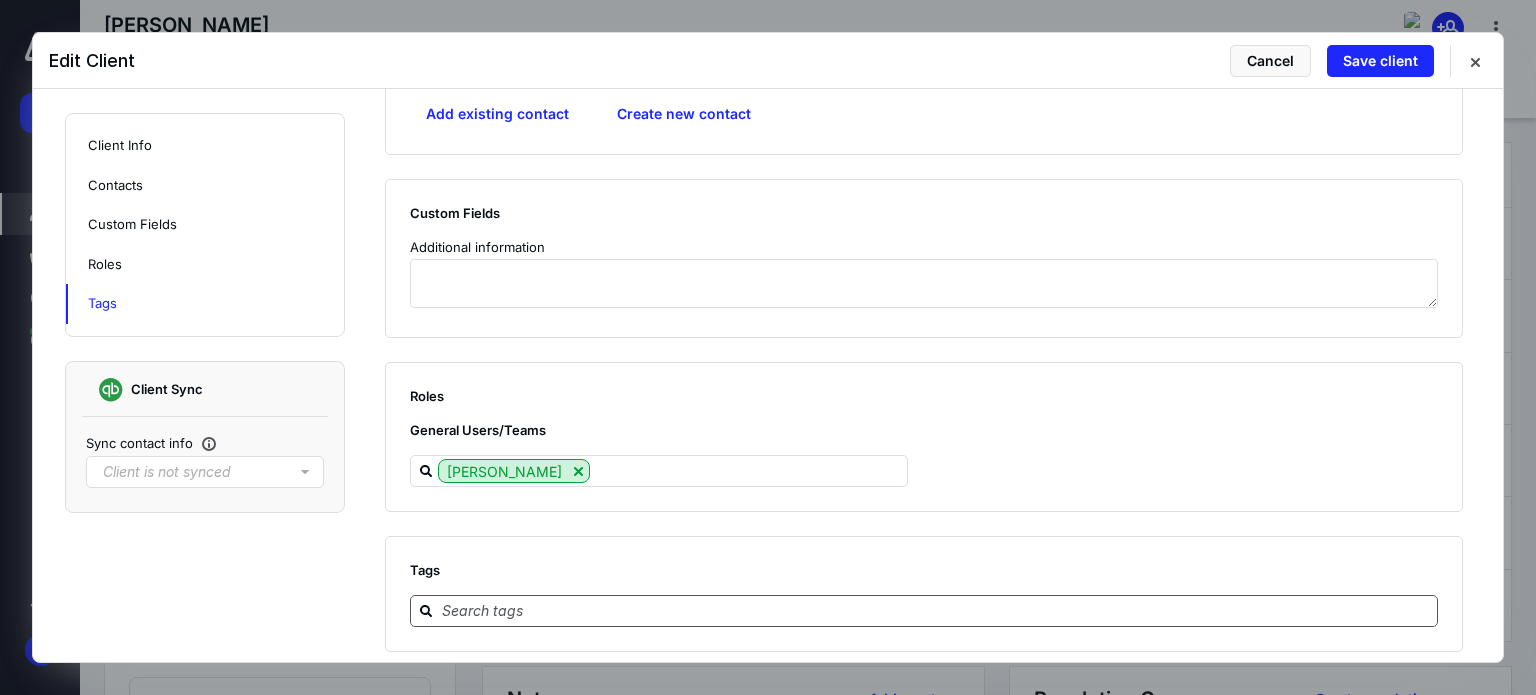 click at bounding box center (936, 610) 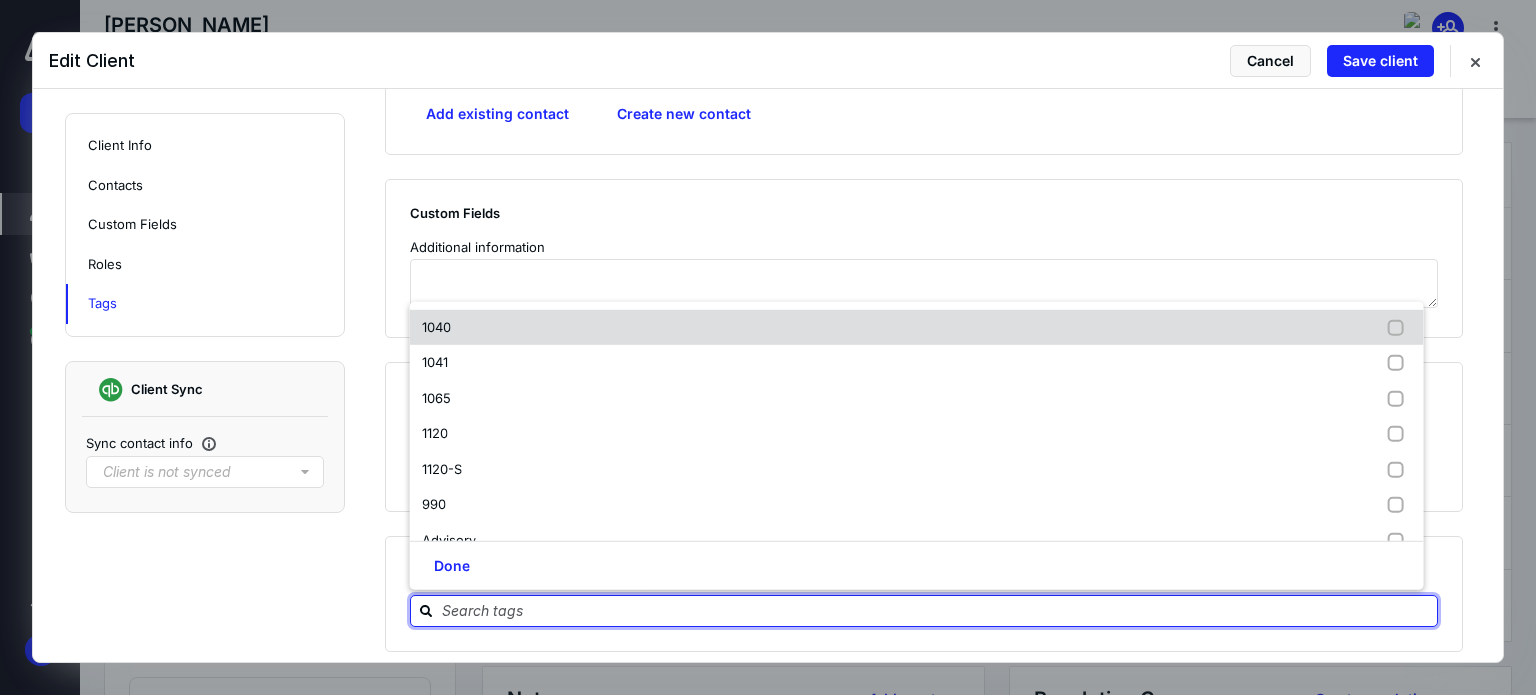 click on "1040" at bounding box center (917, 328) 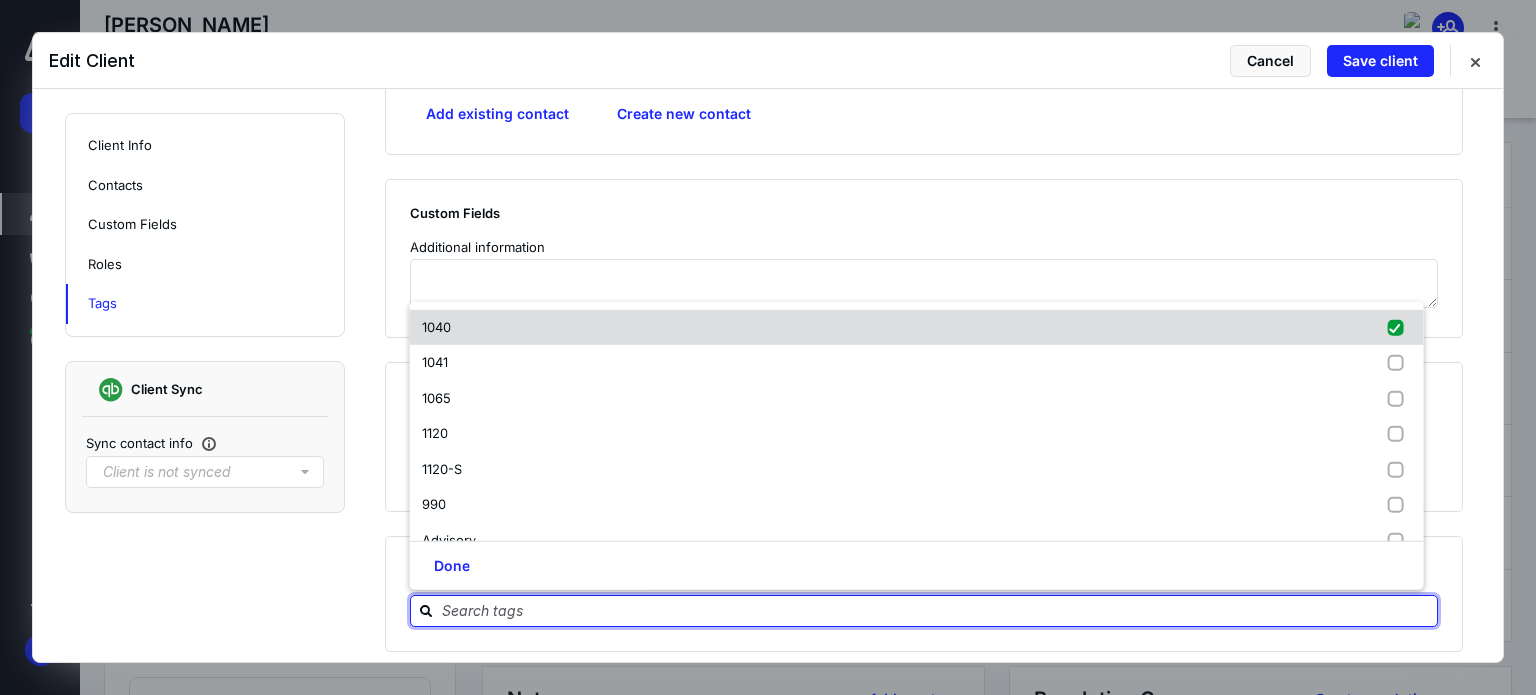 checkbox on "true" 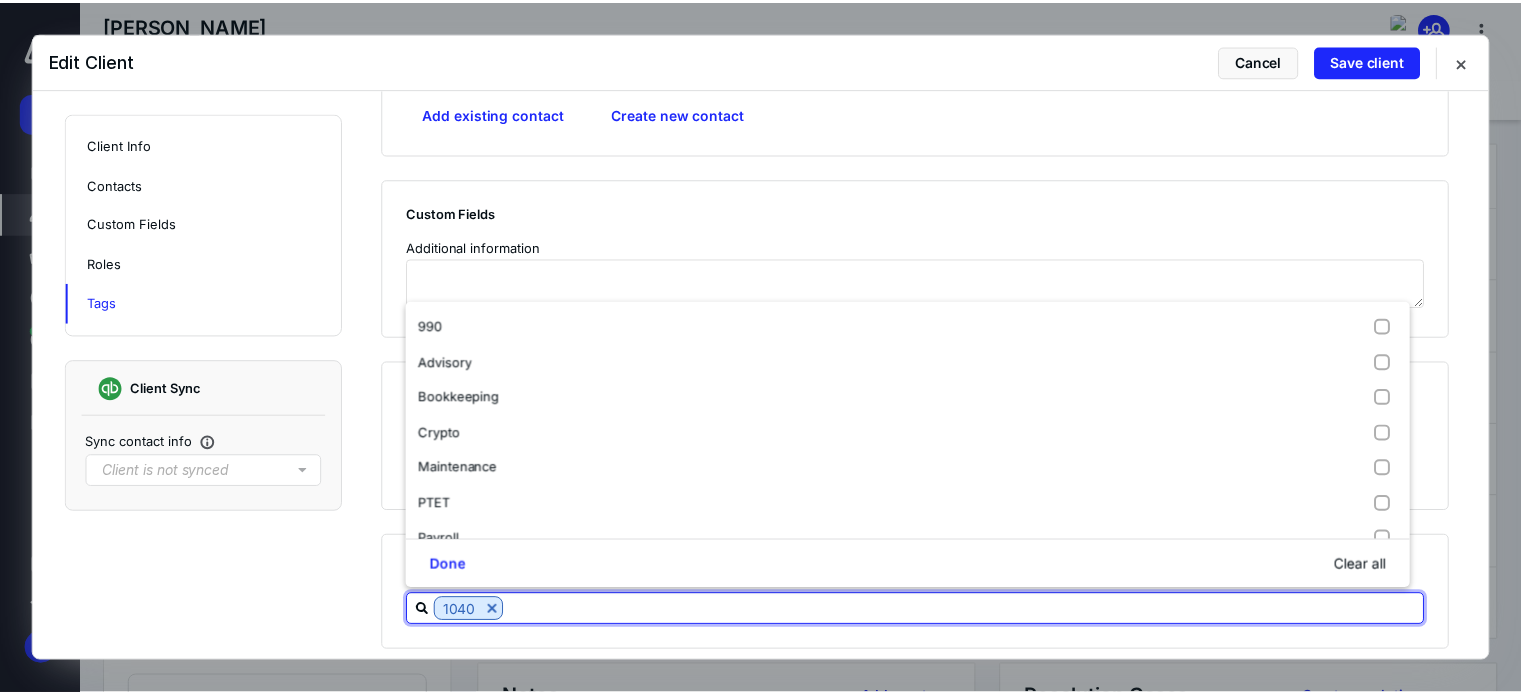 scroll, scrollTop: 200, scrollLeft: 0, axis: vertical 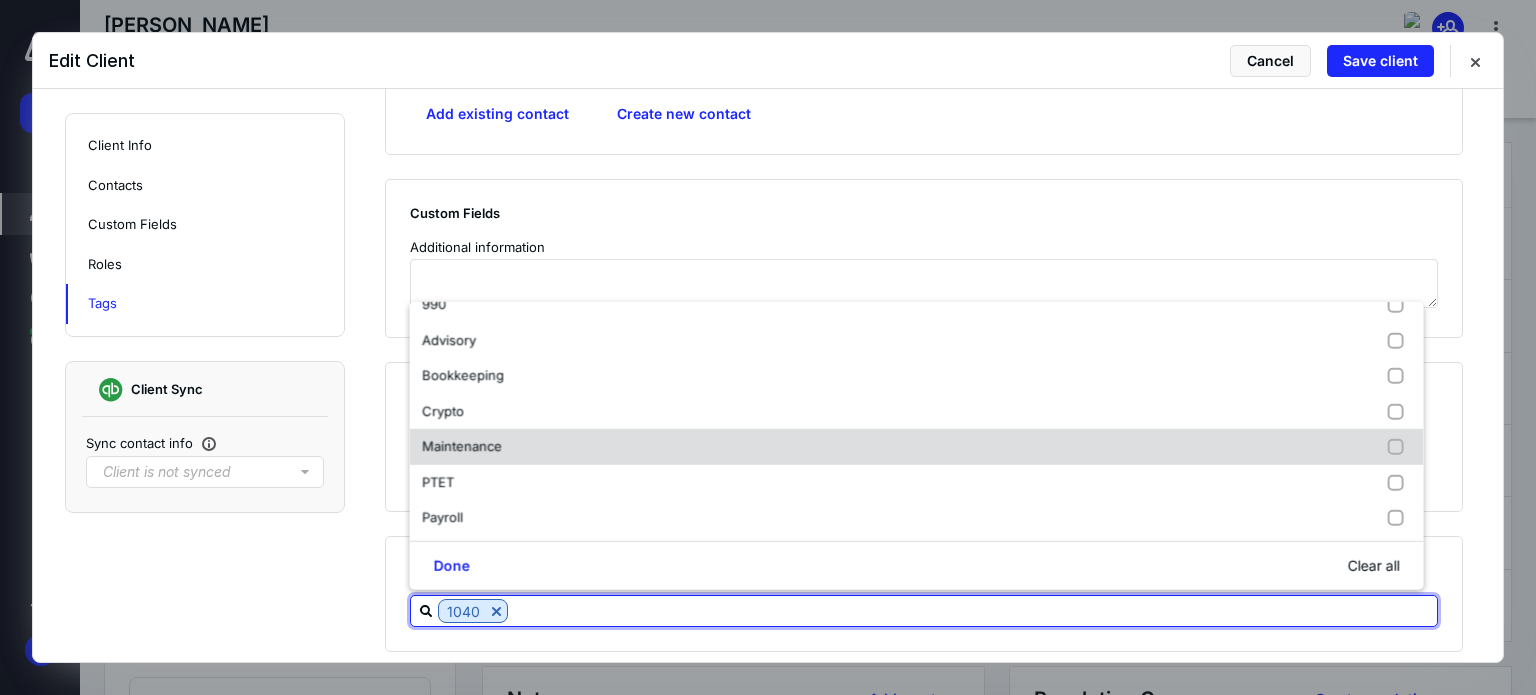 click on "Maintenance" at bounding box center (466, 447) 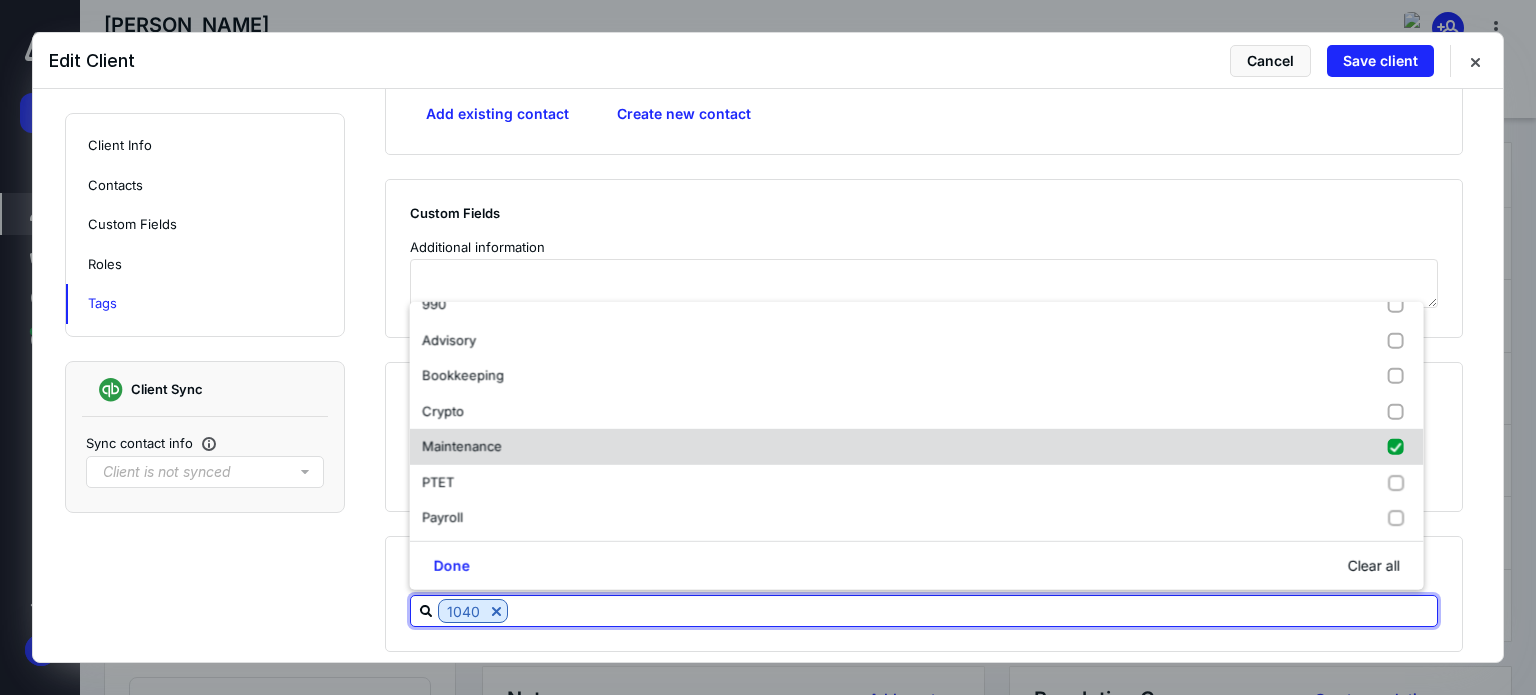 checkbox on "true" 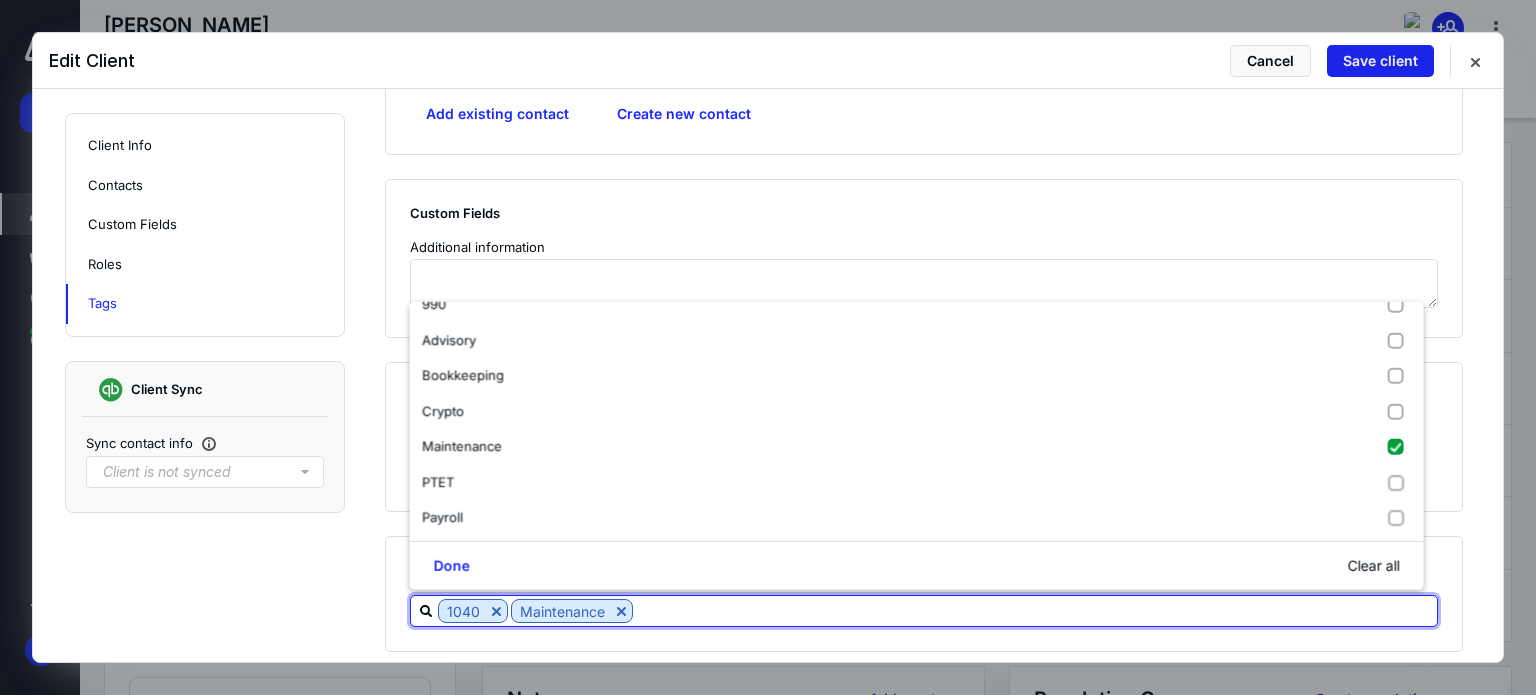 click on "Save client" at bounding box center [1380, 61] 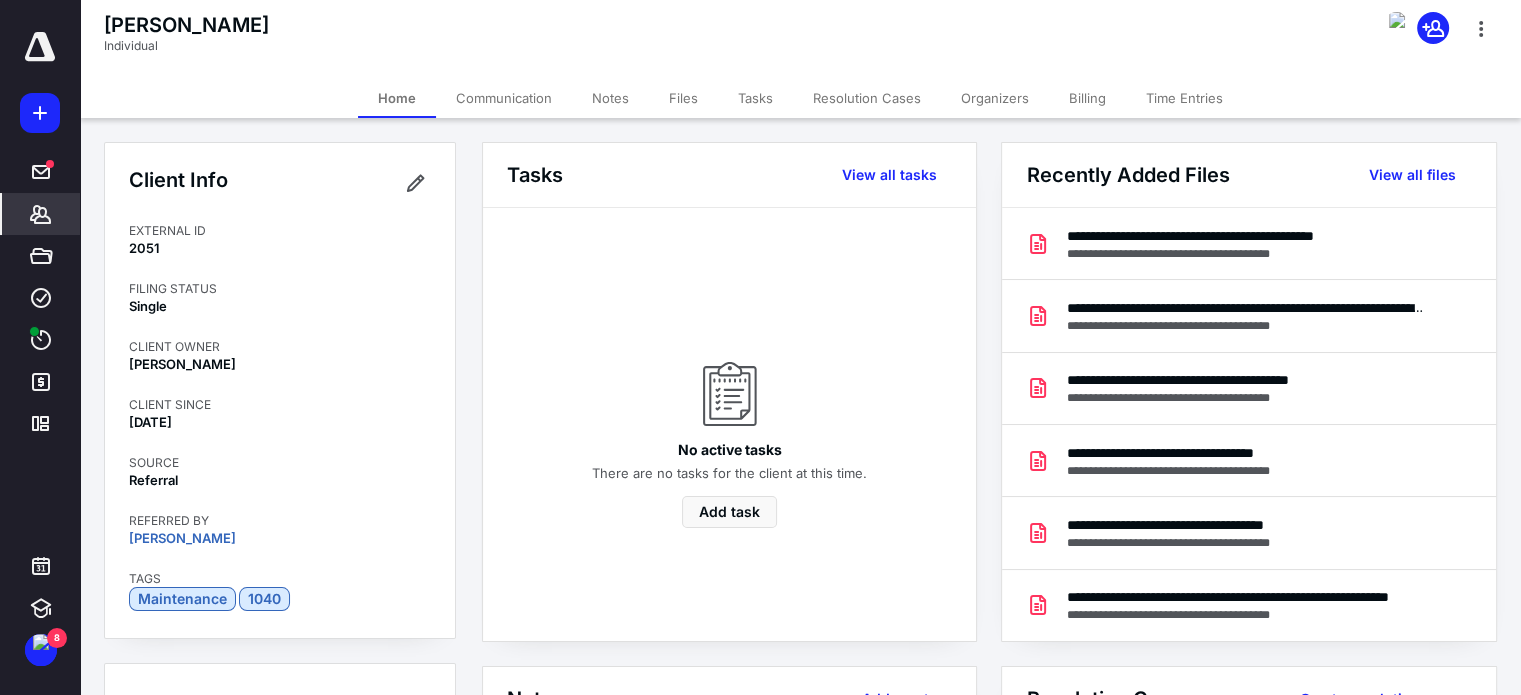 click on "Files" at bounding box center [683, 98] 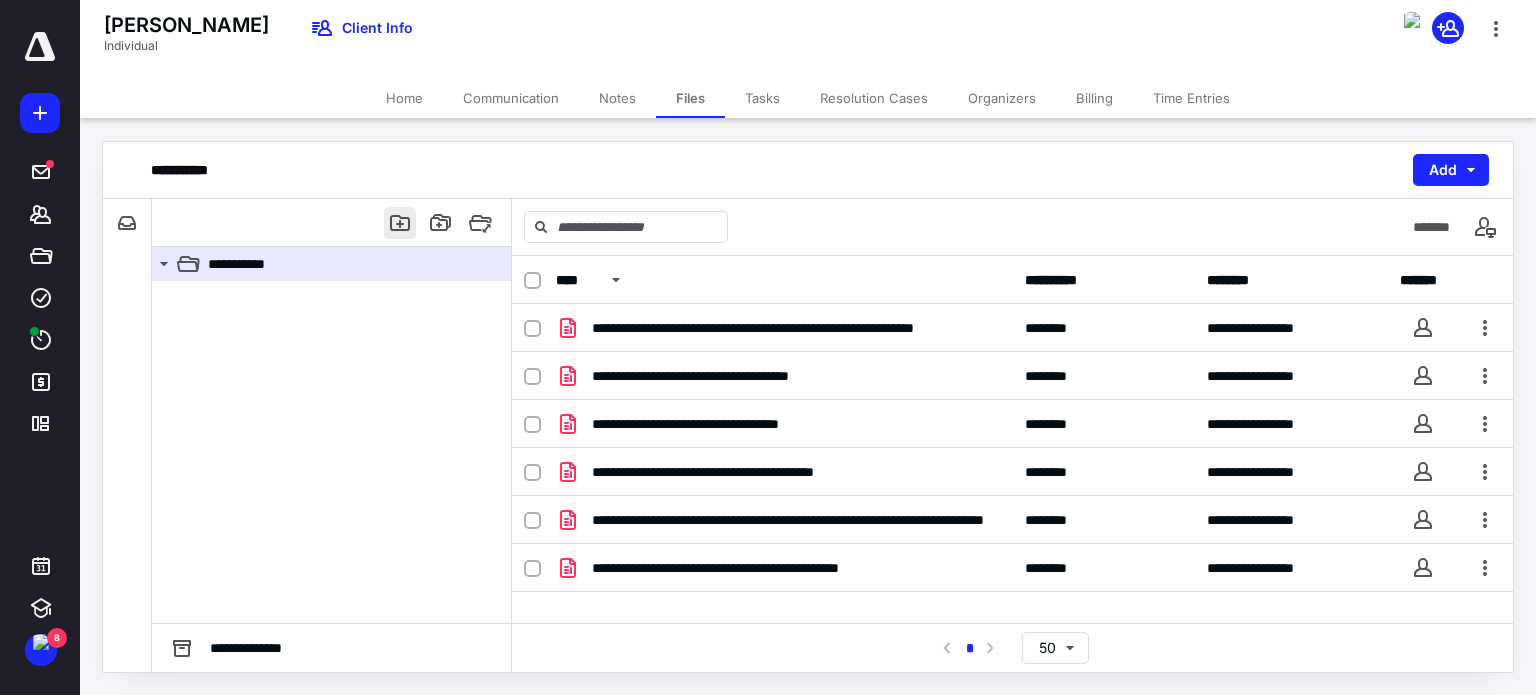 click at bounding box center [400, 223] 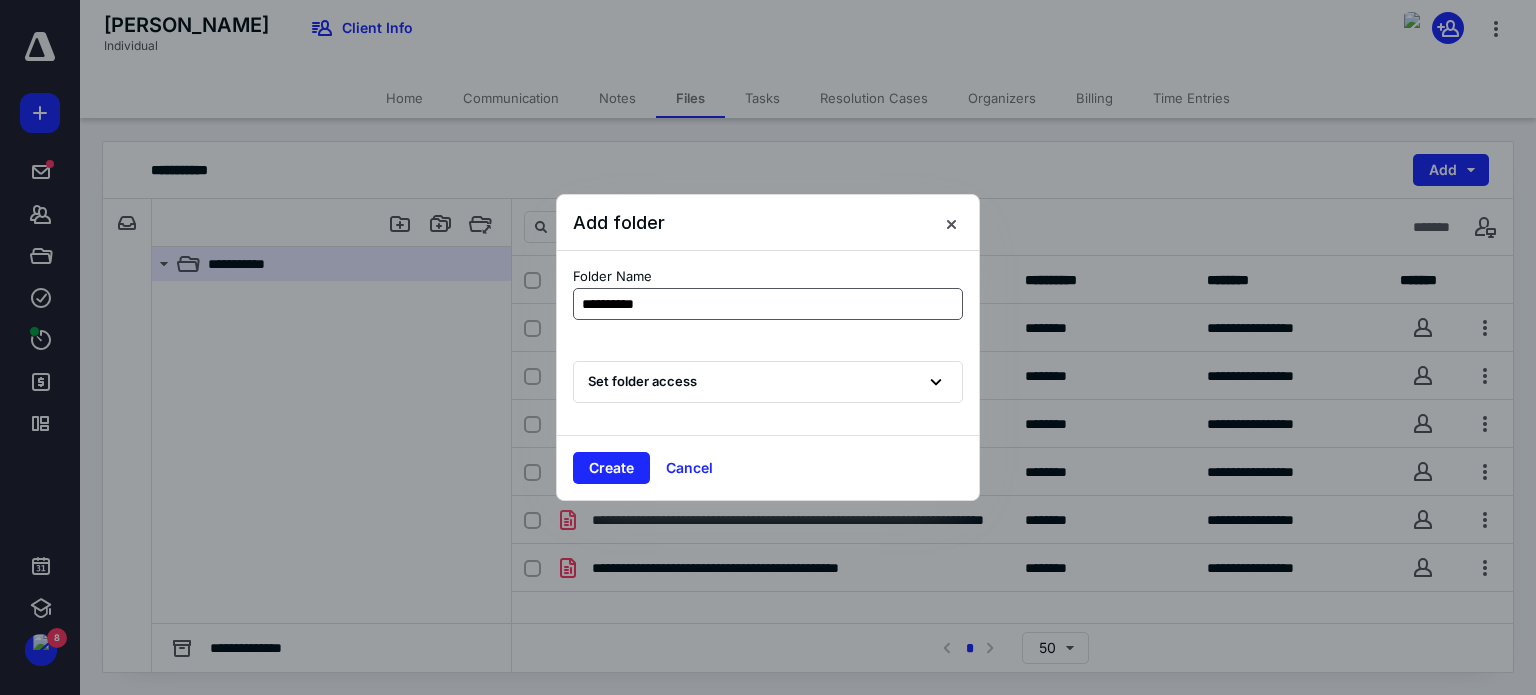 type on "**********" 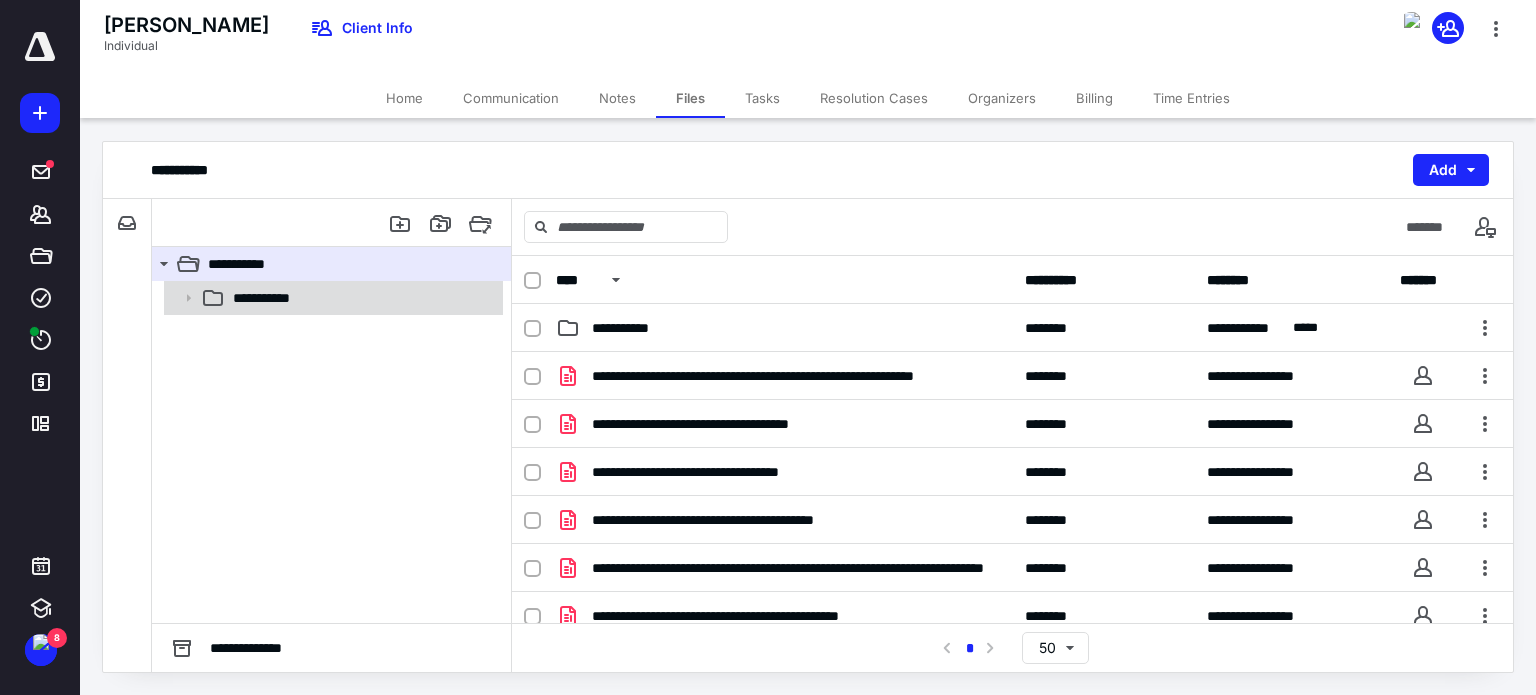 click on "**********" at bounding box center (362, 298) 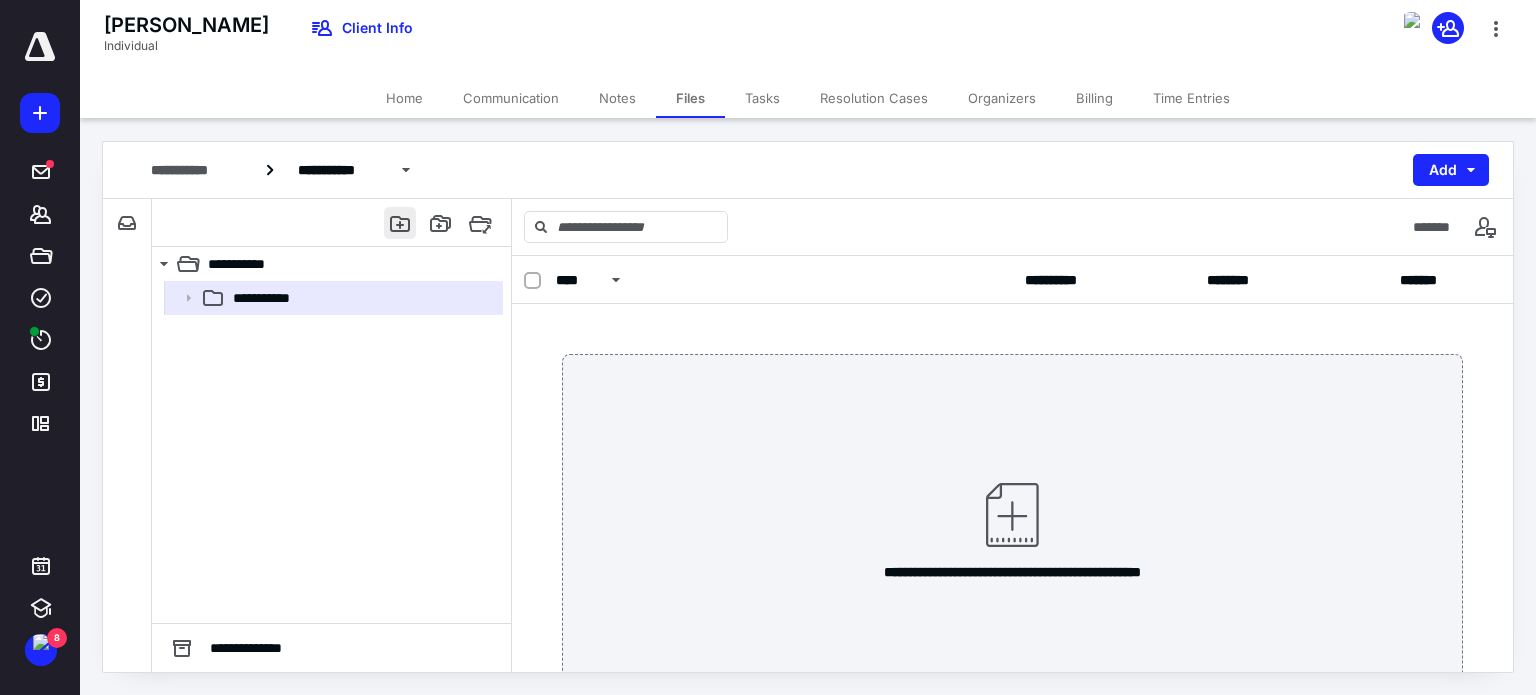 click at bounding box center (400, 223) 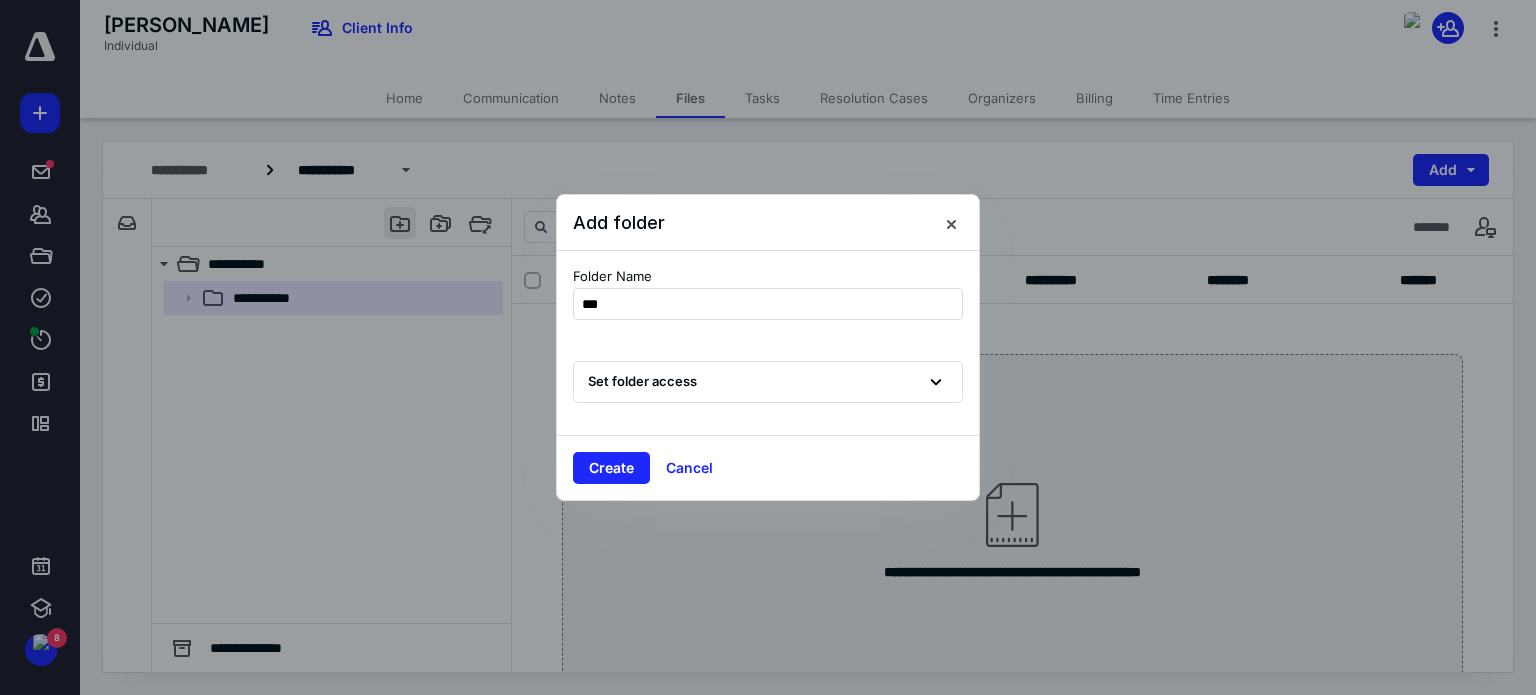 type on "****" 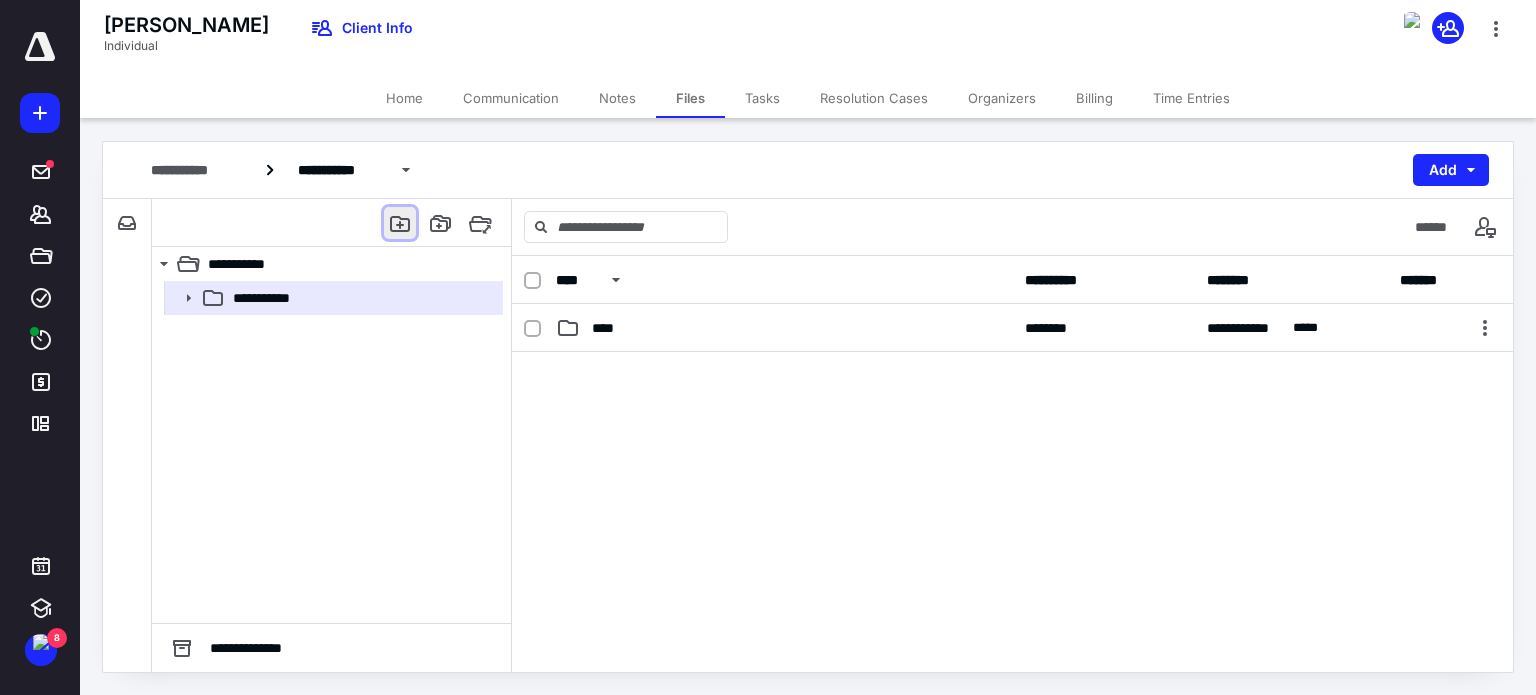 click at bounding box center [400, 223] 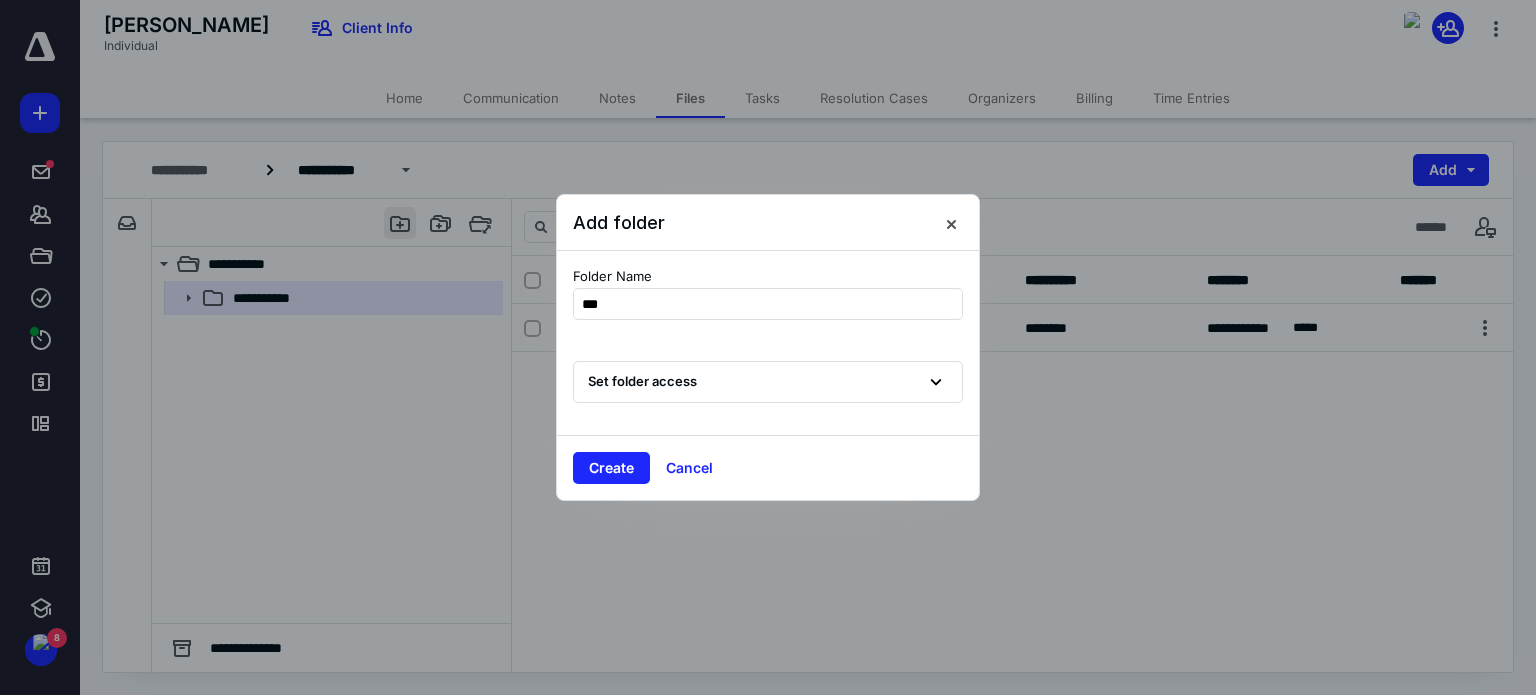 type on "****" 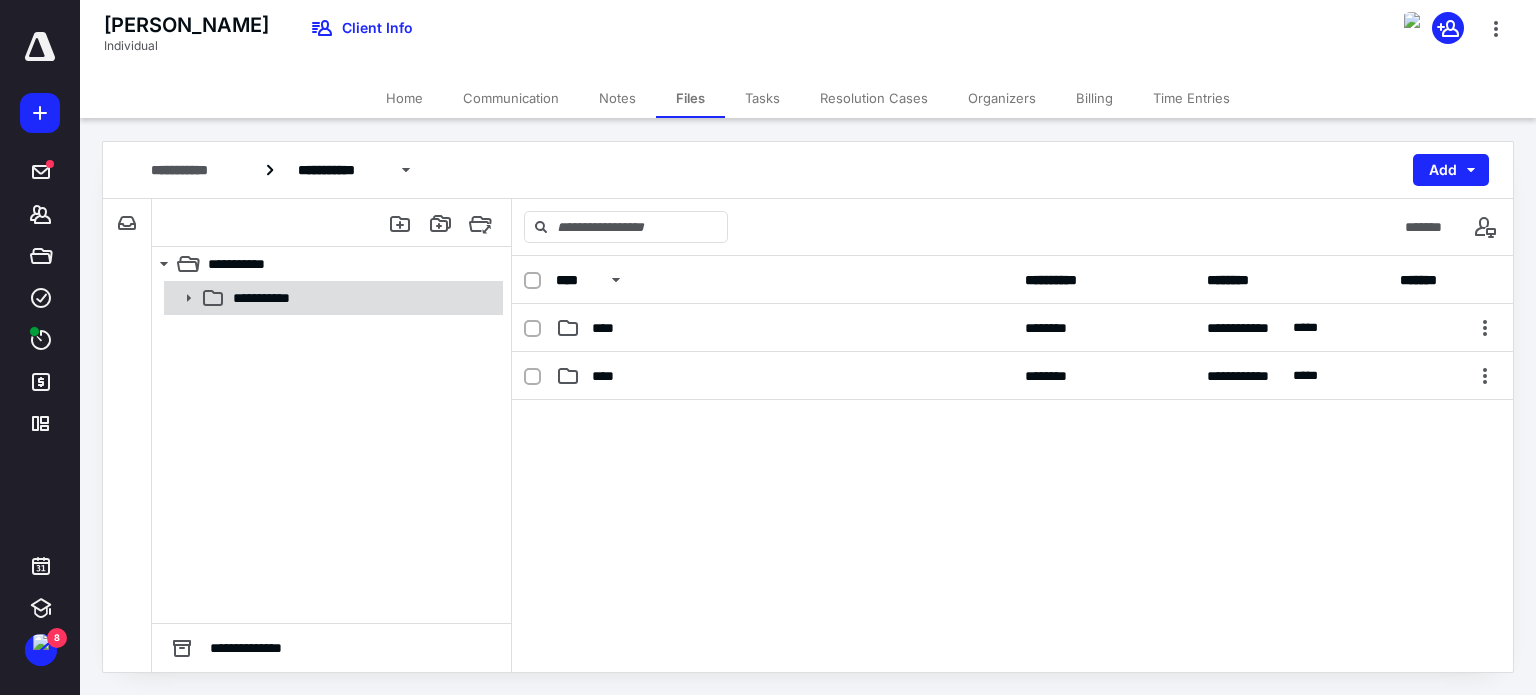 click 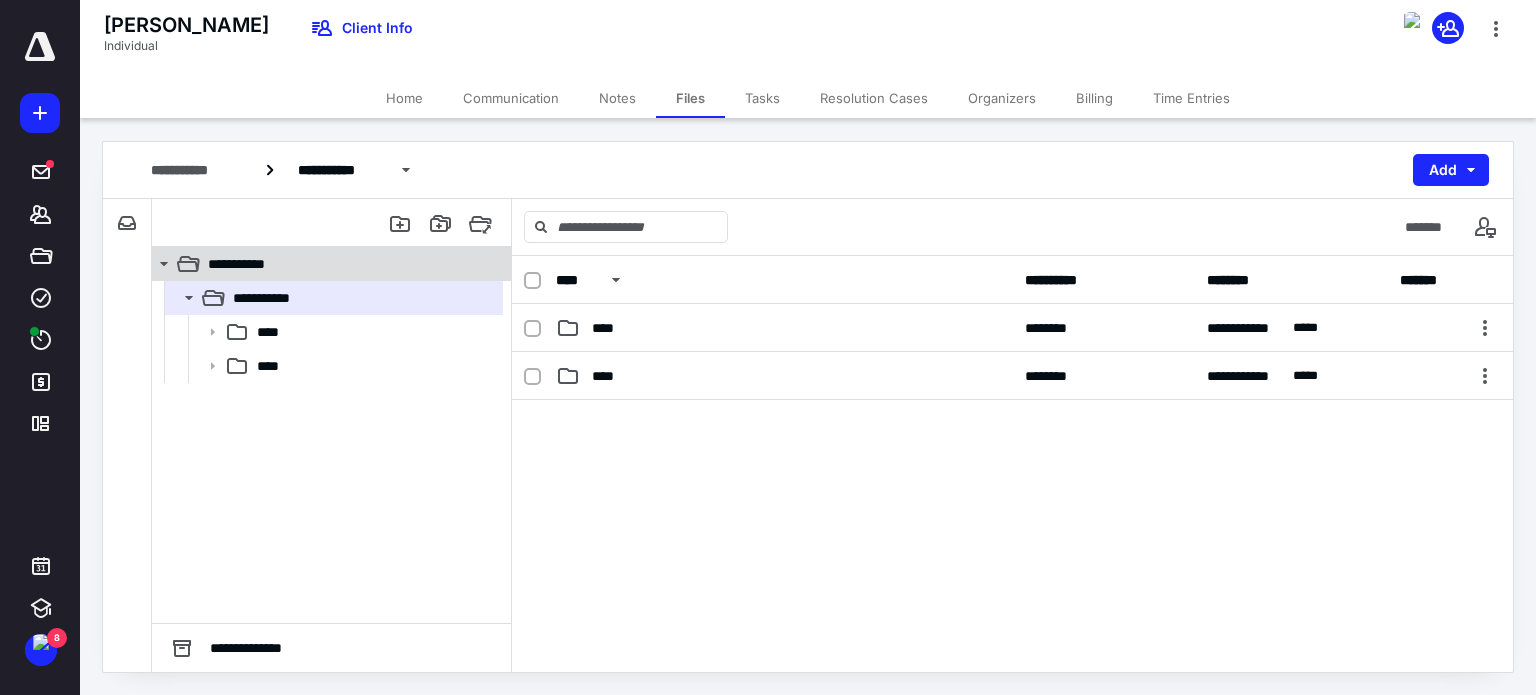click on "**********" at bounding box center [252, 264] 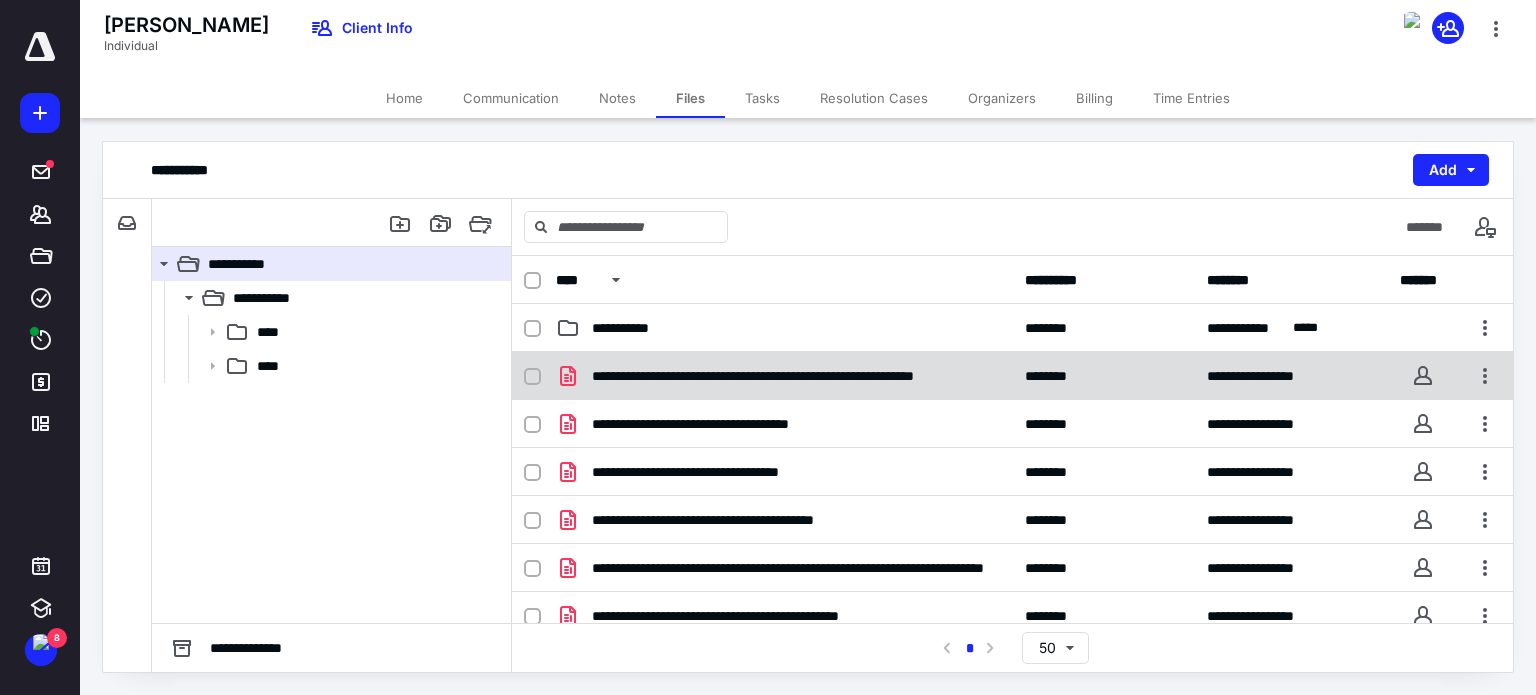 click at bounding box center [532, 377] 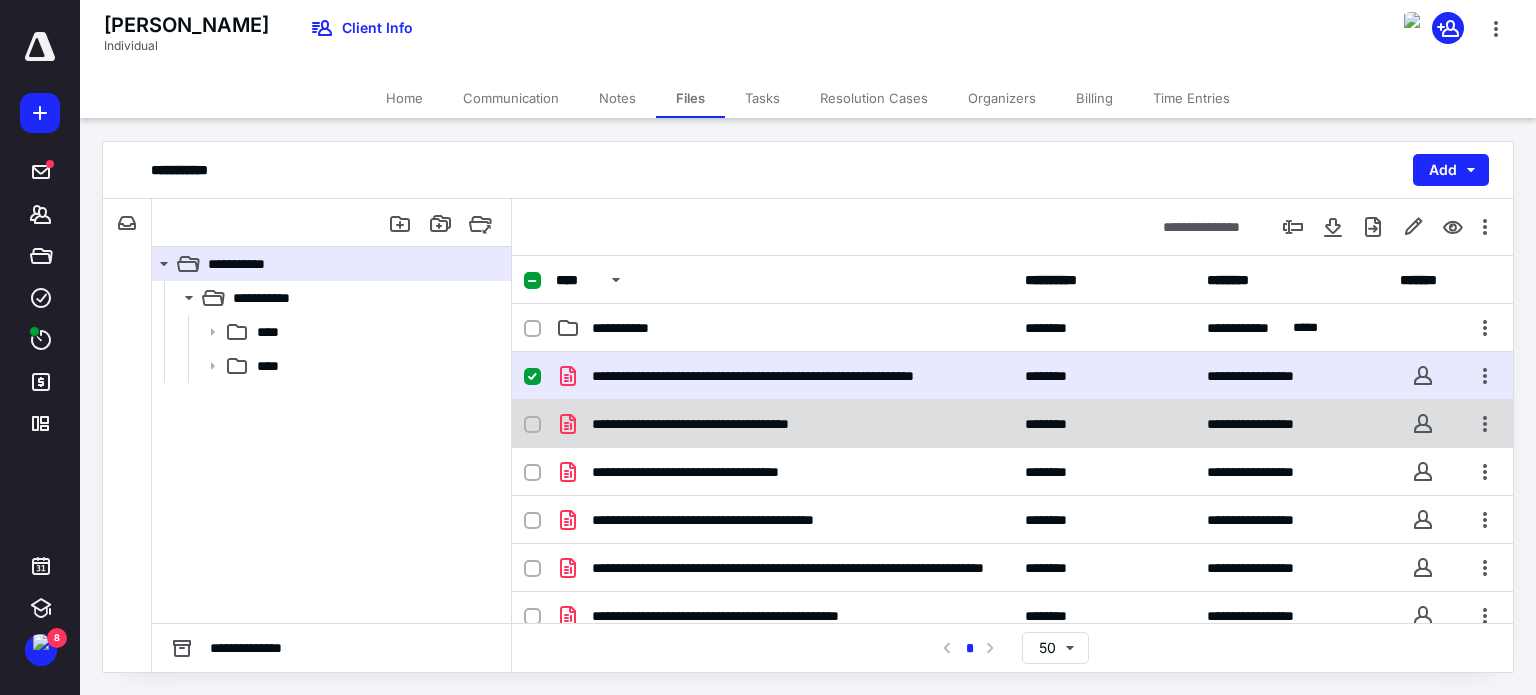 click on "**********" at bounding box center [1012, 424] 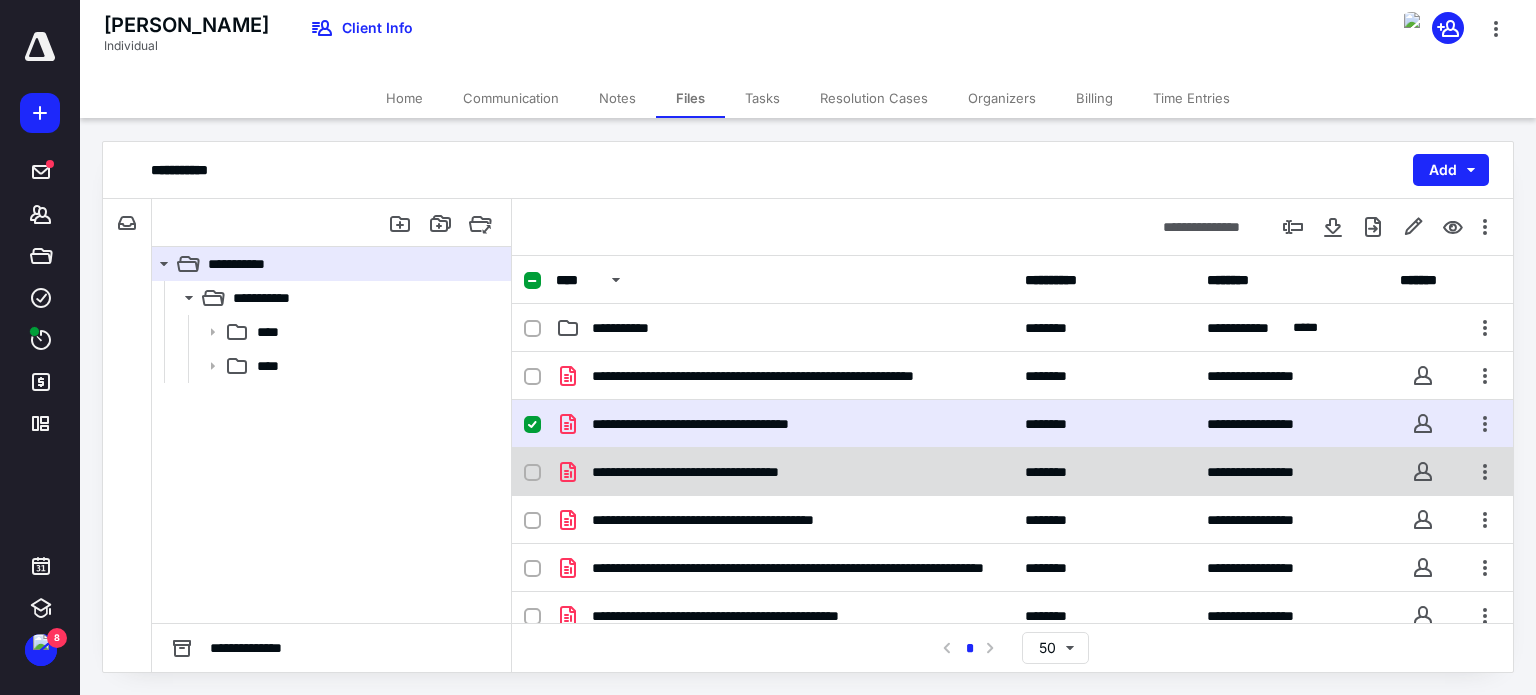 click 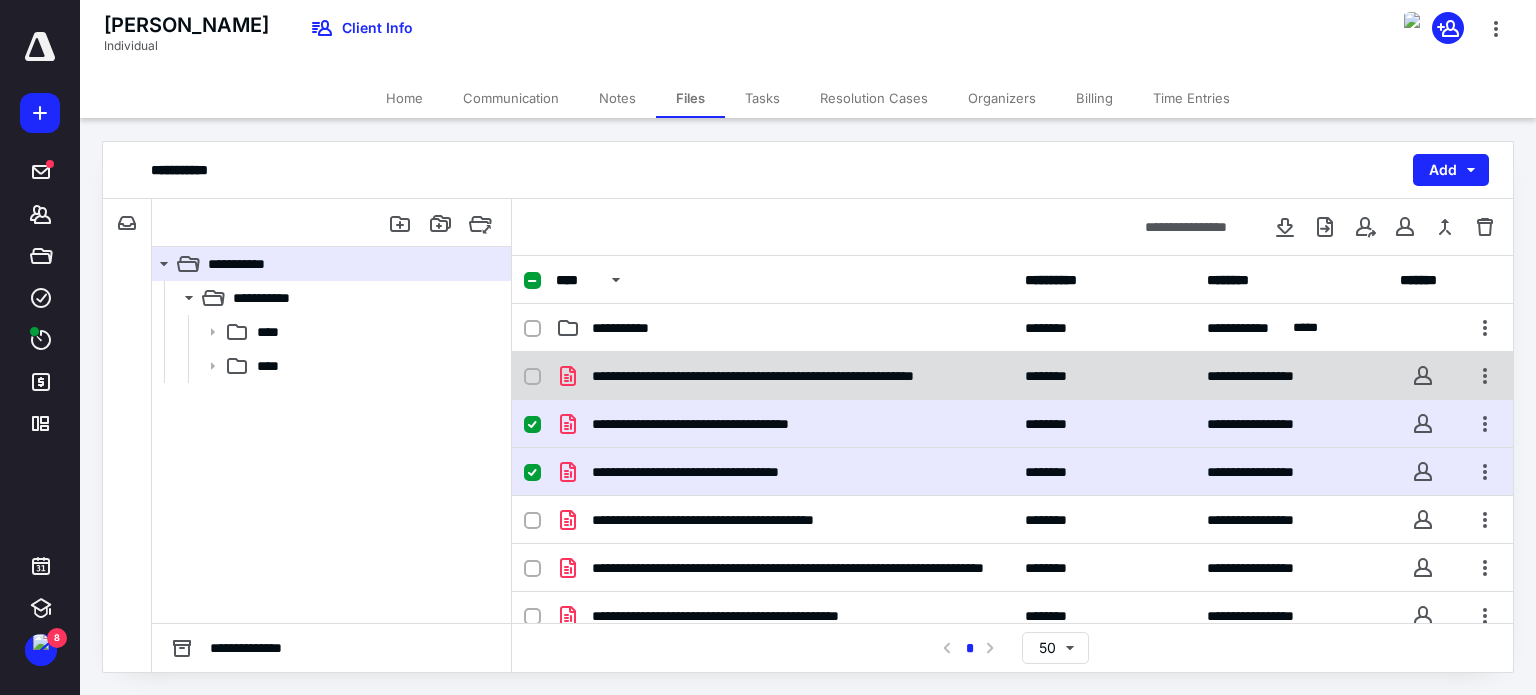 click at bounding box center [532, 377] 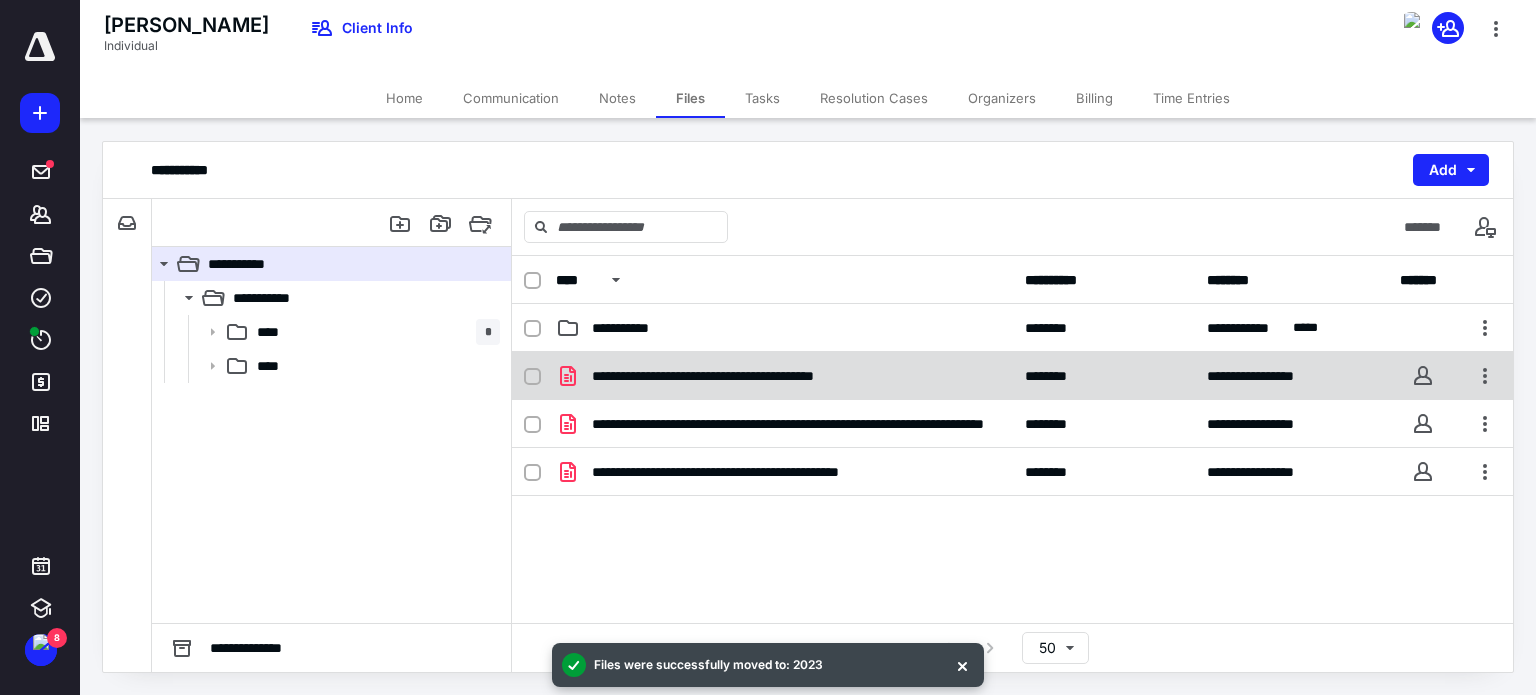 click at bounding box center (532, 377) 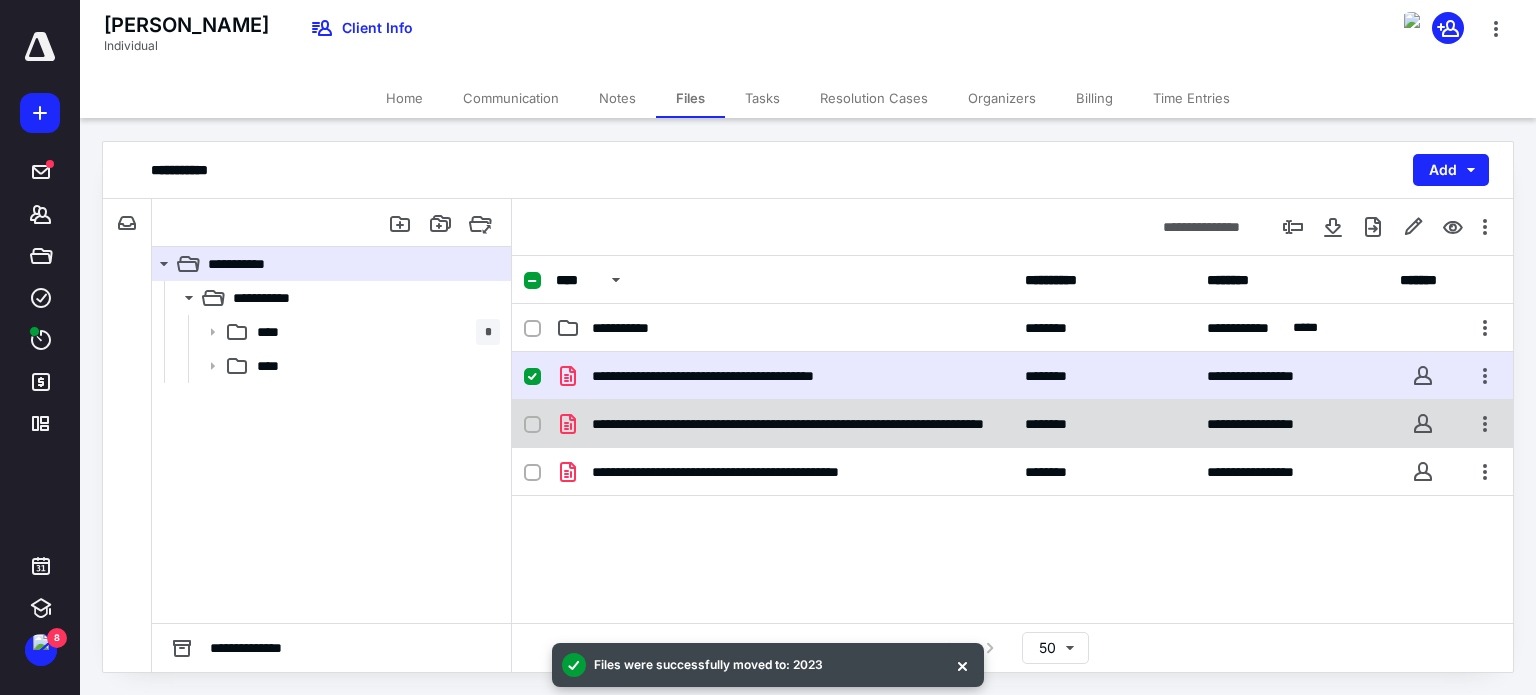 click 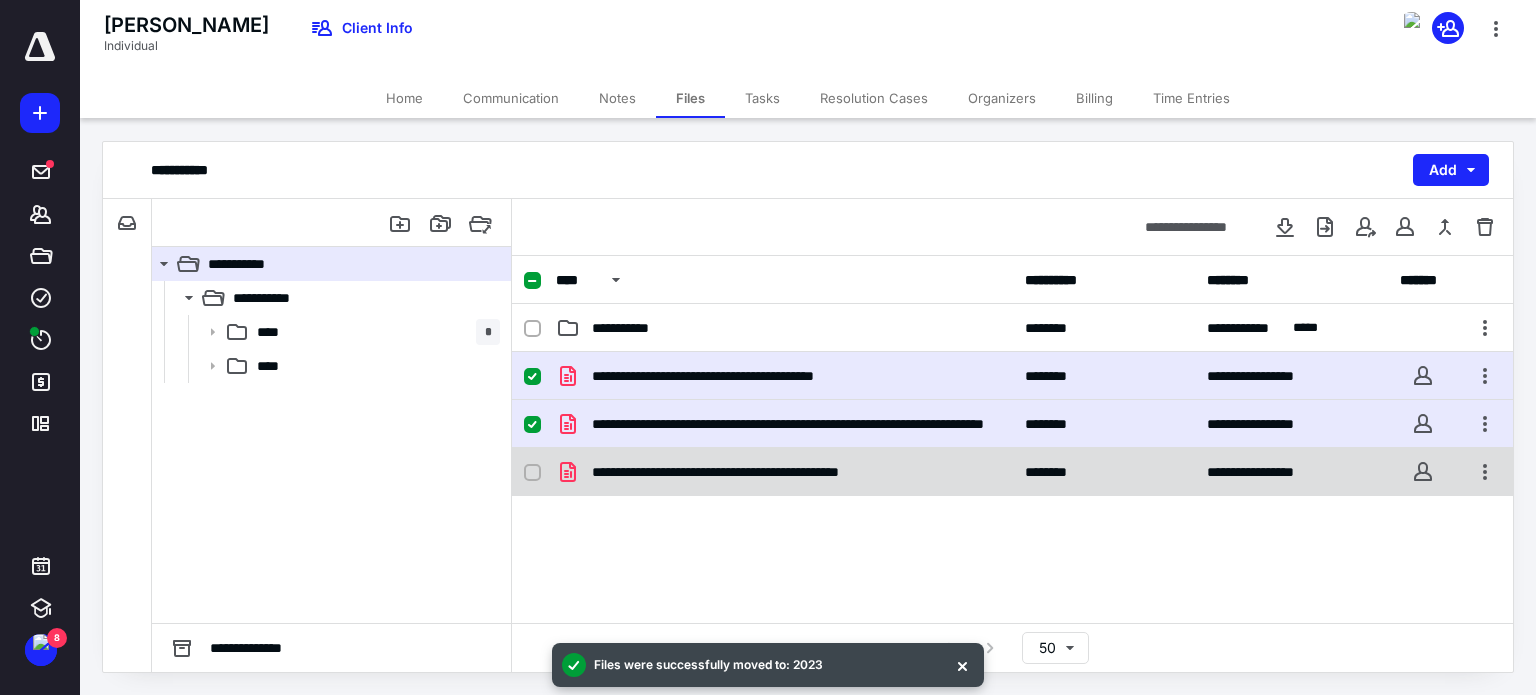 click 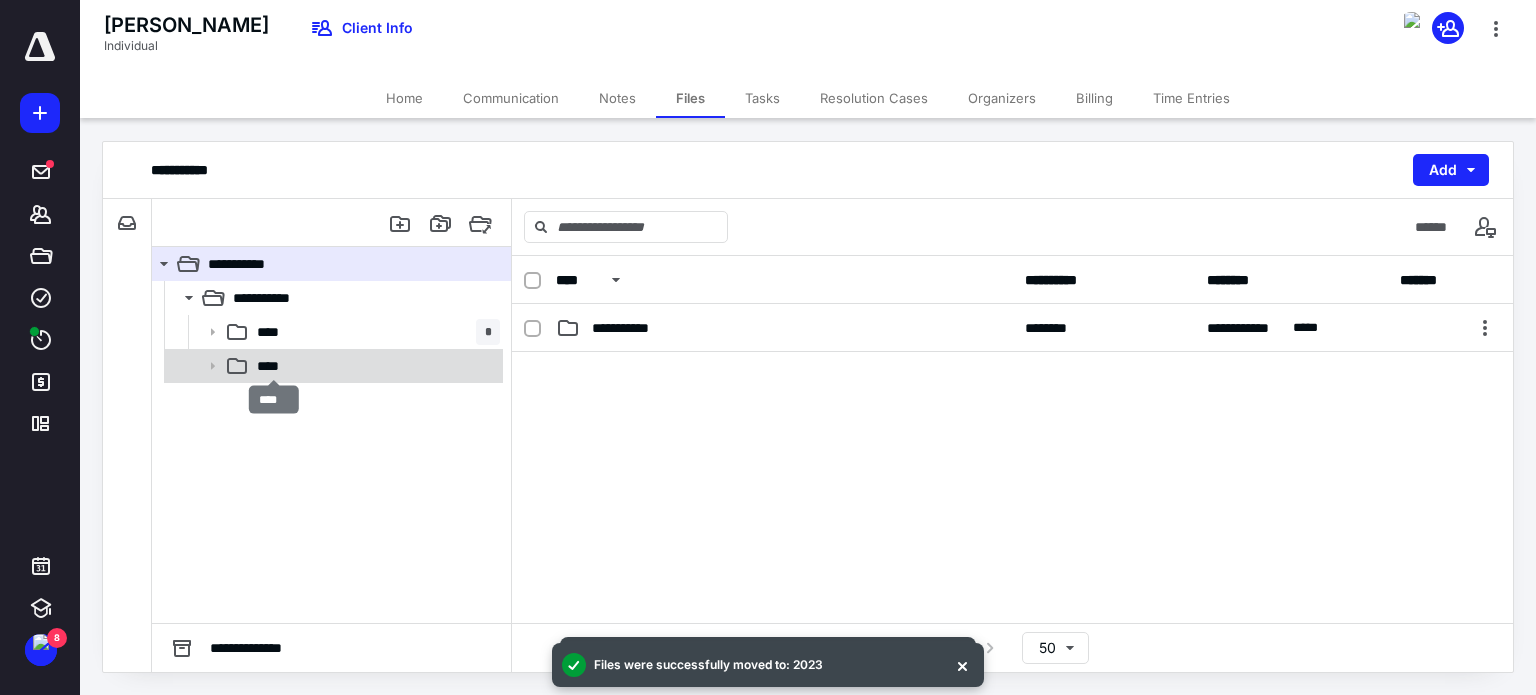 click on "****" at bounding box center [274, 366] 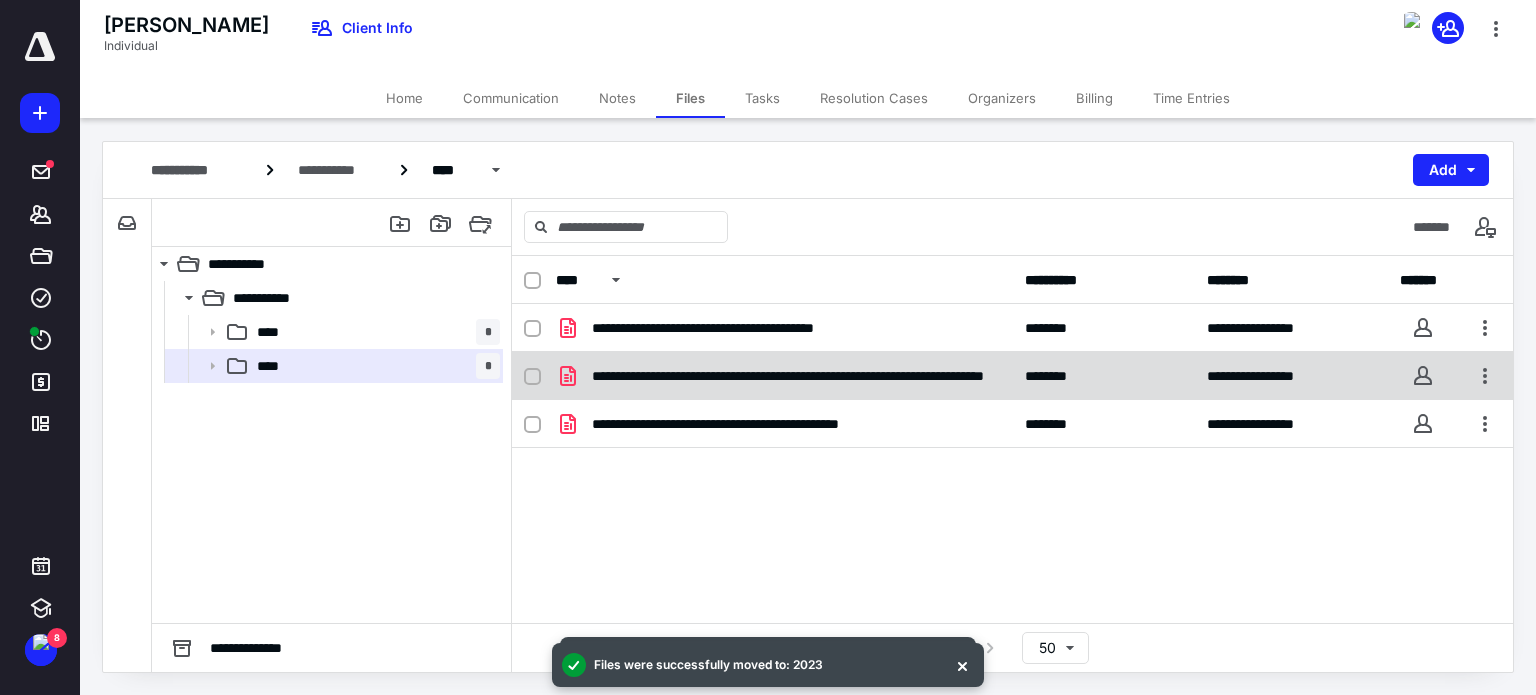 click at bounding box center [532, 377] 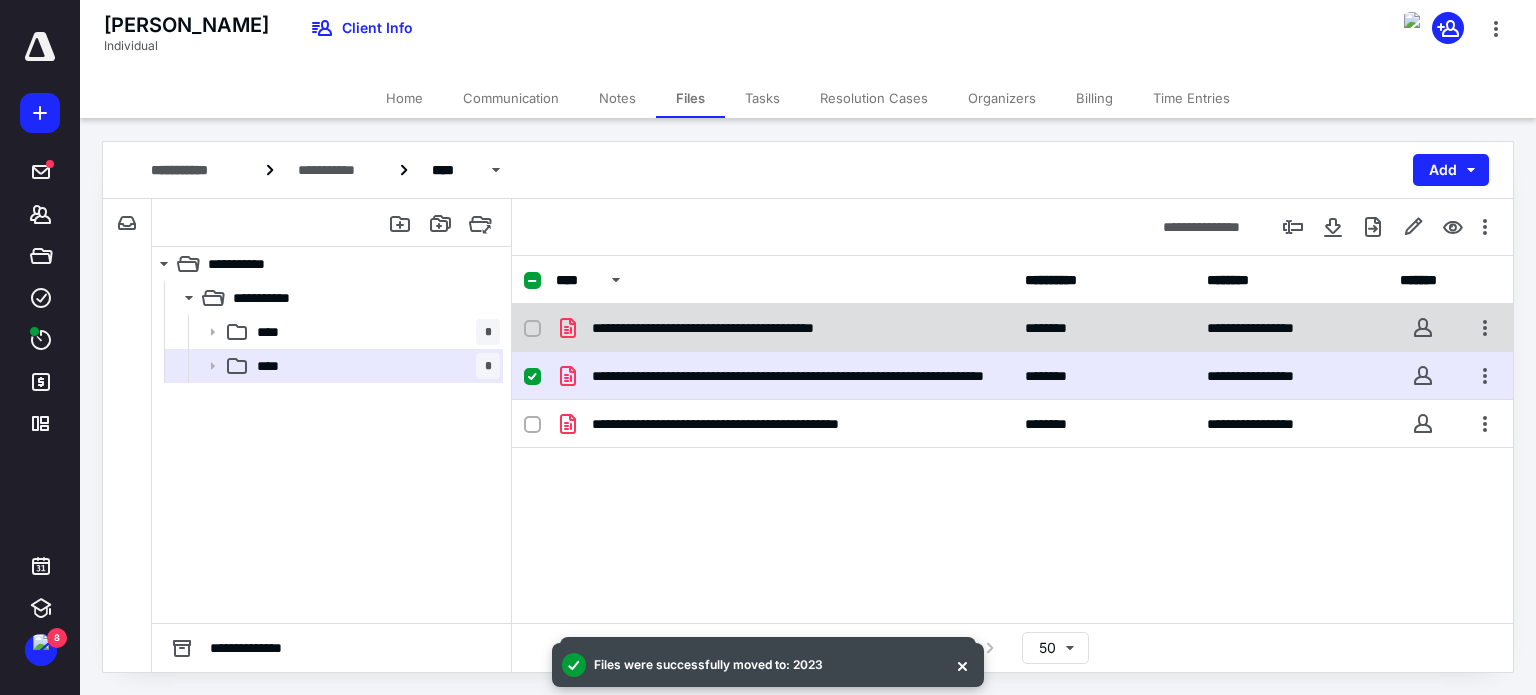 click 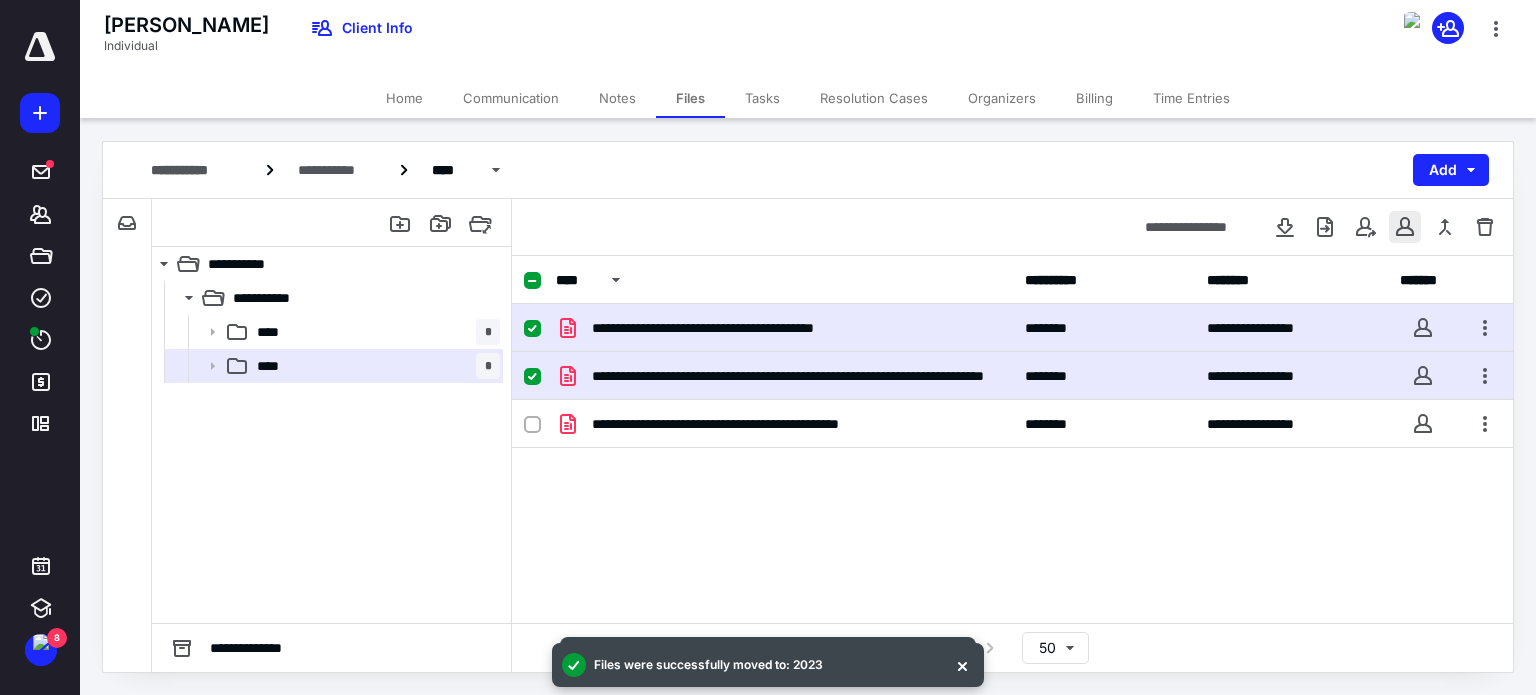 click at bounding box center (1405, 227) 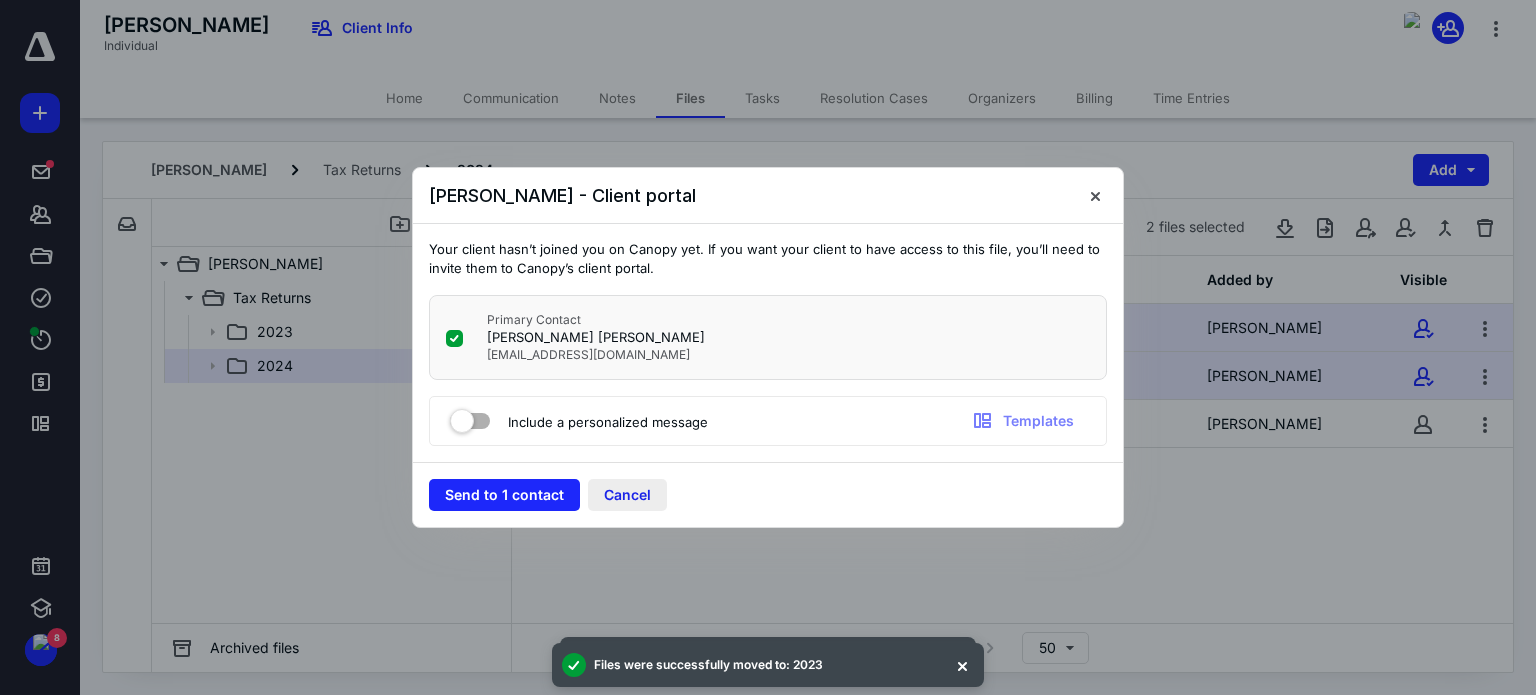 click on "Cancel" at bounding box center (627, 495) 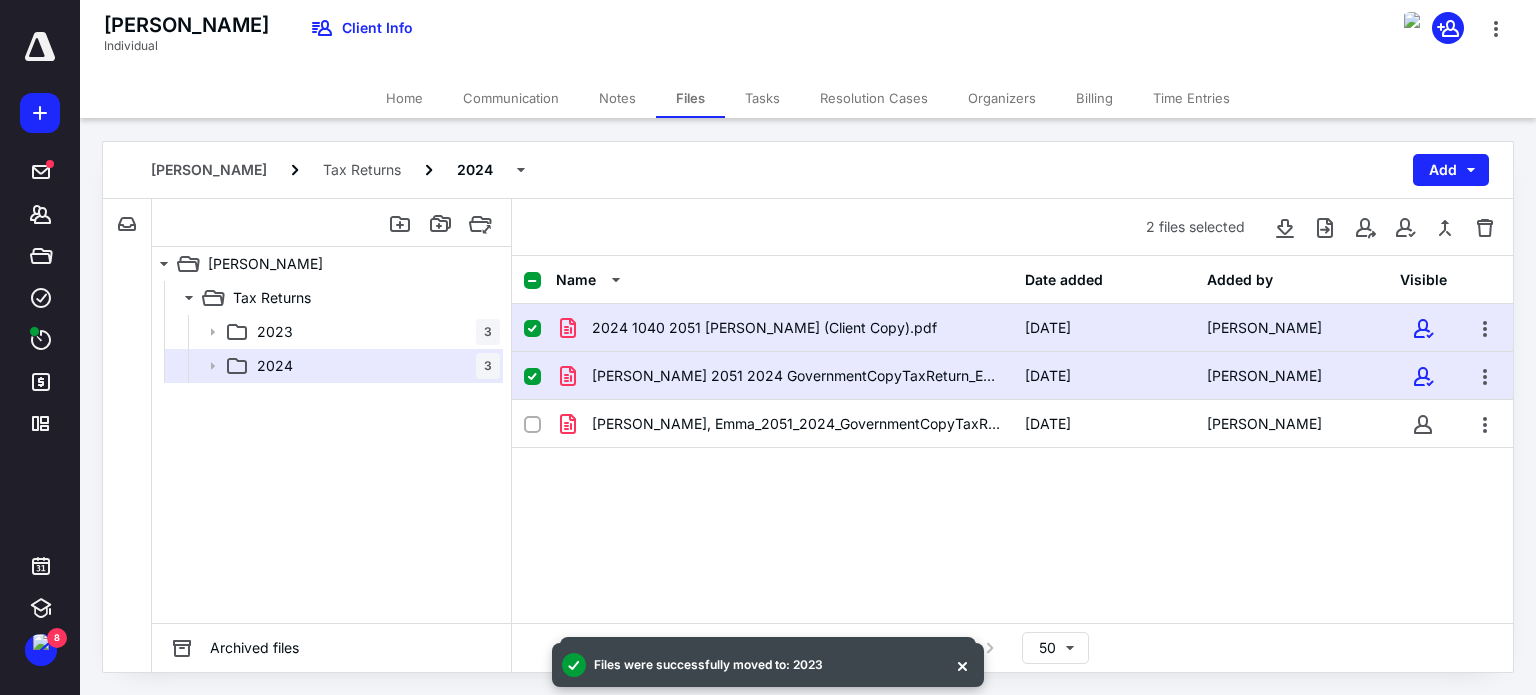 click 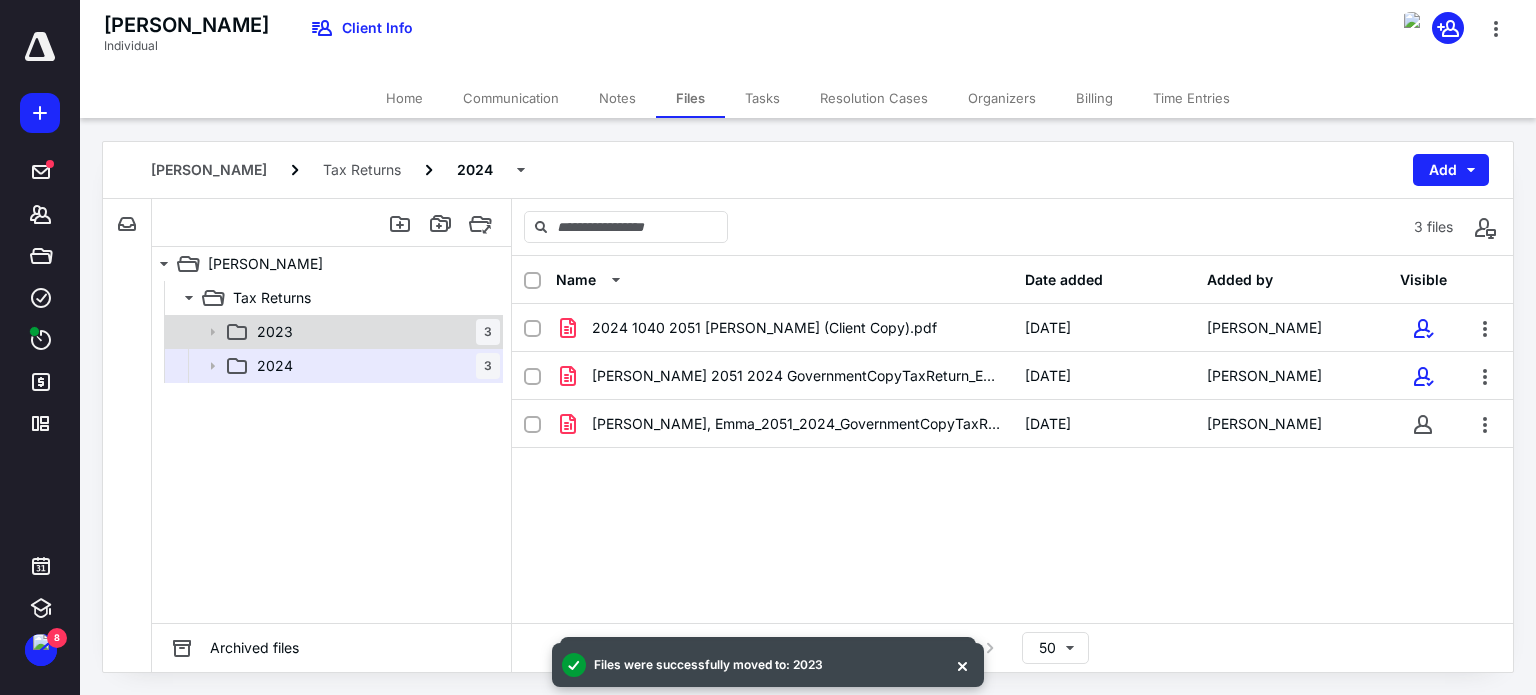 click on "2023 3" at bounding box center (374, 332) 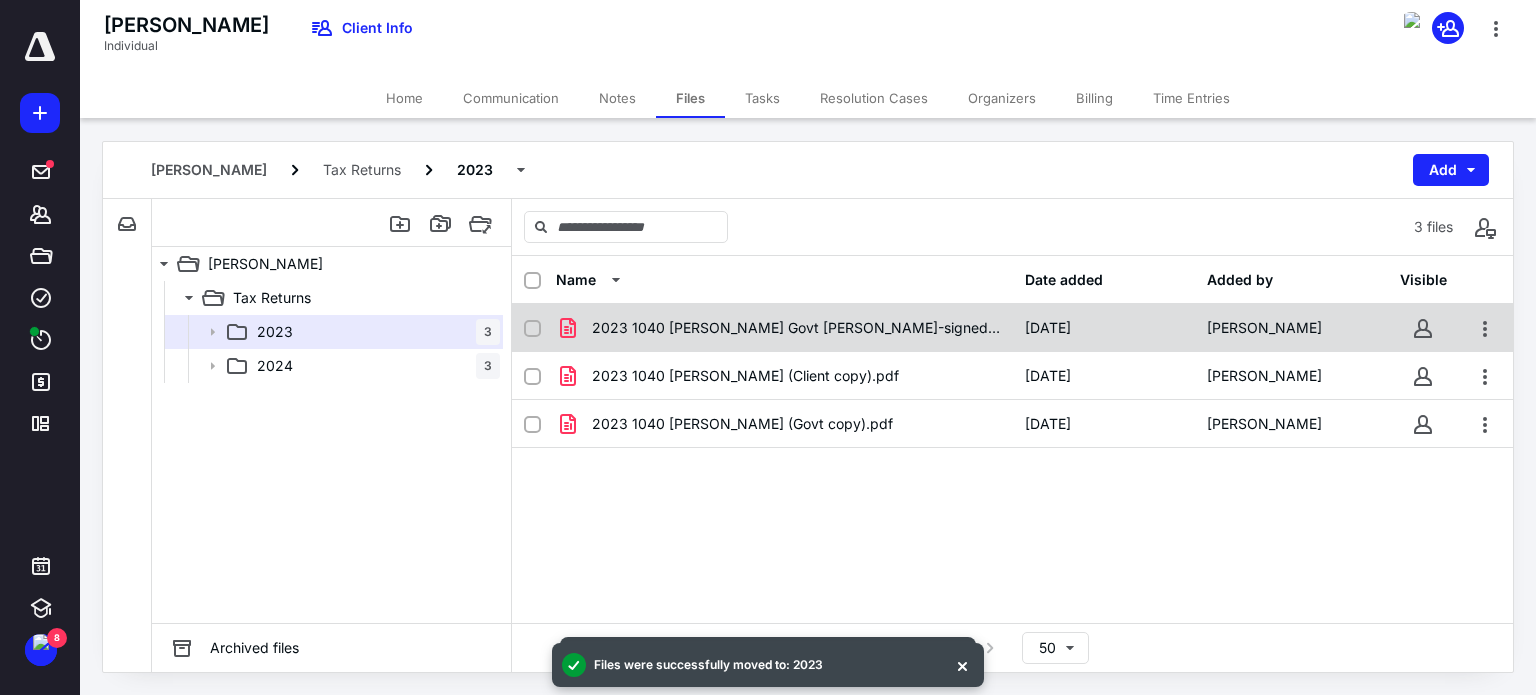 click 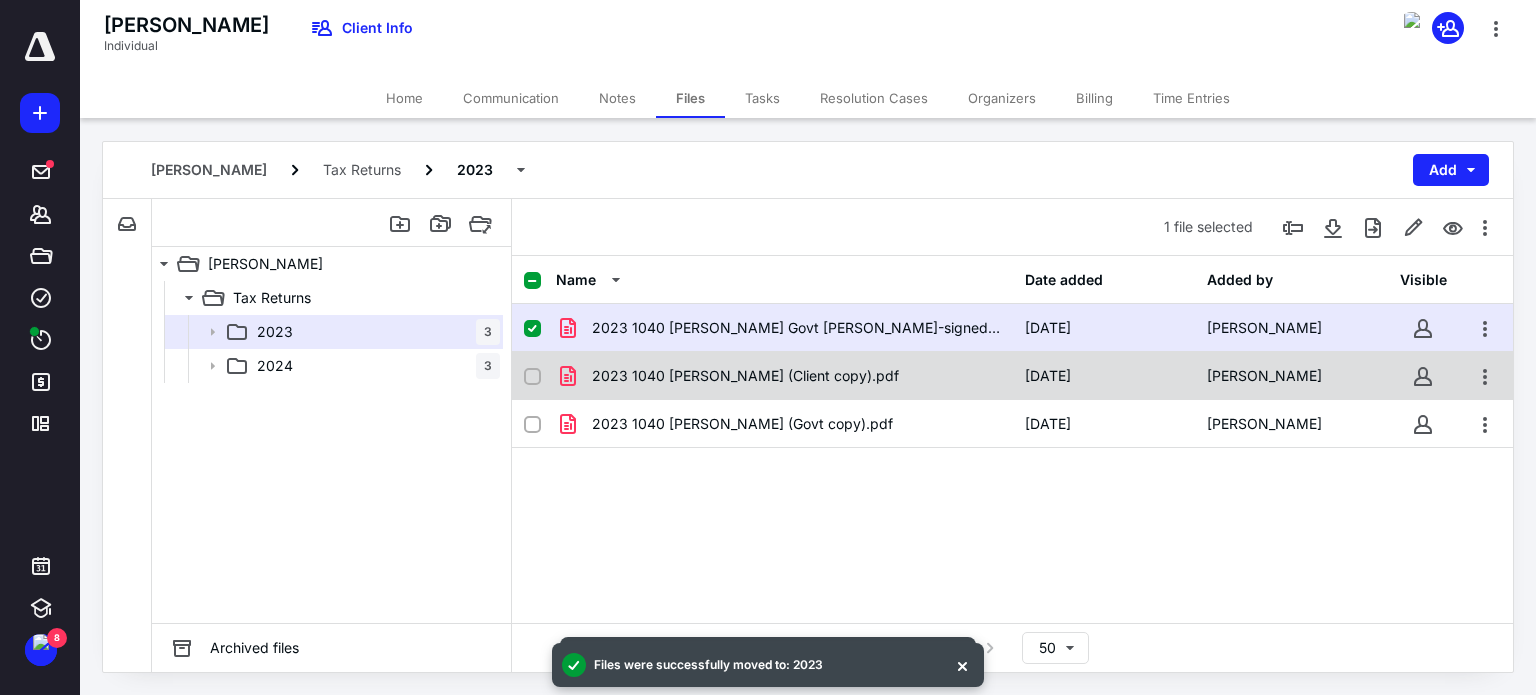 click at bounding box center [532, 377] 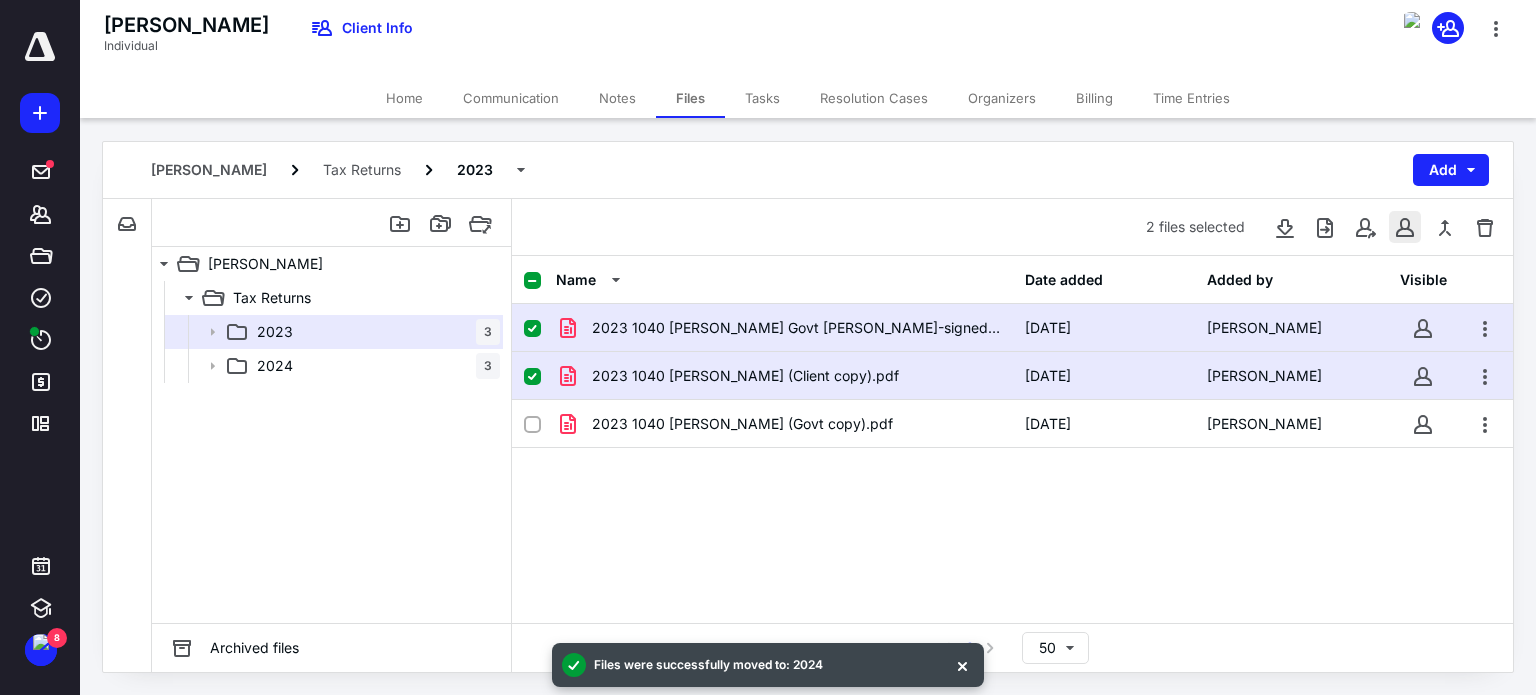 click at bounding box center (1405, 227) 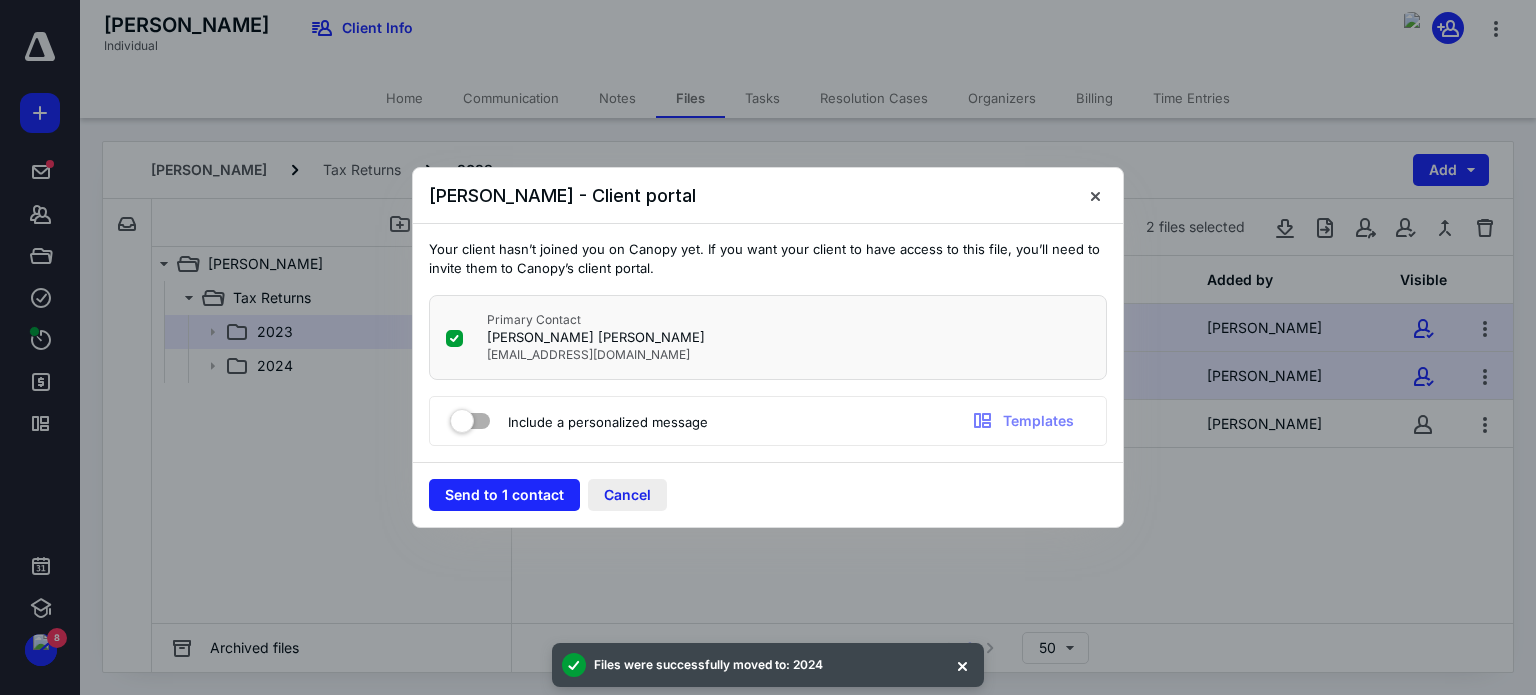 click on "Cancel" at bounding box center [627, 495] 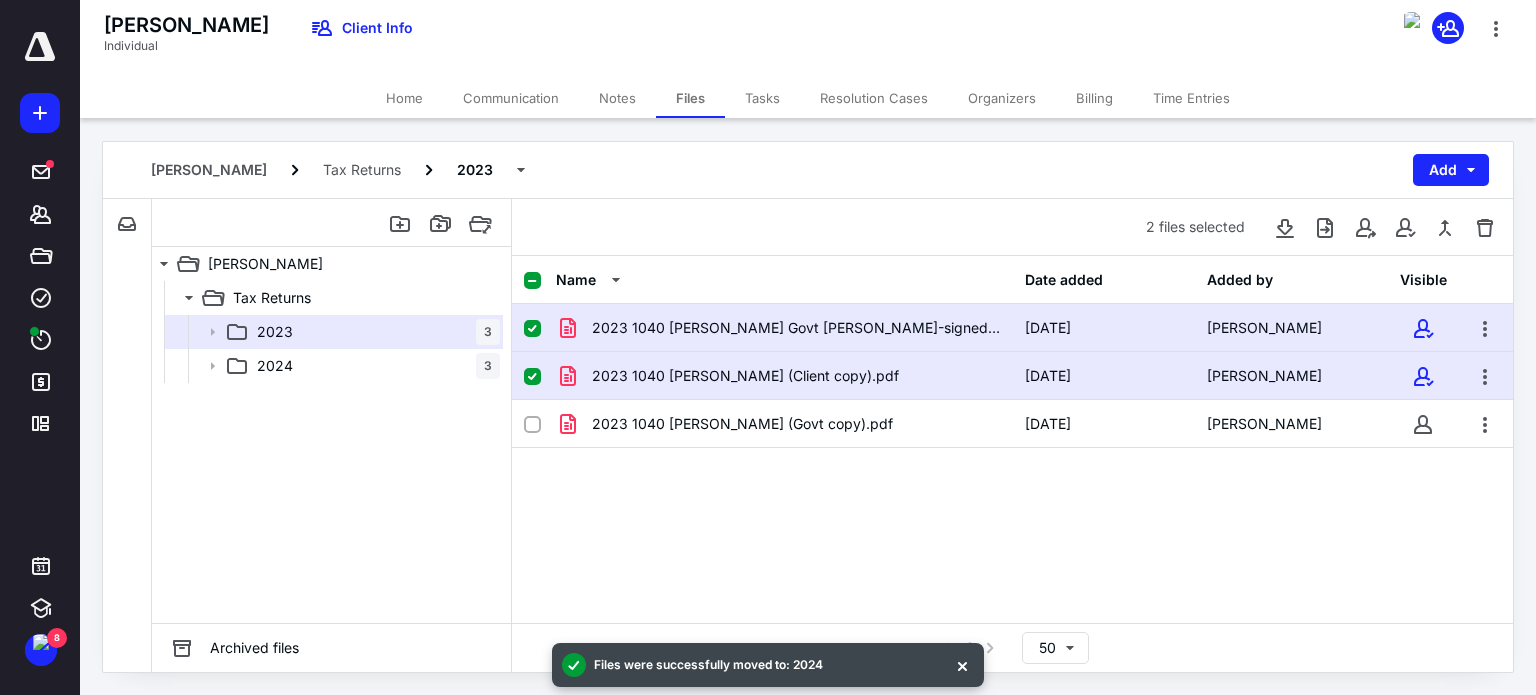 click 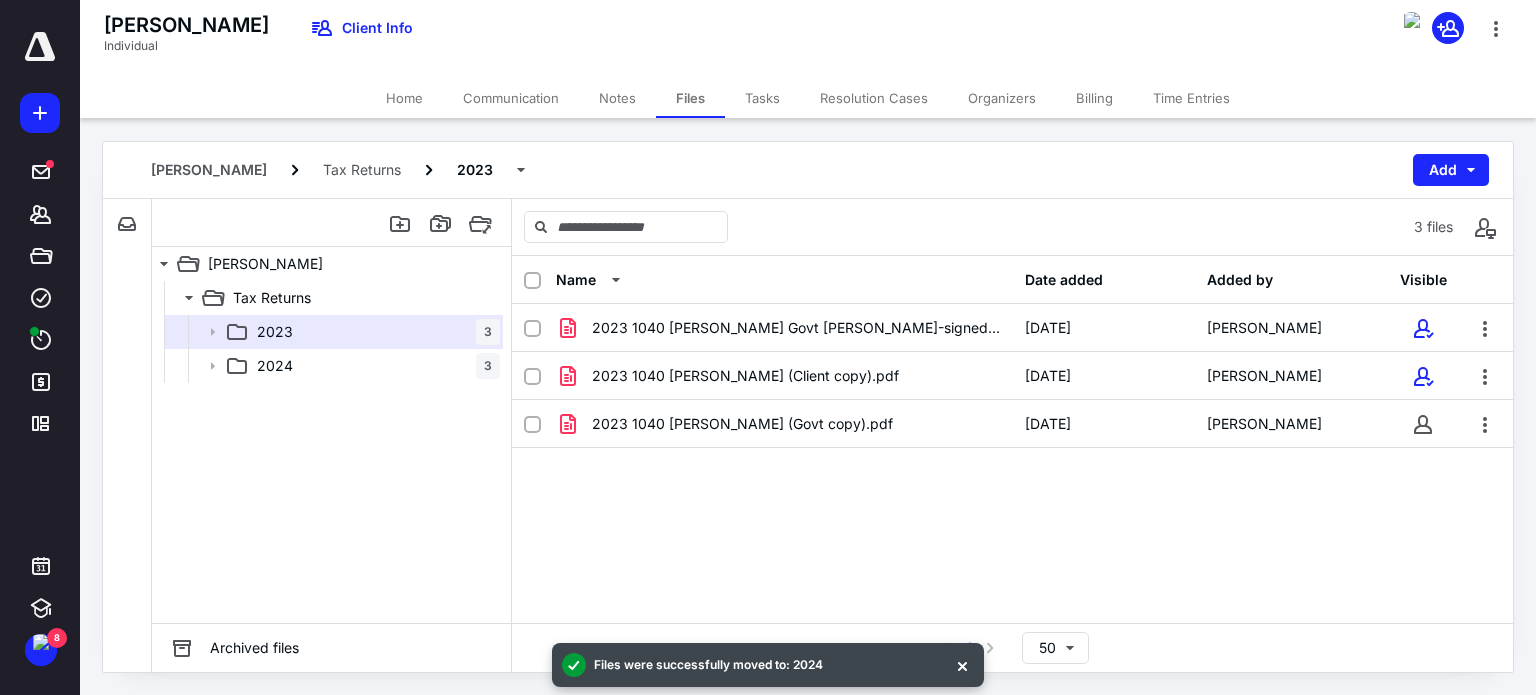 click on "Home" at bounding box center (404, 98) 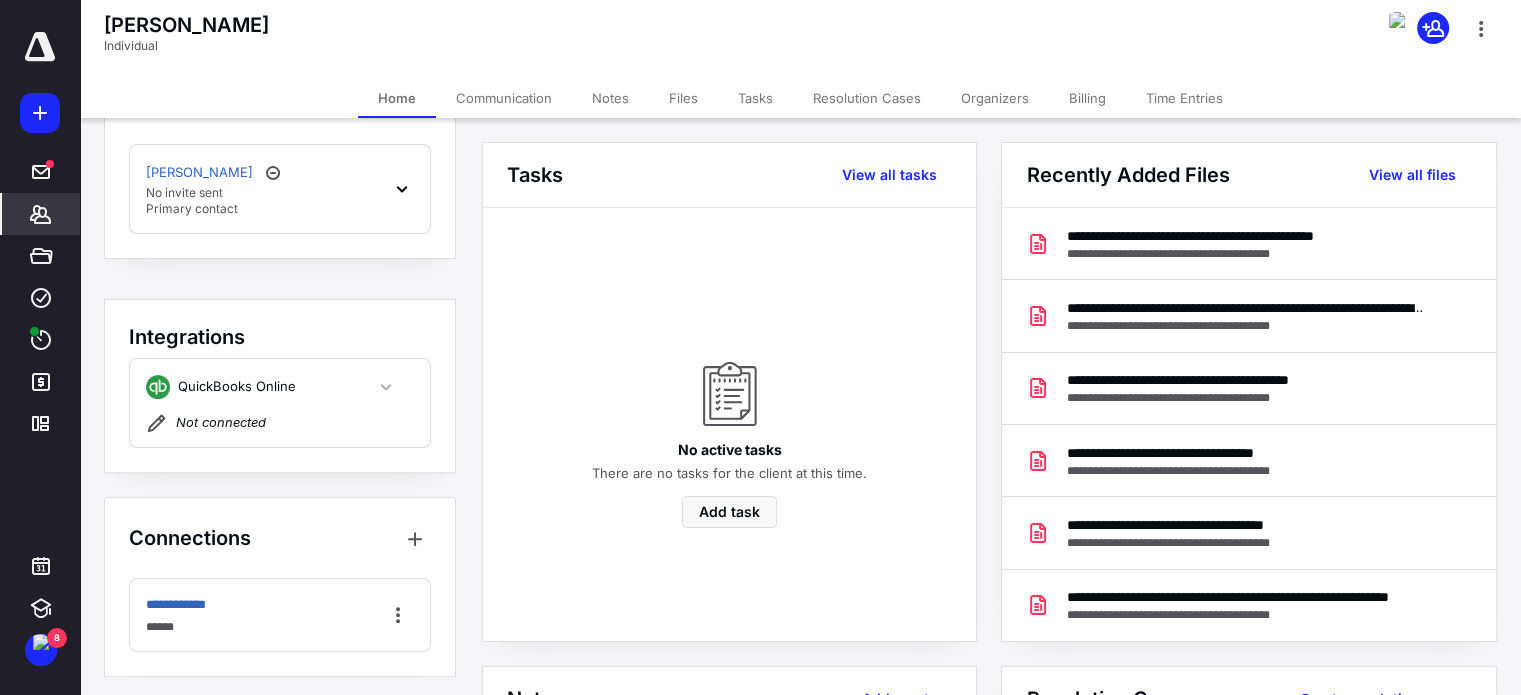 scroll, scrollTop: 602, scrollLeft: 0, axis: vertical 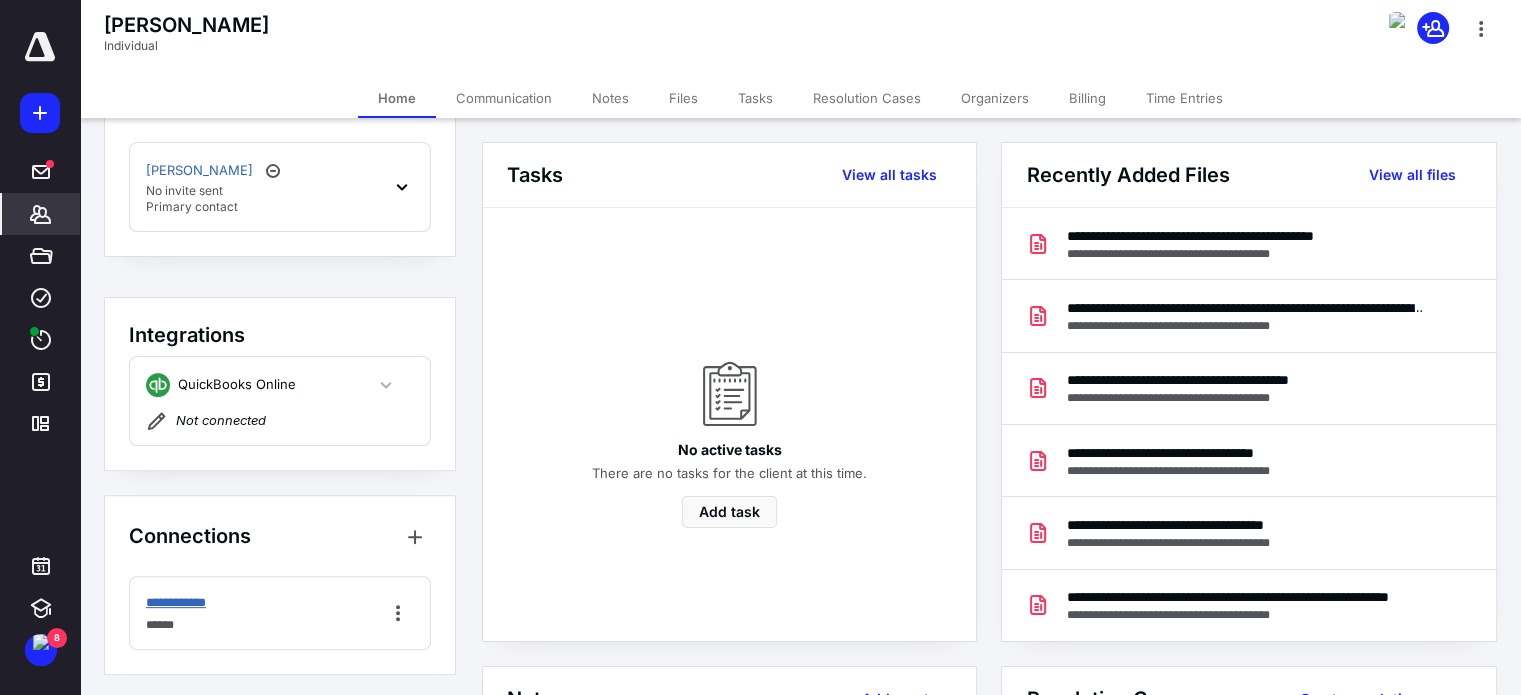 click on "**********" at bounding box center [184, 603] 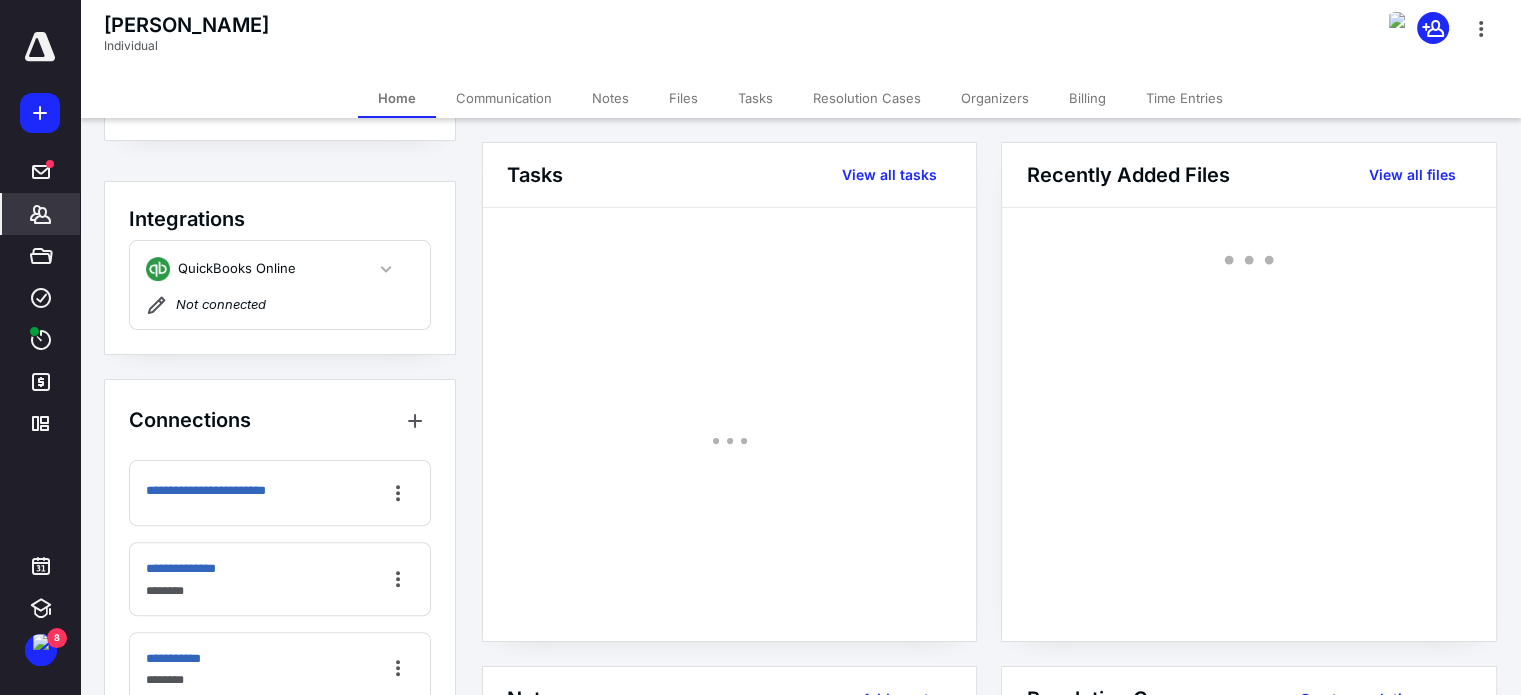 scroll, scrollTop: 486, scrollLeft: 0, axis: vertical 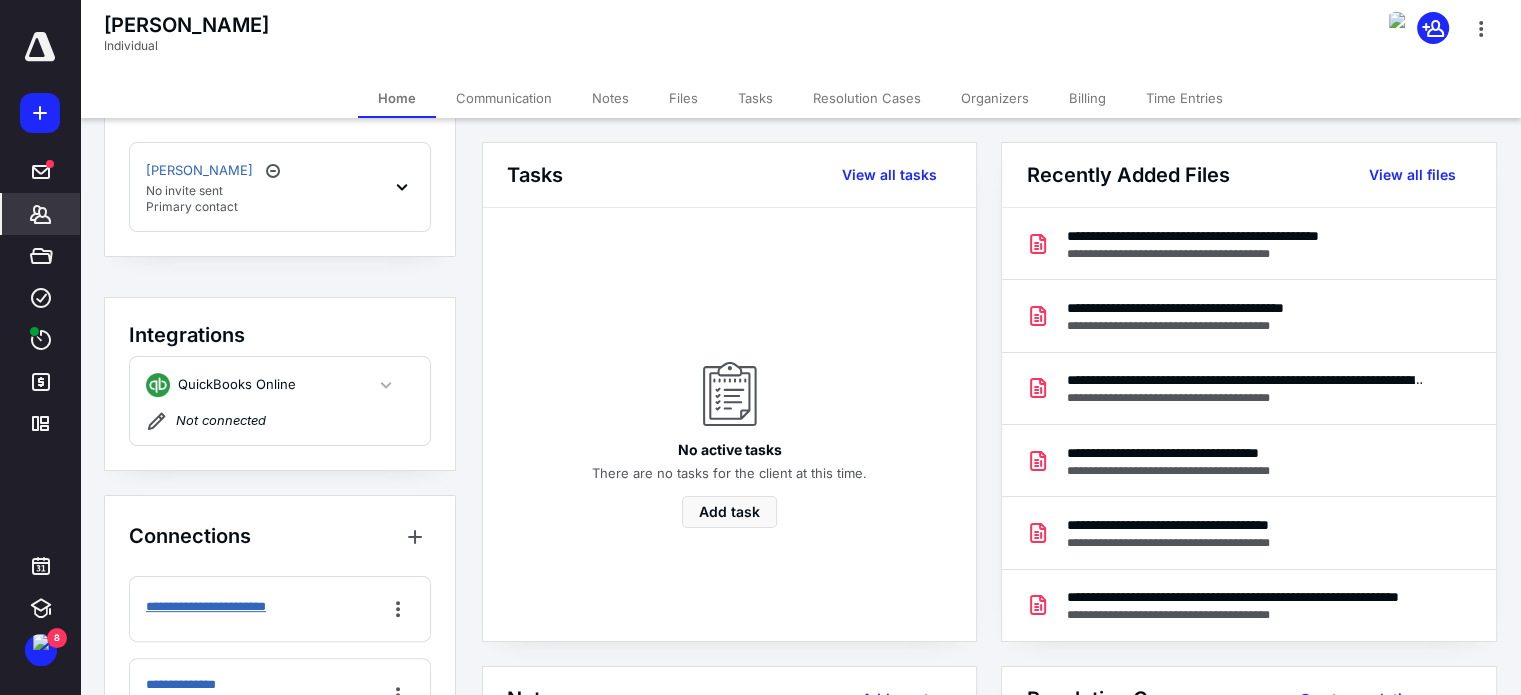 click on "**********" at bounding box center (223, 607) 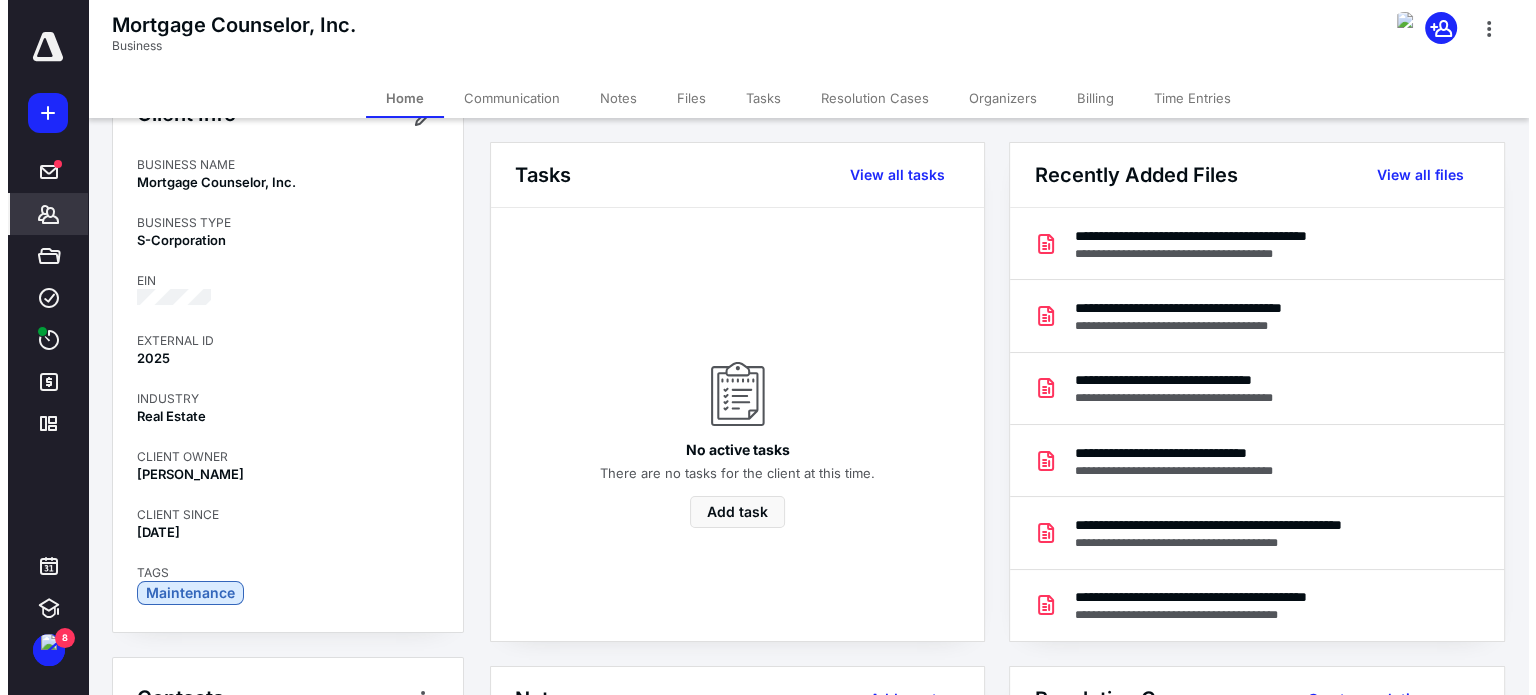 scroll, scrollTop: 0, scrollLeft: 0, axis: both 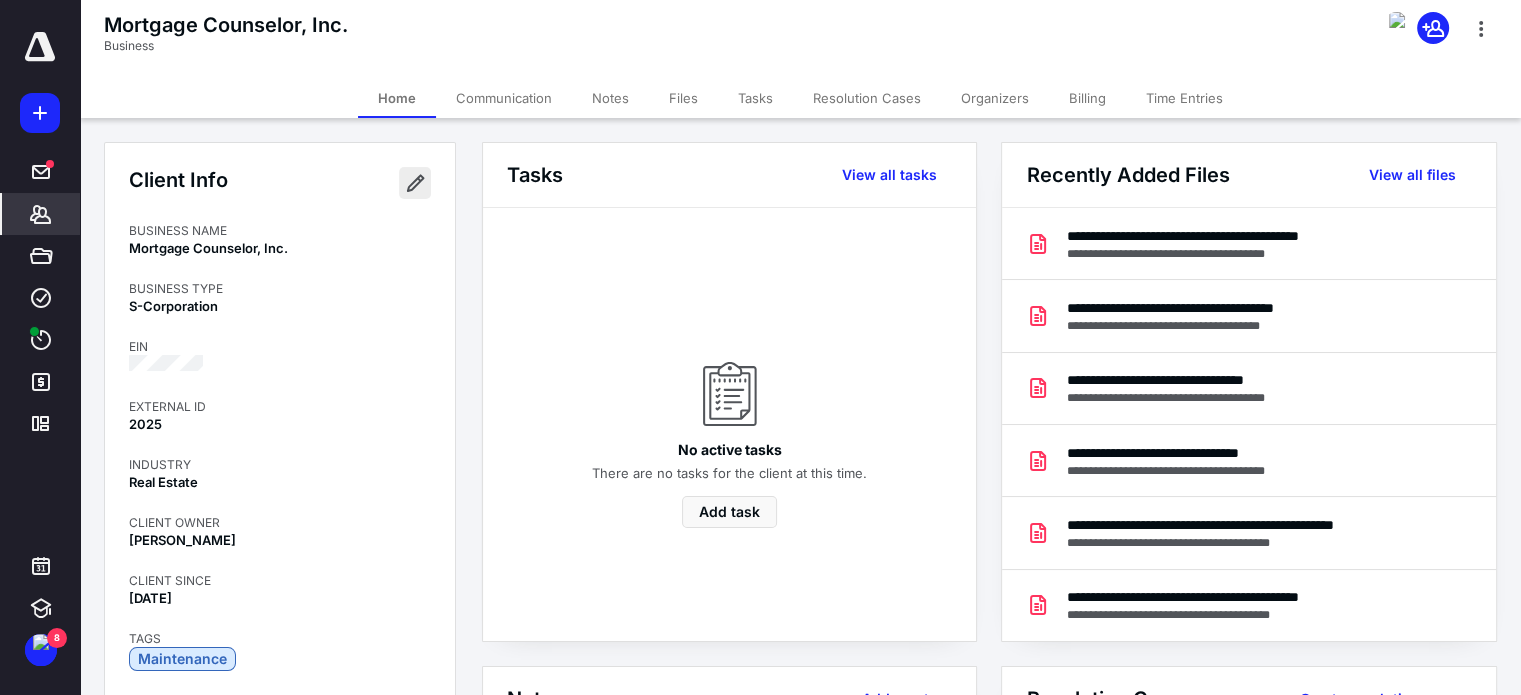 click at bounding box center [415, 183] 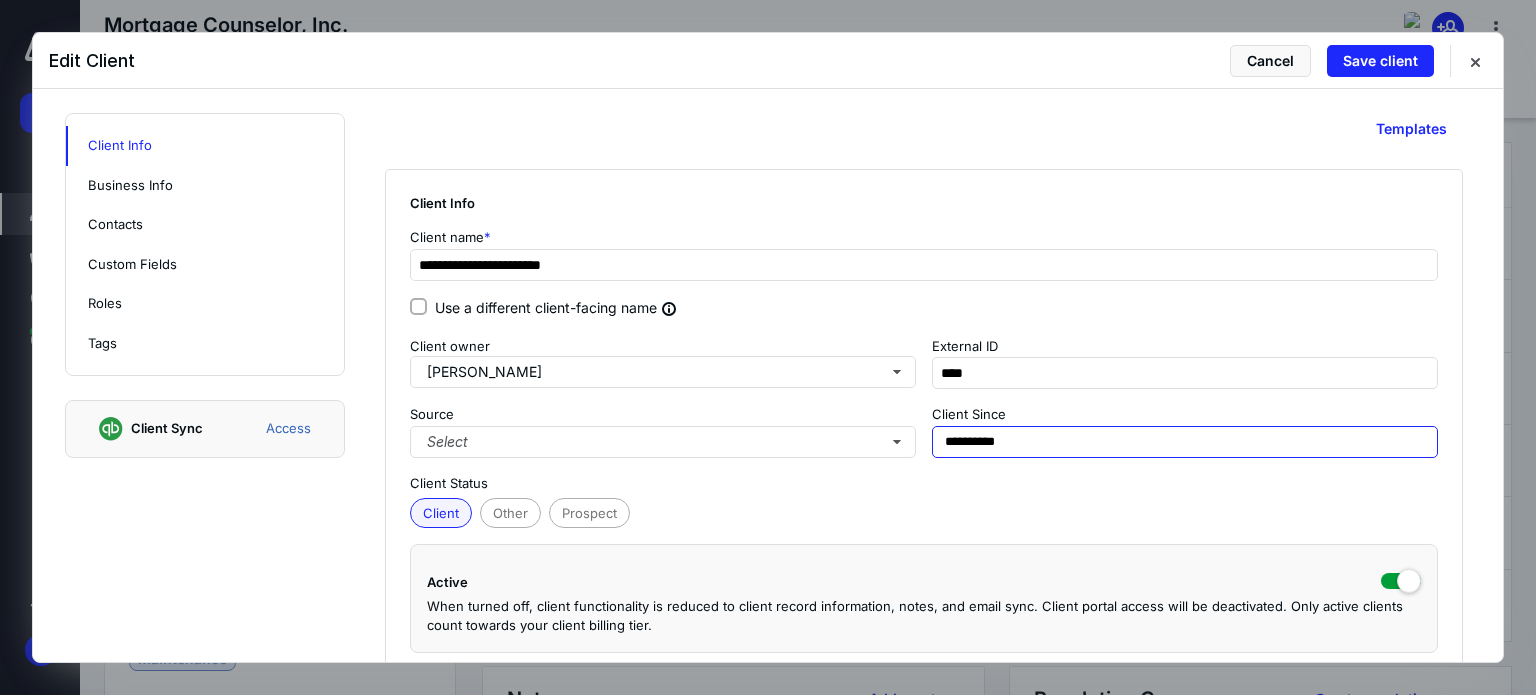 click on "**********" at bounding box center (1185, 442) 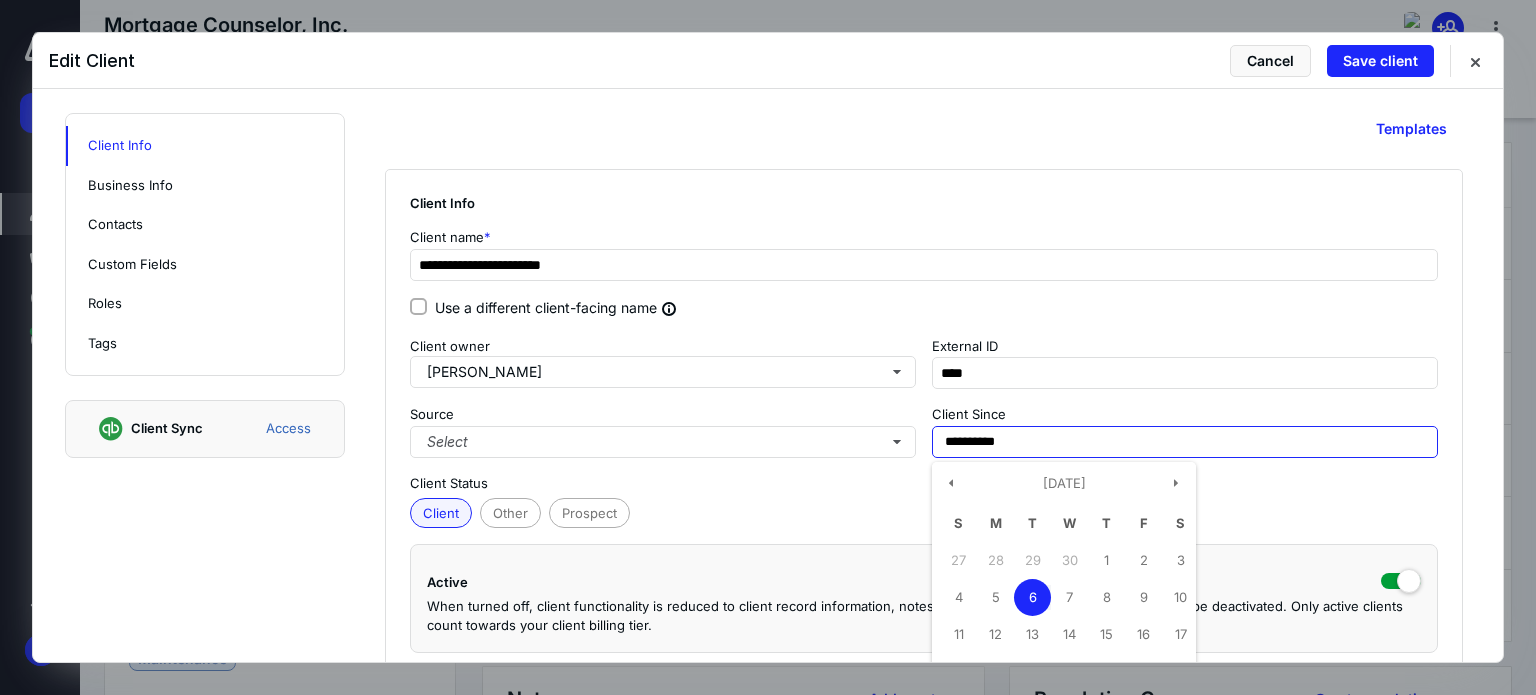 scroll, scrollTop: 200, scrollLeft: 0, axis: vertical 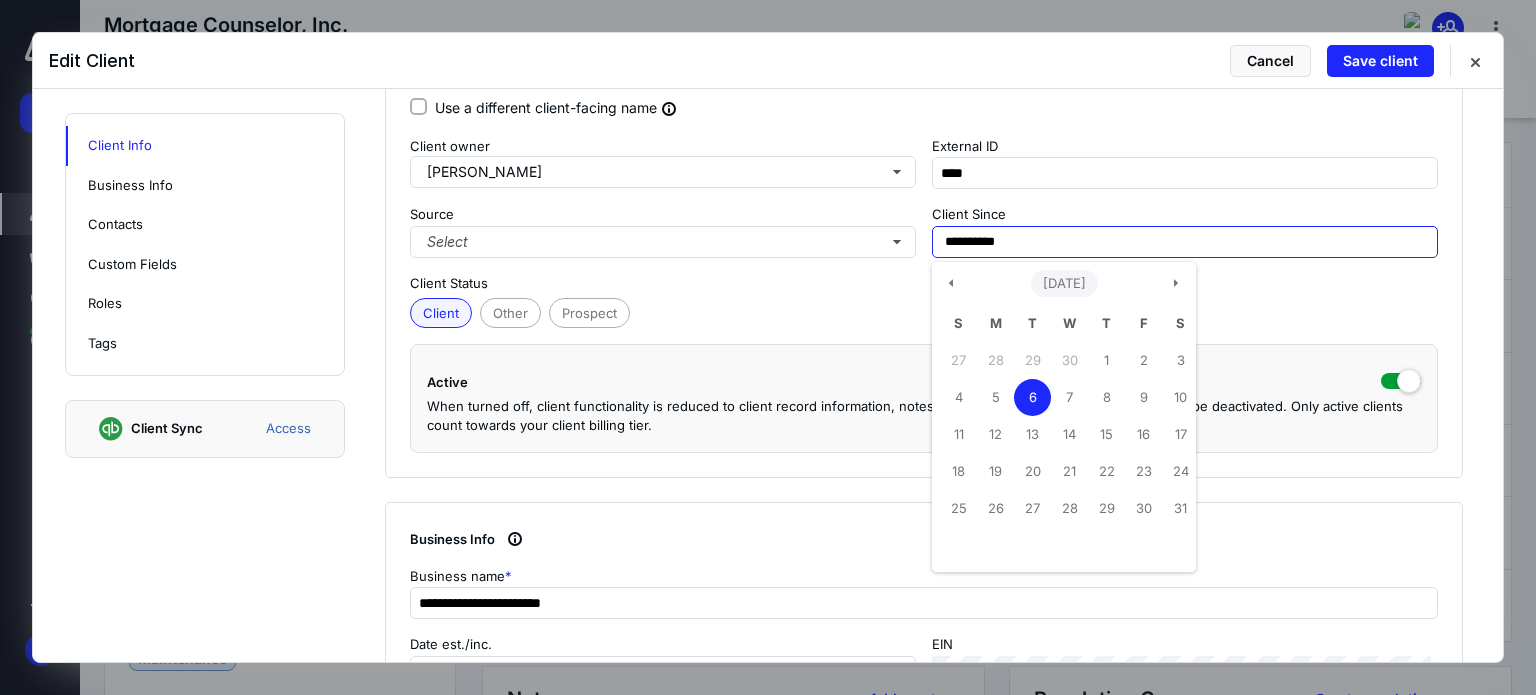 click on "[DATE]" at bounding box center (1064, 284) 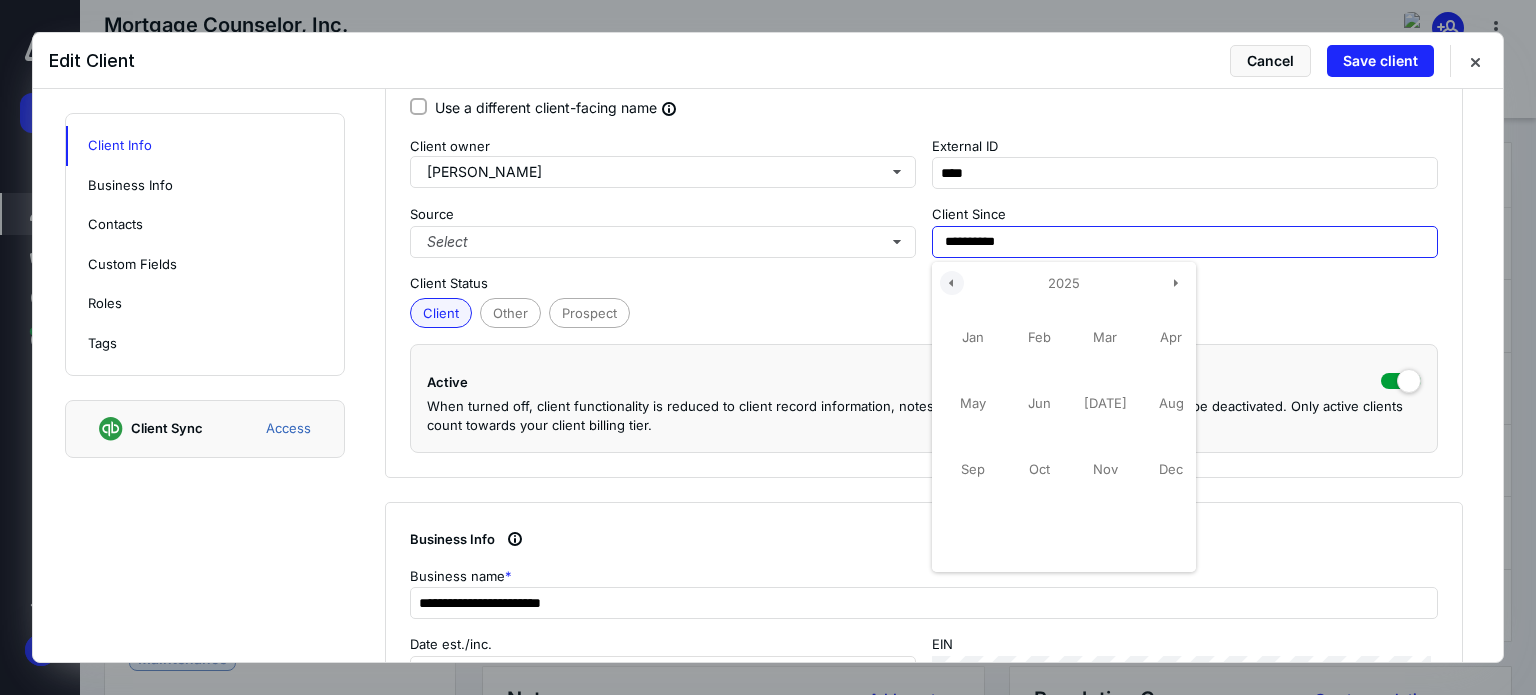 click at bounding box center [952, 283] 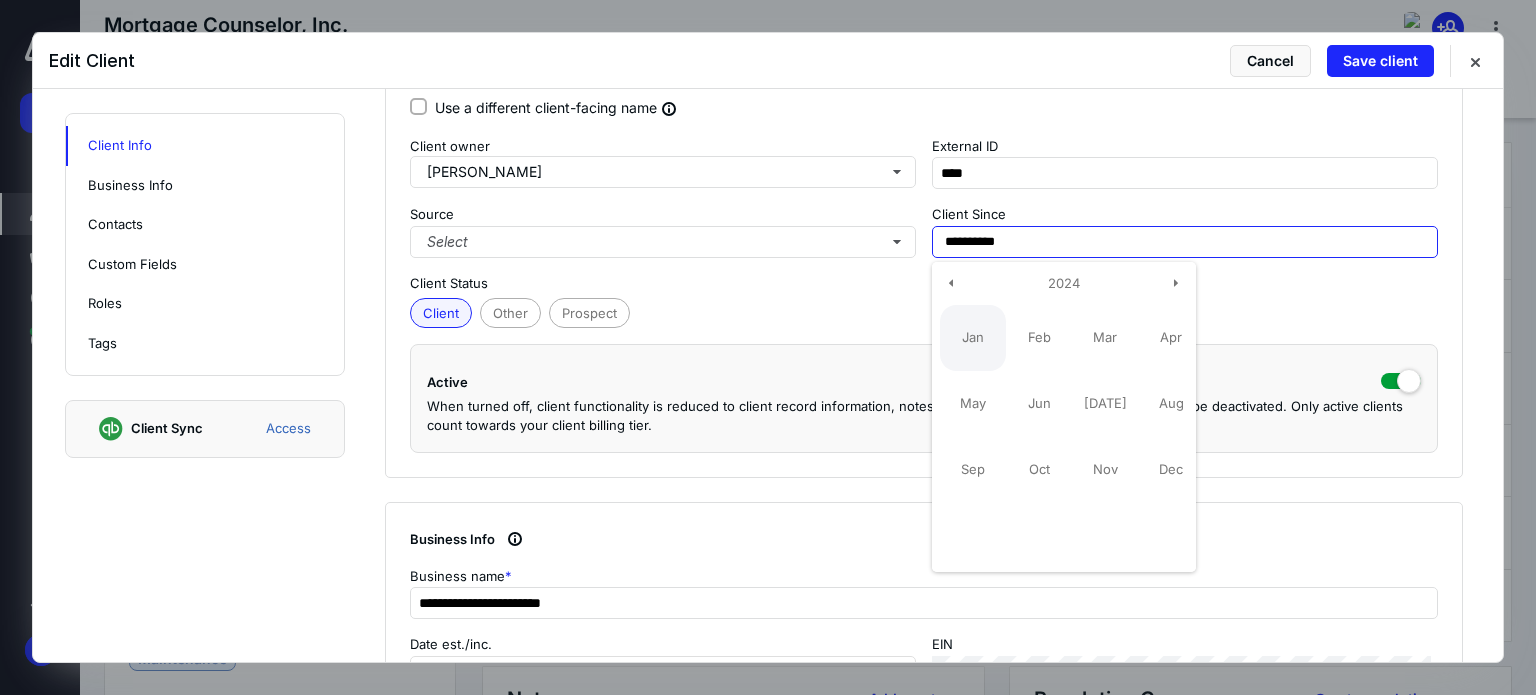 click on "Jan" at bounding box center [973, 338] 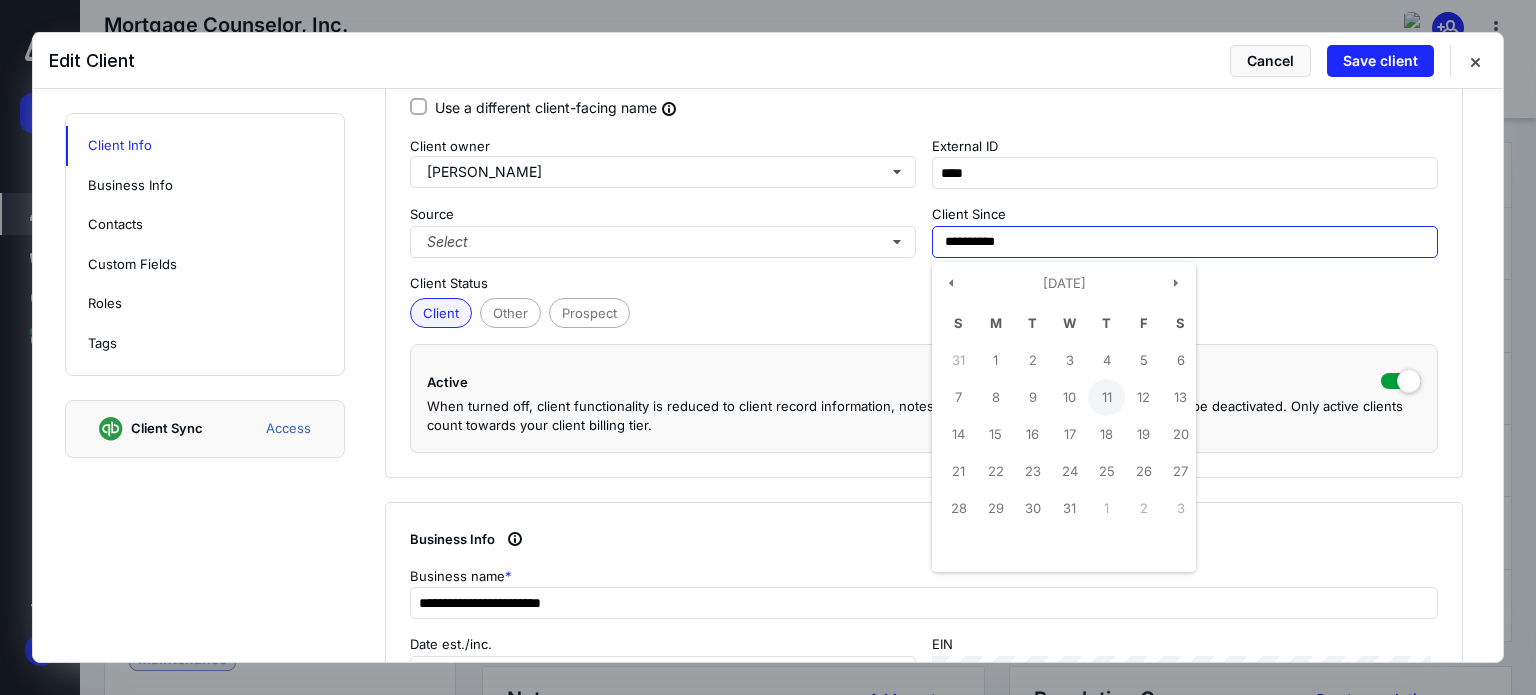 click on "11" at bounding box center [1106, 397] 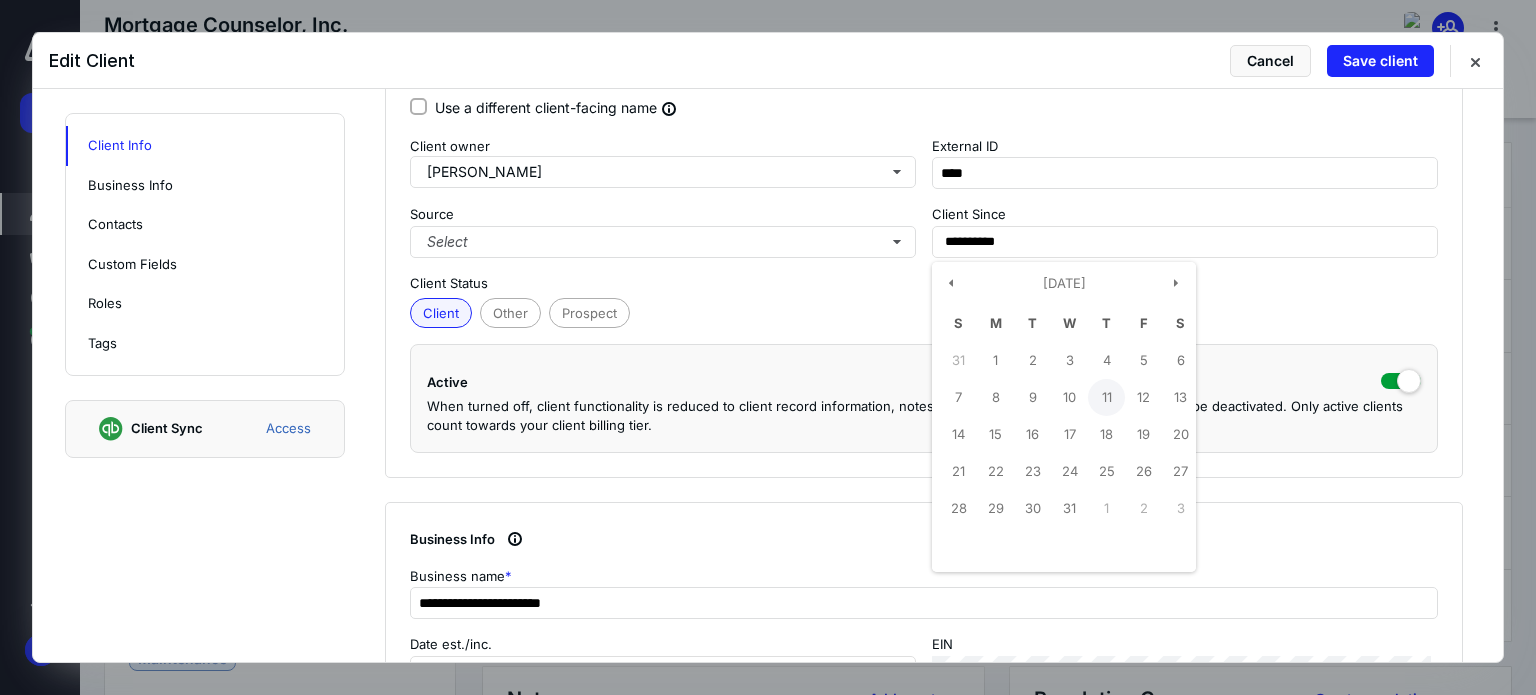 type on "**********" 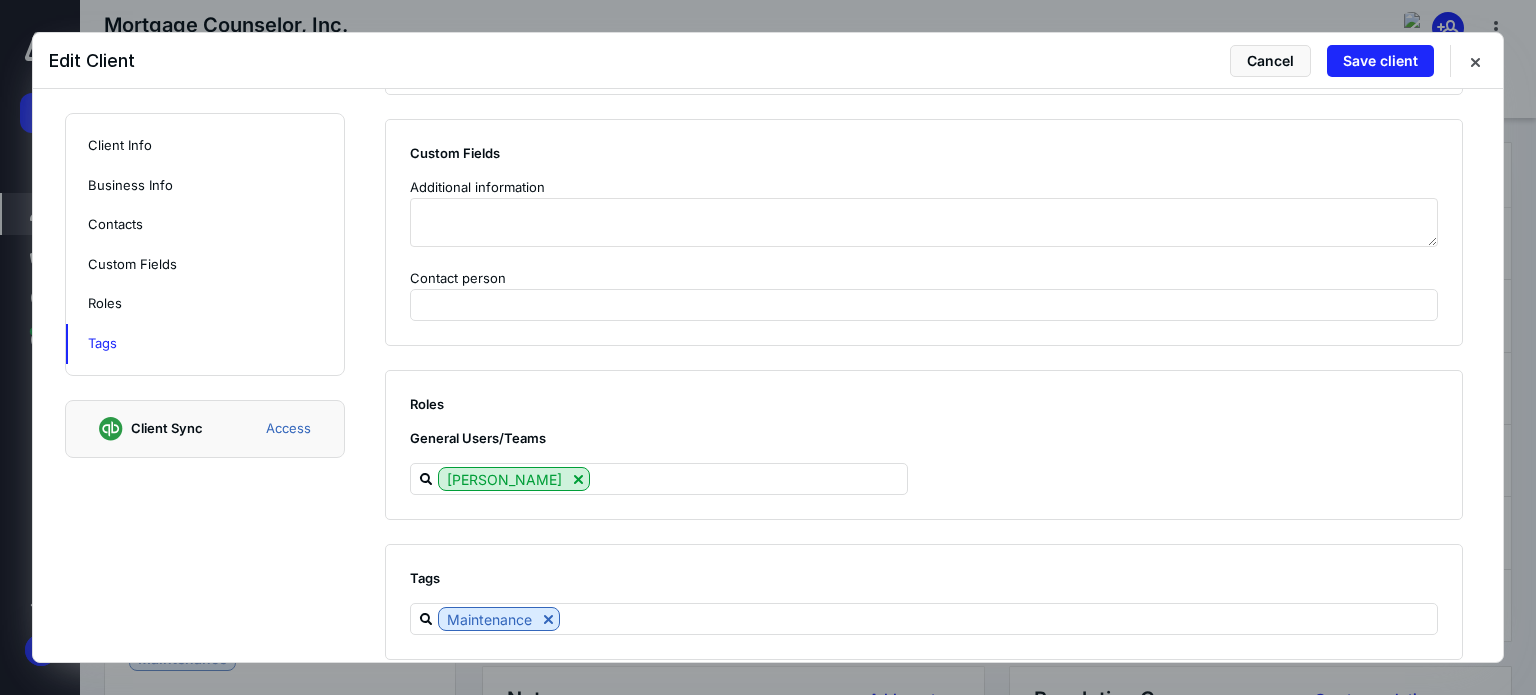 scroll, scrollTop: 1727, scrollLeft: 0, axis: vertical 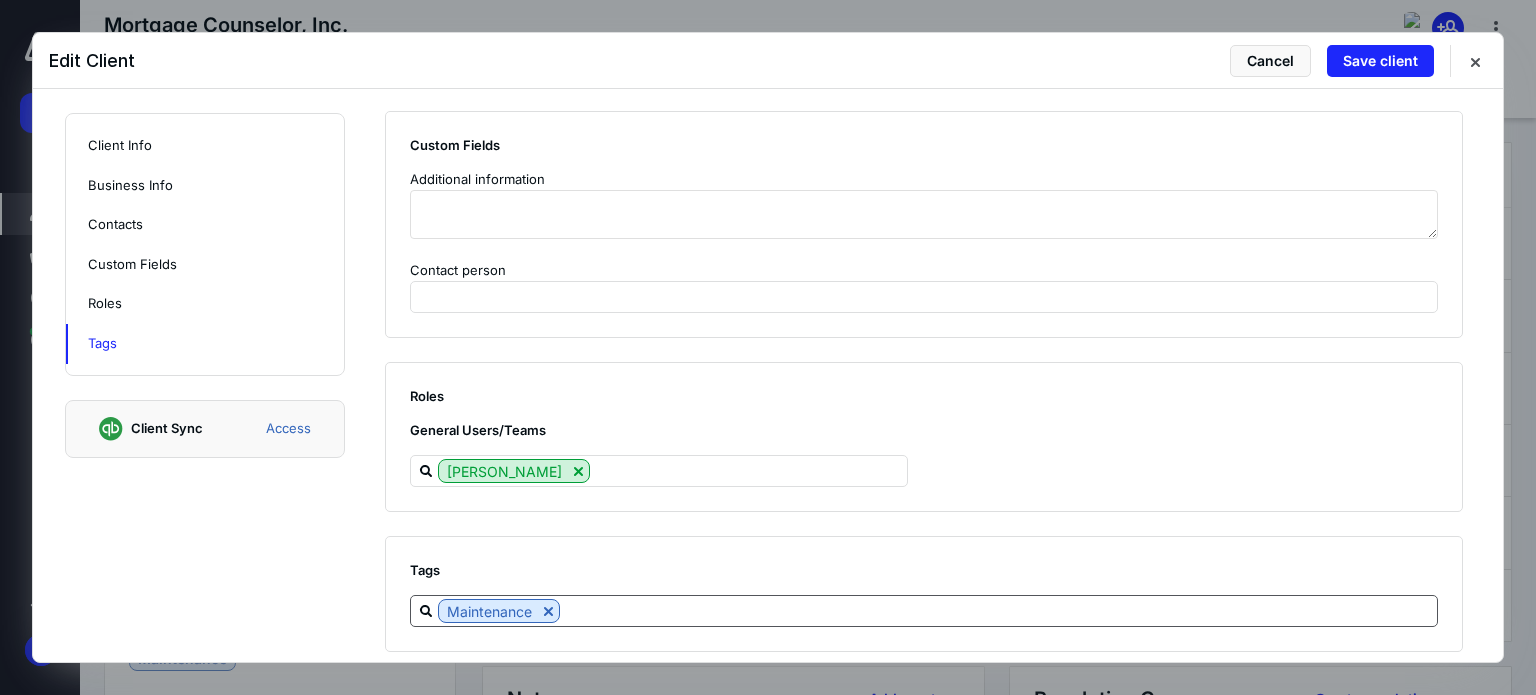 click at bounding box center (998, 610) 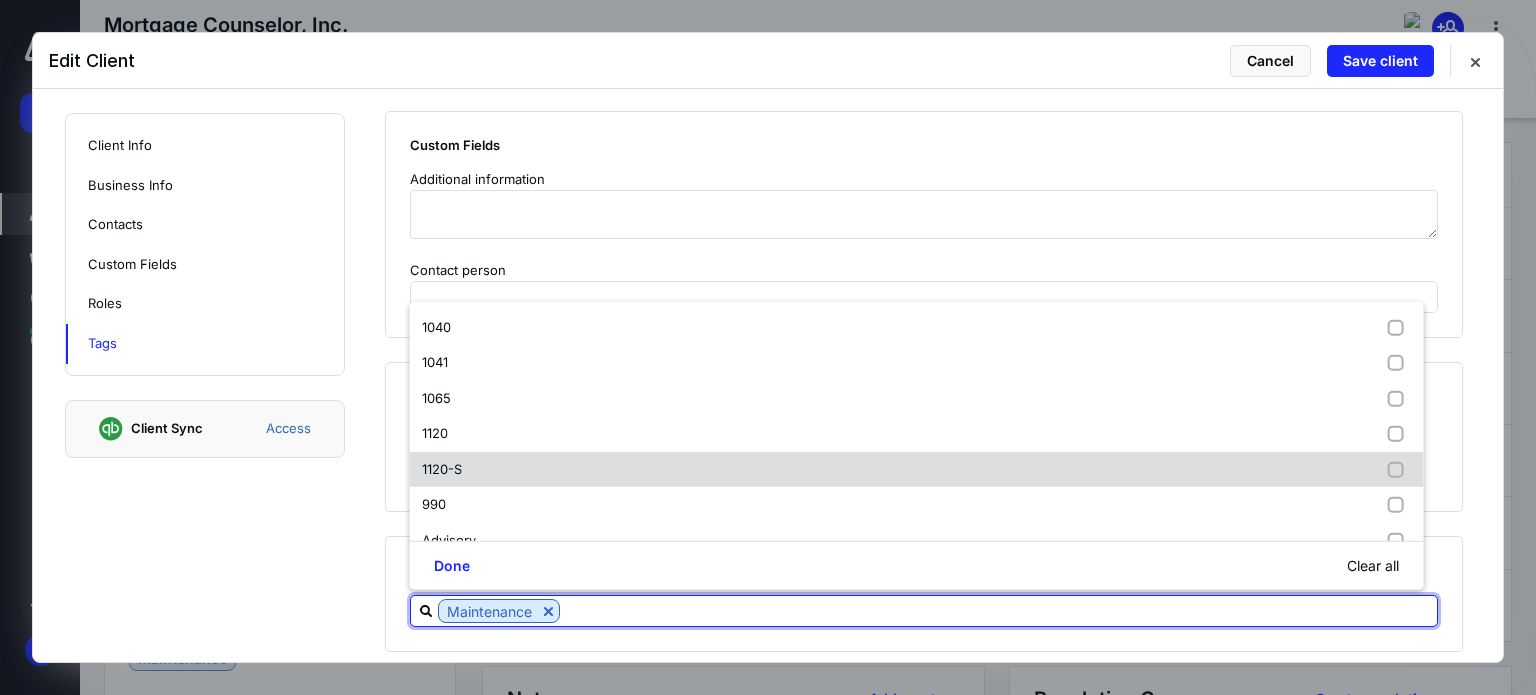 click on "1120-S" at bounding box center [917, 470] 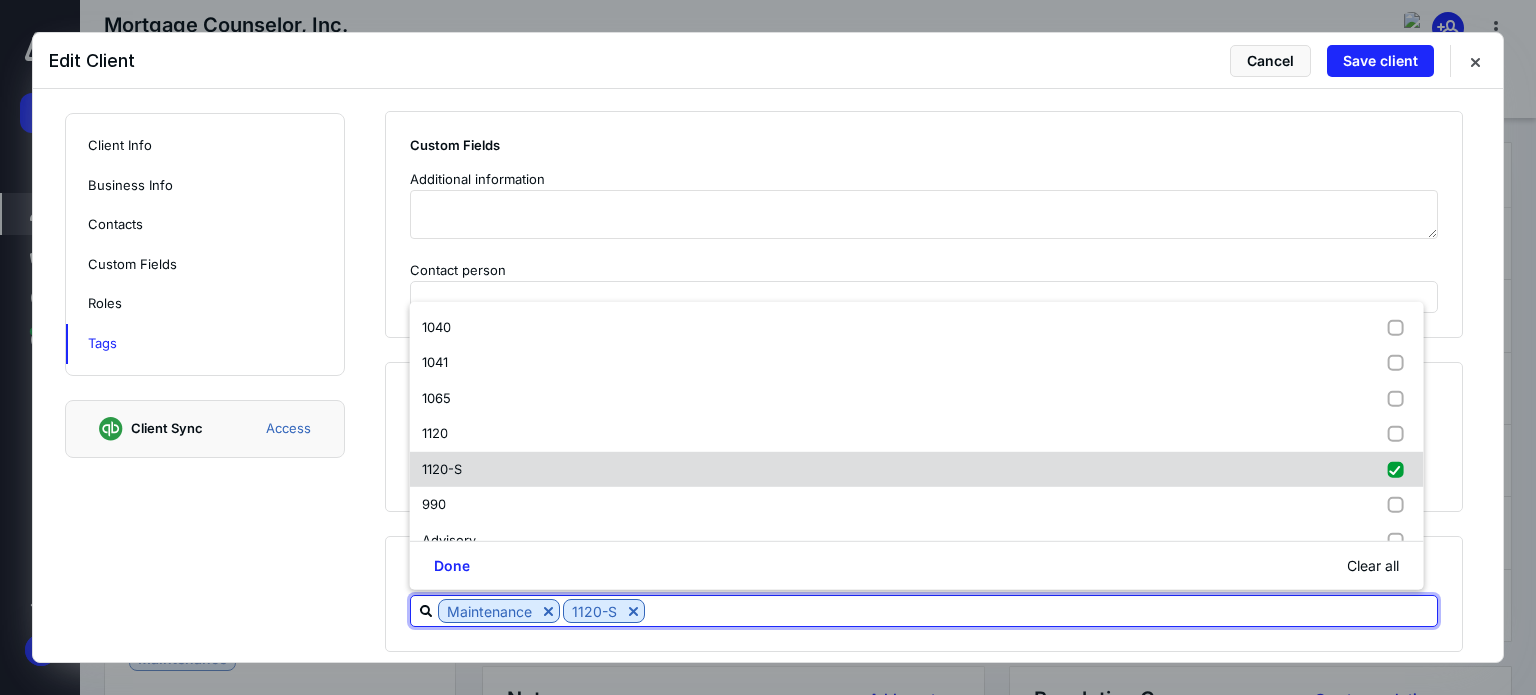 checkbox on "true" 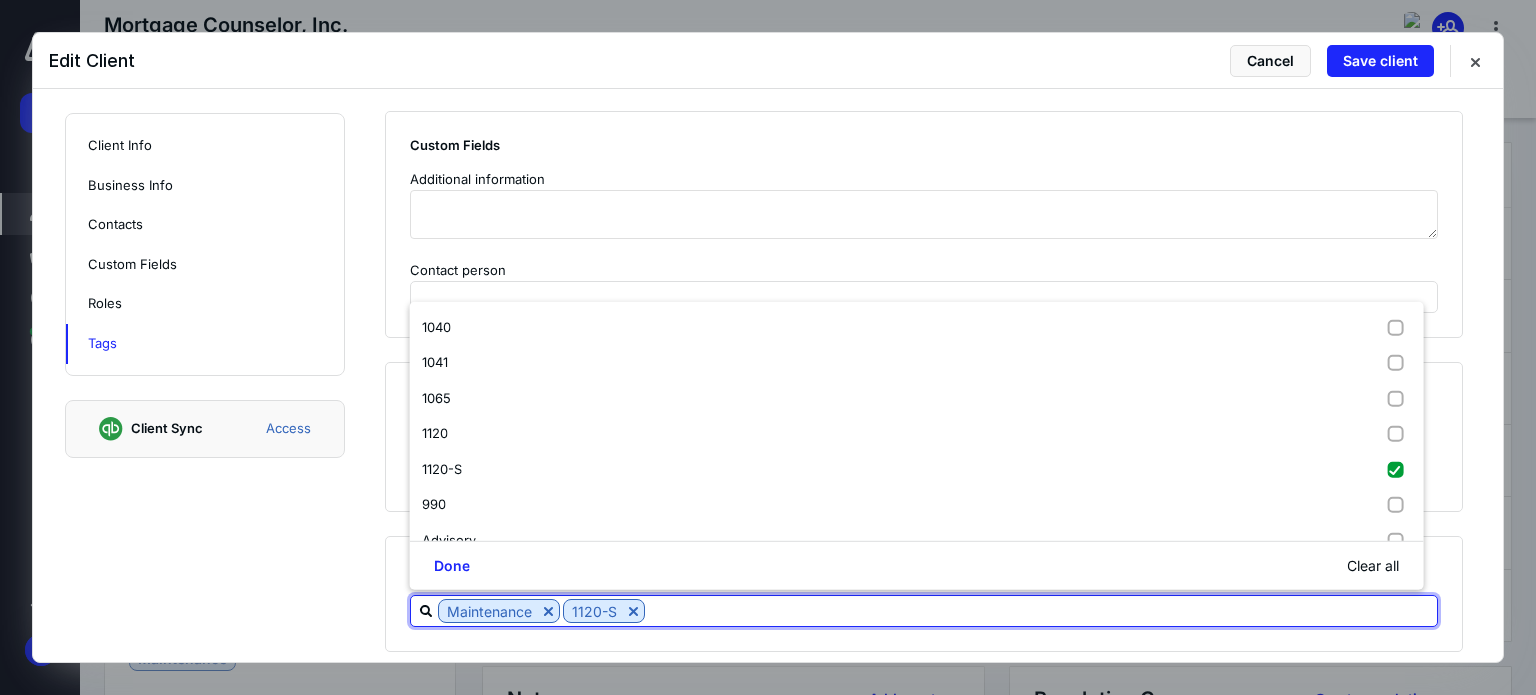 click at bounding box center (924, 217) 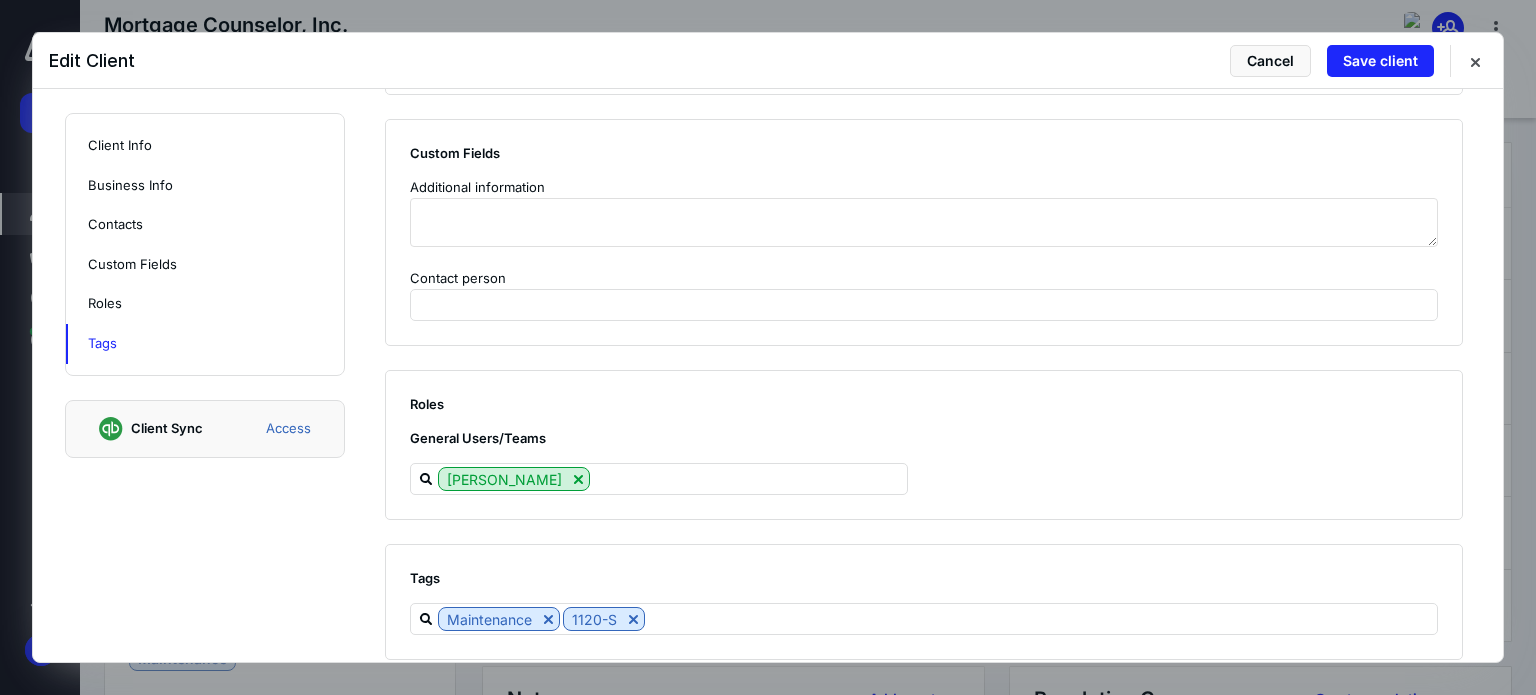 scroll, scrollTop: 1727, scrollLeft: 0, axis: vertical 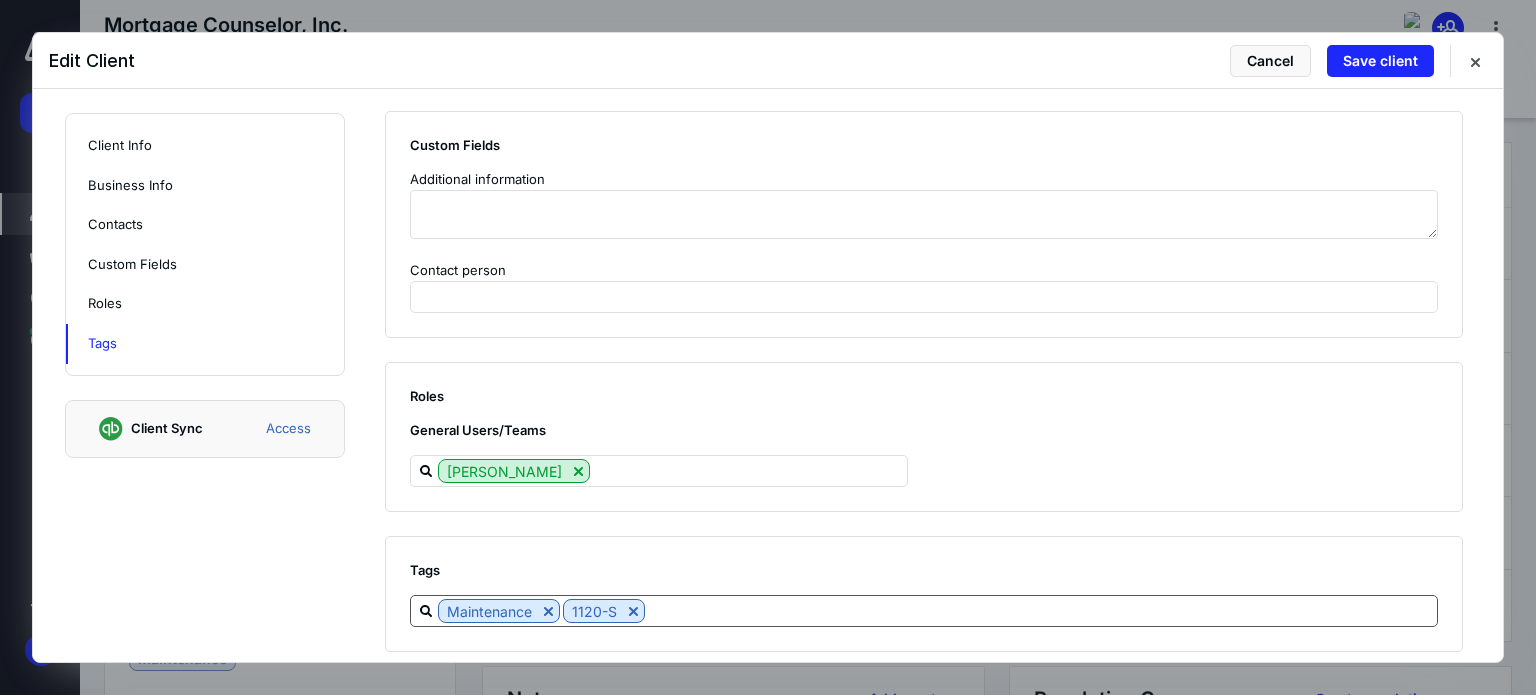 click at bounding box center [1041, 610] 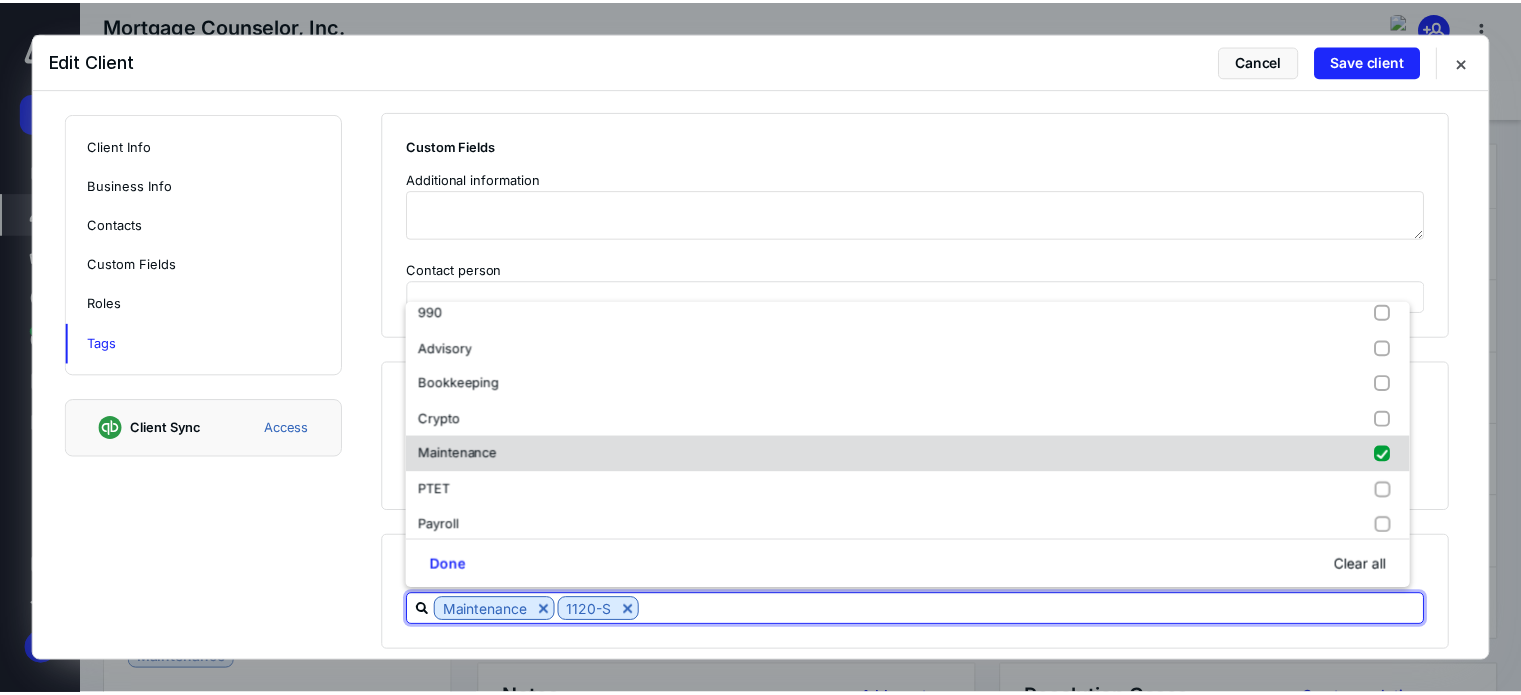 scroll, scrollTop: 200, scrollLeft: 0, axis: vertical 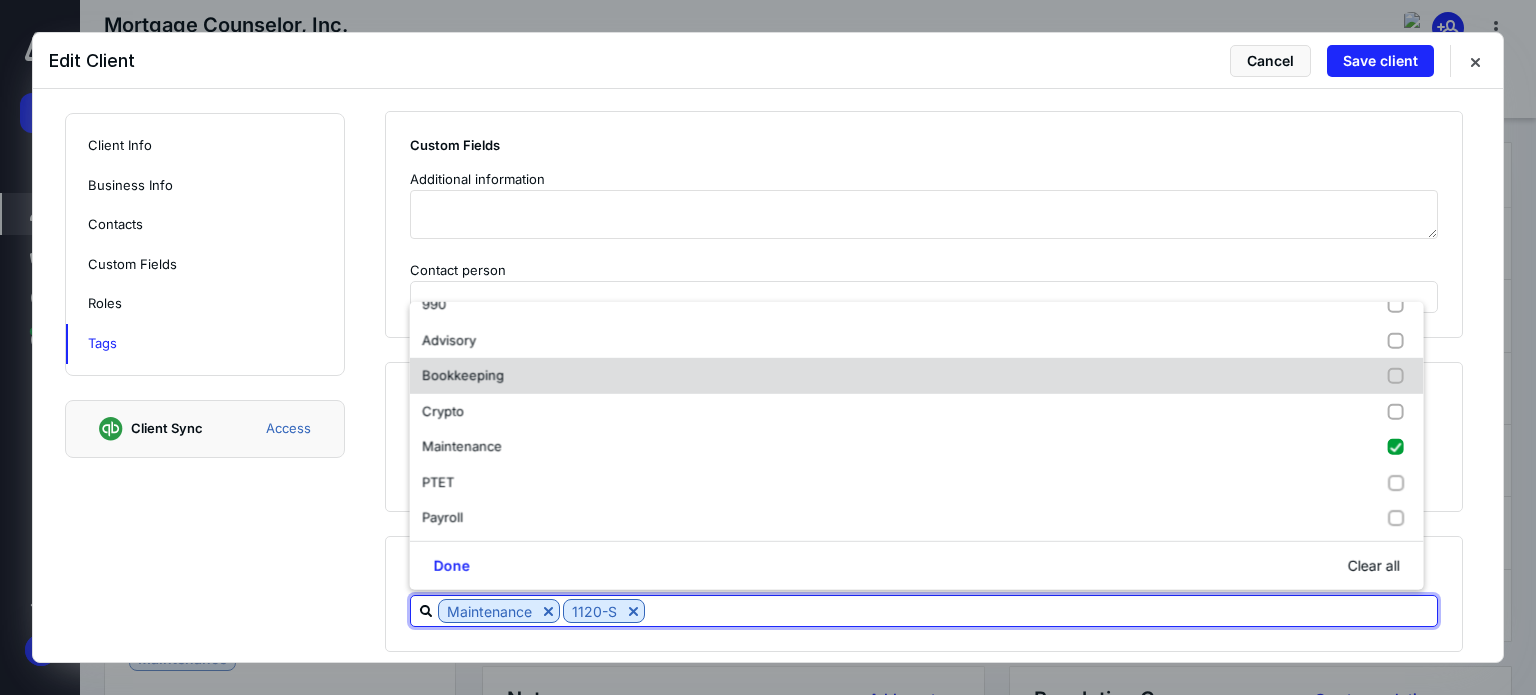click on "Bookkeeping" at bounding box center (463, 375) 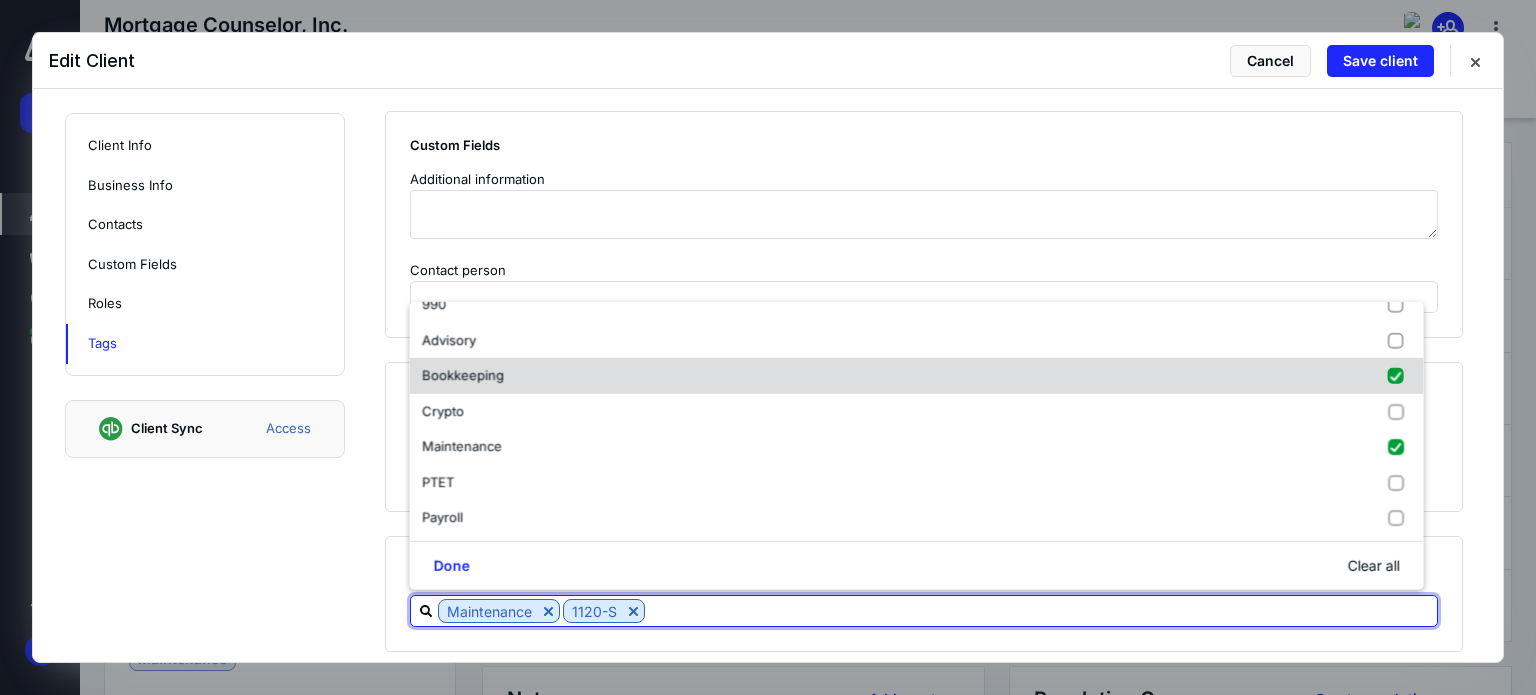 checkbox on "true" 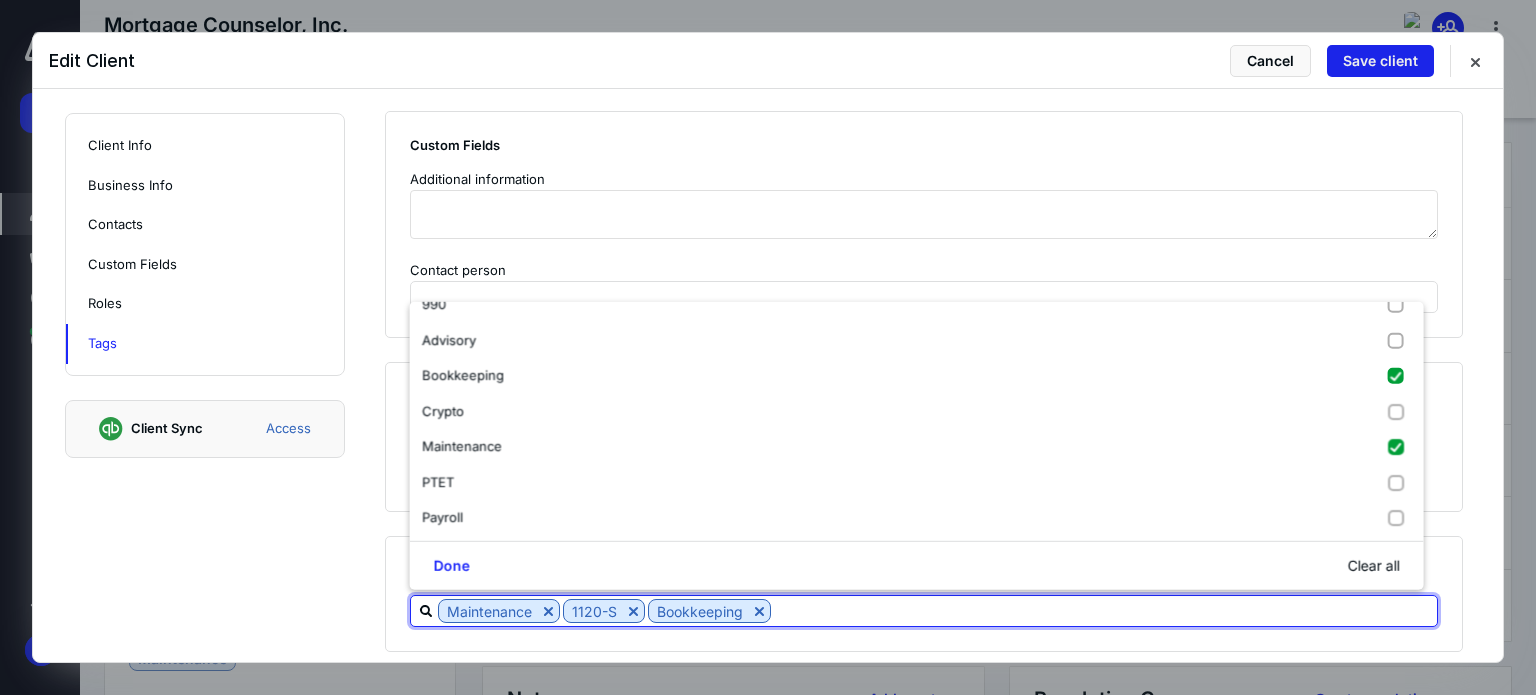 click on "Save client" at bounding box center (1380, 61) 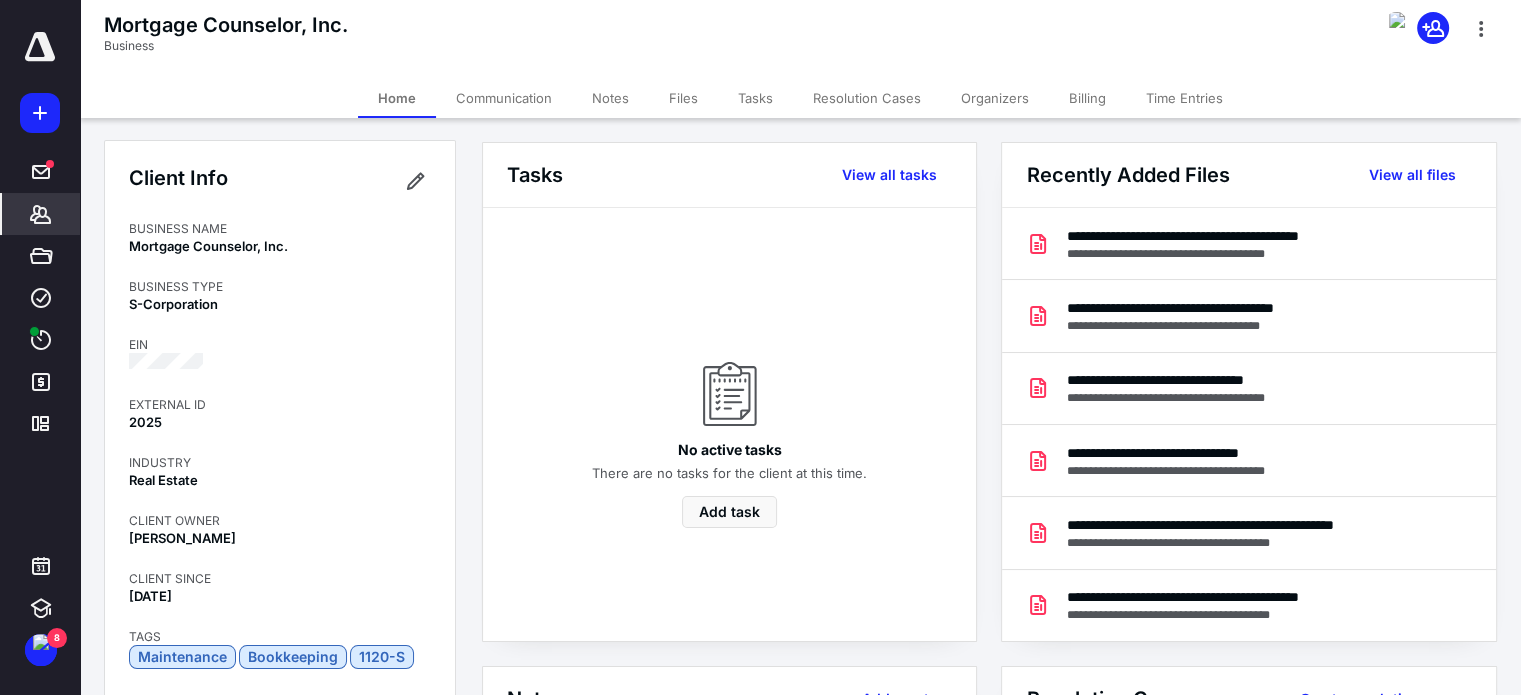 scroll, scrollTop: 0, scrollLeft: 0, axis: both 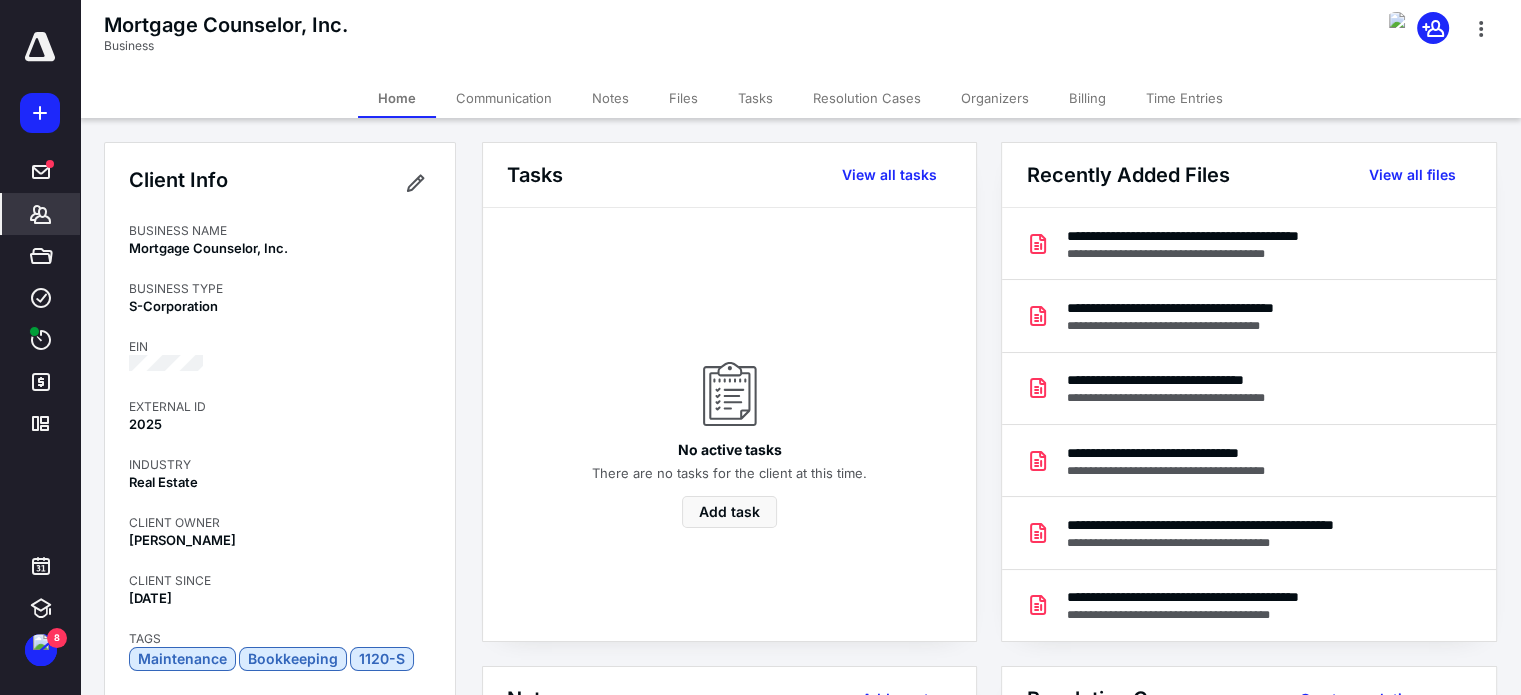 click on "Files" at bounding box center (683, 98) 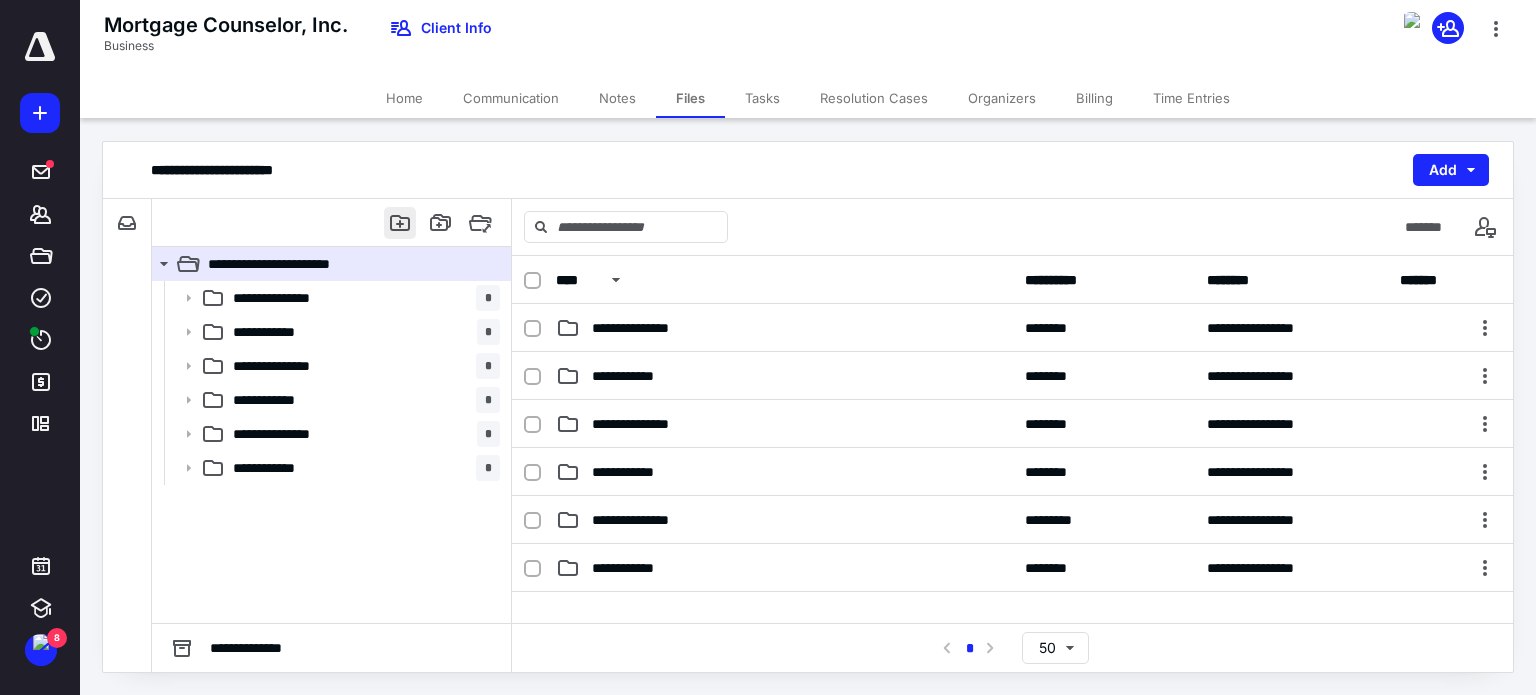 click at bounding box center (400, 223) 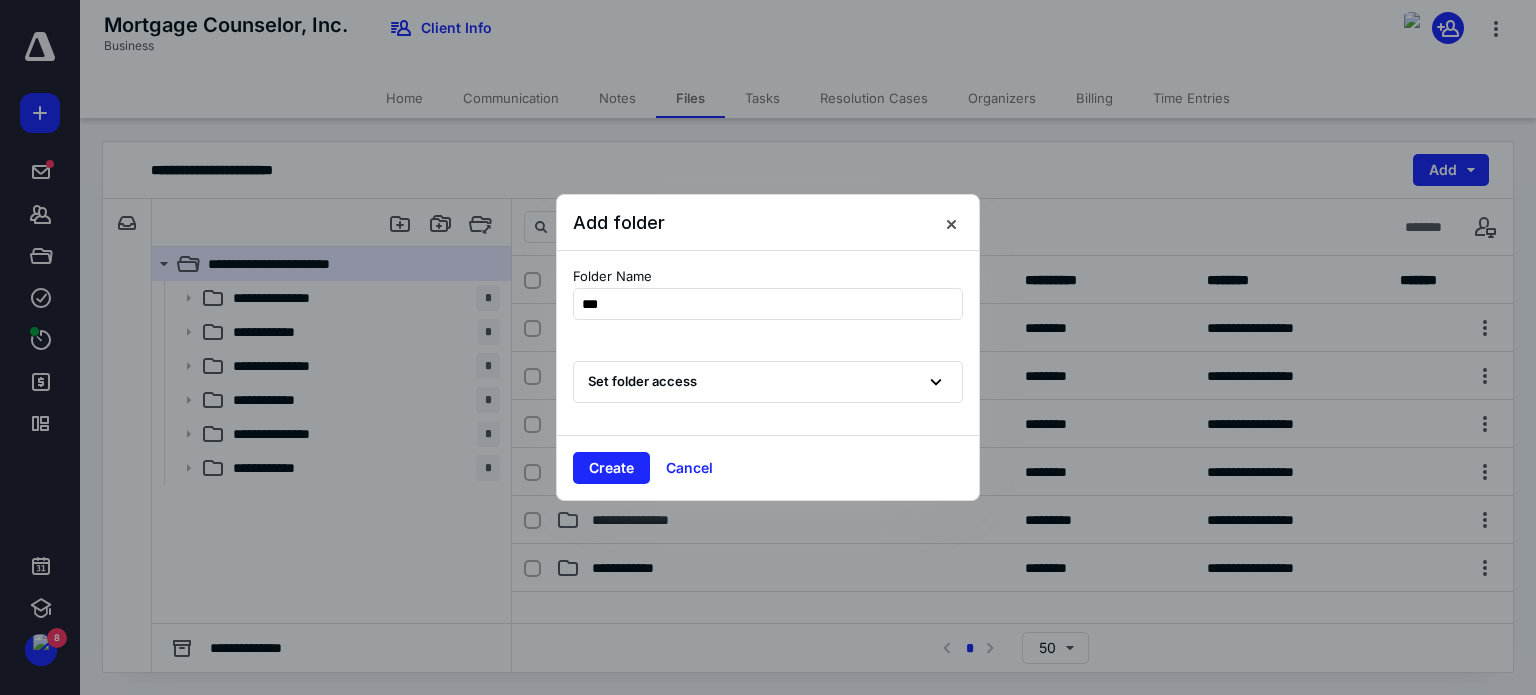 type on "****" 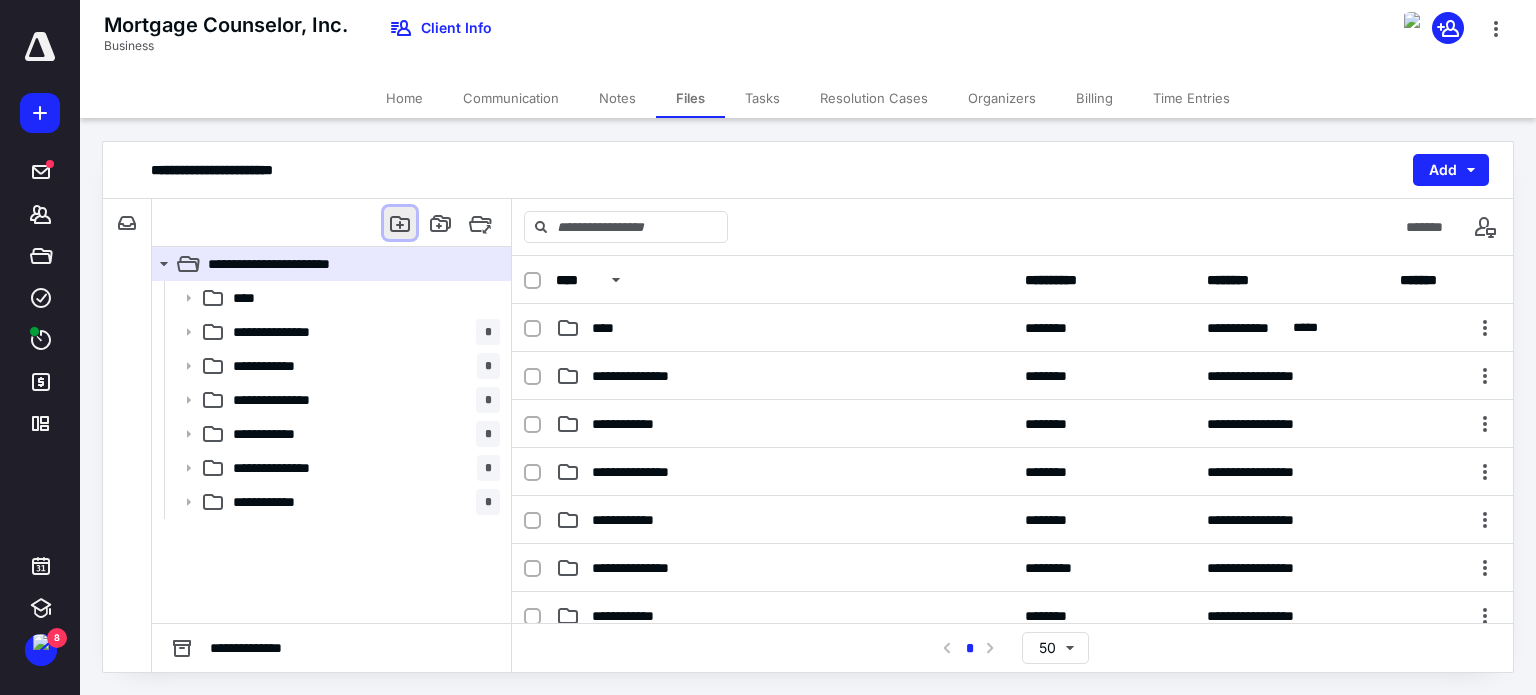 click at bounding box center [400, 223] 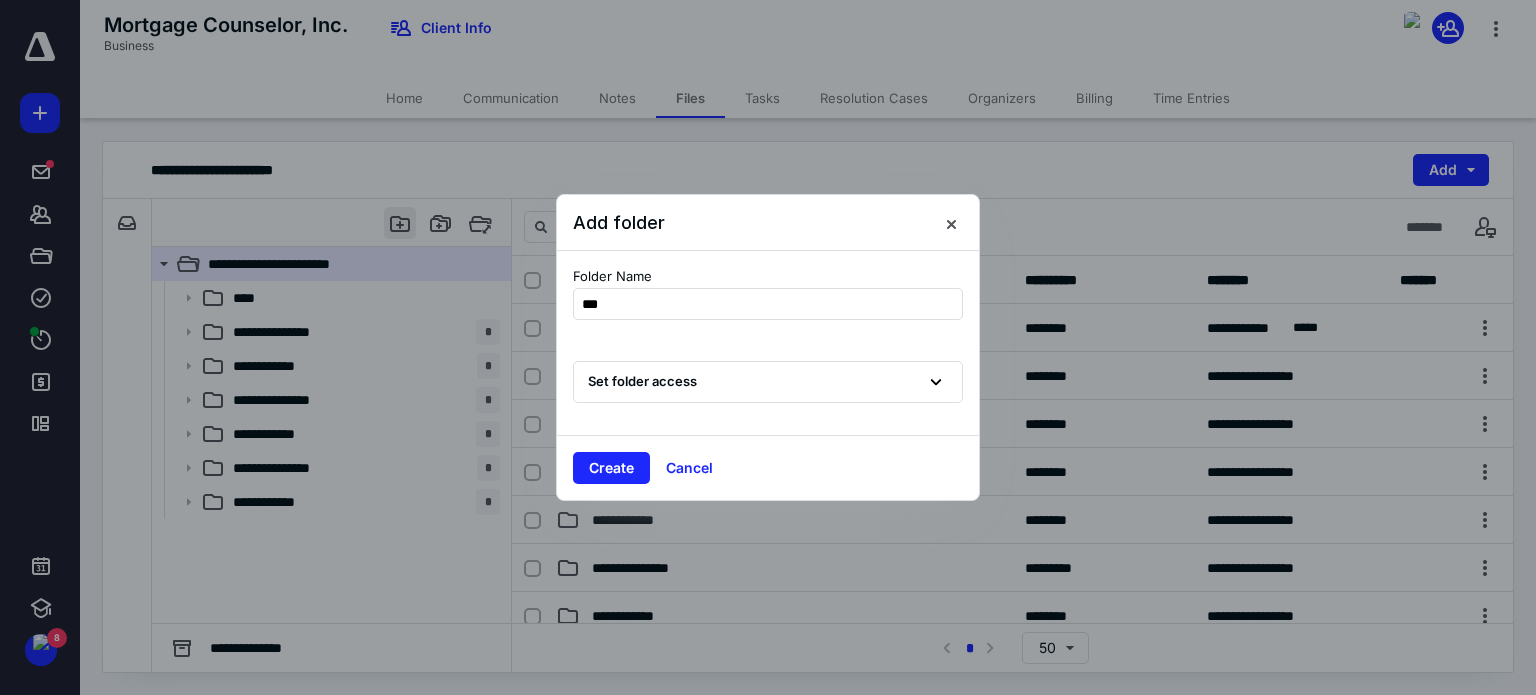 type on "****" 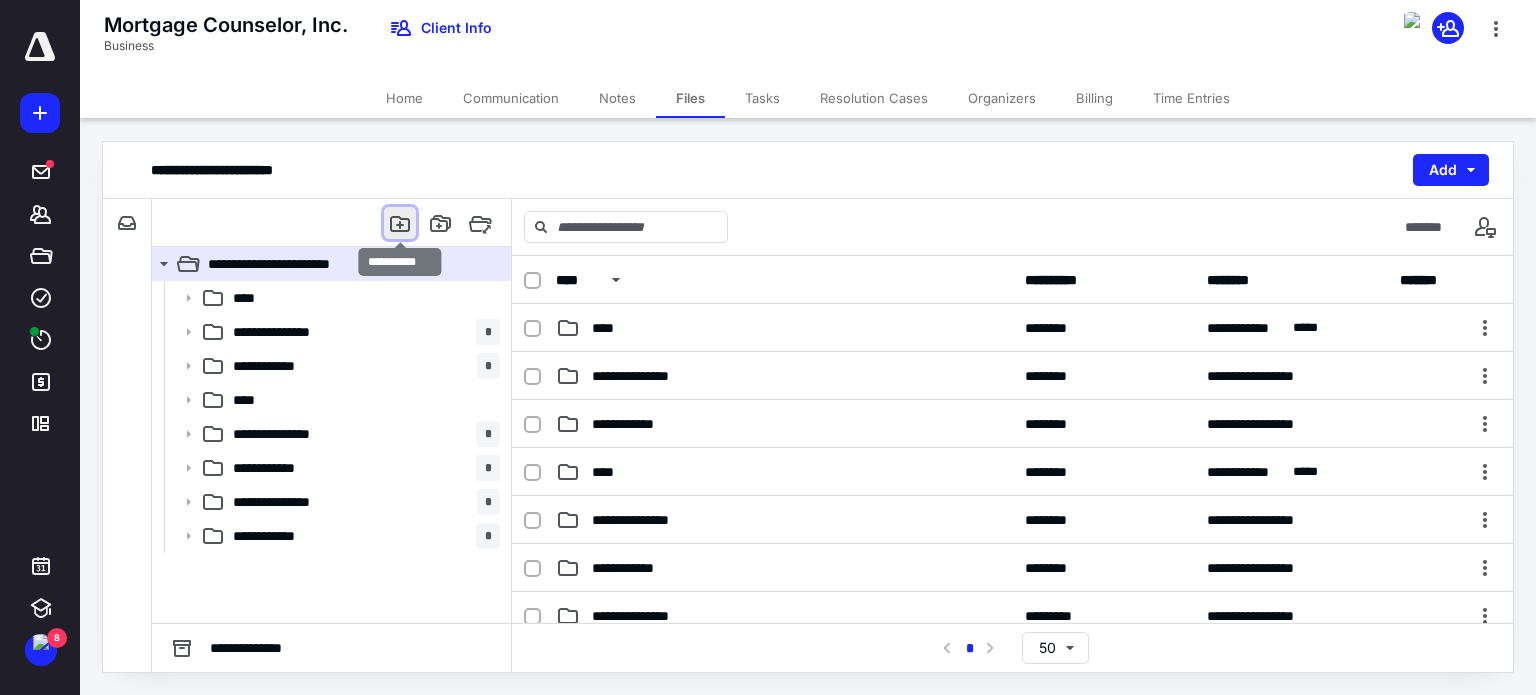 click at bounding box center [400, 223] 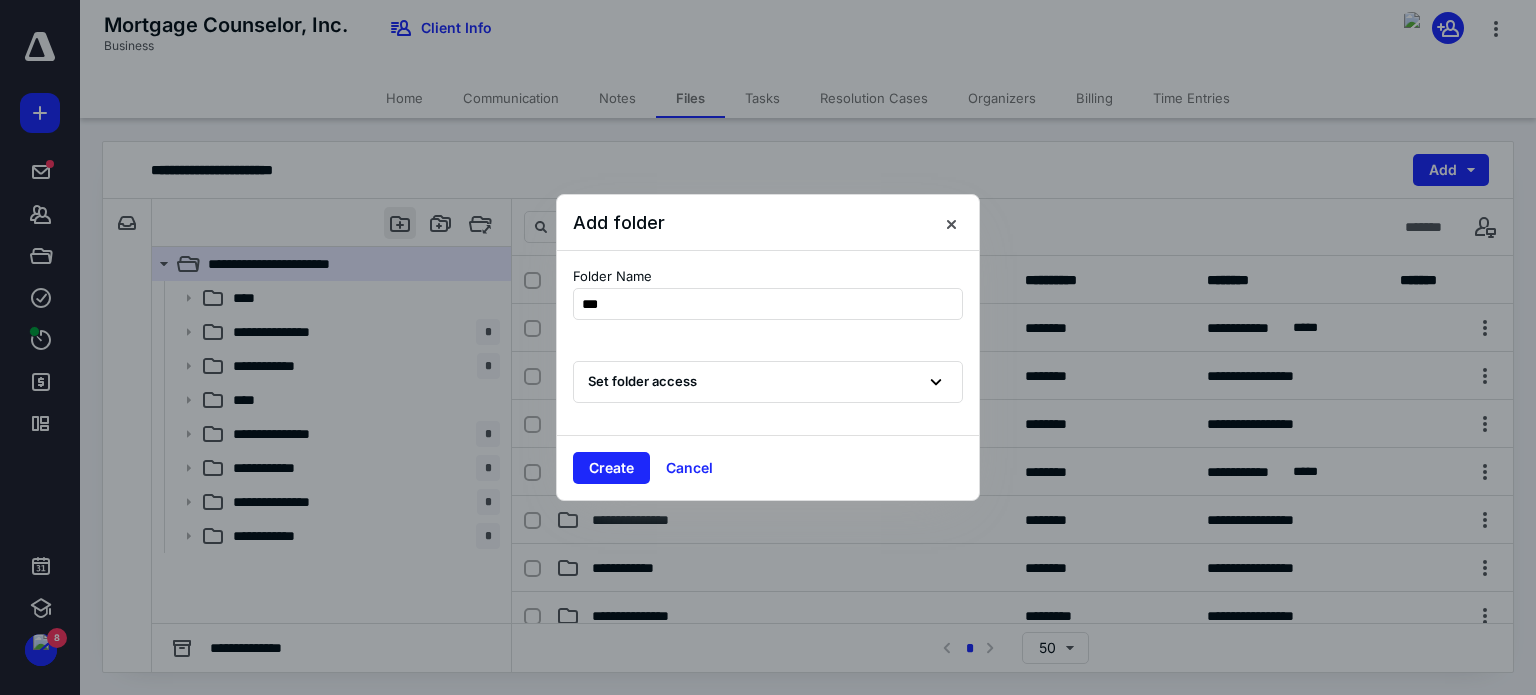 type on "****" 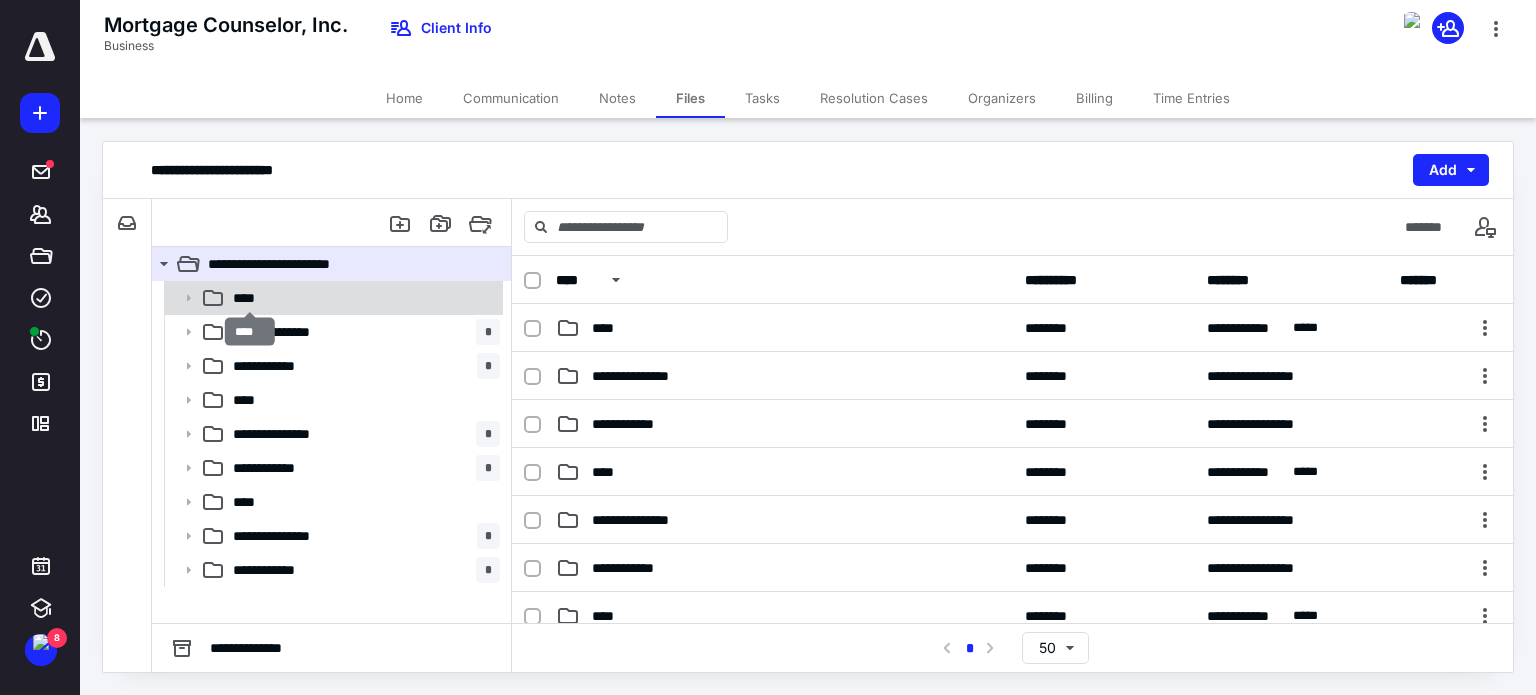 click on "****" at bounding box center (250, 298) 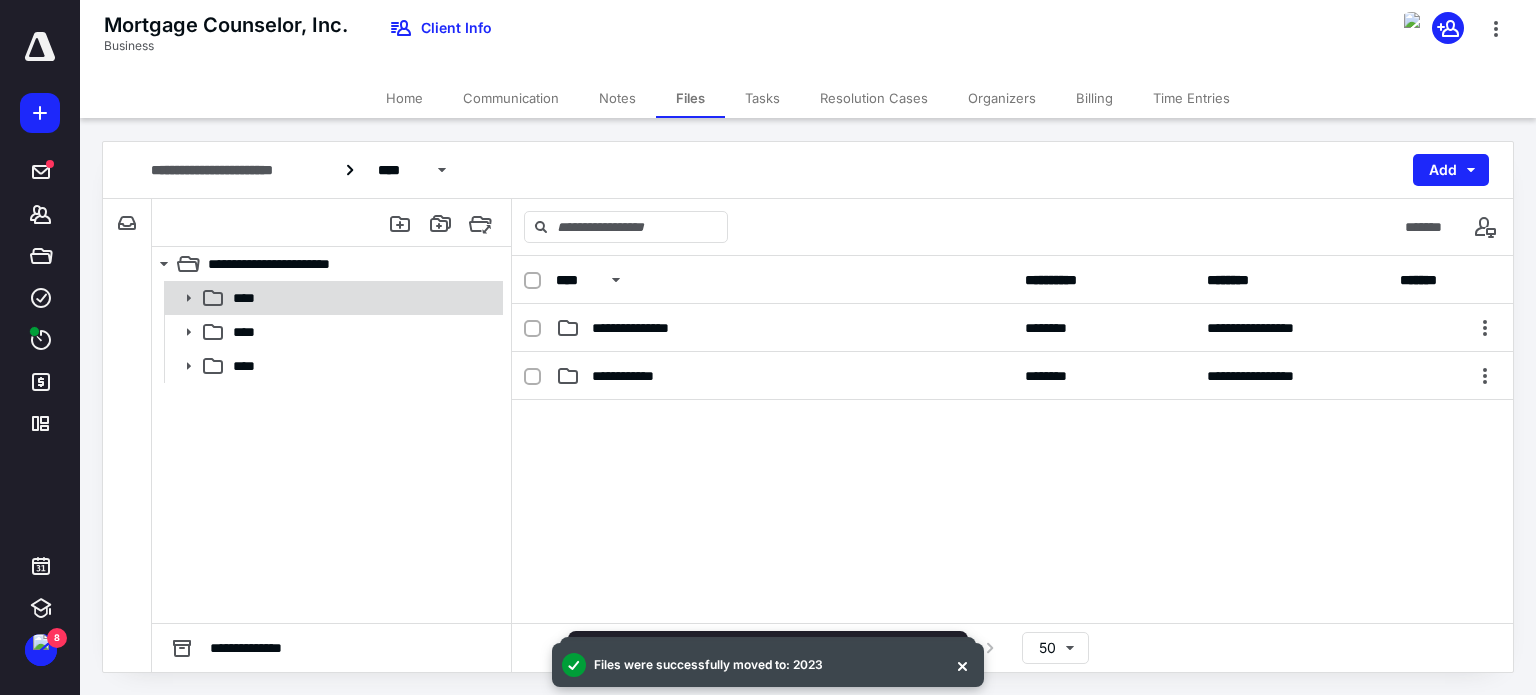 click 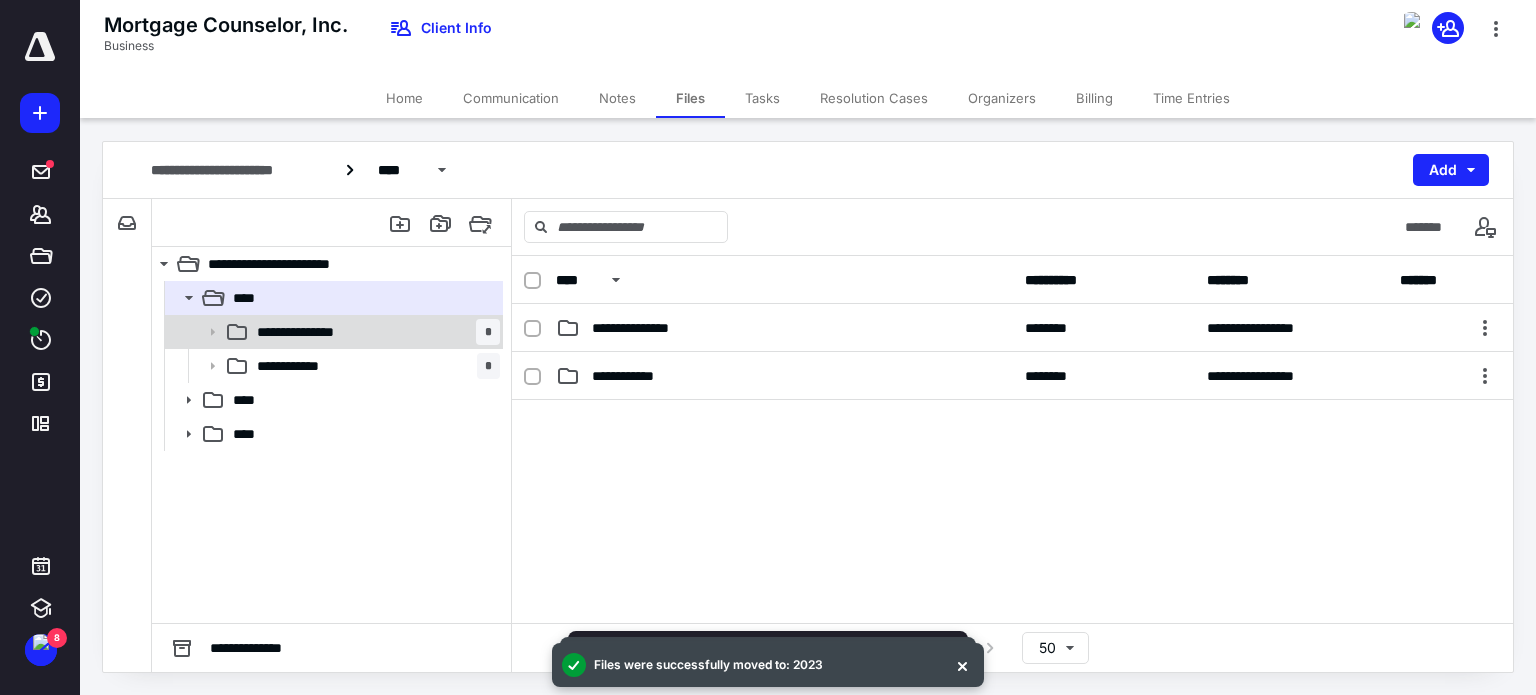 click on "**********" at bounding box center (314, 332) 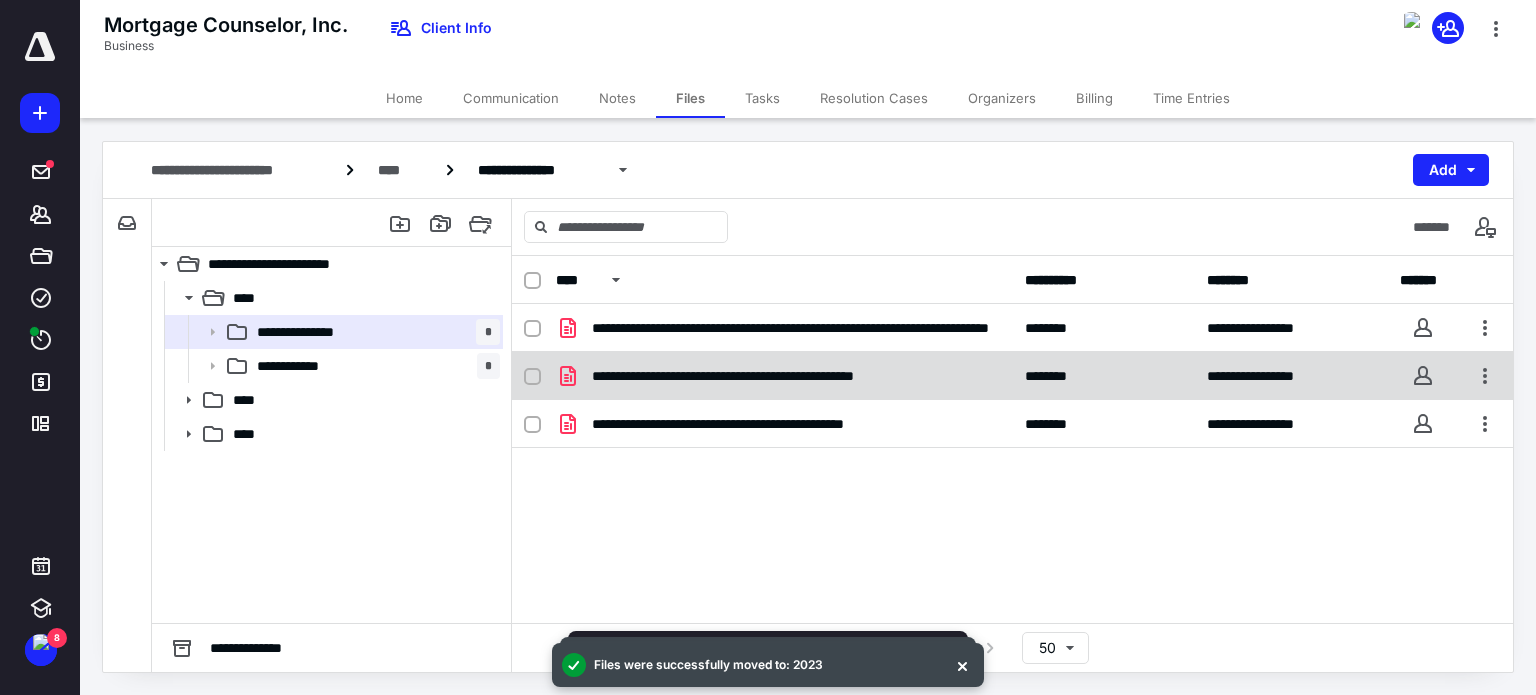drag, startPoint x: 532, startPoint y: 376, endPoint x: 536, endPoint y: 351, distance: 25.317978 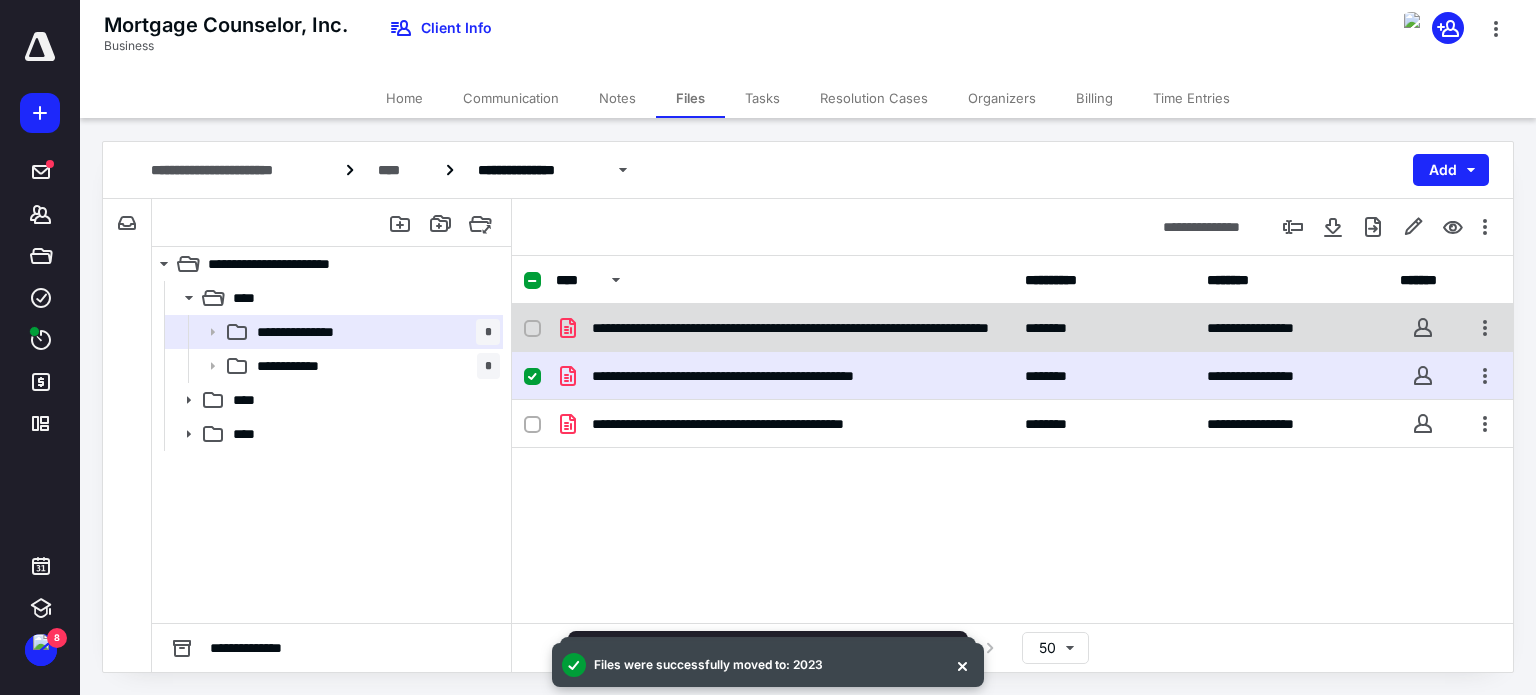click 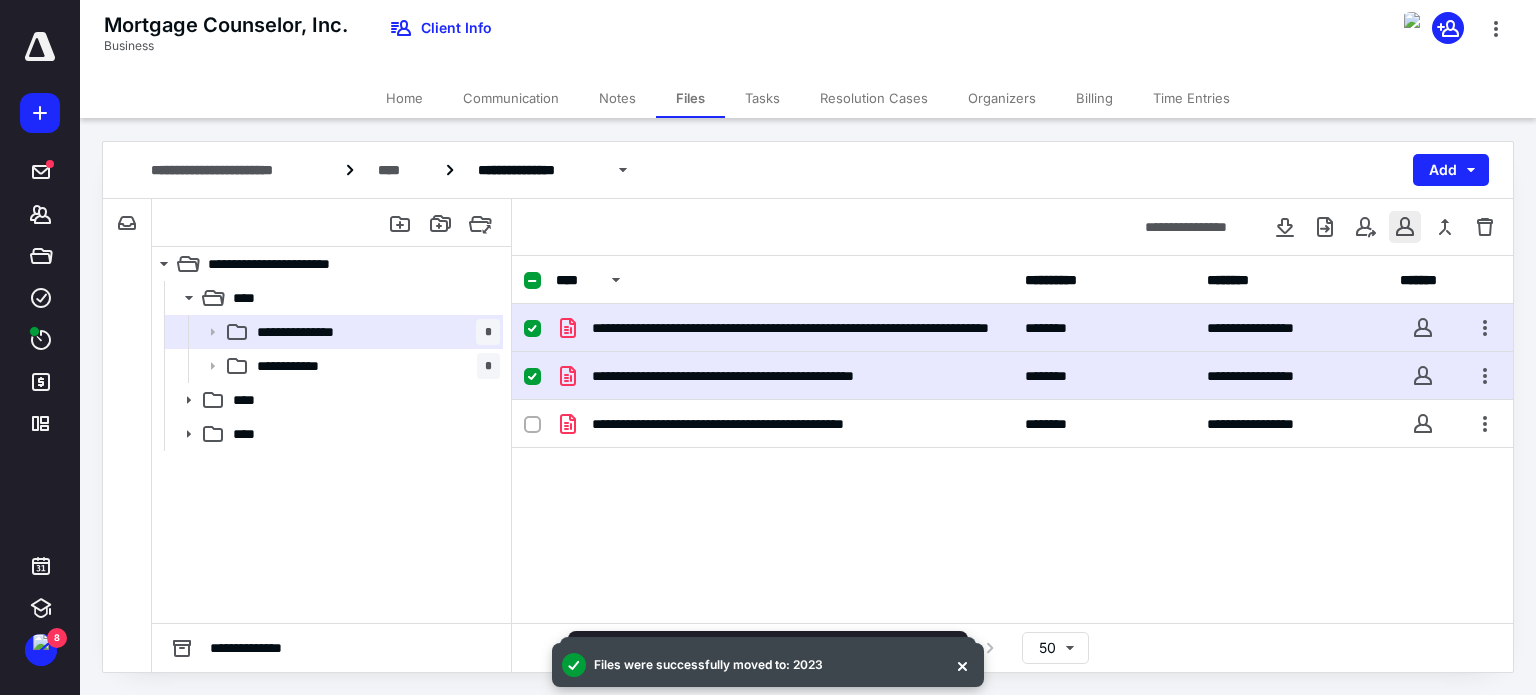 click at bounding box center (1405, 227) 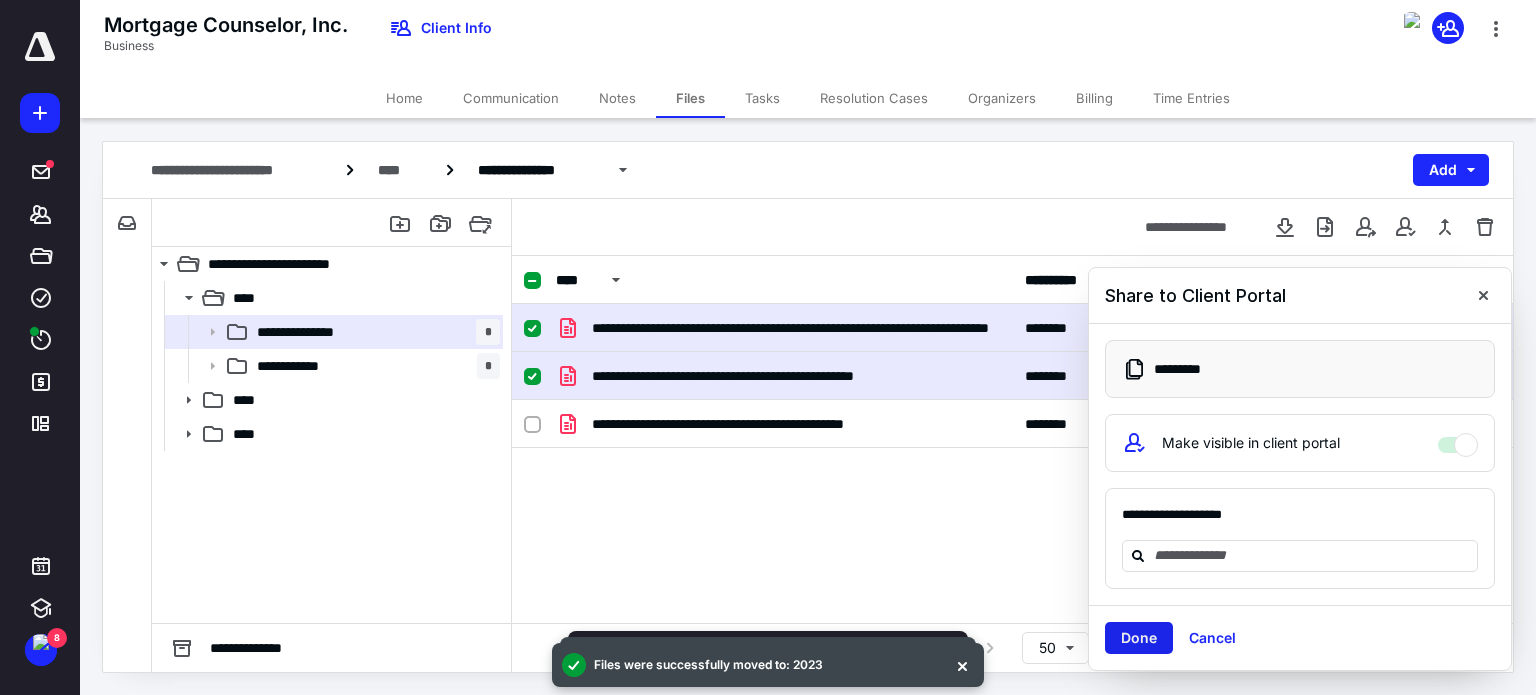 click on "Done" at bounding box center (1139, 638) 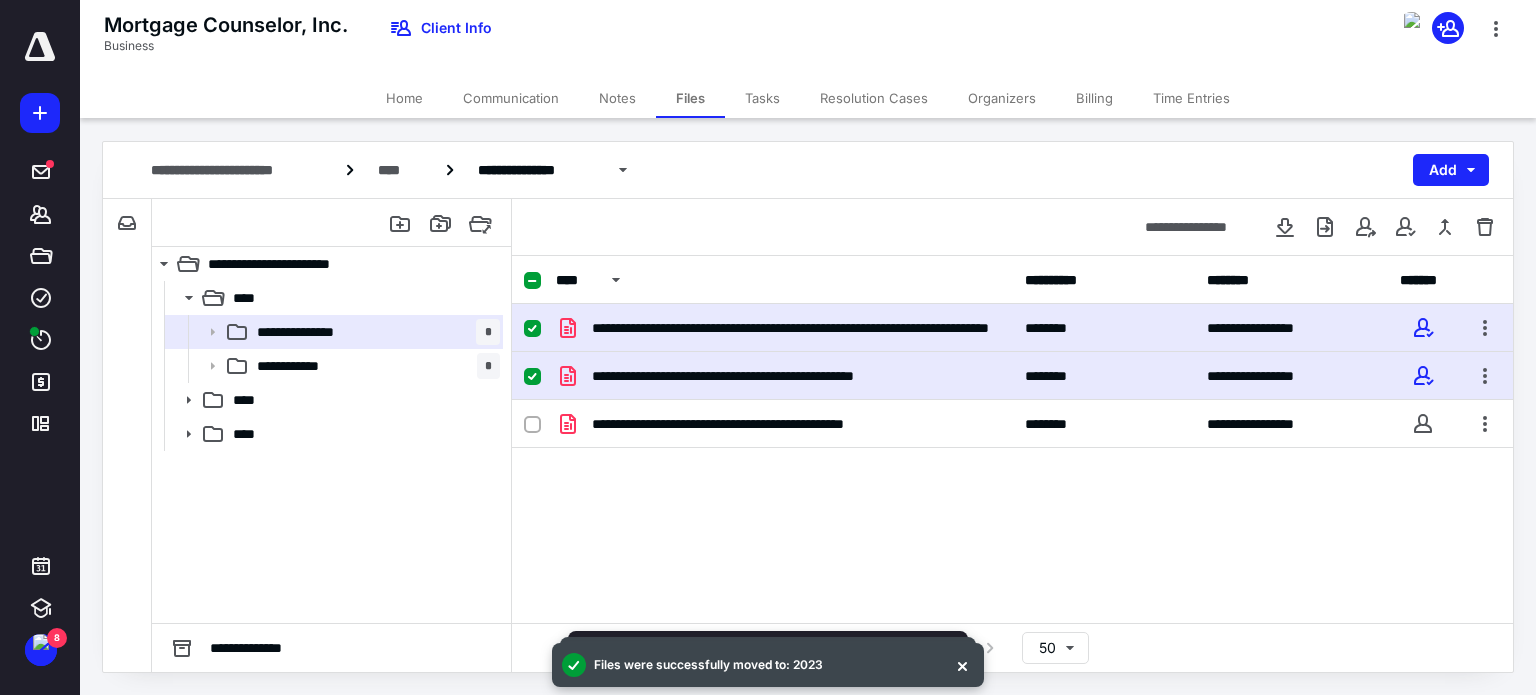 click 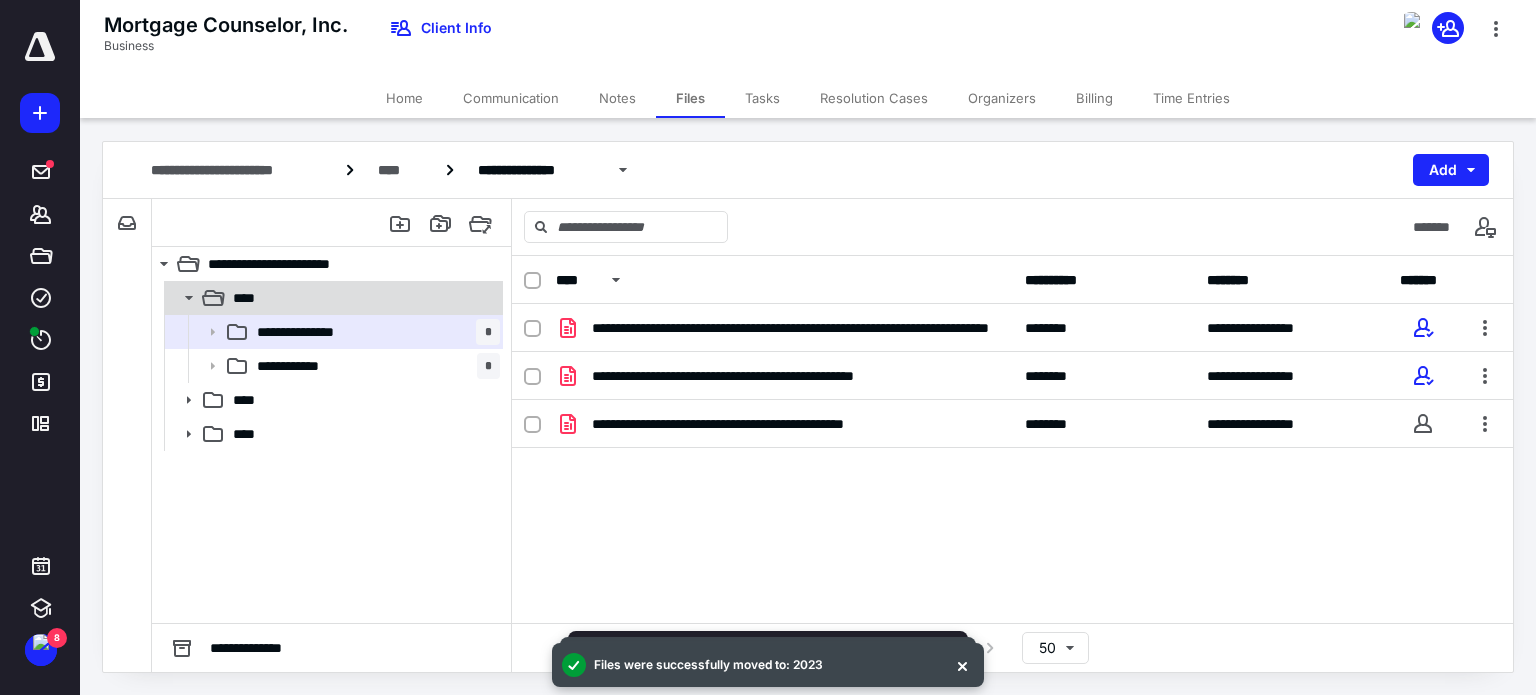 click 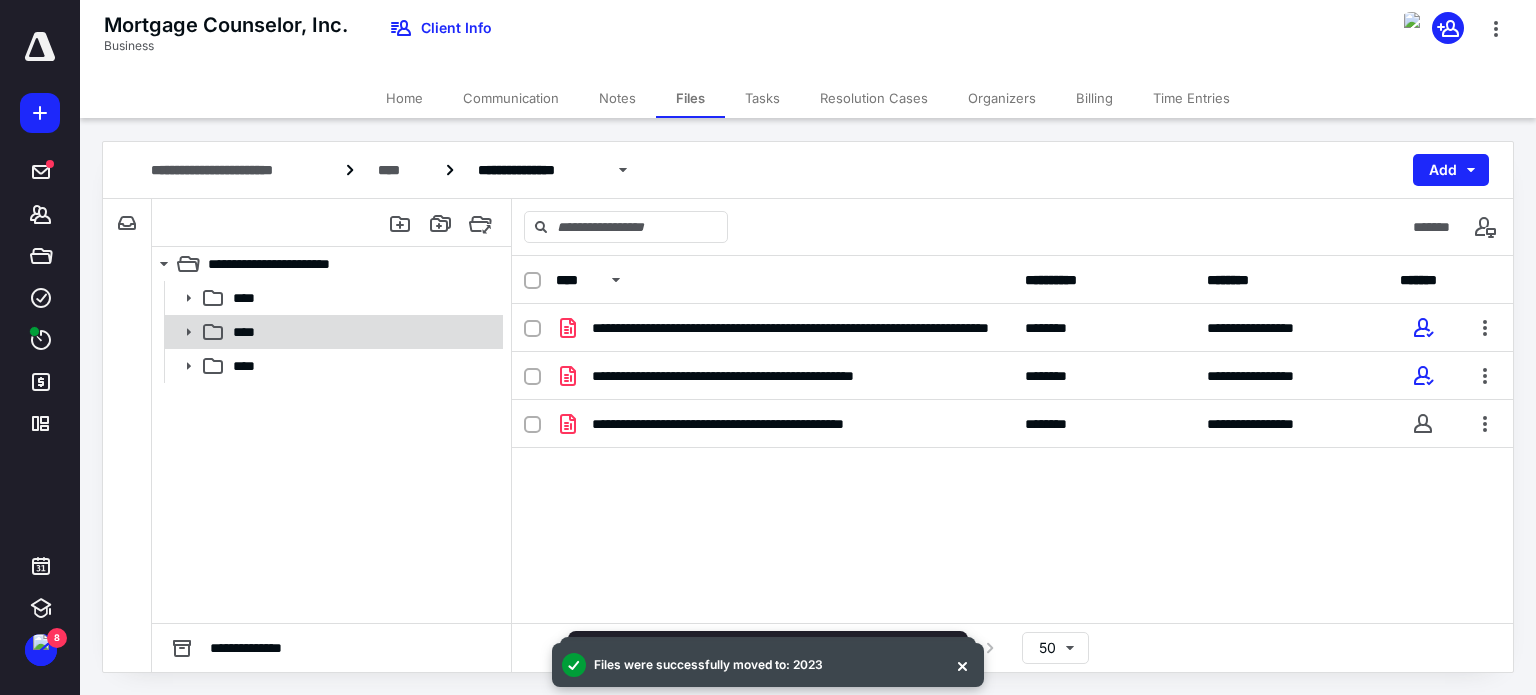 click 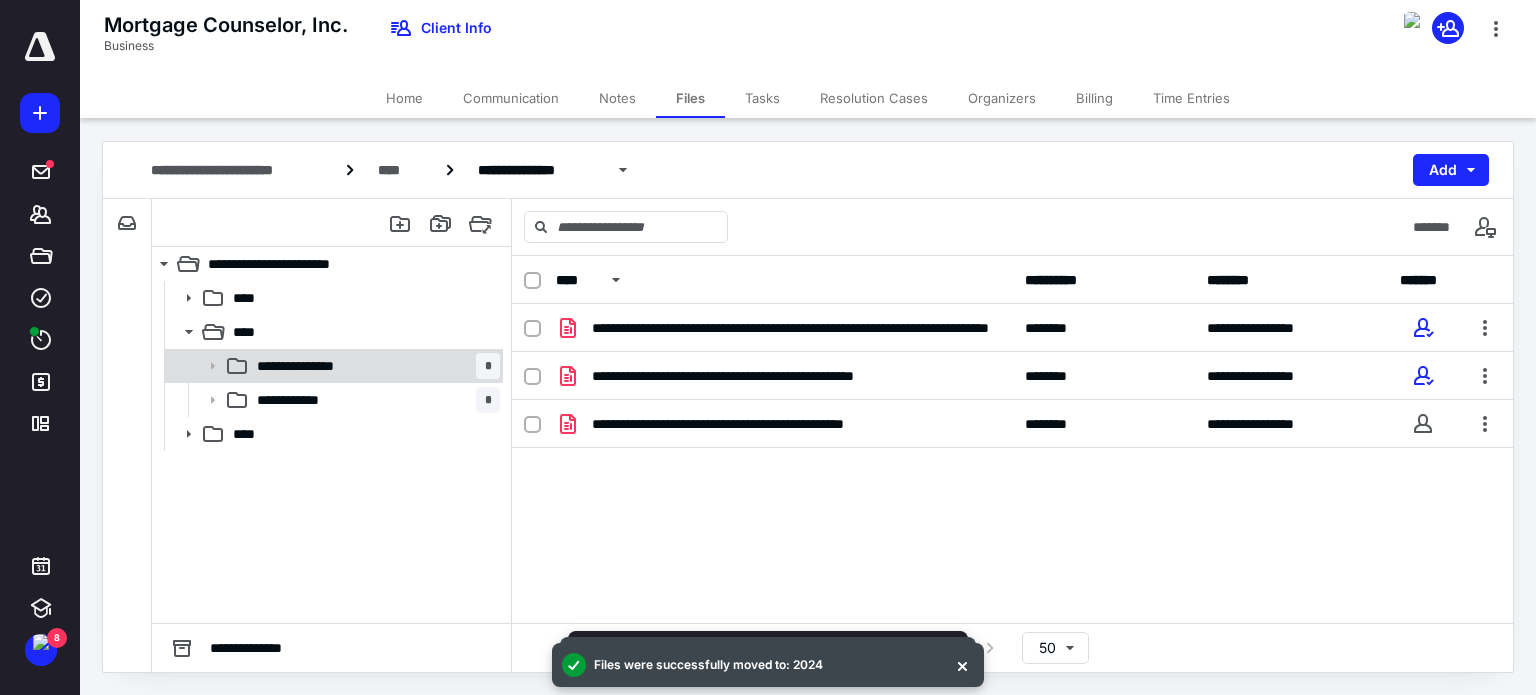 click on "**********" at bounding box center [314, 366] 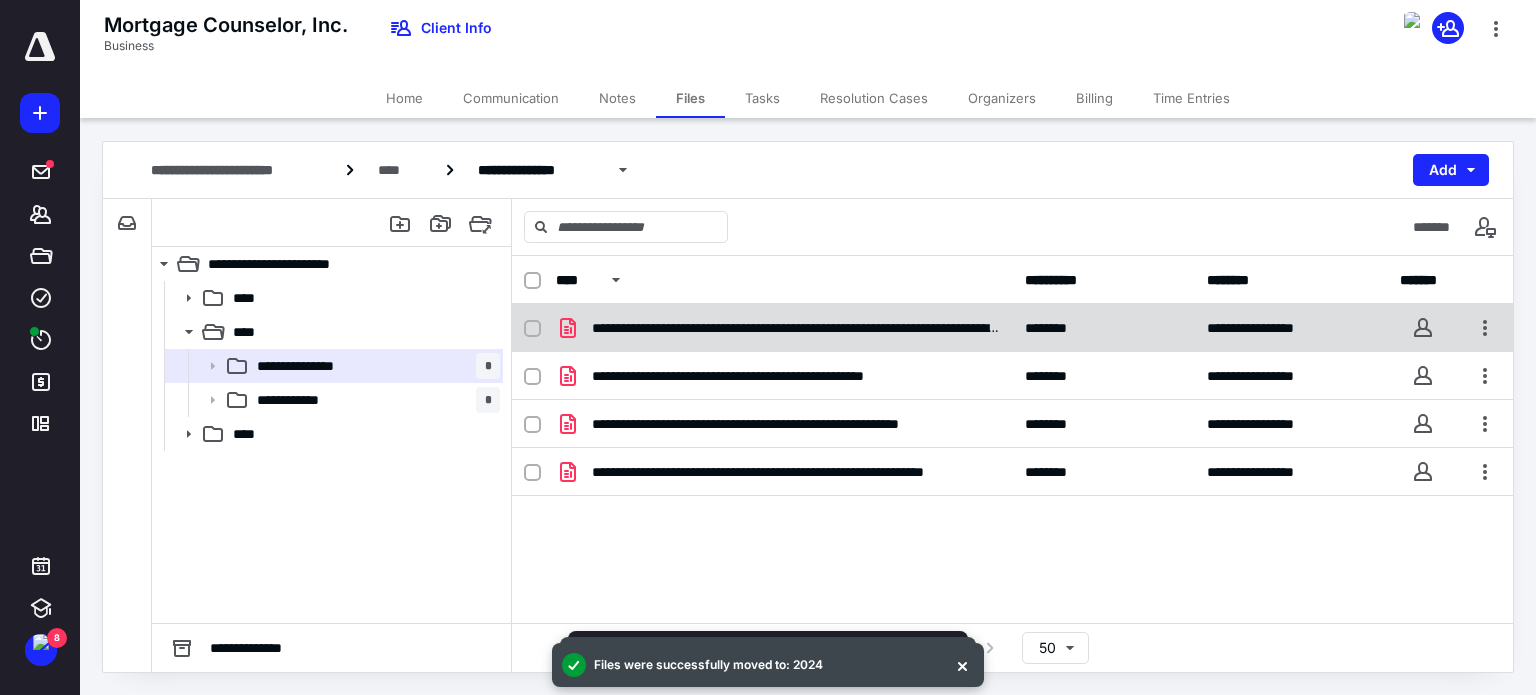 click 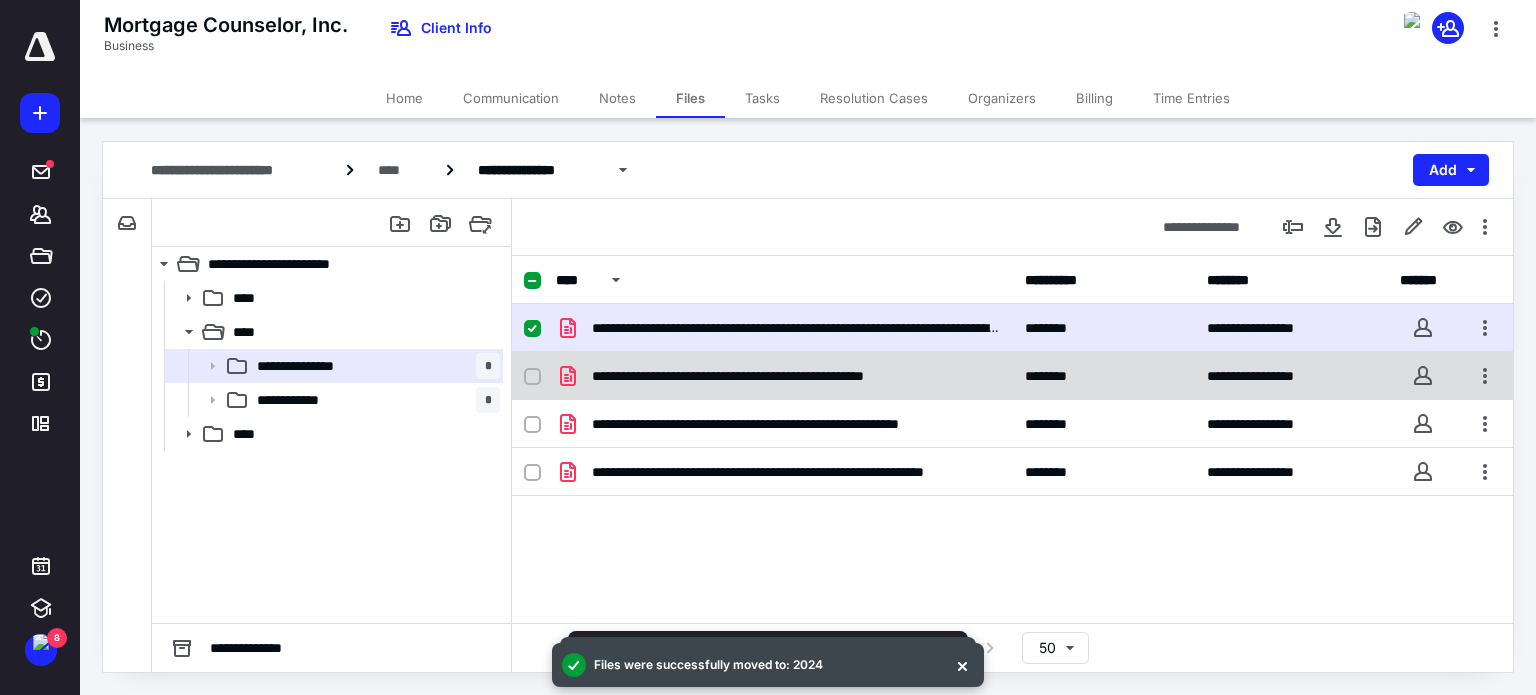 click 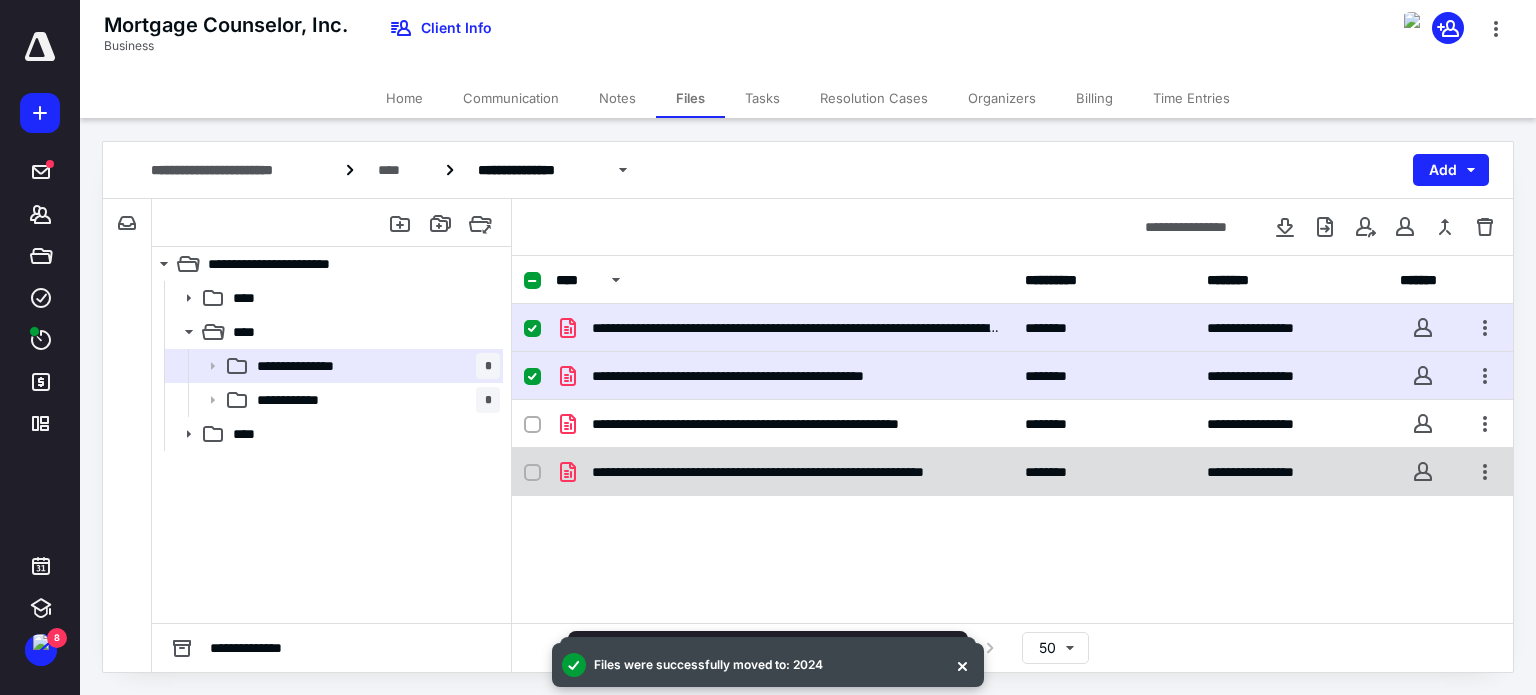 click 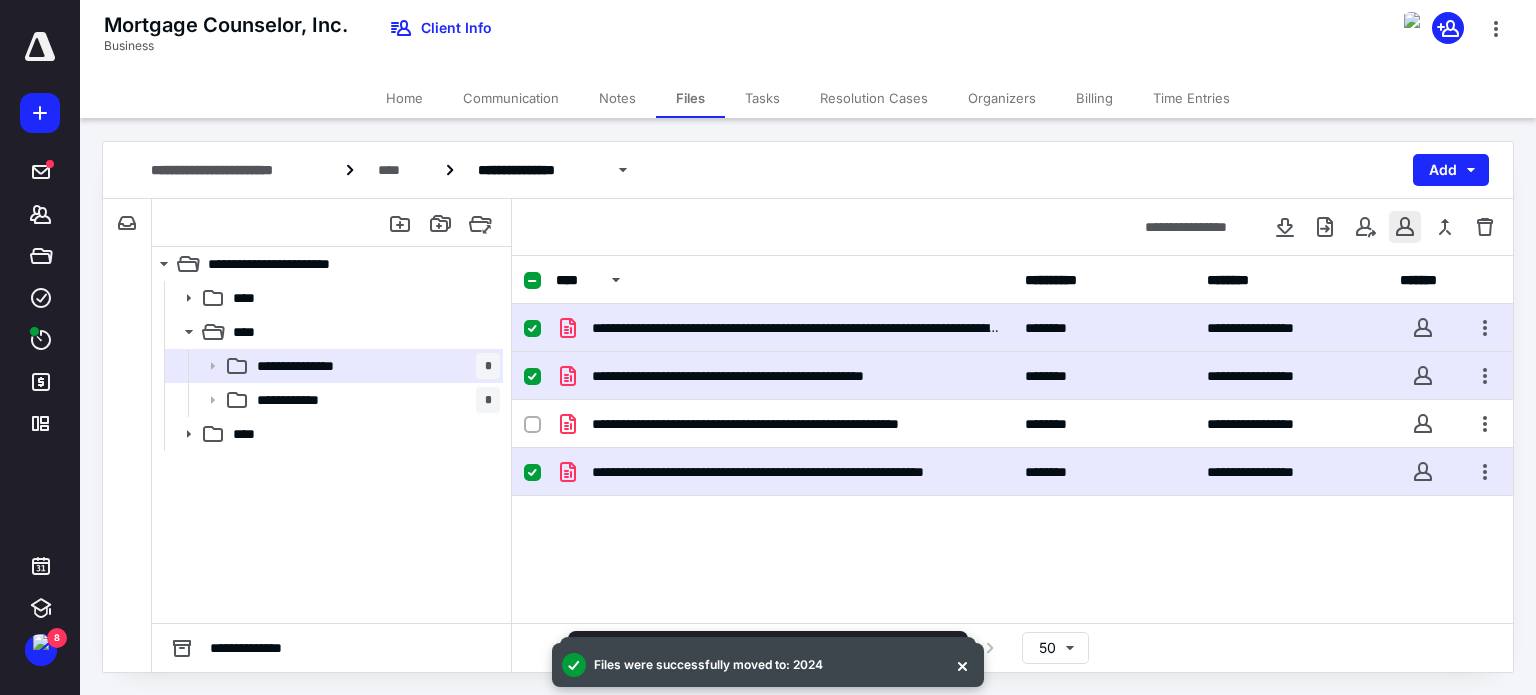 click at bounding box center (1405, 227) 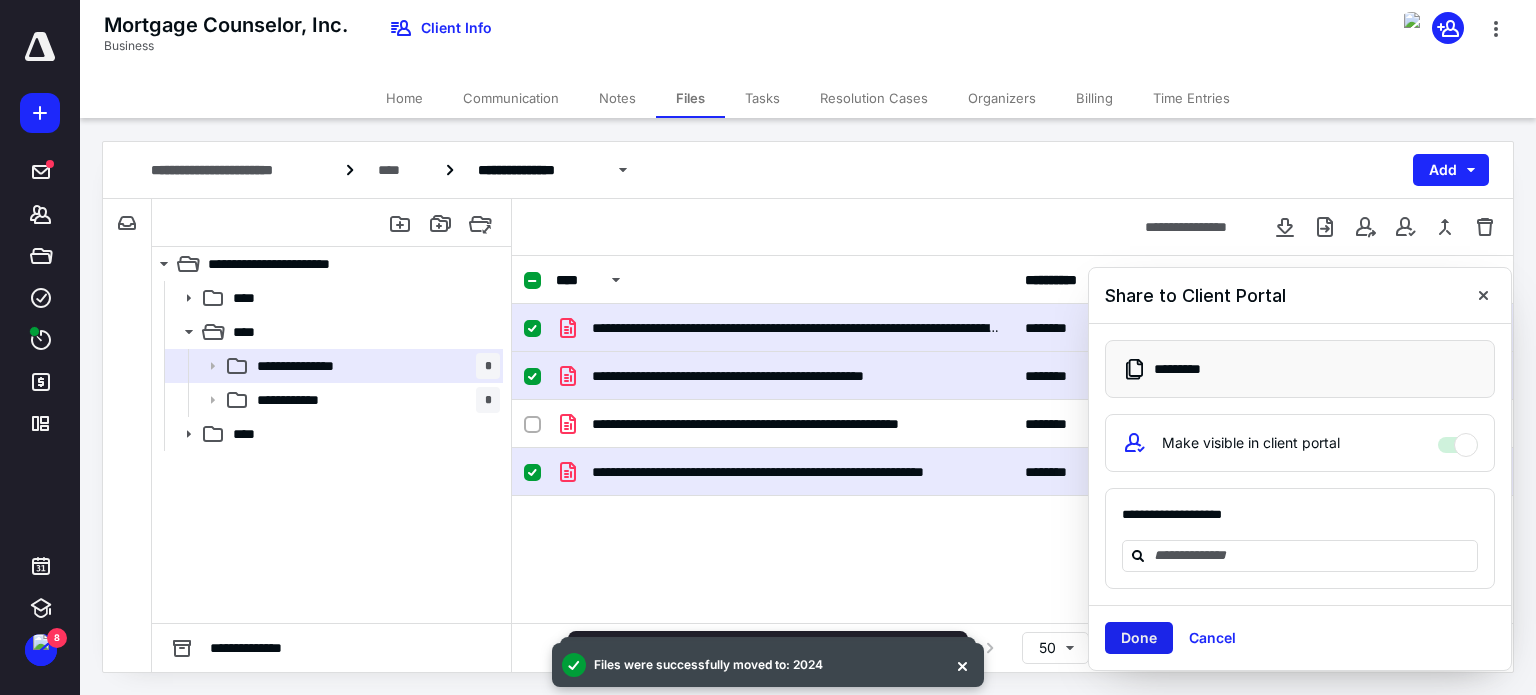 click on "Done" at bounding box center (1139, 638) 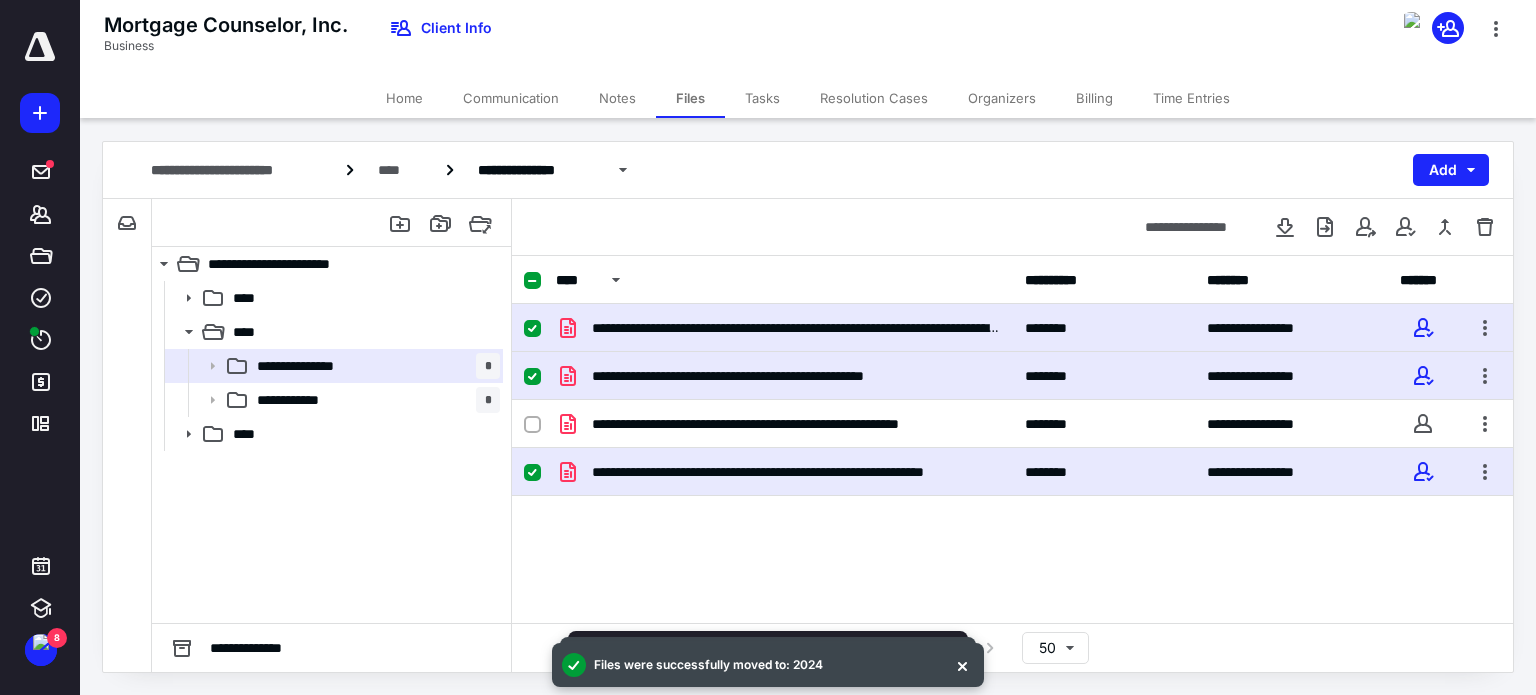 click 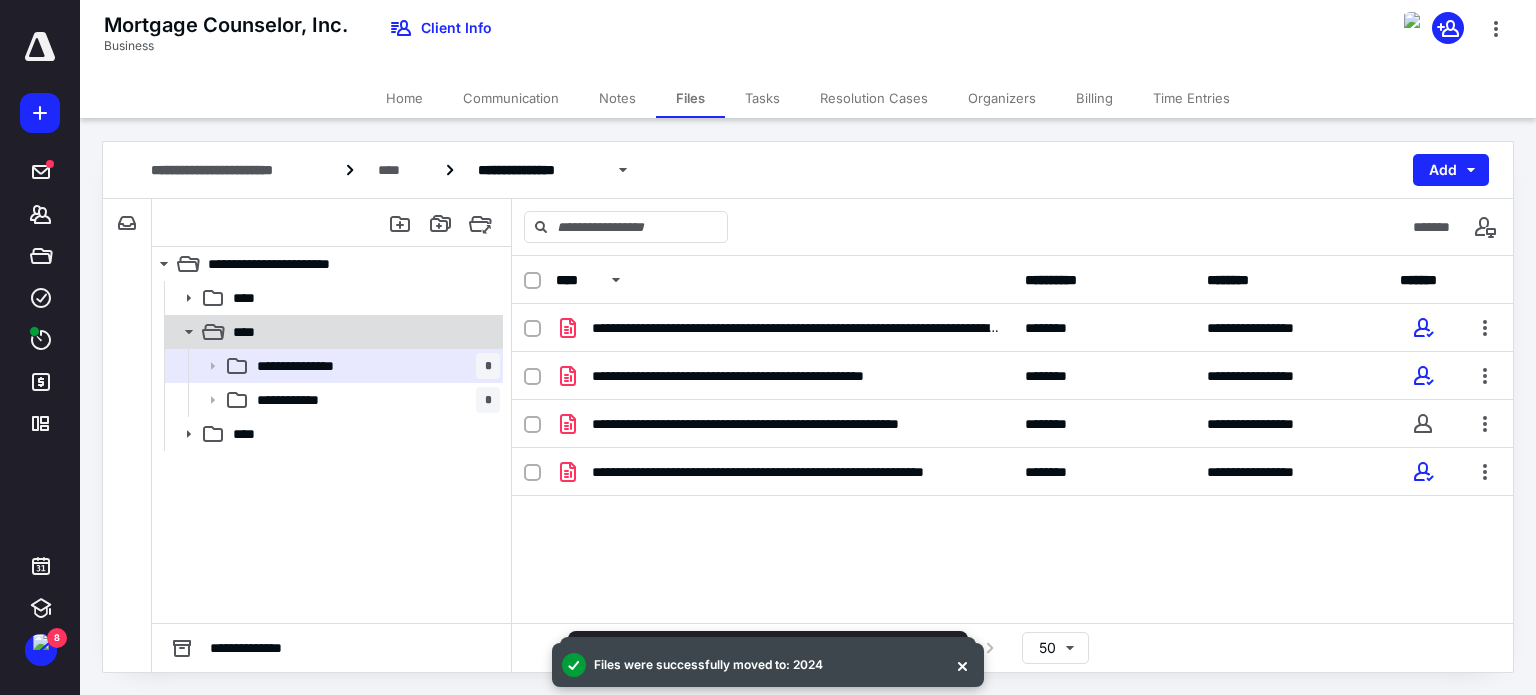 click 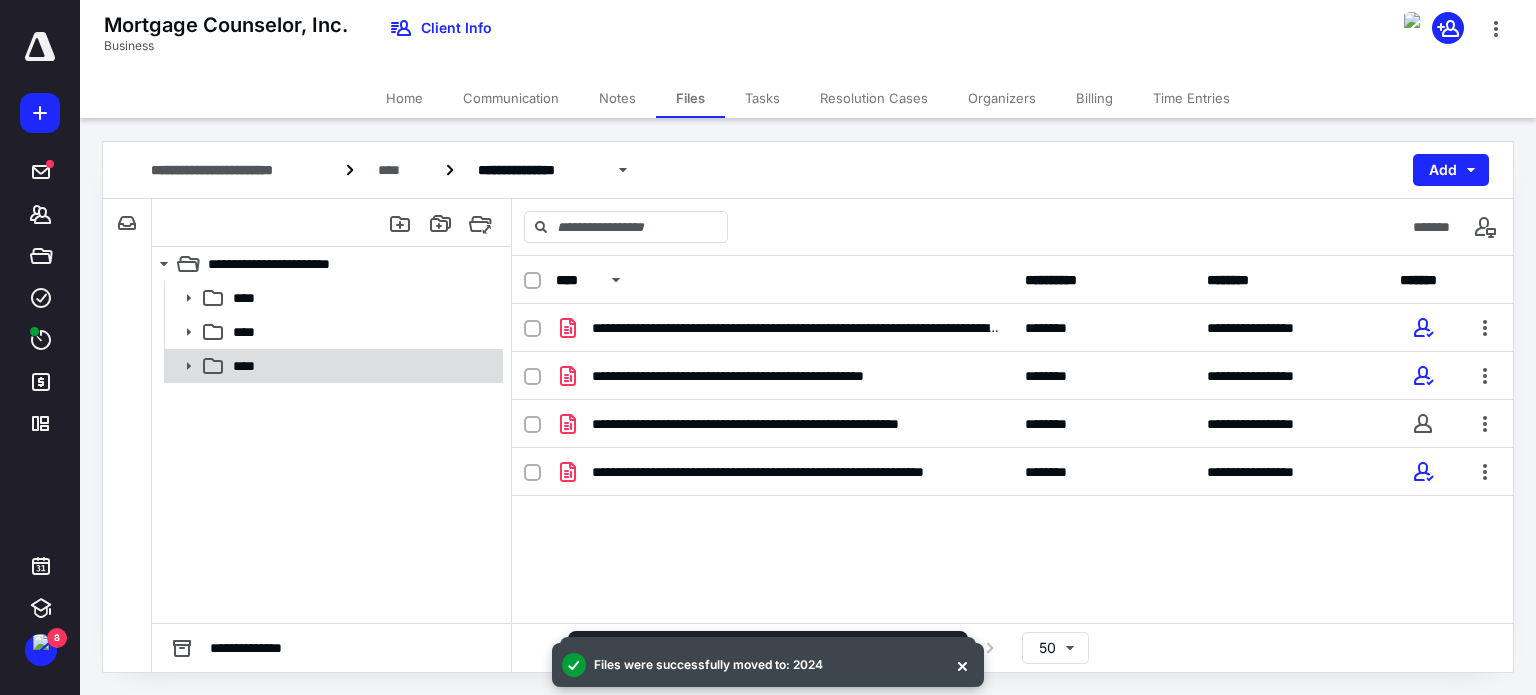 click 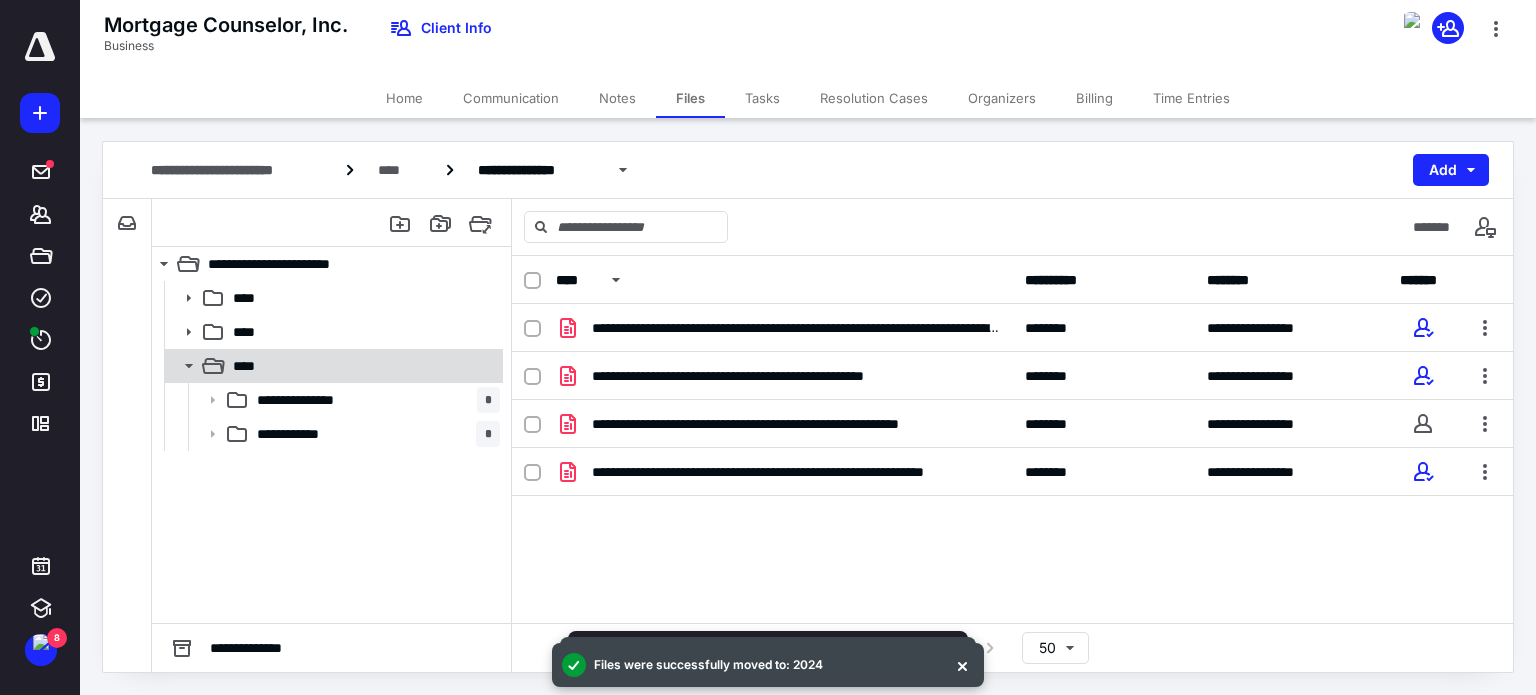 click 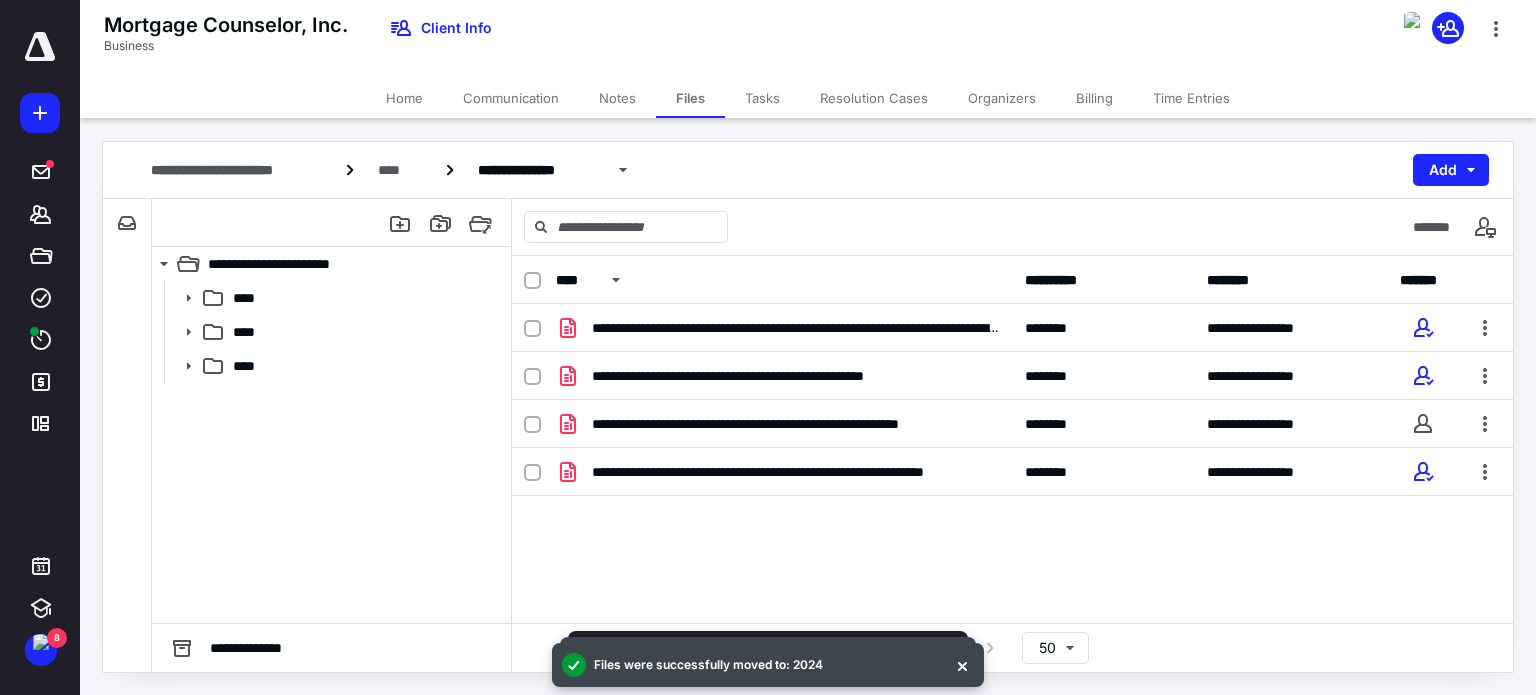 click on "Home" at bounding box center (404, 98) 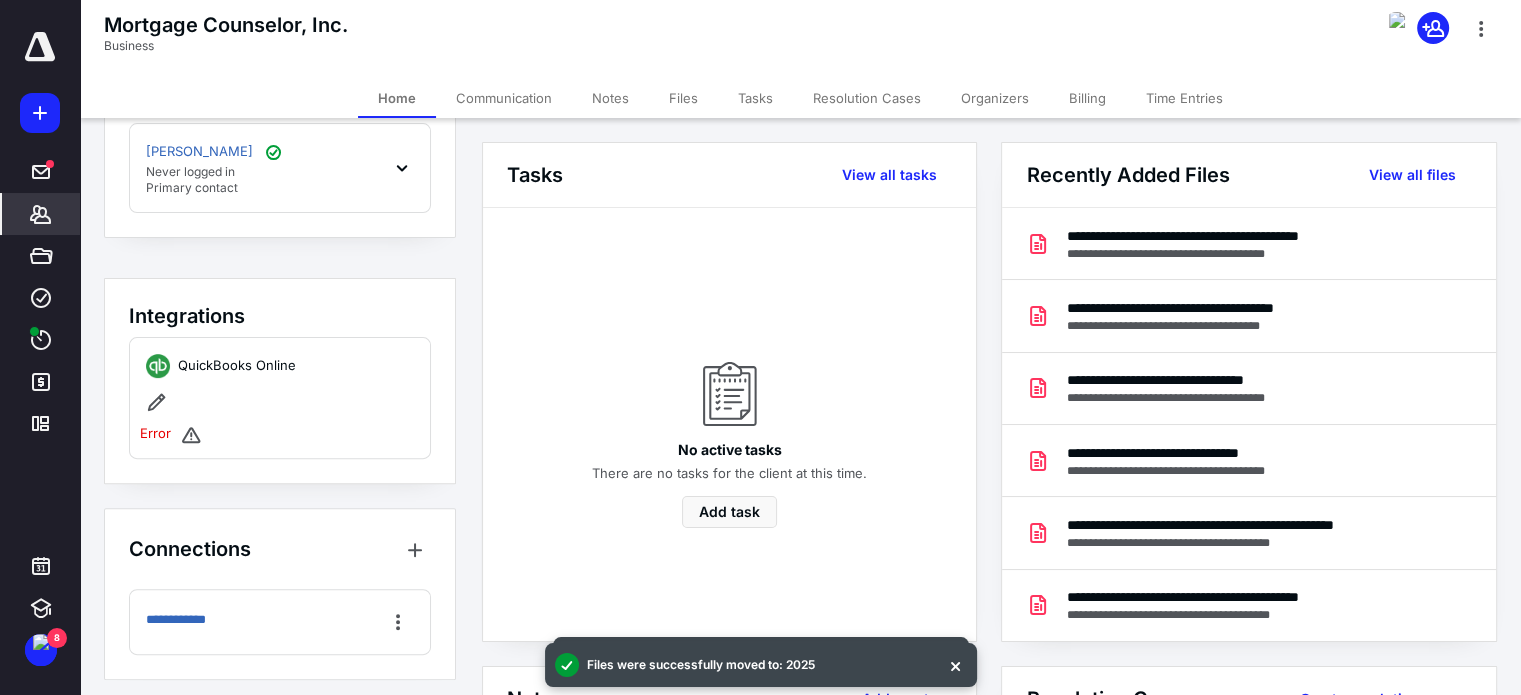 scroll, scrollTop: 684, scrollLeft: 0, axis: vertical 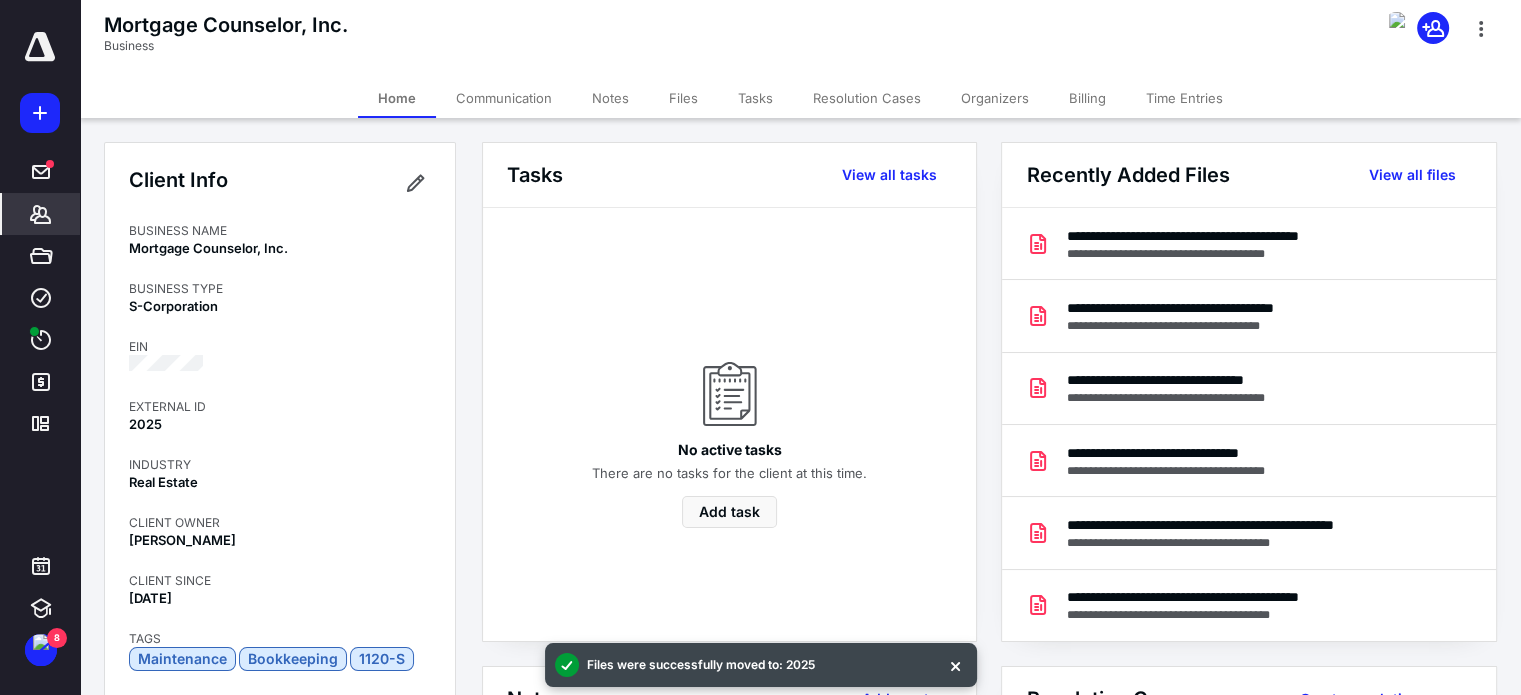 click 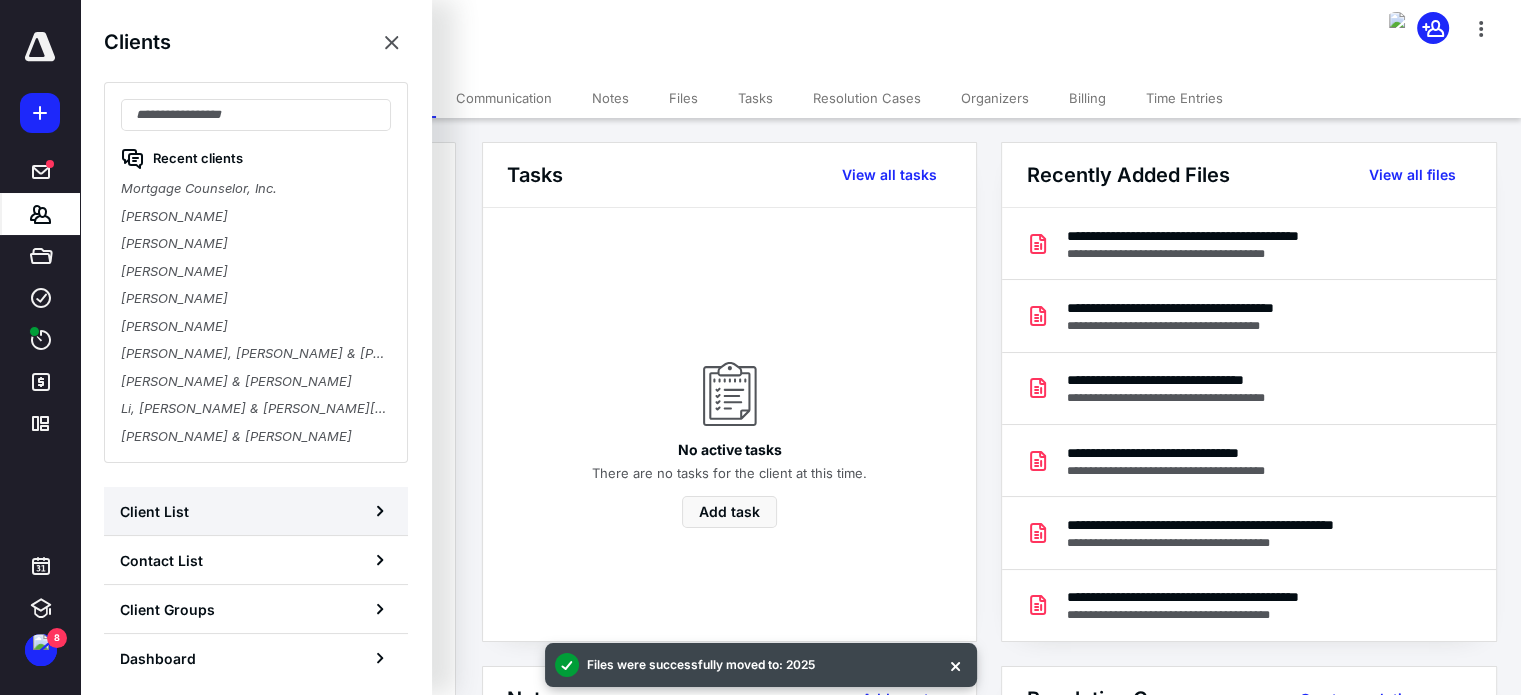 click on "Client List" at bounding box center [256, 511] 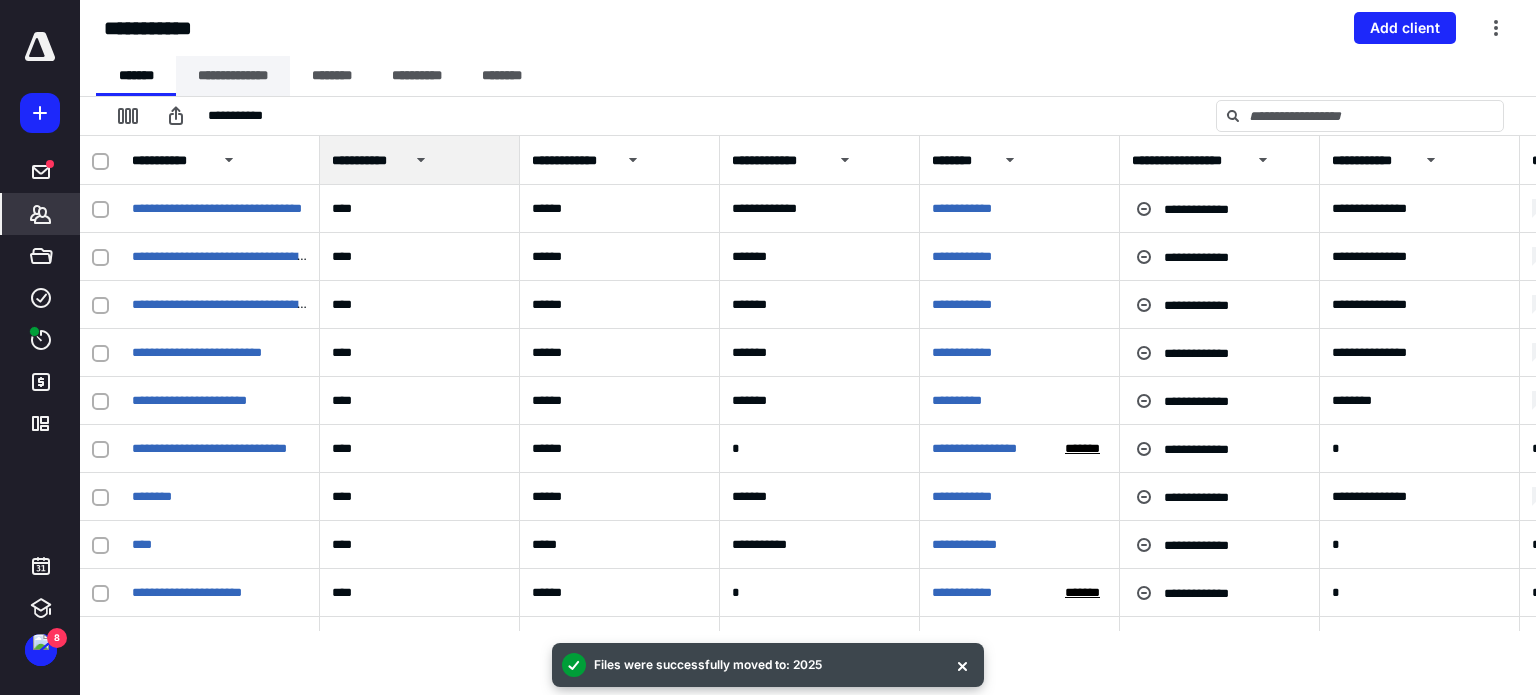 click on "**********" at bounding box center [233, 76] 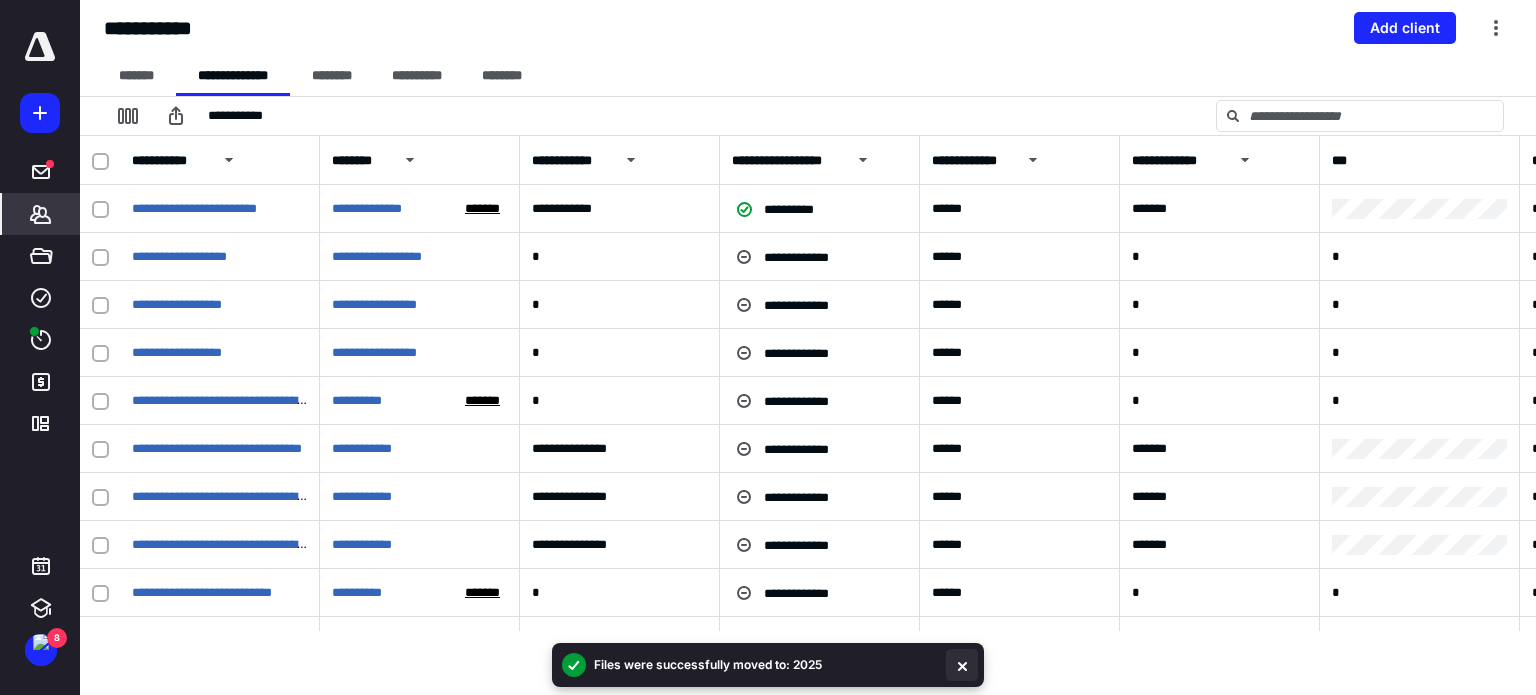 click at bounding box center [962, 665] 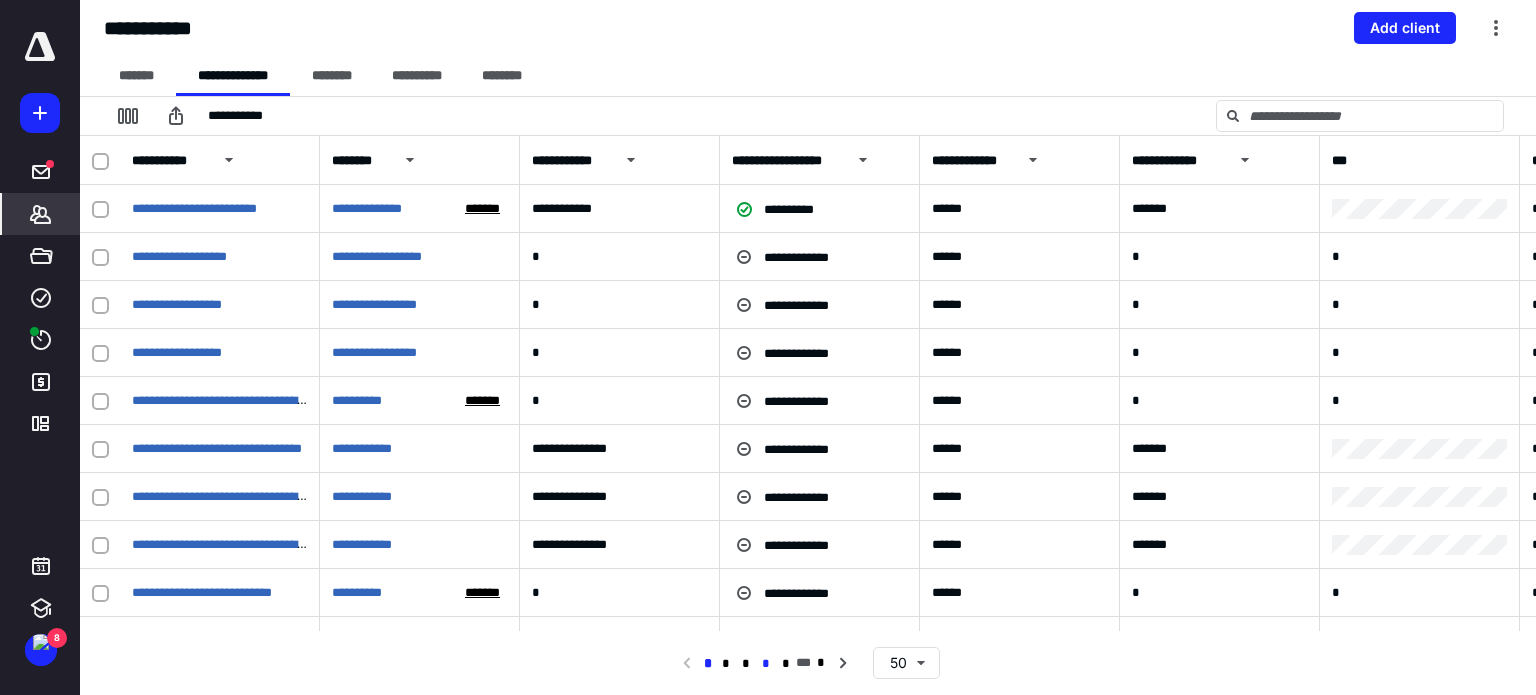 click on "*" at bounding box center (766, 664) 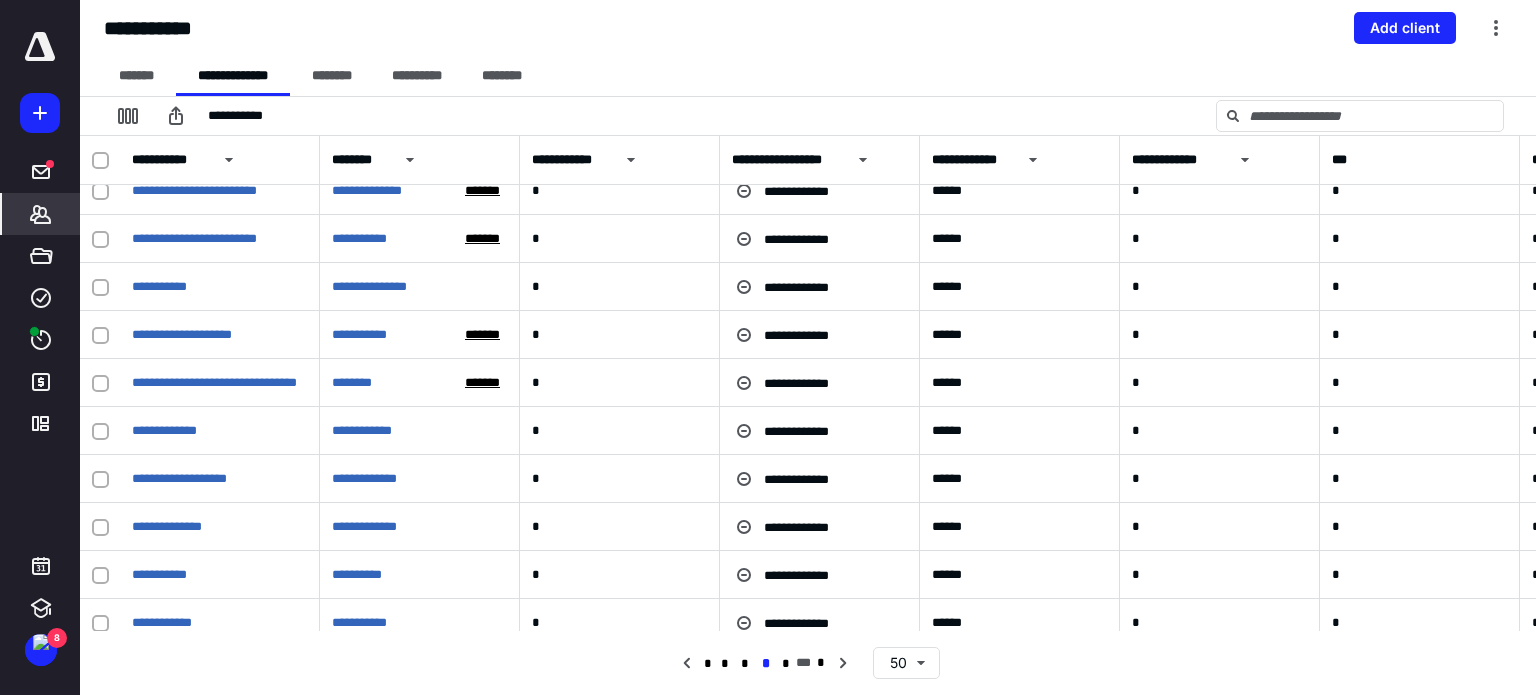 scroll, scrollTop: 1968, scrollLeft: 0, axis: vertical 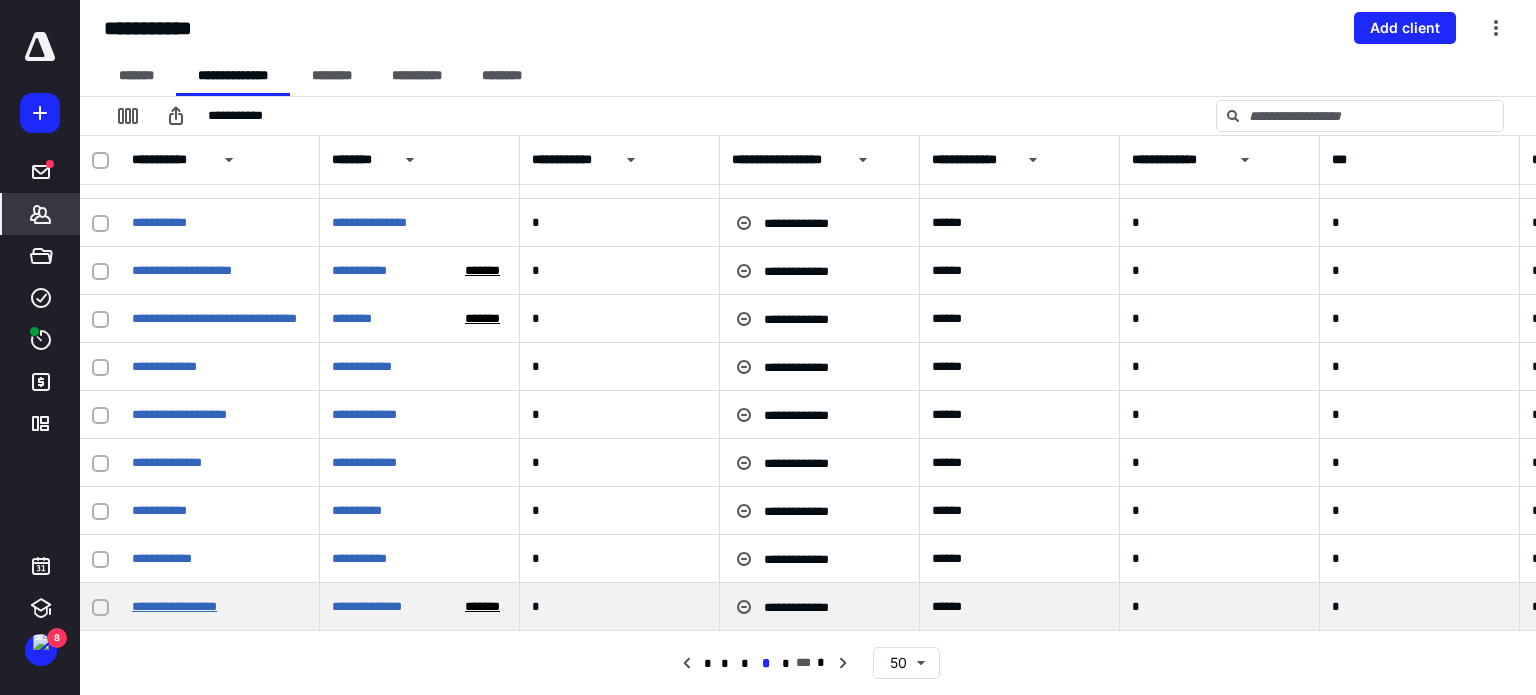 click on "**********" at bounding box center [174, 606] 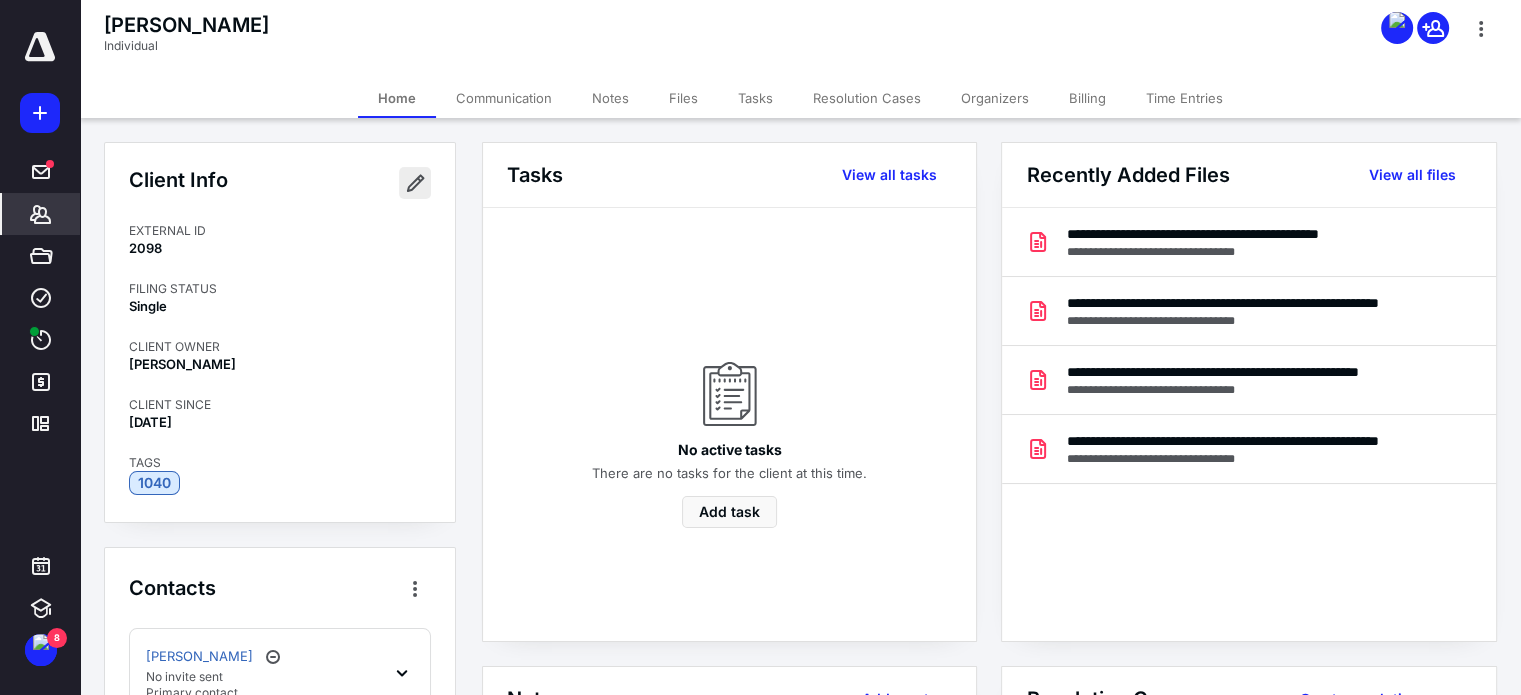 click at bounding box center (415, 183) 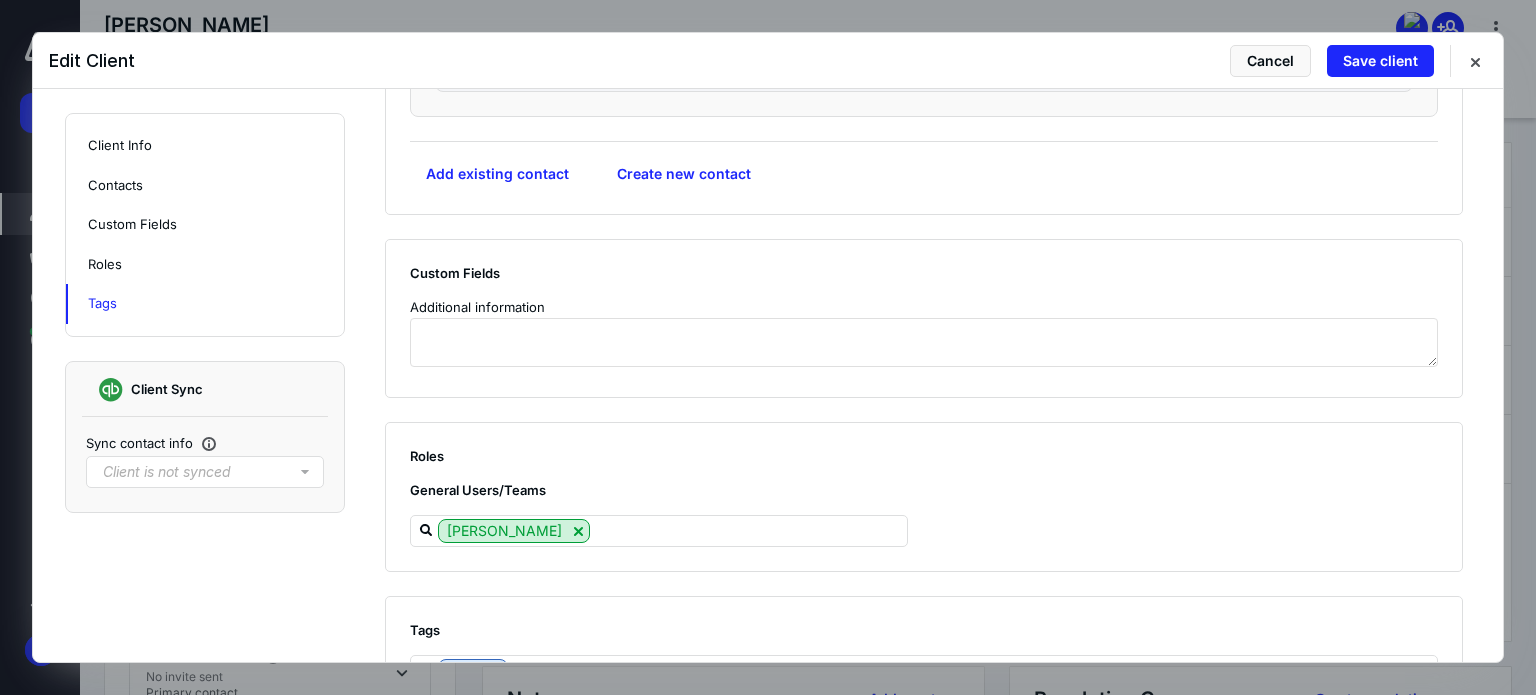 scroll, scrollTop: 1871, scrollLeft: 0, axis: vertical 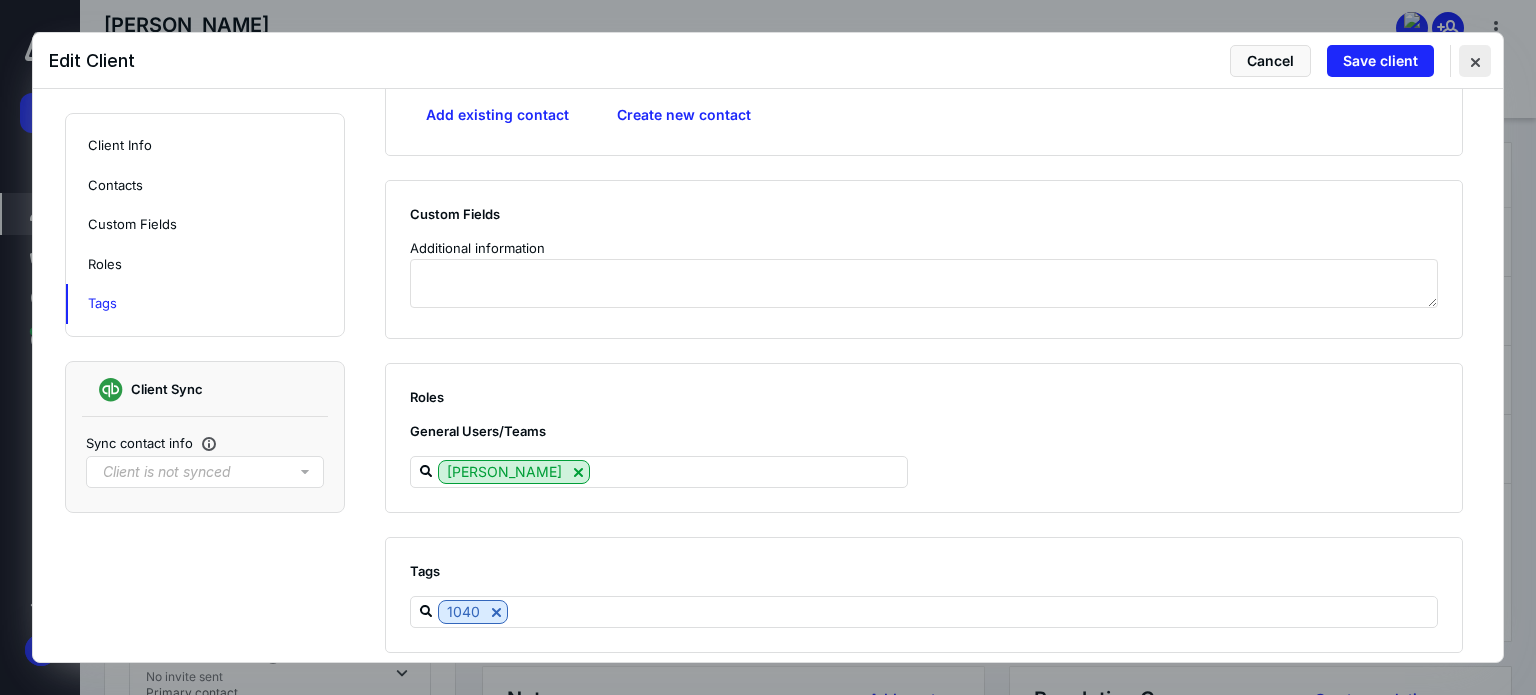 click at bounding box center (1475, 61) 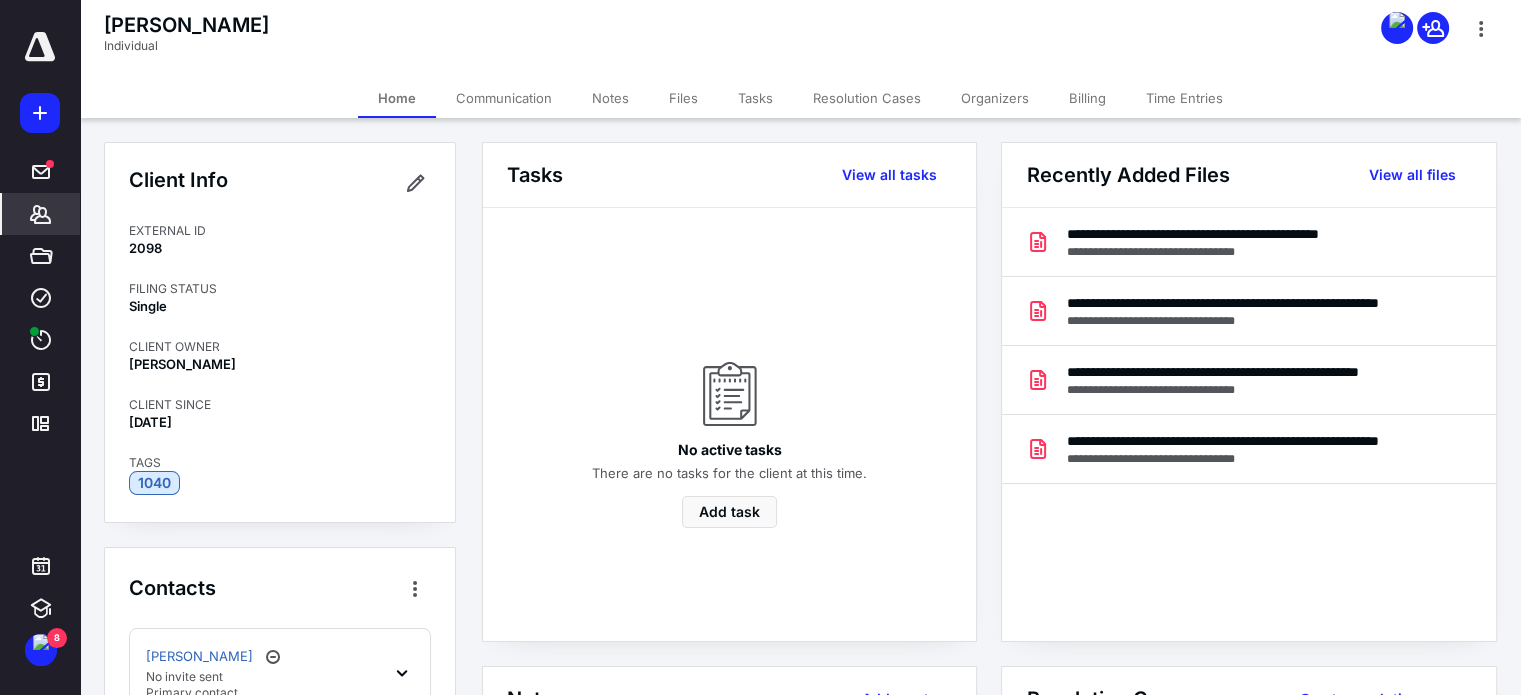 click on "Files" at bounding box center [683, 98] 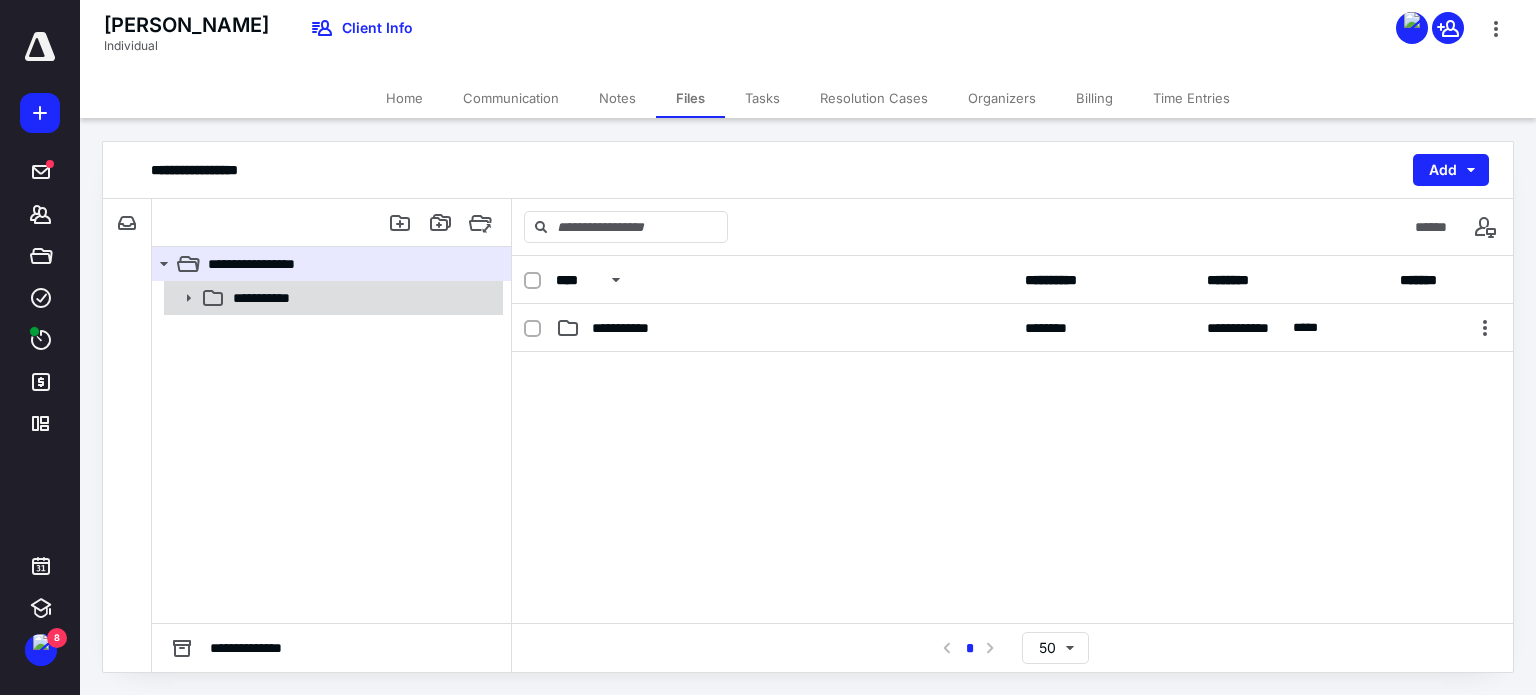 click 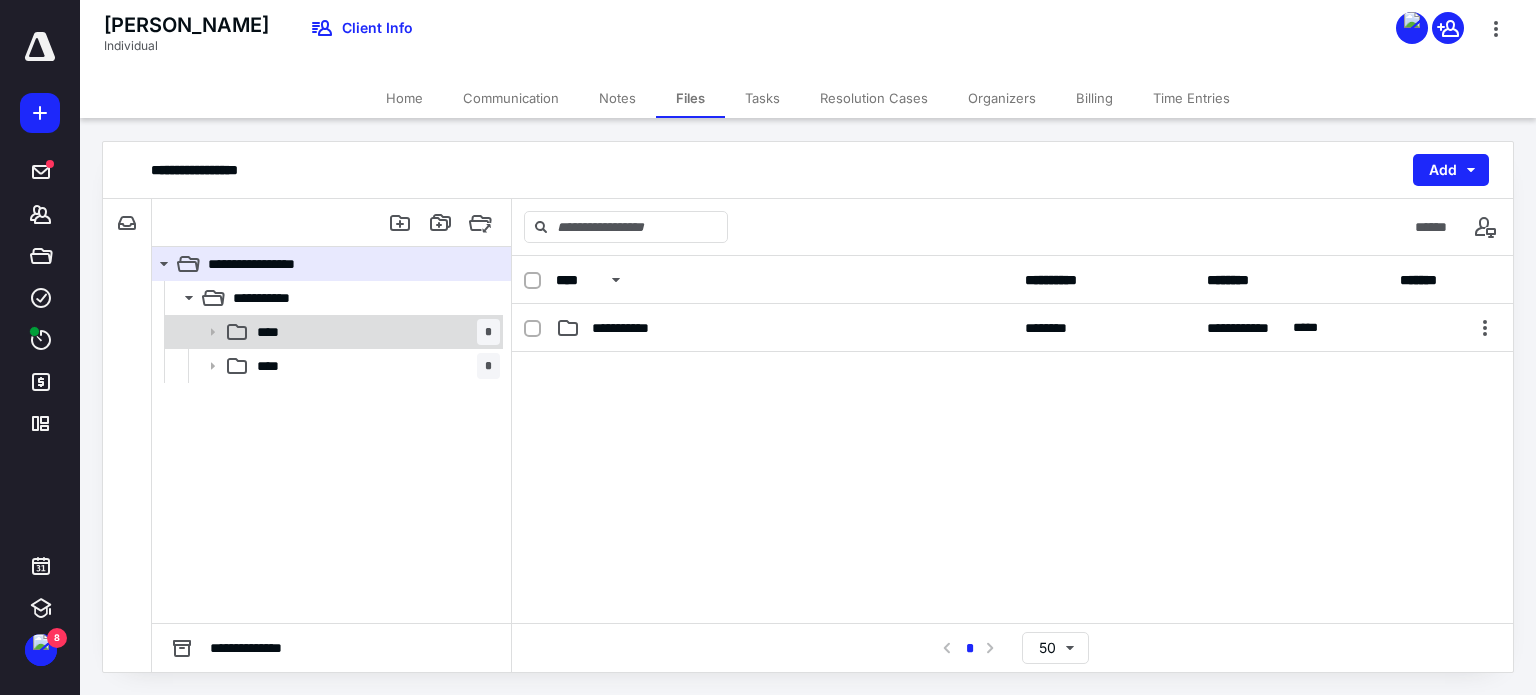 click on "****" at bounding box center (274, 332) 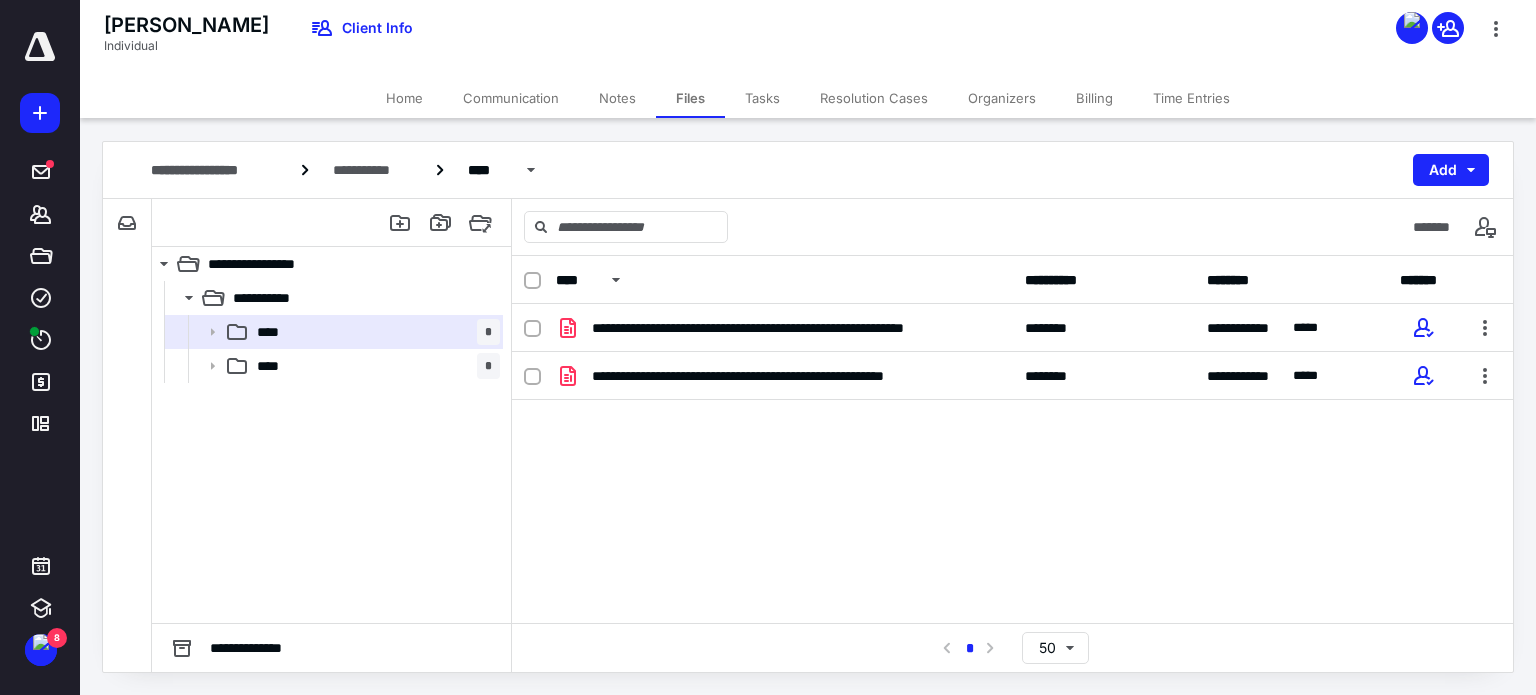 click on "****" at bounding box center [274, 366] 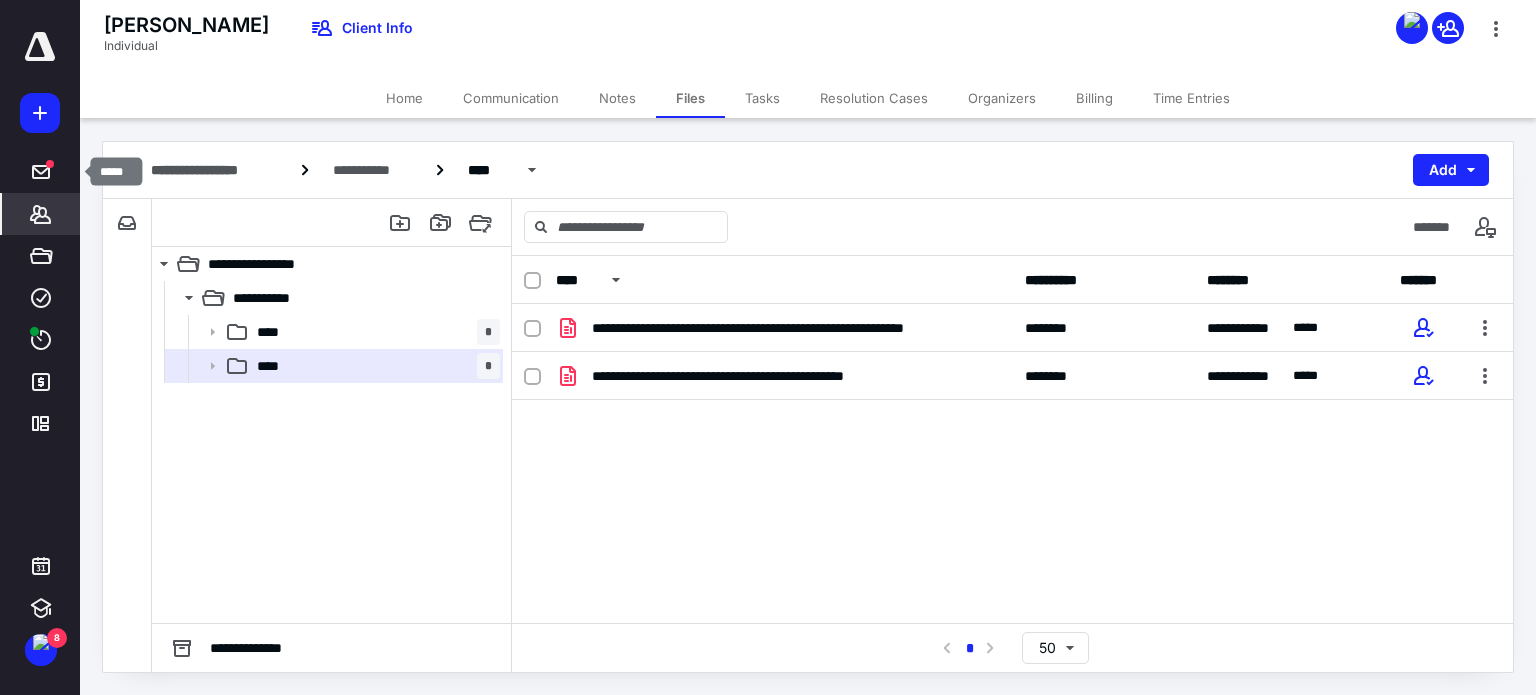 click 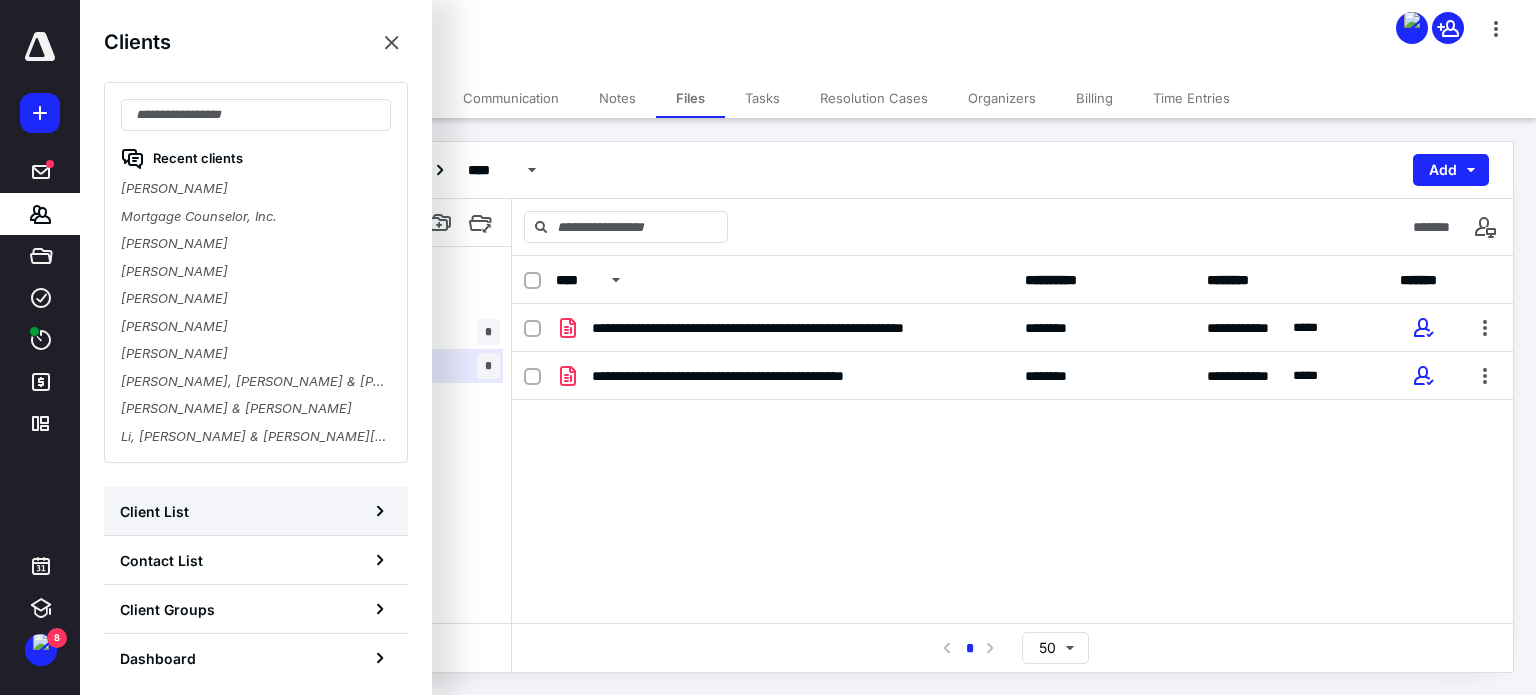 click on "Client List" at bounding box center [256, 511] 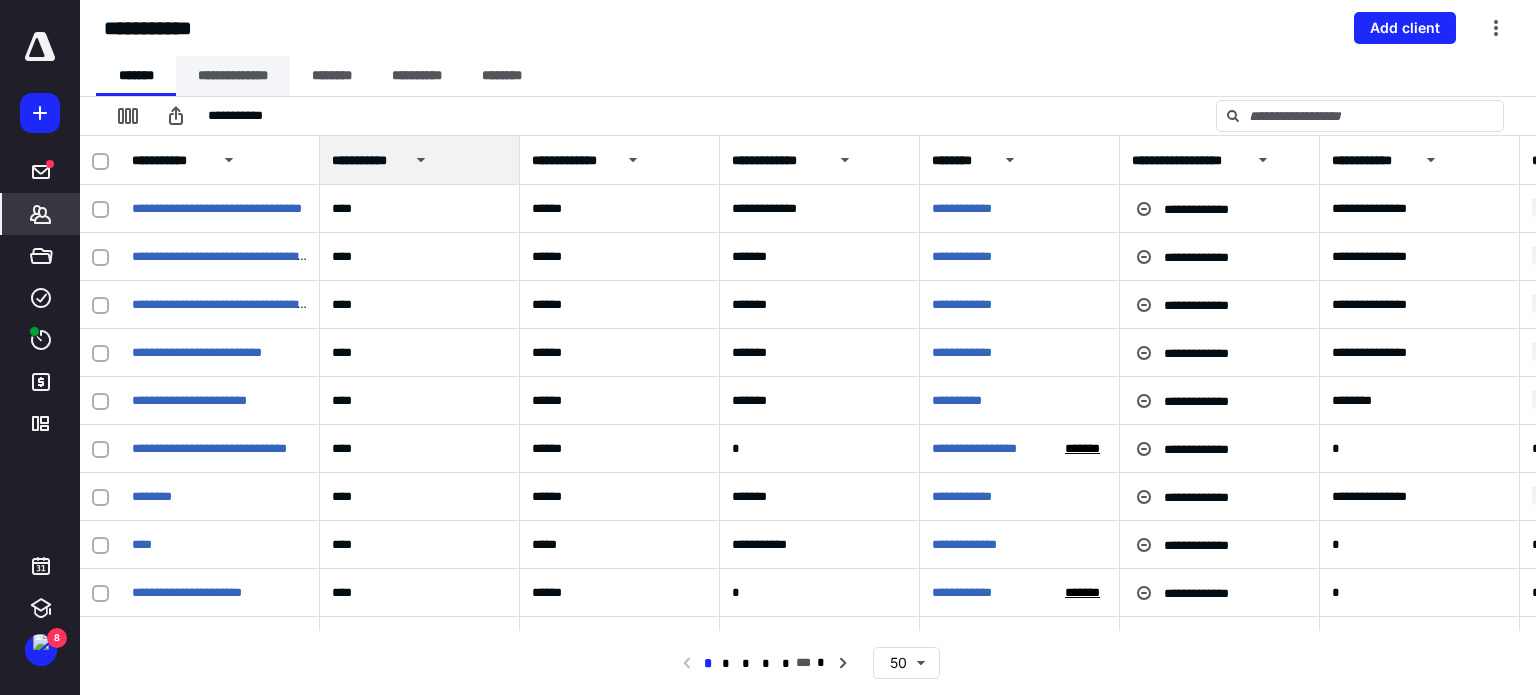 click on "**********" at bounding box center [233, 76] 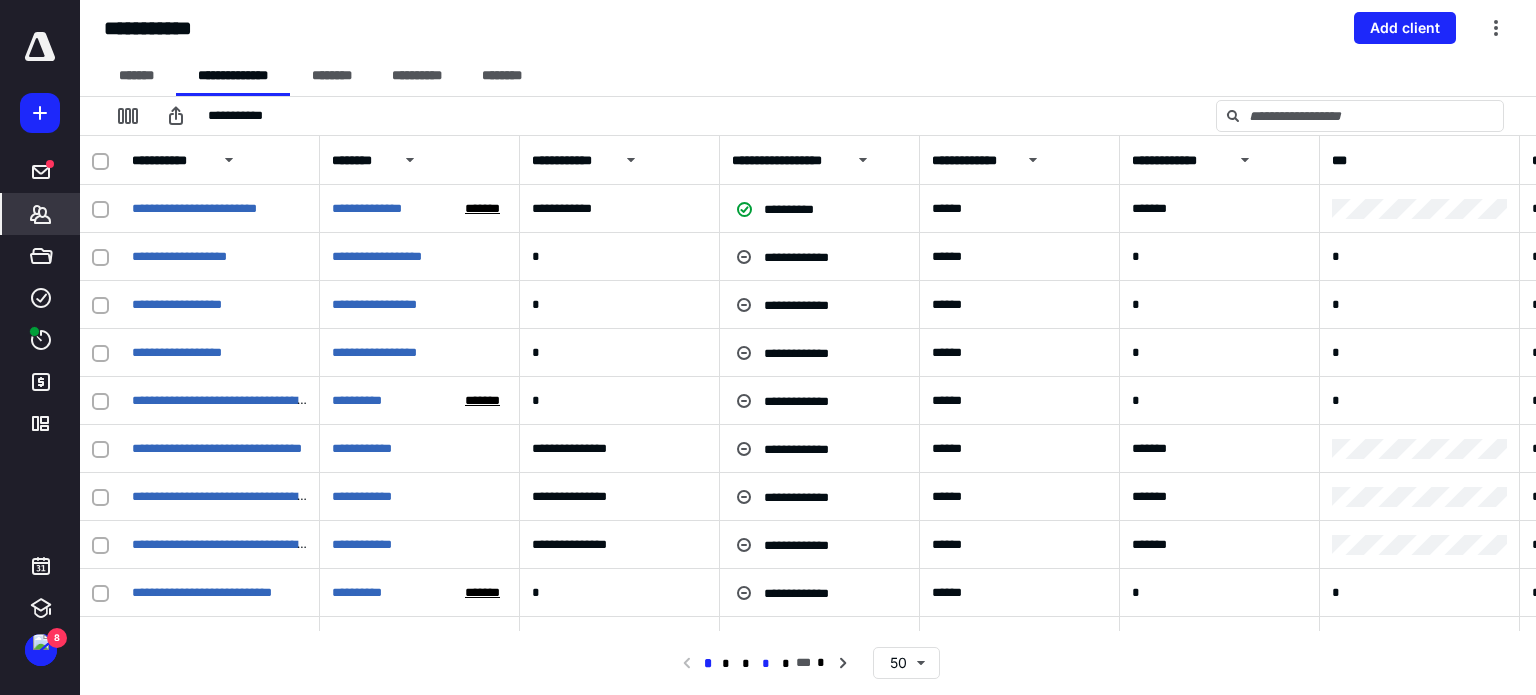 click on "*" at bounding box center [766, 664] 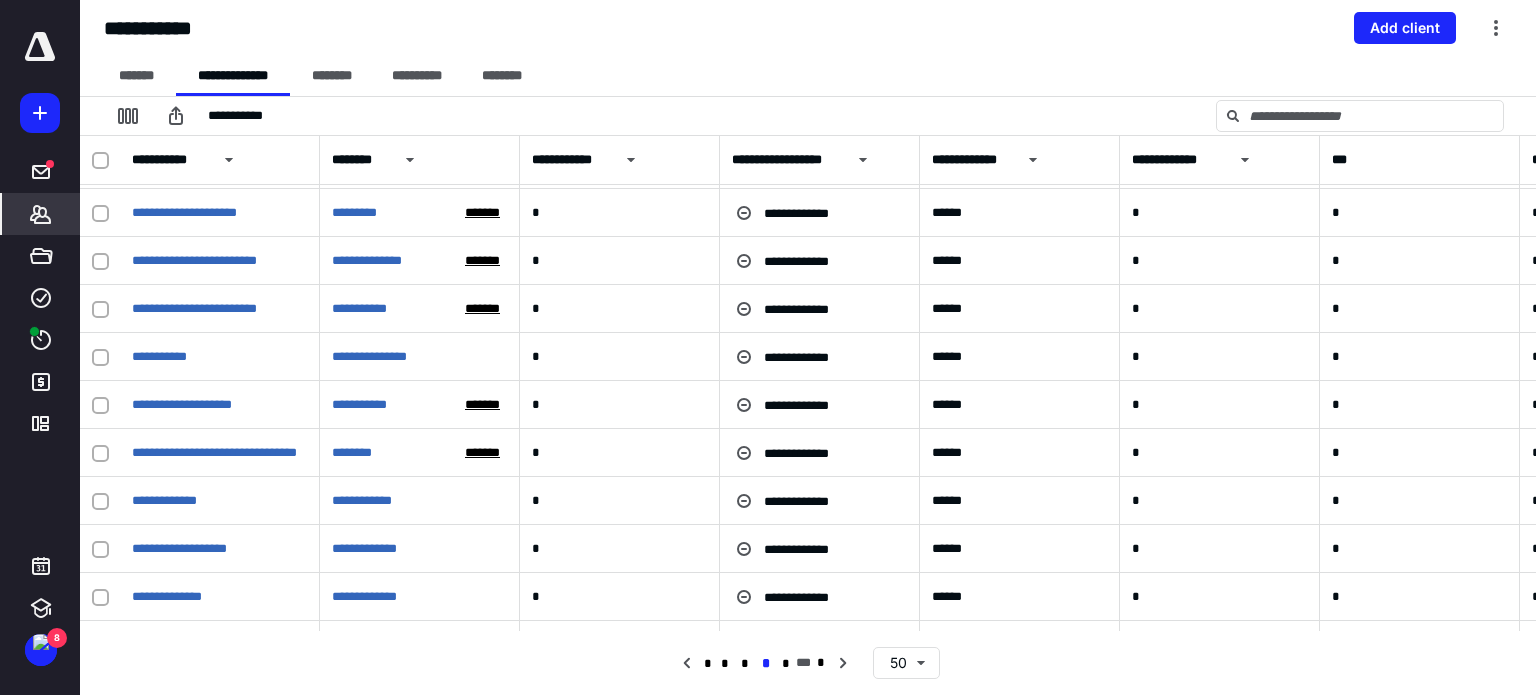 scroll, scrollTop: 1968, scrollLeft: 0, axis: vertical 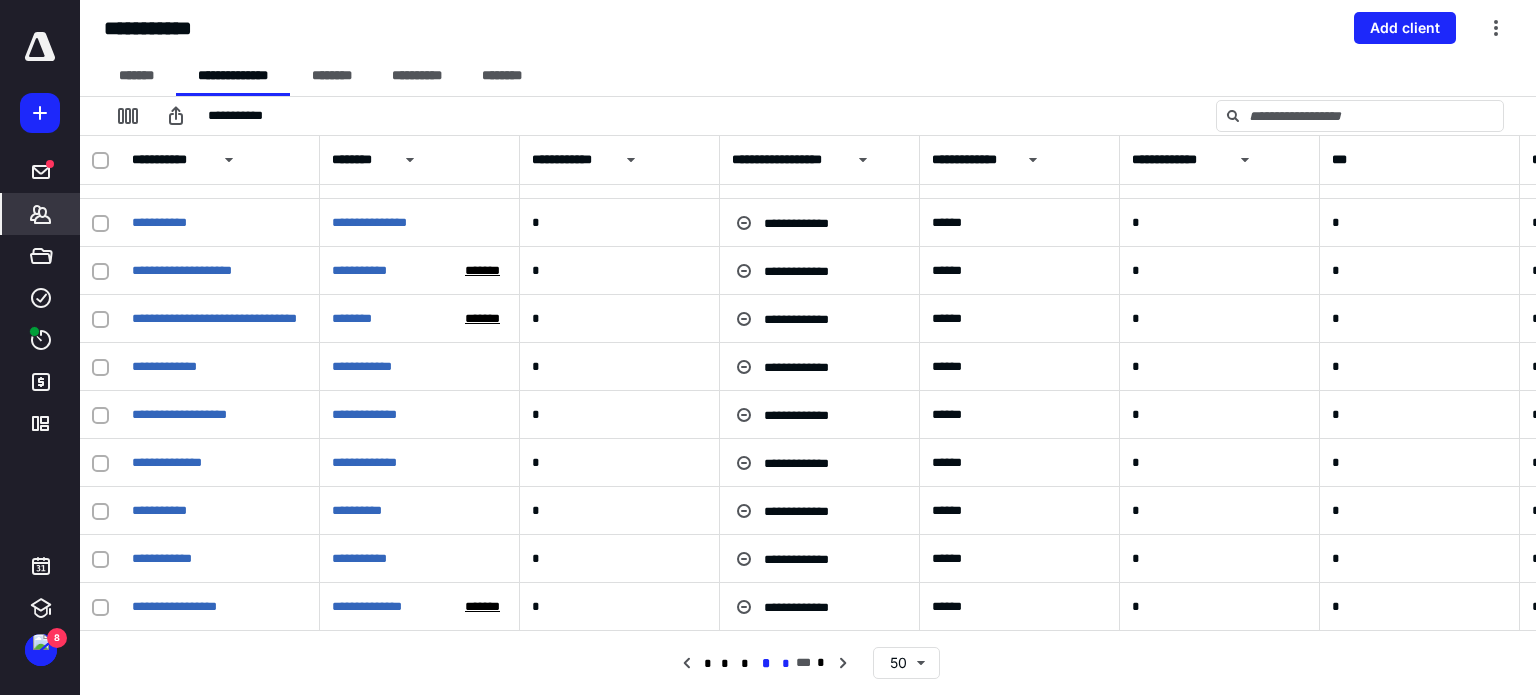 click on "*" at bounding box center (786, 664) 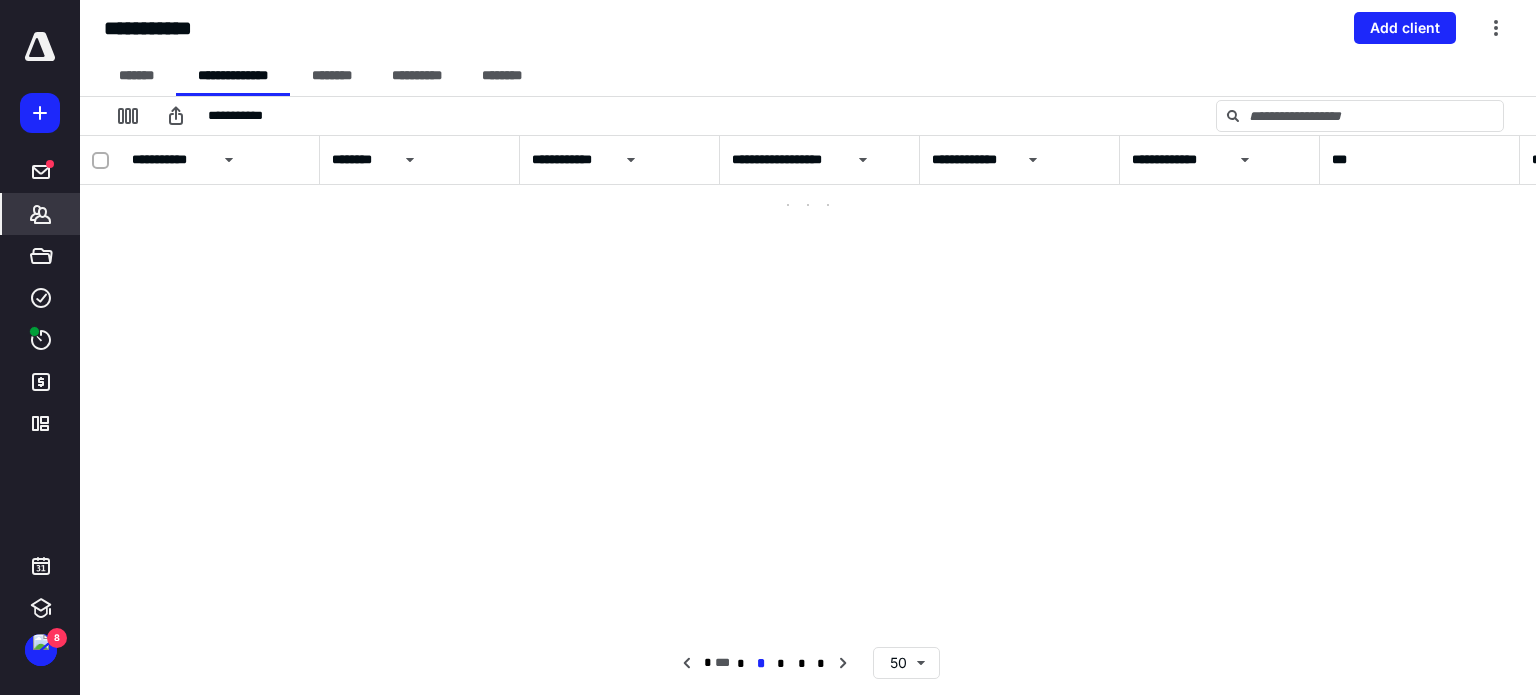 scroll, scrollTop: 0, scrollLeft: 0, axis: both 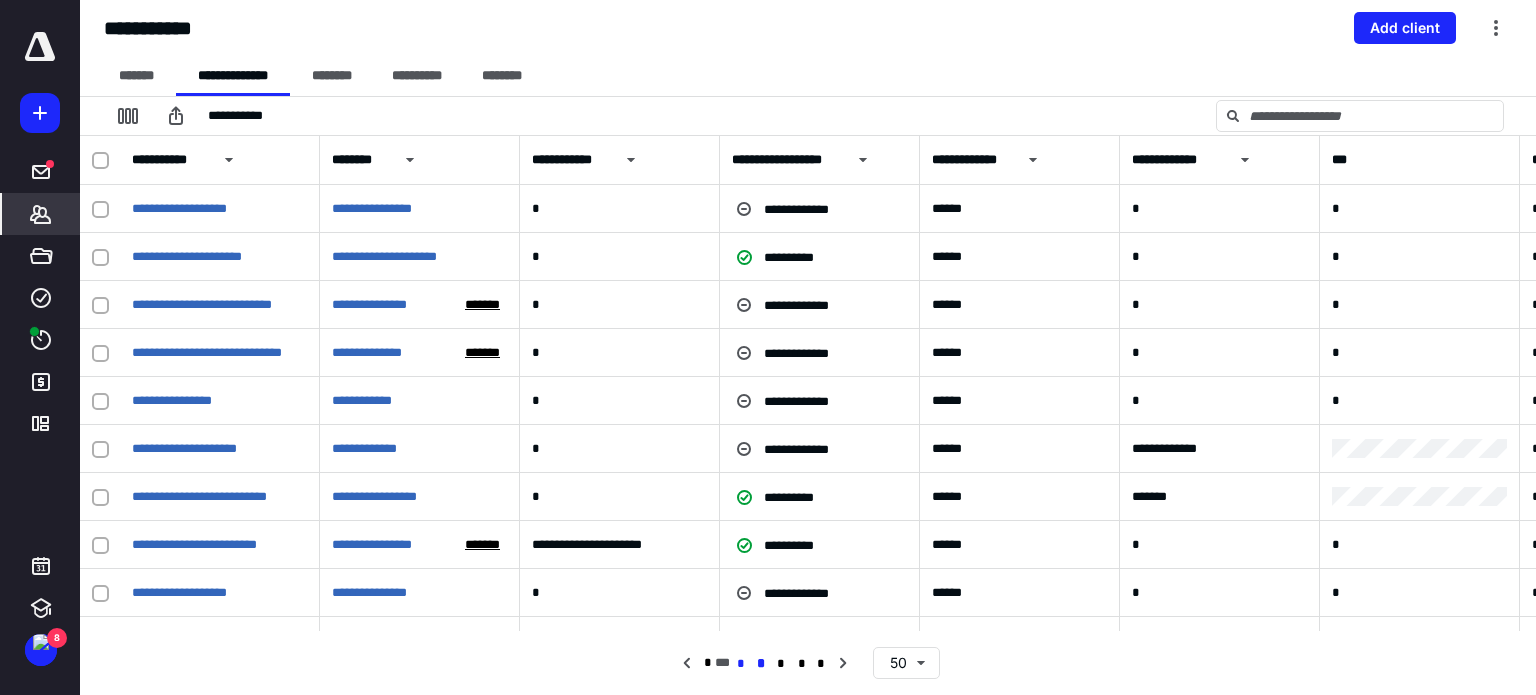 click on "*" at bounding box center (740, 664) 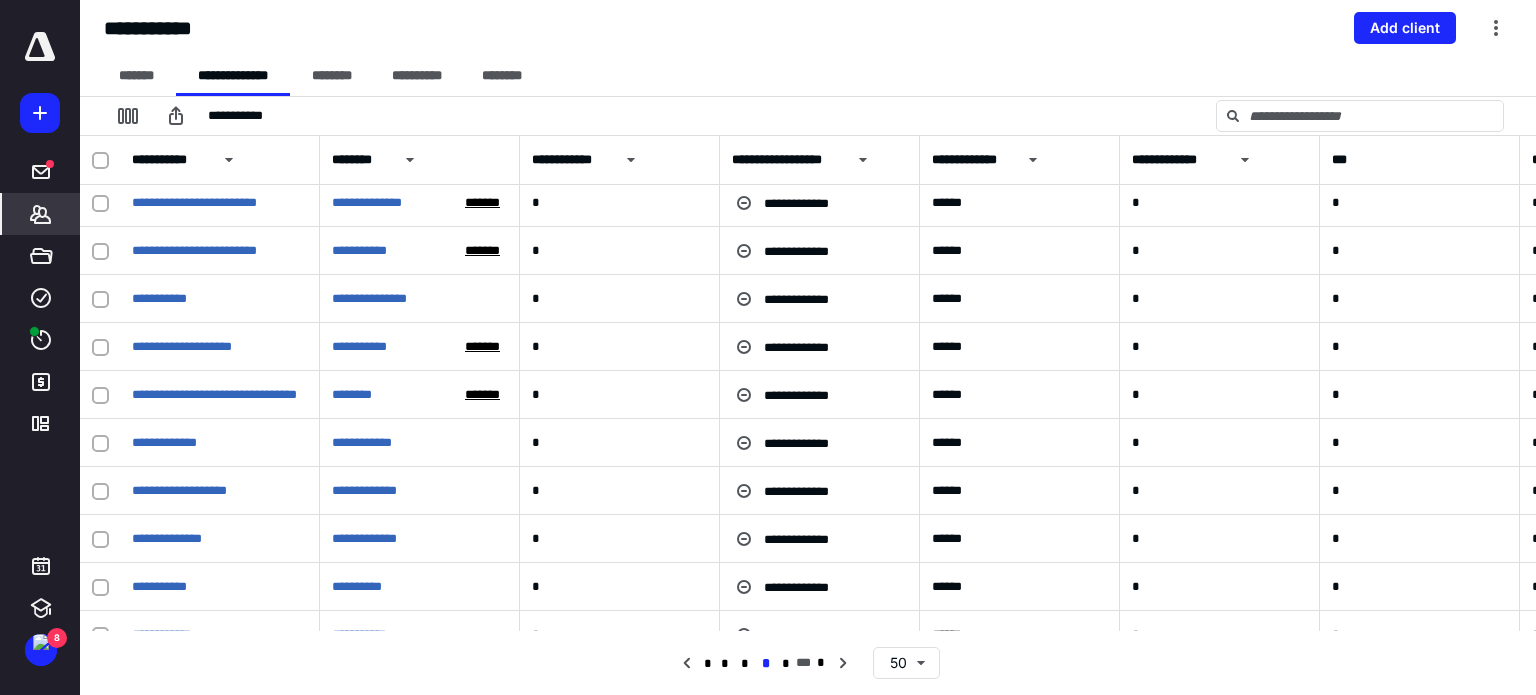 scroll, scrollTop: 1968, scrollLeft: 0, axis: vertical 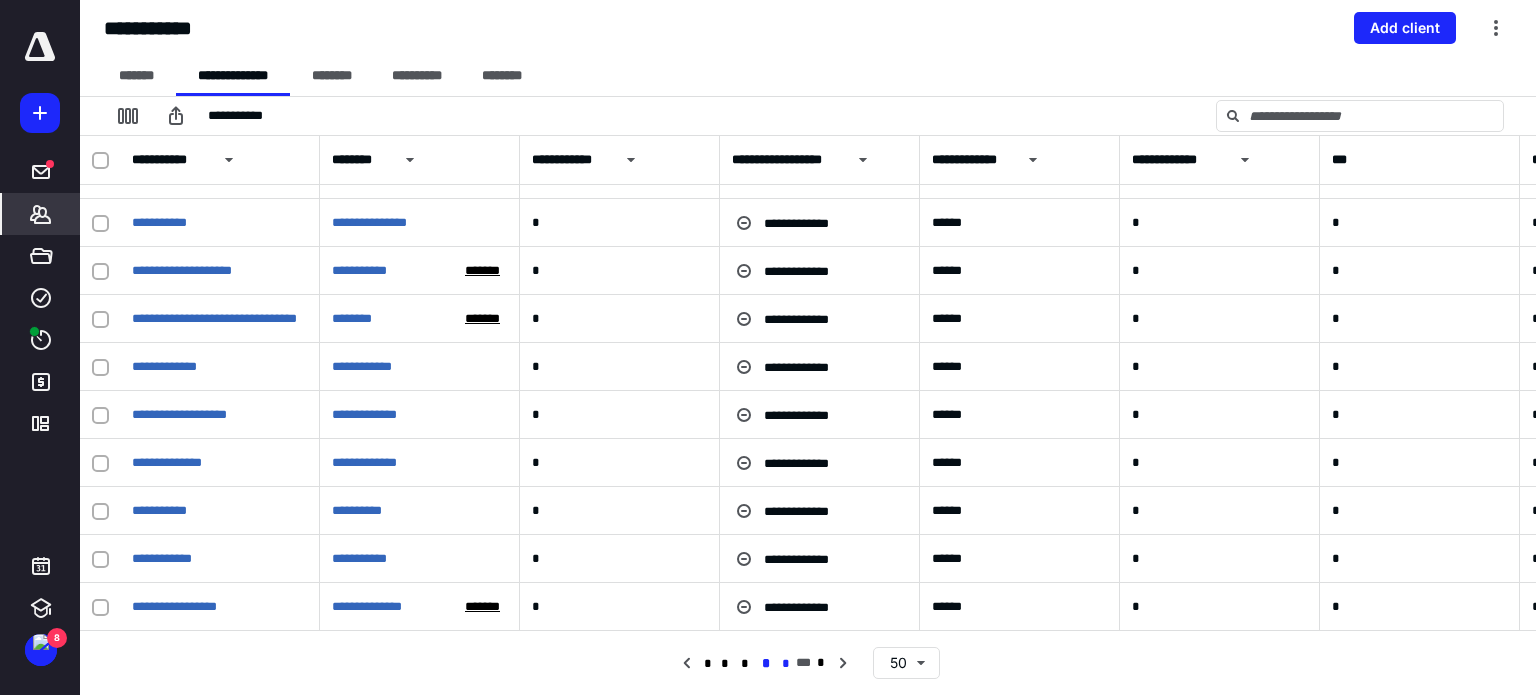 click on "*" at bounding box center (786, 664) 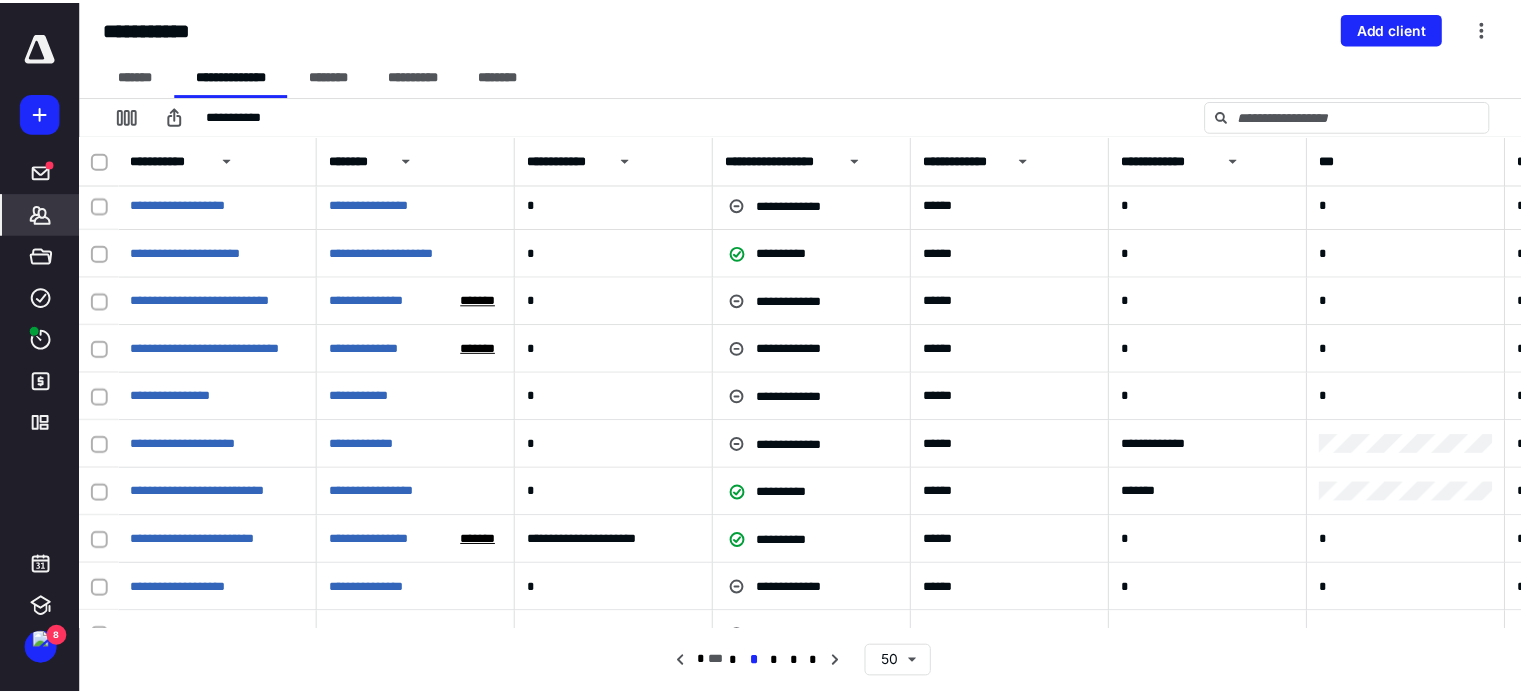 scroll, scrollTop: 0, scrollLeft: 0, axis: both 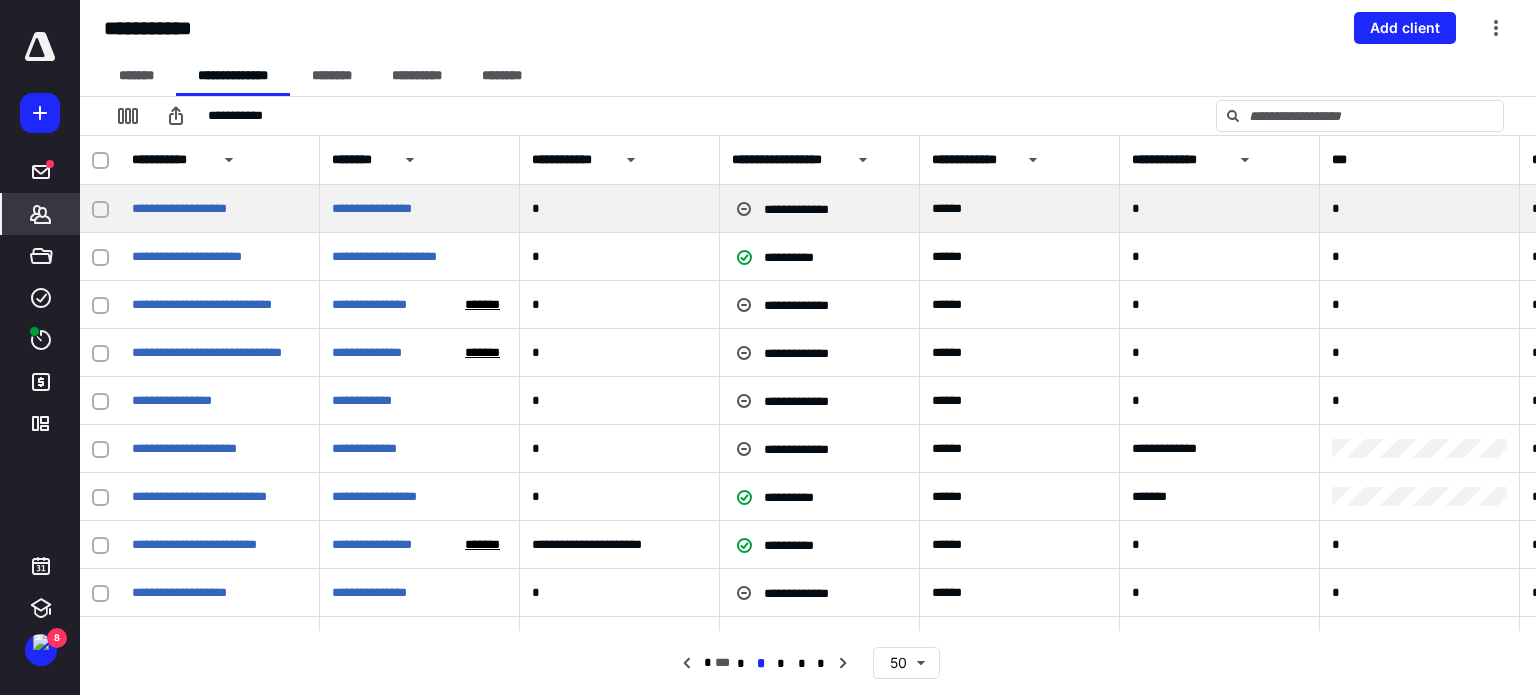 click 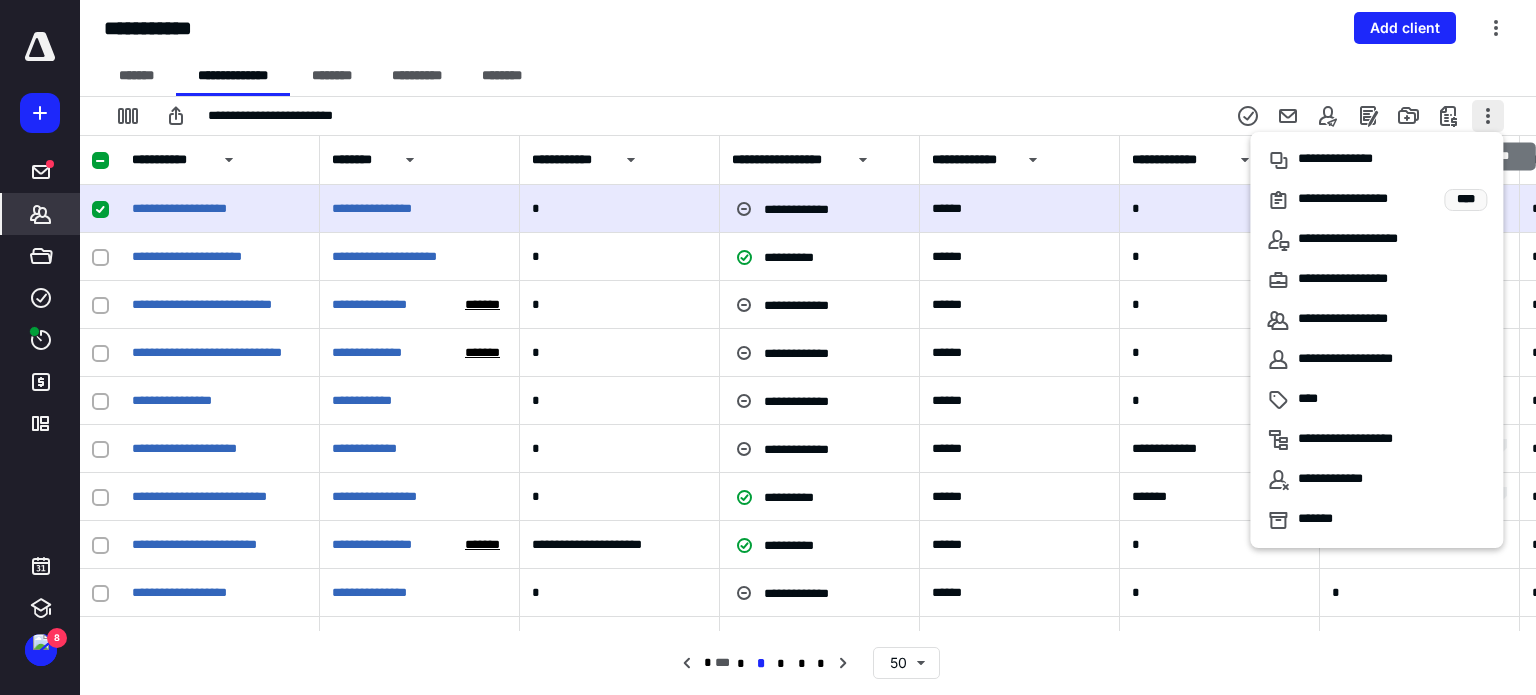 click at bounding box center [1488, 116] 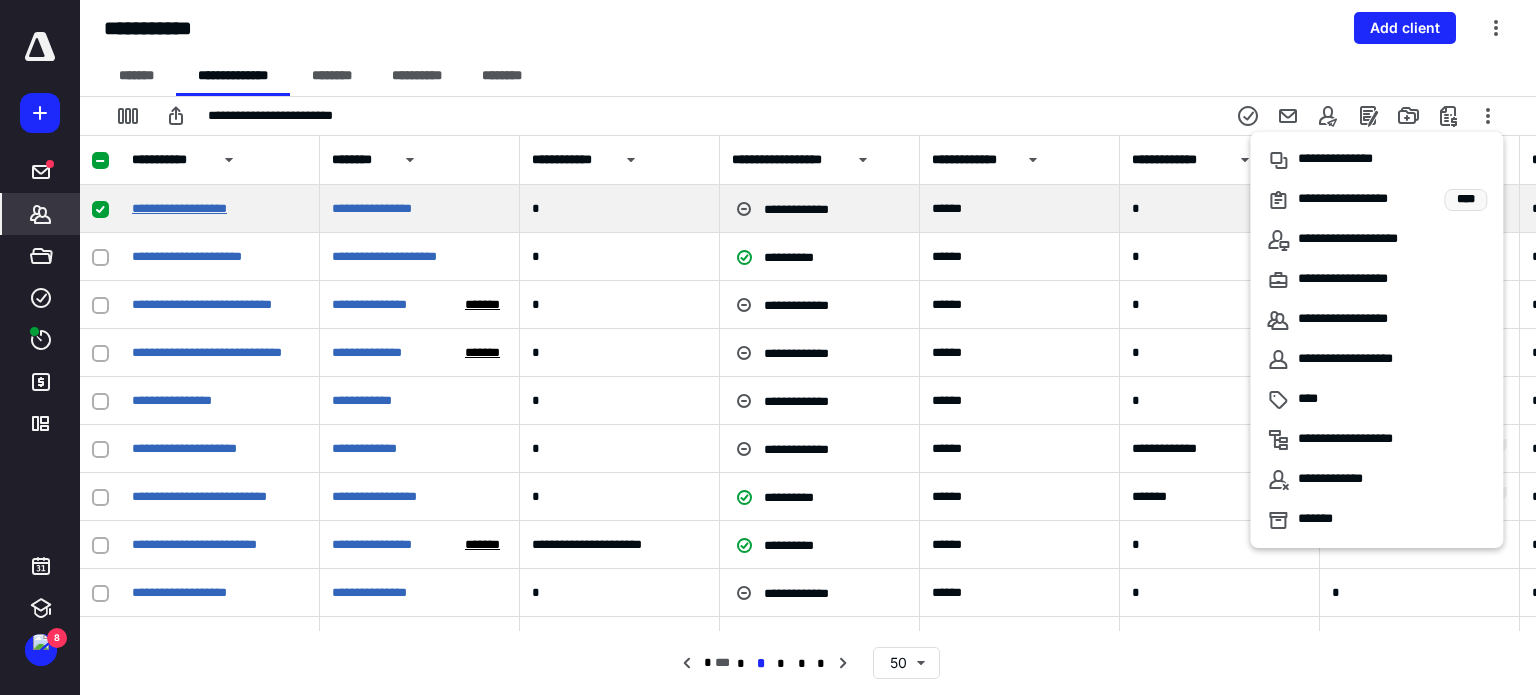 click on "**********" at bounding box center [179, 208] 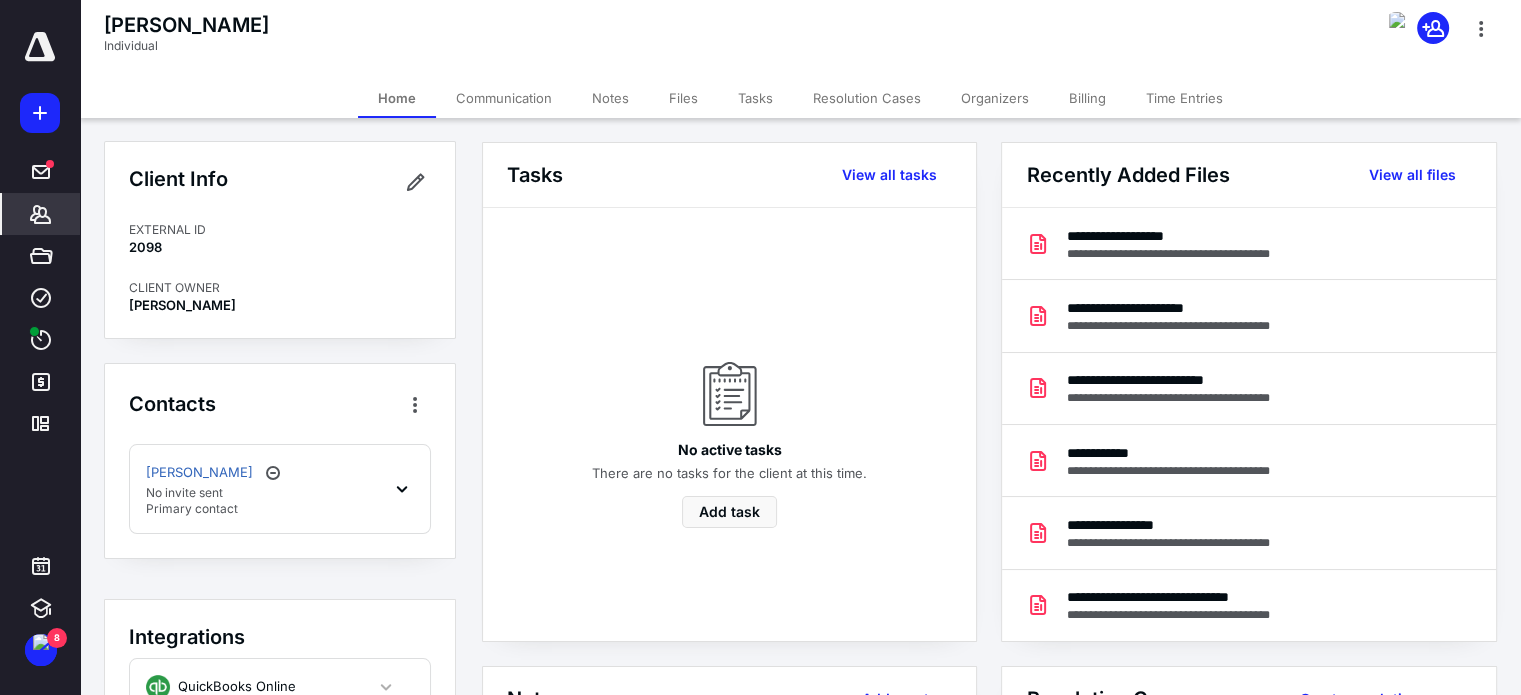 scroll, scrollTop: 0, scrollLeft: 0, axis: both 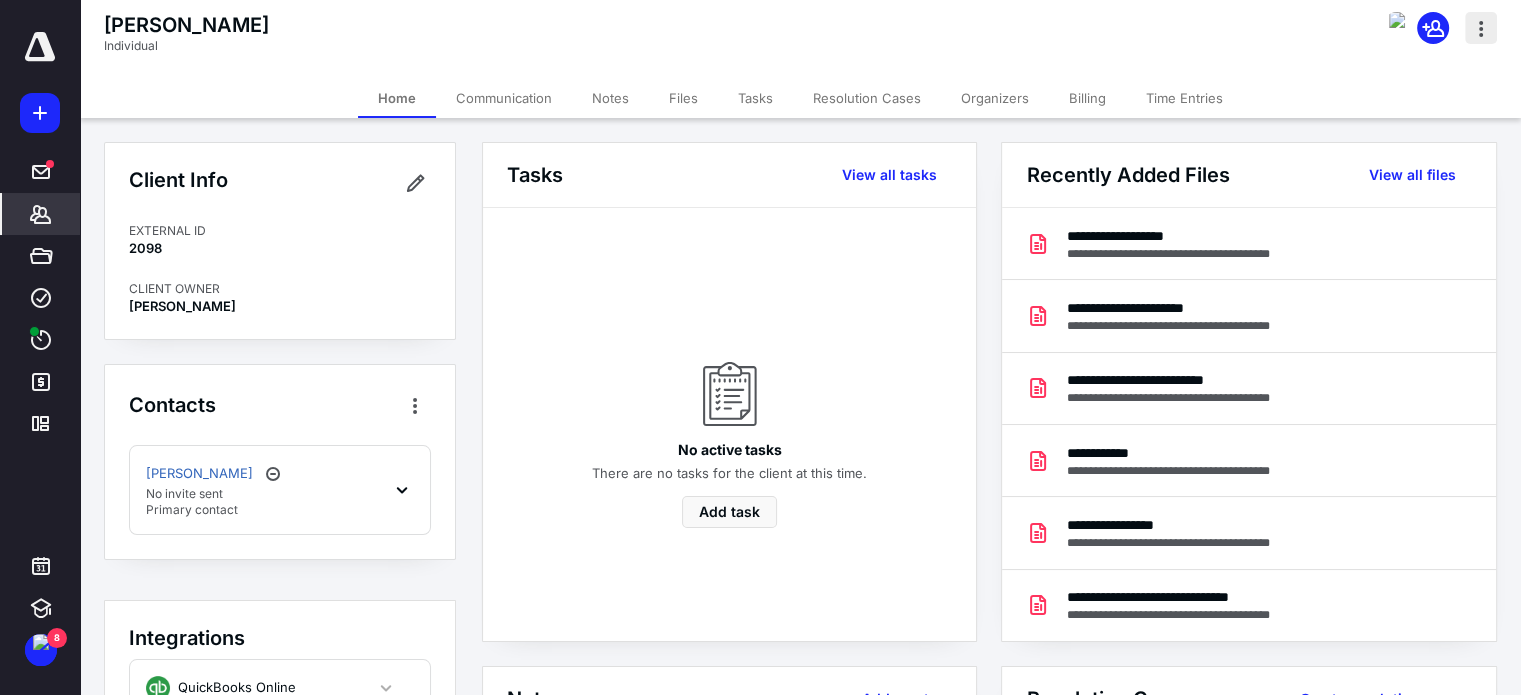 click at bounding box center [1481, 28] 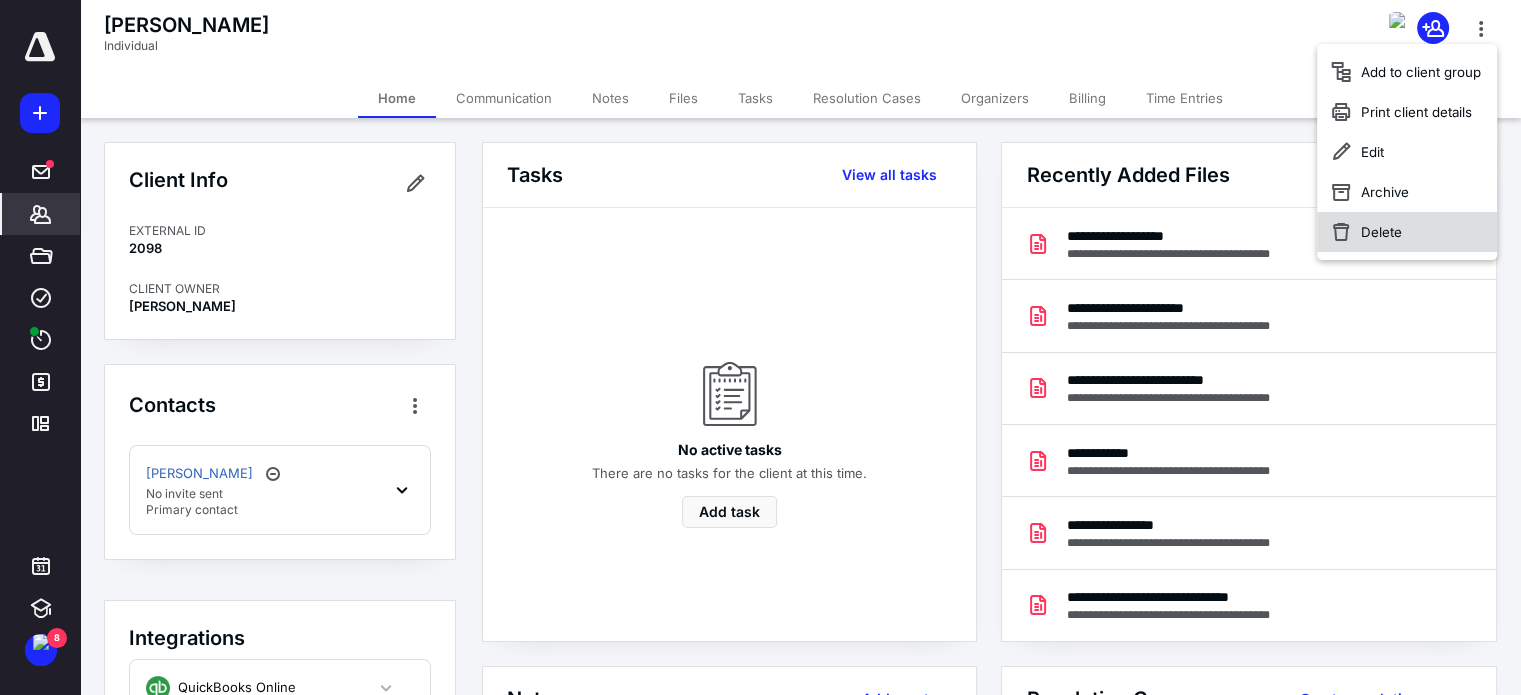 click on "Delete" at bounding box center (1407, 232) 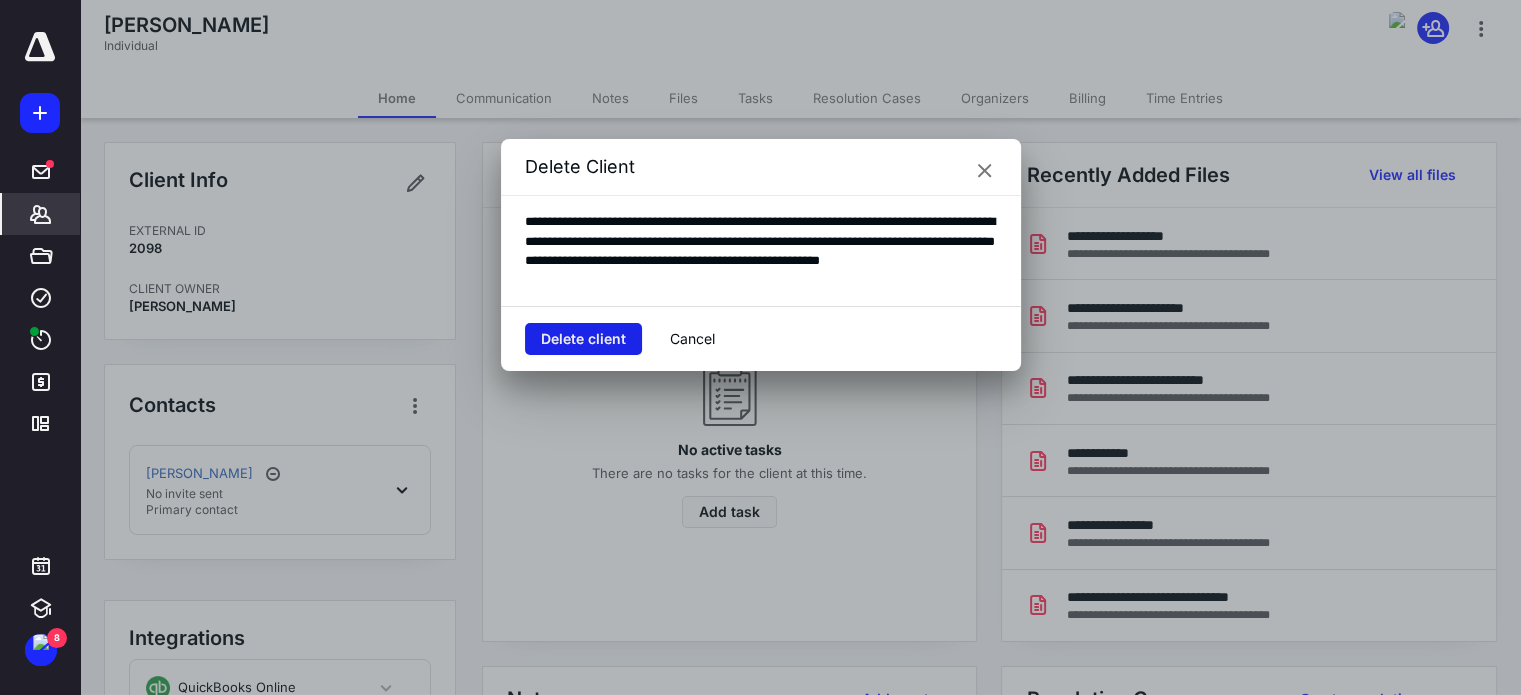 click on "Delete client" at bounding box center (583, 339) 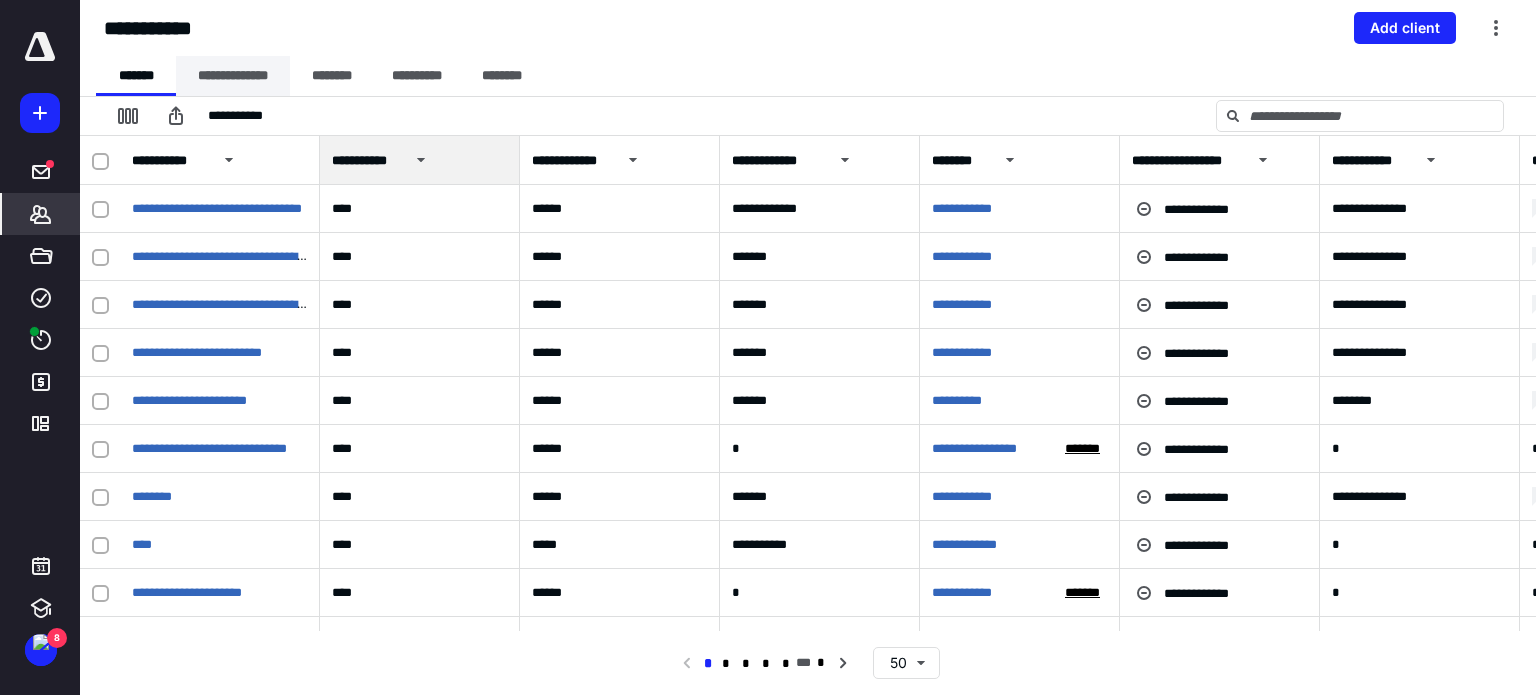 click on "**********" at bounding box center [233, 76] 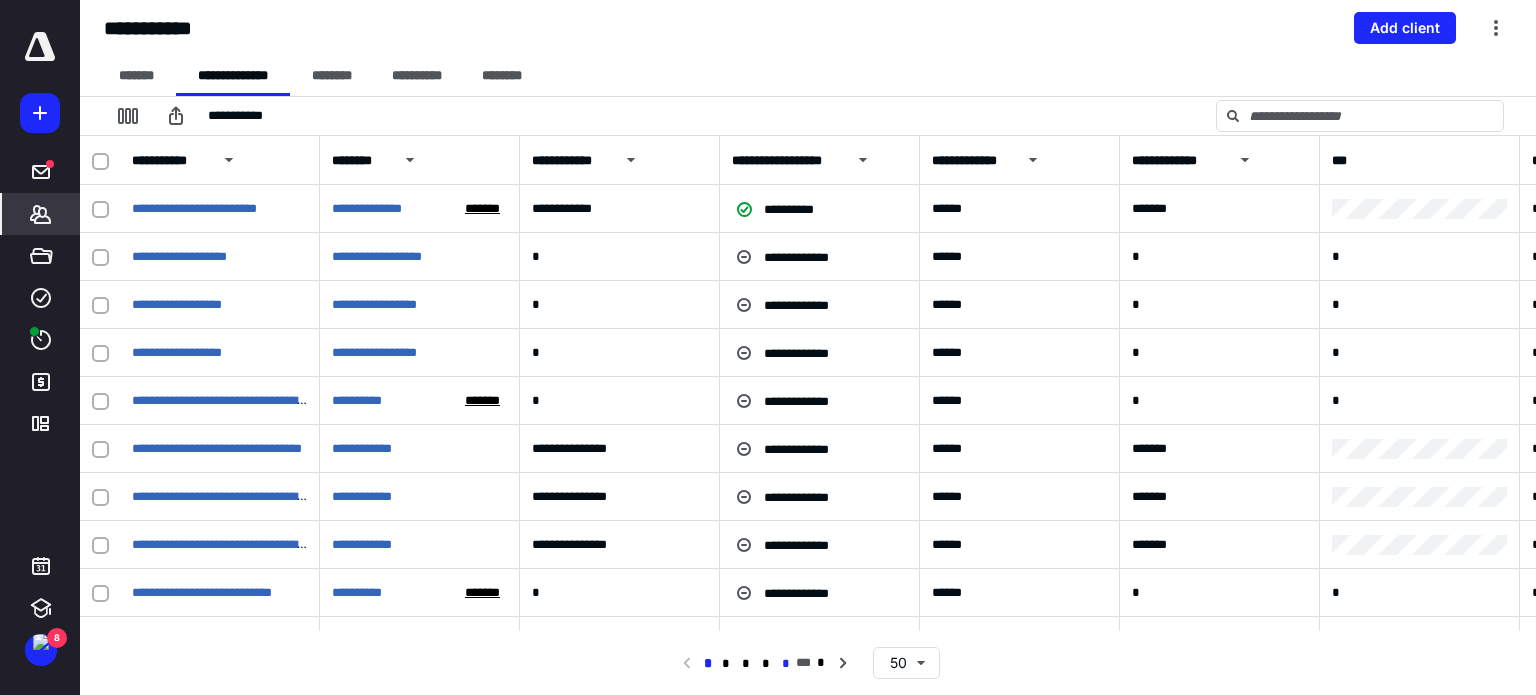 click on "*" at bounding box center (786, 664) 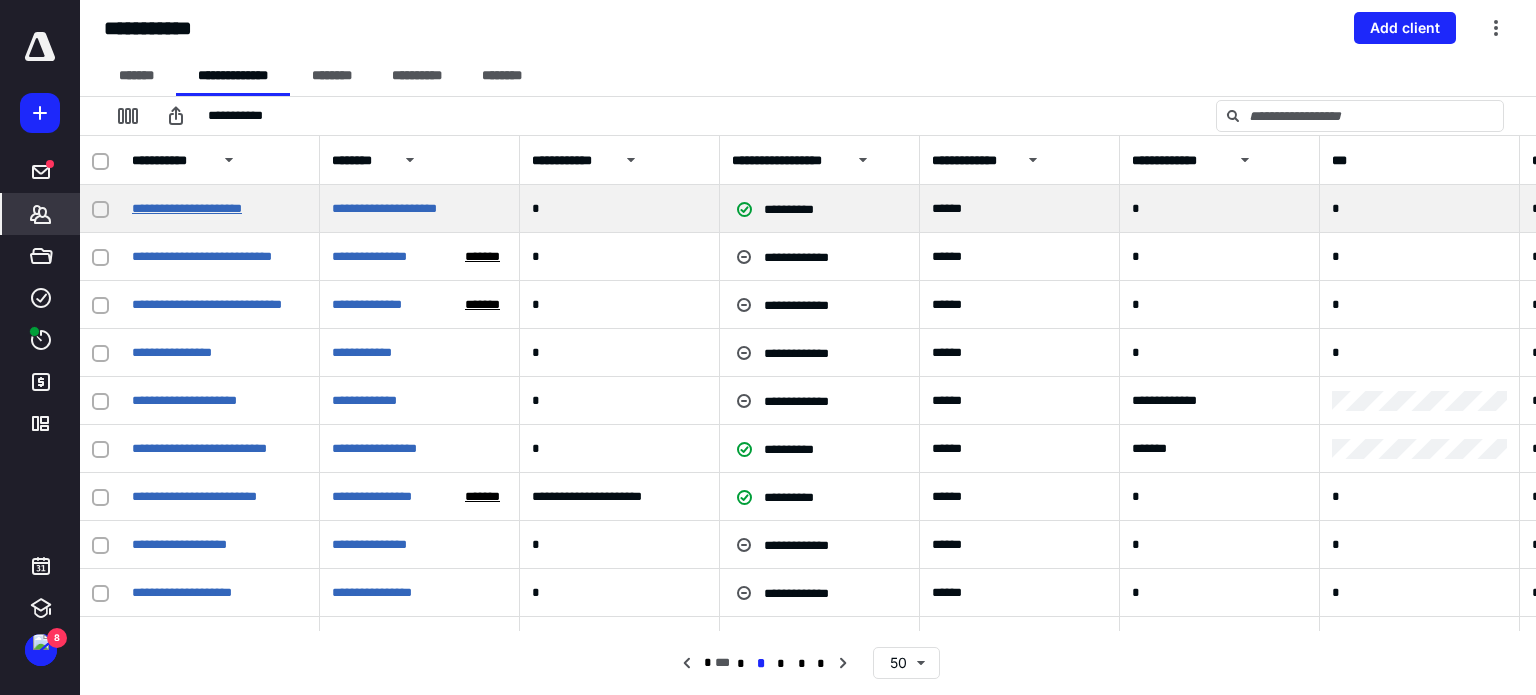 click on "**********" at bounding box center (187, 208) 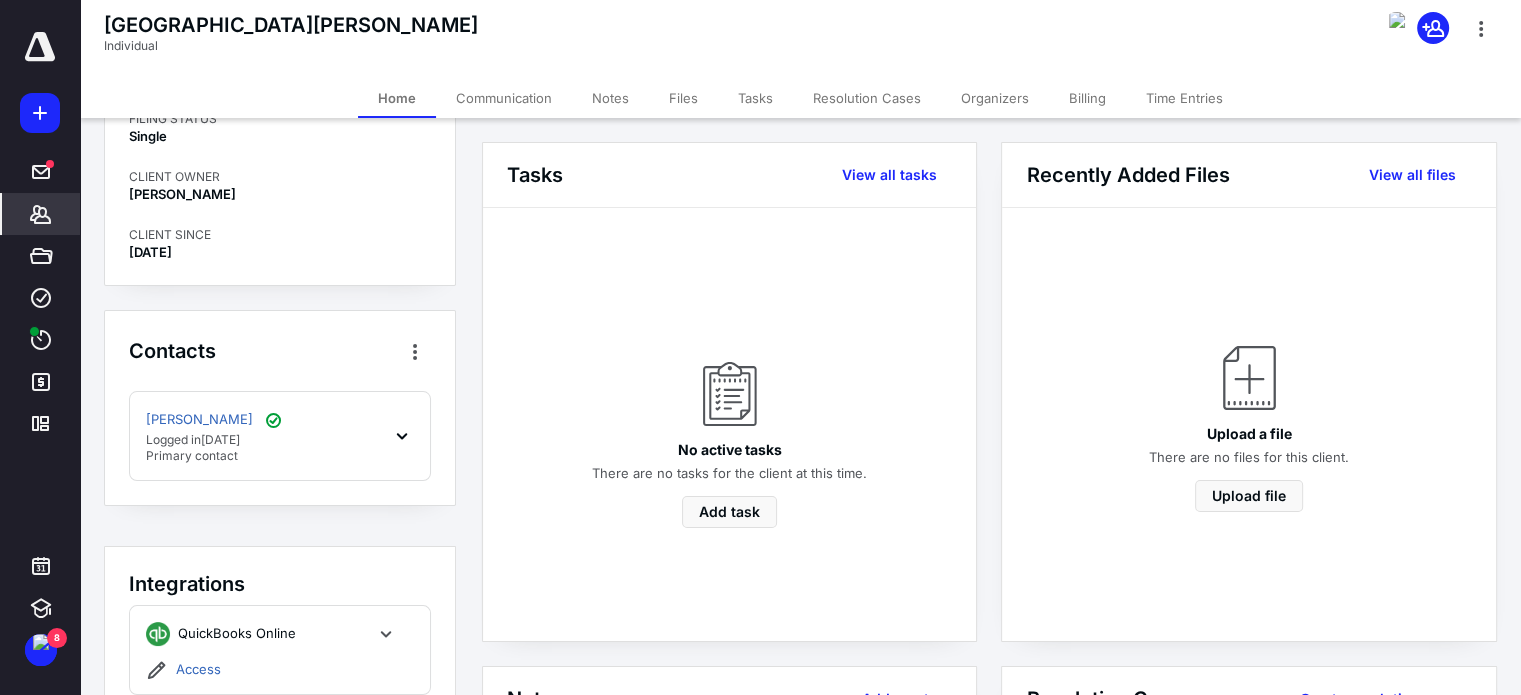 scroll, scrollTop: 264, scrollLeft: 0, axis: vertical 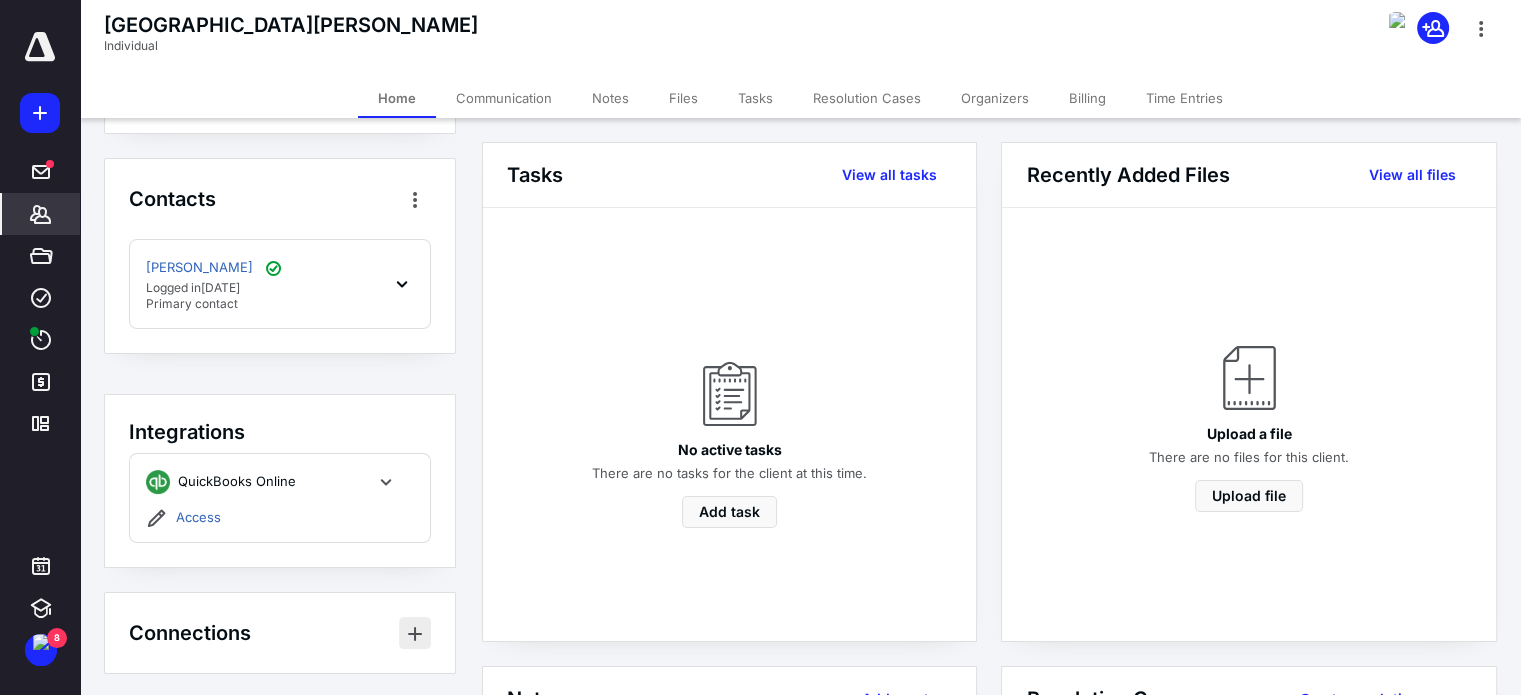 click at bounding box center (415, 633) 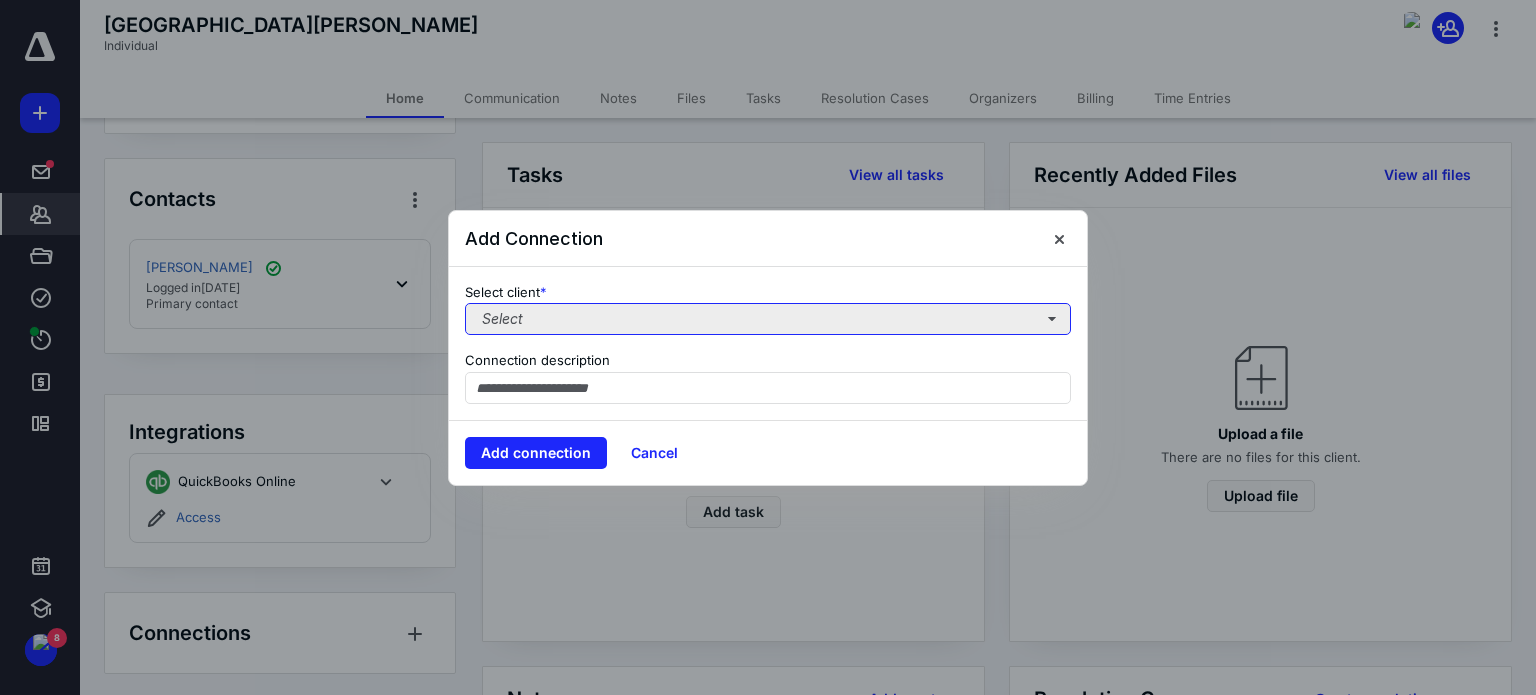 click on "Select" at bounding box center [768, 319] 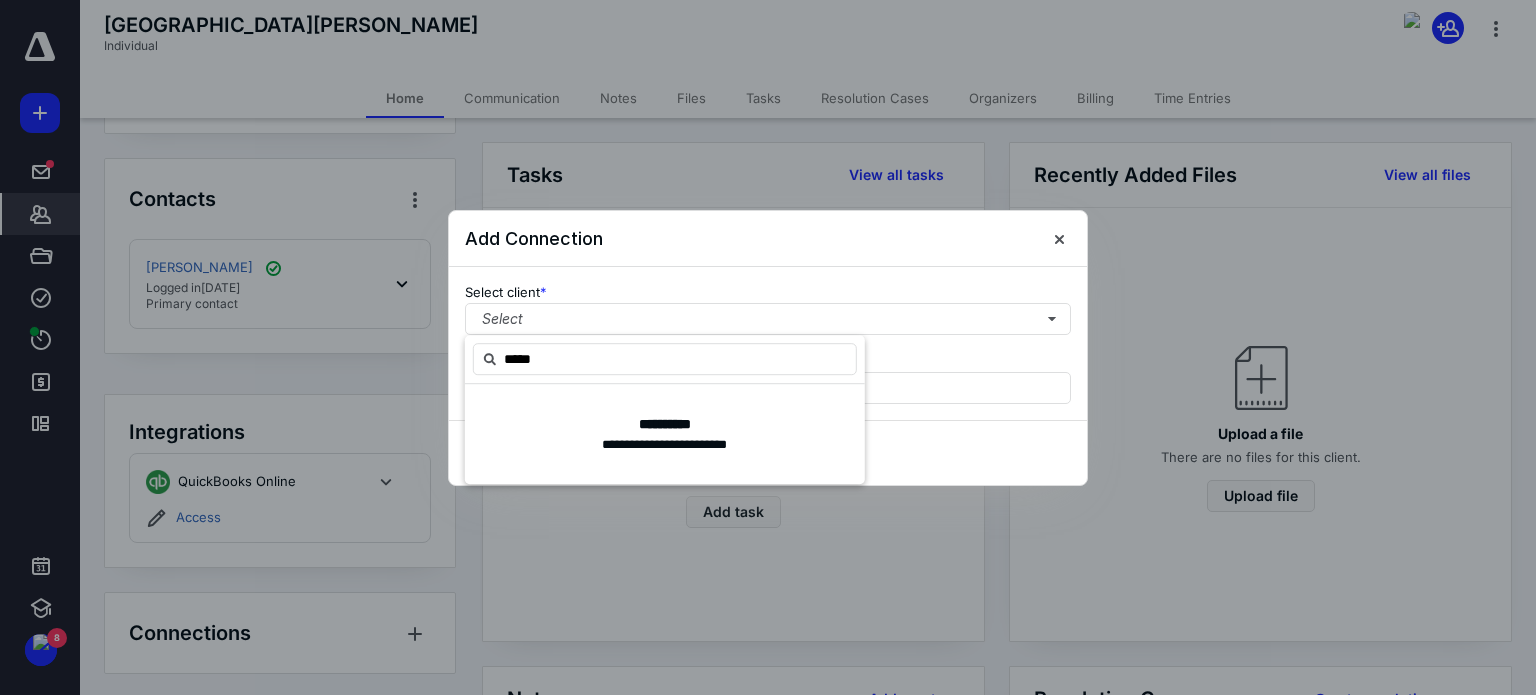 type on "******" 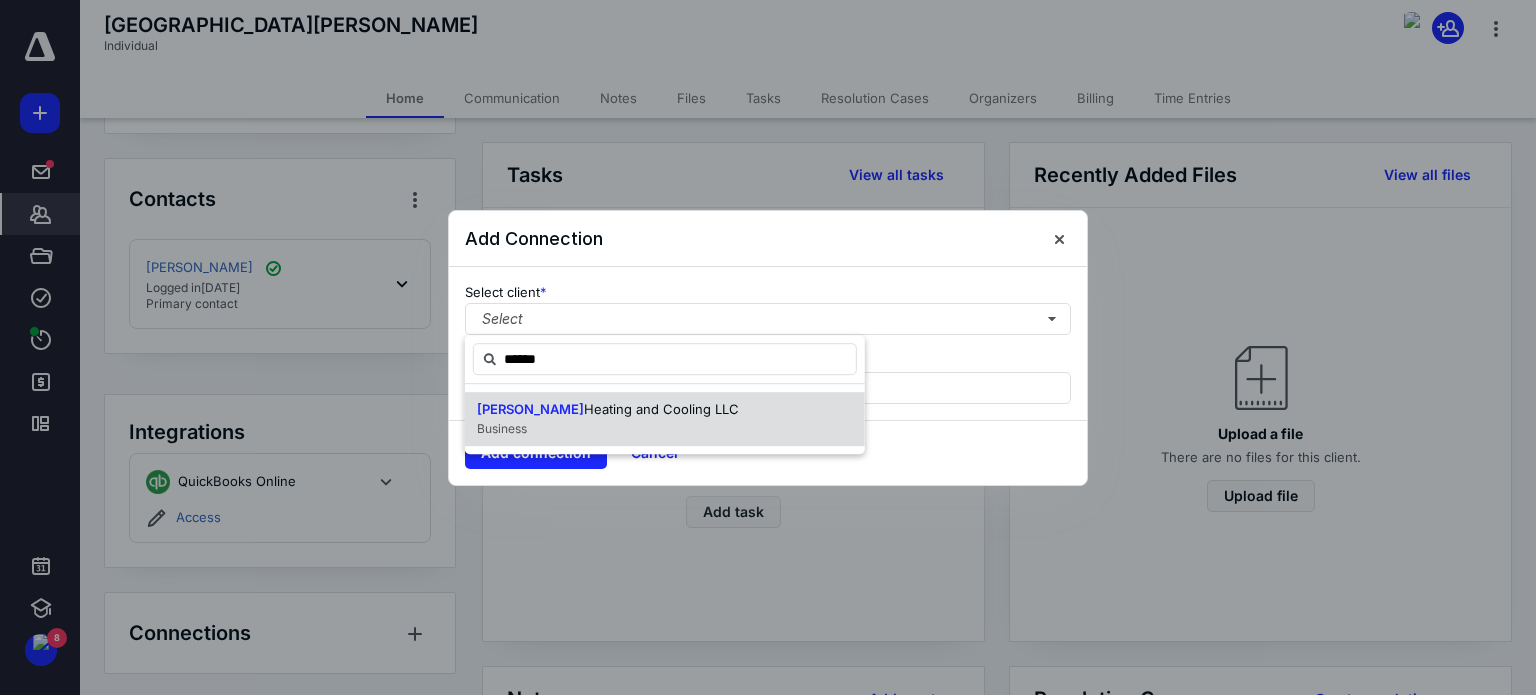 click on "Business" at bounding box center [608, 429] 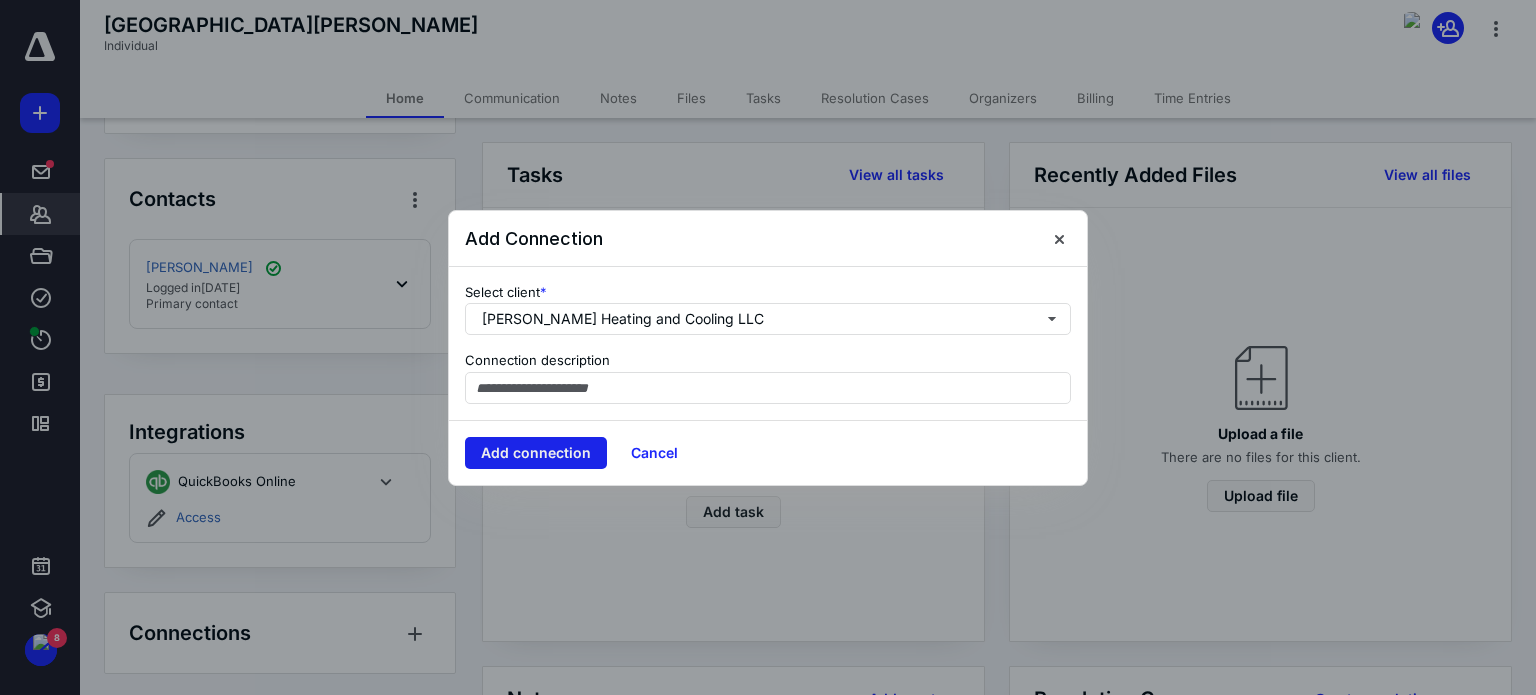 click on "Add connection" at bounding box center (536, 453) 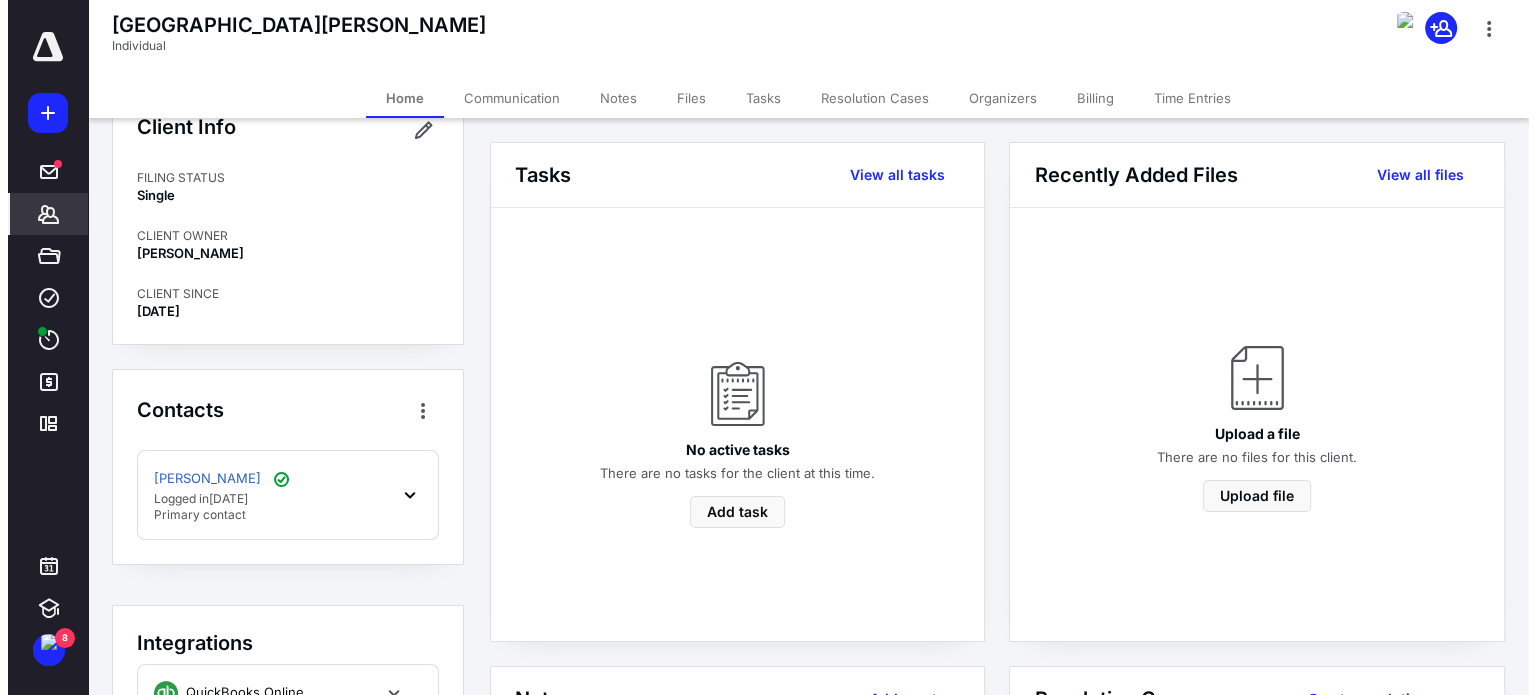 scroll, scrollTop: 0, scrollLeft: 0, axis: both 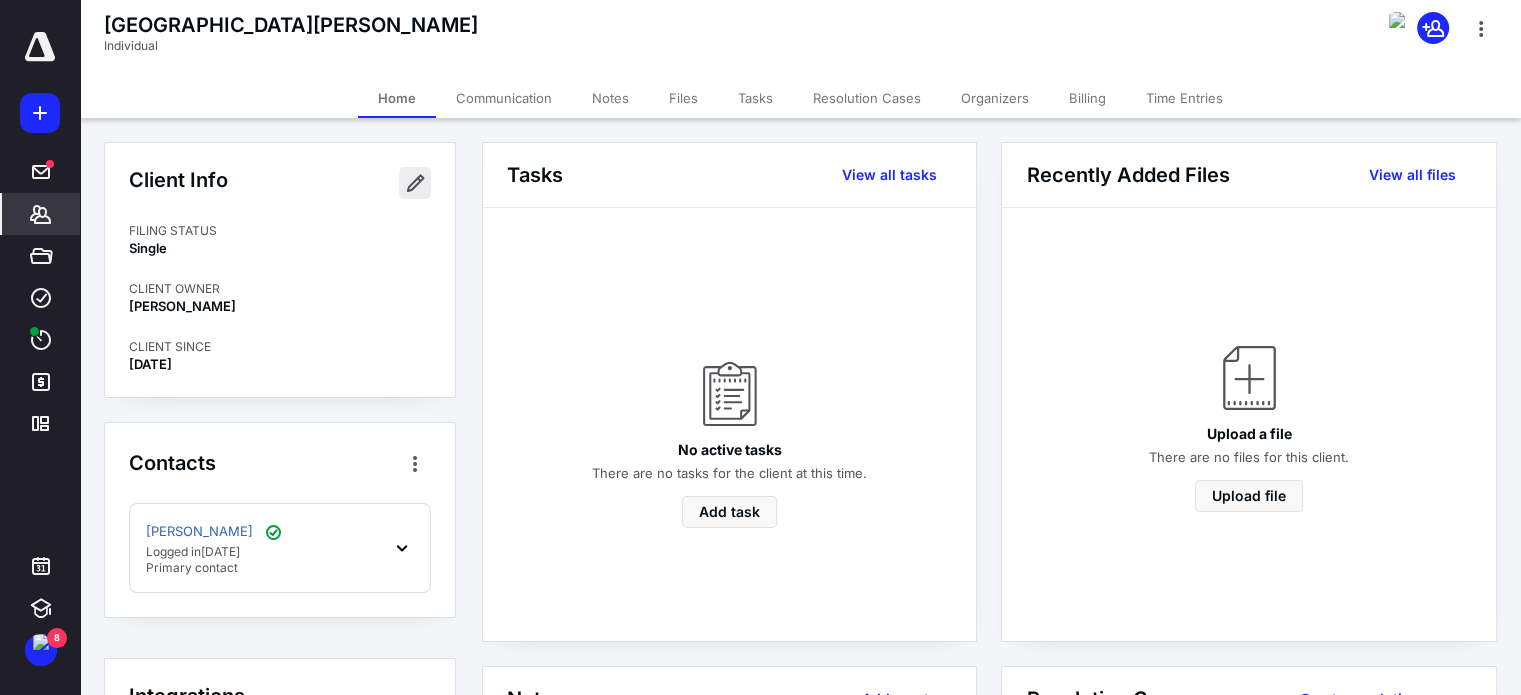click at bounding box center [415, 183] 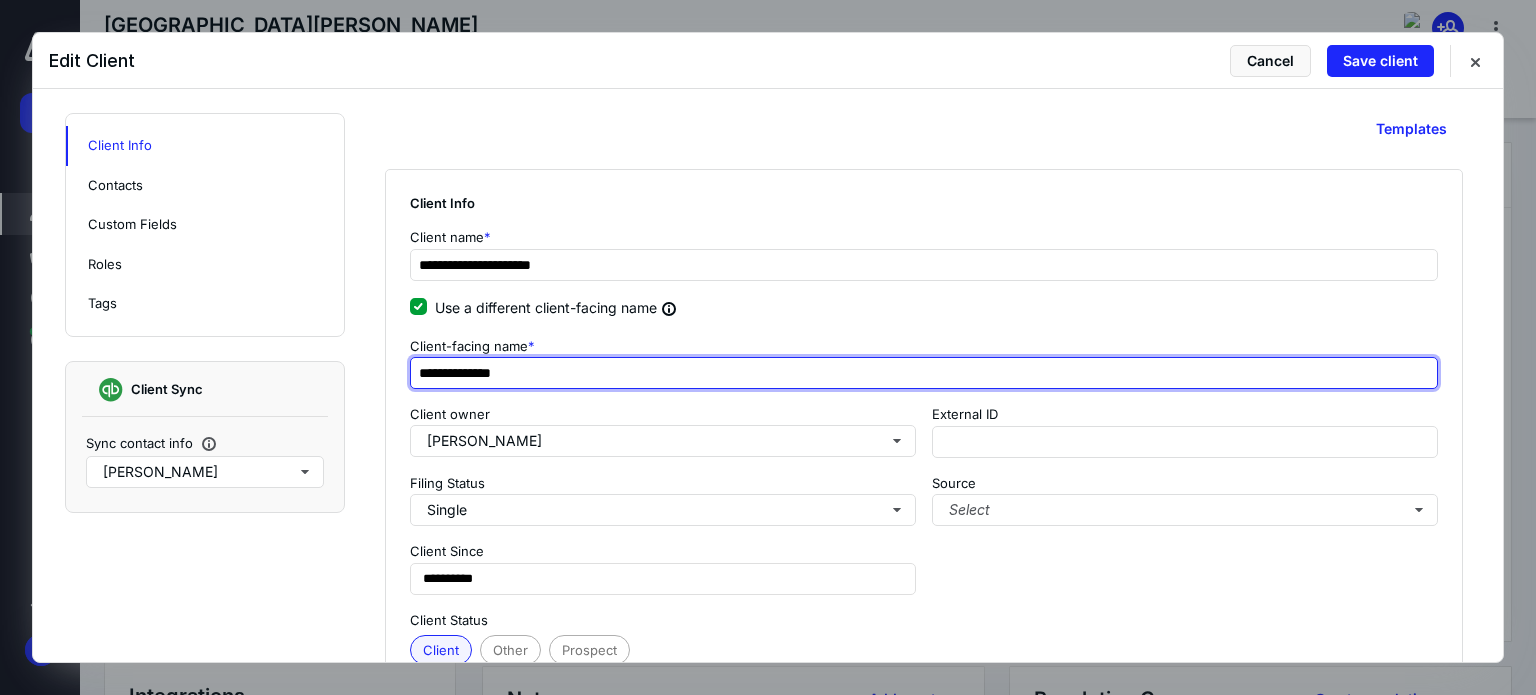 click on "**********" at bounding box center (924, 373) 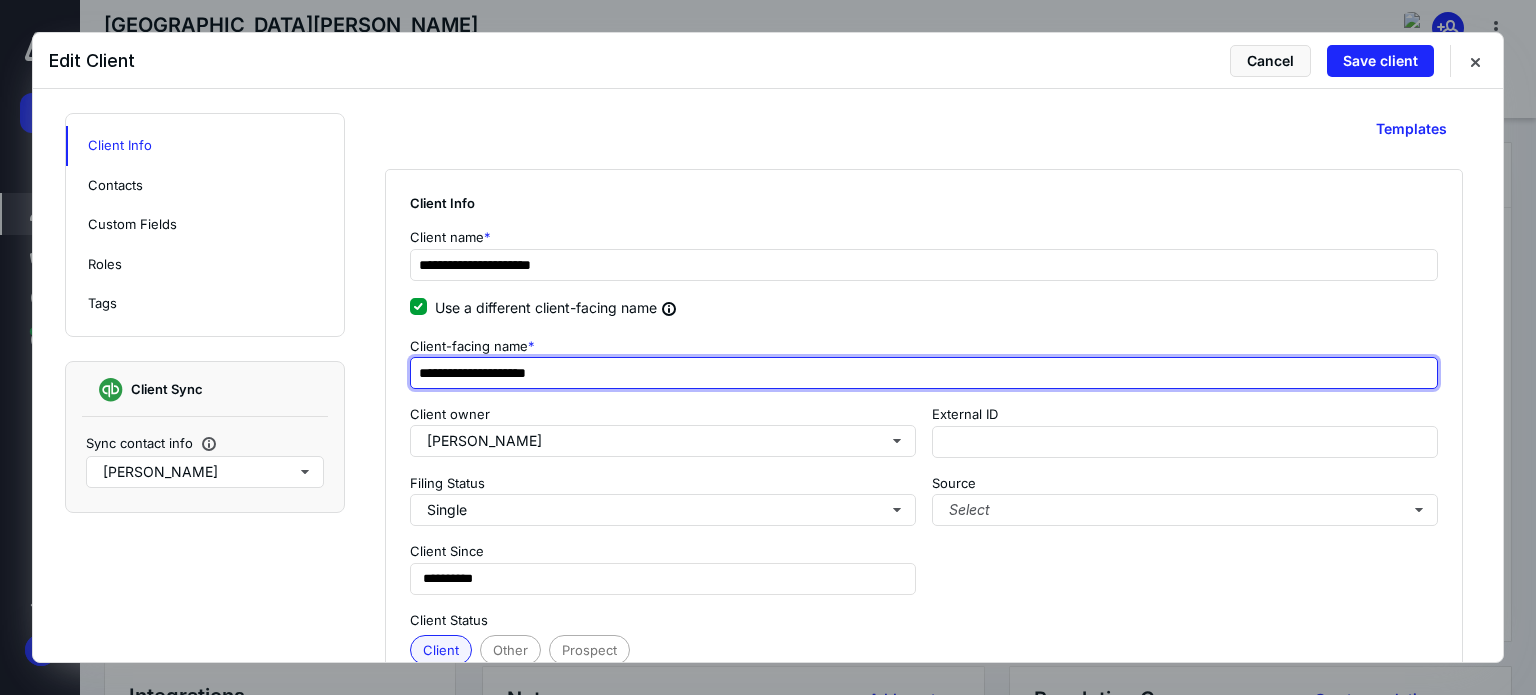 scroll, scrollTop: 200, scrollLeft: 0, axis: vertical 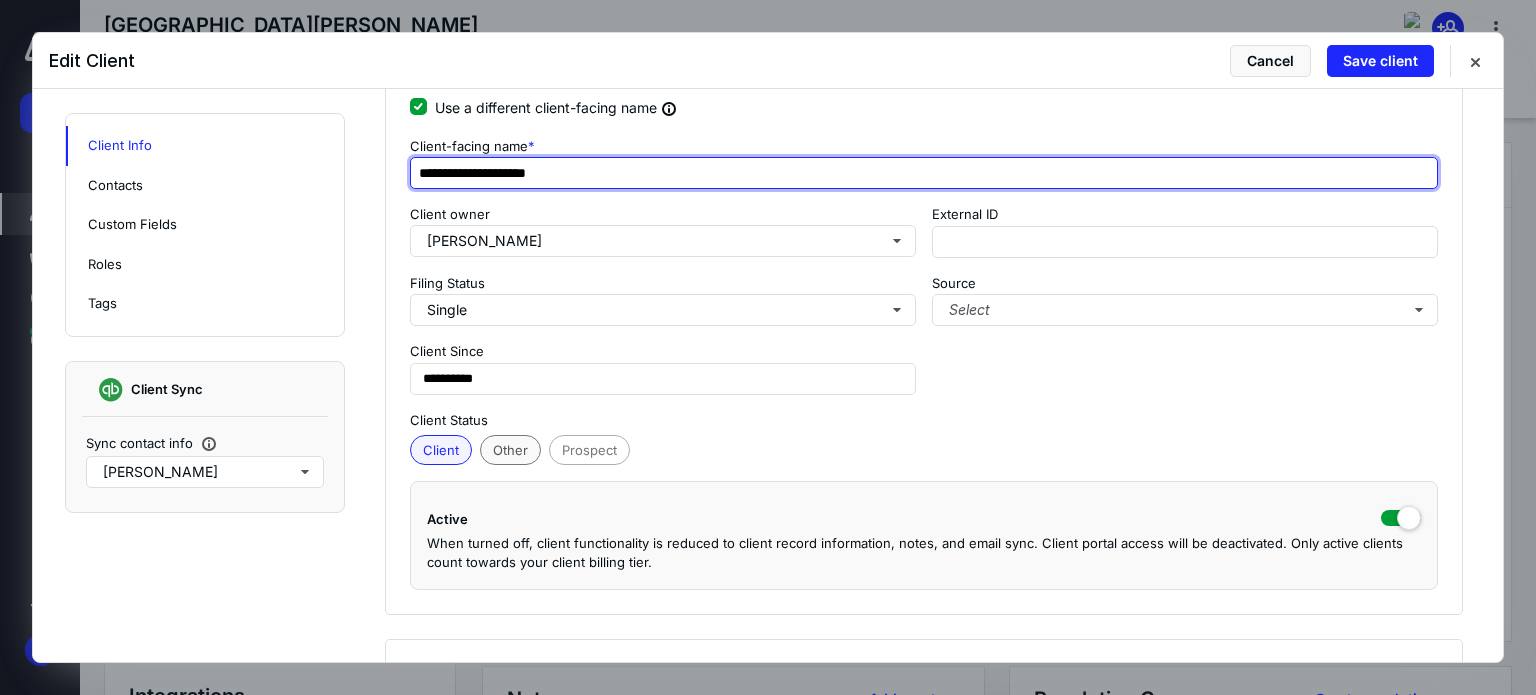 type on "**********" 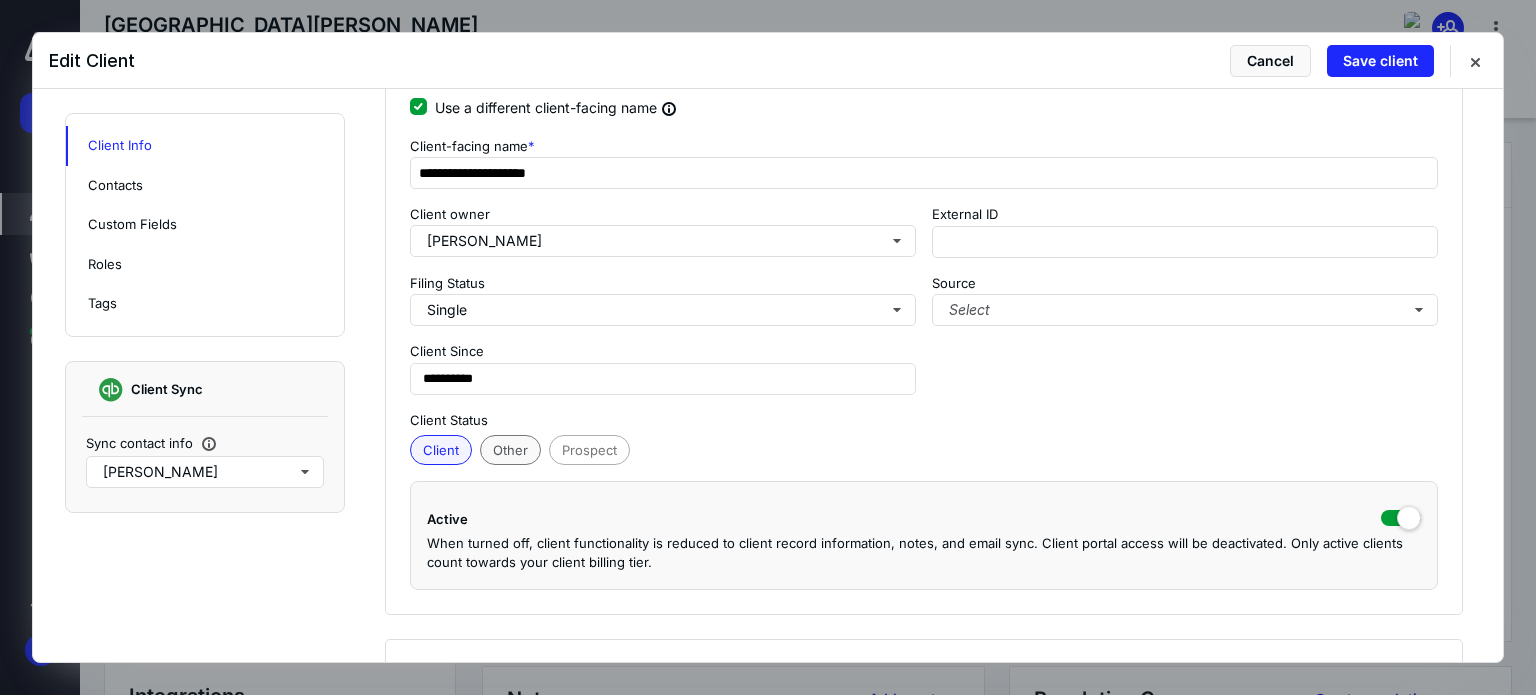 click on "Other" at bounding box center [510, 450] 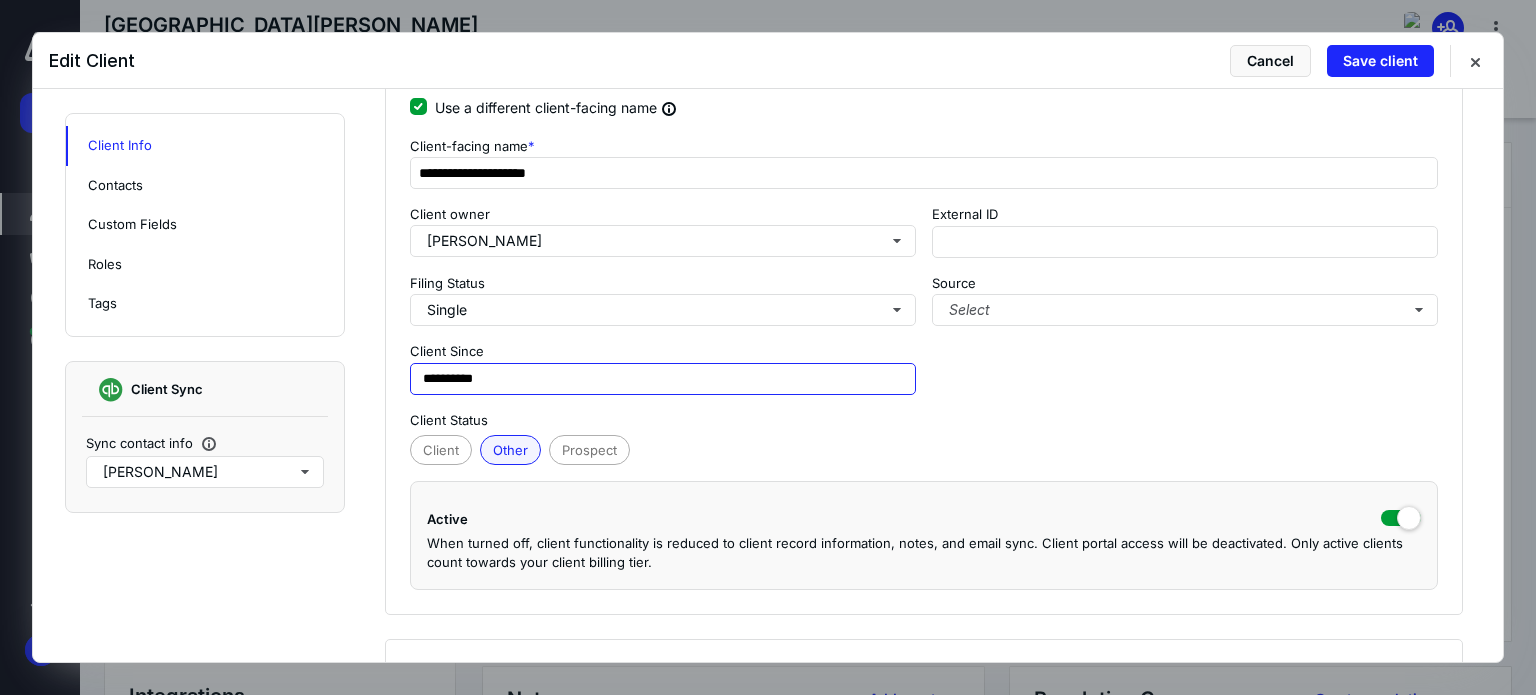 click on "**********" at bounding box center (663, 379) 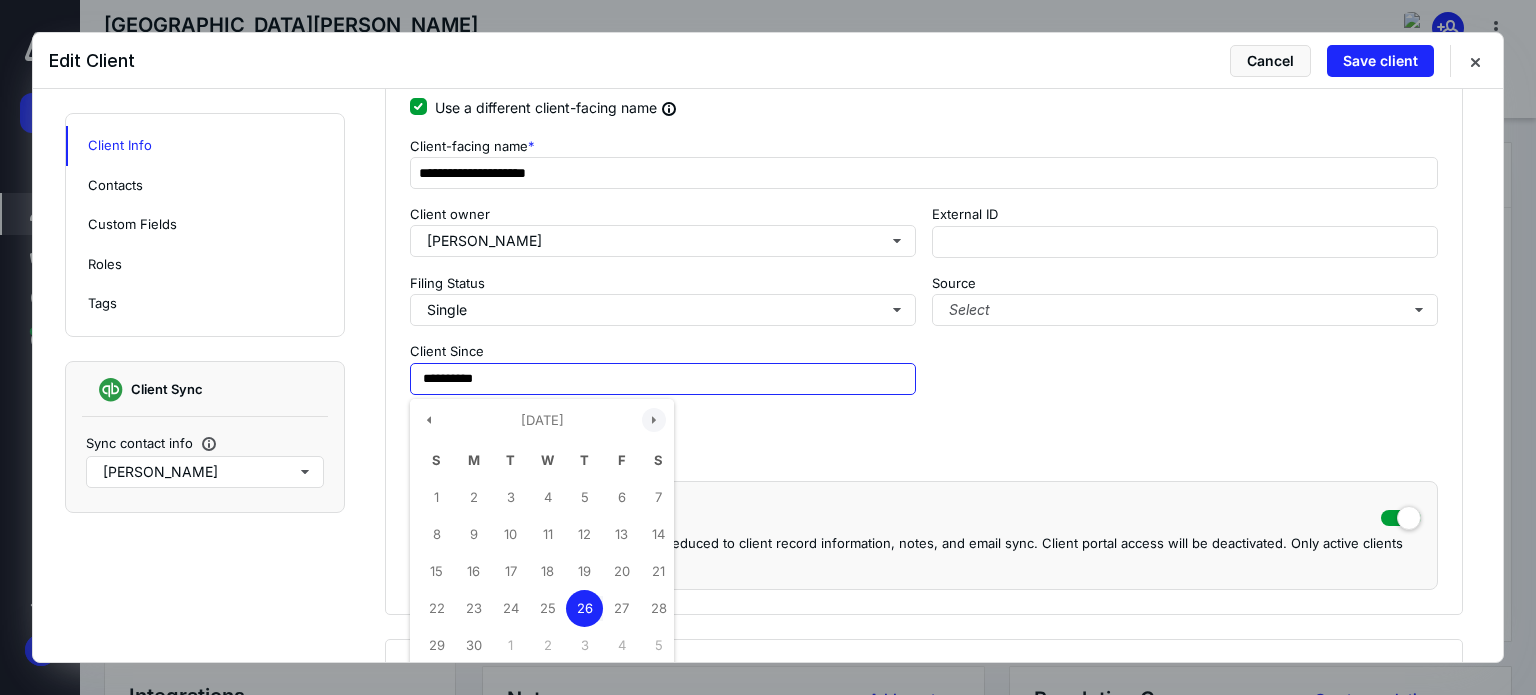click at bounding box center (654, 420) 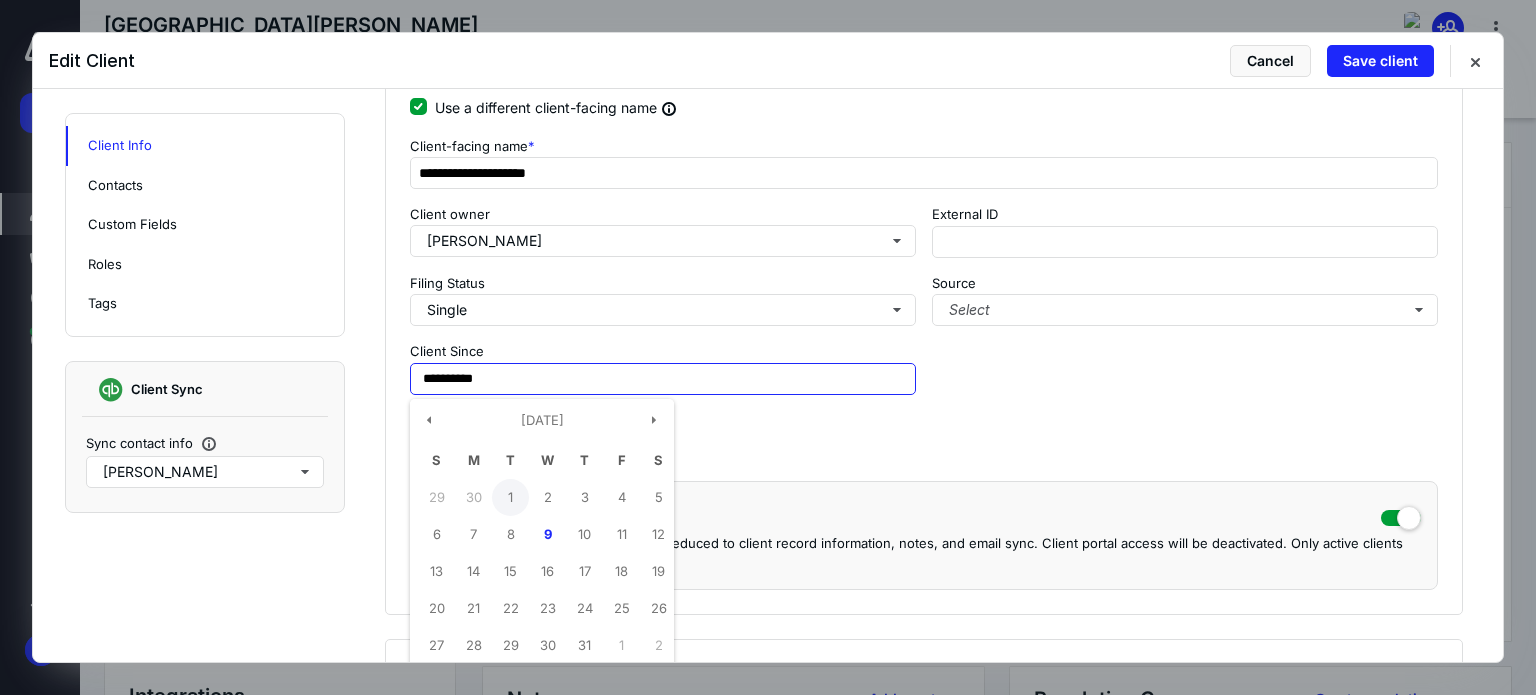 click on "1" at bounding box center [510, 497] 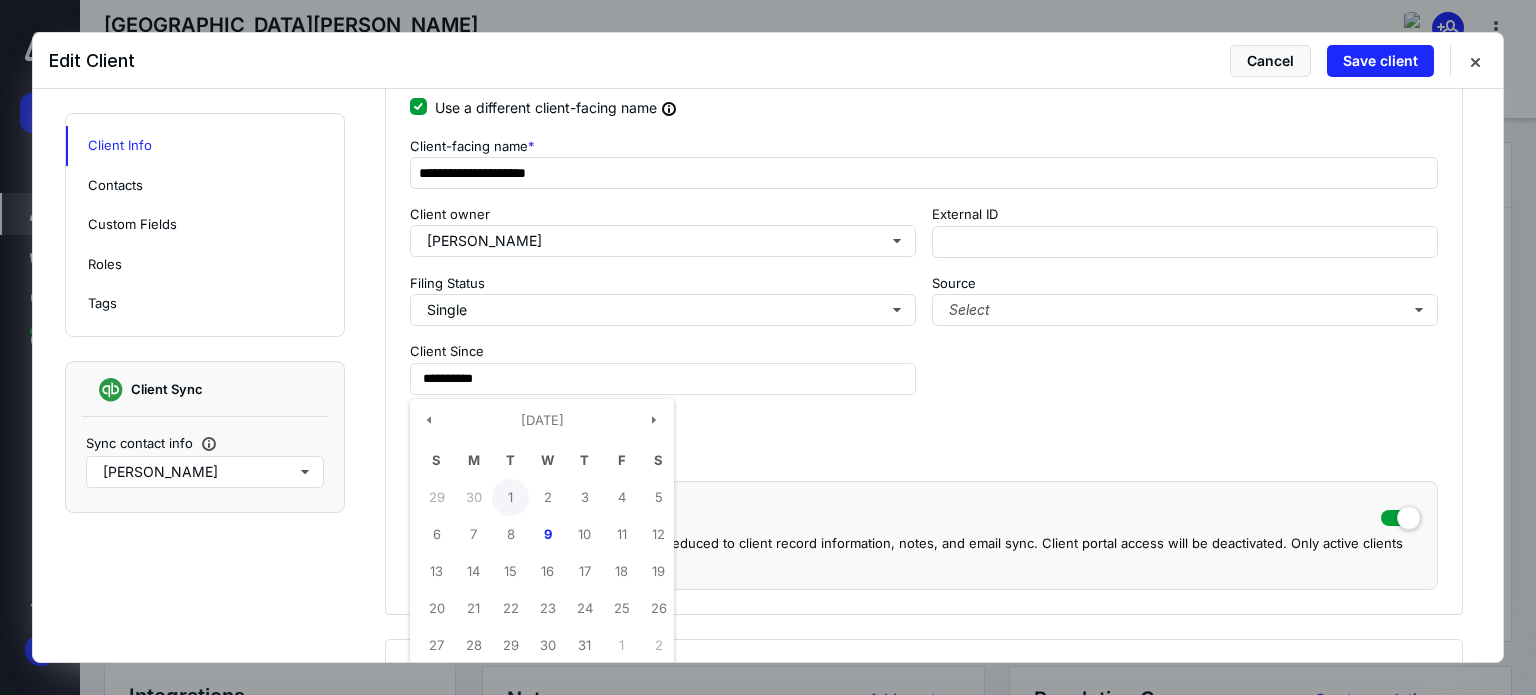 type on "**********" 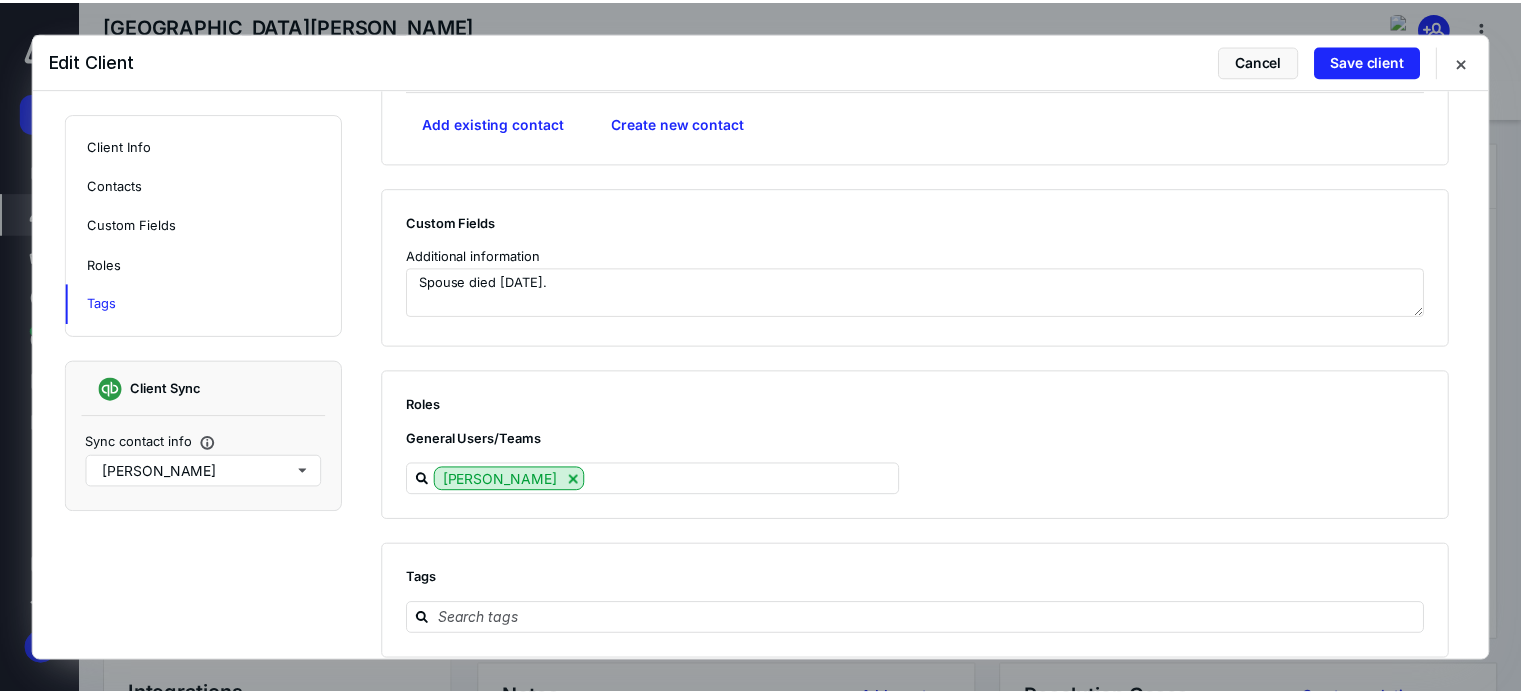 scroll, scrollTop: 1309, scrollLeft: 0, axis: vertical 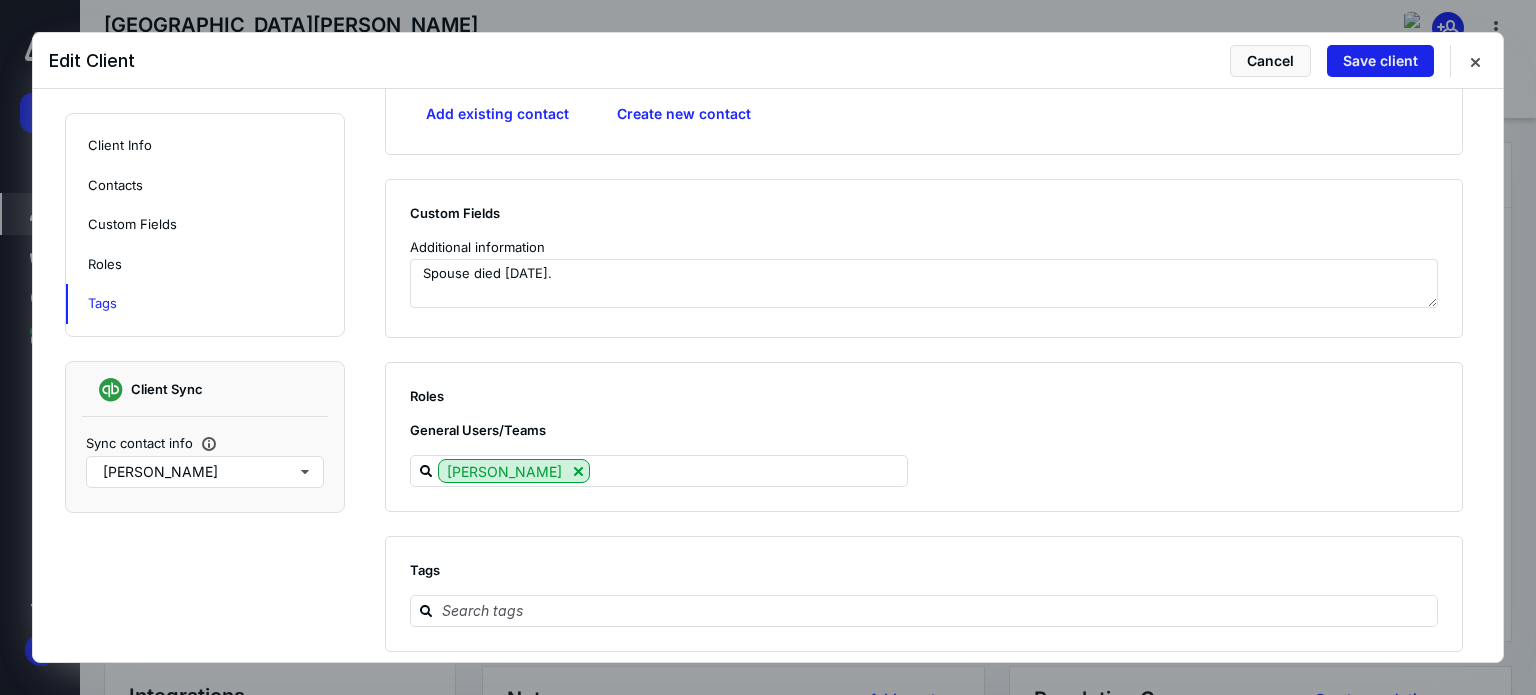 click on "Save client" at bounding box center [1380, 61] 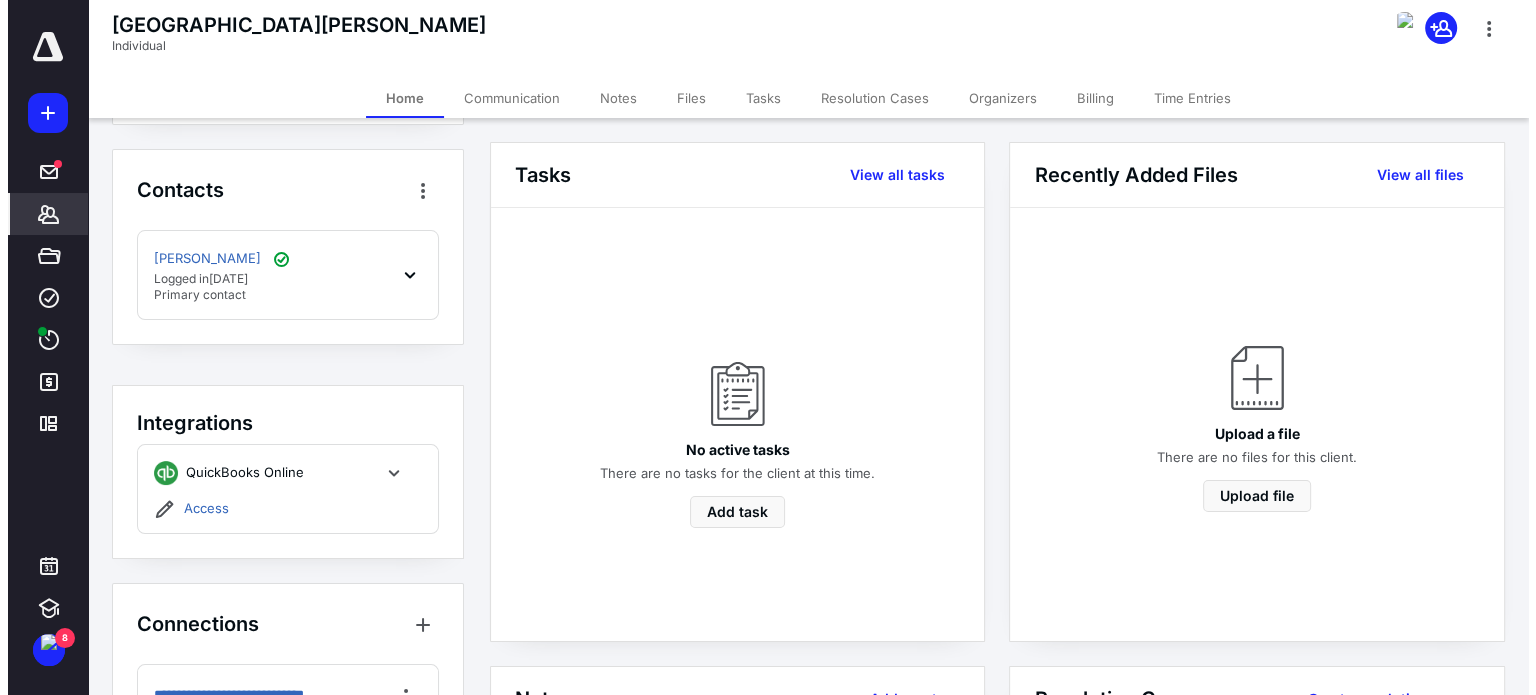 scroll, scrollTop: 353, scrollLeft: 0, axis: vertical 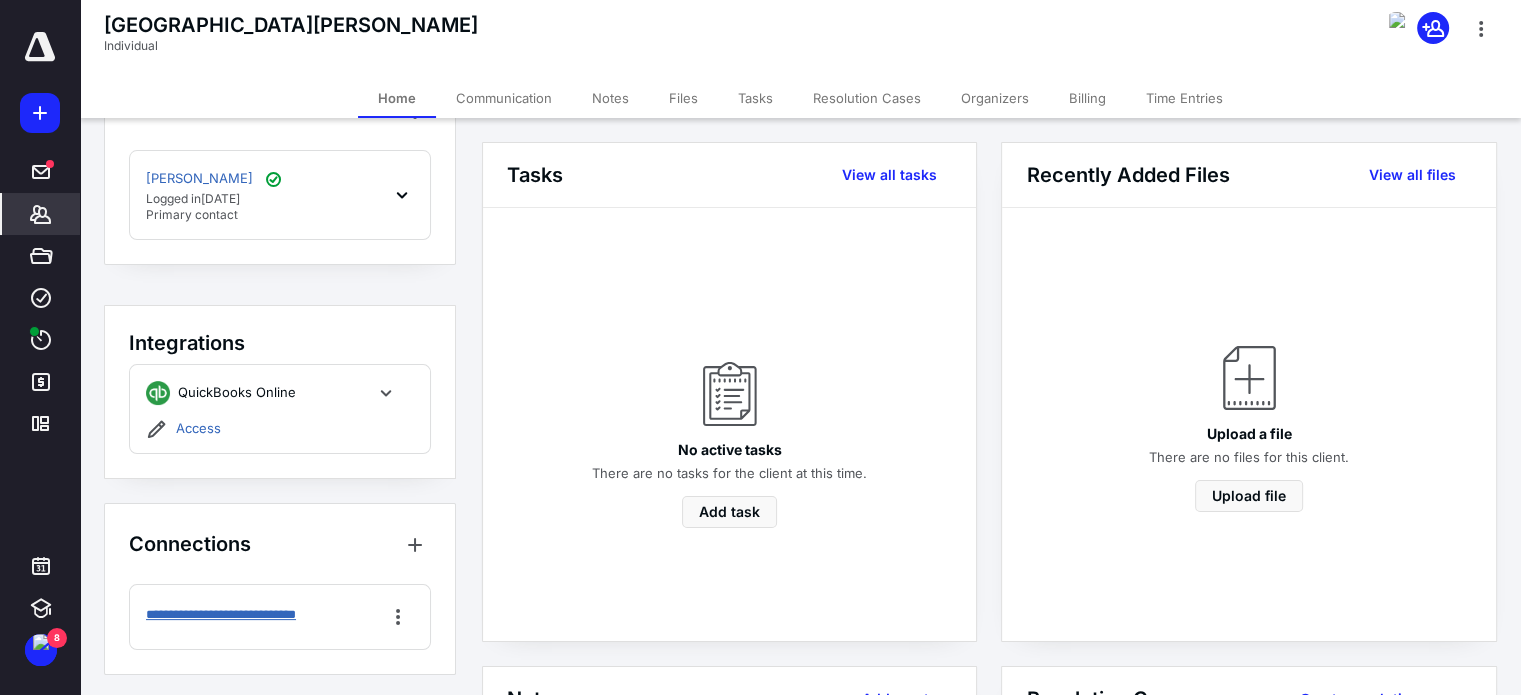 click on "**********" at bounding box center (248, 615) 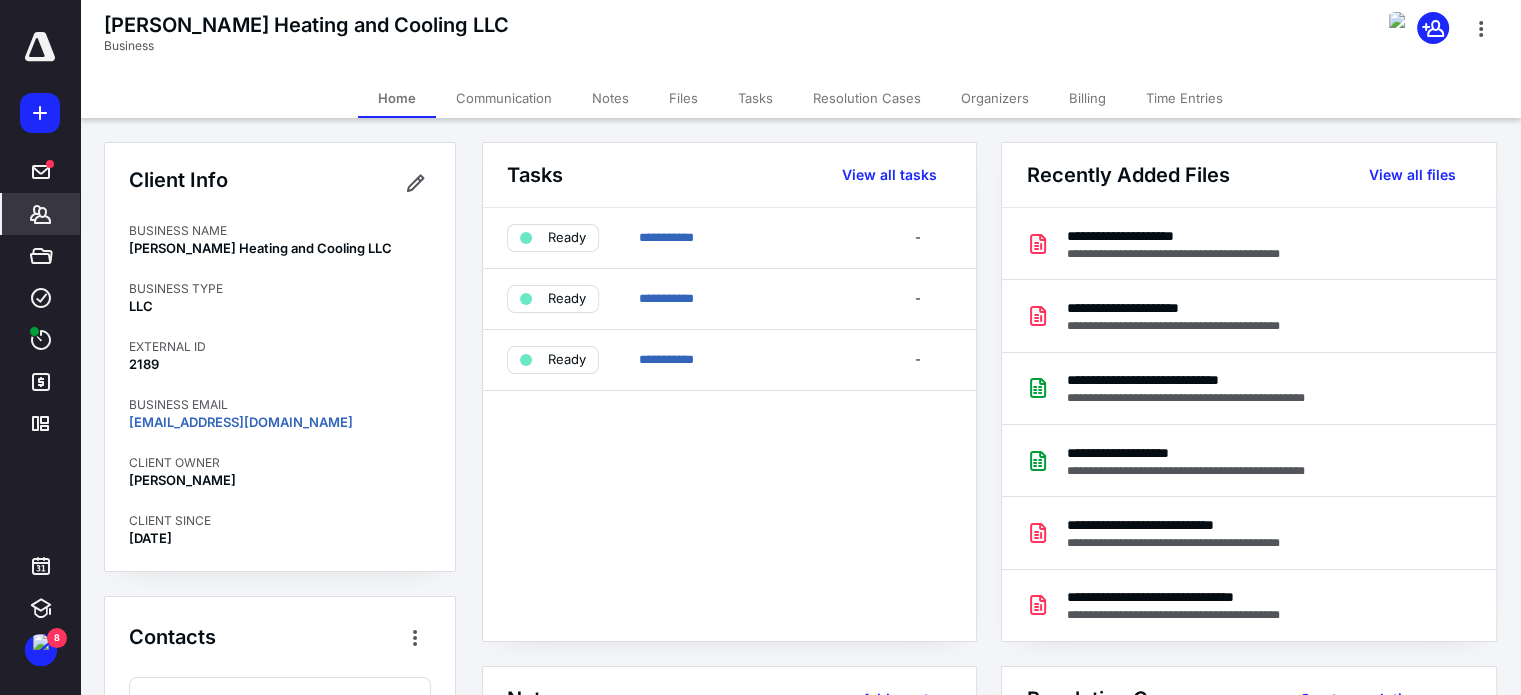 click 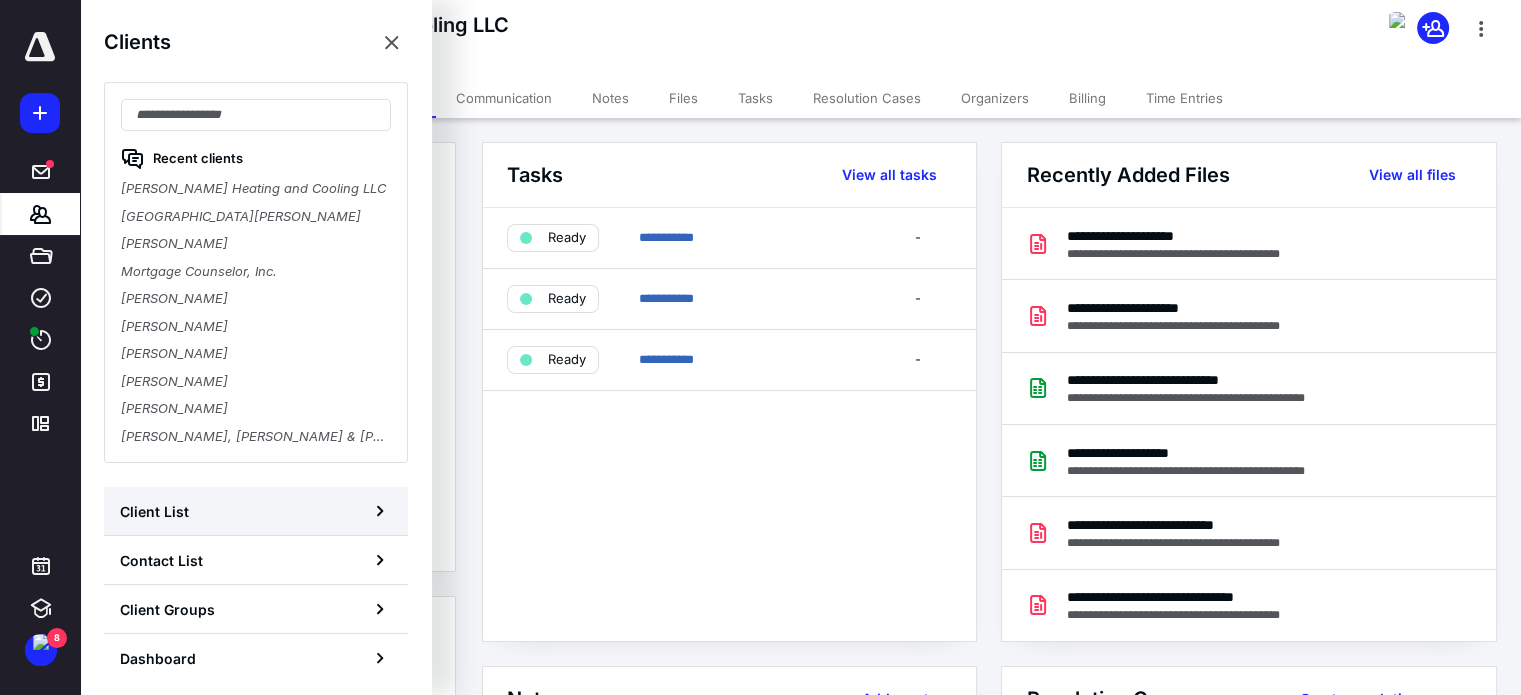 click on "Client List" at bounding box center (154, 511) 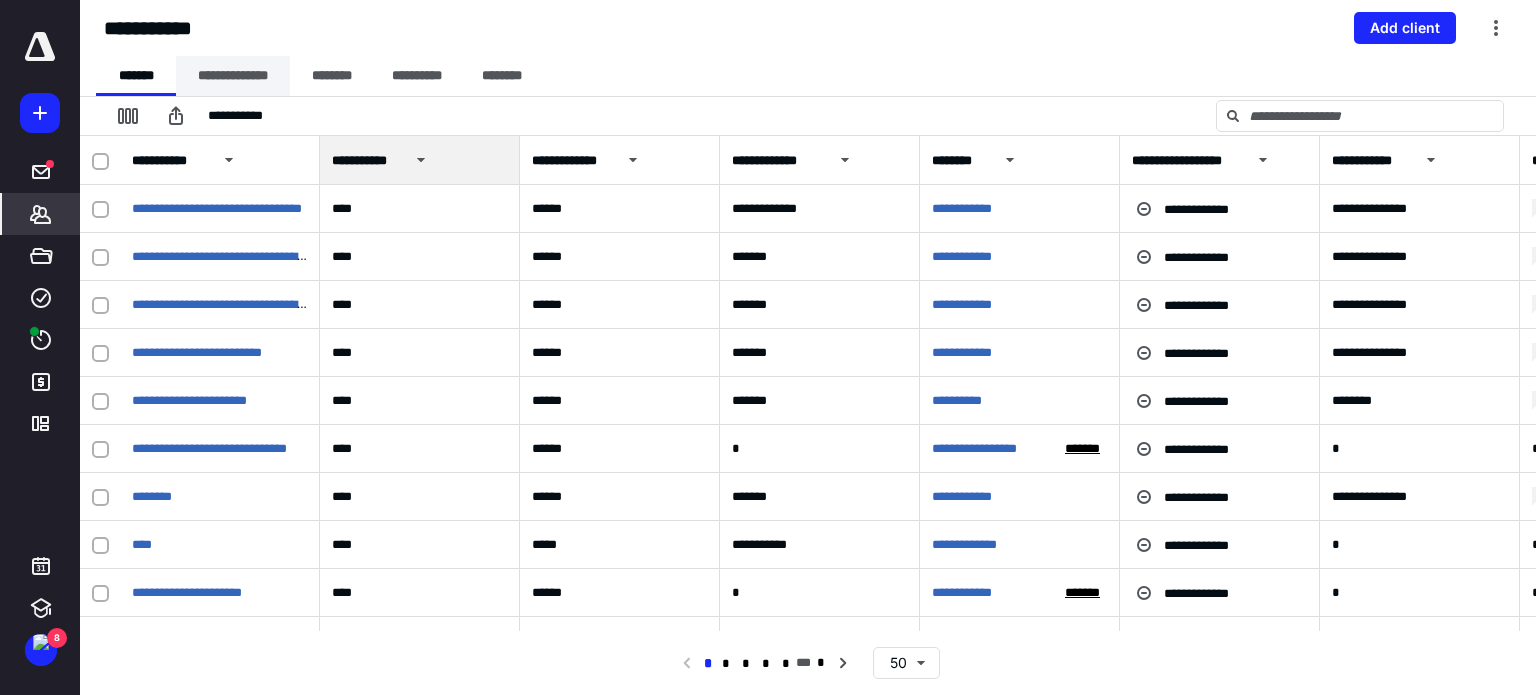 click on "**********" at bounding box center (233, 76) 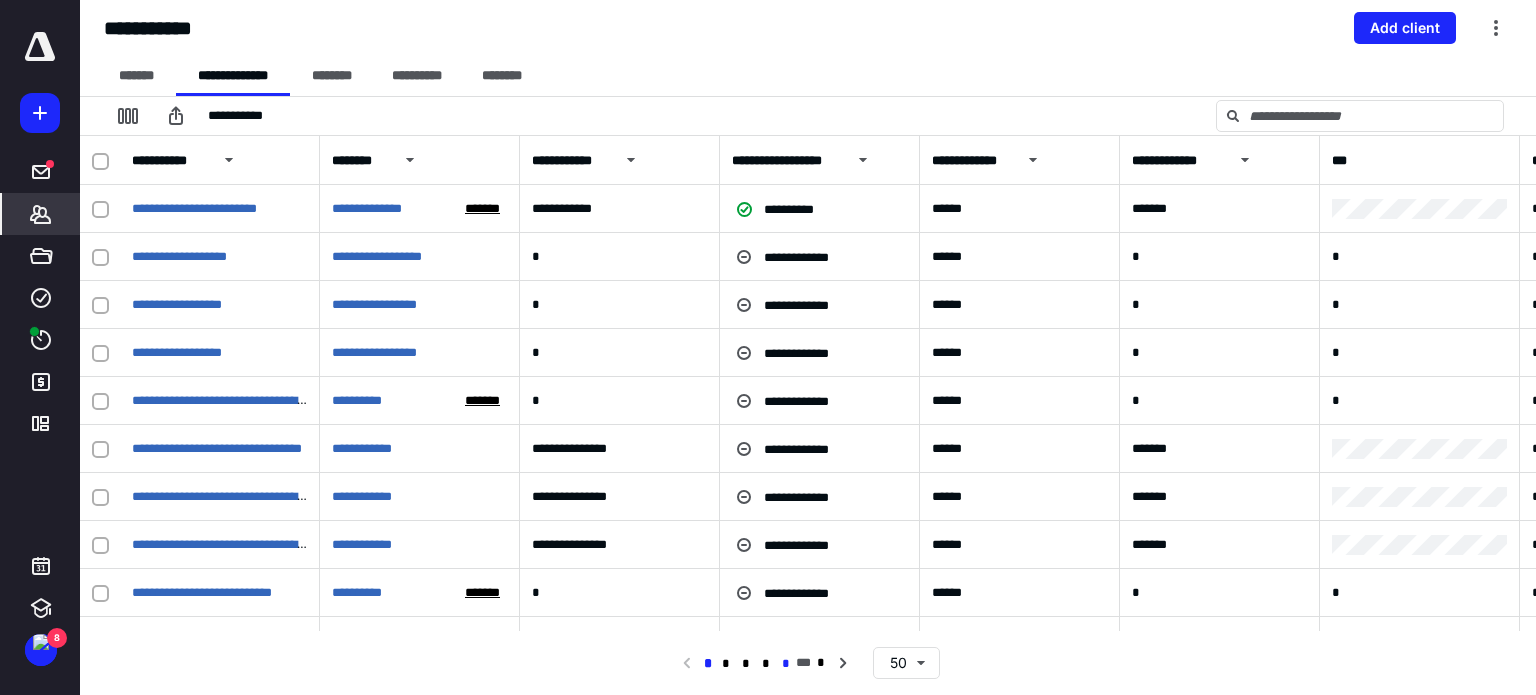 click on "*" at bounding box center (786, 664) 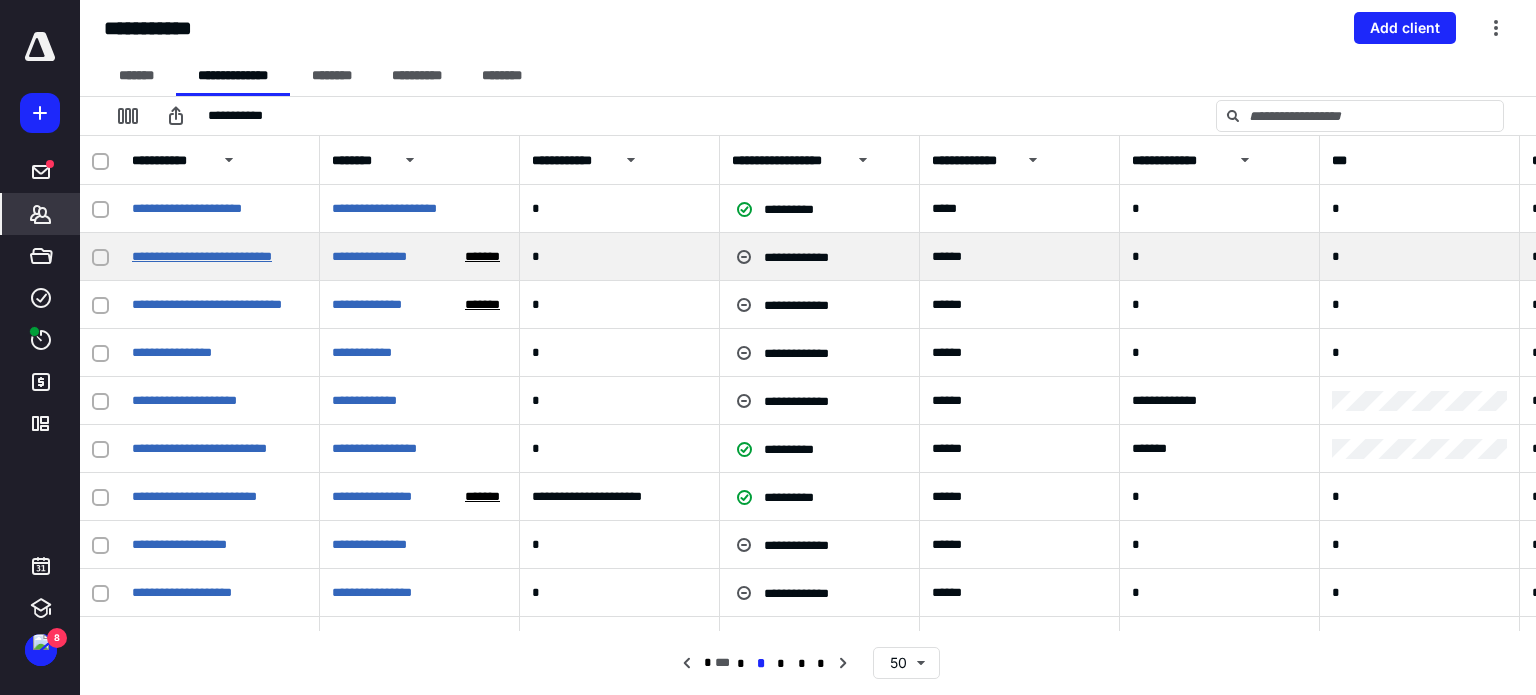 click on "**********" at bounding box center (202, 256) 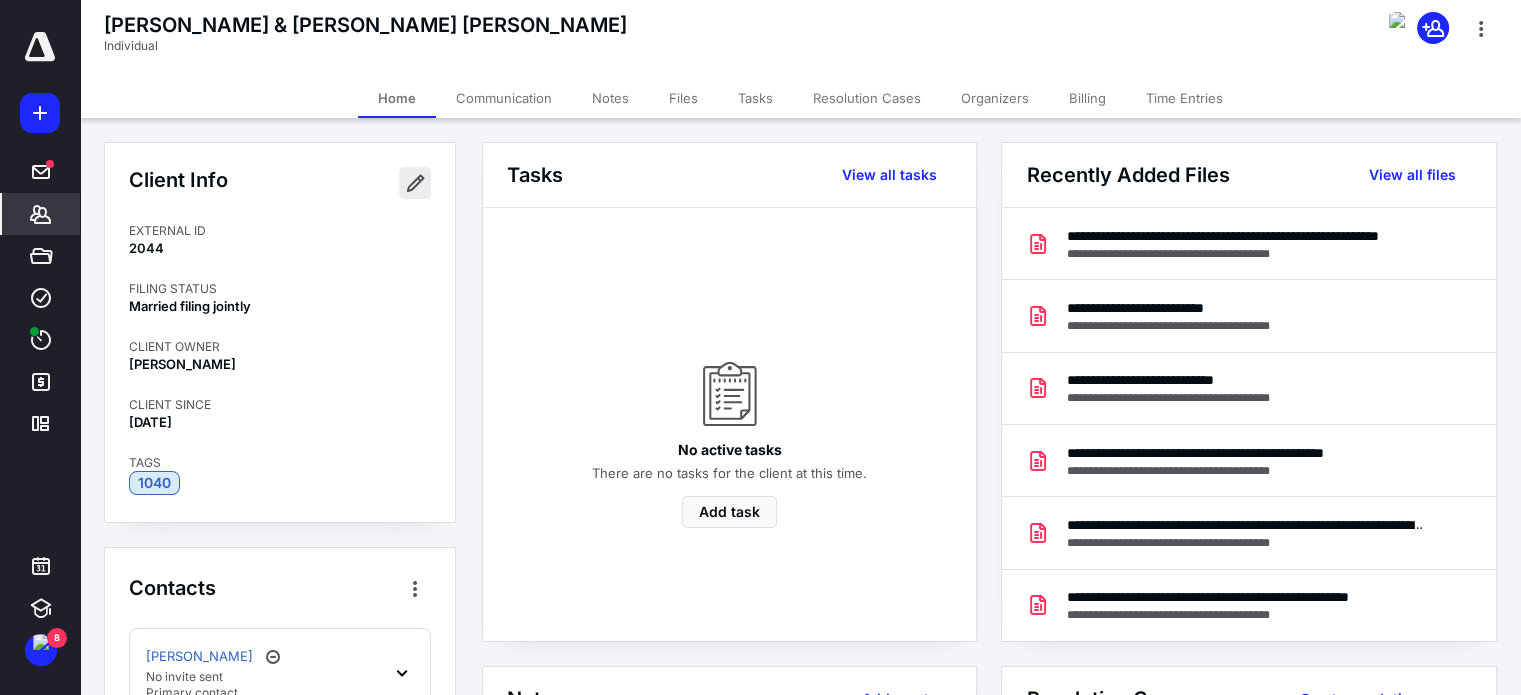 click at bounding box center [415, 183] 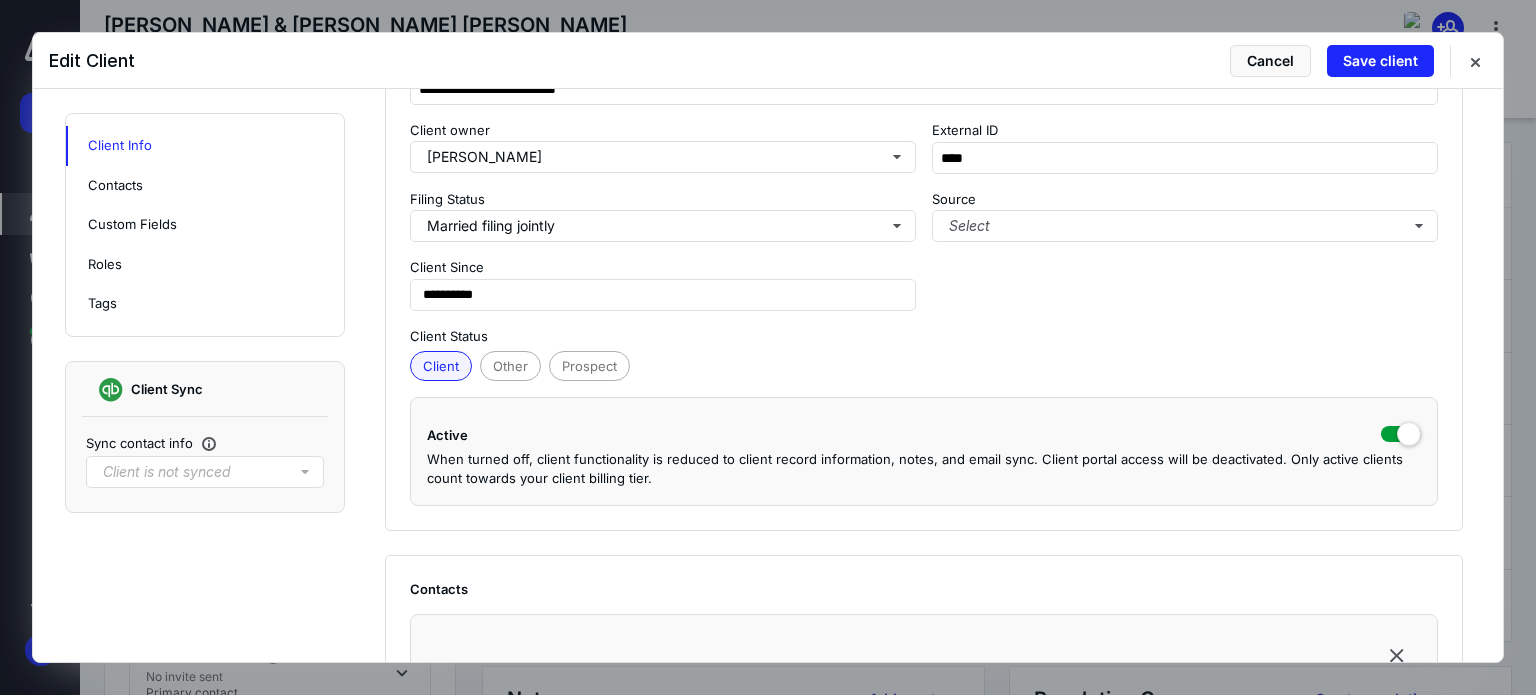 scroll, scrollTop: 300, scrollLeft: 0, axis: vertical 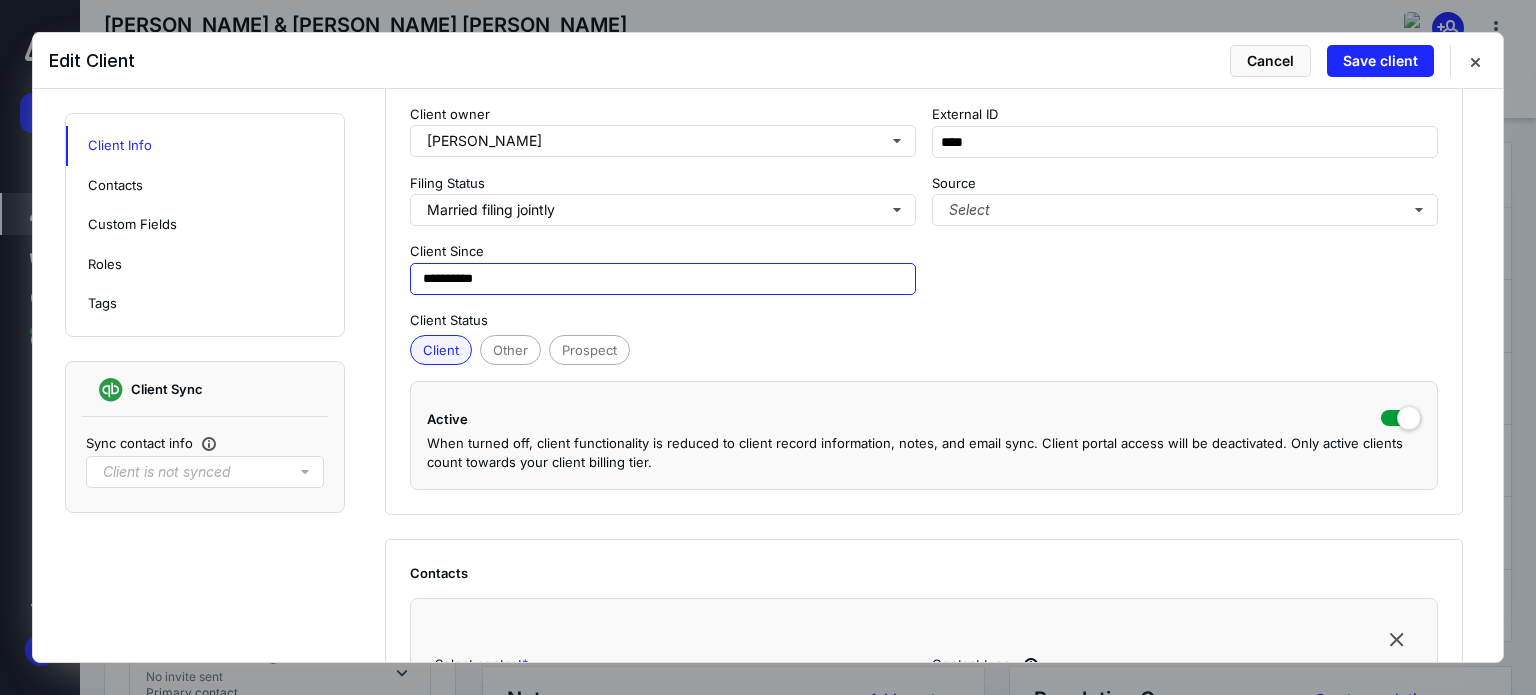 click on "**********" at bounding box center [663, 279] 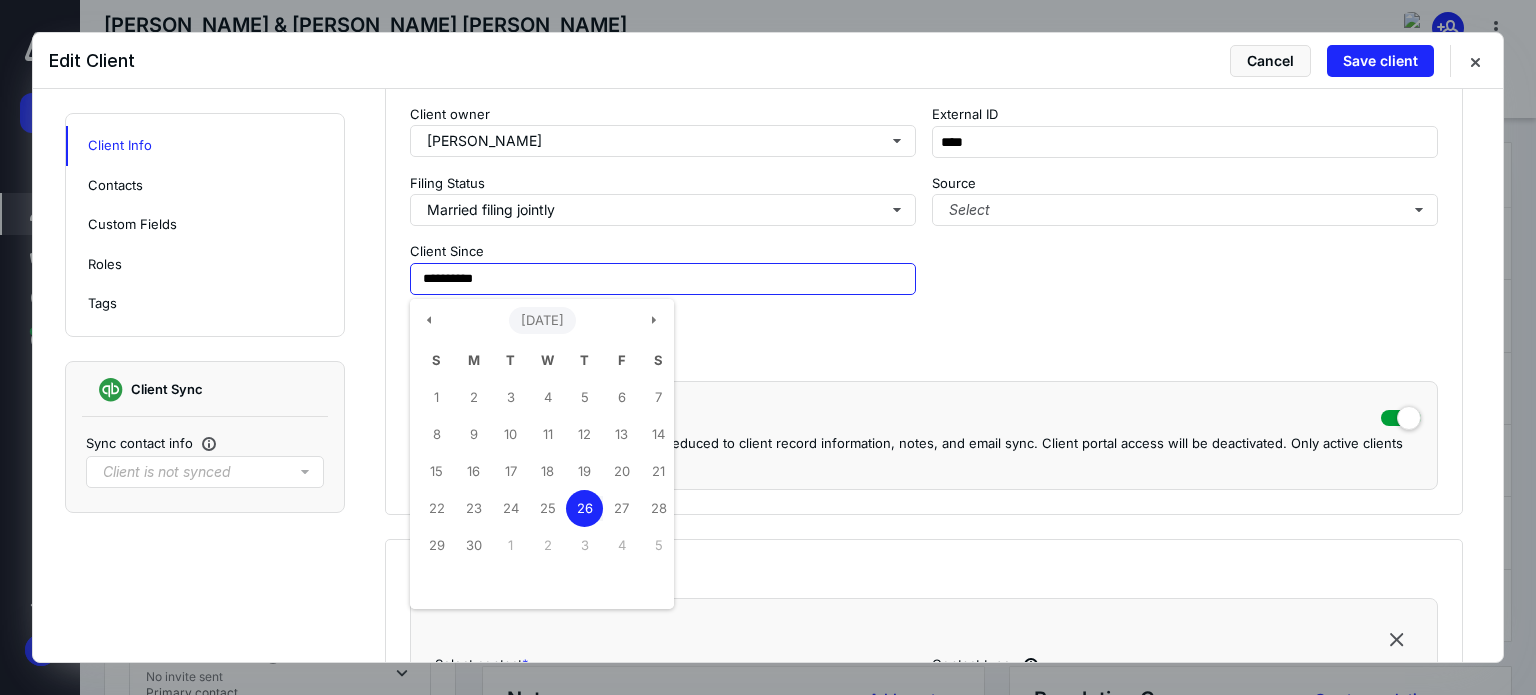 click on "[DATE]" at bounding box center (542, 321) 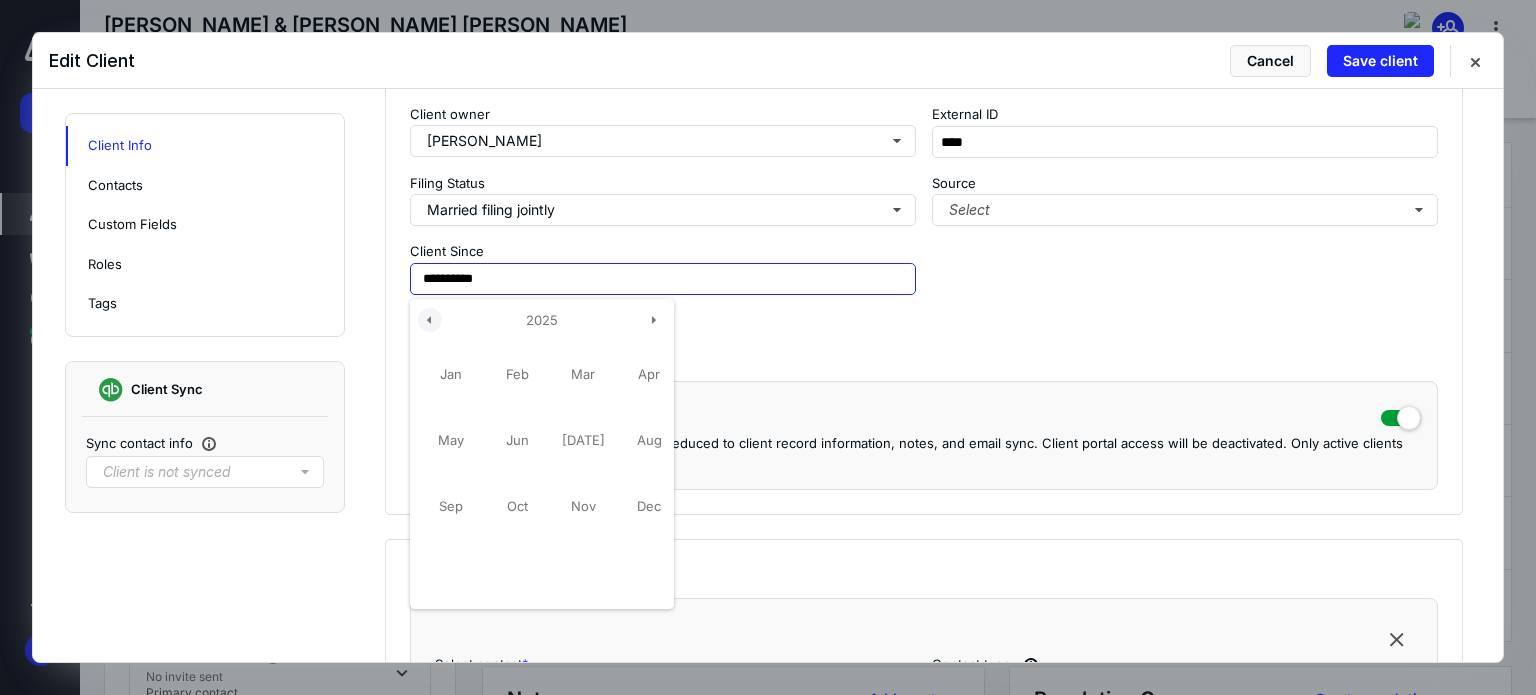 click at bounding box center (430, 320) 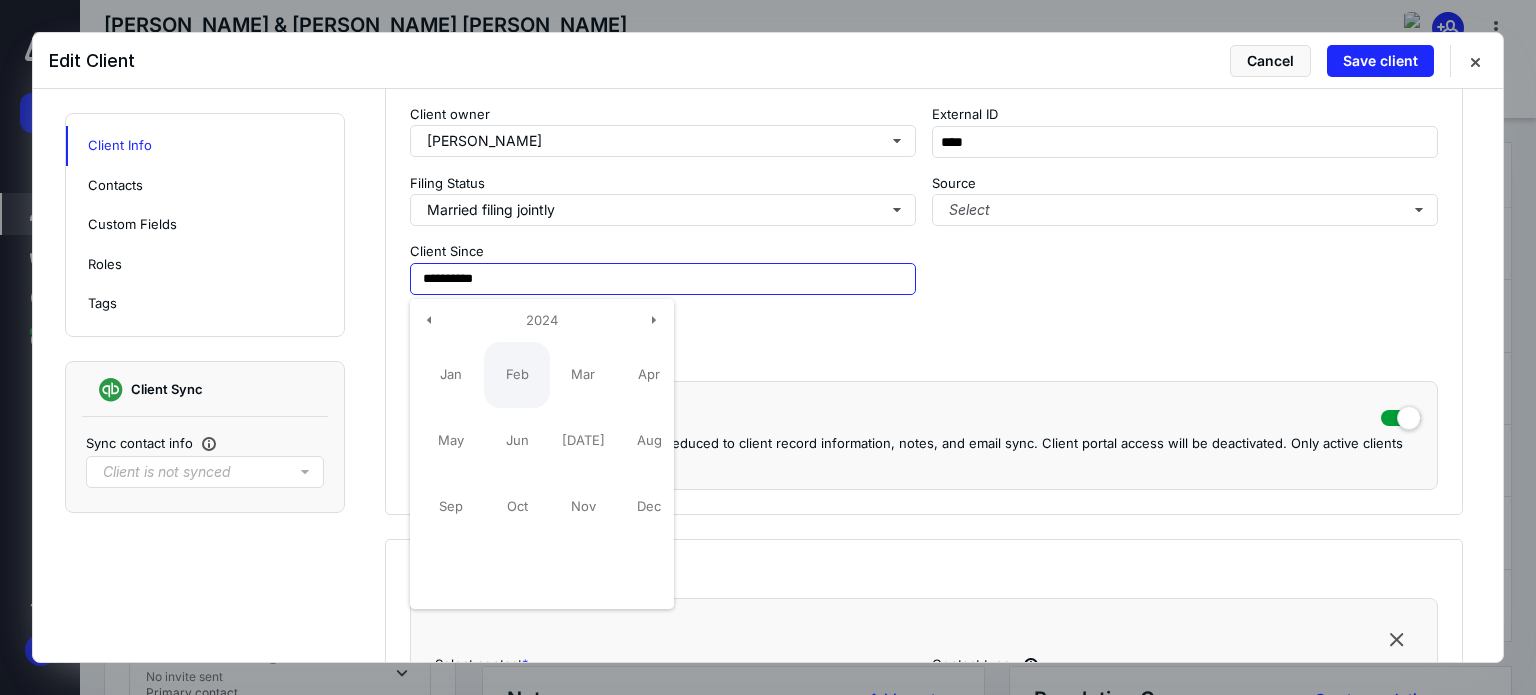 click on "Feb" at bounding box center (517, 375) 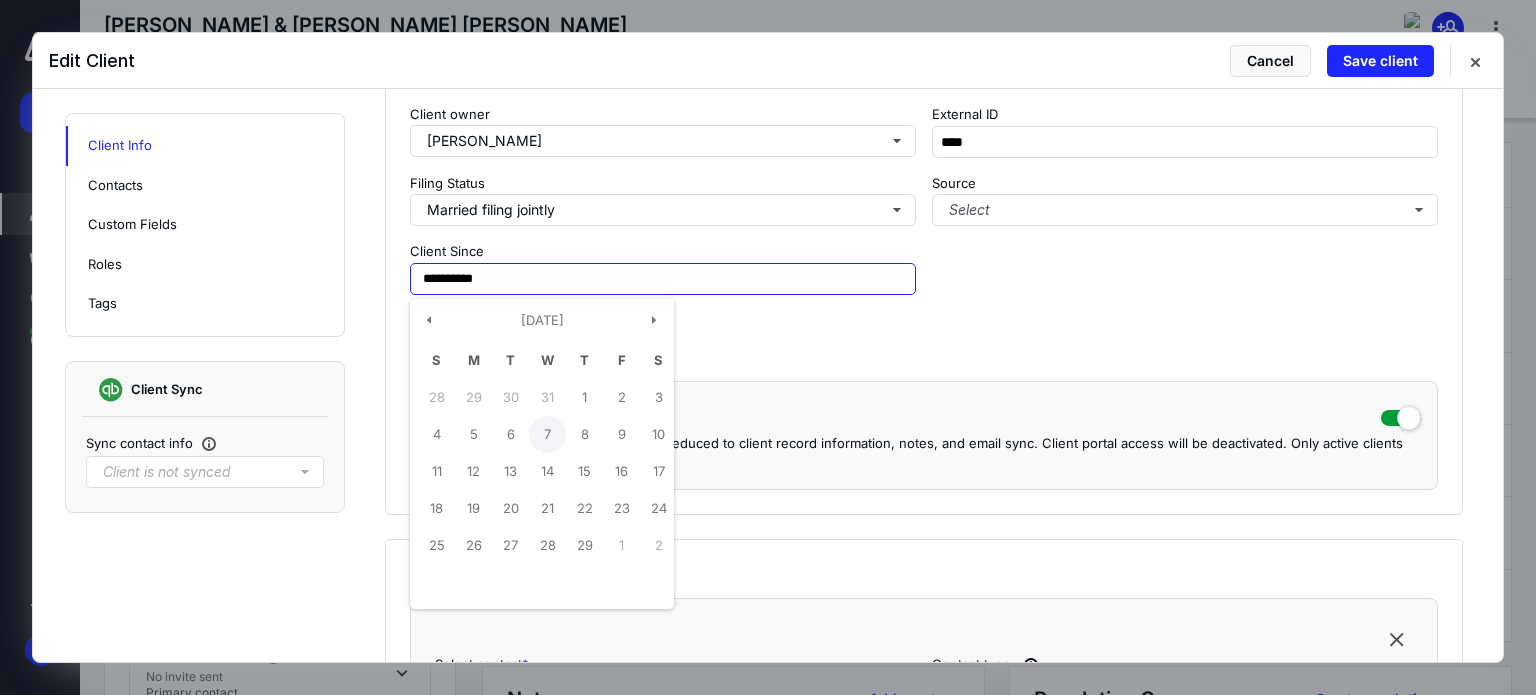 click on "7" at bounding box center (547, 434) 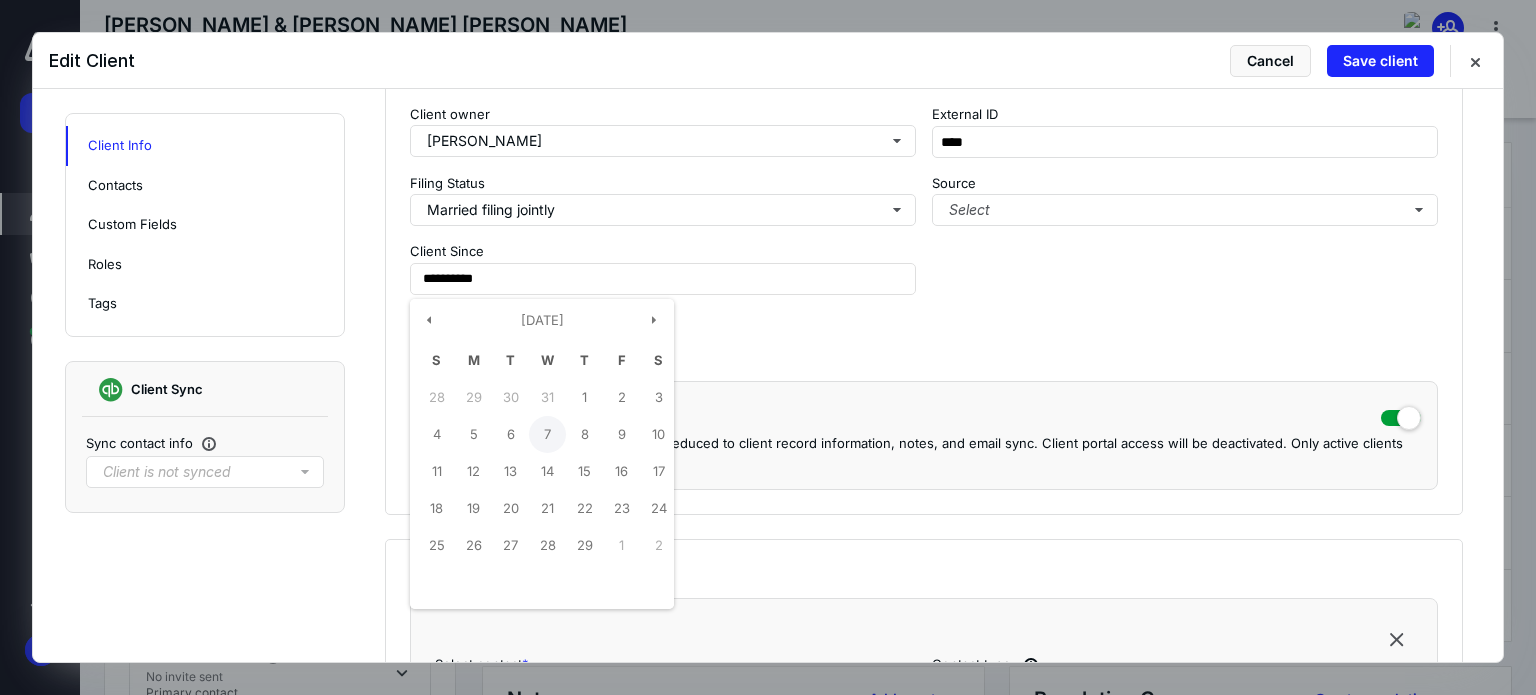 type on "**********" 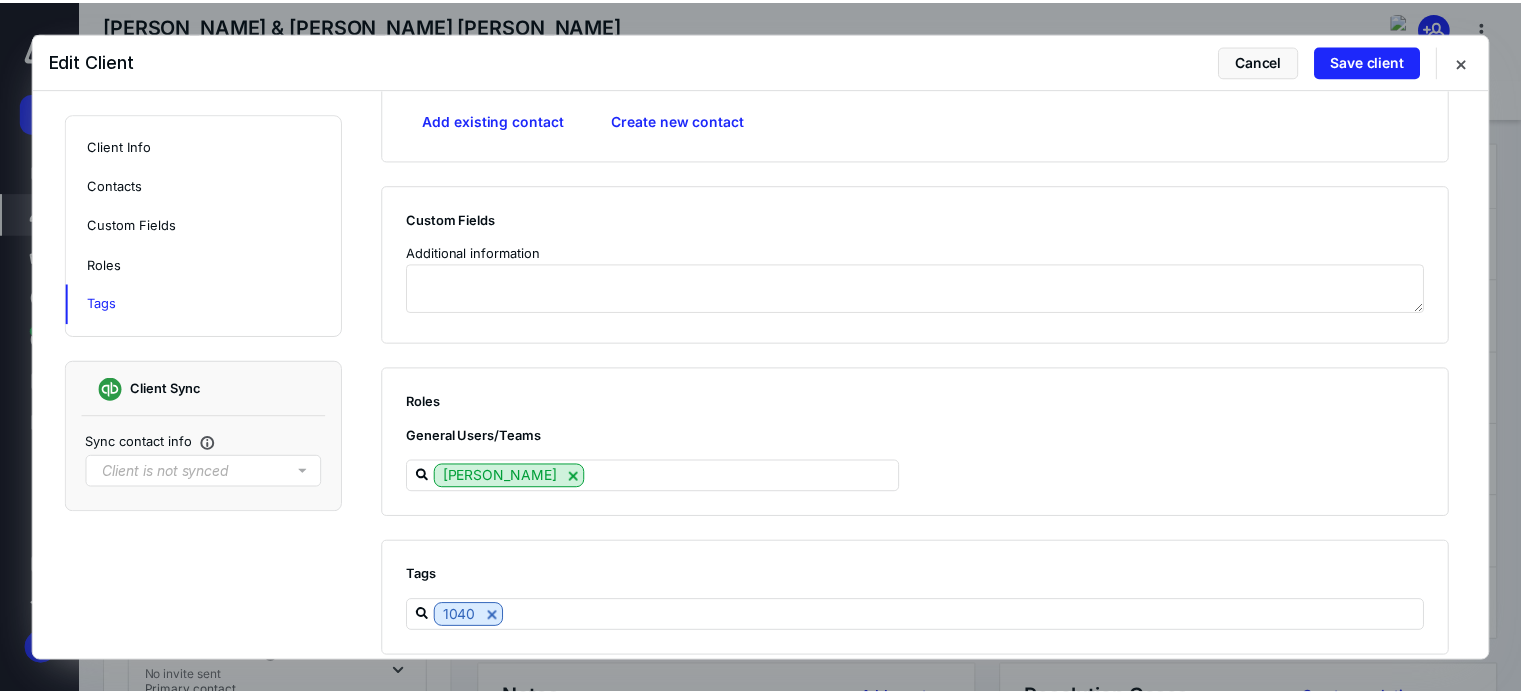 scroll, scrollTop: 1910, scrollLeft: 0, axis: vertical 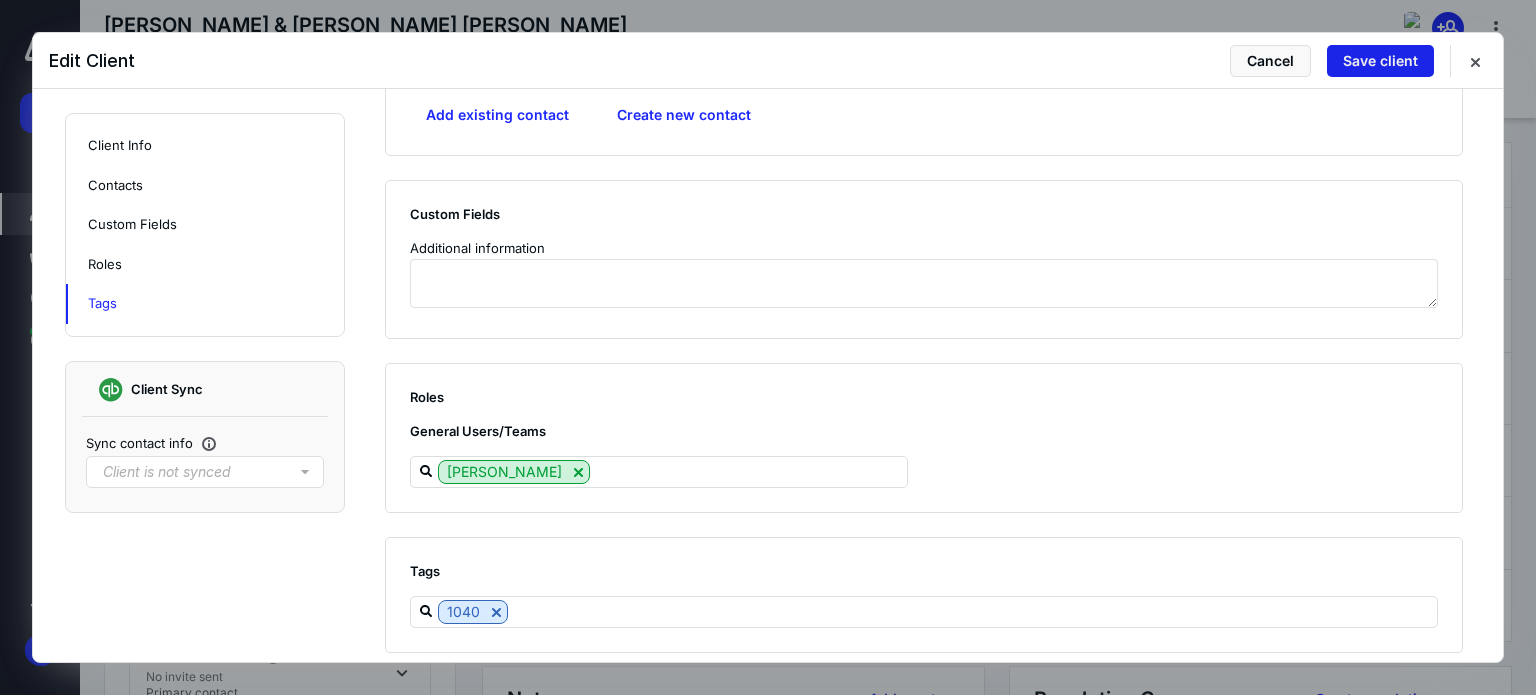 click on "Save client" at bounding box center (1380, 61) 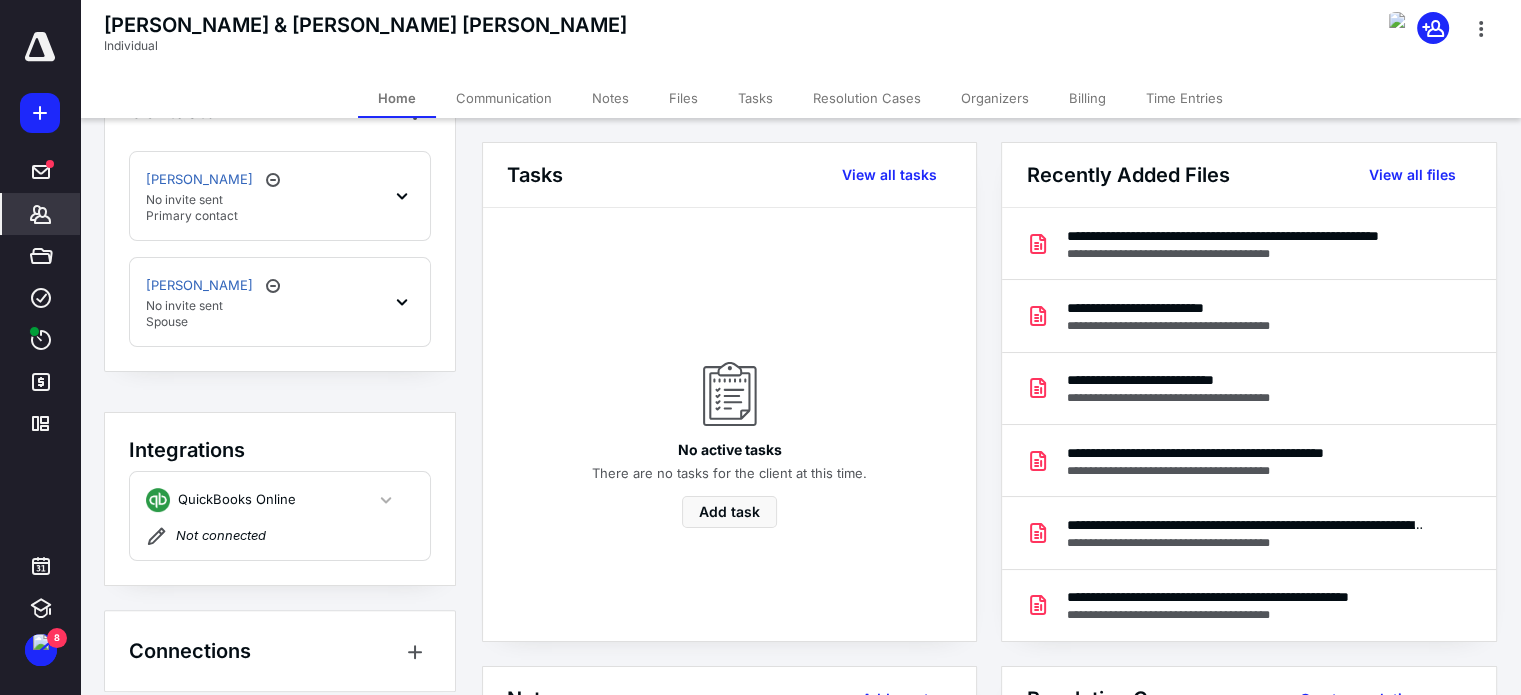 scroll, scrollTop: 494, scrollLeft: 0, axis: vertical 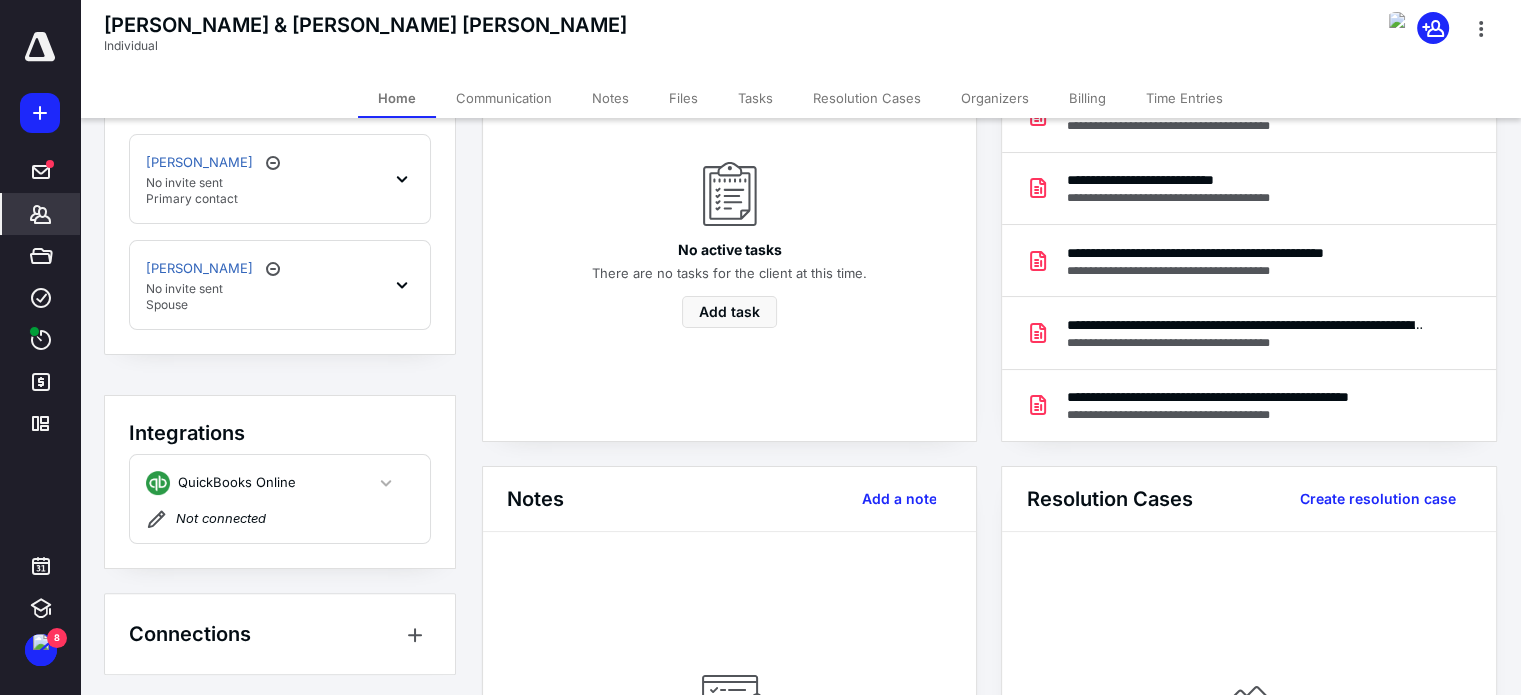 click on "Files" at bounding box center (683, 98) 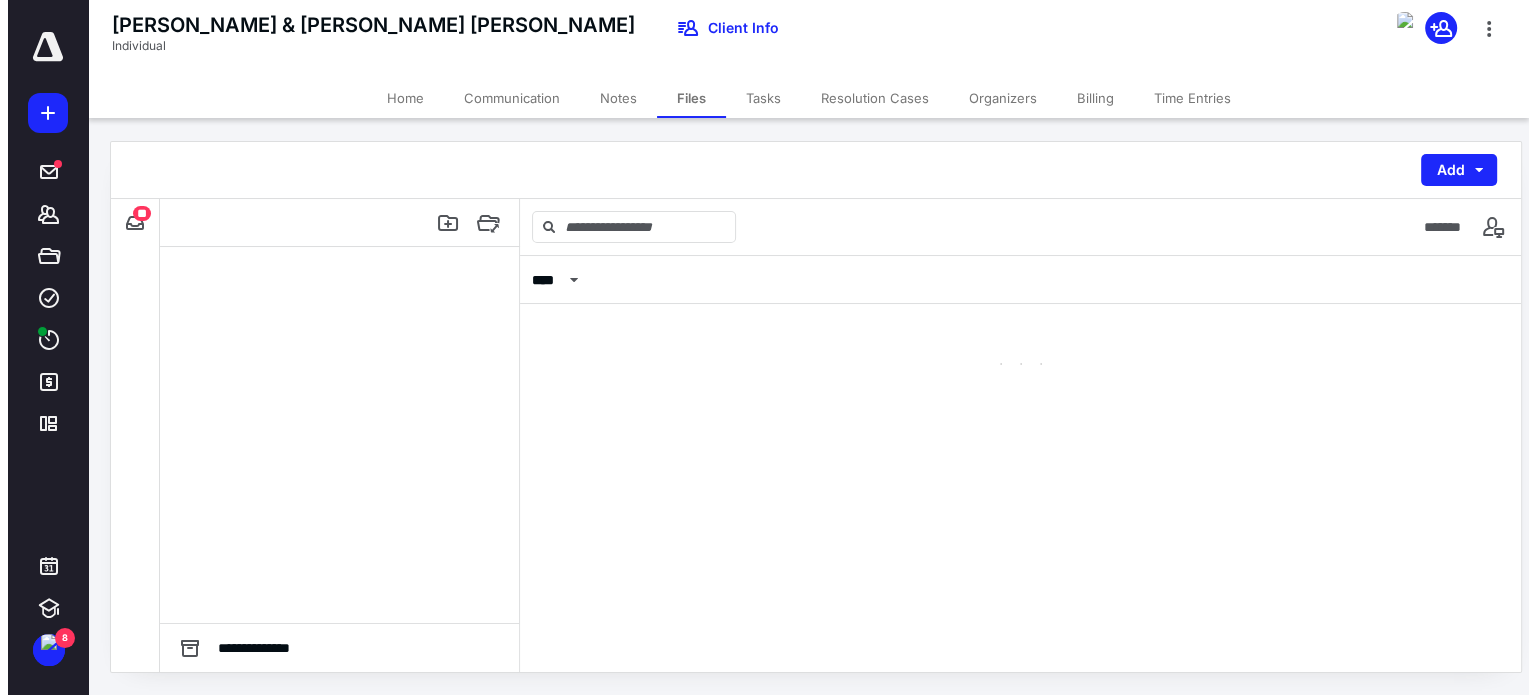 scroll, scrollTop: 0, scrollLeft: 0, axis: both 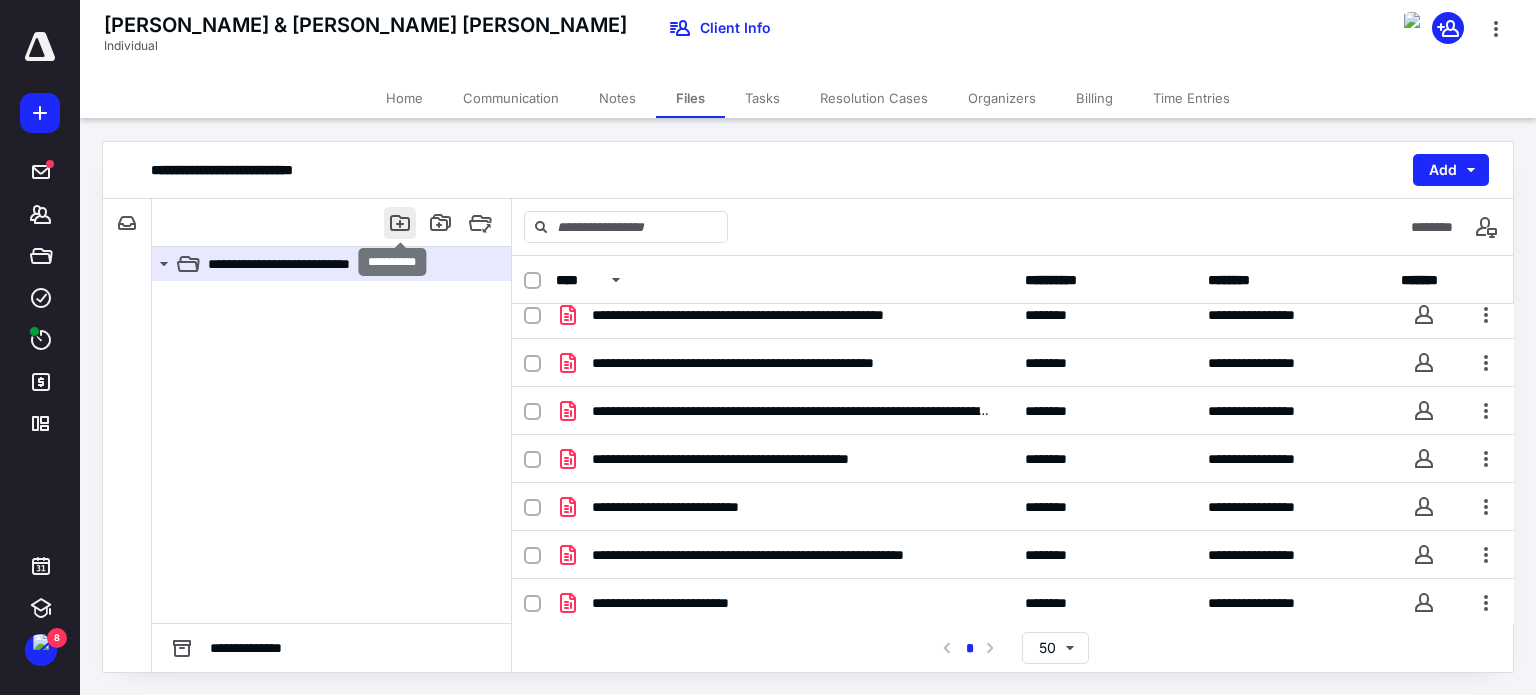 click at bounding box center (400, 223) 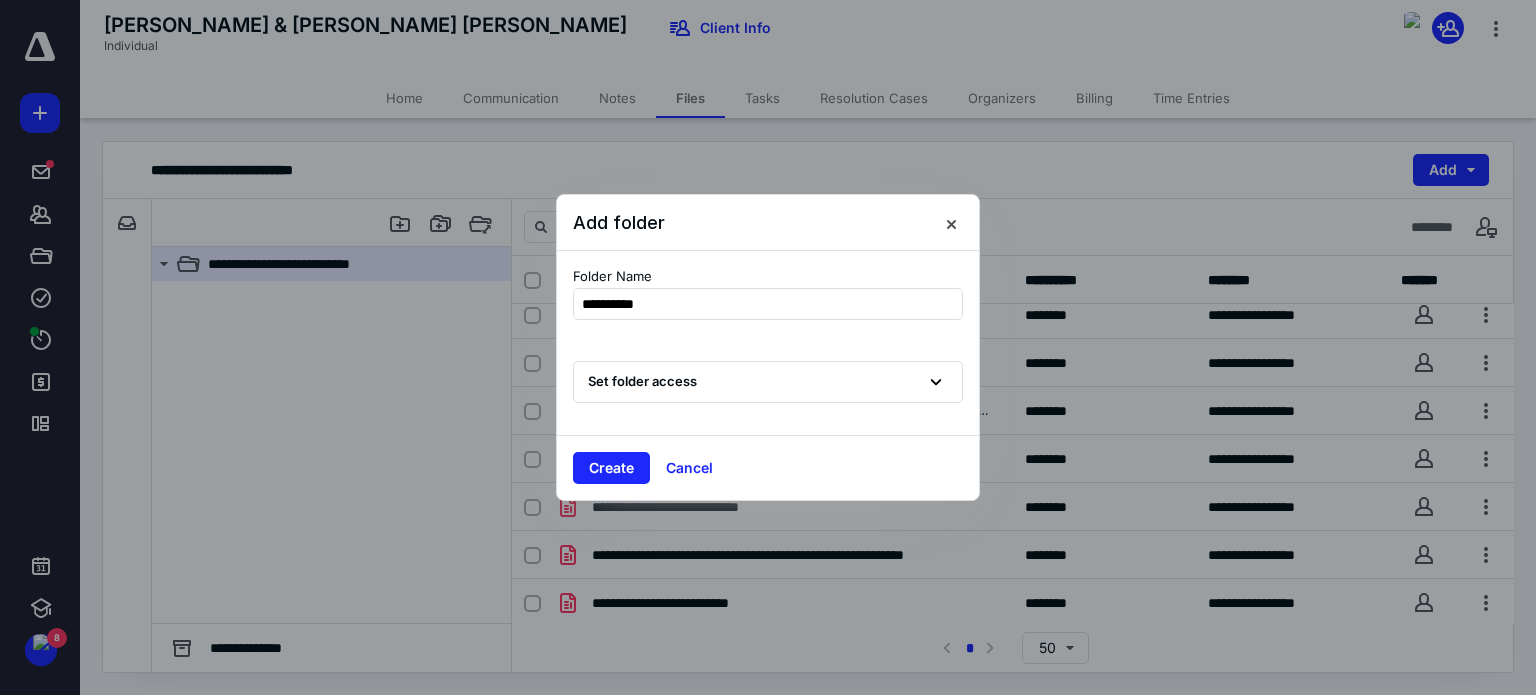 type on "**********" 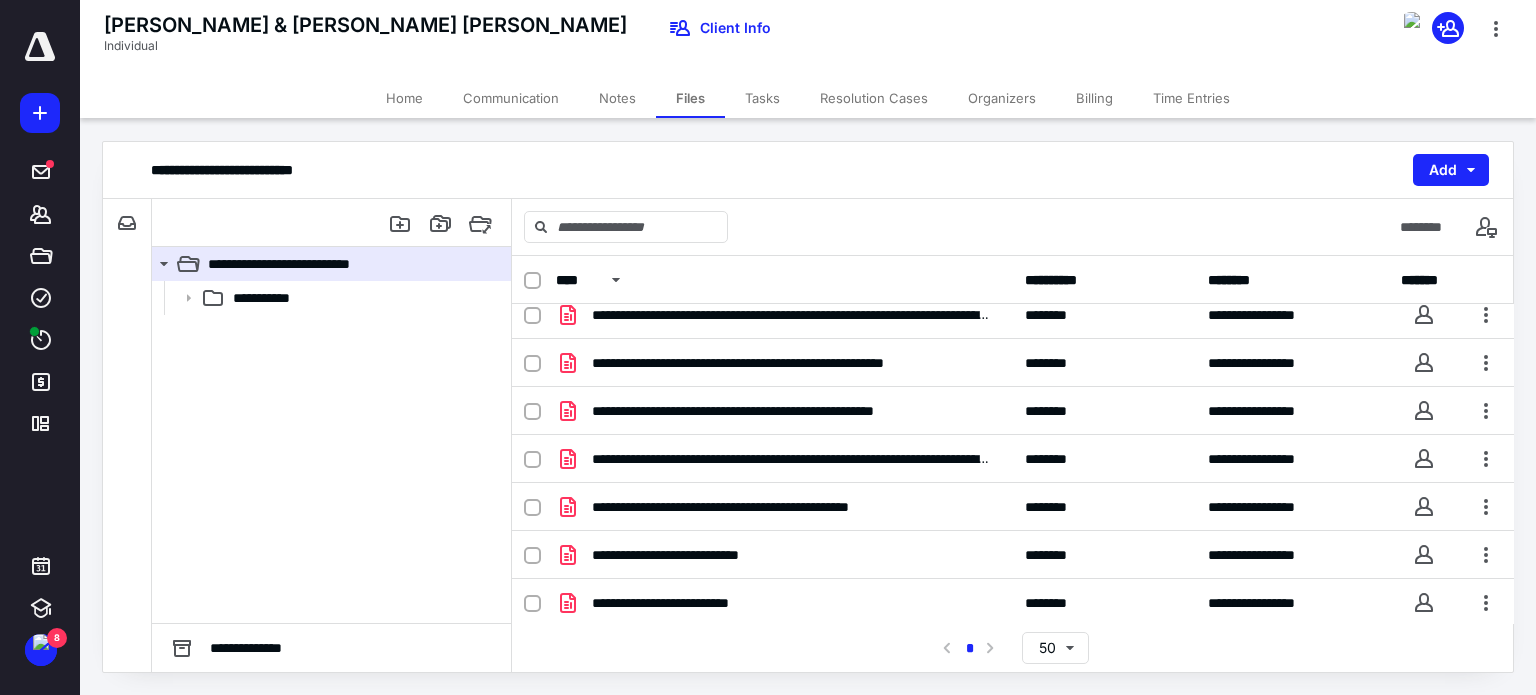 scroll, scrollTop: 253, scrollLeft: 0, axis: vertical 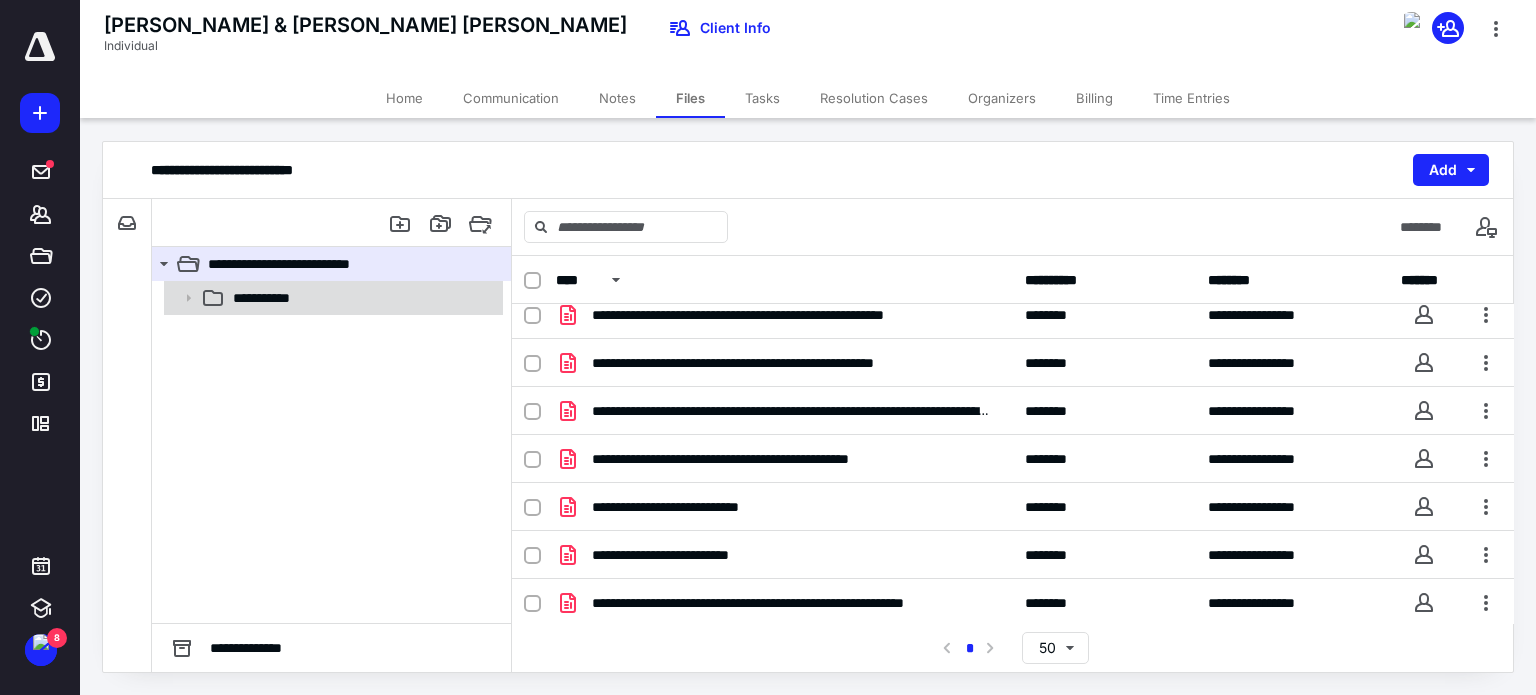 click on "**********" at bounding box center [362, 298] 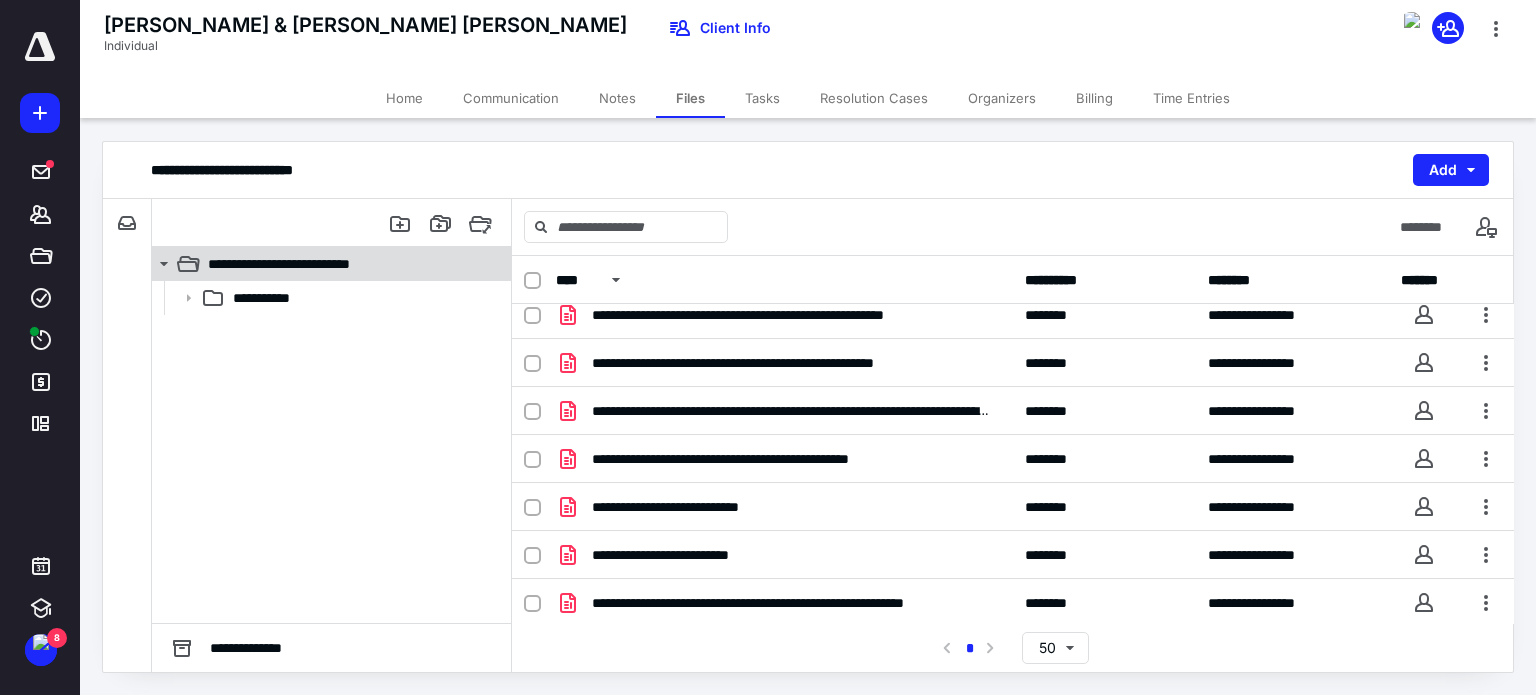 scroll, scrollTop: 0, scrollLeft: 0, axis: both 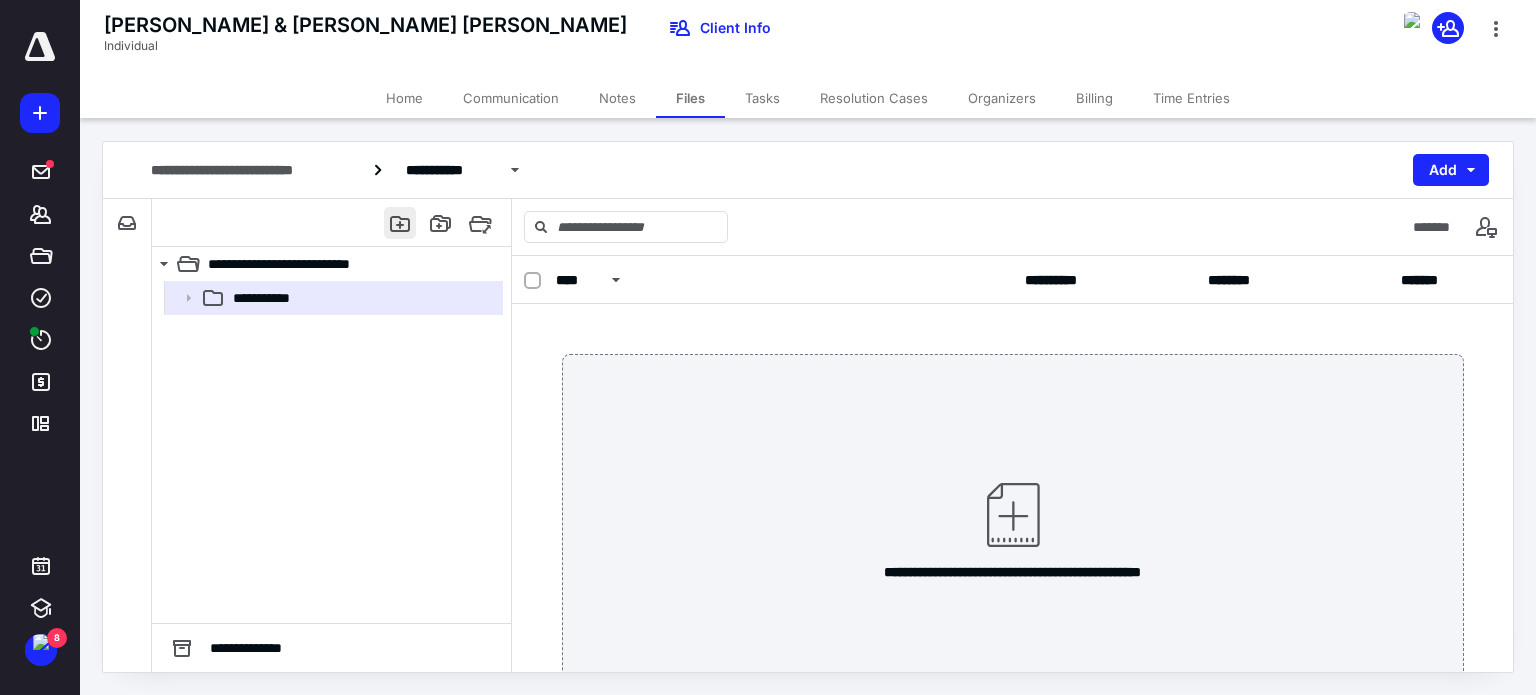 click at bounding box center [400, 223] 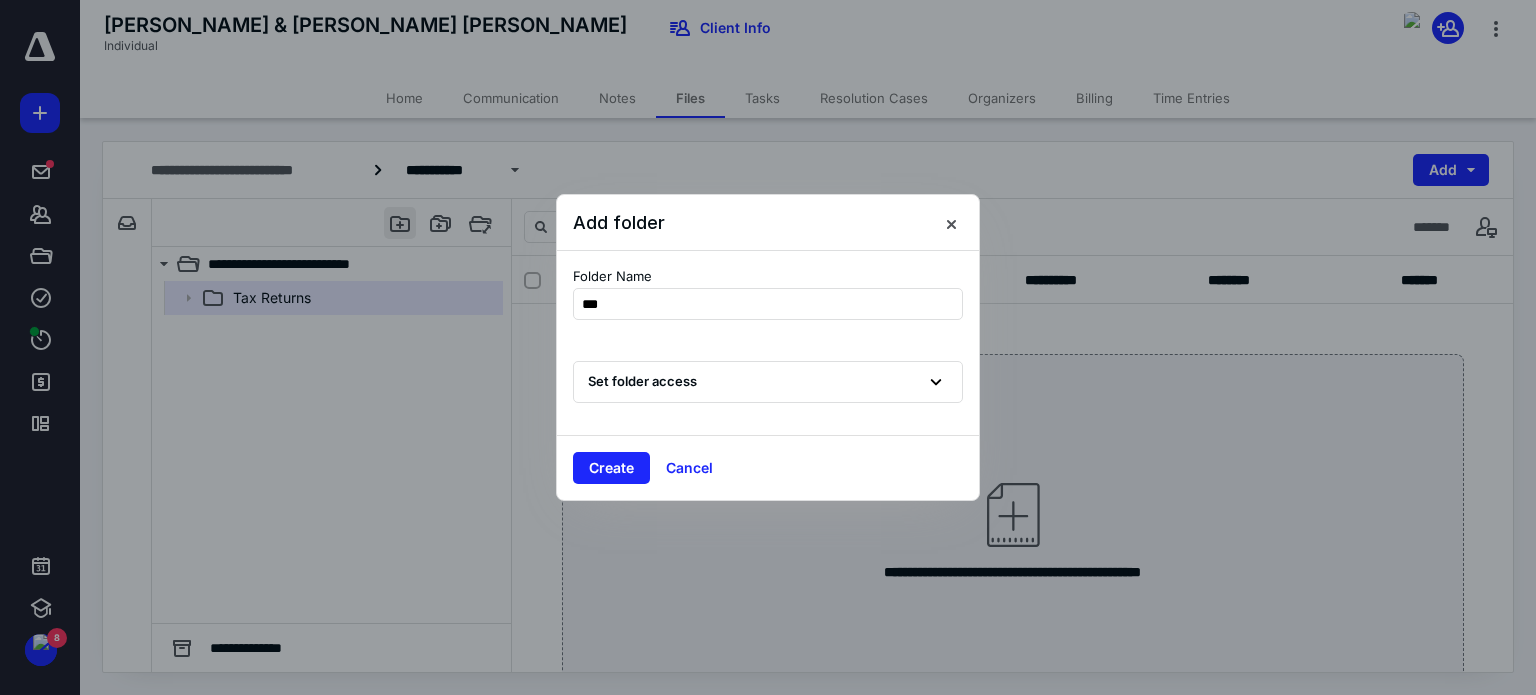 type on "****" 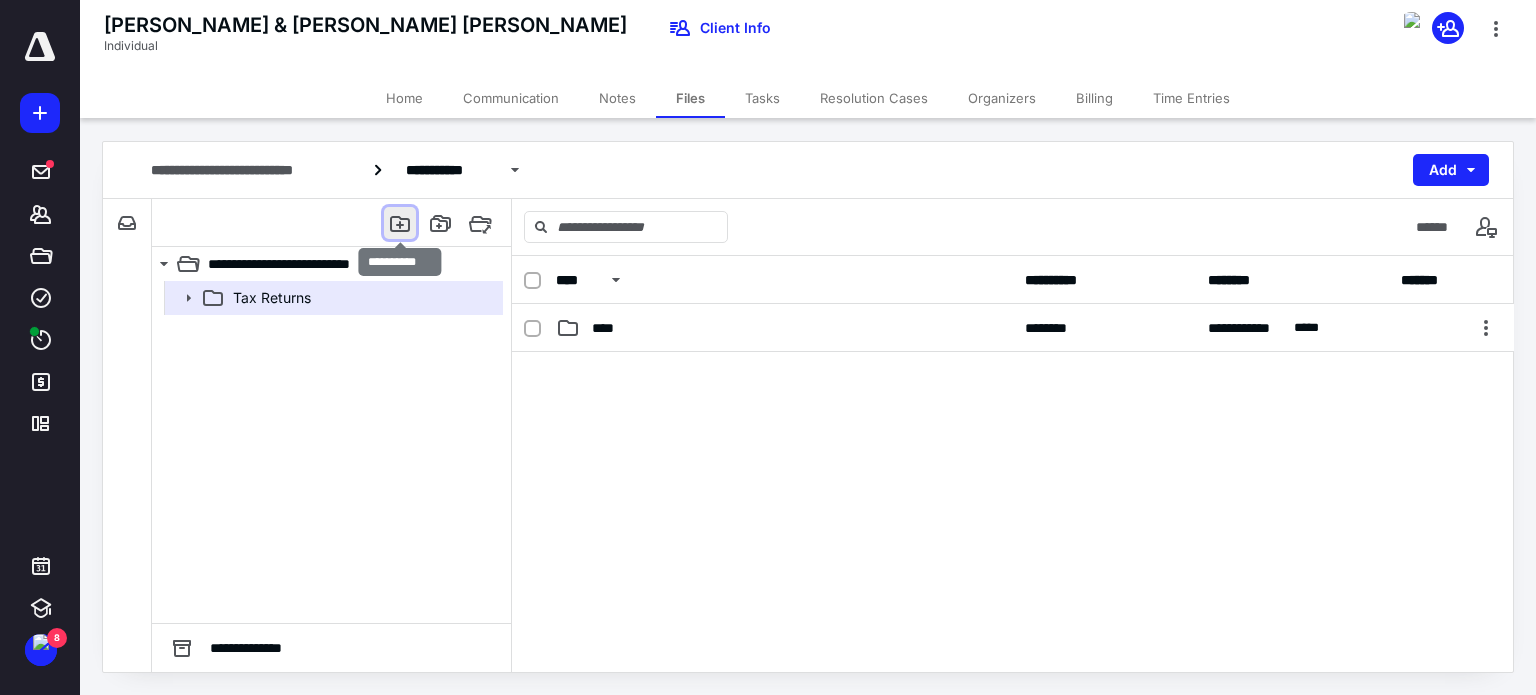 click at bounding box center (400, 223) 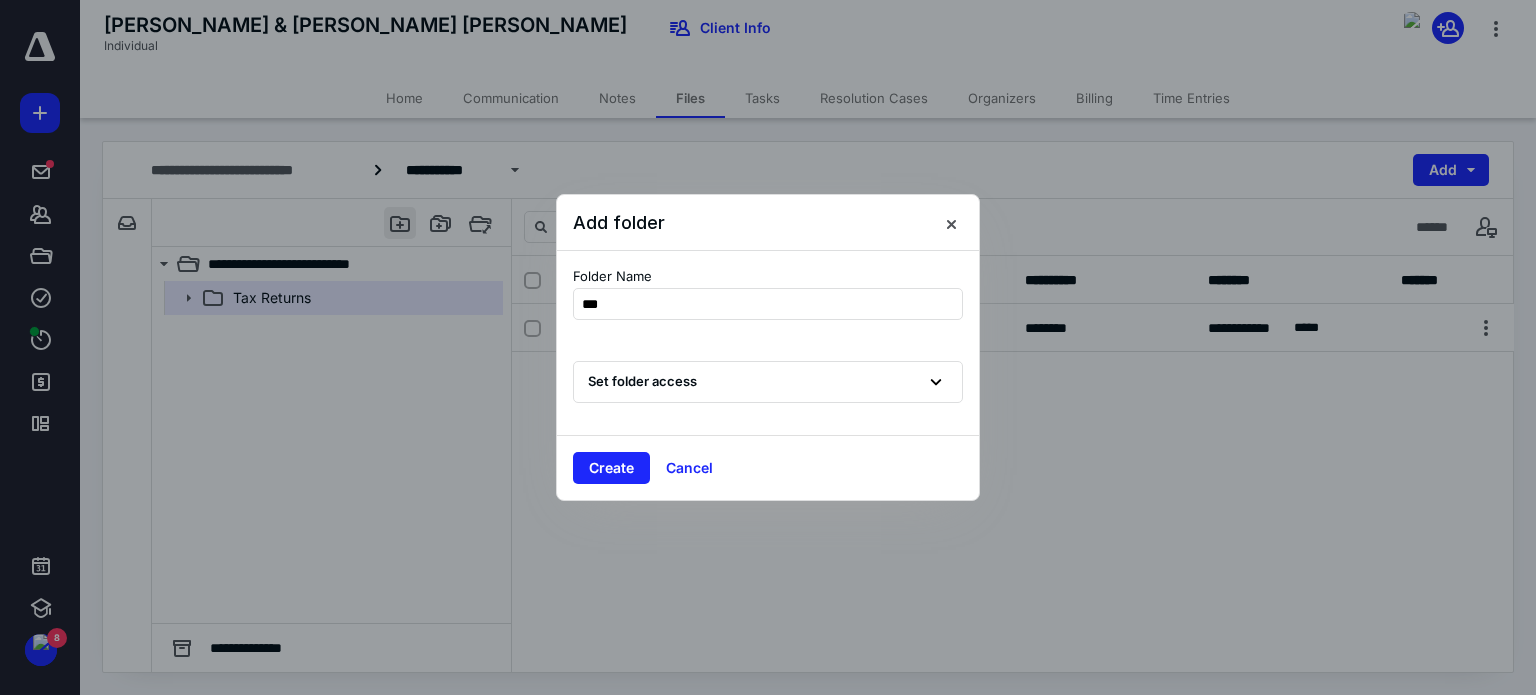 type on "****" 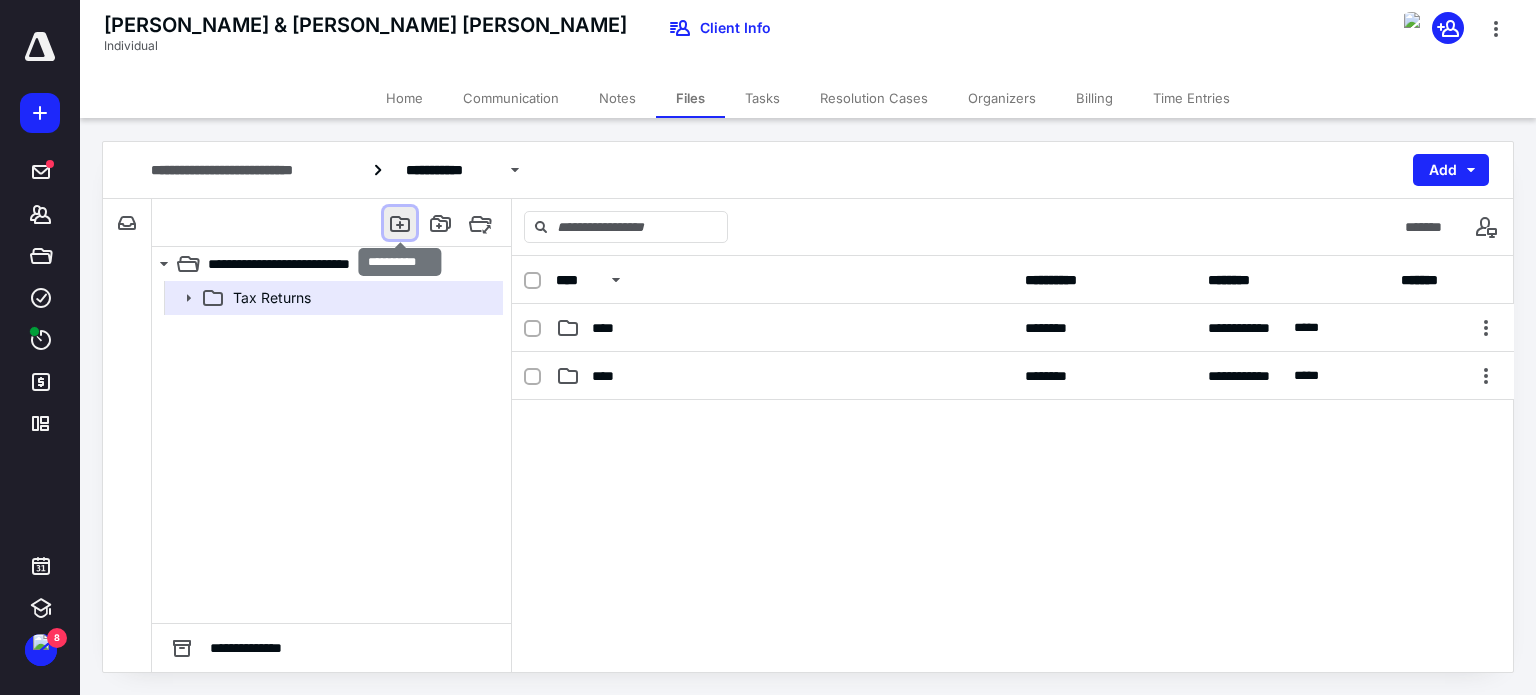 click at bounding box center (400, 223) 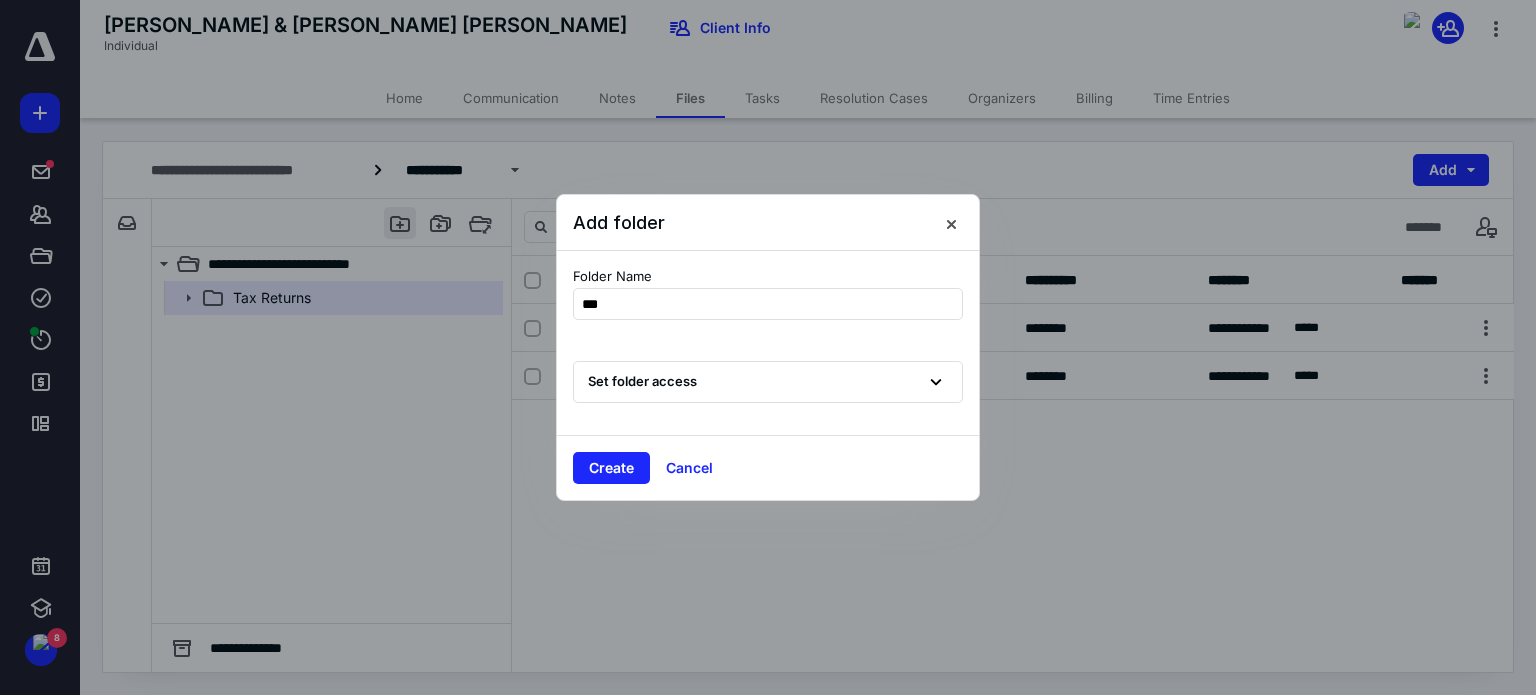 type on "****" 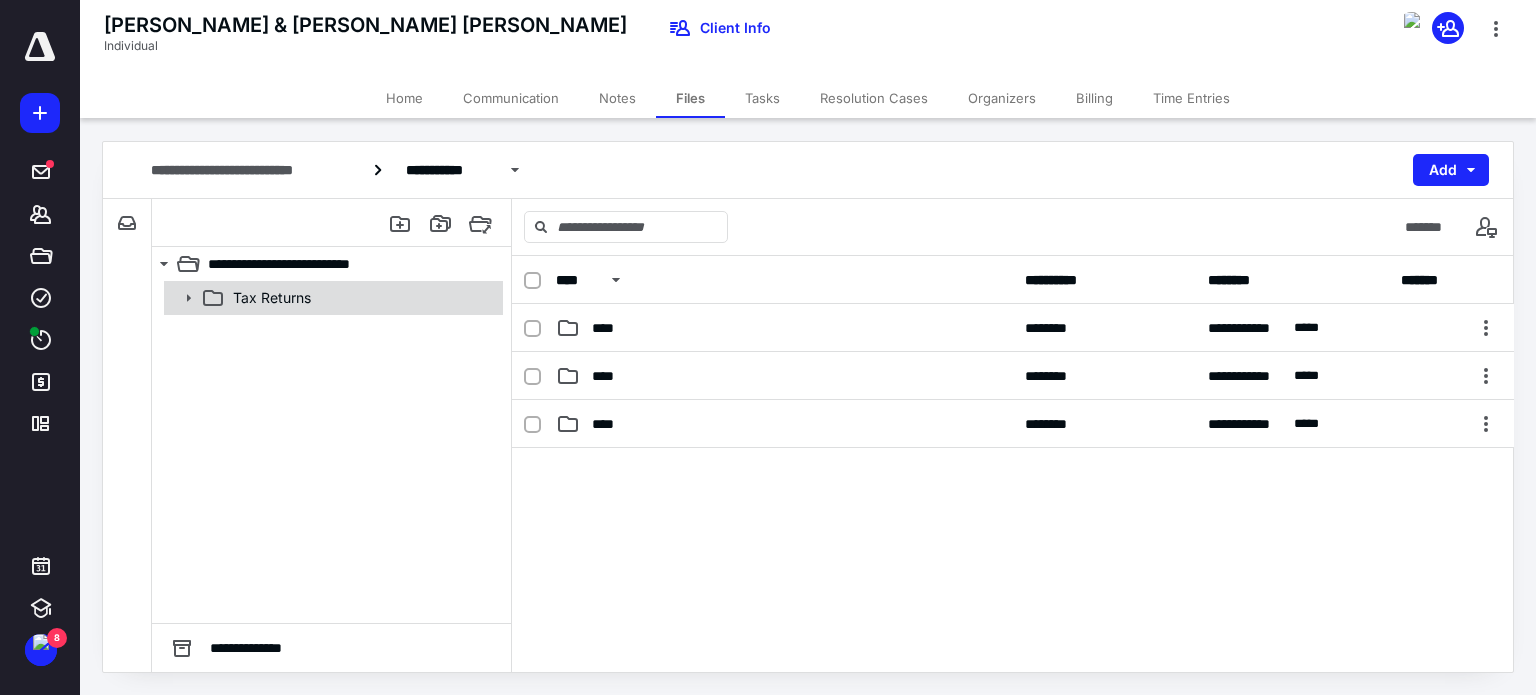 click 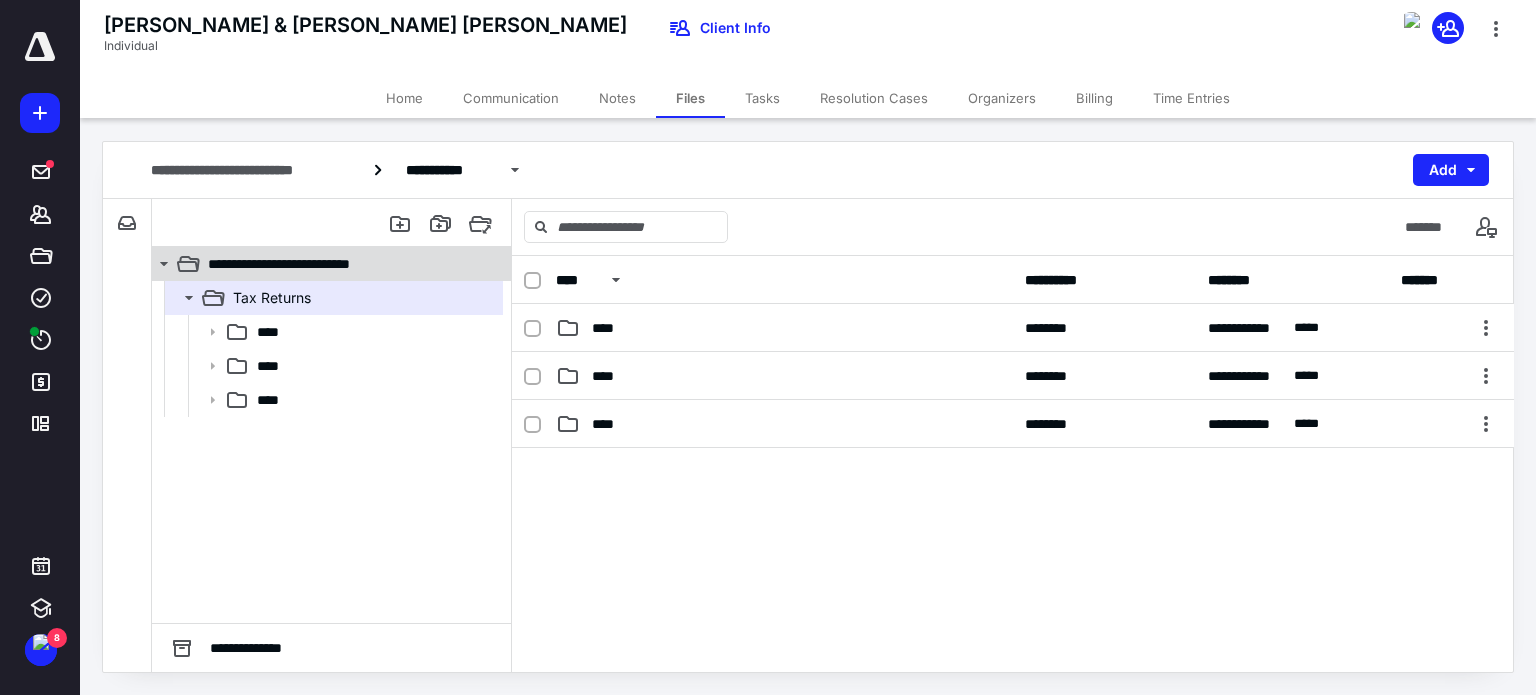 click on "**********" at bounding box center [306, 264] 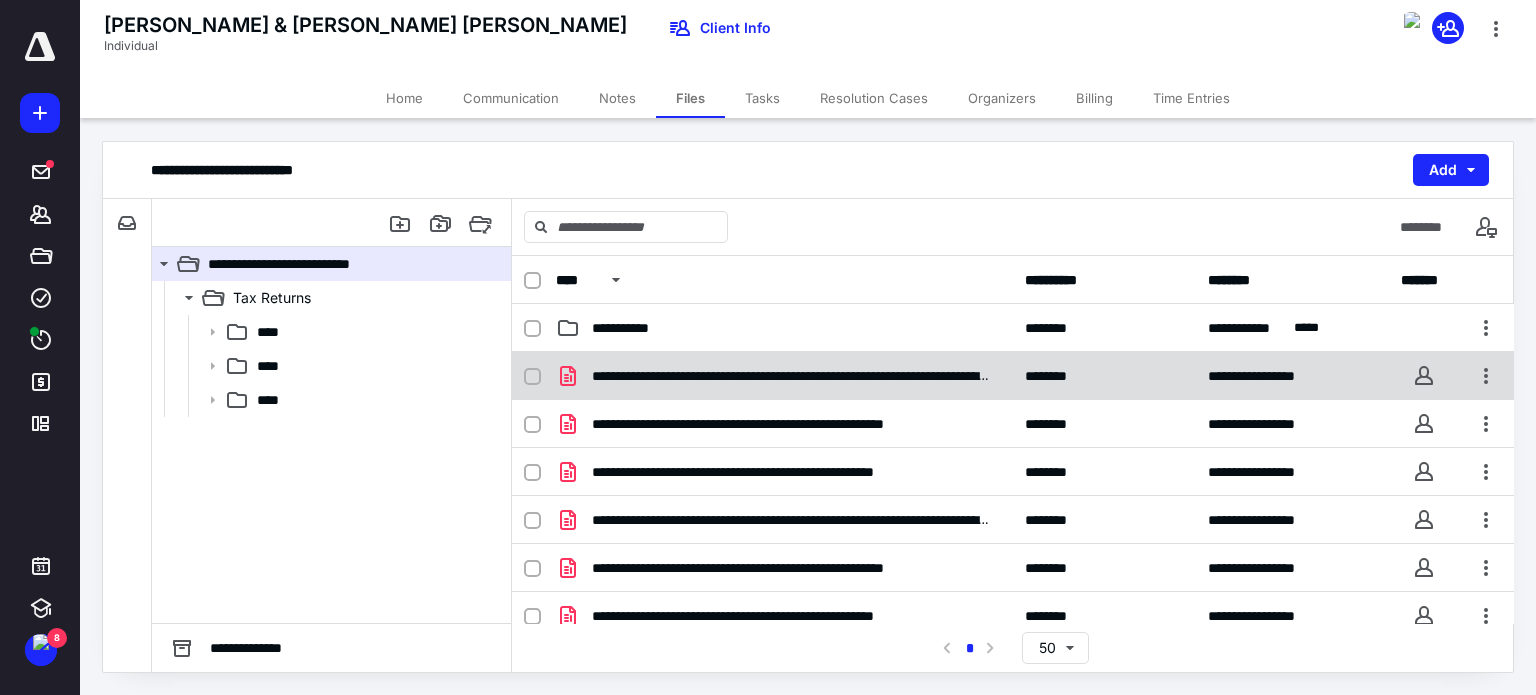 click 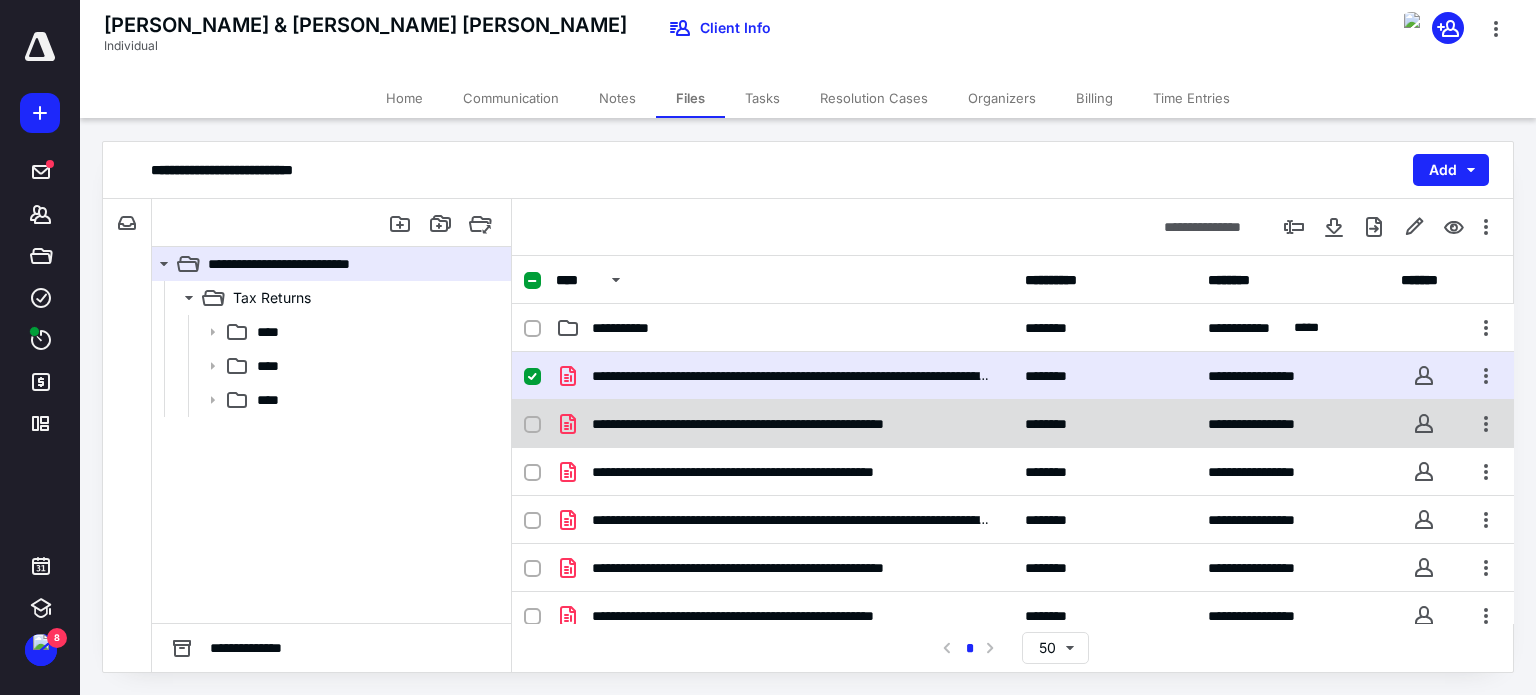 click 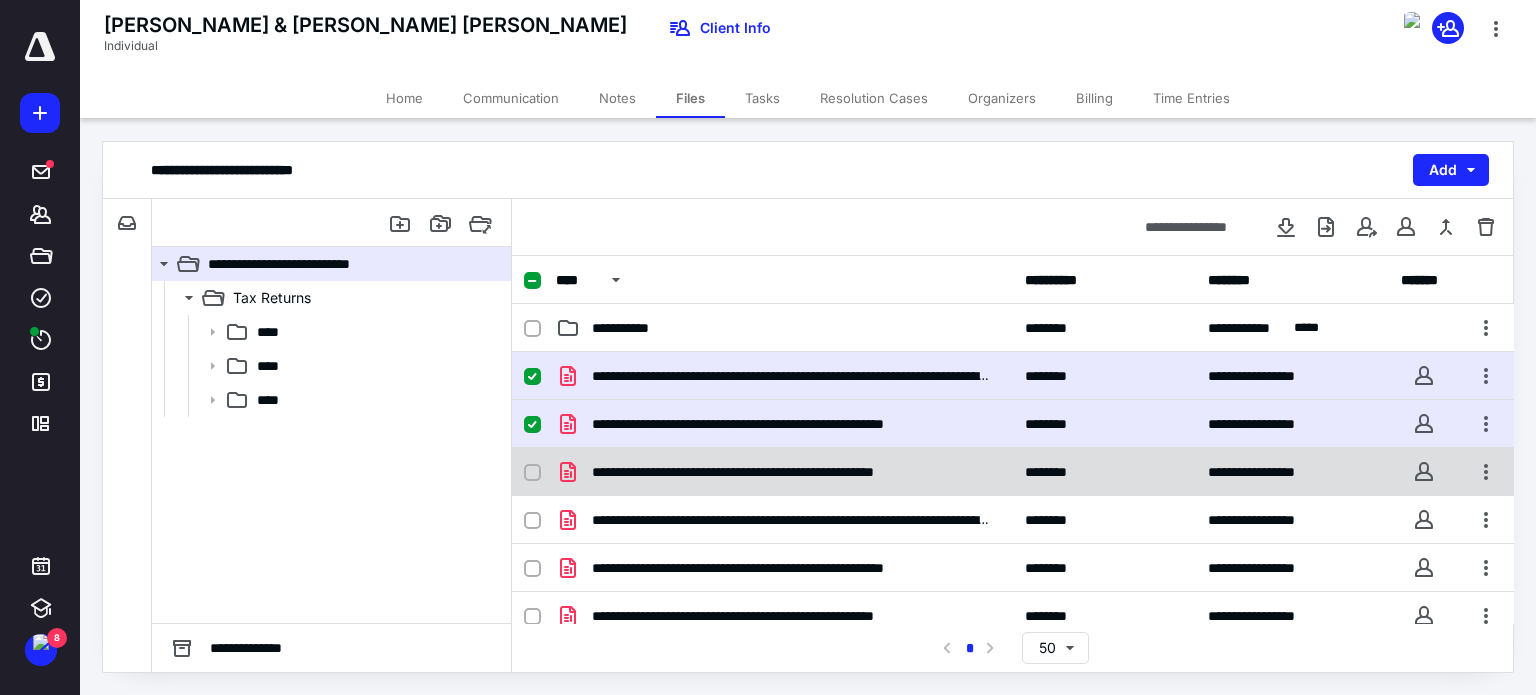 click at bounding box center [532, 473] 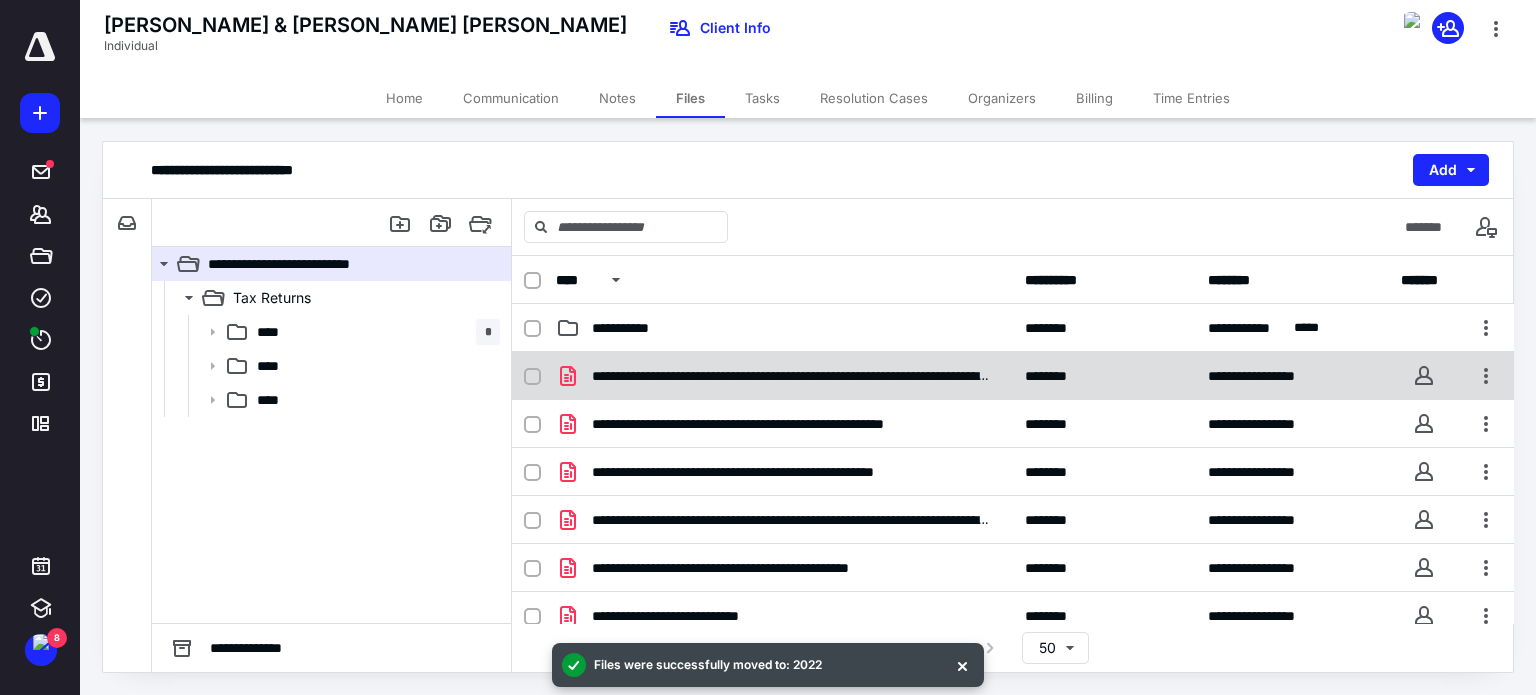 click at bounding box center [532, 377] 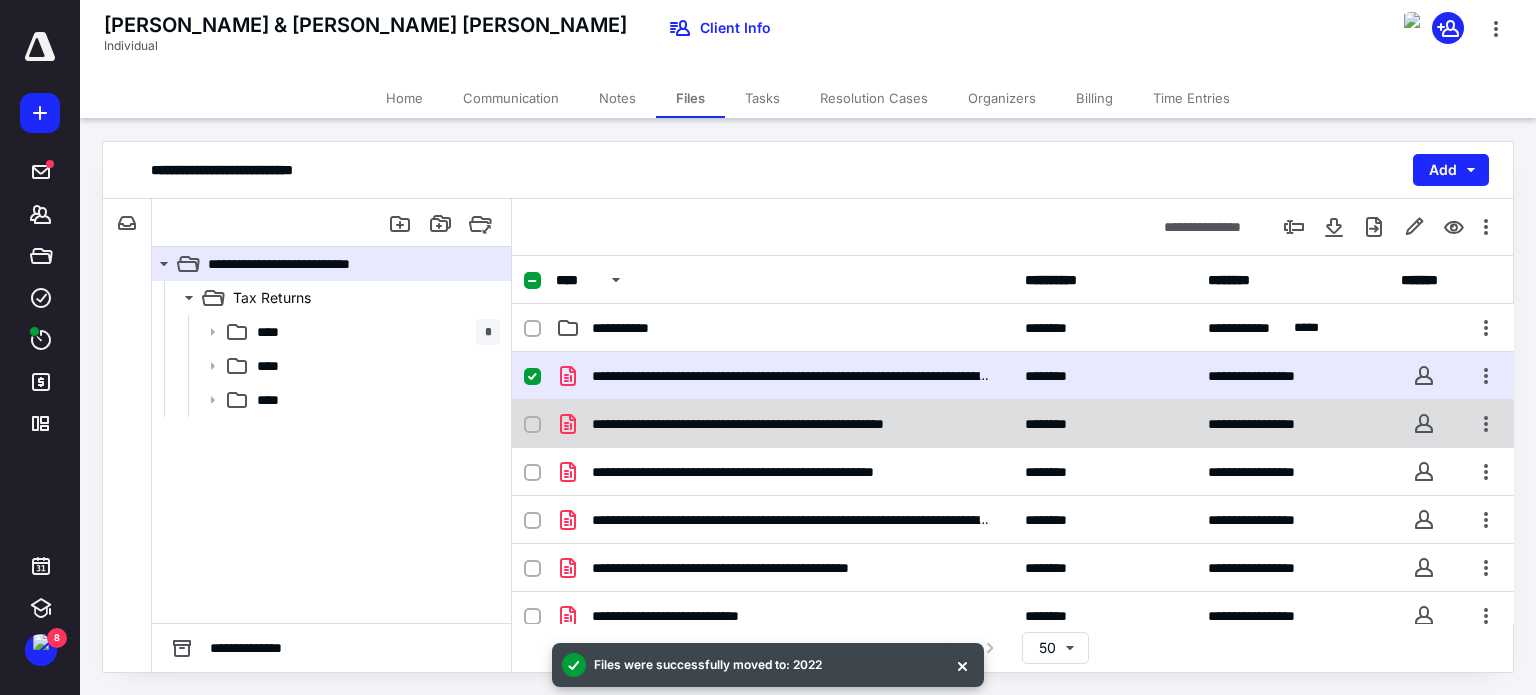click at bounding box center (532, 425) 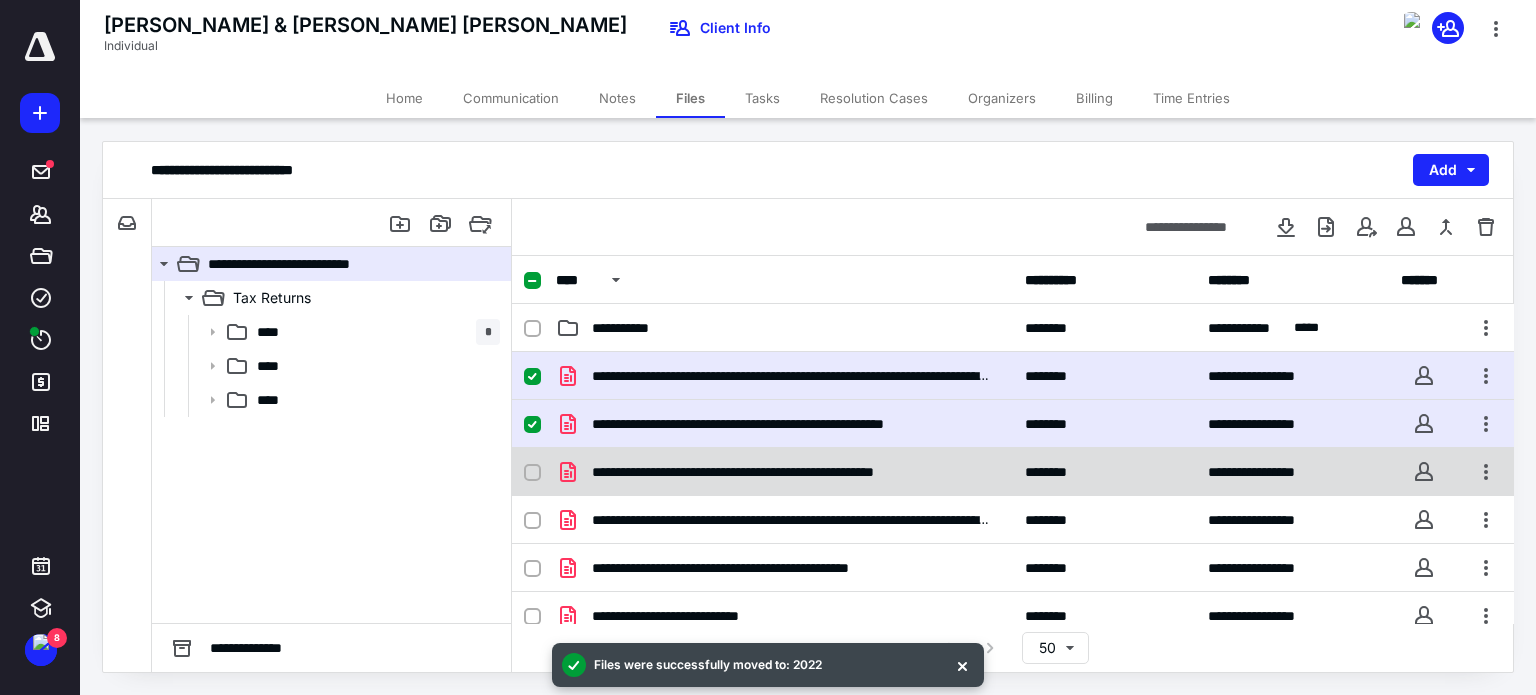 click 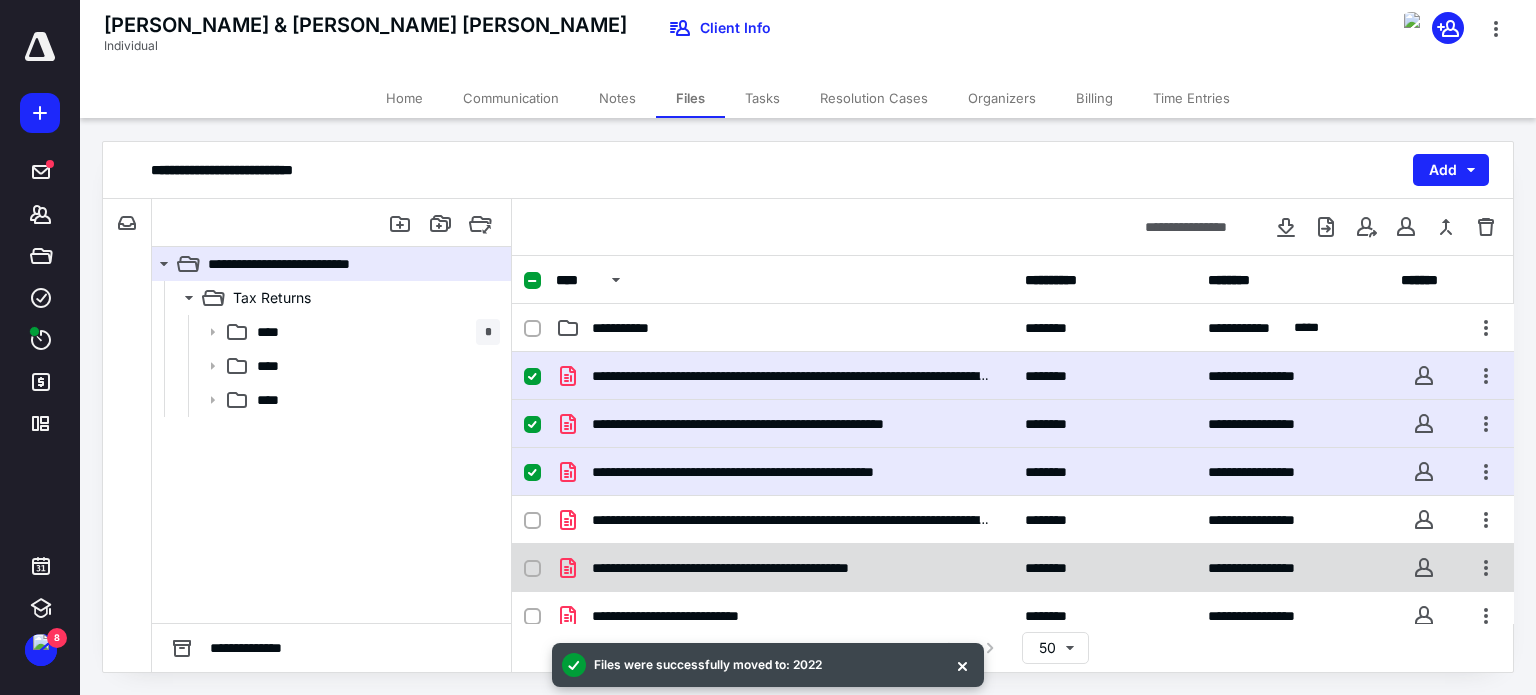 click 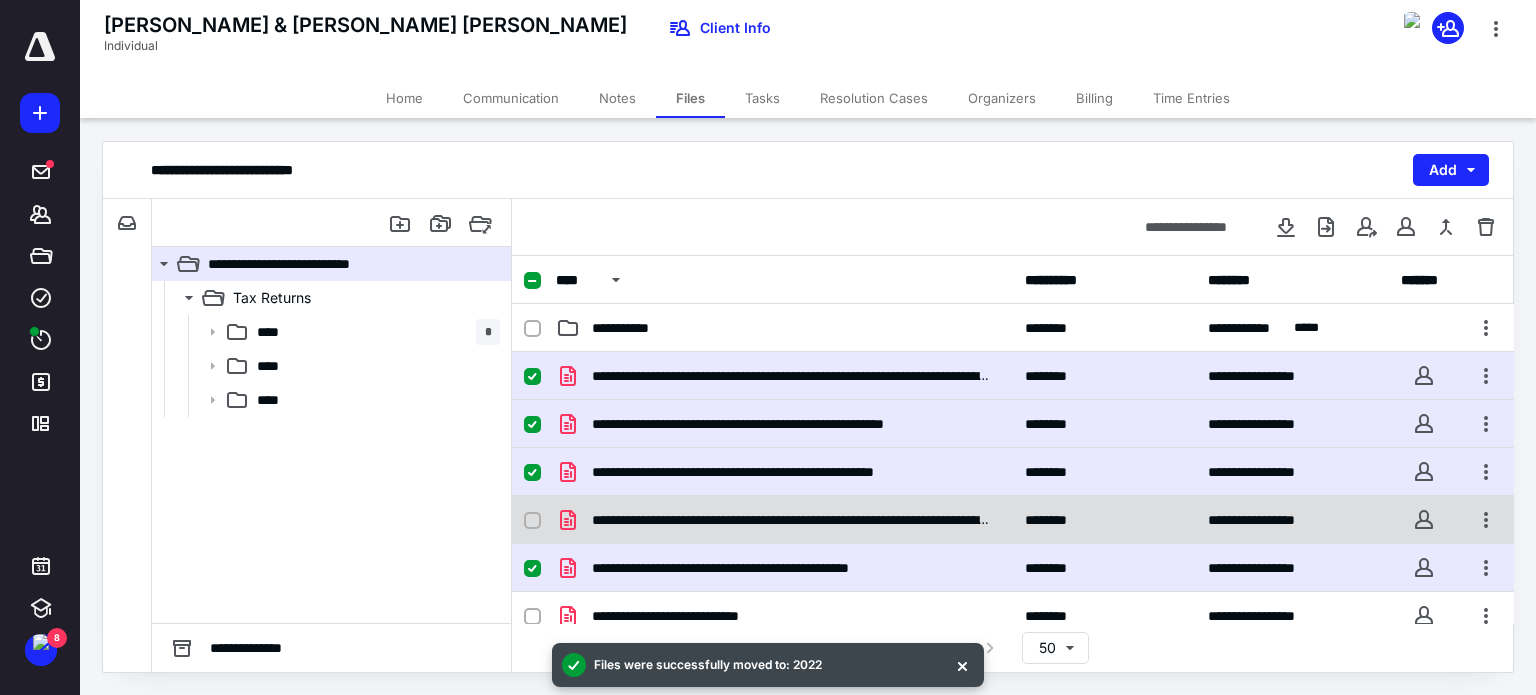 click 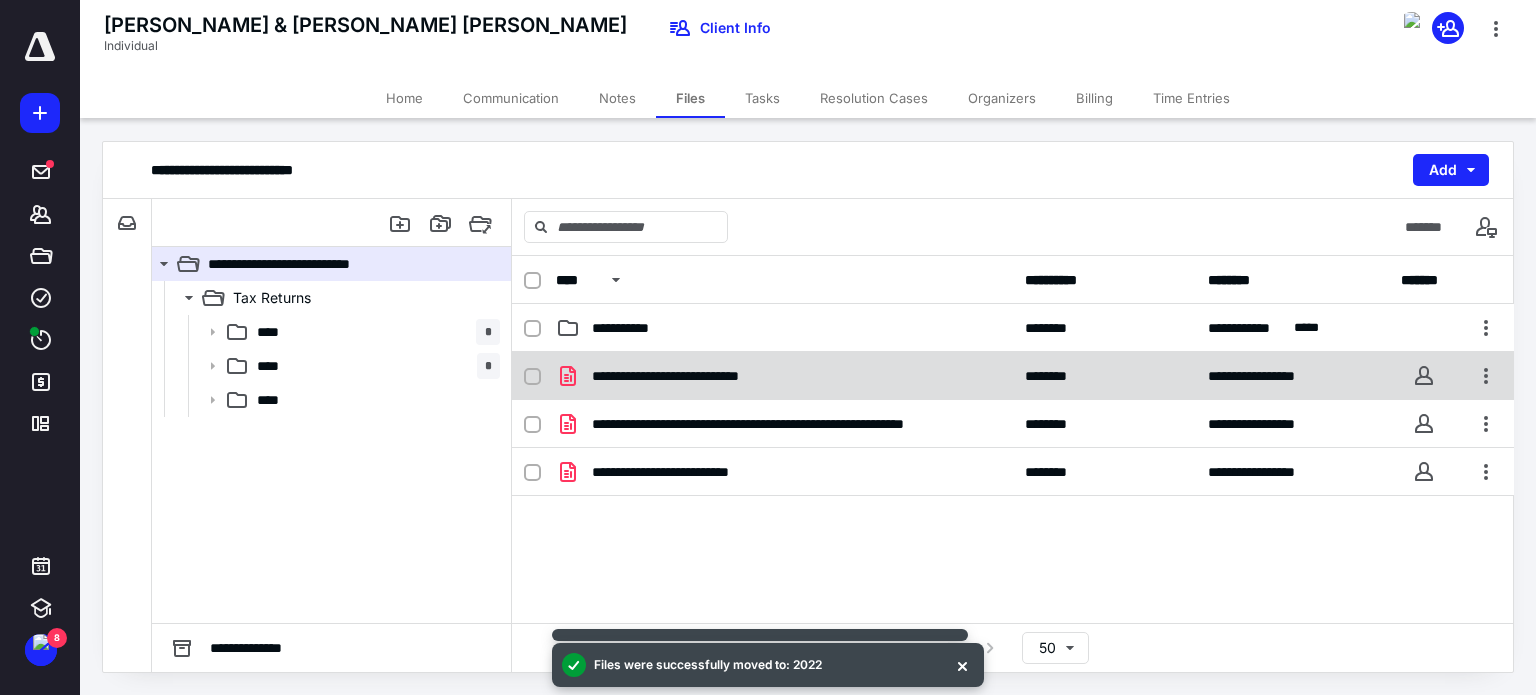 click 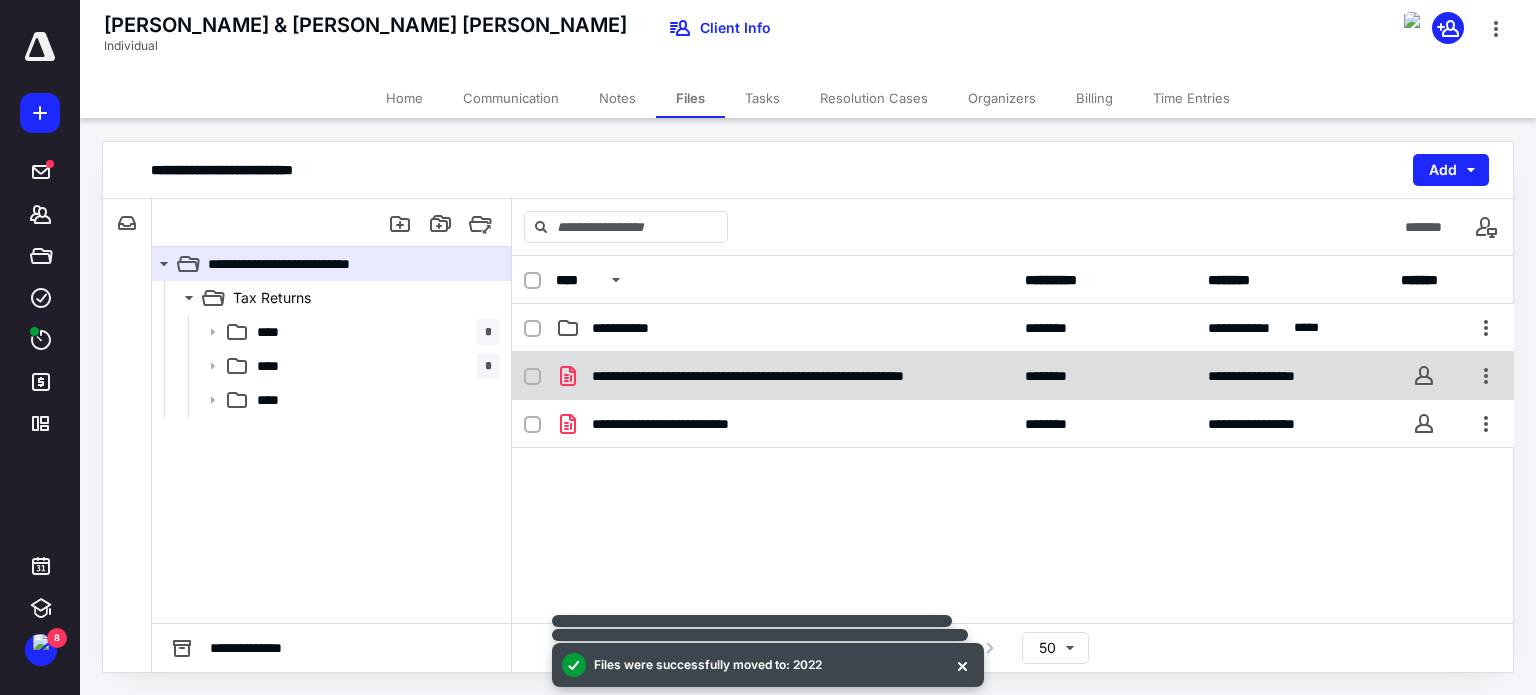 click 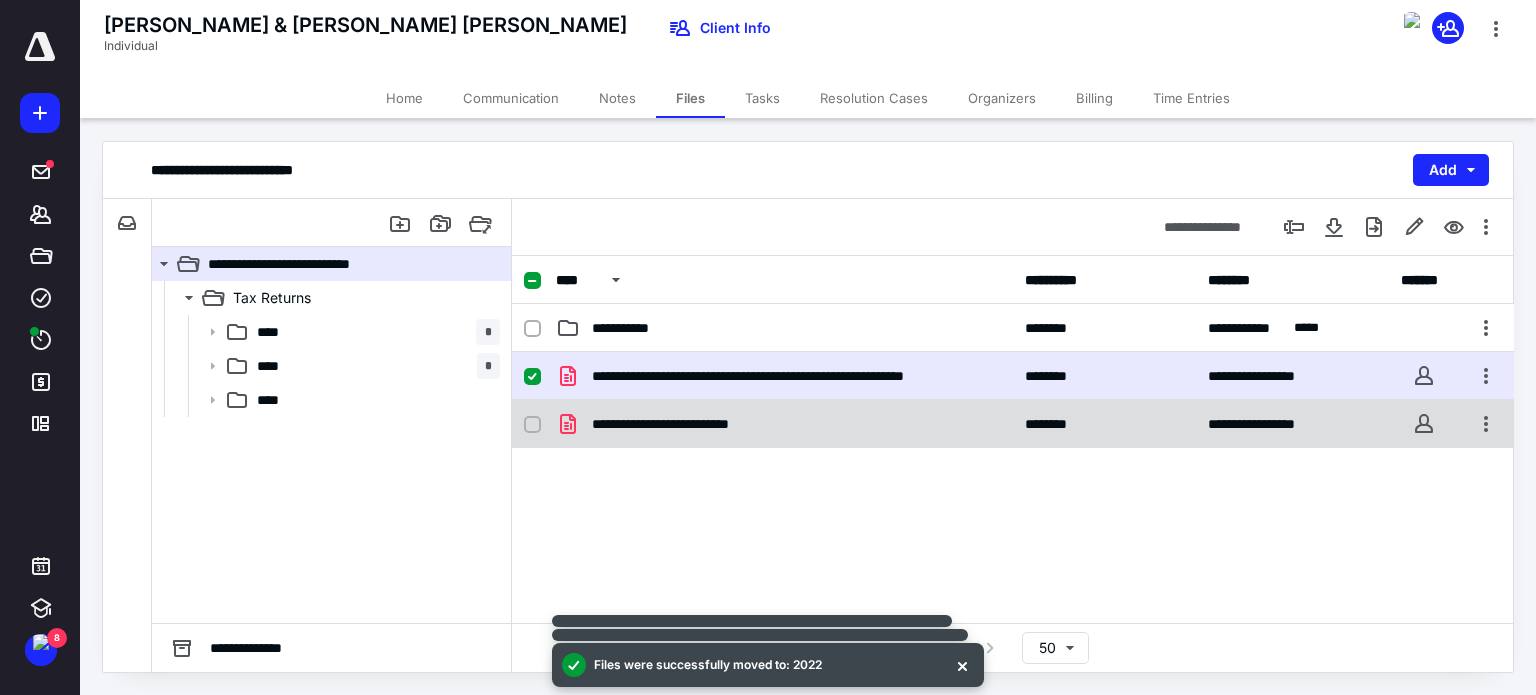 click 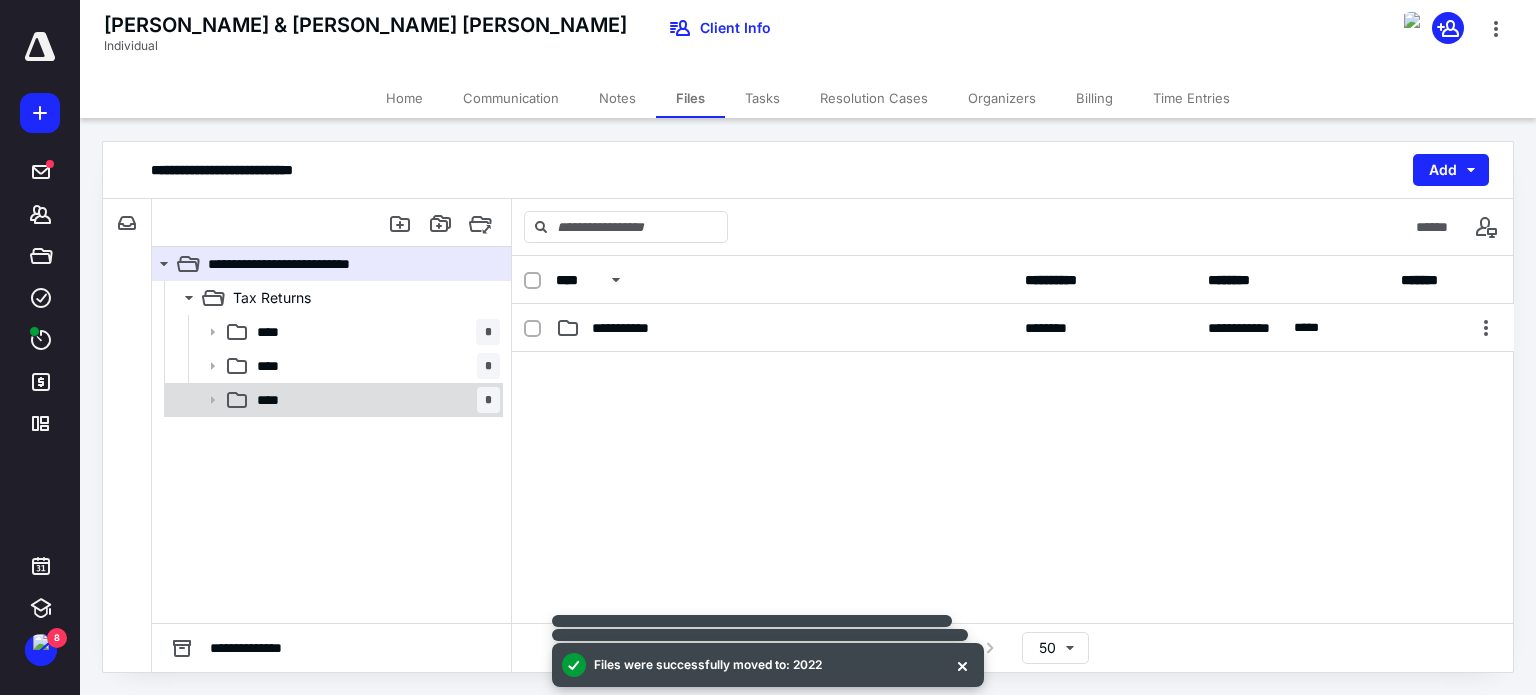click on "**** *" at bounding box center (374, 400) 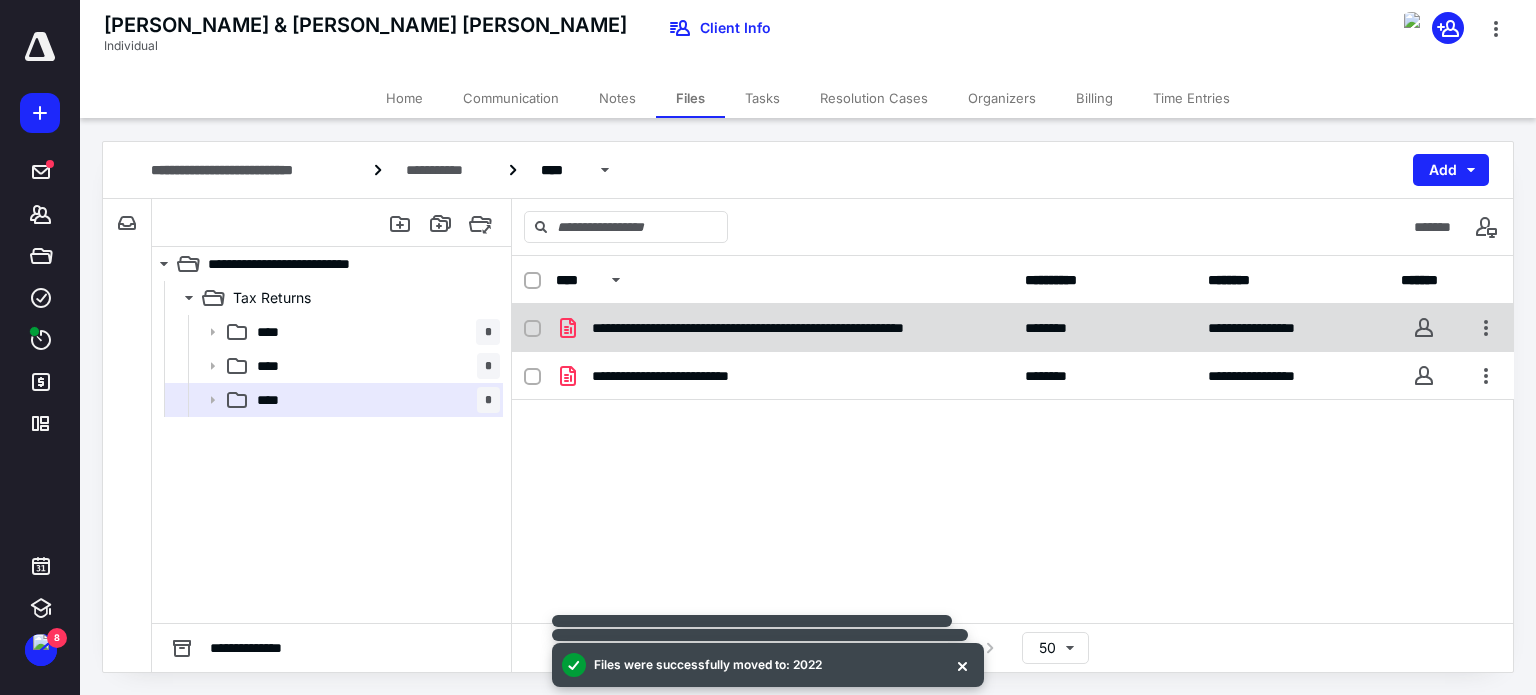 click 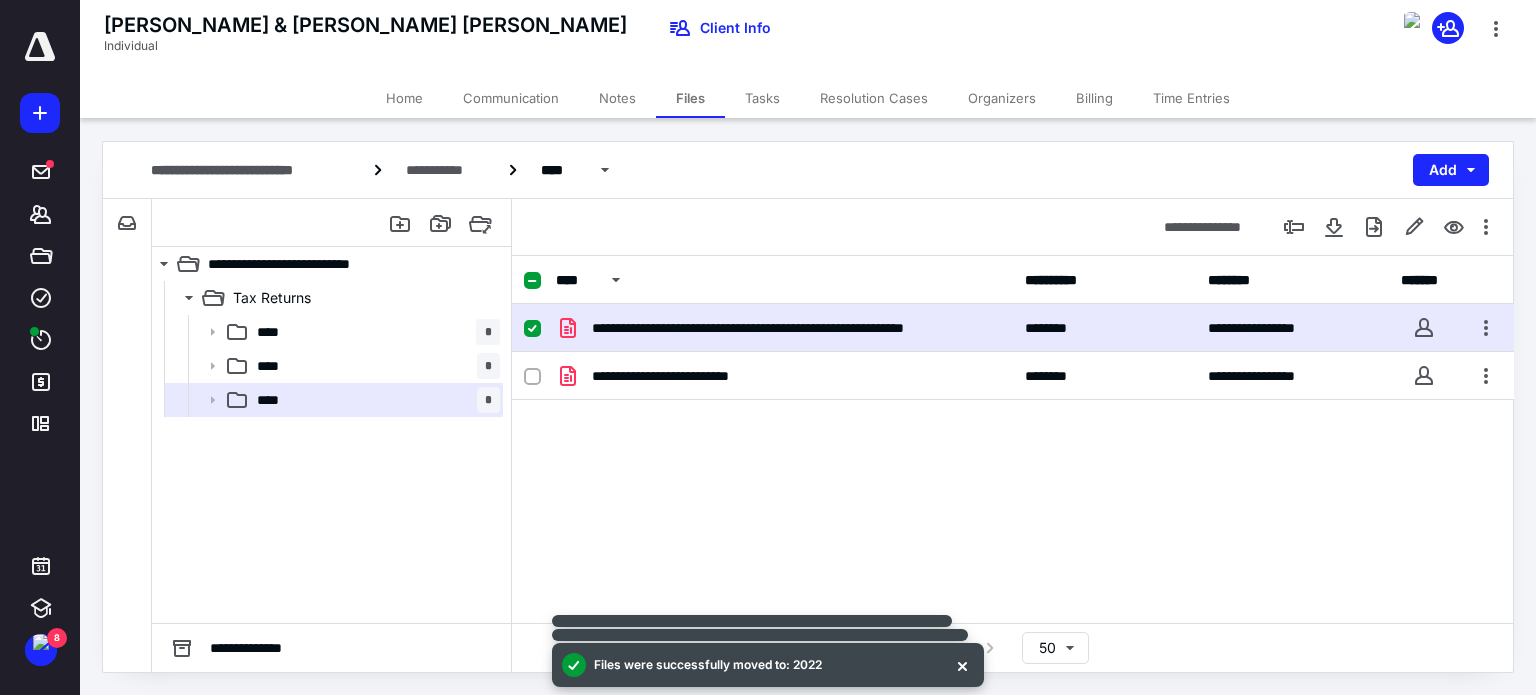 click 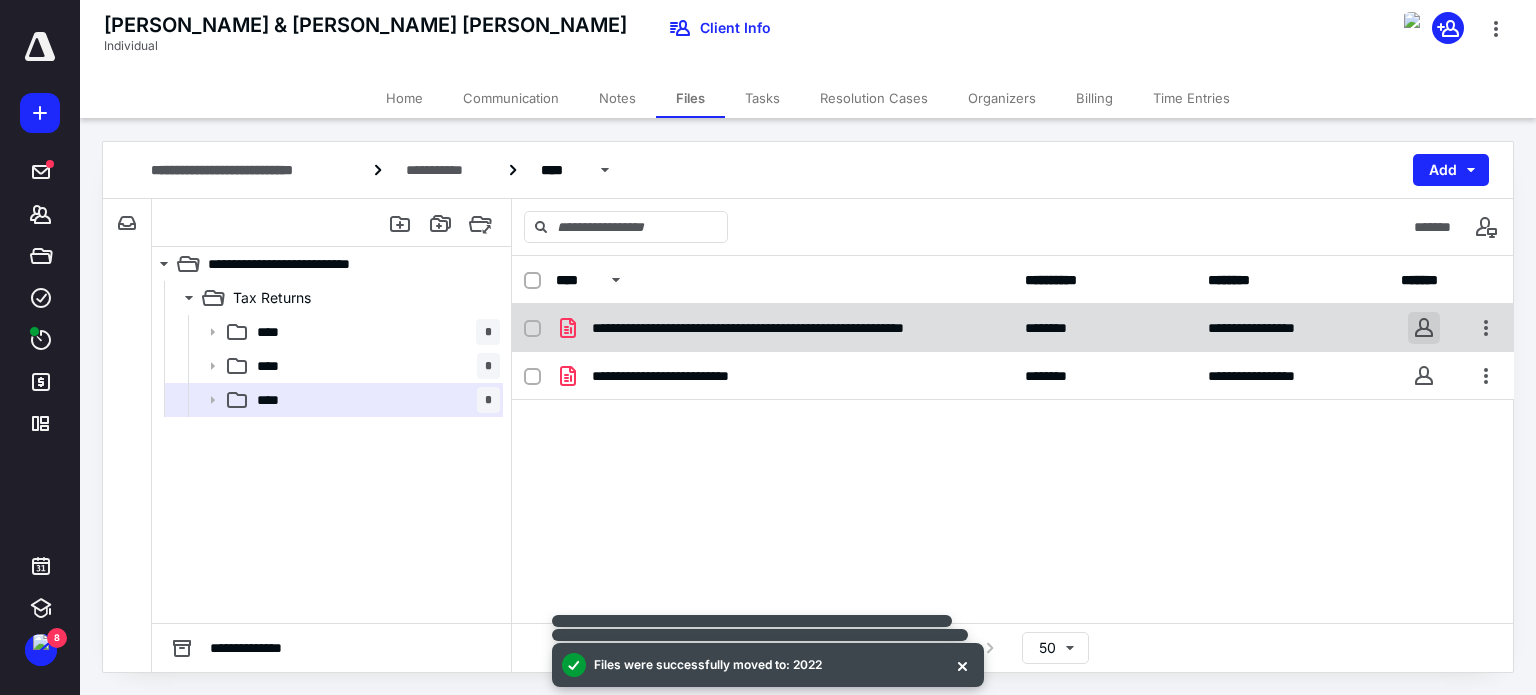 click on "**********" at bounding box center [768, 347] 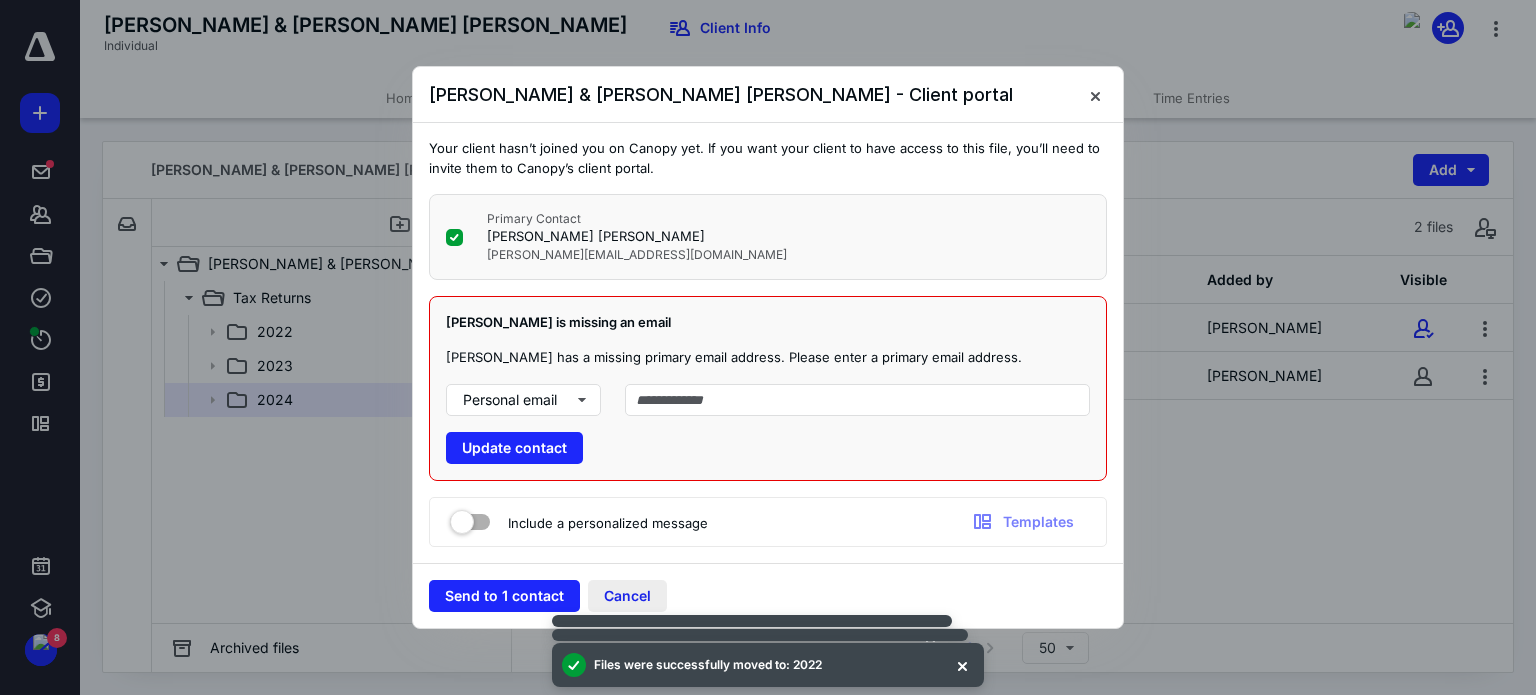 click on "Cancel" at bounding box center [627, 596] 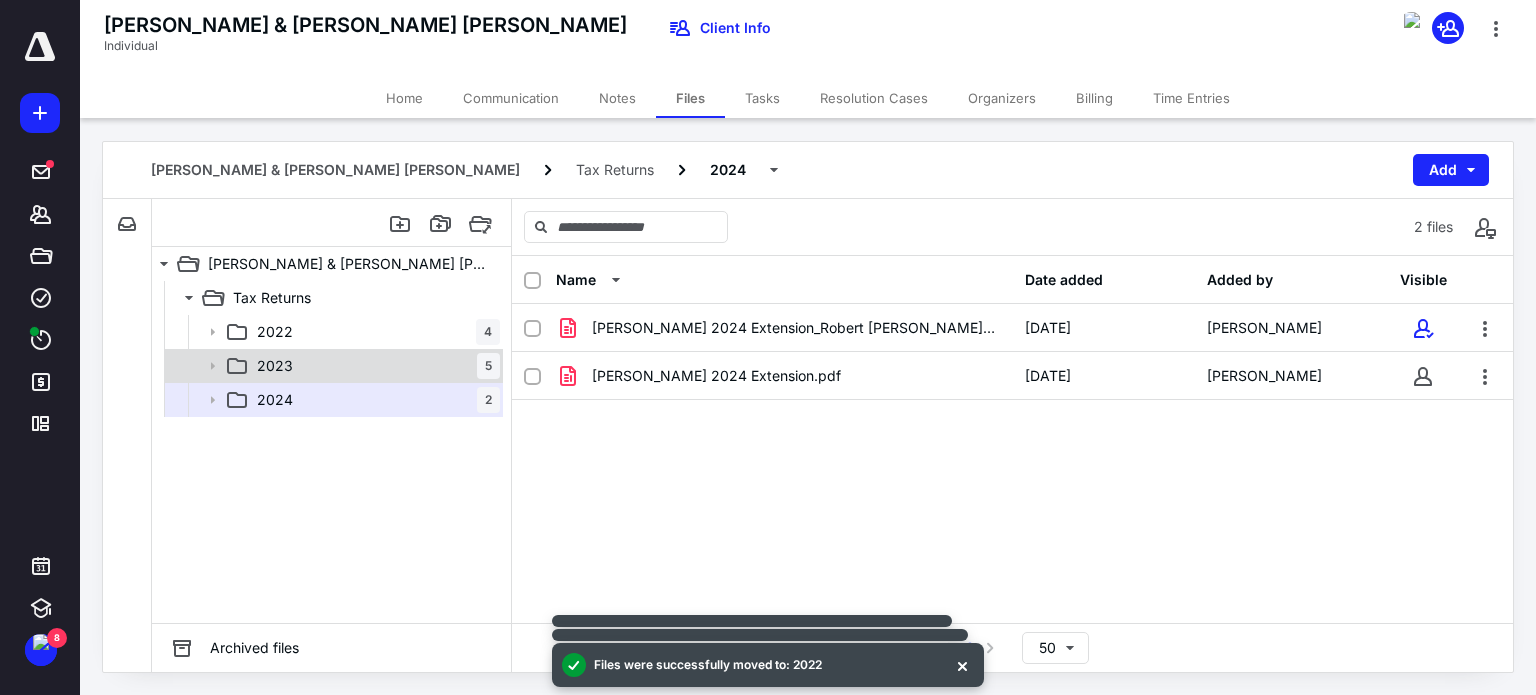 click on "2023 5" at bounding box center (374, 366) 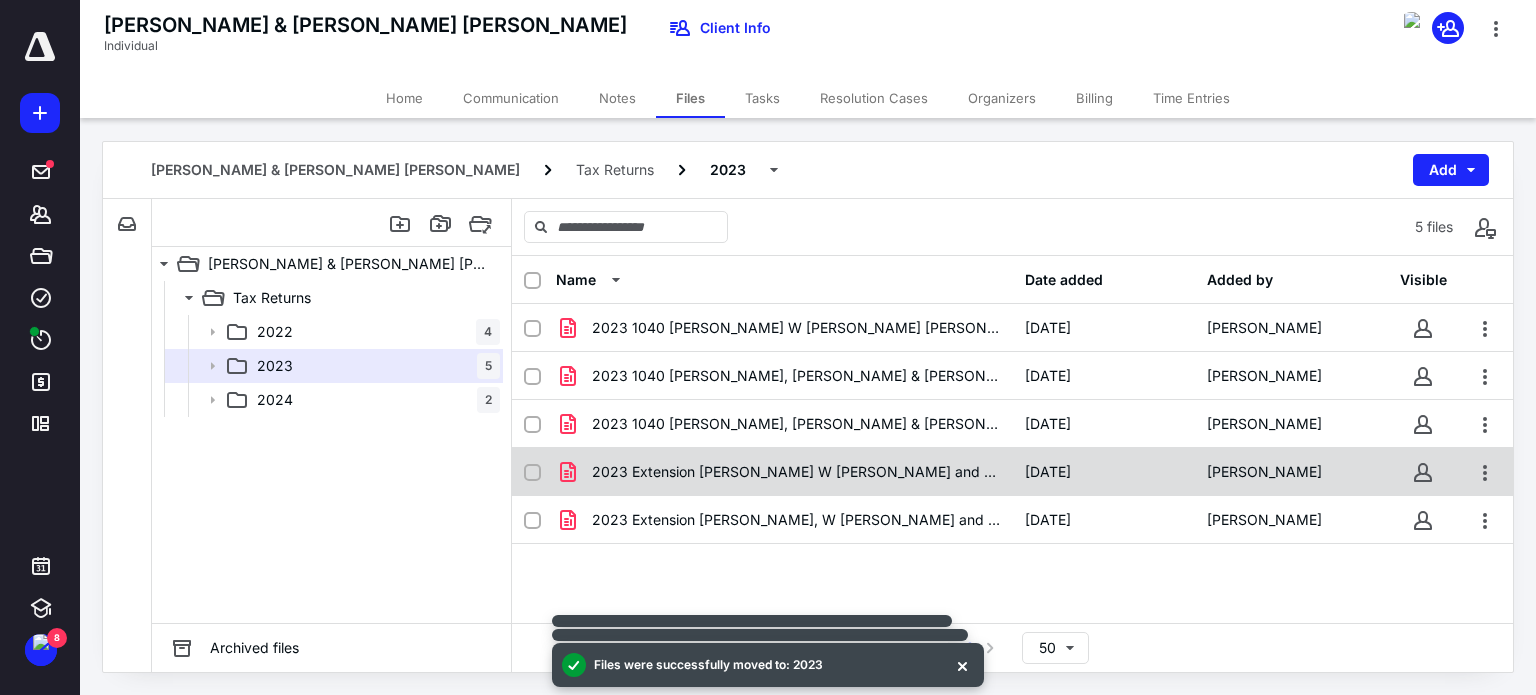 click at bounding box center (532, 473) 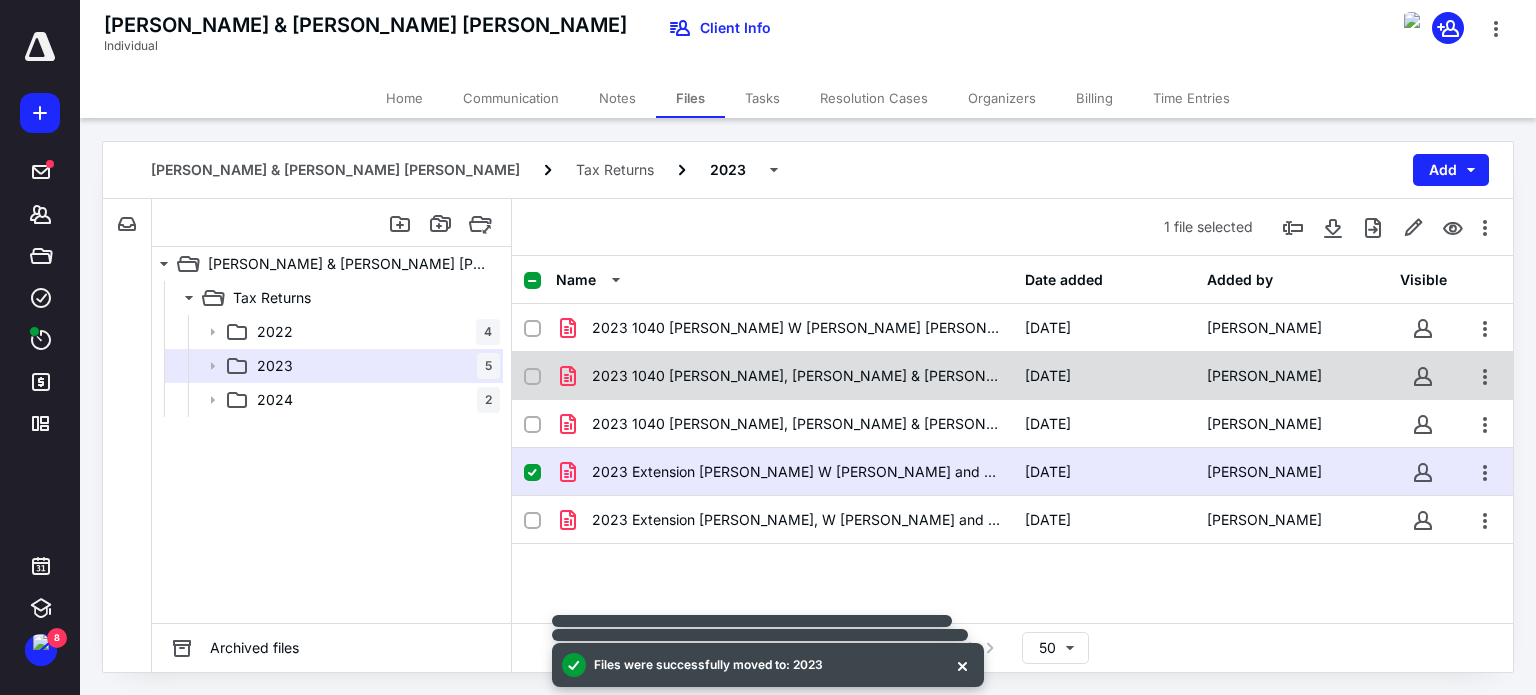 click 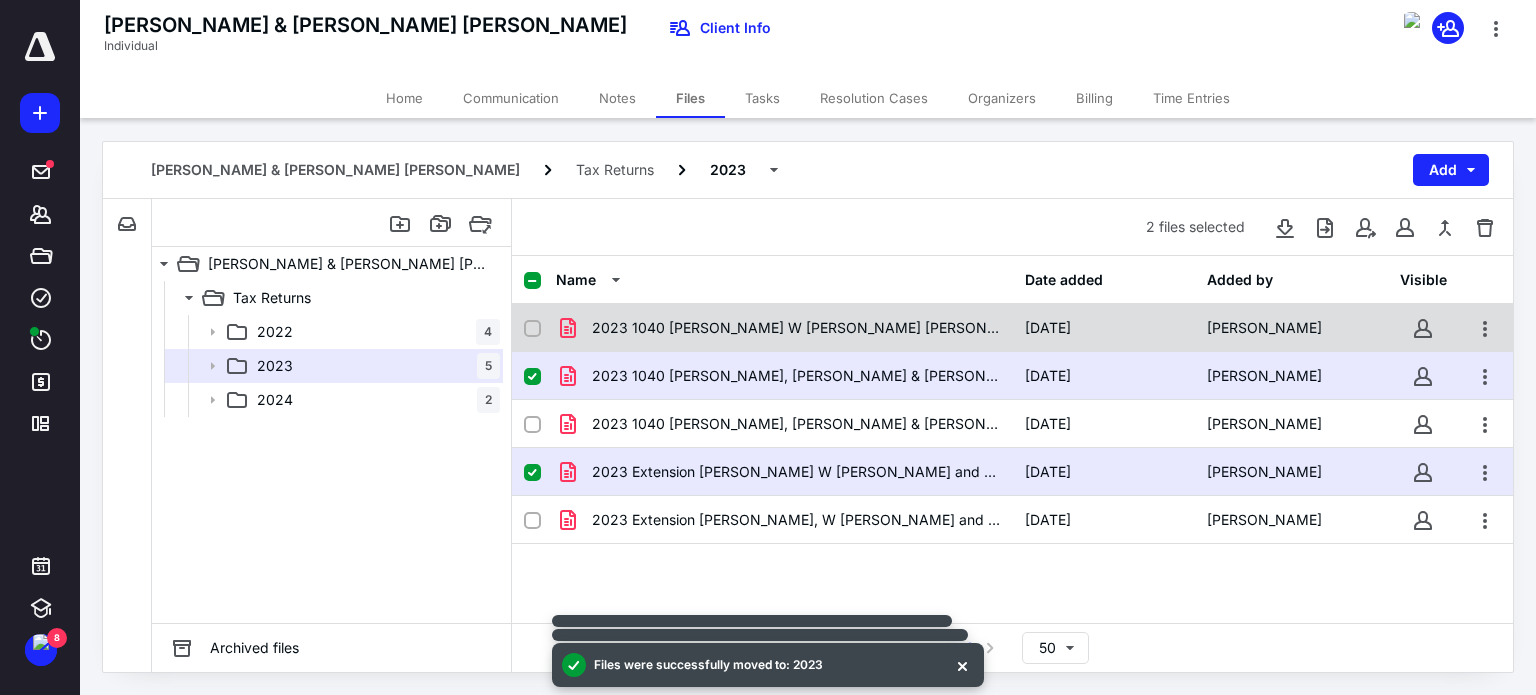 click at bounding box center (532, 329) 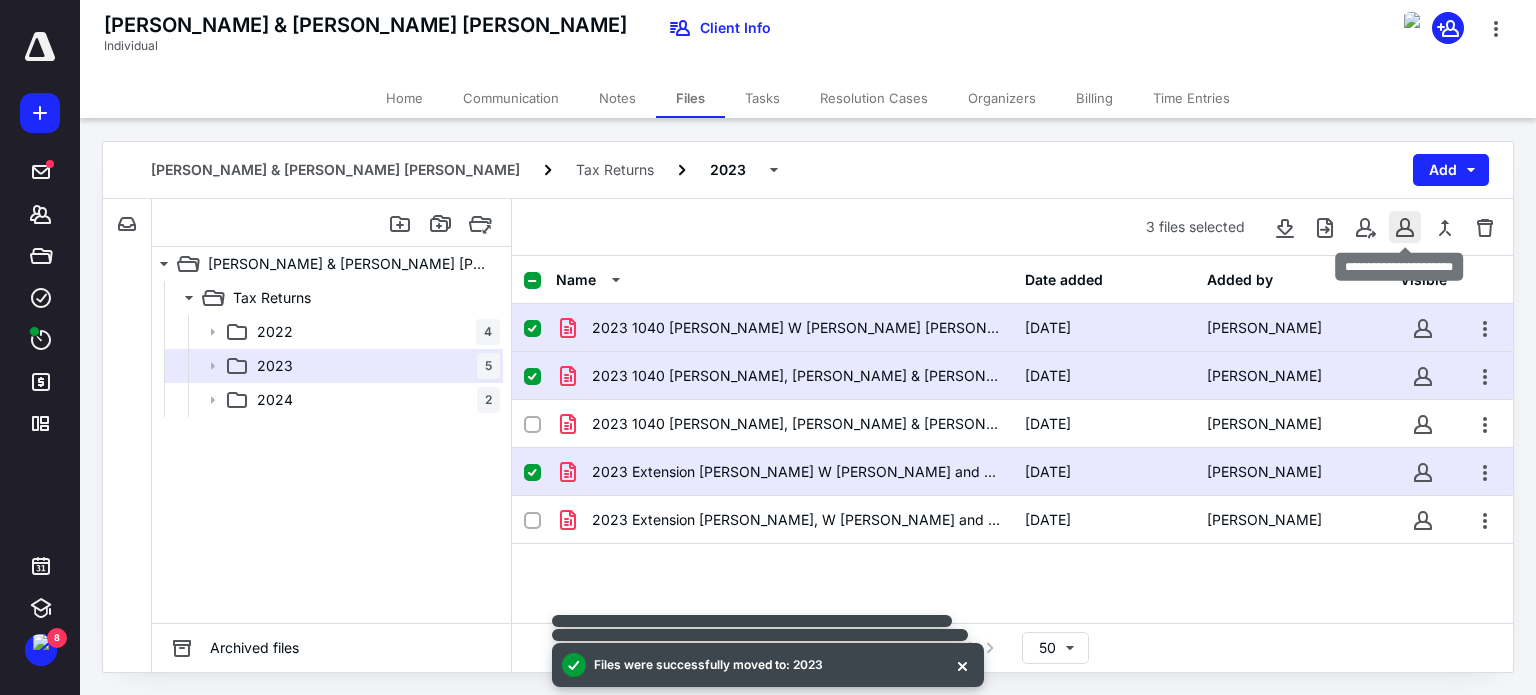 click at bounding box center [1405, 227] 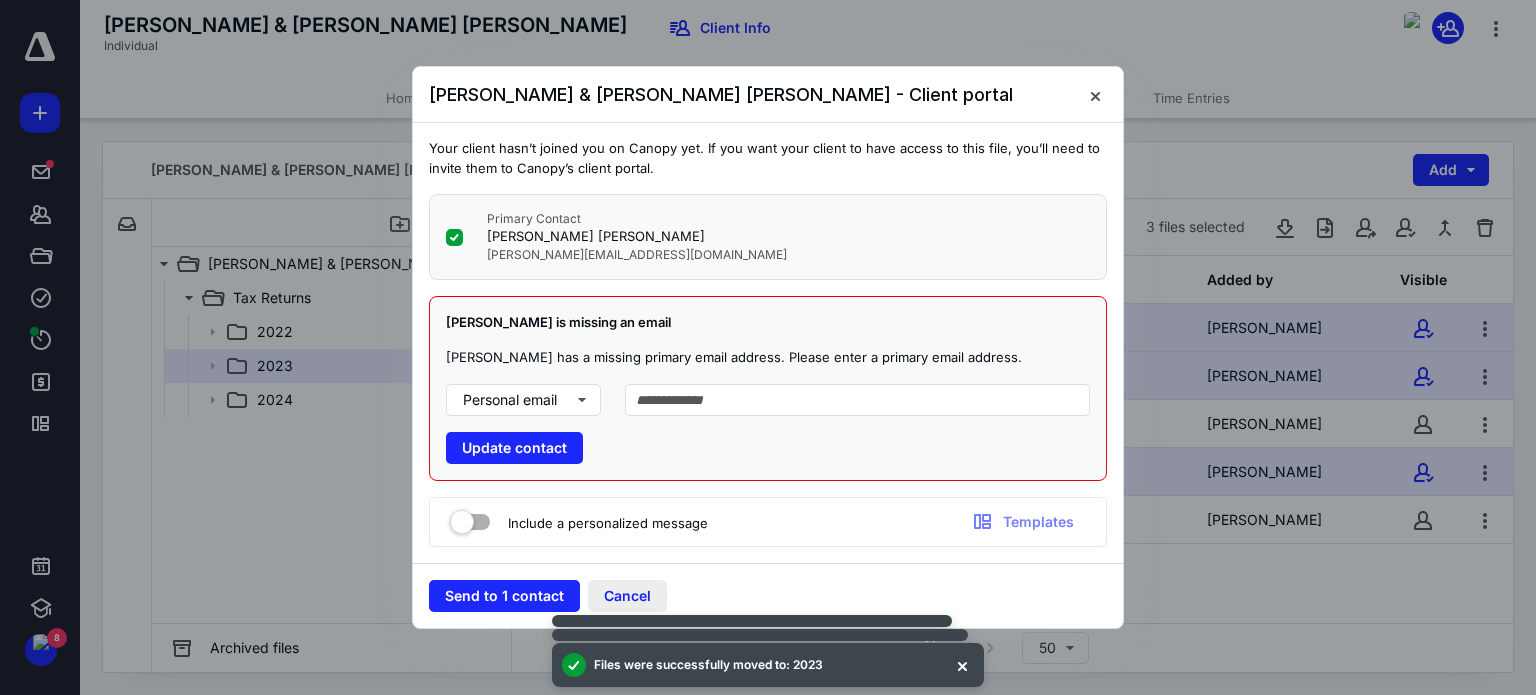 click on "Cancel" at bounding box center [627, 596] 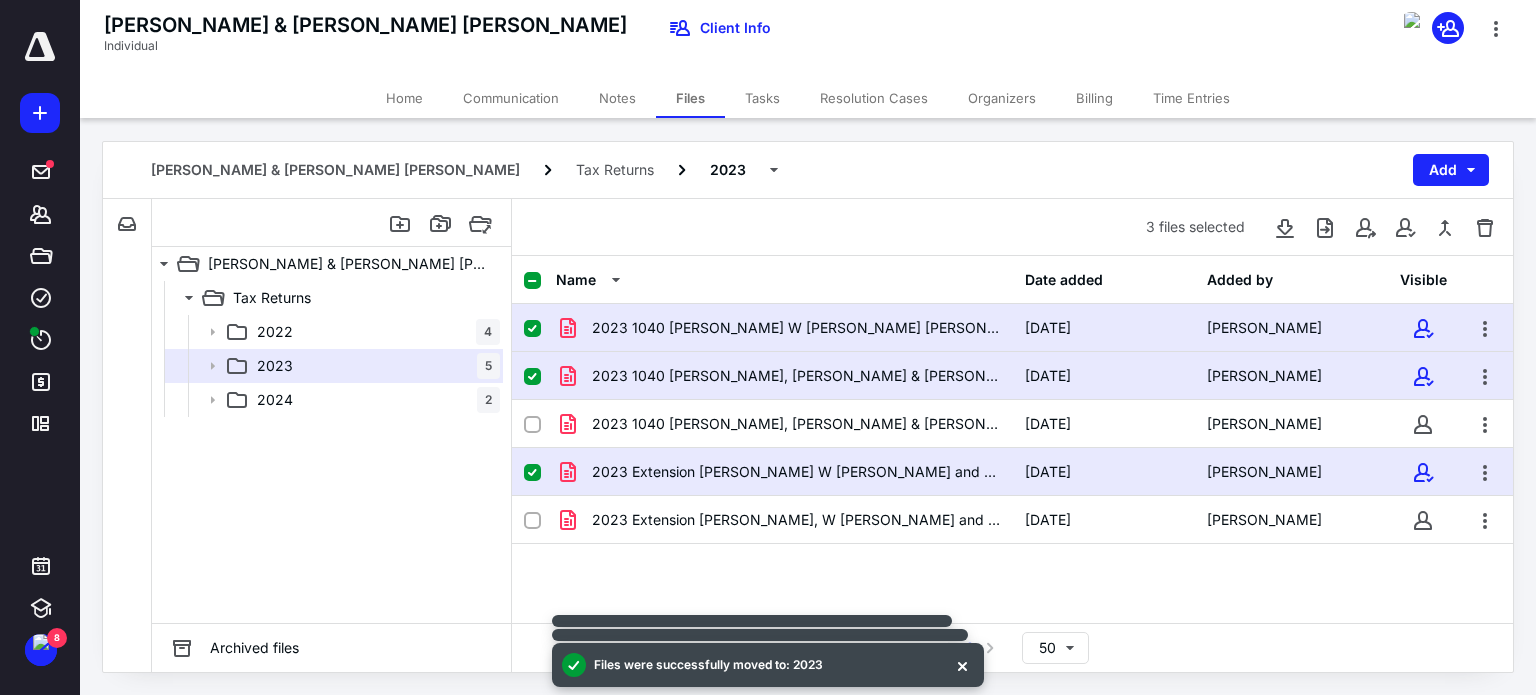 click 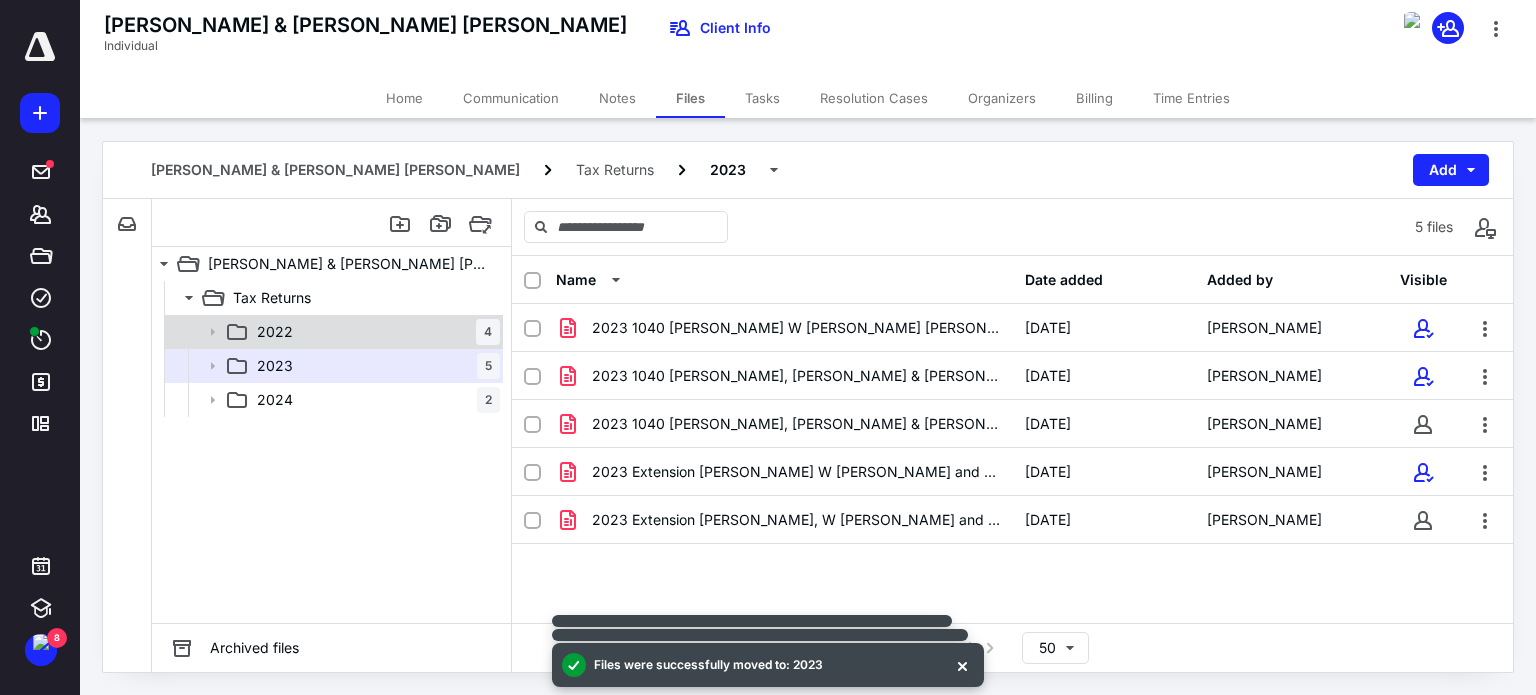 click on "2022 4" at bounding box center [374, 332] 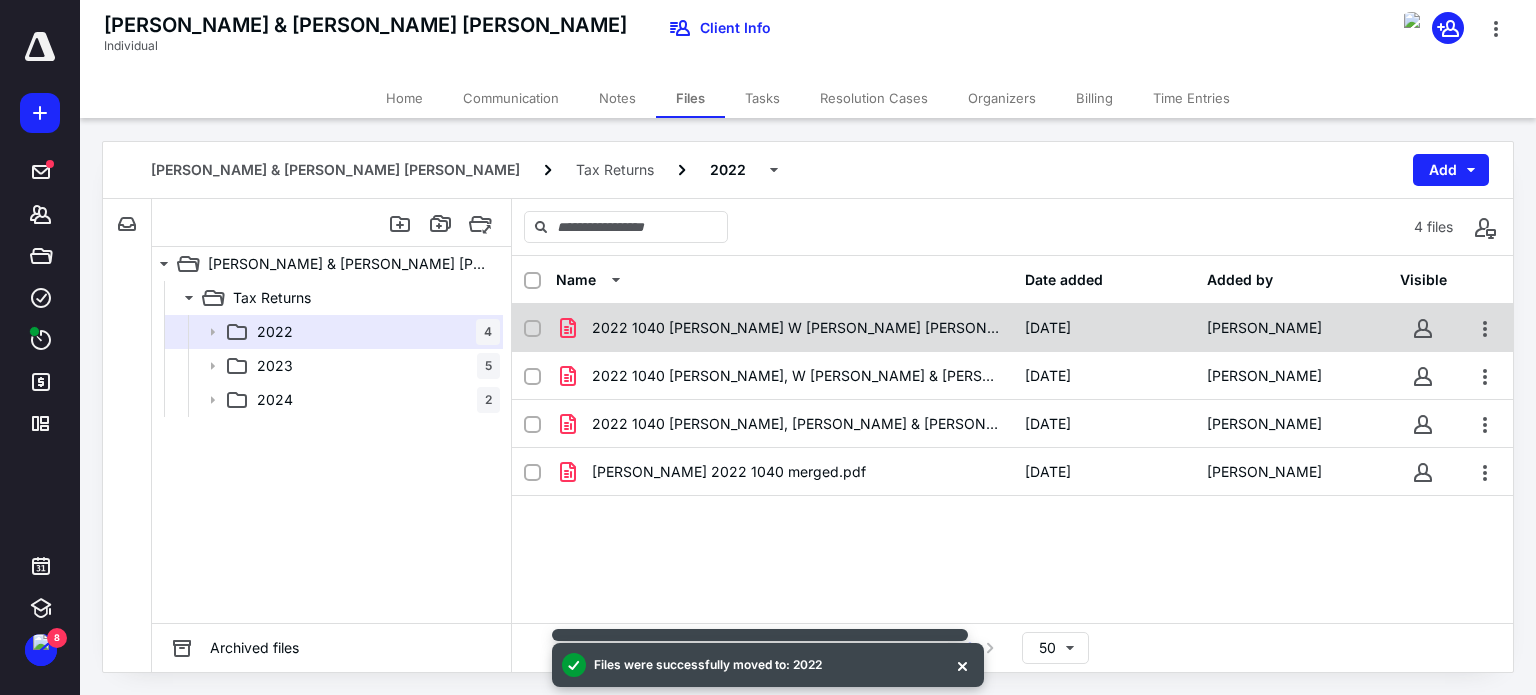 click 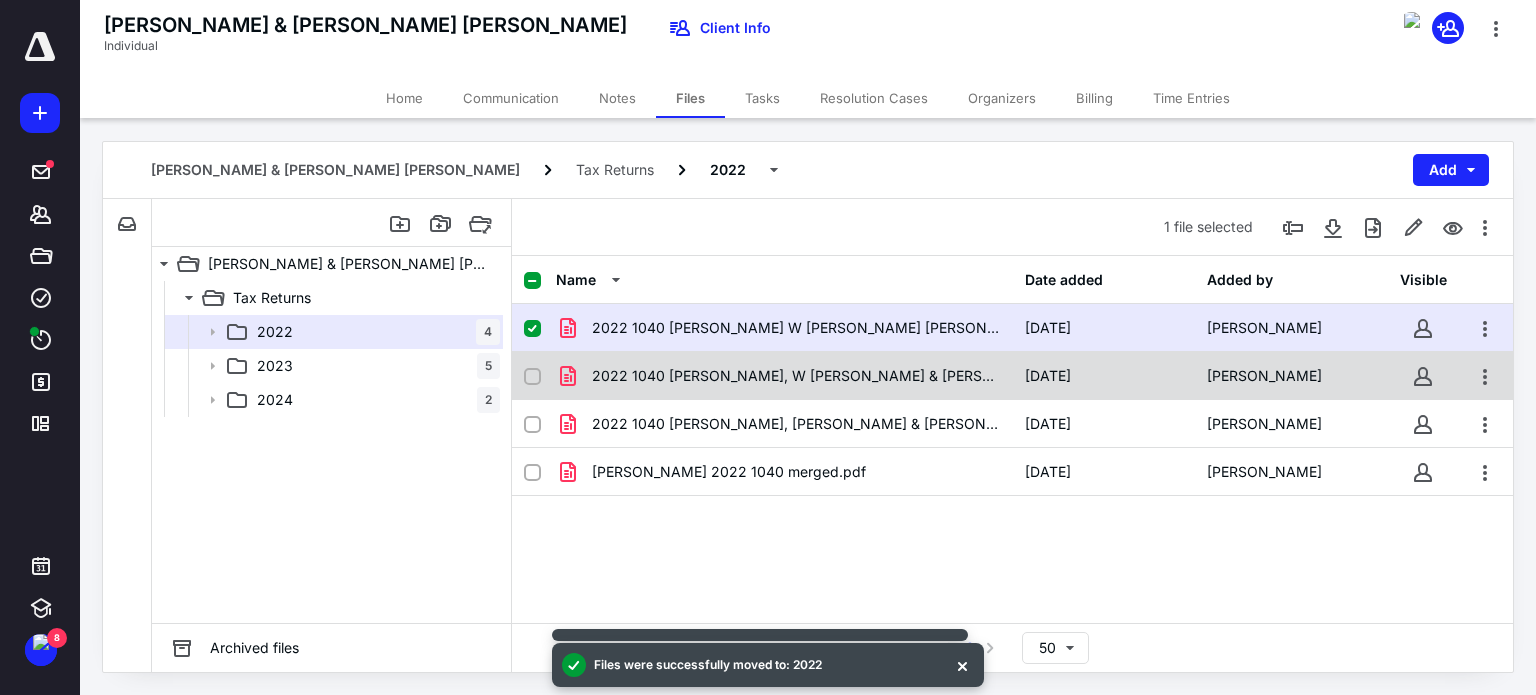 click 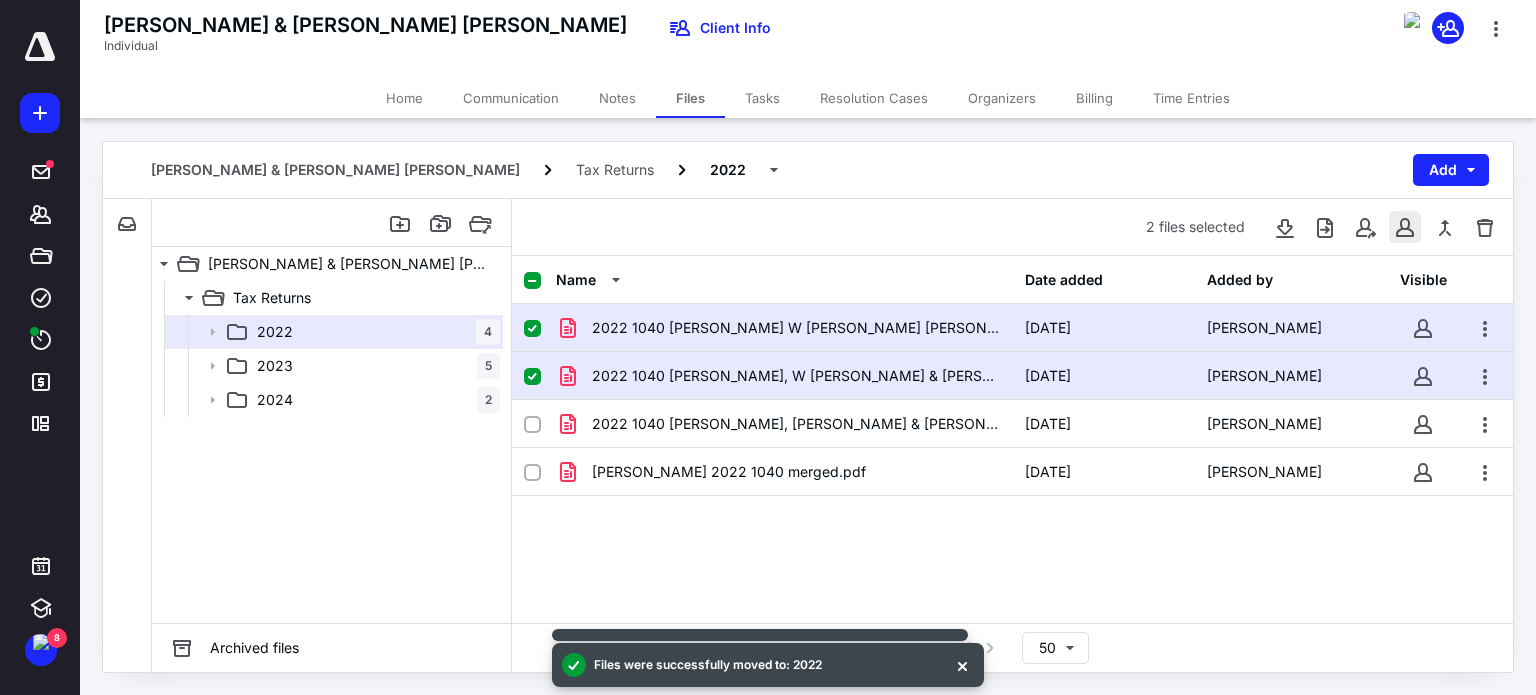 click at bounding box center [1405, 227] 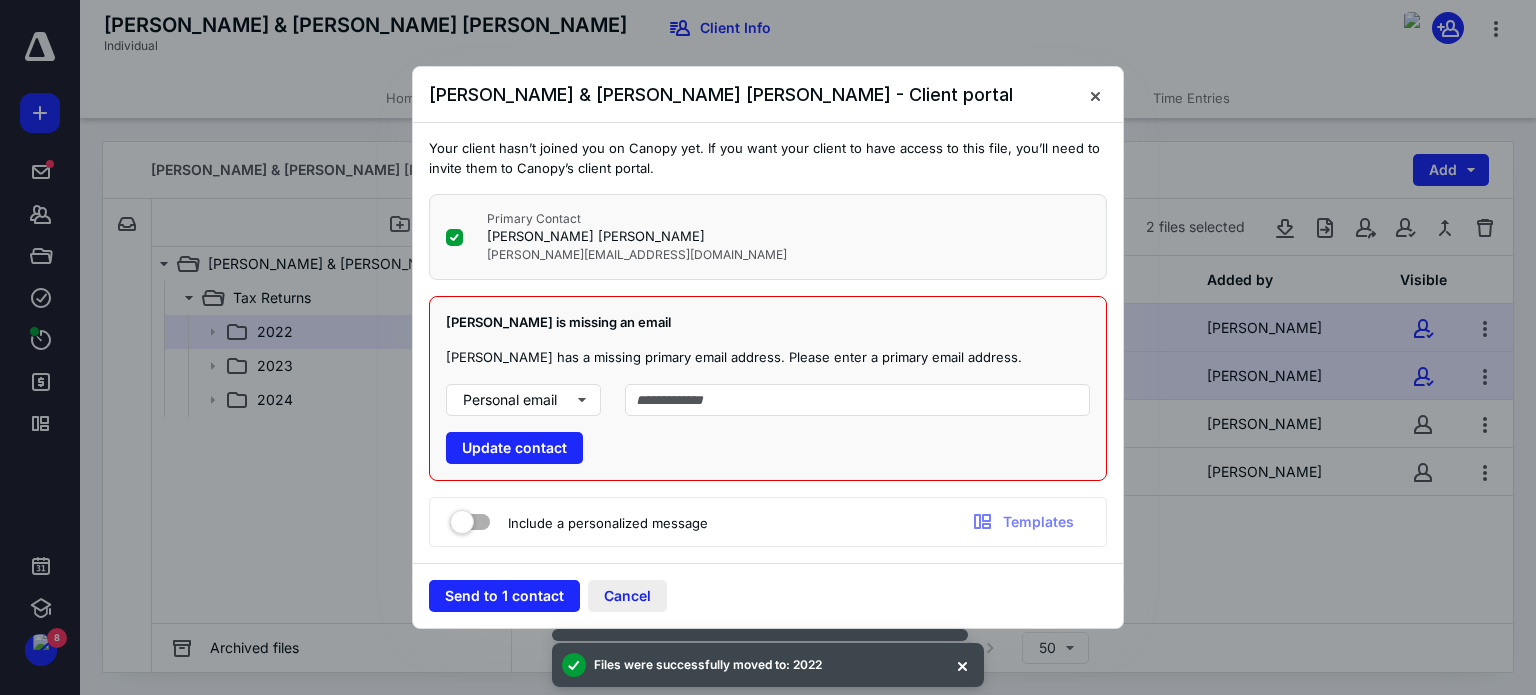click on "Cancel" at bounding box center [627, 596] 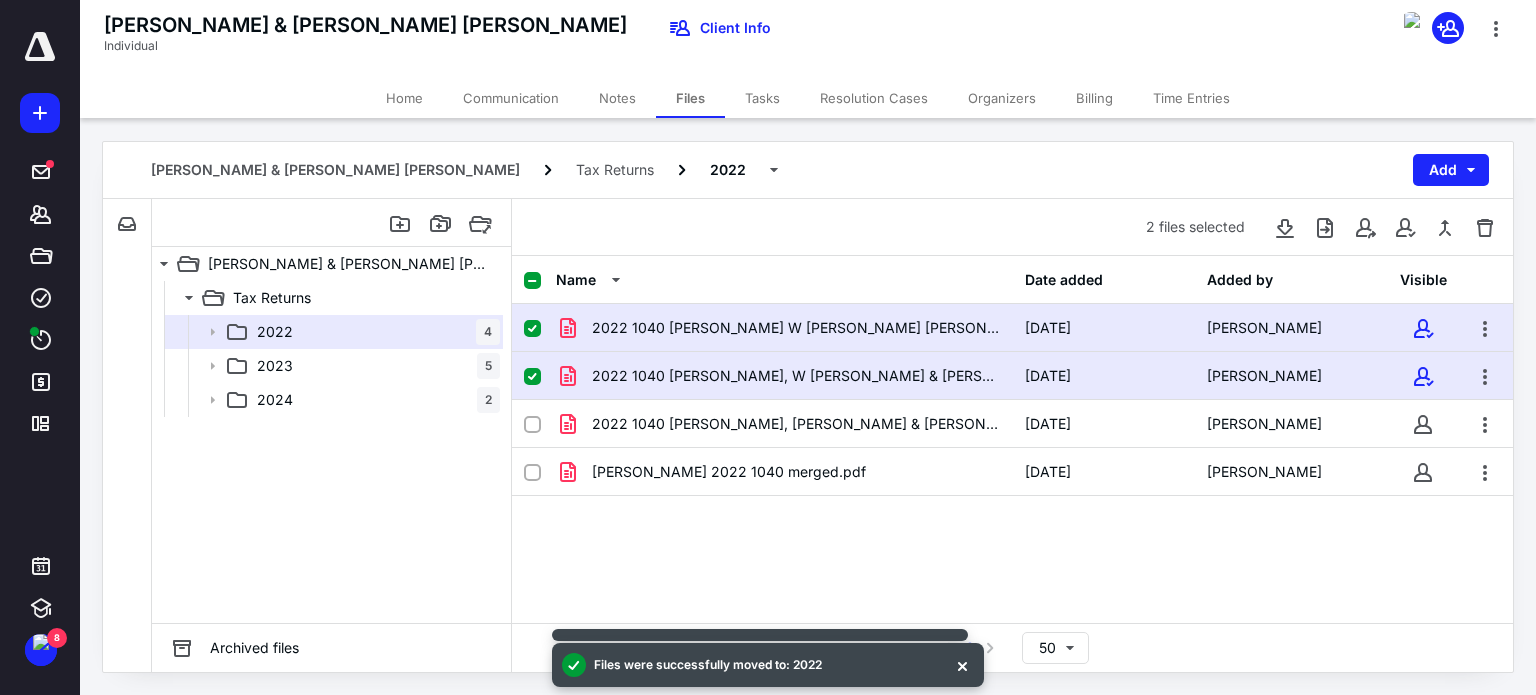 click 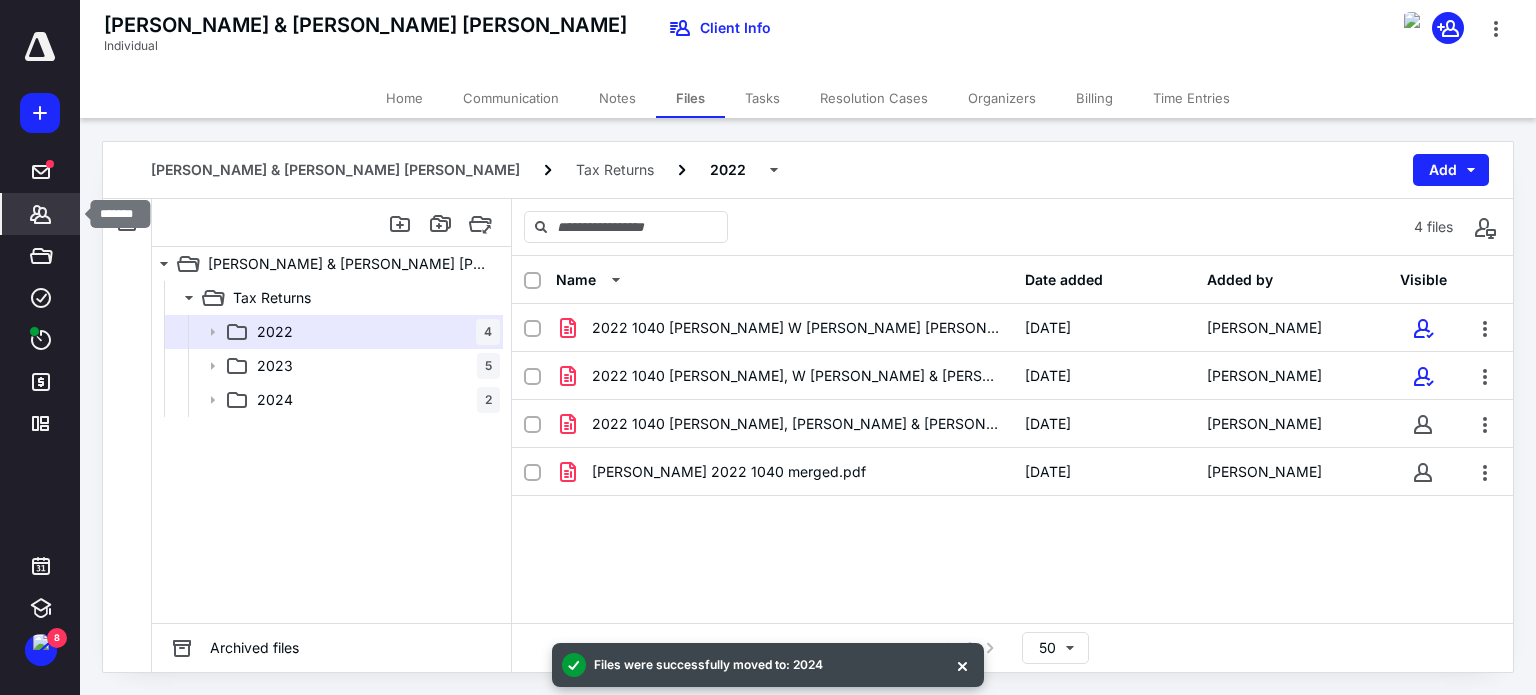 click 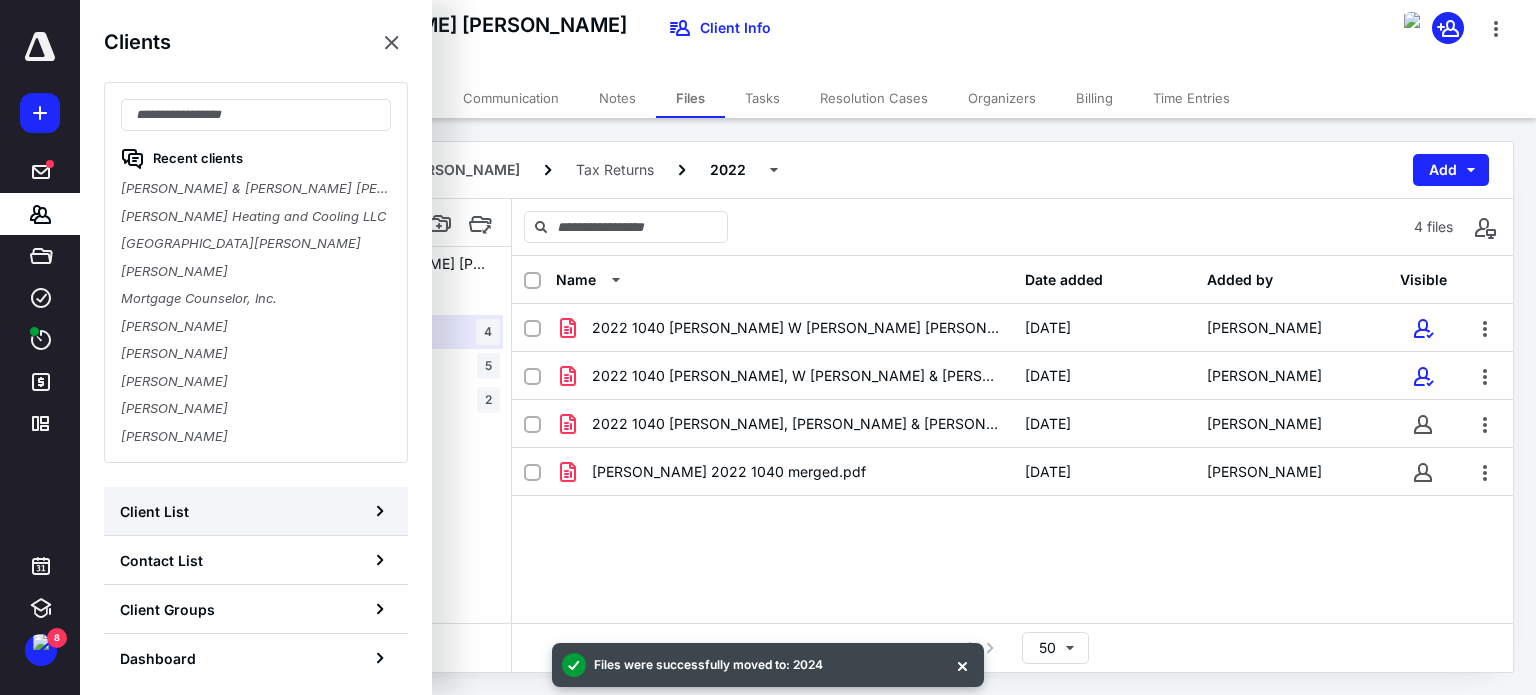 click on "Client List" at bounding box center (256, 511) 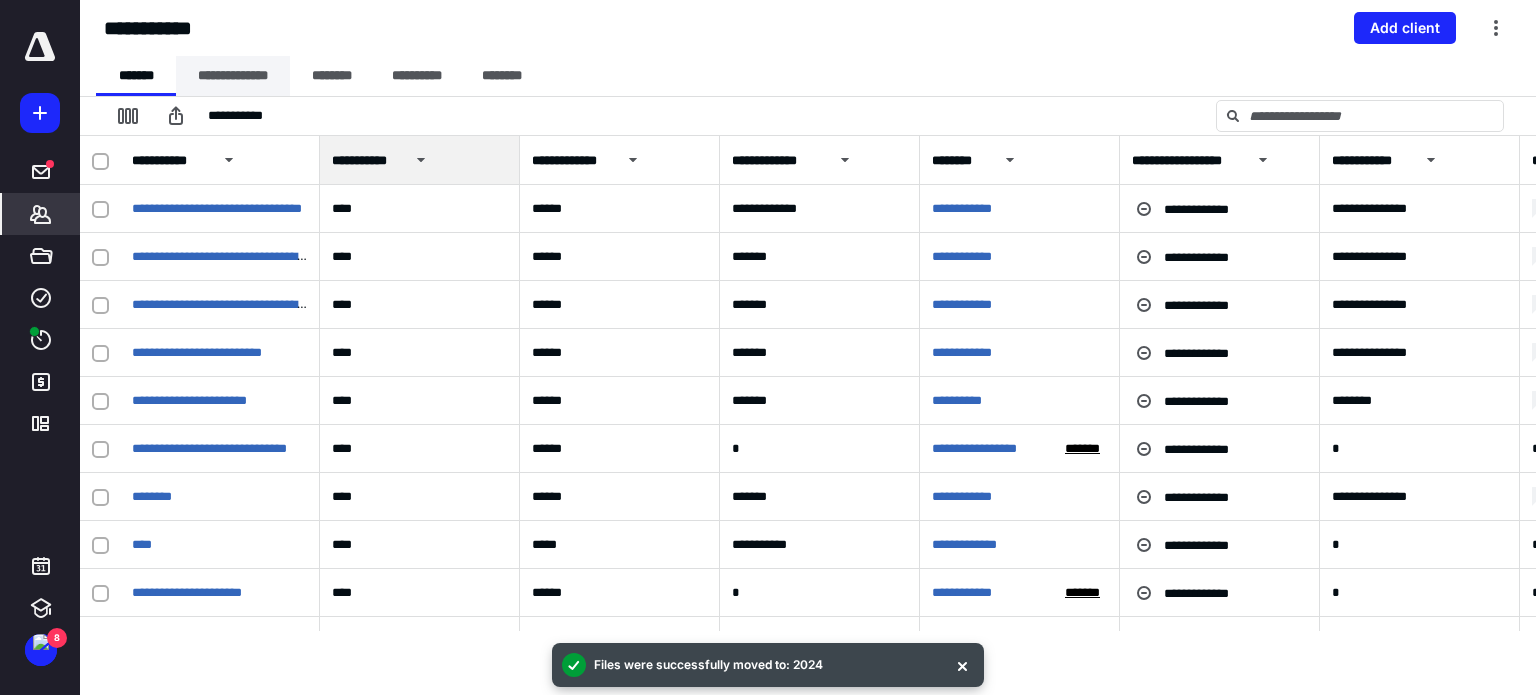 click on "**********" at bounding box center [233, 76] 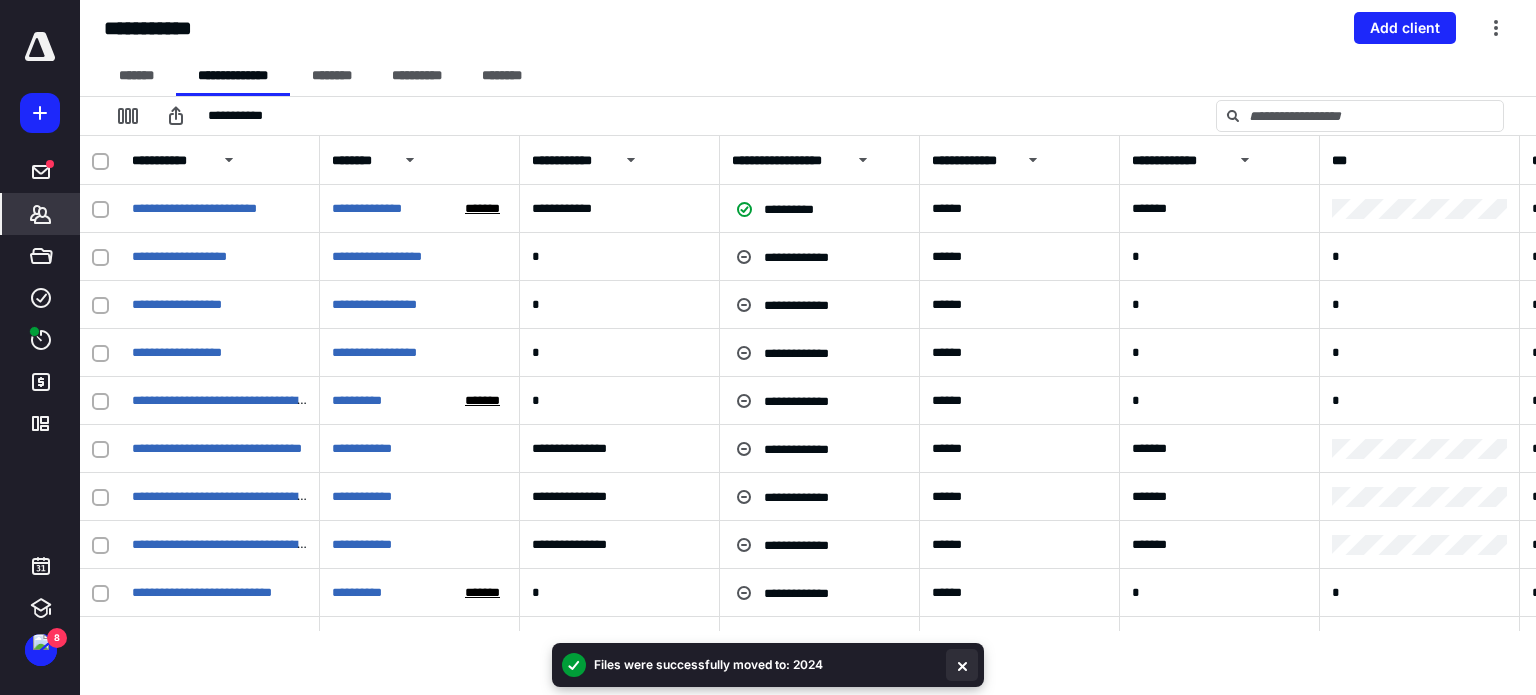 click at bounding box center [962, 665] 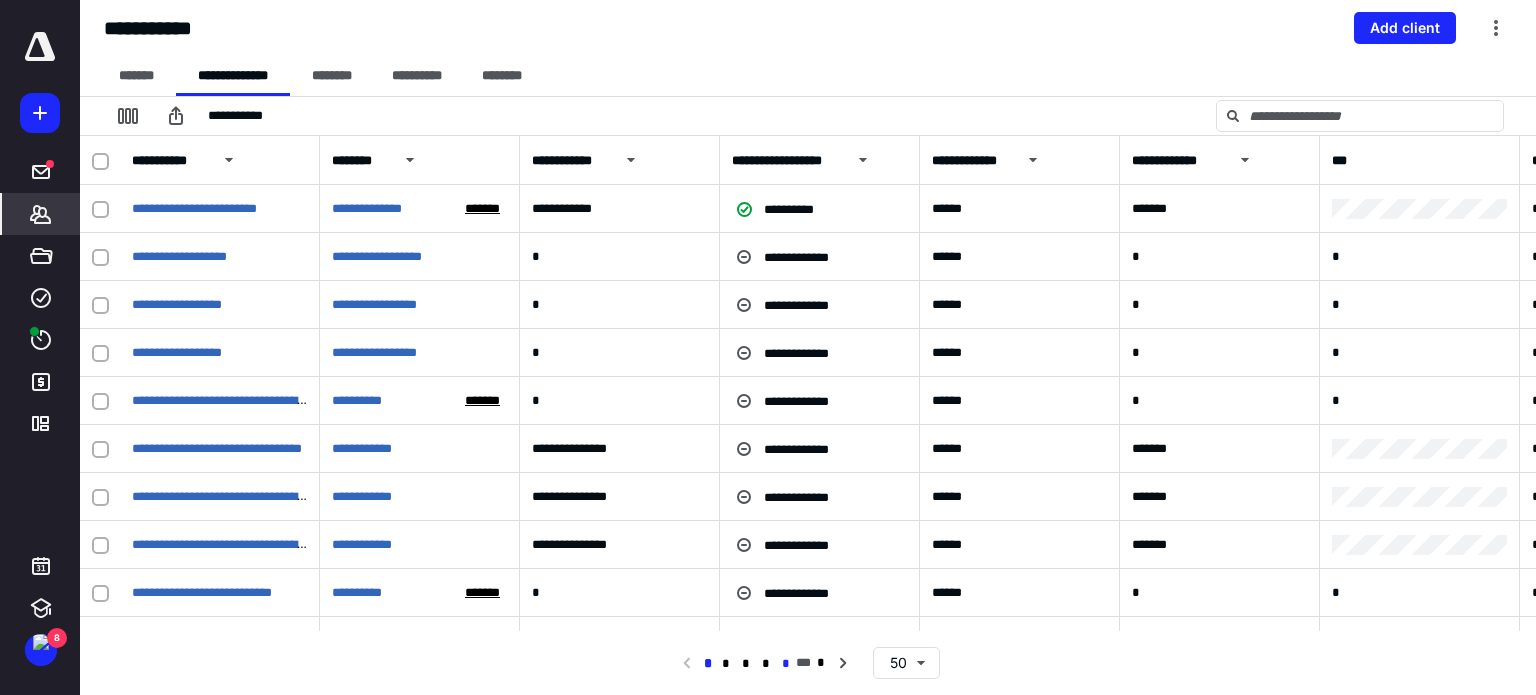 click on "*" at bounding box center (786, 664) 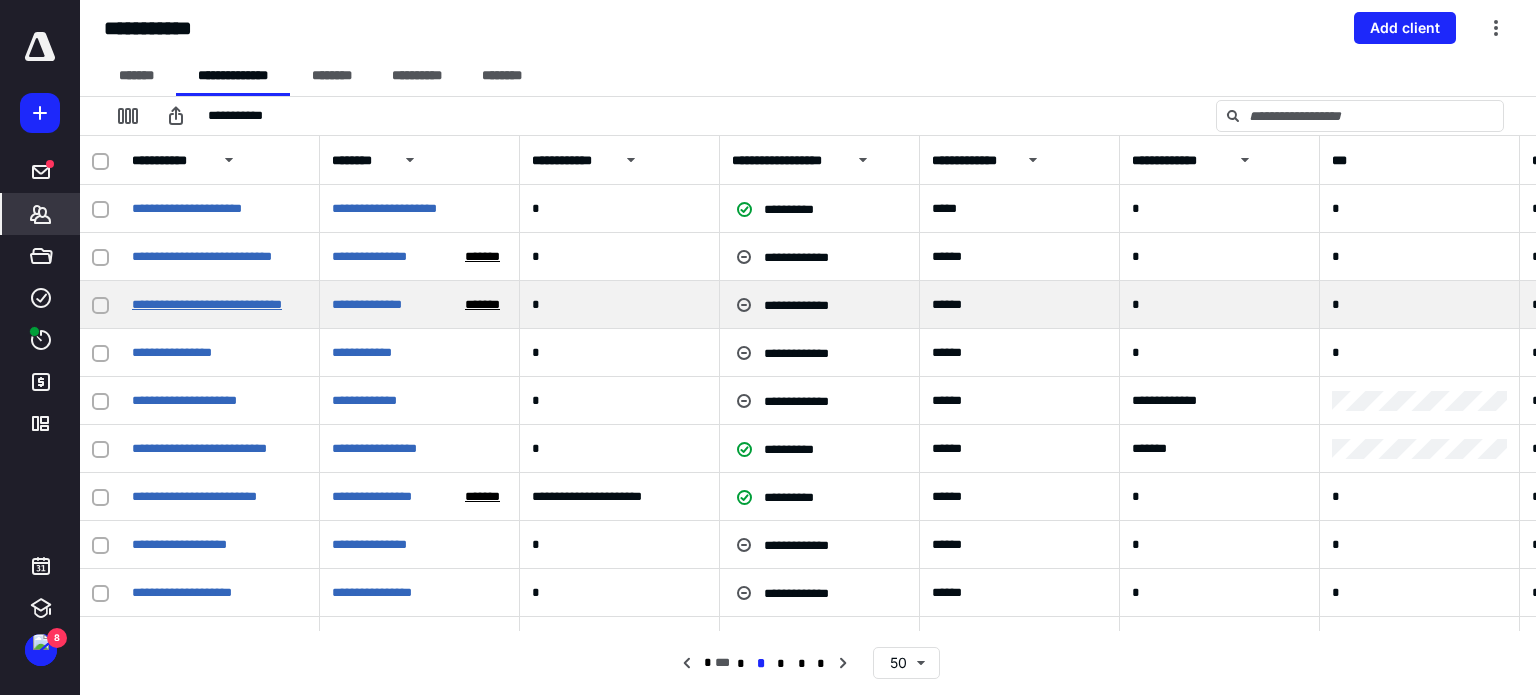 click on "**********" at bounding box center (207, 304) 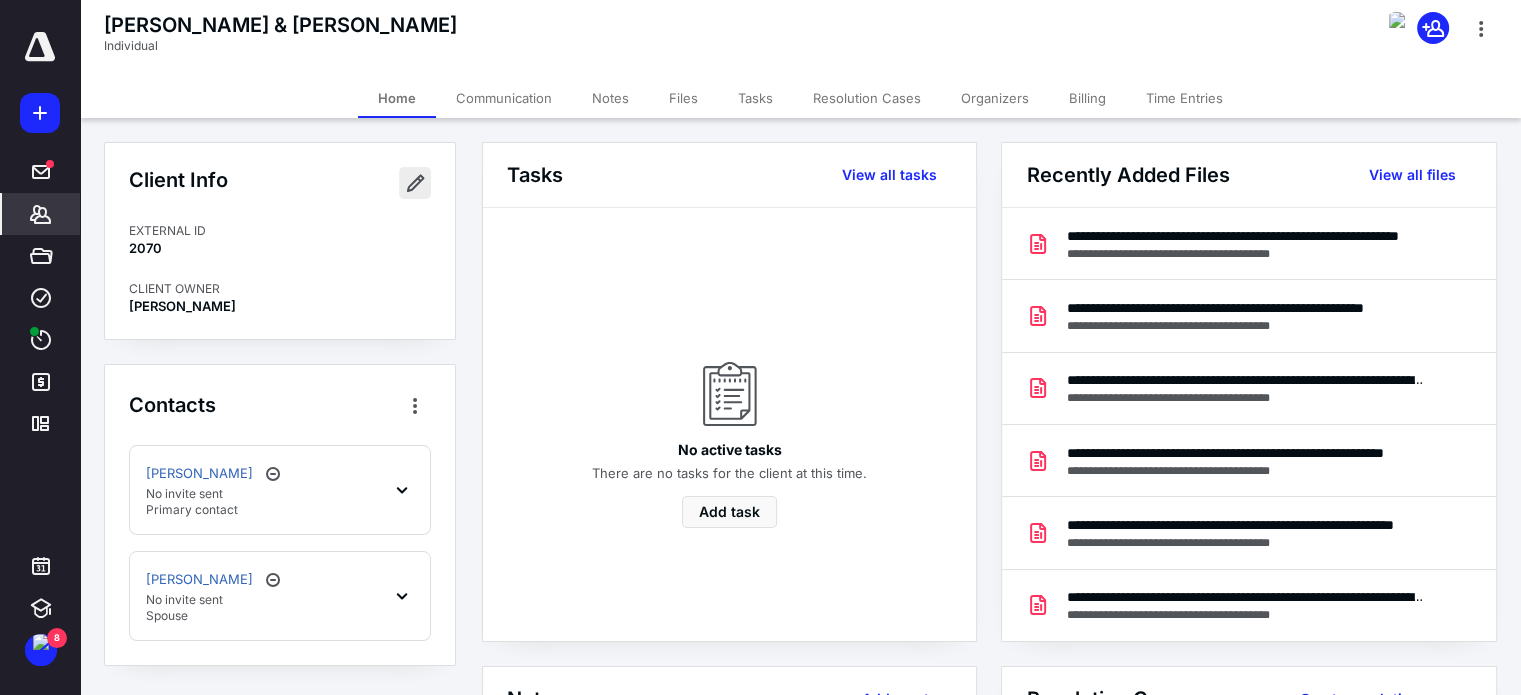 click at bounding box center (415, 183) 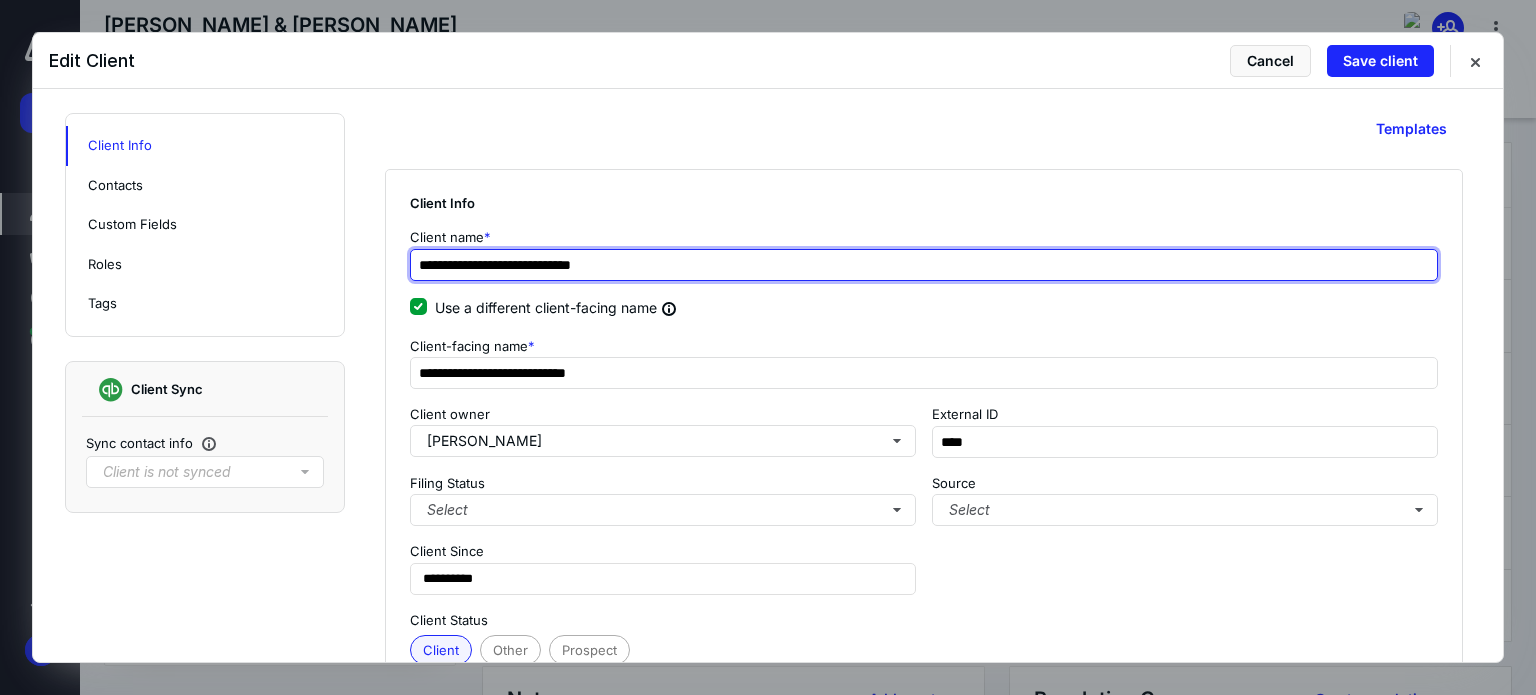 click on "**********" at bounding box center [924, 265] 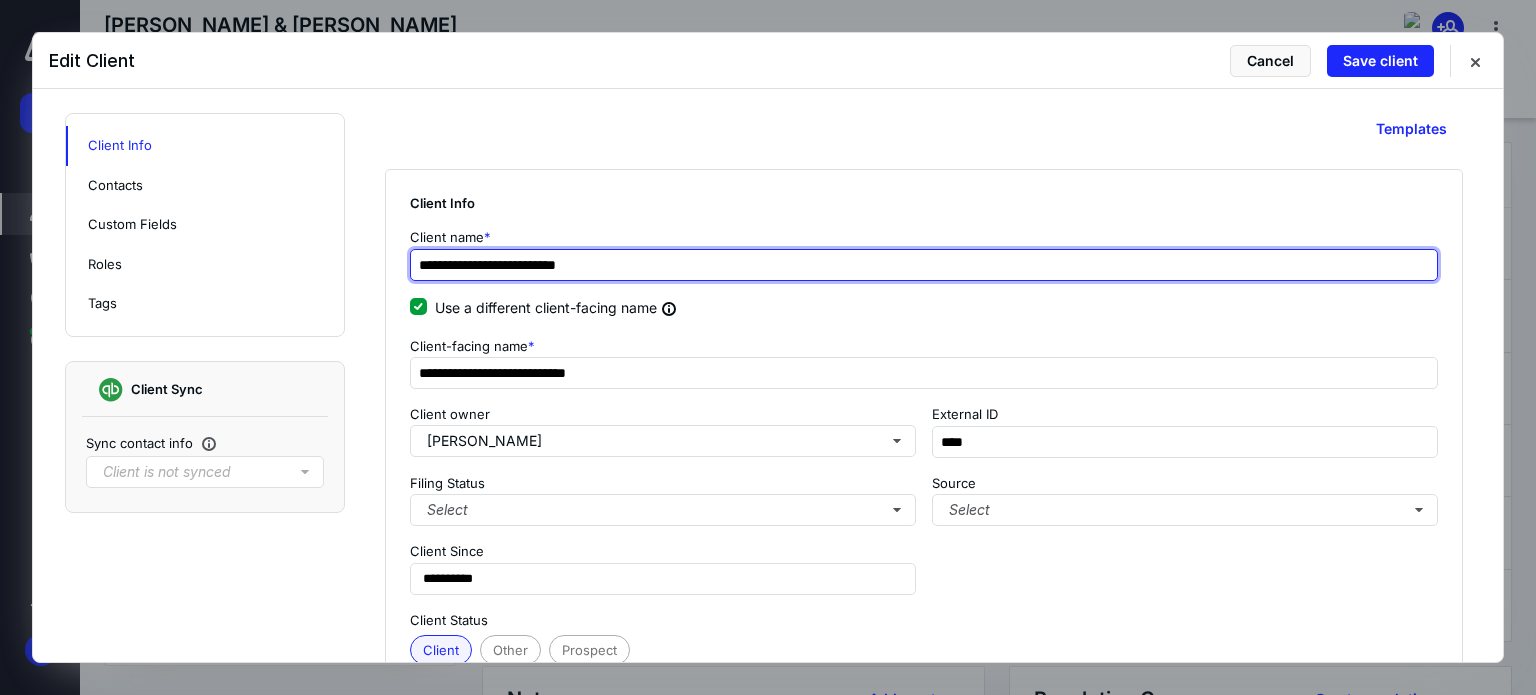 click on "**********" at bounding box center (924, 265) 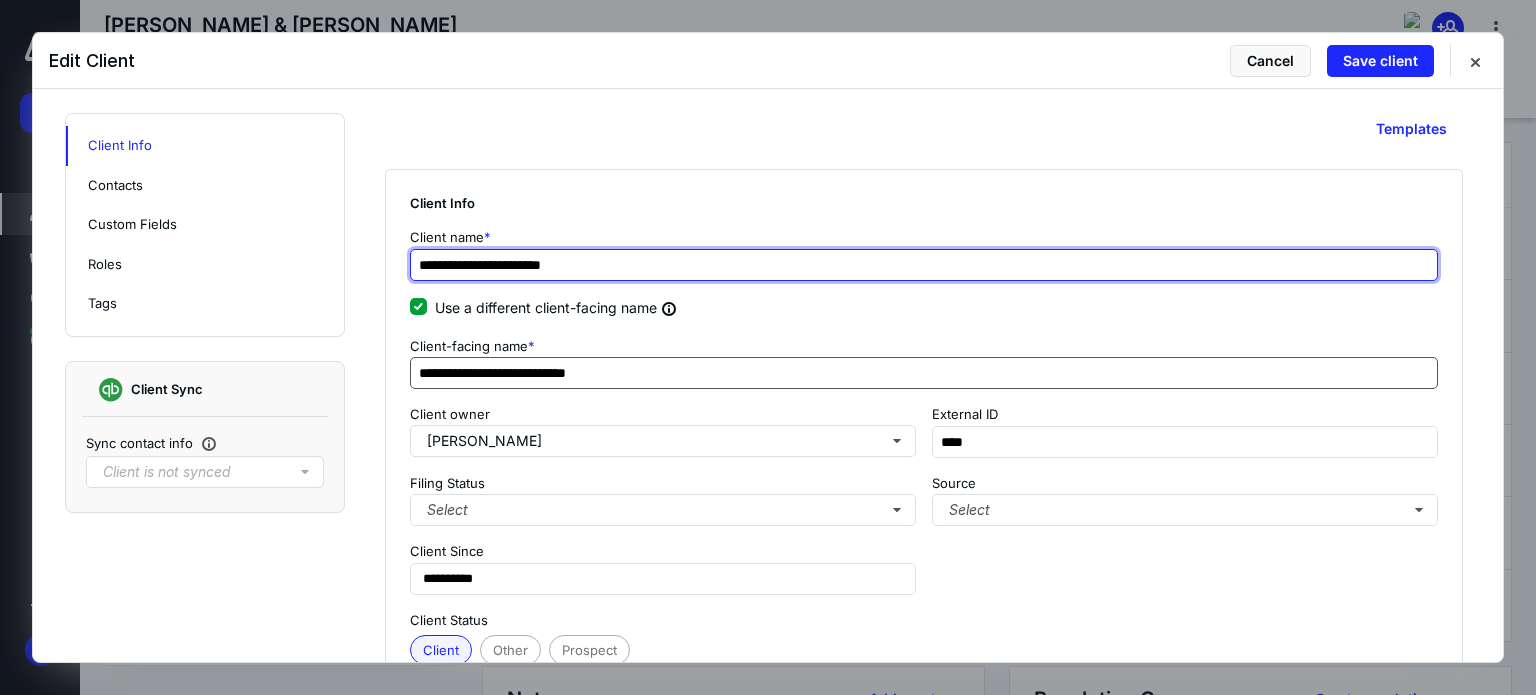 type on "**********" 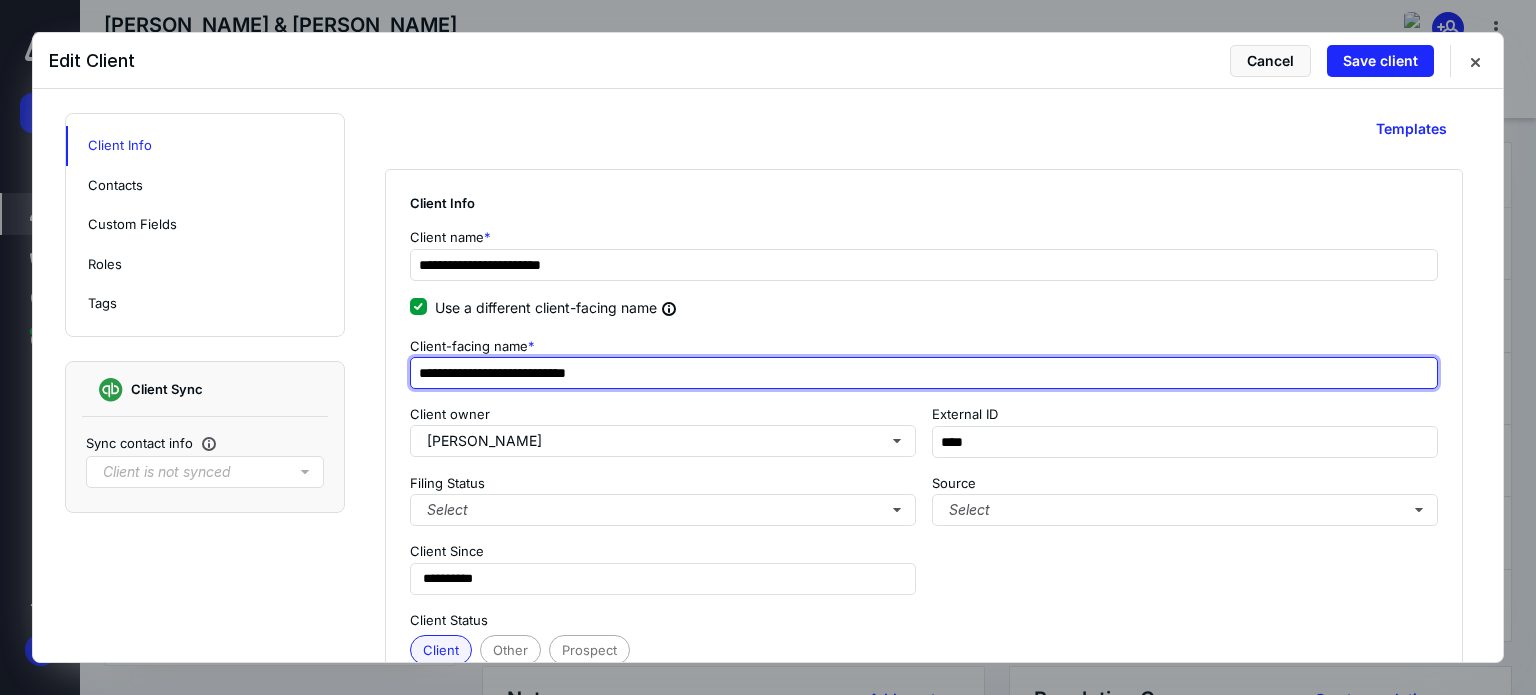 click on "**********" at bounding box center (924, 373) 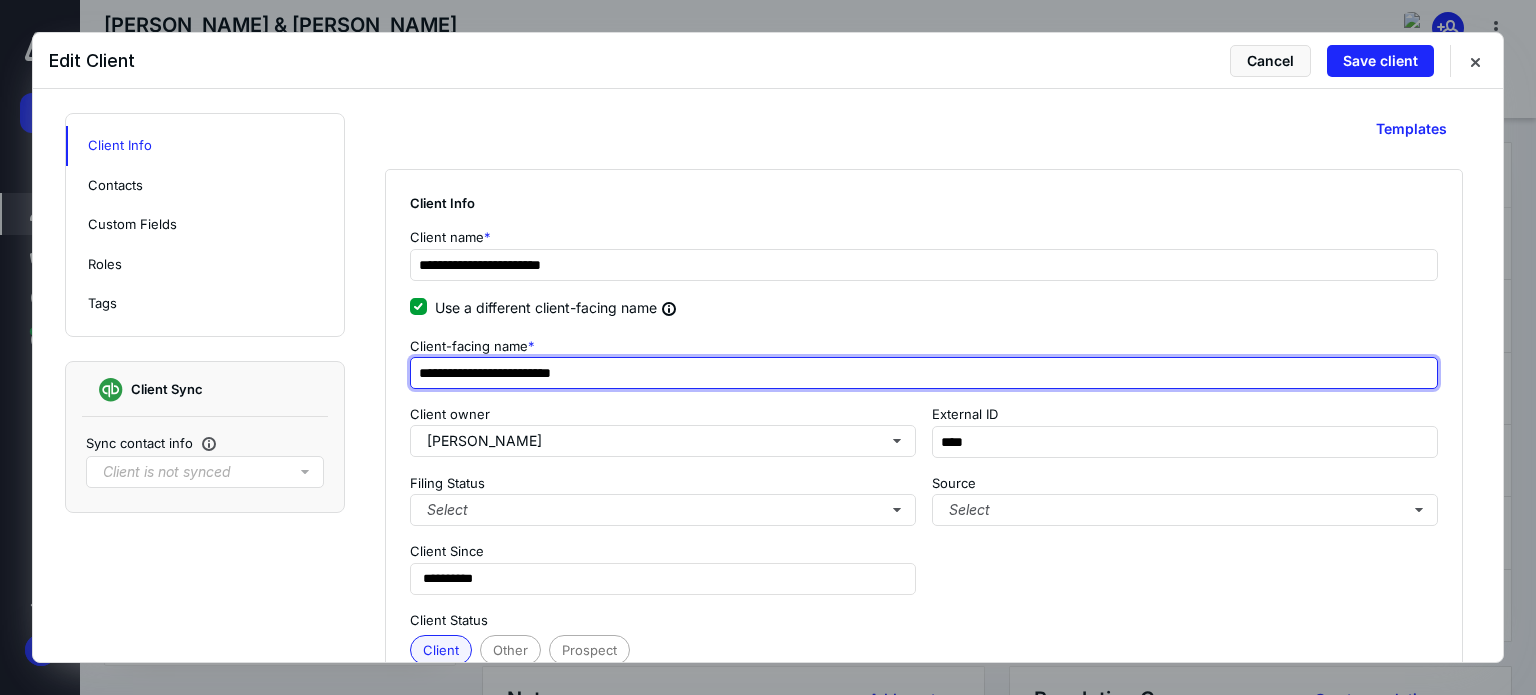 click on "**********" at bounding box center [924, 373] 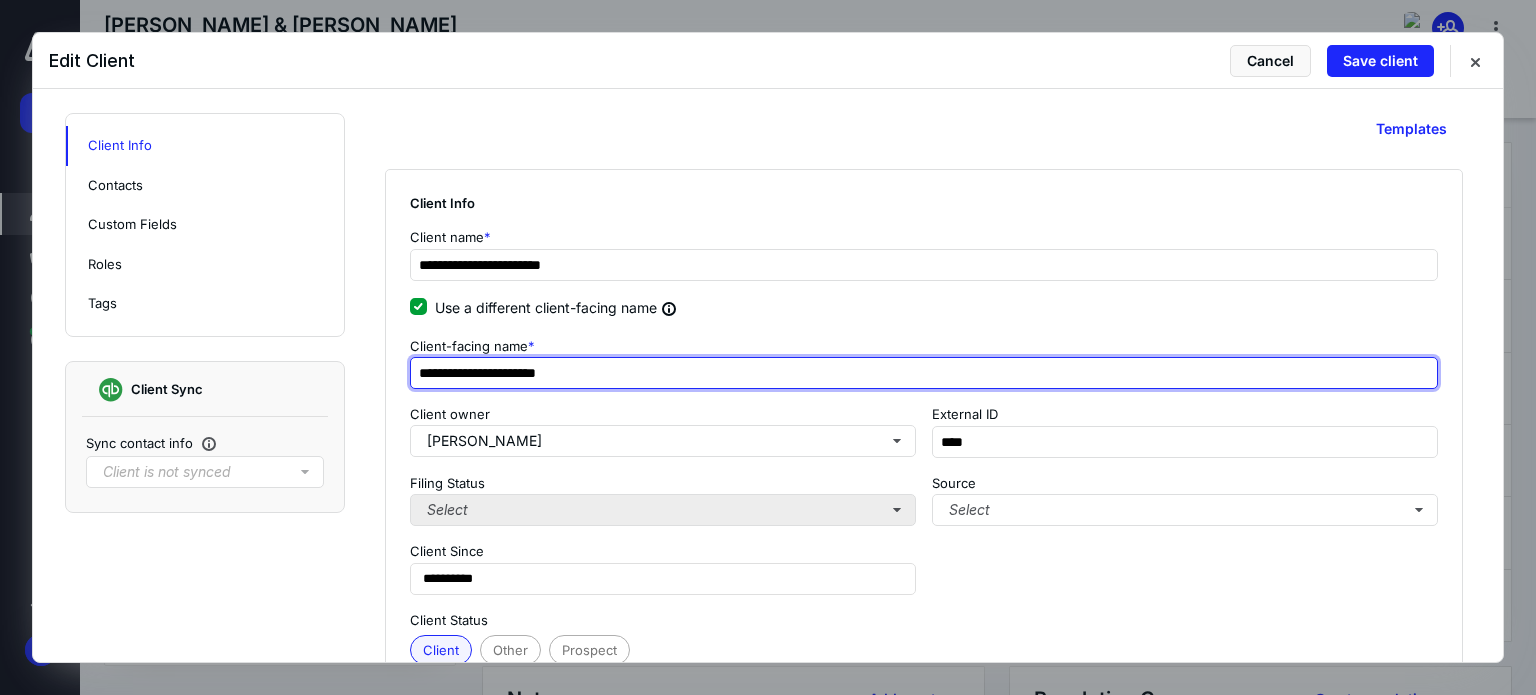 type on "**********" 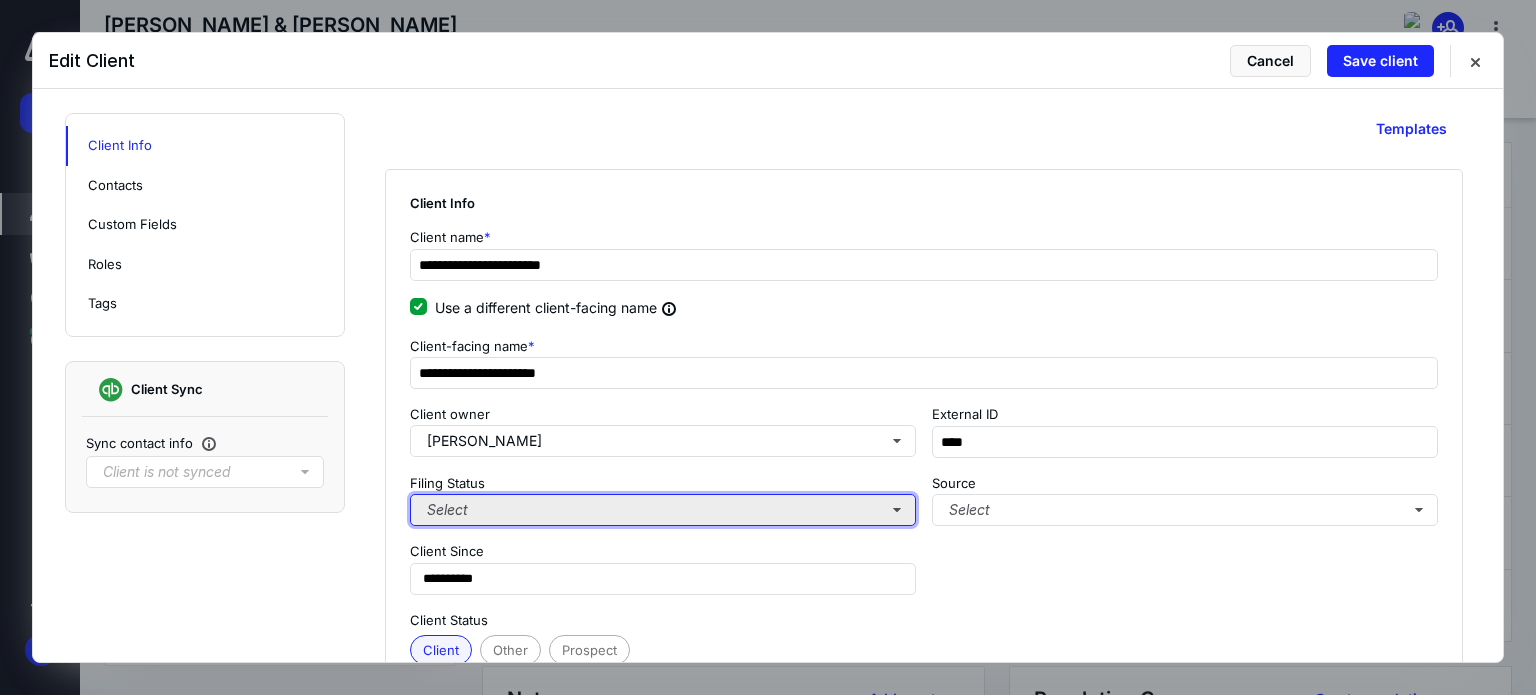 click on "Select" at bounding box center [663, 510] 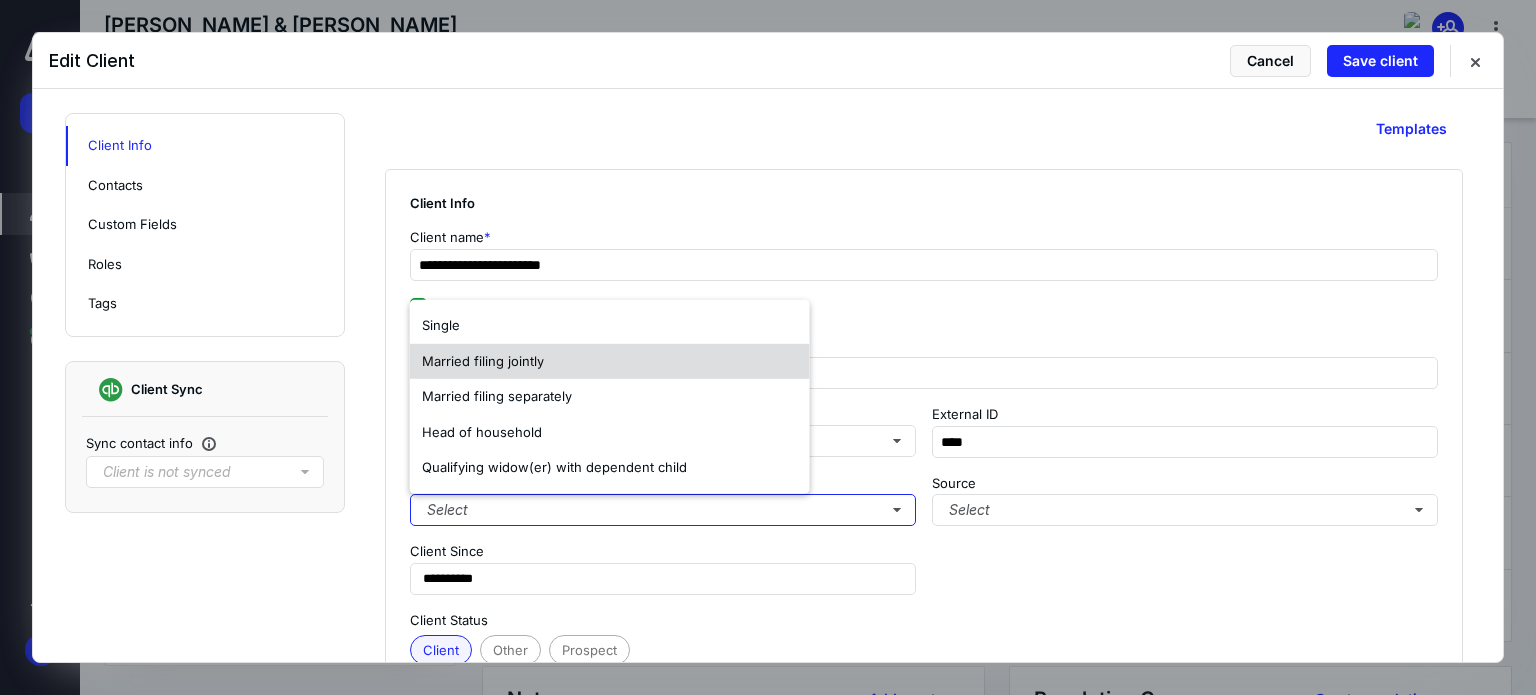 click on "Married filing jointly" at bounding box center (483, 362) 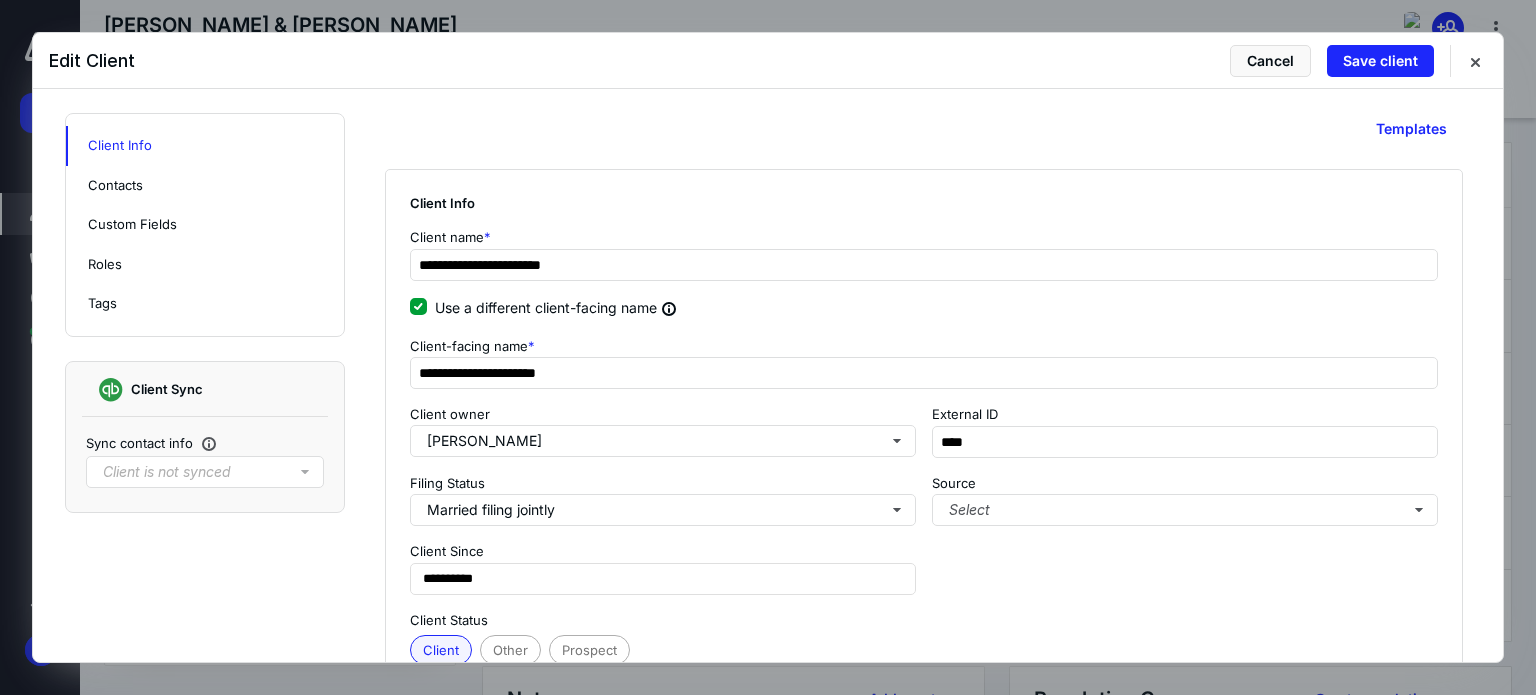click on "**********" at bounding box center [924, 500] 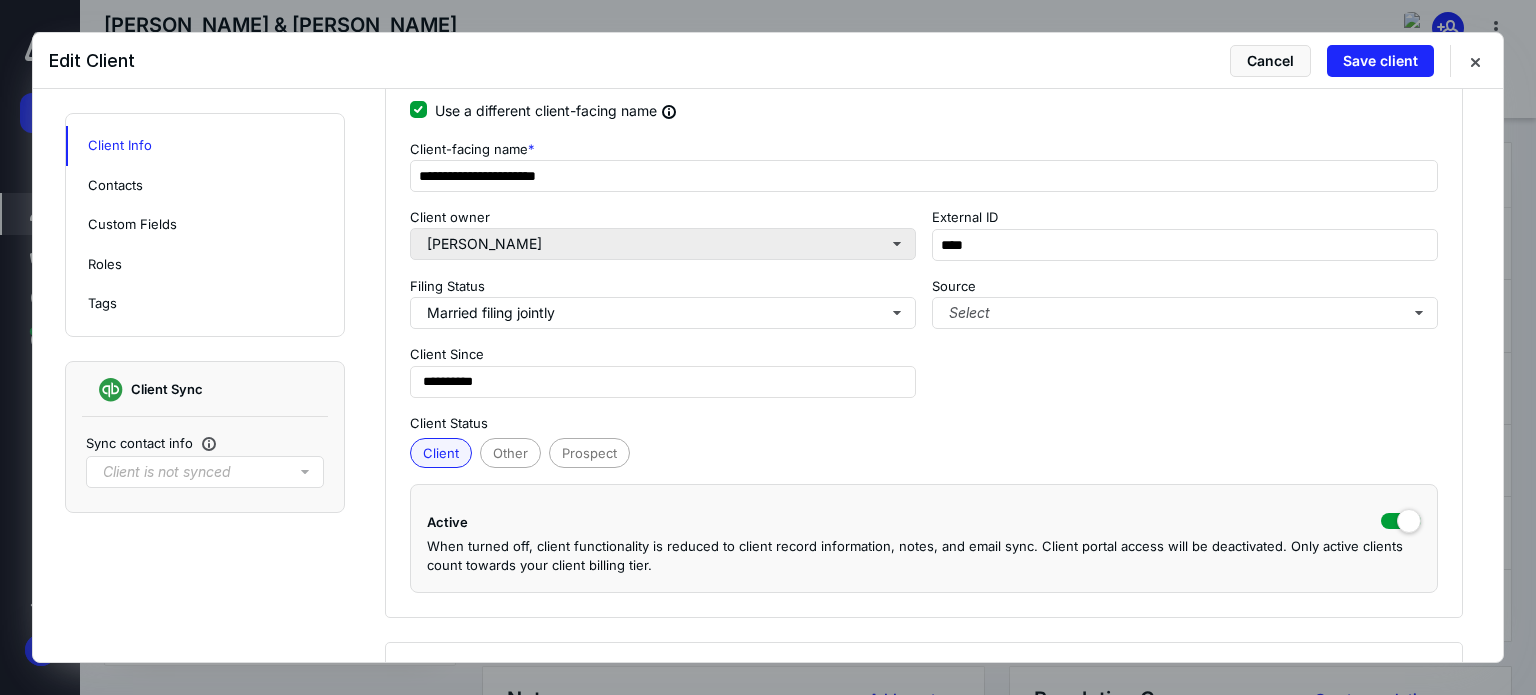 scroll, scrollTop: 200, scrollLeft: 0, axis: vertical 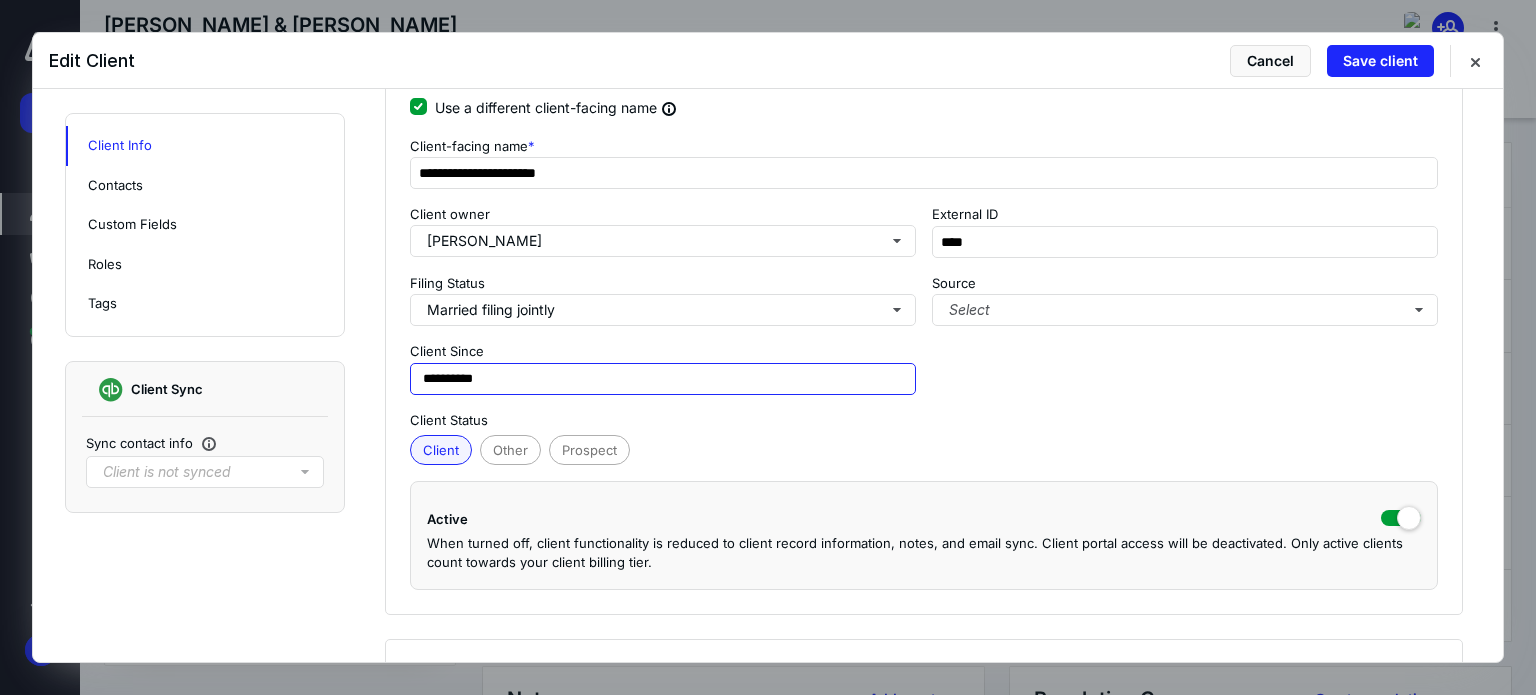 click on "**********" at bounding box center (663, 379) 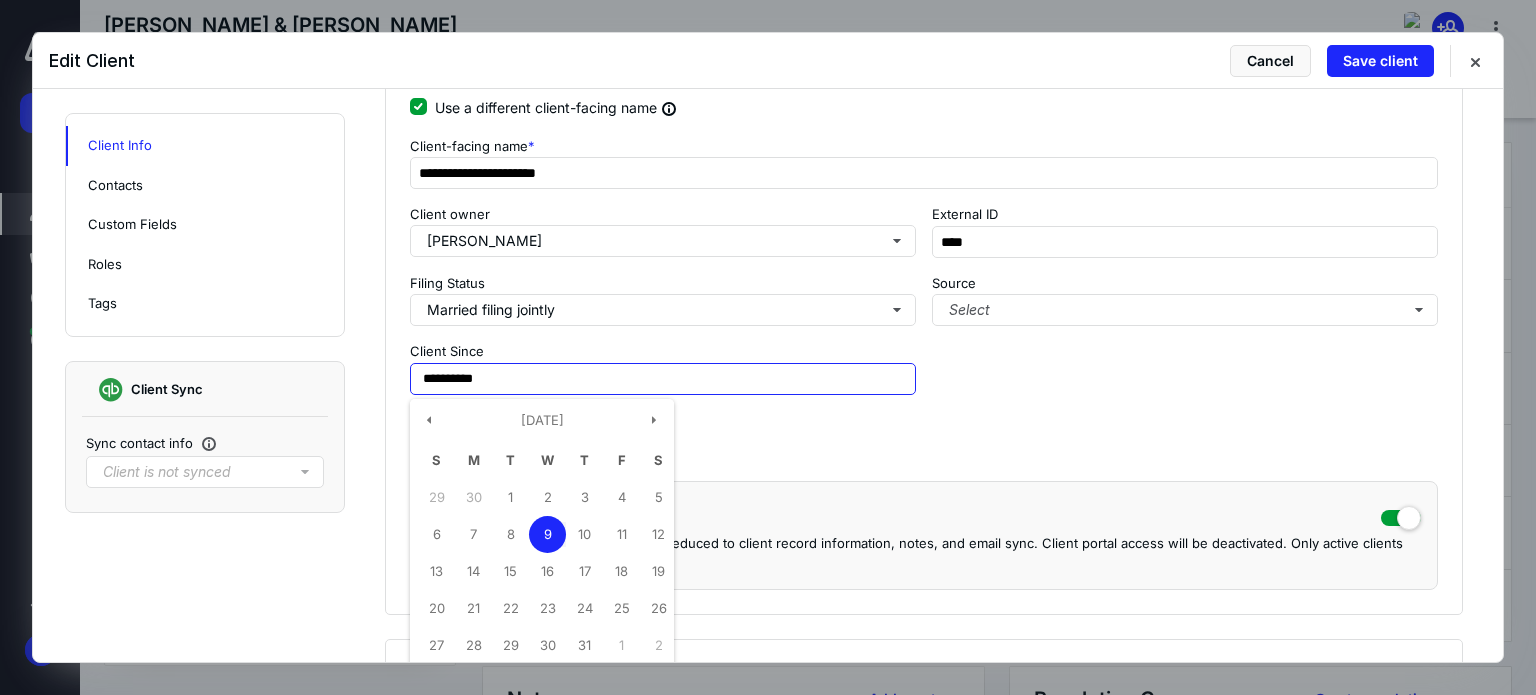 click on "[DATE]" at bounding box center (542, 425) 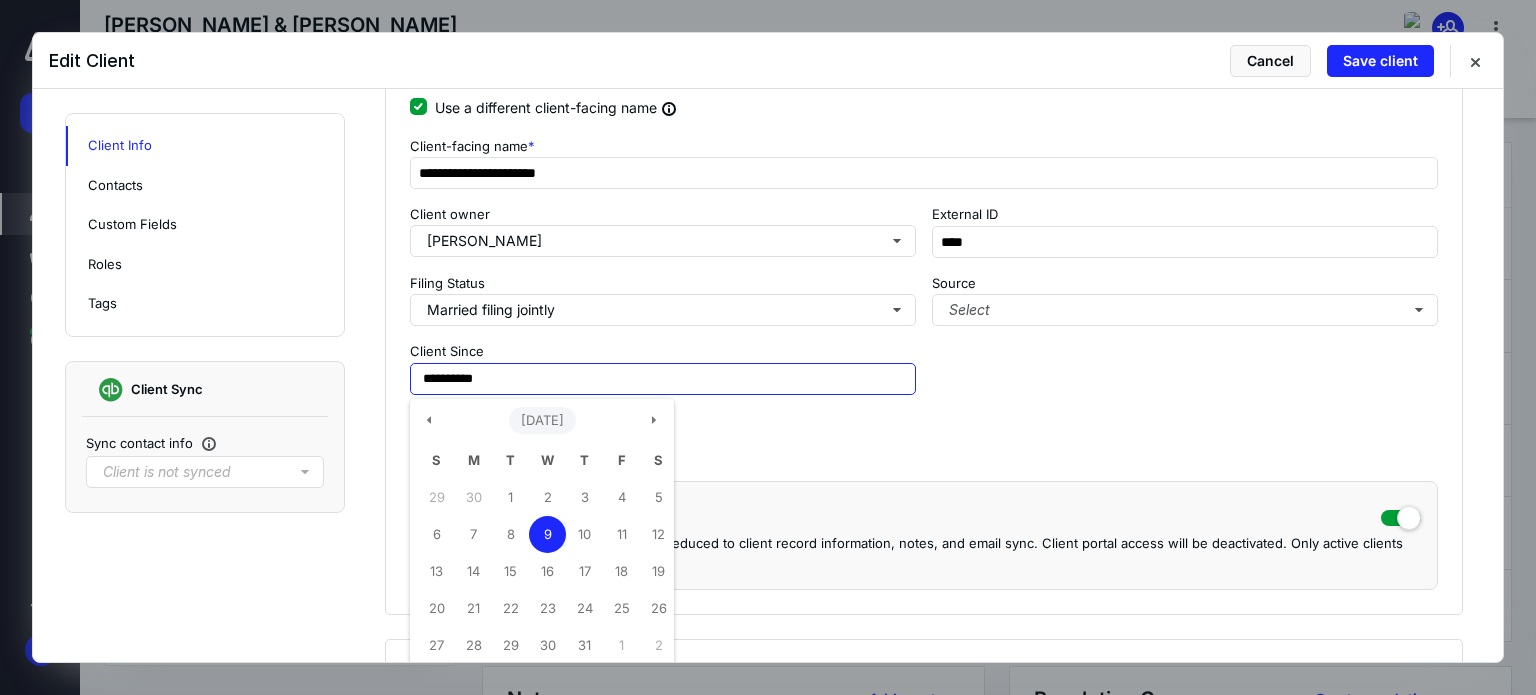 click on "[DATE]" at bounding box center (542, 421) 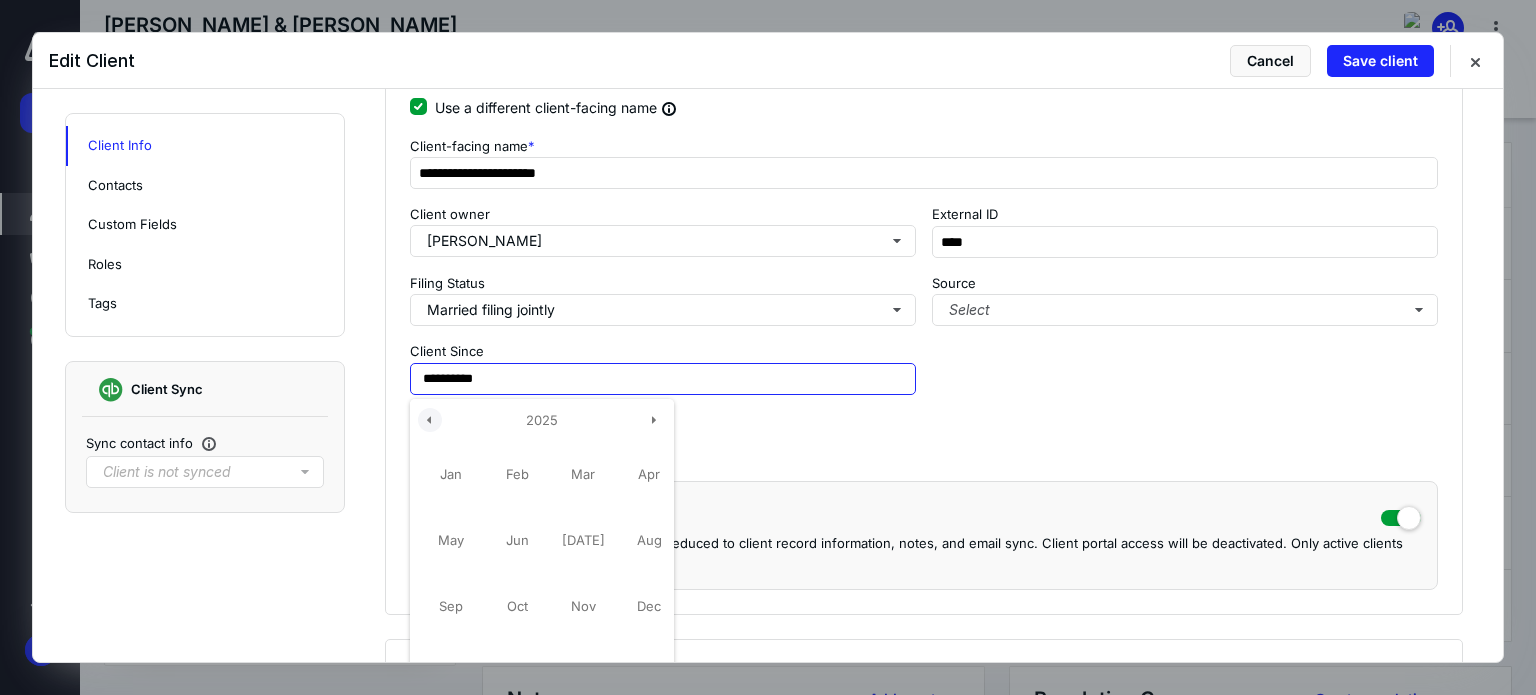 click at bounding box center [430, 420] 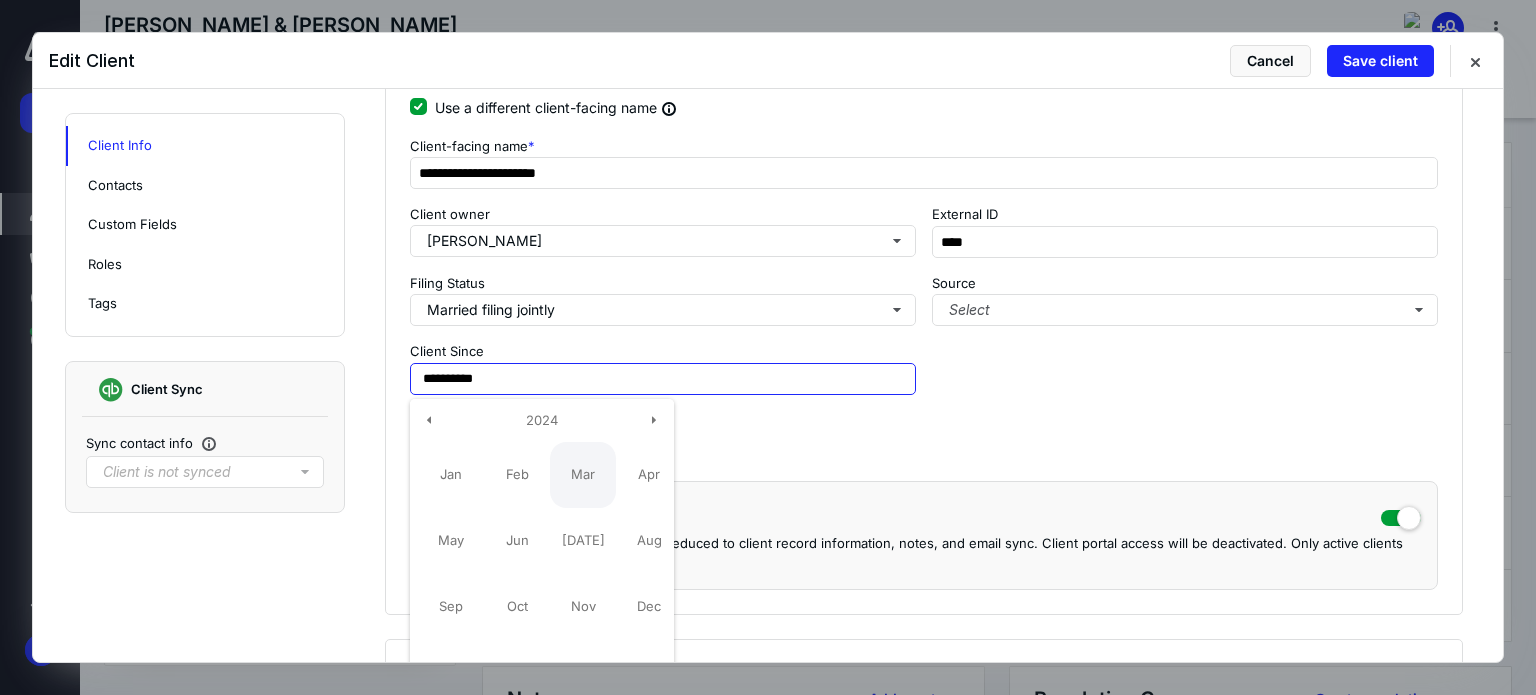 click on "Mar" at bounding box center (583, 475) 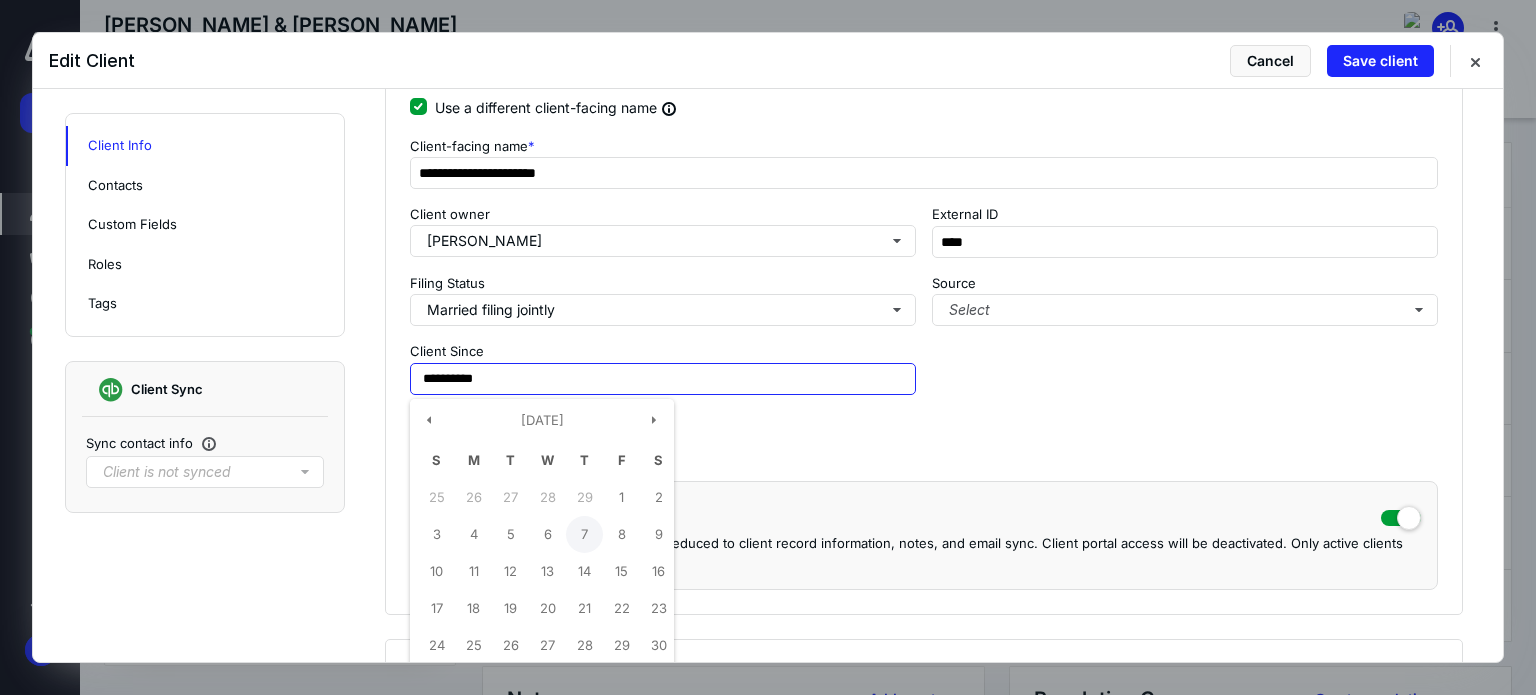 click on "7" at bounding box center [584, 534] 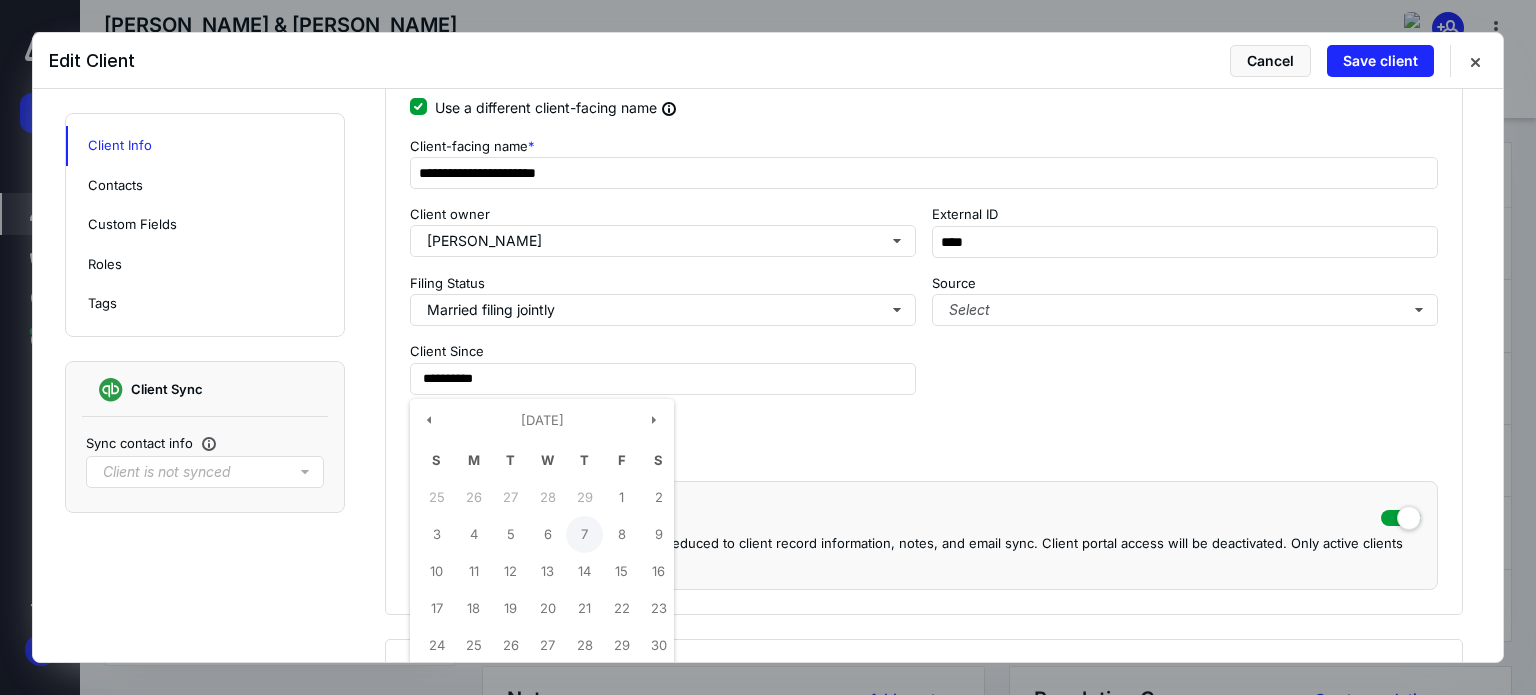 type on "**********" 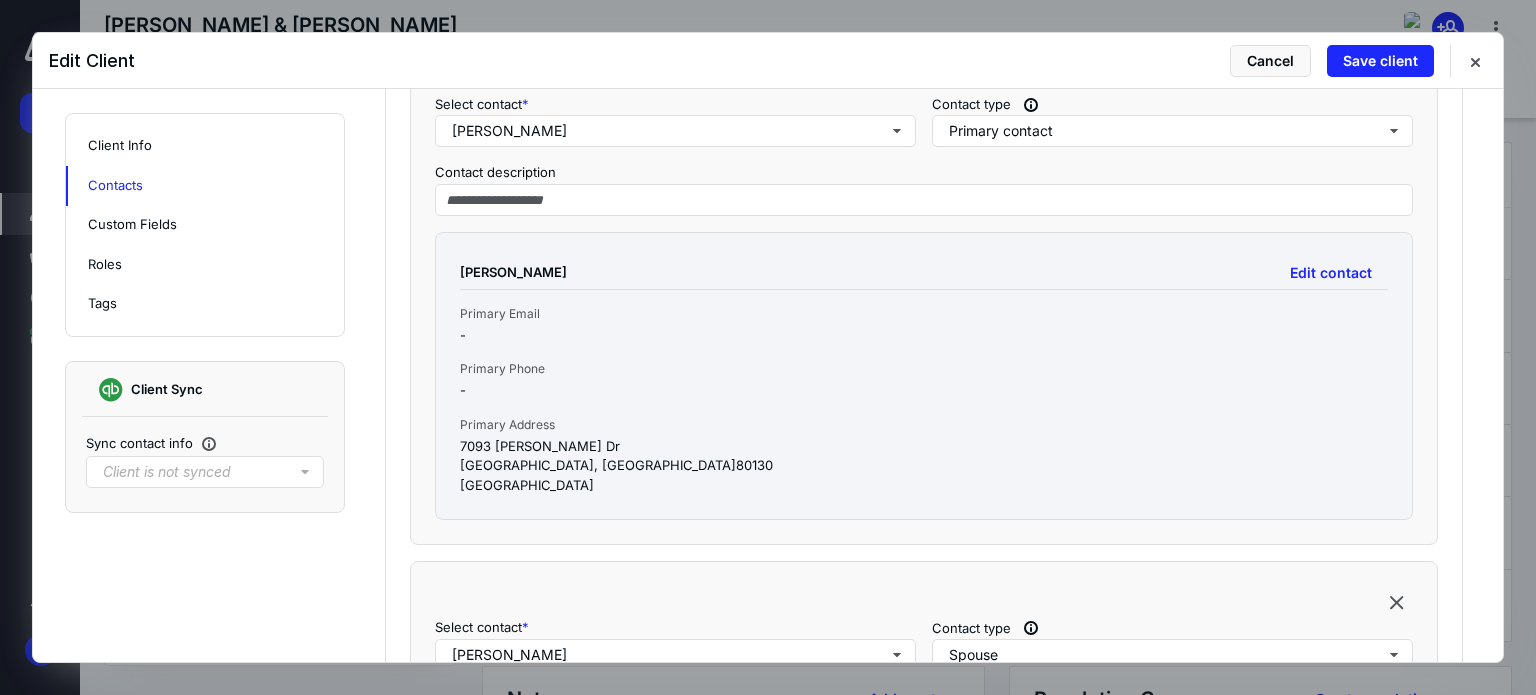 scroll, scrollTop: 900, scrollLeft: 0, axis: vertical 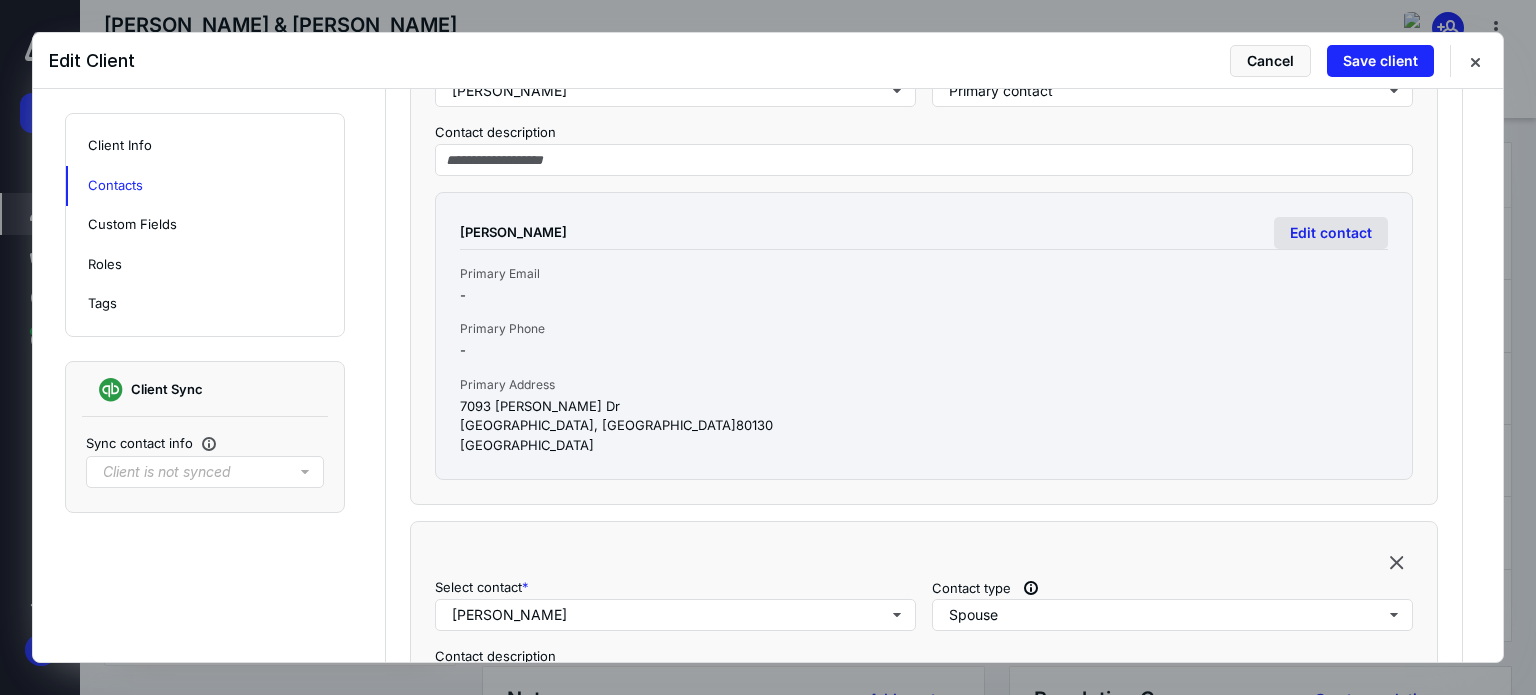 click on "Edit contact" at bounding box center (1331, 233) 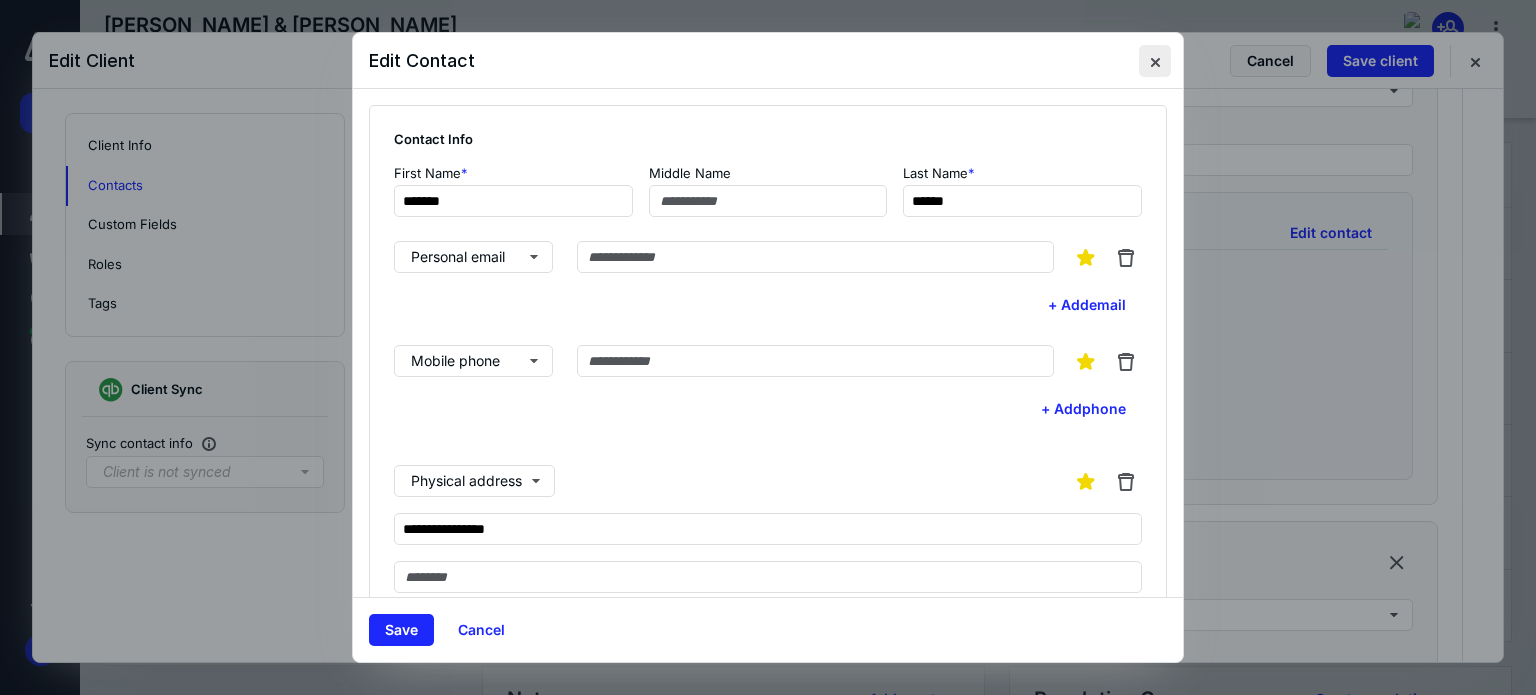 click at bounding box center (1155, 61) 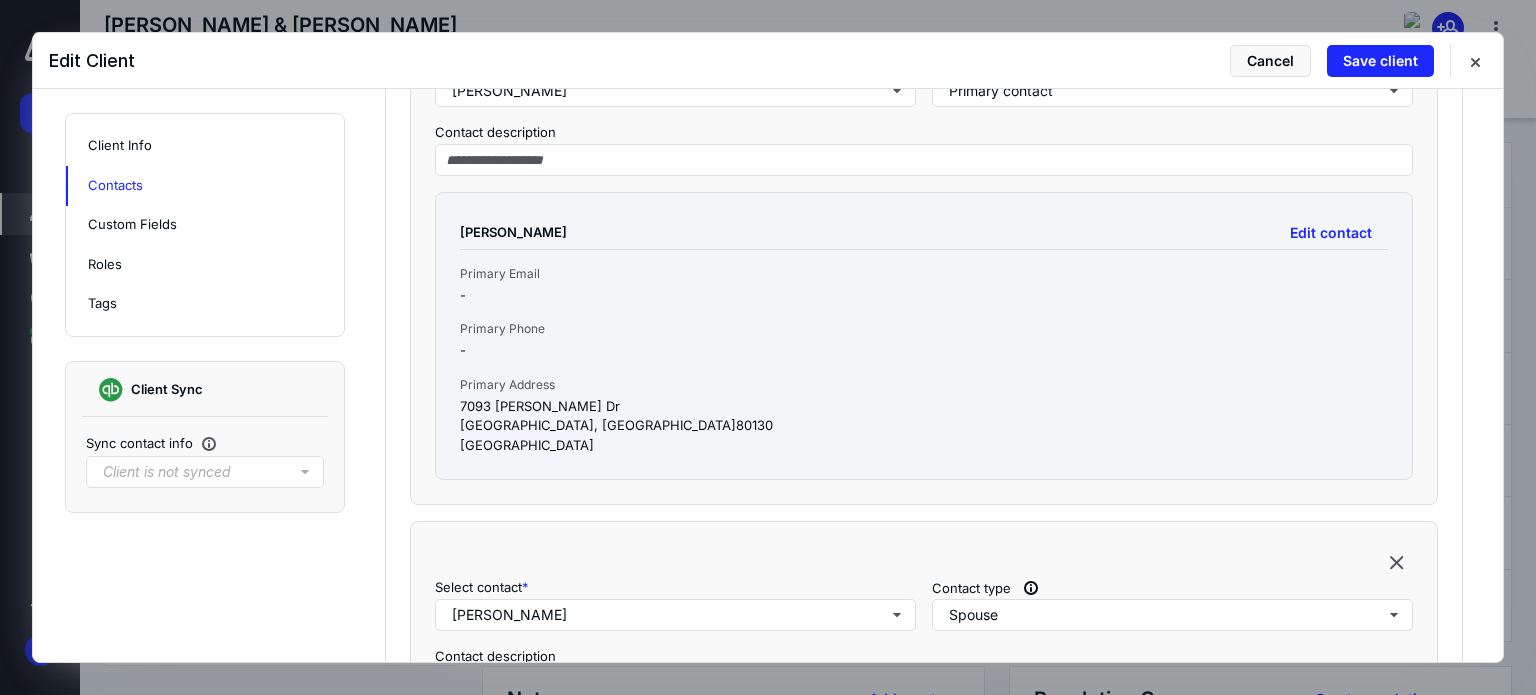 scroll, scrollTop: 700, scrollLeft: 0, axis: vertical 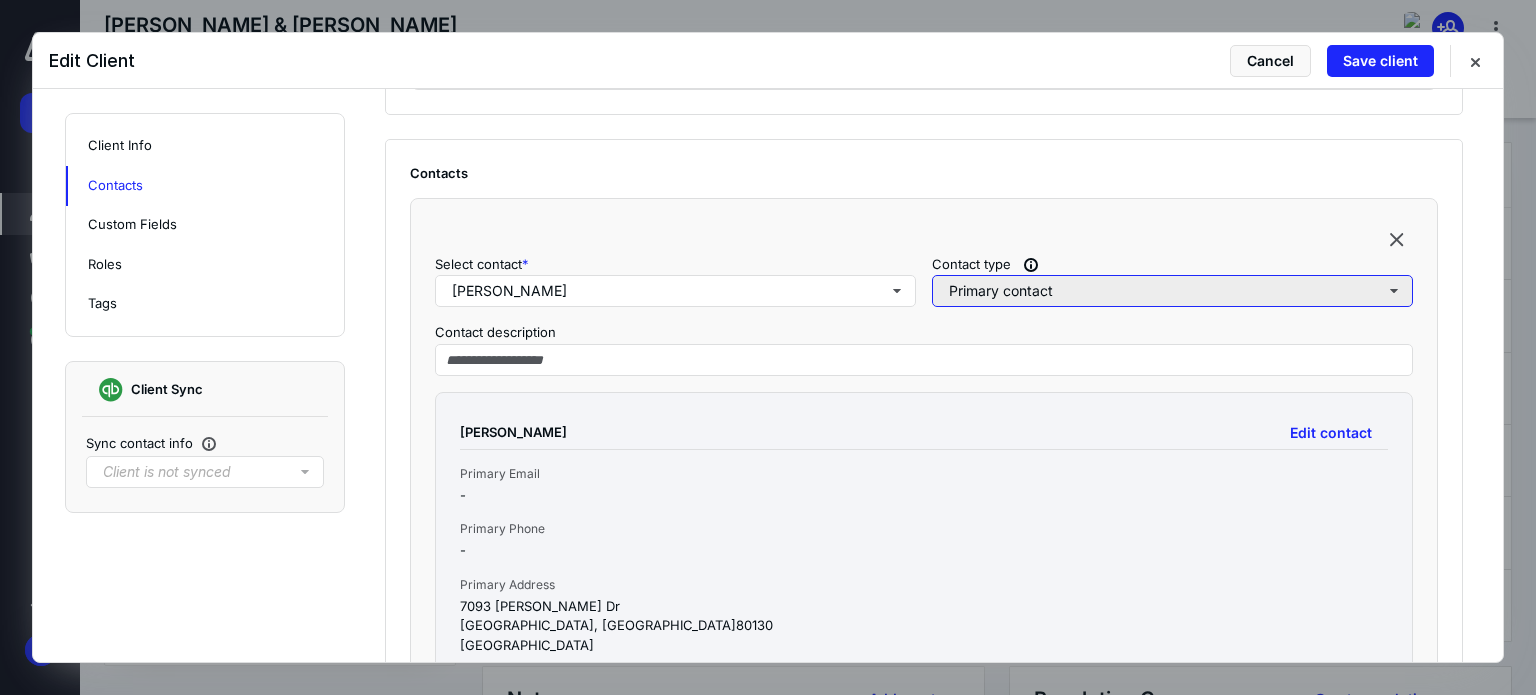 click on "Primary contact" at bounding box center (1172, 291) 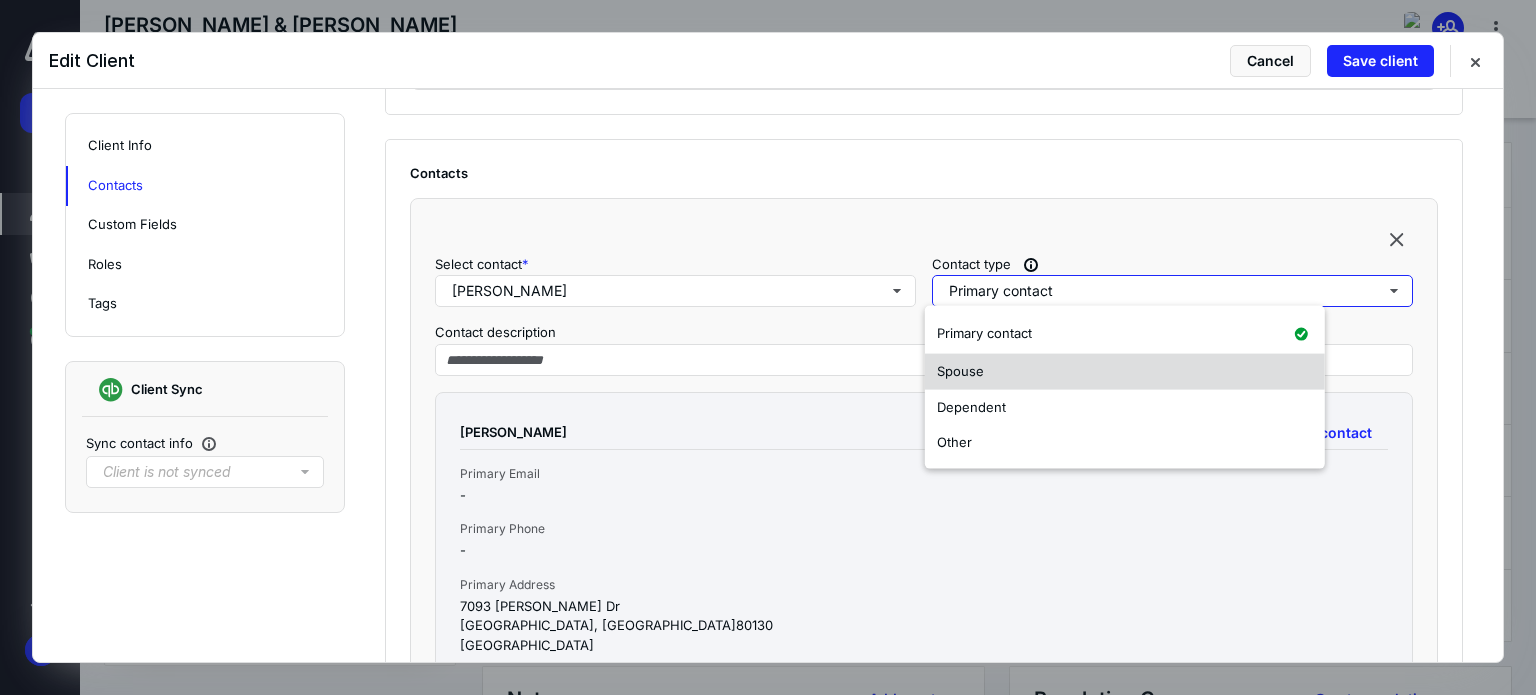 click on "Spouse" at bounding box center (960, 371) 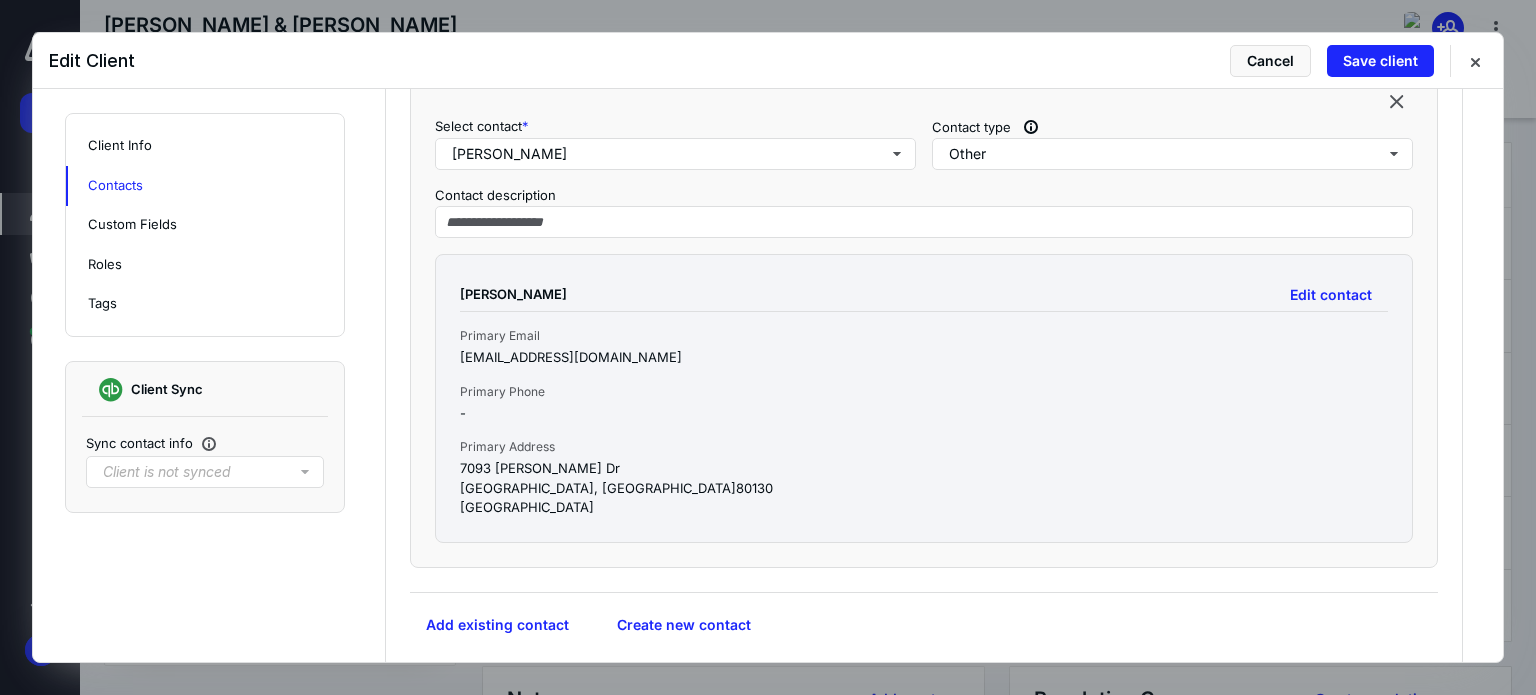 scroll, scrollTop: 1400, scrollLeft: 0, axis: vertical 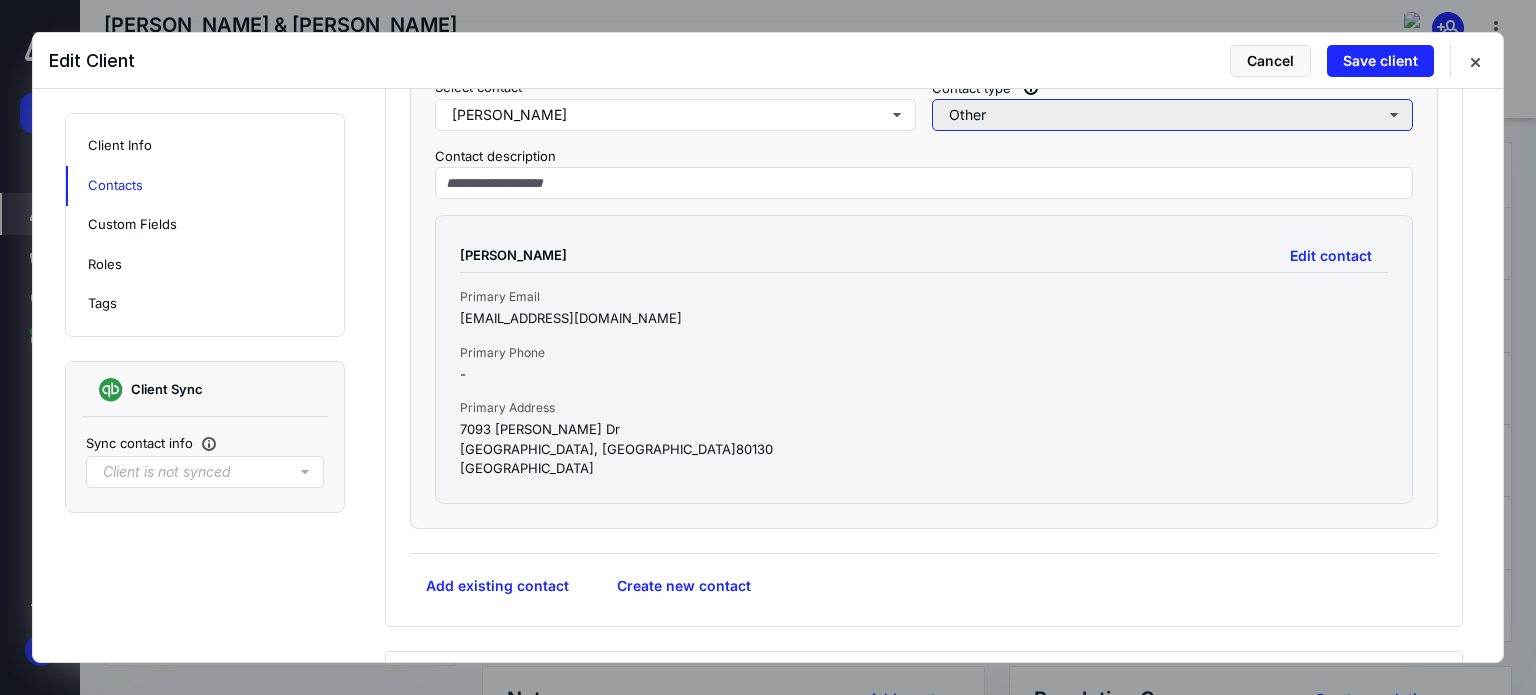 click on "Other" at bounding box center (1172, 115) 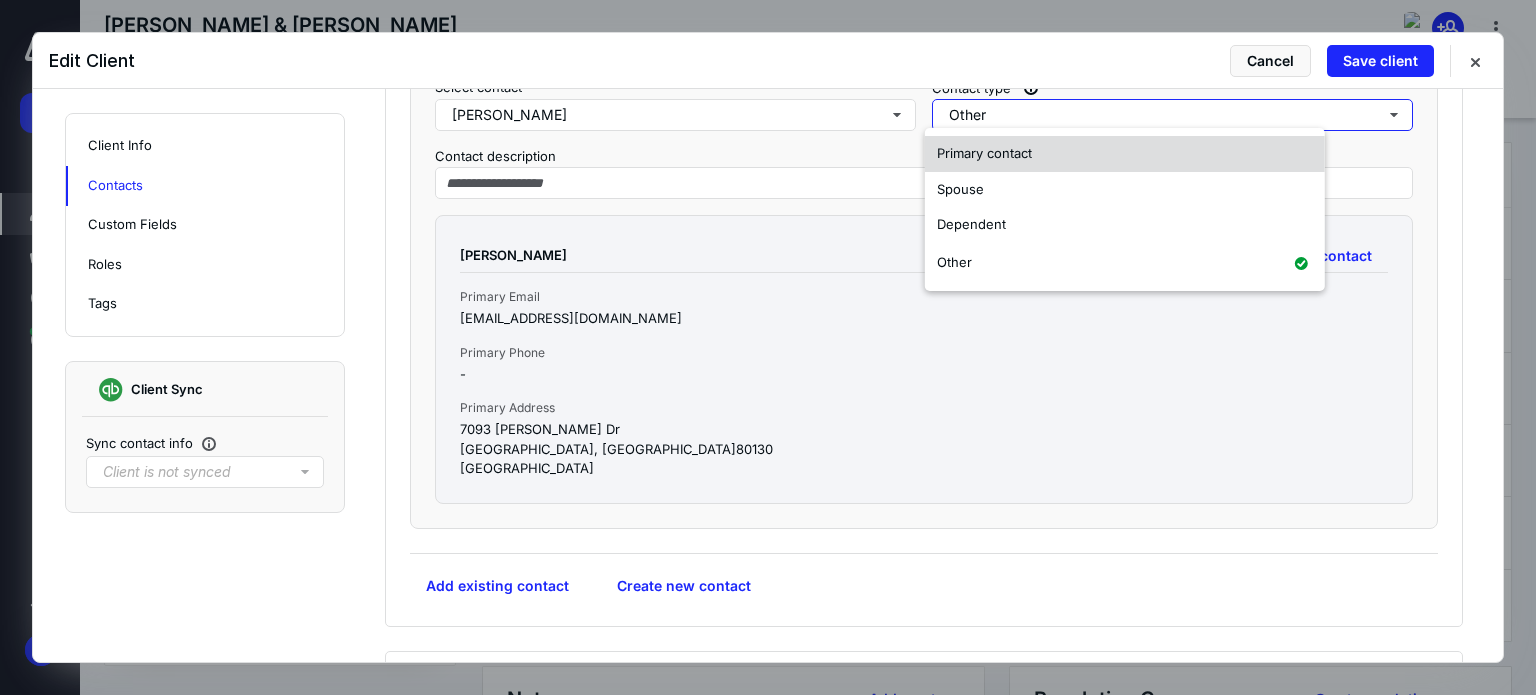 click on "Primary contact" at bounding box center (984, 153) 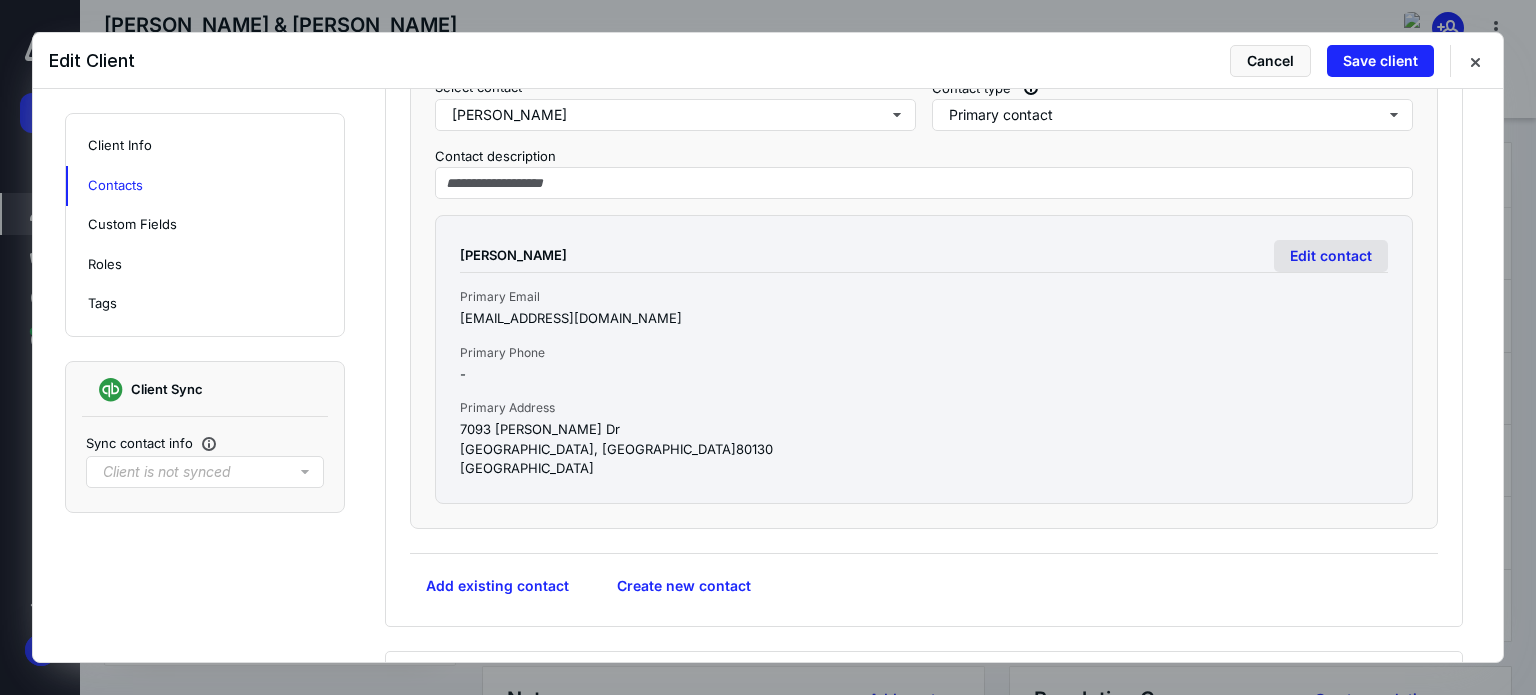 click on "Edit contact" at bounding box center (1331, 256) 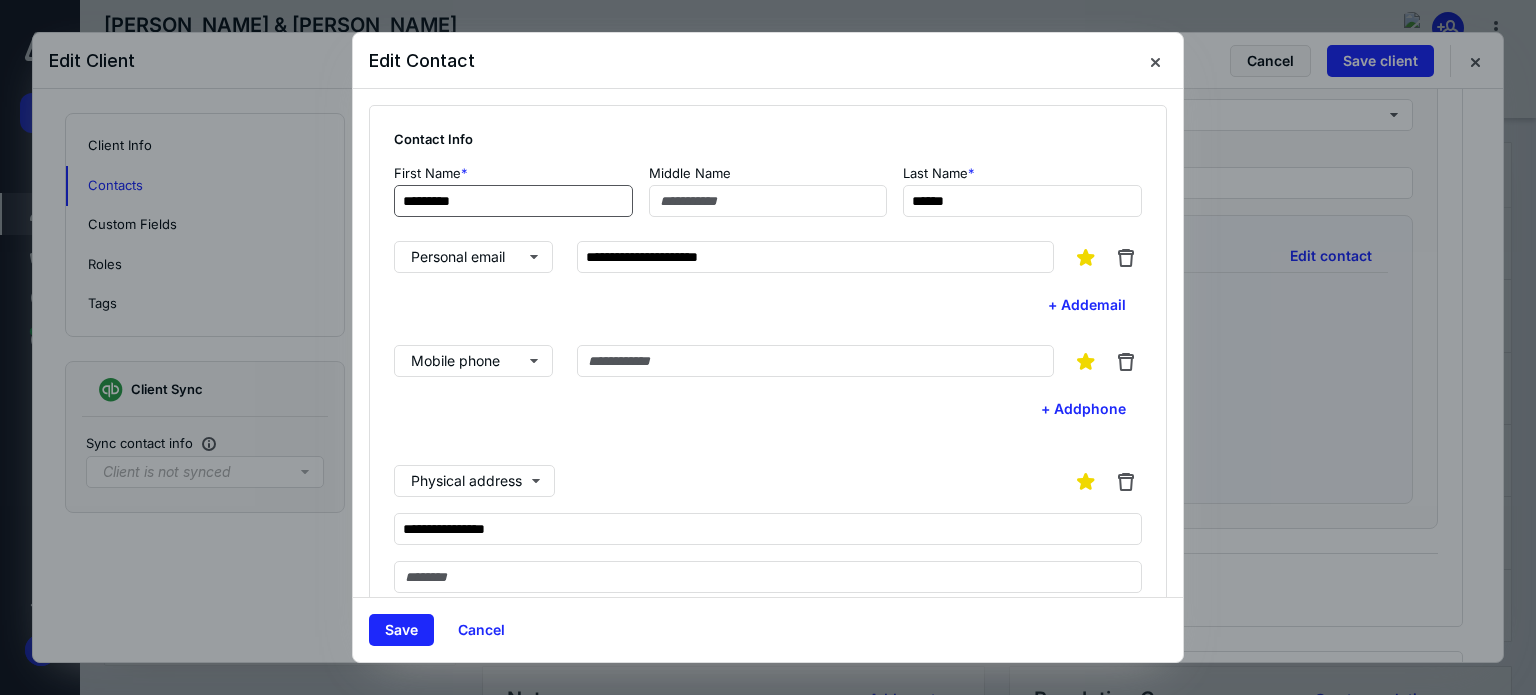 click on "*********" at bounding box center (513, 201) 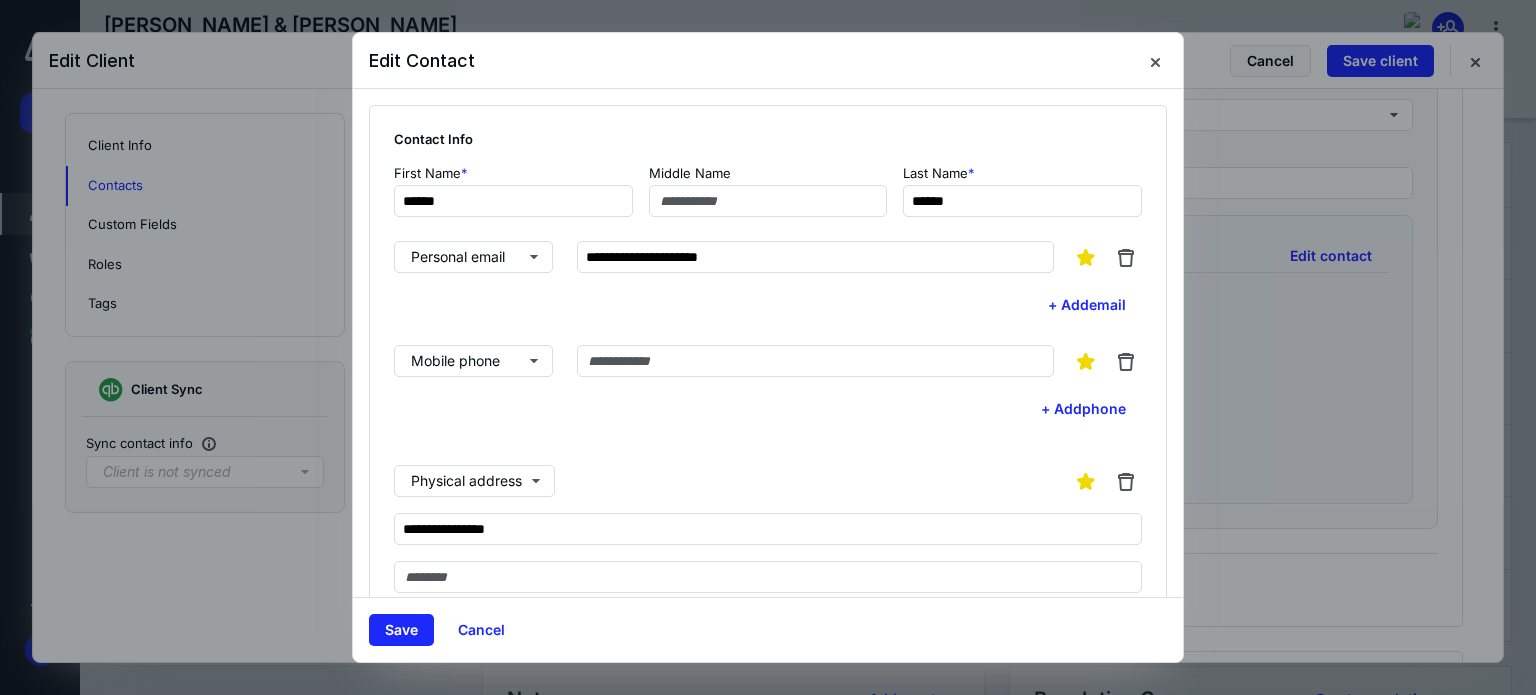 type on "******" 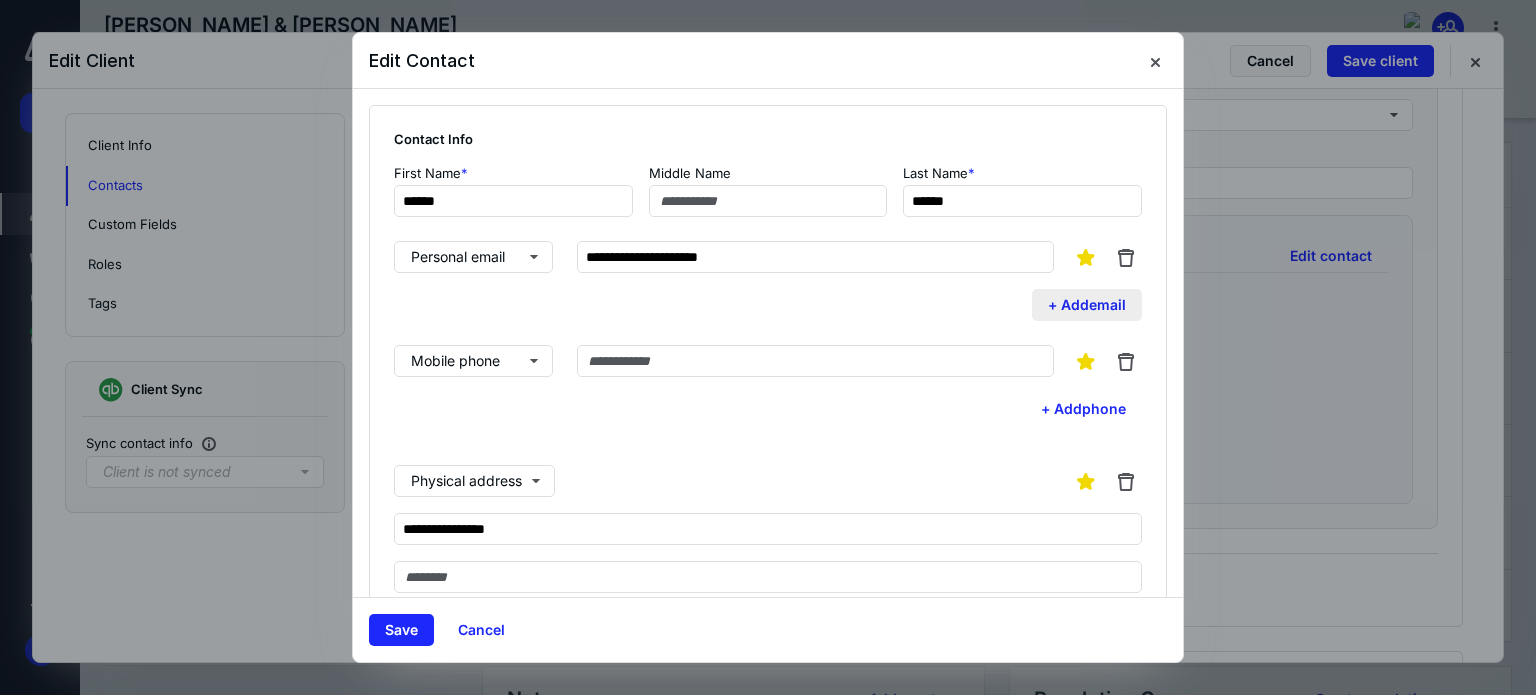 click on "+ Add  email" at bounding box center [1087, 305] 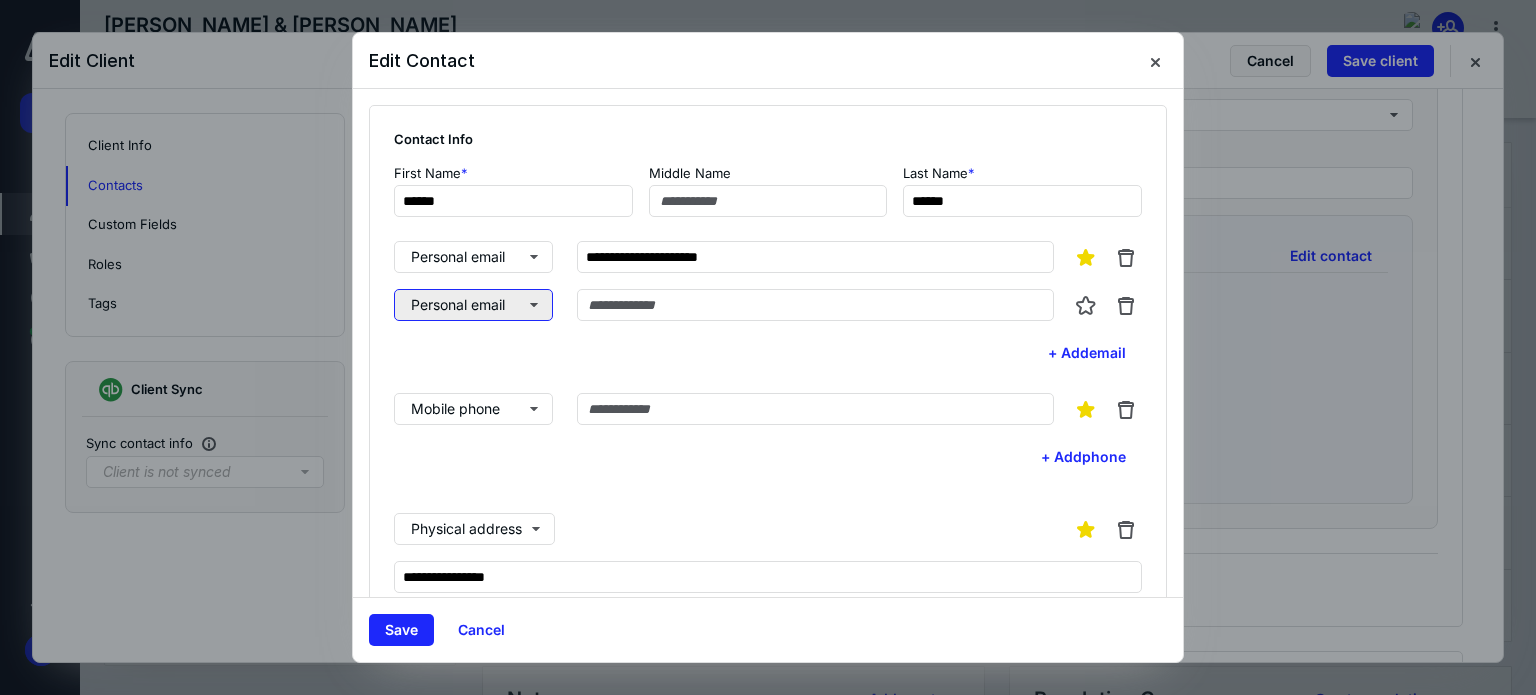 click on "Personal email" at bounding box center (473, 305) 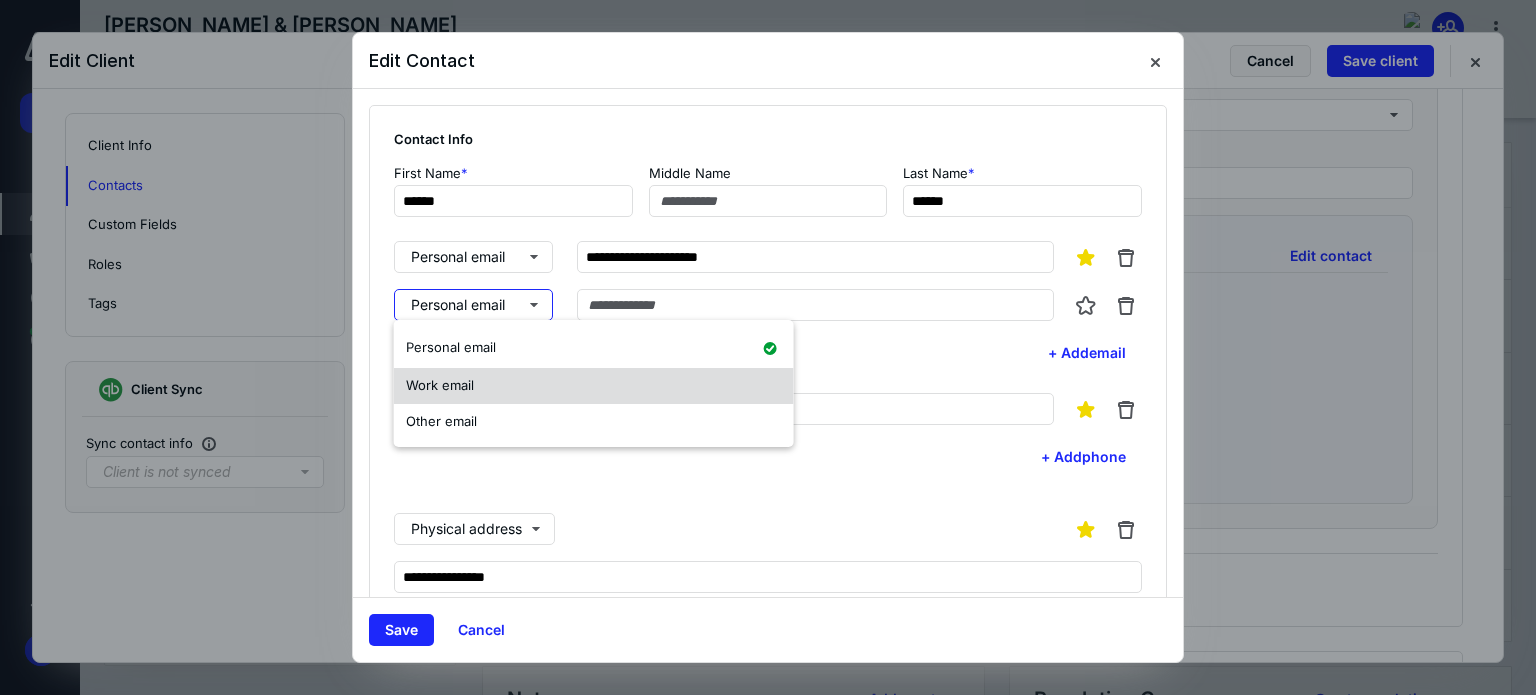 click on "Work email" at bounding box center (440, 385) 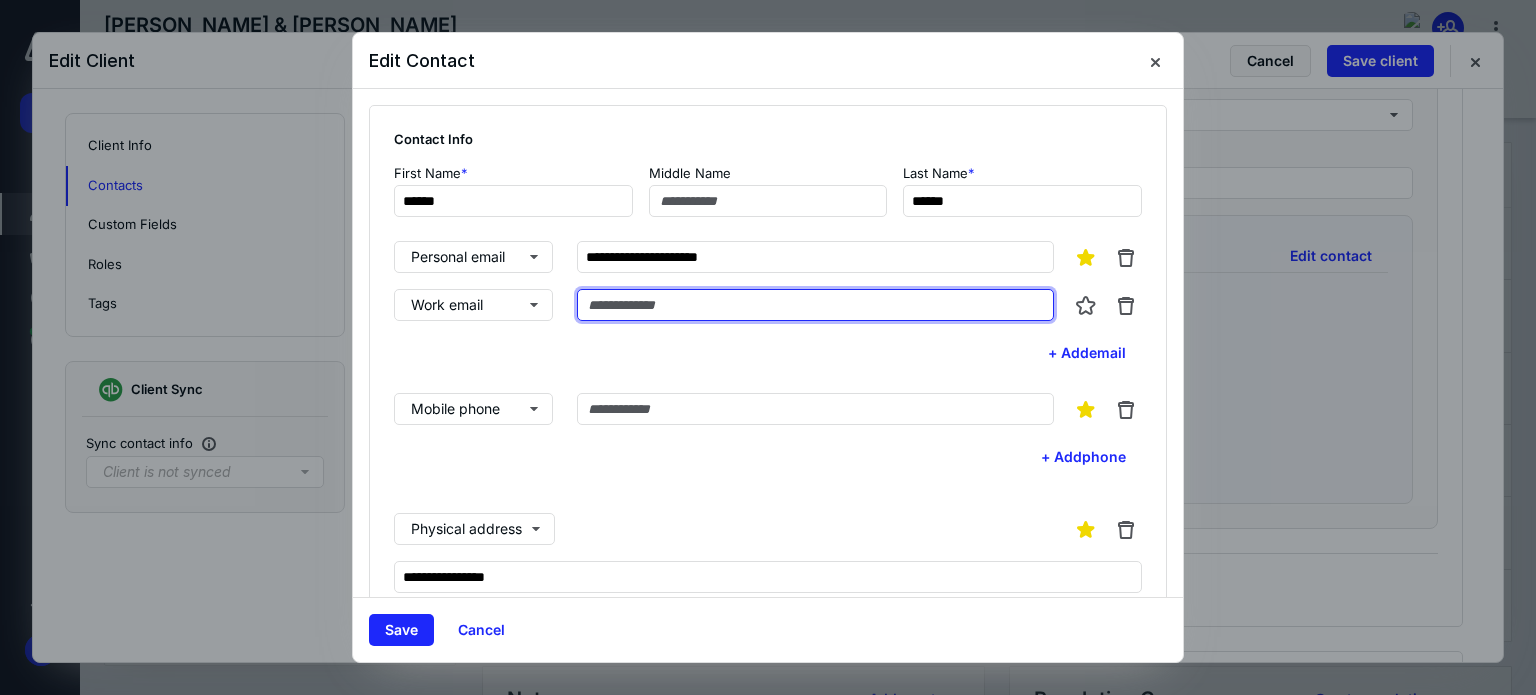 click at bounding box center [815, 305] 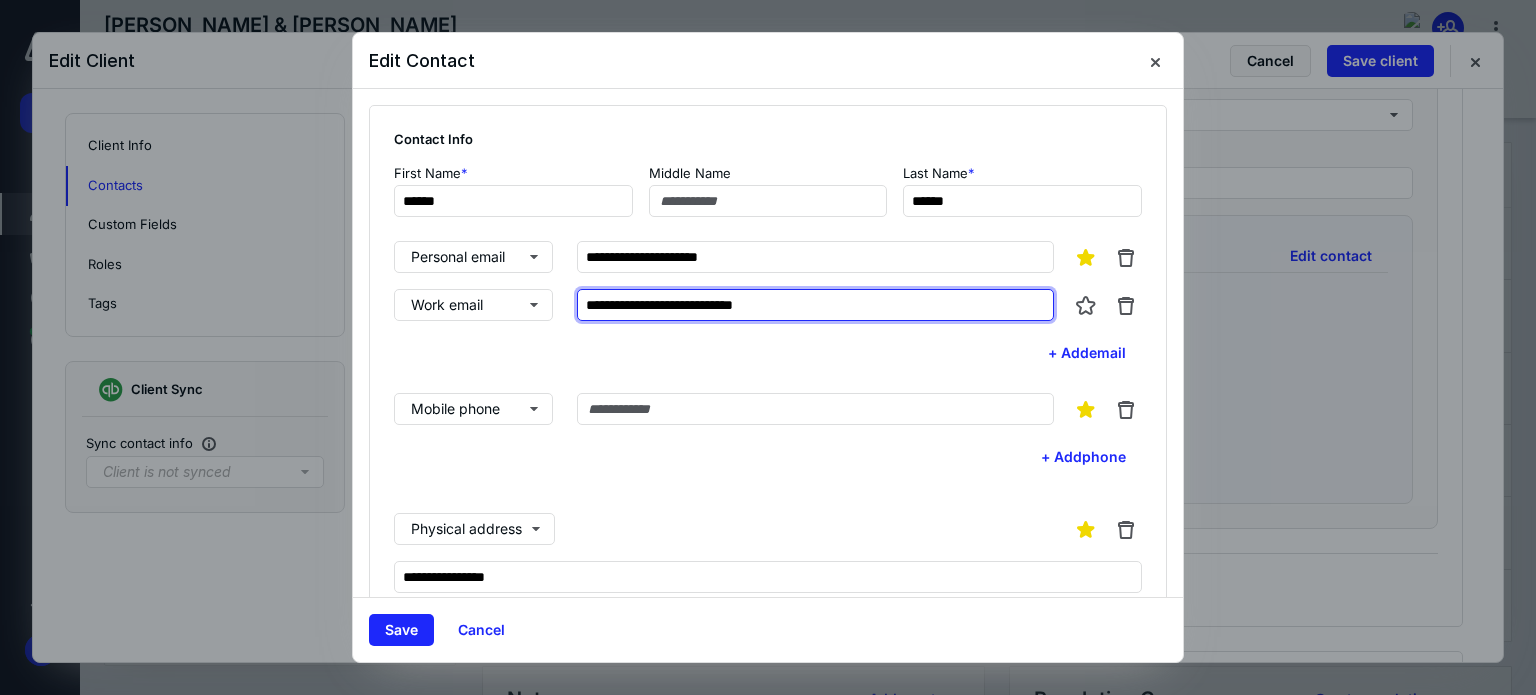 type on "**********" 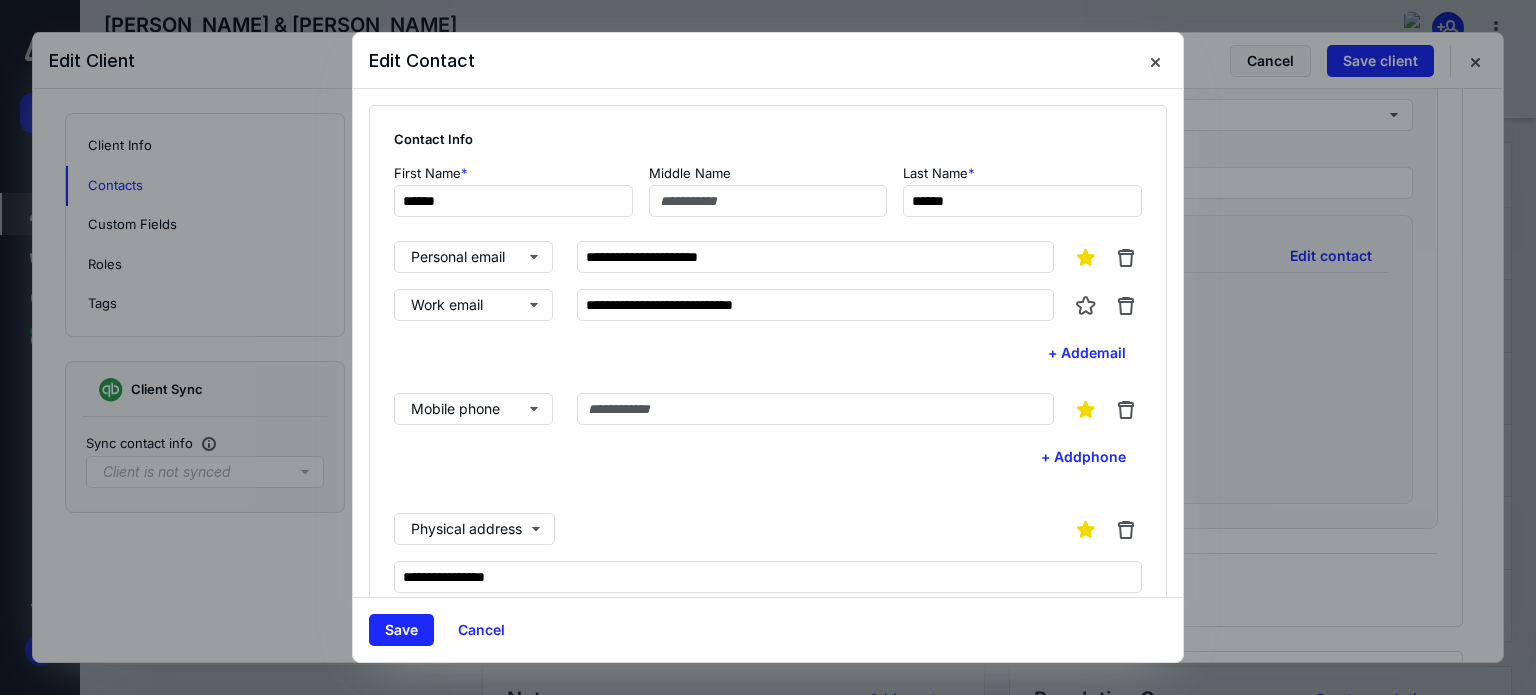 click on "**********" at bounding box center (768, 617) 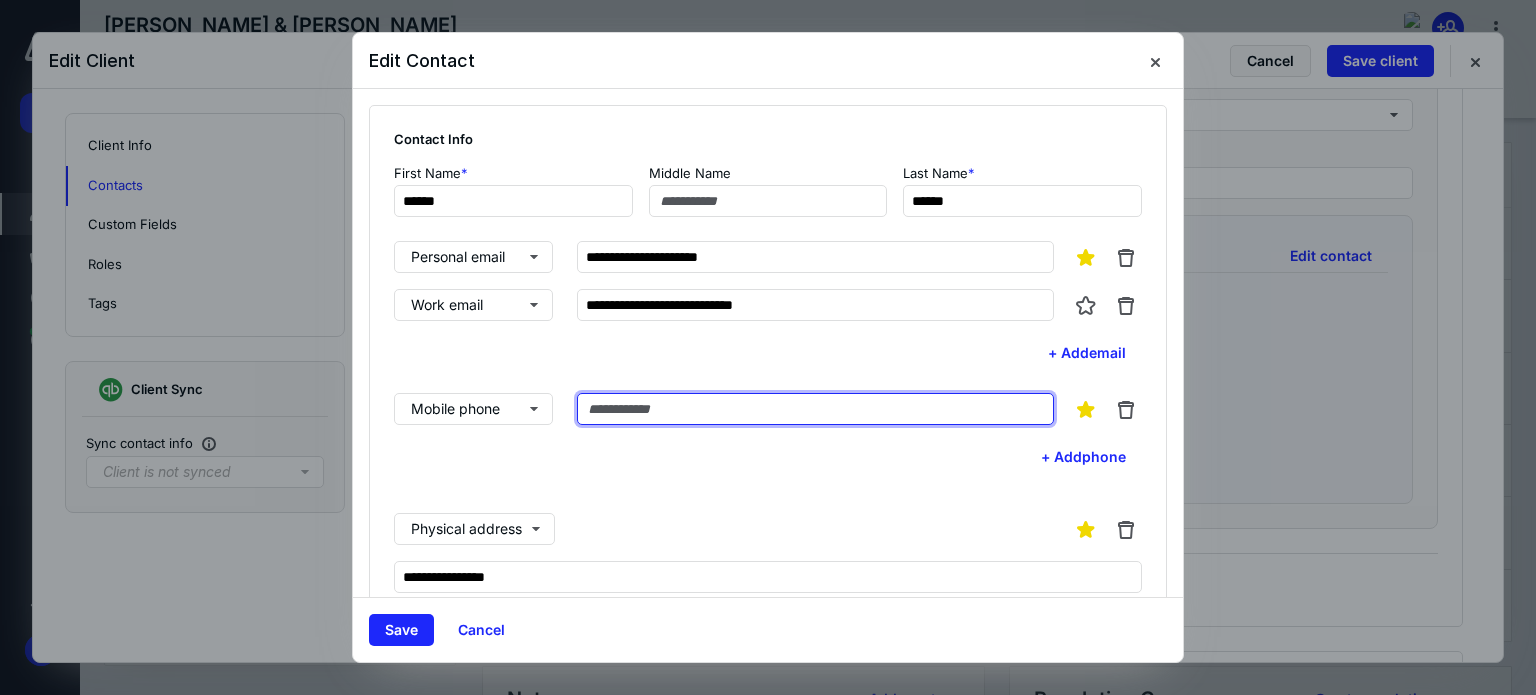 click at bounding box center [815, 409] 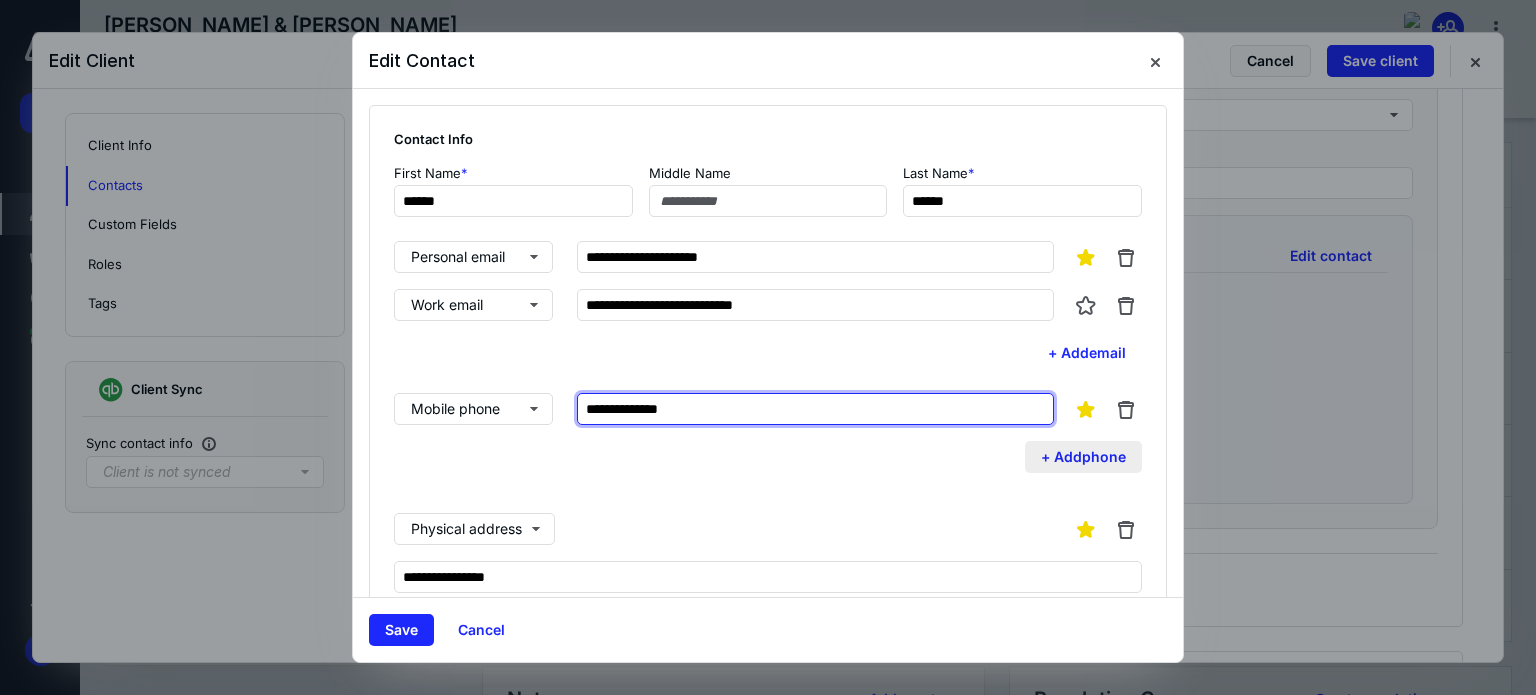 type on "**********" 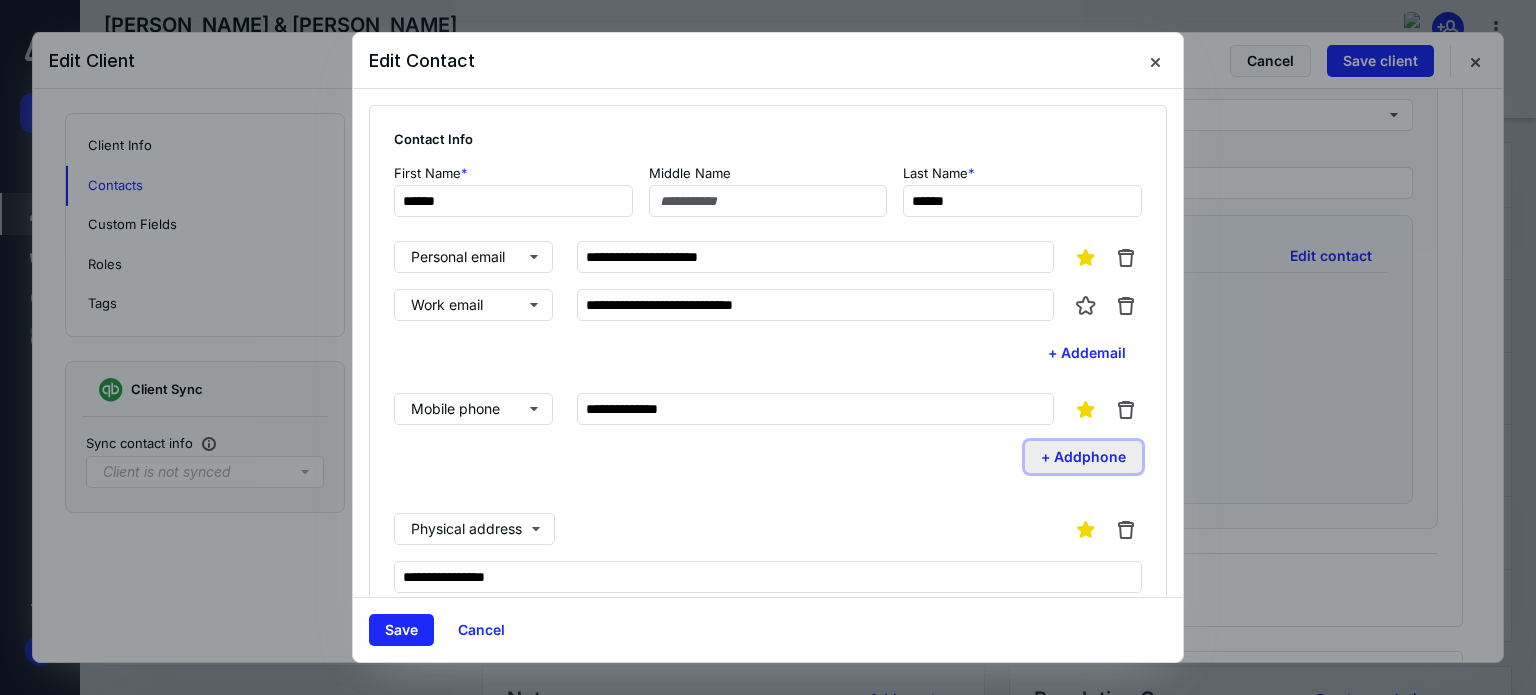 click on "+ Add  phone" at bounding box center (1083, 457) 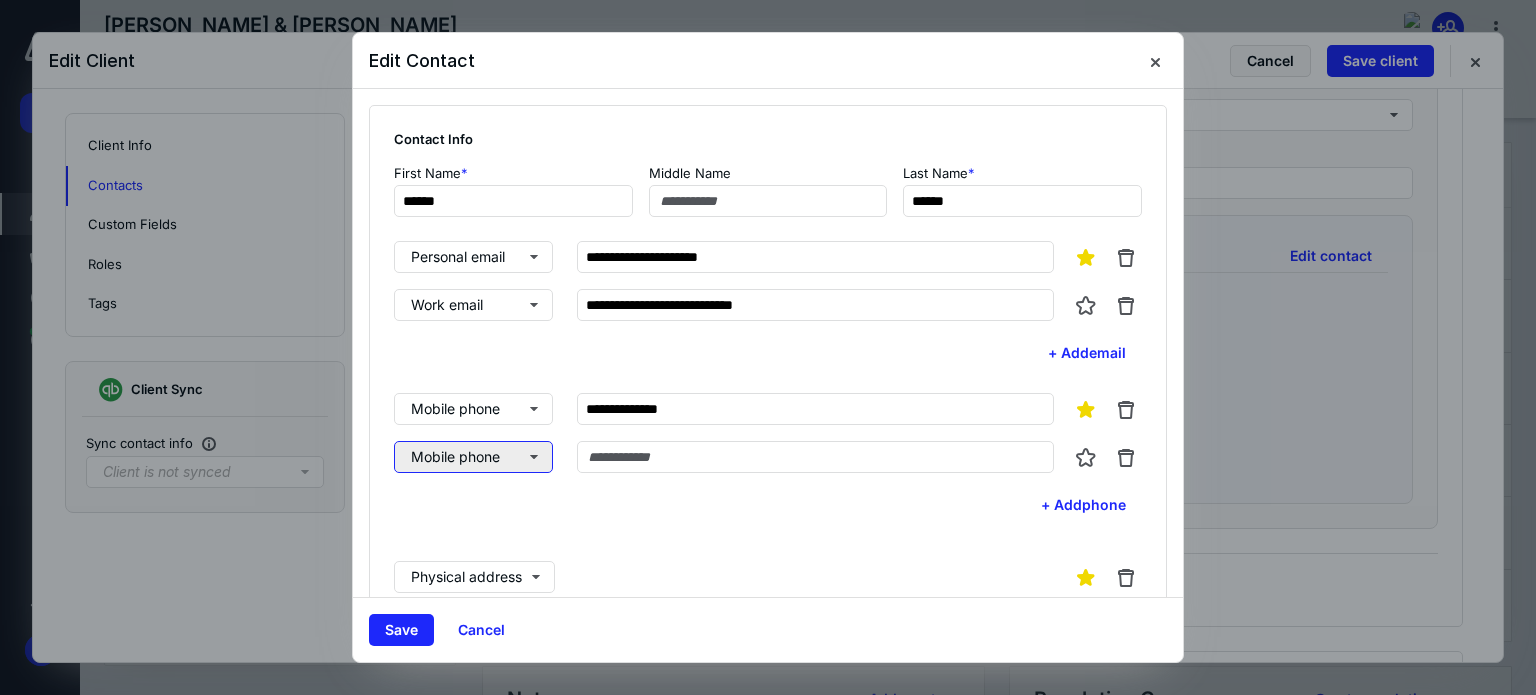 click on "Mobile phone" at bounding box center [473, 457] 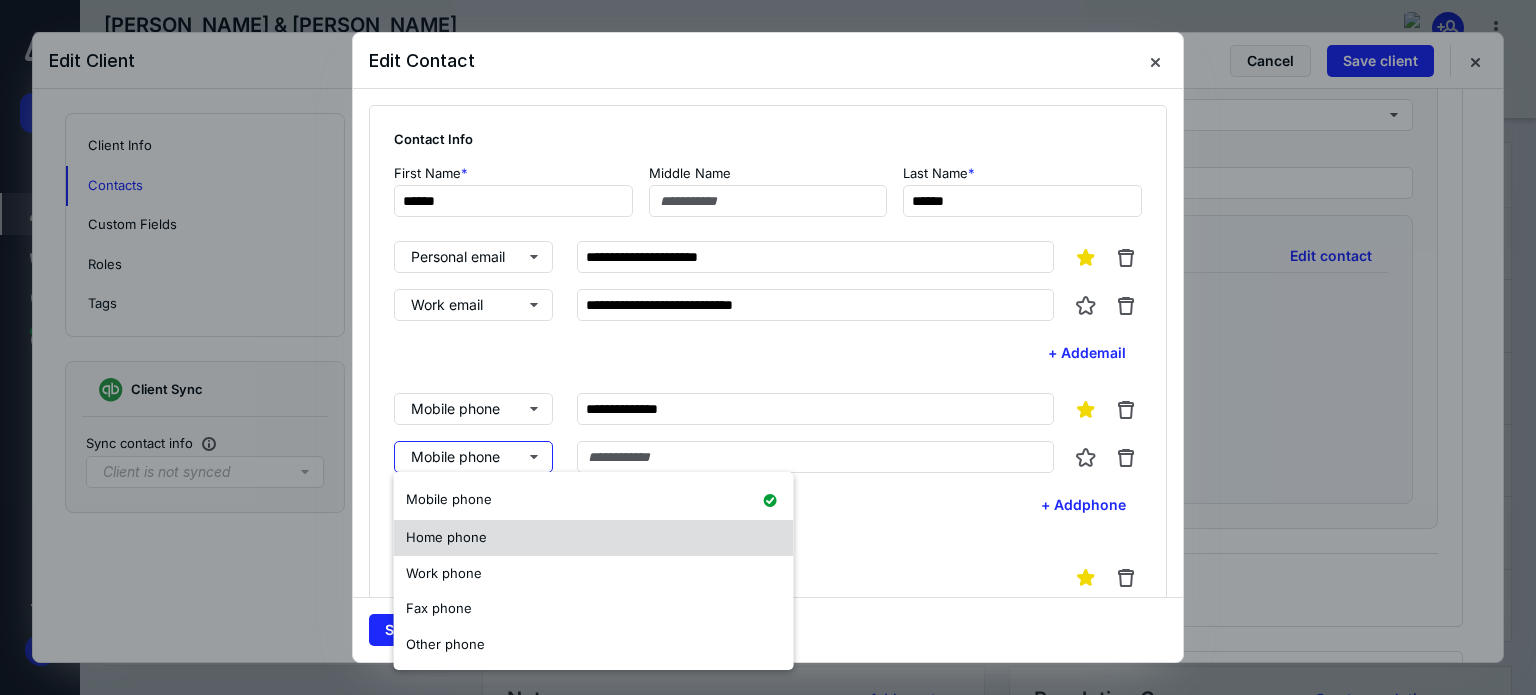 click on "Home phone" at bounding box center (446, 537) 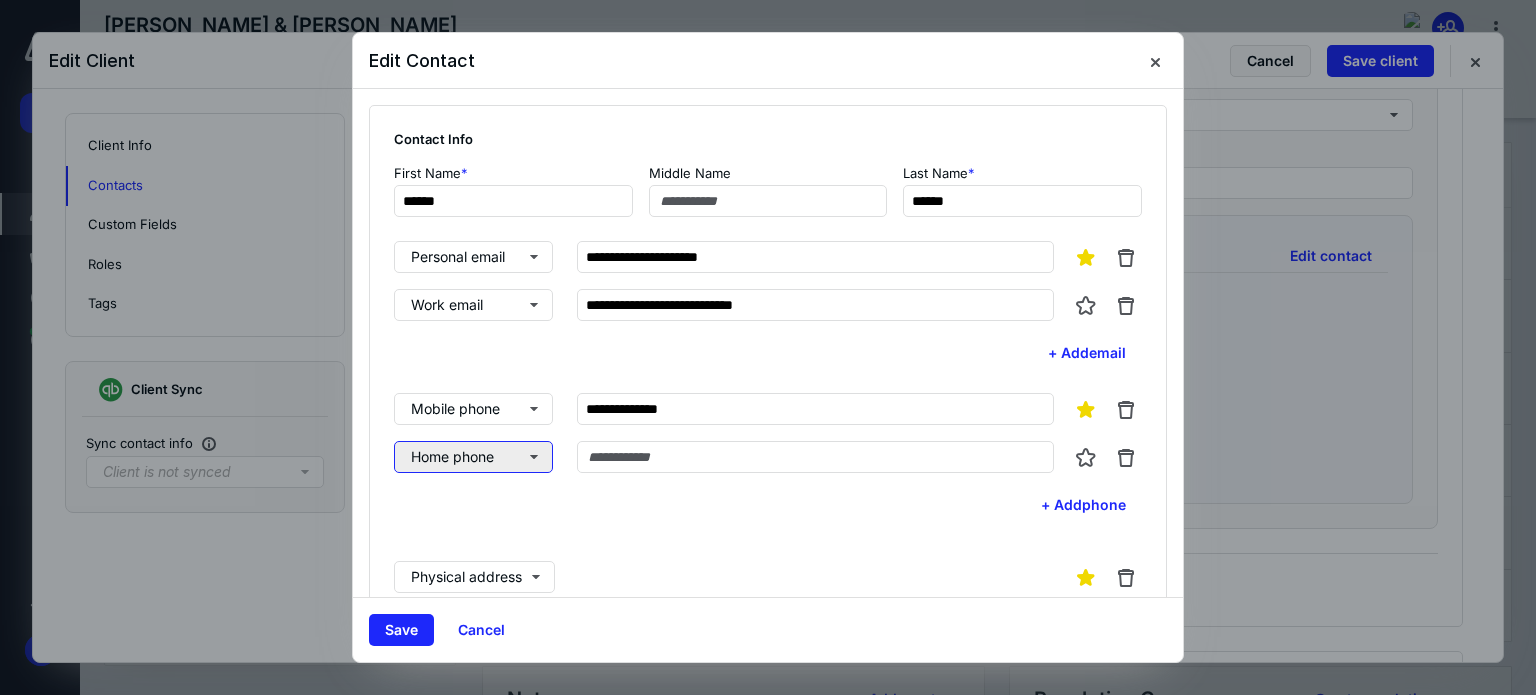 click on "Home phone" at bounding box center (473, 457) 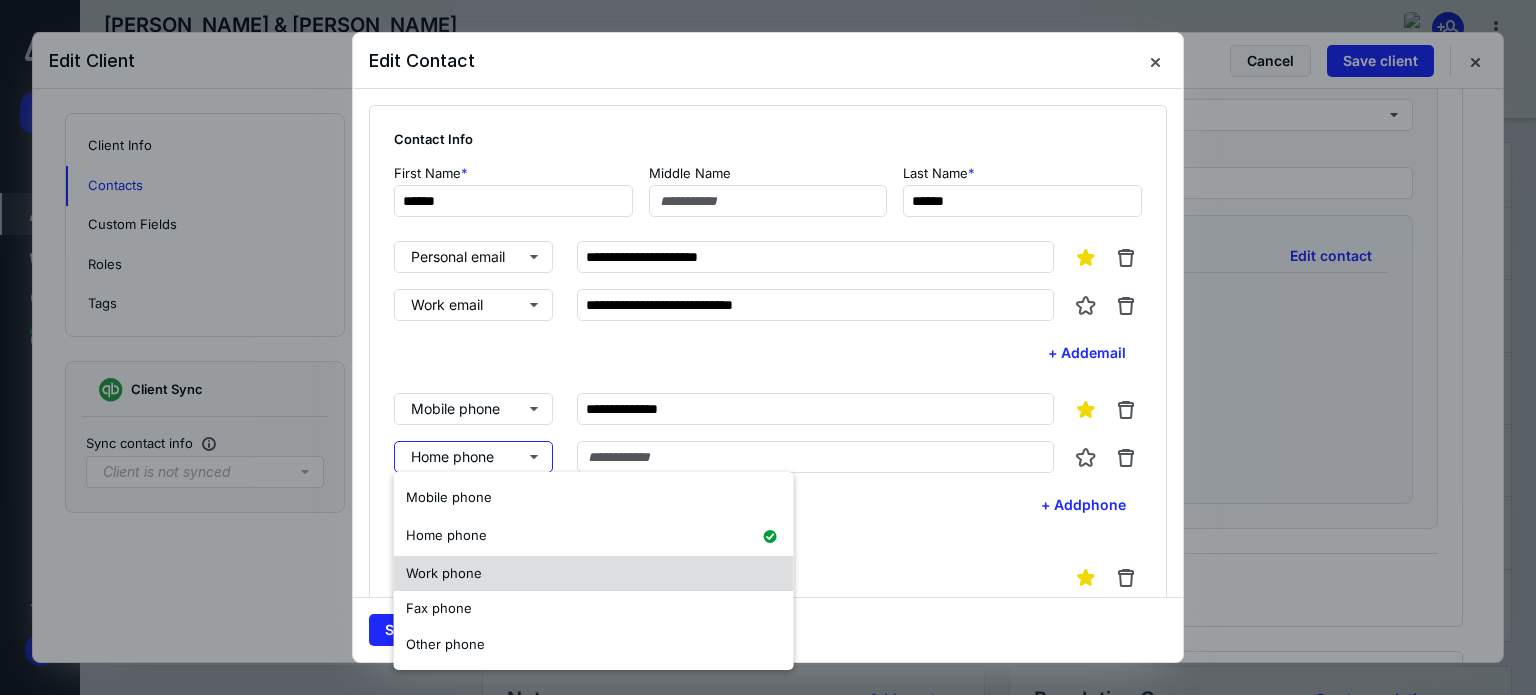 click on "Work phone" at bounding box center [444, 573] 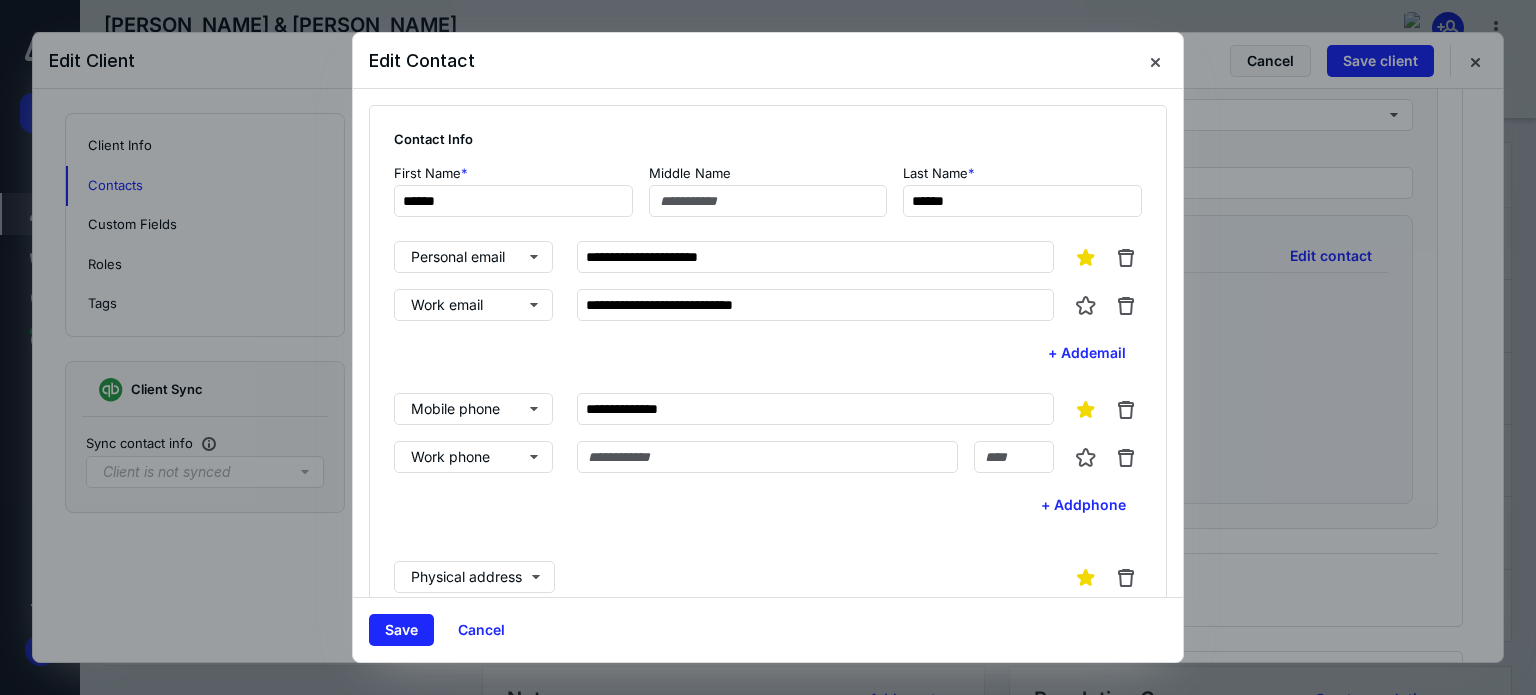 click on "**********" at bounding box center (768, 457) 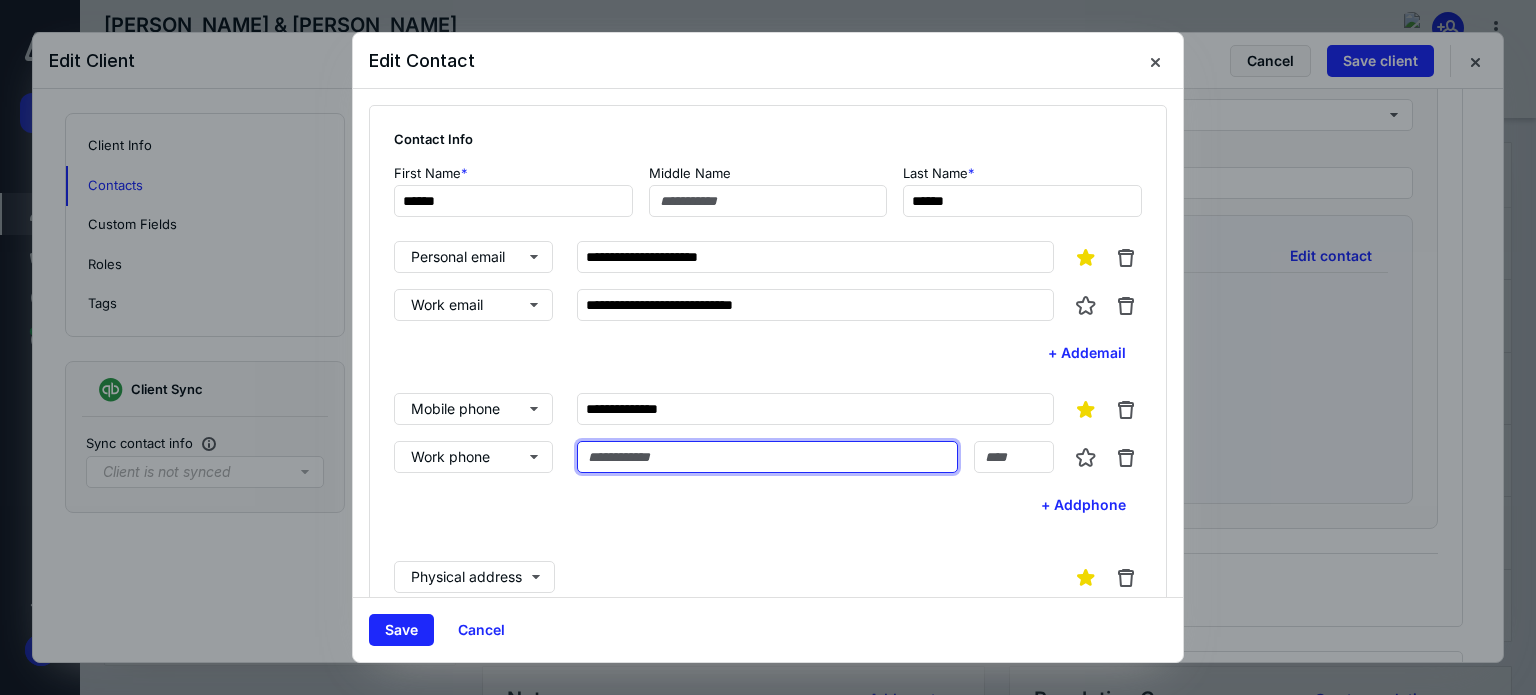 click at bounding box center (767, 457) 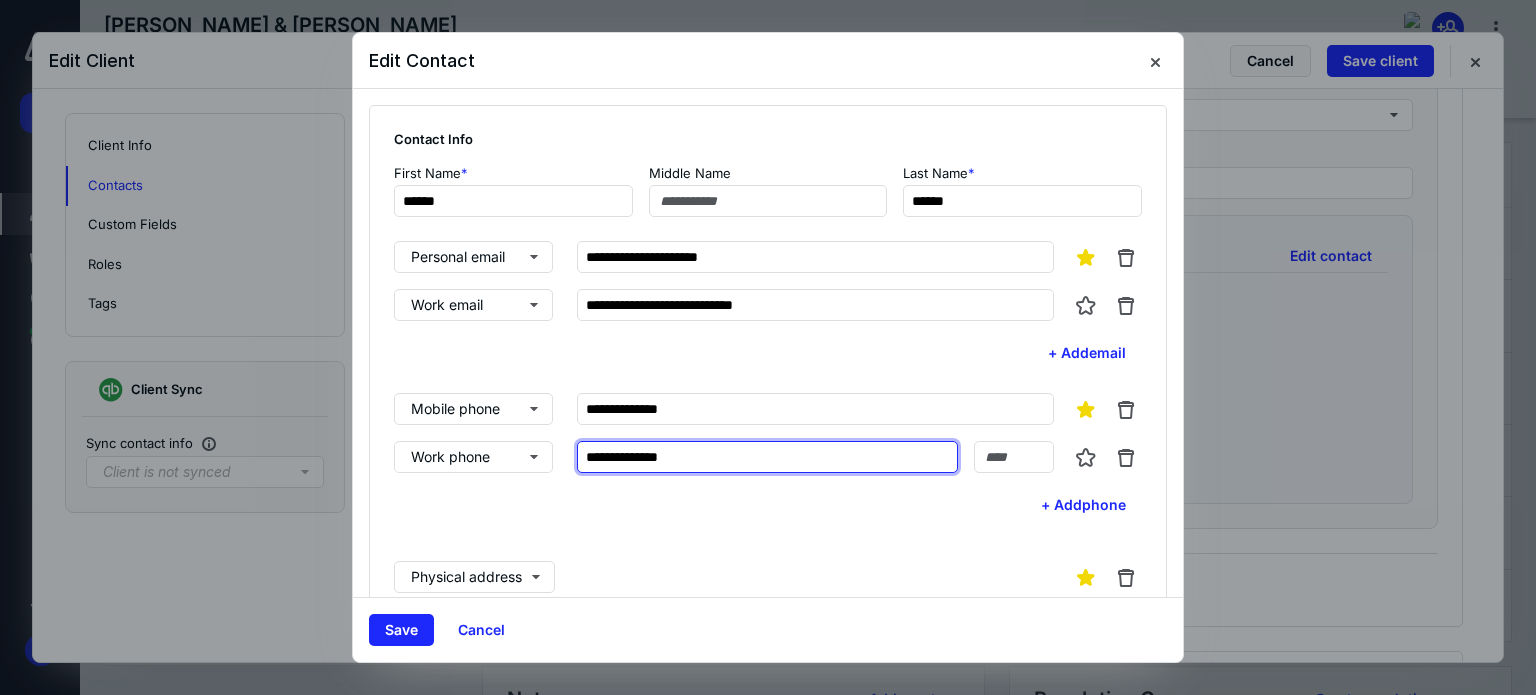 type on "**********" 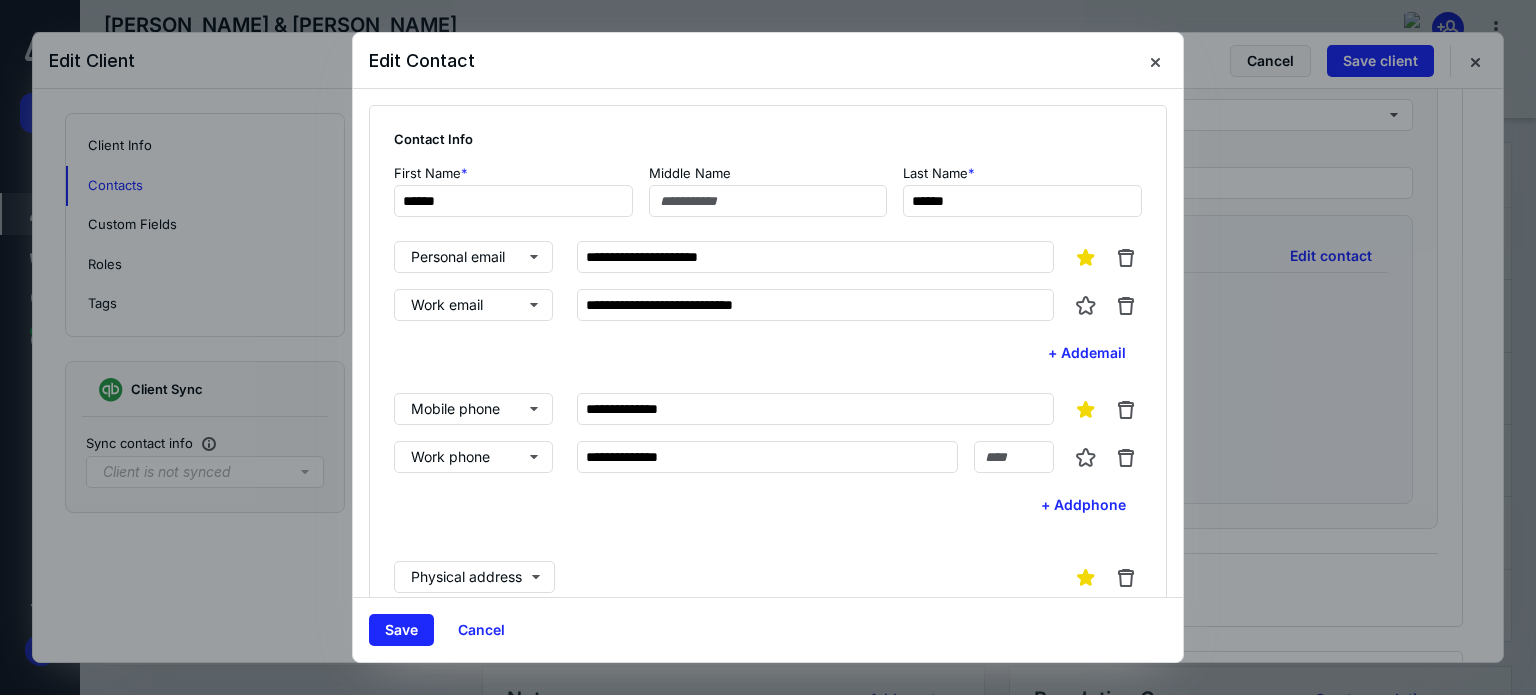click on "**********" at bounding box center (768, 575) 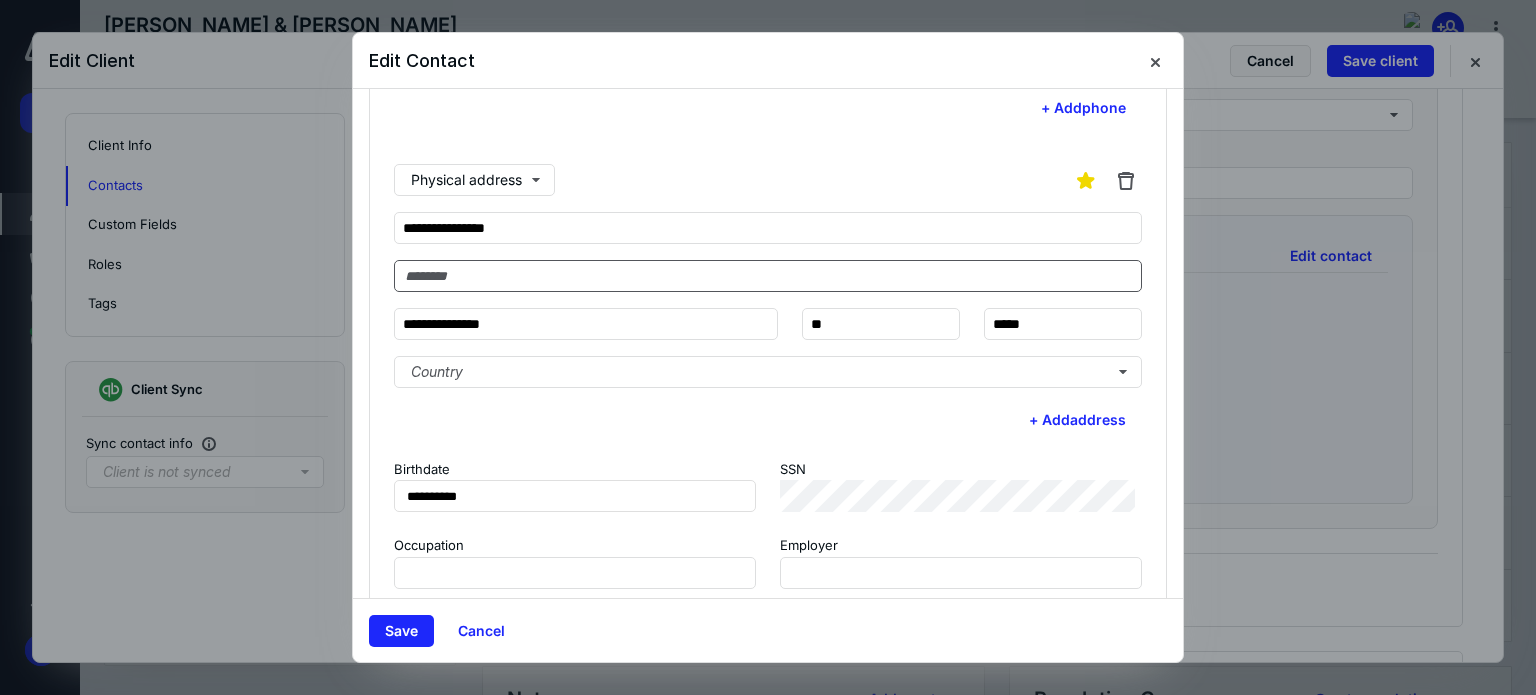 scroll, scrollTop: 400, scrollLeft: 0, axis: vertical 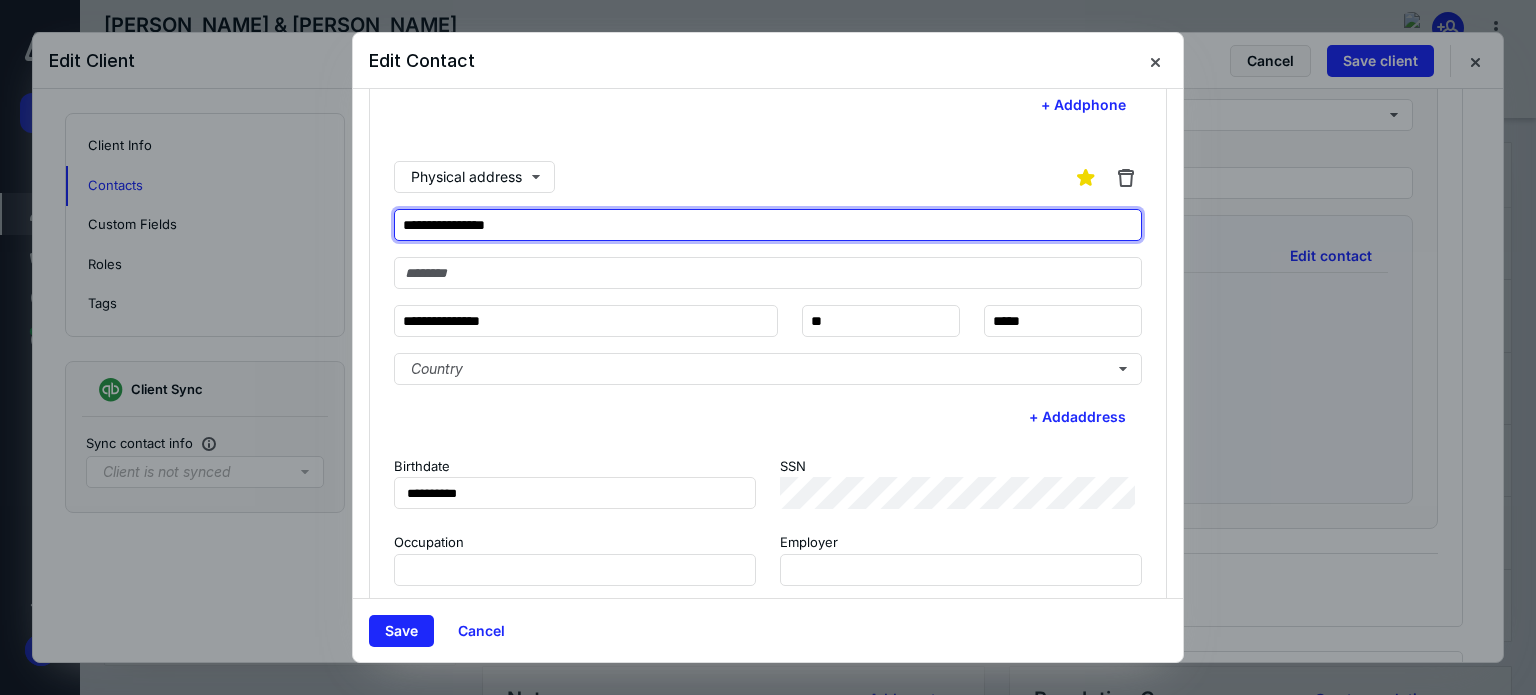 click on "**********" at bounding box center [768, 225] 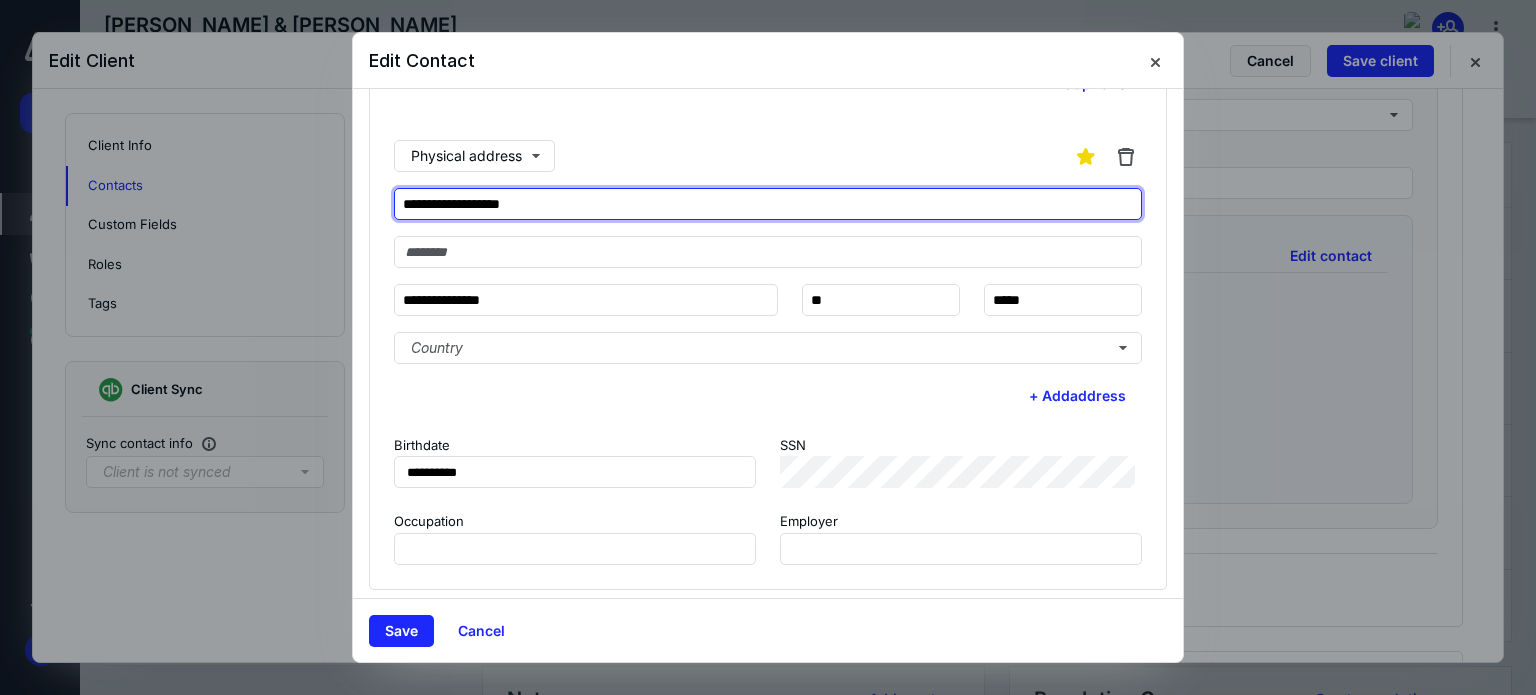 scroll, scrollTop: 428, scrollLeft: 0, axis: vertical 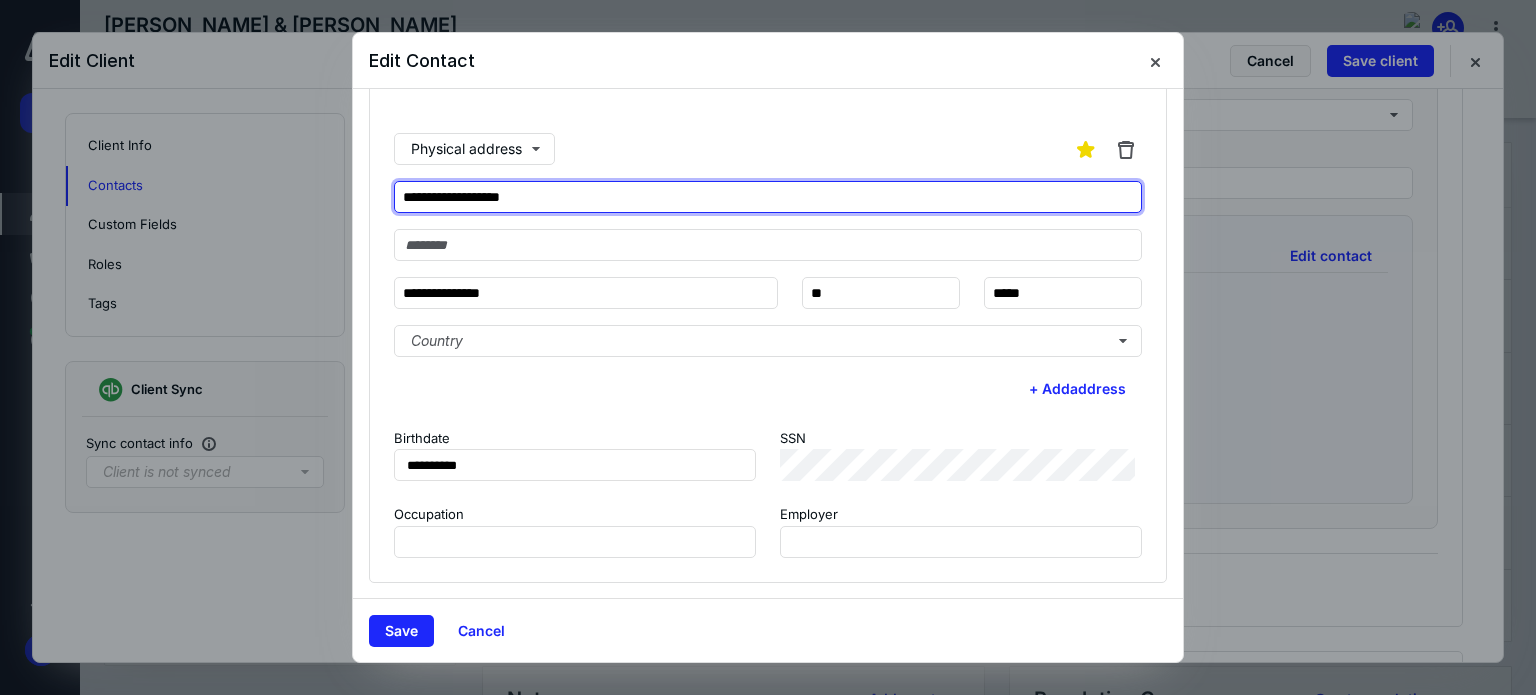 type on "**********" 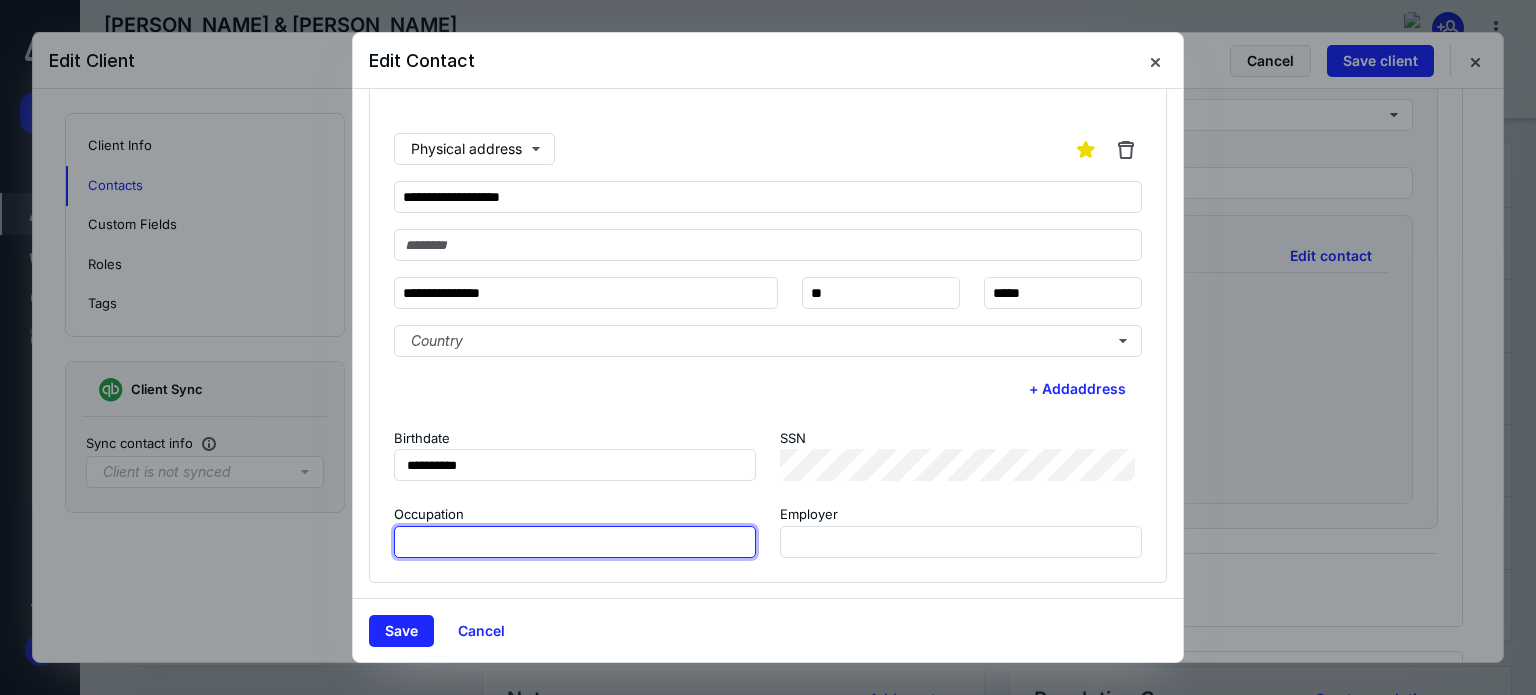 click at bounding box center [575, 542] 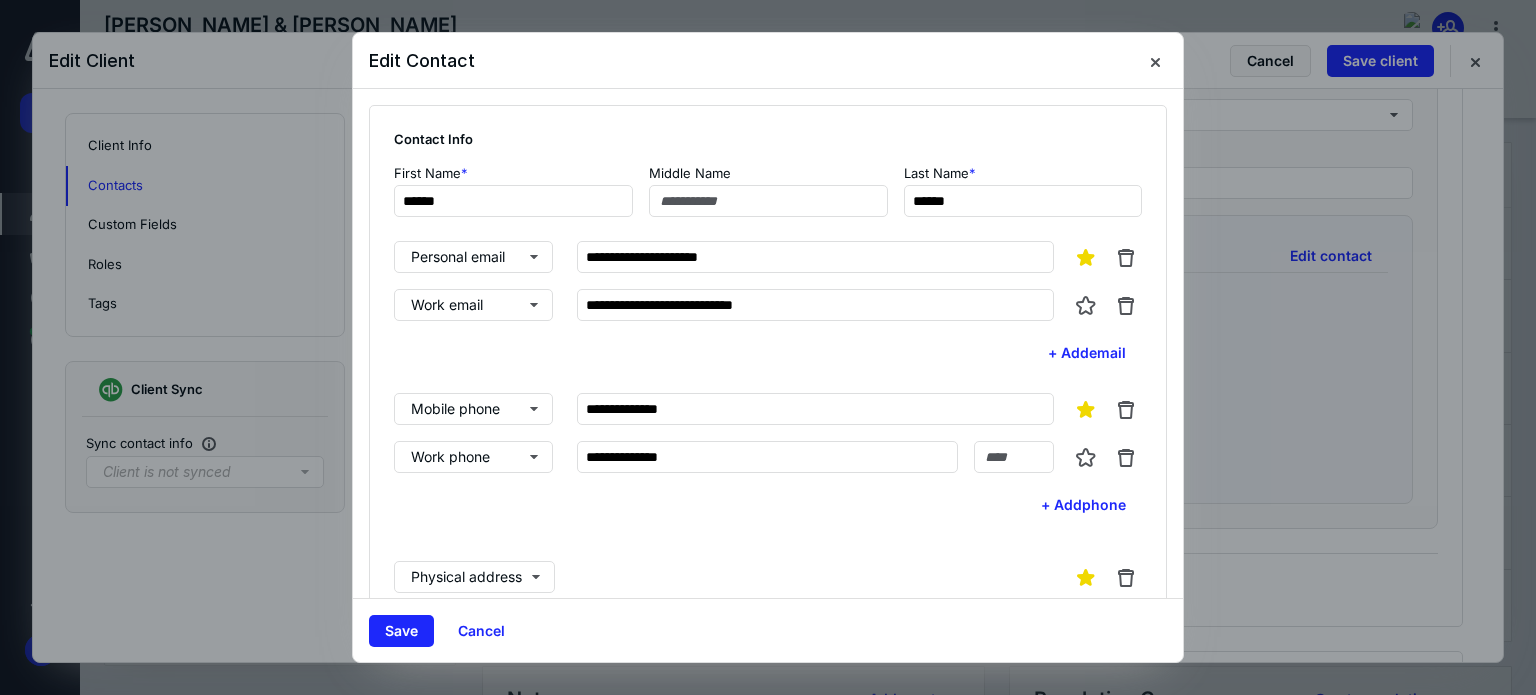scroll, scrollTop: 0, scrollLeft: 0, axis: both 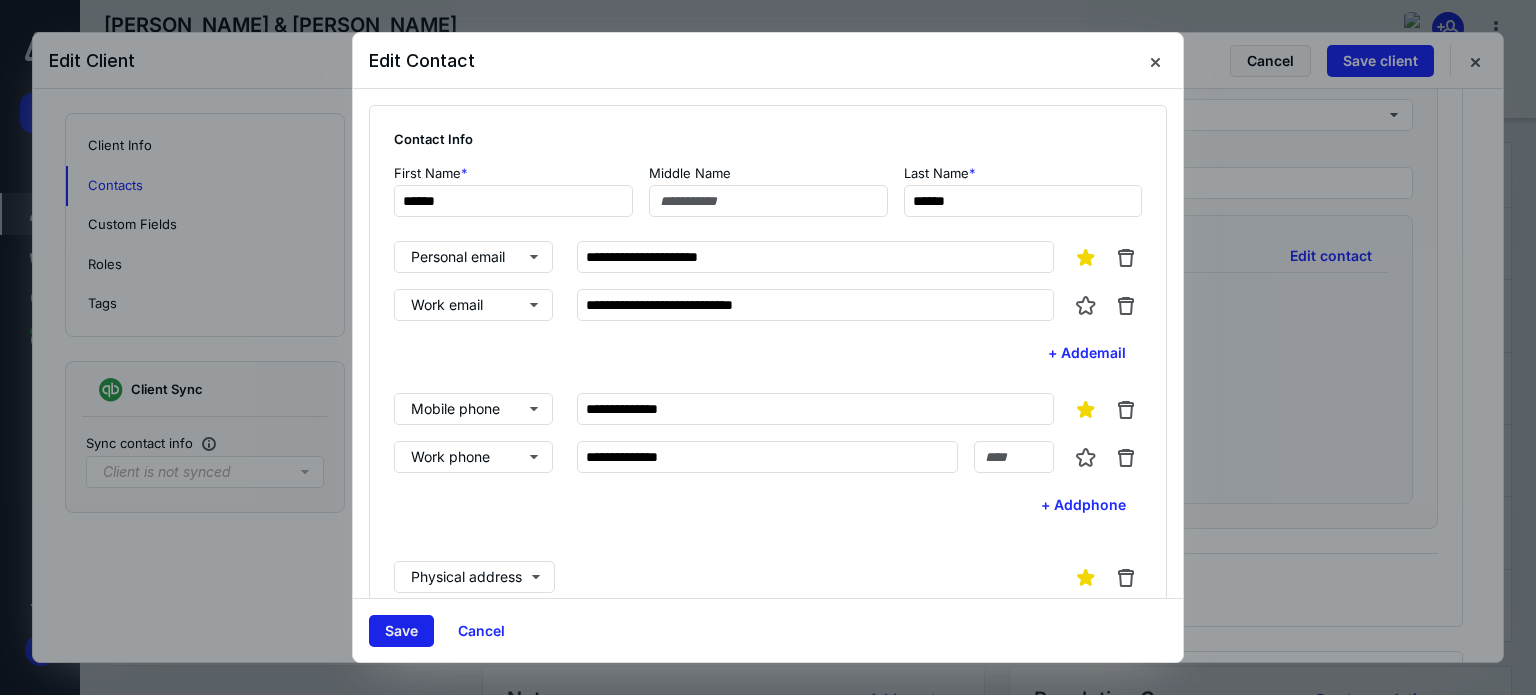 type on "**********" 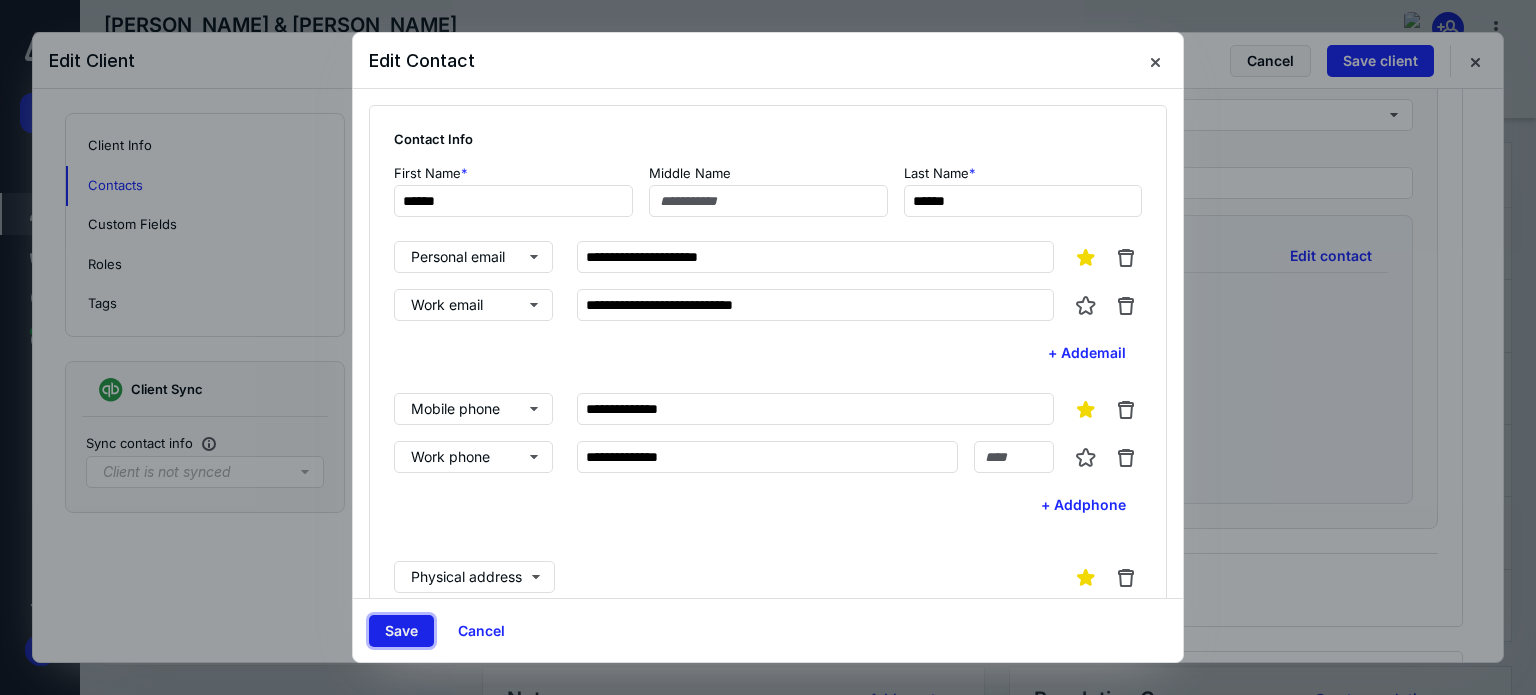 click on "Save" at bounding box center (401, 631) 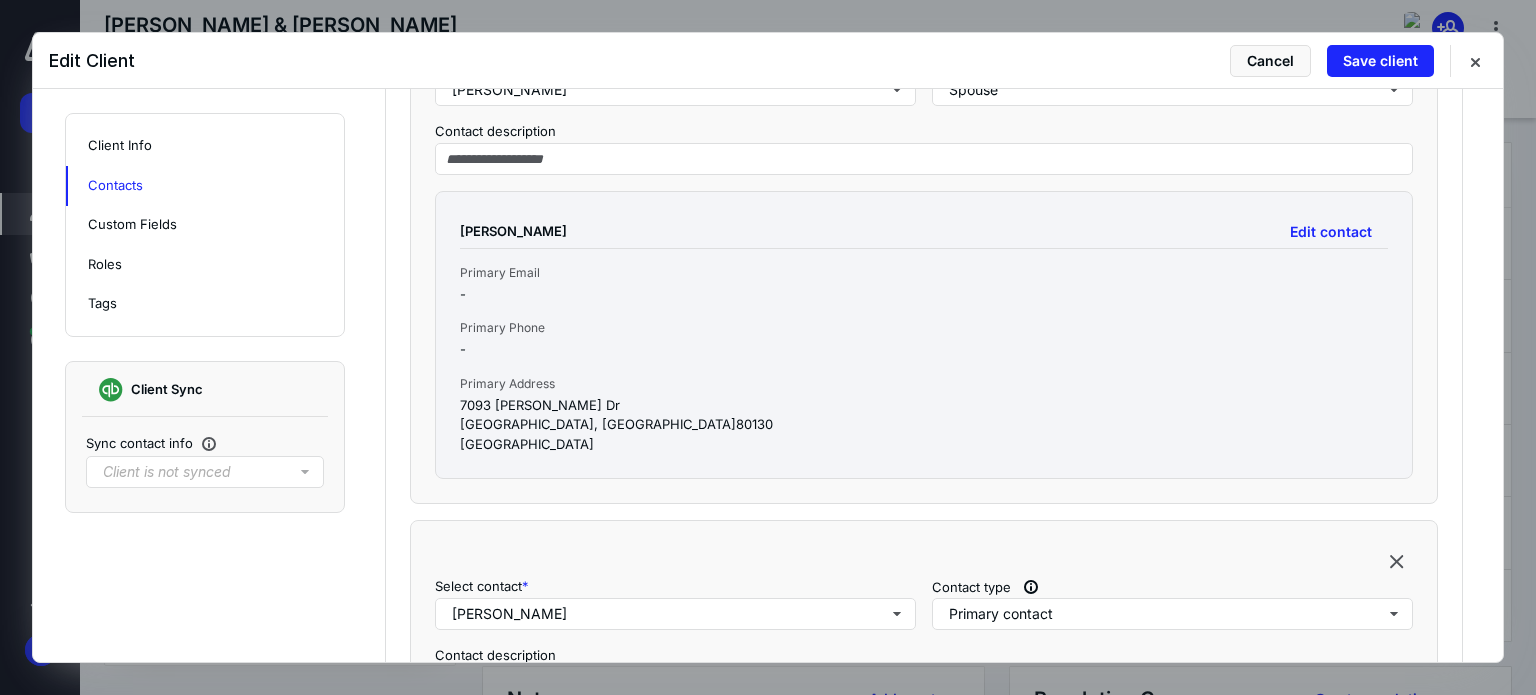 scroll, scrollTop: 900, scrollLeft: 0, axis: vertical 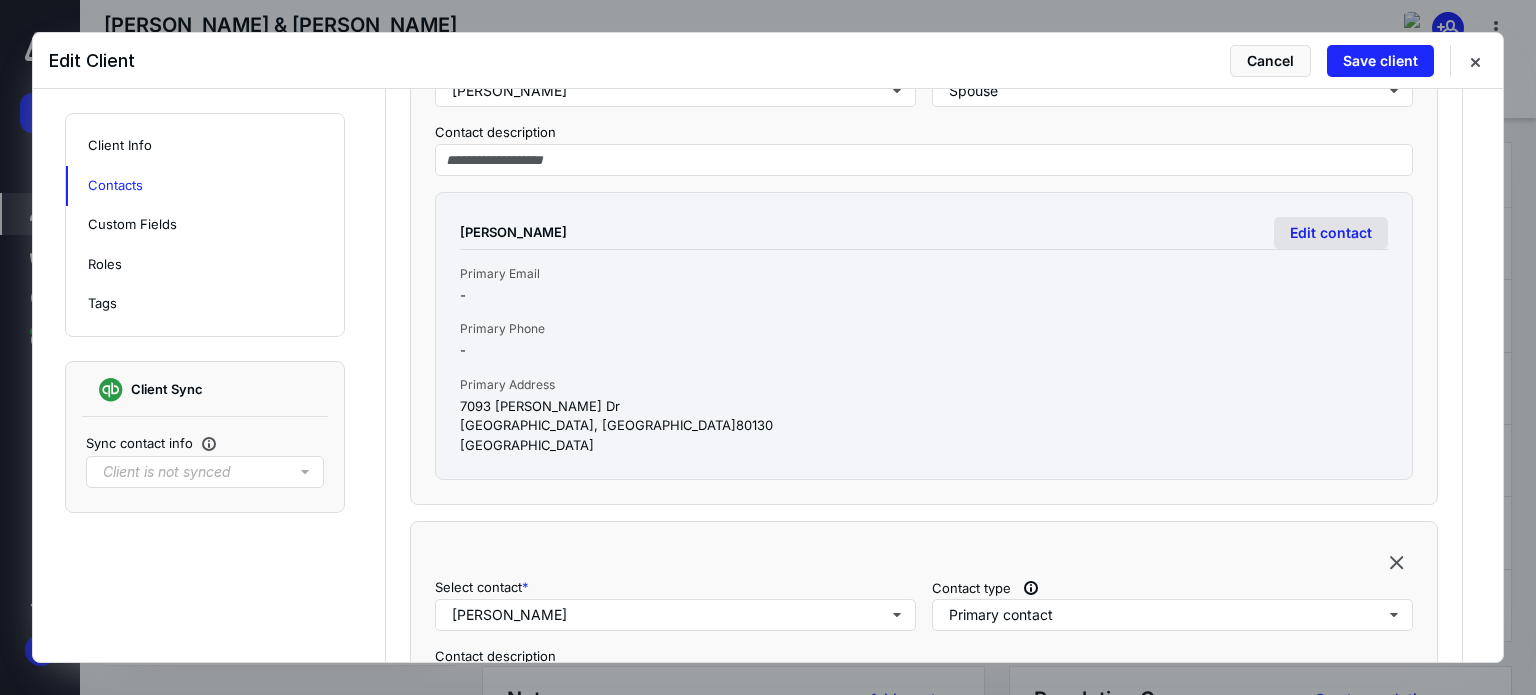 click on "Edit contact" at bounding box center (1331, 233) 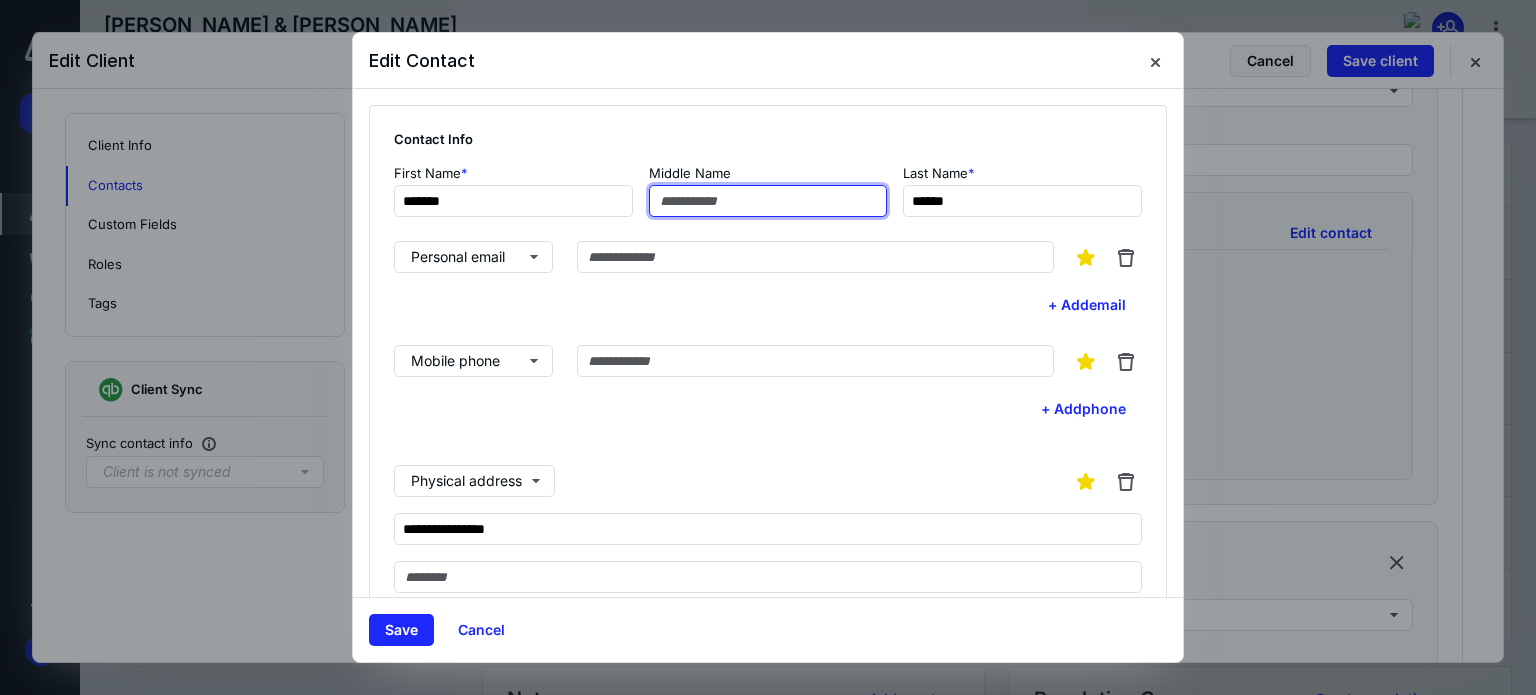 click at bounding box center (768, 201) 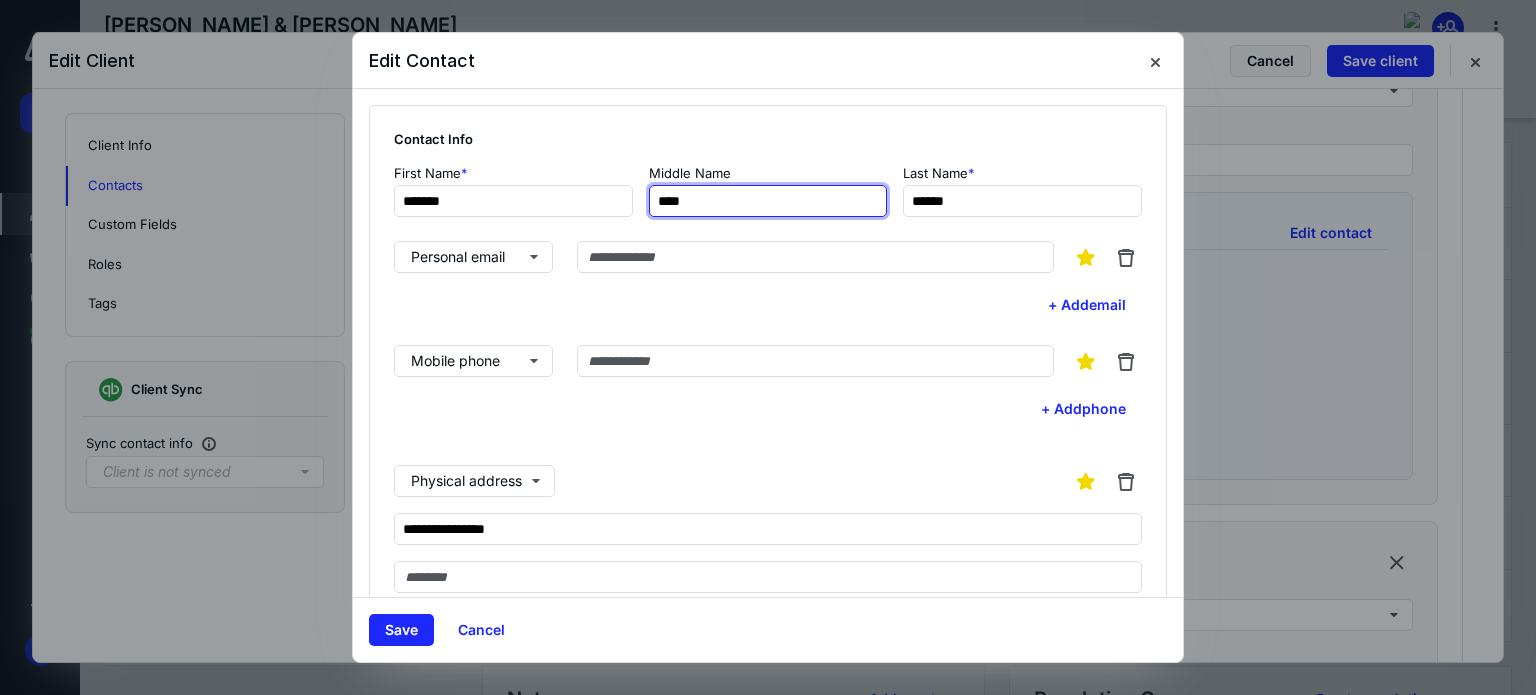 type on "****" 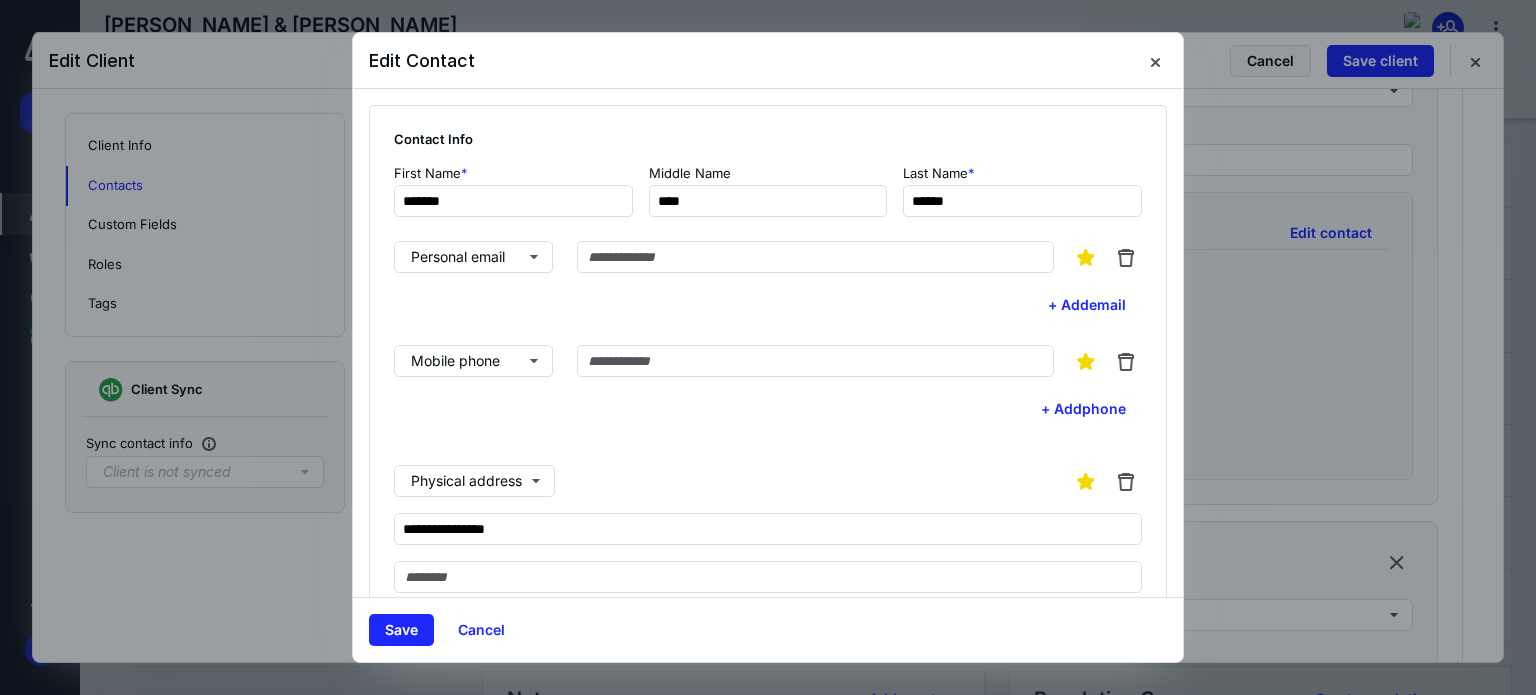 click on "**********" at bounding box center (768, 527) 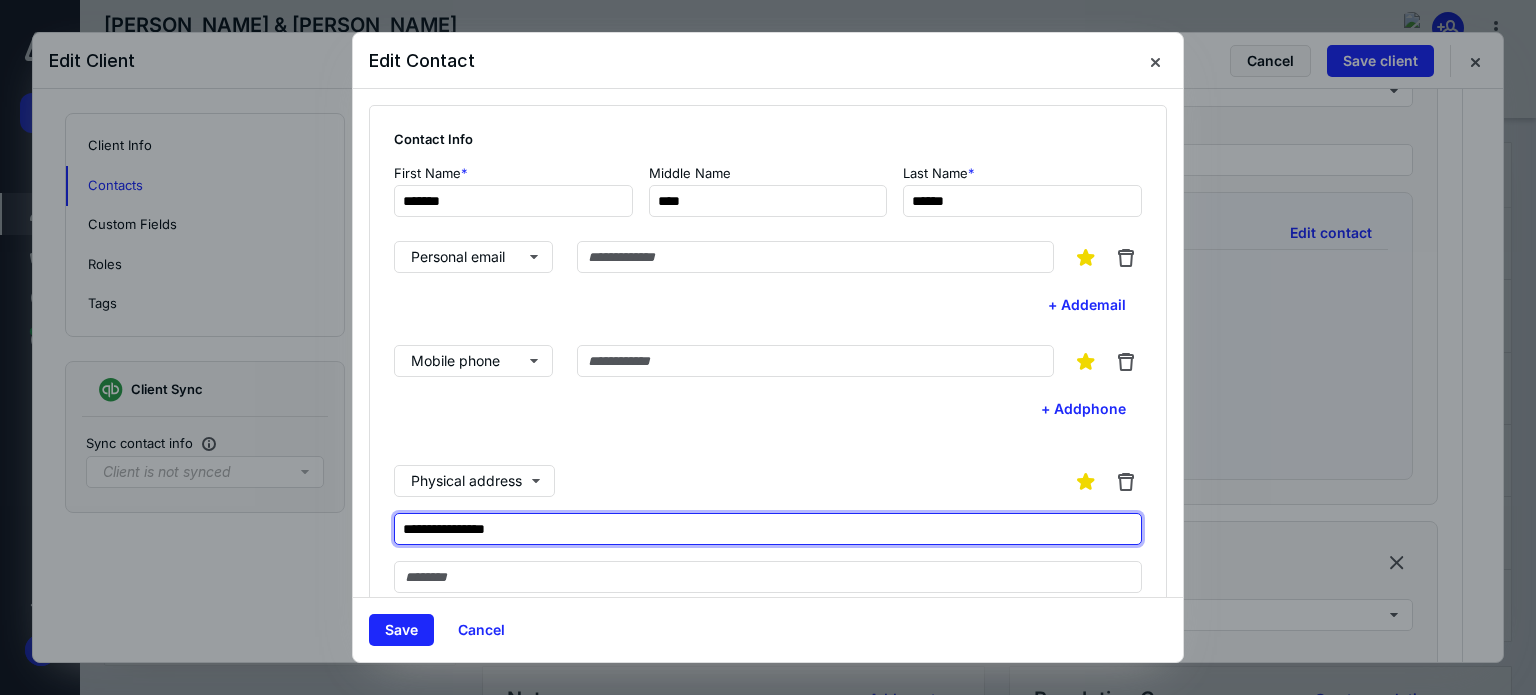 click on "**********" at bounding box center (768, 529) 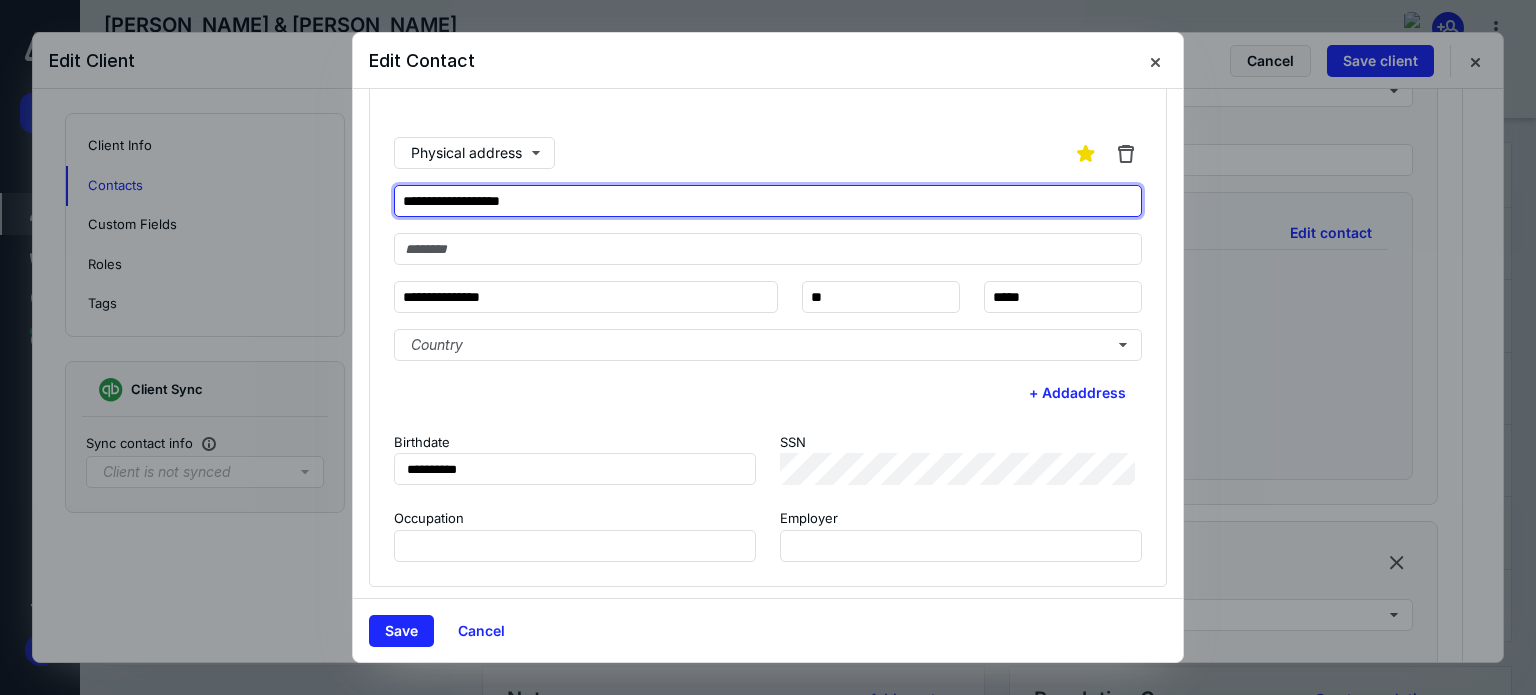 scroll, scrollTop: 332, scrollLeft: 0, axis: vertical 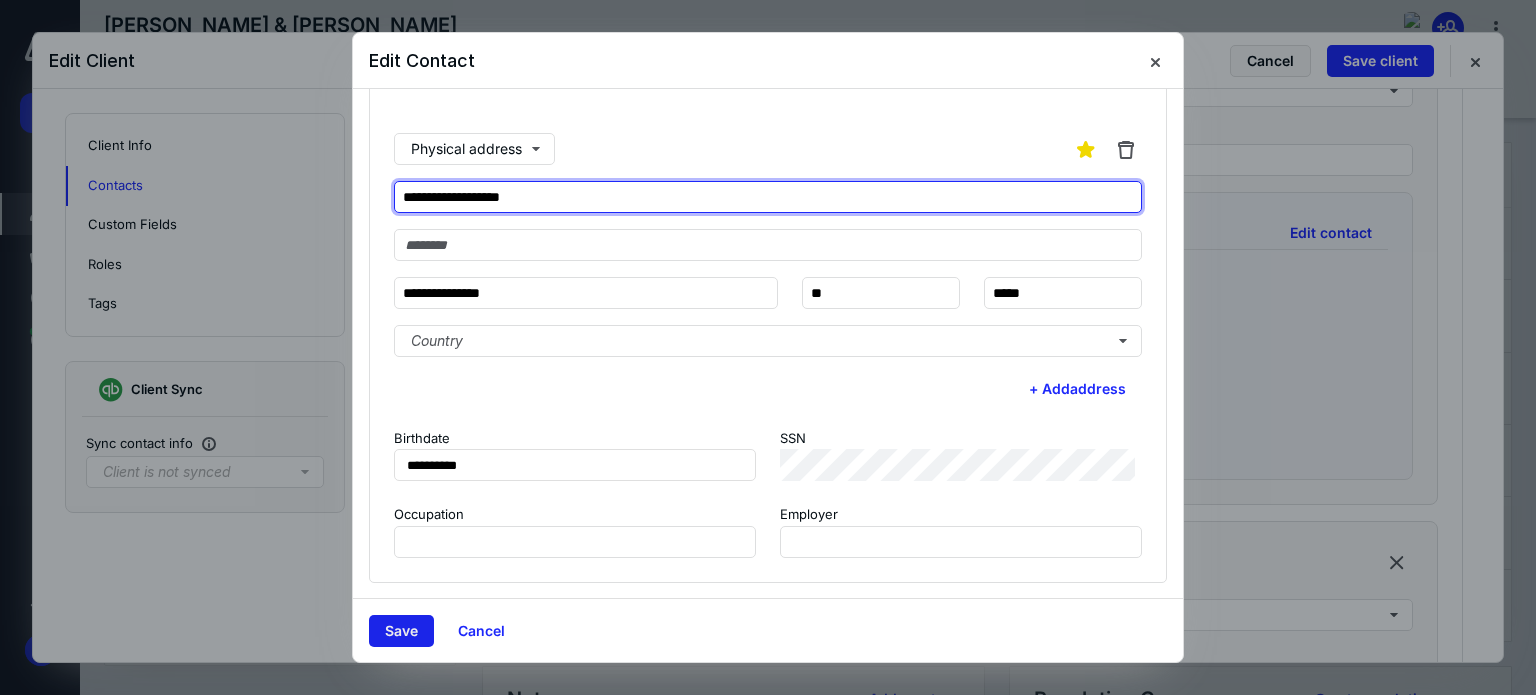 type on "**********" 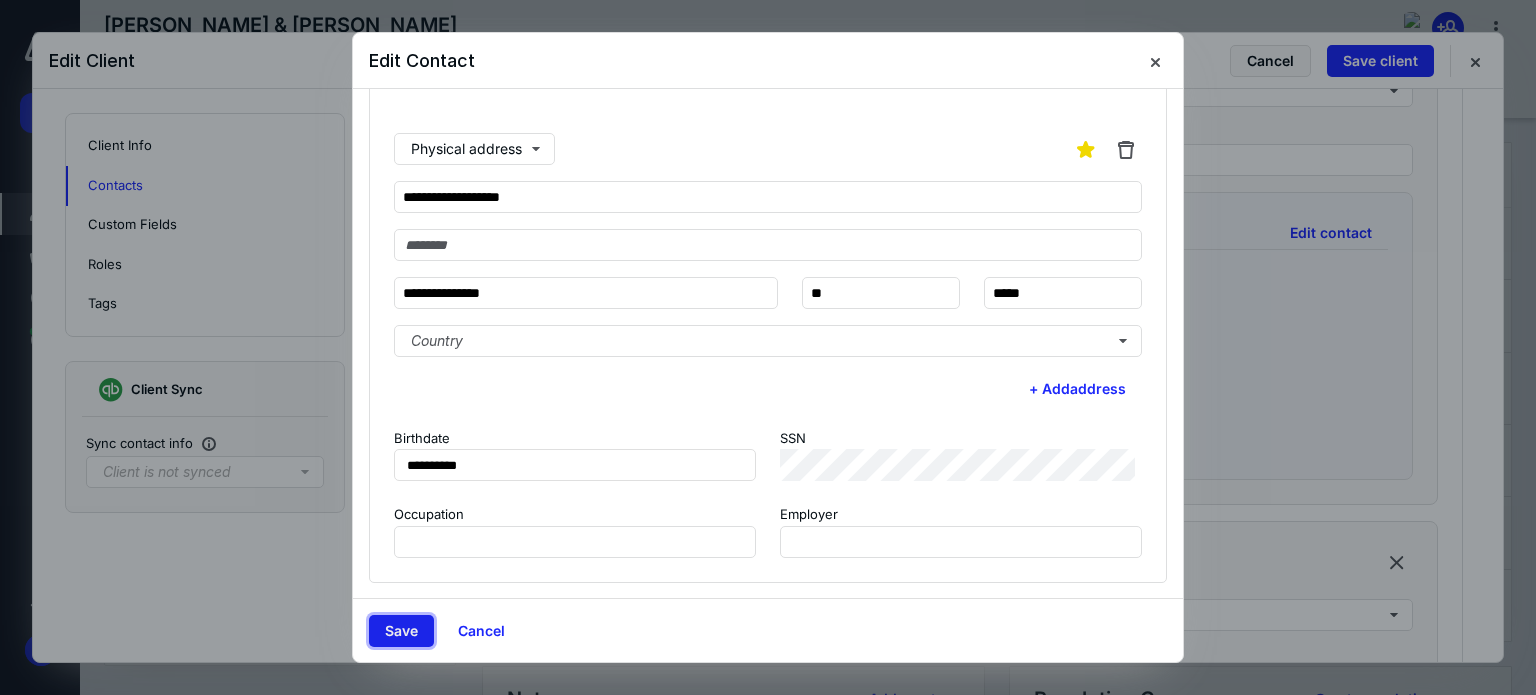 click on "Save" at bounding box center (401, 631) 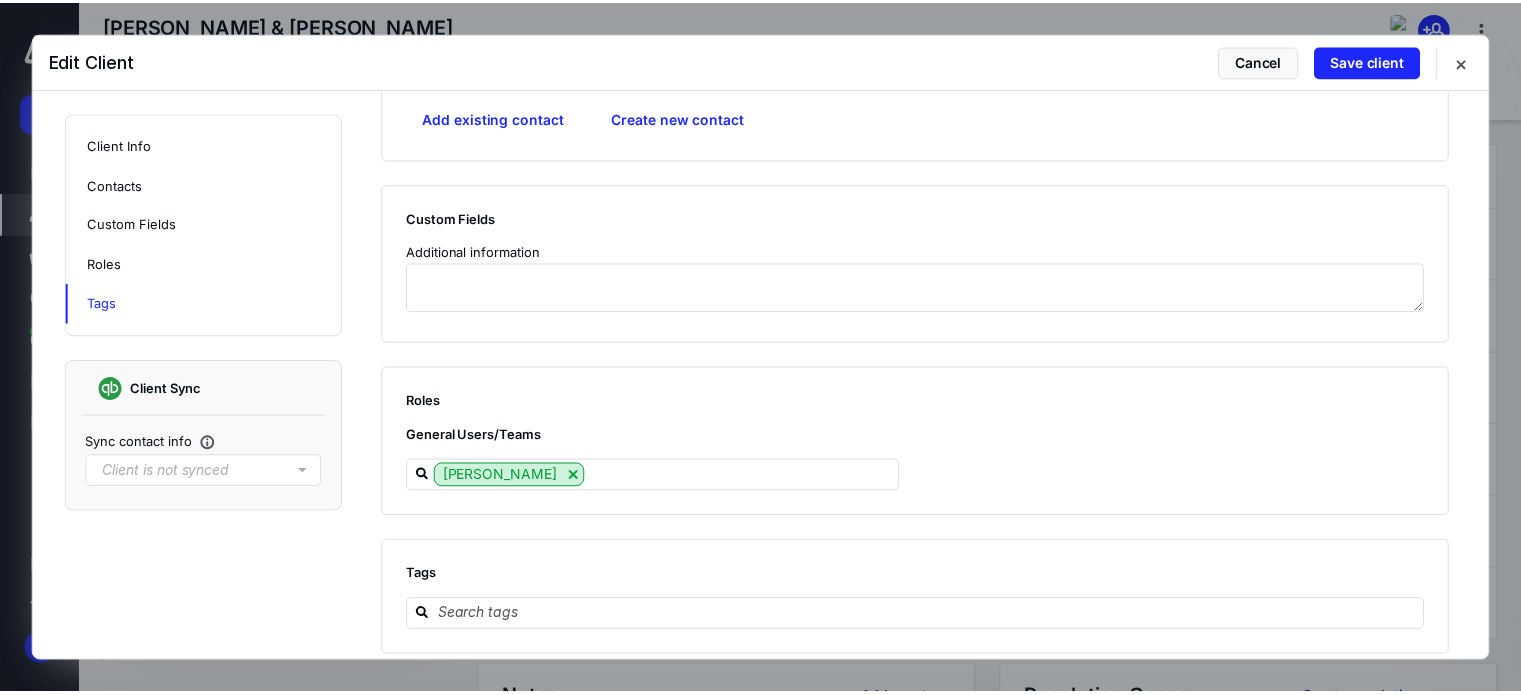 scroll, scrollTop: 1871, scrollLeft: 0, axis: vertical 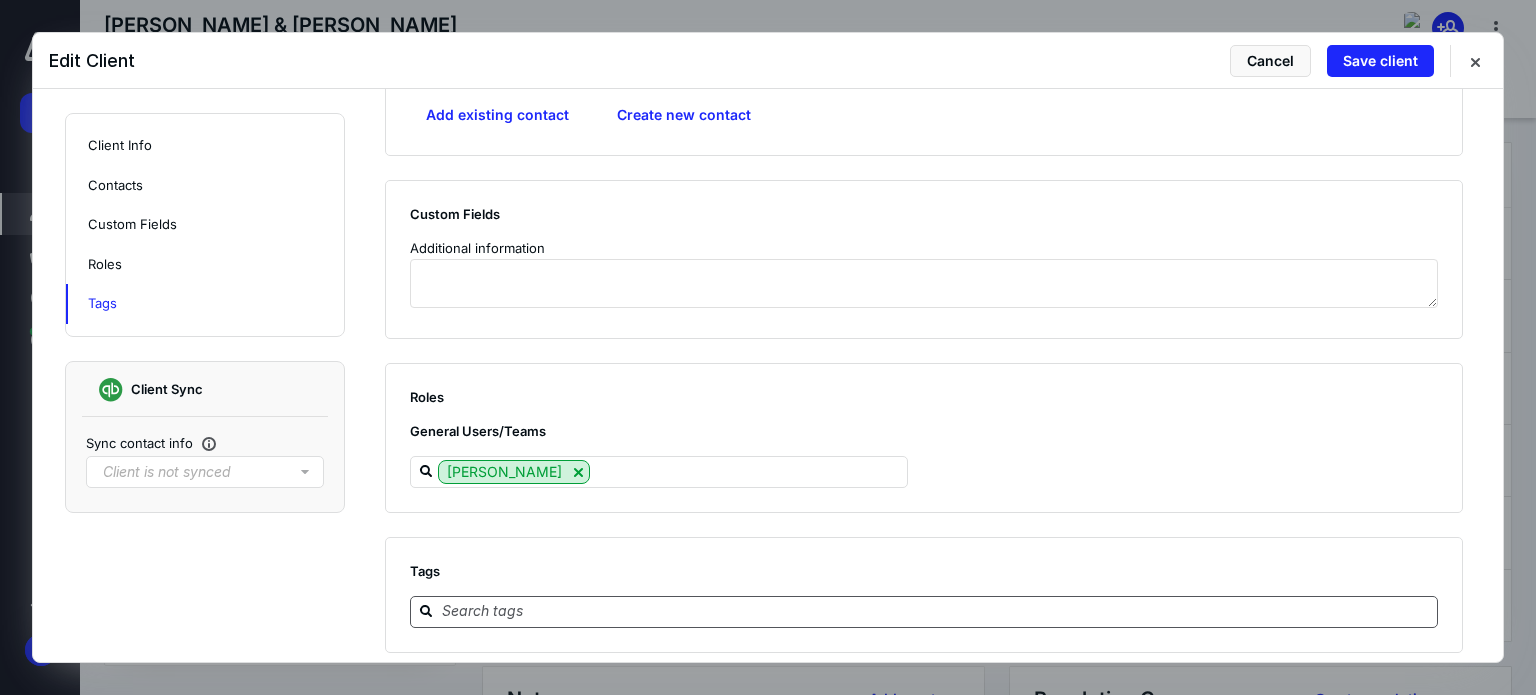 click at bounding box center [936, 611] 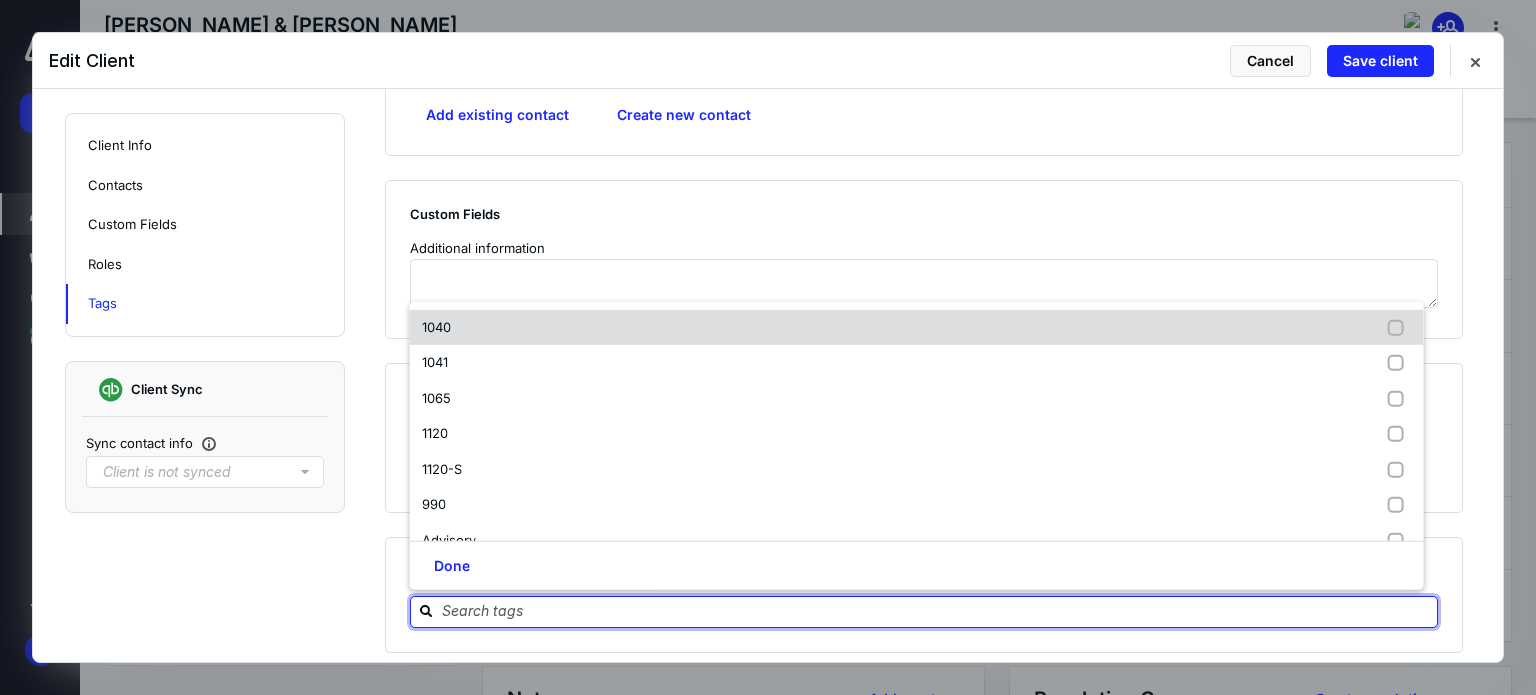 click on "1040" at bounding box center [917, 328] 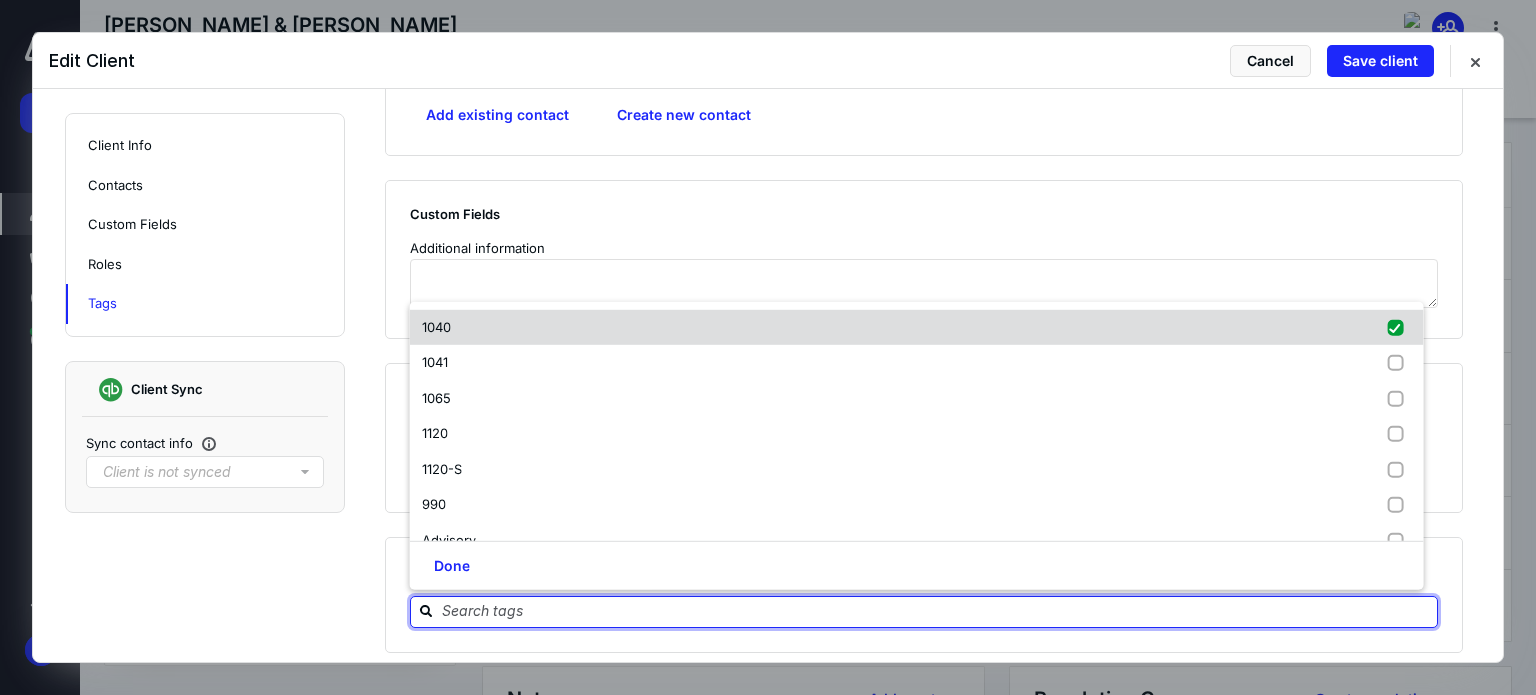checkbox on "true" 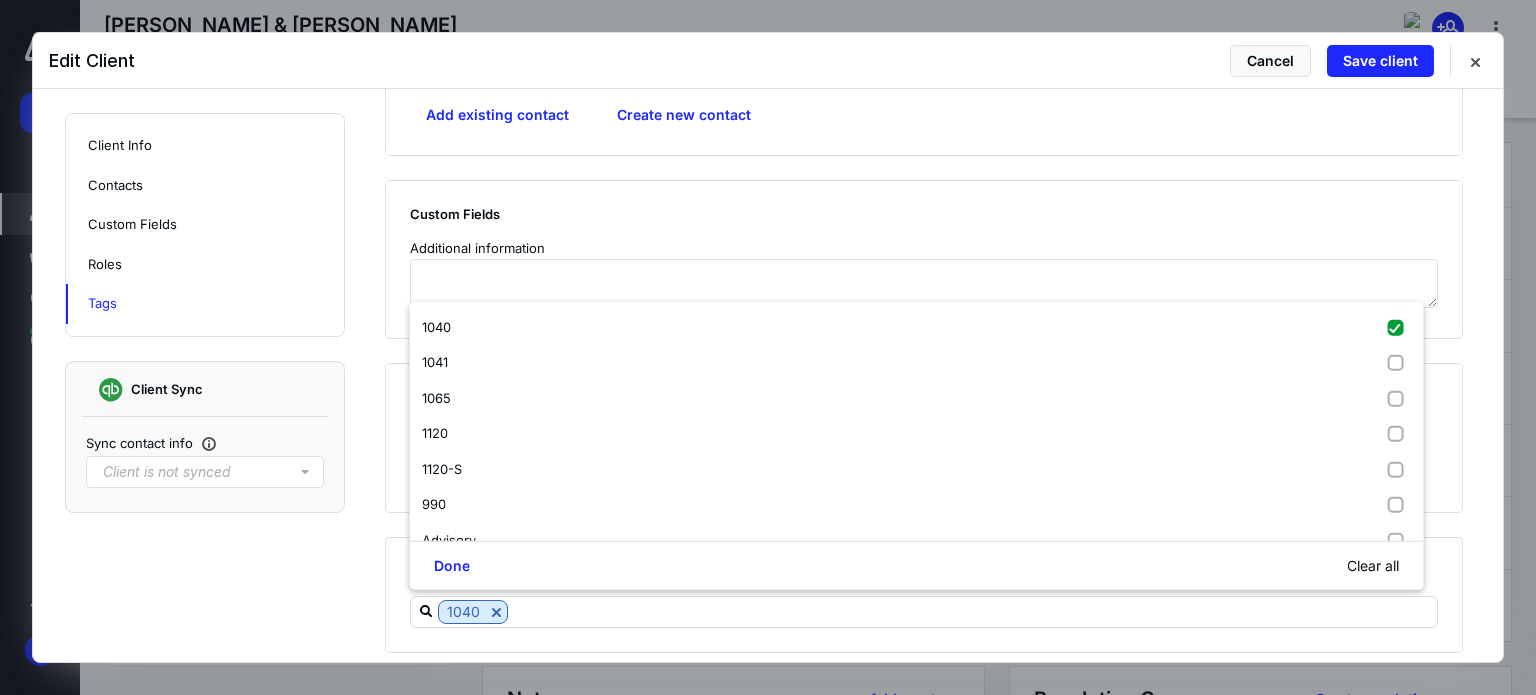 click on "**********" at bounding box center [768, -557] 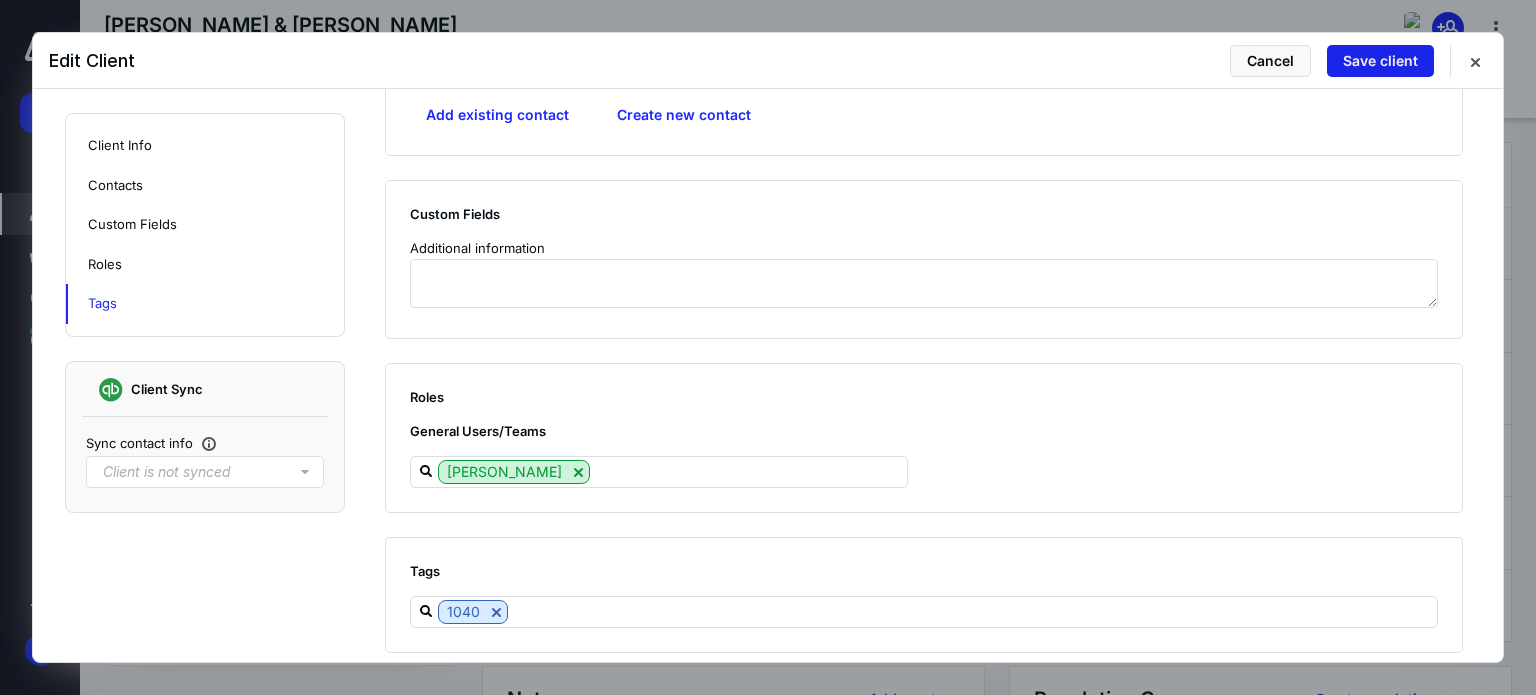 click on "Save client" at bounding box center [1380, 61] 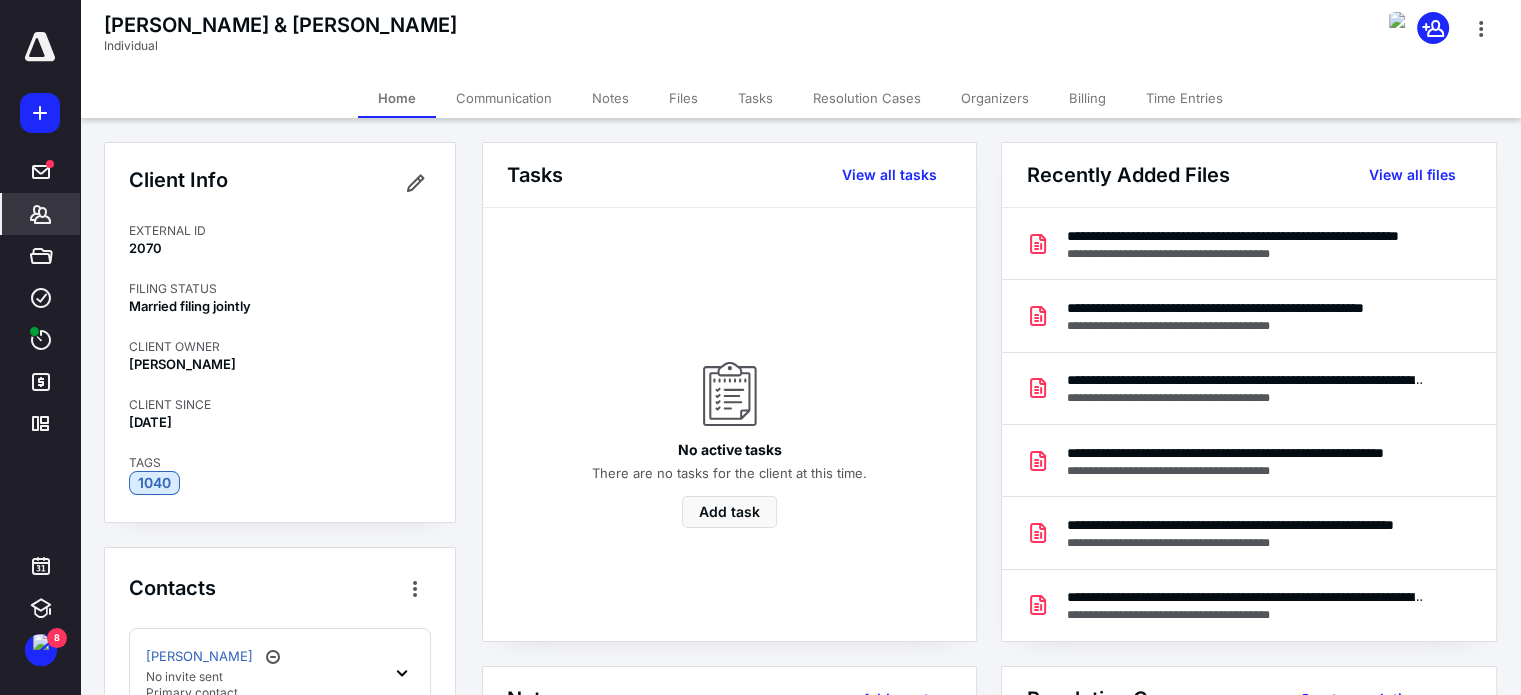 click on "Files" at bounding box center (683, 98) 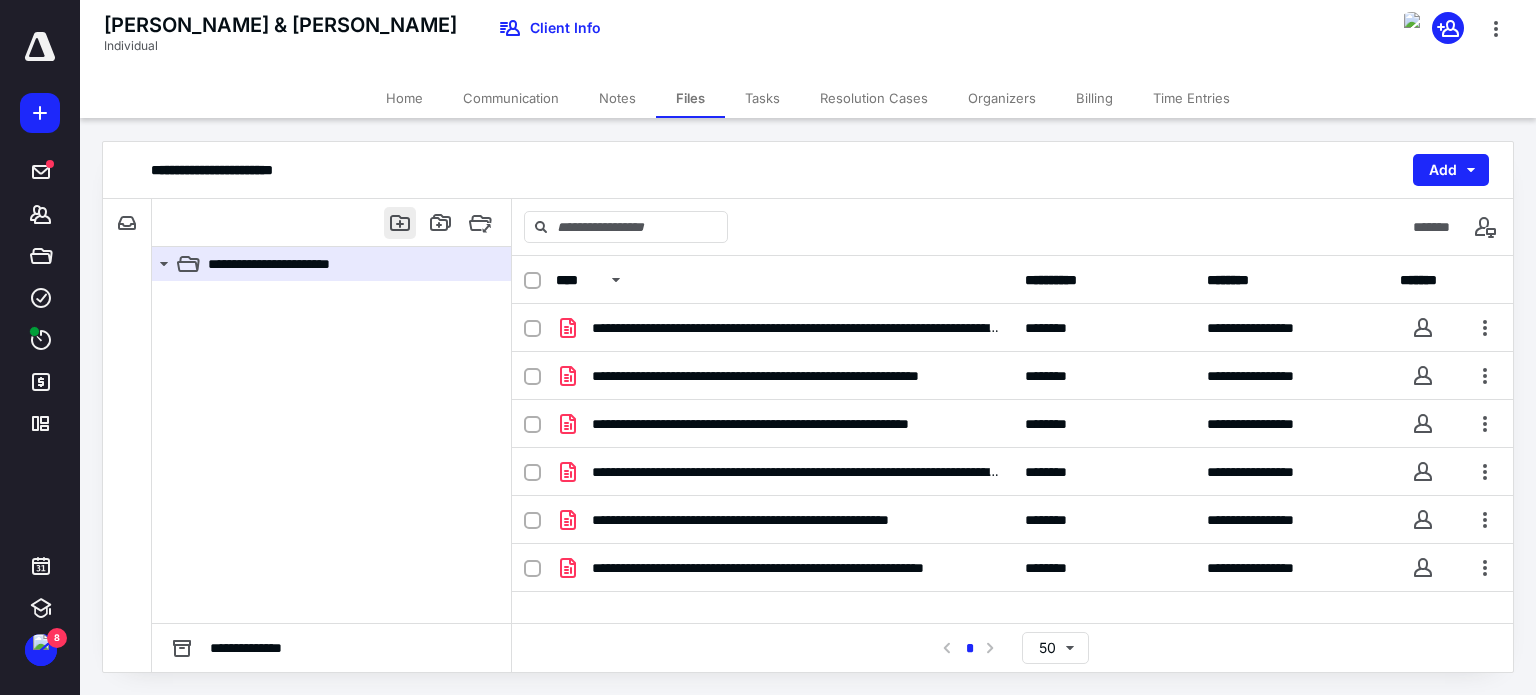 click at bounding box center [400, 223] 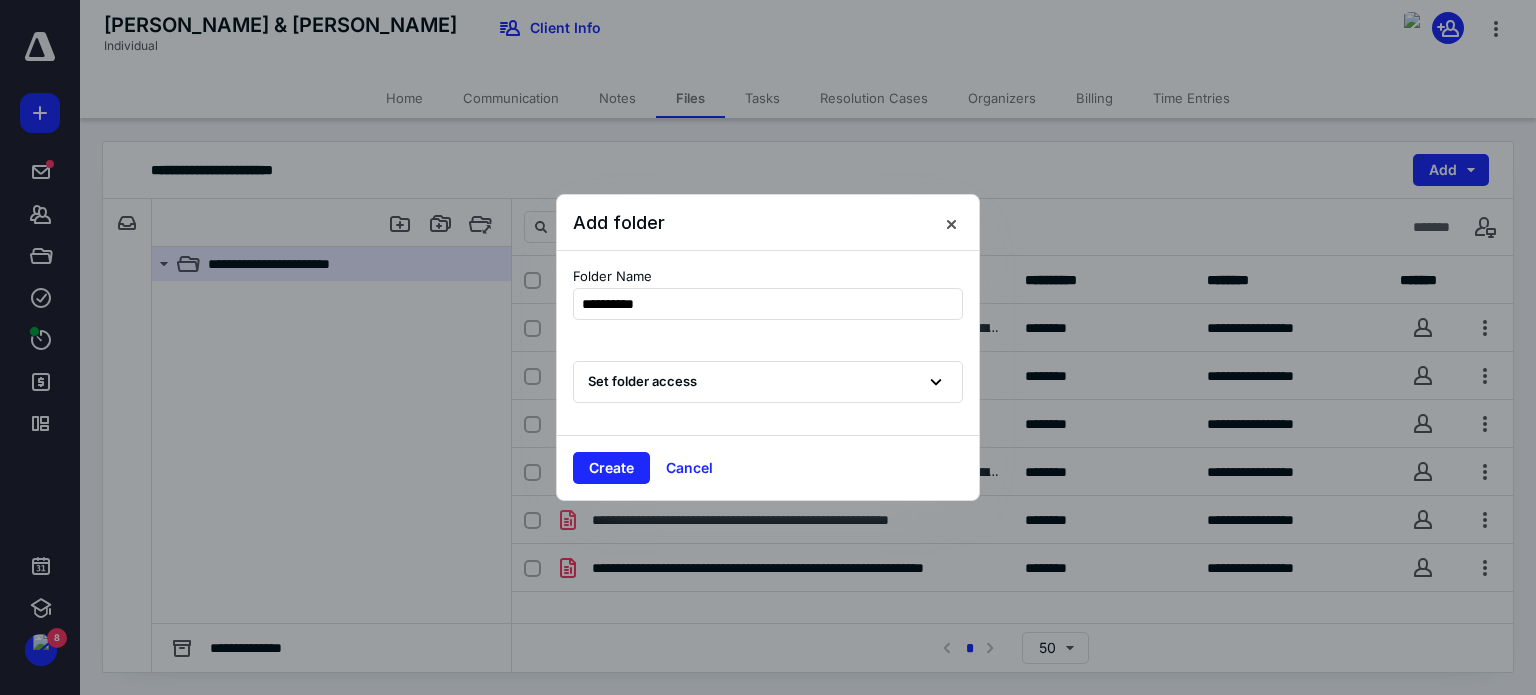 type on "**********" 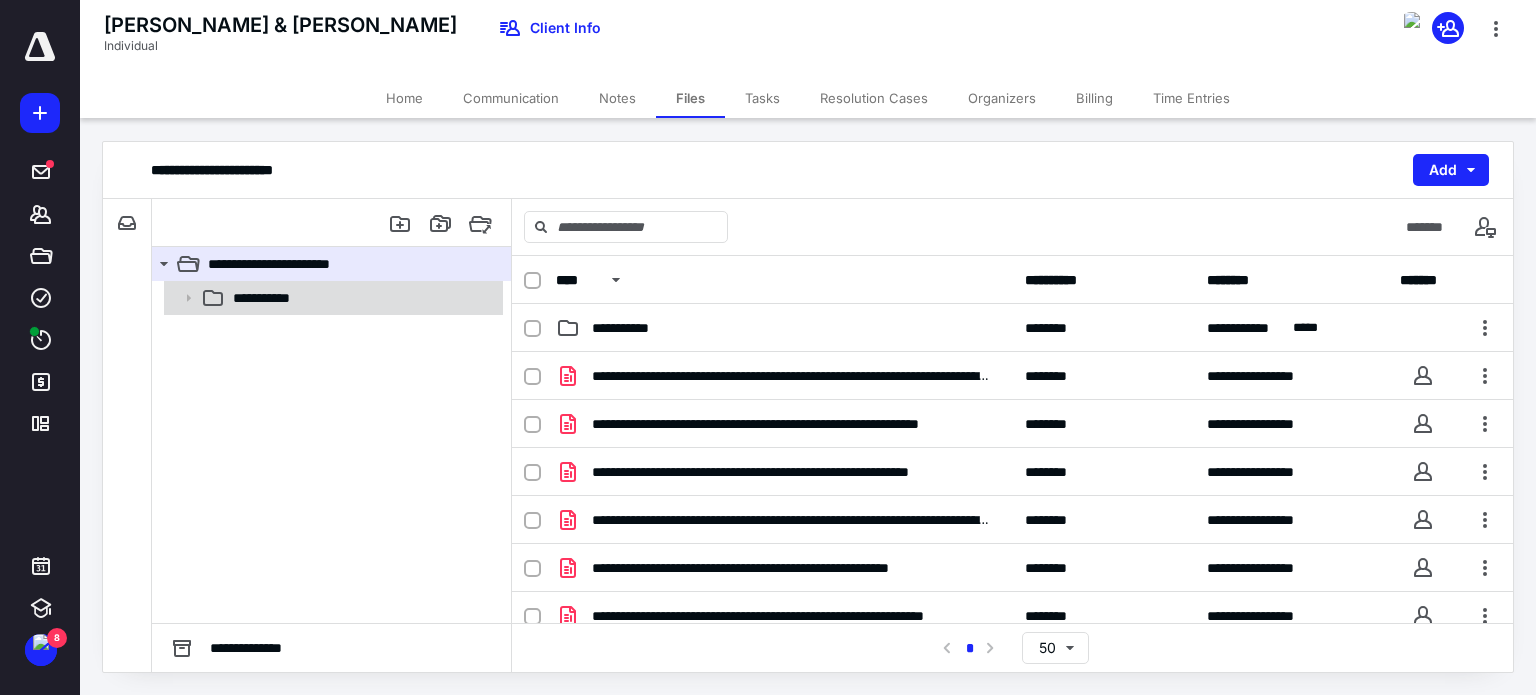 click on "**********" at bounding box center [272, 298] 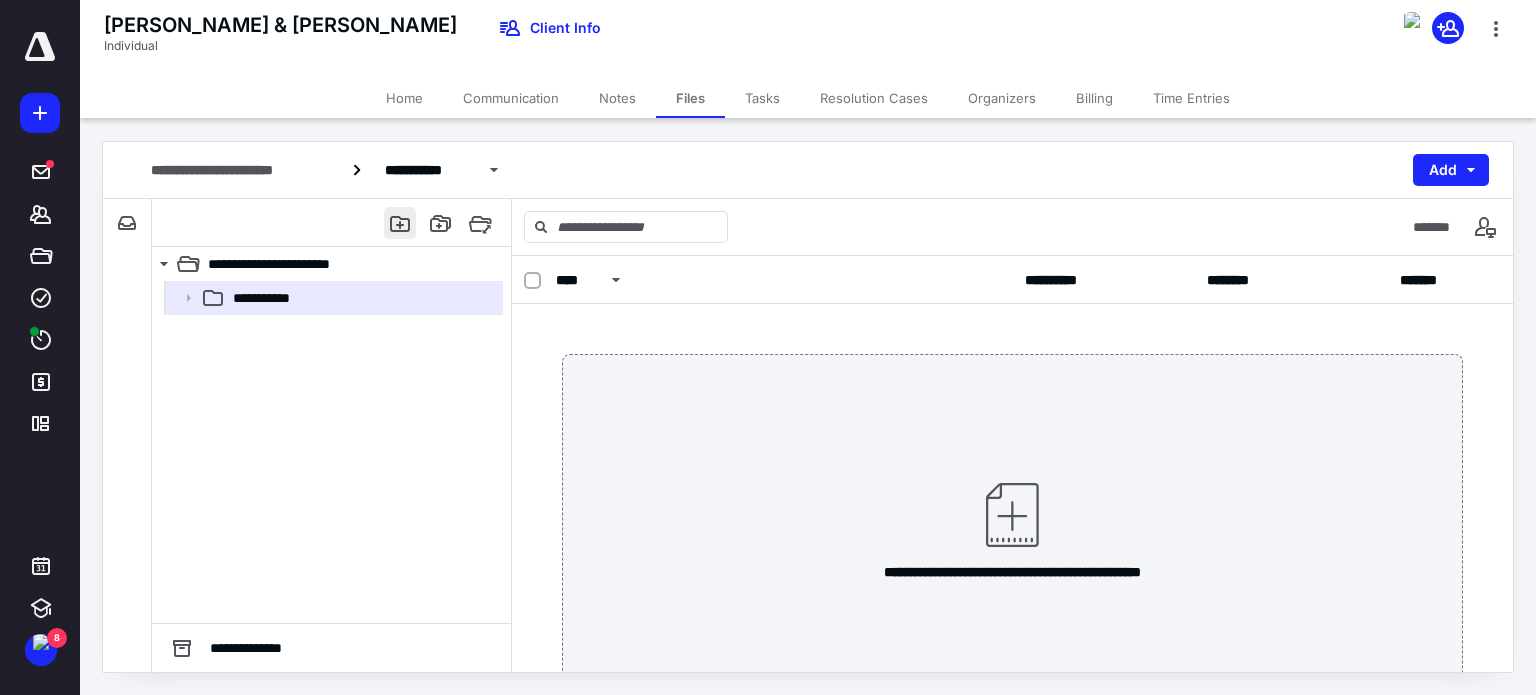 click at bounding box center (400, 223) 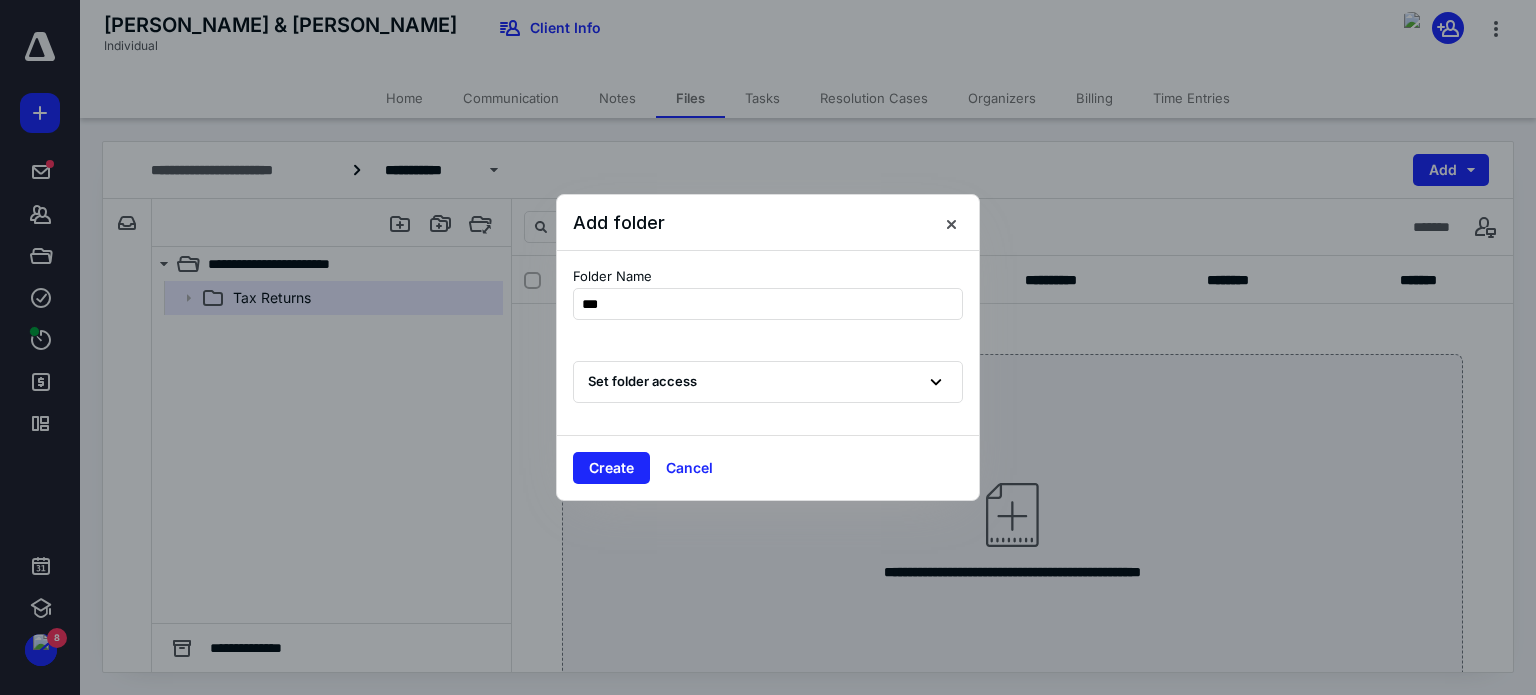 type on "****" 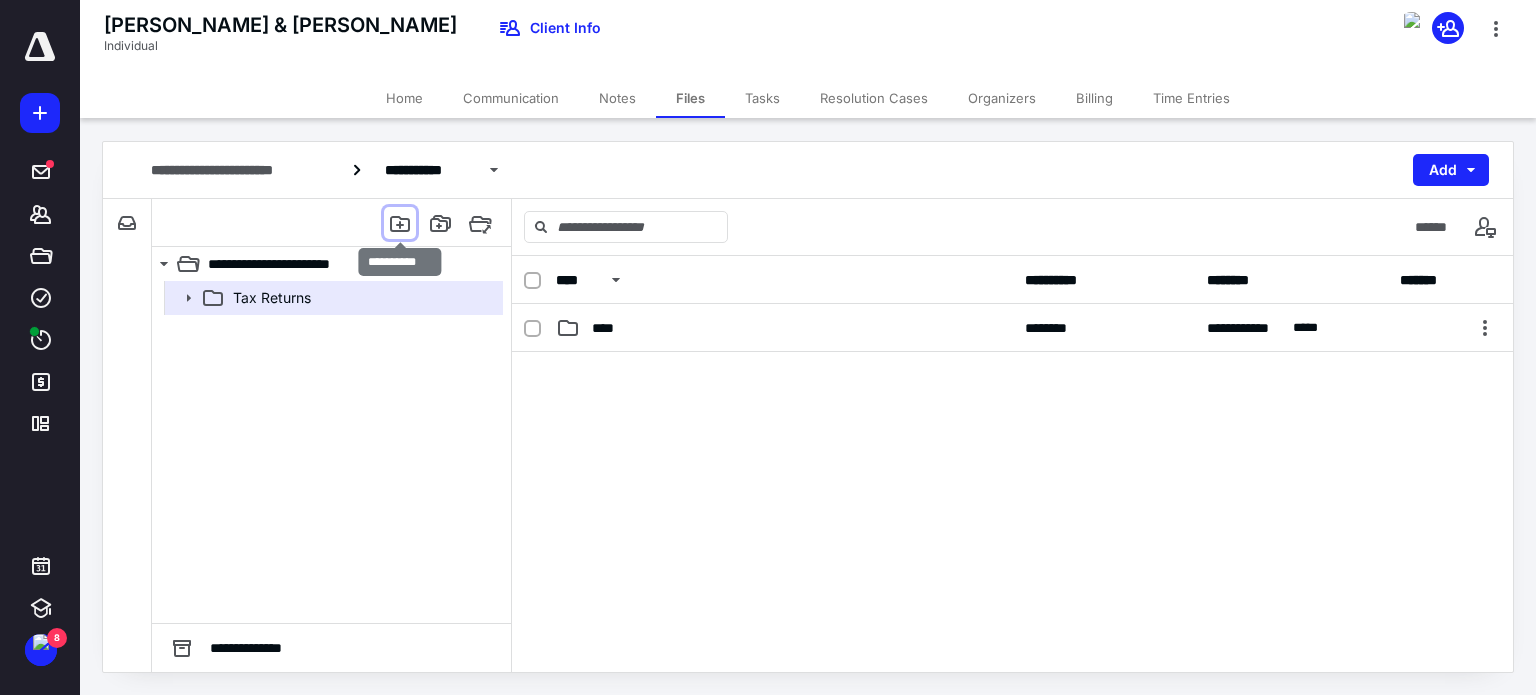 click at bounding box center [400, 223] 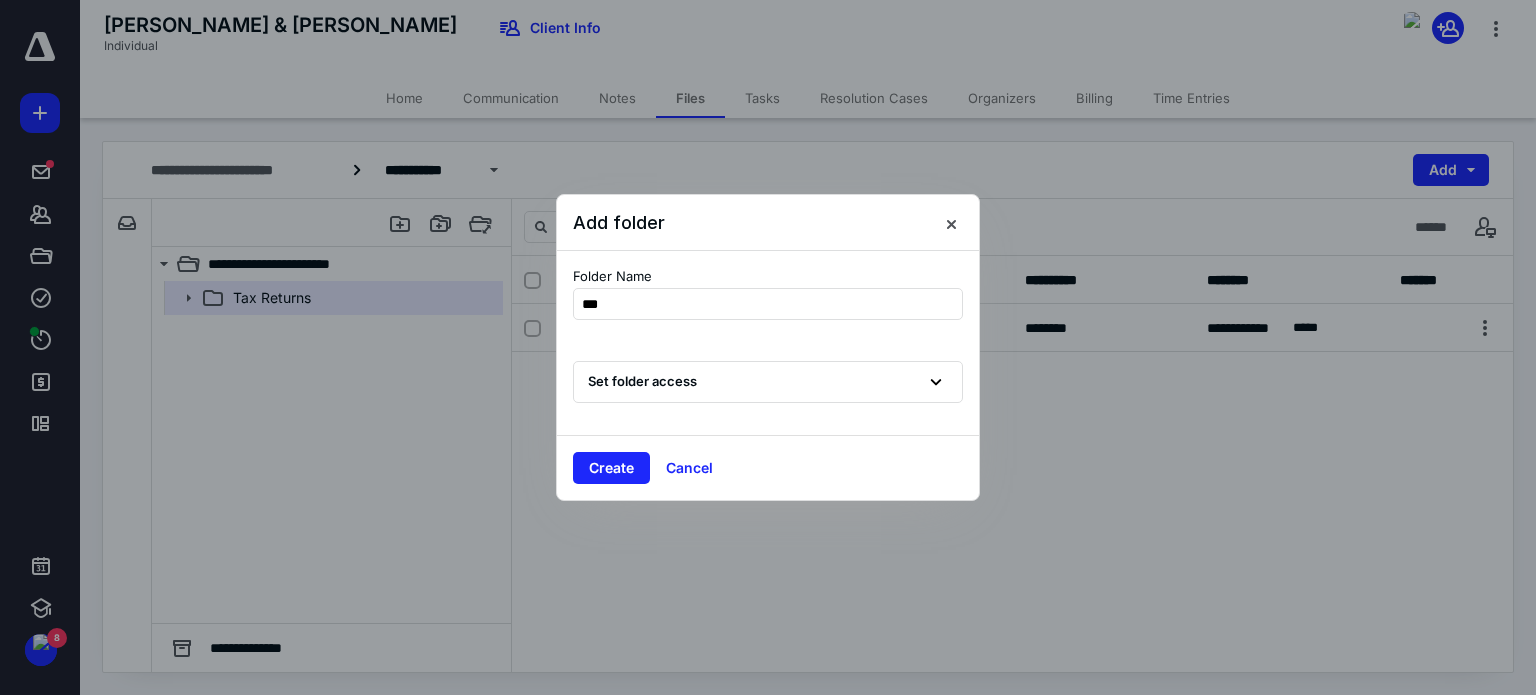 type on "****" 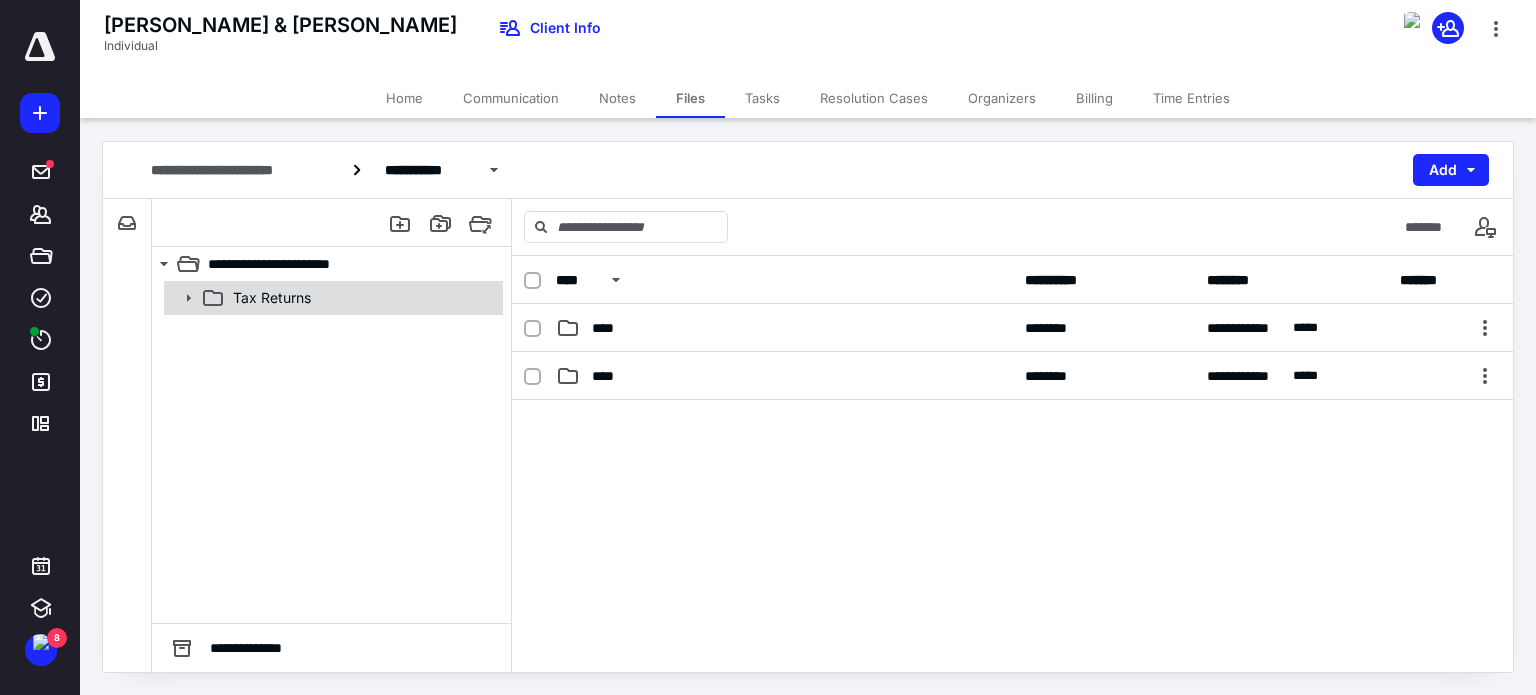 click 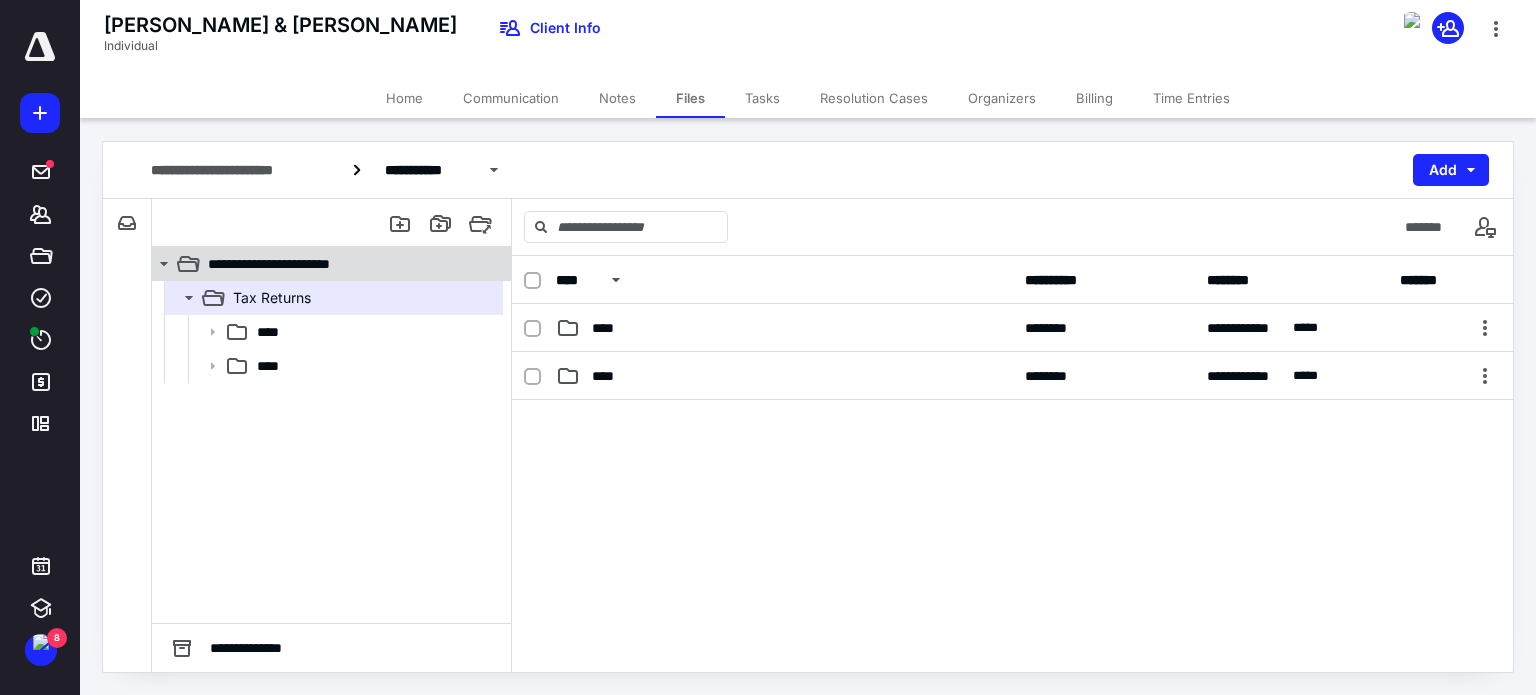 click on "**********" at bounding box center [295, 264] 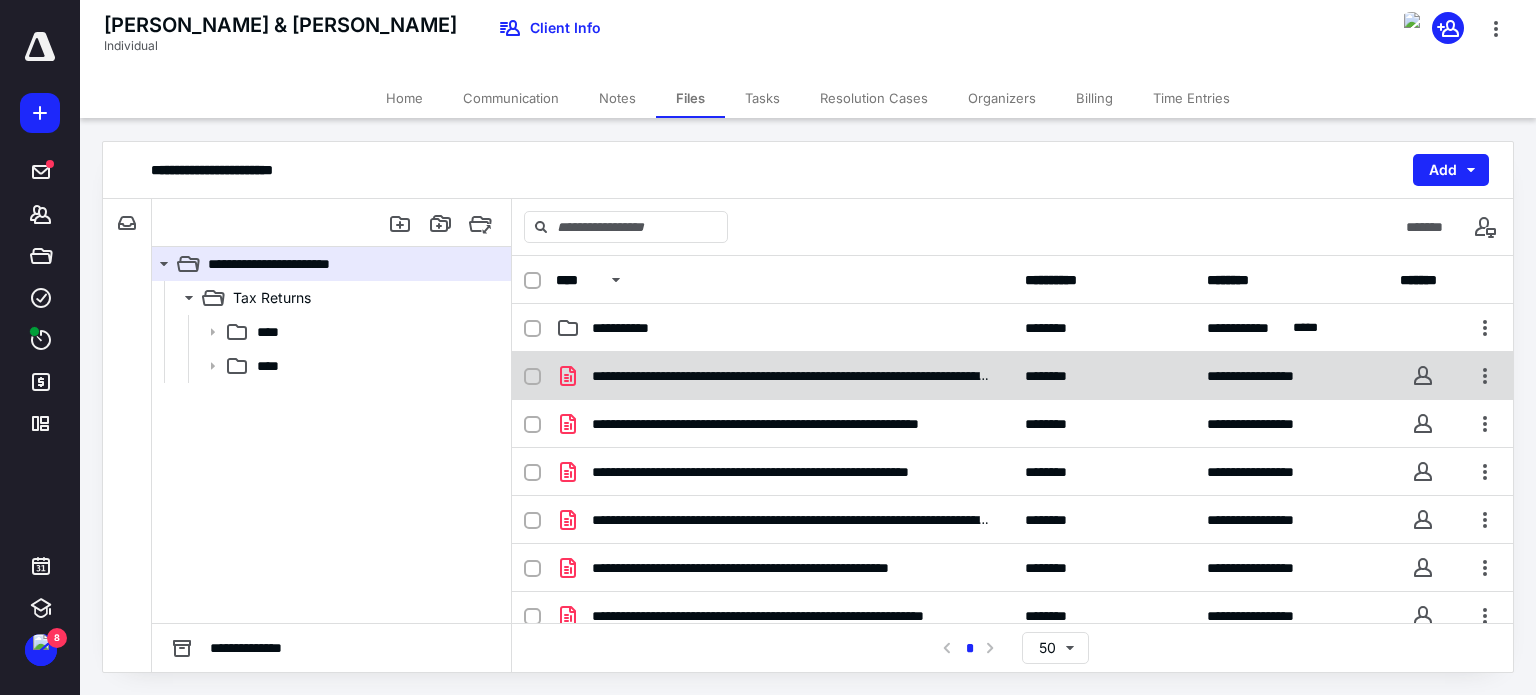 click 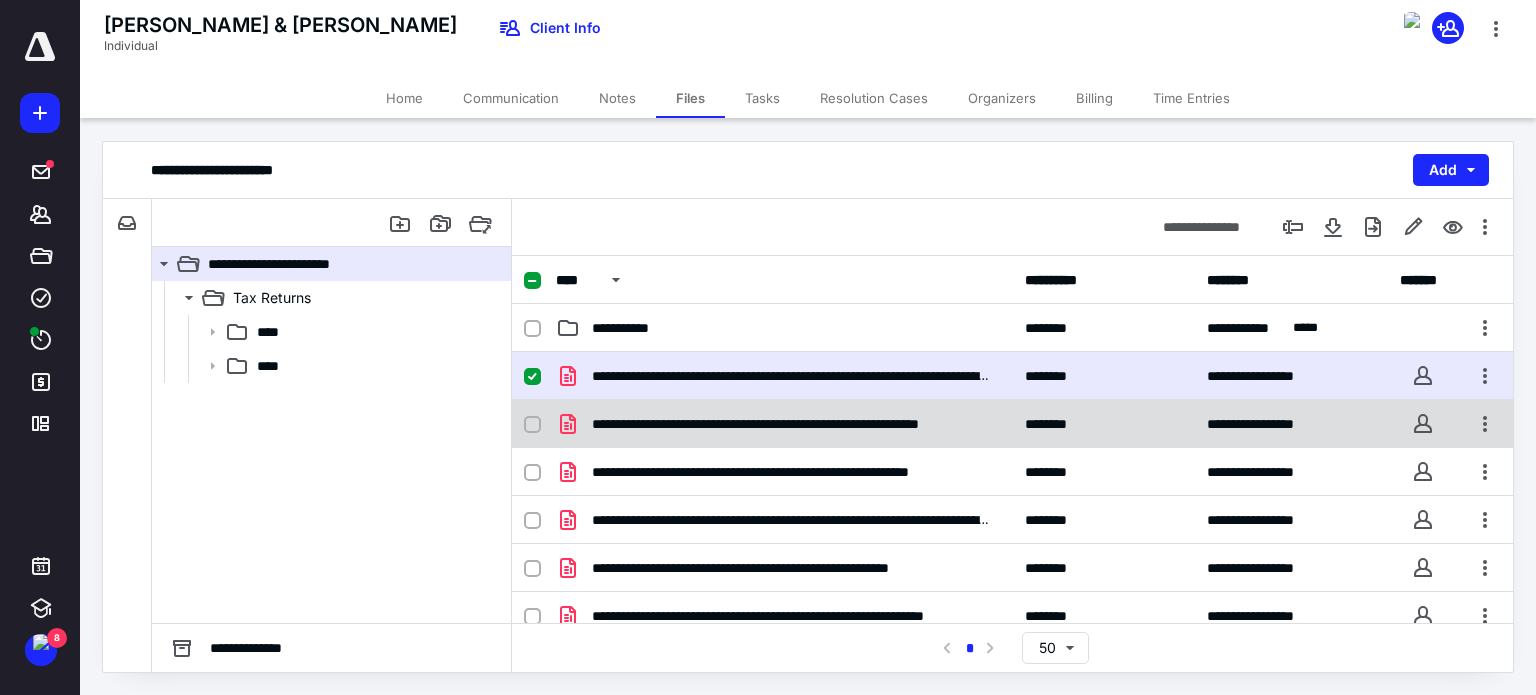 click 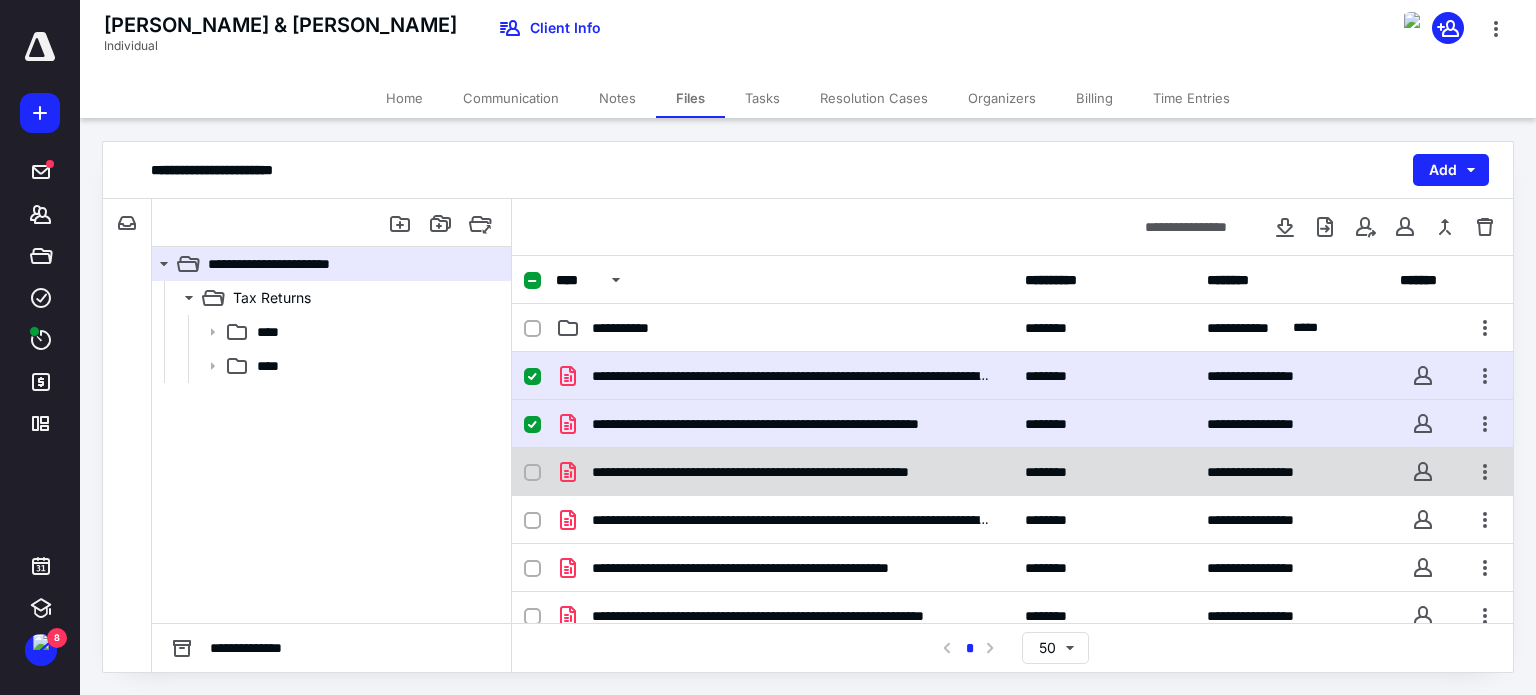 click 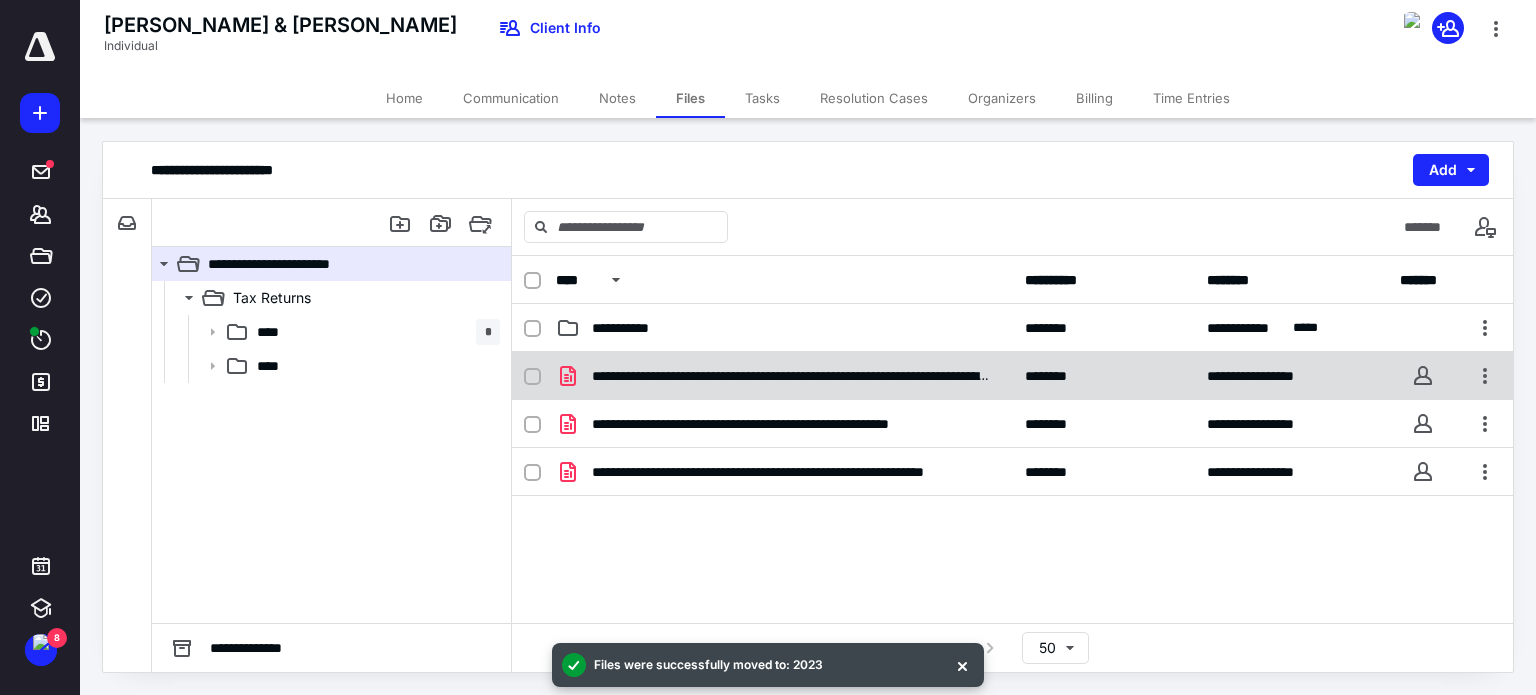 click 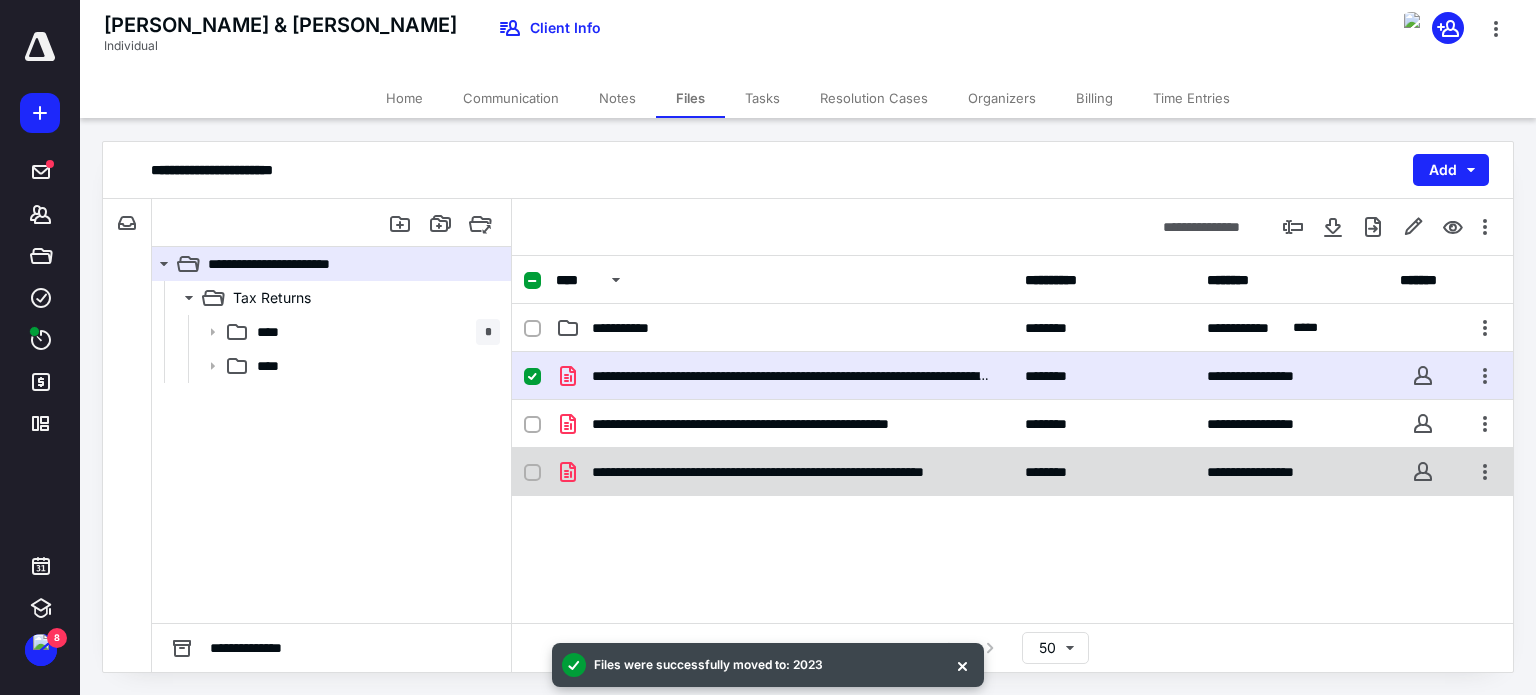 click 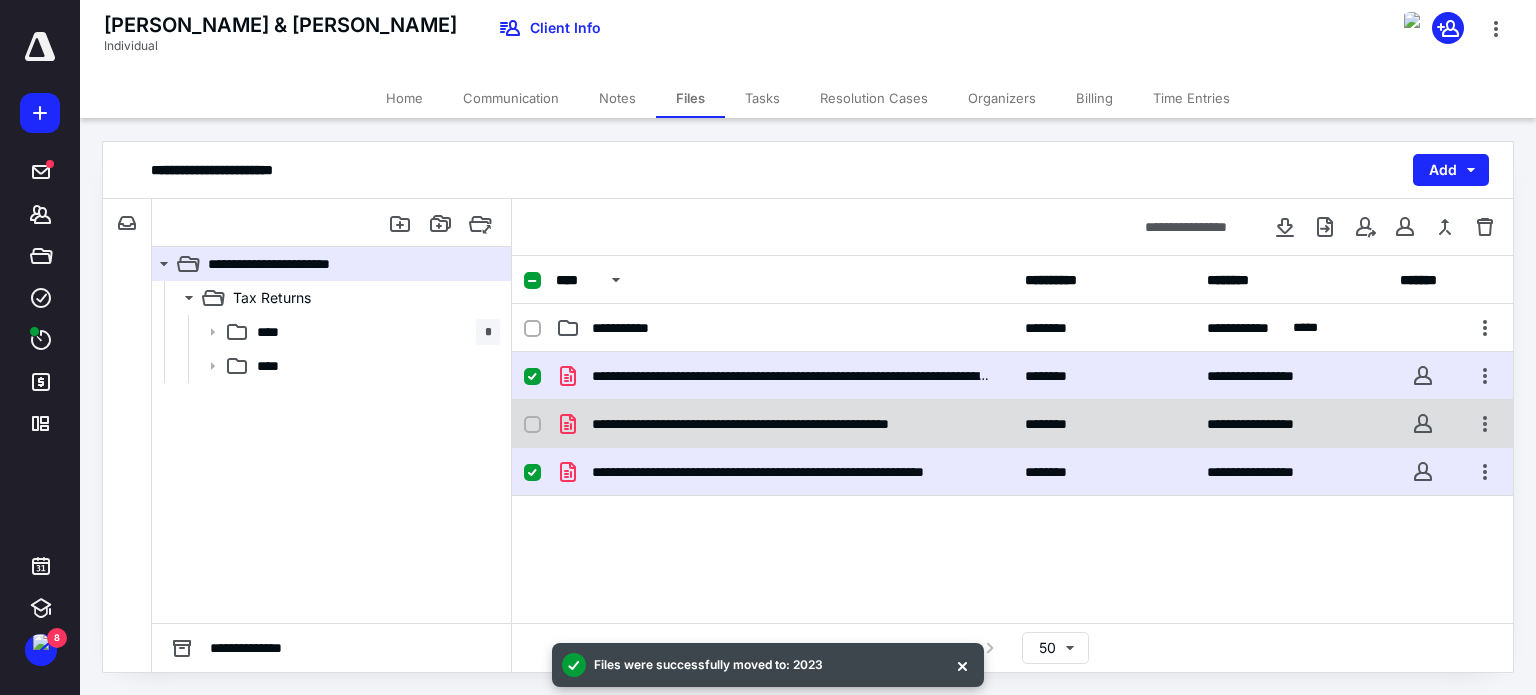 click 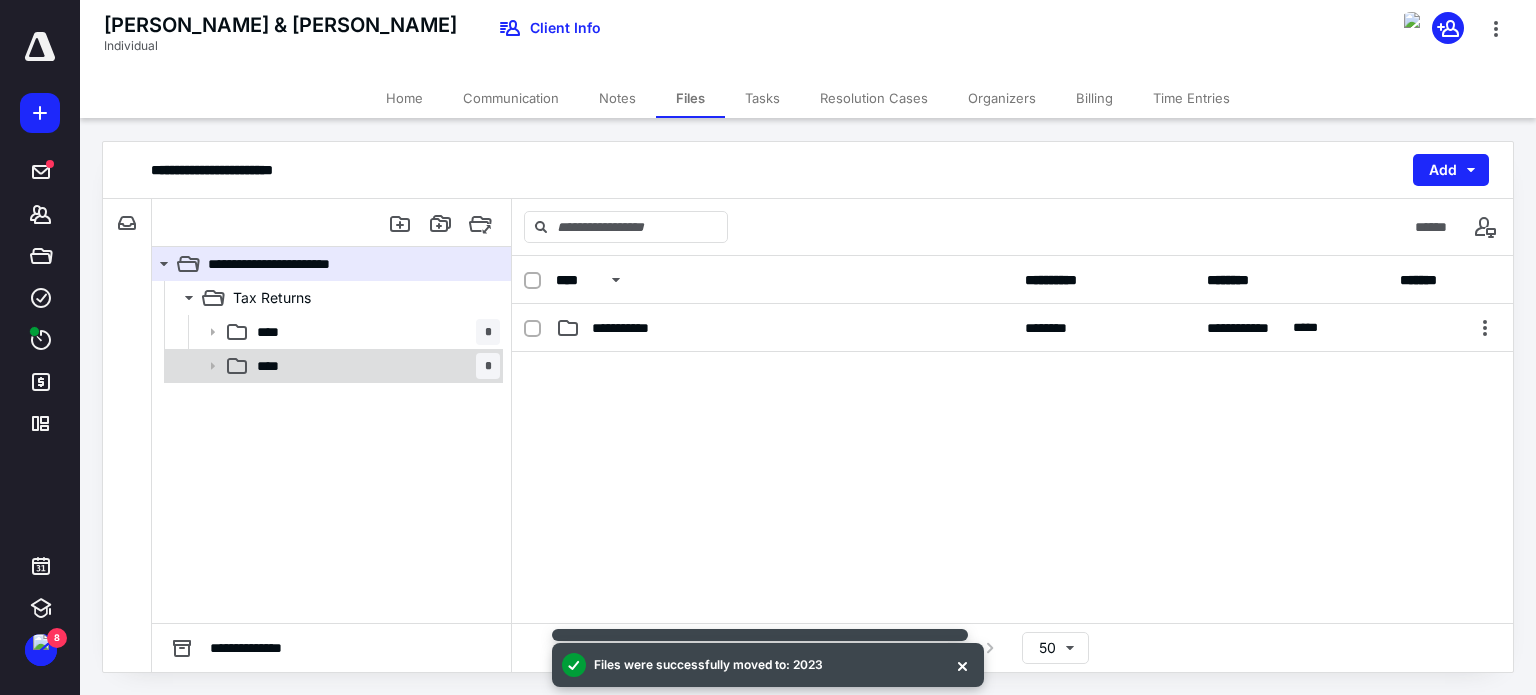click on "**** *" at bounding box center (374, 366) 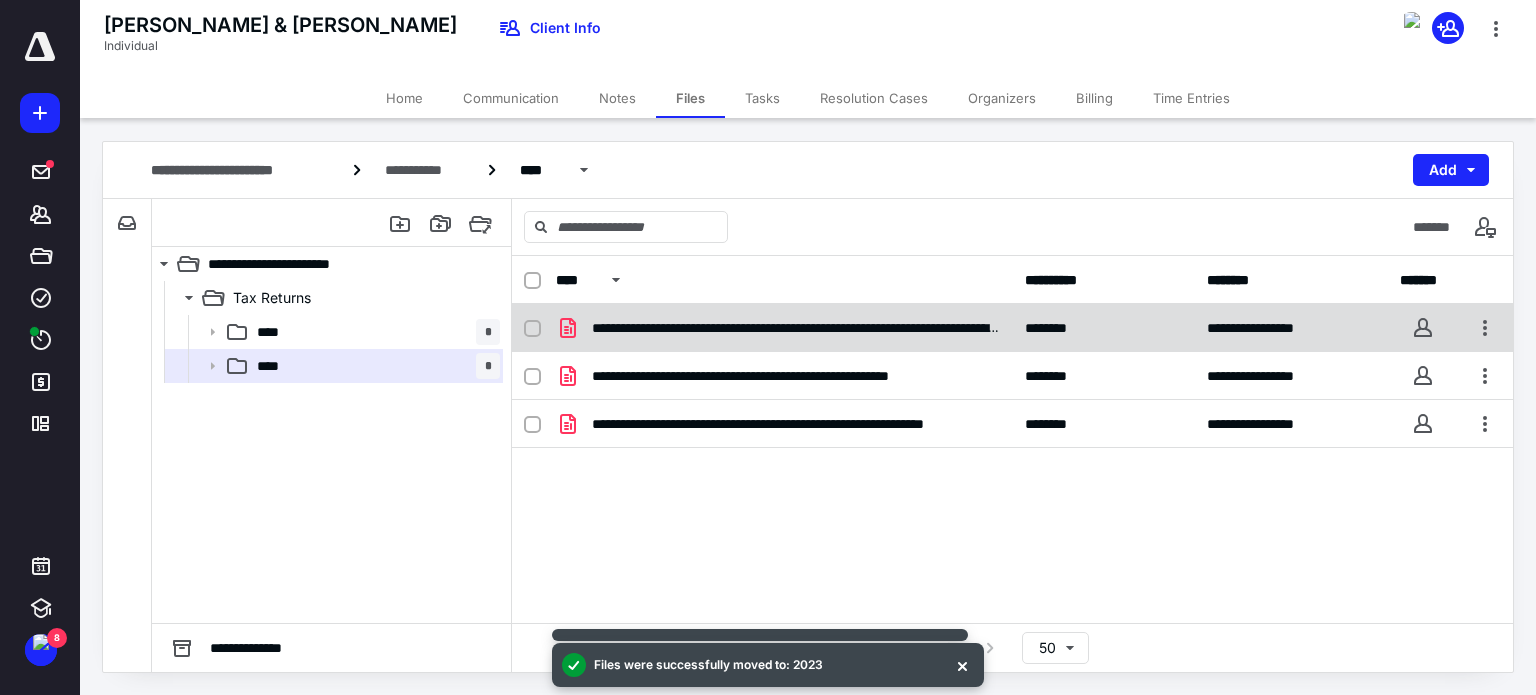 click at bounding box center (532, 329) 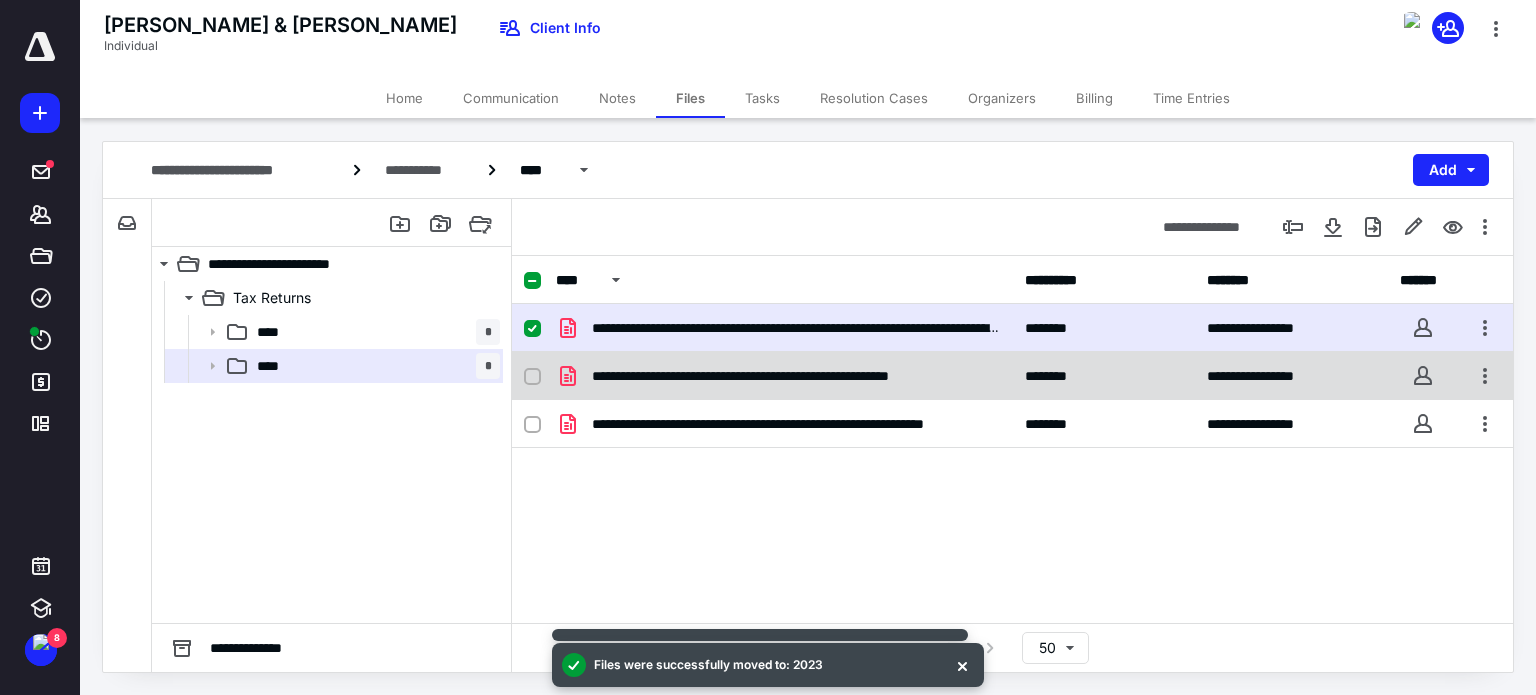 click 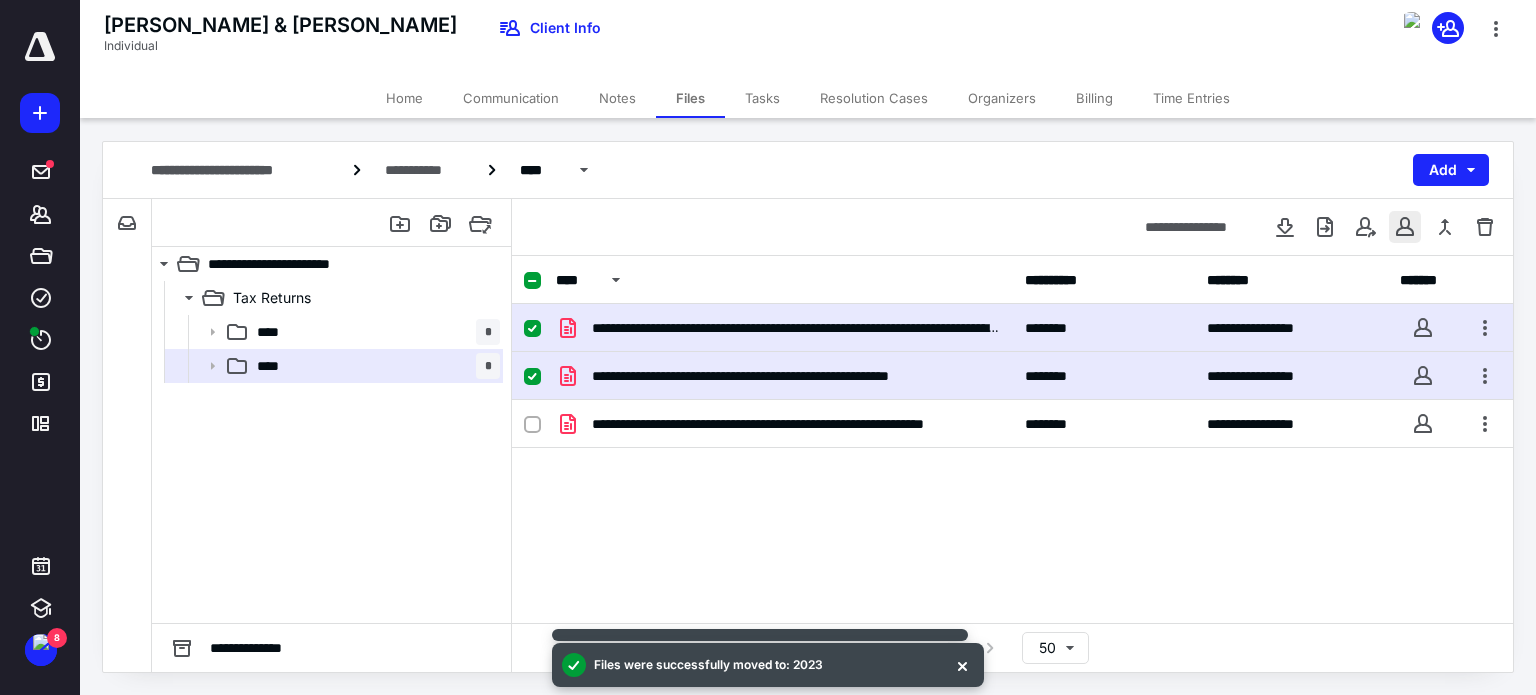 click at bounding box center [1405, 227] 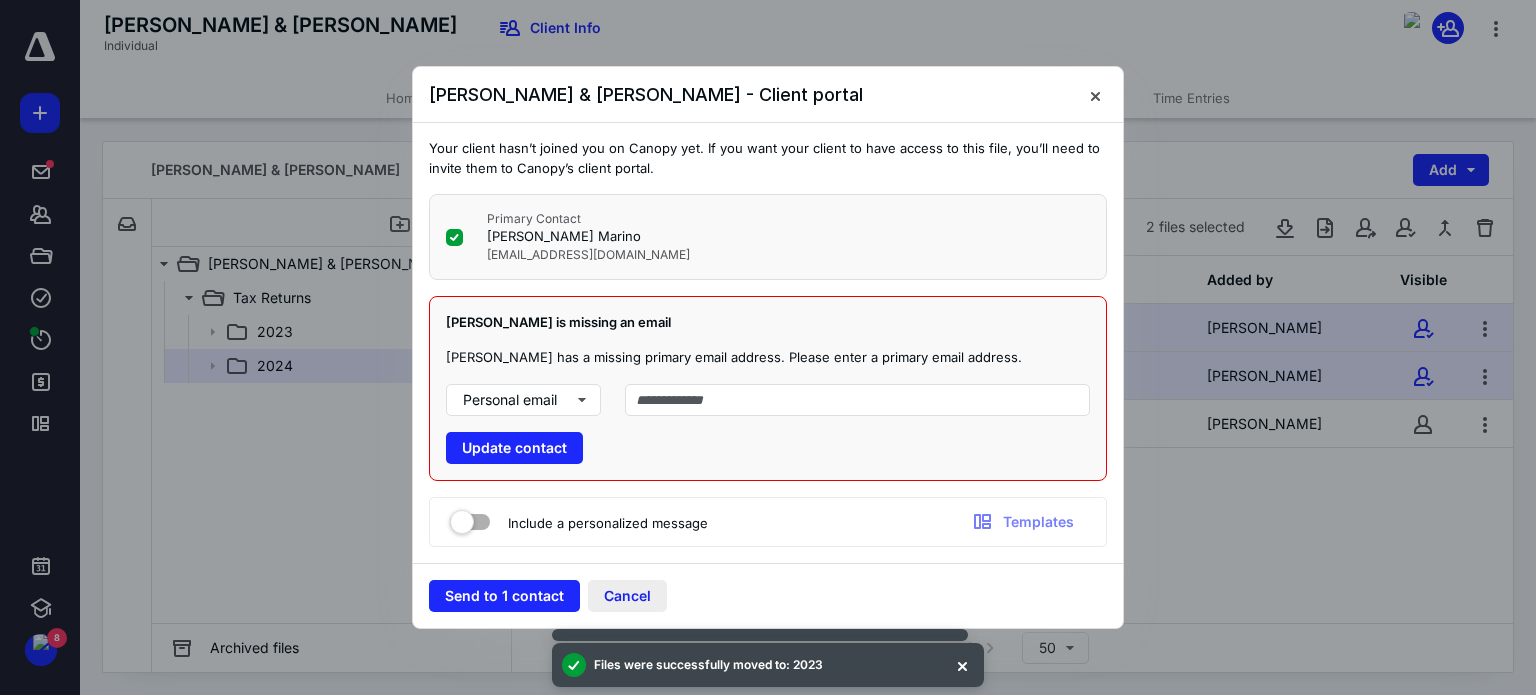 click on "Cancel" at bounding box center (627, 596) 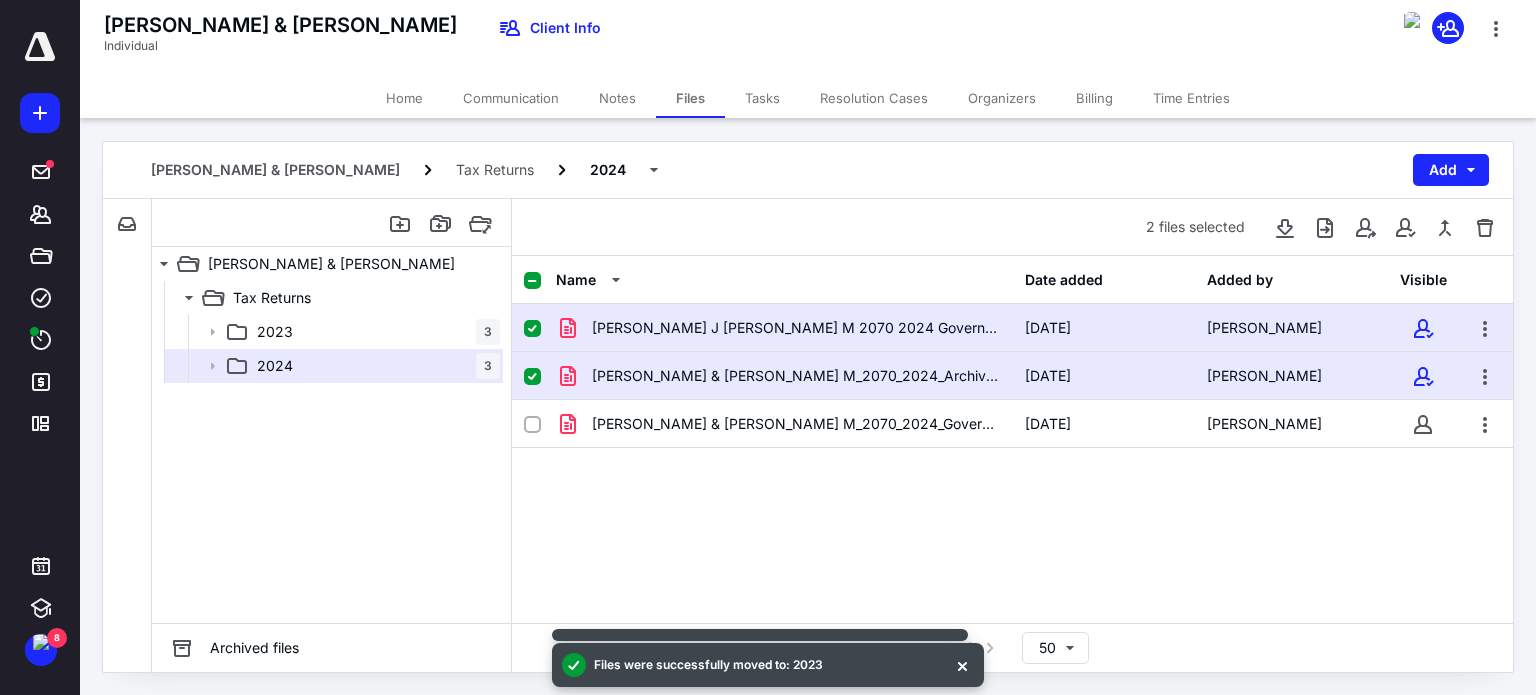 click at bounding box center [532, 281] 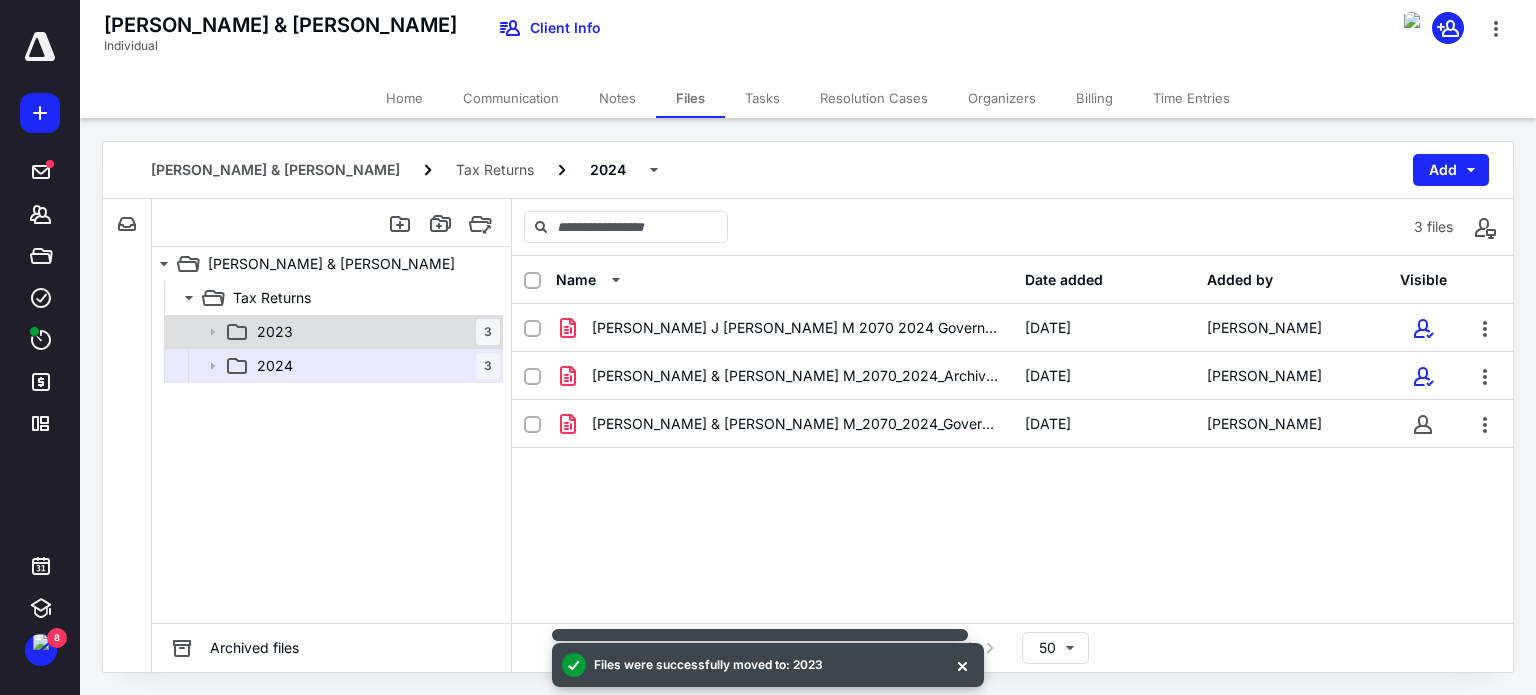 click on "2023 3" at bounding box center (374, 332) 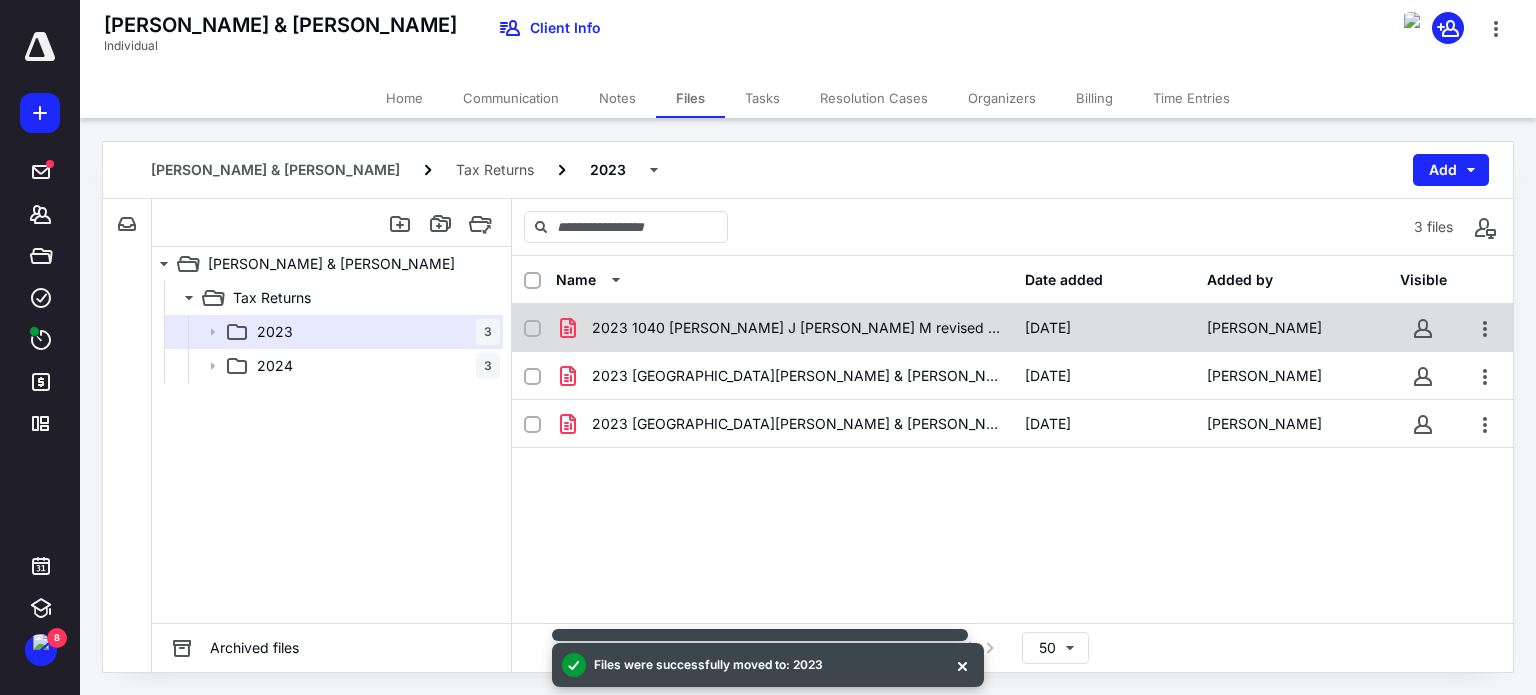 click 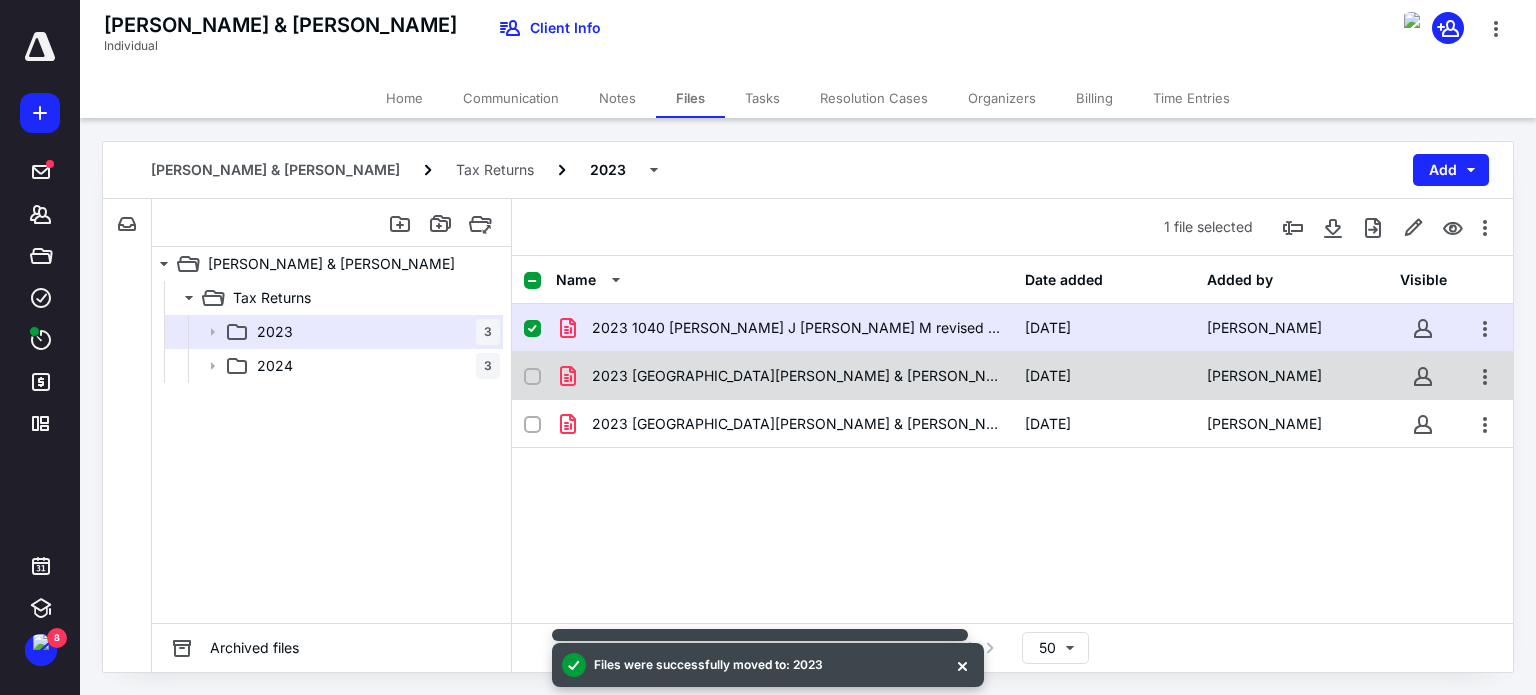 click at bounding box center (532, 377) 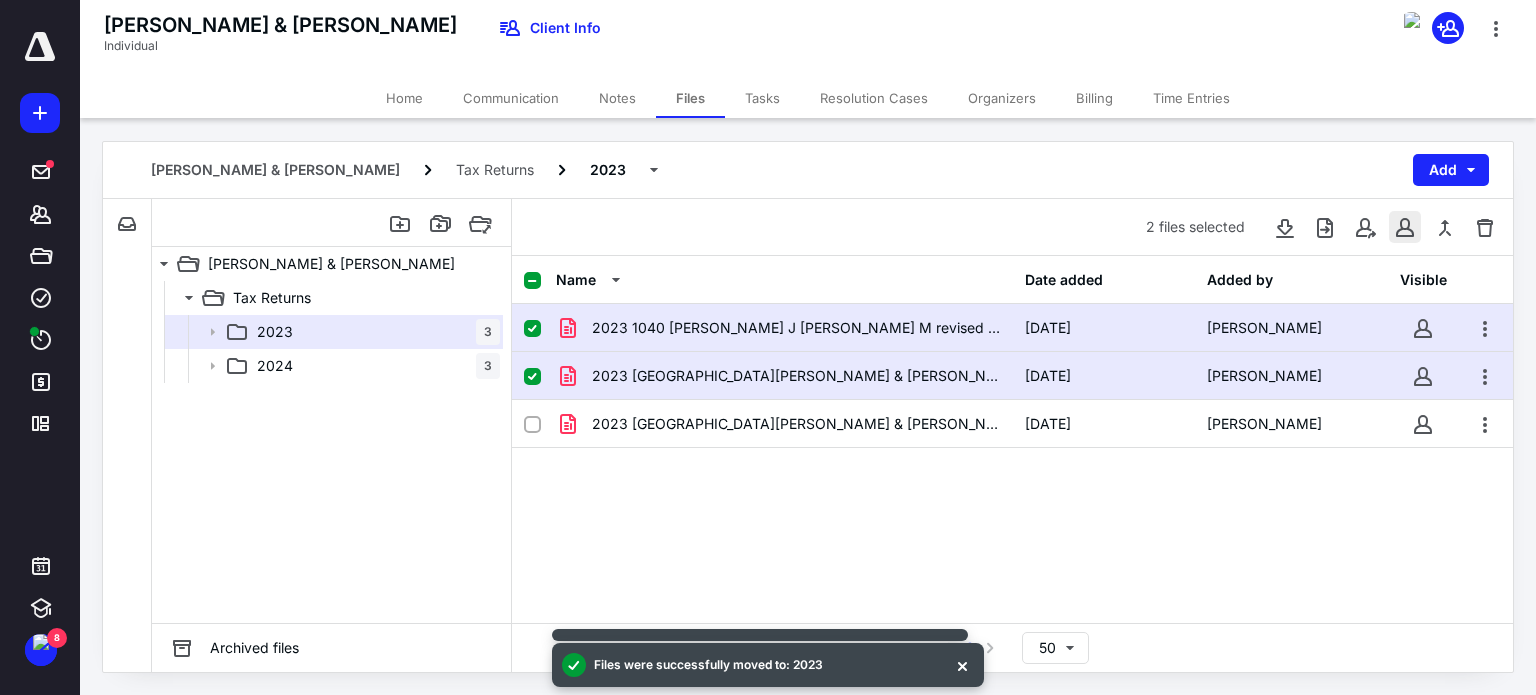 click at bounding box center (1405, 227) 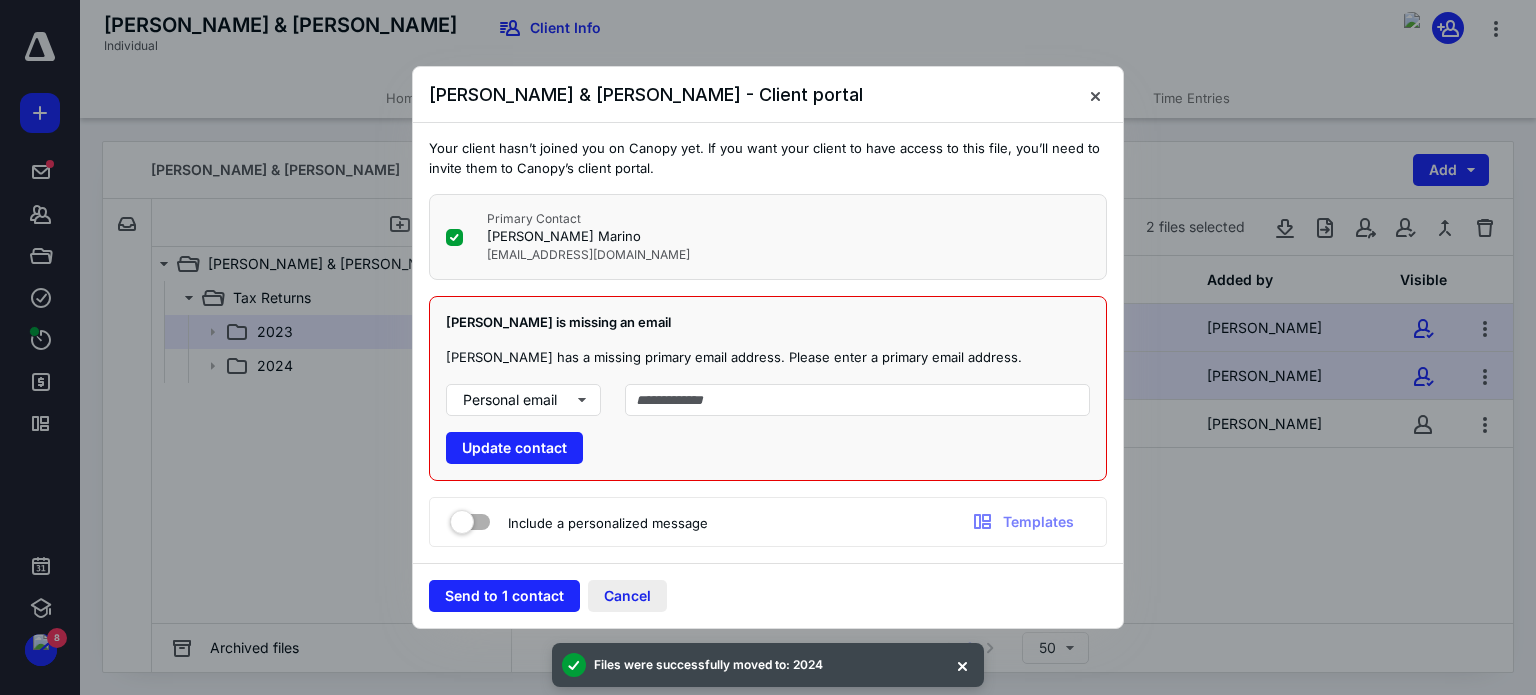 click on "Cancel" at bounding box center [627, 596] 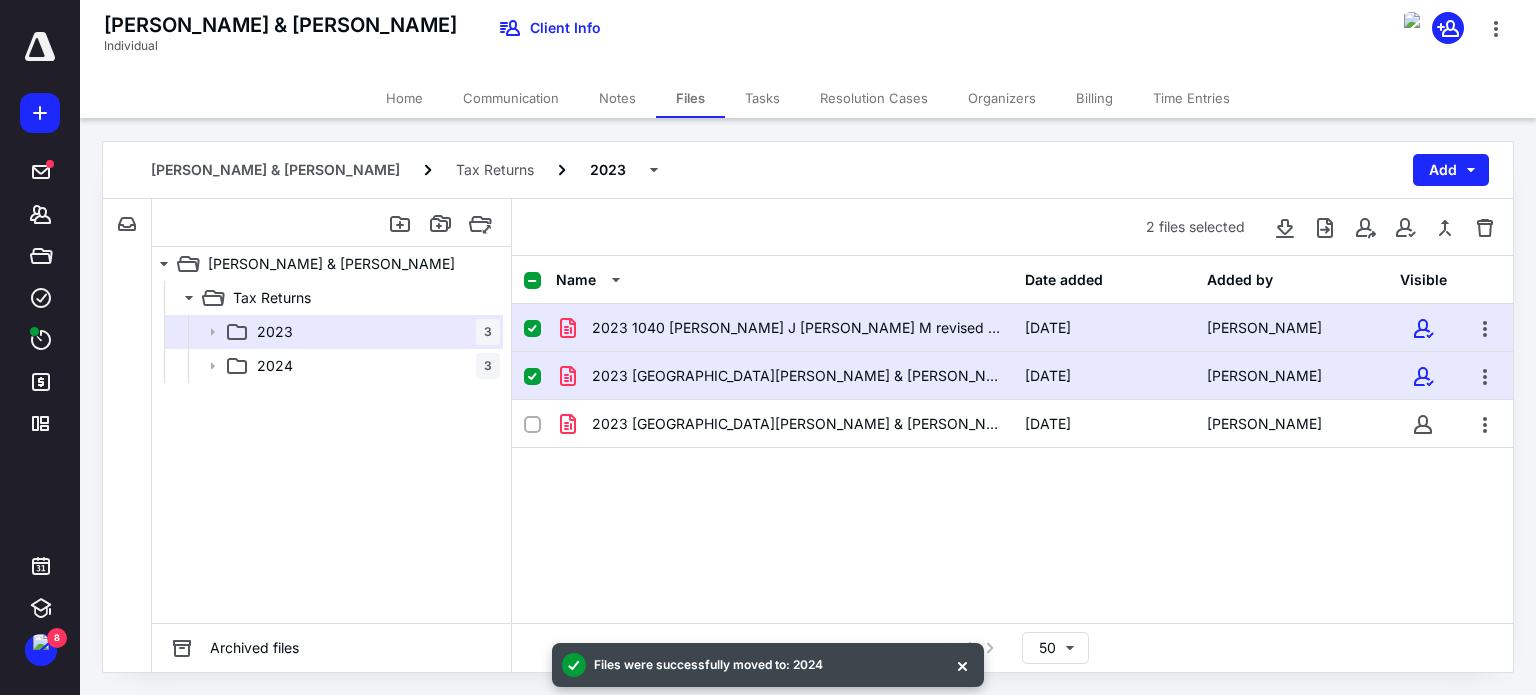 click 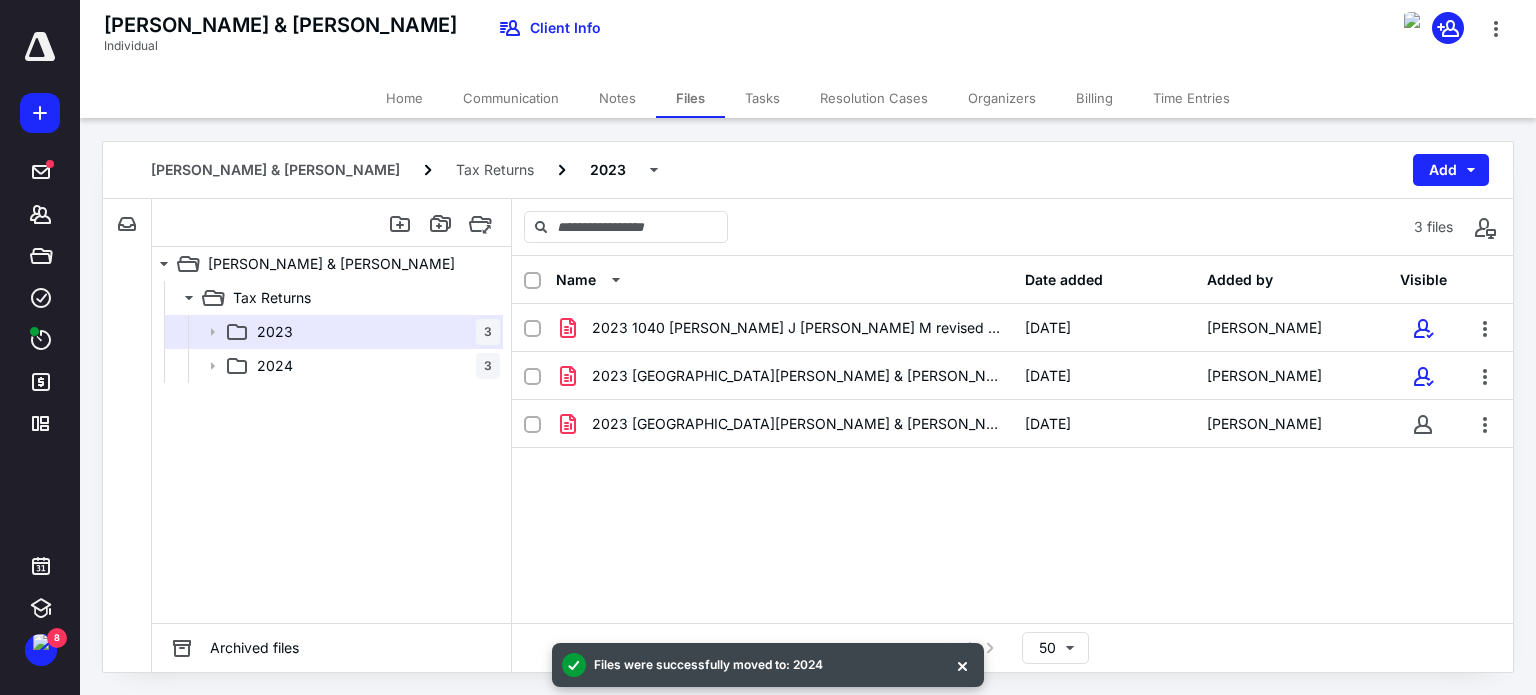 click on "Home" at bounding box center (404, 98) 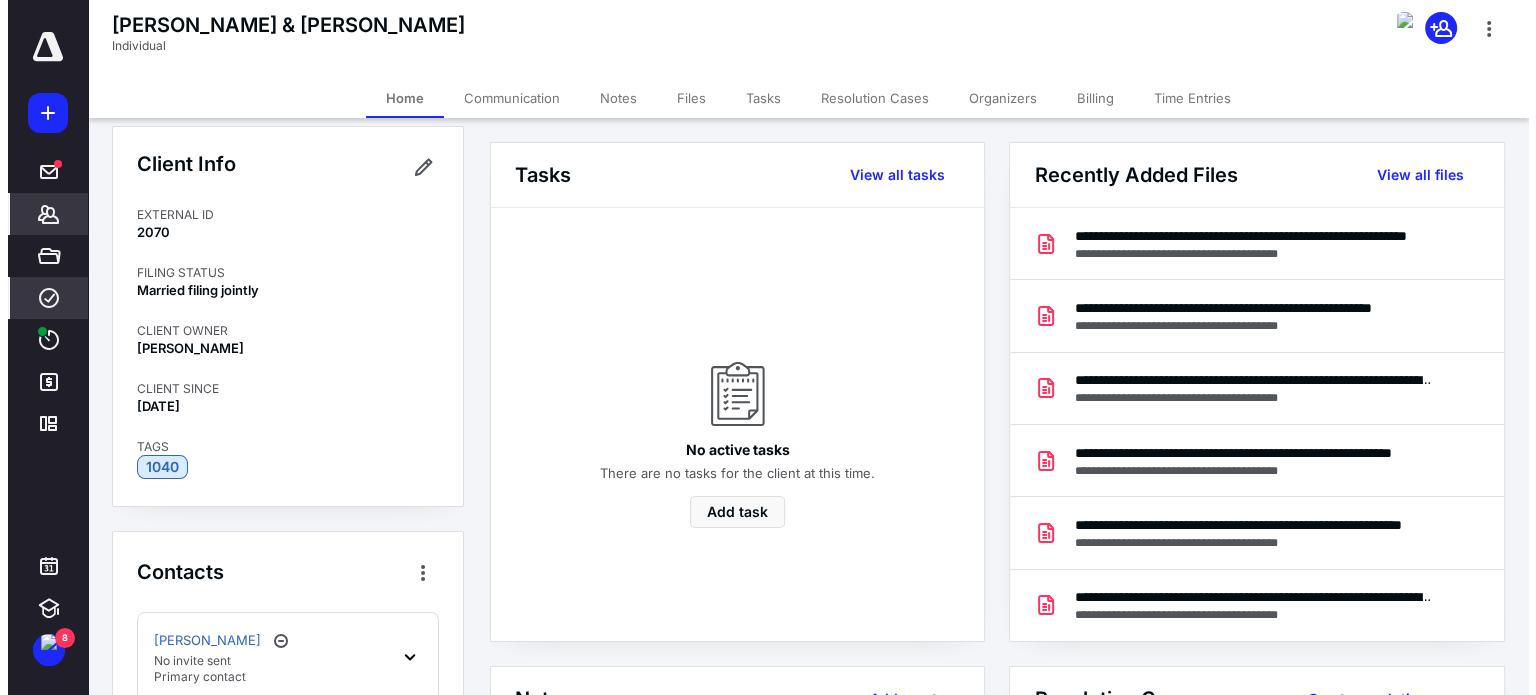 scroll, scrollTop: 0, scrollLeft: 0, axis: both 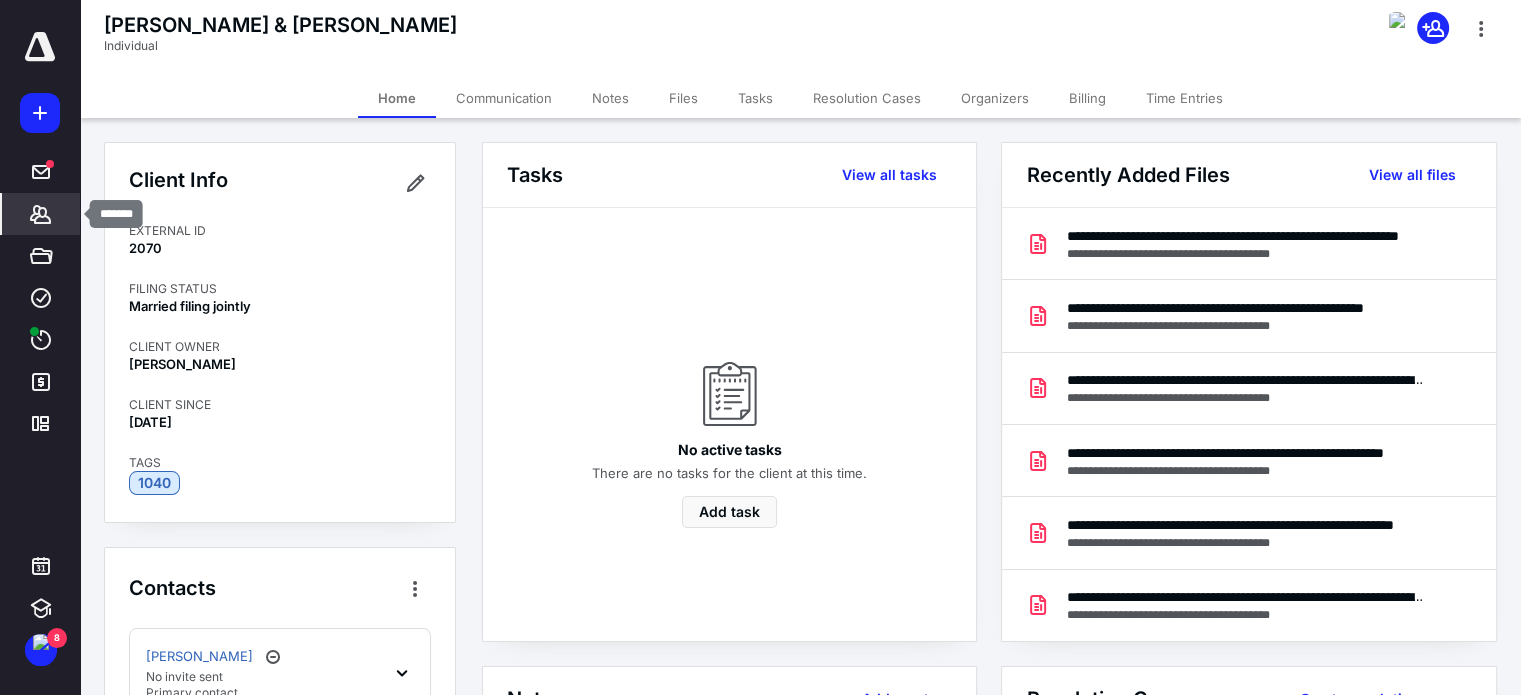 click on "Clients" at bounding box center [41, 214] 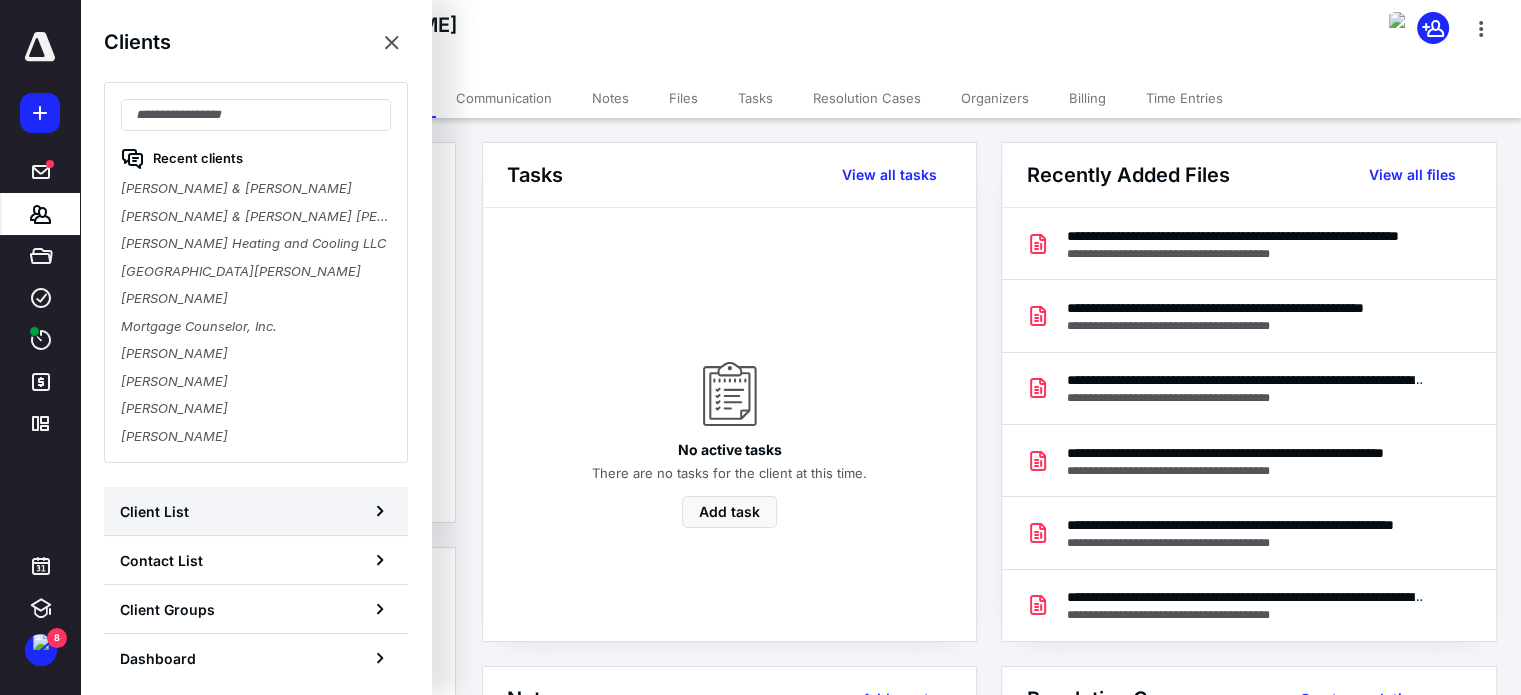click on "Client List" at bounding box center [256, 511] 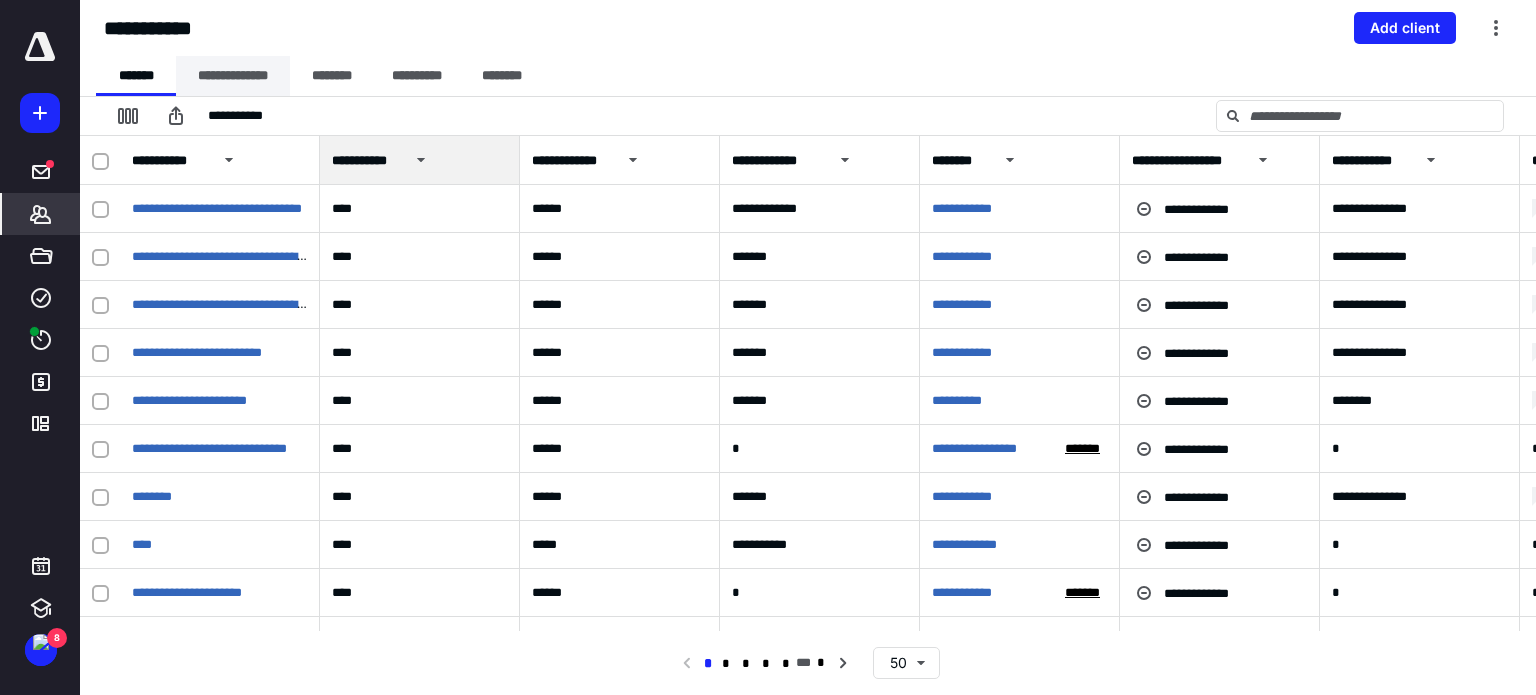 click on "**********" at bounding box center (233, 76) 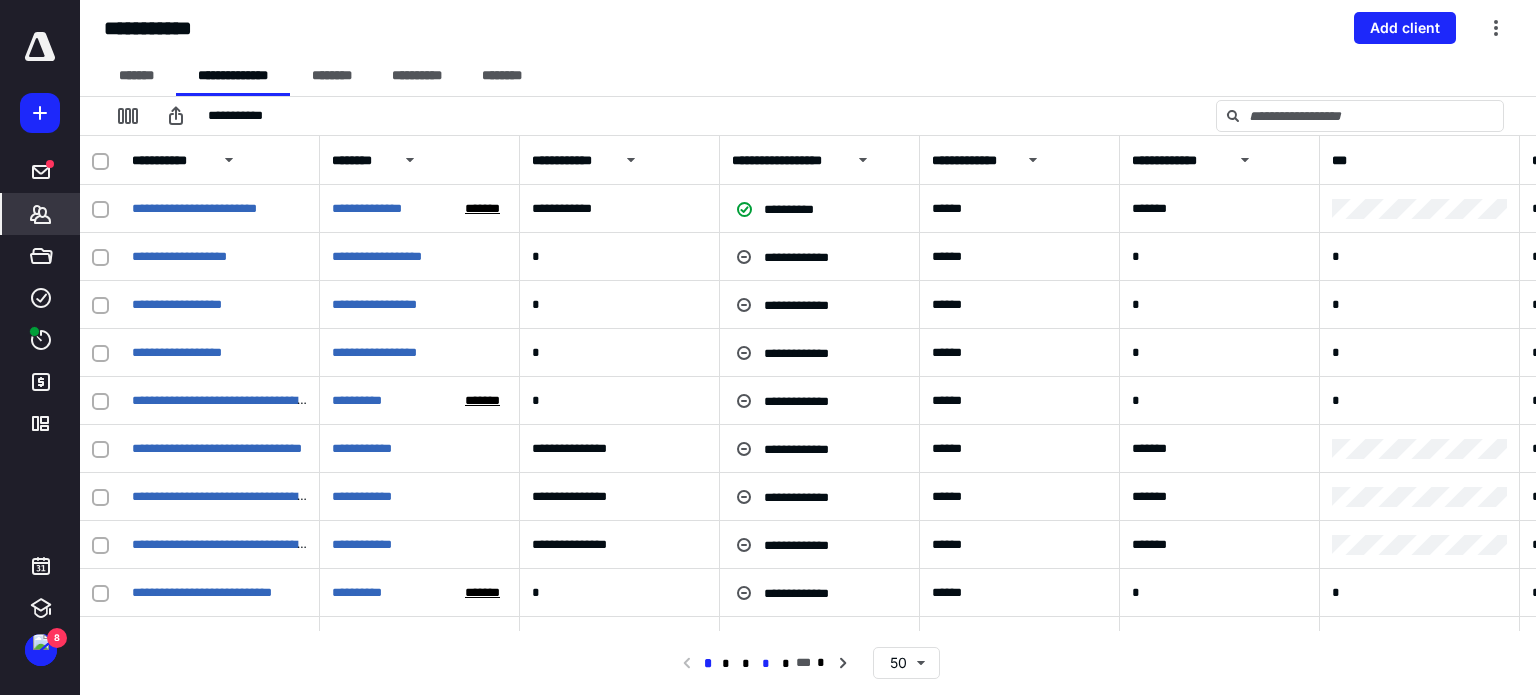 click on "*" at bounding box center (766, 664) 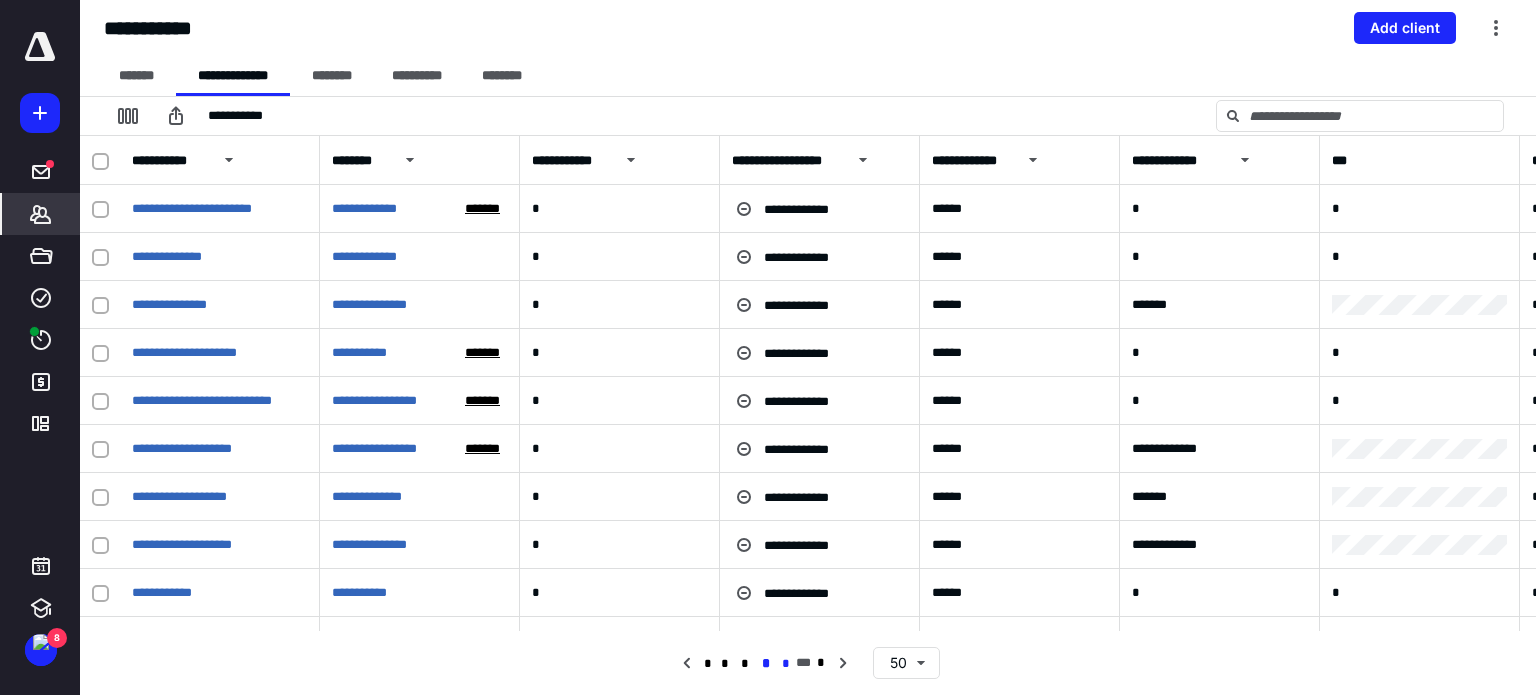 click on "*" at bounding box center [786, 664] 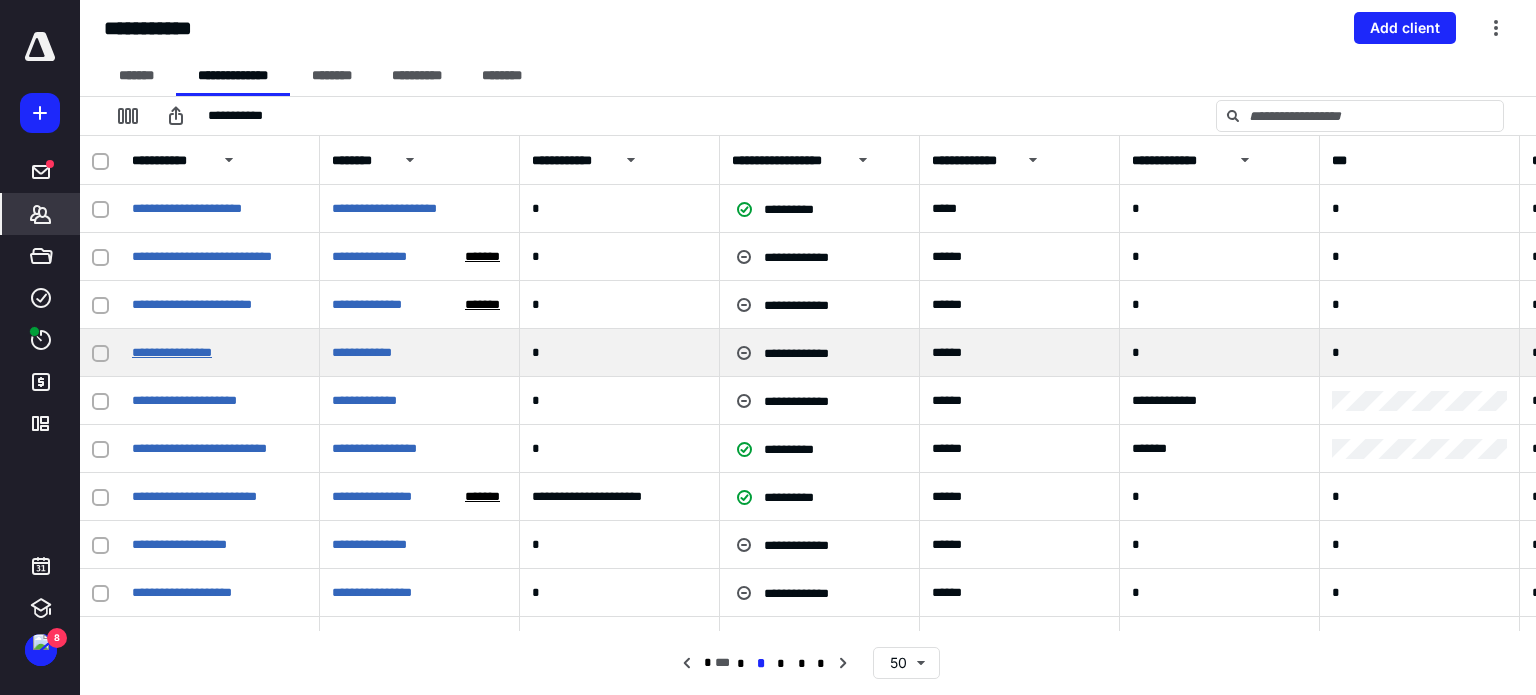 click on "**********" at bounding box center [172, 352] 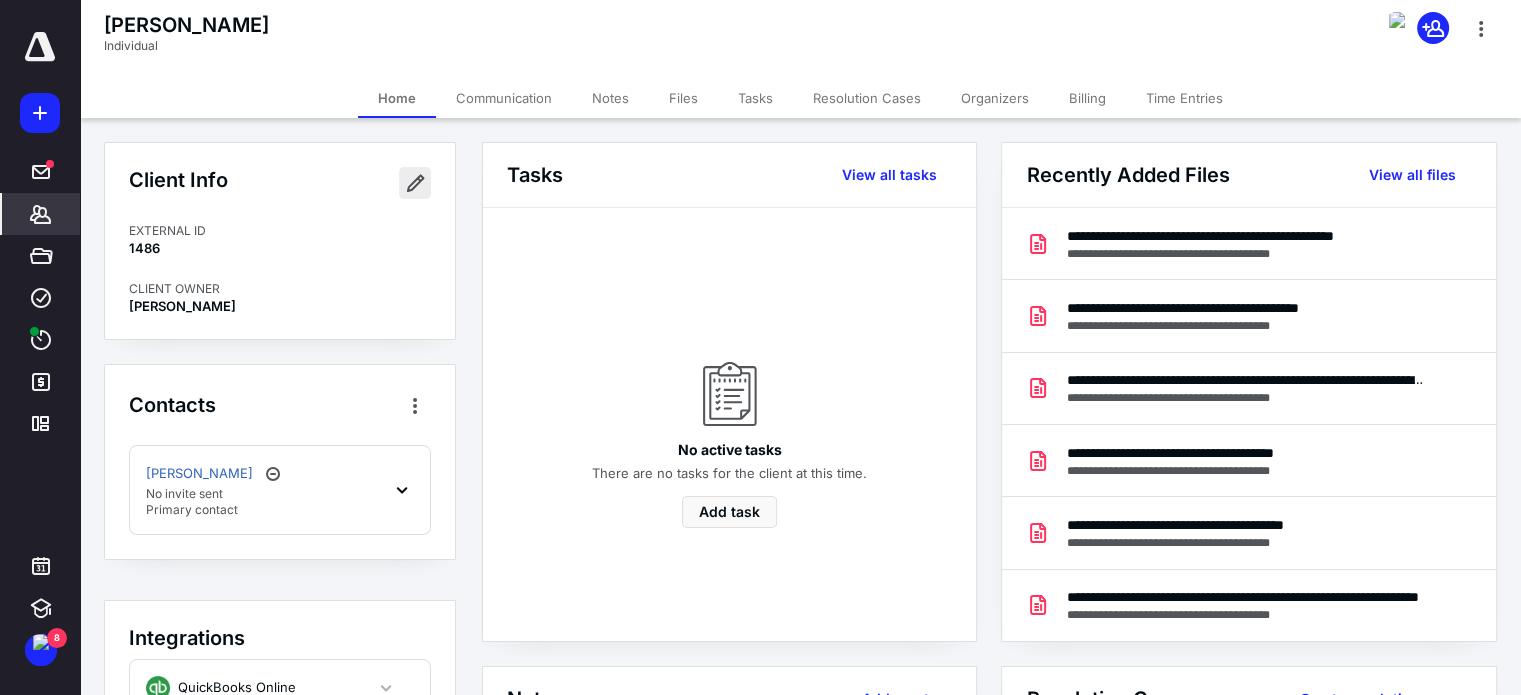 click at bounding box center (415, 183) 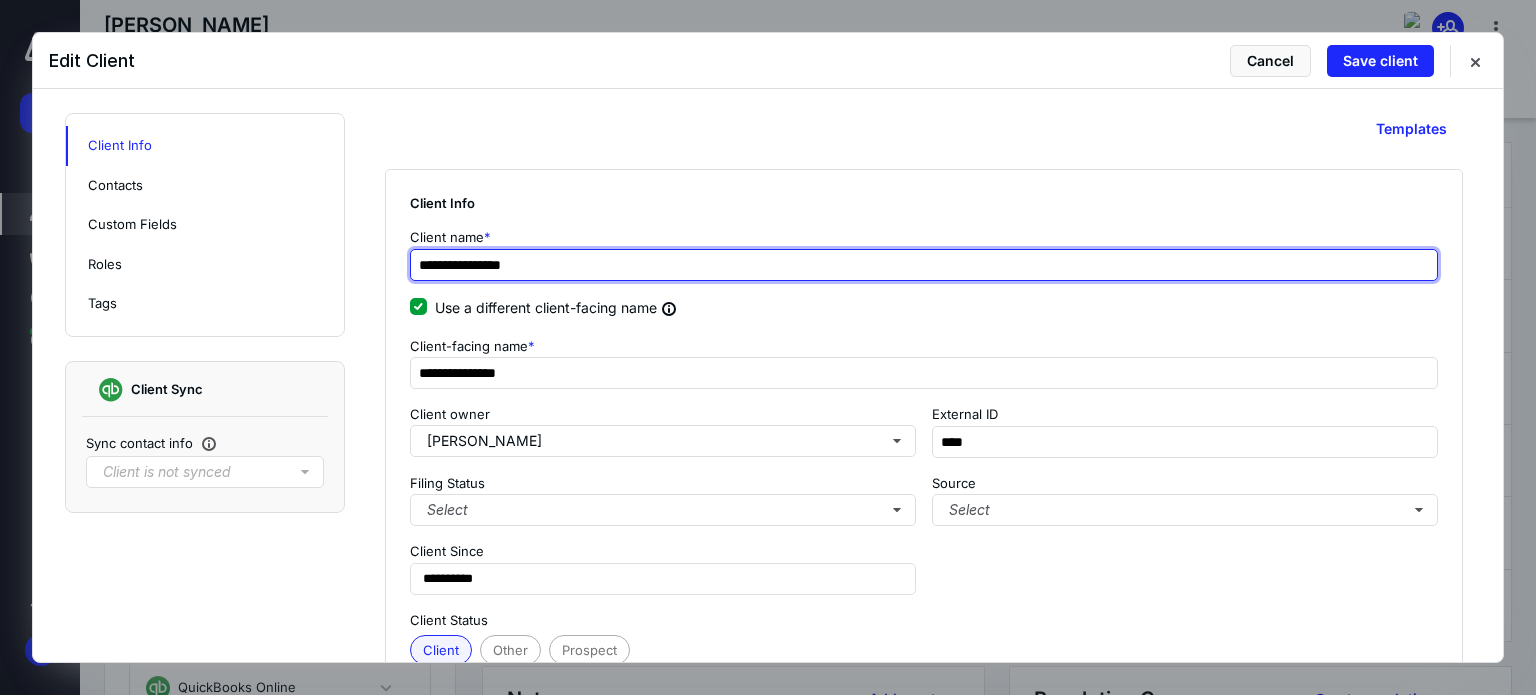click on "**********" at bounding box center [924, 265] 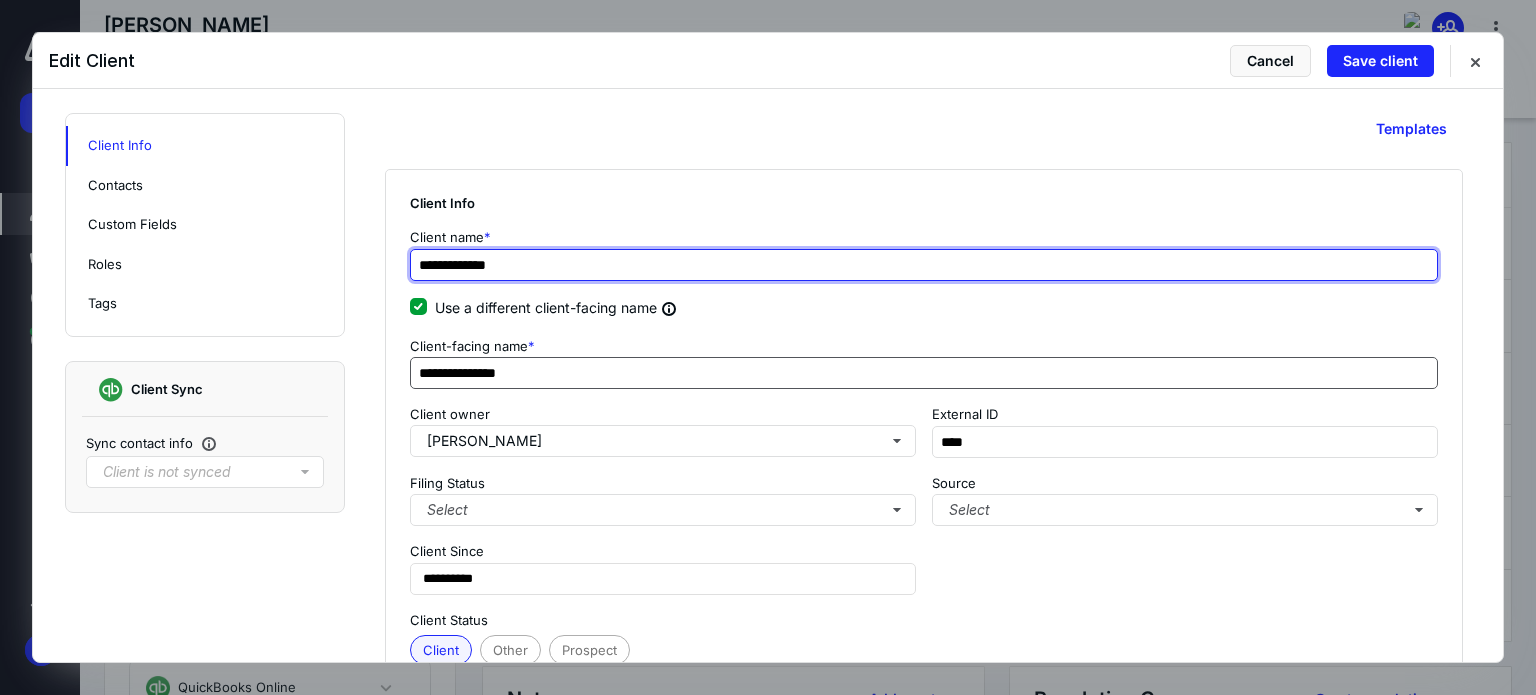 type on "**********" 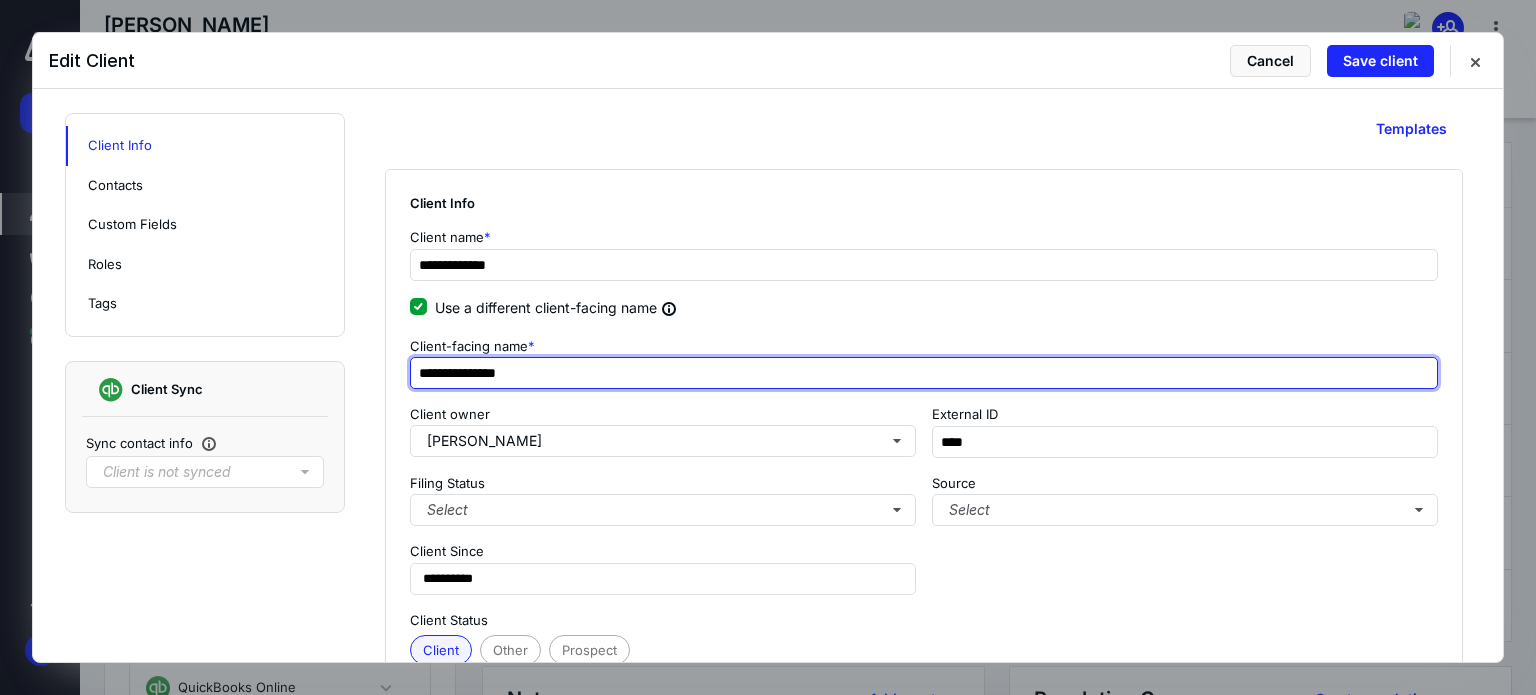 drag, startPoint x: 480, startPoint y: 371, endPoint x: 506, endPoint y: 396, distance: 36.069378 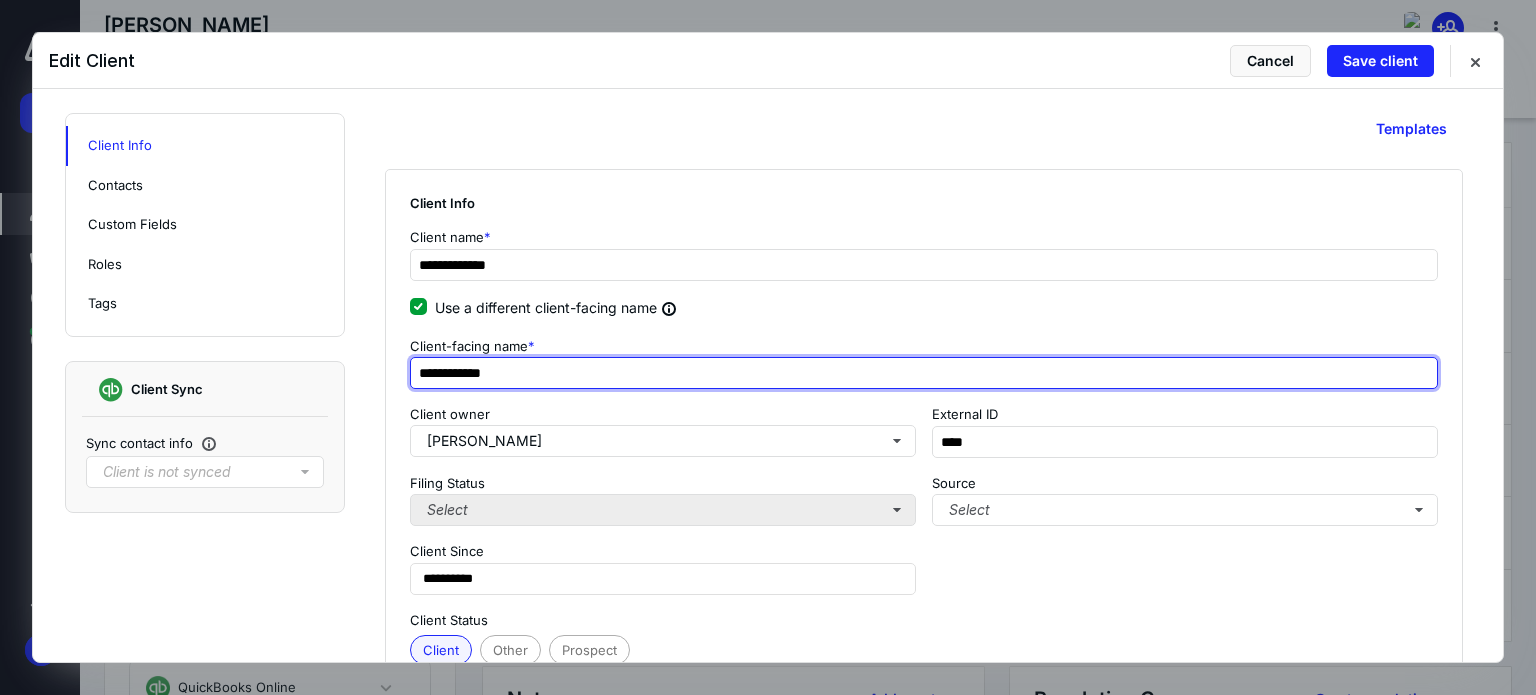 type on "**********" 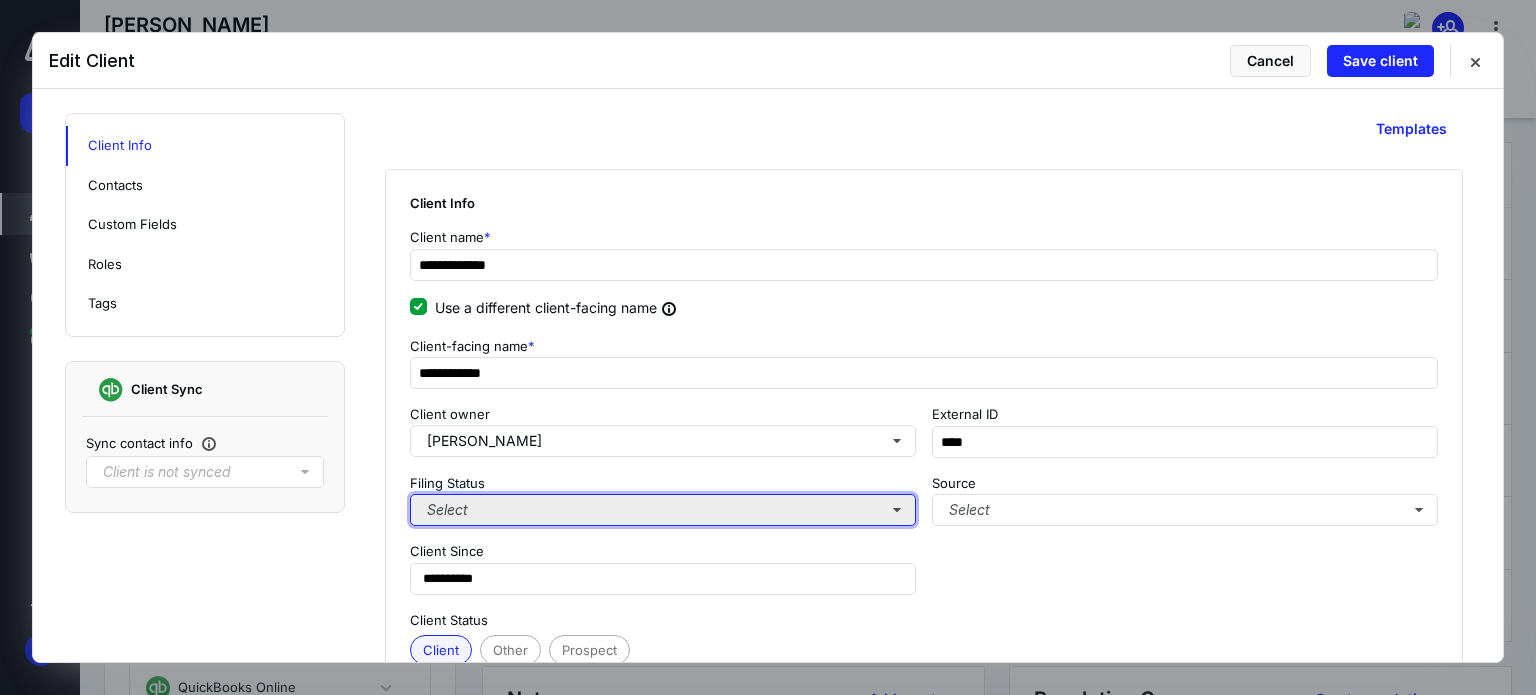 click on "Select" at bounding box center (663, 510) 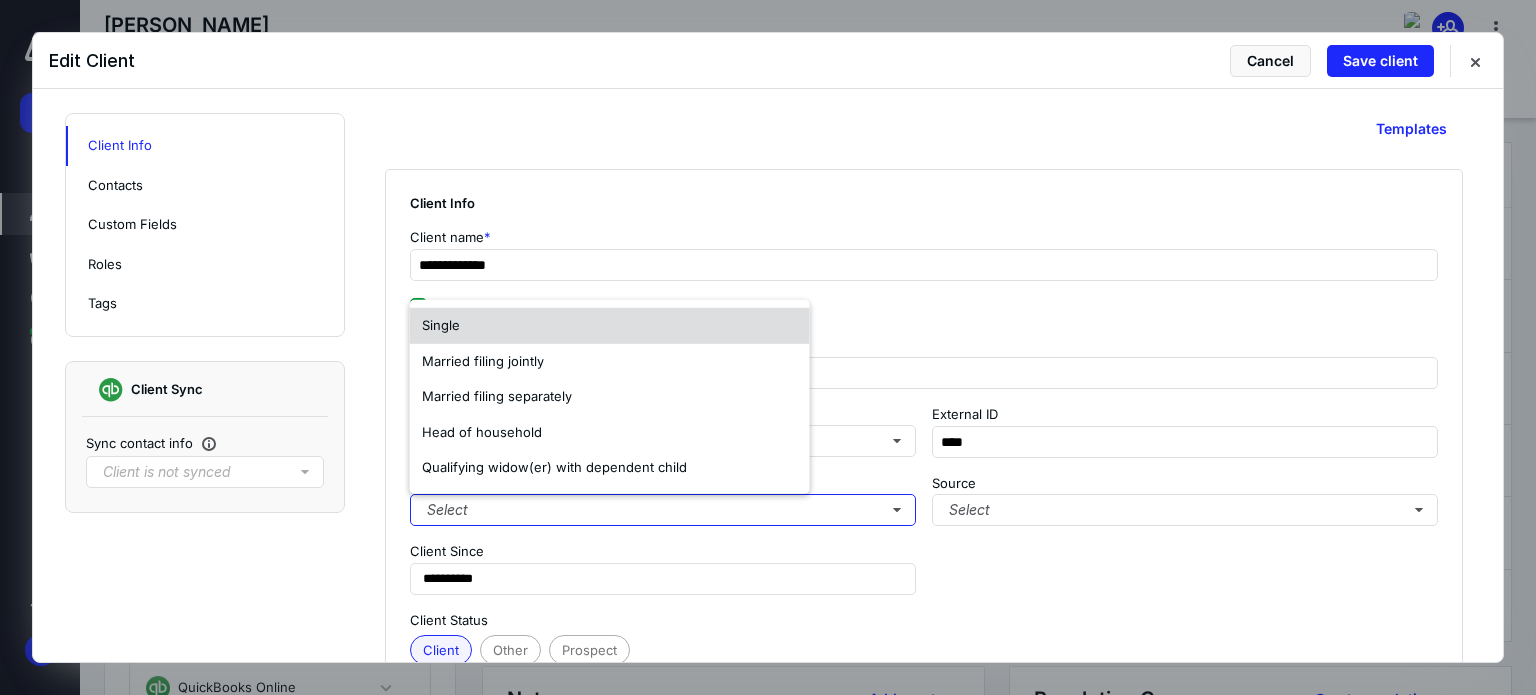 click on "Single" at bounding box center [610, 326] 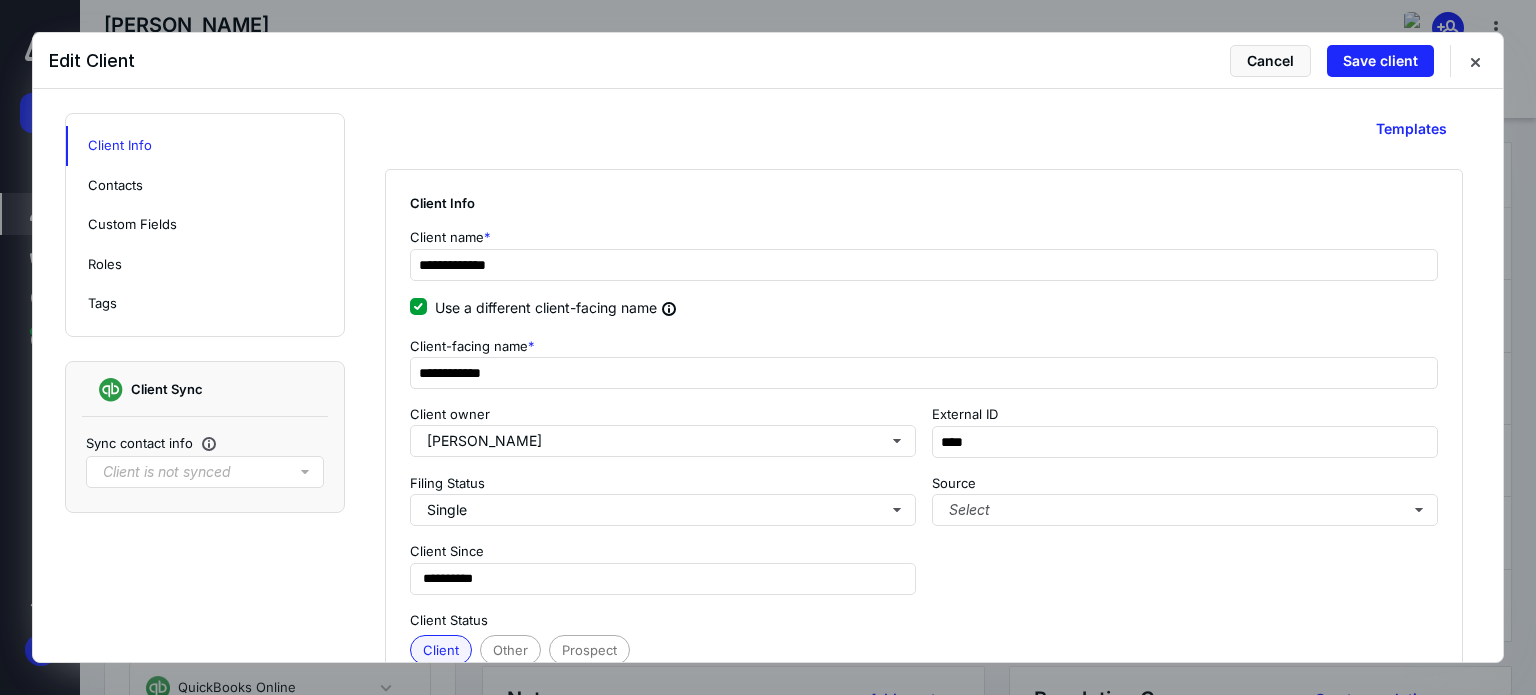 click on "Client Status" at bounding box center (924, 621) 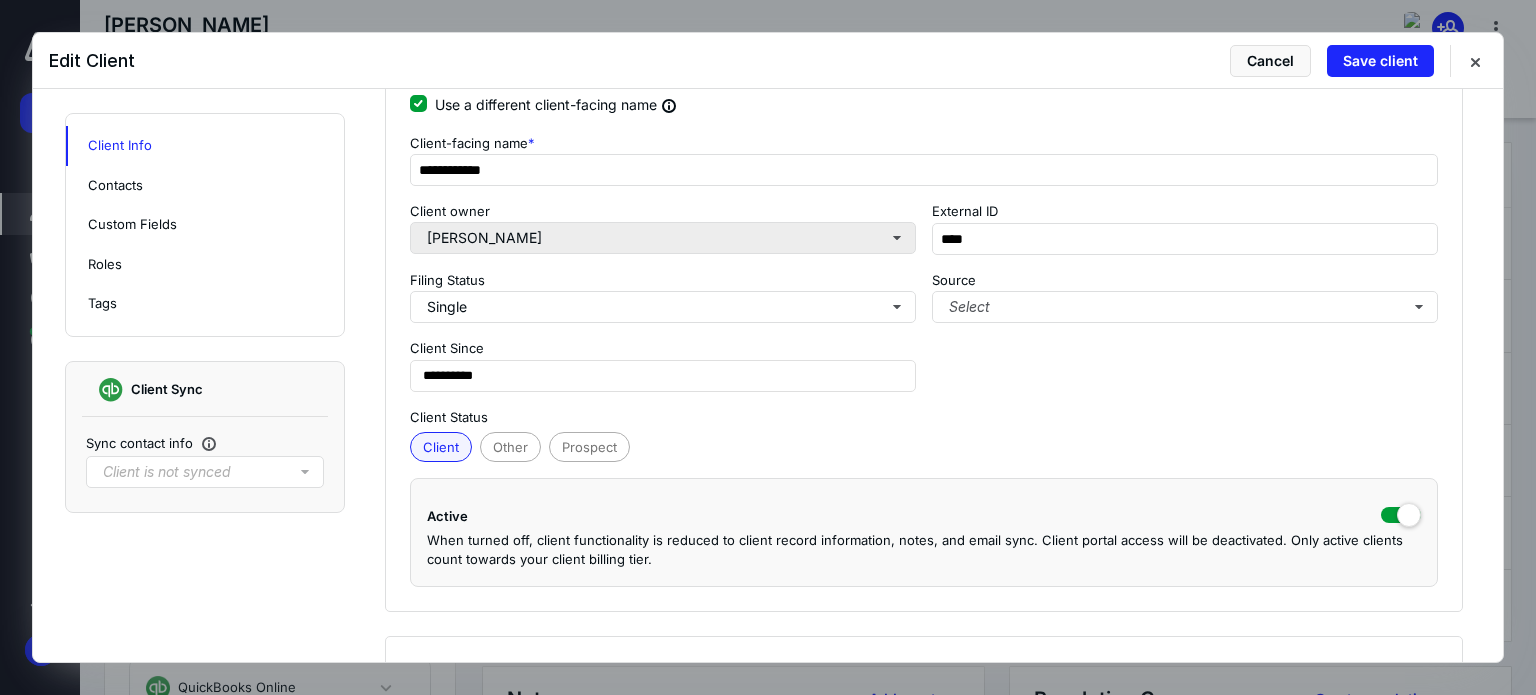 scroll, scrollTop: 300, scrollLeft: 0, axis: vertical 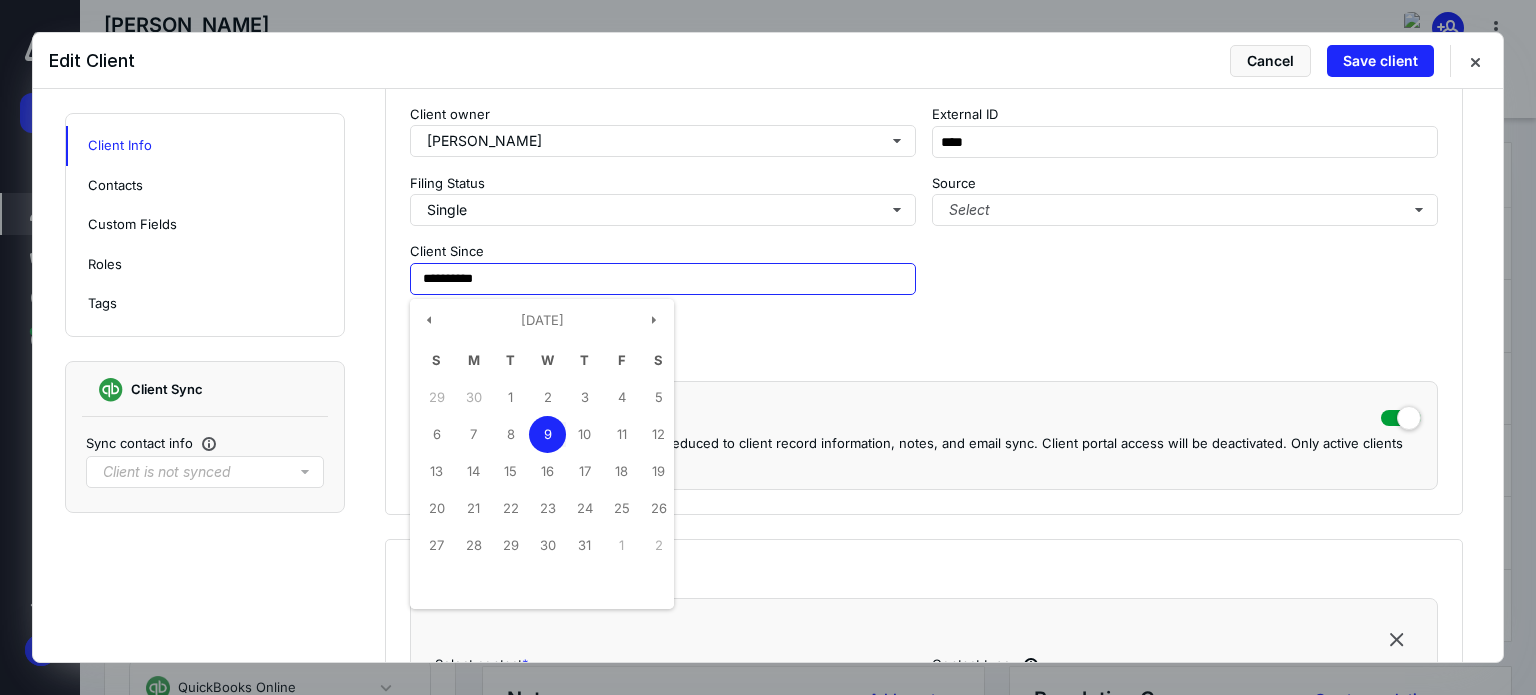 click on "**********" at bounding box center [663, 279] 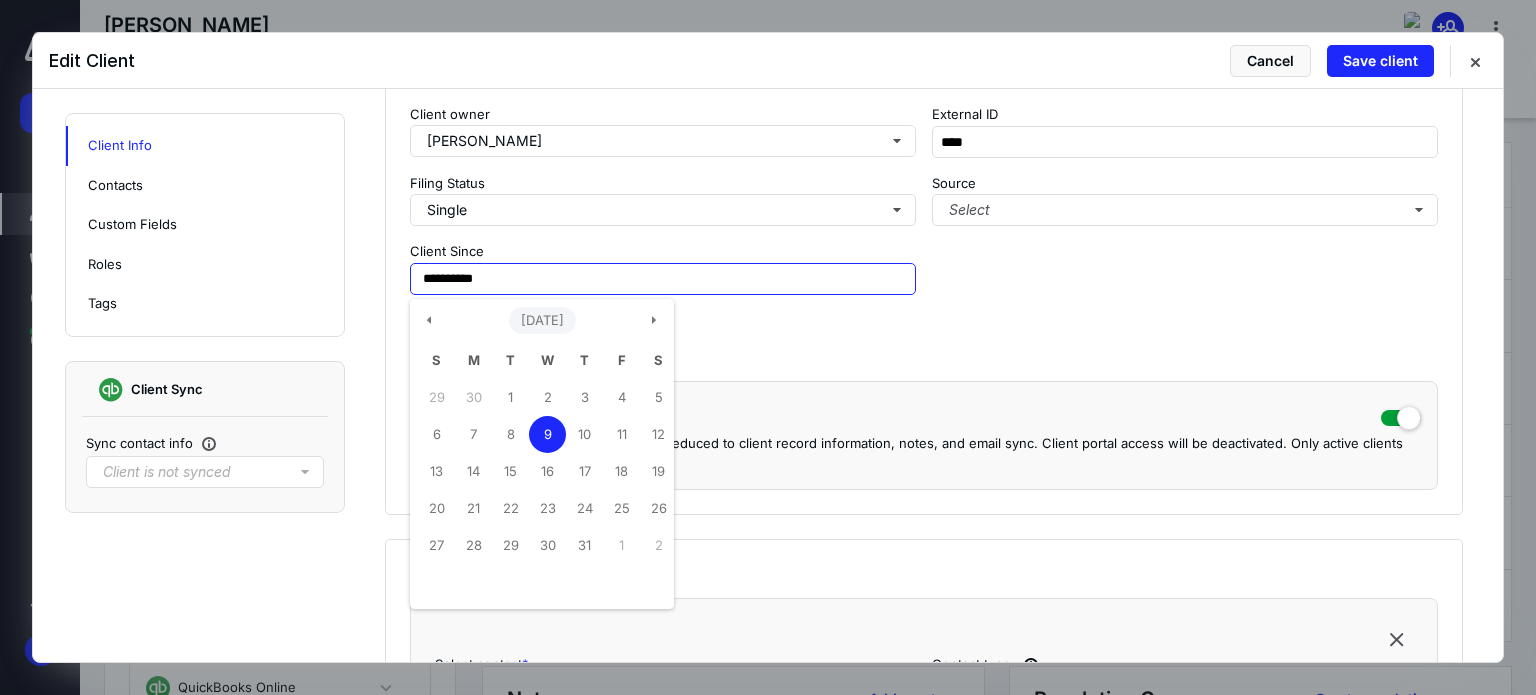 click on "[DATE]" at bounding box center [542, 321] 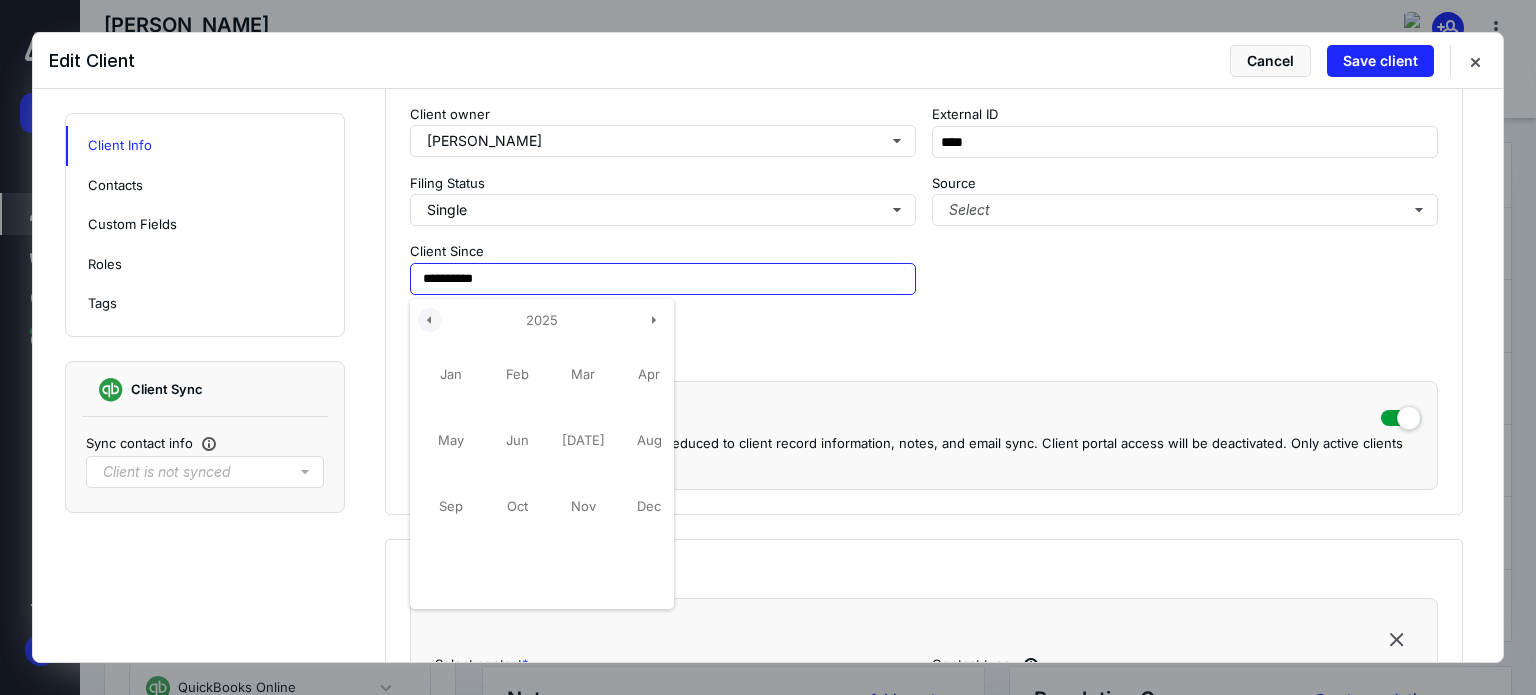 click at bounding box center [430, 320] 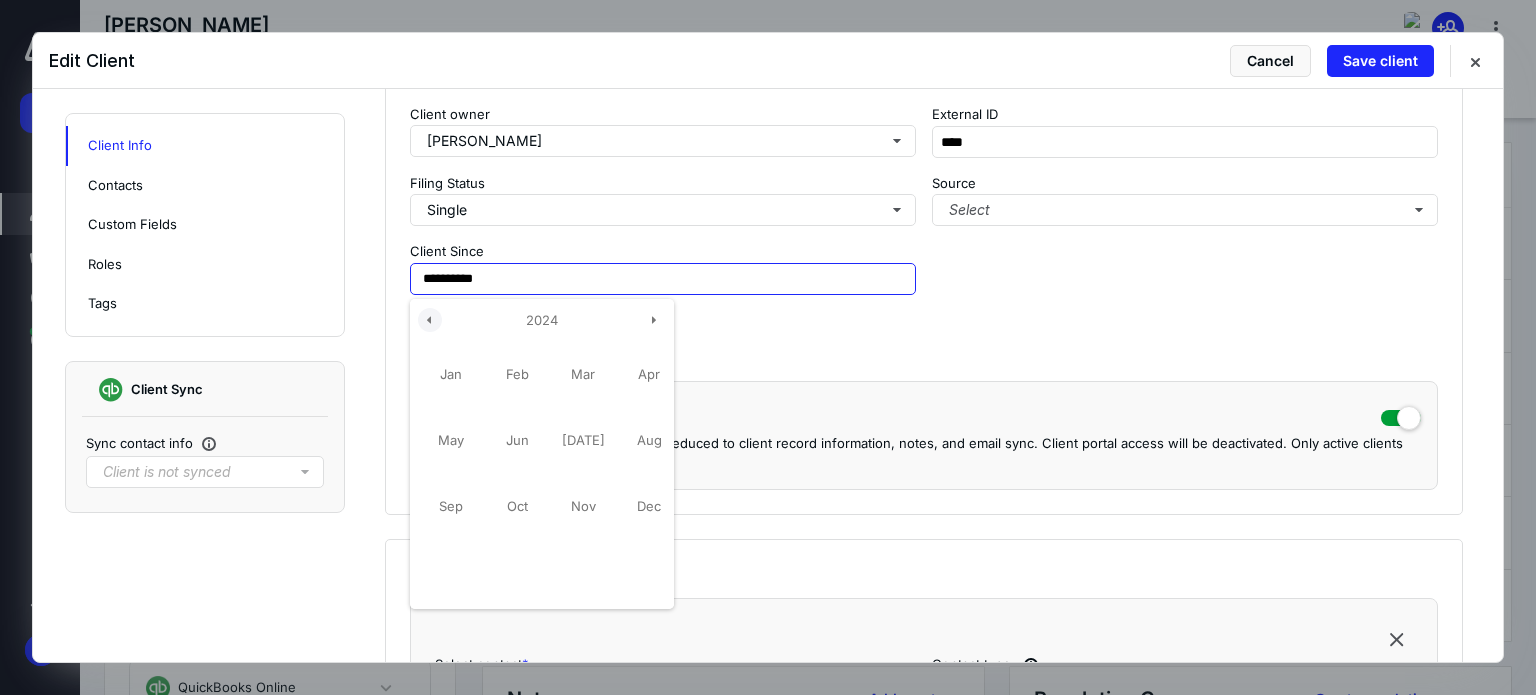 click at bounding box center (430, 320) 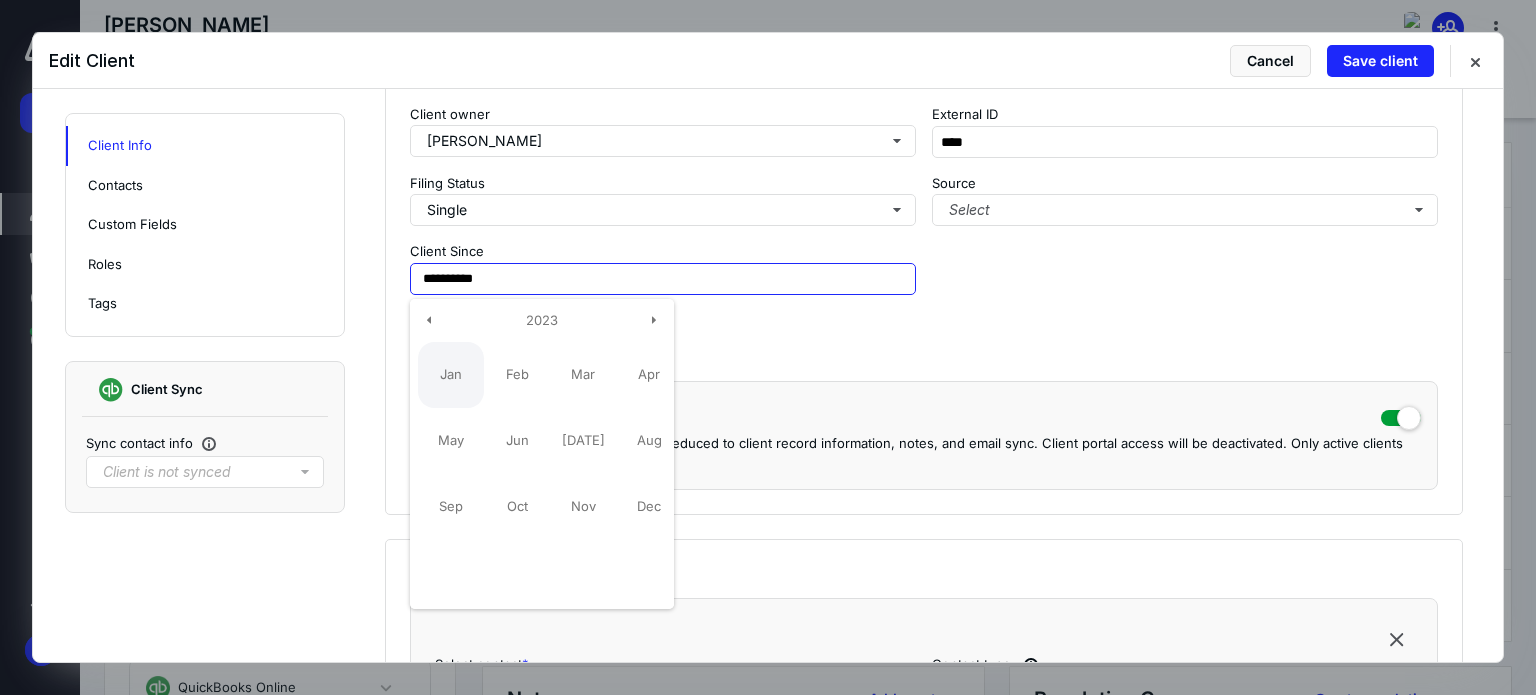 click on "Jan" at bounding box center [451, 375] 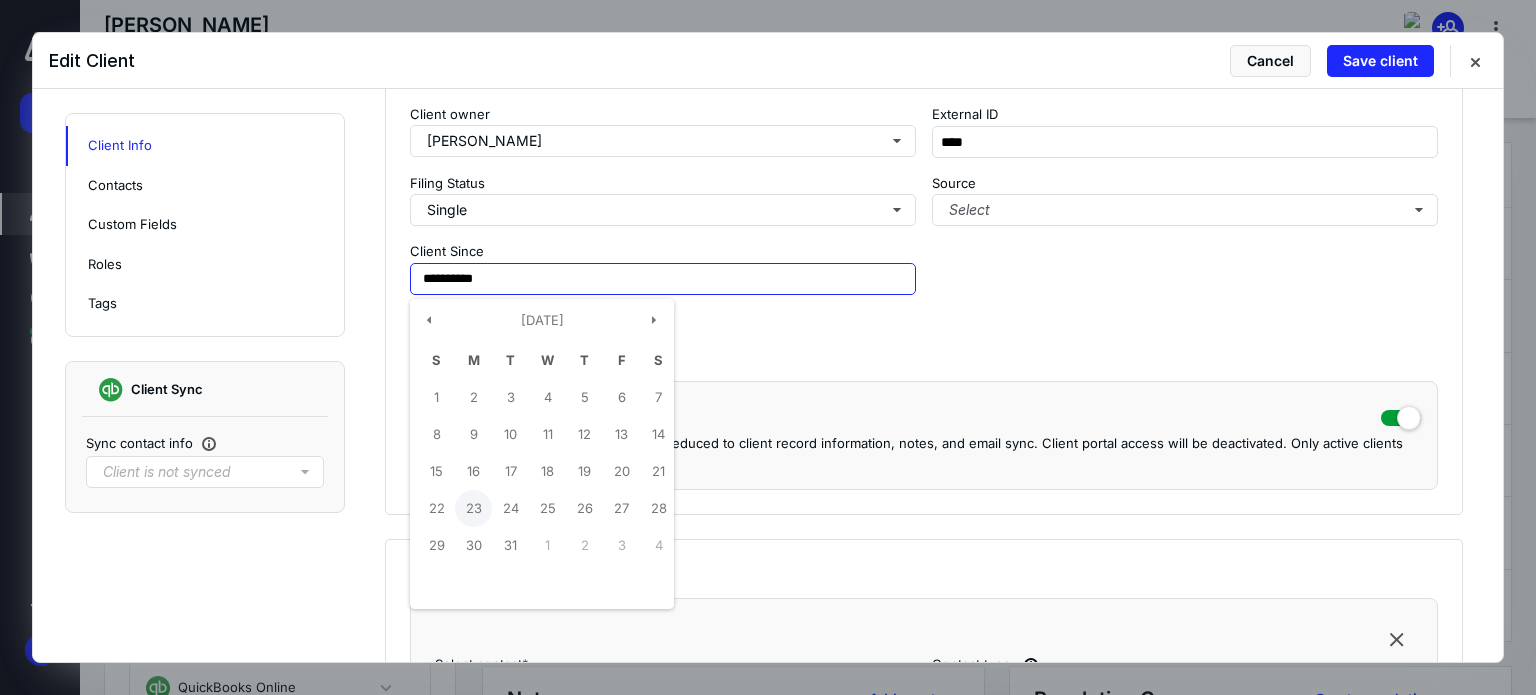 click on "23" at bounding box center [473, 508] 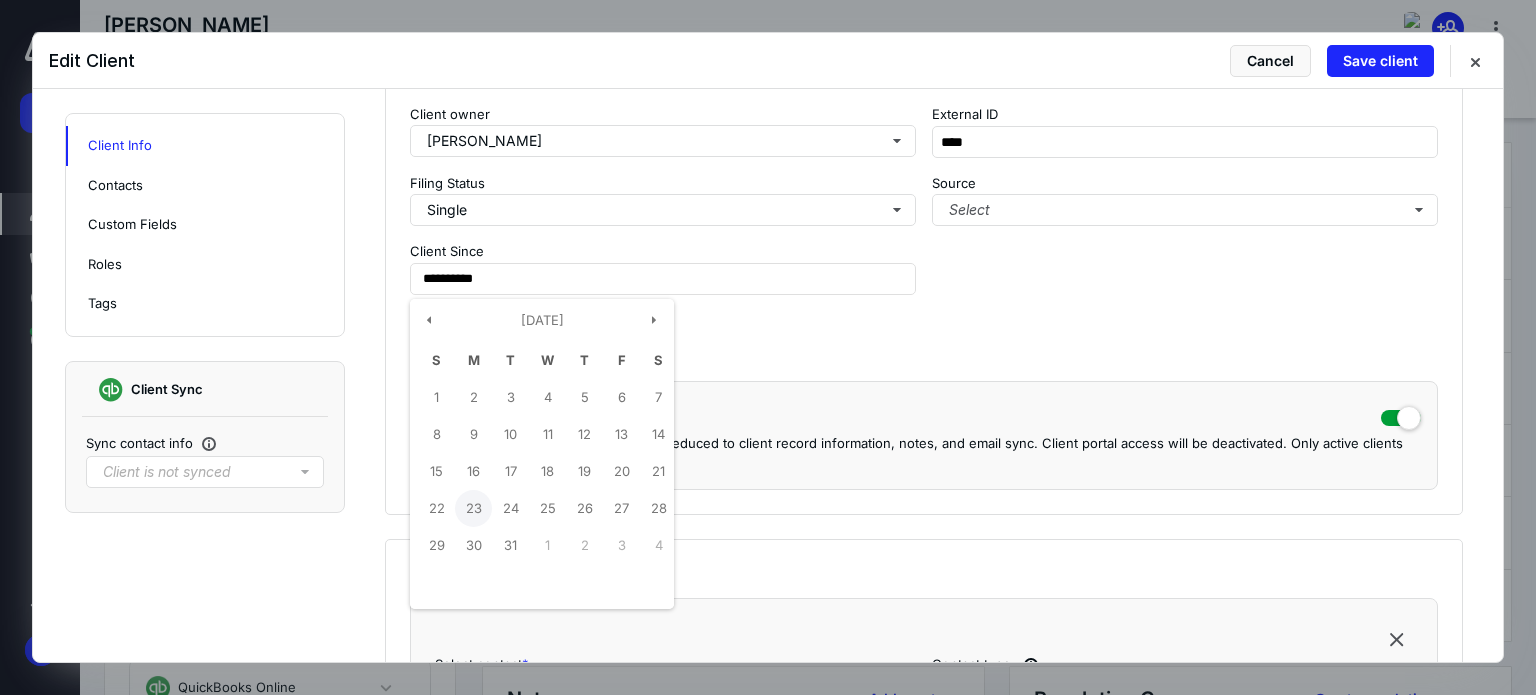 type on "**********" 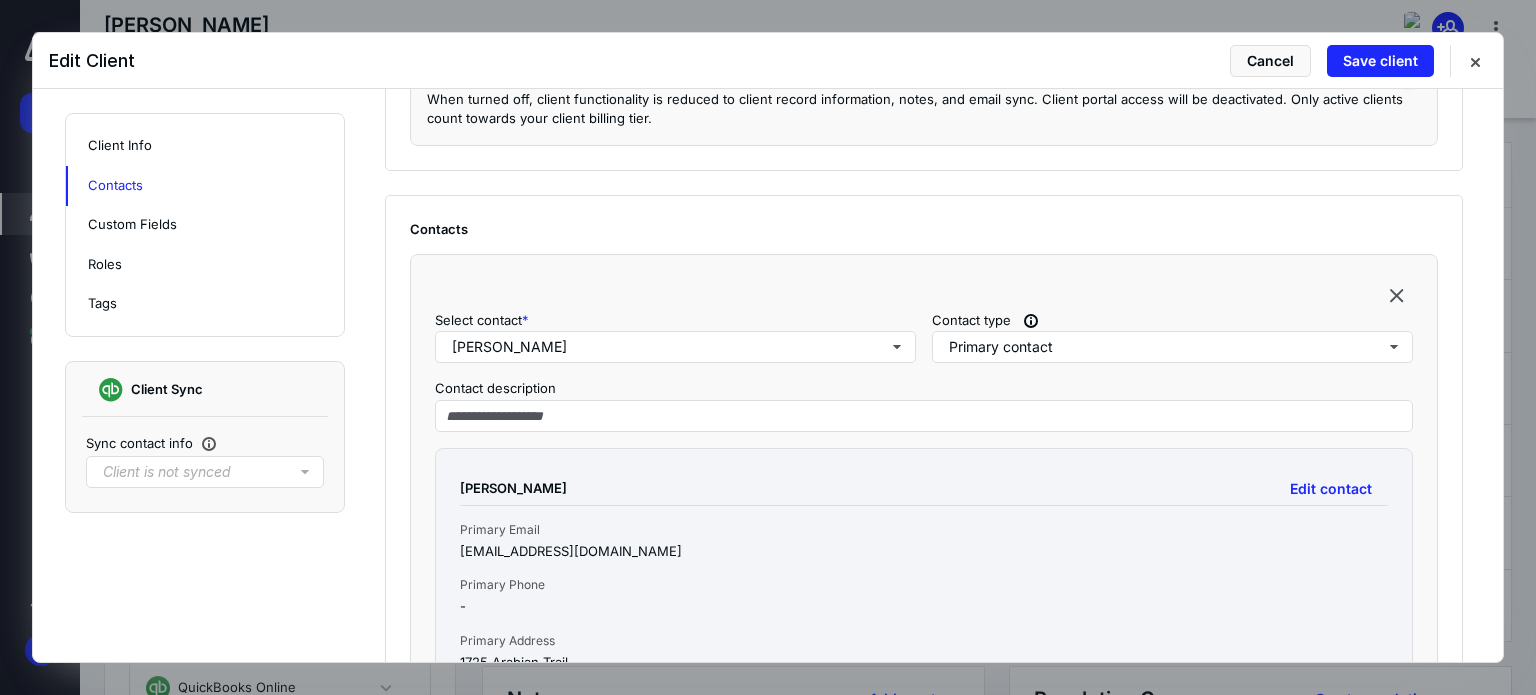 scroll, scrollTop: 800, scrollLeft: 0, axis: vertical 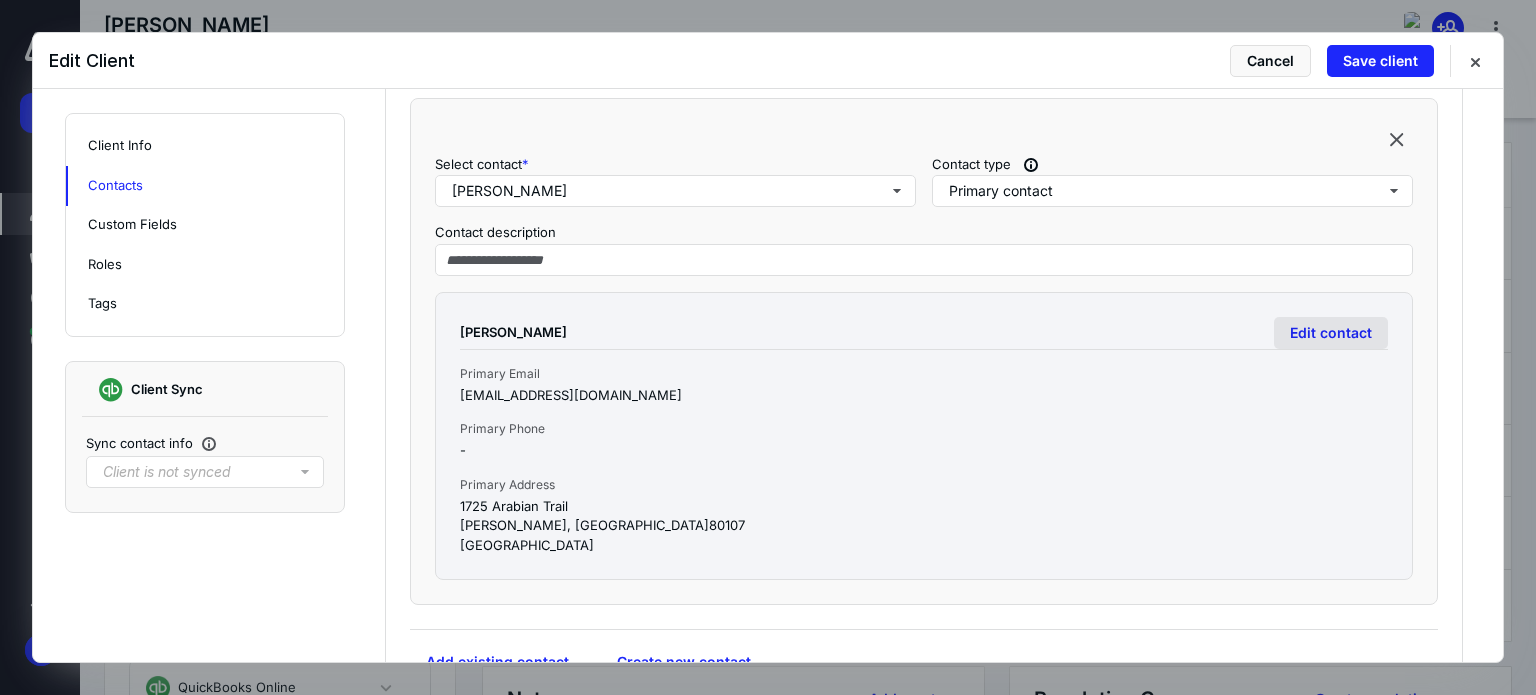 click on "Edit contact" at bounding box center [1331, 333] 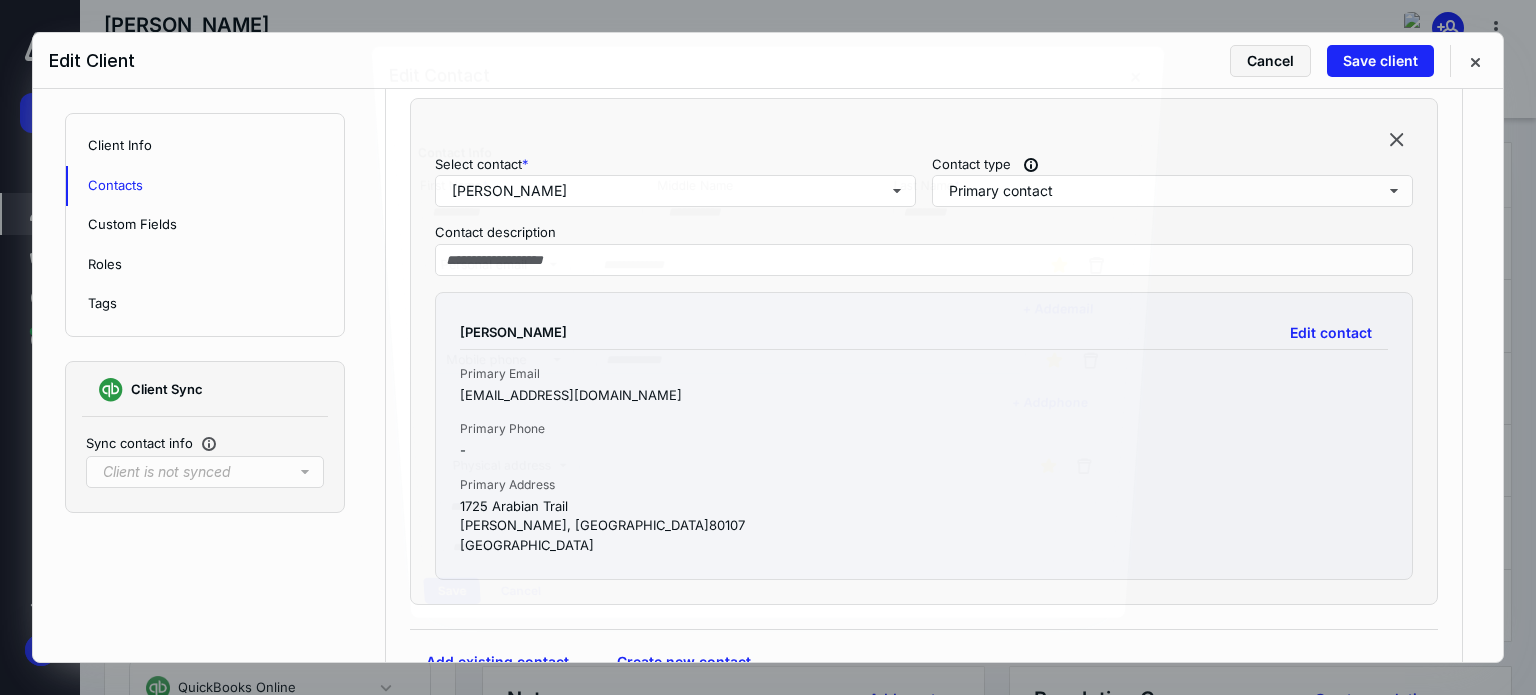 type on "*****" 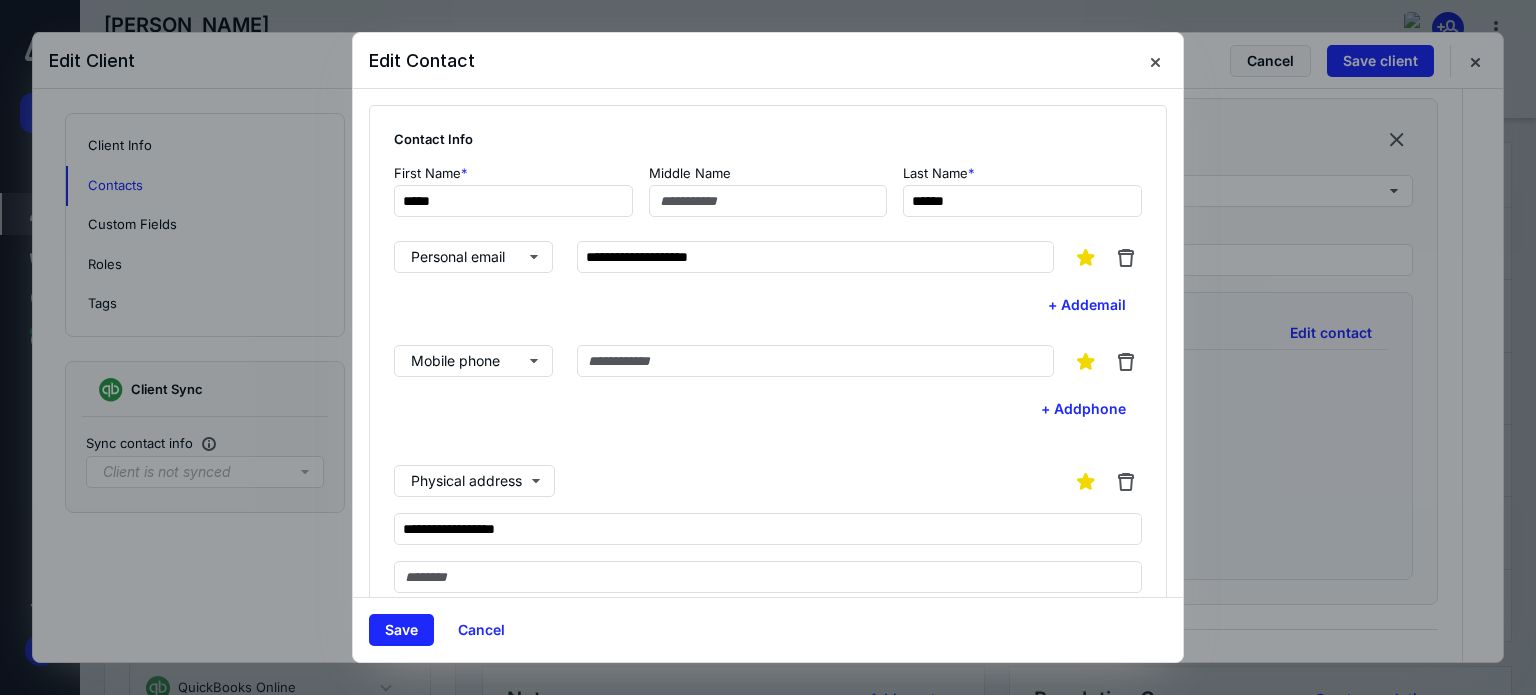 click on "Mobile phone + Add  phone" at bounding box center [768, 385] 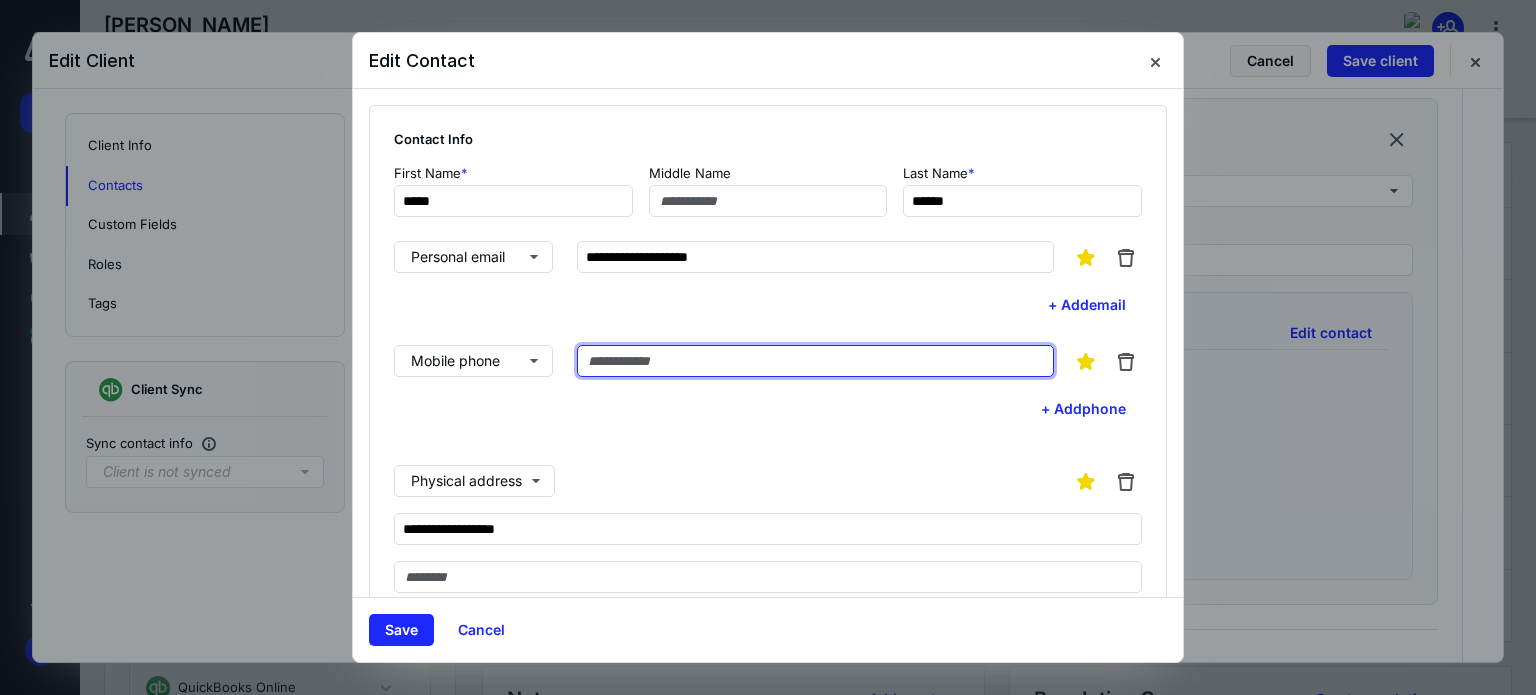 click at bounding box center (815, 361) 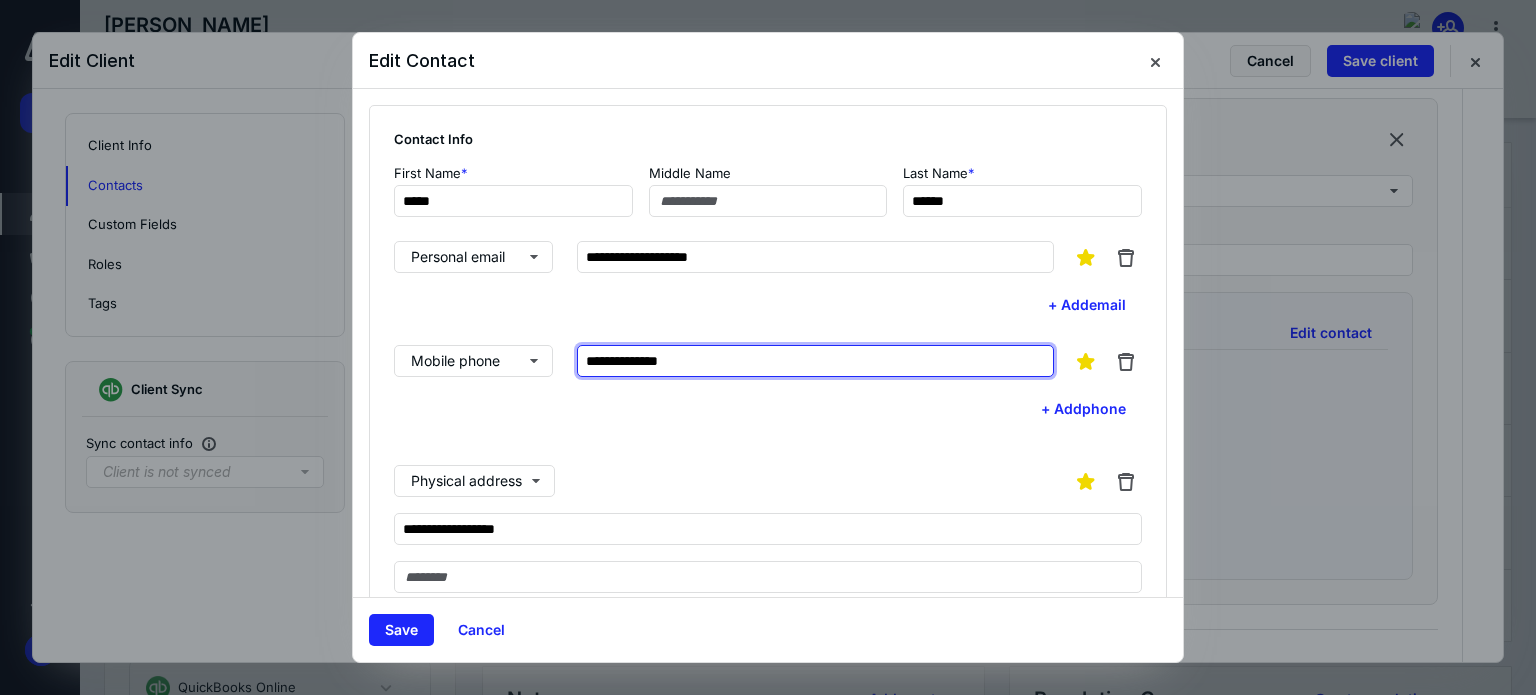type on "**********" 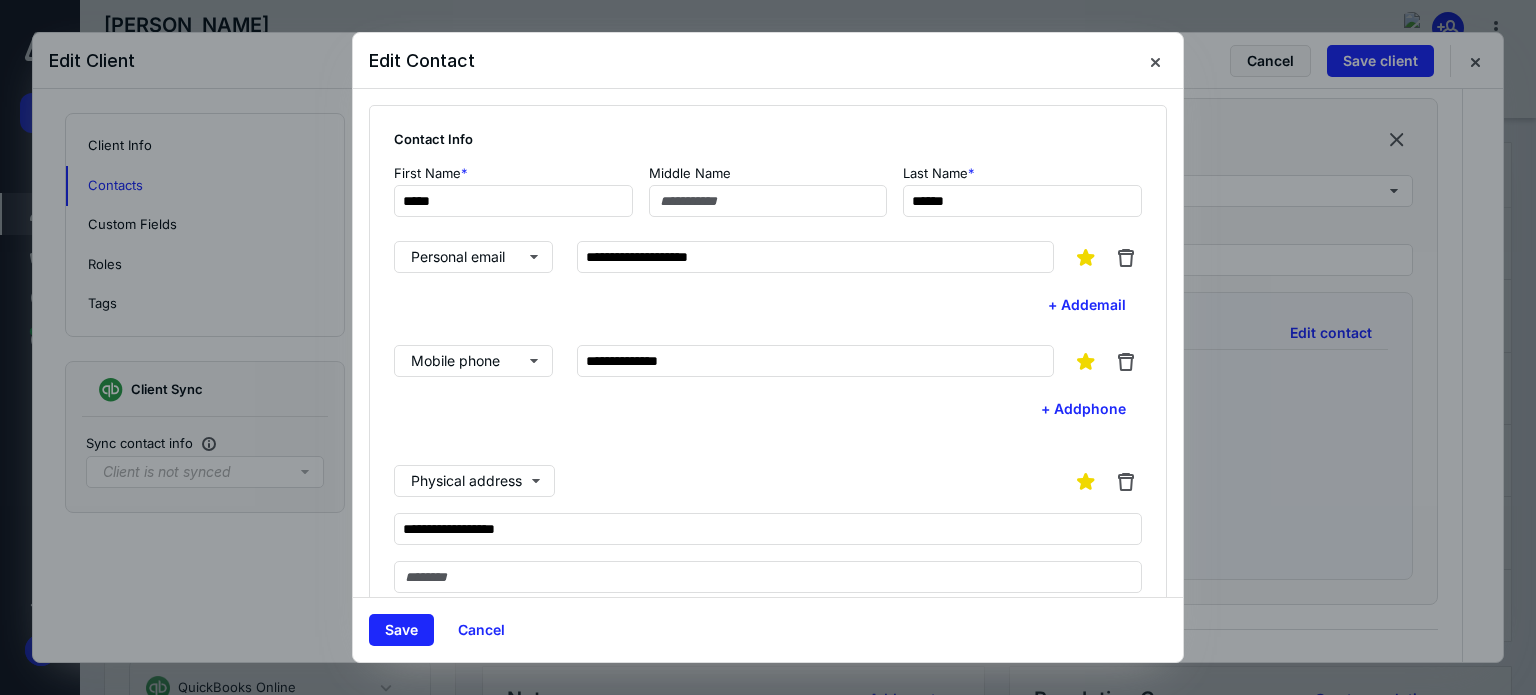 click on "Physical address" at bounding box center [768, 481] 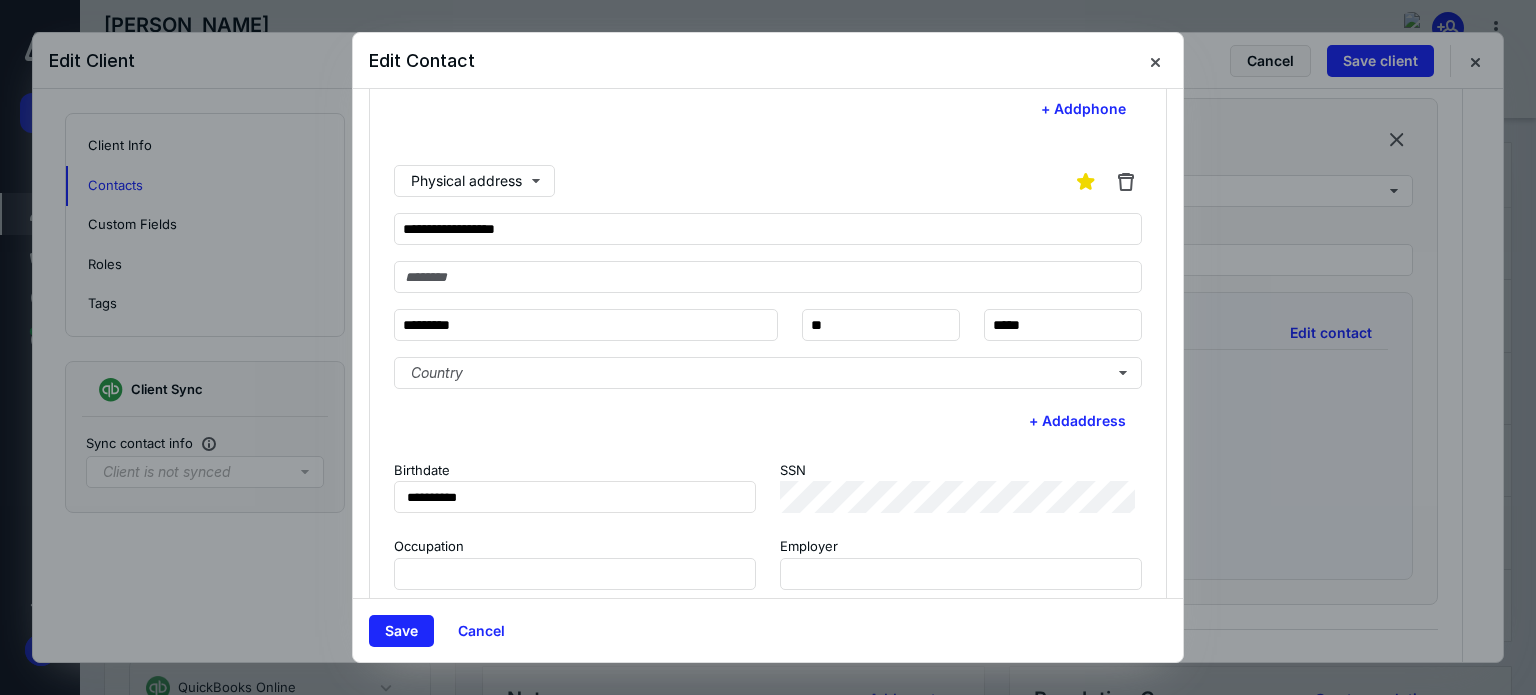 scroll, scrollTop: 332, scrollLeft: 0, axis: vertical 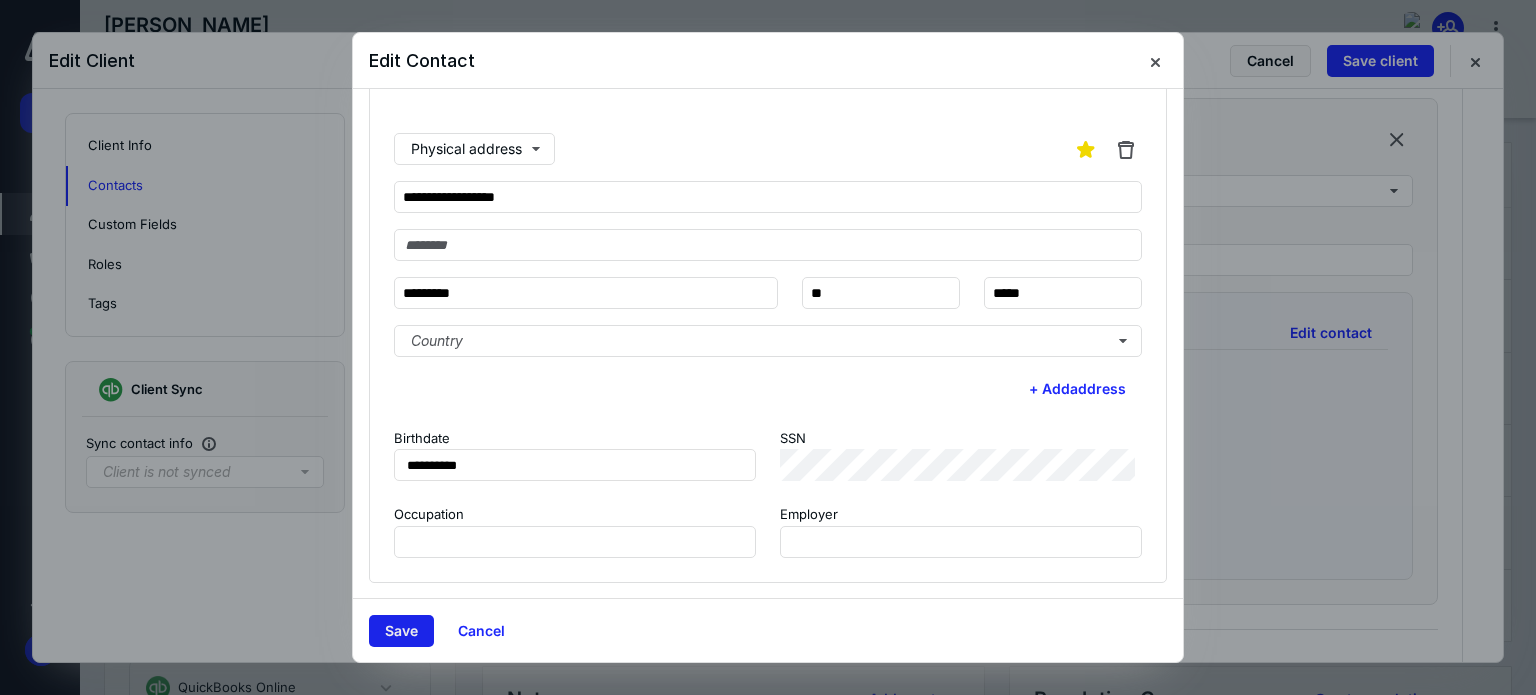 click on "Save" at bounding box center (401, 631) 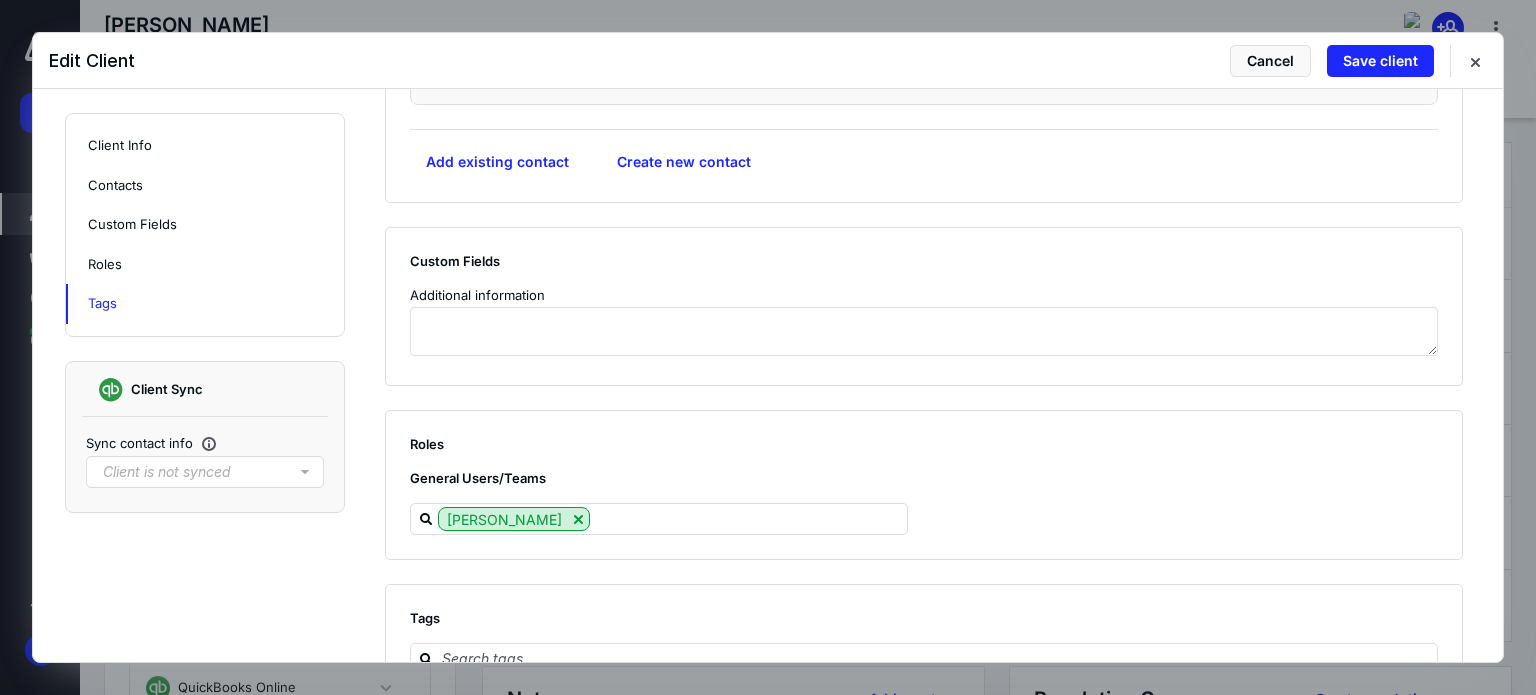scroll, scrollTop: 1348, scrollLeft: 0, axis: vertical 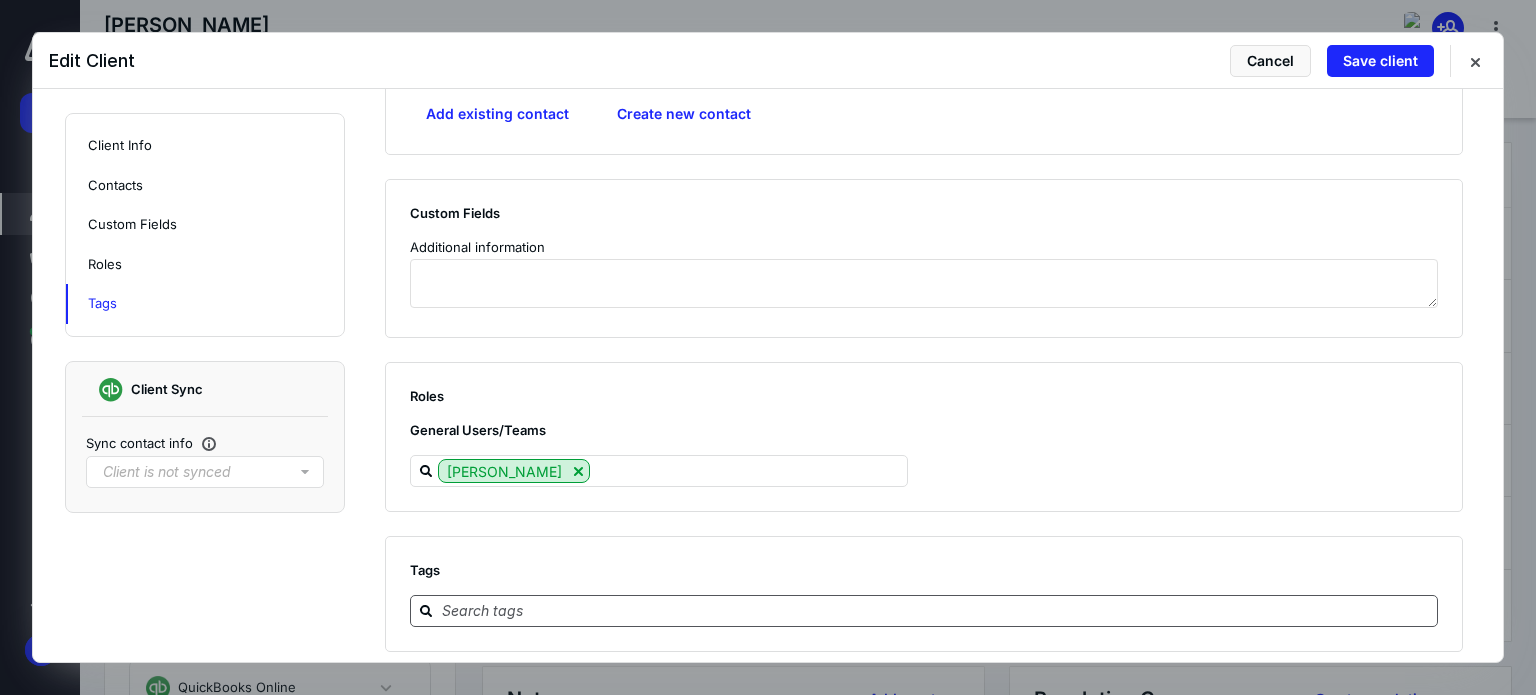 click at bounding box center [936, 610] 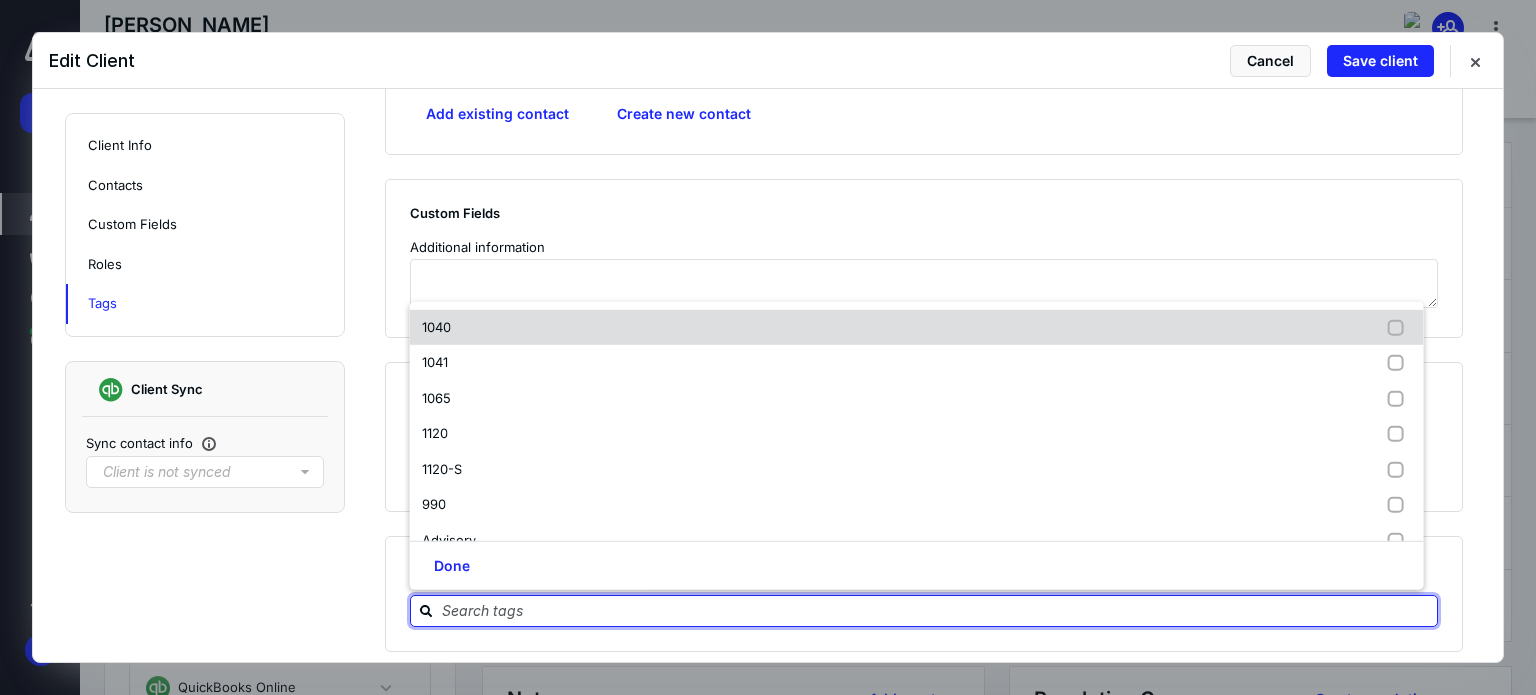 click on "1040" at bounding box center (917, 328) 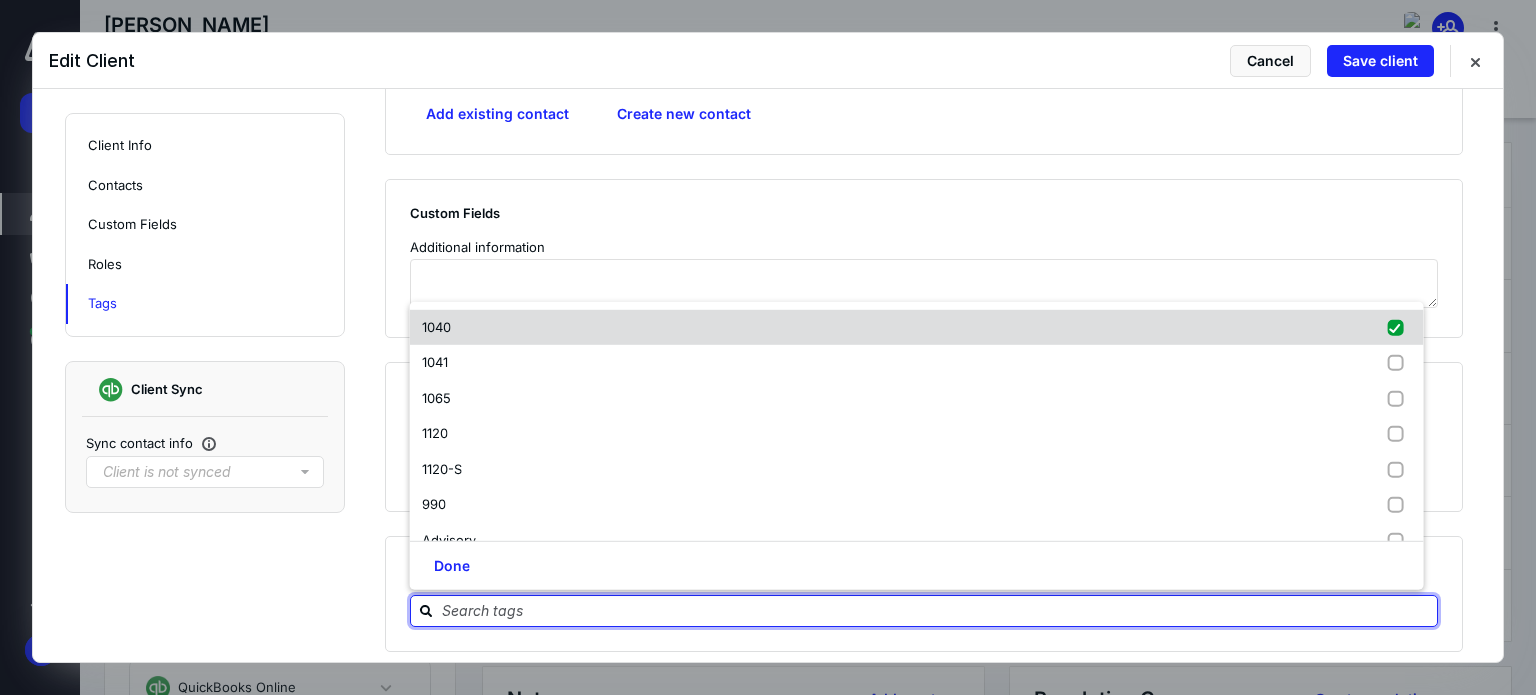 checkbox on "true" 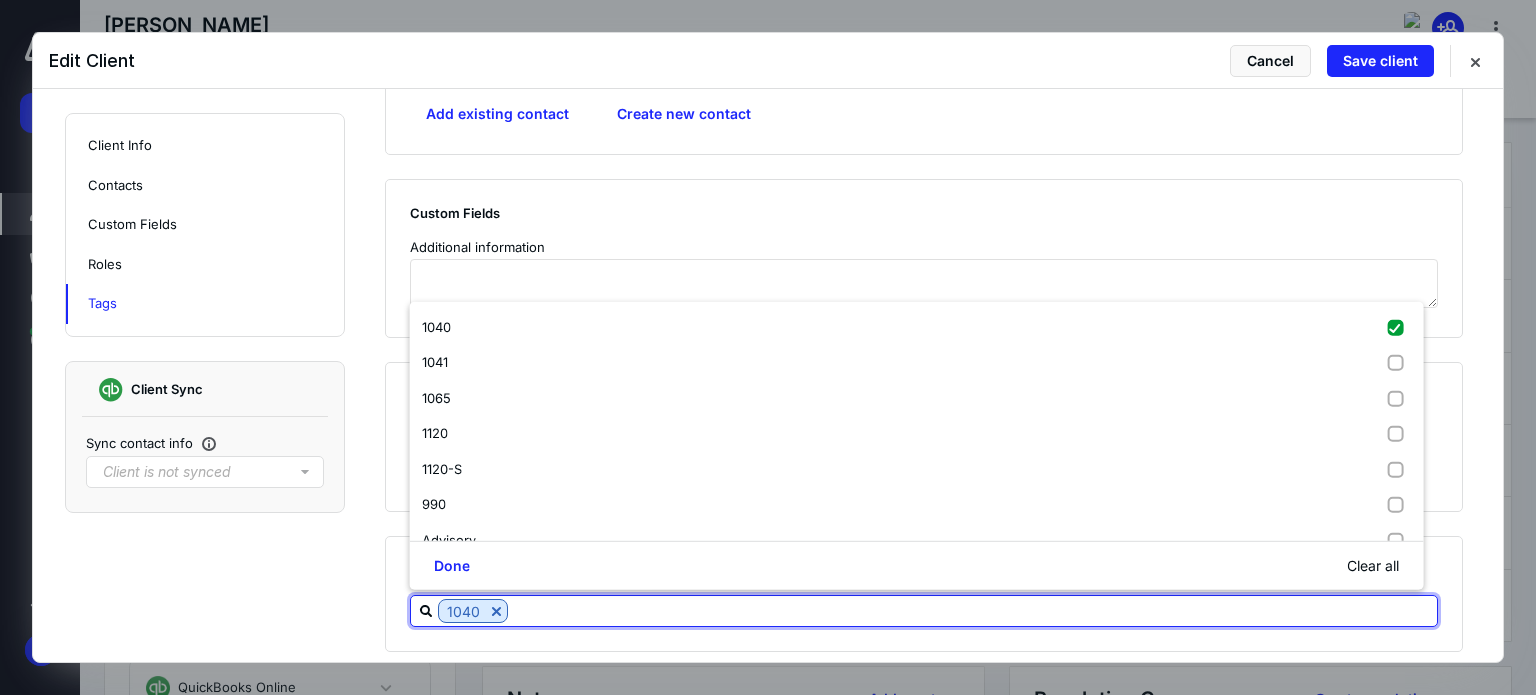 click on "**********" at bounding box center (768, -296) 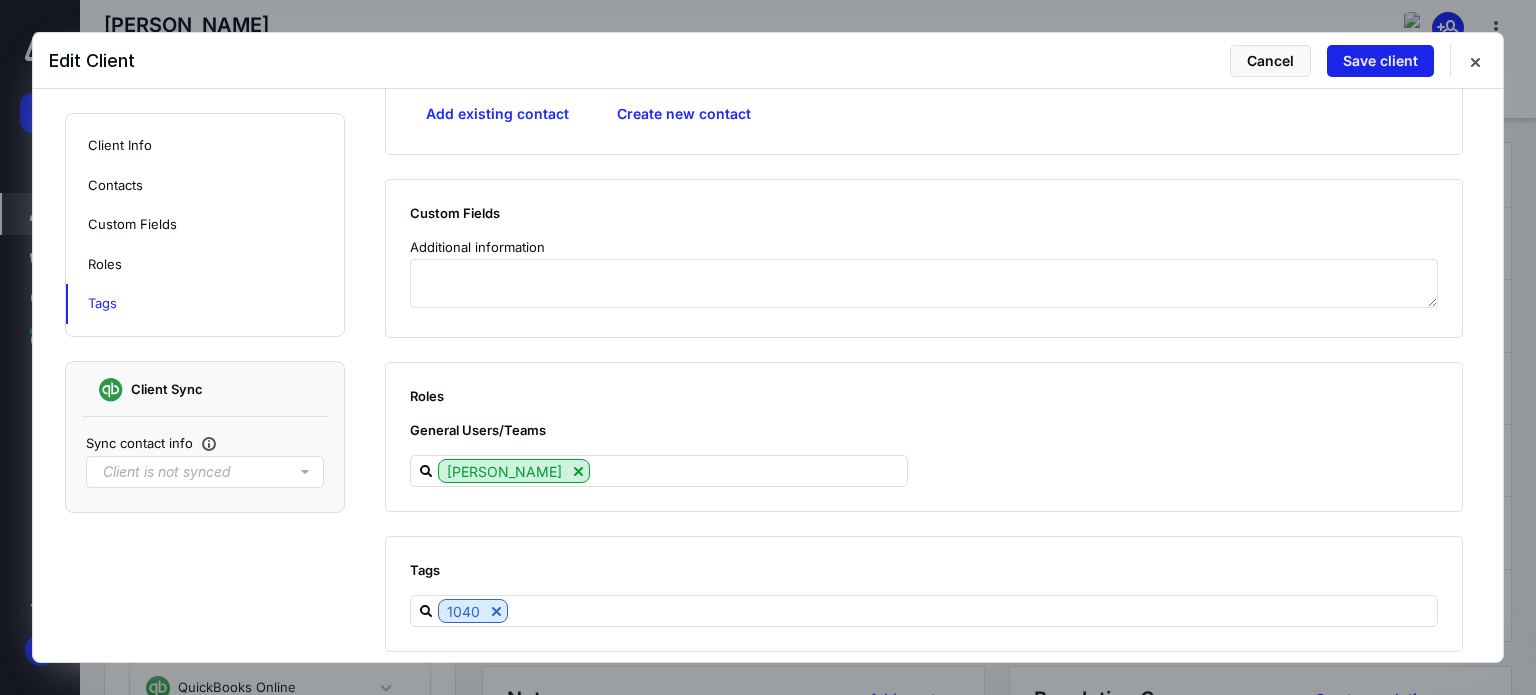 click on "Save client" at bounding box center [1380, 61] 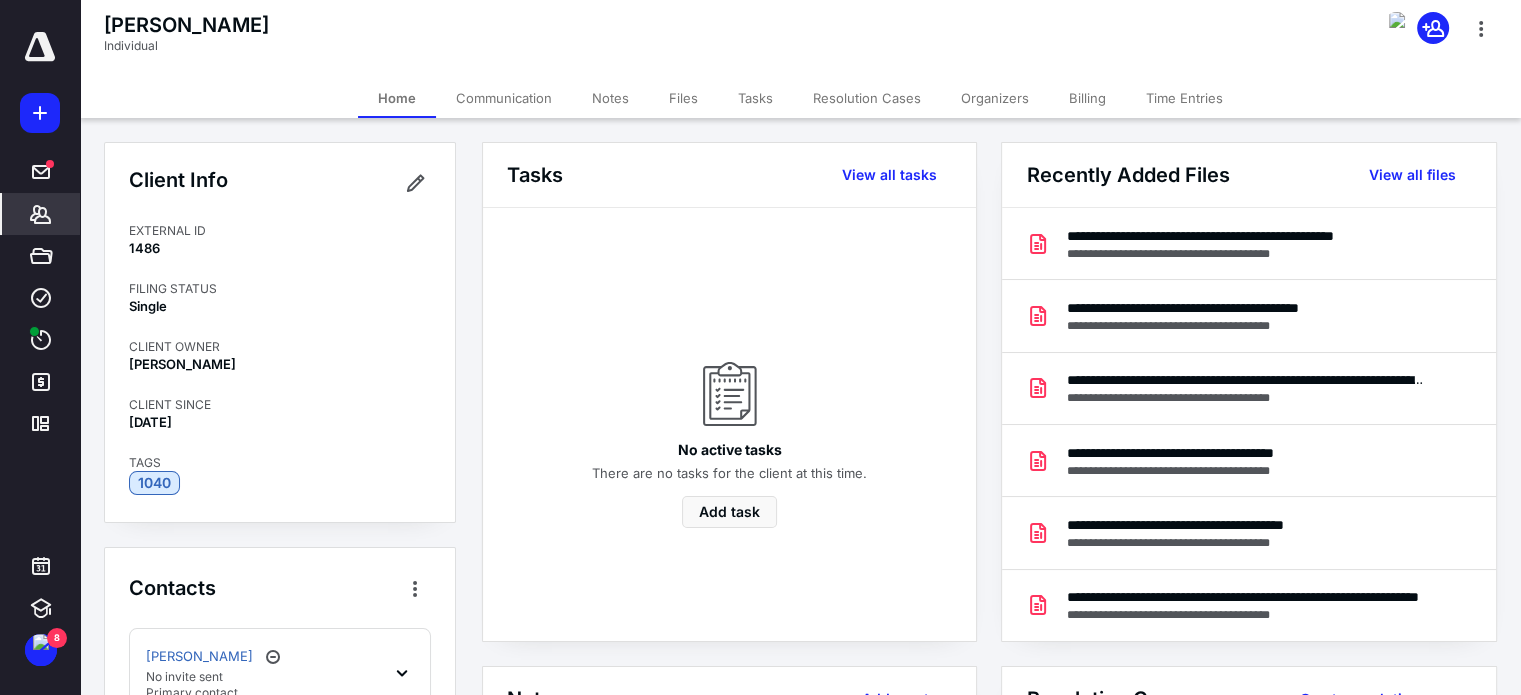 click on "Files" at bounding box center [683, 98] 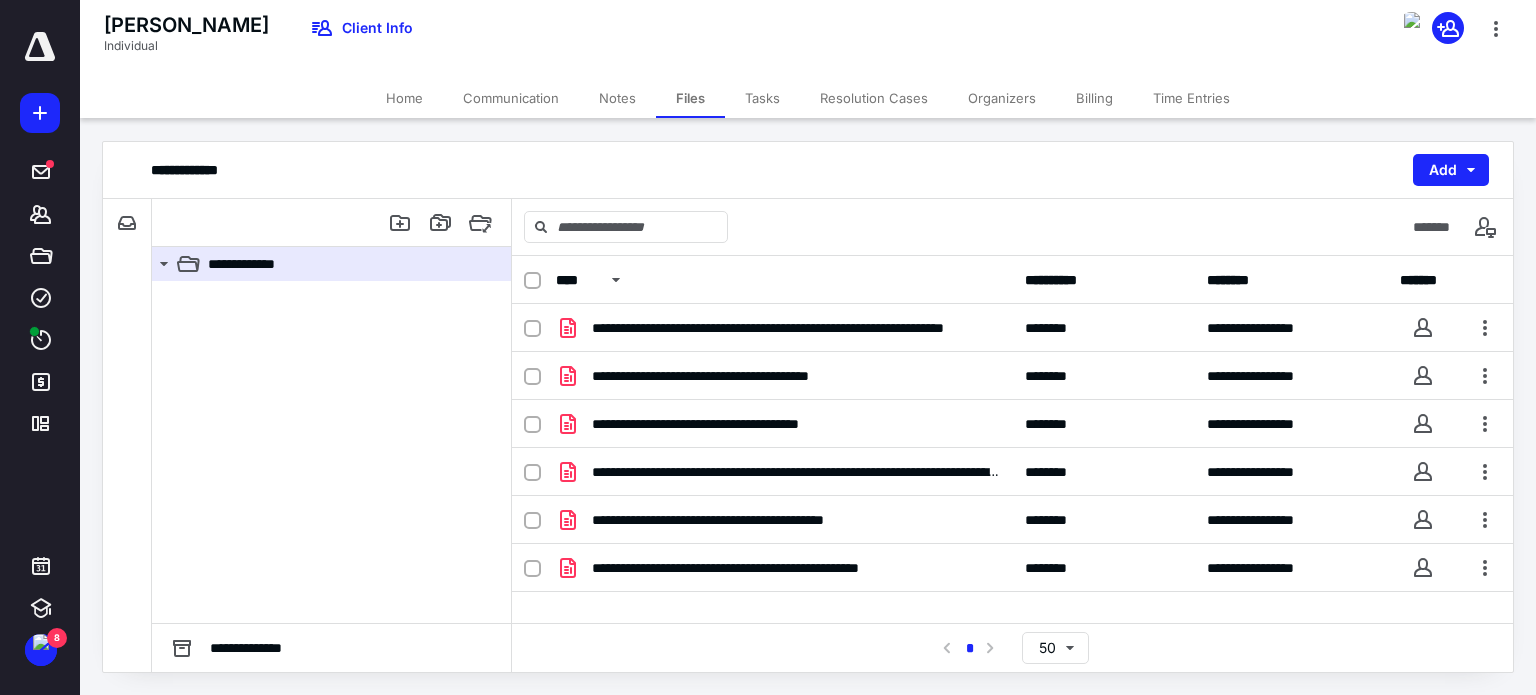 click at bounding box center [332, 223] 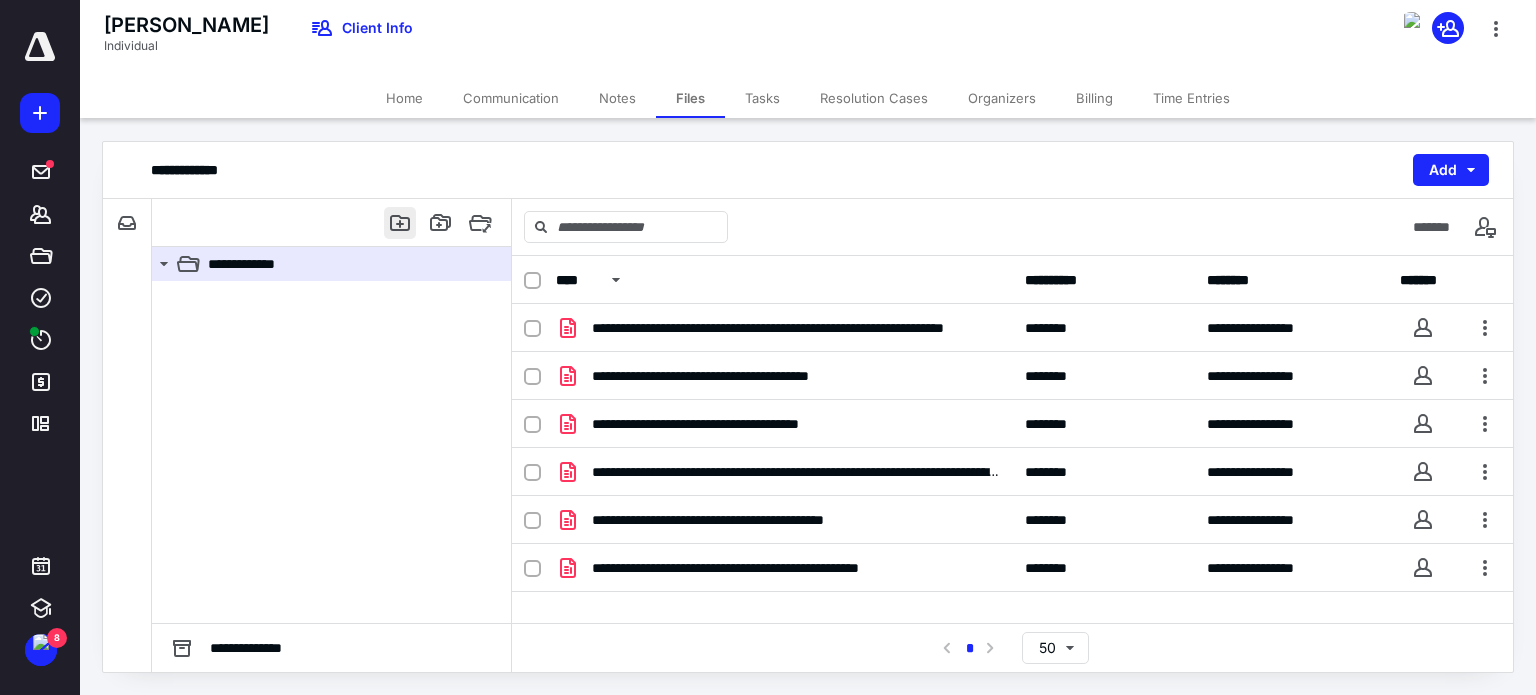 click at bounding box center [400, 223] 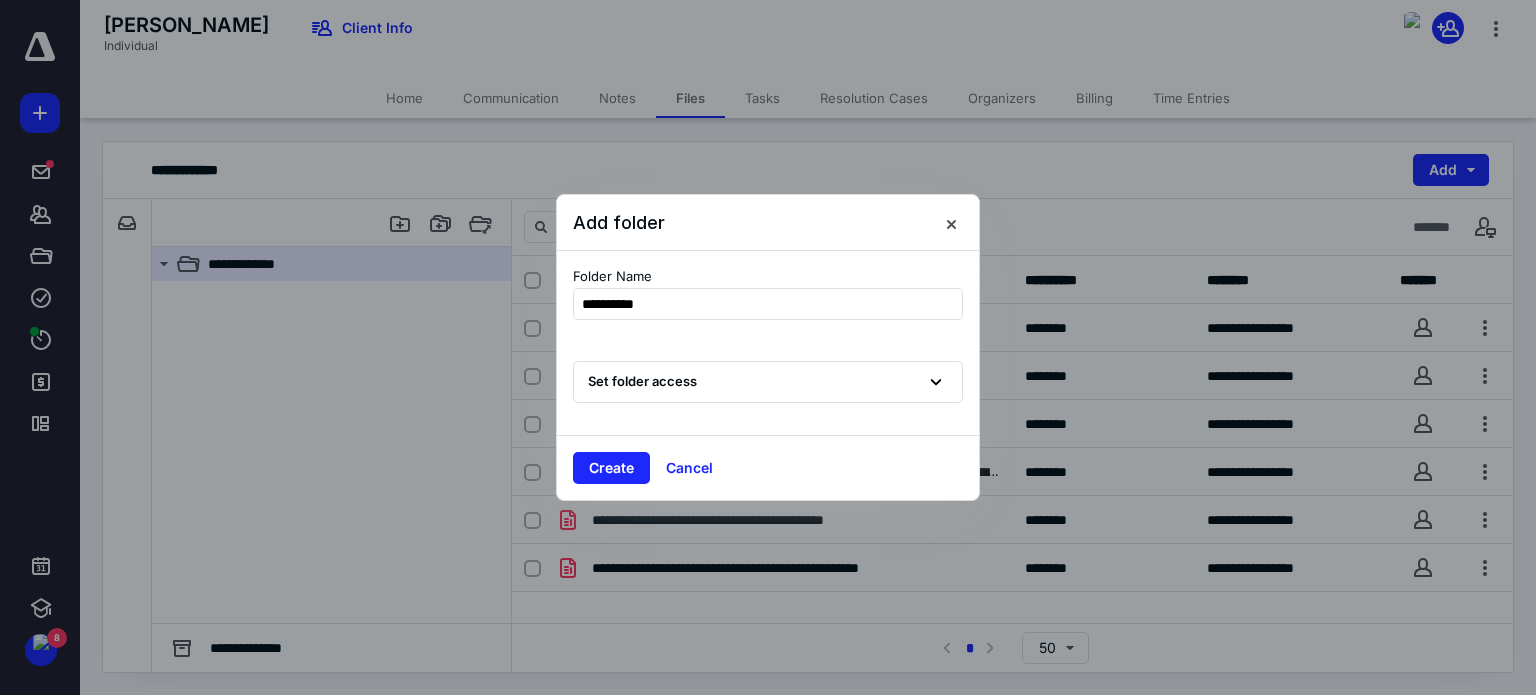 type on "**********" 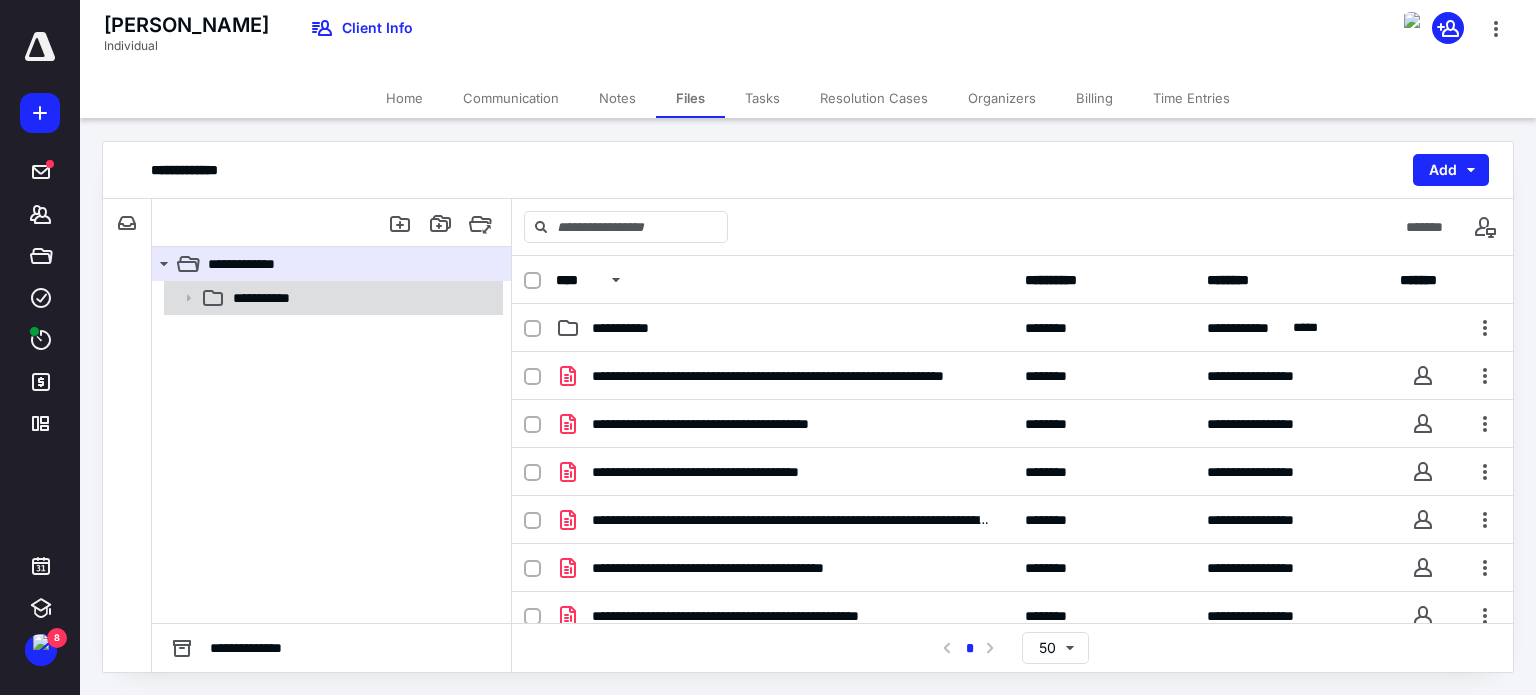 click on "**********" at bounding box center (362, 298) 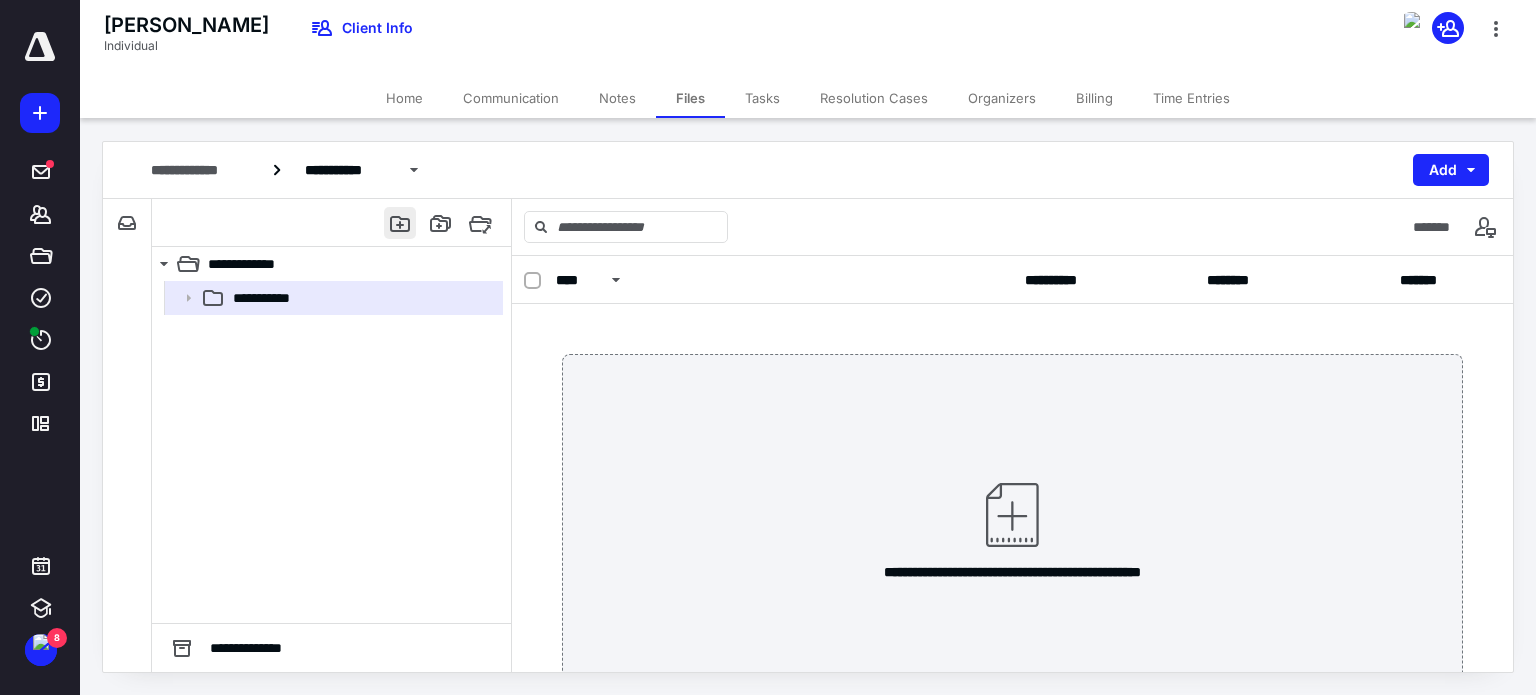 click at bounding box center [400, 223] 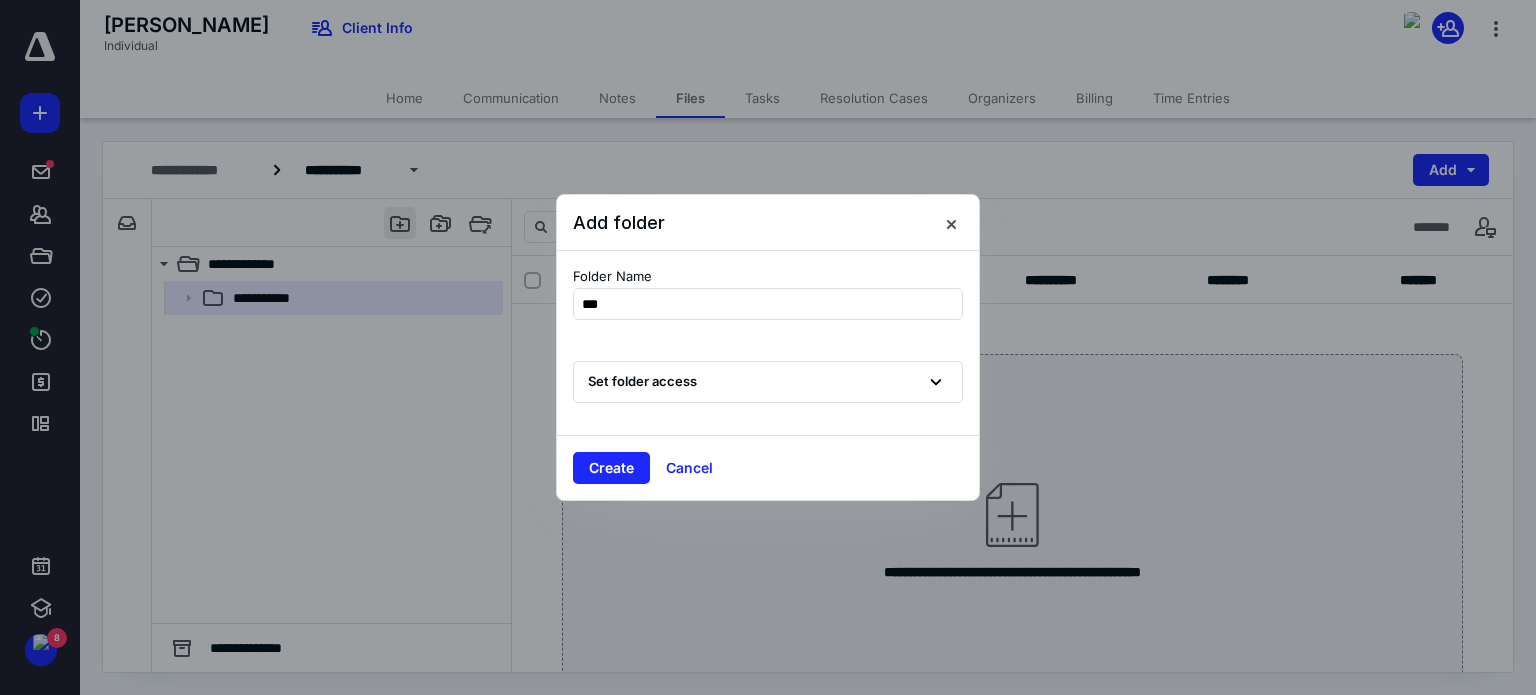 type on "****" 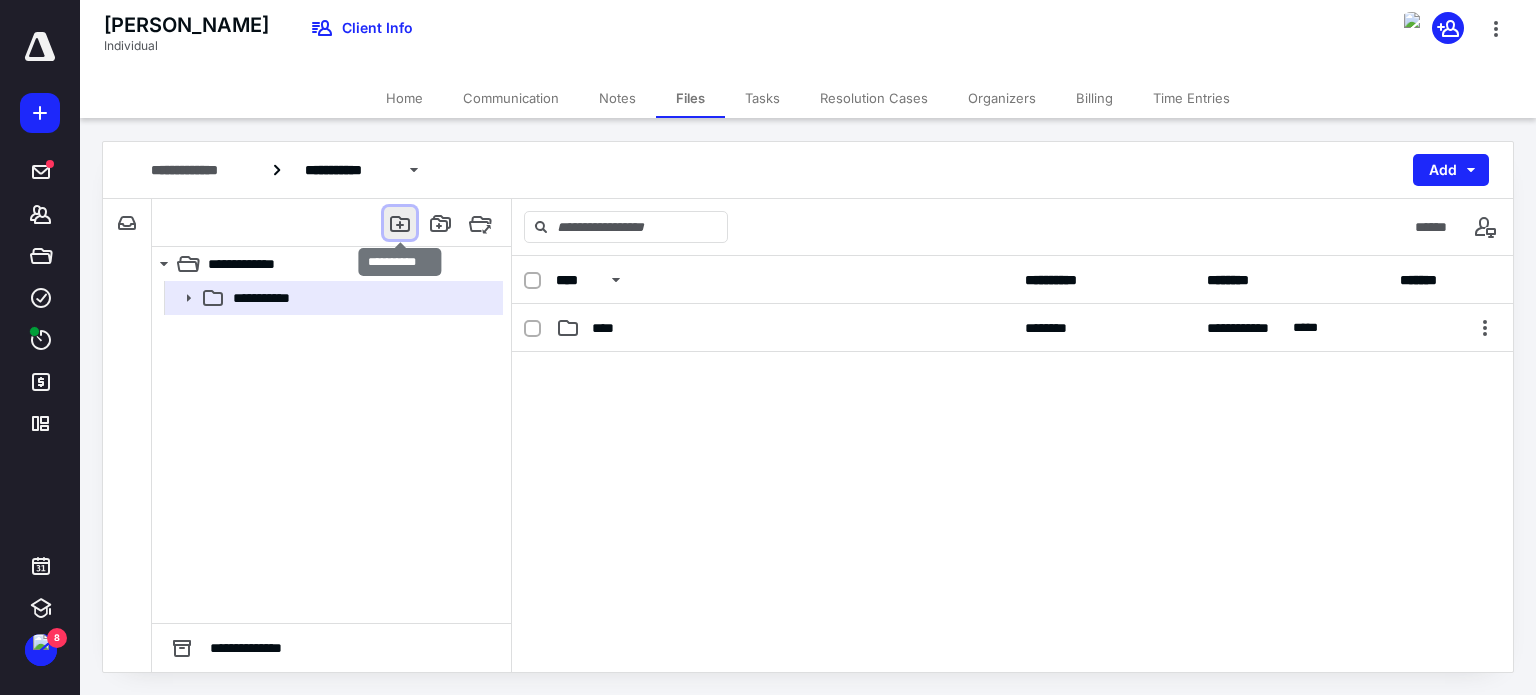 click at bounding box center [400, 223] 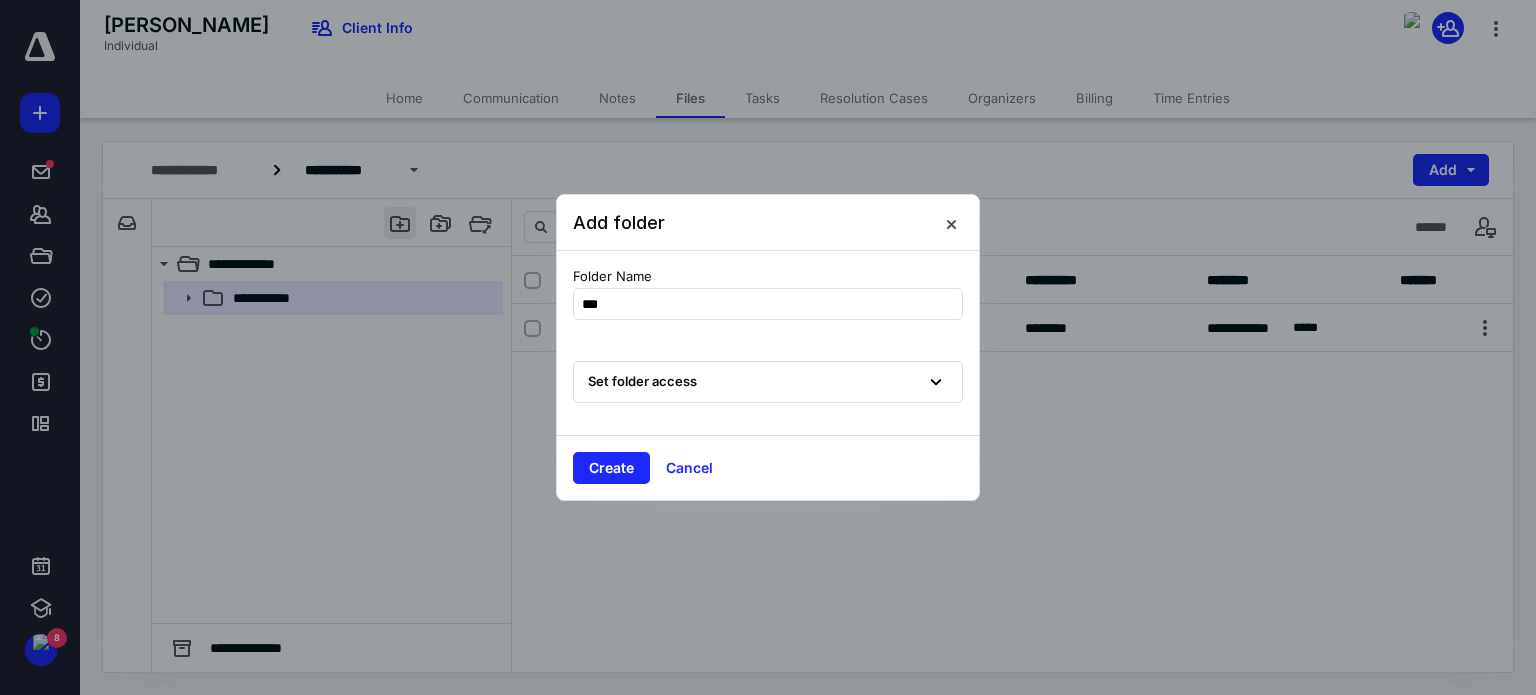type on "****" 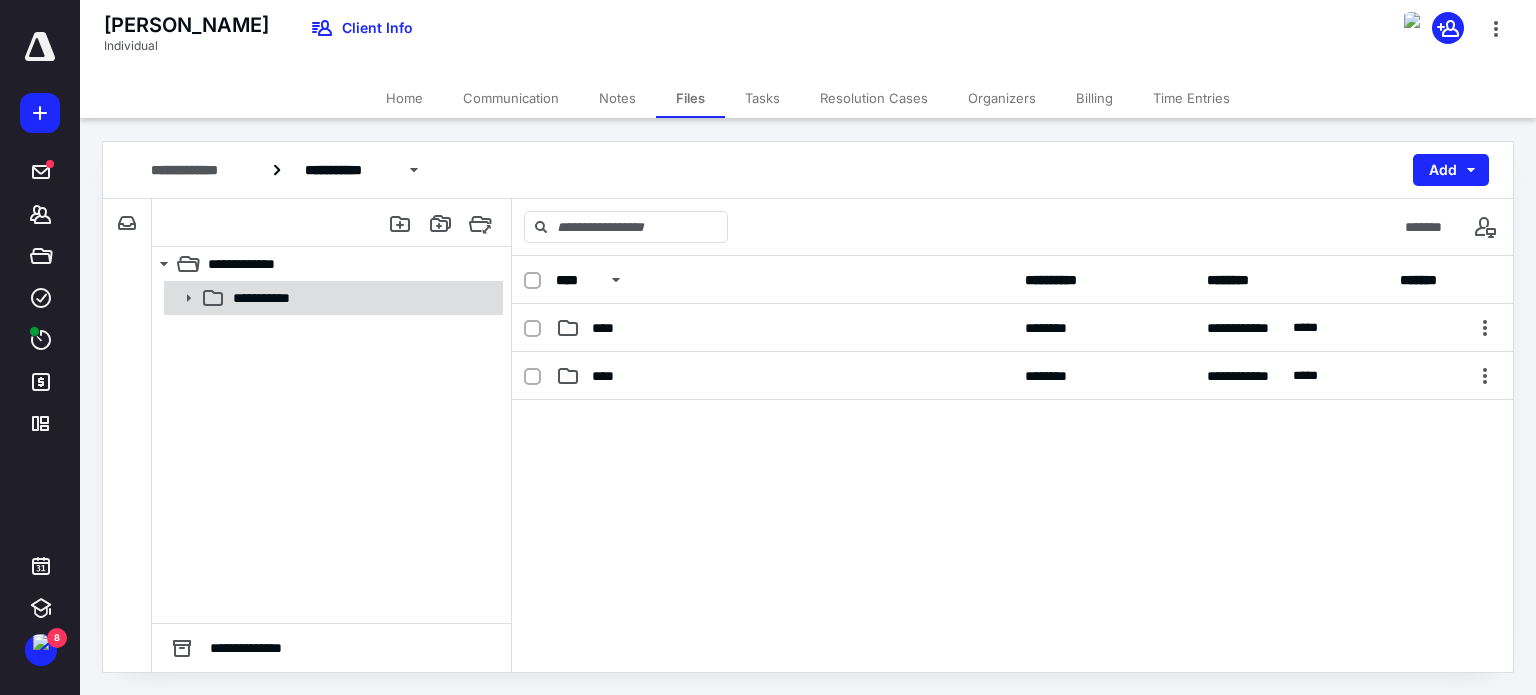 click 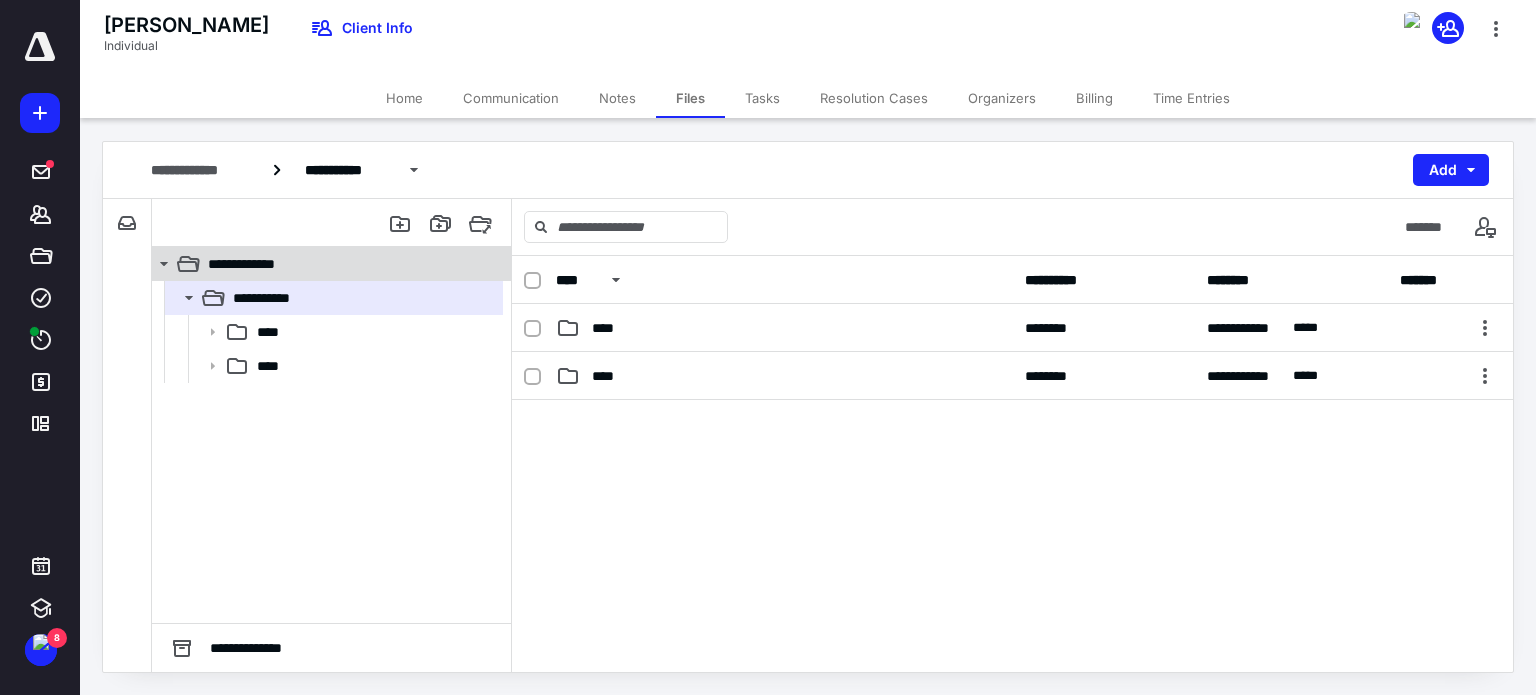 click on "**********" at bounding box center [256, 264] 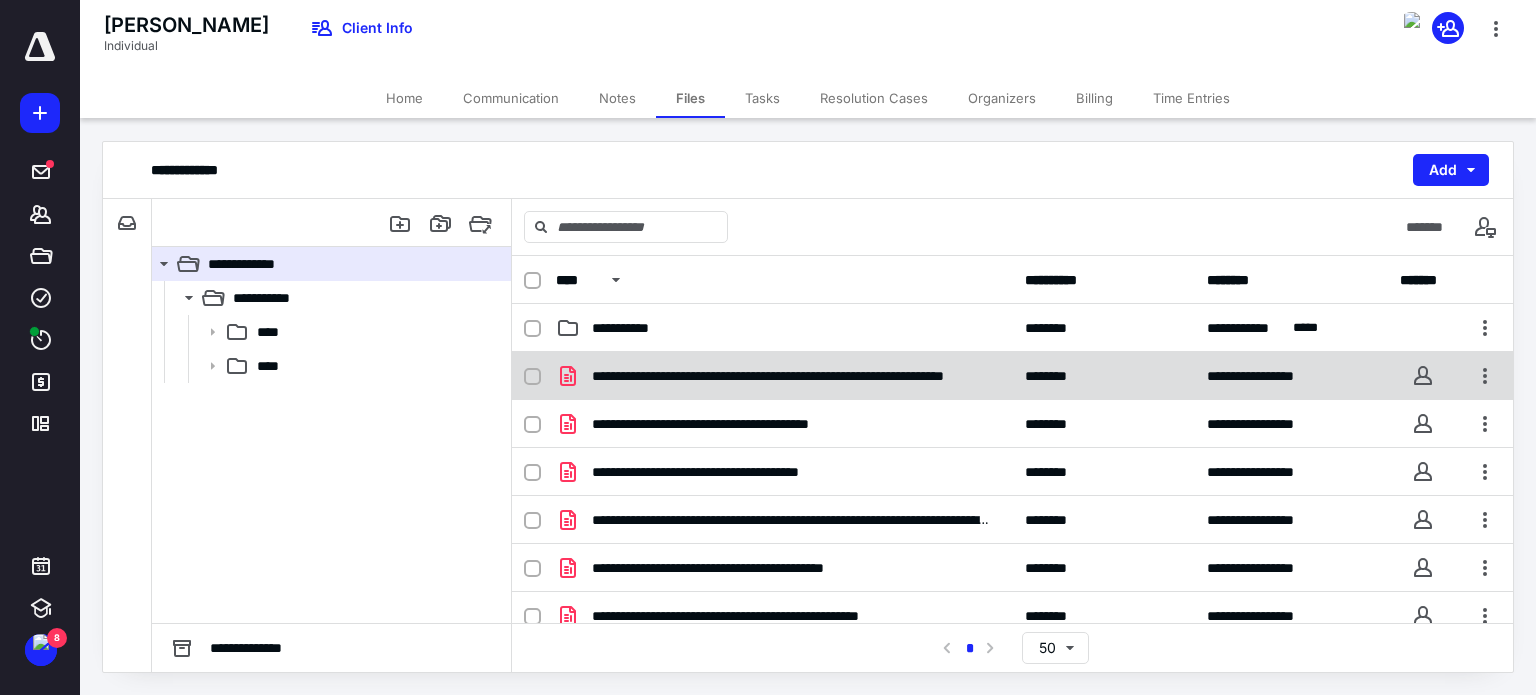 click 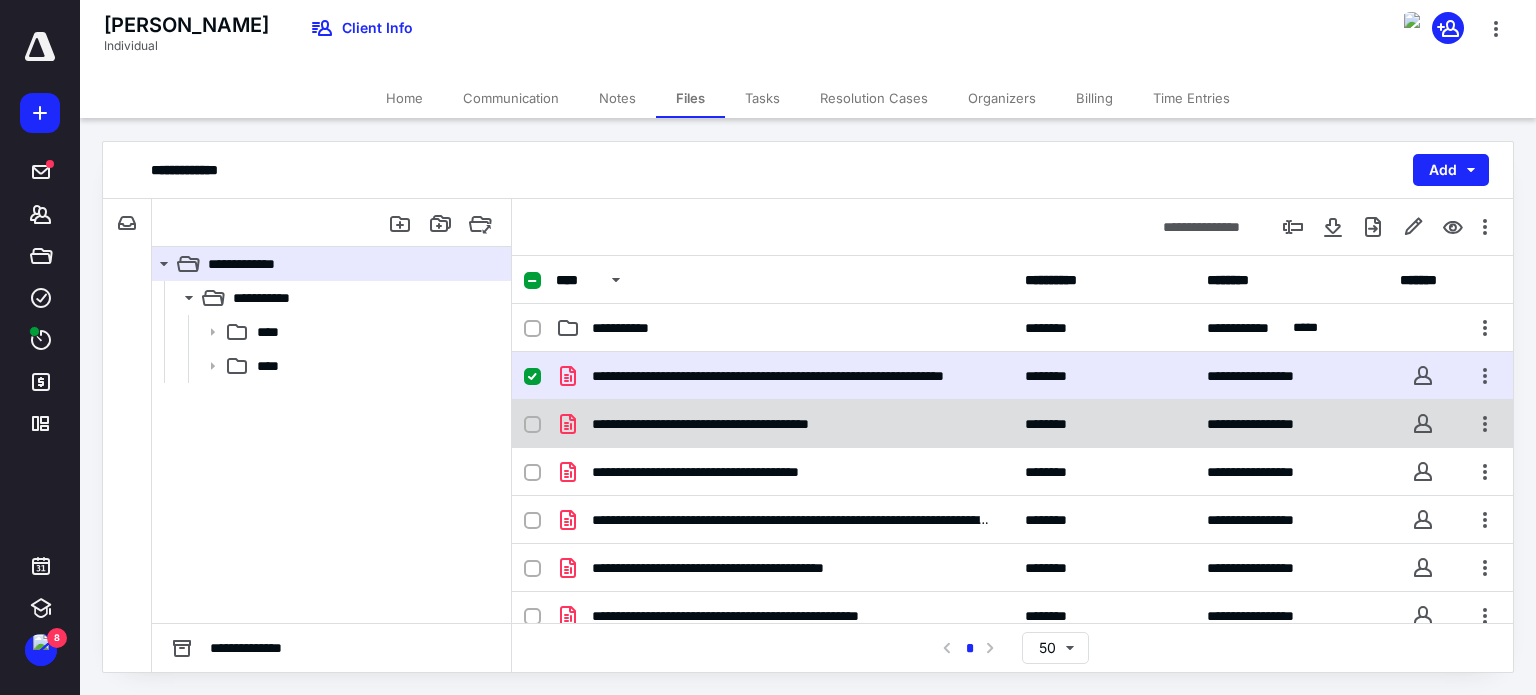 click 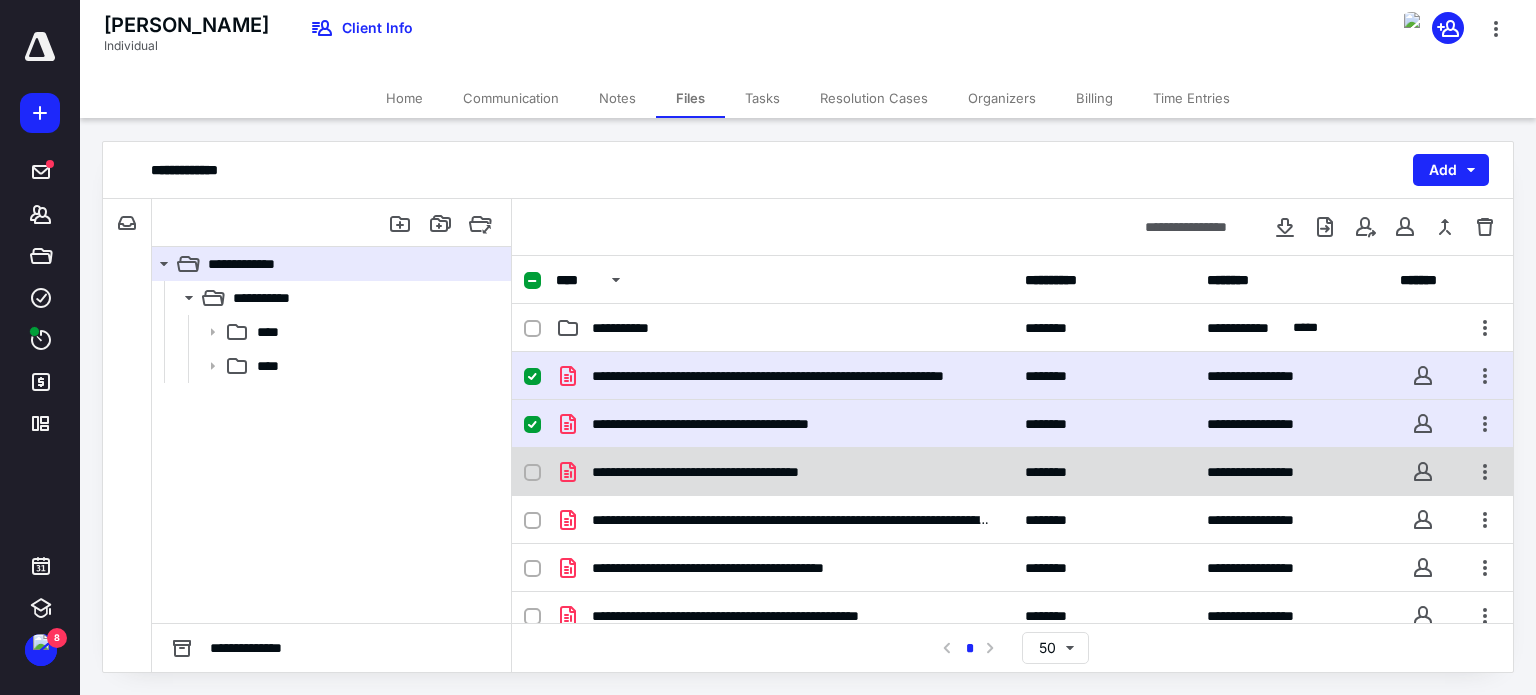 click at bounding box center [532, 473] 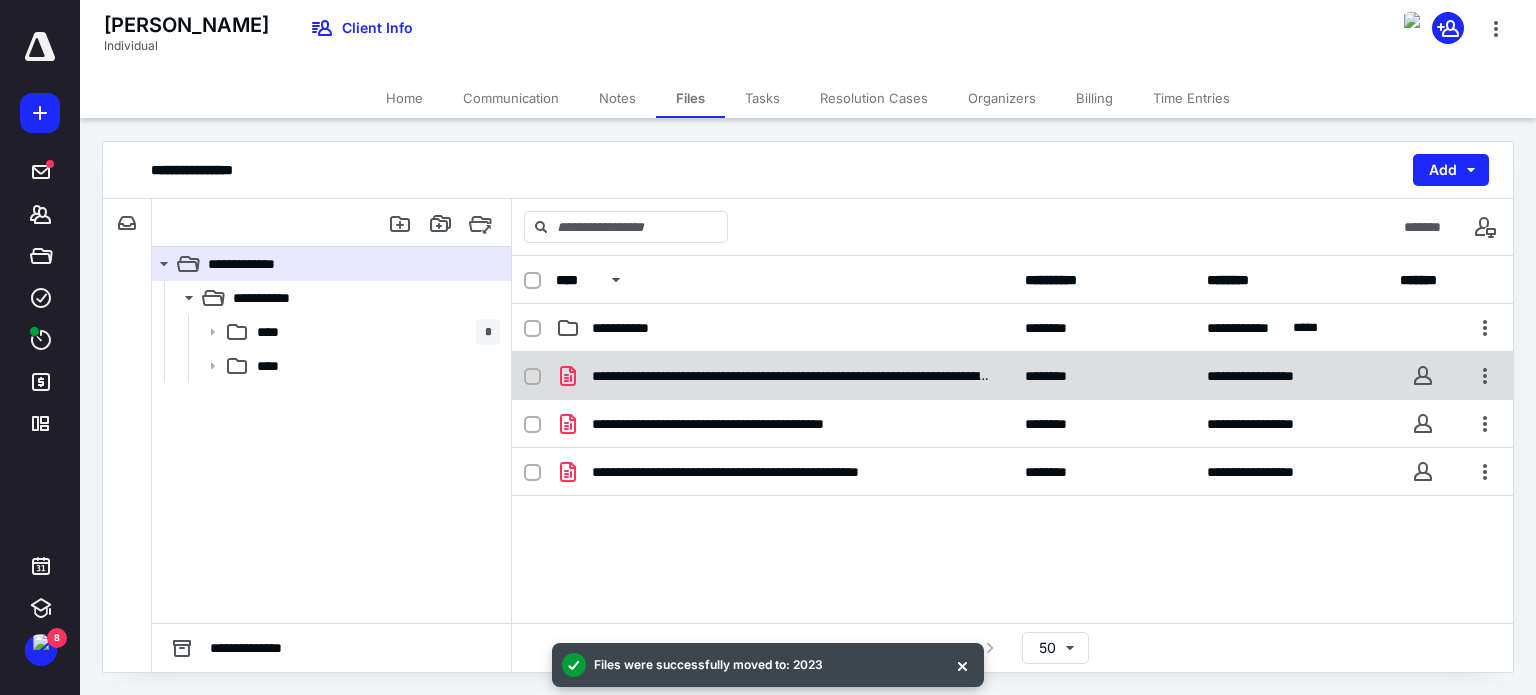 click 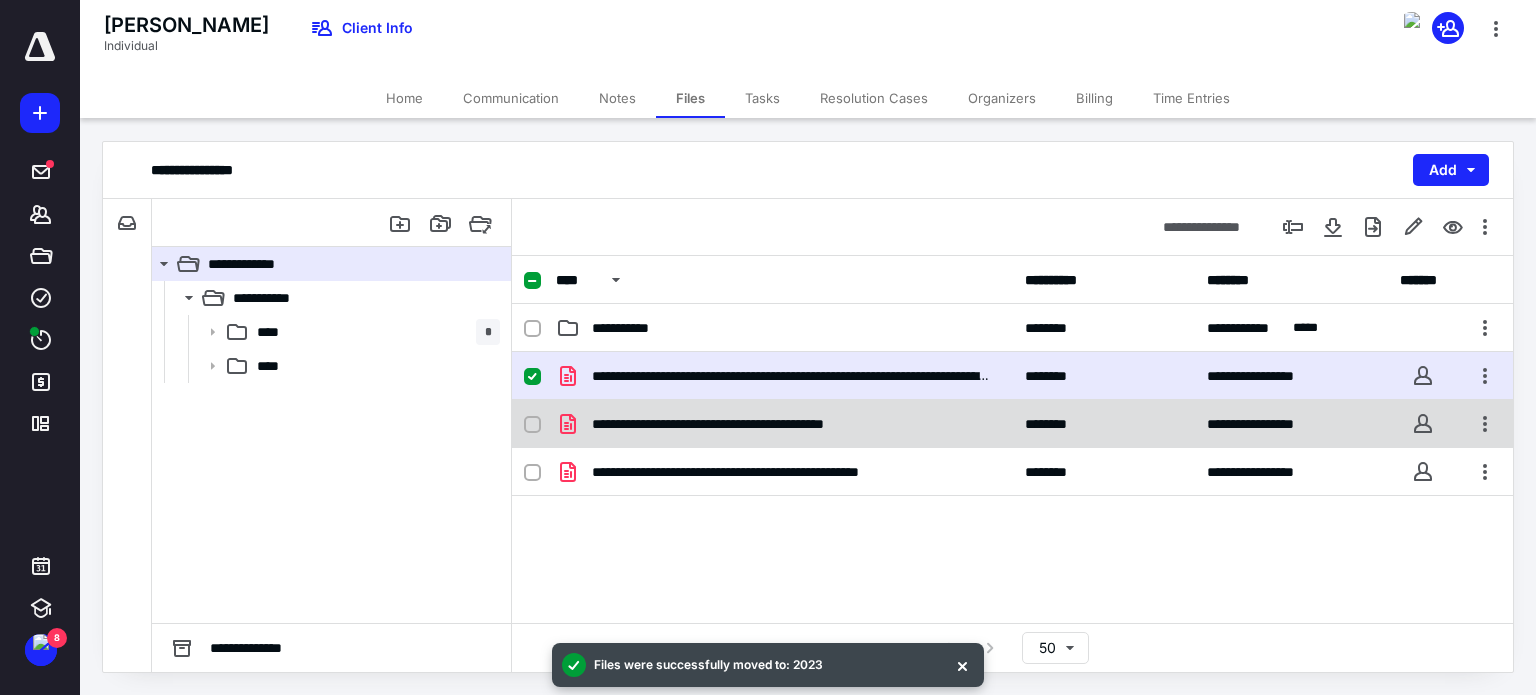 click at bounding box center [532, 425] 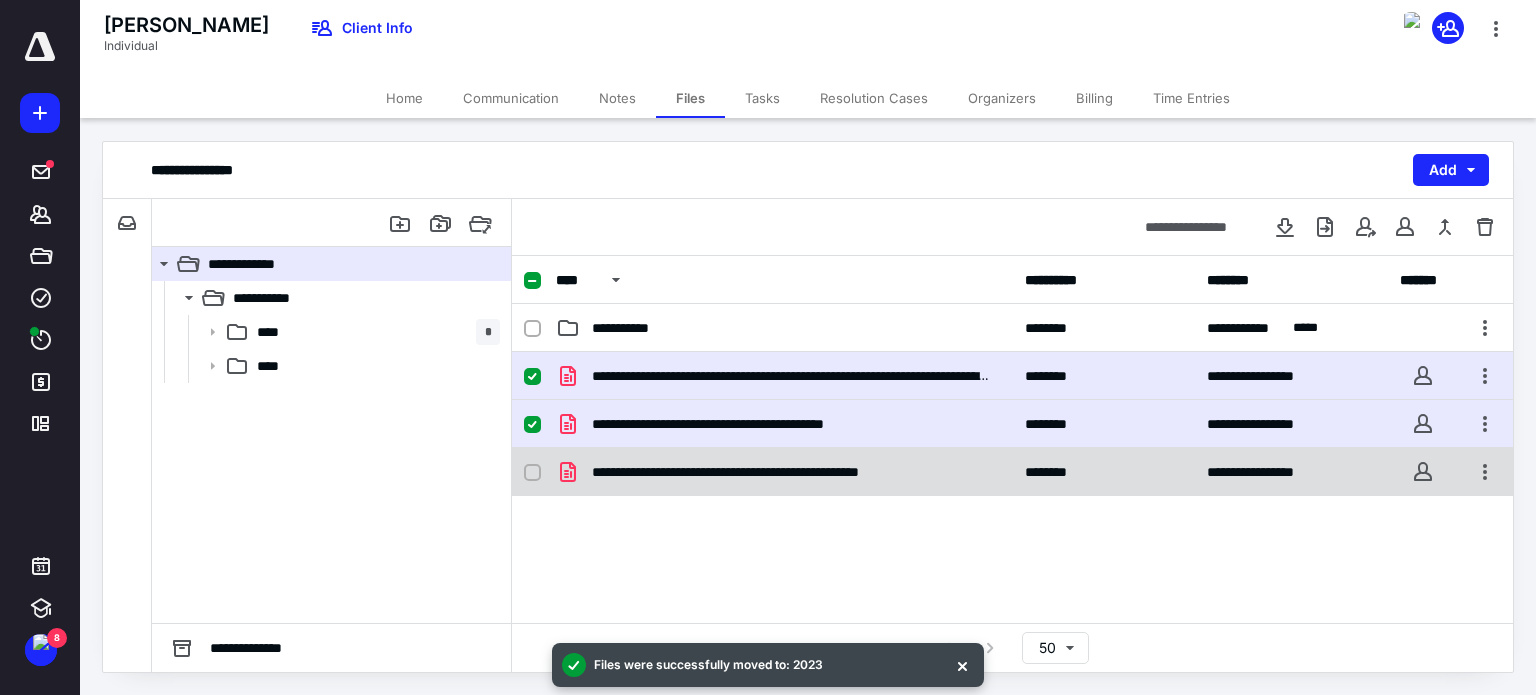 click 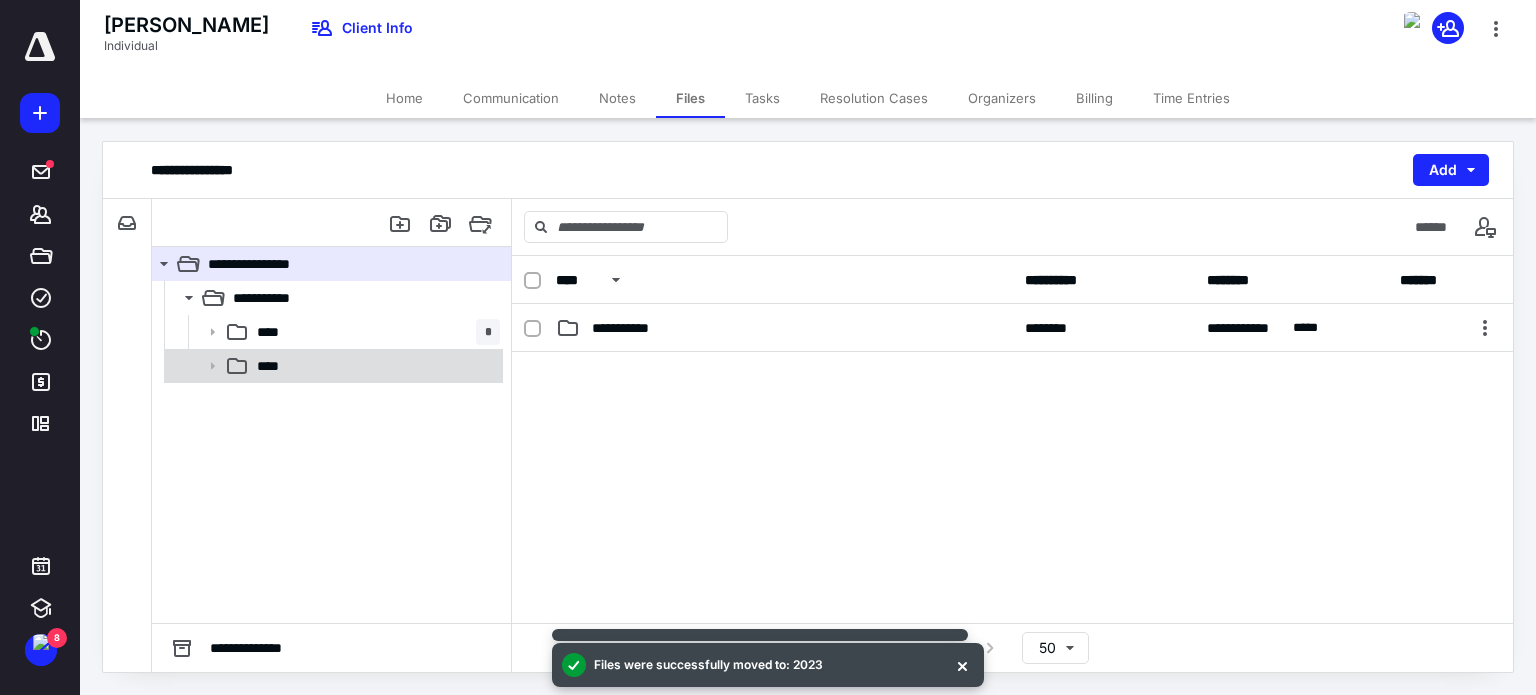 click on "****" at bounding box center [374, 366] 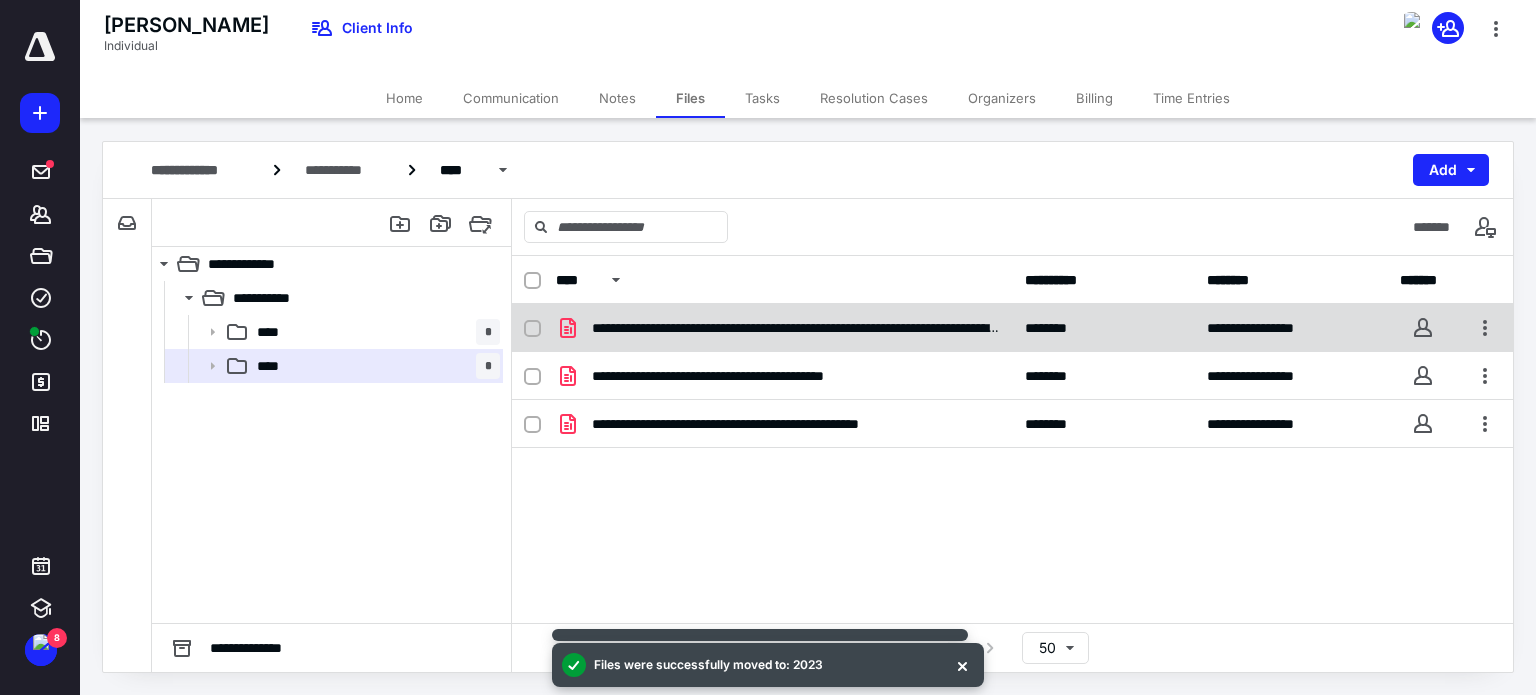 click 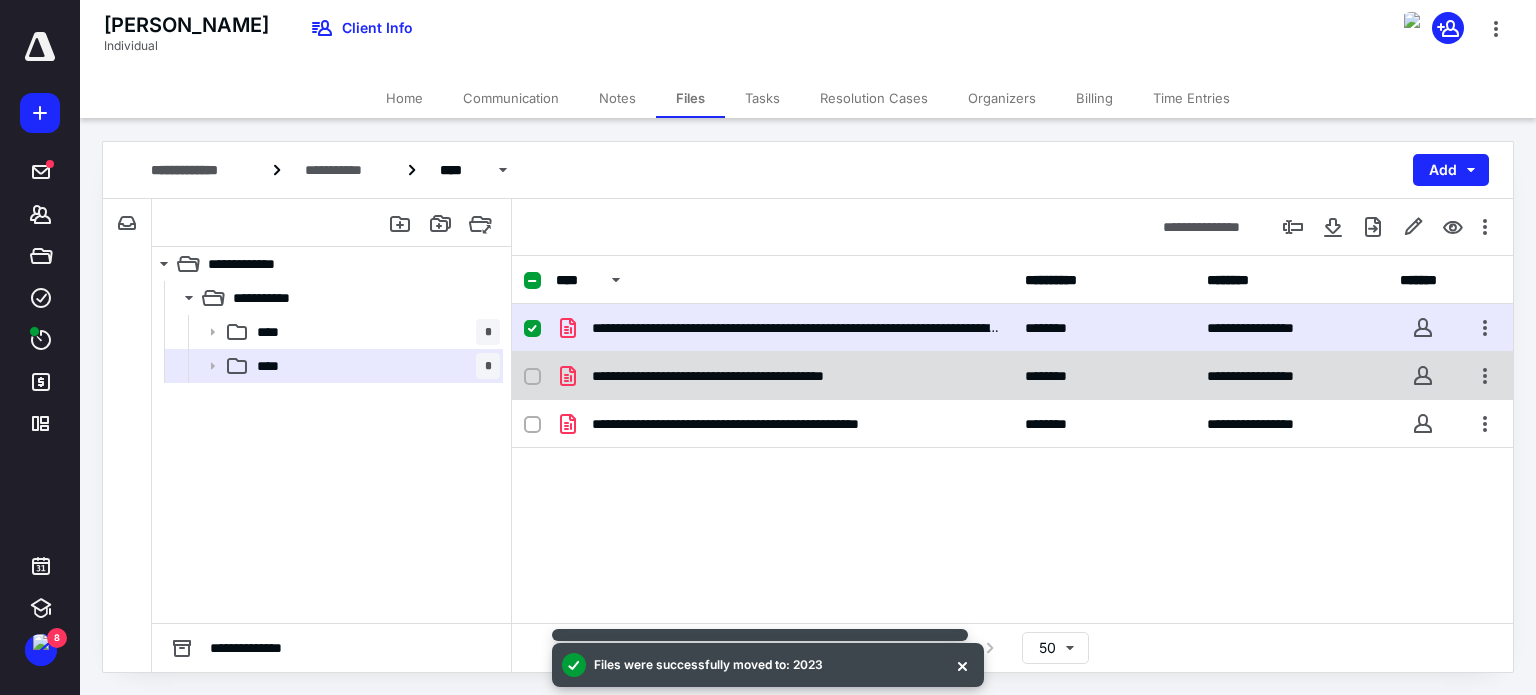click 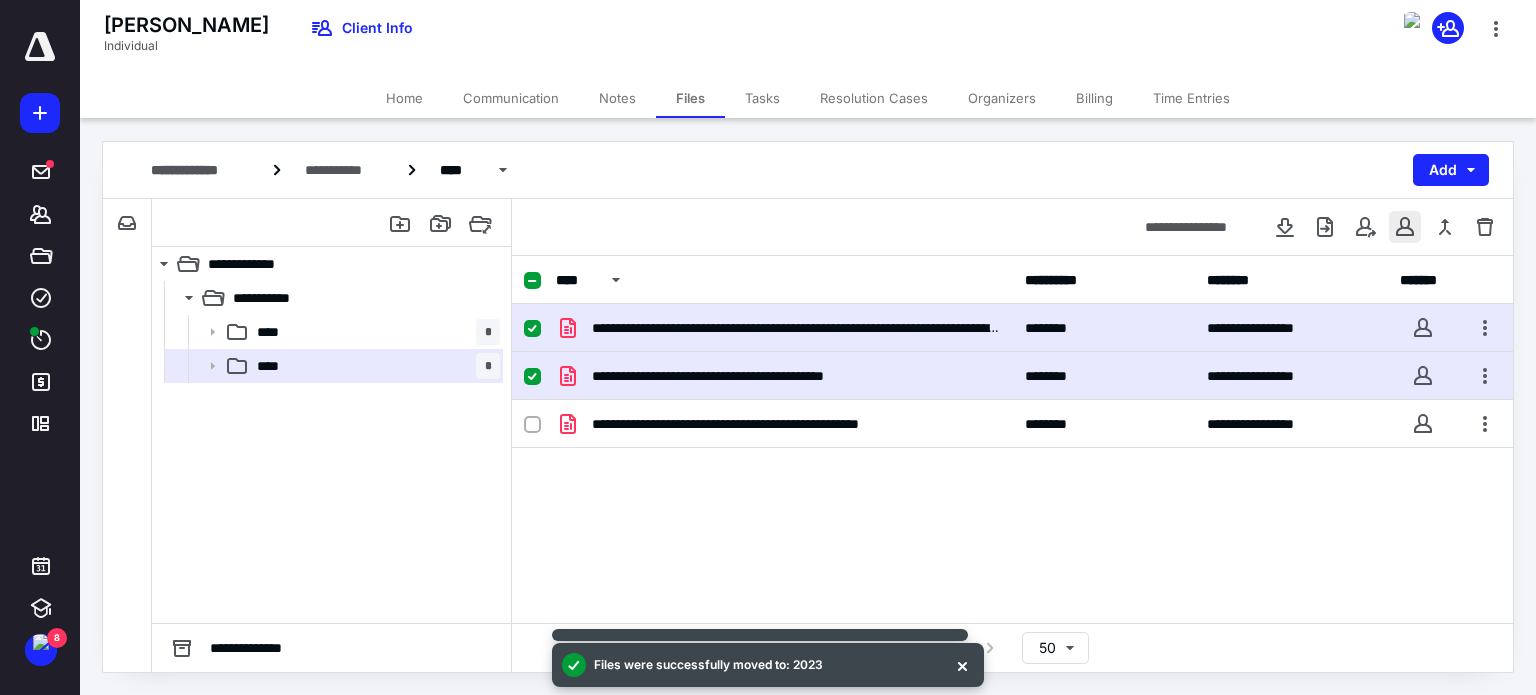 click at bounding box center (1405, 227) 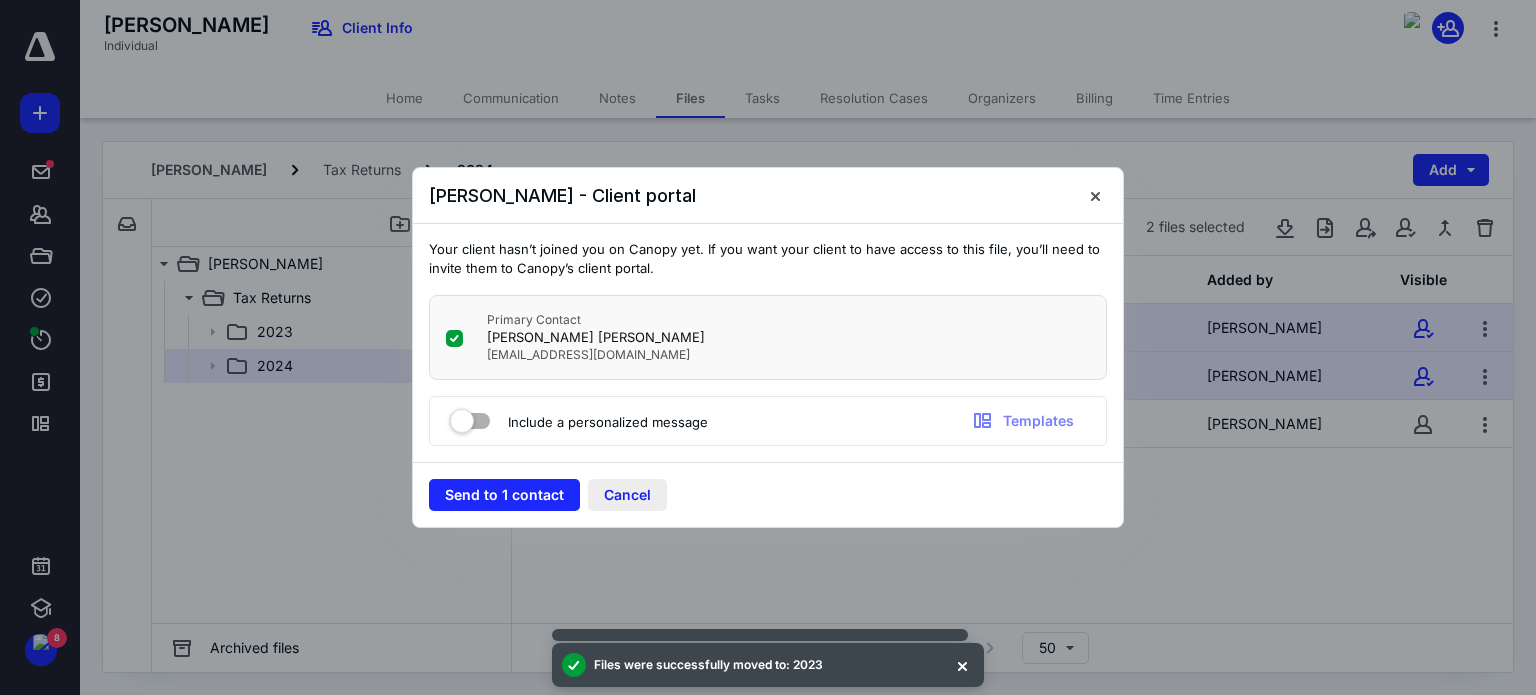click on "Cancel" at bounding box center (627, 495) 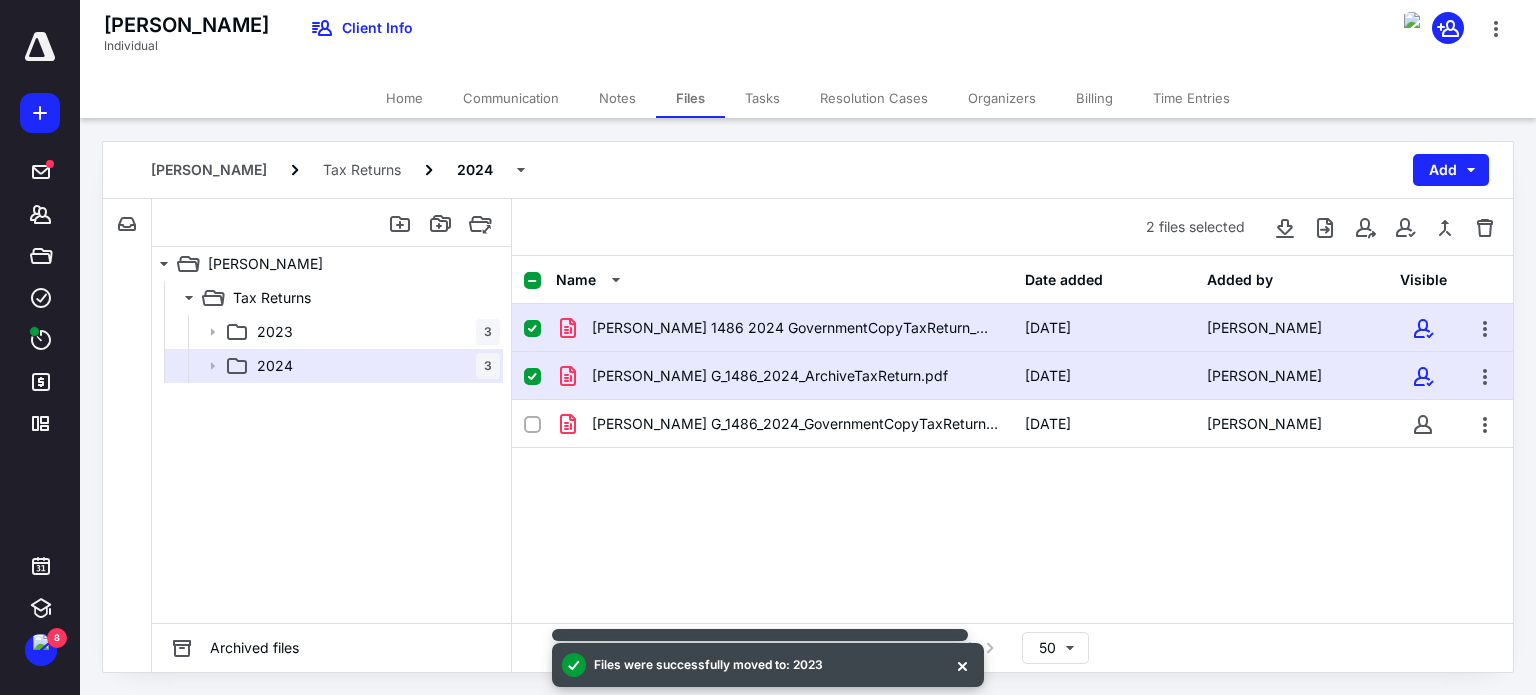 click at bounding box center [532, 281] 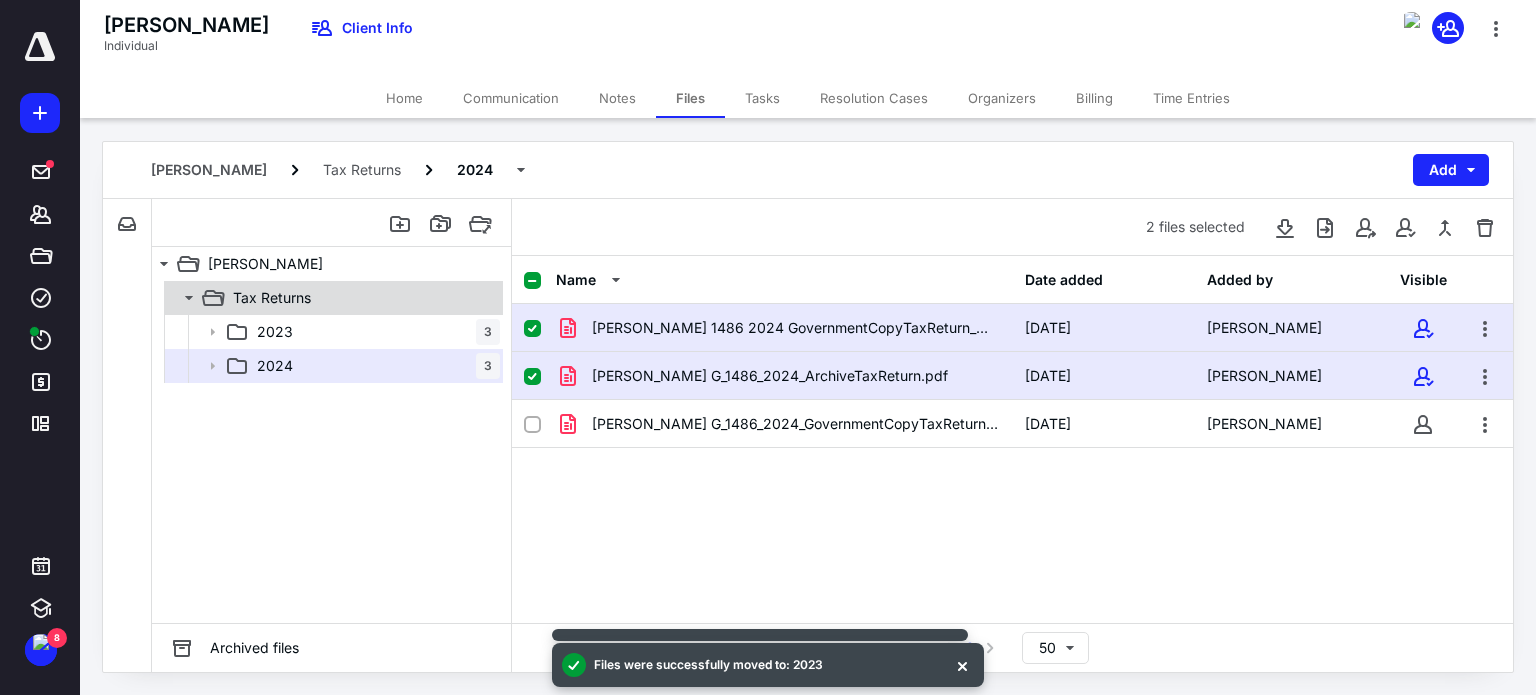checkbox on "false" 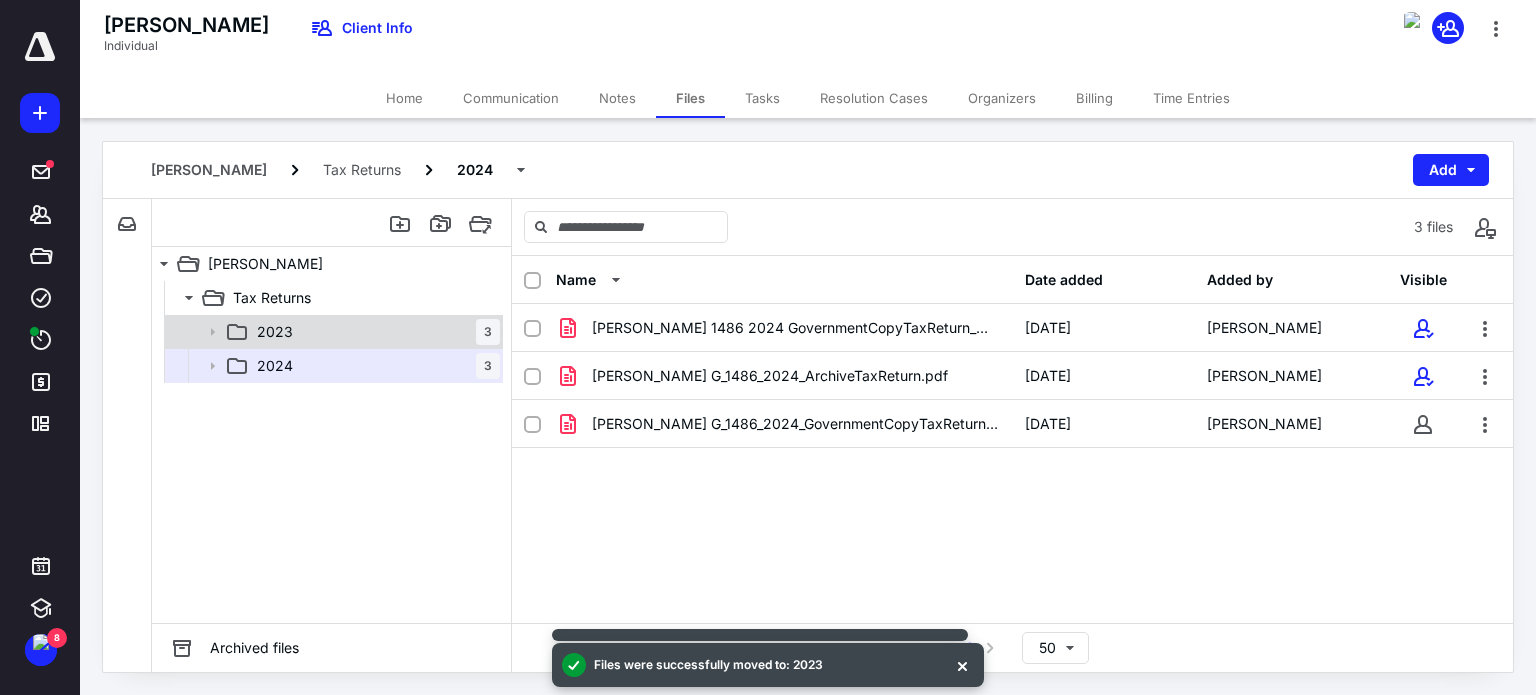 click on "2023 3" at bounding box center (374, 332) 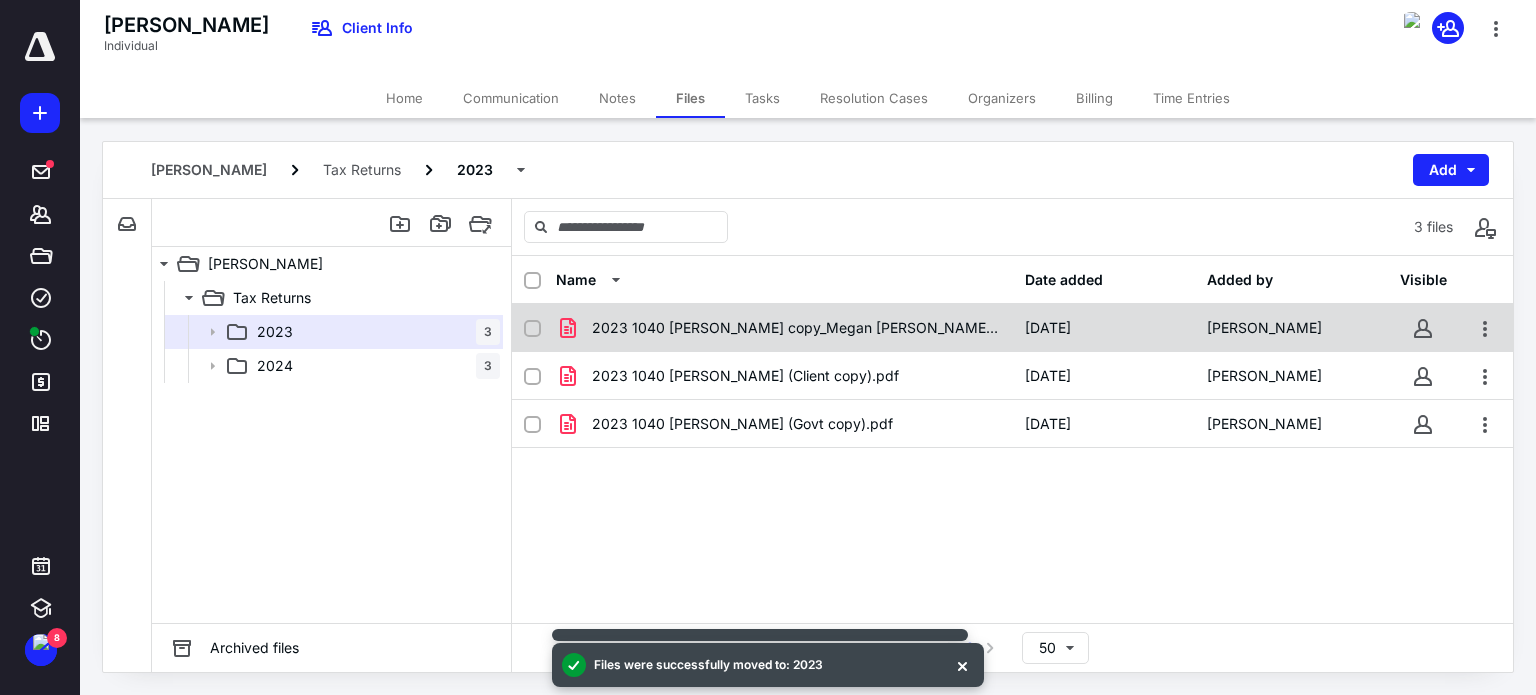 click 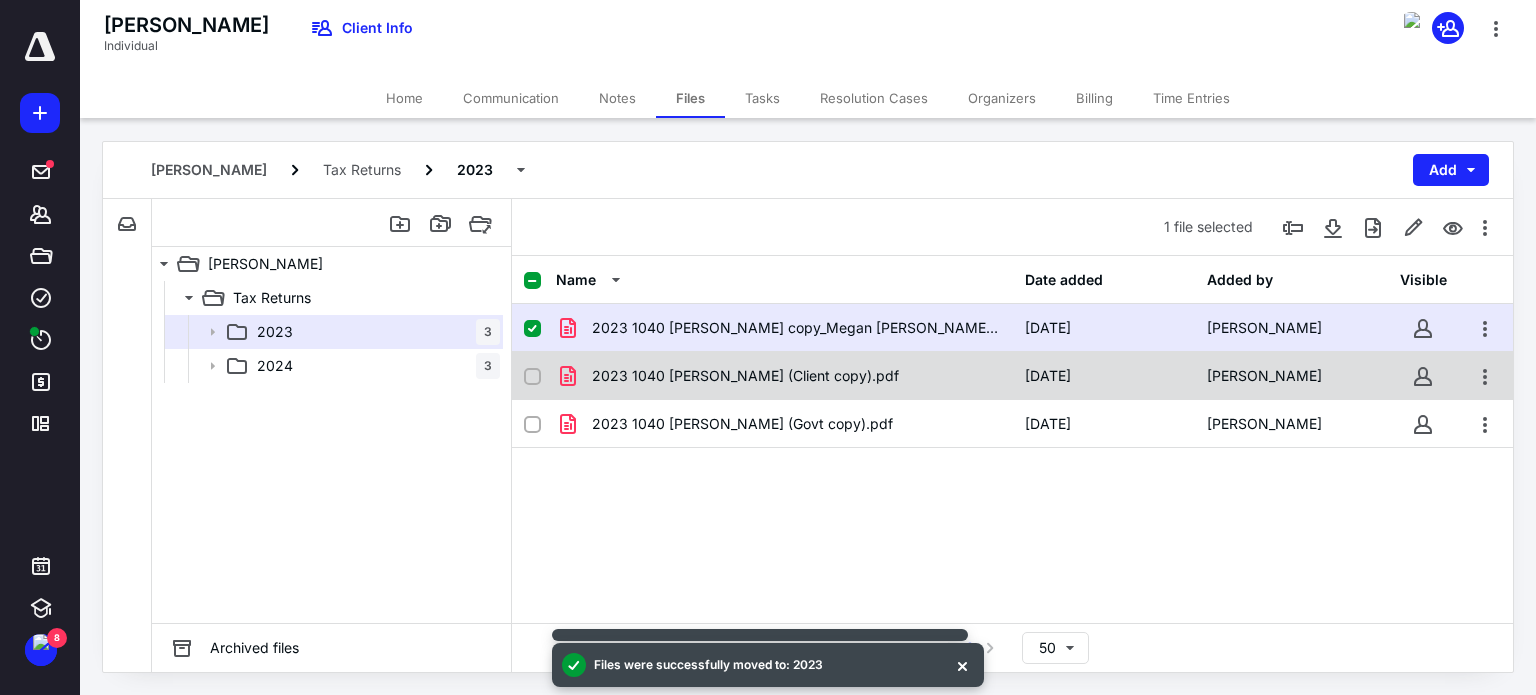 click 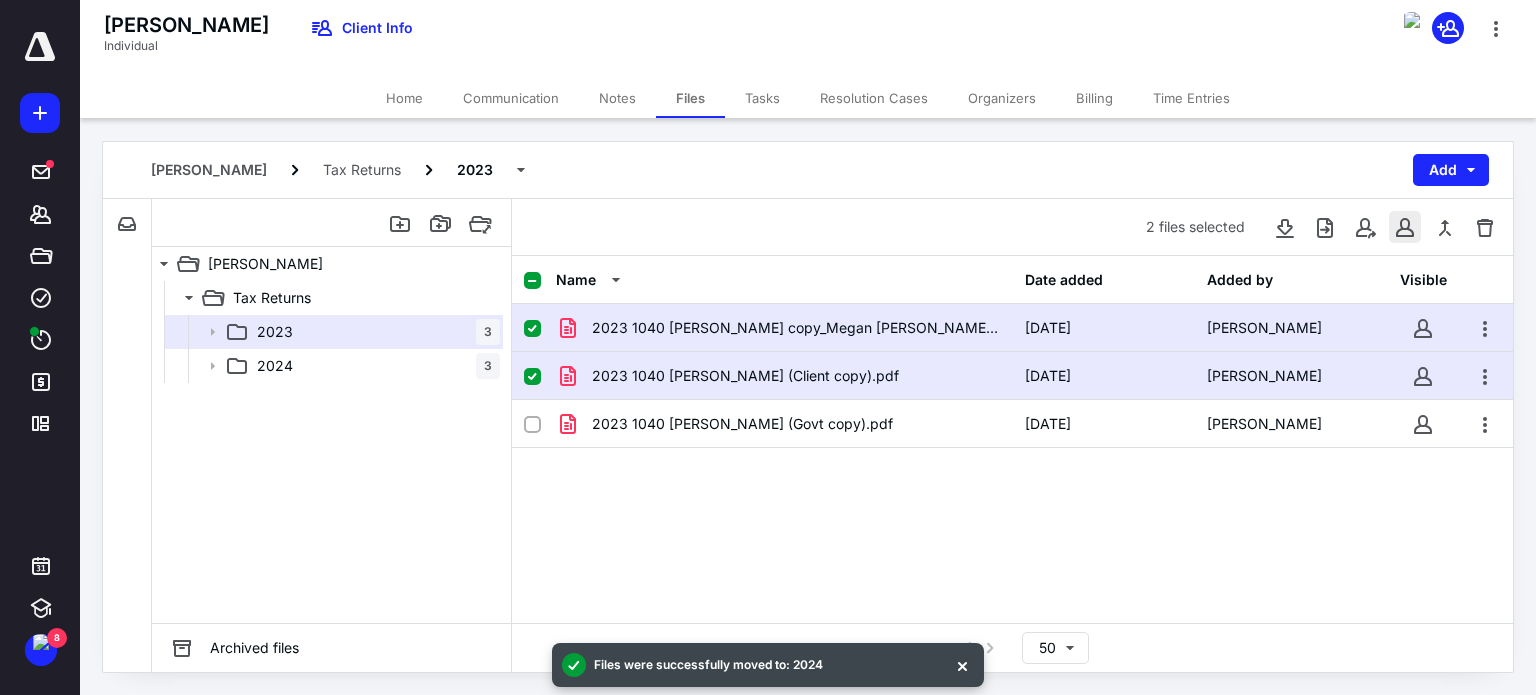 click at bounding box center [1405, 227] 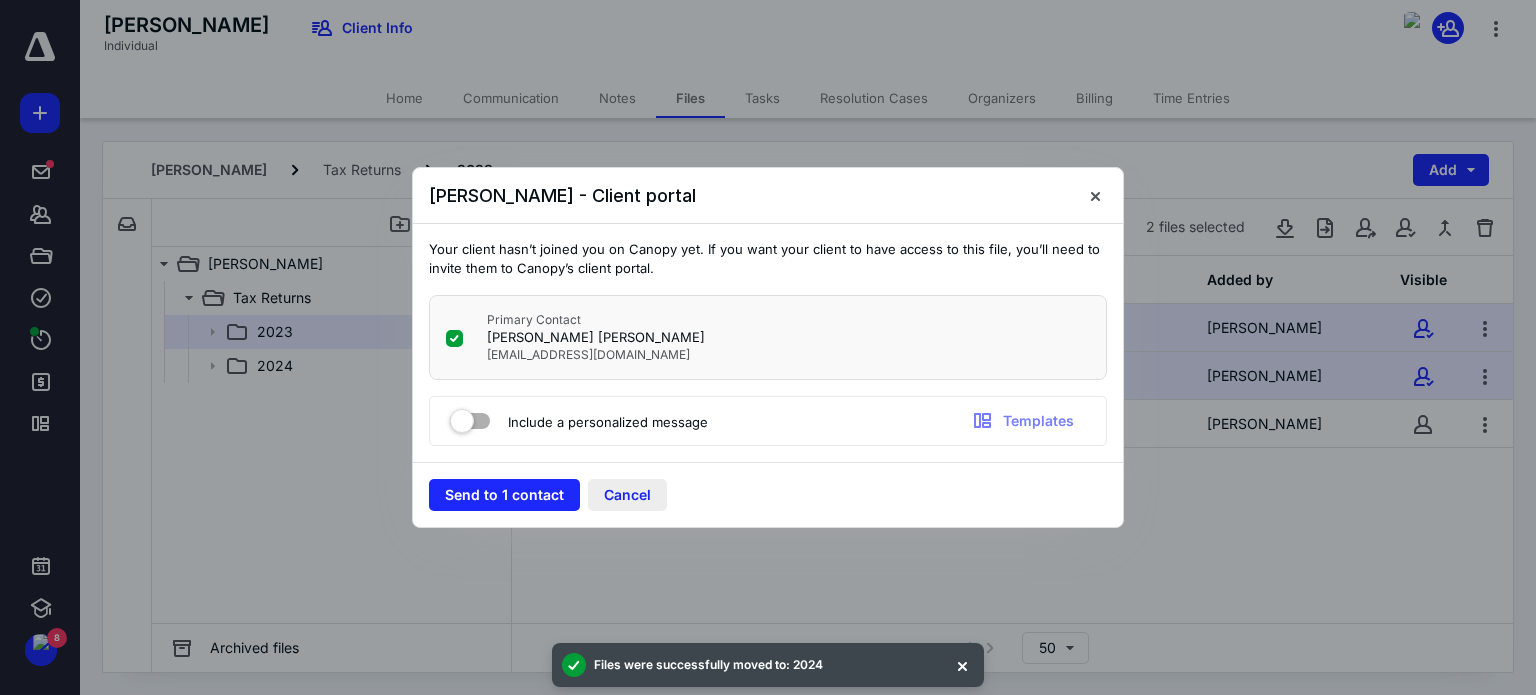click on "Cancel" at bounding box center [627, 495] 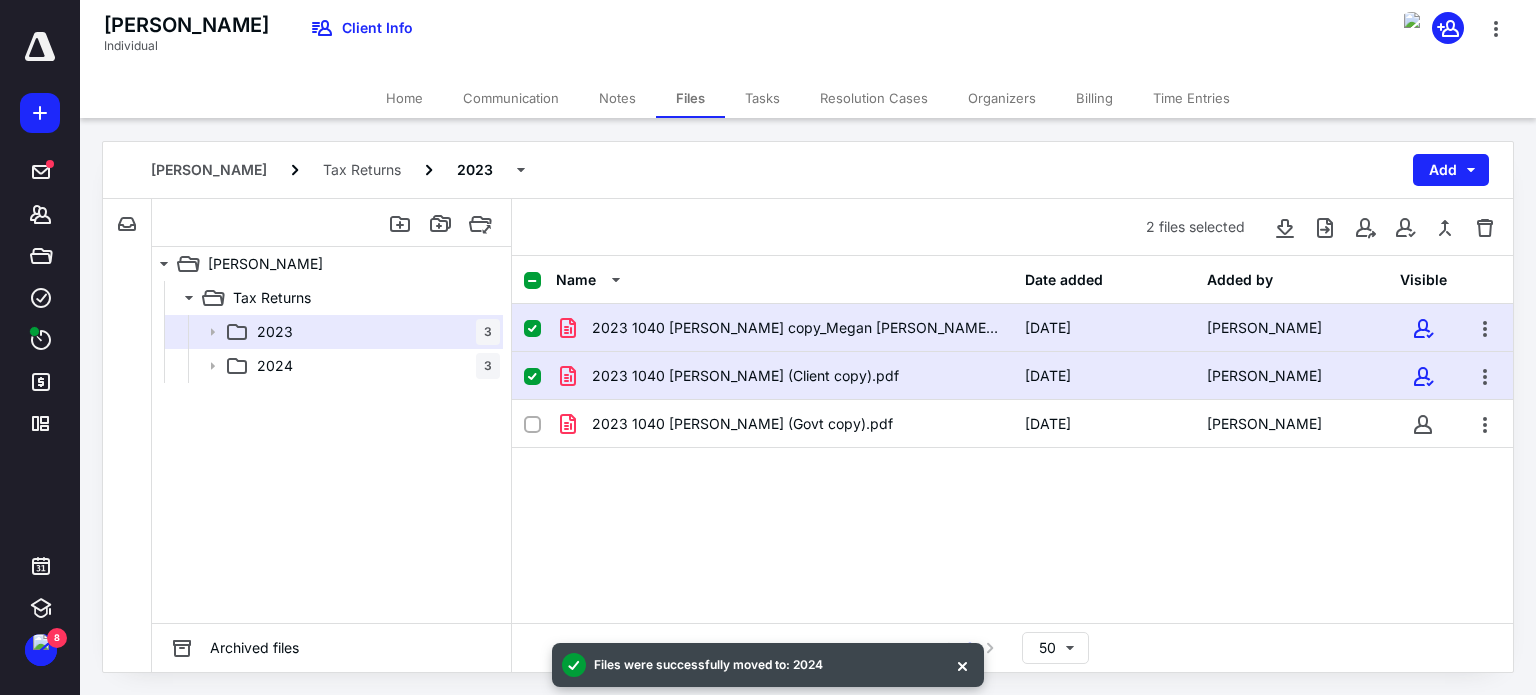 click at bounding box center (532, 281) 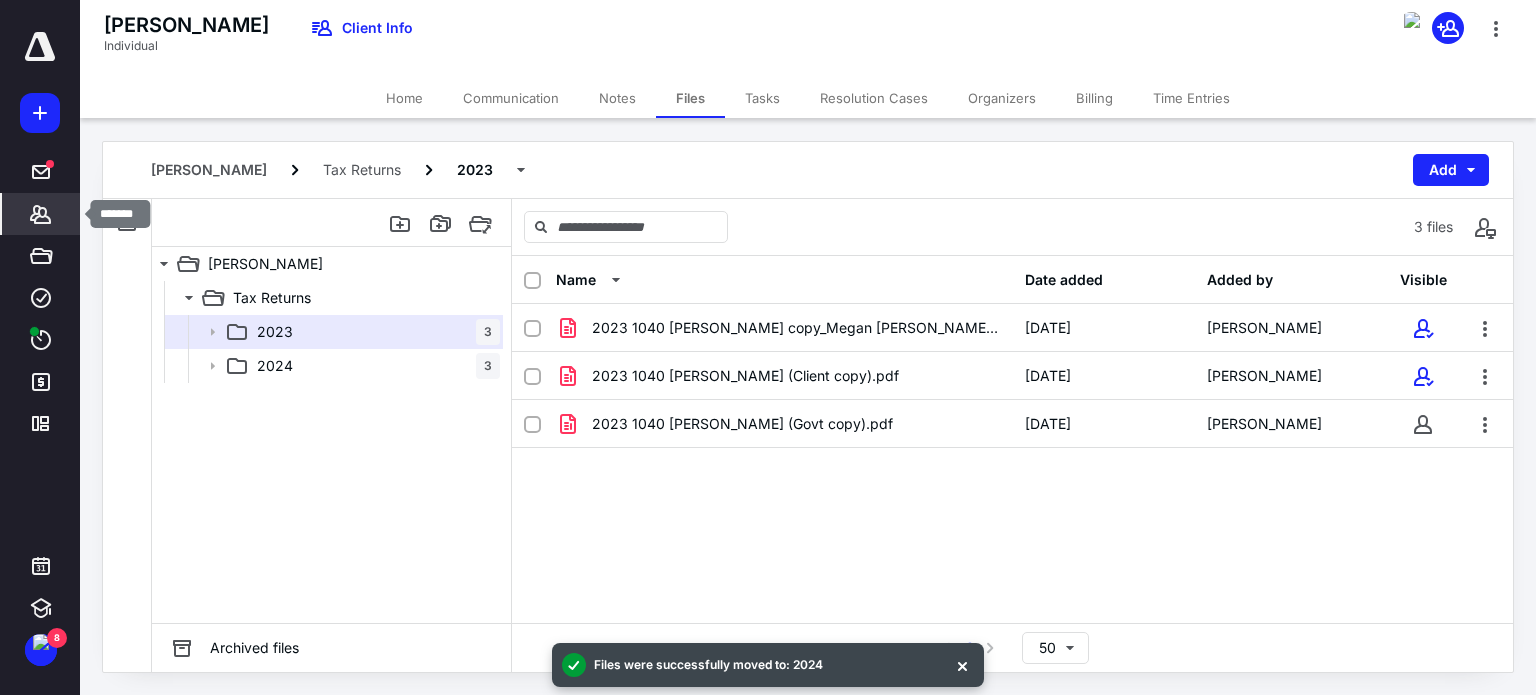 click 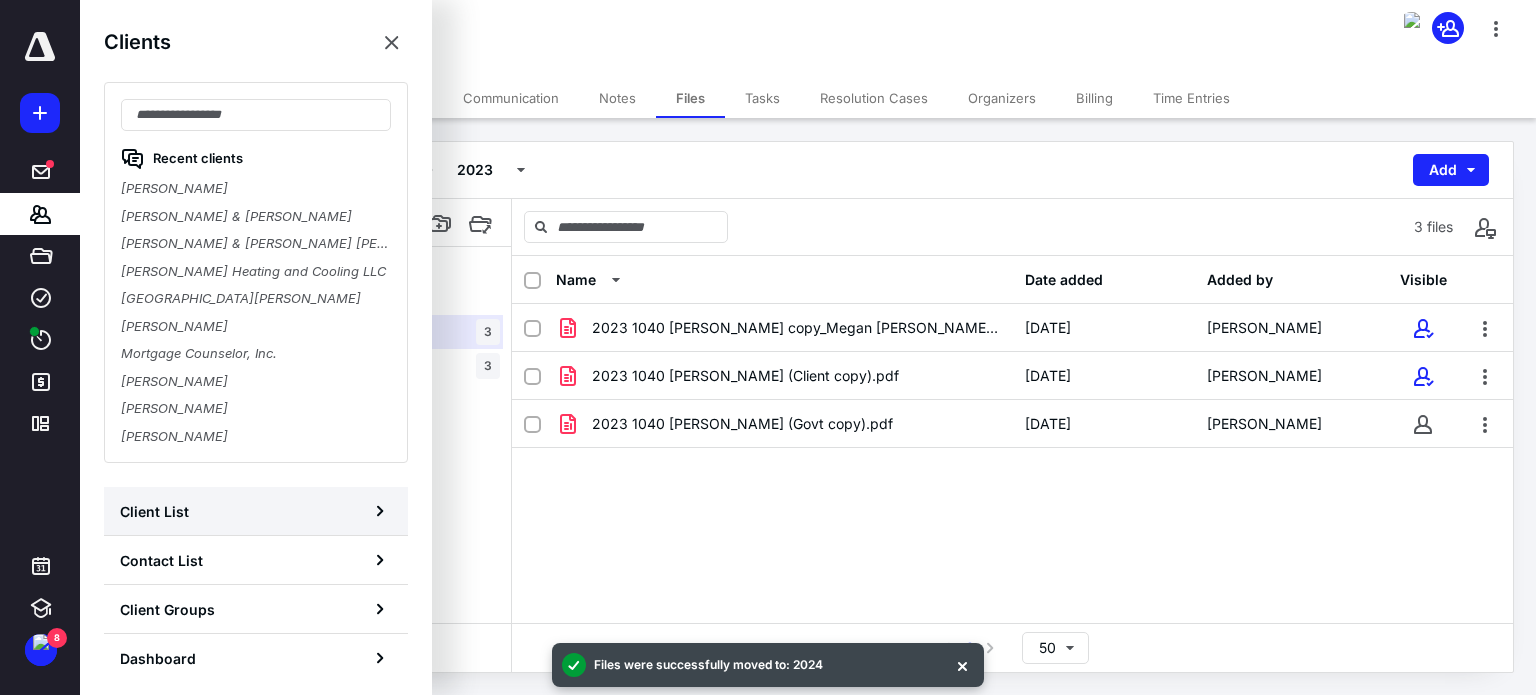 click on "Client List" at bounding box center [256, 511] 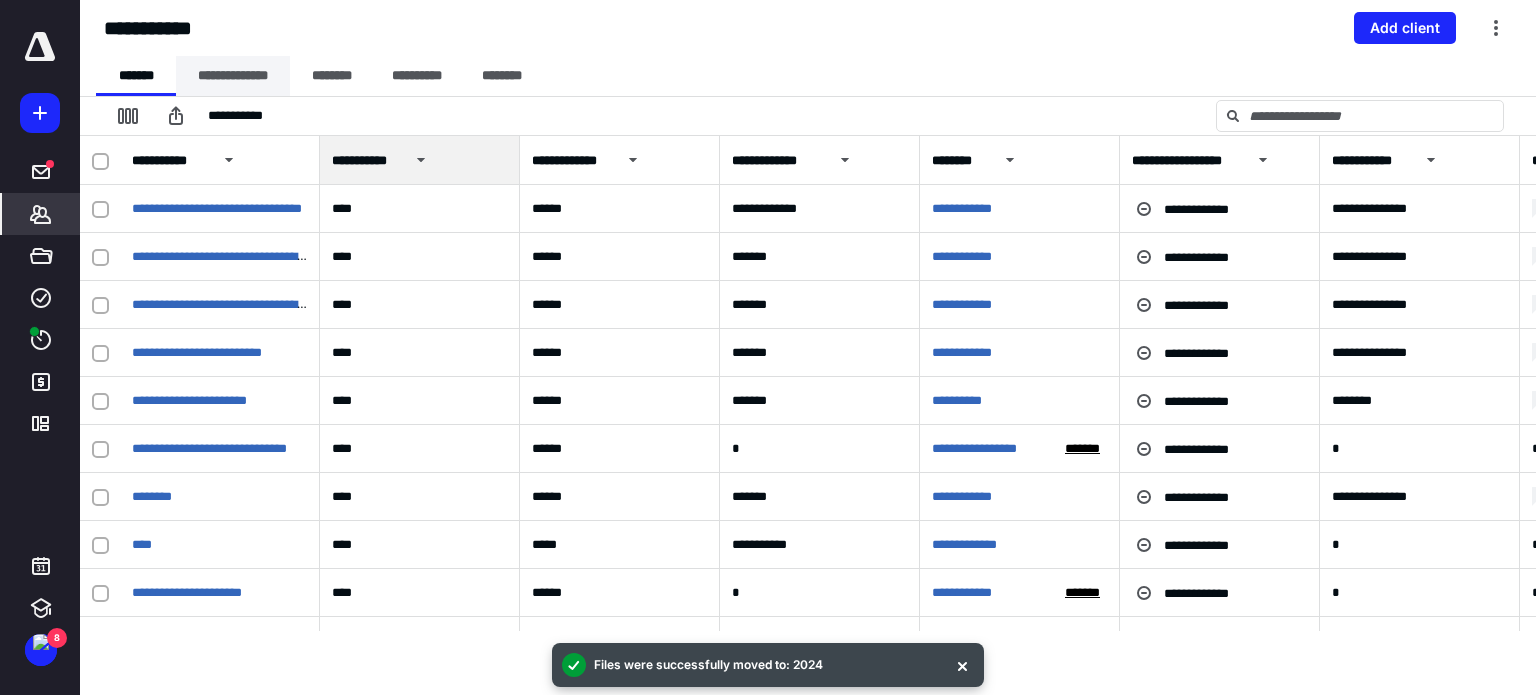 click on "**********" at bounding box center (233, 76) 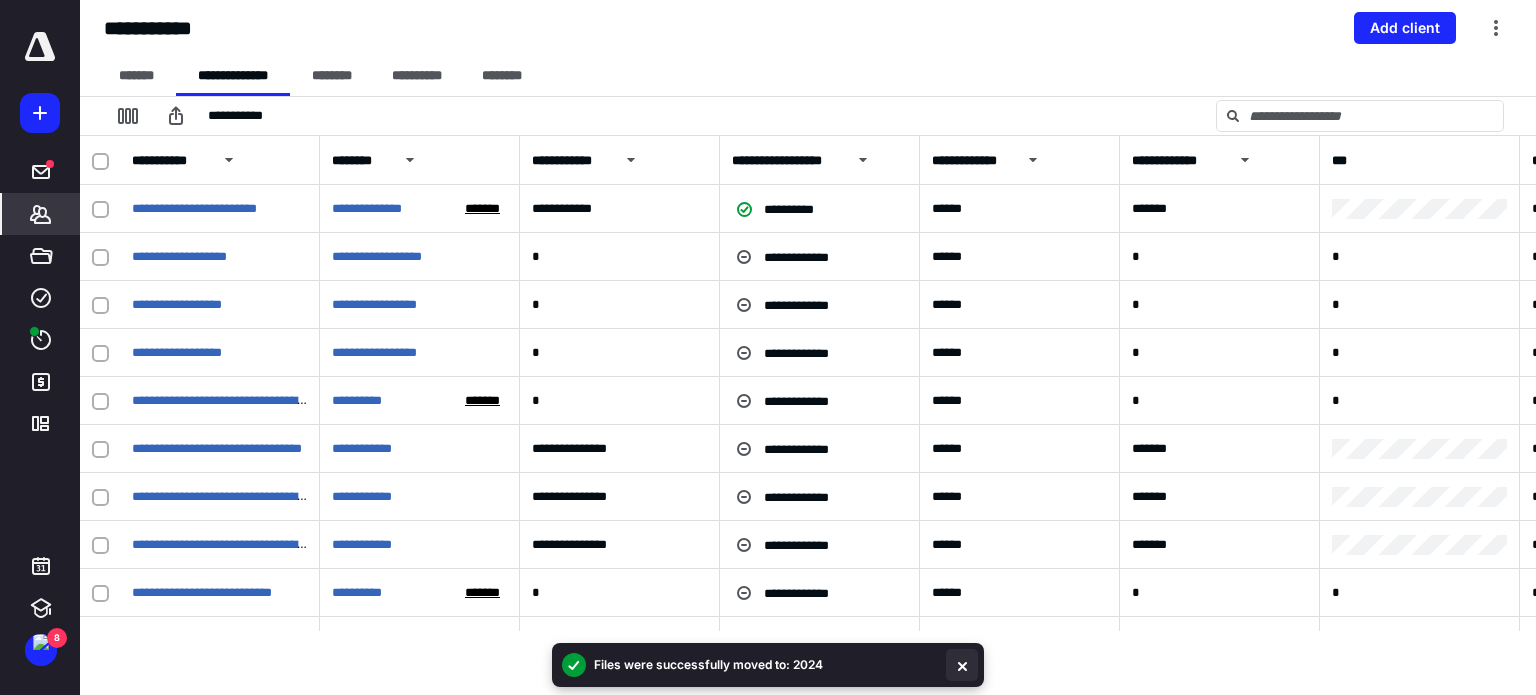 click at bounding box center [962, 665] 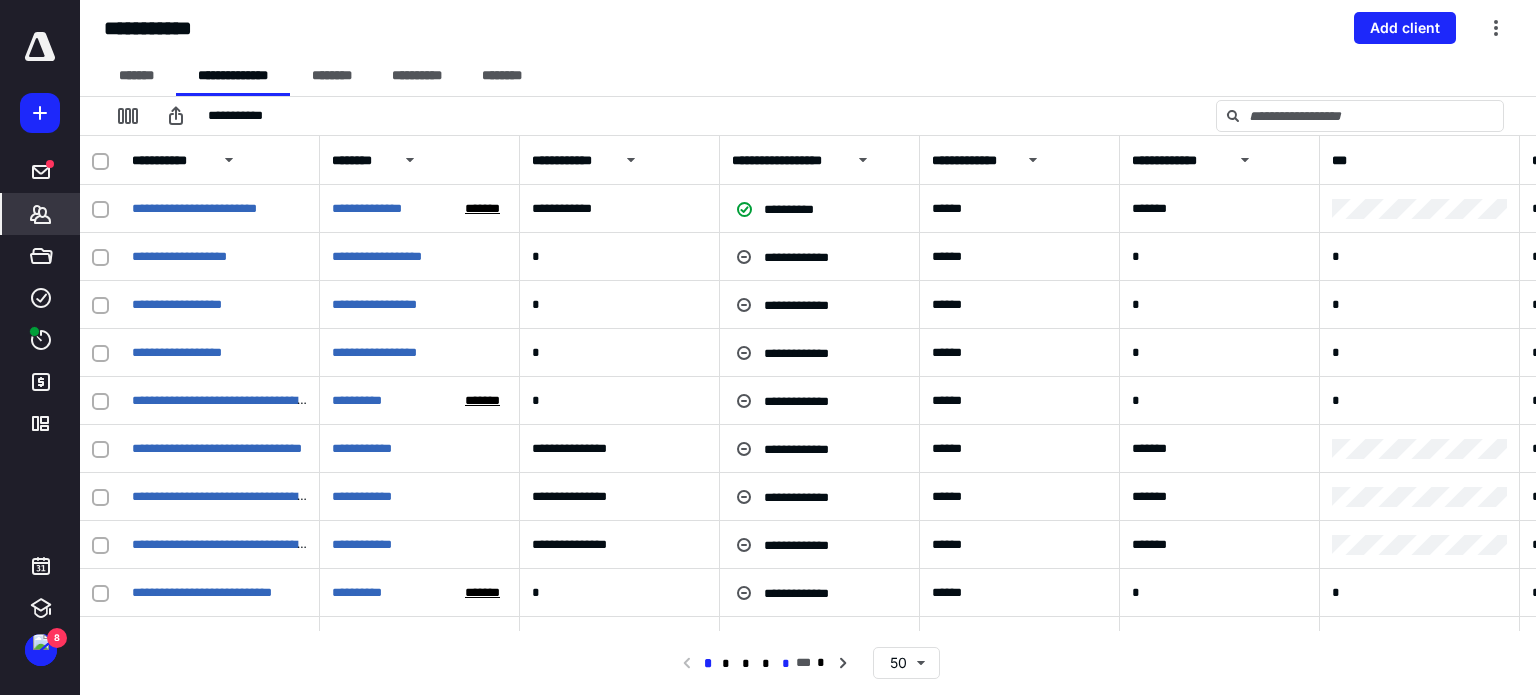 click on "*" at bounding box center (786, 664) 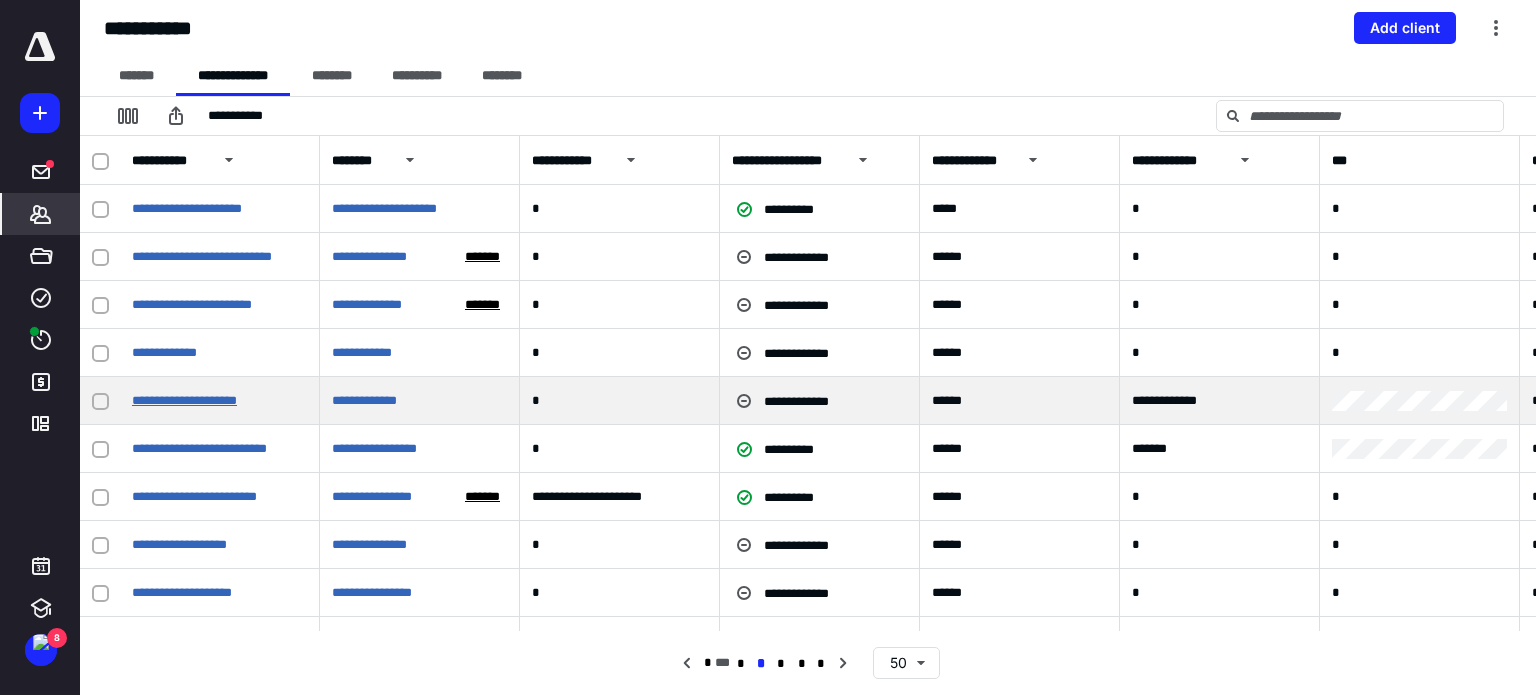 click on "**********" at bounding box center [184, 400] 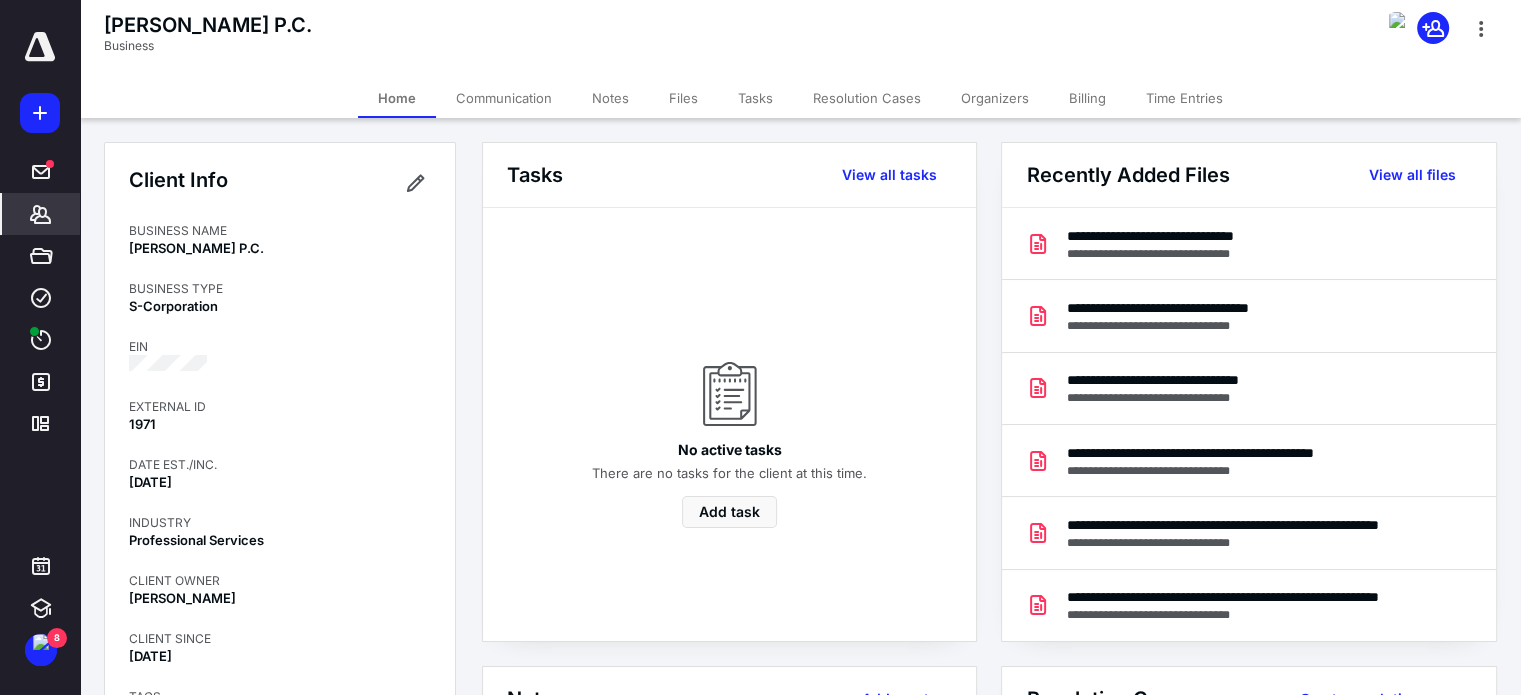 click 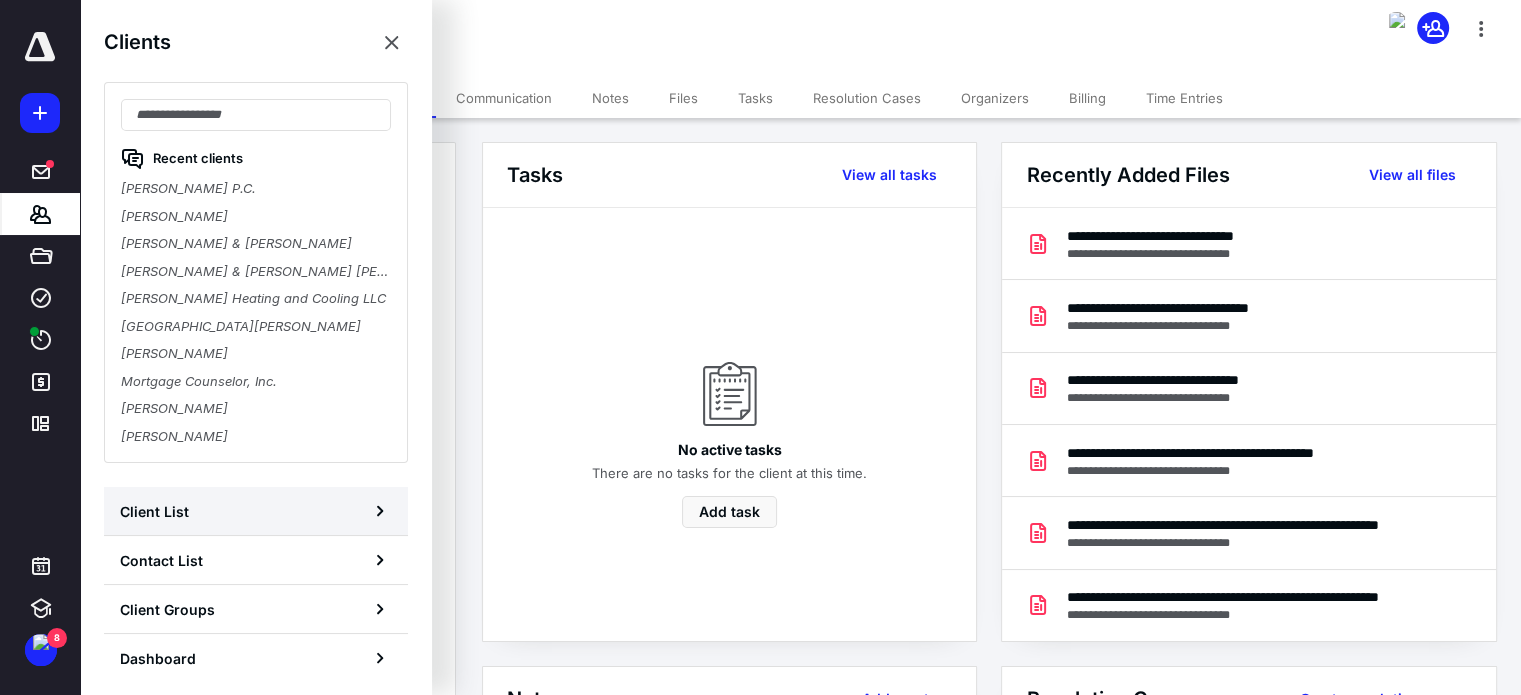 click on "Client List" at bounding box center (256, 511) 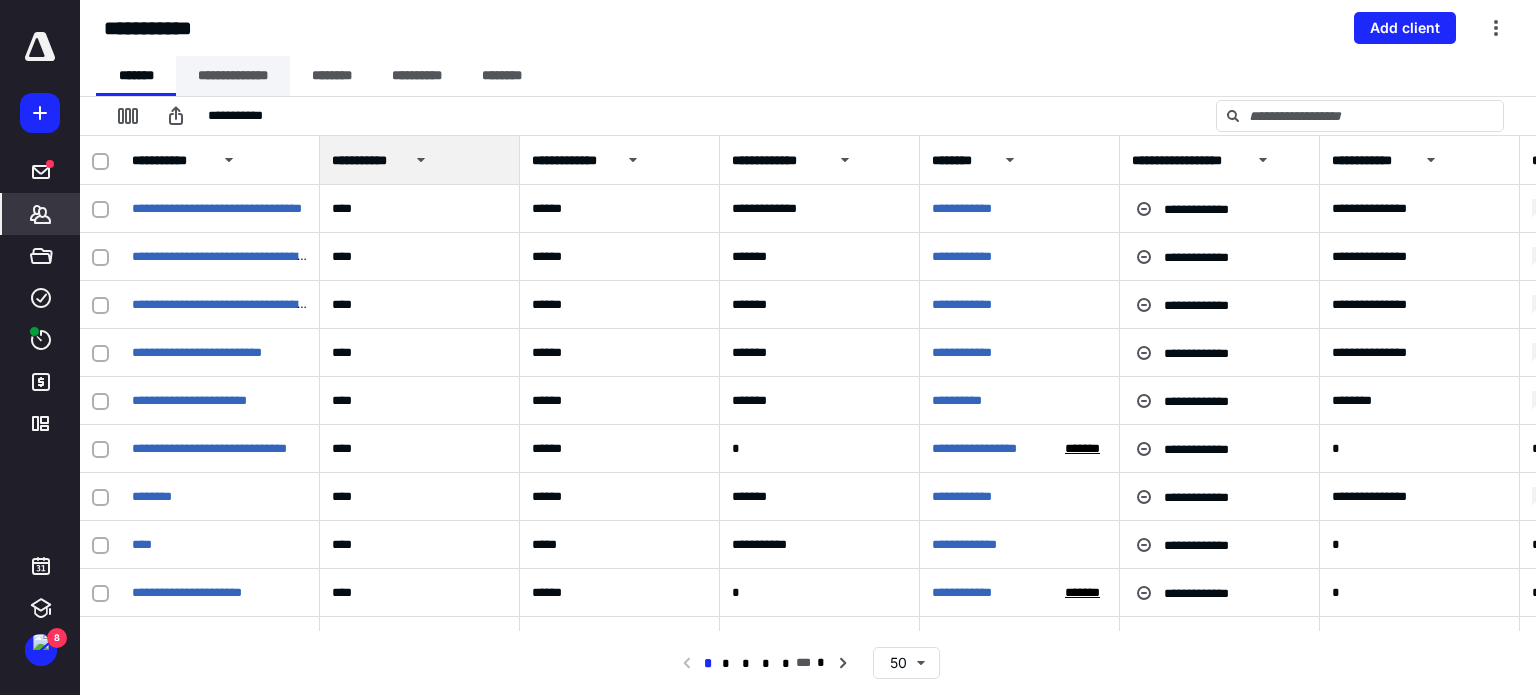 click on "**********" at bounding box center (233, 76) 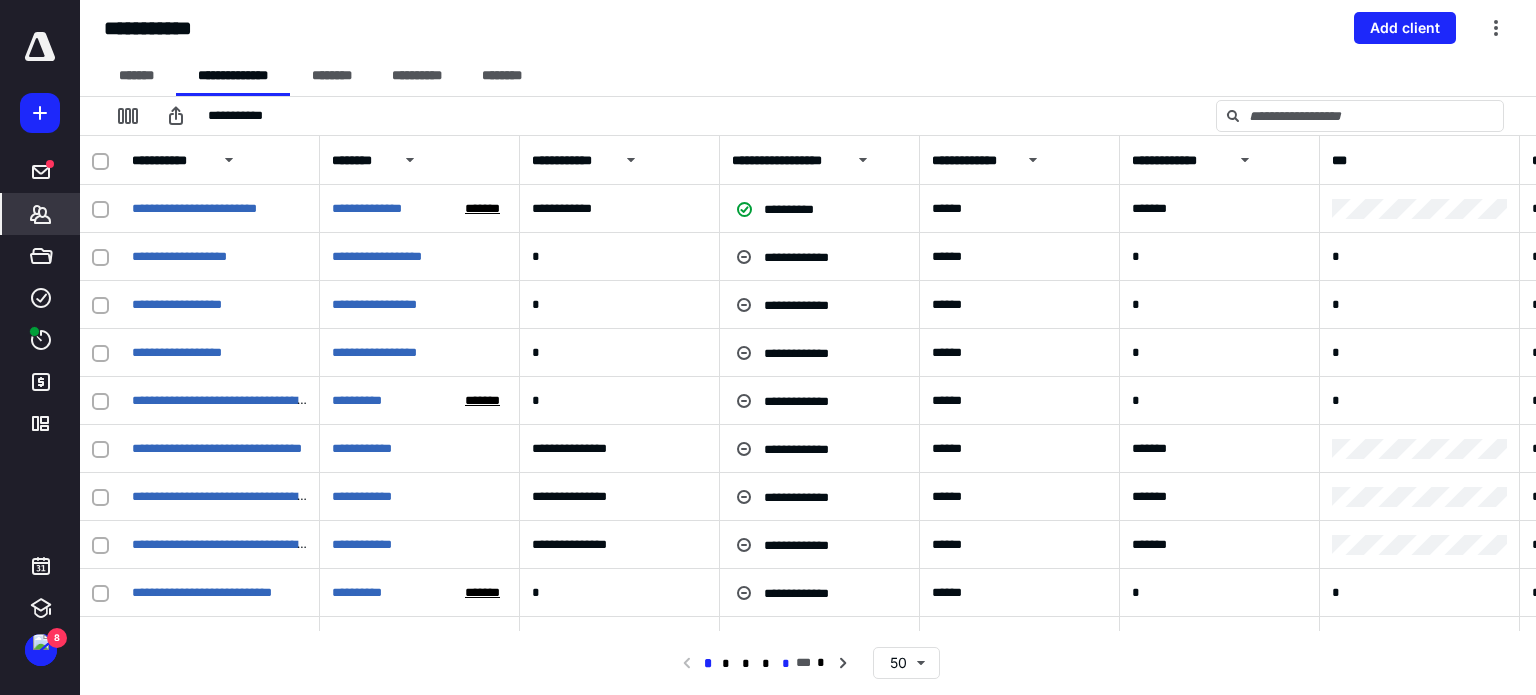 click on "*" at bounding box center [786, 664] 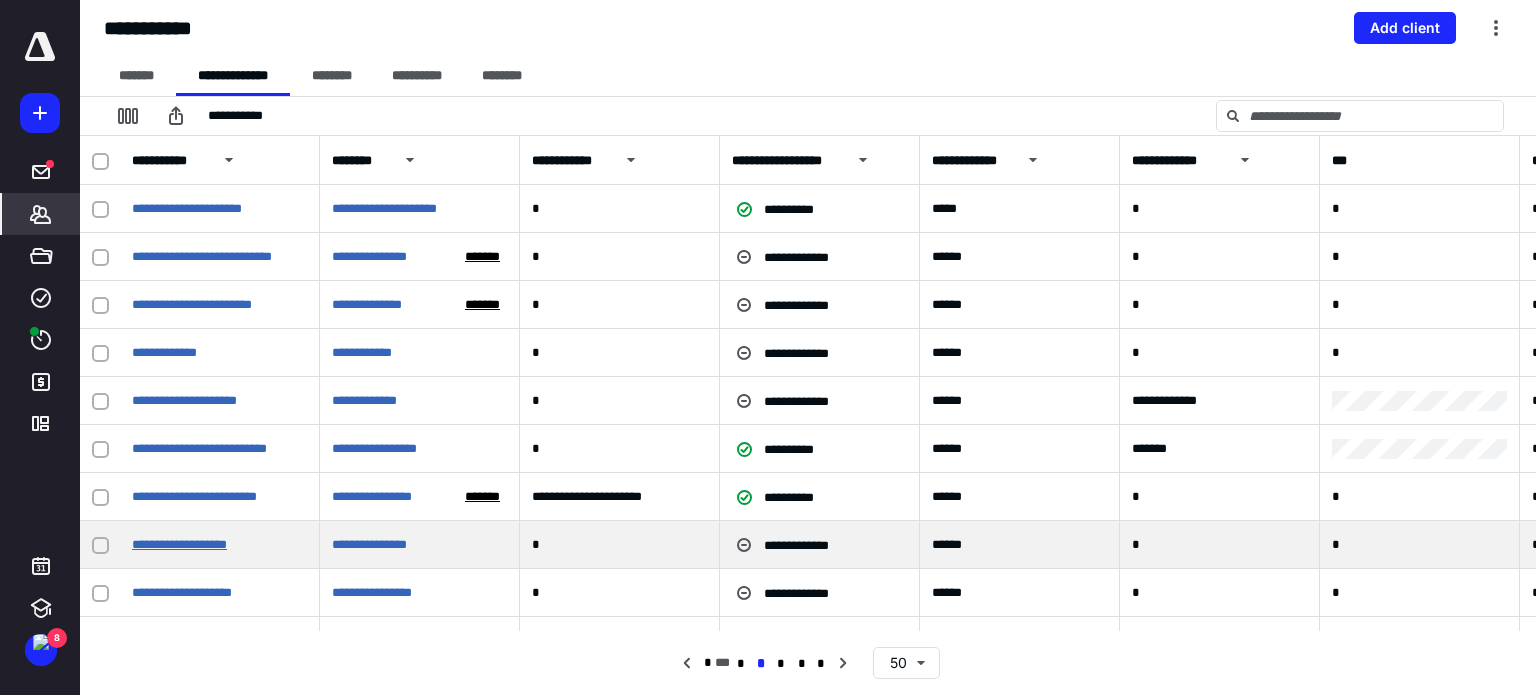 click on "**********" at bounding box center (179, 544) 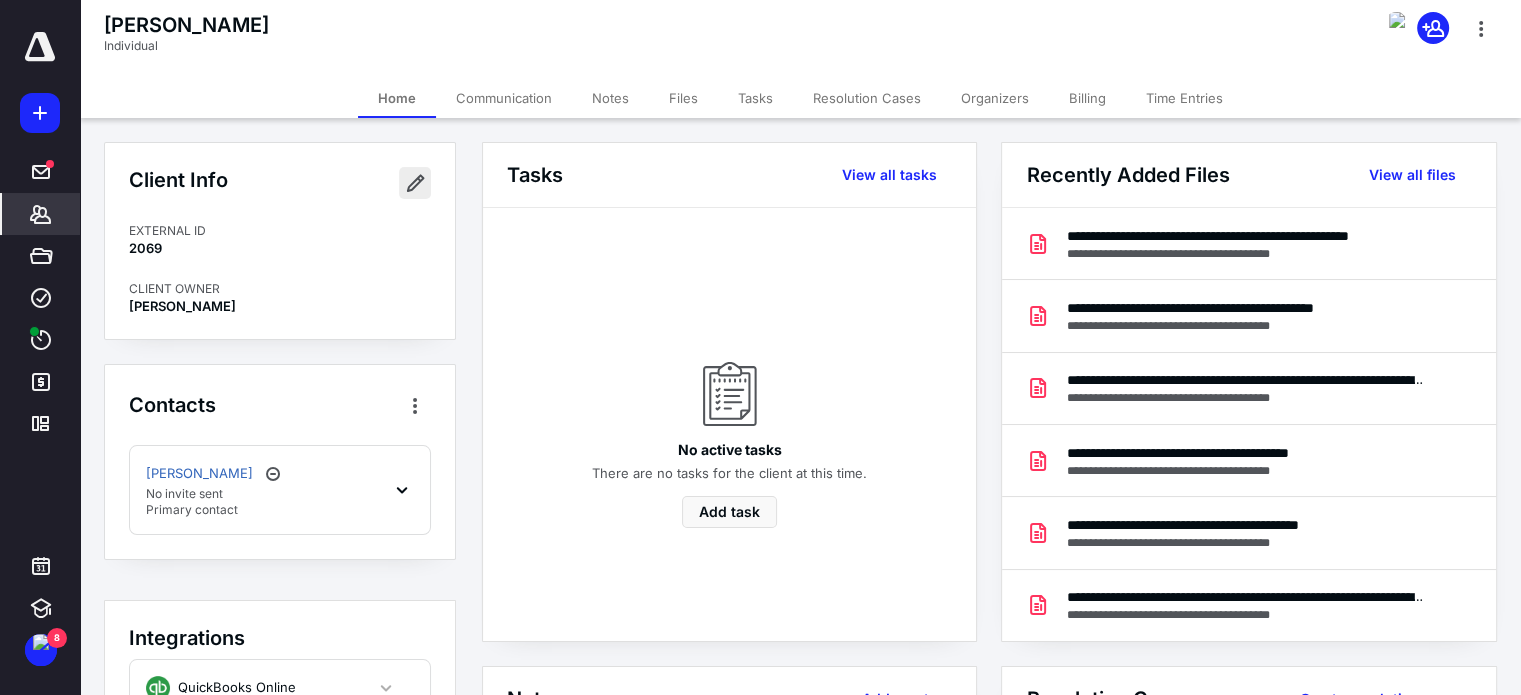 click at bounding box center (415, 183) 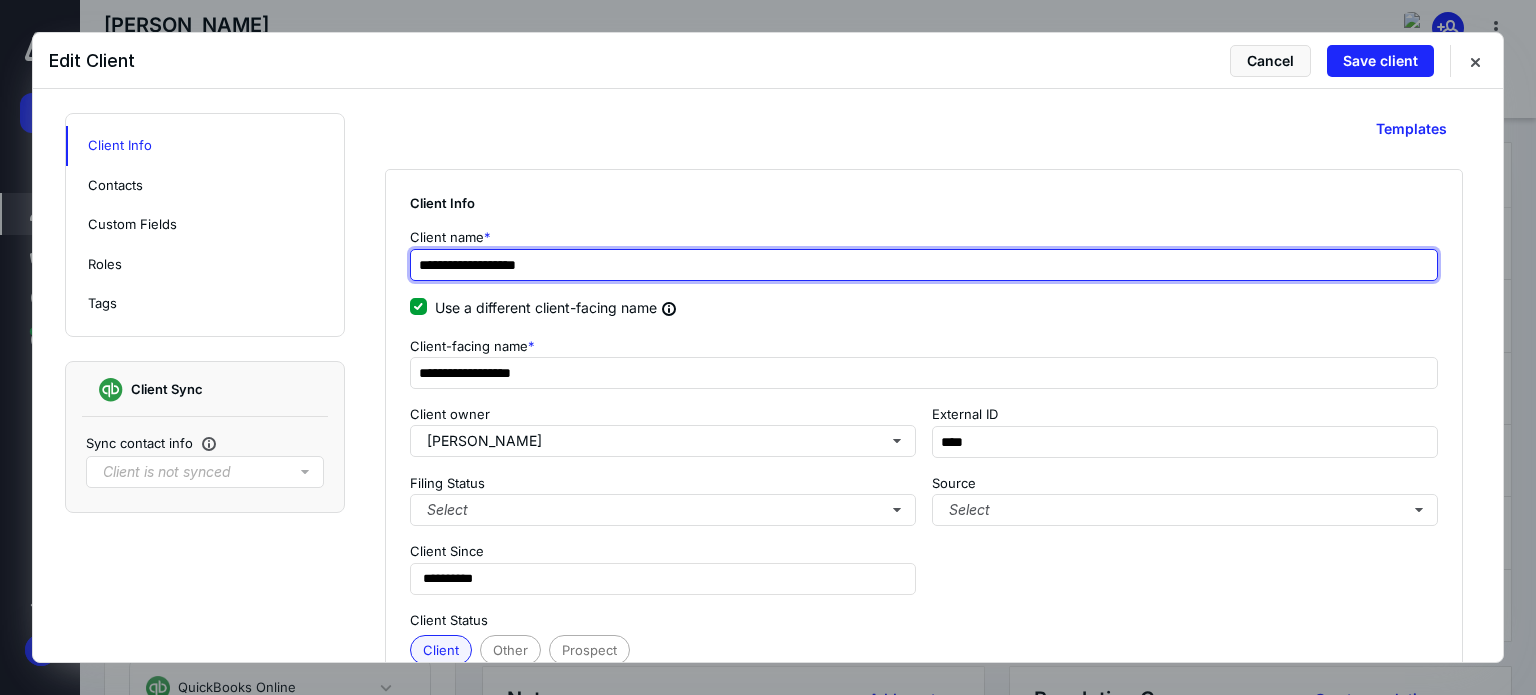 click on "**********" at bounding box center (924, 265) 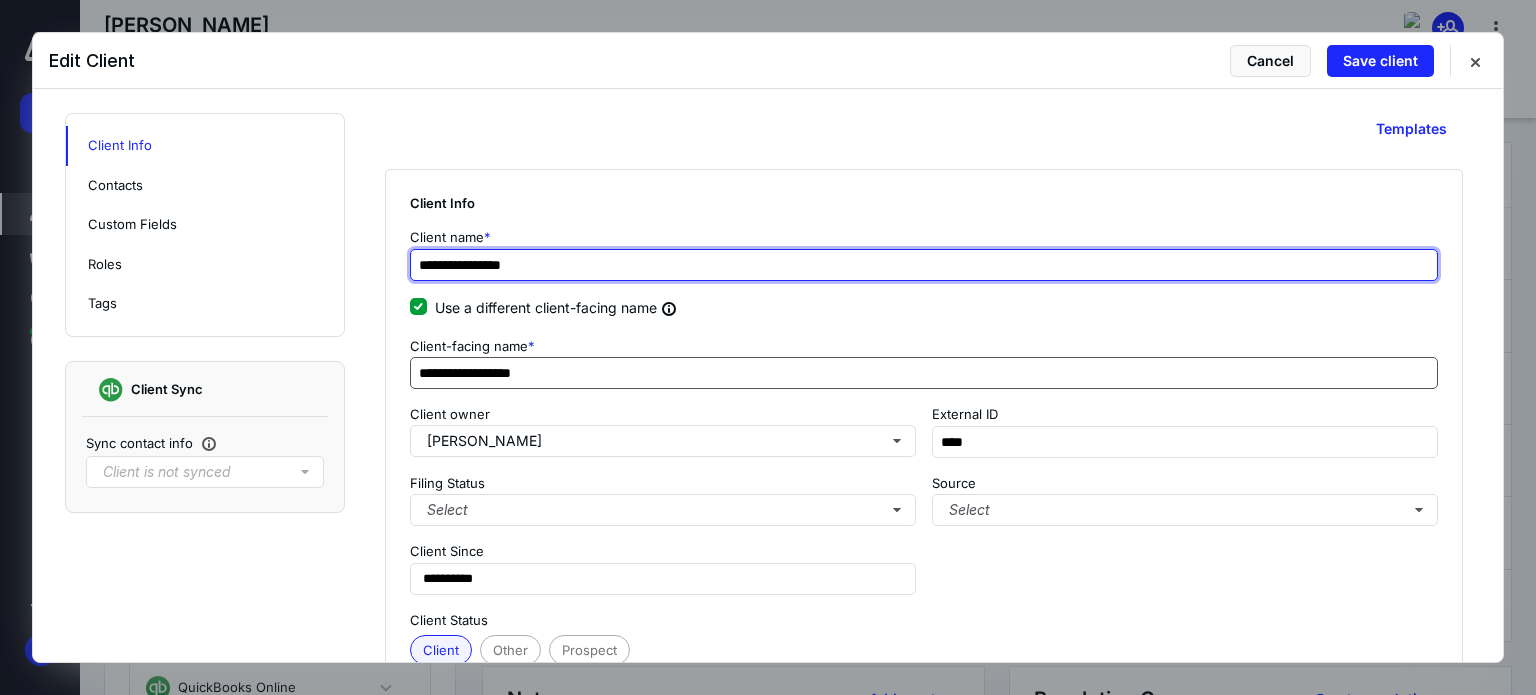 type on "**********" 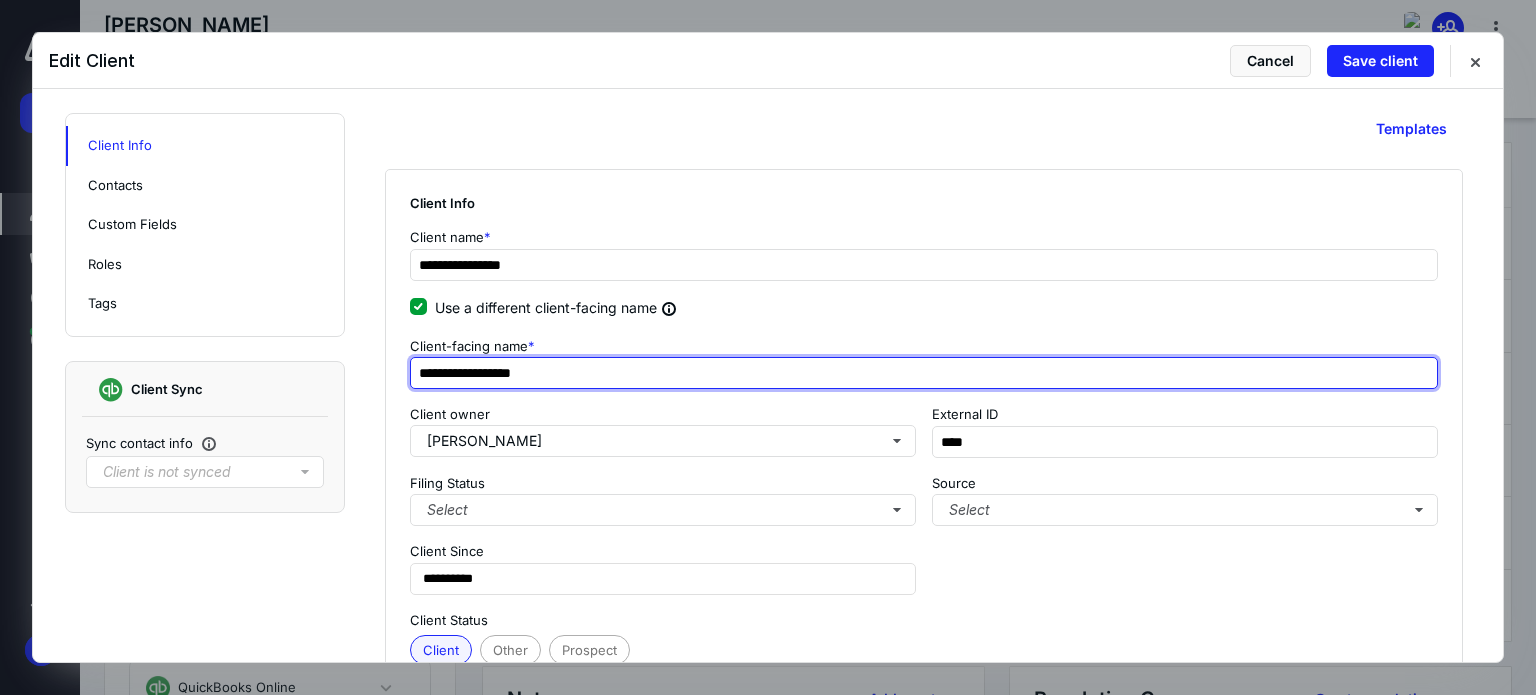 click on "**********" at bounding box center [924, 373] 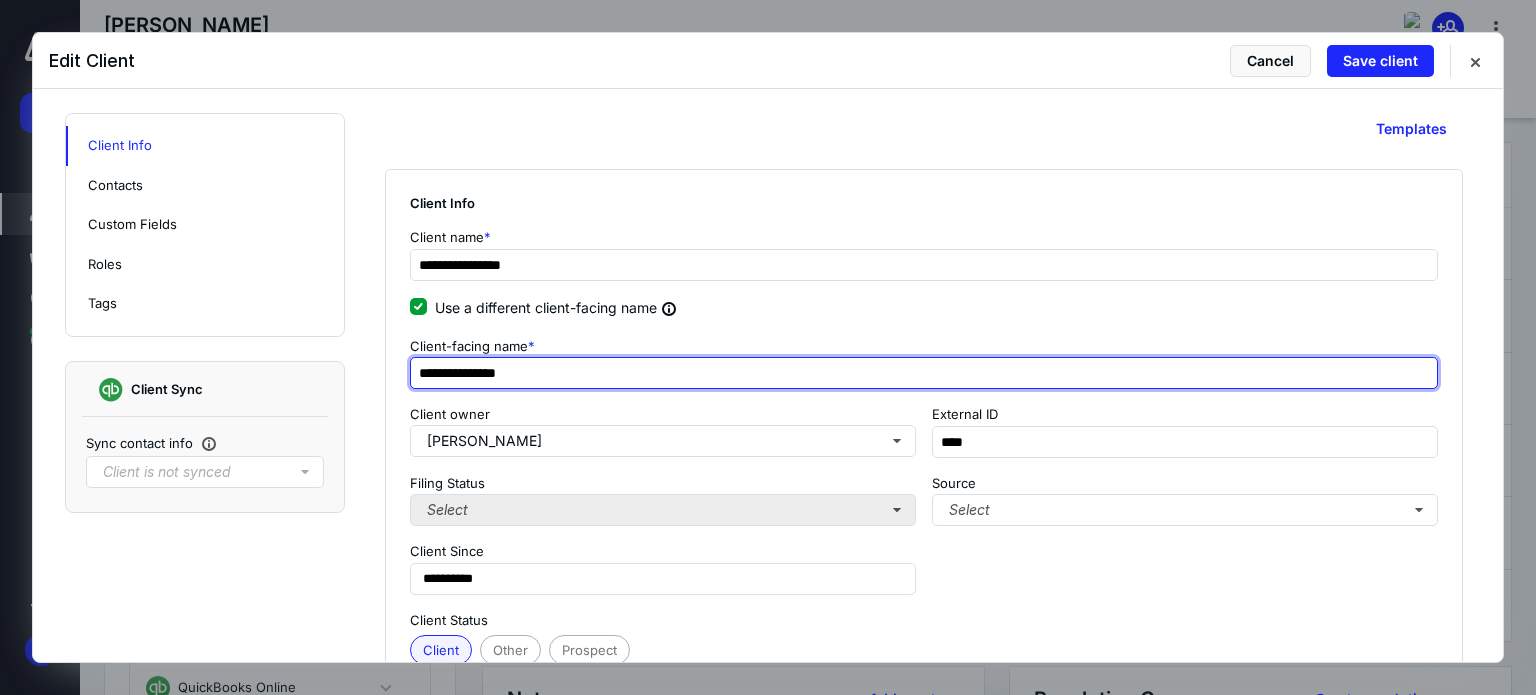 type on "**********" 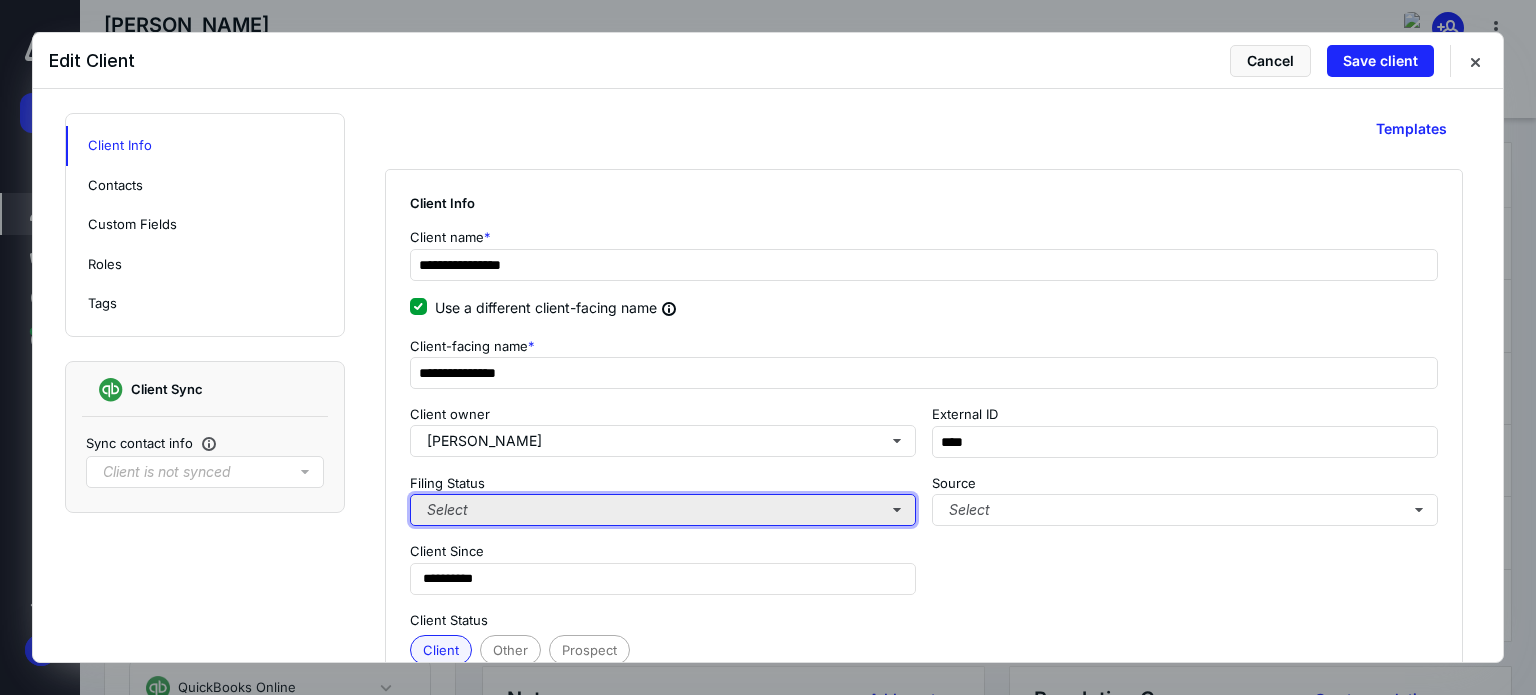 click on "Select" at bounding box center [663, 510] 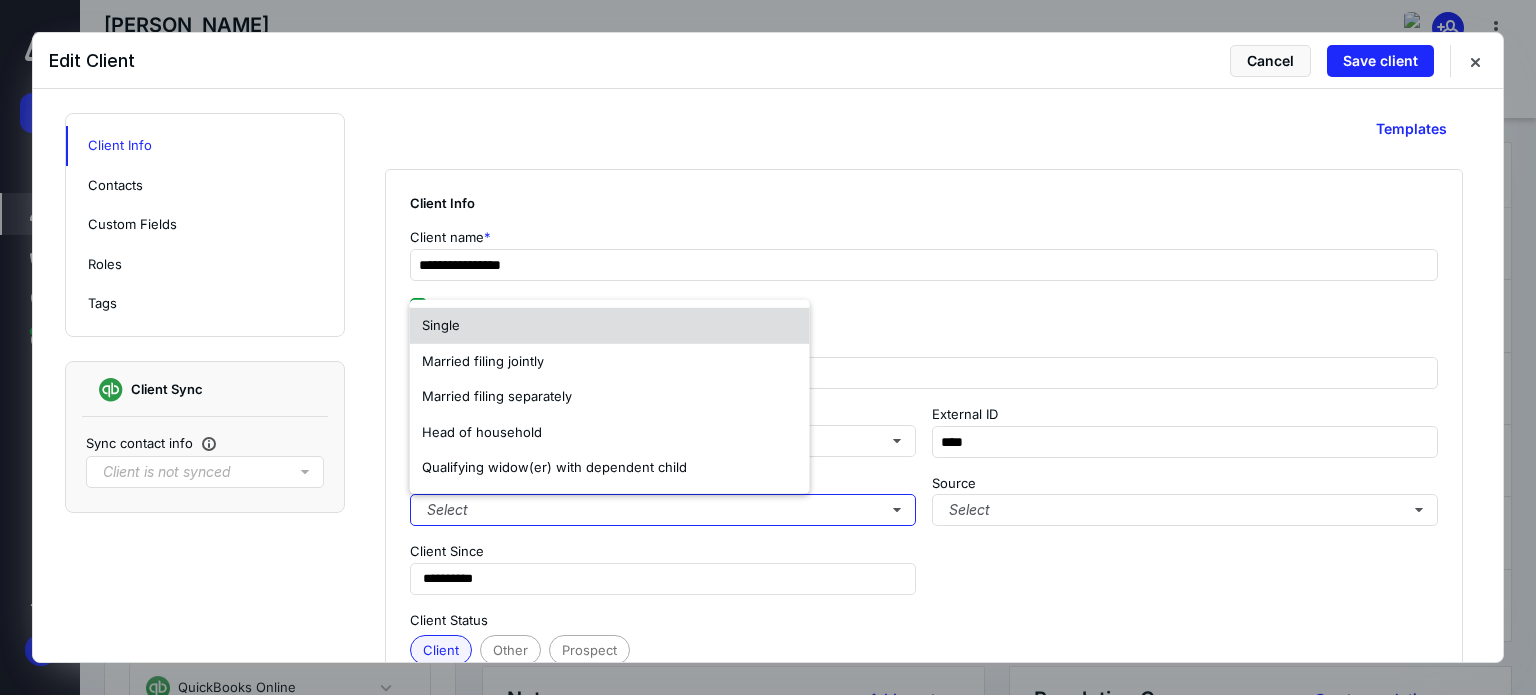 click on "Single" at bounding box center [610, 326] 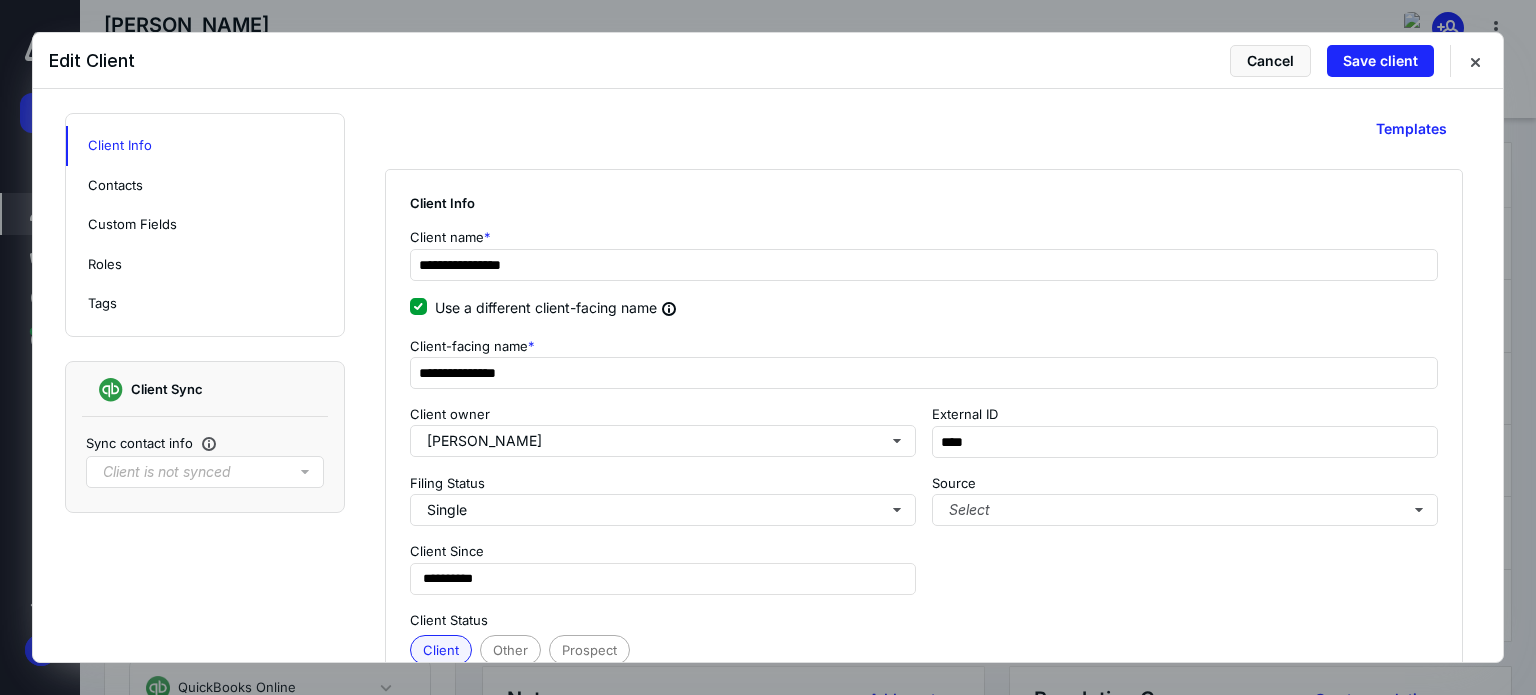 click on "**********" at bounding box center [924, 492] 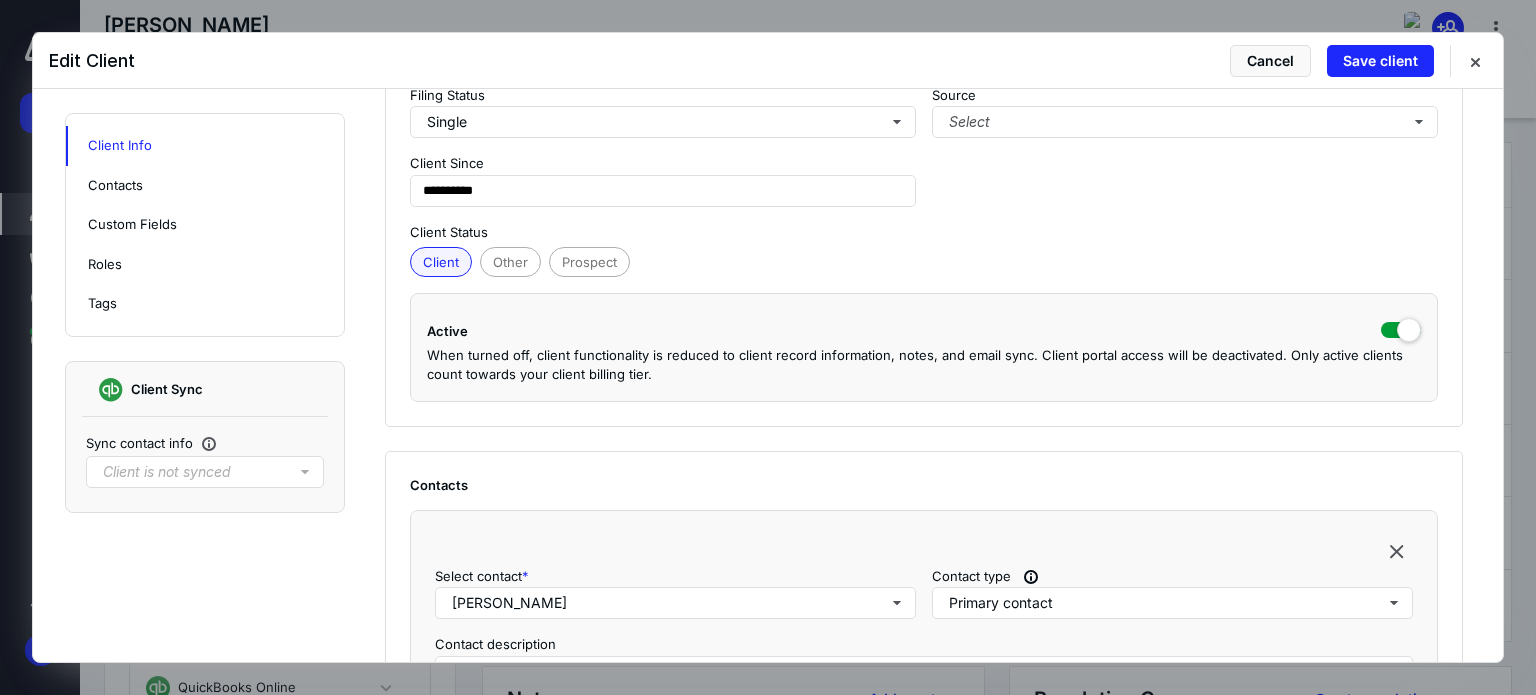 scroll, scrollTop: 400, scrollLeft: 0, axis: vertical 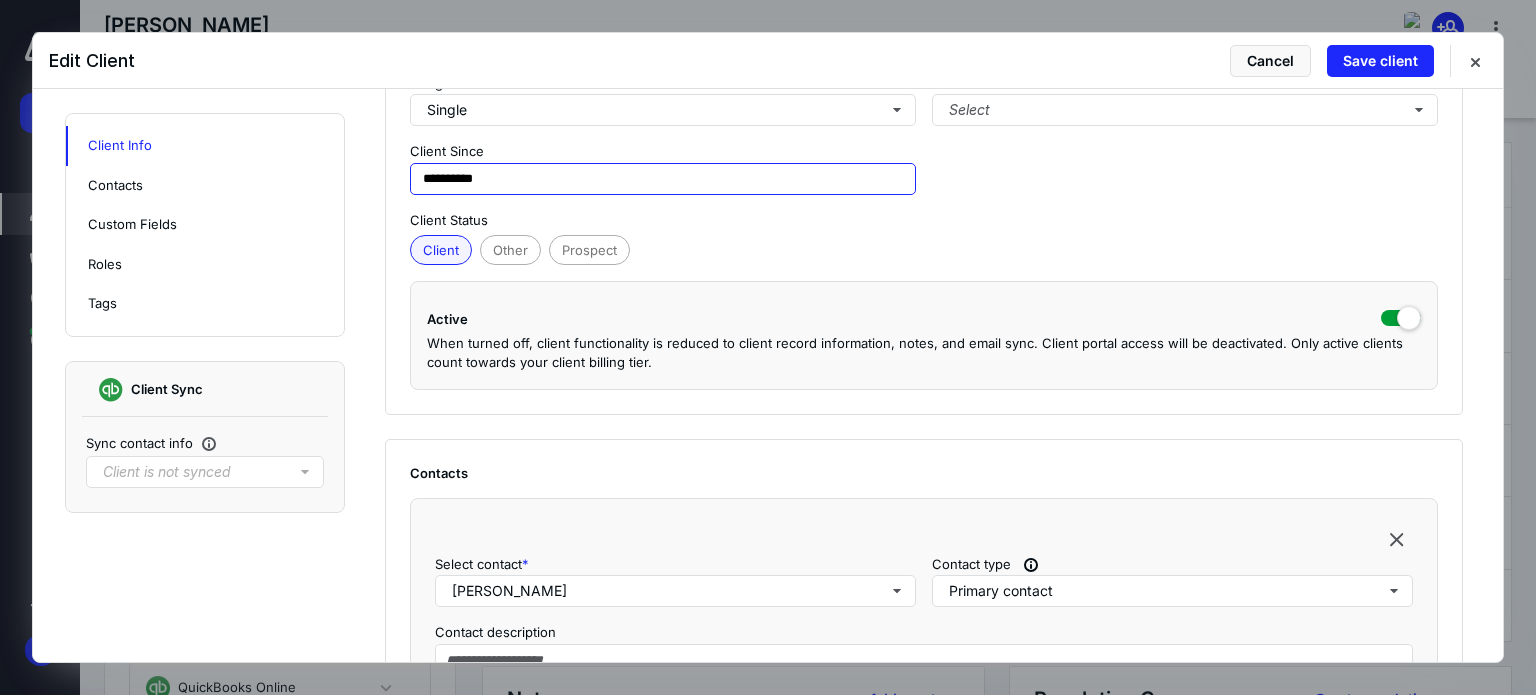 click on "**********" at bounding box center (663, 179) 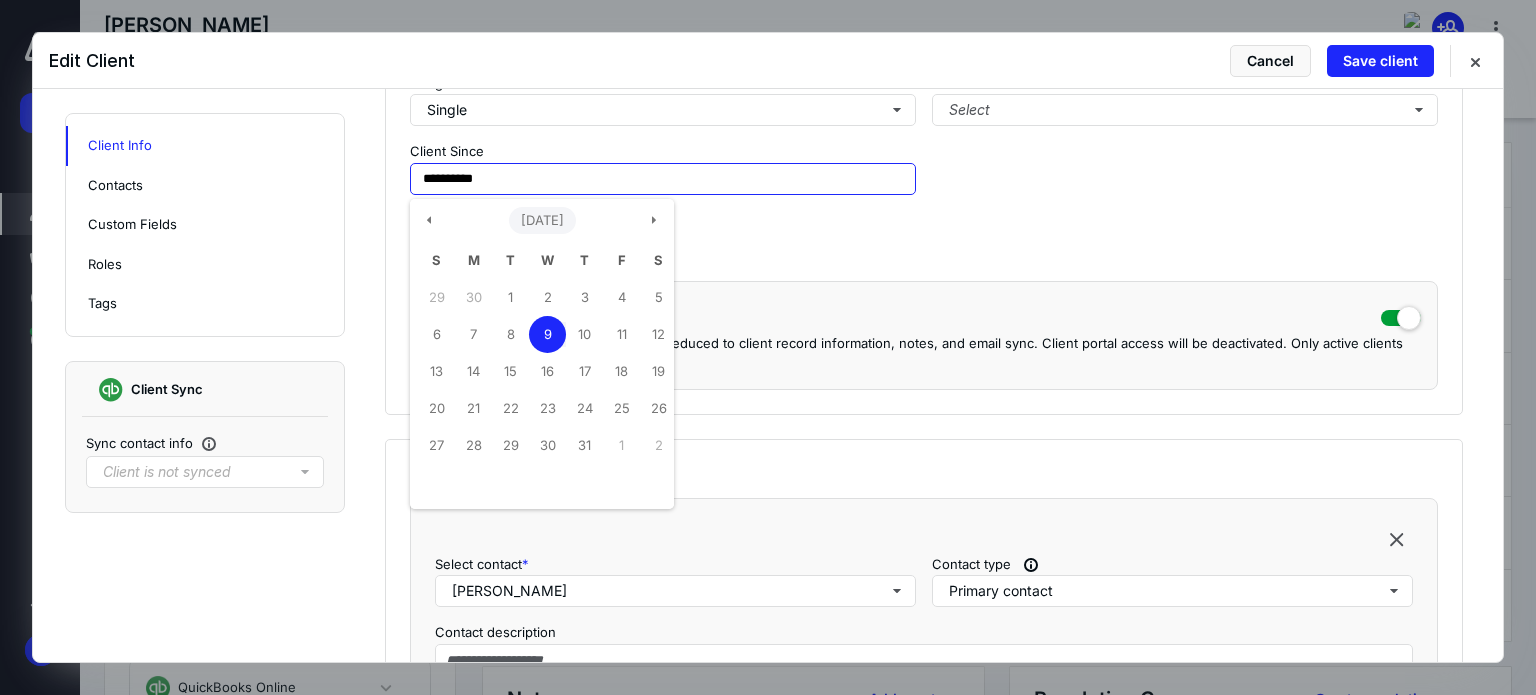 click on "[DATE]" at bounding box center (542, 221) 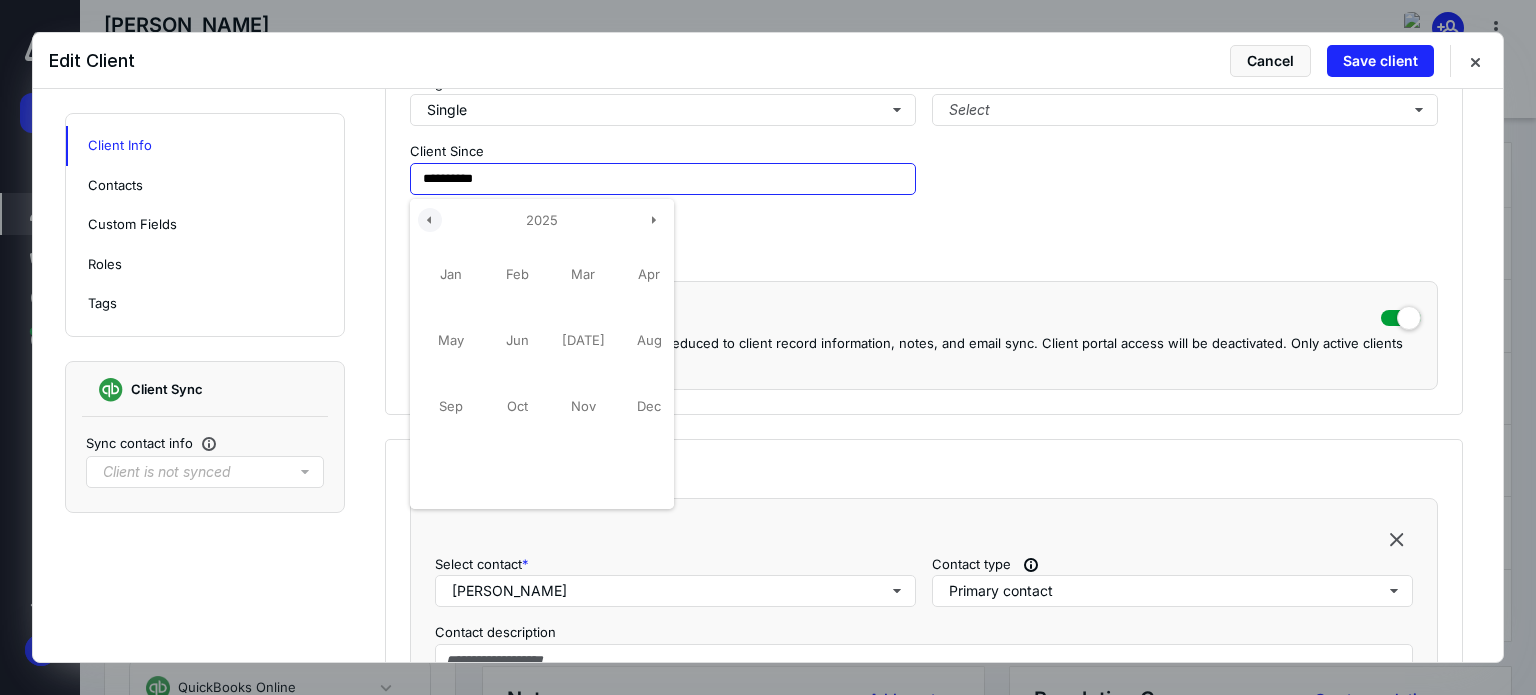 click at bounding box center (430, 220) 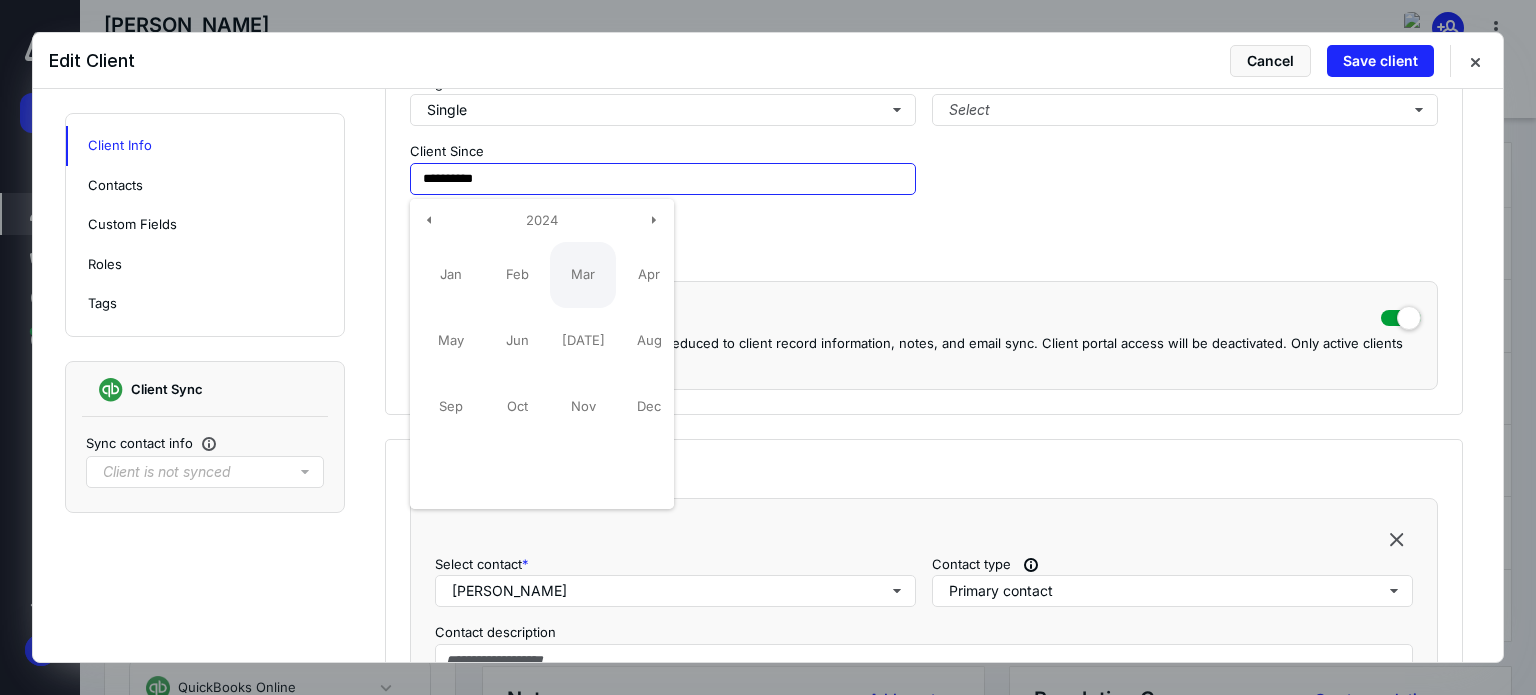click on "Mar" at bounding box center (583, 275) 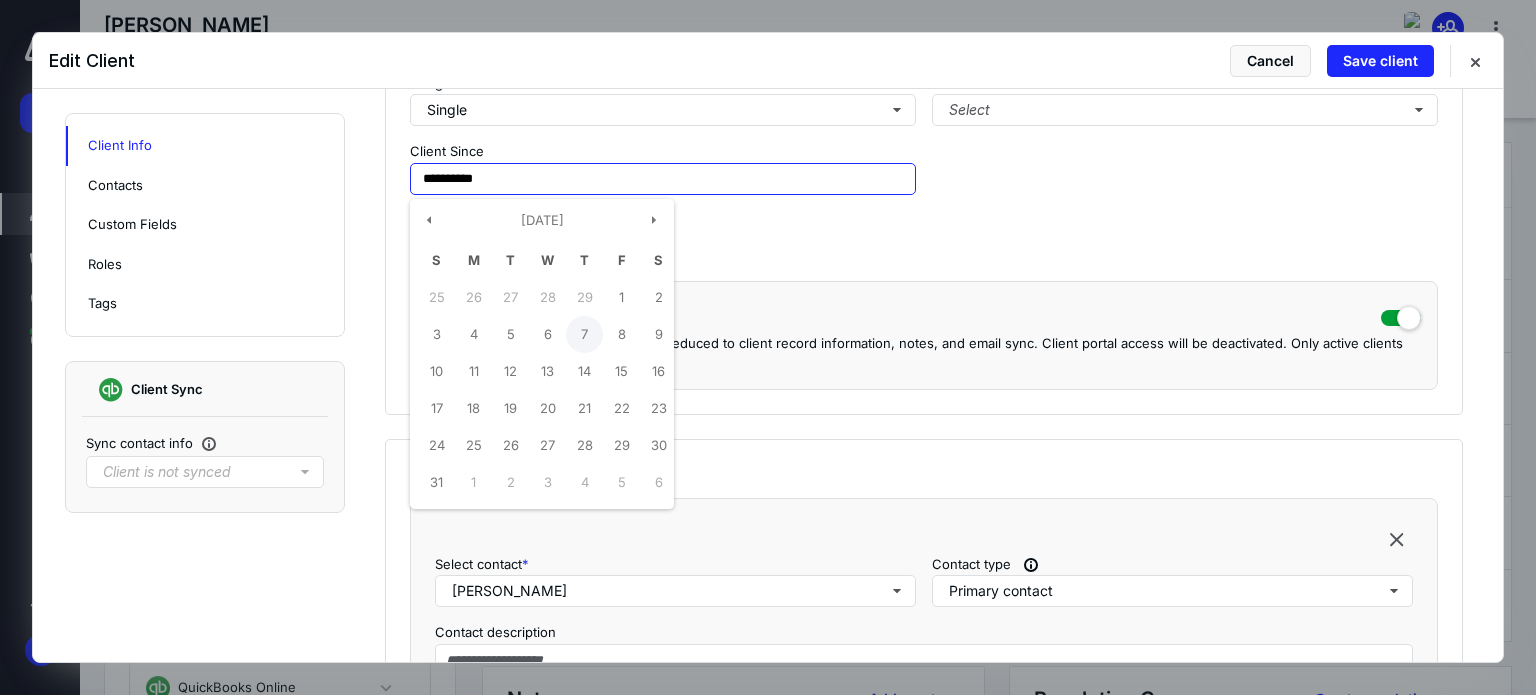 click on "7" at bounding box center [584, 334] 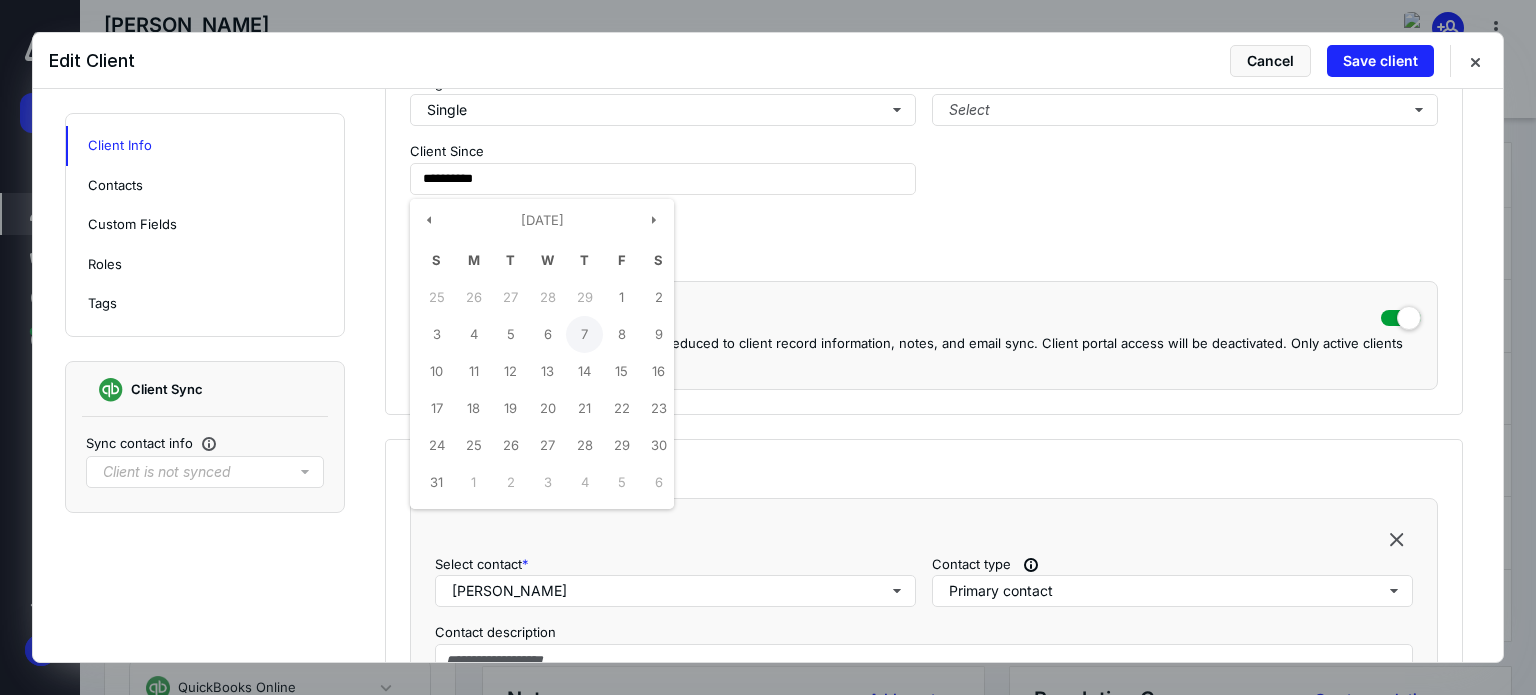 type on "**********" 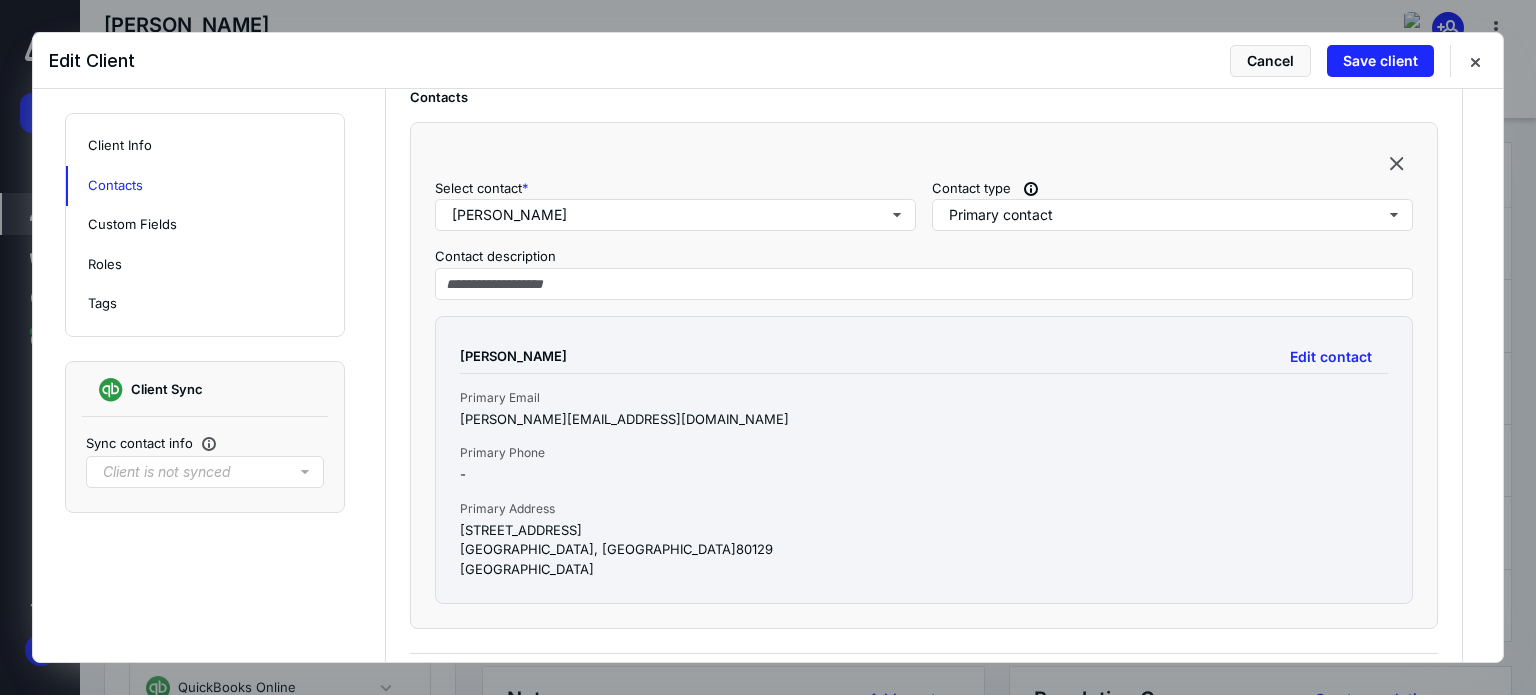 scroll, scrollTop: 800, scrollLeft: 0, axis: vertical 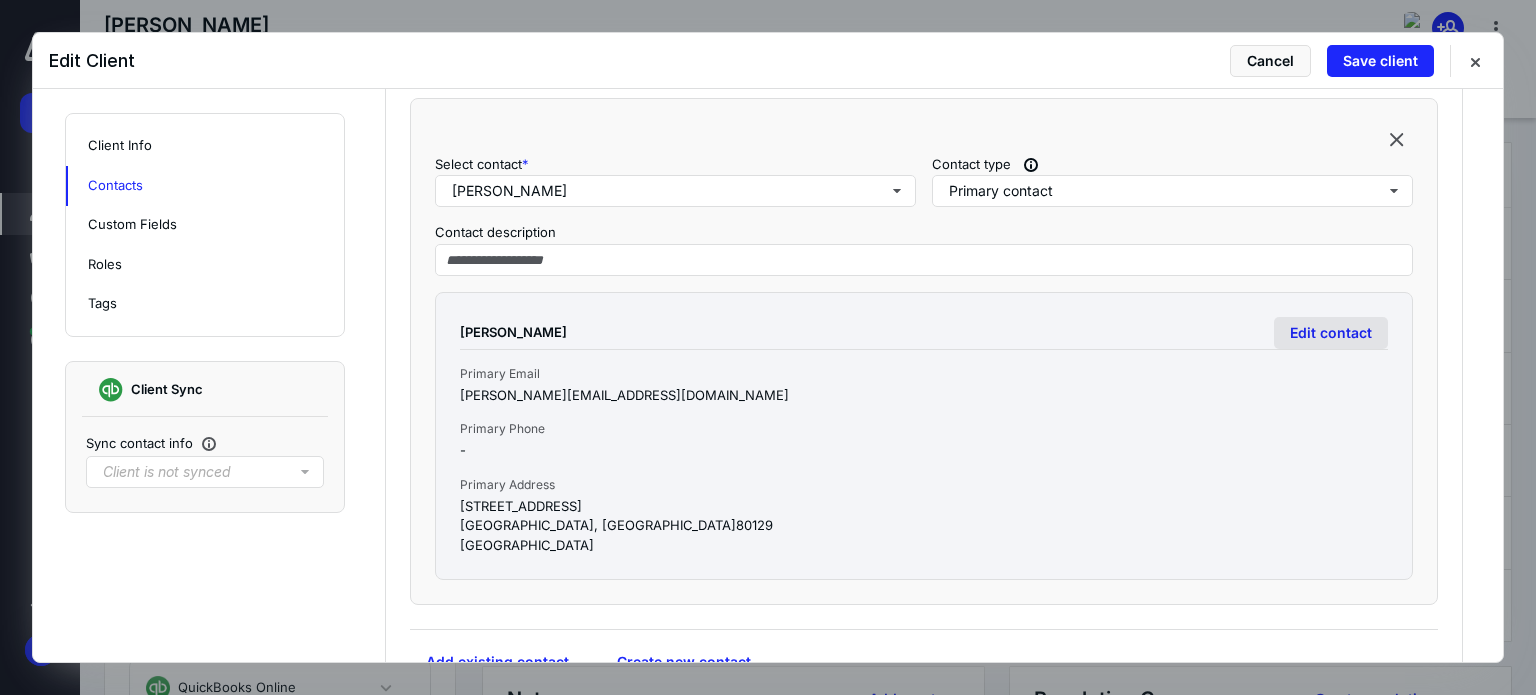 click on "Edit contact" at bounding box center (1331, 333) 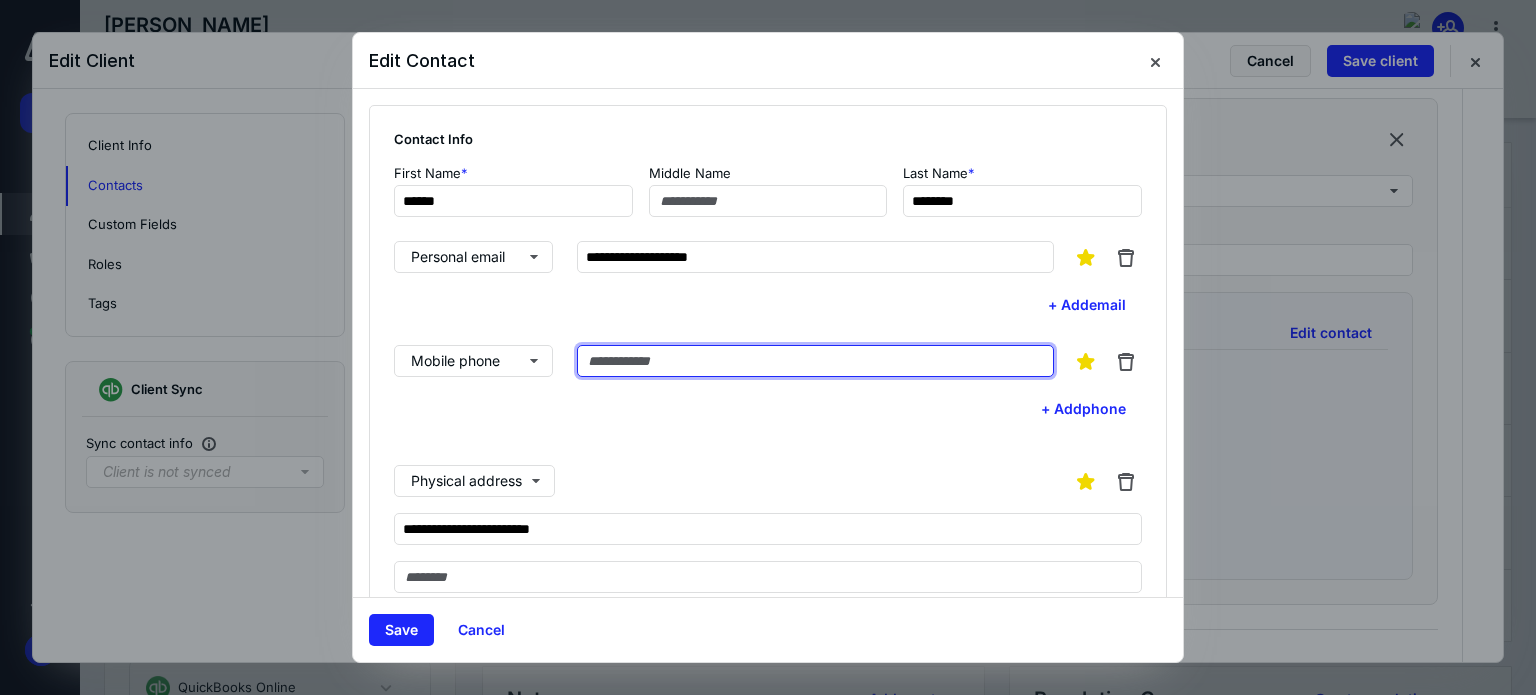 click at bounding box center [815, 361] 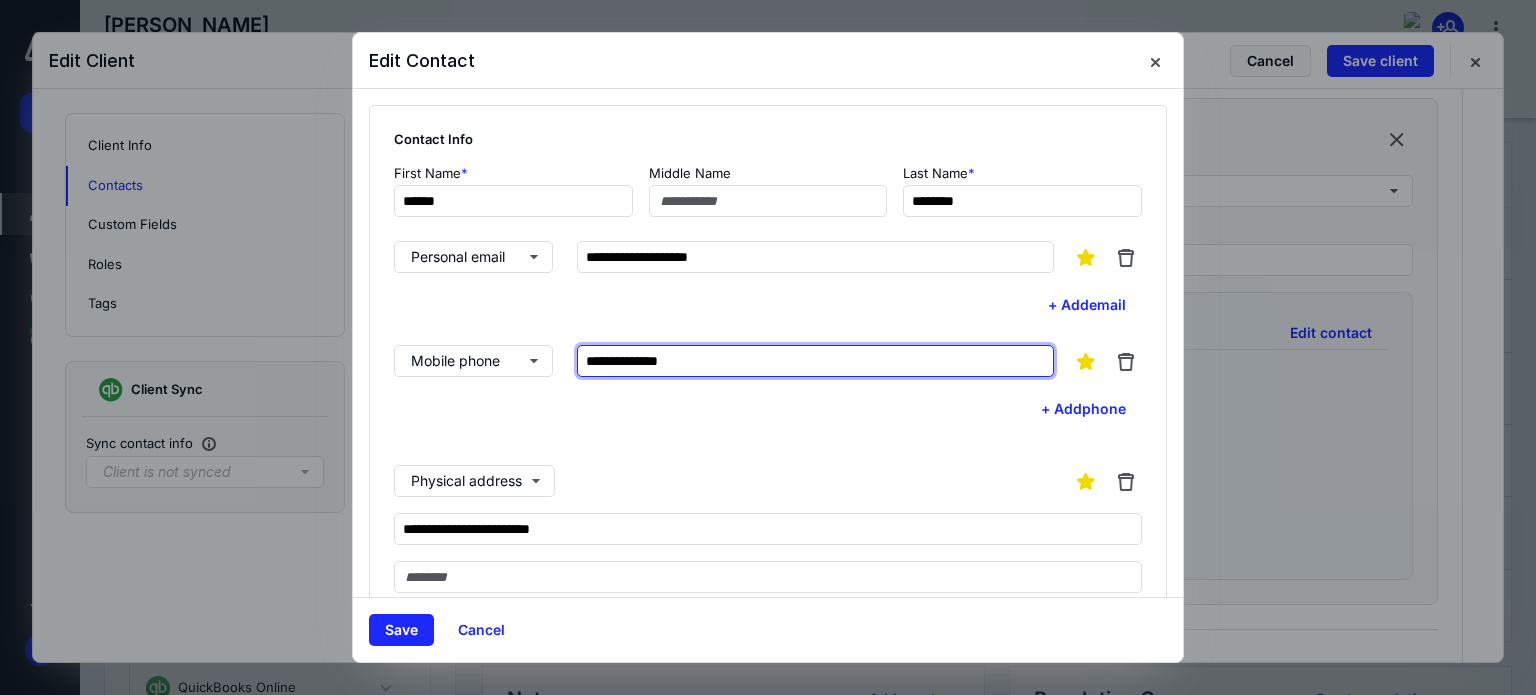 type on "**********" 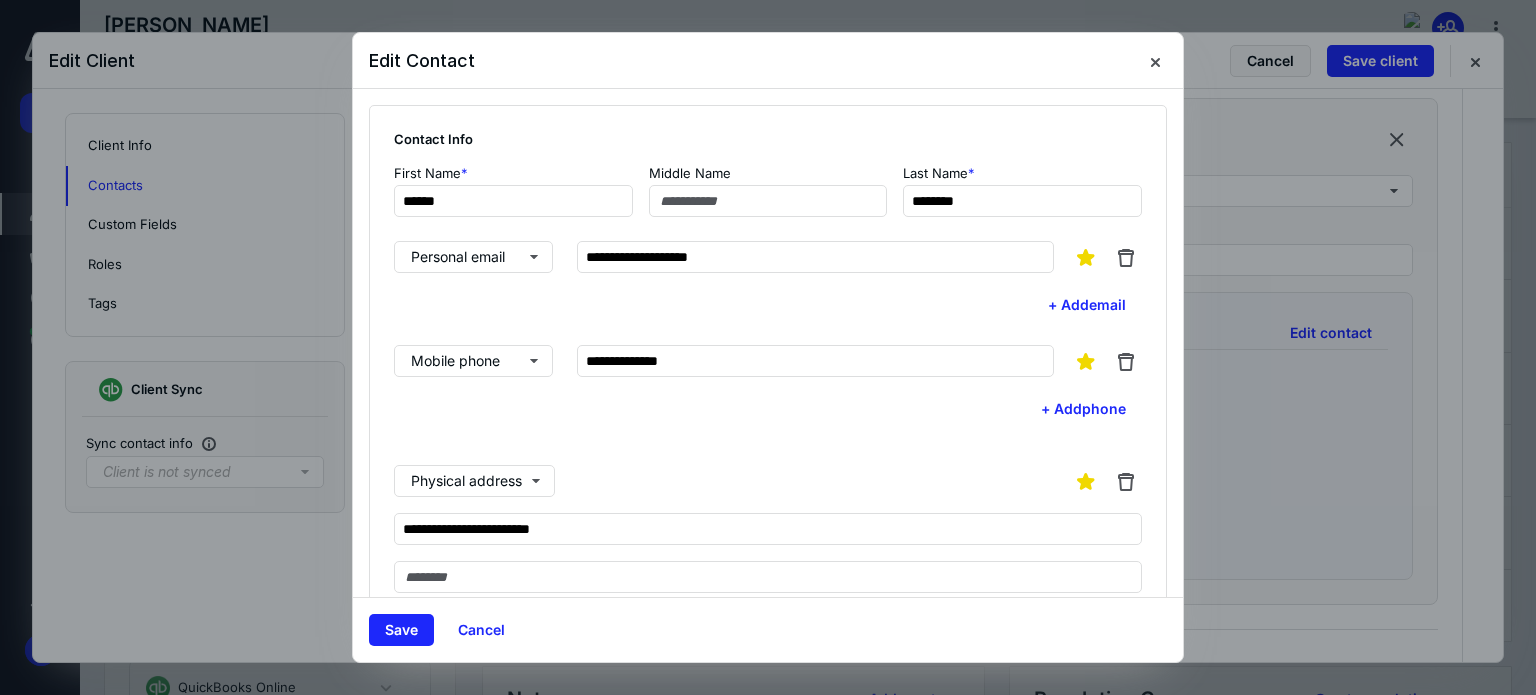 click on "**********" at bounding box center [768, 569] 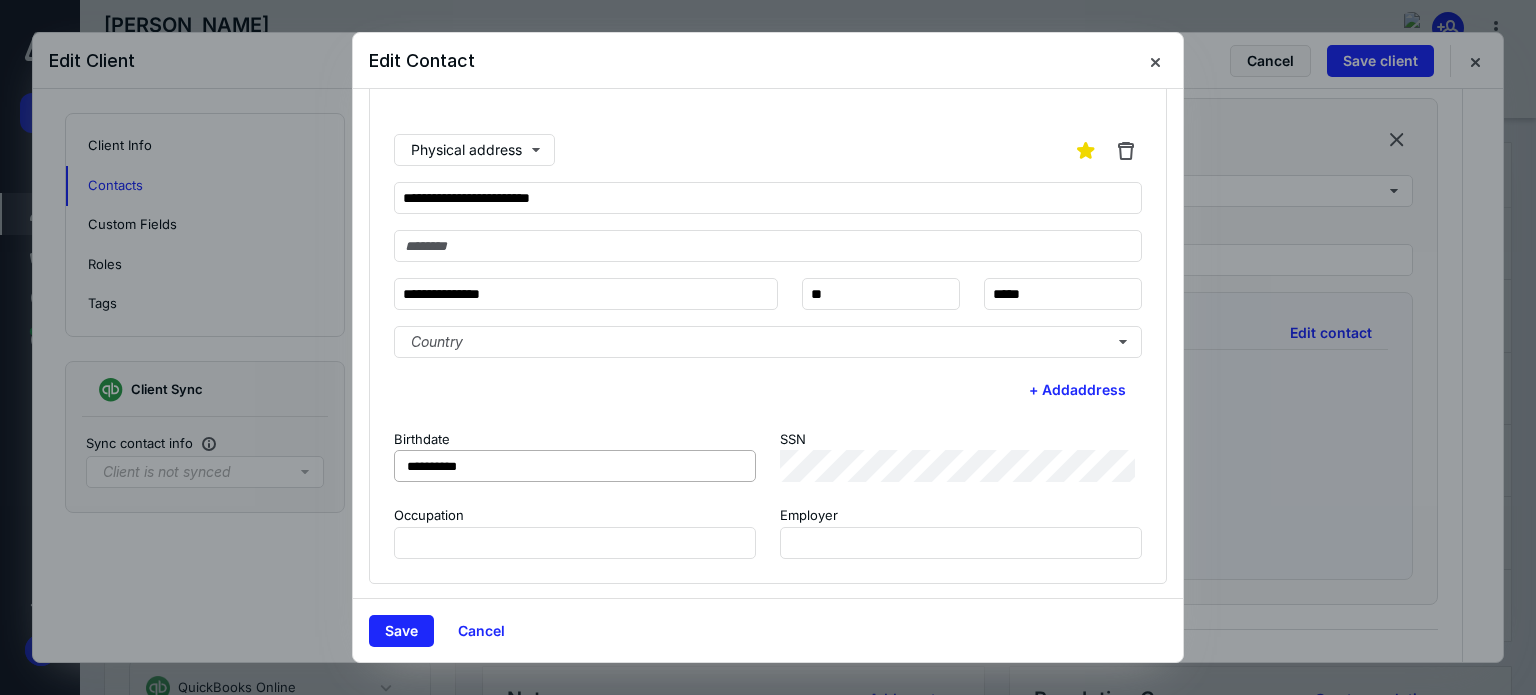 scroll, scrollTop: 332, scrollLeft: 0, axis: vertical 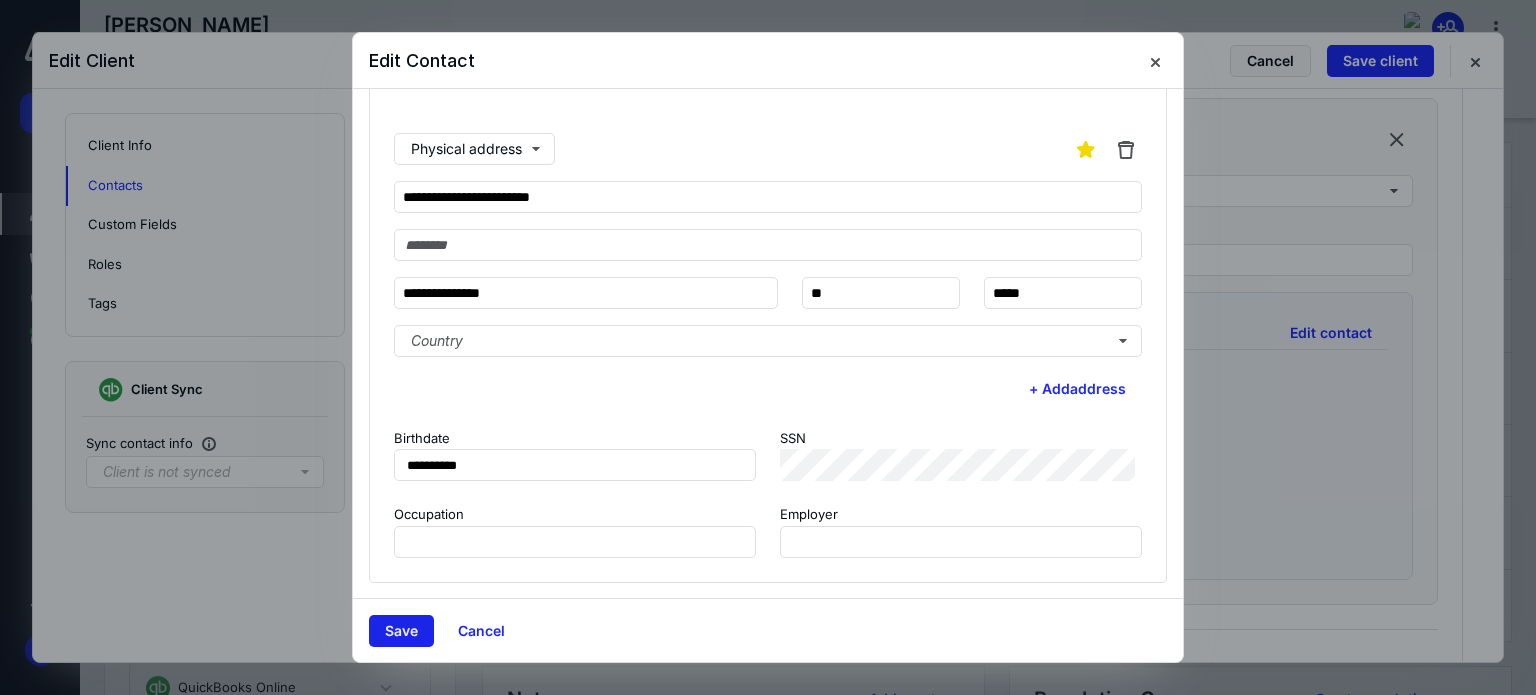 click on "Save" at bounding box center [401, 631] 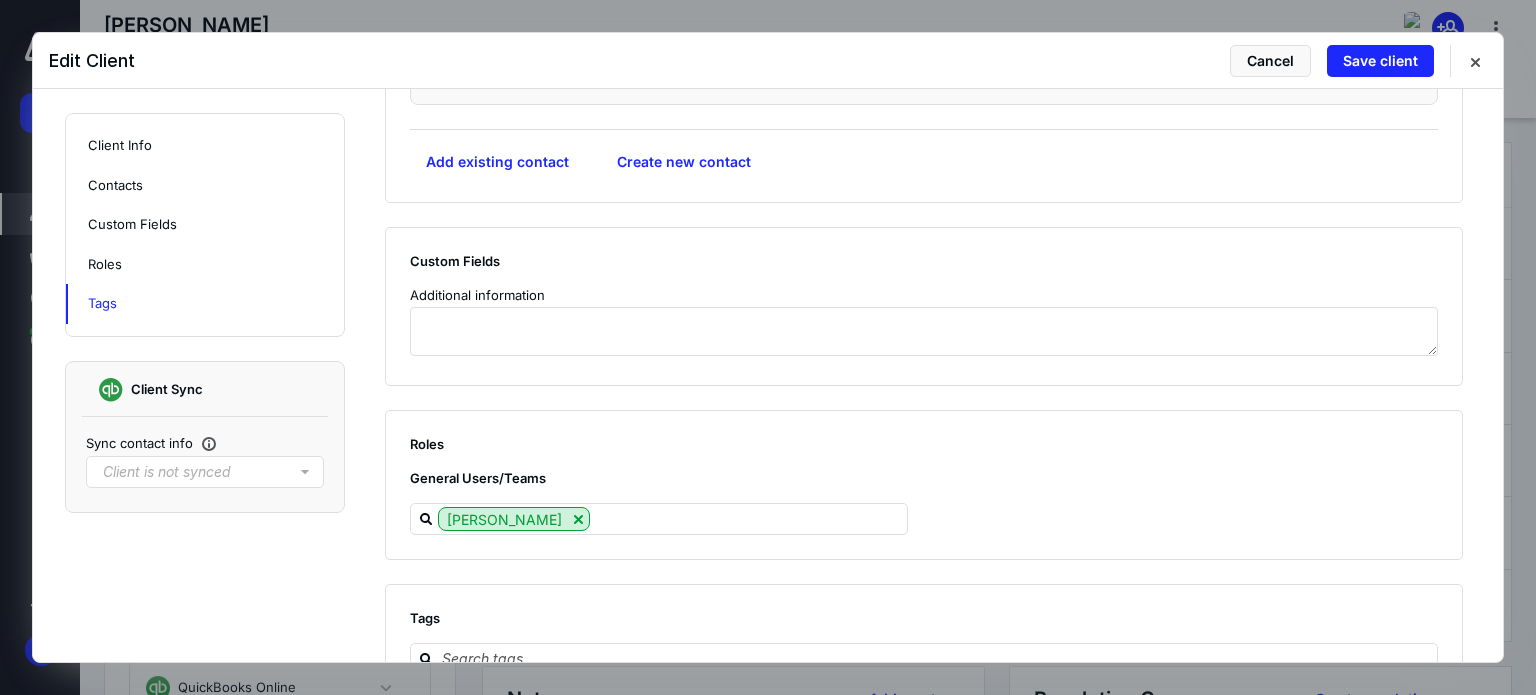 scroll, scrollTop: 1348, scrollLeft: 0, axis: vertical 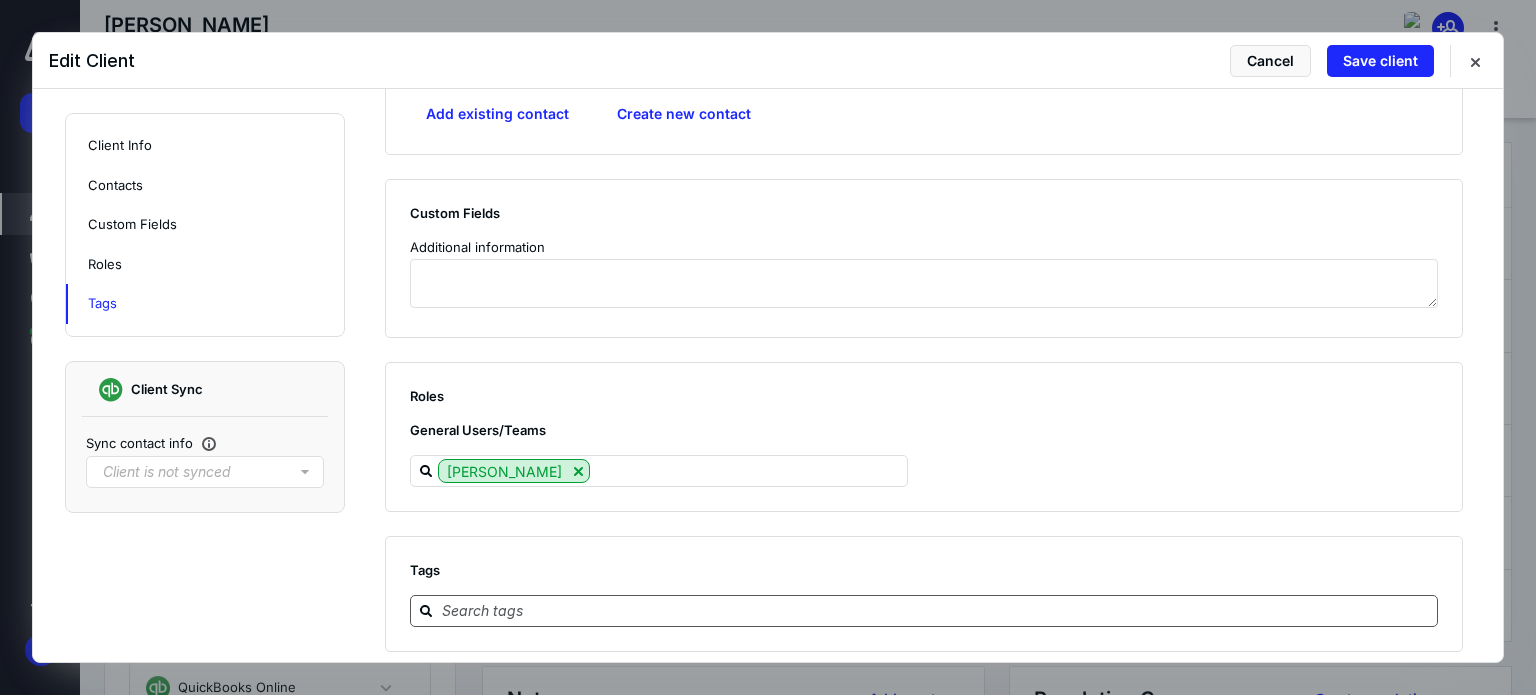 click at bounding box center [936, 610] 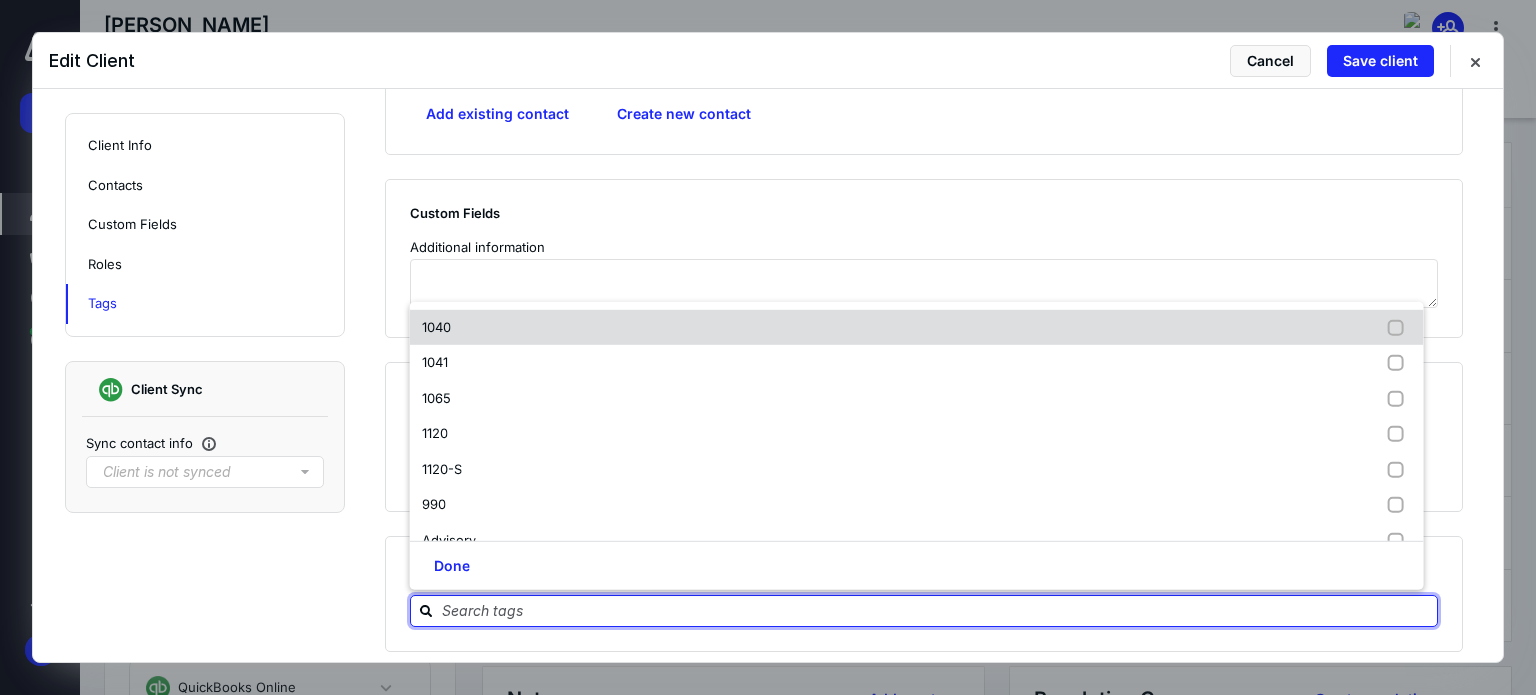 click on "1040" at bounding box center [917, 328] 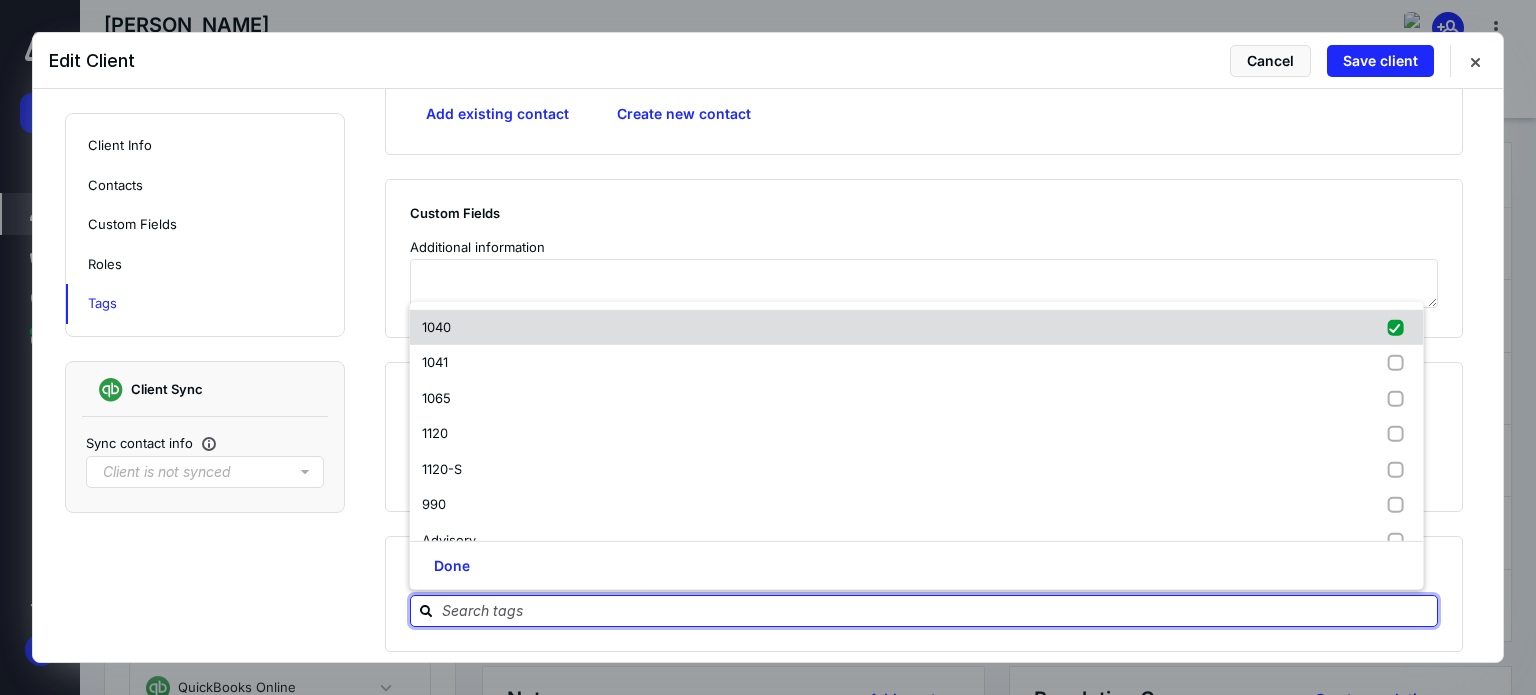 checkbox on "true" 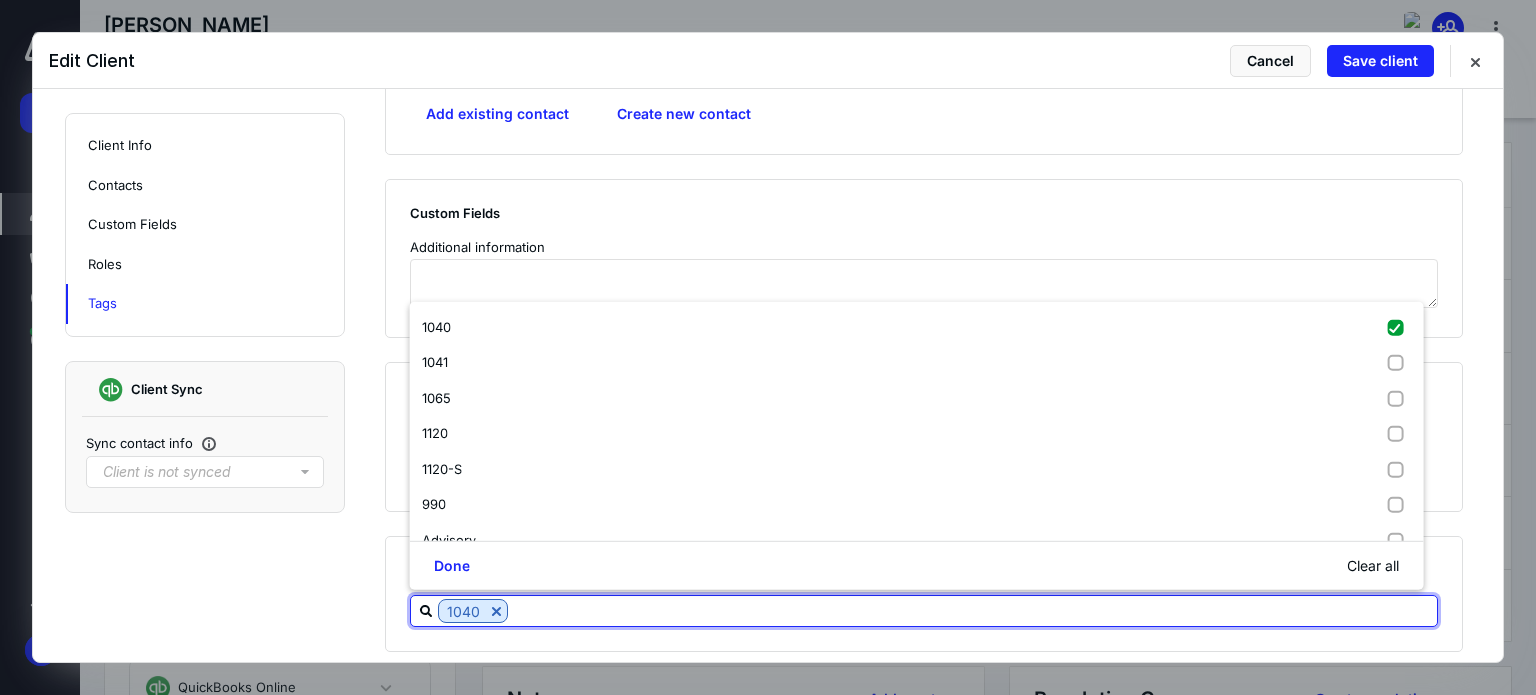 click on "**********" at bounding box center [768, -296] 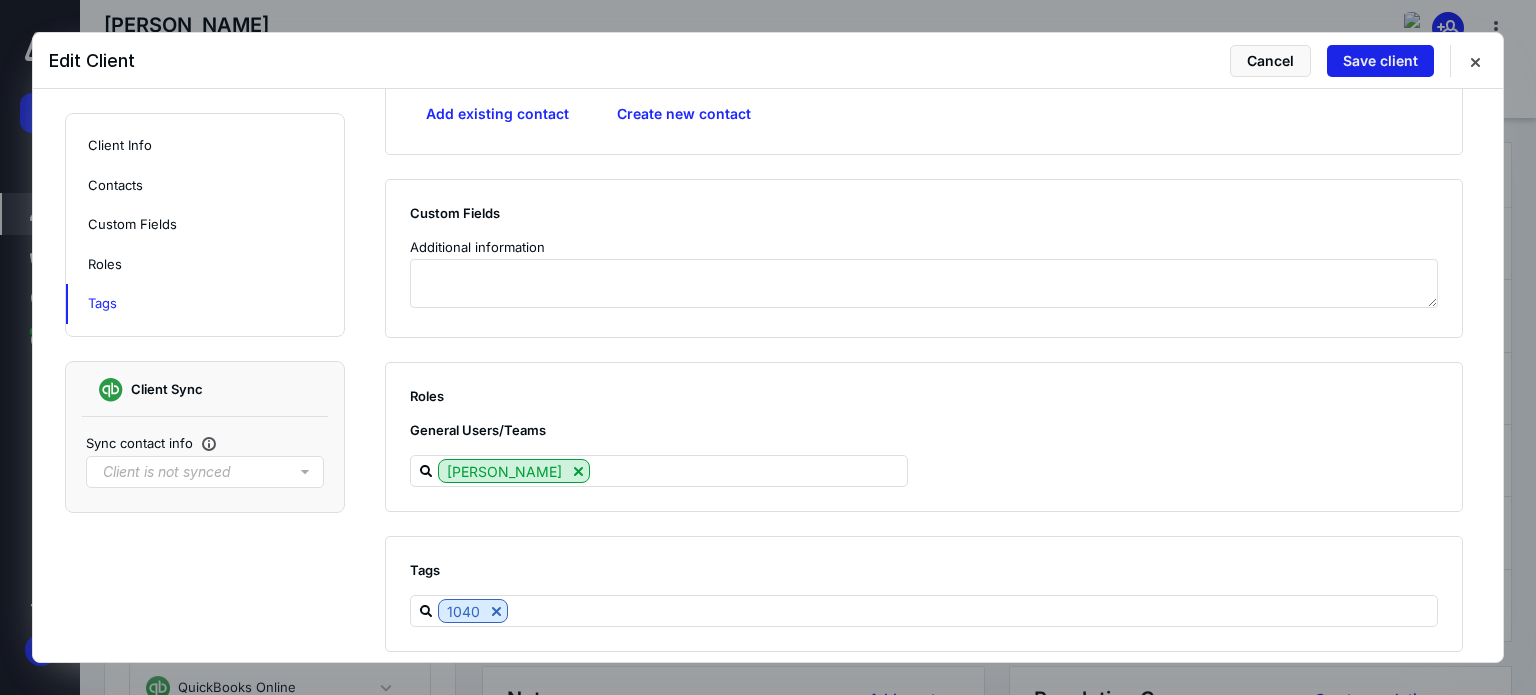 click on "Save client" at bounding box center (1380, 61) 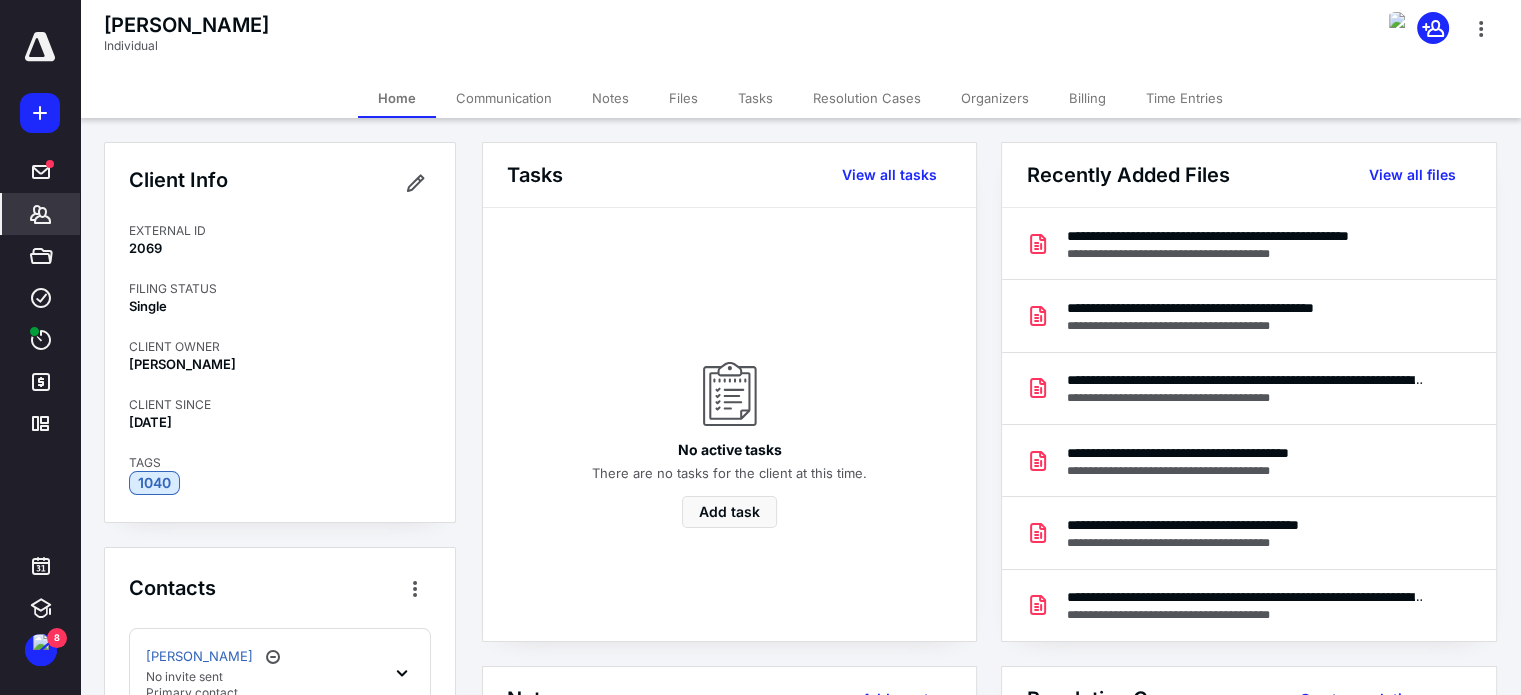 click on "Files" at bounding box center [683, 98] 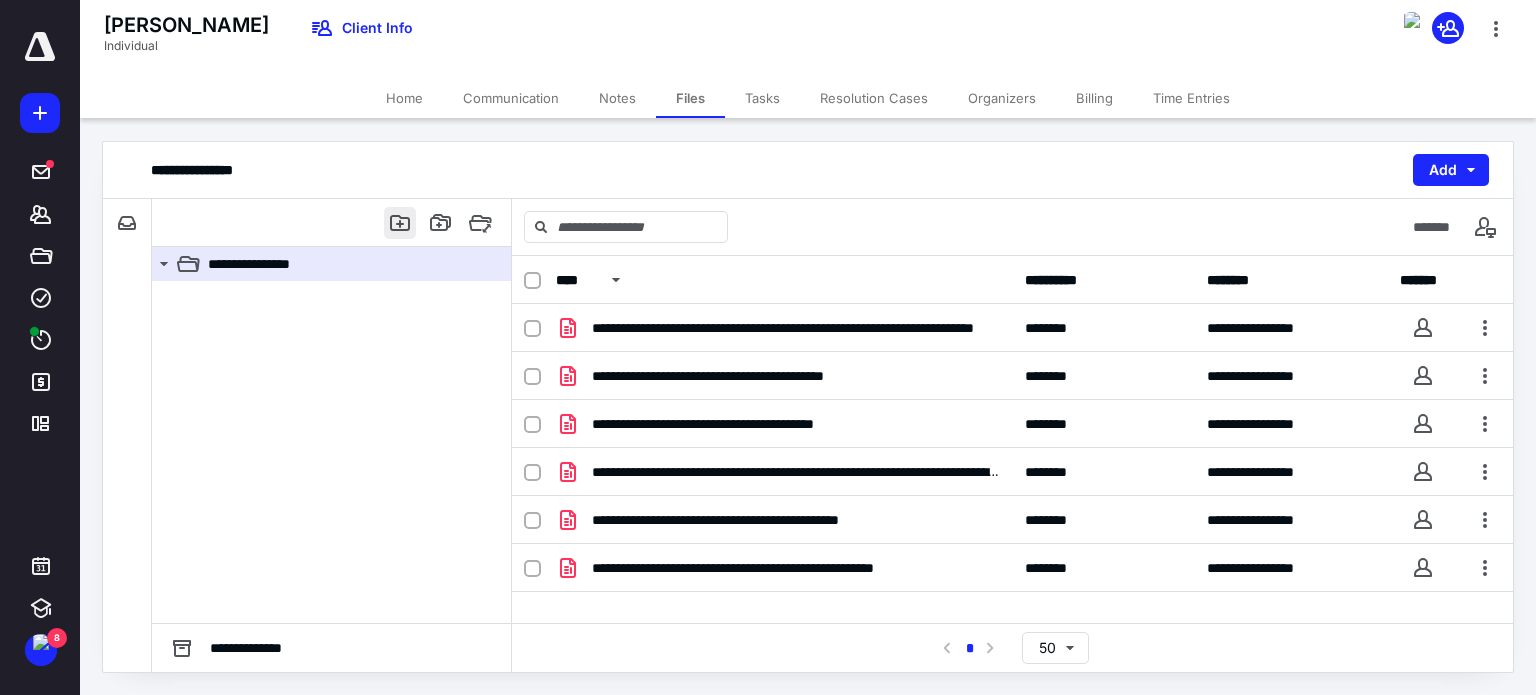 click at bounding box center (400, 223) 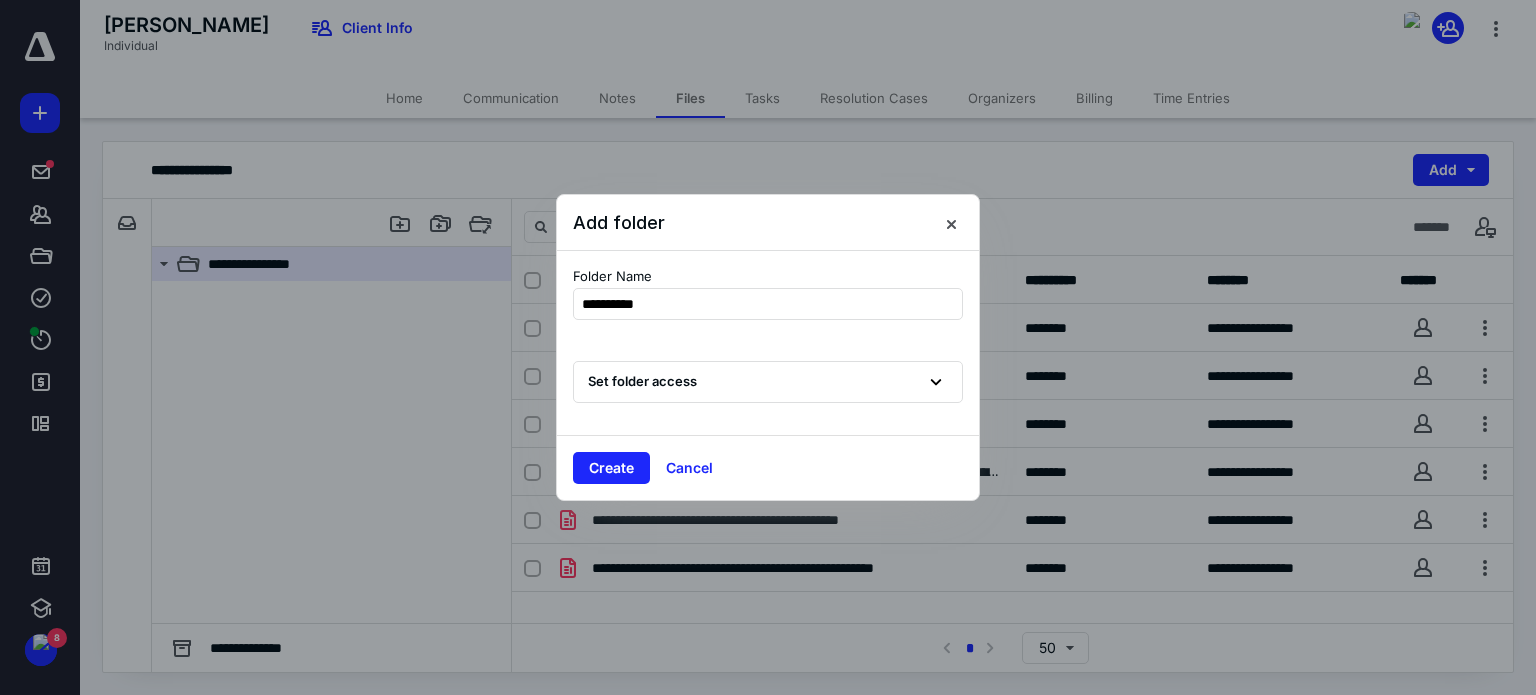 type on "**********" 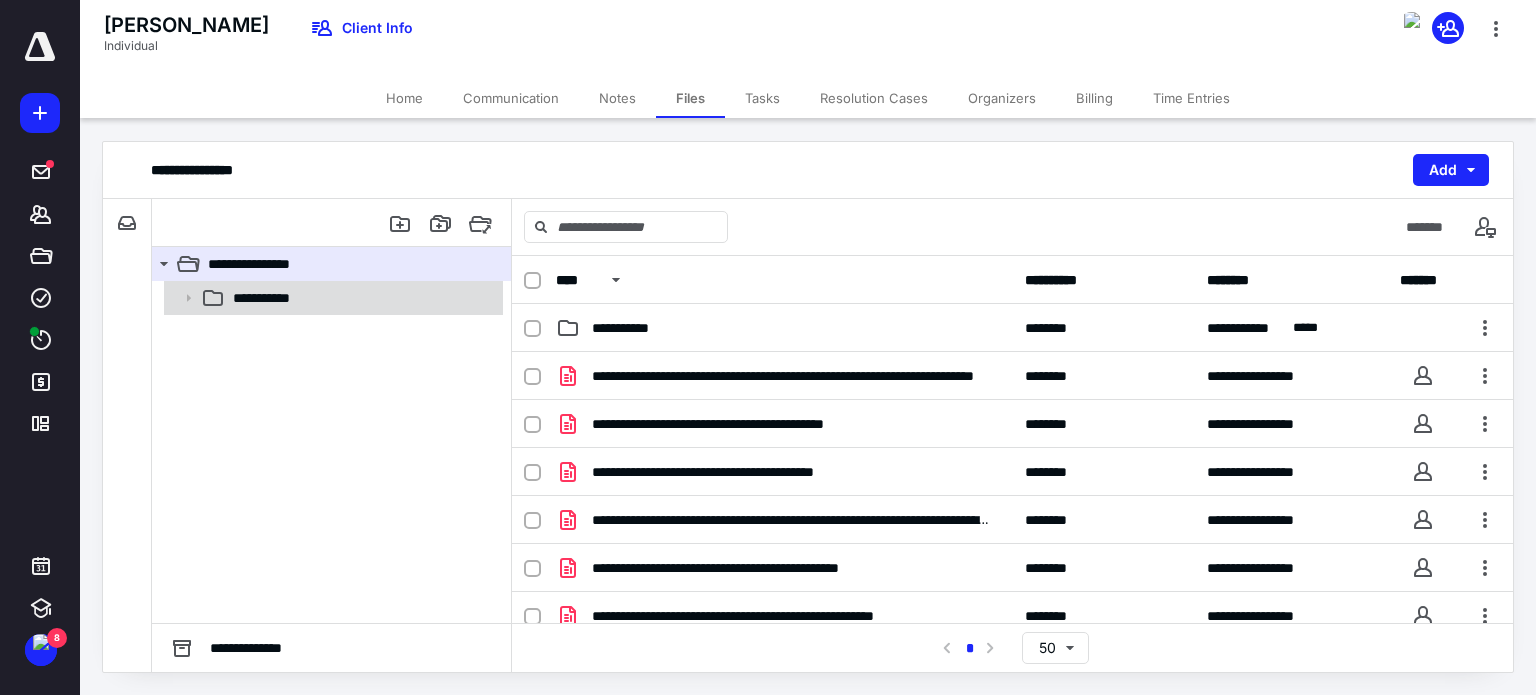 click on "**********" at bounding box center (362, 298) 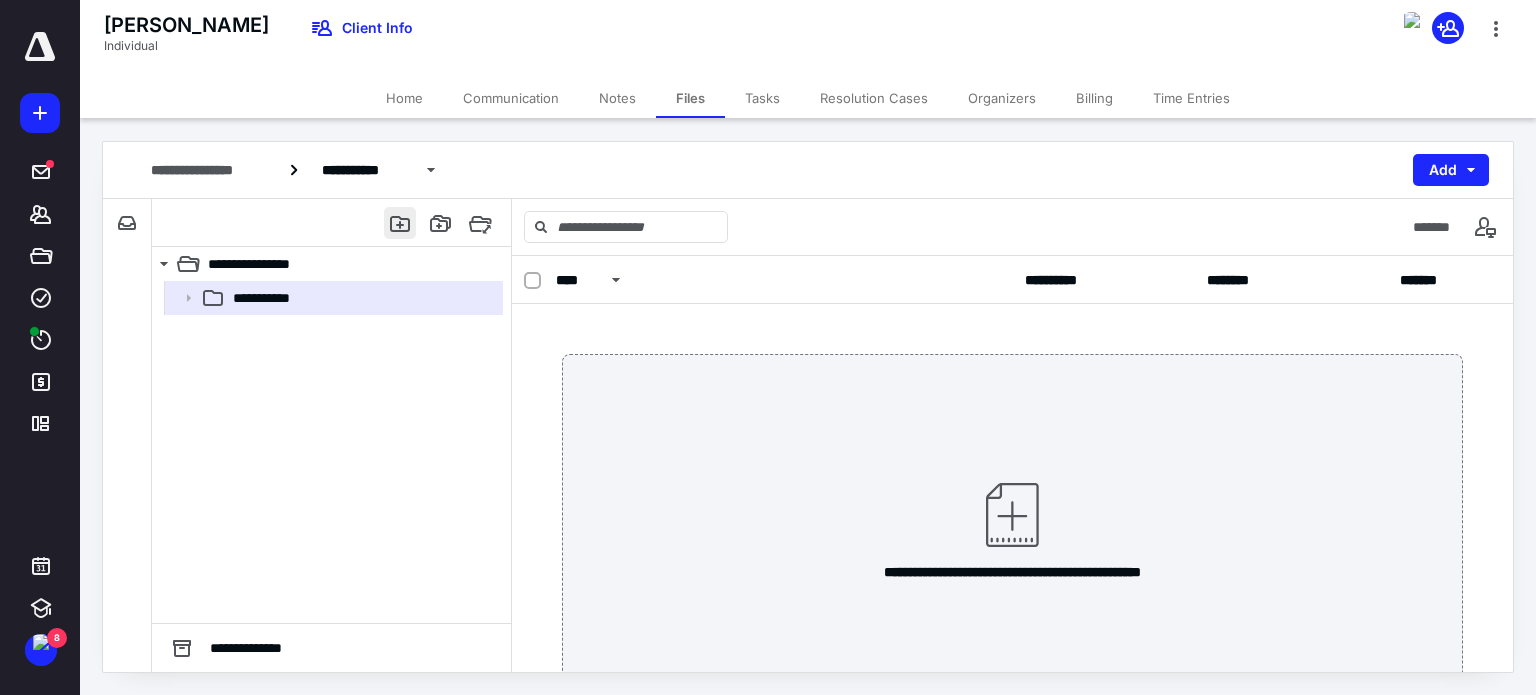 click at bounding box center (400, 223) 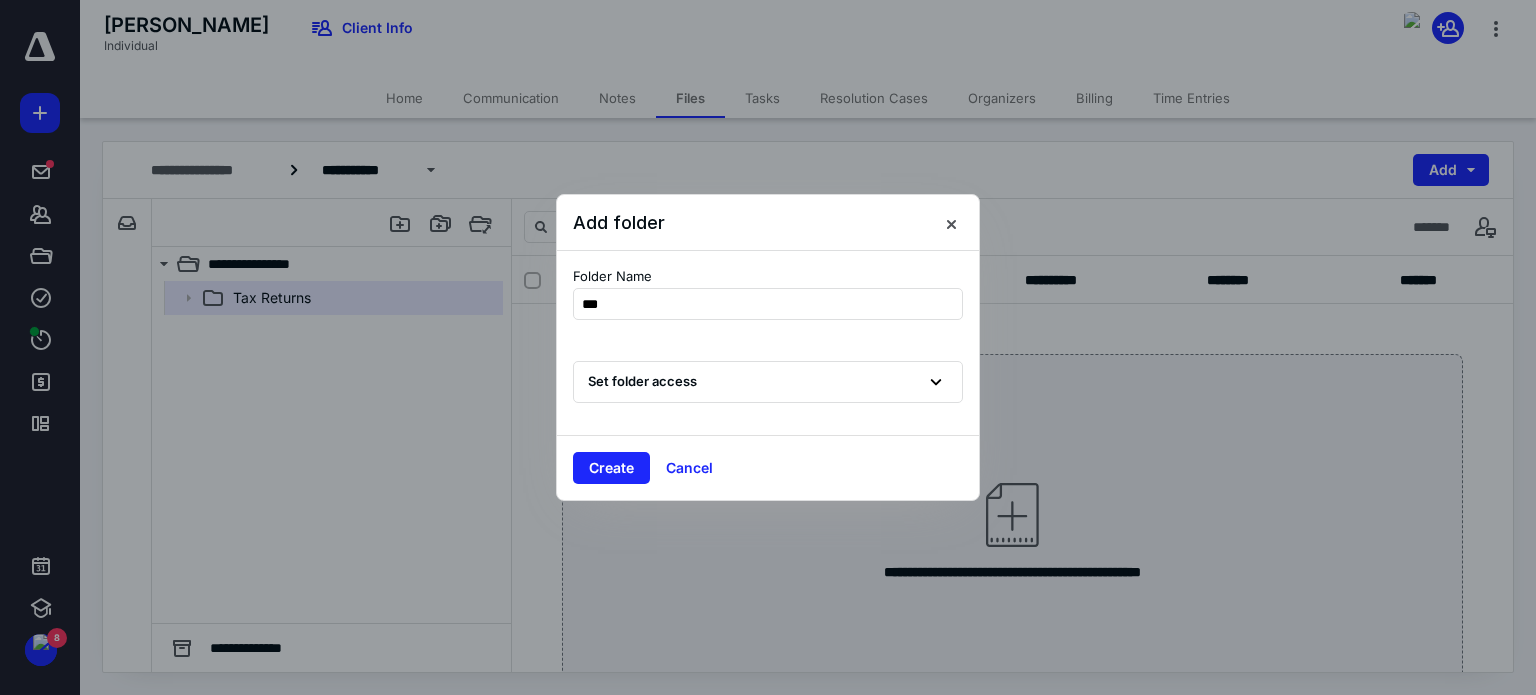 type on "****" 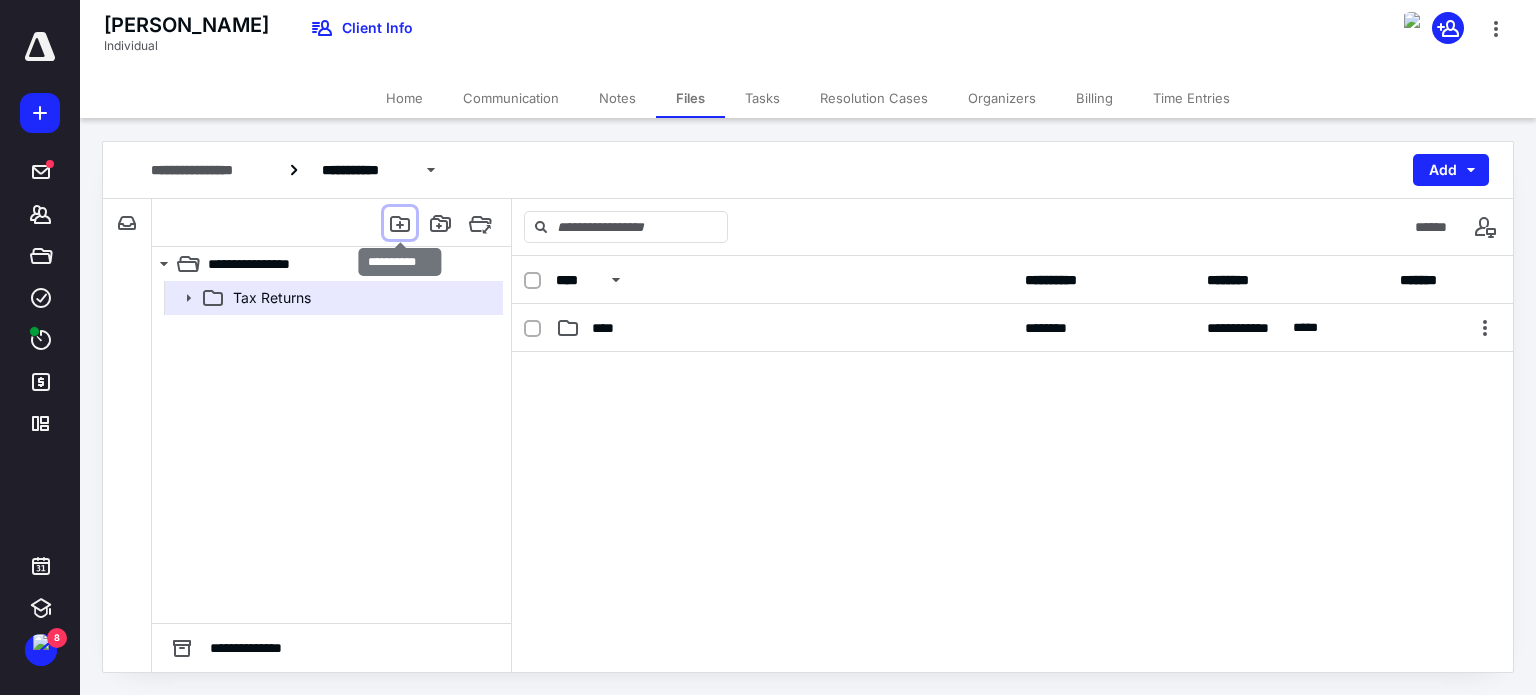 click at bounding box center [400, 223] 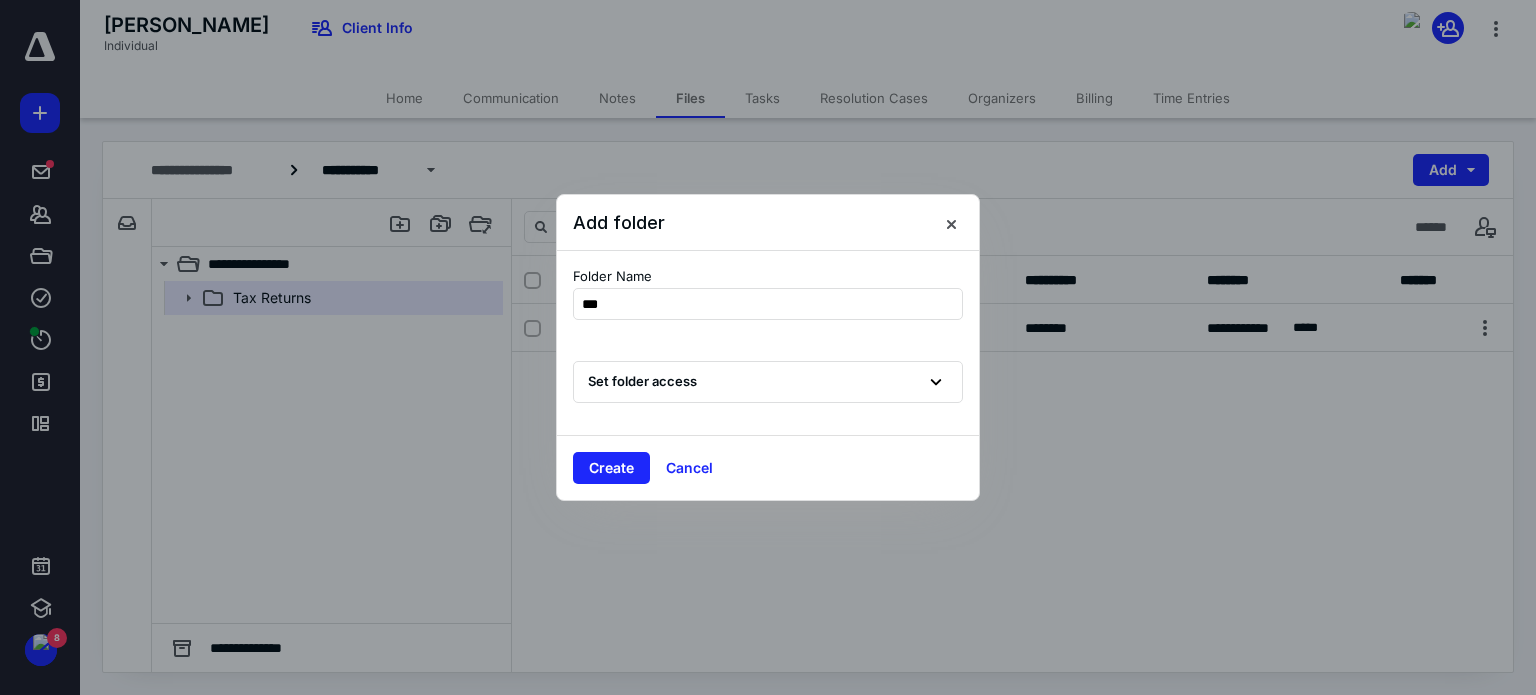 type on "****" 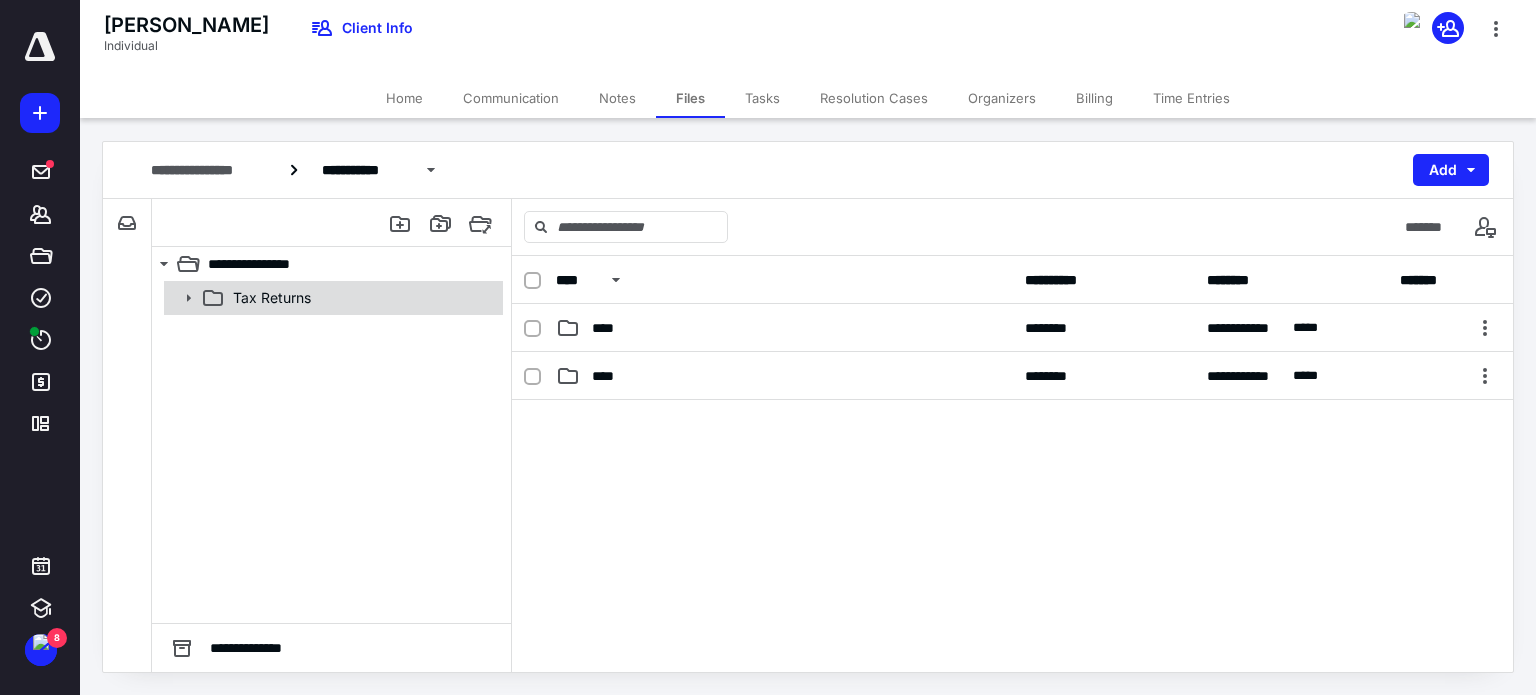 click 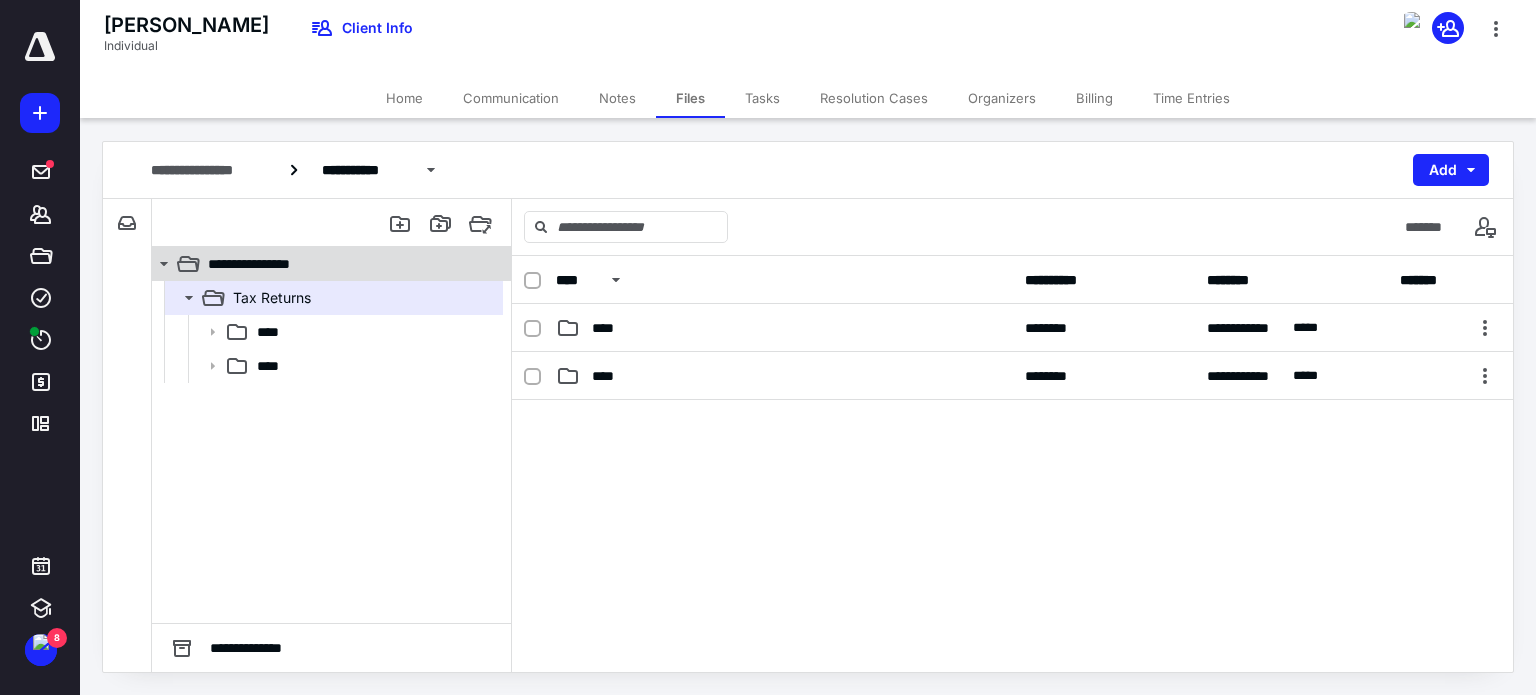 click on "**********" at bounding box center (344, 264) 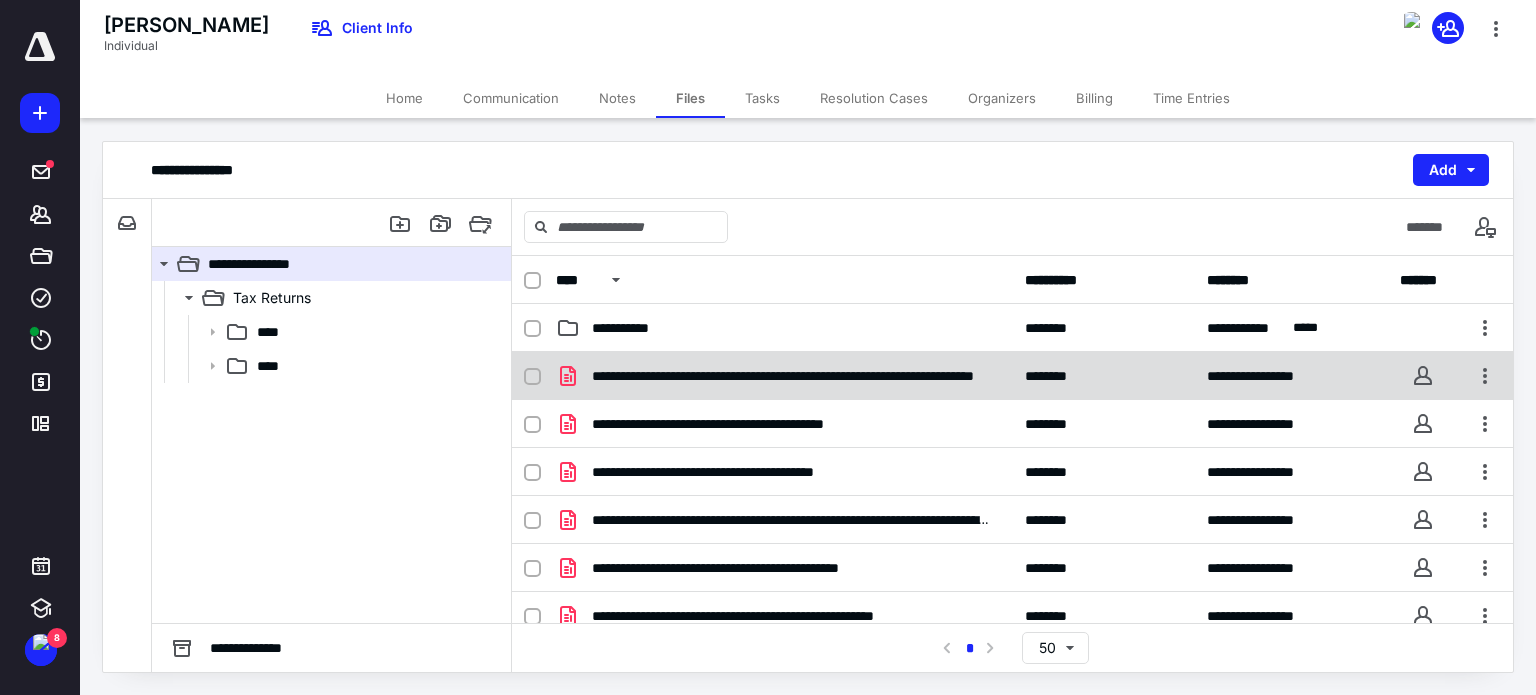 click at bounding box center [532, 377] 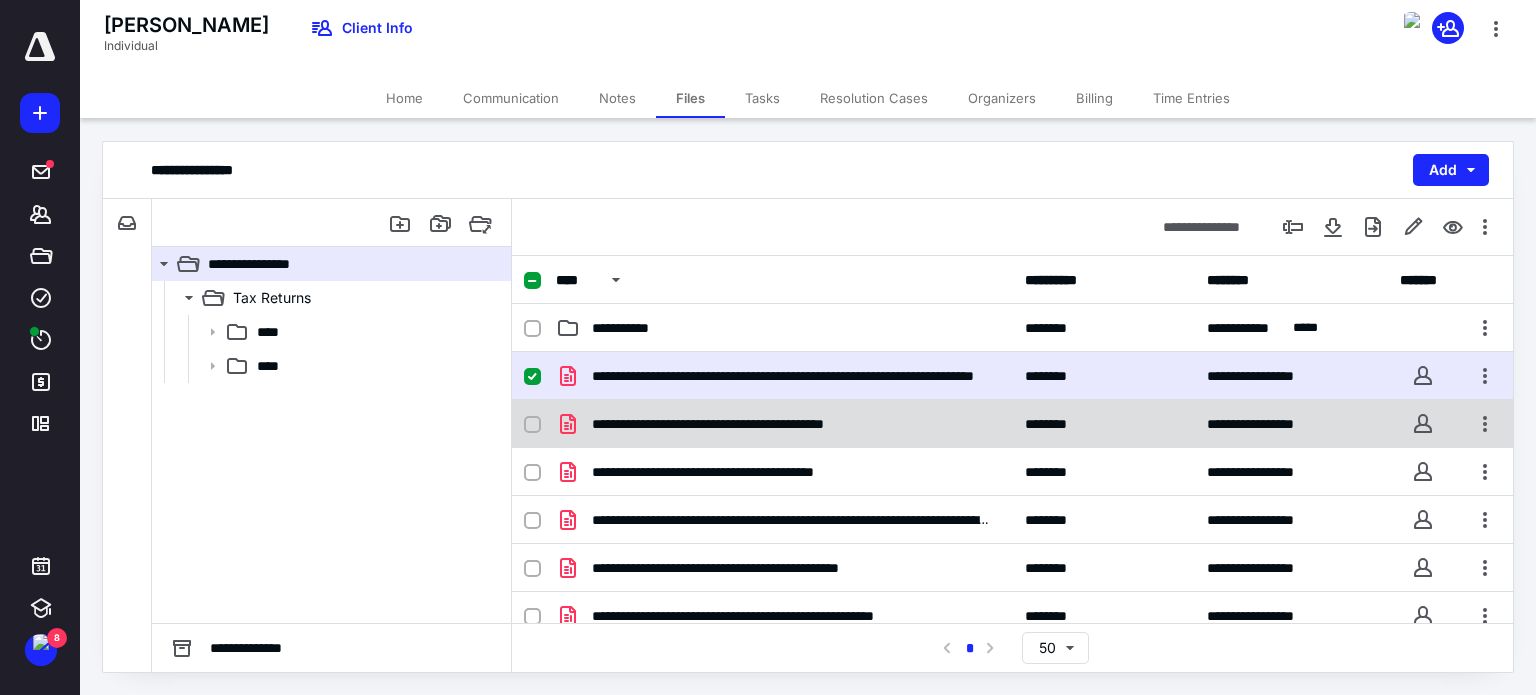 click at bounding box center (532, 425) 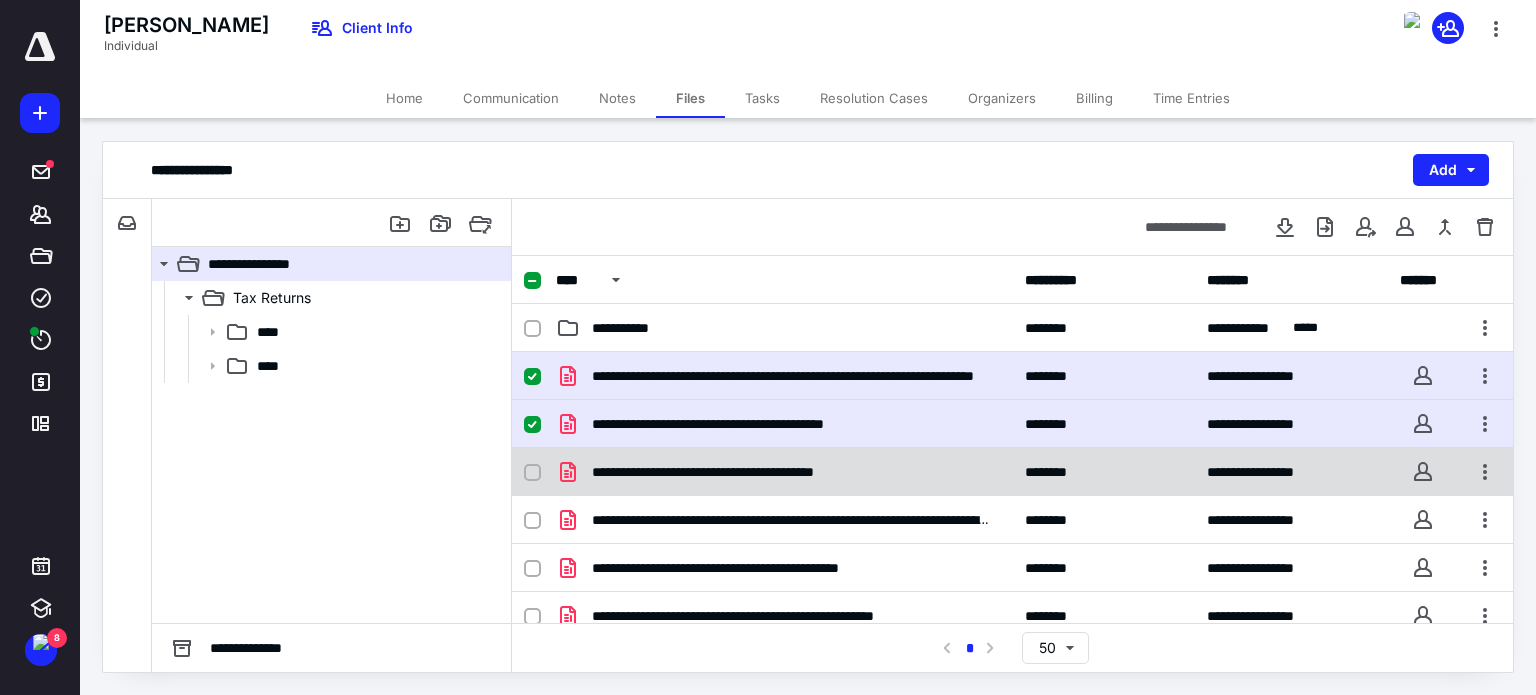 click at bounding box center [532, 473] 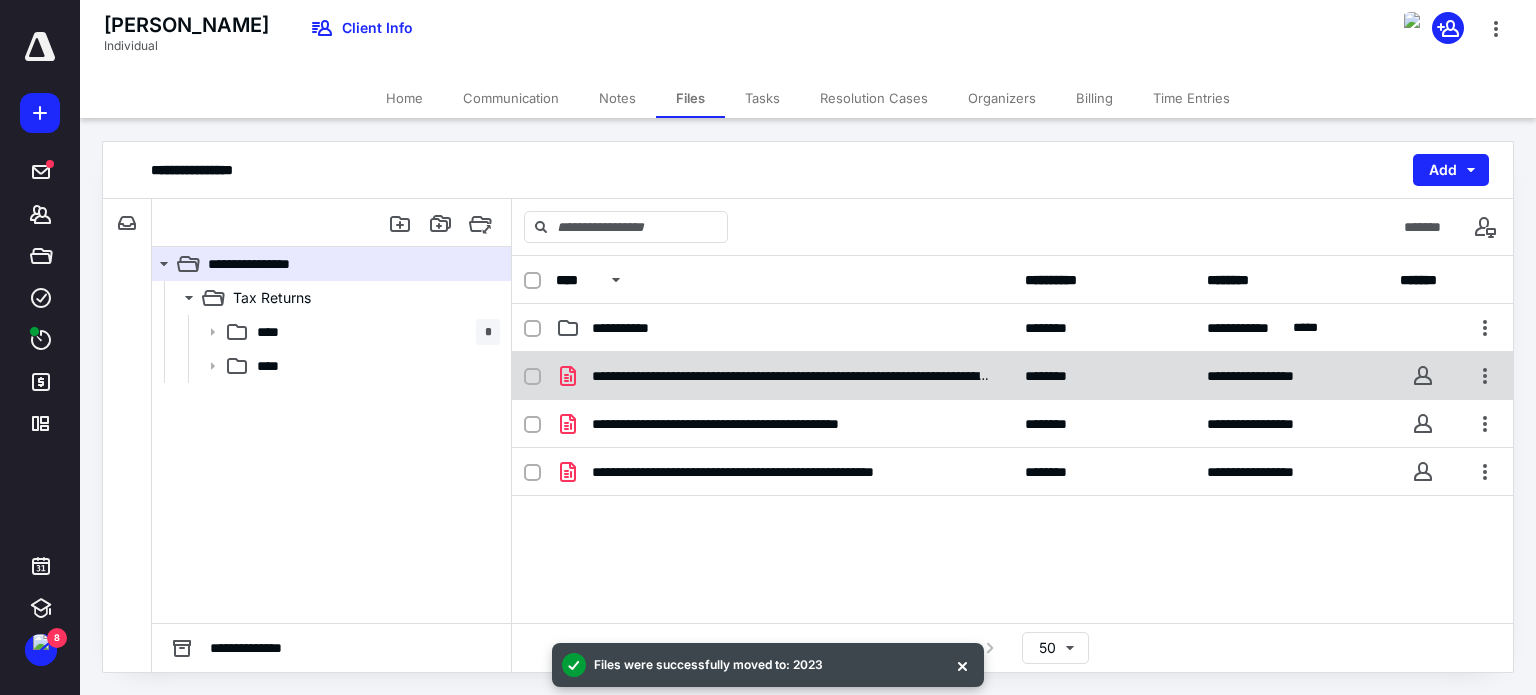 click 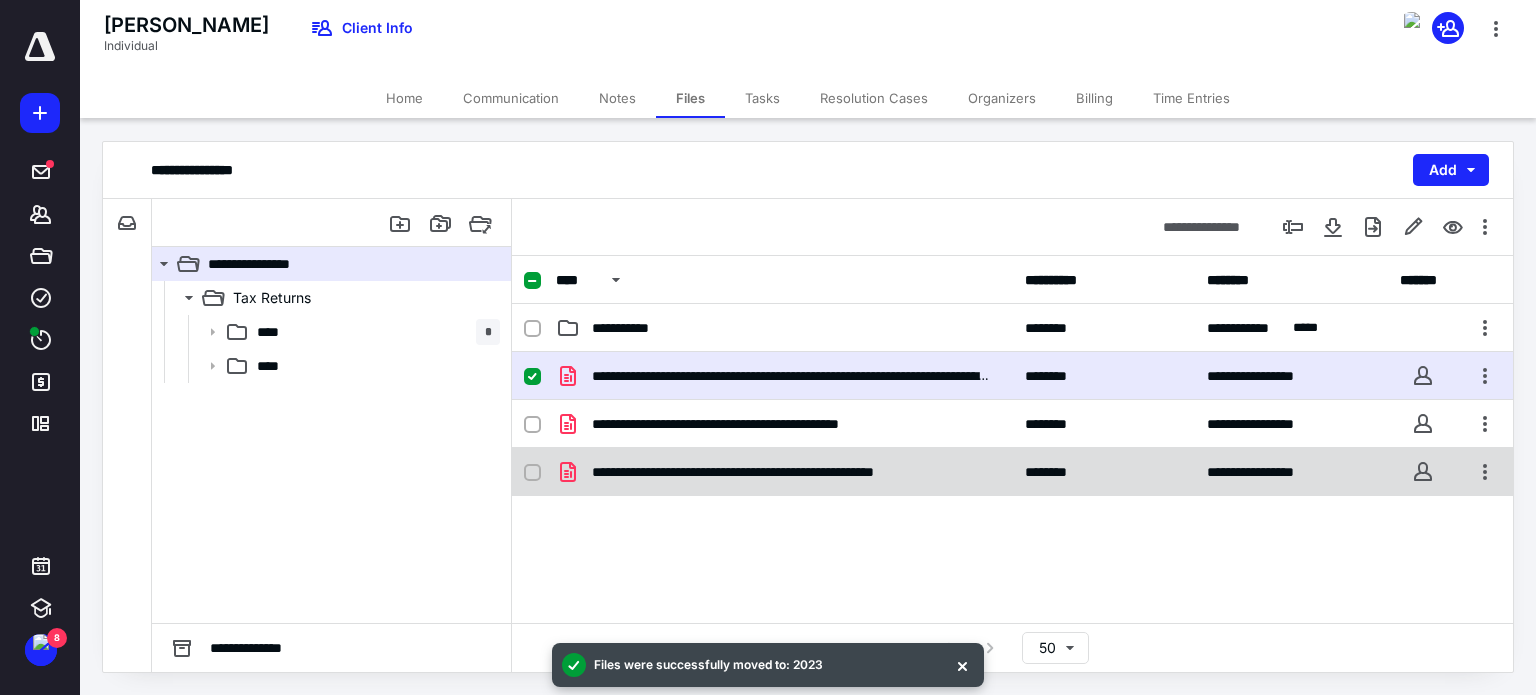 click on "**********" at bounding box center (1012, 472) 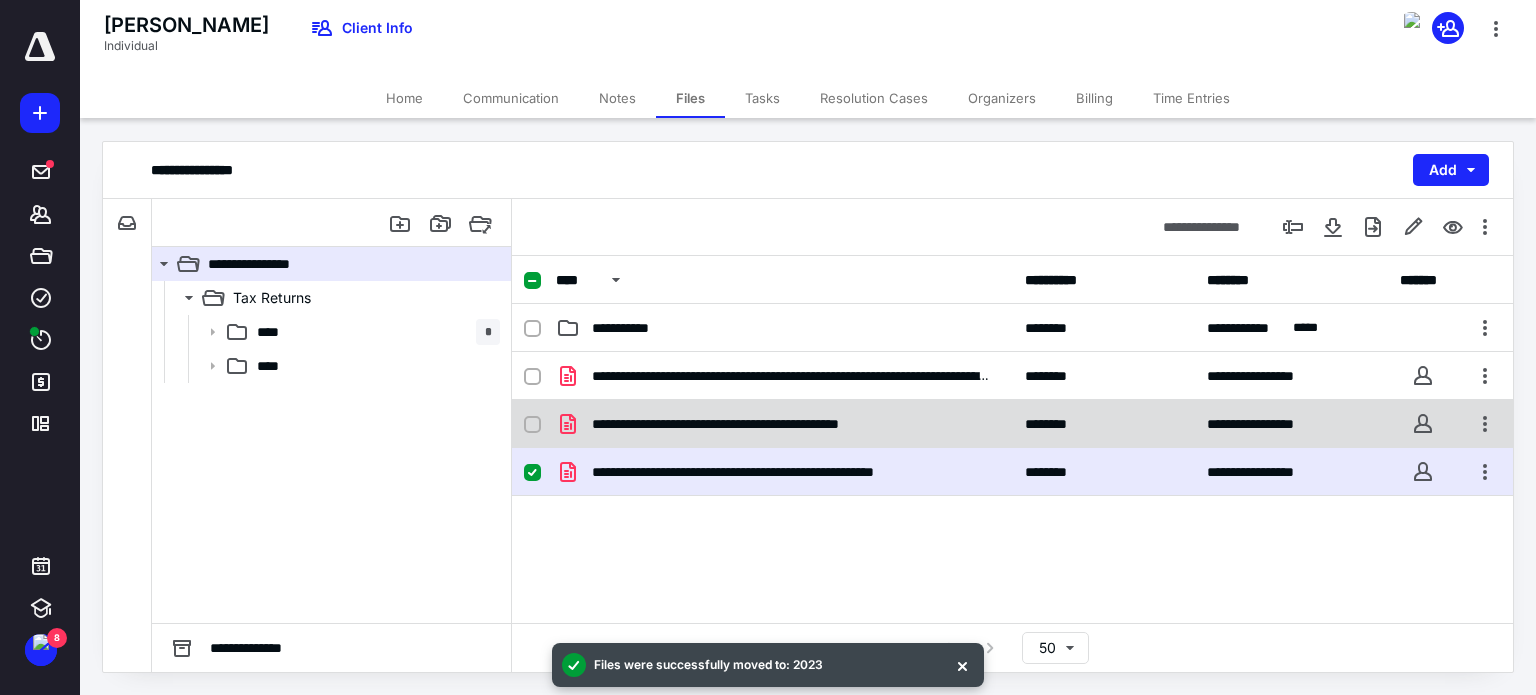 click 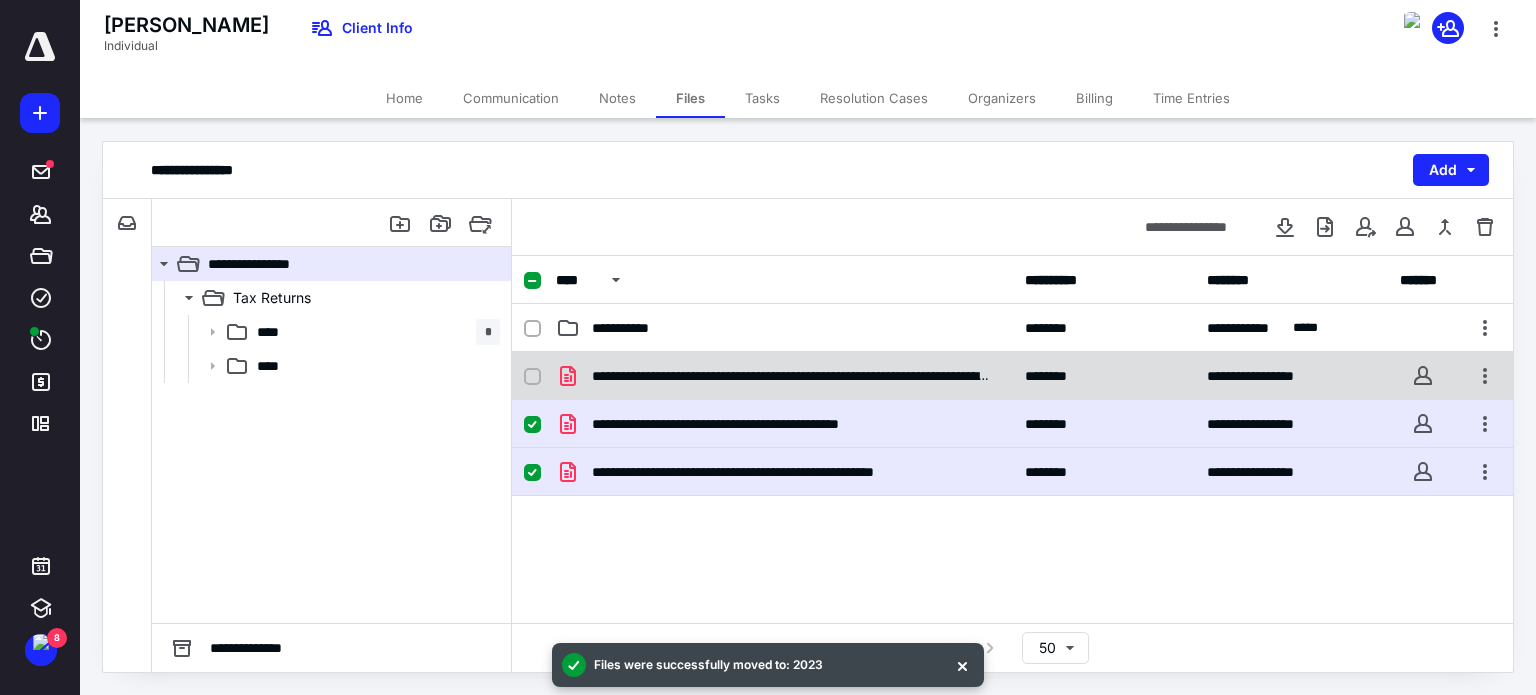 click at bounding box center (532, 377) 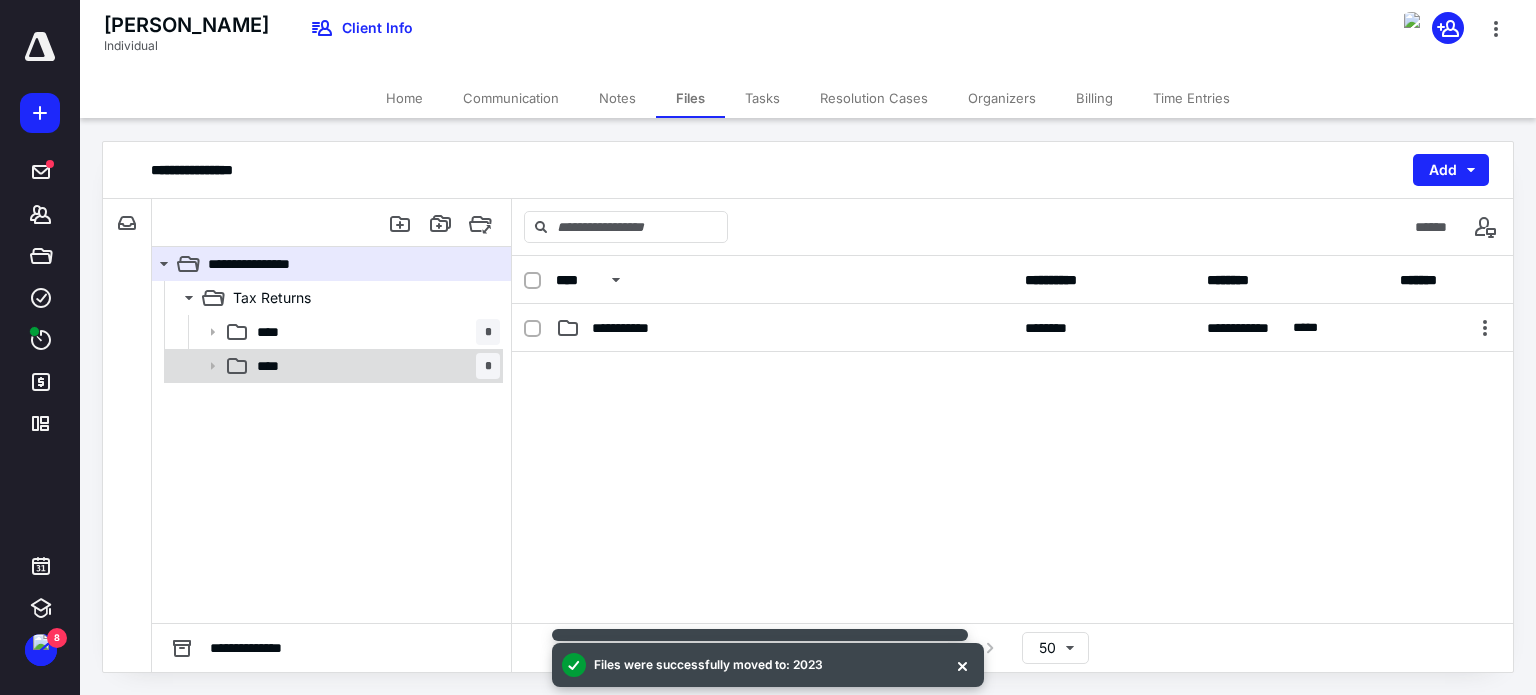 click on "**** *" at bounding box center (374, 366) 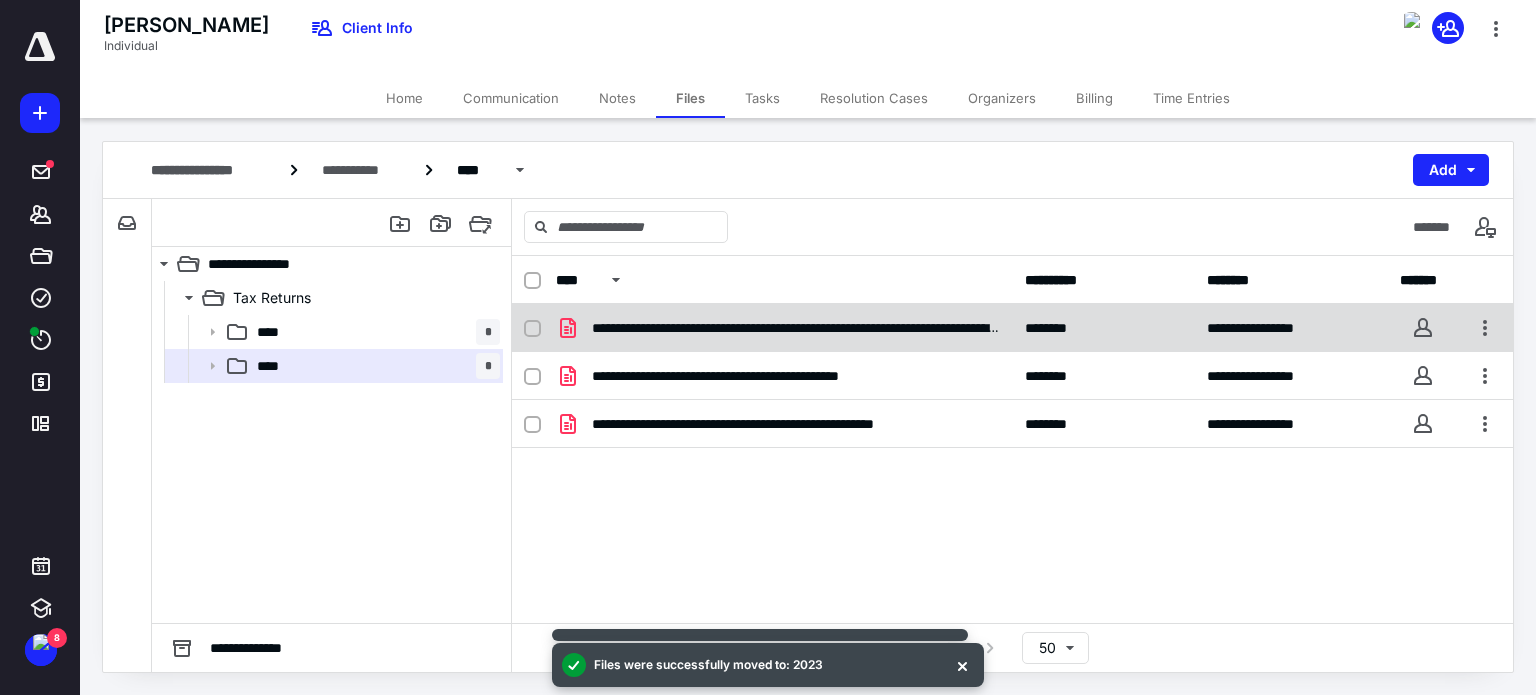 click at bounding box center (532, 329) 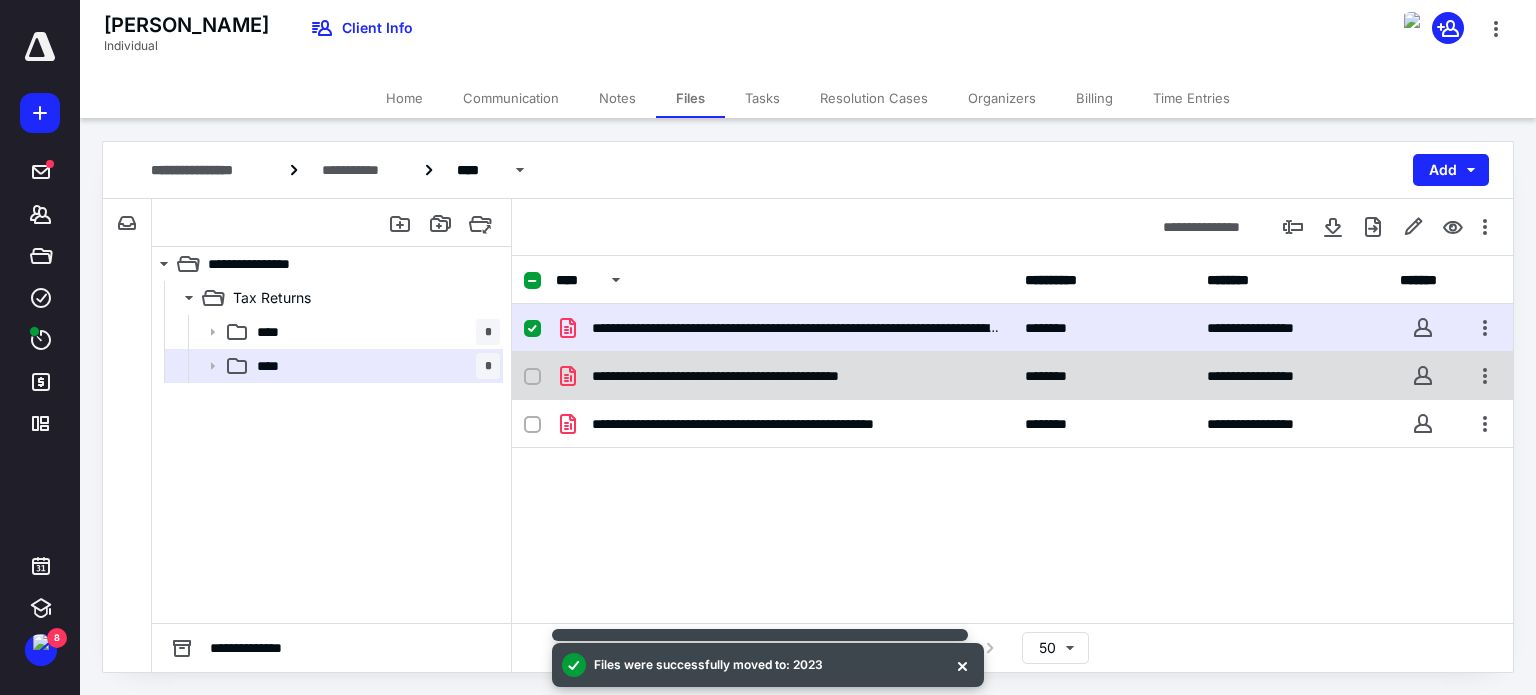 click 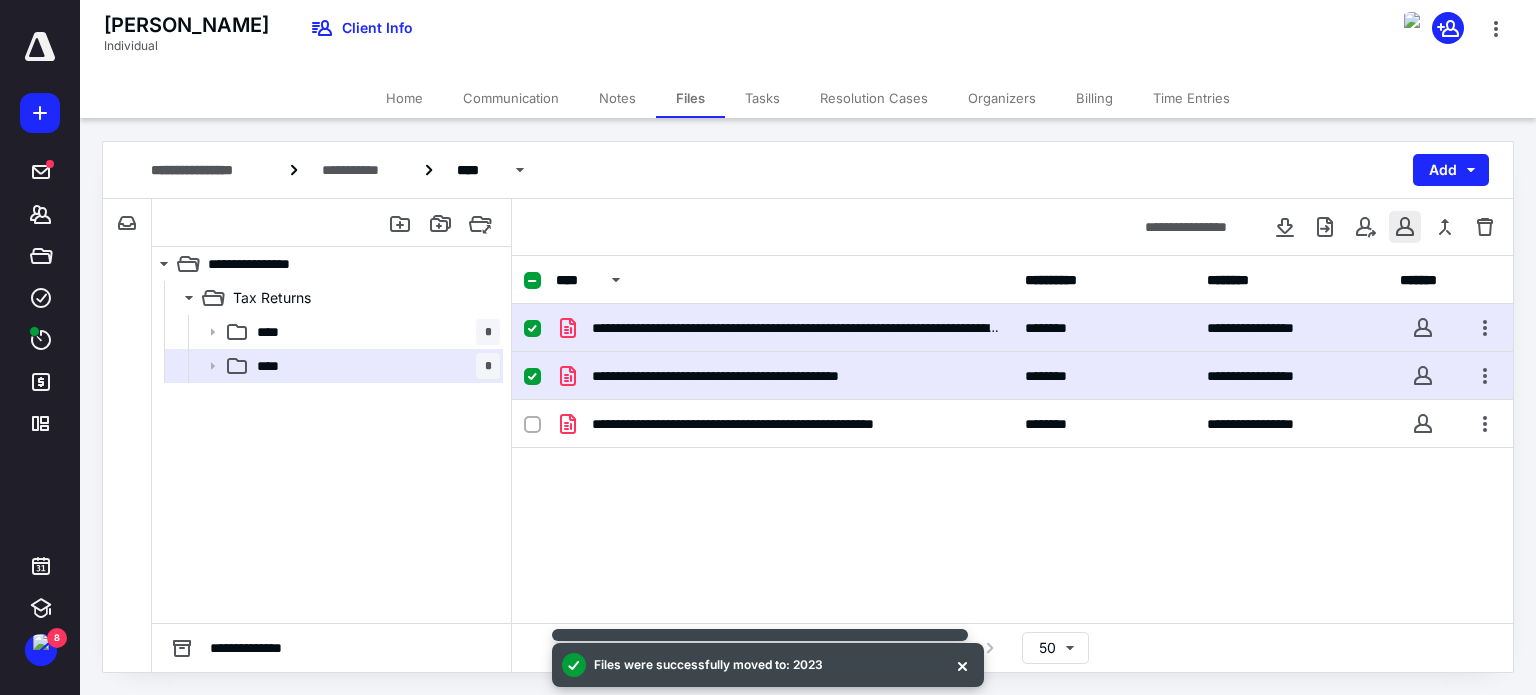 click at bounding box center [1405, 227] 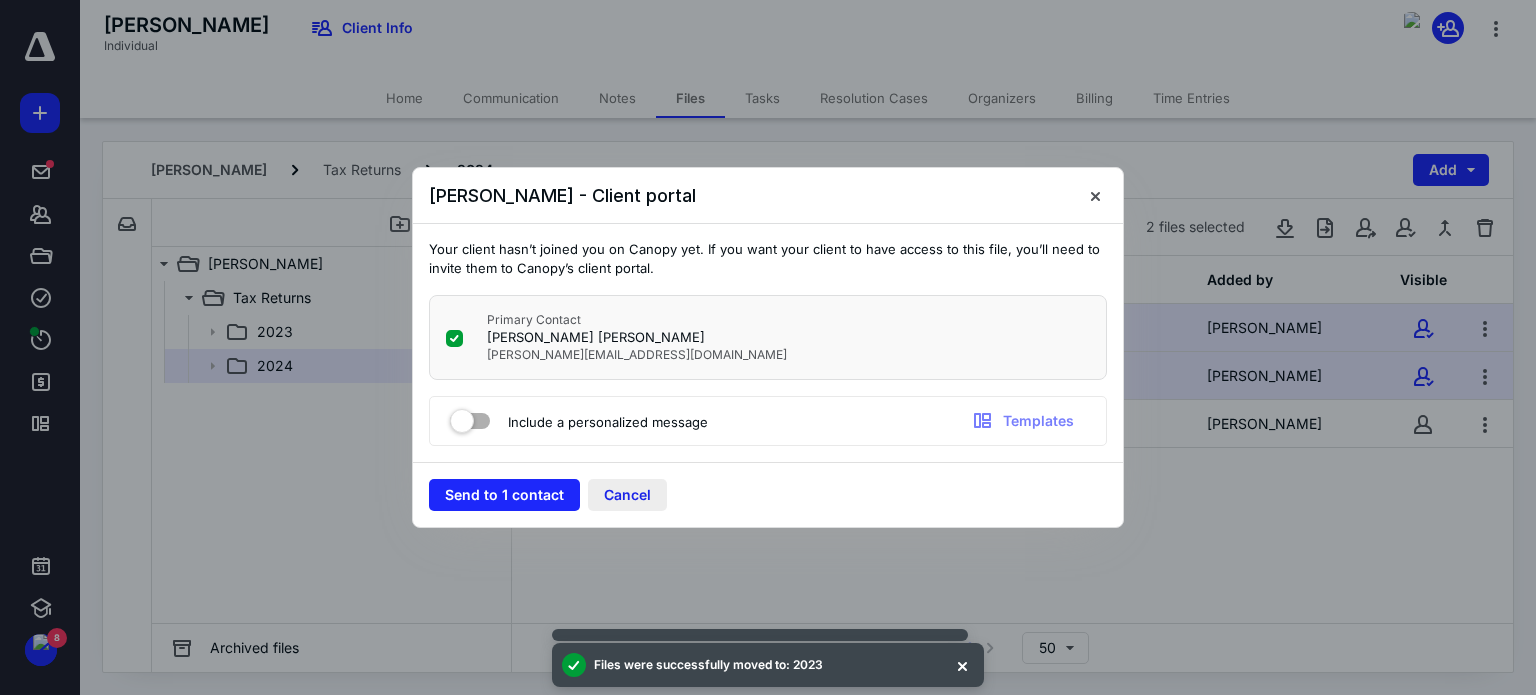 click on "Cancel" at bounding box center [627, 495] 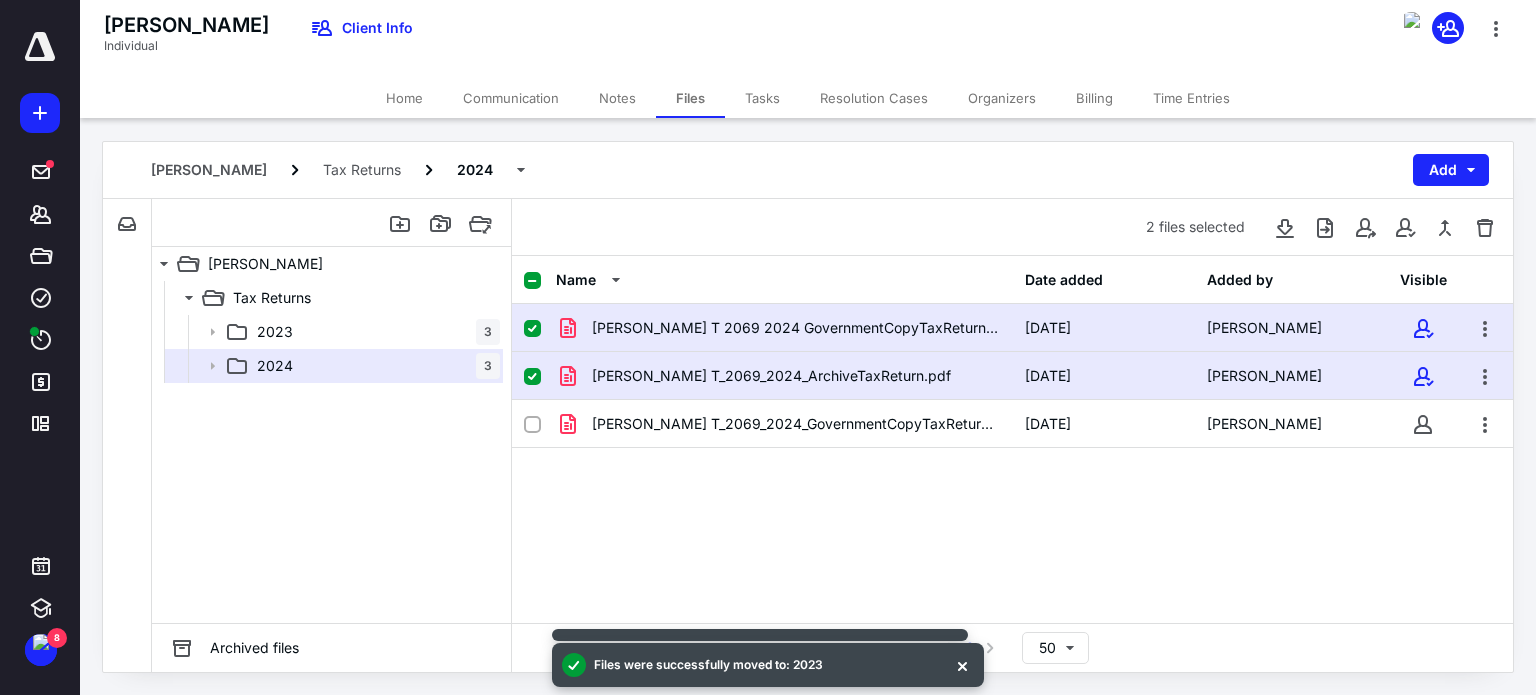click 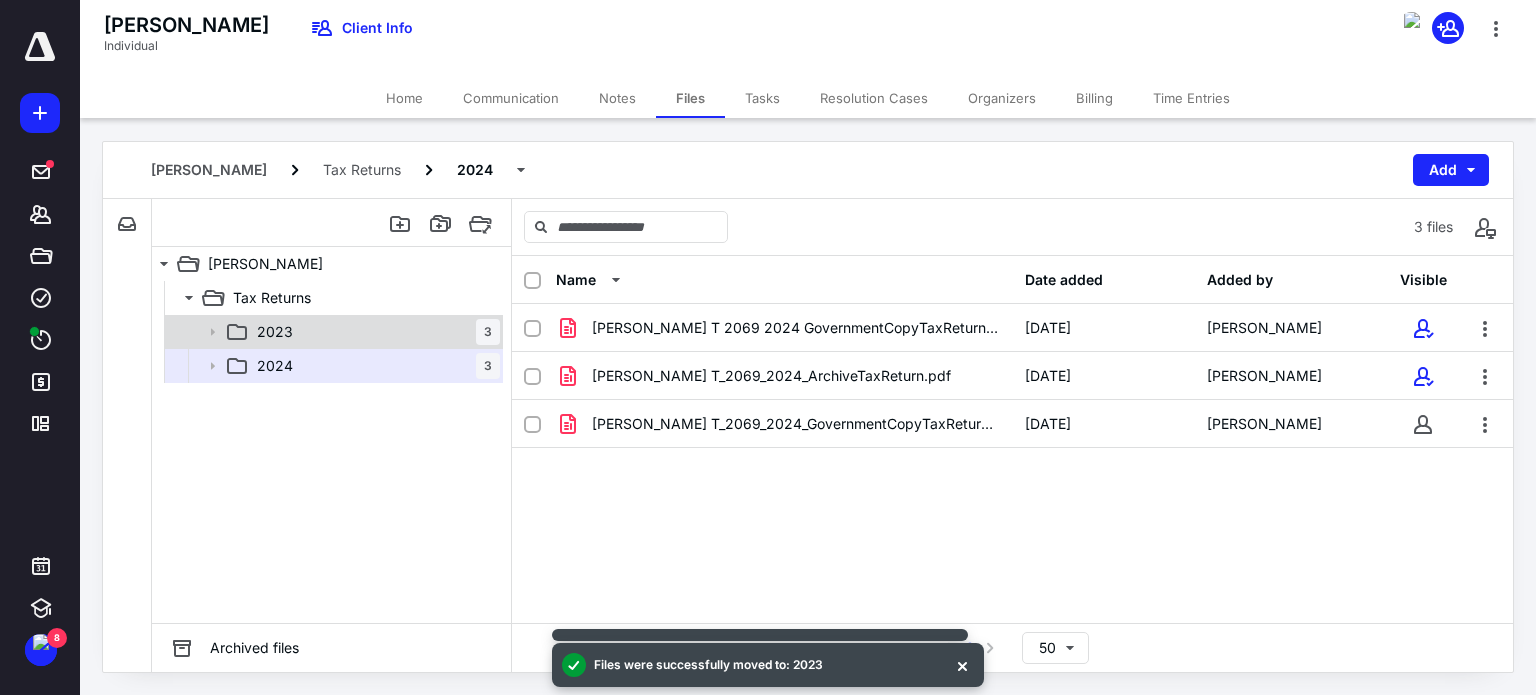 click on "2023 3" at bounding box center (374, 332) 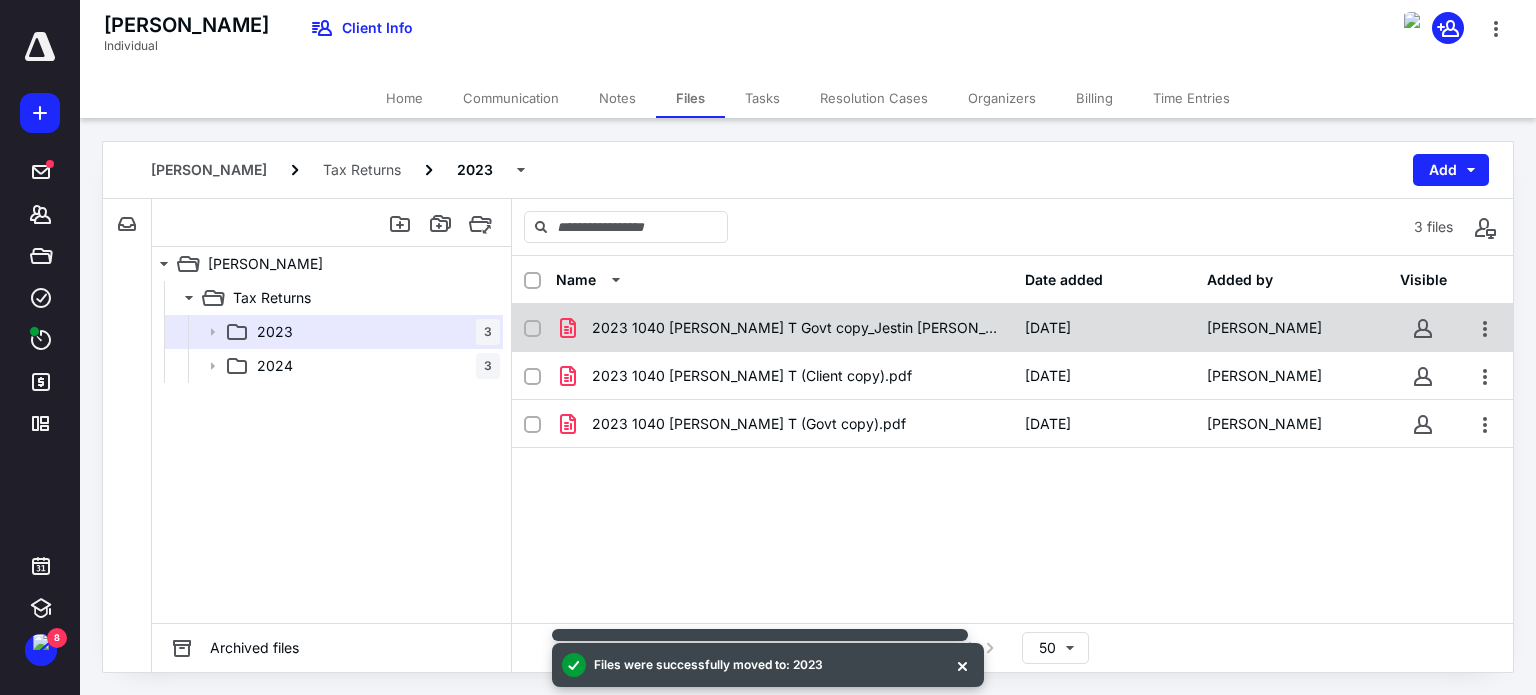 click 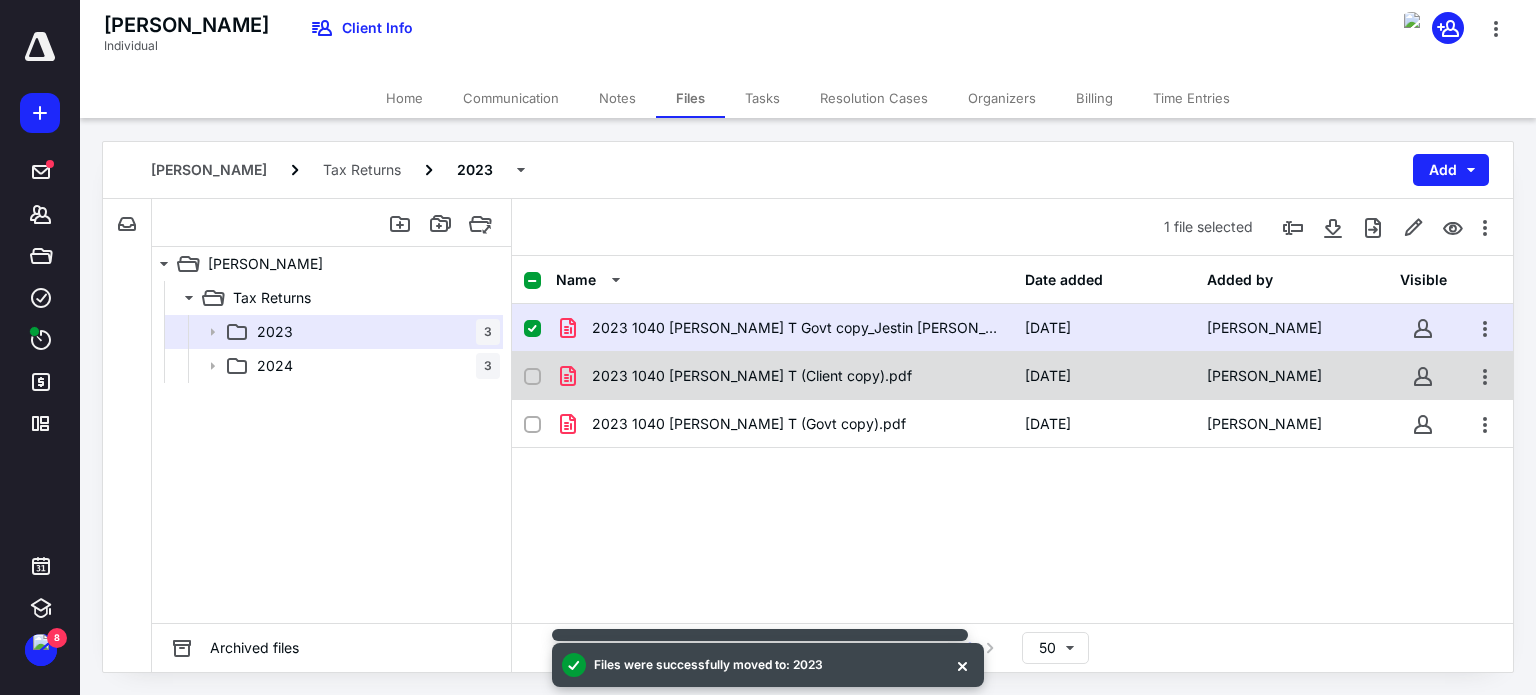 click 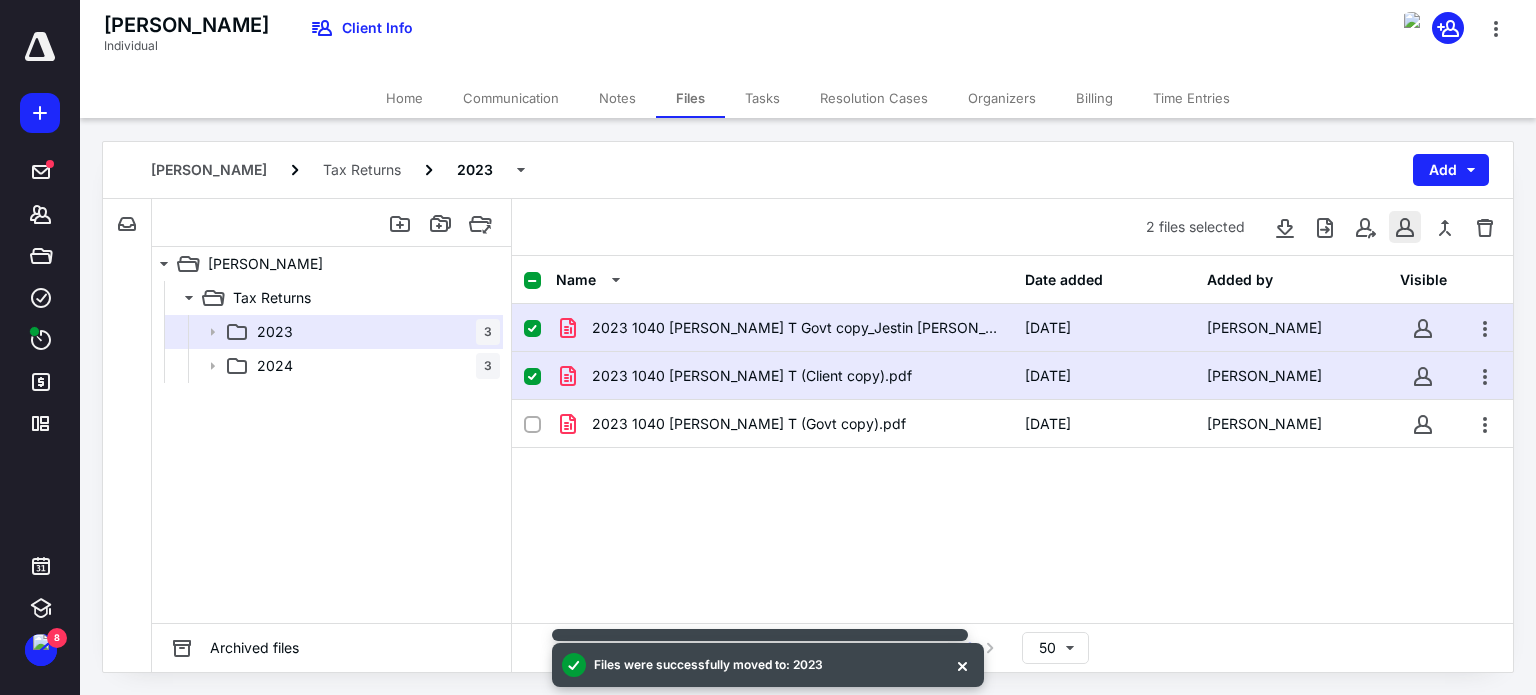 click at bounding box center [1405, 227] 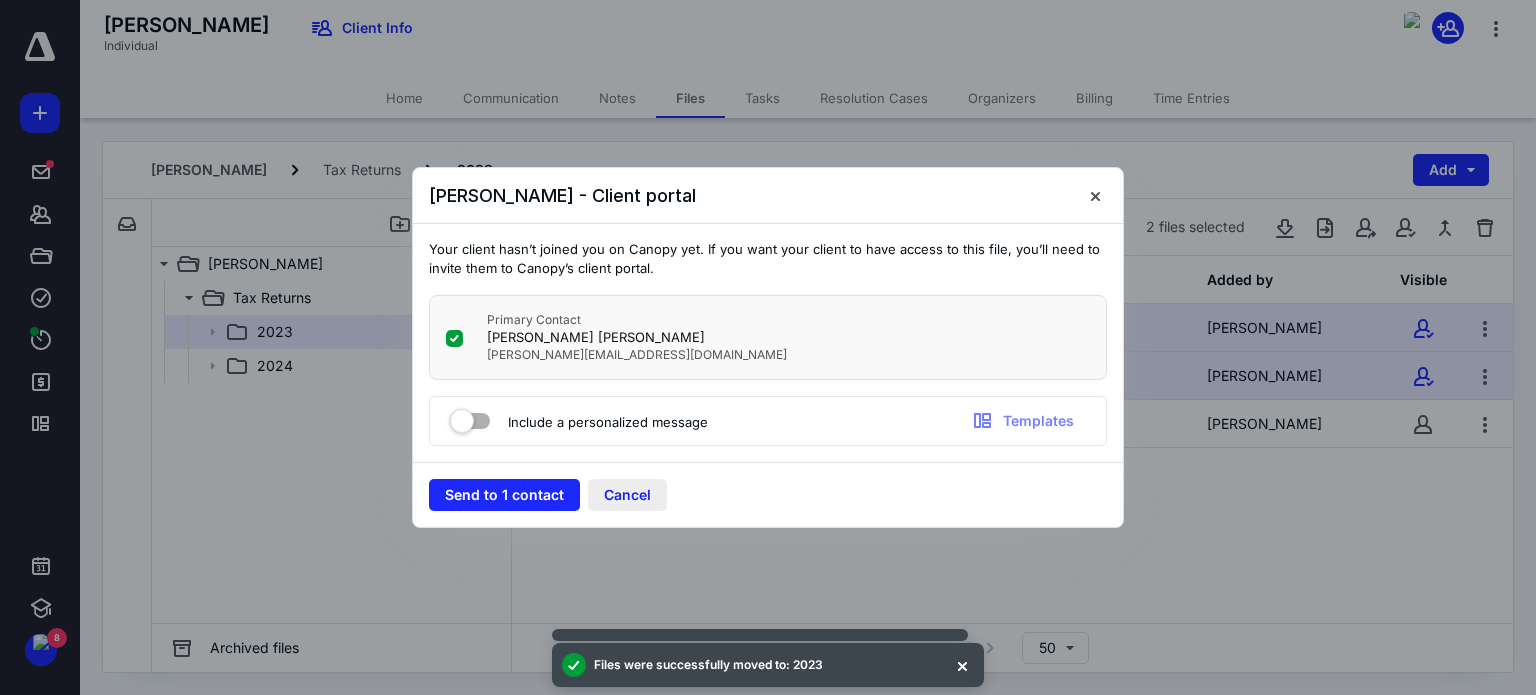 click on "Cancel" at bounding box center [627, 495] 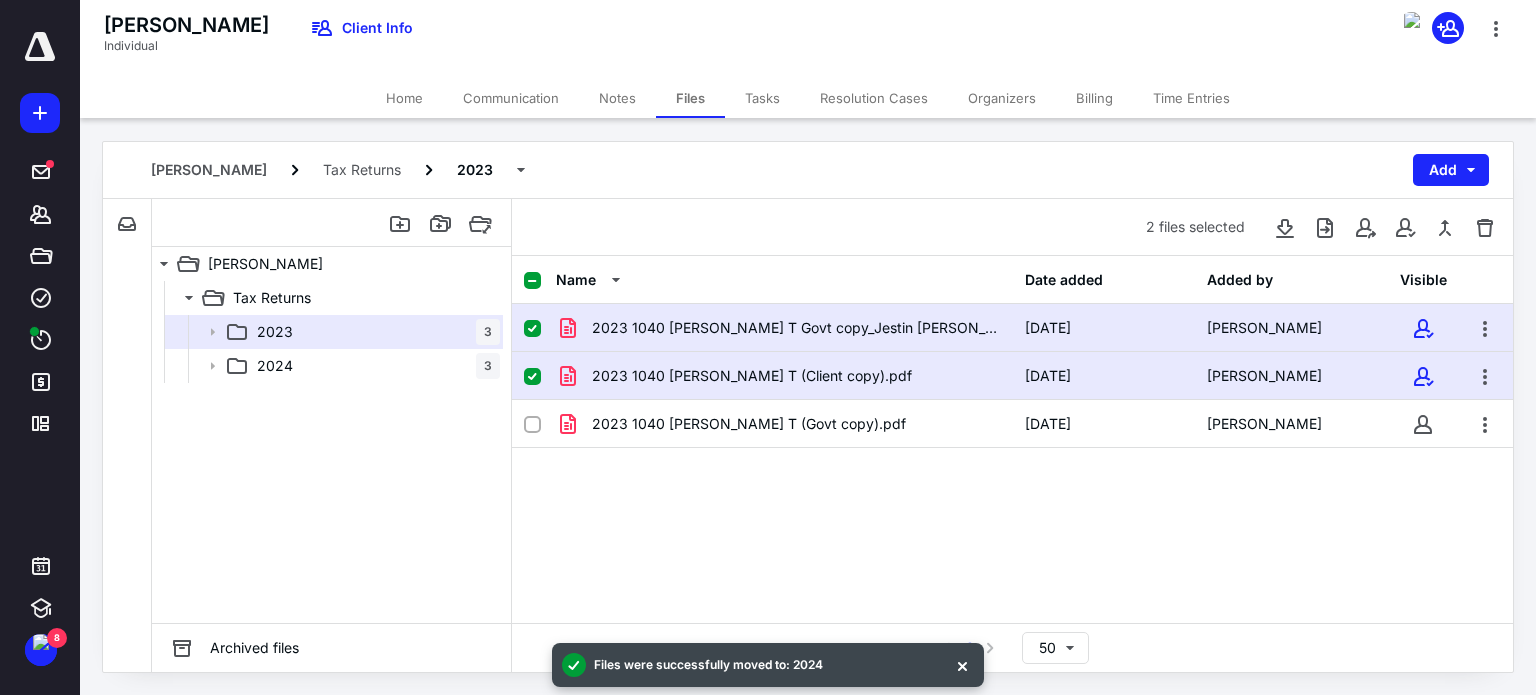click 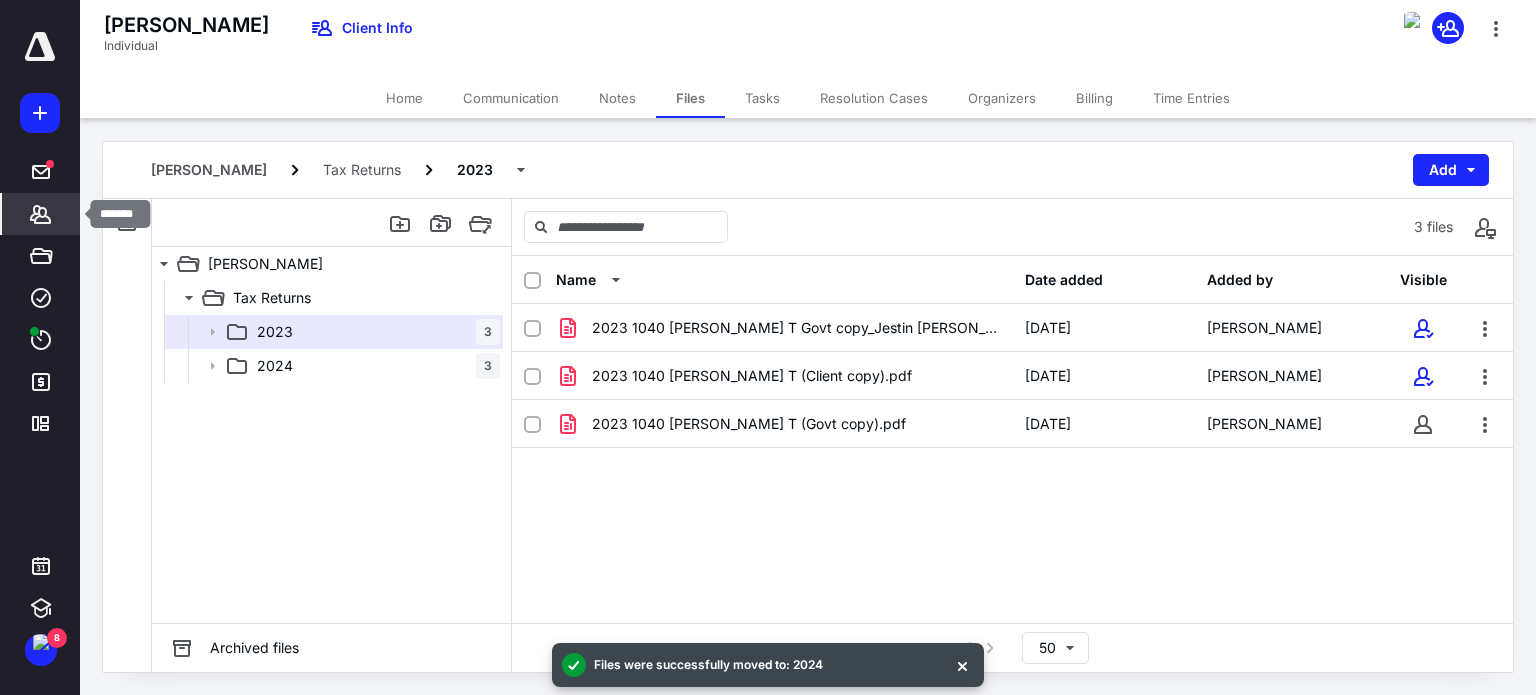 click 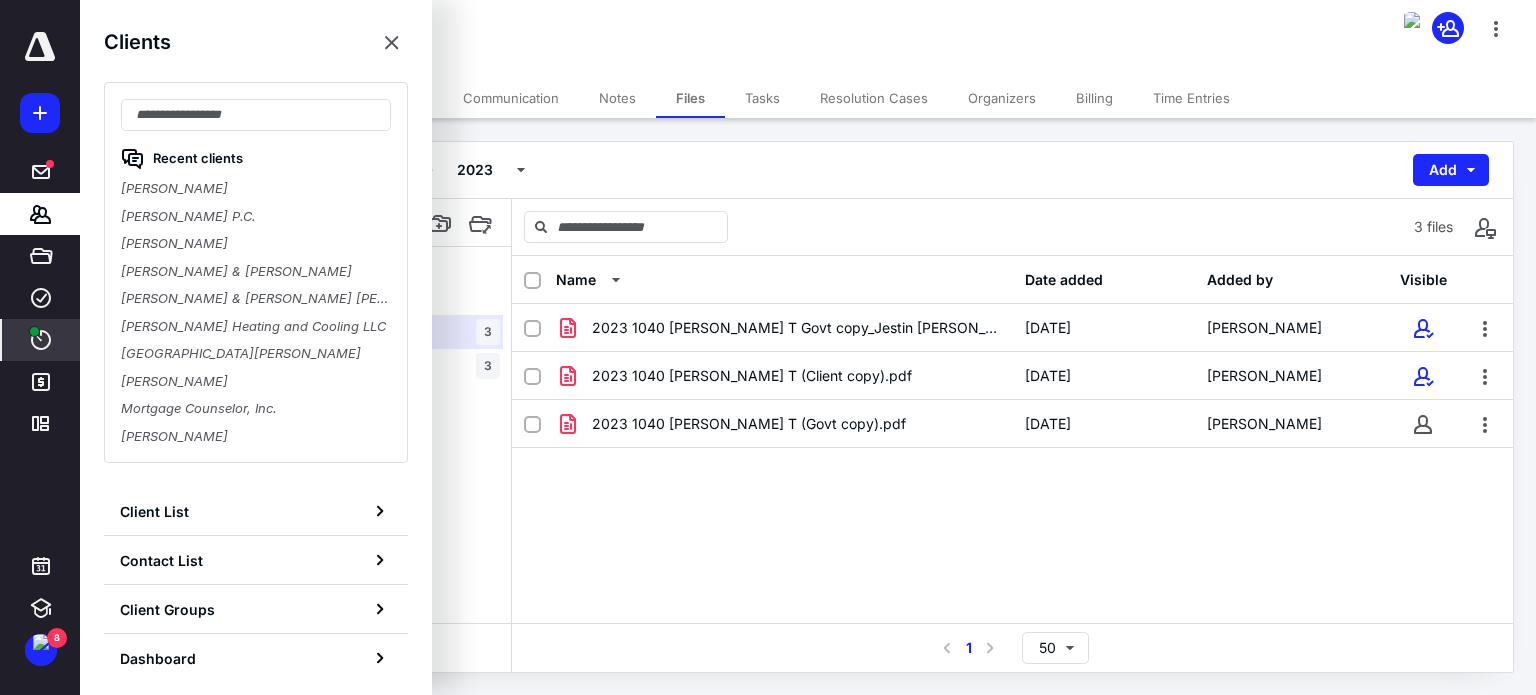 click 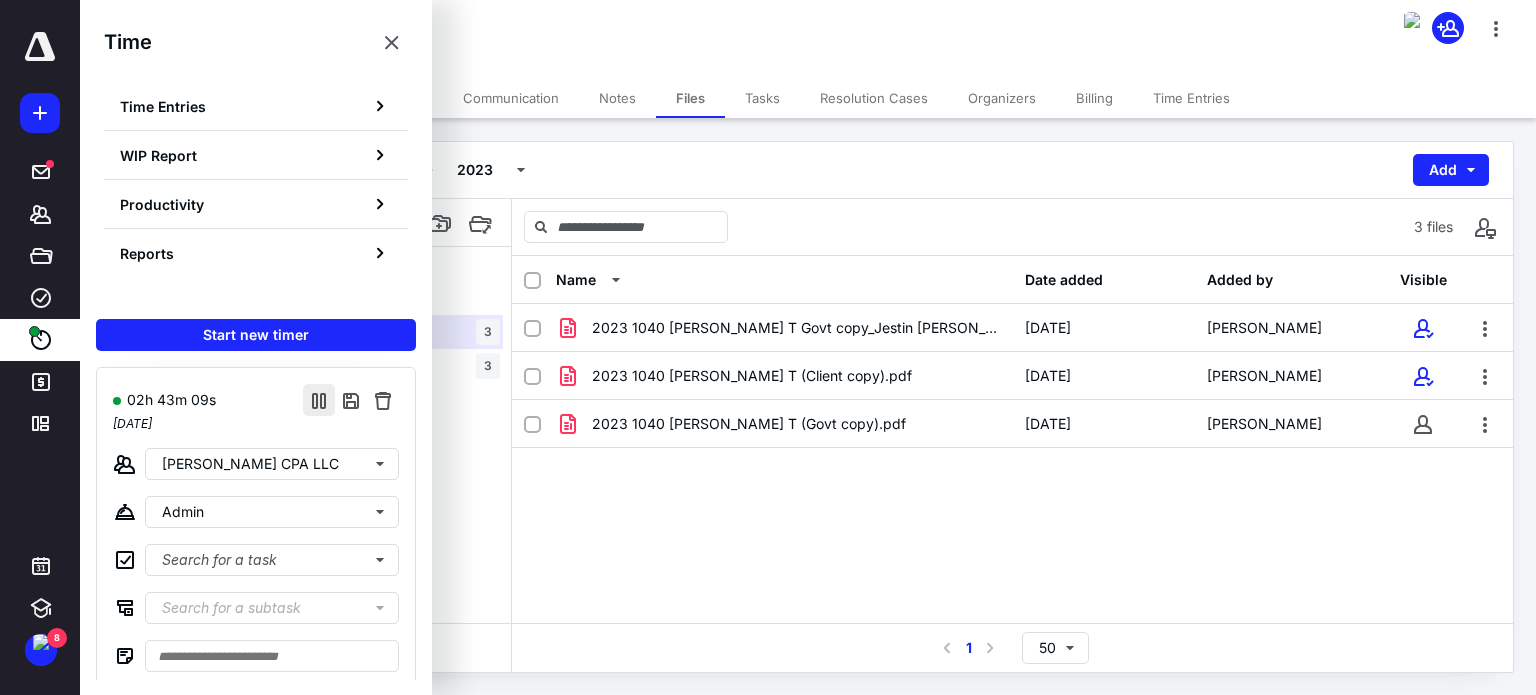 click at bounding box center (319, 400) 